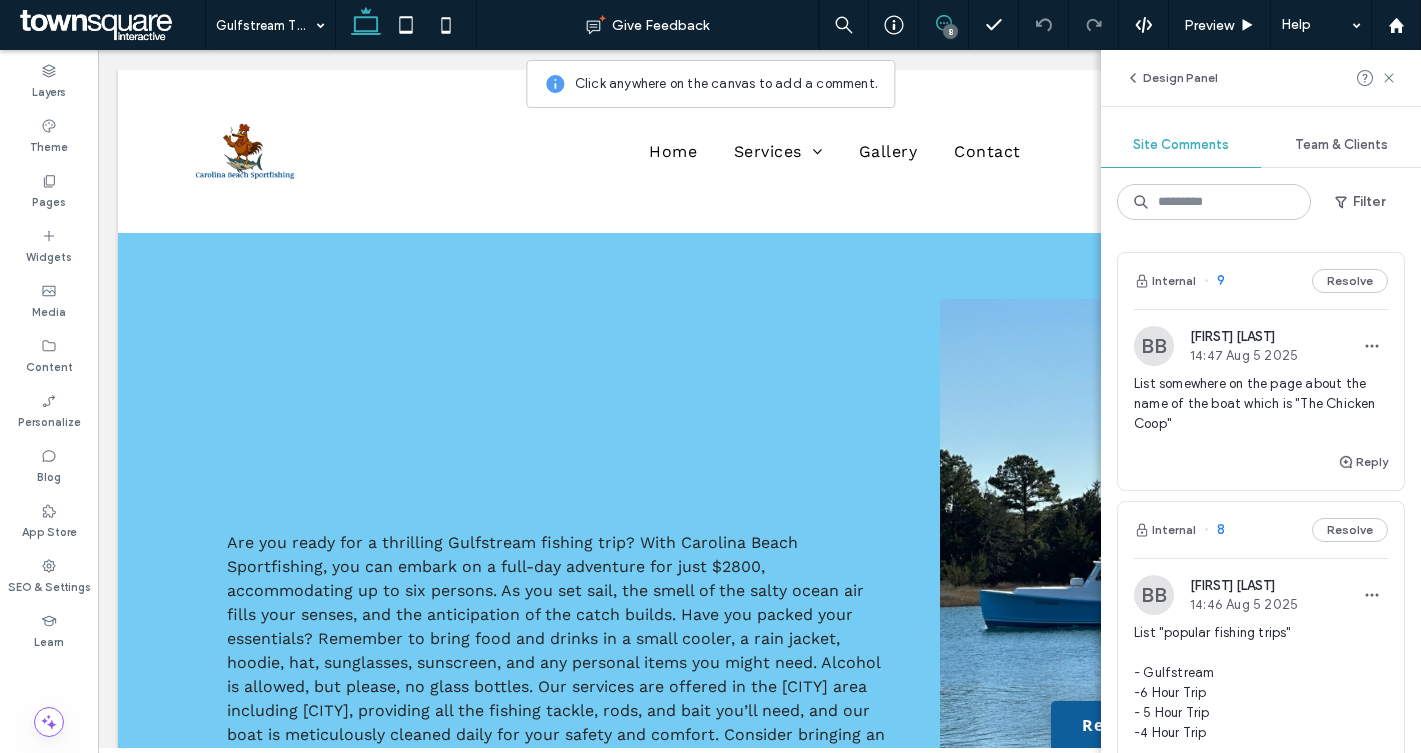 scroll, scrollTop: 614, scrollLeft: 0, axis: vertical 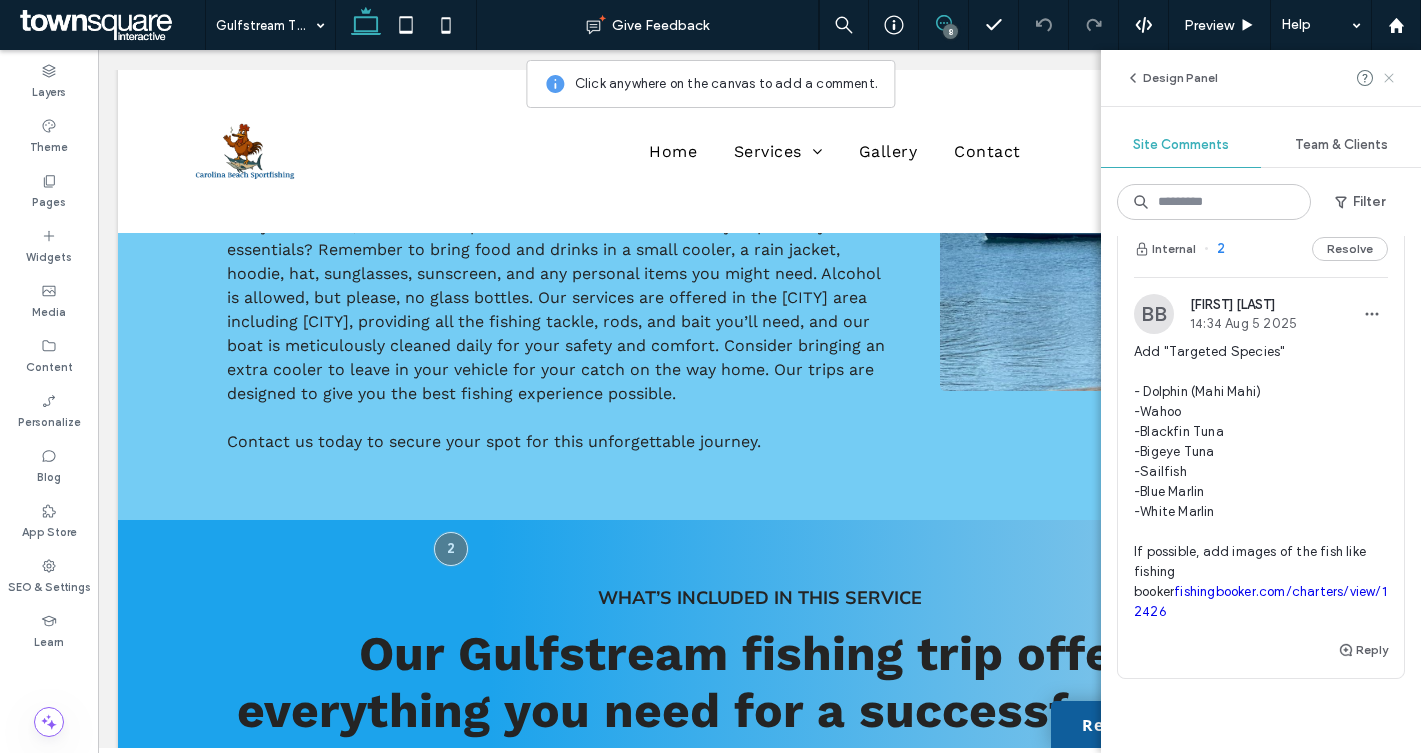 click 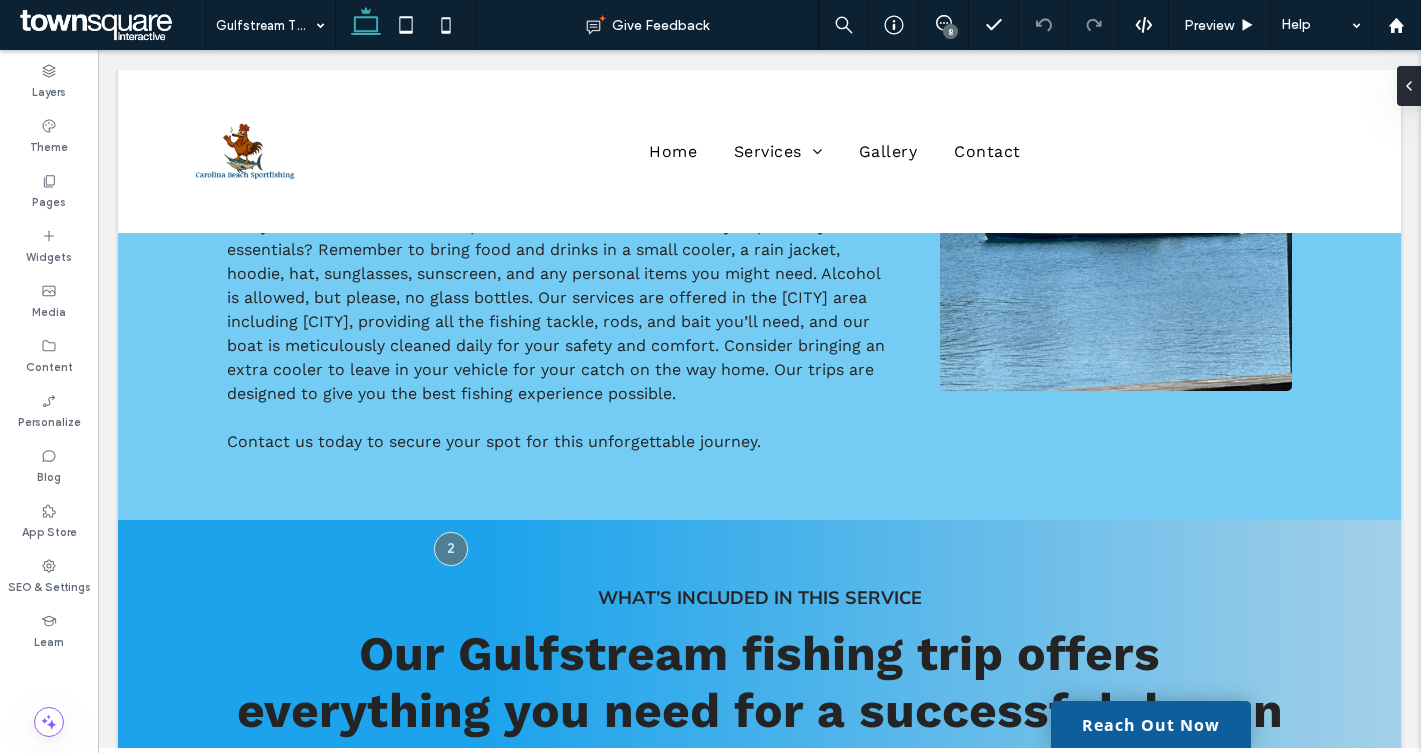 scroll, scrollTop: 0, scrollLeft: 0, axis: both 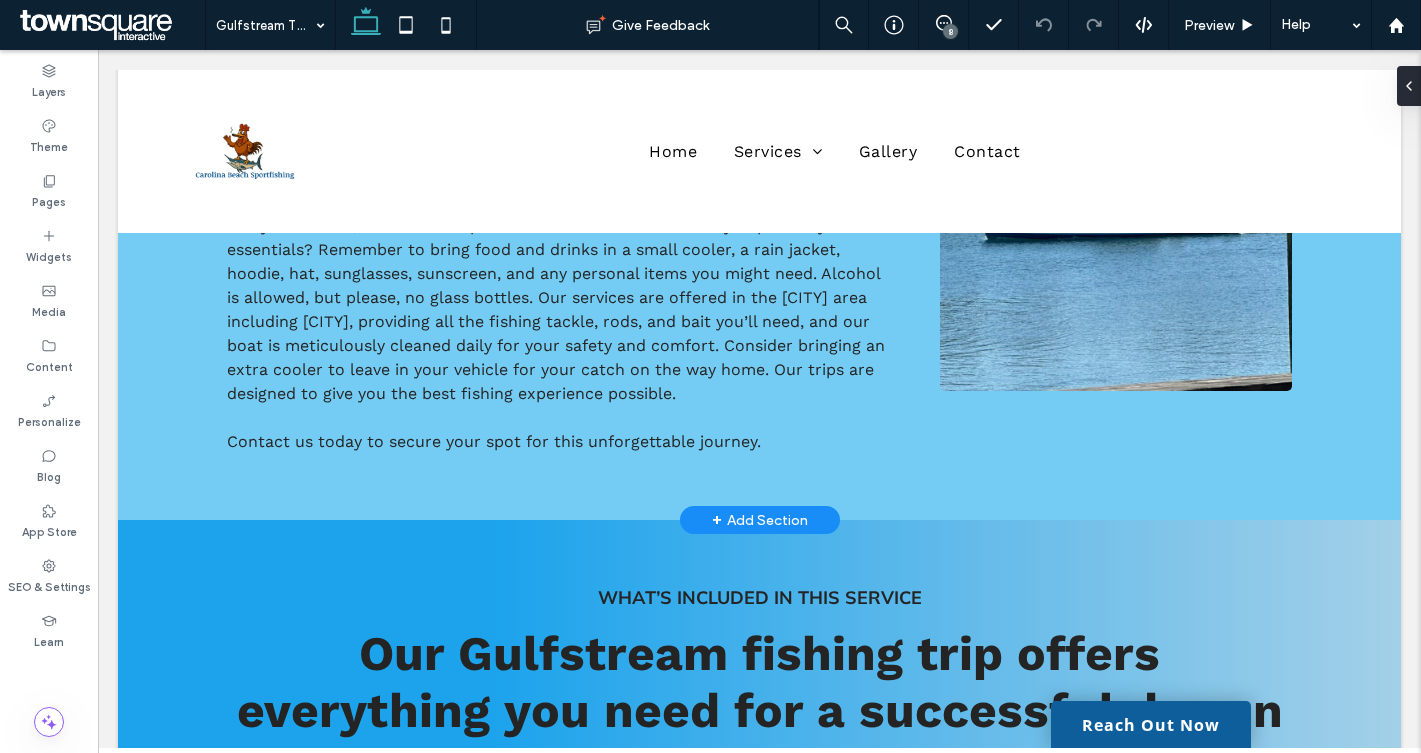 click on "+ Add Section" at bounding box center (760, 520) 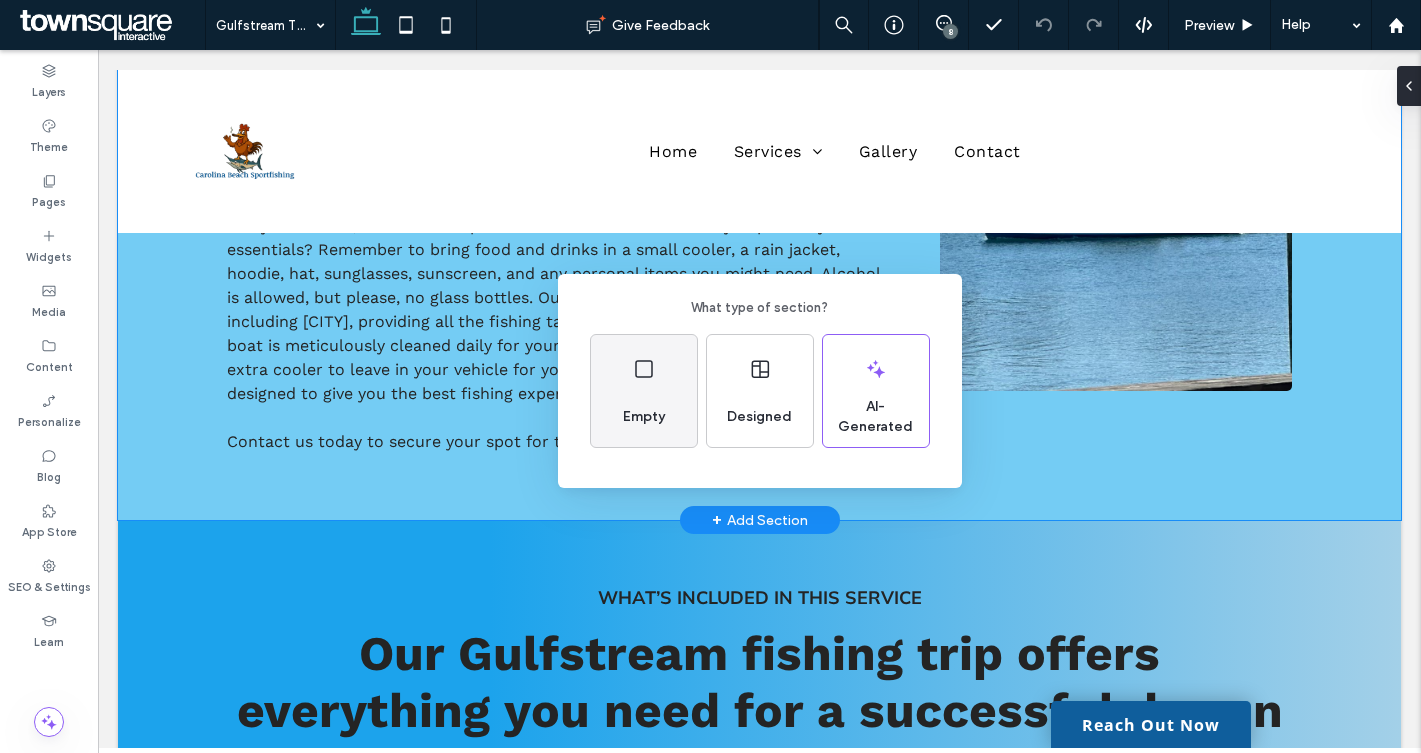 click on "Empty" at bounding box center [644, 417] 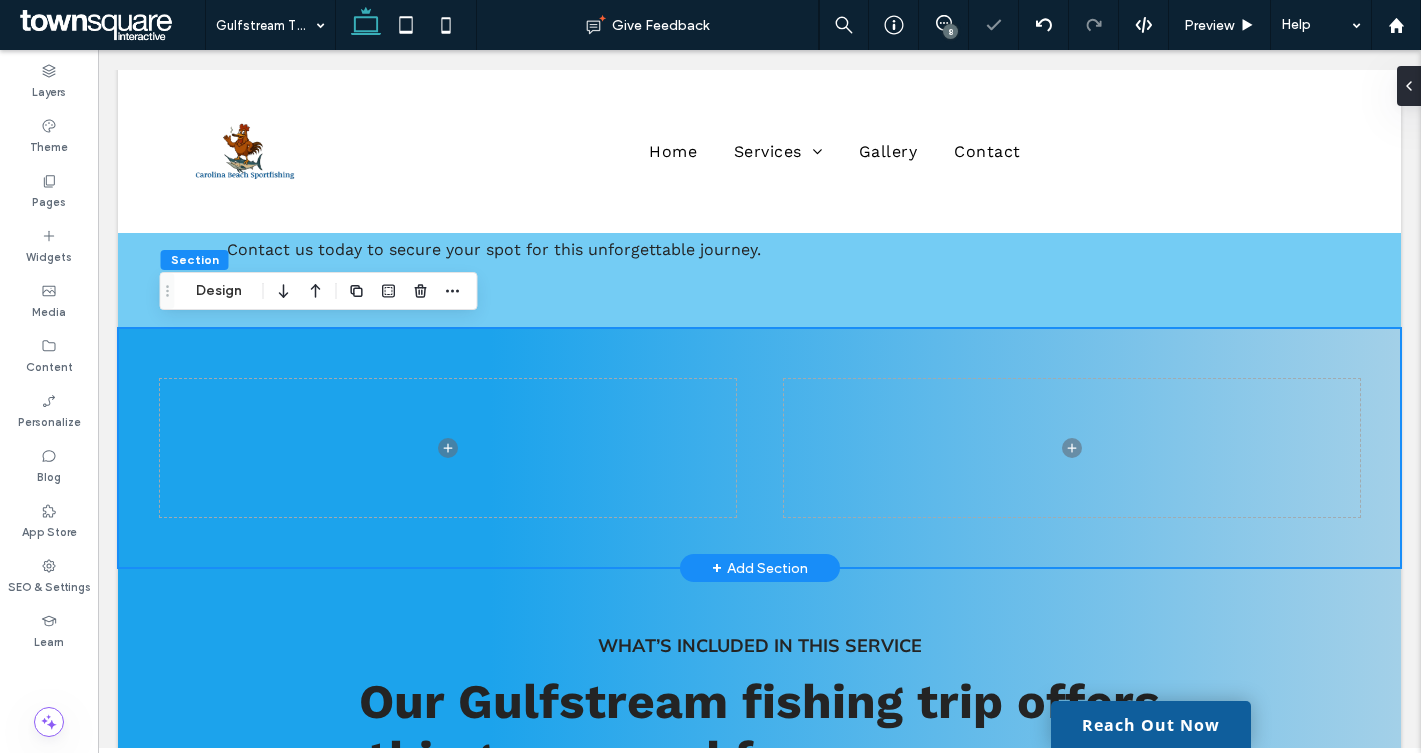 scroll, scrollTop: 585, scrollLeft: 0, axis: vertical 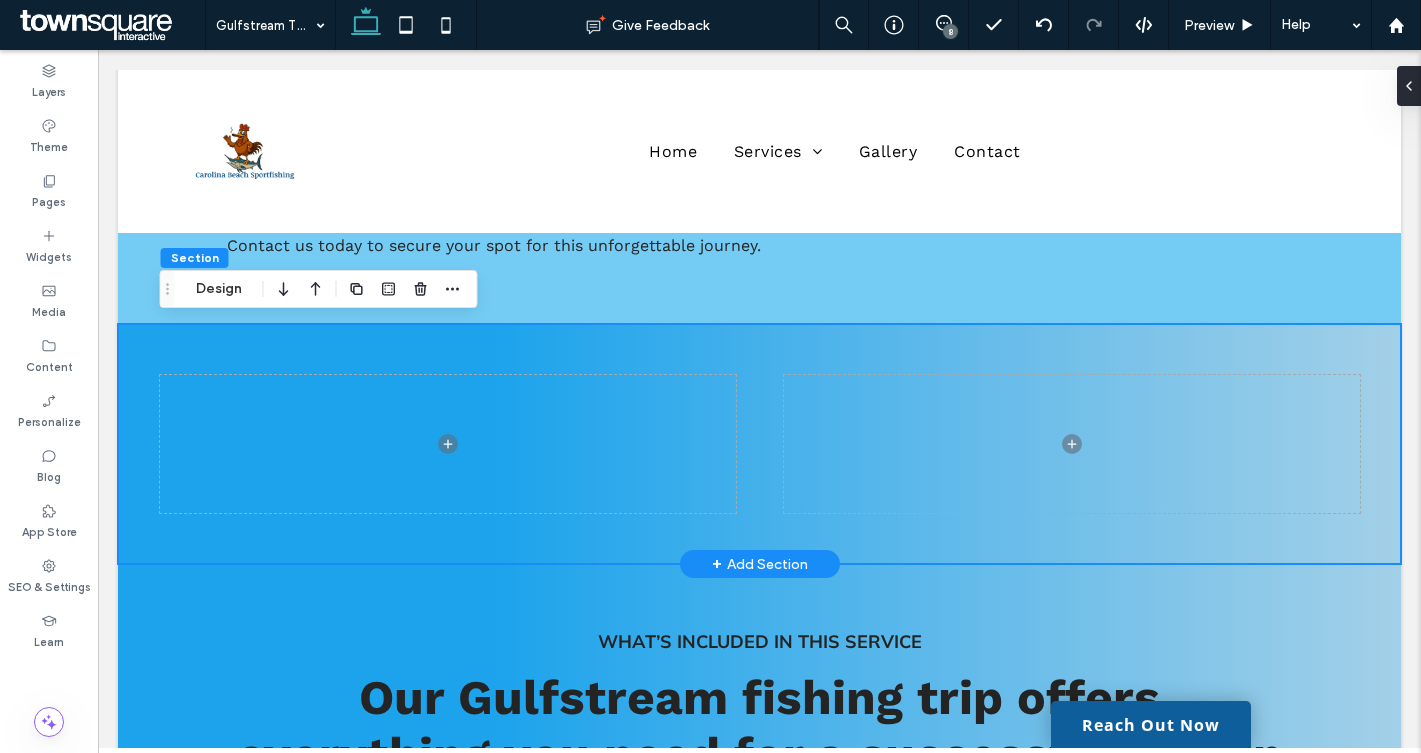click at bounding box center (759, 444) 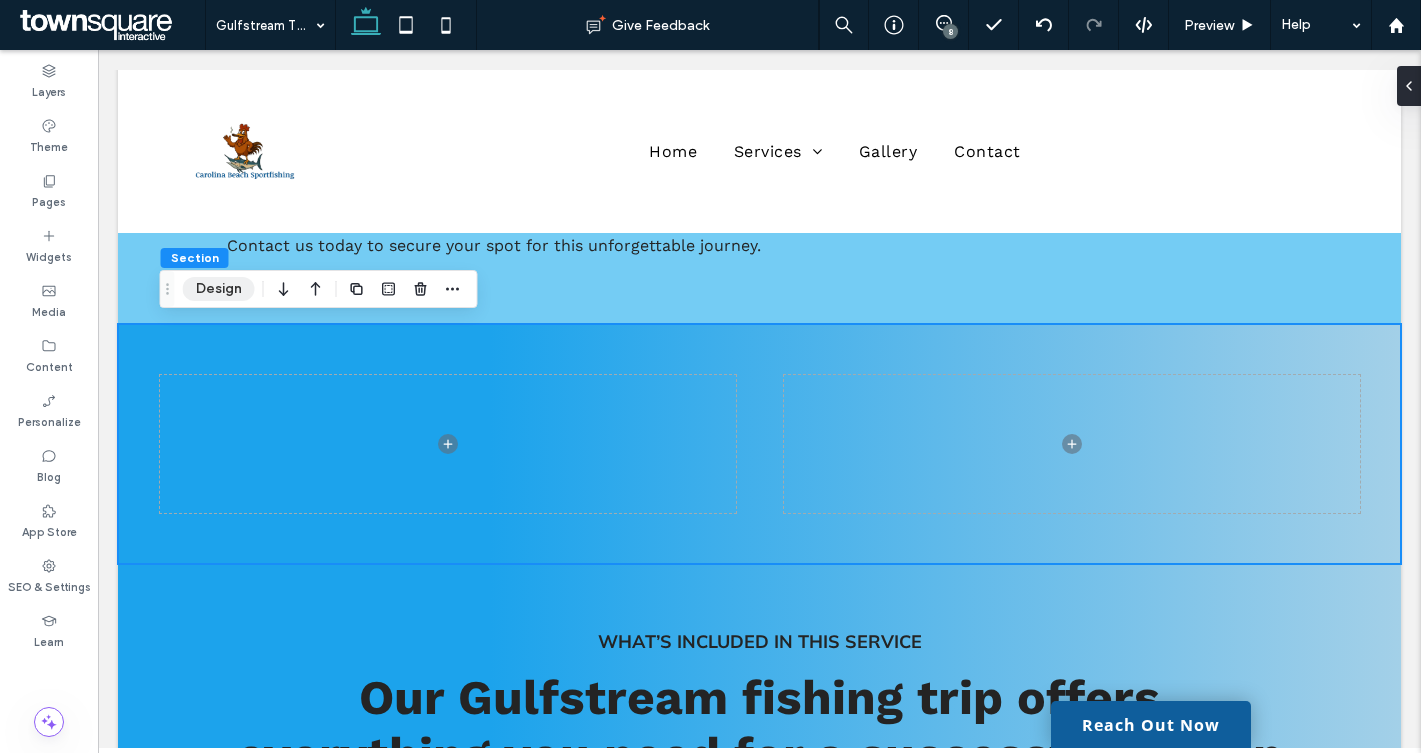 click on "Design" at bounding box center (219, 289) 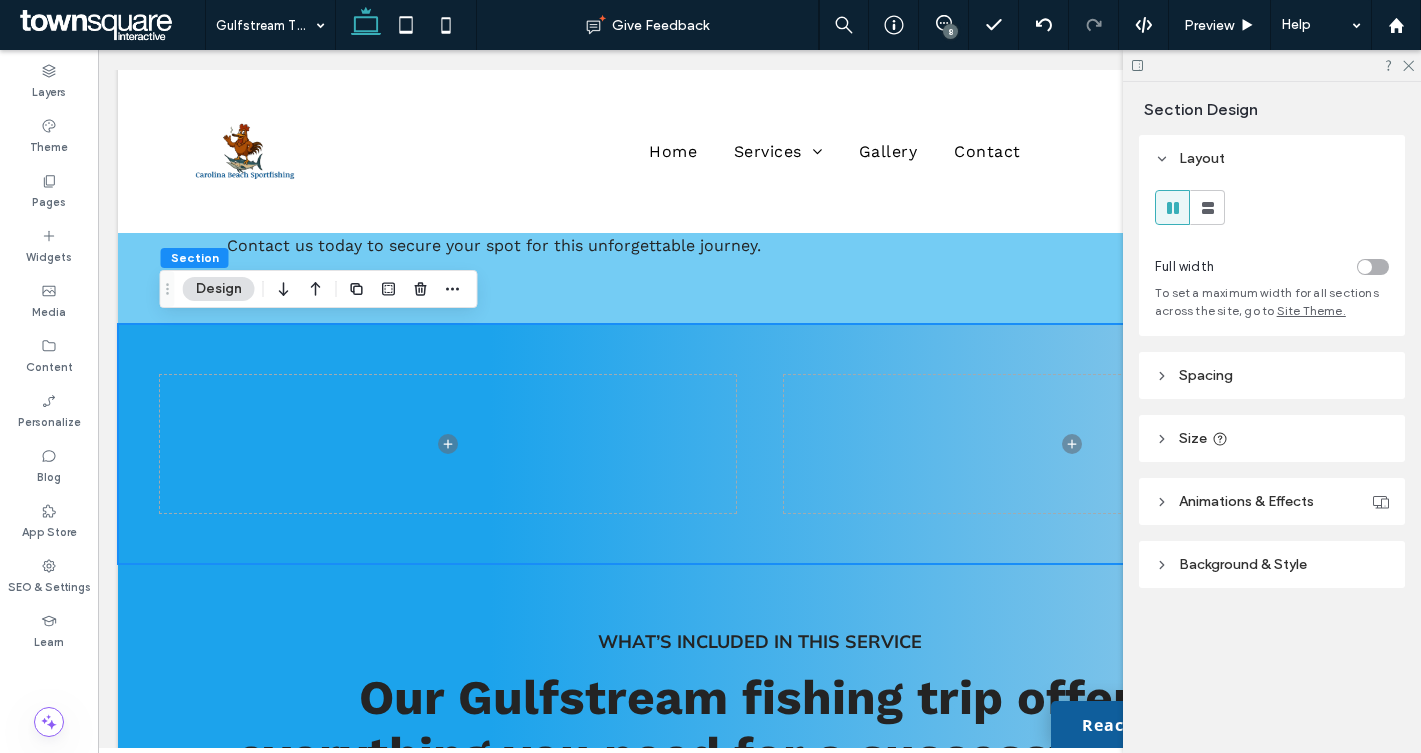 click on "Background & Style" at bounding box center [1243, 564] 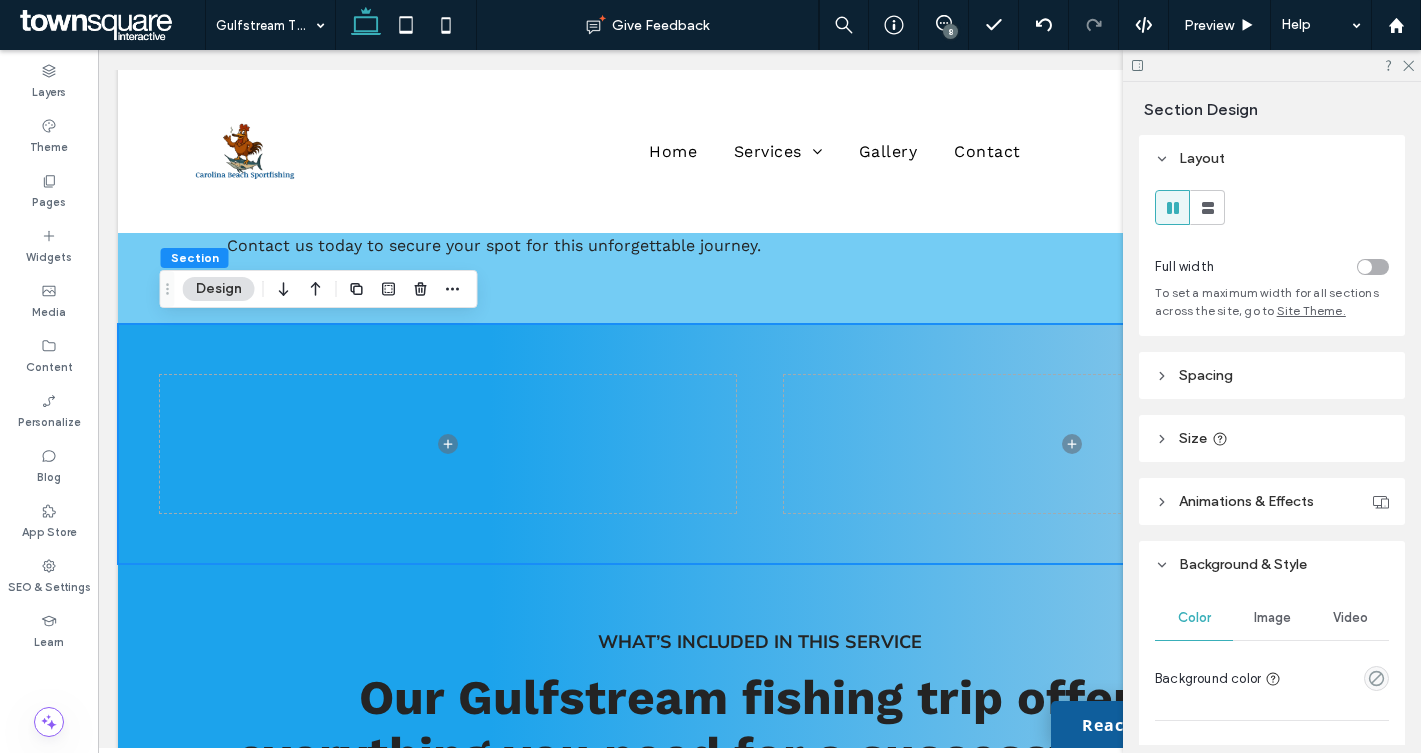 scroll, scrollTop: 77, scrollLeft: 0, axis: vertical 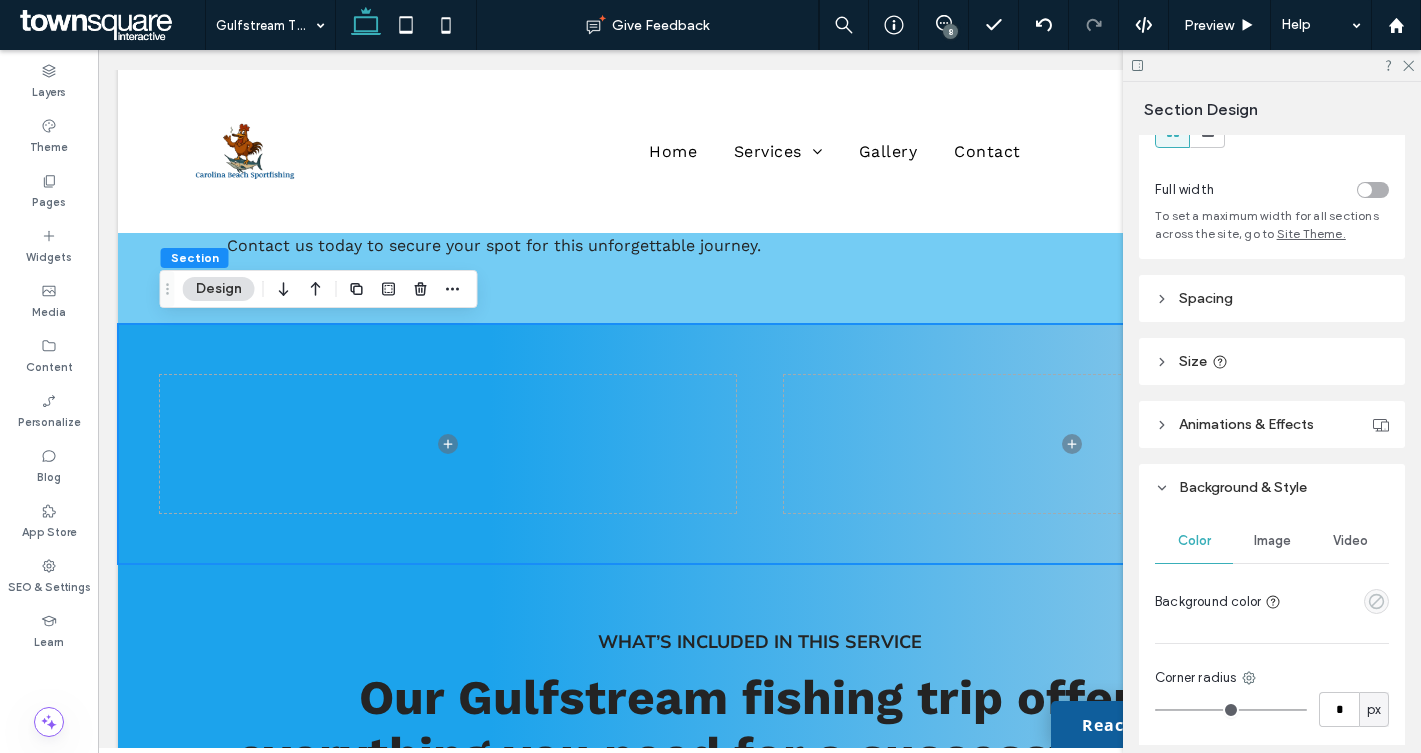 click 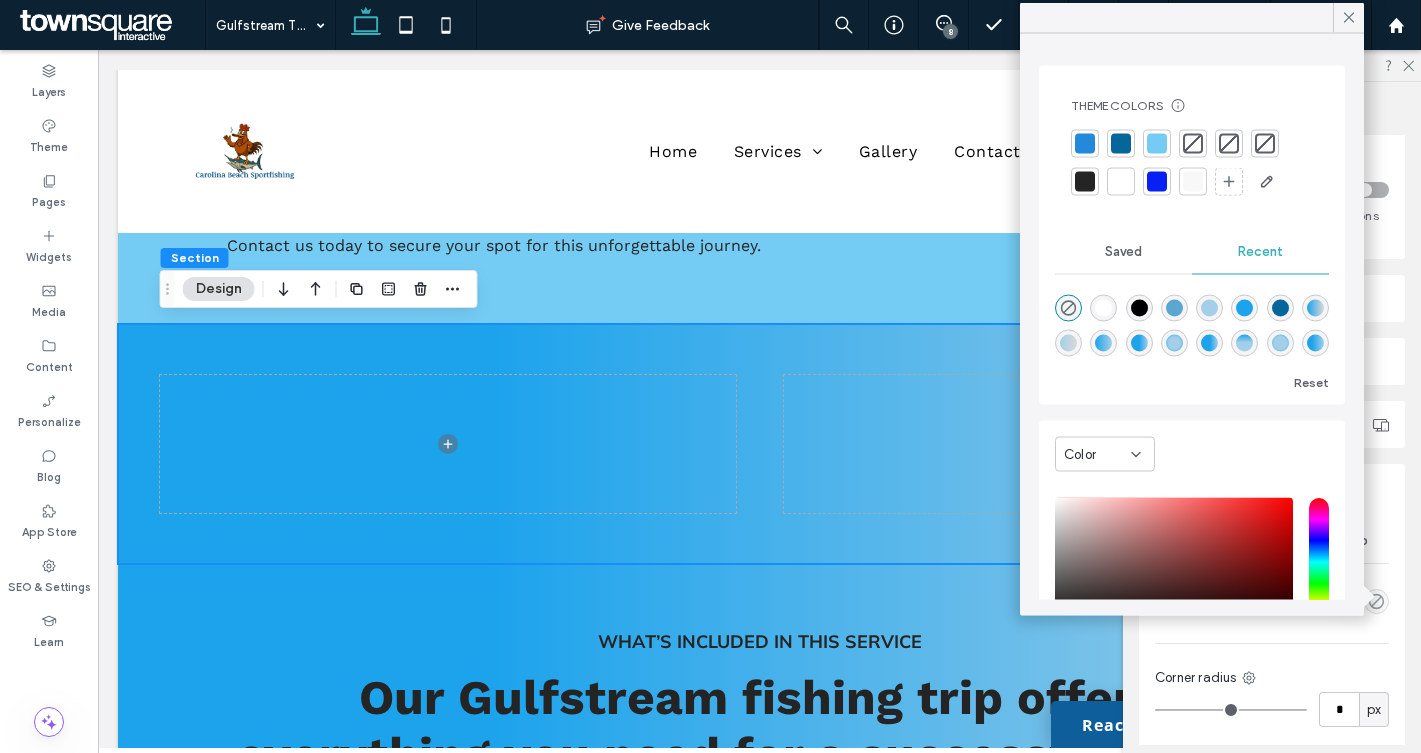 click at bounding box center (1103, 308) 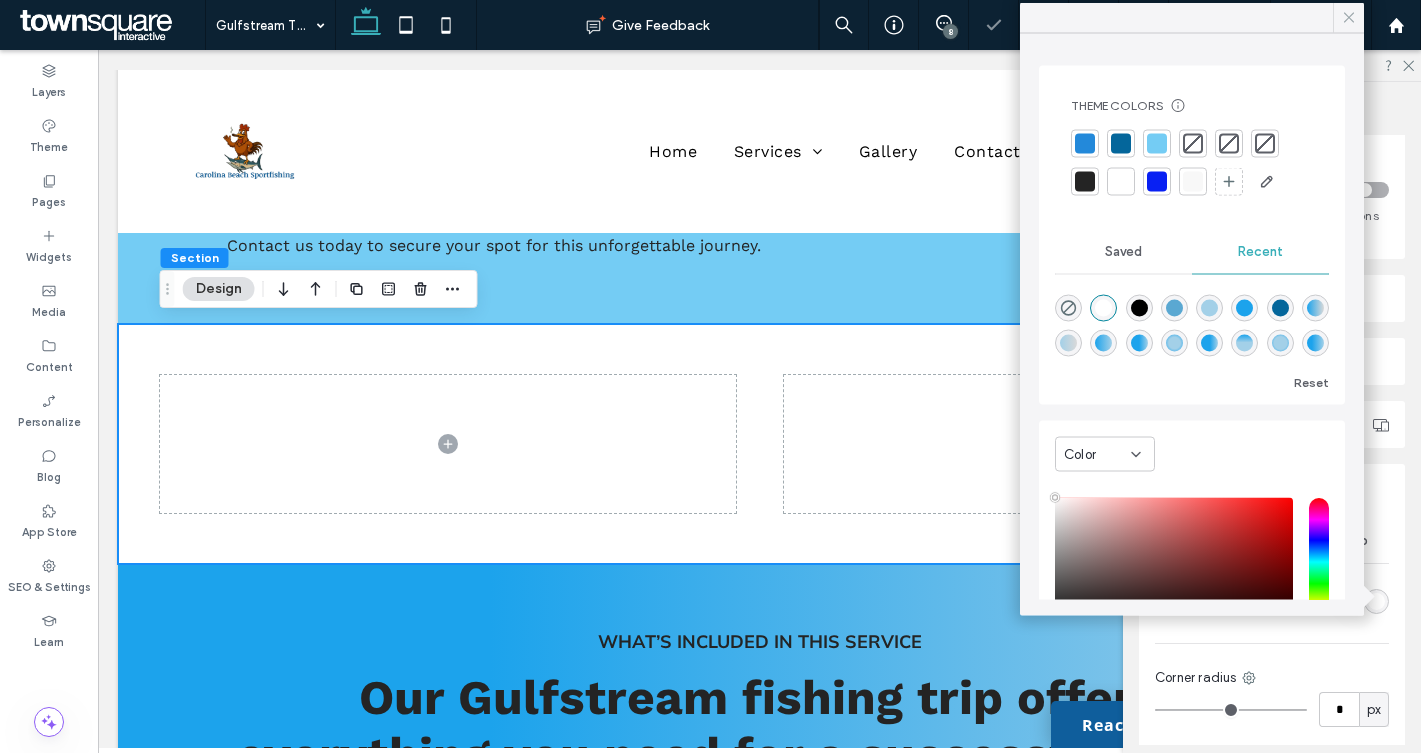 click 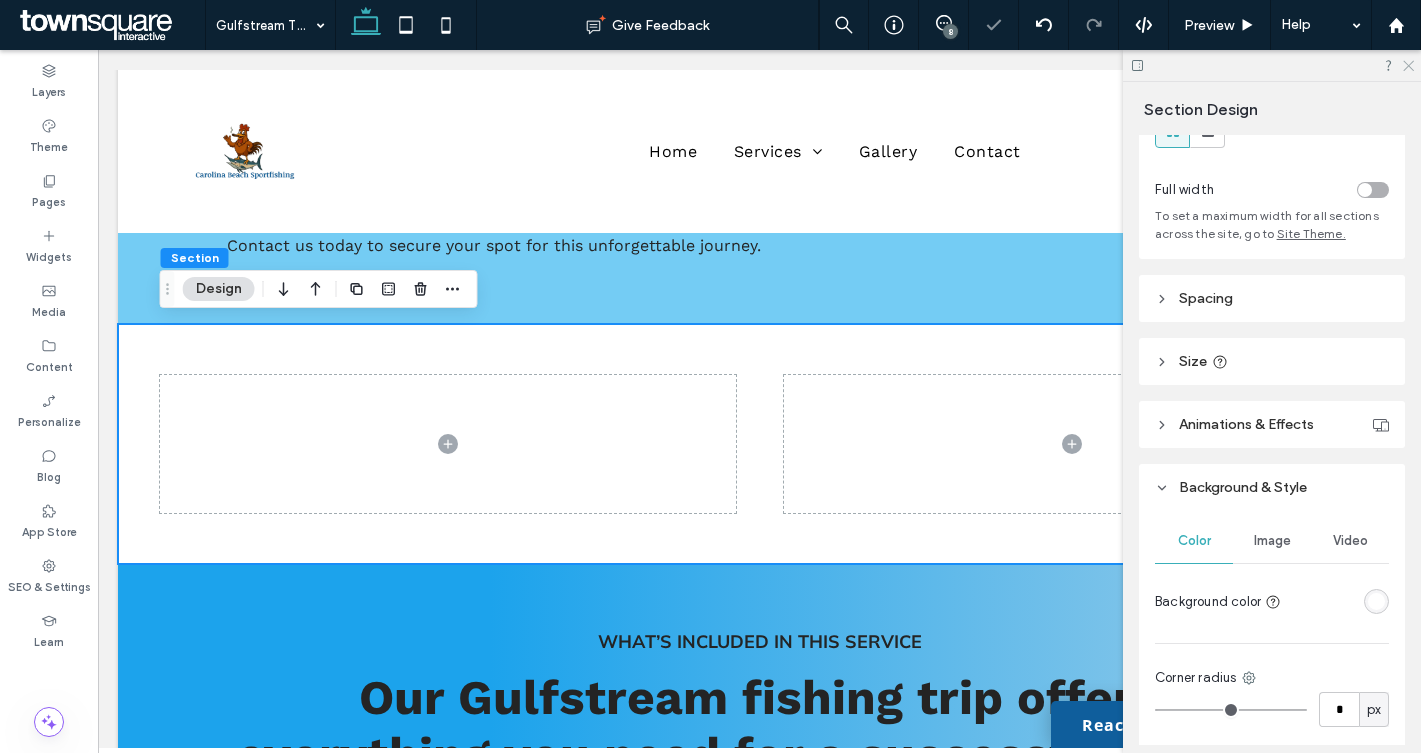 click 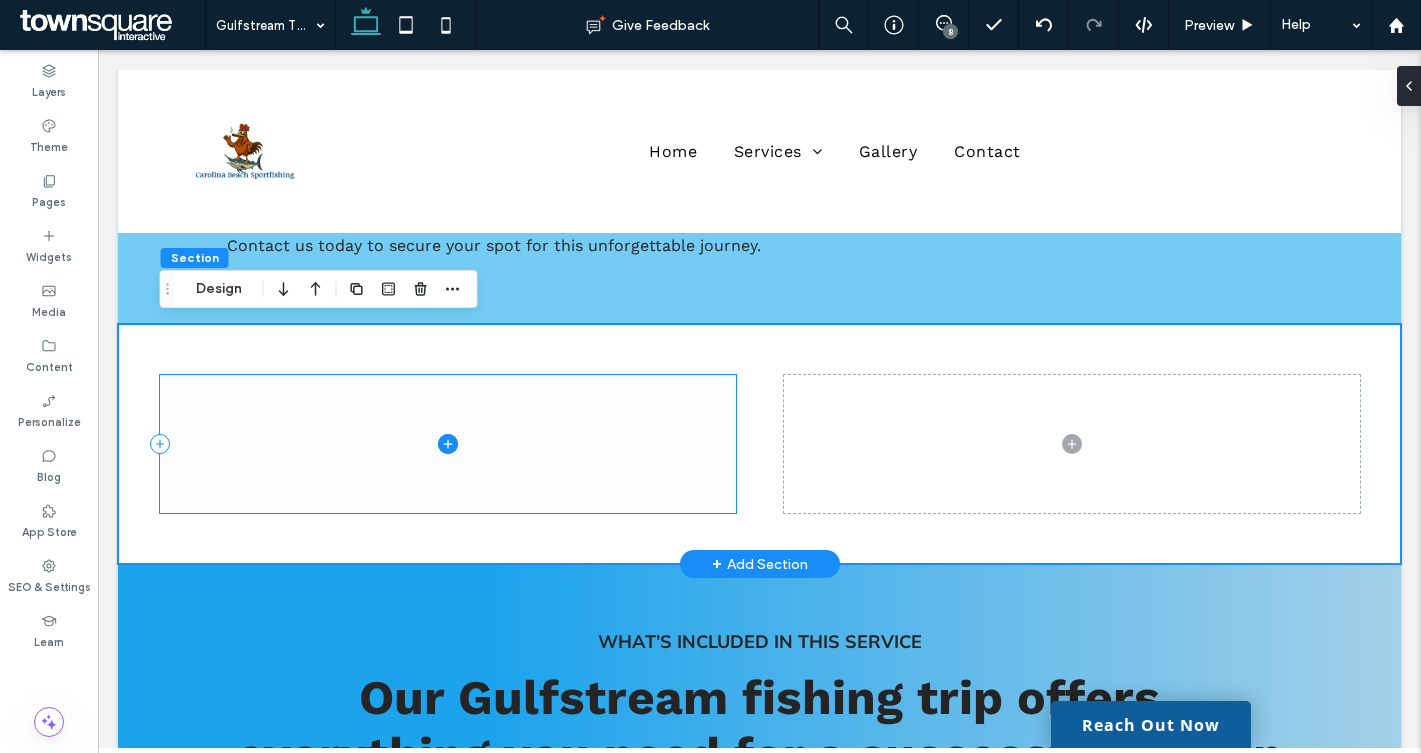 click at bounding box center [448, 443] 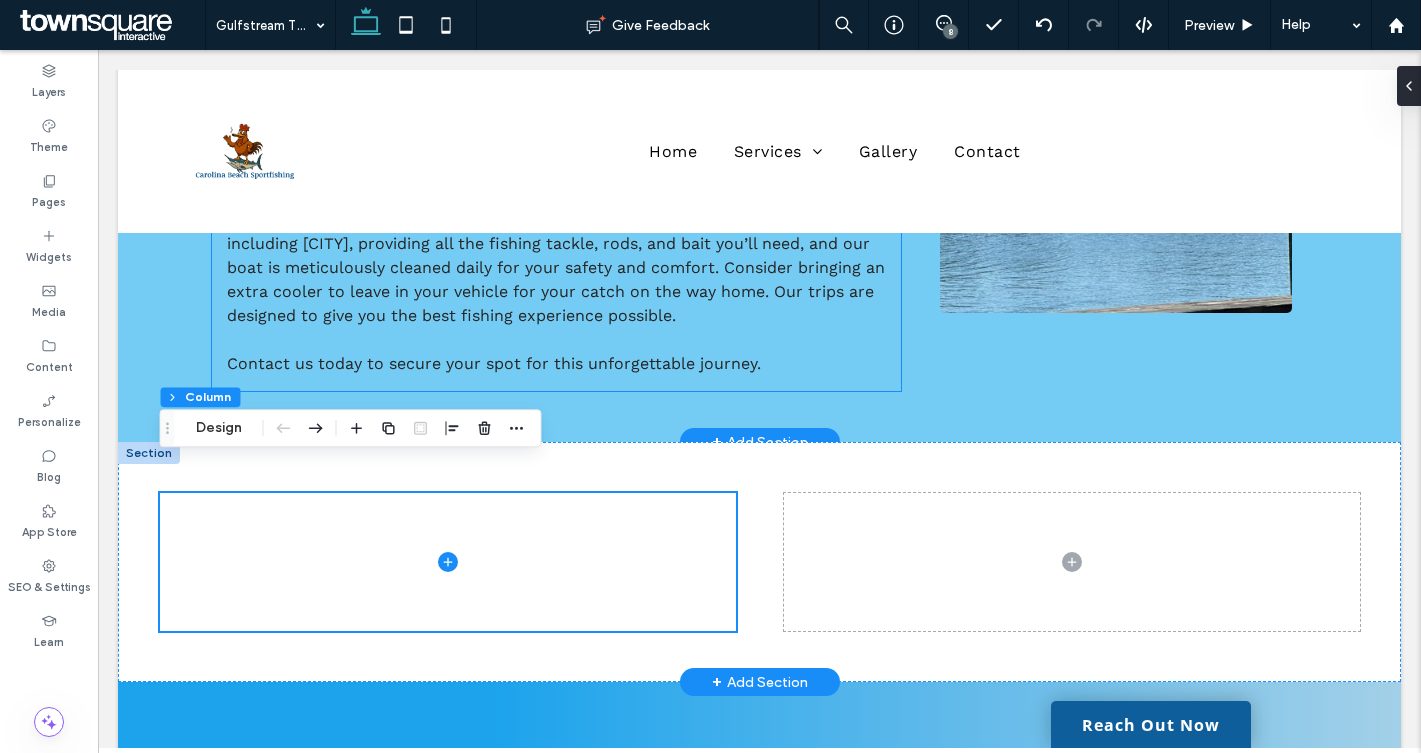 scroll, scrollTop: 506, scrollLeft: 0, axis: vertical 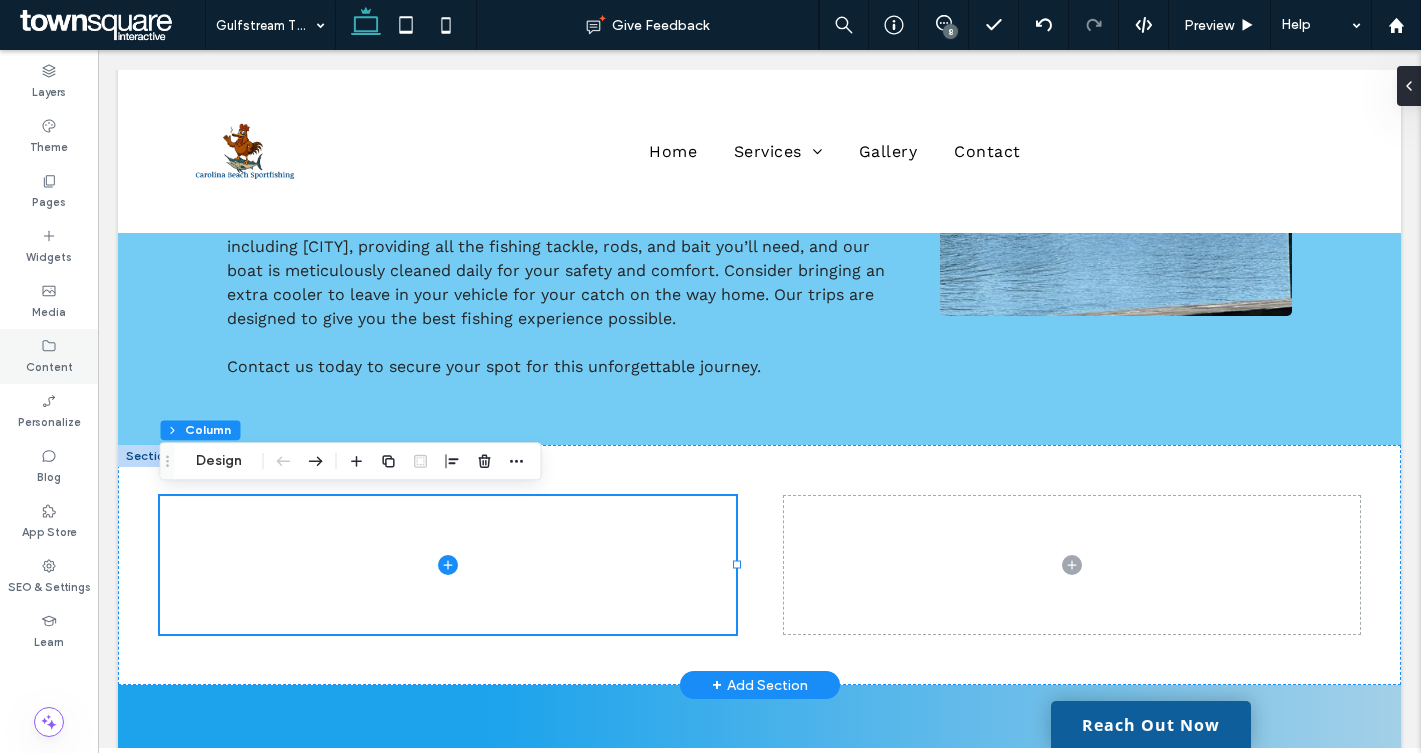 click 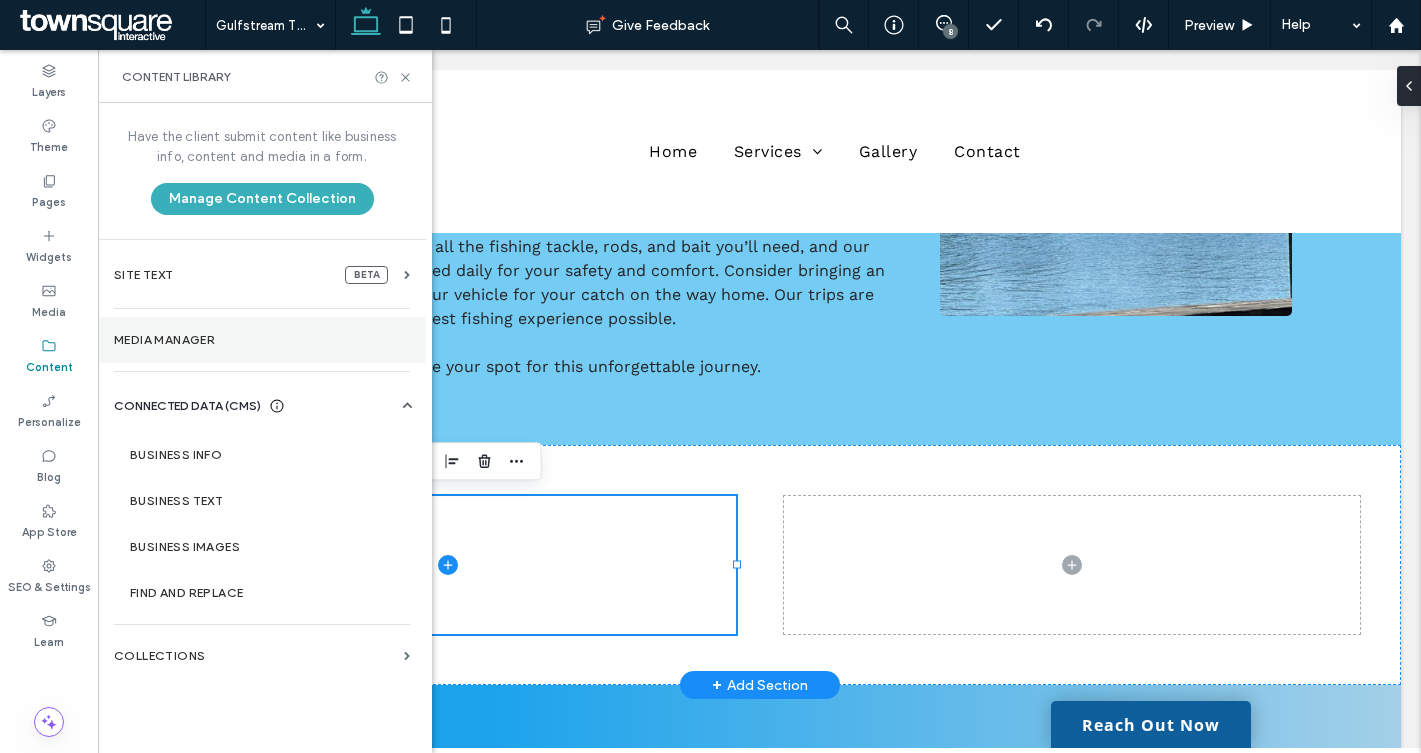 click on "Media Manager" at bounding box center [262, 340] 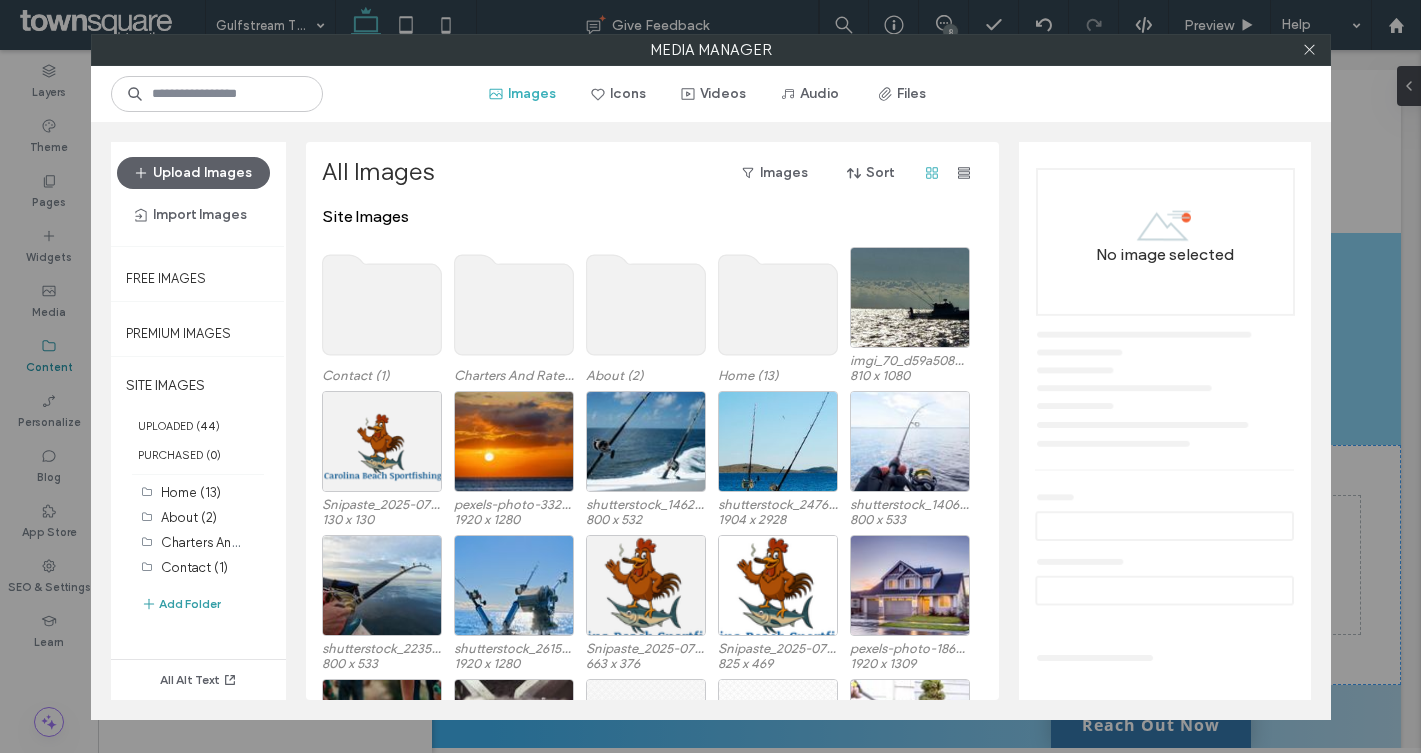 click on "Add Folder" at bounding box center [181, 604] 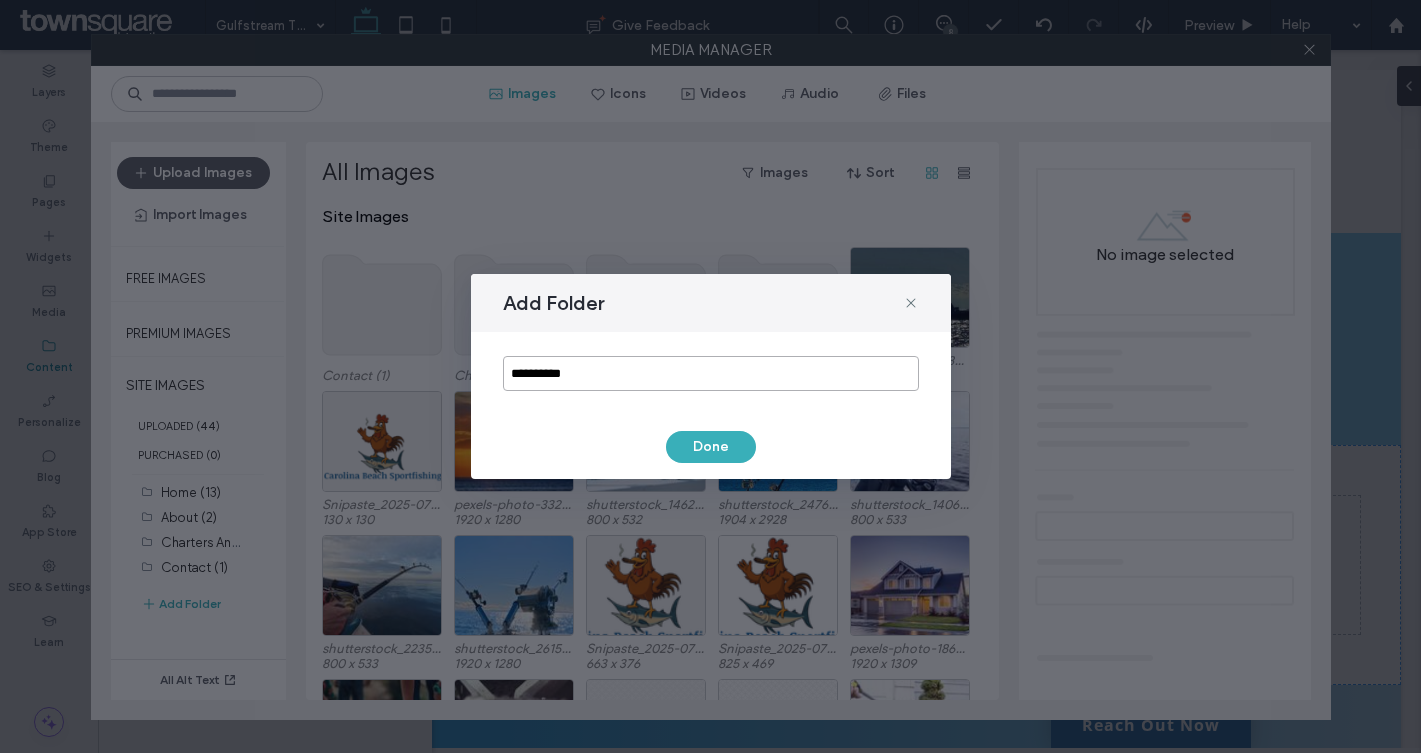 drag, startPoint x: 589, startPoint y: 374, endPoint x: 428, endPoint y: 374, distance: 161 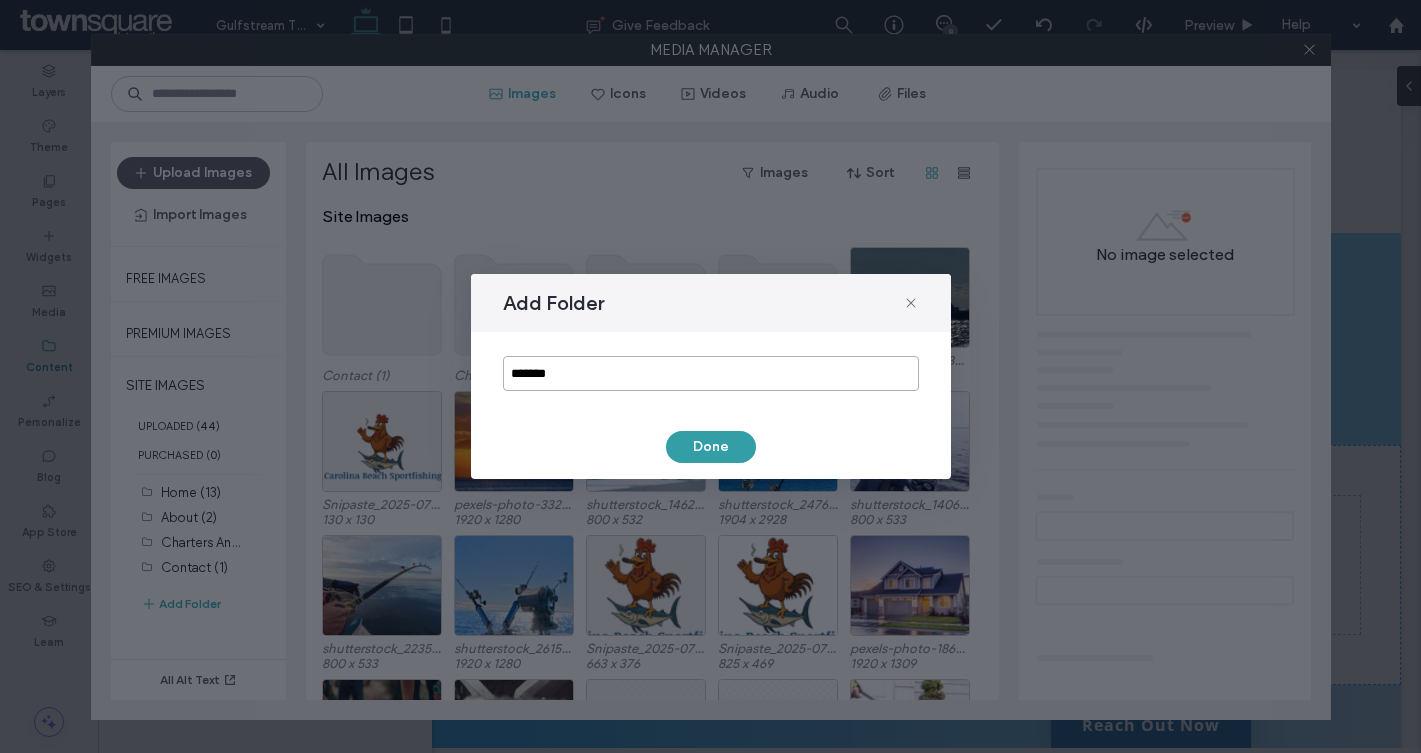 type on "*******" 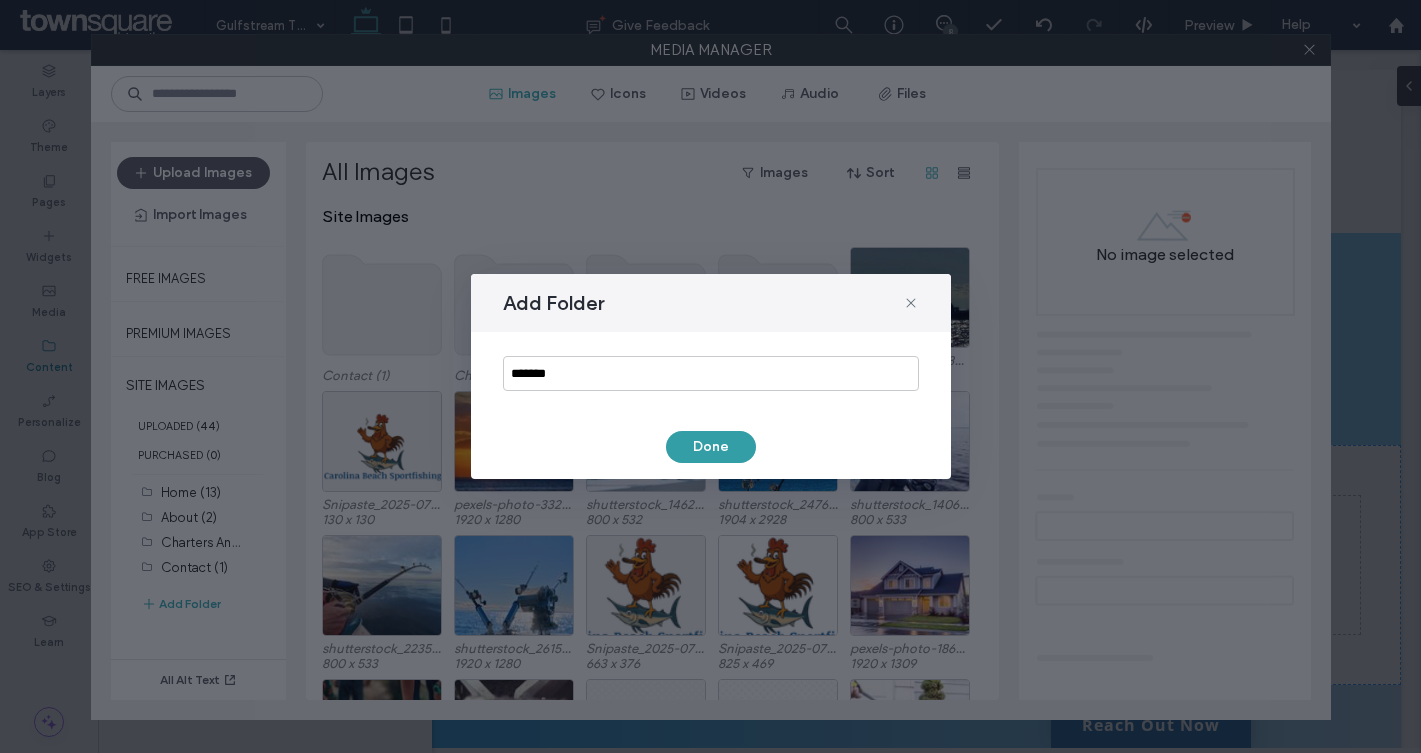 click on "Done" at bounding box center (711, 447) 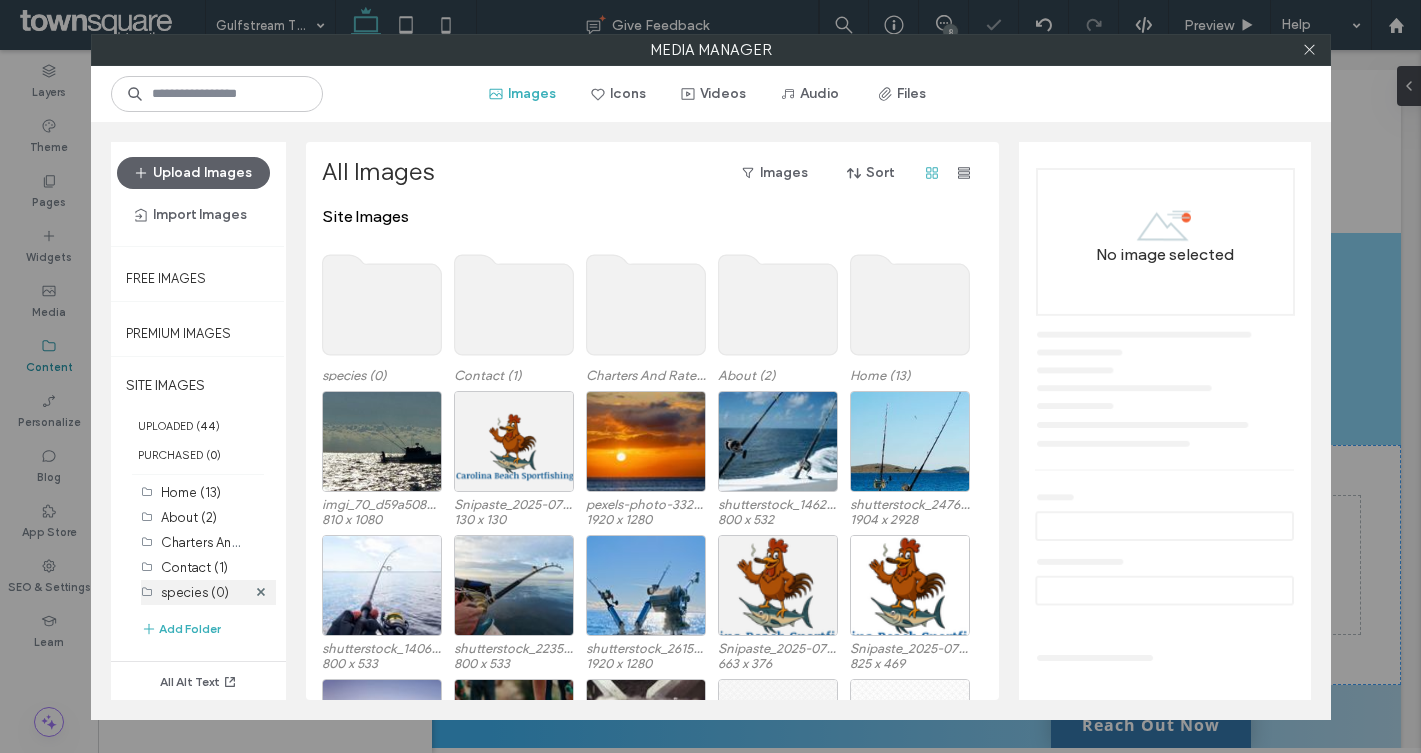 click on "species (0)" at bounding box center [195, 592] 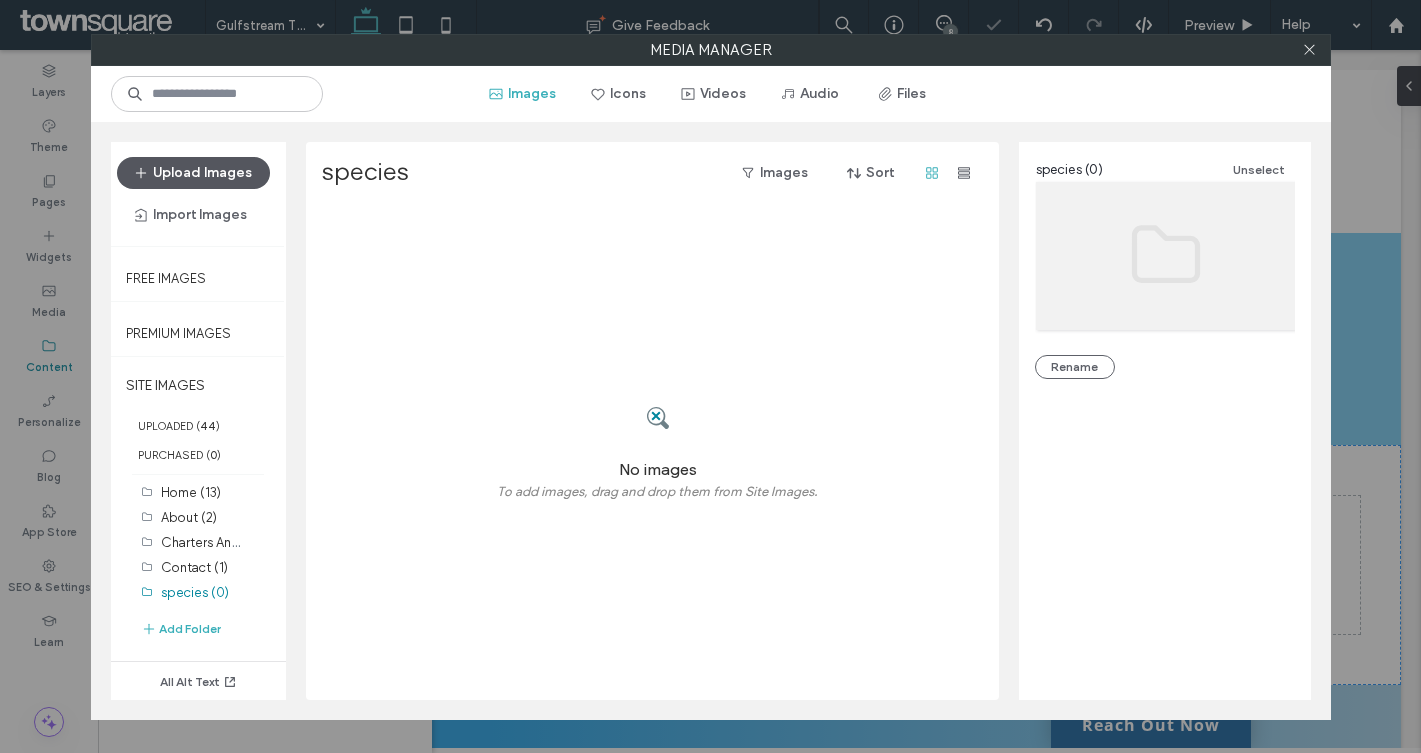 click on "Upload Images" at bounding box center (193, 173) 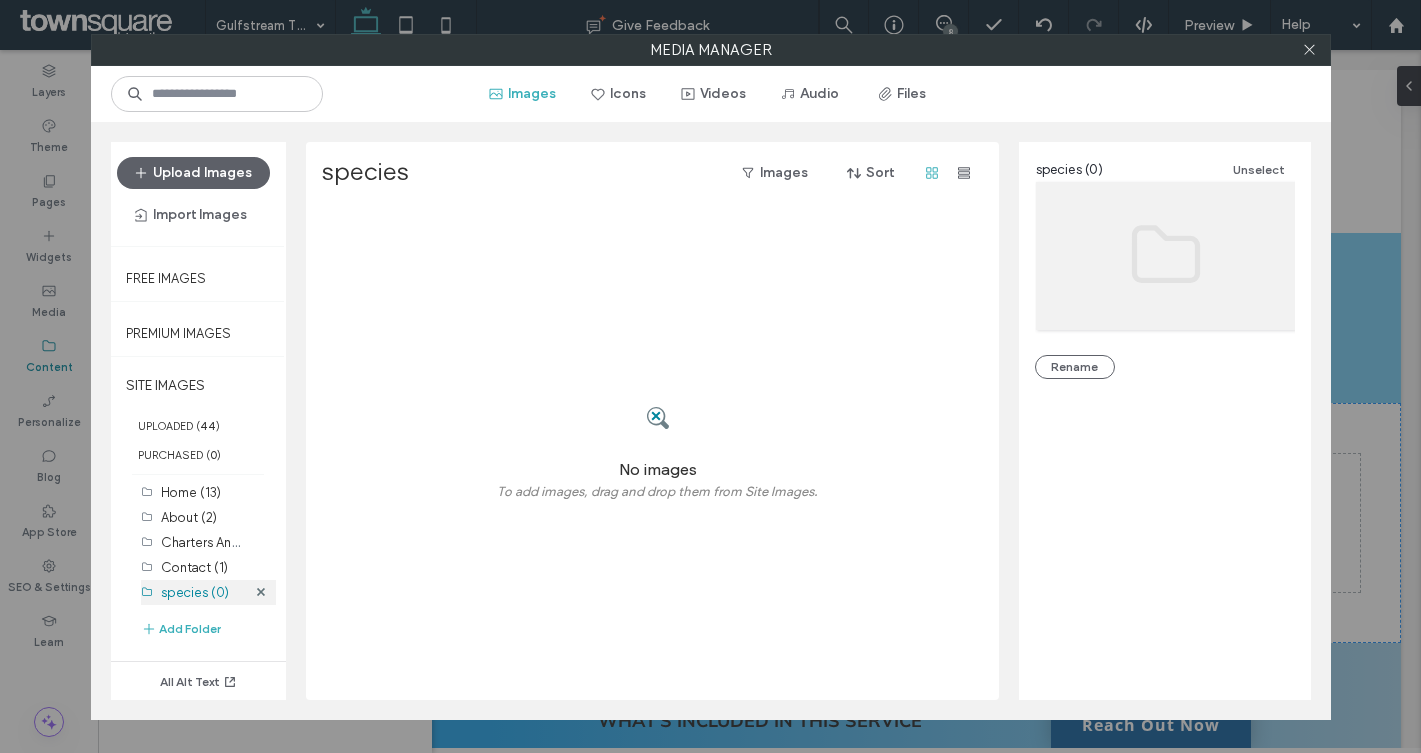 click on "species (0)" at bounding box center [195, 592] 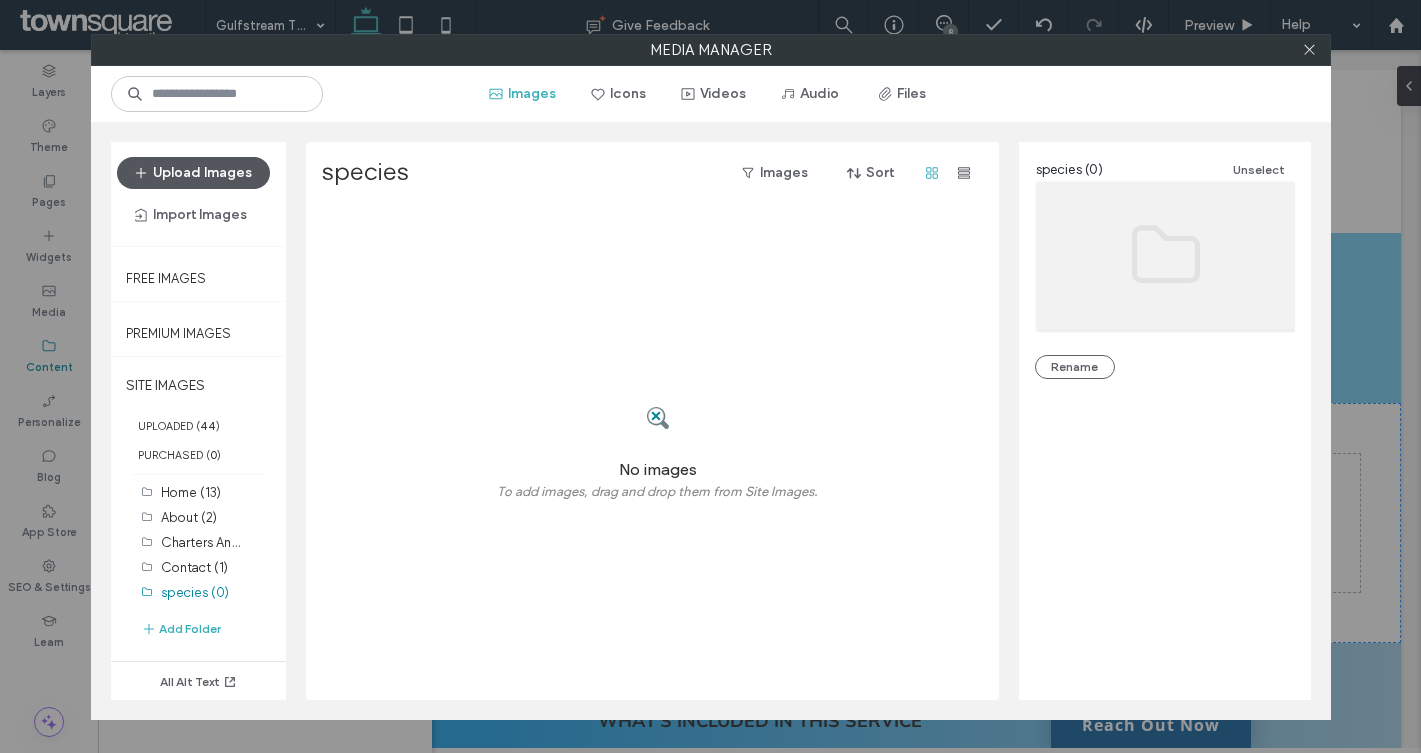 click on "Upload Images" at bounding box center (193, 173) 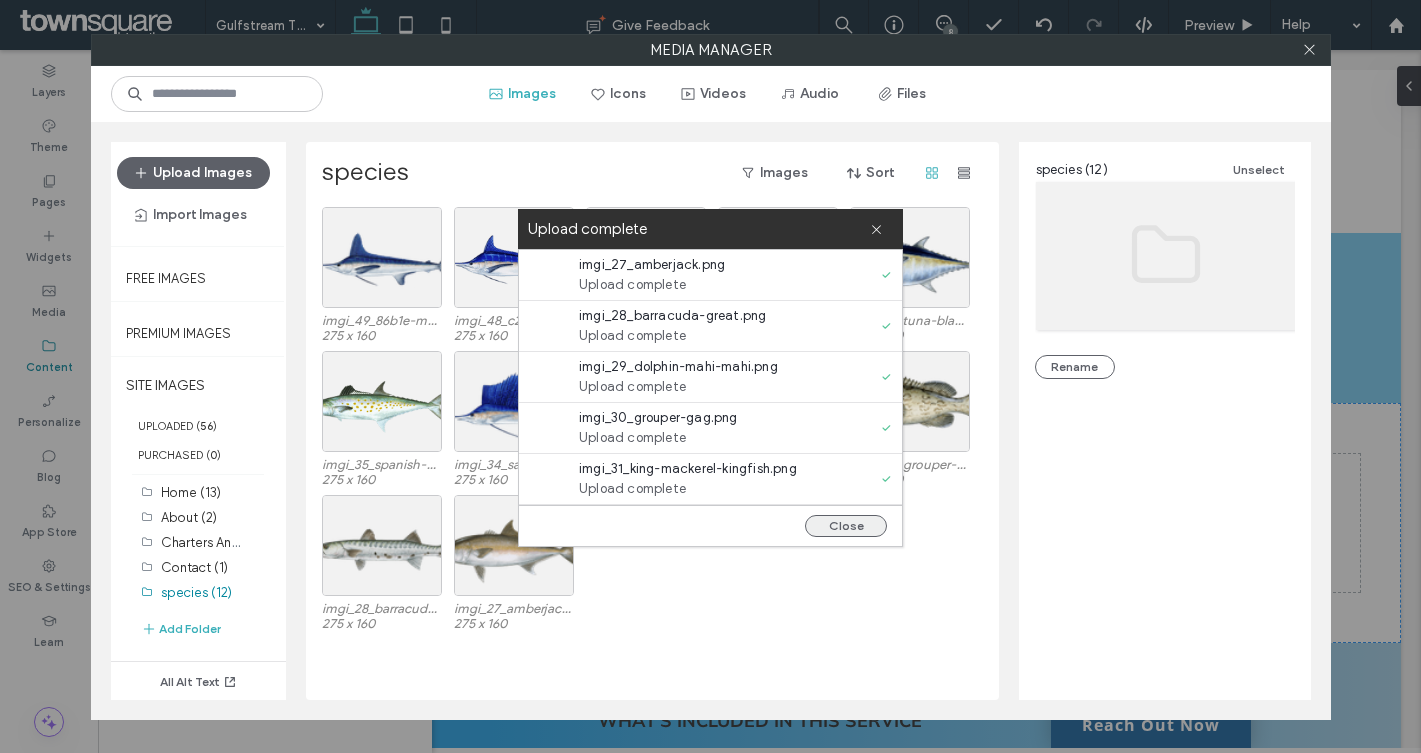 click on "Close" at bounding box center [846, 526] 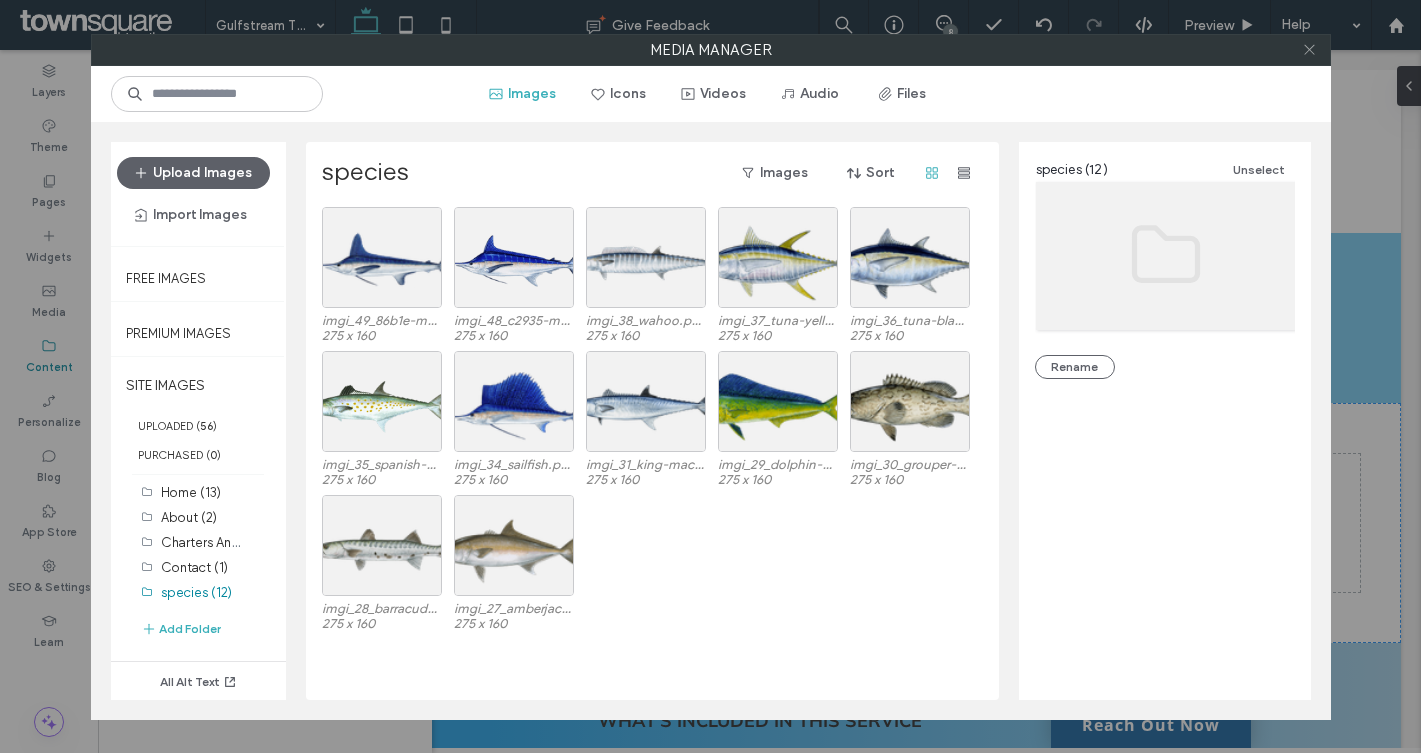 click 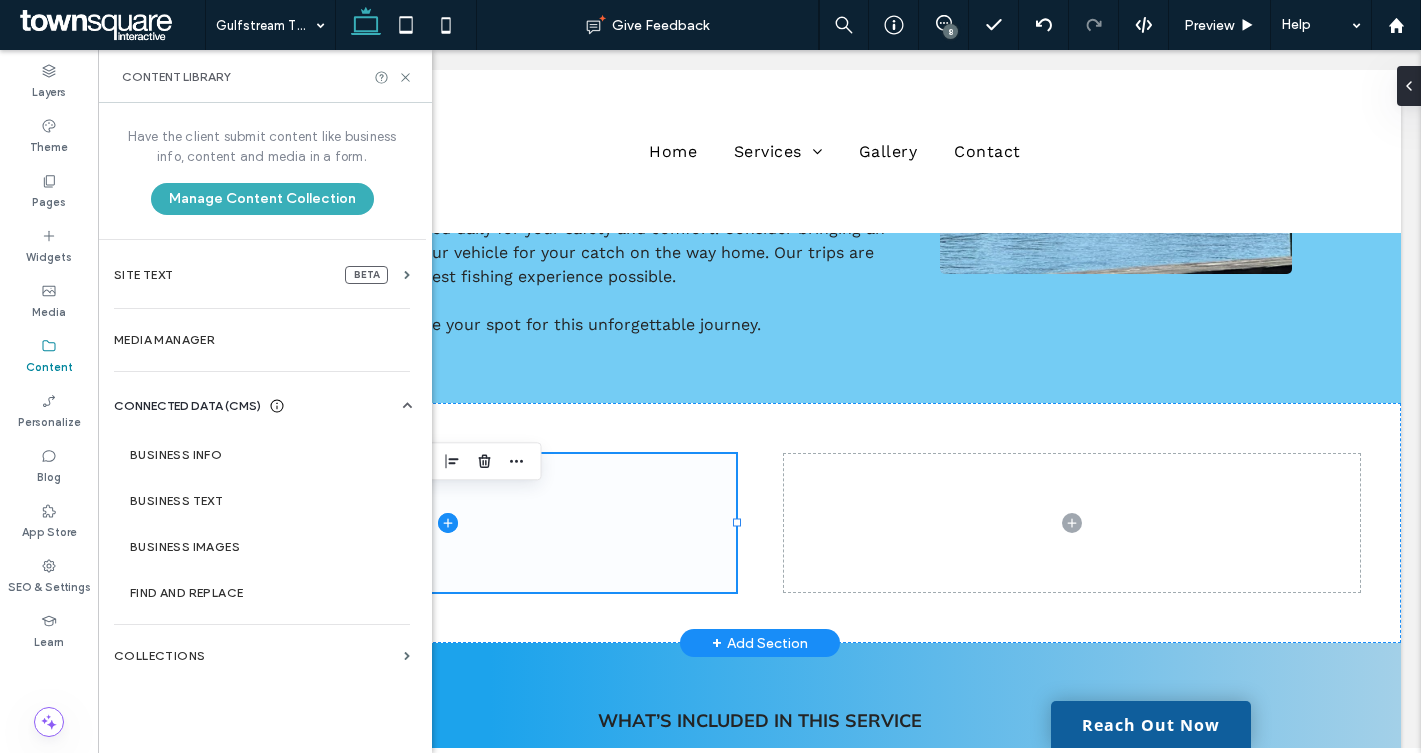 click at bounding box center (448, 522) 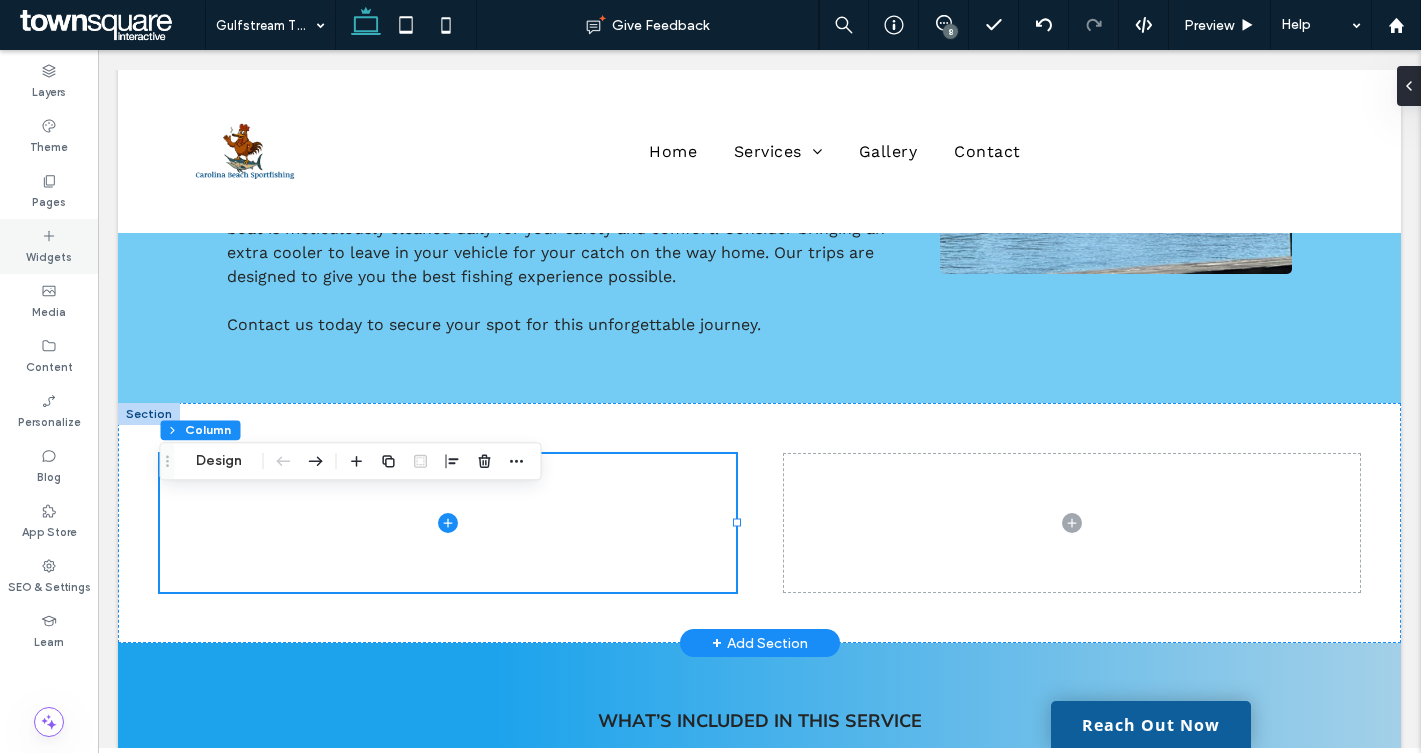 click on "Widgets" at bounding box center (49, 255) 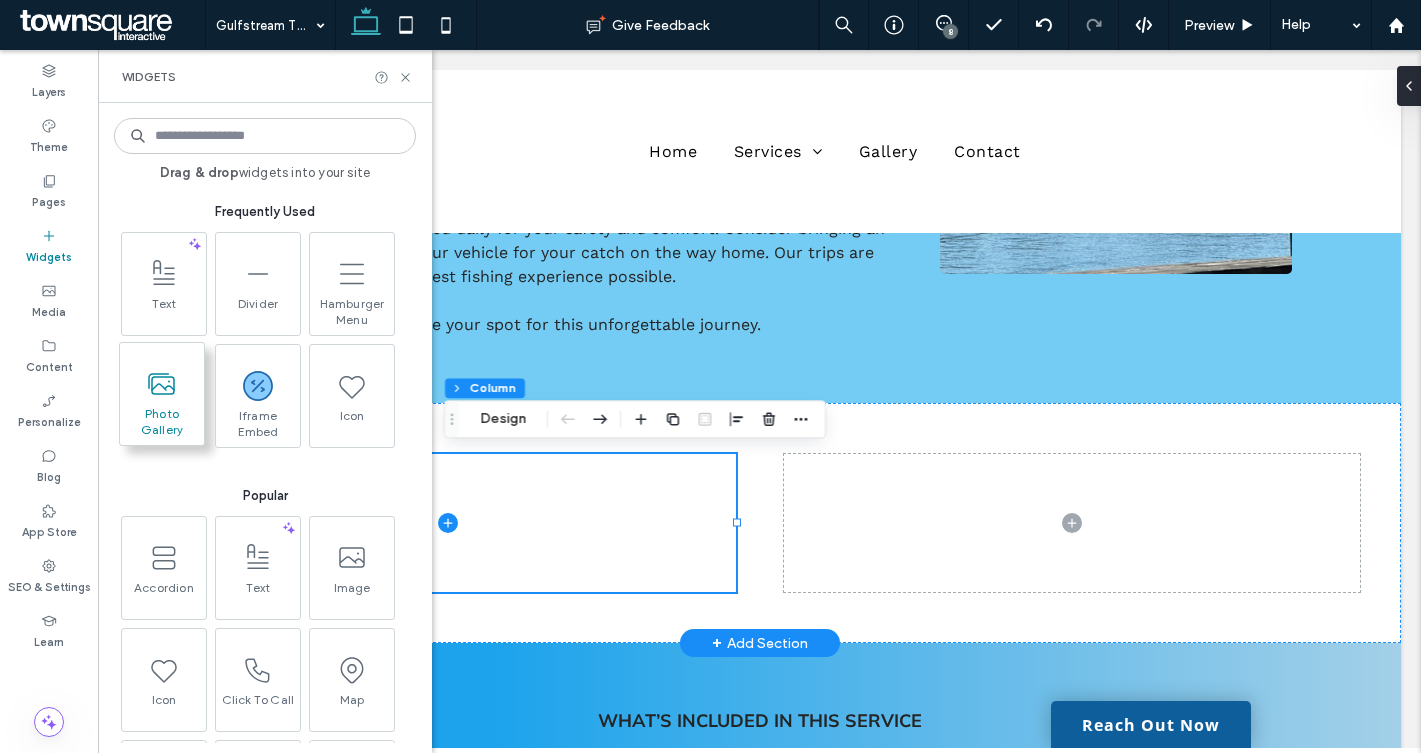 click 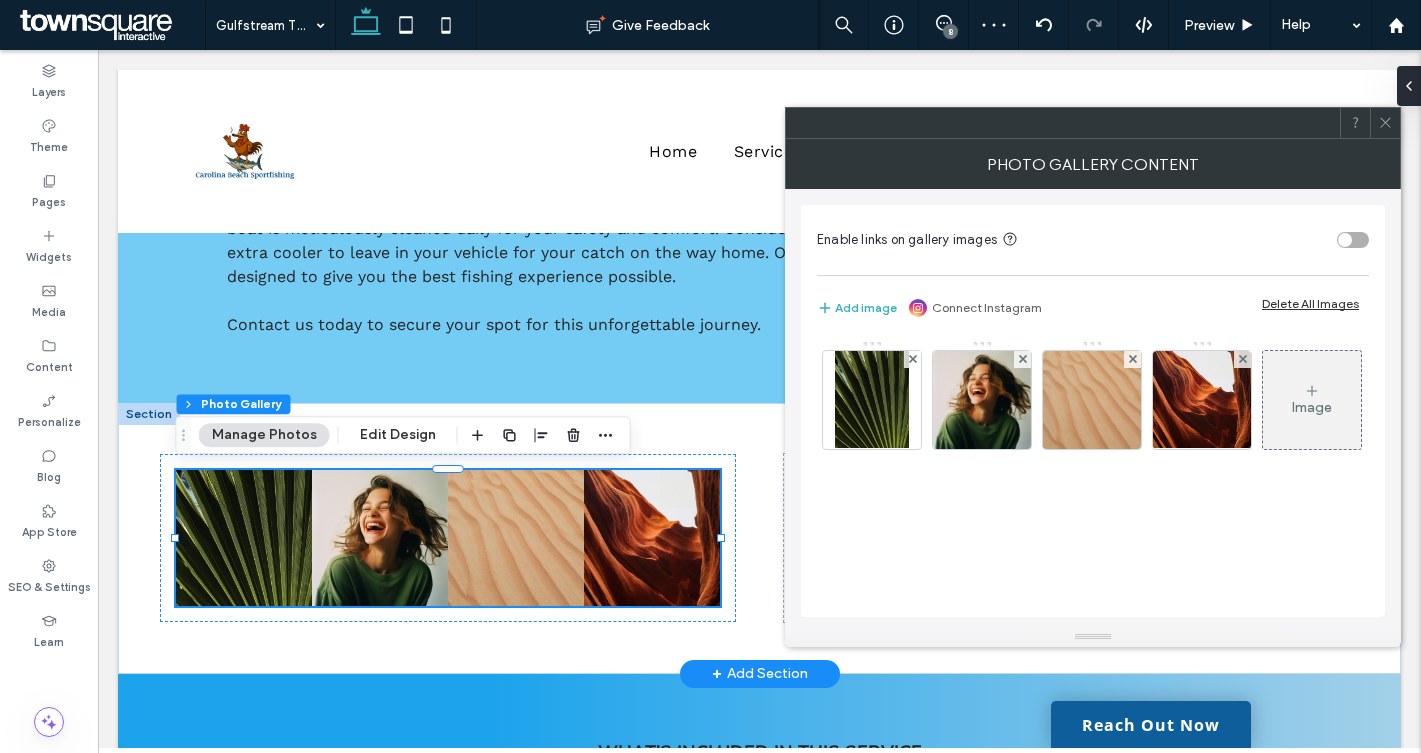 click on "Delete All Images" at bounding box center (1310, 303) 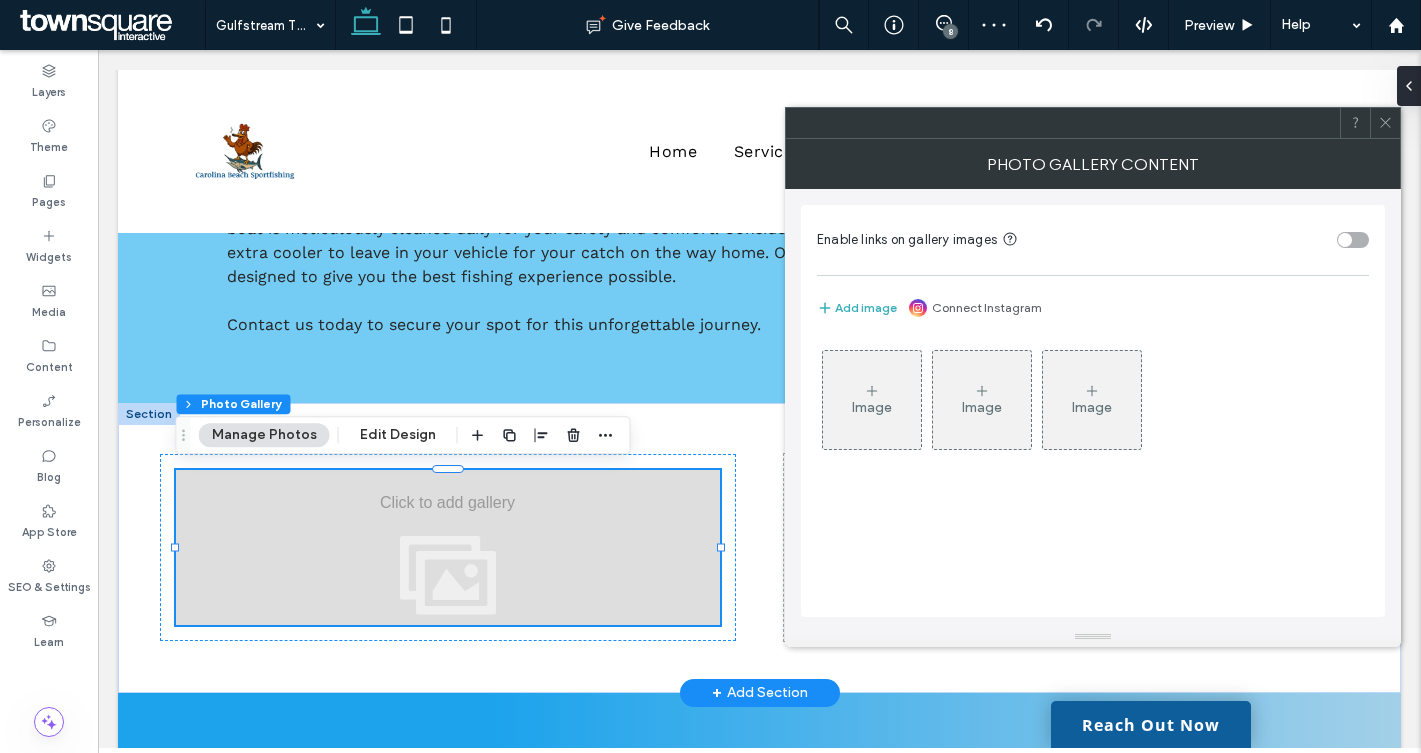 click 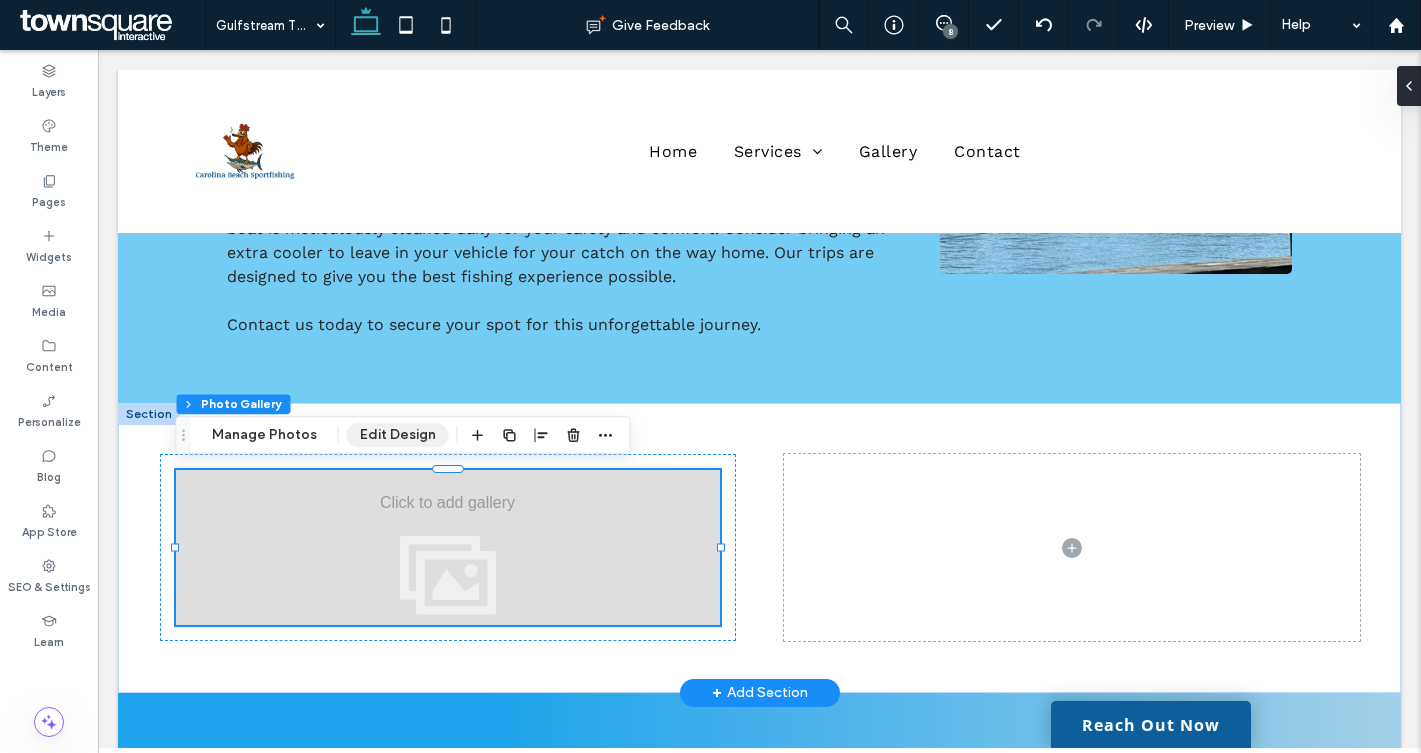 click on "Edit Design" at bounding box center (398, 435) 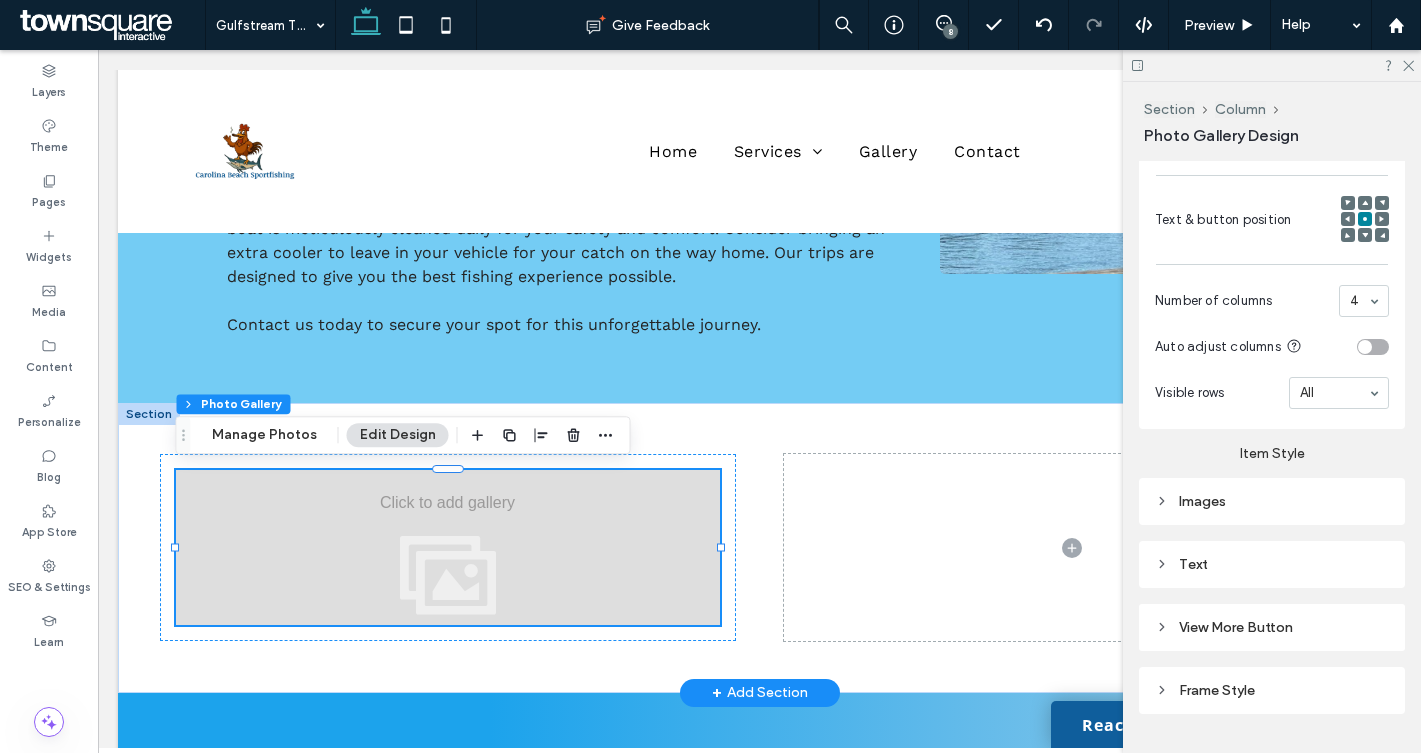 scroll, scrollTop: 774, scrollLeft: 0, axis: vertical 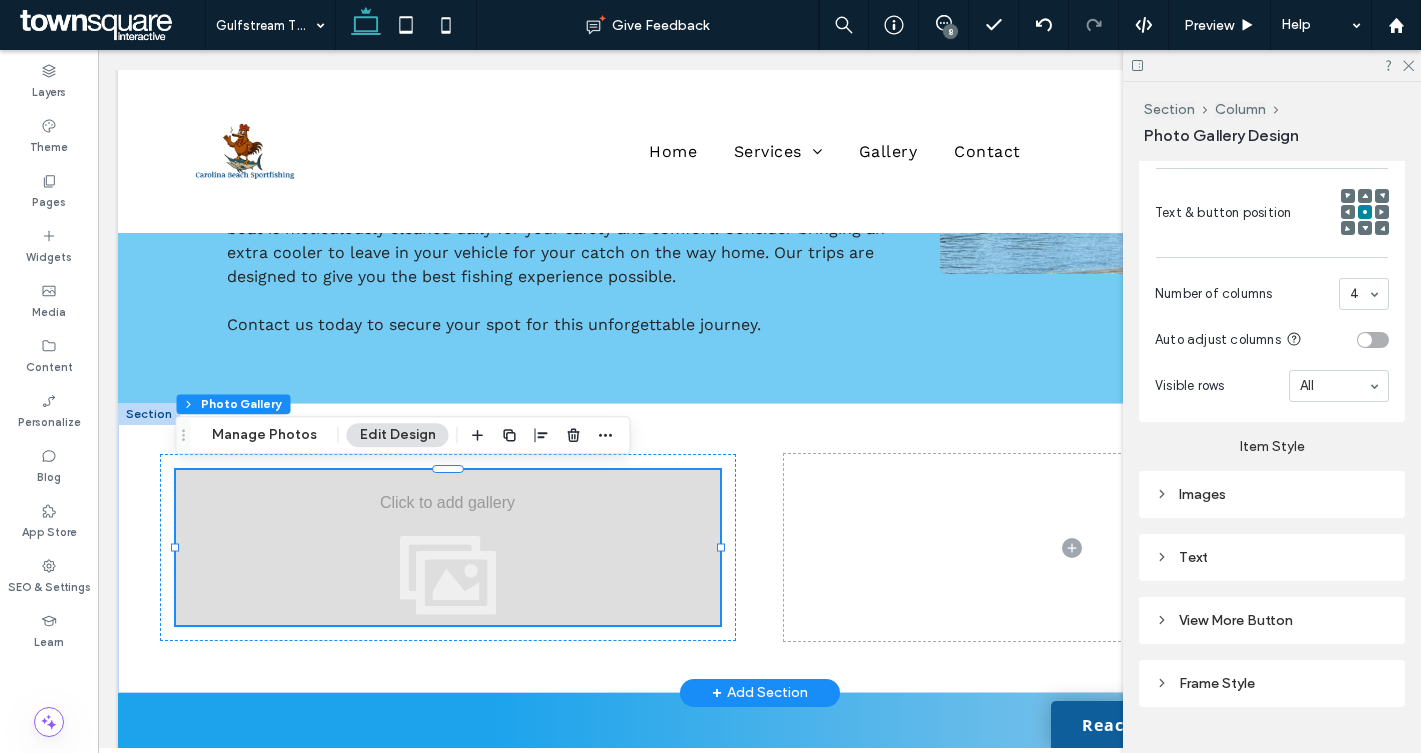click on "Images" at bounding box center [1272, 494] 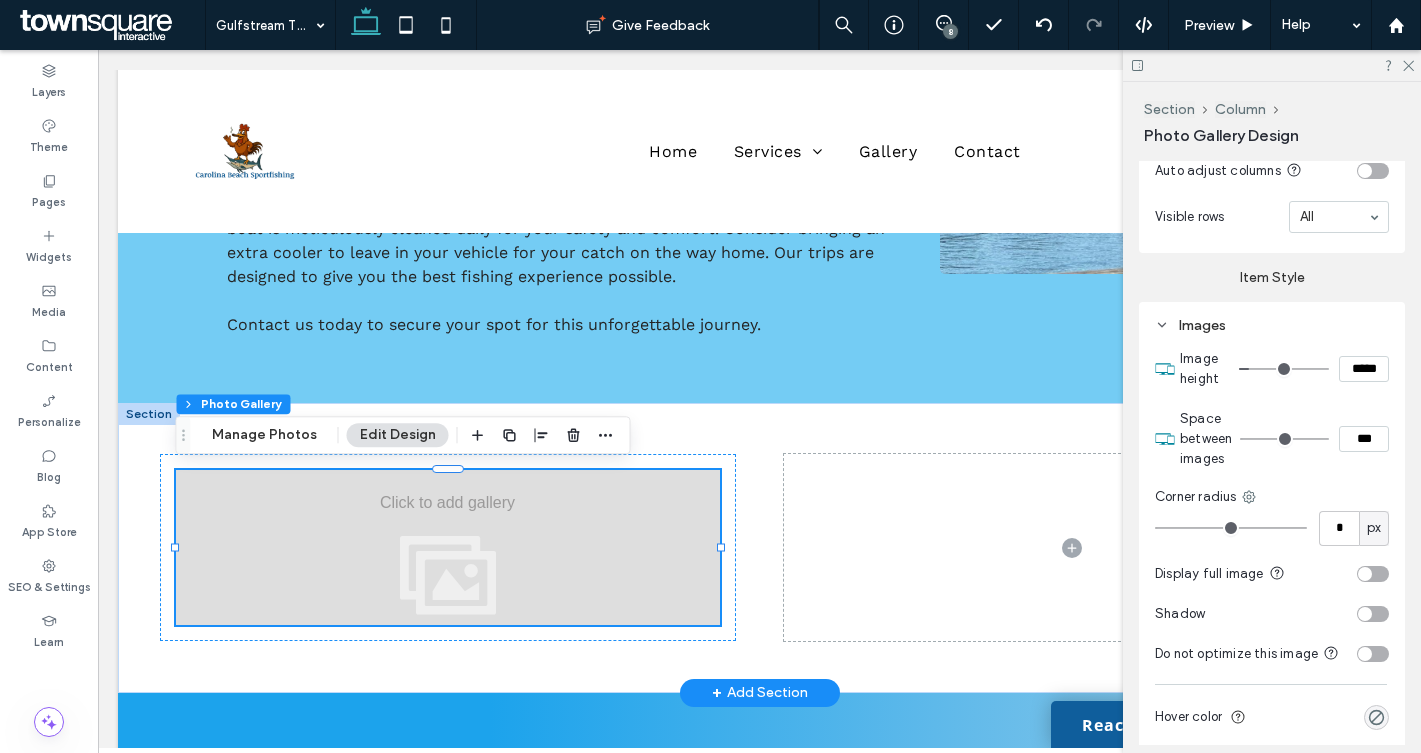 scroll, scrollTop: 946, scrollLeft: 0, axis: vertical 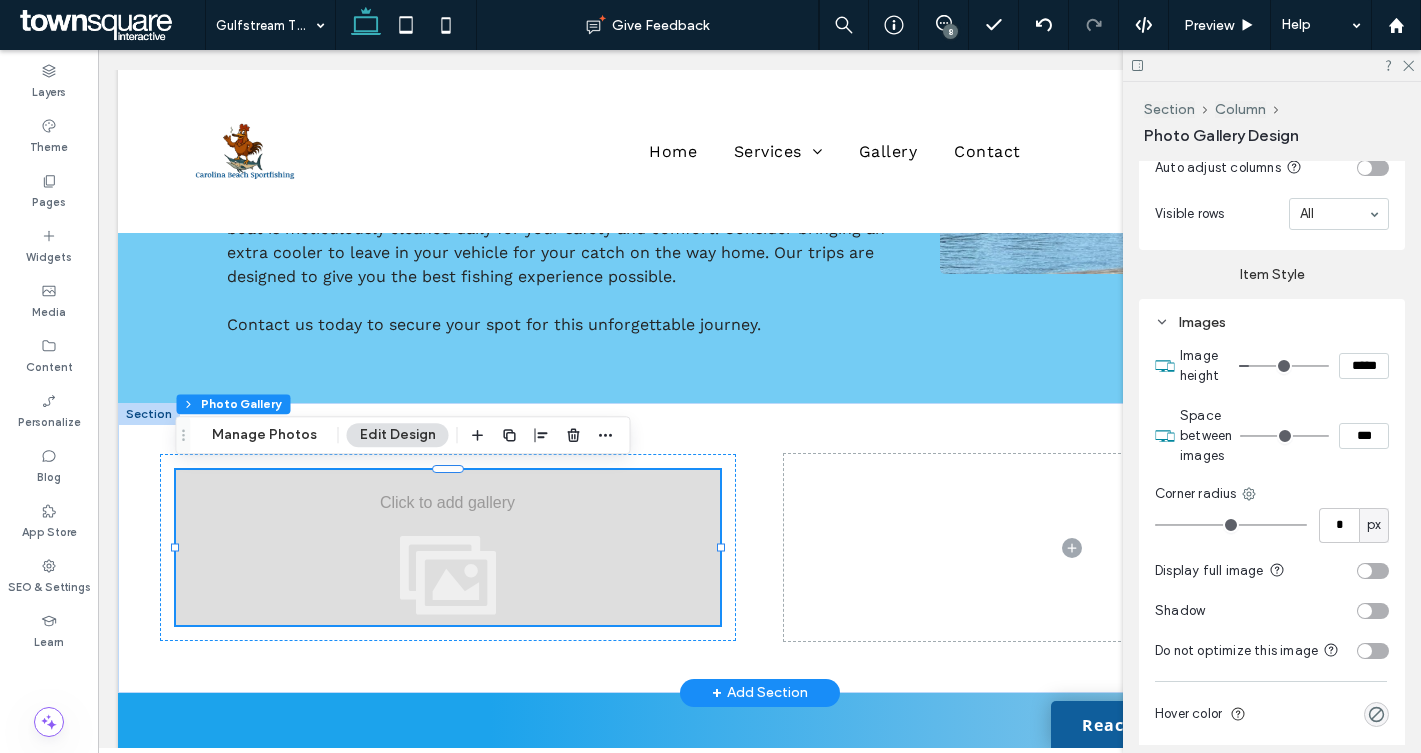 click at bounding box center [1373, 571] 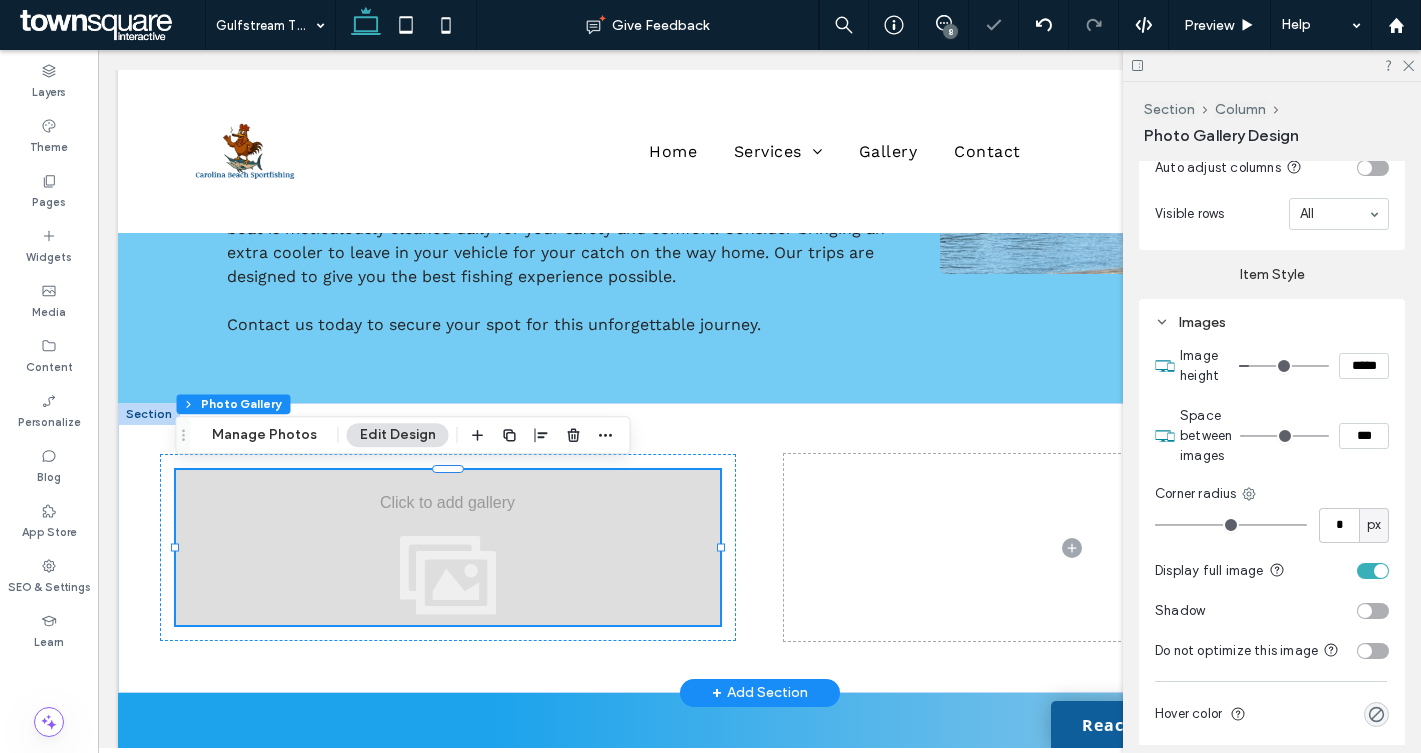 type on "**" 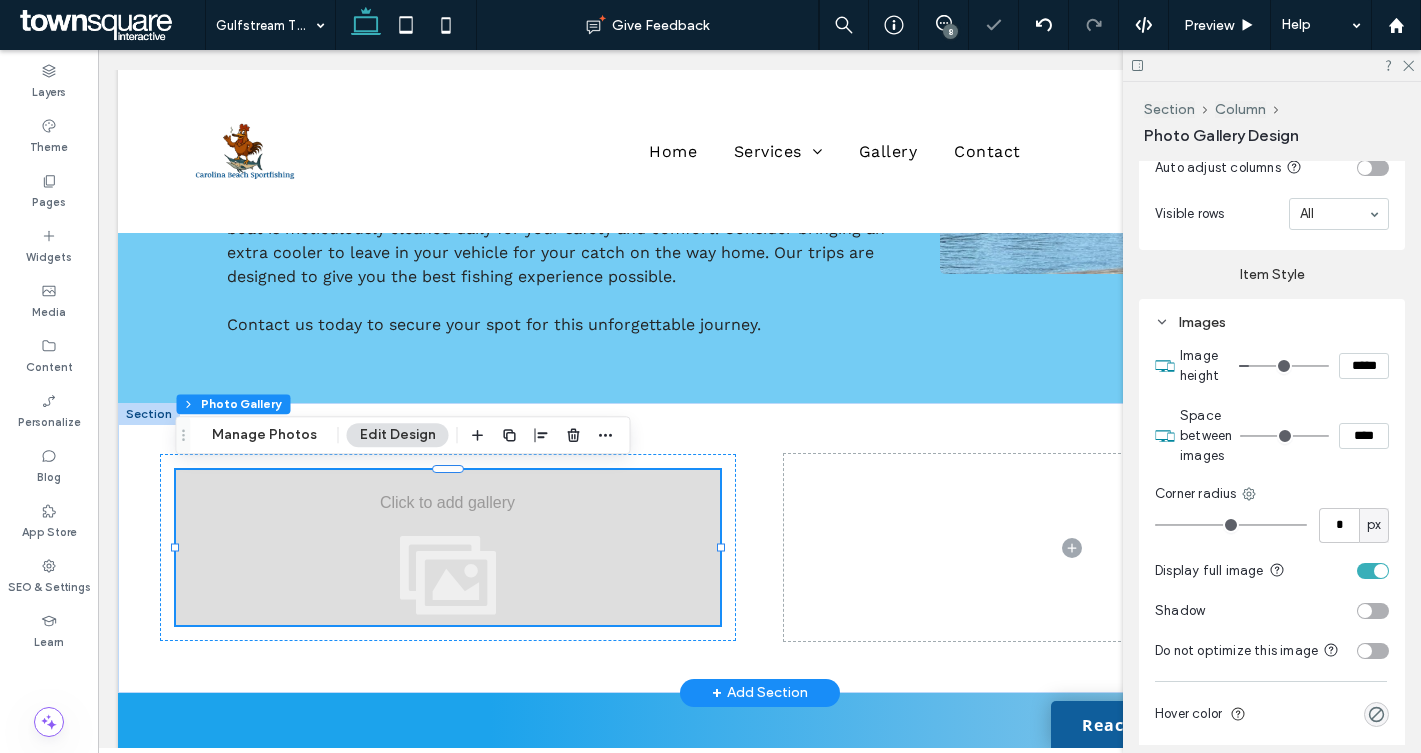 click at bounding box center [1284, 436] 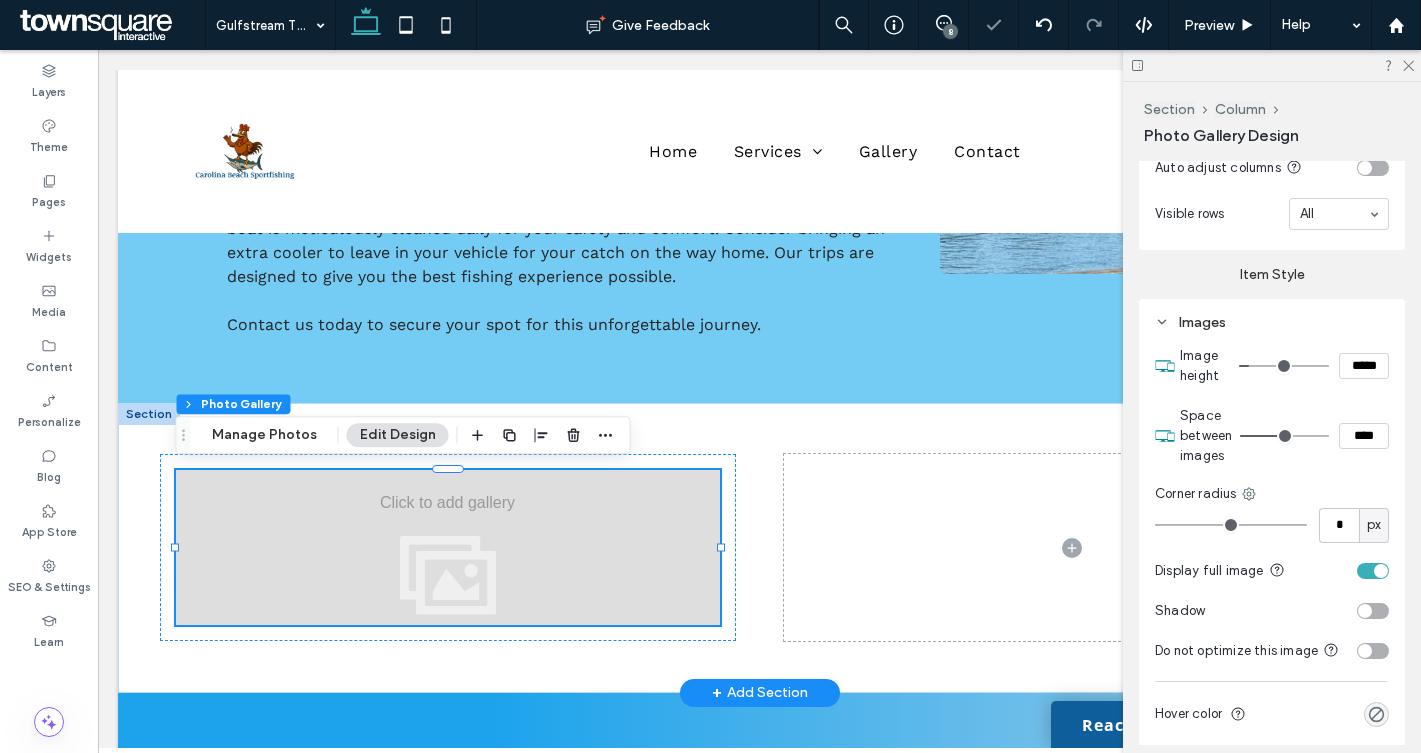 type on "**" 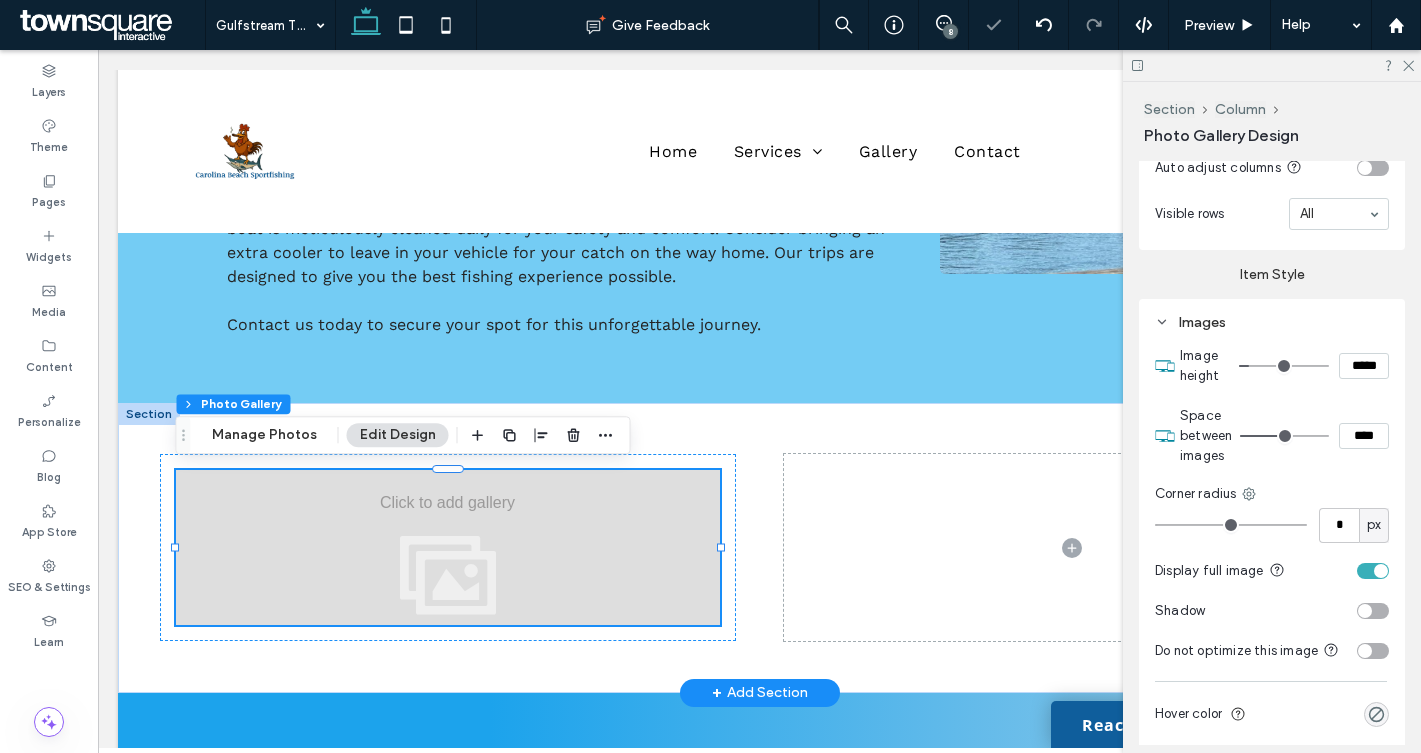 type on "**" 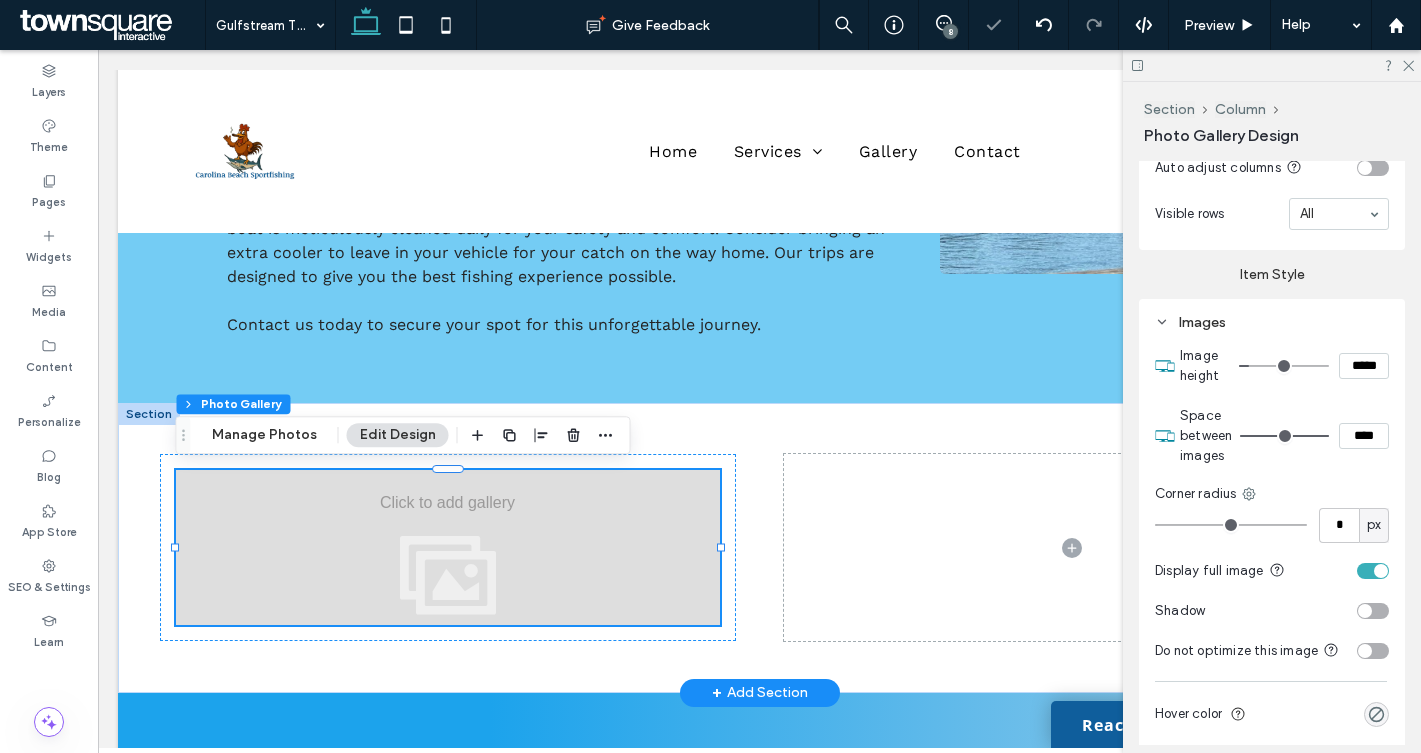 drag, startPoint x: 1285, startPoint y: 435, endPoint x: 1335, endPoint y: 435, distance: 50 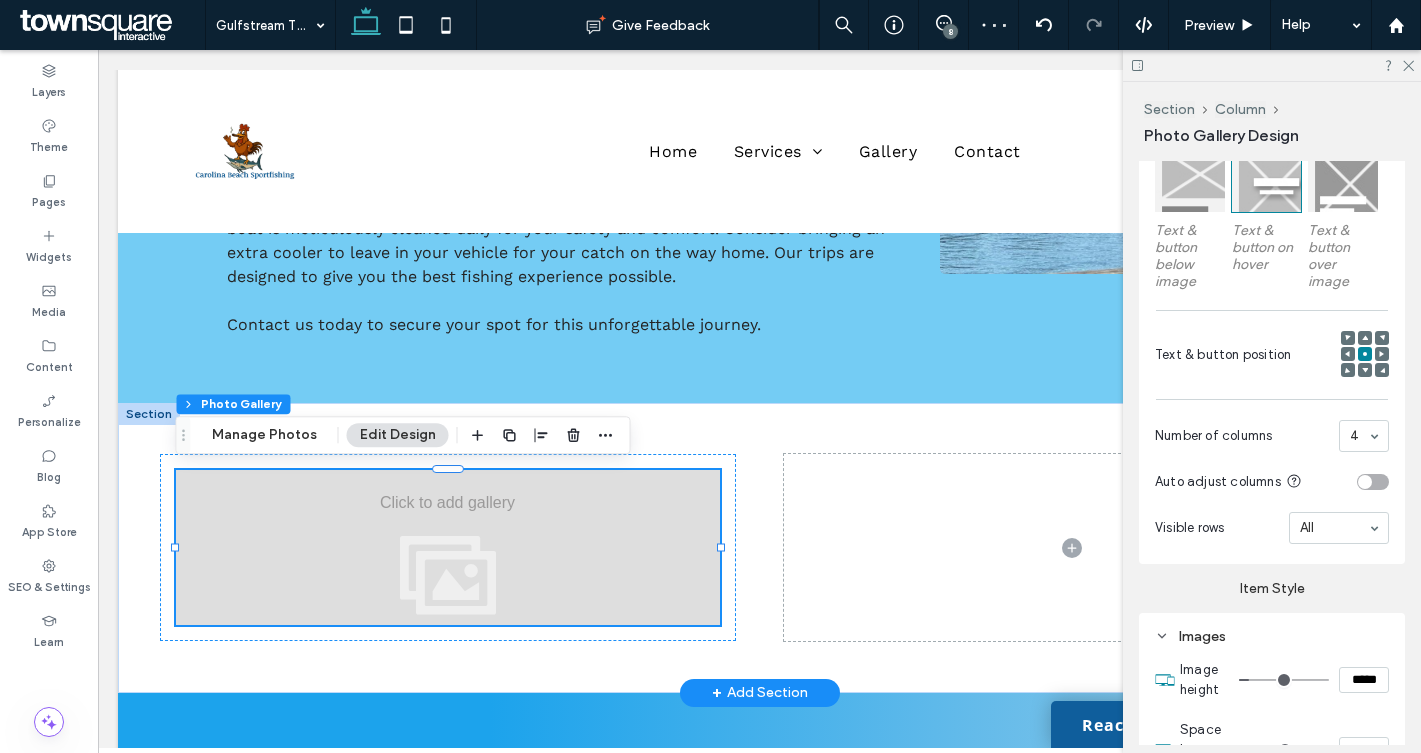 scroll, scrollTop: 628, scrollLeft: 0, axis: vertical 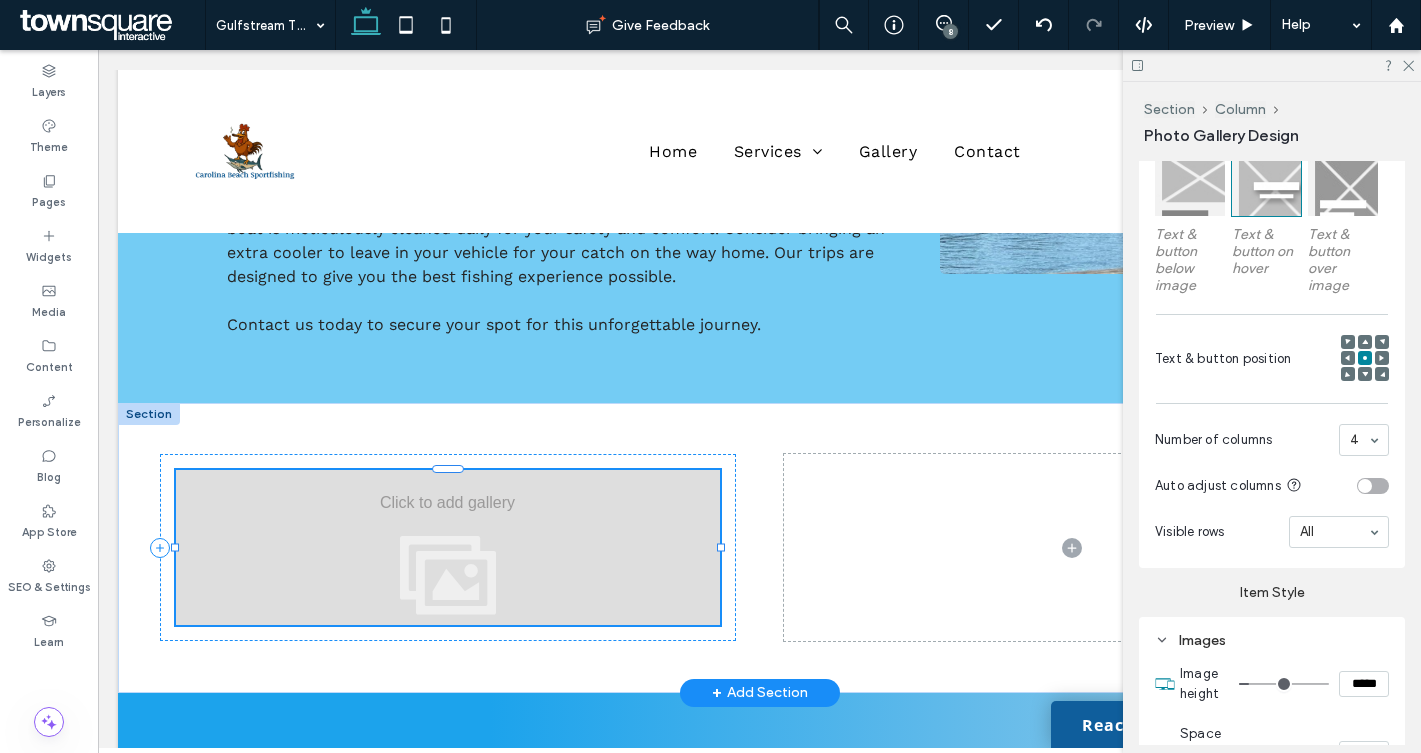 click at bounding box center (448, 547) 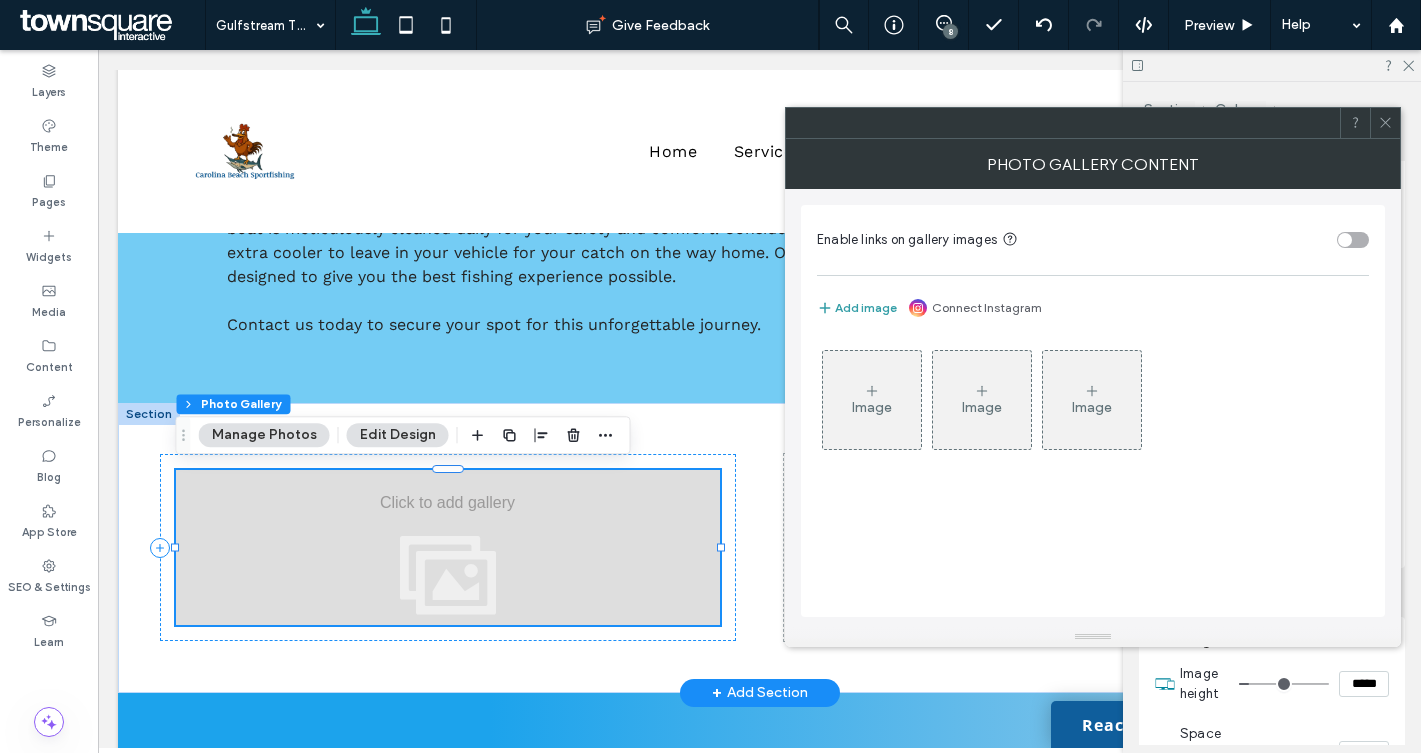 click on "Add image" at bounding box center [857, 308] 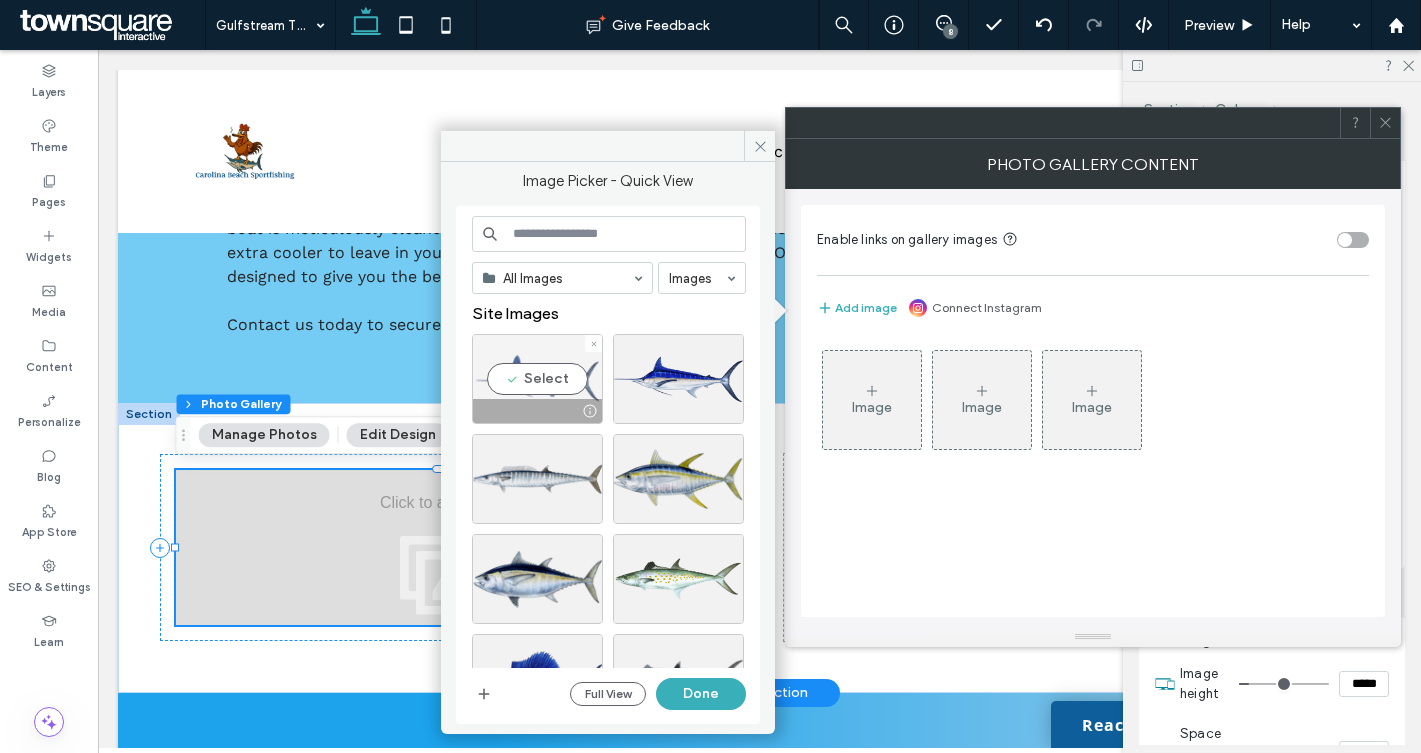 click on "Select" at bounding box center (537, 379) 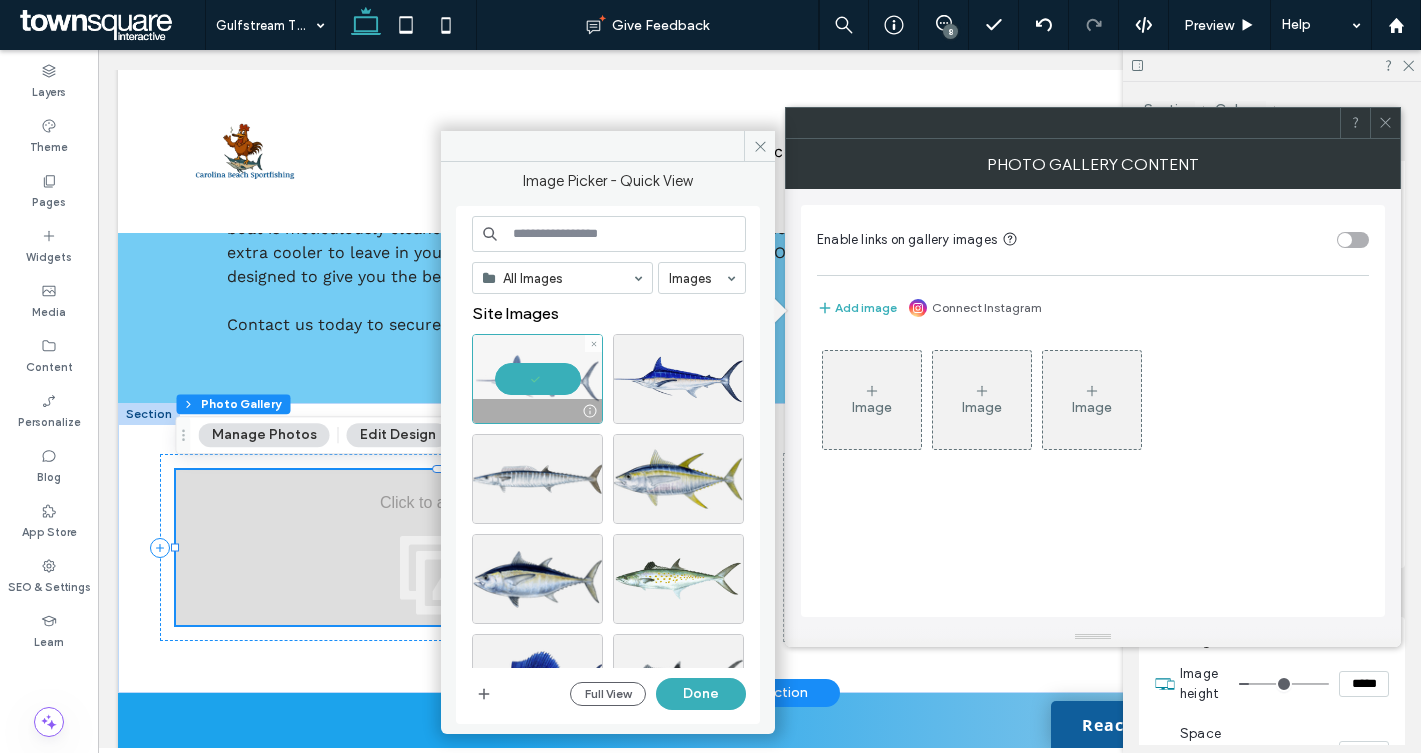 scroll, scrollTop: 10, scrollLeft: 0, axis: vertical 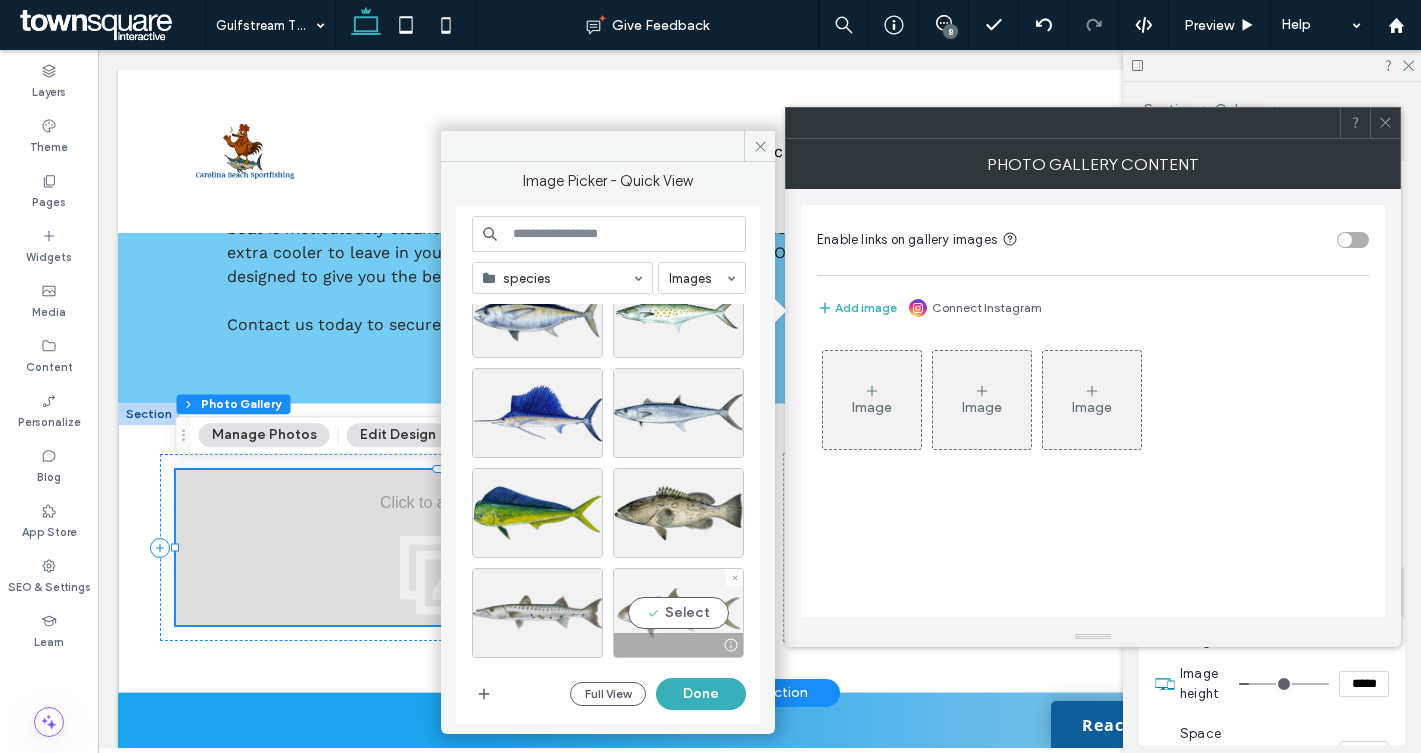 click on "Select" at bounding box center (678, 613) 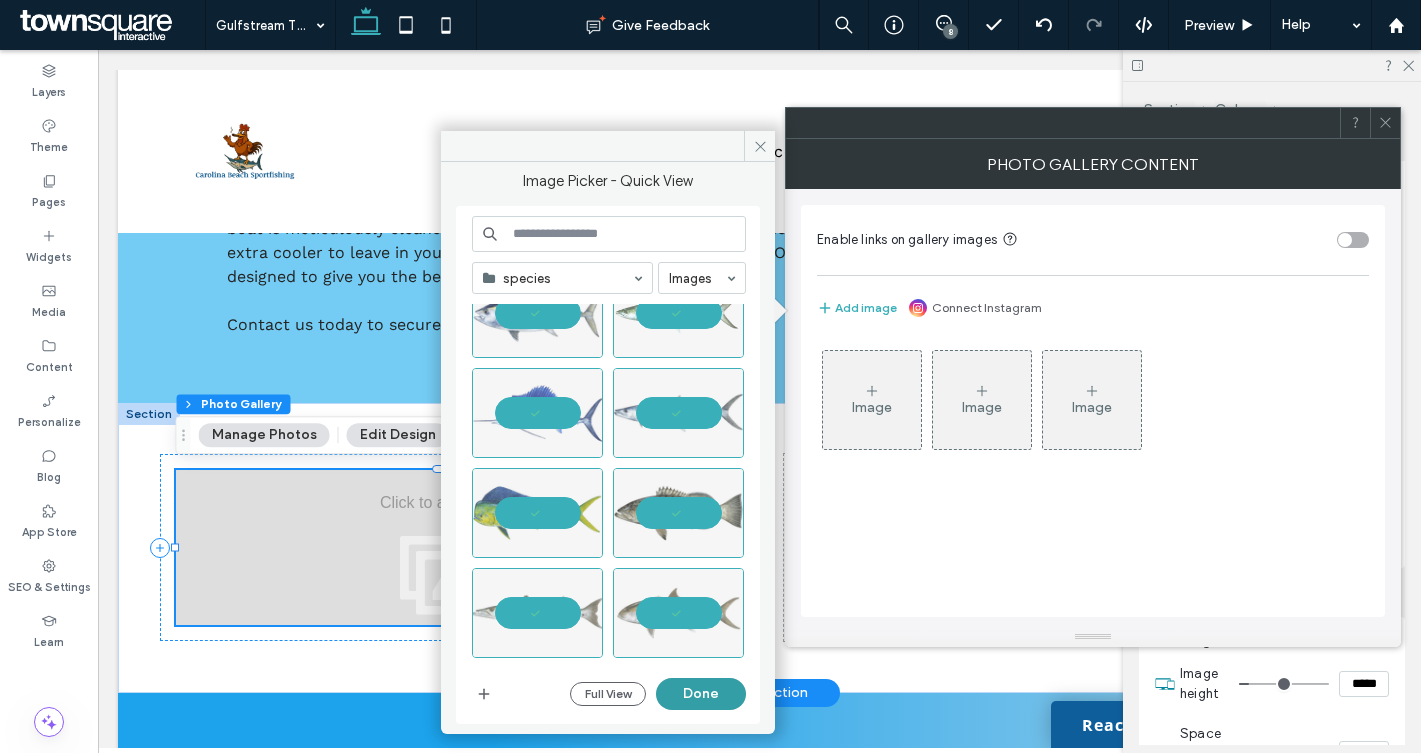 click on "Done" at bounding box center (701, 694) 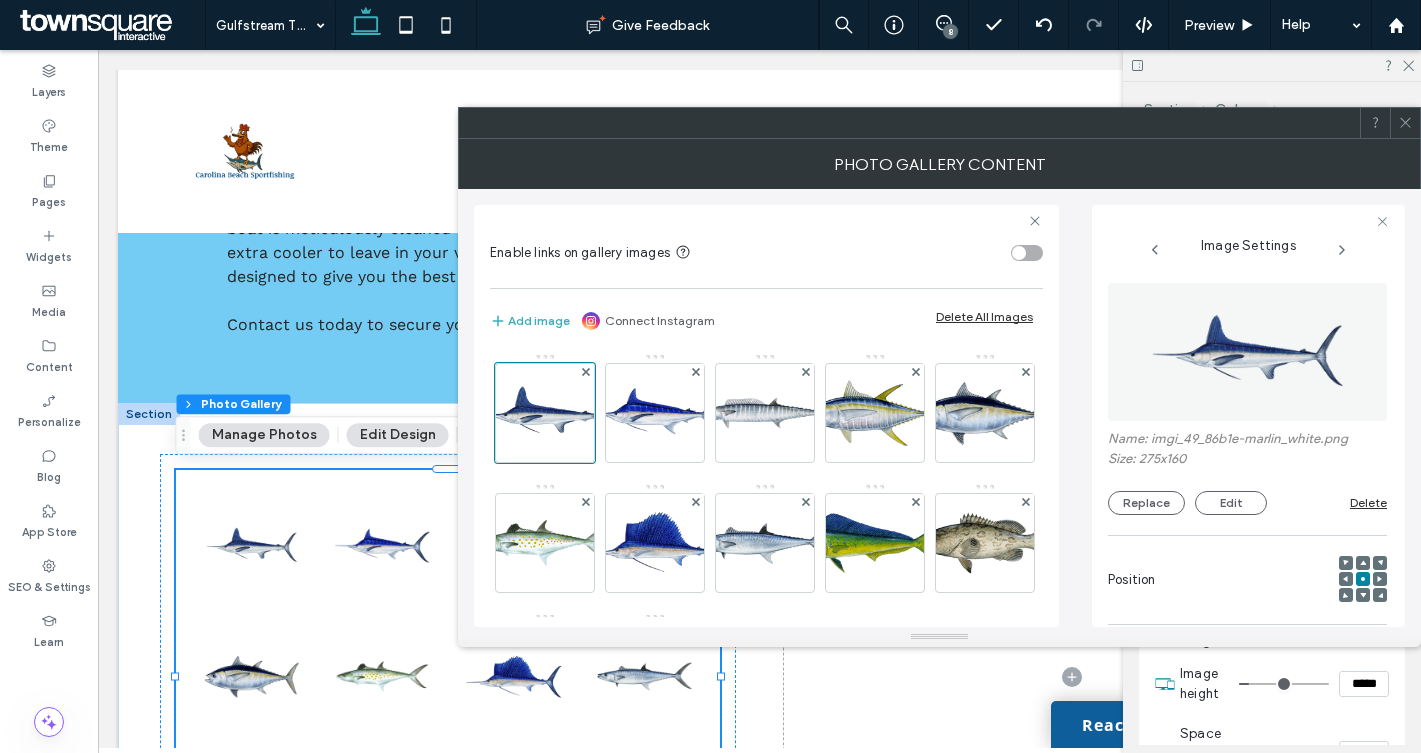 click 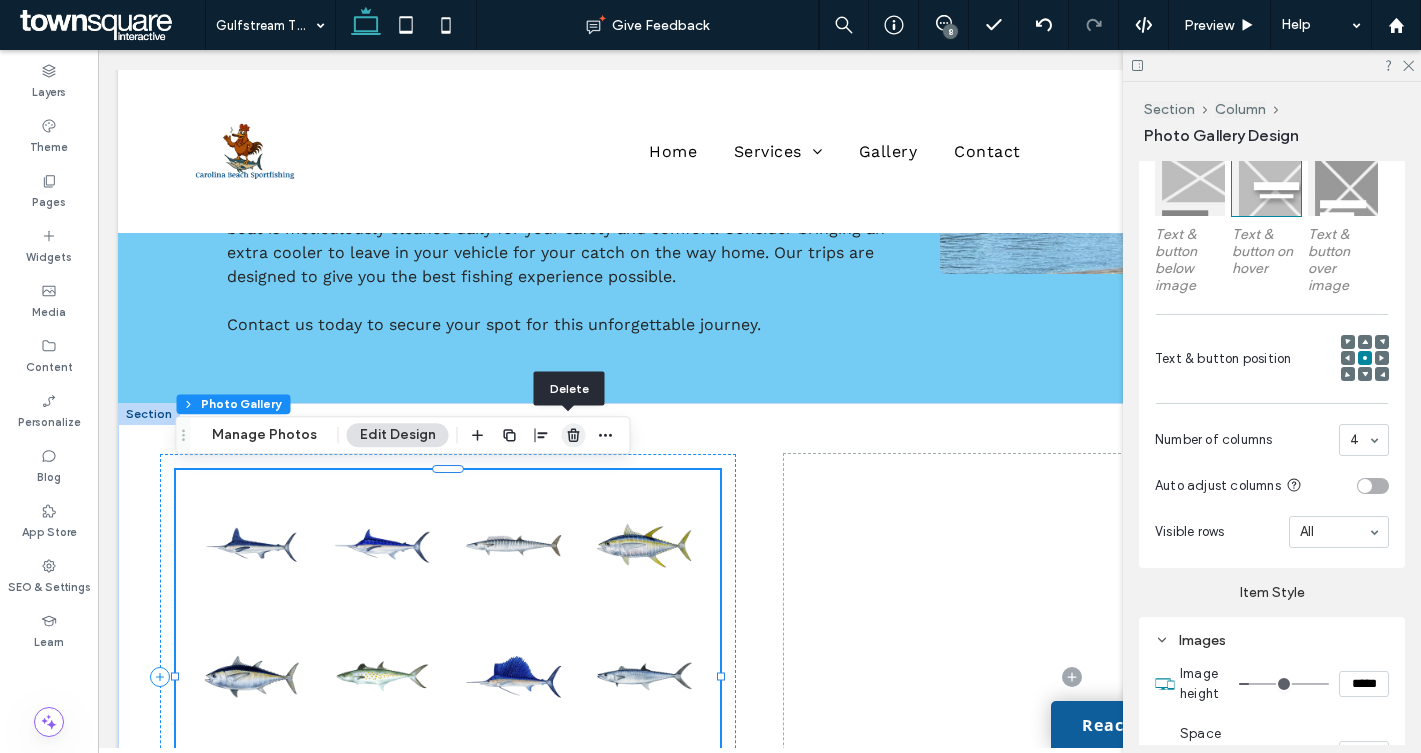 click 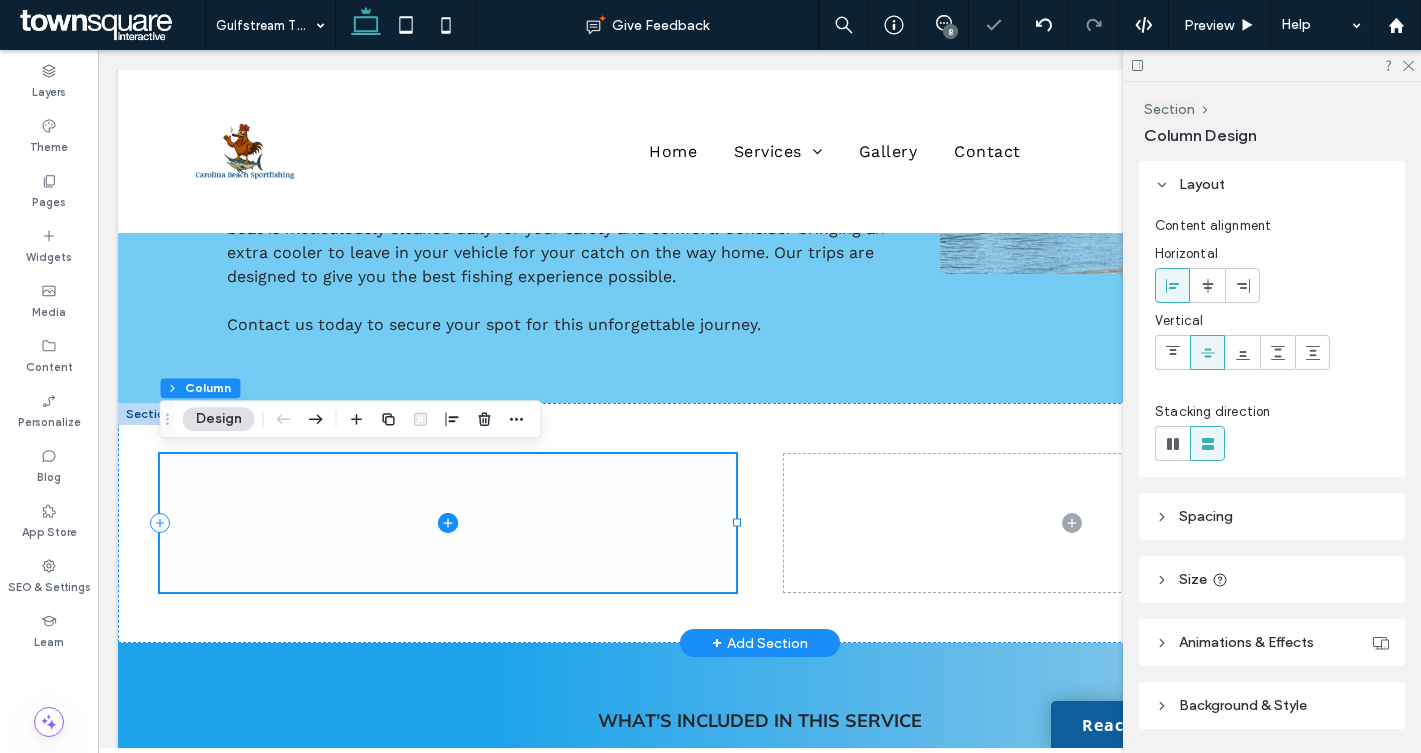 click at bounding box center (448, 522) 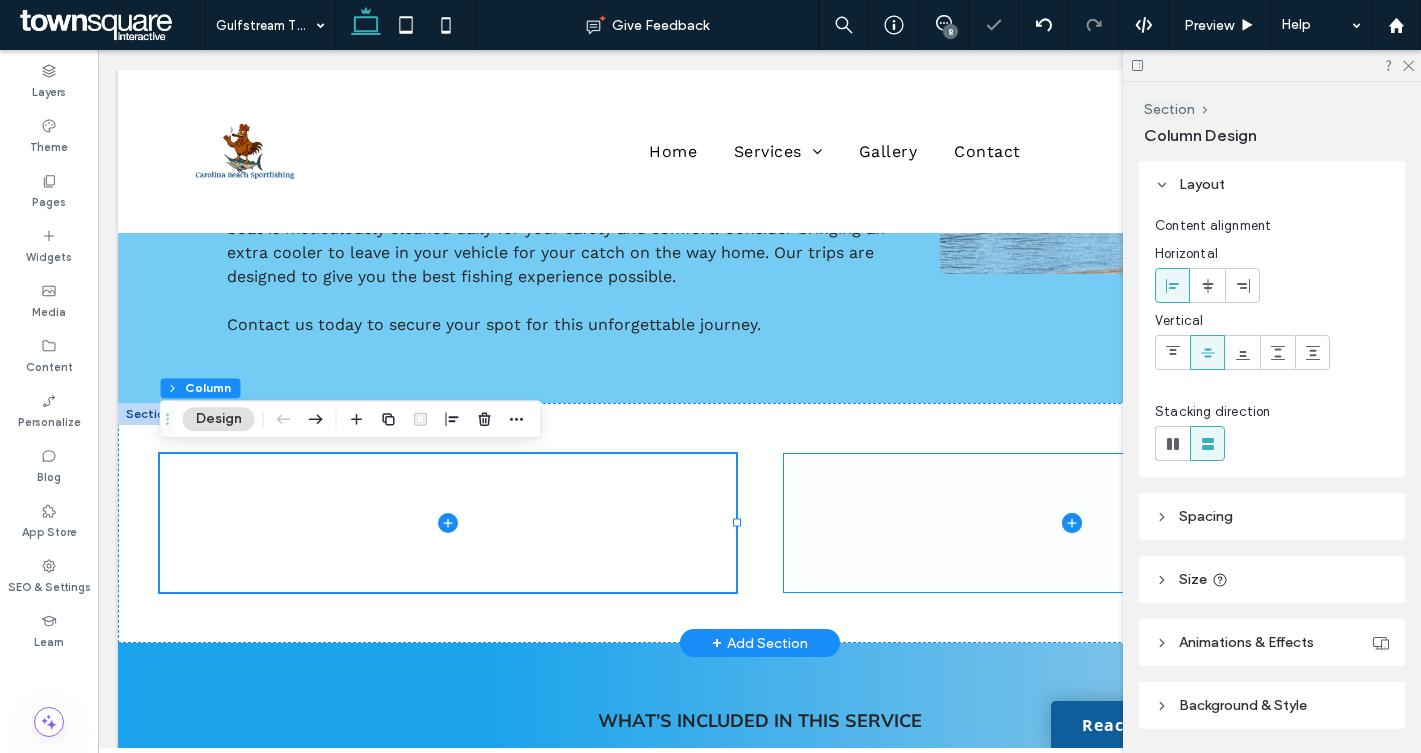 click at bounding box center [1072, 522] 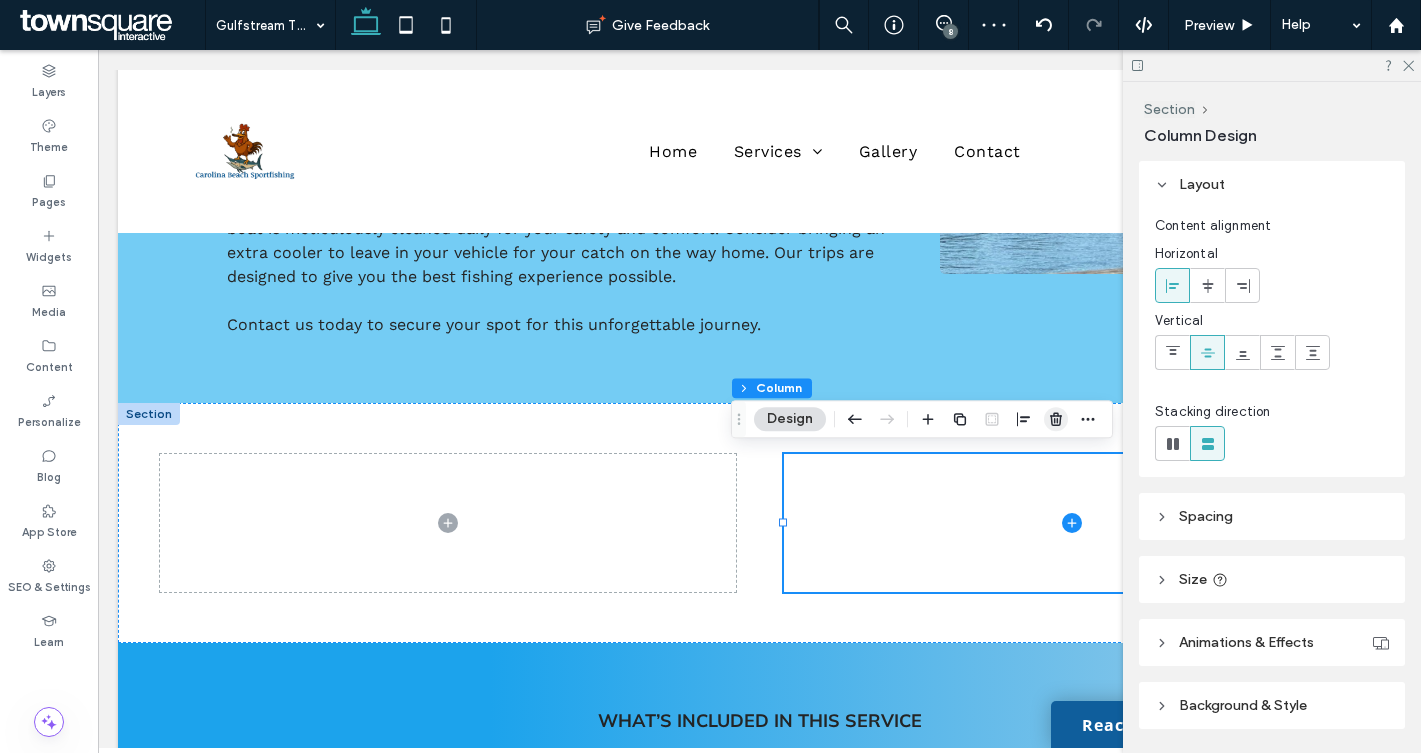 click 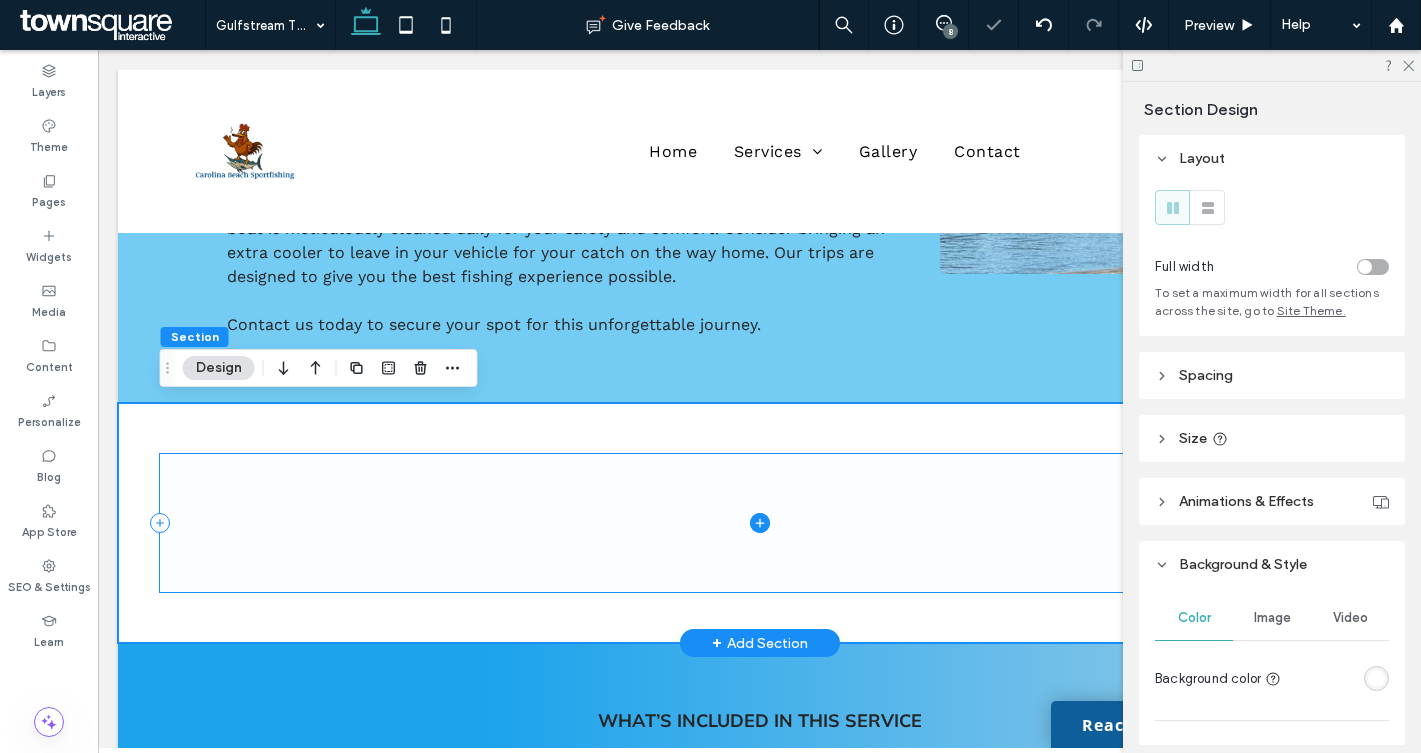 click at bounding box center (760, 522) 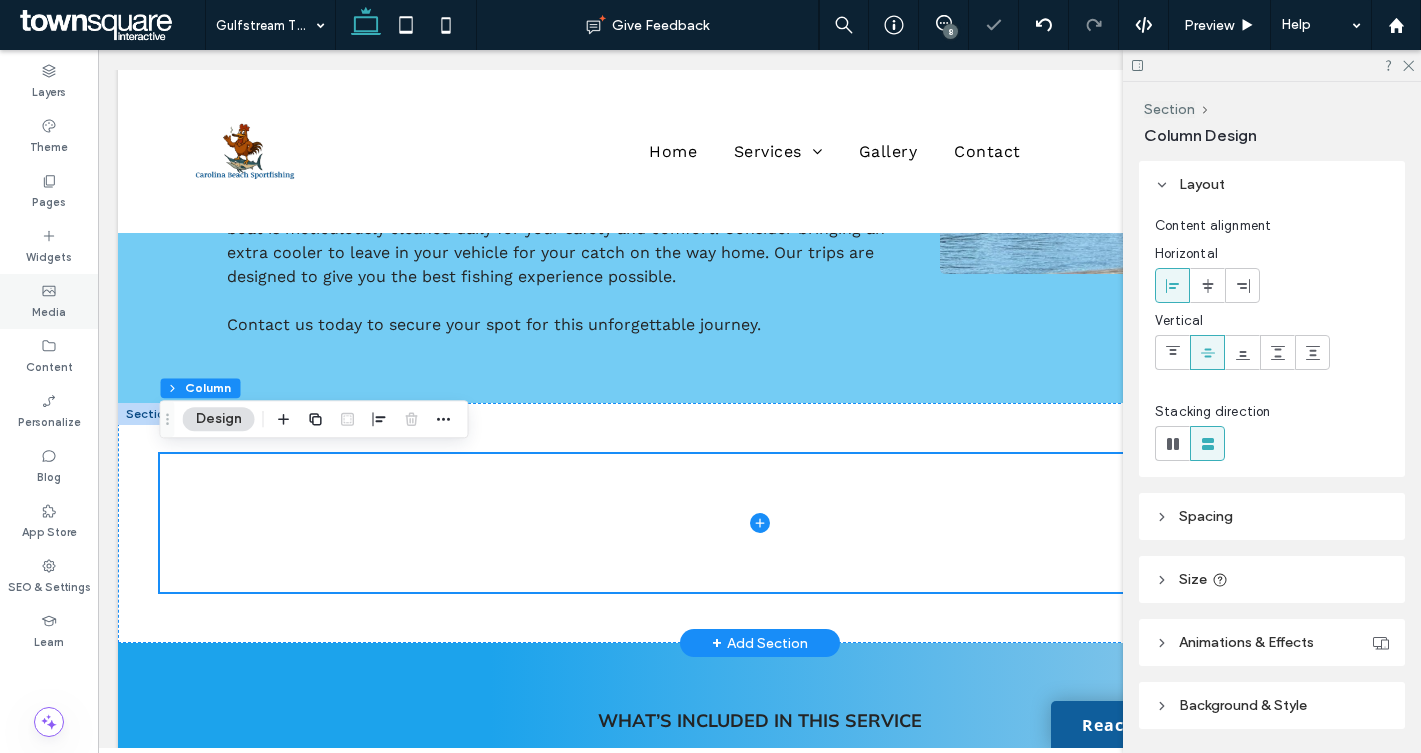 click on "Media" at bounding box center (49, 310) 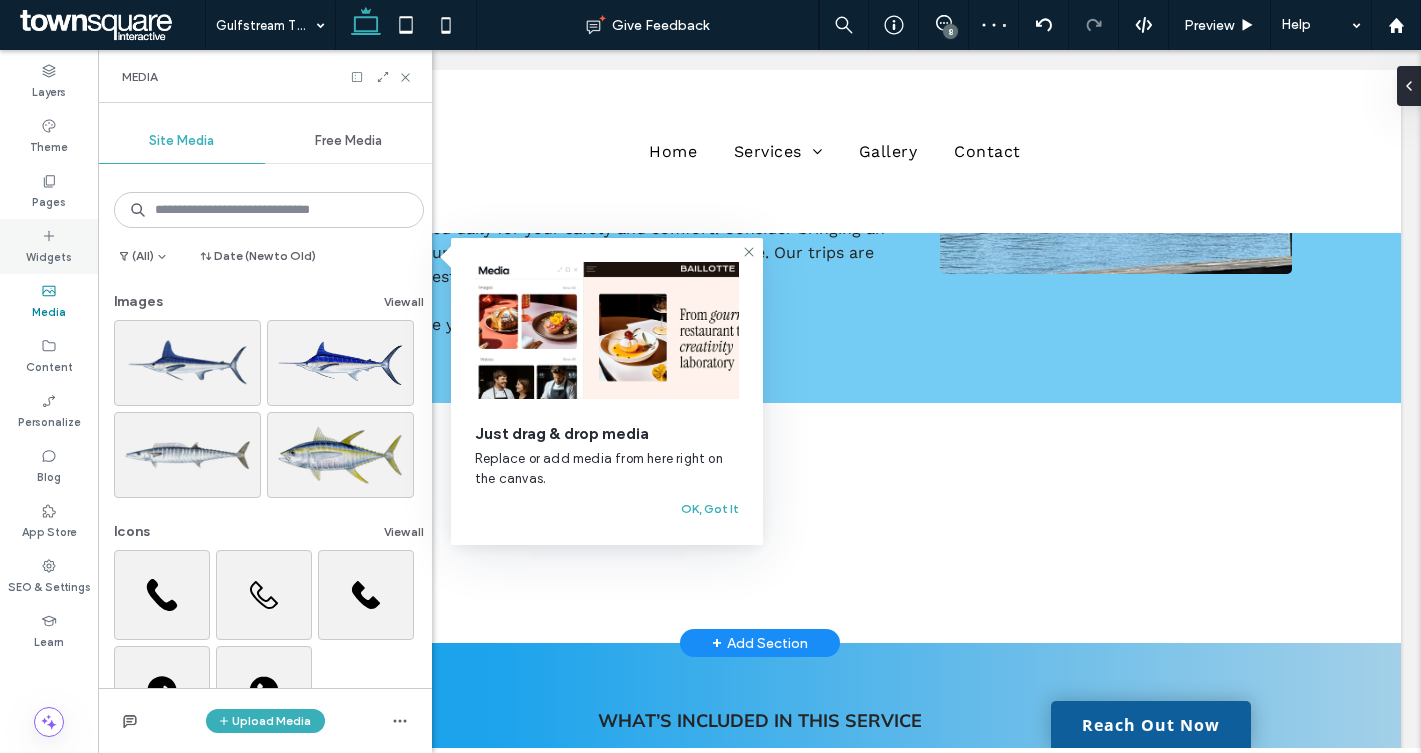 click 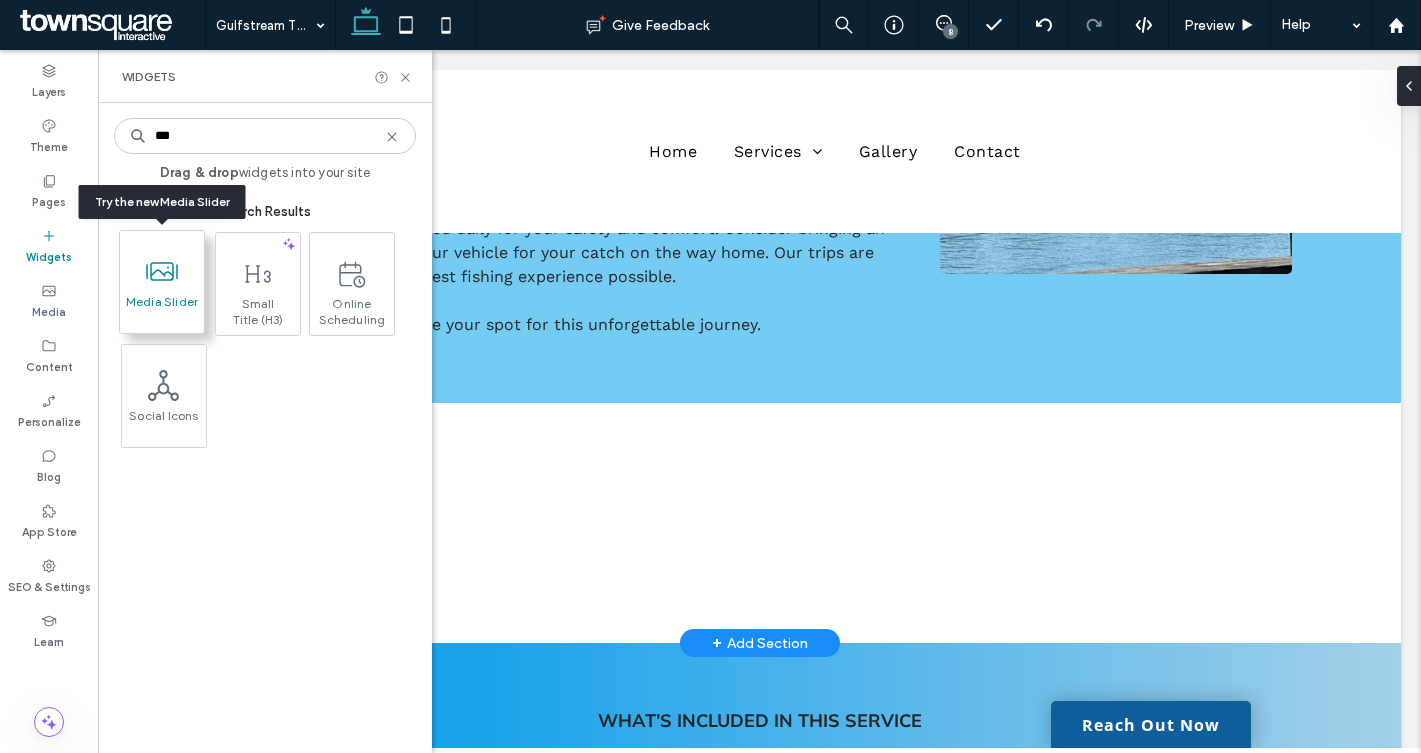 type on "***" 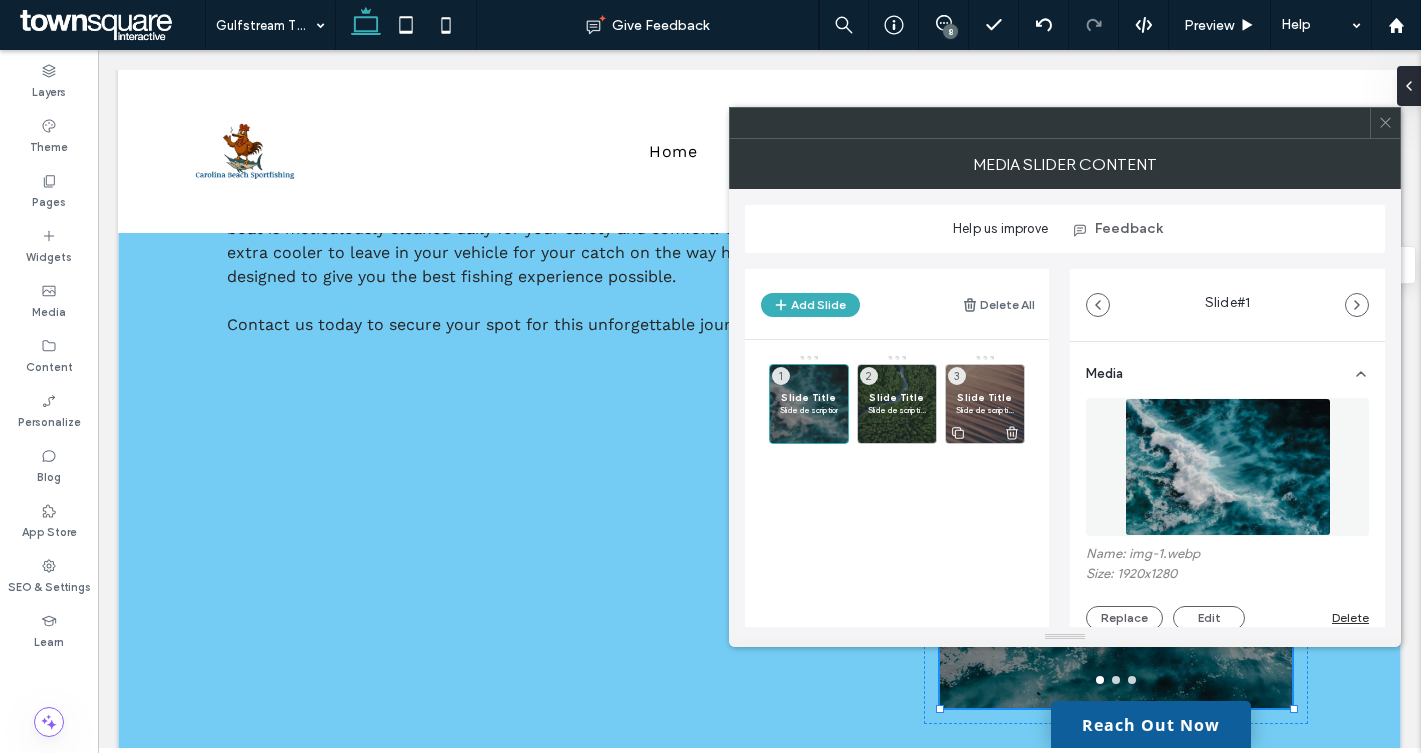 click 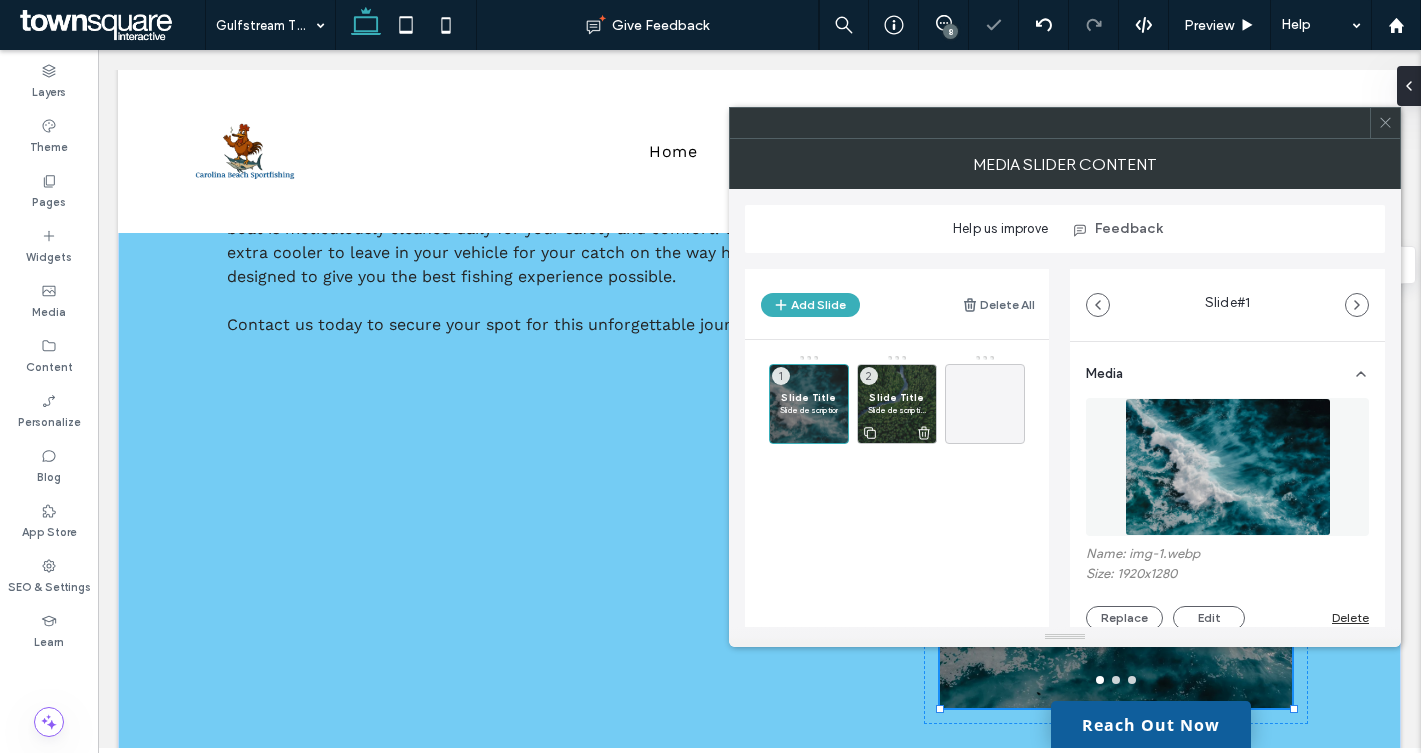 click 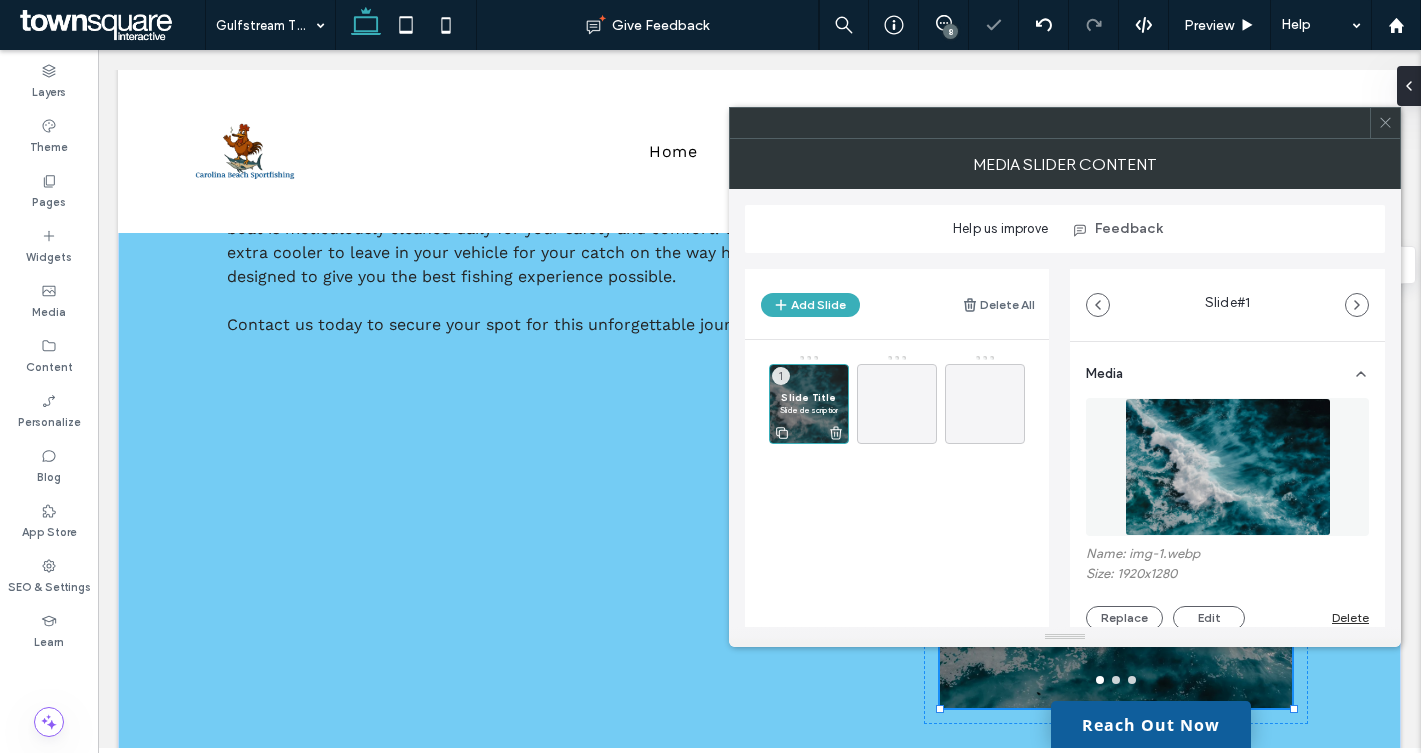 click 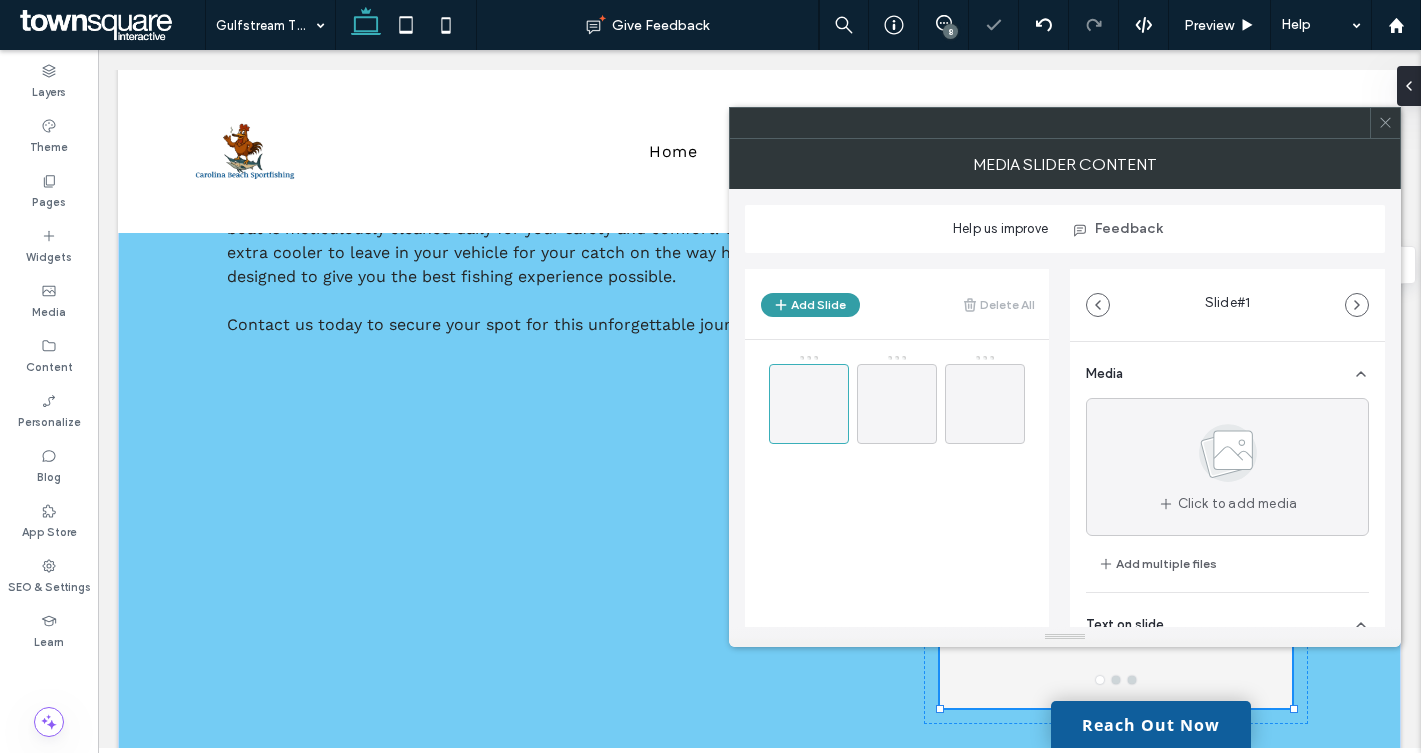 click on "Add Slide" at bounding box center [810, 305] 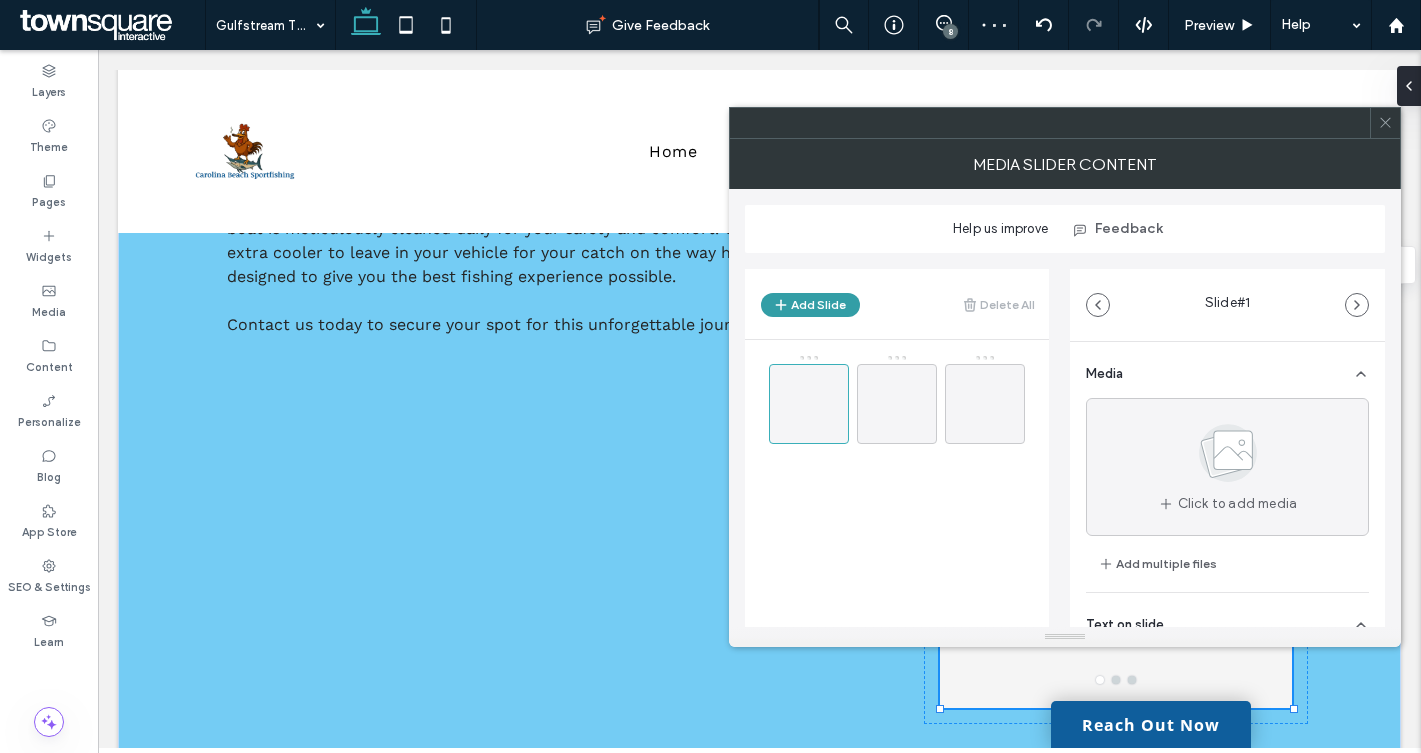 click on "Add Slide" at bounding box center (810, 305) 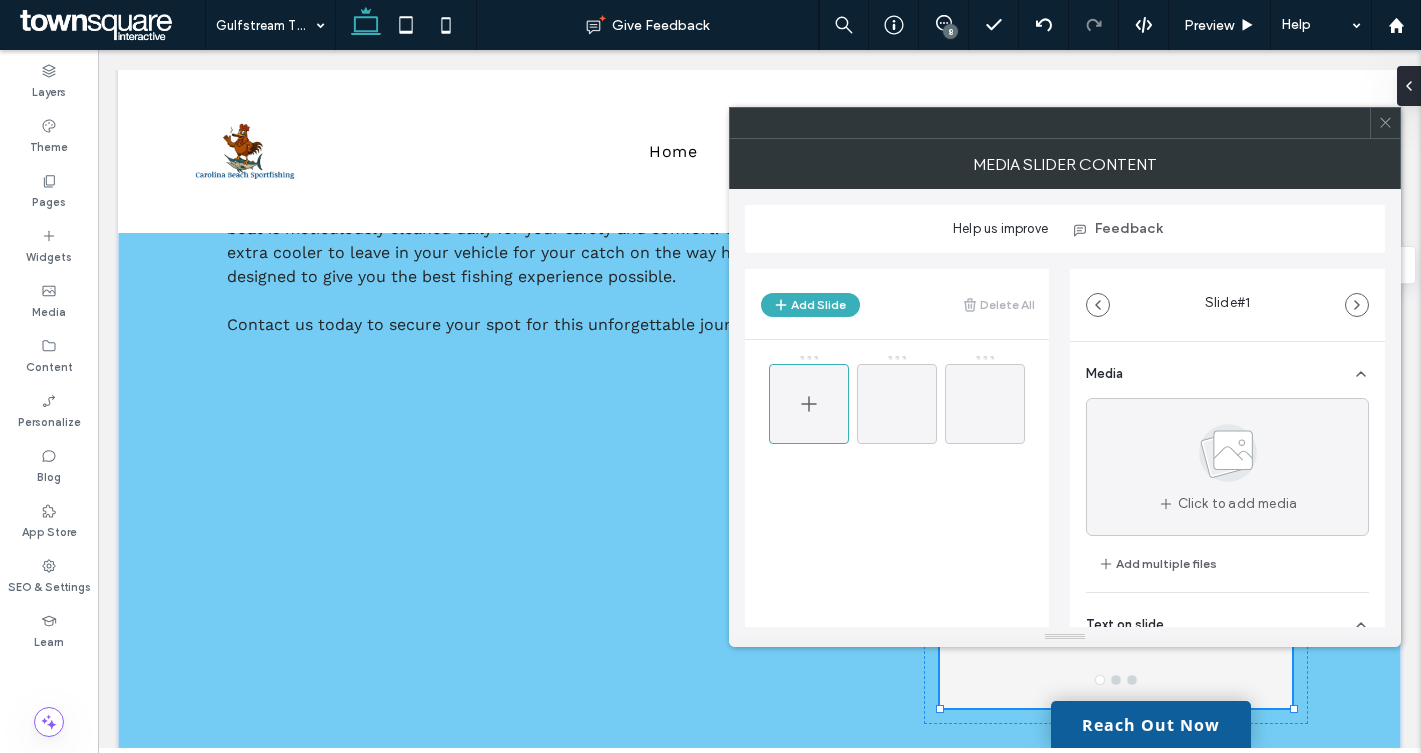 click at bounding box center [809, 404] 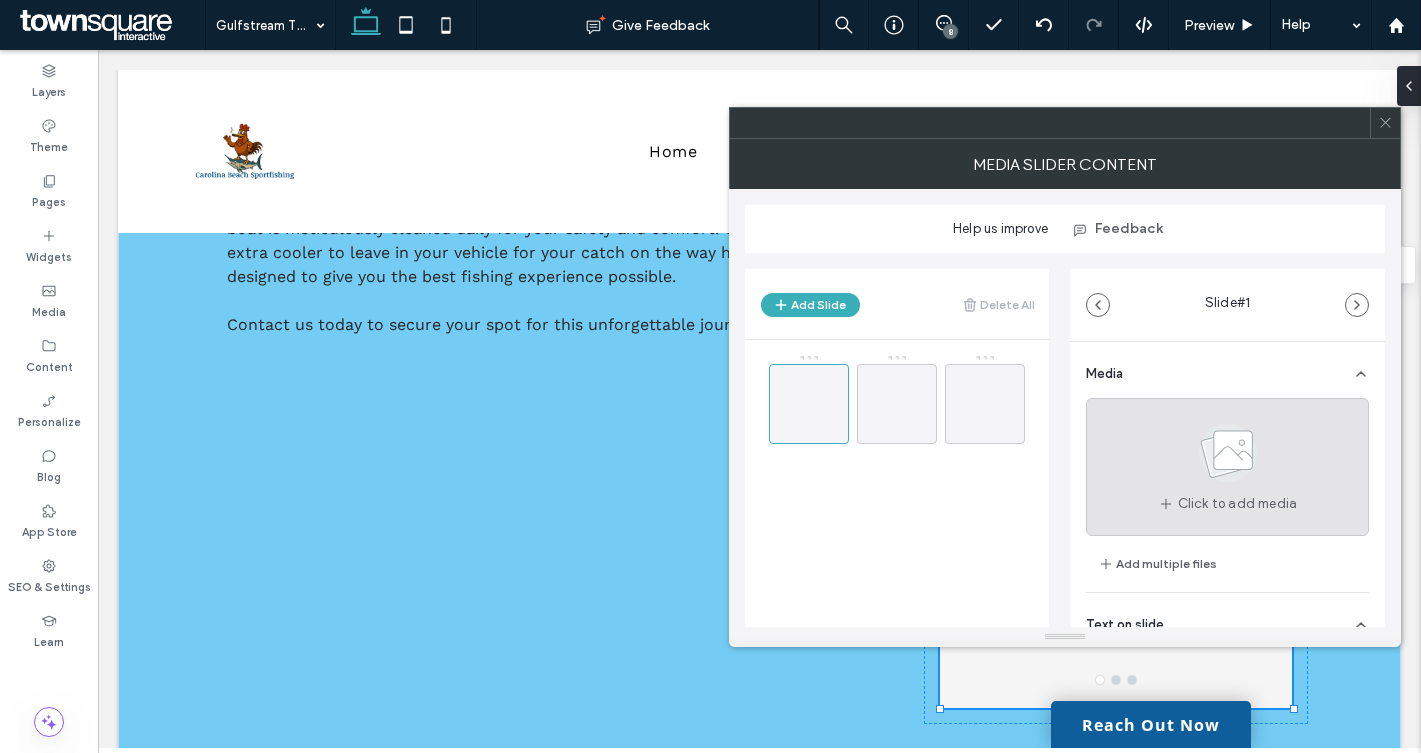 click 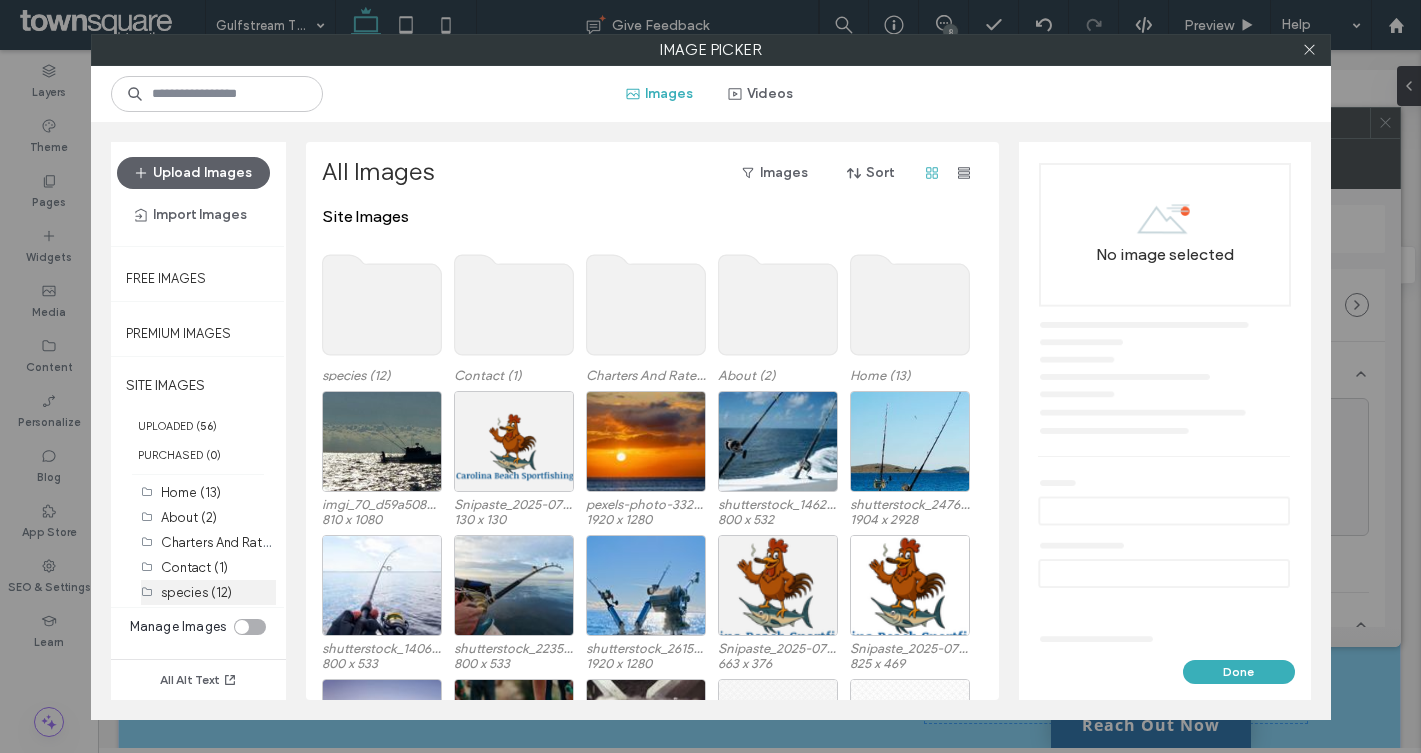 click on "species (12)" at bounding box center (196, 592) 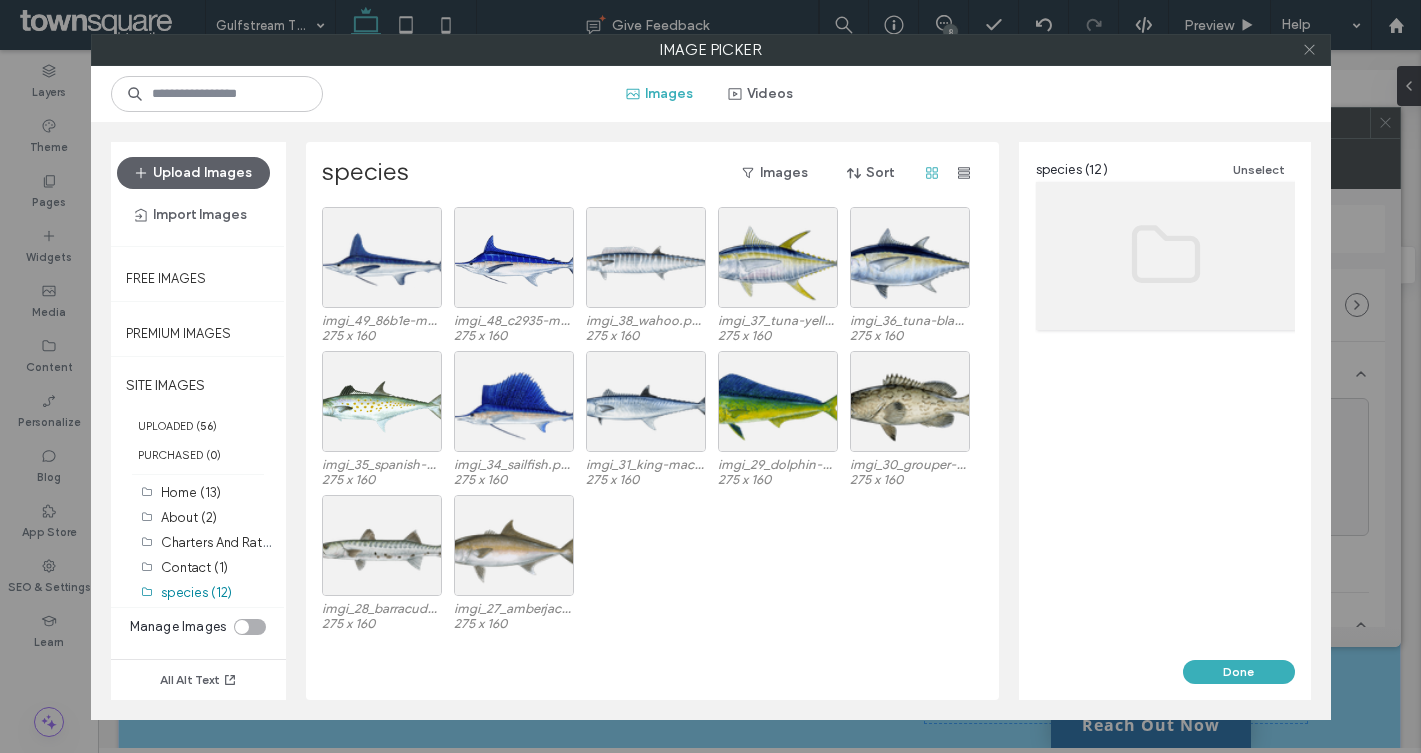 click 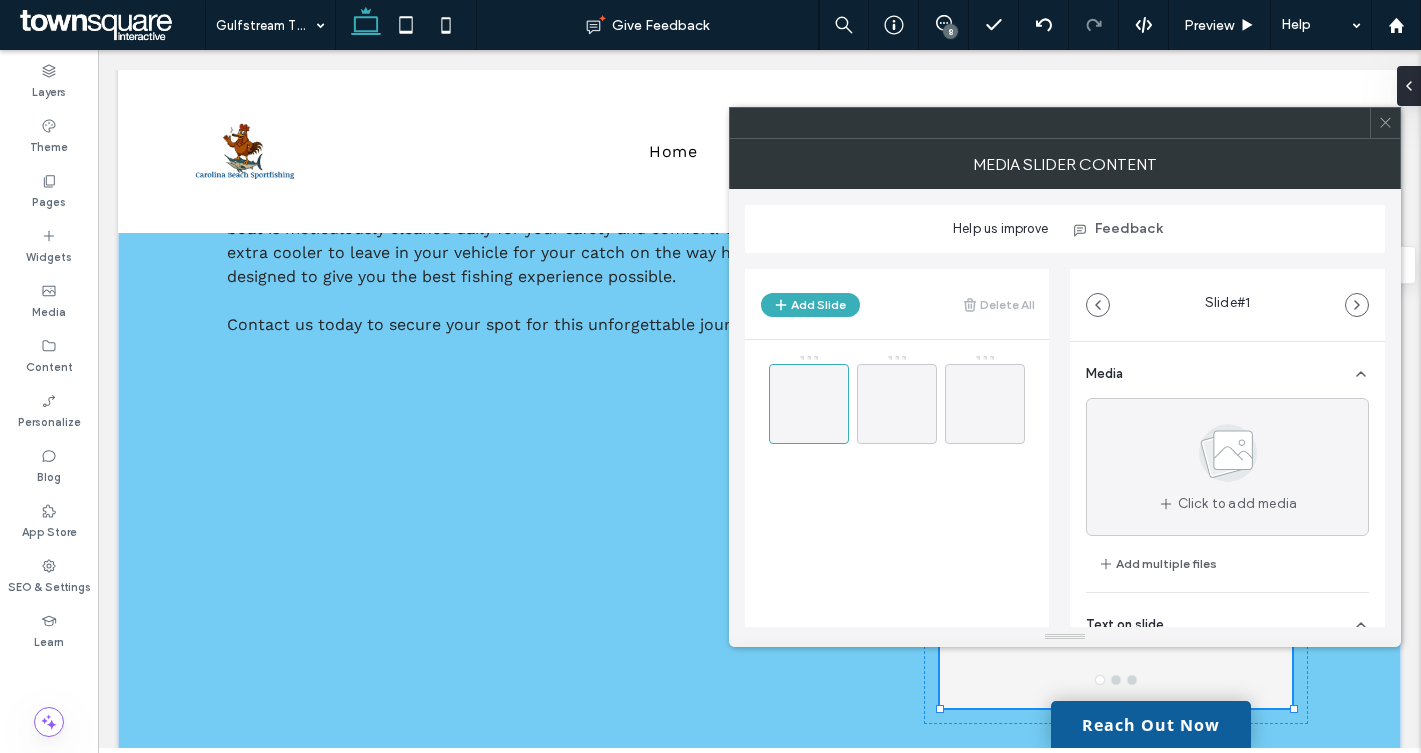 click 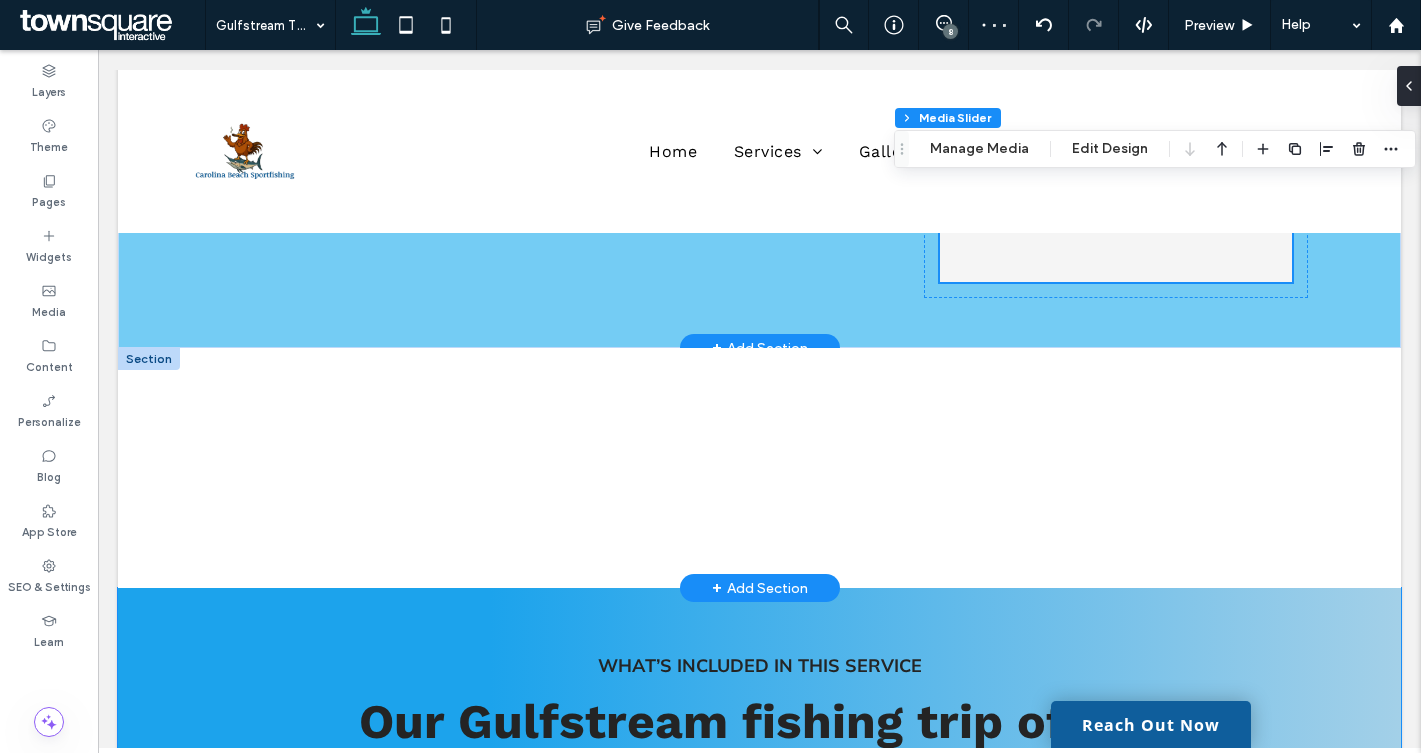 scroll, scrollTop: 928, scrollLeft: 0, axis: vertical 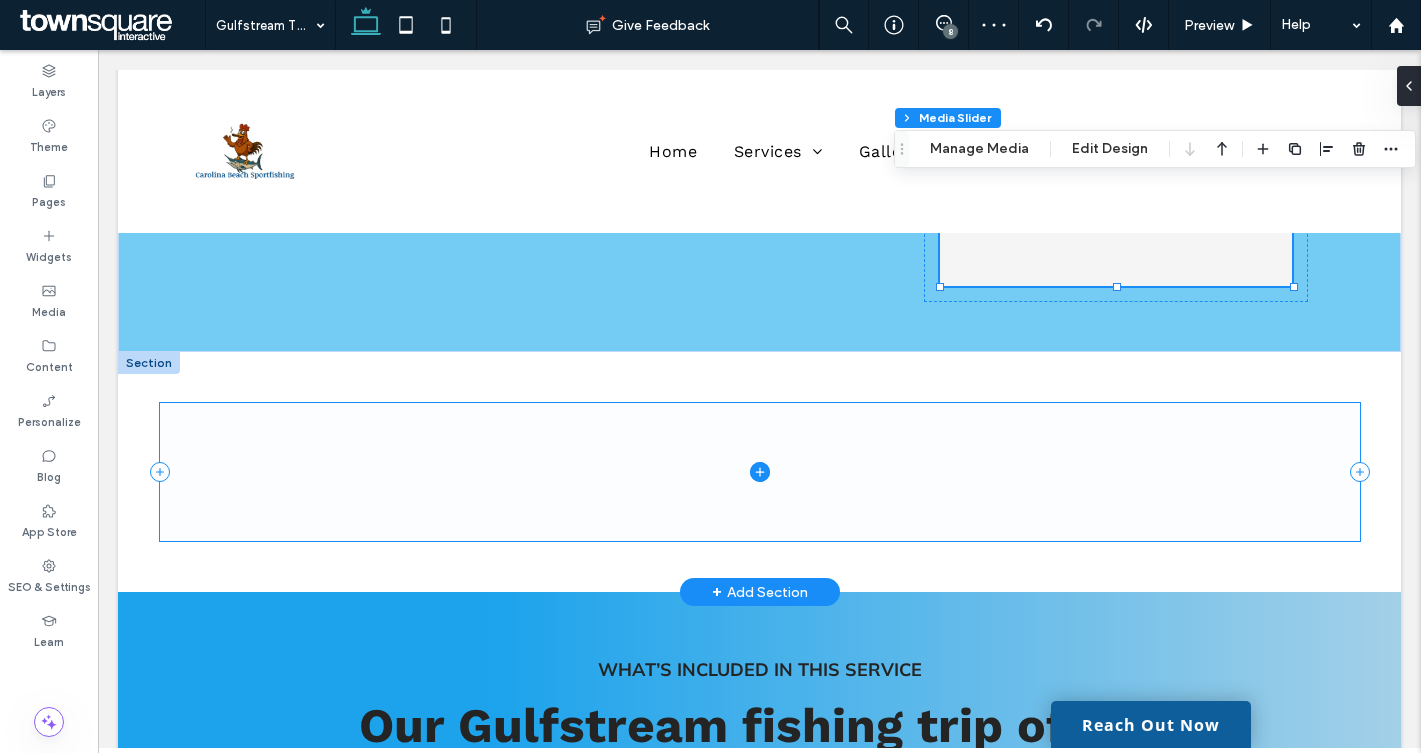 click at bounding box center [760, 471] 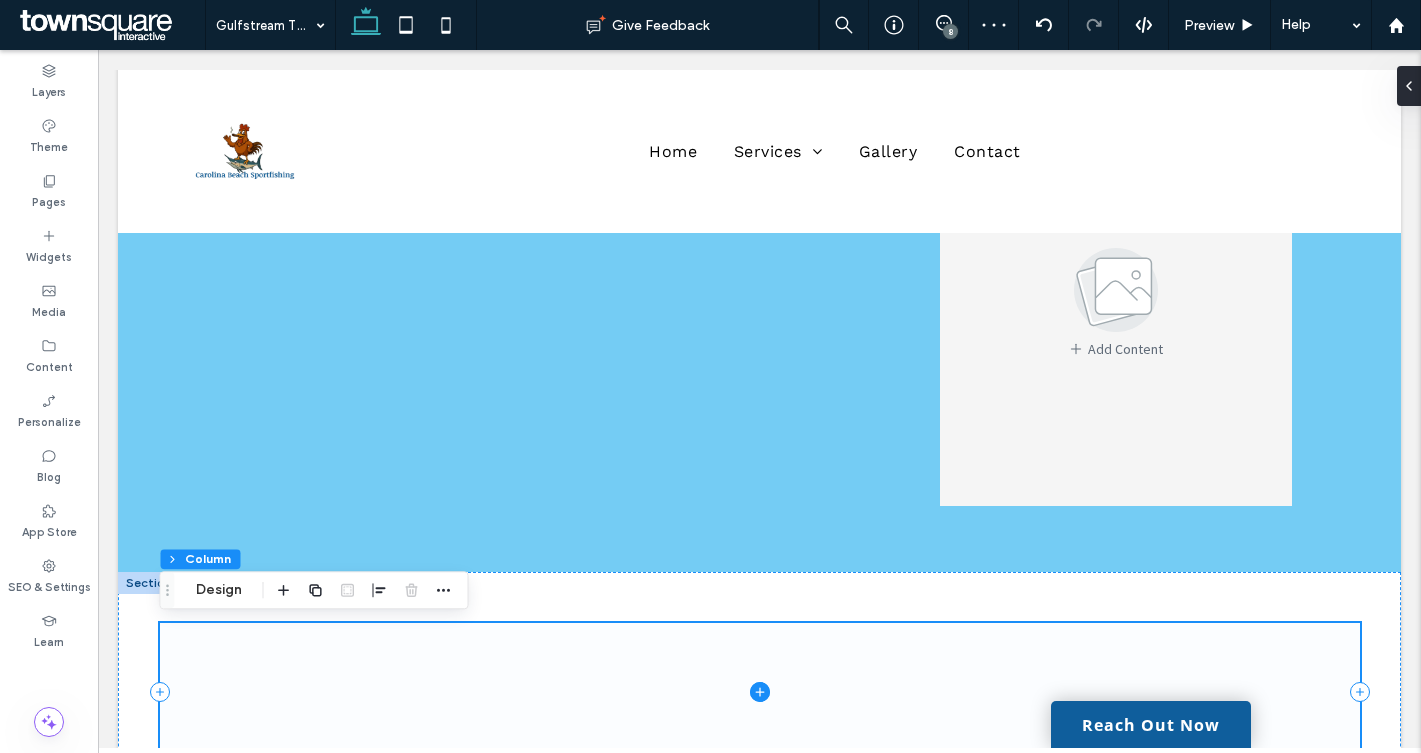 scroll, scrollTop: 679, scrollLeft: 0, axis: vertical 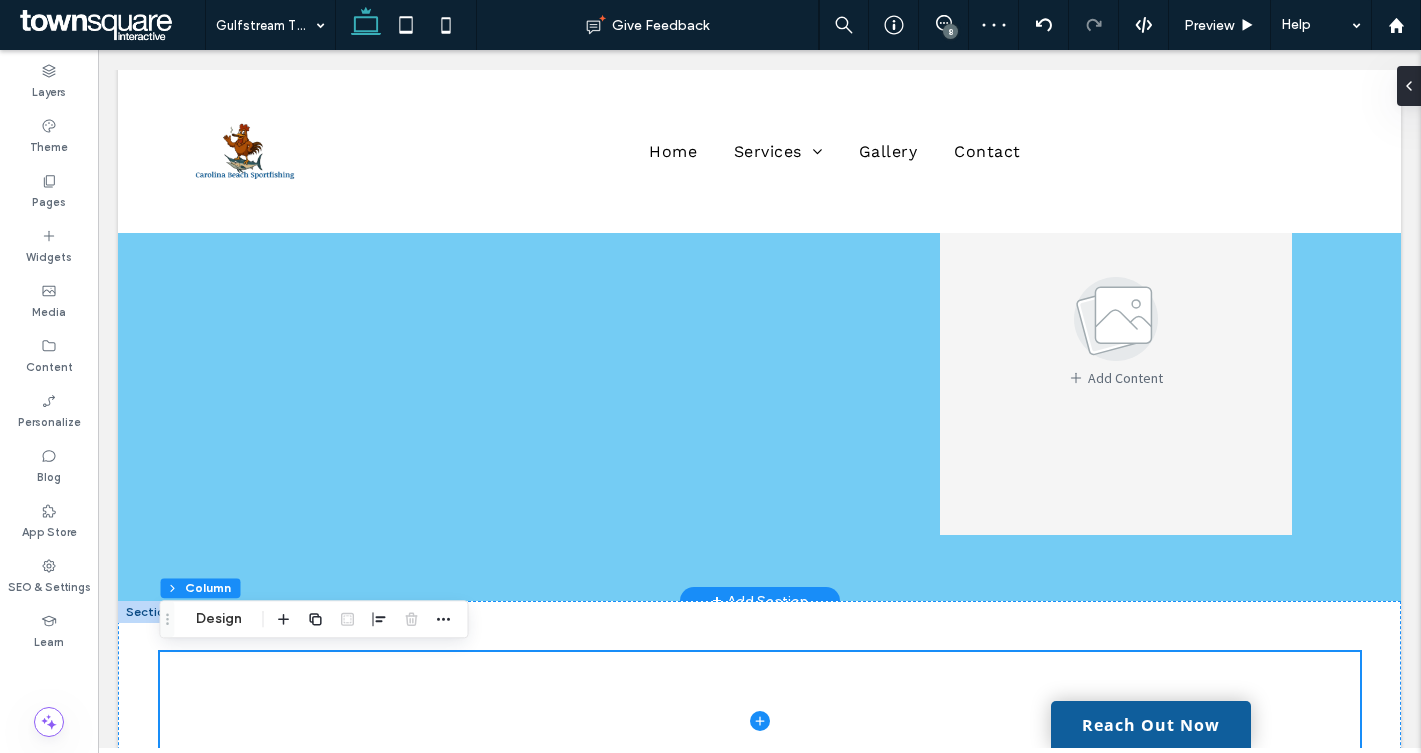 click on "Add Content" at bounding box center (1116, 330) 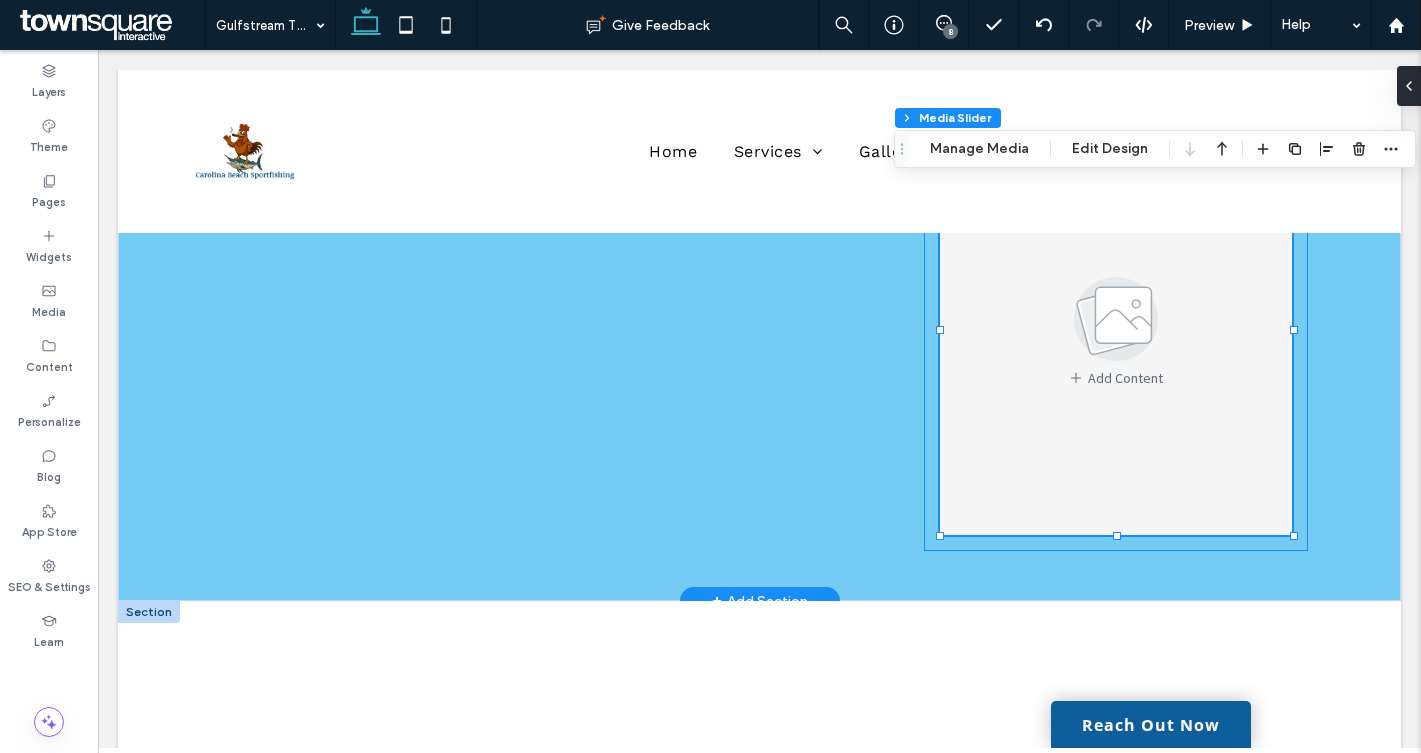 click on "Add Content a a a a" at bounding box center (1116, 77) 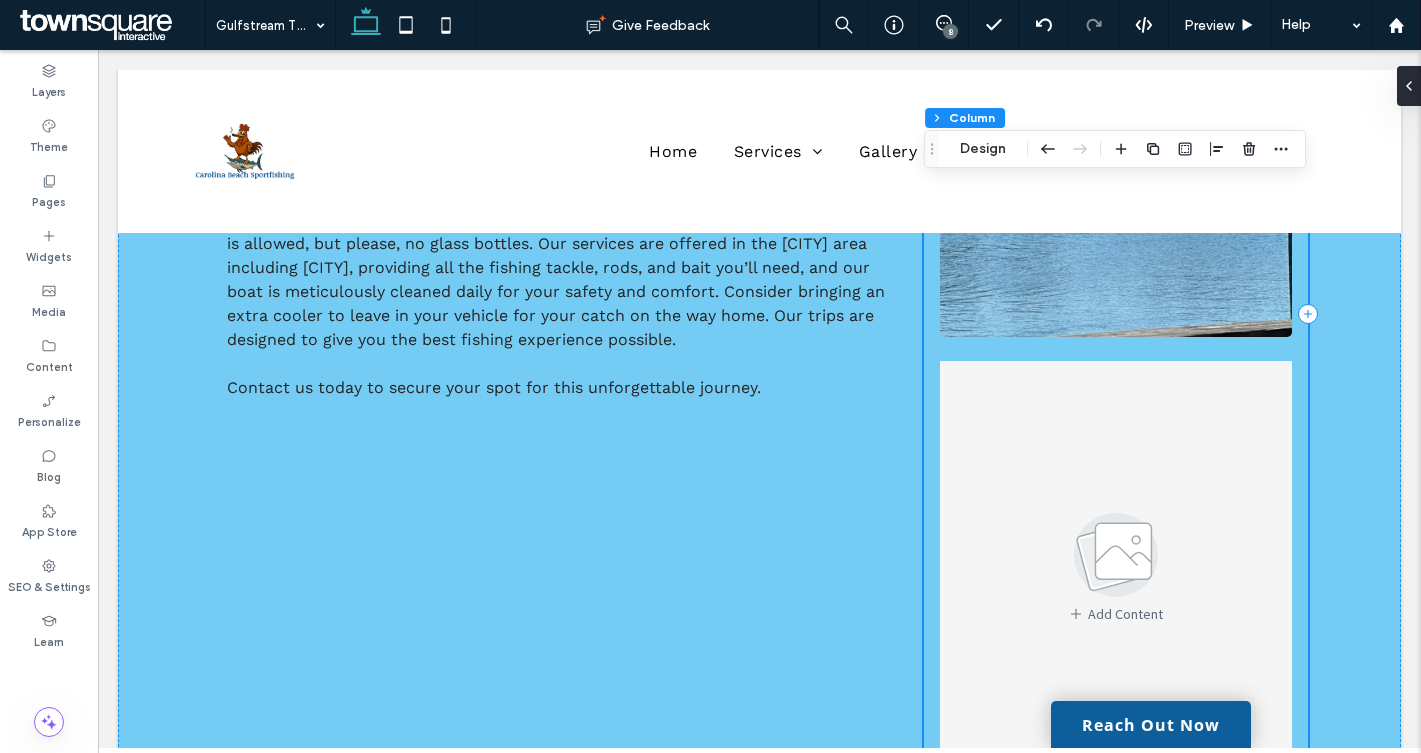 scroll, scrollTop: 552, scrollLeft: 0, axis: vertical 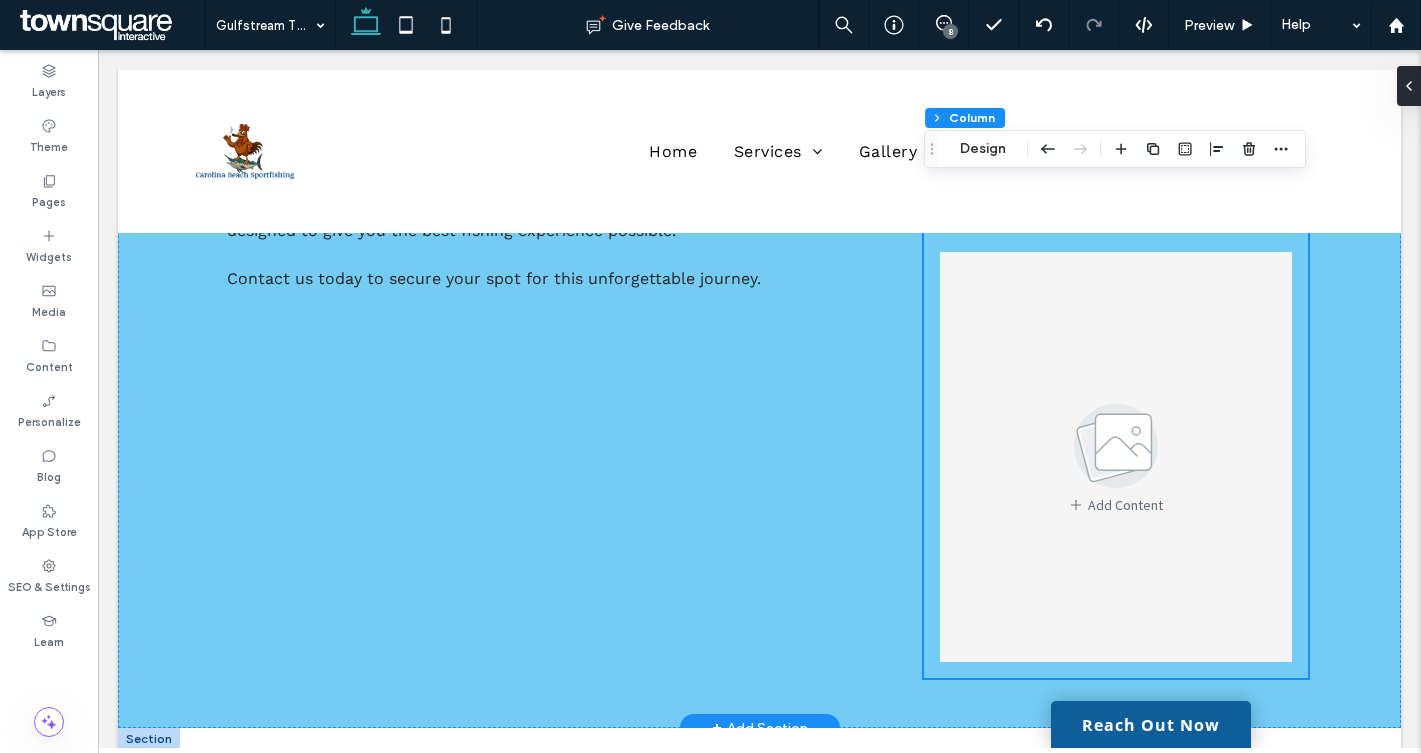 click on "Add Content" at bounding box center (1116, 457) 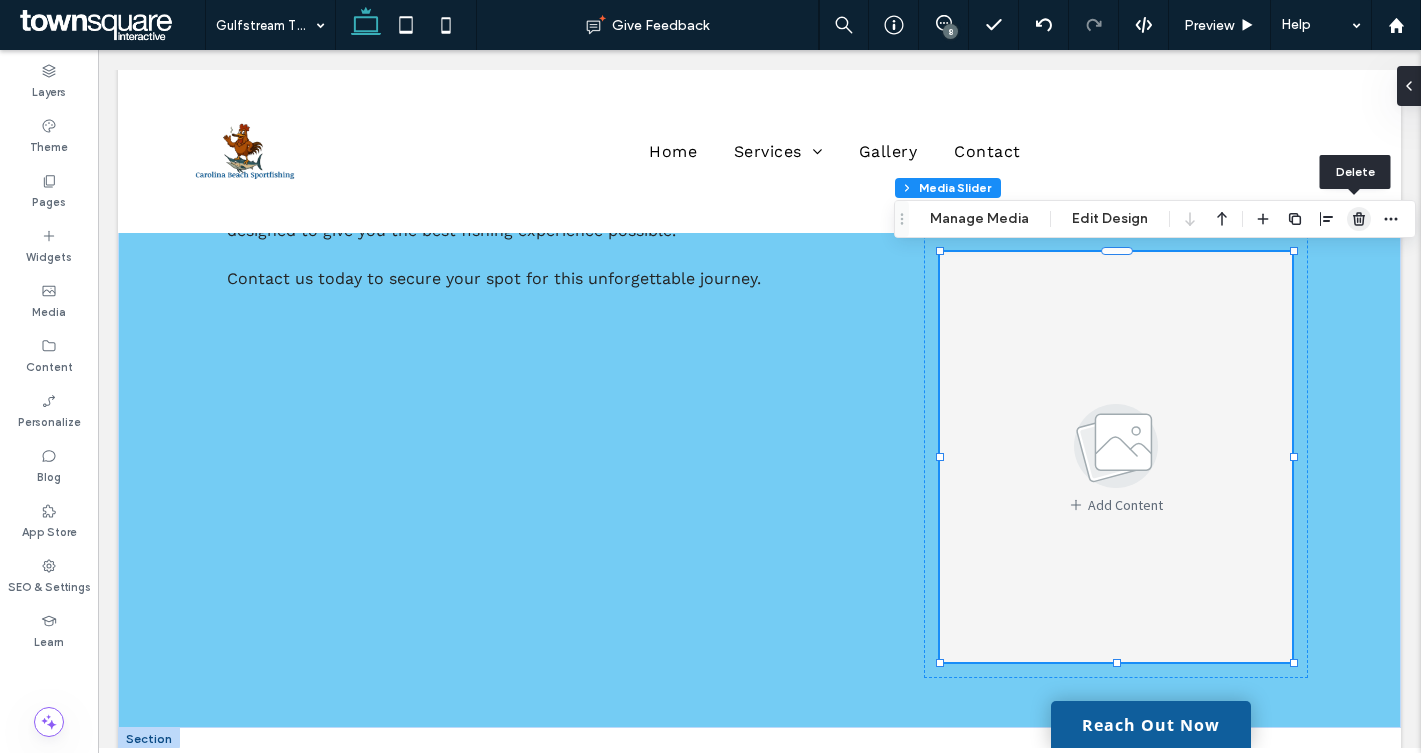 click 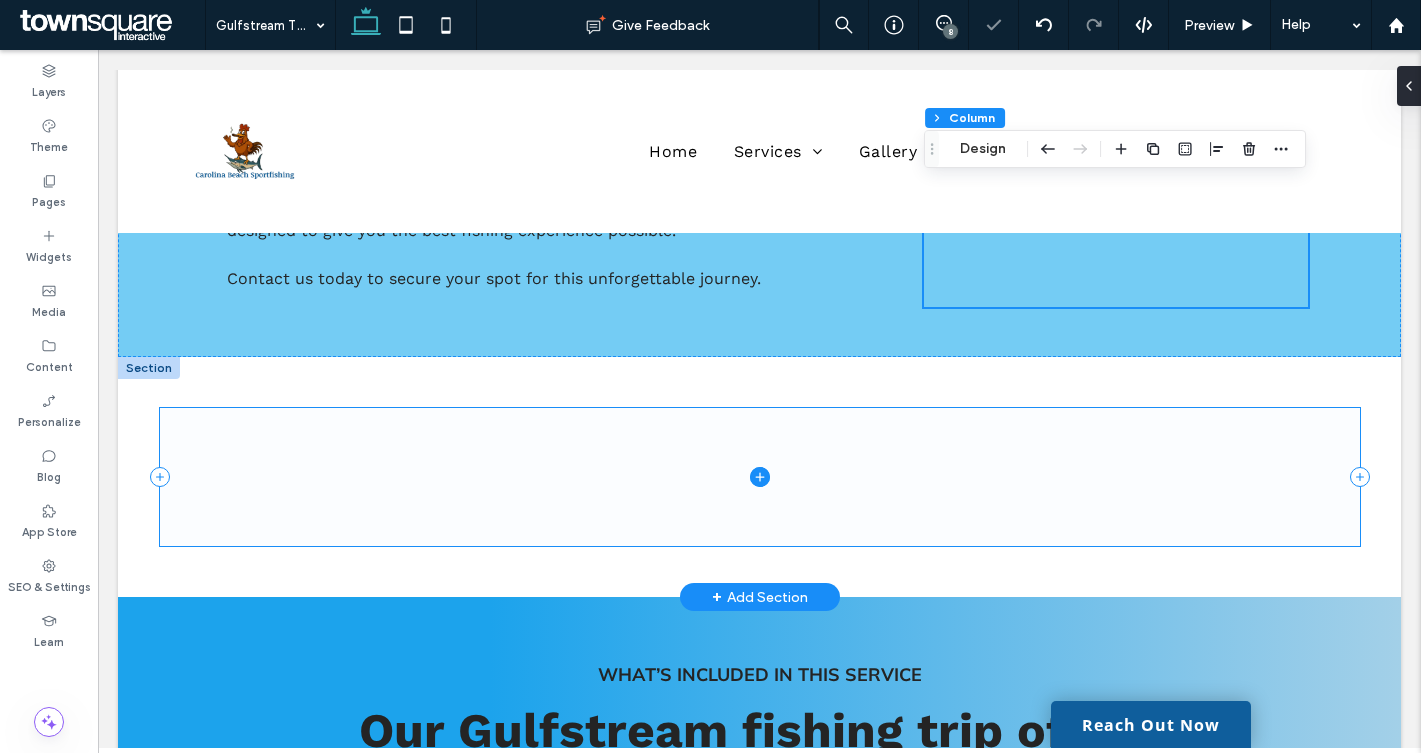 click at bounding box center [760, 476] 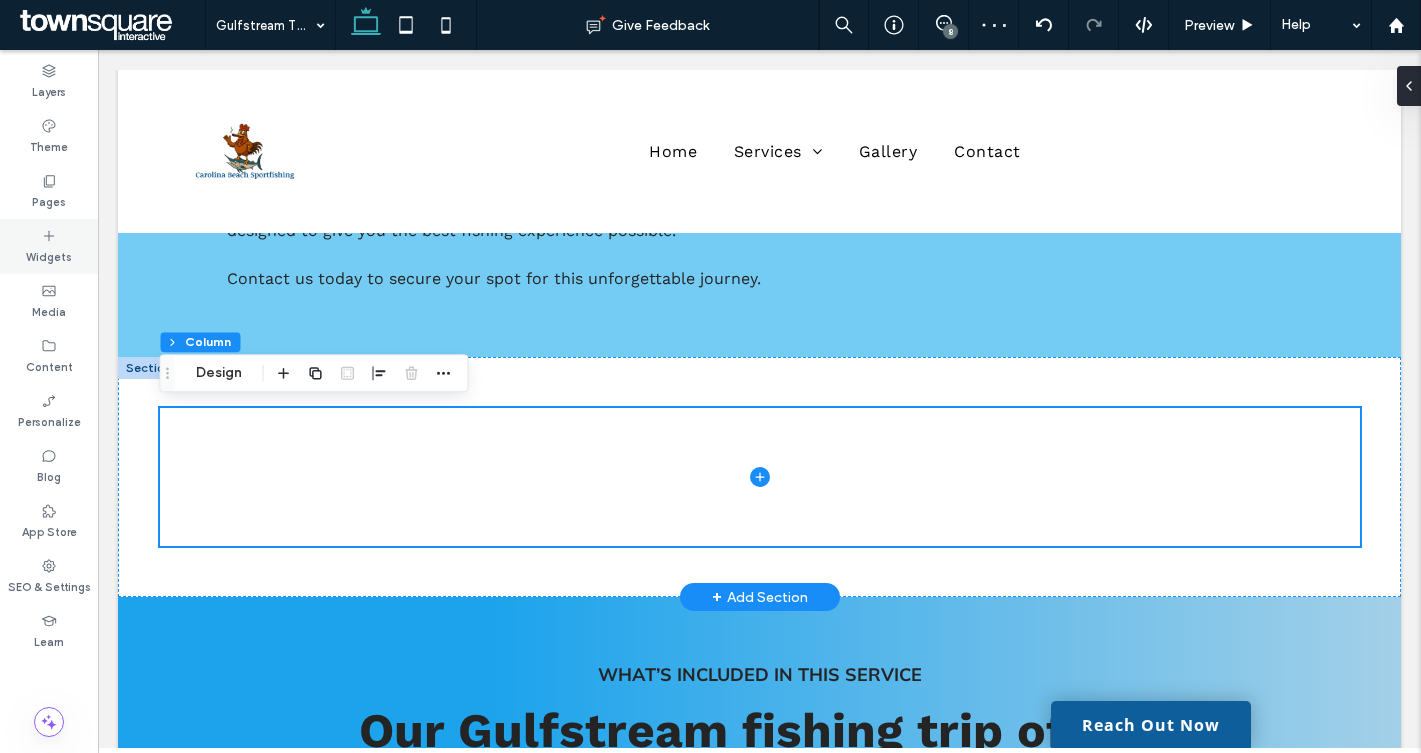 click on "Widgets" at bounding box center (49, 255) 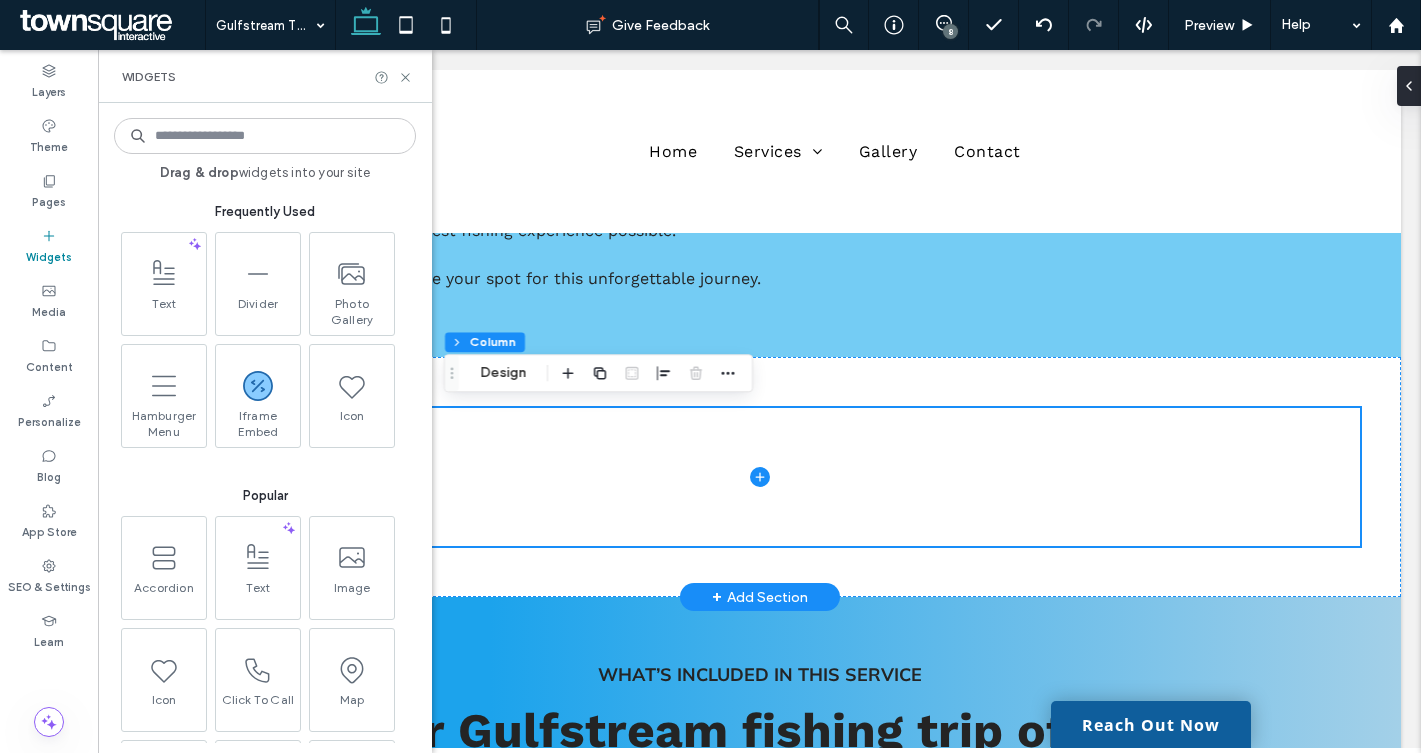 click on "+ Add Section" at bounding box center [760, 597] 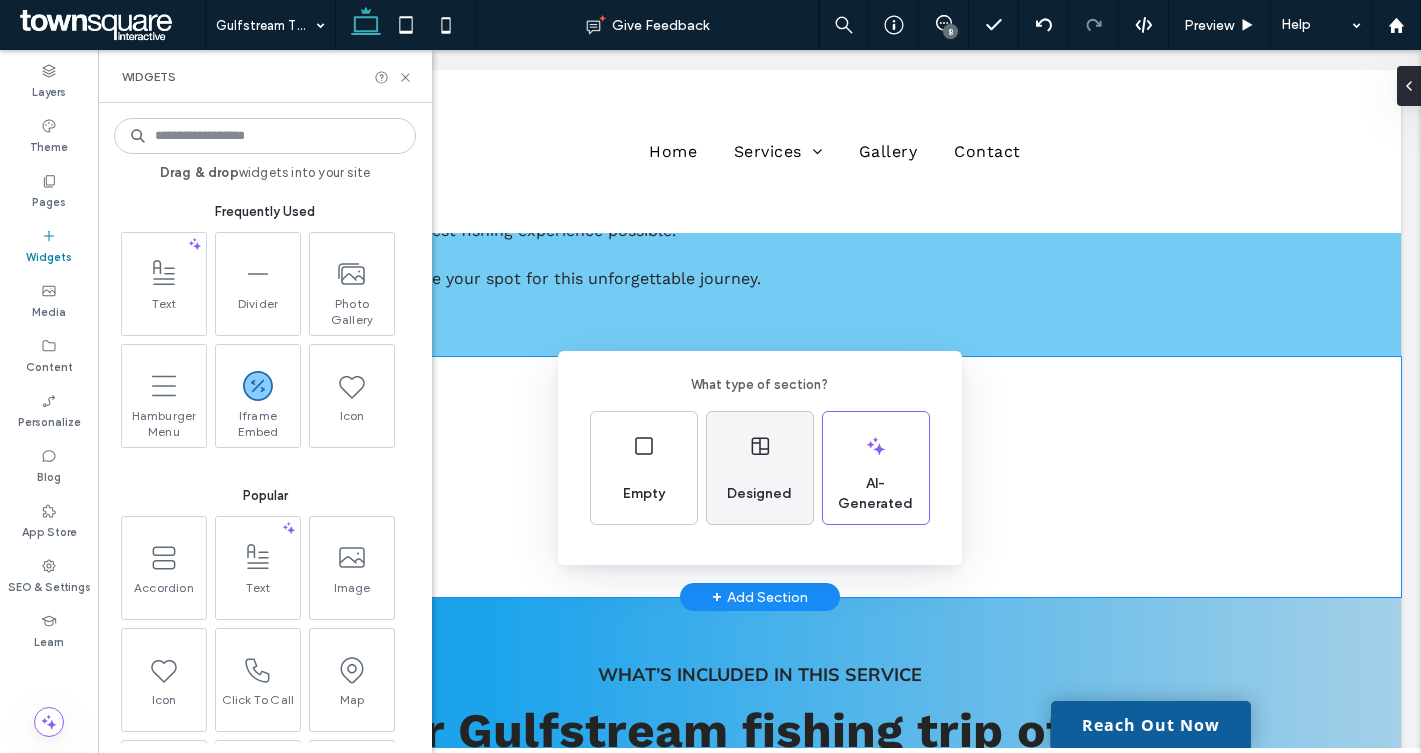 click on "Designed" at bounding box center [759, 494] 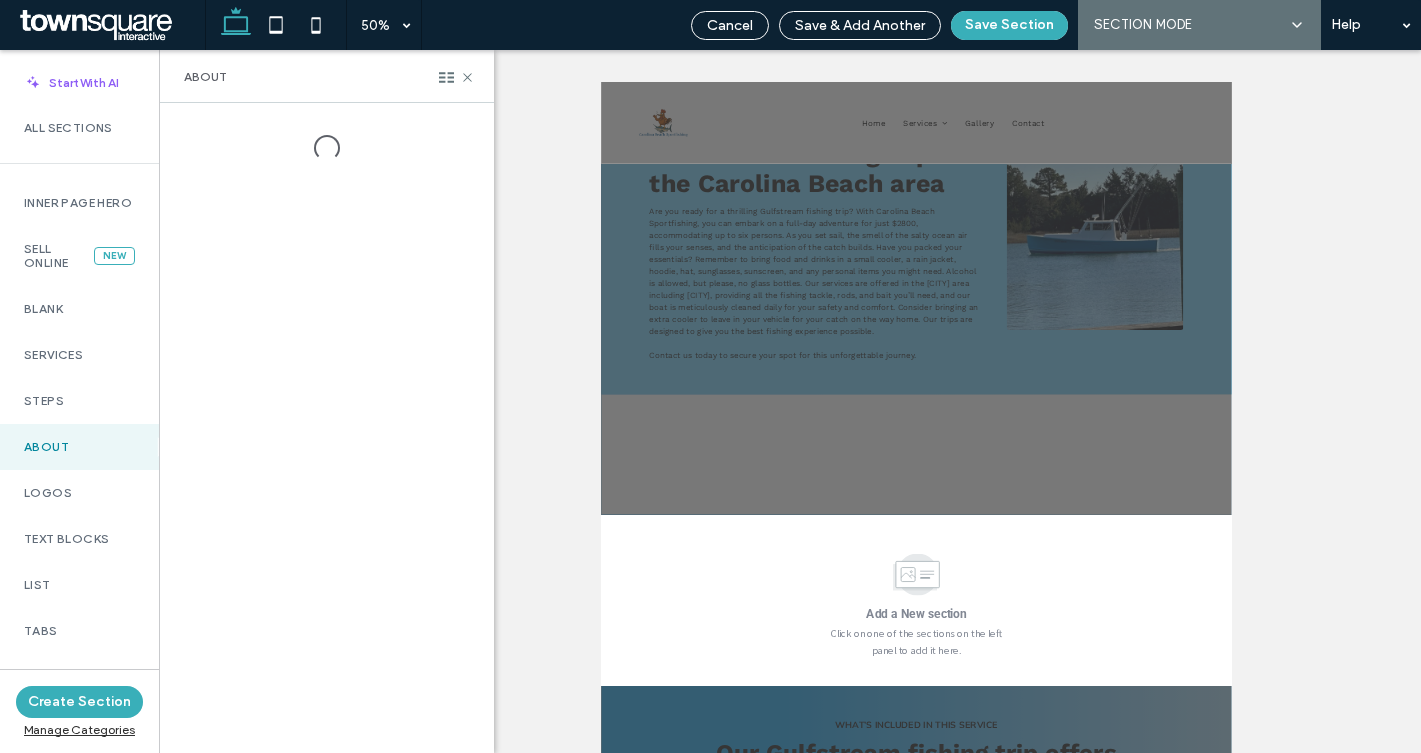 scroll, scrollTop: 265, scrollLeft: 0, axis: vertical 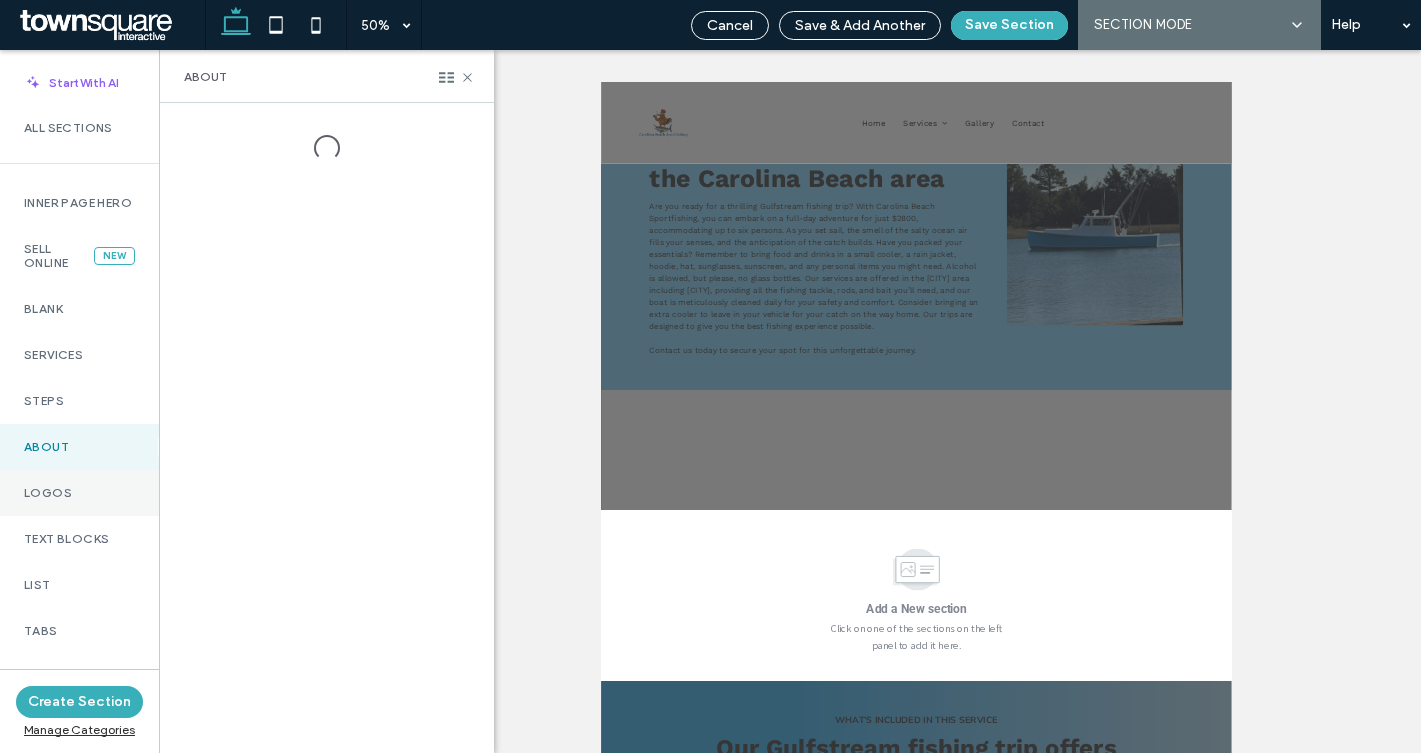 click on "Logos" at bounding box center [79, 493] 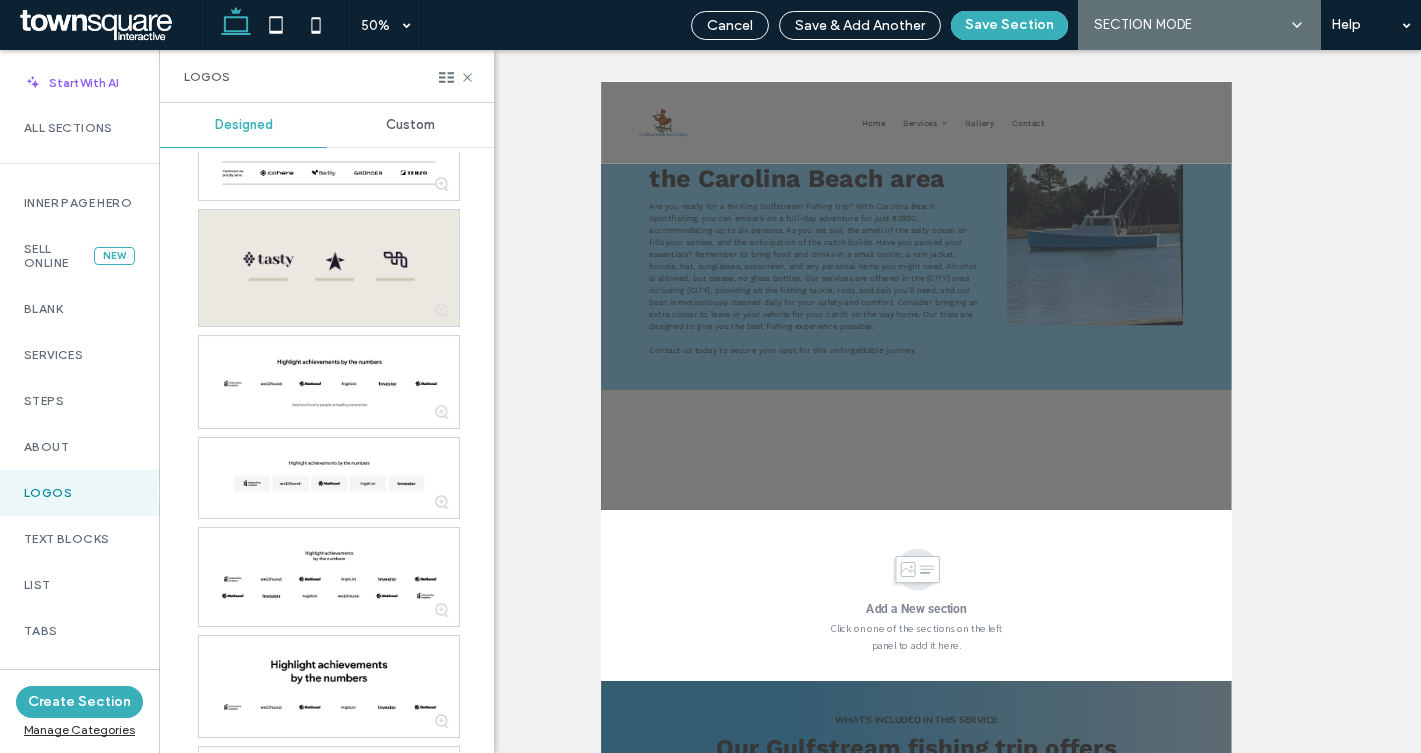 scroll, scrollTop: 0, scrollLeft: 0, axis: both 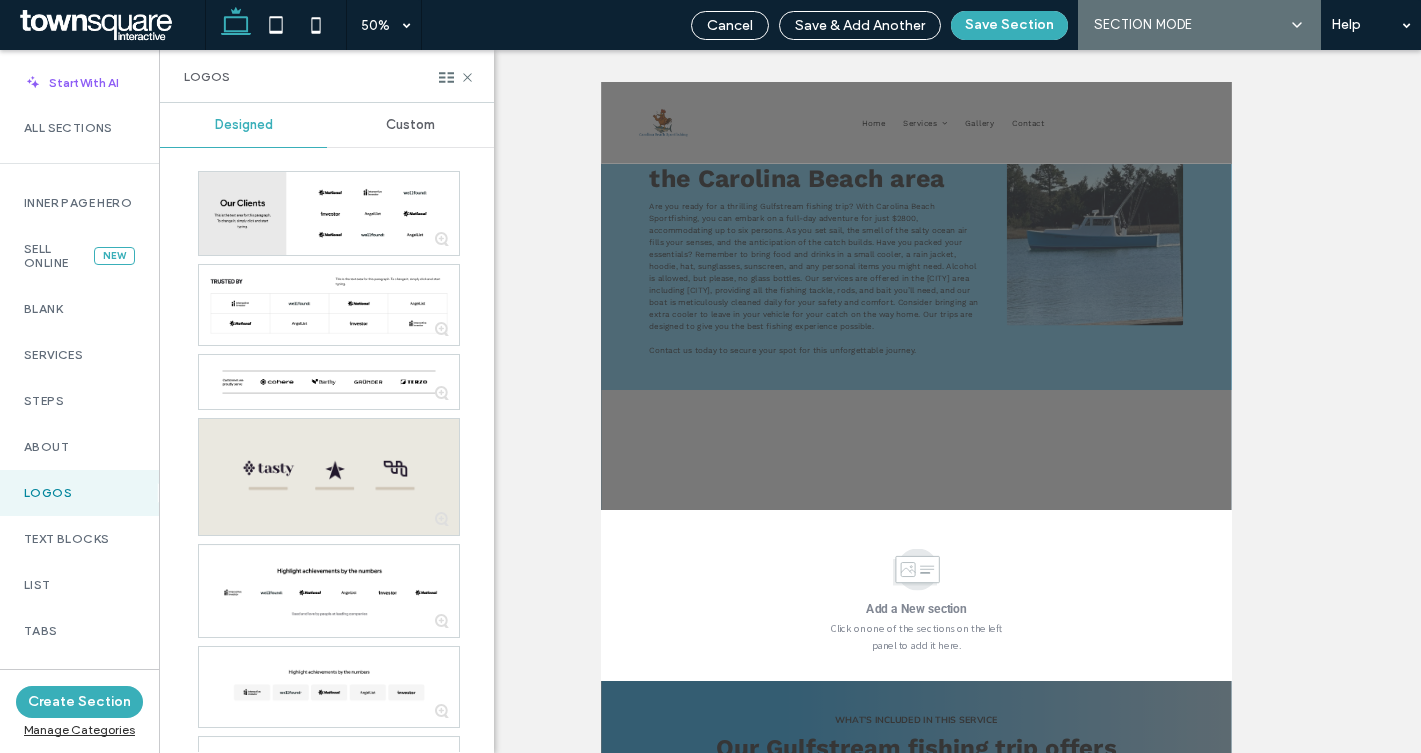click at bounding box center (329, 477) 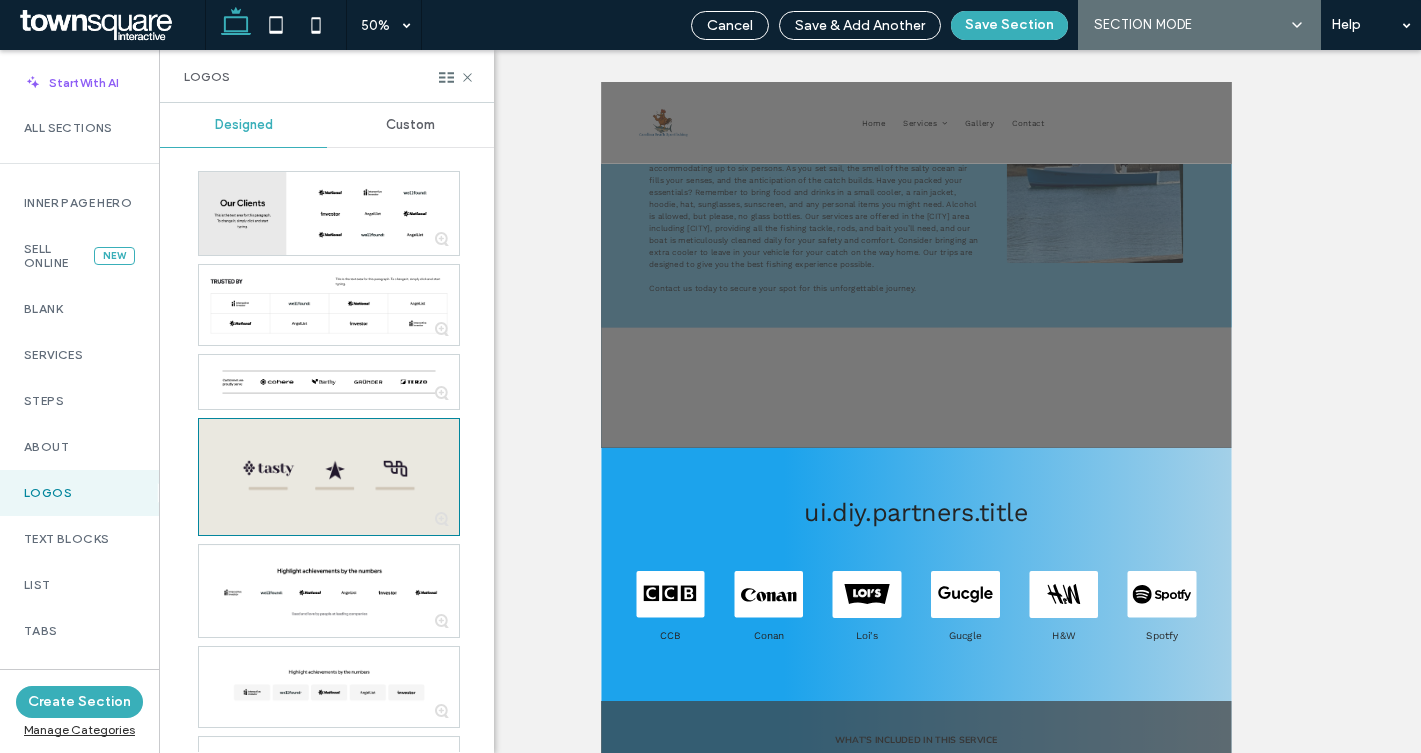 scroll, scrollTop: 428, scrollLeft: 0, axis: vertical 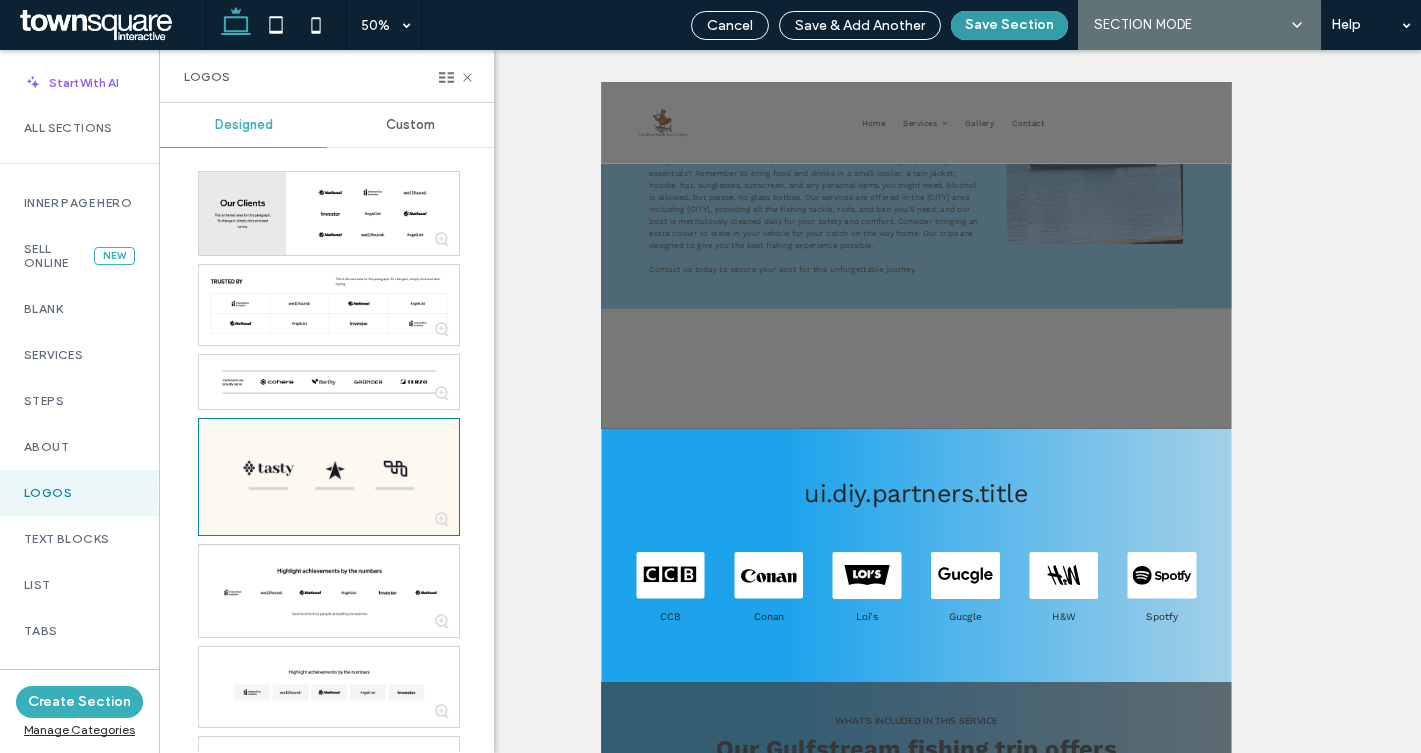 click on "Save Section" at bounding box center (1009, 25) 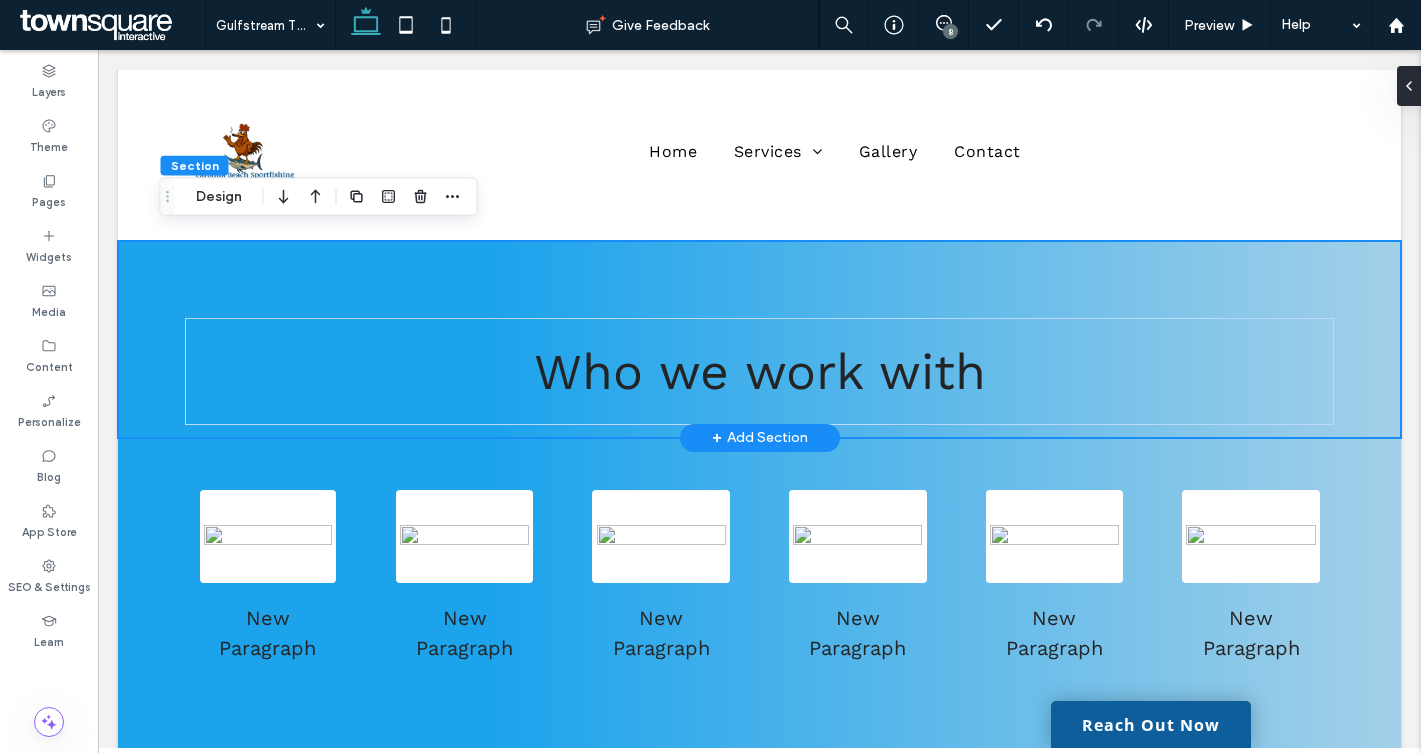 scroll, scrollTop: 918, scrollLeft: 0, axis: vertical 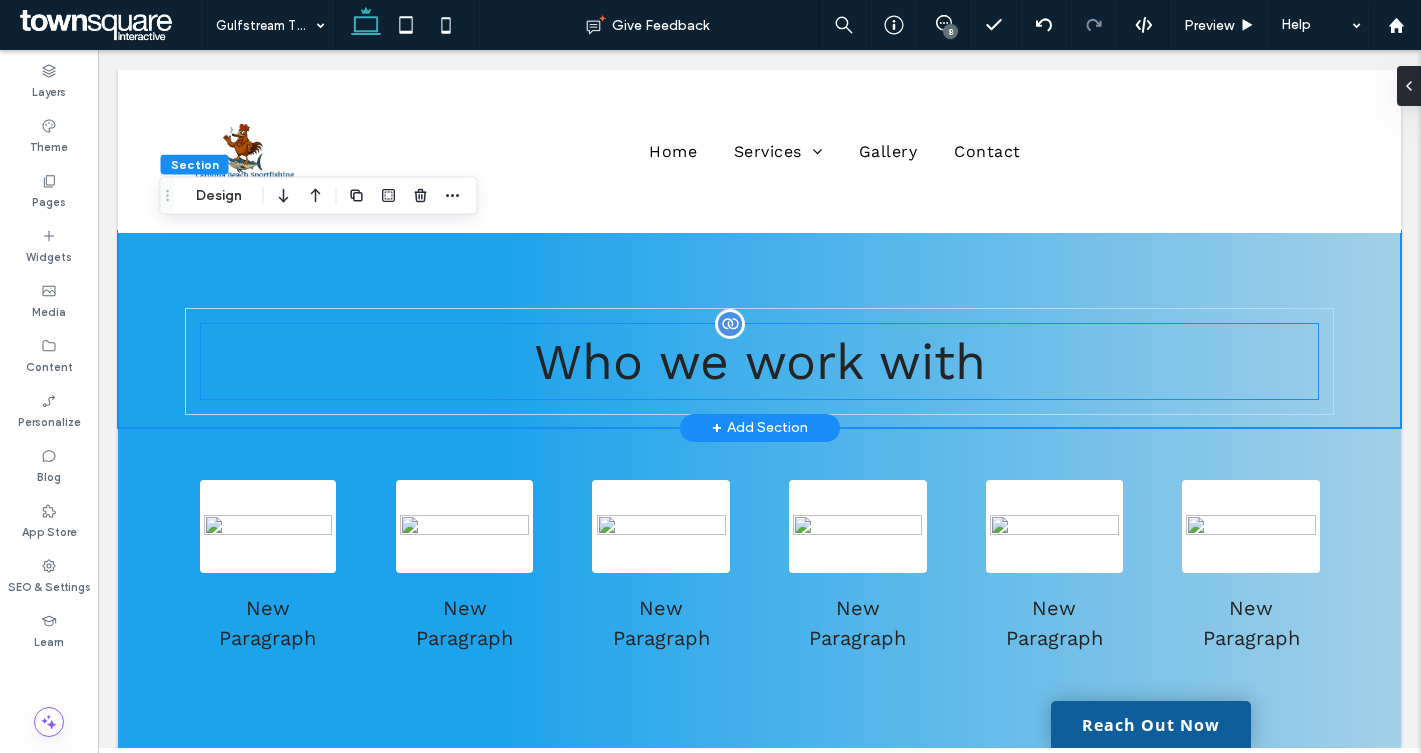 click on "Who we work with" at bounding box center [760, 361] 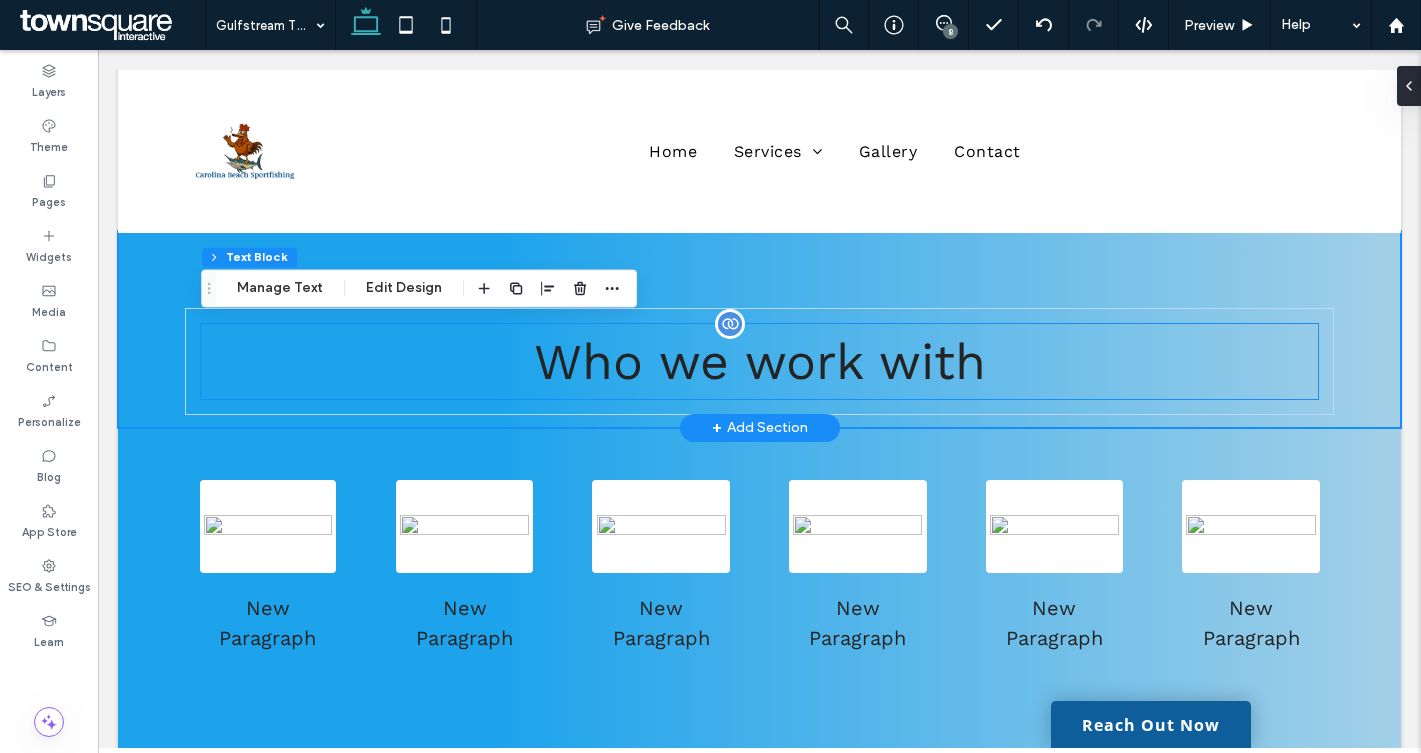 click on "Who we work with" at bounding box center (759, 361) 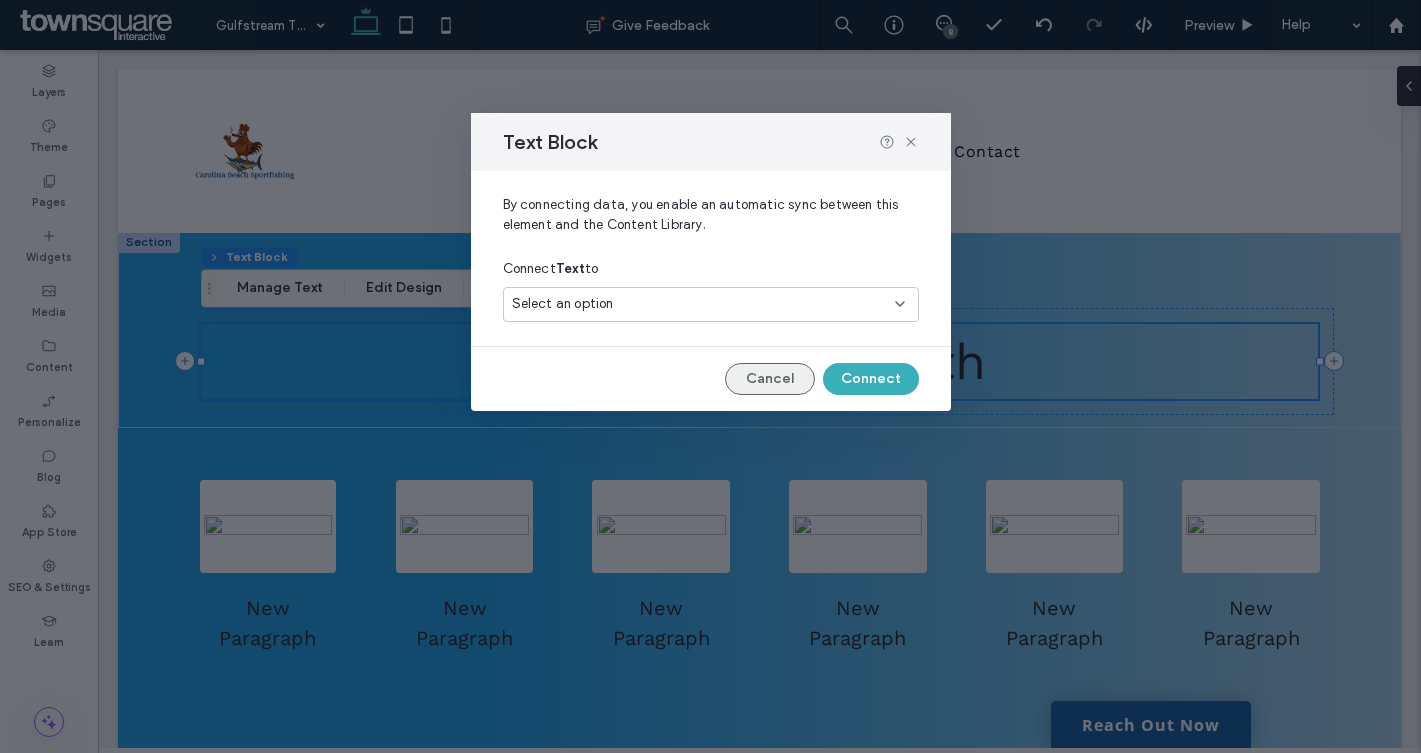 click on "Cancel" at bounding box center (770, 379) 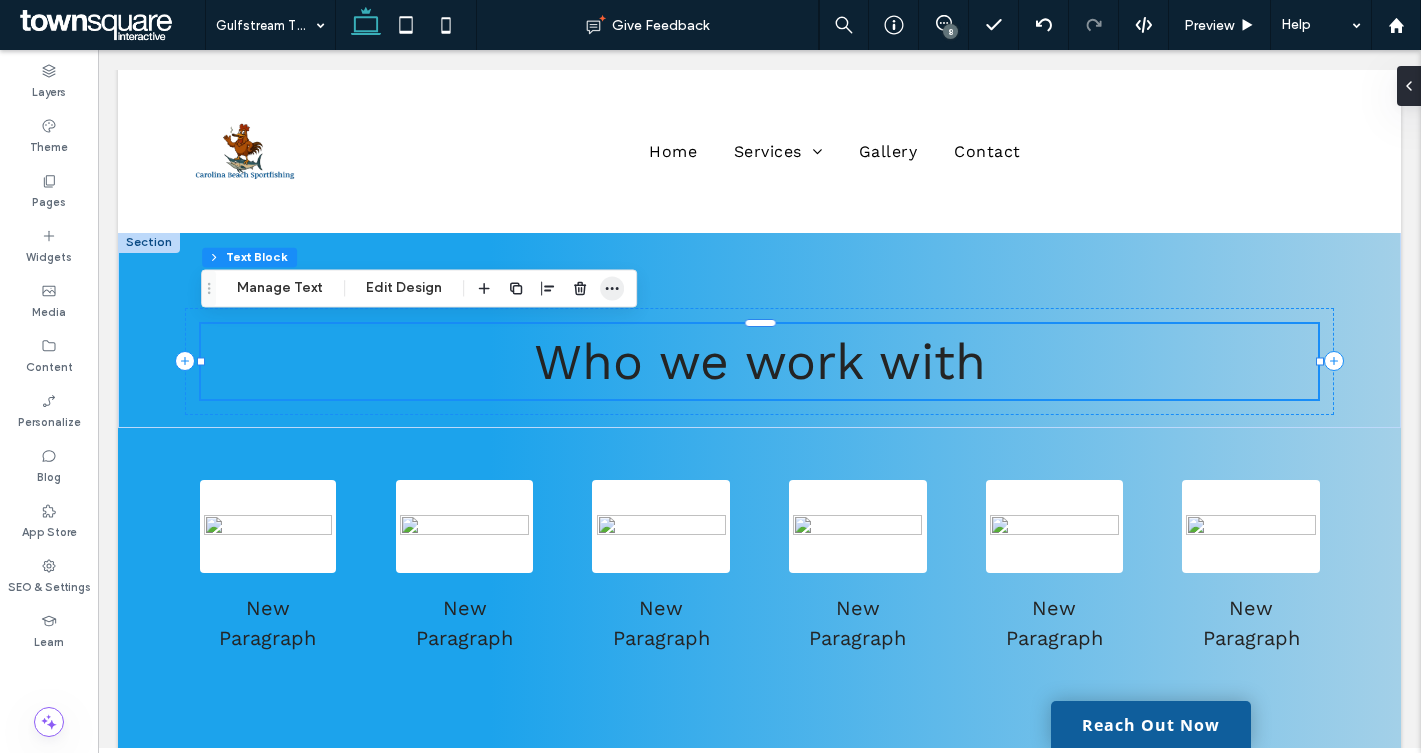 click 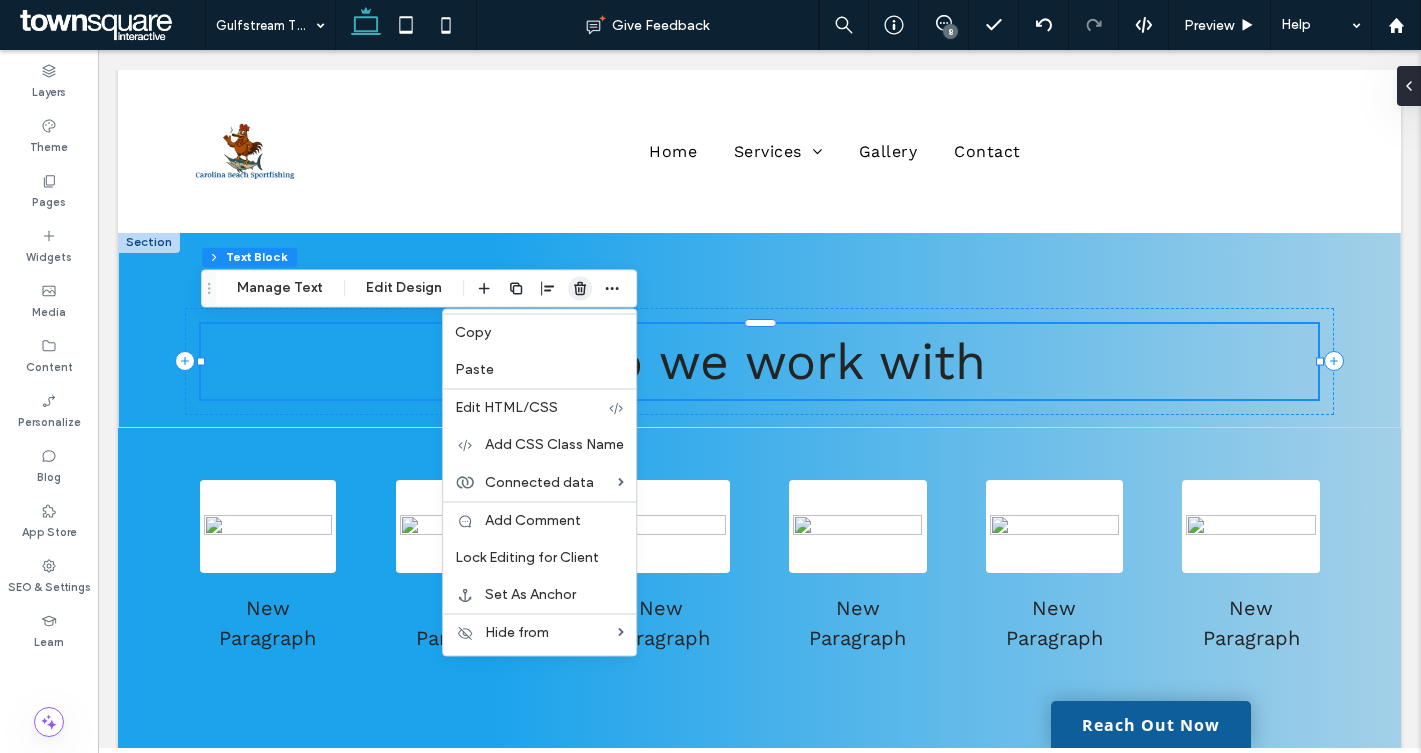 click 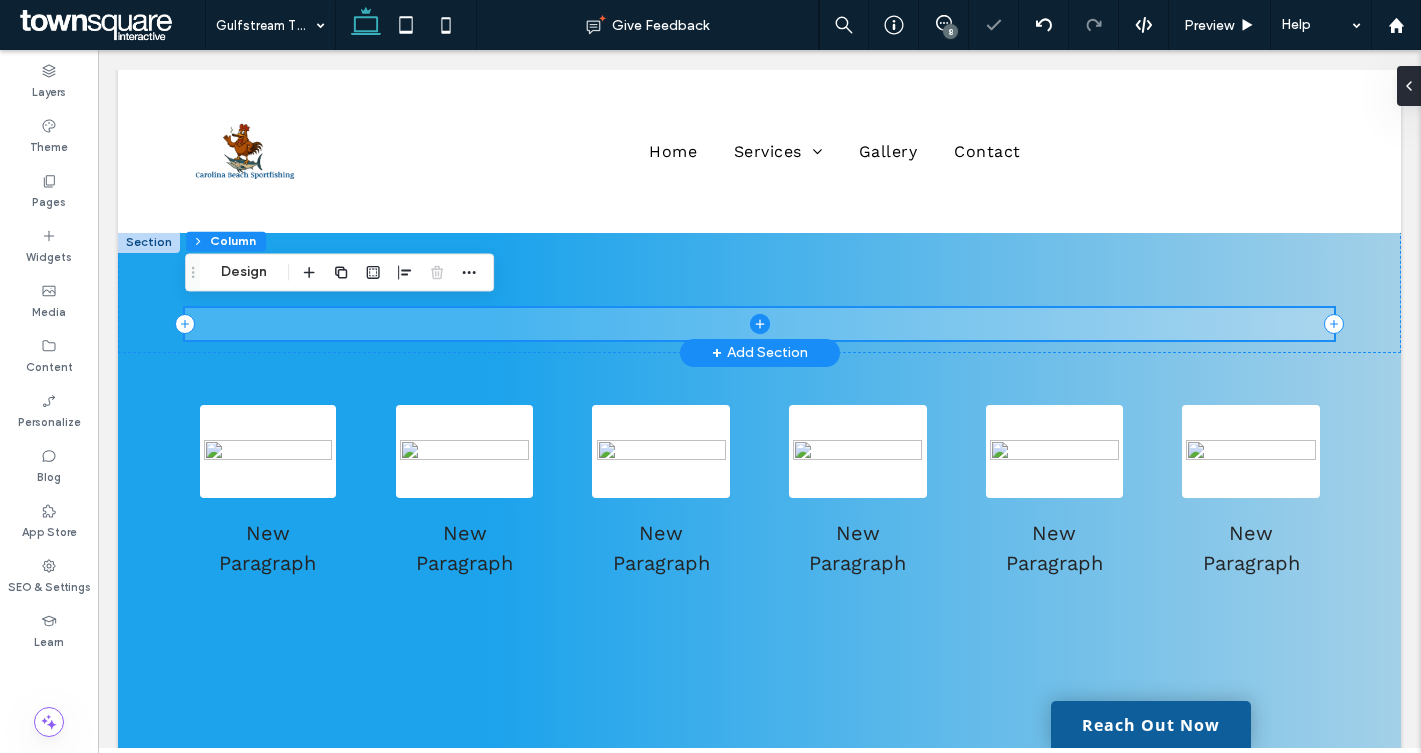 click at bounding box center (759, 324) 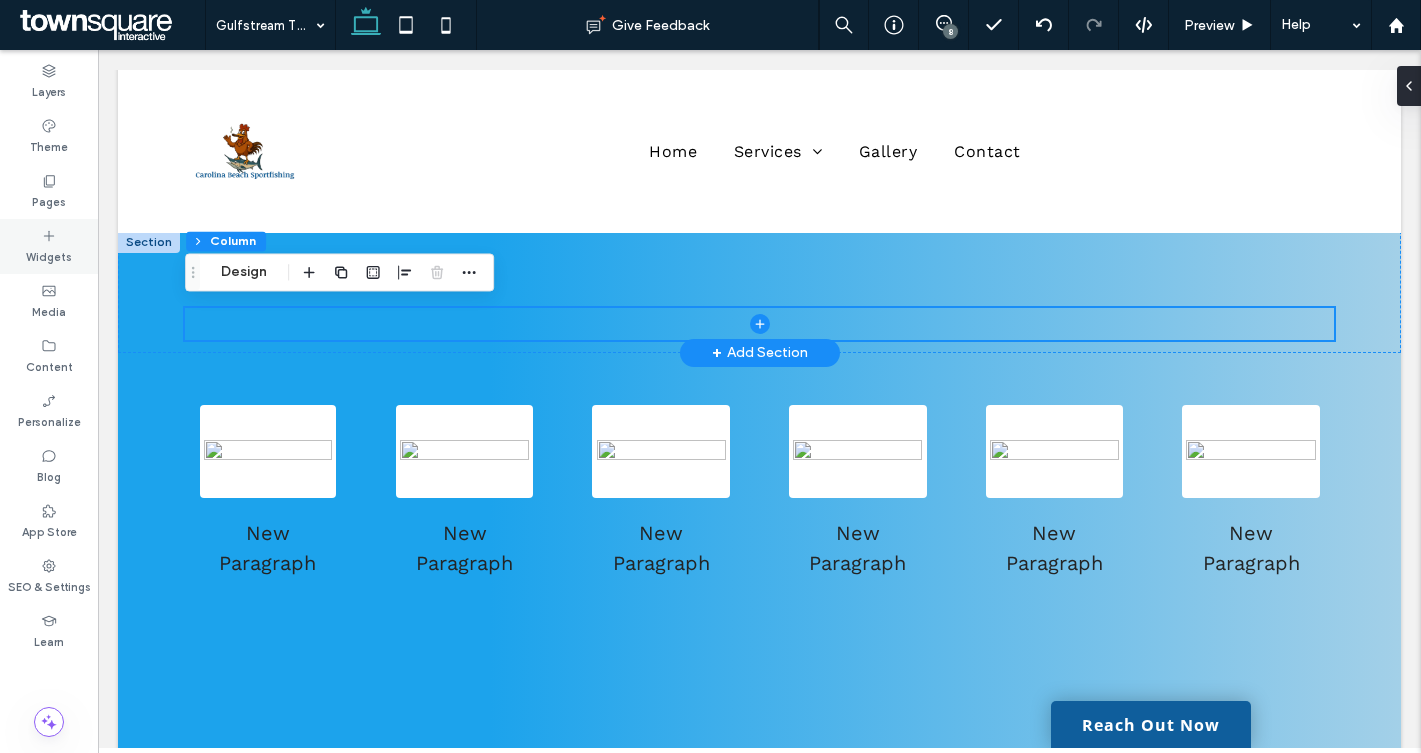 click on "Widgets" at bounding box center (49, 255) 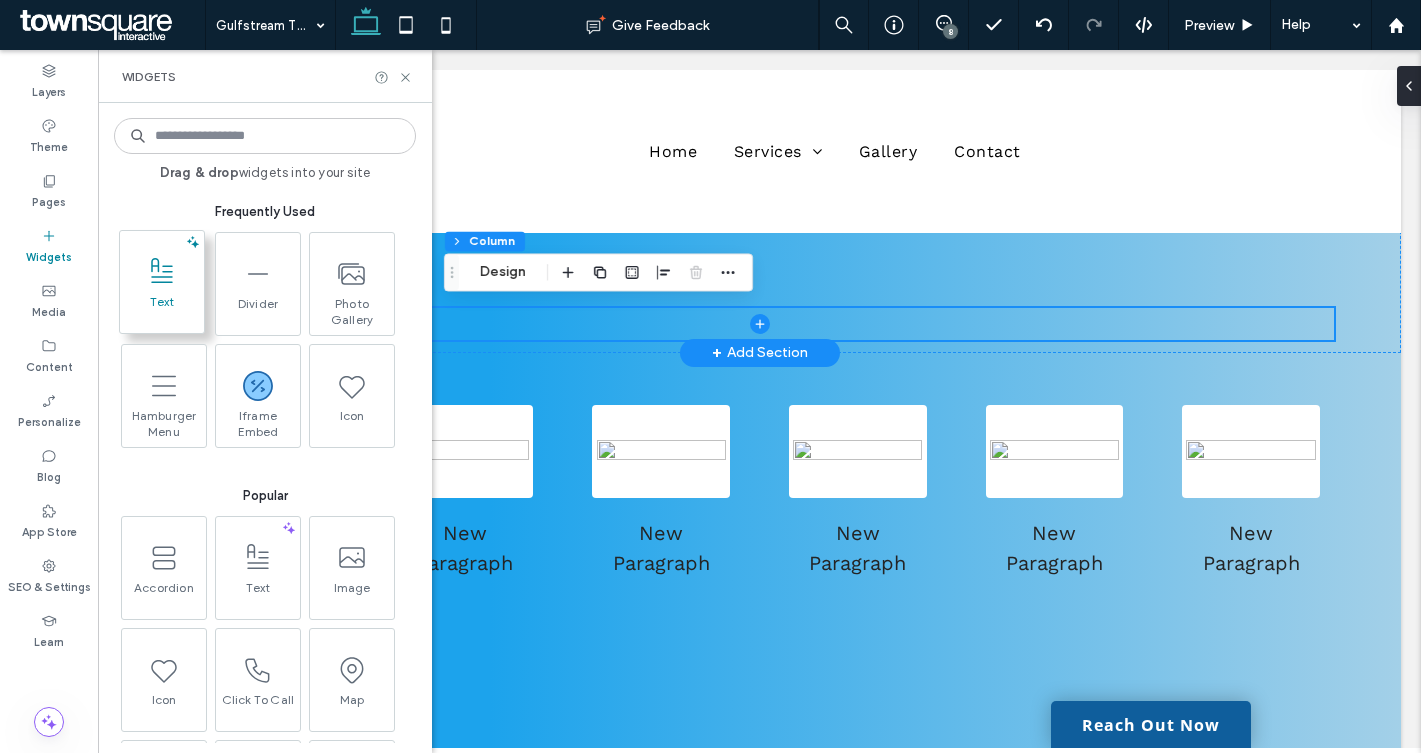 click on "Text" at bounding box center [162, 308] 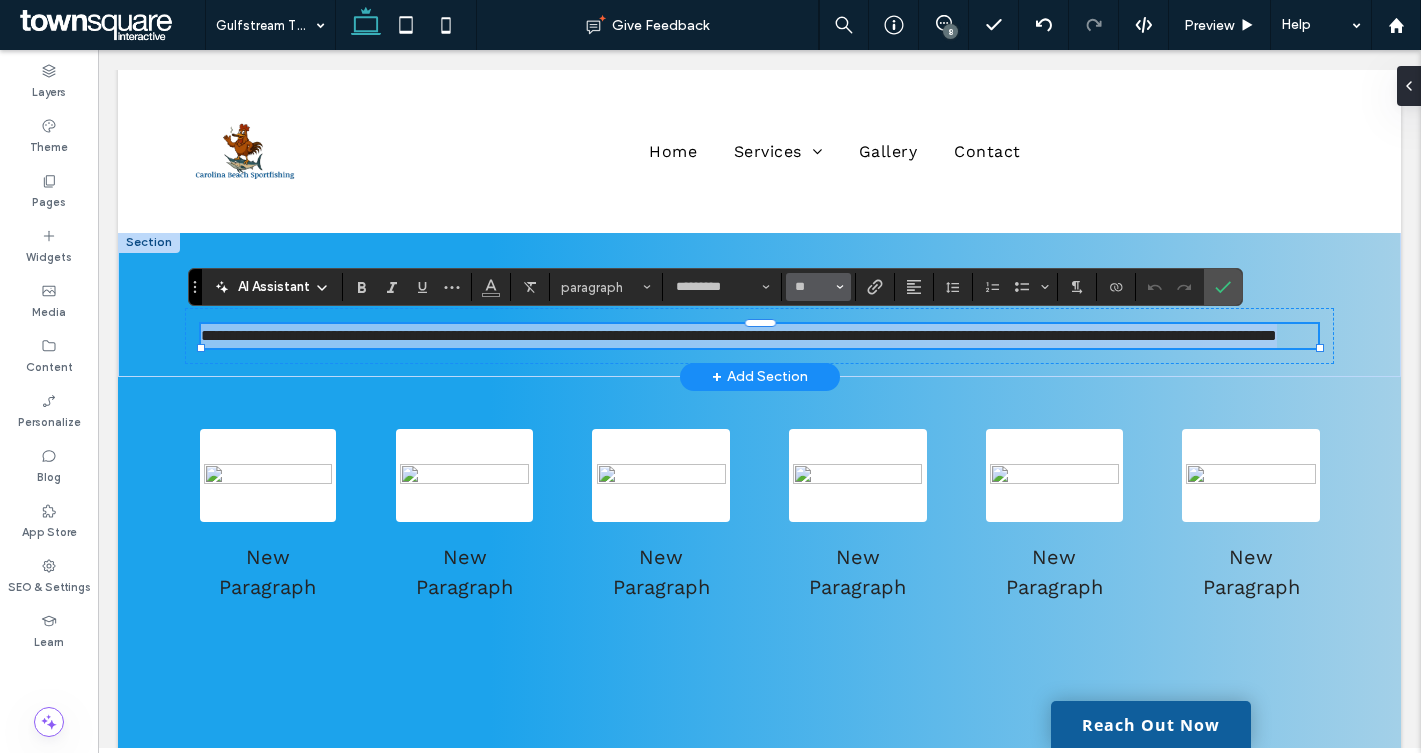 paste 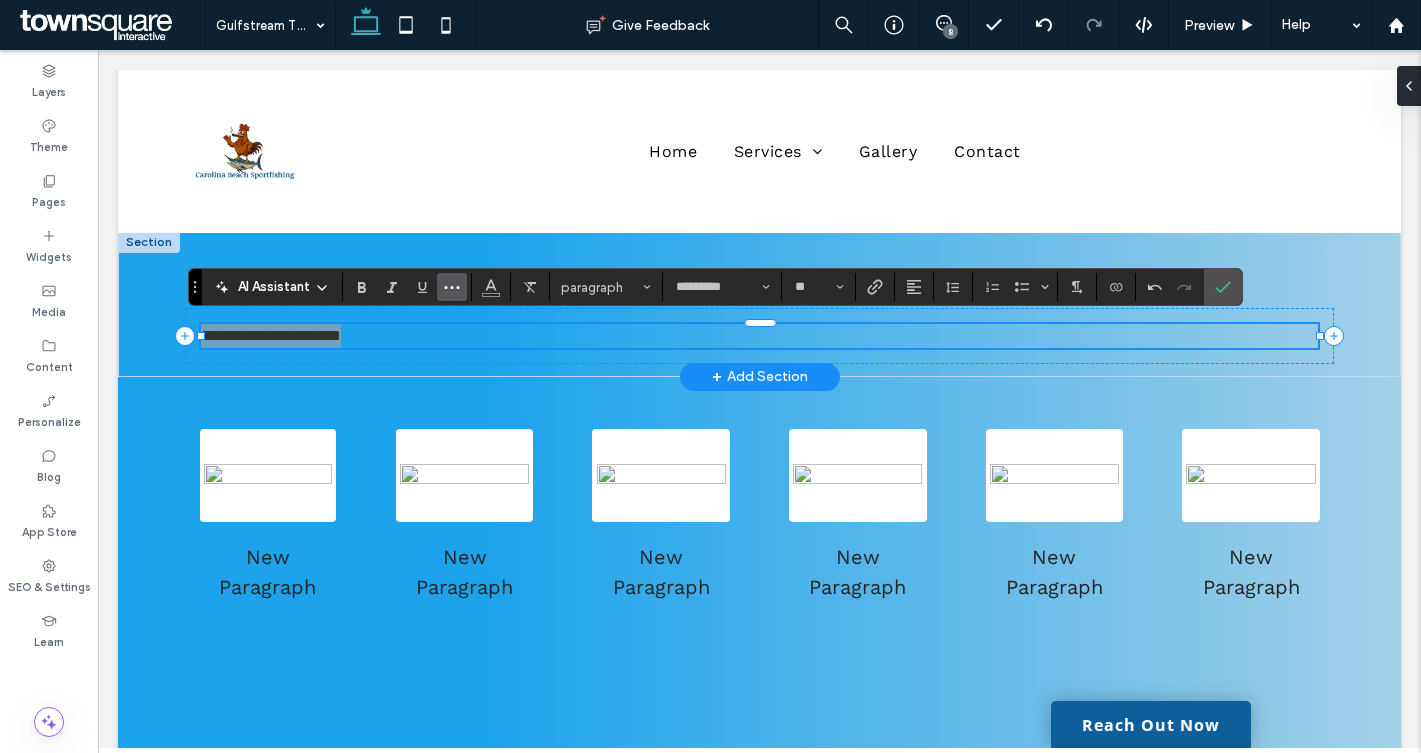 click 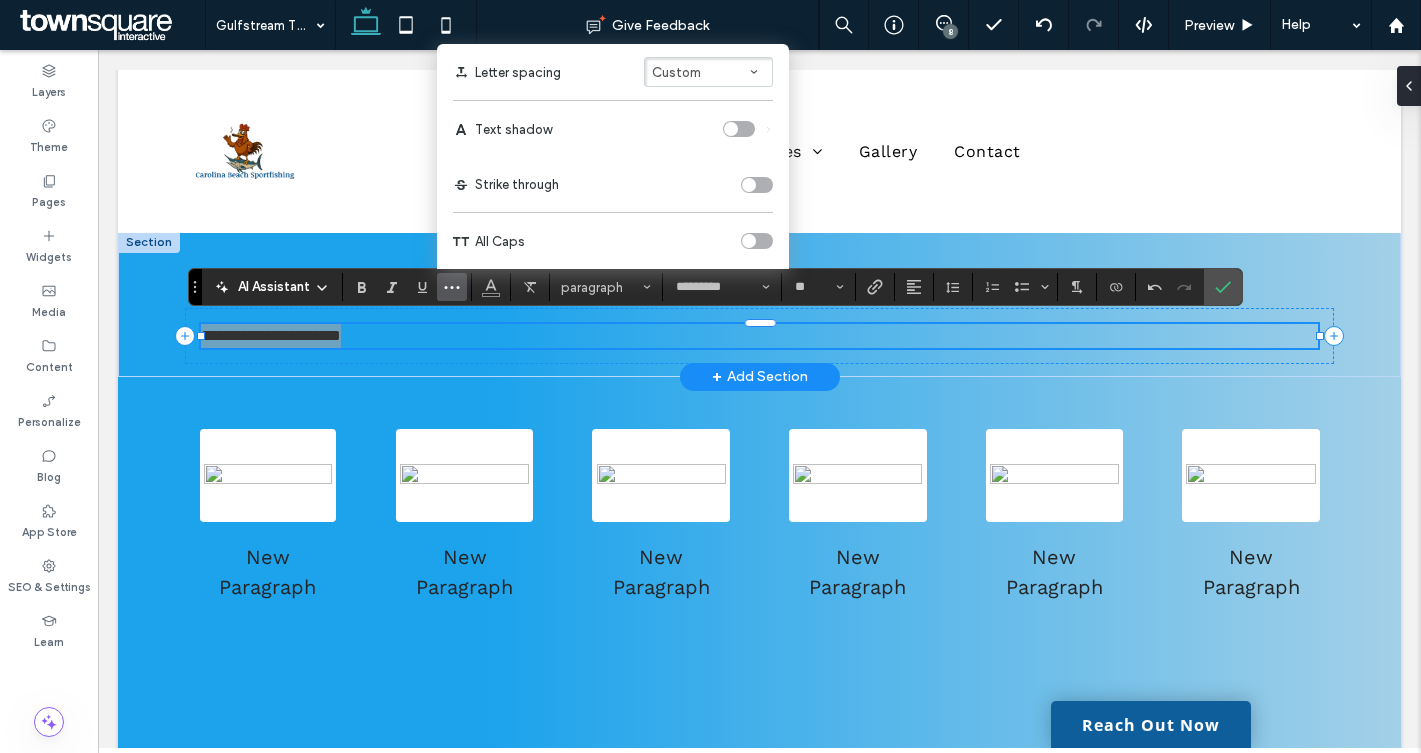 click at bounding box center (749, 241) 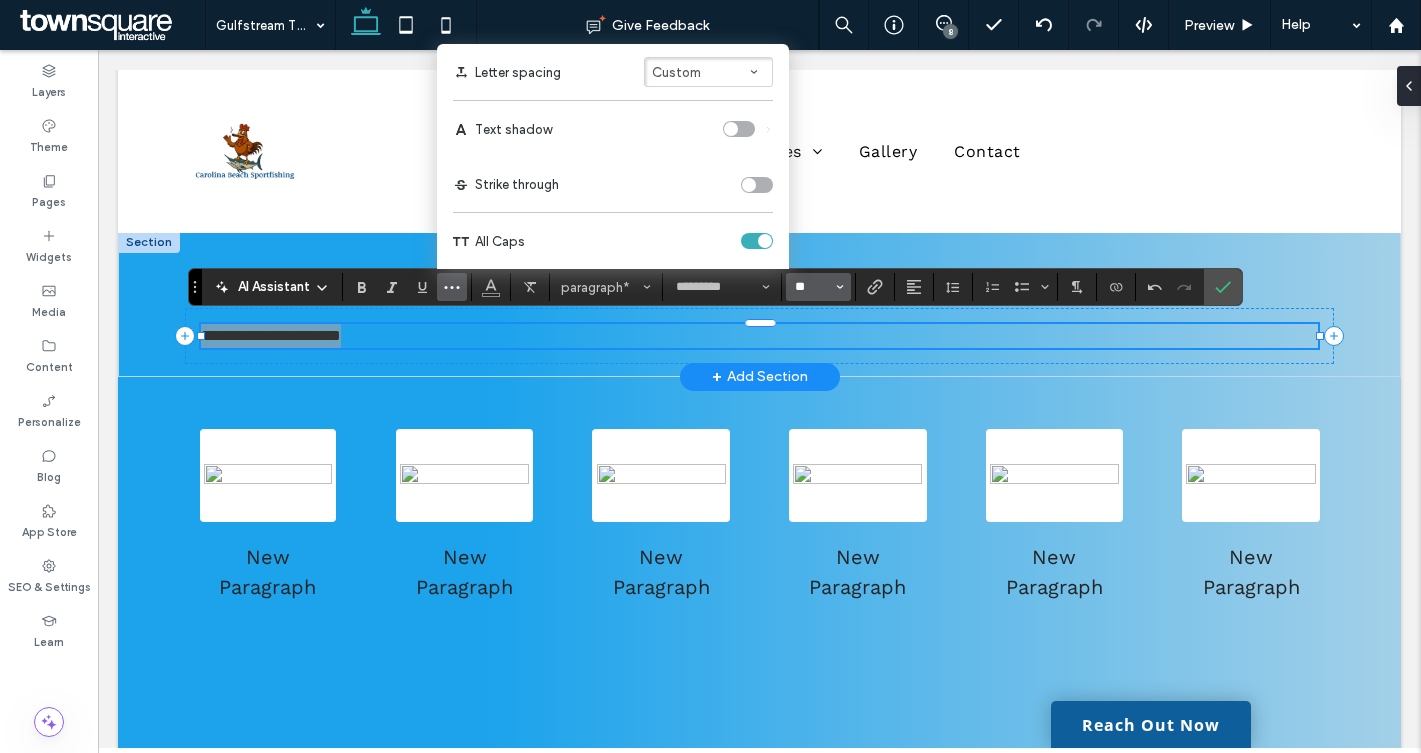 click on "**" at bounding box center [812, 287] 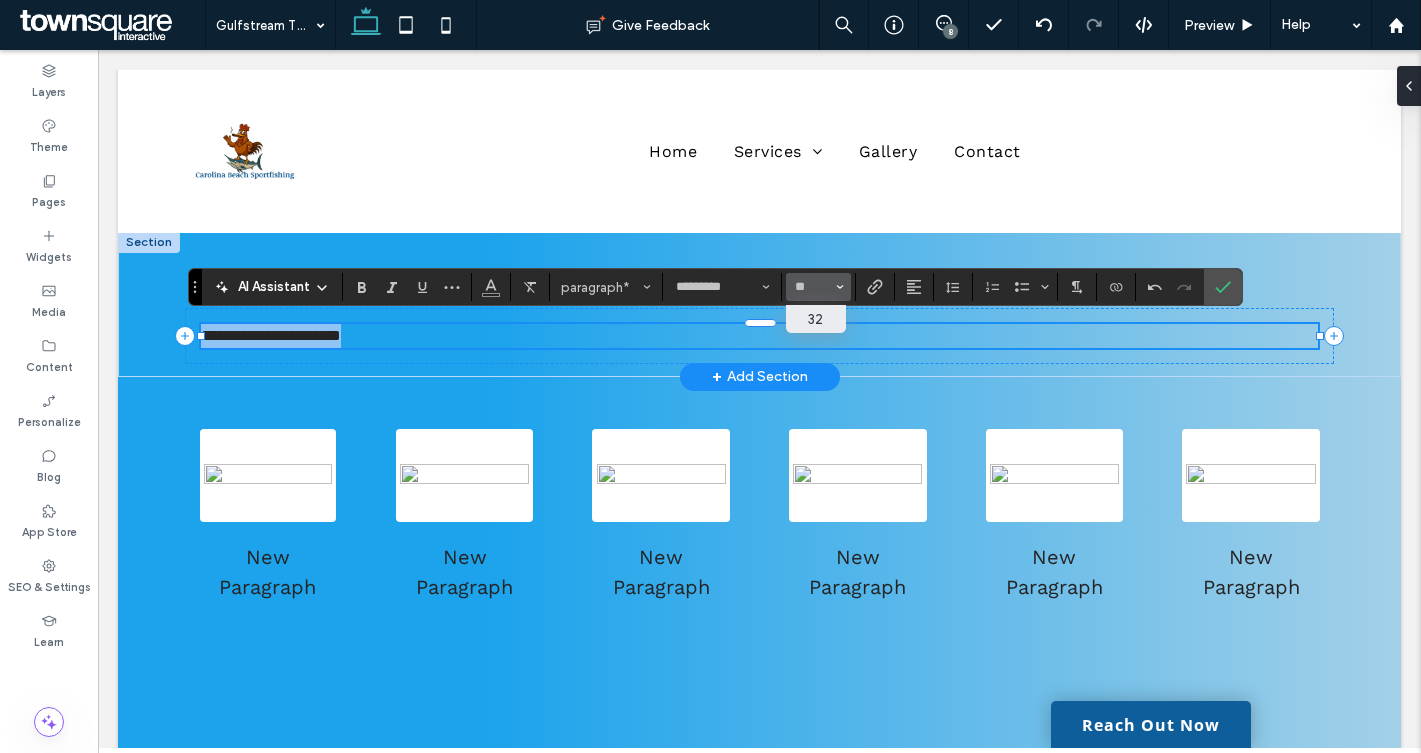 type on "**" 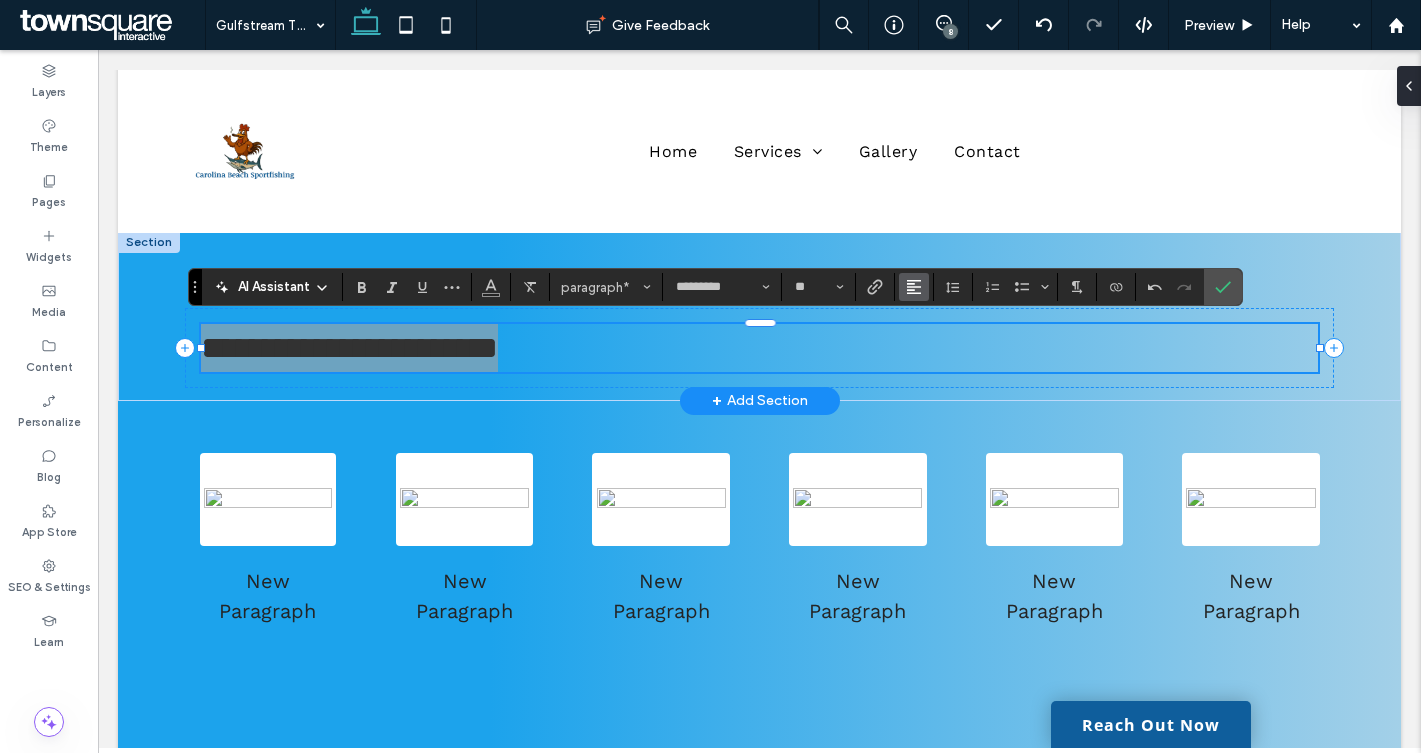 click 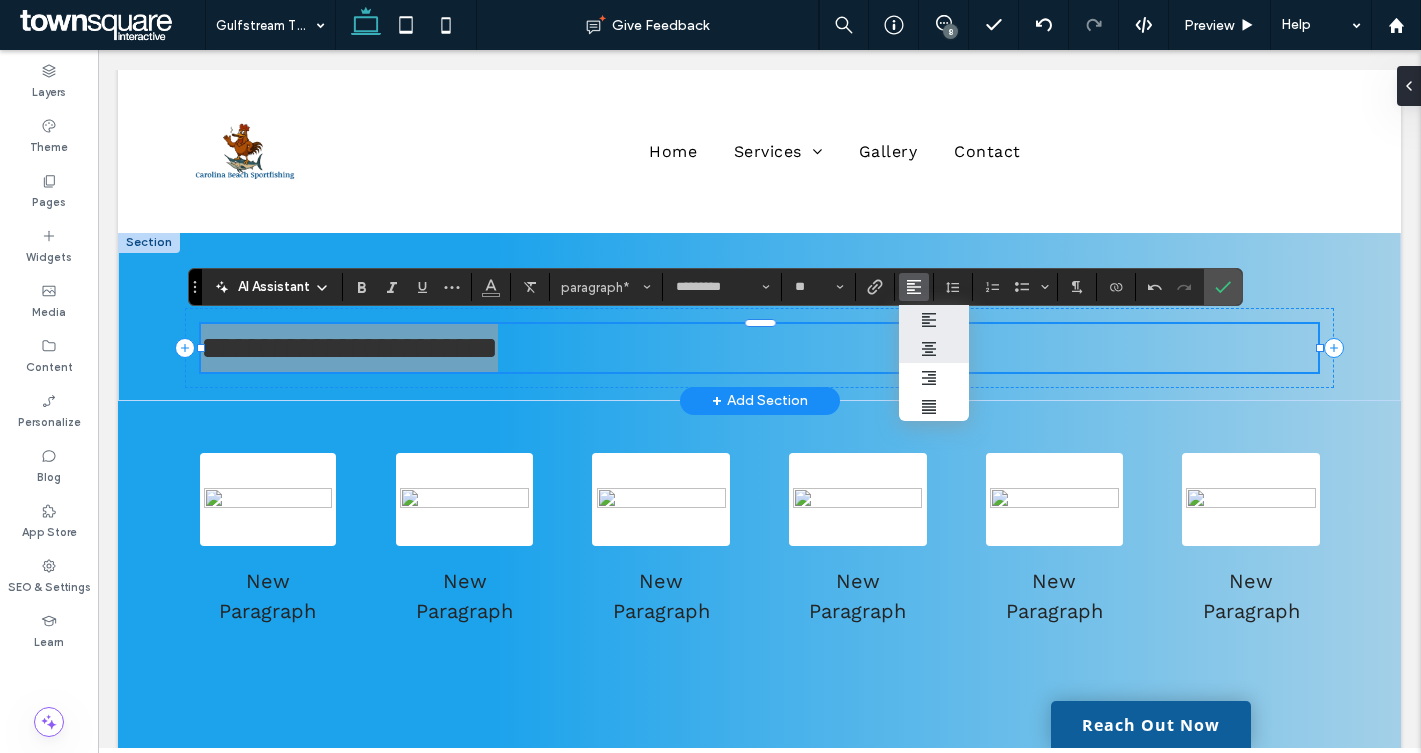 click at bounding box center [934, 348] 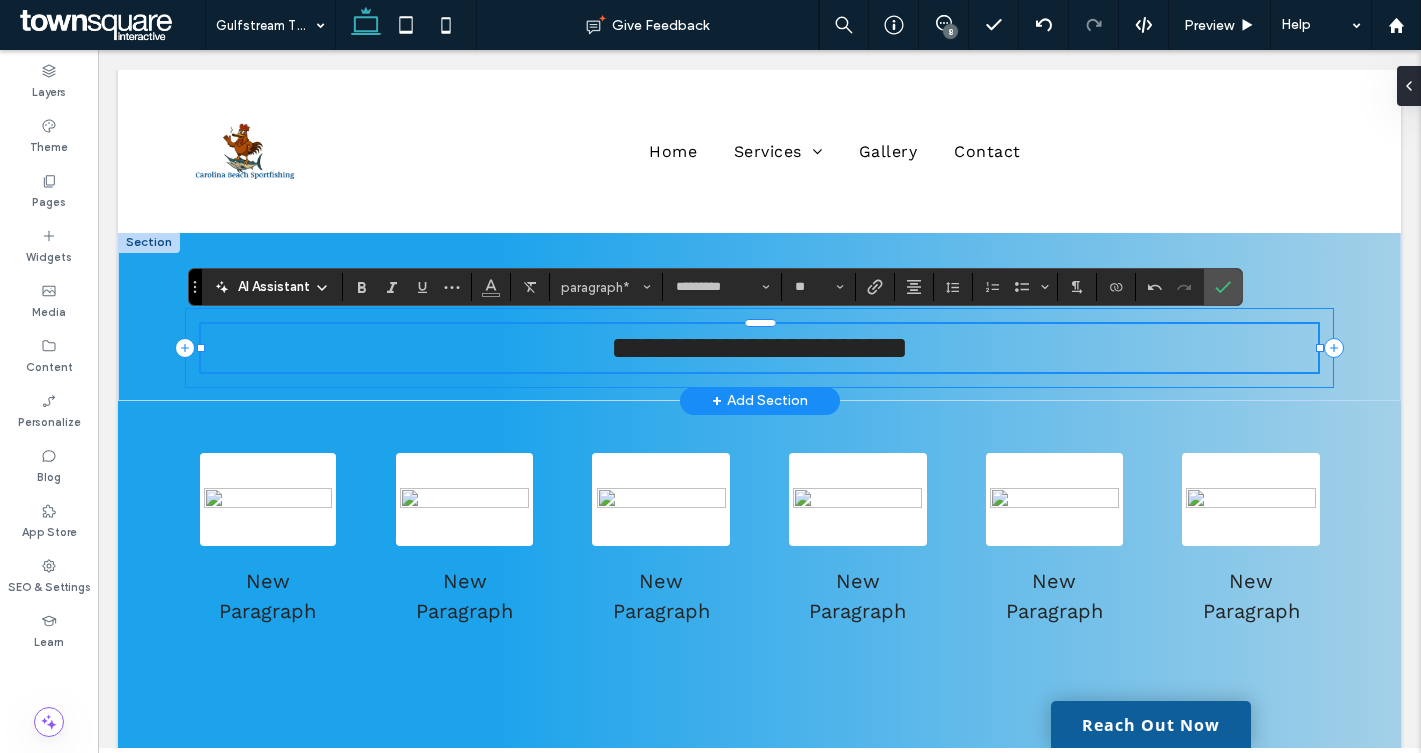 click on "**********" at bounding box center [759, 348] 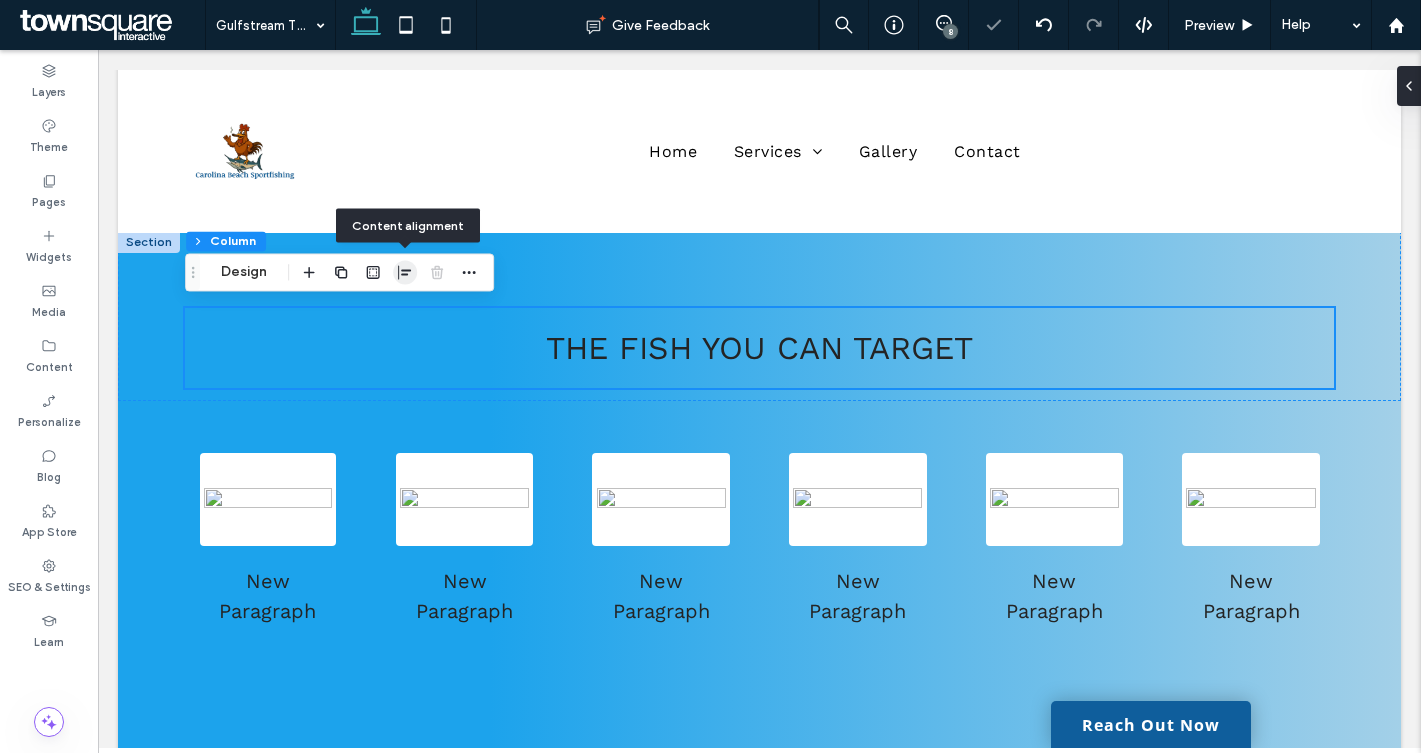 click at bounding box center (405, 272) 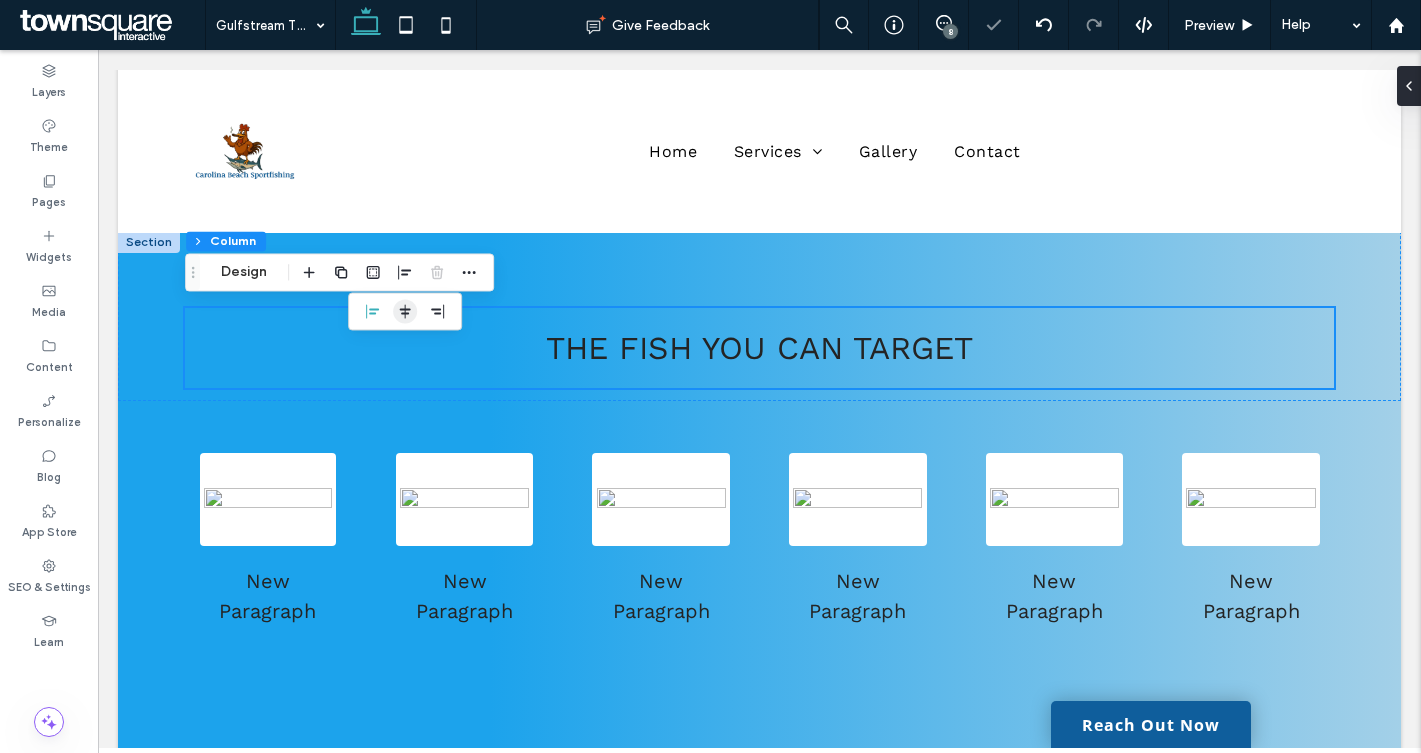 click 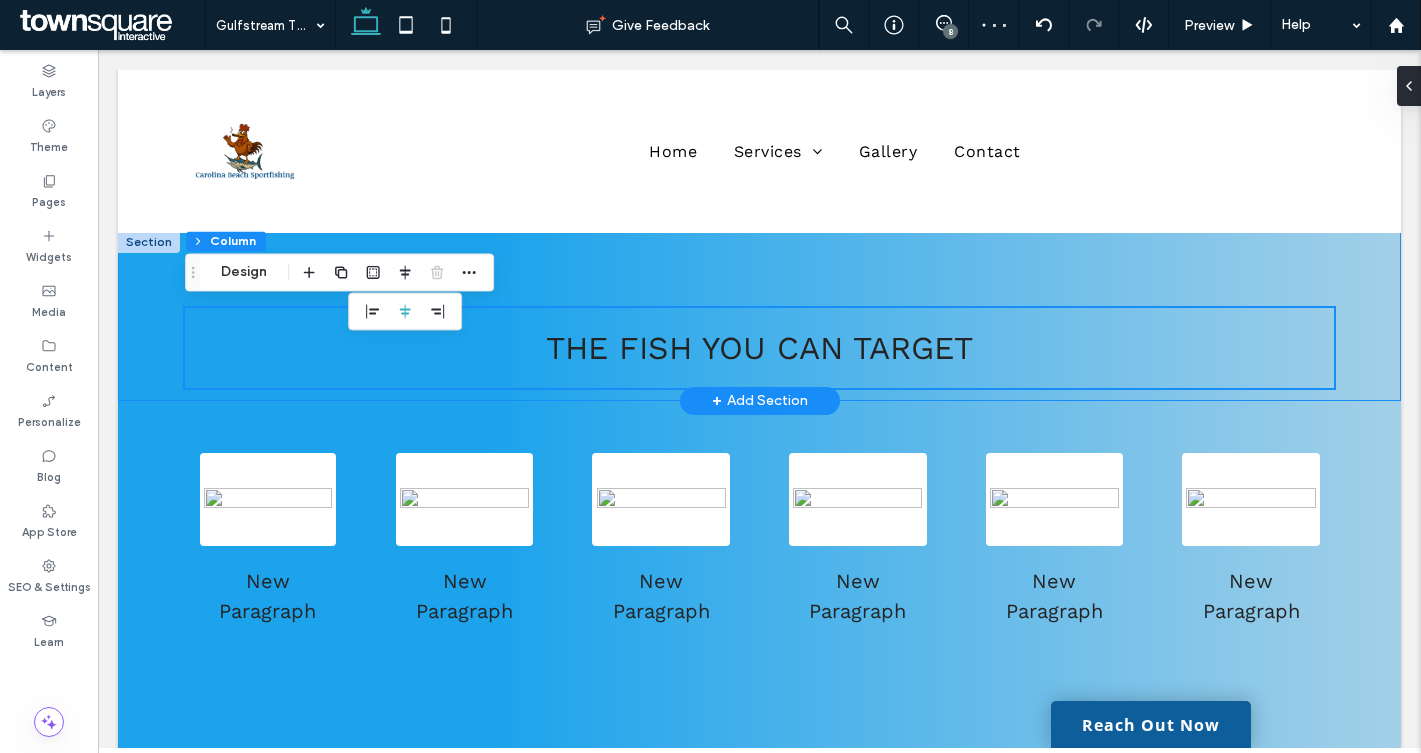 click on "The fish you can target" at bounding box center (760, 316) 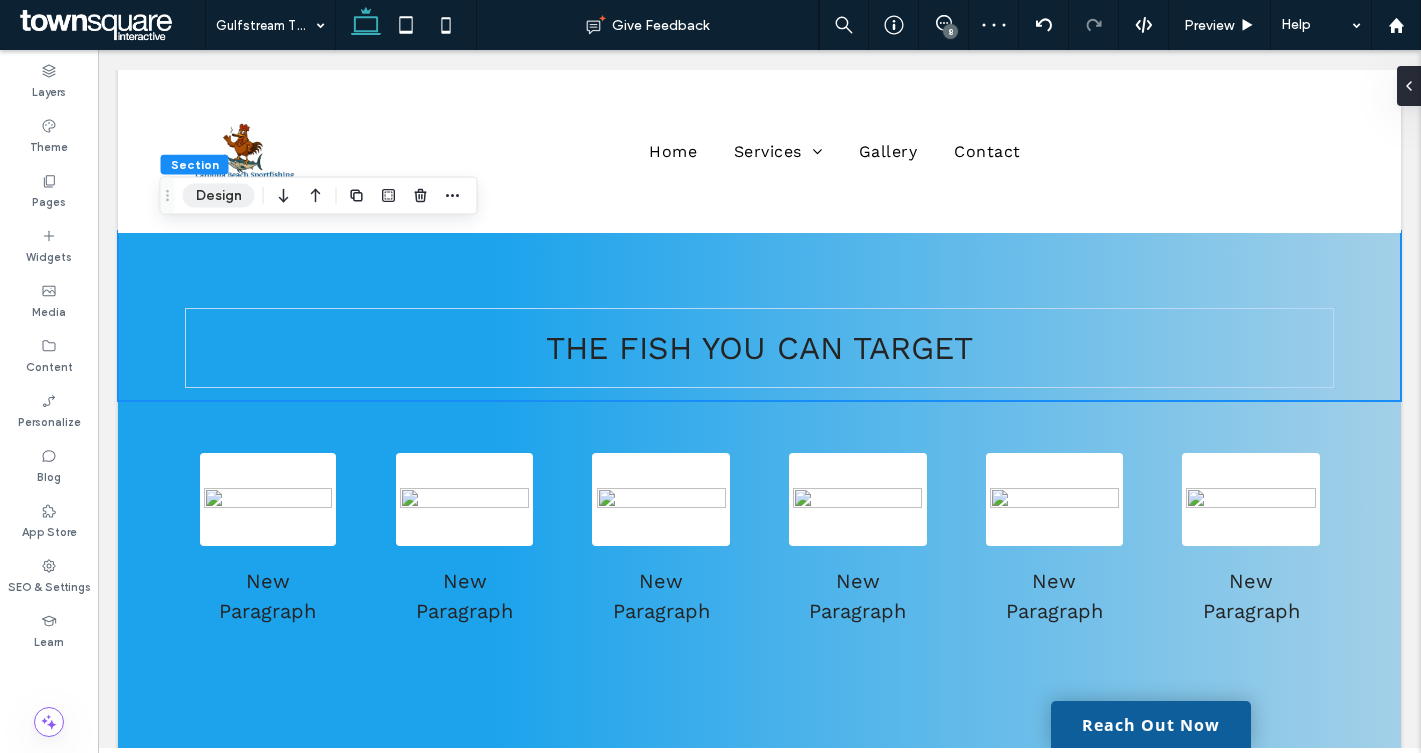 click on "Design" at bounding box center (219, 196) 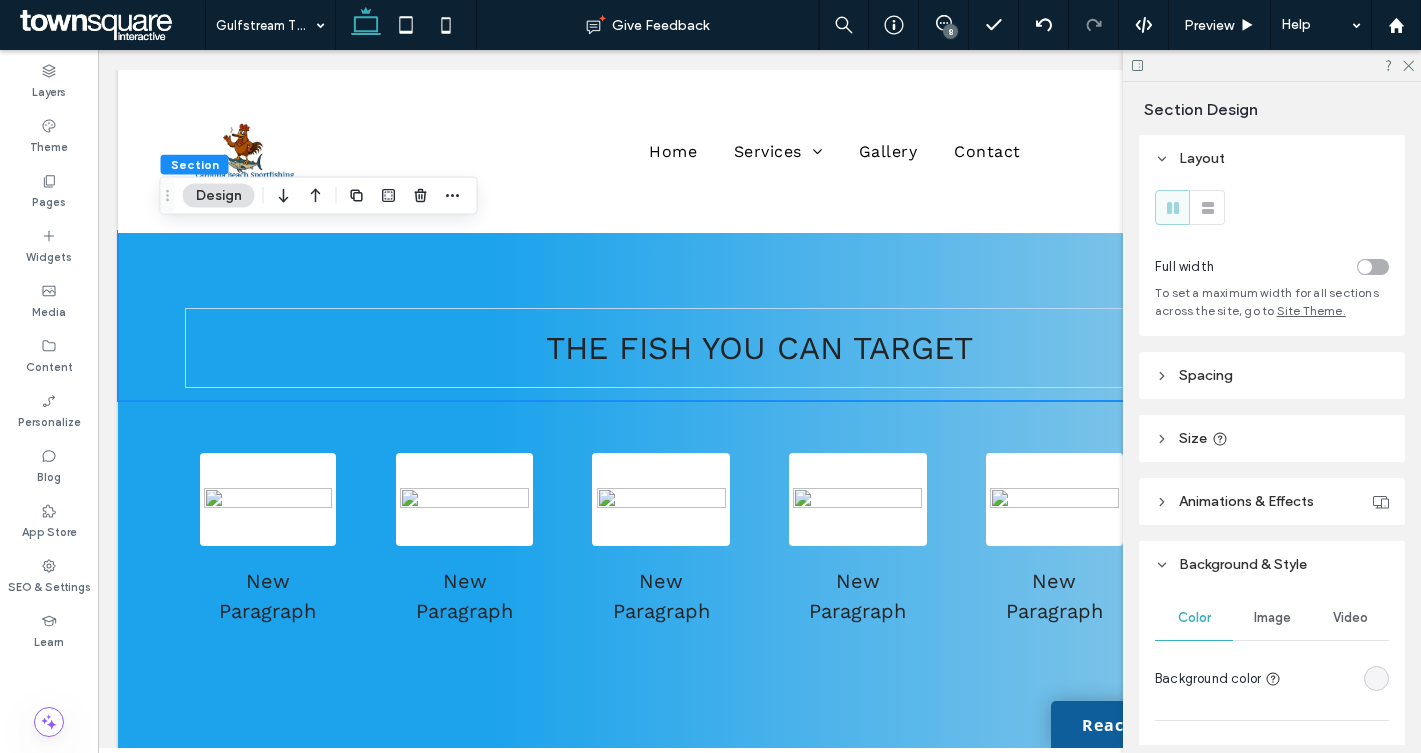 click on "Spacing" at bounding box center [1206, 375] 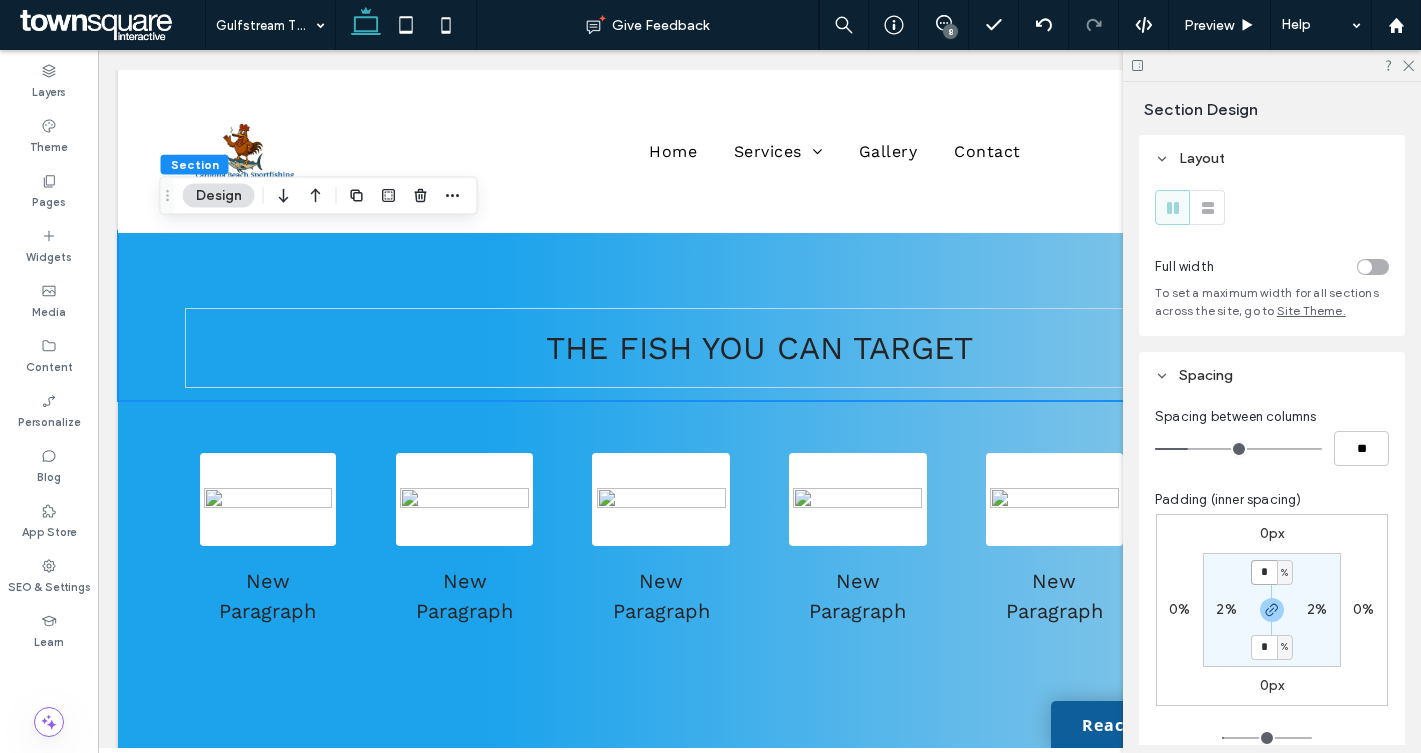 click on "*" at bounding box center [1264, 572] 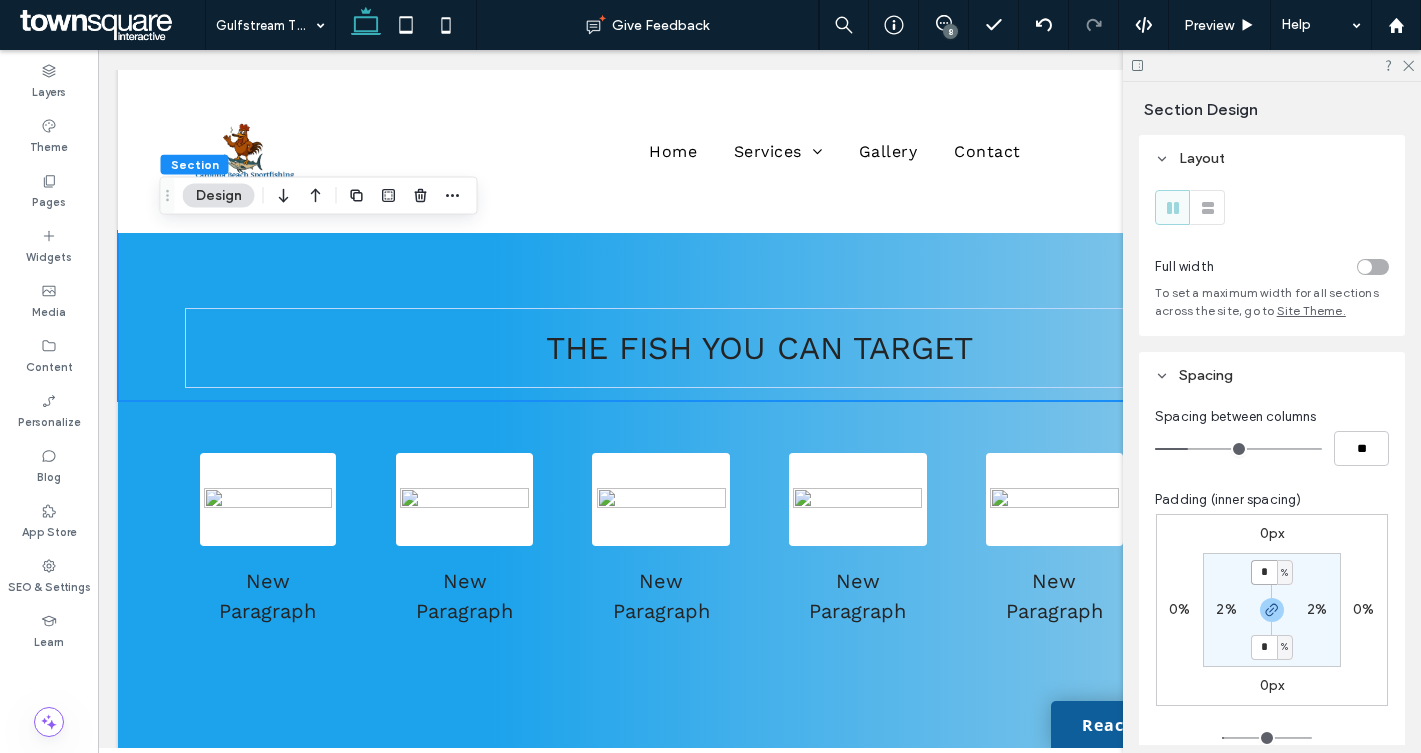 type on "*" 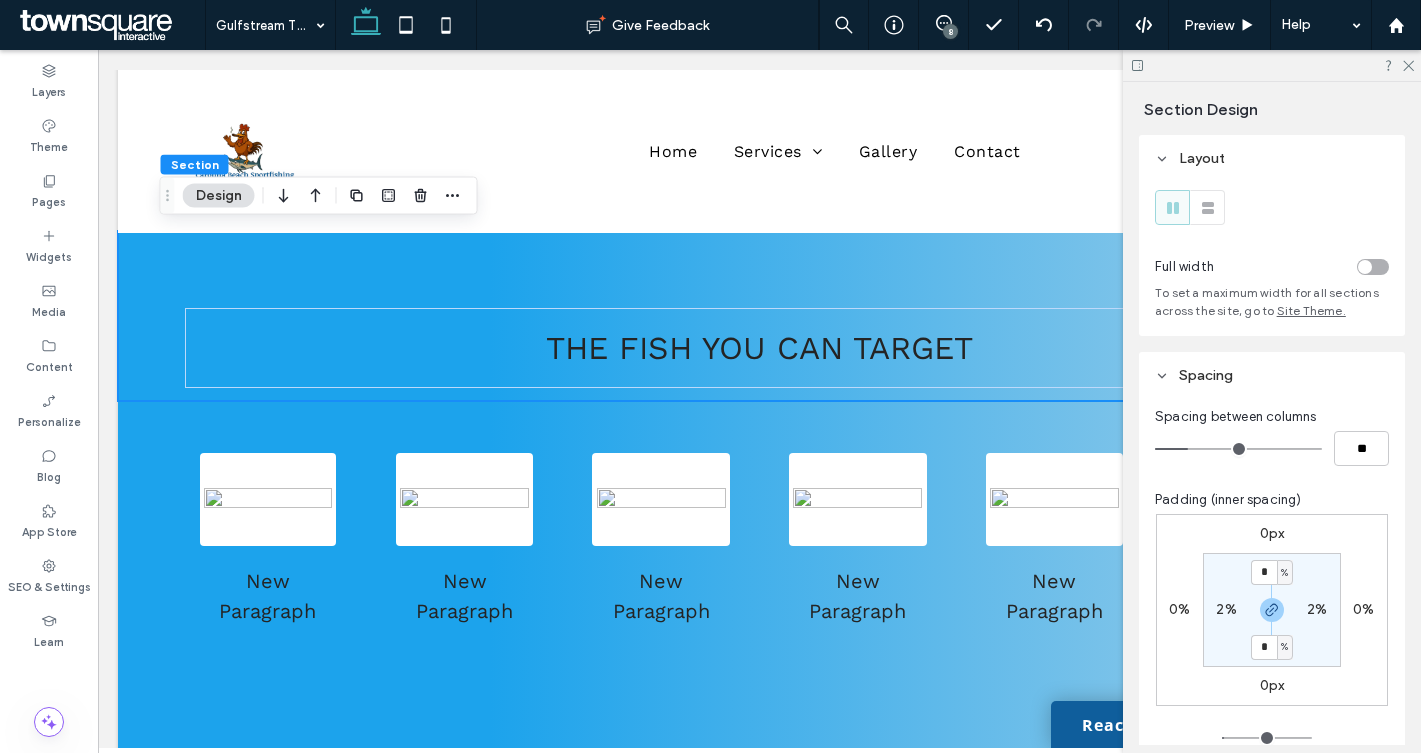 type on "*" 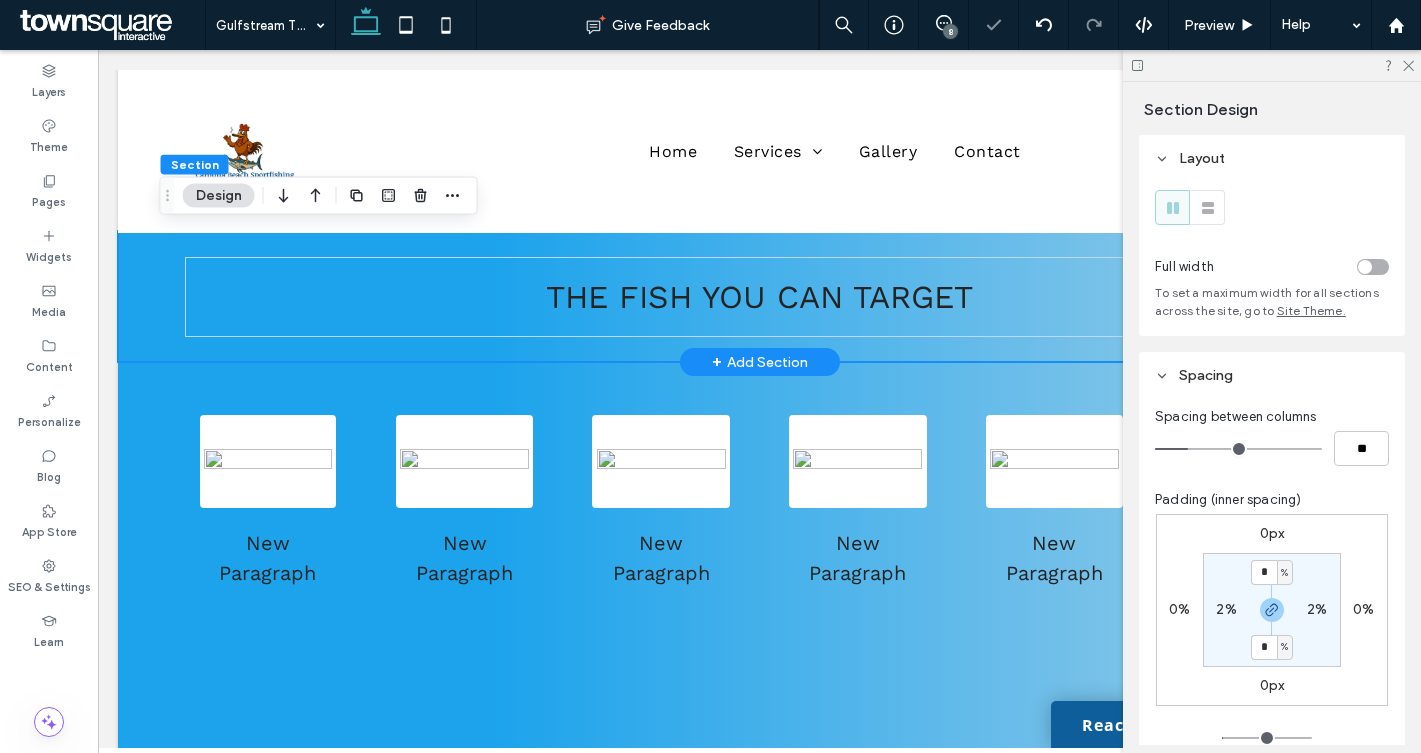 click on "The fish you can target" at bounding box center (759, 296) 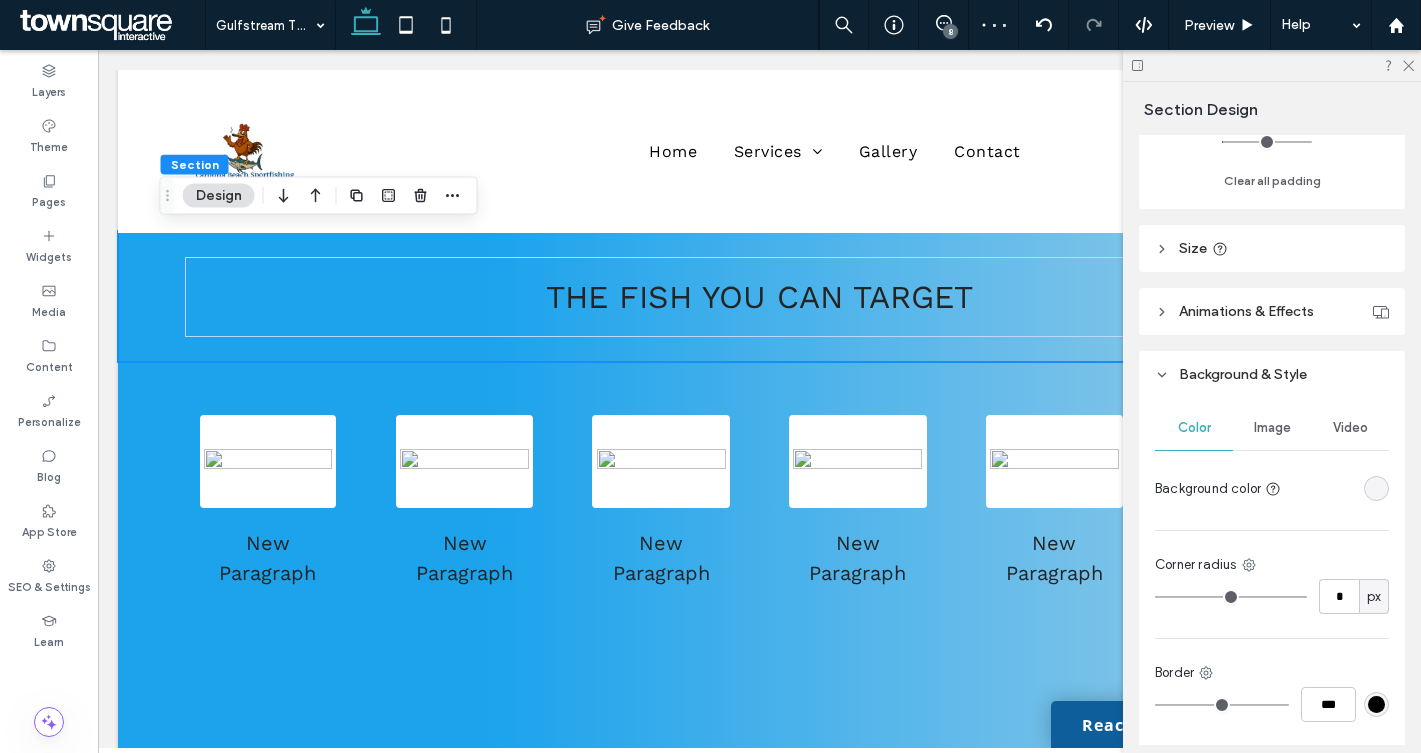 scroll, scrollTop: 597, scrollLeft: 0, axis: vertical 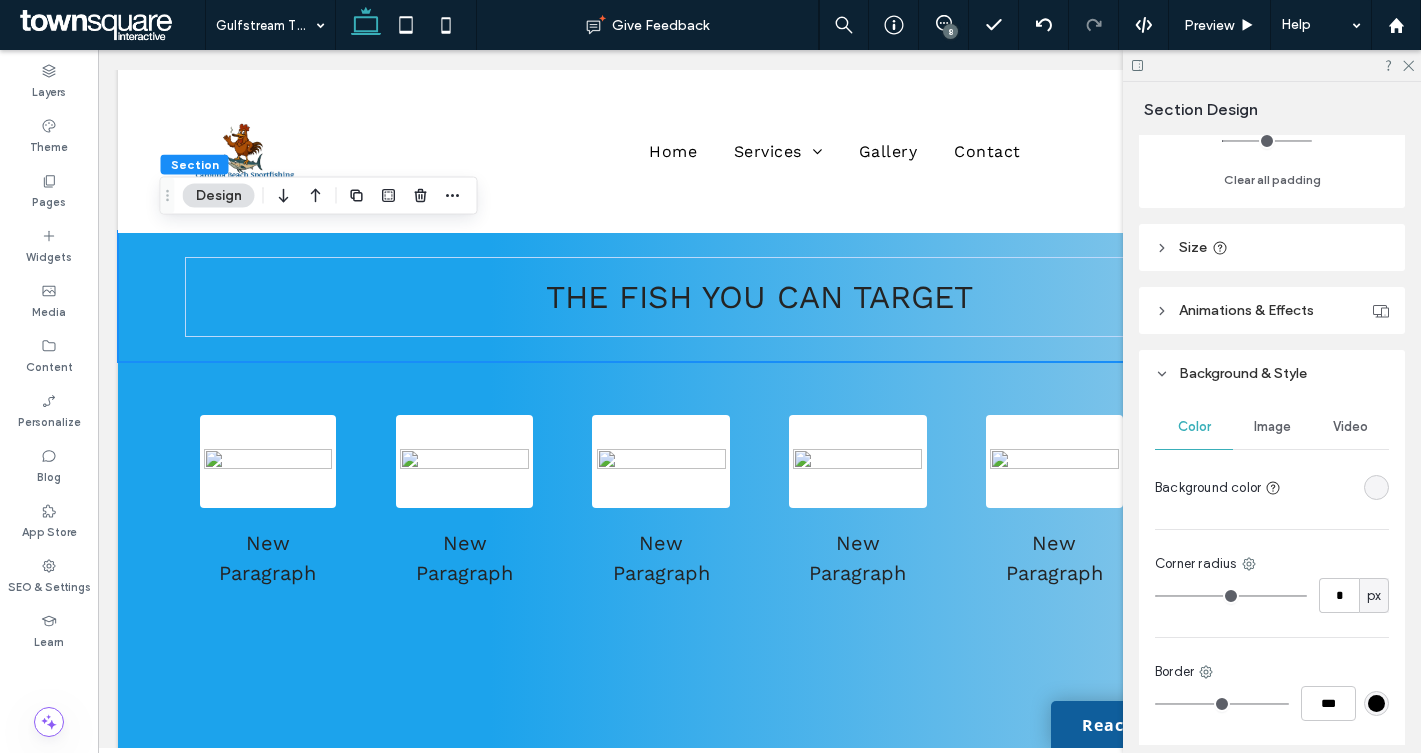 click at bounding box center [1376, 487] 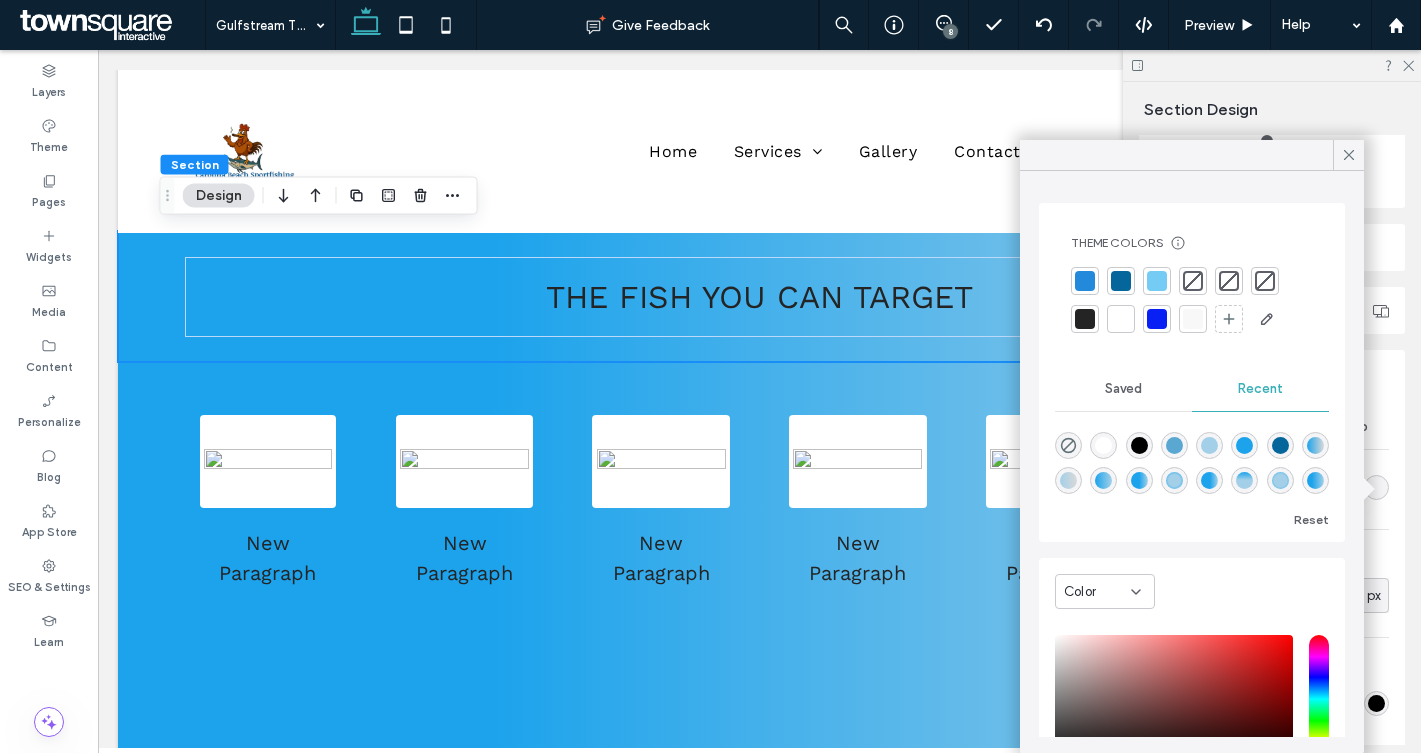 click at bounding box center [1103, 445] 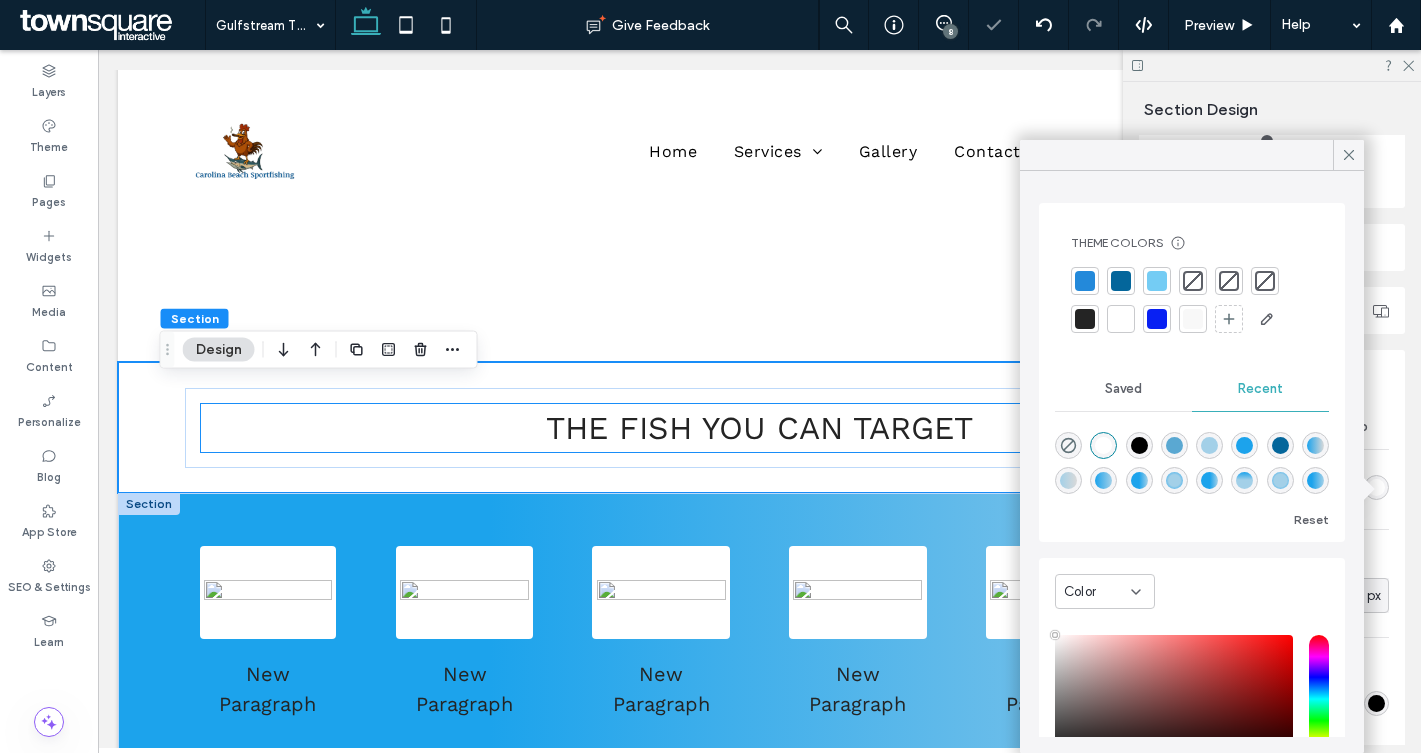 scroll, scrollTop: 683, scrollLeft: 0, axis: vertical 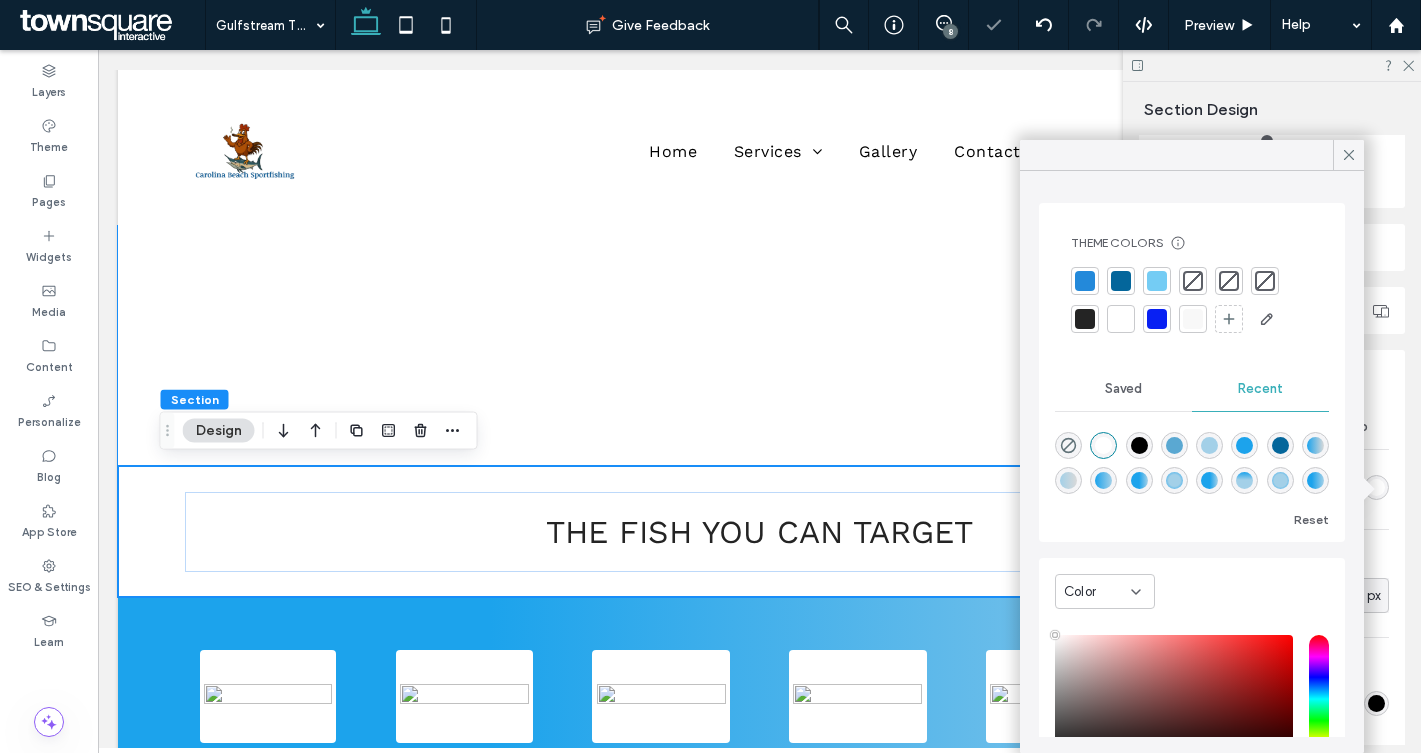 click at bounding box center (759, 346) 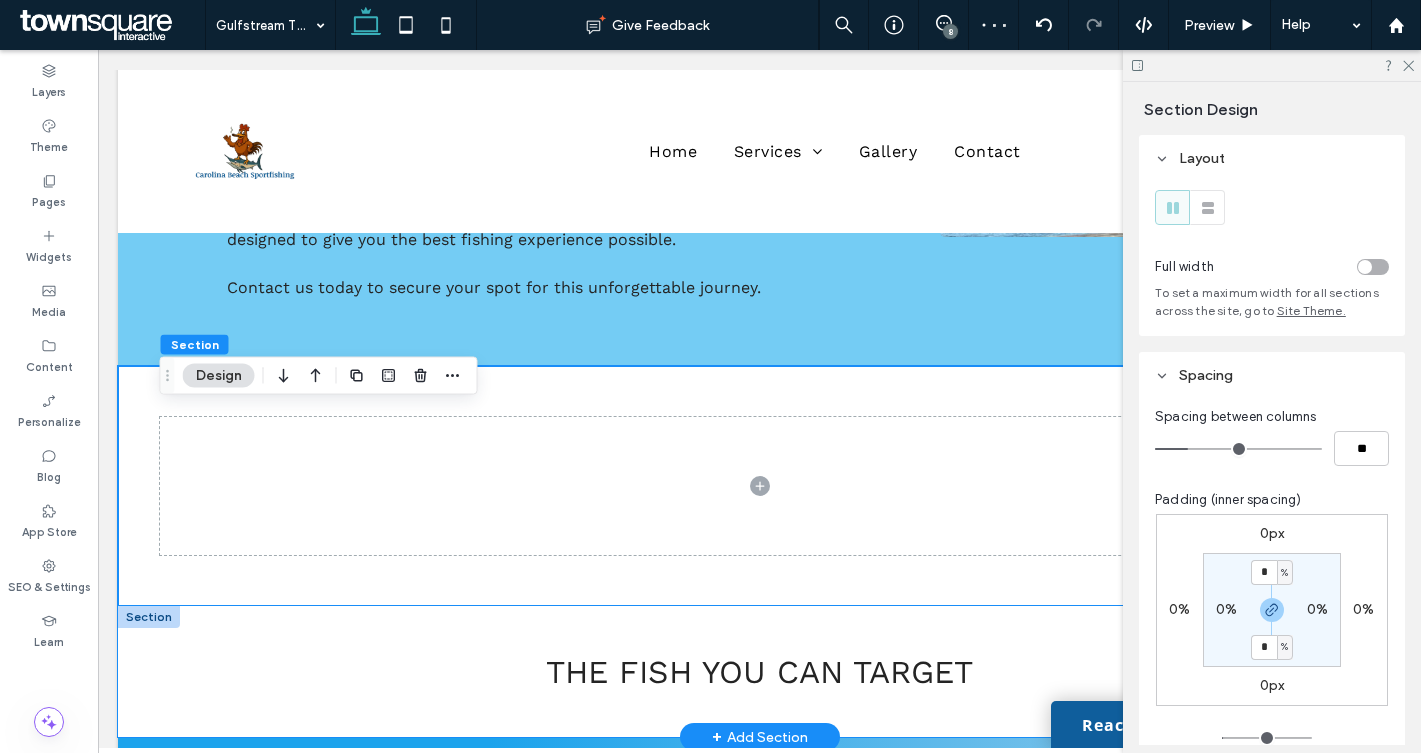 scroll, scrollTop: 547, scrollLeft: 0, axis: vertical 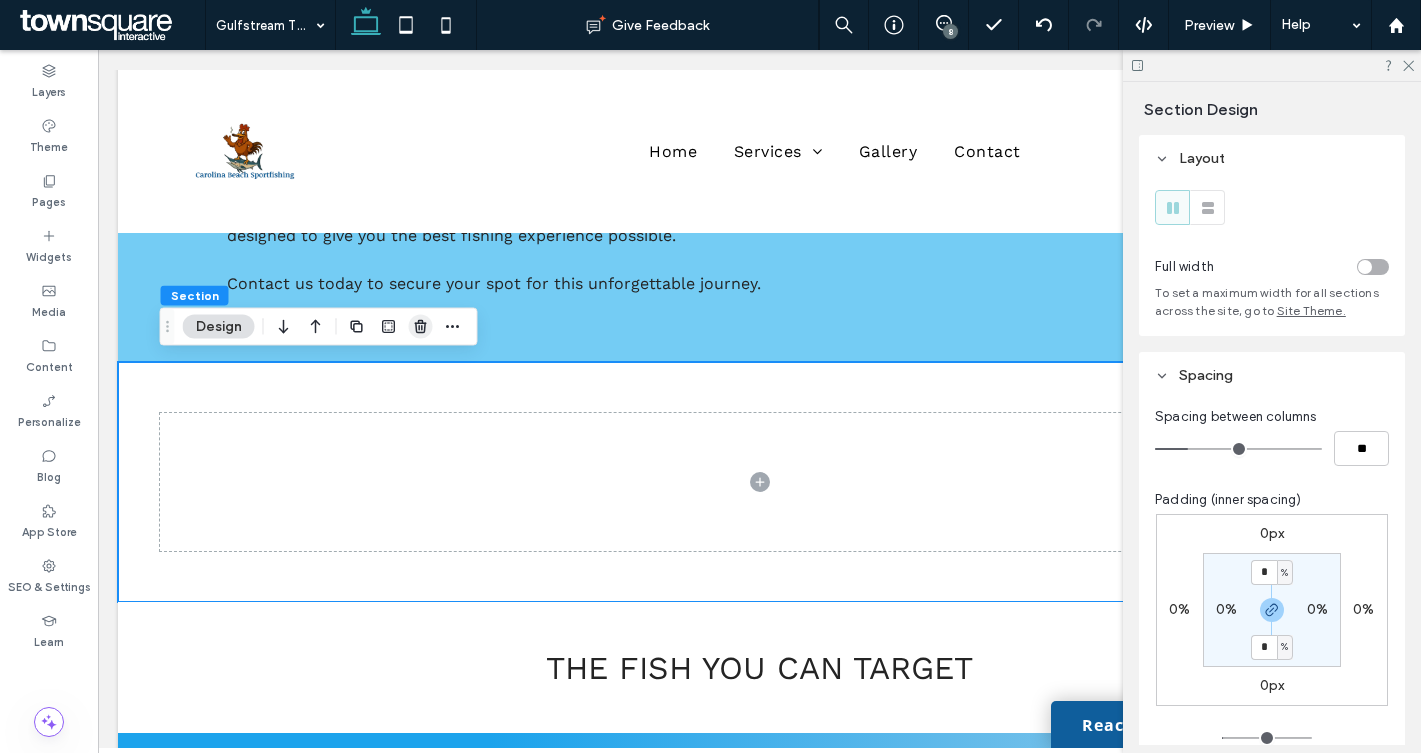 click 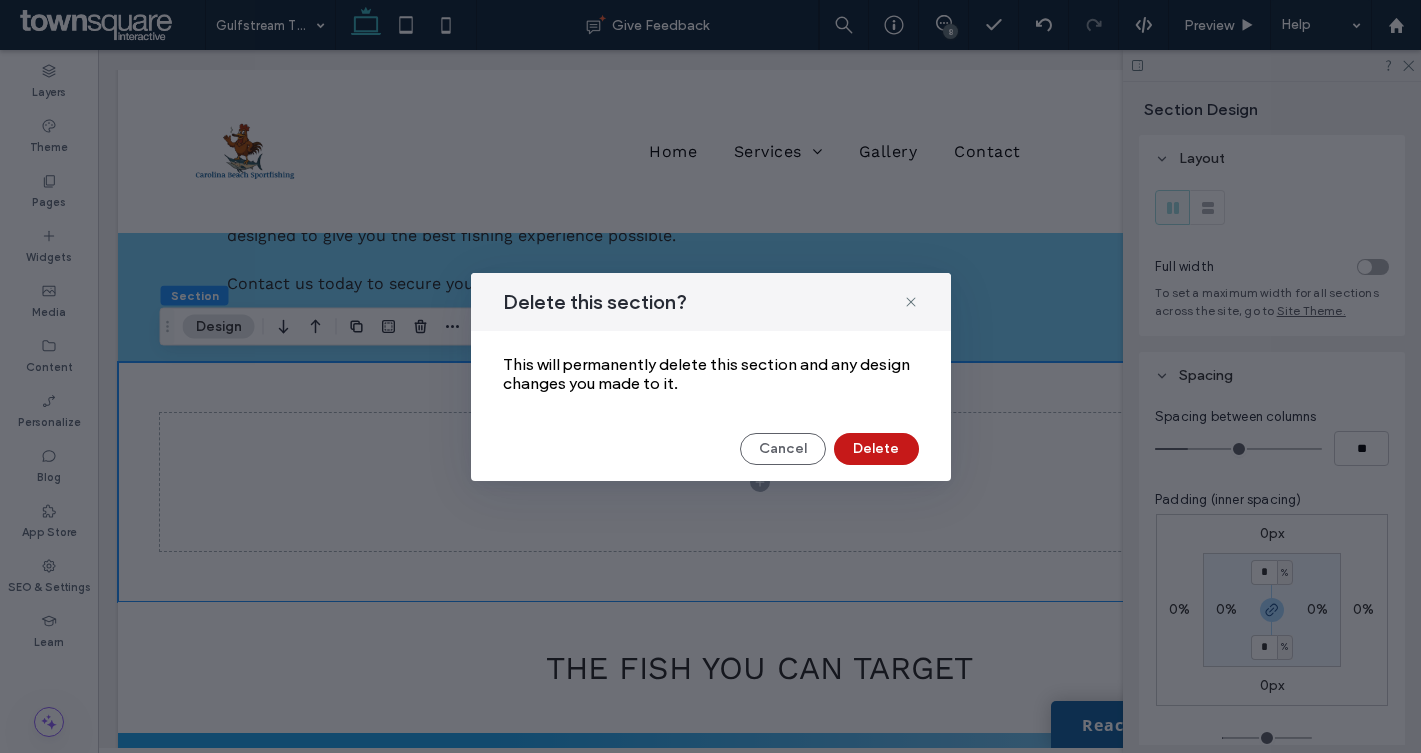 click on "Delete" at bounding box center (876, 449) 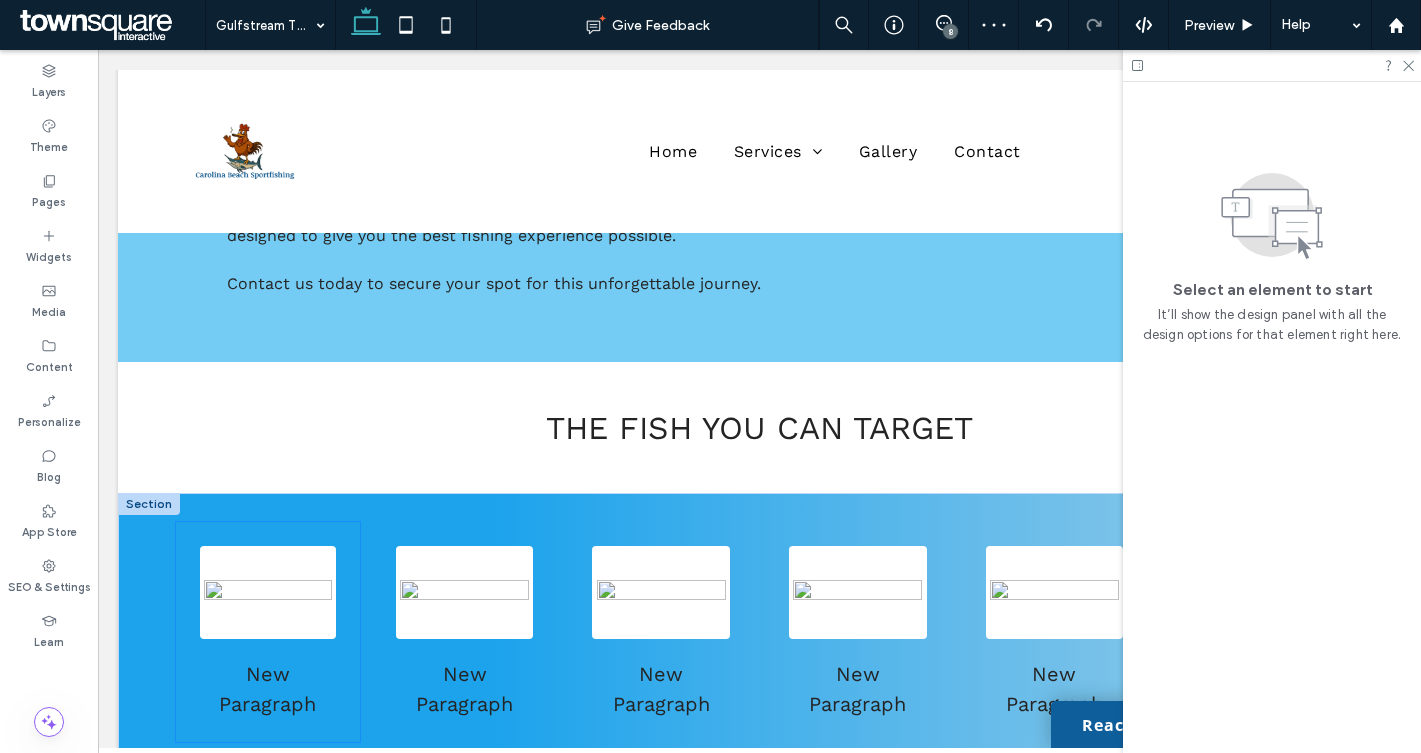 click at bounding box center (268, 592) 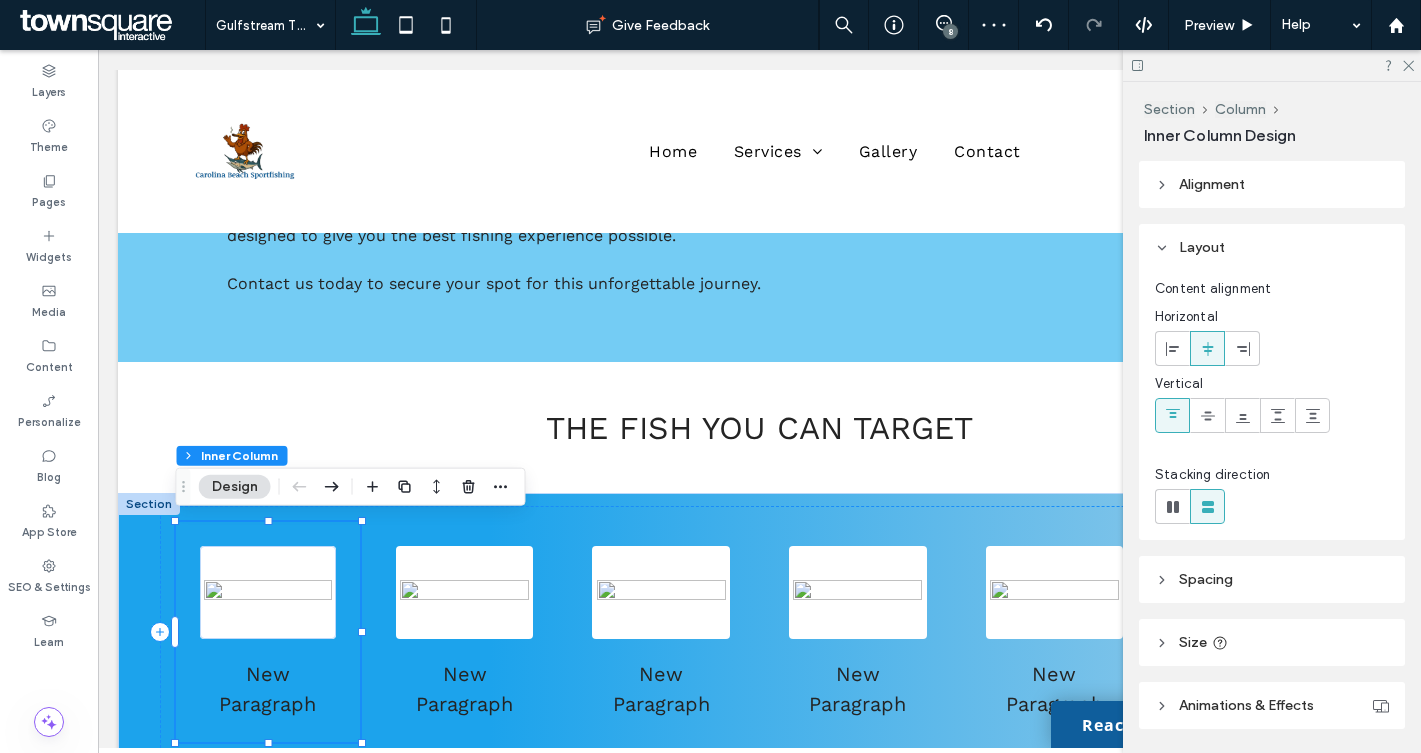 click at bounding box center (268, 592) 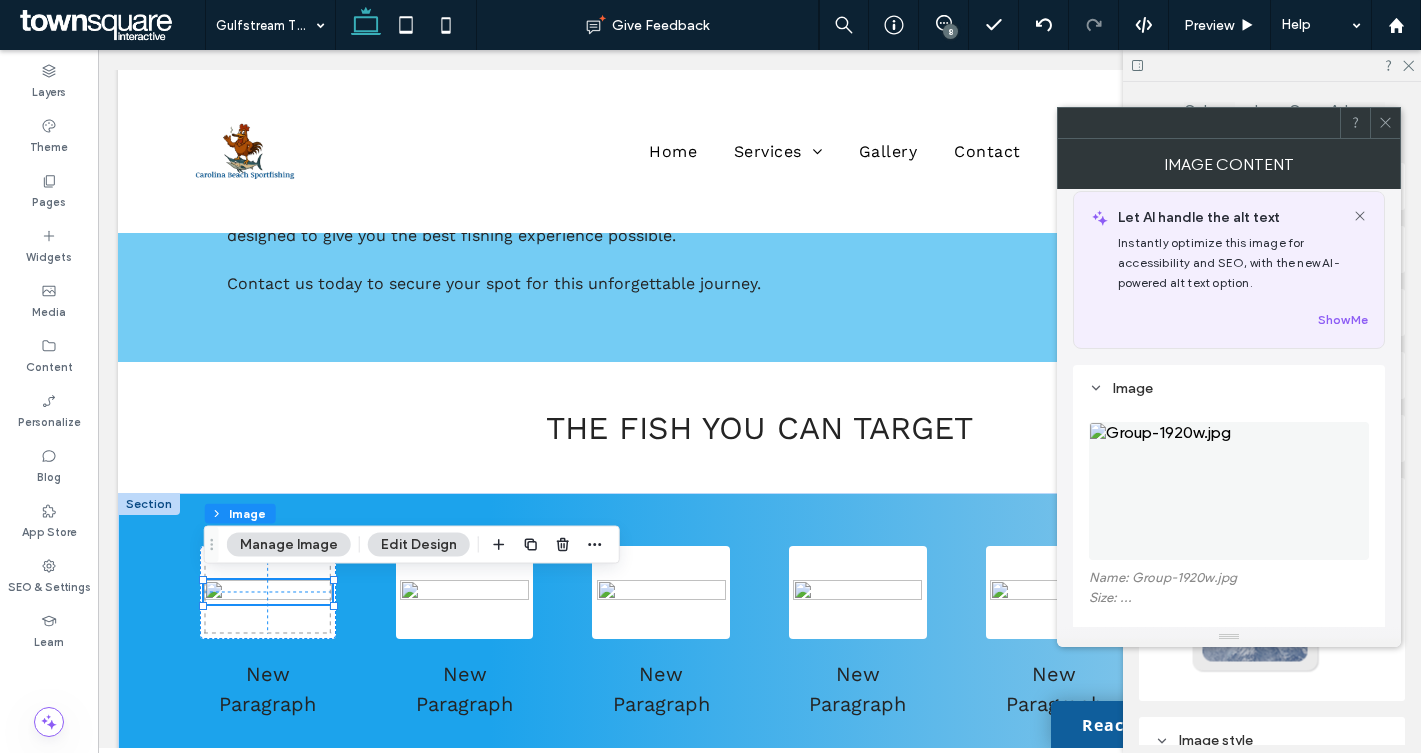 scroll, scrollTop: 0, scrollLeft: 0, axis: both 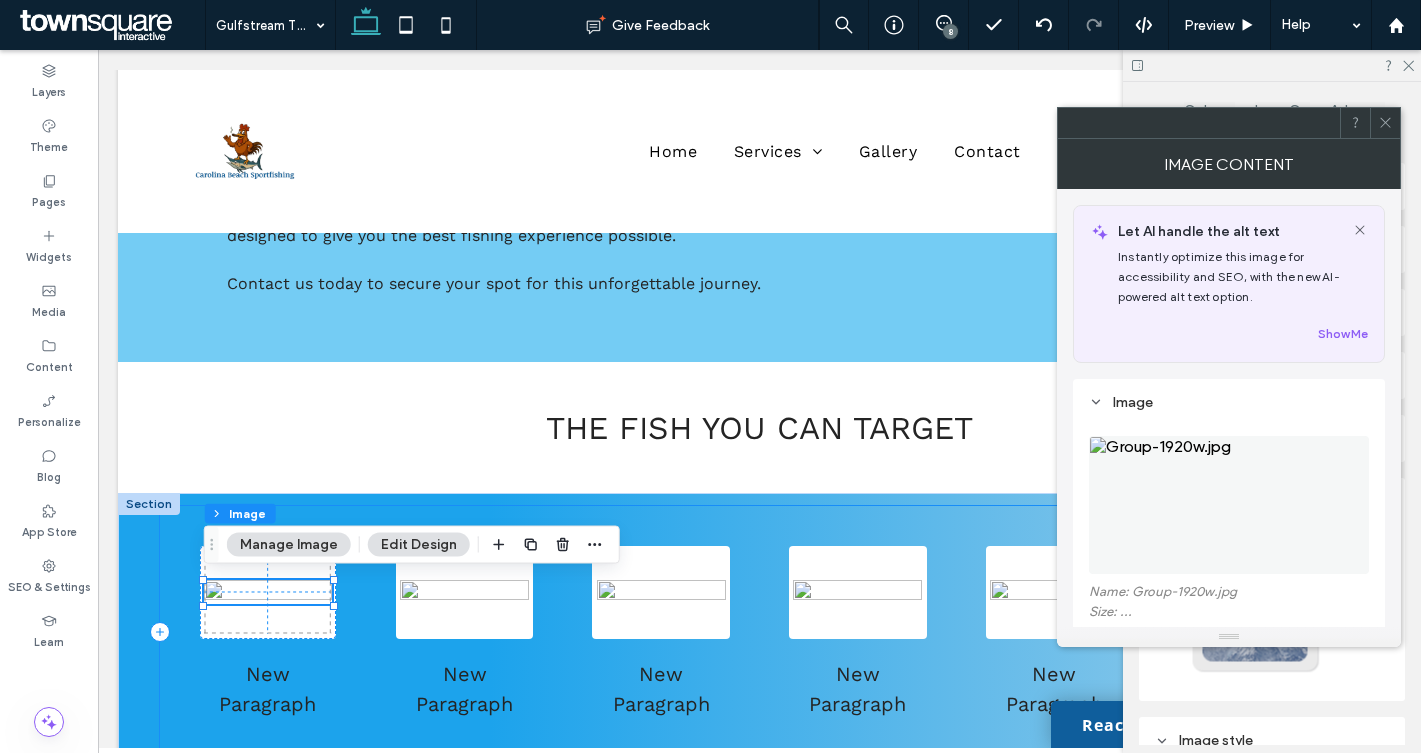 click on "31px
New Paragraph
New Paragraph
New Paragraph
New Paragraph
New Paragraph
New Paragraph" at bounding box center (760, 632) 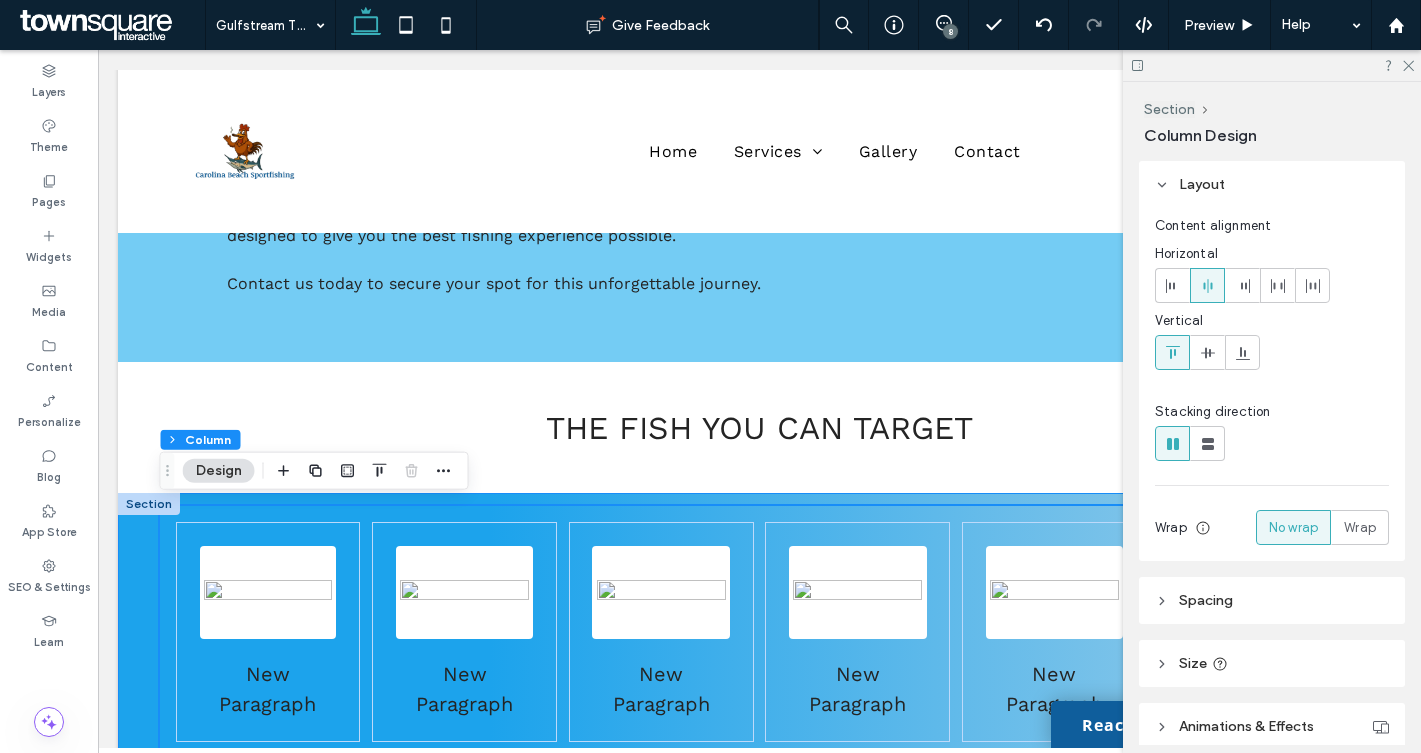 click on "New Paragraph
New Paragraph
New Paragraph
New Paragraph
New Paragraph
New Paragraph" at bounding box center [759, 664] 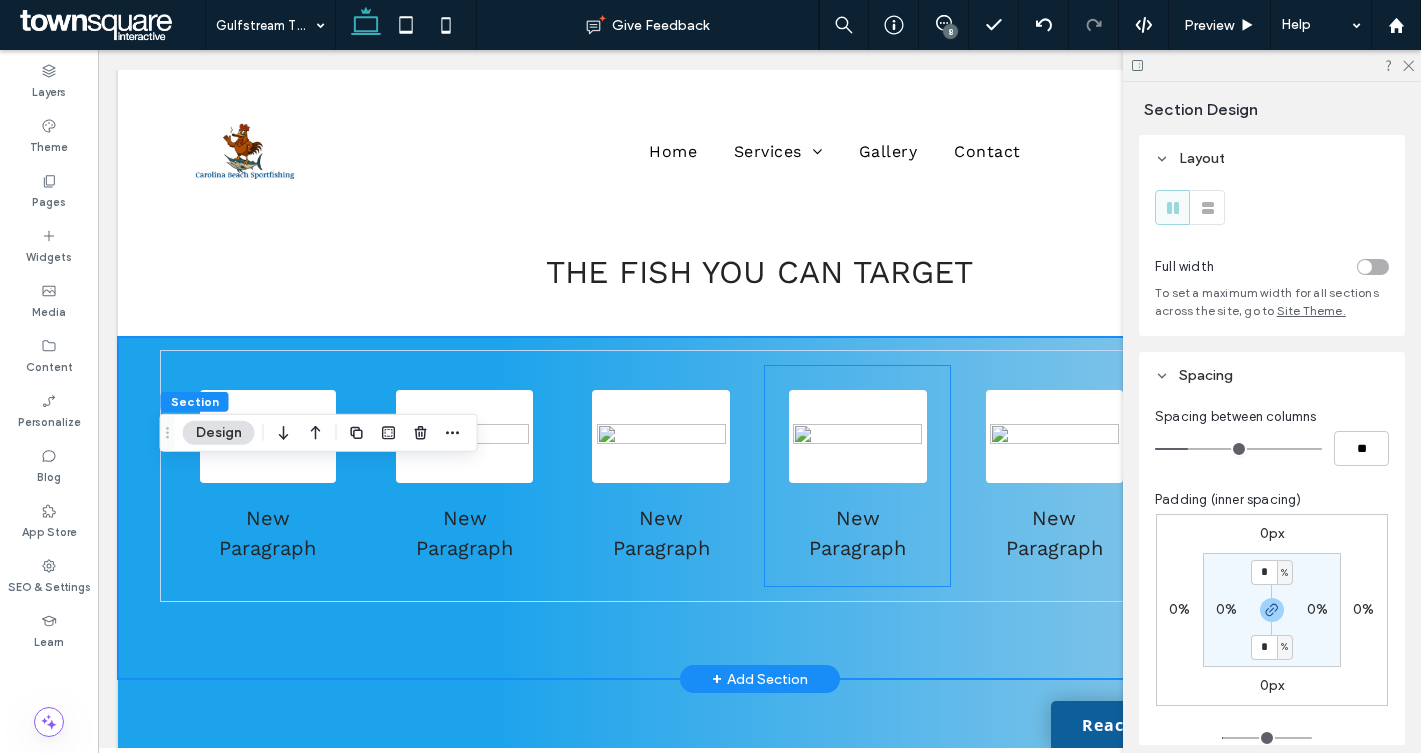 scroll, scrollTop: 813, scrollLeft: 0, axis: vertical 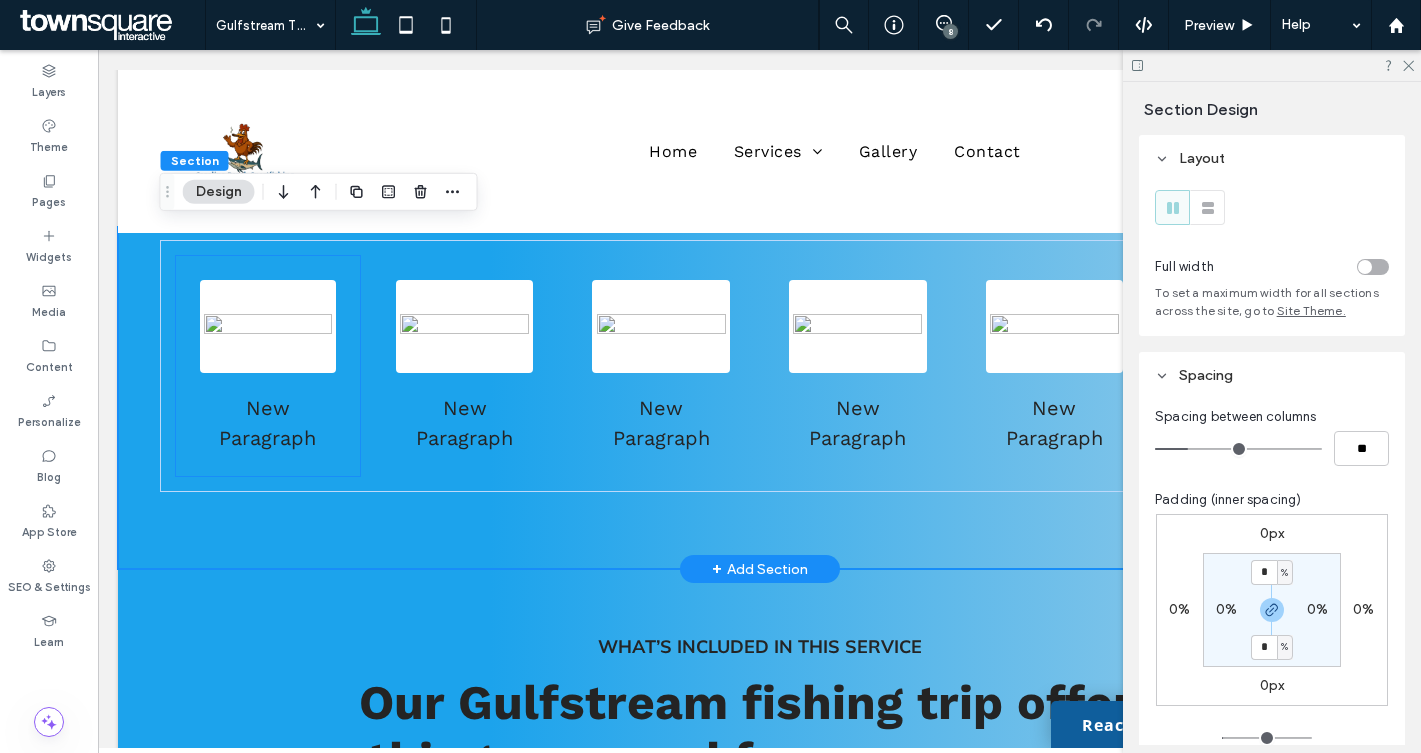 click on "New Paragraph" at bounding box center [268, 366] 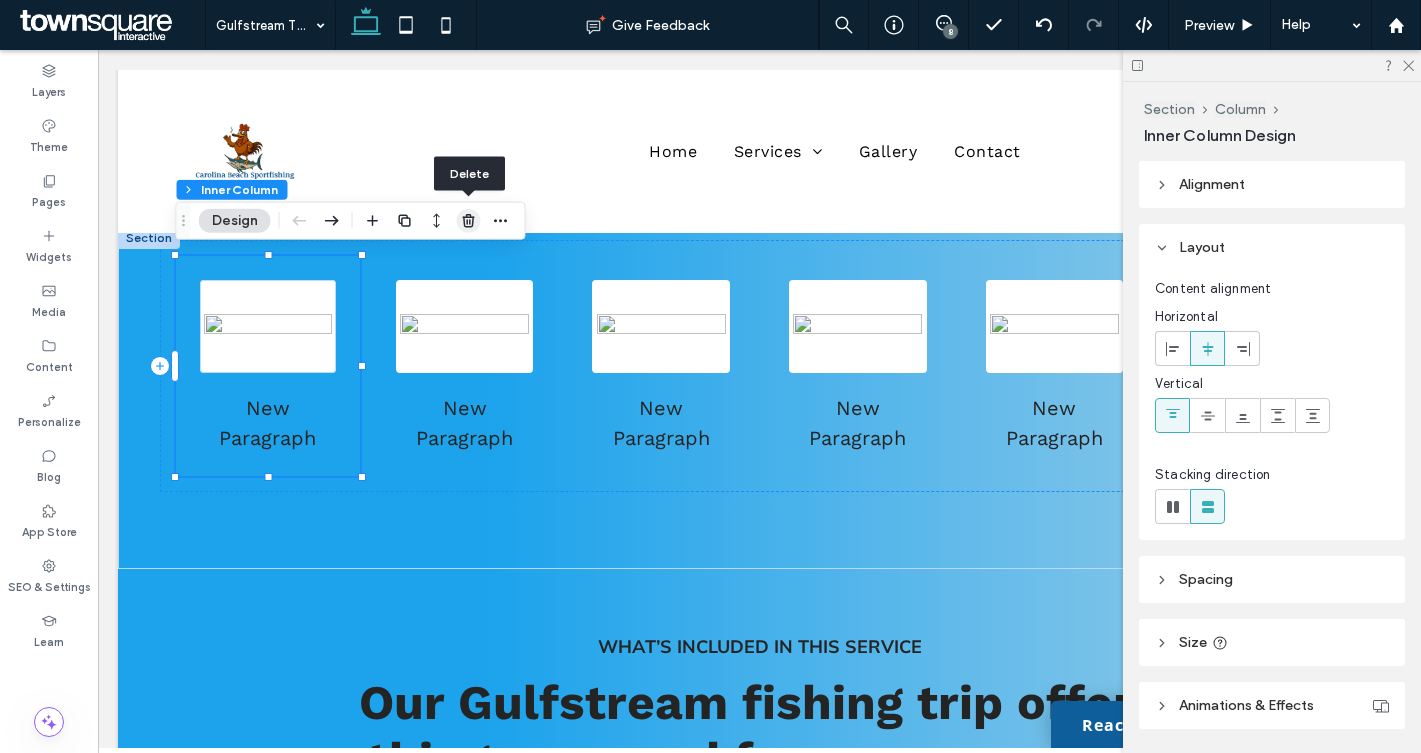 click 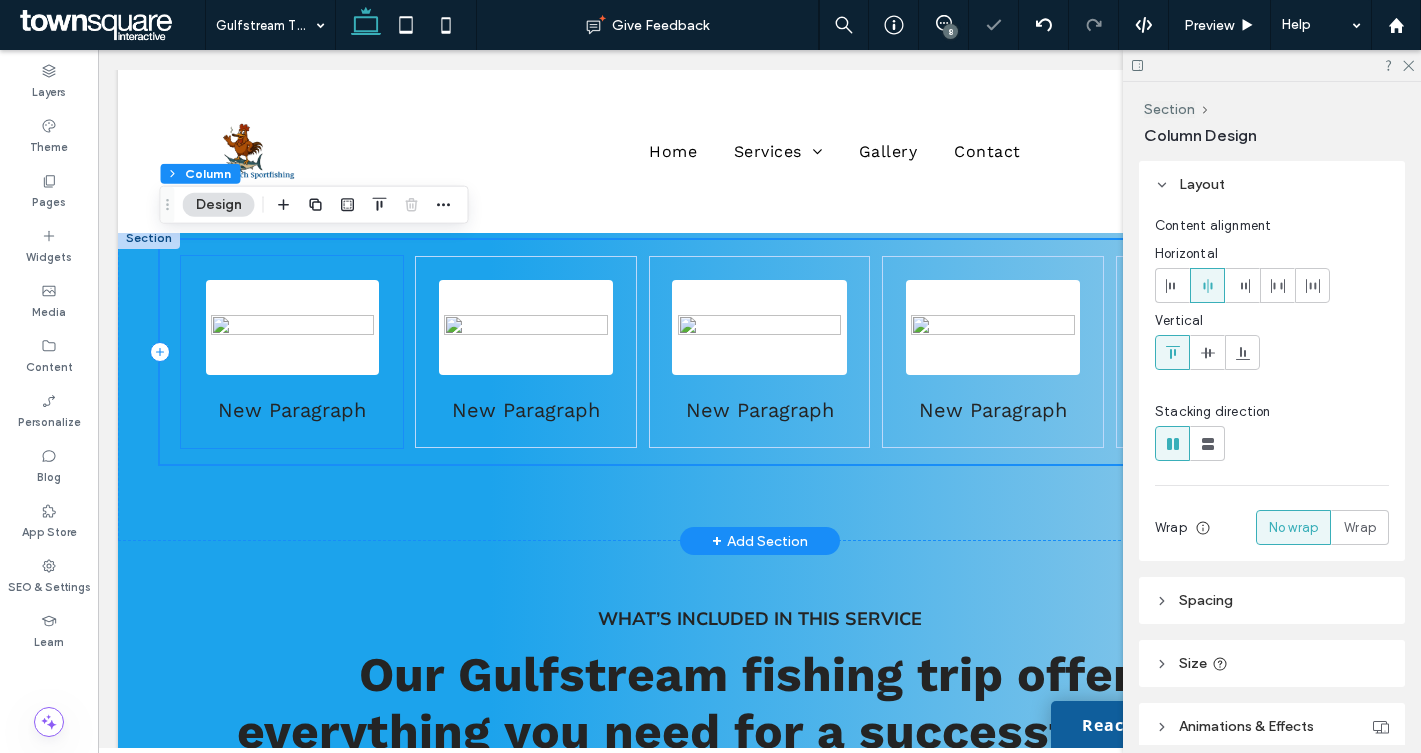 click on "New Paragraph" at bounding box center (292, 352) 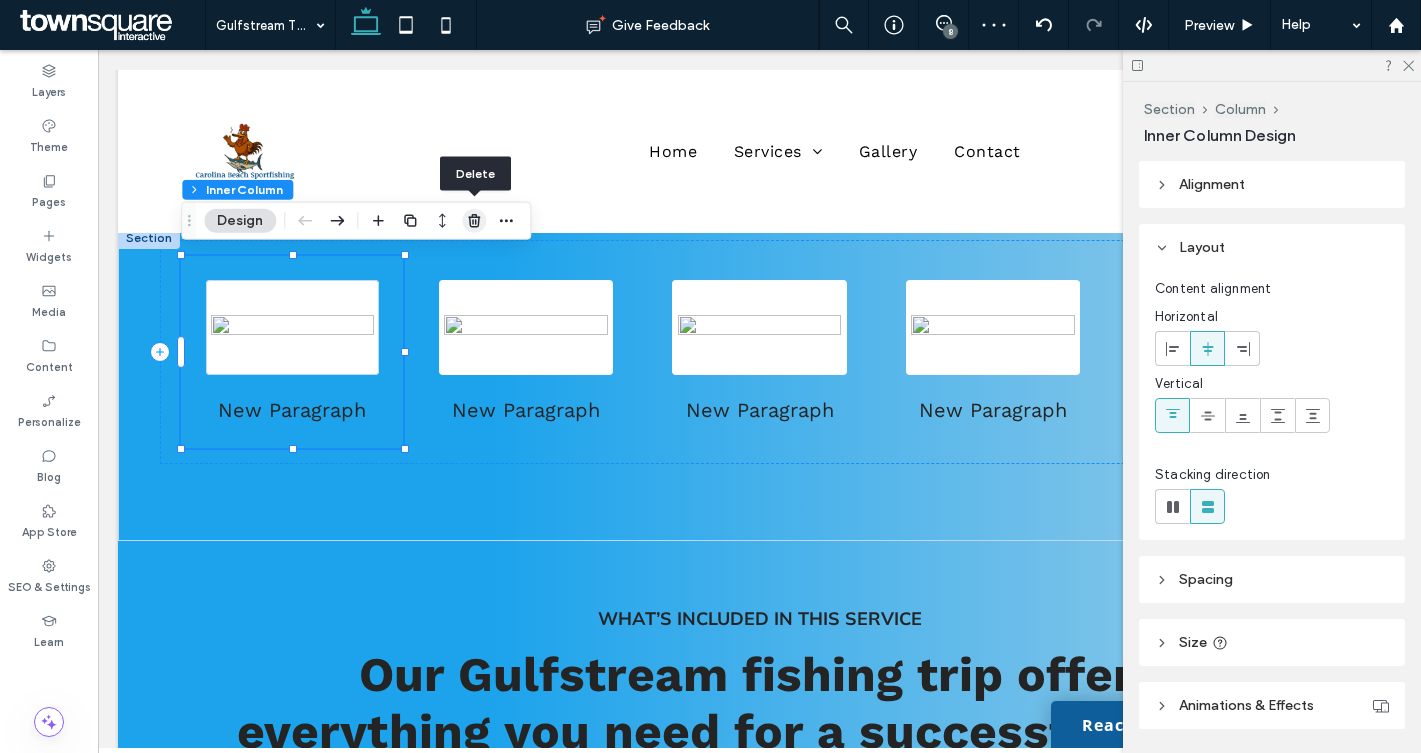 click at bounding box center [474, 221] 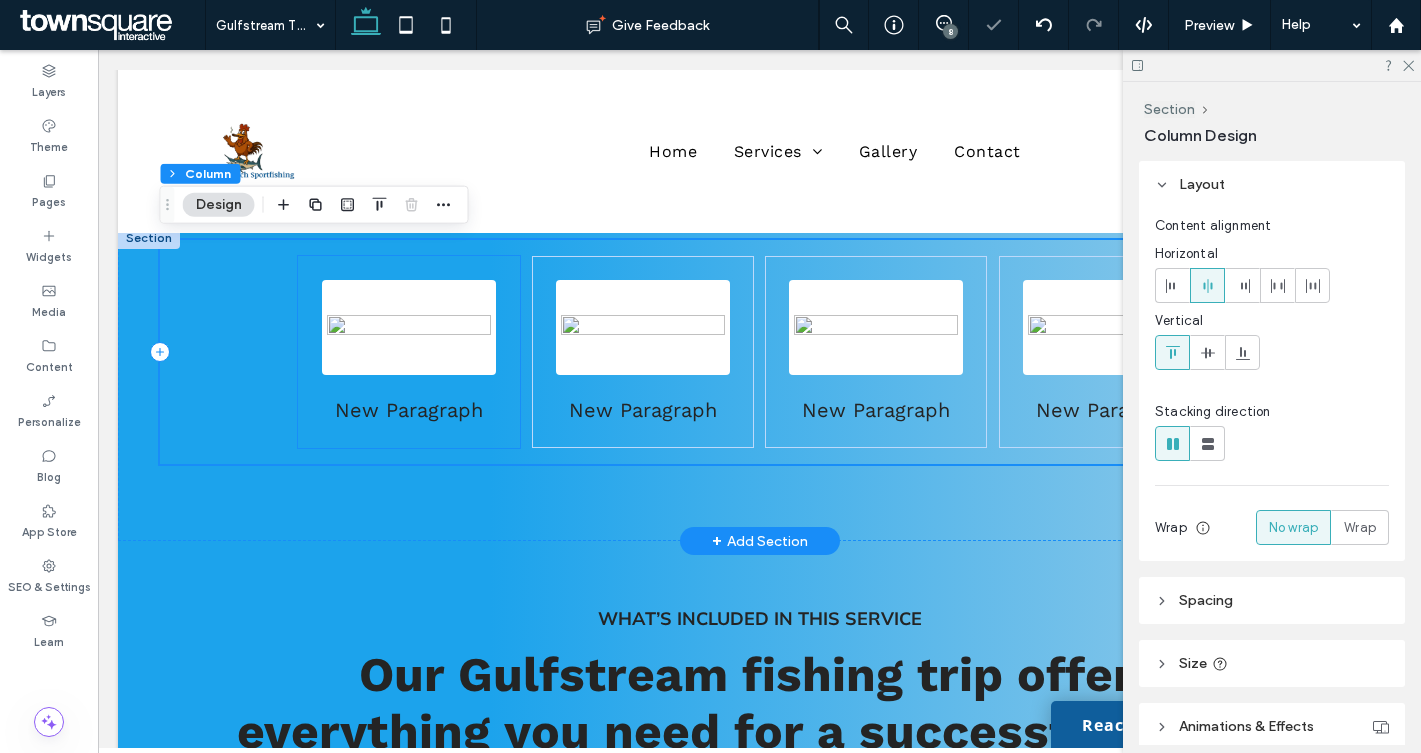 click on "New Paragraph" at bounding box center (409, 352) 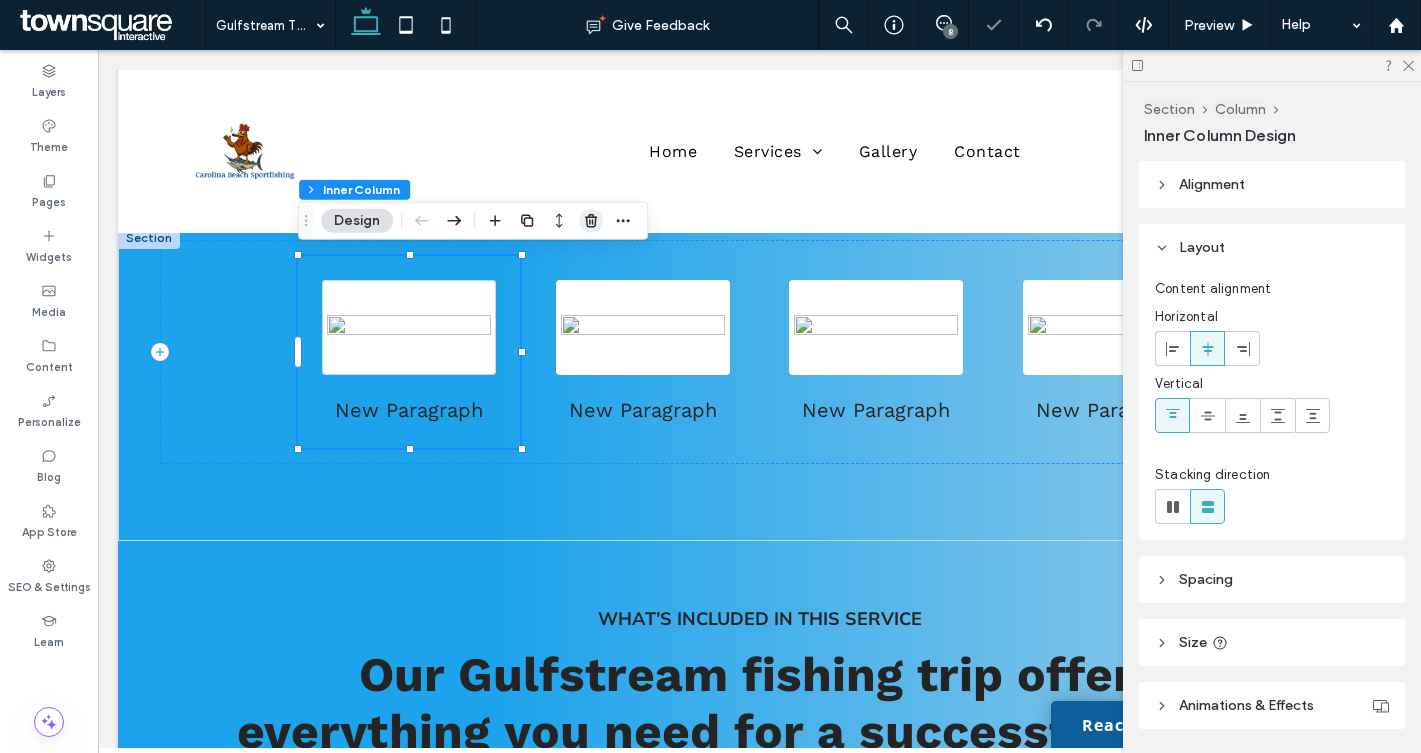 click 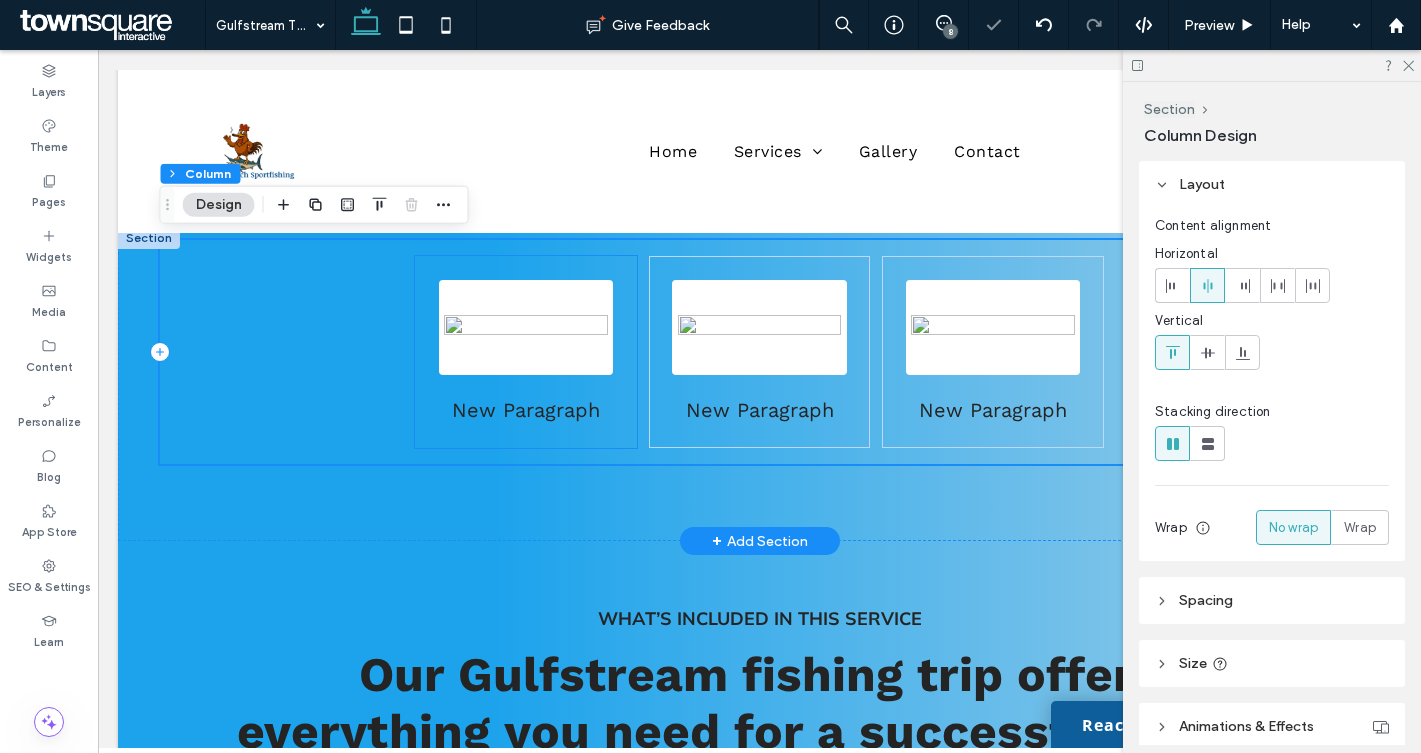 click on "New Paragraph" at bounding box center [526, 352] 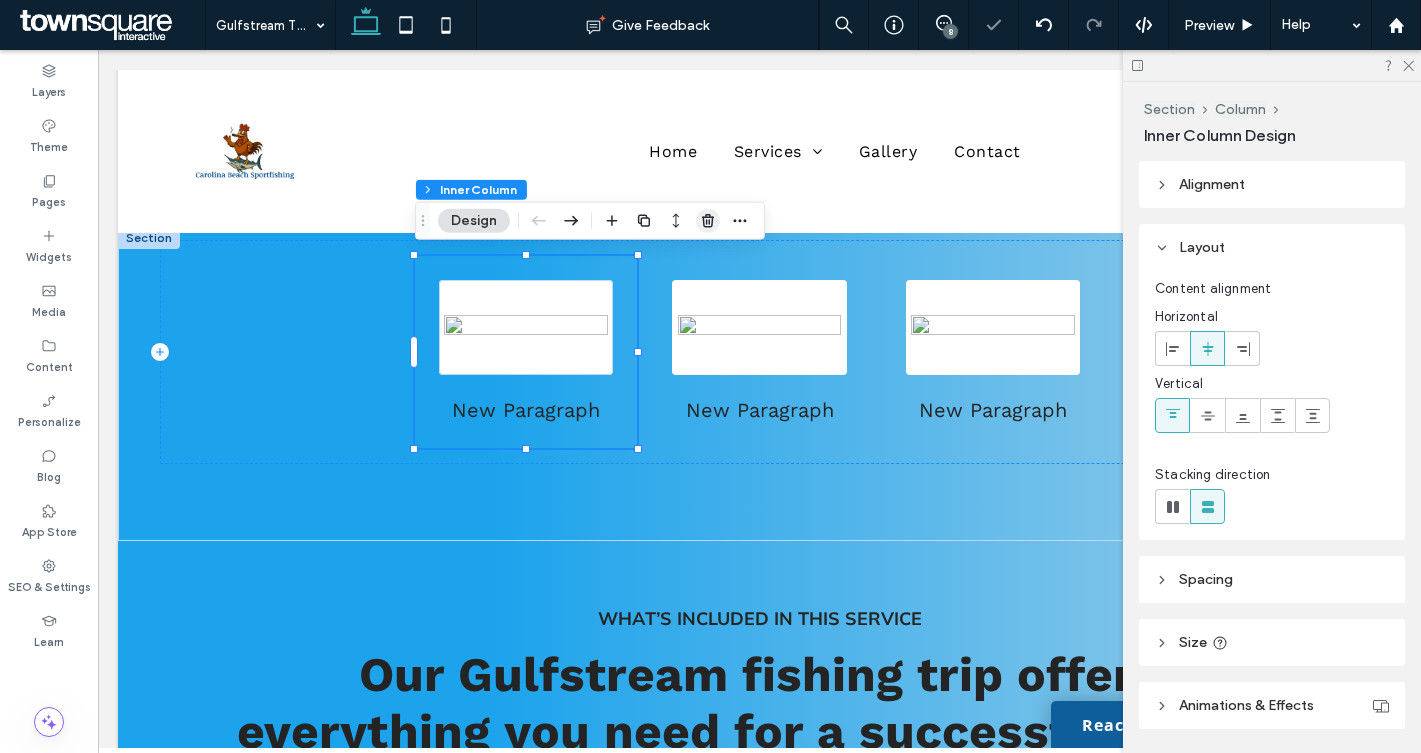 click 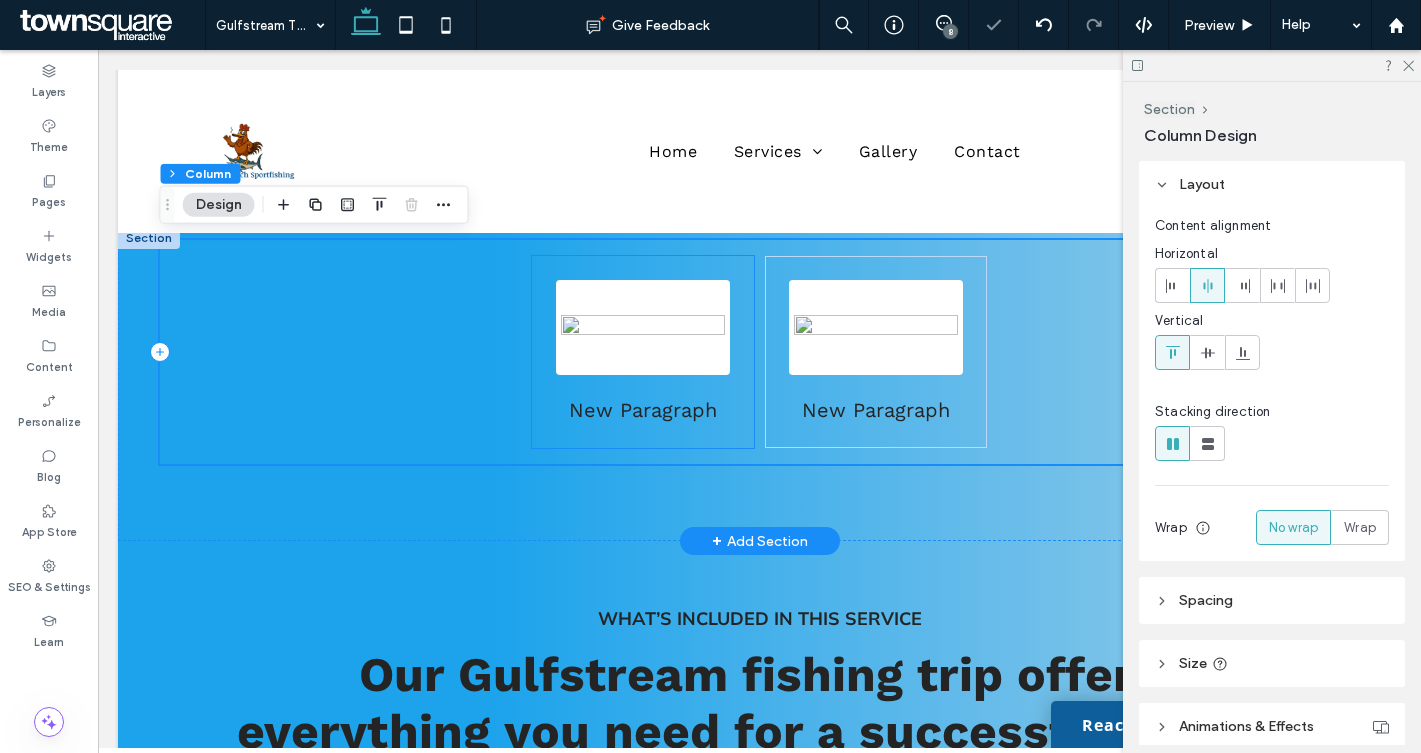 click on "New Paragraph" at bounding box center (643, 352) 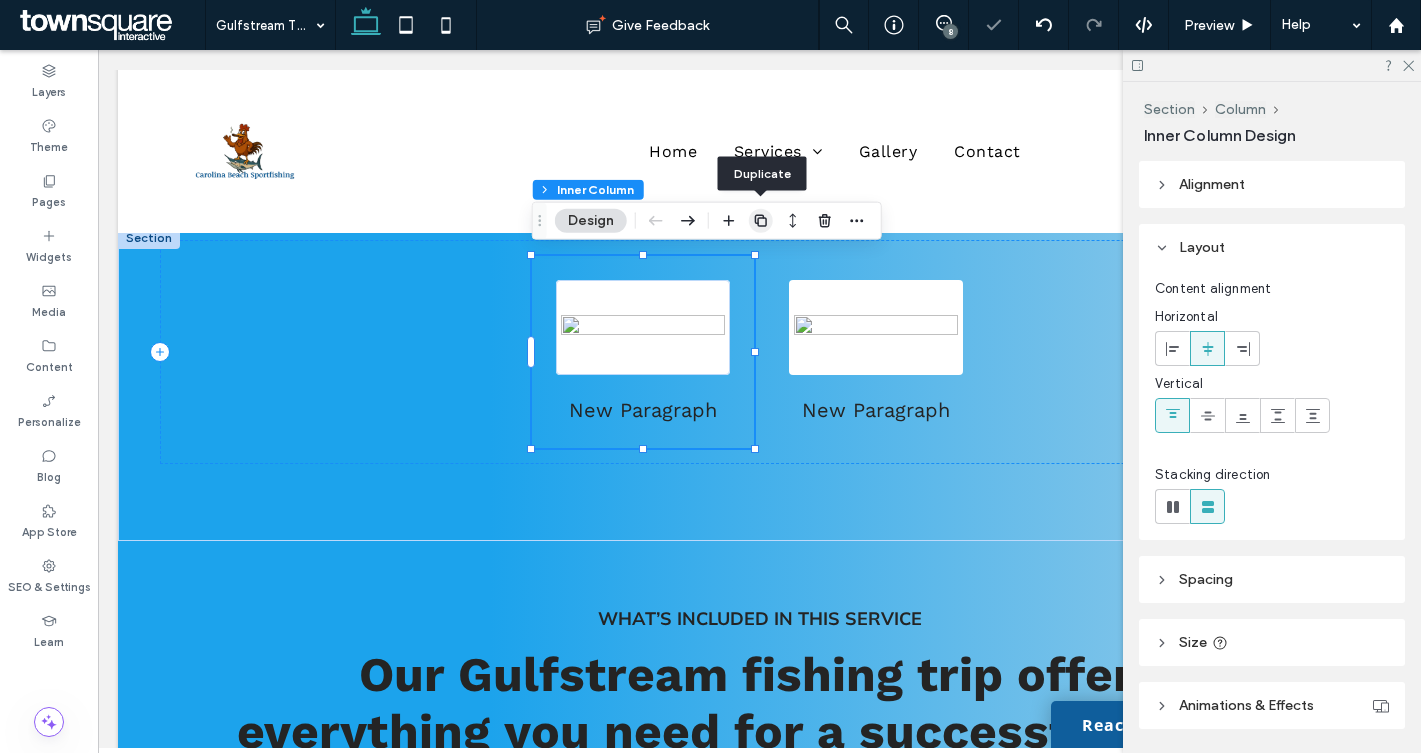 click 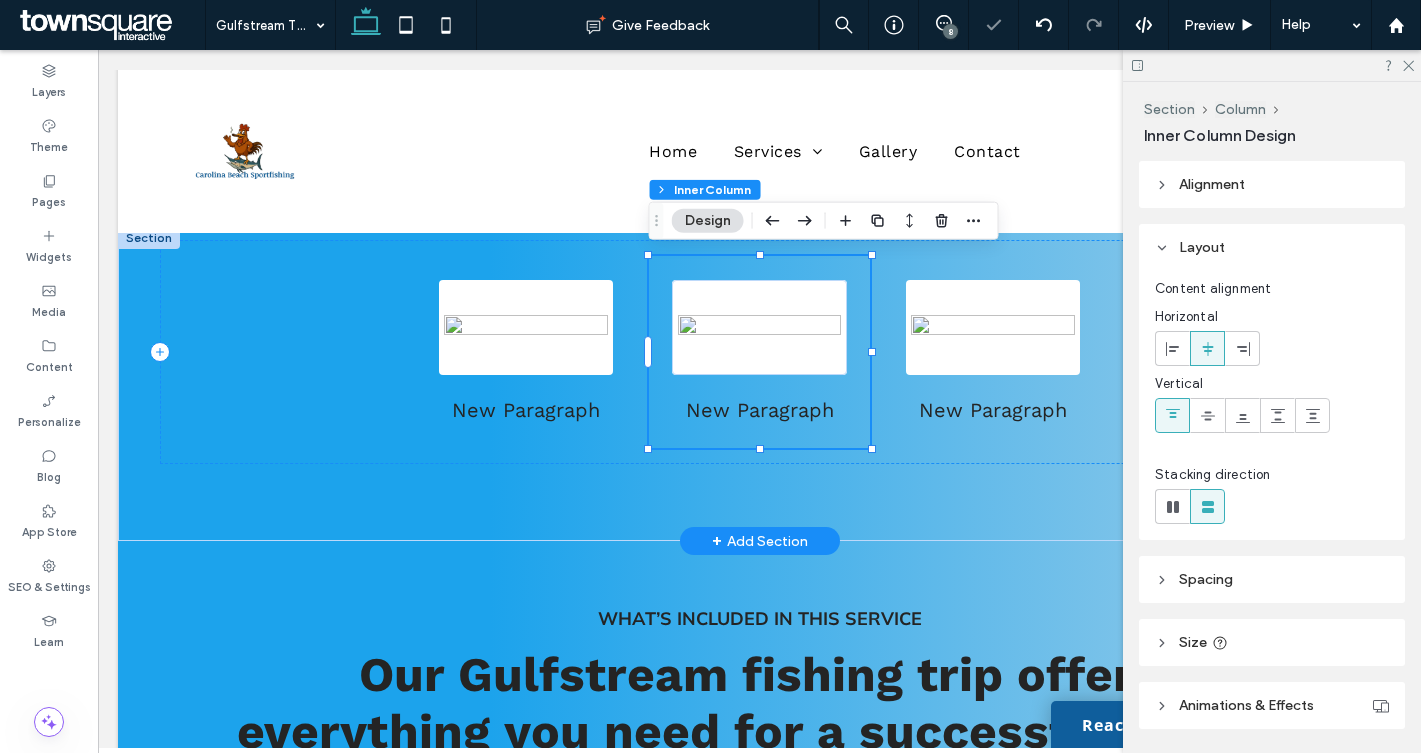 click on "New Paragraph" at bounding box center (760, 352) 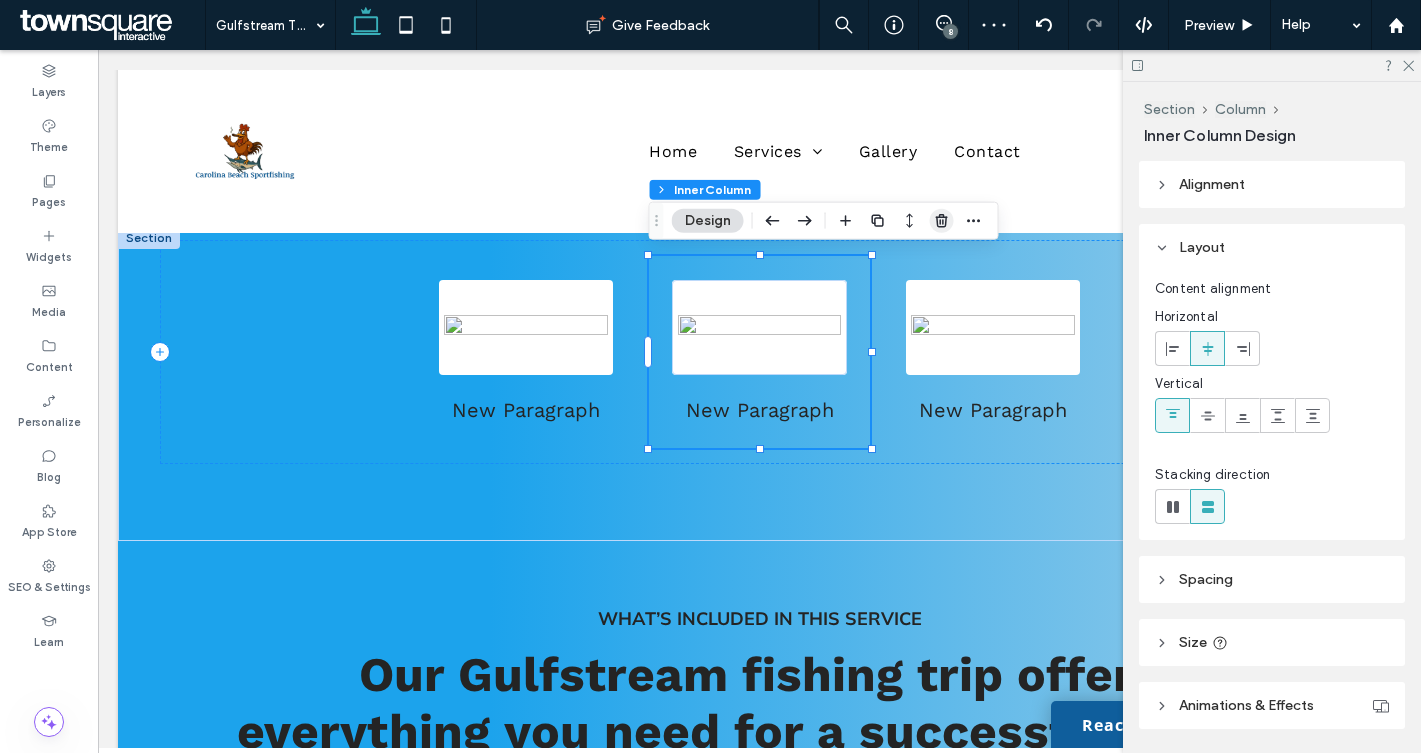 click 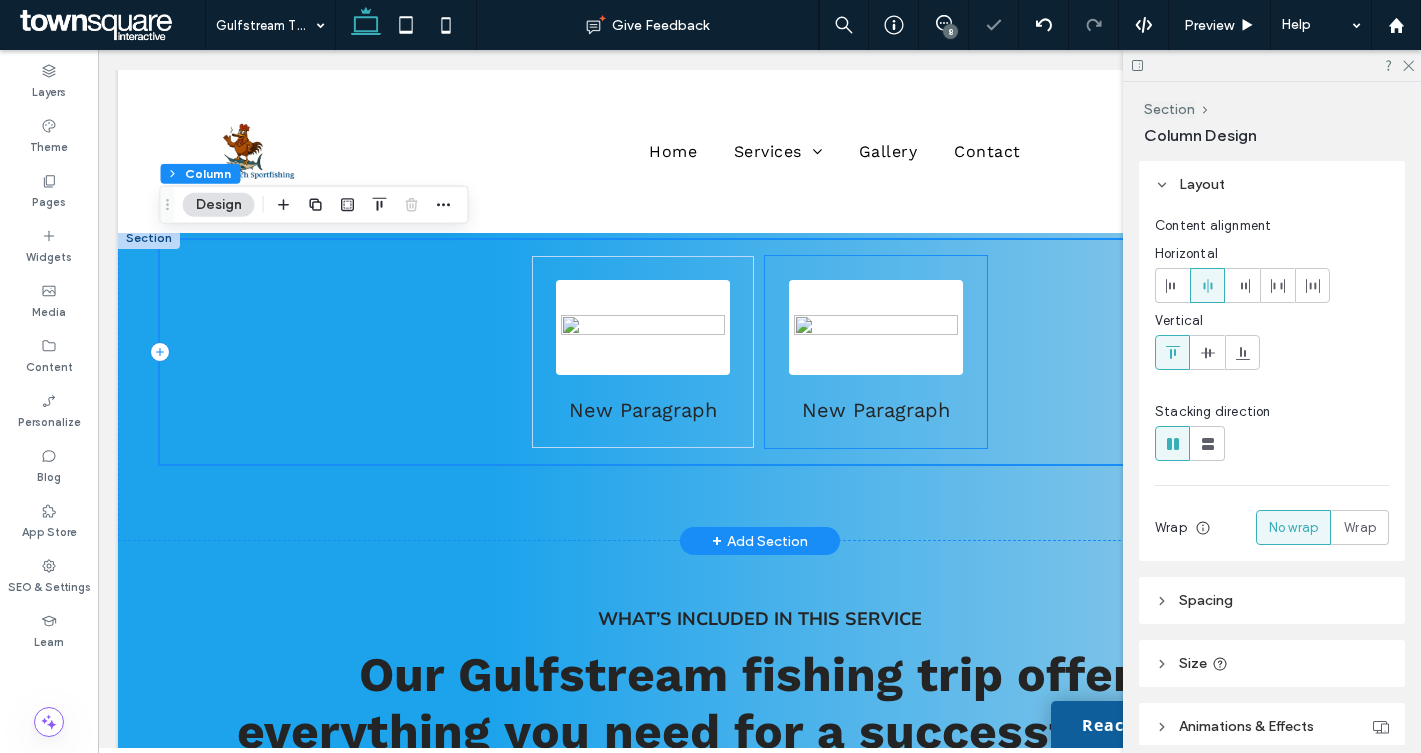 click on "New Paragraph" at bounding box center (876, 352) 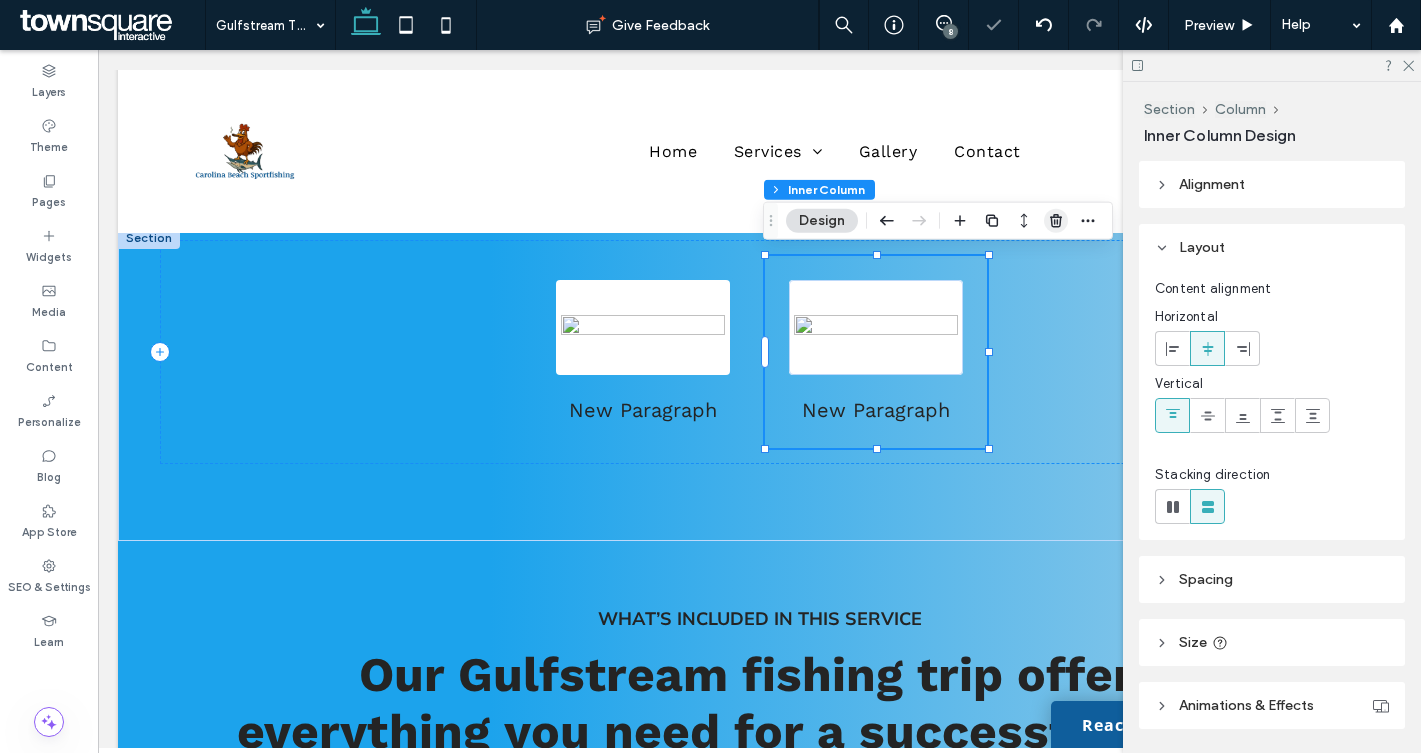 click 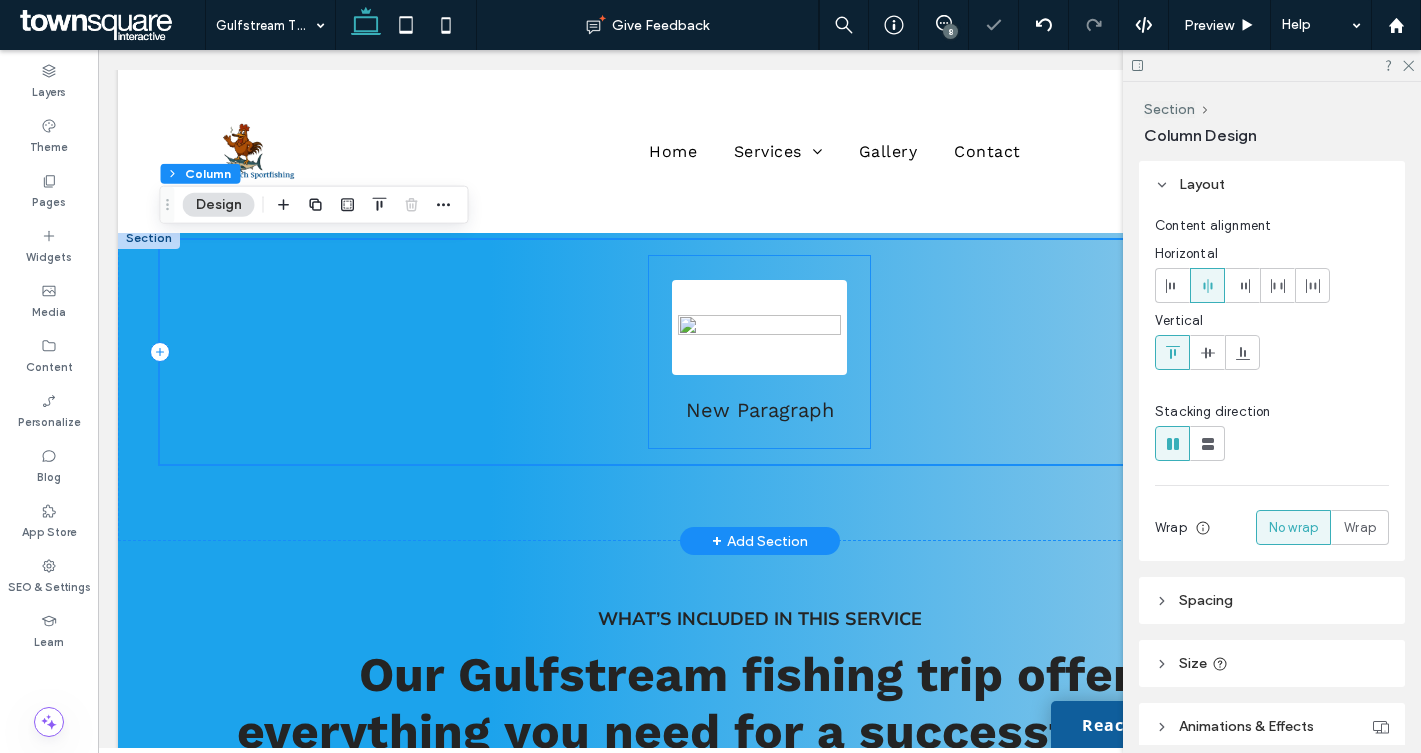click on "New Paragraph" at bounding box center [760, 352] 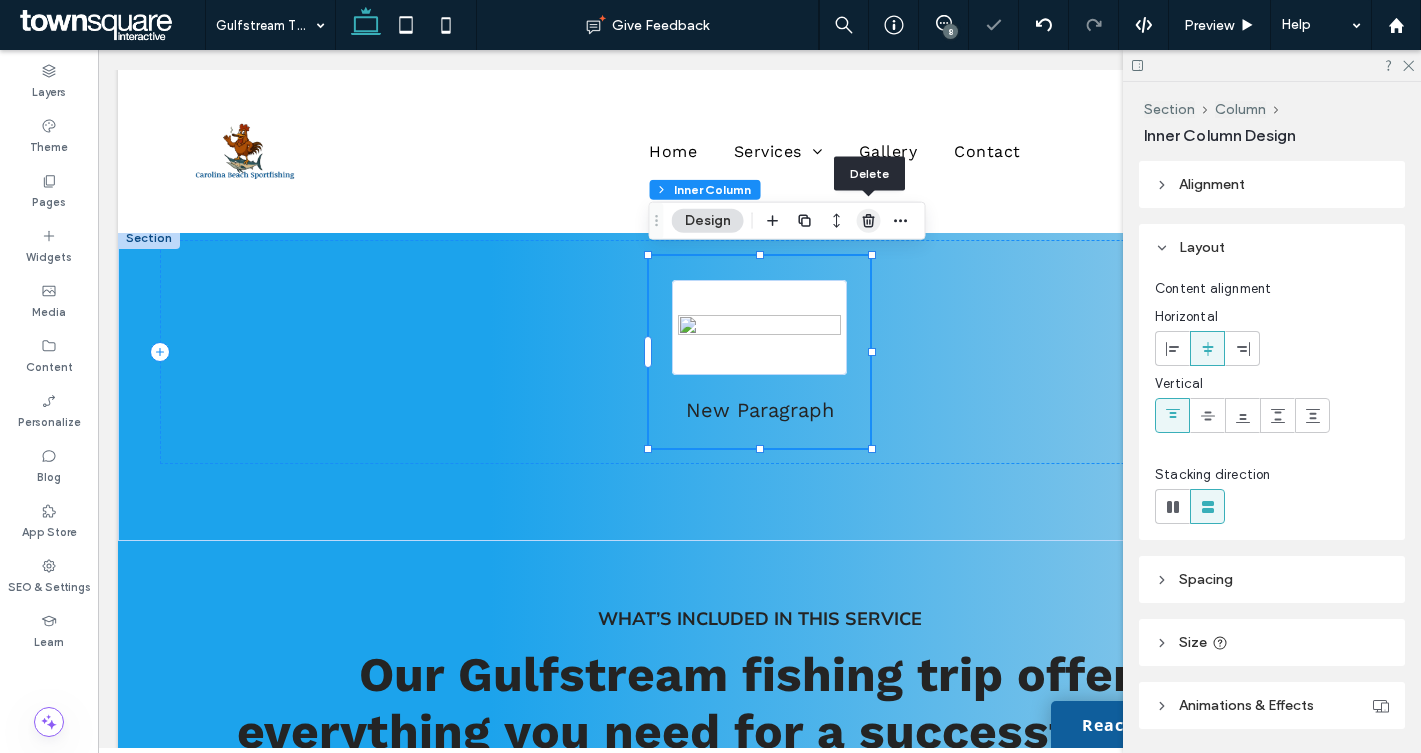 click 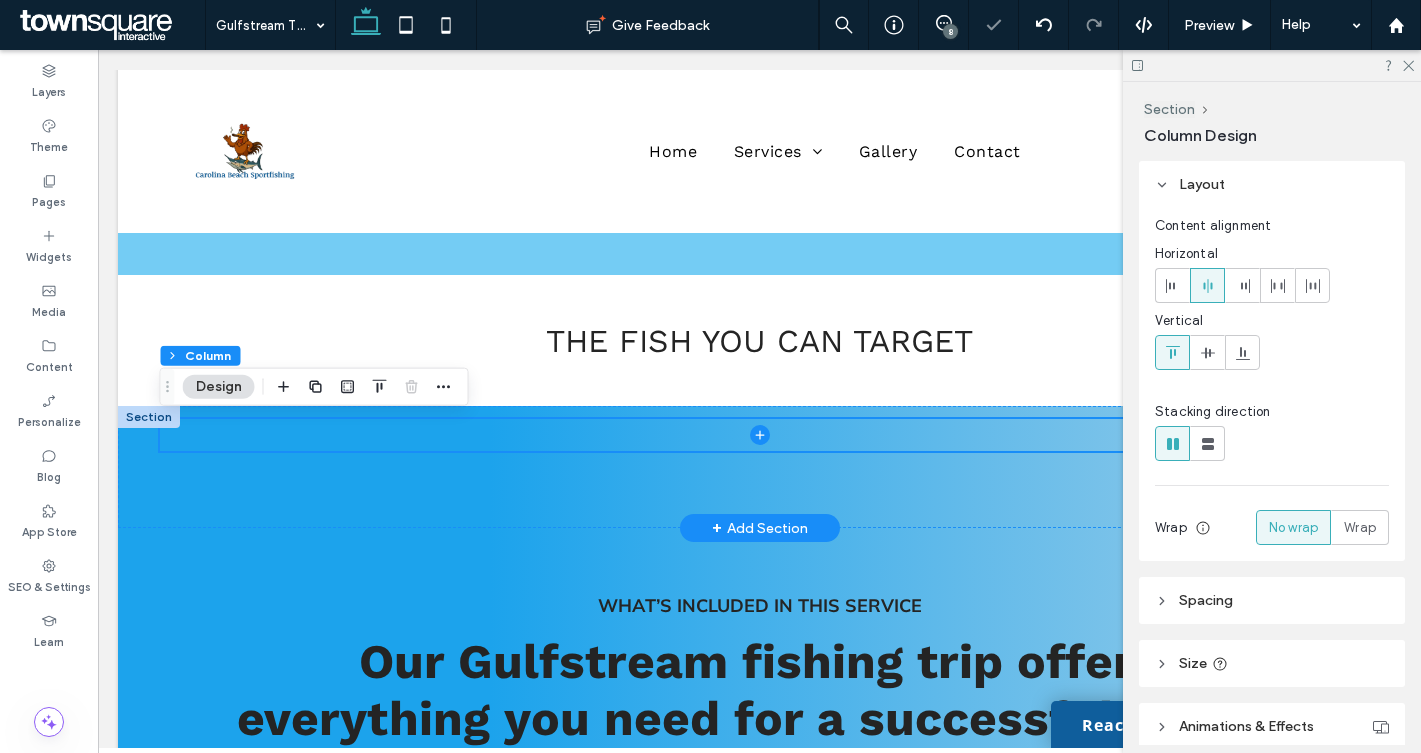 scroll, scrollTop: 624, scrollLeft: 0, axis: vertical 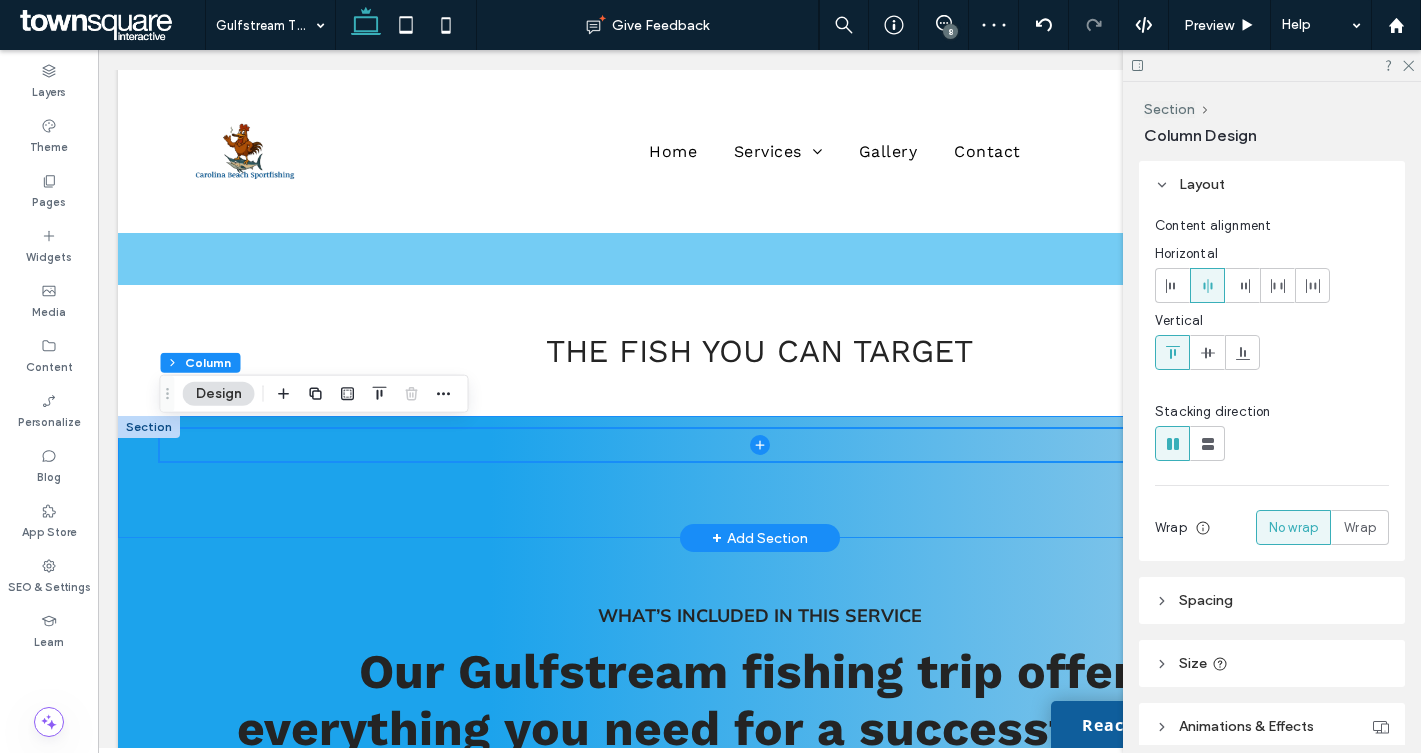 click at bounding box center [759, 477] 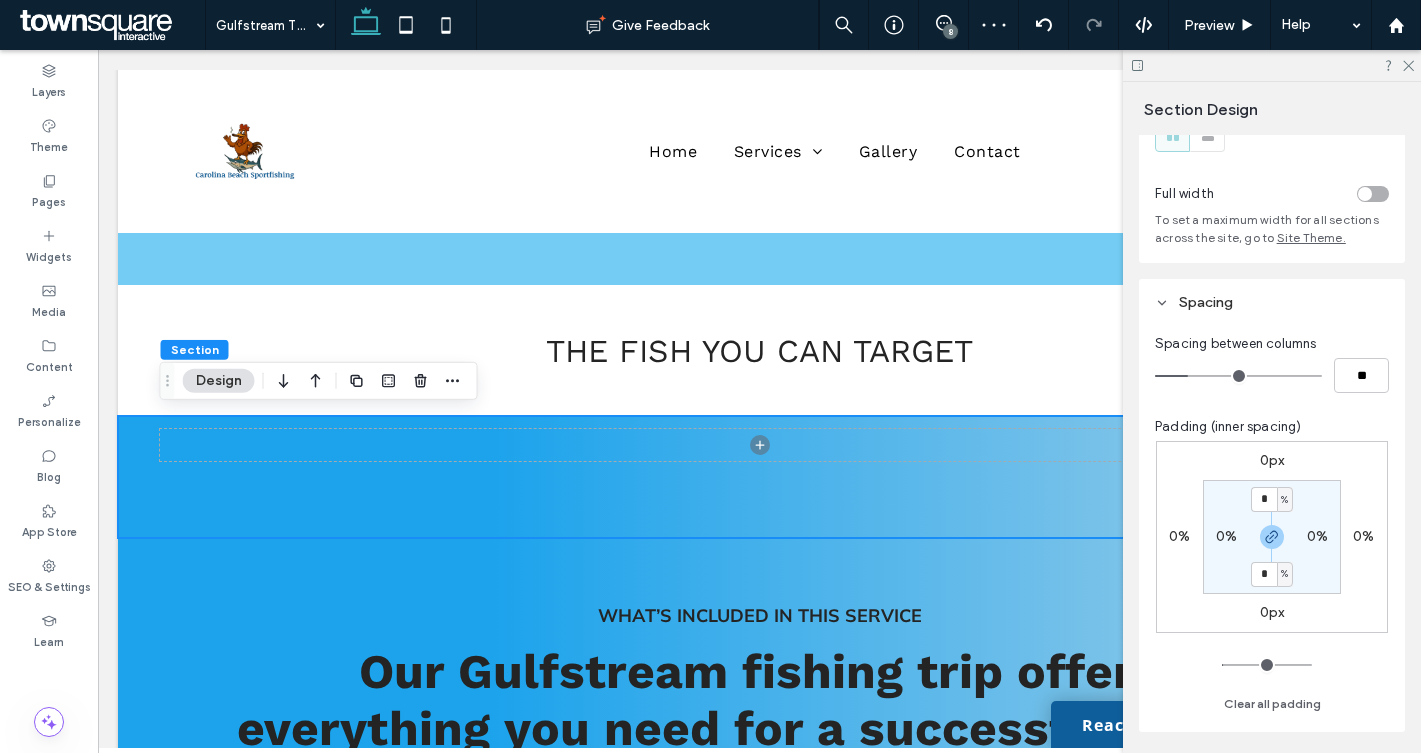 scroll, scrollTop: 107, scrollLeft: 0, axis: vertical 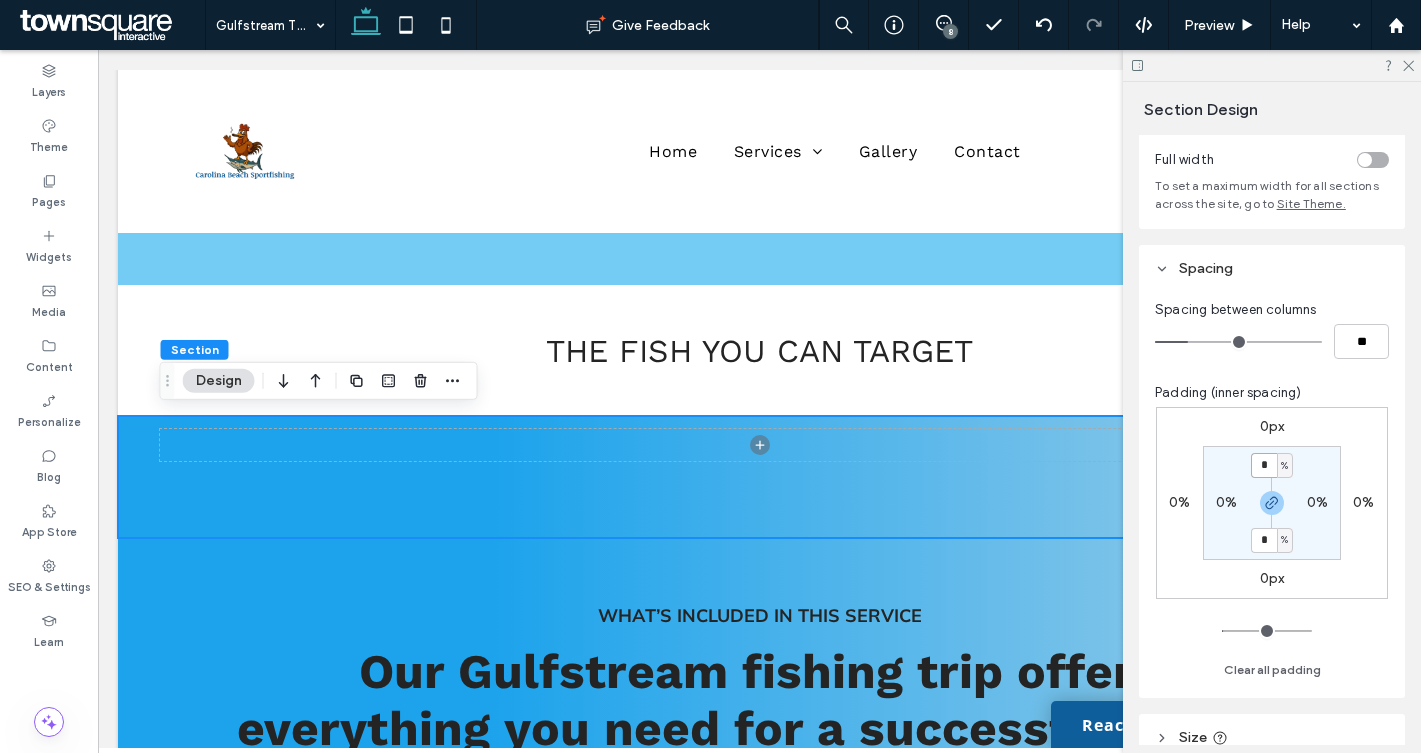 click on "*" at bounding box center [1264, 465] 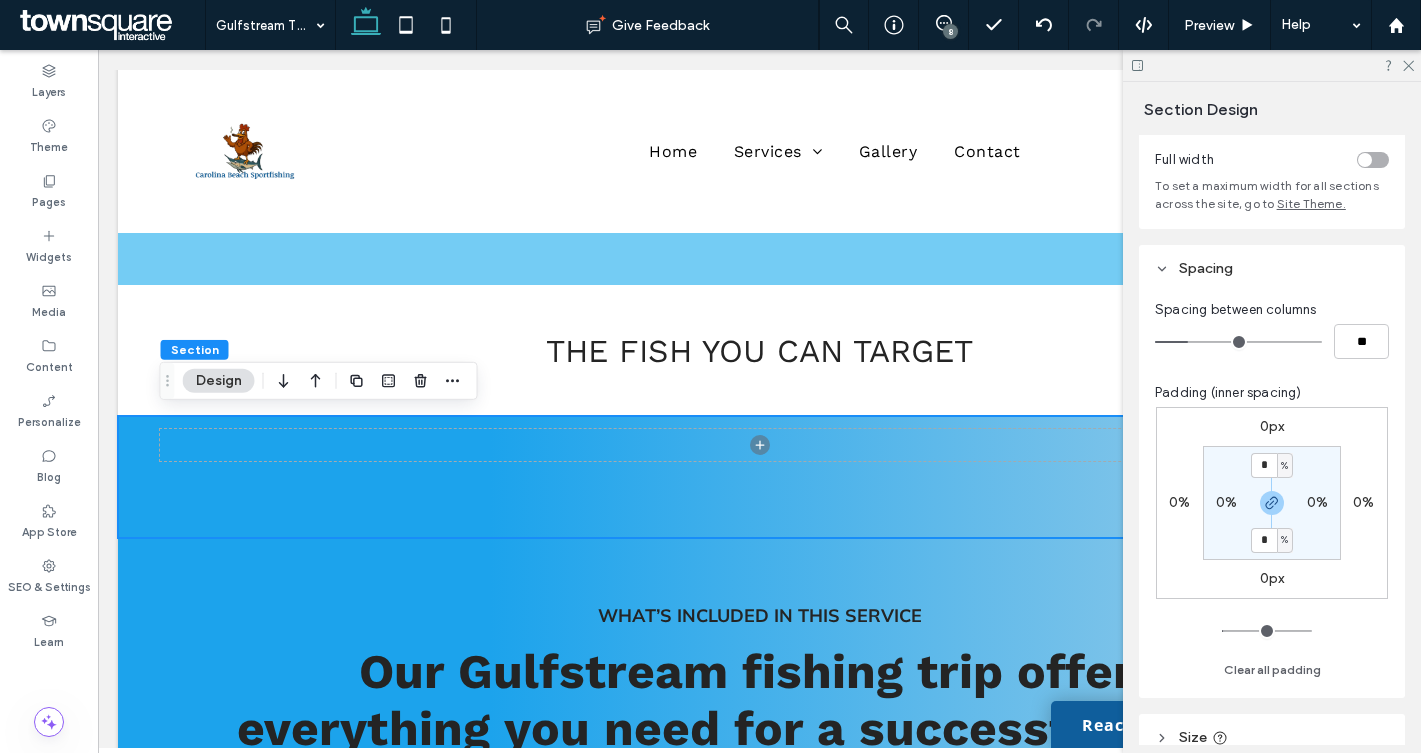 type on "*" 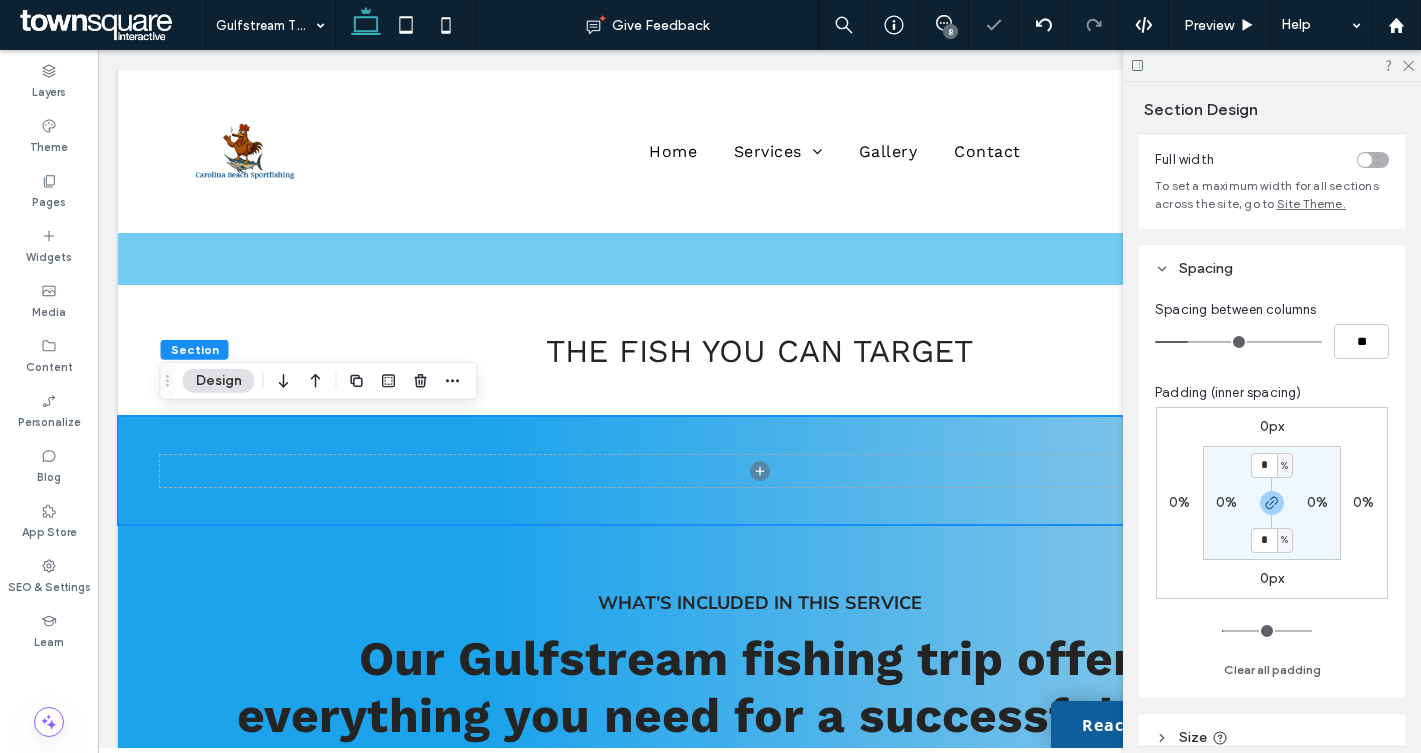 click on "* % 0% * % 0%" at bounding box center [1272, 503] 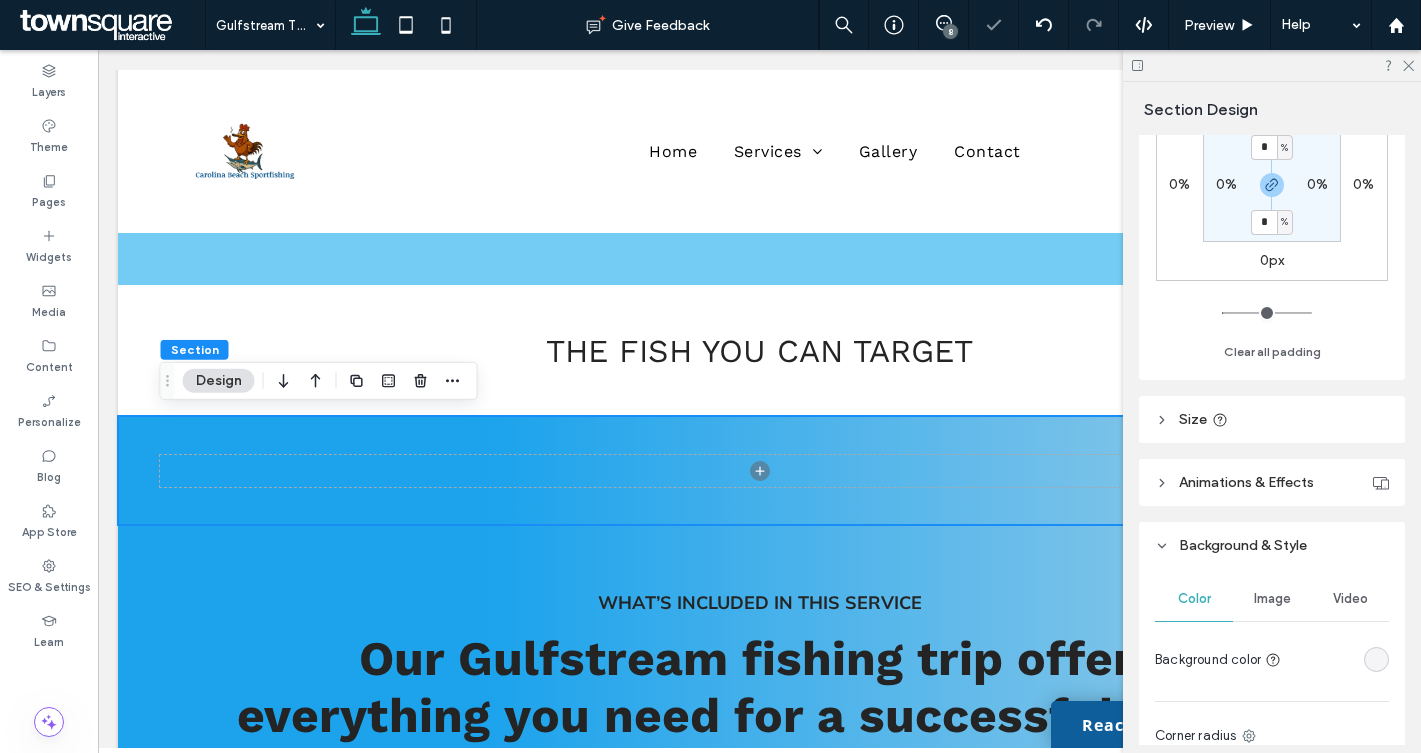 scroll, scrollTop: 427, scrollLeft: 0, axis: vertical 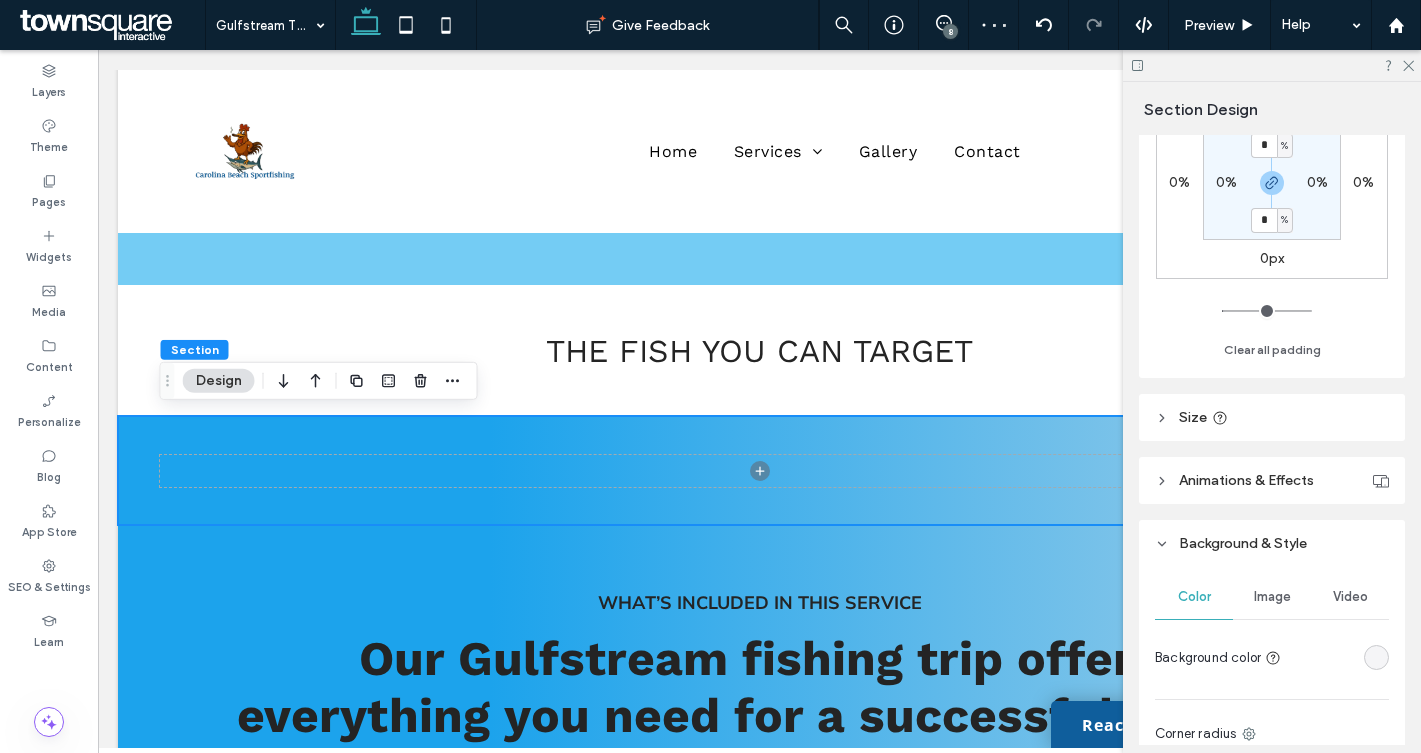 click at bounding box center (1376, 657) 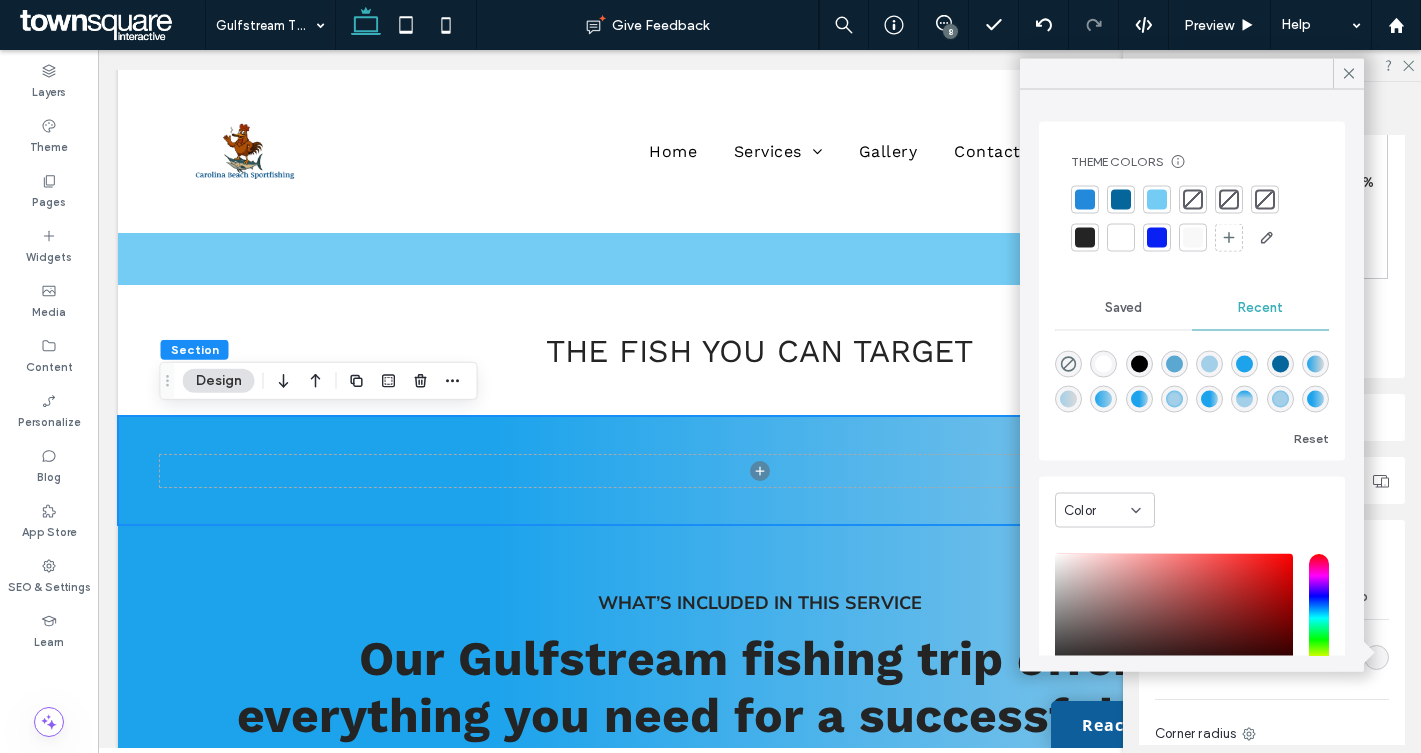 click at bounding box center (1103, 364) 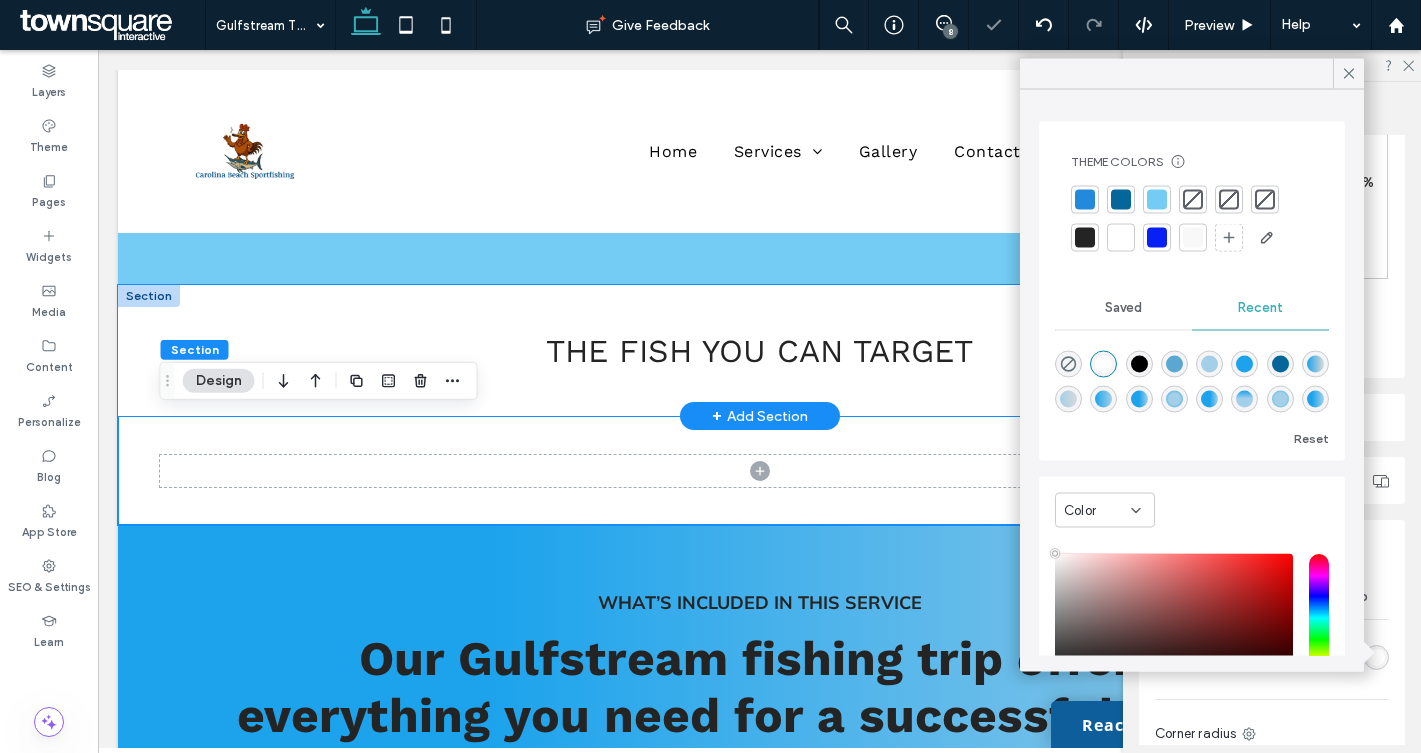 click on "The fish you can target" at bounding box center [760, 350] 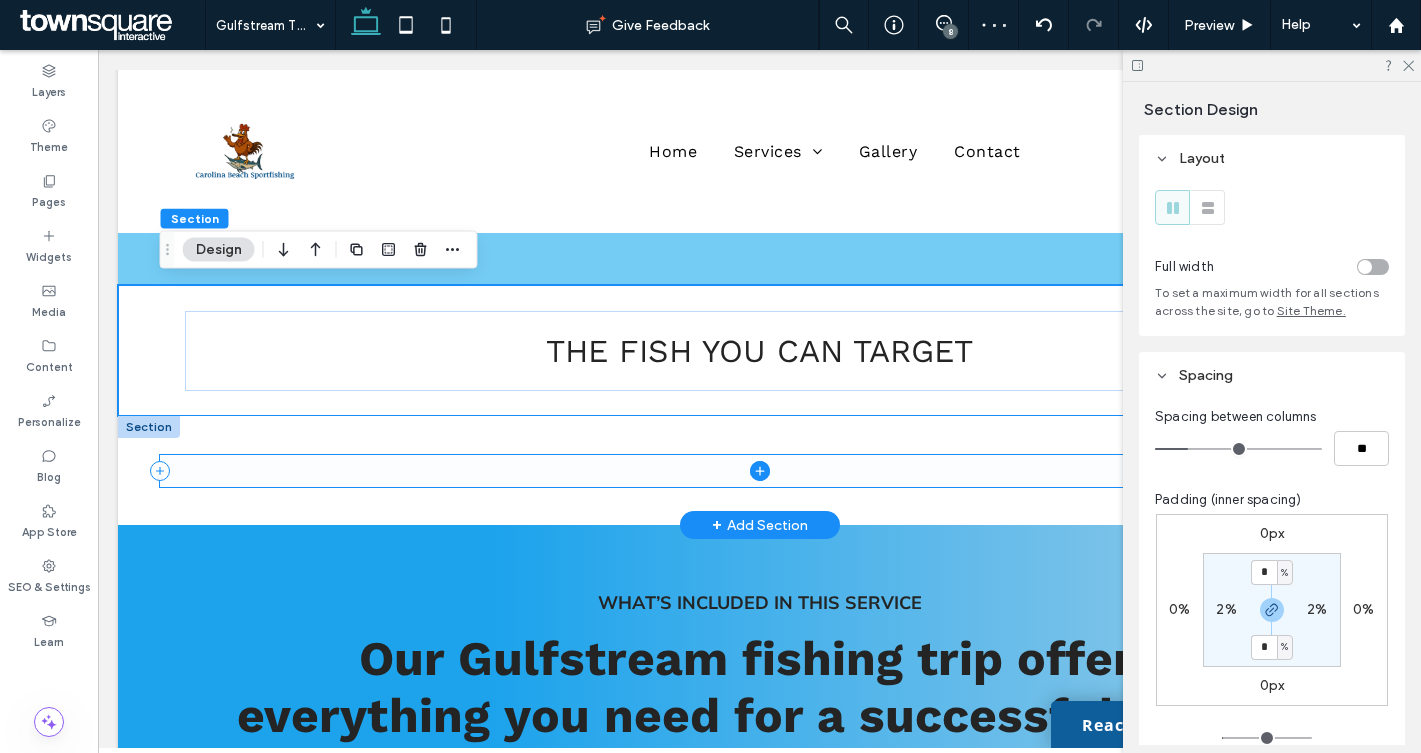click at bounding box center (760, 471) 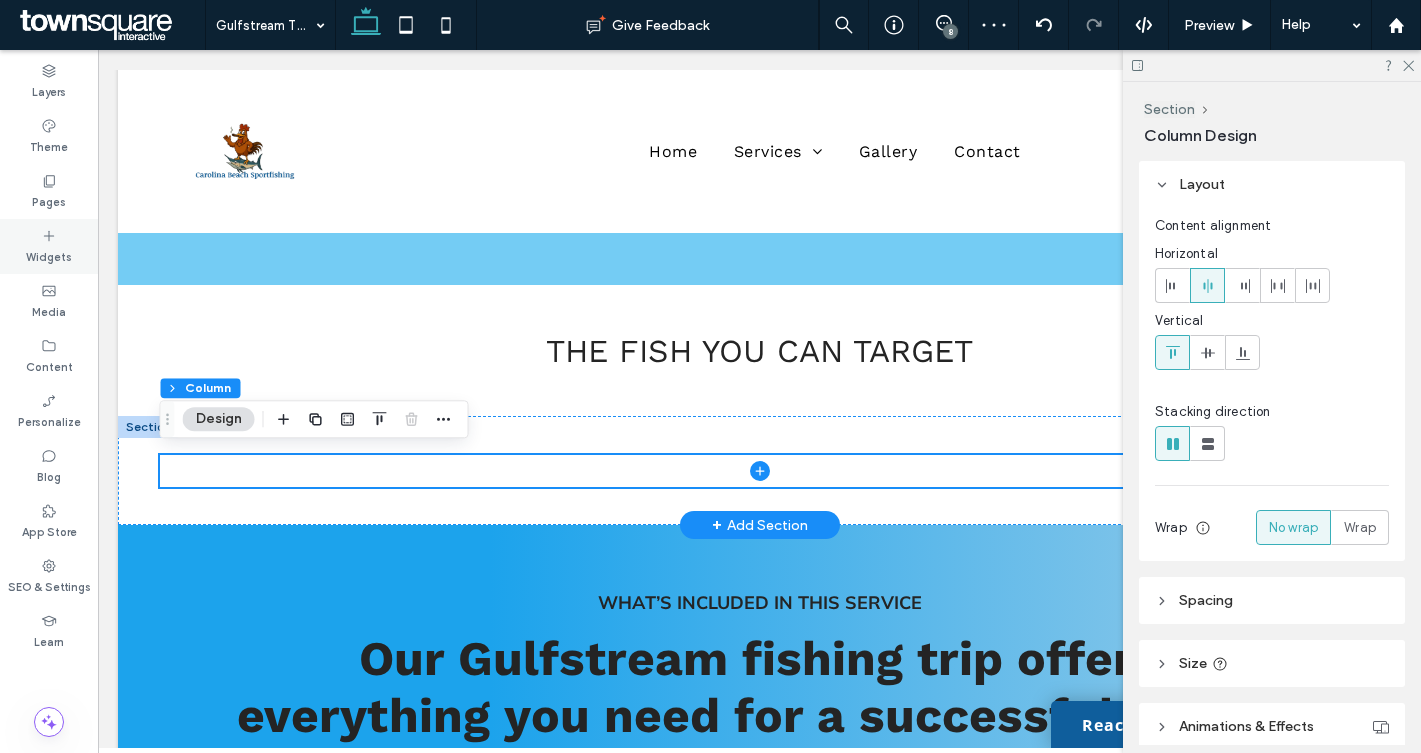 click 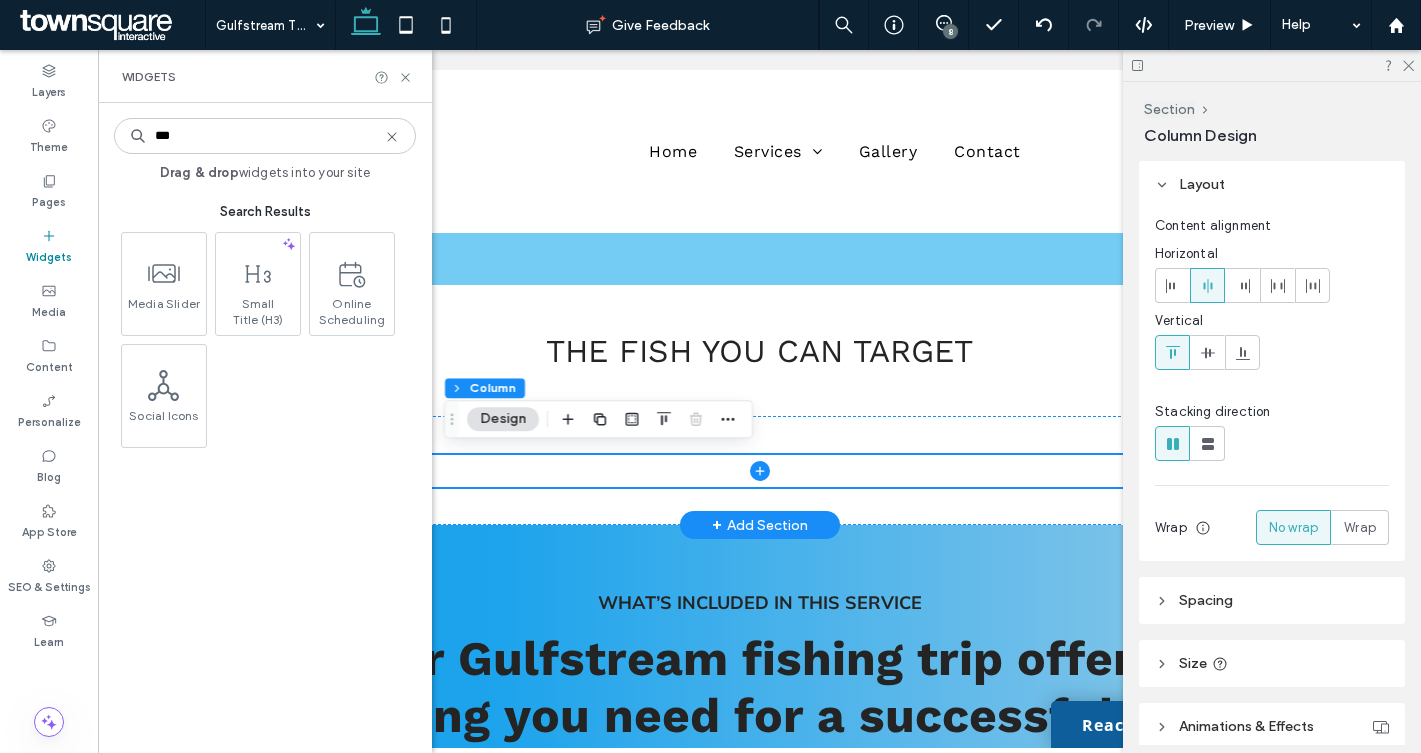 drag, startPoint x: 183, startPoint y: 141, endPoint x: 143, endPoint y: 135, distance: 40.4475 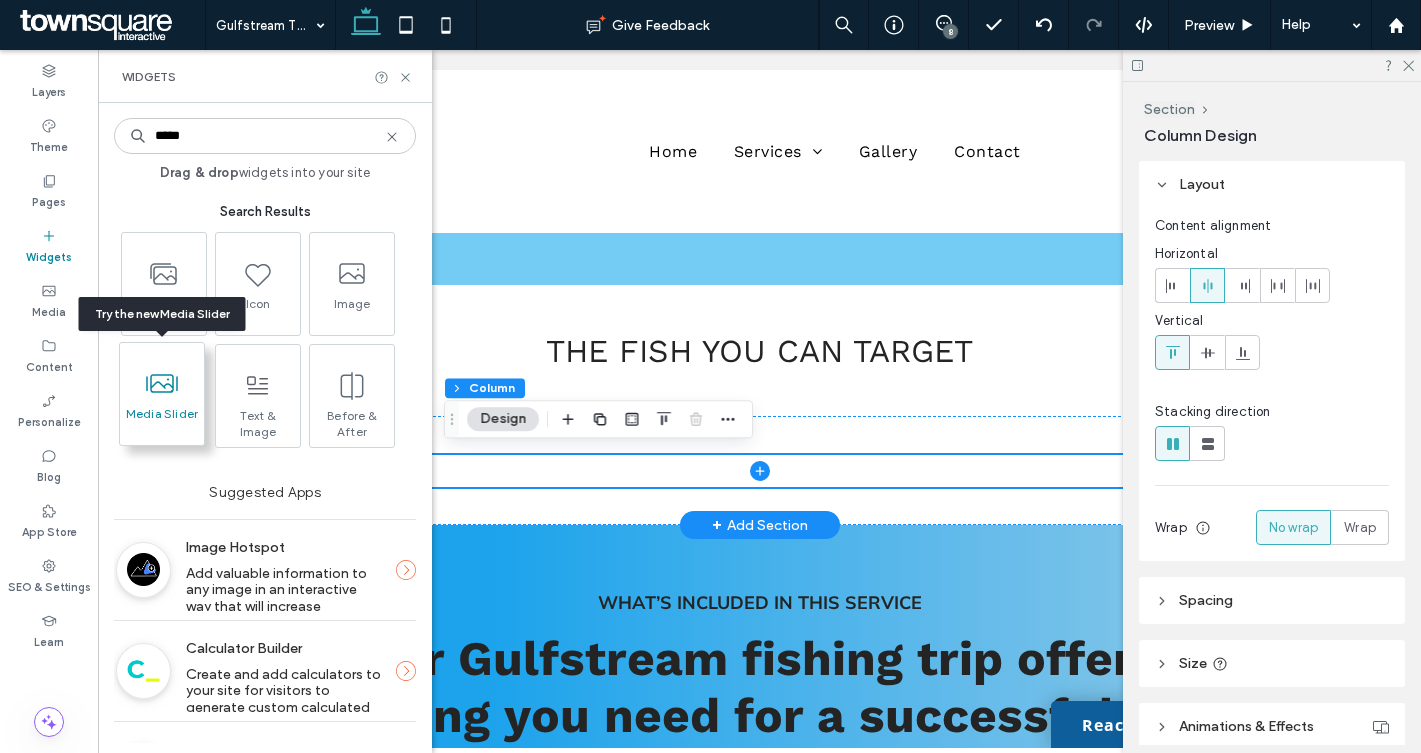 type on "*****" 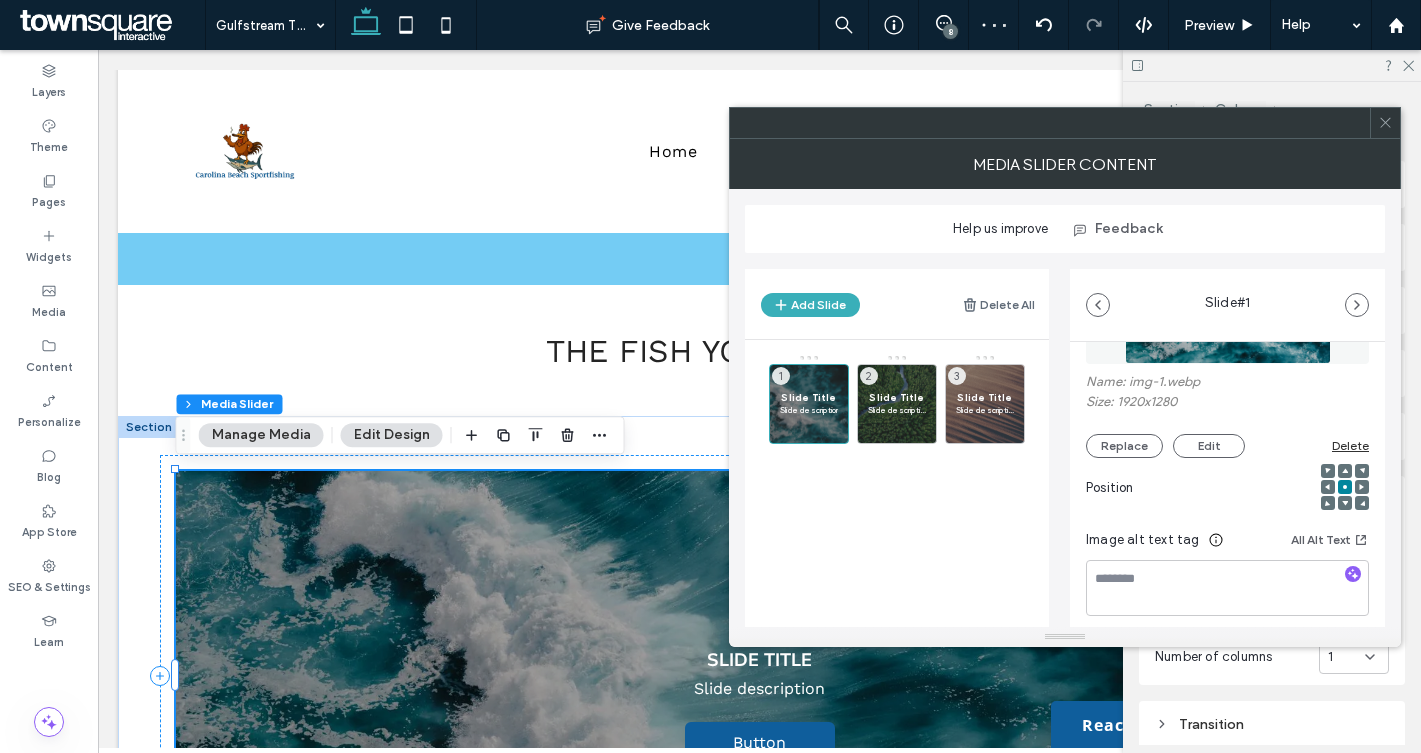 scroll, scrollTop: 189, scrollLeft: 0, axis: vertical 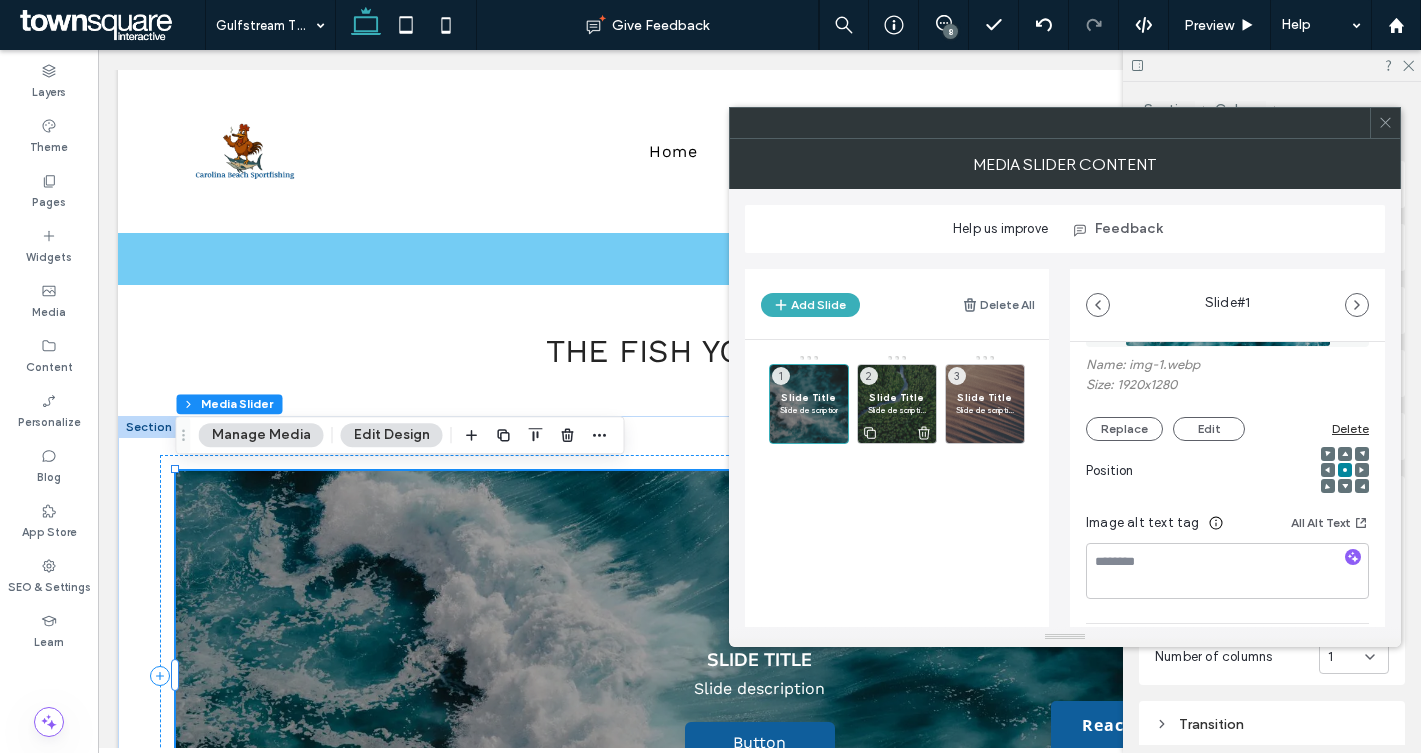 click 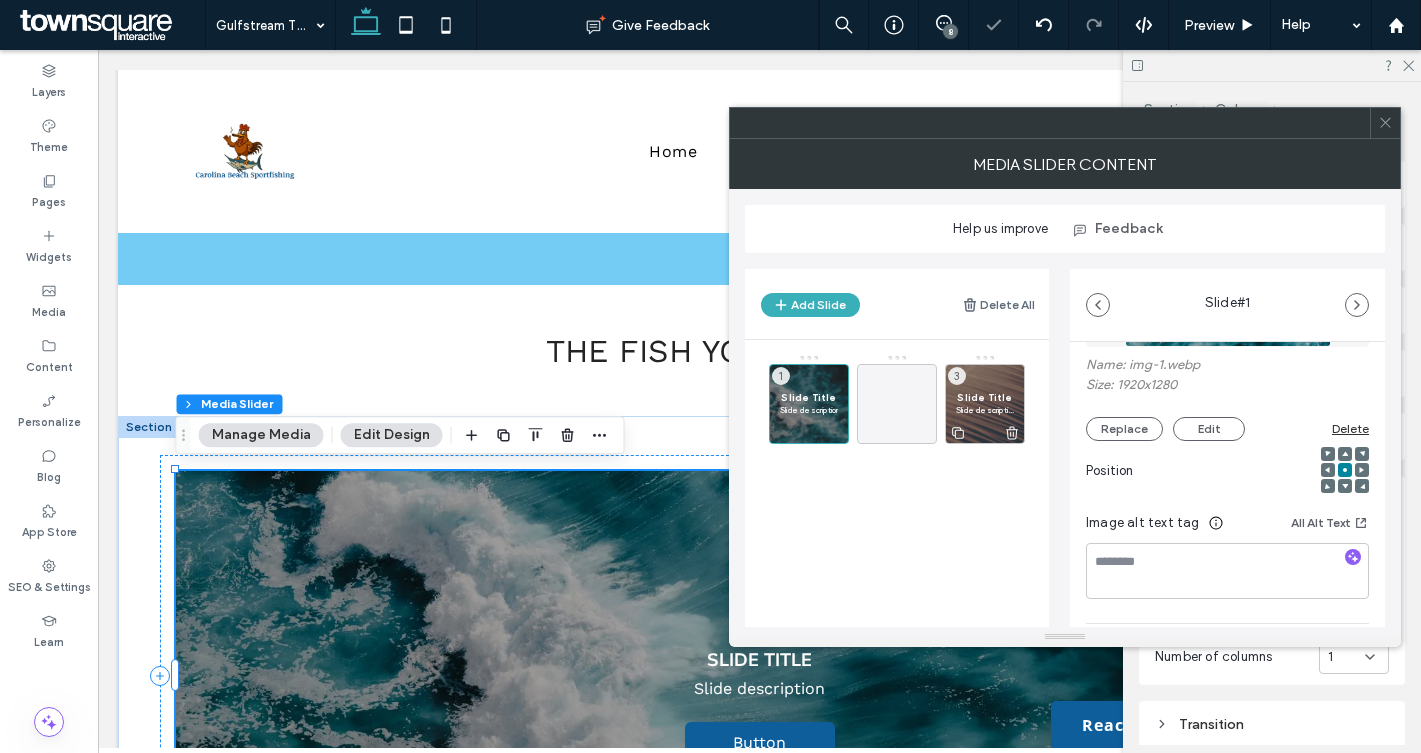 click 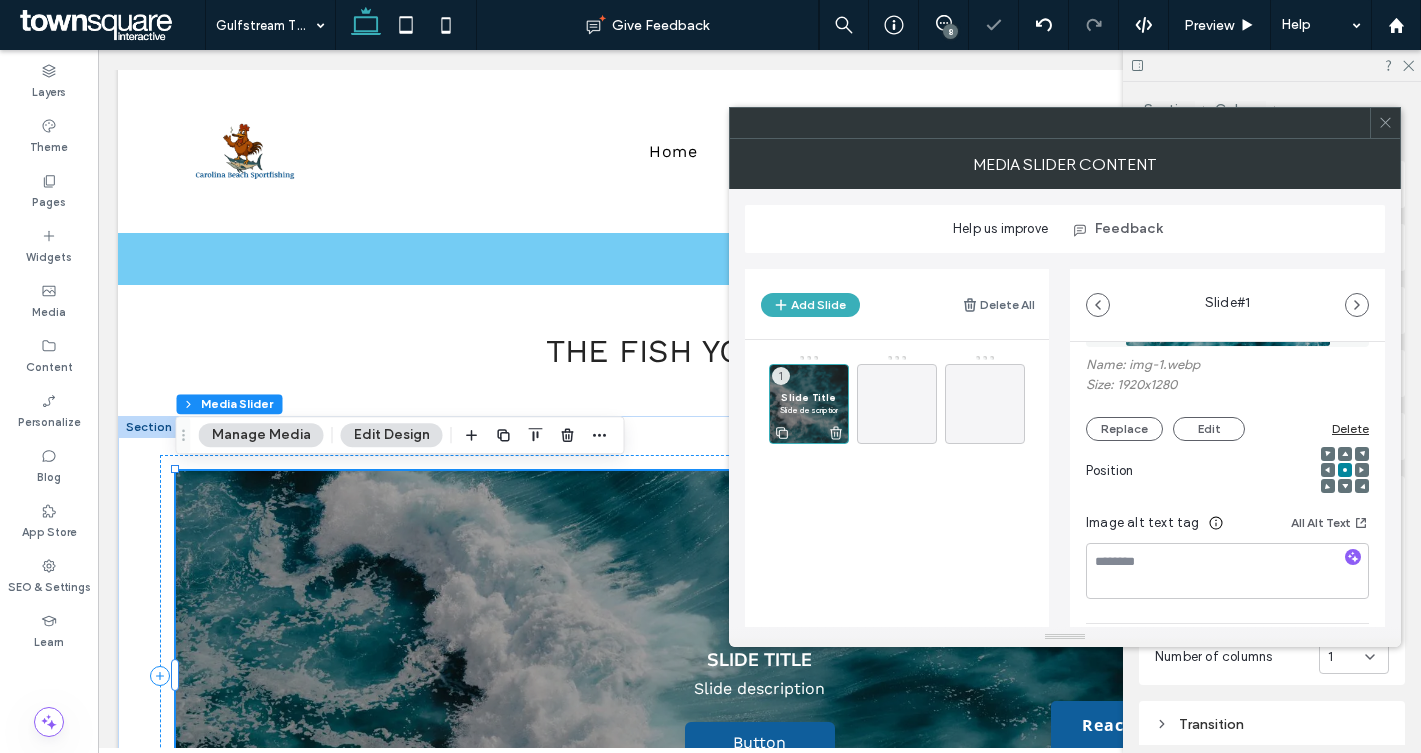 click 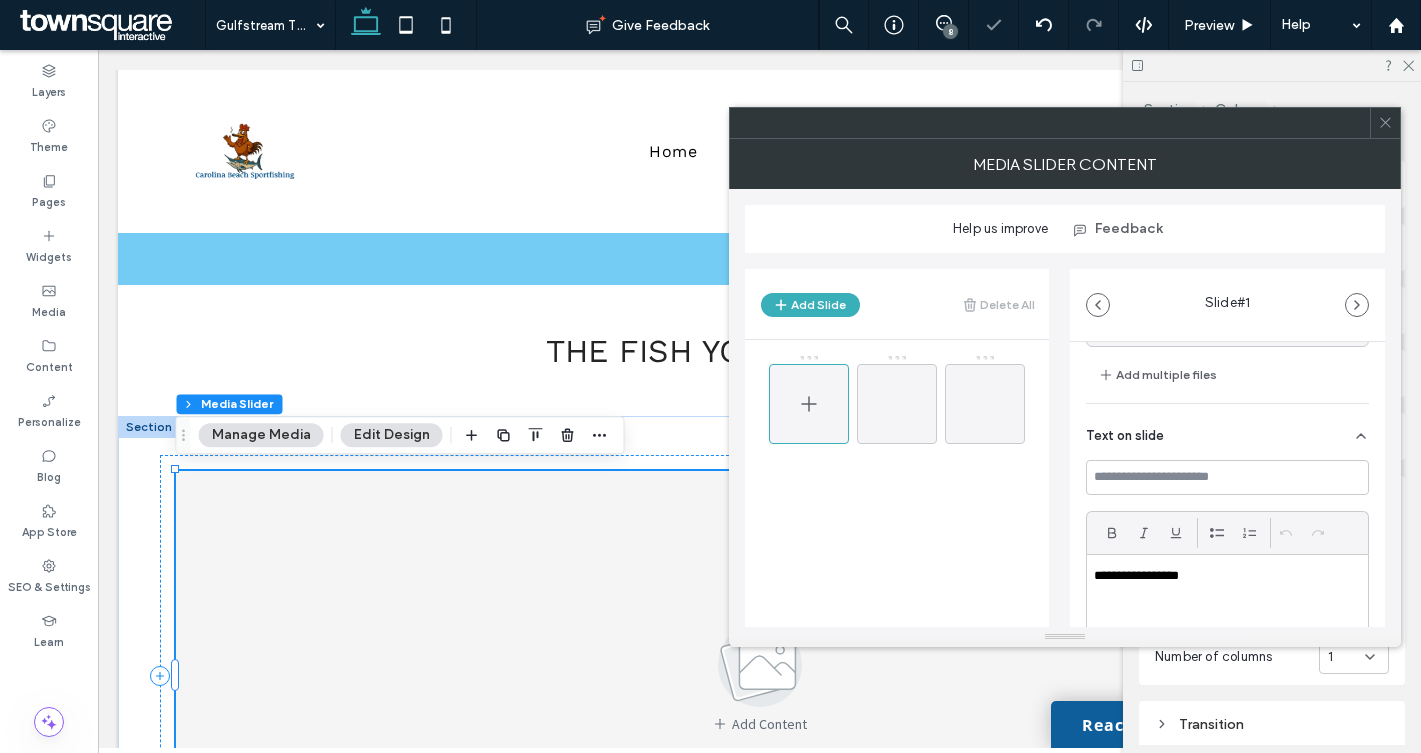 click 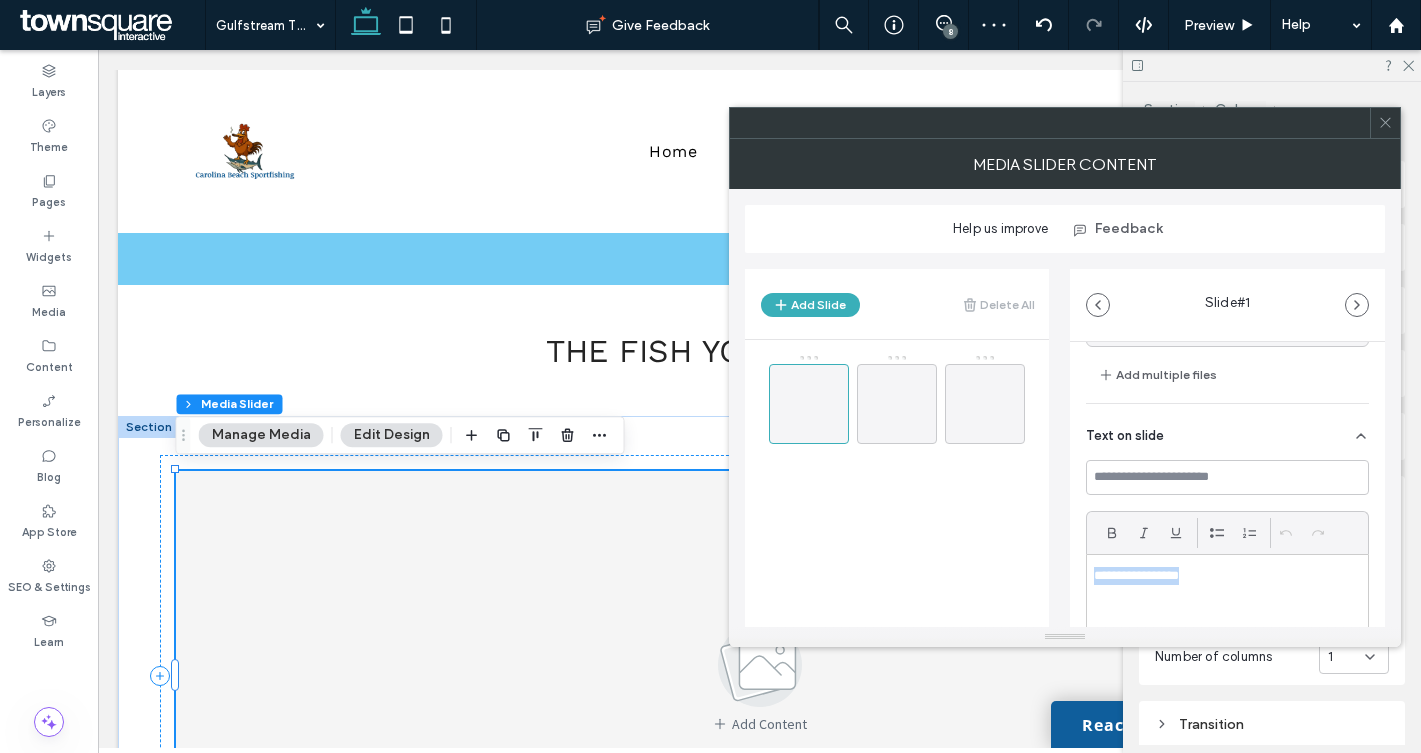 drag, startPoint x: 1196, startPoint y: 572, endPoint x: 1053, endPoint y: 572, distance: 143 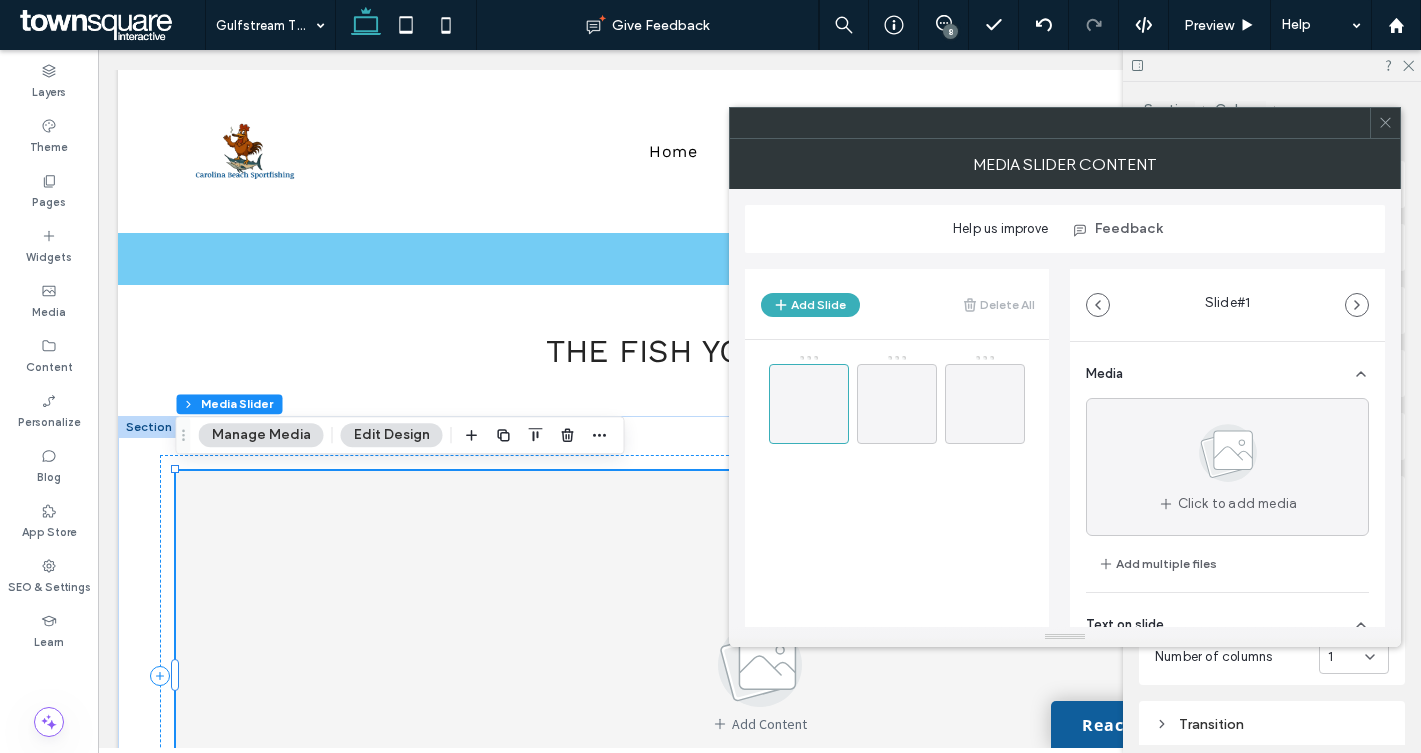 scroll, scrollTop: 4, scrollLeft: 0, axis: vertical 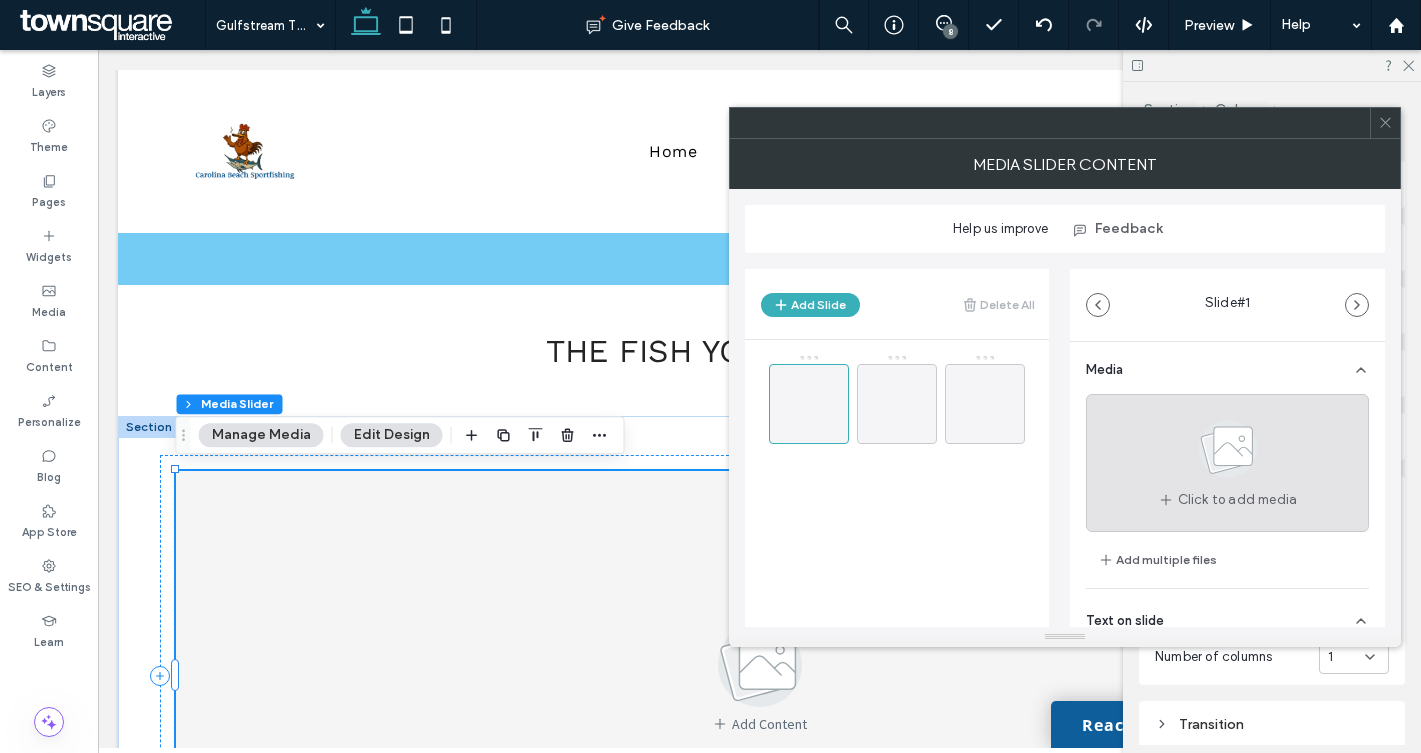 click 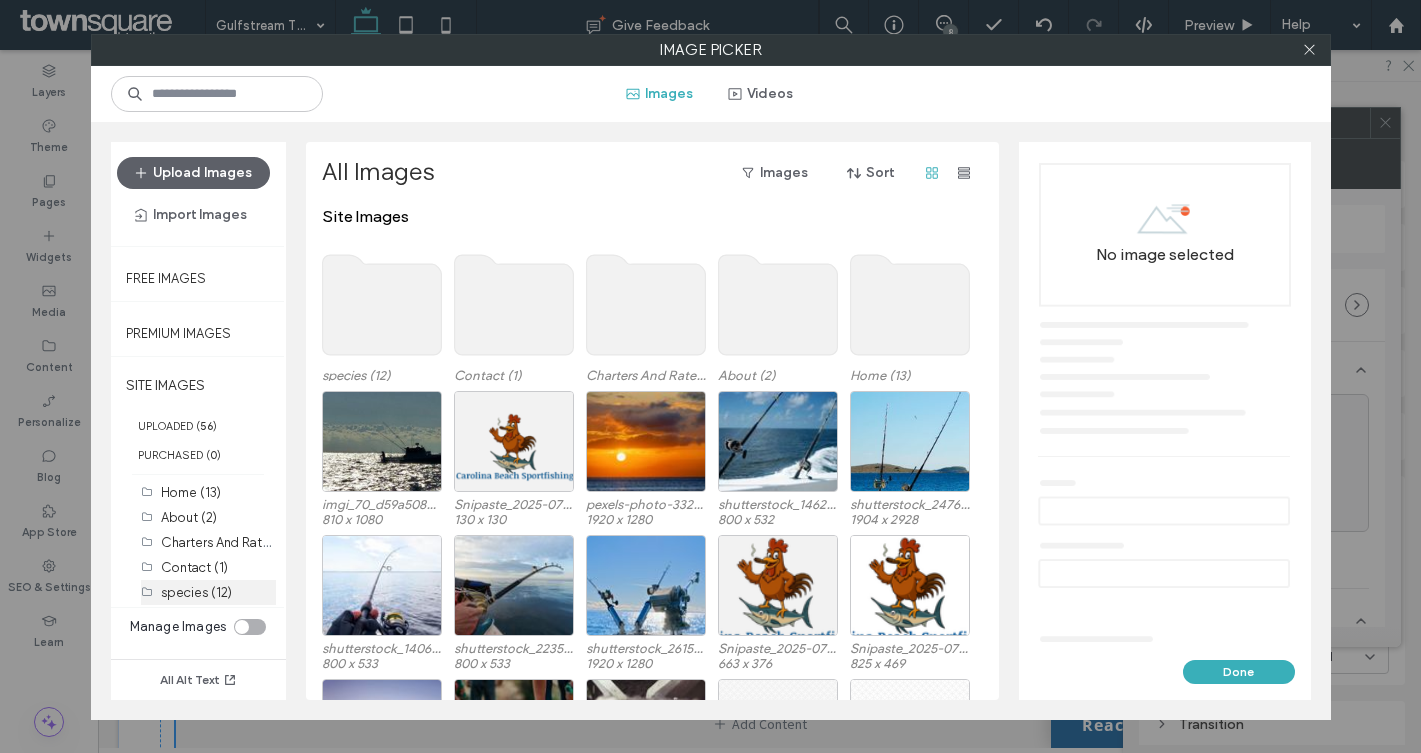 click on "species (12)" at bounding box center (196, 592) 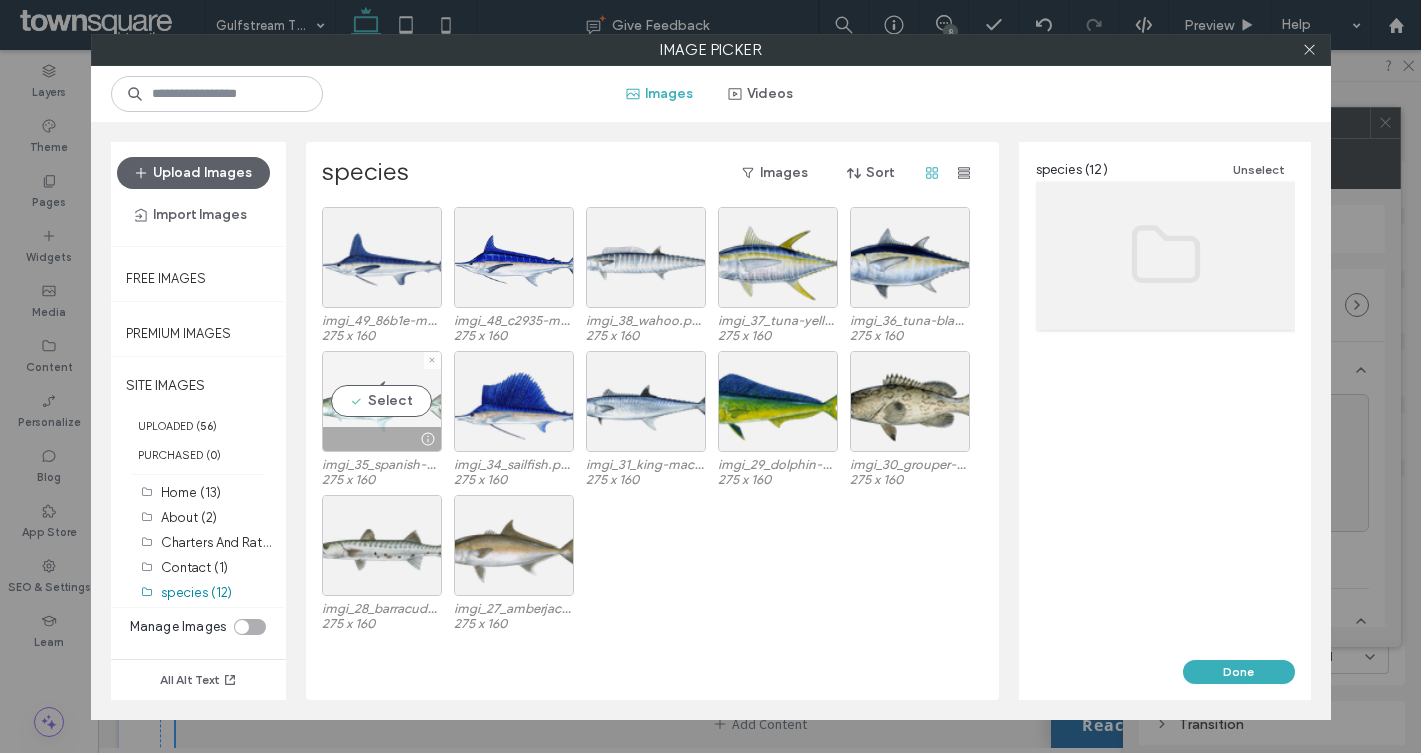 click at bounding box center [382, 439] 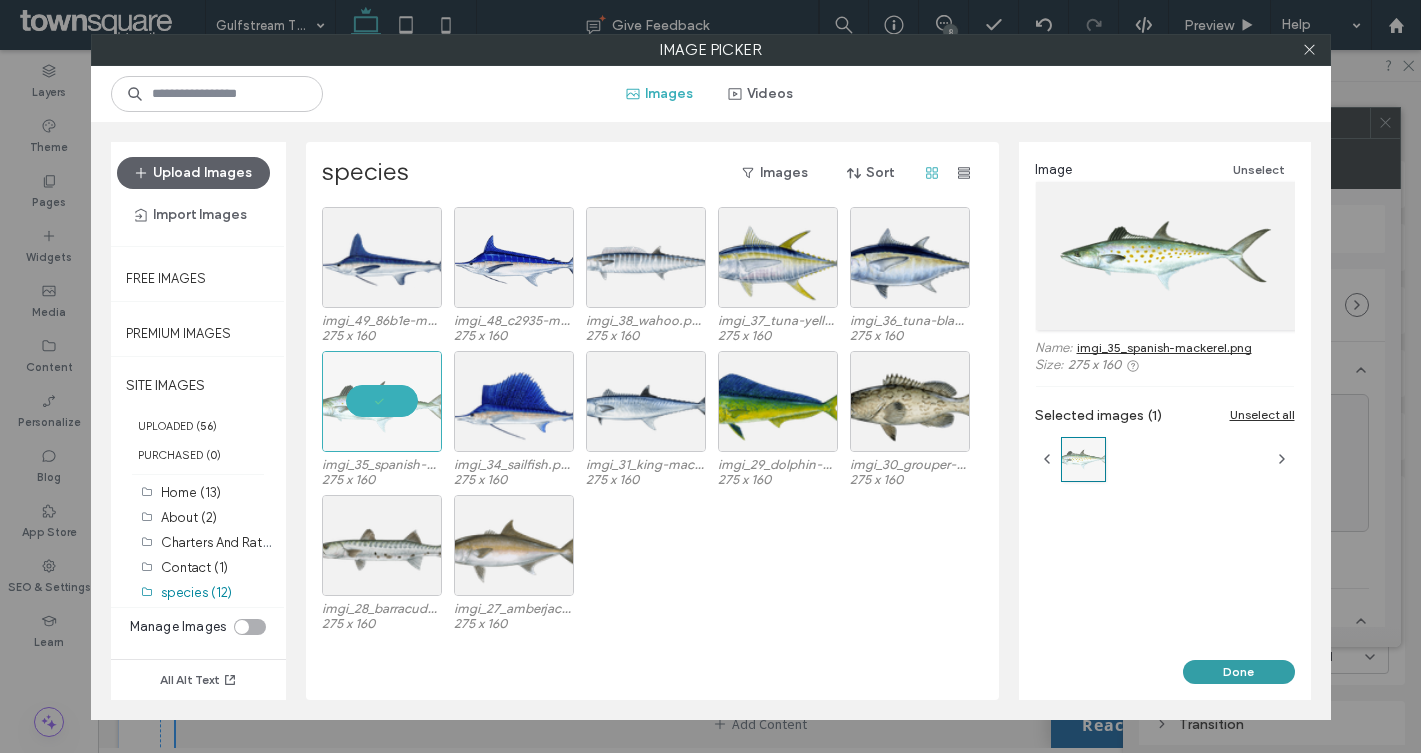 click on "Done" at bounding box center [1239, 672] 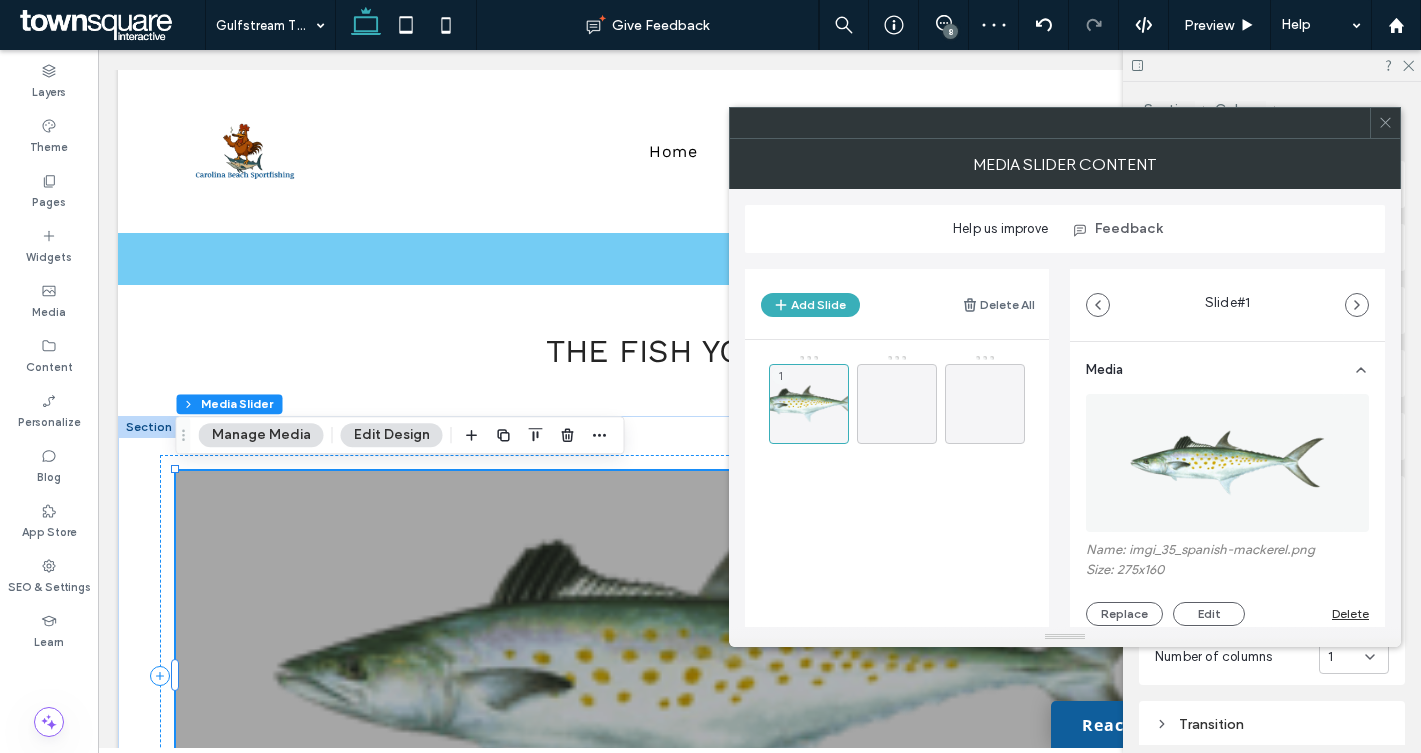 click 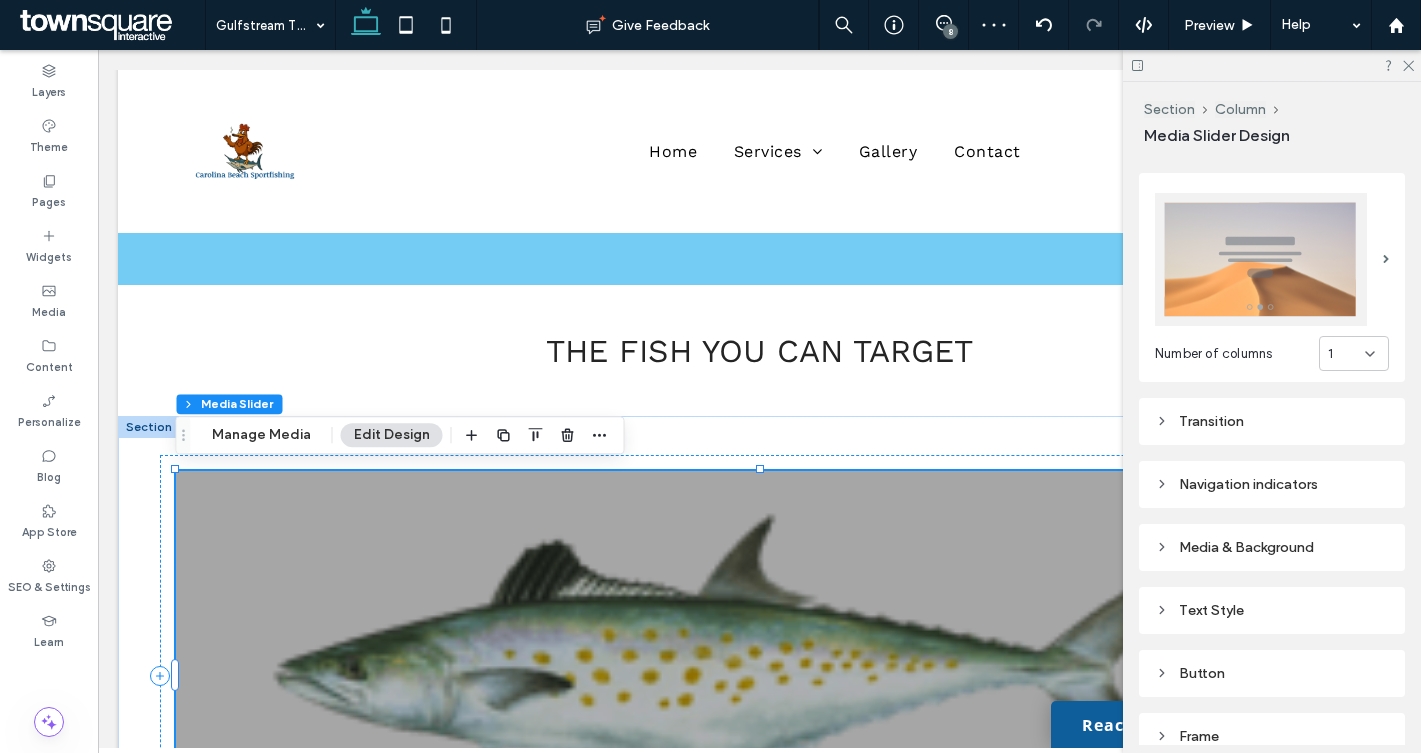 scroll, scrollTop: 397, scrollLeft: 0, axis: vertical 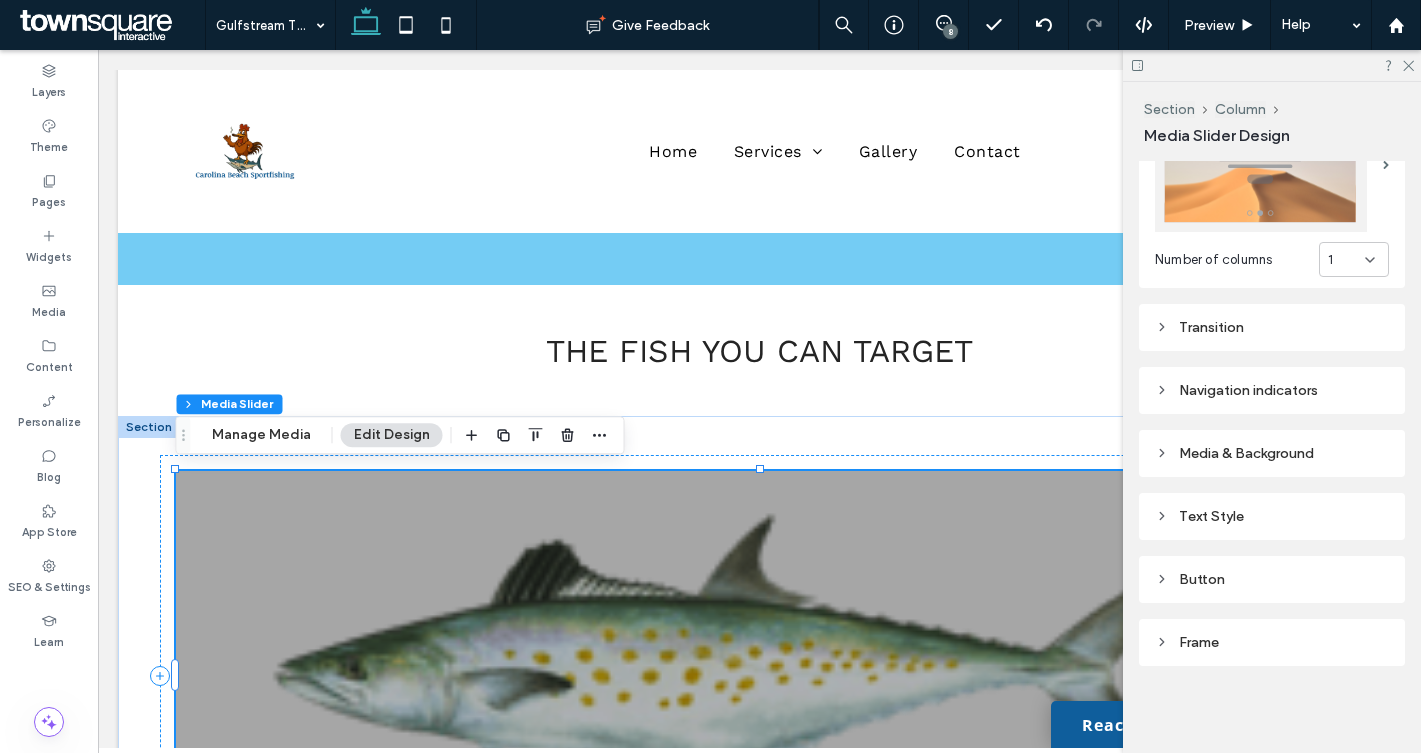 click on "Media & Background" at bounding box center [1272, 453] 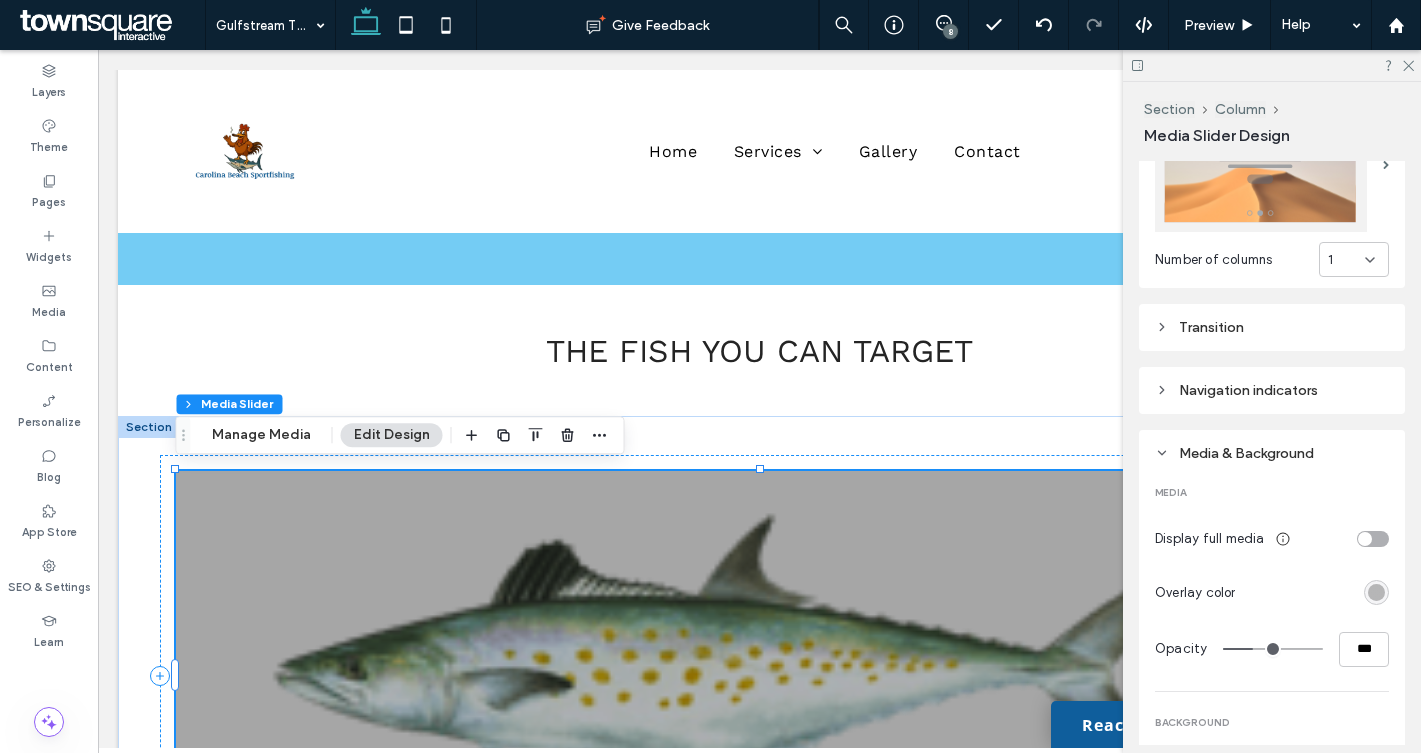 click at bounding box center (1376, 592) 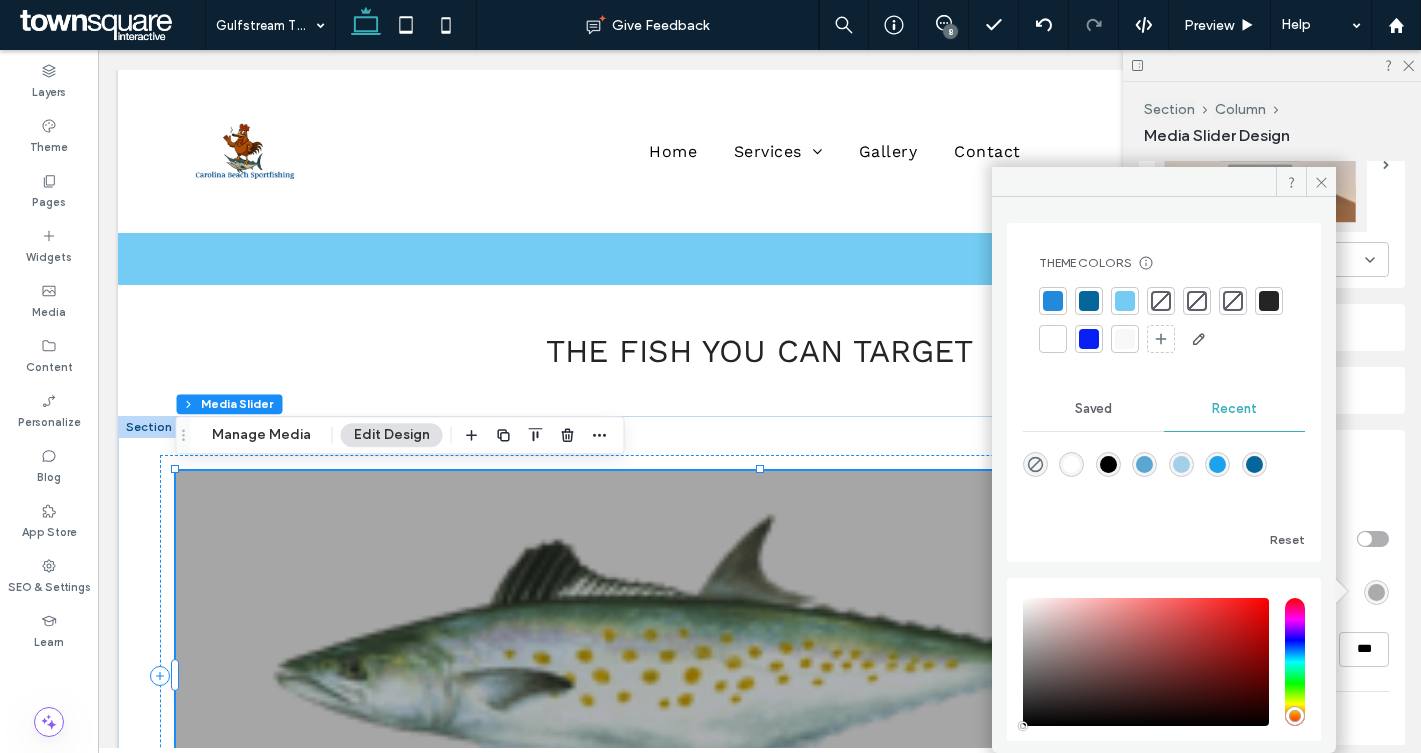 click at bounding box center [1233, 301] 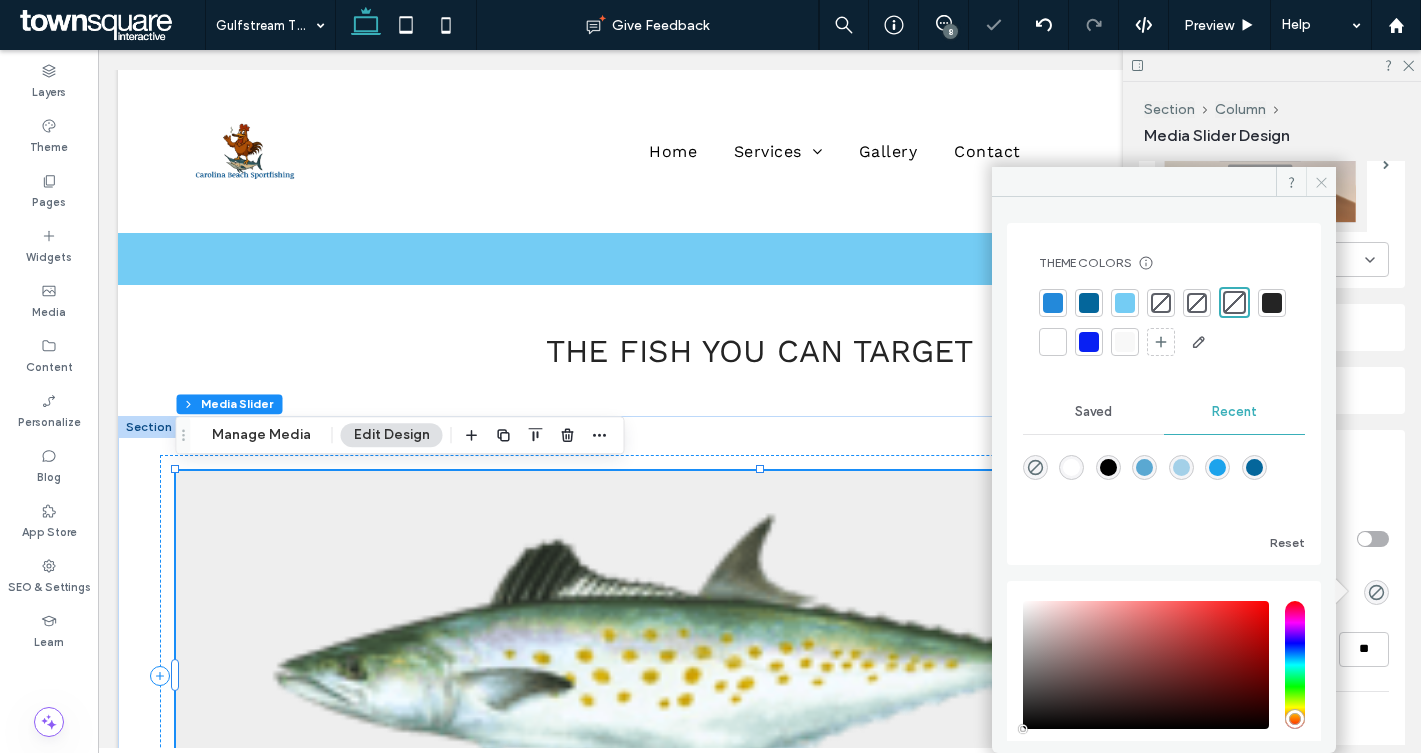 click at bounding box center (1321, 182) 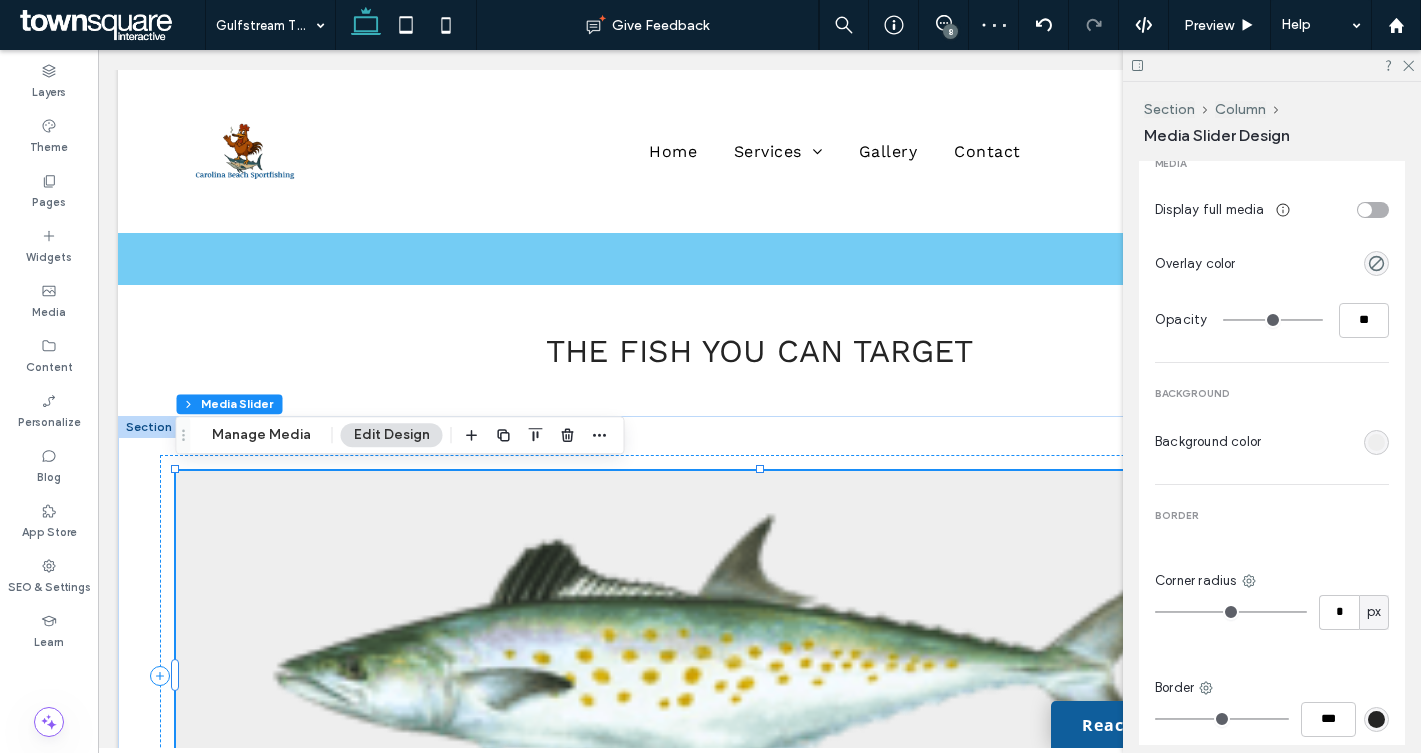 scroll, scrollTop: 735, scrollLeft: 0, axis: vertical 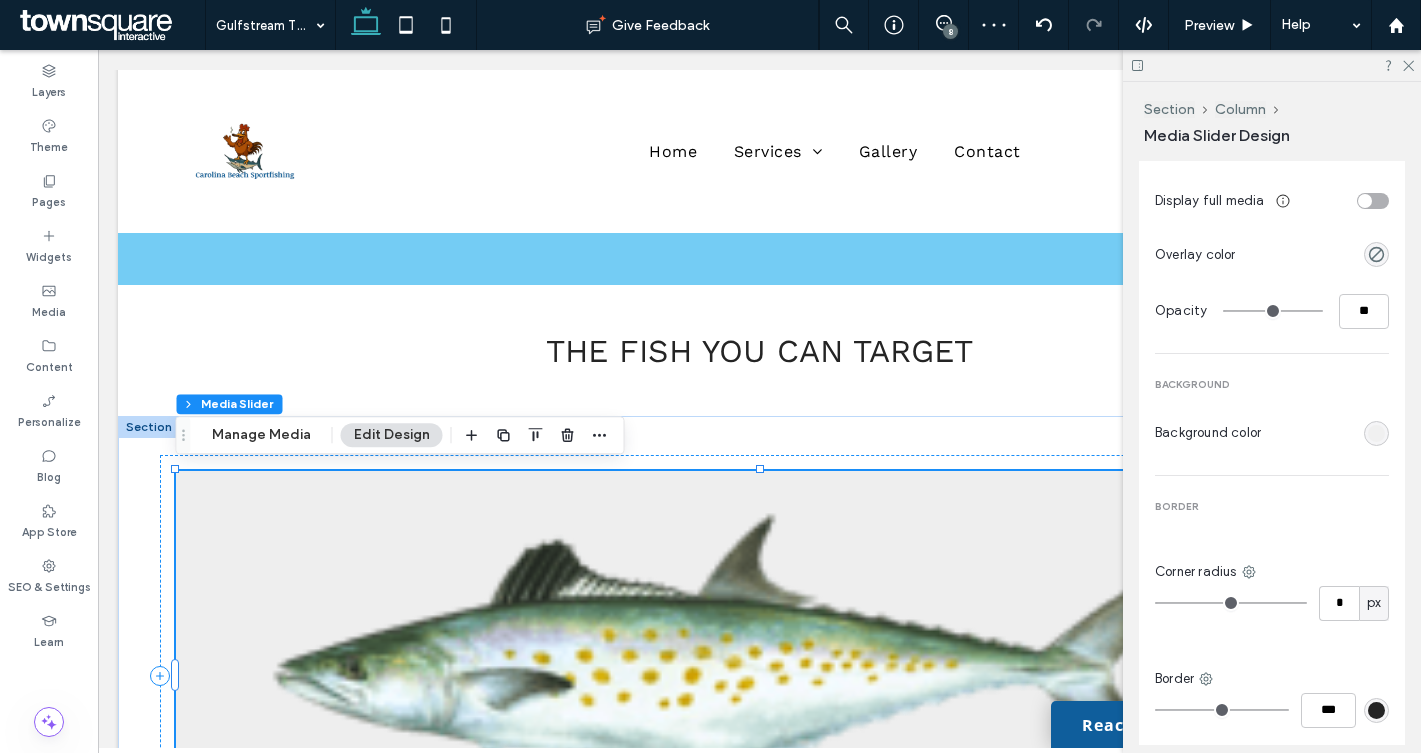 click at bounding box center (1376, 433) 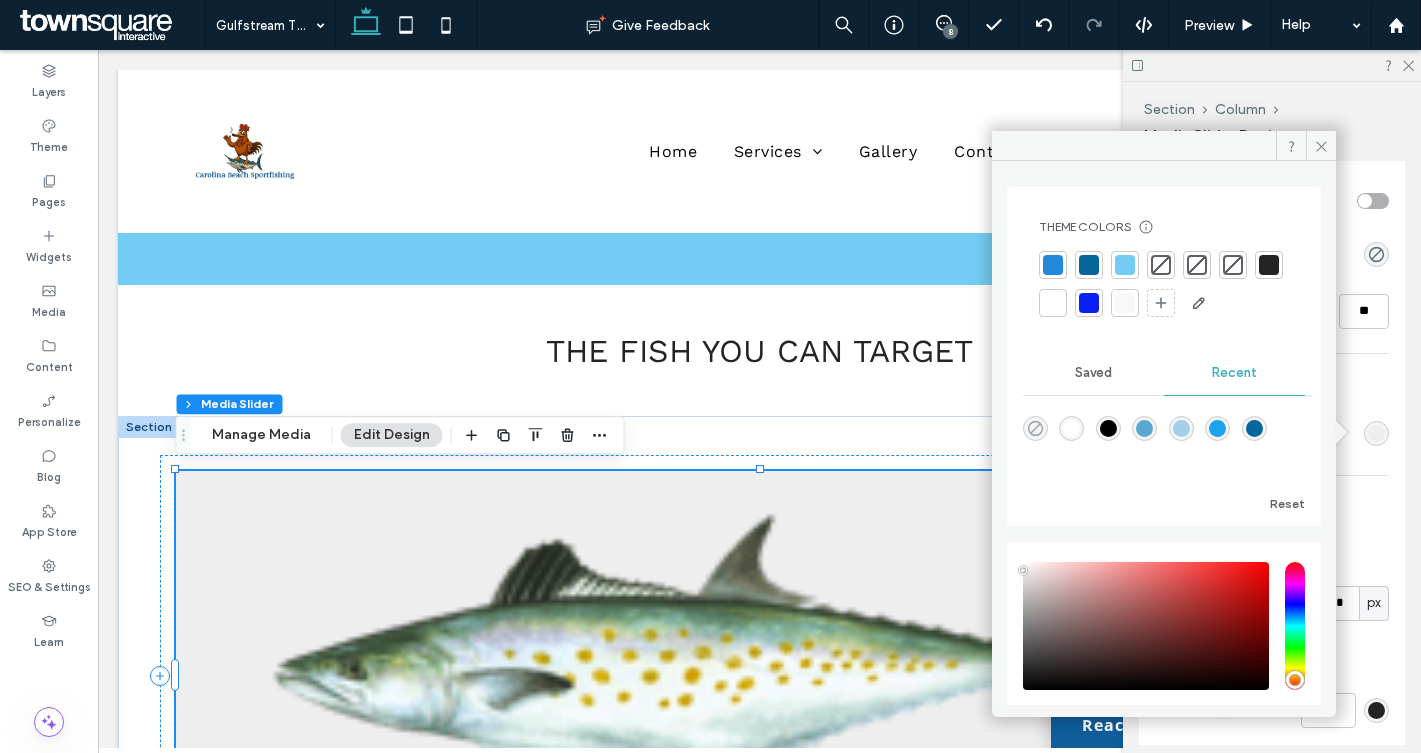 click 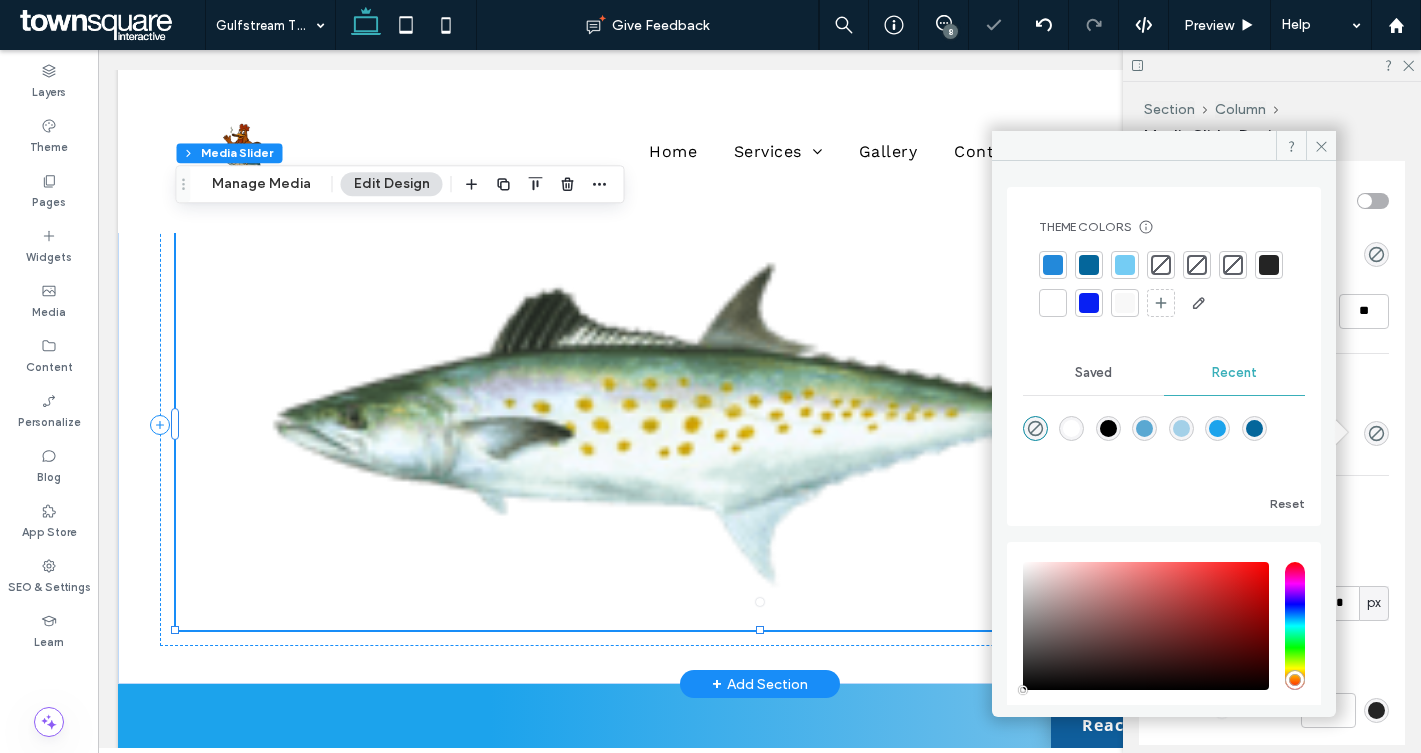 scroll, scrollTop: 873, scrollLeft: 0, axis: vertical 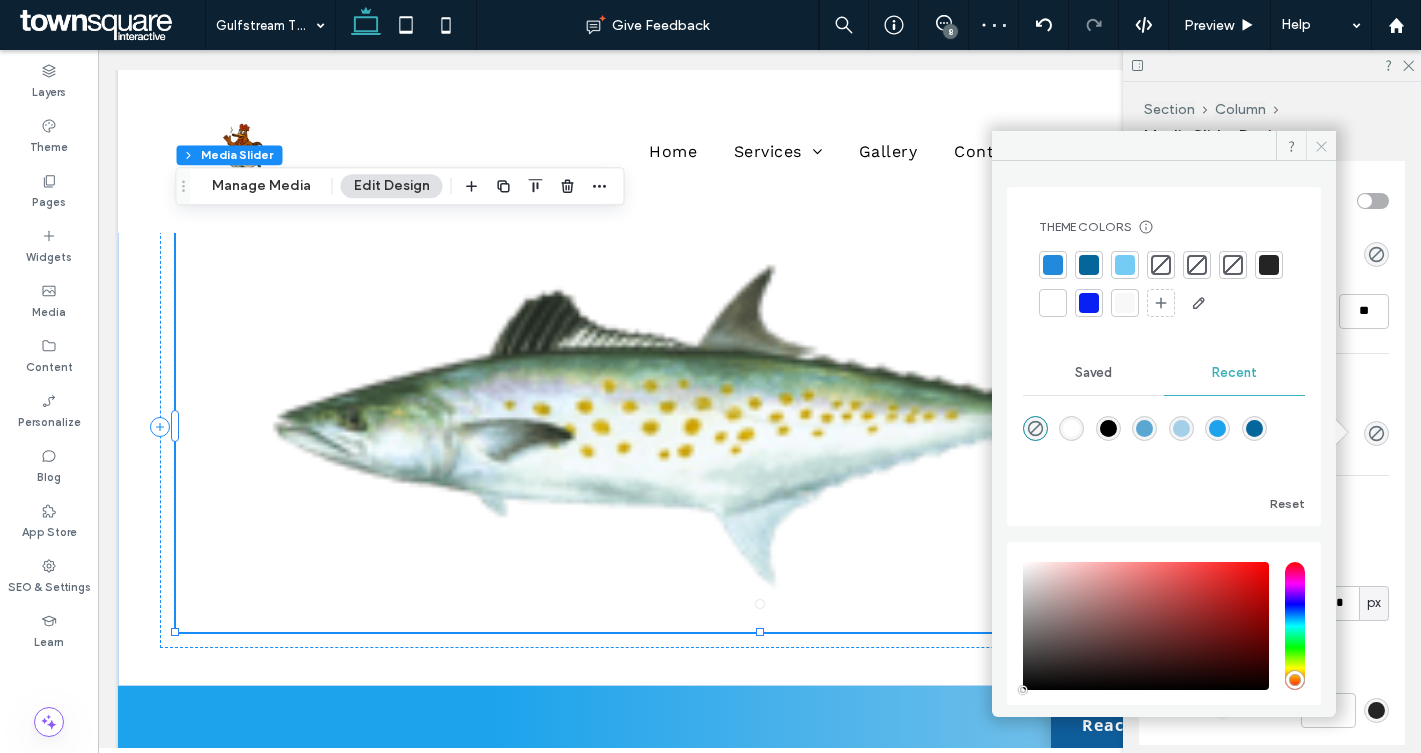 click 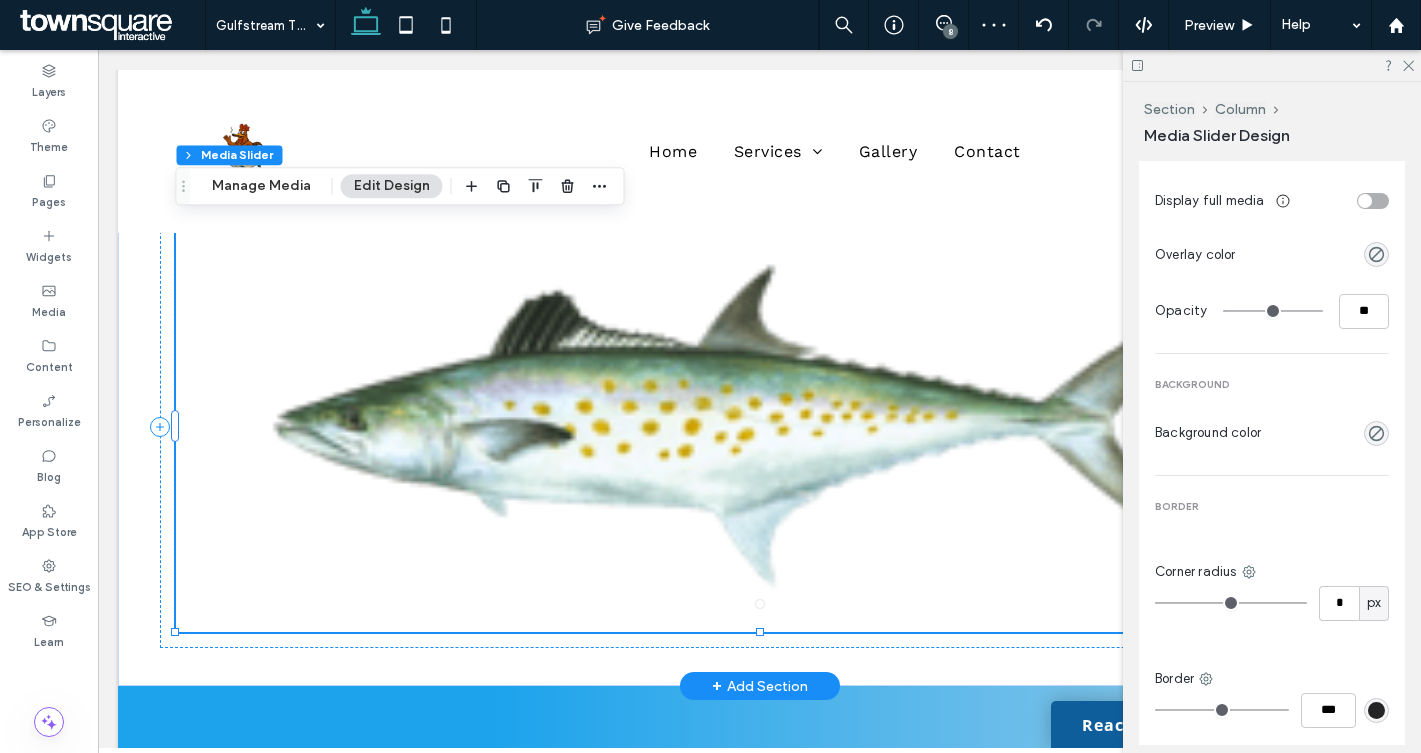 click at bounding box center [760, 439] 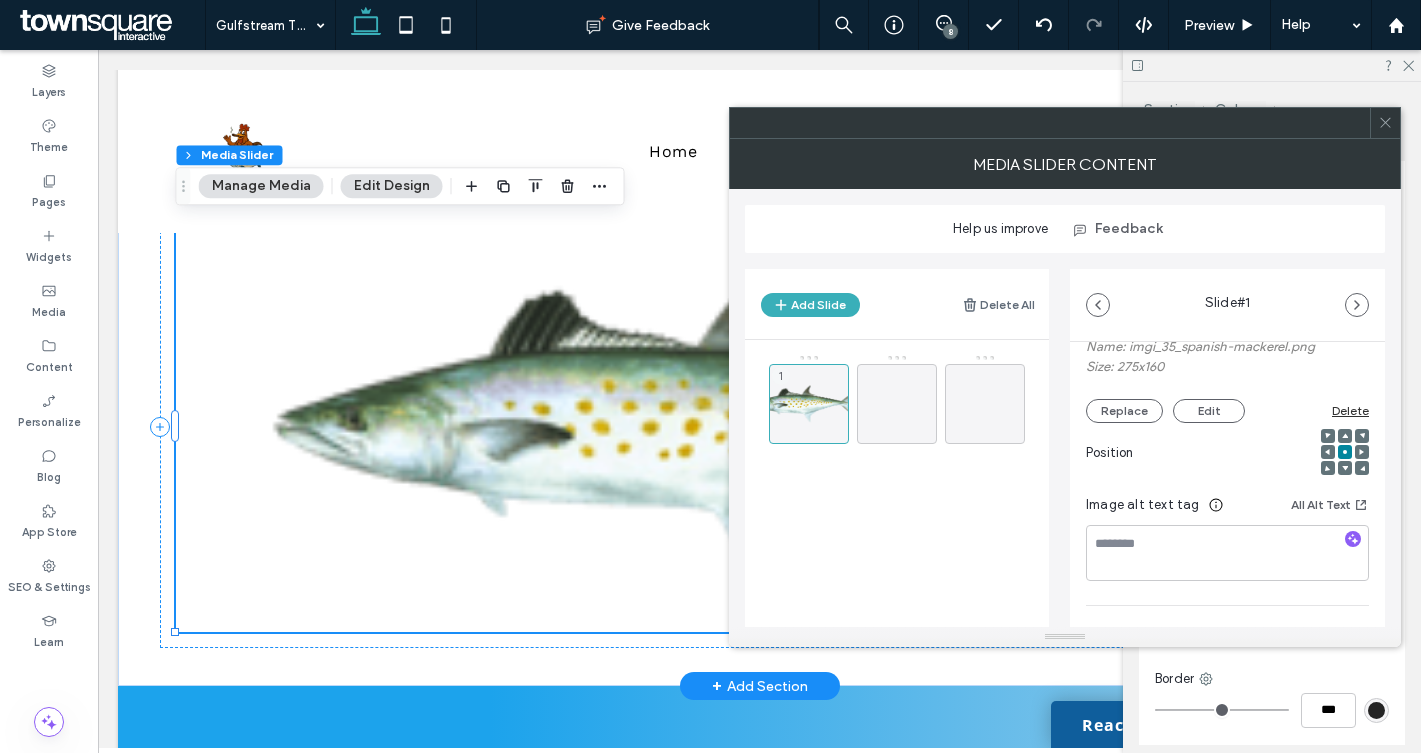 scroll, scrollTop: 349, scrollLeft: 0, axis: vertical 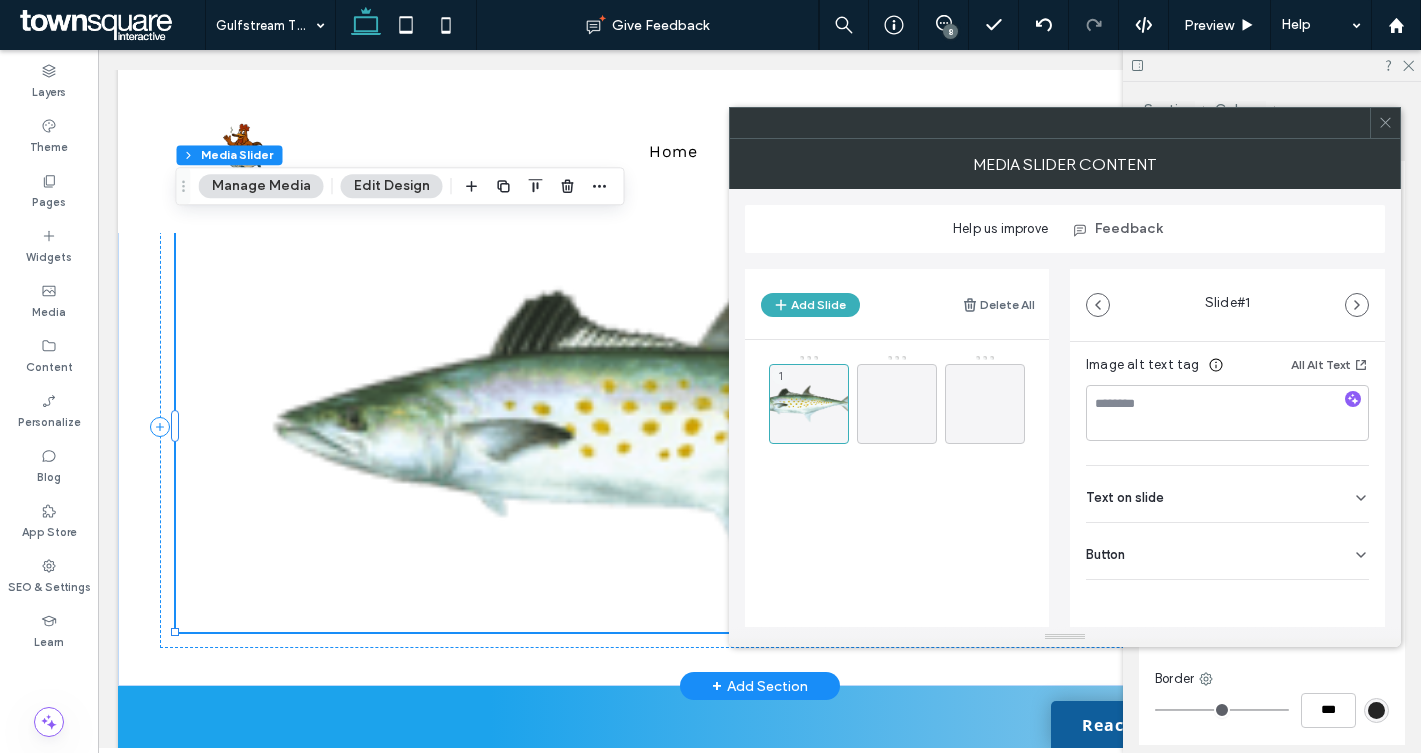 click on "Text on slide" at bounding box center (1125, 497) 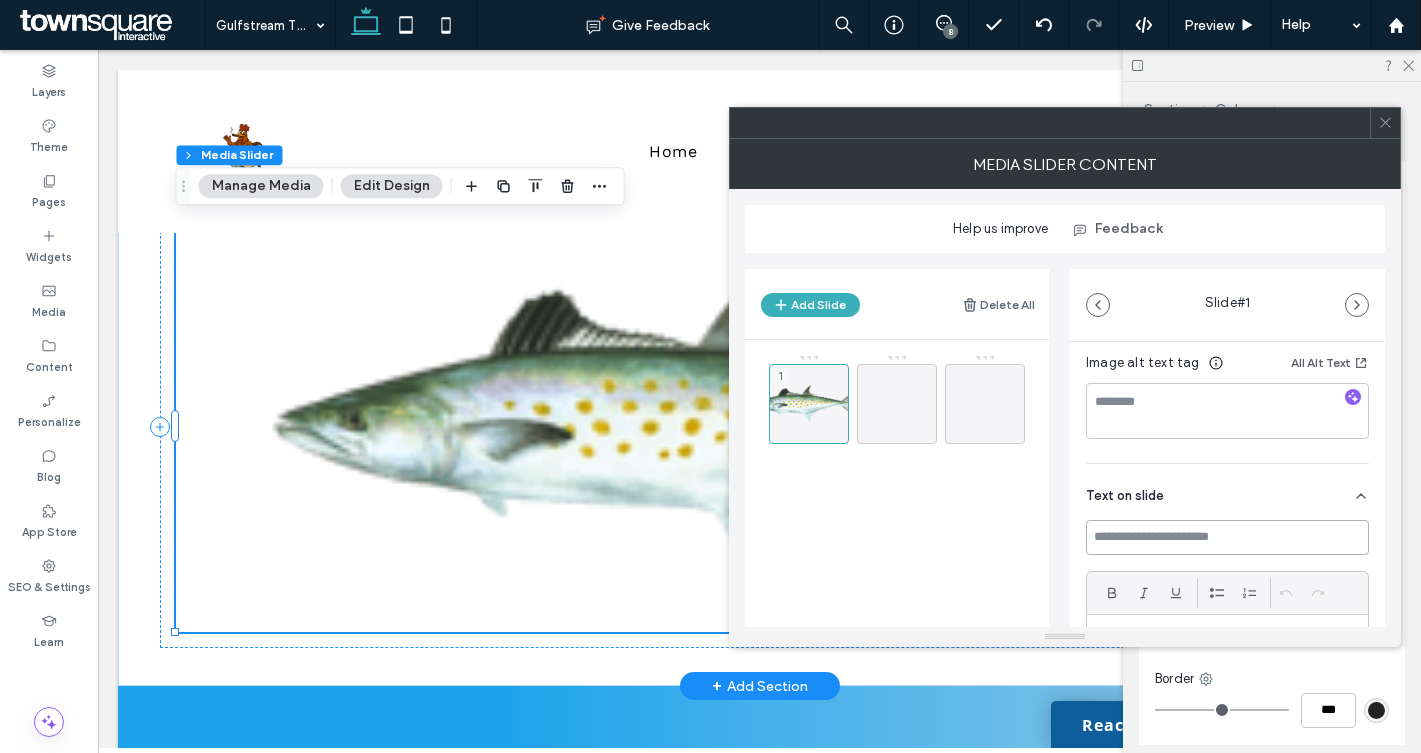 click at bounding box center (1227, 537) 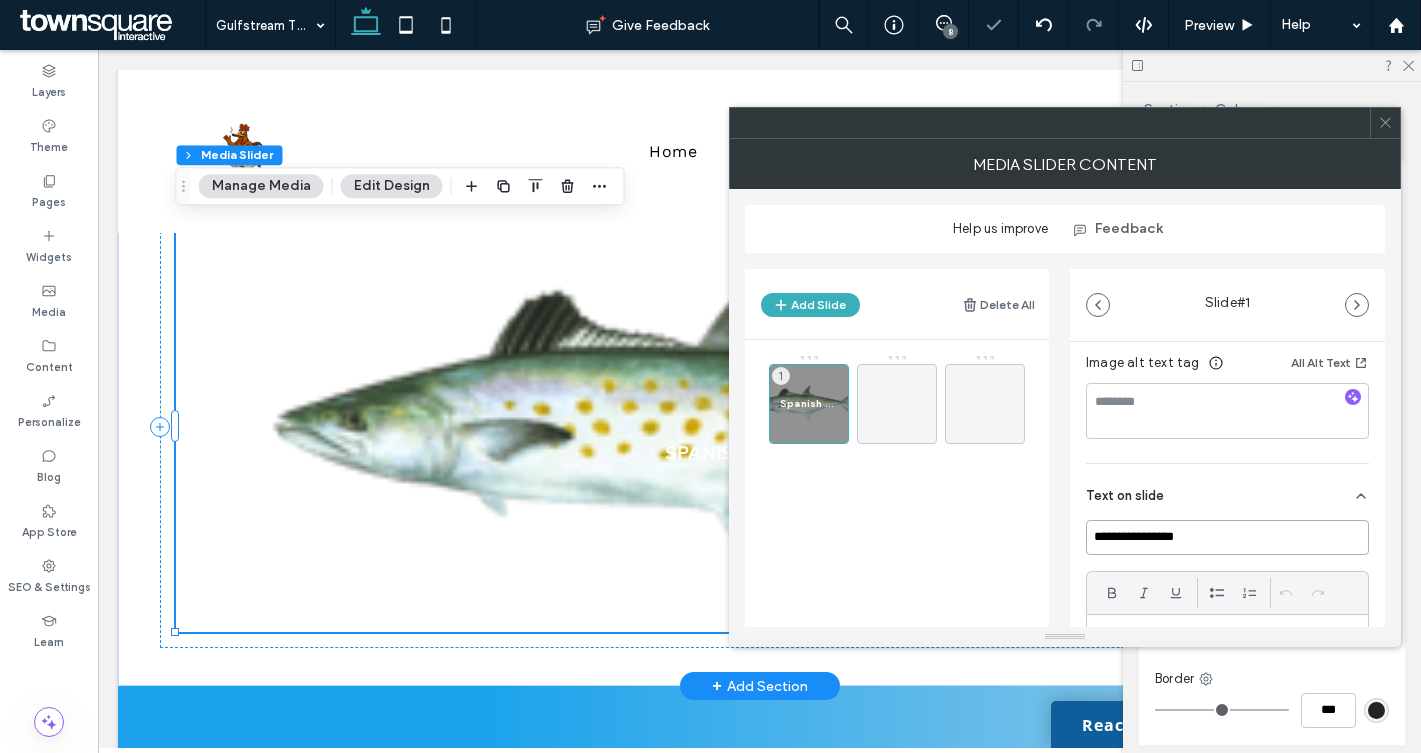 type on "**********" 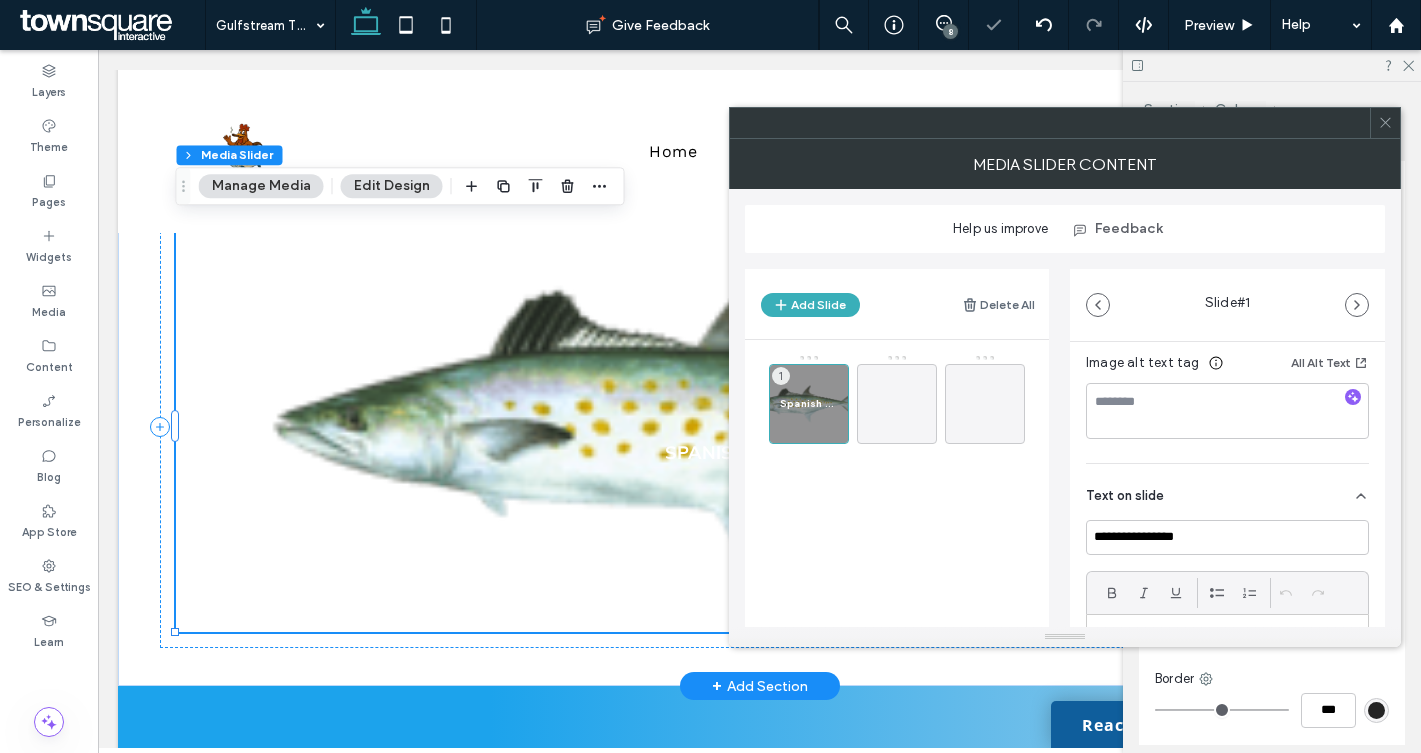 click on "Text on slide" at bounding box center (1227, 492) 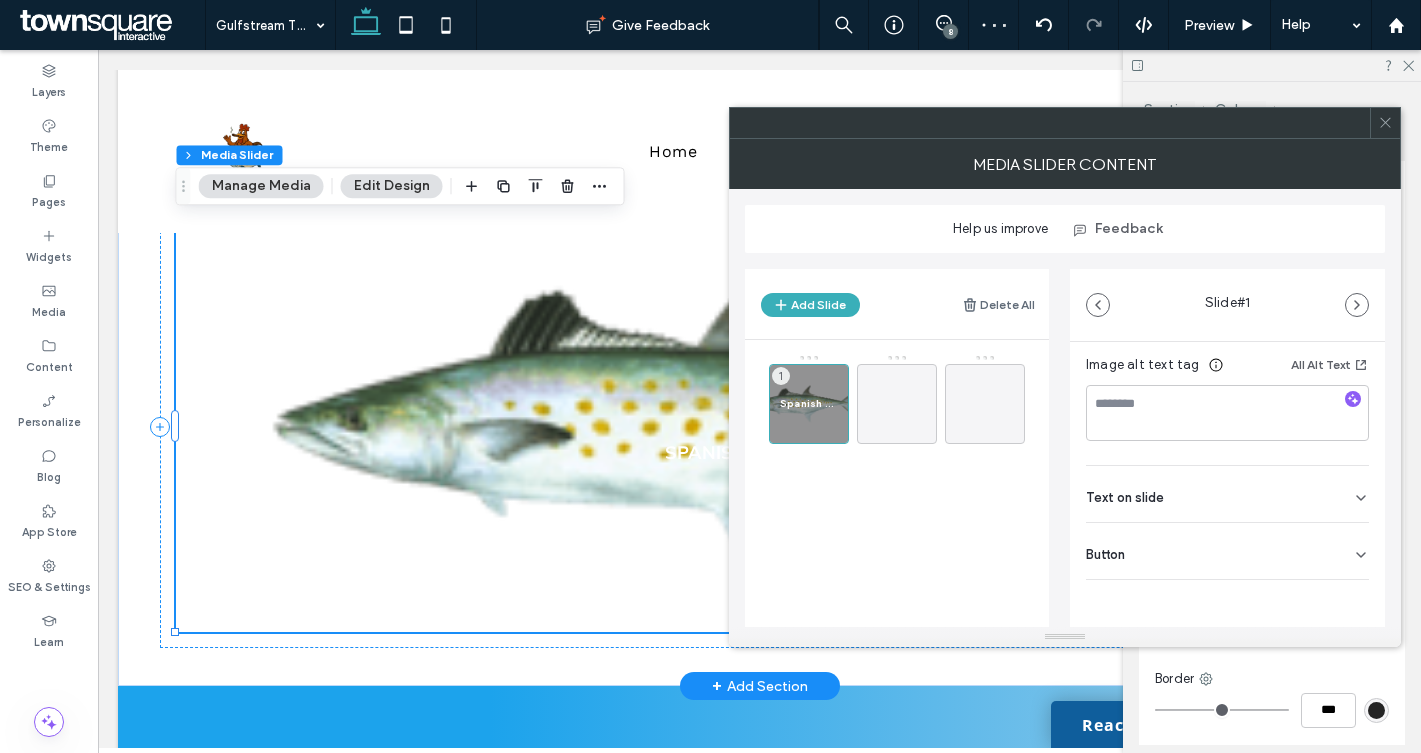 click at bounding box center [1385, 123] 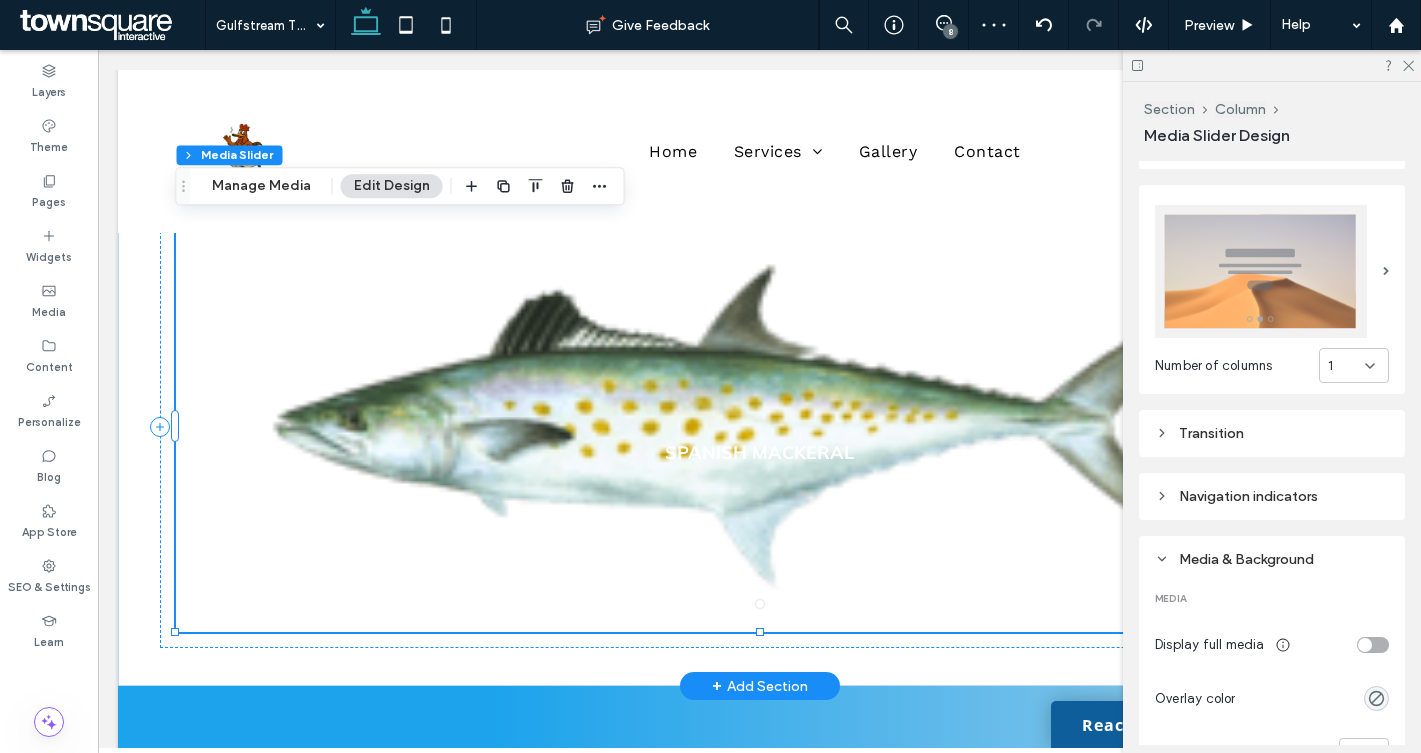 scroll, scrollTop: 274, scrollLeft: 0, axis: vertical 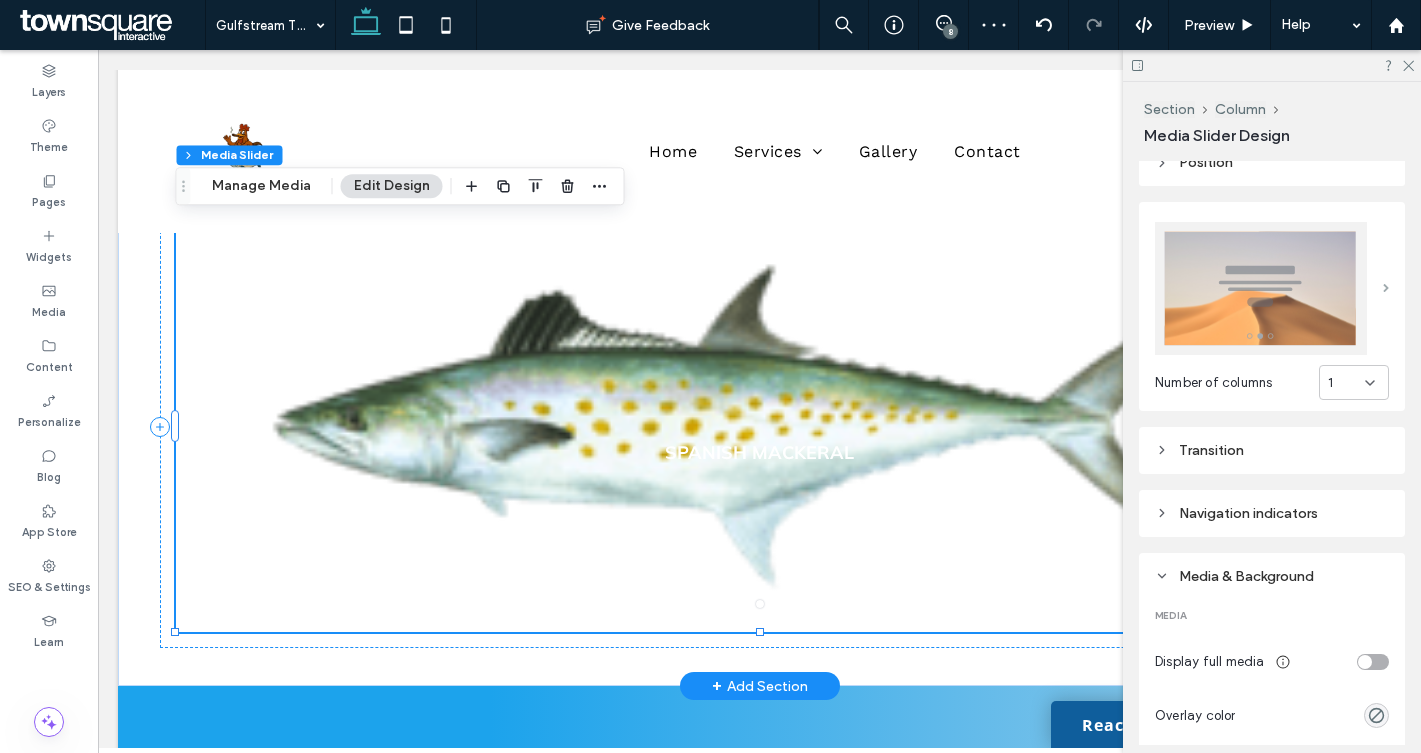 click at bounding box center (1386, 288) 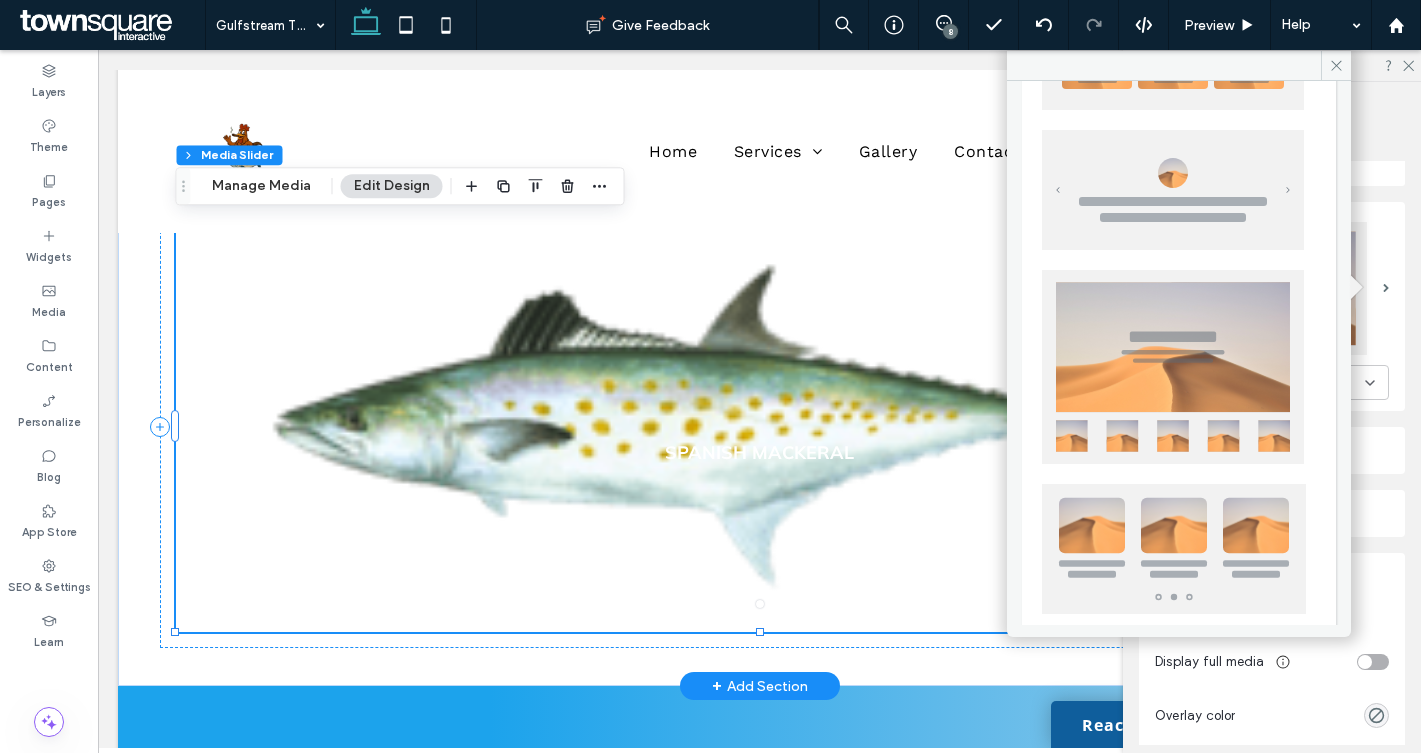 scroll, scrollTop: 493, scrollLeft: 0, axis: vertical 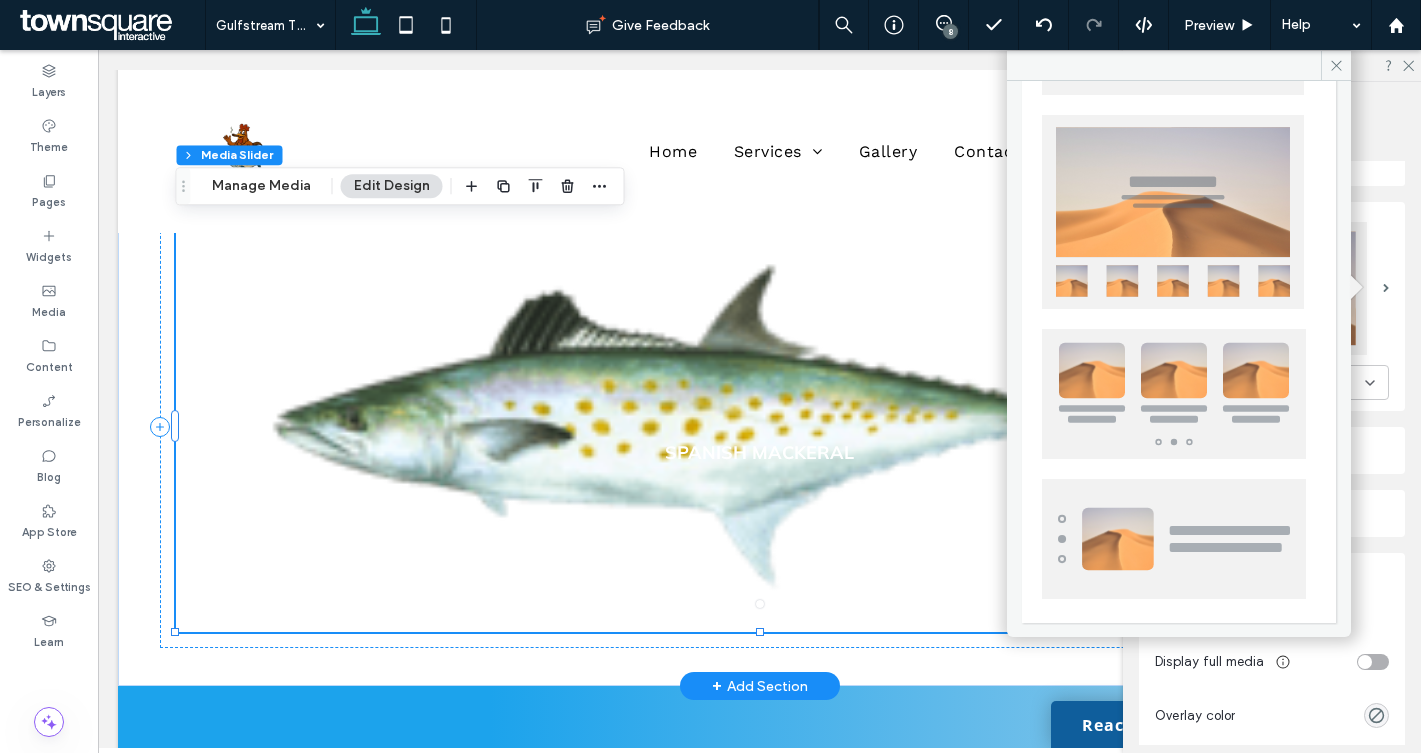 click at bounding box center [1174, 394] 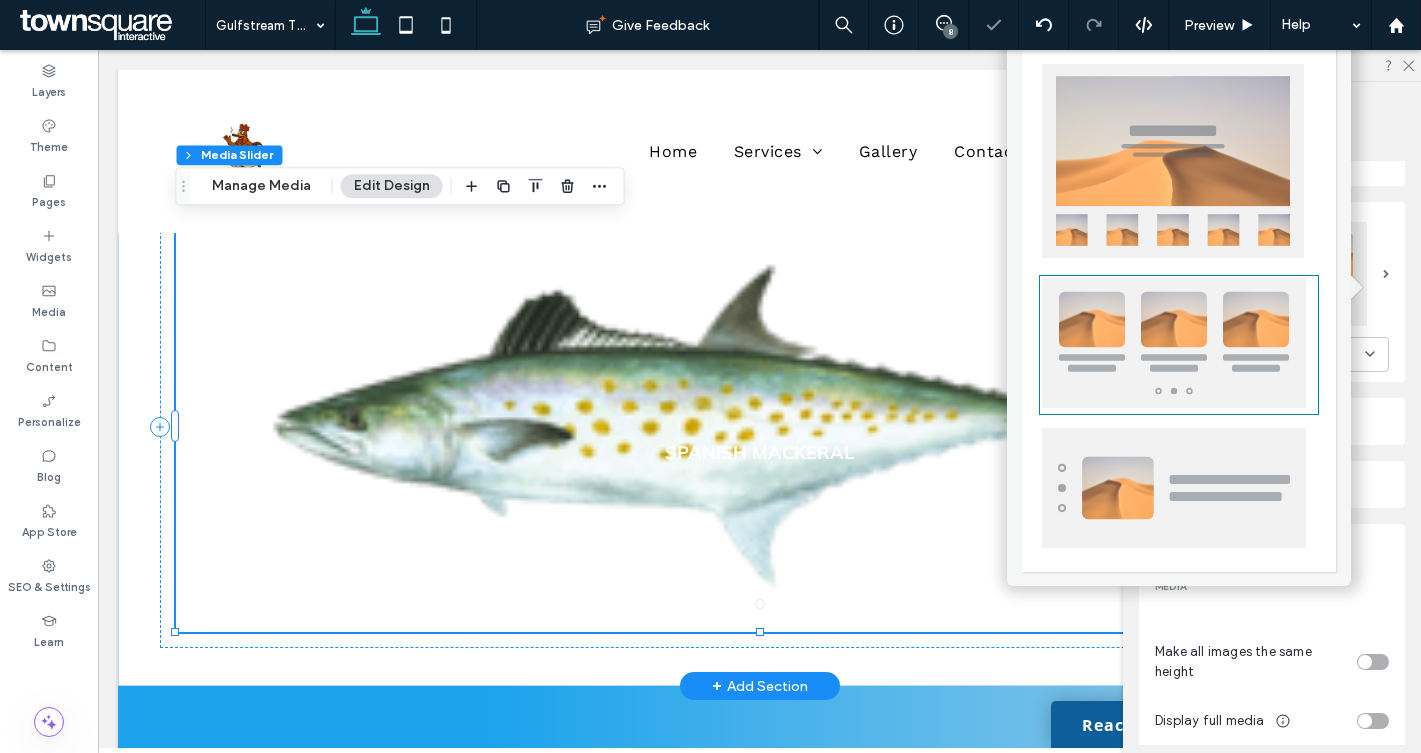 type on "**" 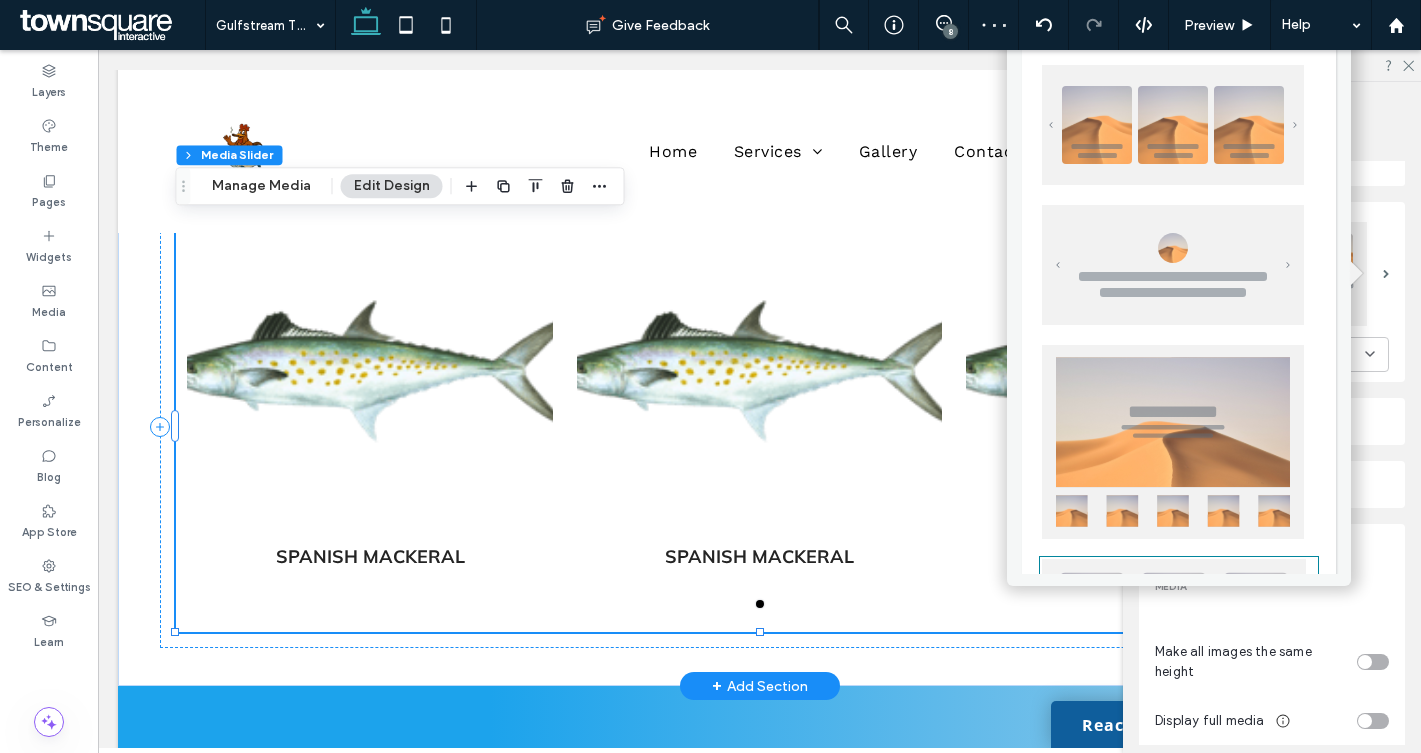 scroll, scrollTop: 214, scrollLeft: 0, axis: vertical 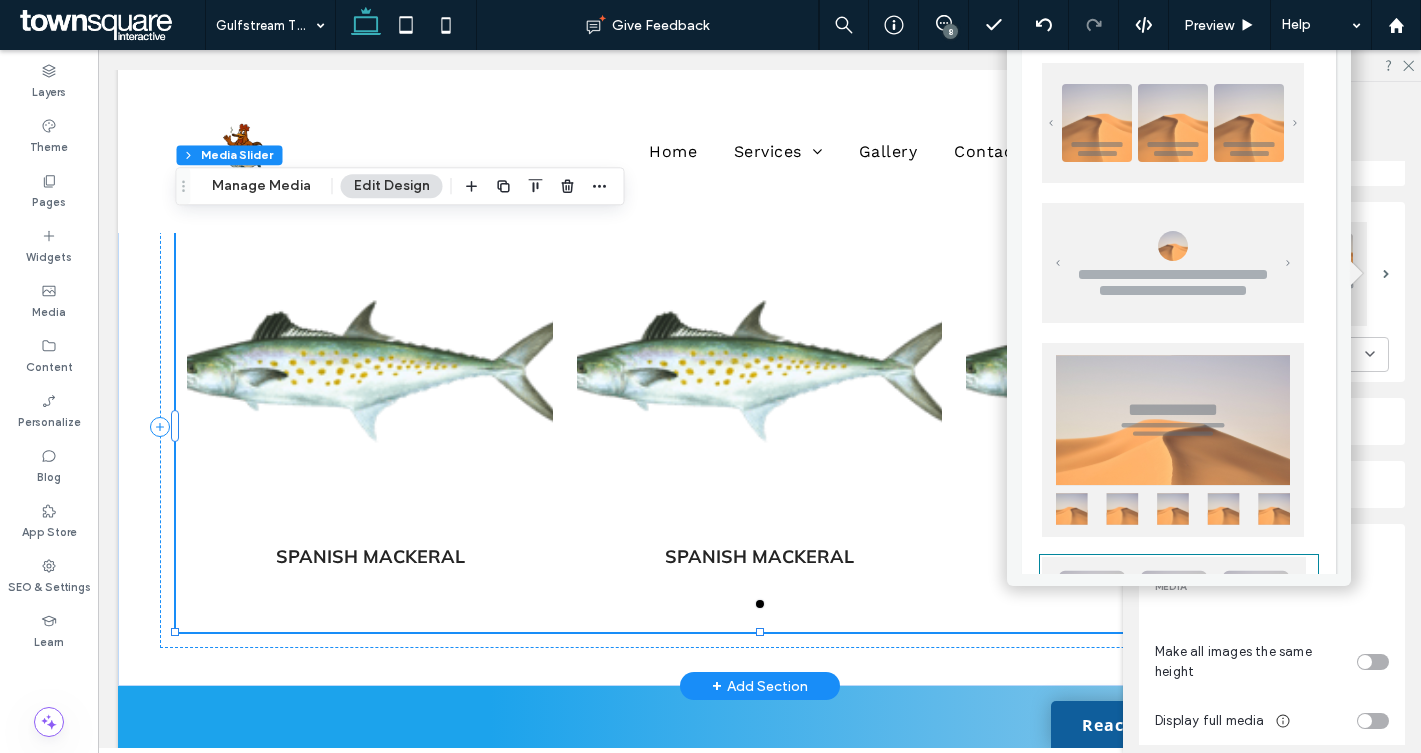 click on "Number of columns 3 Transition Navigation indicators Media & Background MEDIA Make all images the same height Display full media Overlay color Opacity ** BACKGROUND Background color BORDER Corner radius ** px Border *** Text Style  Button Frame" at bounding box center (1272, 823) 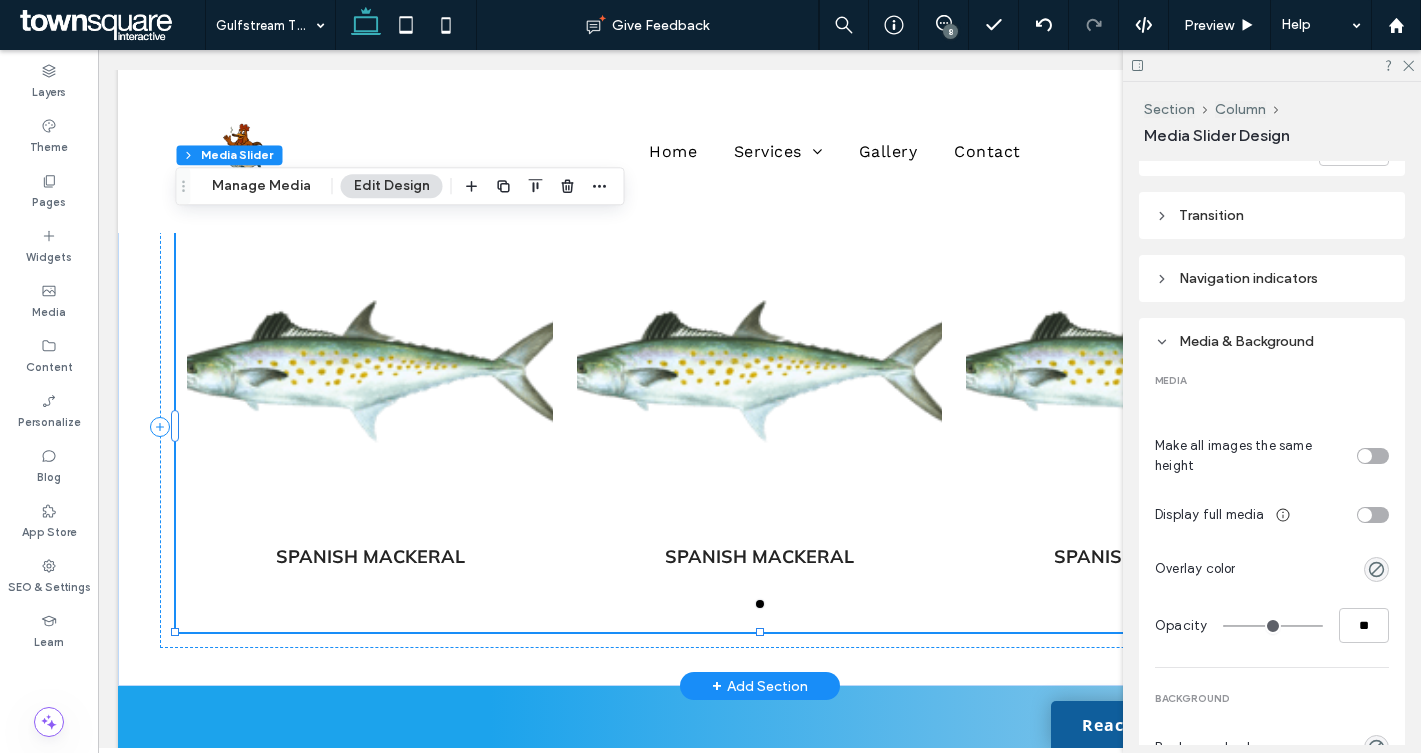 scroll, scrollTop: 483, scrollLeft: 0, axis: vertical 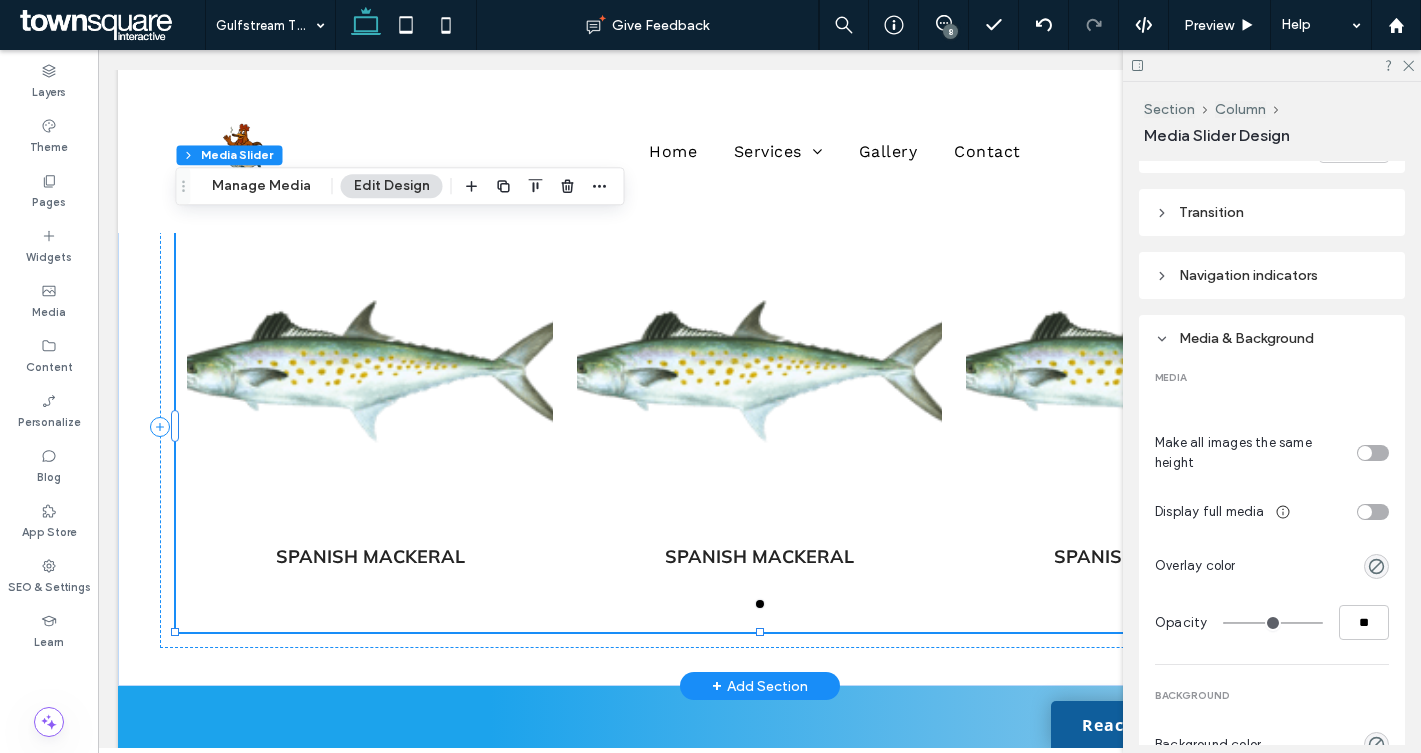 click at bounding box center (1373, 512) 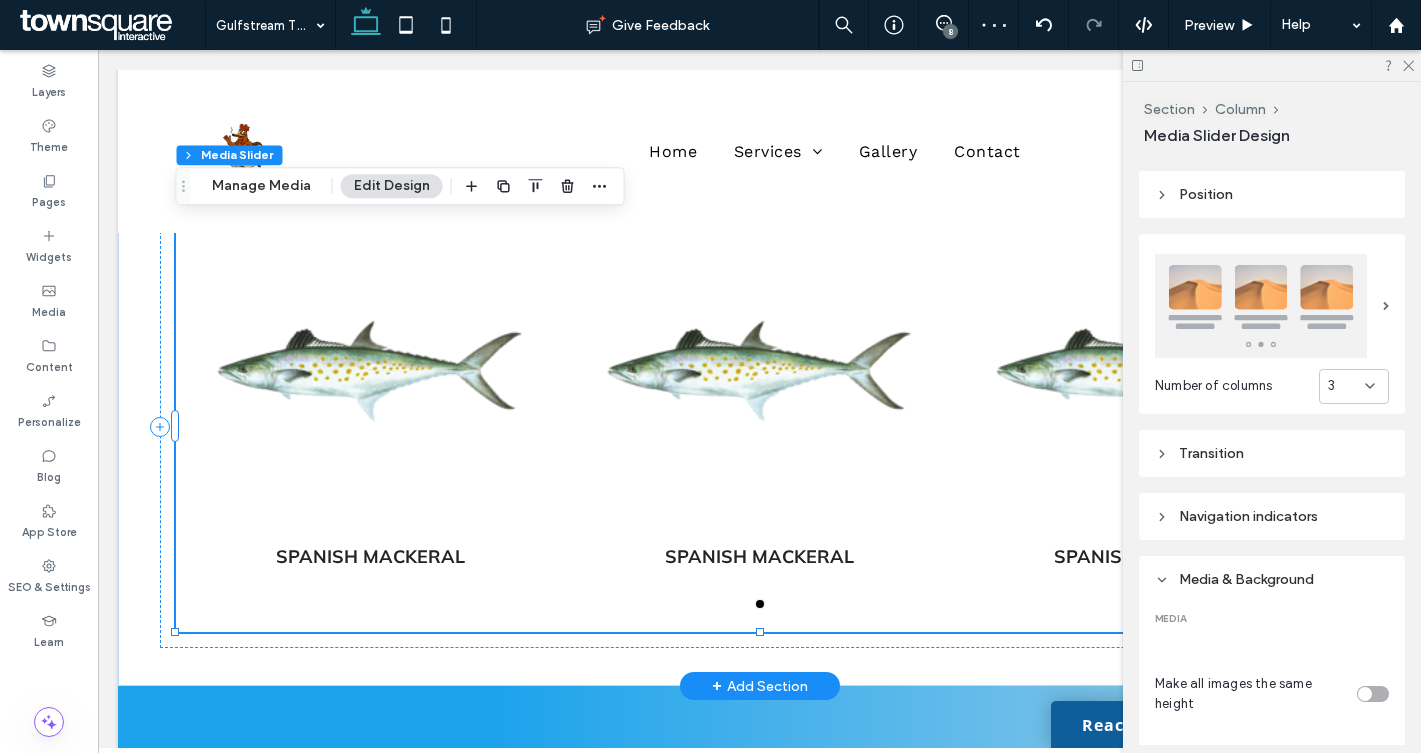 scroll, scrollTop: 235, scrollLeft: 0, axis: vertical 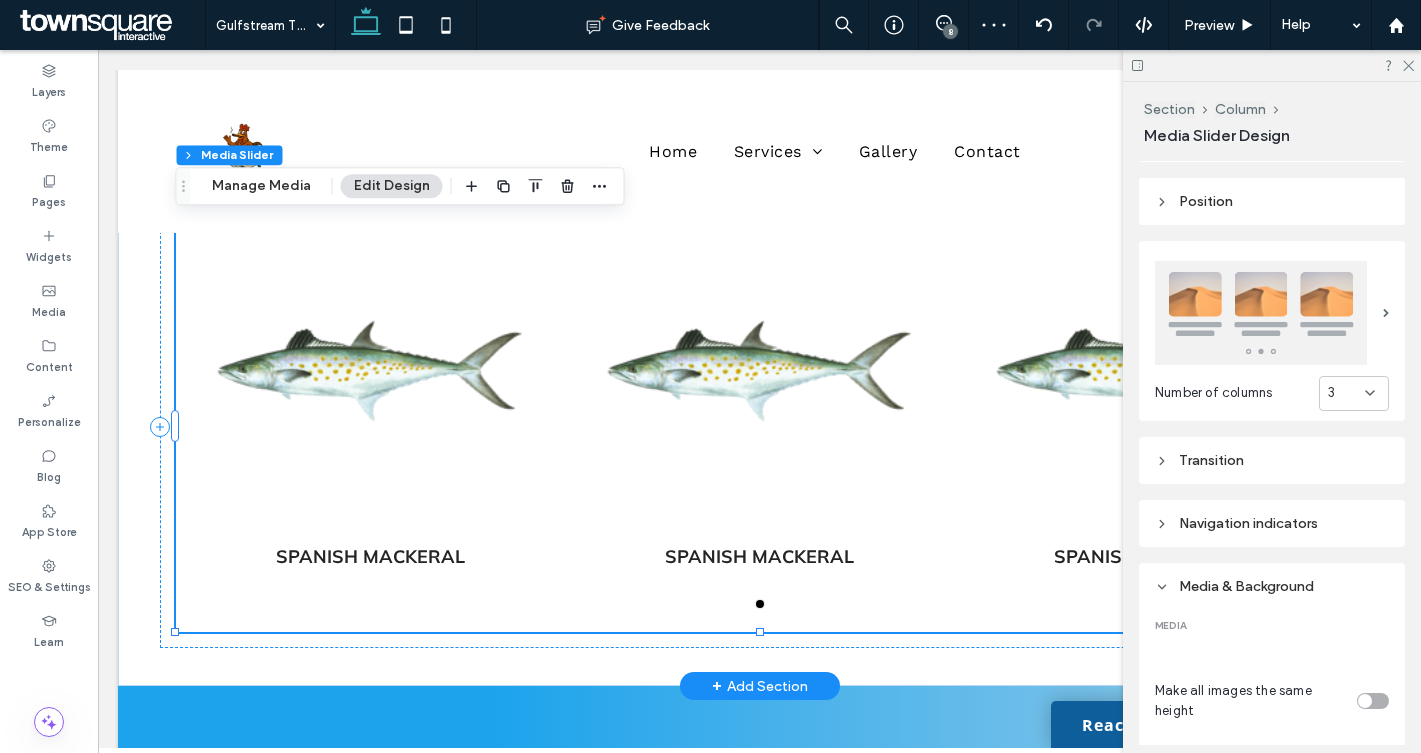 click 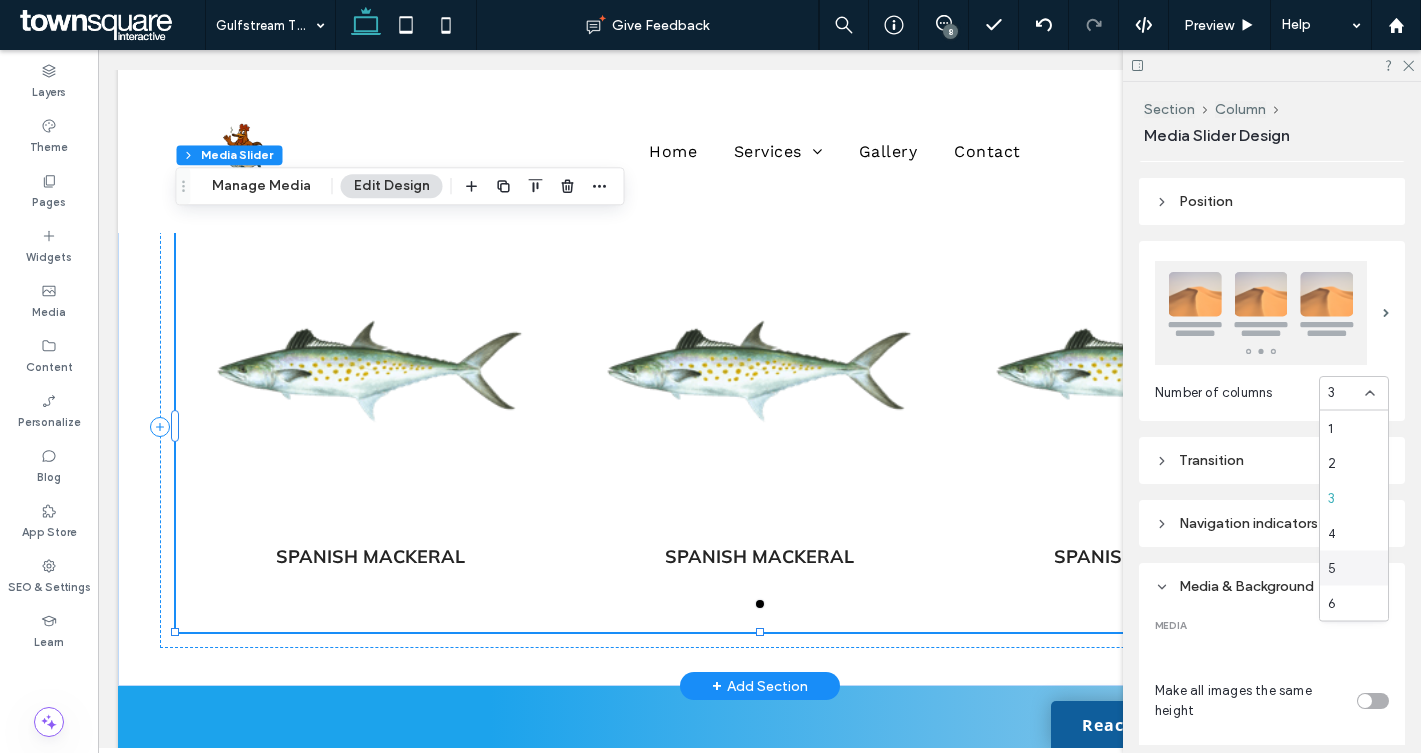 click on "5" at bounding box center [1354, 568] 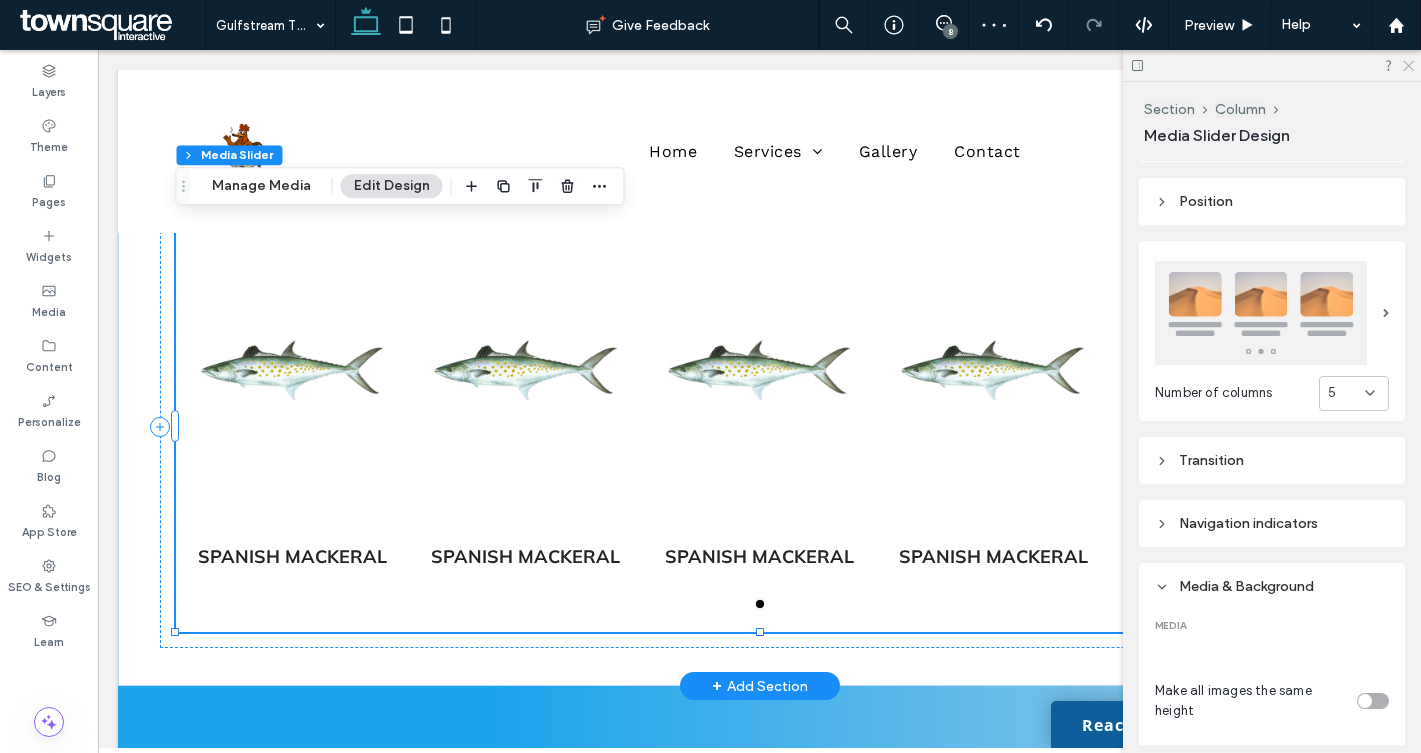 click 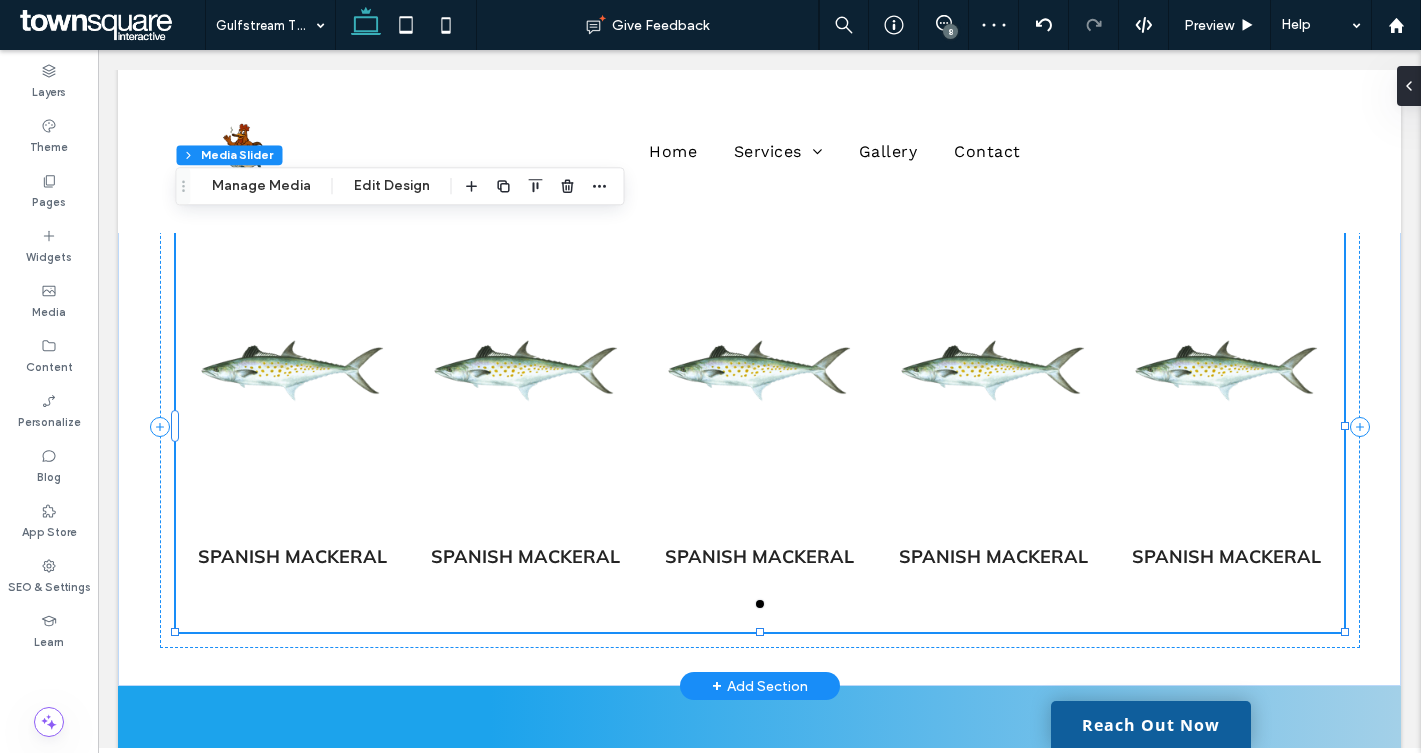 click at bounding box center [526, 371] 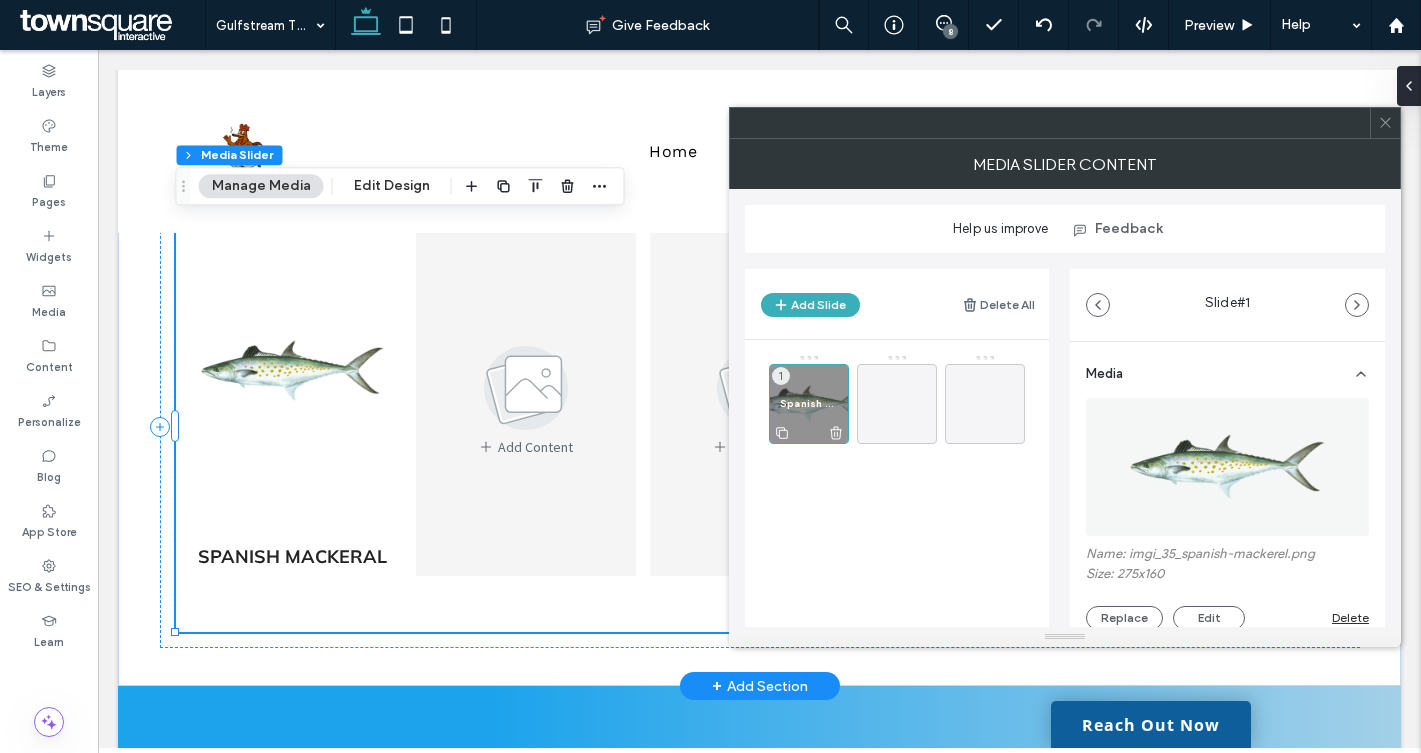 click 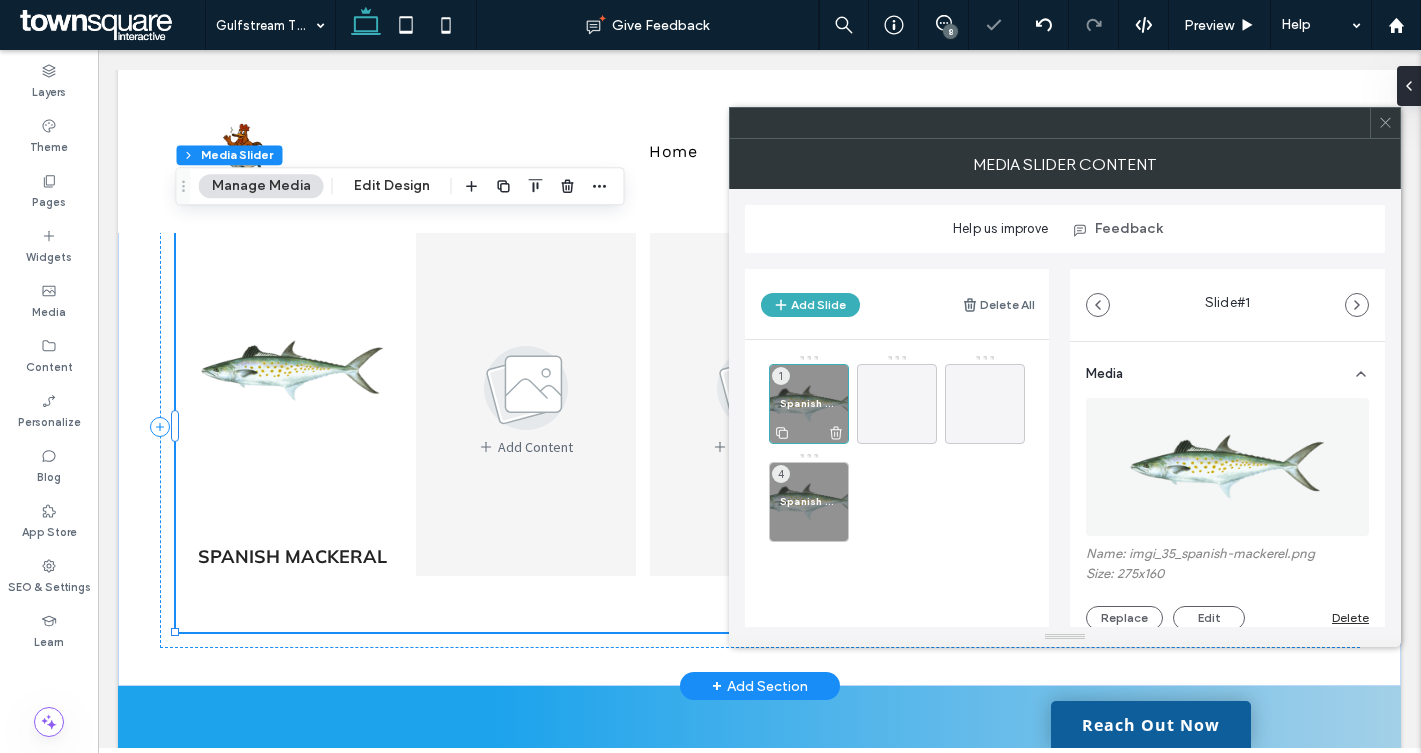 click 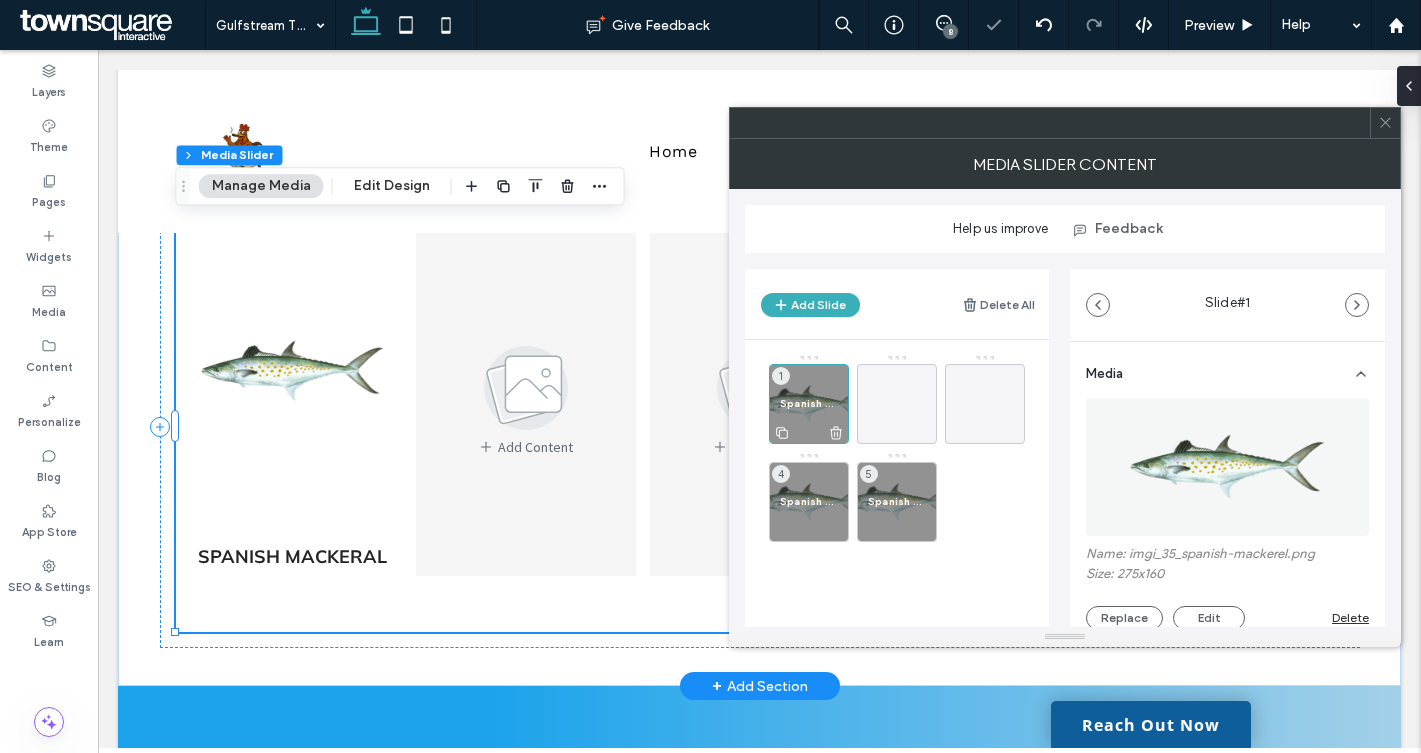 click 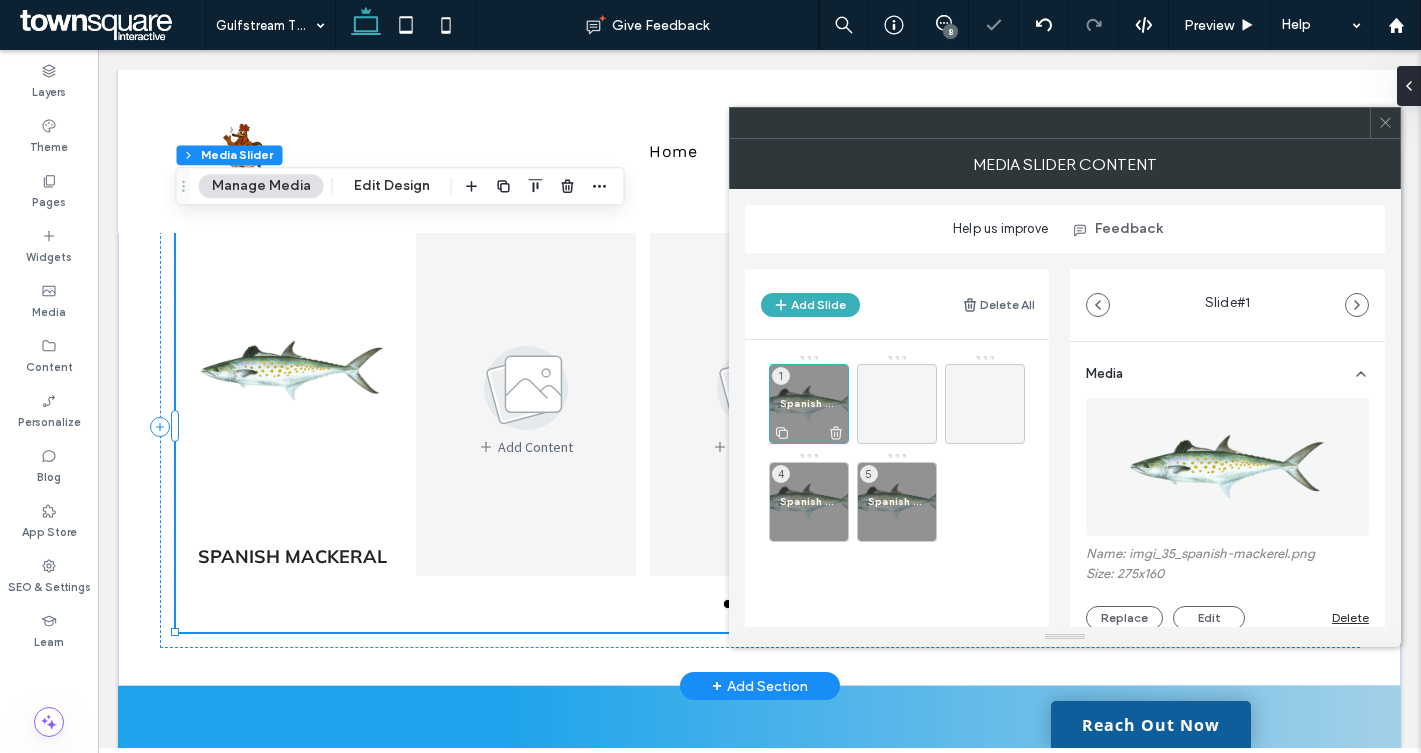 click 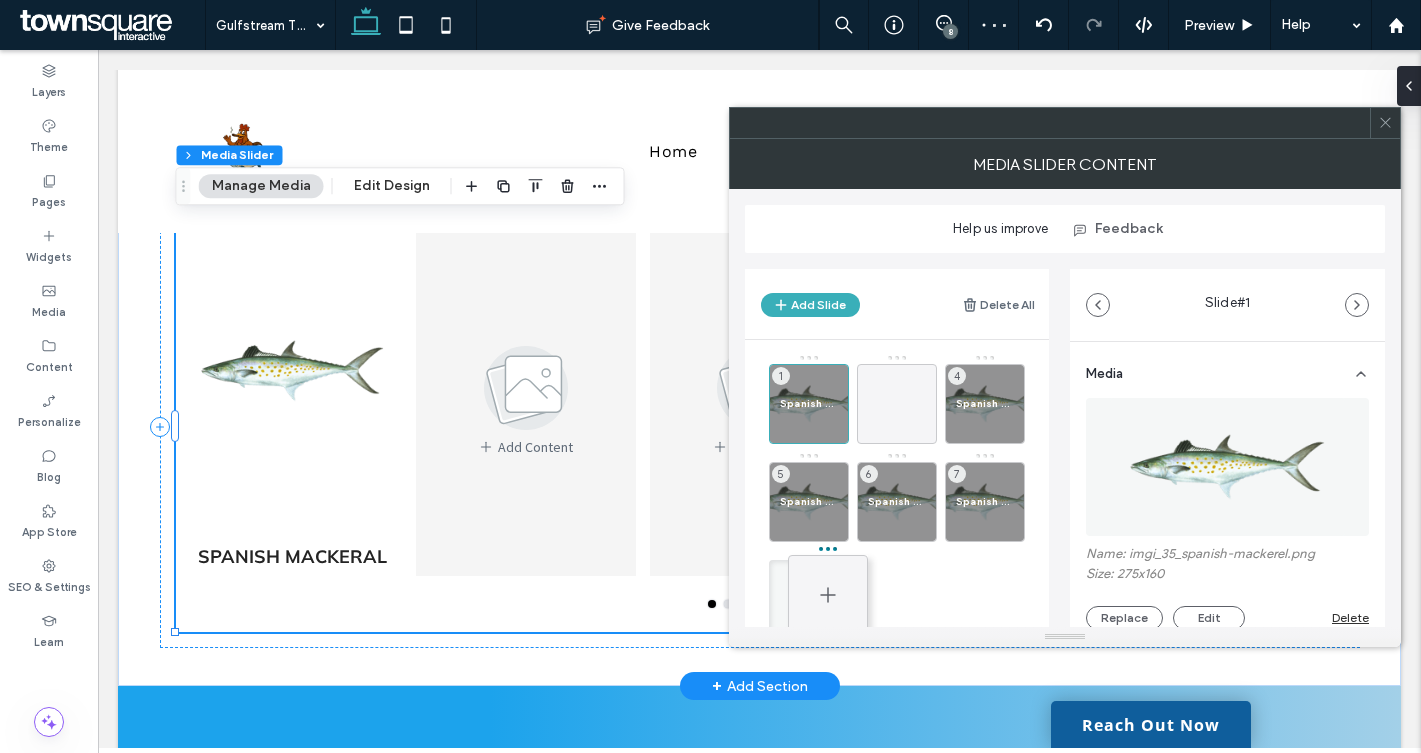 drag, startPoint x: 887, startPoint y: 420, endPoint x: 818, endPoint y: 611, distance: 203.08127 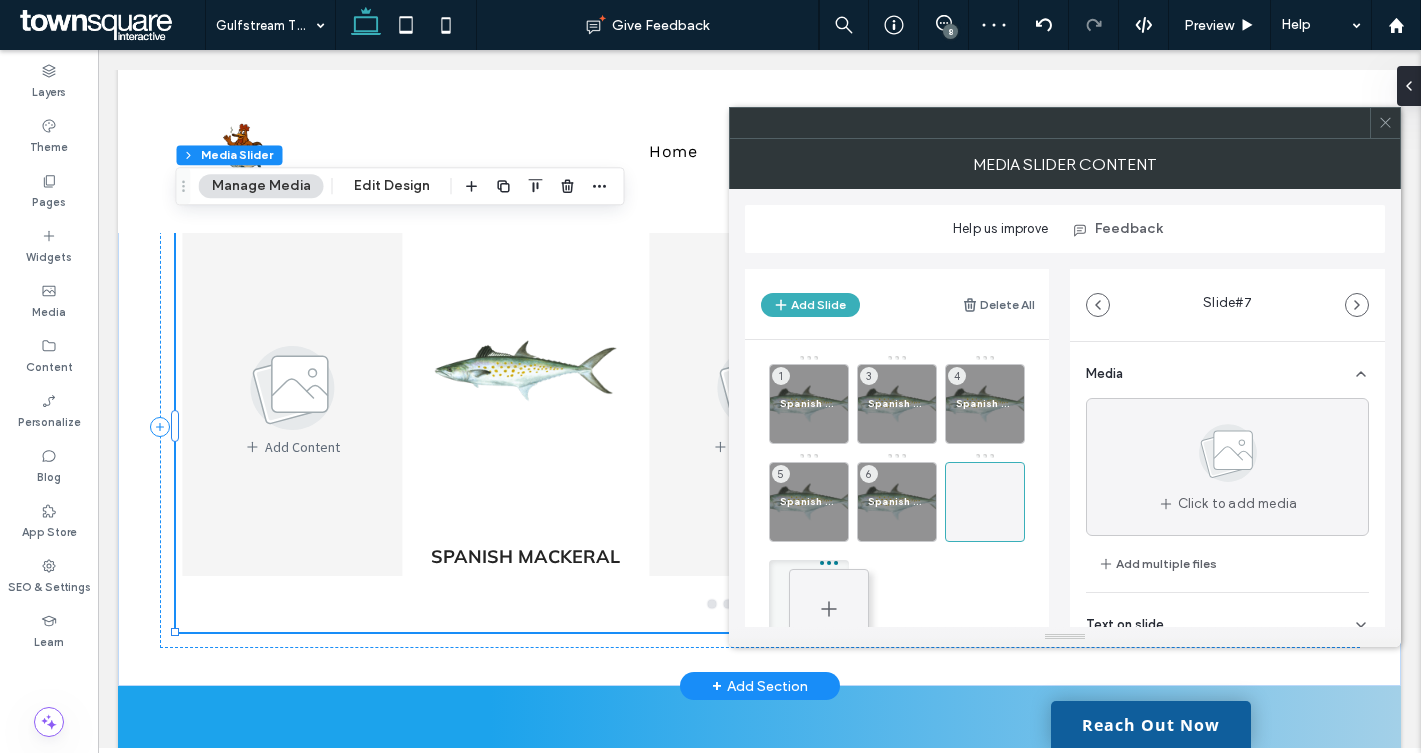 drag, startPoint x: 895, startPoint y: 402, endPoint x: 827, endPoint y: 607, distance: 215.9838 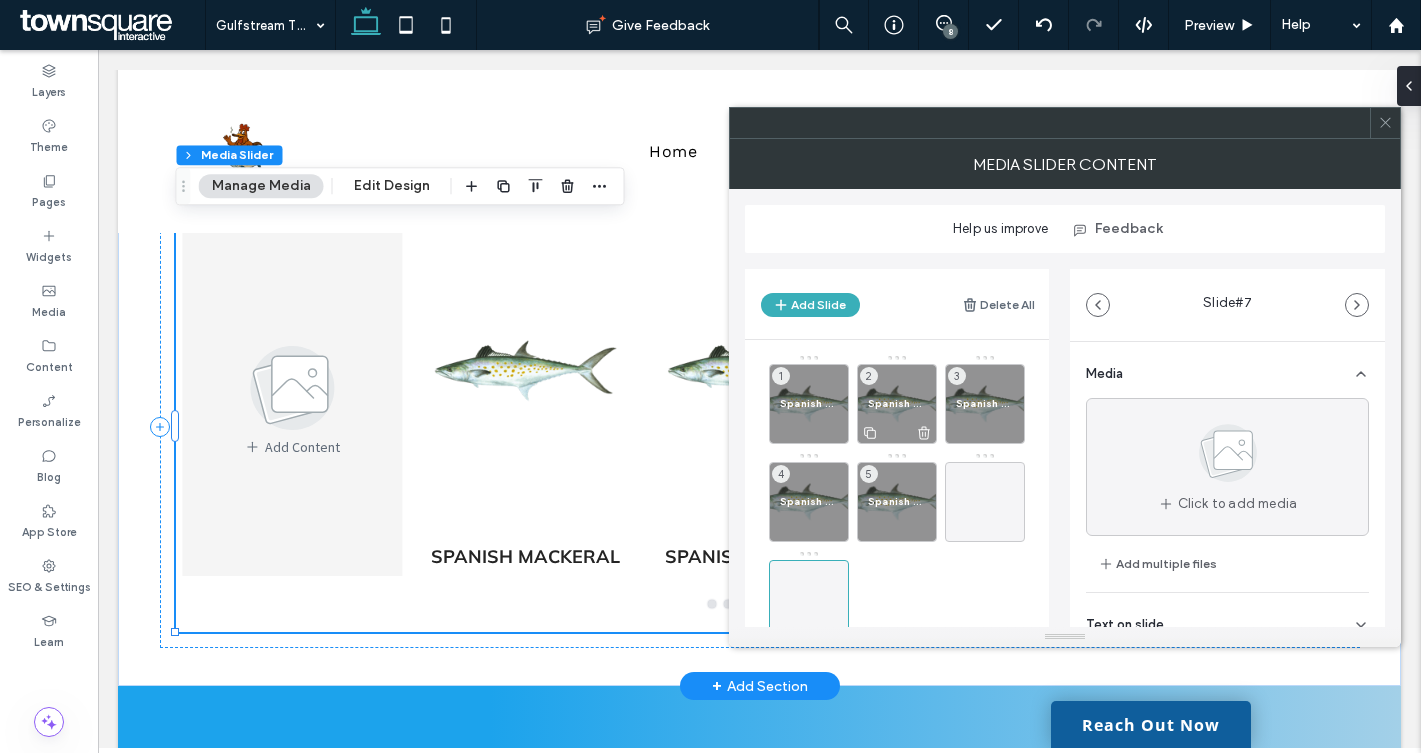 click on "Spanish Mackeral 2" at bounding box center [897, 404] 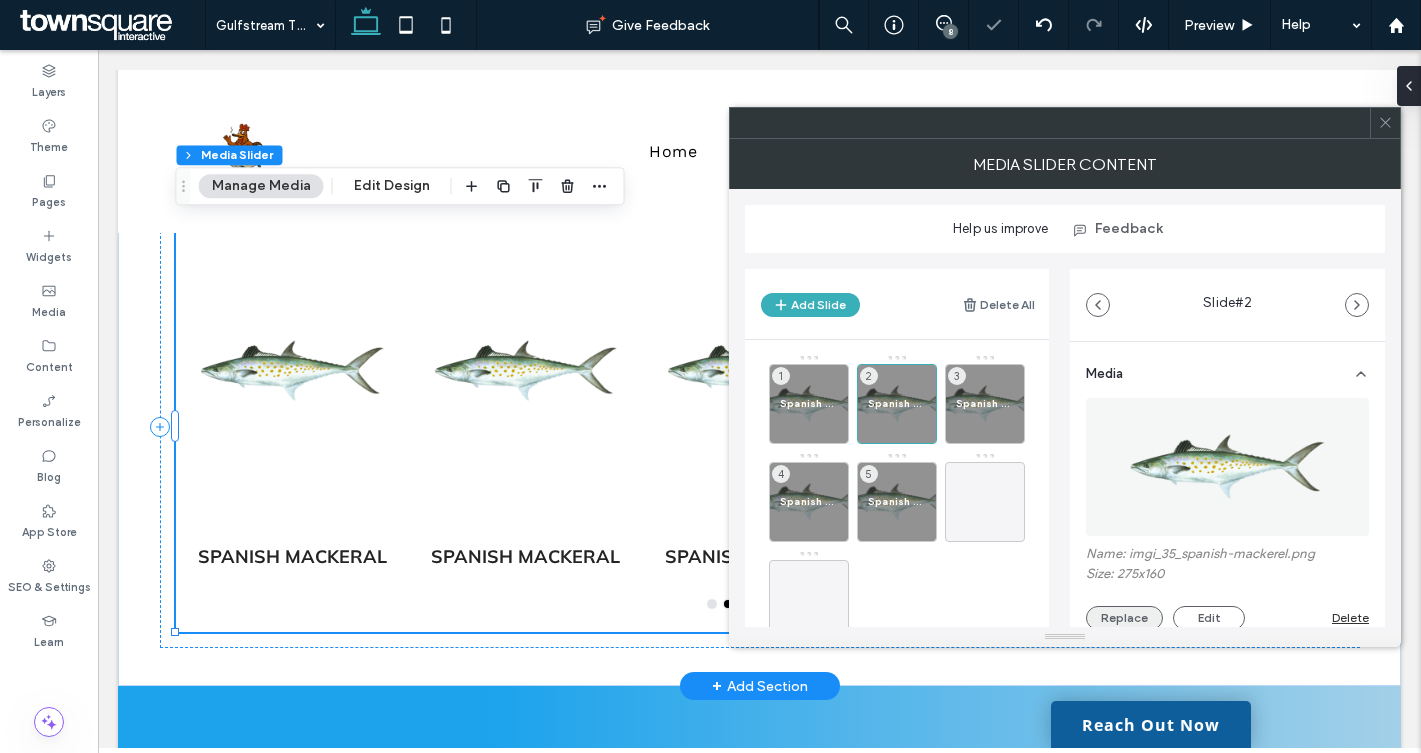 click on "Replace" at bounding box center (1124, 618) 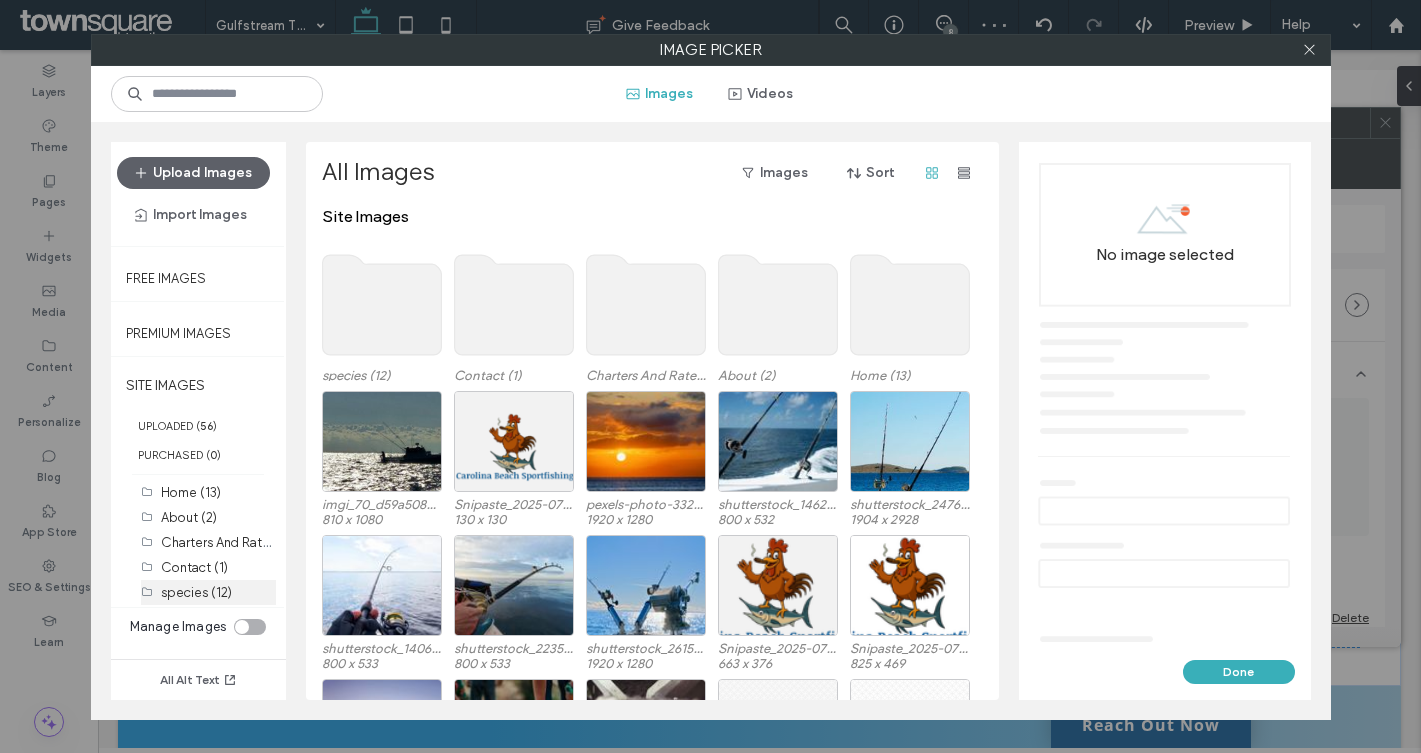 click on "species (12)" at bounding box center (196, 592) 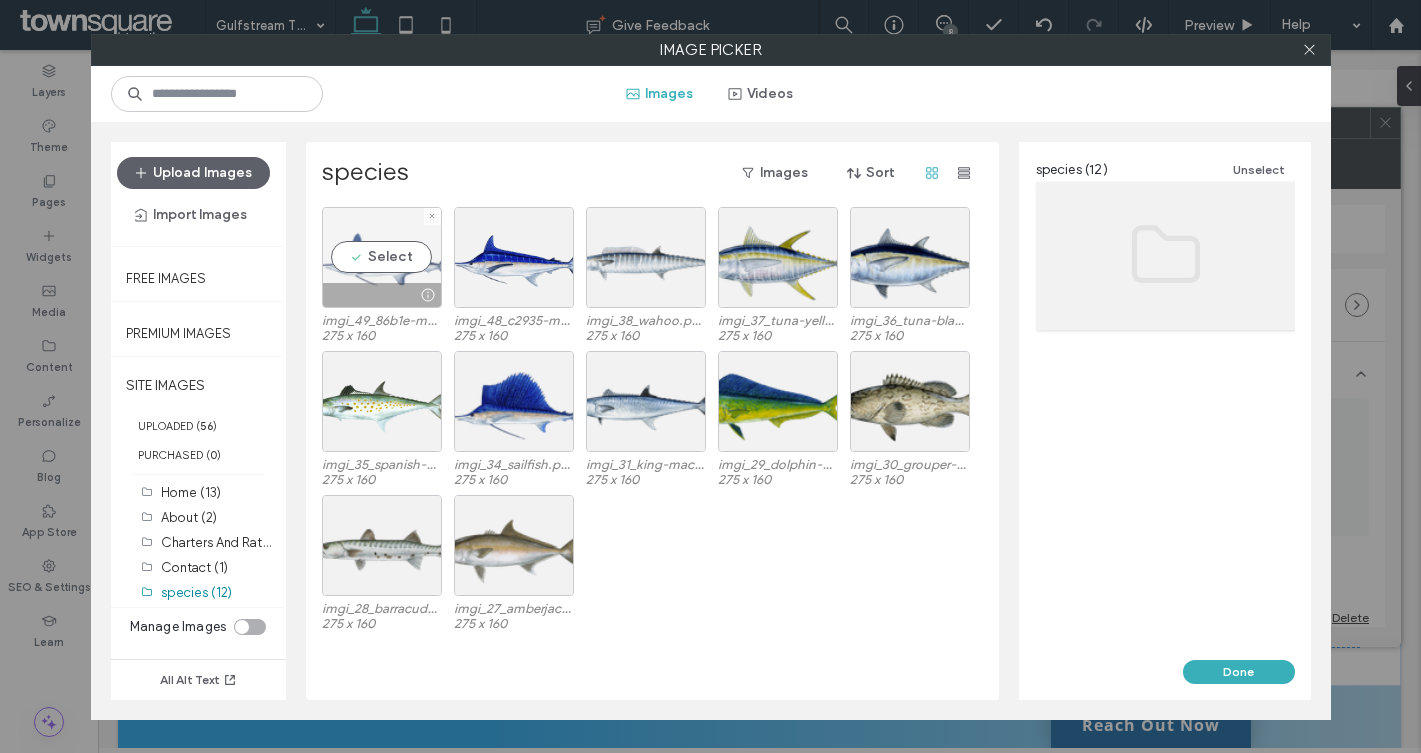 click on "Select" at bounding box center [382, 257] 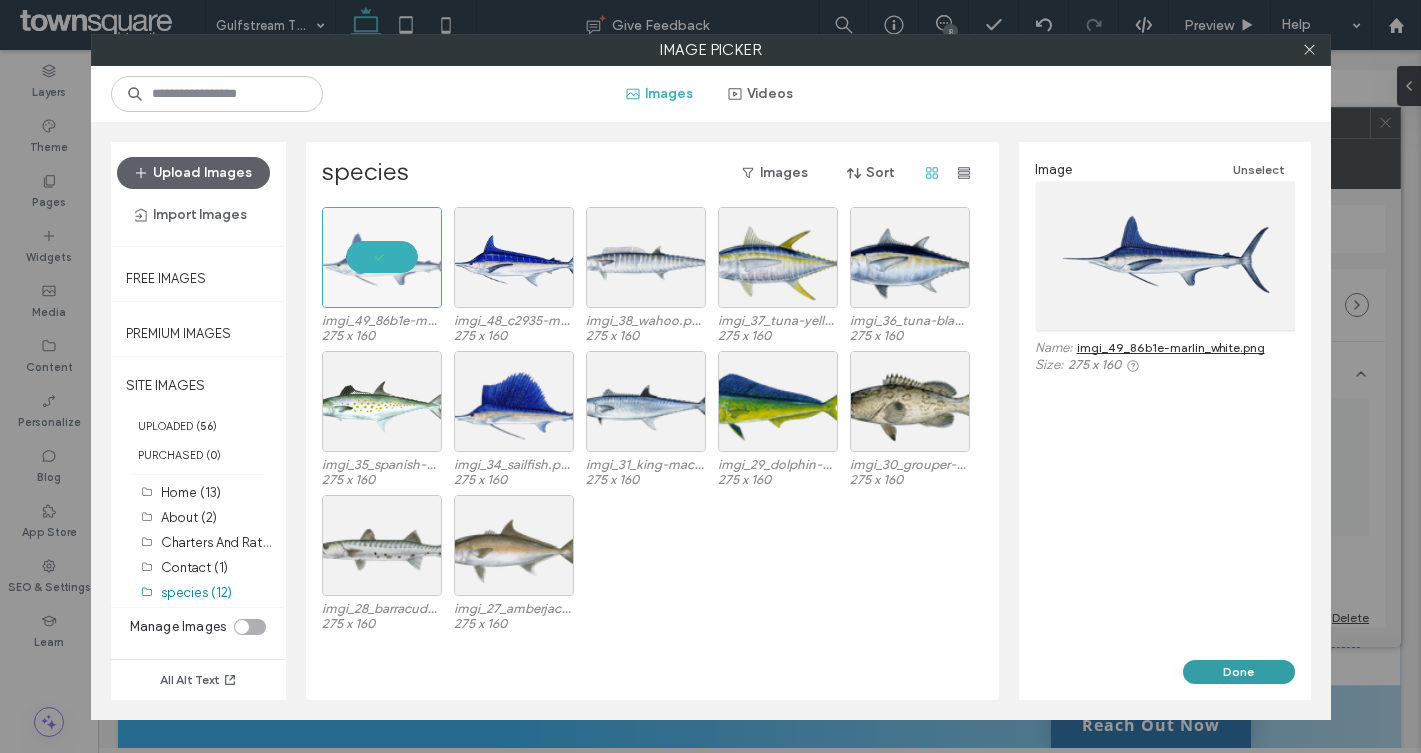 click on "Done" at bounding box center (1239, 672) 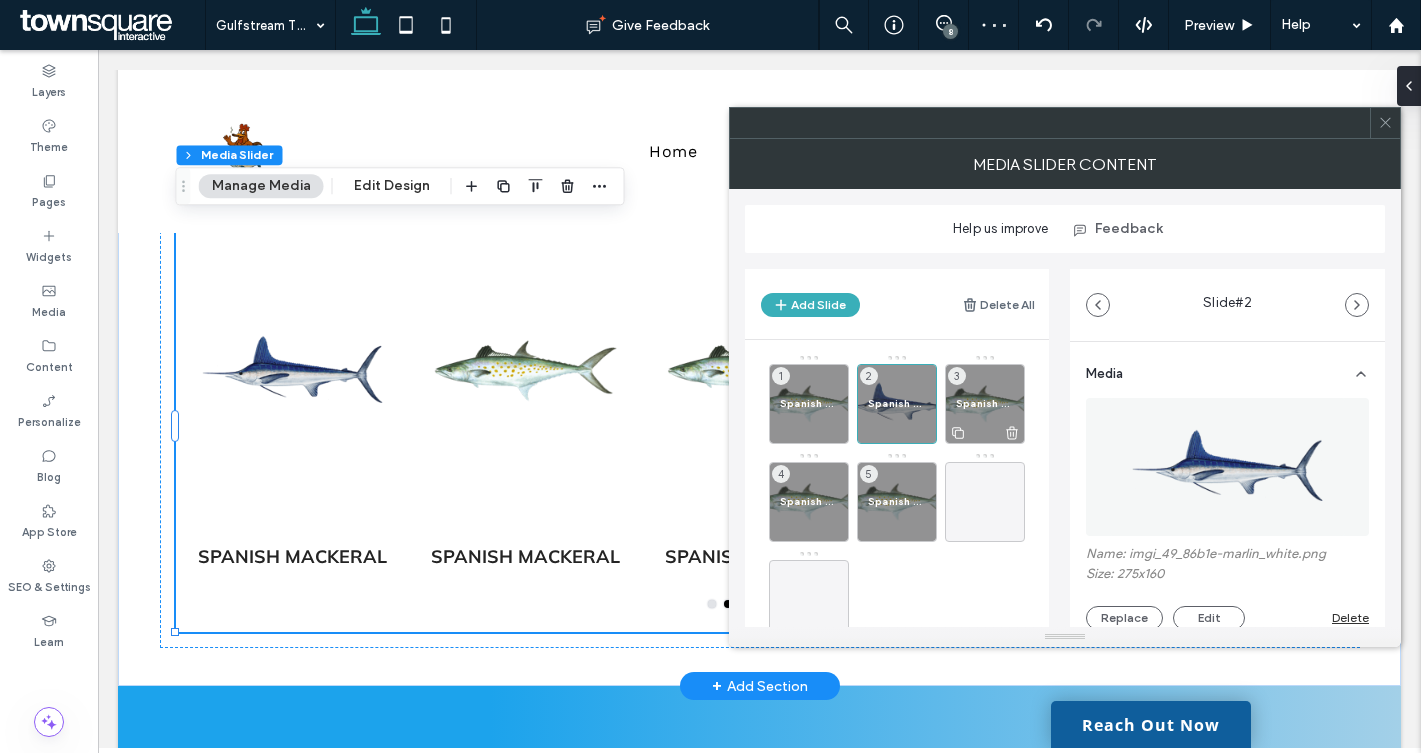 click on "Spanish Mackeral" at bounding box center (985, 403) 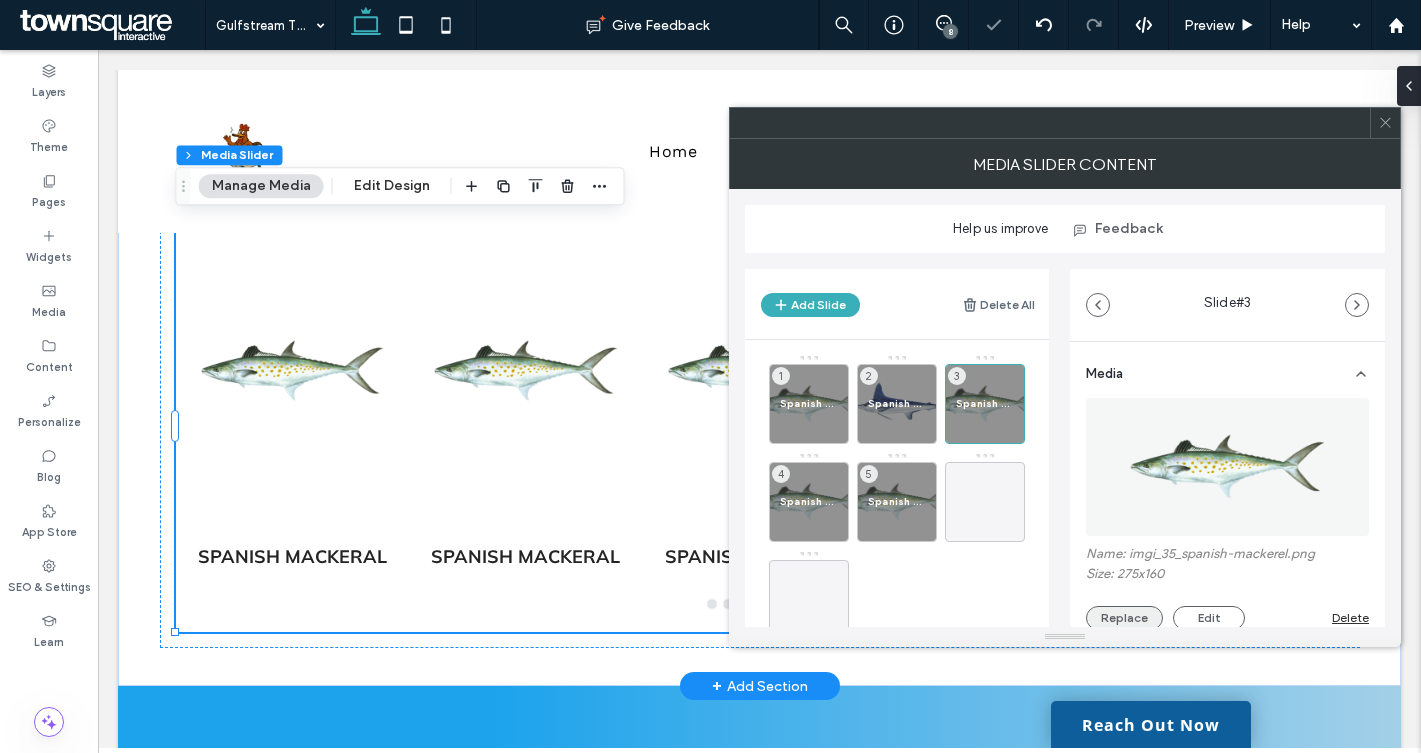 click on "Replace" at bounding box center (1124, 618) 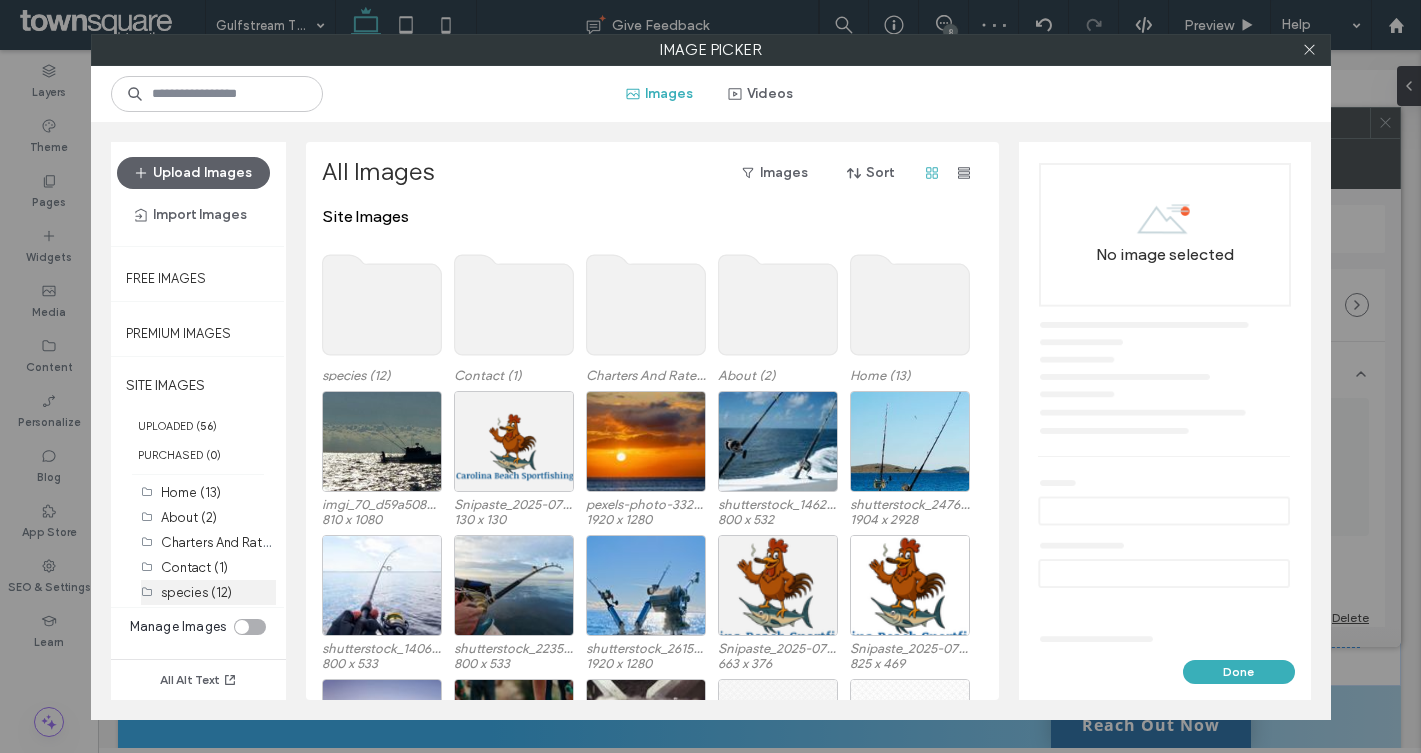 click on "species (12)" at bounding box center [196, 592] 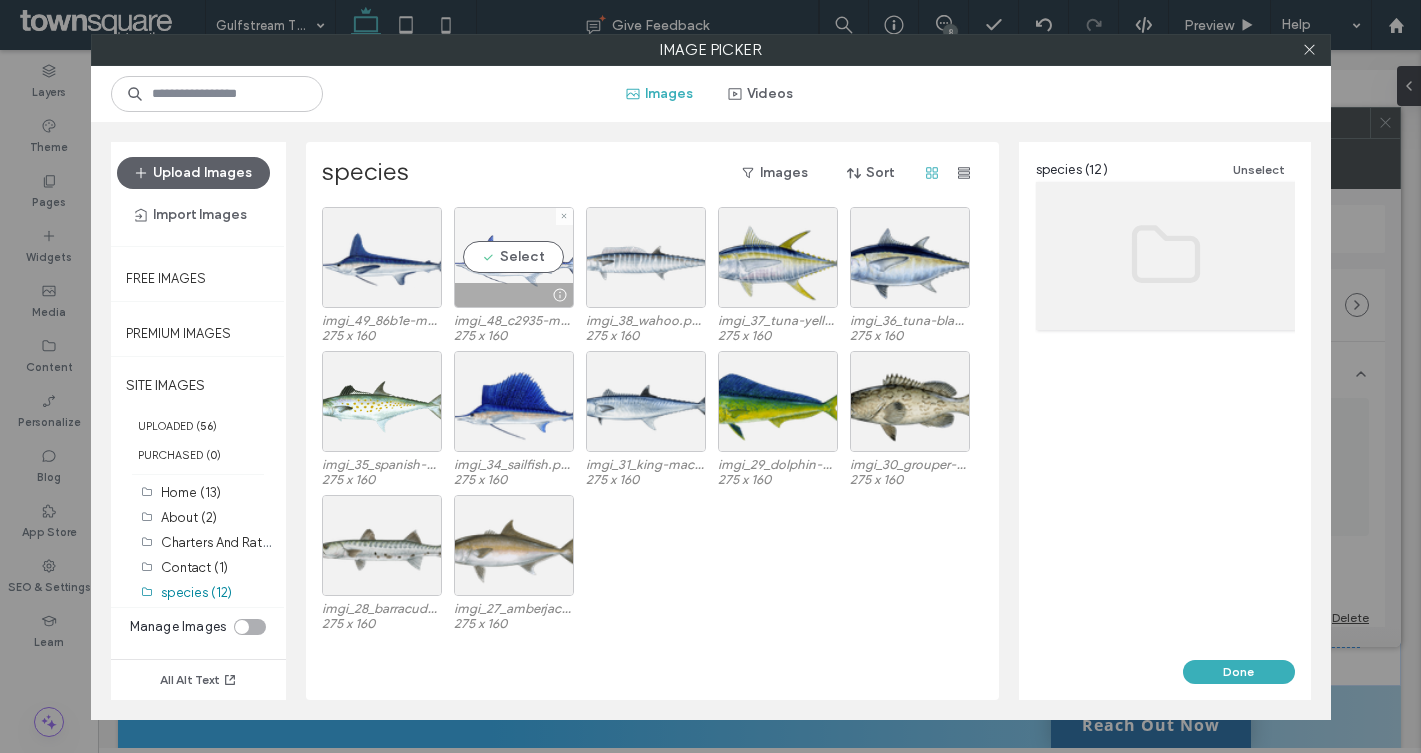 click at bounding box center [514, 295] 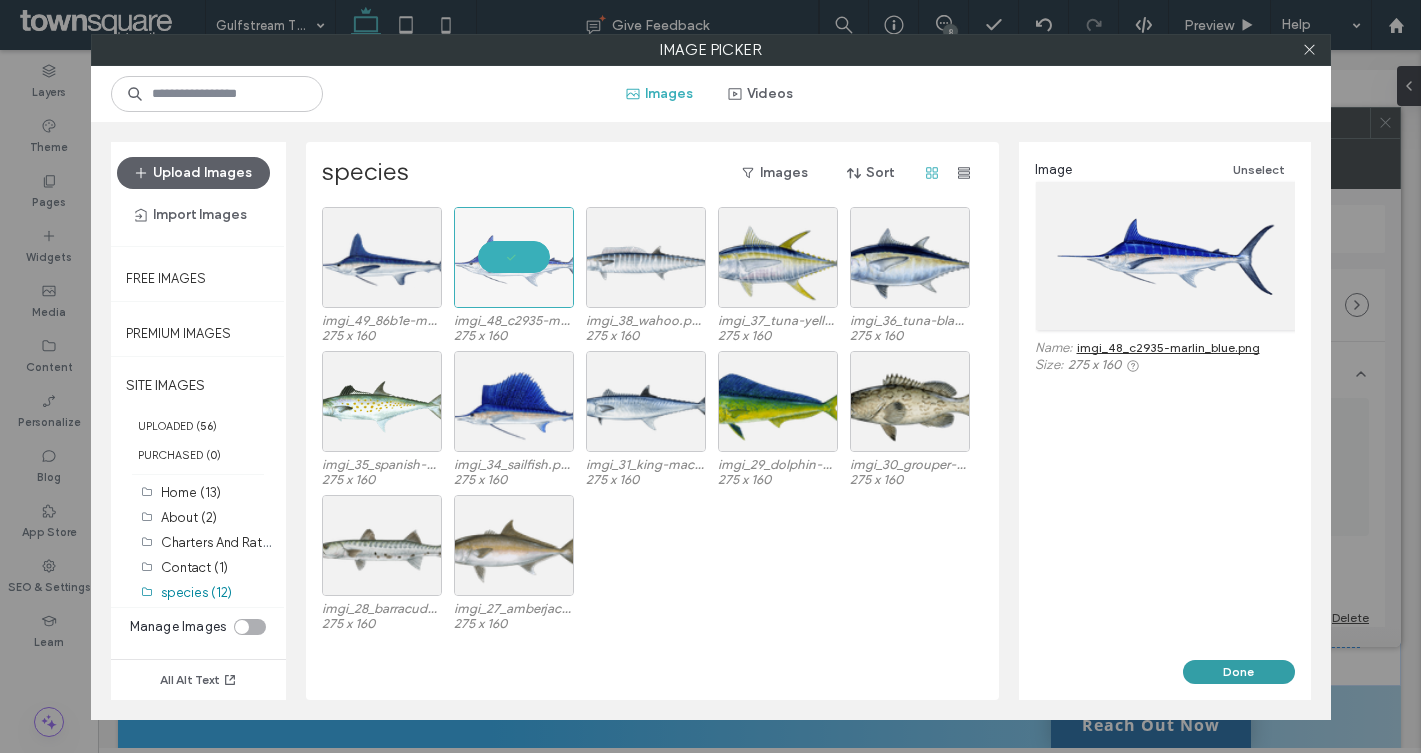 click on "Done" at bounding box center [1239, 672] 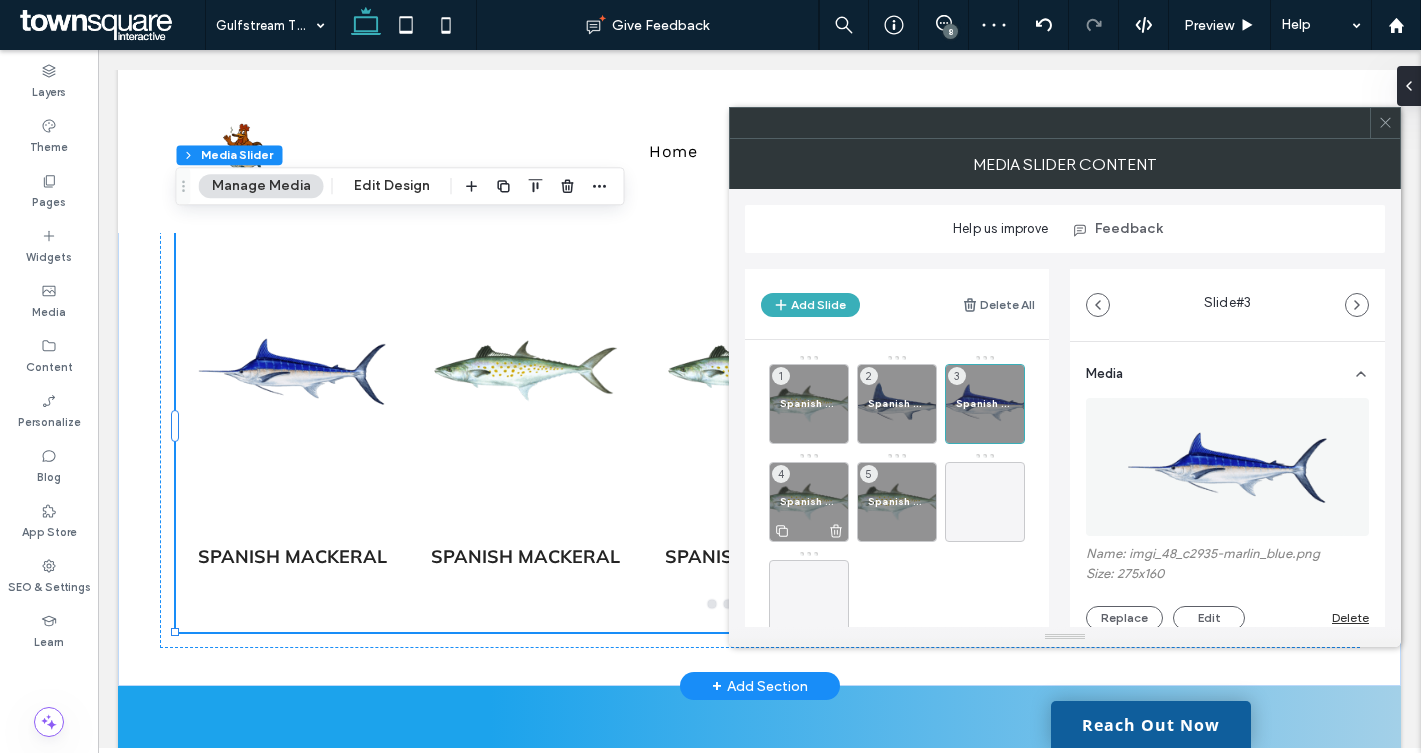 click on "Spanish Mackeral" at bounding box center (809, 501) 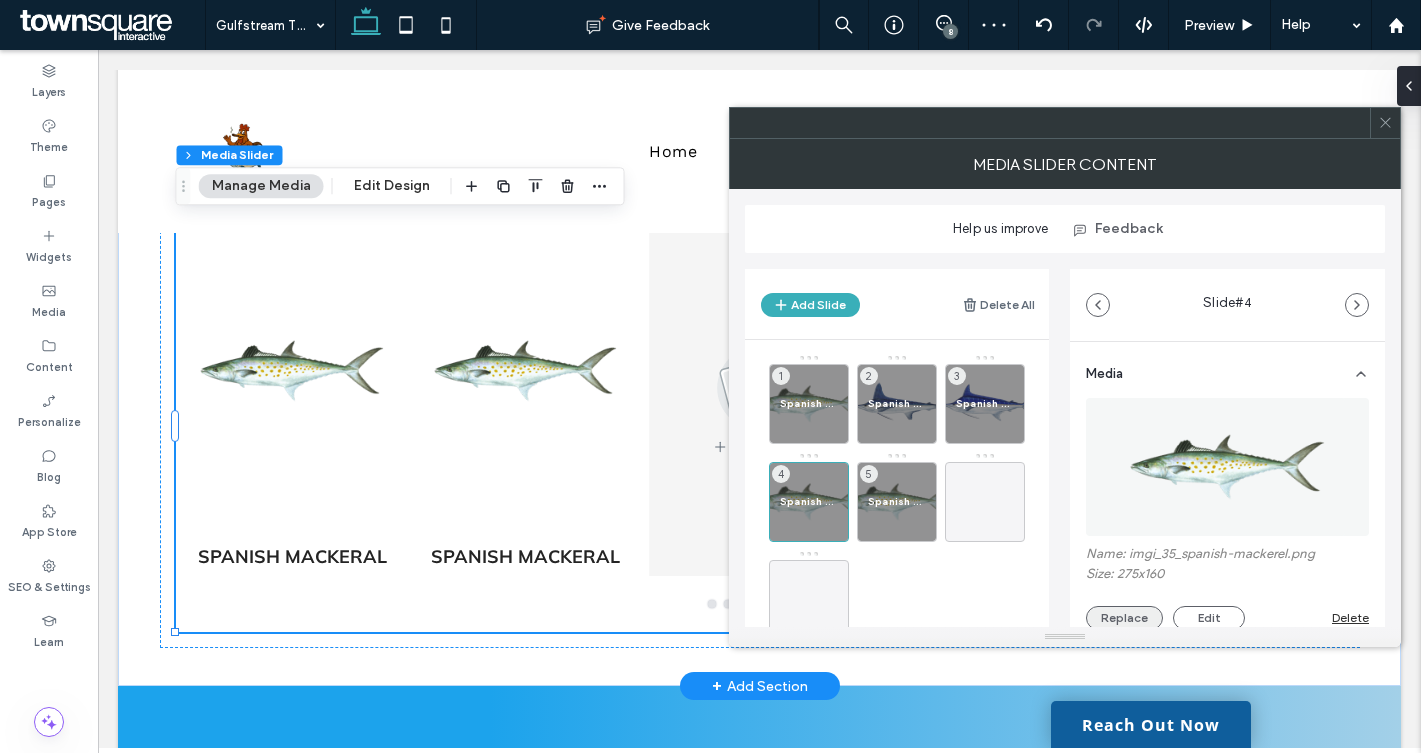 click on "Replace" at bounding box center (1124, 618) 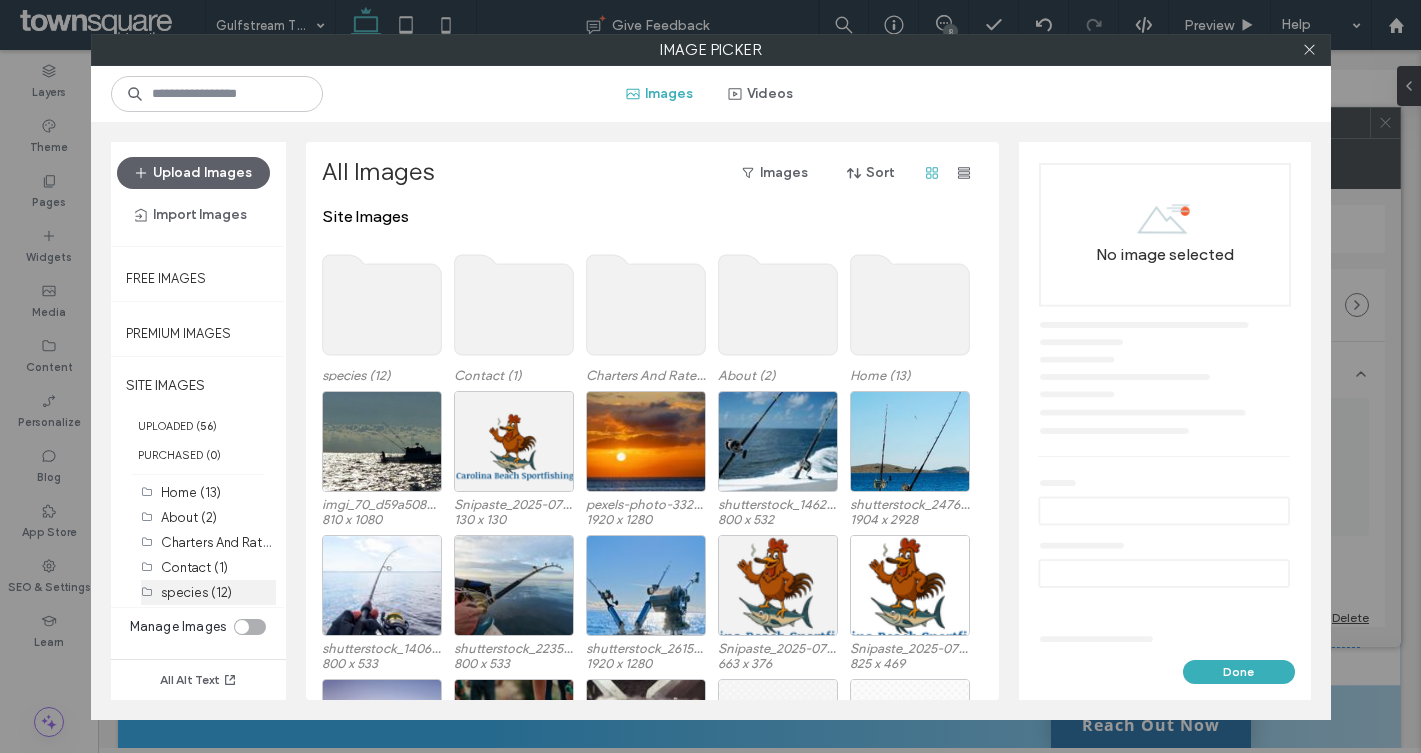 click on "species (12)" at bounding box center [196, 592] 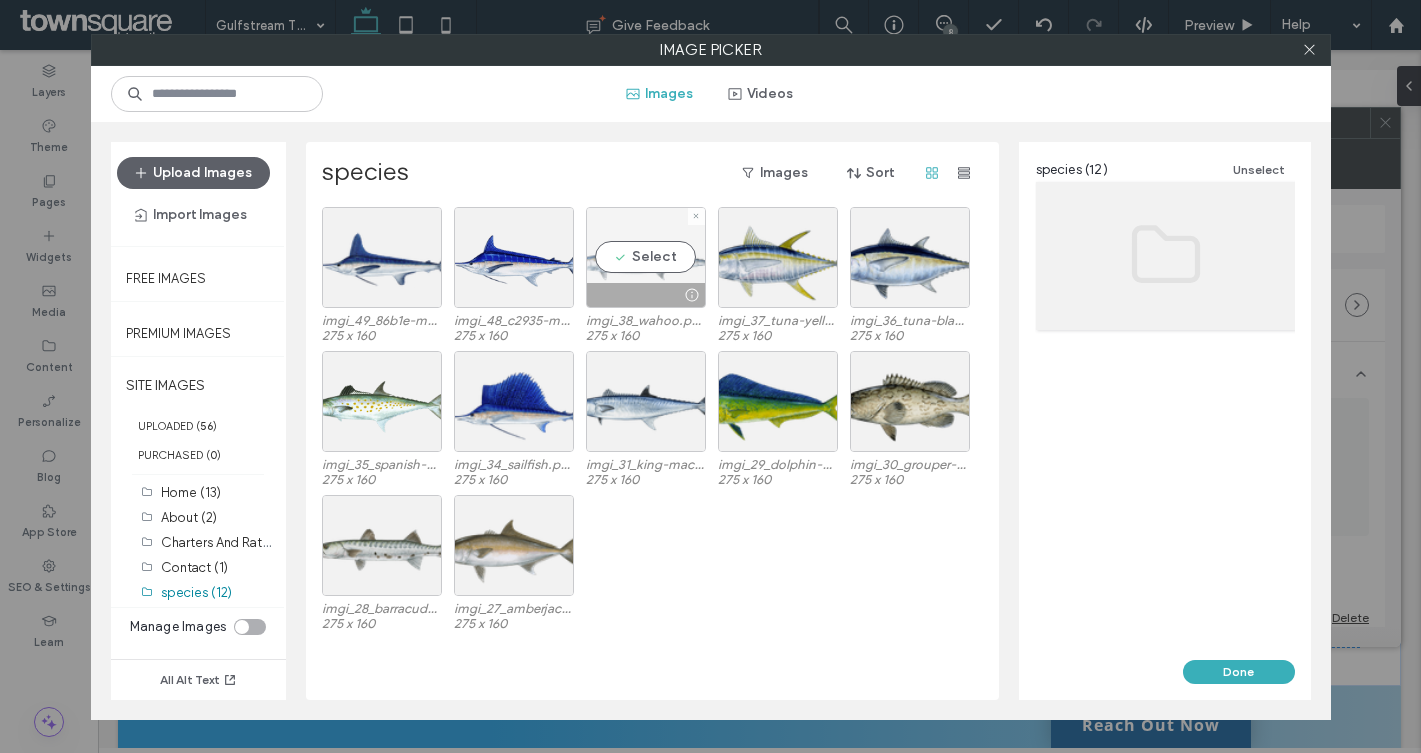 click at bounding box center [646, 295] 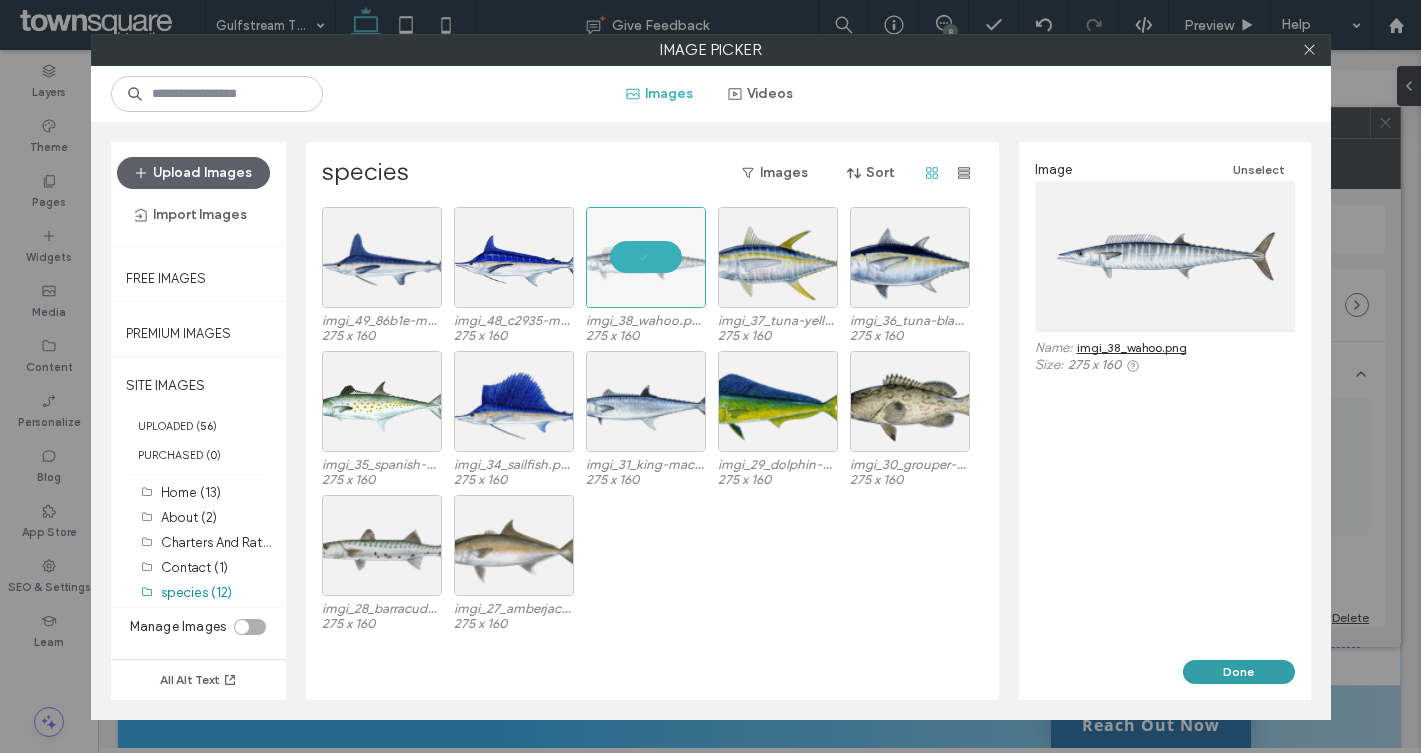 click on "Done" at bounding box center [1239, 672] 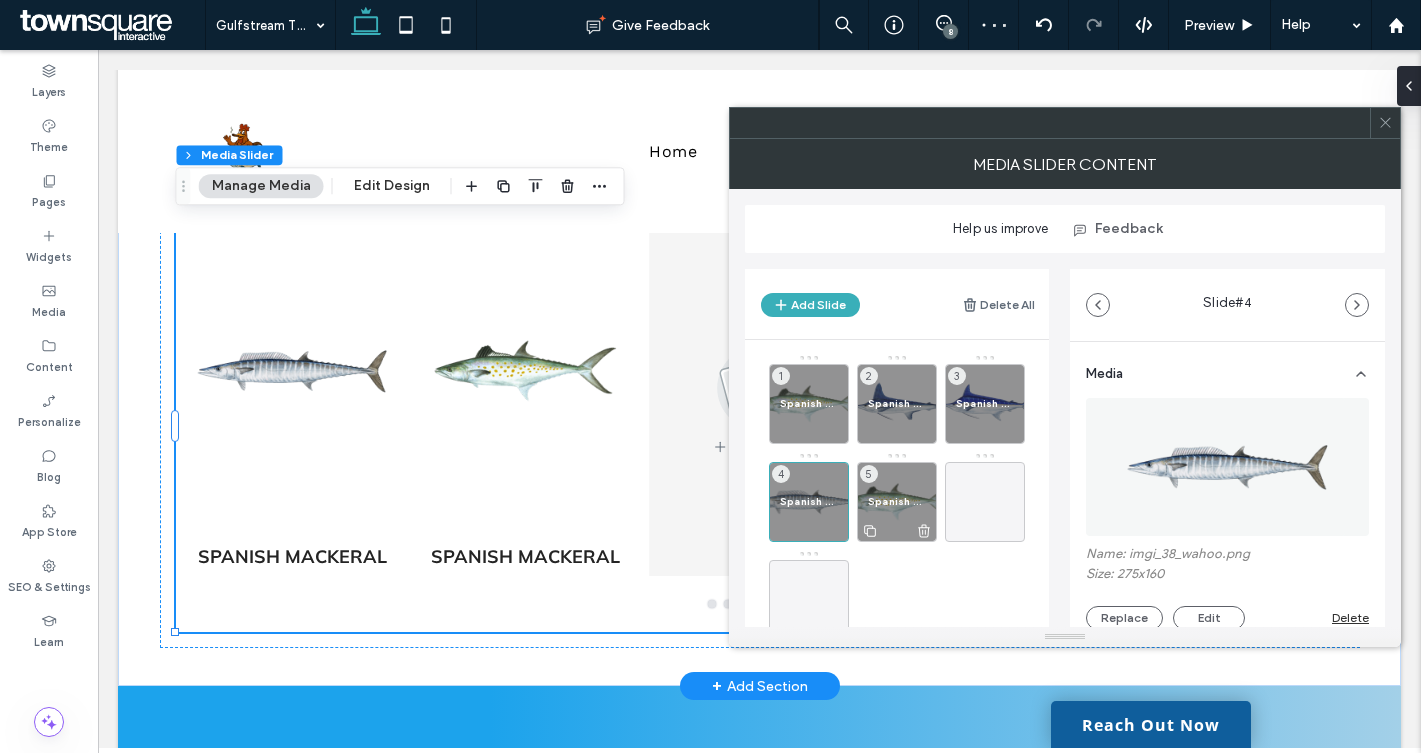 click on "Spanish Mackeral 5" at bounding box center (897, 502) 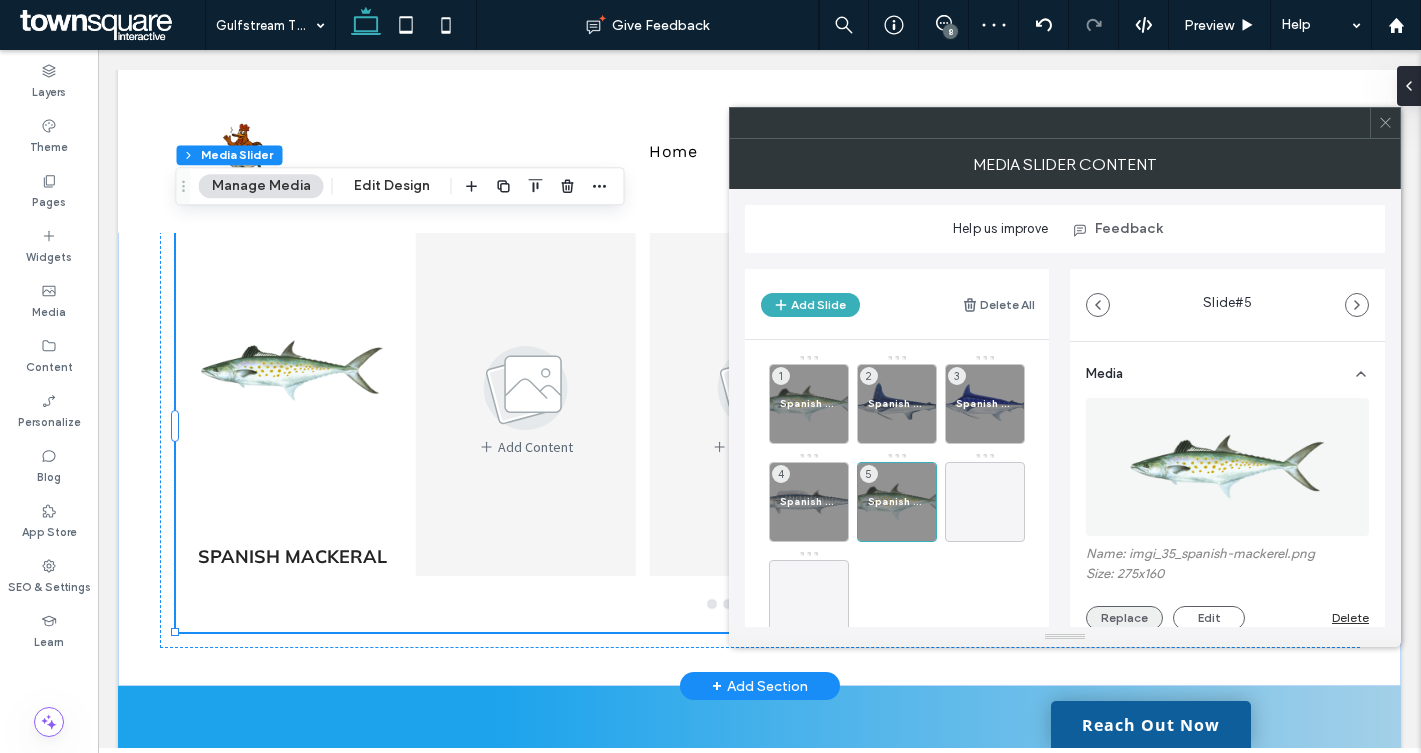 click on "Replace" at bounding box center (1124, 618) 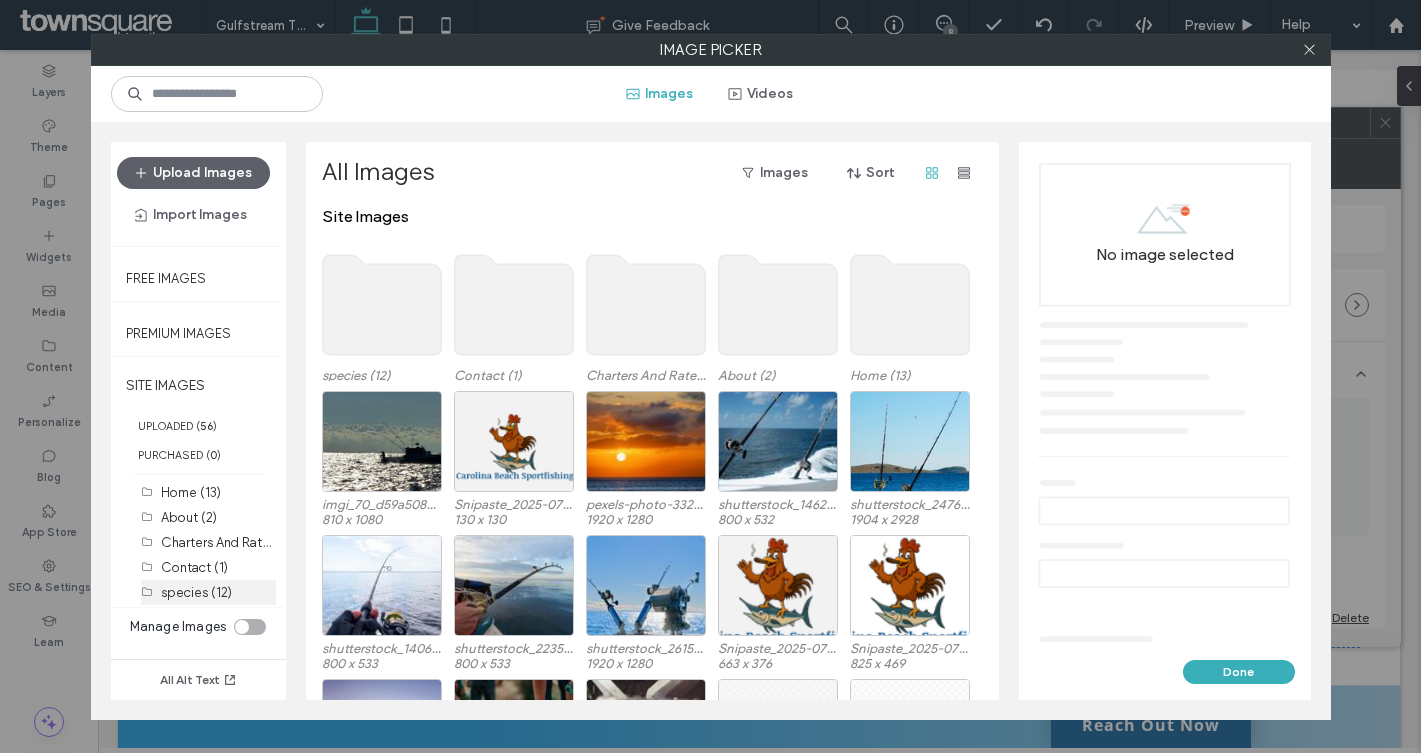 click on "species (12)" at bounding box center (196, 592) 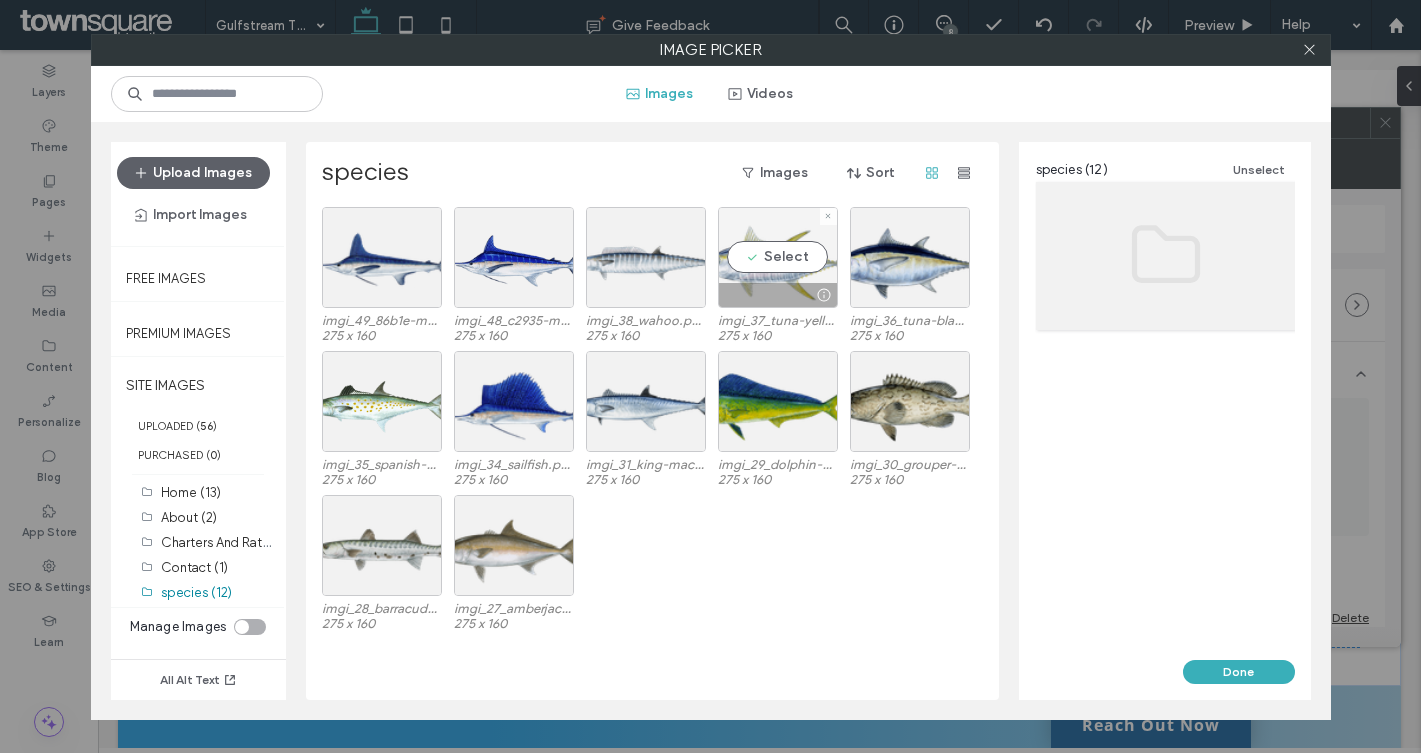 click at bounding box center [778, 295] 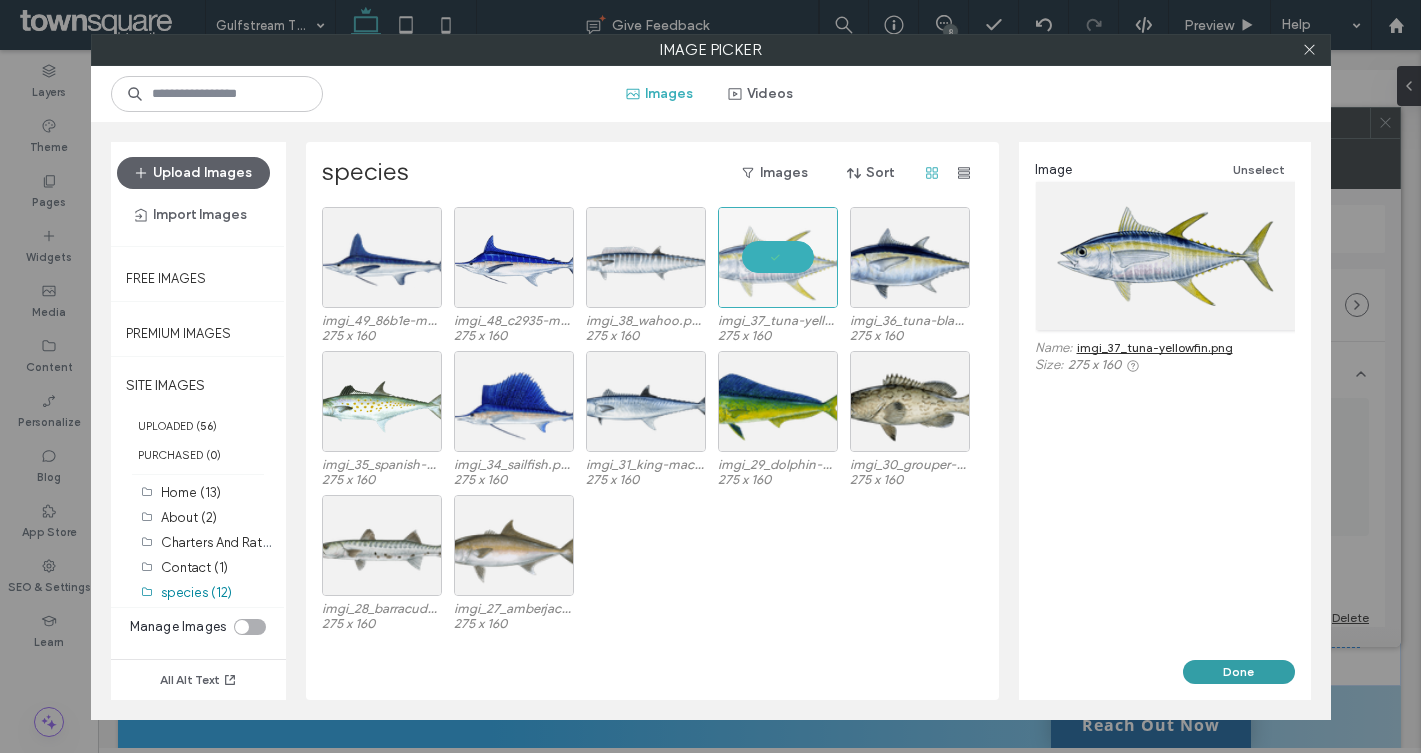 click on "Done" at bounding box center (1239, 672) 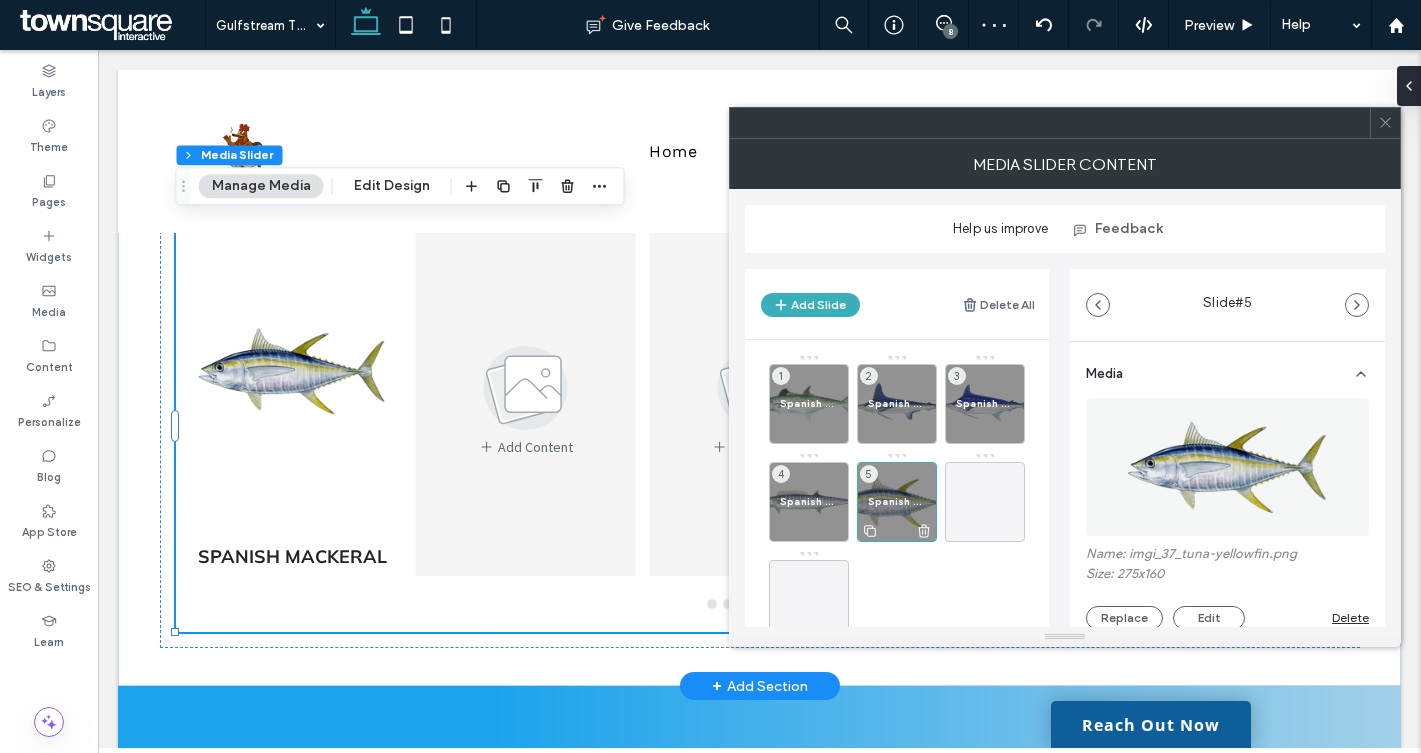 click 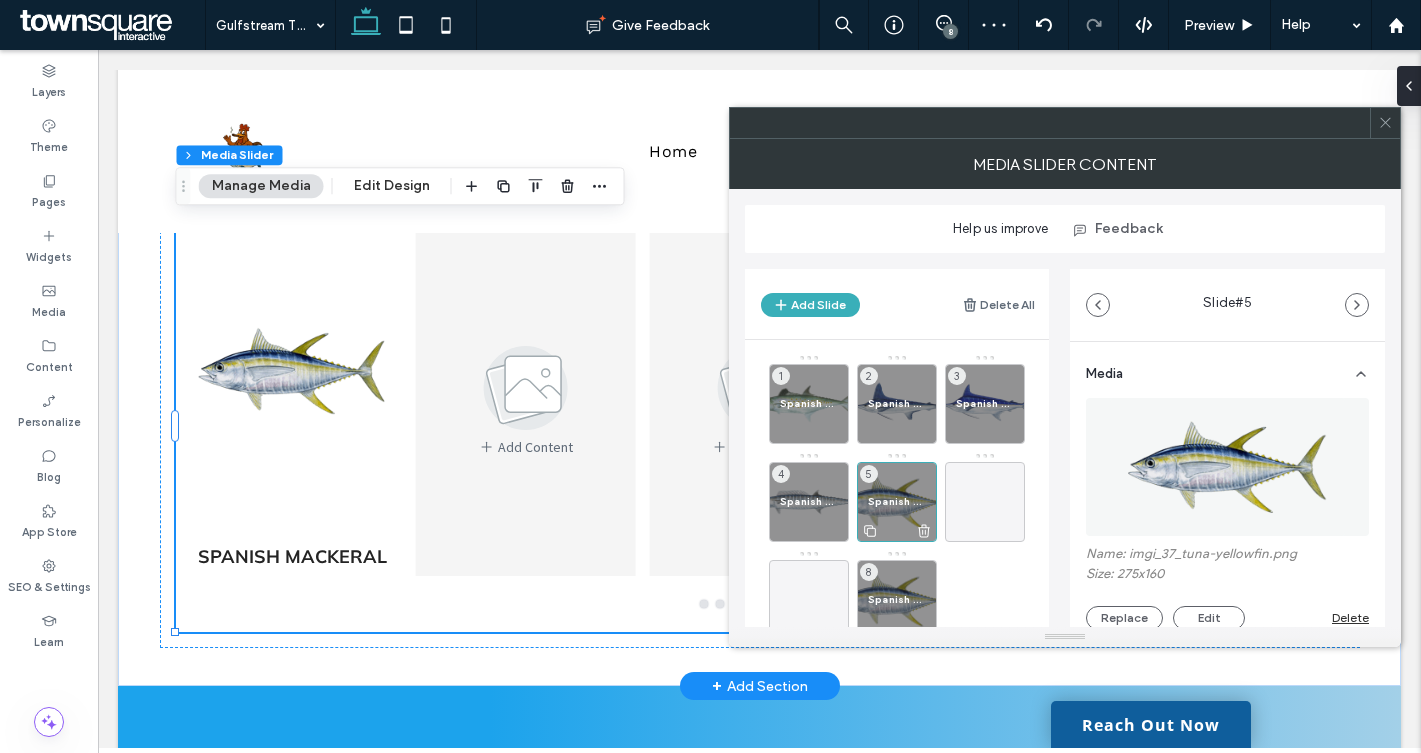 click 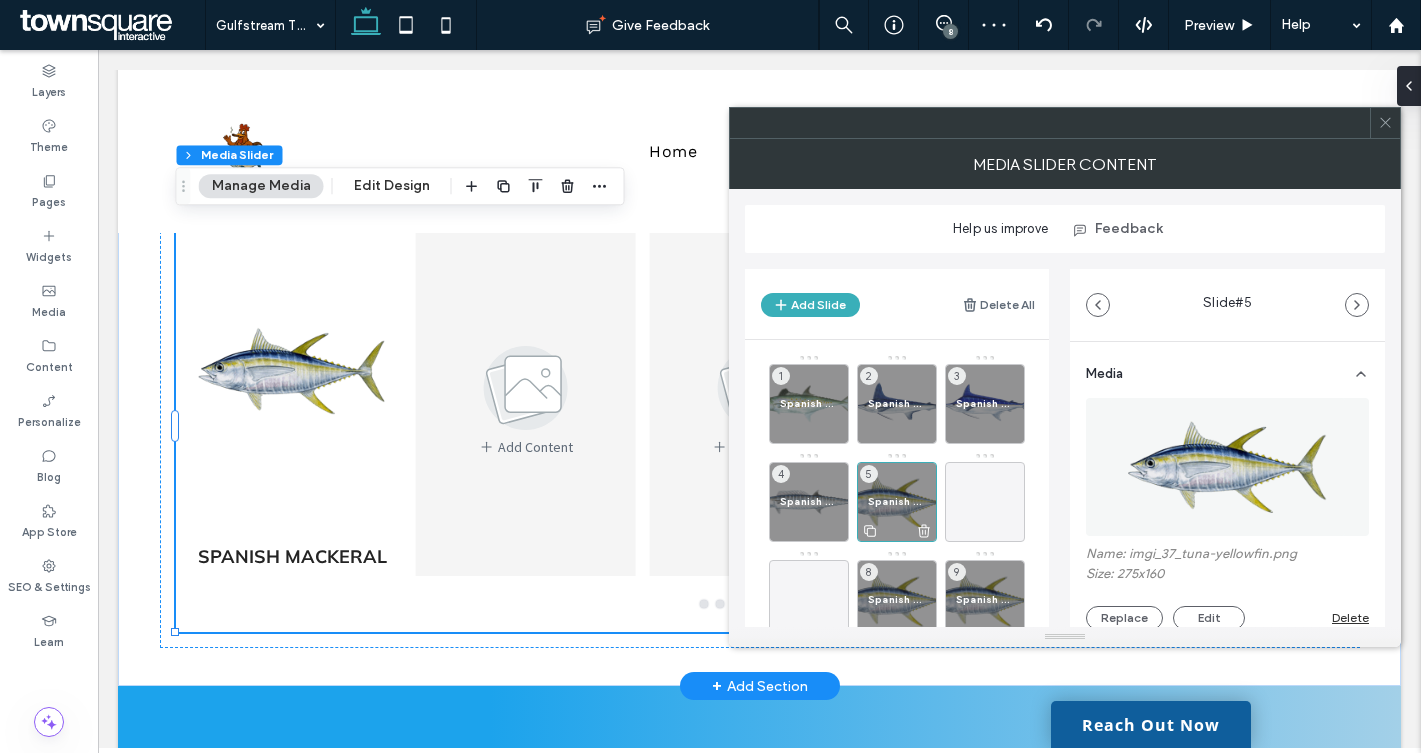 click 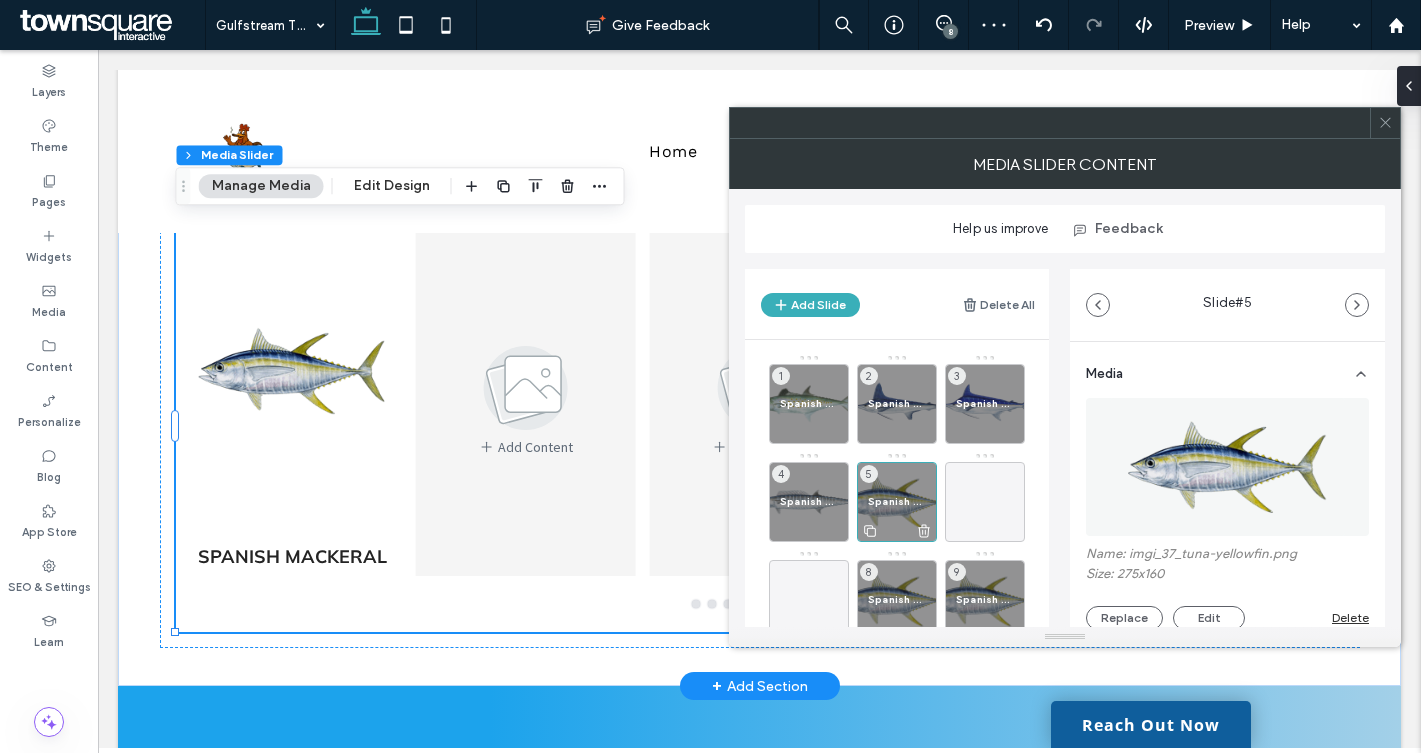 click 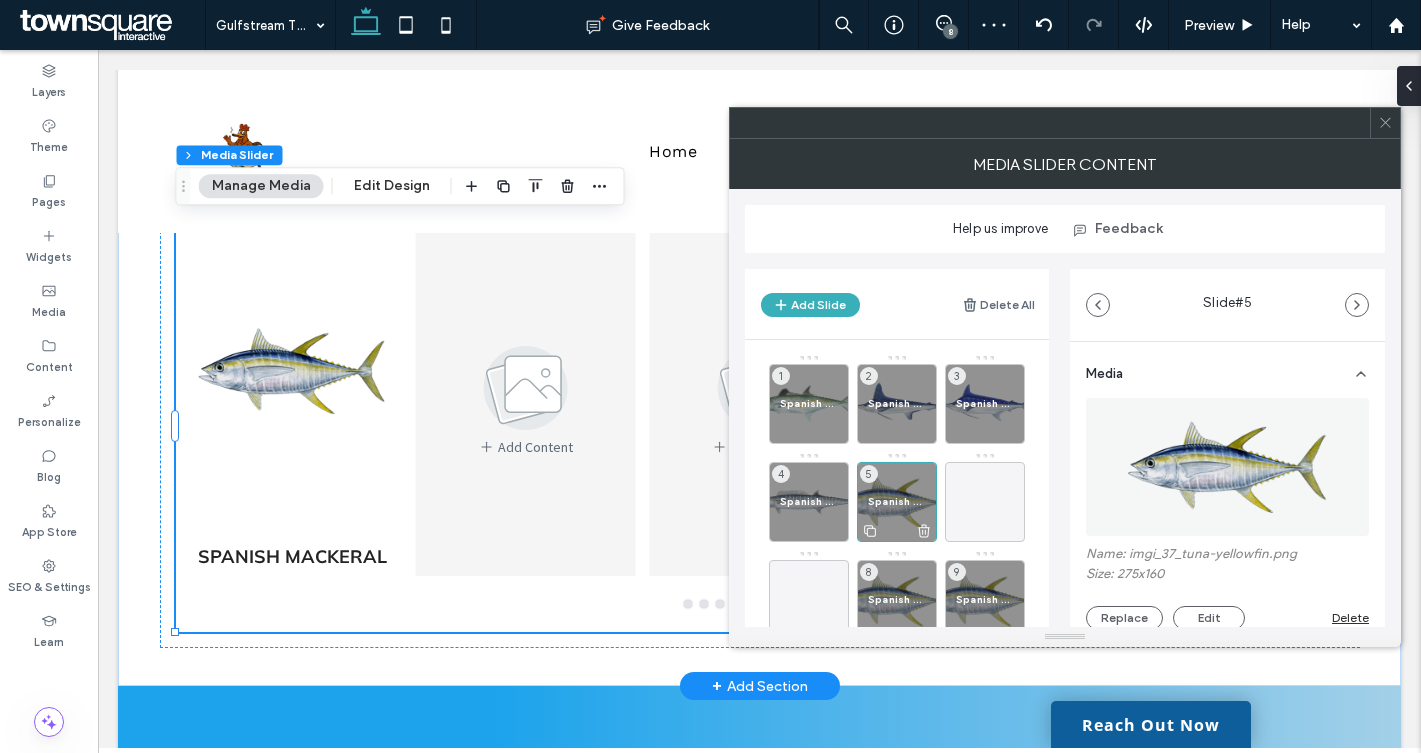 click 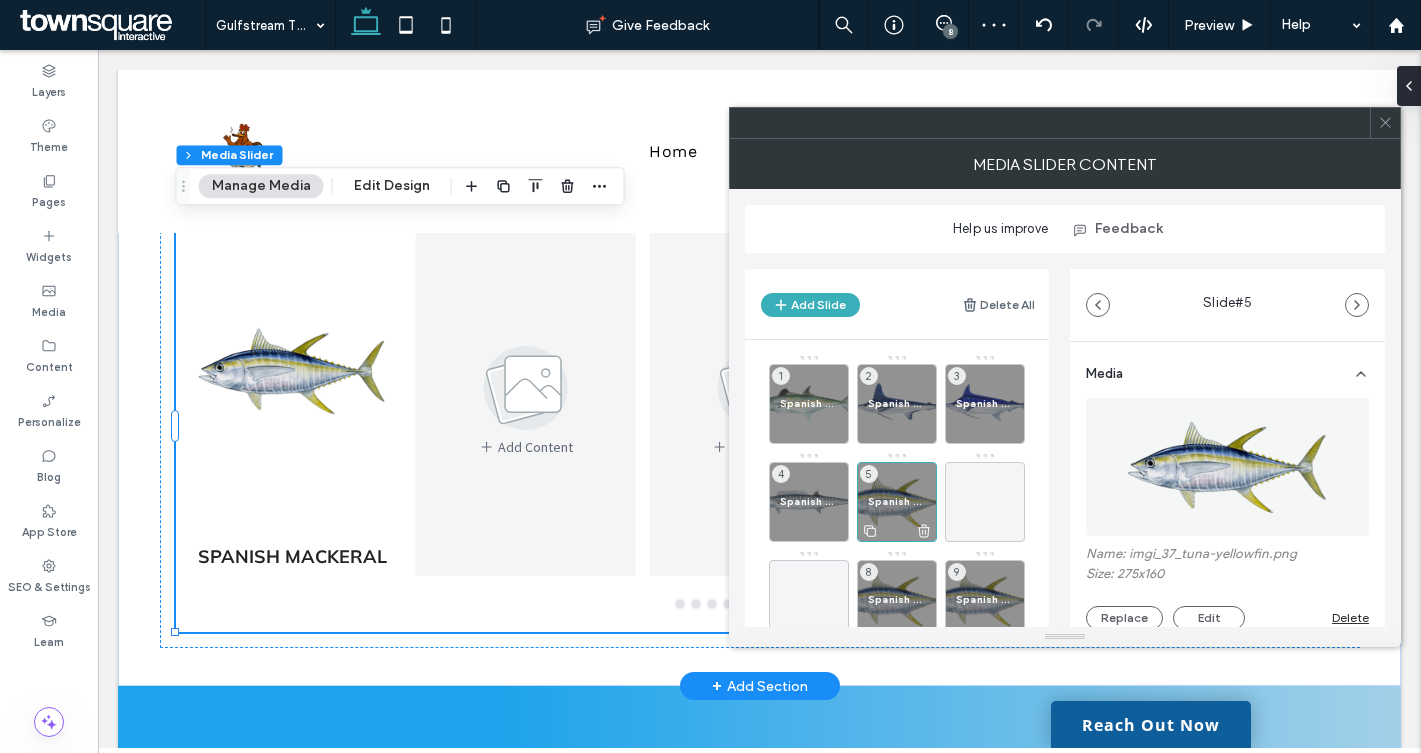 click 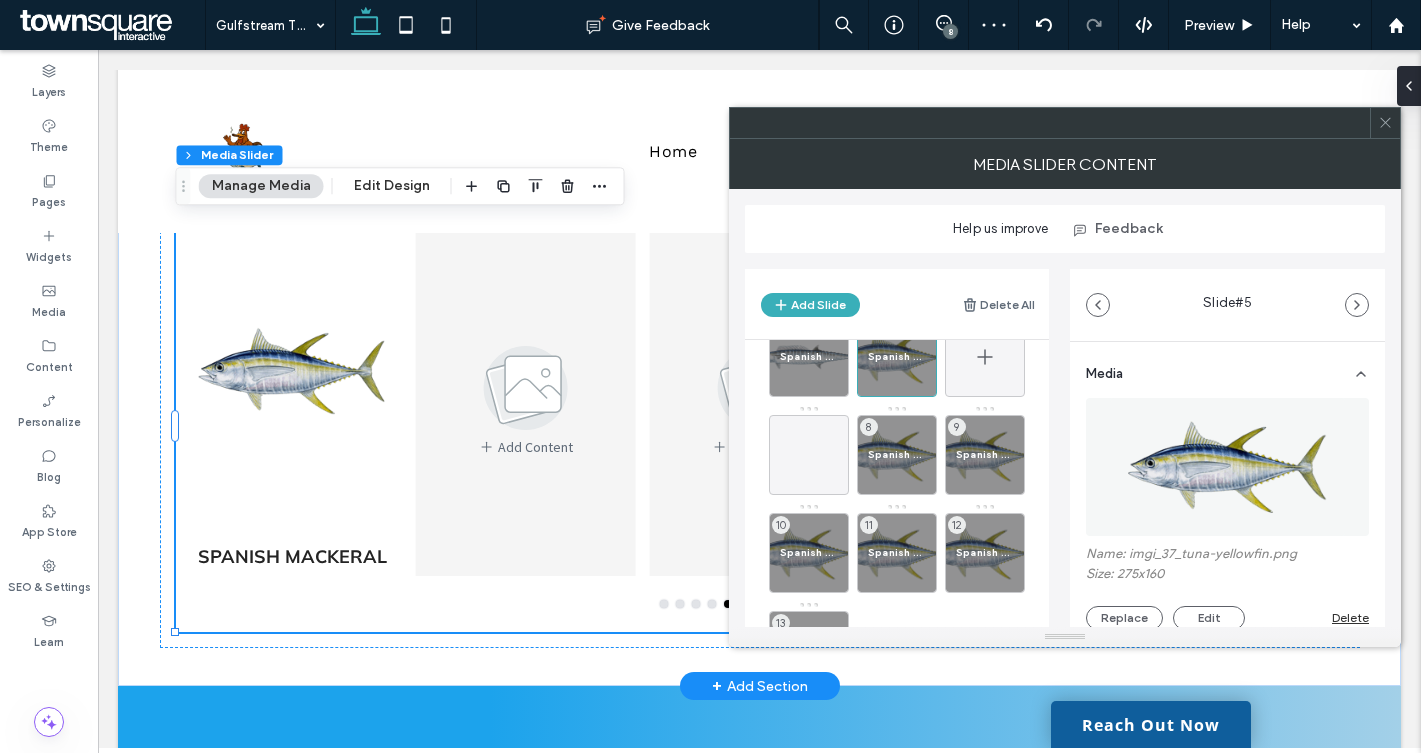 scroll, scrollTop: 157, scrollLeft: 0, axis: vertical 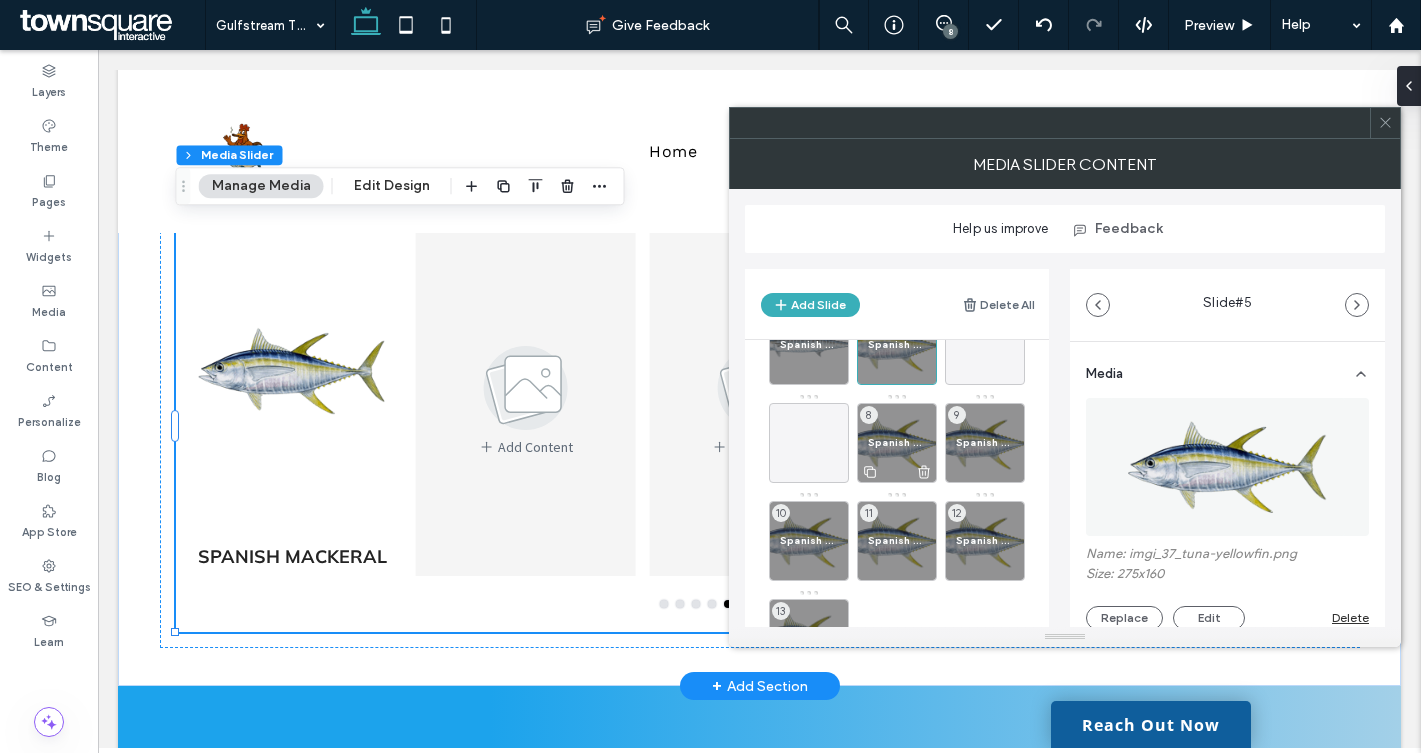 click at bounding box center [897, 471] 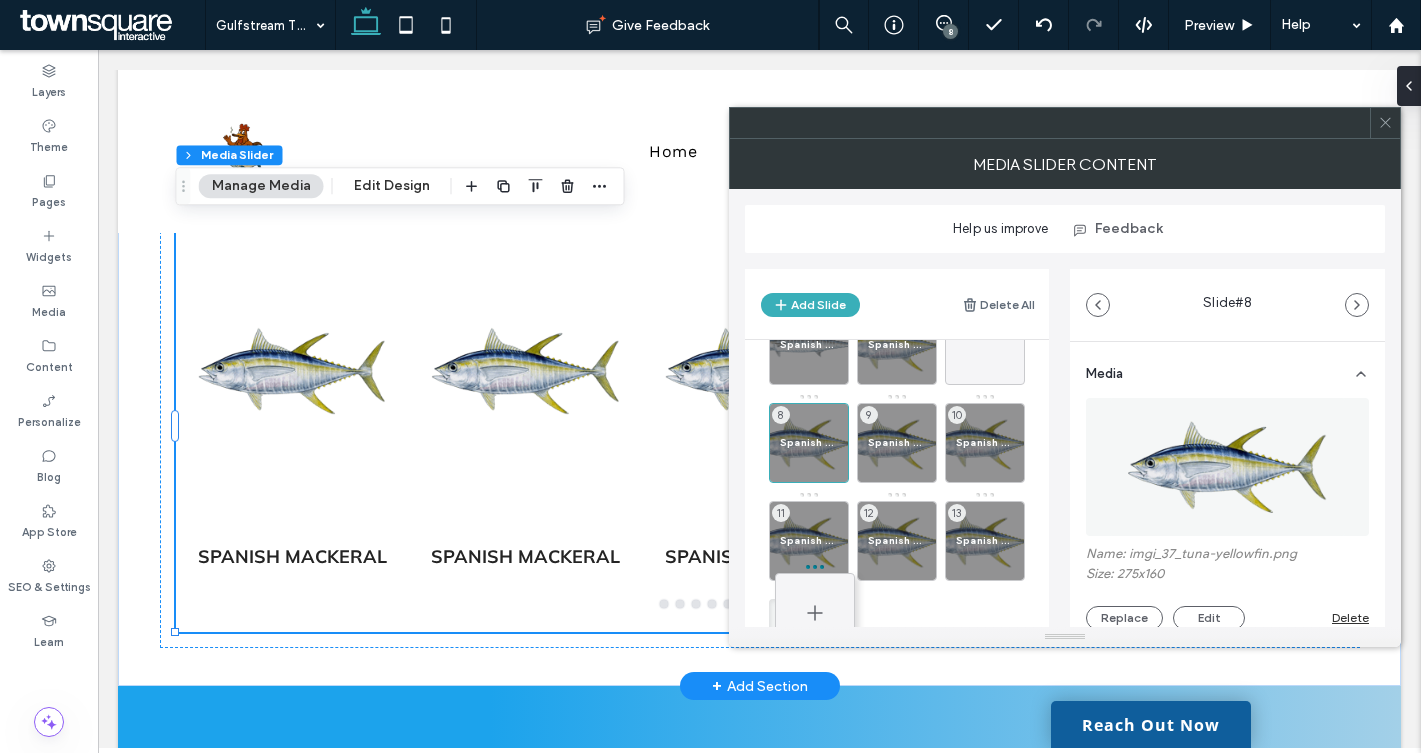 drag, startPoint x: 813, startPoint y: 446, endPoint x: 819, endPoint y: 616, distance: 170.10585 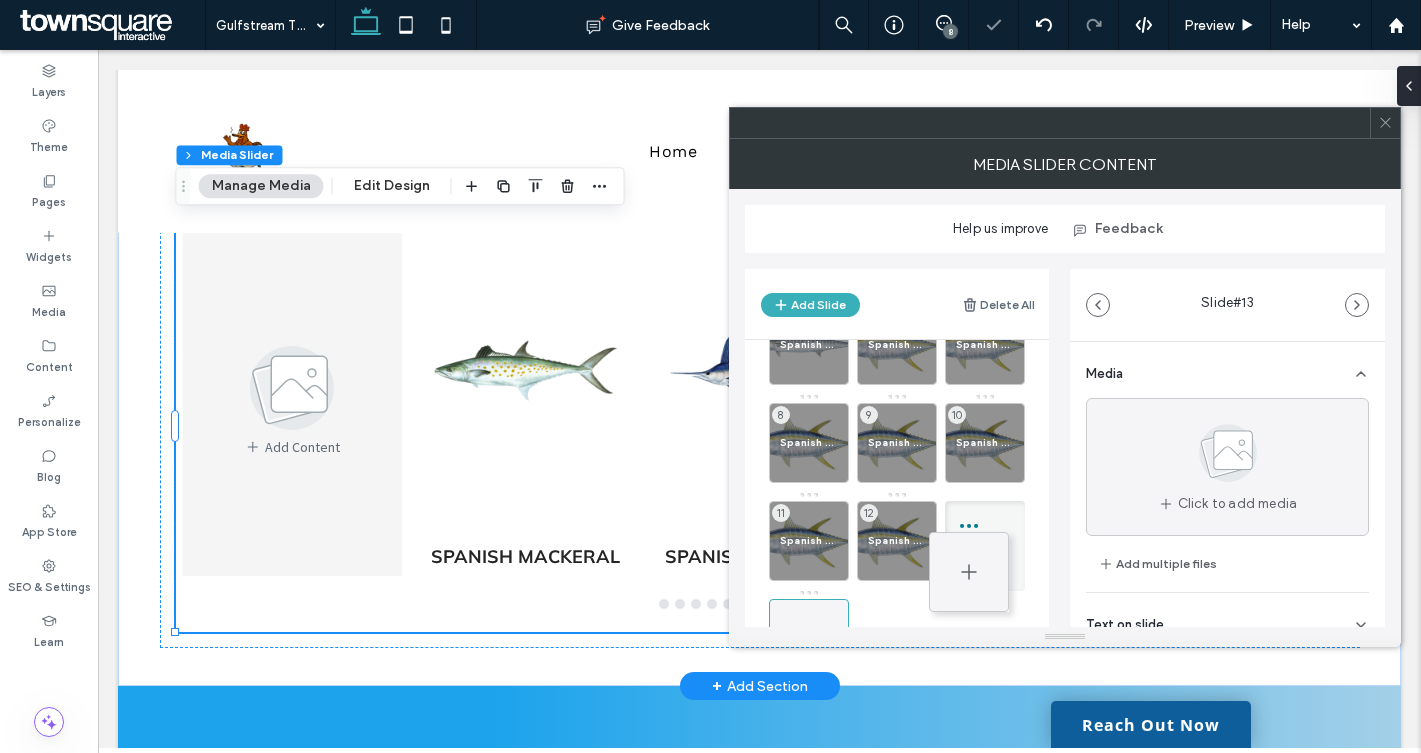 drag, startPoint x: 991, startPoint y: 361, endPoint x: 975, endPoint y: 588, distance: 227.56317 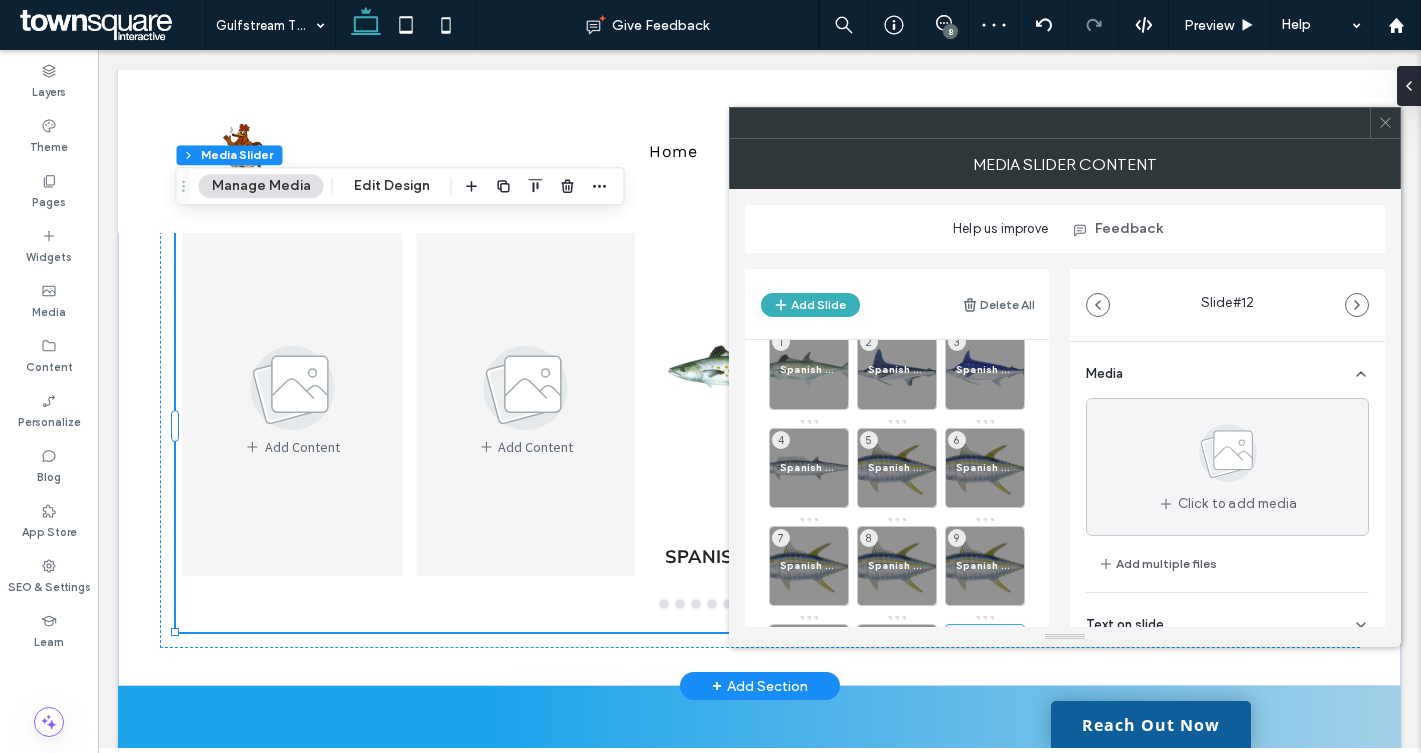 scroll, scrollTop: 35, scrollLeft: 0, axis: vertical 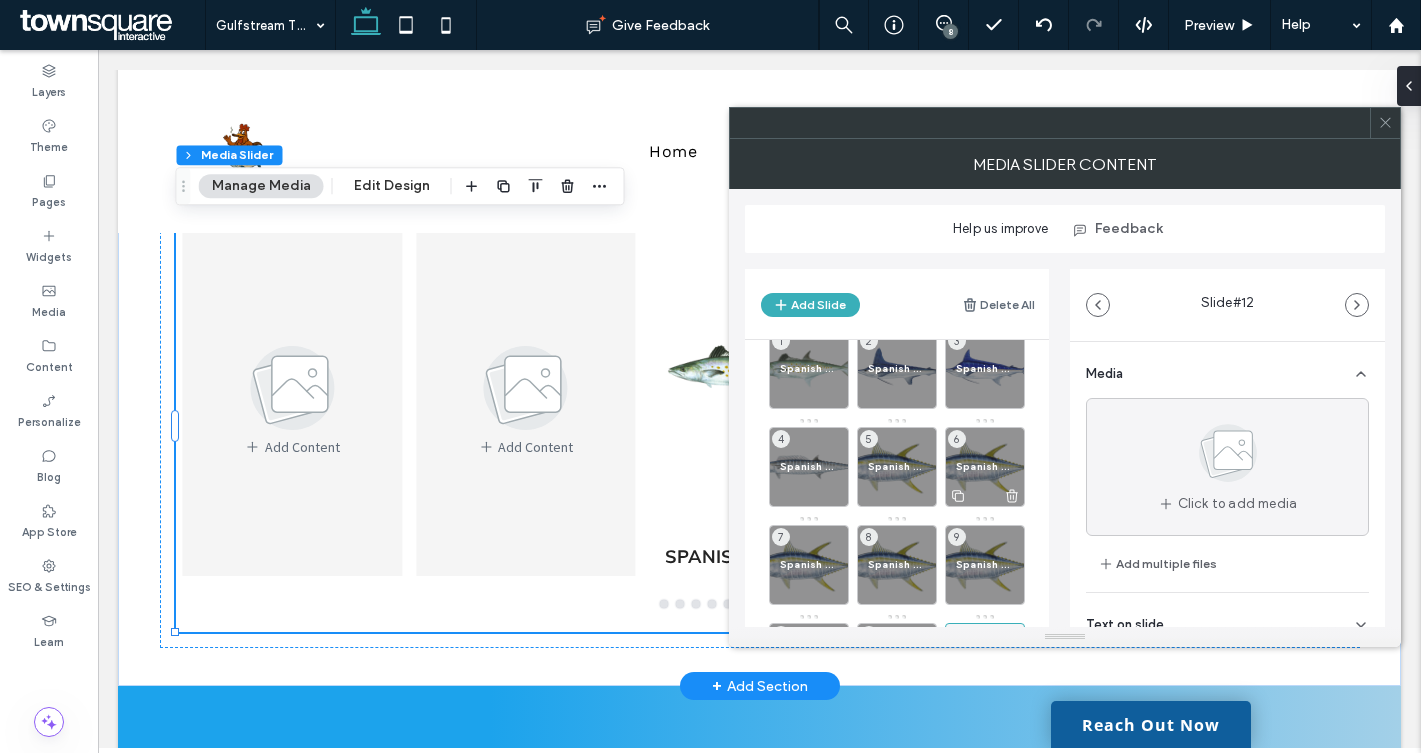 click at bounding box center [985, 495] 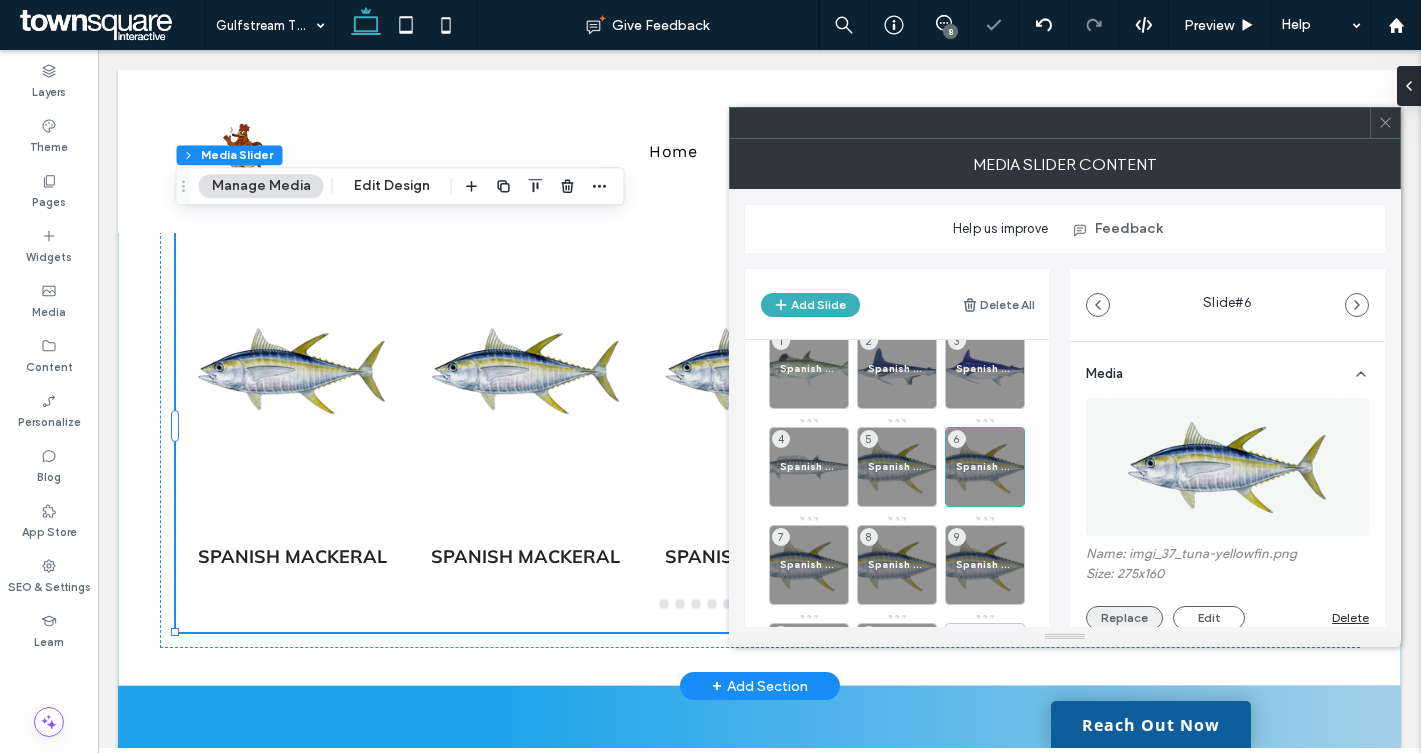 click on "Replace" at bounding box center [1124, 618] 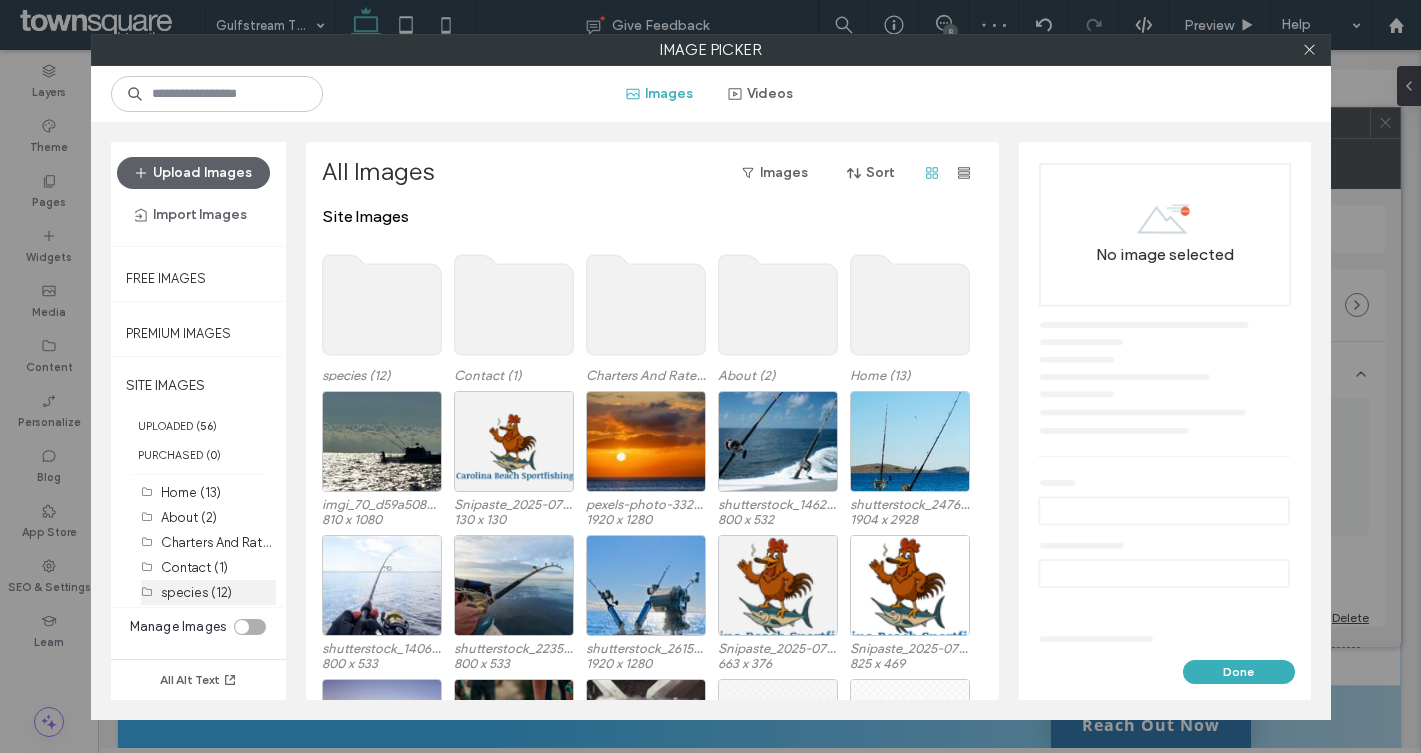 click on "species (12)" at bounding box center [196, 592] 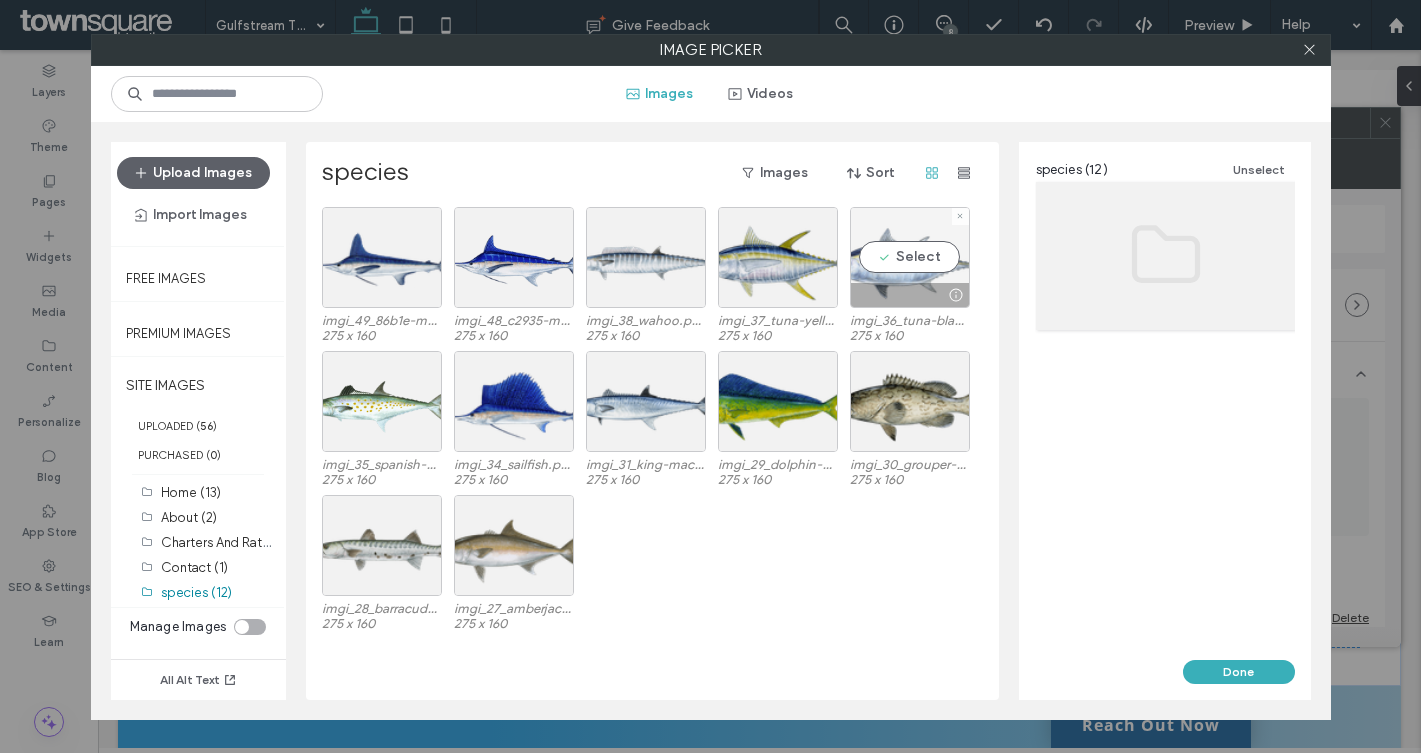 click at bounding box center [910, 295] 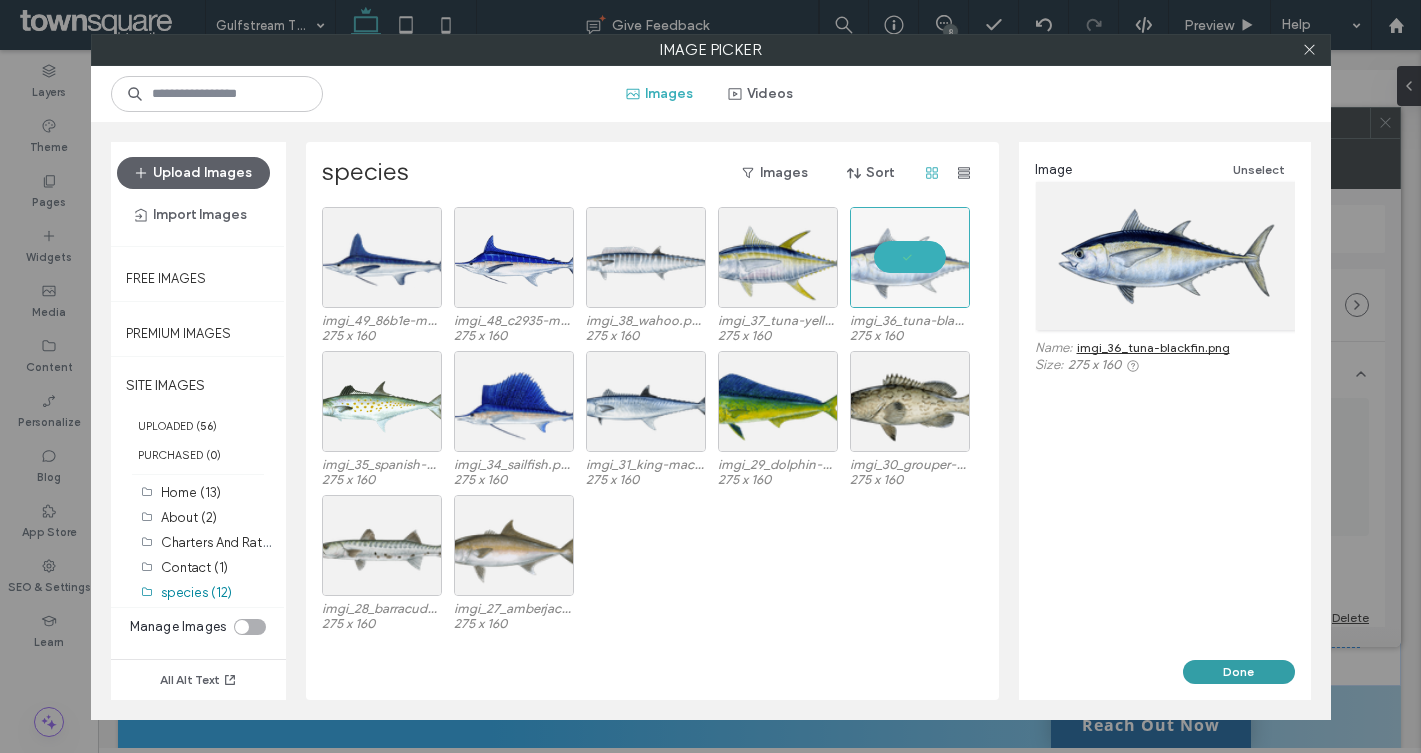 click on "Done" at bounding box center [1239, 672] 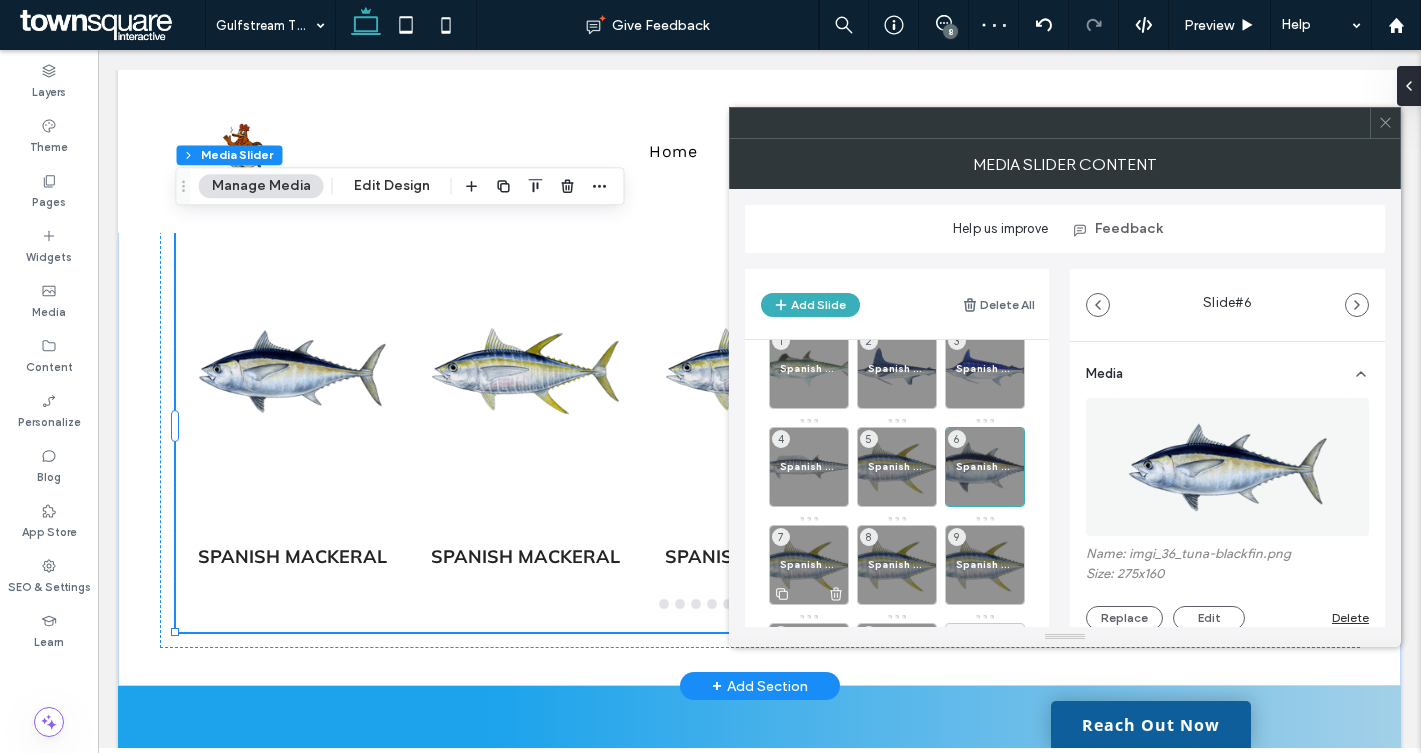 click on "Spanish Mackeral 7" at bounding box center (809, 565) 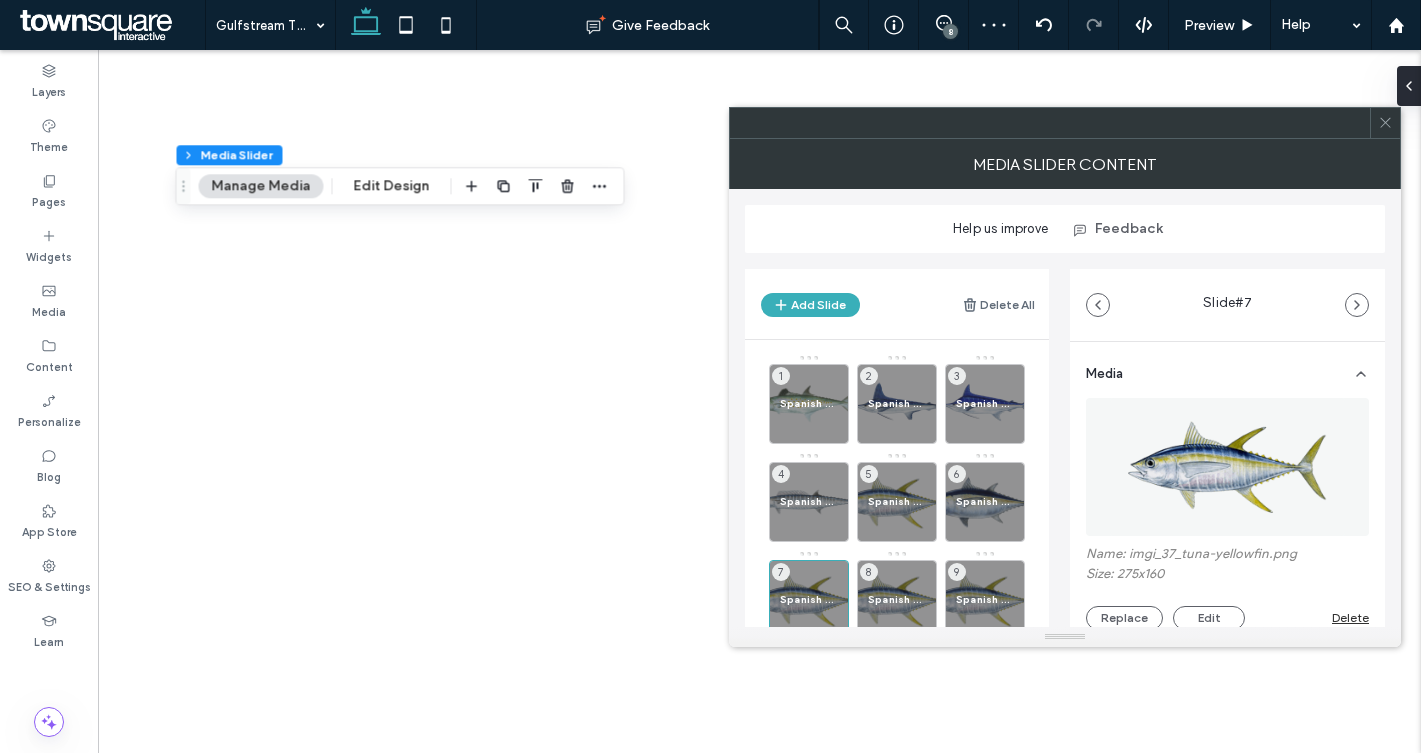 click on "Replace" at bounding box center (1124, 618) 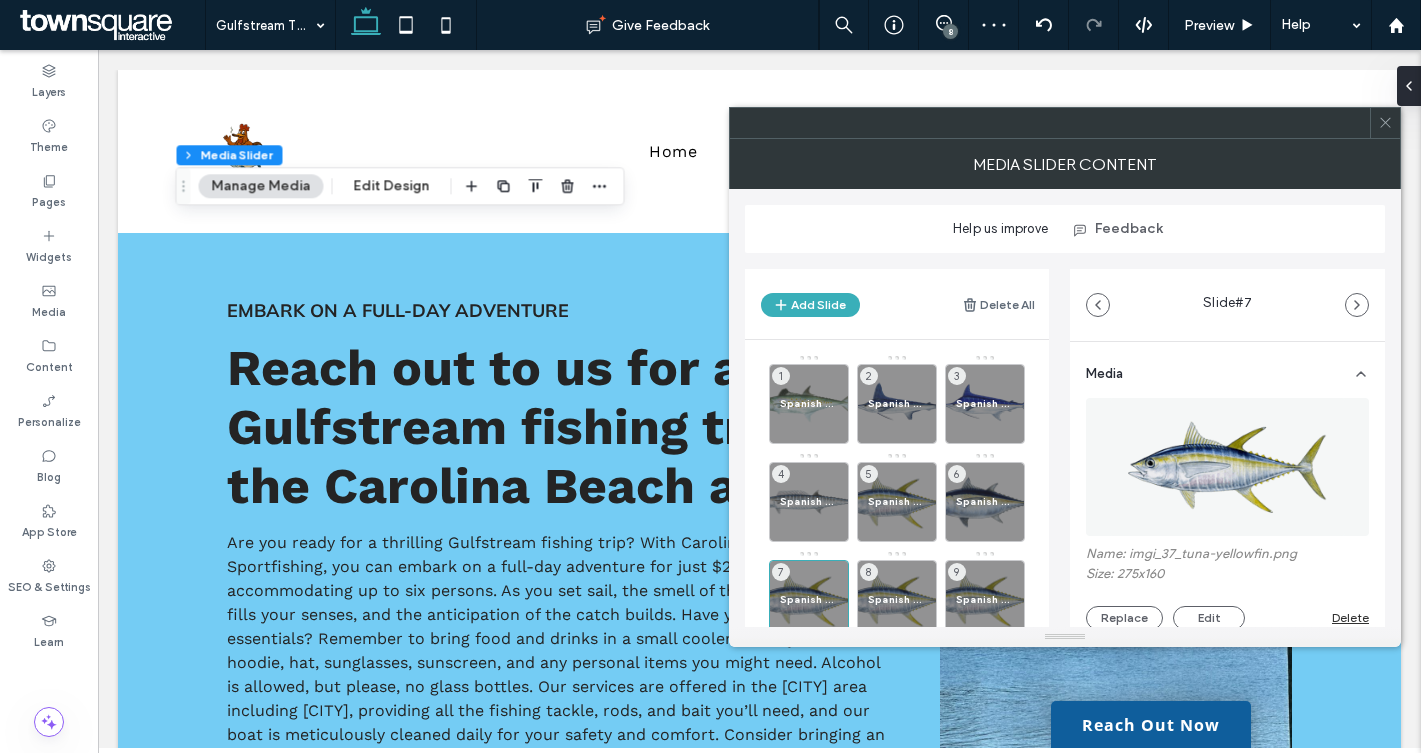 scroll, scrollTop: 873, scrollLeft: 0, axis: vertical 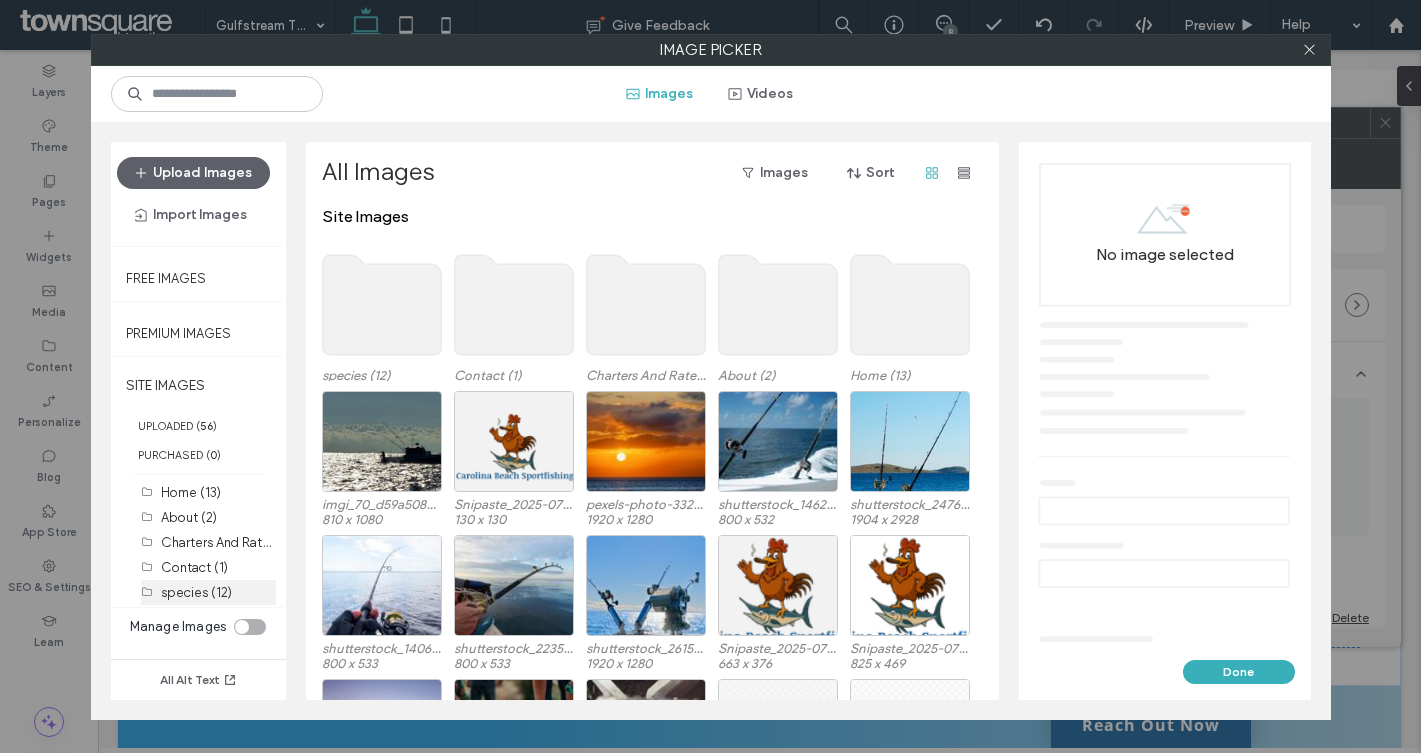 click on "species (12)" at bounding box center (196, 592) 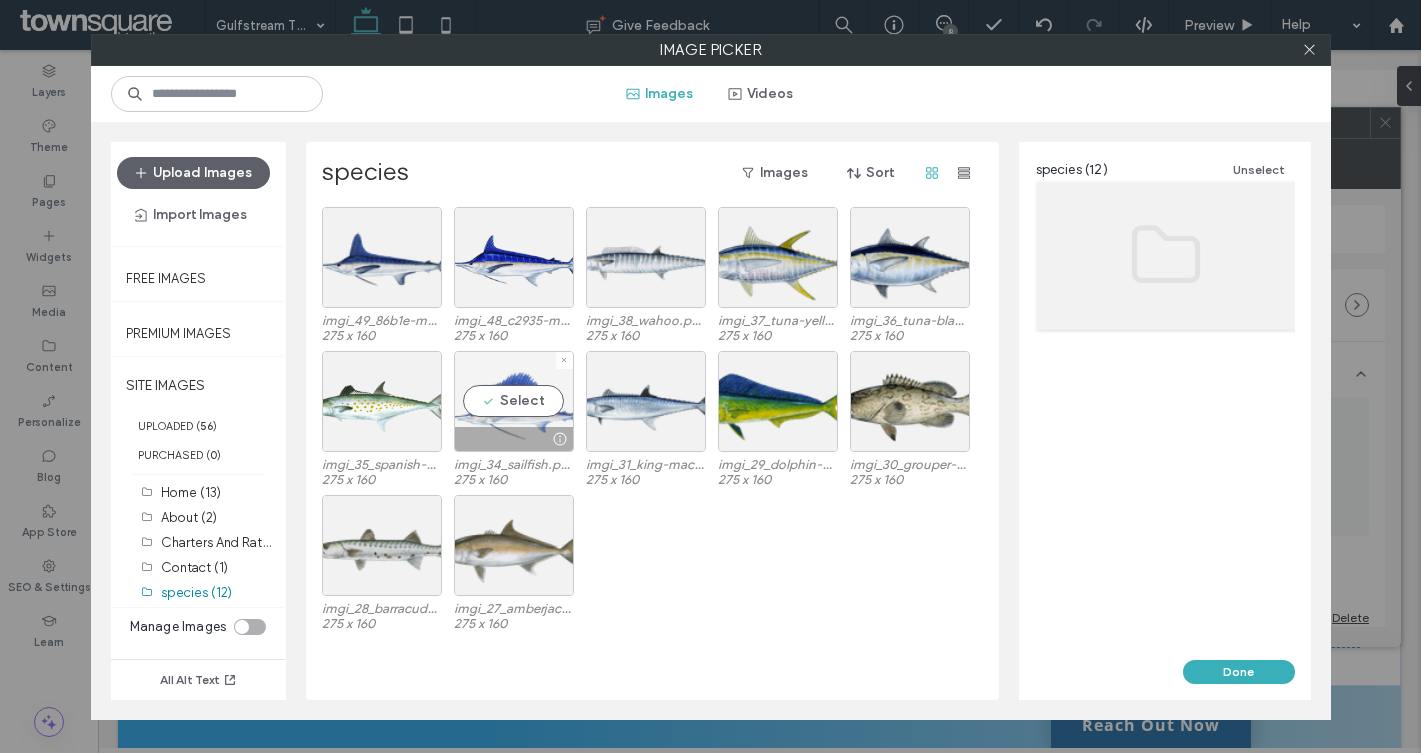 click at bounding box center (514, 439) 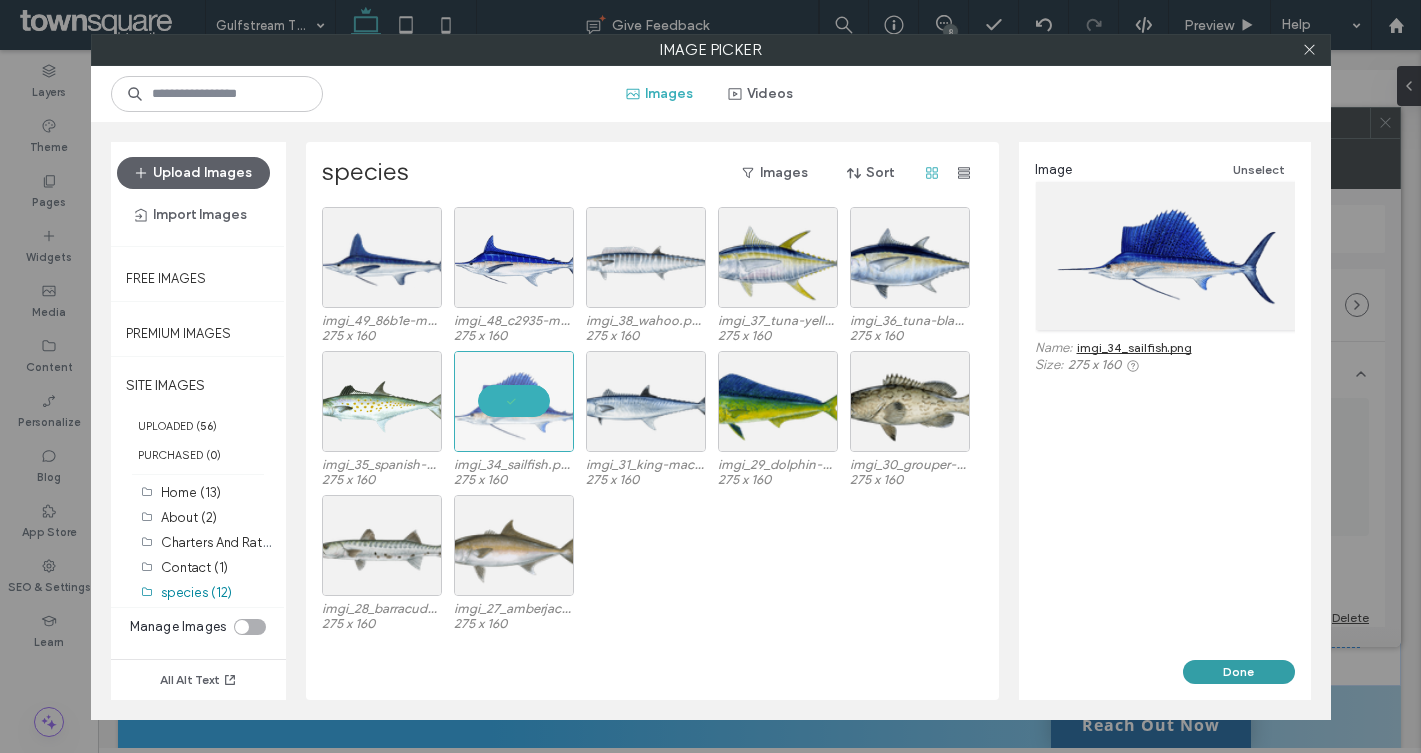click on "Done" at bounding box center [1239, 672] 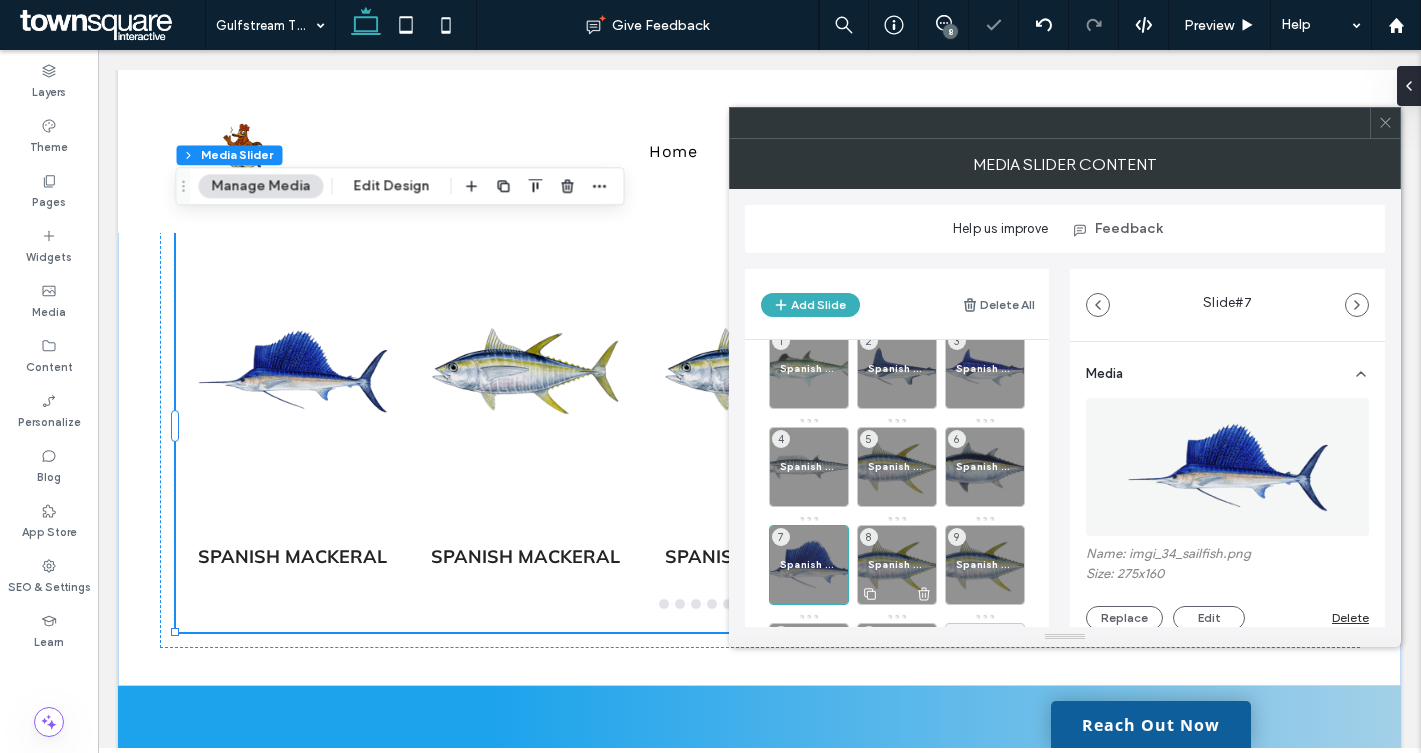 click on "Spanish Mackeral" at bounding box center [897, 564] 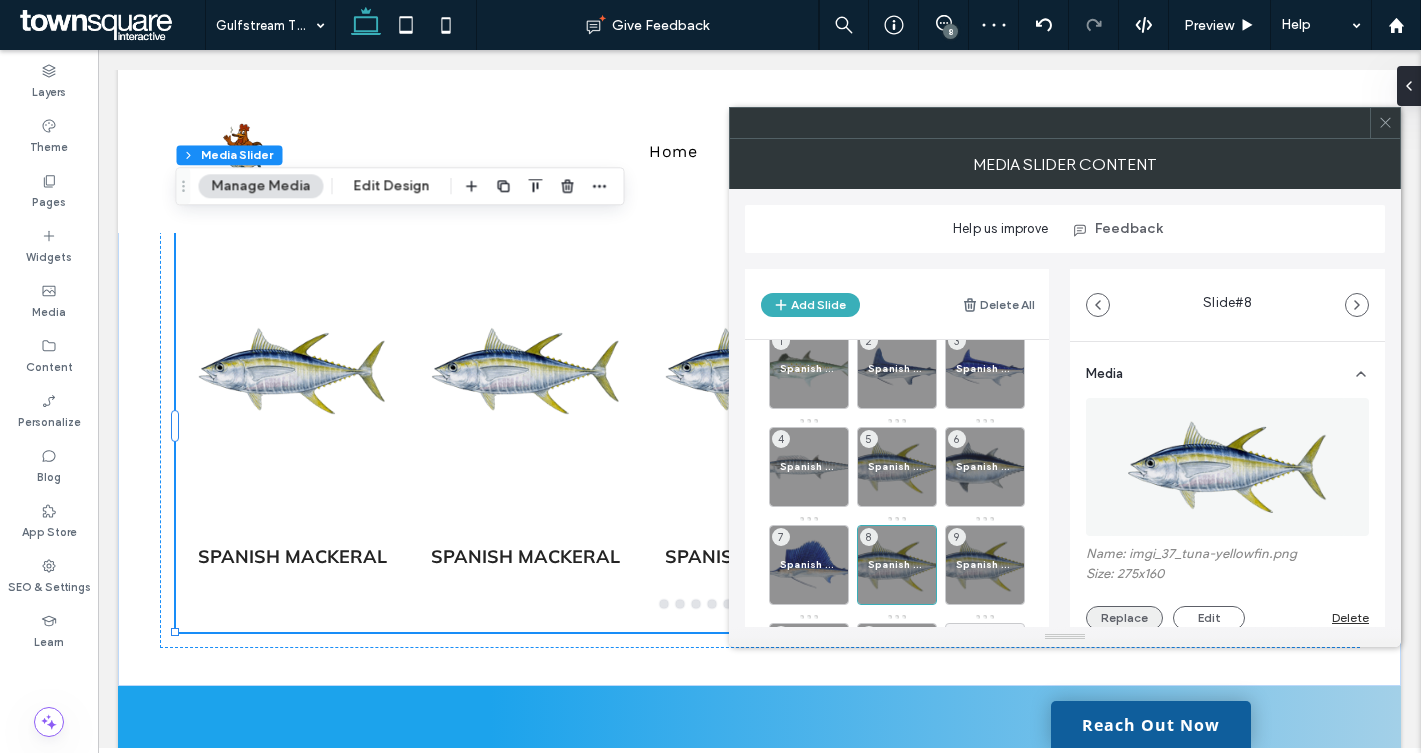 click on "Replace" at bounding box center [1124, 618] 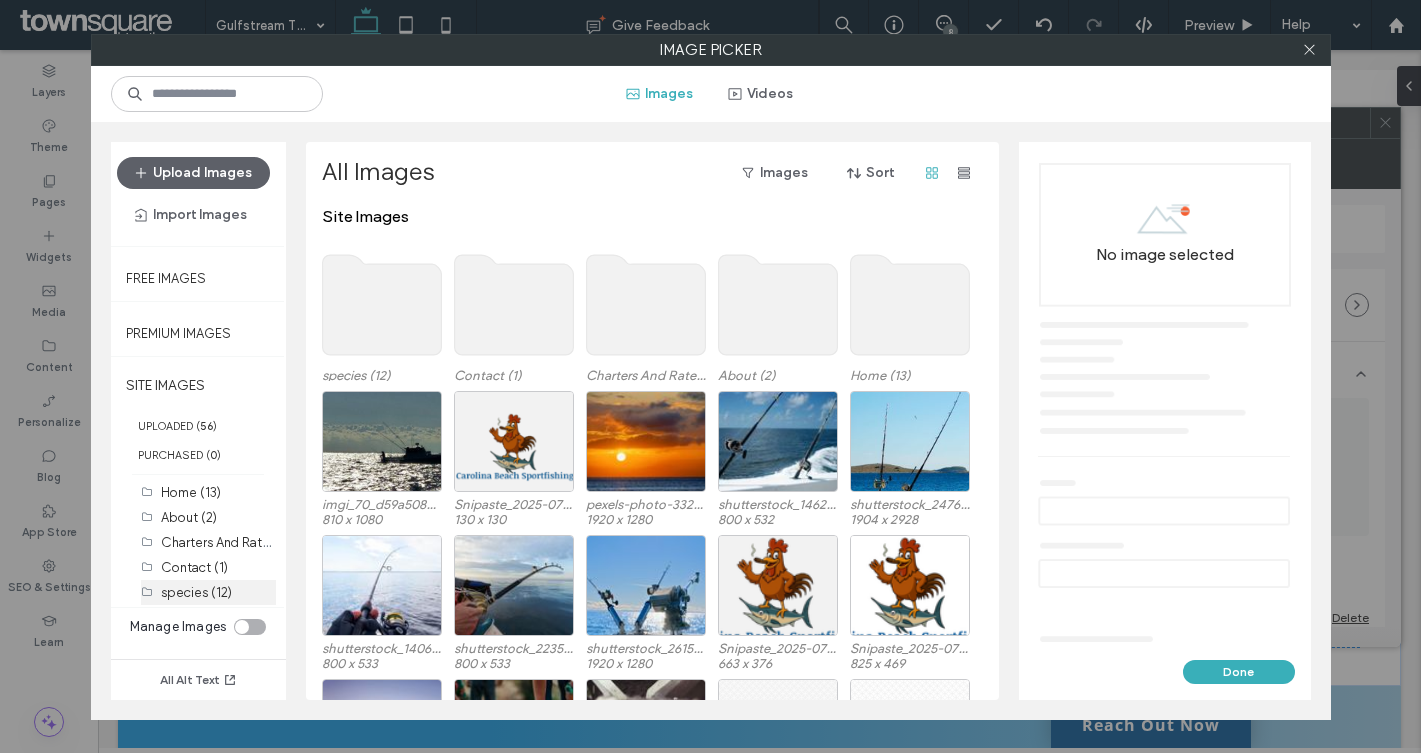 click on "species (12)" at bounding box center (196, 592) 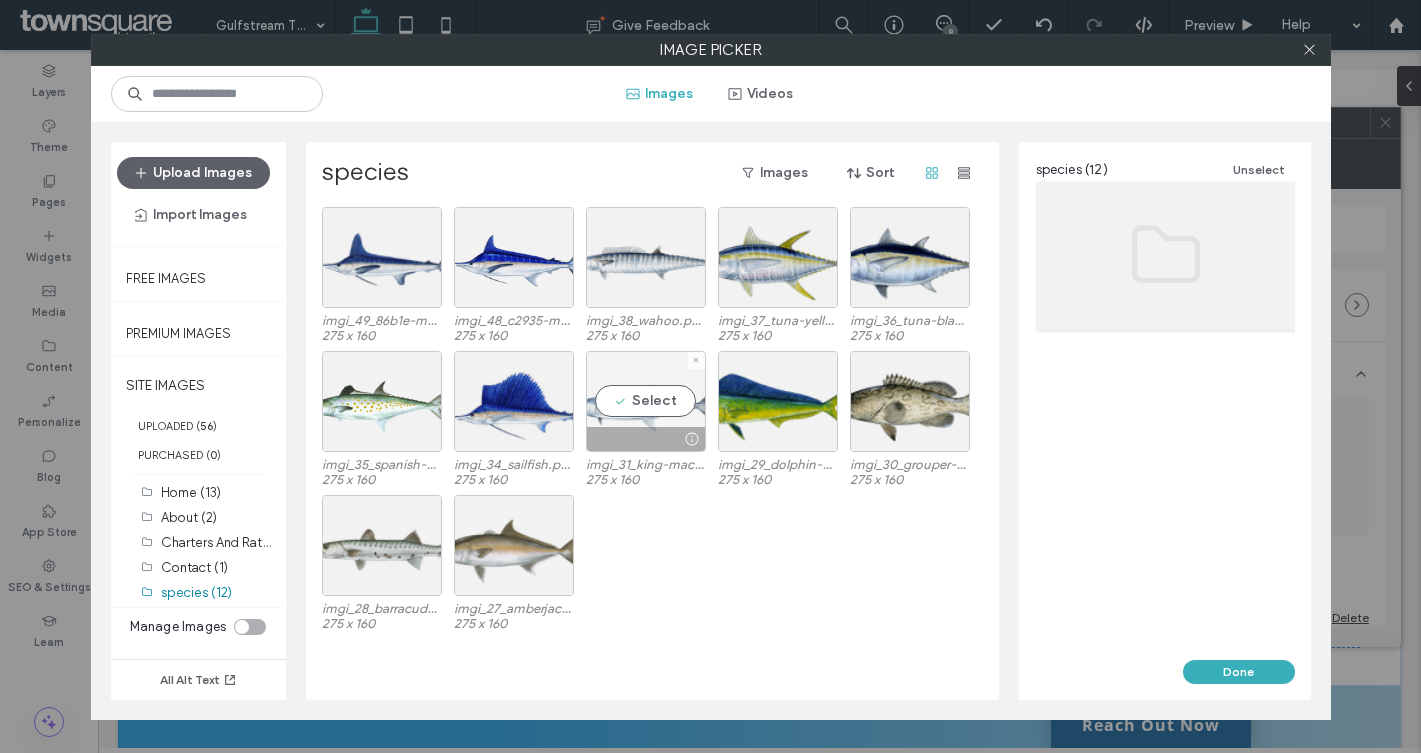 click at bounding box center [646, 439] 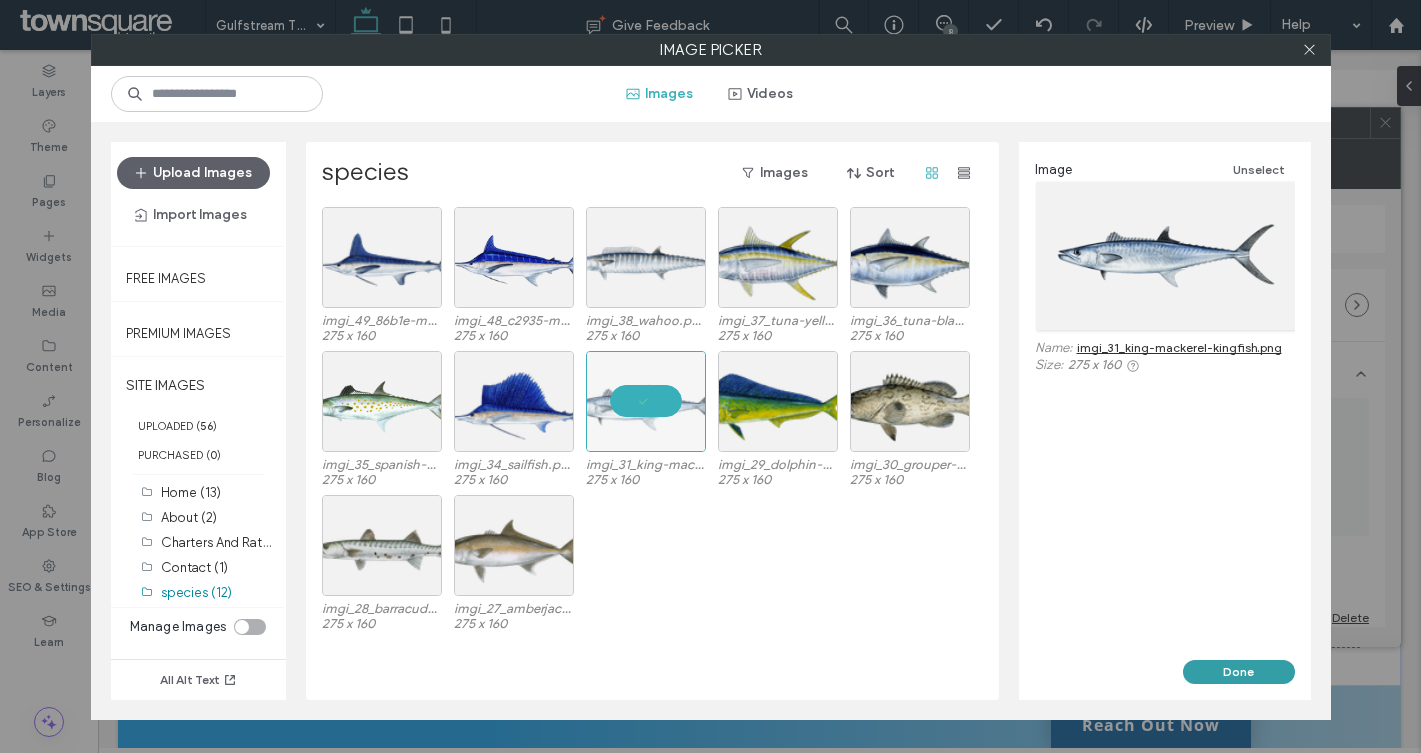 click on "Done" at bounding box center (1239, 672) 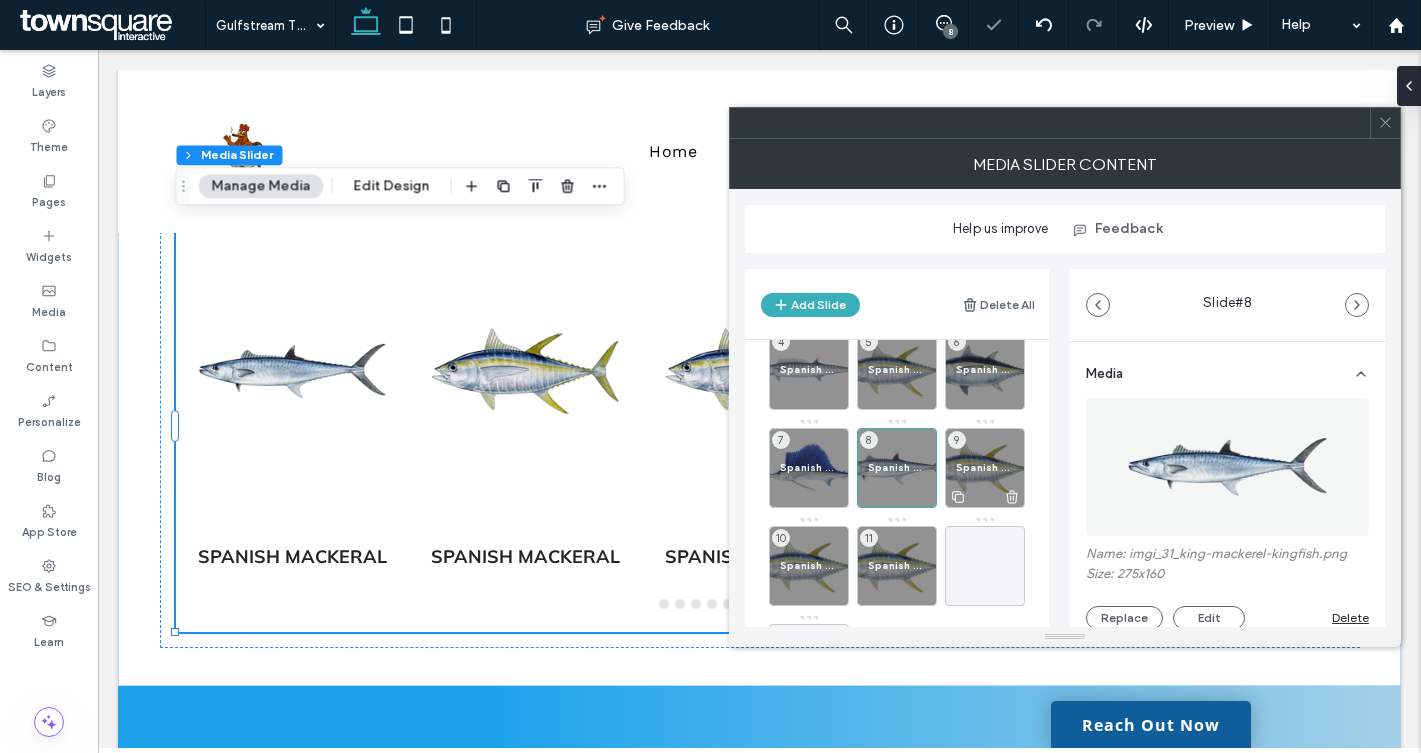 scroll, scrollTop: 136, scrollLeft: 0, axis: vertical 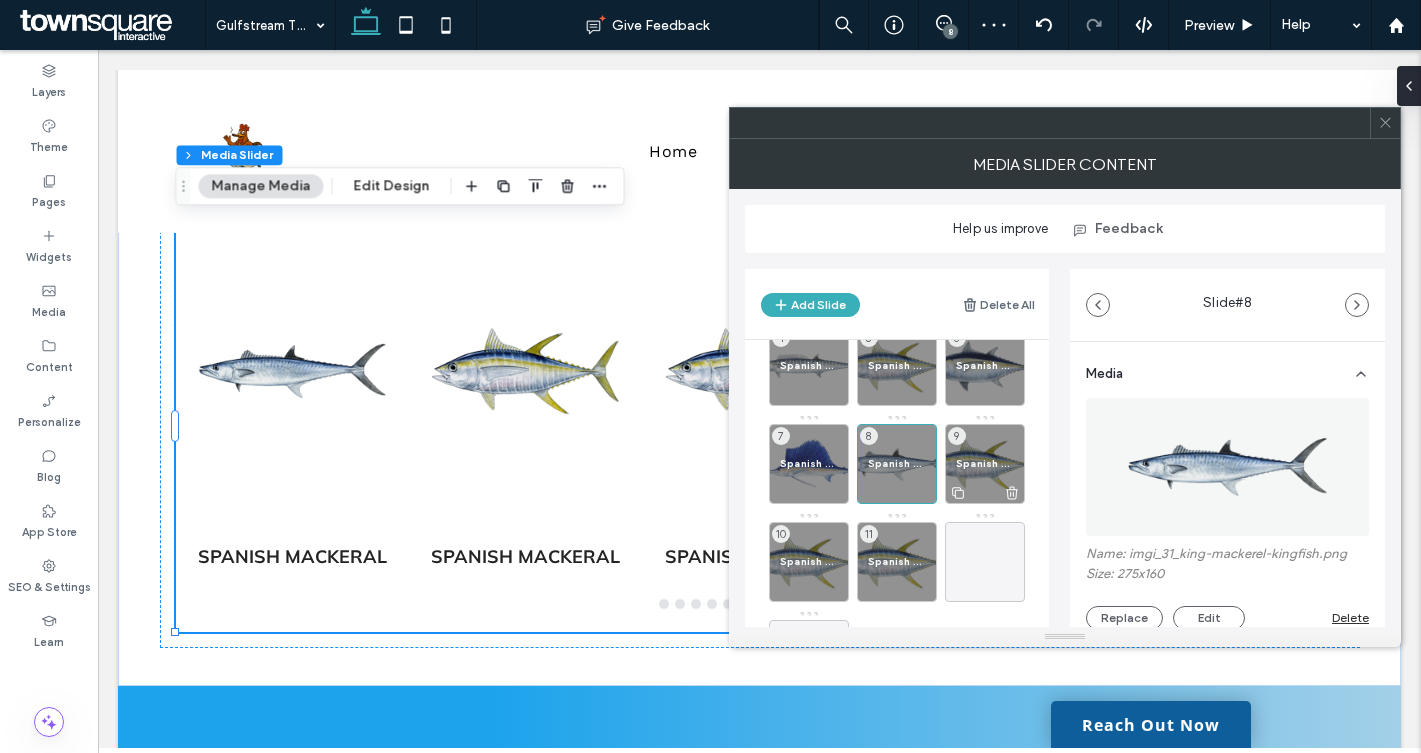 click on "Spanish Mackeral" at bounding box center (985, 463) 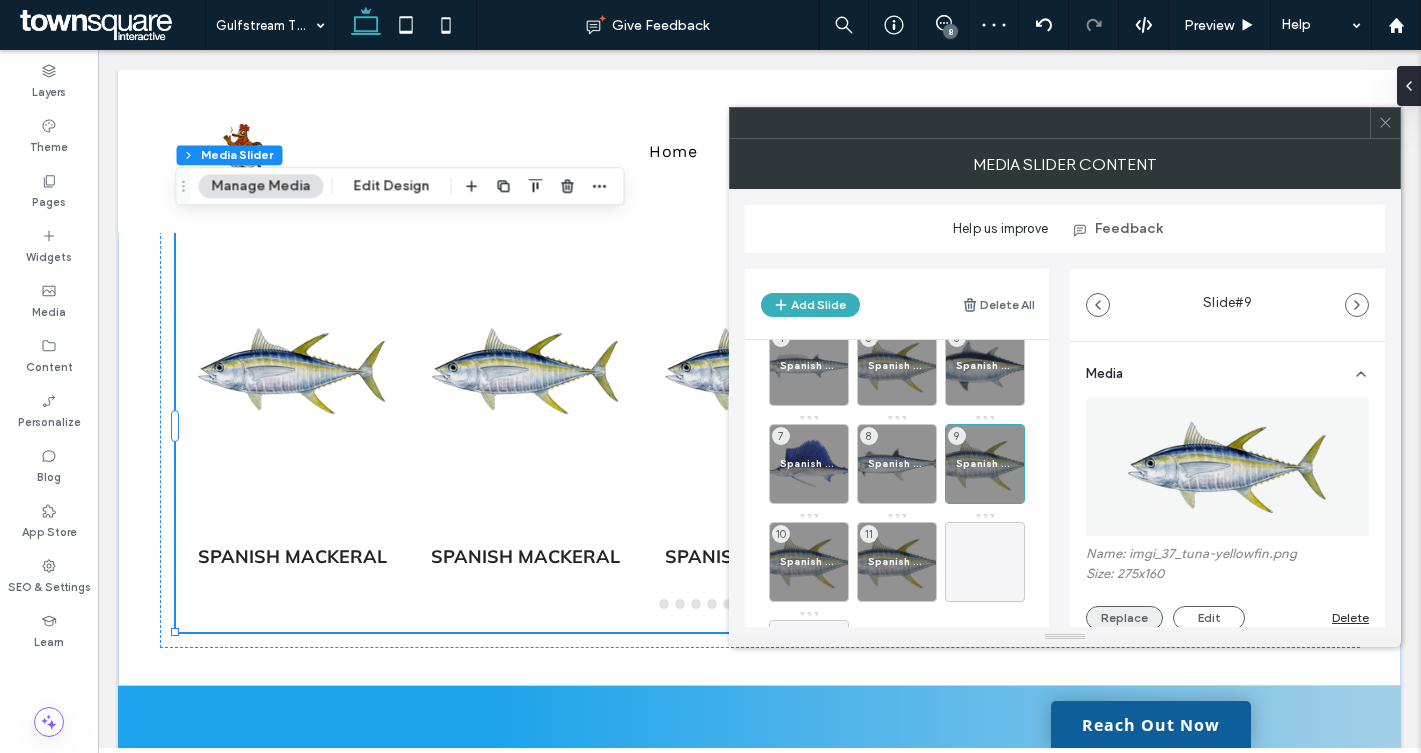 click on "Replace" at bounding box center [1124, 618] 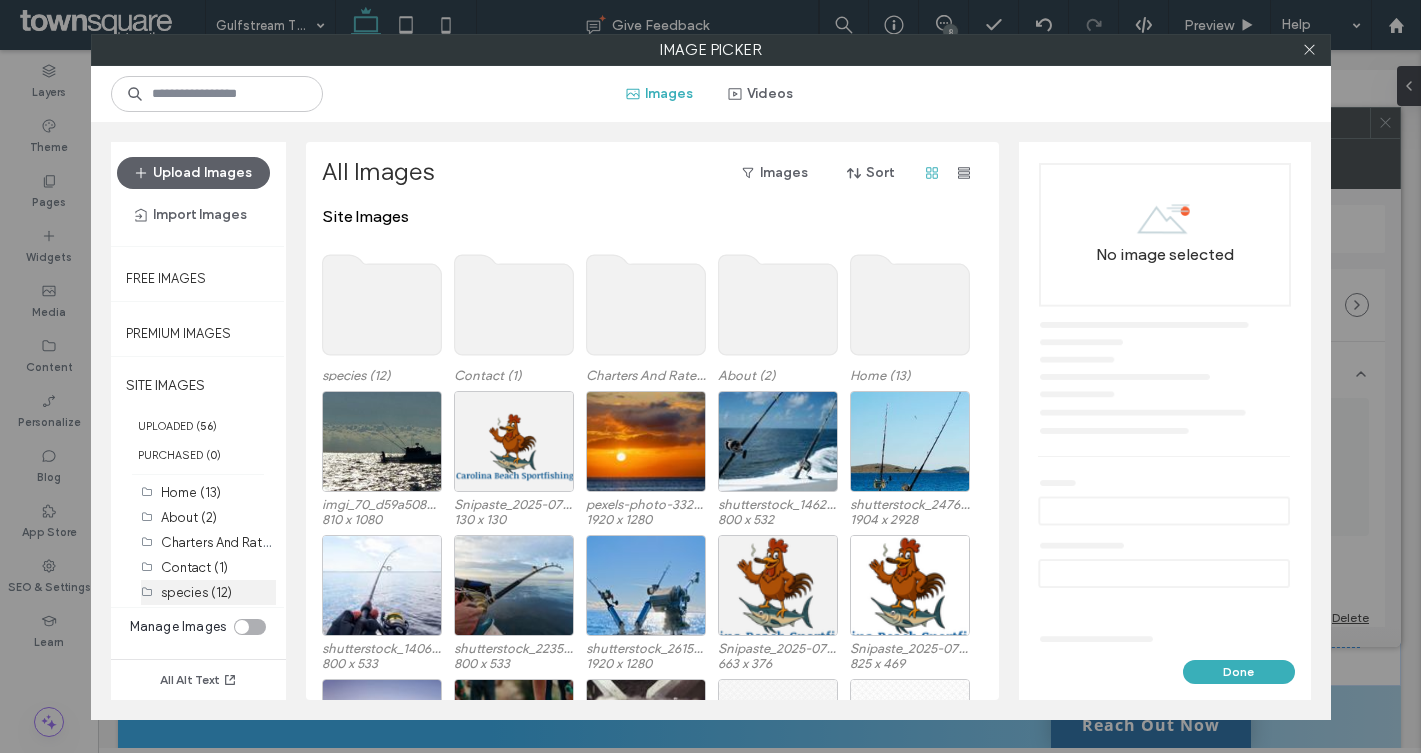 click on "species (12)" at bounding box center [196, 592] 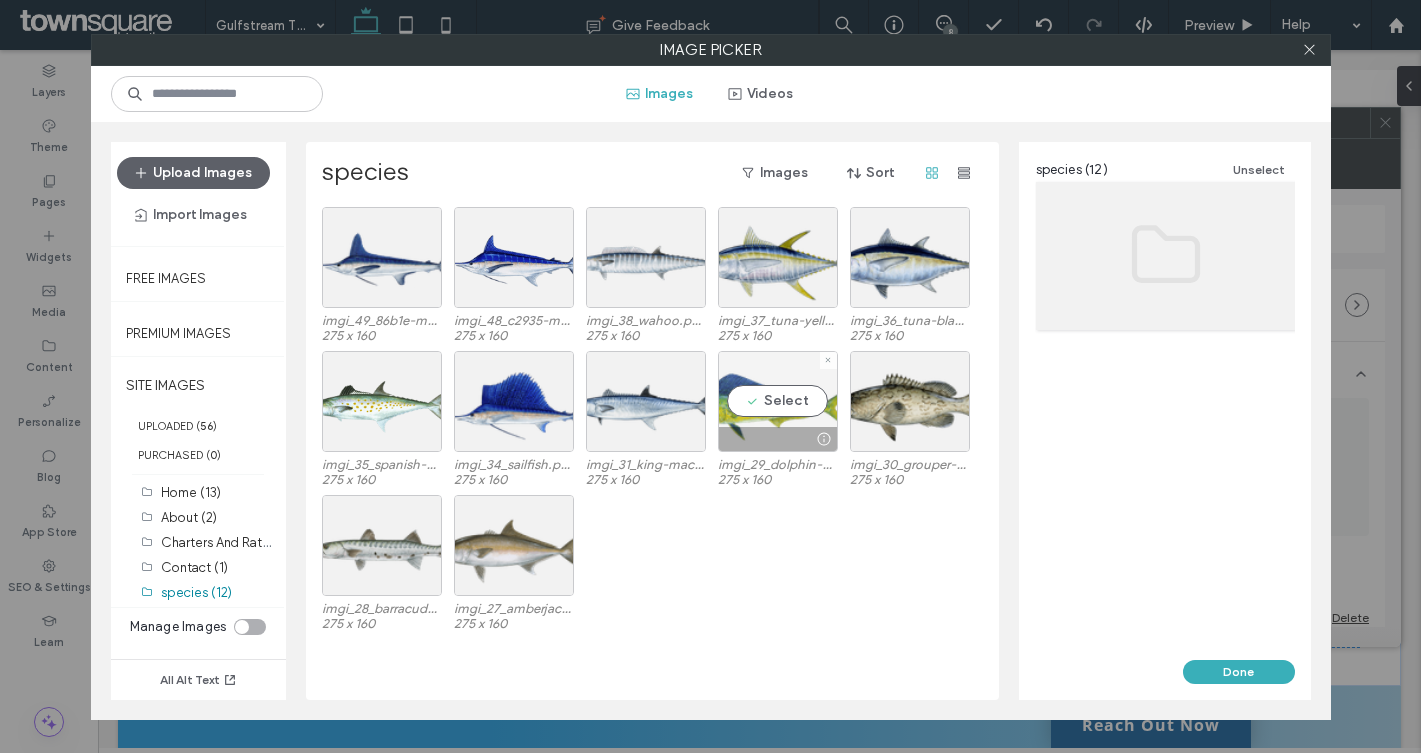 click at bounding box center (778, 439) 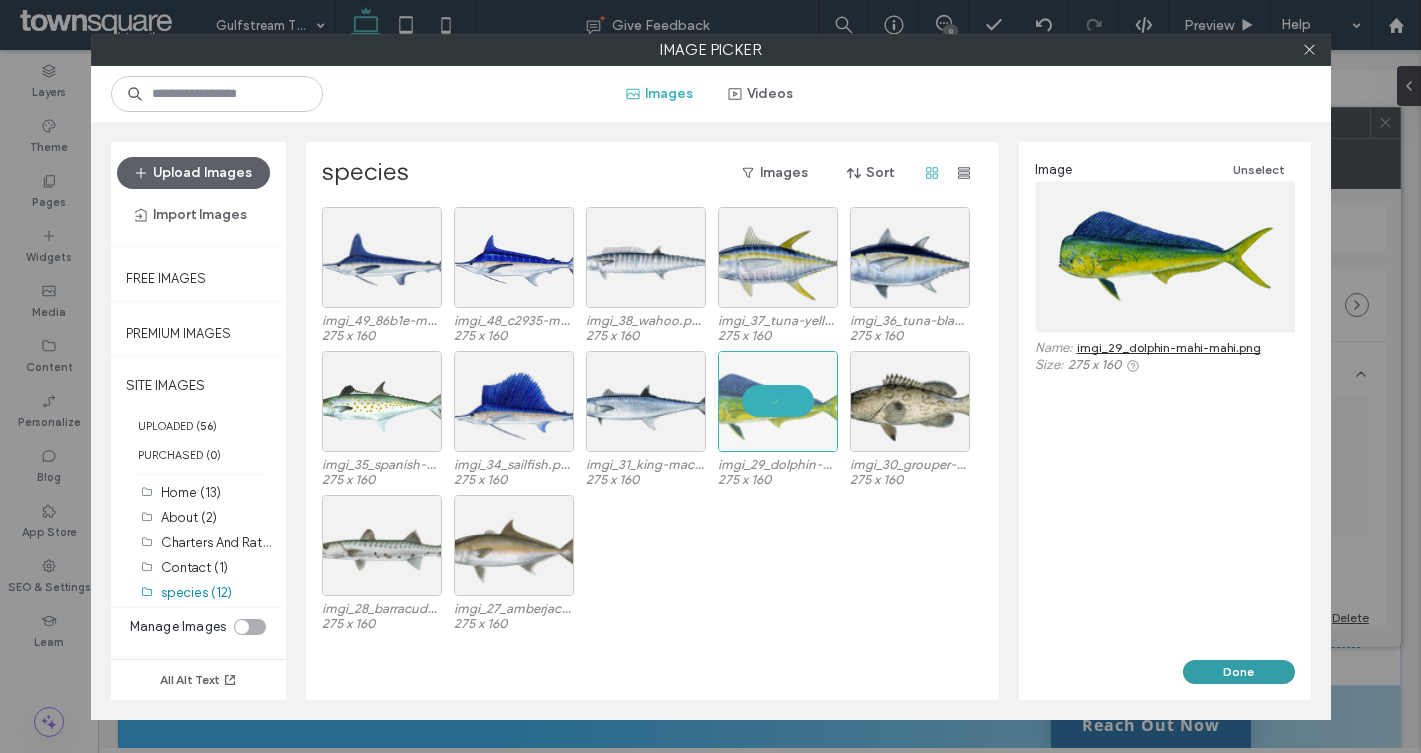 click on "Done" at bounding box center (1239, 672) 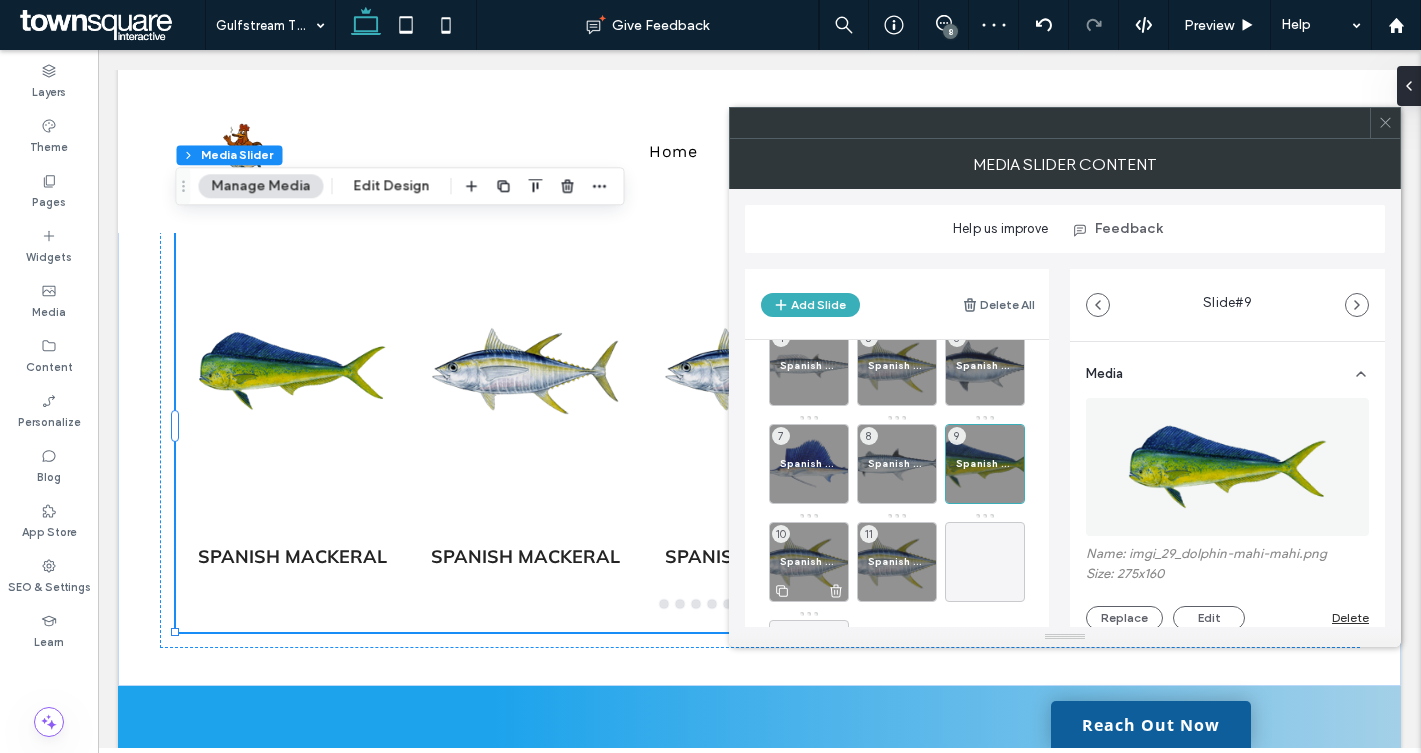 click on "Spanish Mackeral 10" at bounding box center (809, 562) 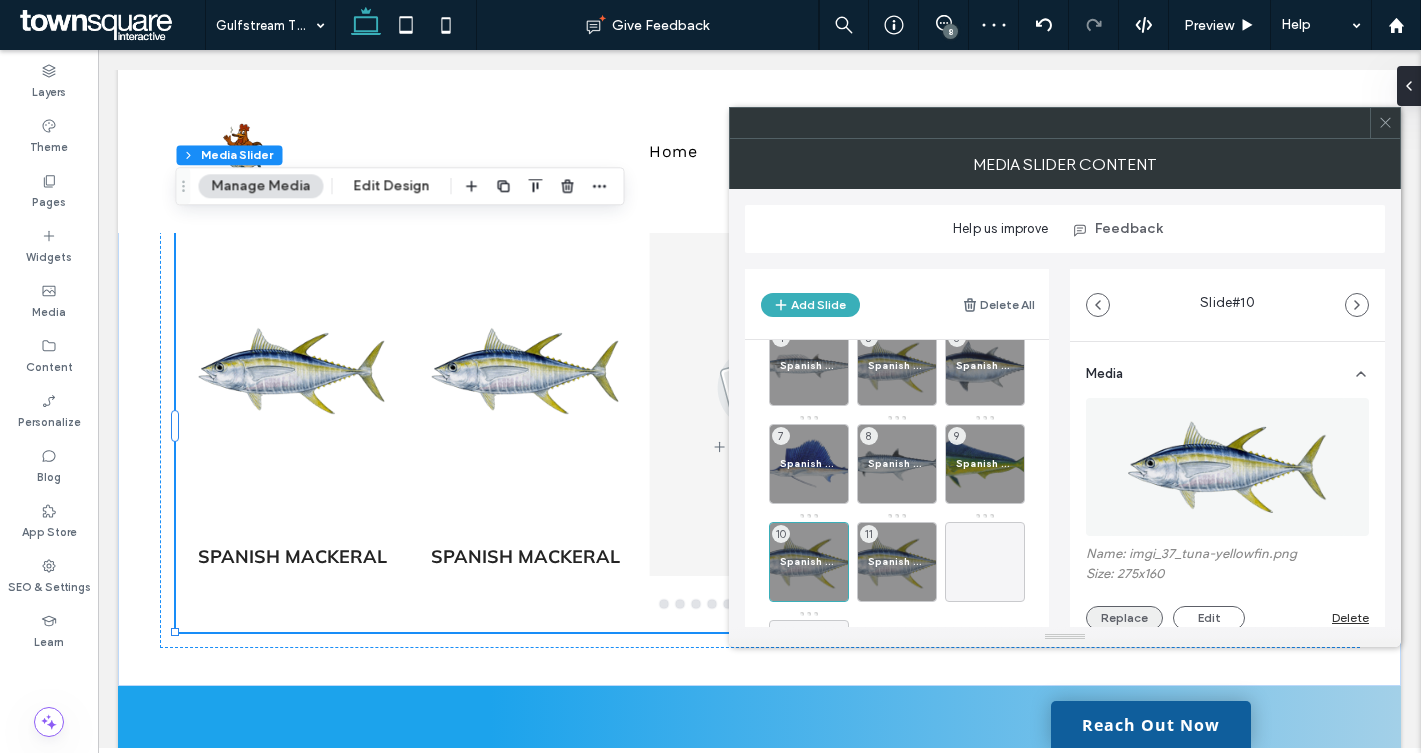click on "Replace" at bounding box center (1124, 618) 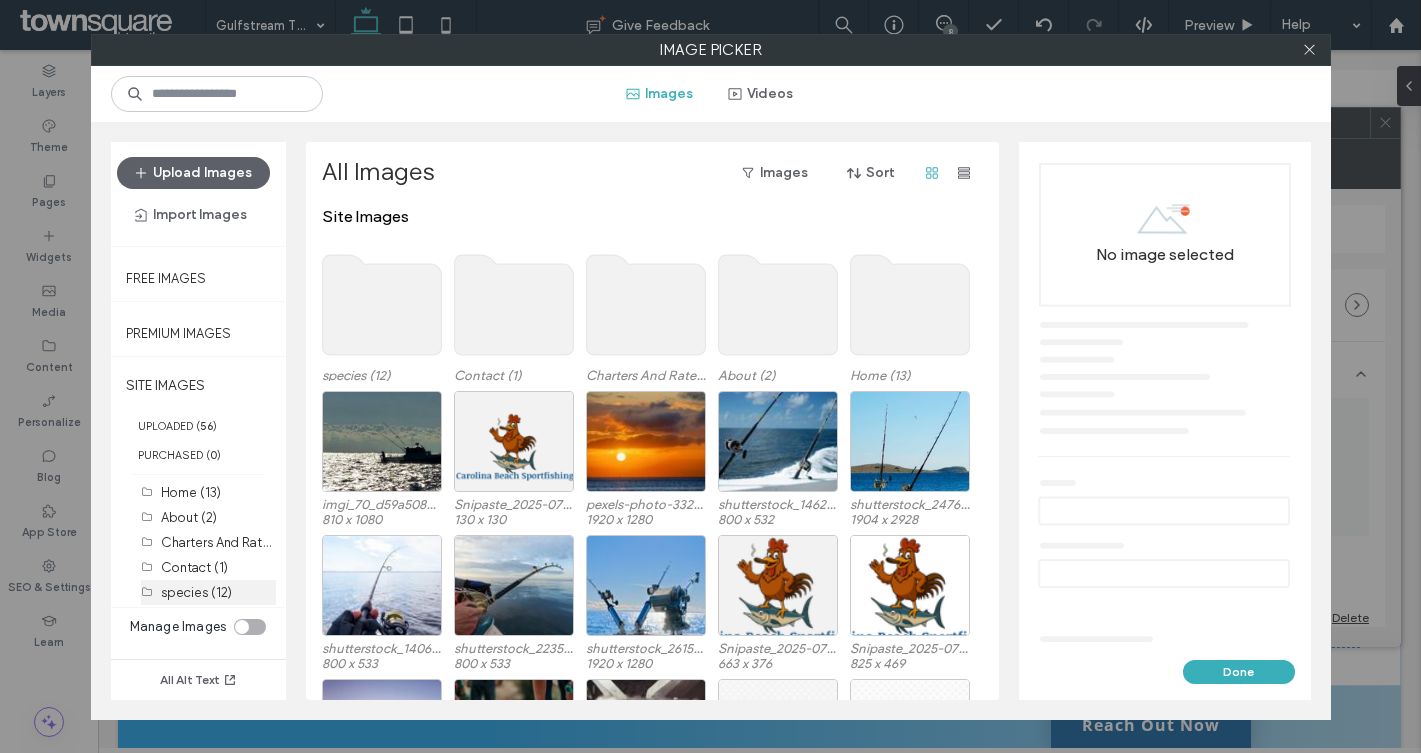 click on "species (12)" at bounding box center [218, 592] 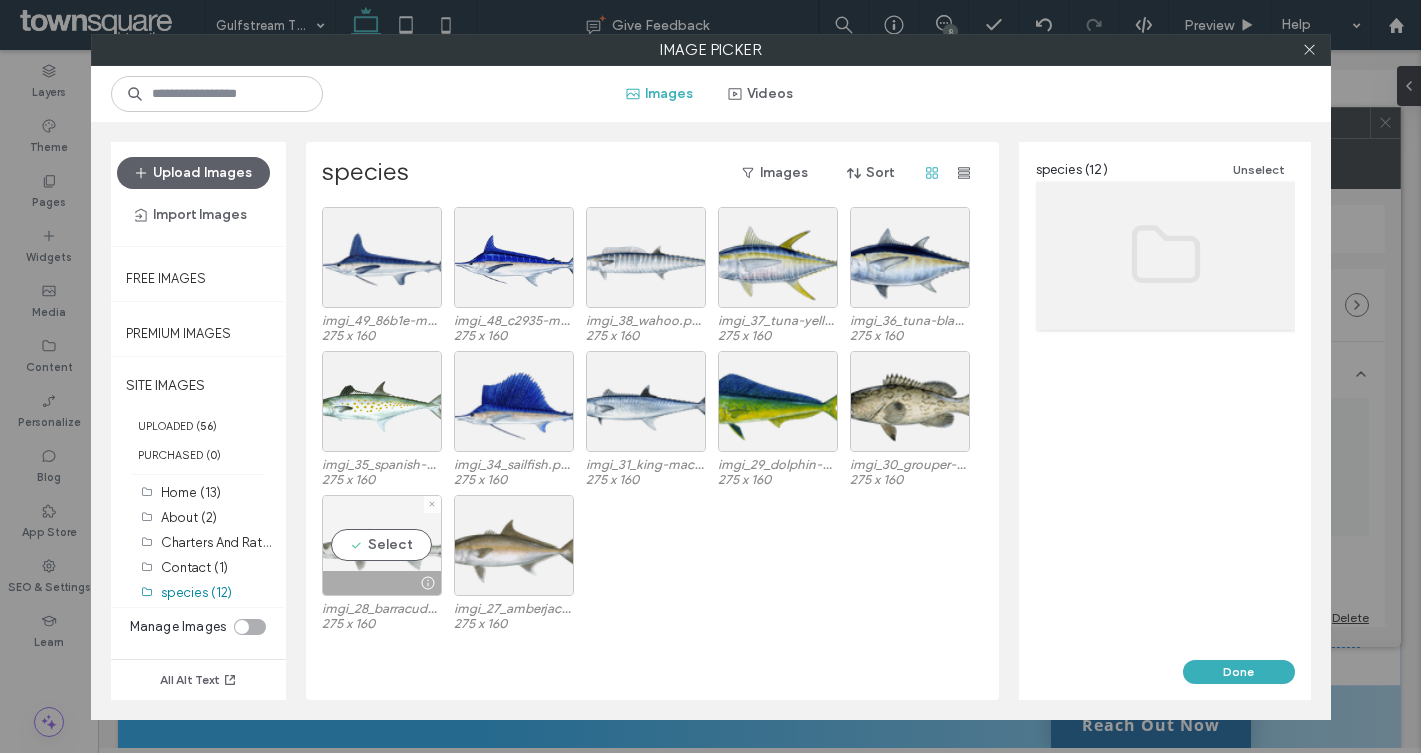 click at bounding box center [382, 583] 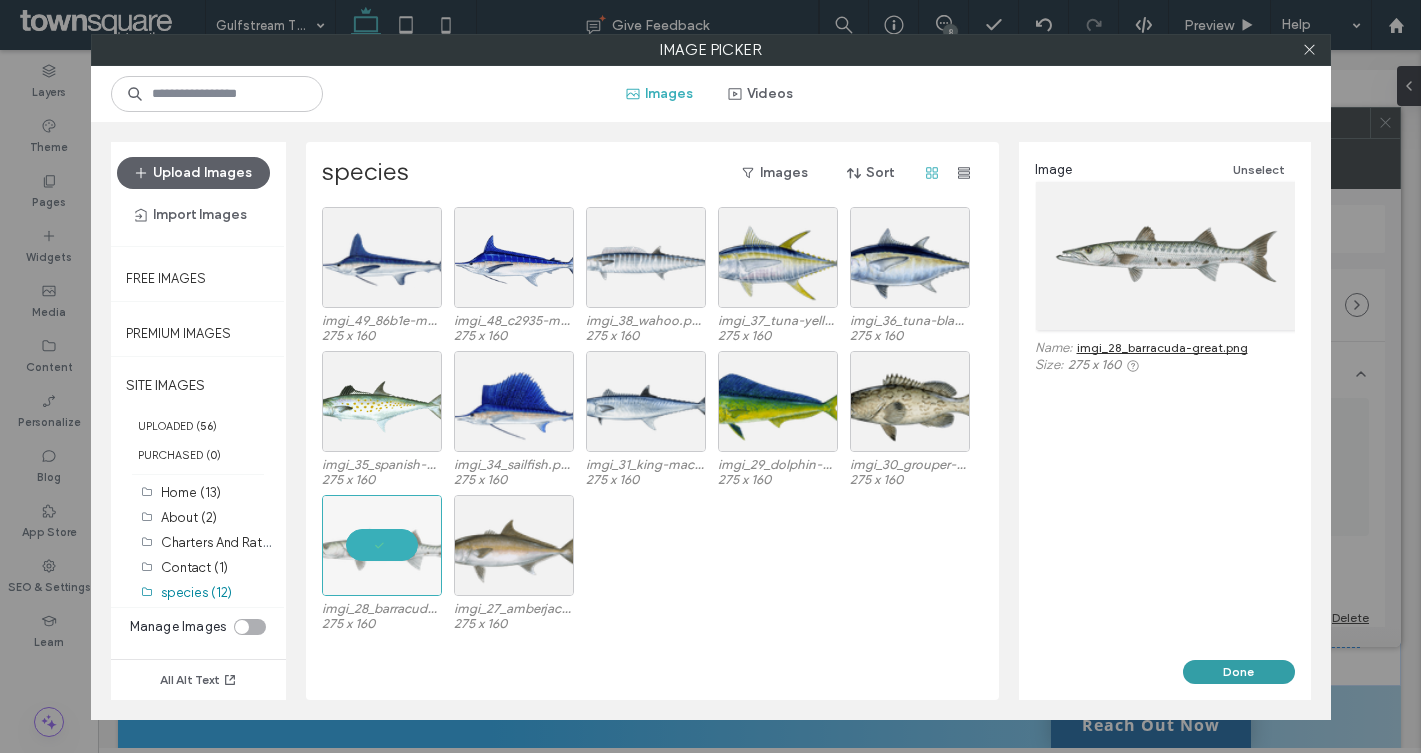 click on "Done" at bounding box center (1239, 672) 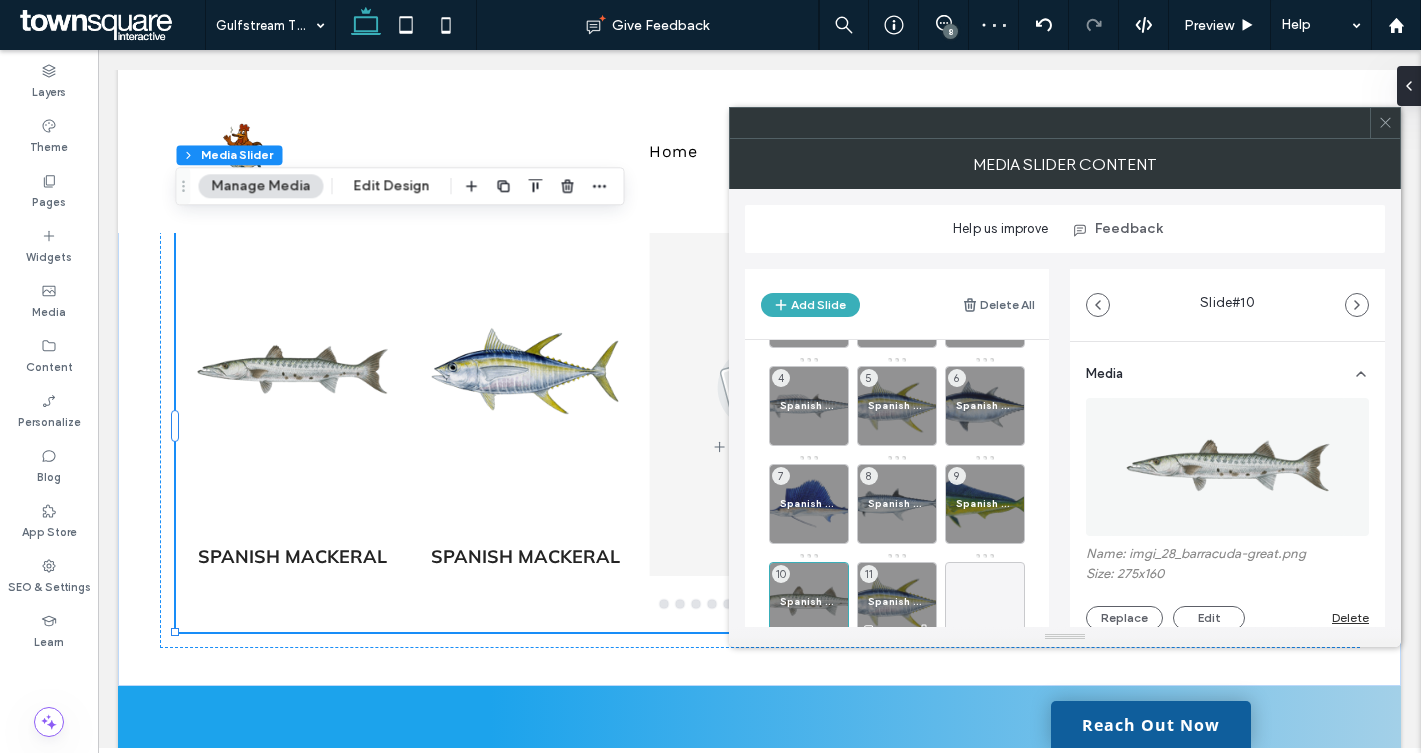 scroll, scrollTop: 118, scrollLeft: 0, axis: vertical 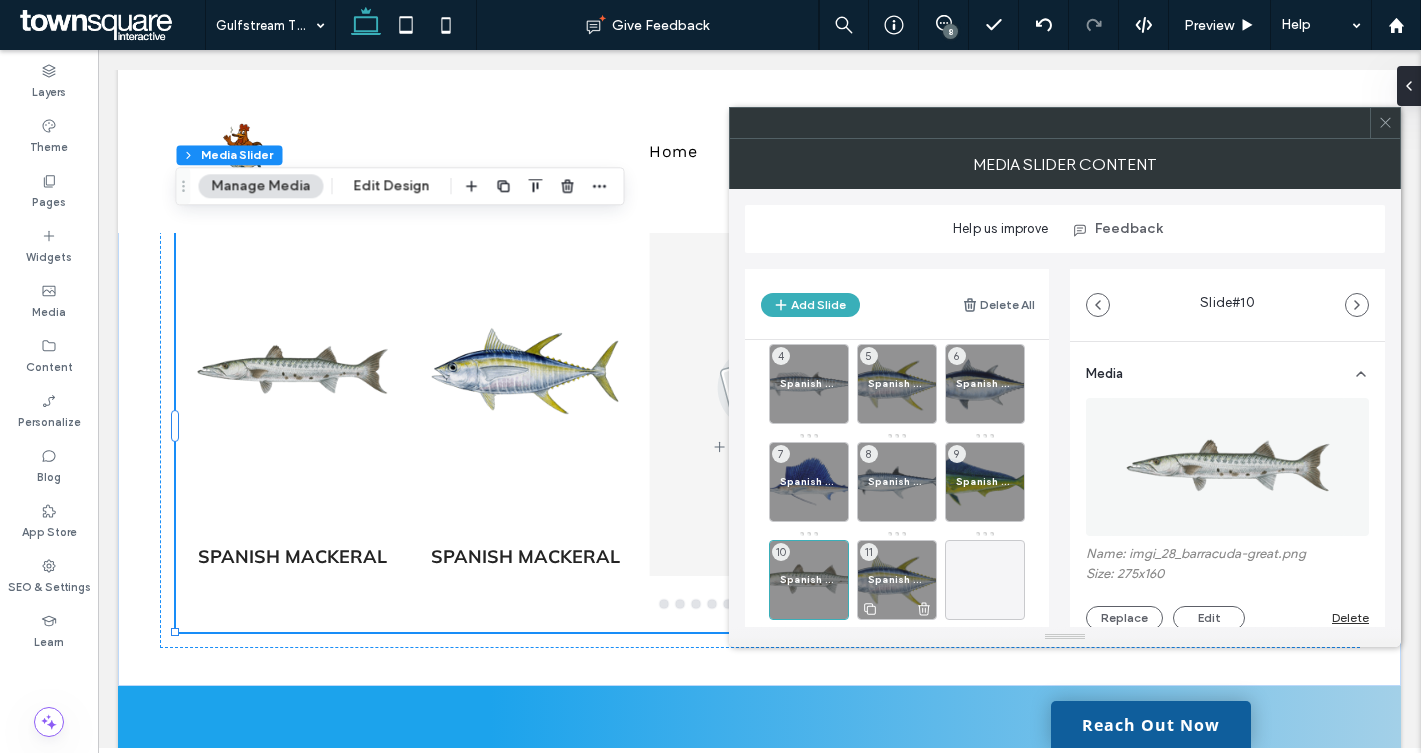 click on "Spanish Mackeral 11" at bounding box center (897, 580) 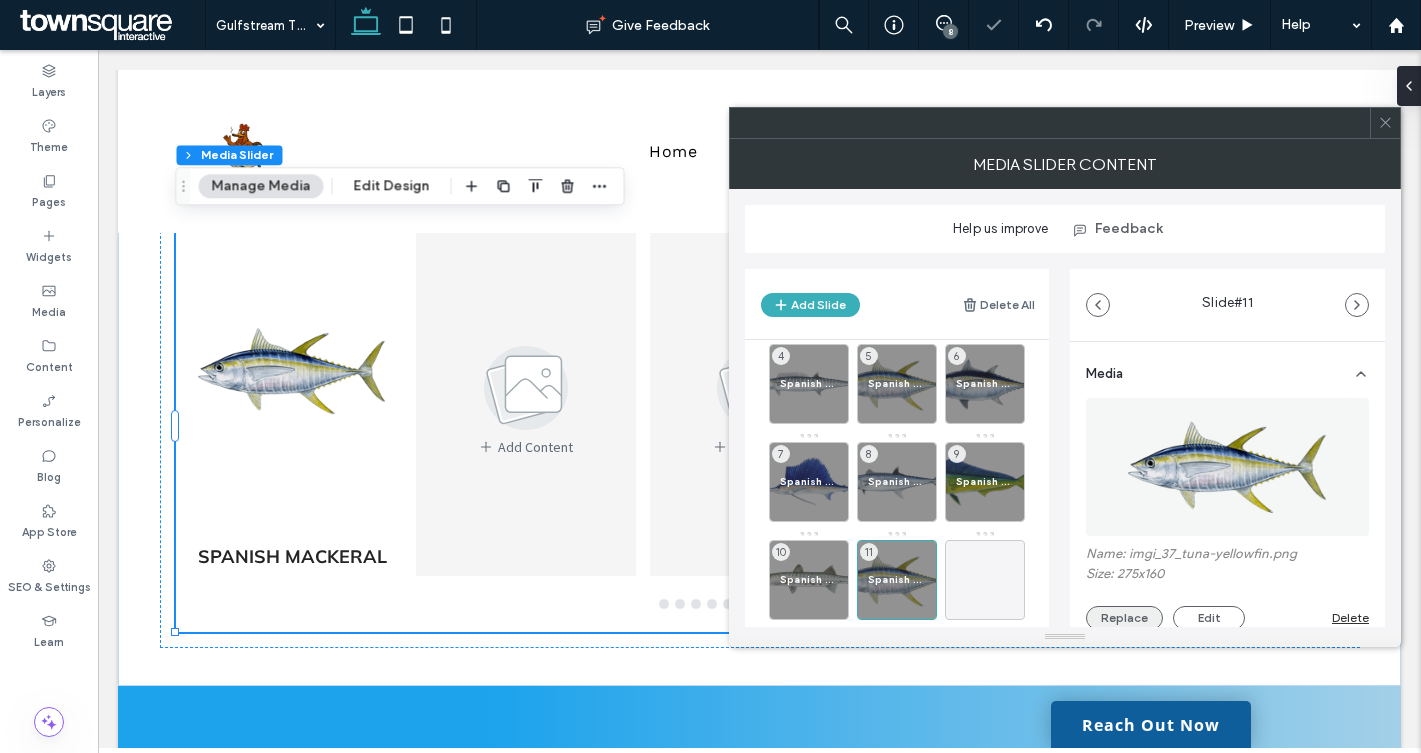 click on "Replace" at bounding box center [1124, 618] 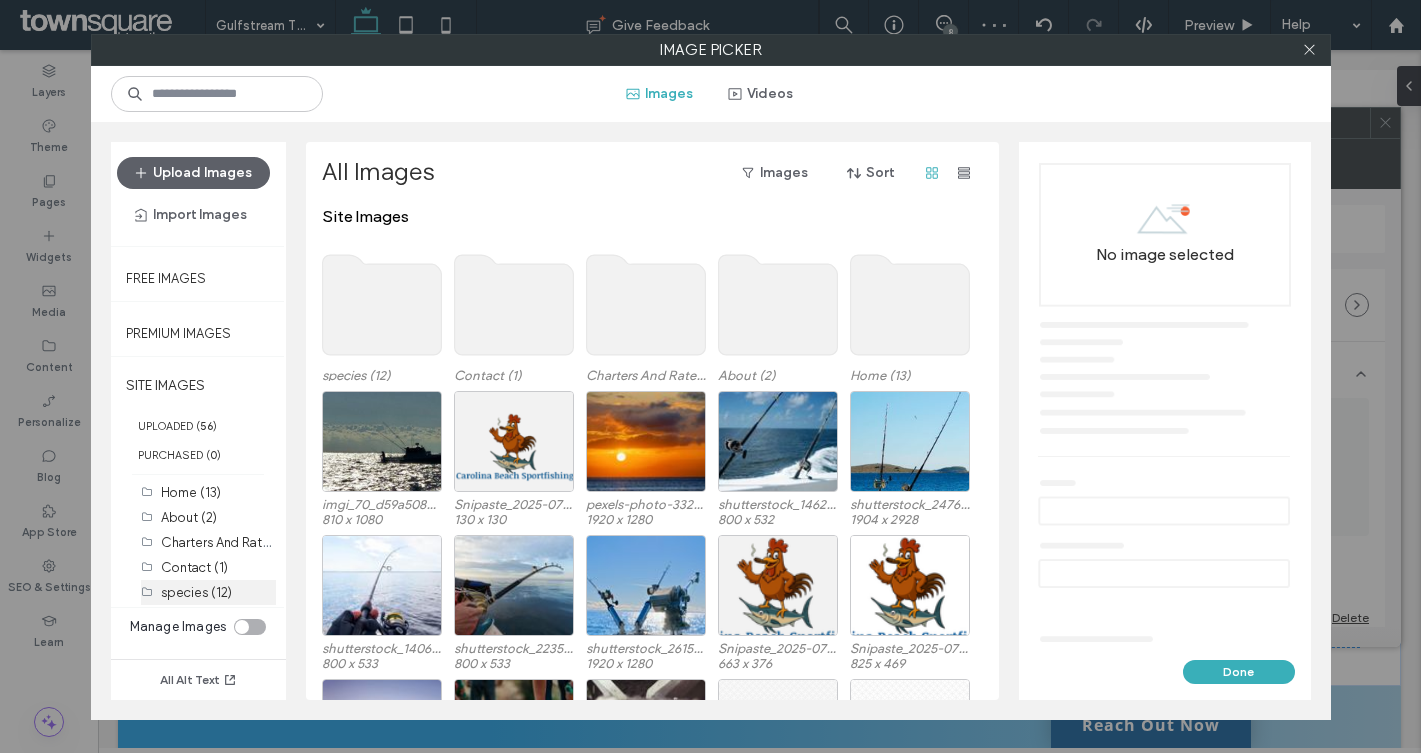 click on "species (12)" at bounding box center (196, 592) 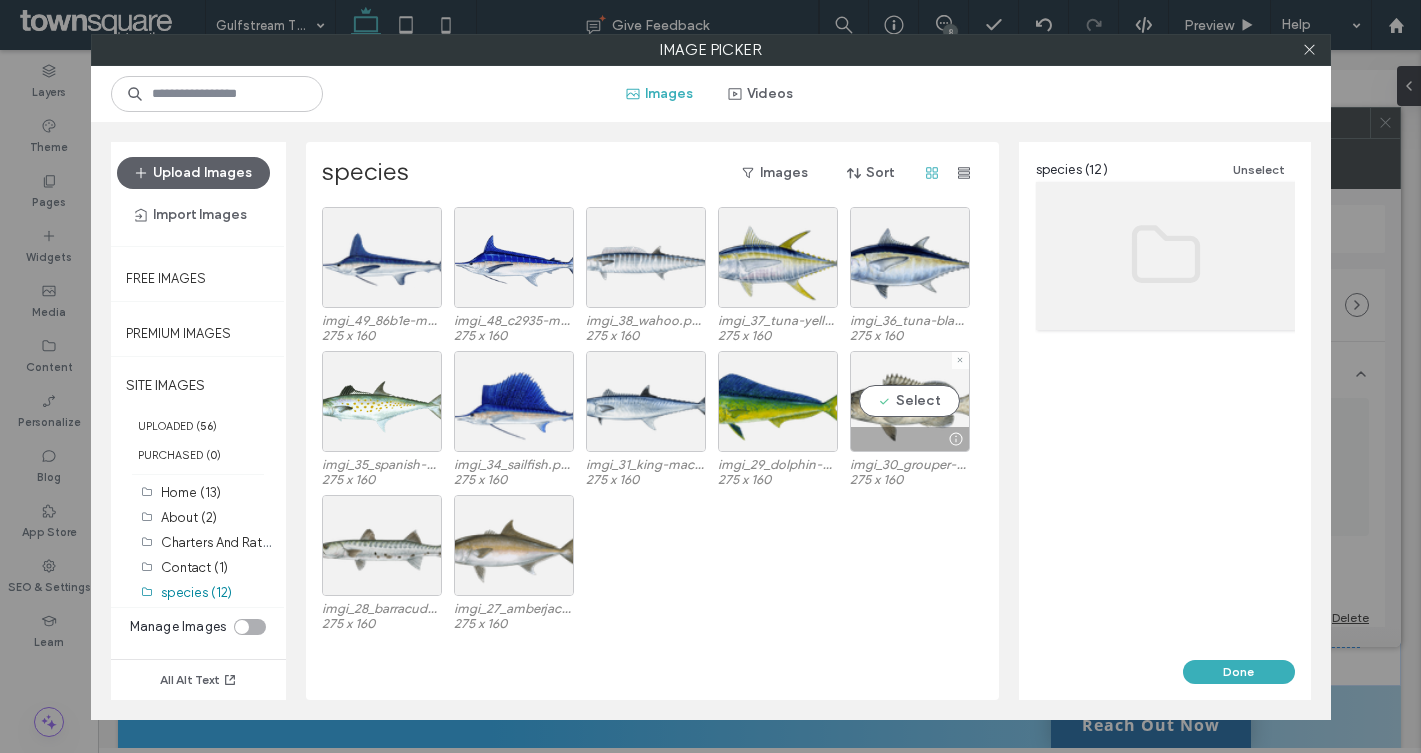 click at bounding box center [910, 439] 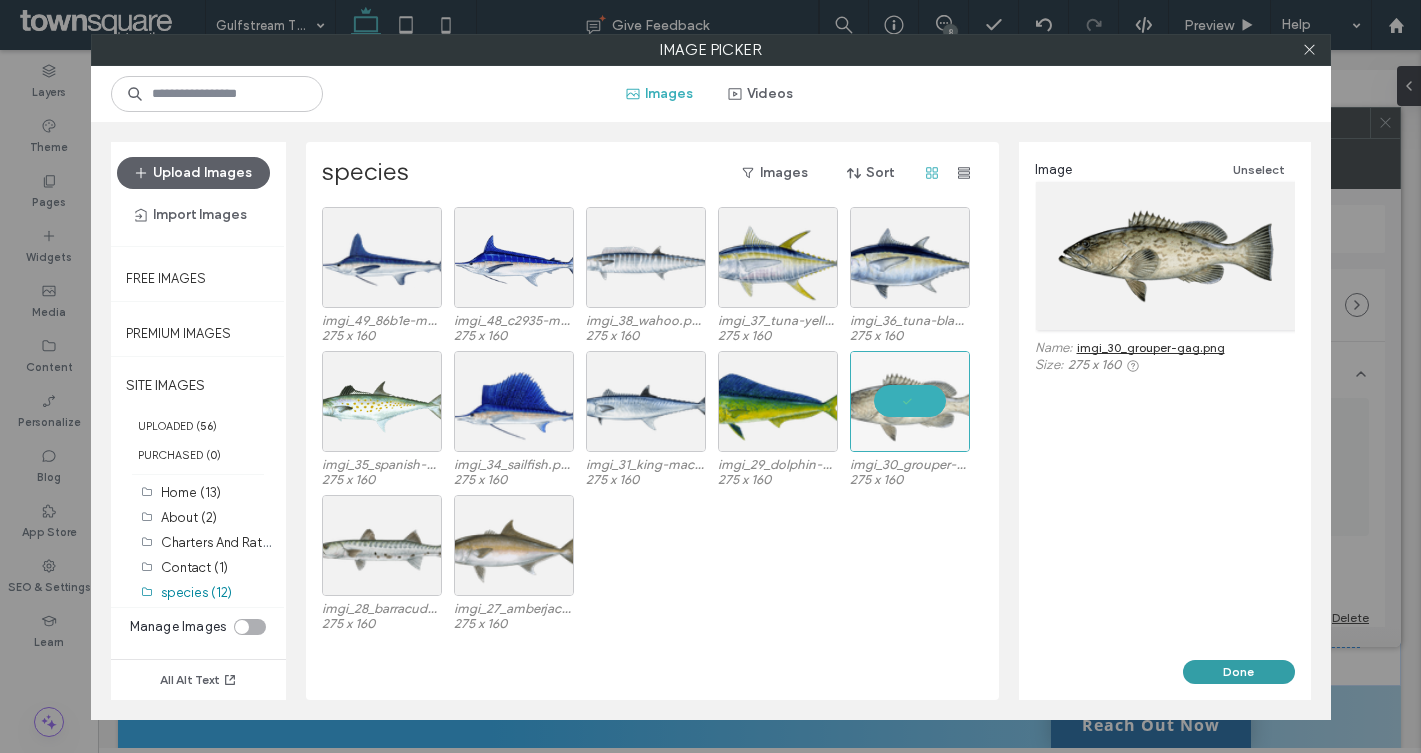 click on "Done" at bounding box center [1239, 672] 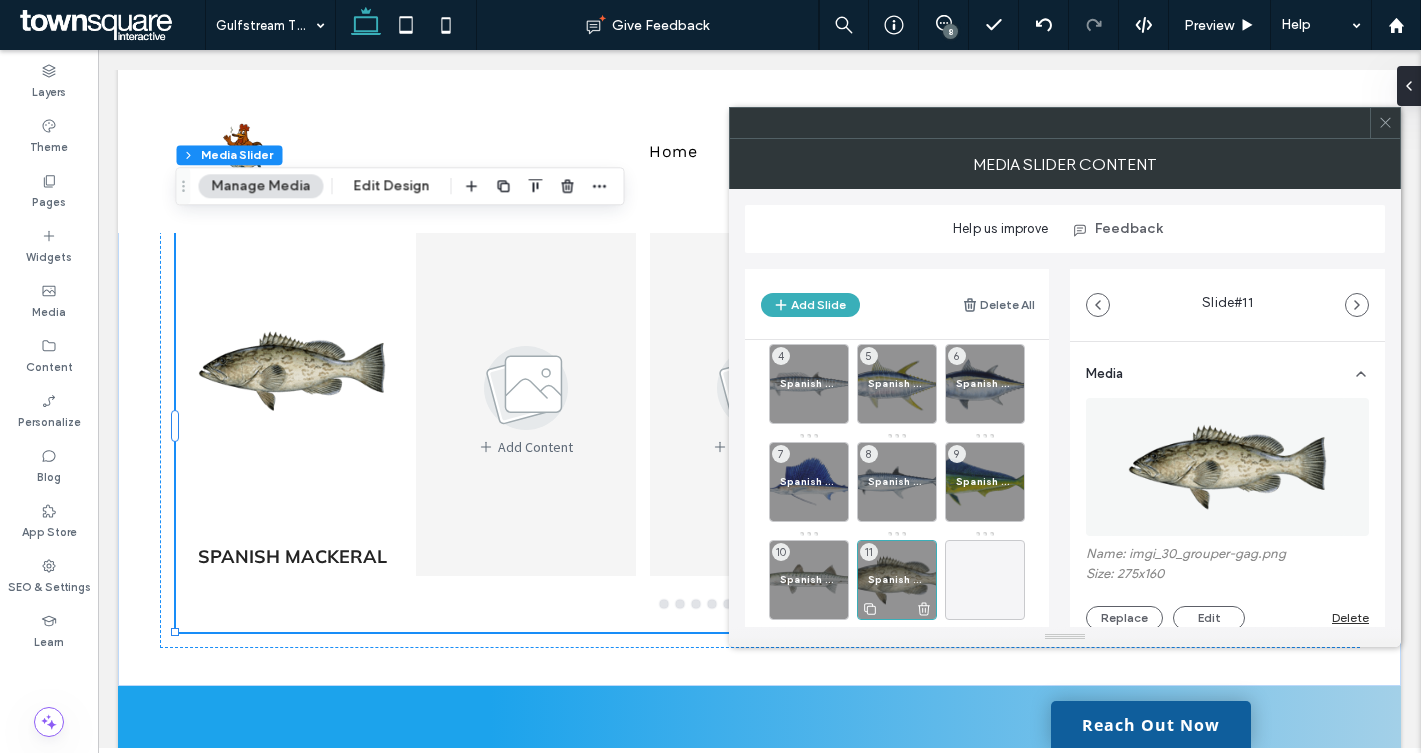 click 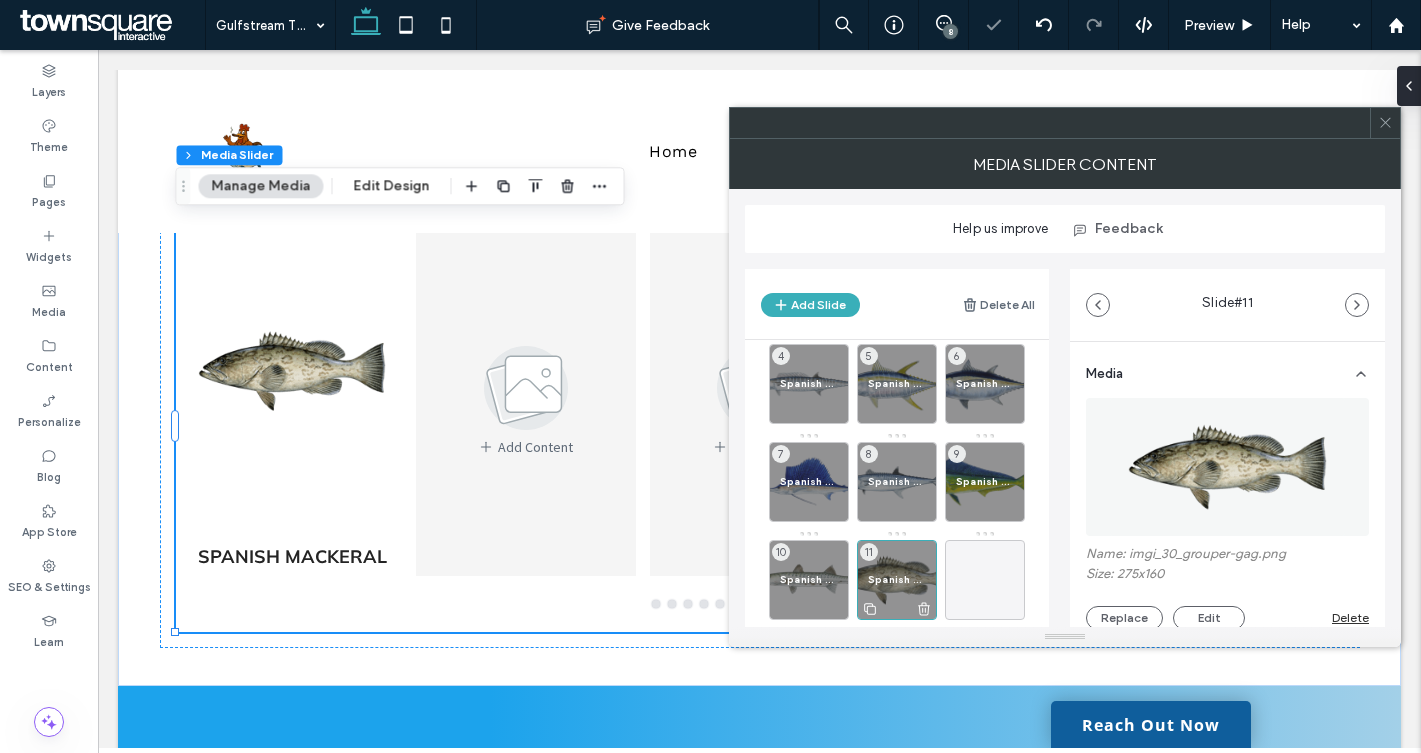 scroll, scrollTop: 244, scrollLeft: 0, axis: vertical 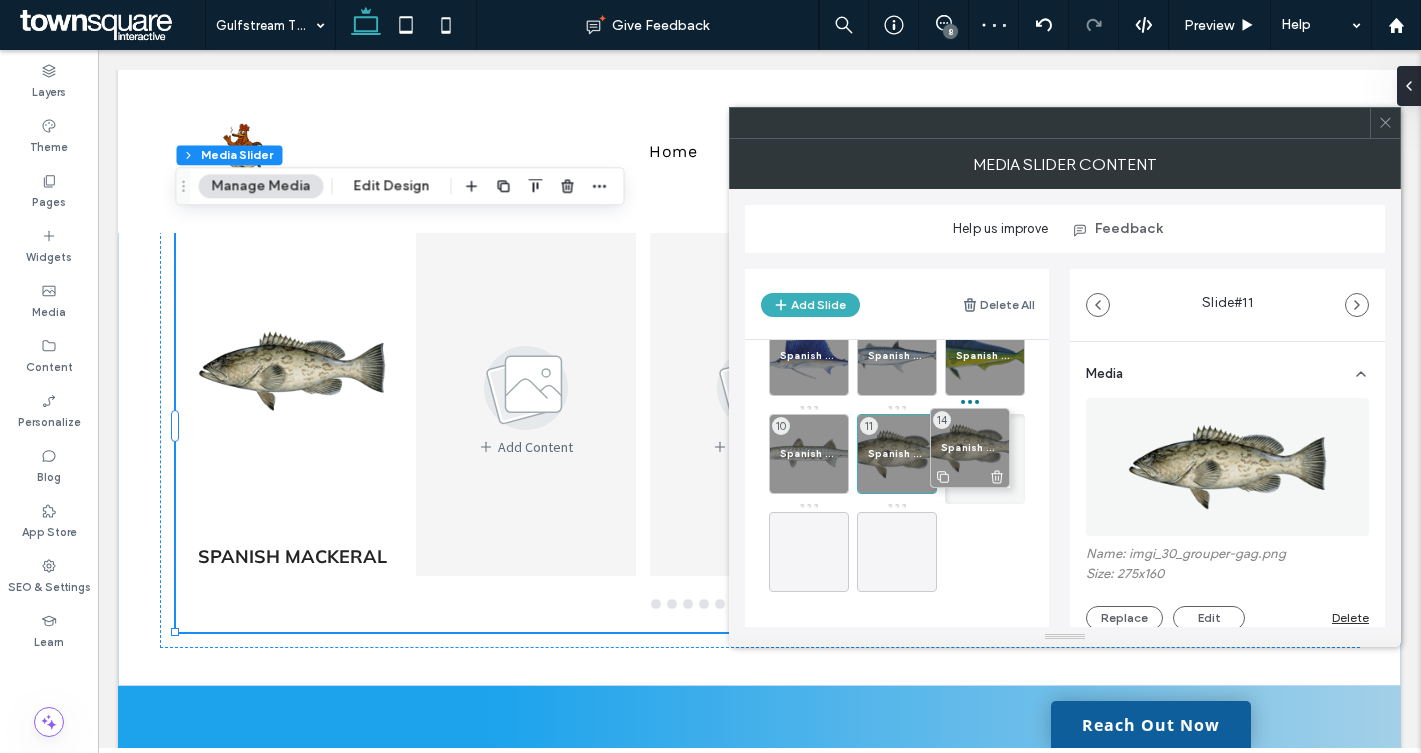 drag, startPoint x: 902, startPoint y: 563, endPoint x: 975, endPoint y: 459, distance: 127.06297 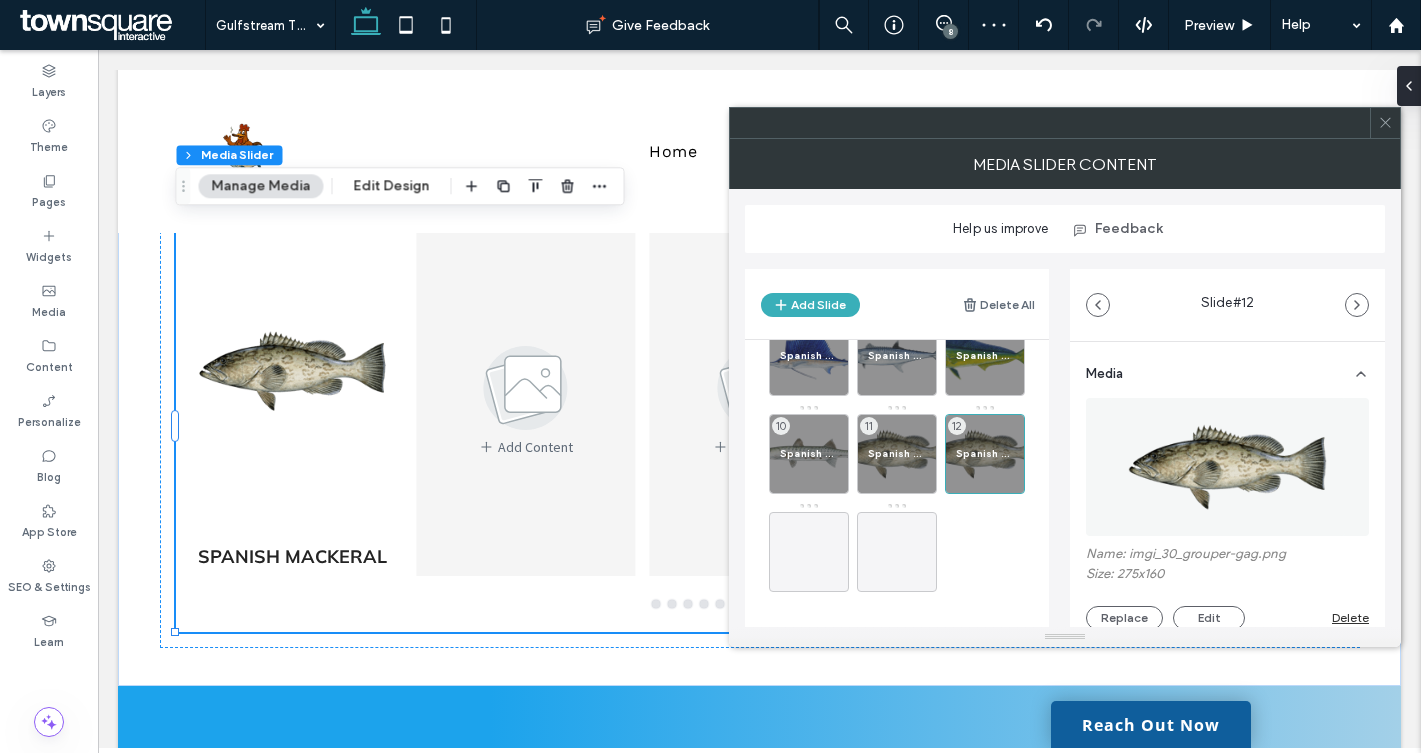 click on "Spanish Mackeral" at bounding box center [985, 453] 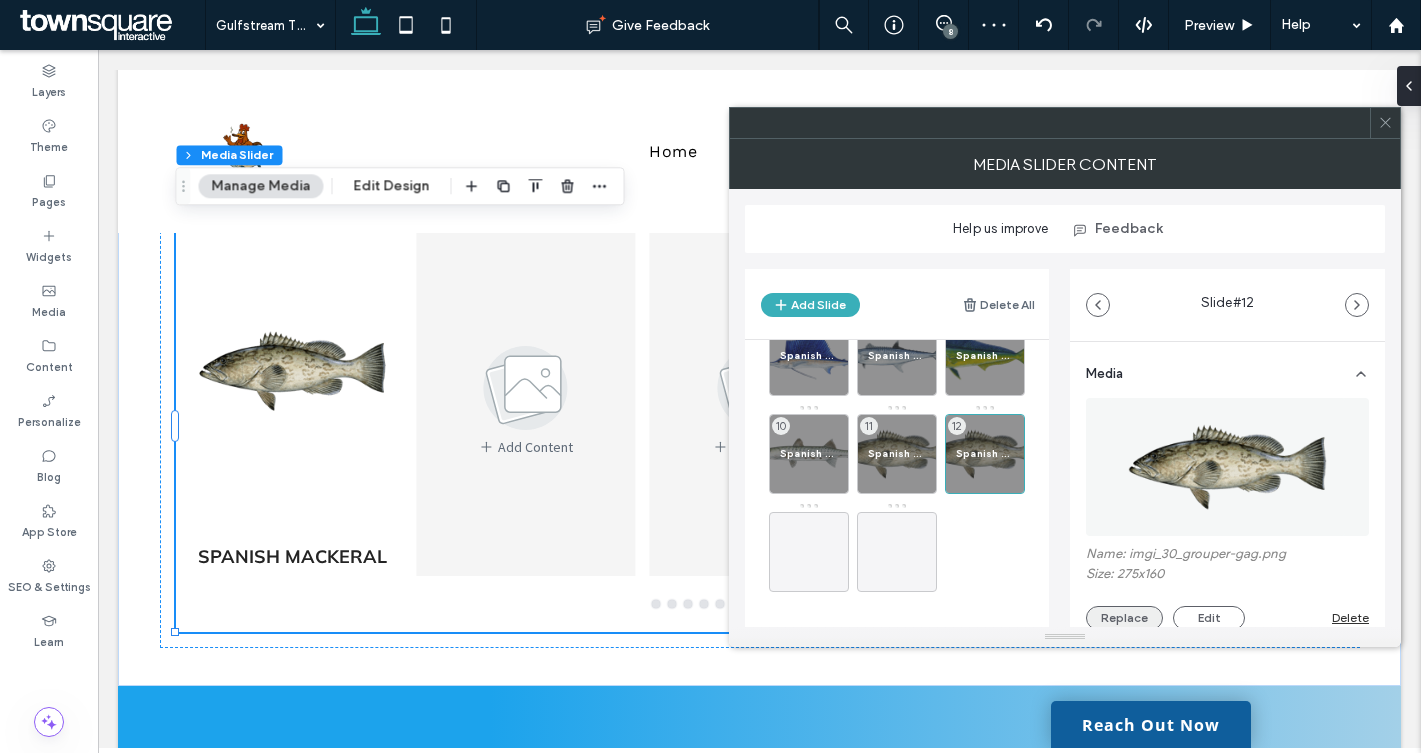 click on "Replace" at bounding box center (1124, 618) 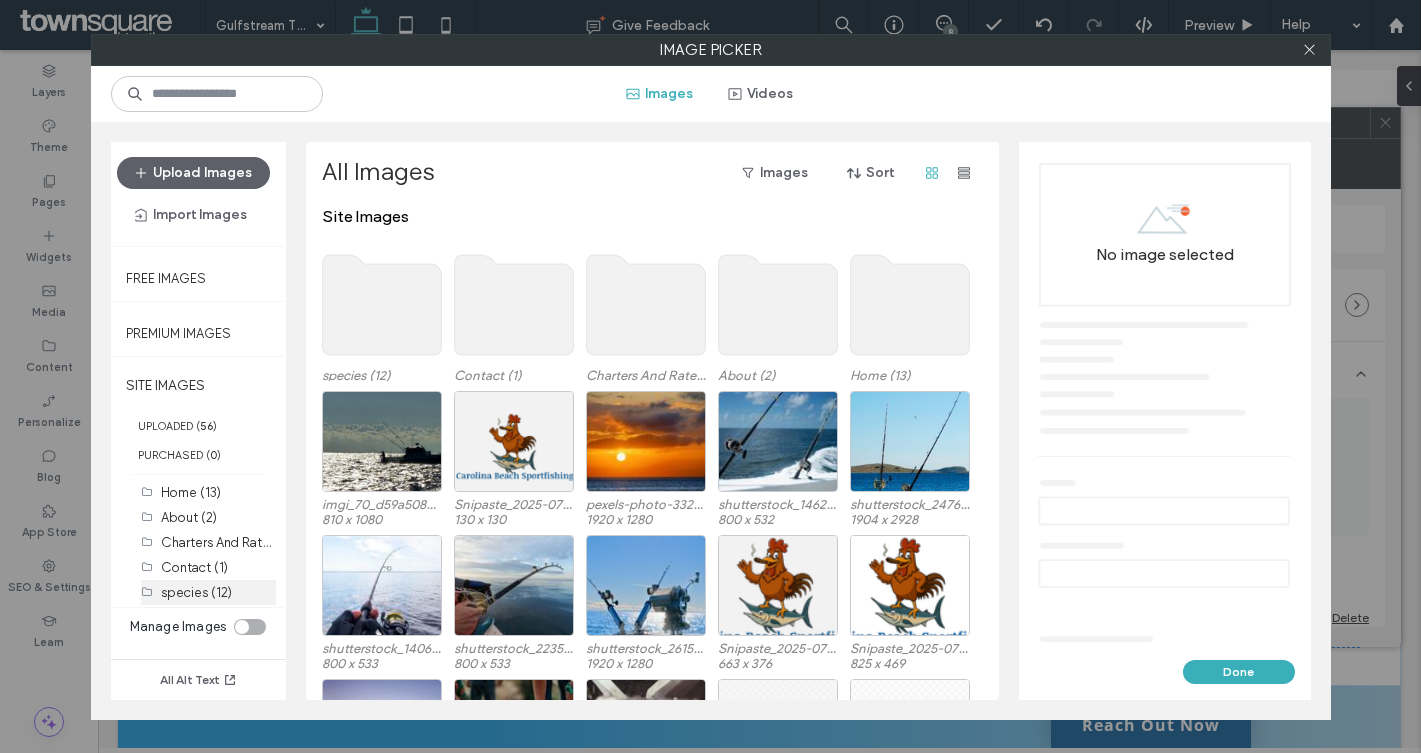 click on "species (12)" at bounding box center [196, 592] 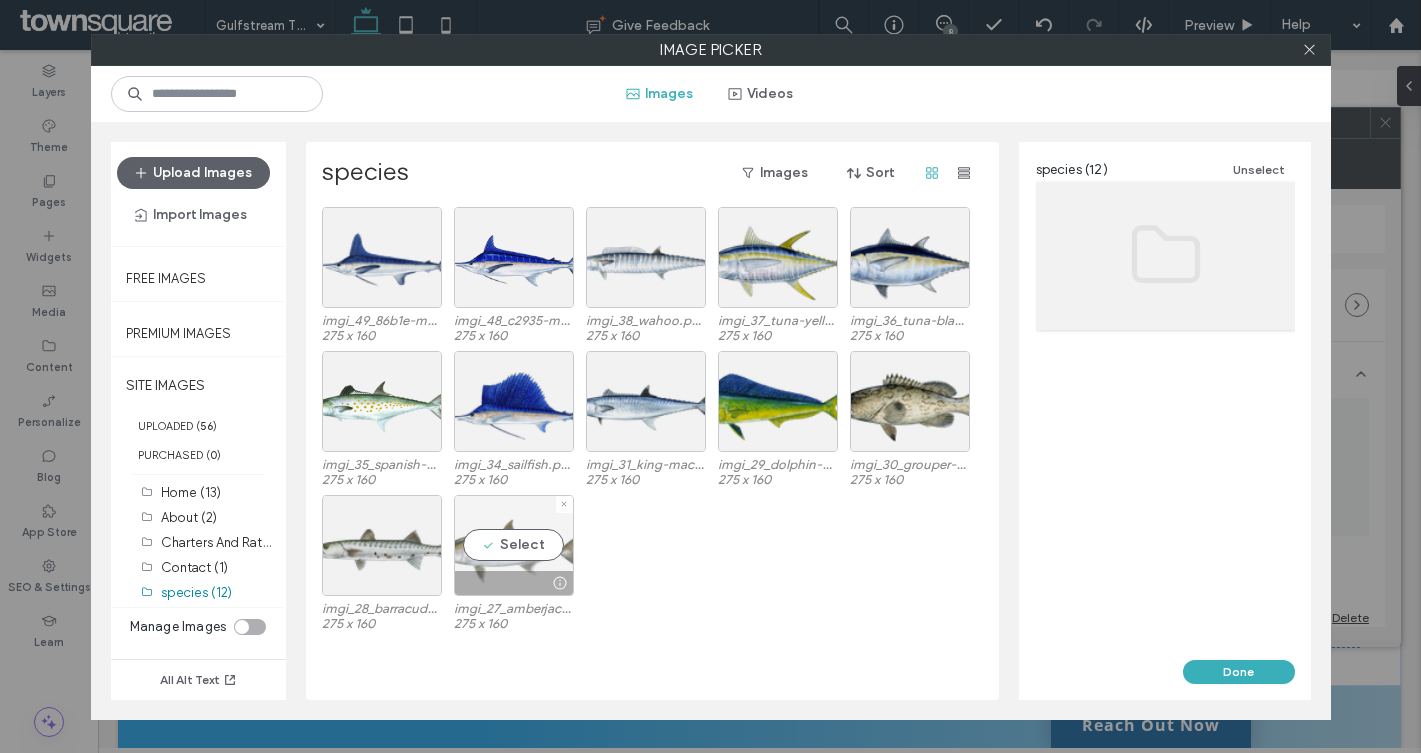 click at bounding box center [514, 583] 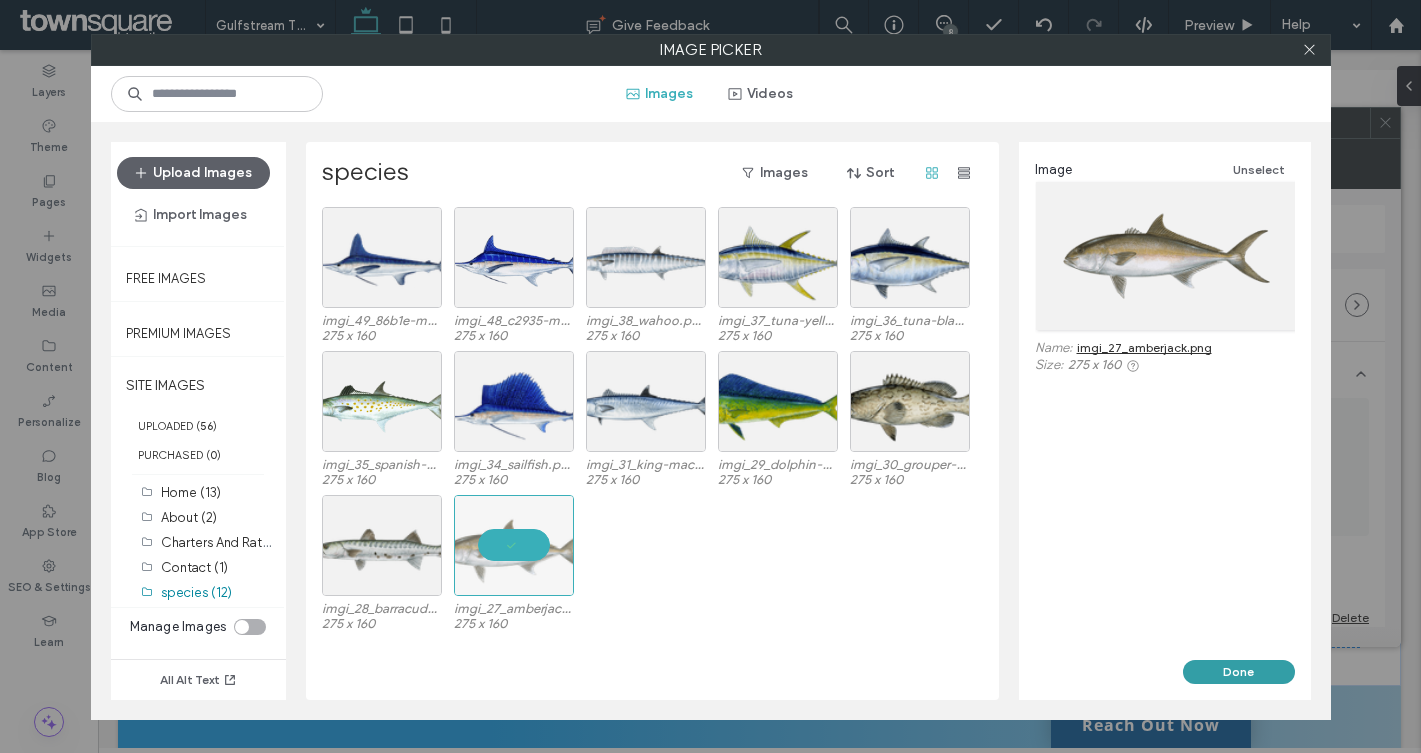 click on "Done" at bounding box center [1239, 672] 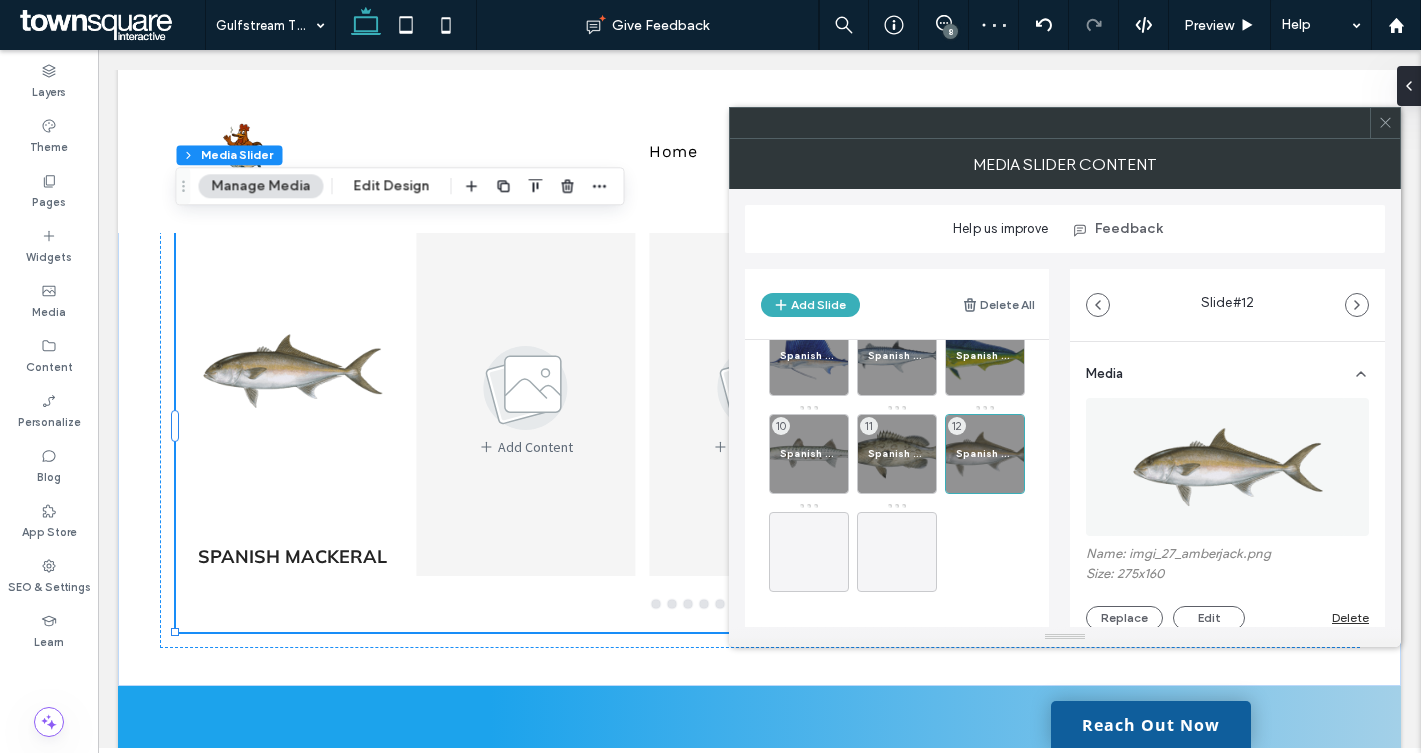 click 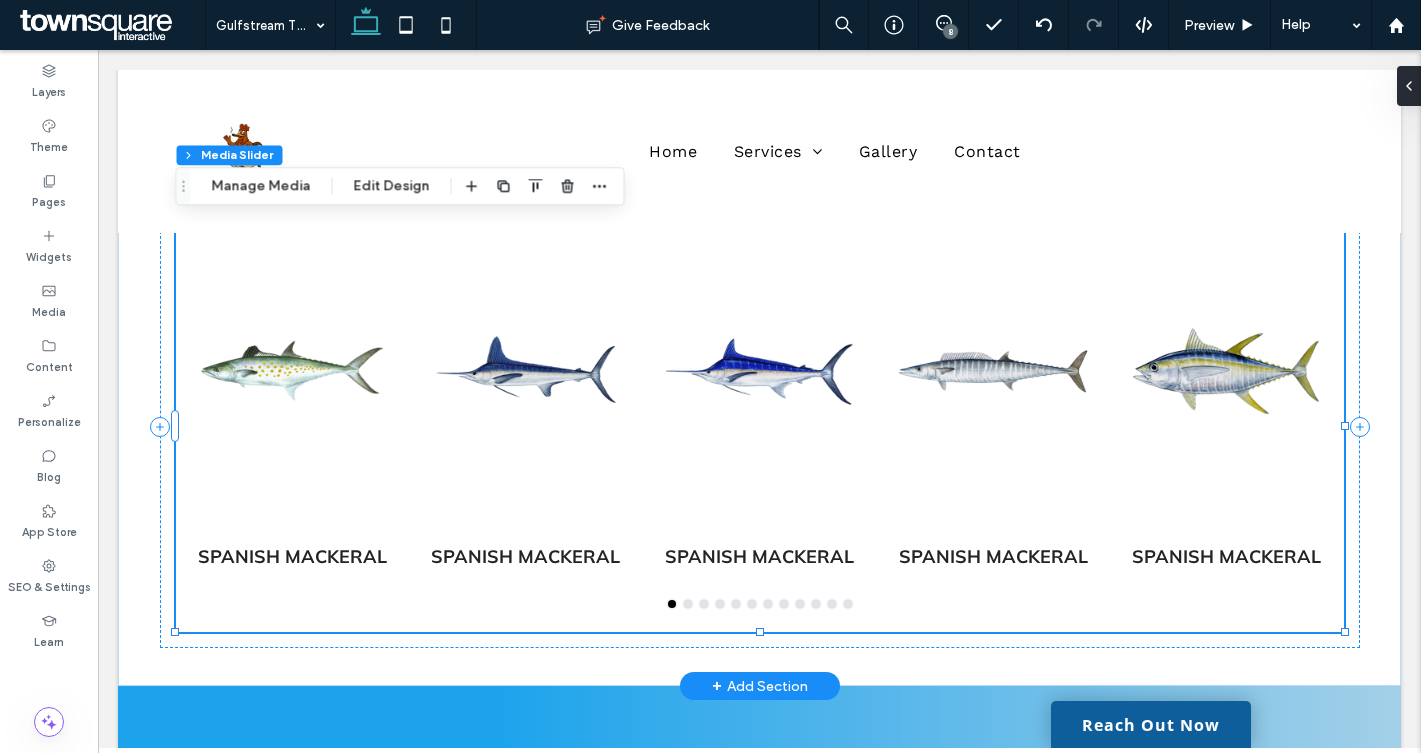 click at bounding box center [688, 604] 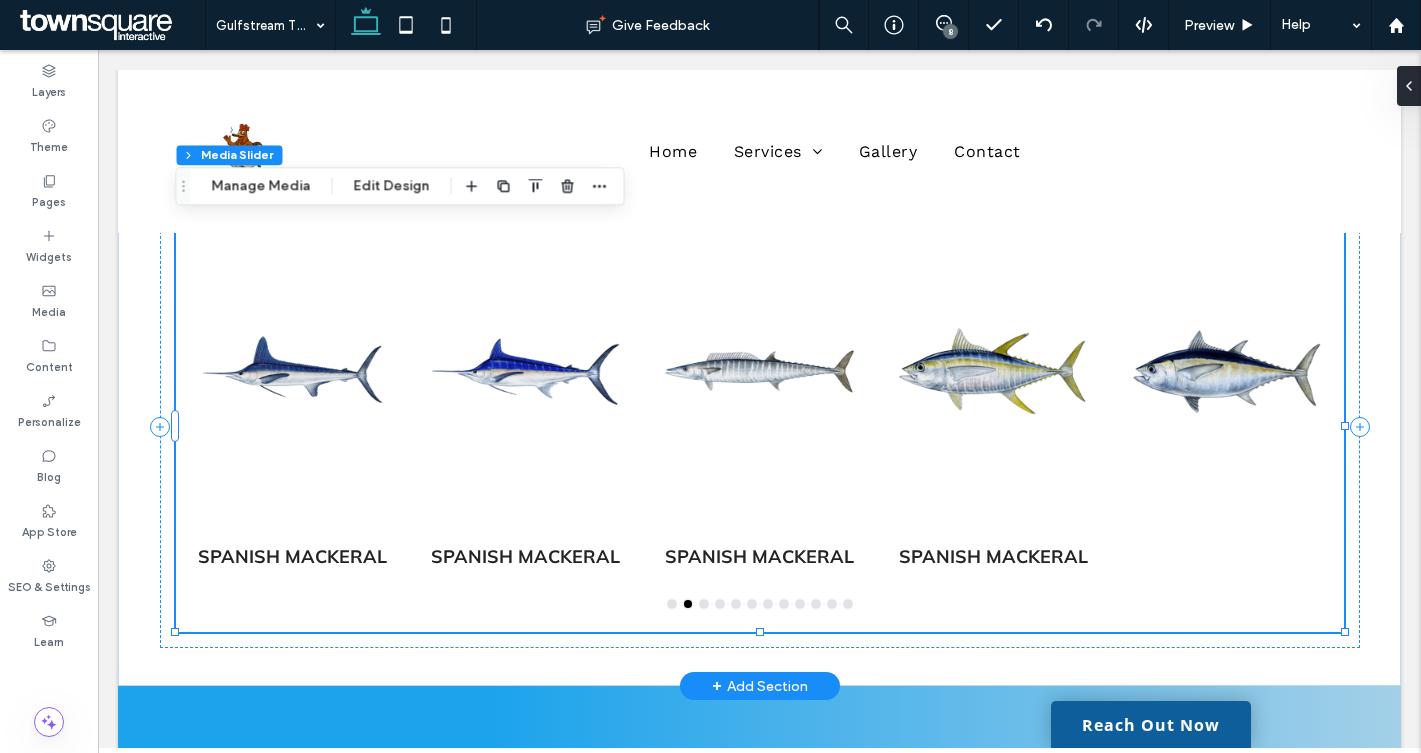 click at bounding box center (704, 604) 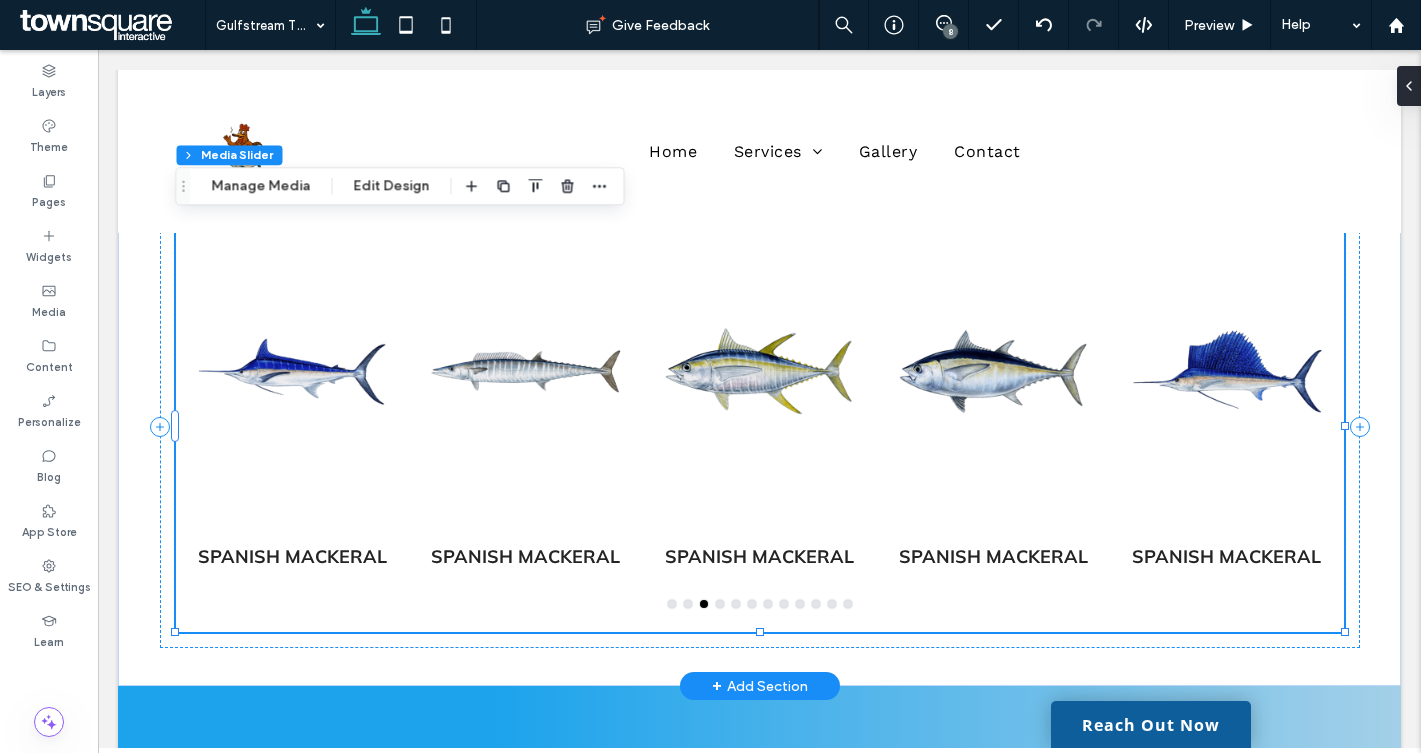 click at bounding box center [720, 604] 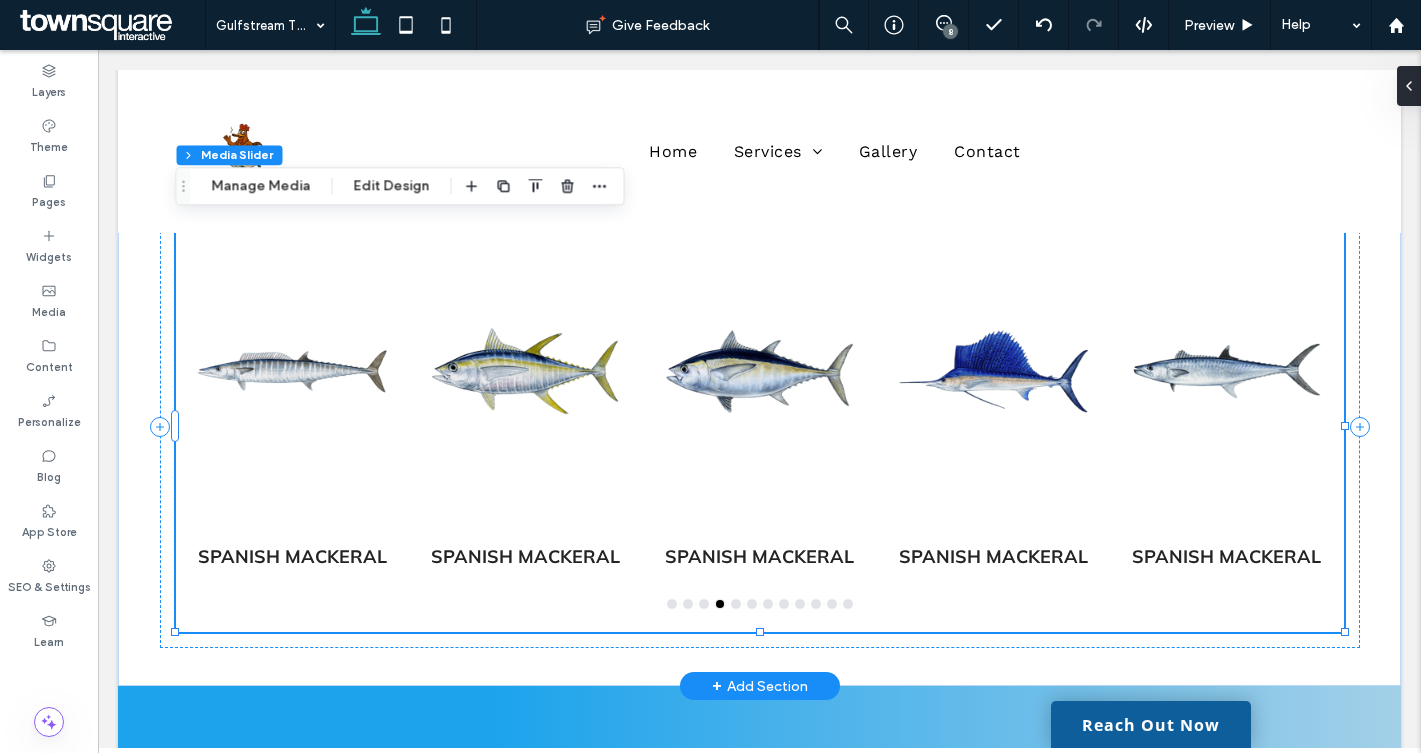 click at bounding box center [800, 604] 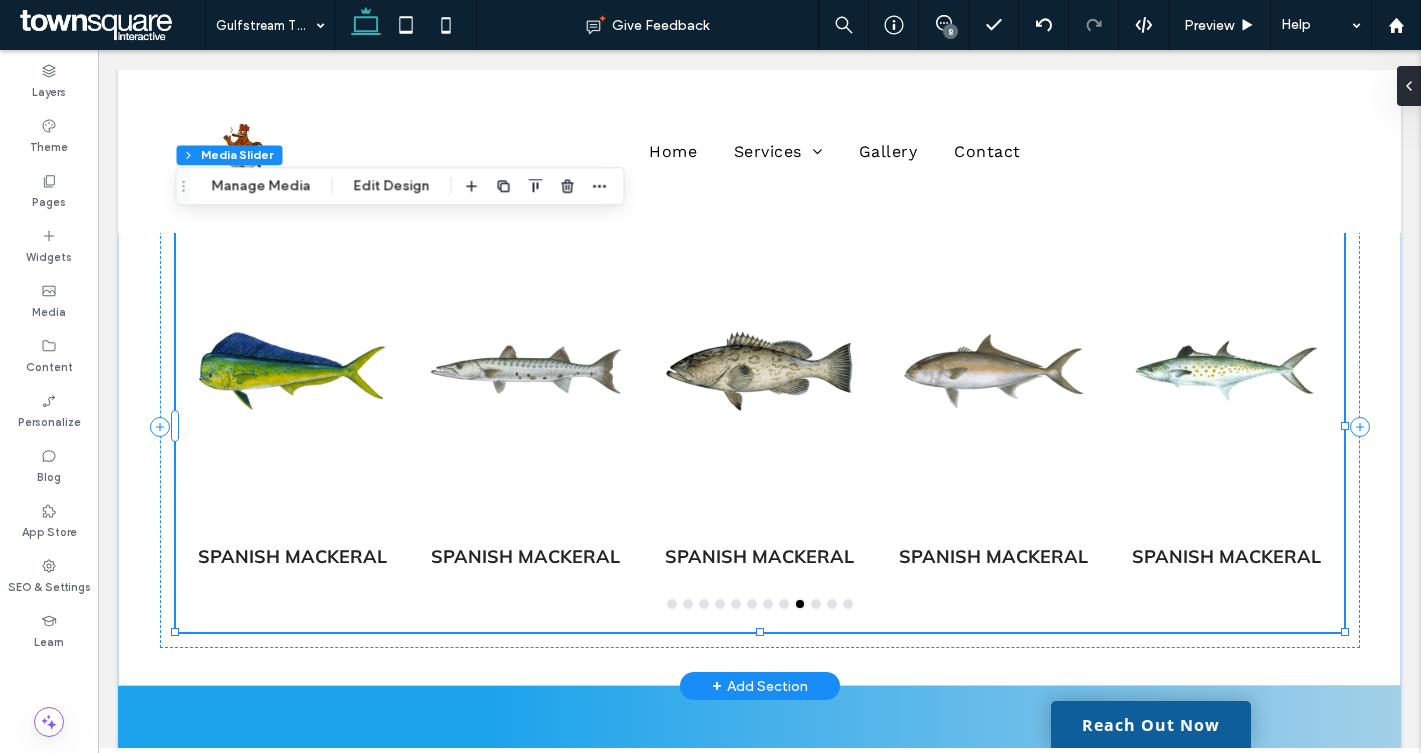 click at bounding box center [816, 604] 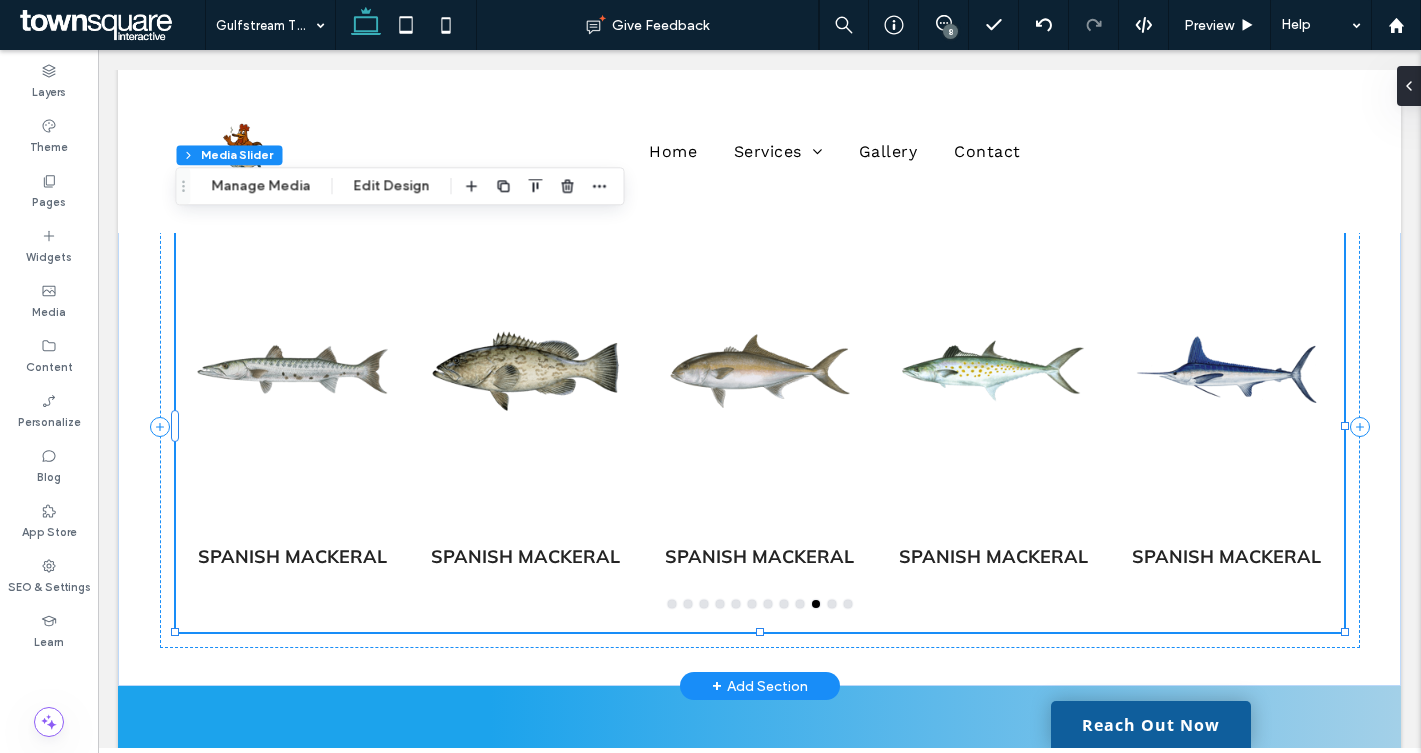 click at bounding box center [832, 604] 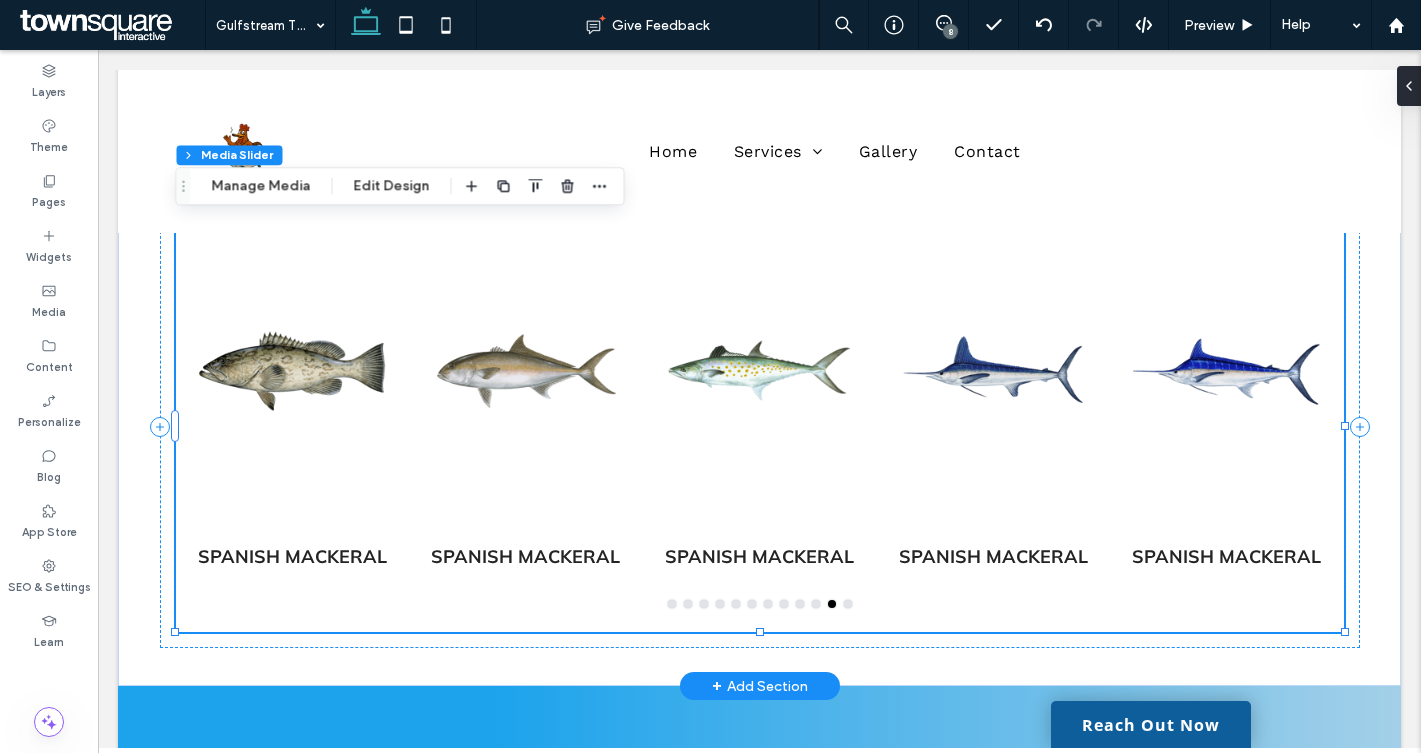 click at bounding box center [848, 604] 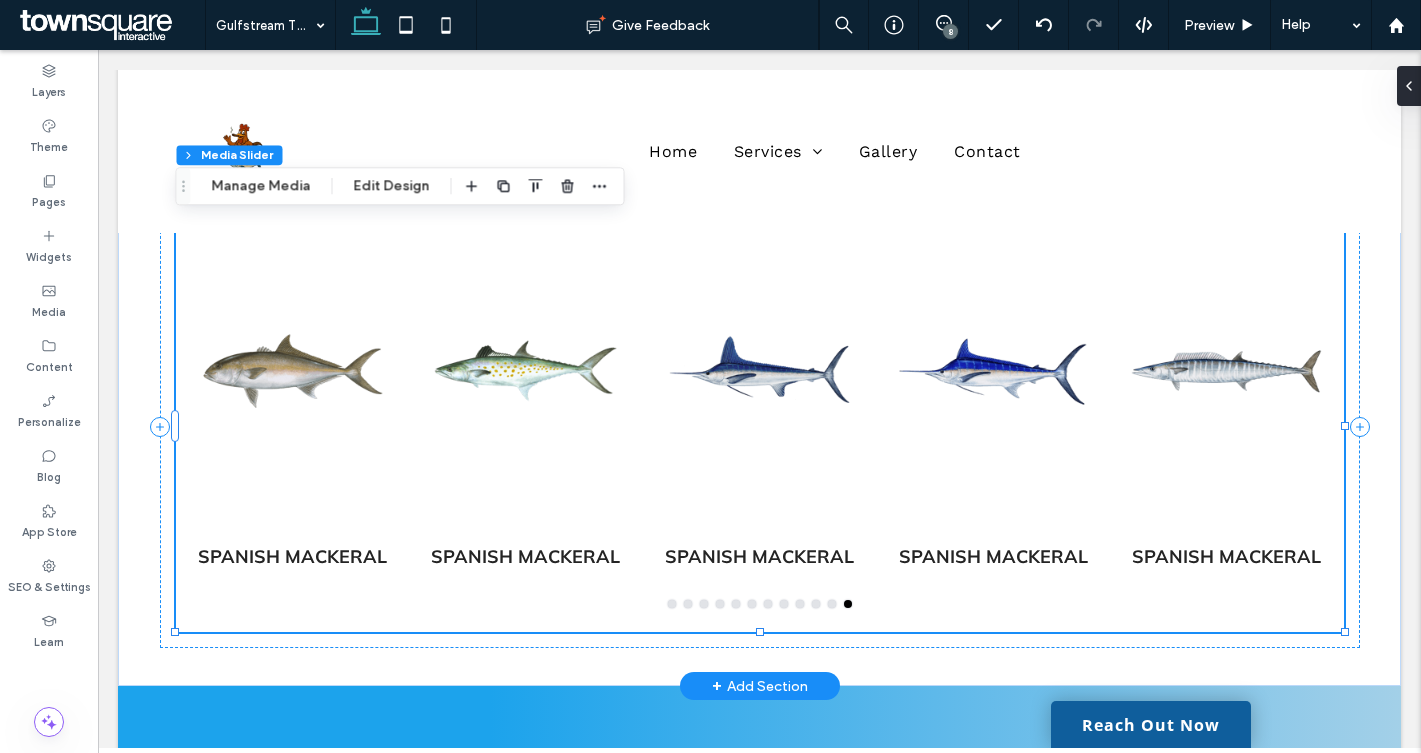 click at bounding box center (672, 604) 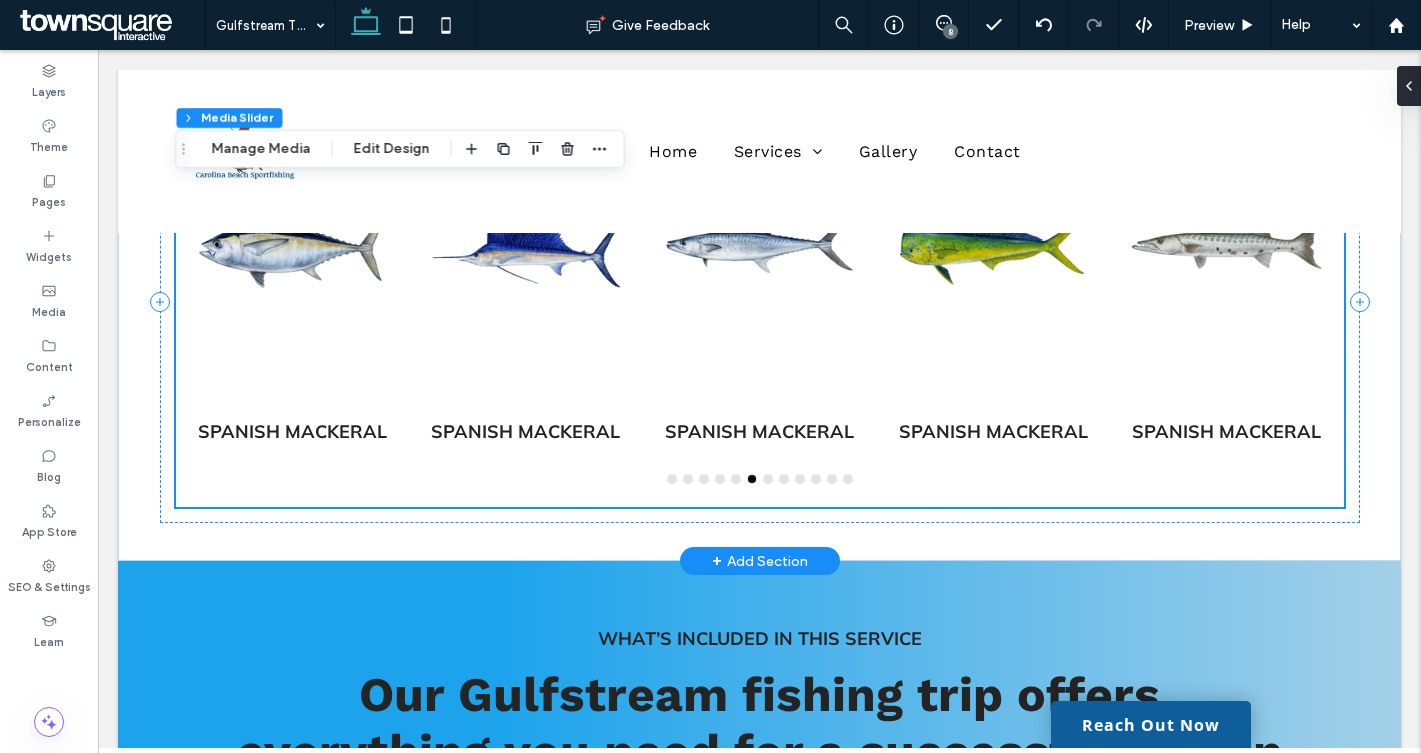scroll, scrollTop: 1003, scrollLeft: 0, axis: vertical 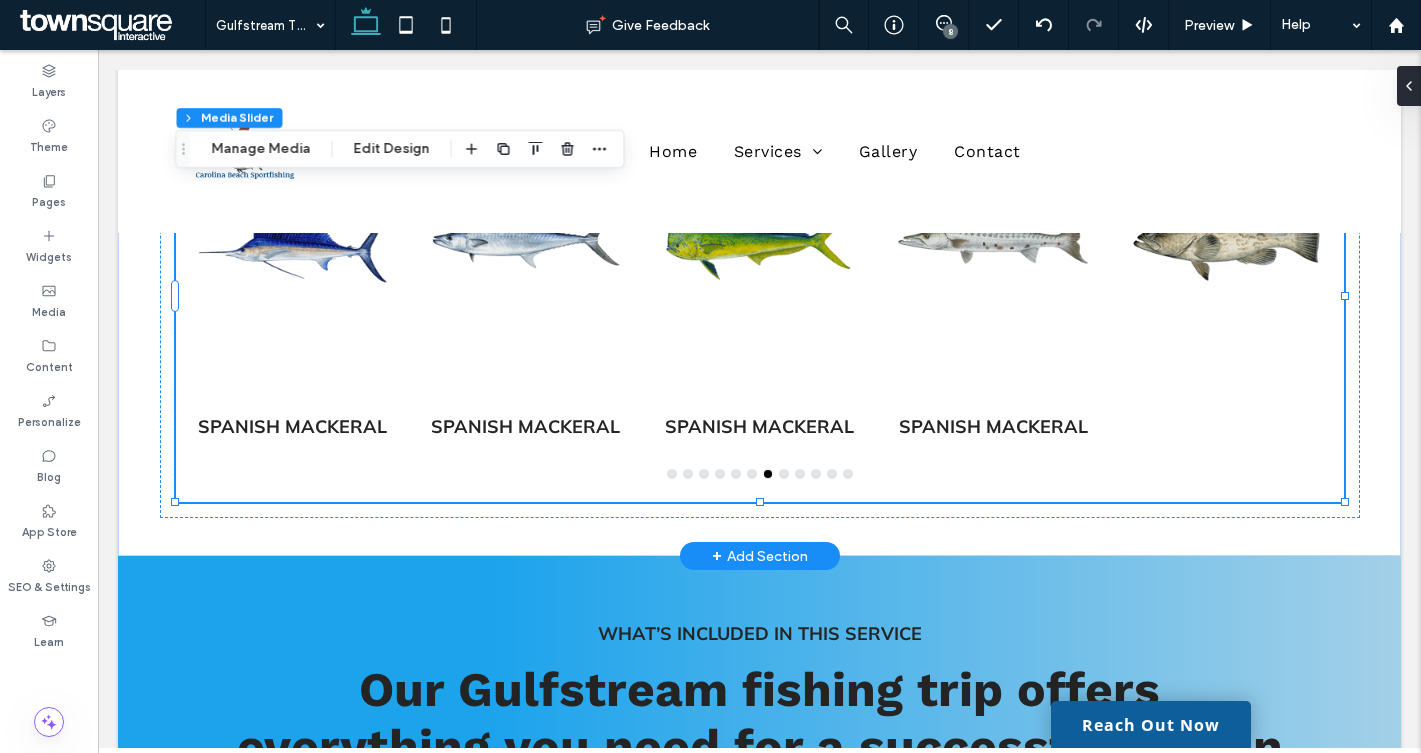 click on "+ Add Section" at bounding box center (760, 556) 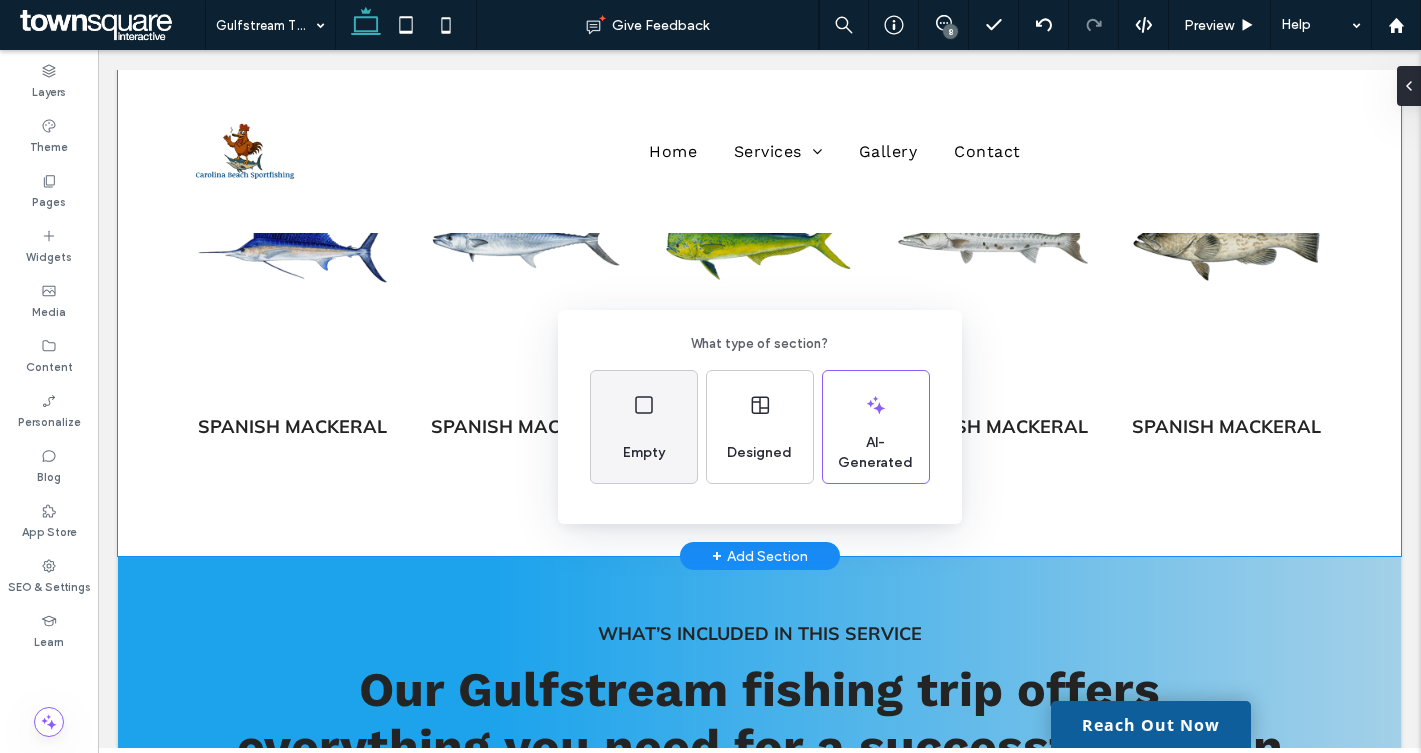 click on "Empty" at bounding box center [644, 453] 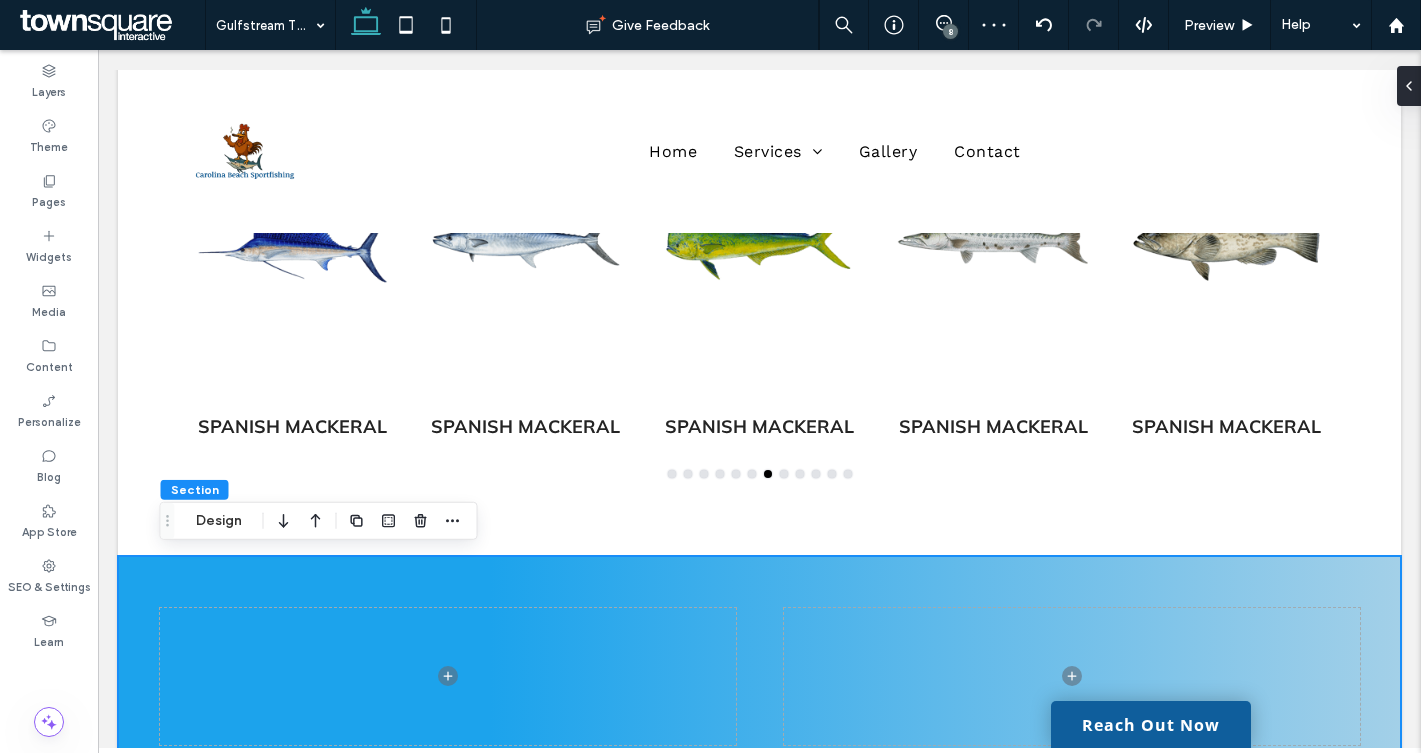 click at bounding box center (759, 676) 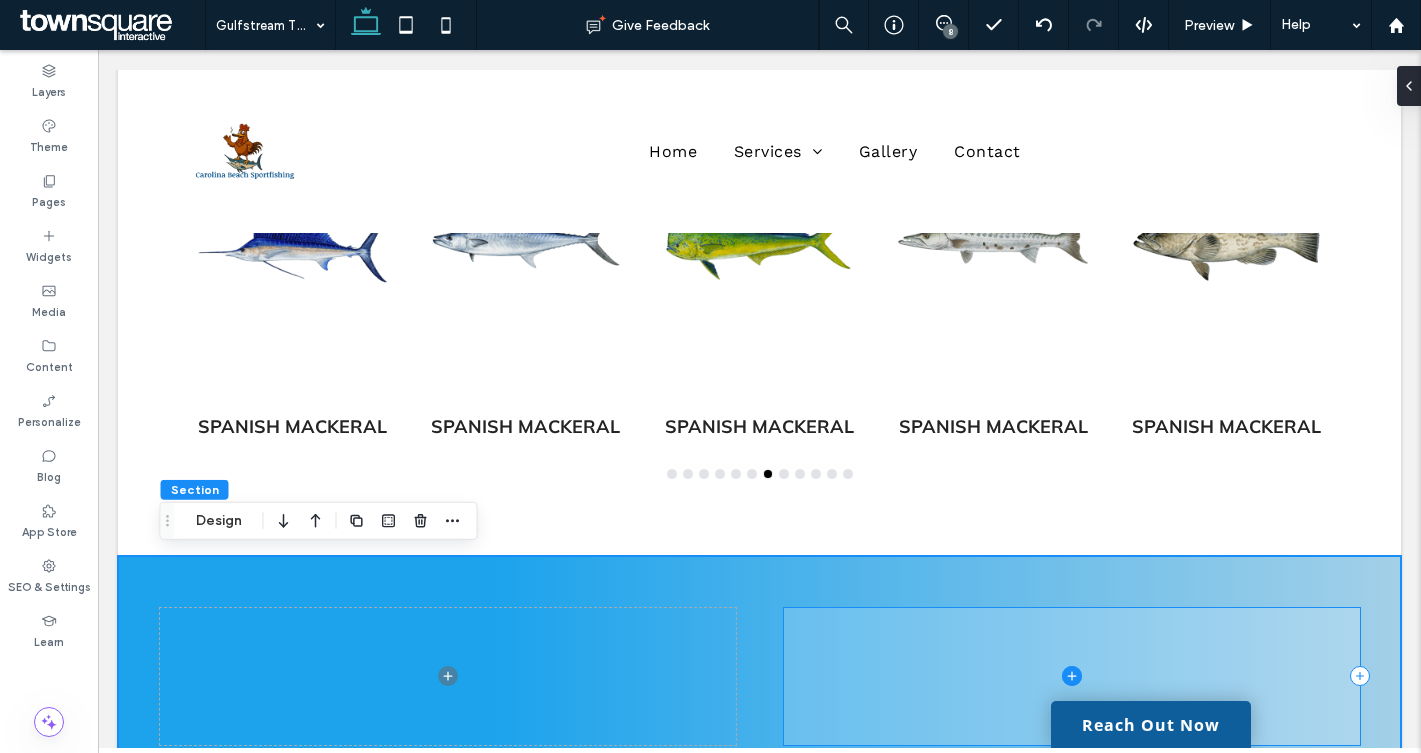 click at bounding box center [1072, 676] 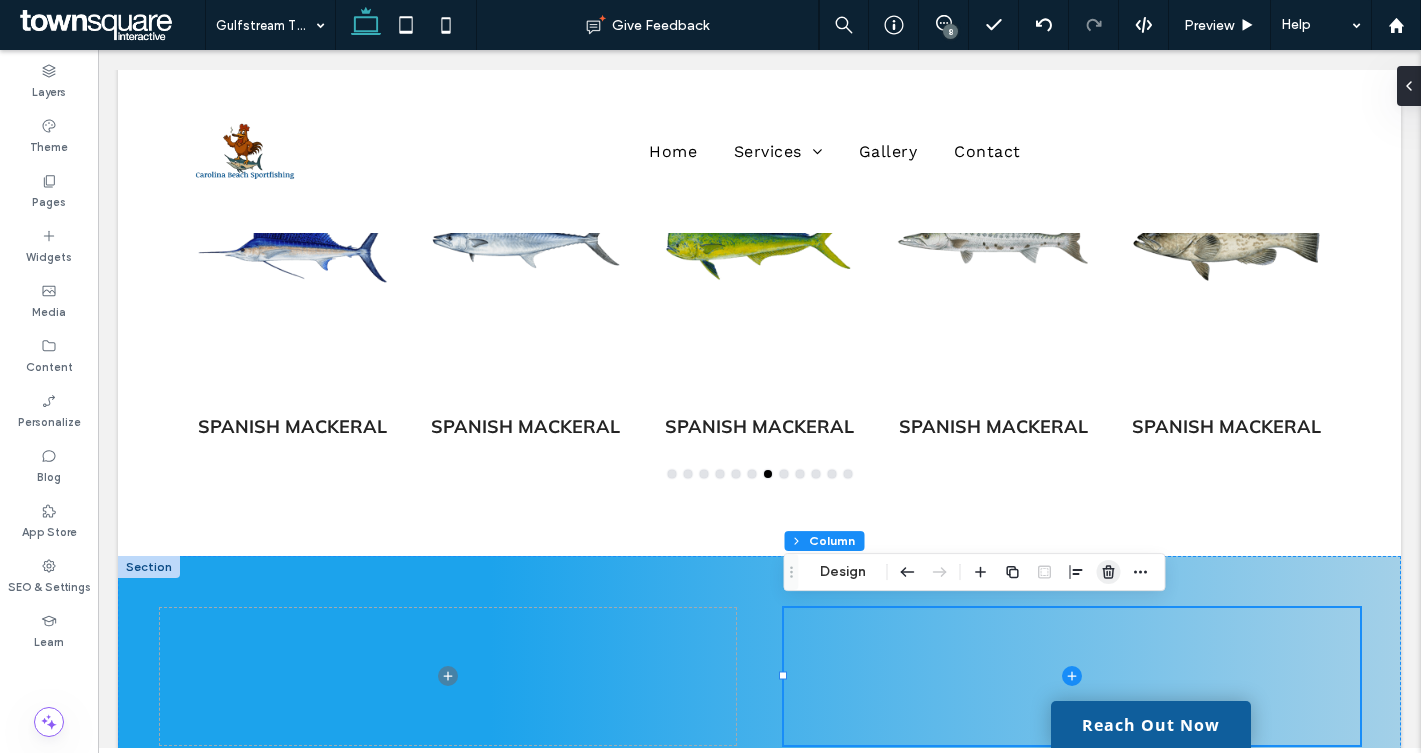 click 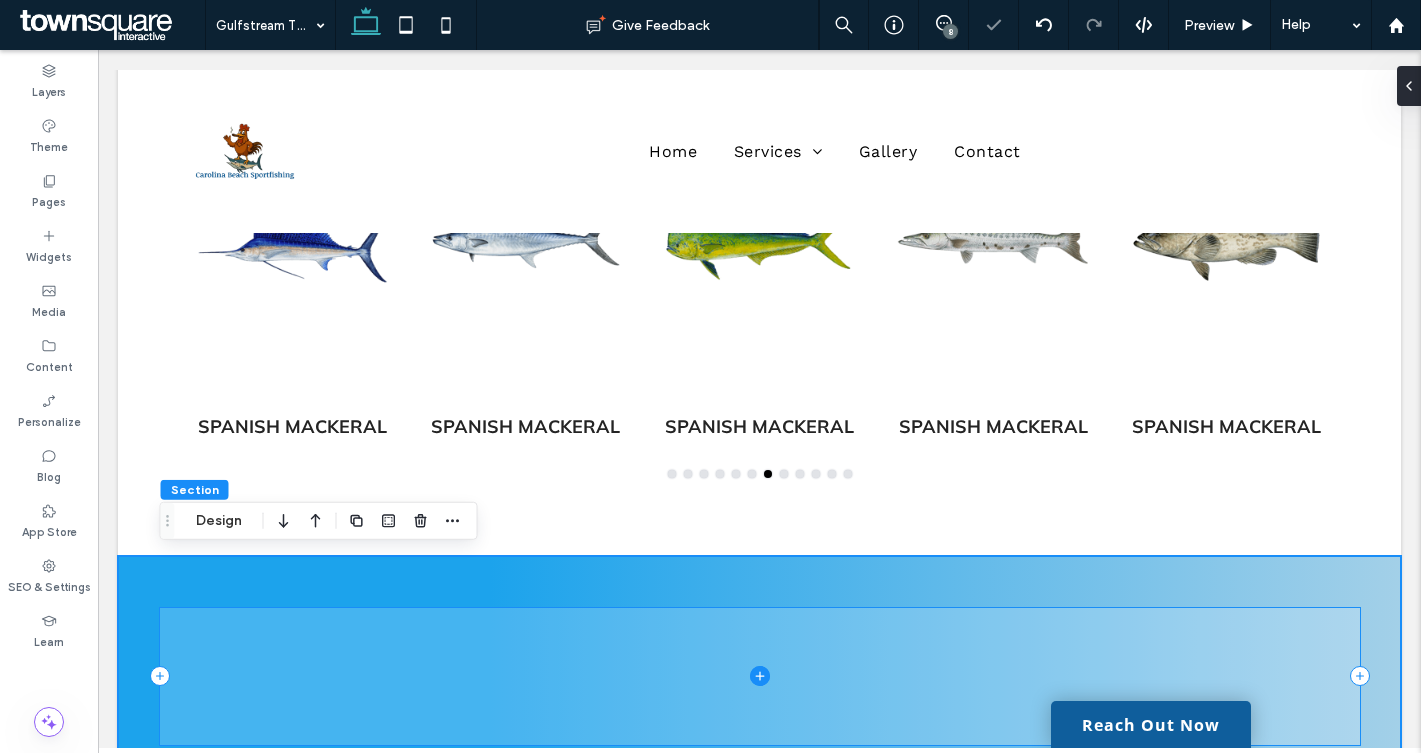 click at bounding box center (760, 676) 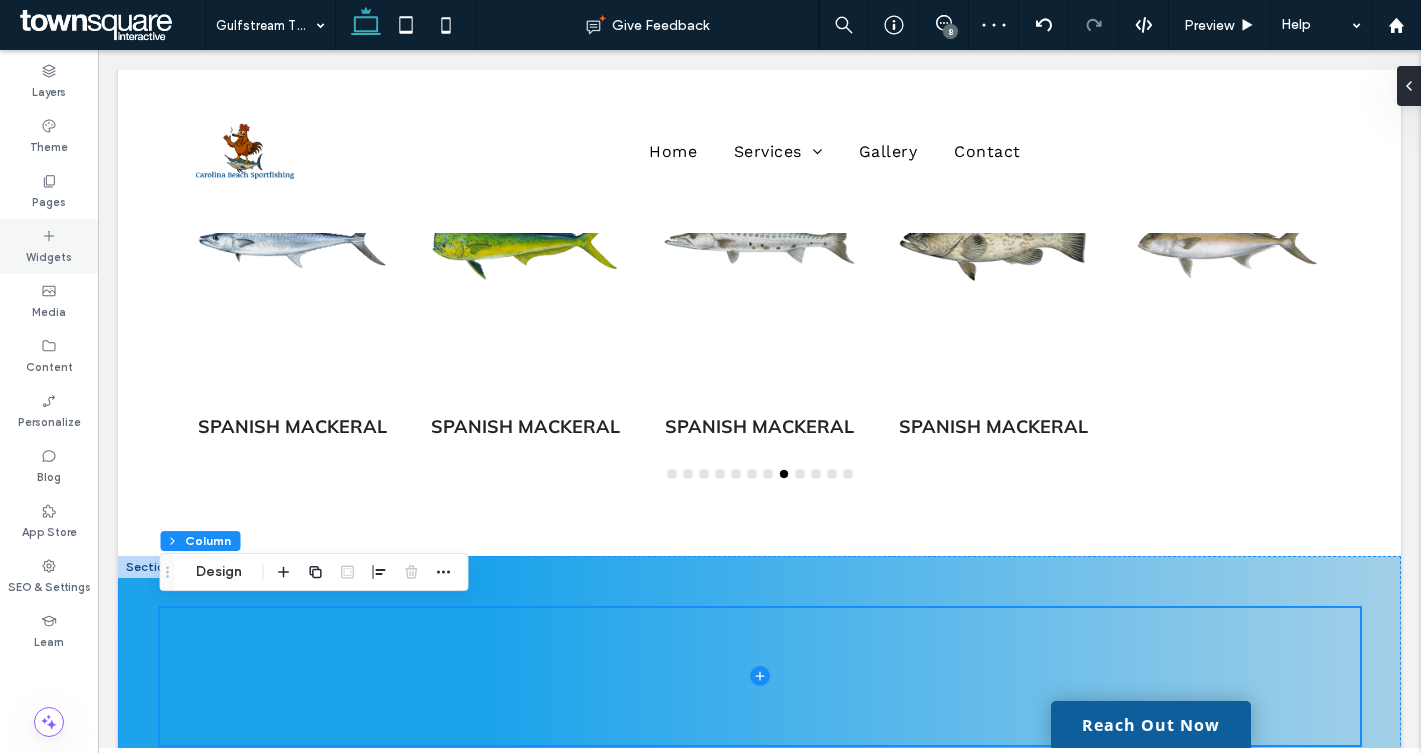 click on "Widgets" at bounding box center (49, 255) 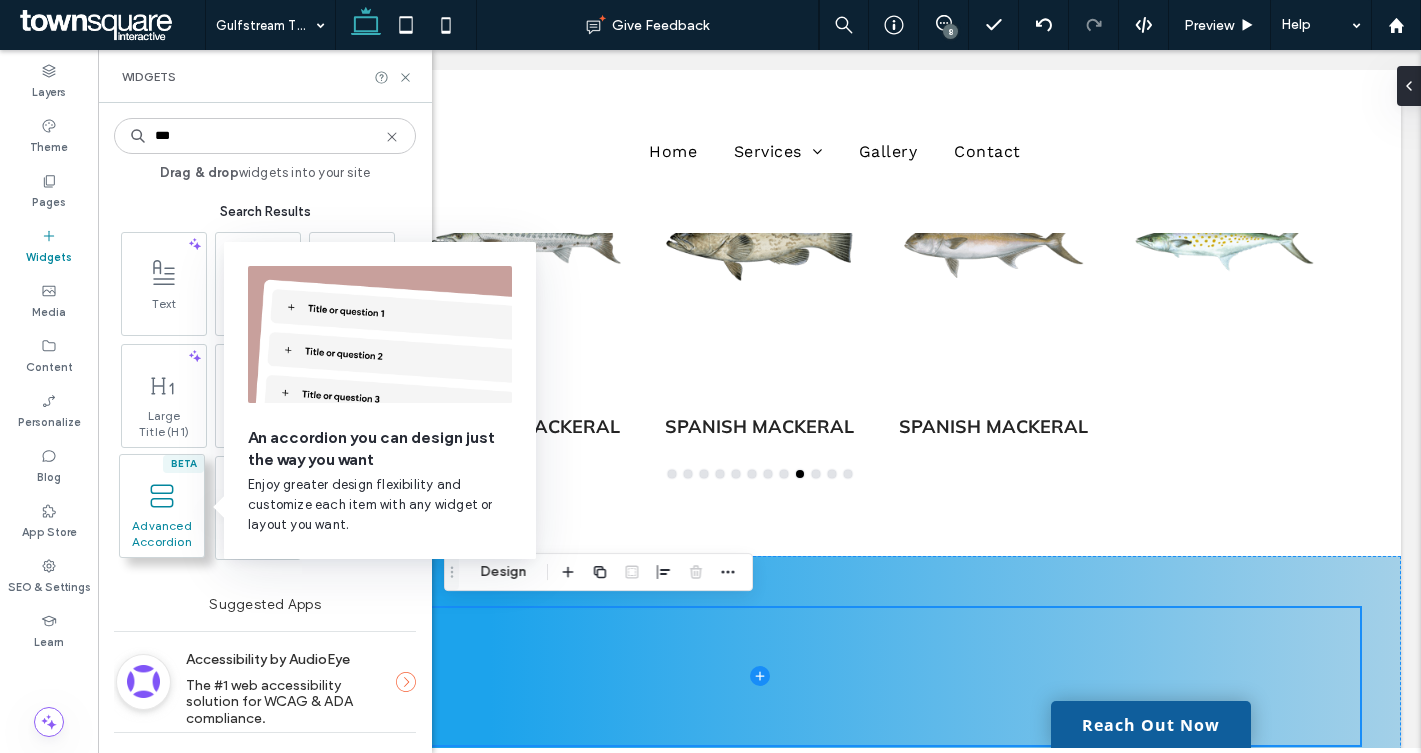 type on "***" 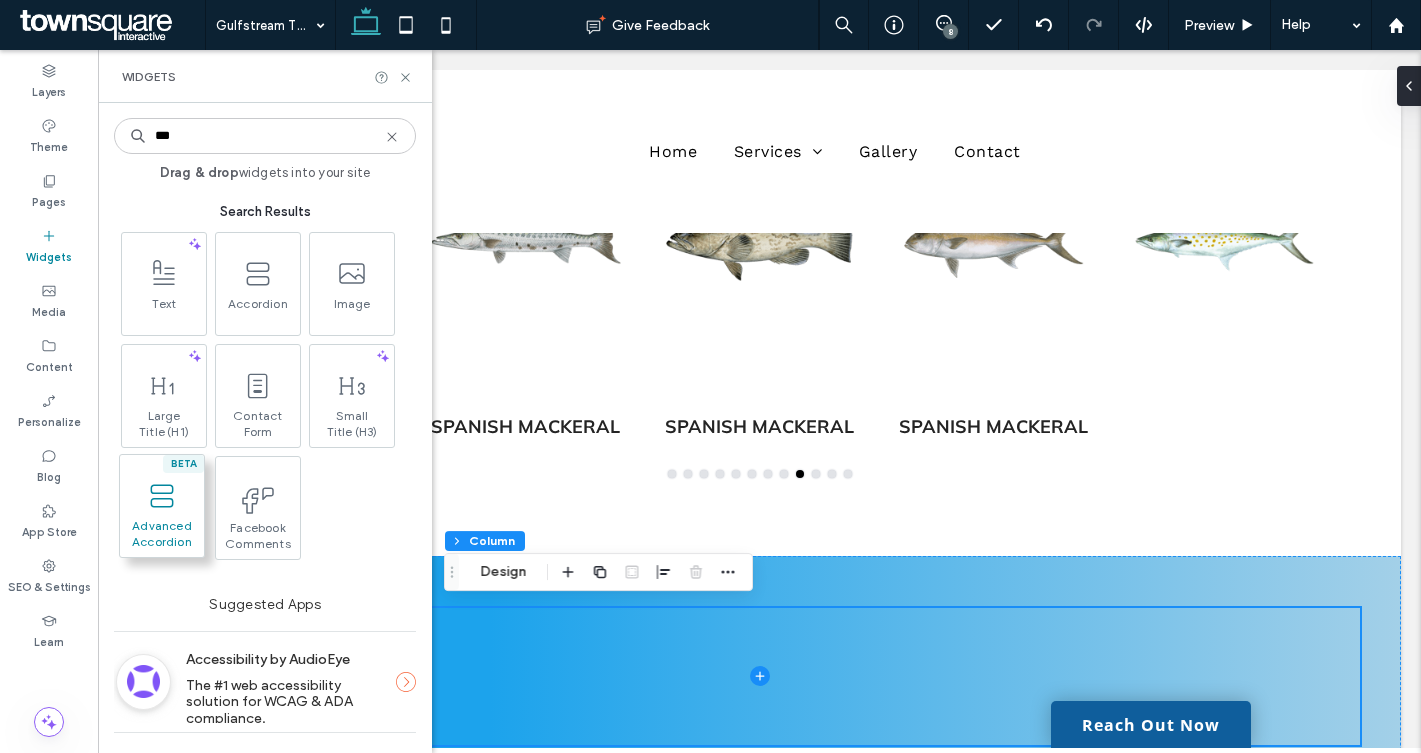 click on "Advanced Accordion" at bounding box center [162, 532] 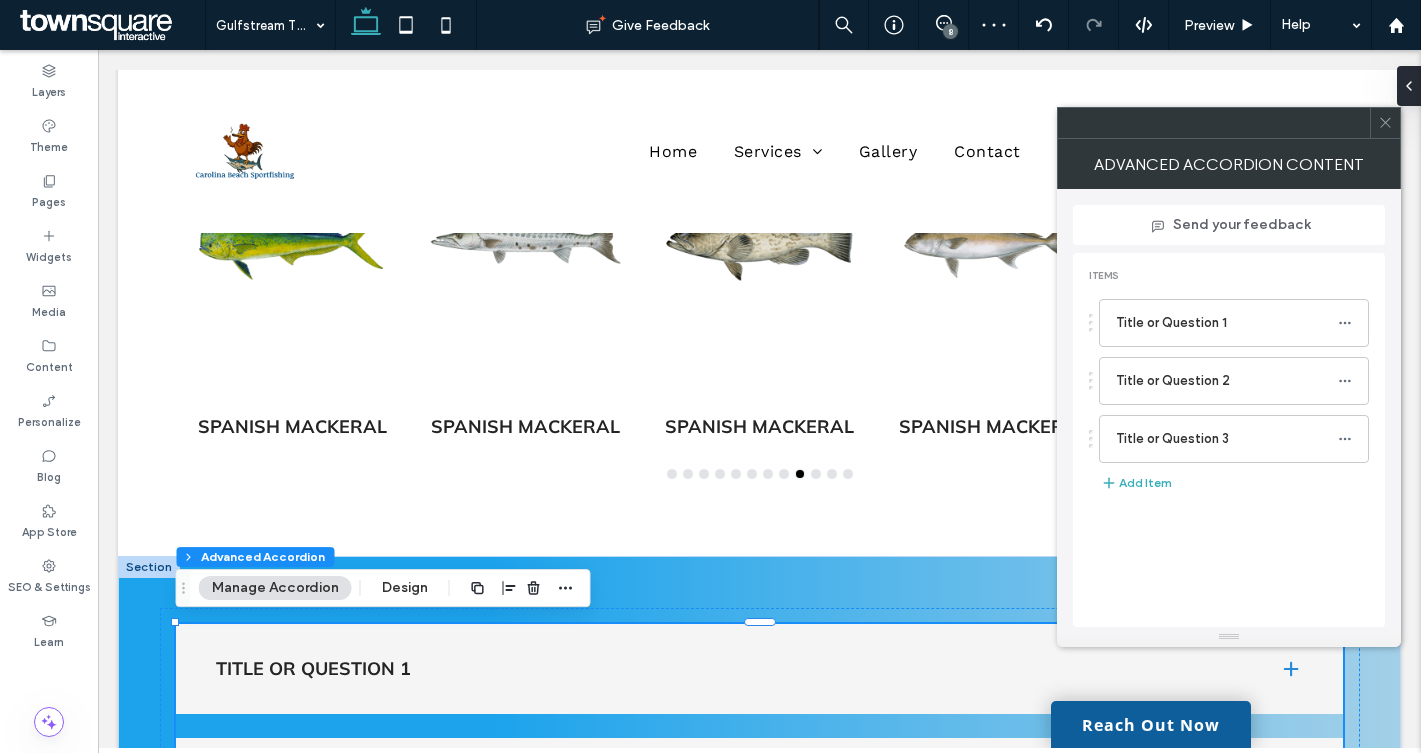 click on "Title or Question 1" at bounding box center [732, 669] 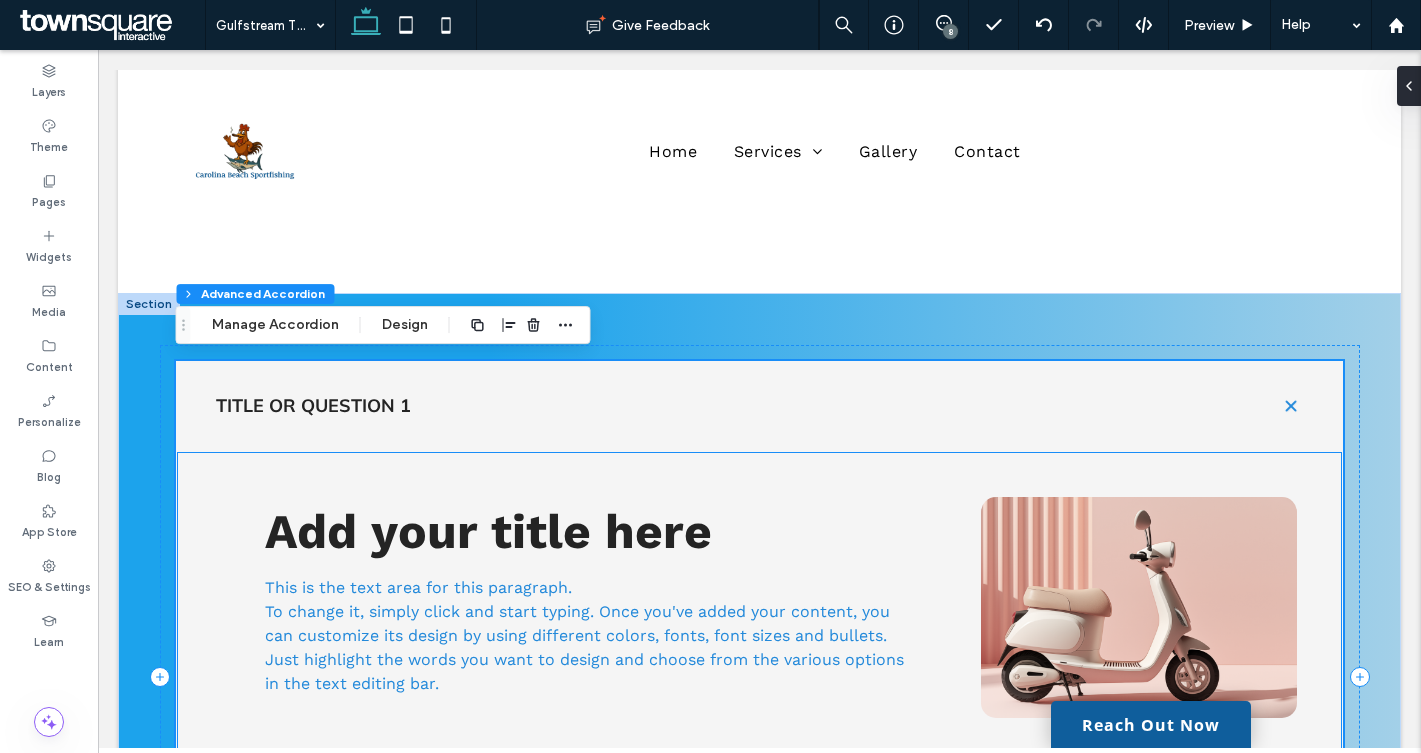 scroll, scrollTop: 1268, scrollLeft: 0, axis: vertical 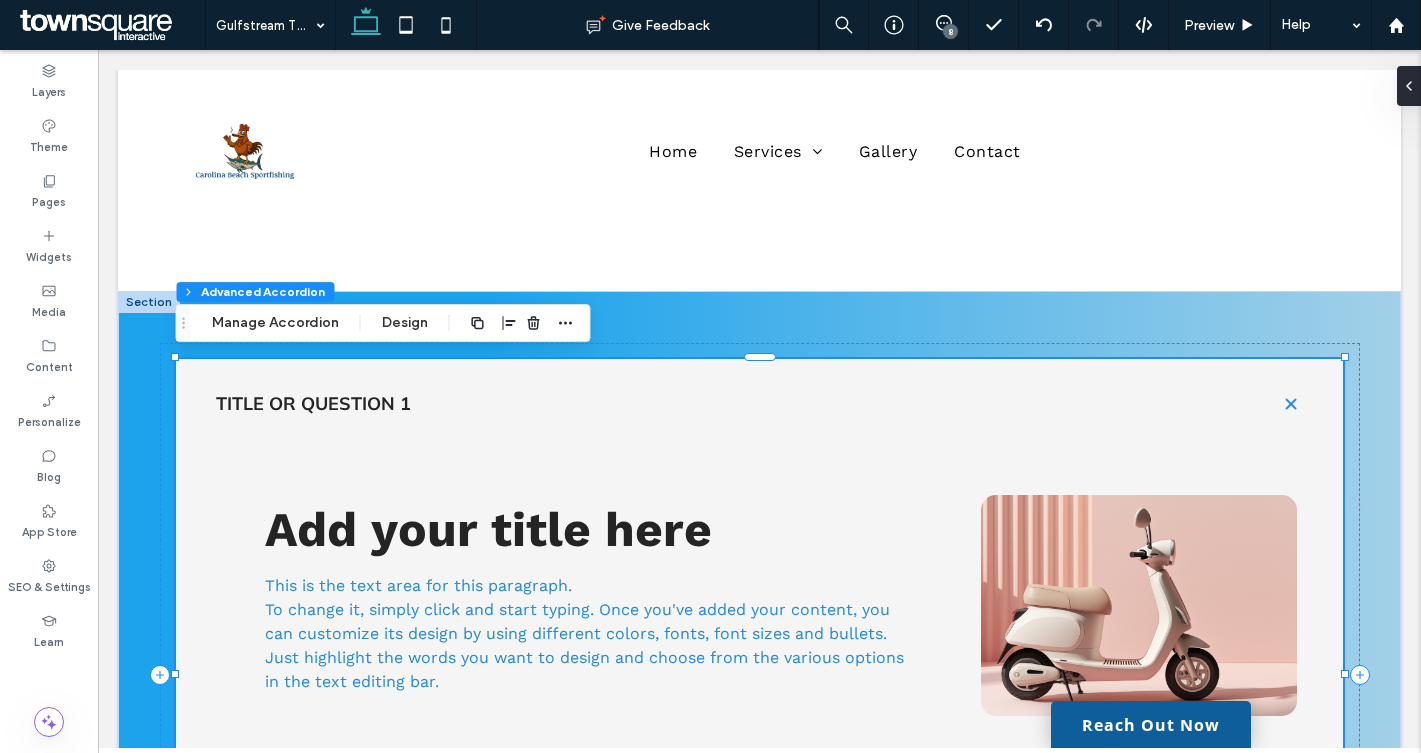 click on "Title or Question 1" at bounding box center [732, 404] 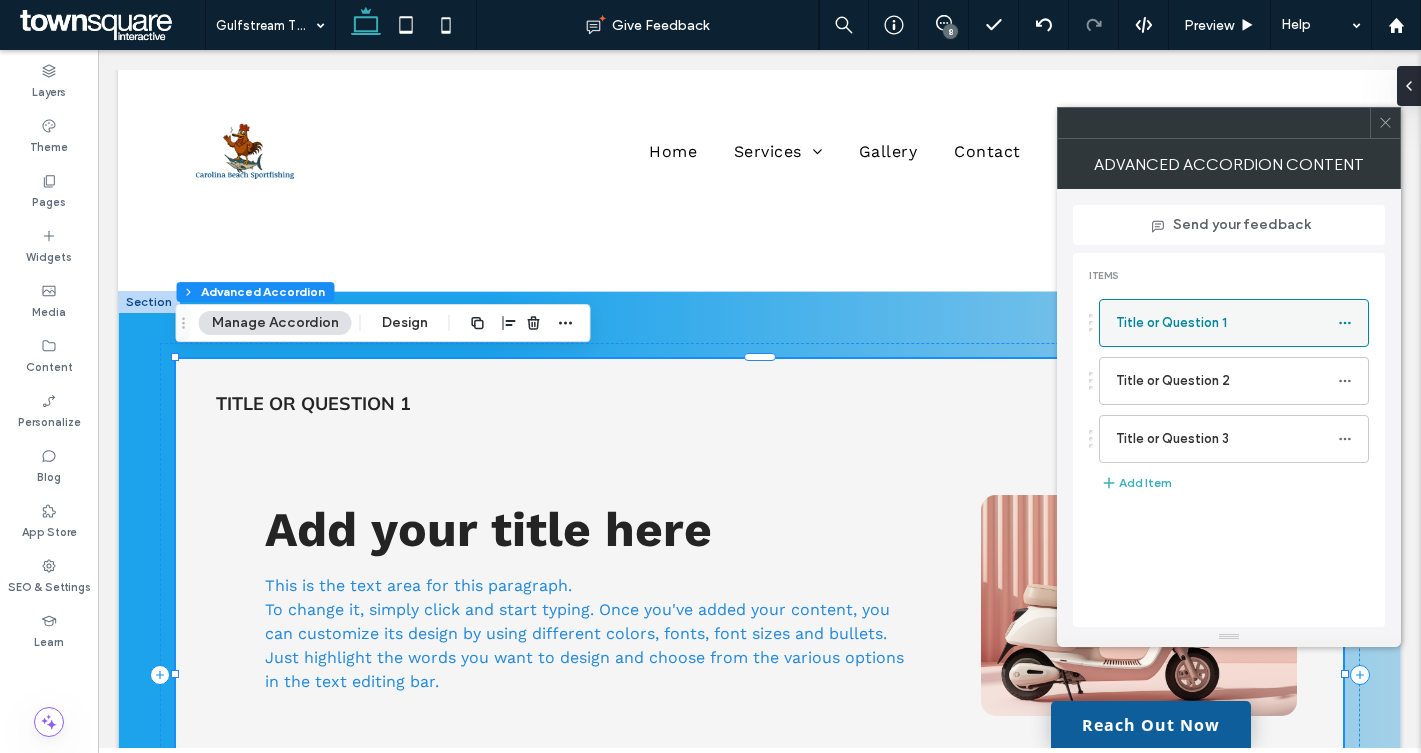click 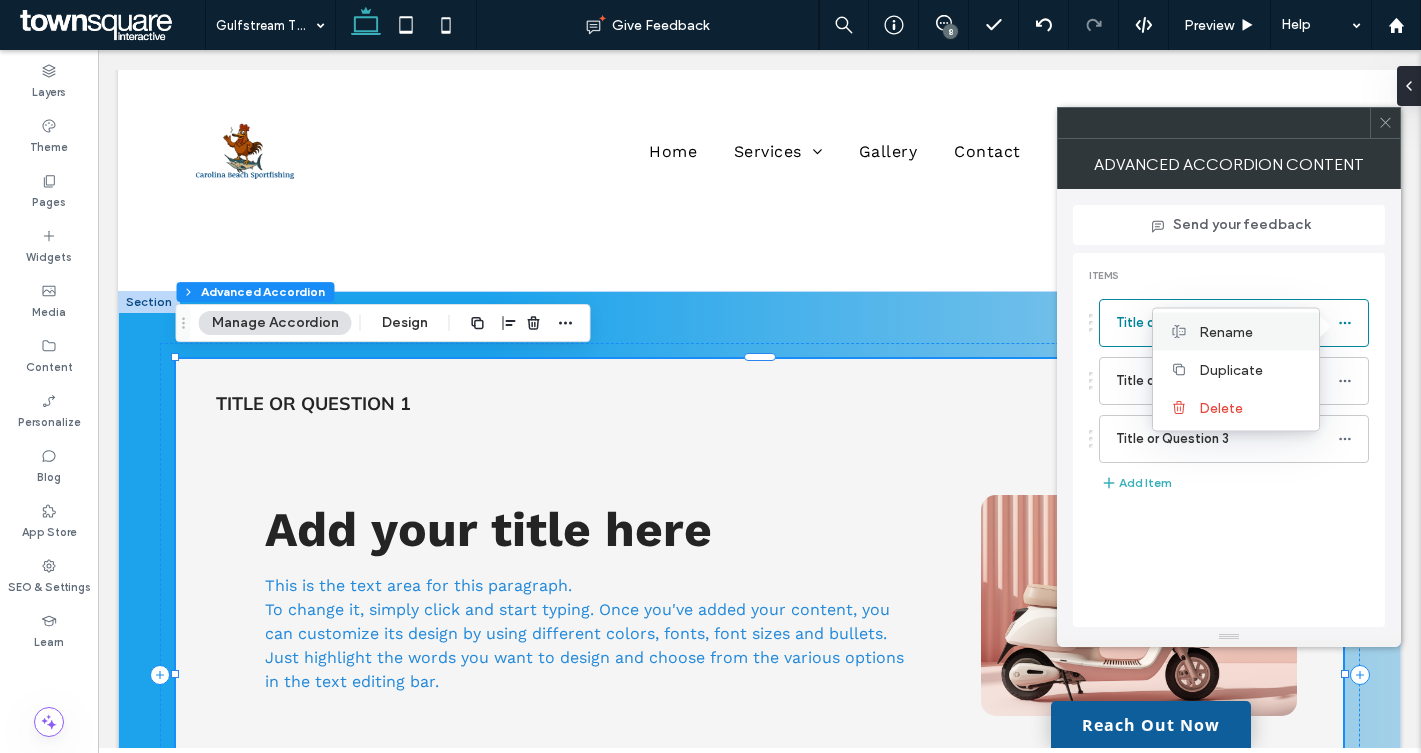 click on "Rename" at bounding box center (1251, 331) 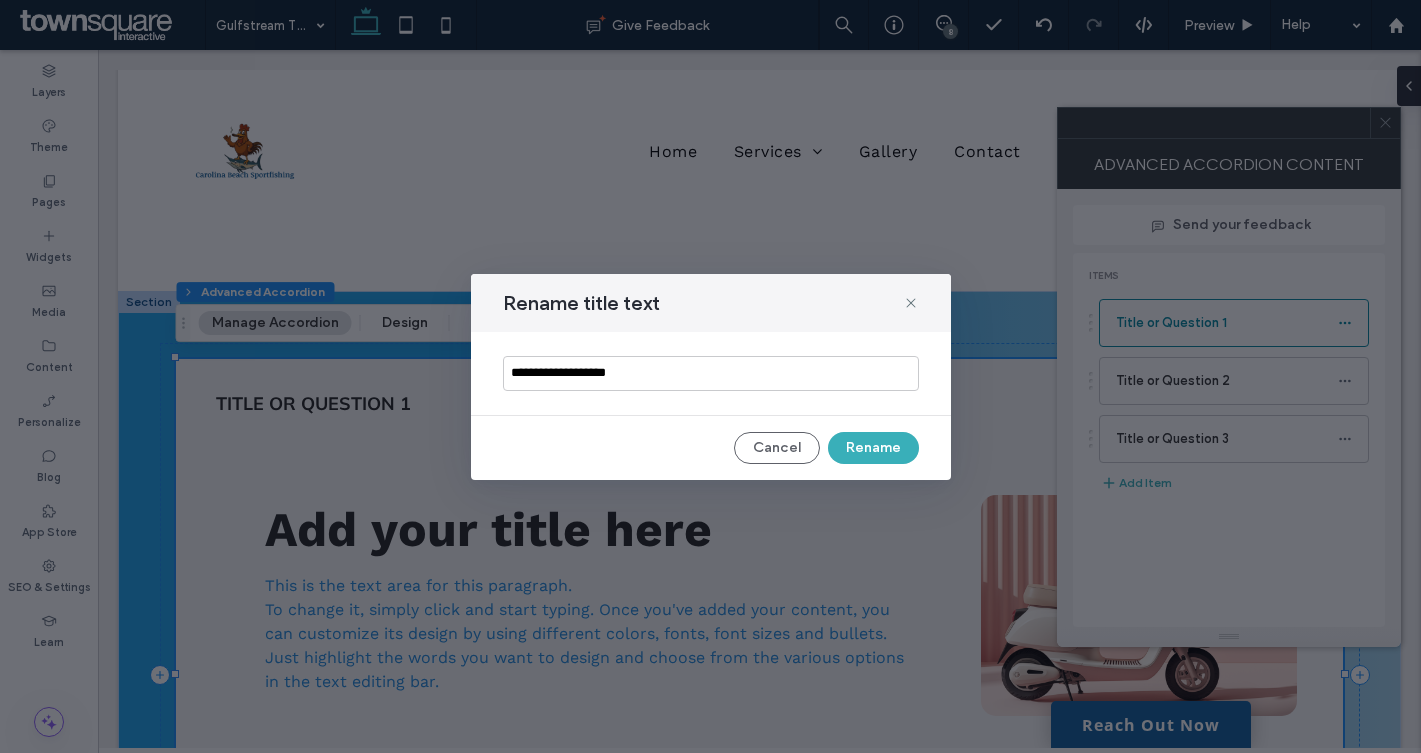 drag, startPoint x: 652, startPoint y: 373, endPoint x: 457, endPoint y: 373, distance: 195 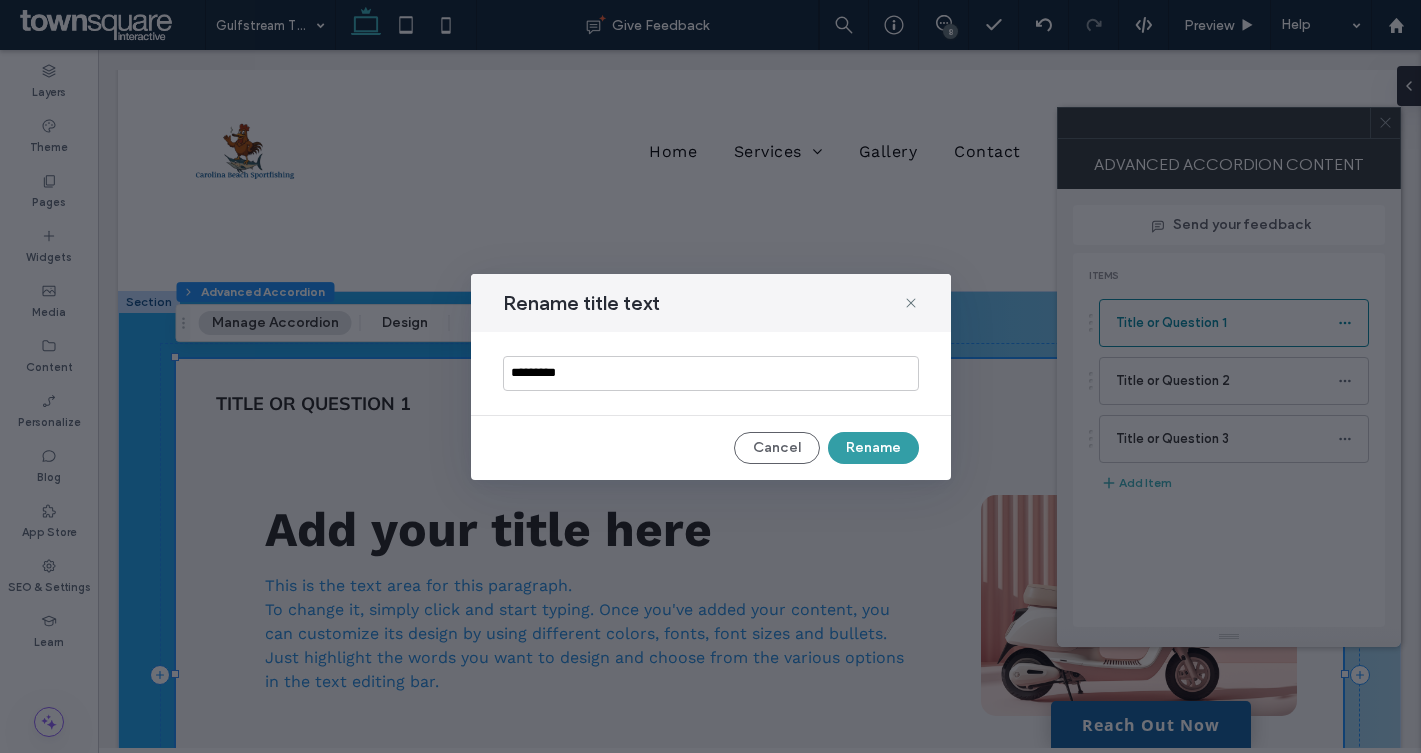 type on "*********" 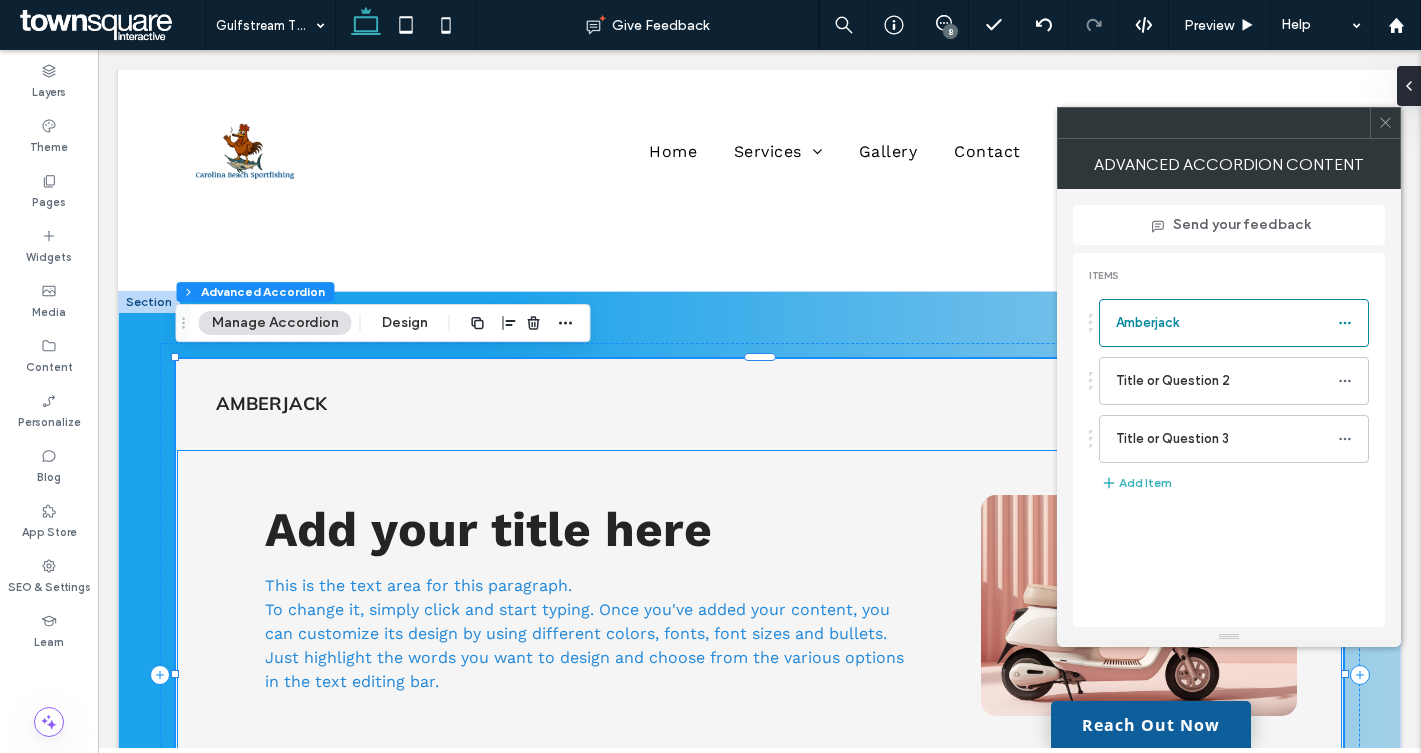 click at bounding box center [1138, 605] 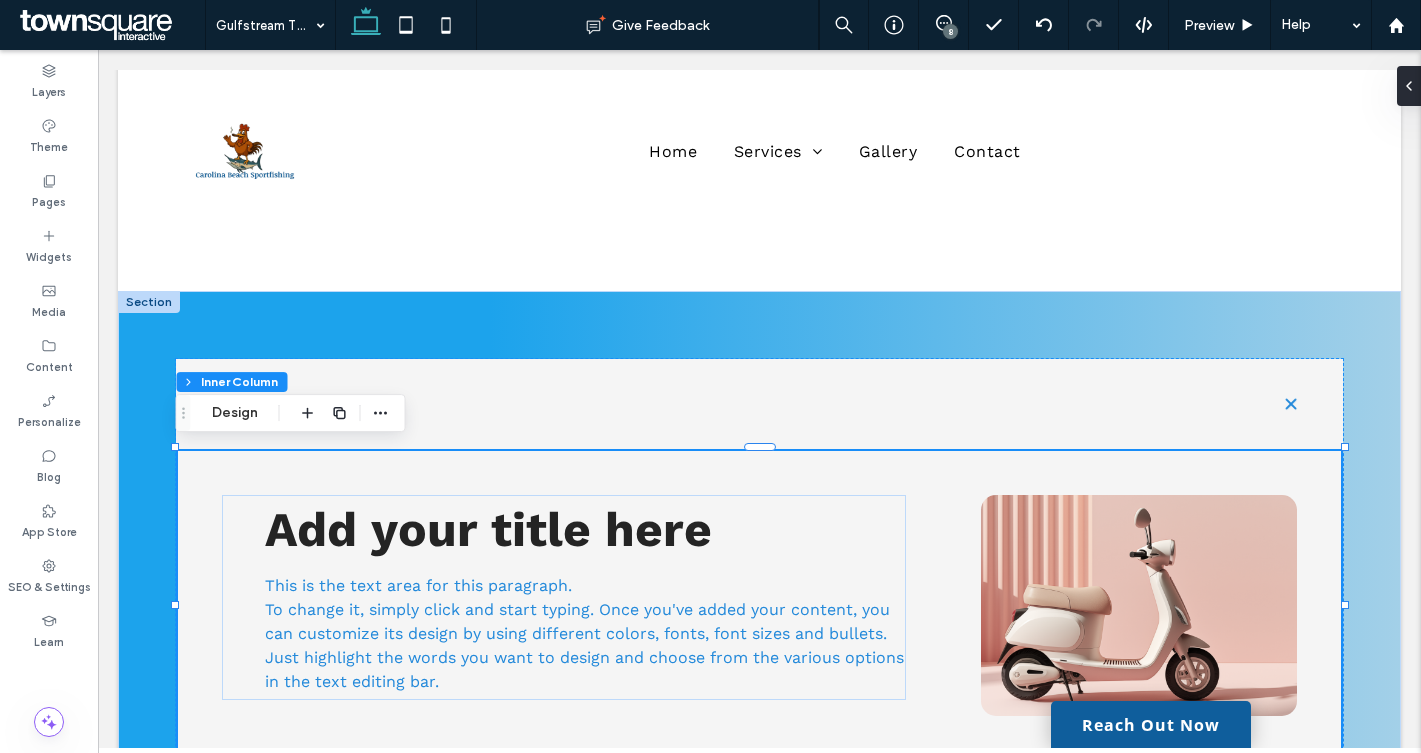 click at bounding box center [1138, 605] 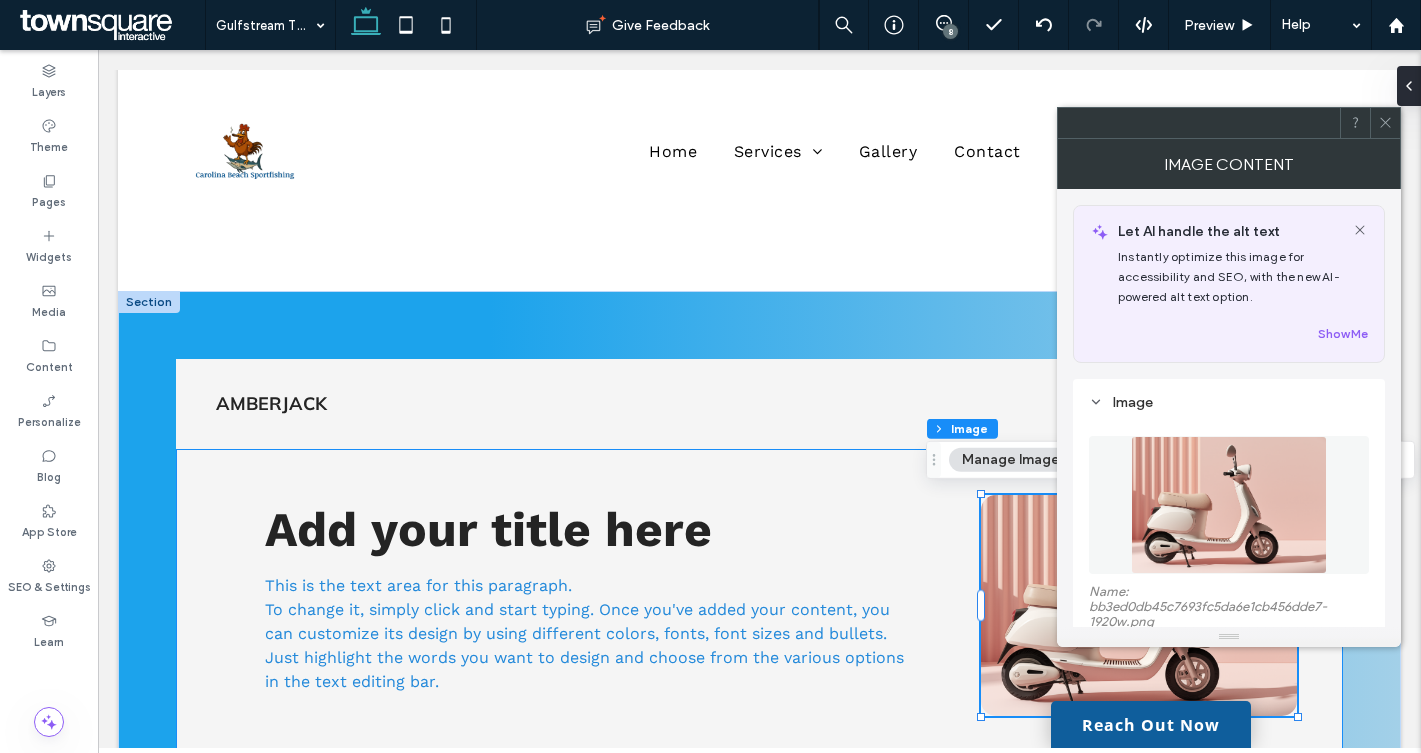 type on "**" 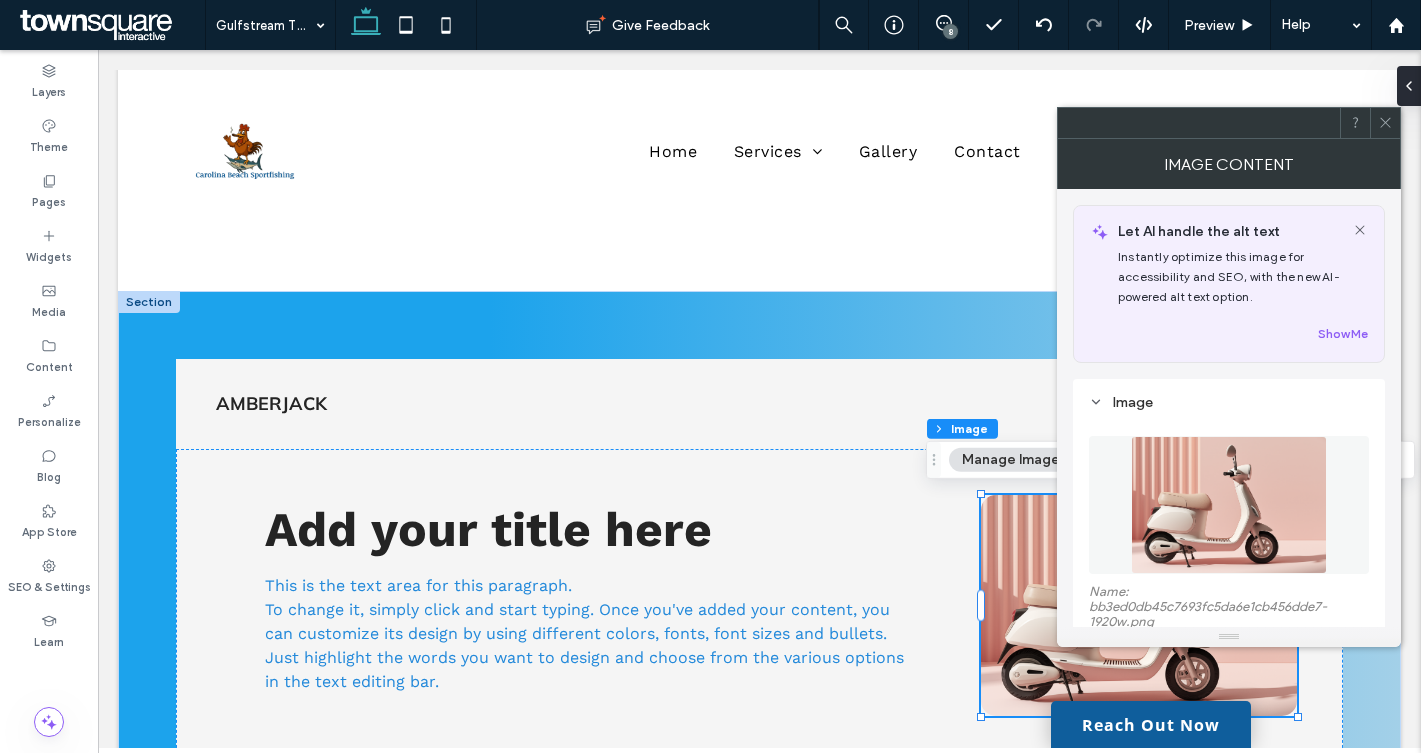 scroll, scrollTop: 177, scrollLeft: 0, axis: vertical 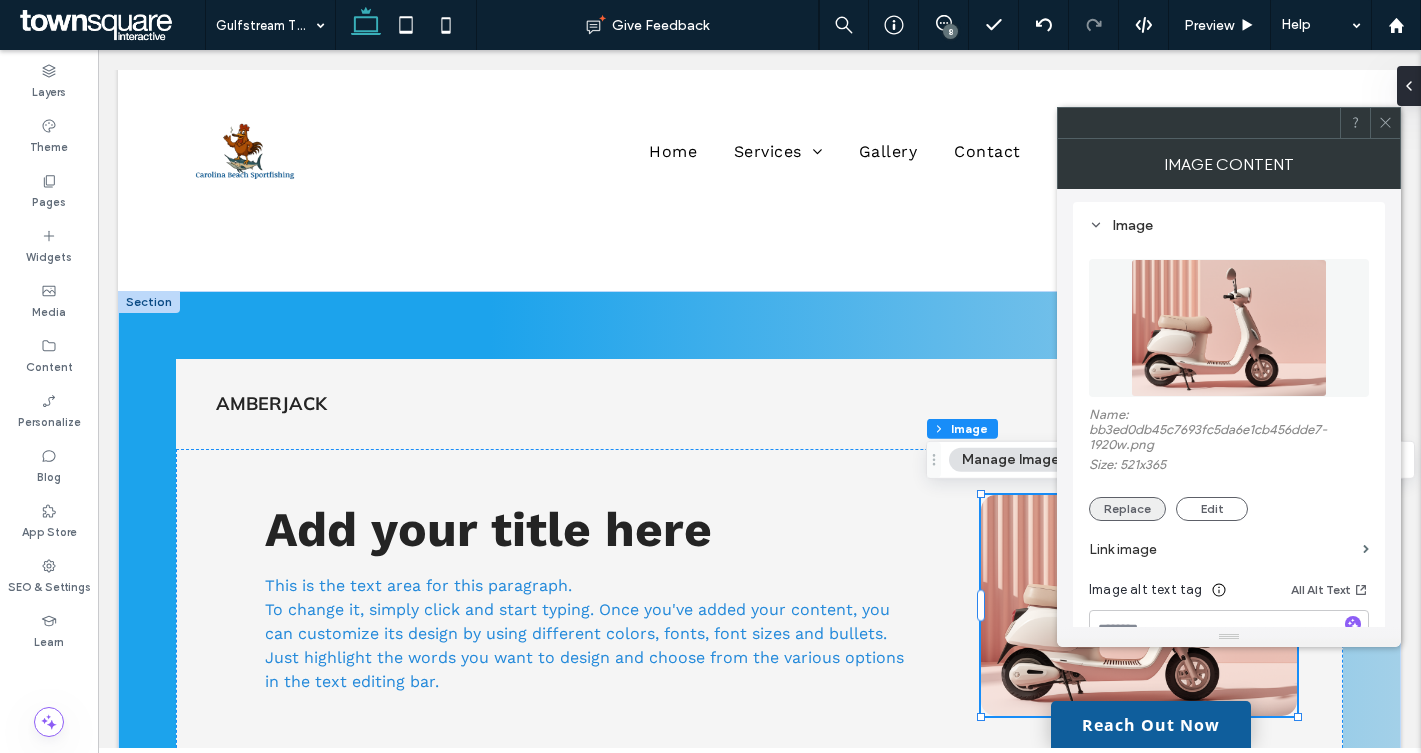 click on "Replace" at bounding box center (1127, 509) 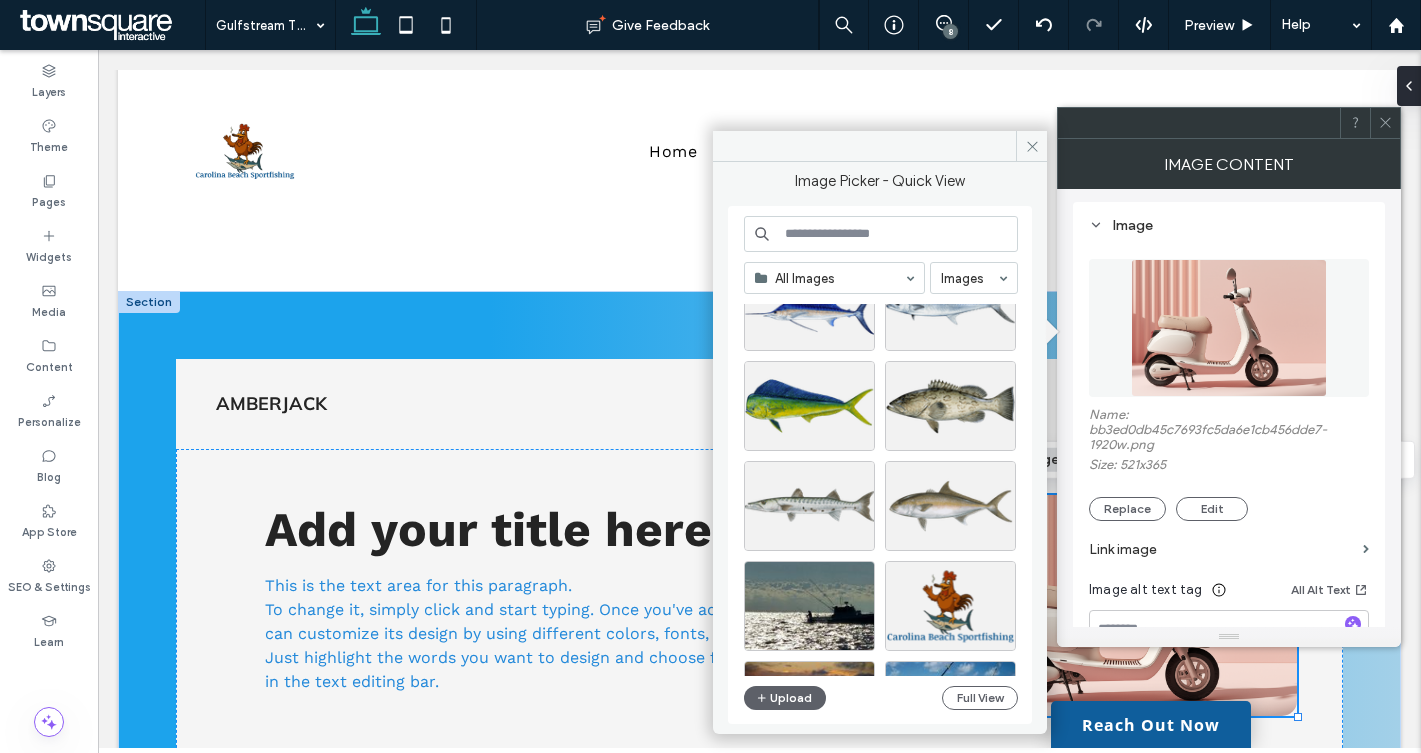 scroll, scrollTop: 380, scrollLeft: 0, axis: vertical 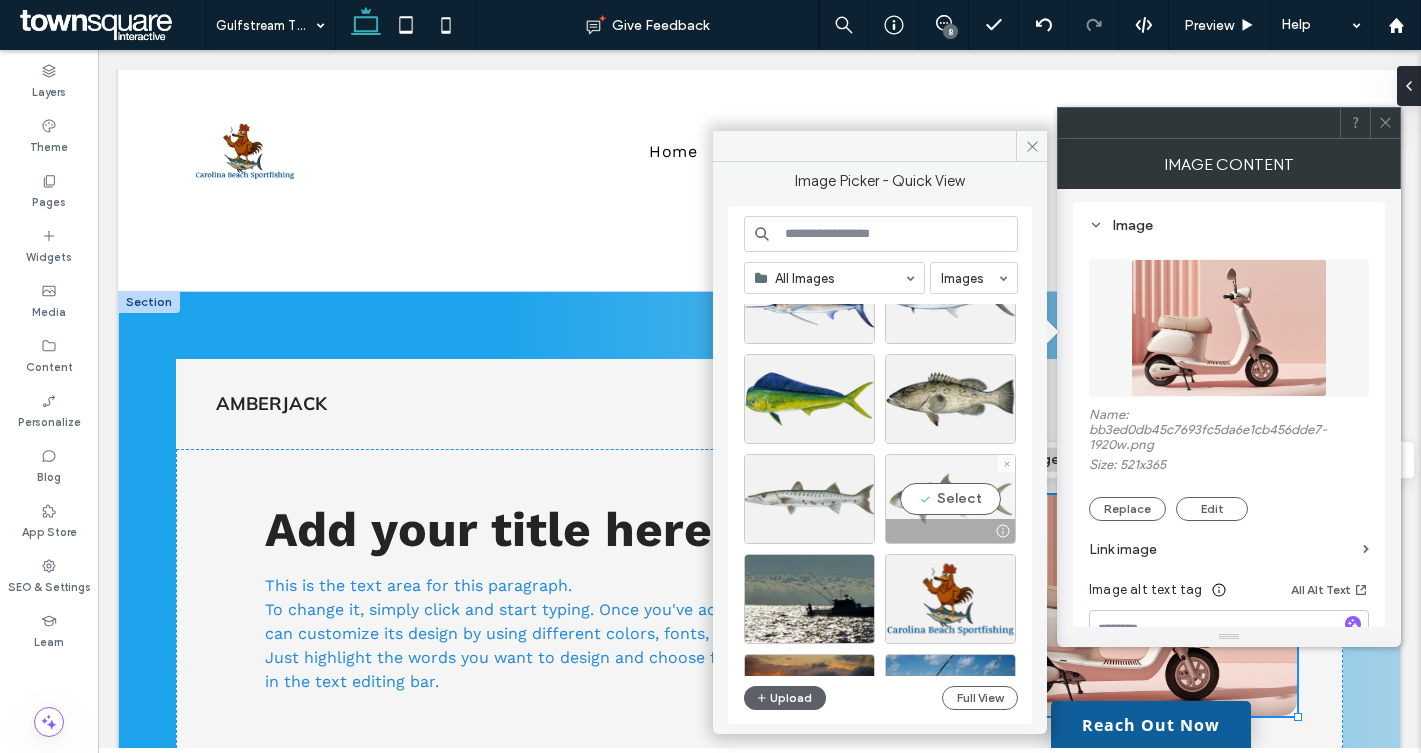 click on "Select" at bounding box center [950, 499] 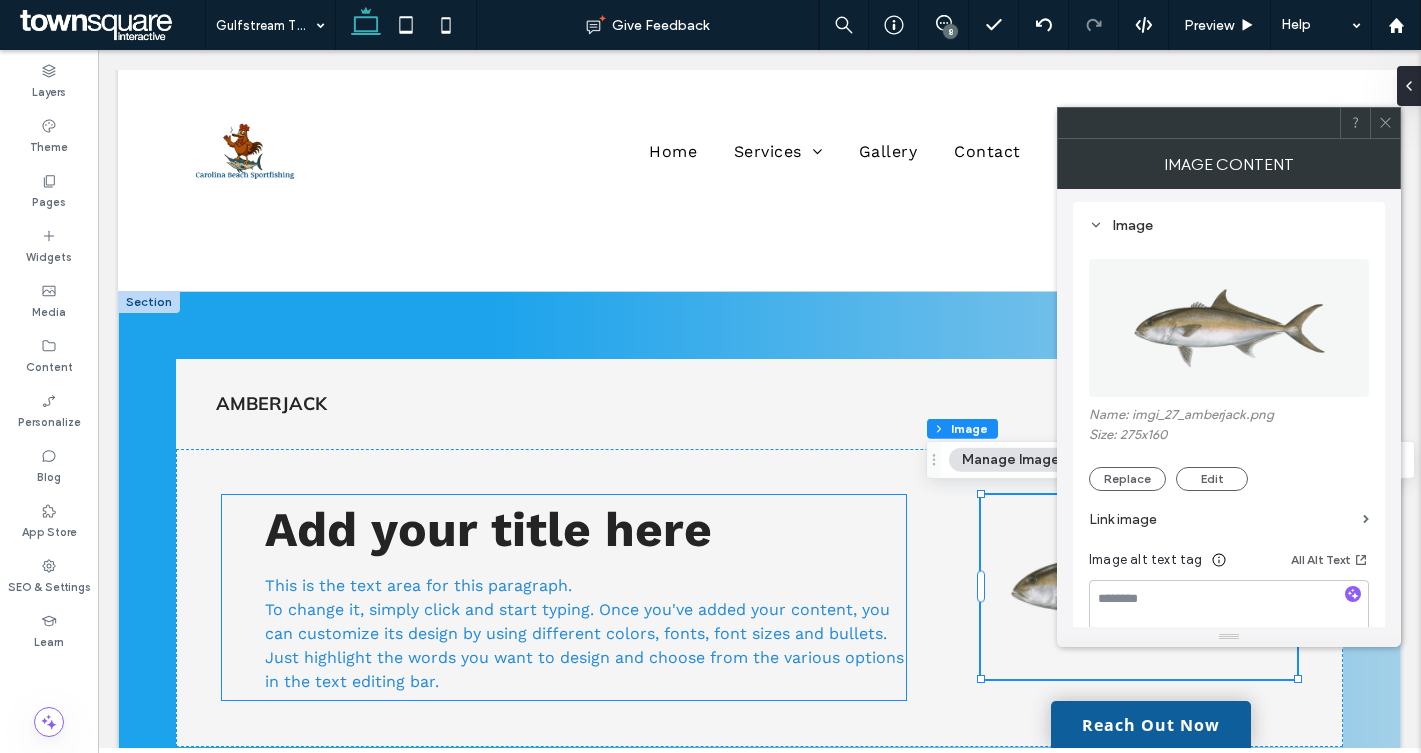click on "Add your title here" at bounding box center (488, 529) 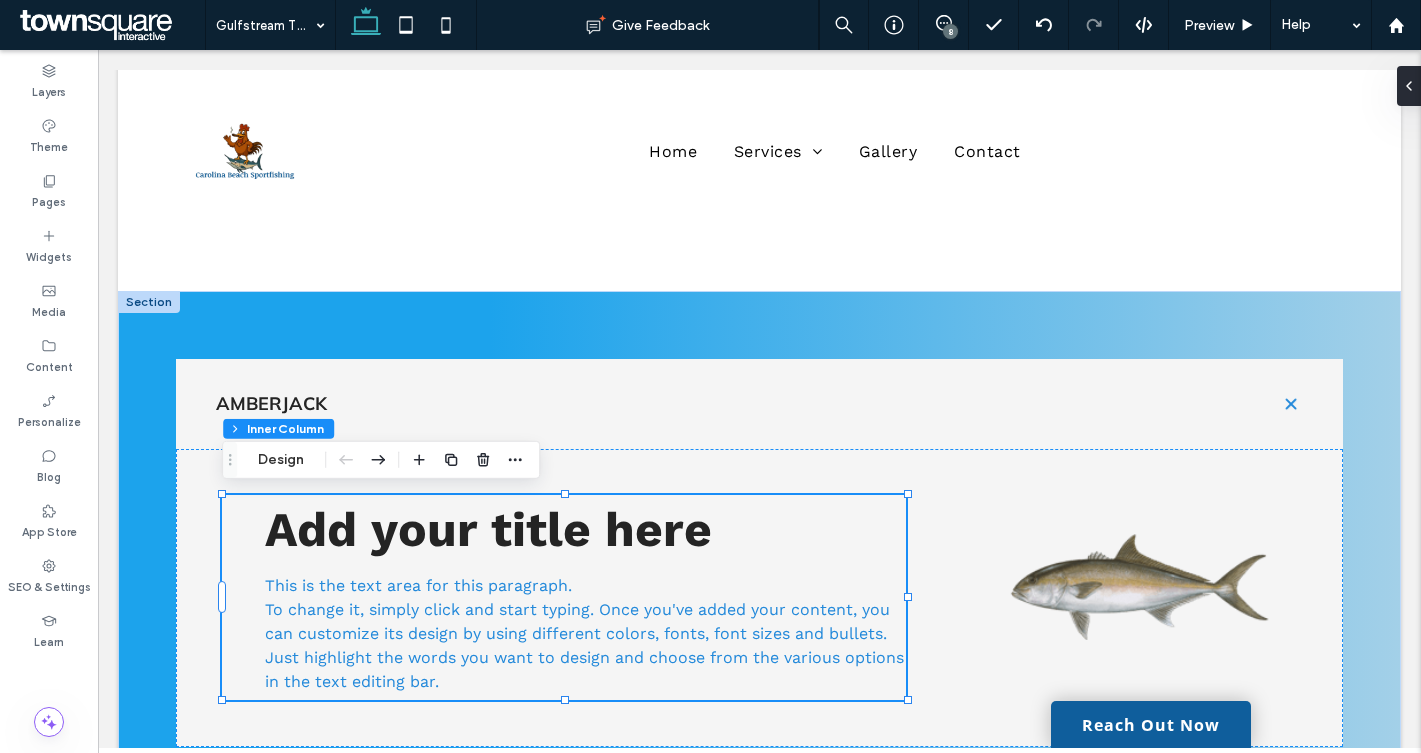 click on "Add your title here" at bounding box center (488, 529) 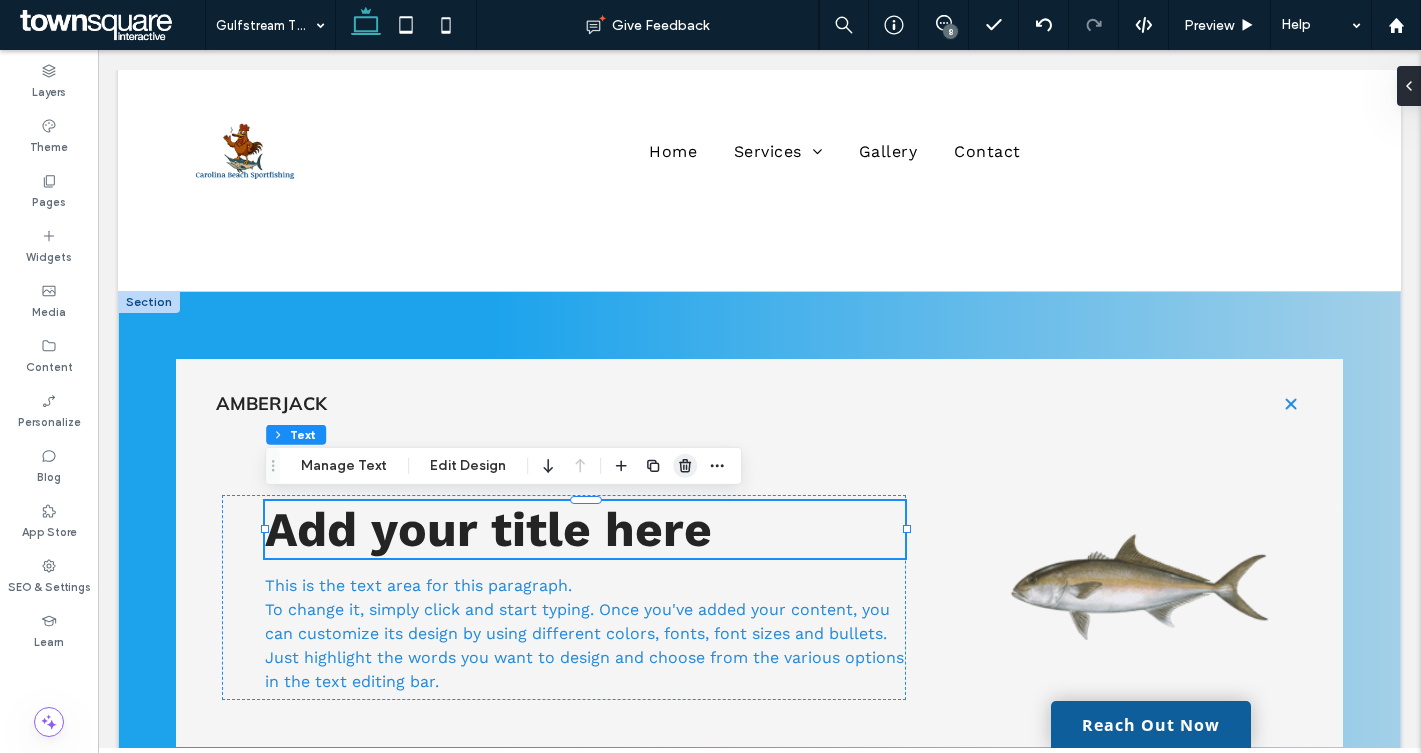 click 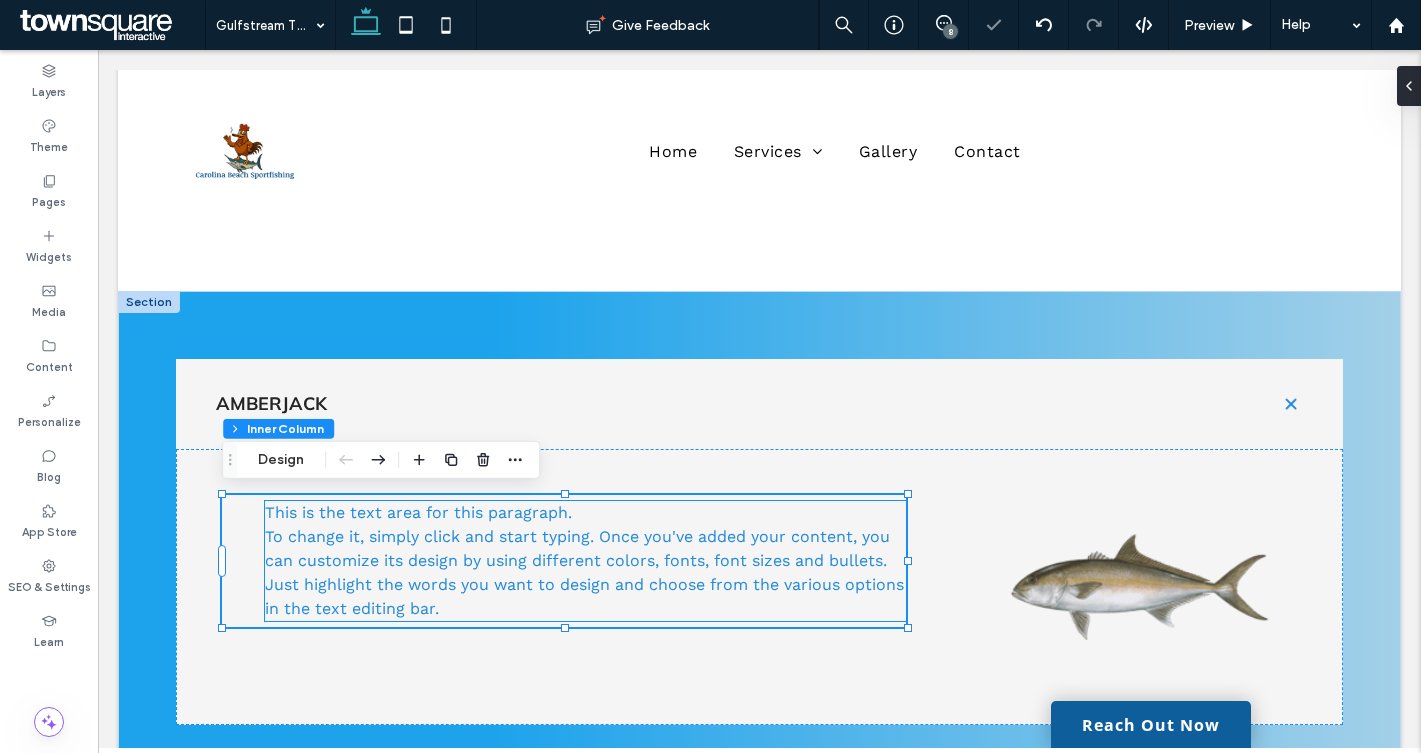 click on "This is the text area for this paragraph. To change it, simply click and start typing. Once you've added your content, you can customize its design by using different colors, fonts, font sizes and bullets. Just highlight the words you want to design and choose from the various options in the text editing bar." at bounding box center [585, 561] 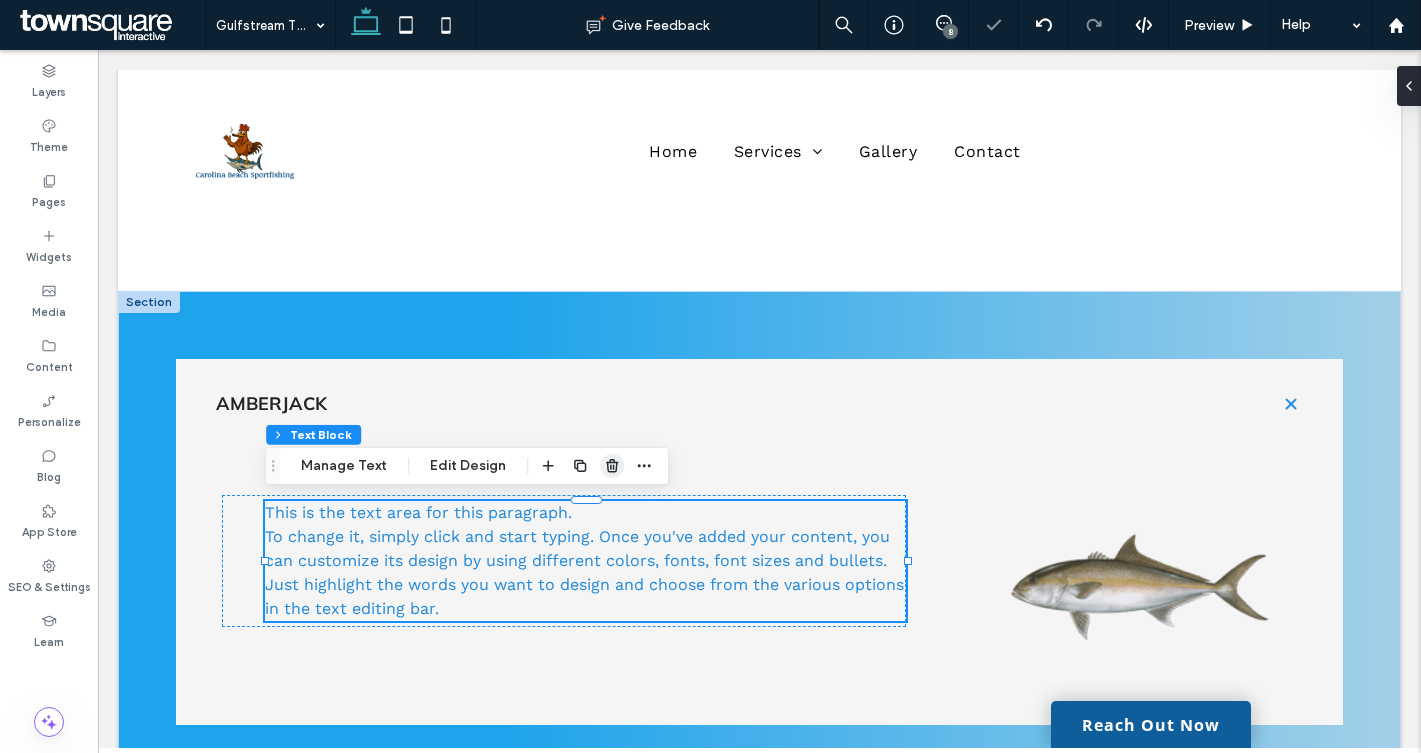 click 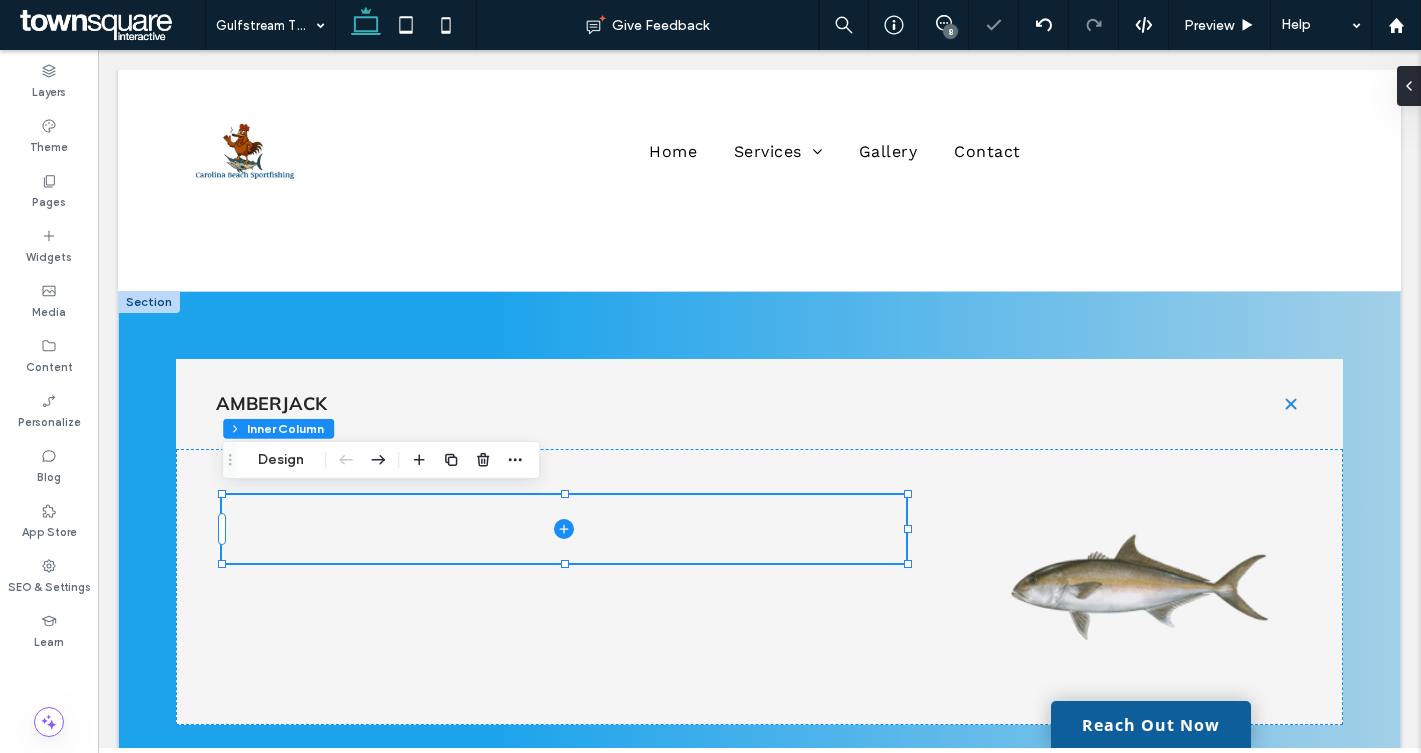 click 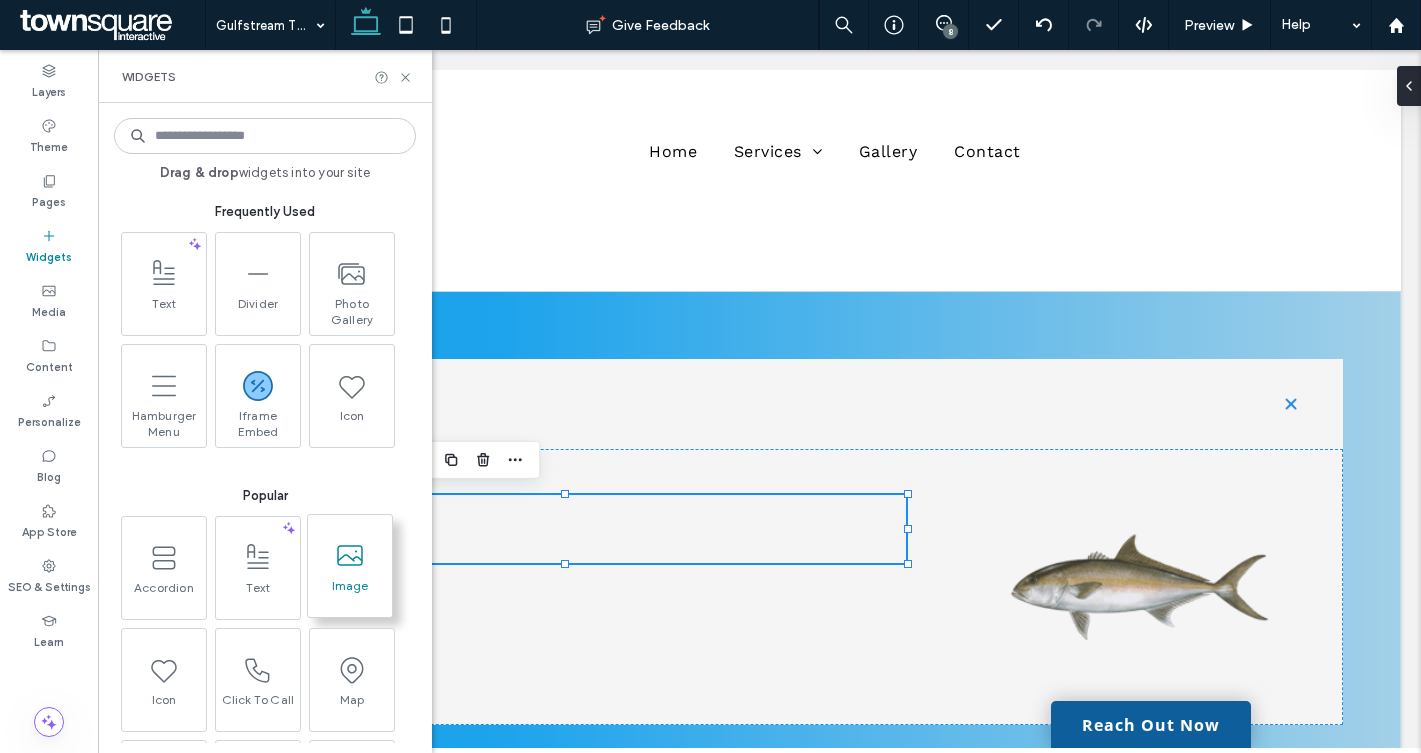 click at bounding box center [350, 555] 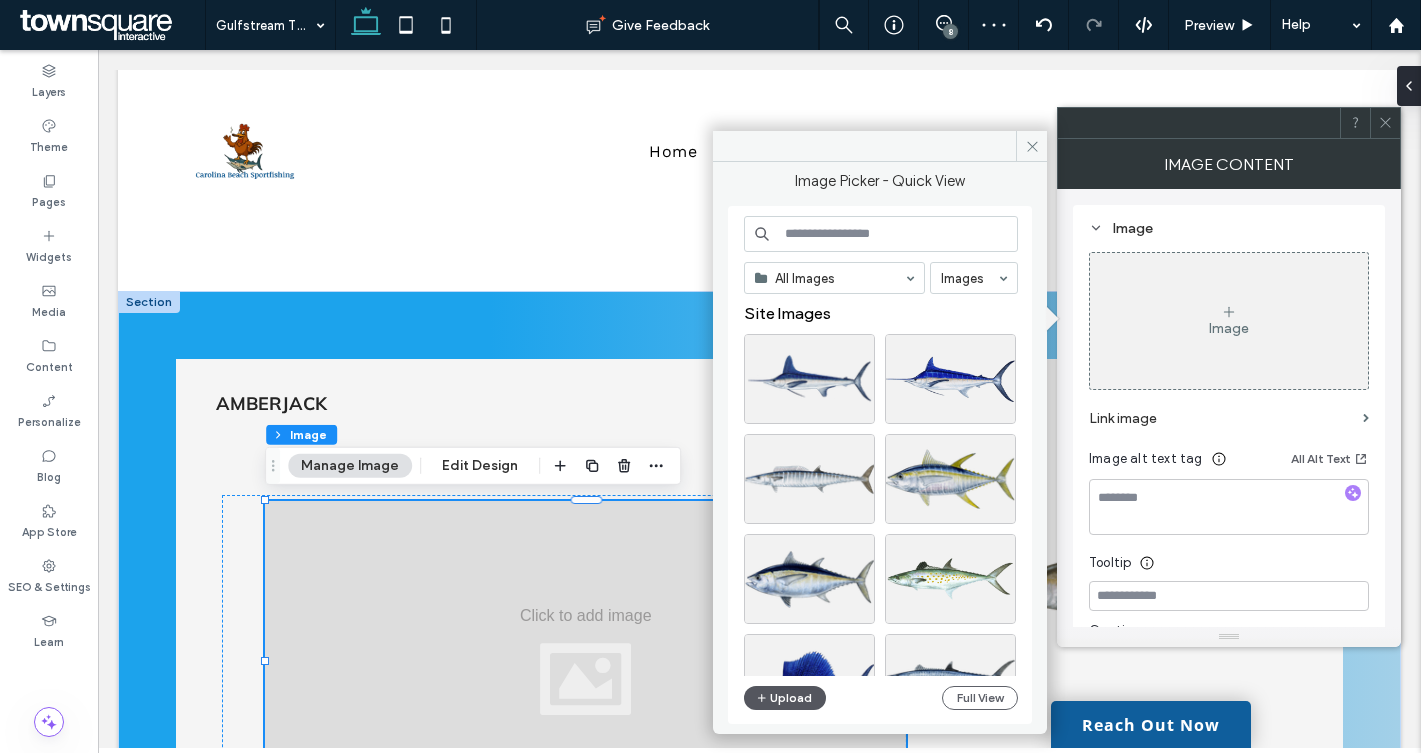 click on "Upload" at bounding box center [785, 698] 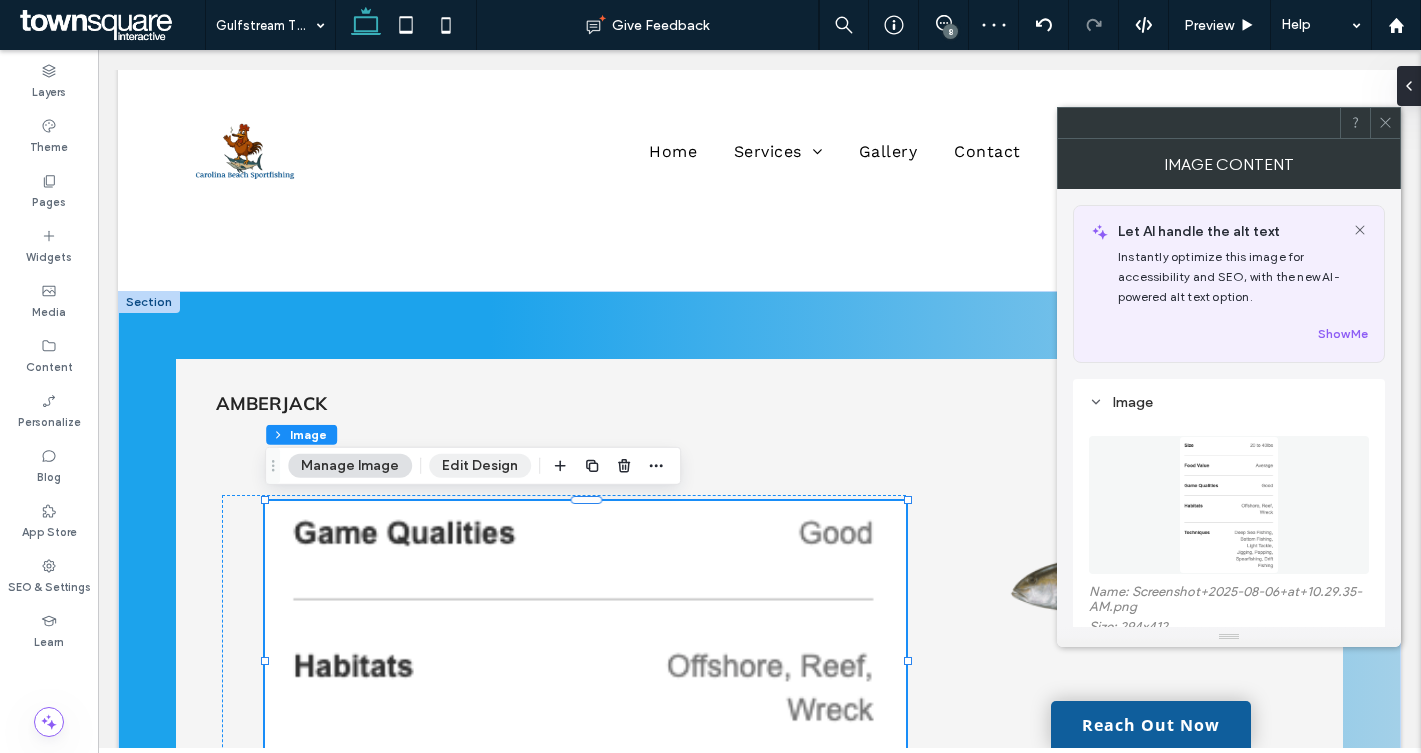 click on "Edit Design" at bounding box center [480, 466] 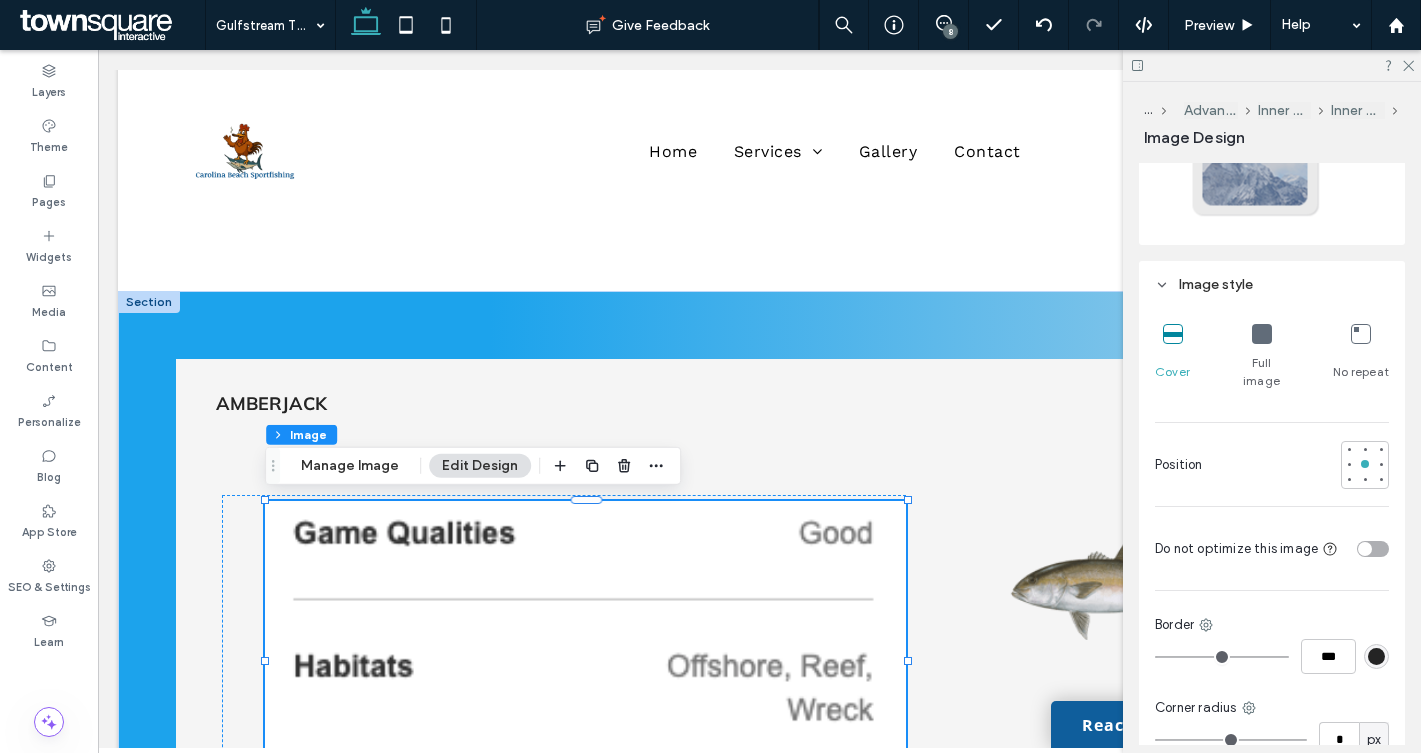scroll, scrollTop: 455, scrollLeft: 0, axis: vertical 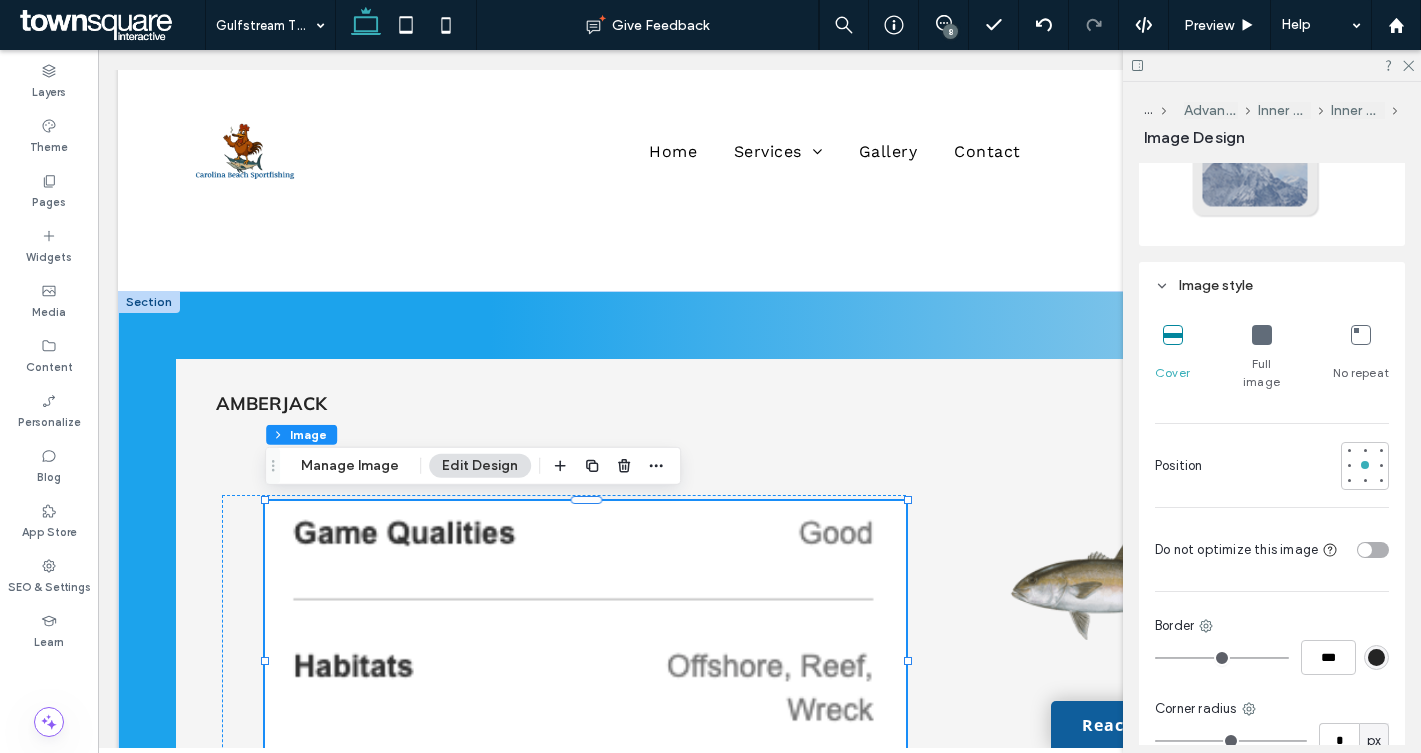 click at bounding box center [1262, 335] 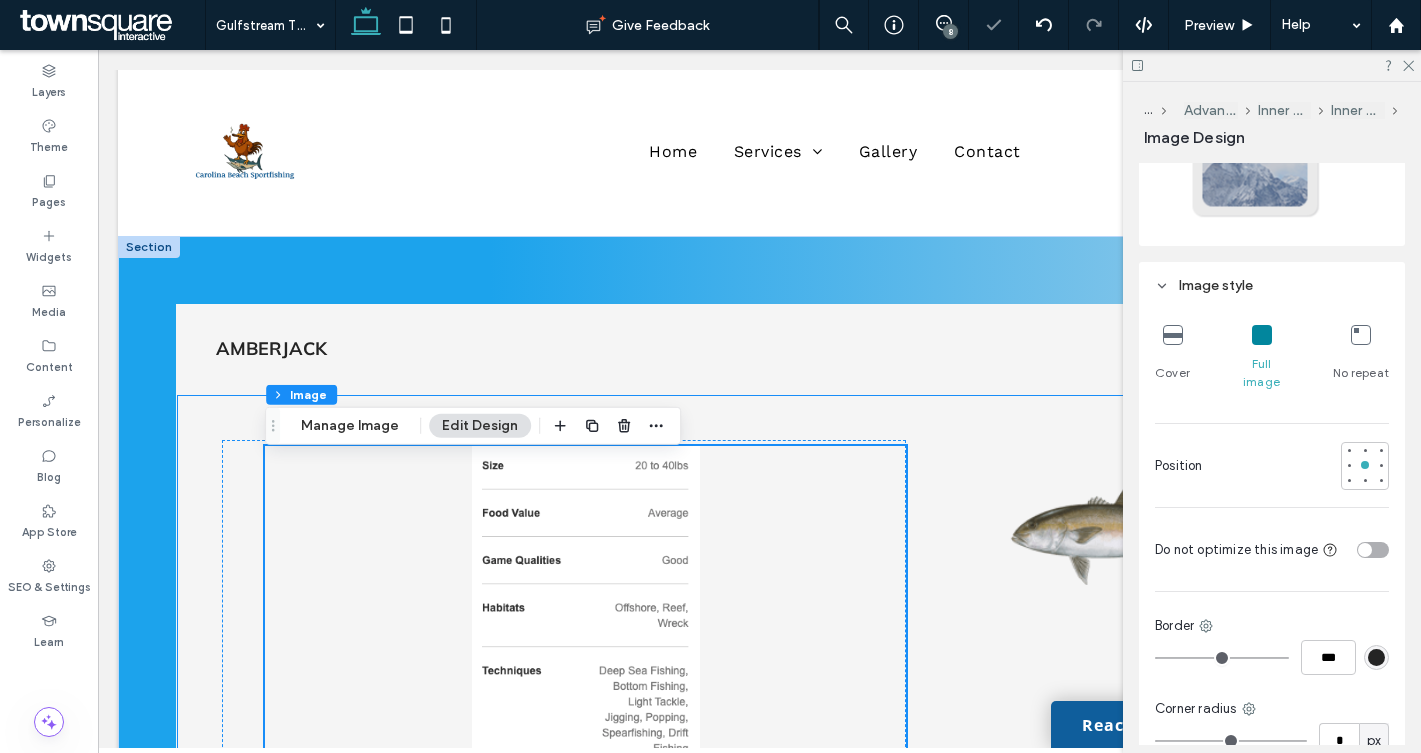 scroll, scrollTop: 1337, scrollLeft: 0, axis: vertical 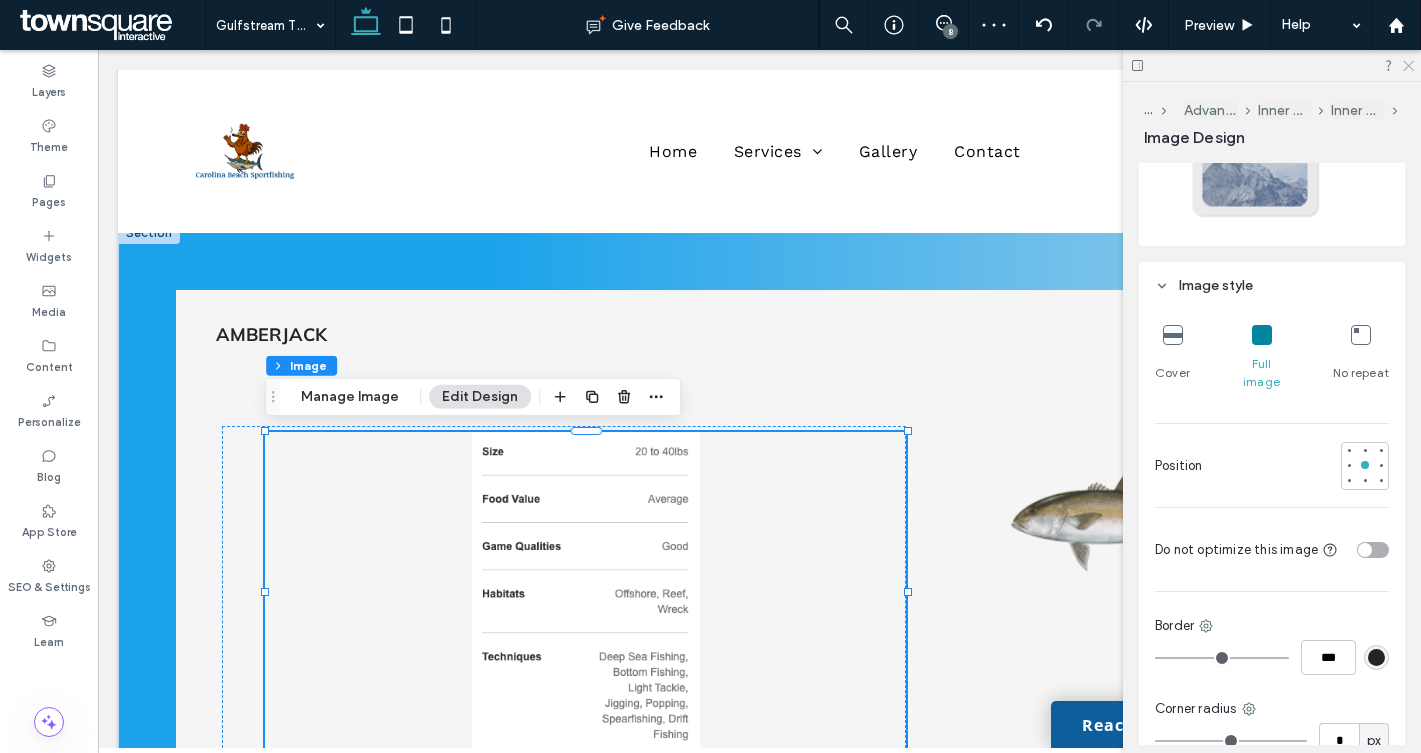 click 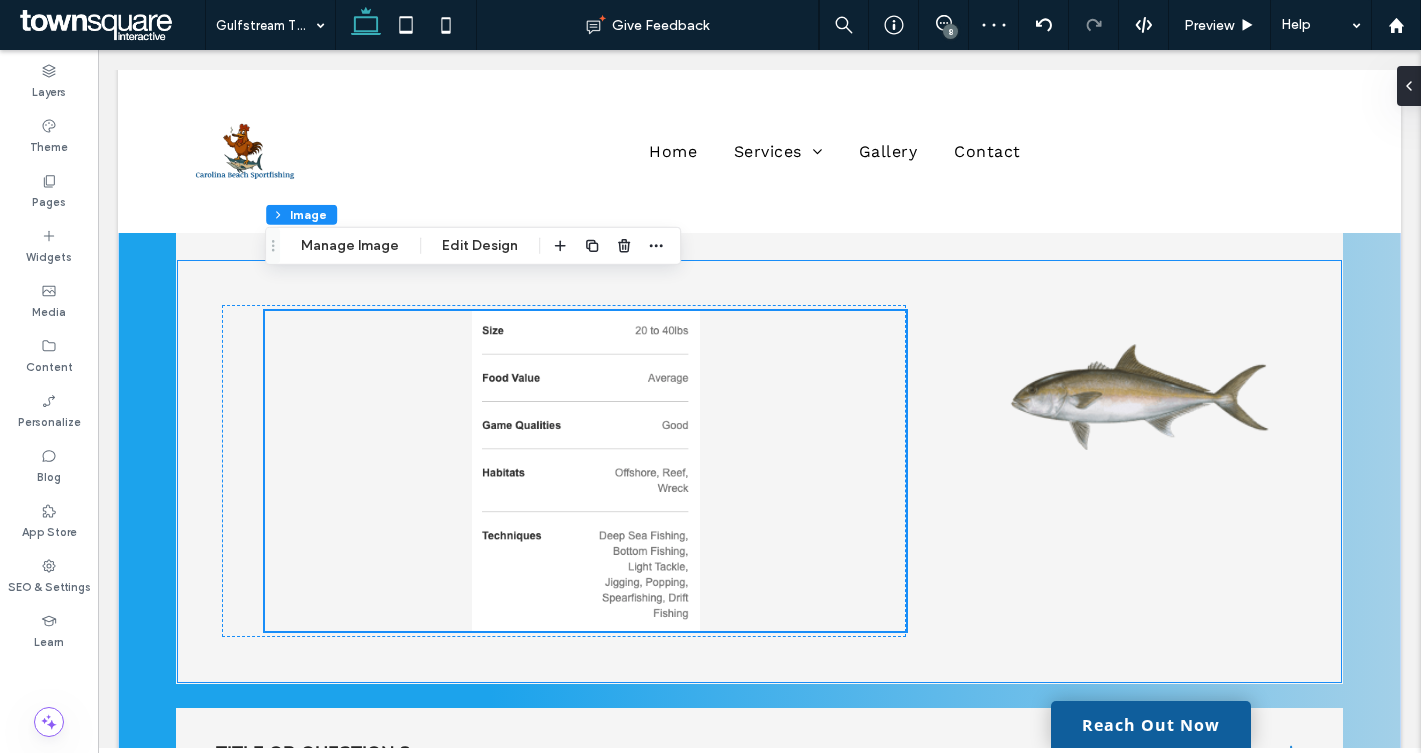 scroll, scrollTop: 1460, scrollLeft: 0, axis: vertical 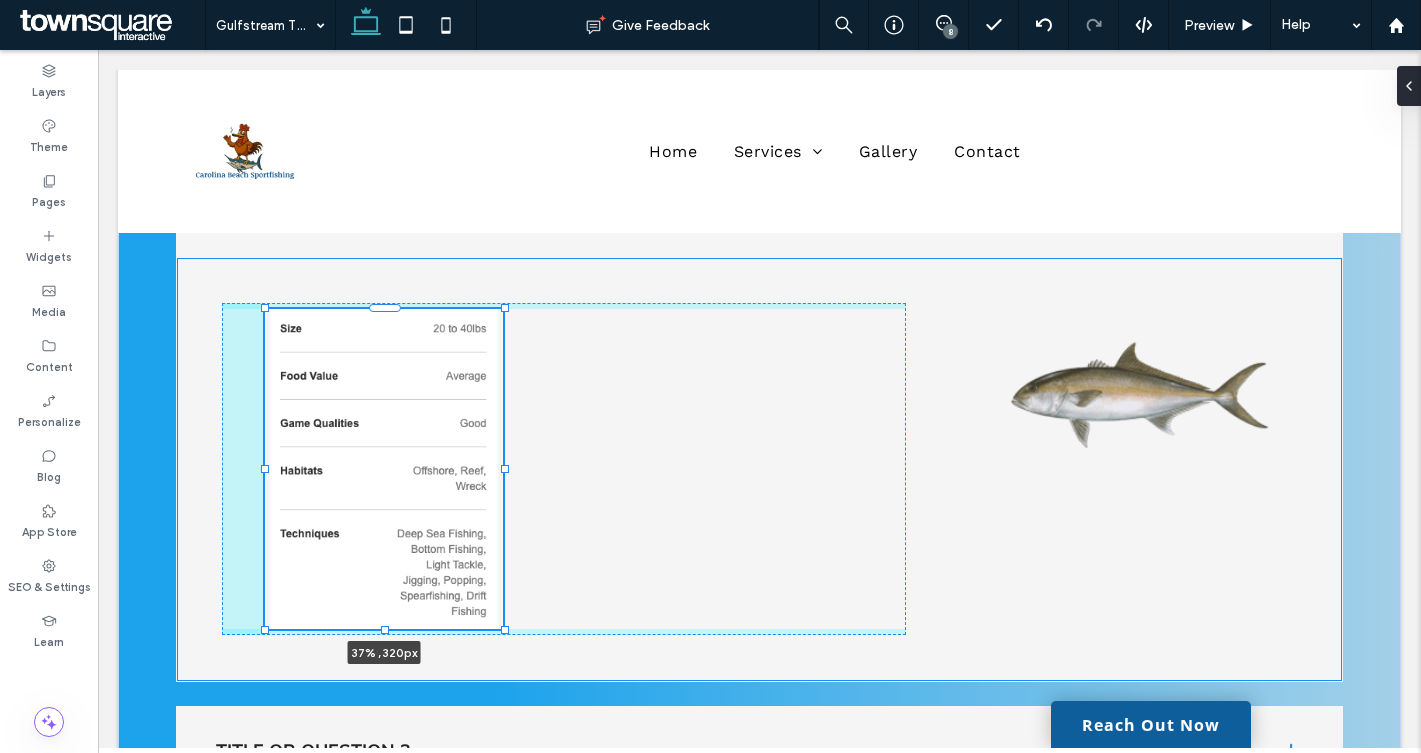 drag, startPoint x: 908, startPoint y: 470, endPoint x: 505, endPoint y: 463, distance: 403.0608 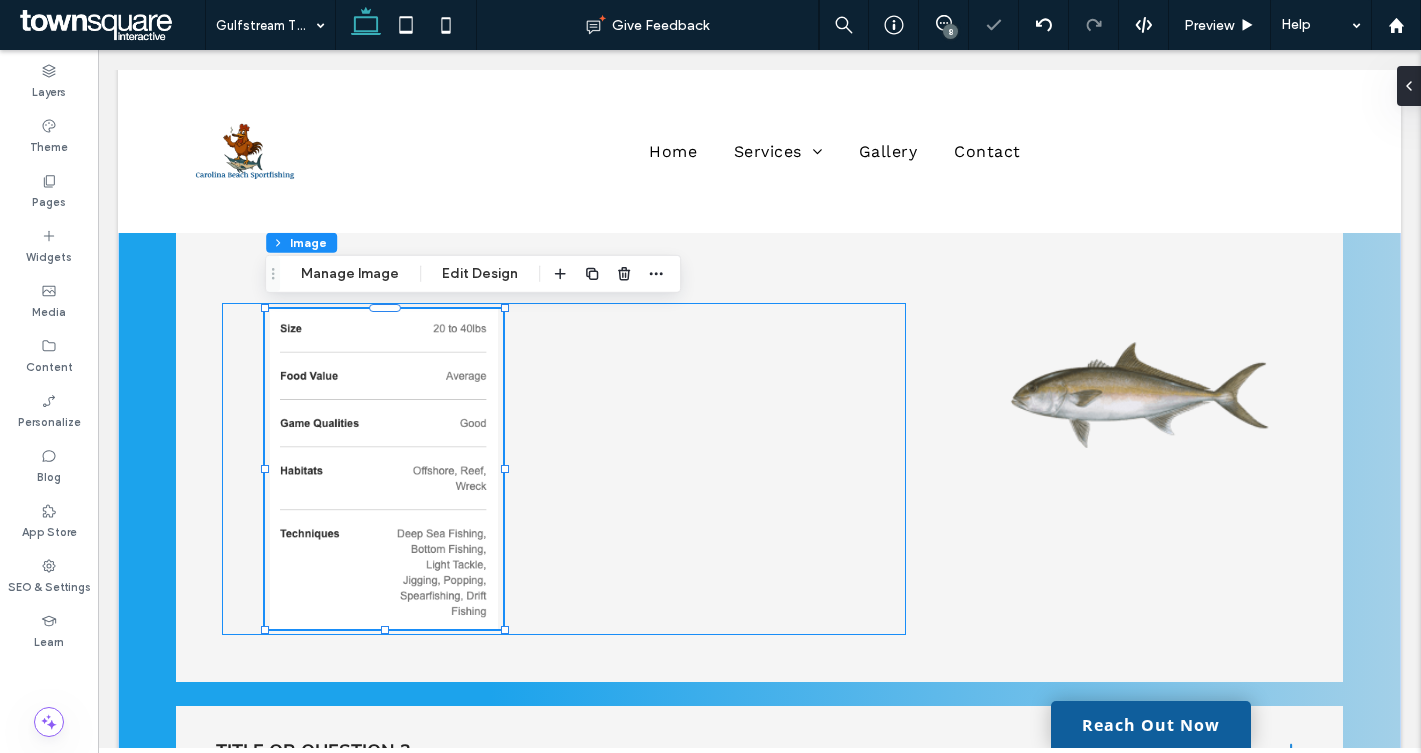 click on "37% , 320px" at bounding box center [564, 469] 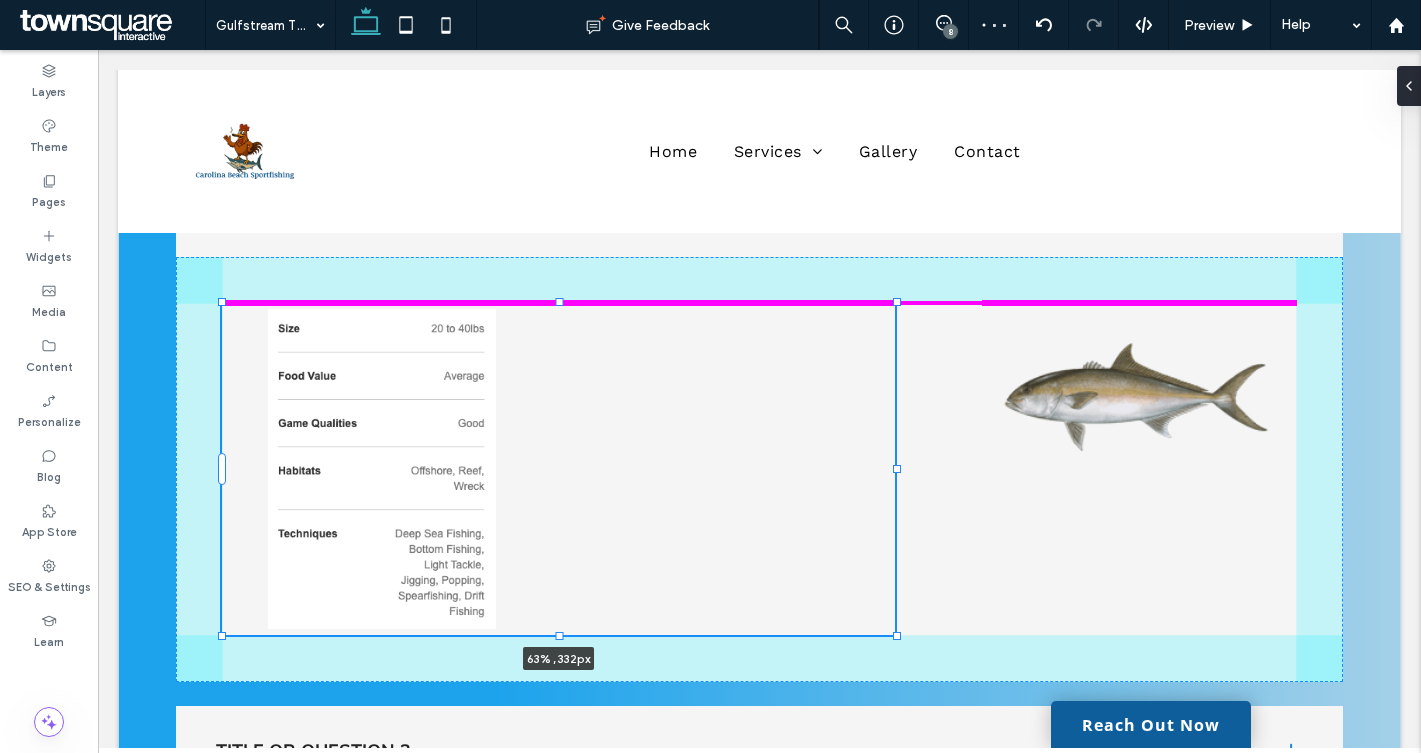 drag, startPoint x: 907, startPoint y: 468, endPoint x: 896, endPoint y: 452, distance: 19.416489 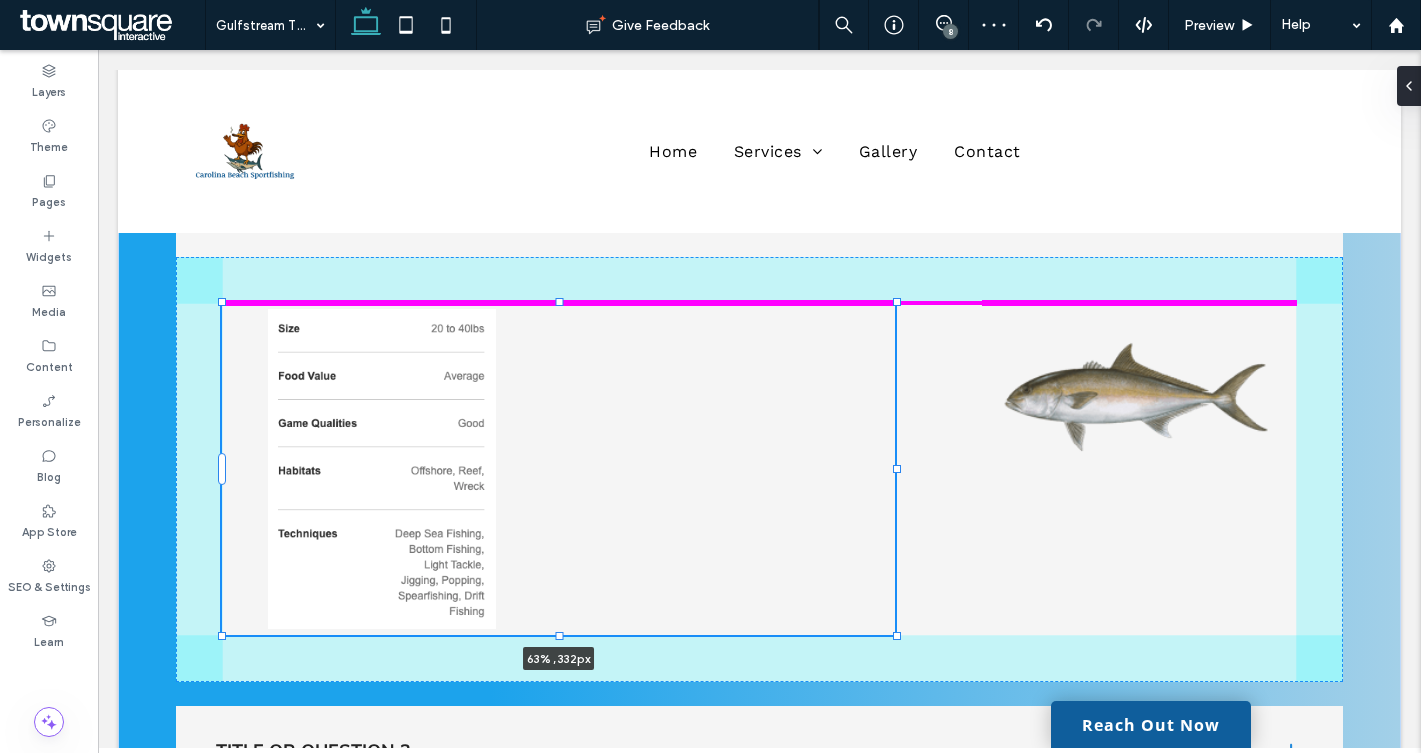 click on "Amberjack
63% , 332px
Title or Question 2
Add your title here
This is the text area for this paragraph. To change it, simply click and start typing. Once you've added your content, you can customize its design by using different colors, fonts, font sizes and bullets. Just highlight the words you want to design and choose from the various options in the text editing bar.
Title or Question 3
Add your title here
This is the text area for this paragraph. To change it, simply click and start typing. Once you've added your content, you can customize its design by using different colors, fonts, font sizes and bullets. Just highlight the words you want to design and choose from the various options in the text editing bar." at bounding box center (760, 538) 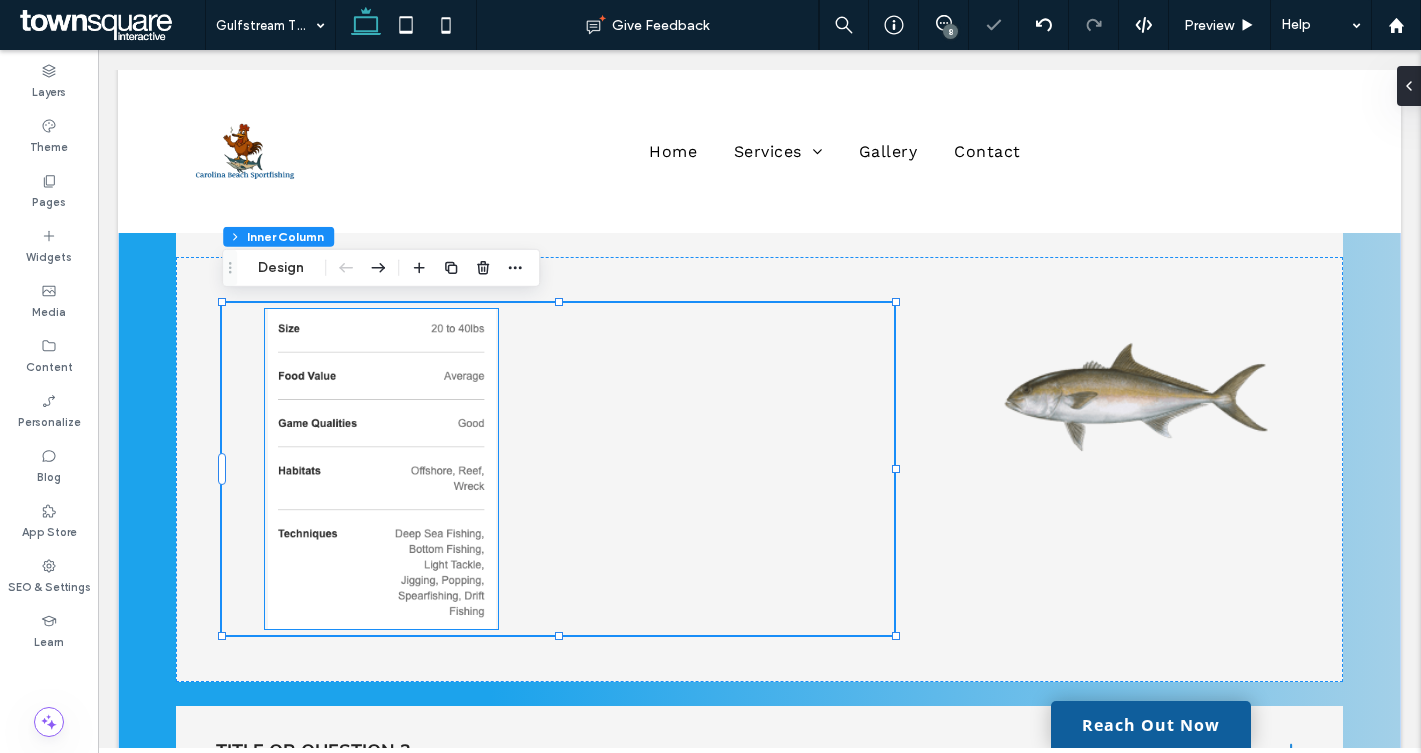 click at bounding box center [381, 469] 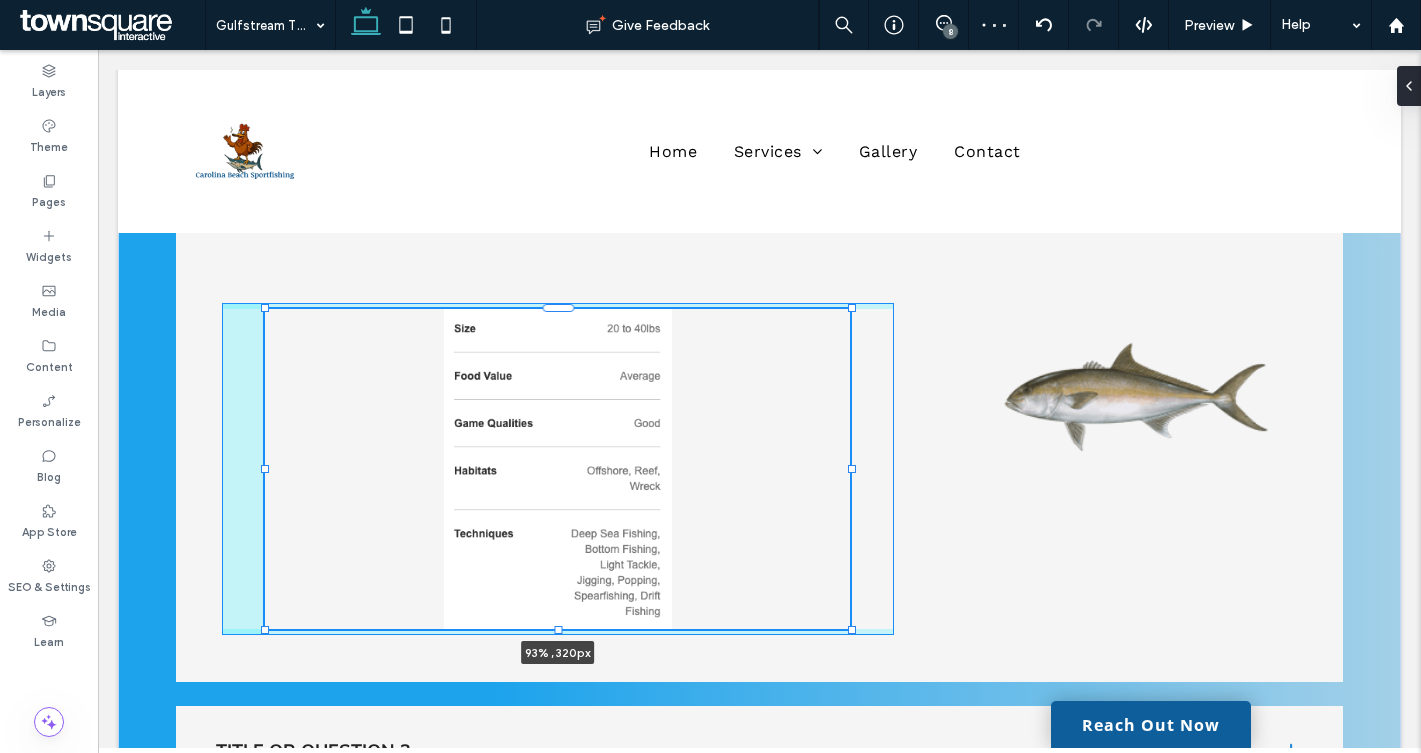 drag, startPoint x: 497, startPoint y: 467, endPoint x: 849, endPoint y: 461, distance: 352.05115 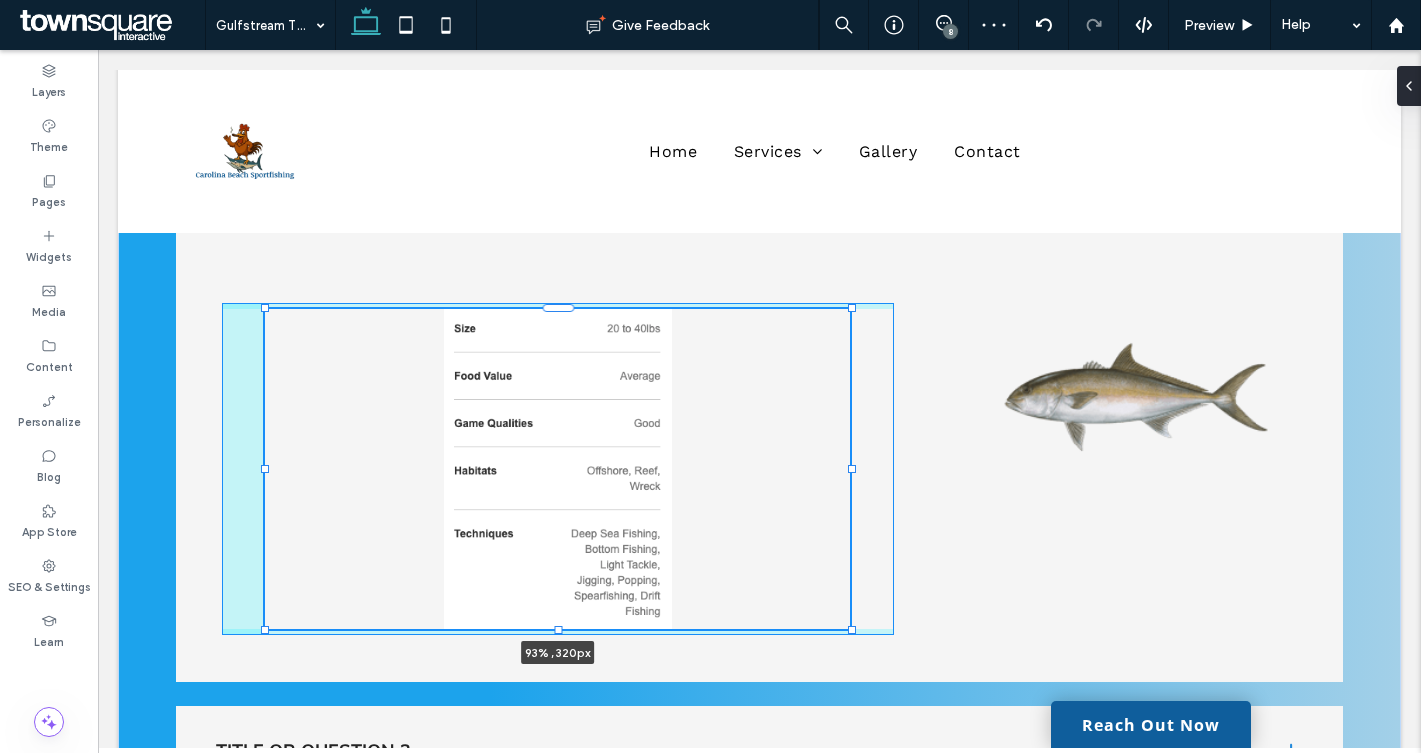 click on "Amberjack
93% , 320px
Title or Question 2
Add your title here
This is the text area for this paragraph. To change it, simply click and start typing. Once you've added your content, you can customize its design by using different colors, fonts, font sizes and bullets. Just highlight the words you want to design and choose from the various options in the text editing bar.
Title or Question 3
Add your title here
This is the text area for this paragraph. To change it, simply click and start typing. Once you've added your content, you can customize its design by using different colors, fonts, font sizes and bullets. Just highlight the words you want to design and choose from the various options in the text editing bar." at bounding box center [760, 538] 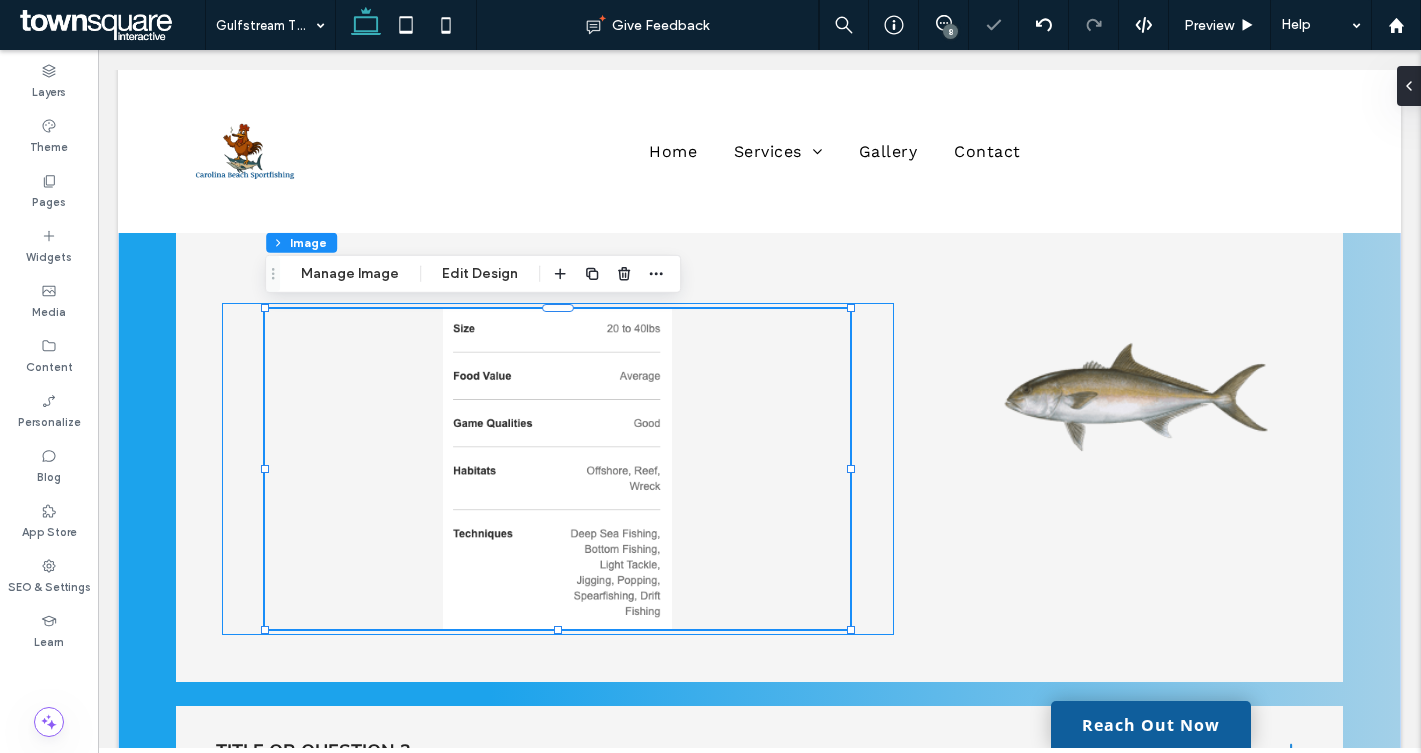 click on "93% , 320px" at bounding box center [558, 469] 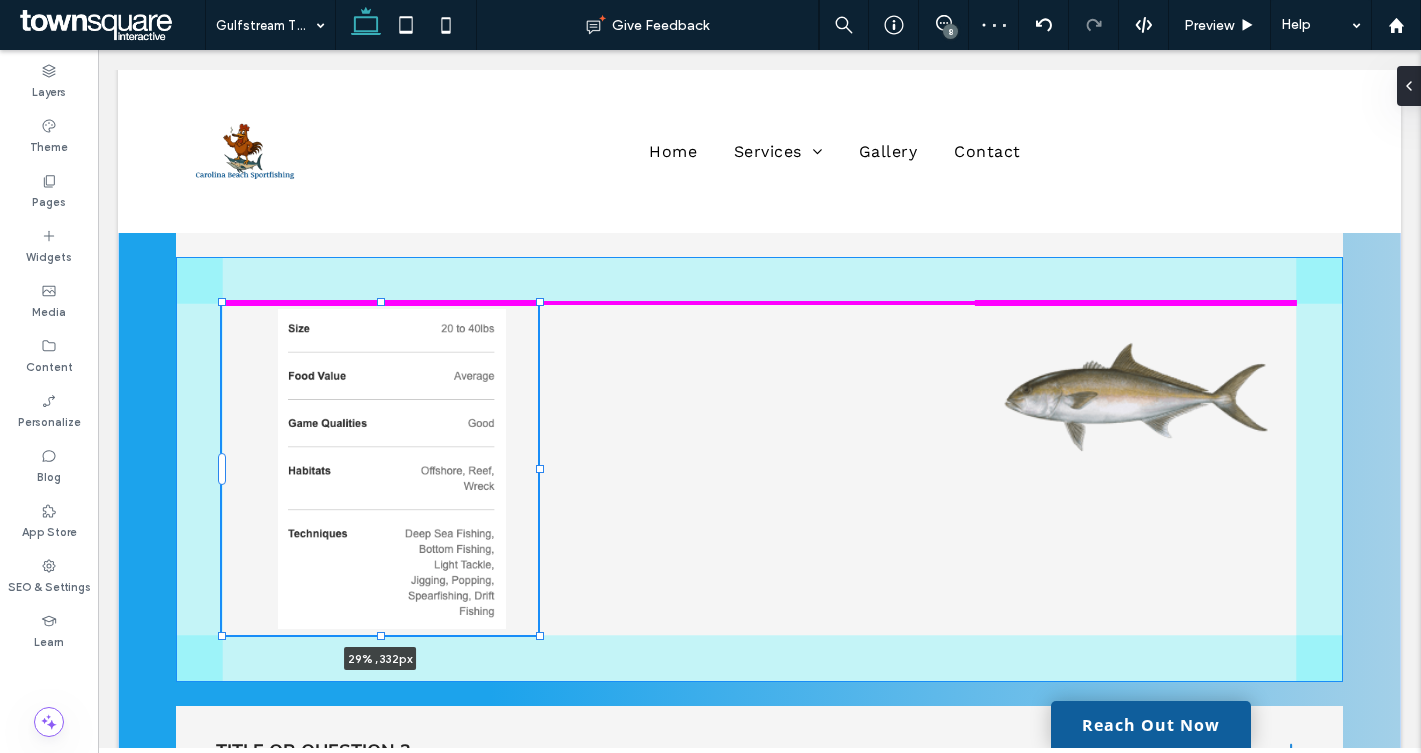 drag, startPoint x: 895, startPoint y: 469, endPoint x: 539, endPoint y: 451, distance: 356.45477 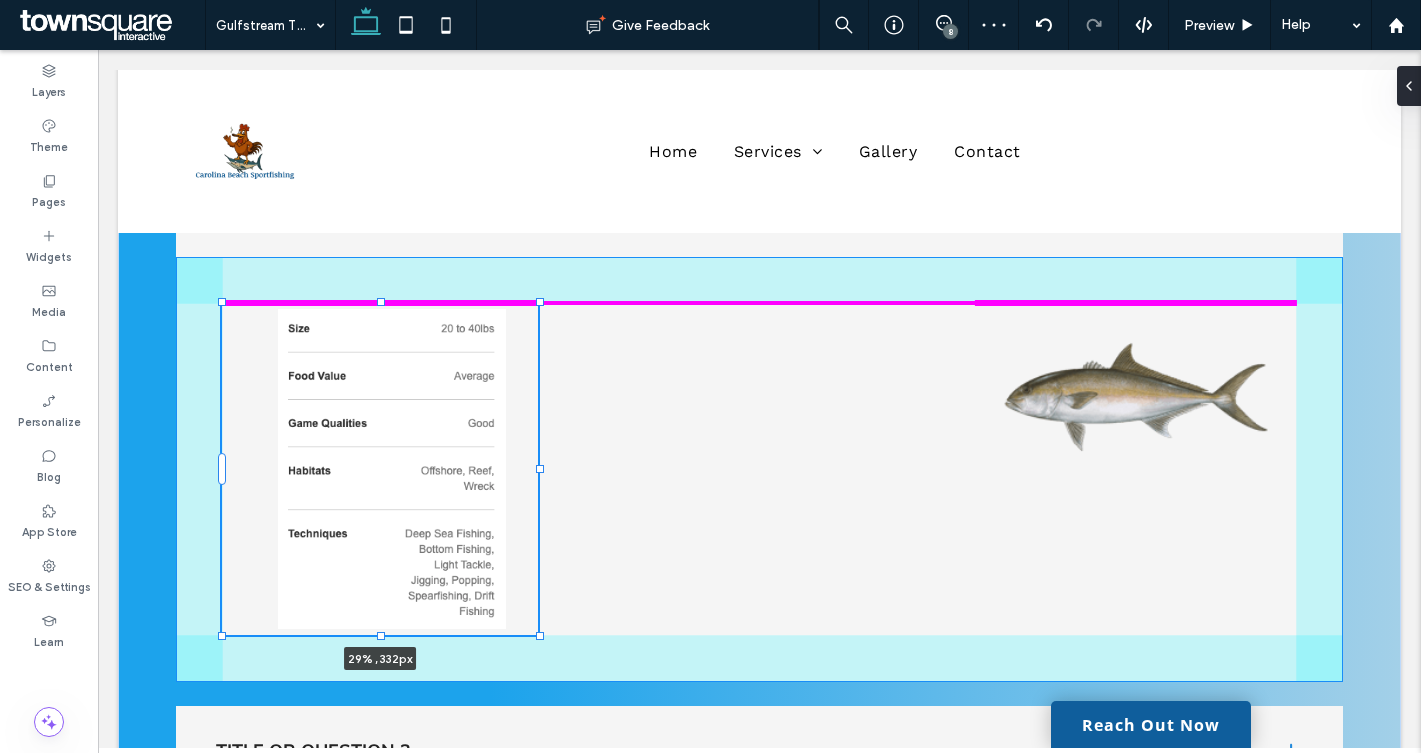 click on "Amberjack
29% , 332px
Title or Question 2
Add your title here
This is the text area for this paragraph. To change it, simply click and start typing. Once you've added your content, you can customize its design by using different colors, fonts, font sizes and bullets. Just highlight the words you want to design and choose from the various options in the text editing bar.
Title or Question 3
Add your title here
This is the text area for this paragraph. To change it, simply click and start typing. Once you've added your content, you can customize its design by using different colors, fonts, font sizes and bullets. Just highlight the words you want to design and choose from the various options in the text editing bar." at bounding box center (760, 538) 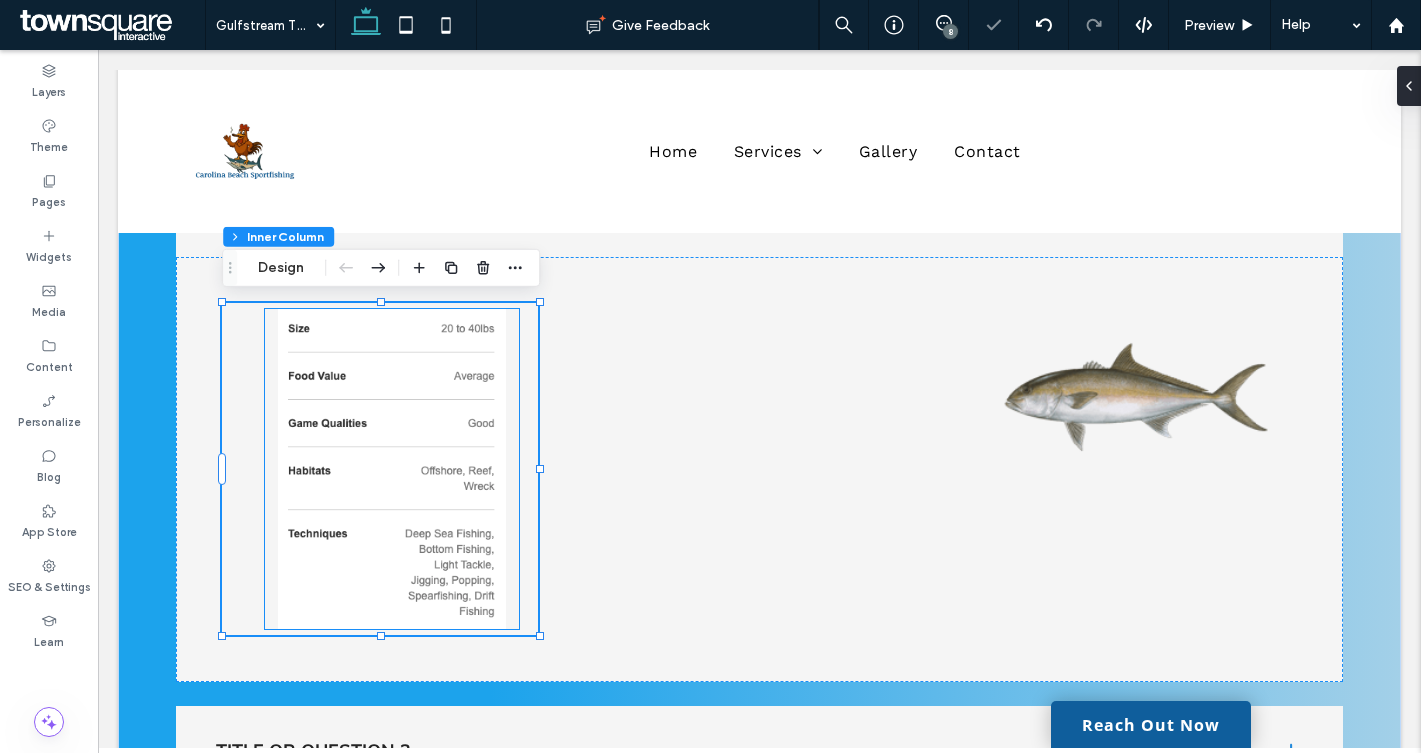 click at bounding box center [391, 469] 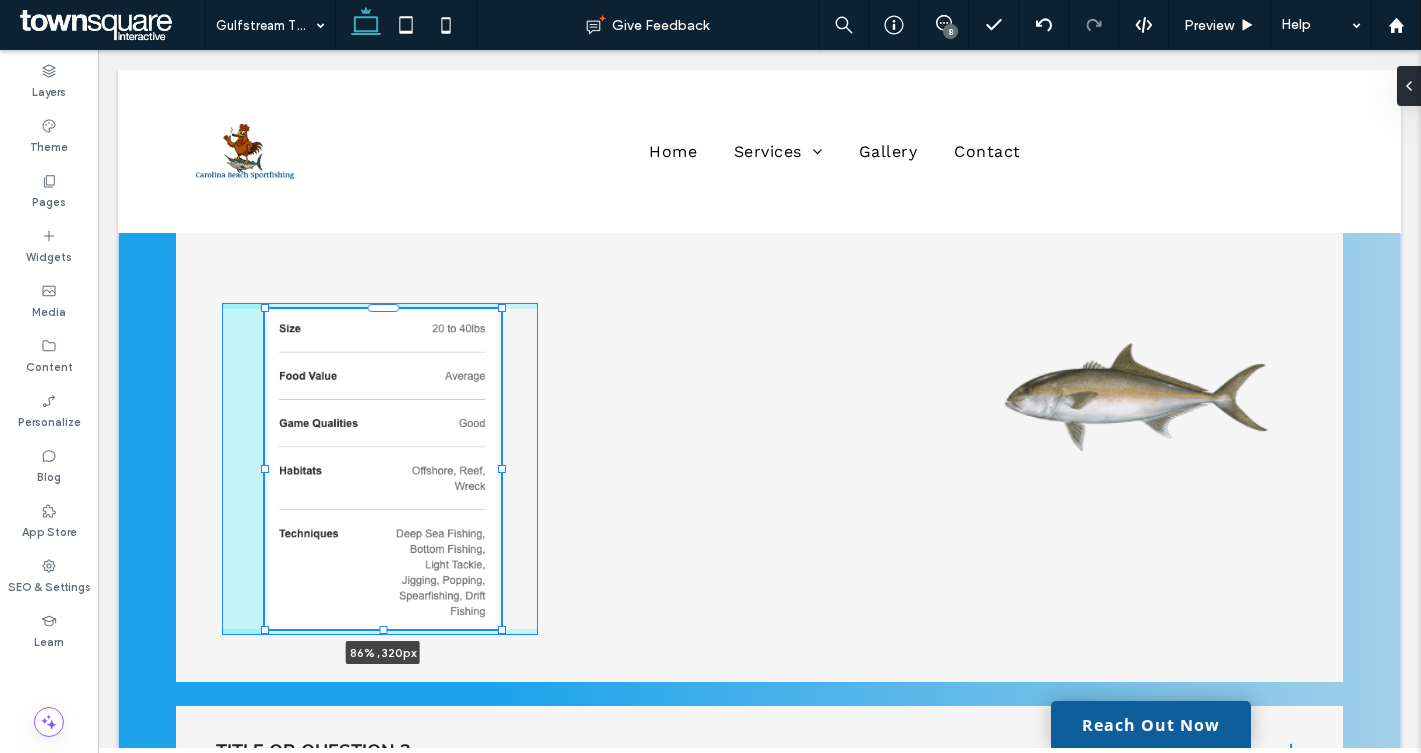 drag, startPoint x: 262, startPoint y: 469, endPoint x: 280, endPoint y: 470, distance: 18.027756 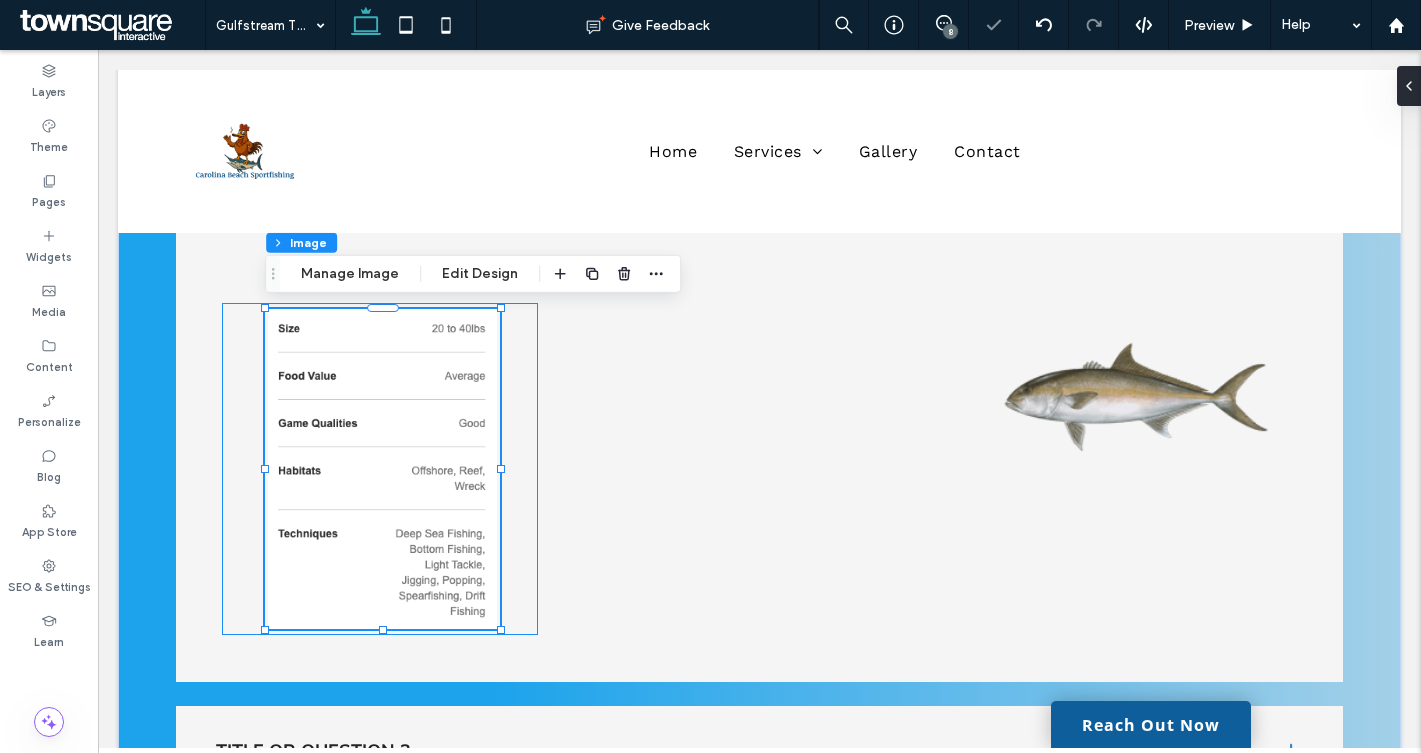 click on "86% , 320px" at bounding box center (380, 469) 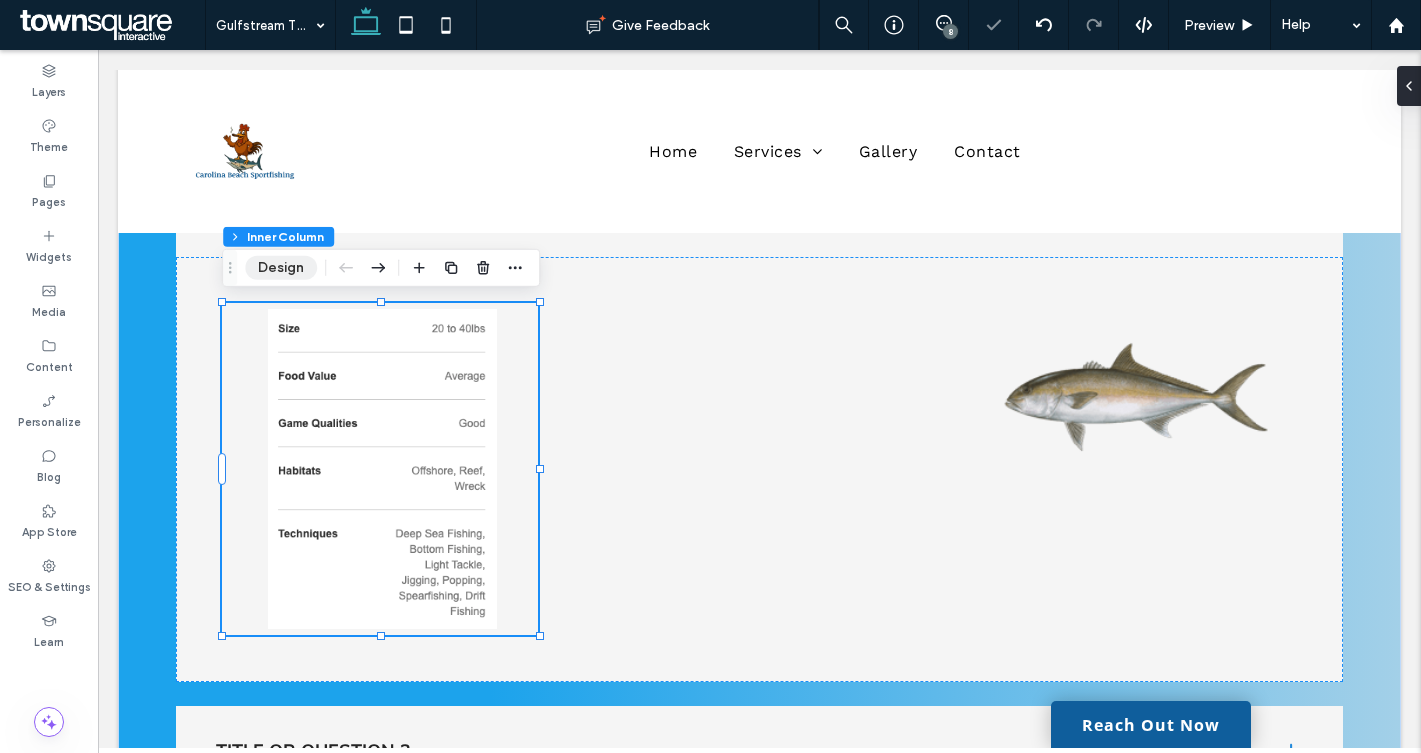 click on "Design" at bounding box center [281, 268] 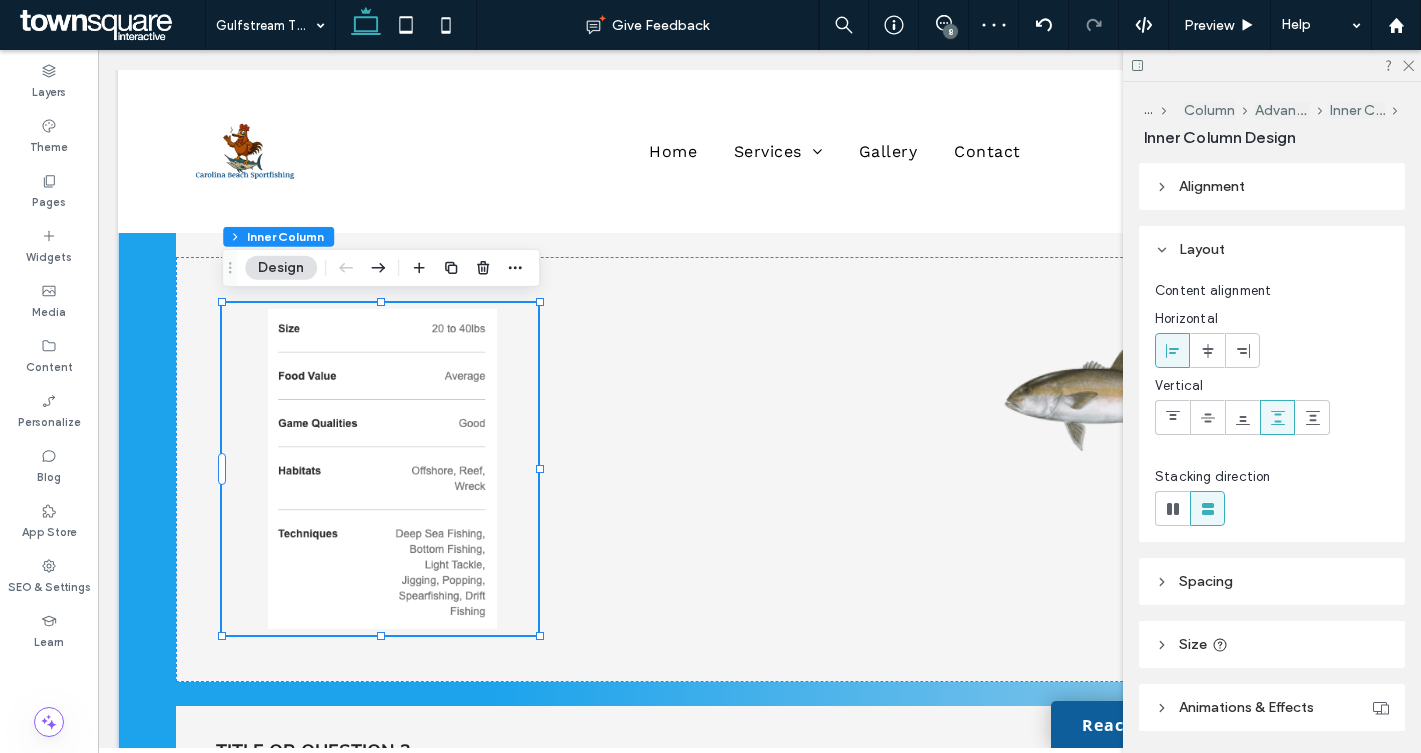 click on "Spacing" at bounding box center (1272, 581) 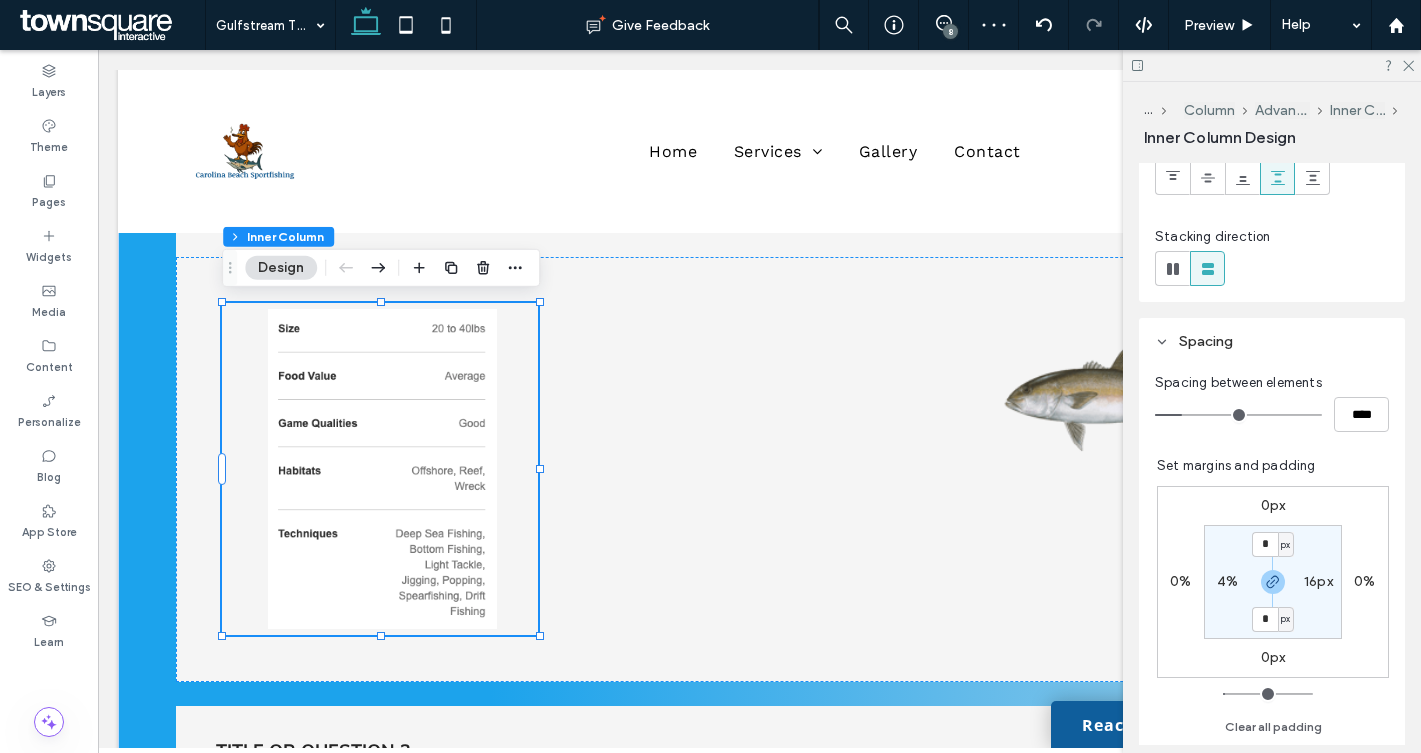 scroll, scrollTop: 244, scrollLeft: 0, axis: vertical 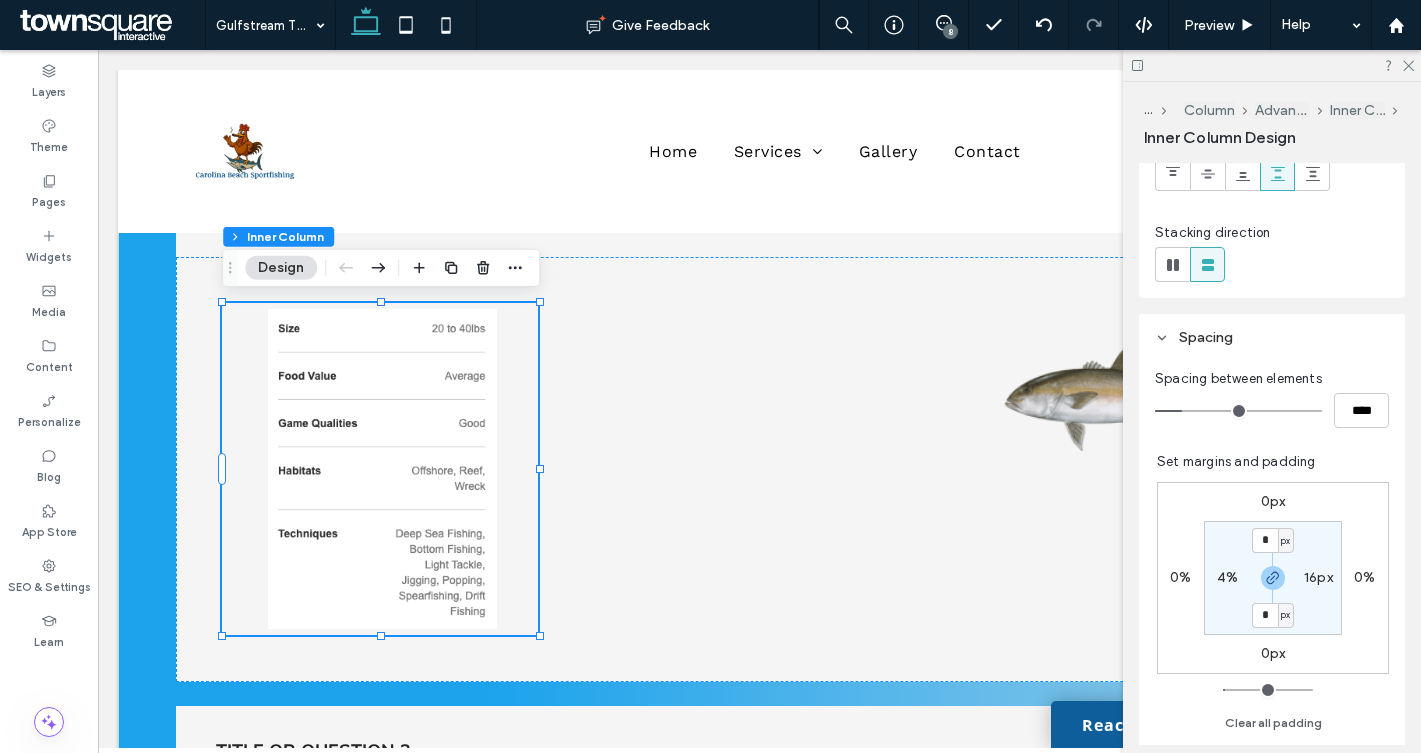 click on "4%" at bounding box center (1227, 577) 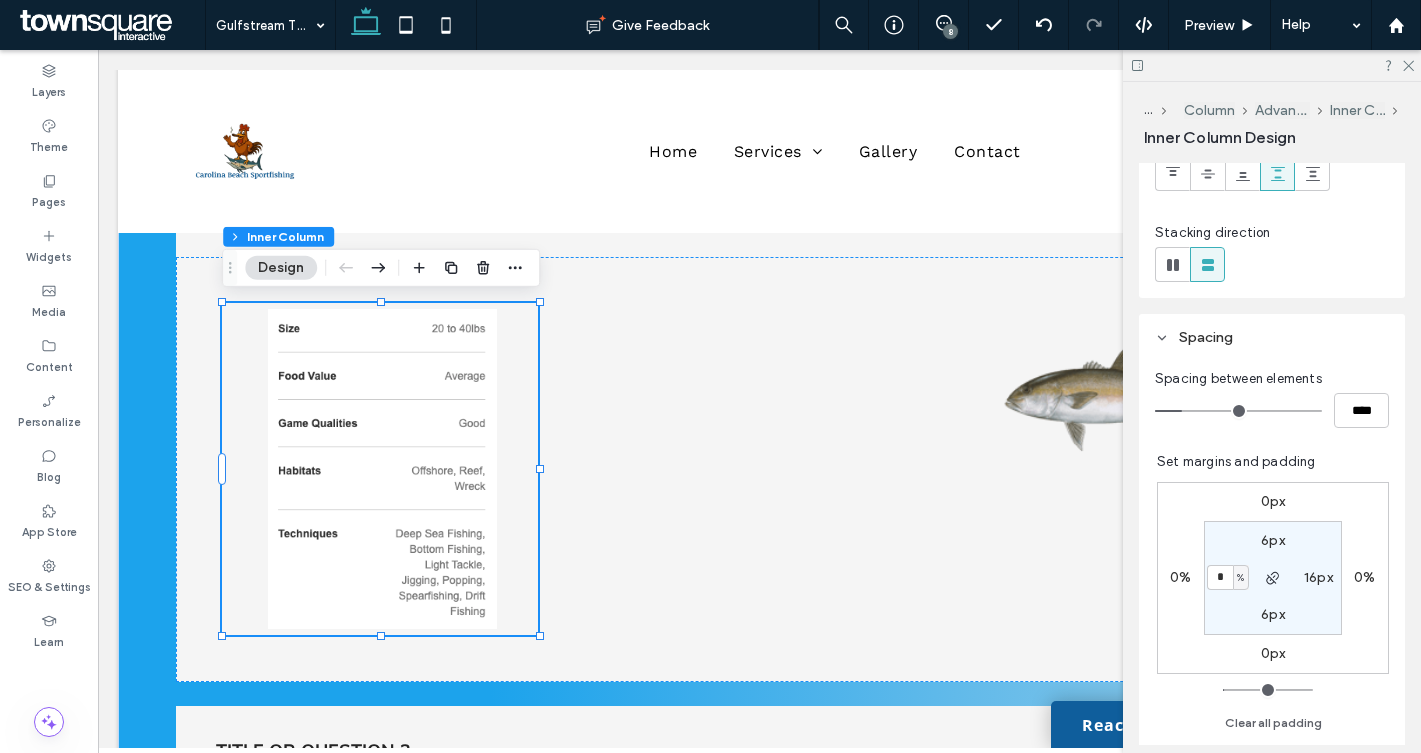 type on "*" 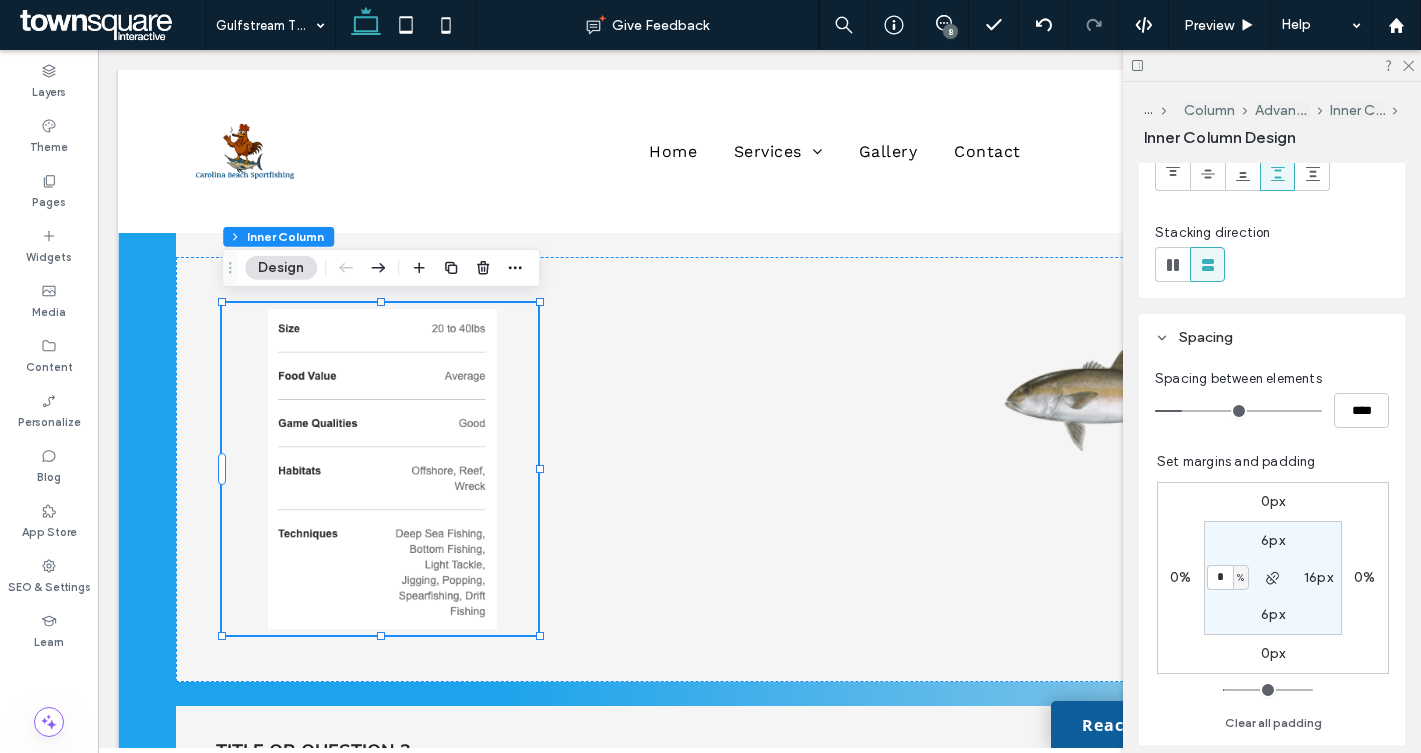 type on "*" 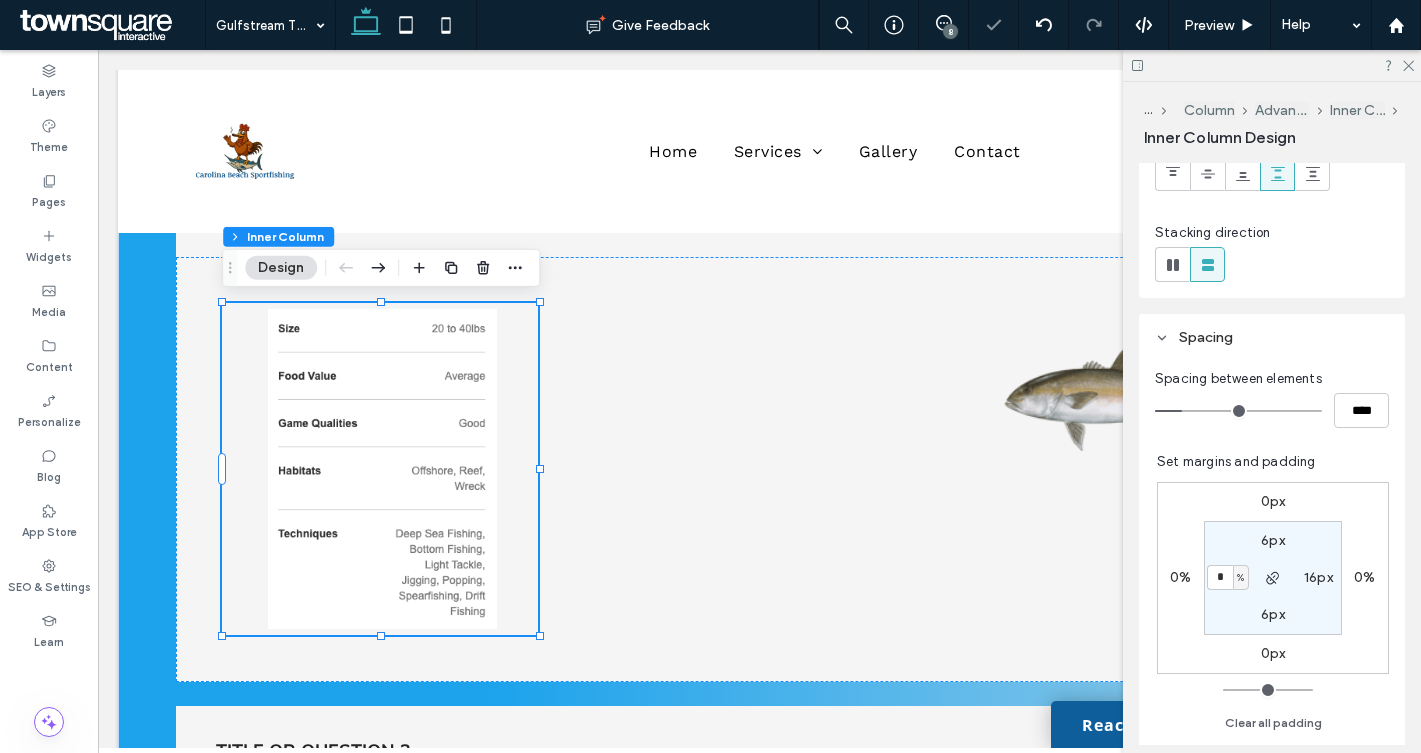 click on "6px 16px 6px * %" at bounding box center [1273, 578] 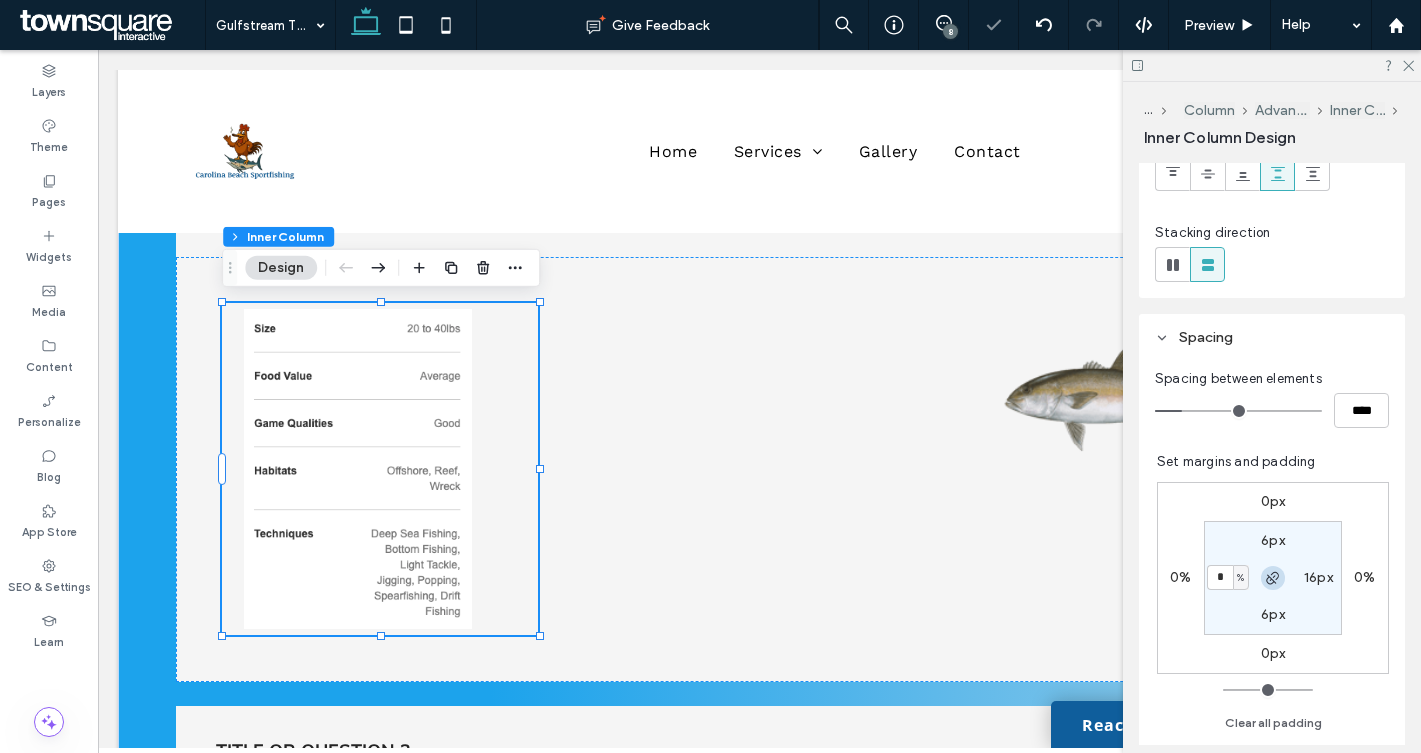 click 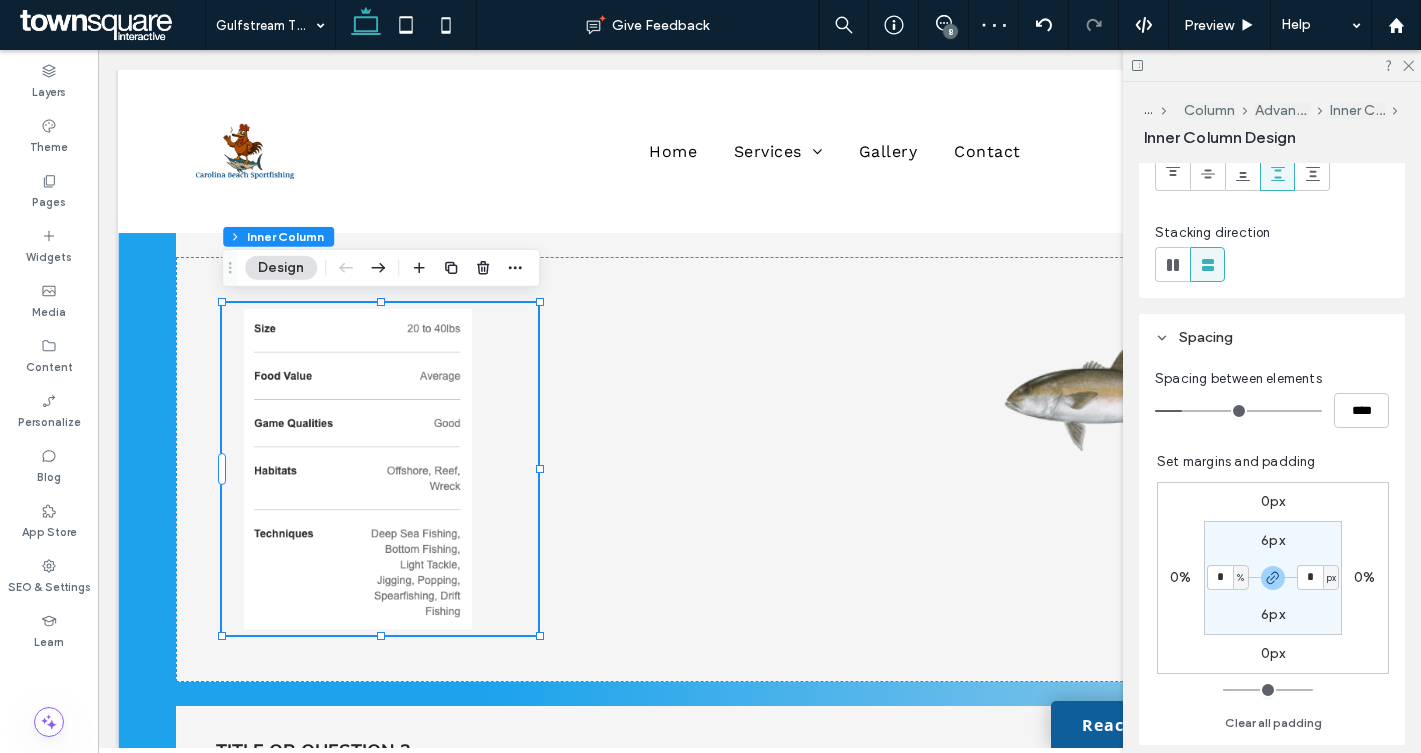 type on "*" 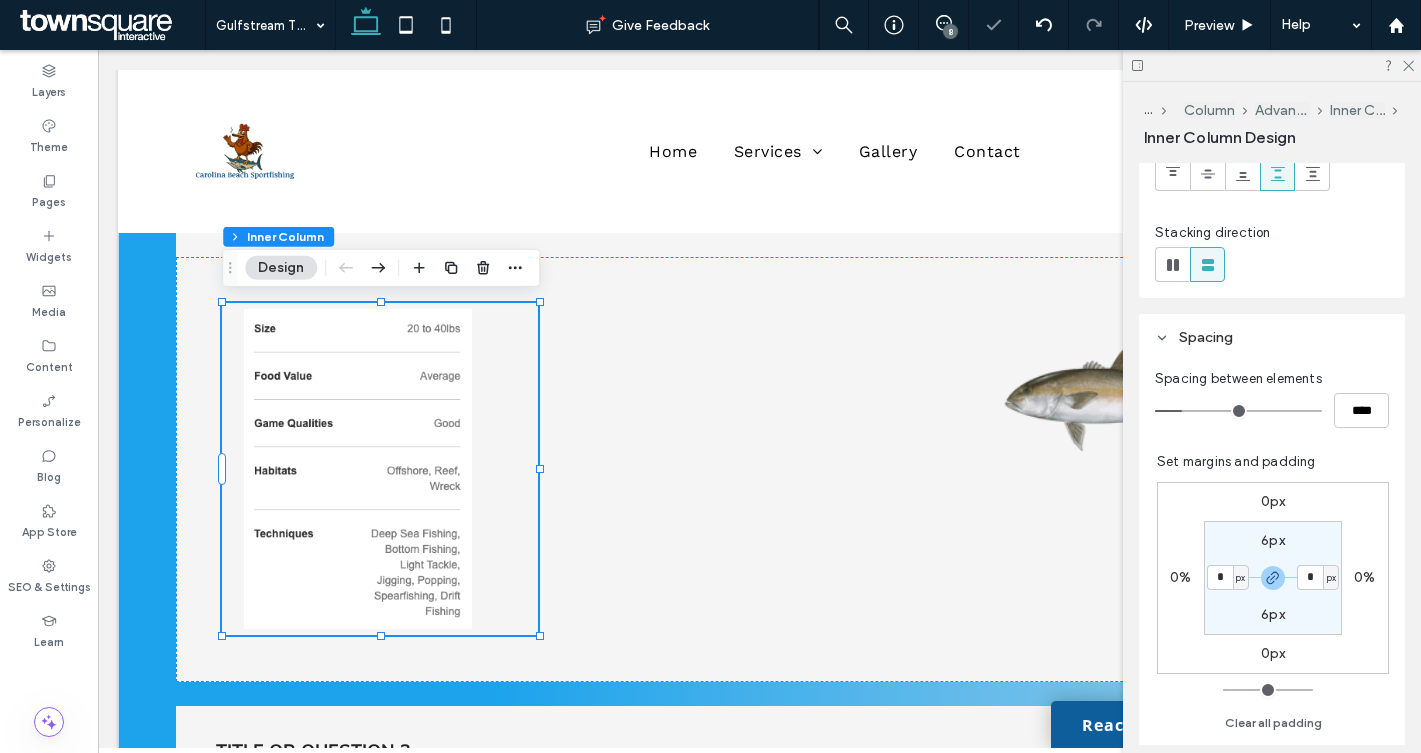 click on "6px * px 6px * px" at bounding box center [1273, 578] 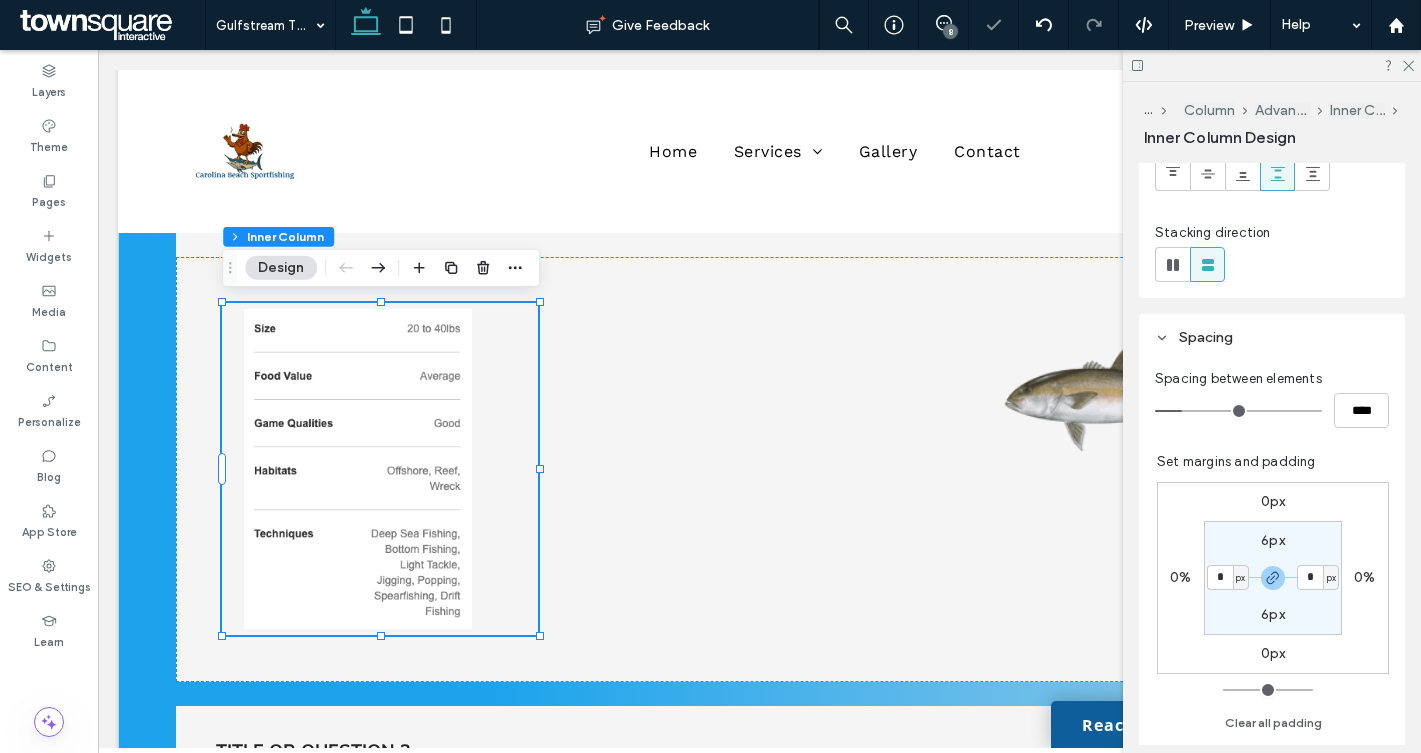 click at bounding box center (380, 469) 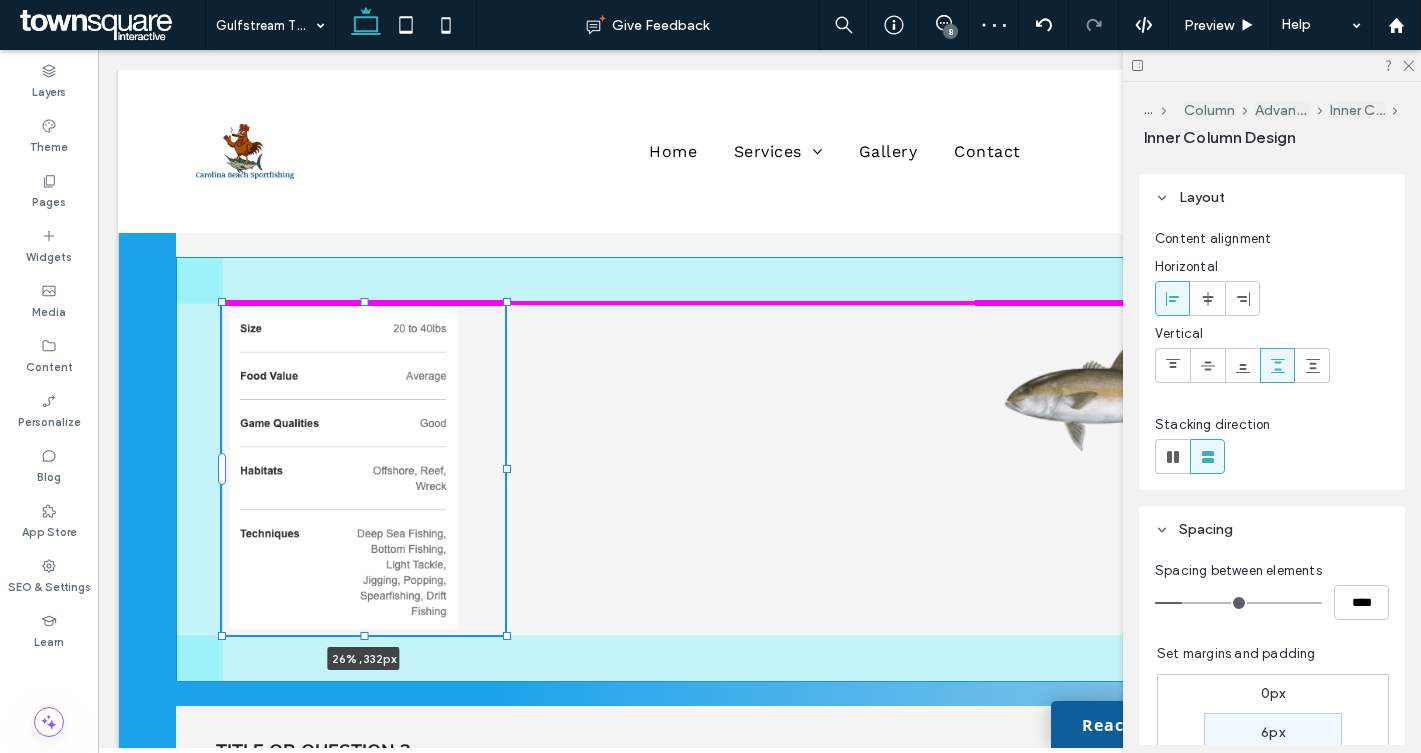 scroll, scrollTop: 0, scrollLeft: 0, axis: both 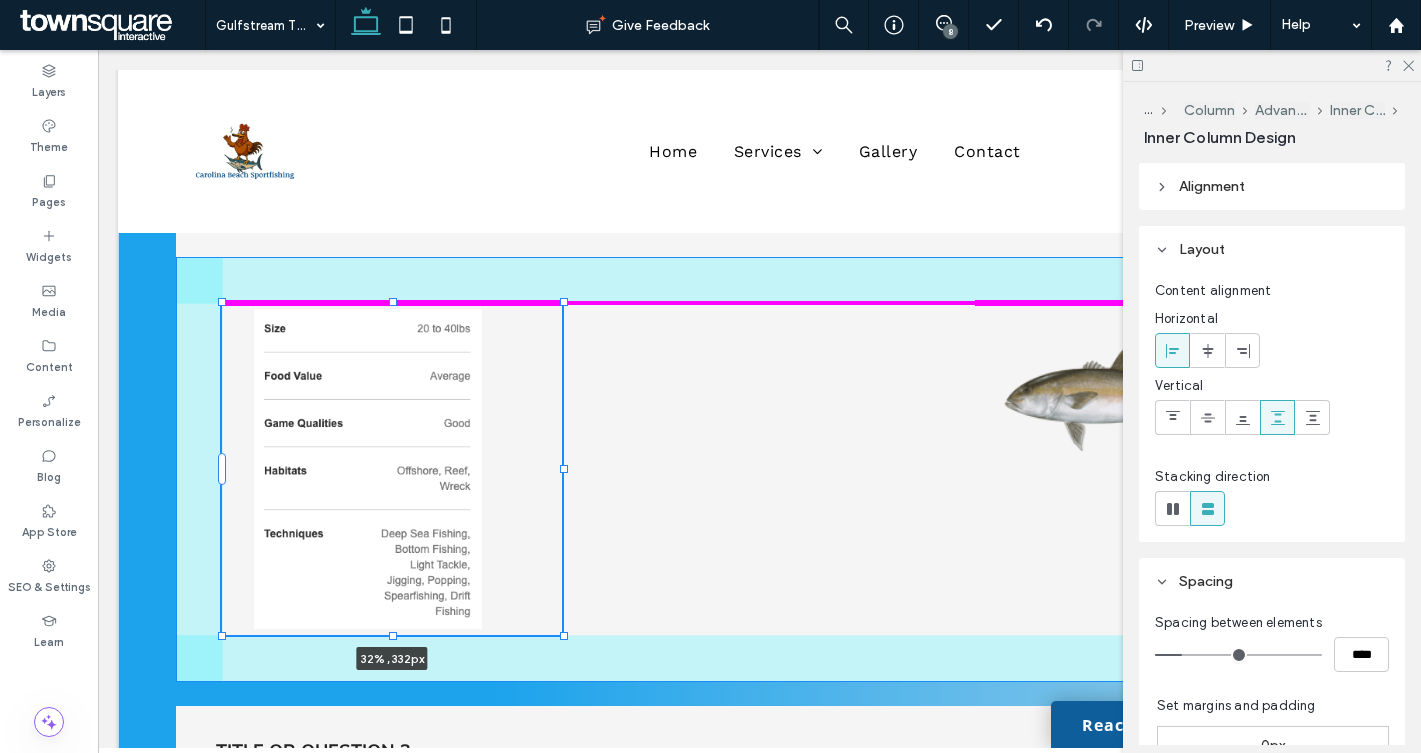 drag, startPoint x: 539, startPoint y: 466, endPoint x: 568, endPoint y: 464, distance: 29.068884 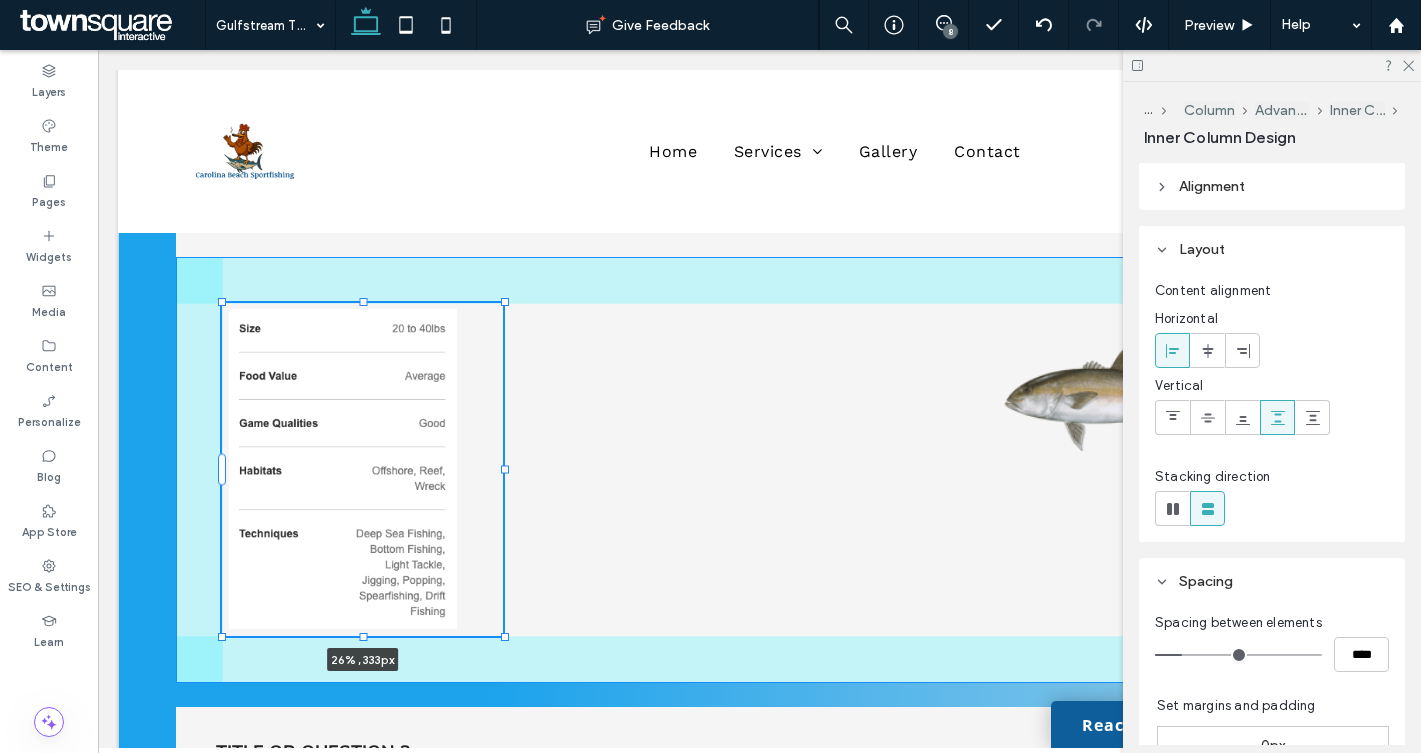 drag, startPoint x: 565, startPoint y: 635, endPoint x: 502, endPoint y: 636, distance: 63.007935 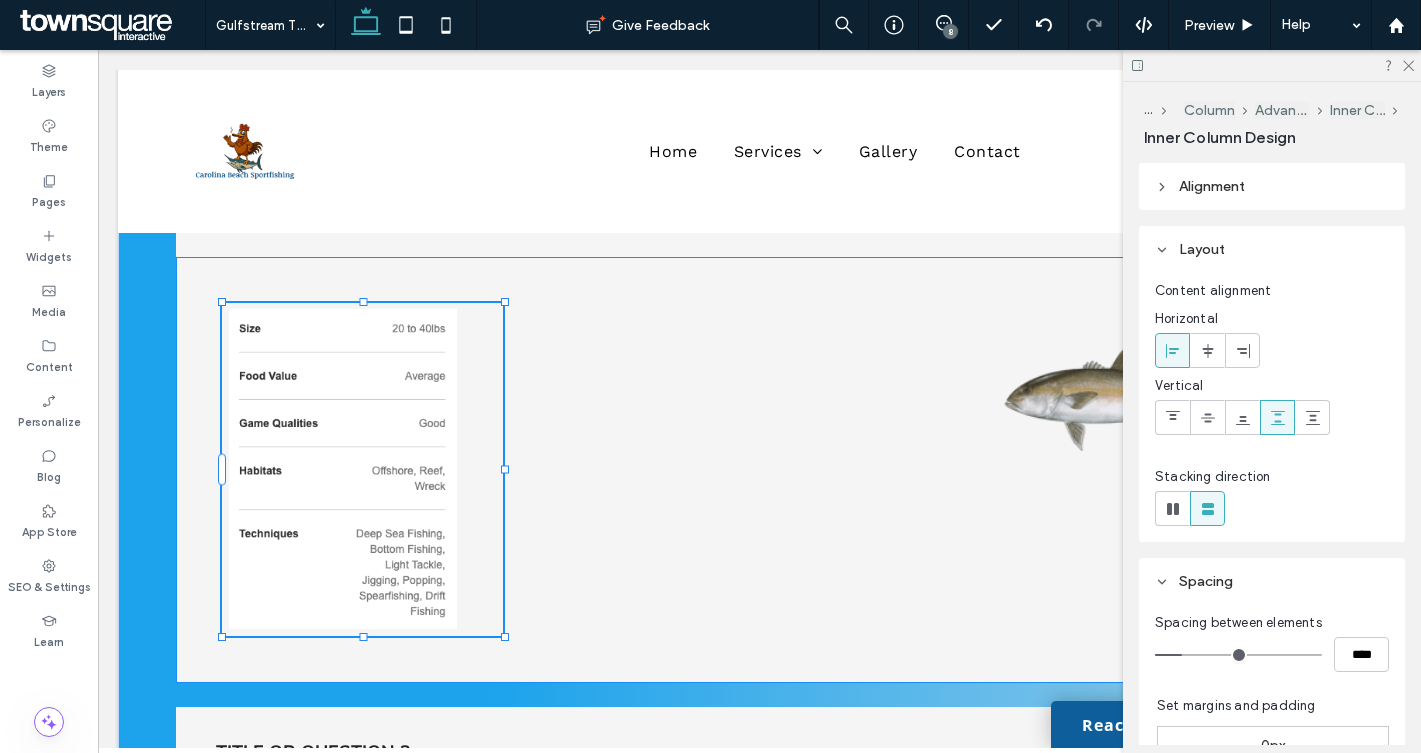 type on "**" 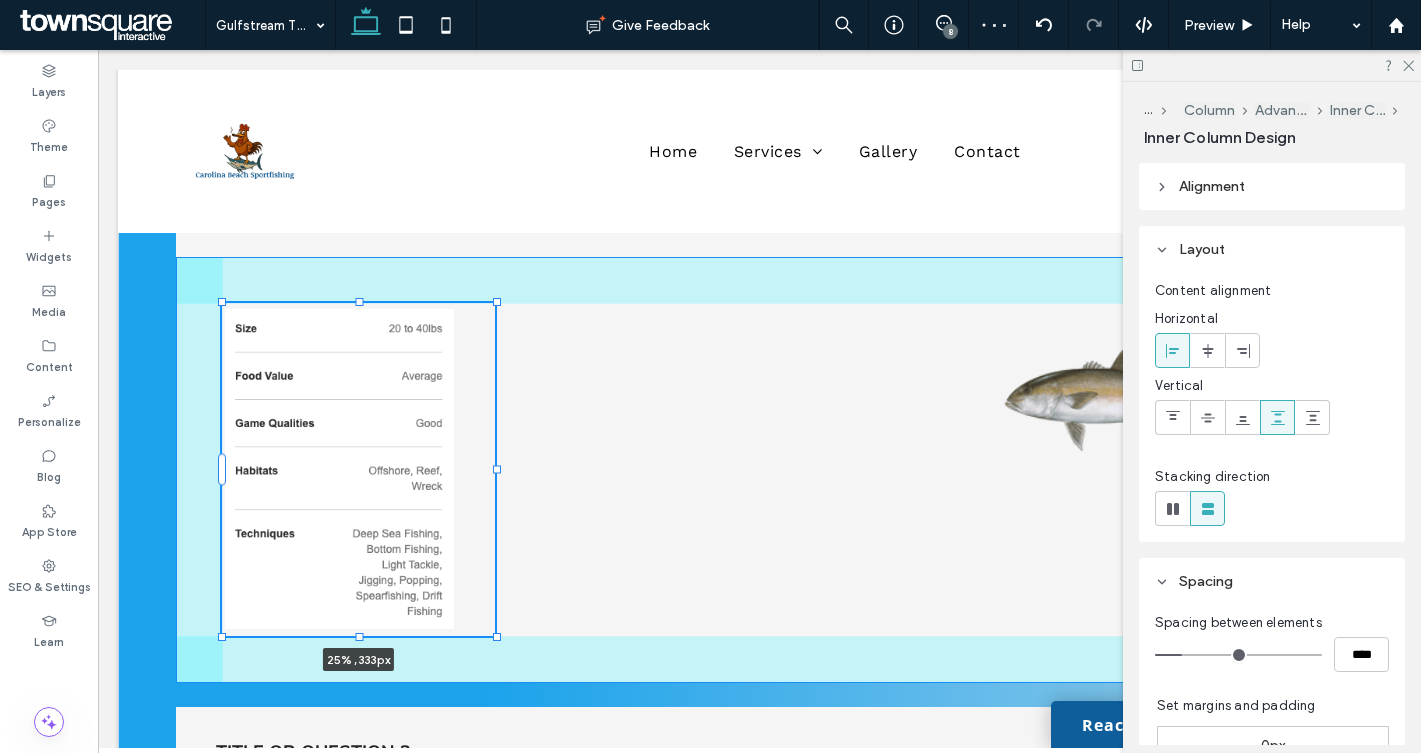 click at bounding box center [497, 470] 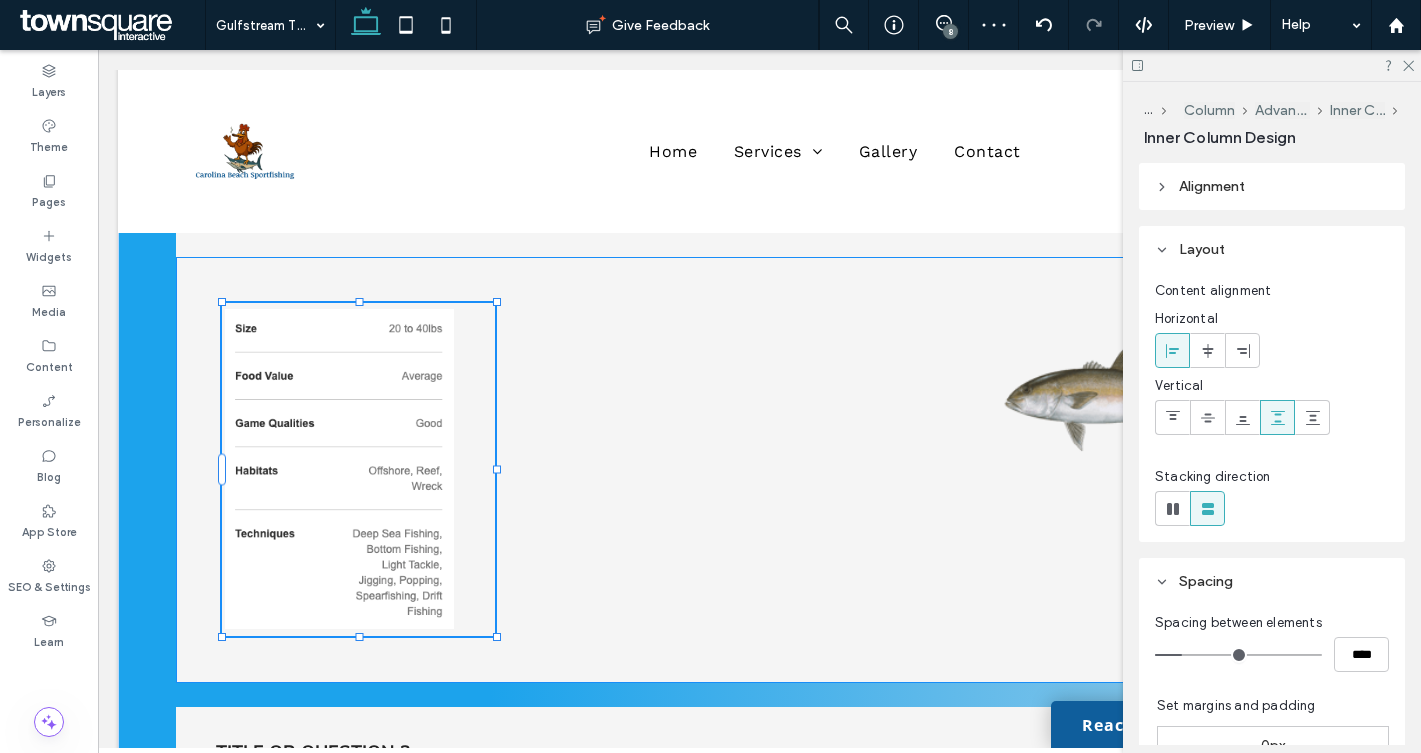 type on "**" 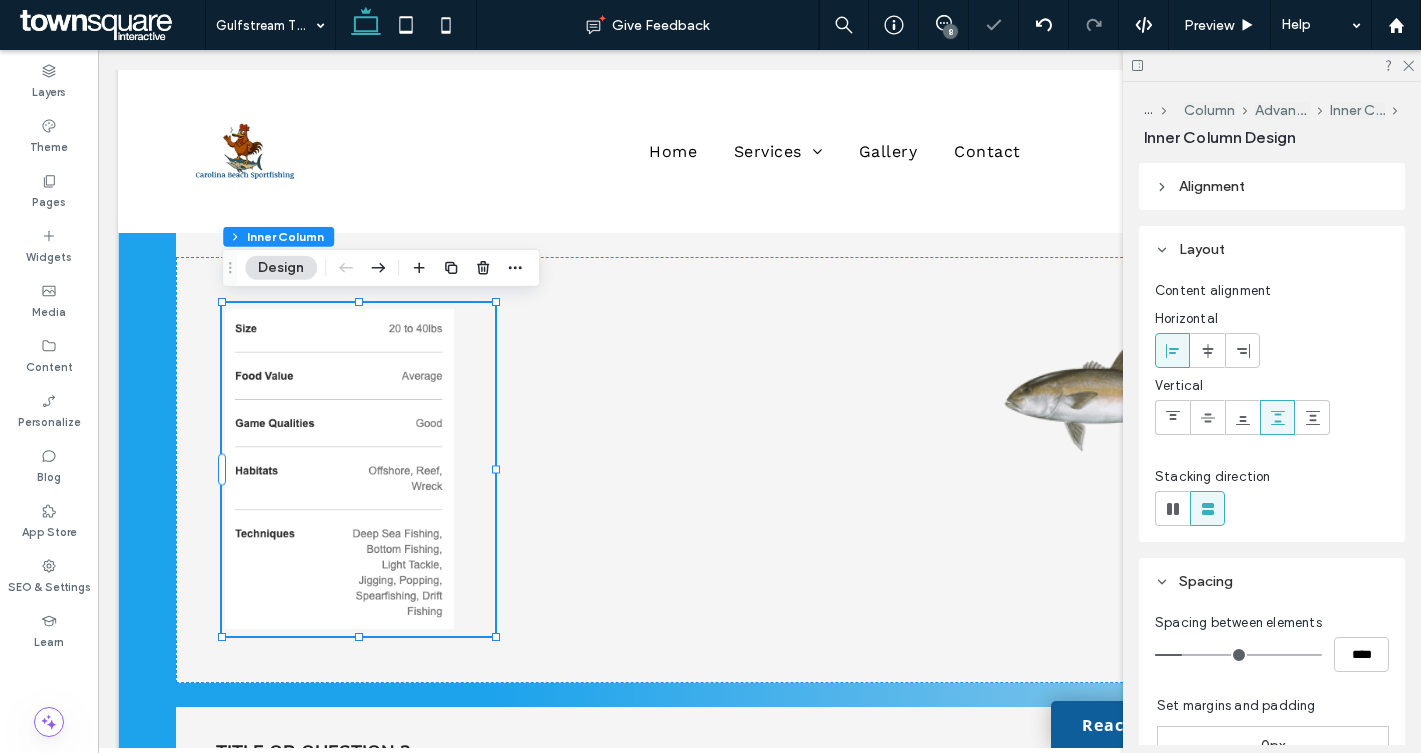click on "25% , 333px" at bounding box center (358, 469) 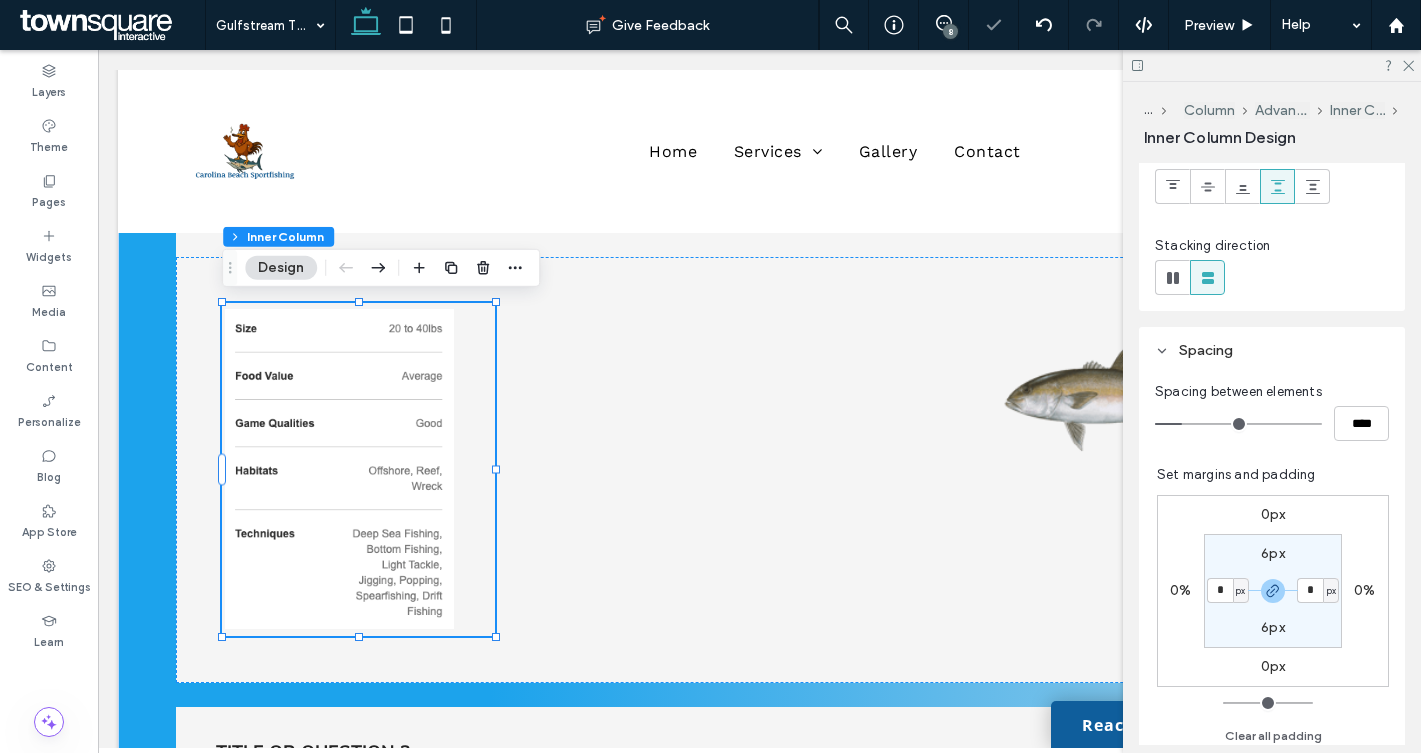 scroll, scrollTop: 234, scrollLeft: 0, axis: vertical 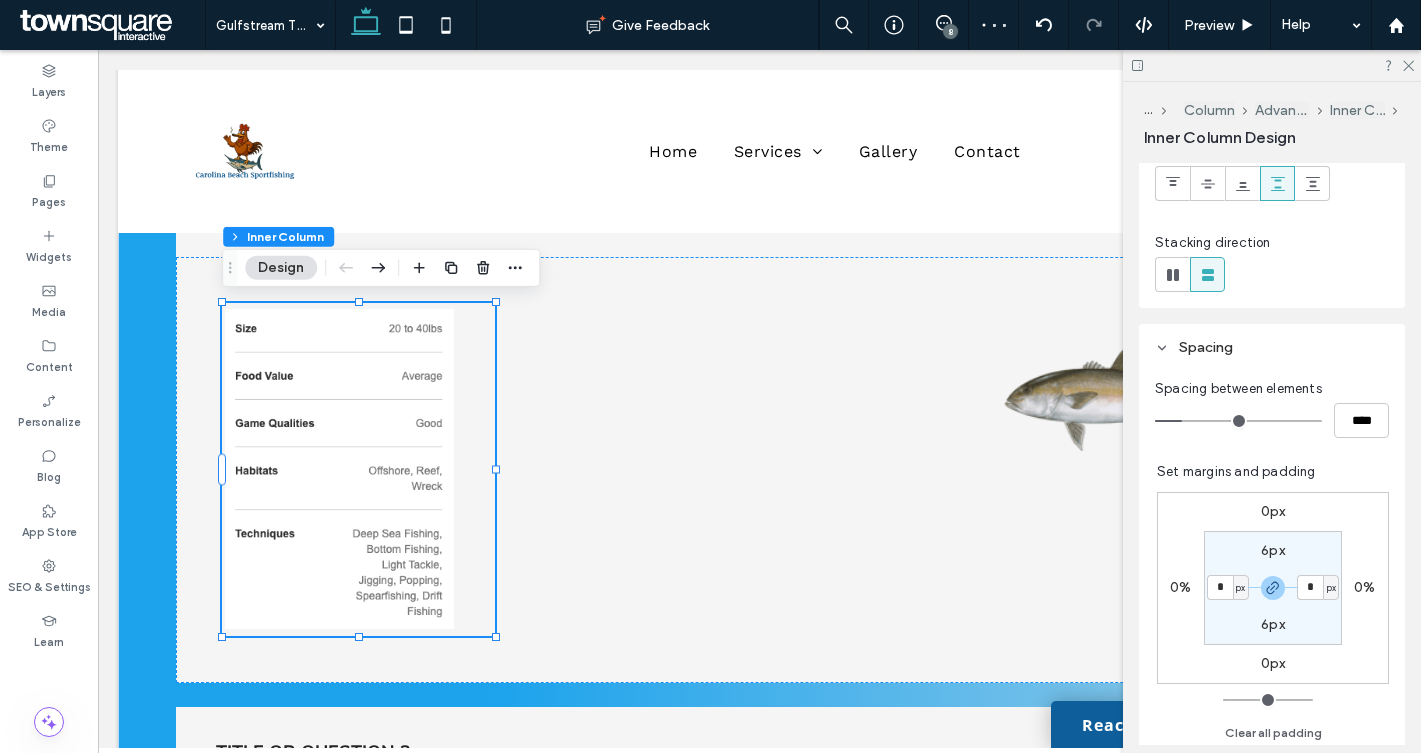 click on "6px * px 6px * px" at bounding box center (1273, 588) 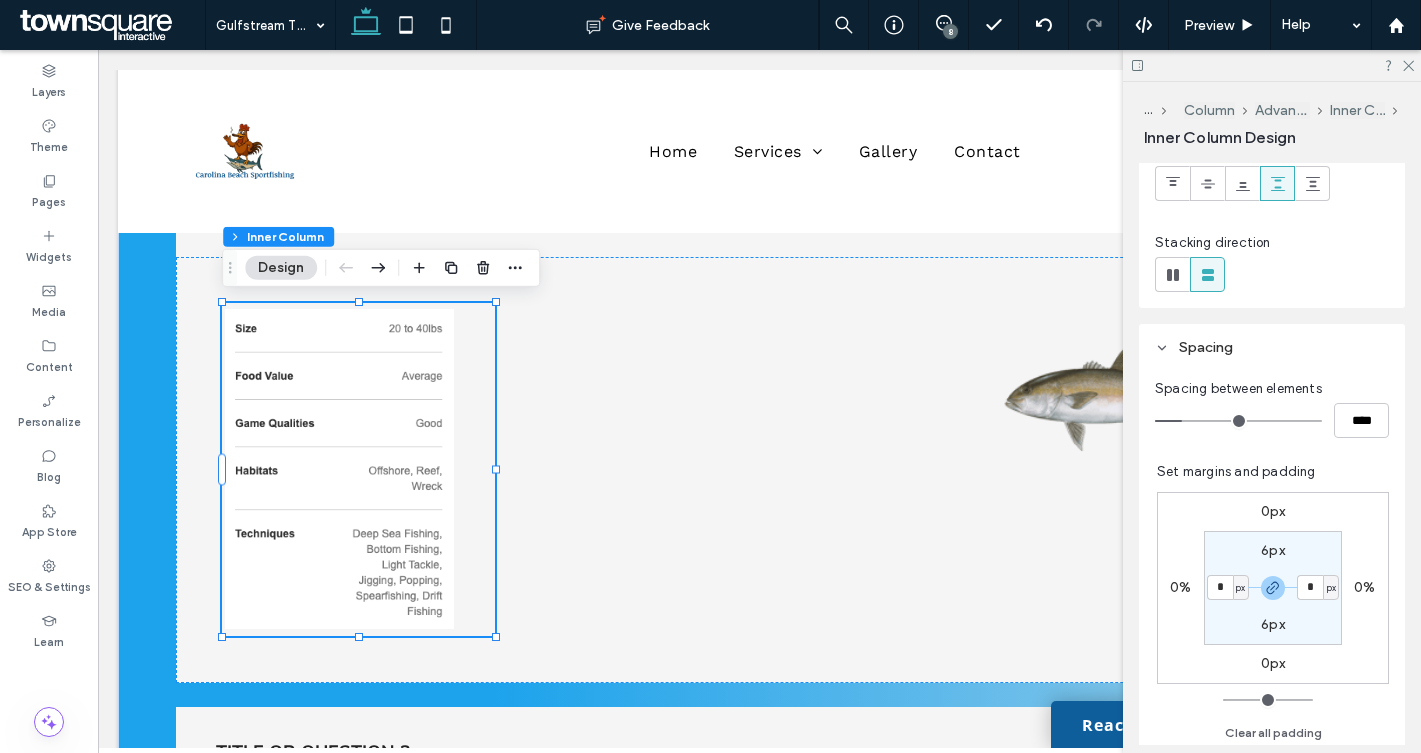 click at bounding box center (358, 469) 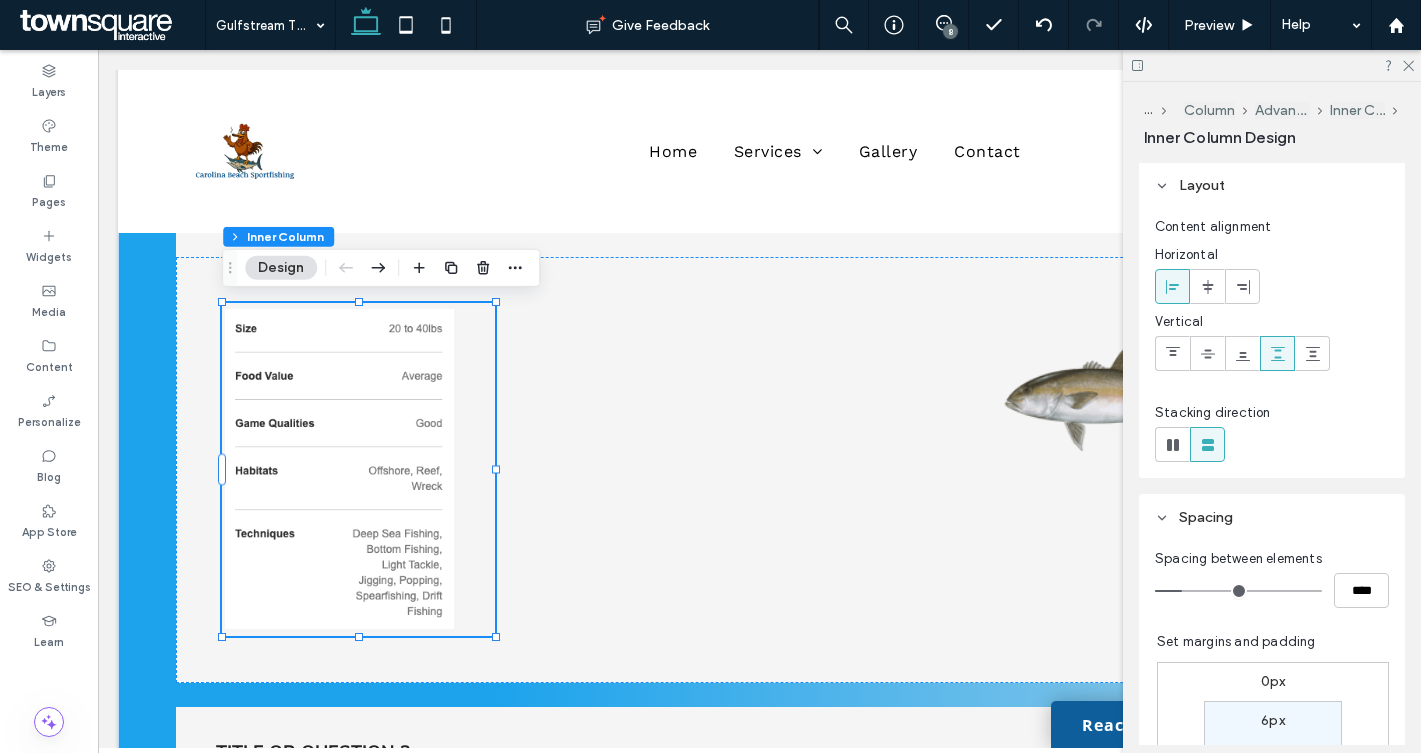 scroll, scrollTop: 55, scrollLeft: 0, axis: vertical 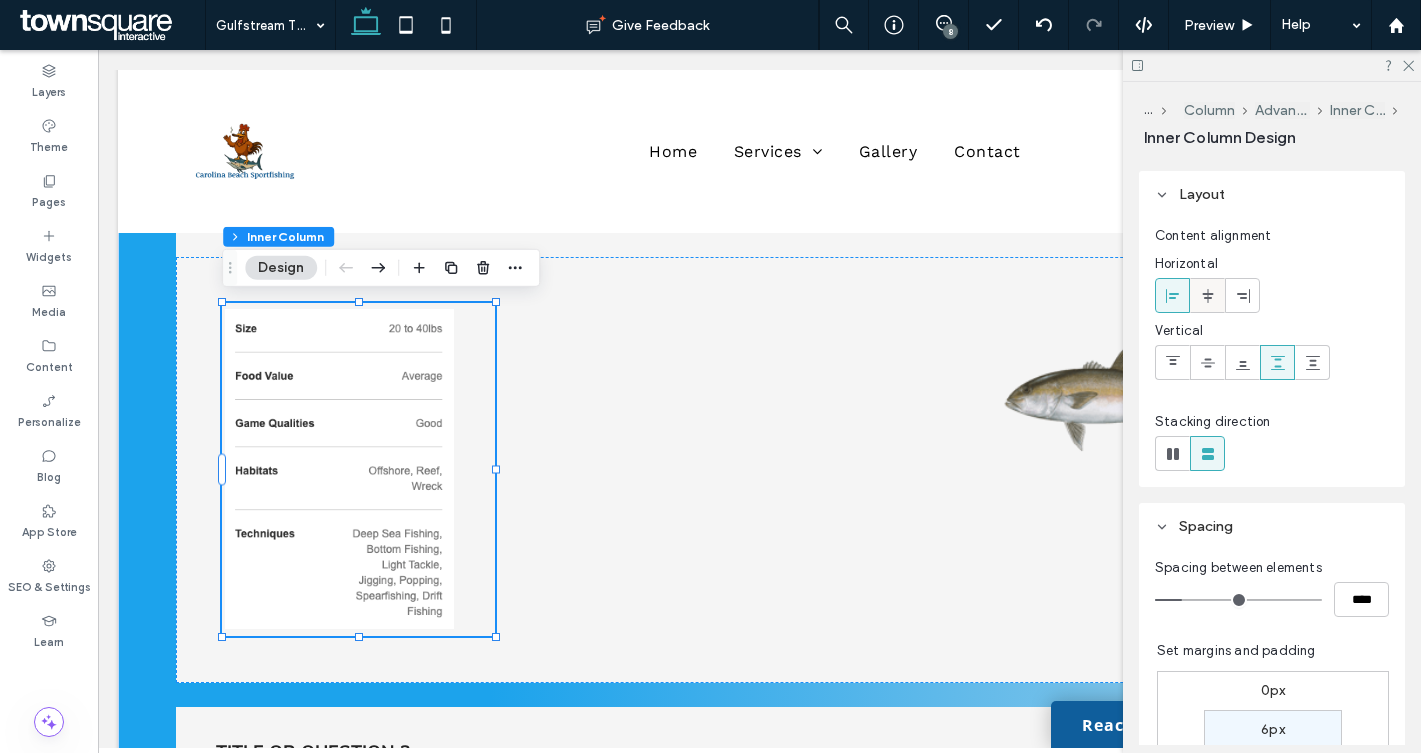 click 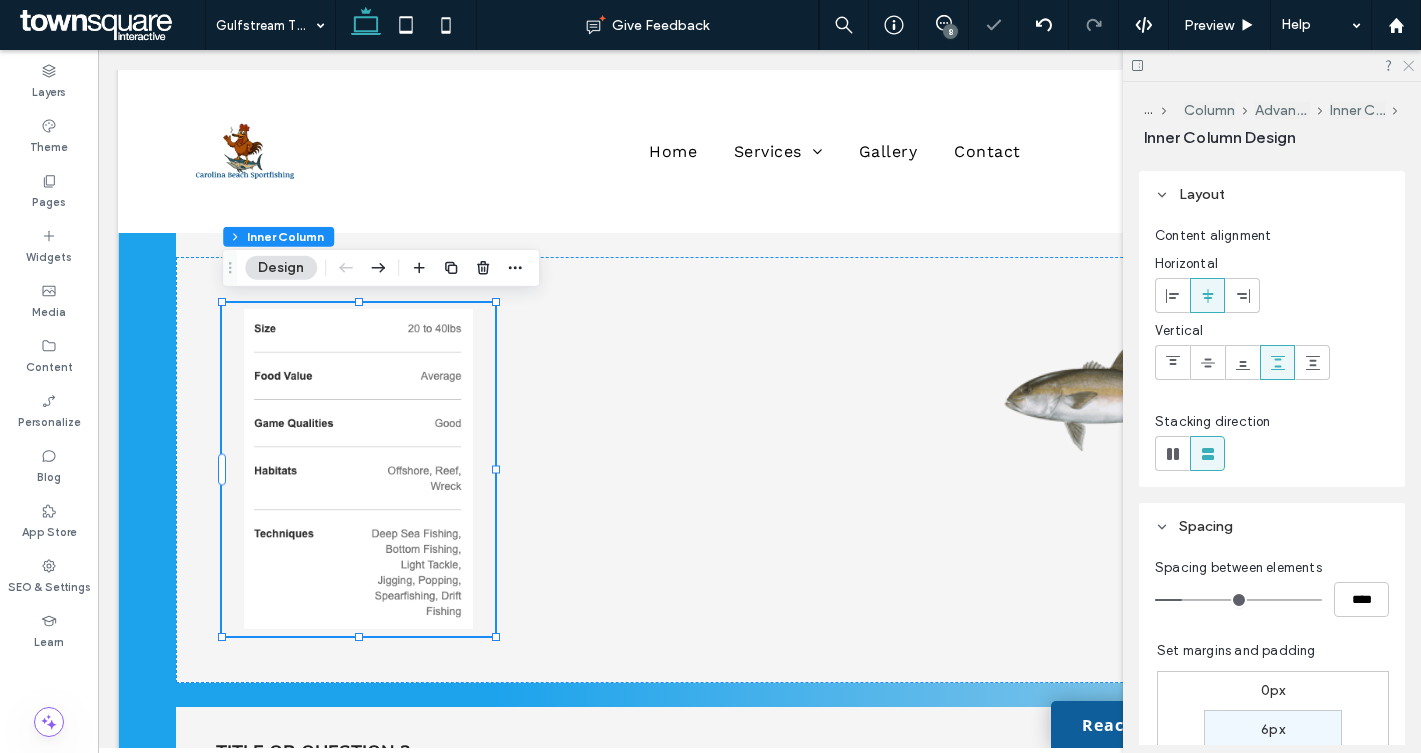 click 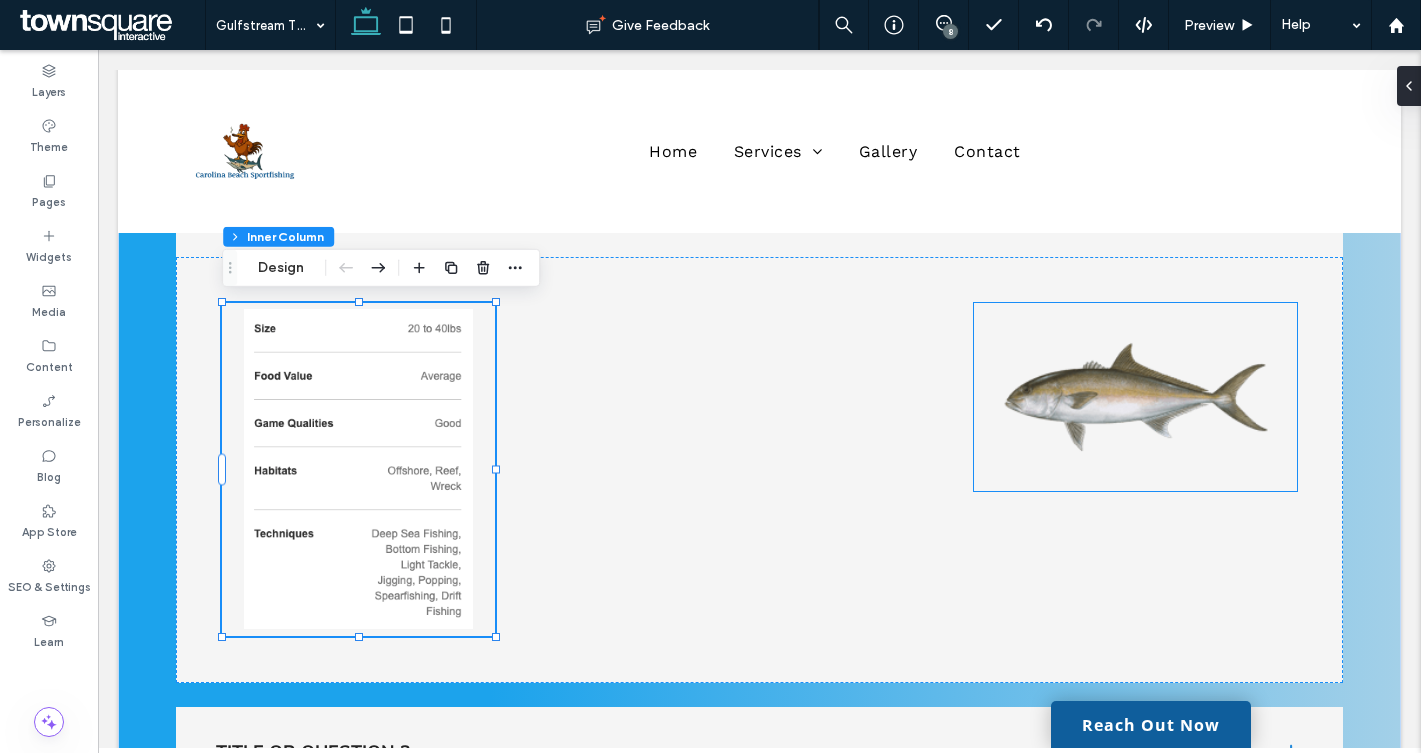 click at bounding box center [1135, 397] 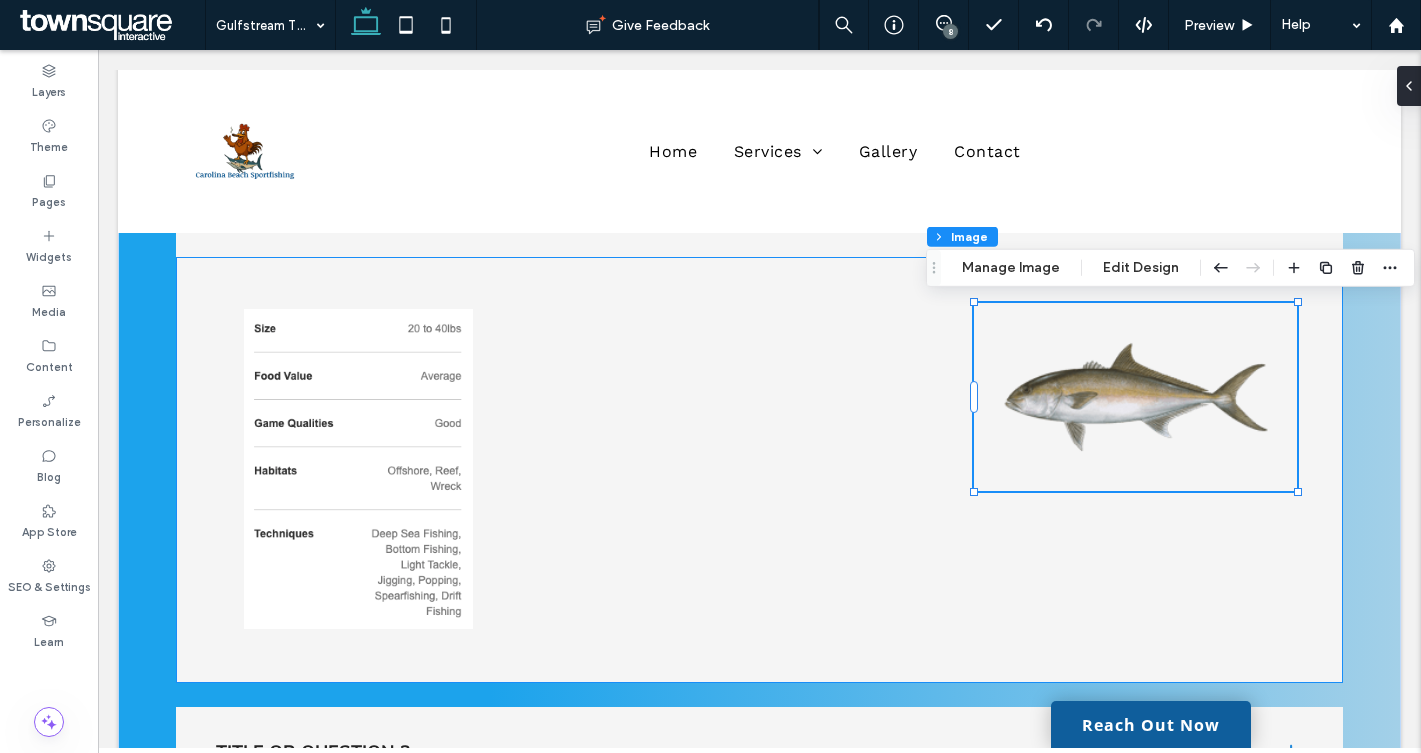click at bounding box center (760, 470) 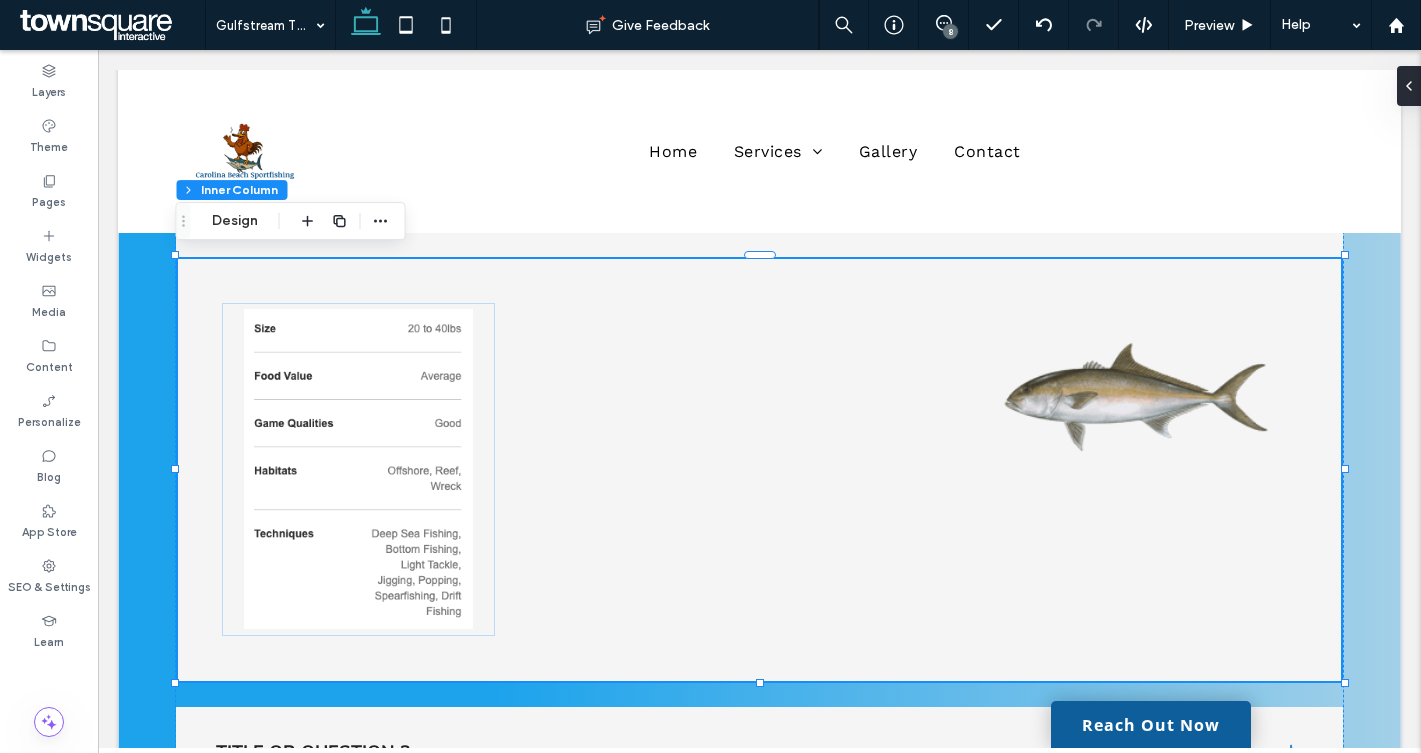 click at bounding box center [760, 470] 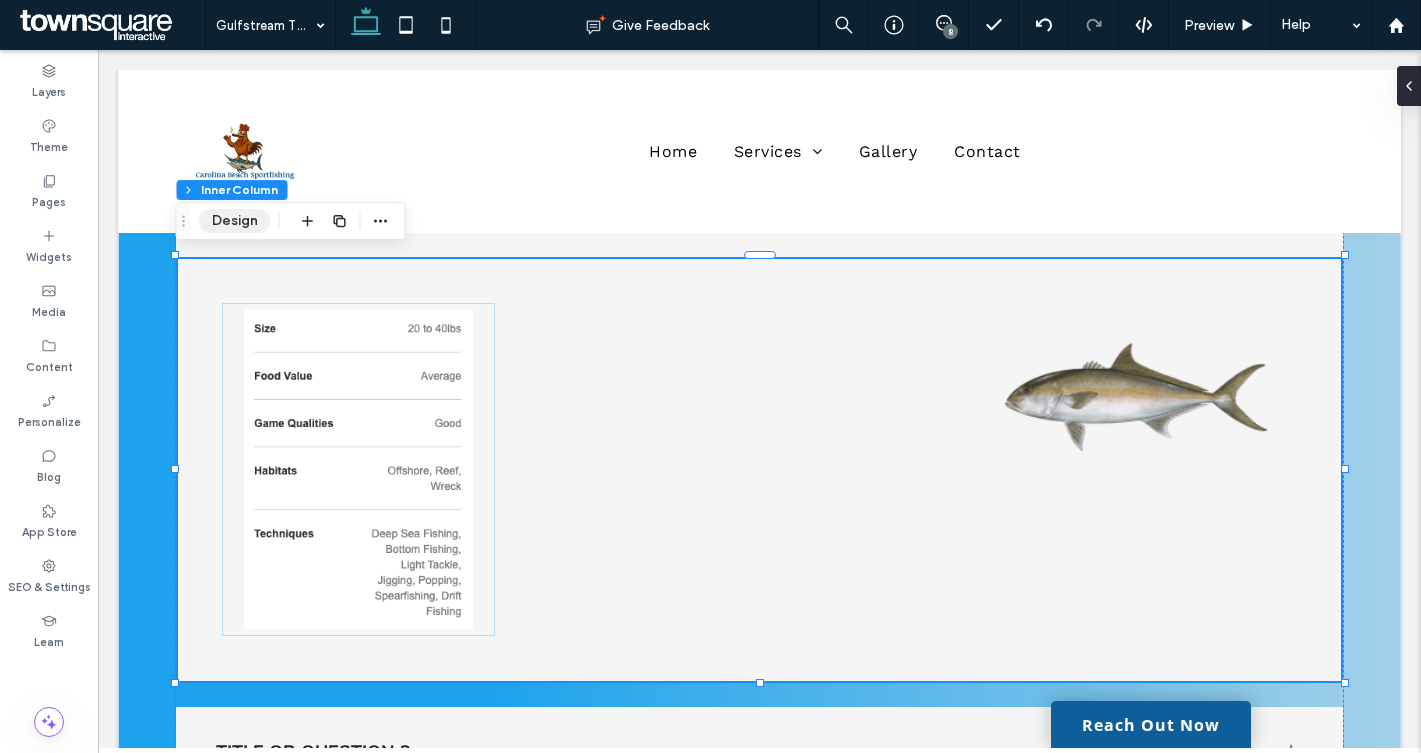 click on "Design" at bounding box center (235, 221) 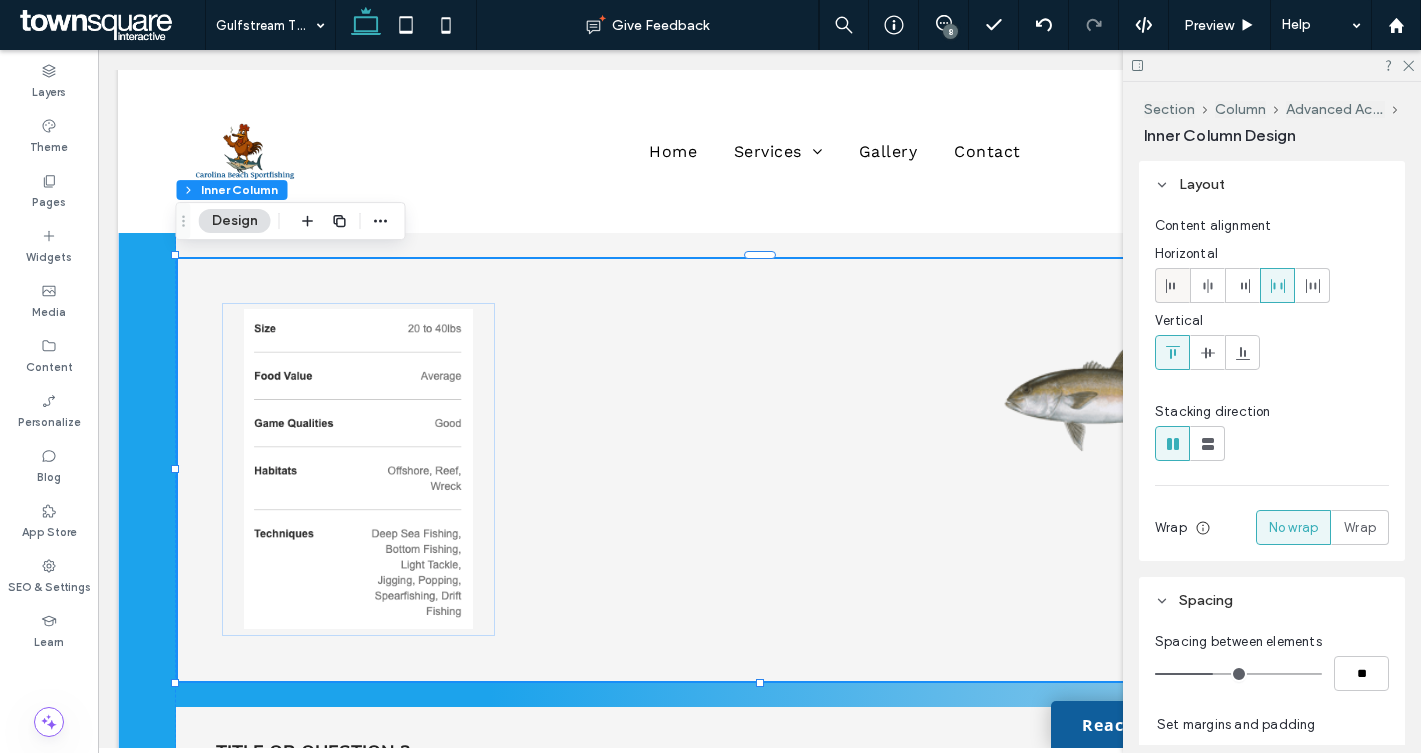click 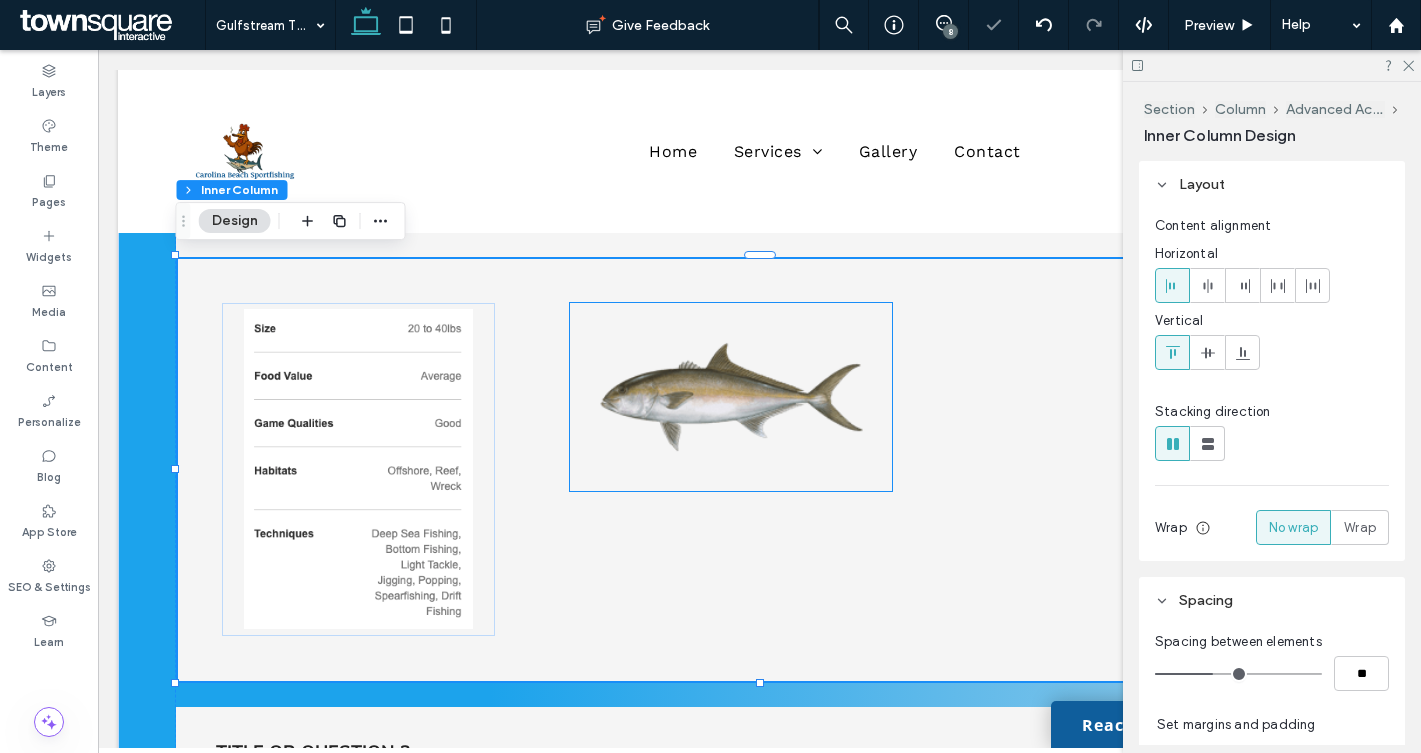 click at bounding box center [731, 397] 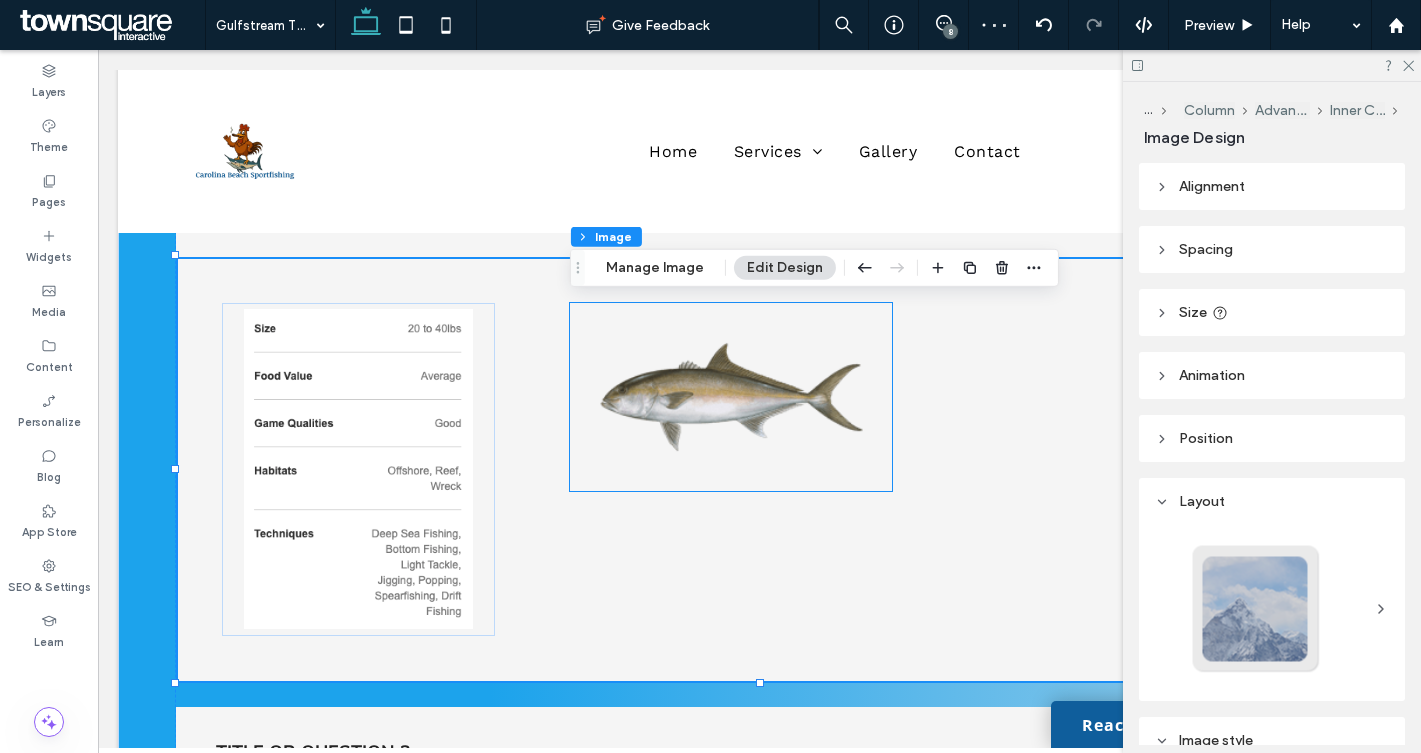type on "**" 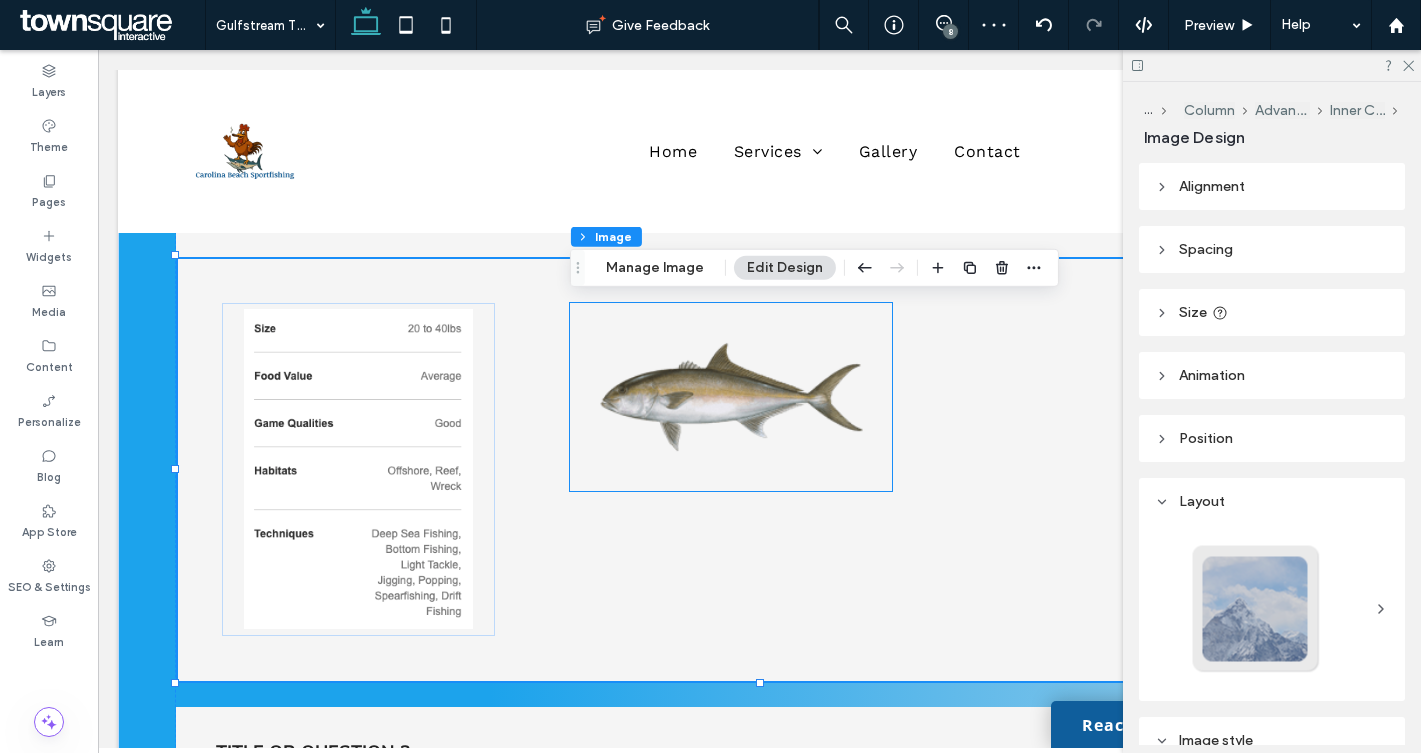 type on "**" 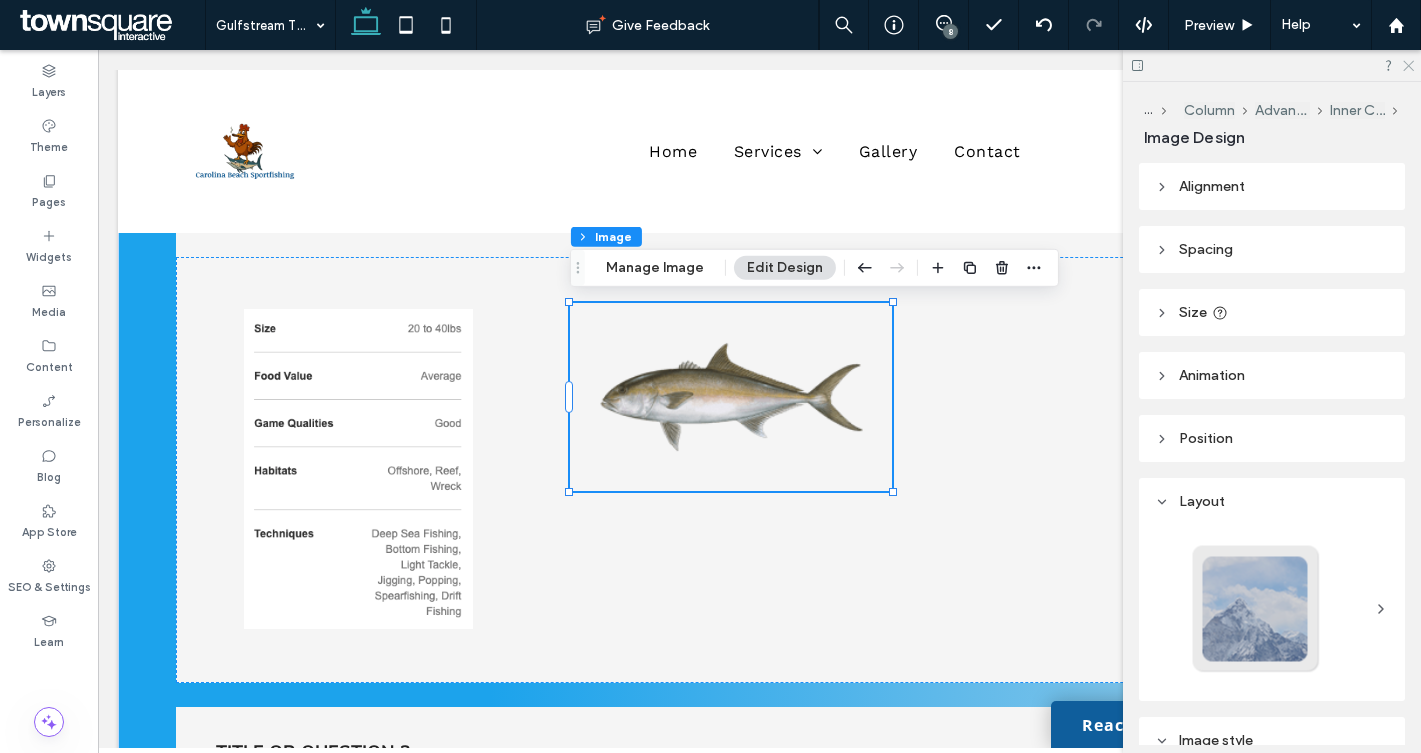 click 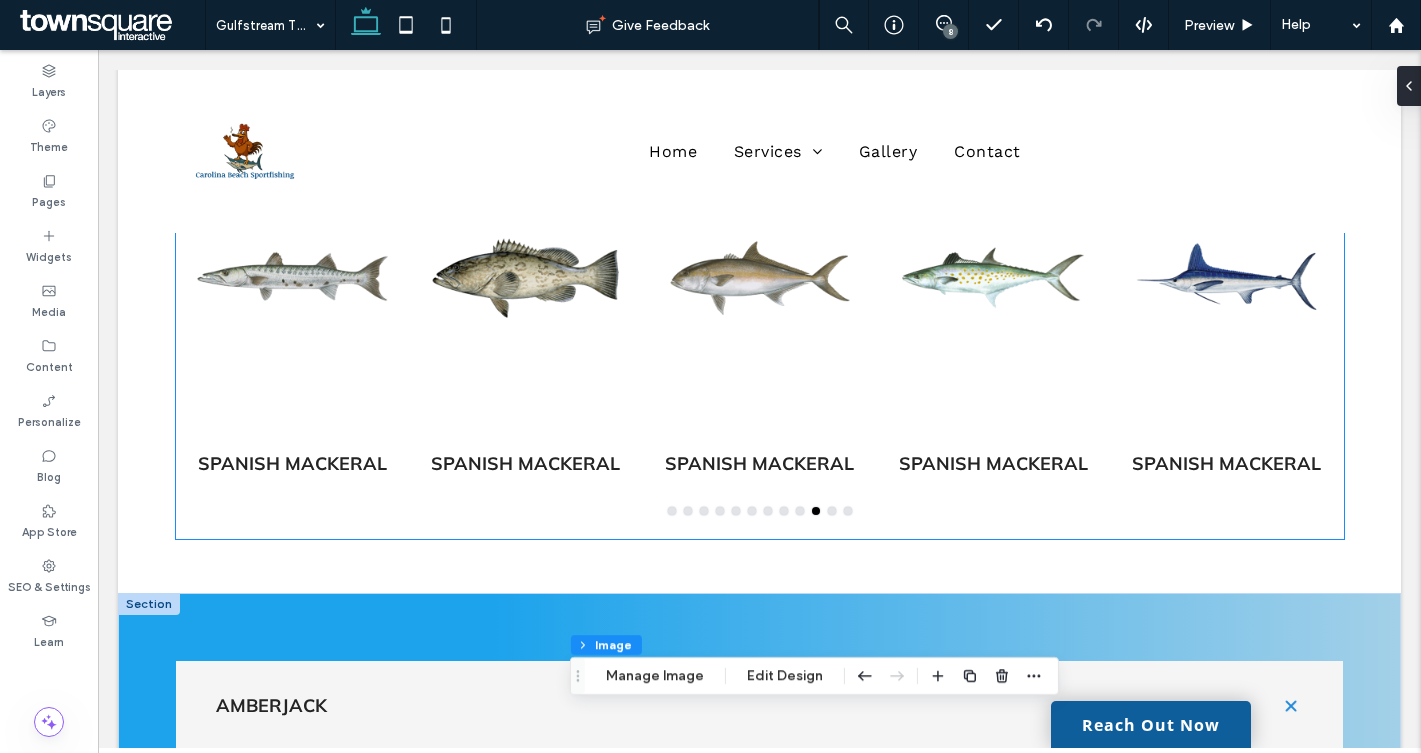 scroll, scrollTop: 957, scrollLeft: 0, axis: vertical 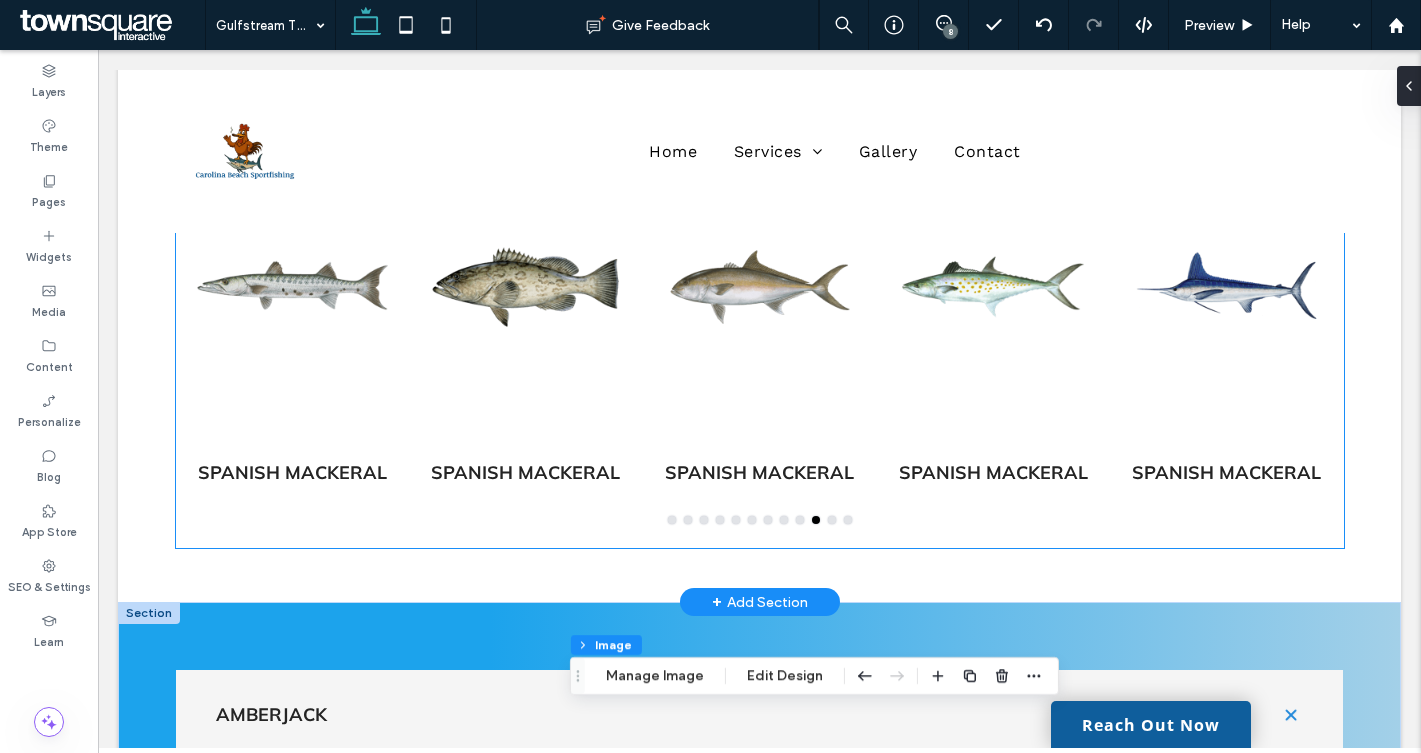 click at bounding box center [993, 287] 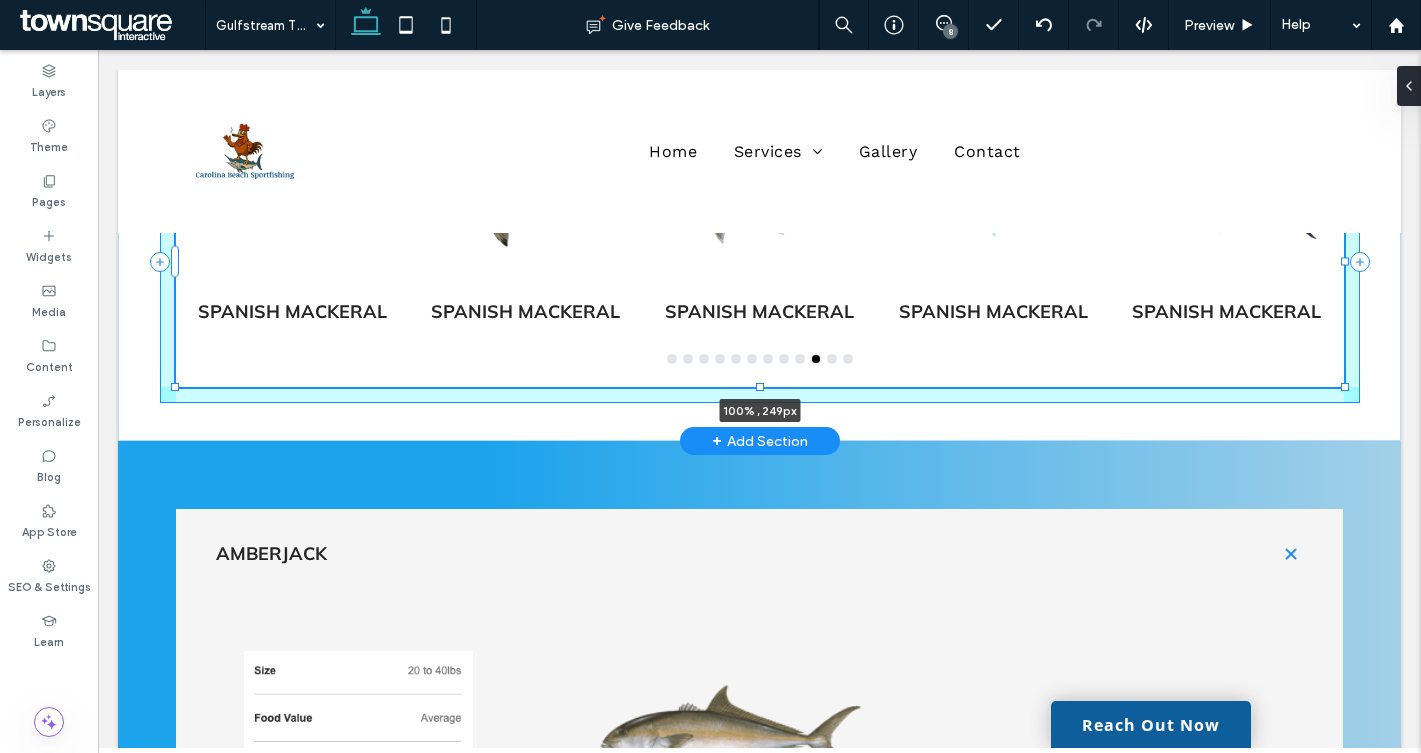 drag, startPoint x: 760, startPoint y: 547, endPoint x: 744, endPoint y: 386, distance: 161.79308 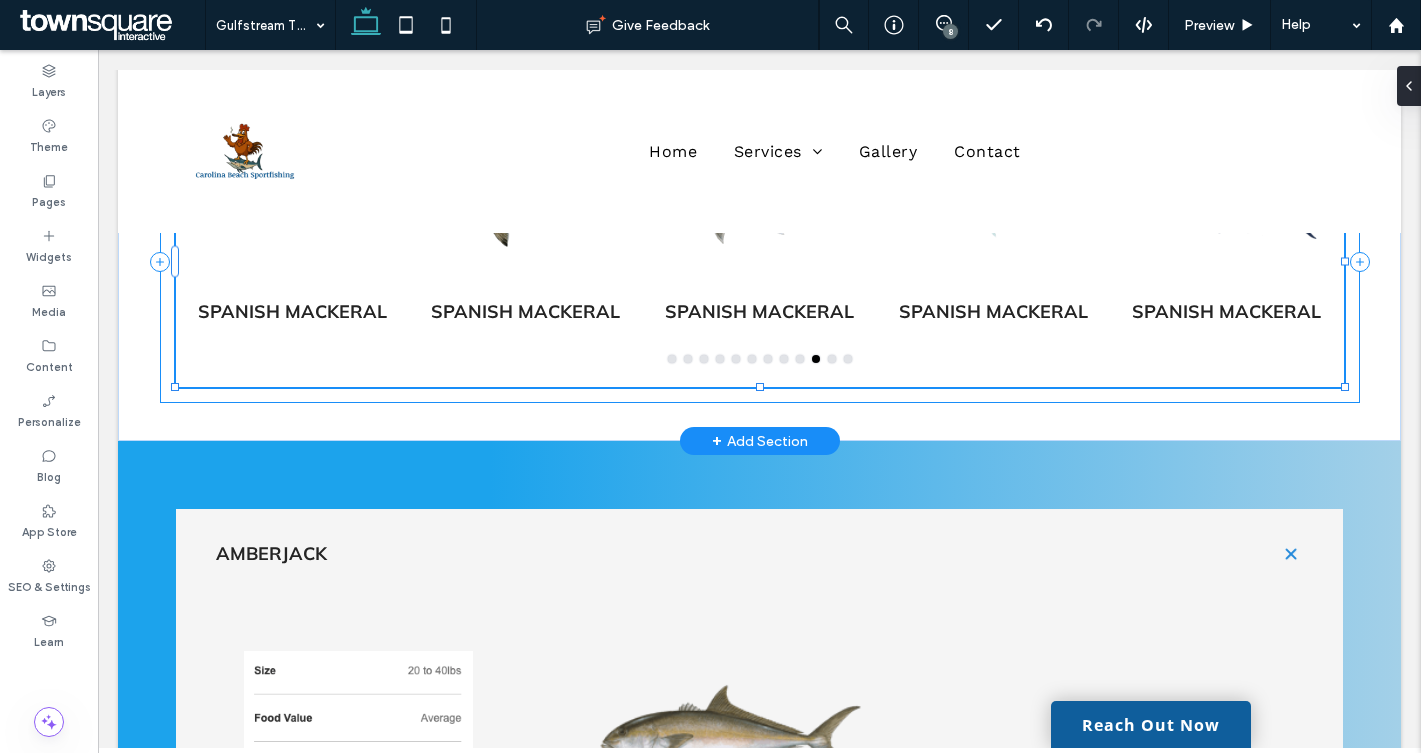 type on "***" 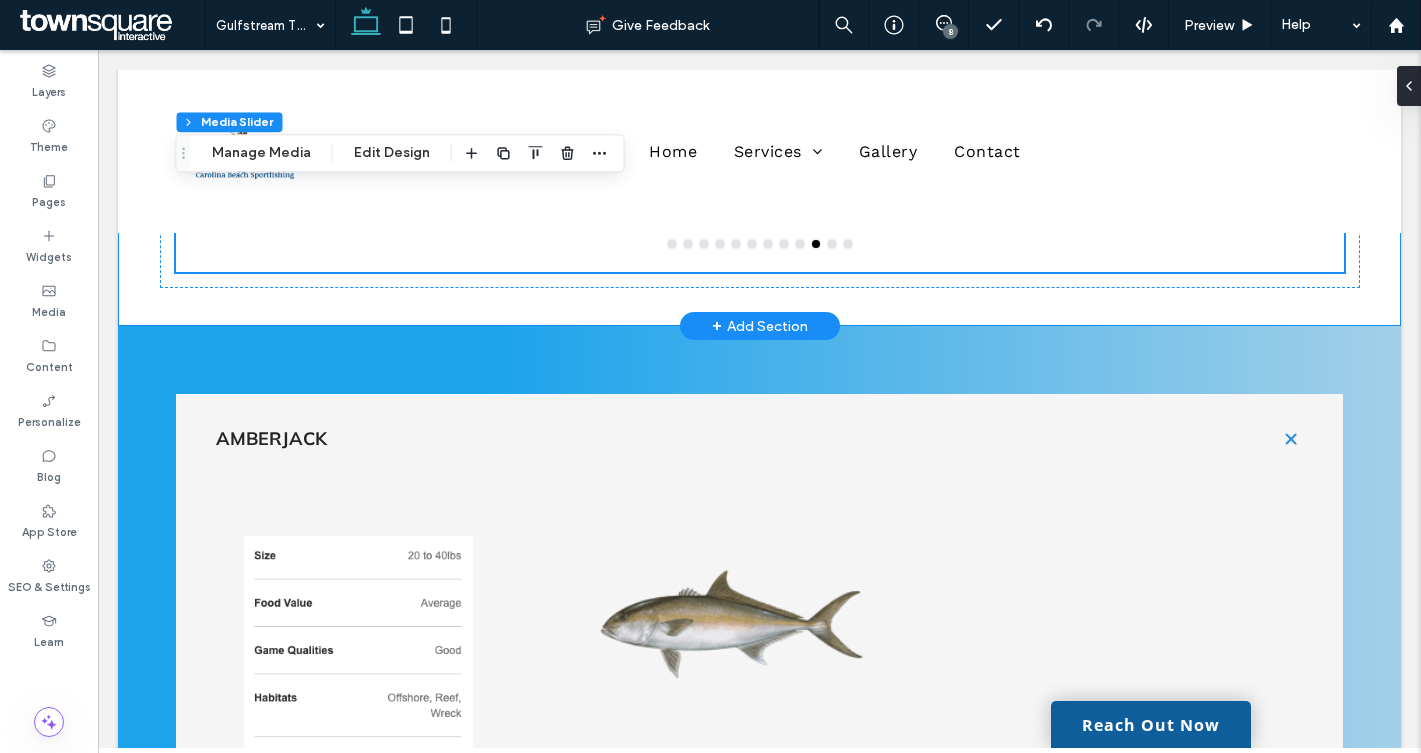 scroll, scrollTop: 1239, scrollLeft: 0, axis: vertical 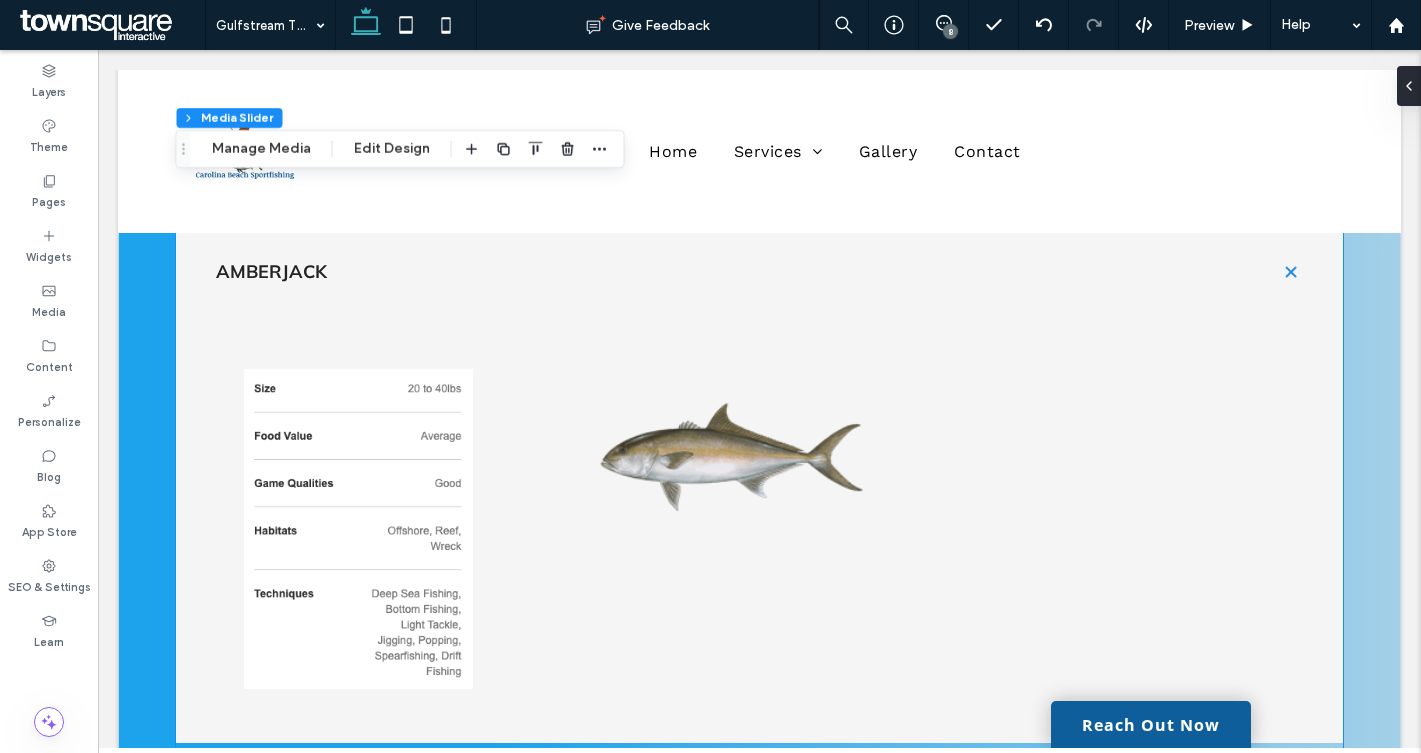 click at bounding box center [1291, 271] 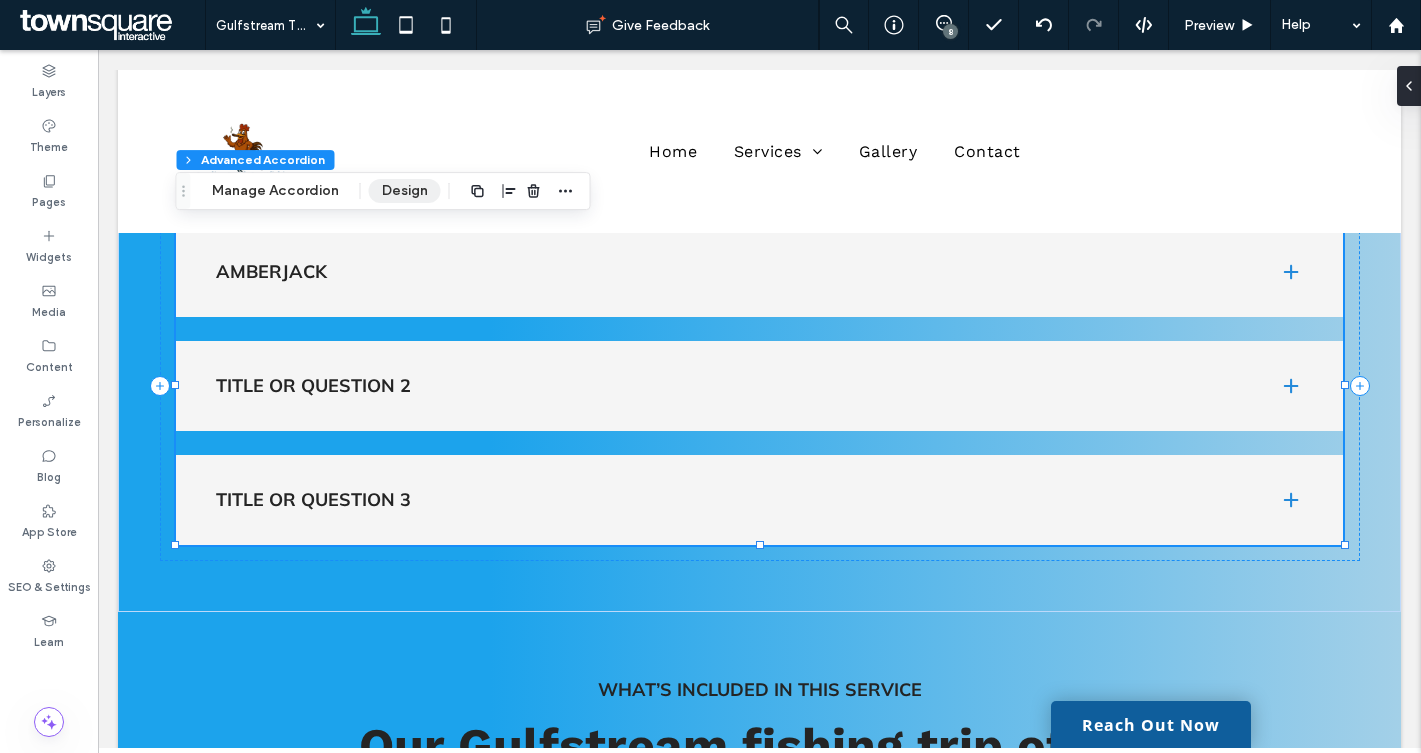 click on "Design" at bounding box center (405, 191) 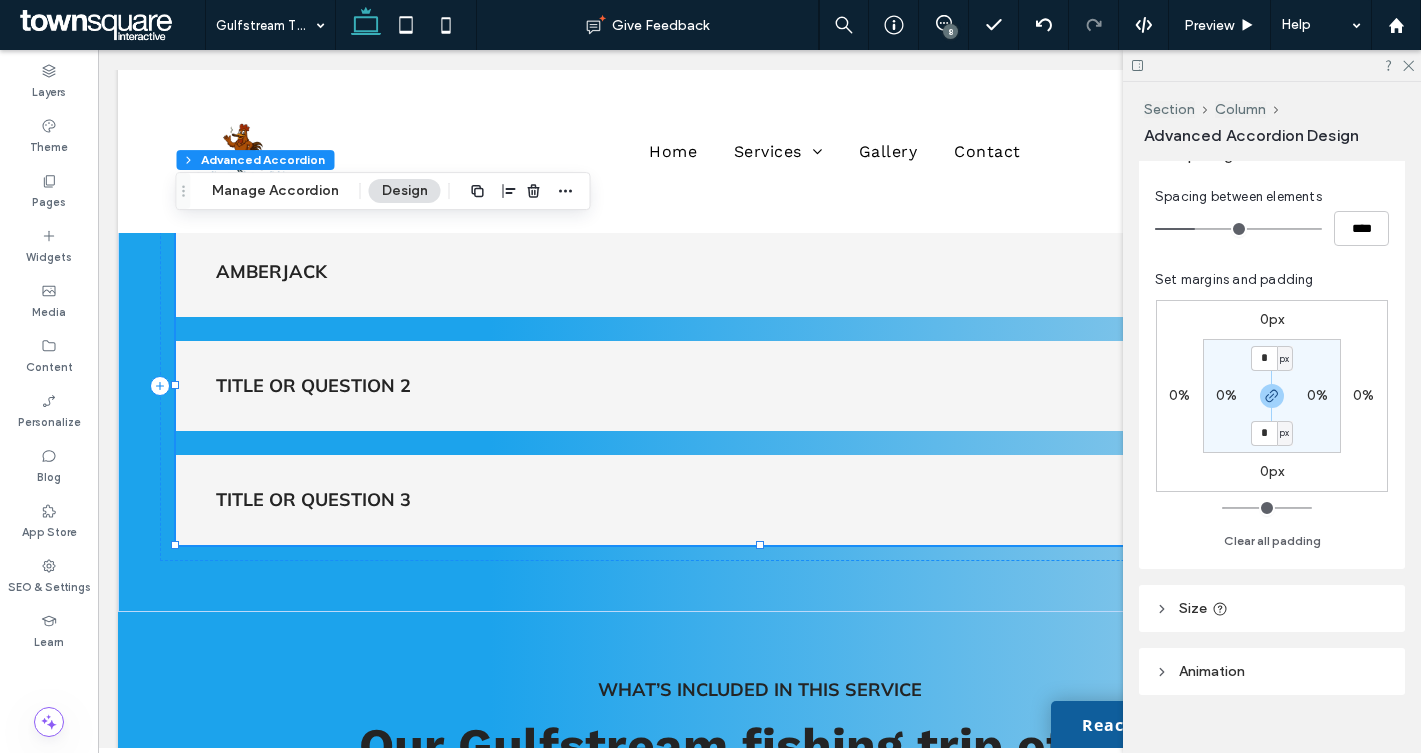 scroll, scrollTop: 685, scrollLeft: 0, axis: vertical 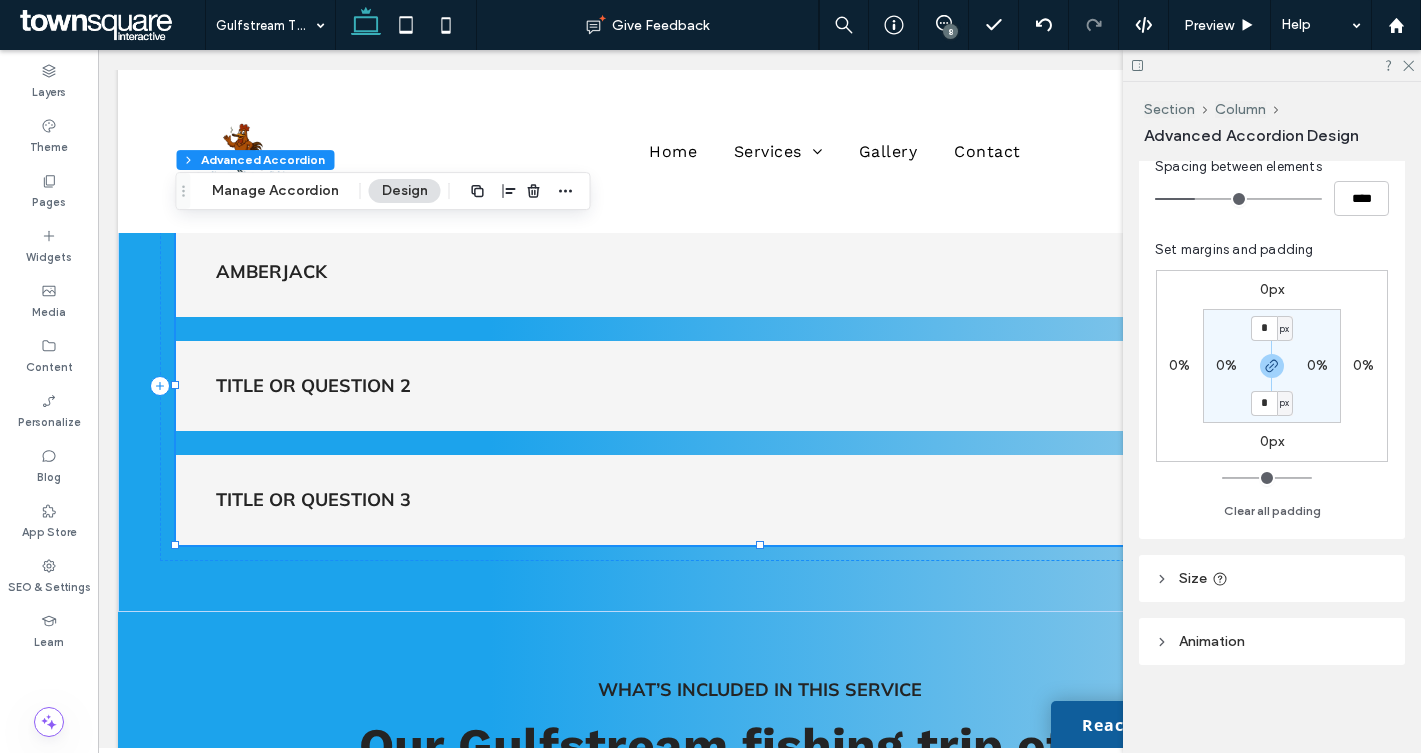 click 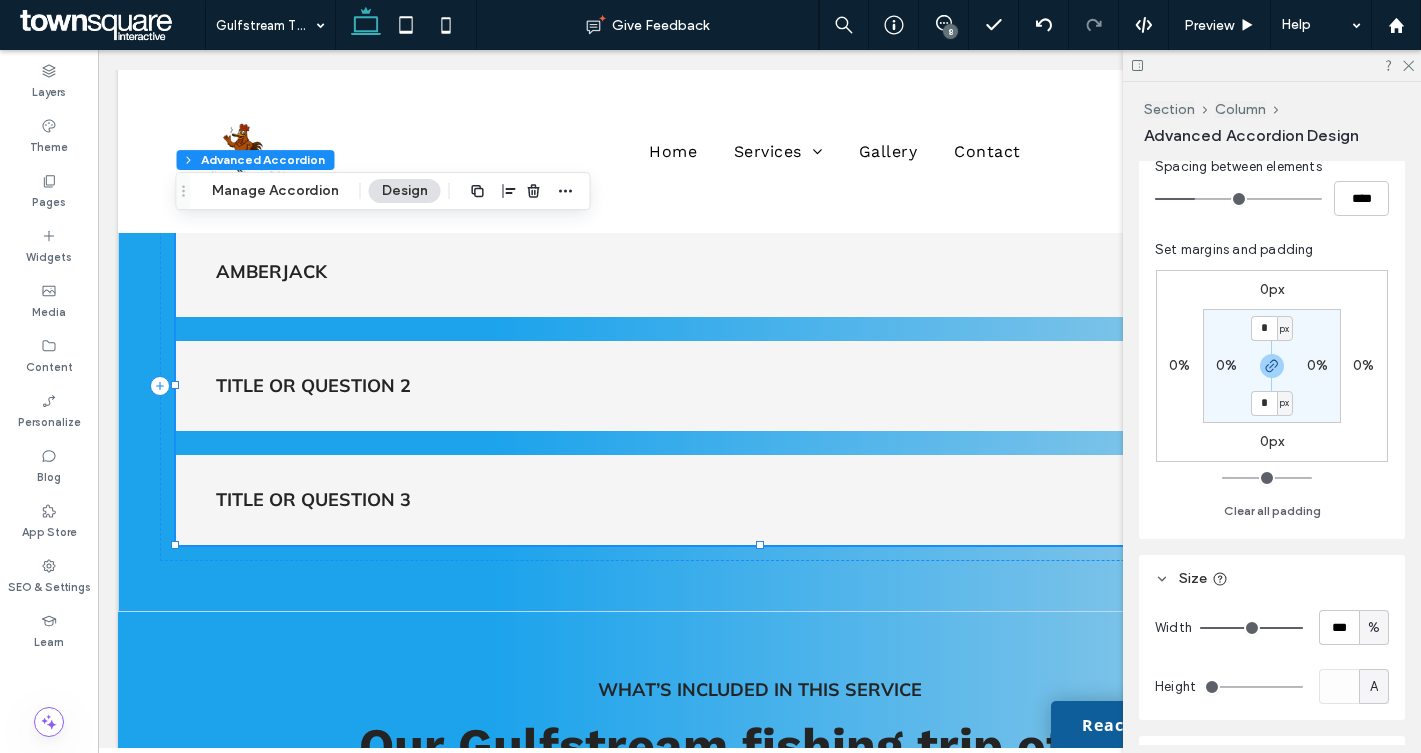 type on "**" 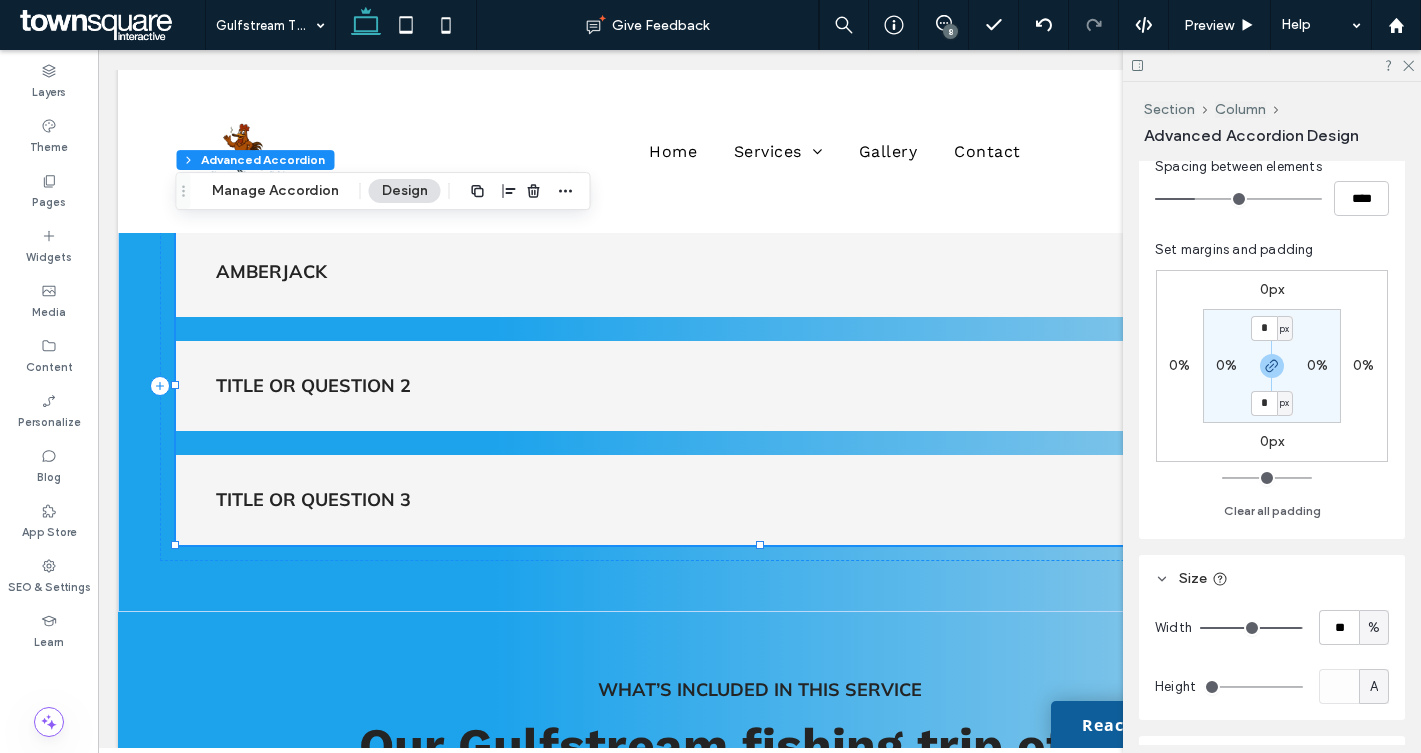type on "**" 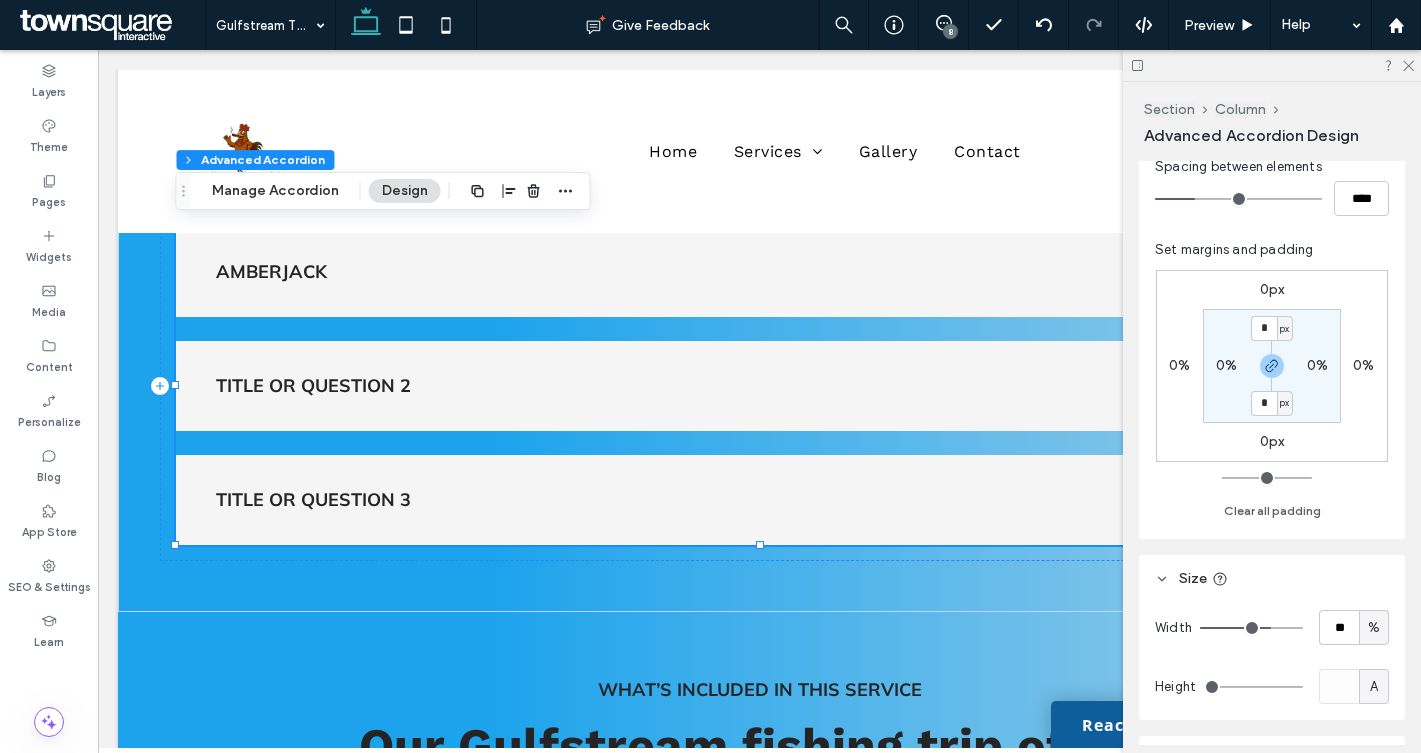 type on "**" 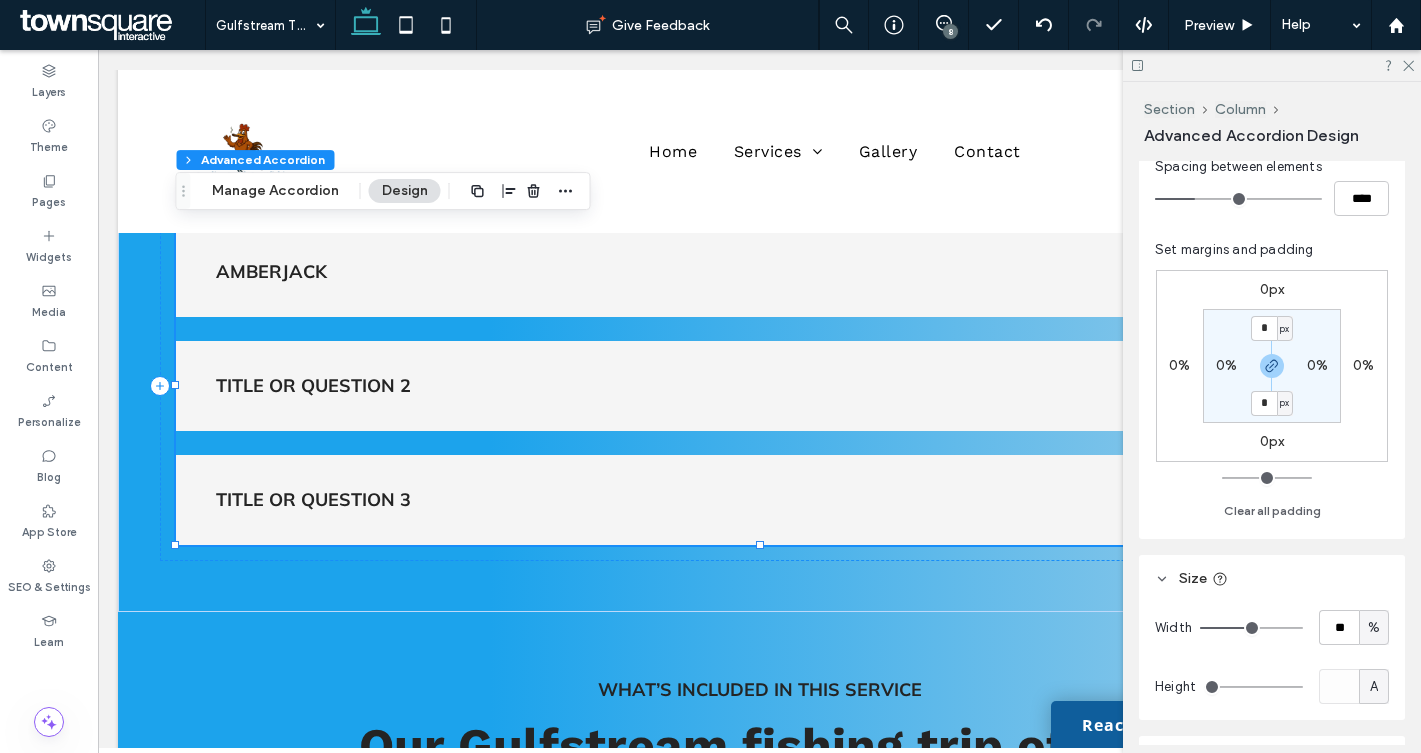 drag, startPoint x: 1295, startPoint y: 626, endPoint x: 1257, endPoint y: 626, distance: 38 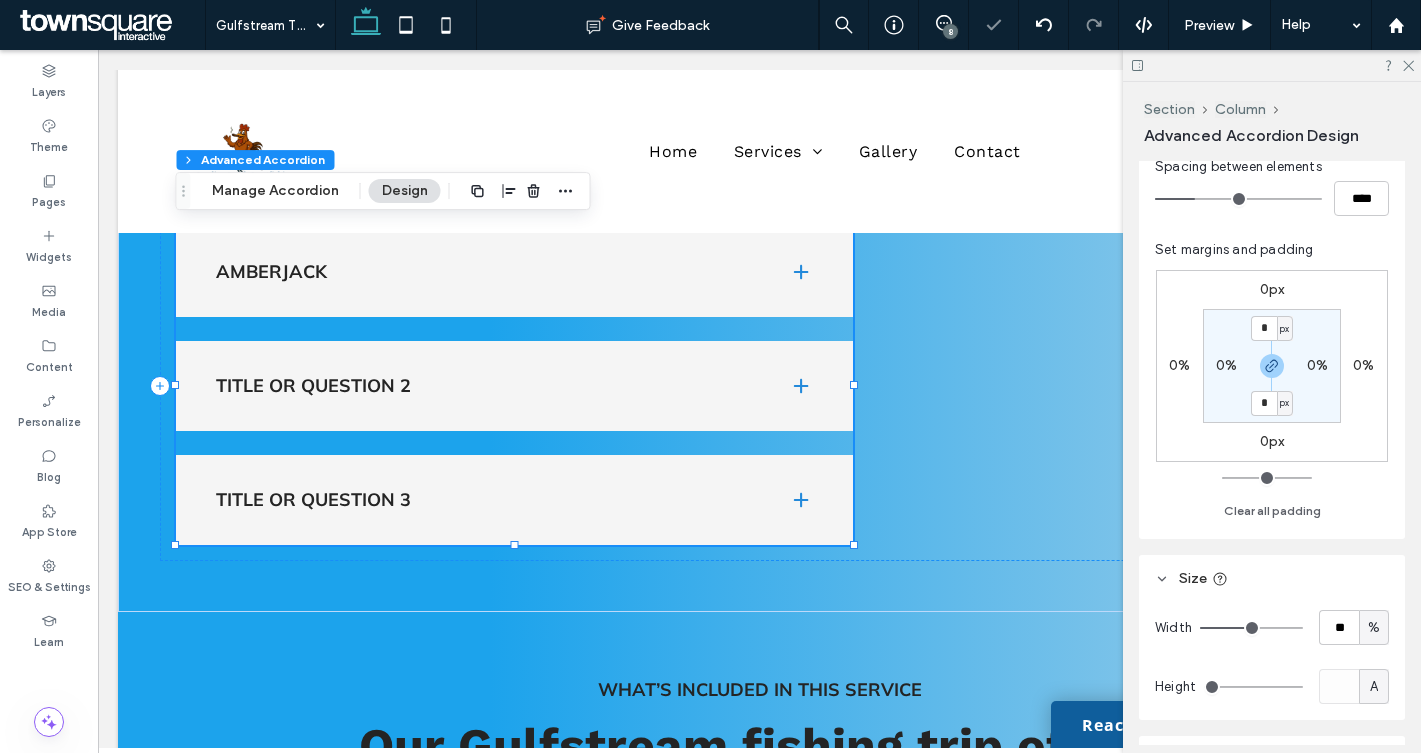 type on "**" 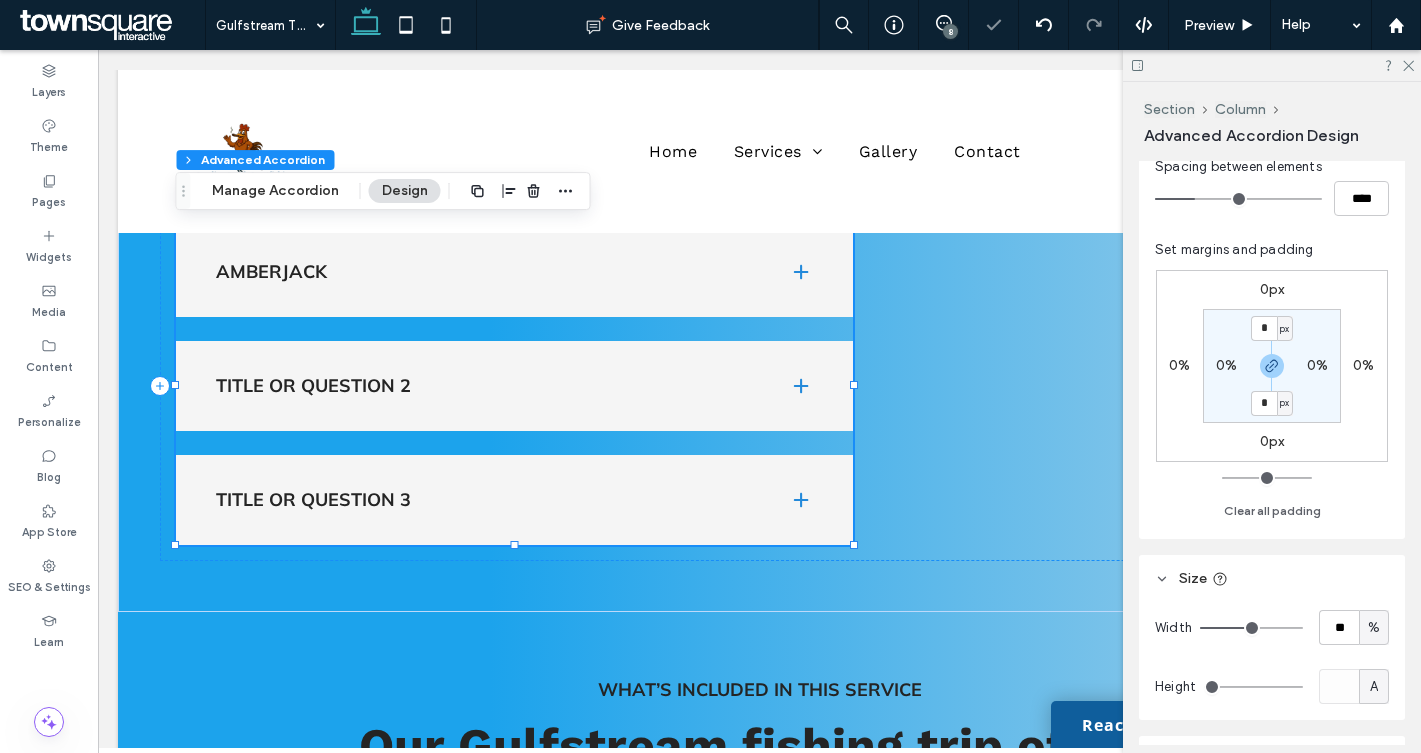 type on "**" 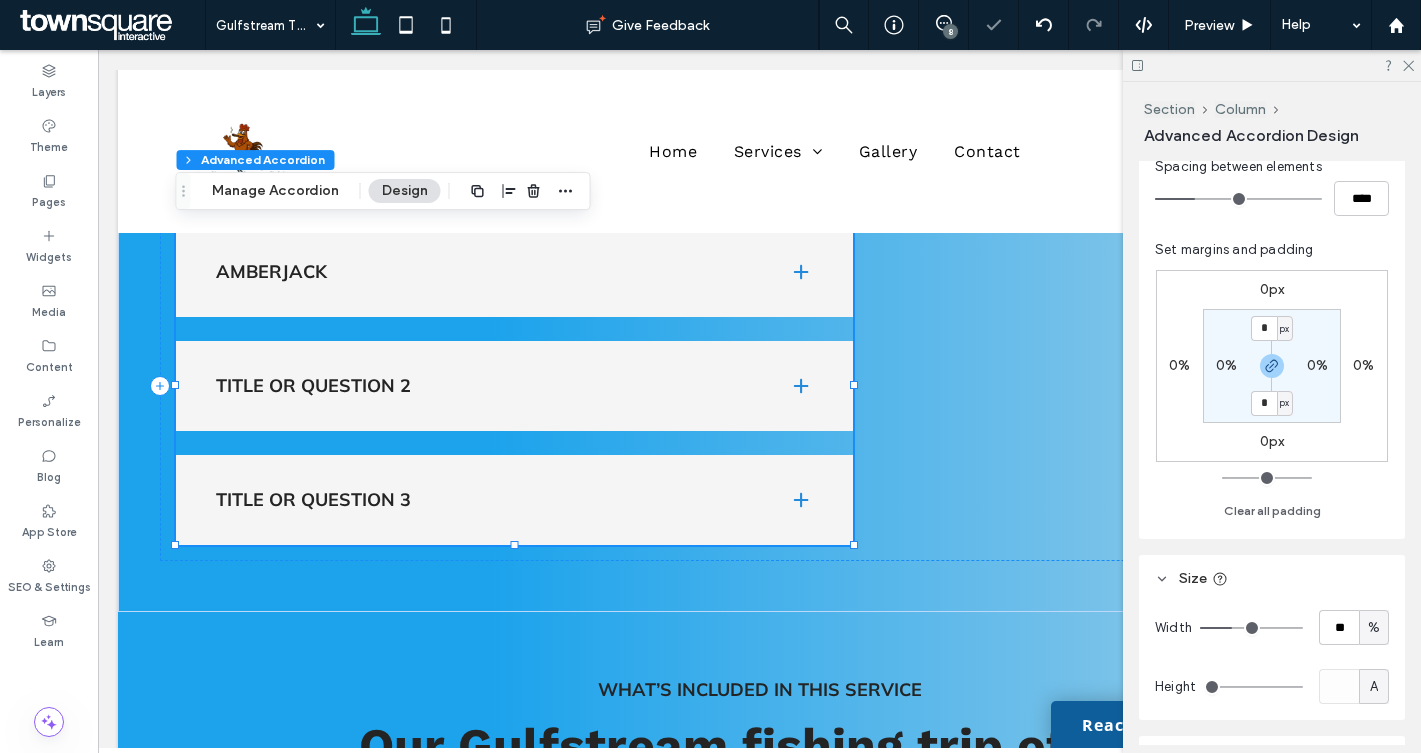type on "**" 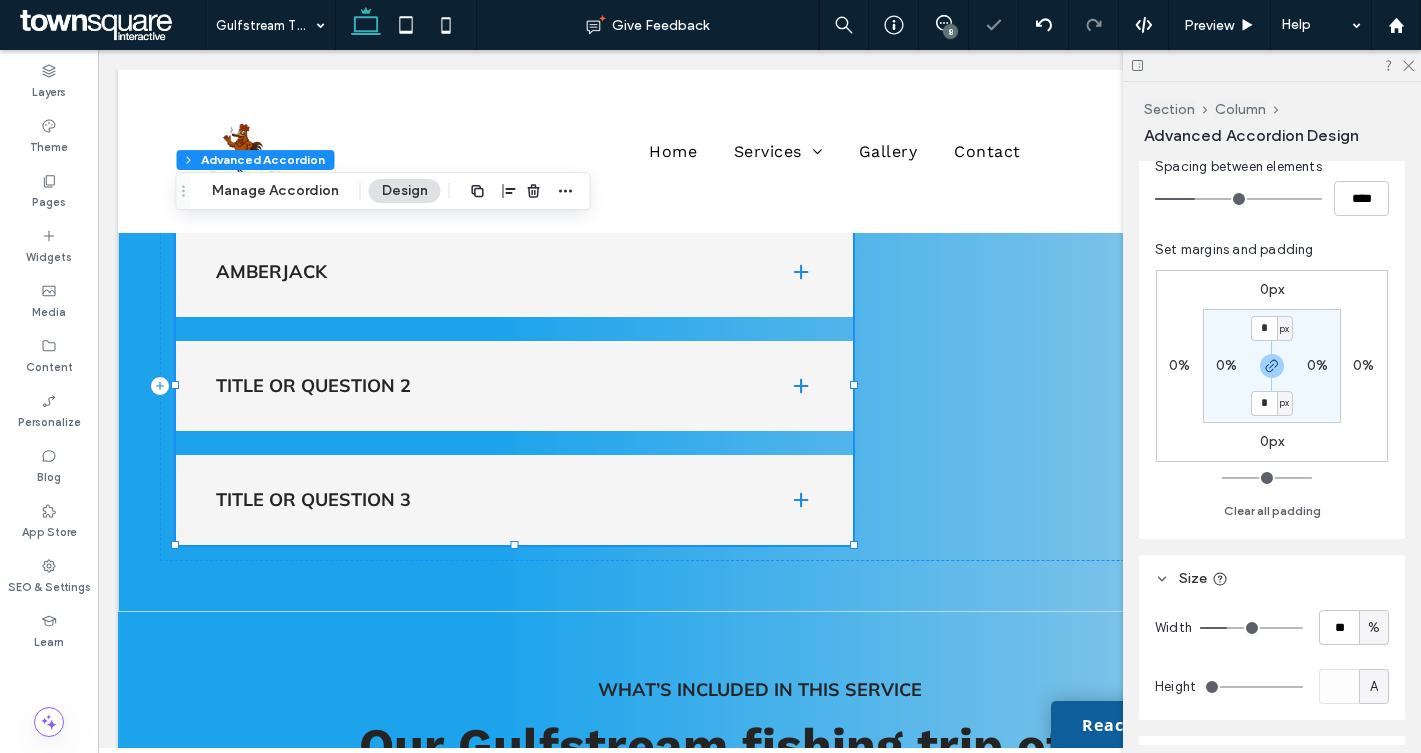 drag, startPoint x: 1257, startPoint y: 626, endPoint x: 1229, endPoint y: 626, distance: 28 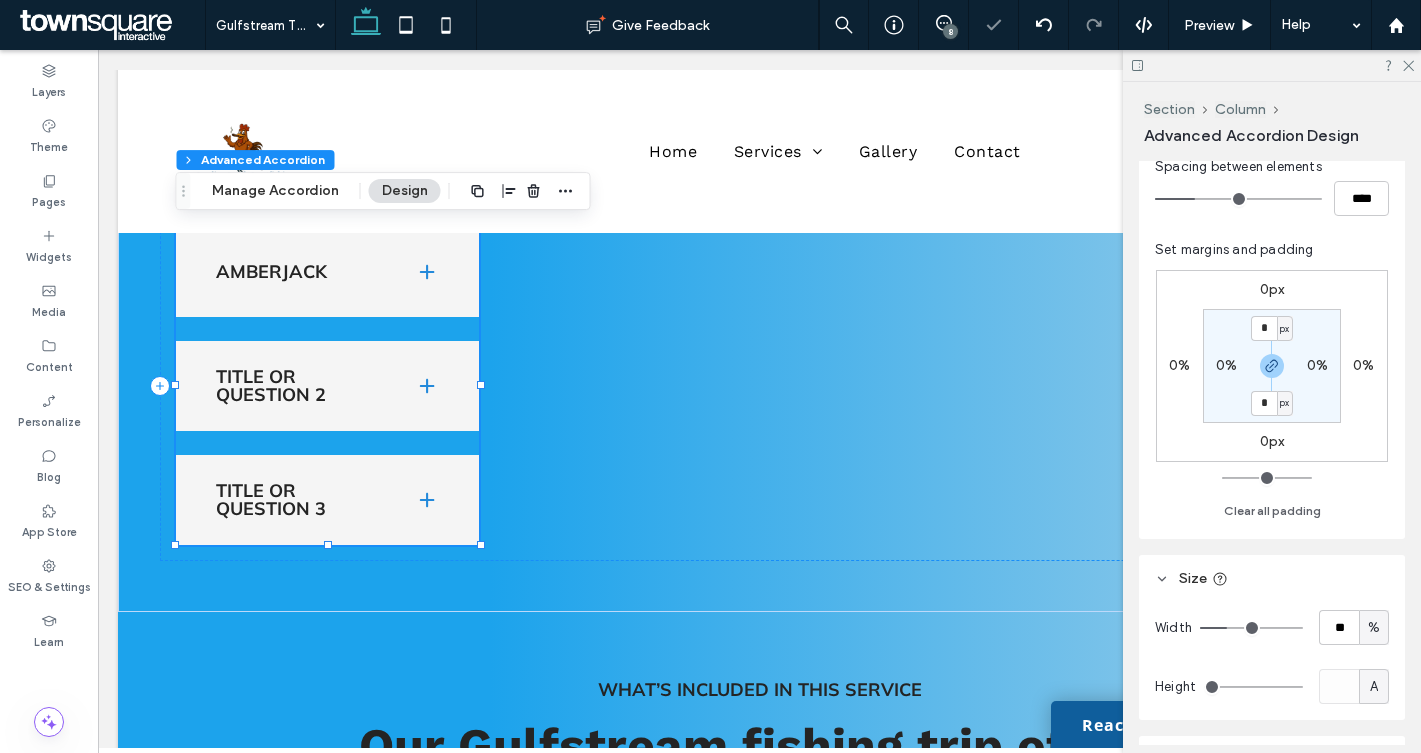 type on "**" 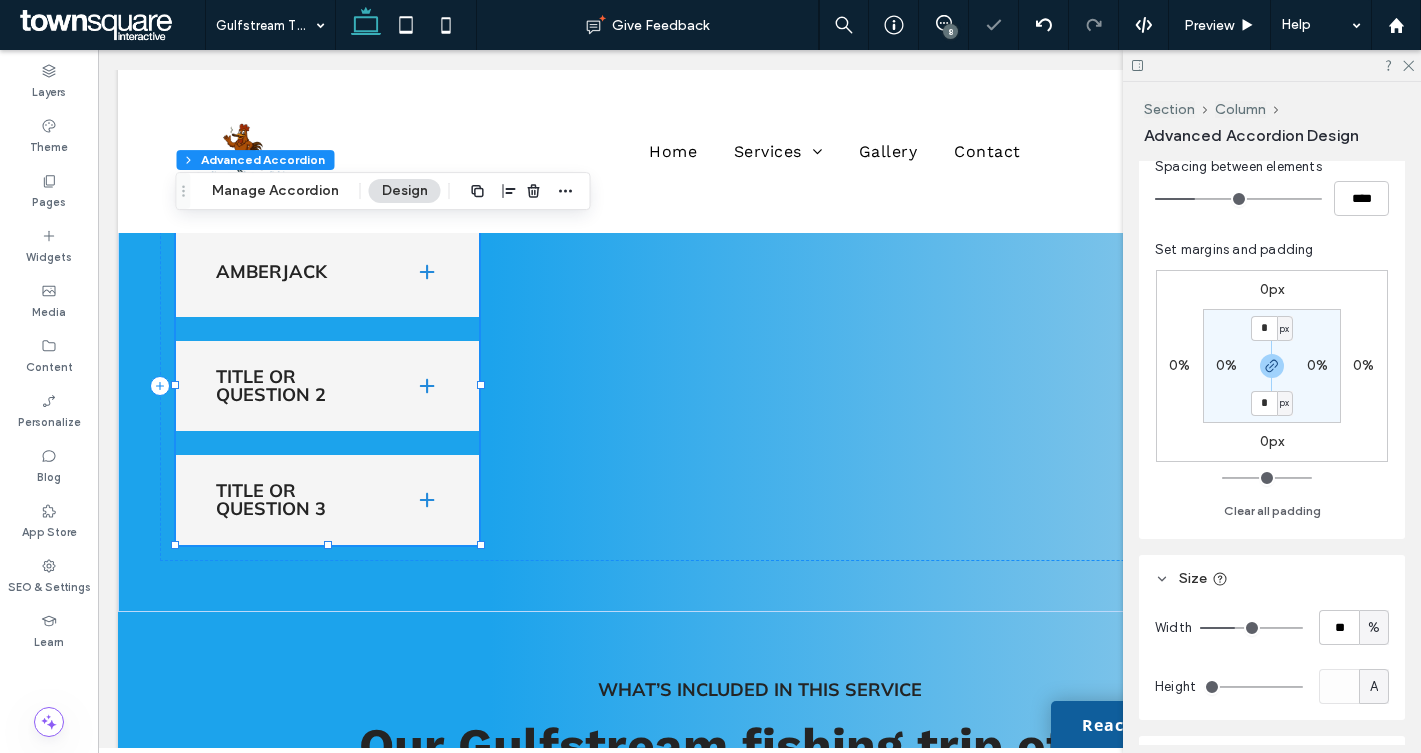 type on "**" 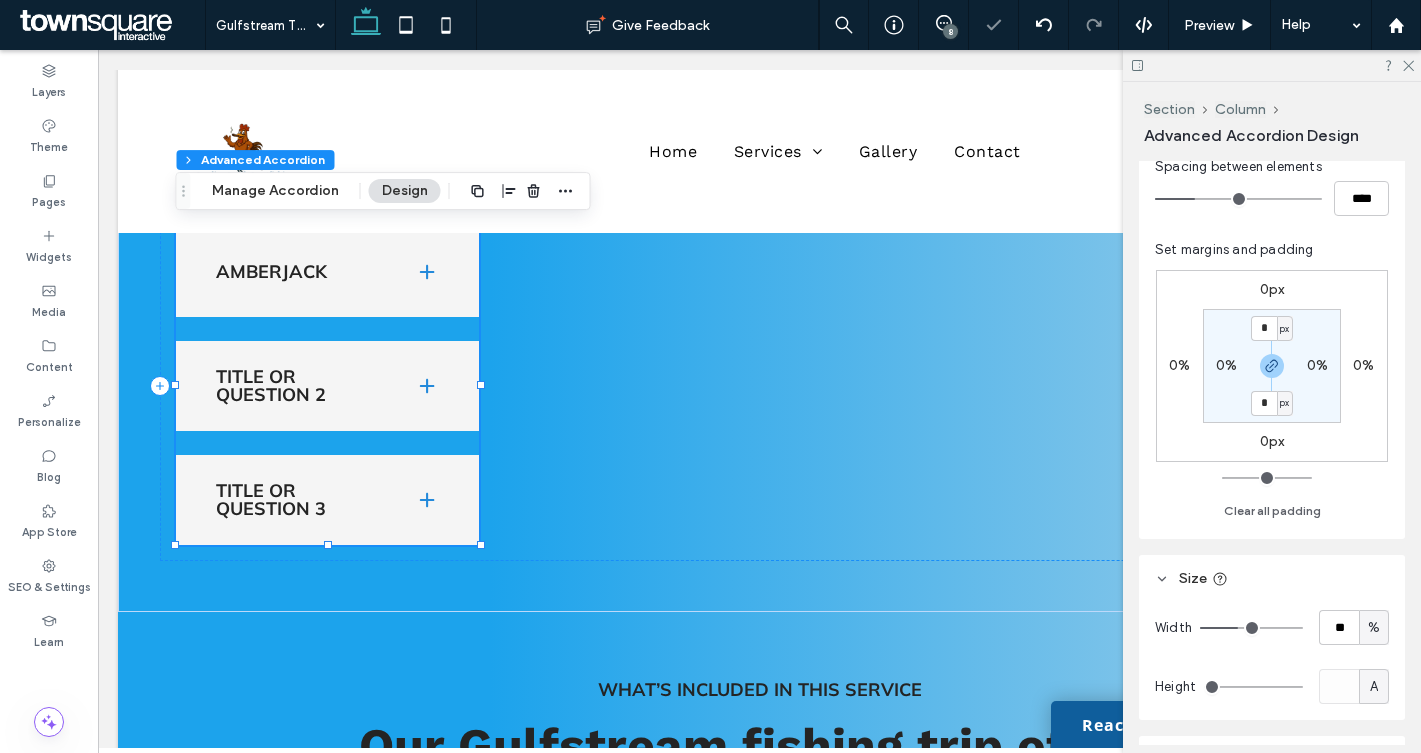 type on "**" 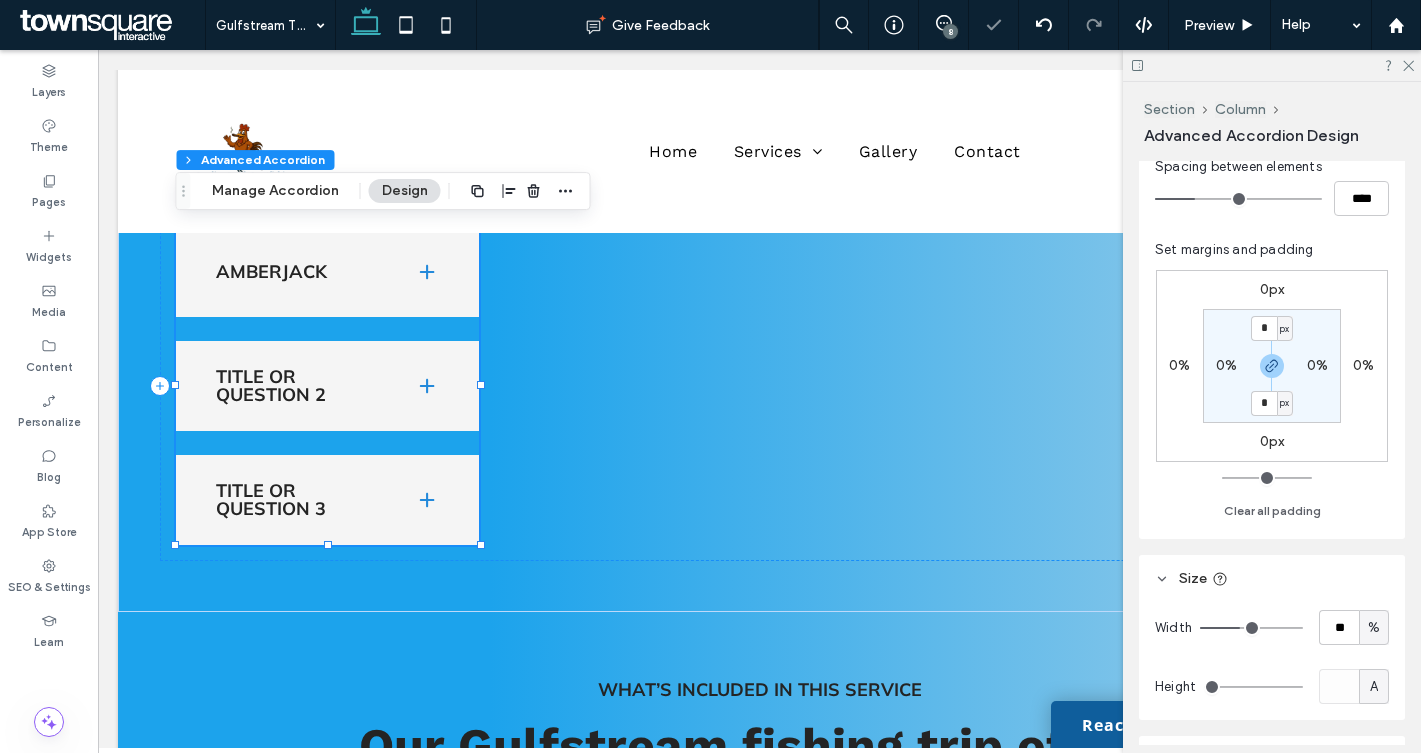 type on "**" 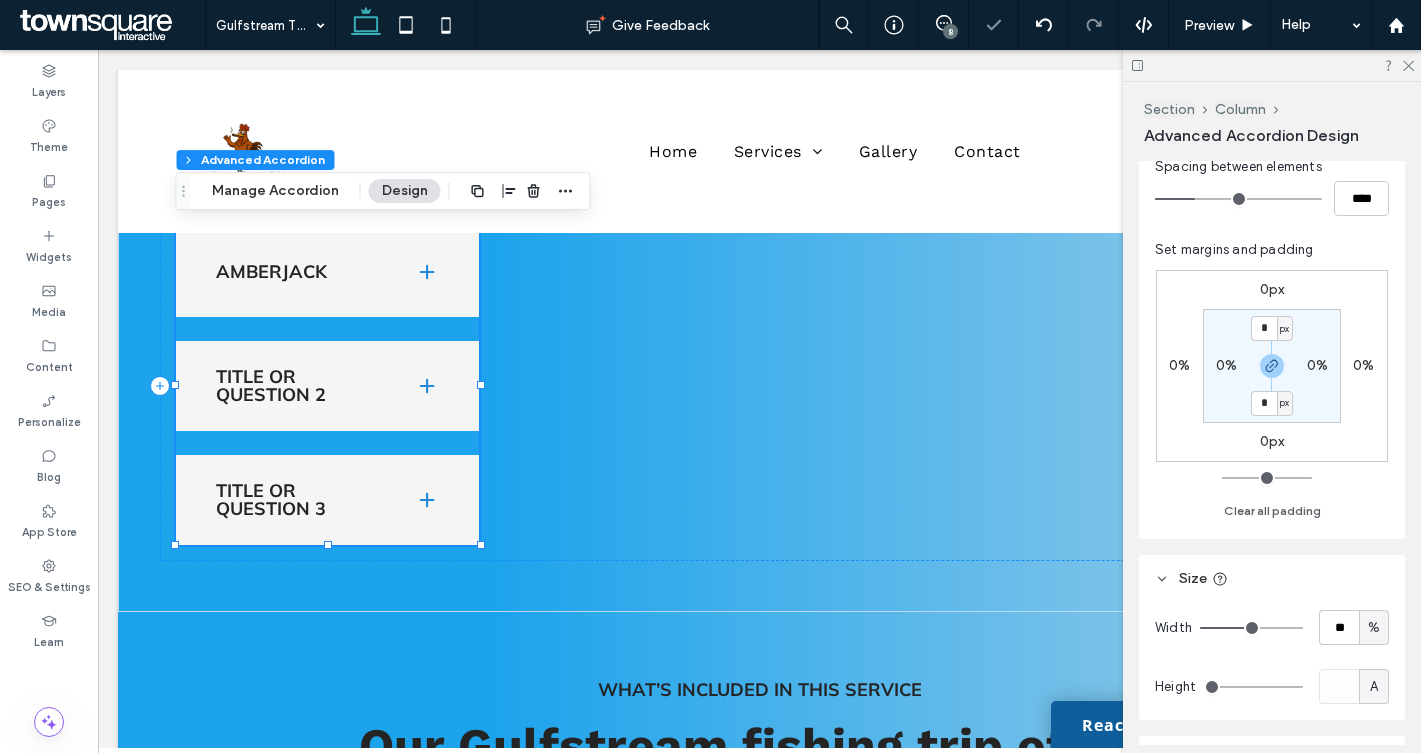 drag, startPoint x: 1229, startPoint y: 626, endPoint x: 1246, endPoint y: 626, distance: 17 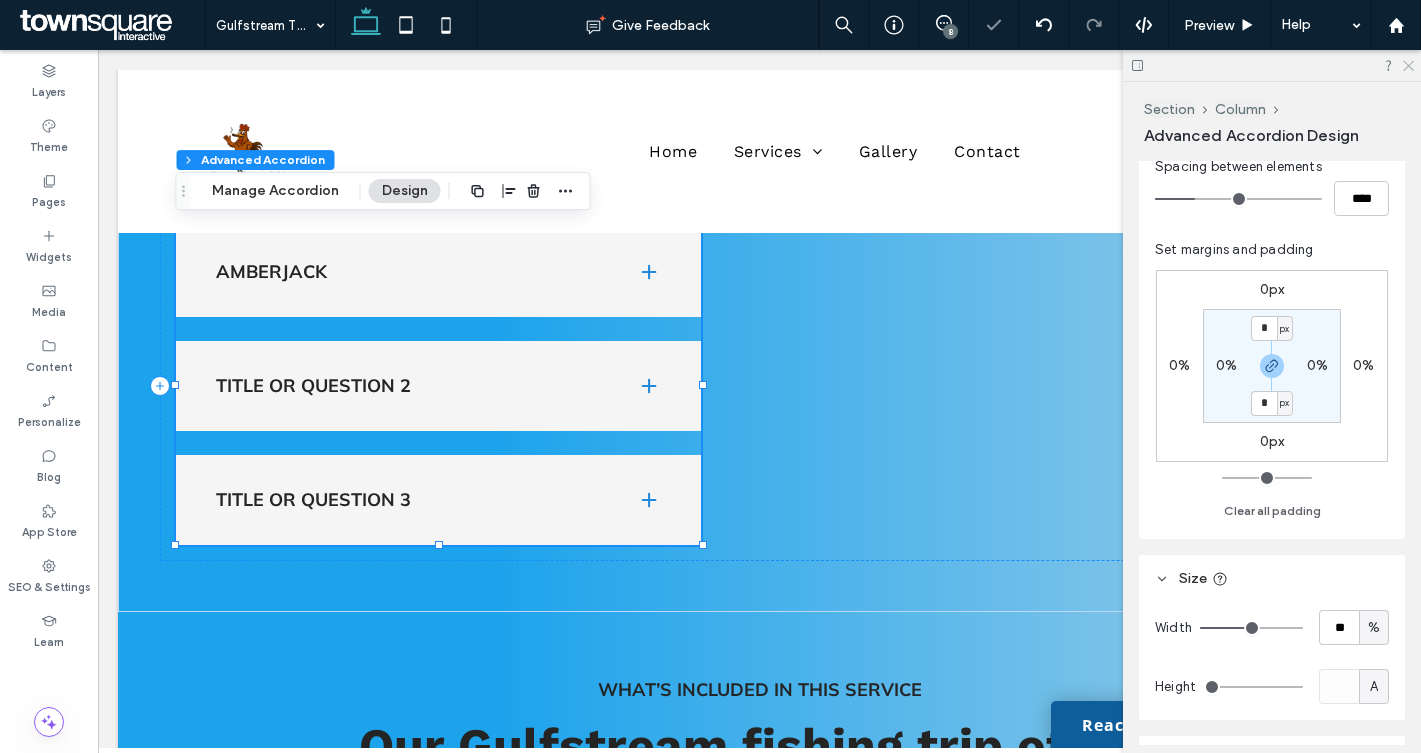click 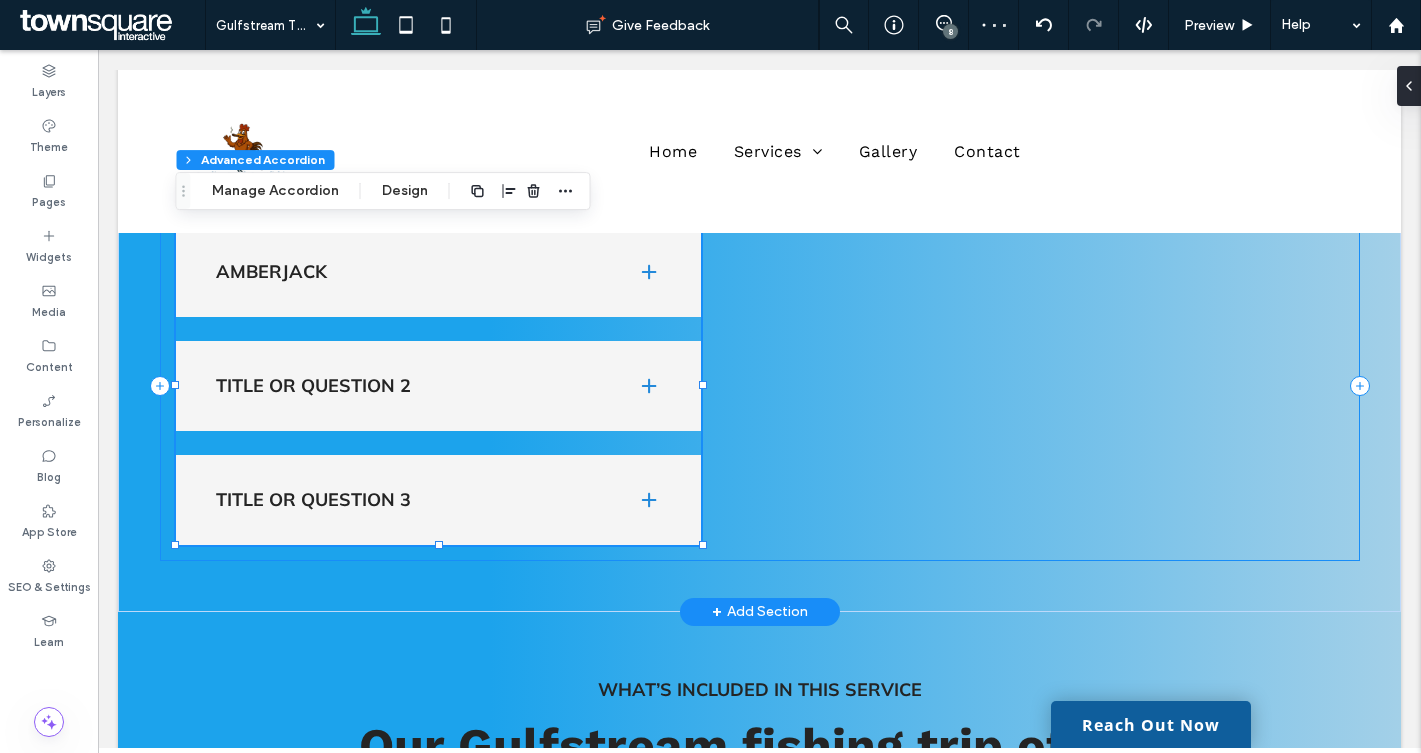 click on "Amberjack
Title or Question 2
Add your title here
This is the text area for this paragraph. To change it, simply click and start typing. Once you've added your content, you can customize its design by using different colors, fonts, font sizes and bullets. Just highlight the words you want to design and choose from the various options in the text editing bar.
Title or Question 3
Add your title here
This is the text area for this paragraph. To change it, simply click and start typing. Once you've added your content, you can customize its design by using different colors, fonts, font sizes and bullets. Just highlight the words you want to design and choose from the various options in the text editing bar." at bounding box center [760, 386] 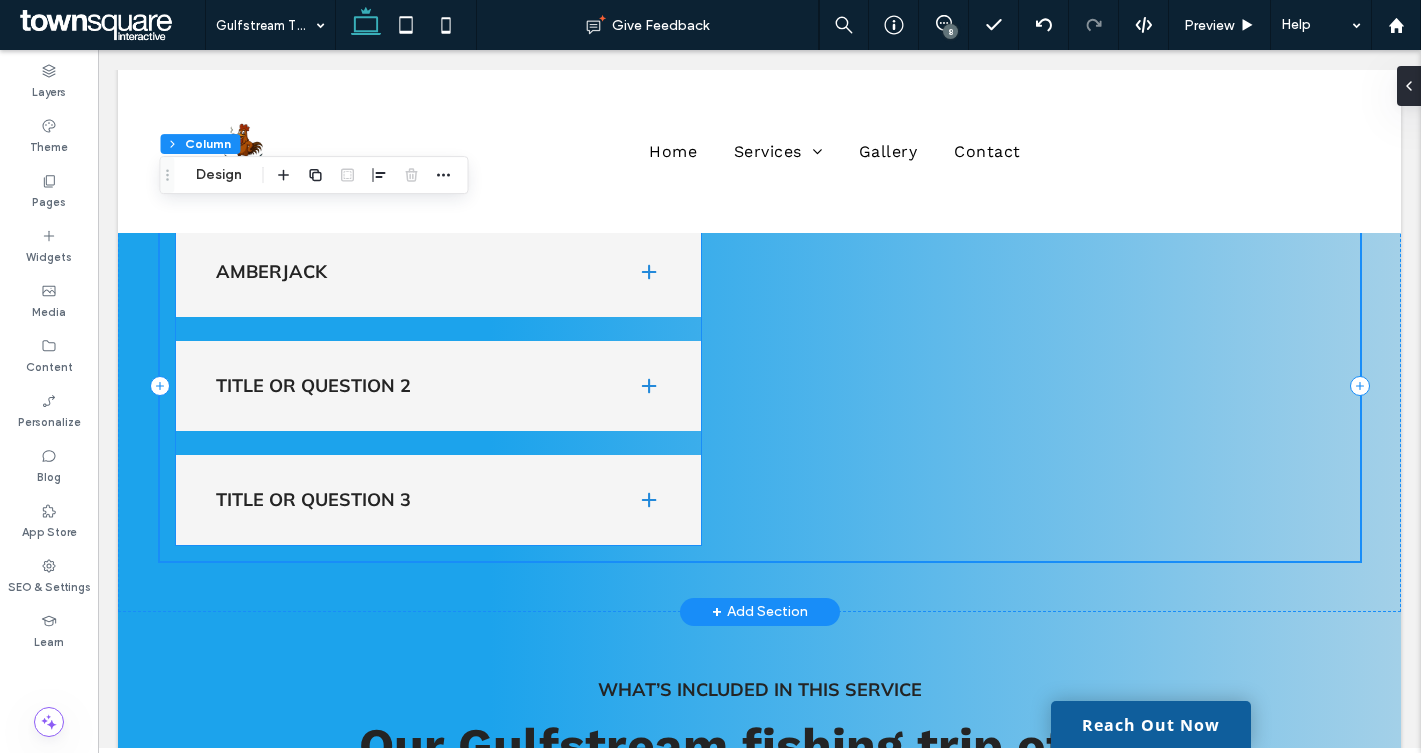 click on "Amberjack
Title or Question 2
Add your title here
This is the text area for this paragraph. To change it, simply click and start typing. Once you've added your content, you can customize its design by using different colors, fonts, font sizes and bullets. Just highlight the words you want to design and choose from the various options in the text editing bar.
Title or Question 3
Add your title here
This is the text area for this paragraph. To change it, simply click and start typing. Once you've added your content, you can customize its design by using different colors, fonts, font sizes and bullets. Just highlight the words you want to design and choose from the various options in the text editing bar." at bounding box center (439, 386) 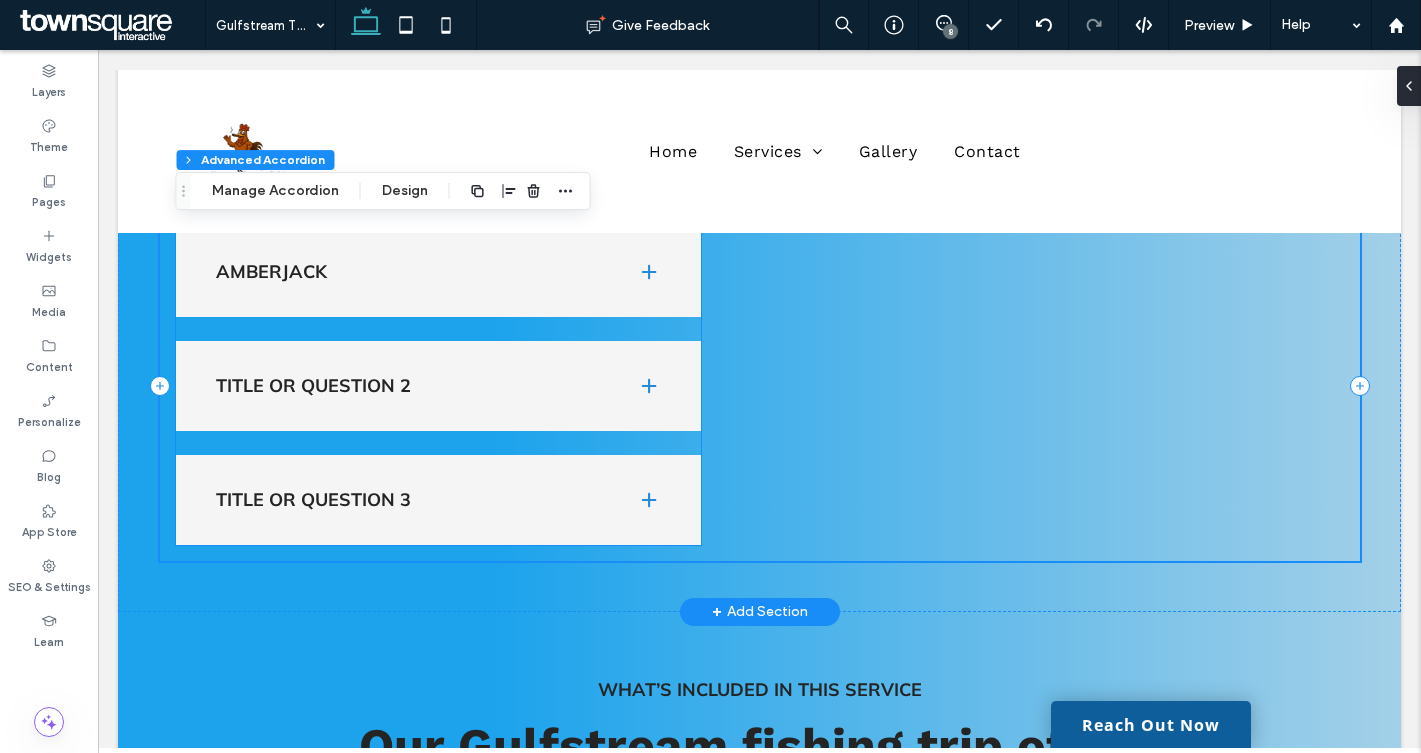 type on "***" 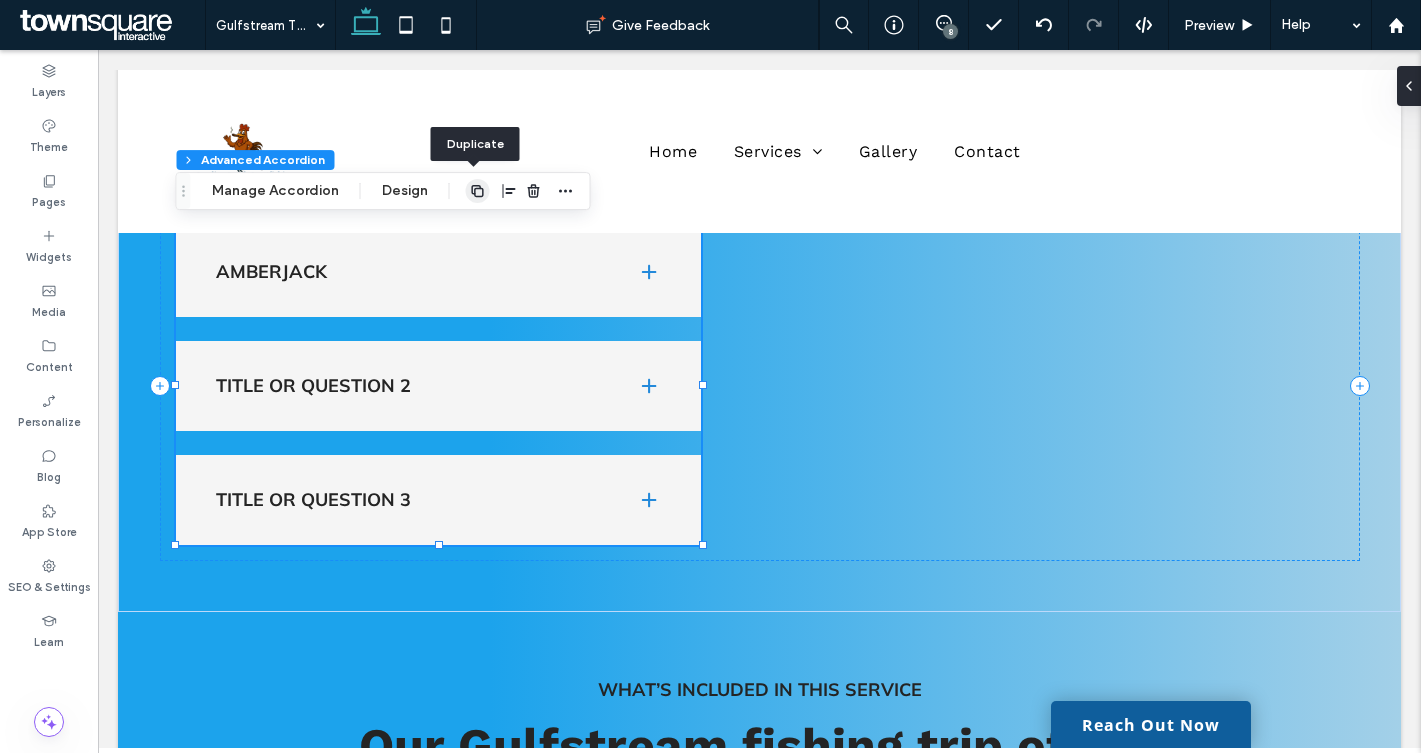 click 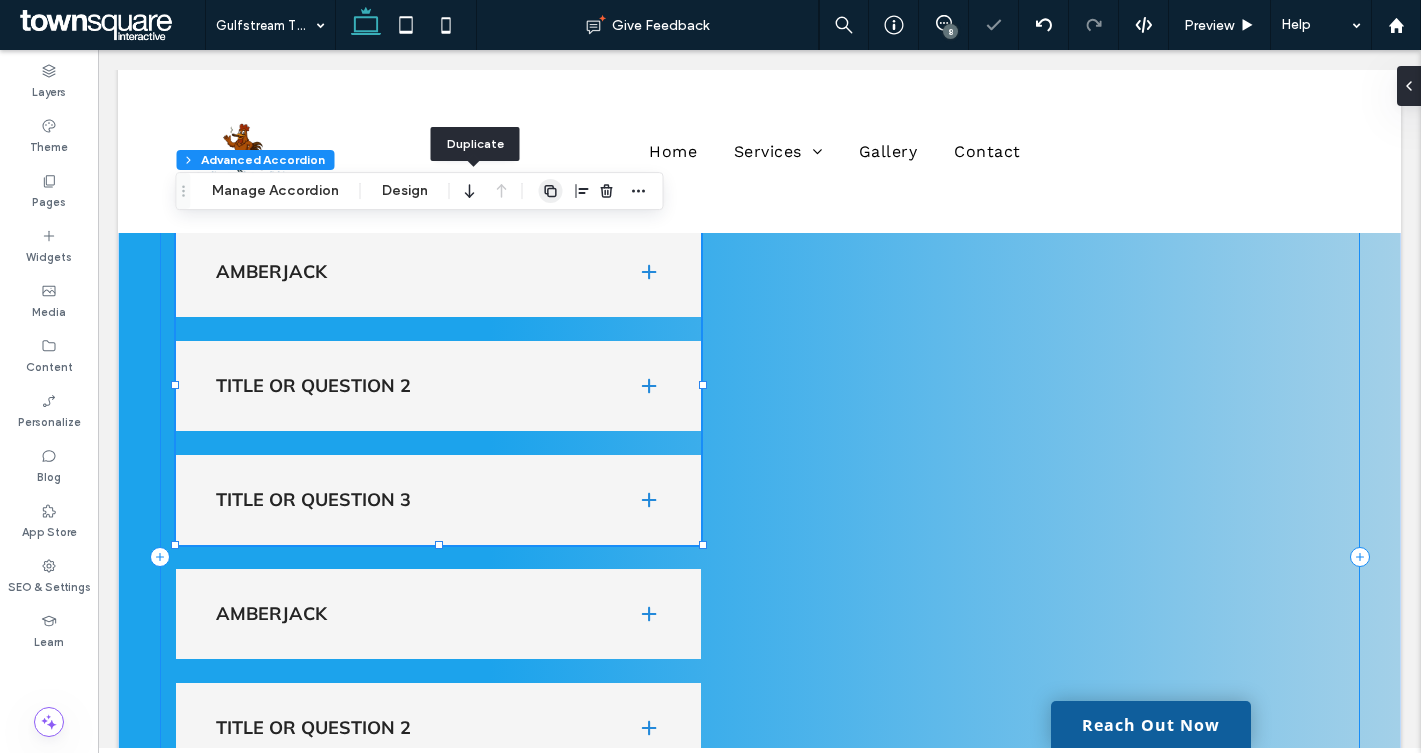 click on "Amberjack
Title or Question 2
Add your title here
This is the text area for this paragraph. To change it, simply click and start typing. Once you've added your content, you can customize its design by using different colors, fonts, font sizes and bullets. Just highlight the words you want to design and choose from the various options in the text editing bar.
Title or Question 3
Add your title here
This is the text area for this paragraph. To change it, simply click and start typing. Once you've added your content, you can customize its design by using different colors, fonts, font sizes and bullets. Just highlight the words you want to design and choose from the various options in the text editing bar.
Amberjack
Title or Question 2" at bounding box center [760, 557] 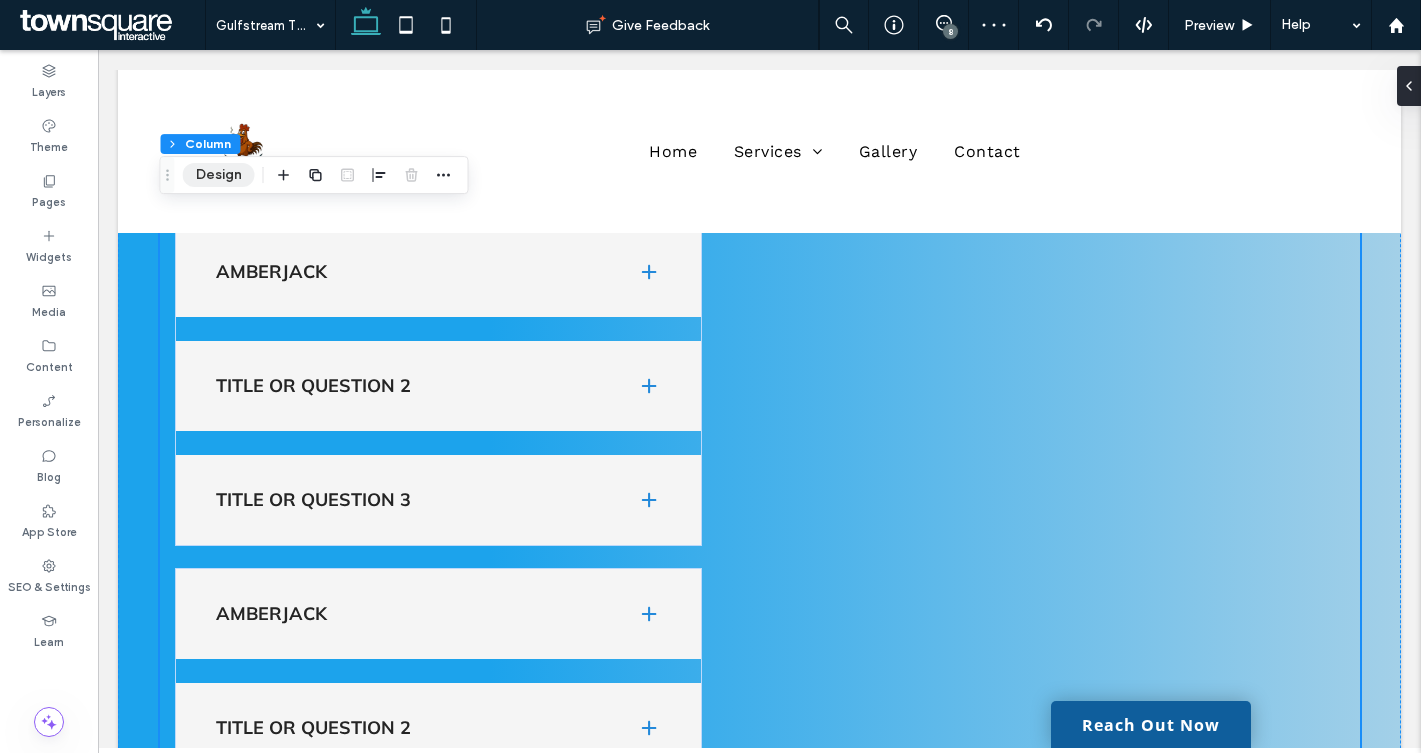 click on "Design" at bounding box center [219, 175] 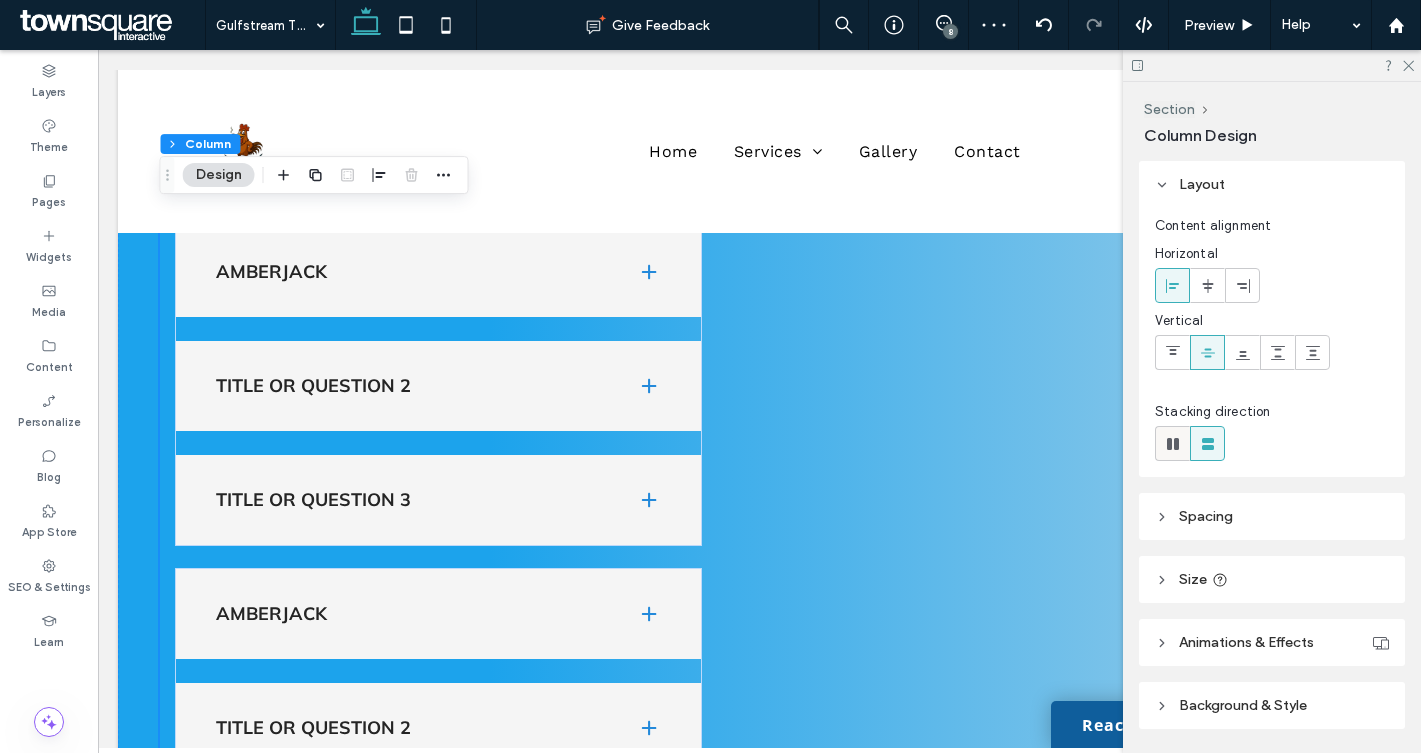 click 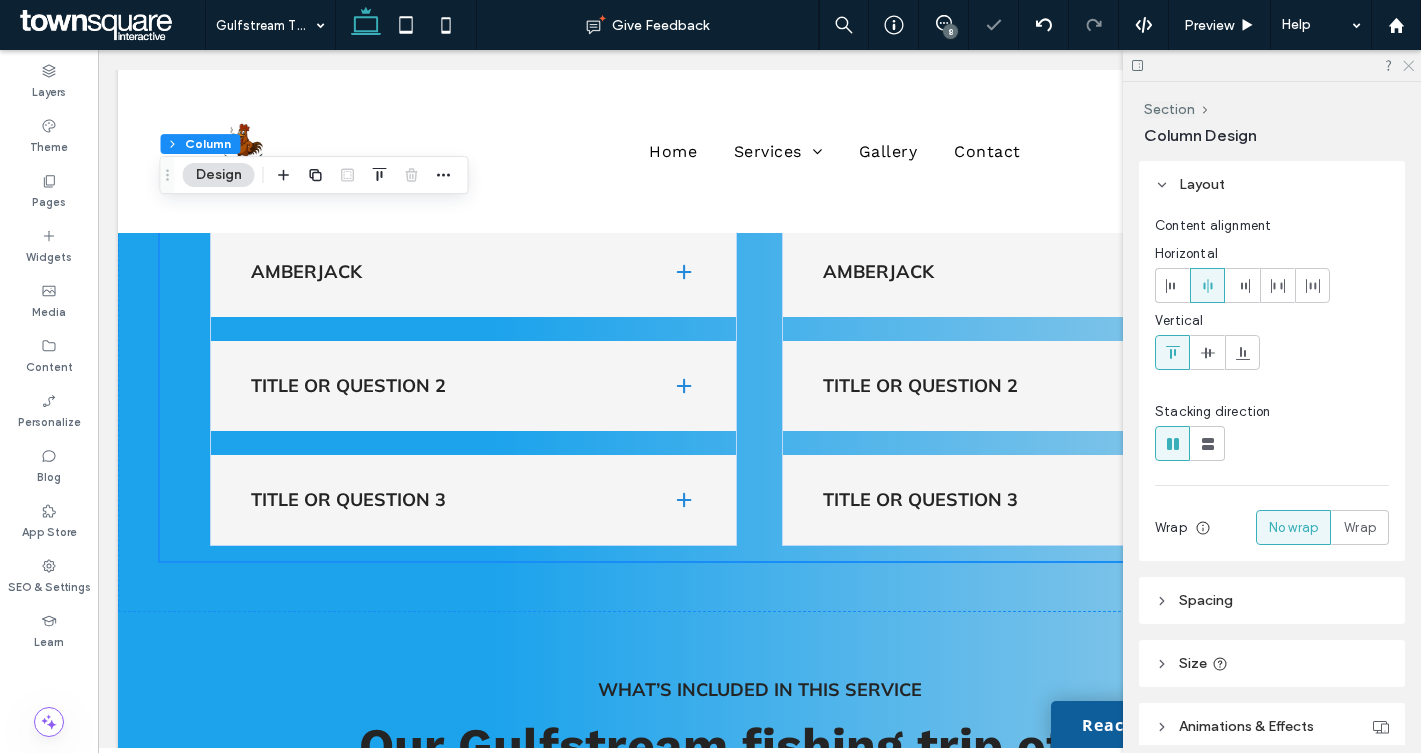 click 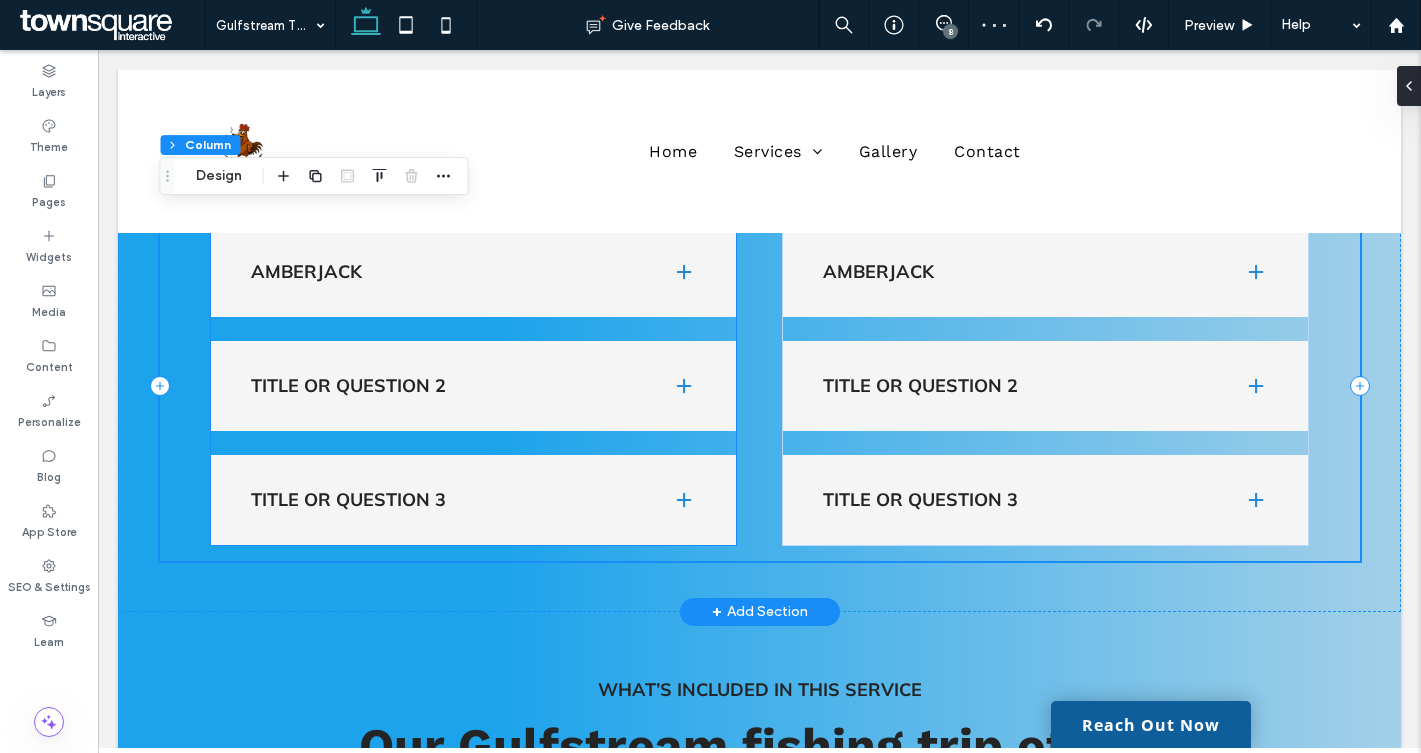 scroll, scrollTop: 1124, scrollLeft: 0, axis: vertical 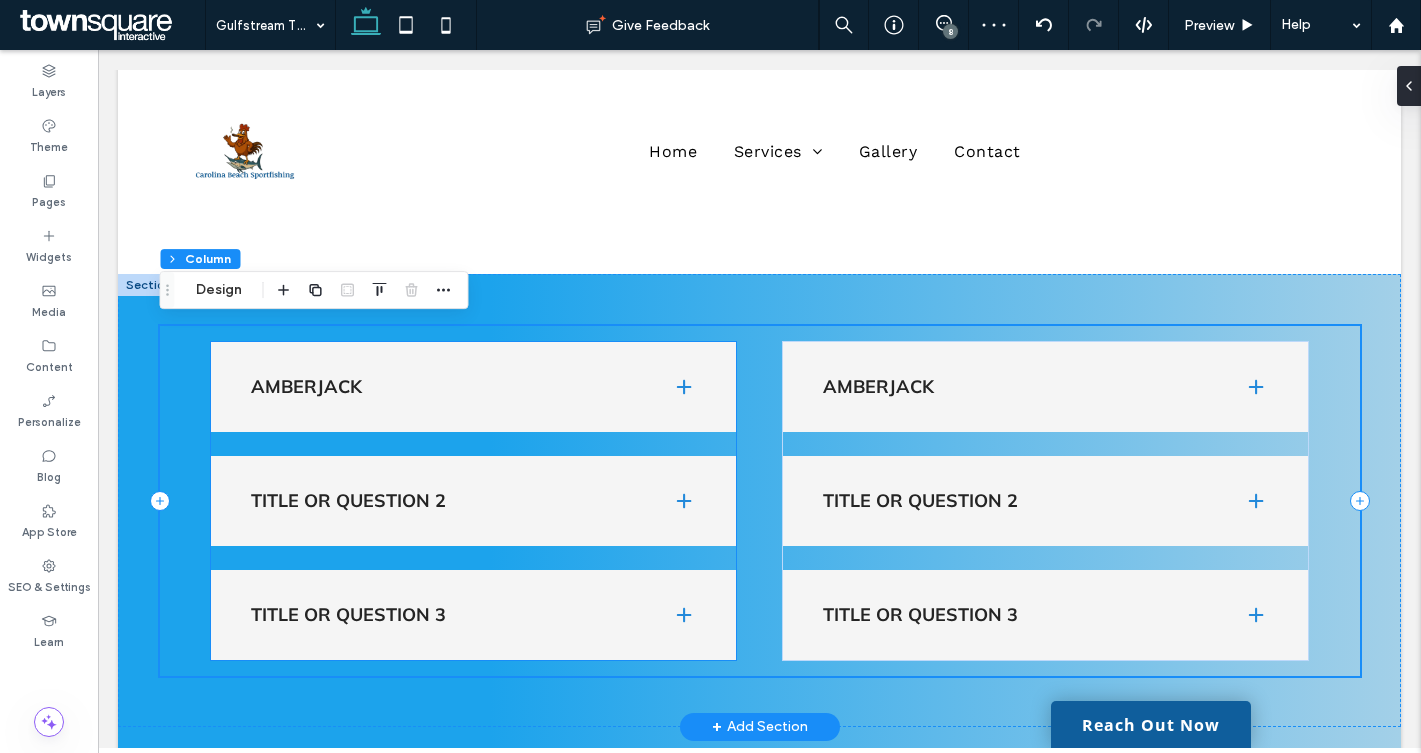click at bounding box center [684, 387] 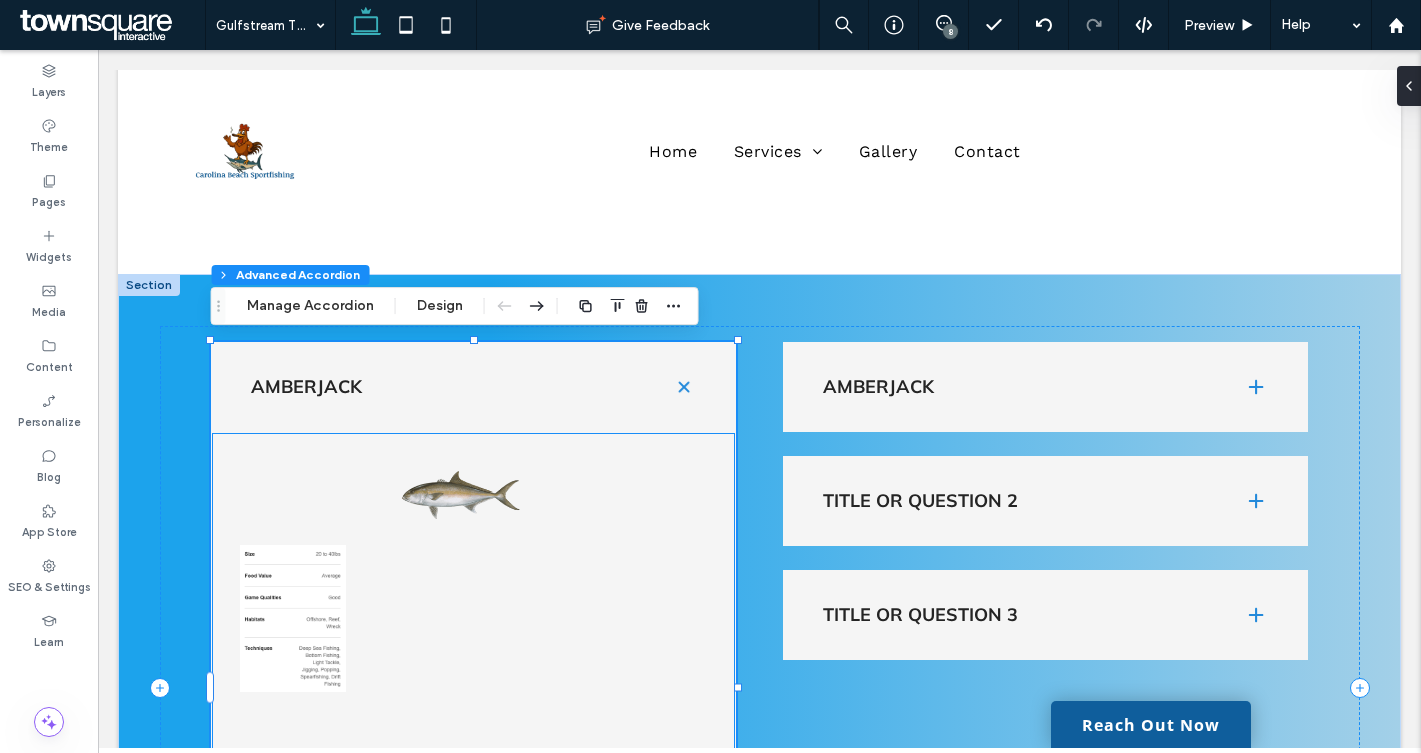 click at bounding box center (460, 495) 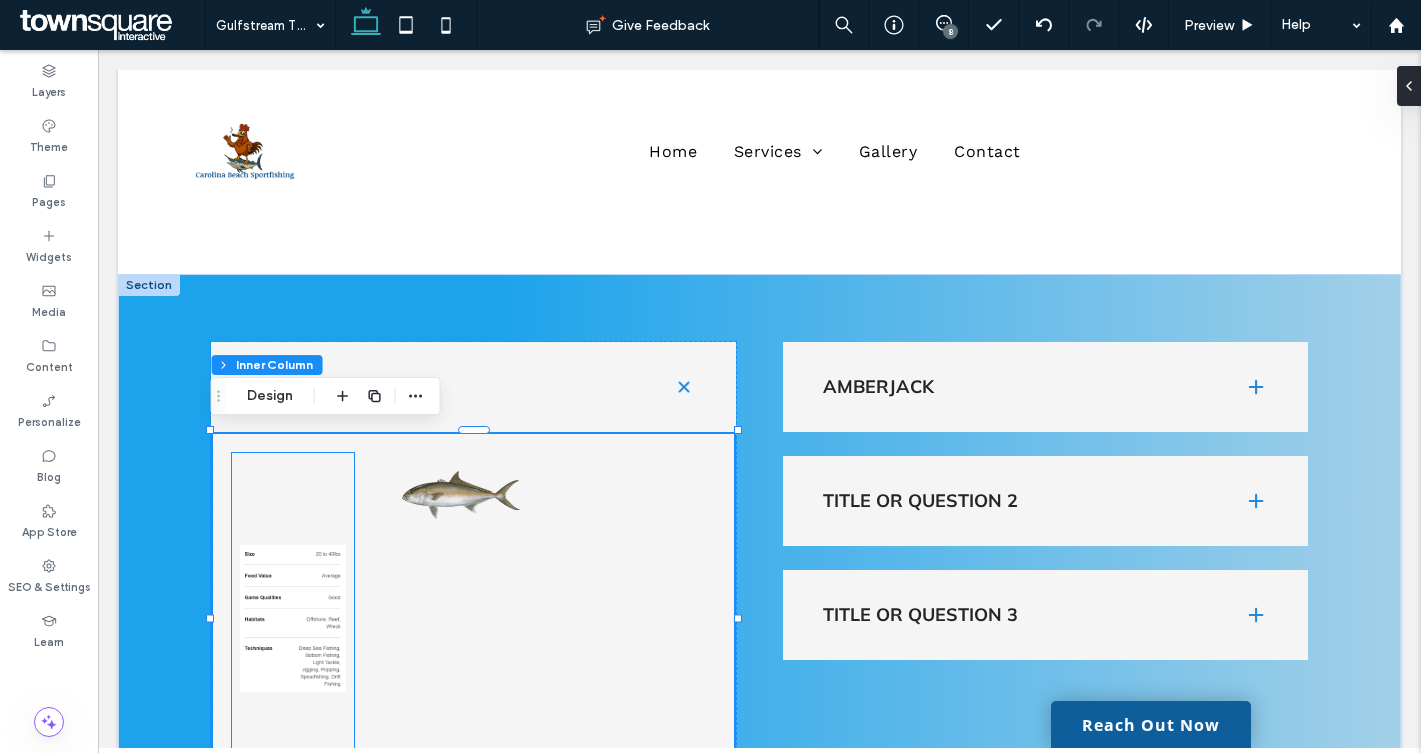 click at bounding box center (292, 619) 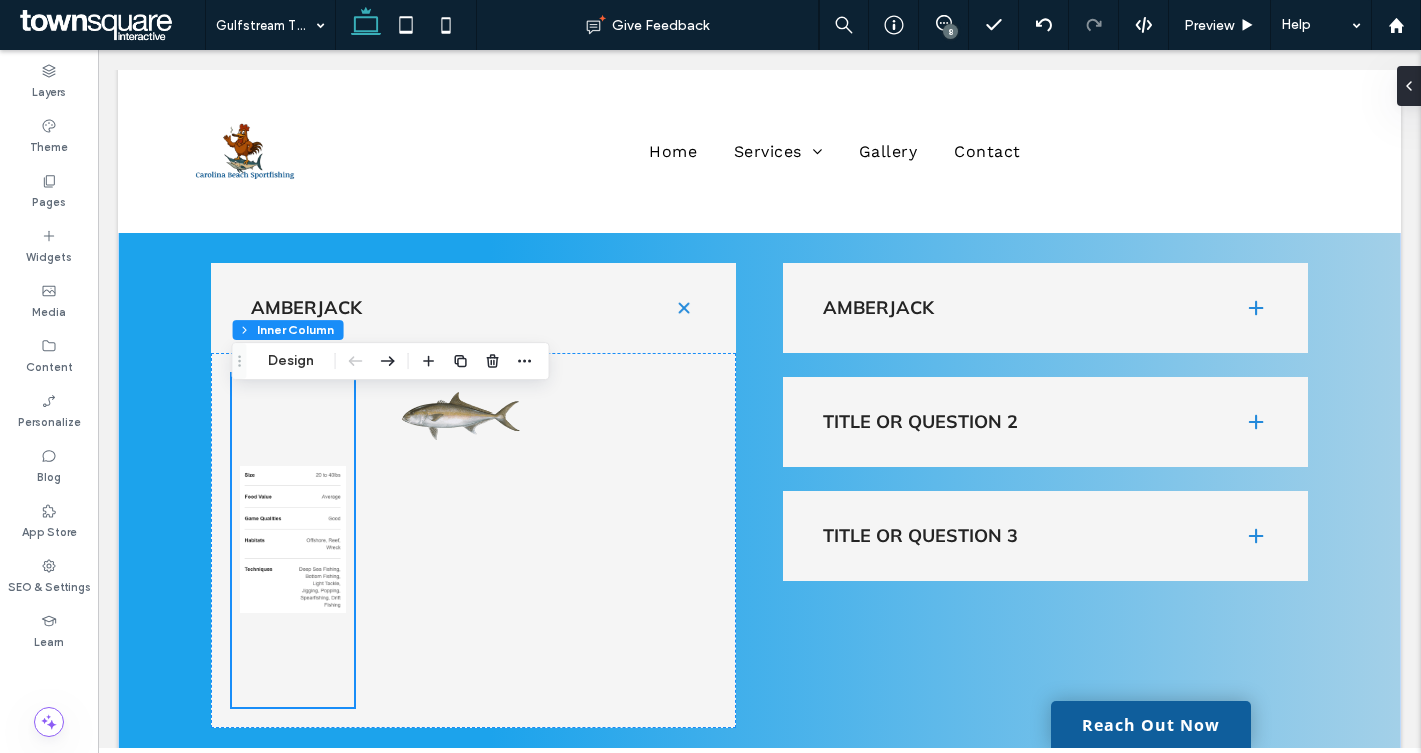 scroll, scrollTop: 1226, scrollLeft: 0, axis: vertical 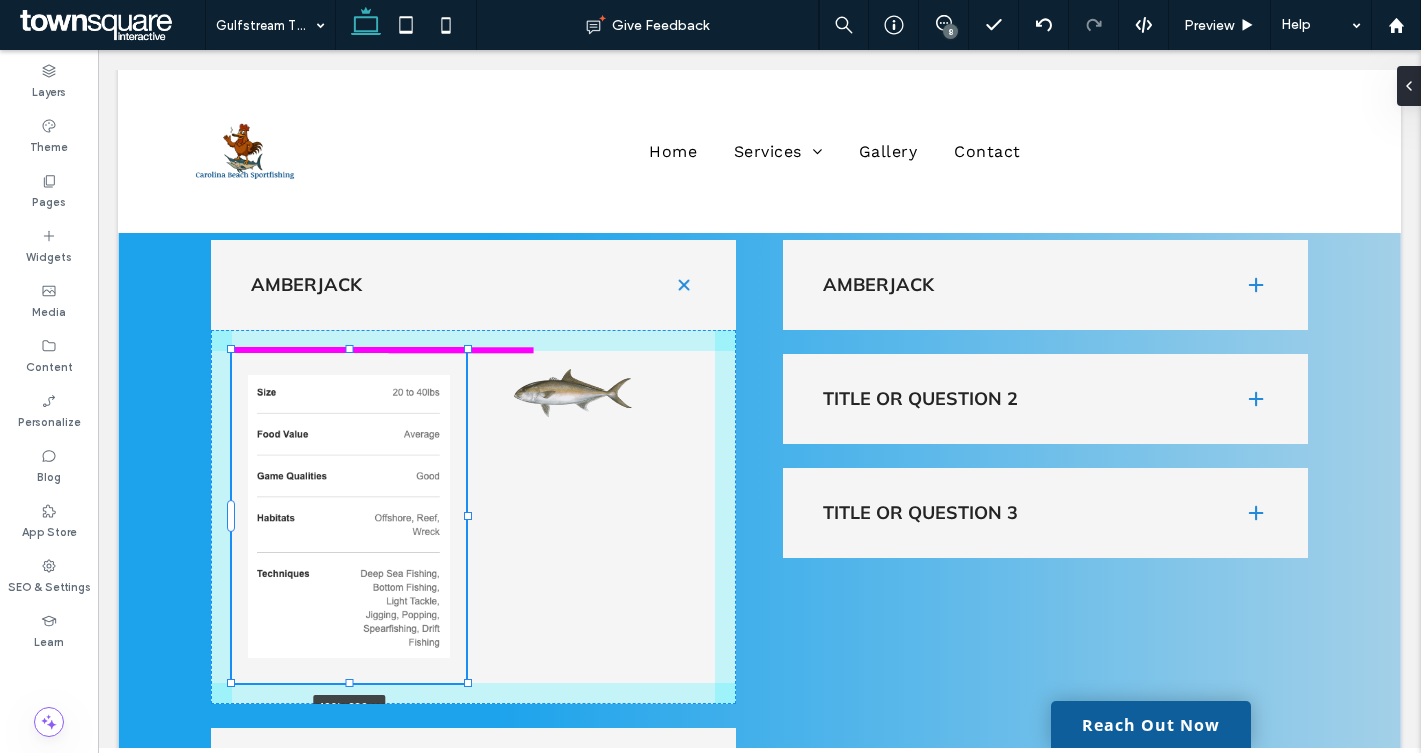 drag, startPoint x: 354, startPoint y: 683, endPoint x: 466, endPoint y: 619, distance: 128.99612 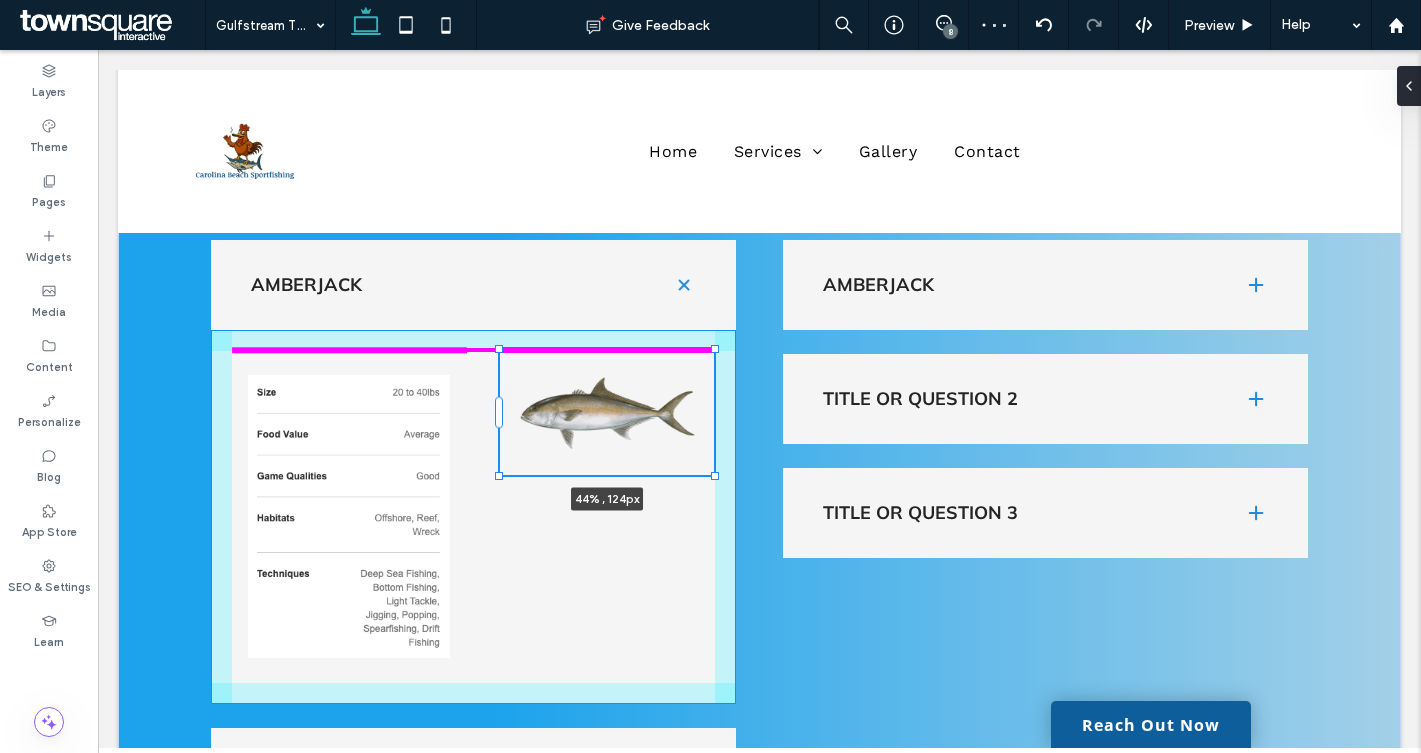 drag, startPoint x: 645, startPoint y: 434, endPoint x: 720, endPoint y: 471, distance: 83.630135 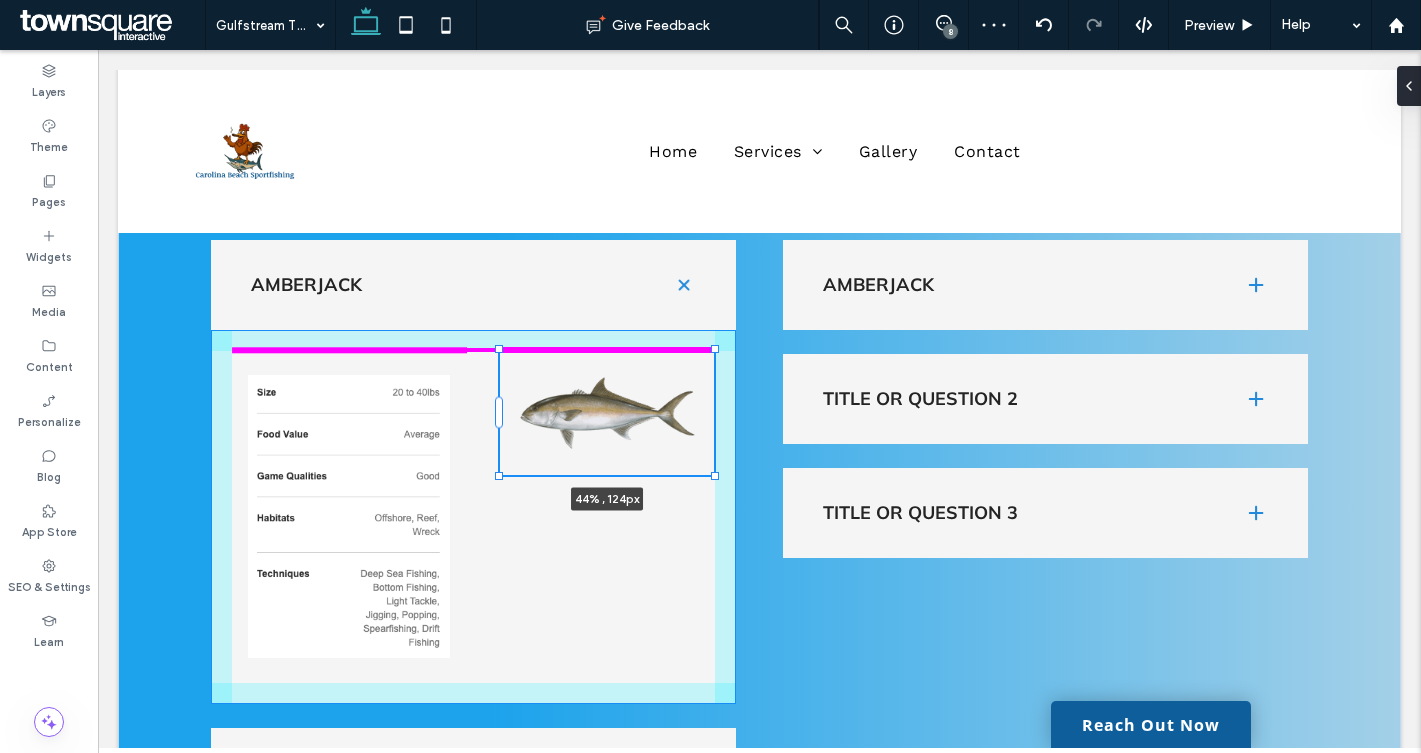 click on "Amberjack
44% , 124px
Title or Question 2
Add your title here
This is the text area for this paragraph. To change it, simply click and start typing. Once you've added your content, you can customize its design by using different colors, fonts, font sizes and bullets. Just highlight the words you want to design and choose from the various options in the text editing bar.
Title or Question 3
Add your title here
This is the text area for this paragraph. To change it, simply click and start typing. Once you've added your content, you can customize its design by using different colors, fonts, font sizes and bullets. Just highlight the words you want to design and choose from the various options in the text editing bar.
Amberjack
Title or Question 2" at bounding box center (760, 585) 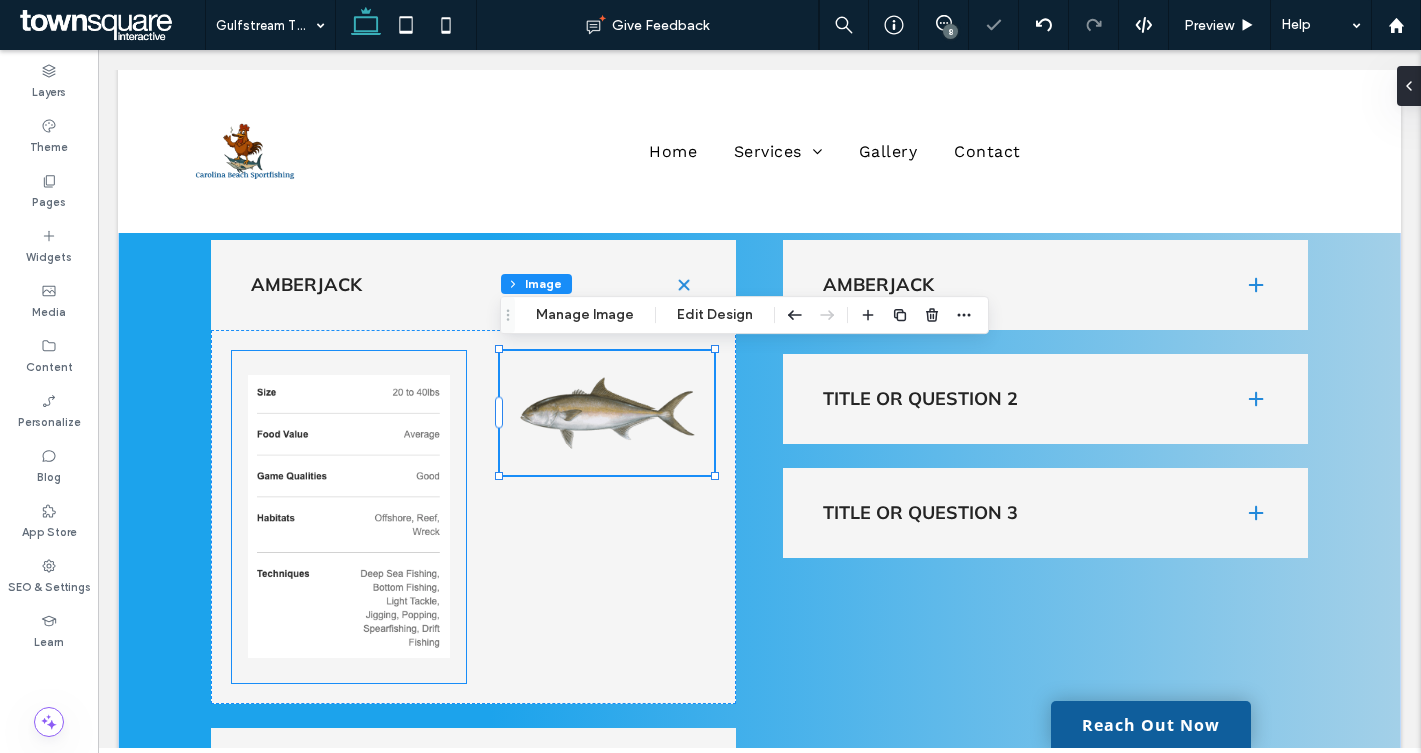 click at bounding box center (349, 517) 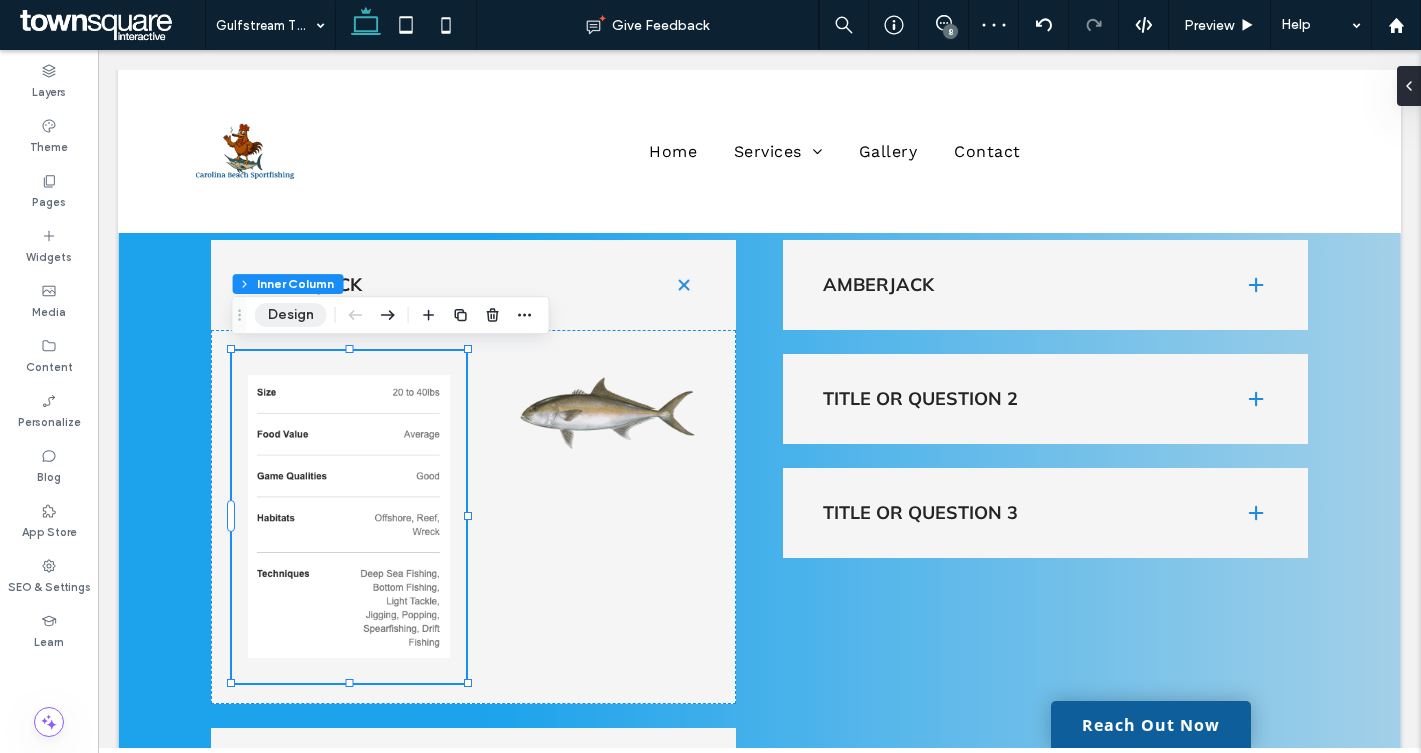 click on "Design" at bounding box center [291, 315] 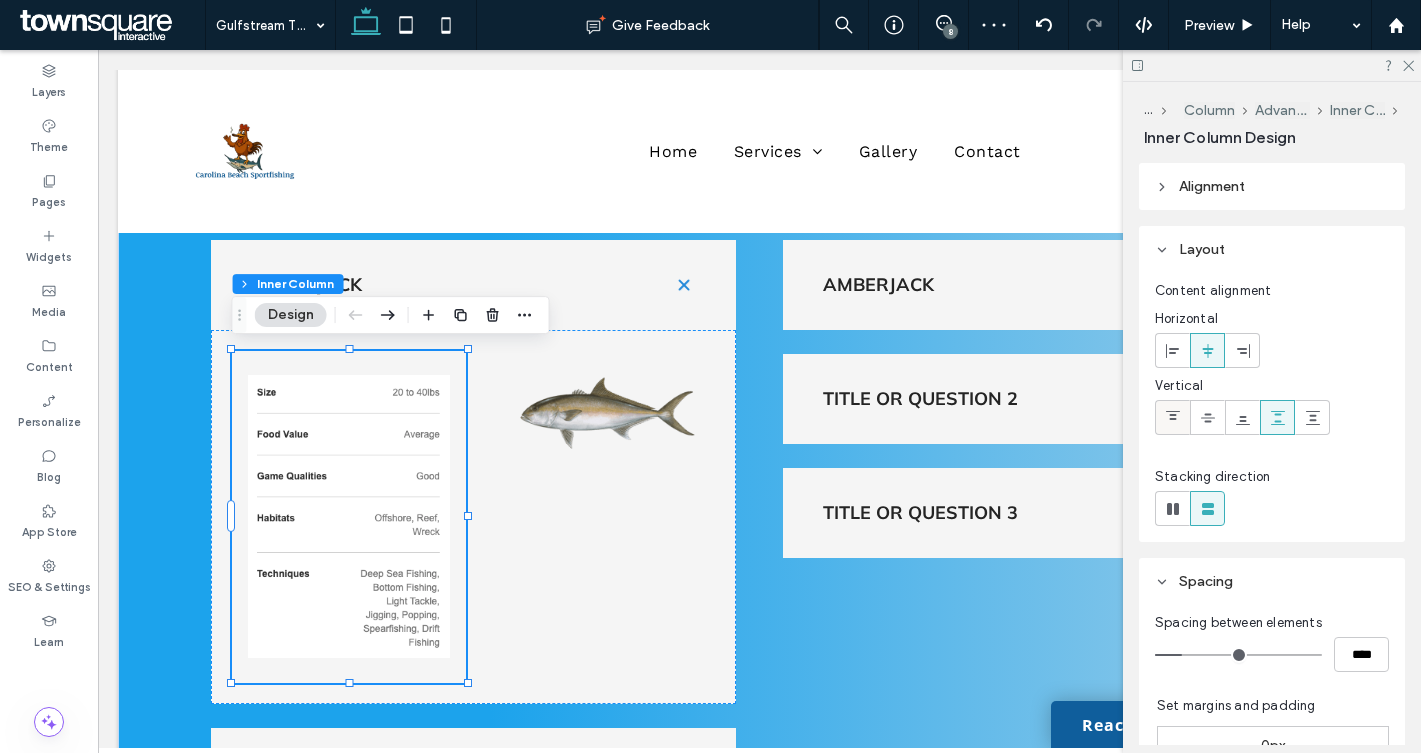 click 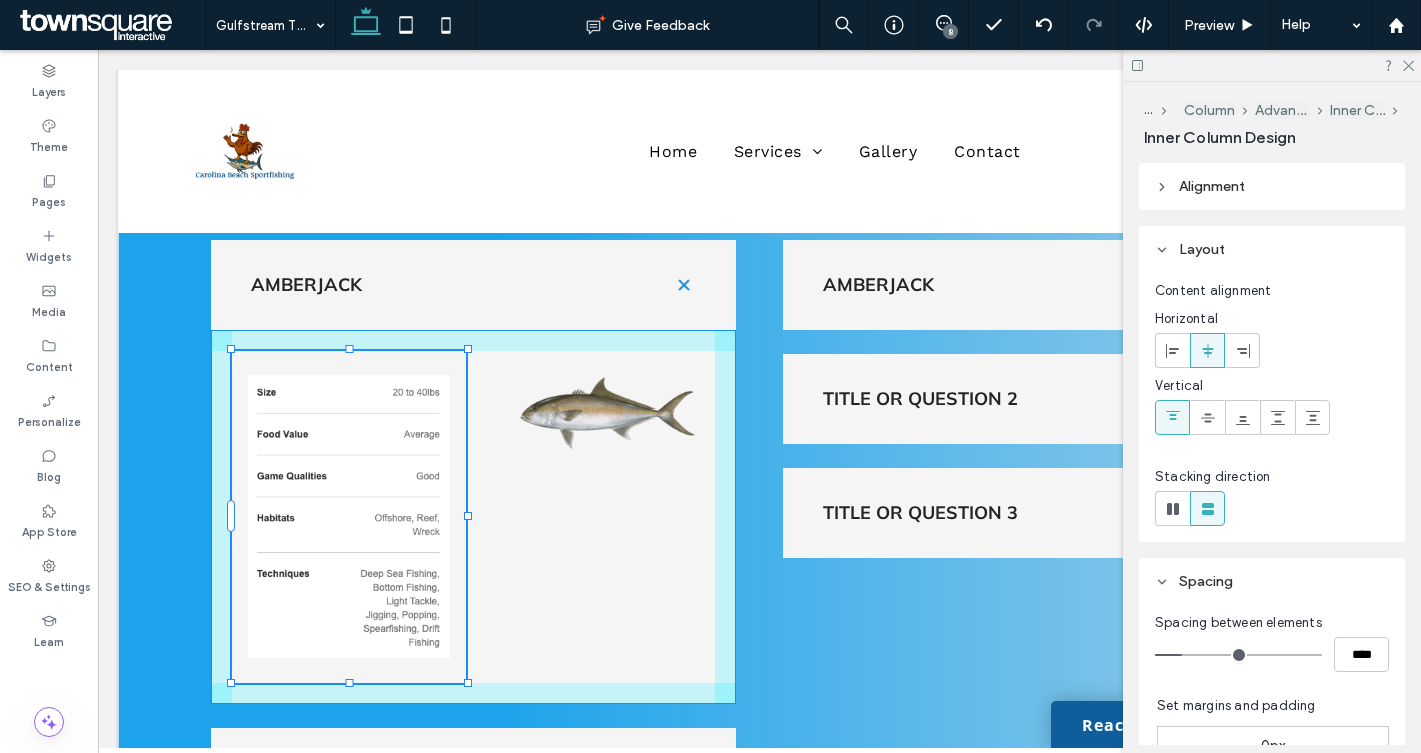 drag, startPoint x: 469, startPoint y: 681, endPoint x: 469, endPoint y: 644, distance: 37 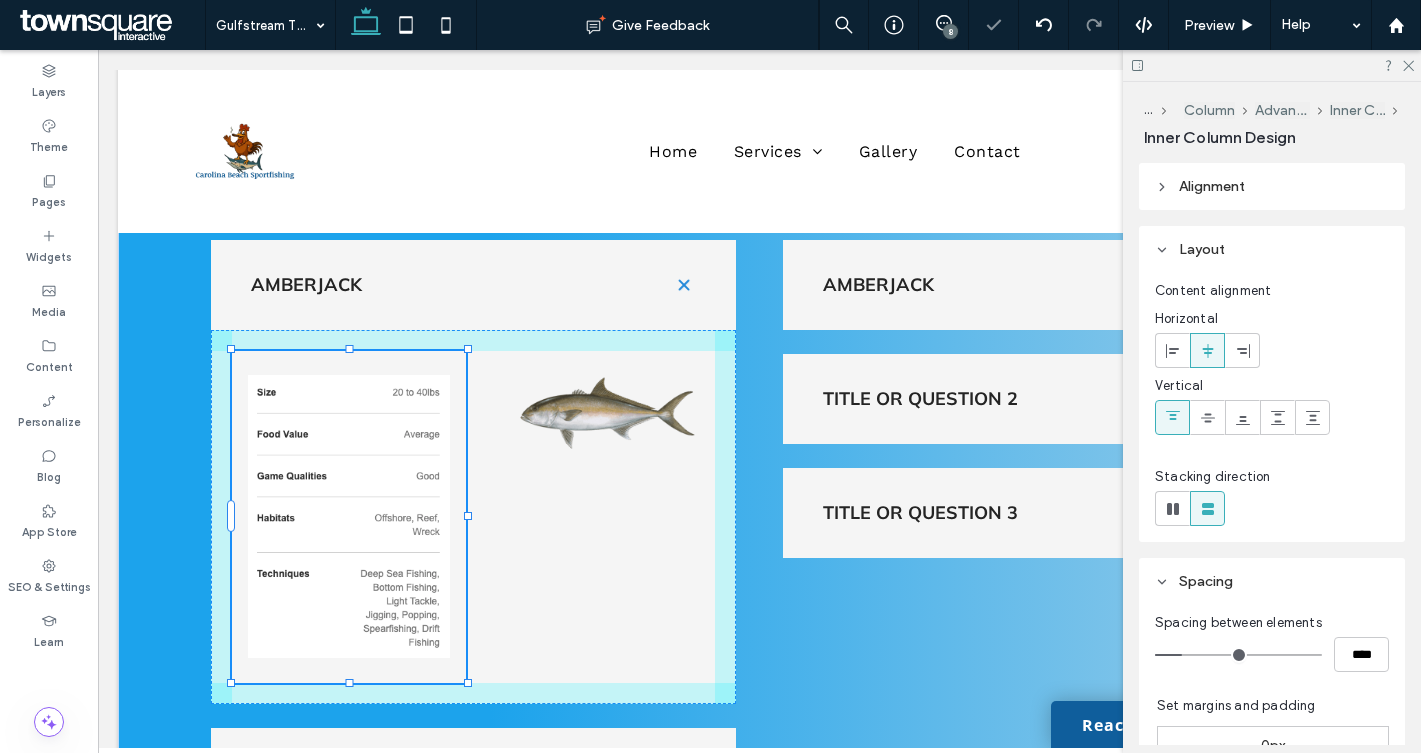 drag, startPoint x: 349, startPoint y: 683, endPoint x: 349, endPoint y: 651, distance: 32 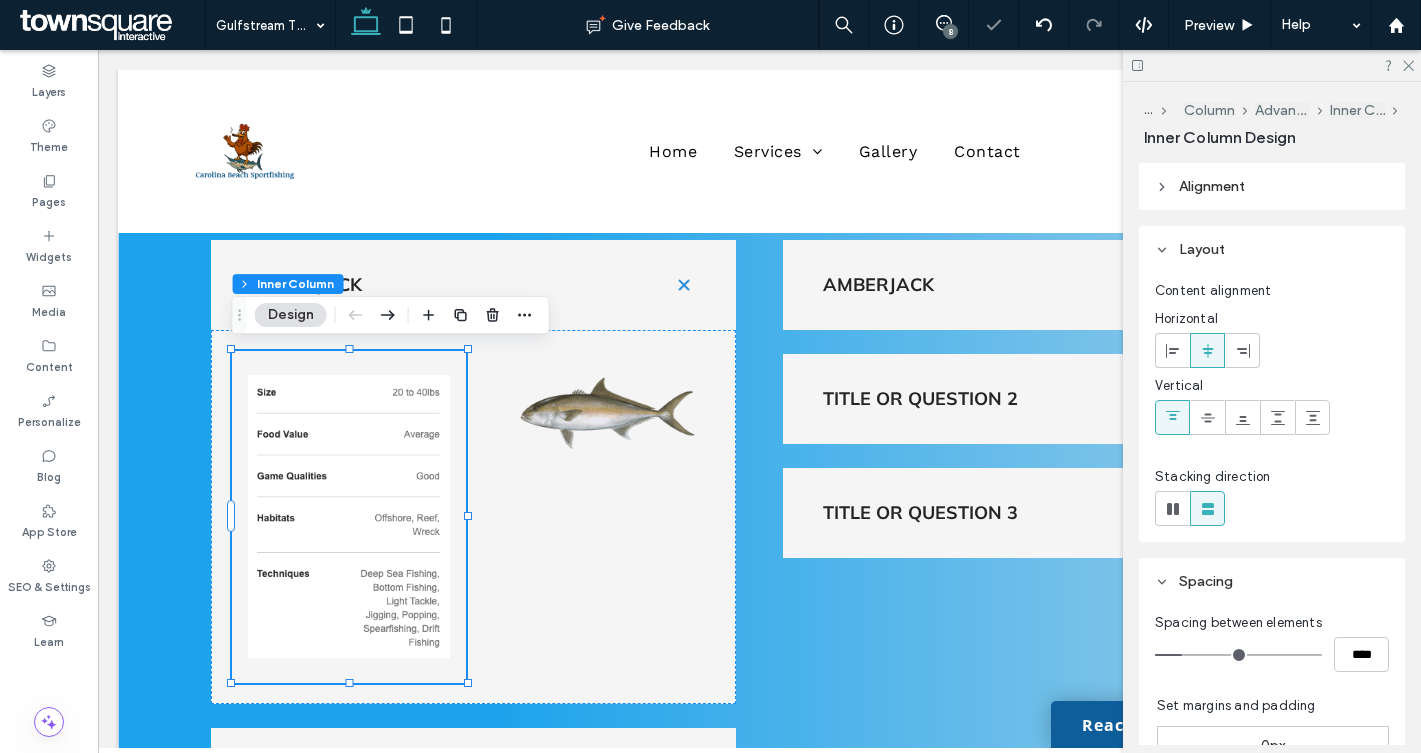click at bounding box center (349, 517) 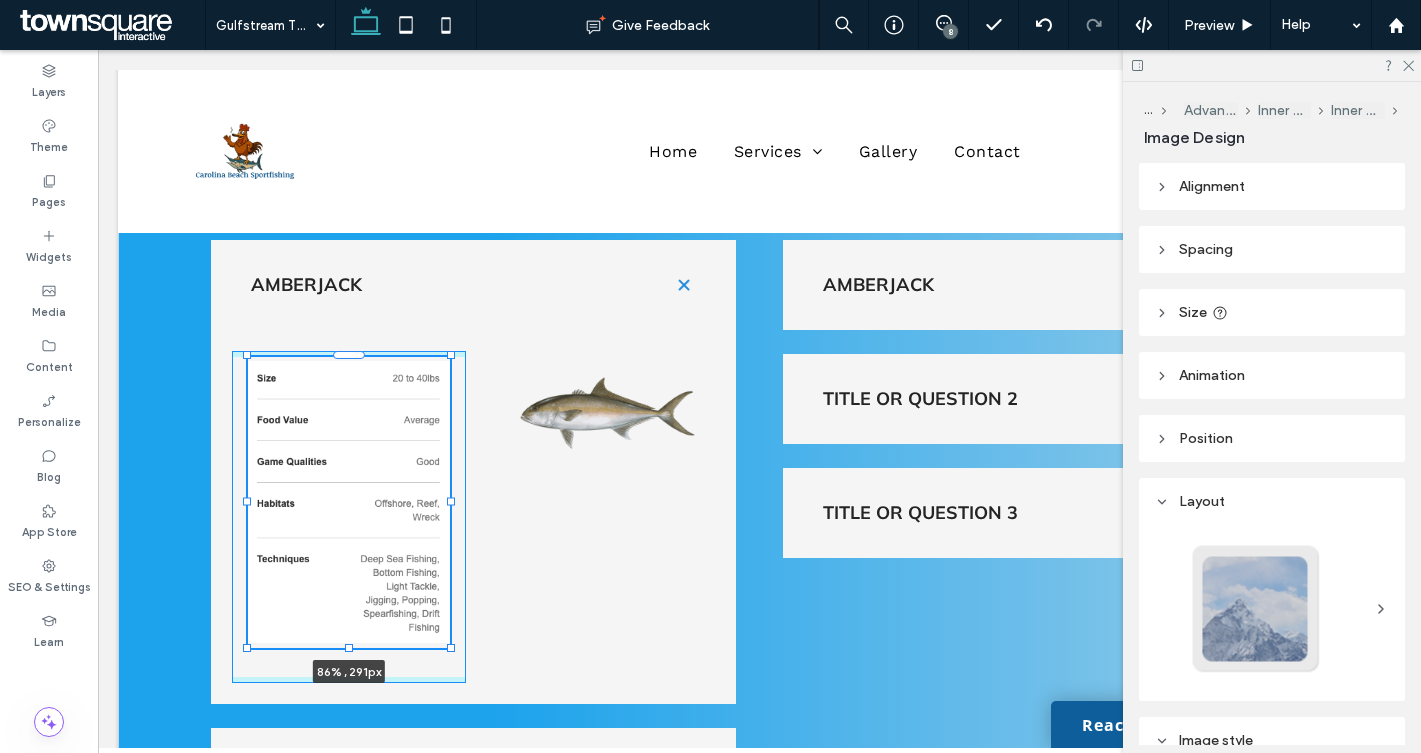 drag, startPoint x: 350, startPoint y: 677, endPoint x: 350, endPoint y: 648, distance: 29 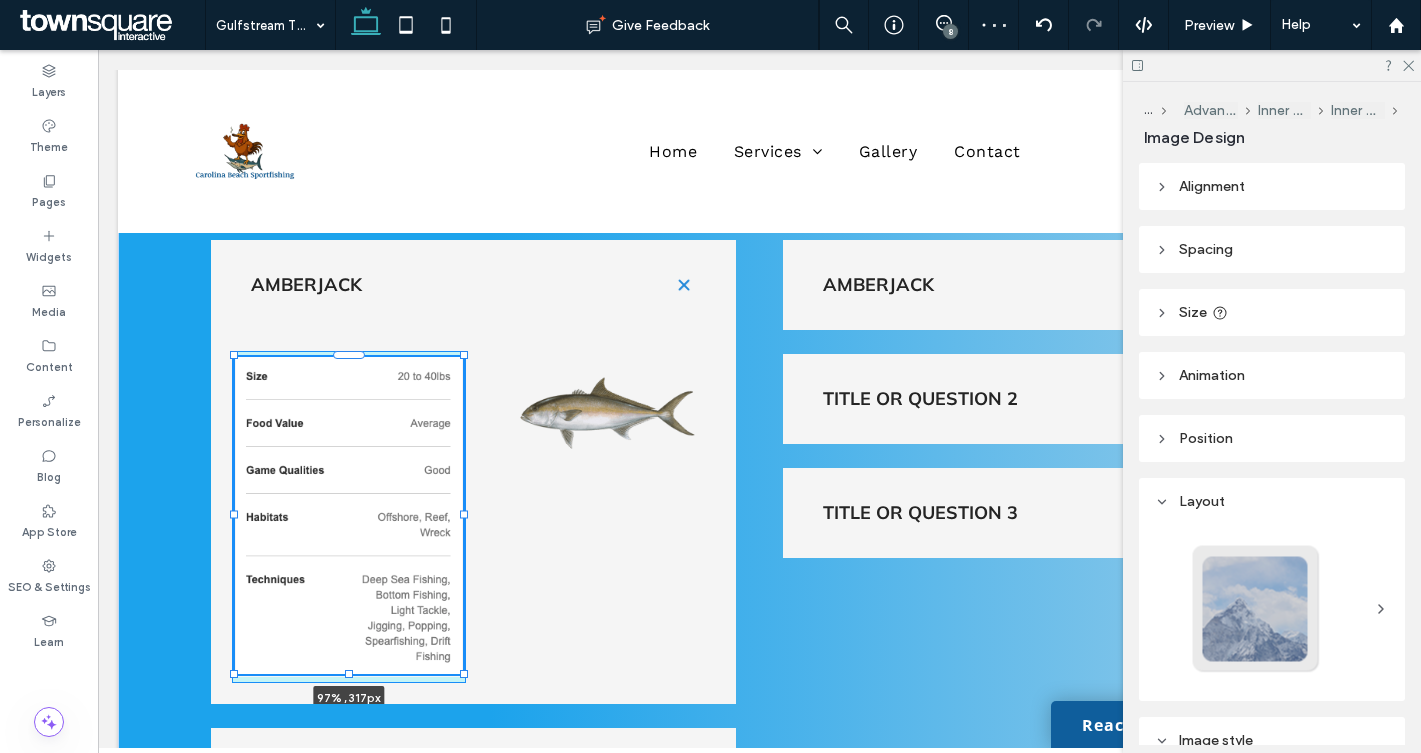 drag, startPoint x: 452, startPoint y: 647, endPoint x: 465, endPoint y: 673, distance: 29.068884 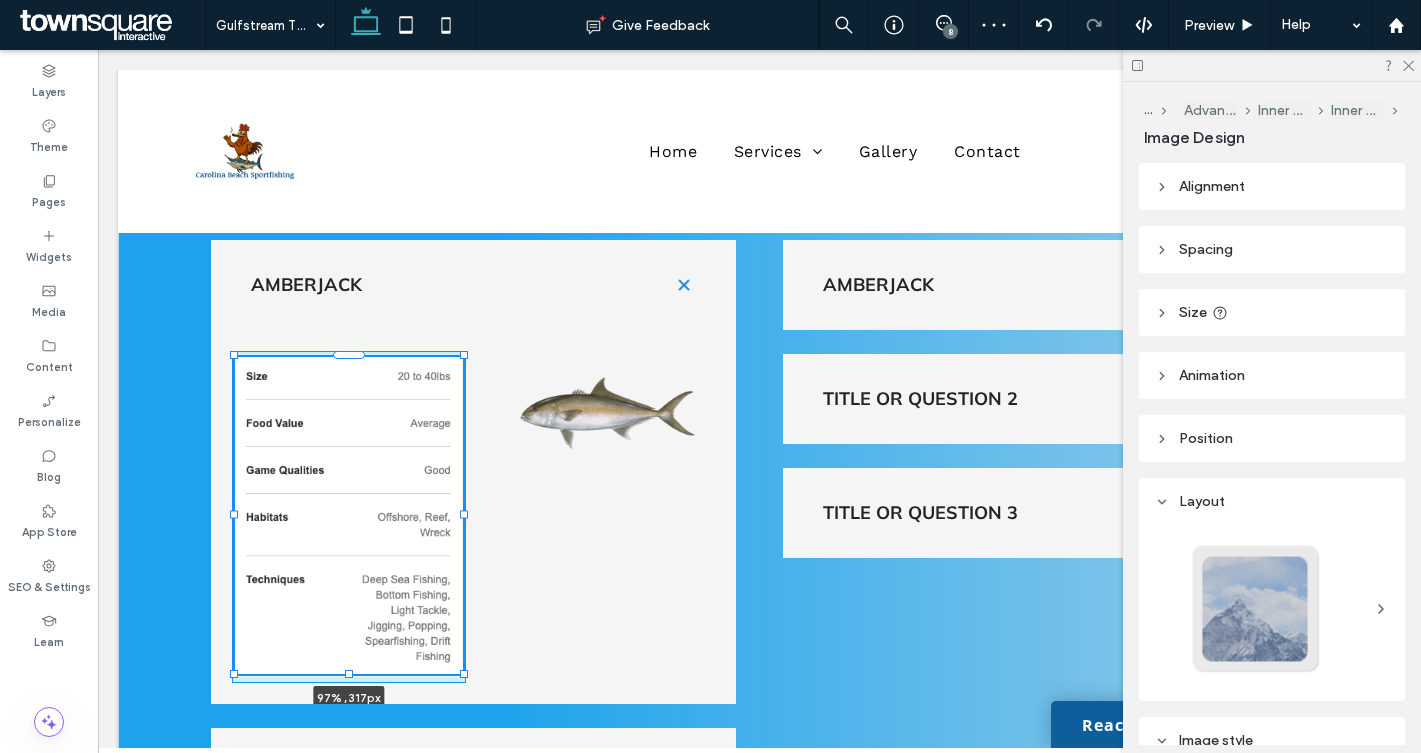 click at bounding box center [464, 674] 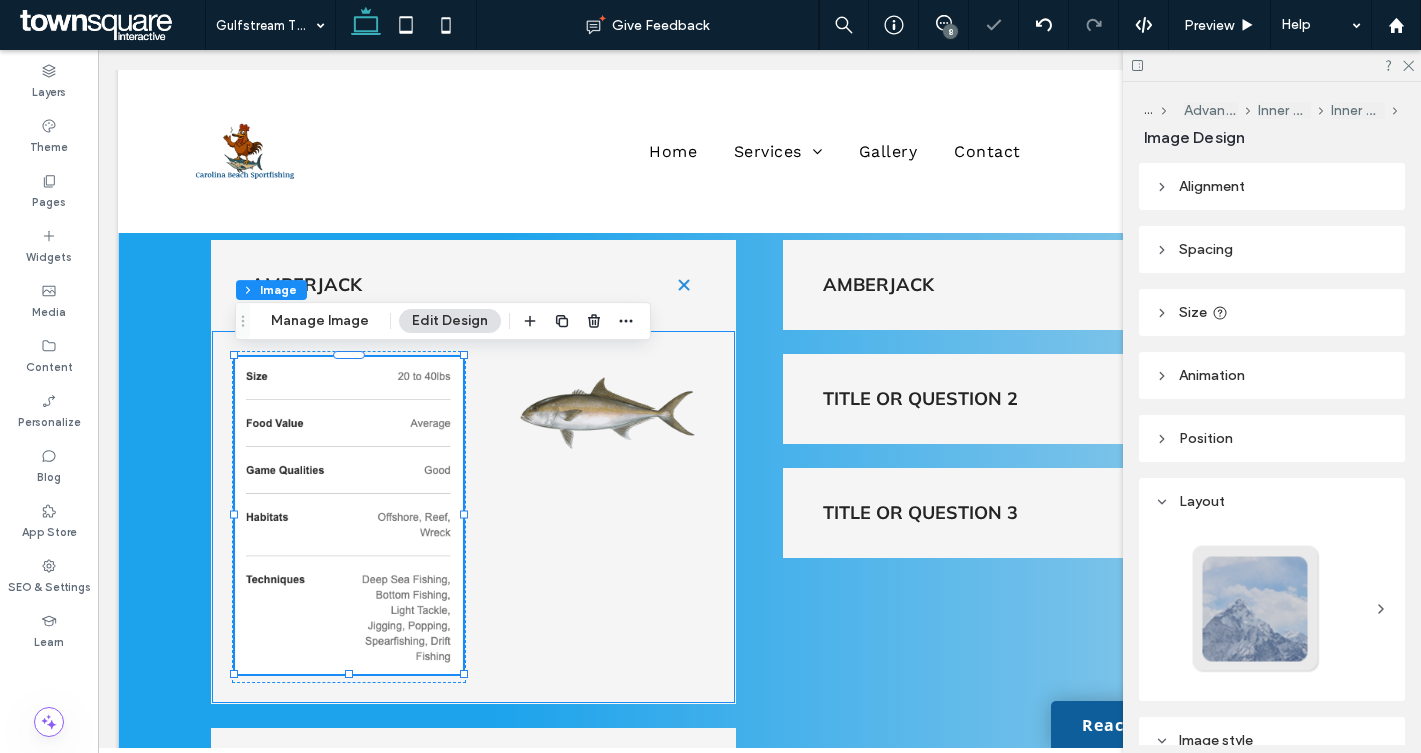 click on "97% , 317px" at bounding box center [474, 517] 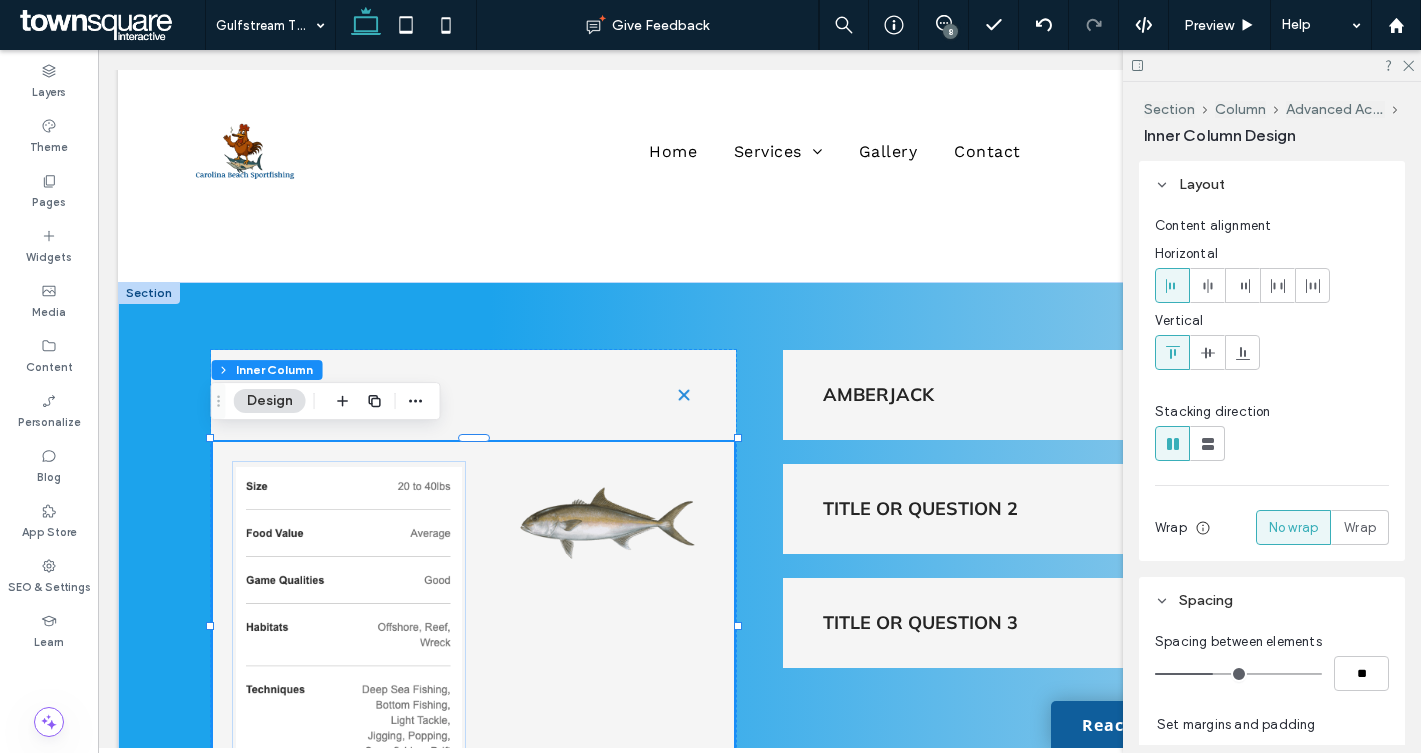 scroll, scrollTop: 1119, scrollLeft: 0, axis: vertical 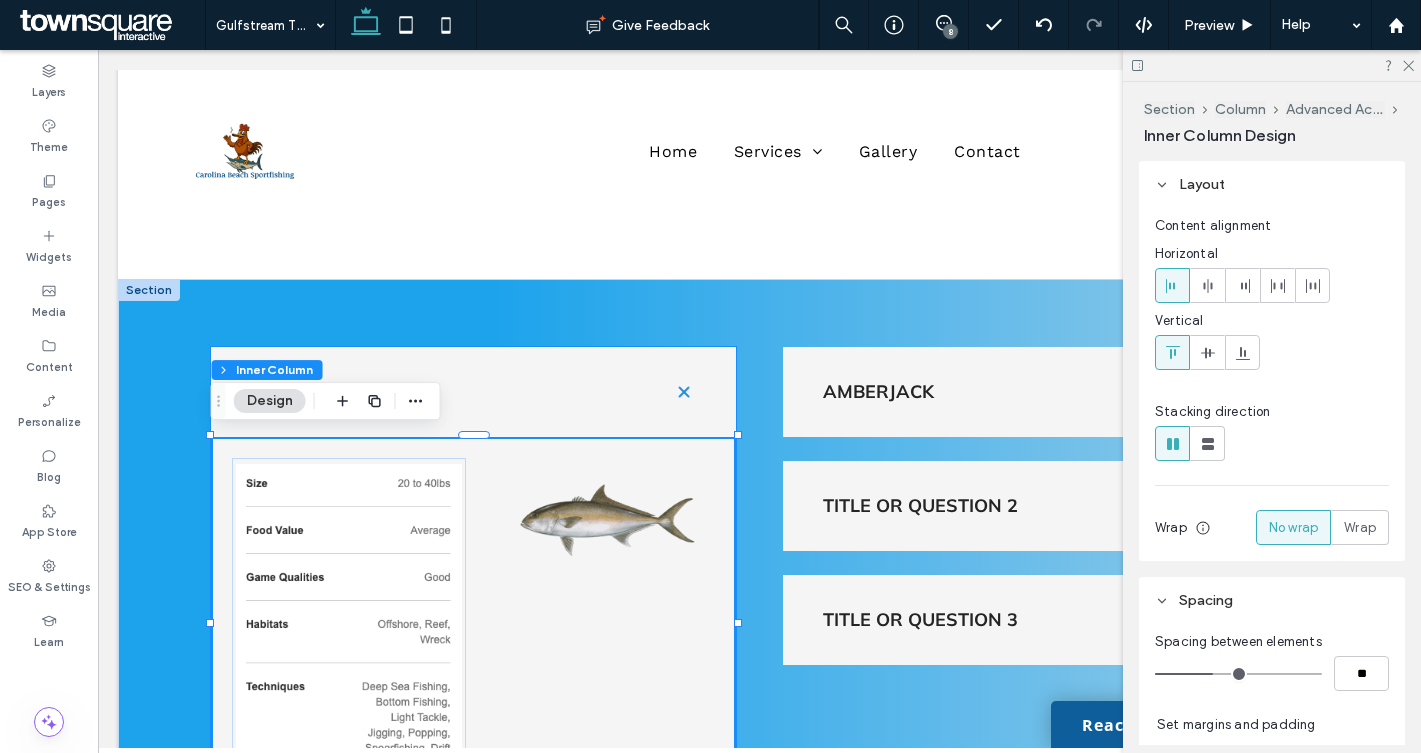 click at bounding box center [684, 391] 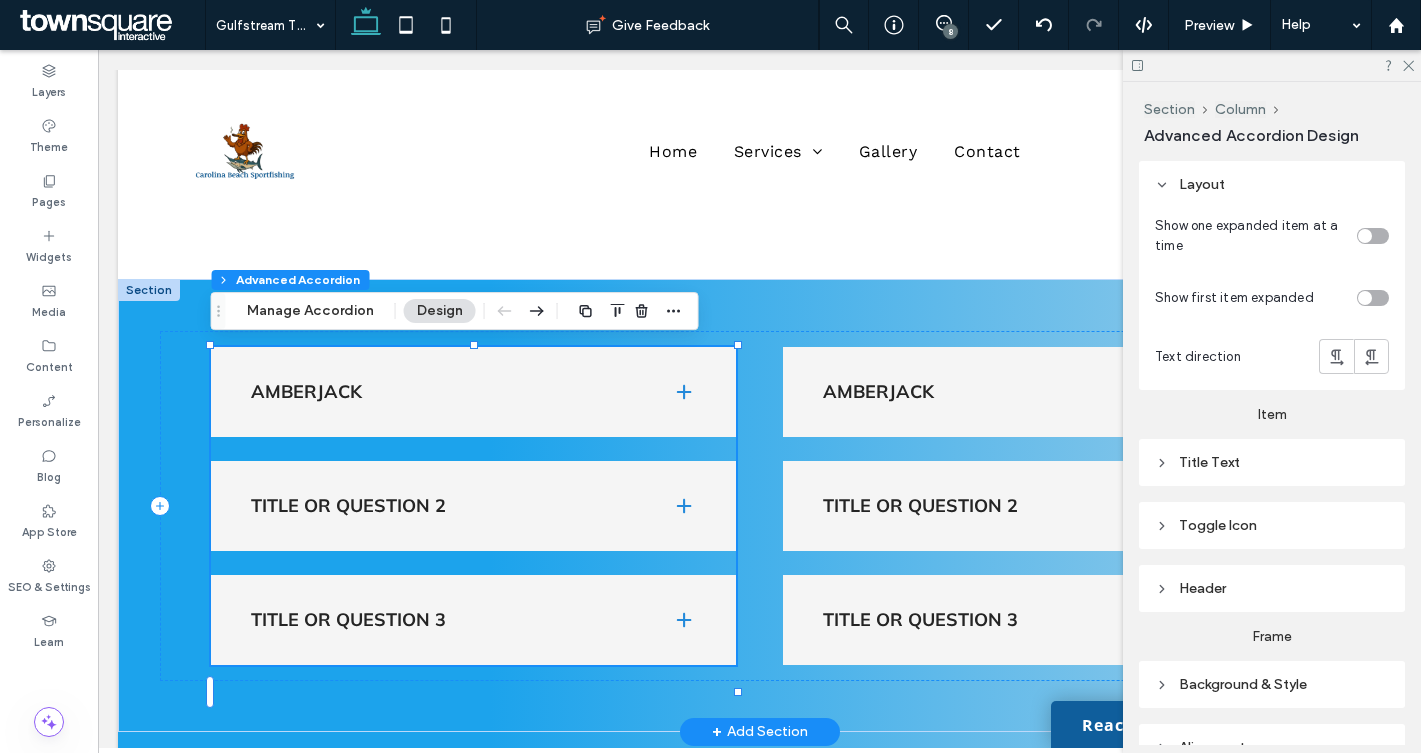 type on "***" 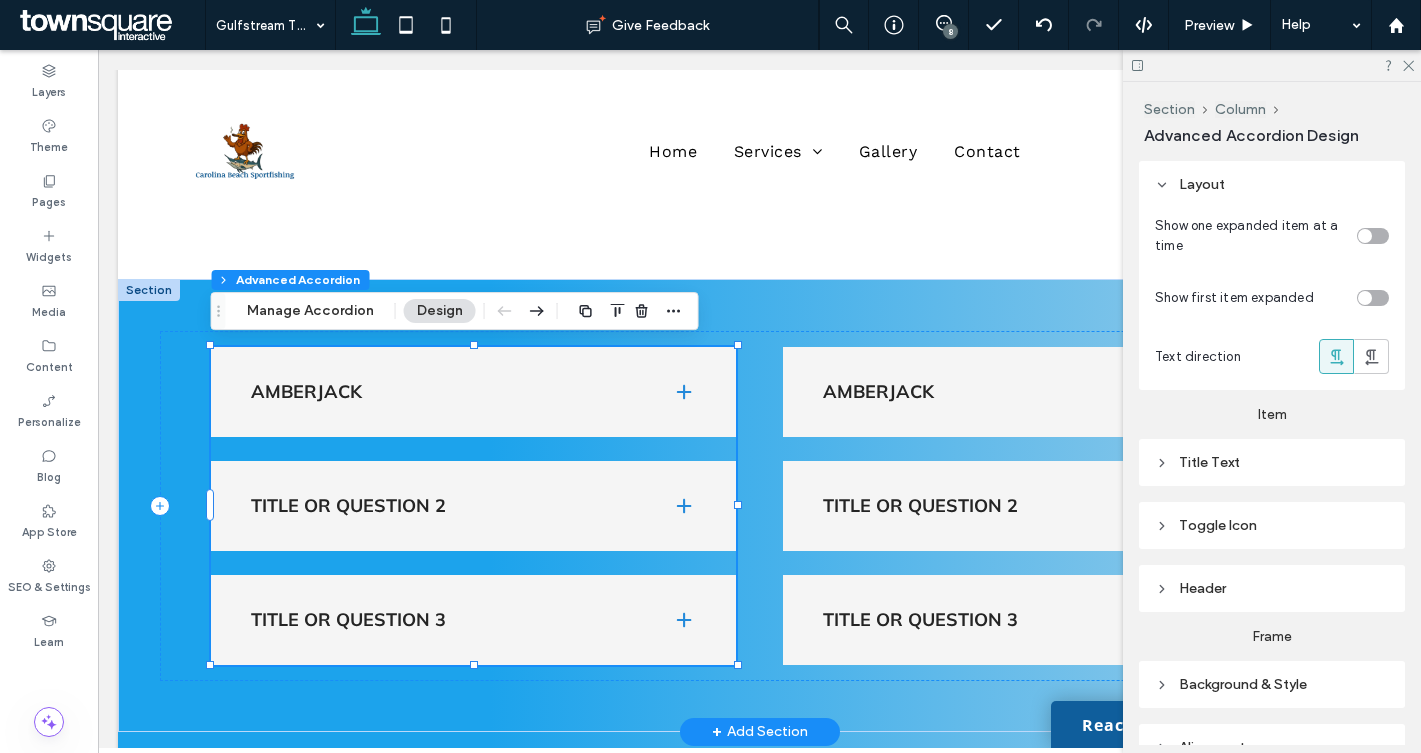click at bounding box center [684, 392] 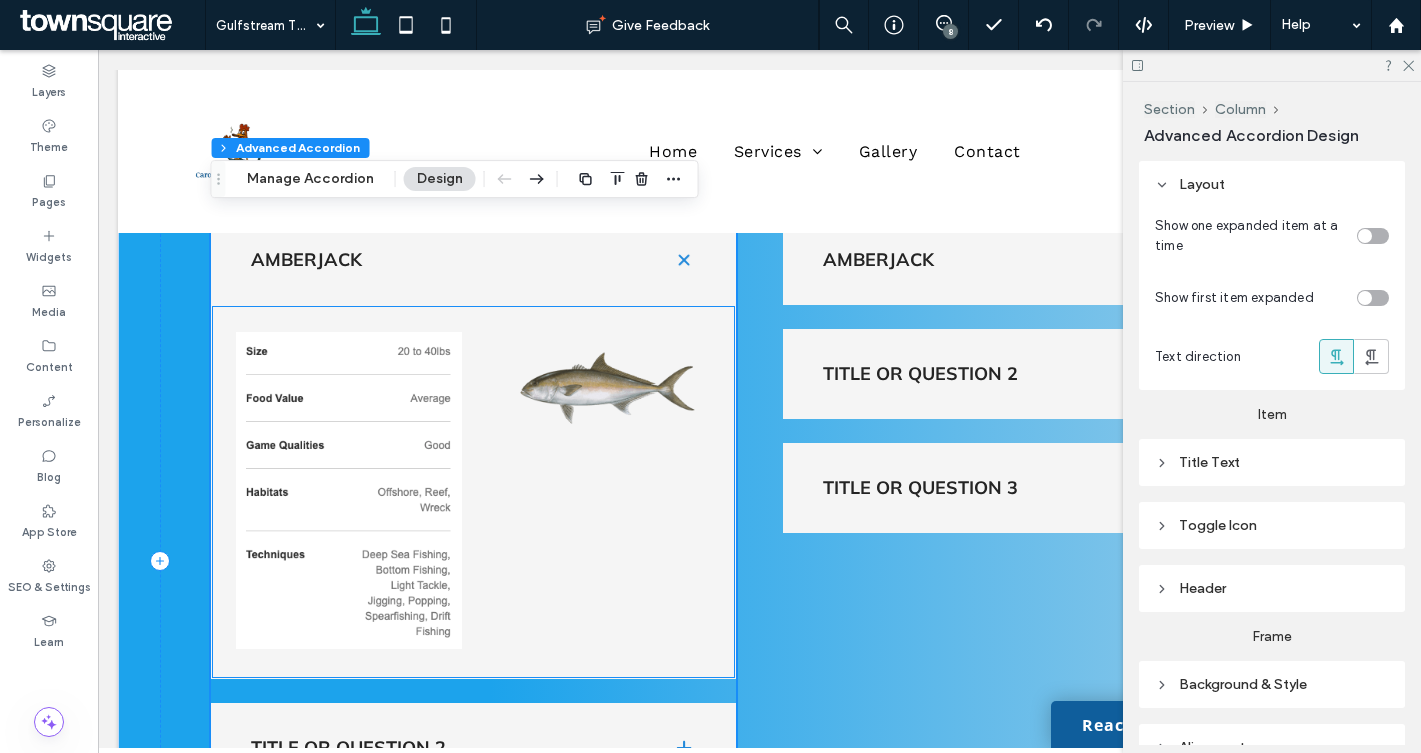 scroll, scrollTop: 1245, scrollLeft: 0, axis: vertical 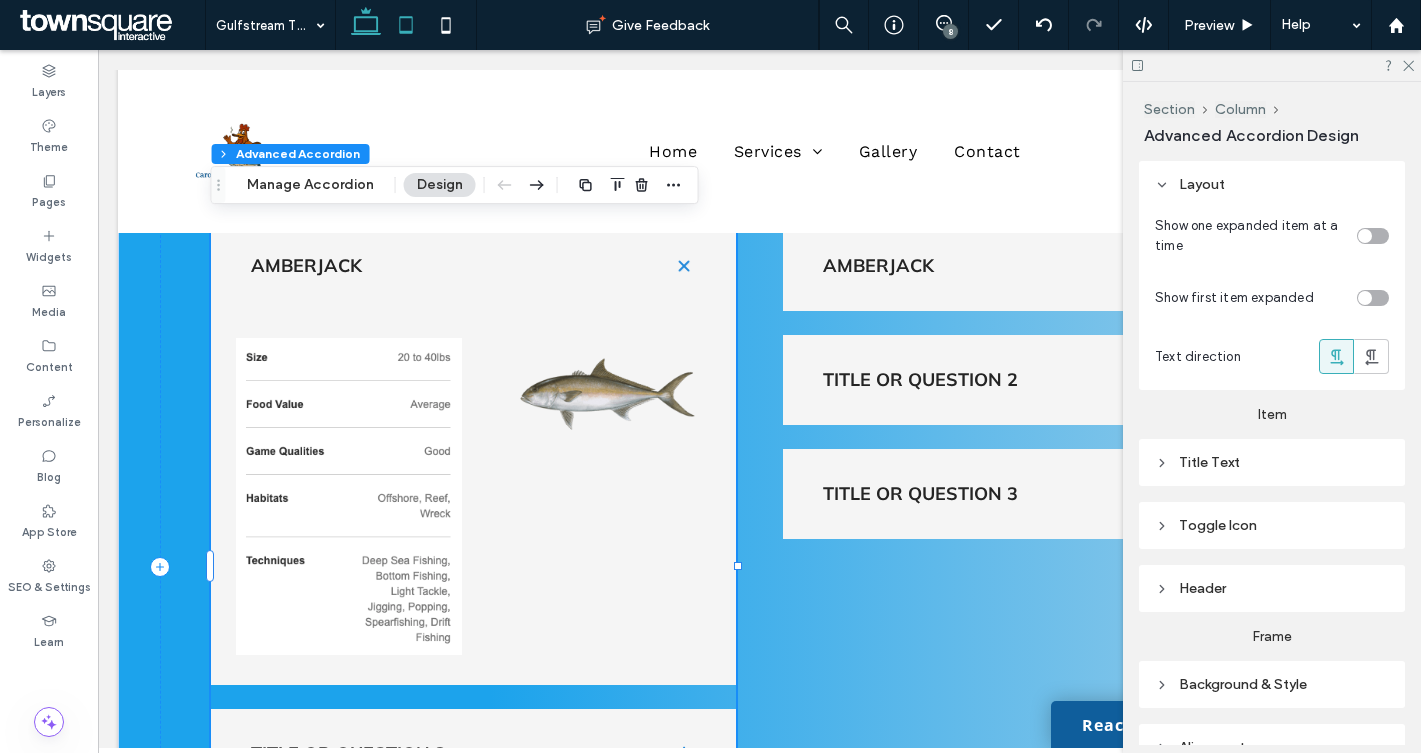 click 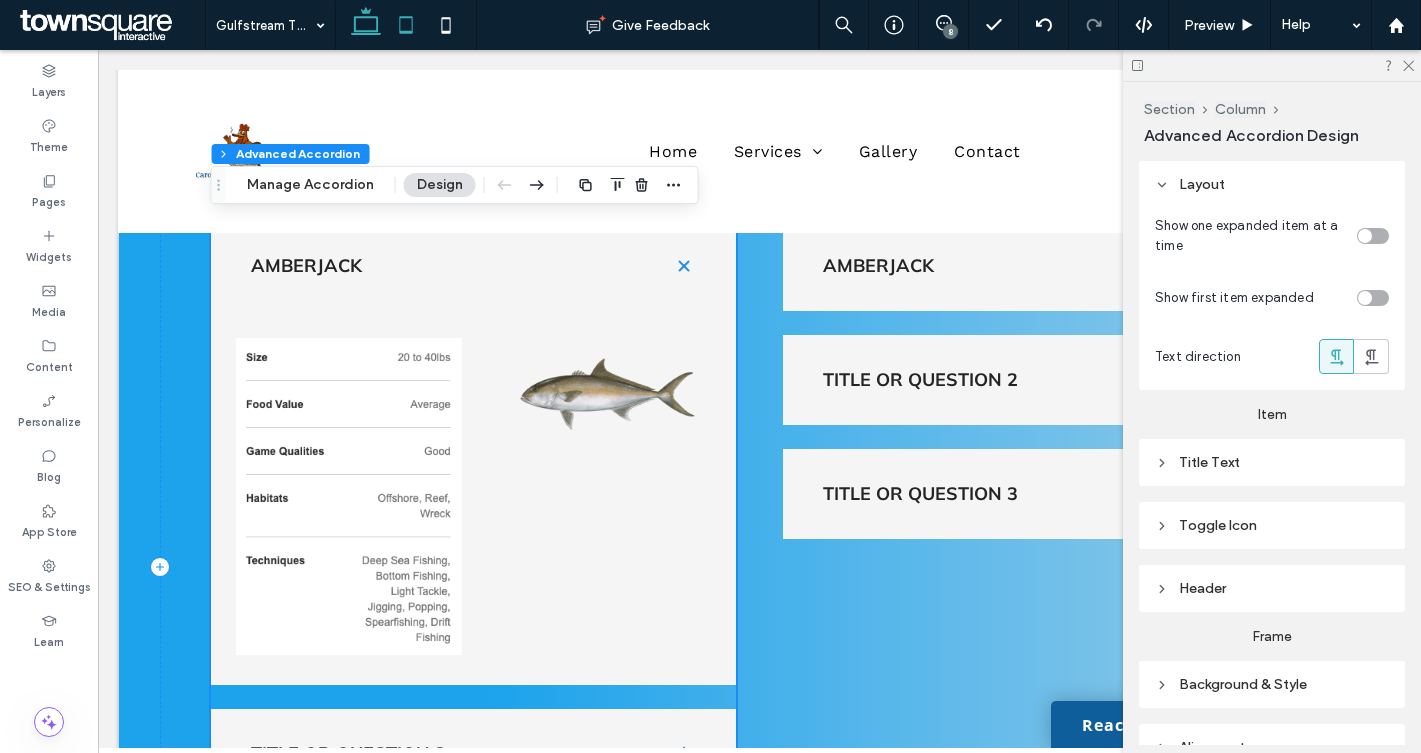 type on "***" 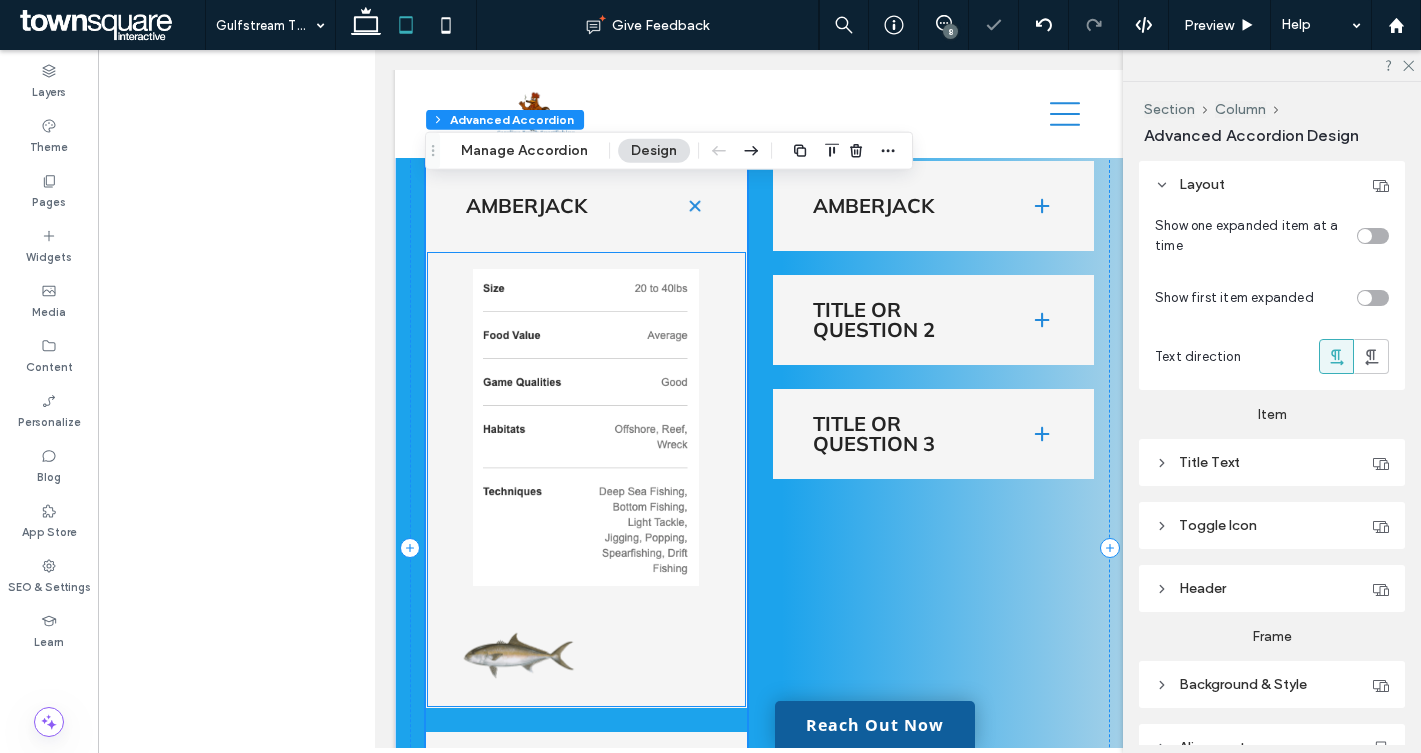 scroll, scrollTop: 1647, scrollLeft: 0, axis: vertical 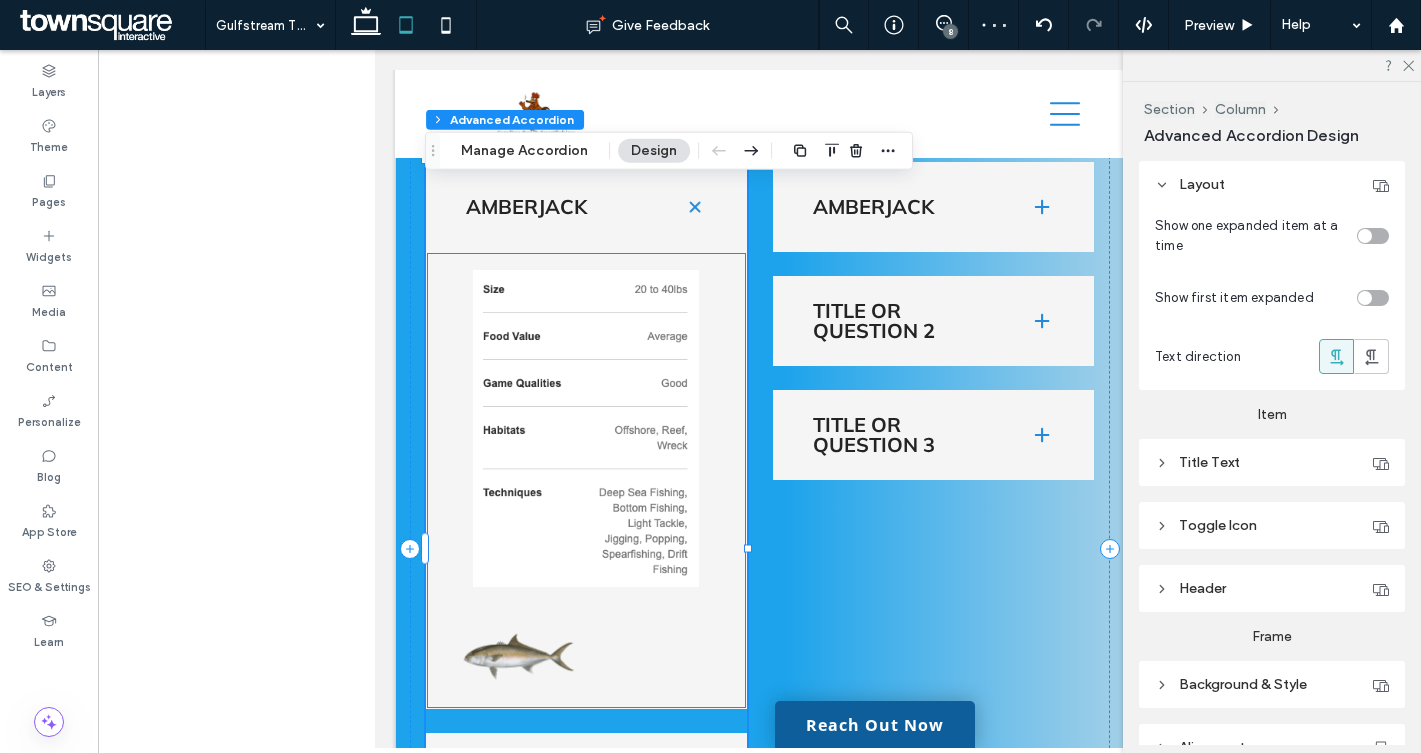 click at bounding box center [517, 656] 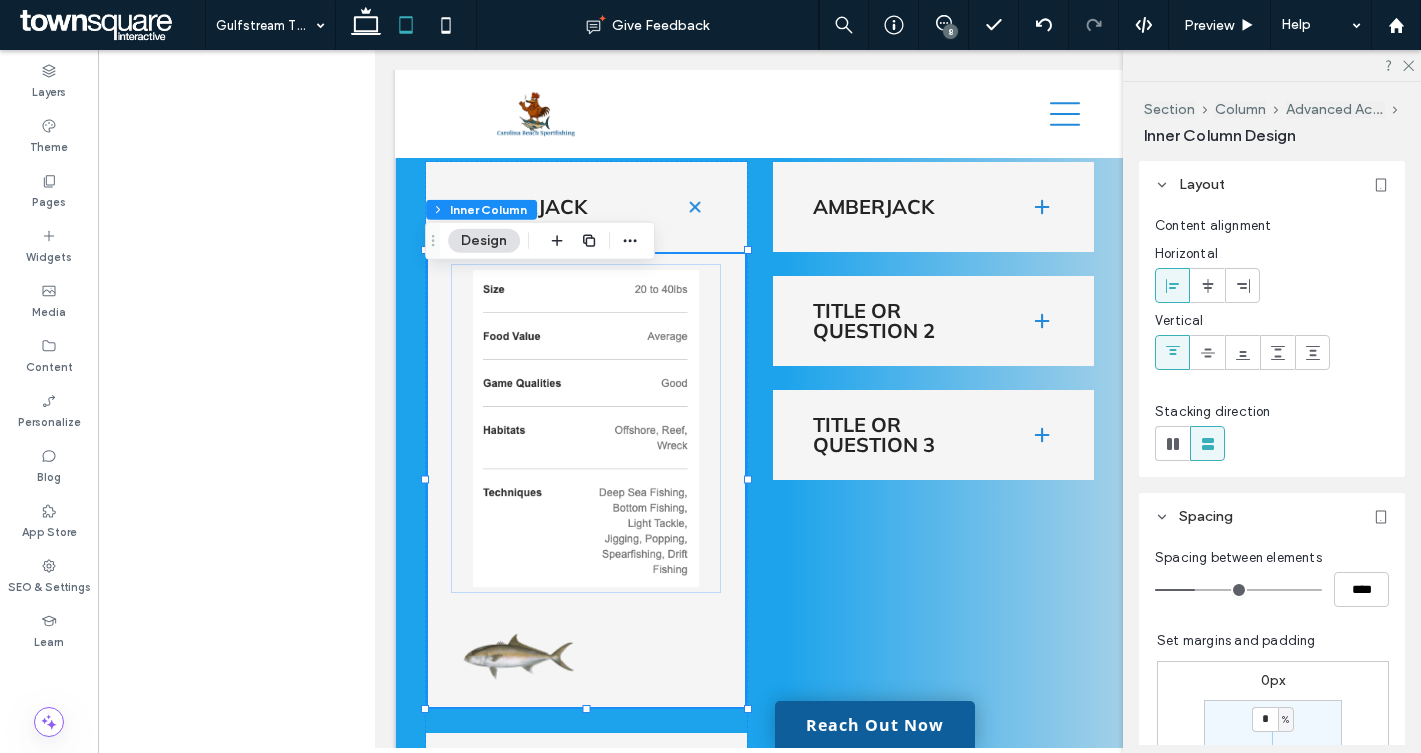 click at bounding box center [517, 656] 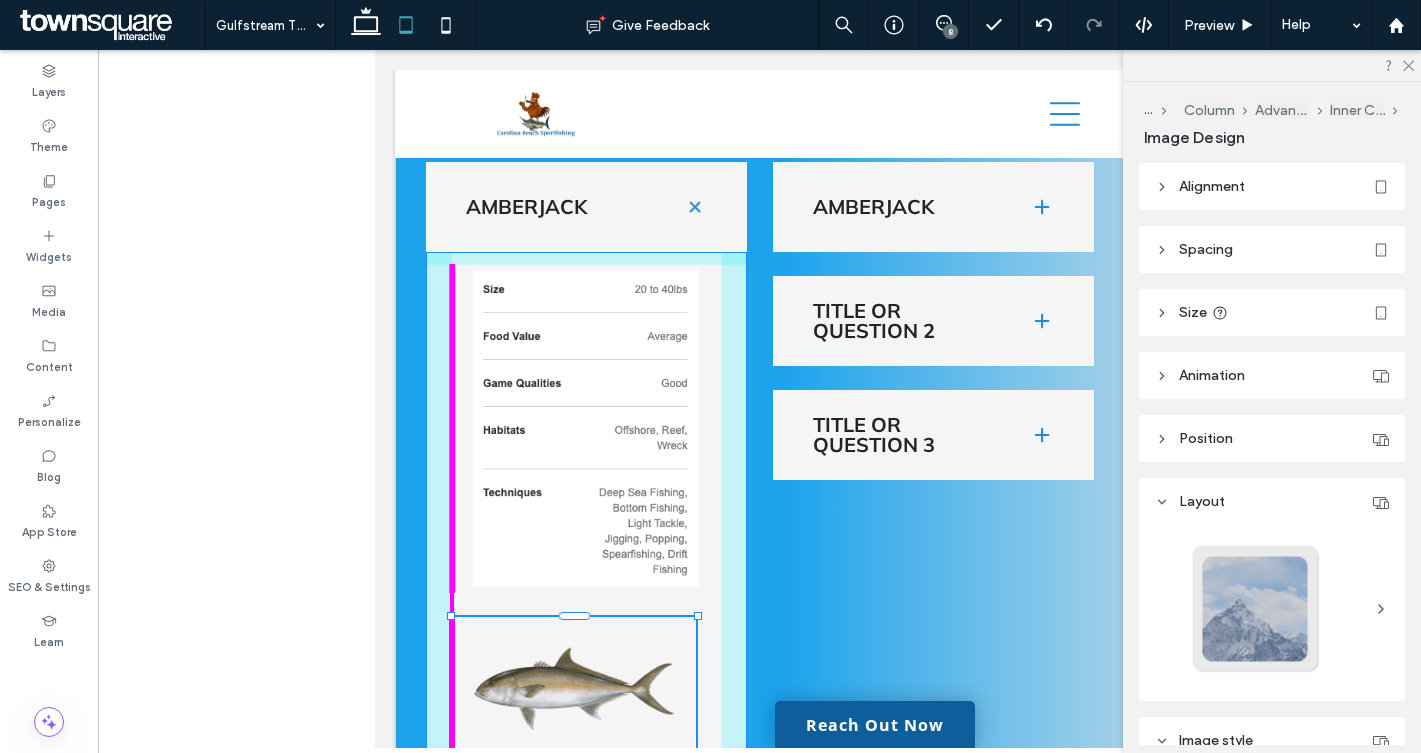 drag, startPoint x: 584, startPoint y: 720, endPoint x: 736, endPoint y: 748, distance: 154.55743 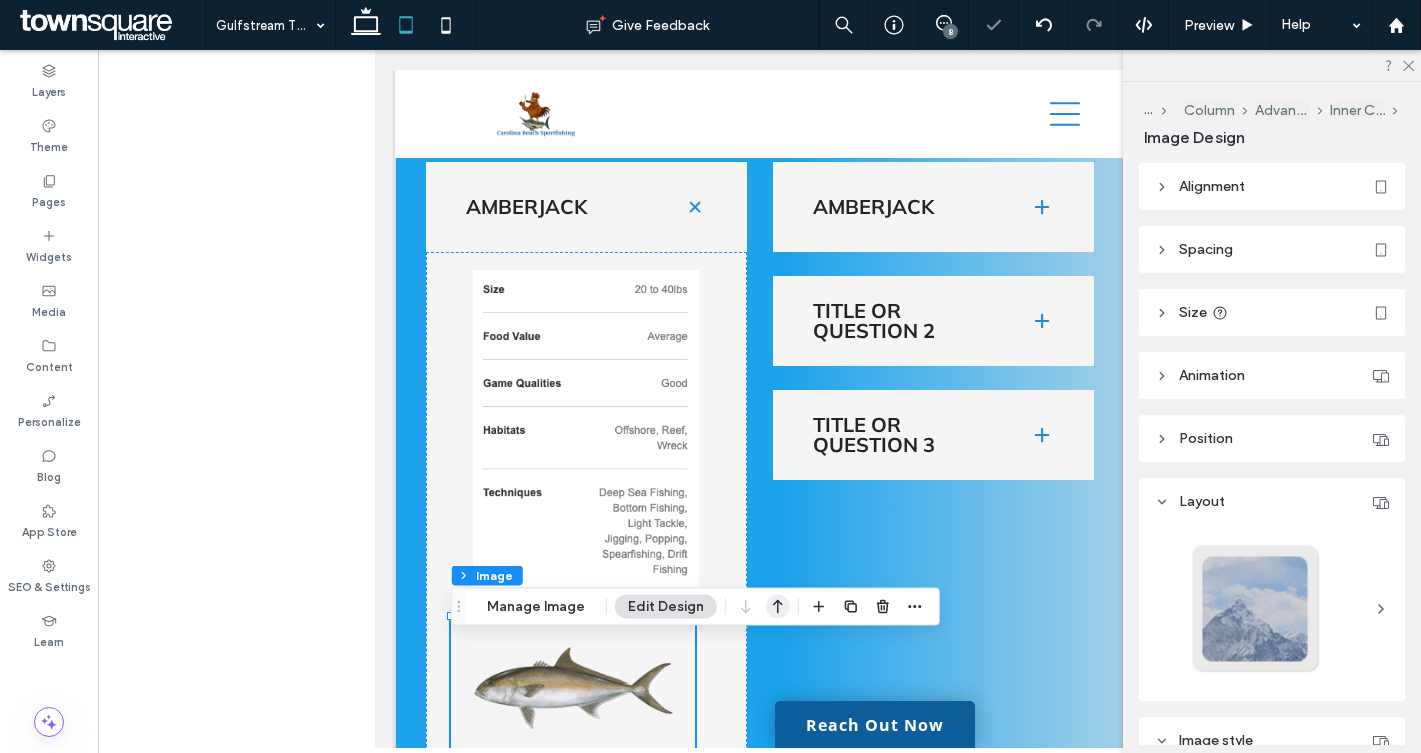 click 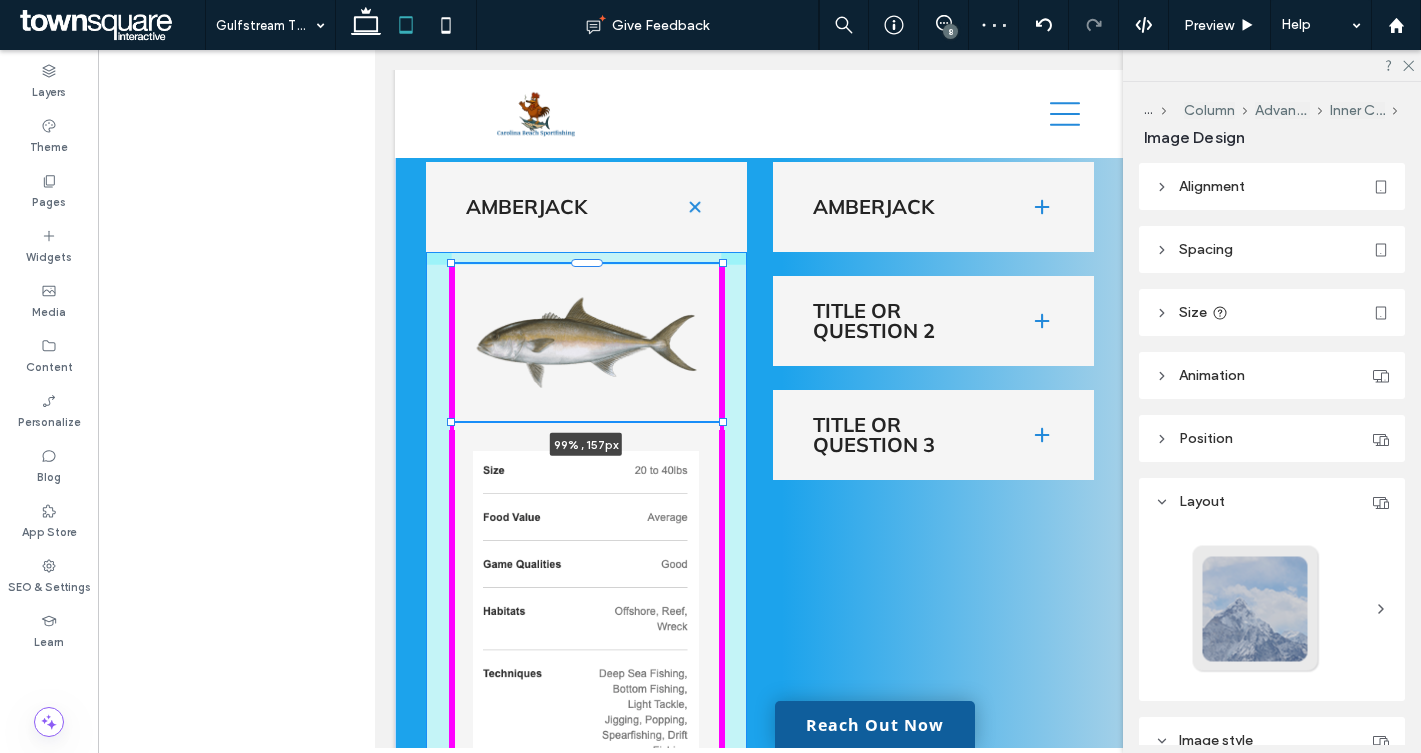 drag, startPoint x: 695, startPoint y: 431, endPoint x: 724, endPoint y: 441, distance: 30.675724 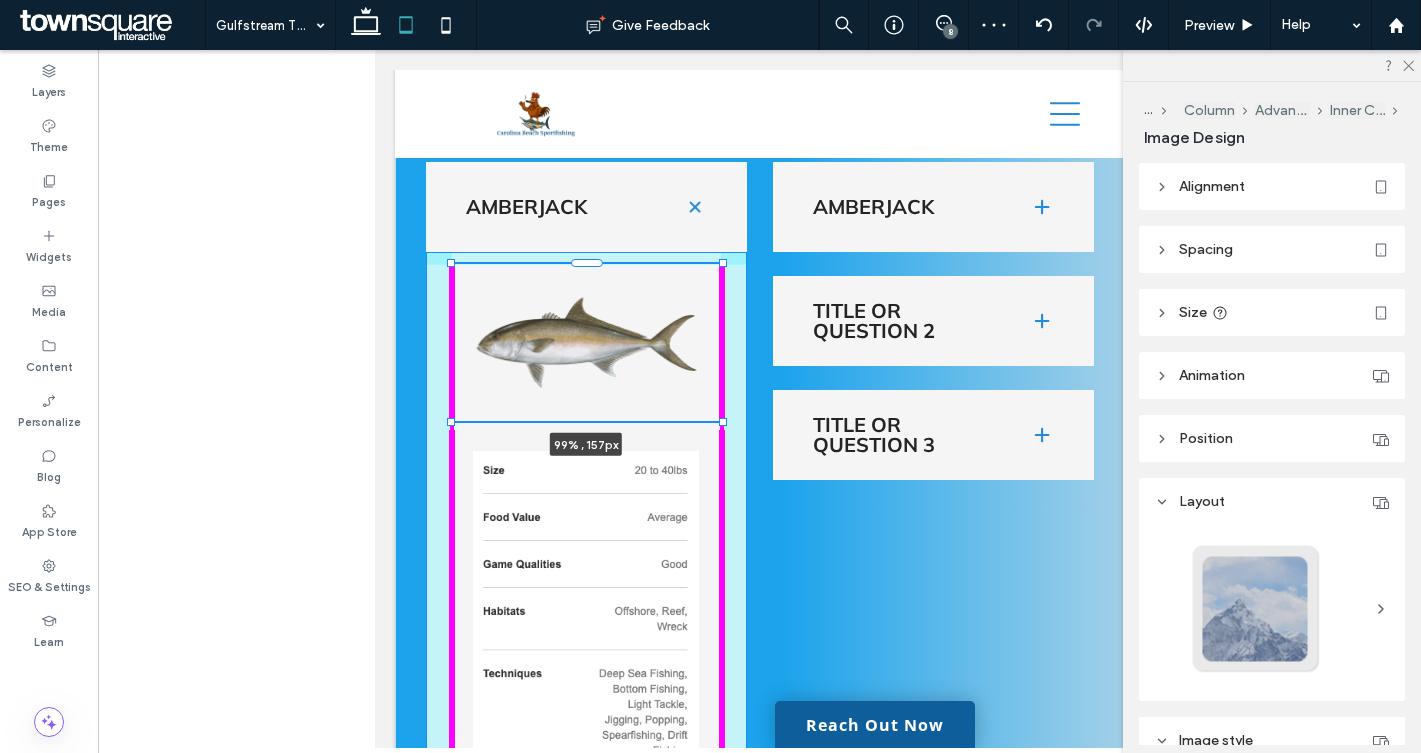 click at bounding box center [722, 422] 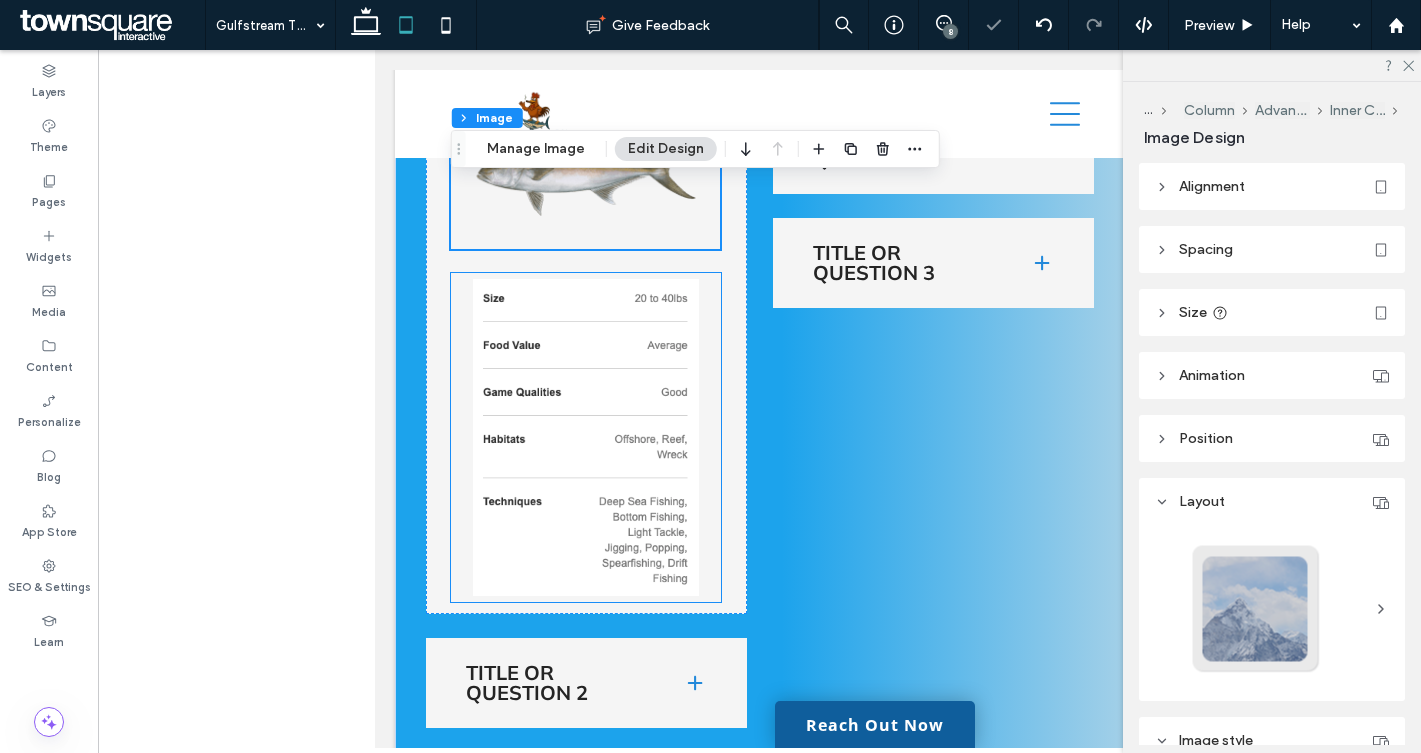 scroll, scrollTop: 1829, scrollLeft: 0, axis: vertical 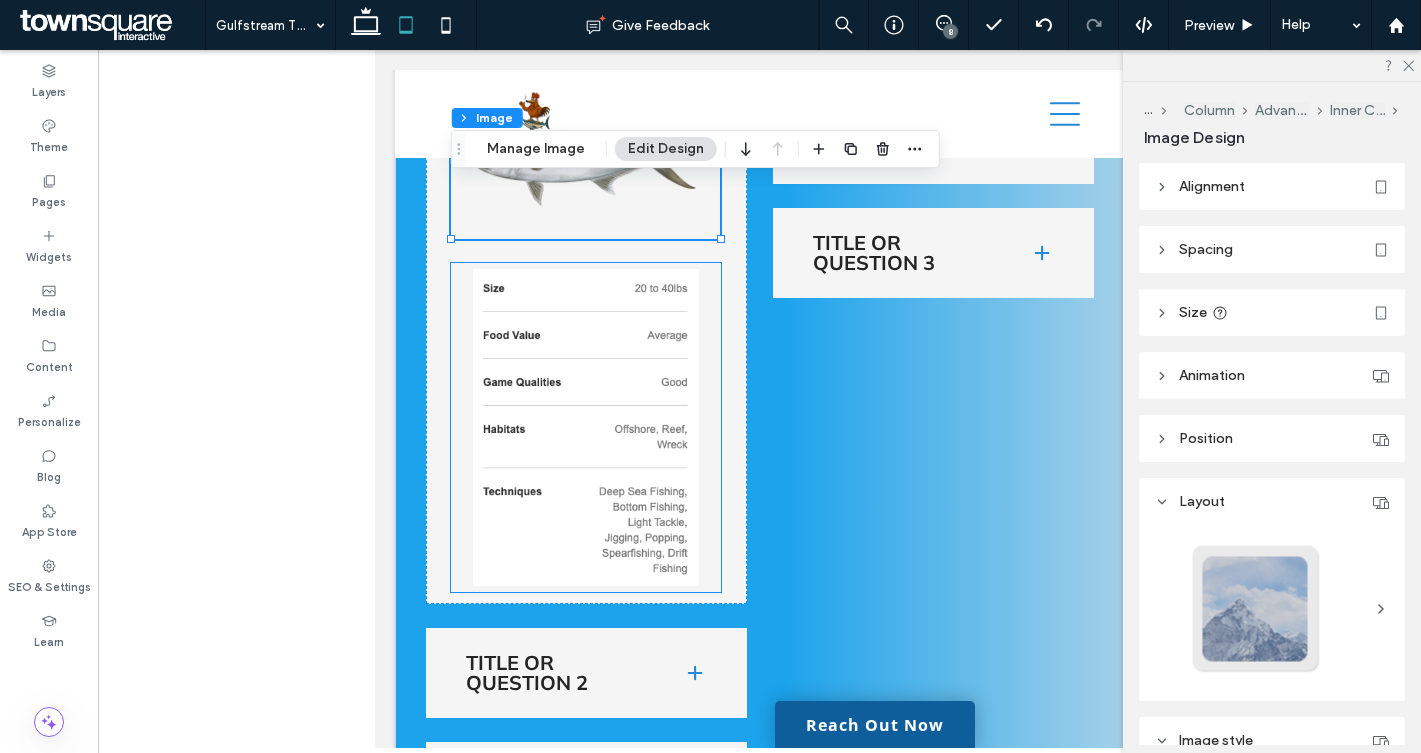 click at bounding box center (585, 427) 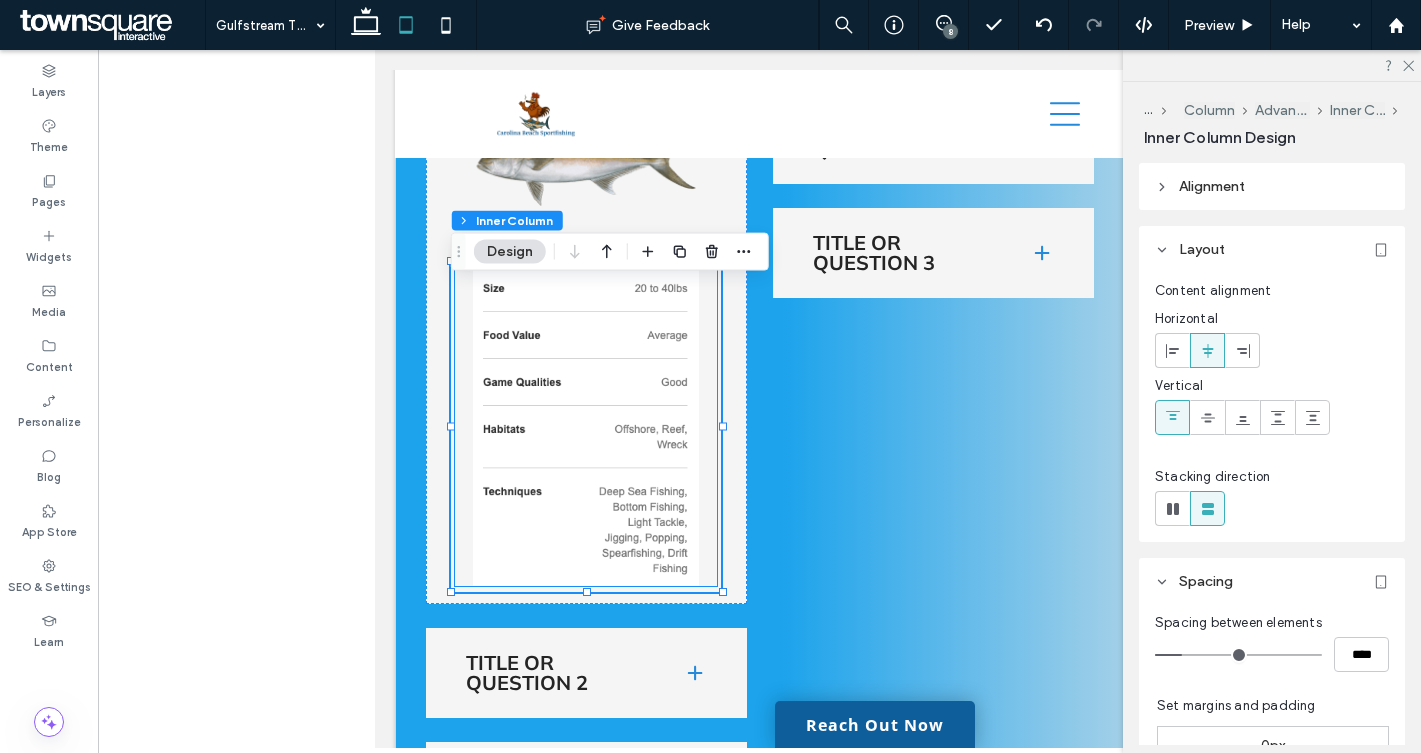 click at bounding box center [585, 427] 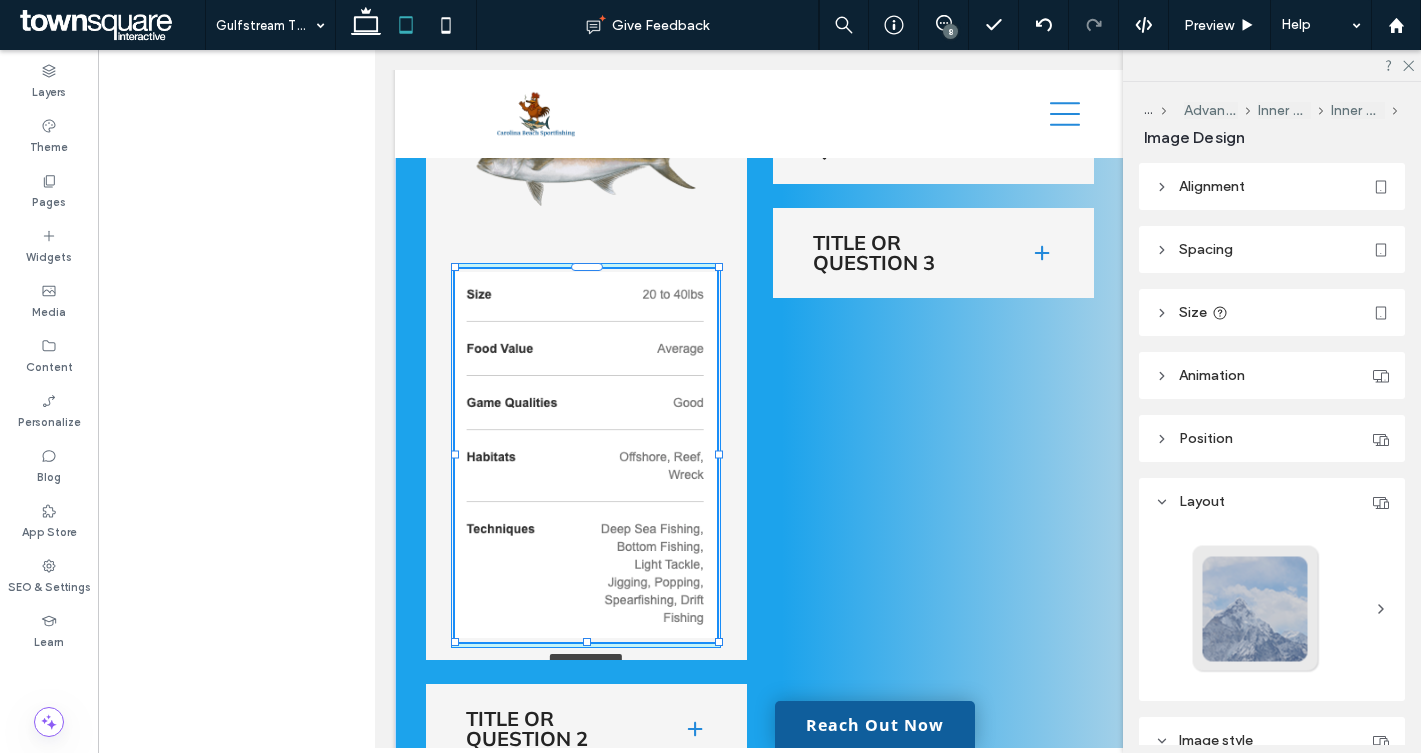 drag, startPoint x: 585, startPoint y: 610, endPoint x: 587, endPoint y: 666, distance: 56.0357 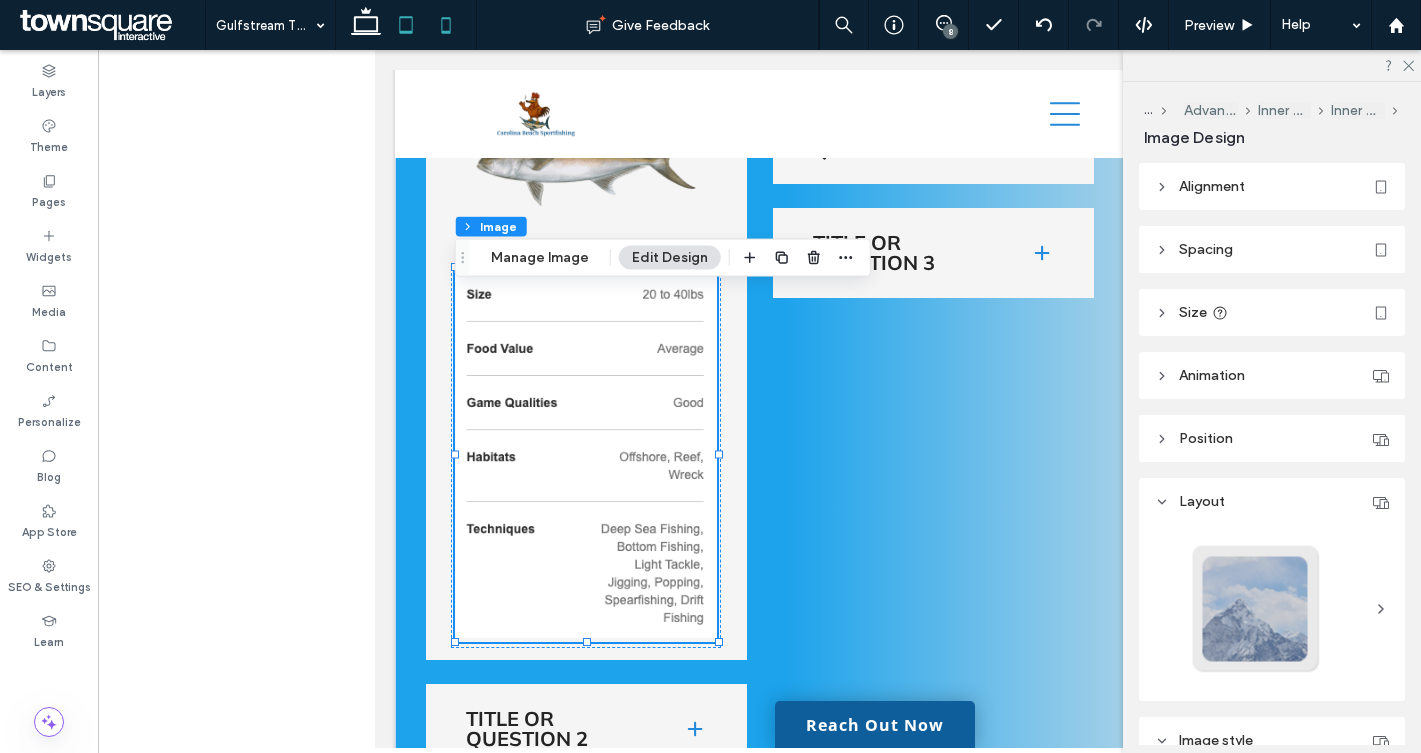 click 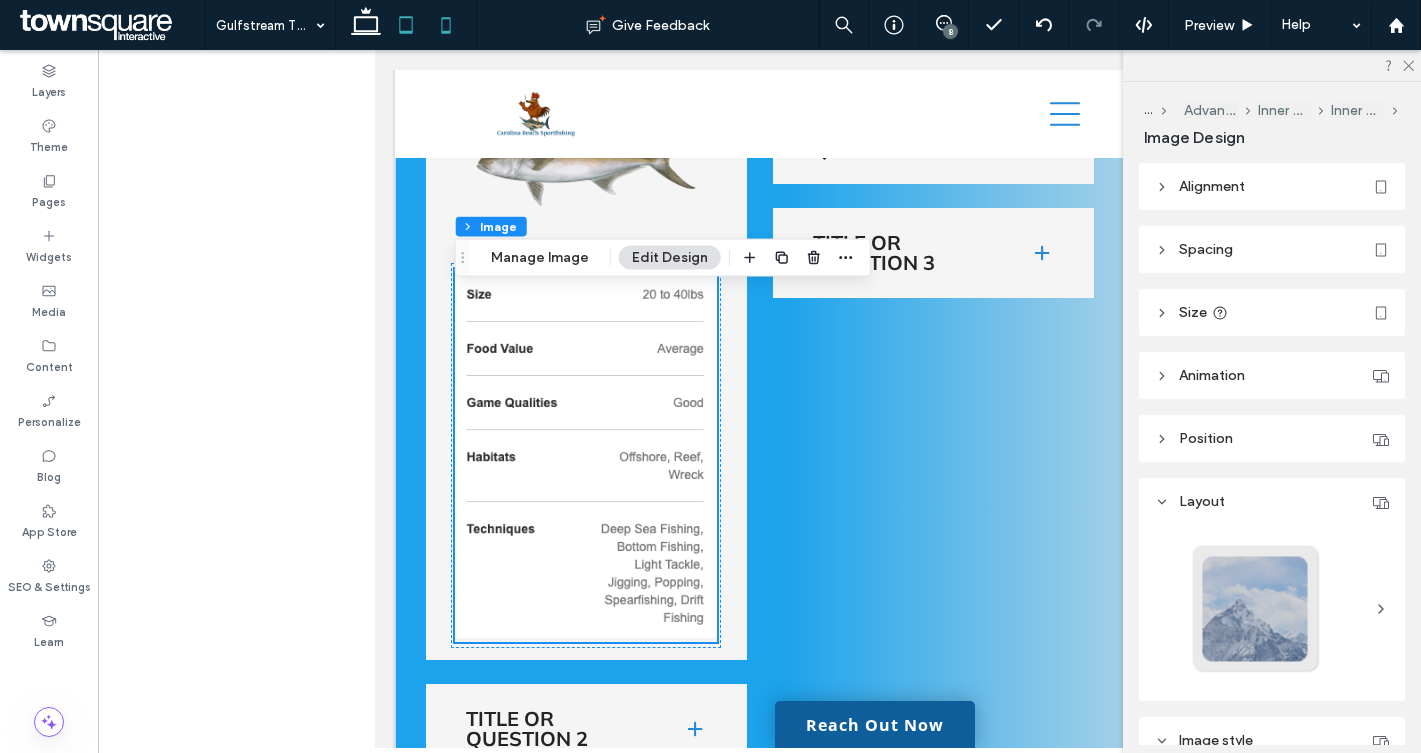 scroll, scrollTop: 2090, scrollLeft: 0, axis: vertical 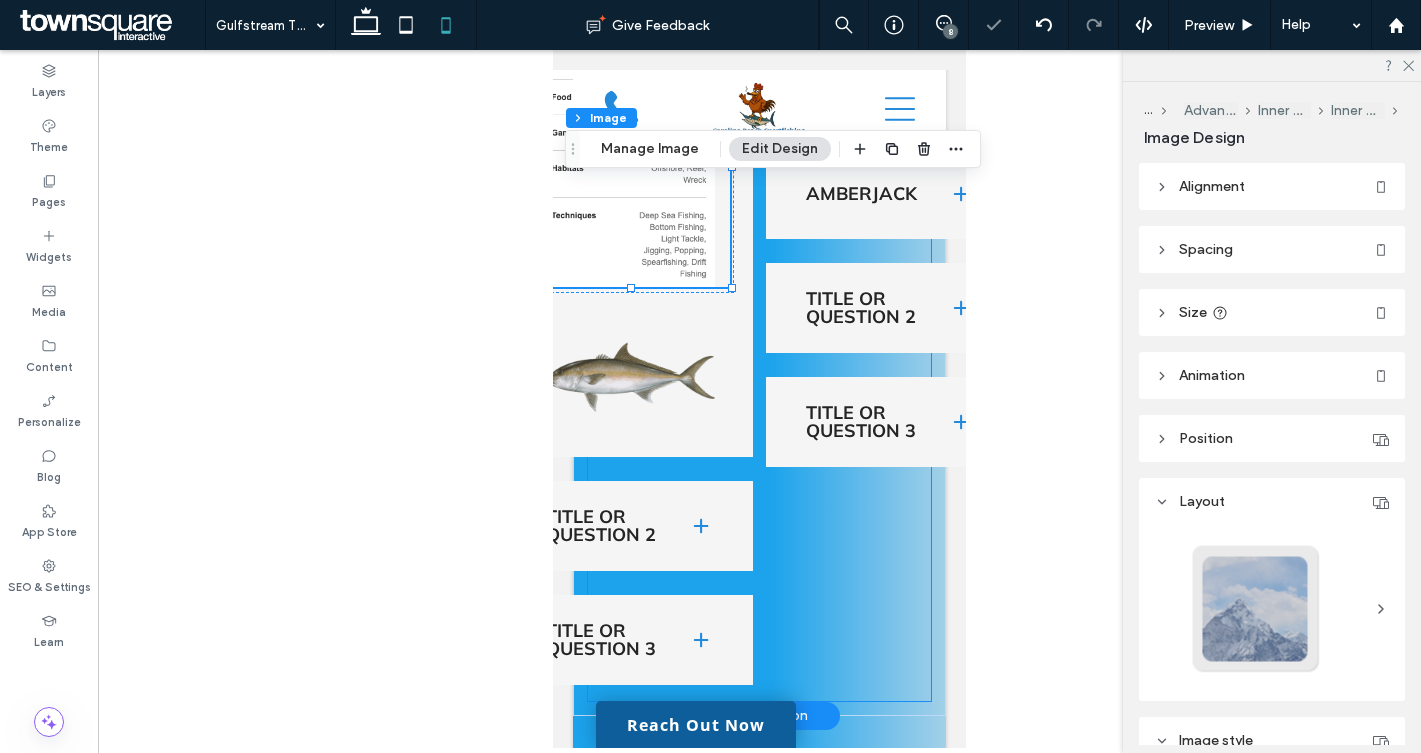click on "Amberjack
Title or Question 2
Add your title here
This is the text area for this paragraph. To change it, simply click and start typing. Once you've added your content, you can customize its design by using different colors, fonts, font sizes and bullets. Just highlight the words you want to design and choose from the various options in the text editing bar.
Title or Question 3
Add your title here
This is the text area for this paragraph. To change it, simply click and start typing. Once you've added your content, you can customize its design by using different colors, fonts, font sizes and bullets. Just highlight the words you want to design and choose from the various options in the text editing bar.
Amberjack
Title or Question 2" at bounding box center (759, 308) 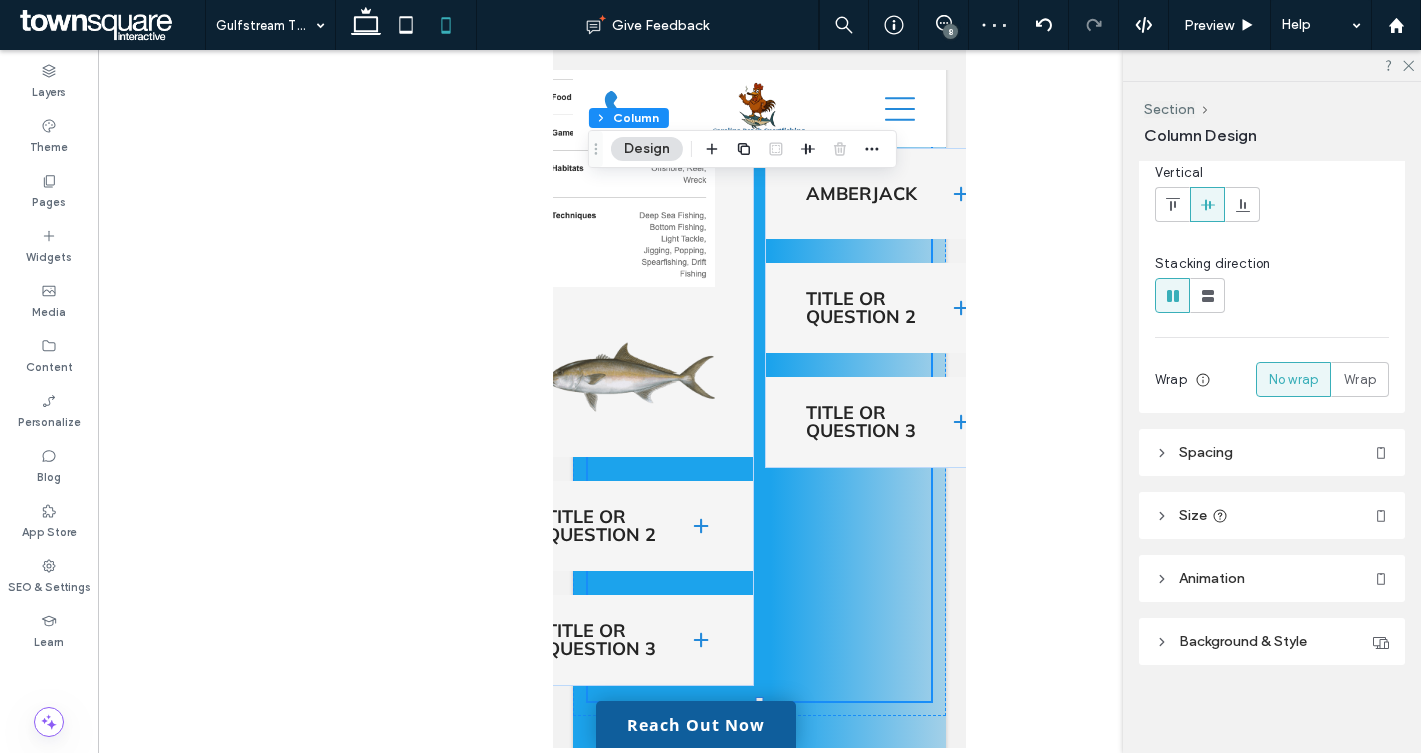 scroll, scrollTop: 0, scrollLeft: 0, axis: both 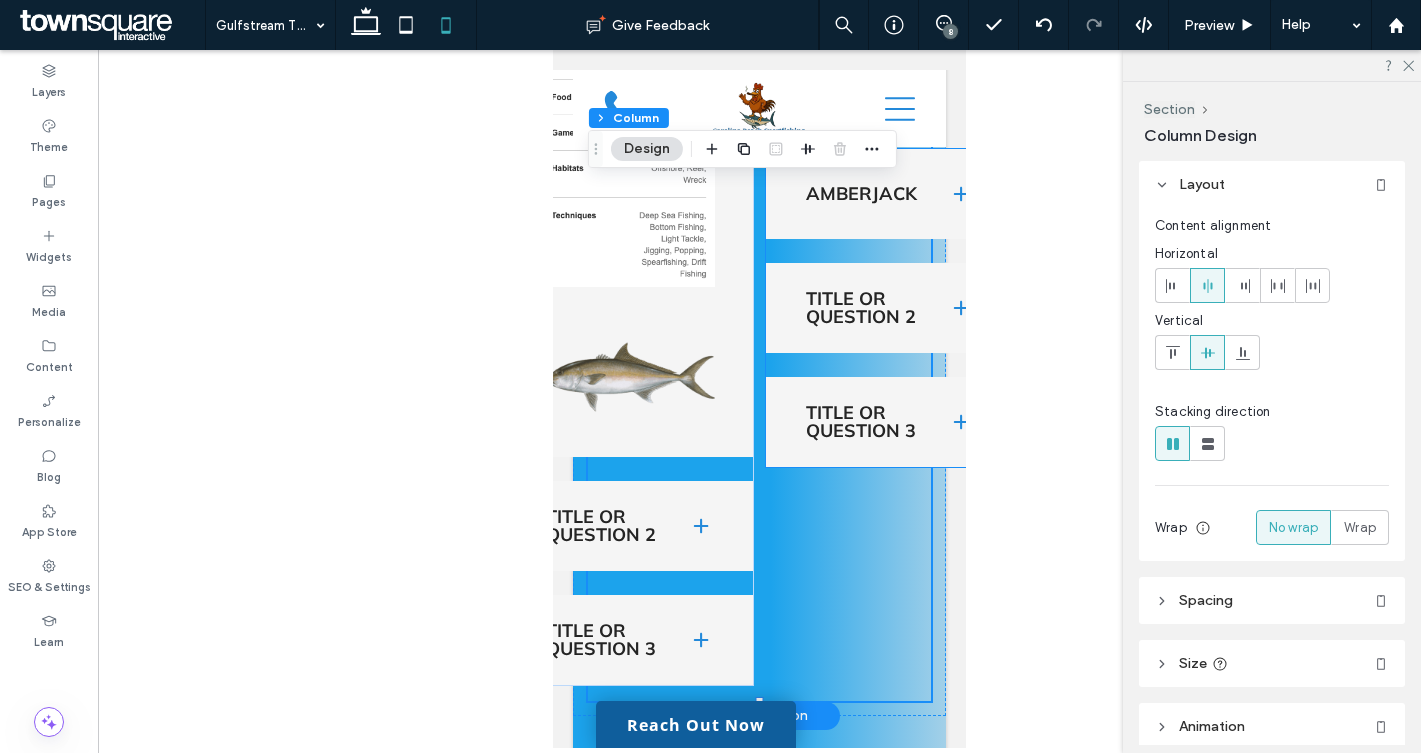 click on "Title or Question 3" at bounding box center [861, 422] 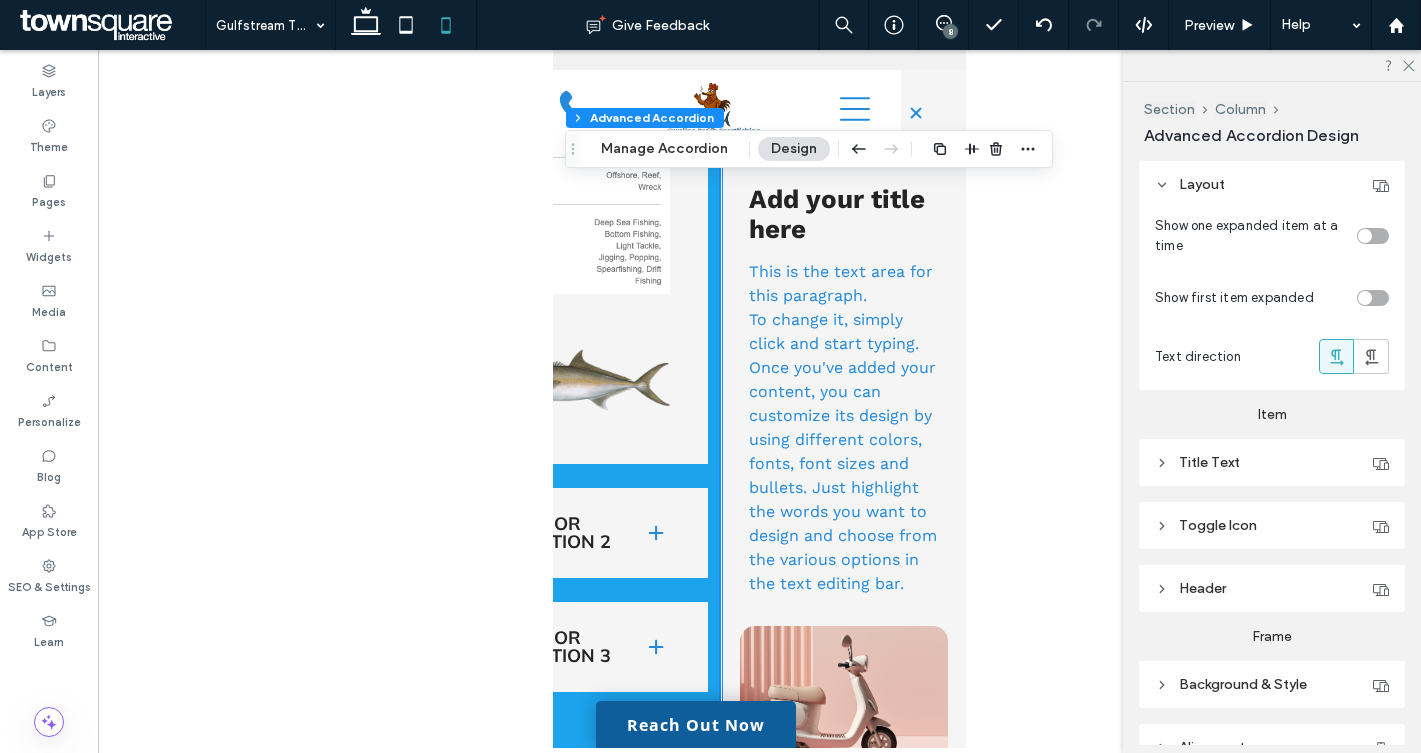 scroll, scrollTop: 2234, scrollLeft: 45, axis: both 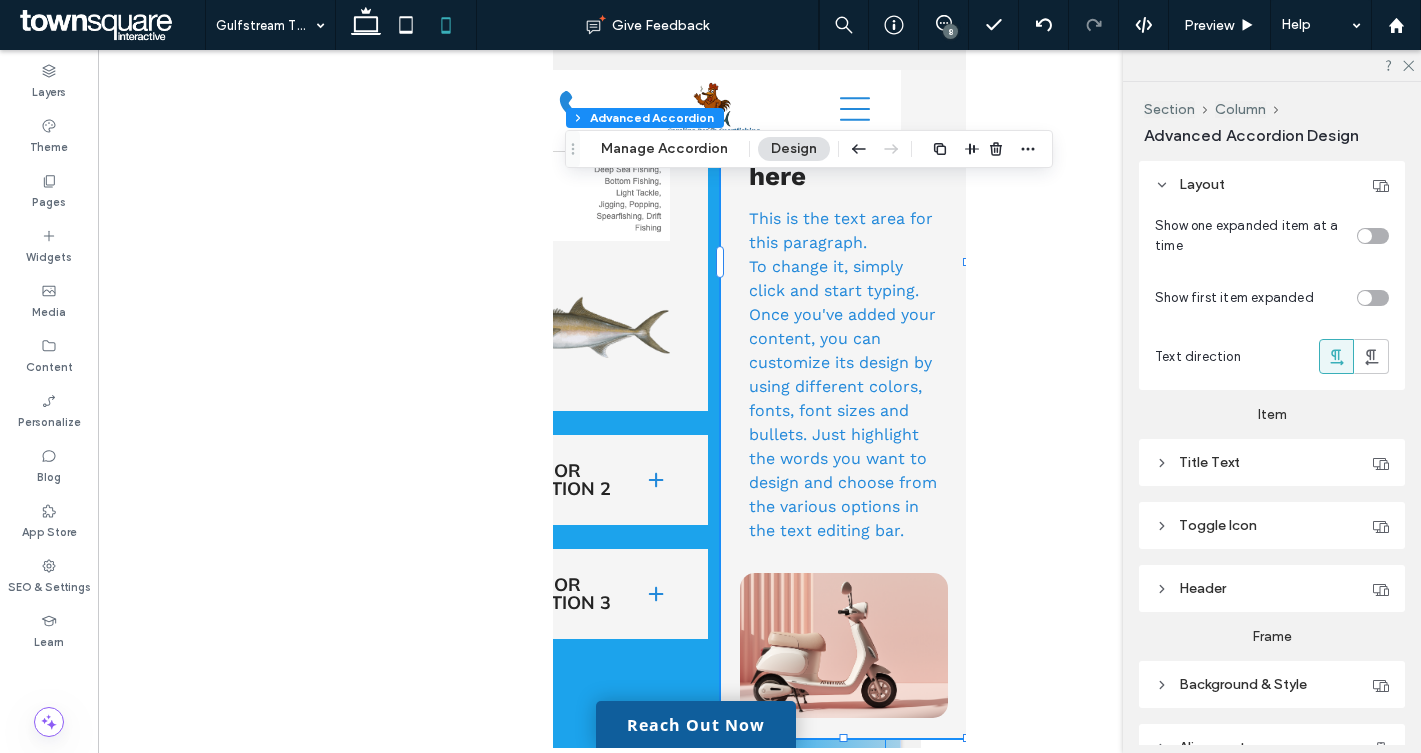 click on "Amberjack
Title or Question 2
Add your title here
This is the text area for this paragraph. To change it, simply click and start typing. Once you've added your content, you can customize its design by using different colors, fonts, font sizes and bullets. Just highlight the words you want to design and choose from the various options in the text editing bar.
Title or Question 3
Add your title here
This is the text area for this paragraph. To change it, simply click and start typing. Once you've added your content, you can customize its design by using different colors, fonts, font sizes and bullets. Just highlight the words you want to design and choose from the various options in the text editing bar.
Amberjack
Title or Question 2
Add your title here" at bounding box center [714, 262] 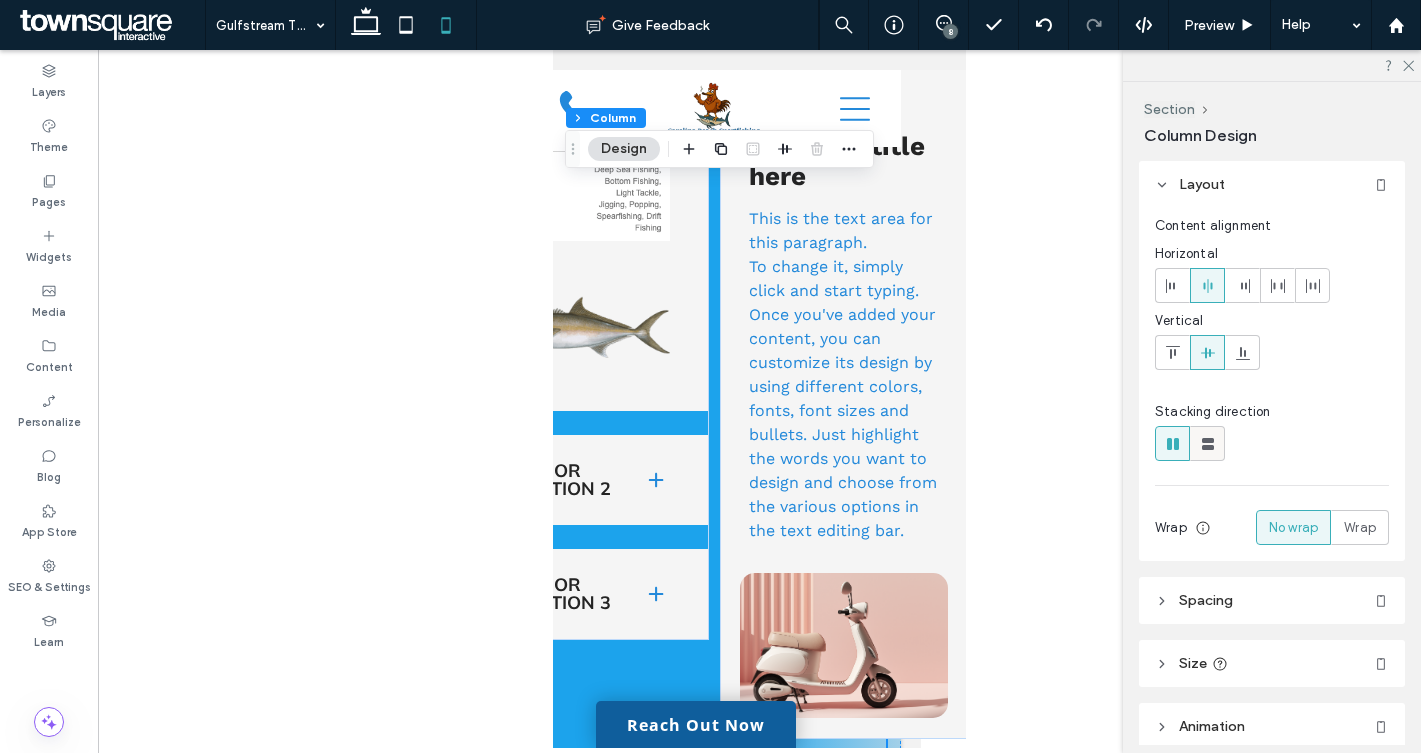 click 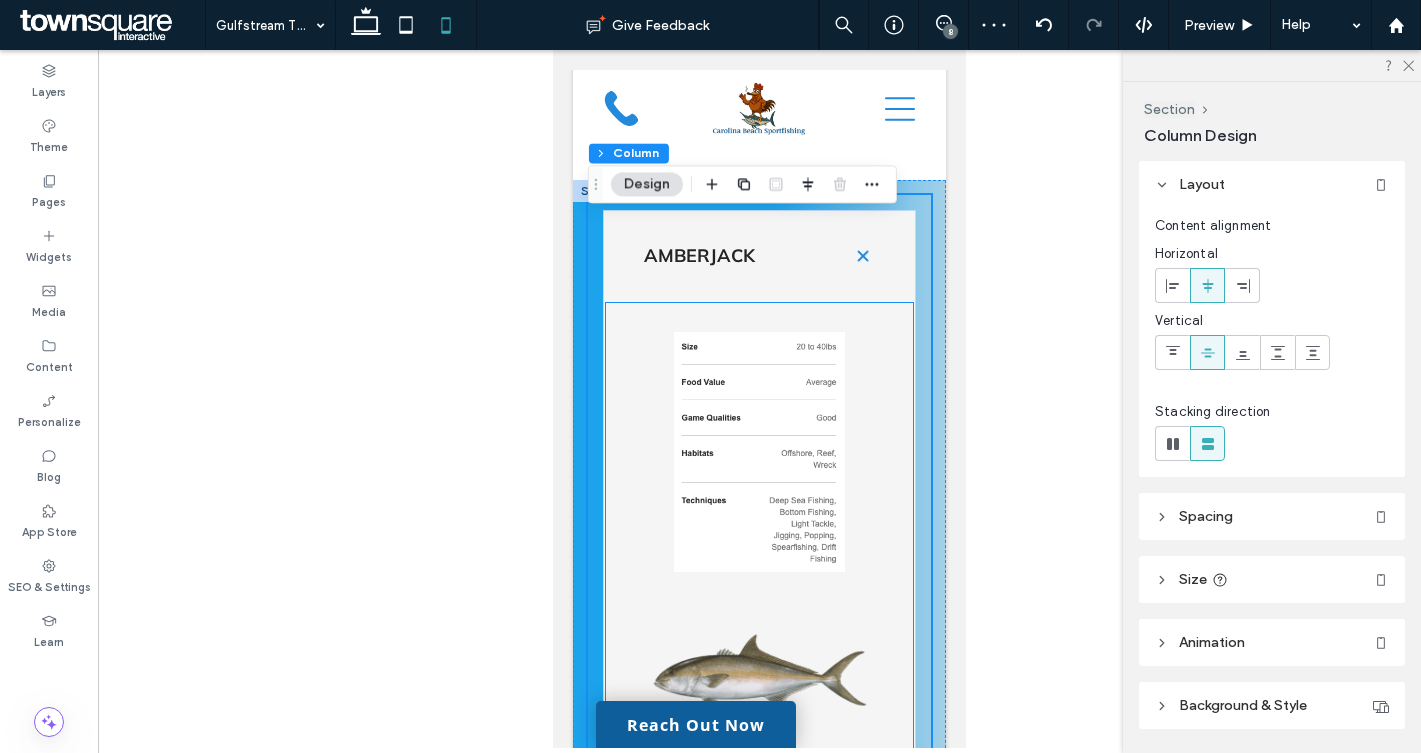 click at bounding box center [760, 452] 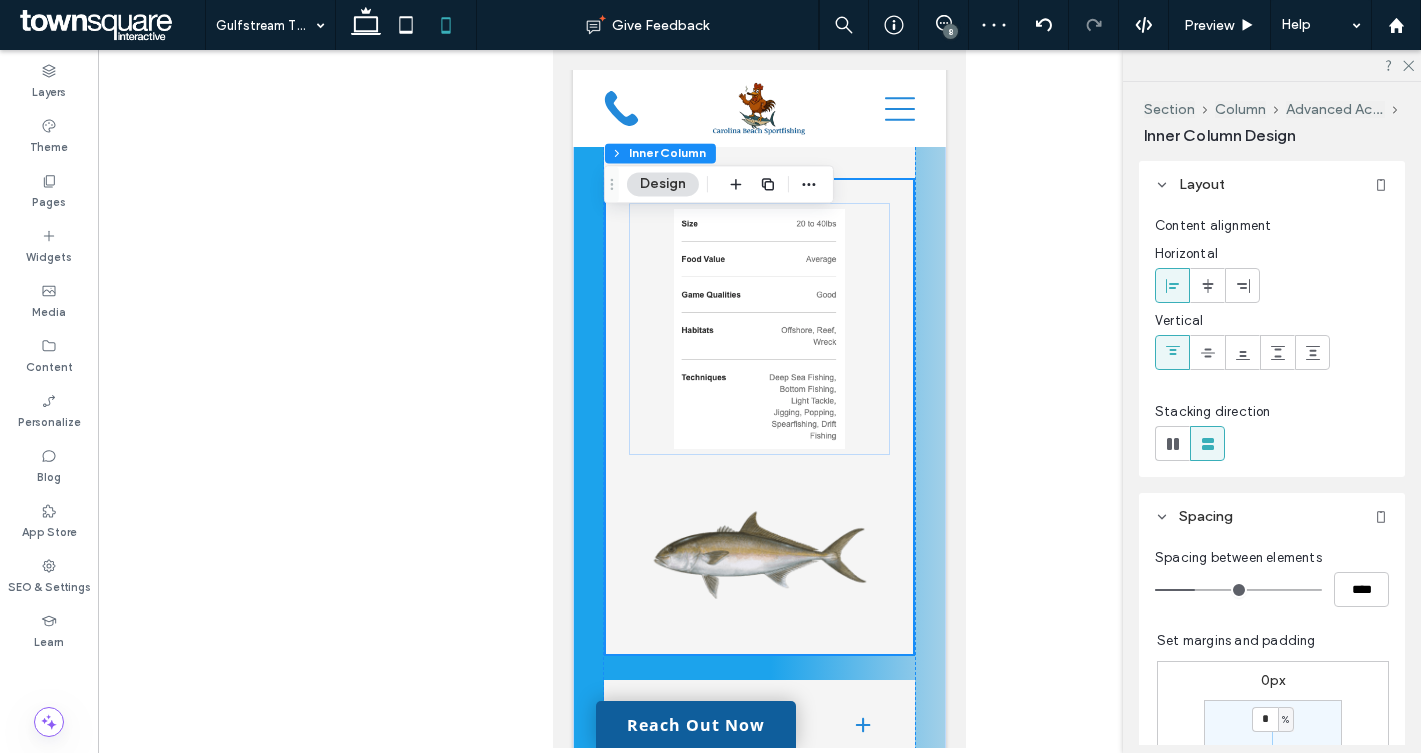 scroll, scrollTop: 1935, scrollLeft: 0, axis: vertical 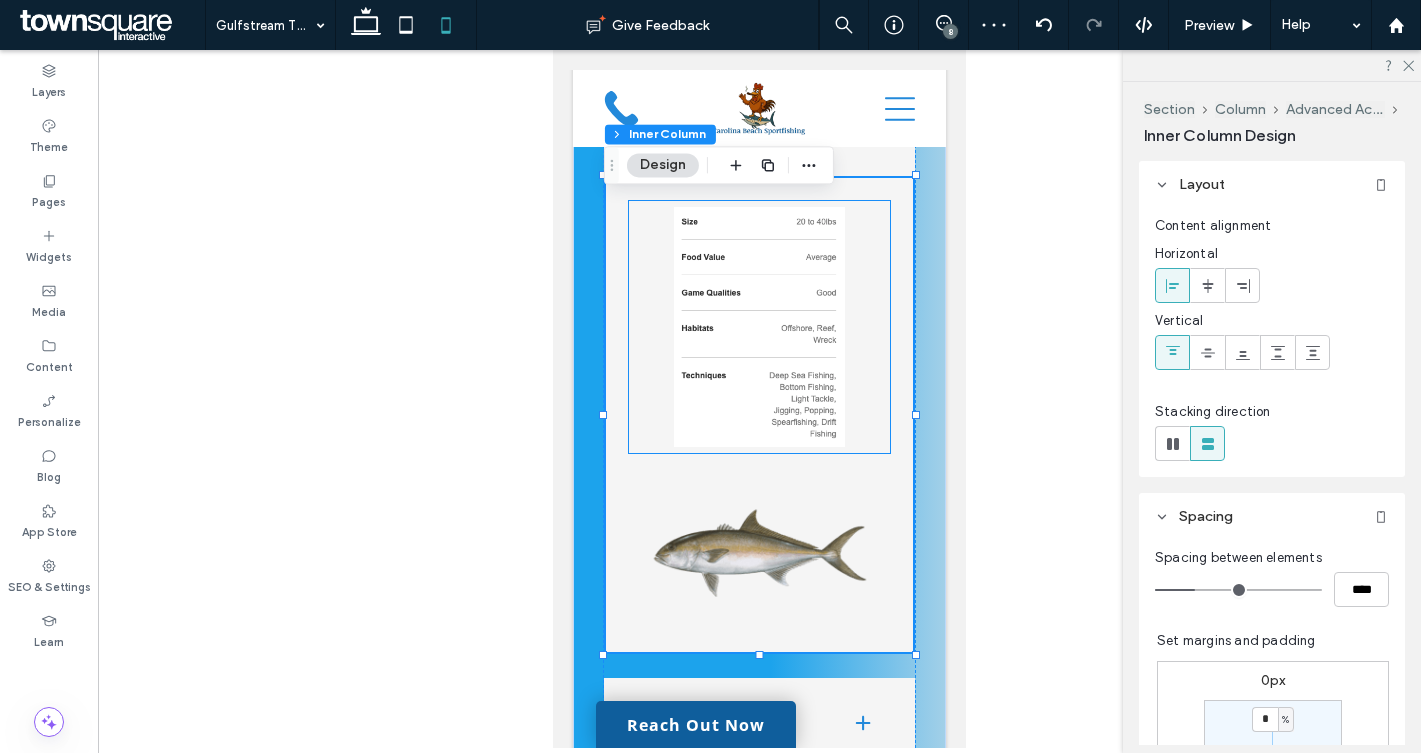 click at bounding box center (760, 327) 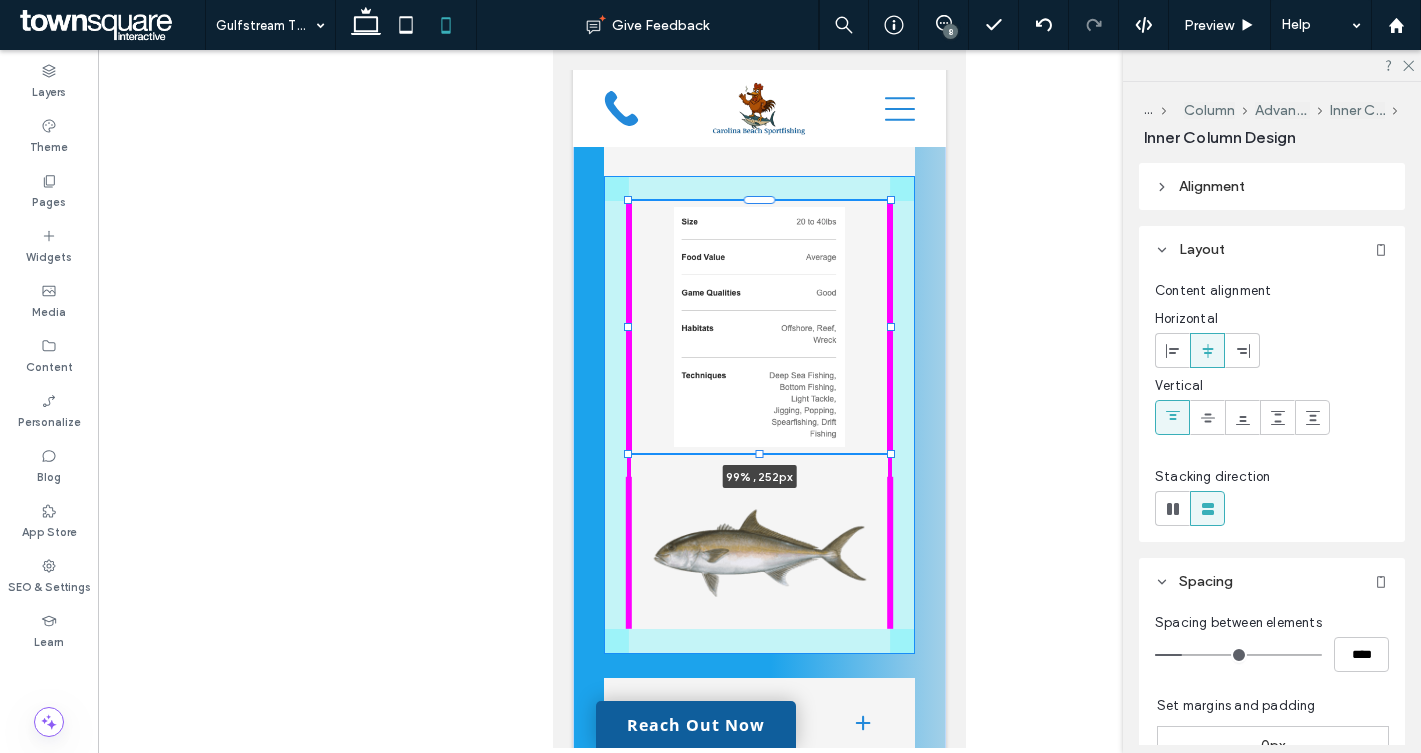 click at bounding box center (891, 453) 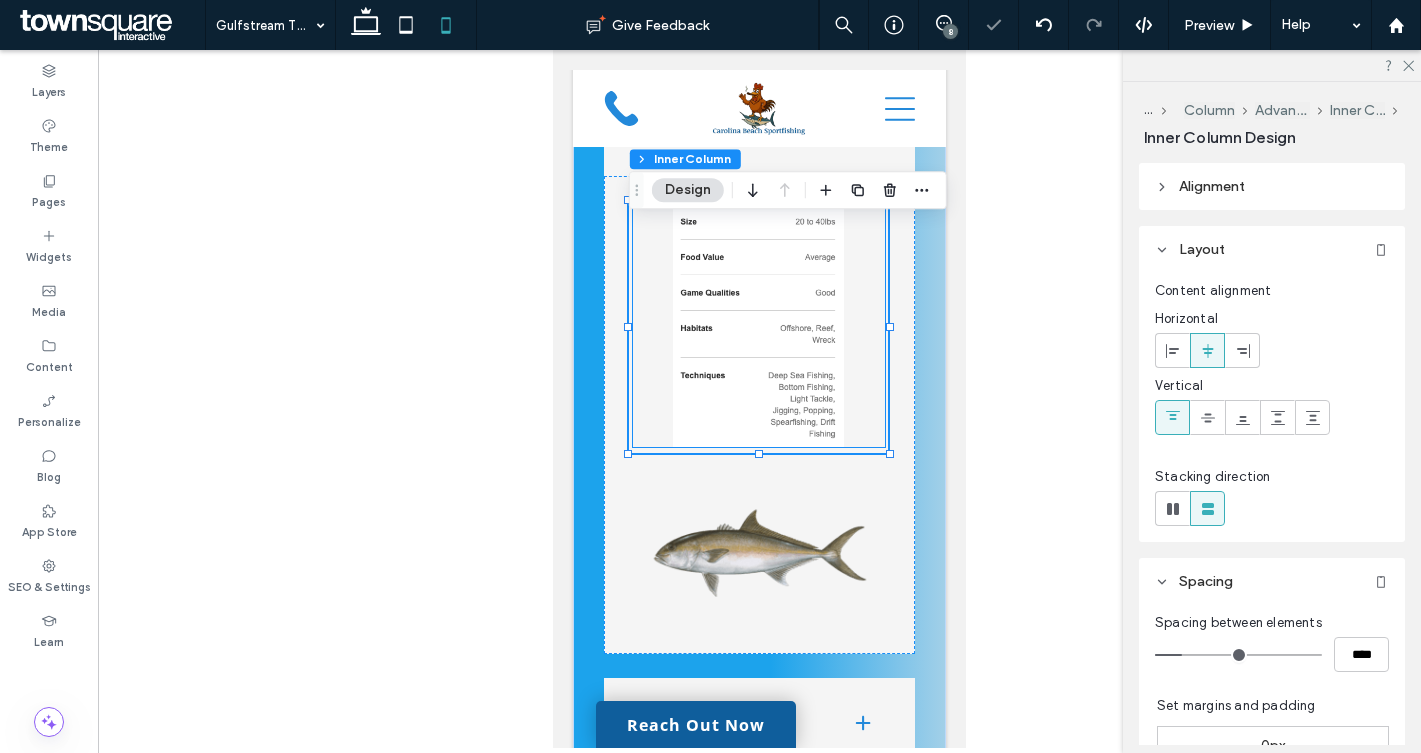 click at bounding box center (759, 327) 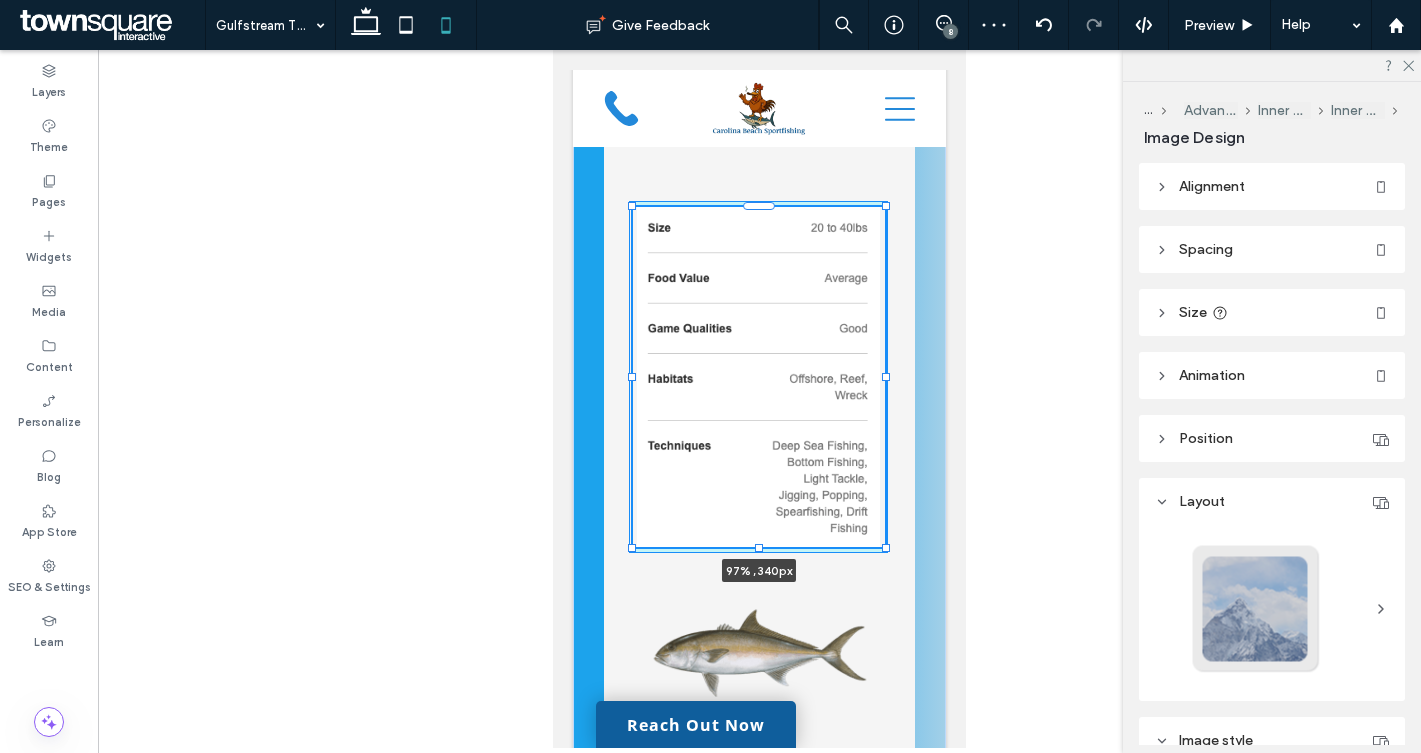 drag, startPoint x: 759, startPoint y: 471, endPoint x: 754, endPoint y: 571, distance: 100.12492 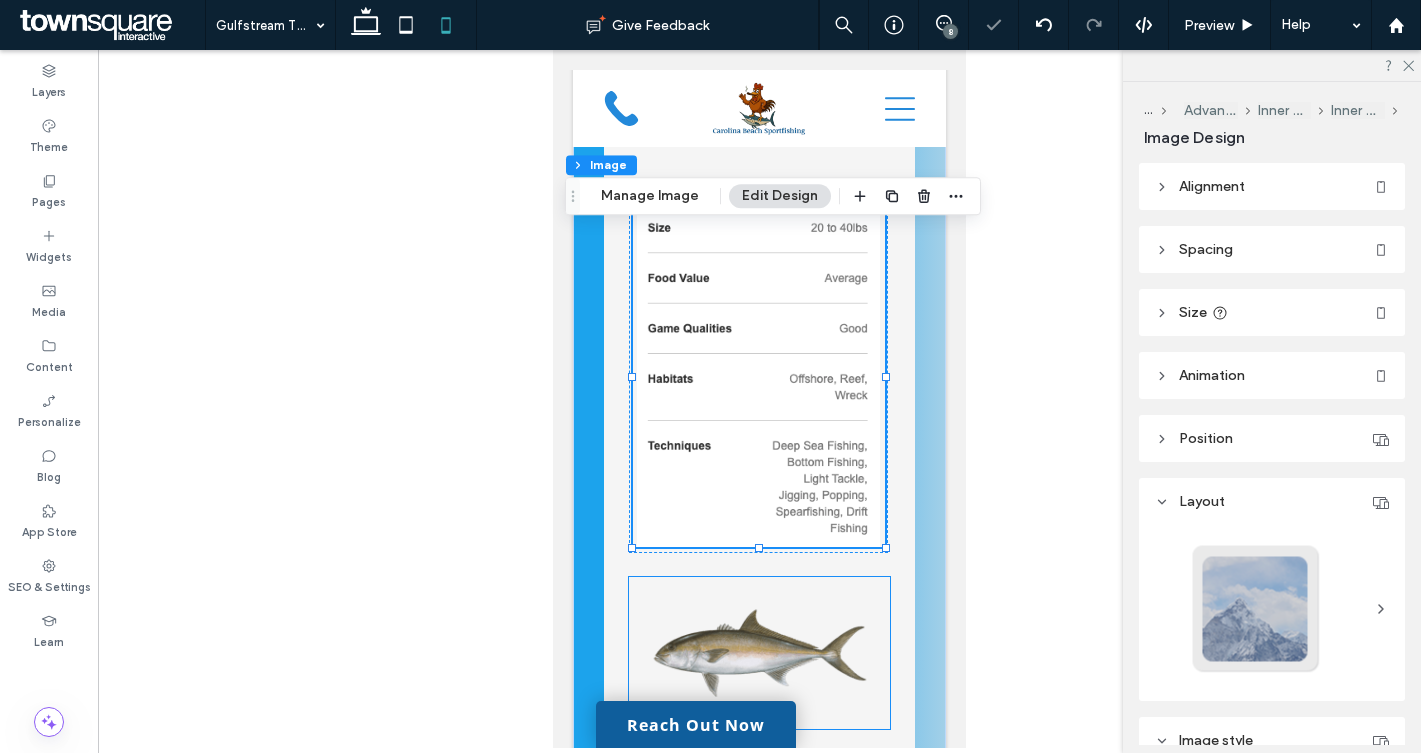 click at bounding box center [759, 653] 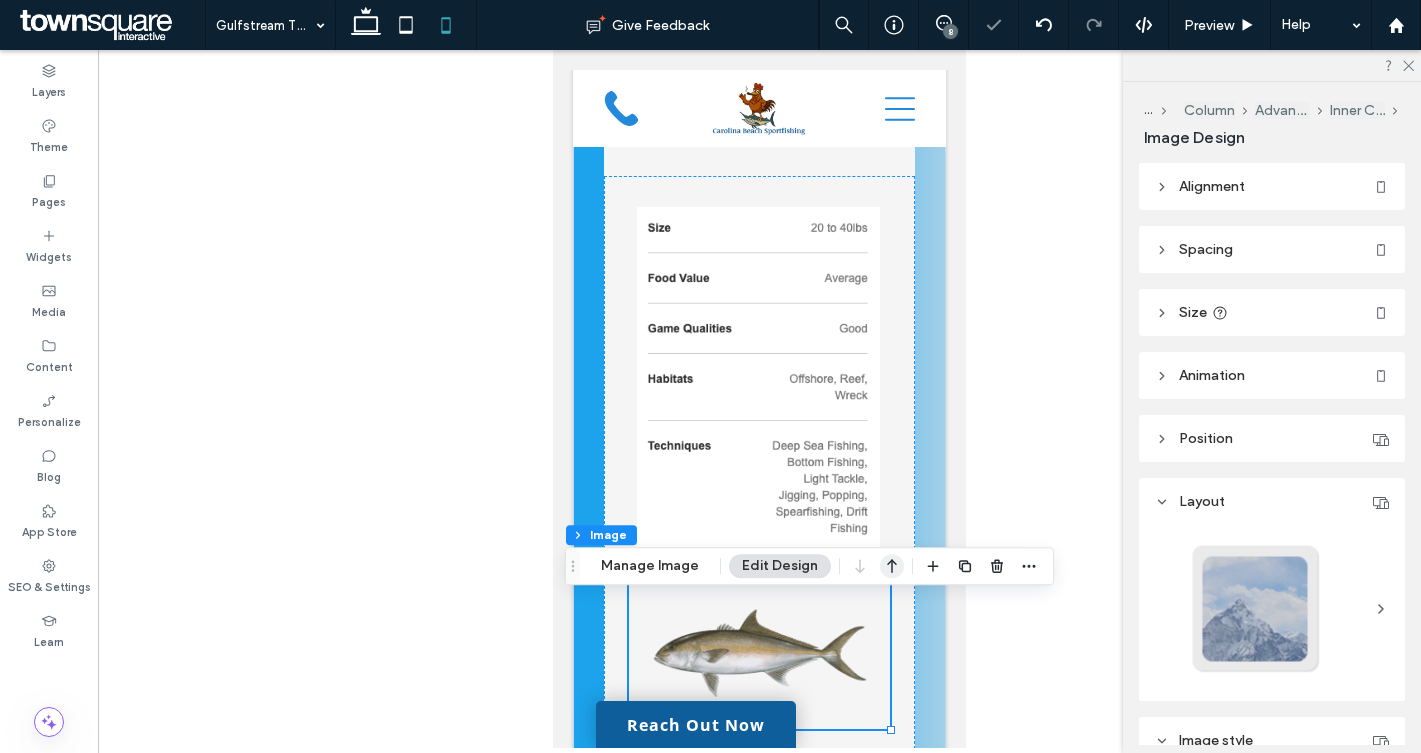 click 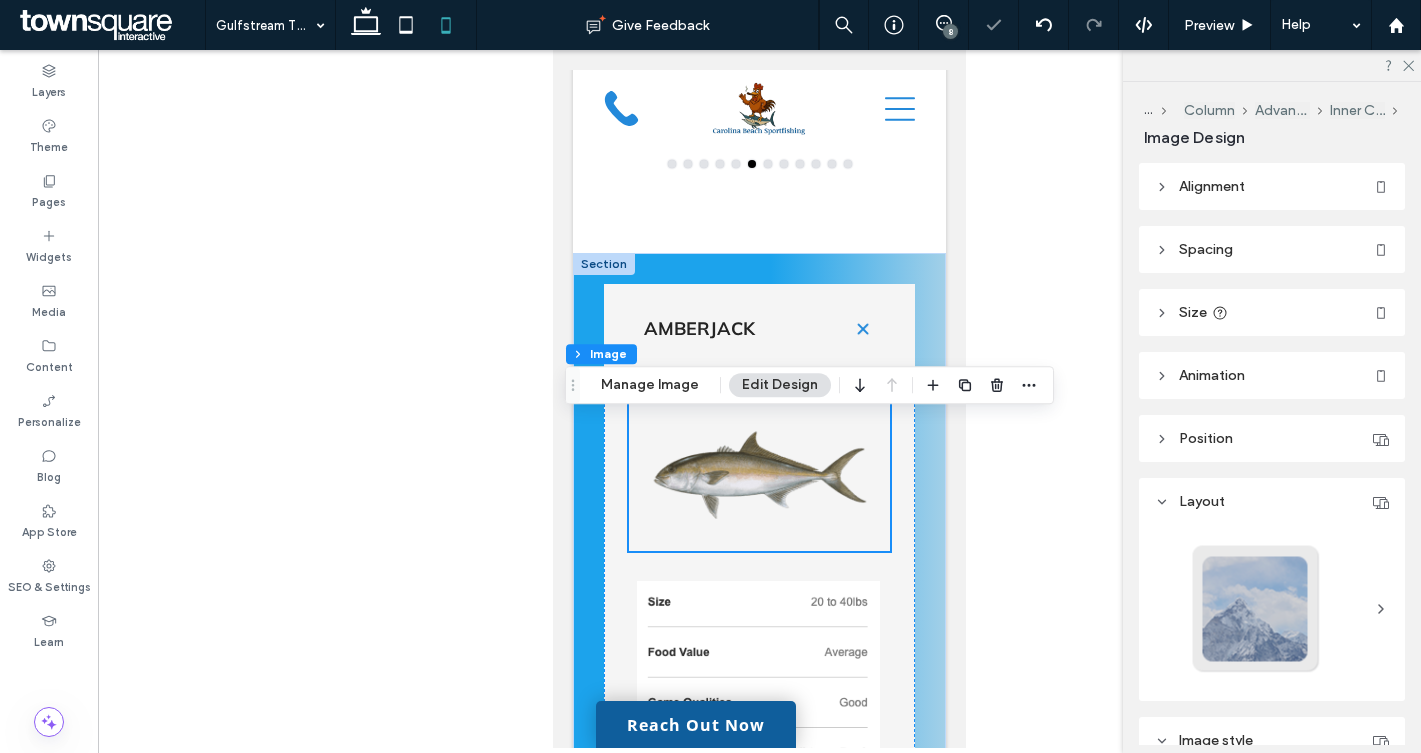 scroll, scrollTop: 1758, scrollLeft: 0, axis: vertical 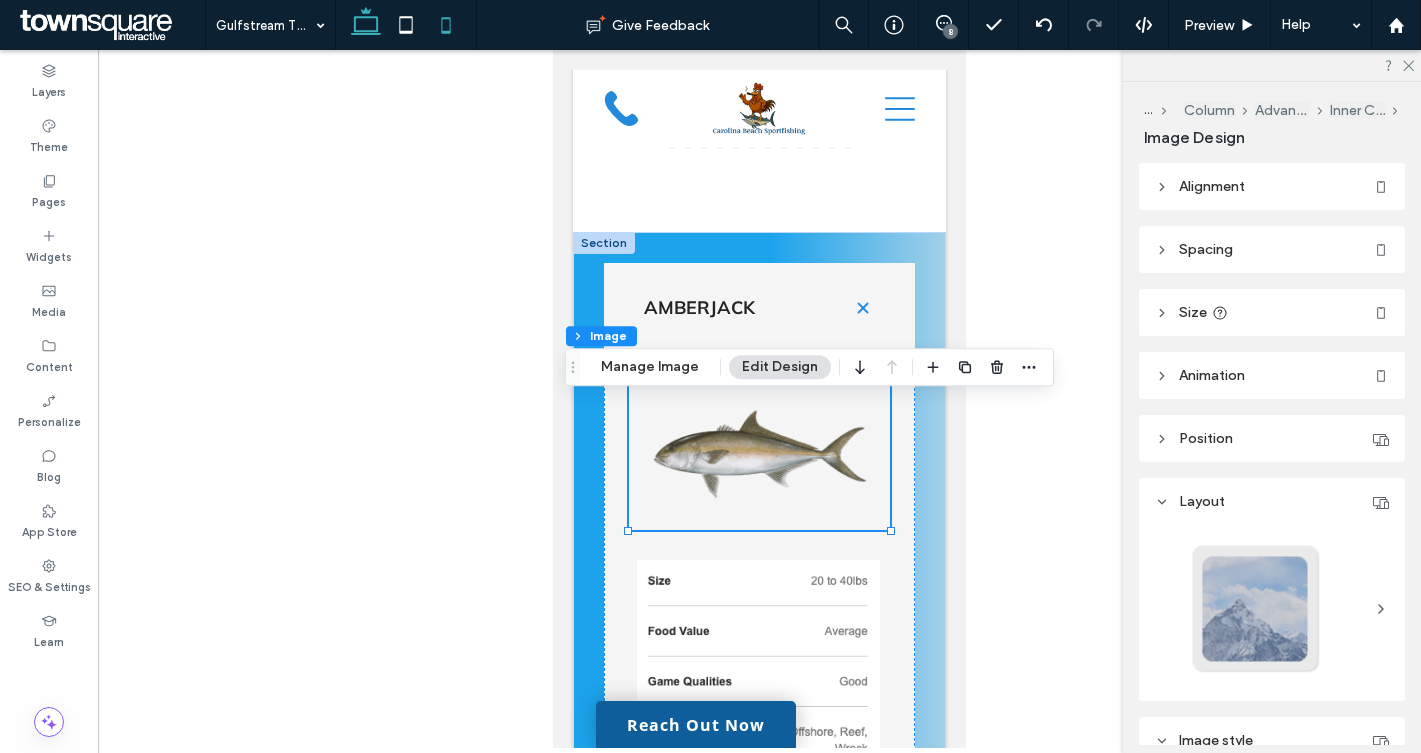 click 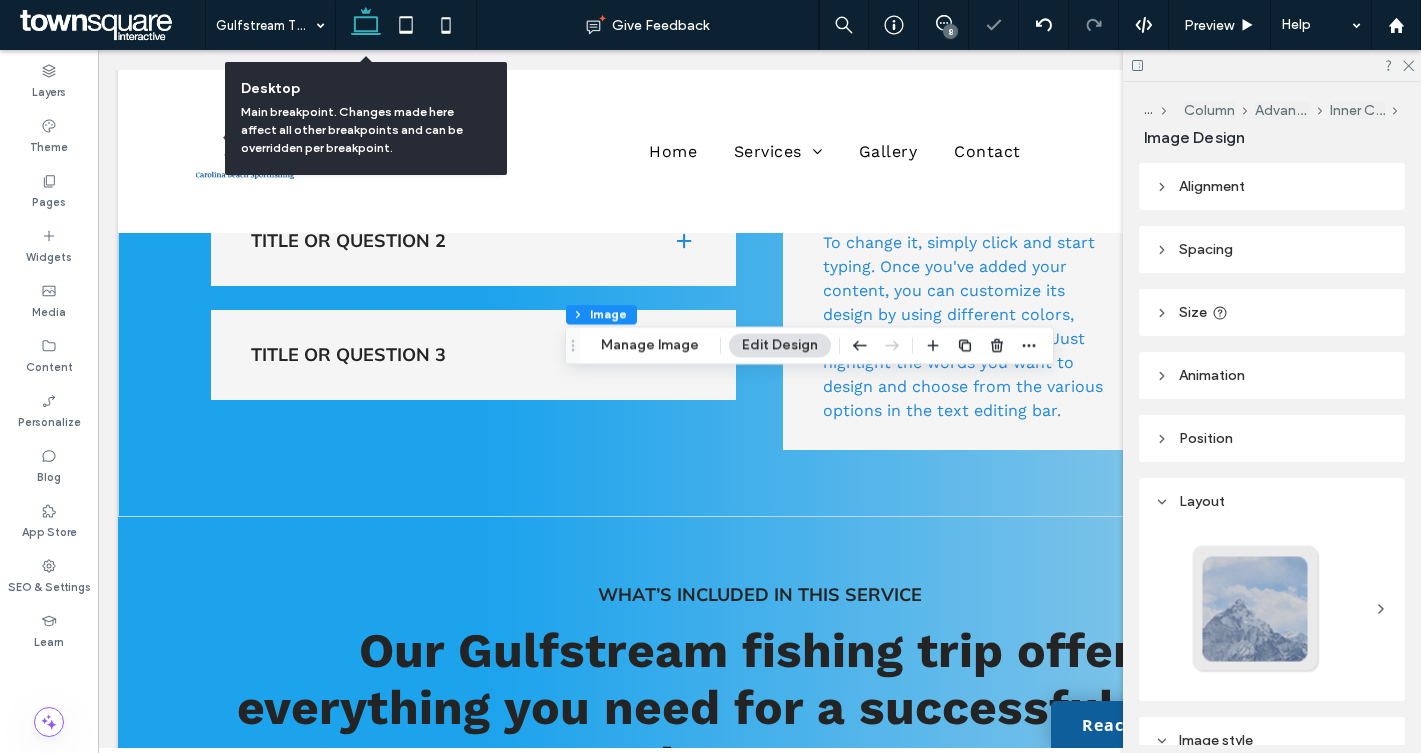 scroll, scrollTop: 1238, scrollLeft: 0, axis: vertical 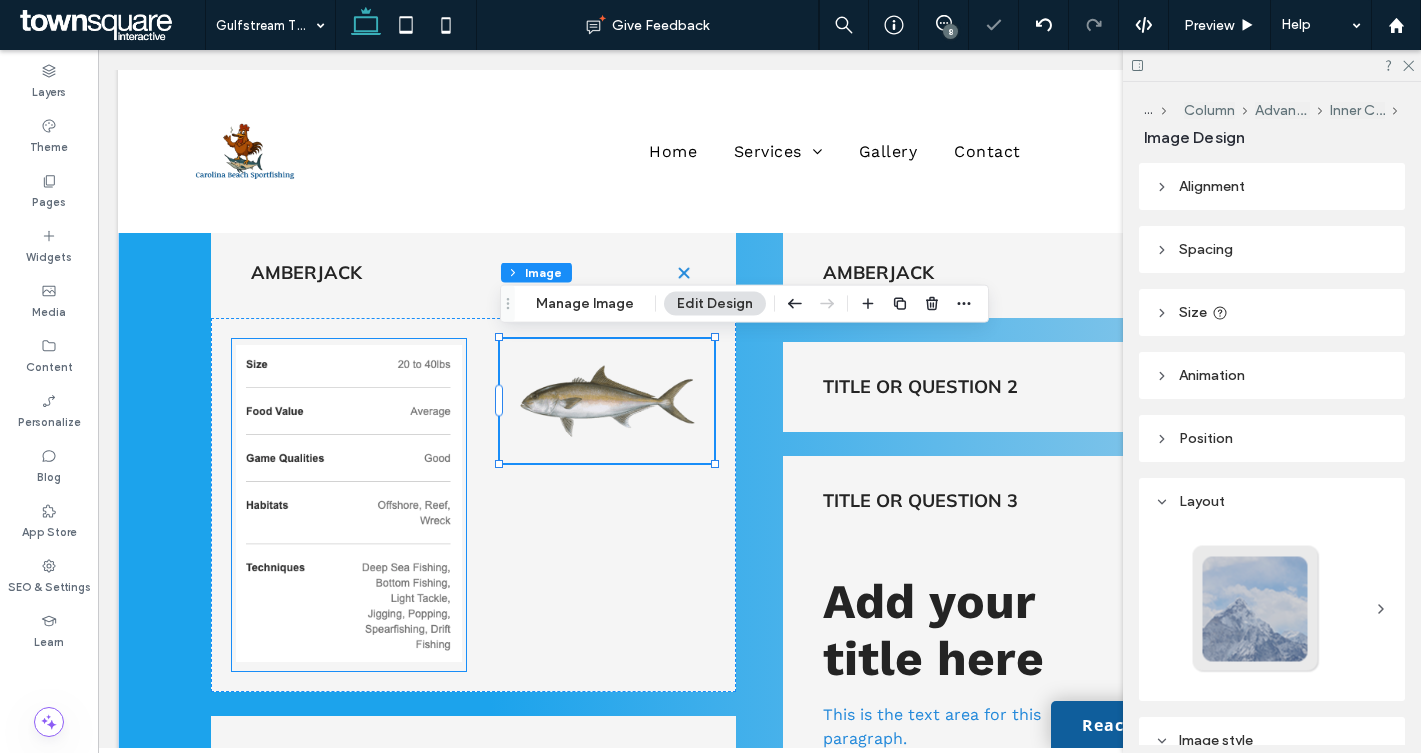 click at bounding box center [349, 503] 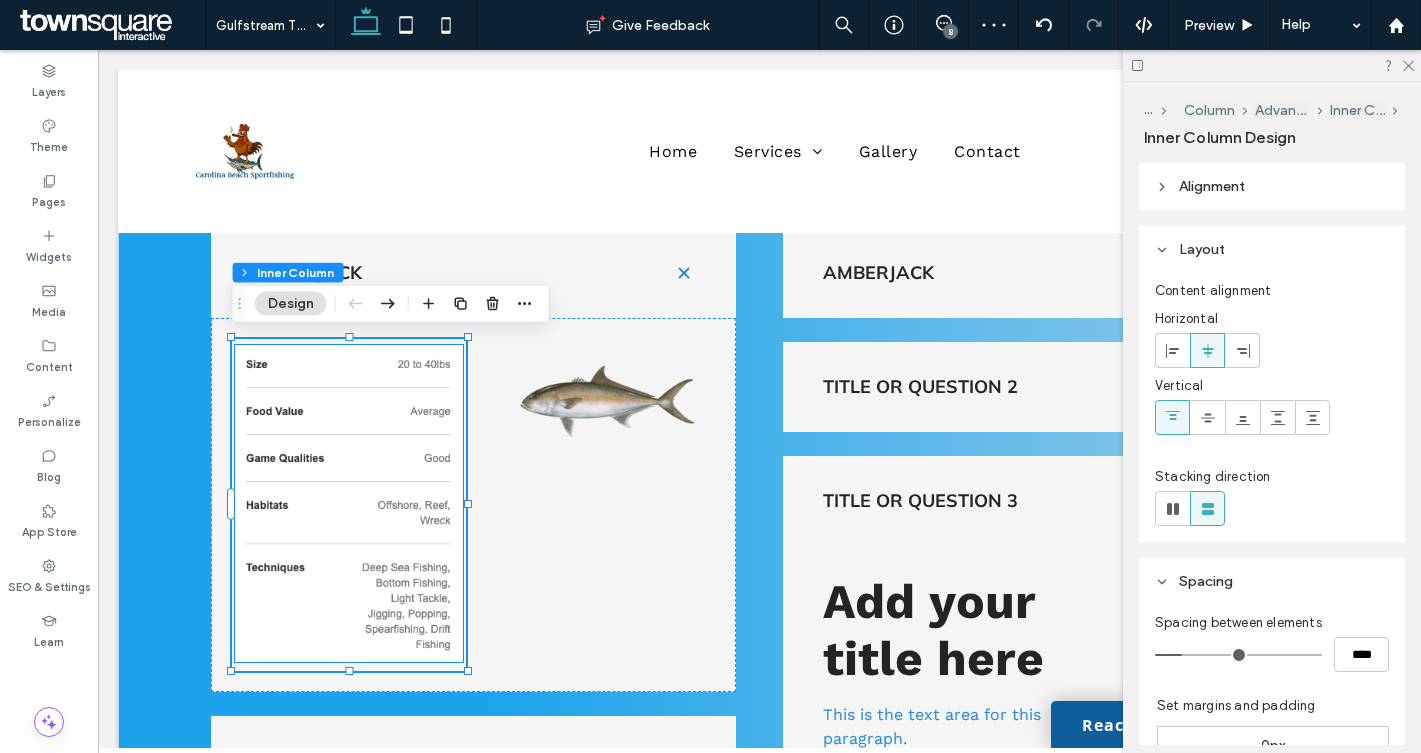 click at bounding box center [349, 503] 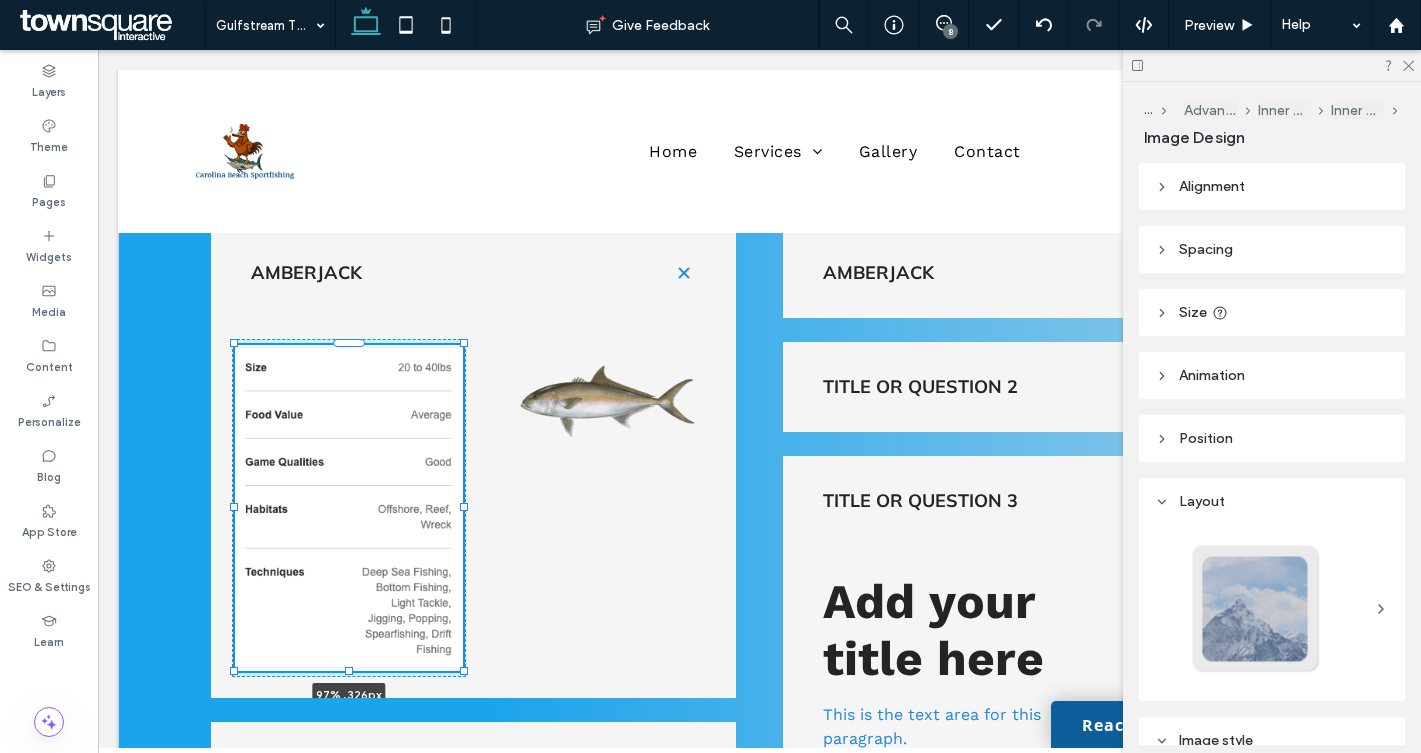 click at bounding box center [349, 671] 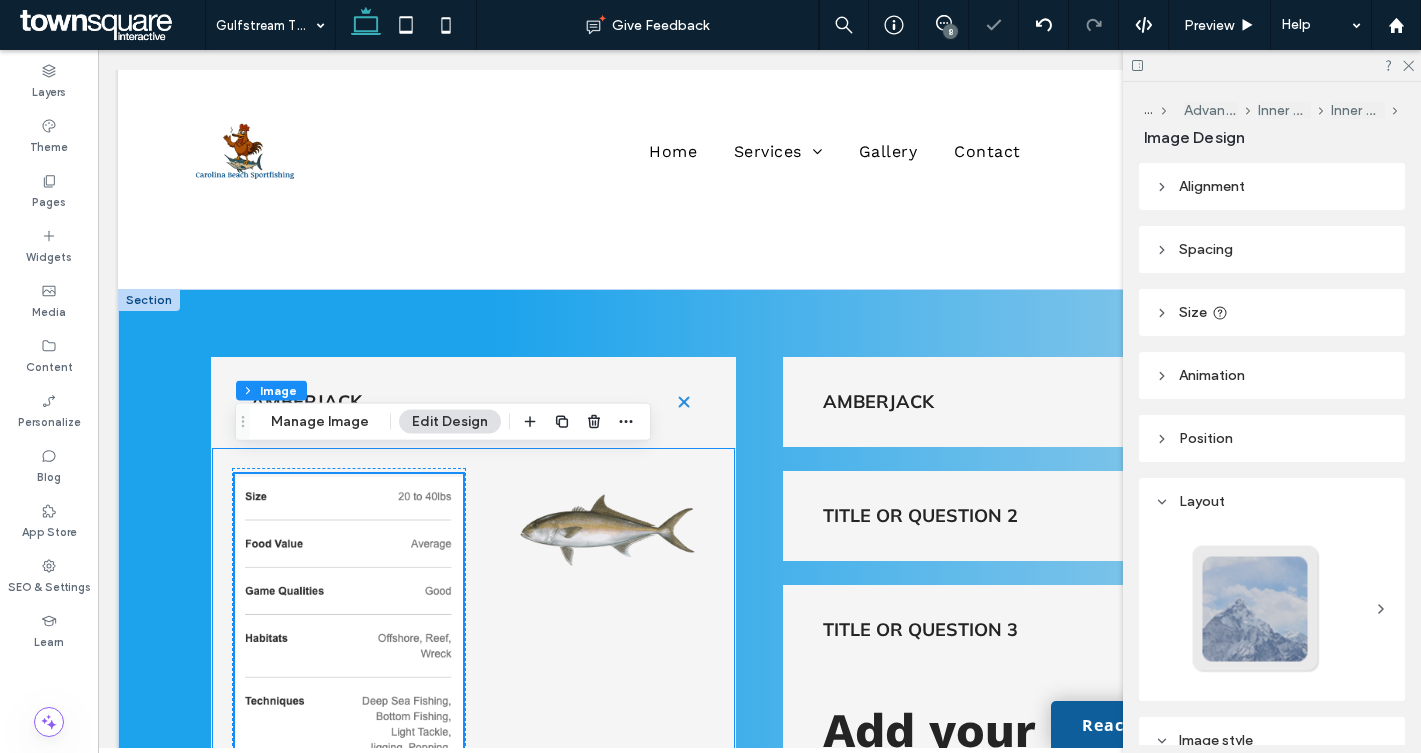 scroll, scrollTop: 1103, scrollLeft: 0, axis: vertical 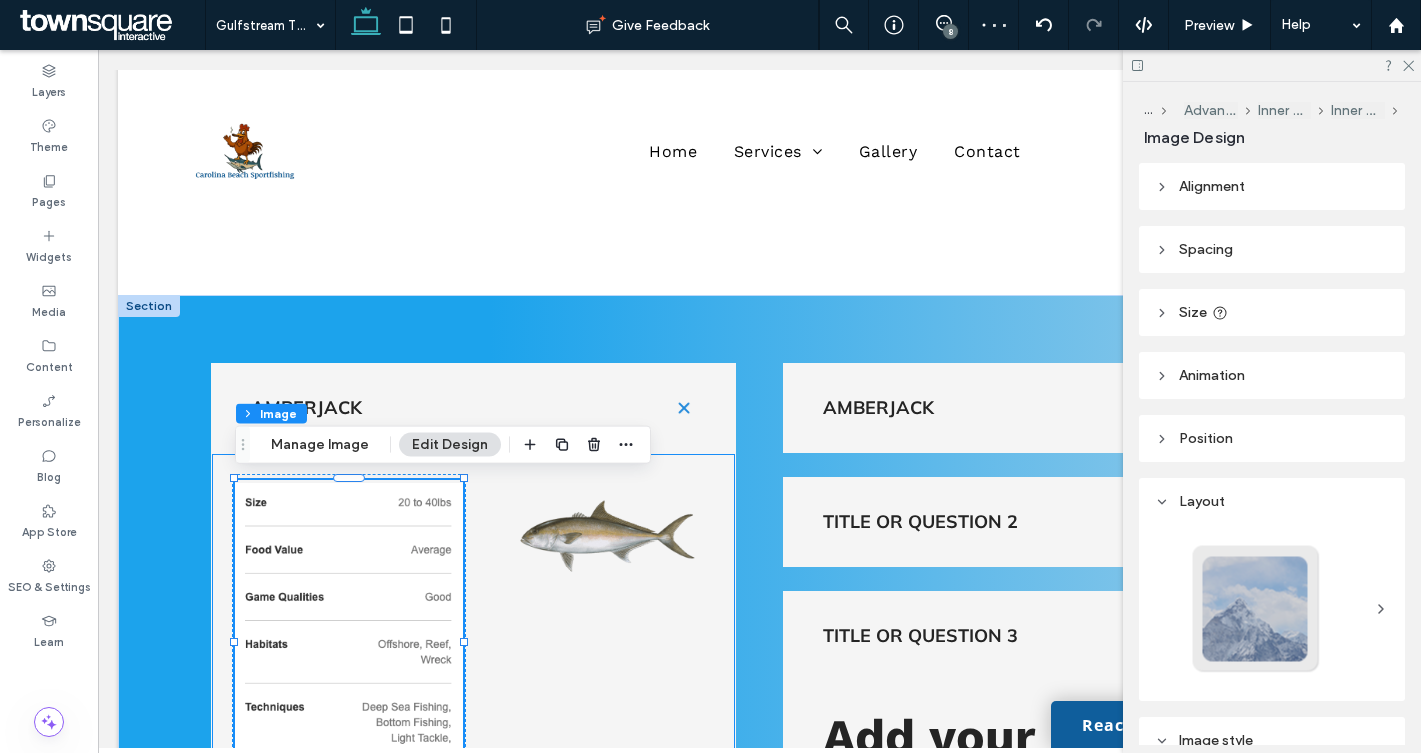 click on "97% , 326px" at bounding box center [474, 643] 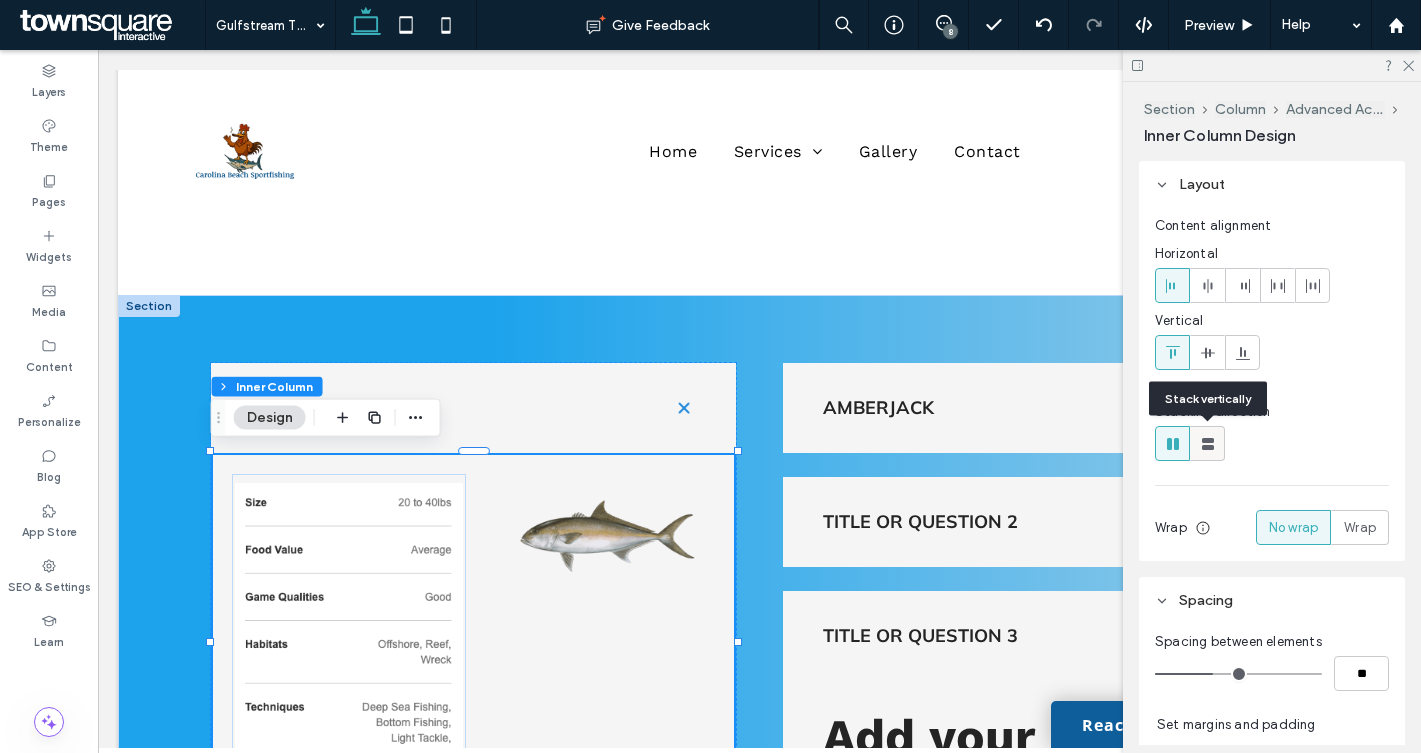 click 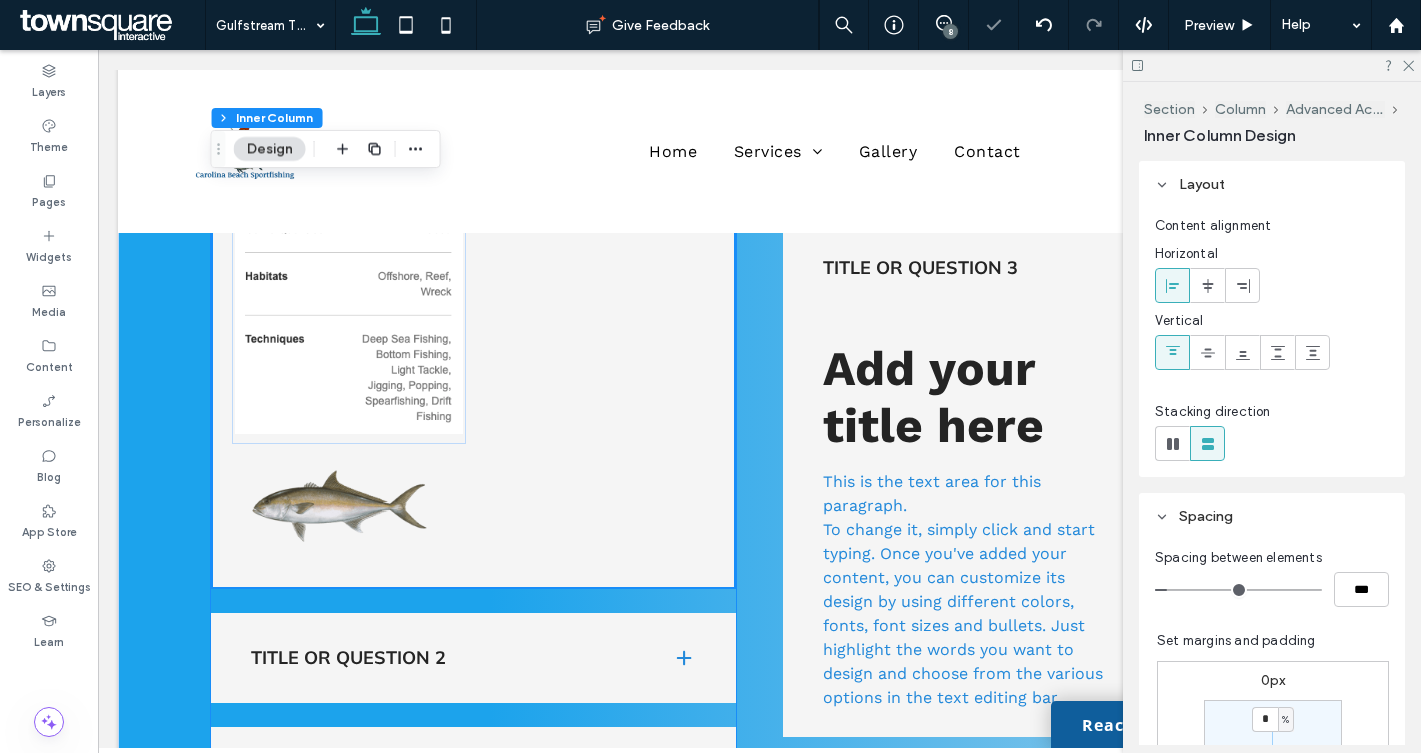 scroll, scrollTop: 1450, scrollLeft: 0, axis: vertical 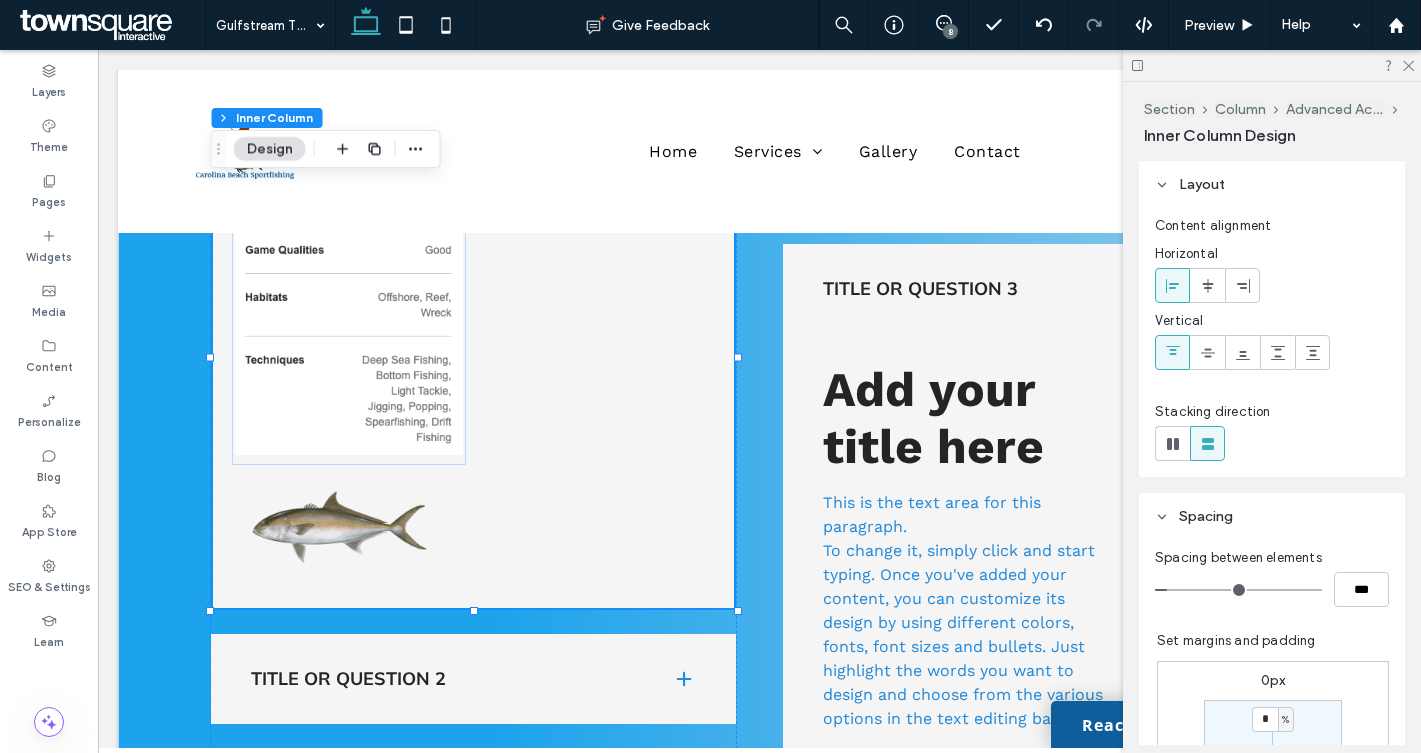 click at bounding box center [474, 358] 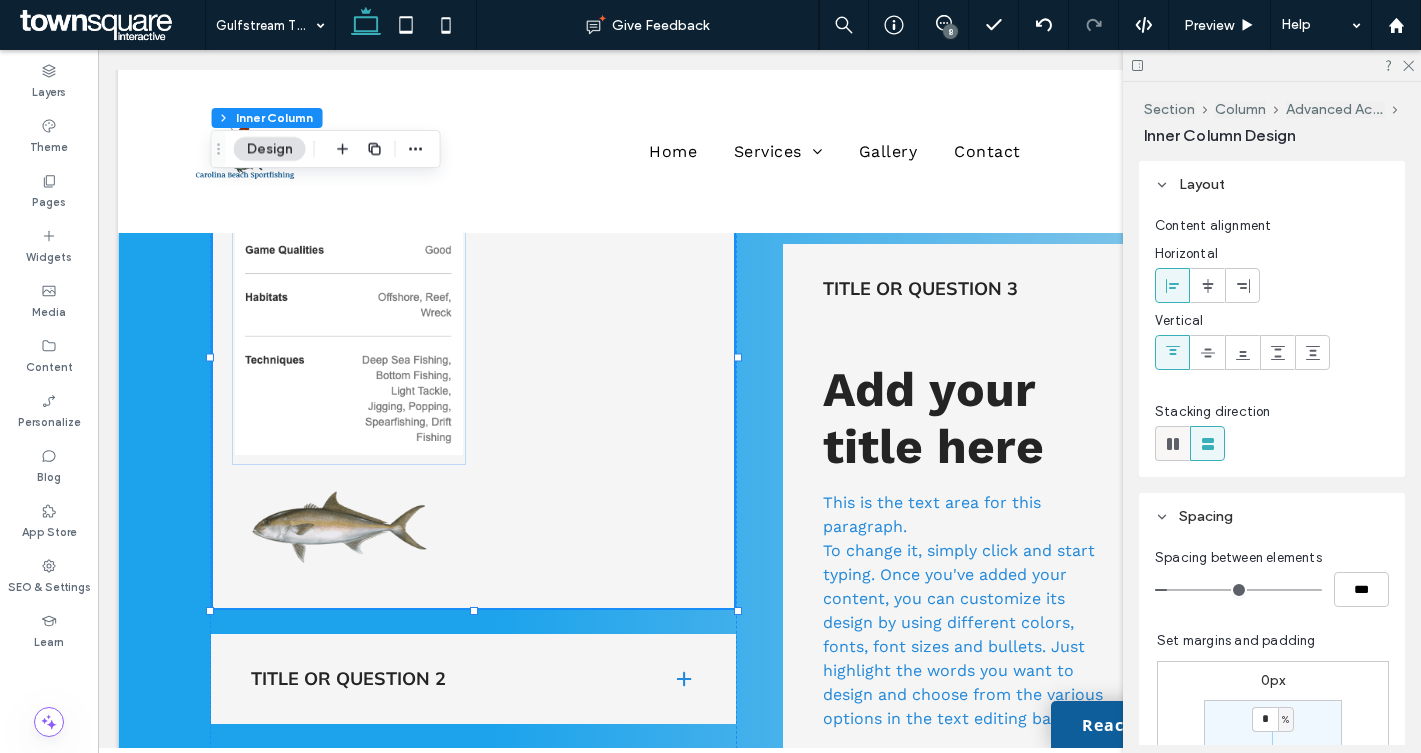 click 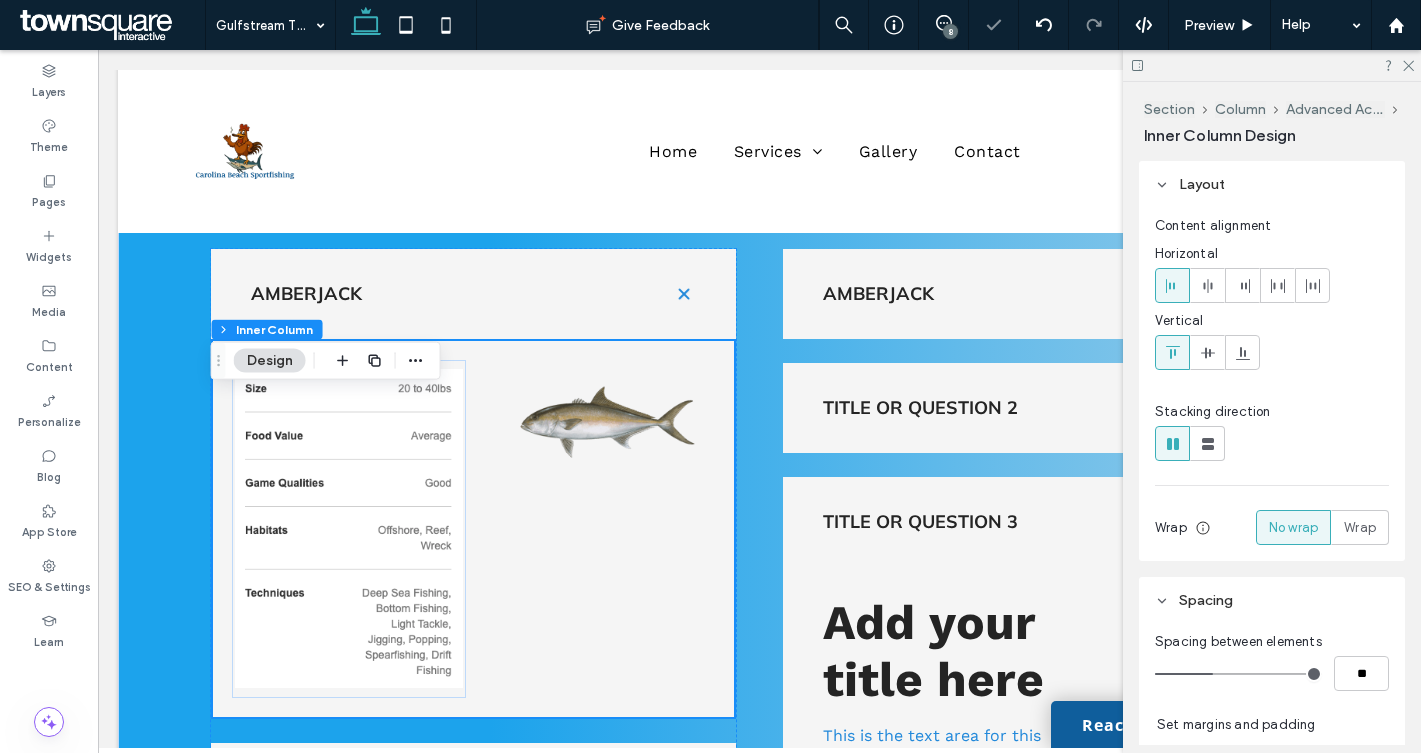 scroll, scrollTop: 1160, scrollLeft: 0, axis: vertical 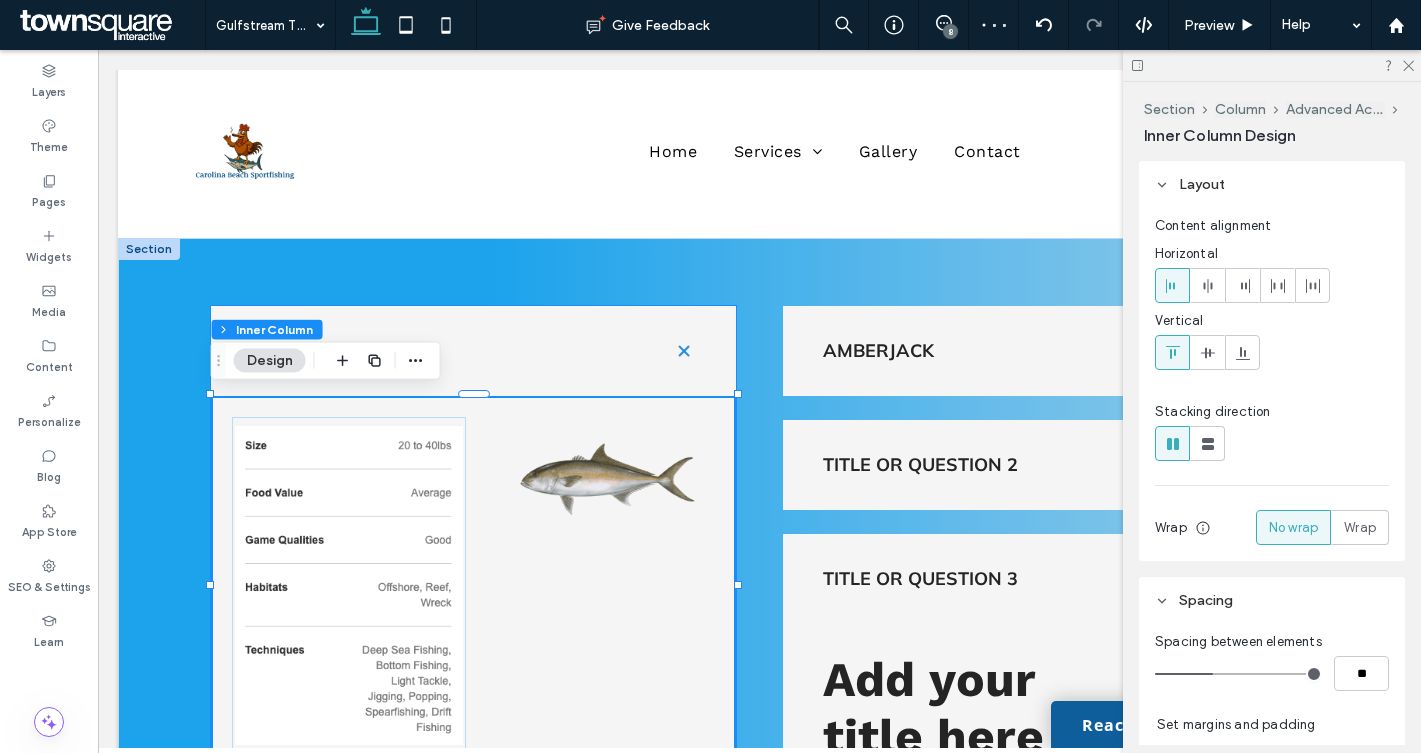 click on "Amberjack" at bounding box center [474, 351] 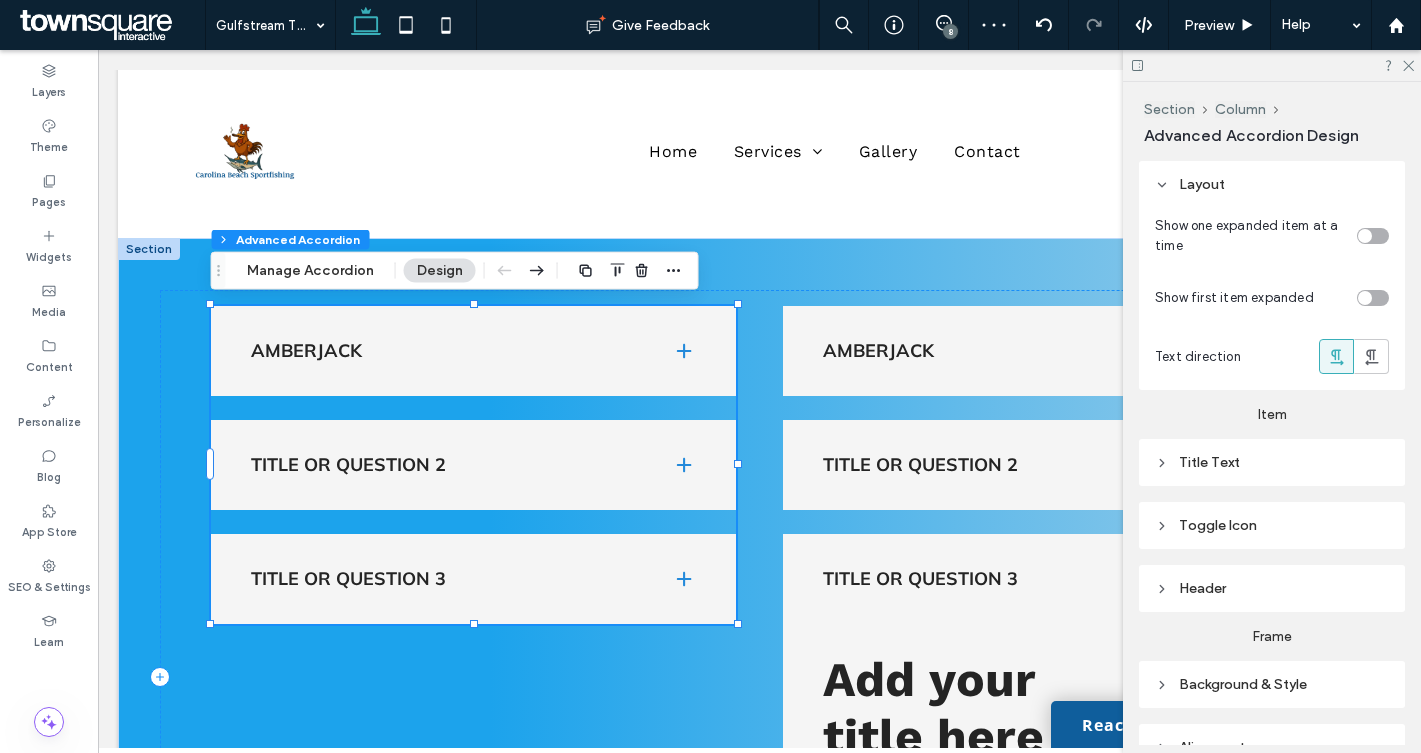 click on "Amberjack" at bounding box center [474, 351] 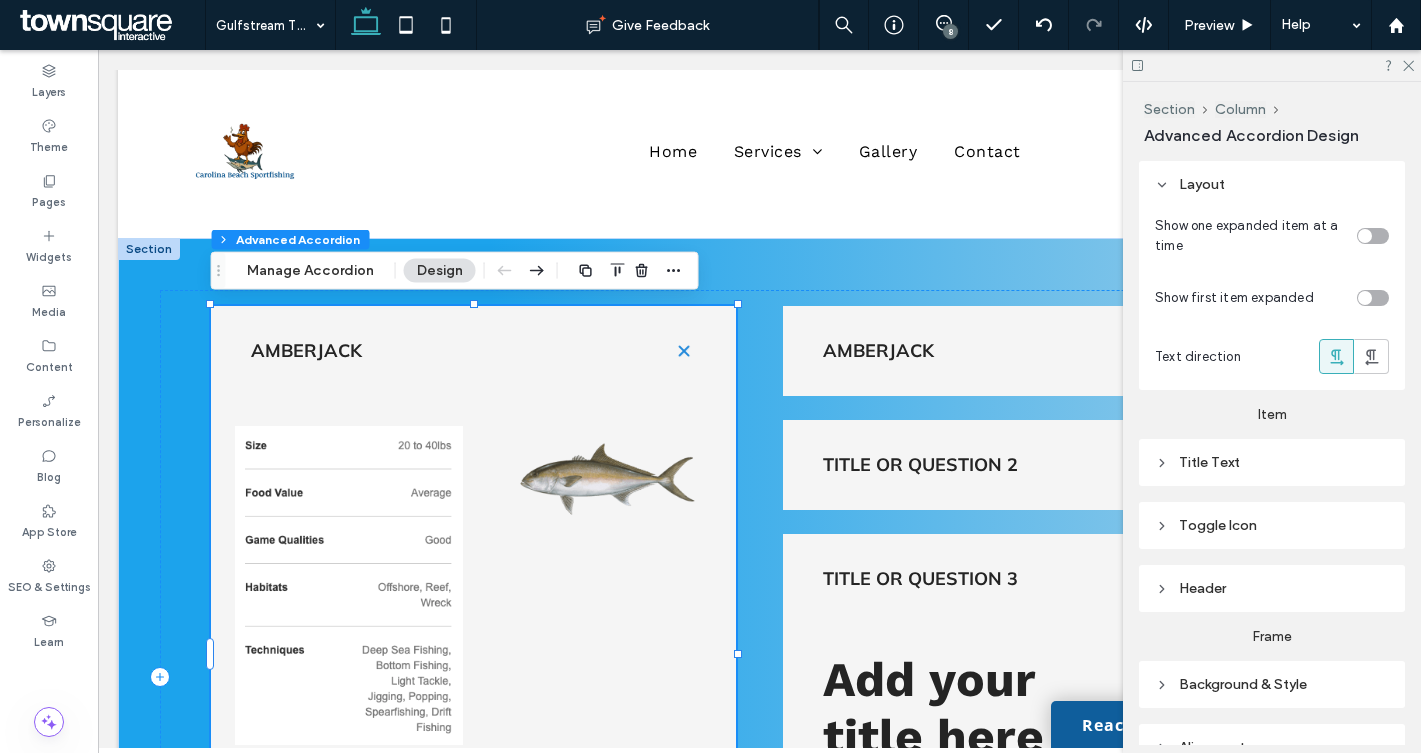 click on "Amberjack" at bounding box center [474, 351] 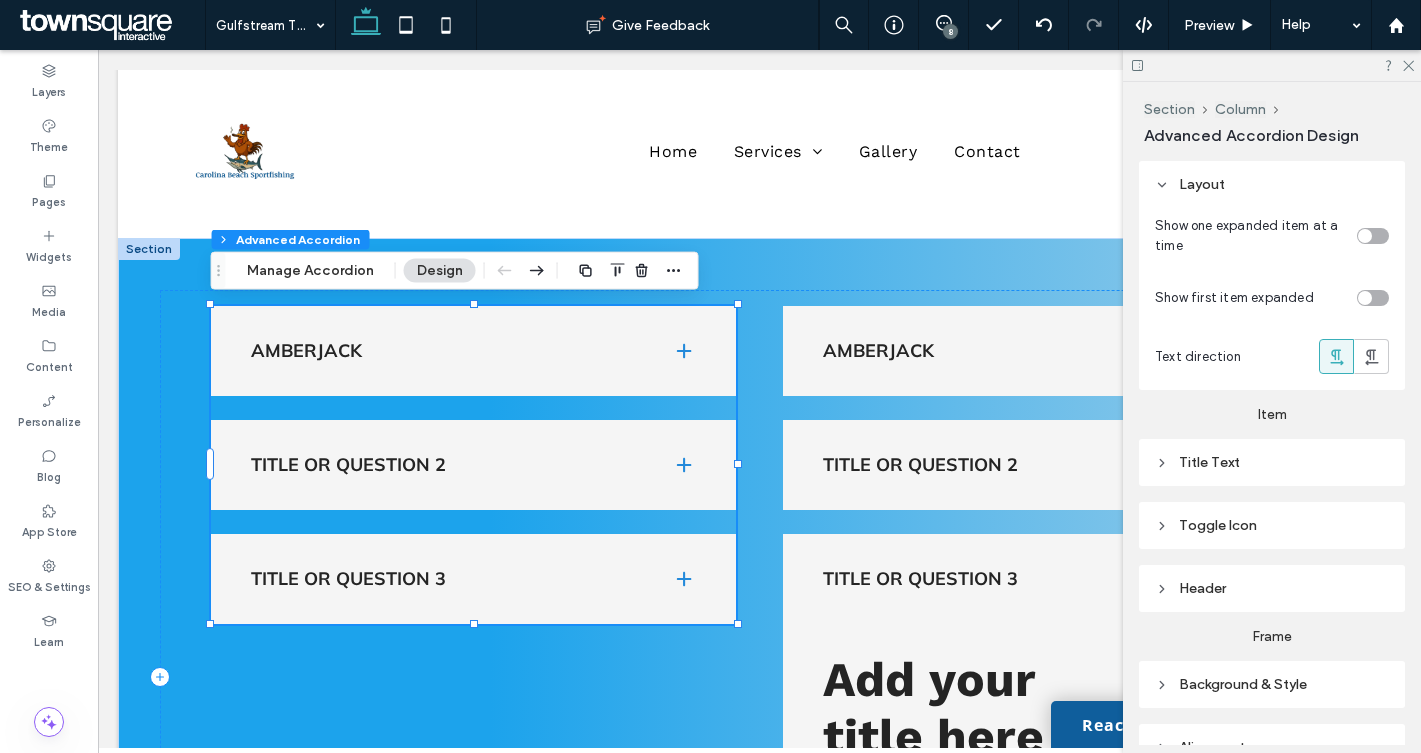 click on "Amberjack" at bounding box center [474, 351] 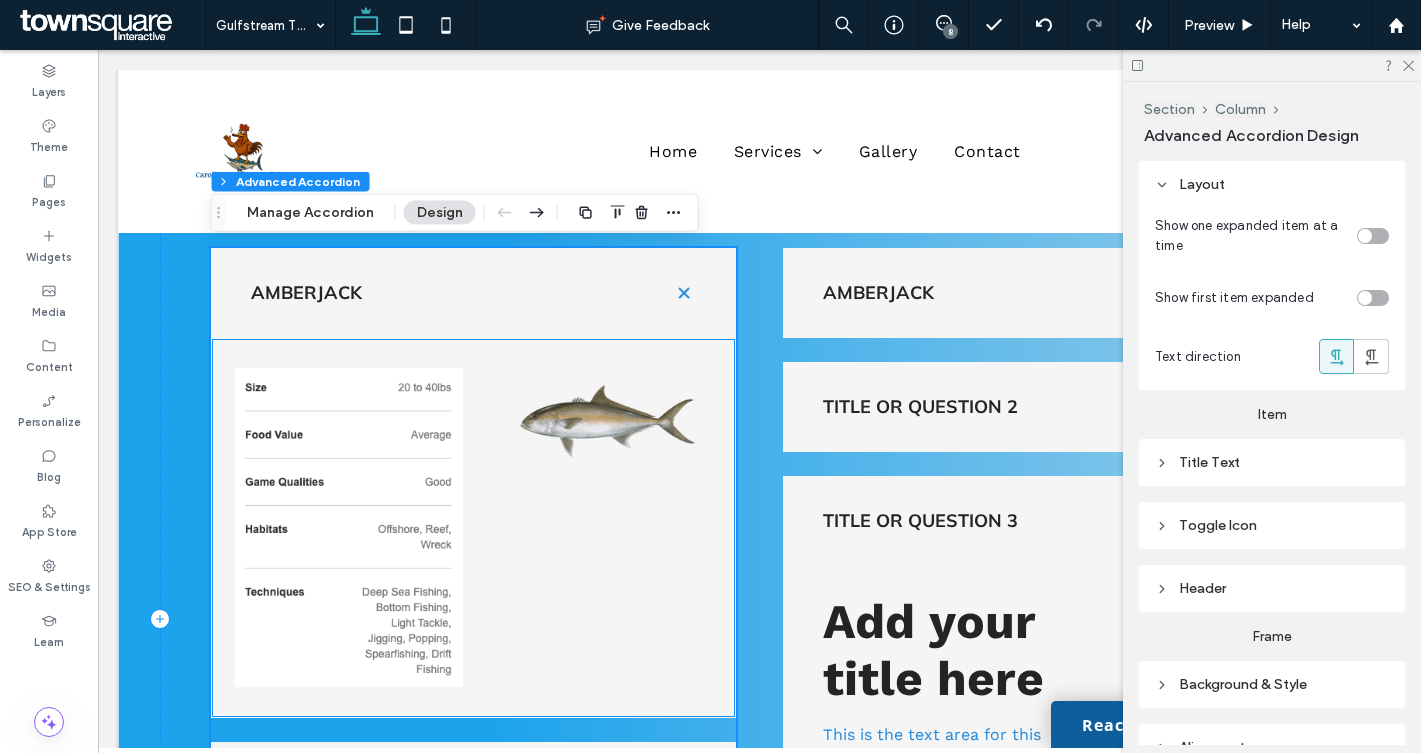 scroll, scrollTop: 1214, scrollLeft: 0, axis: vertical 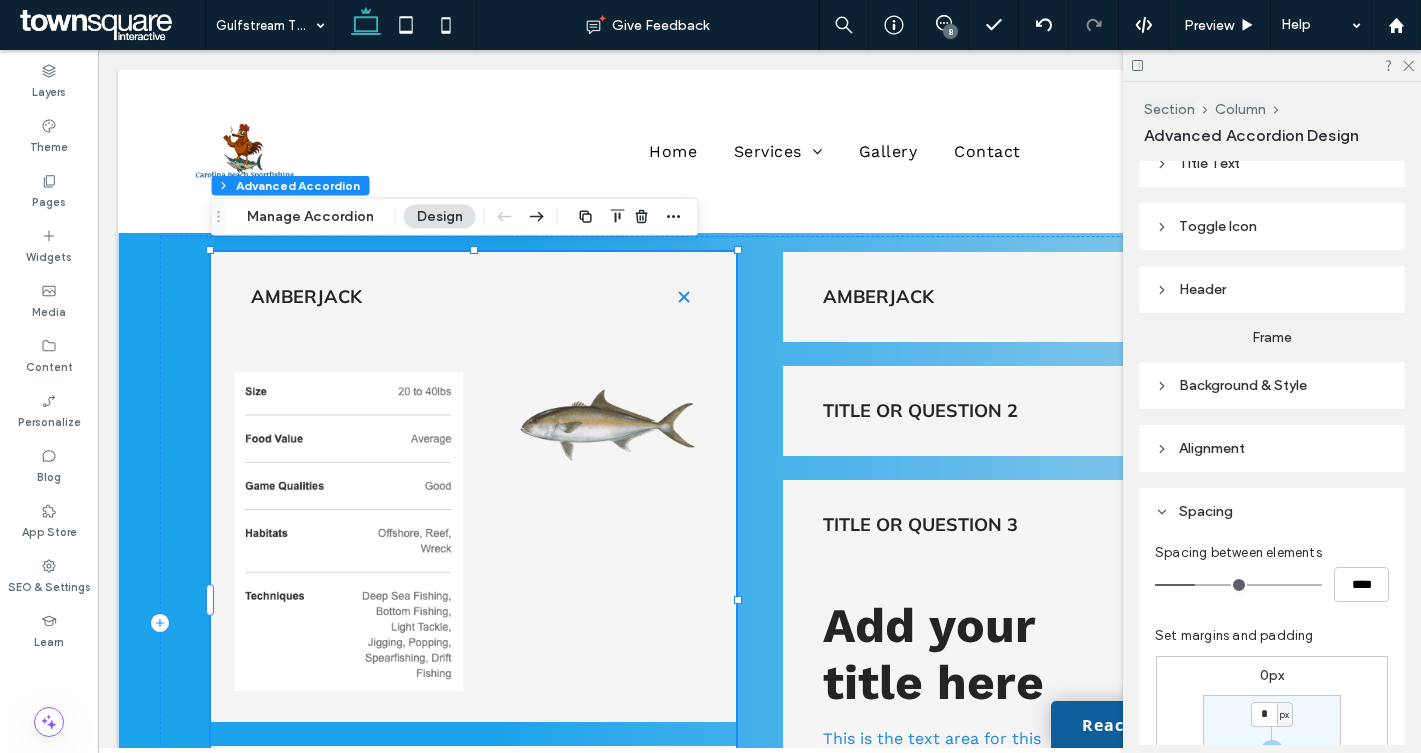 click on "Background & Style" at bounding box center (1272, 385) 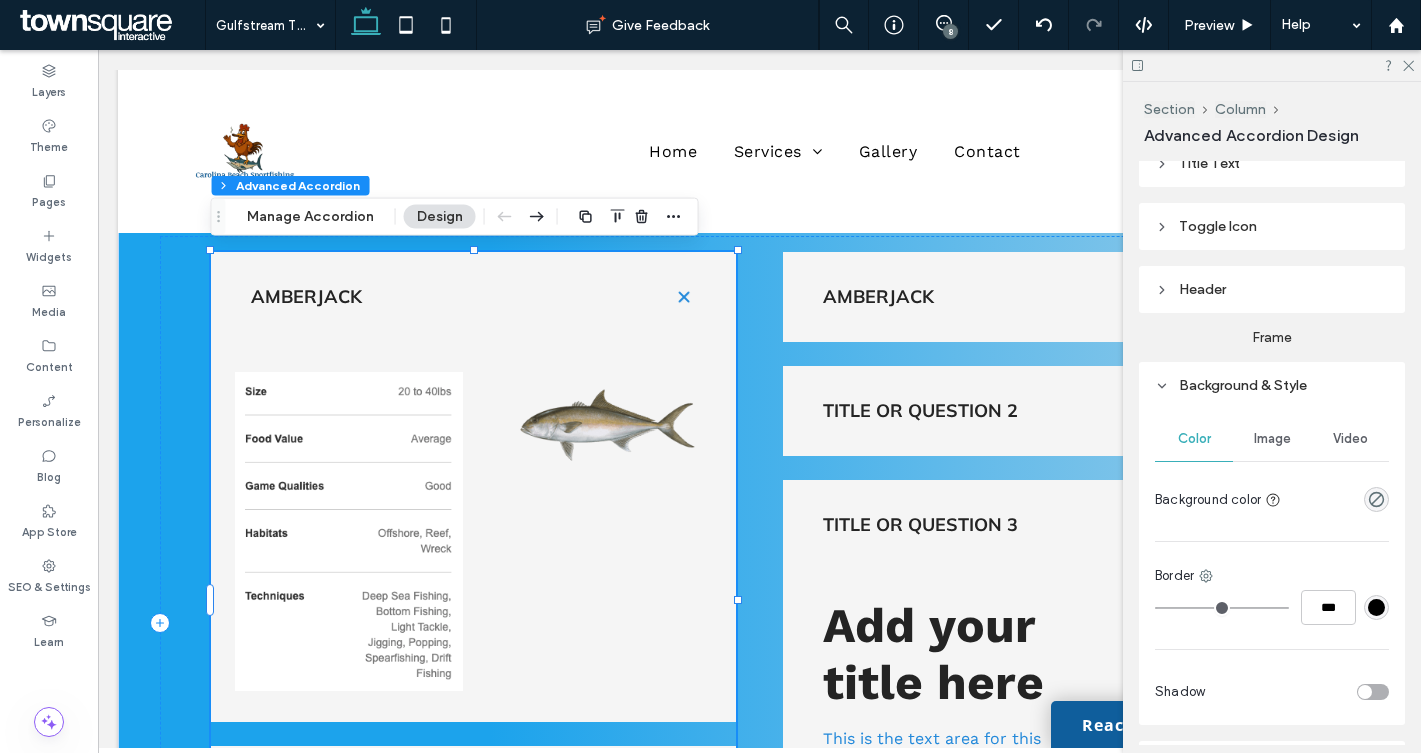click at bounding box center [1376, 607] 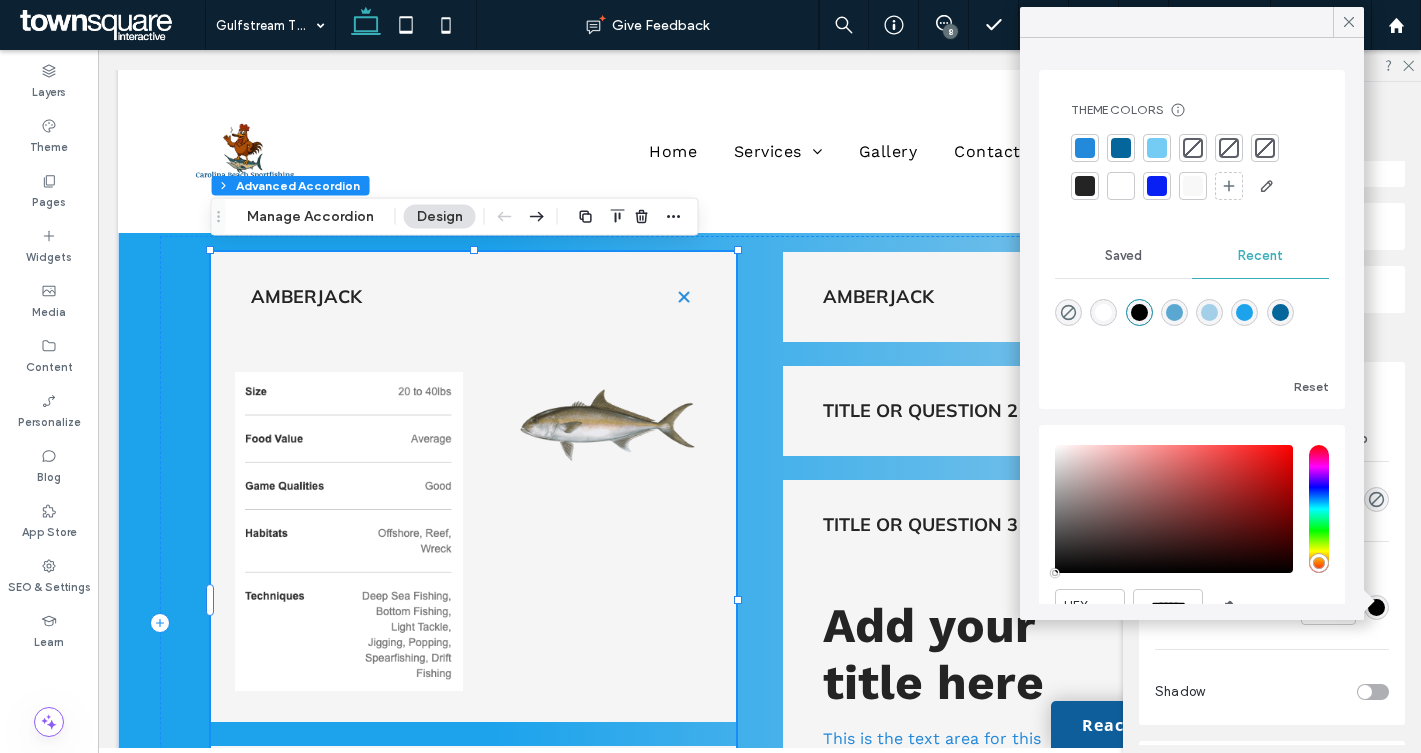 click at bounding box center (1103, 312) 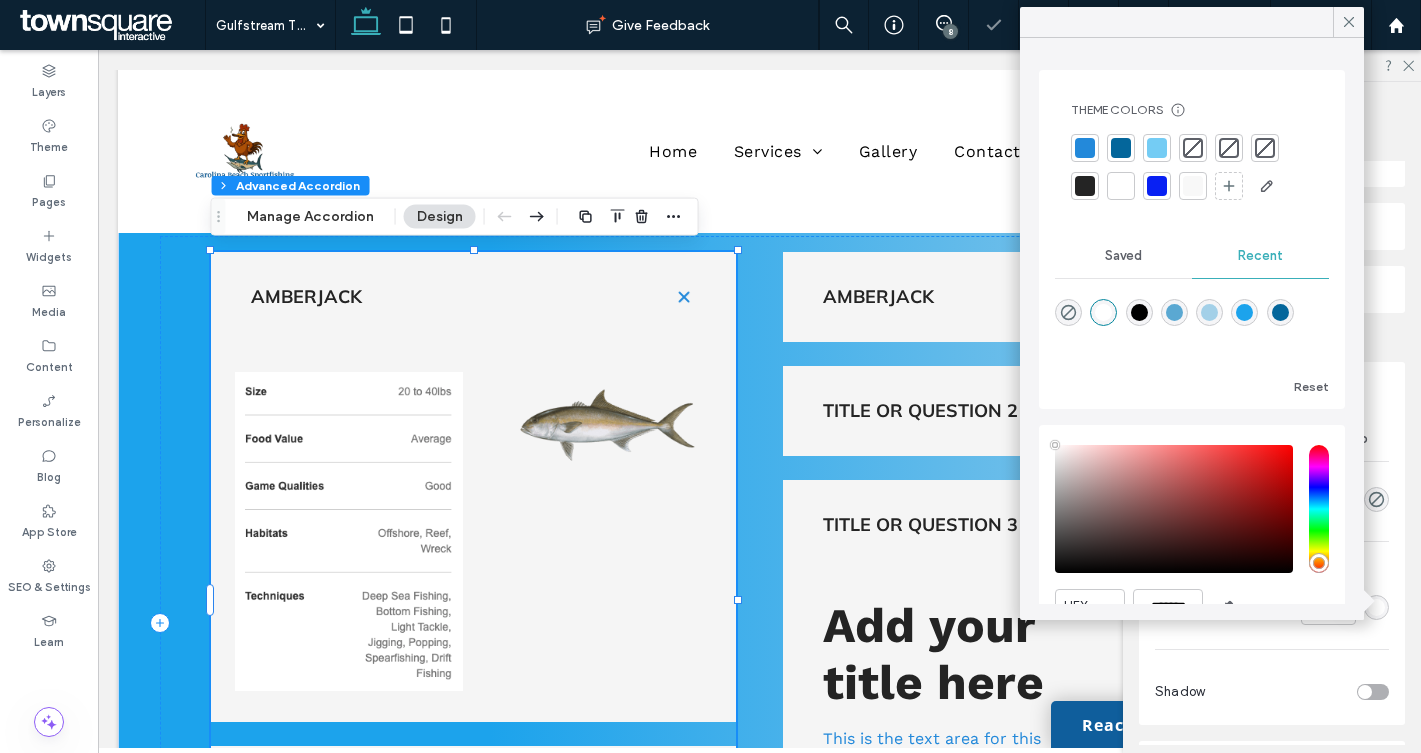 click on "Color Image Video Background color Border *** Shadow" at bounding box center (1272, 567) 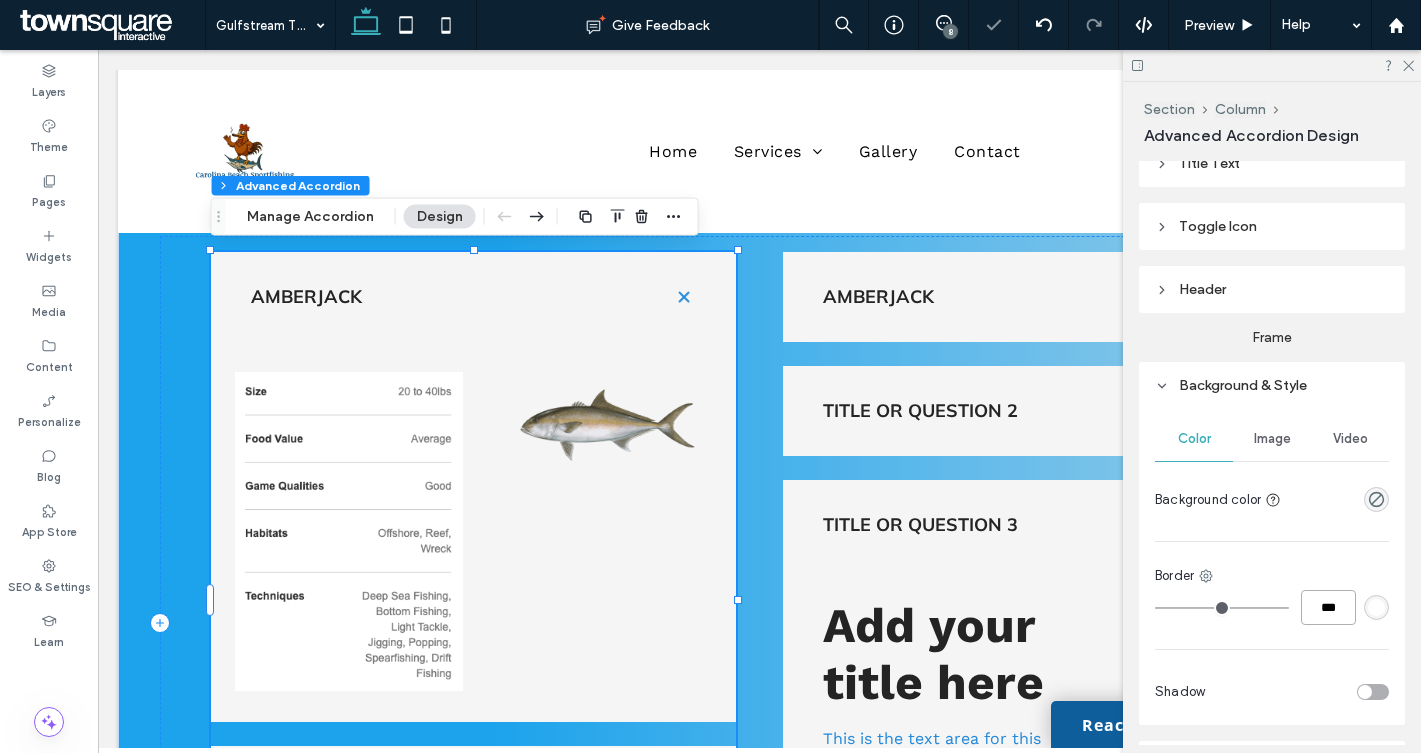 click on "***" at bounding box center (1328, 607) 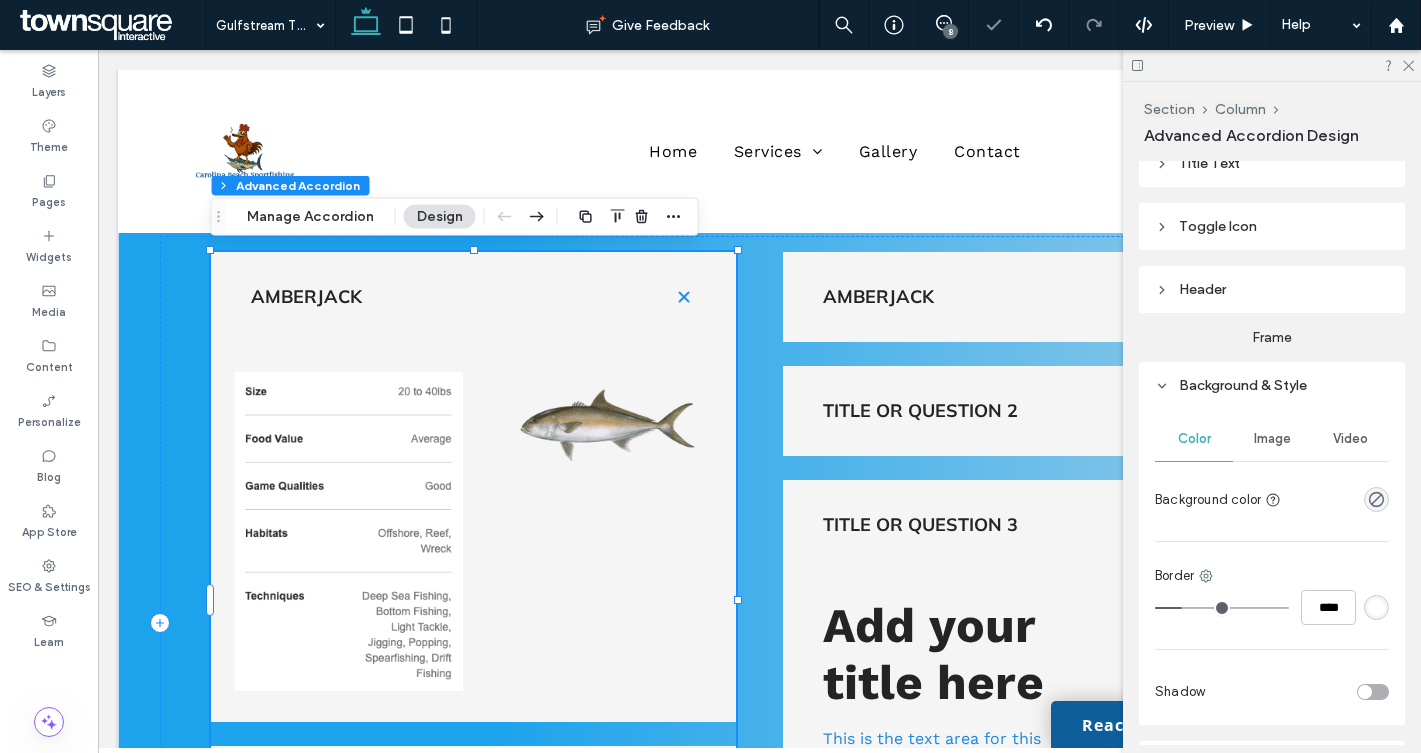 click on "Color Image Video Background color Border **** Shadow" at bounding box center (1272, 567) 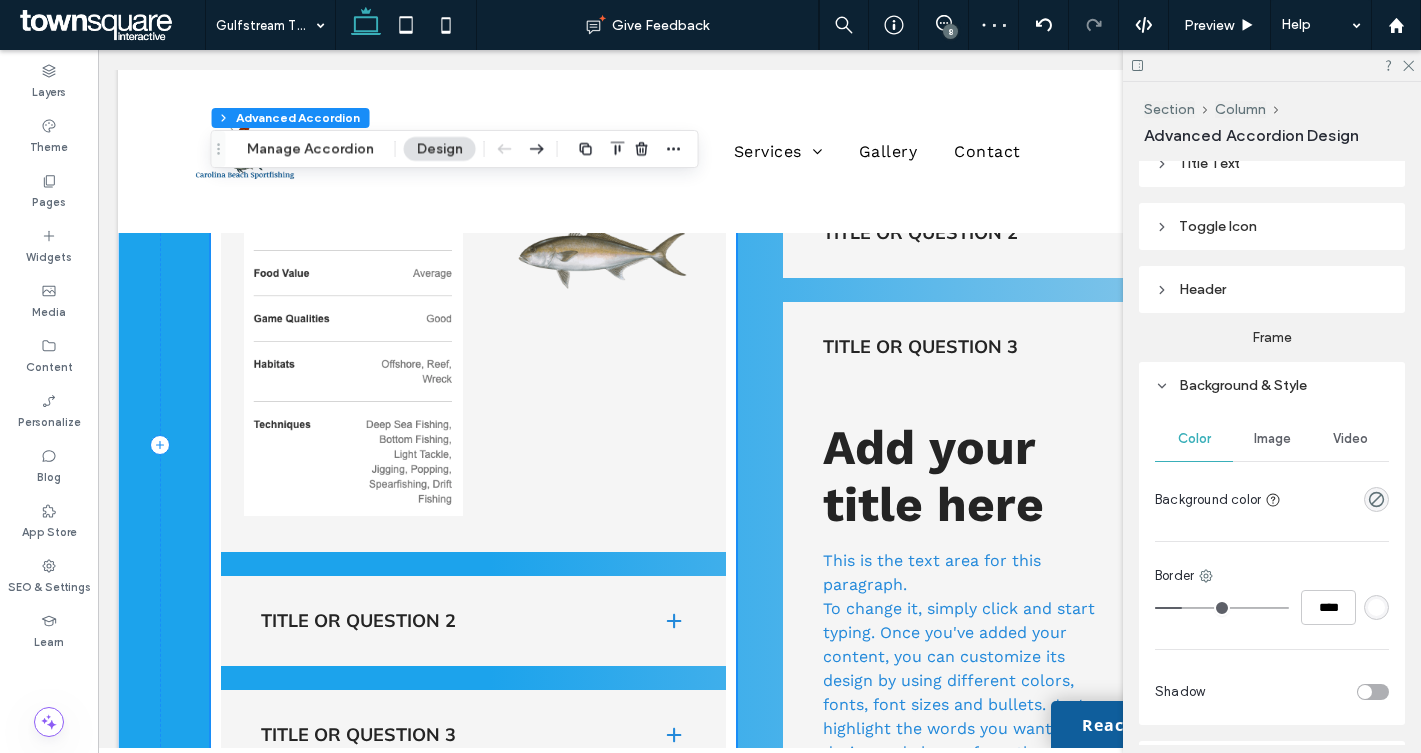 scroll, scrollTop: 1391, scrollLeft: 0, axis: vertical 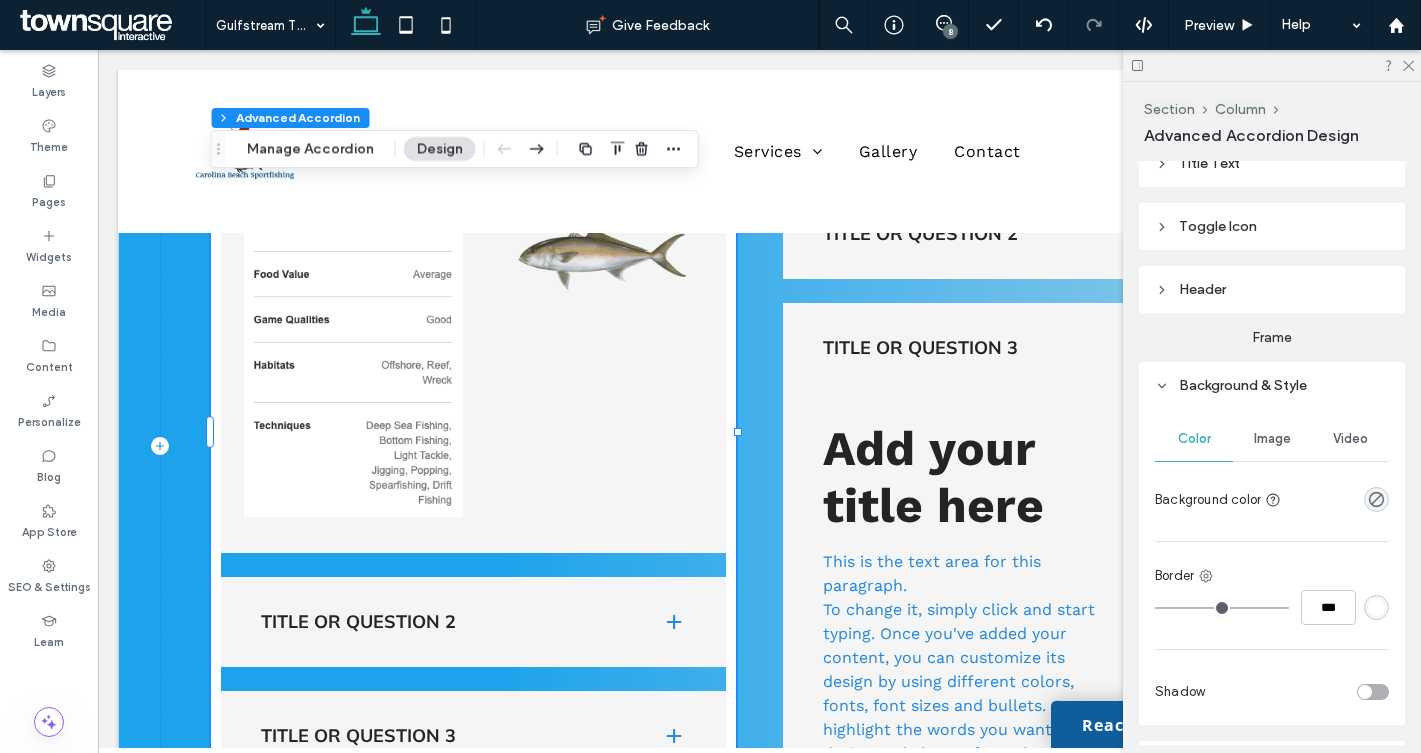 drag, startPoint x: 1186, startPoint y: 606, endPoint x: 1139, endPoint y: 607, distance: 47.010635 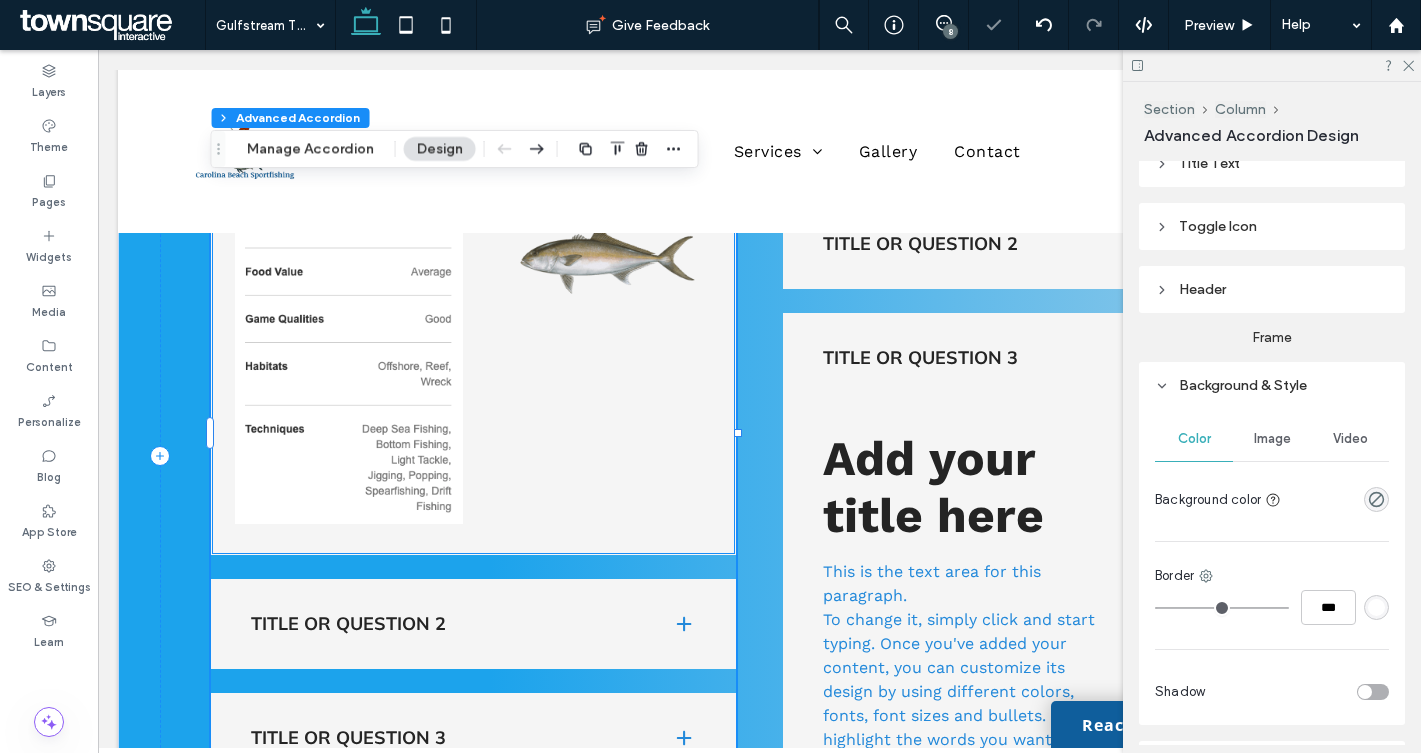 click at bounding box center (474, 365) 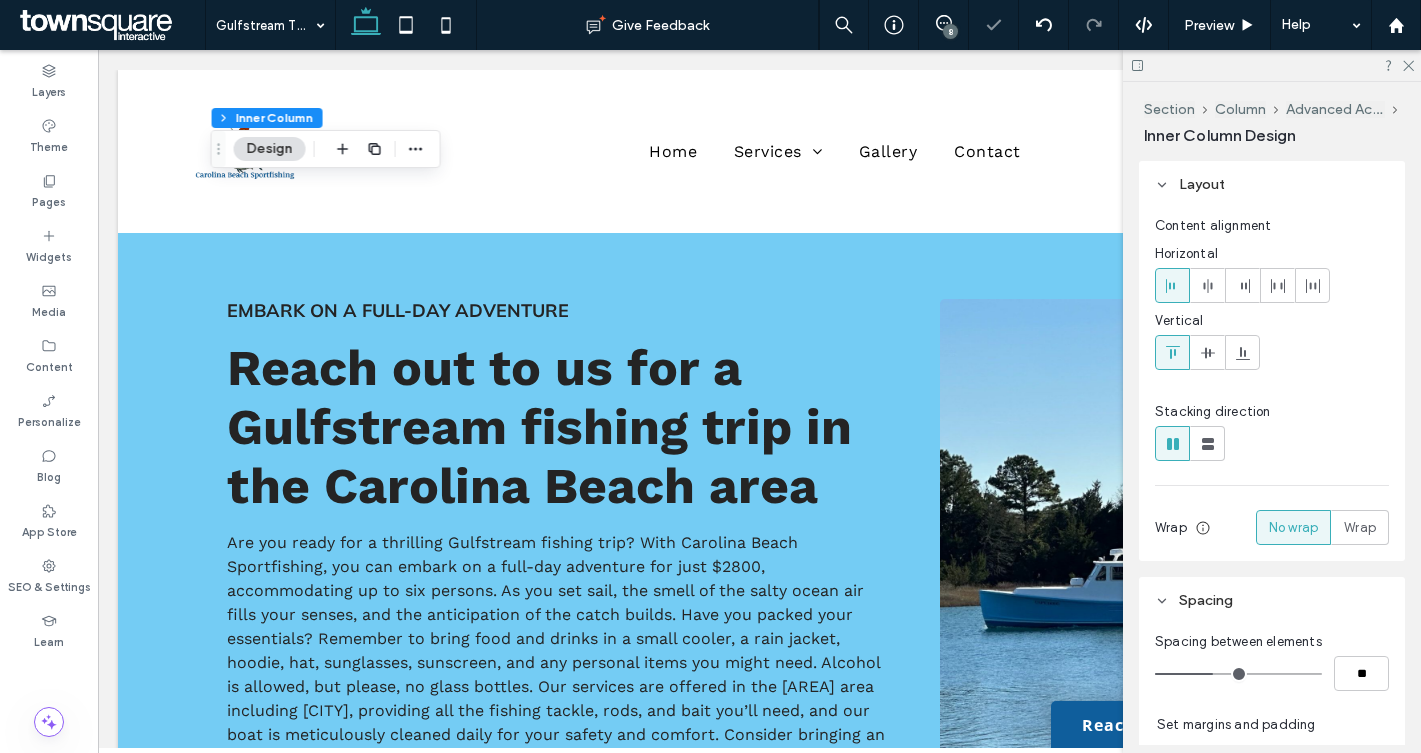 scroll, scrollTop: 1381, scrollLeft: 0, axis: vertical 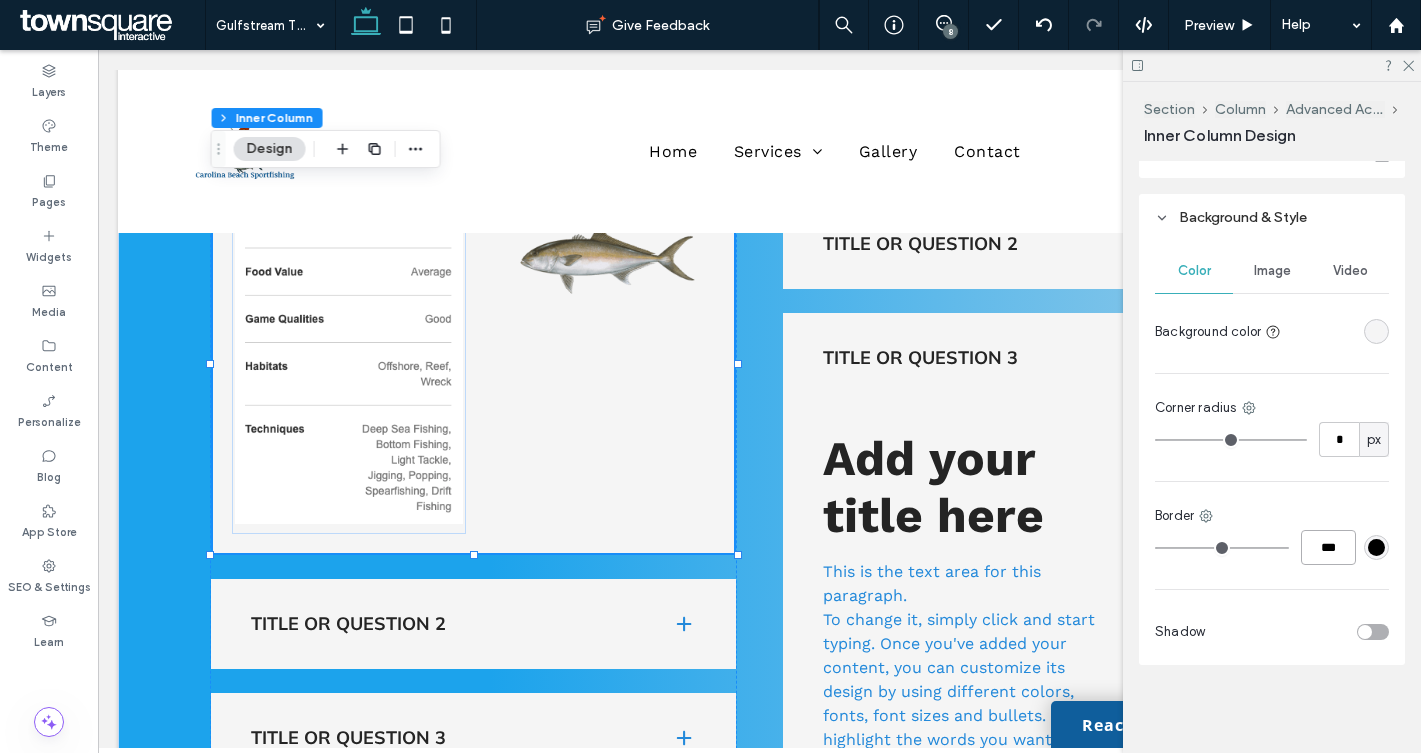 click on "***" at bounding box center (1328, 547) 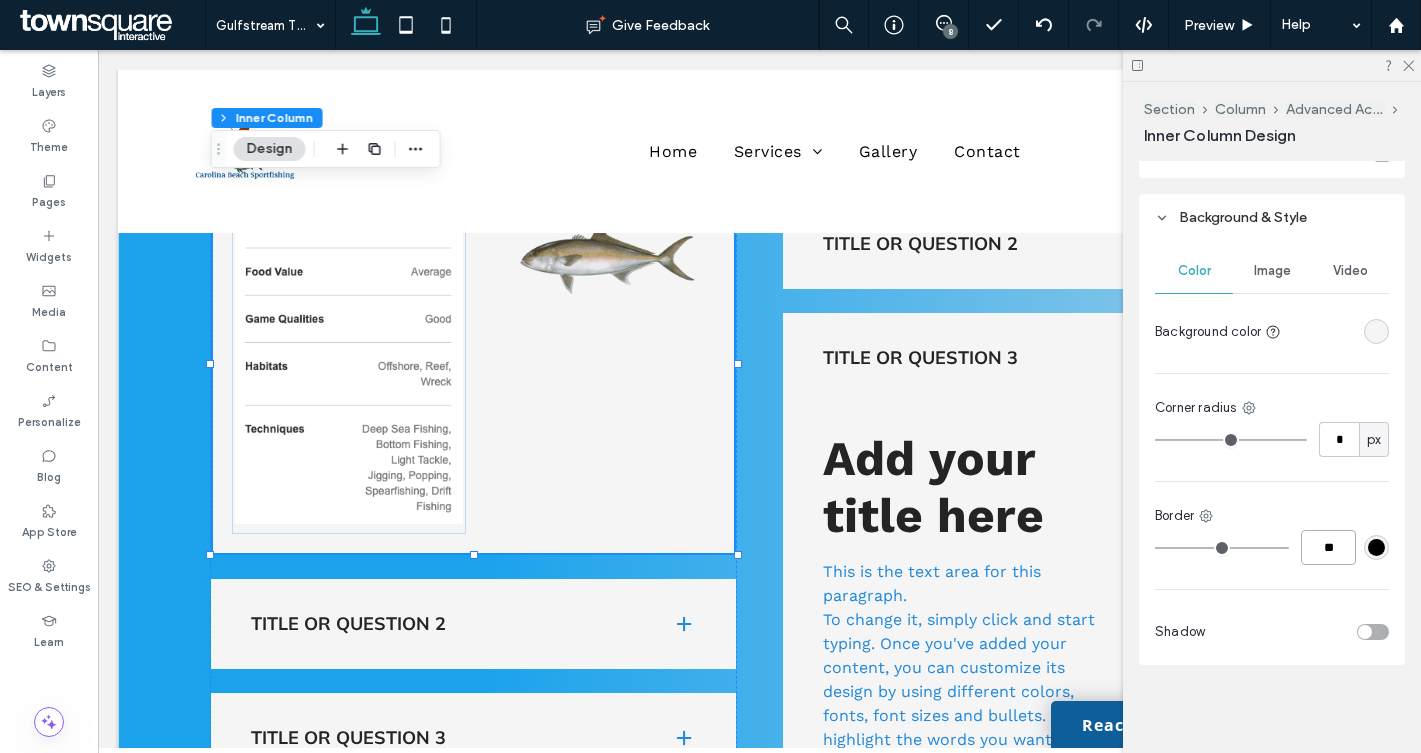 type on "**" 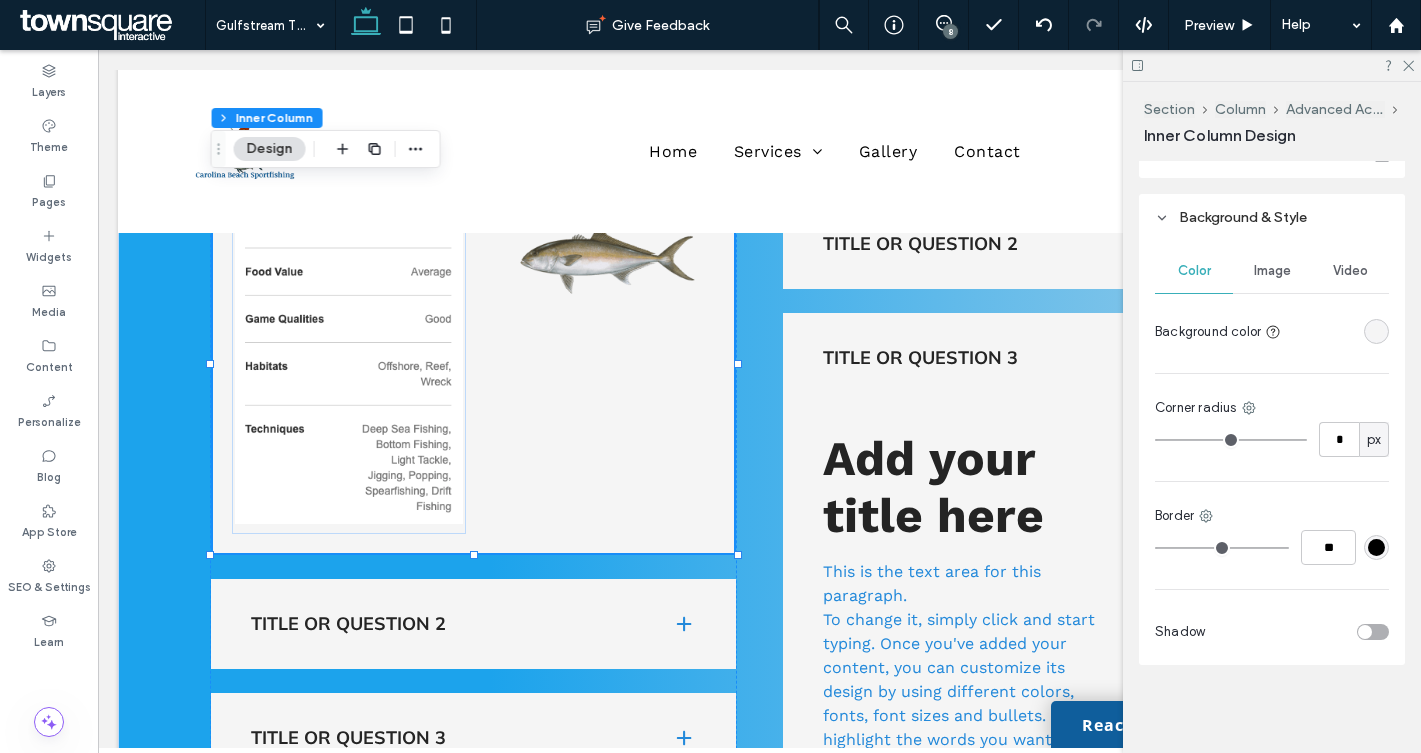 type on "**" 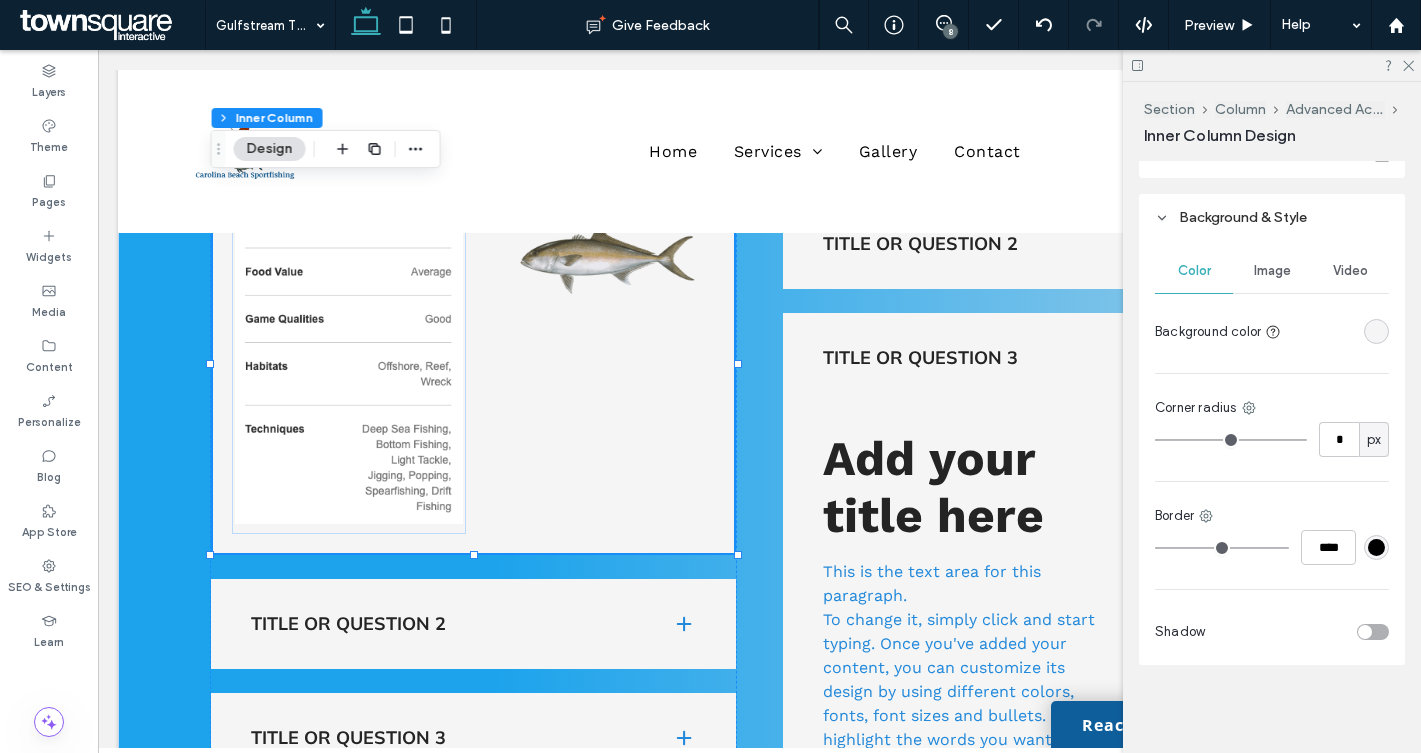 click at bounding box center (1376, 547) 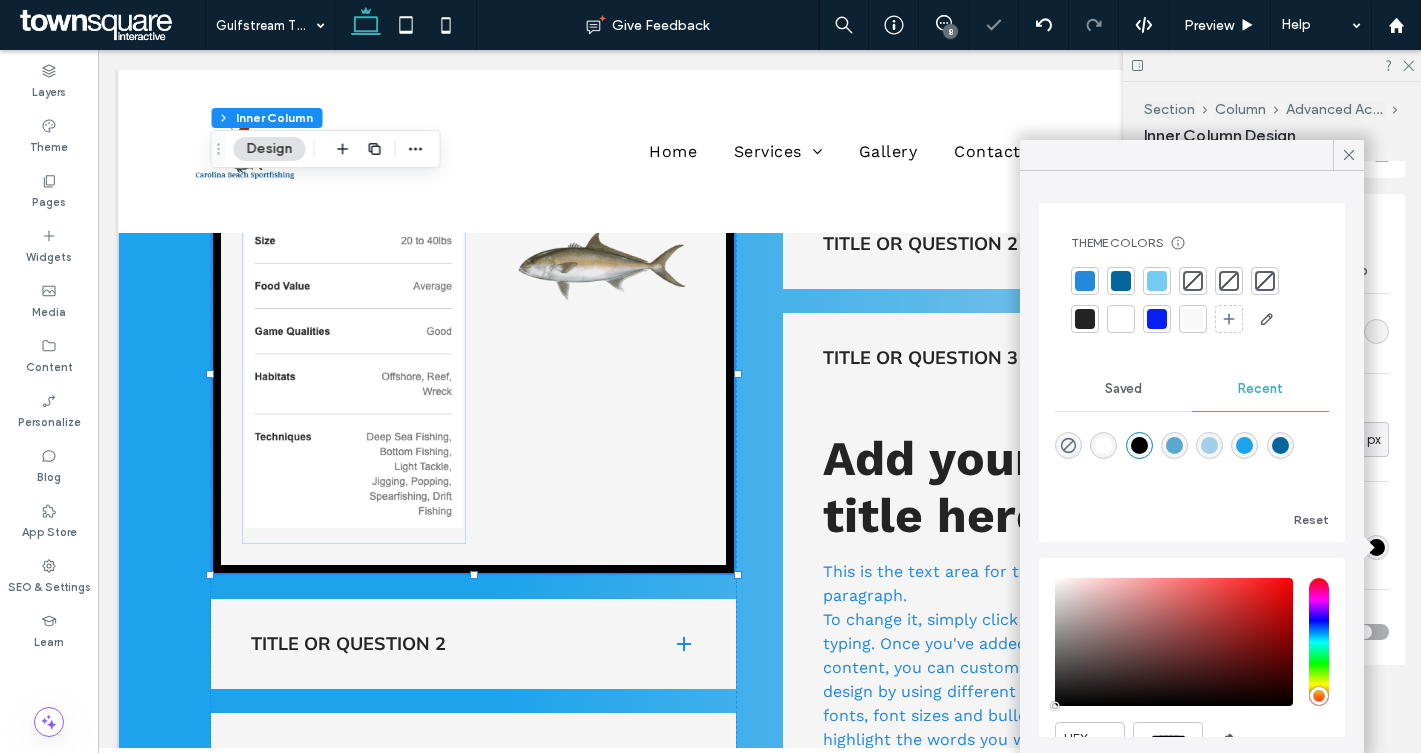 click at bounding box center [1103, 445] 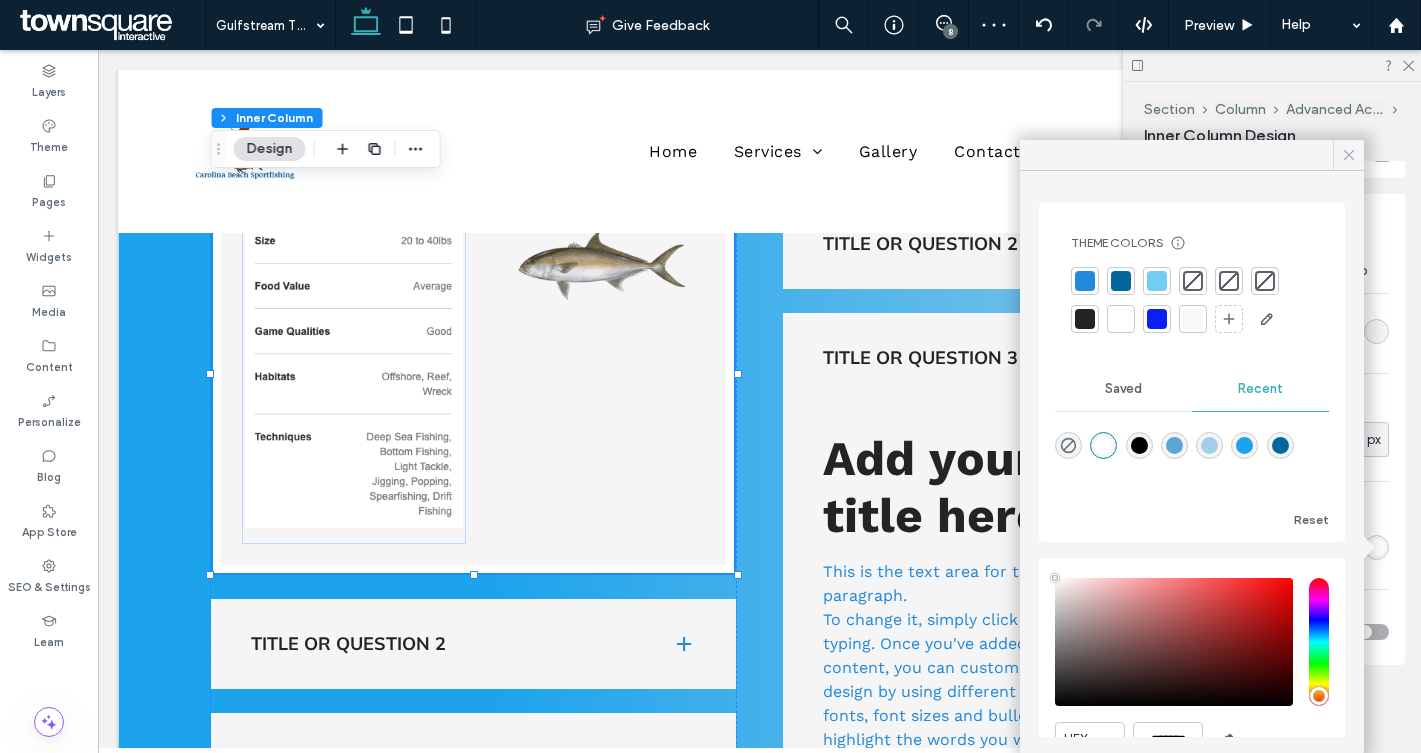 click 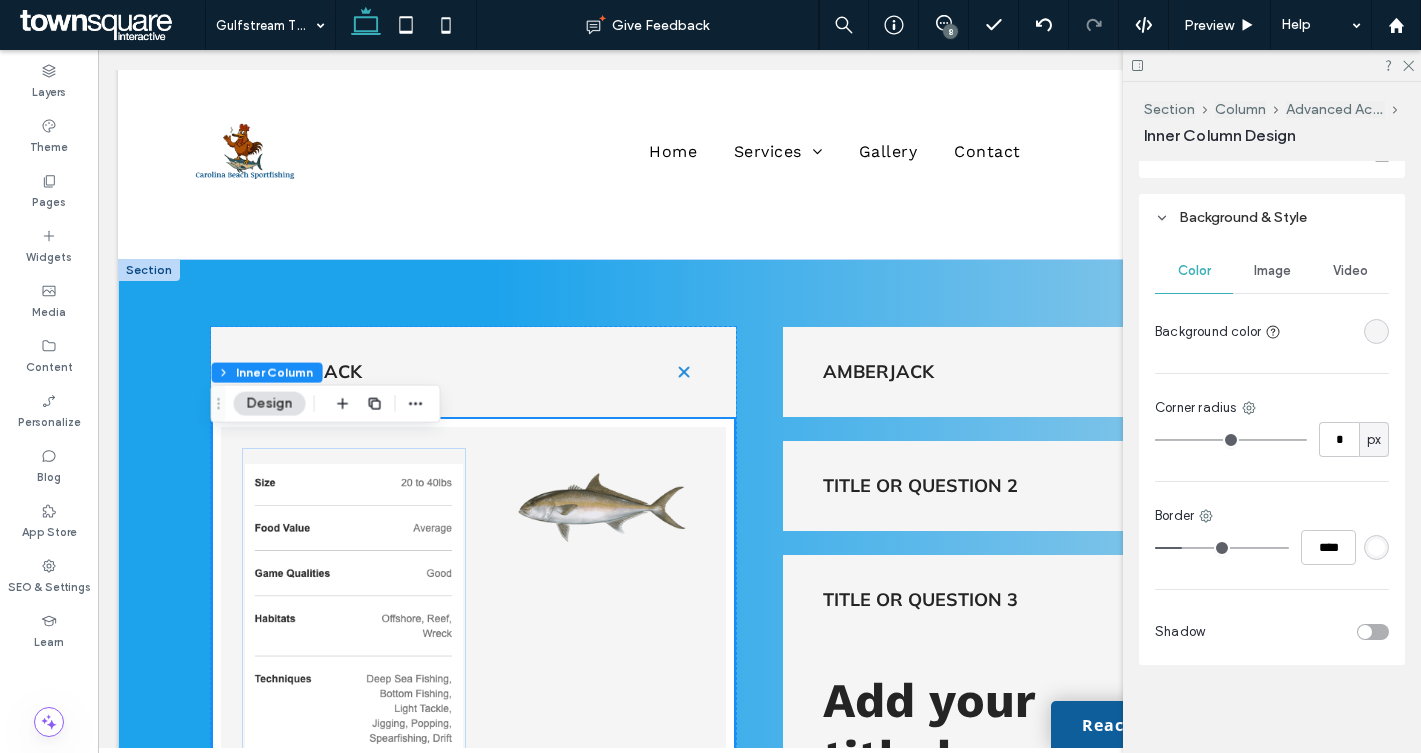 scroll, scrollTop: 1117, scrollLeft: 0, axis: vertical 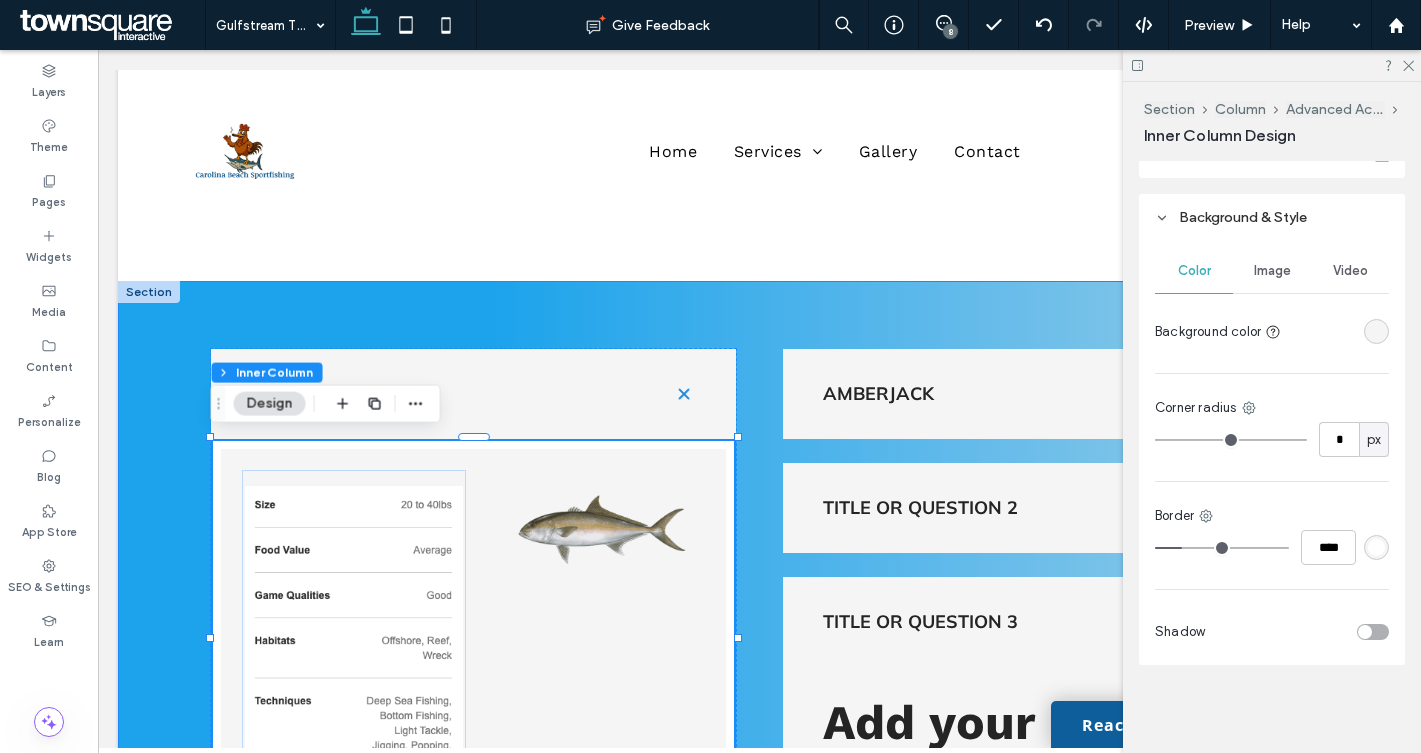 click on "Amberjack
Title or Question 2
Add your title here
This is the text area for this paragraph. To change it, simply click and start typing. Once you've added your content, you can customize its design by using different colors, fonts, font sizes and bullets. Just highlight the words you want to design and choose from the various options in the text editing bar.
Title or Question 3
Add your title here
This is the text area for this paragraph. To change it, simply click and start typing. Once you've added your content, you can customize its design by using different colors, fonts, font sizes and bullets. Just highlight the words you want to design and choose from the various options in the text editing bar.
Amberjack
Title or Question 2" at bounding box center [759, 719] 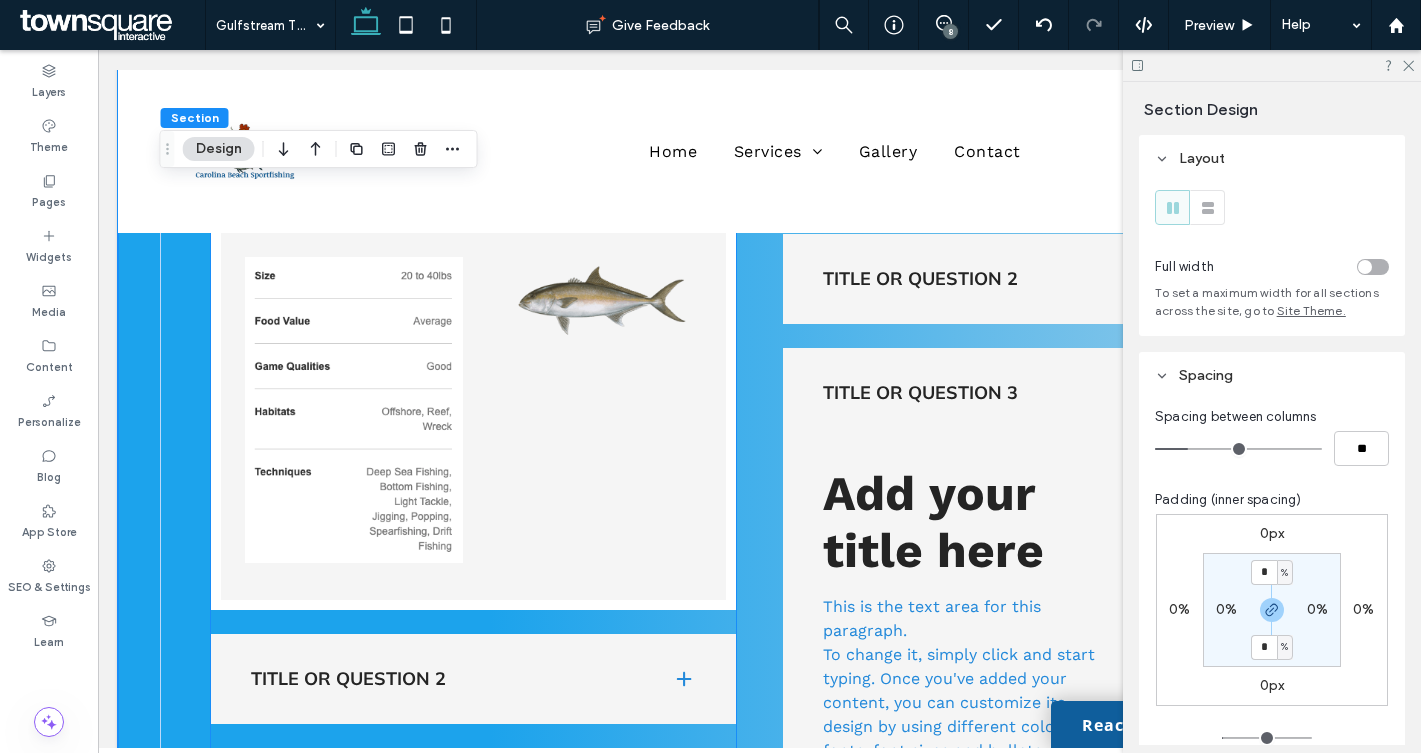 scroll, scrollTop: 1340, scrollLeft: 0, axis: vertical 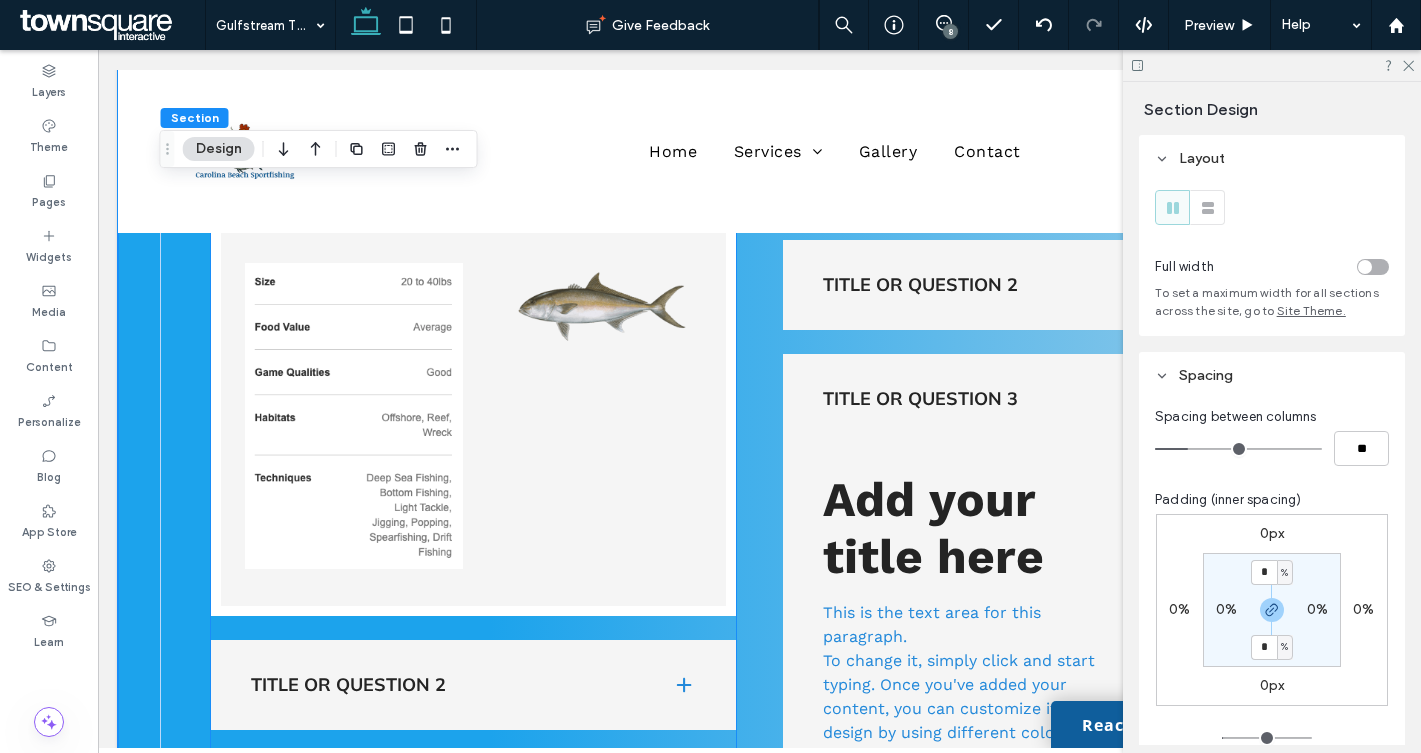 click on "Amberjack
Title or Question 2
Add your title here
This is the text area for this paragraph. To change it, simply click and start typing. Once you've added your content, you can customize its design by using different colors, fonts, font sizes and bullets. Just highlight the words you want to design and choose from the various options in the text editing bar.
Title or Question 3
Add your title here
This is the text area for this paragraph. To change it, simply click and start typing. Once you've added your content, you can customize its design by using different colors, fonts, font sizes and bullets. Just highlight the words you want to design and choose from the various options in the text editing bar." at bounding box center (474, 485) 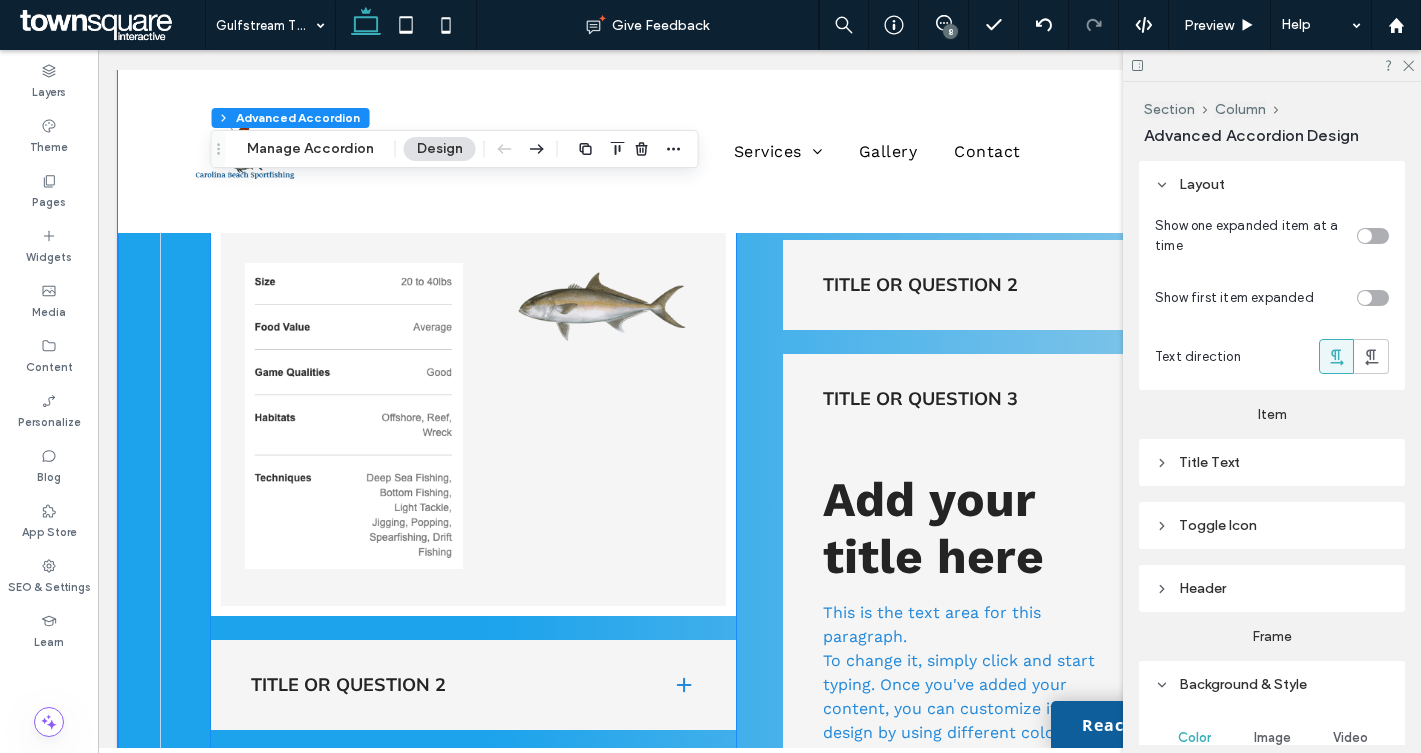 click on "Amberjack
Title or Question 2
Add your title here
This is the text area for this paragraph. To change it, simply click and start typing. Once you've added your content, you can customize its design by using different colors, fonts, font sizes and bullets. Just highlight the words you want to design and choose from the various options in the text editing bar.
Title or Question 3
Add your title here
This is the text area for this paragraph. To change it, simply click and start typing. Once you've added your content, you can customize its design by using different colors, fonts, font sizes and bullets. Just highlight the words you want to design and choose from the various options in the text editing bar." at bounding box center [474, 485] 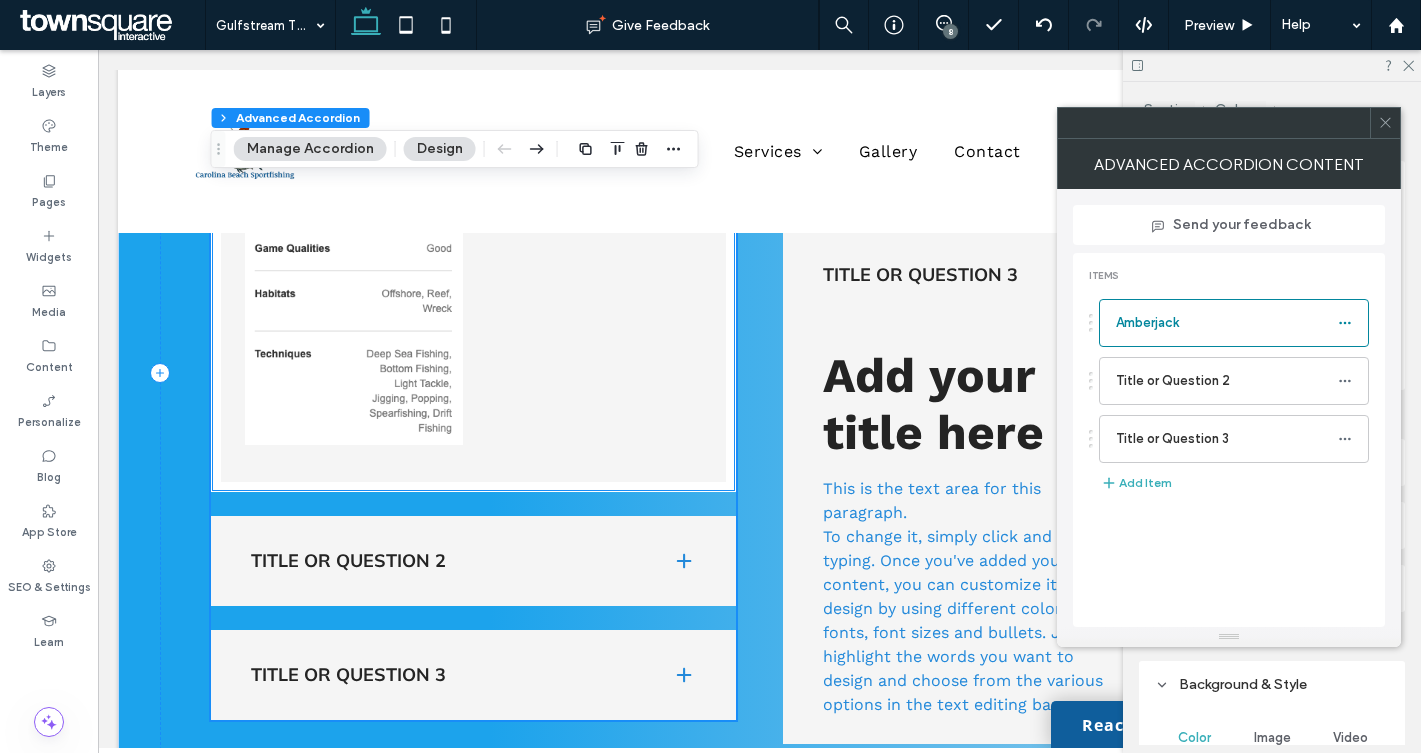 scroll, scrollTop: 1470, scrollLeft: 0, axis: vertical 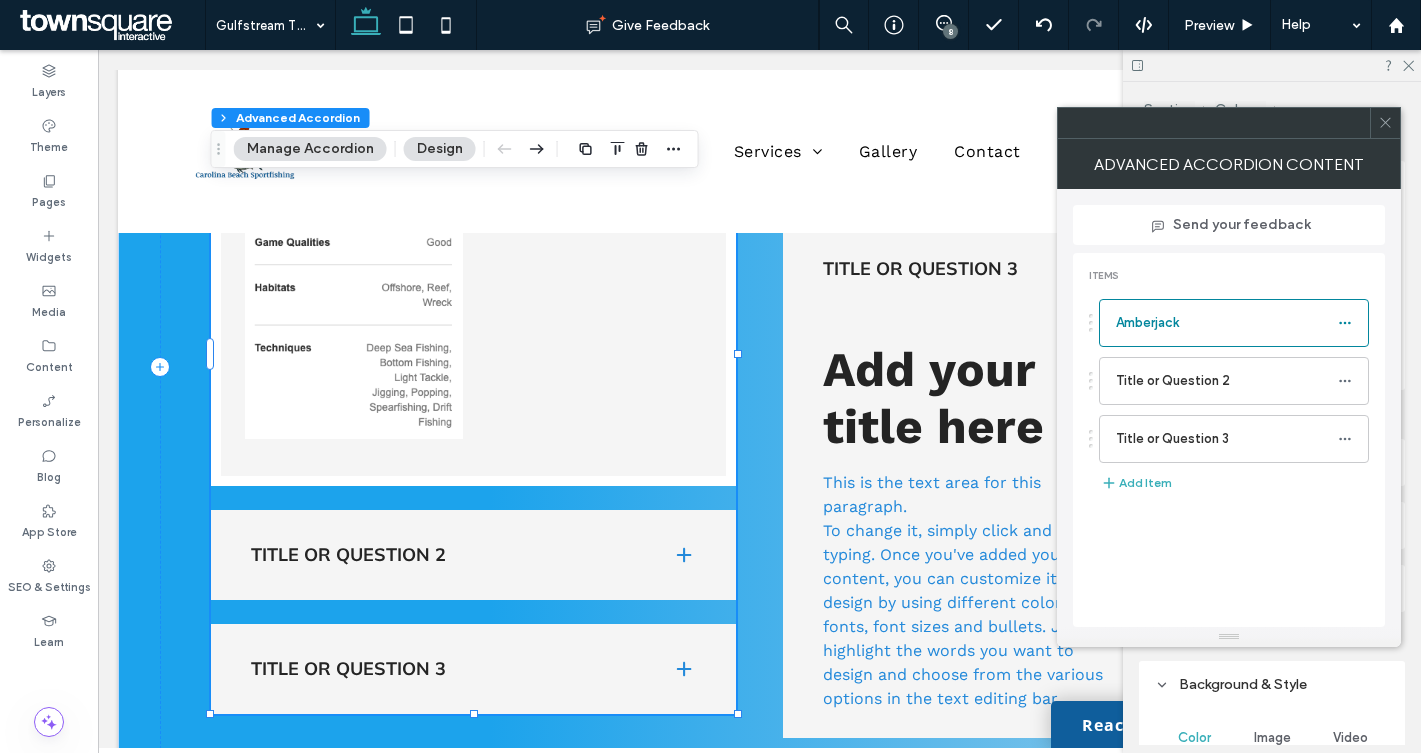 click on "Title or Question 2" at bounding box center (446, 555) 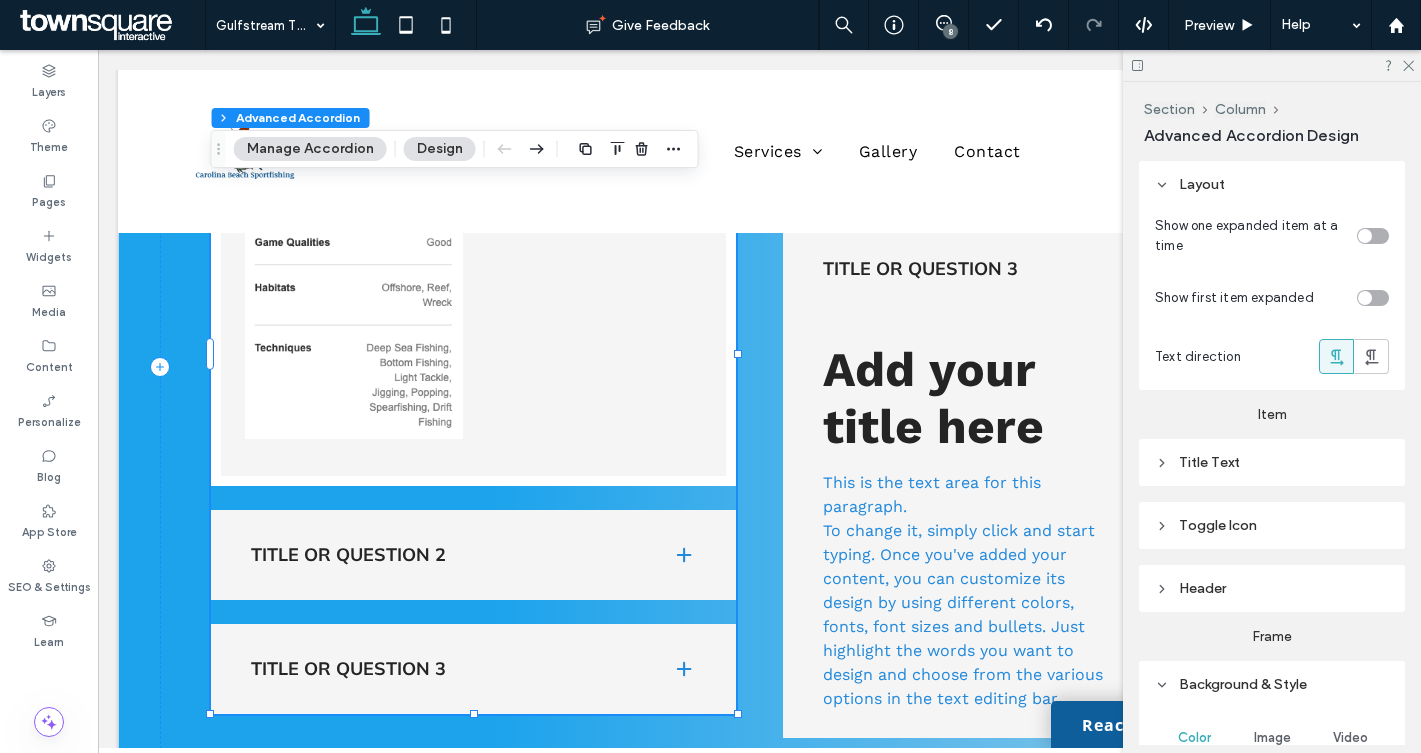 click on "Title or Question 2" at bounding box center (446, 555) 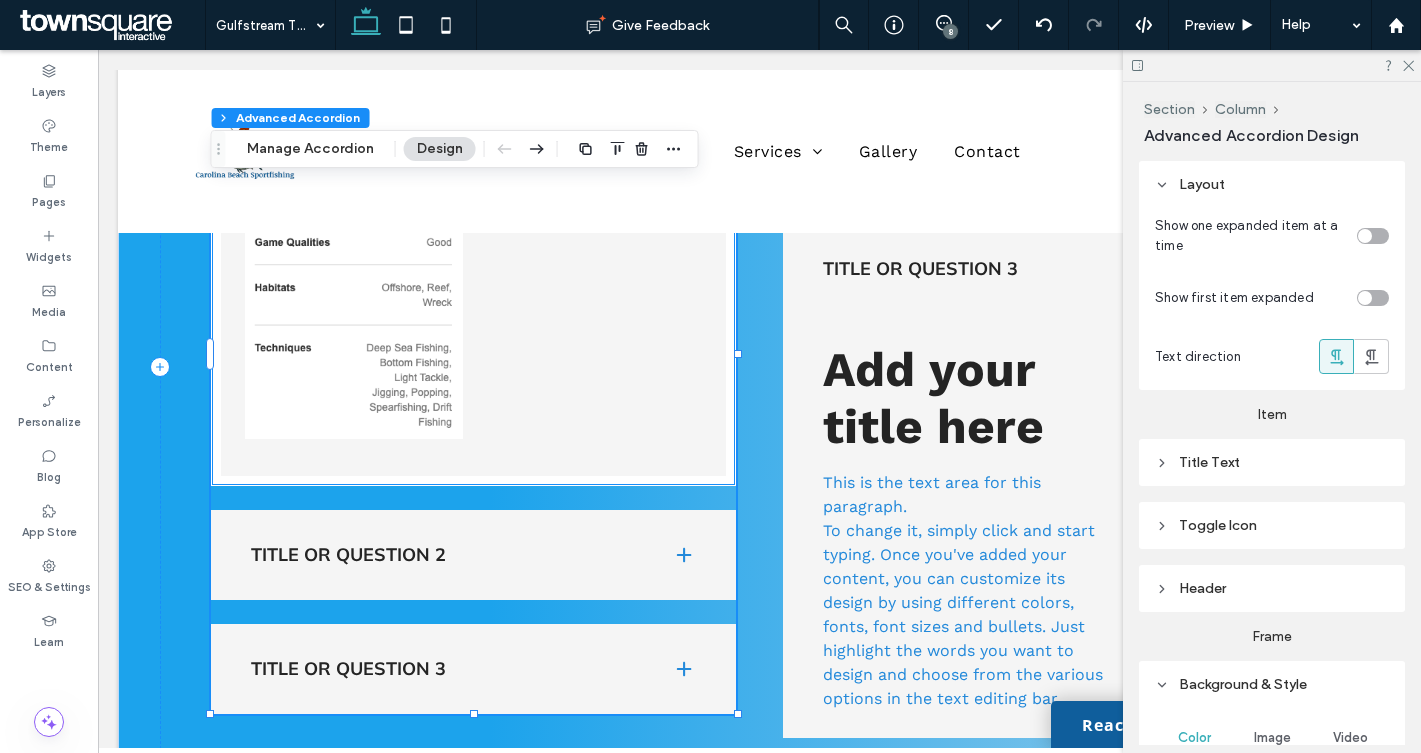 click at bounding box center [474, 286] 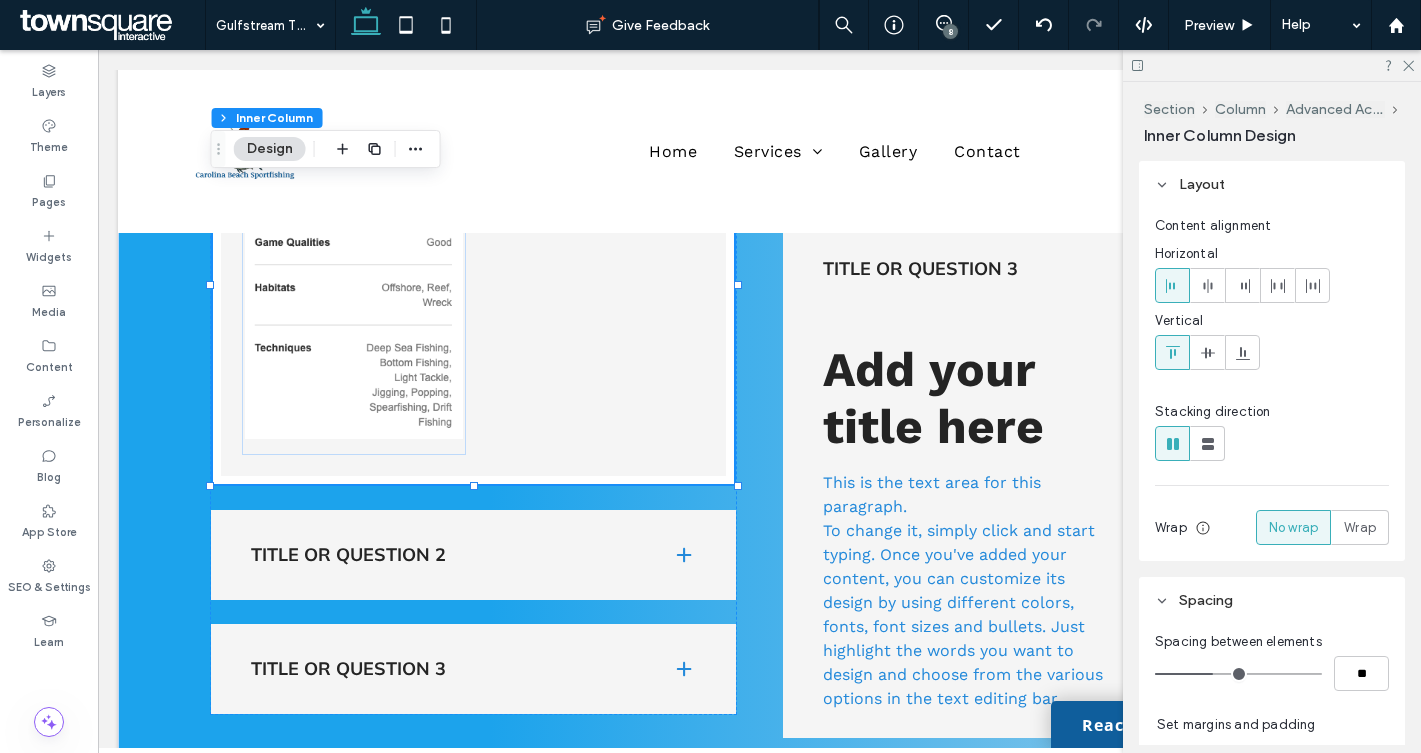 click at bounding box center [474, 286] 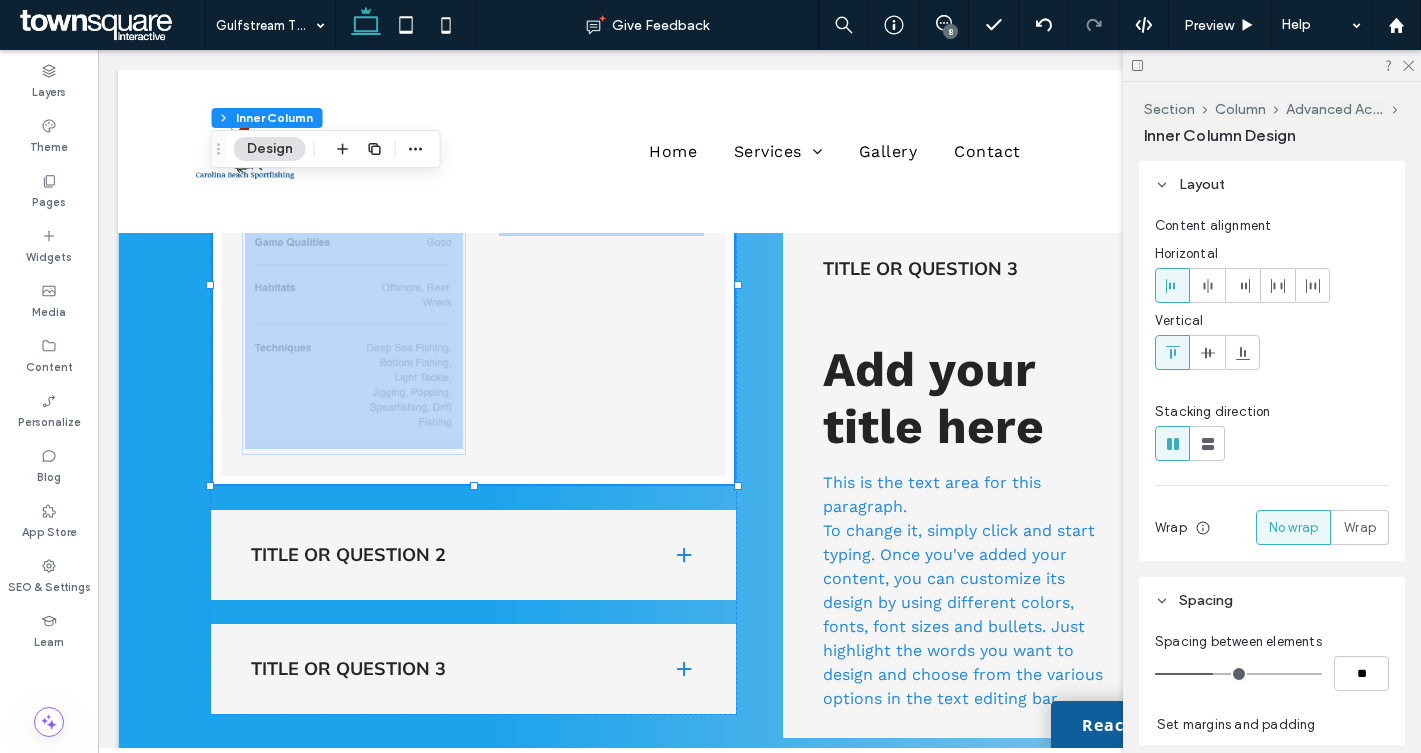 click at bounding box center [474, 286] 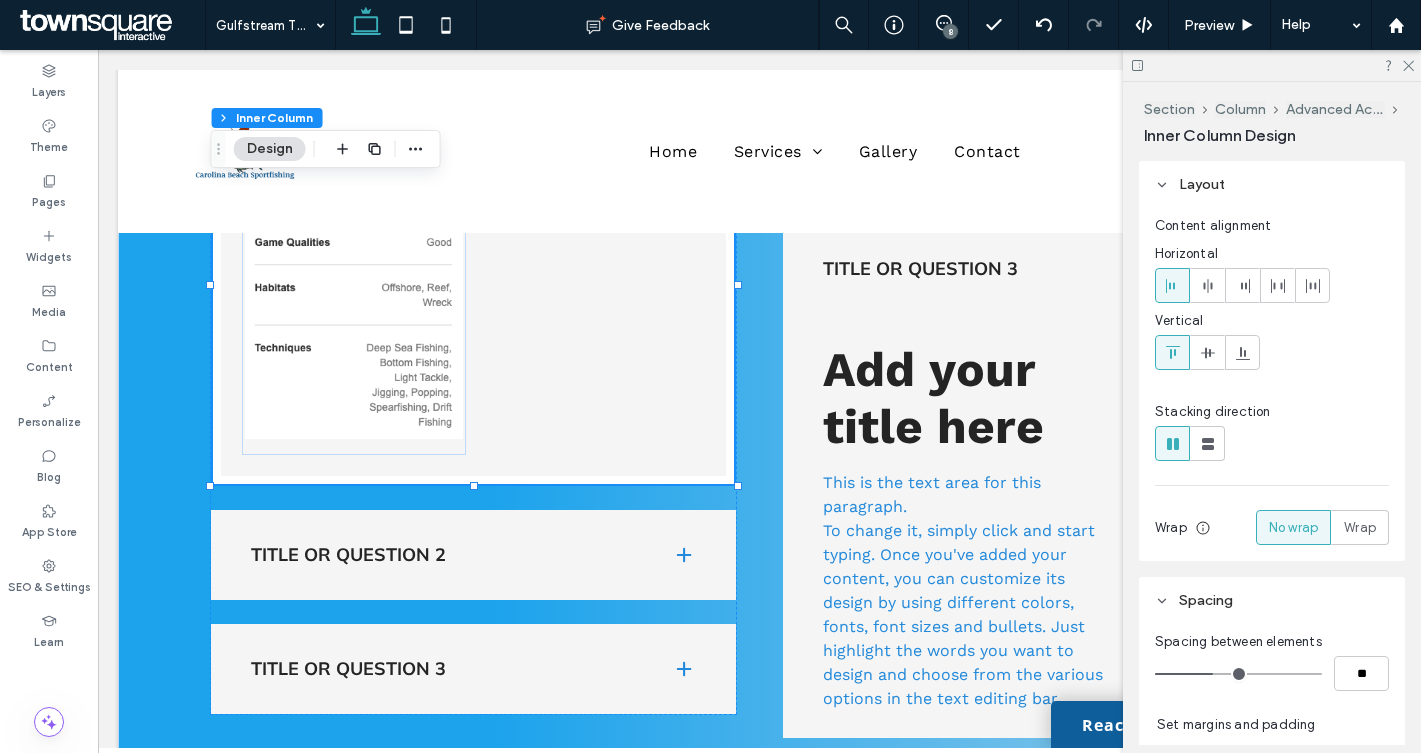click at bounding box center (474, 286) 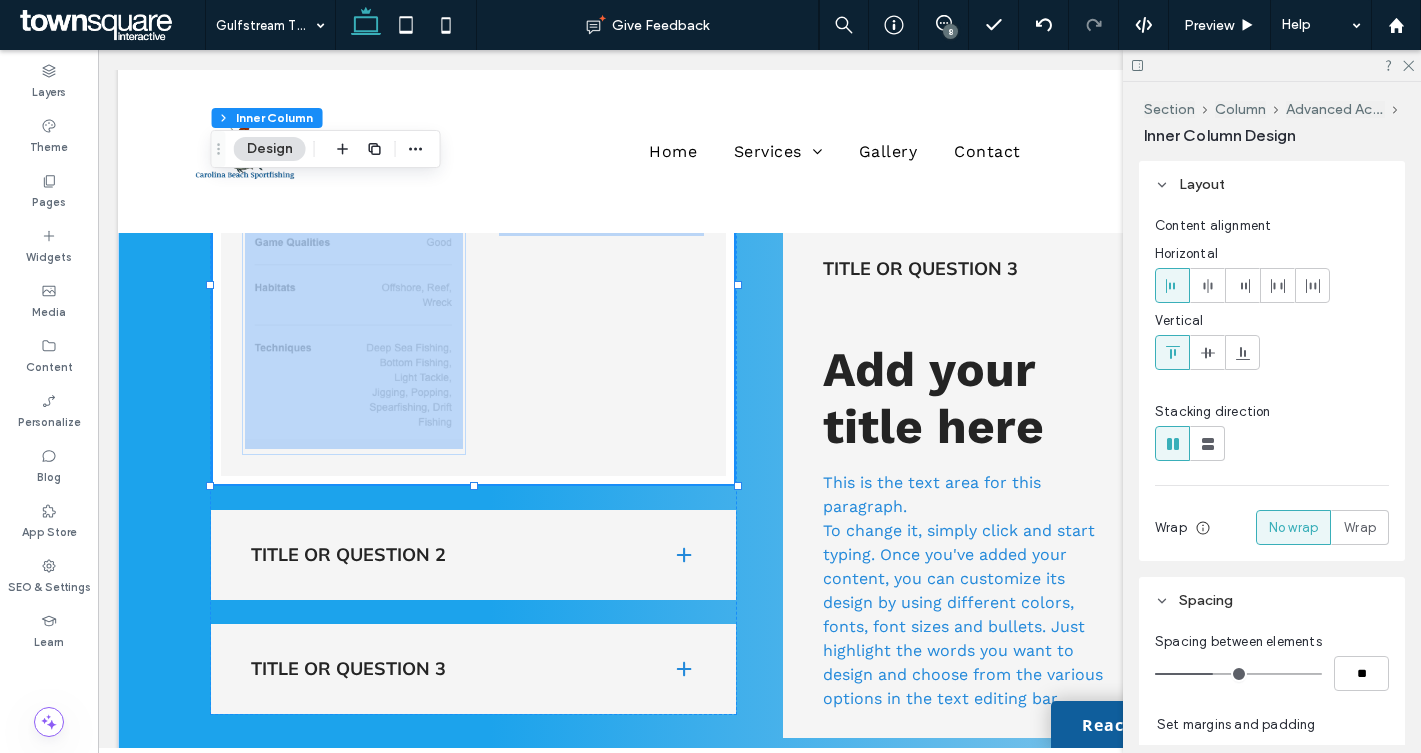 click at bounding box center [474, 286] 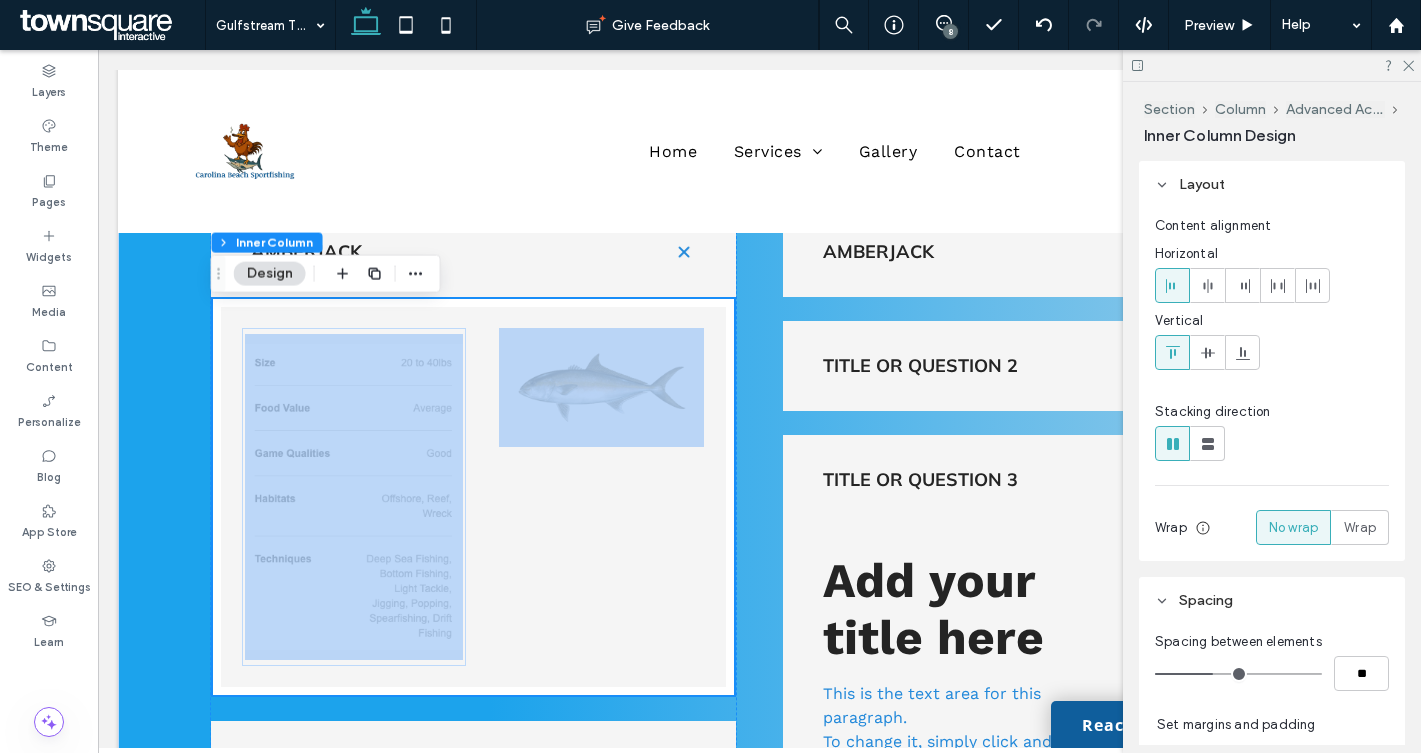 scroll, scrollTop: 1201, scrollLeft: 0, axis: vertical 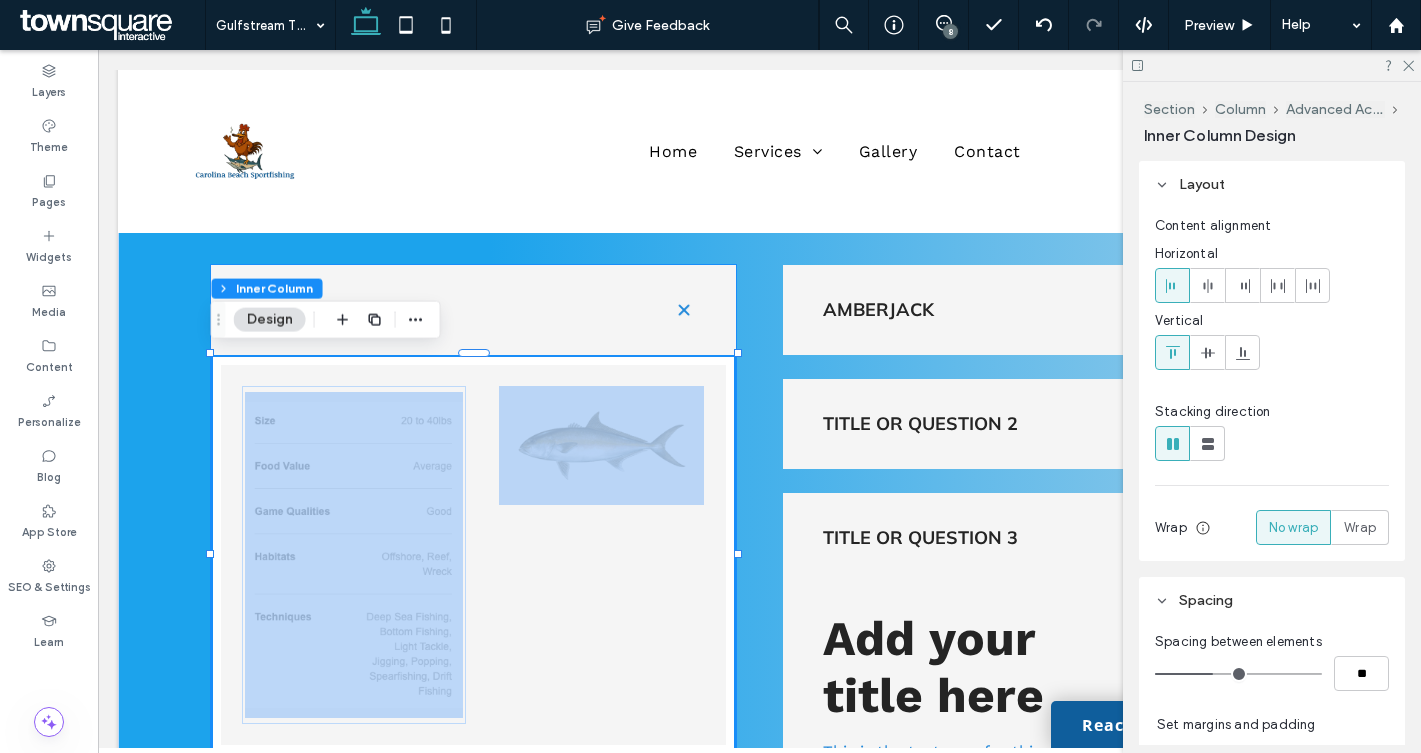 click on "Amberjack" at bounding box center [474, 310] 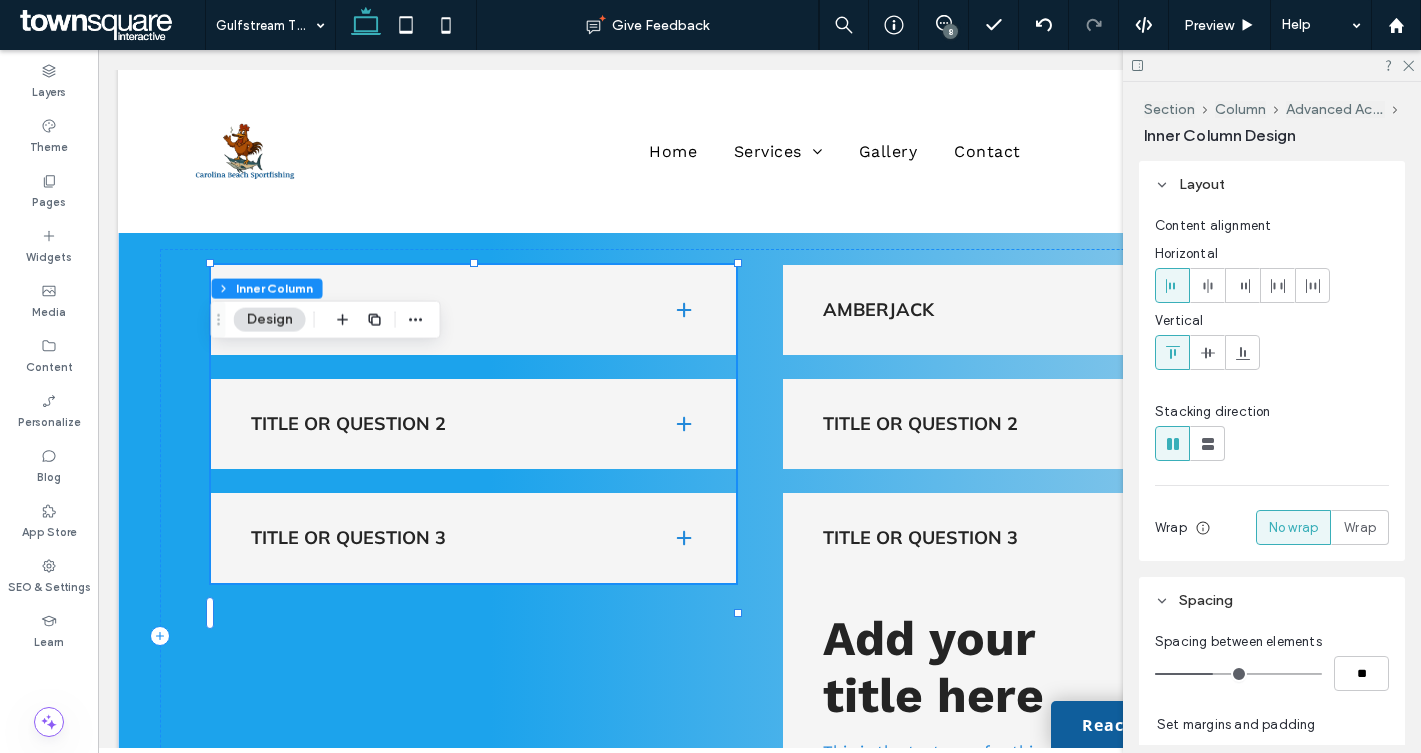 click on "Amberjack" at bounding box center [474, 310] 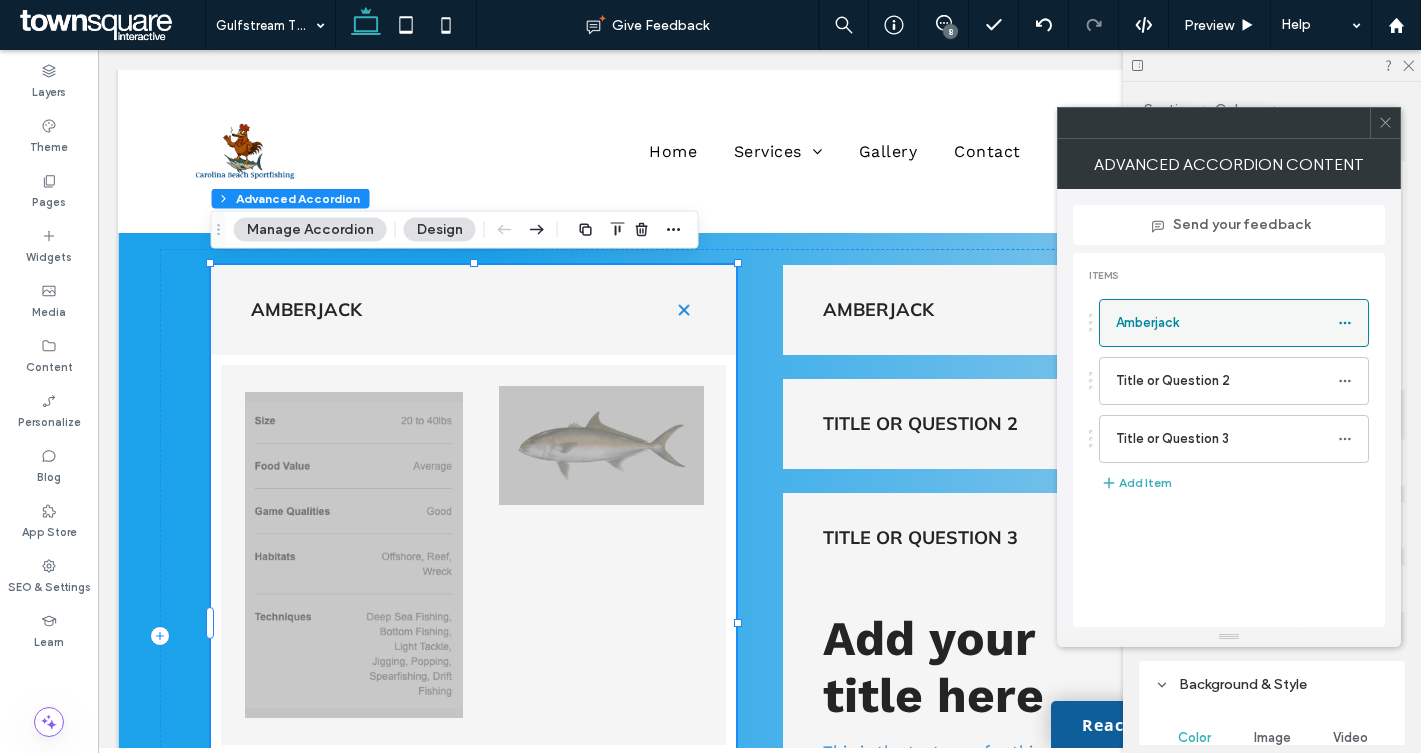 click 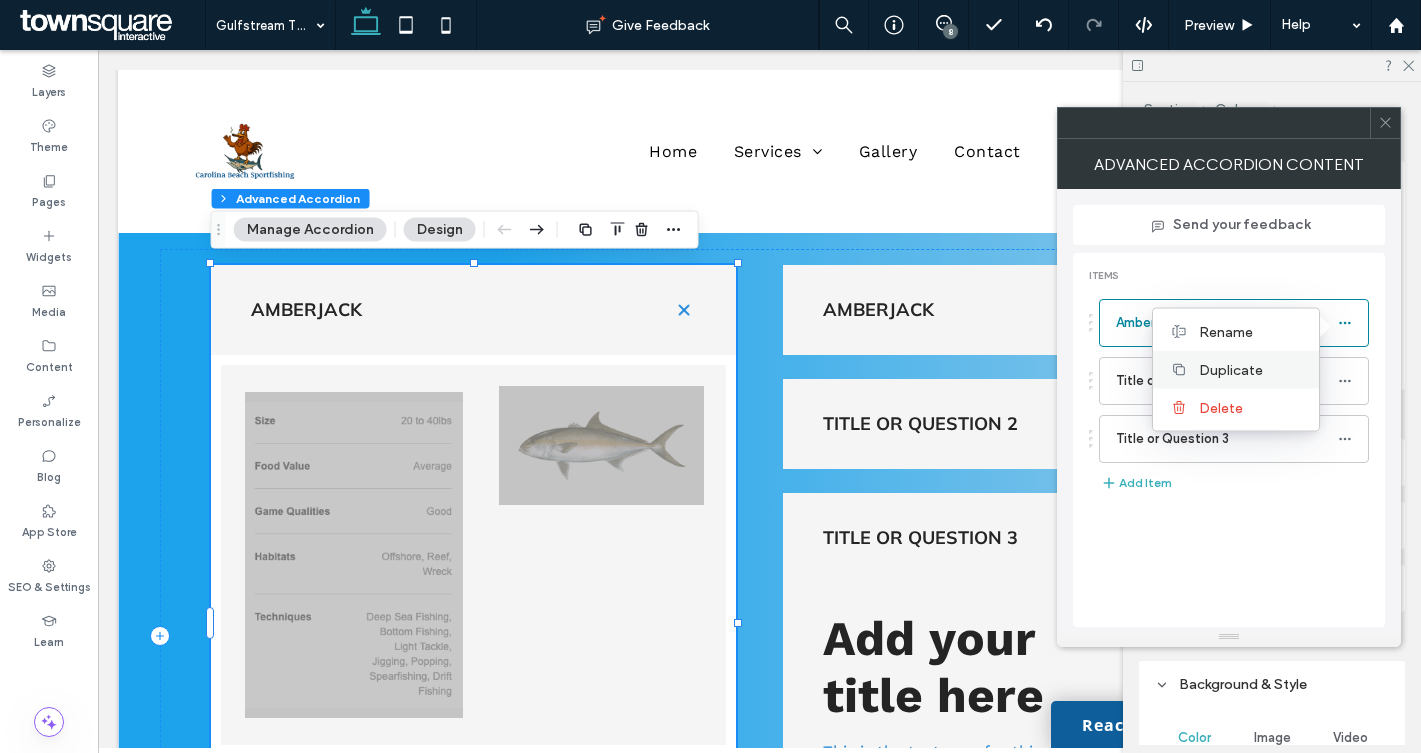 click on "Duplicate" at bounding box center (1231, 369) 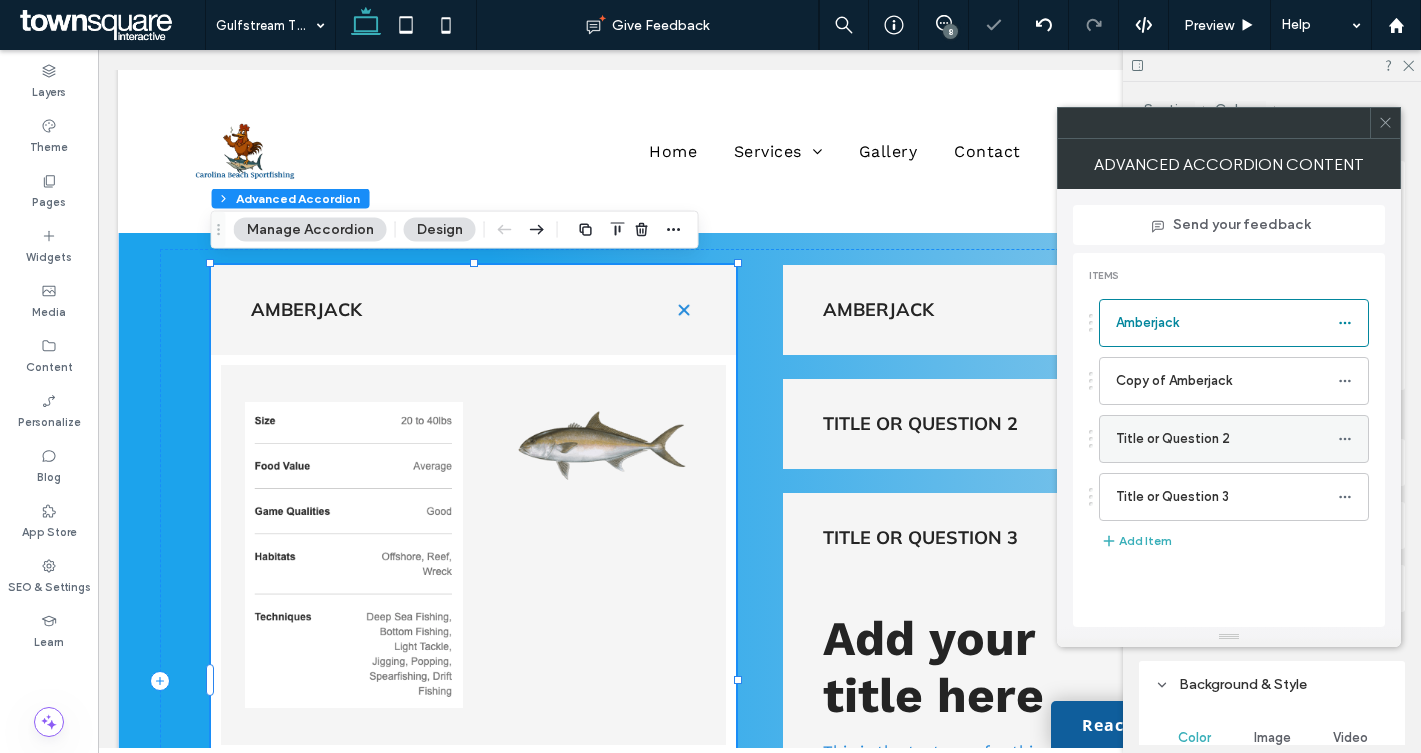 click 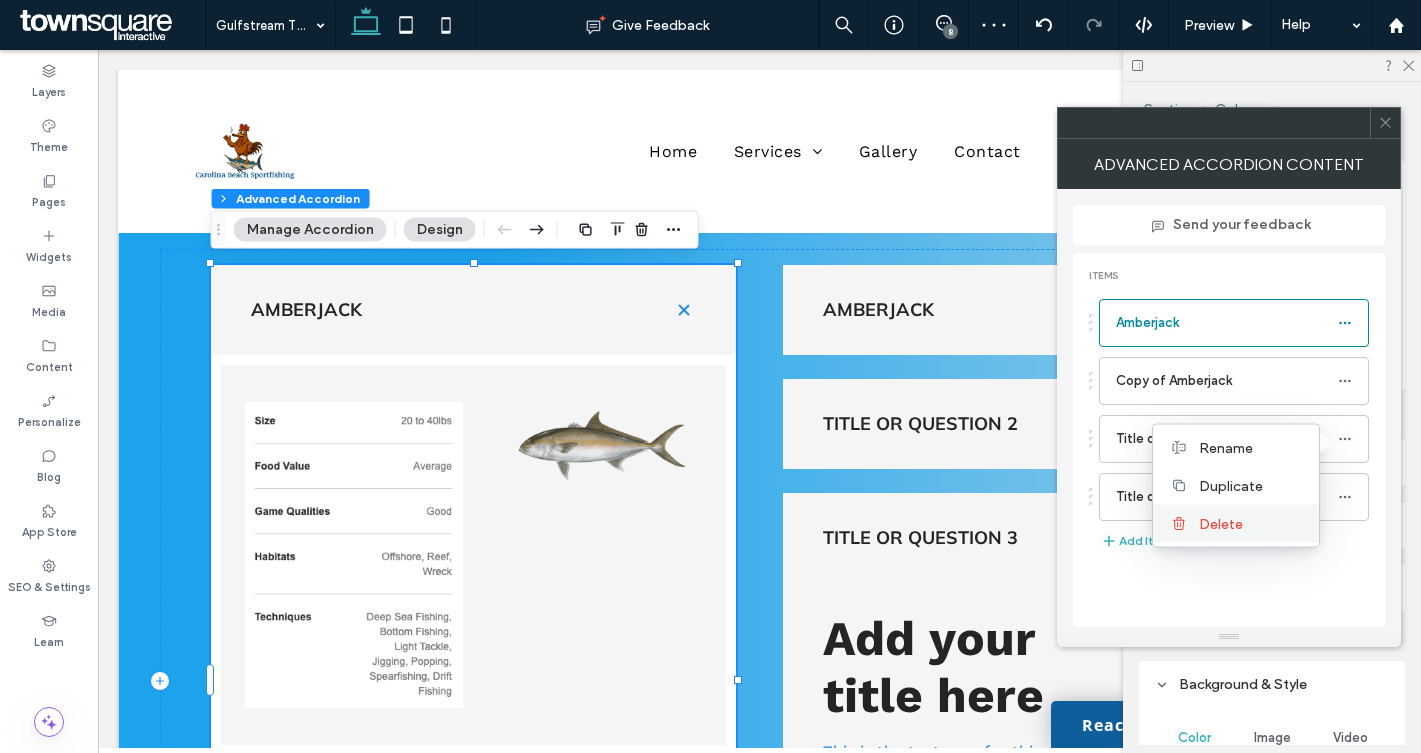 click on "Delete" at bounding box center (1251, 523) 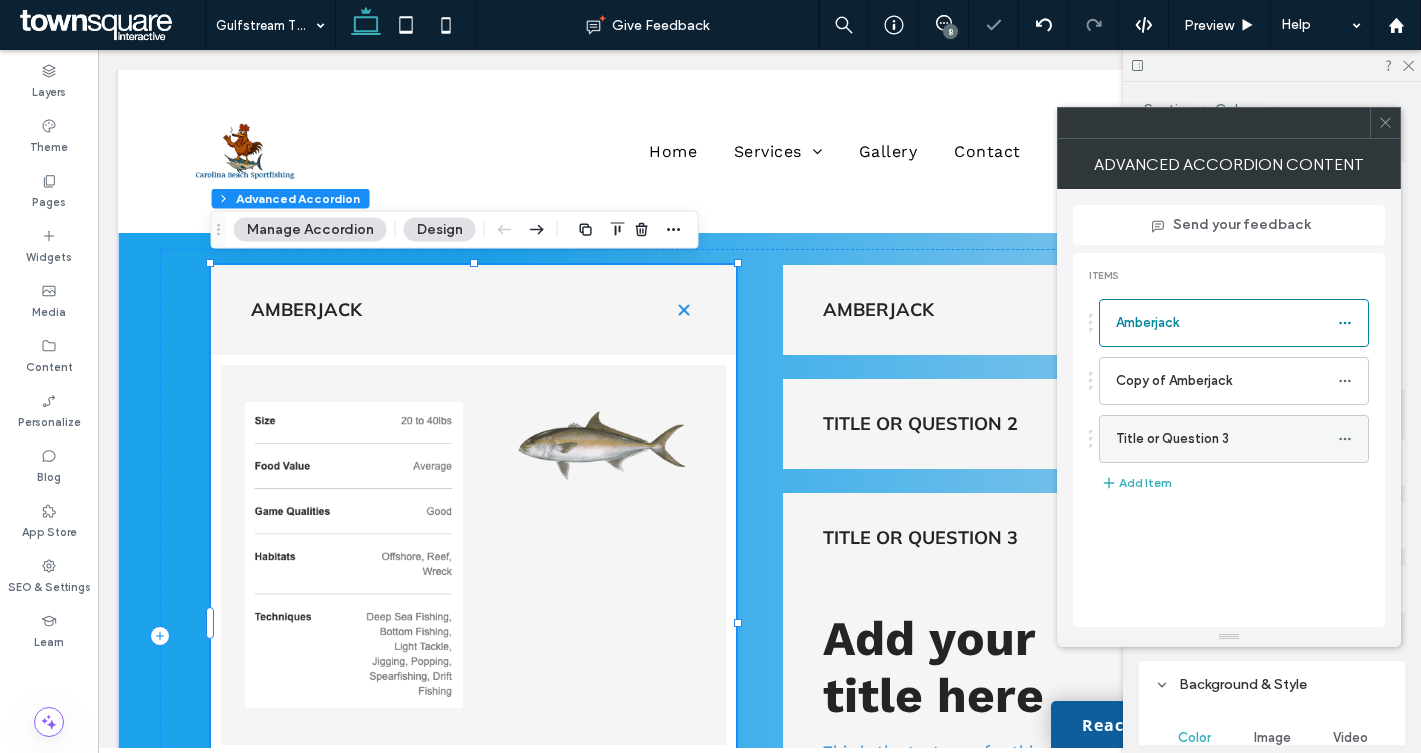 click 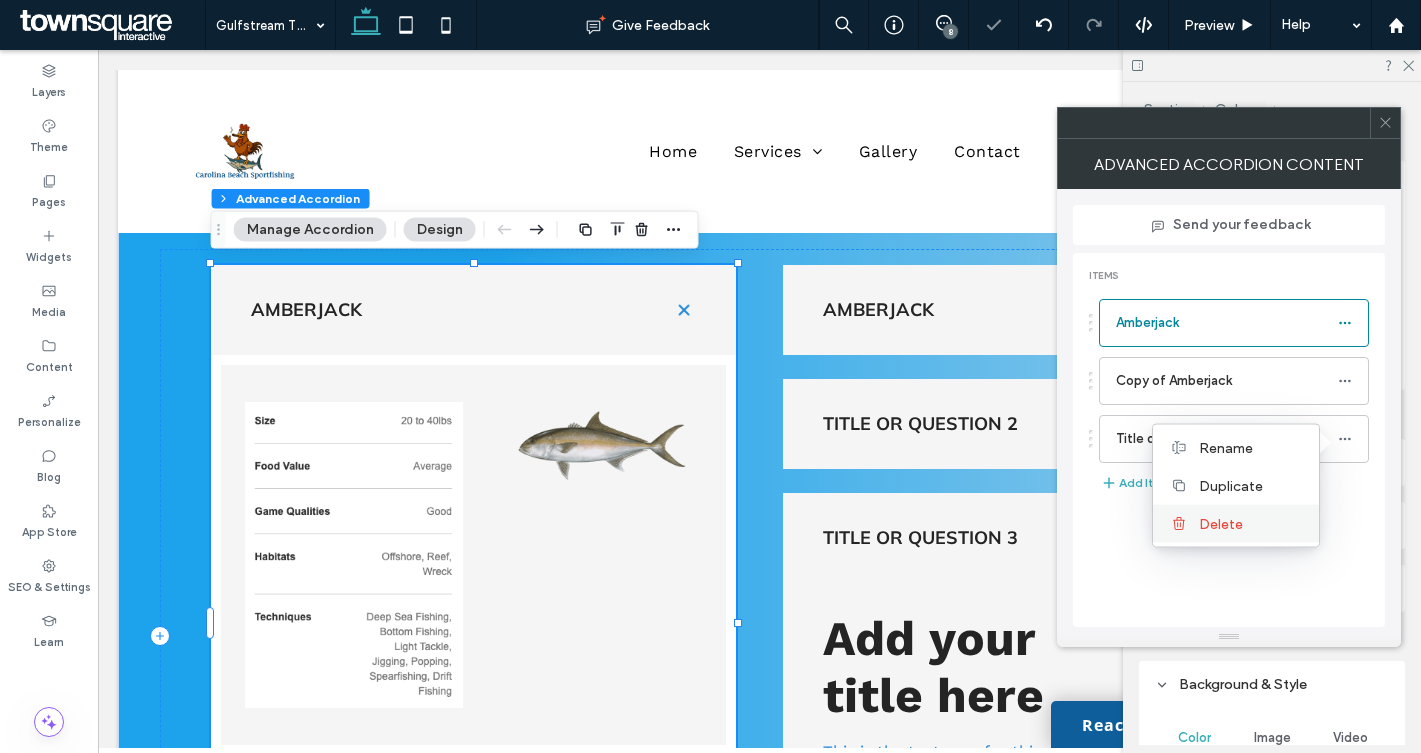 click on "Delete" at bounding box center [1251, 523] 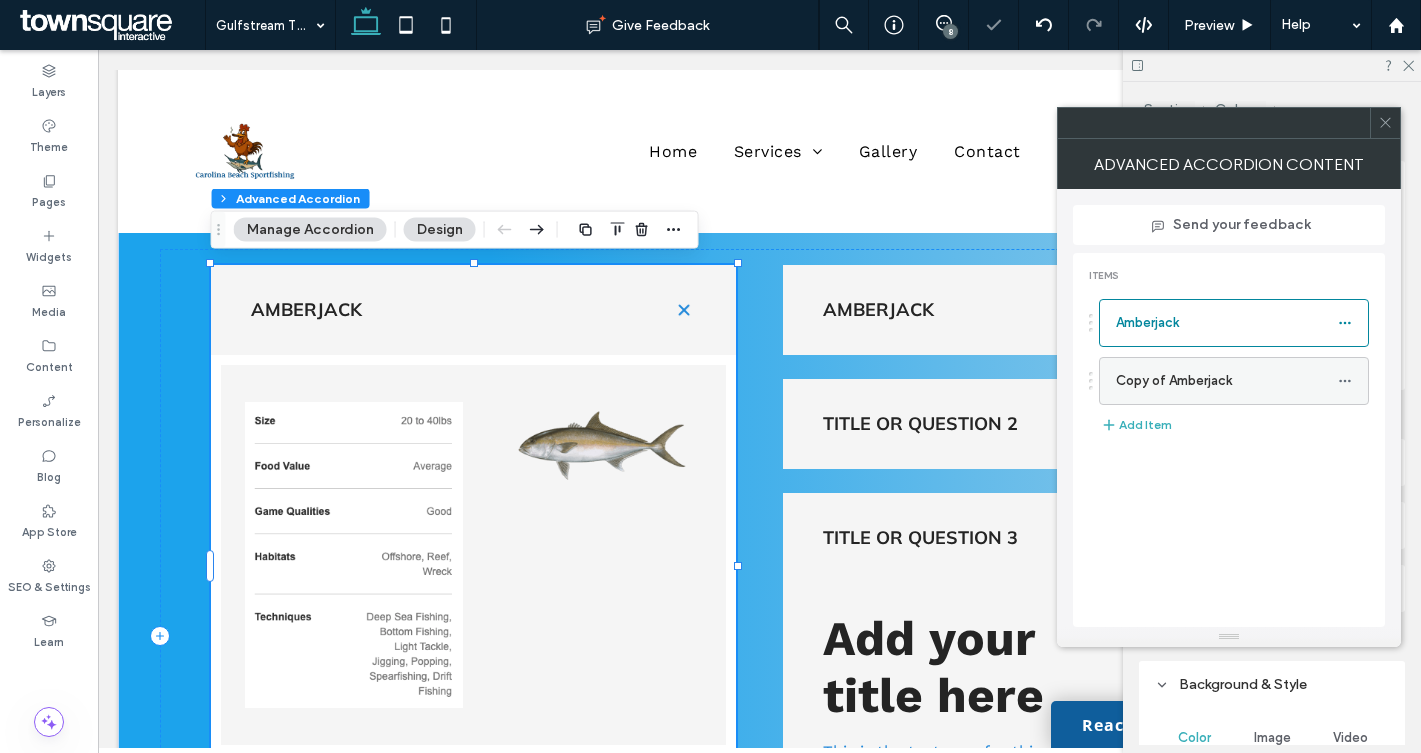 click 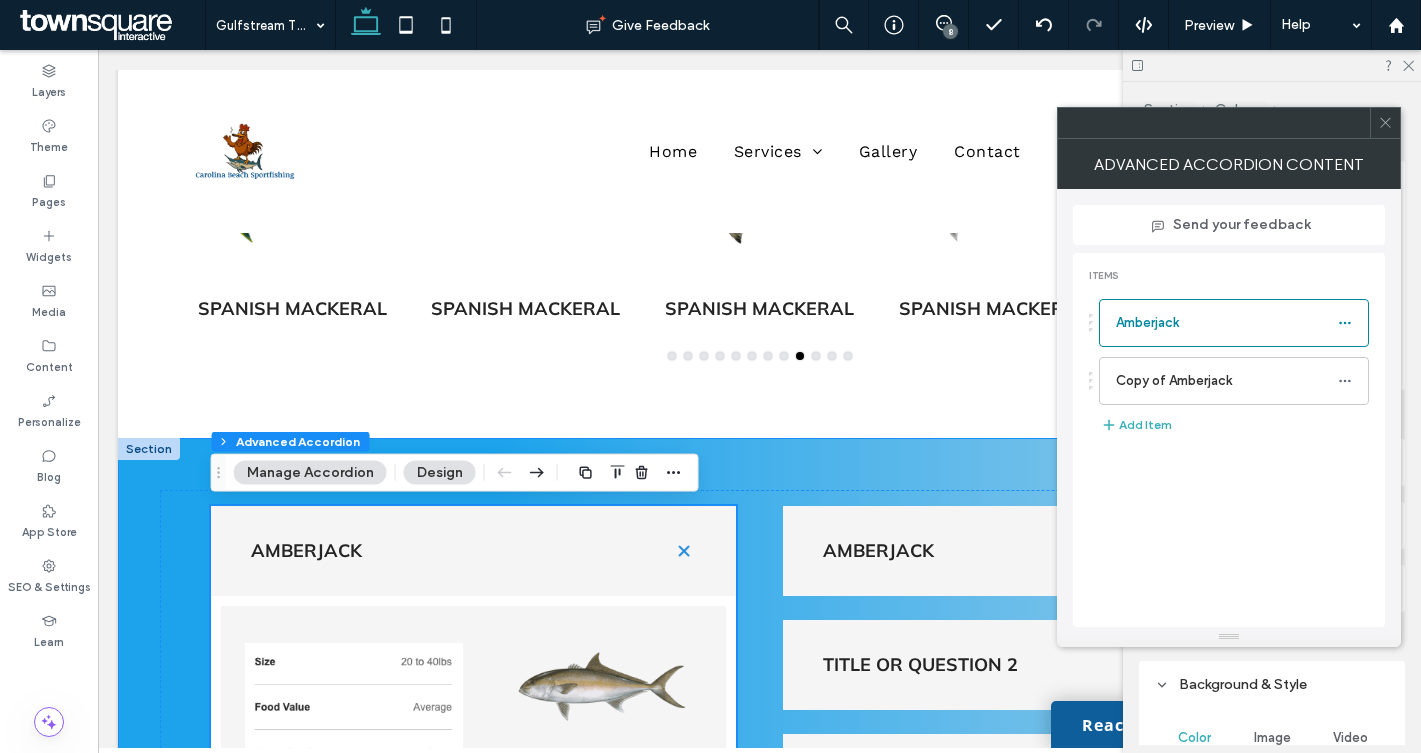 scroll, scrollTop: 956, scrollLeft: 0, axis: vertical 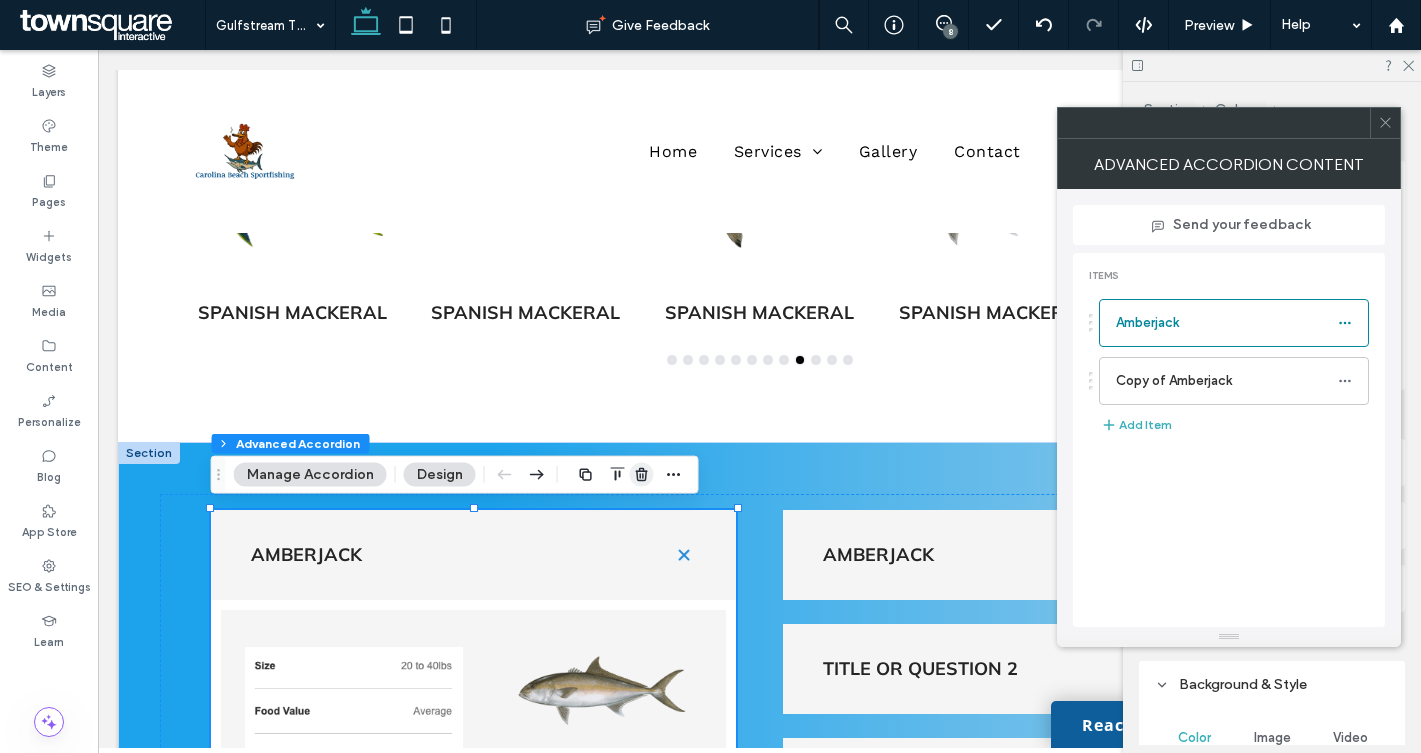 click 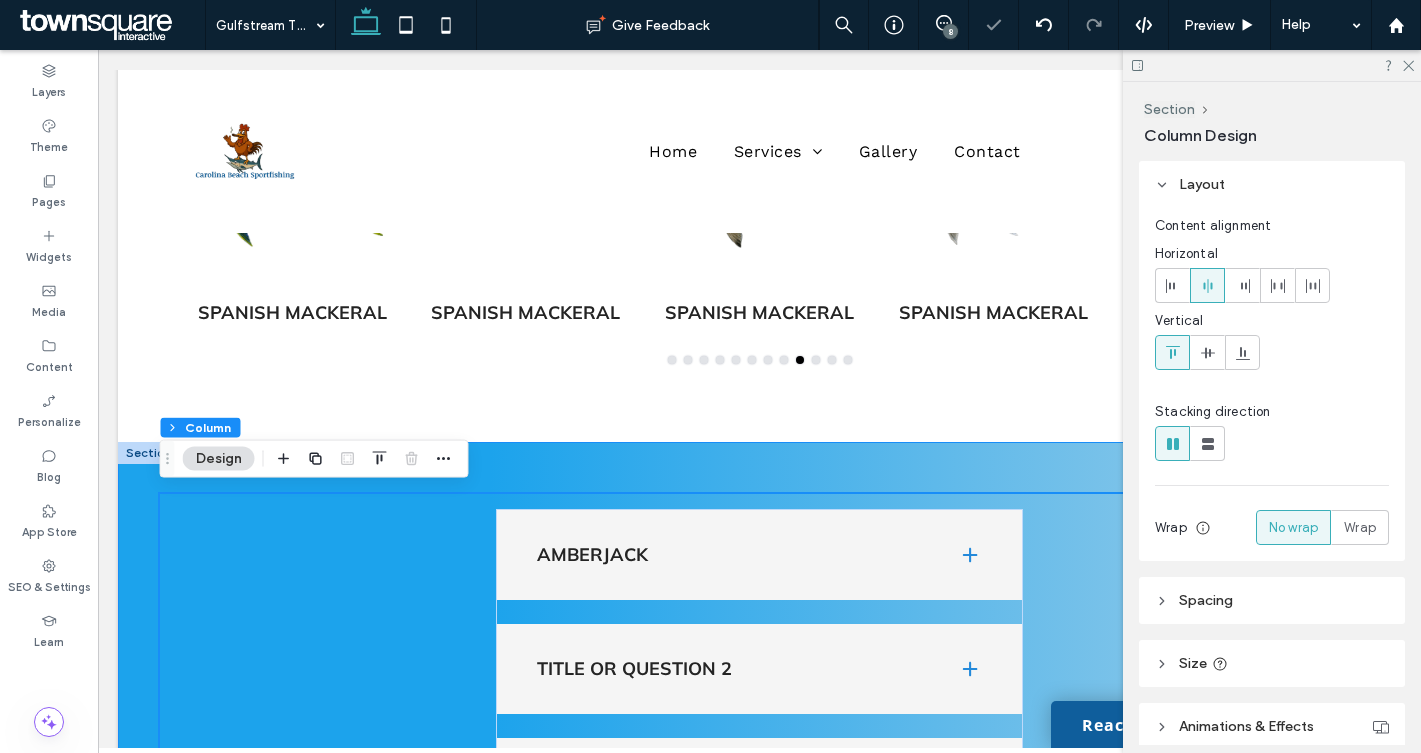 click on "Amberjack
Title or Question 2
Add your title here
This is the text area for this paragraph. To change it, simply click and start typing. Once you've added your content, you can customize its design by using different colors, fonts, font sizes and bullets. Just highlight the words you want to design and choose from the various options in the text editing bar.
Title or Question 3
Add your title here
This is the text area for this paragraph. To change it, simply click and start typing. Once you've added your content, you can customize its design by using different colors, fonts, font sizes and bullets. Just highlight the words you want to design and choose from the various options in the text editing bar." at bounding box center [759, 880] 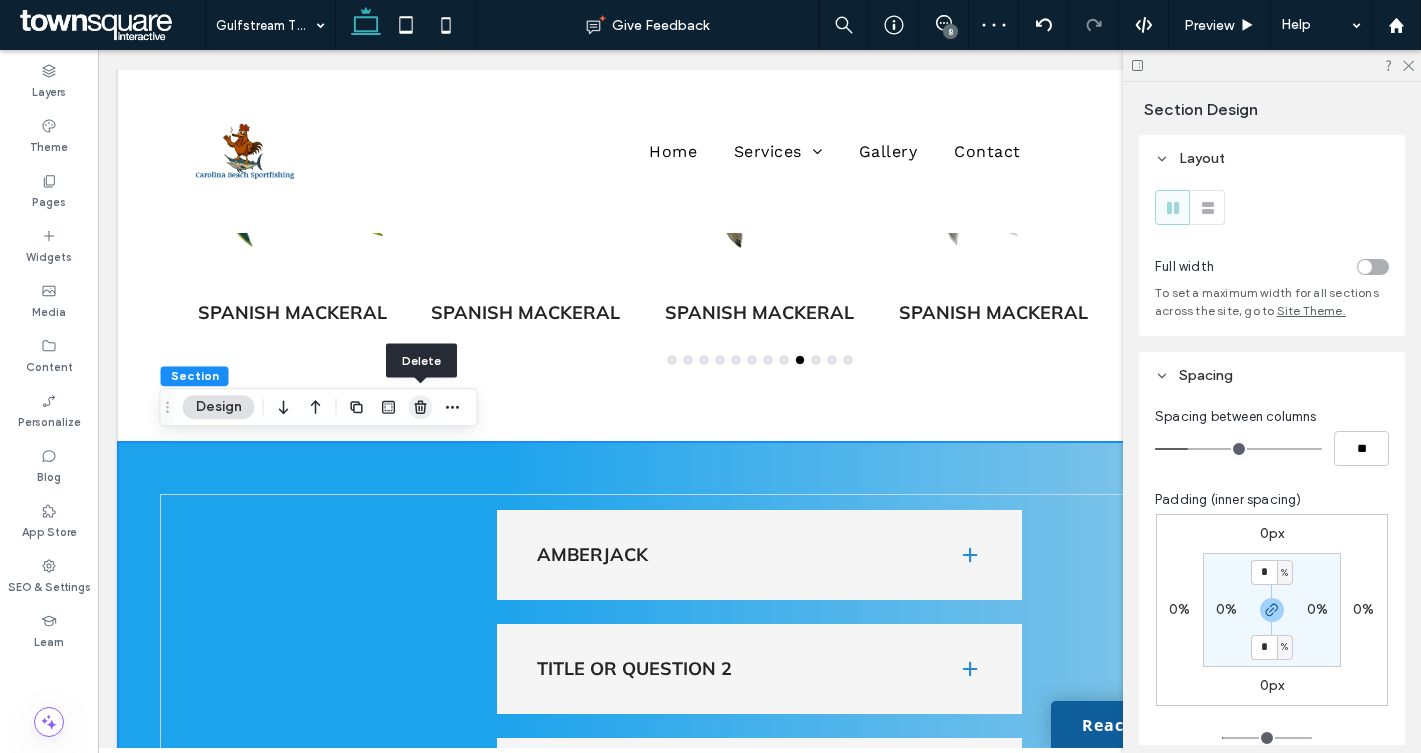 click 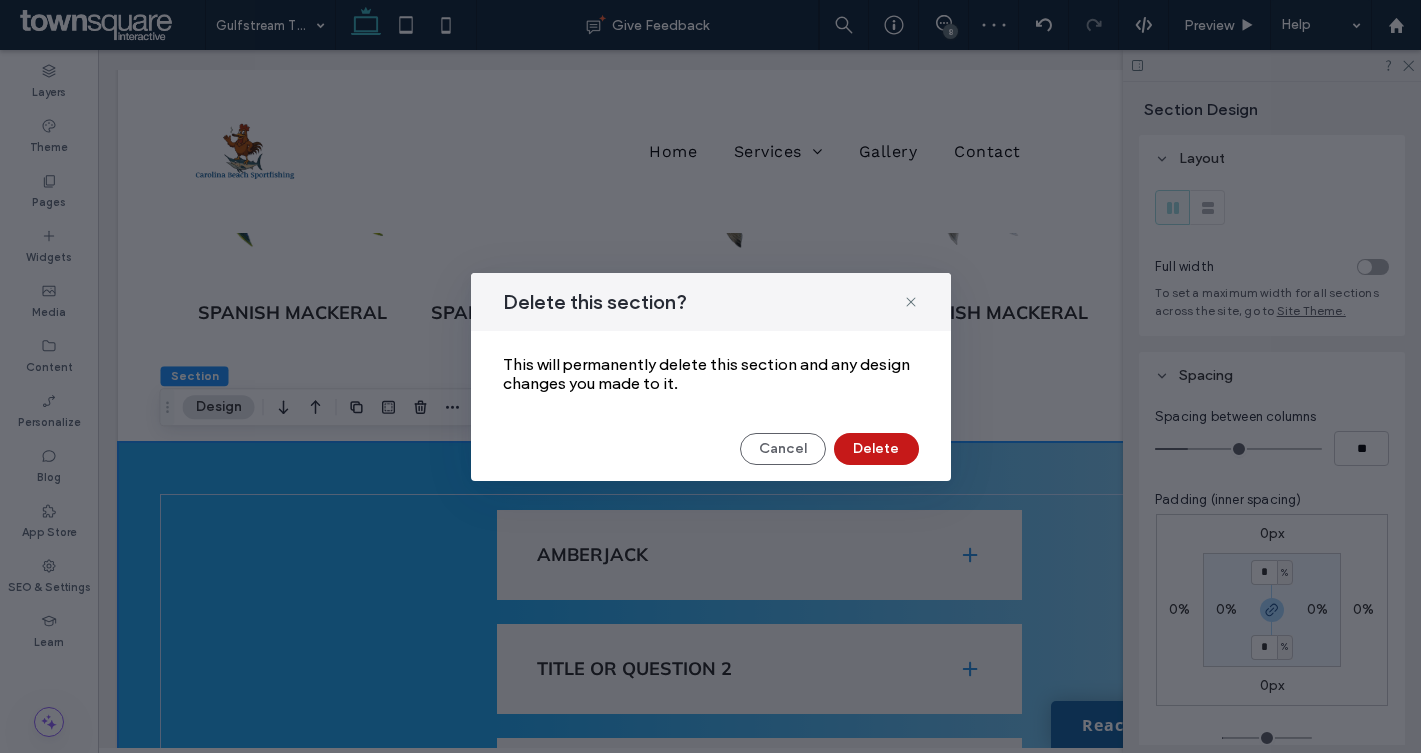 click on "Delete" at bounding box center (876, 449) 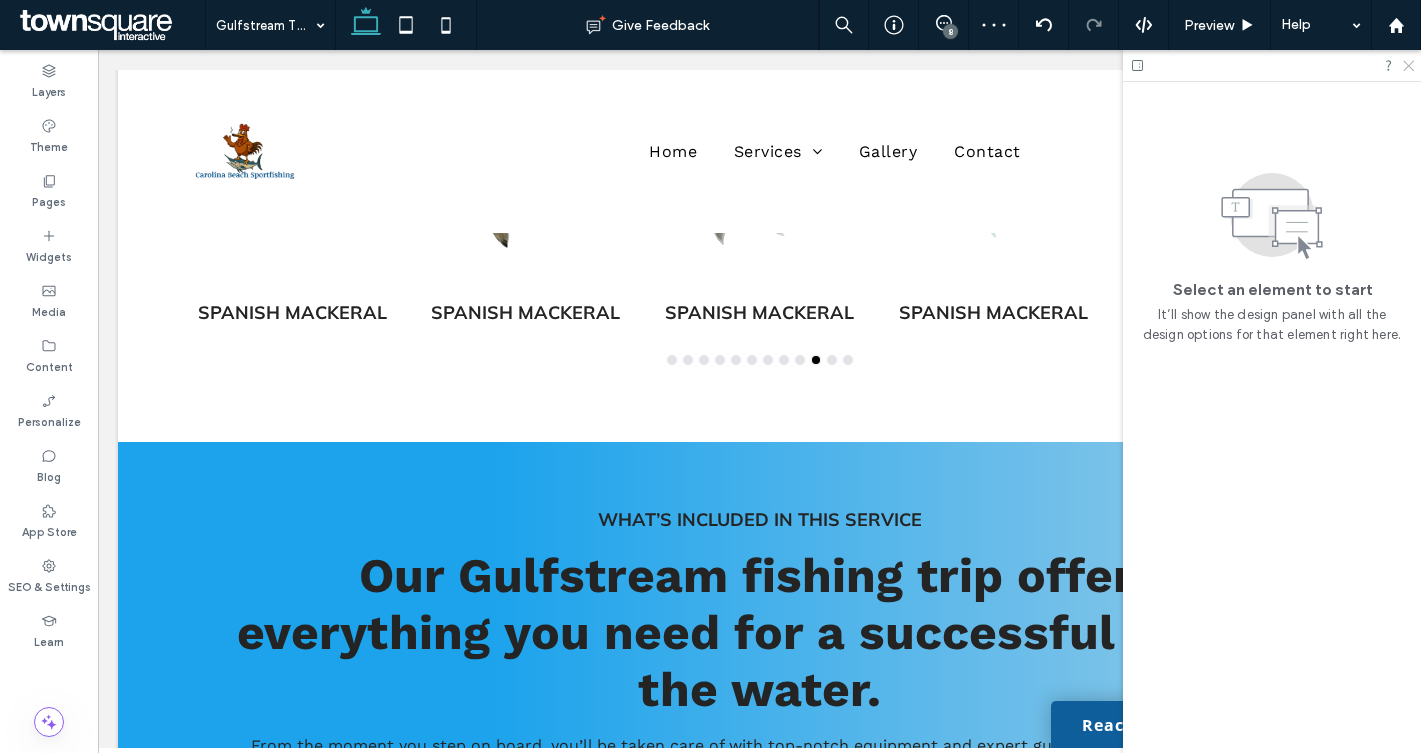 click 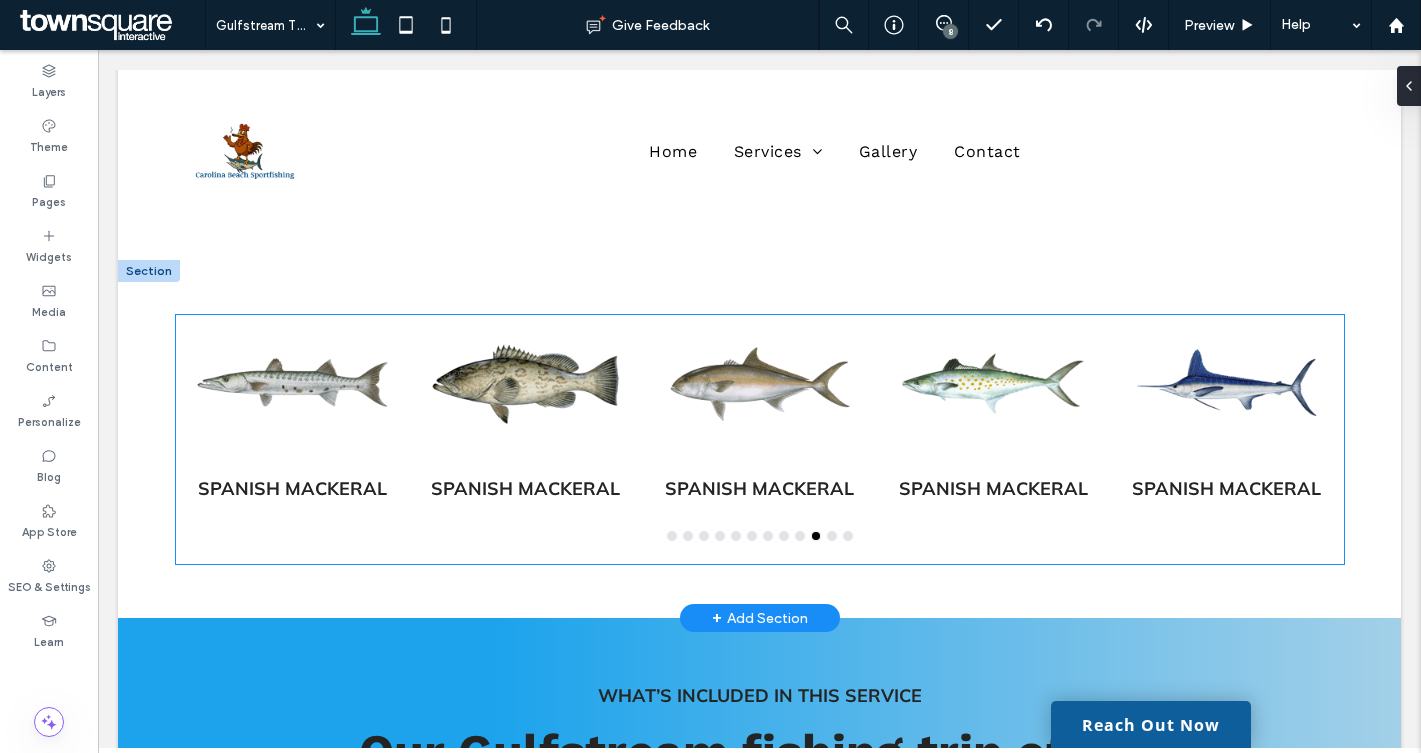 scroll, scrollTop: 773, scrollLeft: 0, axis: vertical 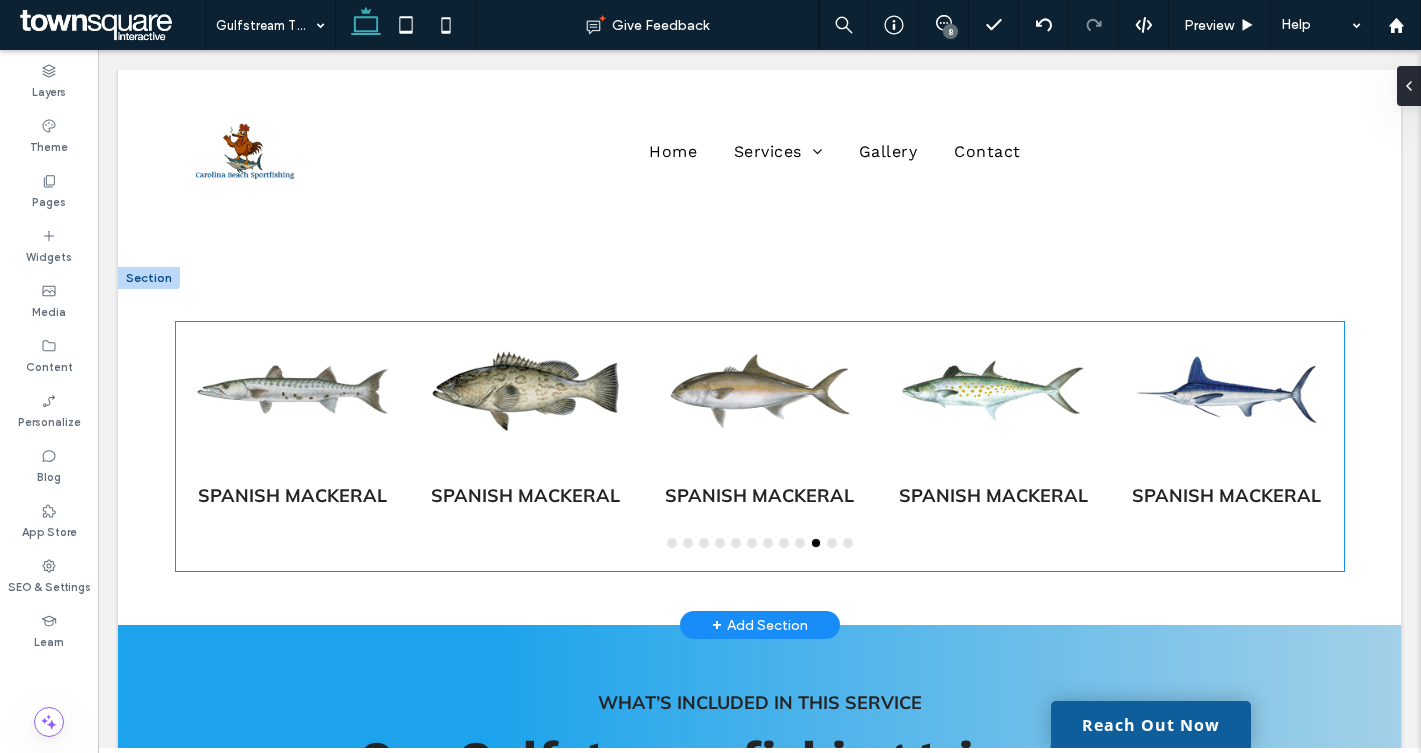 click at bounding box center [526, 391] 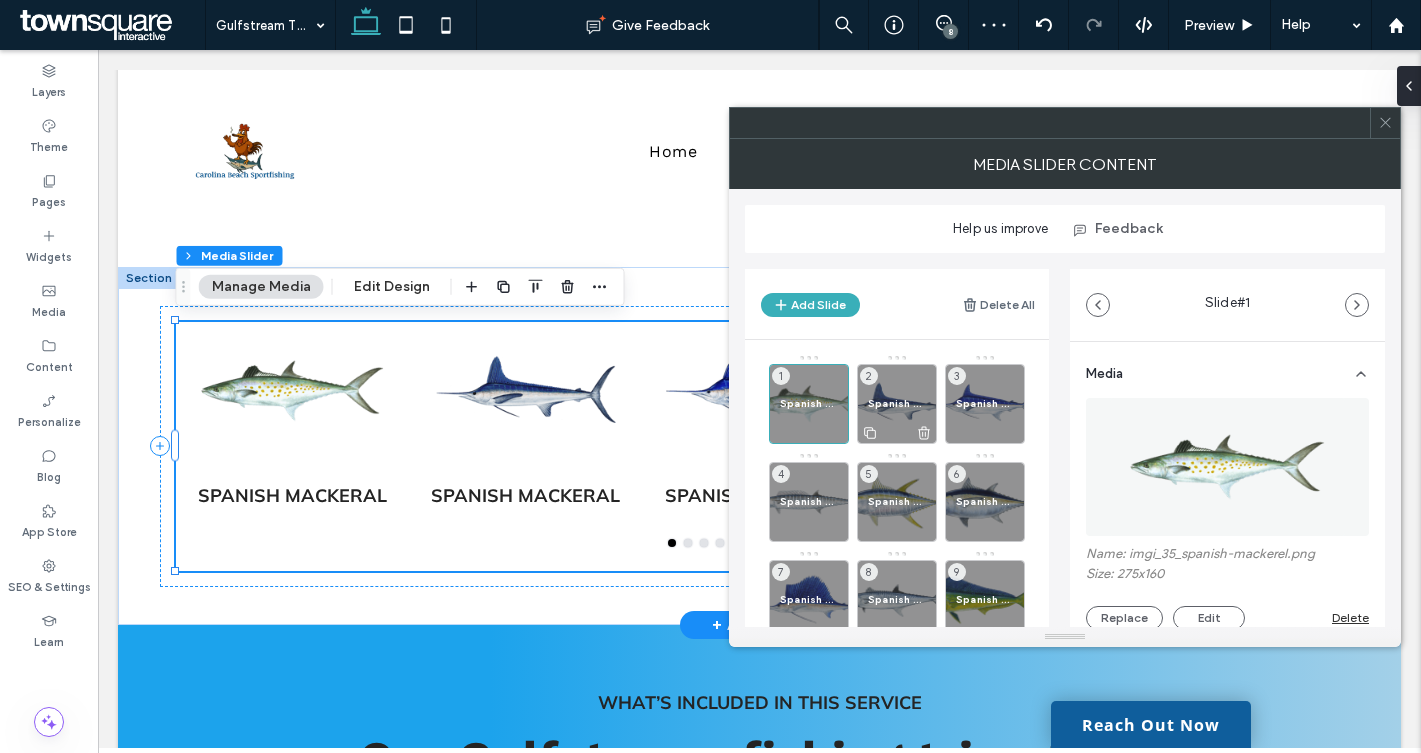 click on "Spanish Mackeral 2" at bounding box center [897, 404] 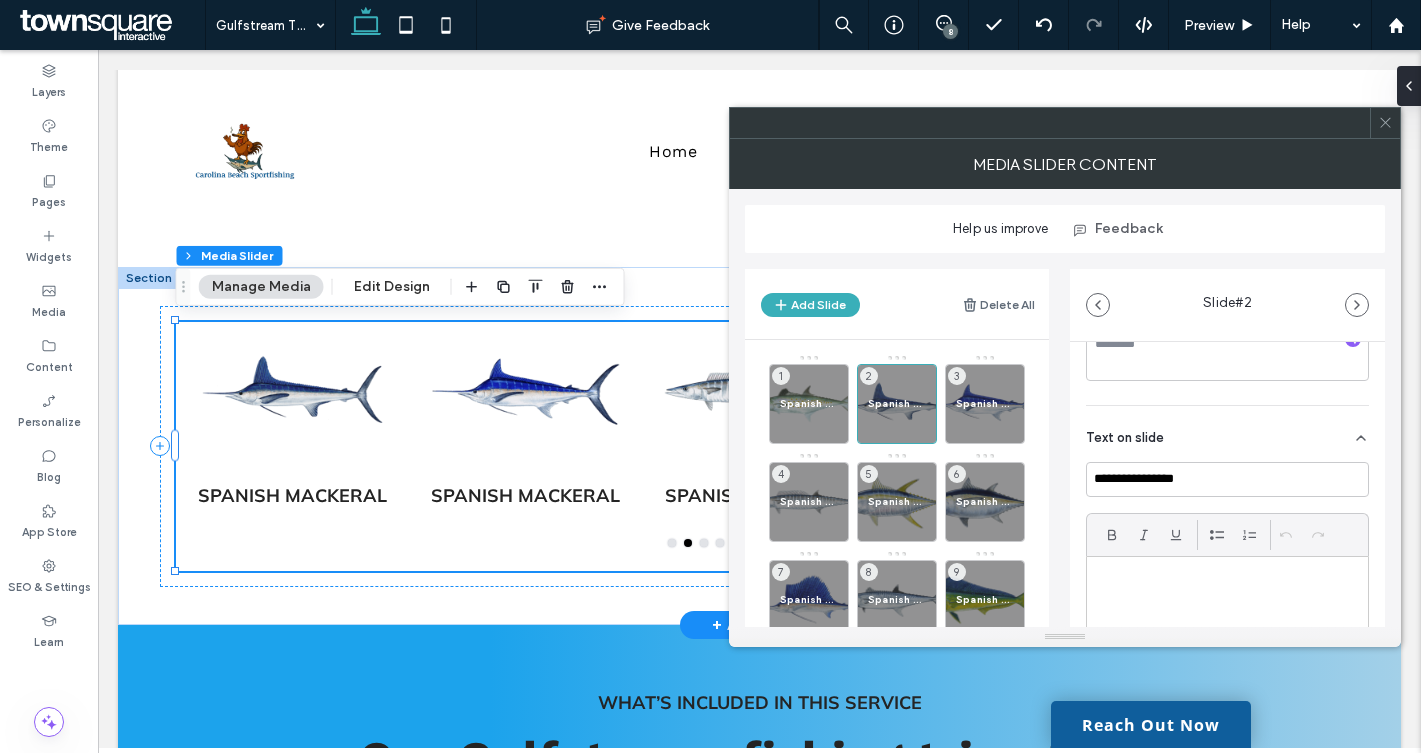 scroll, scrollTop: 408, scrollLeft: 0, axis: vertical 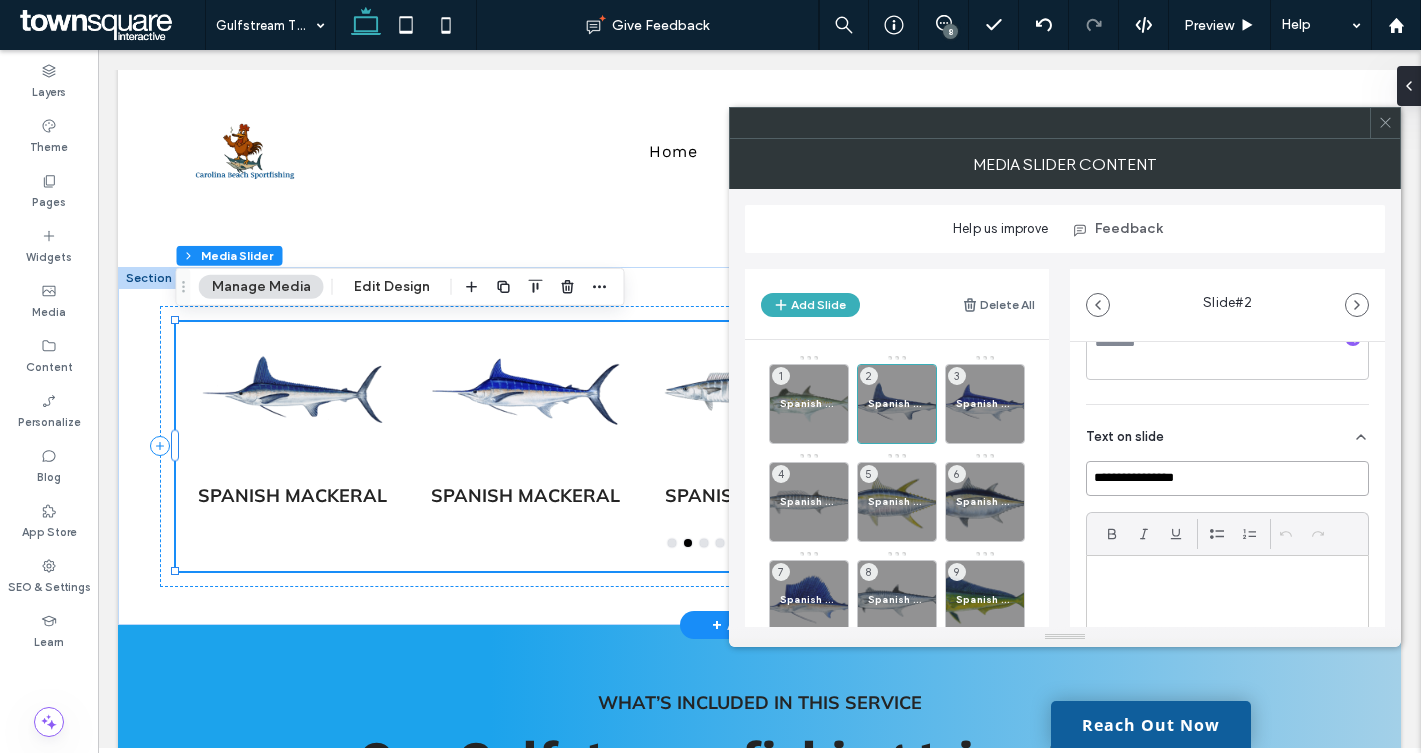 drag, startPoint x: 1203, startPoint y: 479, endPoint x: 1068, endPoint y: 478, distance: 135.00371 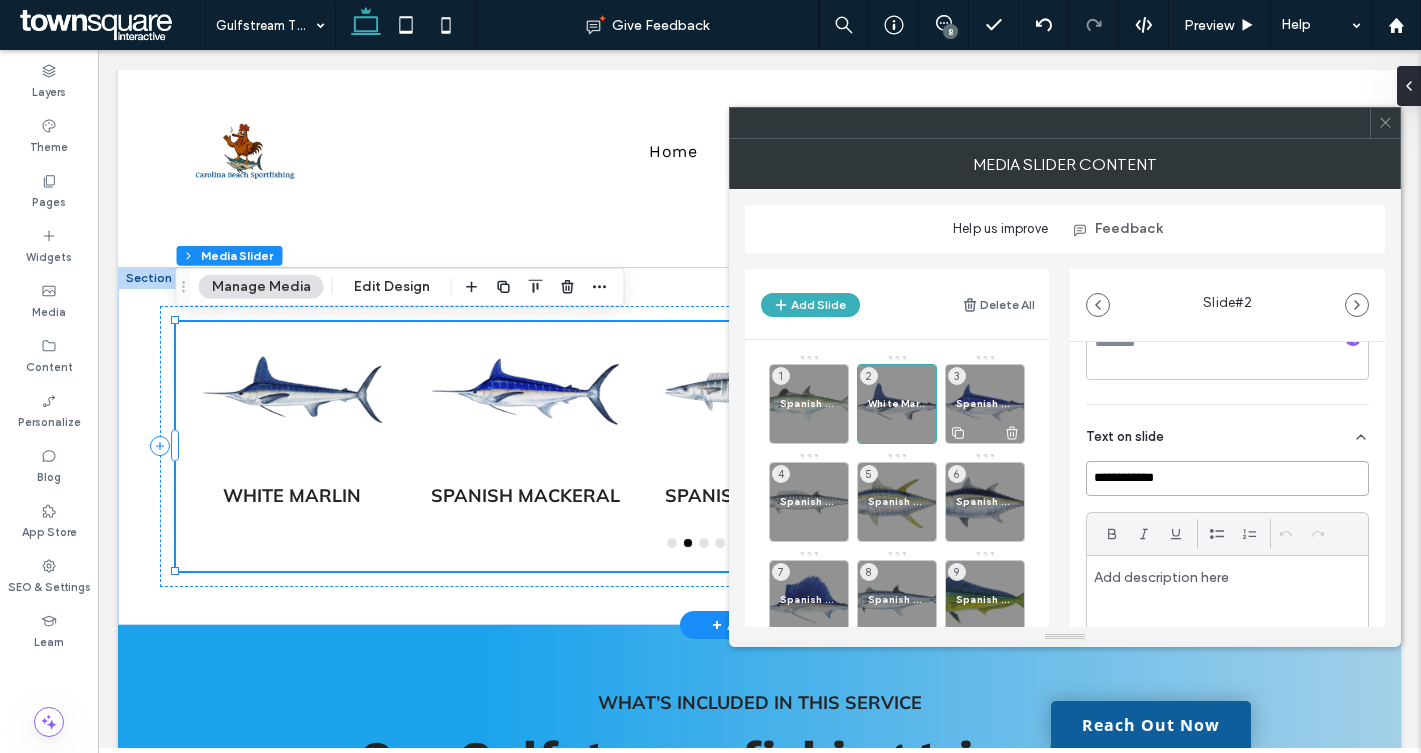 type on "**********" 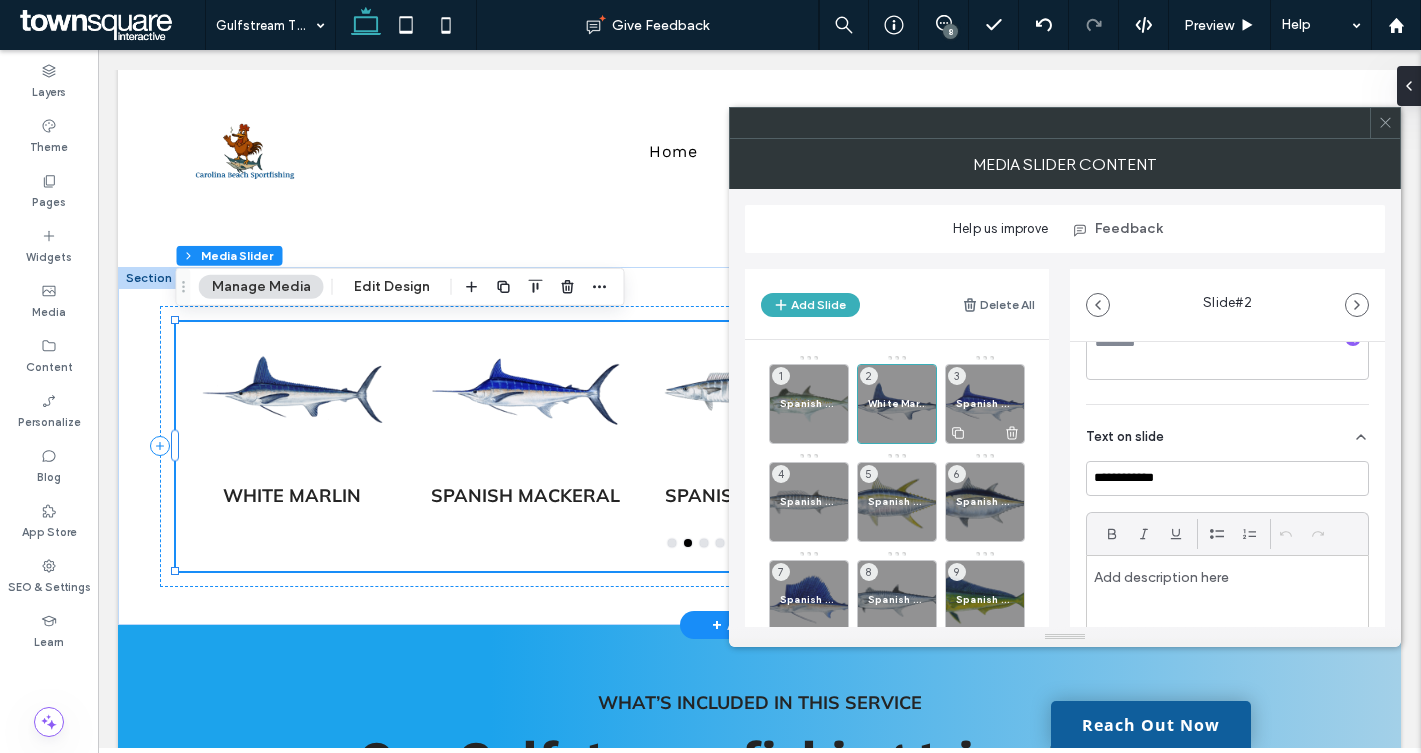 click on "Spanish Mackeral 3" at bounding box center (985, 404) 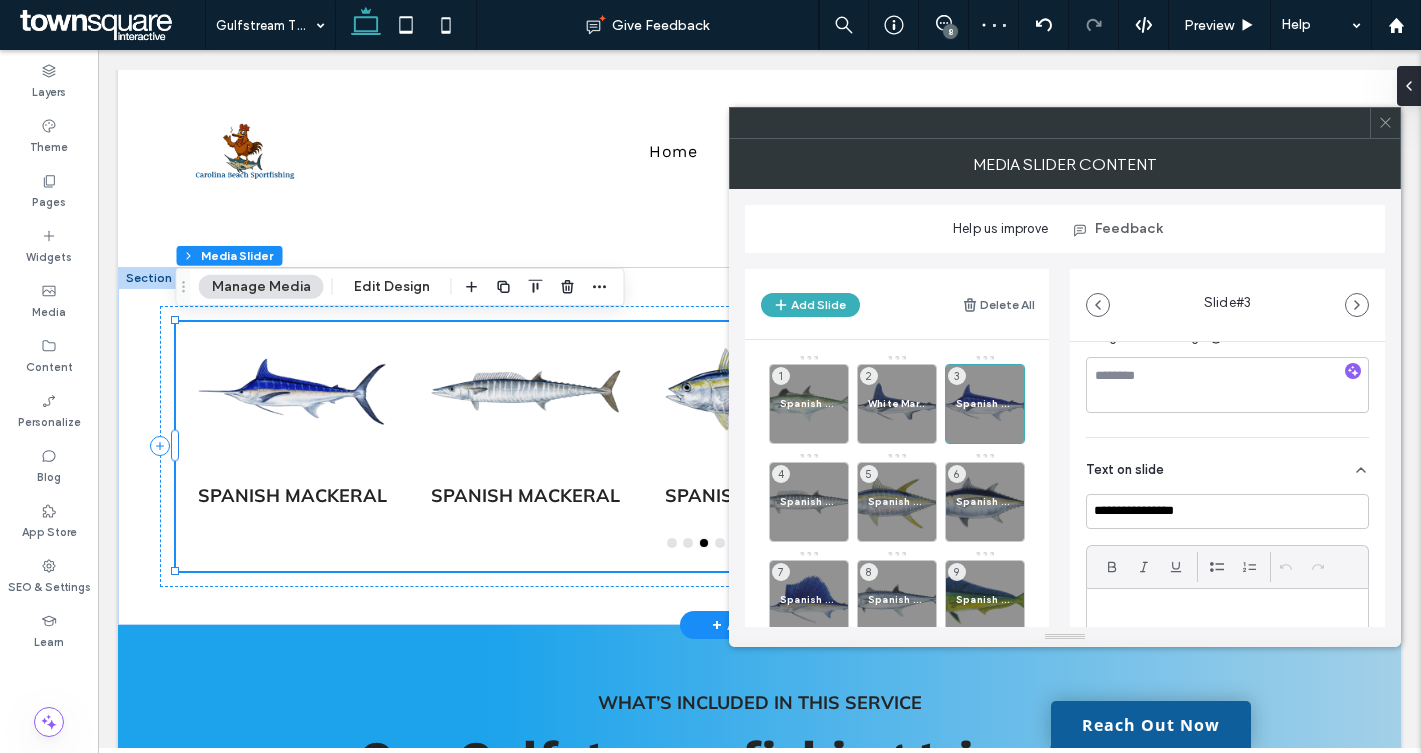 scroll, scrollTop: 396, scrollLeft: 0, axis: vertical 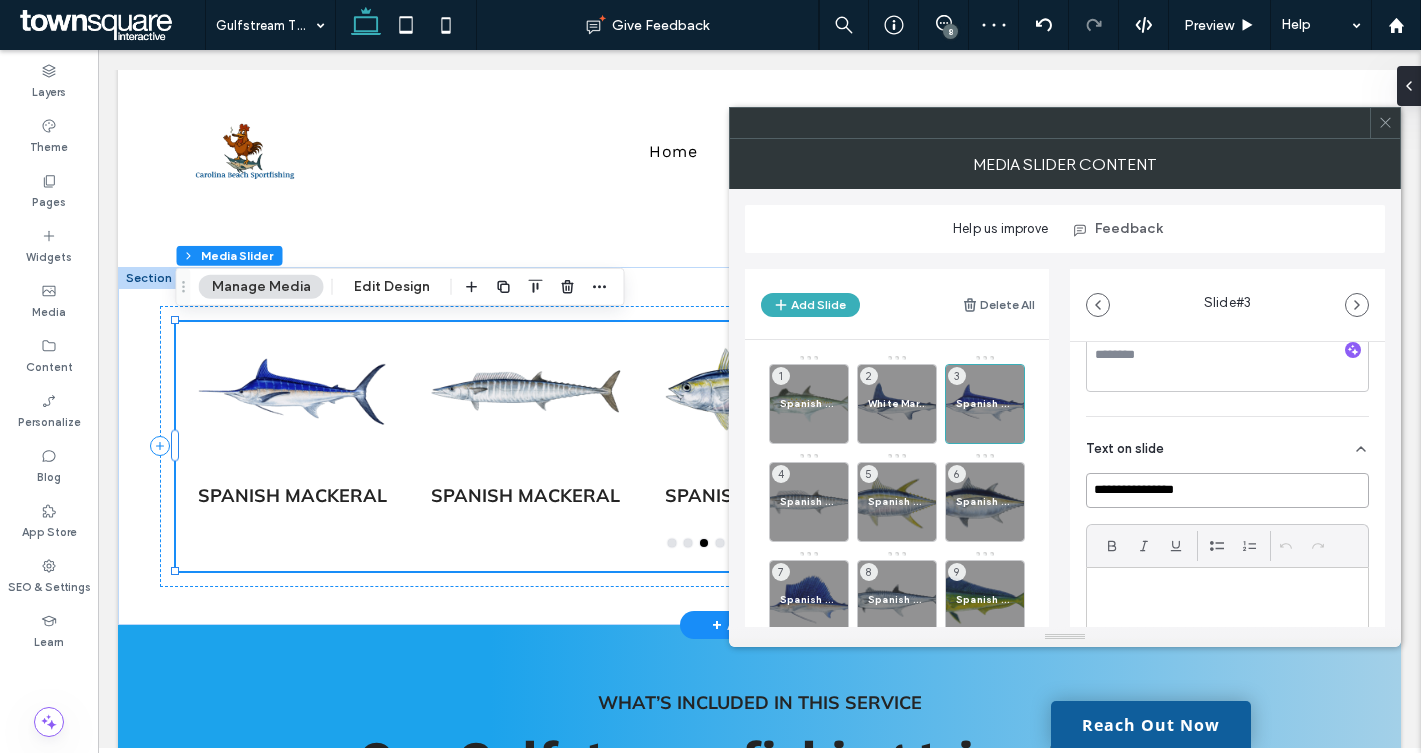 drag, startPoint x: 1209, startPoint y: 489, endPoint x: 1026, endPoint y: 489, distance: 183 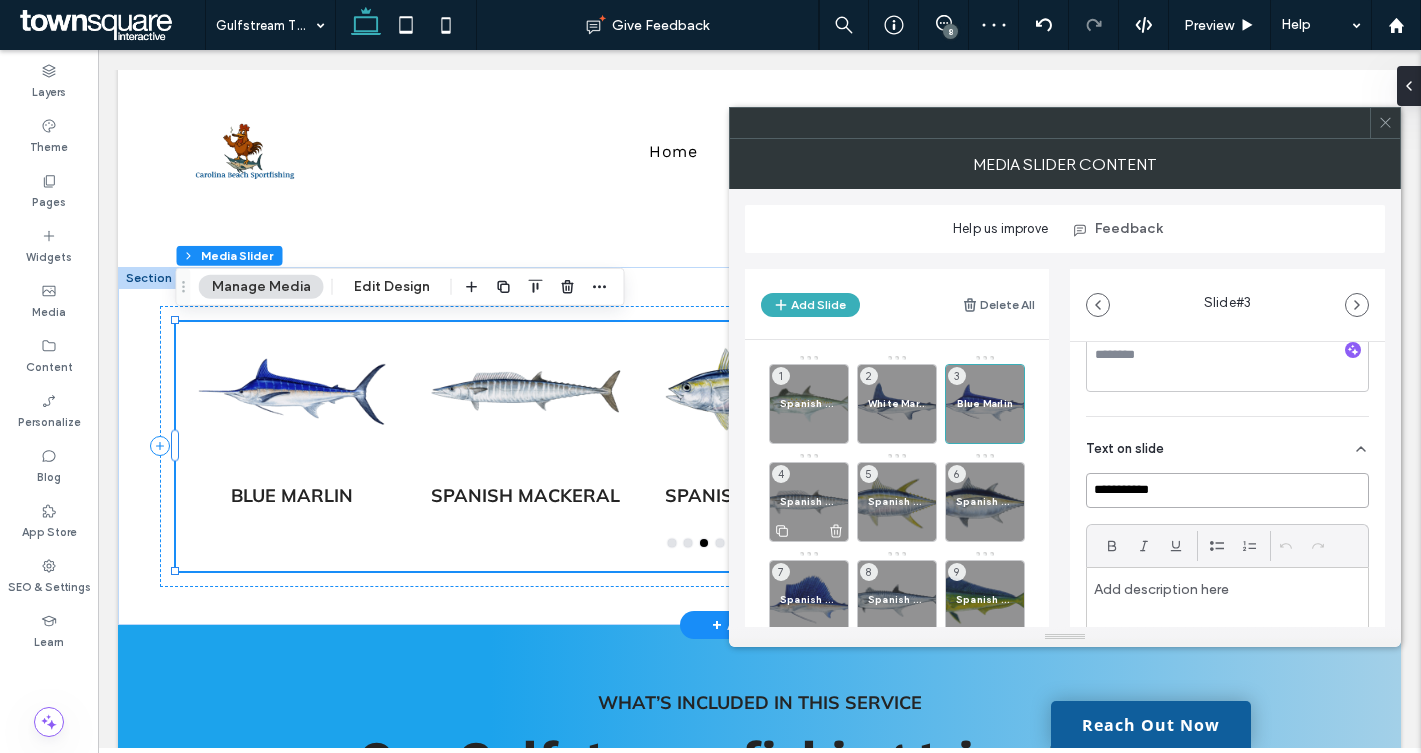 type on "**********" 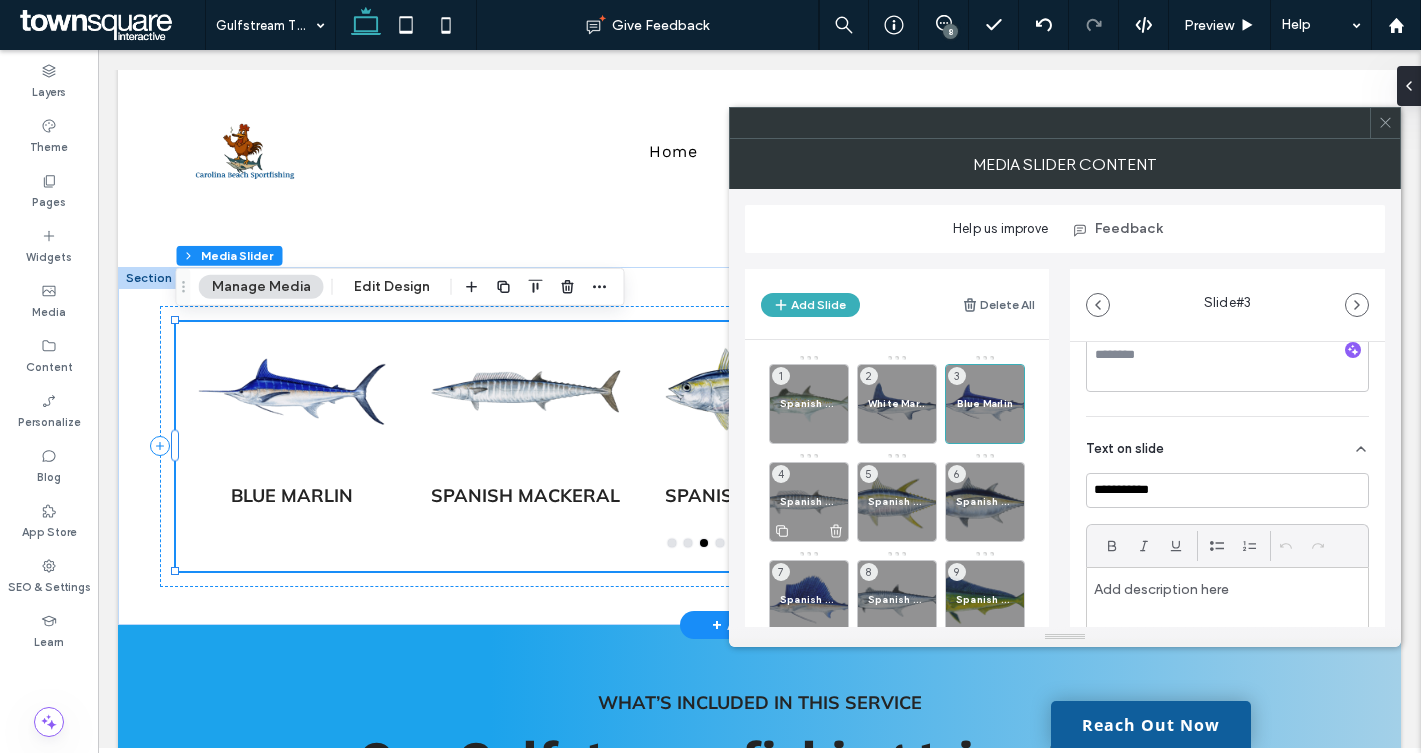 click on "Spanish Mackeral" at bounding box center (809, 501) 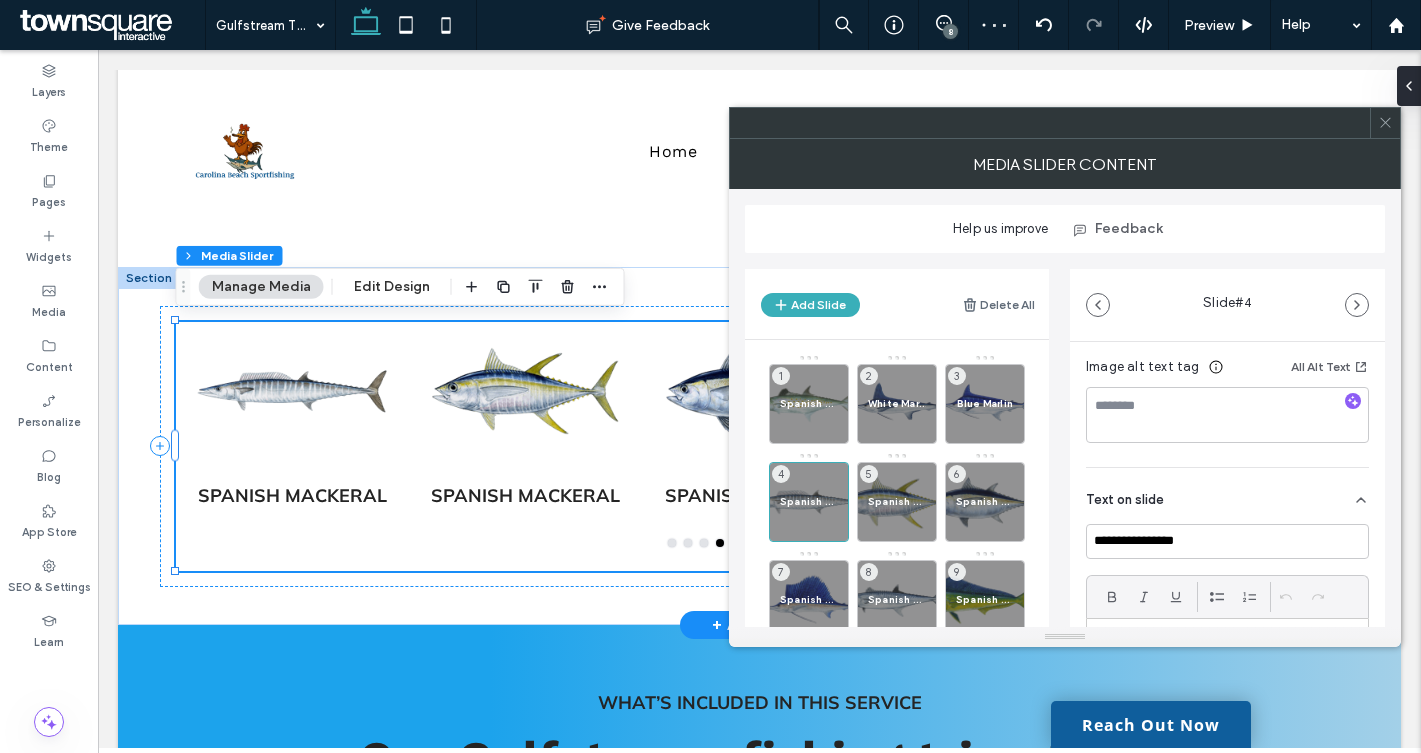 scroll, scrollTop: 346, scrollLeft: 0, axis: vertical 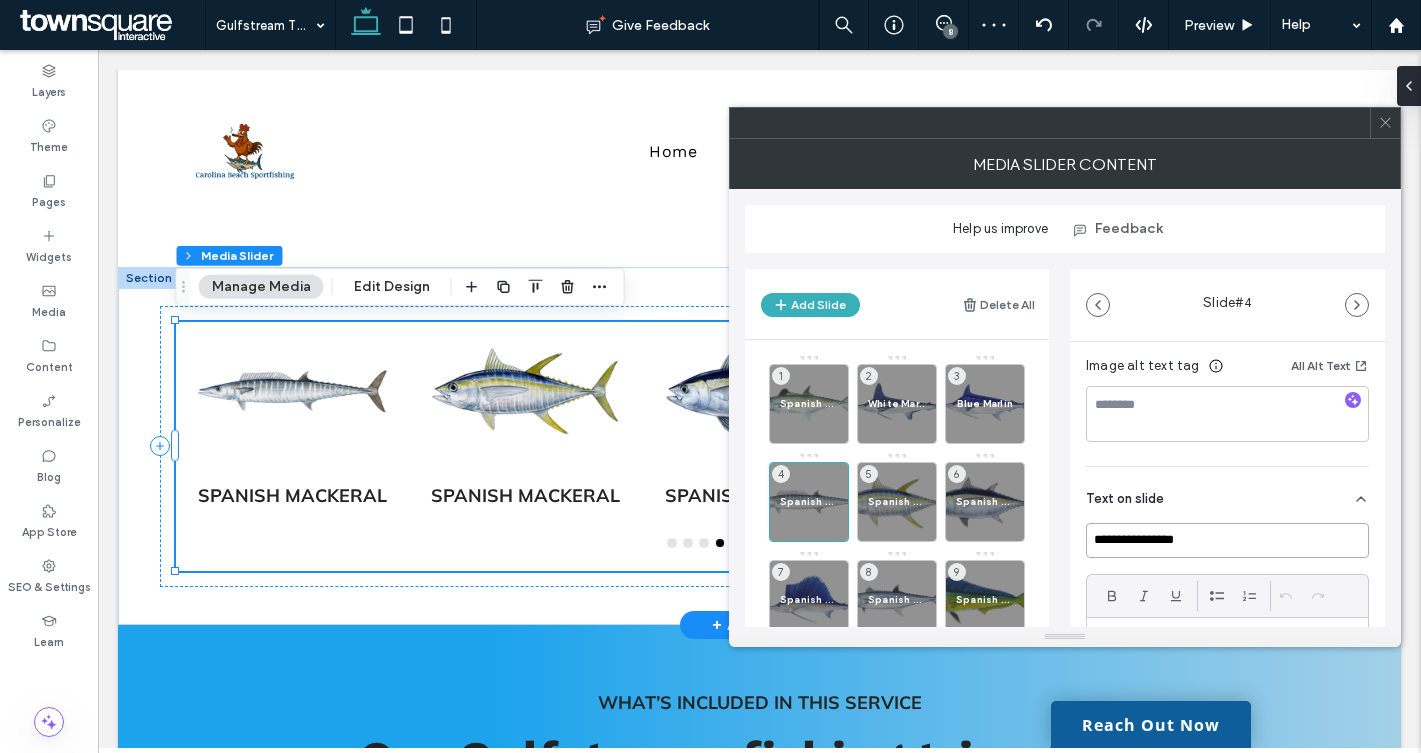 drag, startPoint x: 1210, startPoint y: 539, endPoint x: 1053, endPoint y: 539, distance: 157 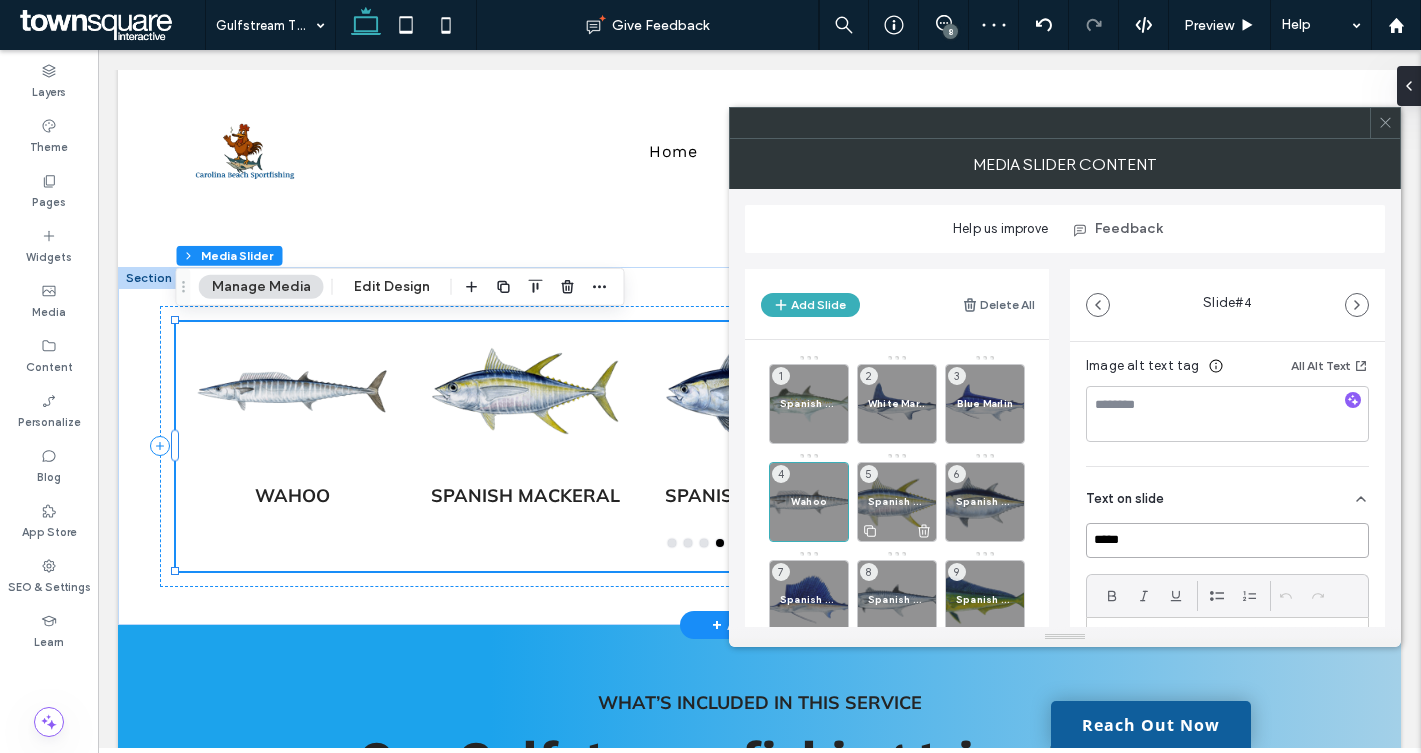 type on "*****" 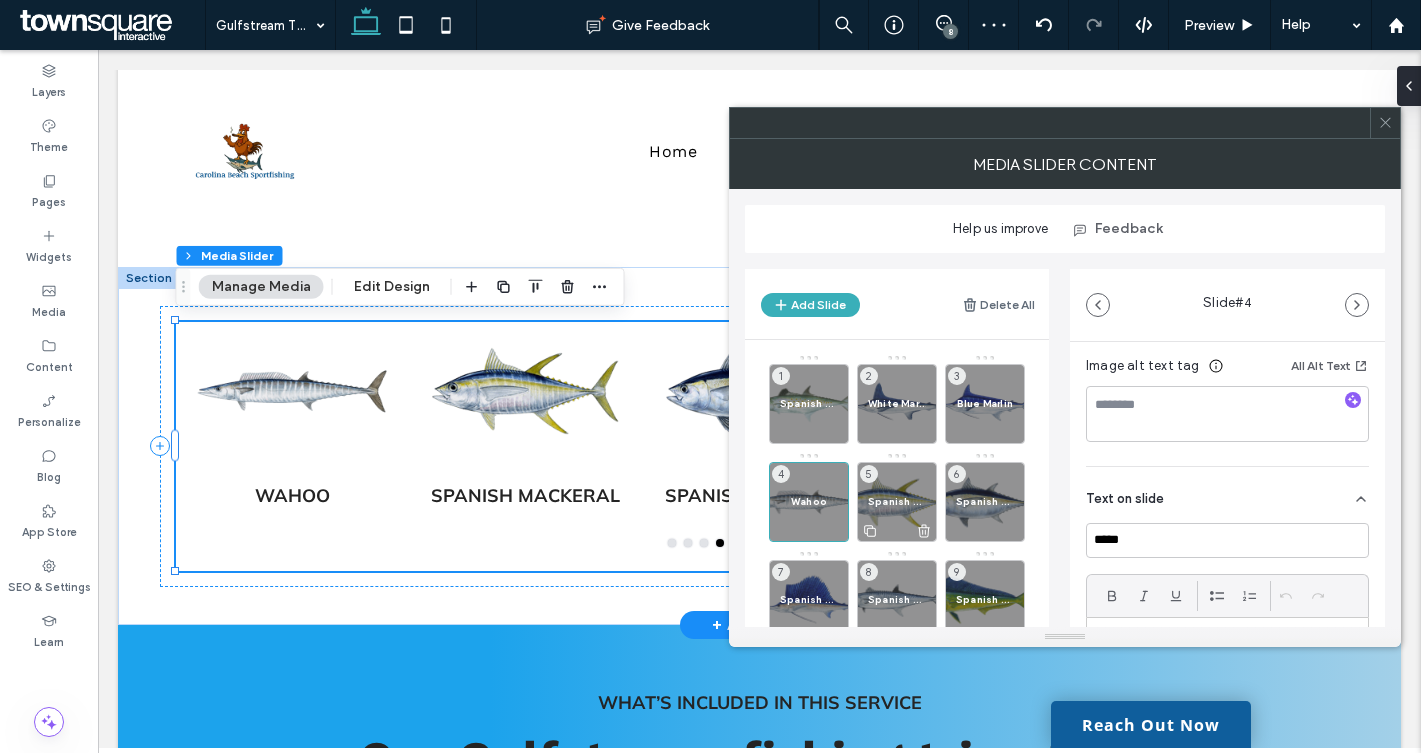 click on "Spanish Mackeral 5" at bounding box center (897, 502) 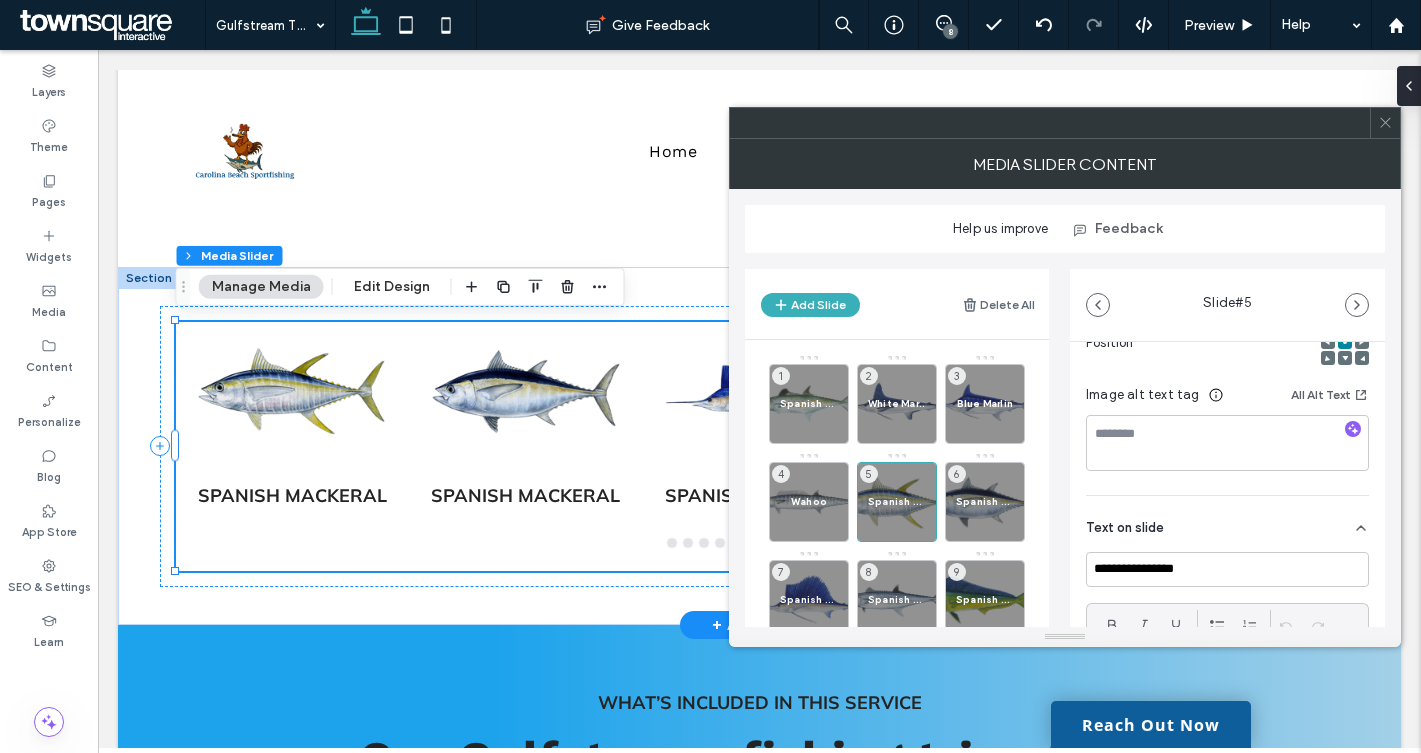 scroll, scrollTop: 335, scrollLeft: 0, axis: vertical 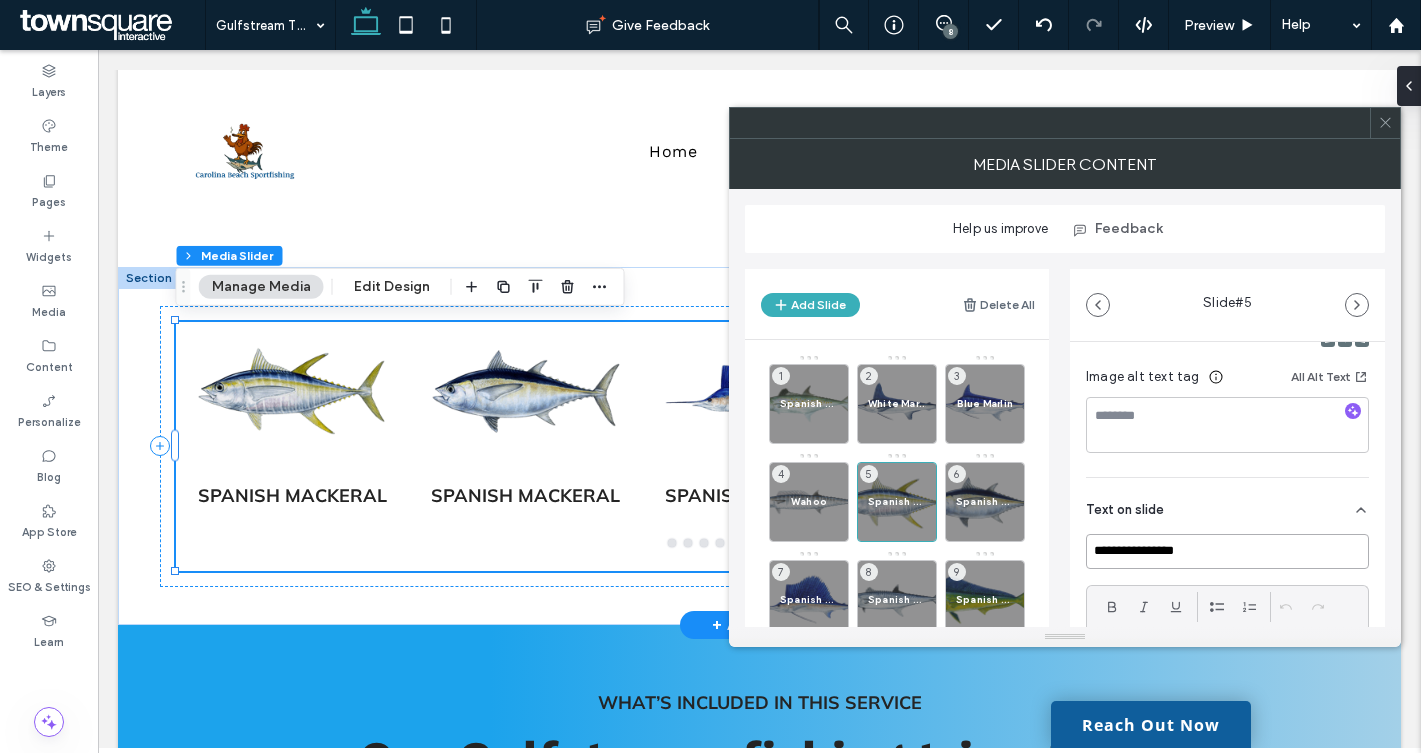 drag, startPoint x: 1211, startPoint y: 554, endPoint x: 1070, endPoint y: 554, distance: 141 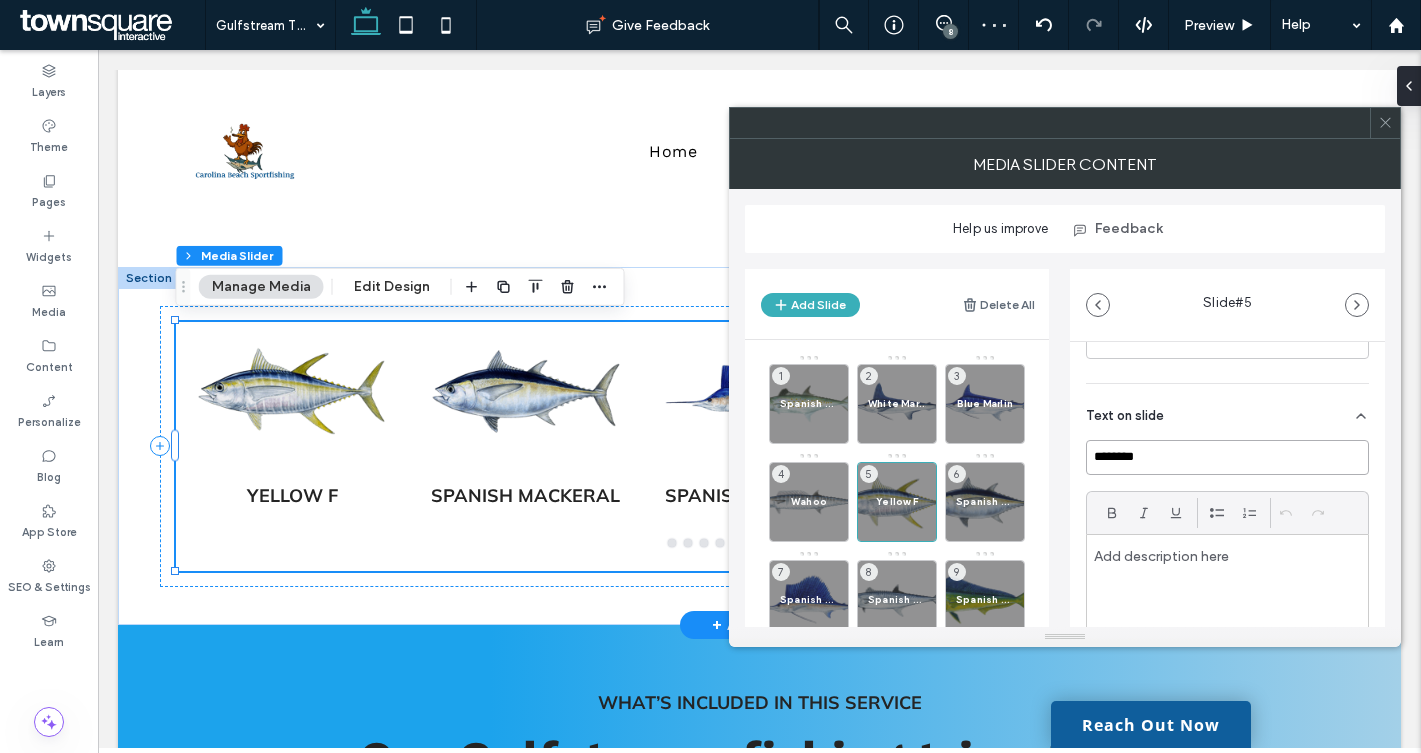 scroll, scrollTop: 491, scrollLeft: 0, axis: vertical 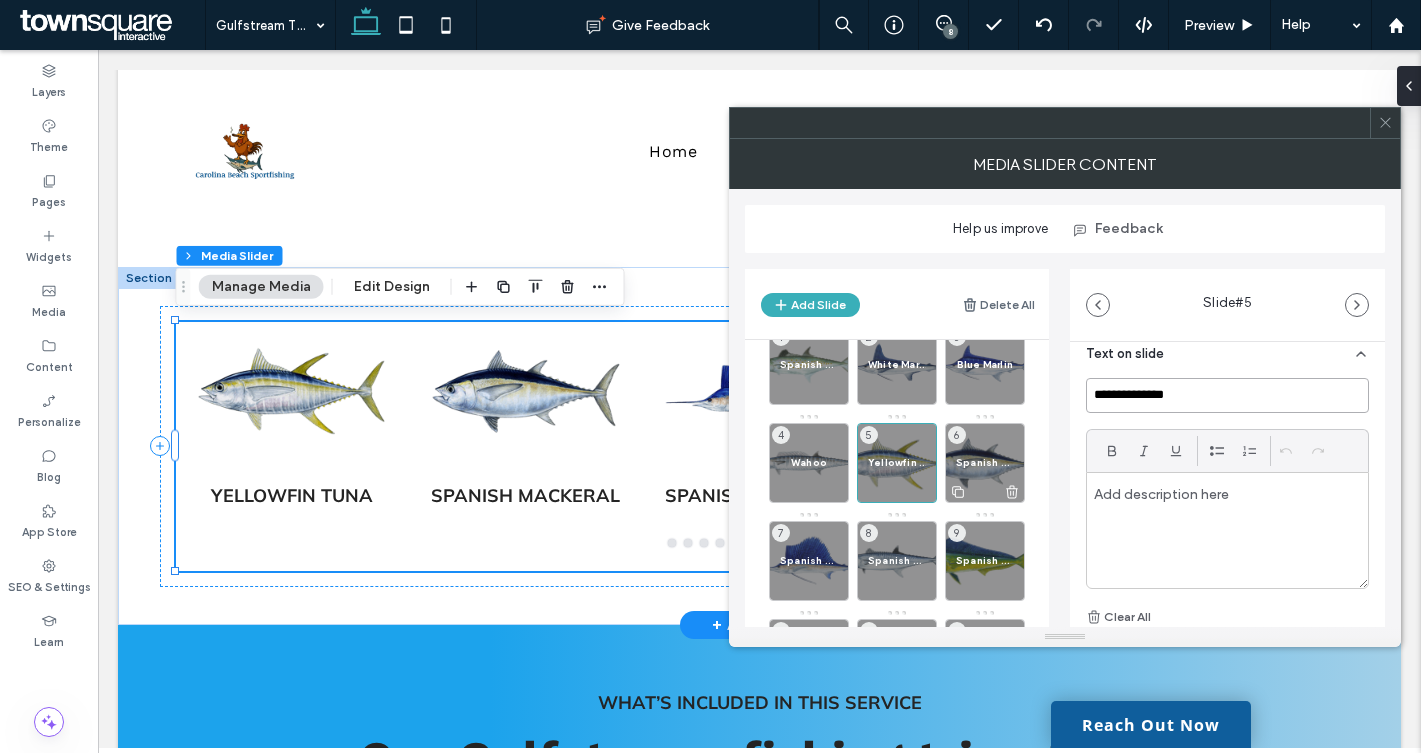 type on "**********" 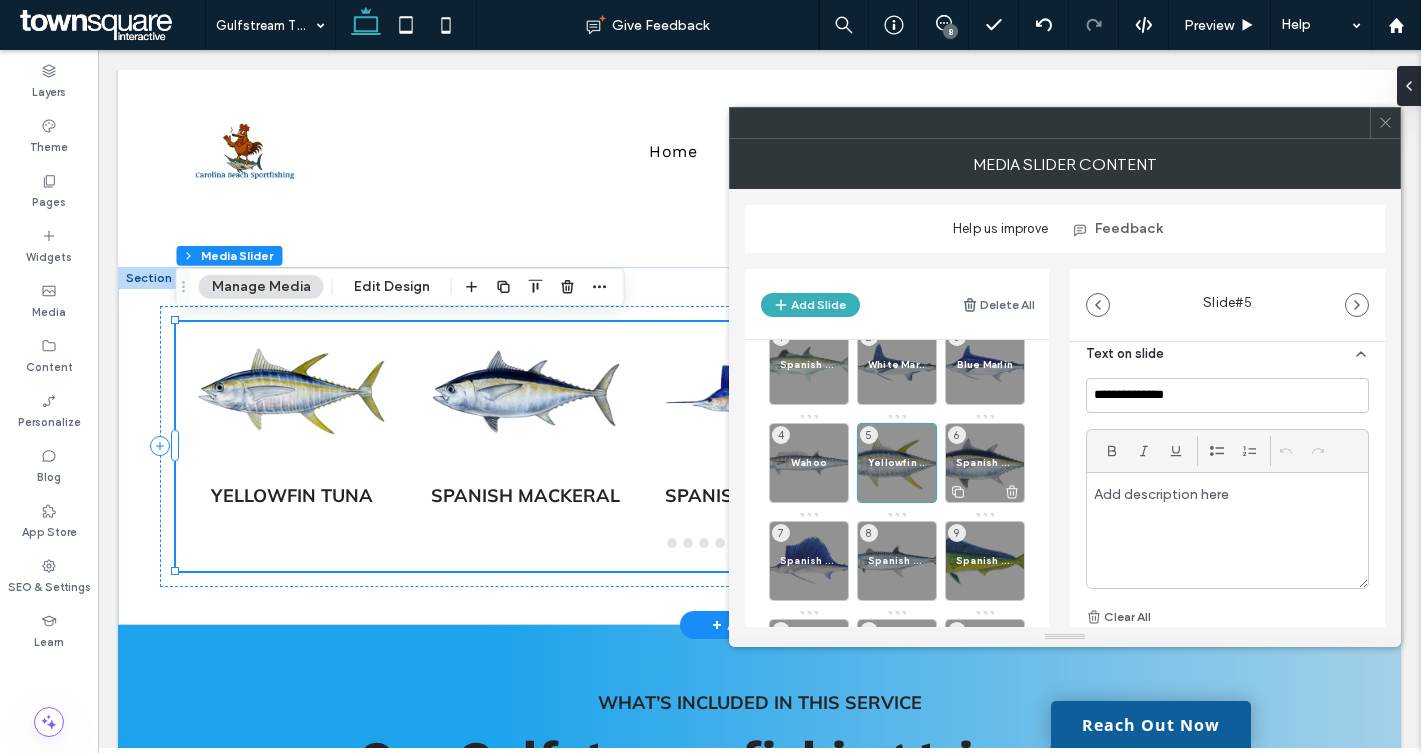 click on "Spanish Mackeral" at bounding box center [985, 462] 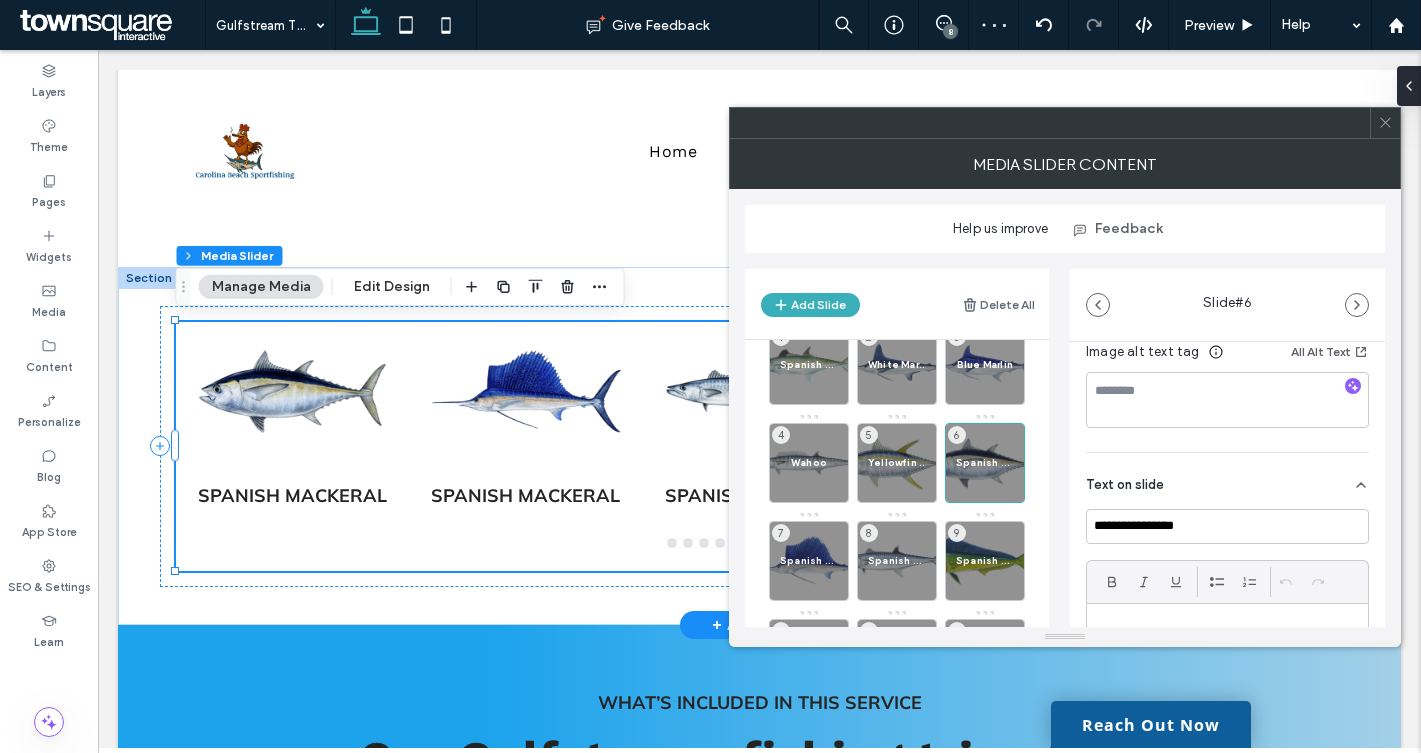 scroll, scrollTop: 361, scrollLeft: 0, axis: vertical 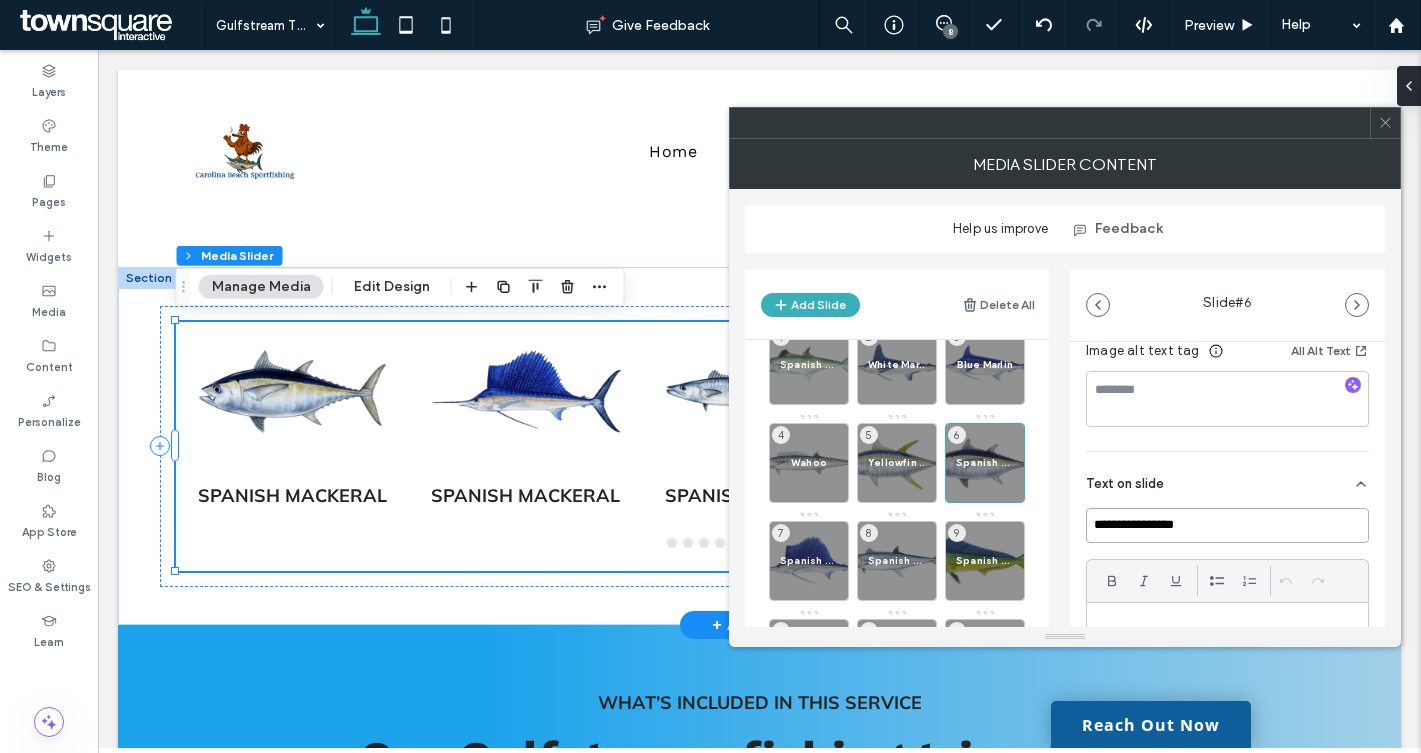 drag, startPoint x: 1210, startPoint y: 520, endPoint x: 1091, endPoint y: 522, distance: 119.01681 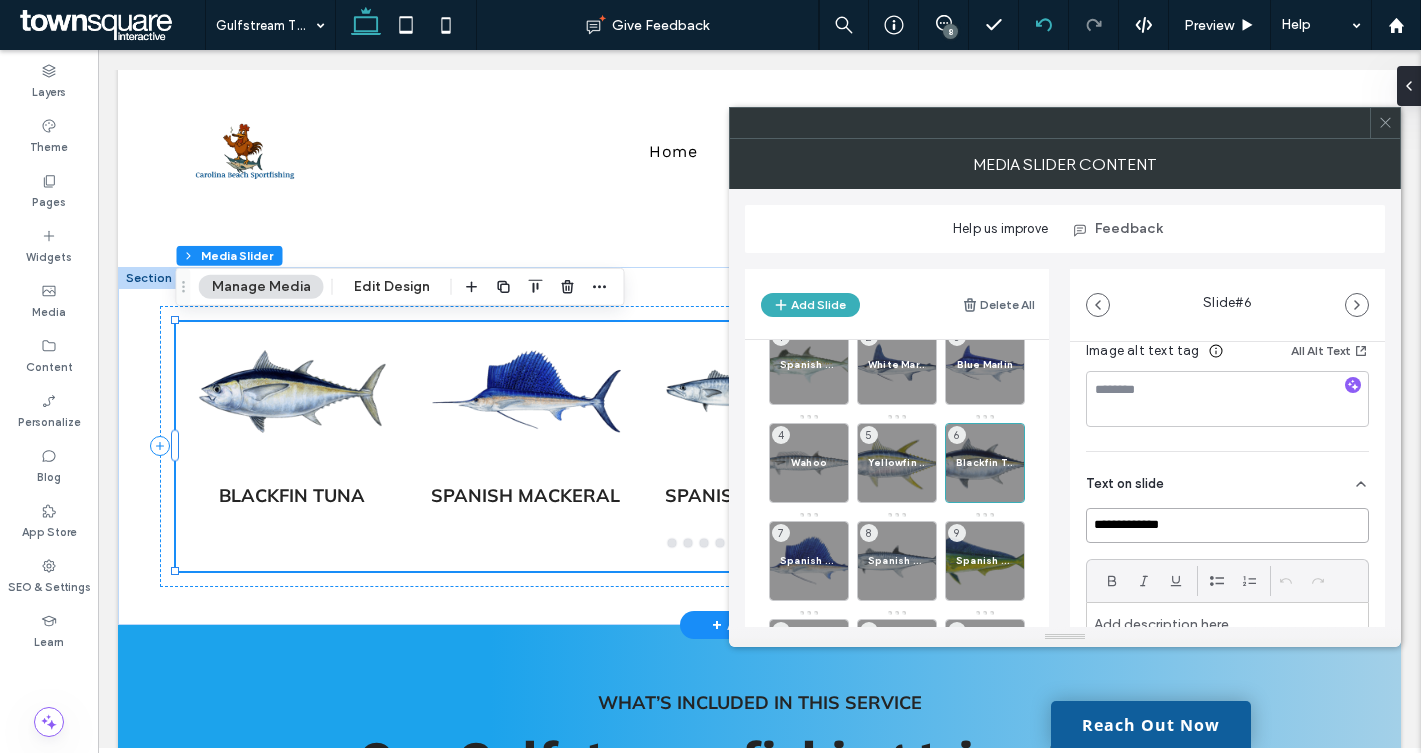 type on "**********" 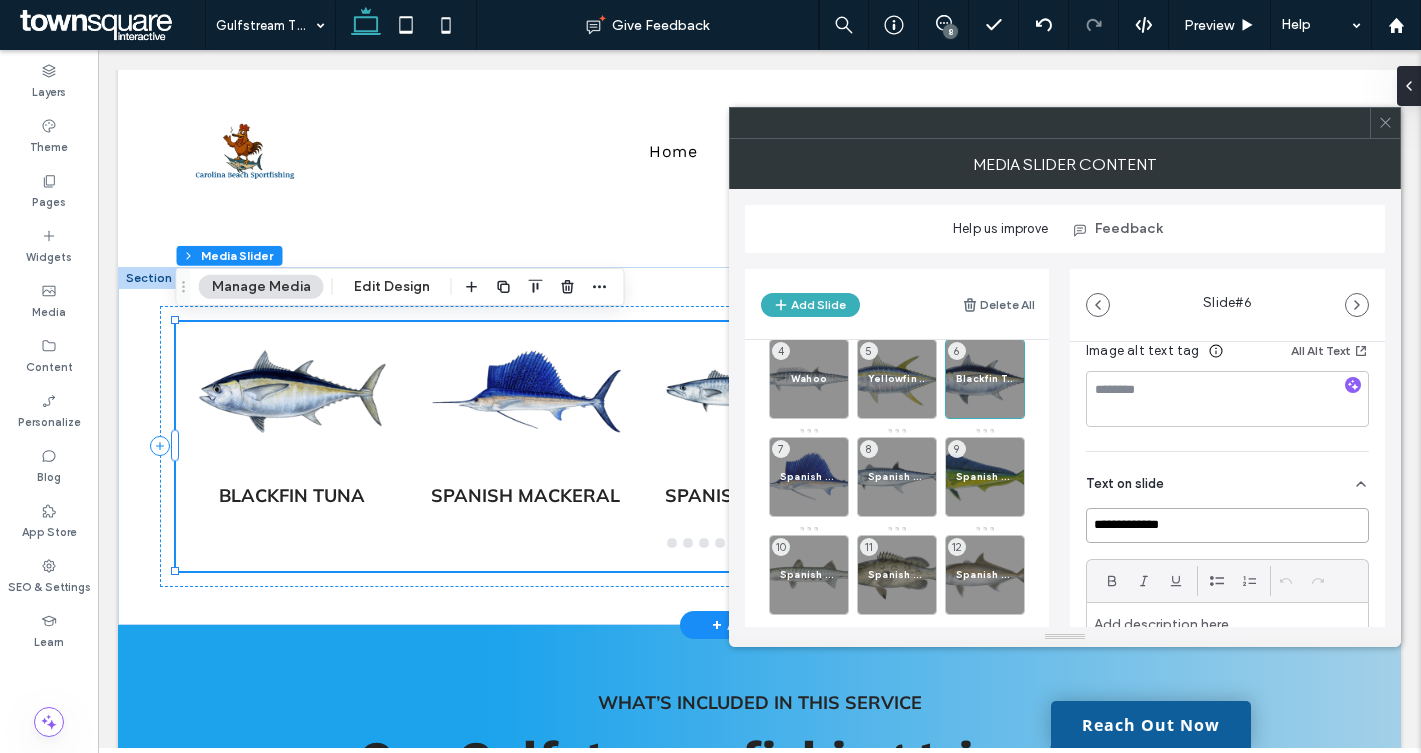 scroll, scrollTop: 124, scrollLeft: 0, axis: vertical 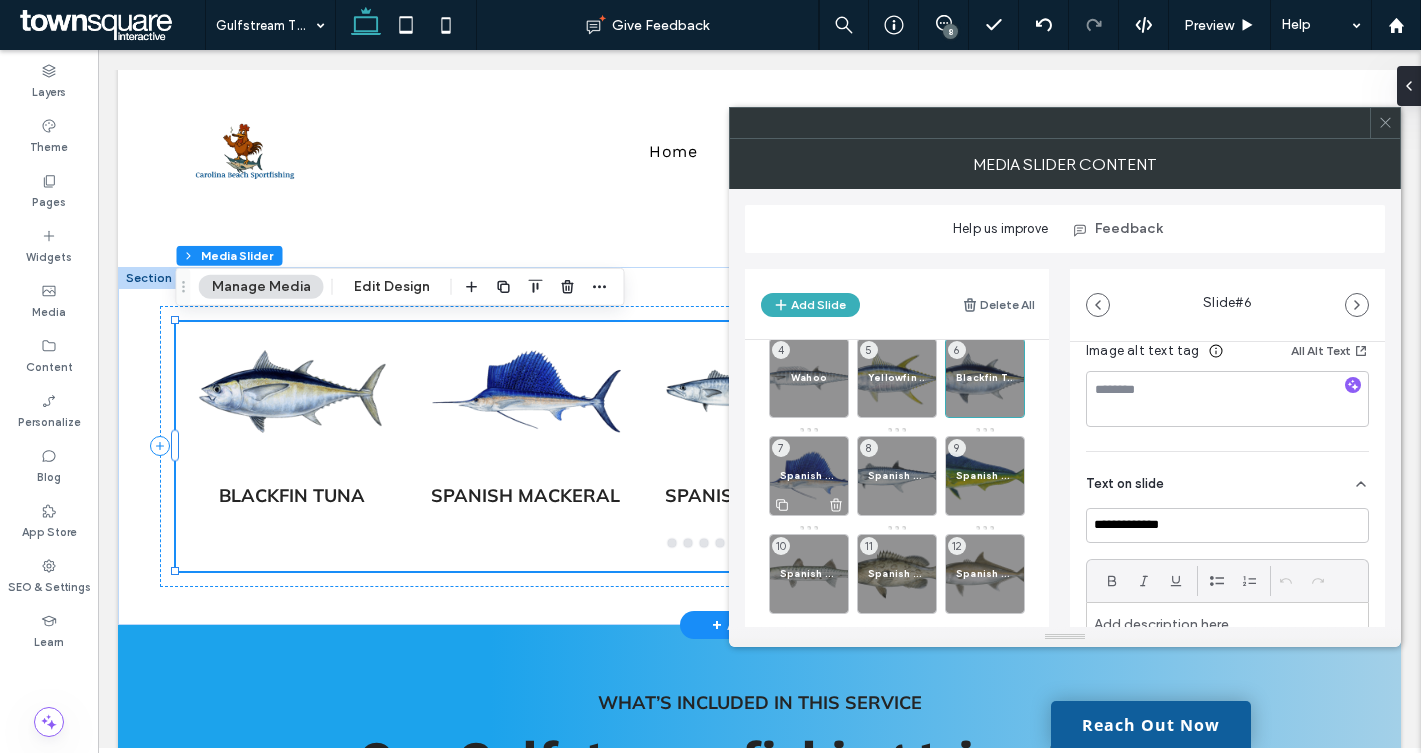 click on "Spanish Mackeral 7" at bounding box center [809, 476] 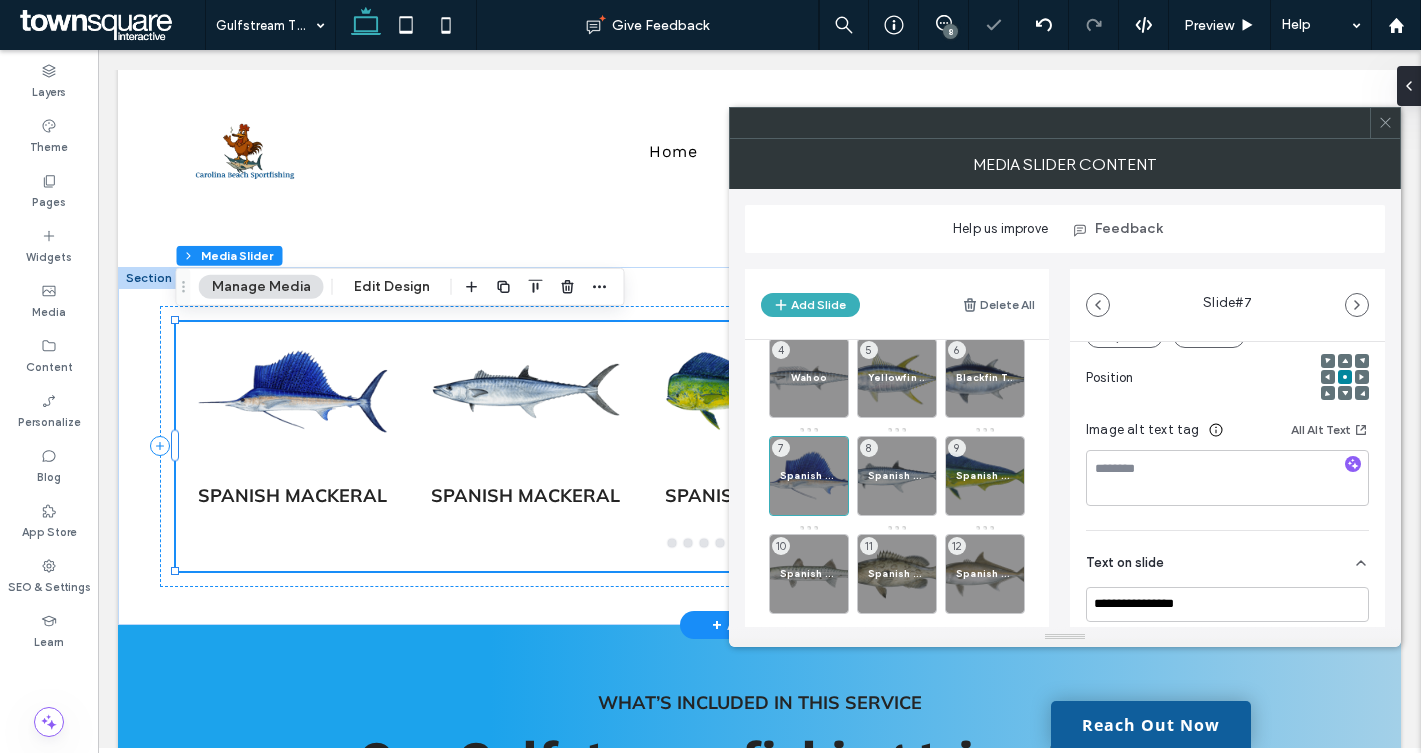 scroll, scrollTop: 283, scrollLeft: 0, axis: vertical 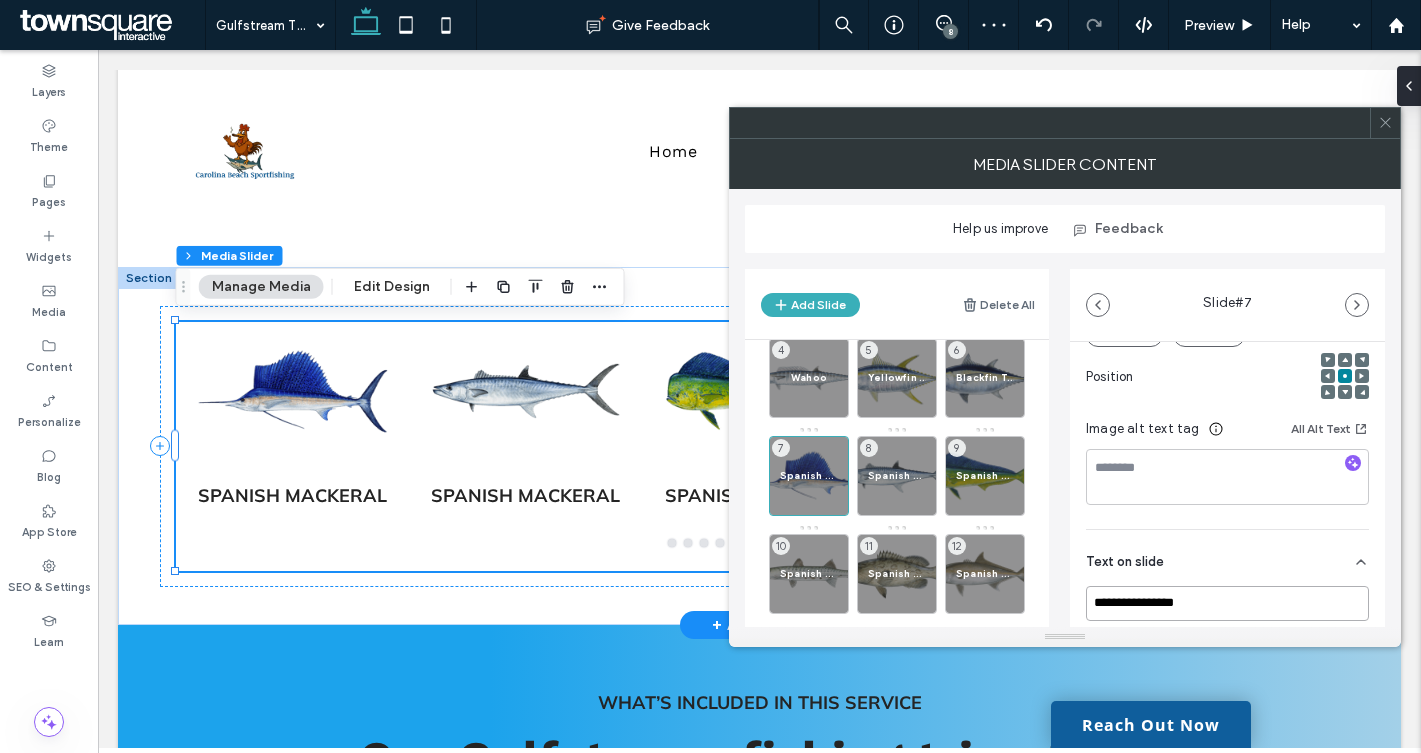 drag, startPoint x: 1217, startPoint y: 610, endPoint x: 1076, endPoint y: 604, distance: 141.12761 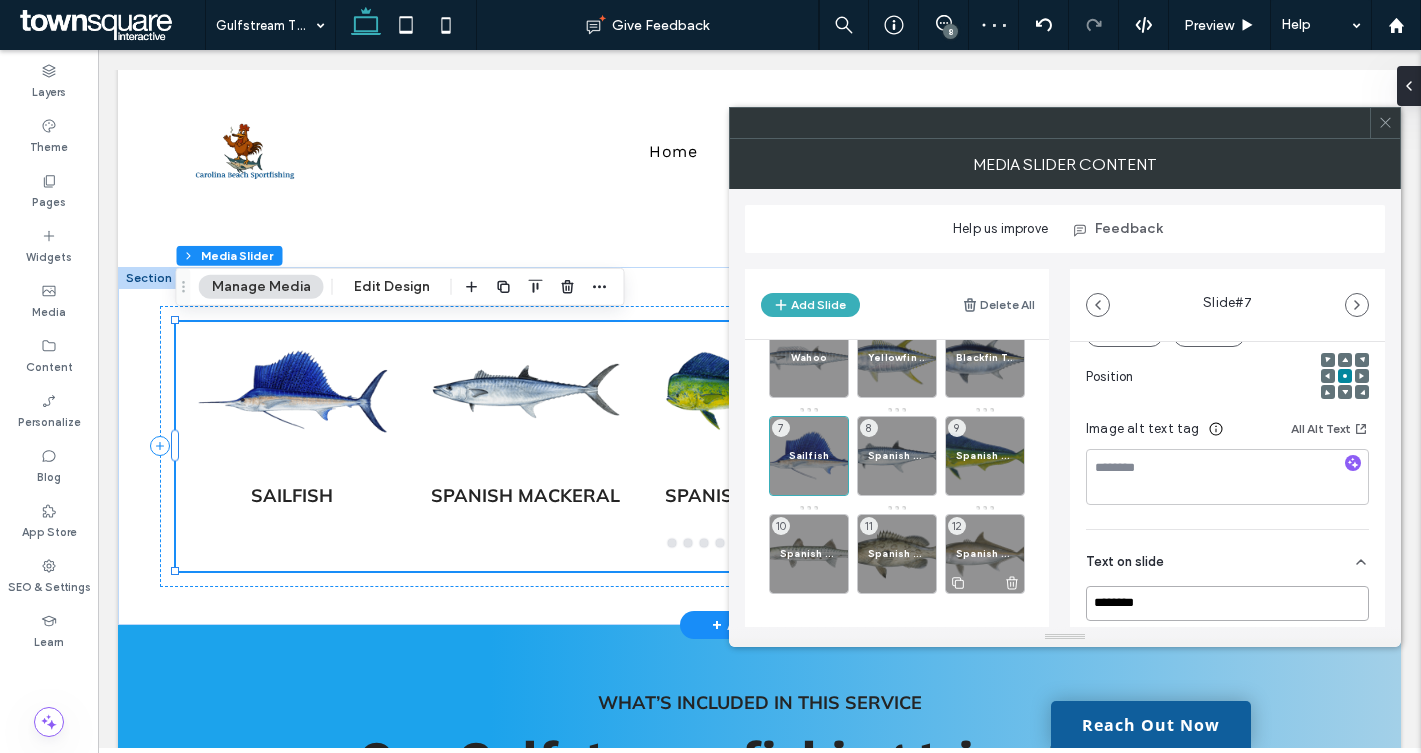 scroll, scrollTop: 146, scrollLeft: 0, axis: vertical 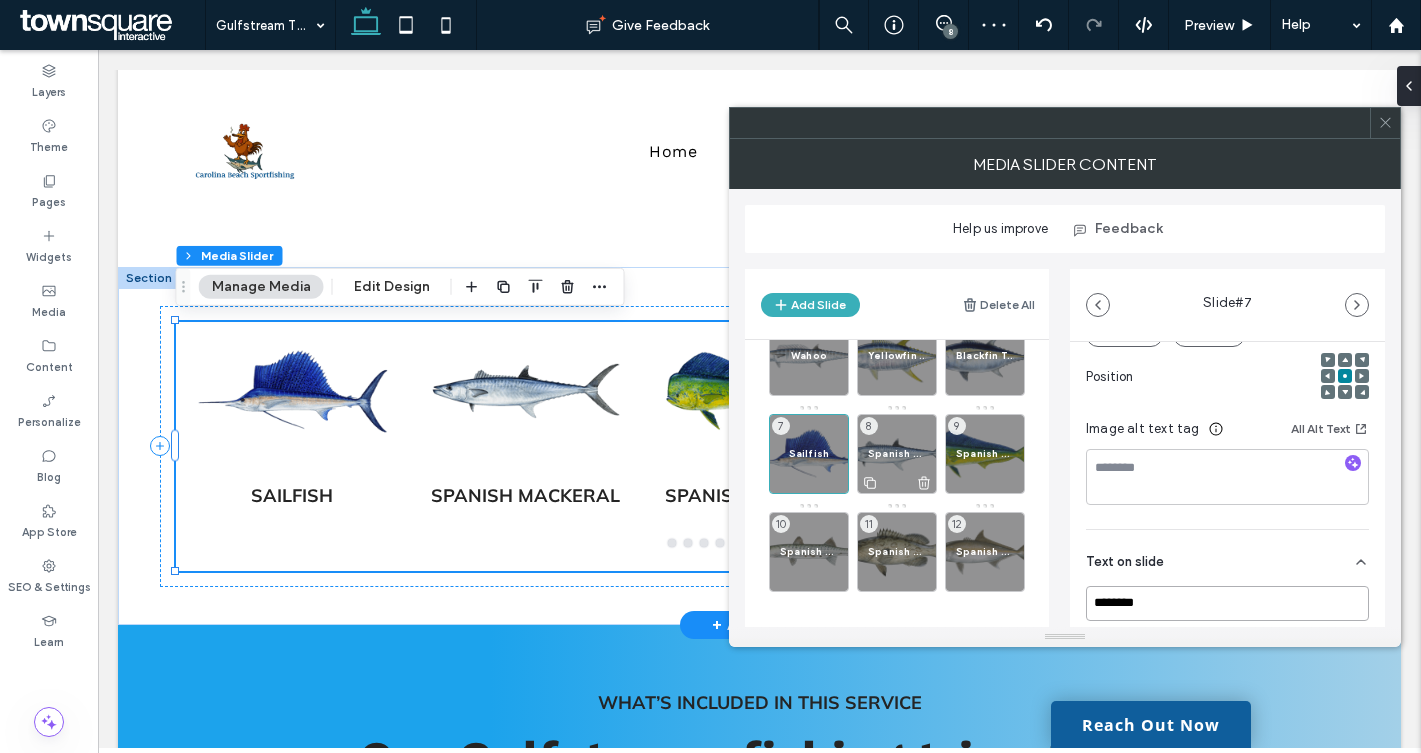 type on "********" 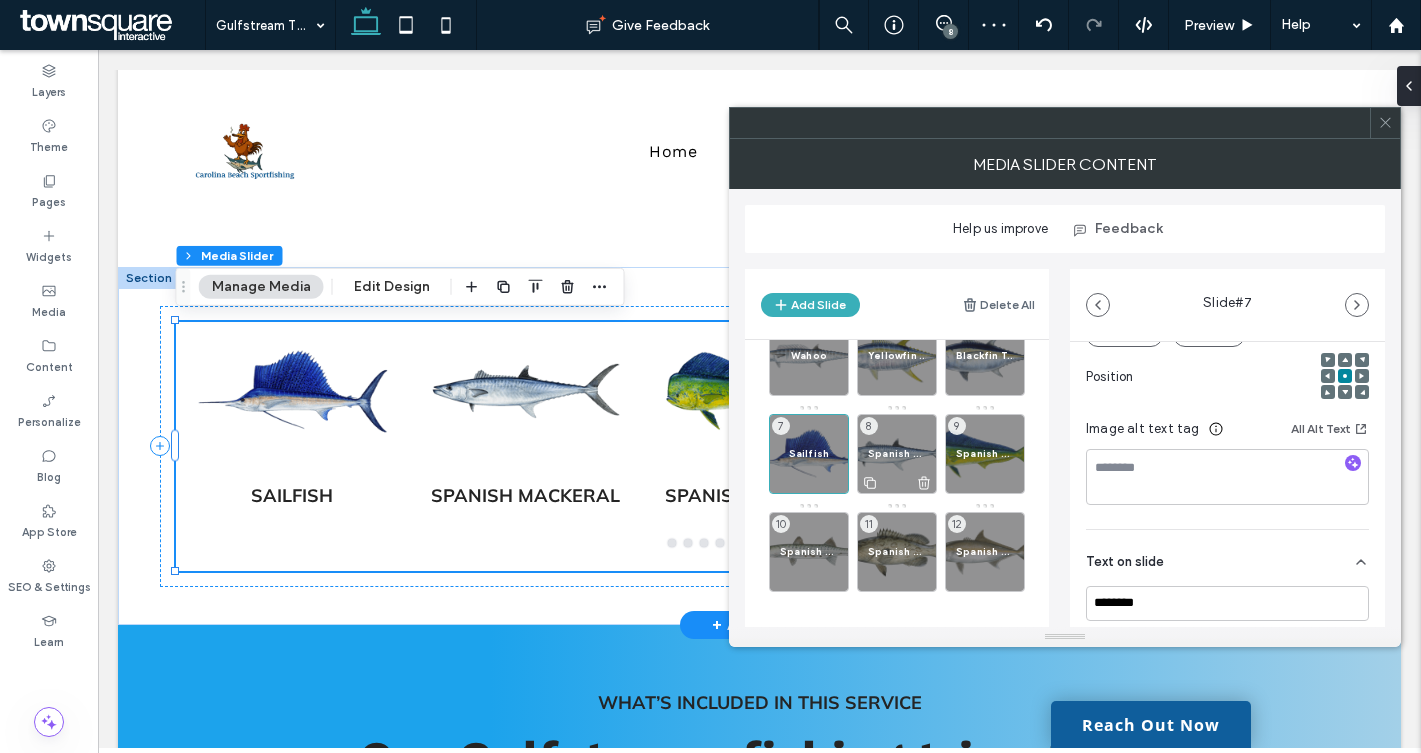 click on "Spanish Mackeral" at bounding box center (897, 453) 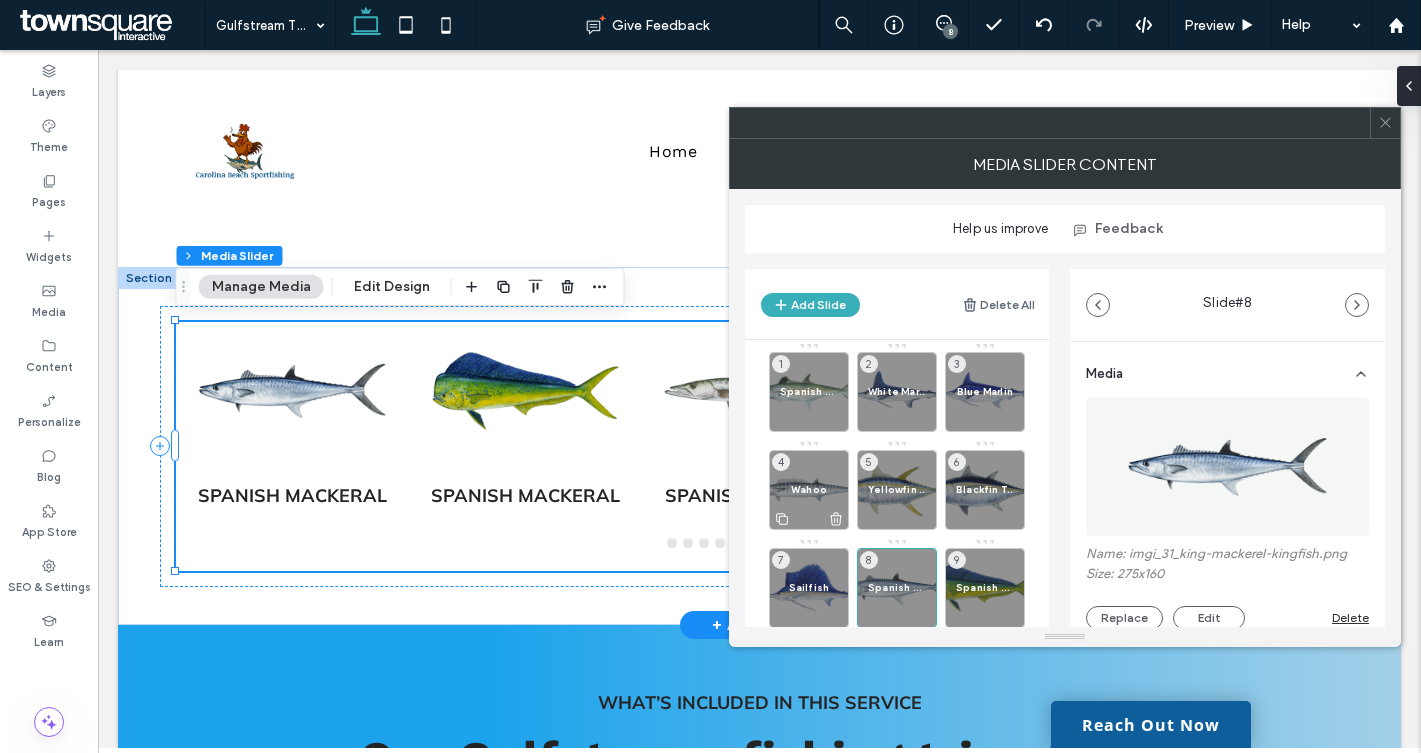 scroll, scrollTop: 7, scrollLeft: 0, axis: vertical 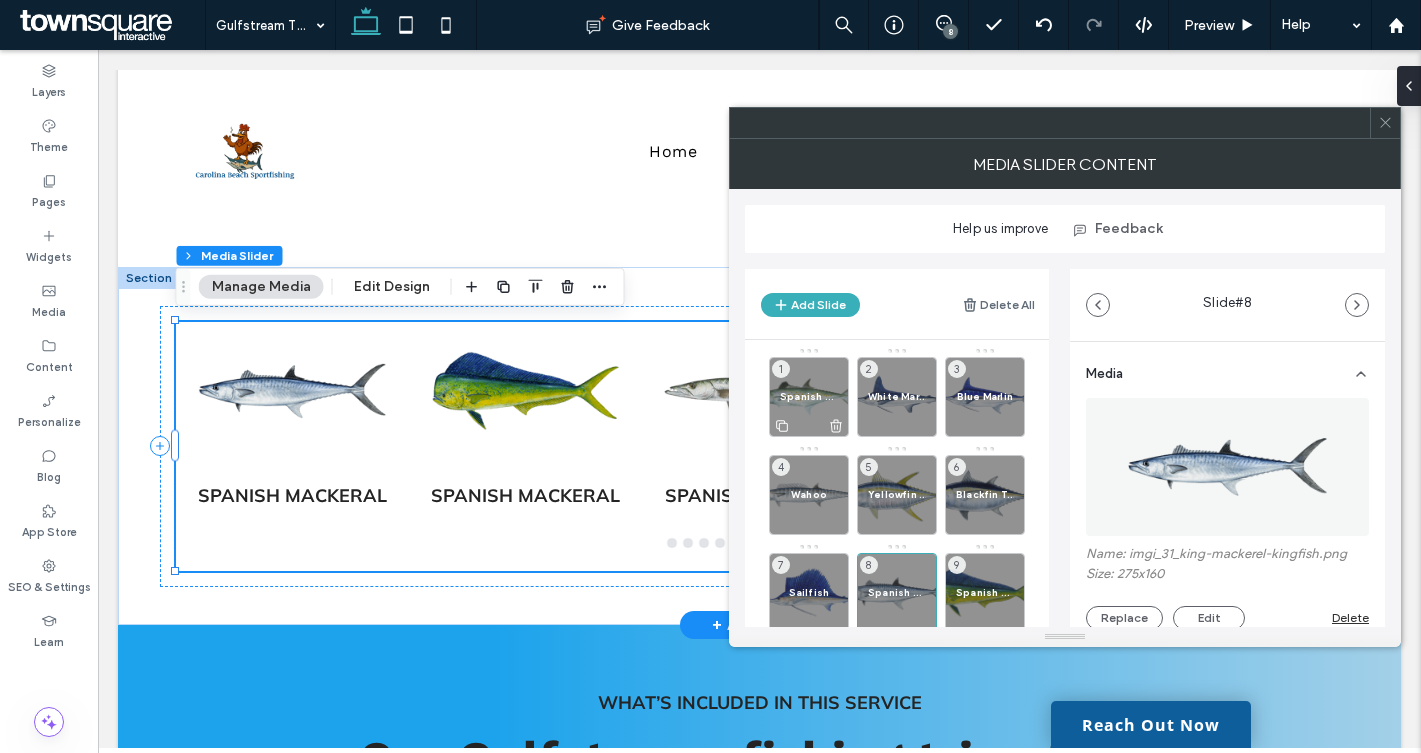 click on "Spanish Mackeral" at bounding box center [809, 396] 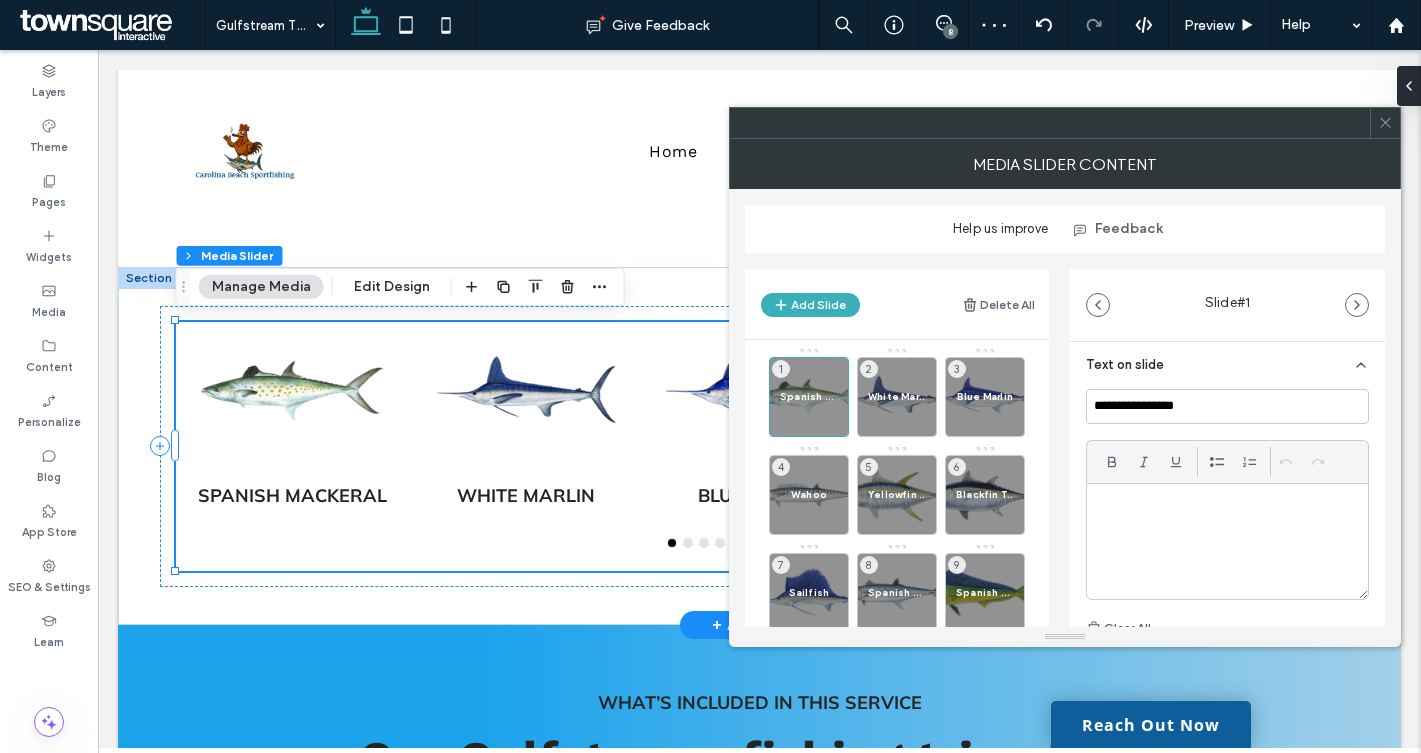 scroll, scrollTop: 481, scrollLeft: 0, axis: vertical 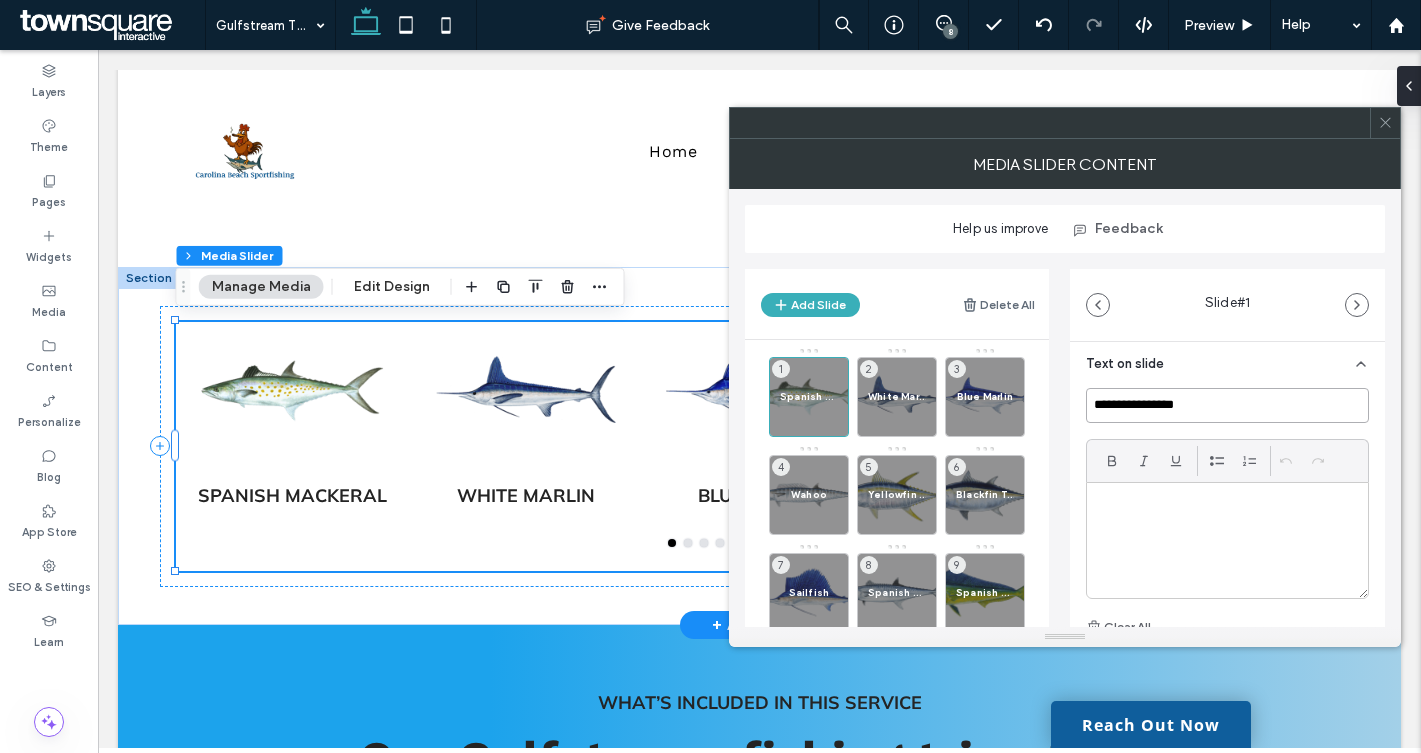 click on "**********" at bounding box center (1227, 405) 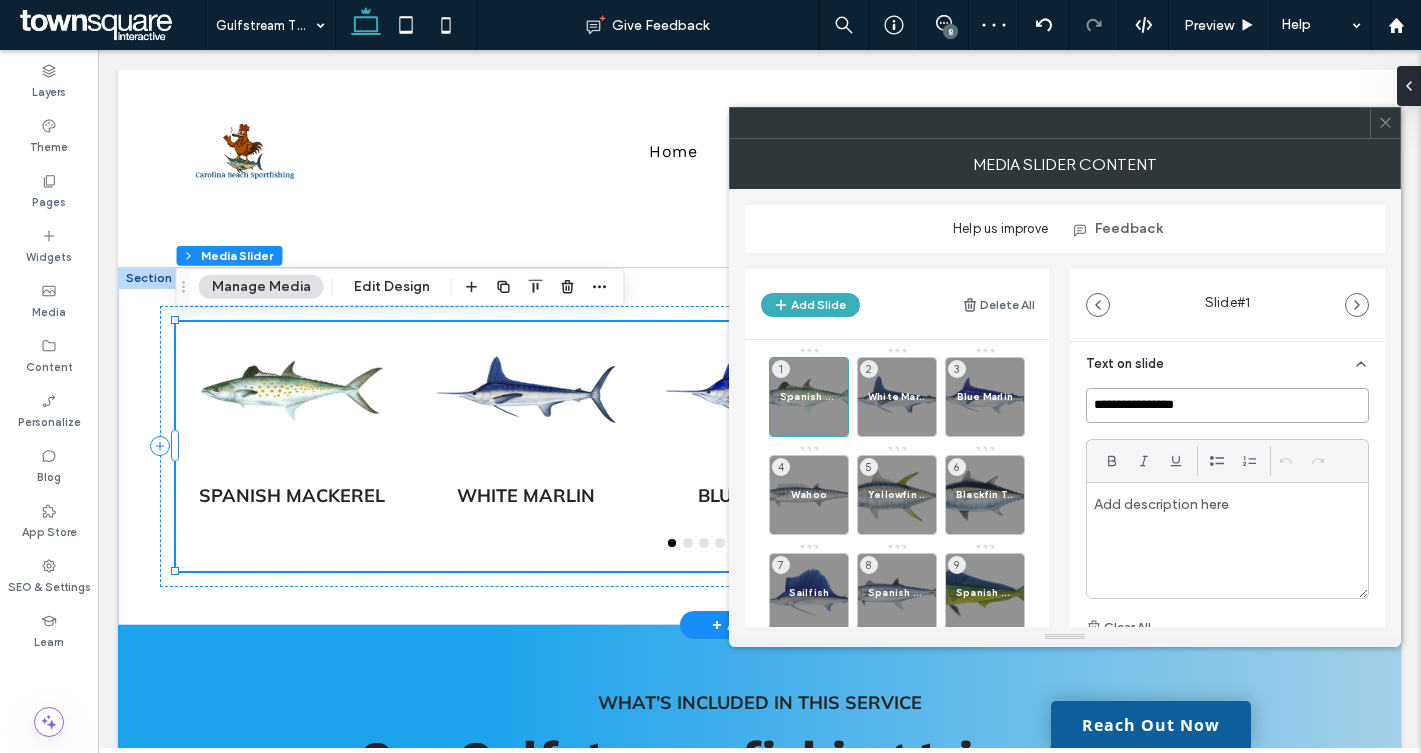 click on "**********" at bounding box center (1227, 405) 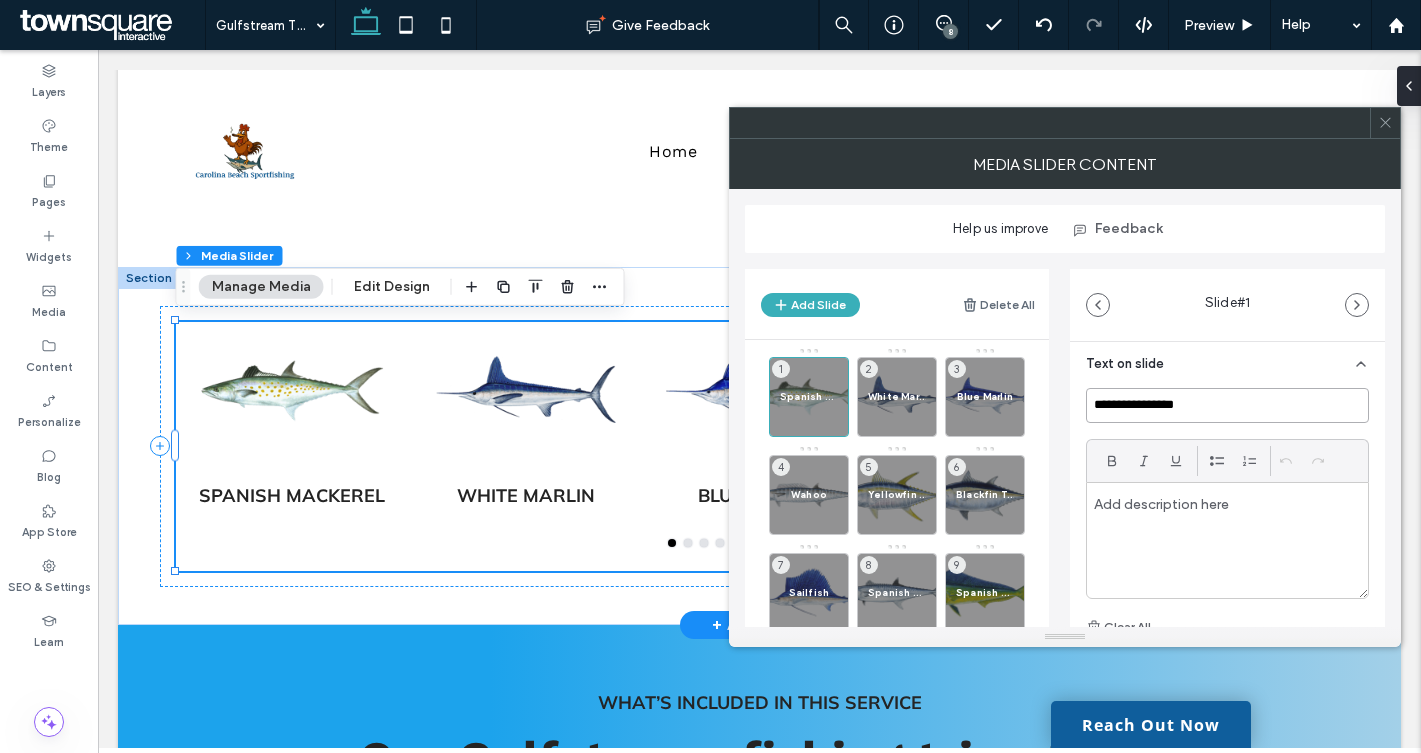drag, startPoint x: 1208, startPoint y: 404, endPoint x: 1094, endPoint y: 405, distance: 114.00439 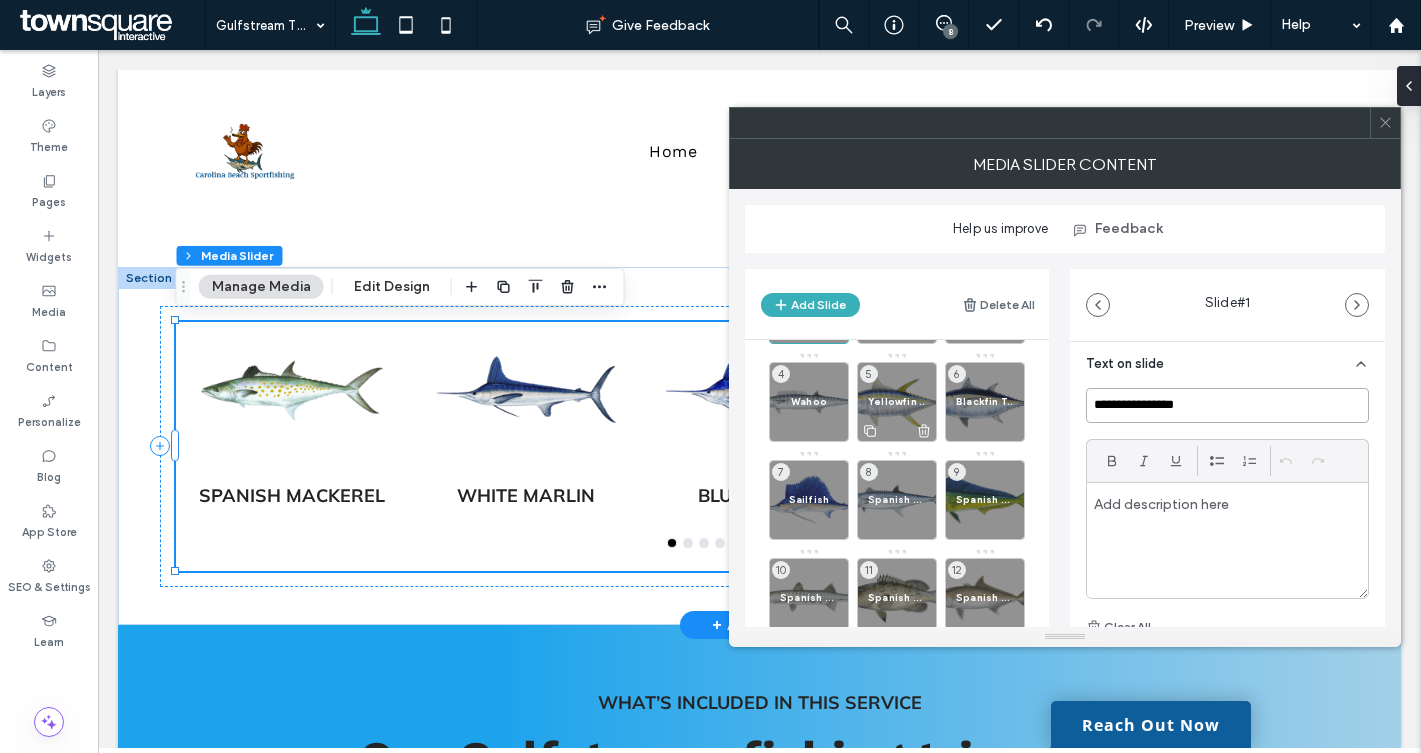 scroll, scrollTop: 102, scrollLeft: 0, axis: vertical 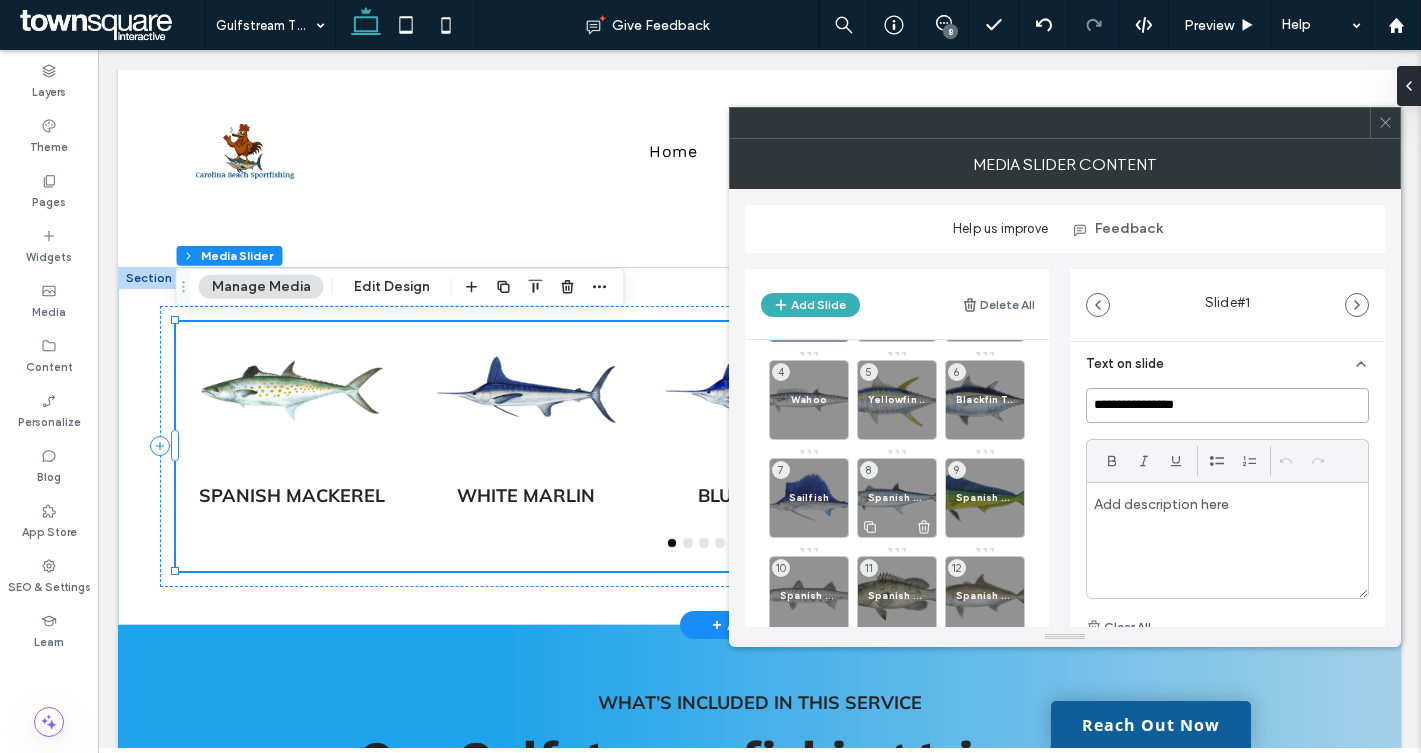 type on "**********" 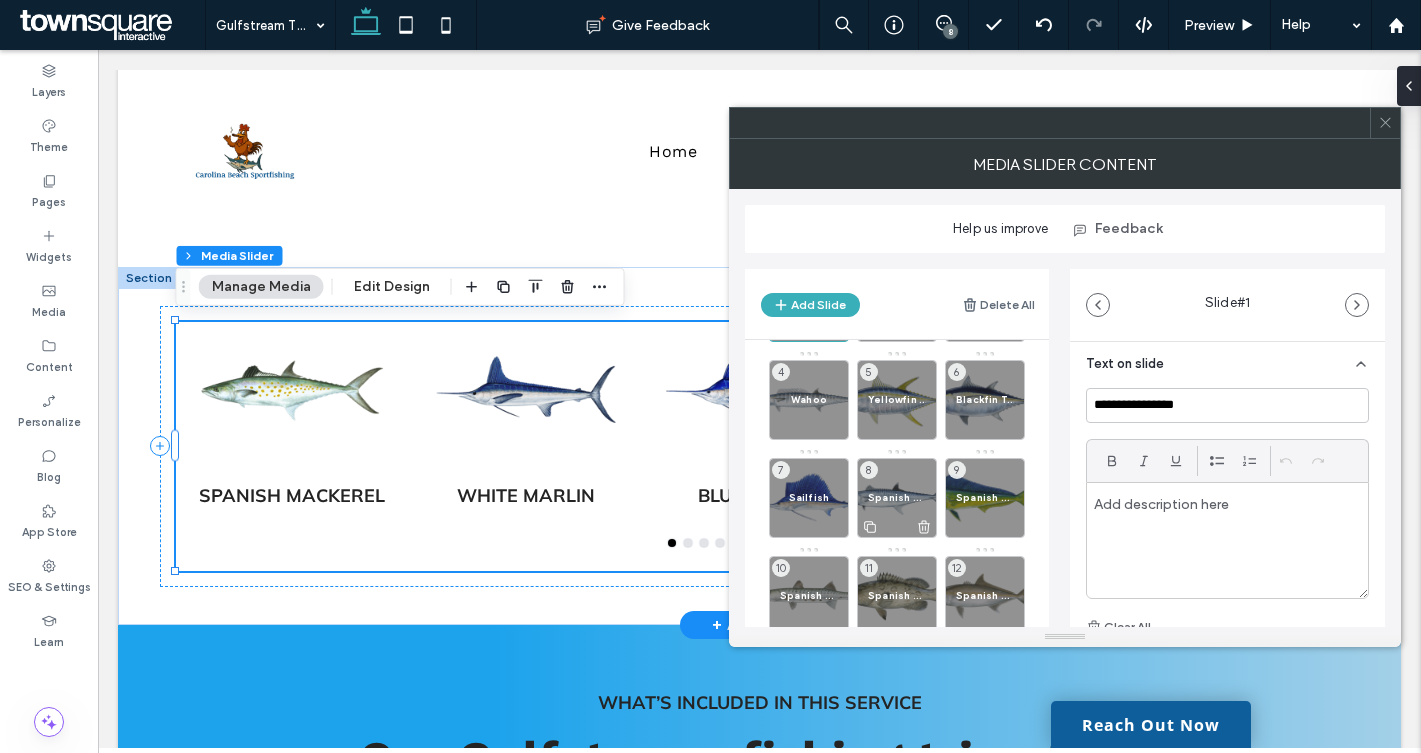click on "Spanish Mackeral 8" at bounding box center [897, 498] 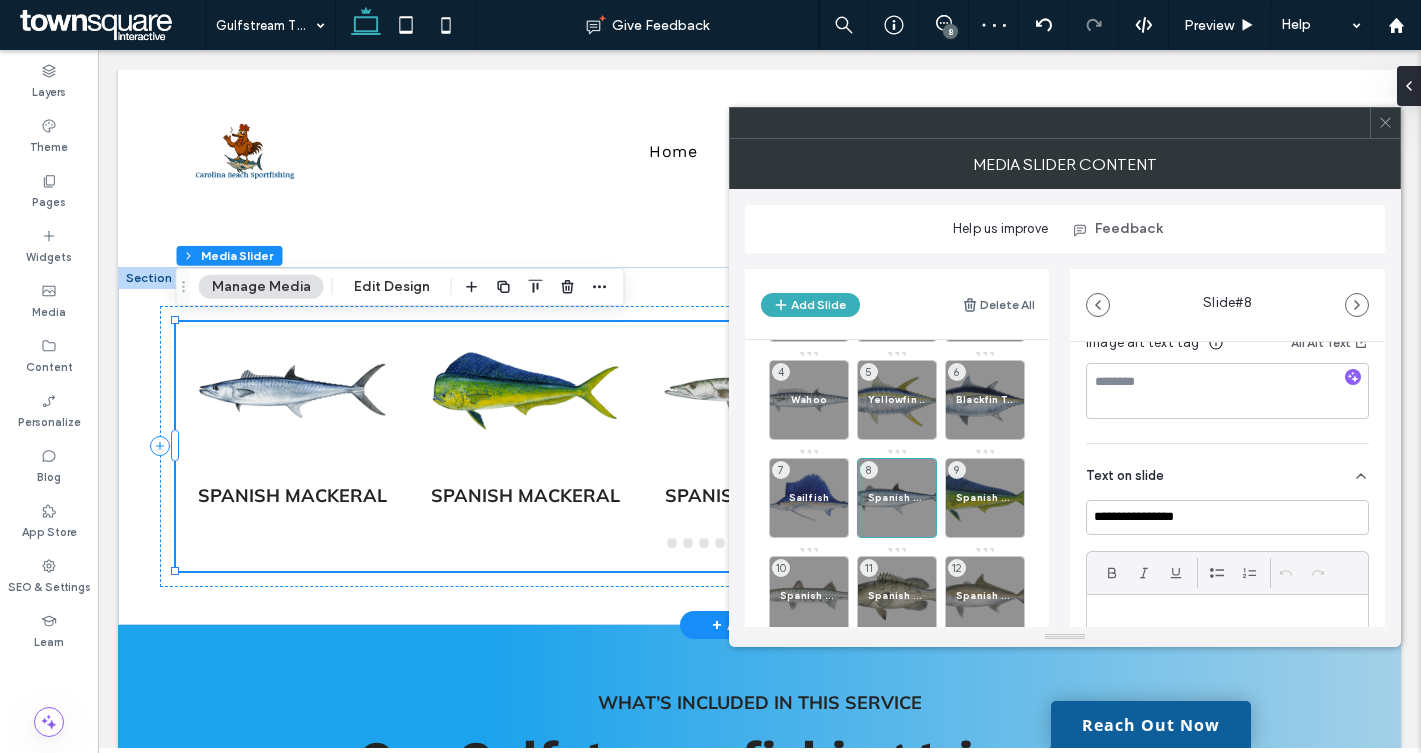scroll, scrollTop: 372, scrollLeft: 0, axis: vertical 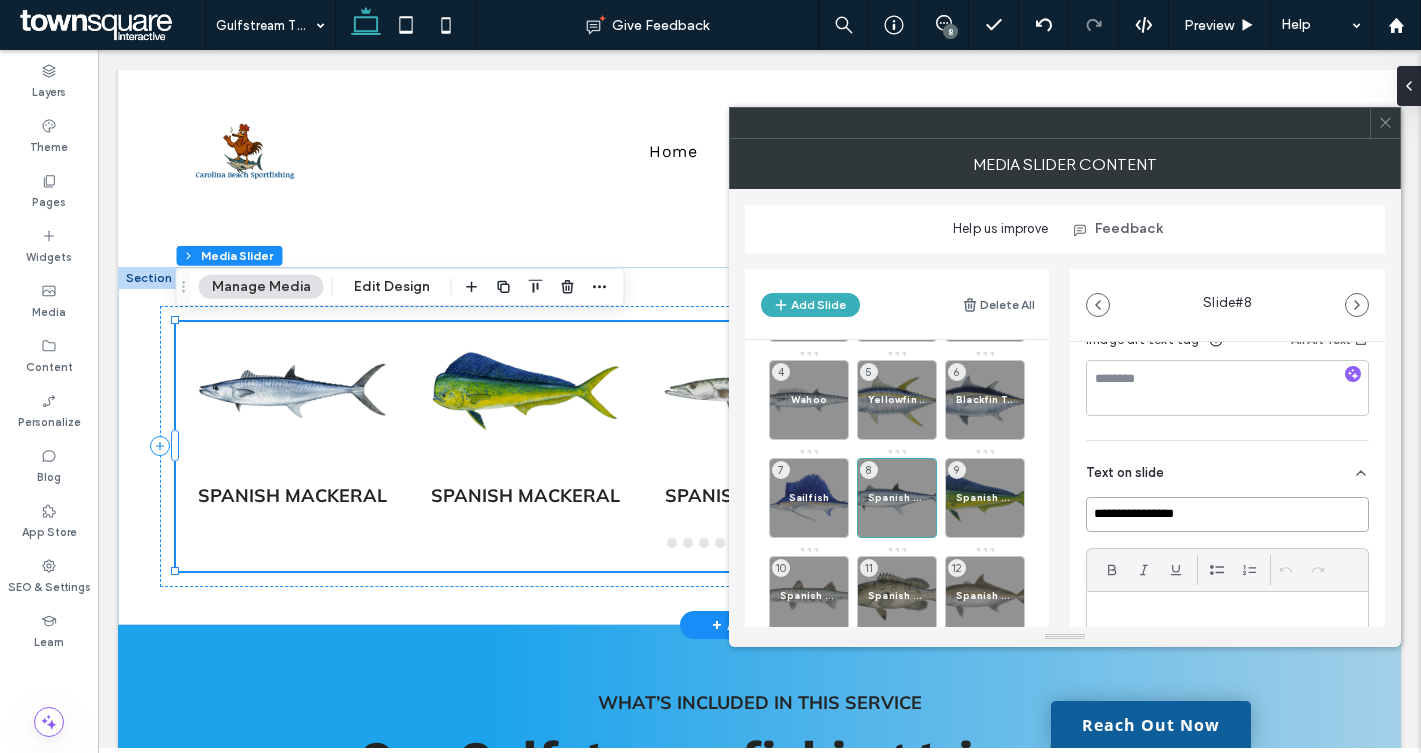 drag, startPoint x: 1213, startPoint y: 515, endPoint x: 1056, endPoint y: 513, distance: 157.01274 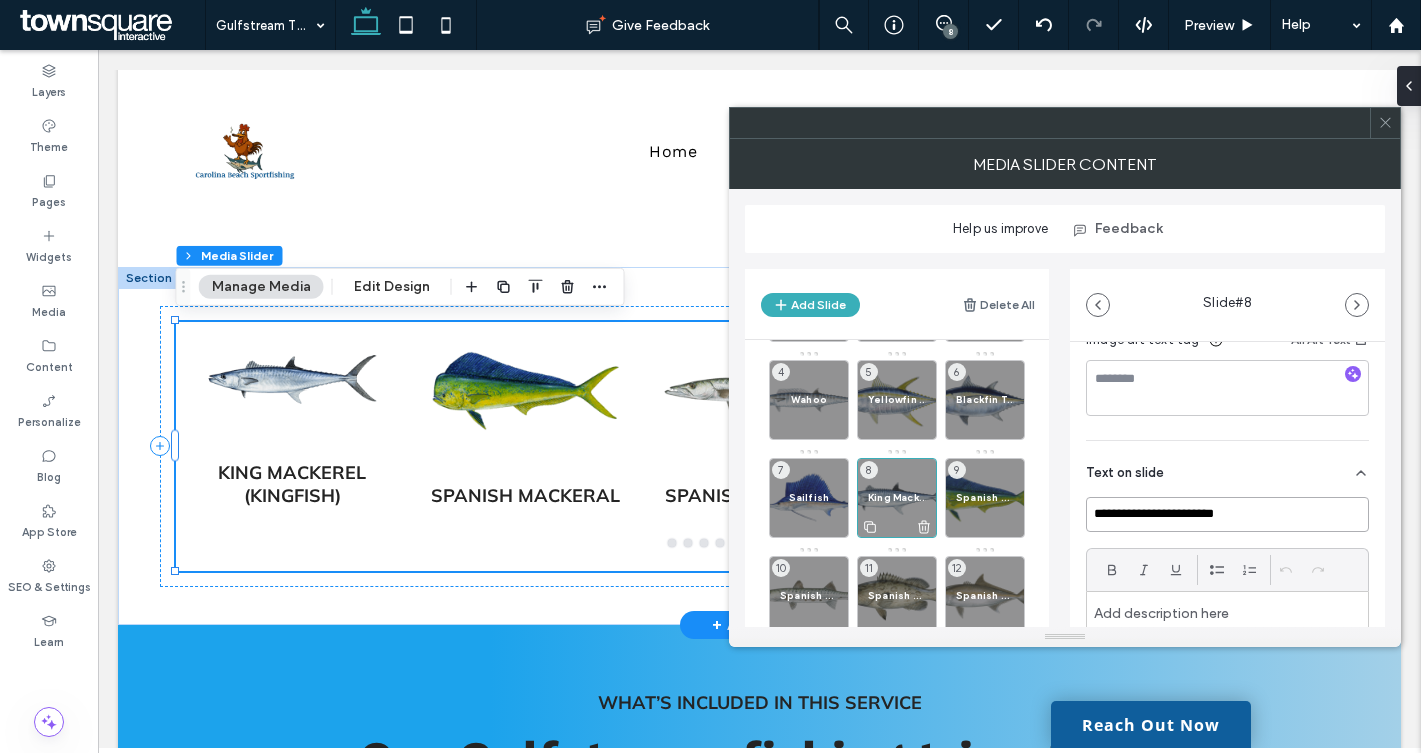 scroll, scrollTop: 146, scrollLeft: 0, axis: vertical 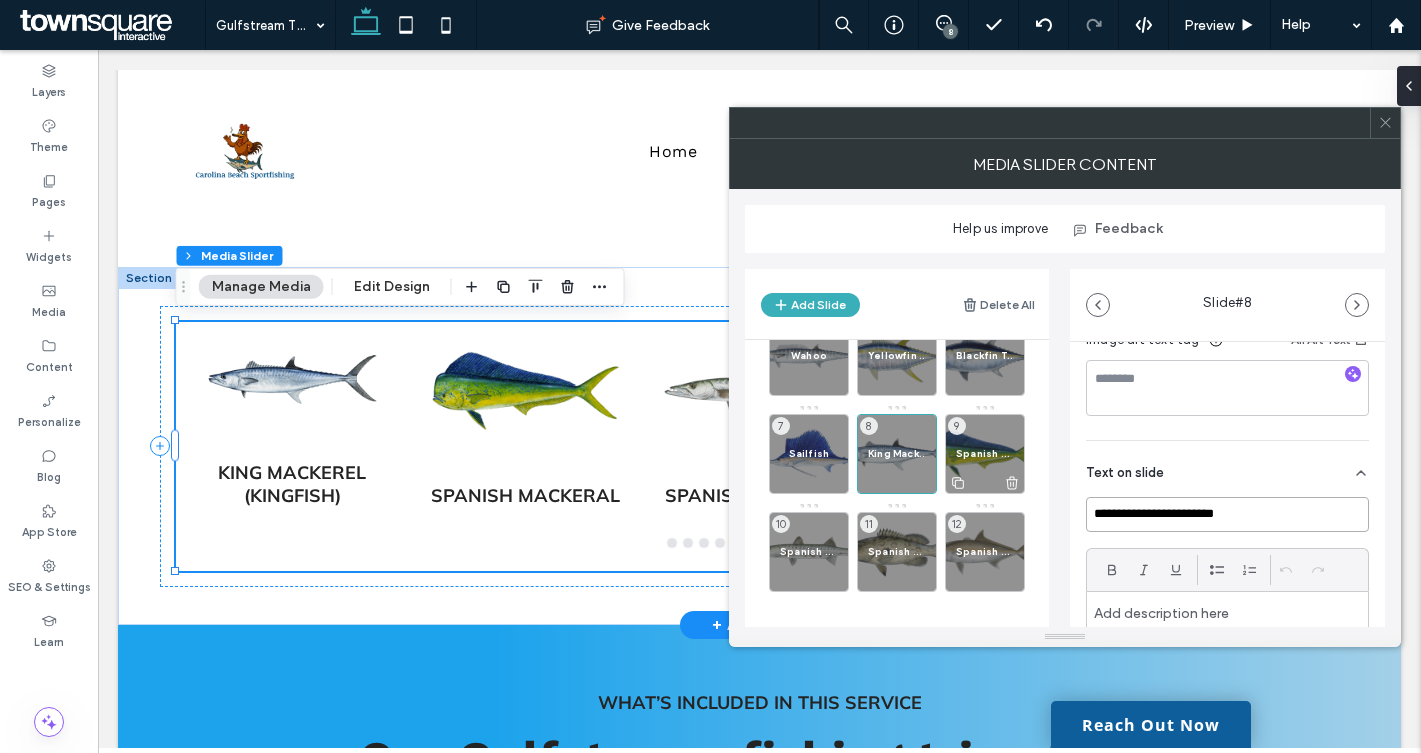 type on "**********" 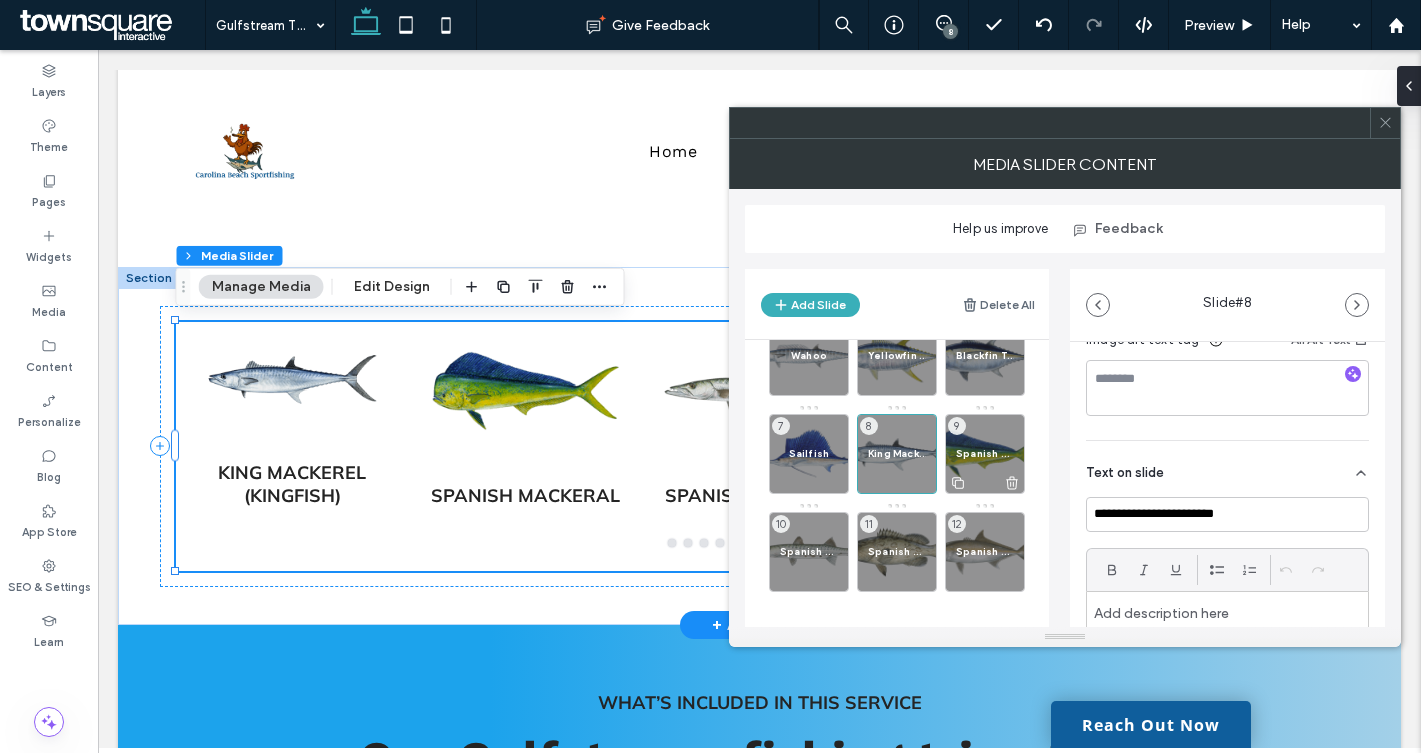 click on "Spanish Mackeral" at bounding box center [985, 453] 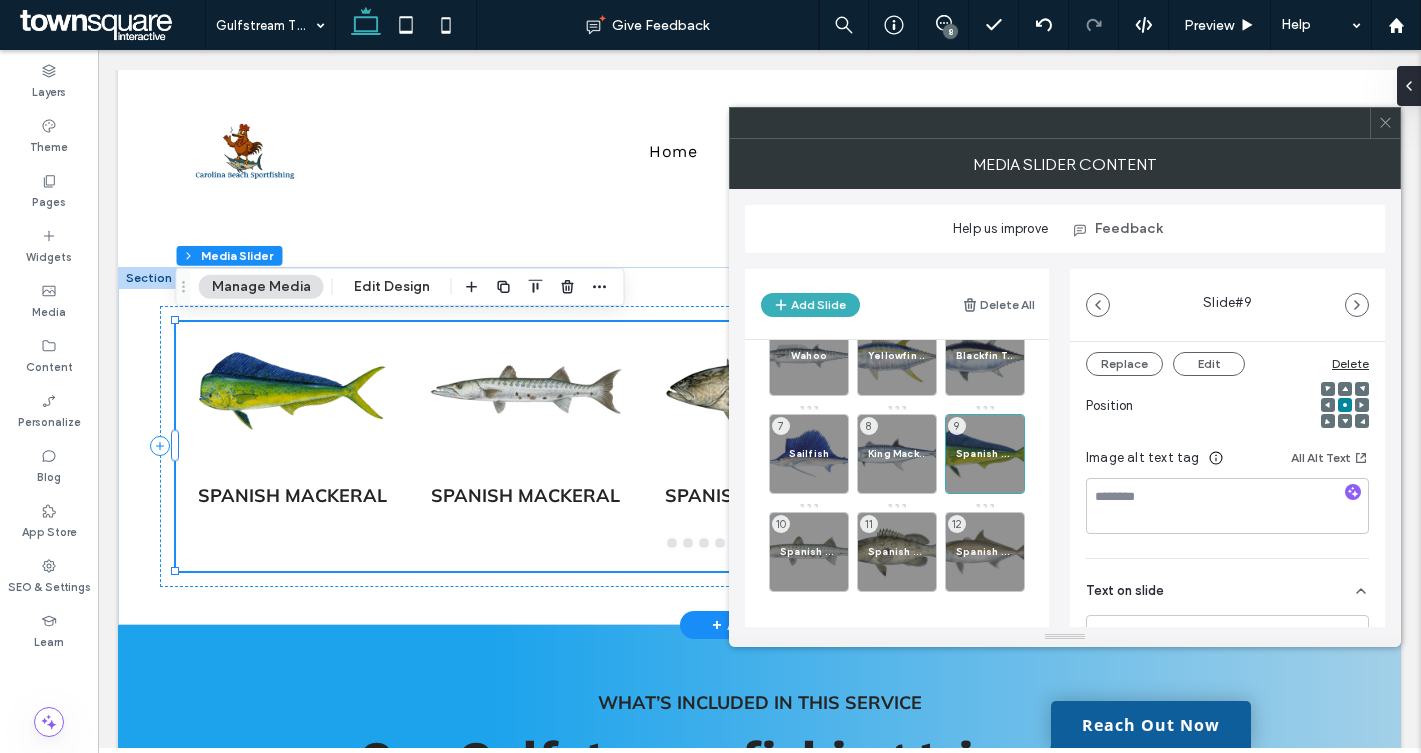 scroll, scrollTop: 314, scrollLeft: 0, axis: vertical 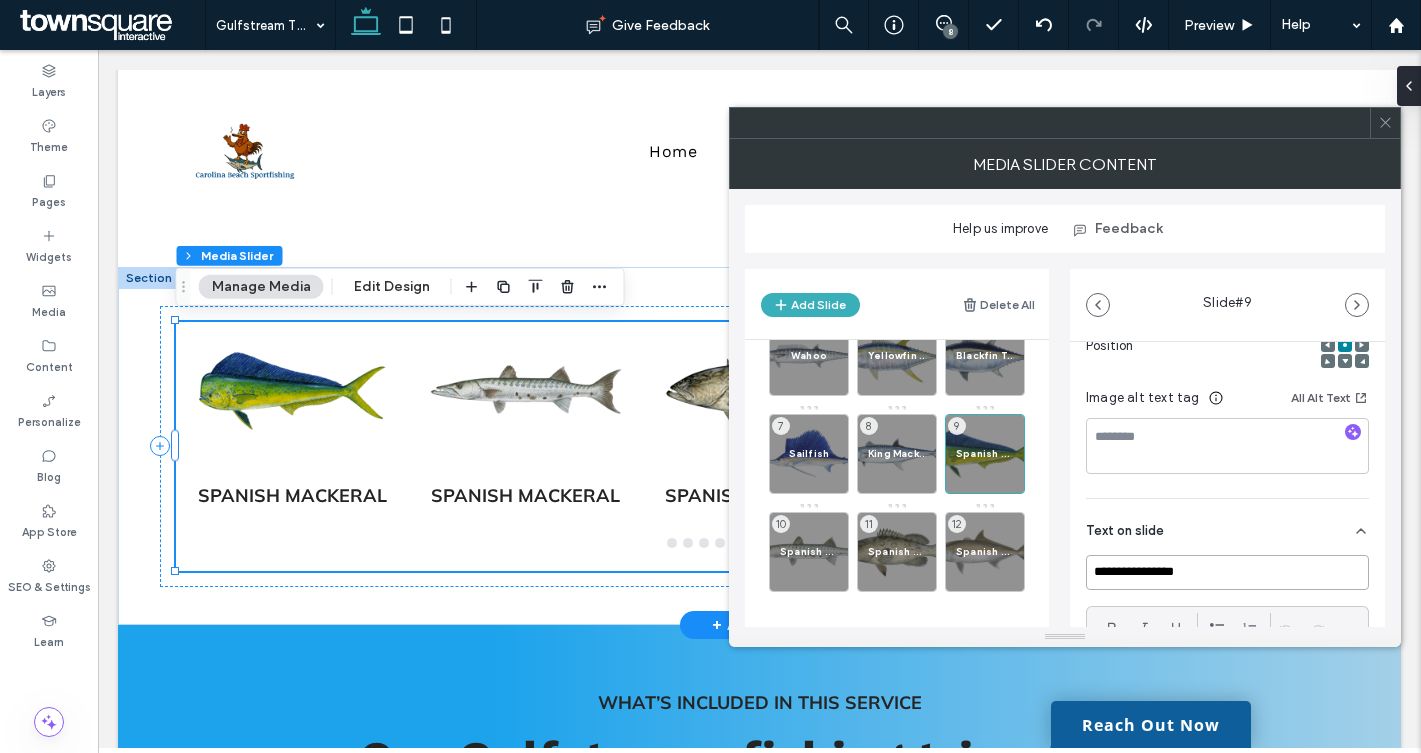 drag, startPoint x: 1205, startPoint y: 569, endPoint x: 1085, endPoint y: 569, distance: 120 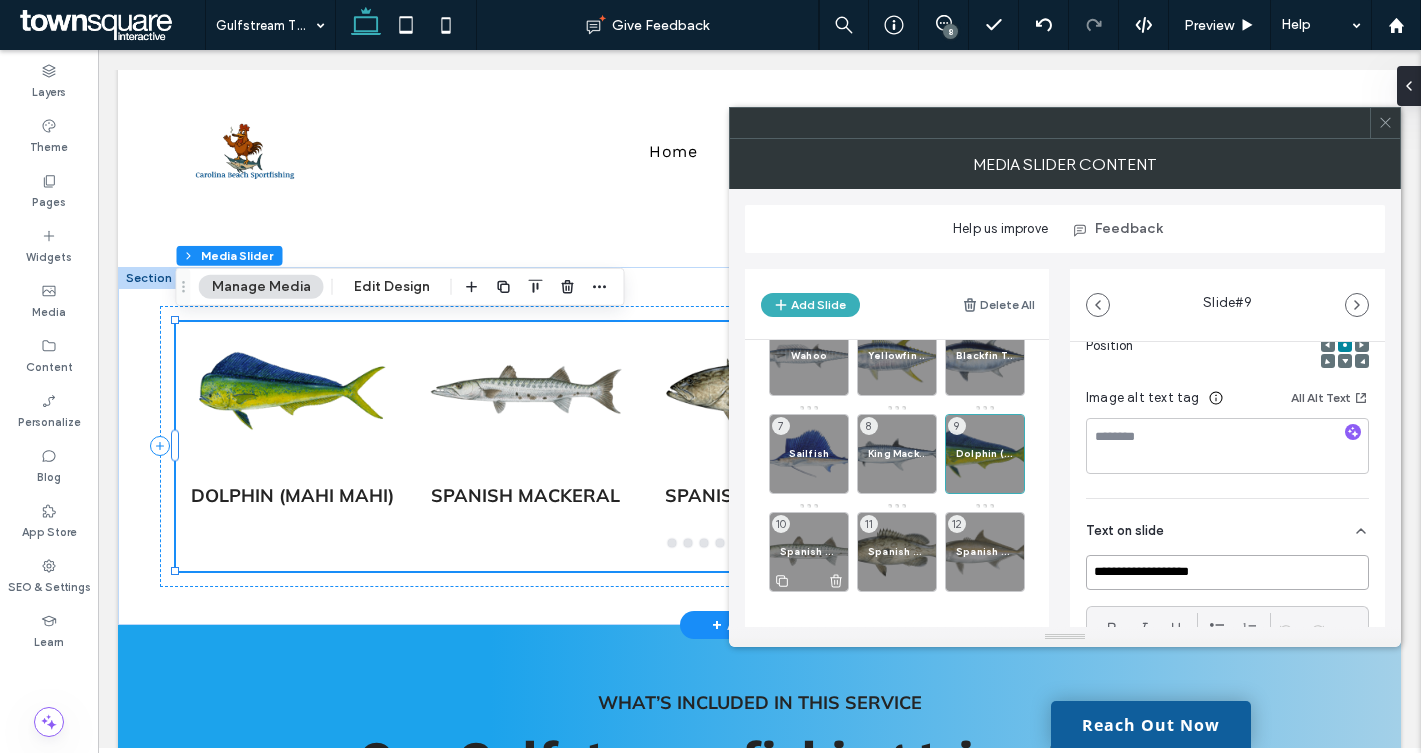 type on "**********" 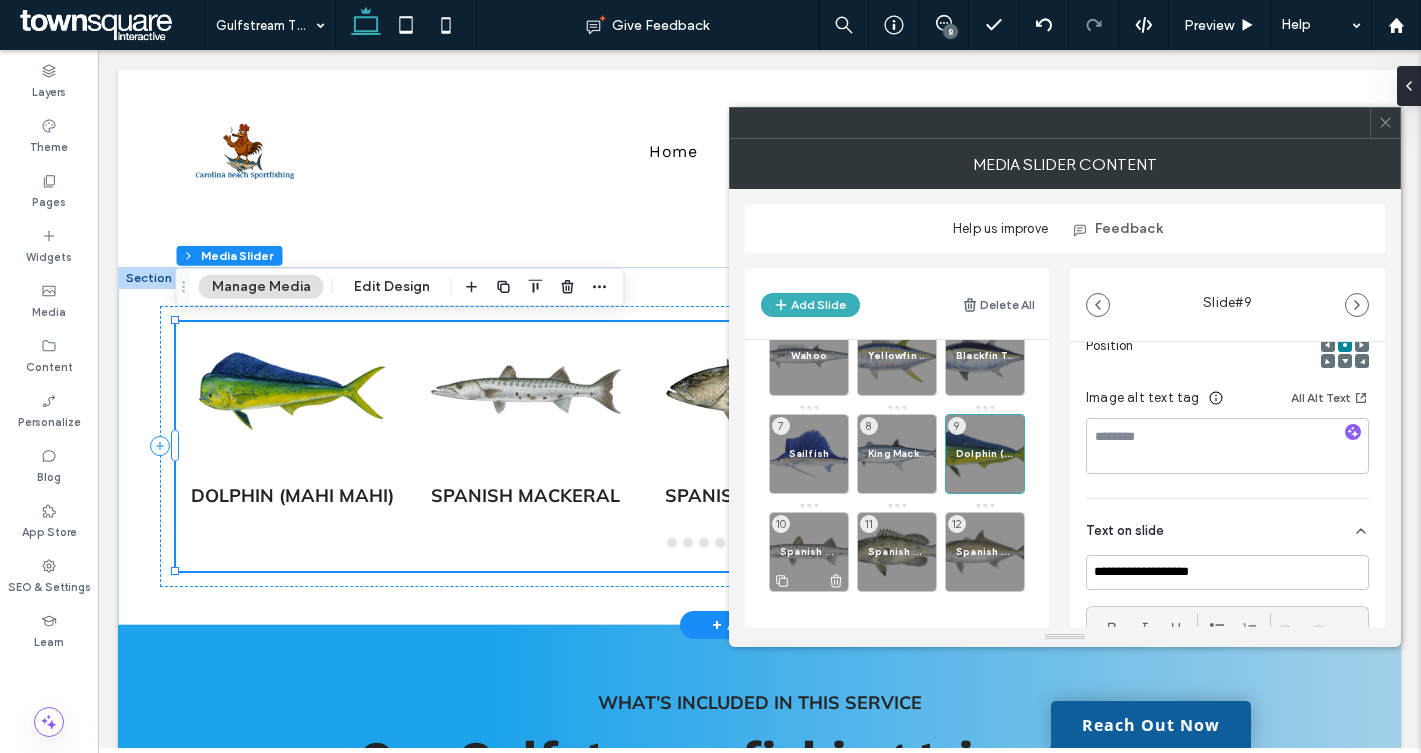 click on "Spanish Mackeral" at bounding box center (809, 551) 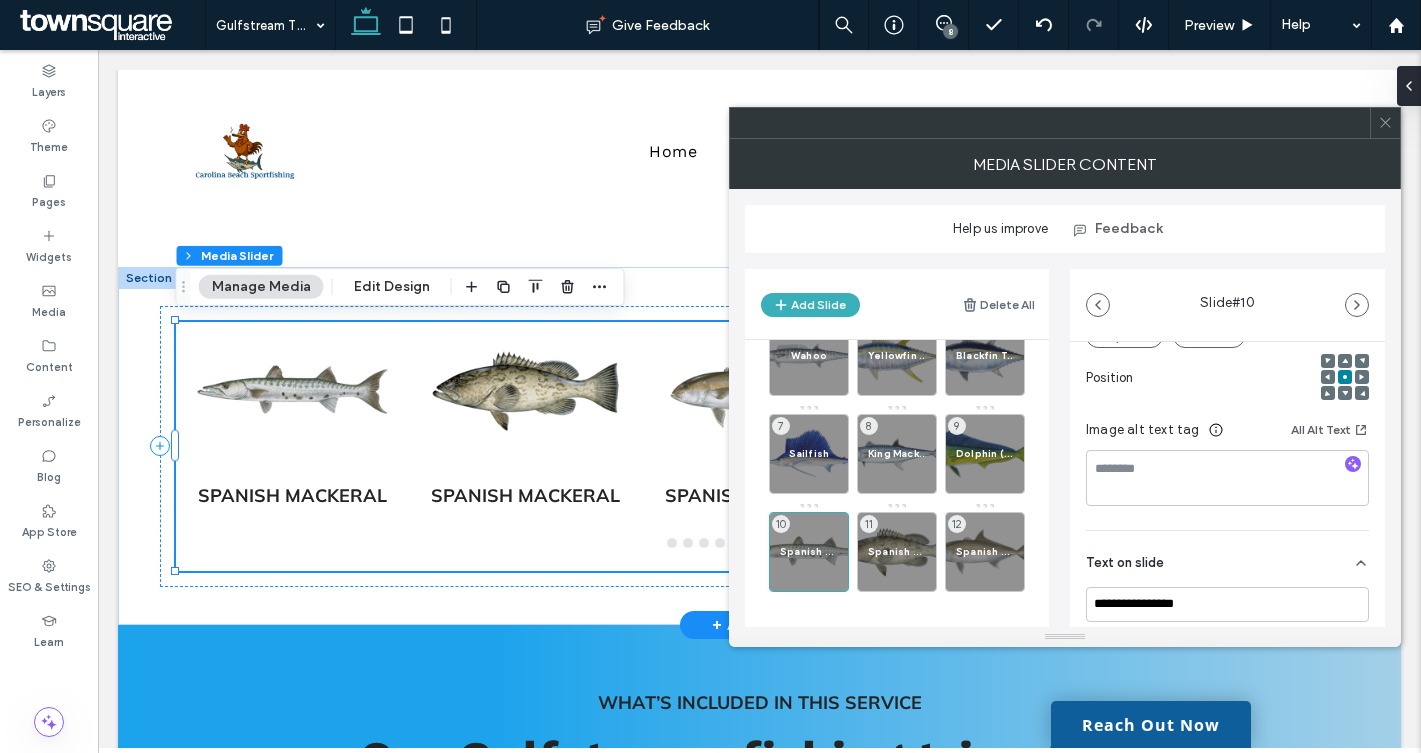 scroll, scrollTop: 285, scrollLeft: 0, axis: vertical 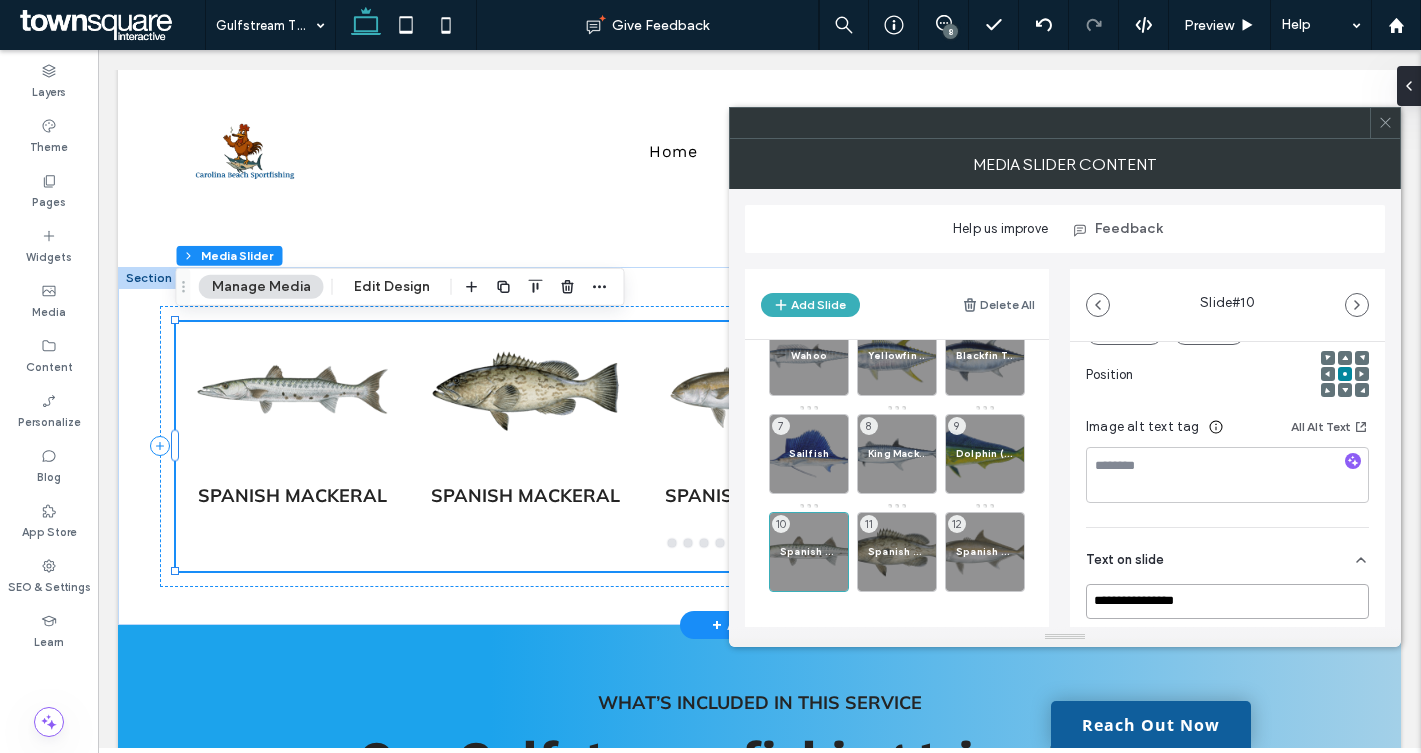 click on "**********" at bounding box center (1227, 601) 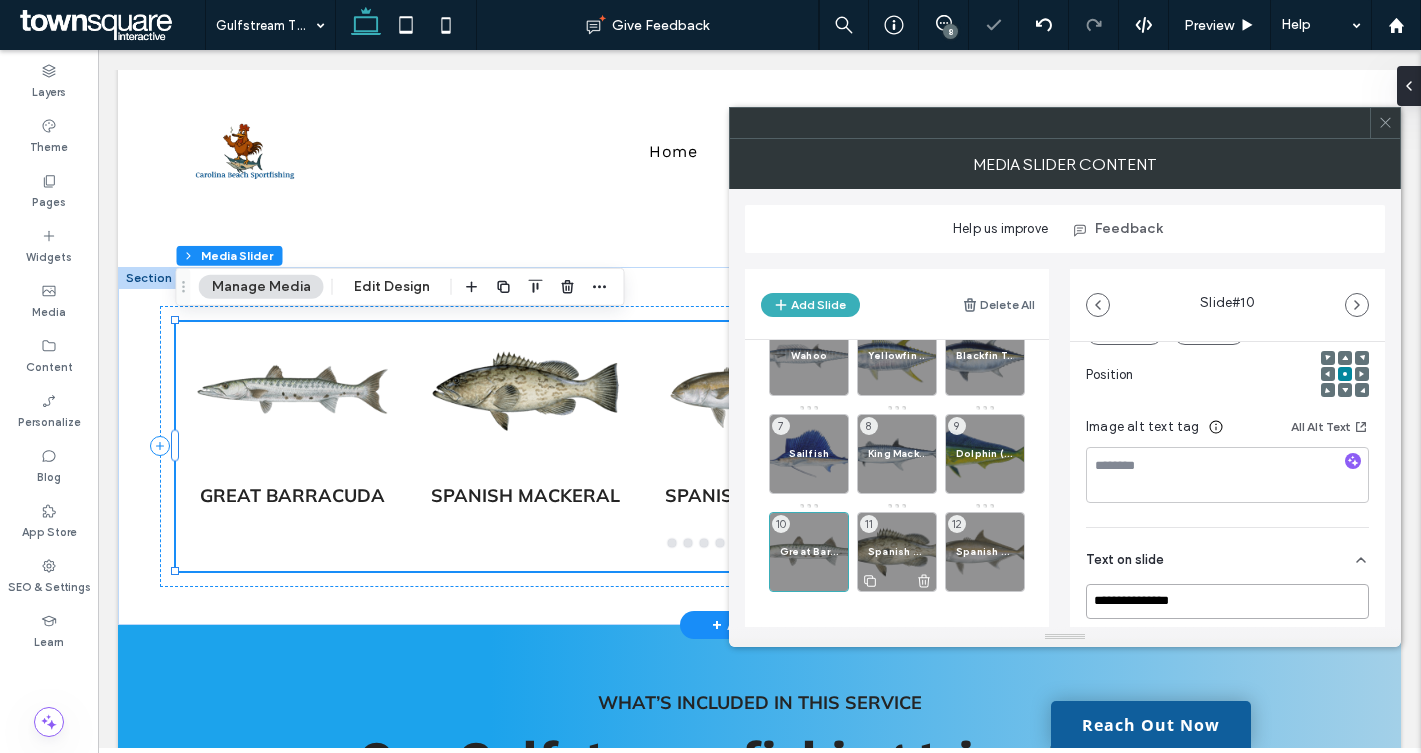 type on "**********" 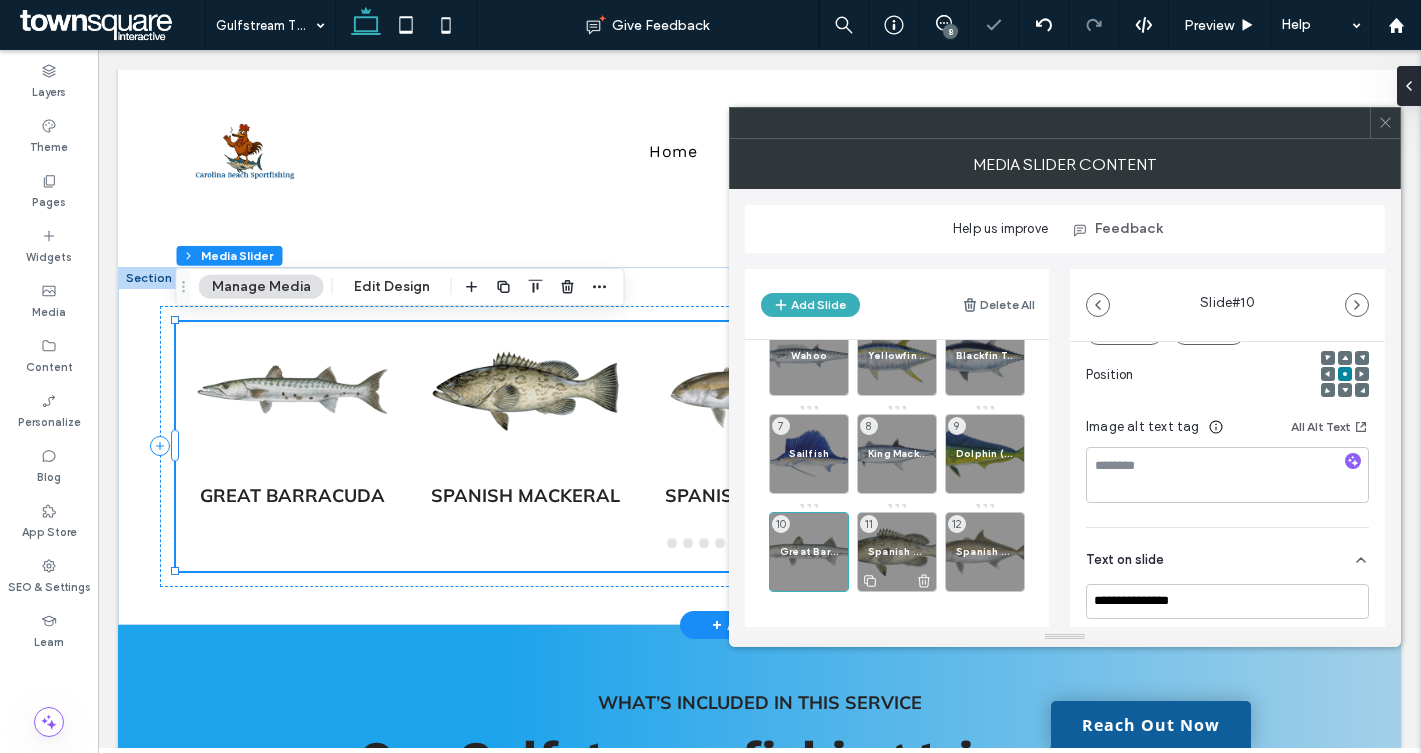 click on "Spanish Mackeral 11" at bounding box center [897, 552] 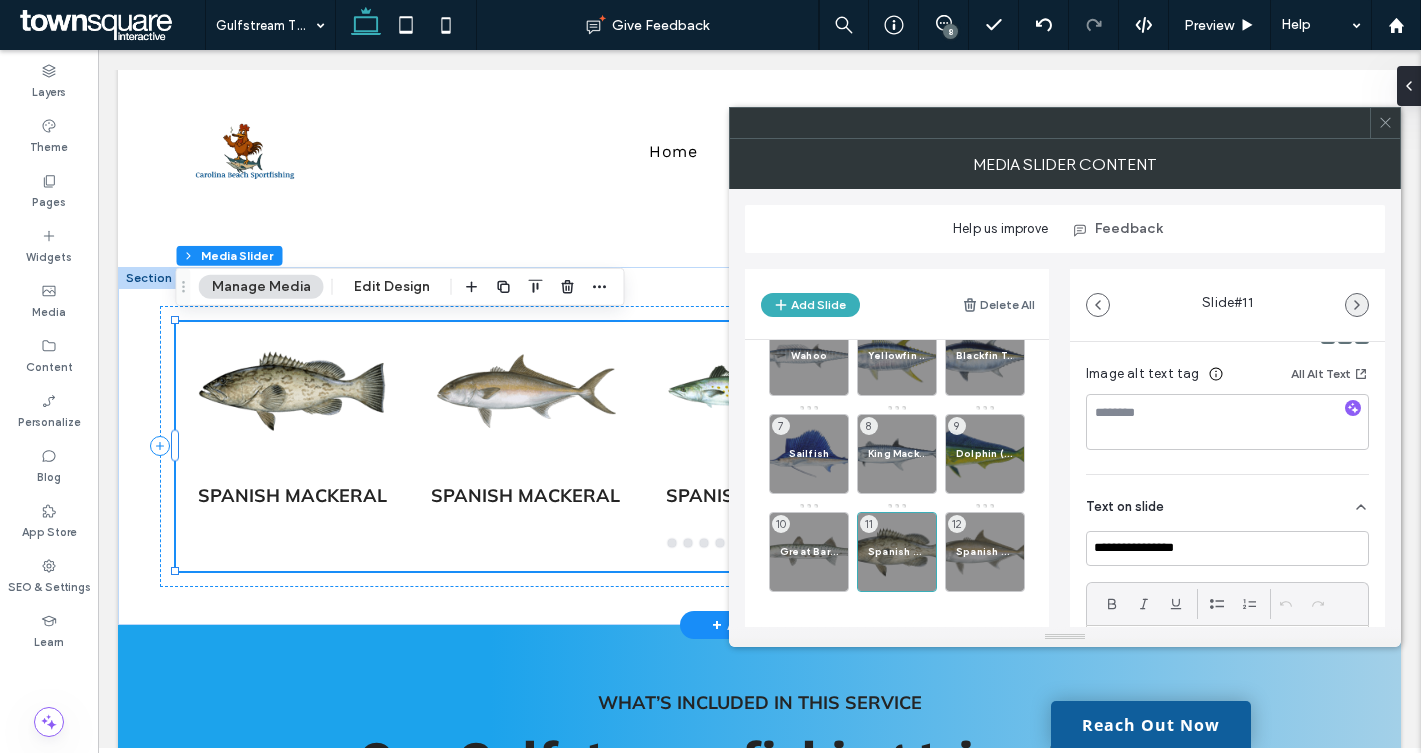 scroll, scrollTop: 341, scrollLeft: 0, axis: vertical 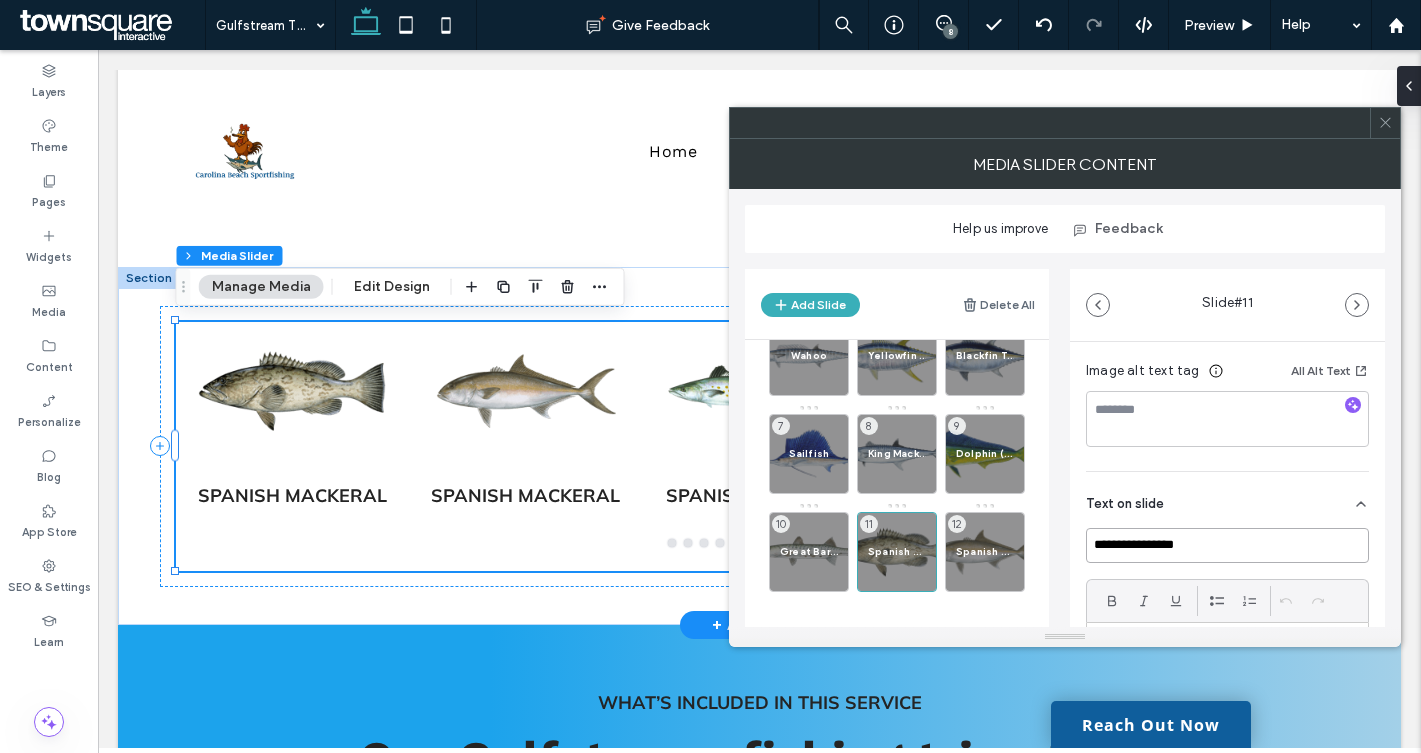 click on "**********" at bounding box center (1227, 545) 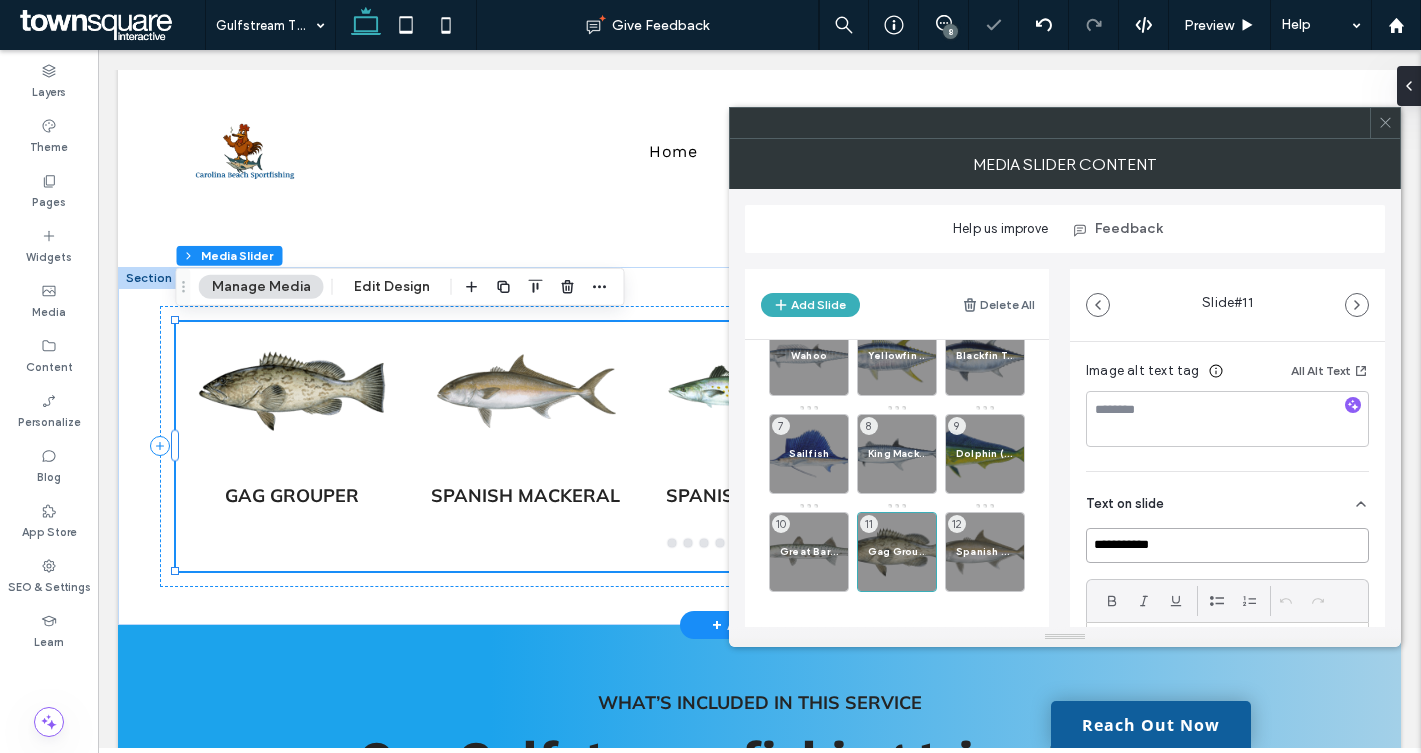 type on "**********" 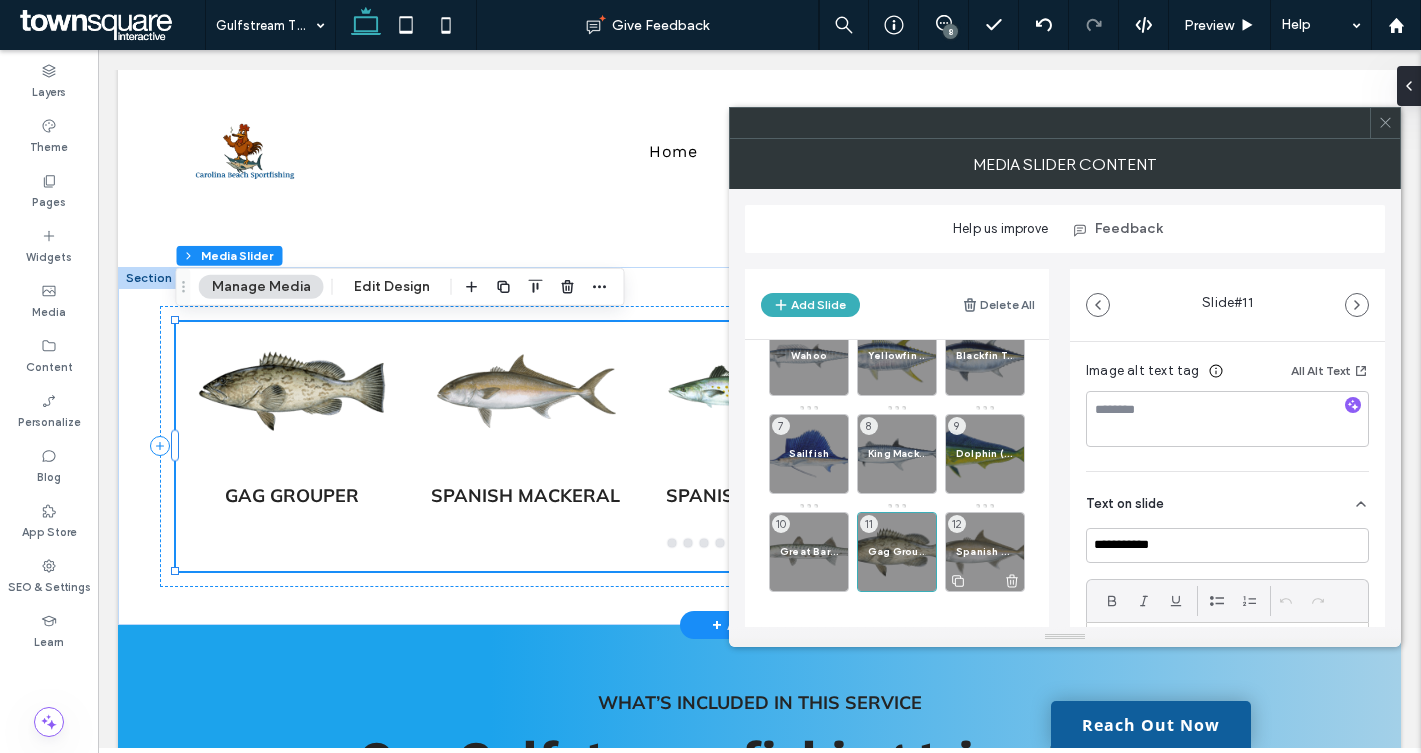 click on "Spanish Mackeral" at bounding box center (985, 551) 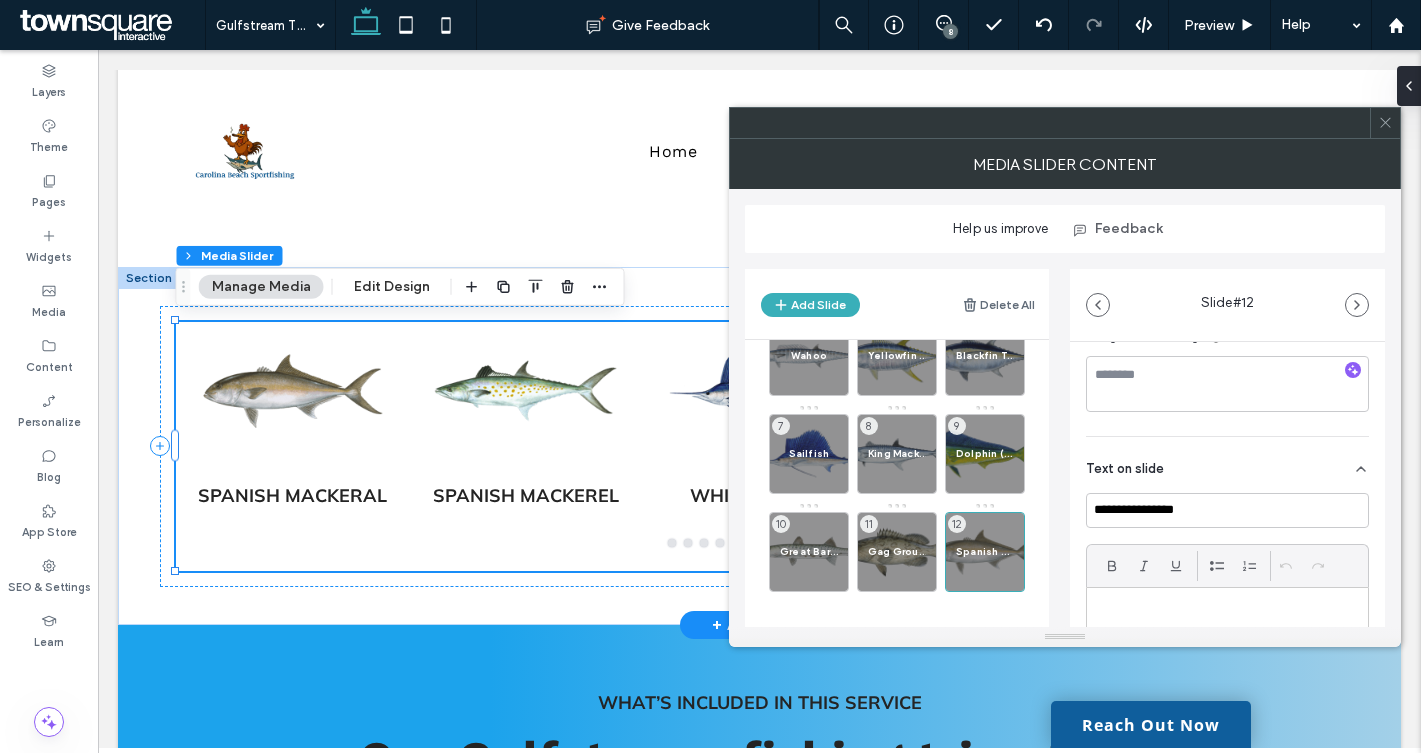 scroll, scrollTop: 385, scrollLeft: 0, axis: vertical 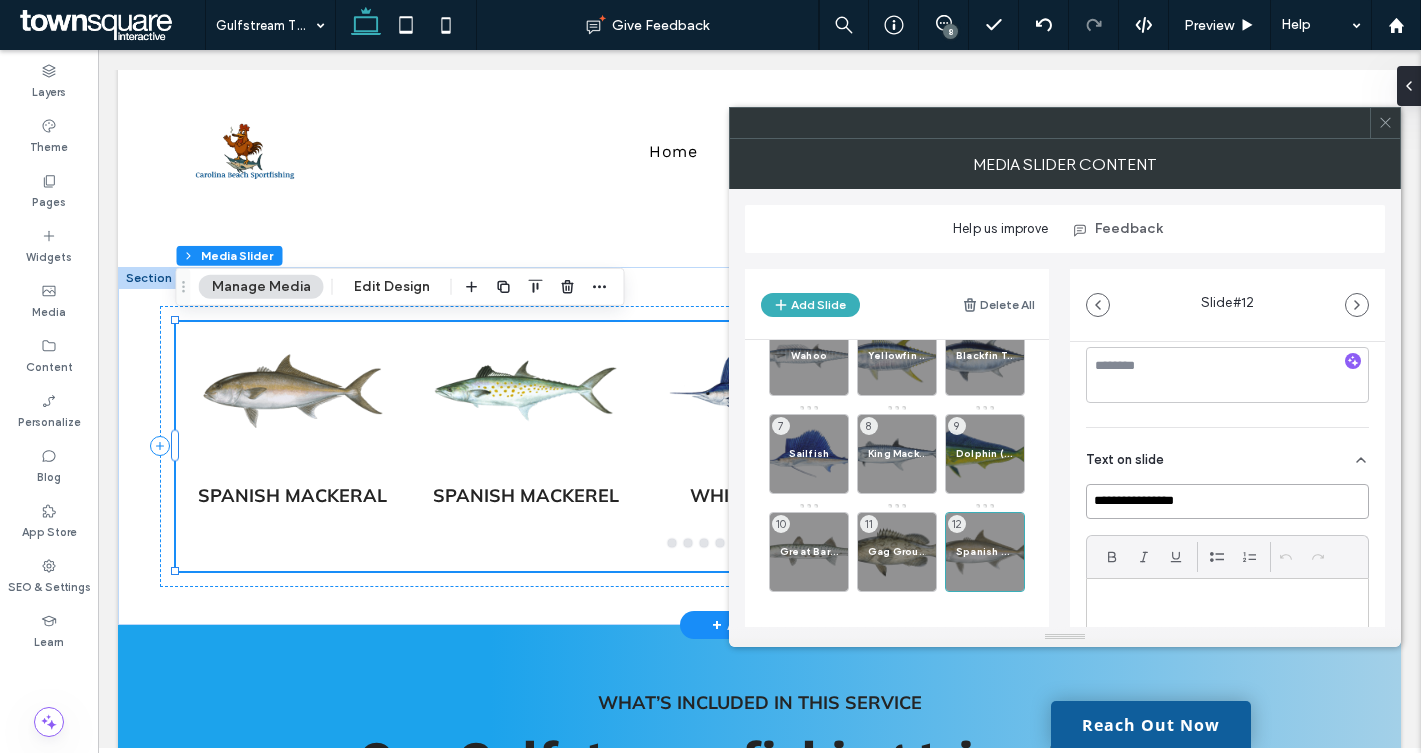 click on "**********" at bounding box center (1227, 501) 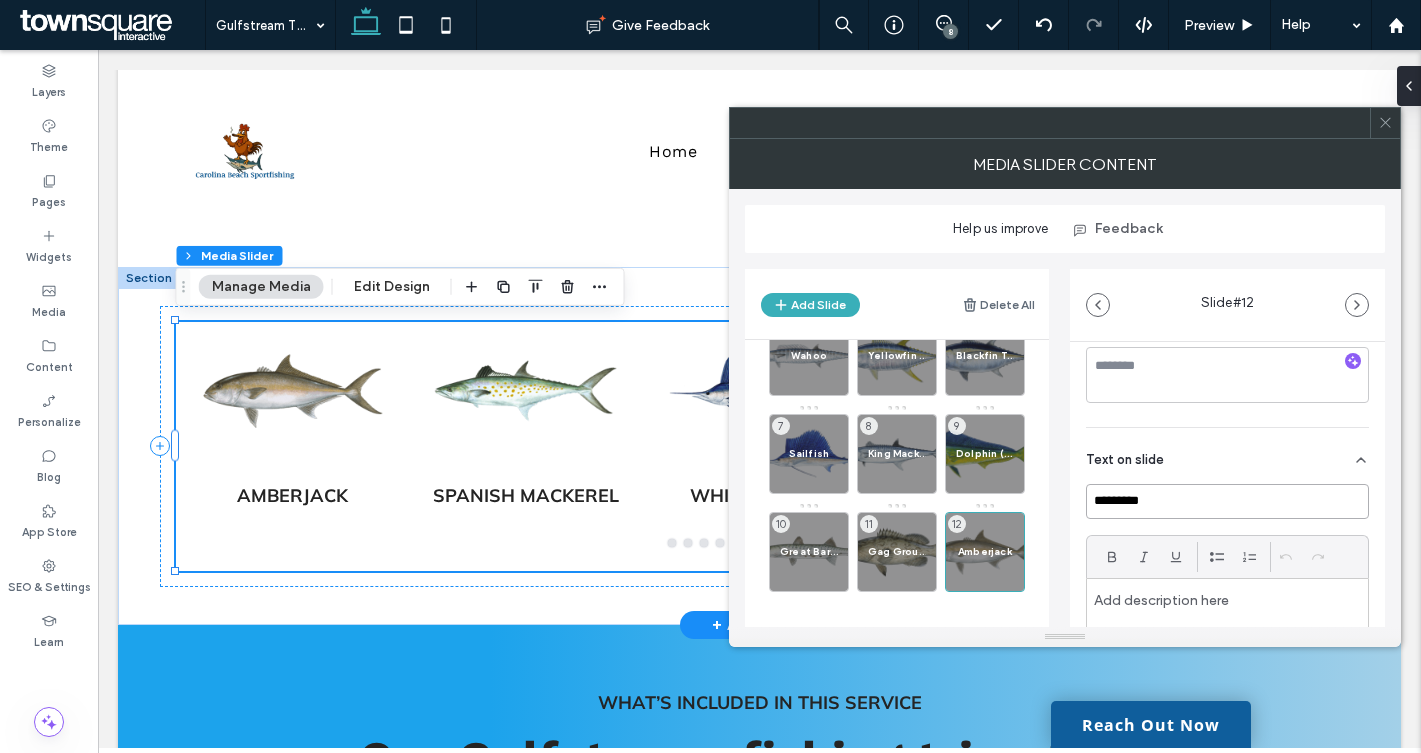 type on "*********" 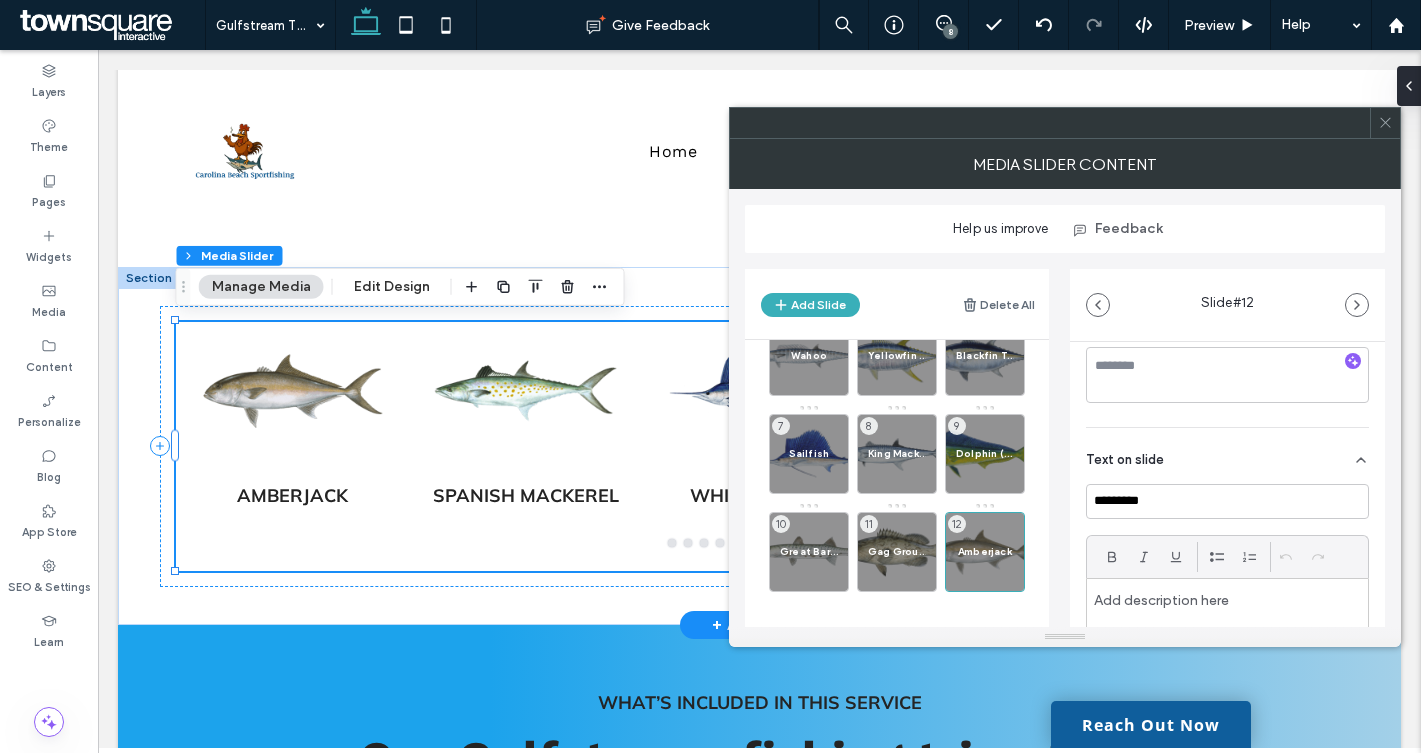 click 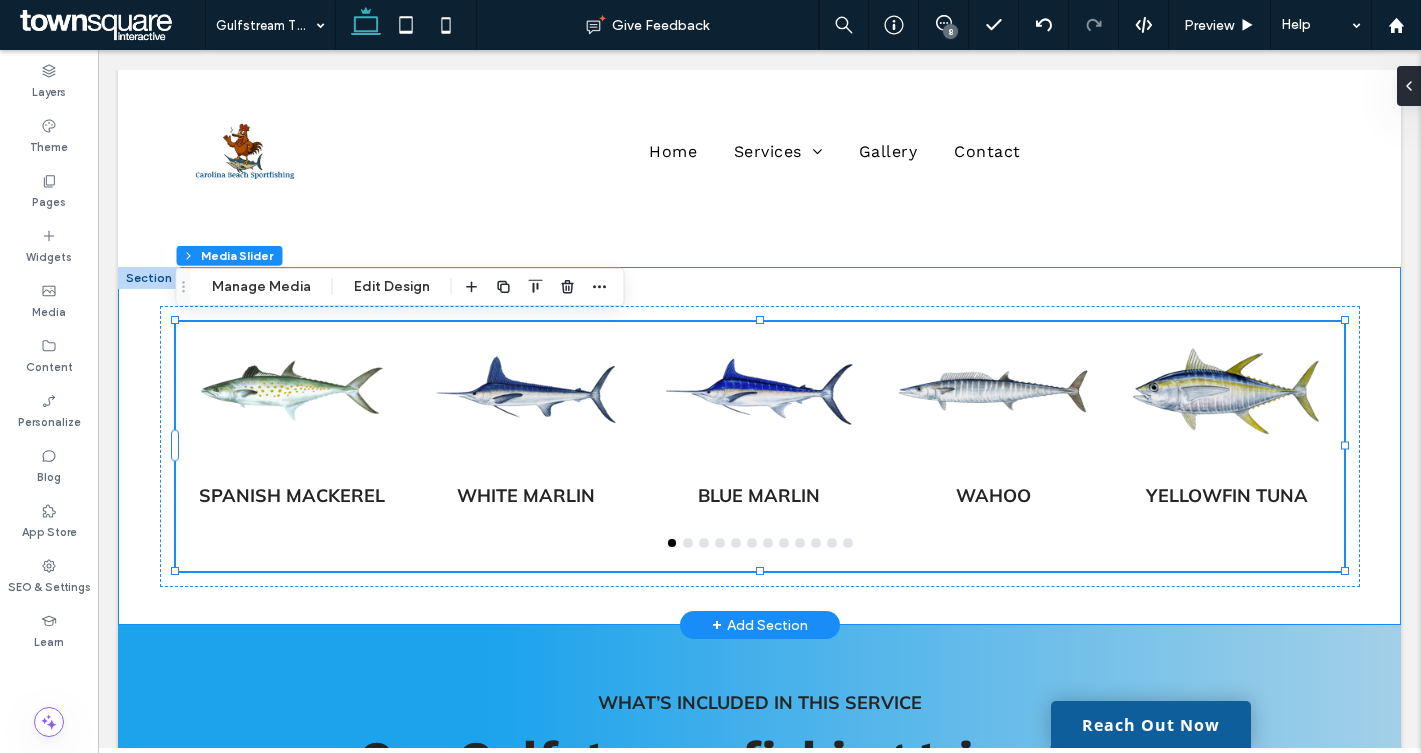click on "Spanish Mackerel White Marlin Blue Marlin Wahoo Yellowfin Tuna Blackfin Tuna Sailfish King Mackerel (Kingfish) Dolphin (Mahi Mahi) Great Barracuda Gag Grouper Amberjack Spanish Mackerel White Marlin Blue Marlin Wahoo a a a a" at bounding box center (759, 446) 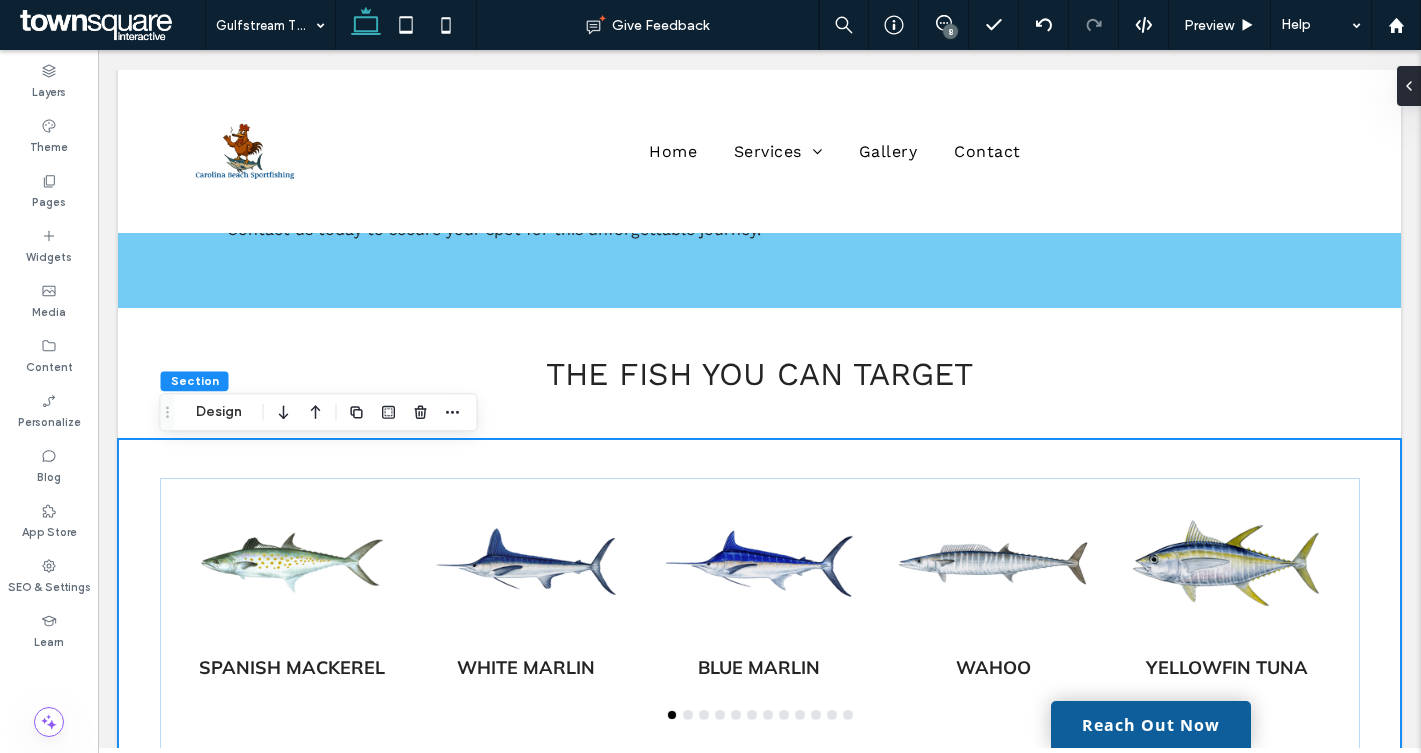 scroll, scrollTop: 552, scrollLeft: 0, axis: vertical 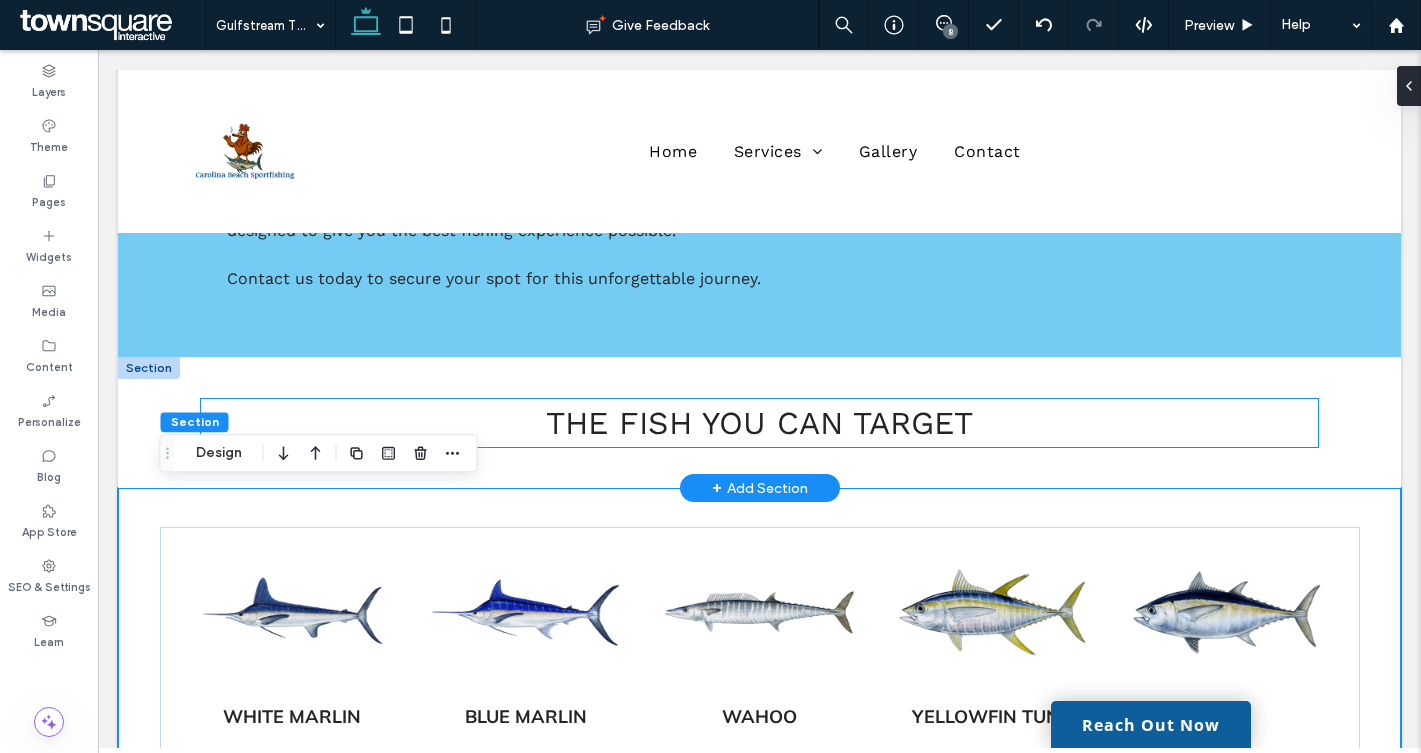 click on "The fish you can target" at bounding box center (759, 423) 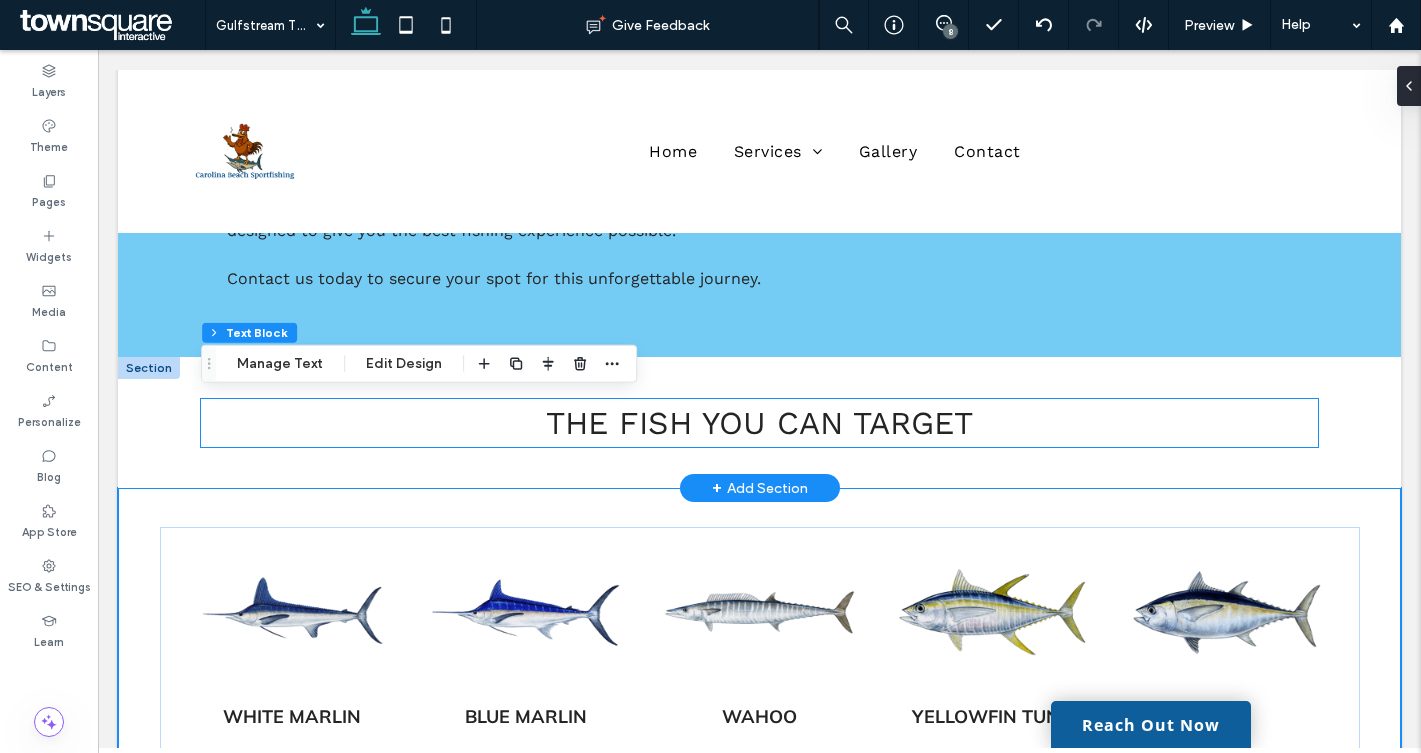 click on "The fish you can target" at bounding box center (759, 423) 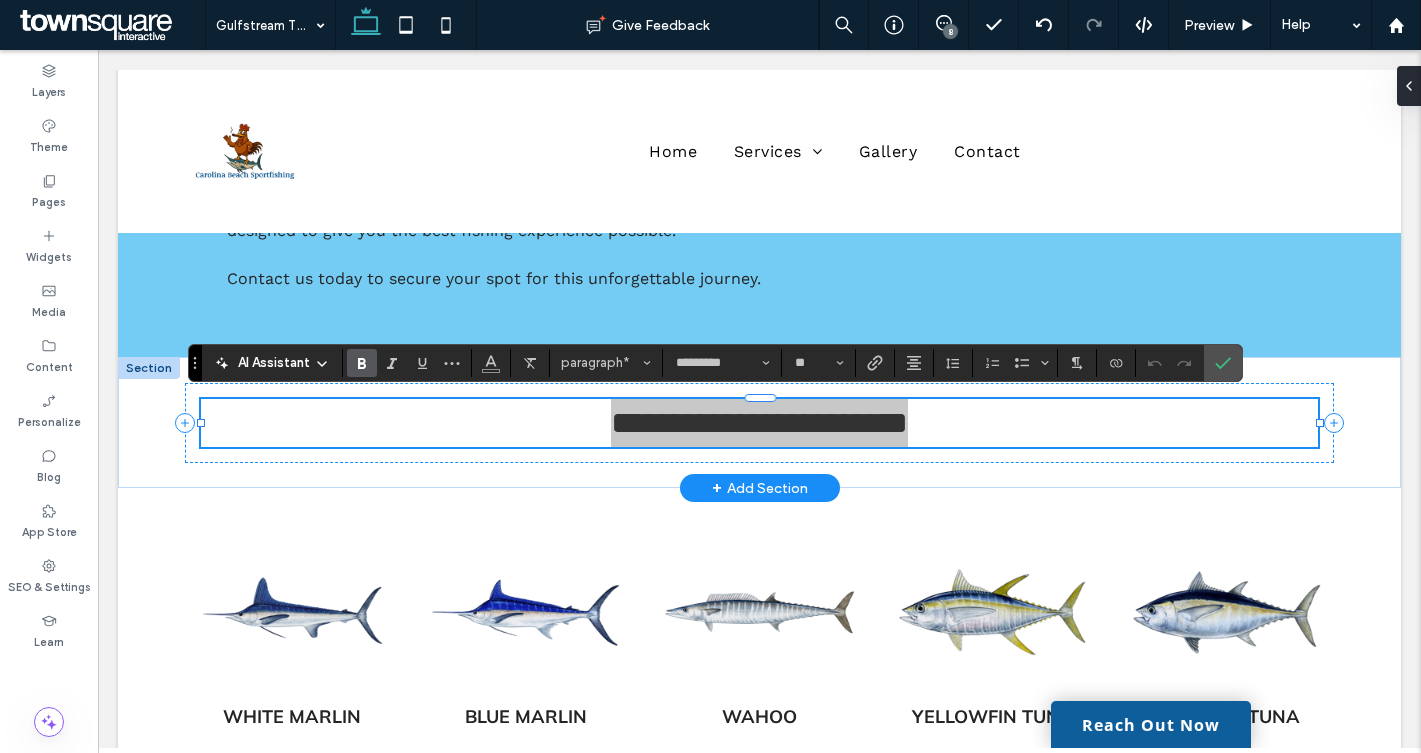 click 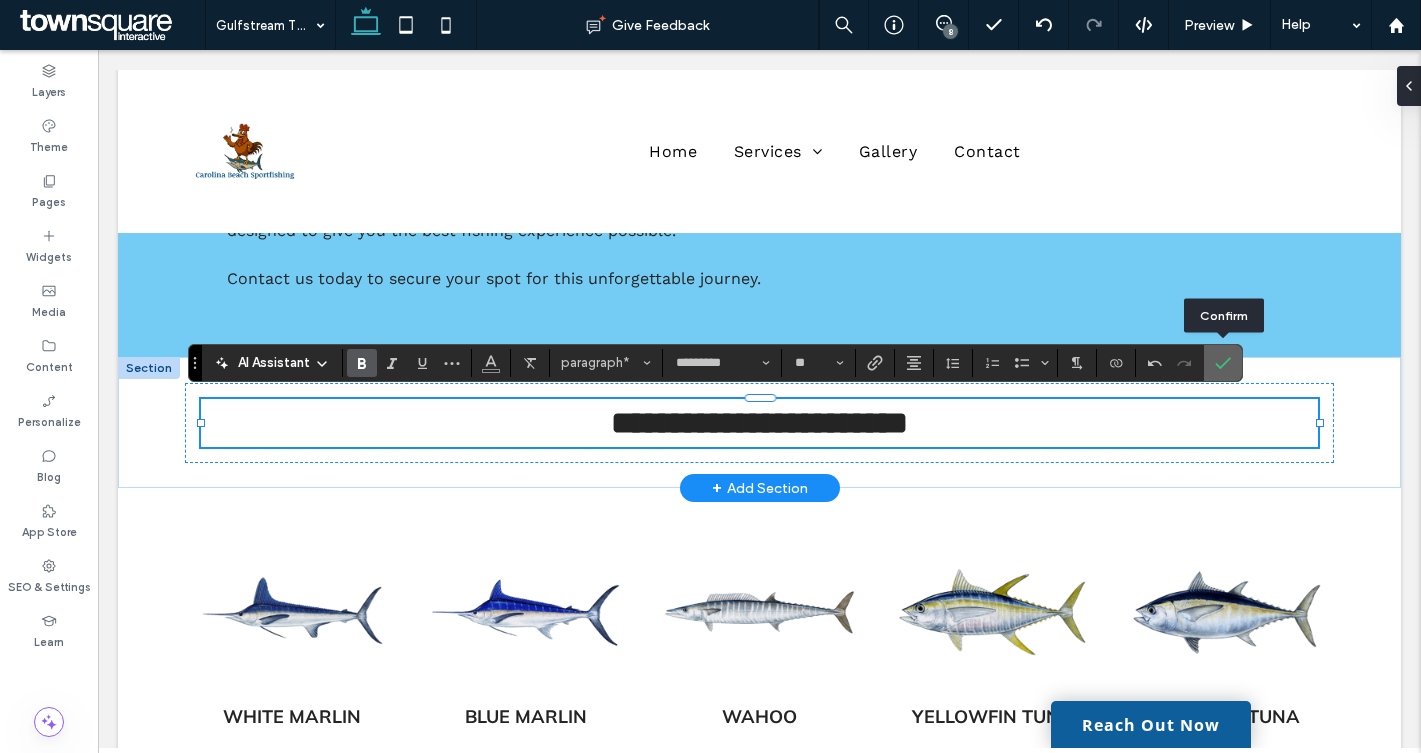 click 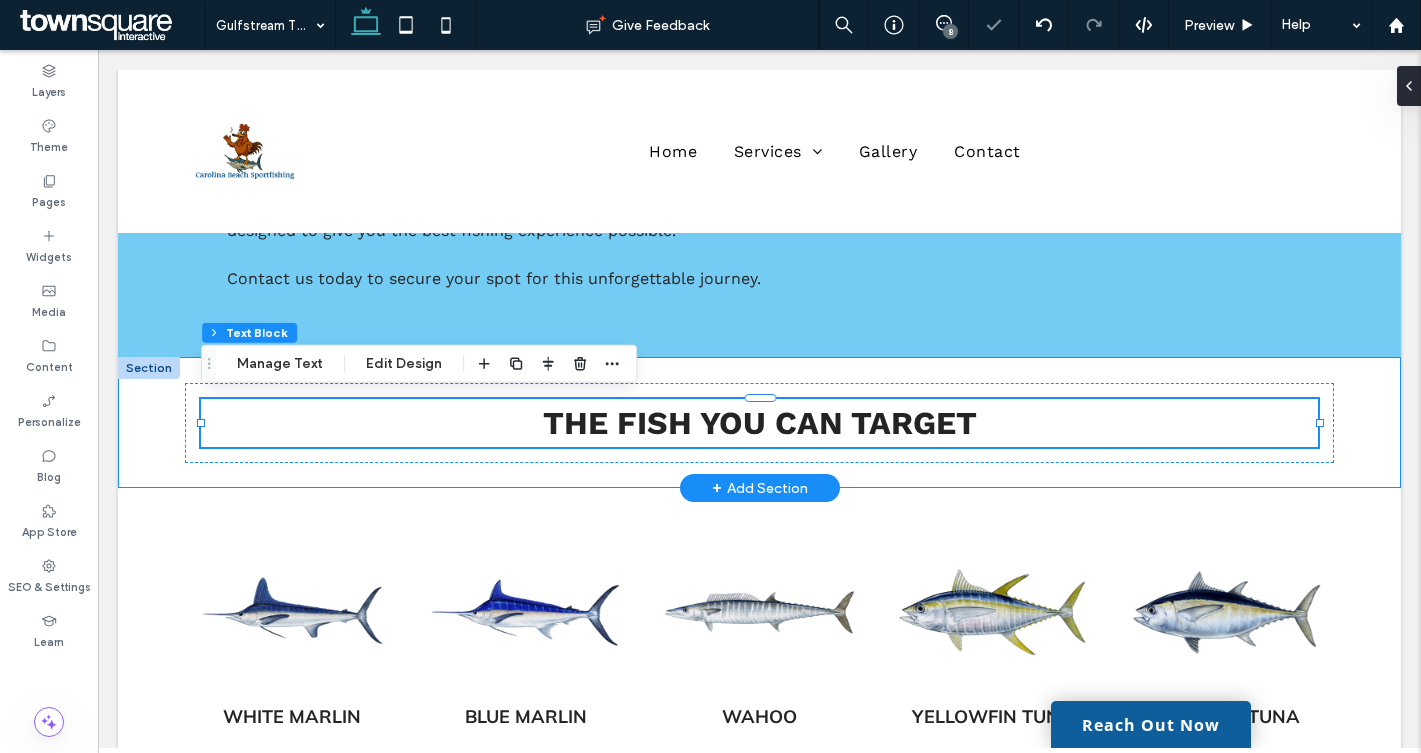 click on "The fish you can target" at bounding box center [759, 422] 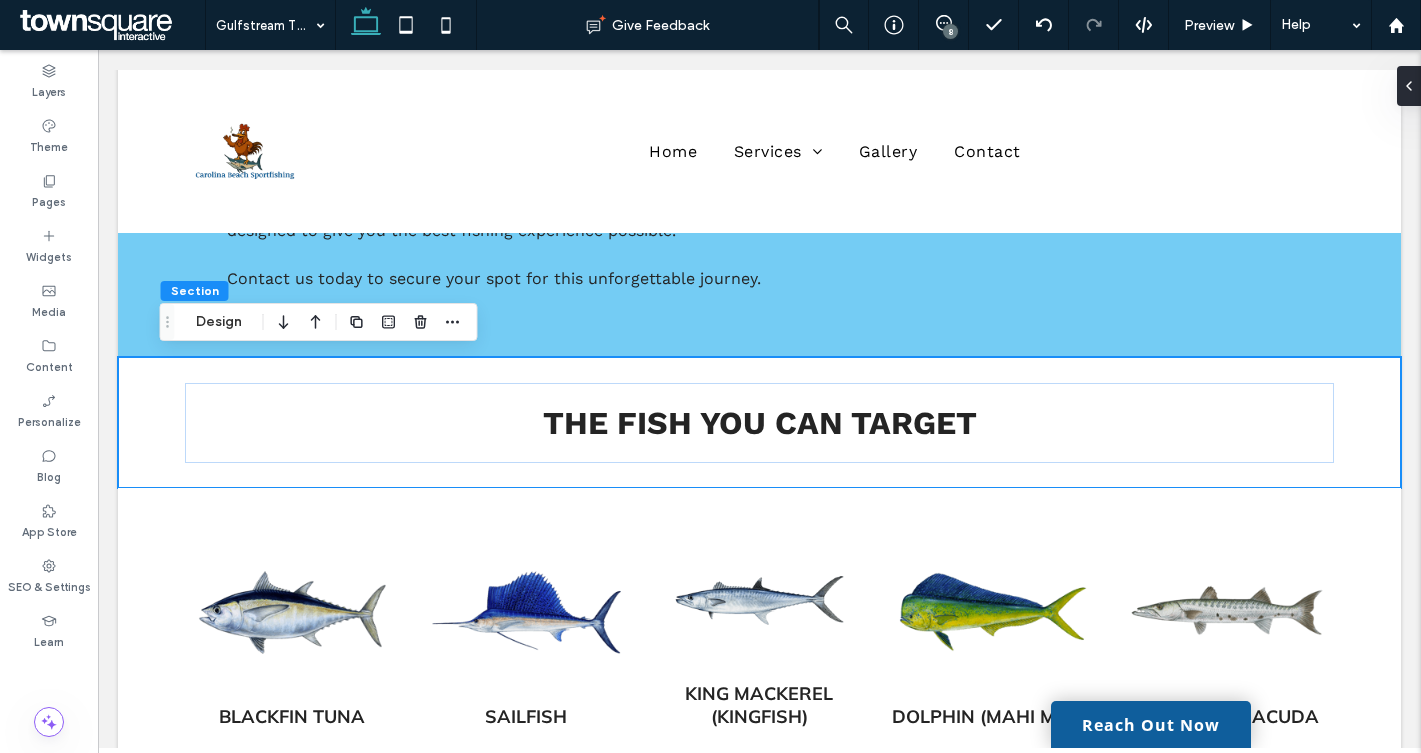 click at bounding box center [526, 612] 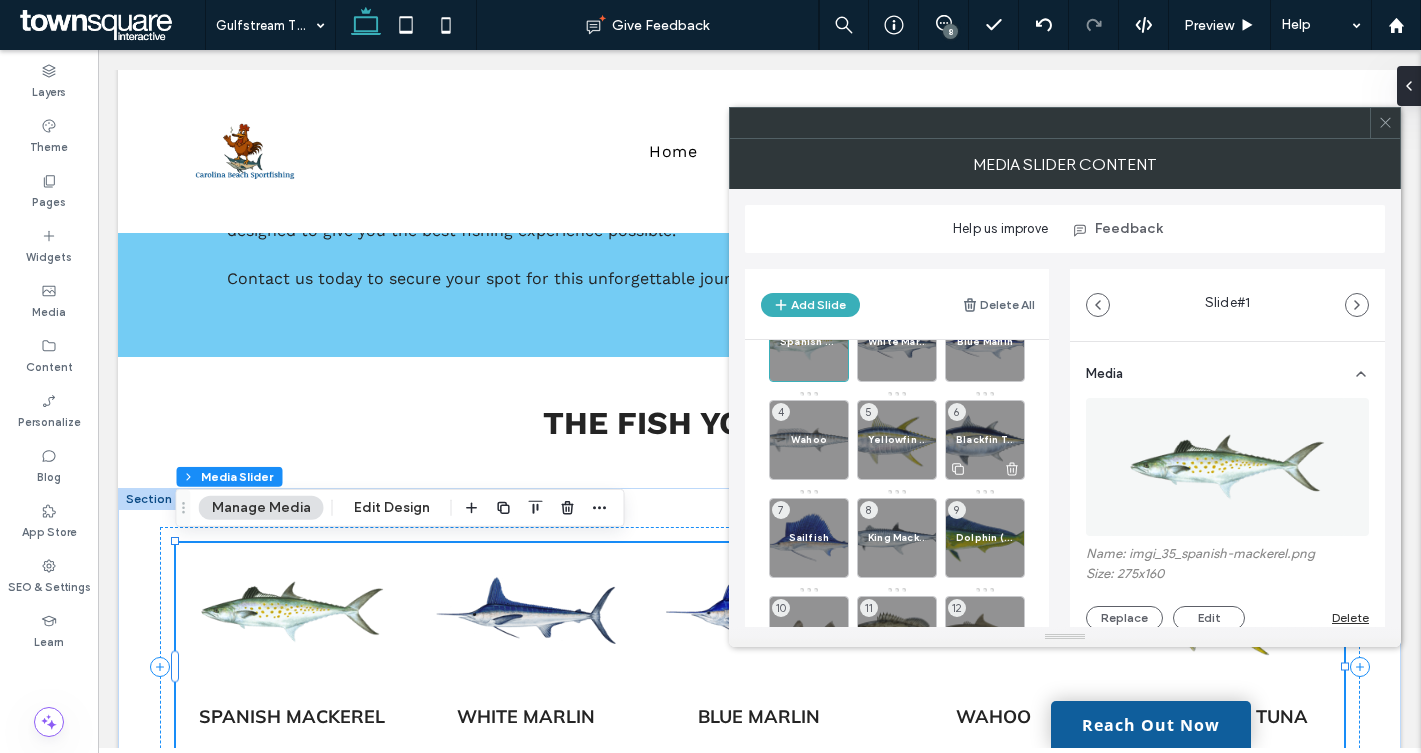 scroll, scrollTop: 146, scrollLeft: 0, axis: vertical 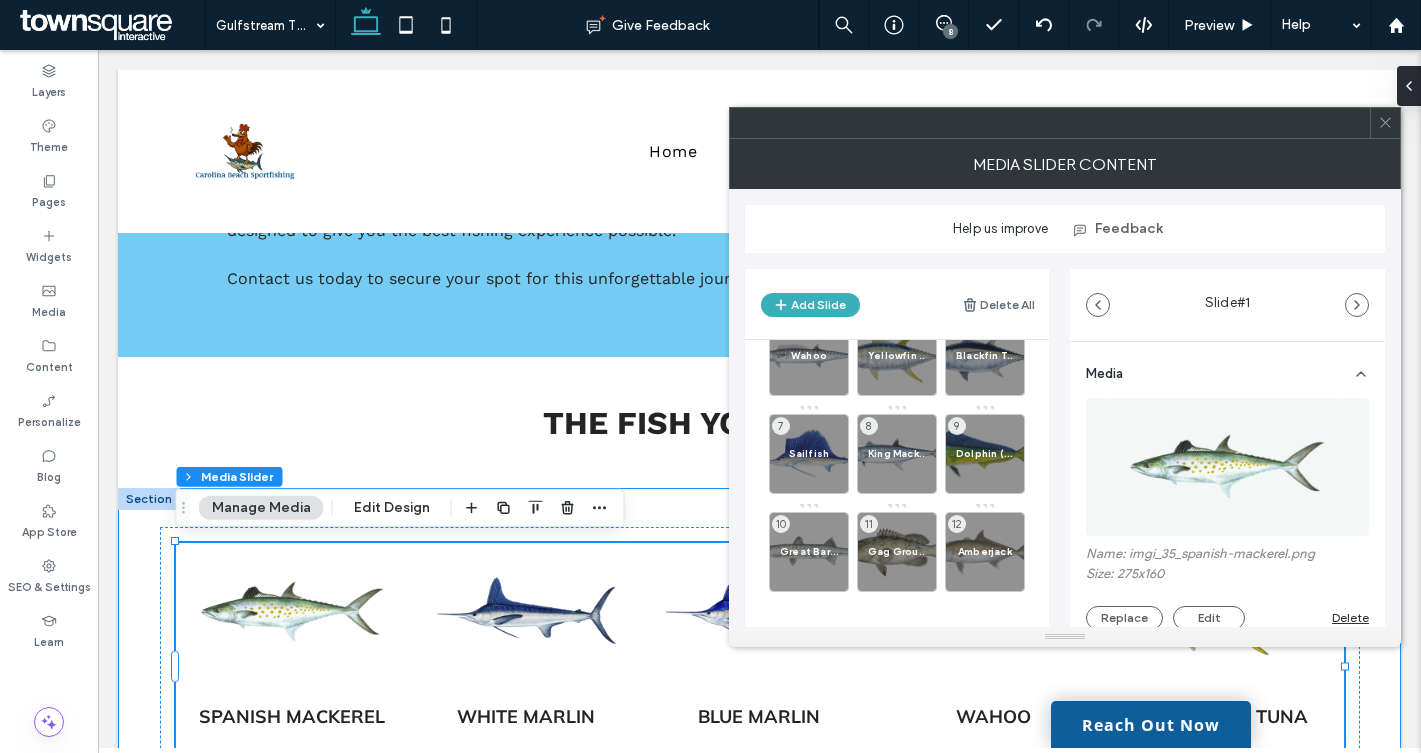 click on "Spanish Mackerel White Marlin Blue Marlin Wahoo Yellowfin Tuna Blackfin Tuna Sailfish King Mackerel (Kingfish) Dolphin (Mahi Mahi) Great Barracuda Gag Grouper Amberjack Spanish Mackerel White Marlin Blue Marlin Wahoo a a a a" at bounding box center (759, 667) 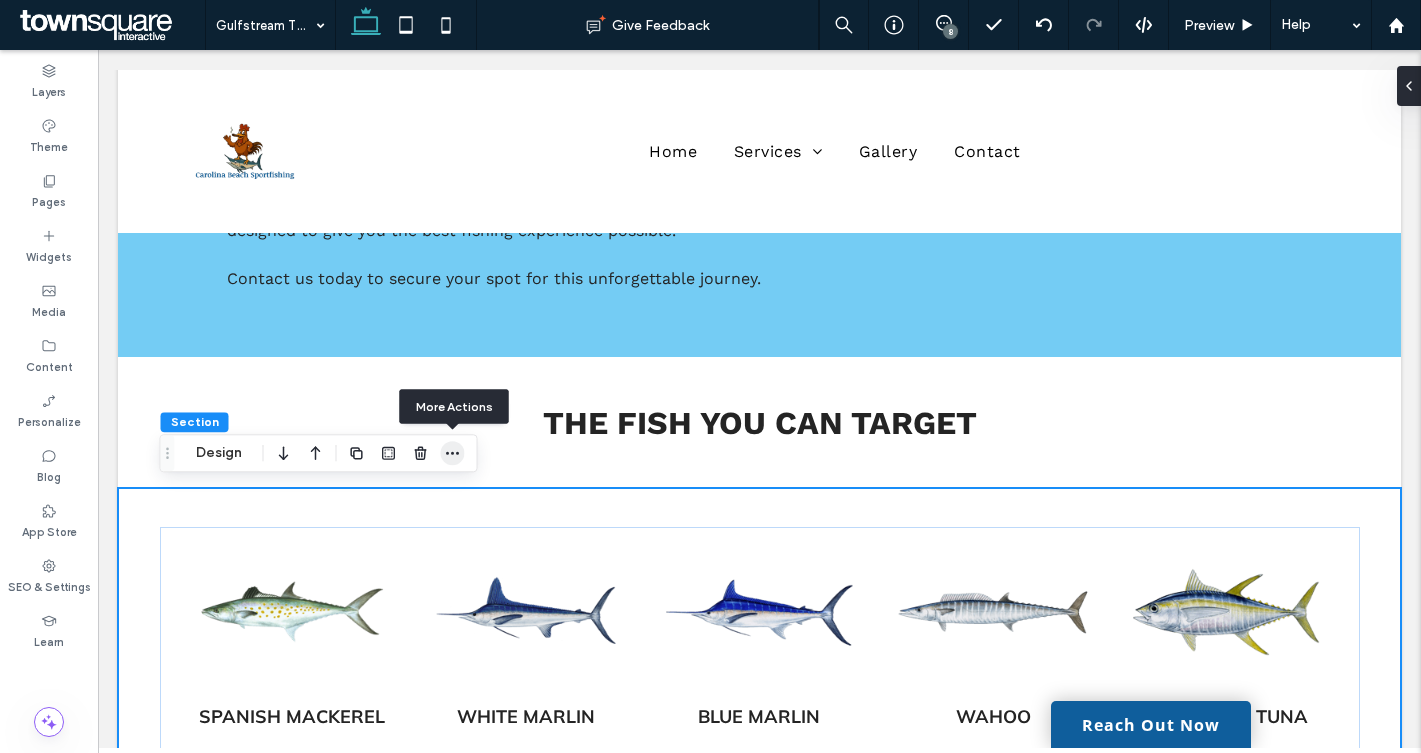 click at bounding box center [453, 453] 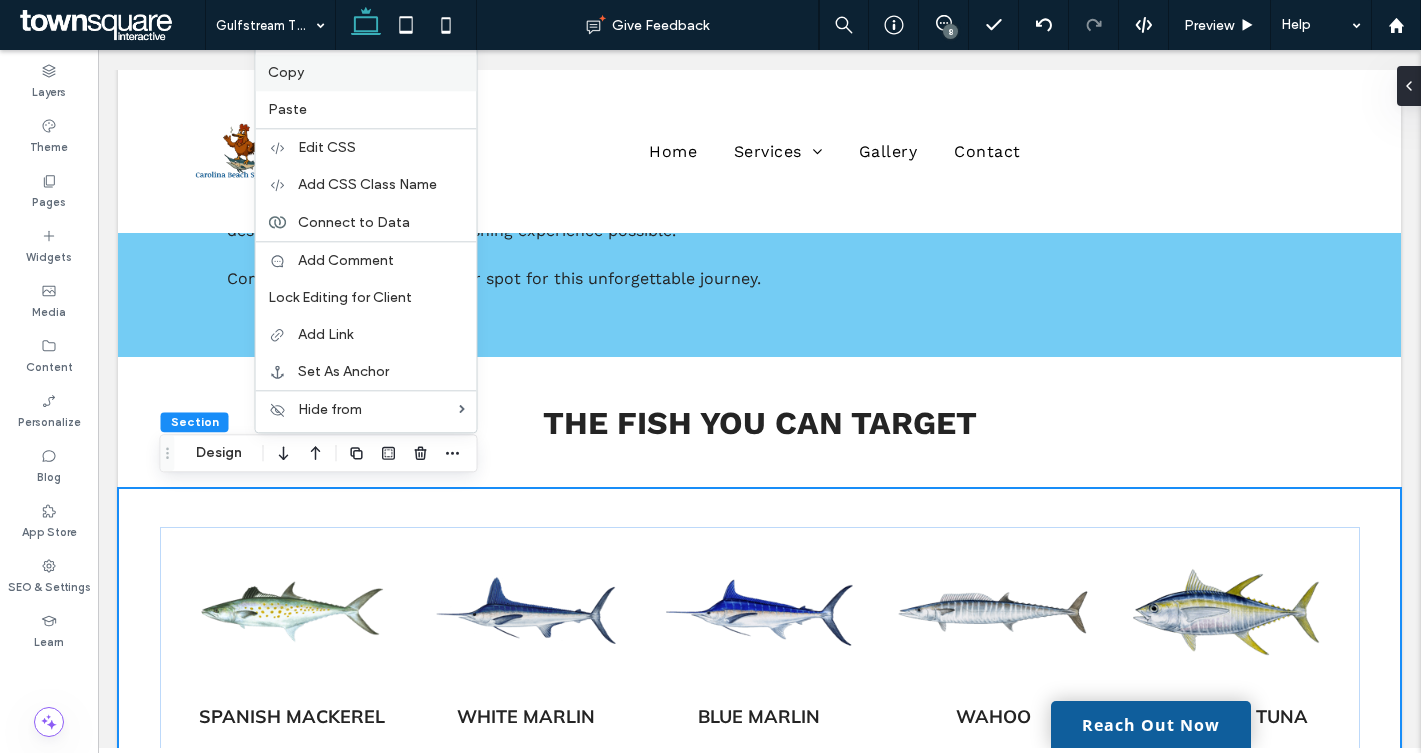 click on "Copy" at bounding box center [366, 72] 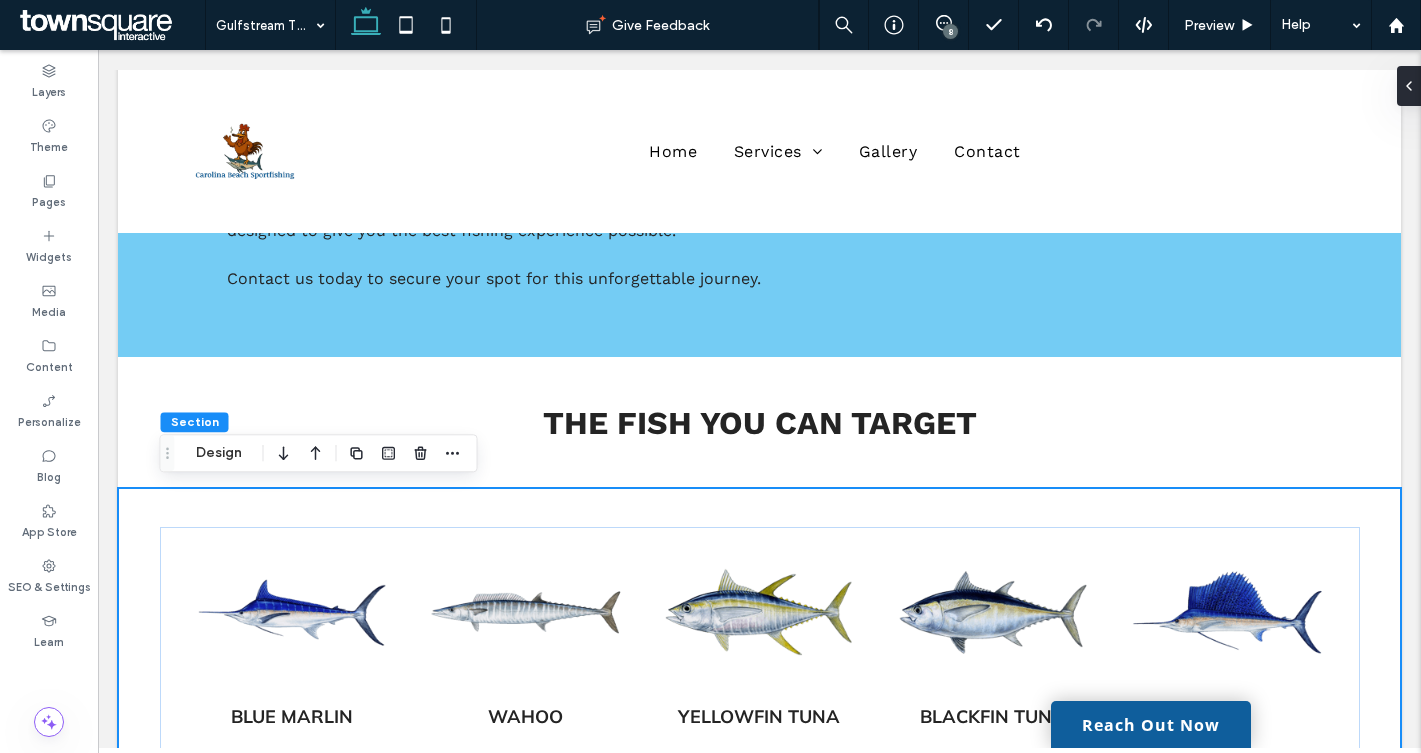 click on "8" at bounding box center [950, 31] 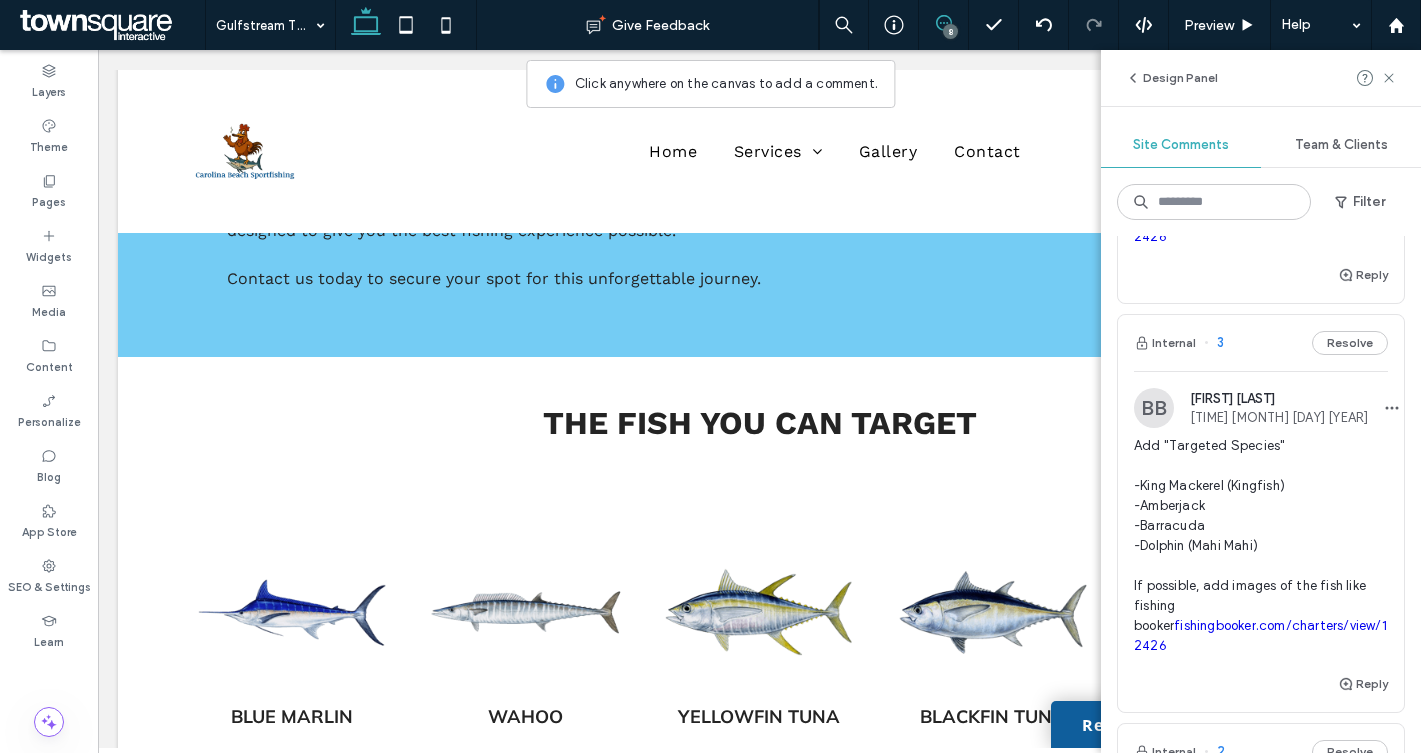 scroll, scrollTop: 2128, scrollLeft: 0, axis: vertical 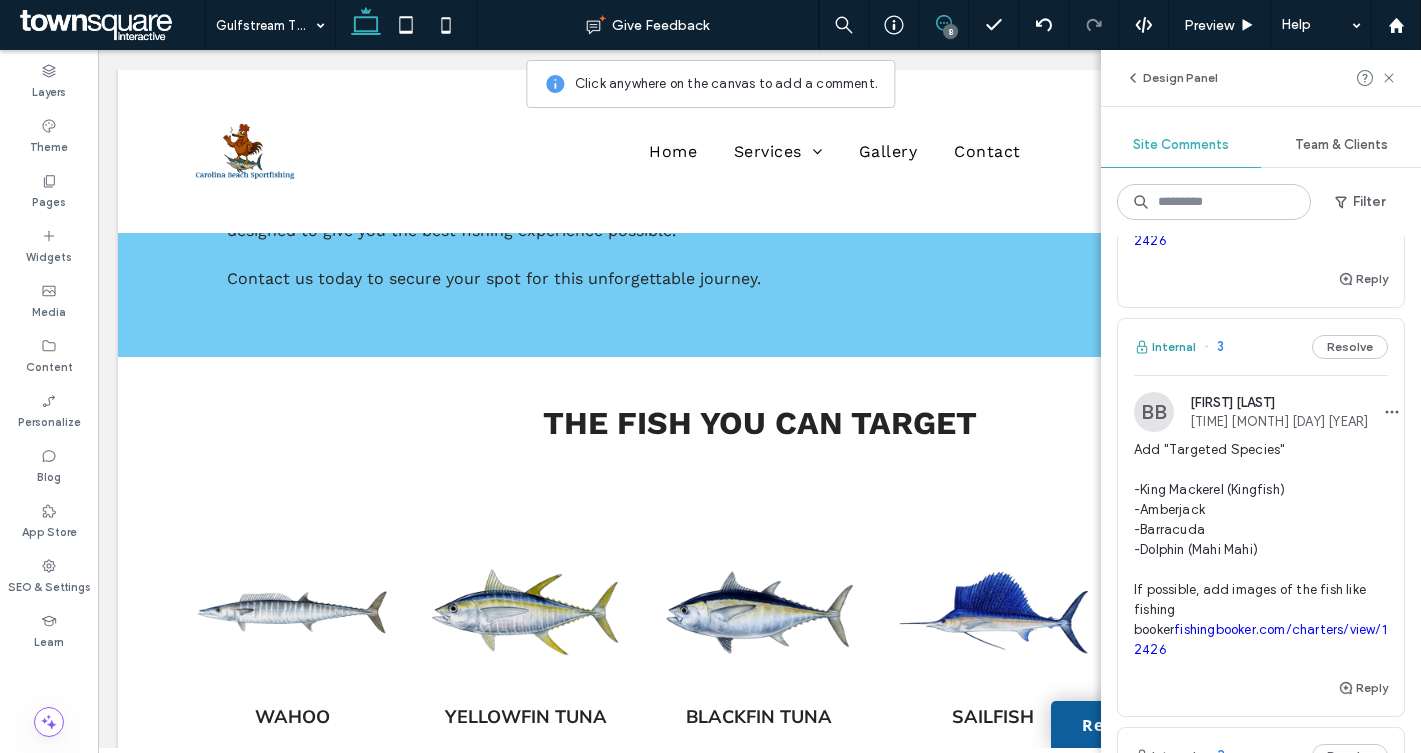 click on "Internal" at bounding box center [1165, 347] 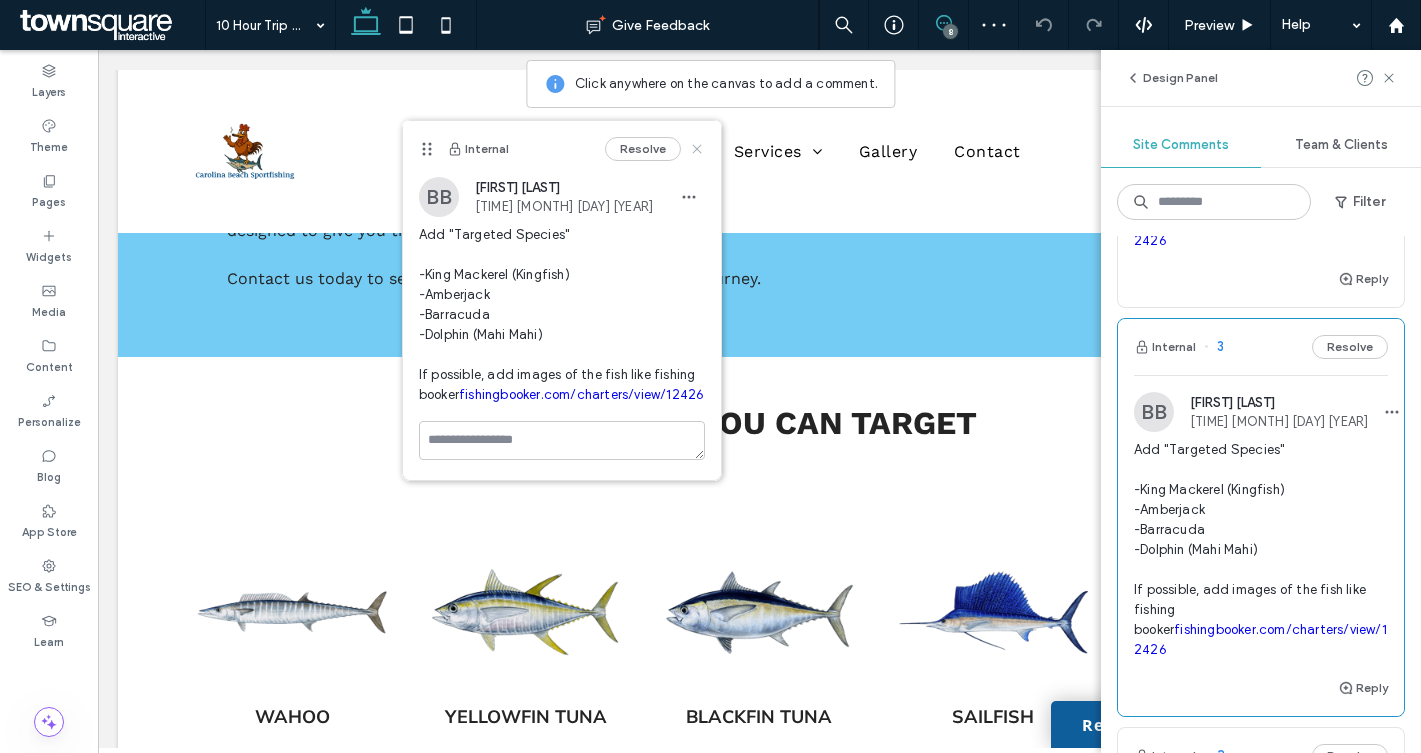 click 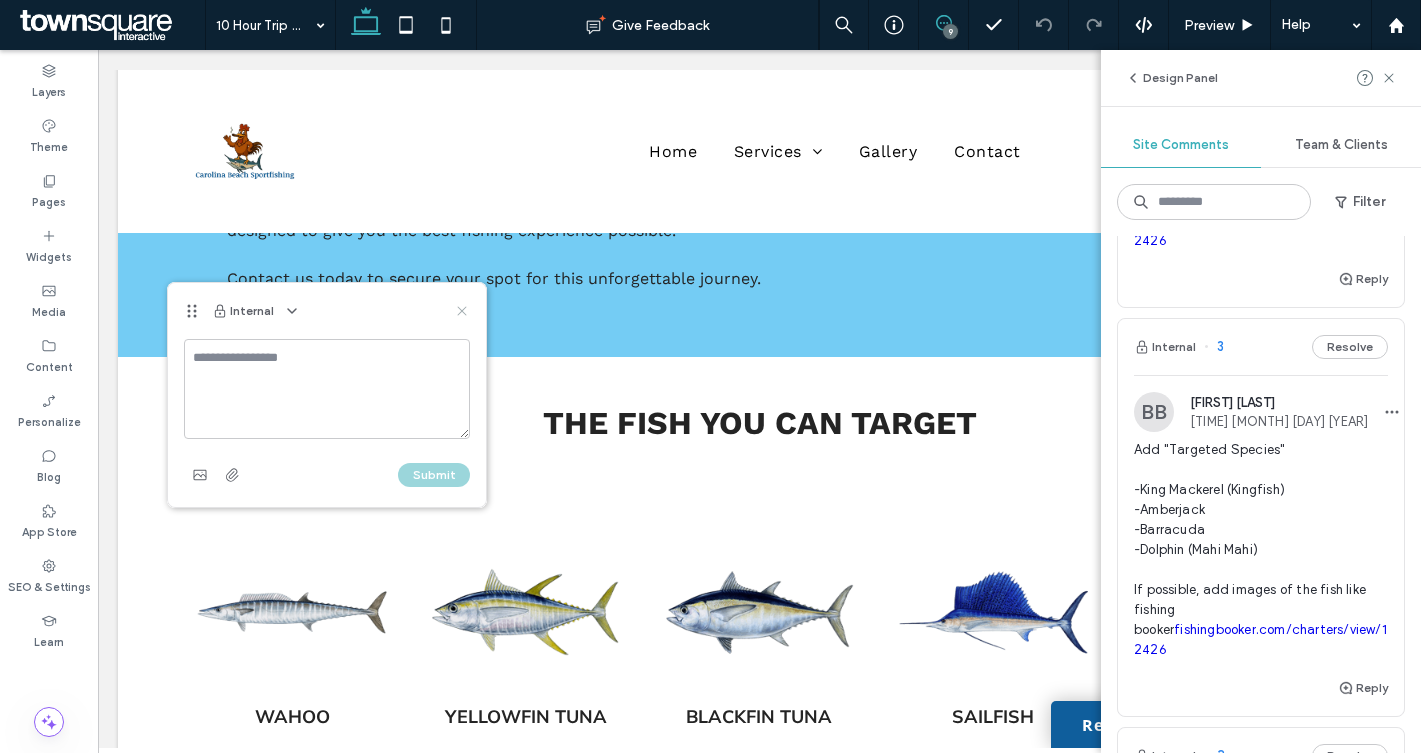 click 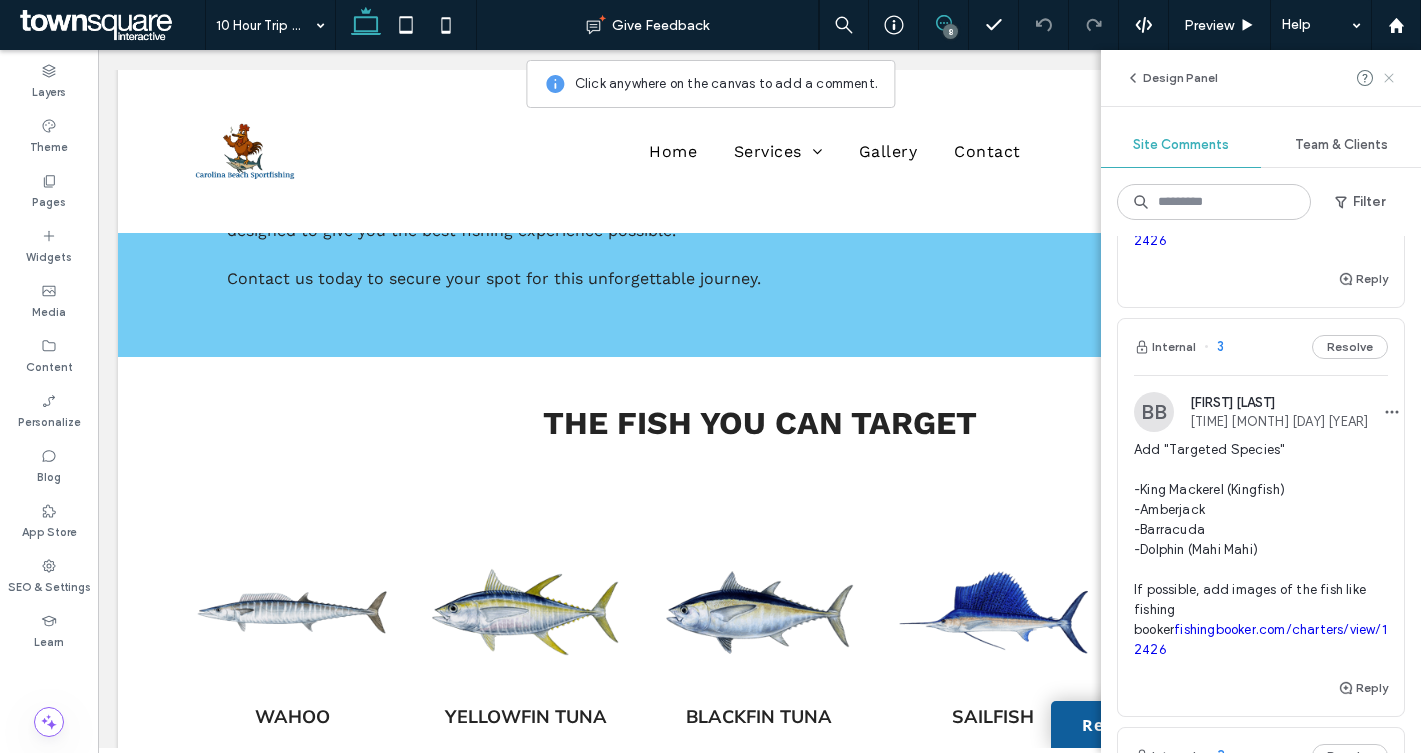 click 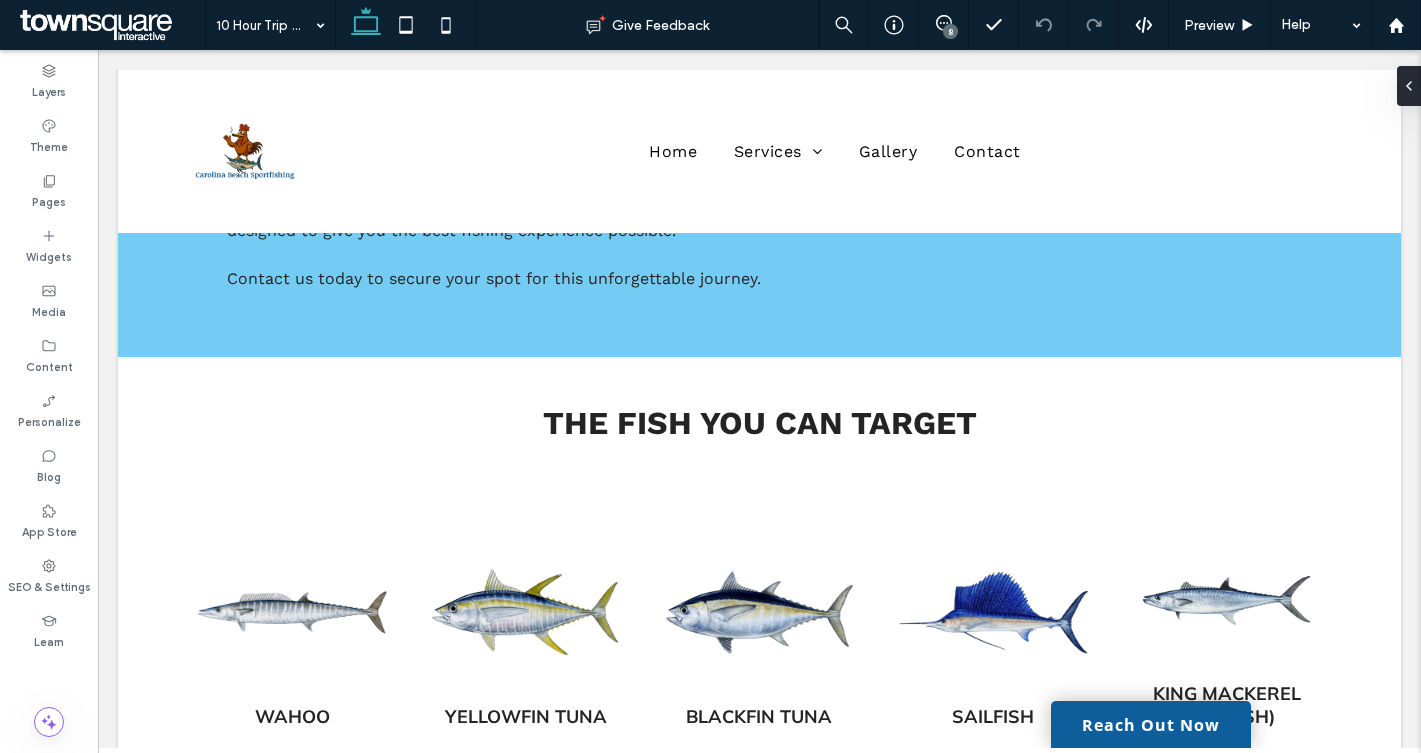 scroll, scrollTop: 0, scrollLeft: 0, axis: both 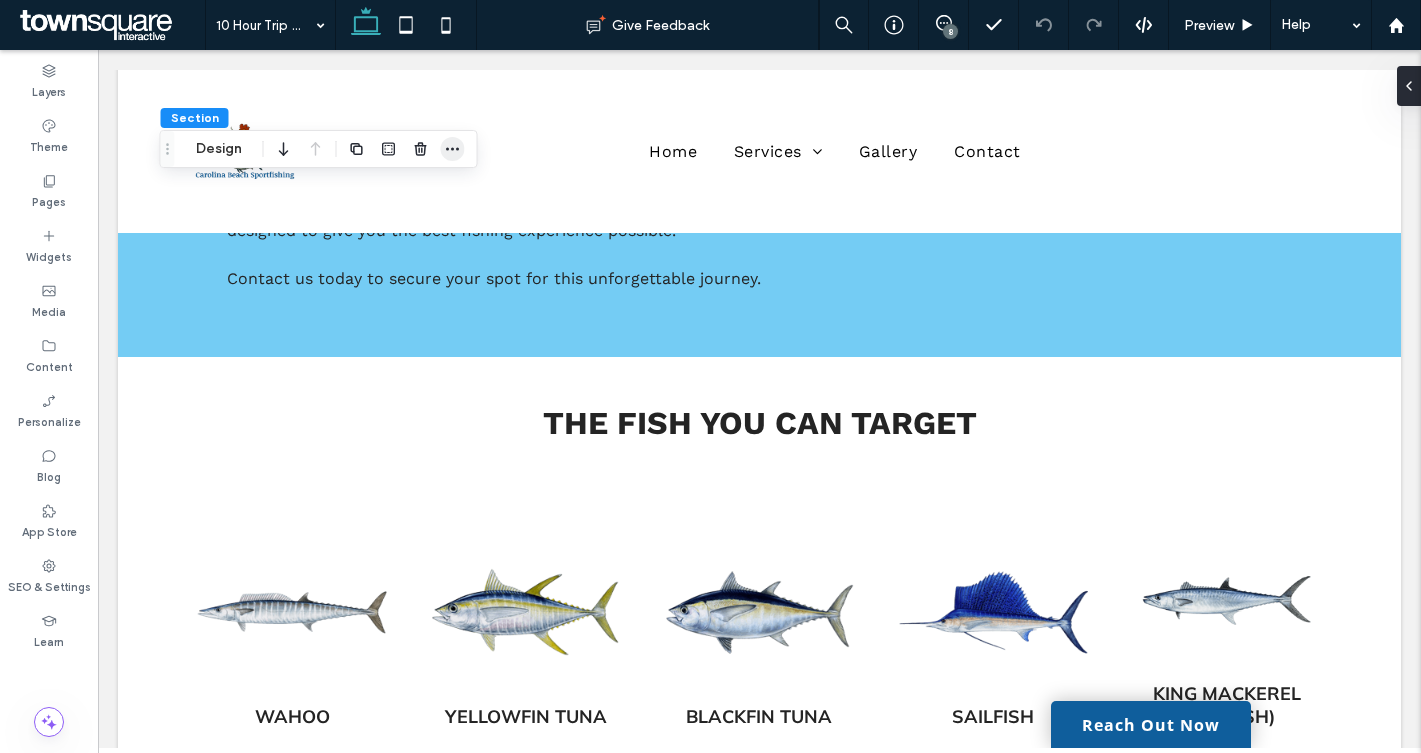 click 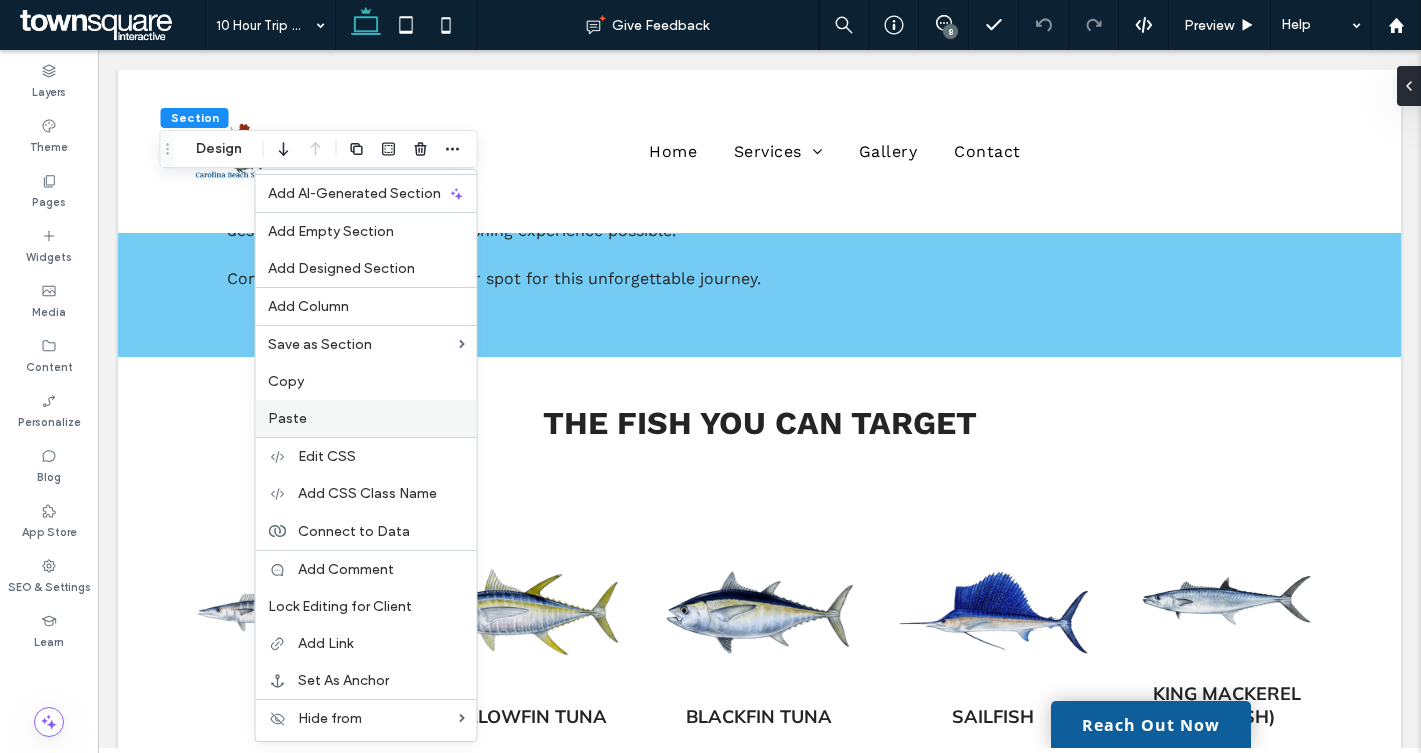 click on "Paste" at bounding box center (366, 418) 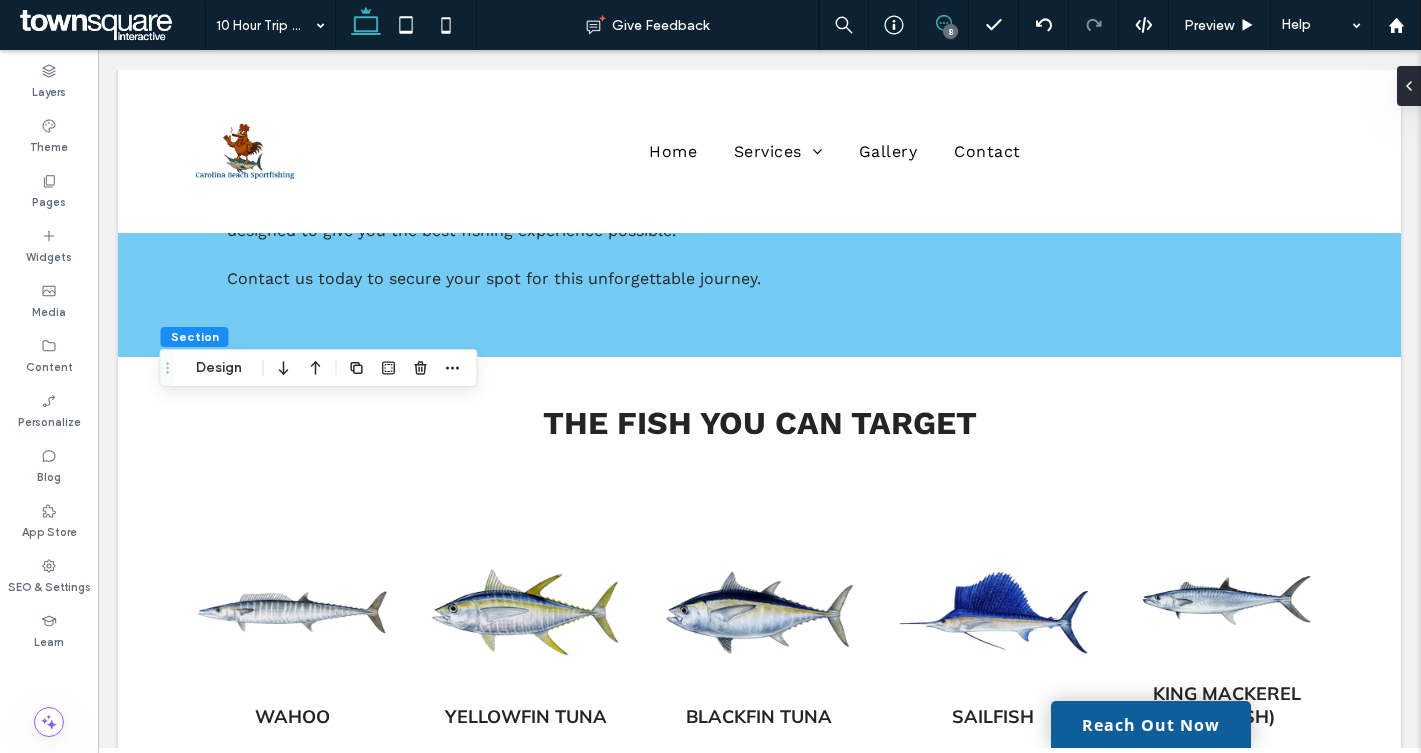 click 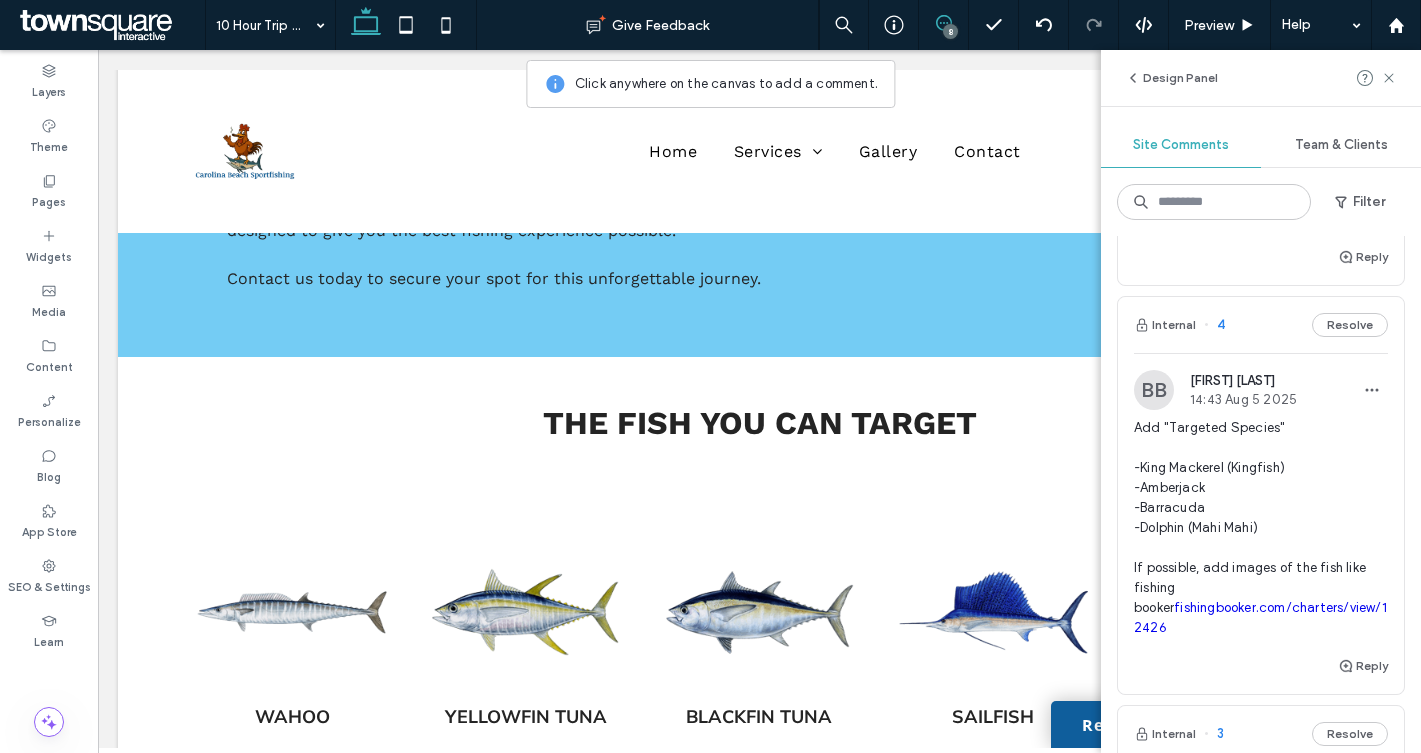 scroll, scrollTop: 1730, scrollLeft: 0, axis: vertical 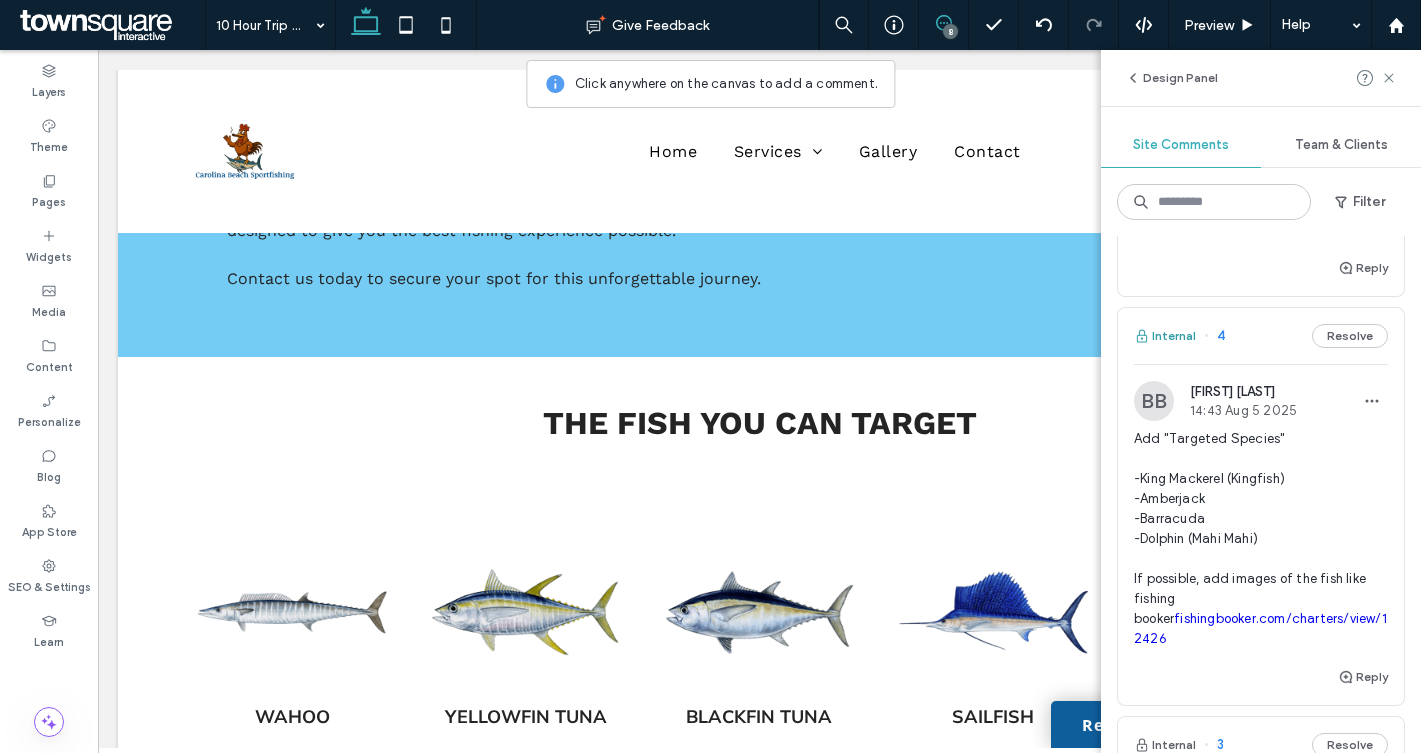 click on "Internal" at bounding box center (1165, 336) 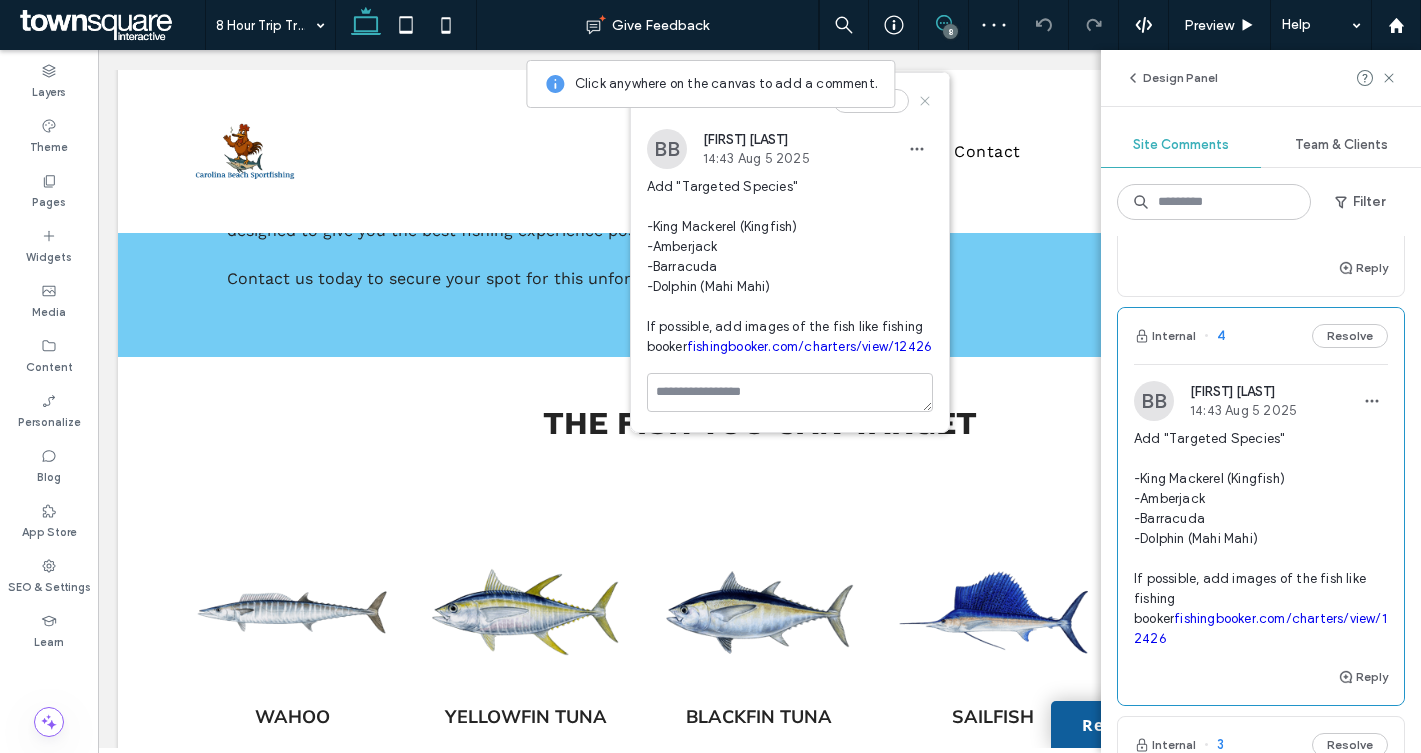click 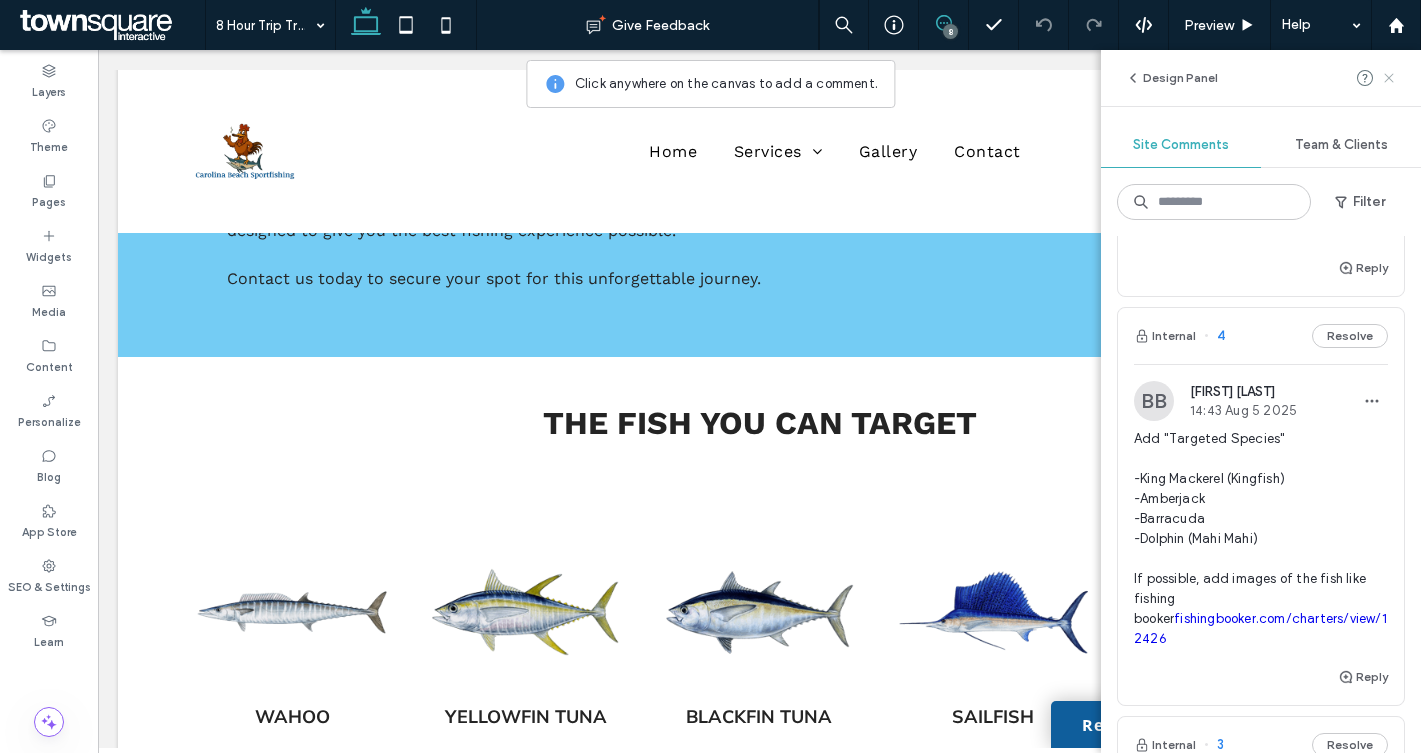 click 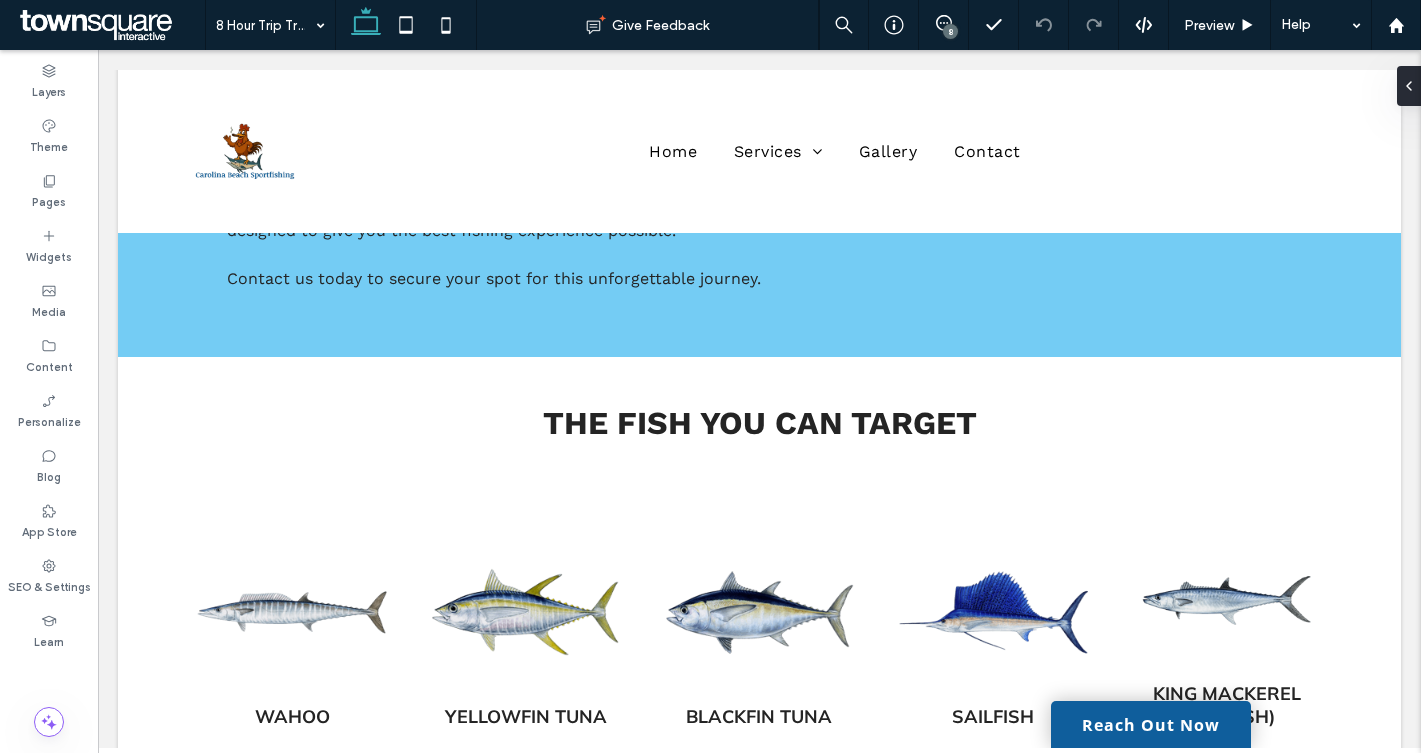 scroll, scrollTop: 0, scrollLeft: 0, axis: both 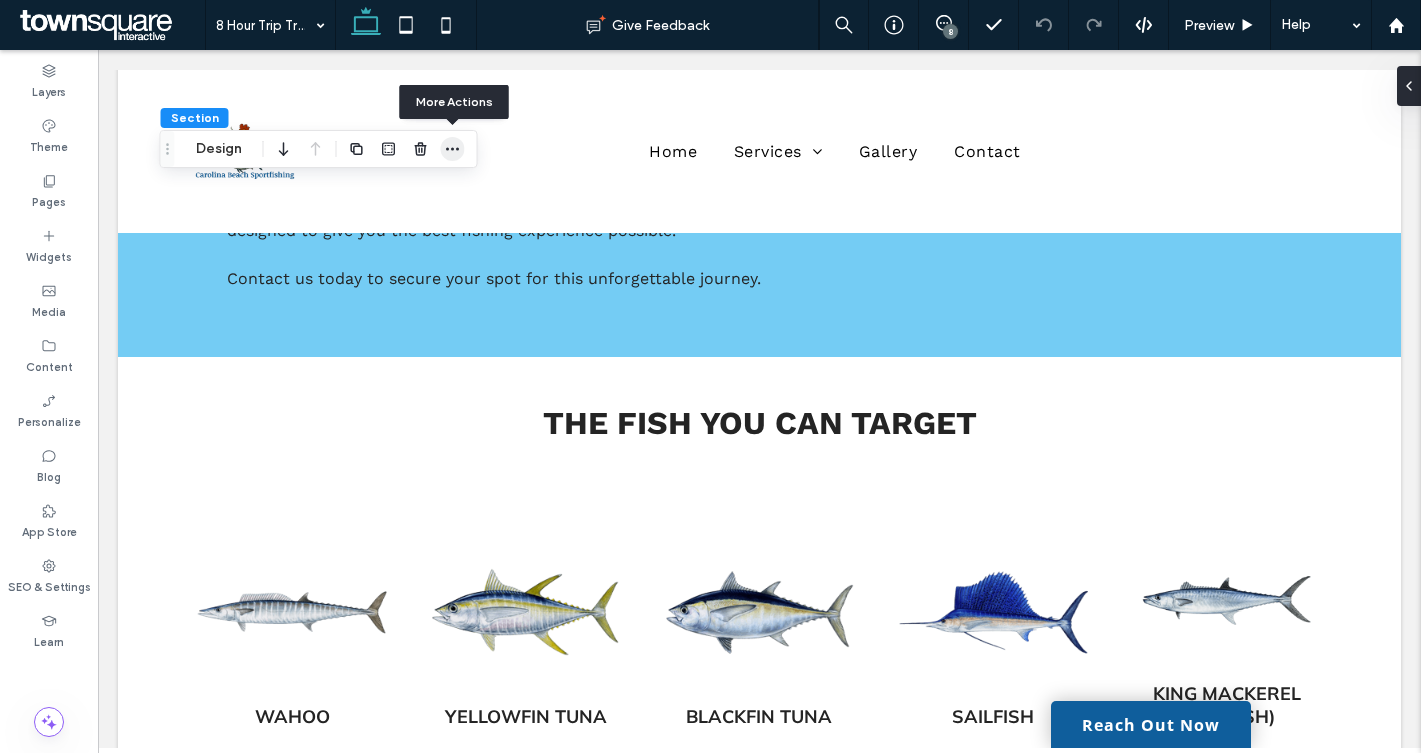 click at bounding box center (453, 149) 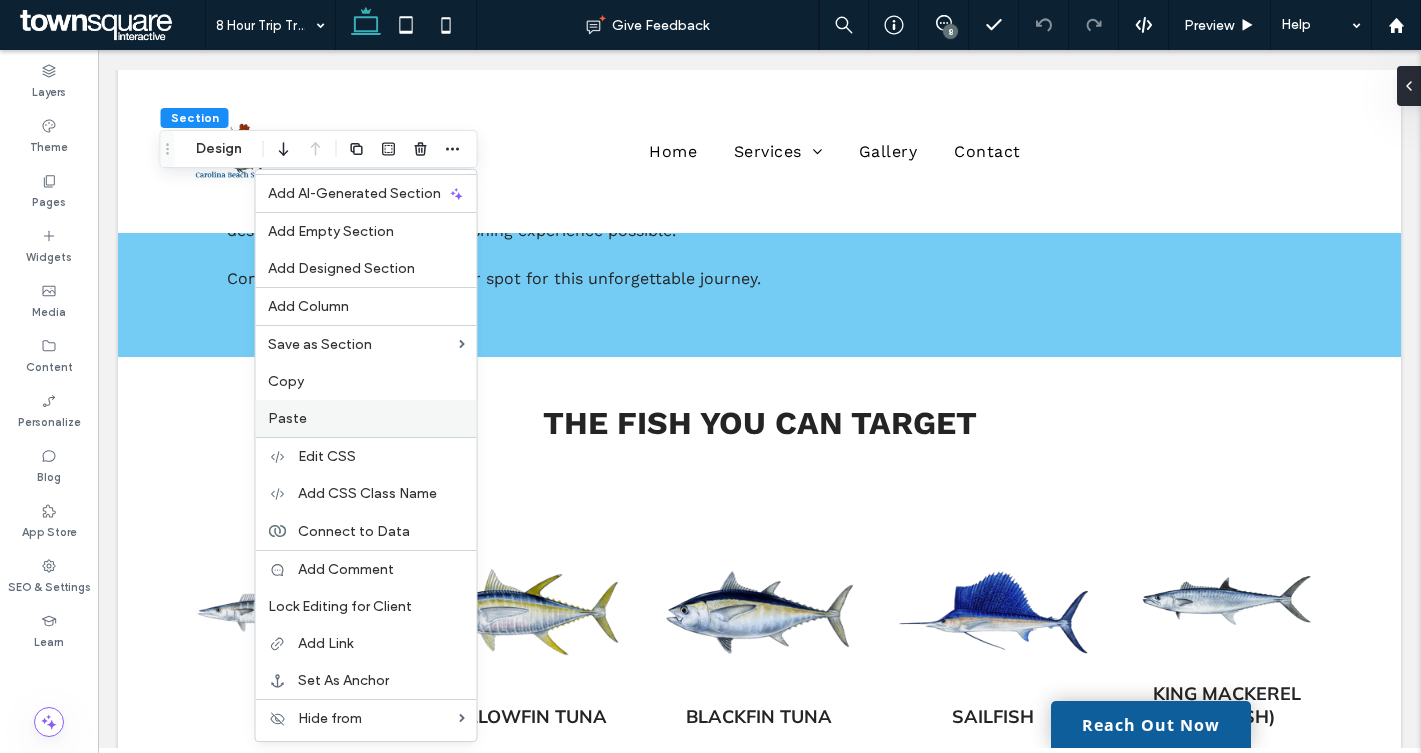 click on "Paste" at bounding box center [366, 418] 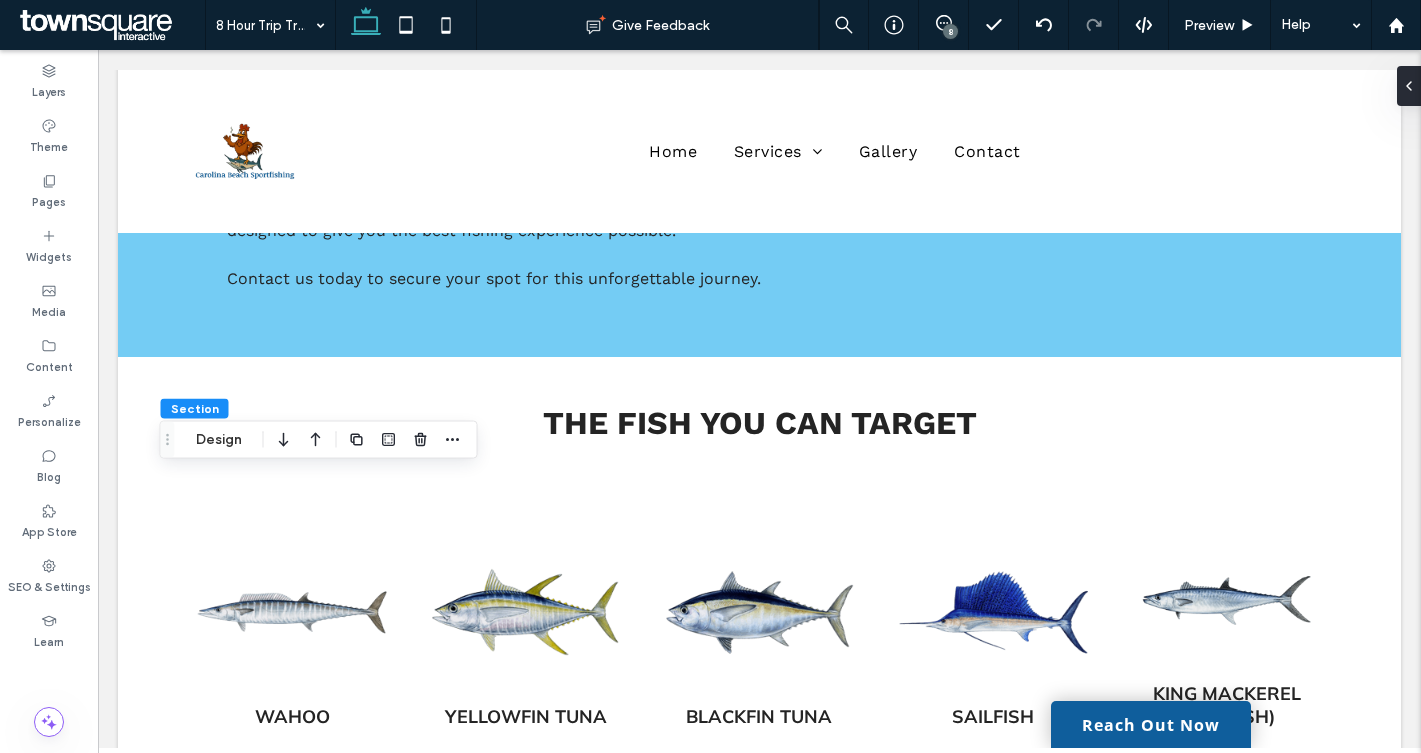 click on "8" at bounding box center (950, 31) 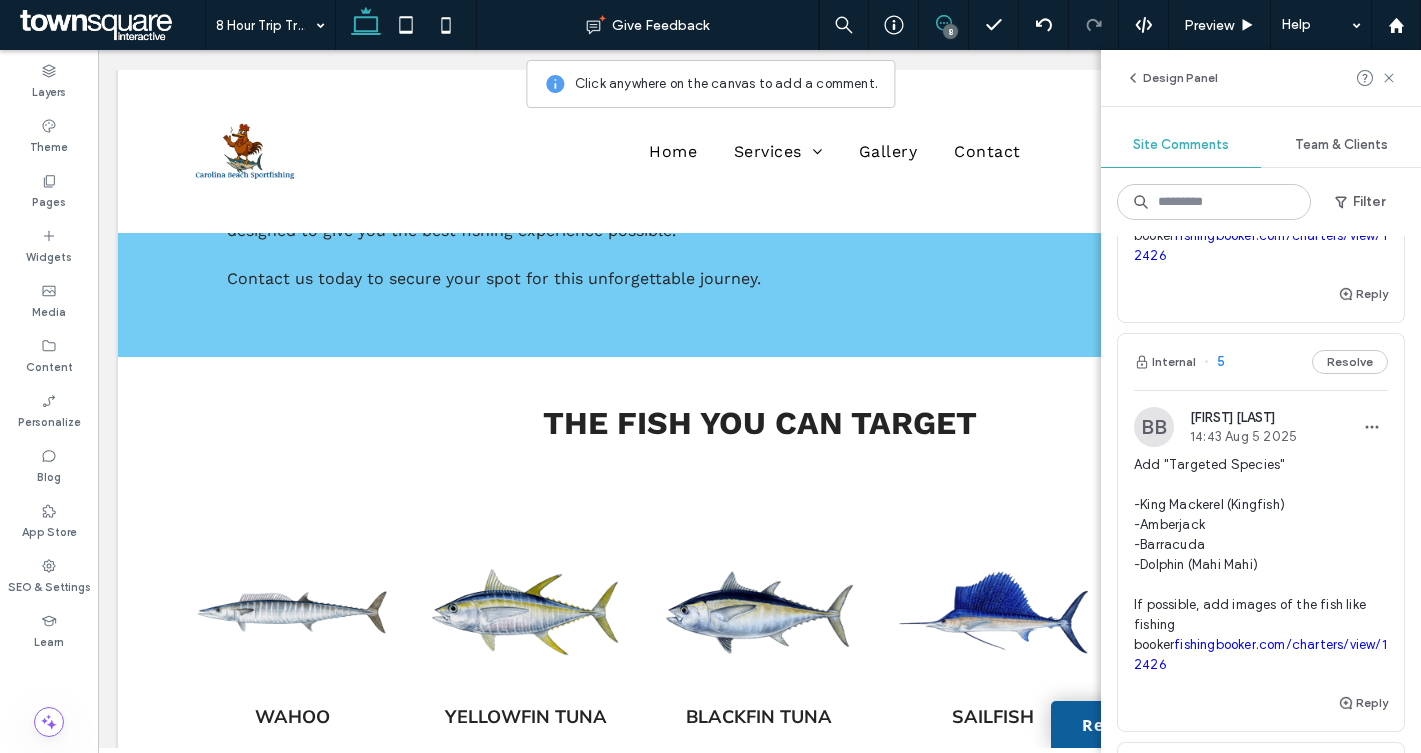 scroll, scrollTop: 1289, scrollLeft: 0, axis: vertical 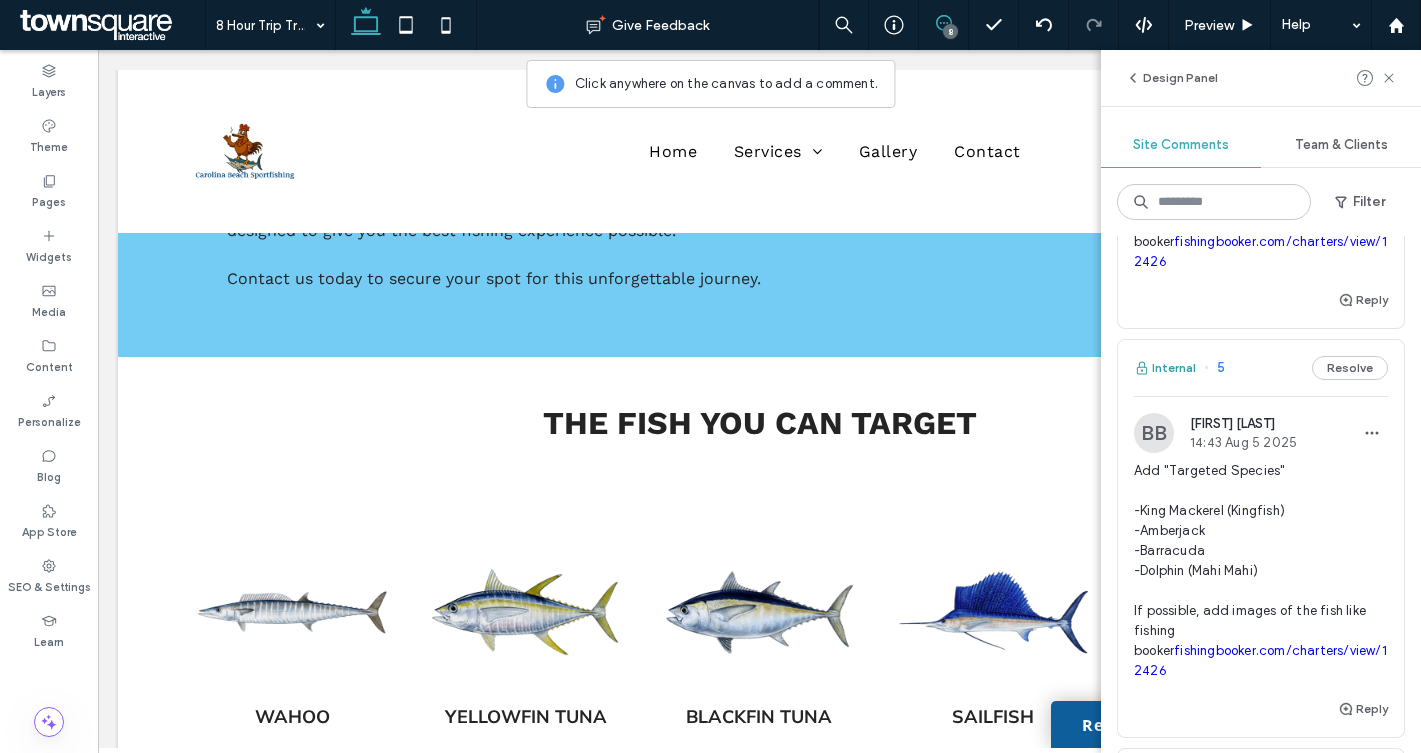 click on "Internal" at bounding box center [1165, 368] 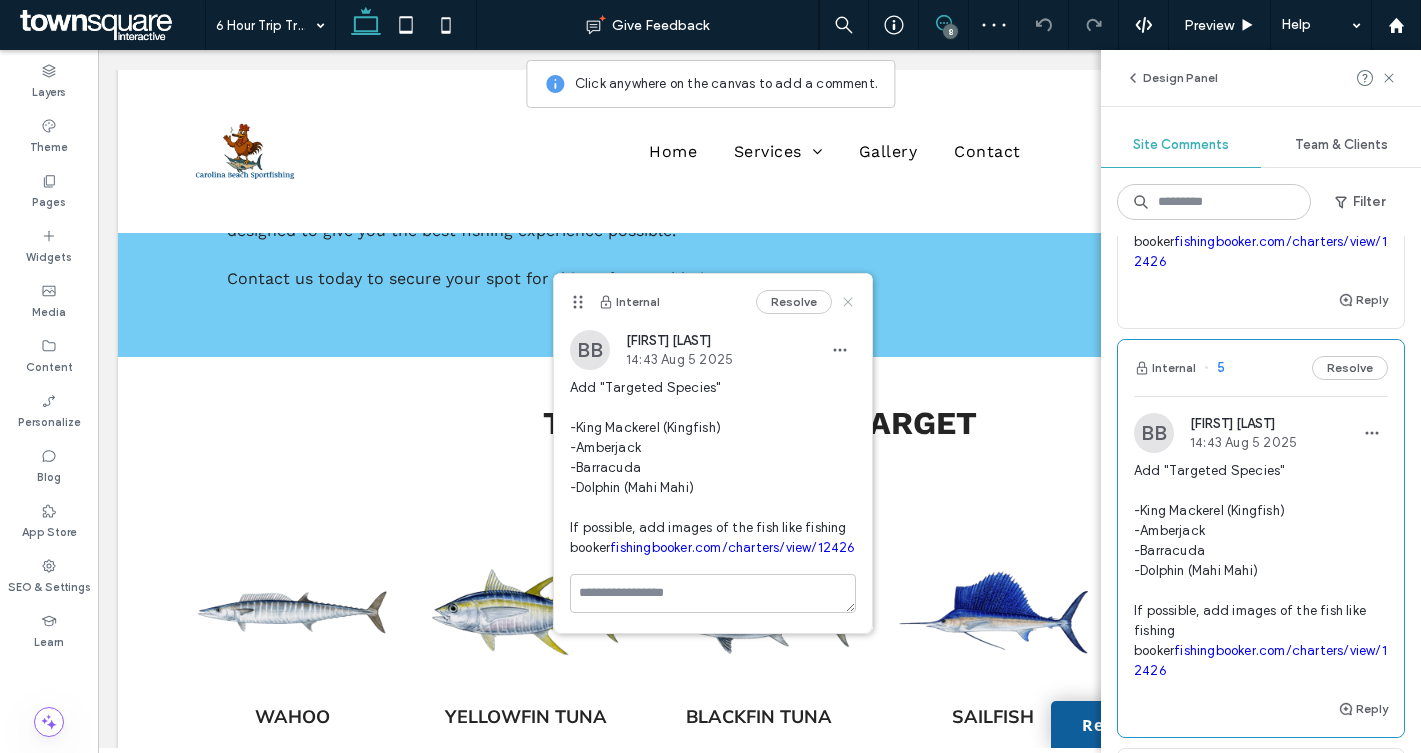 click 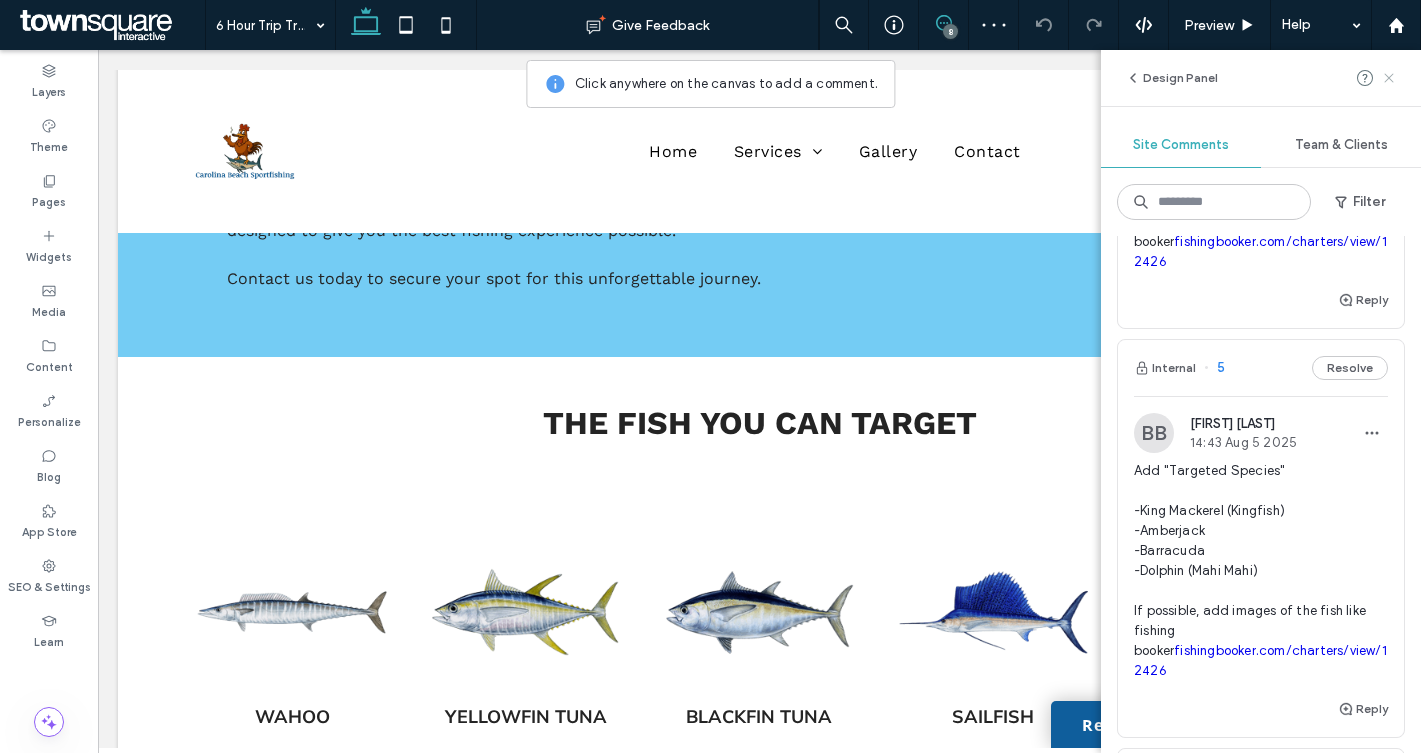 click 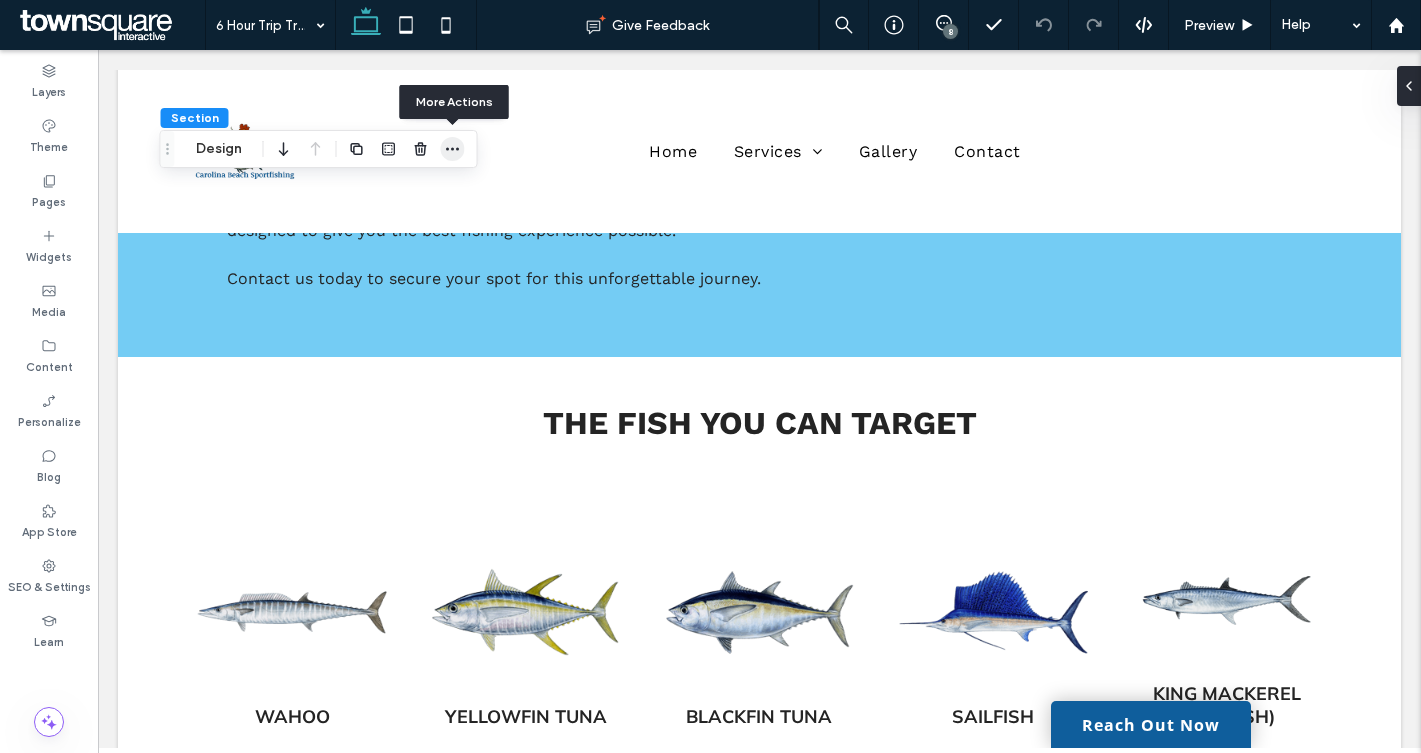 click 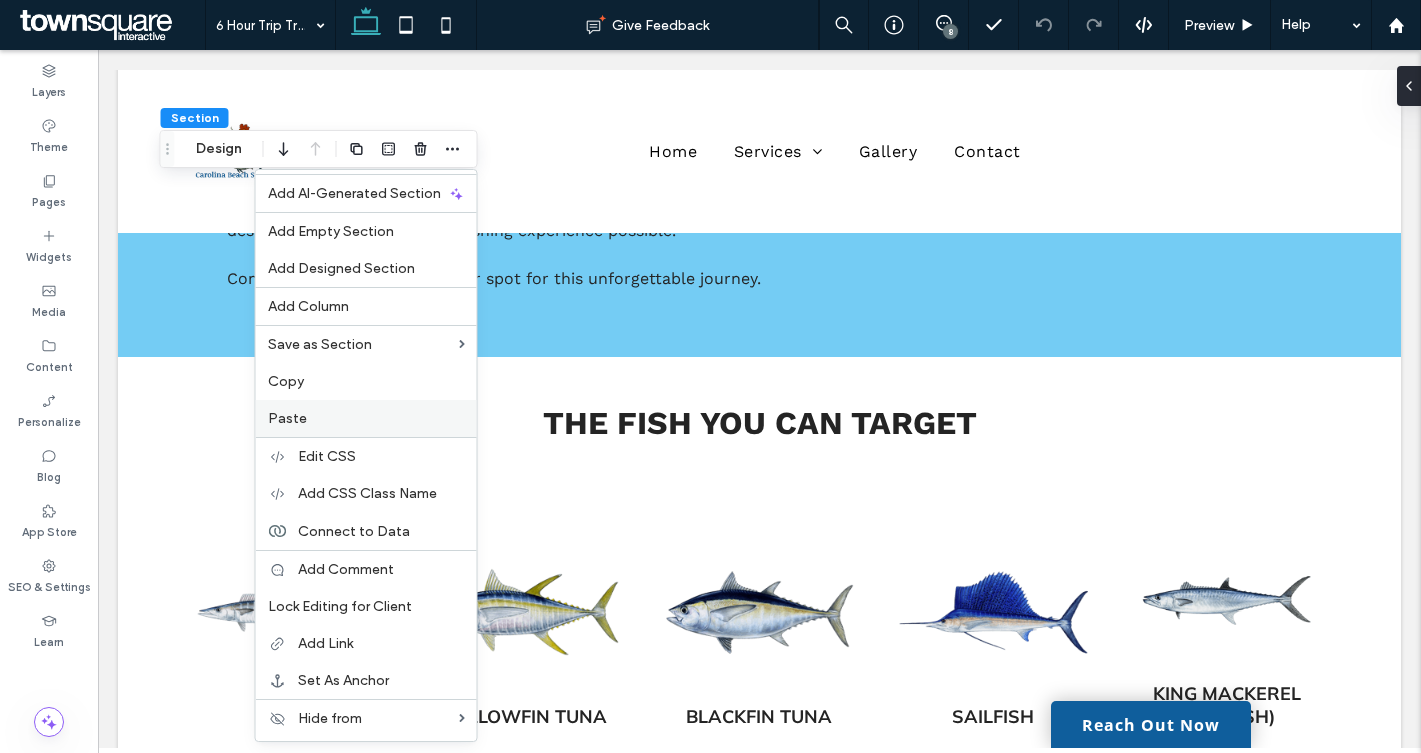 click on "Paste" at bounding box center [366, 418] 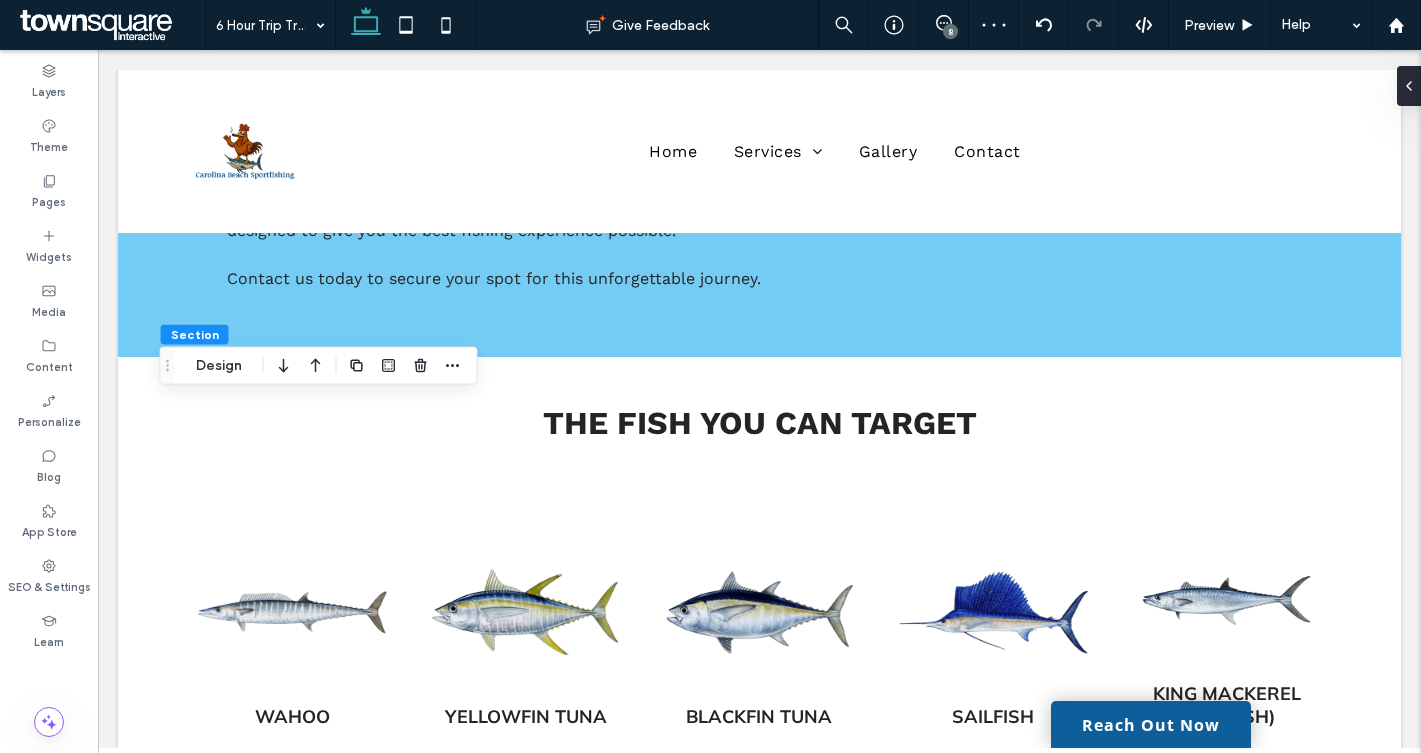 click on "8" at bounding box center (950, 31) 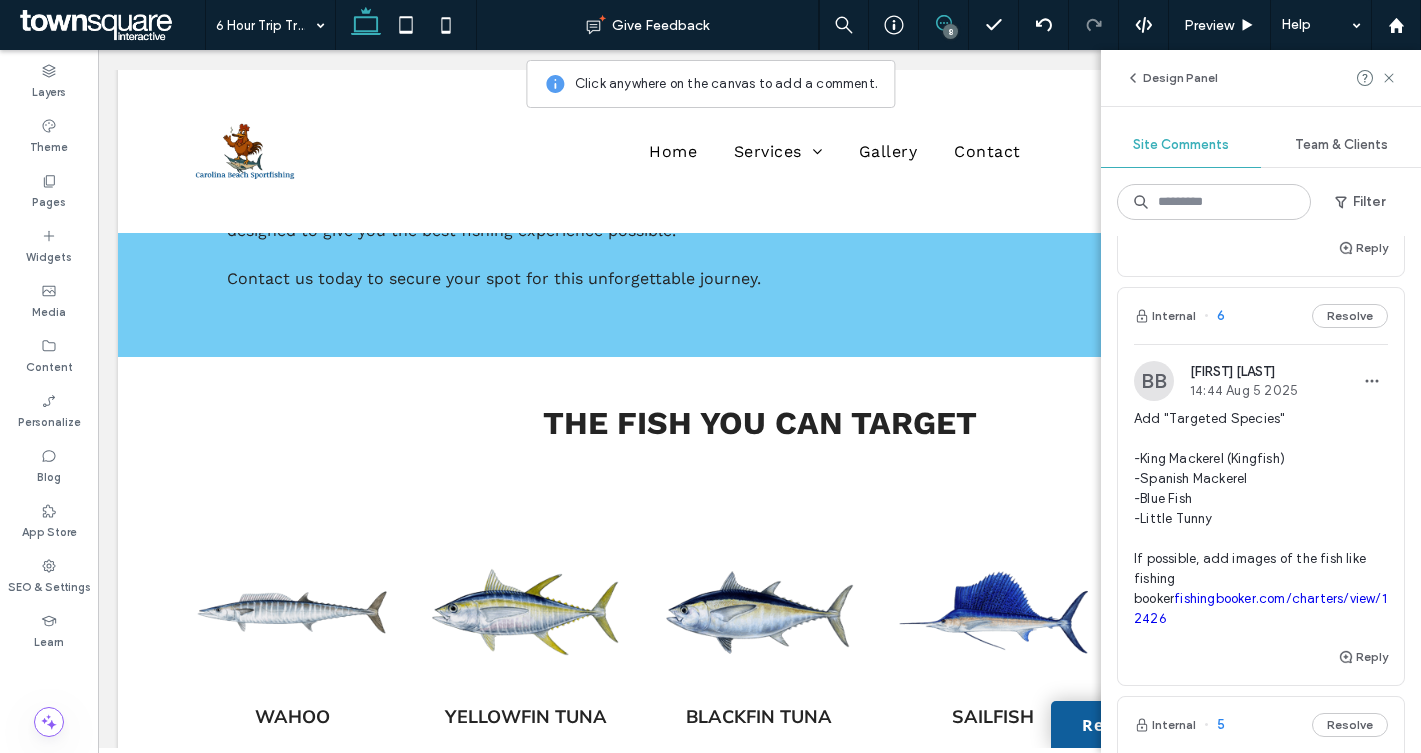 scroll, scrollTop: 929, scrollLeft: 0, axis: vertical 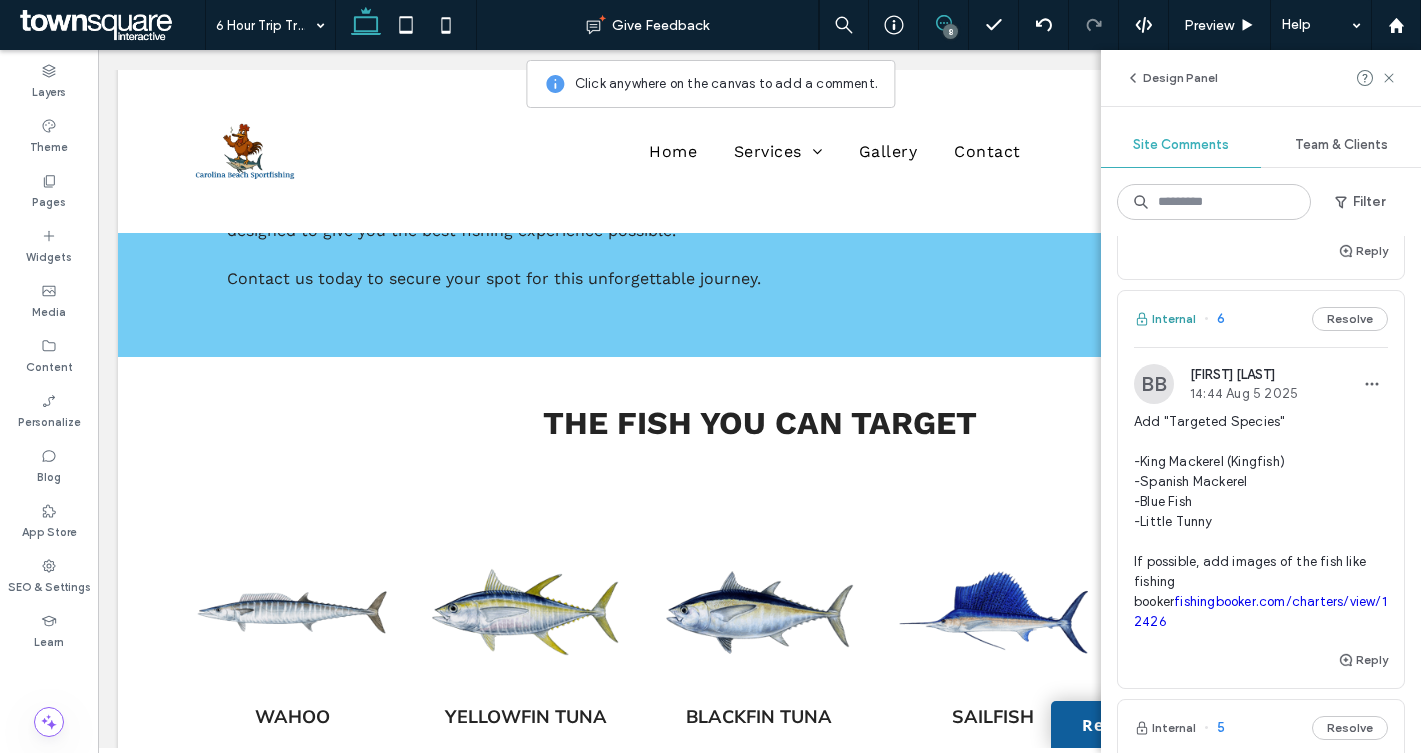 click on "Internal" at bounding box center (1165, 319) 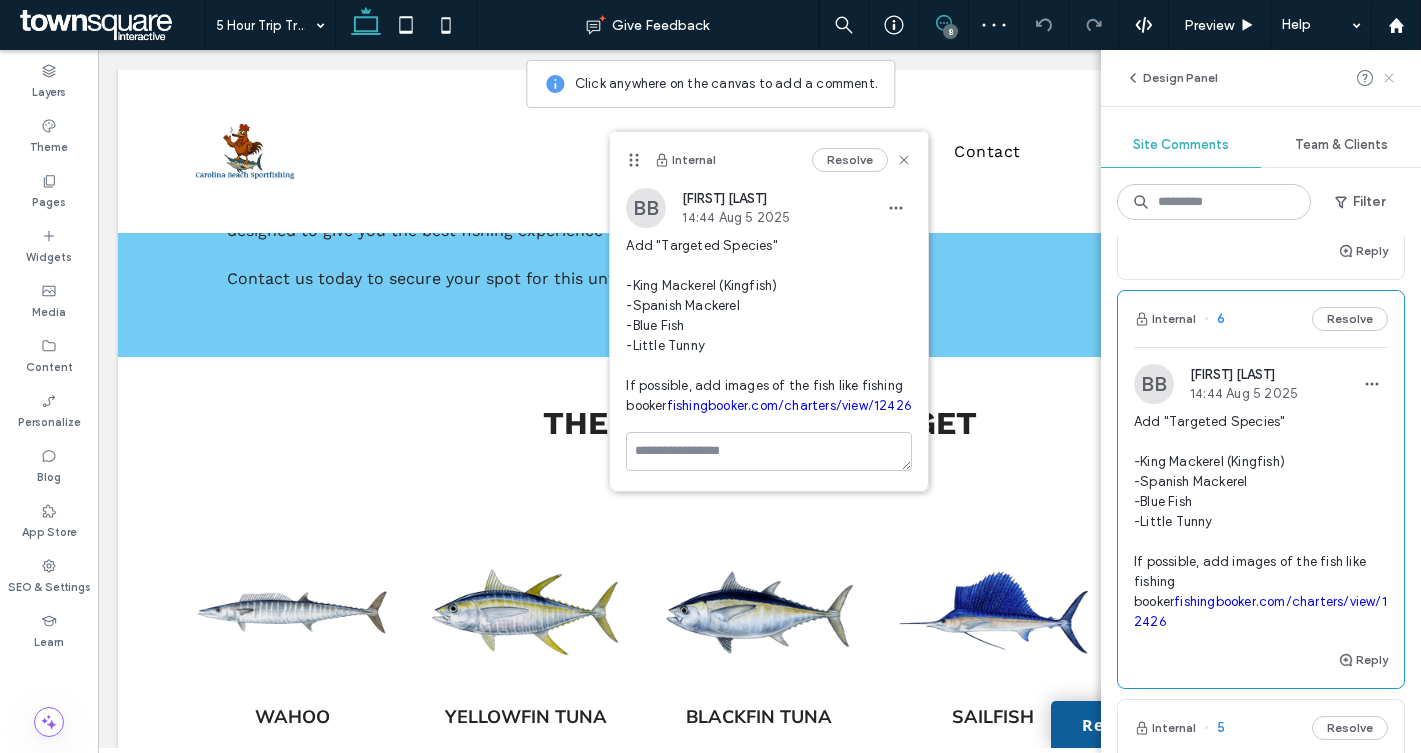 click 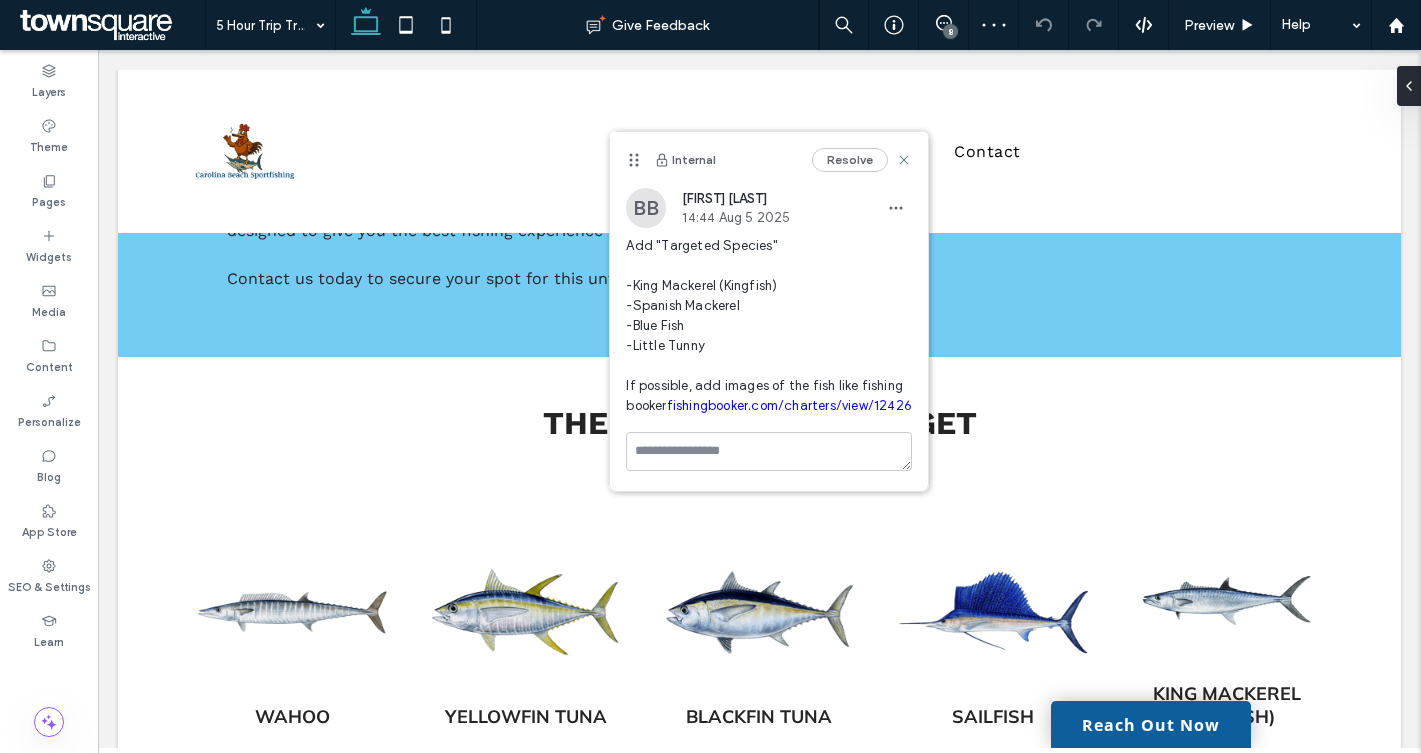 scroll, scrollTop: 0, scrollLeft: 0, axis: both 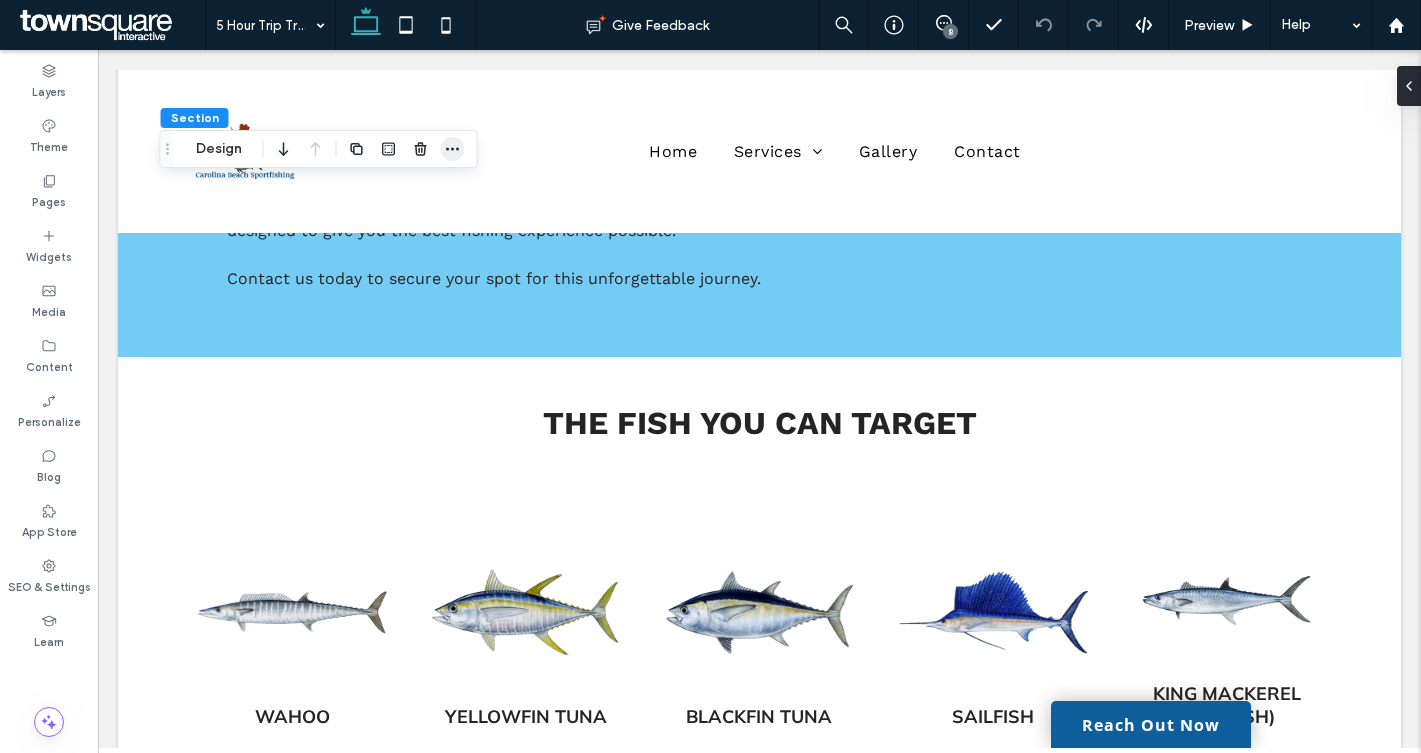 click 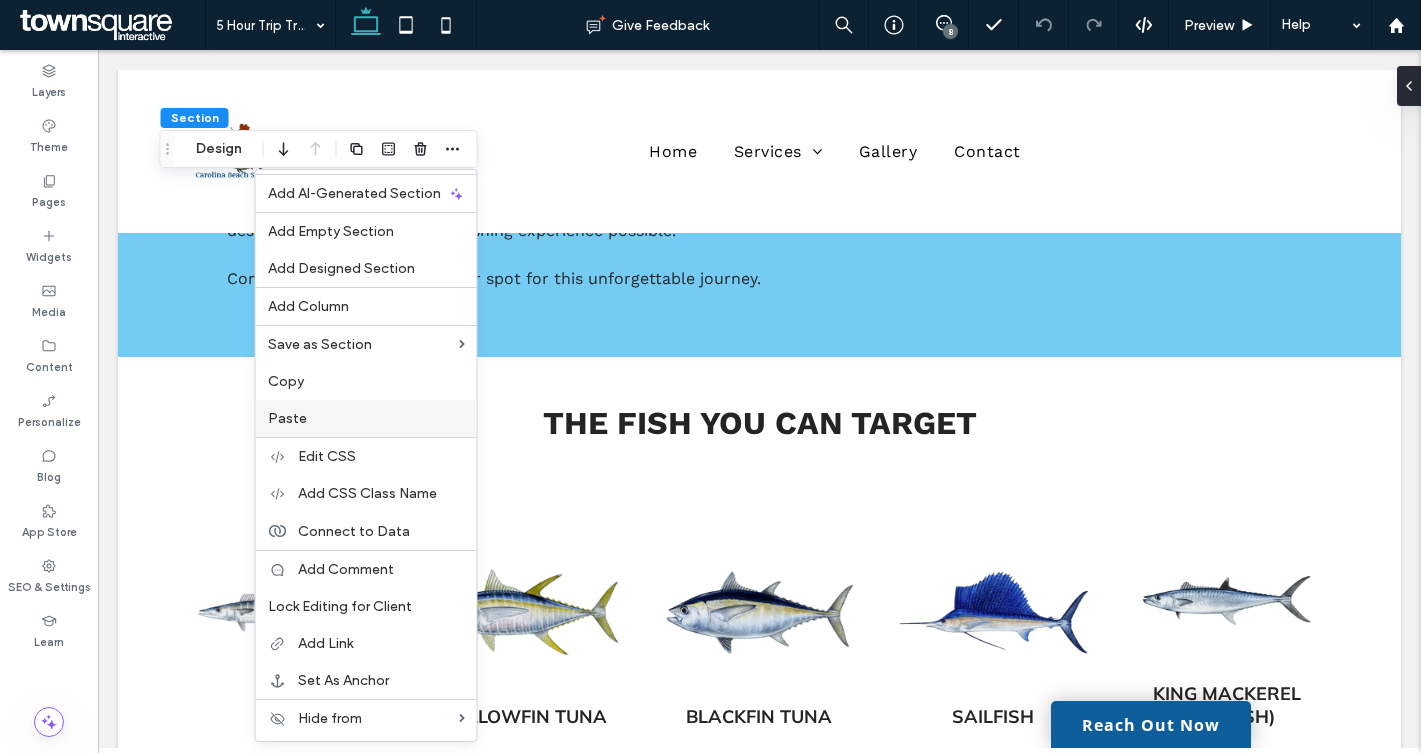 click on "Paste" at bounding box center [366, 418] 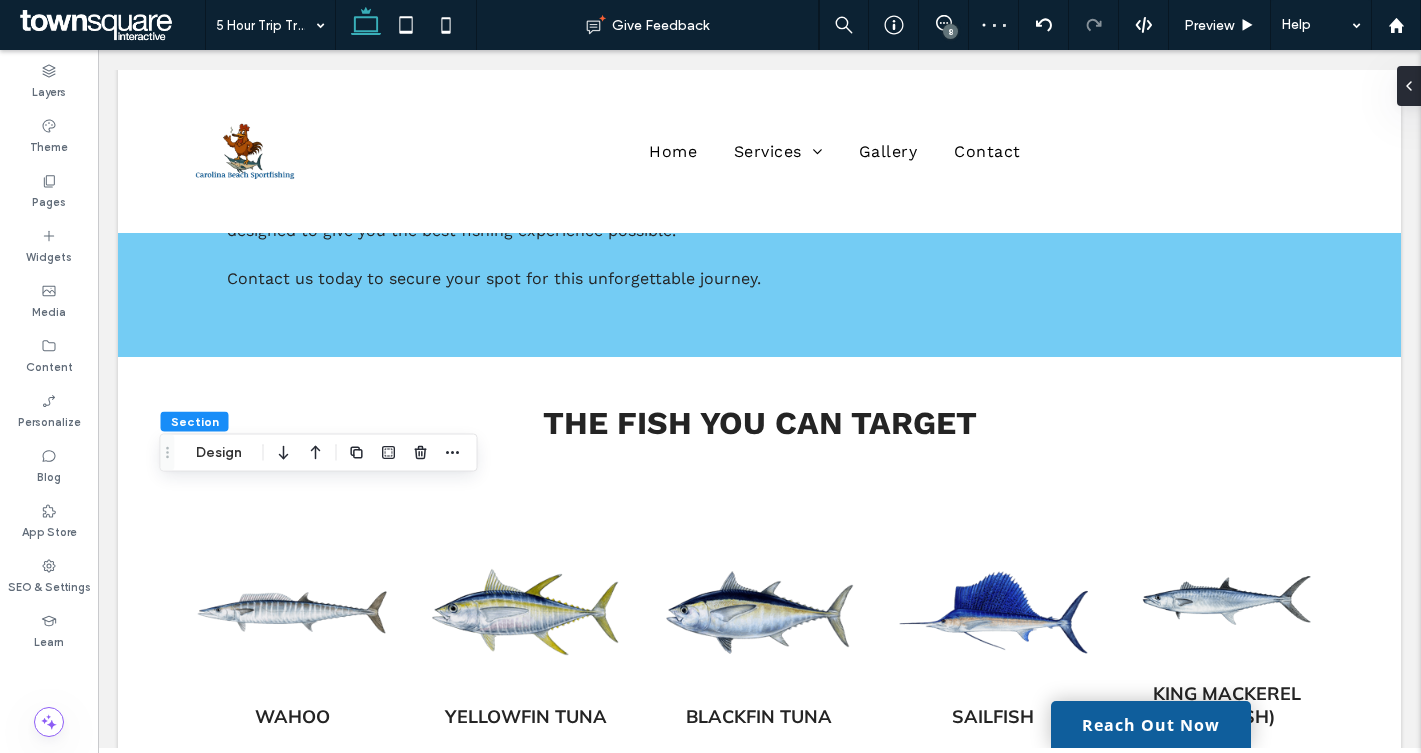 click on "8" at bounding box center [950, 31] 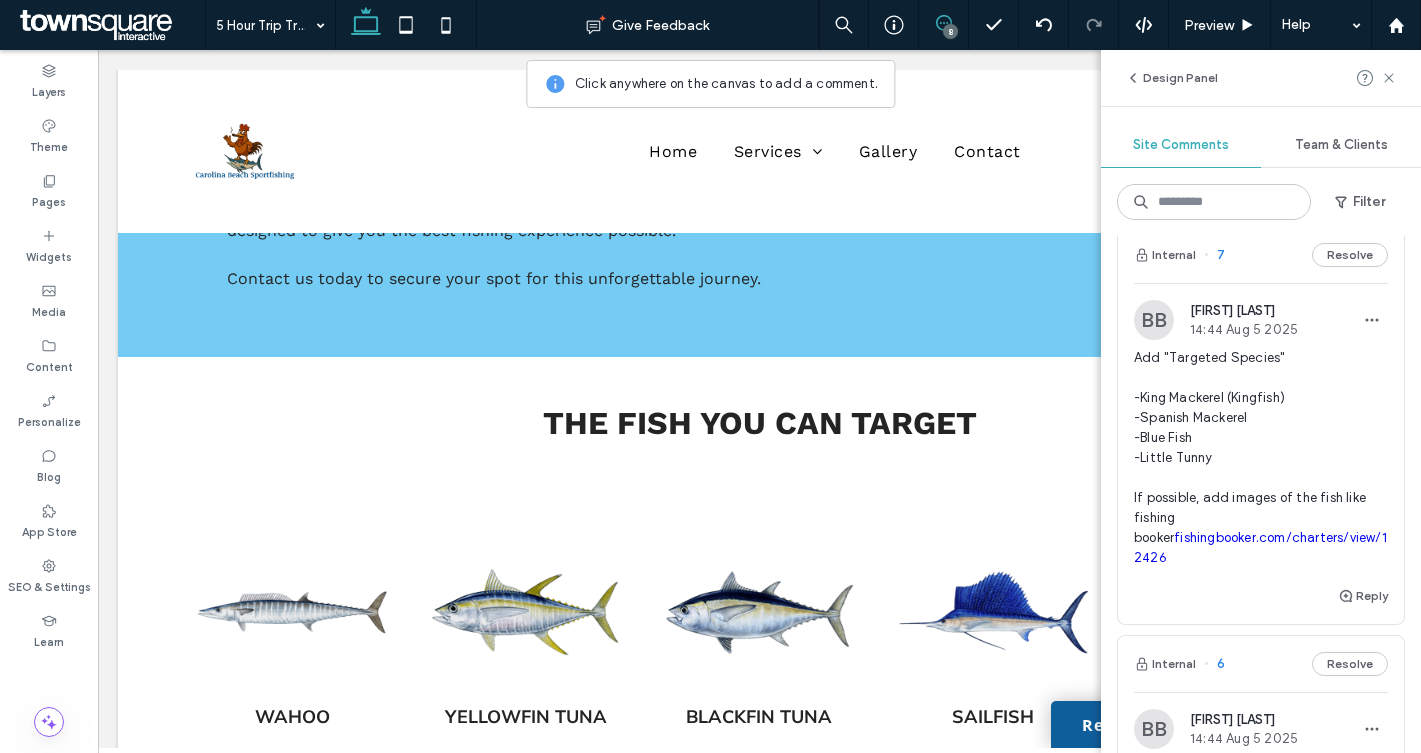 scroll, scrollTop: 585, scrollLeft: 0, axis: vertical 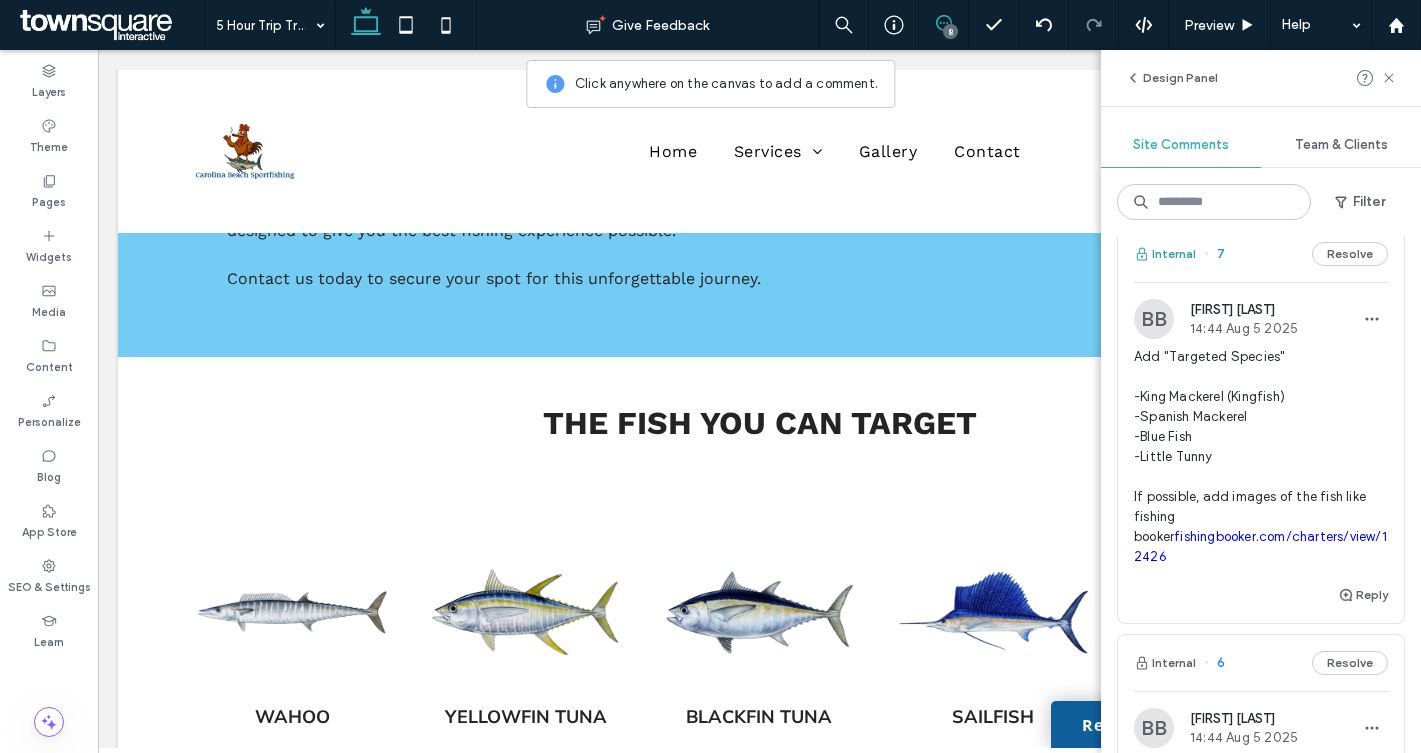 click on "Internal" at bounding box center [1165, 254] 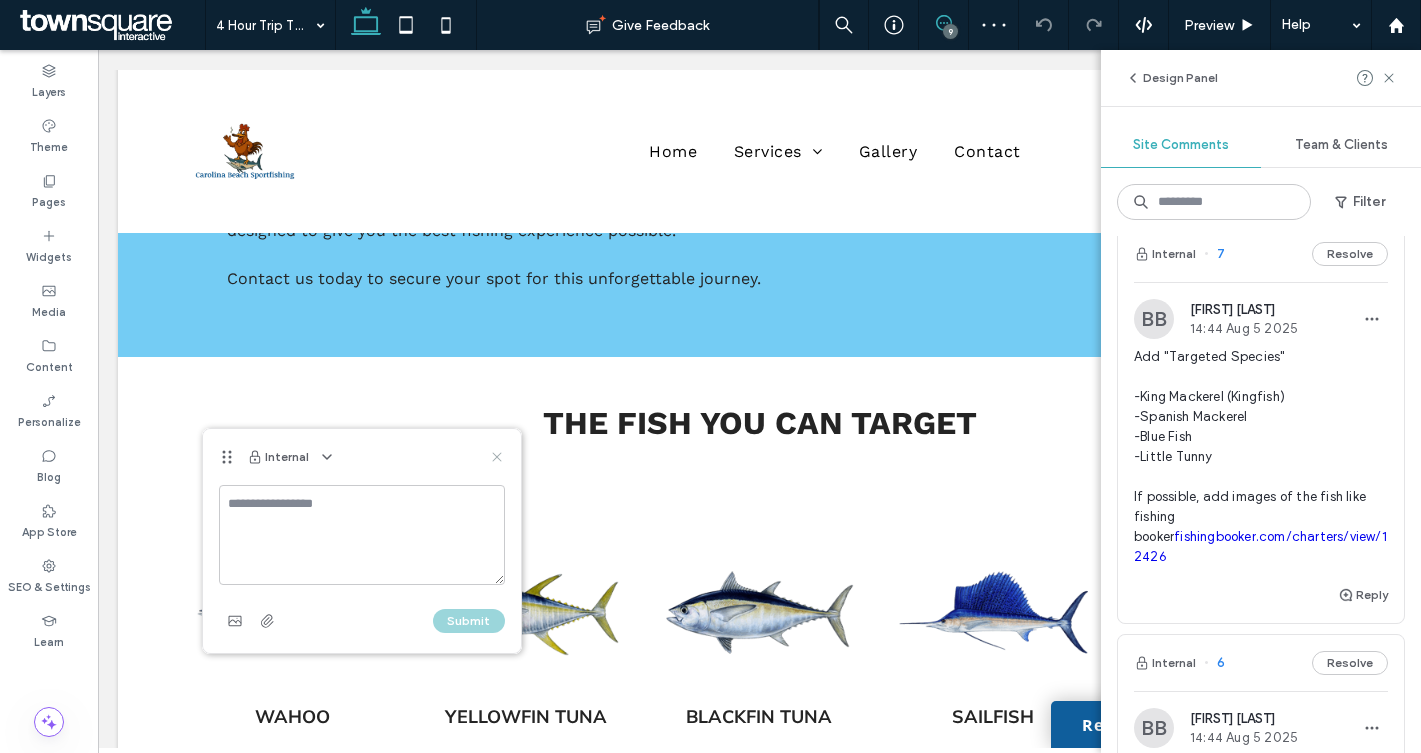 click 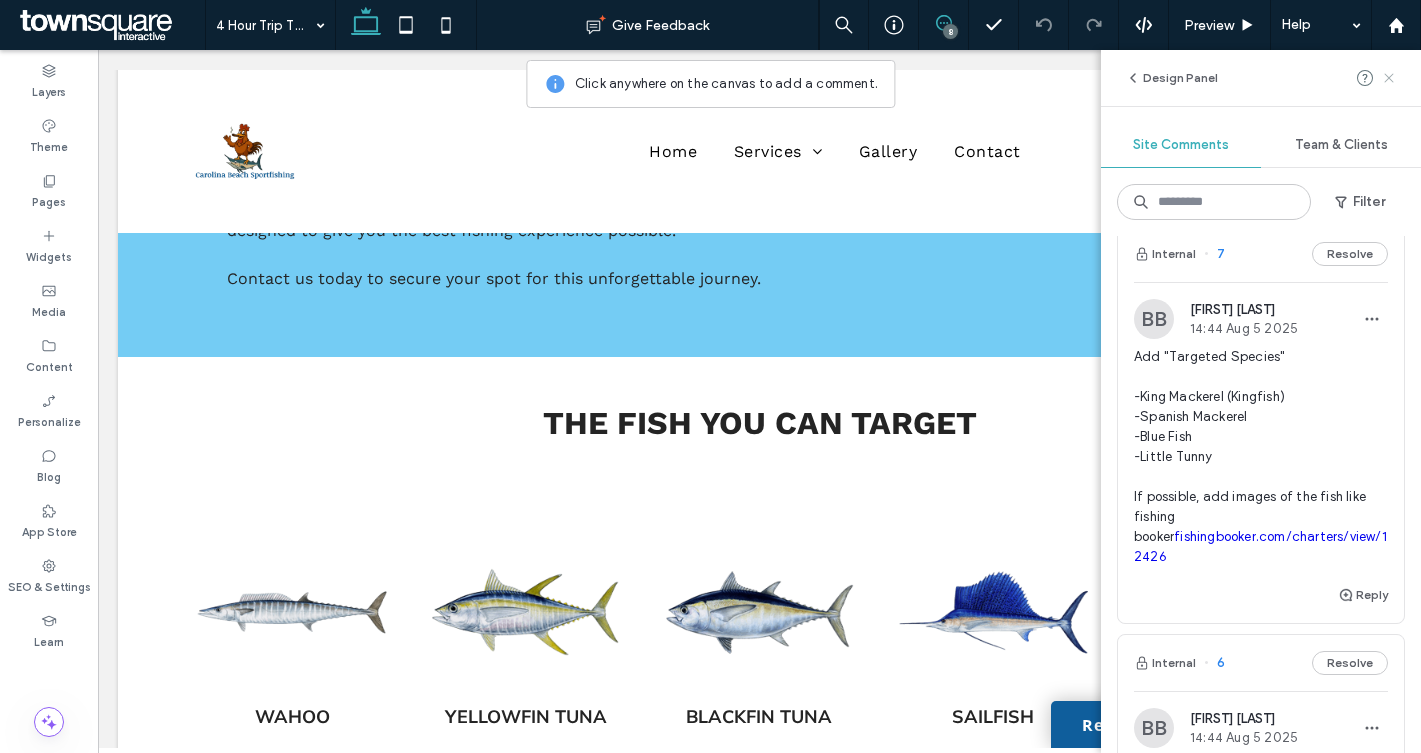 click 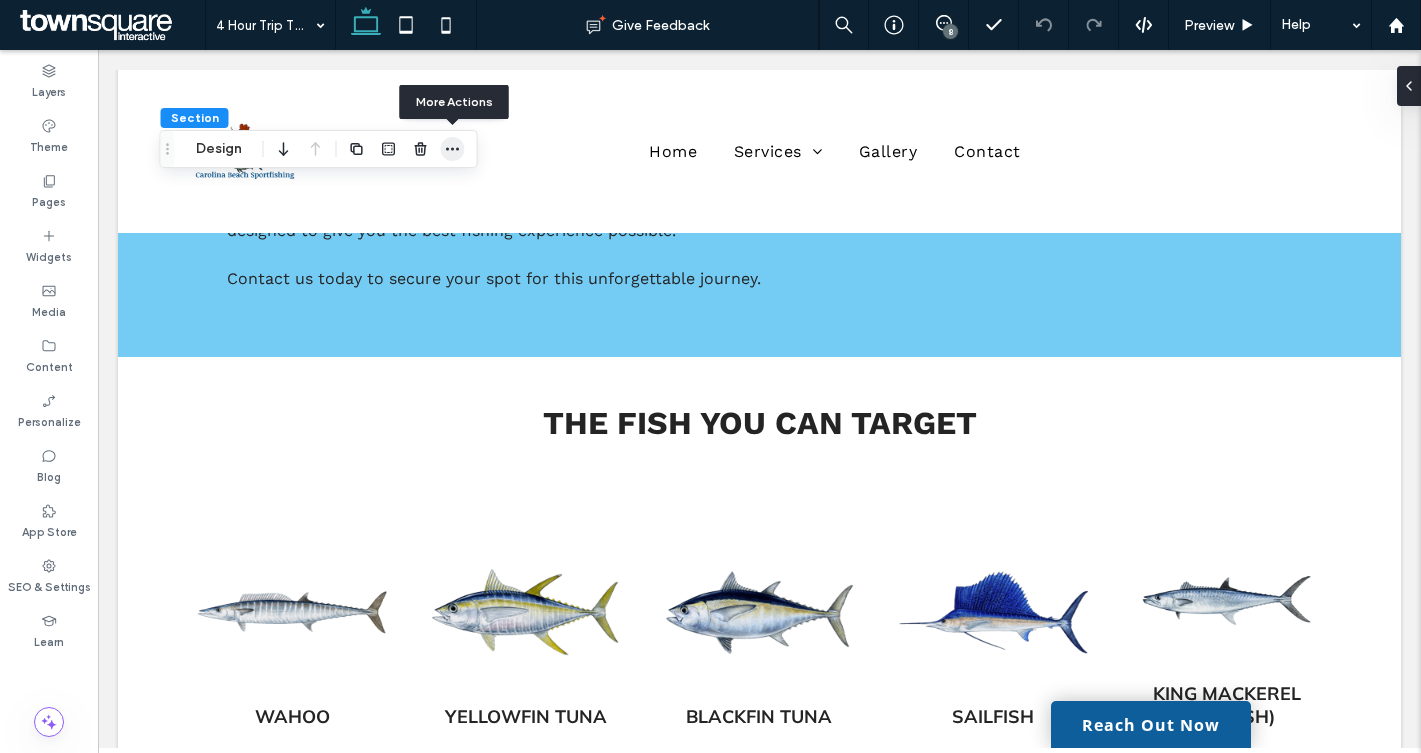 click 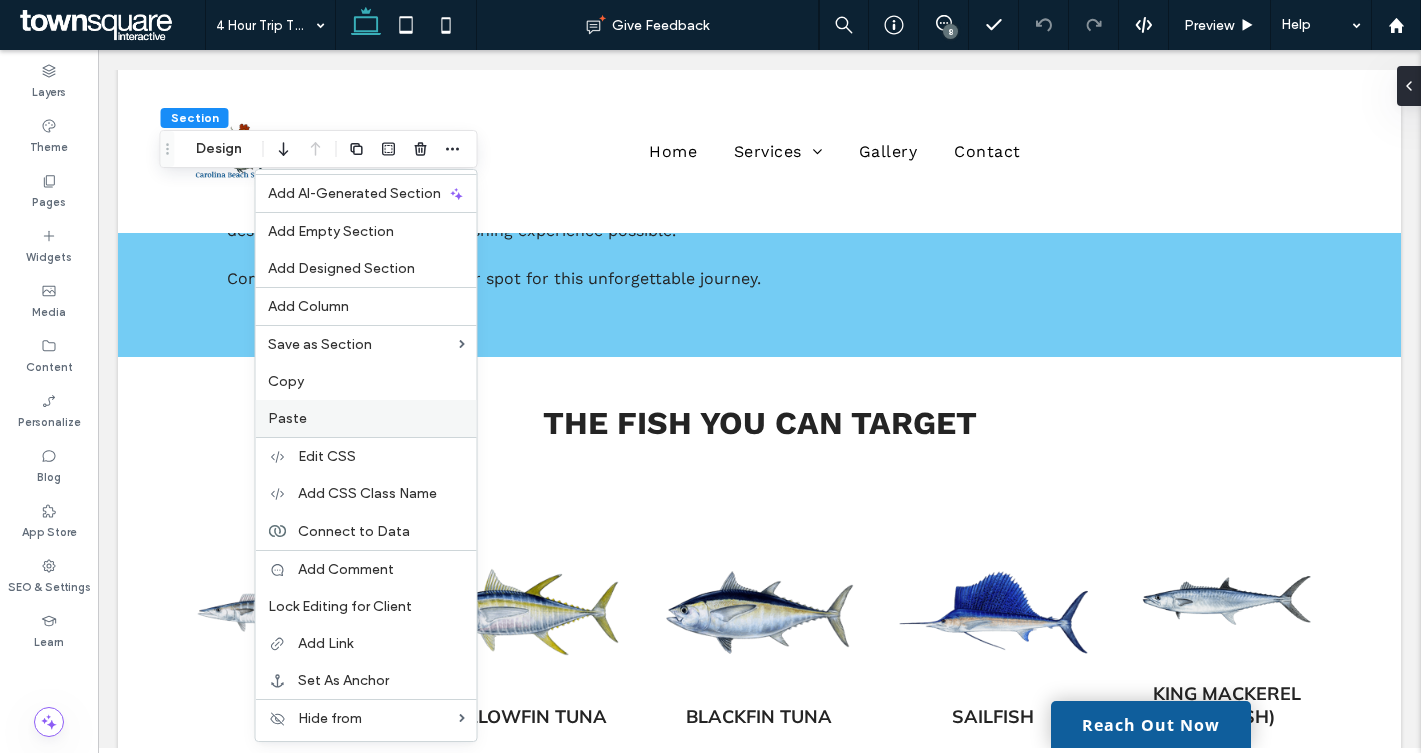 click on "Paste" at bounding box center [366, 418] 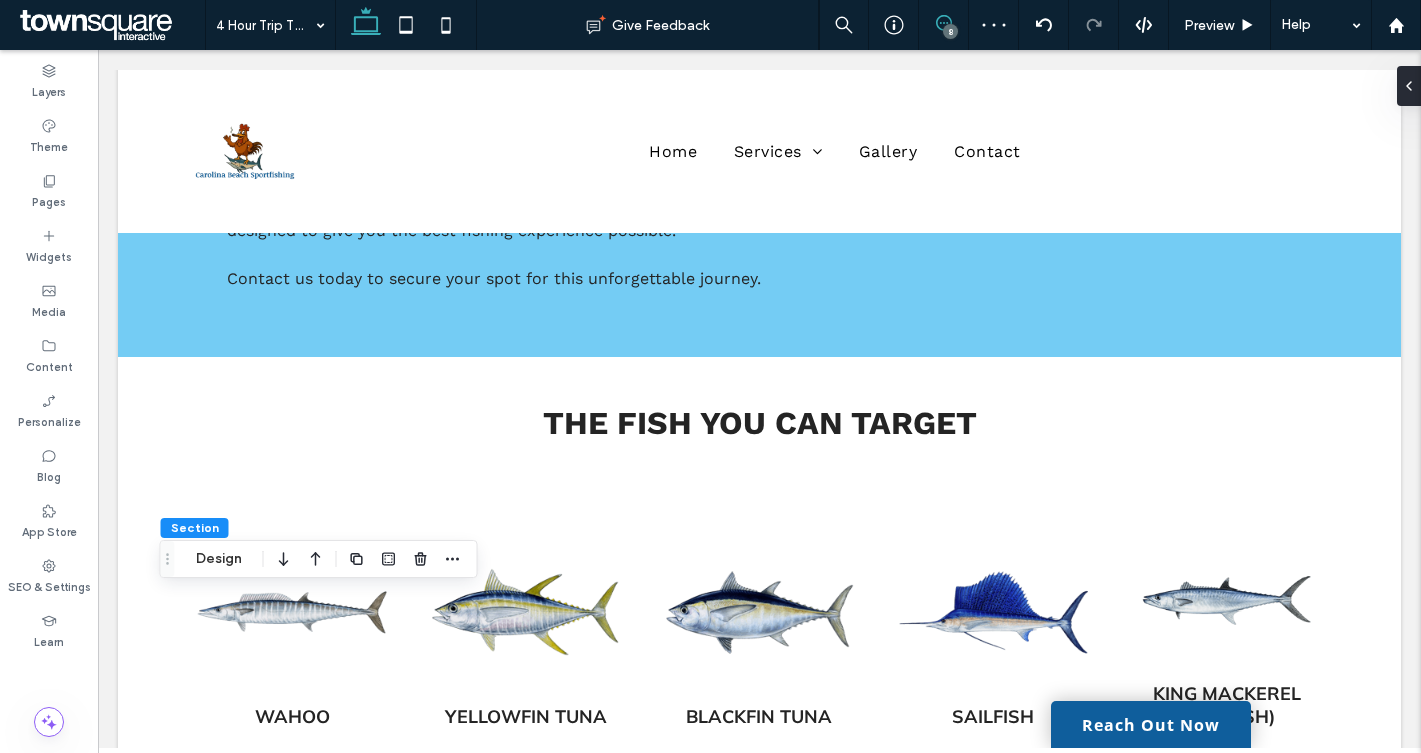 click 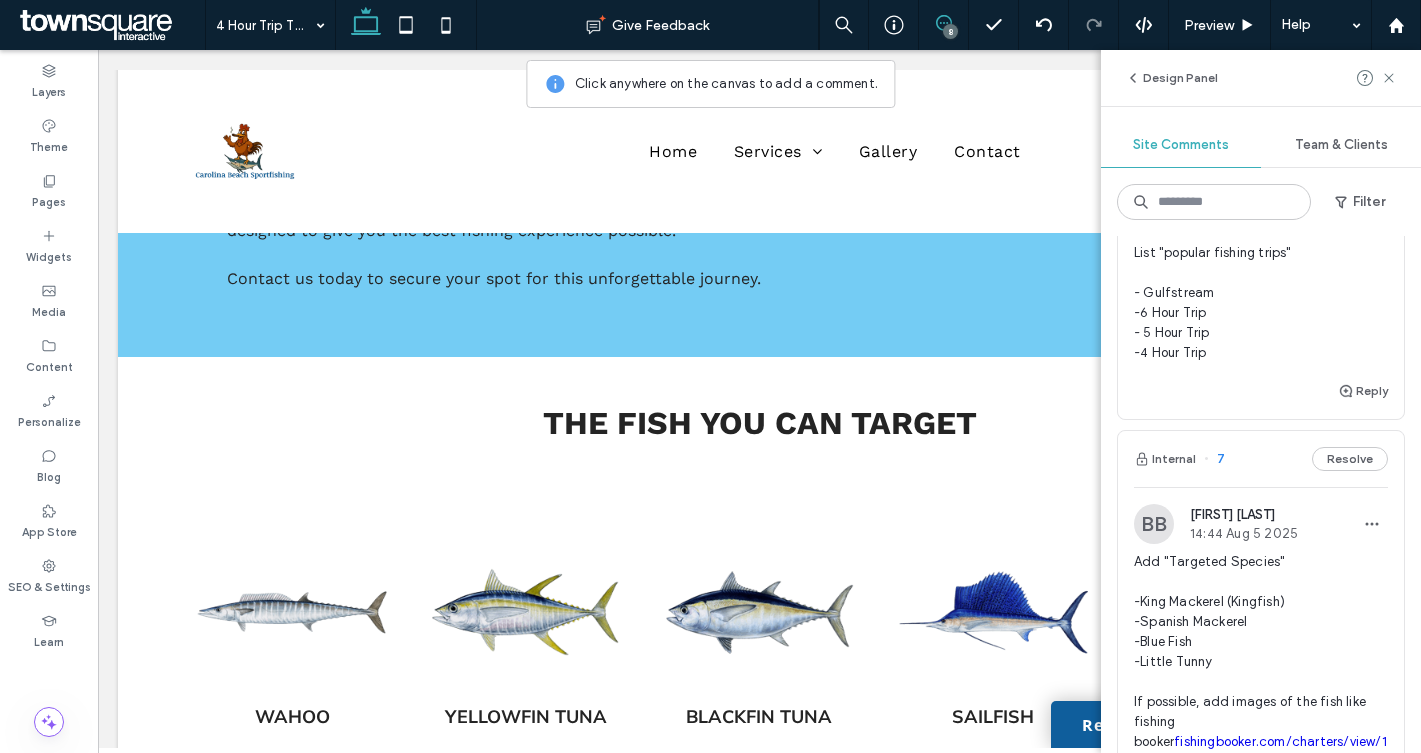 scroll, scrollTop: 388, scrollLeft: 0, axis: vertical 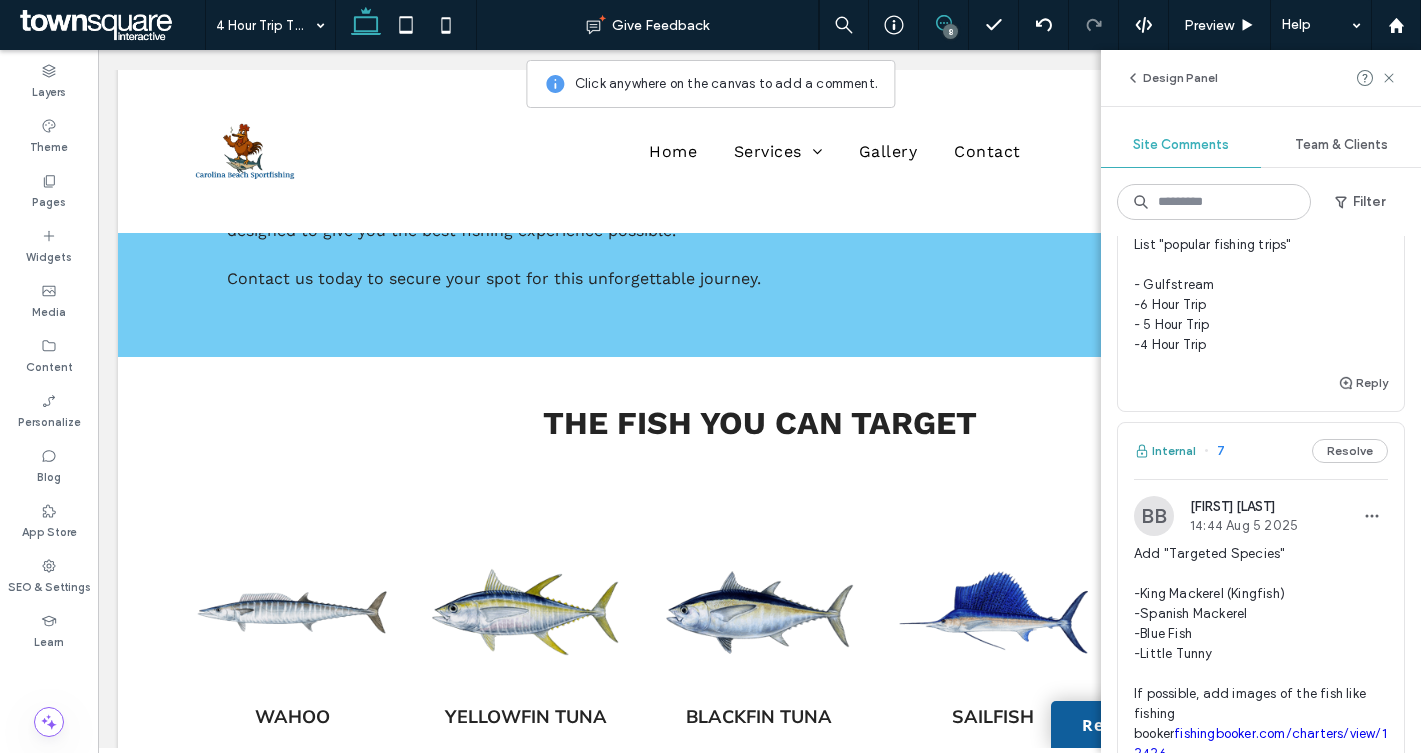 click on "Internal" at bounding box center [1165, 451] 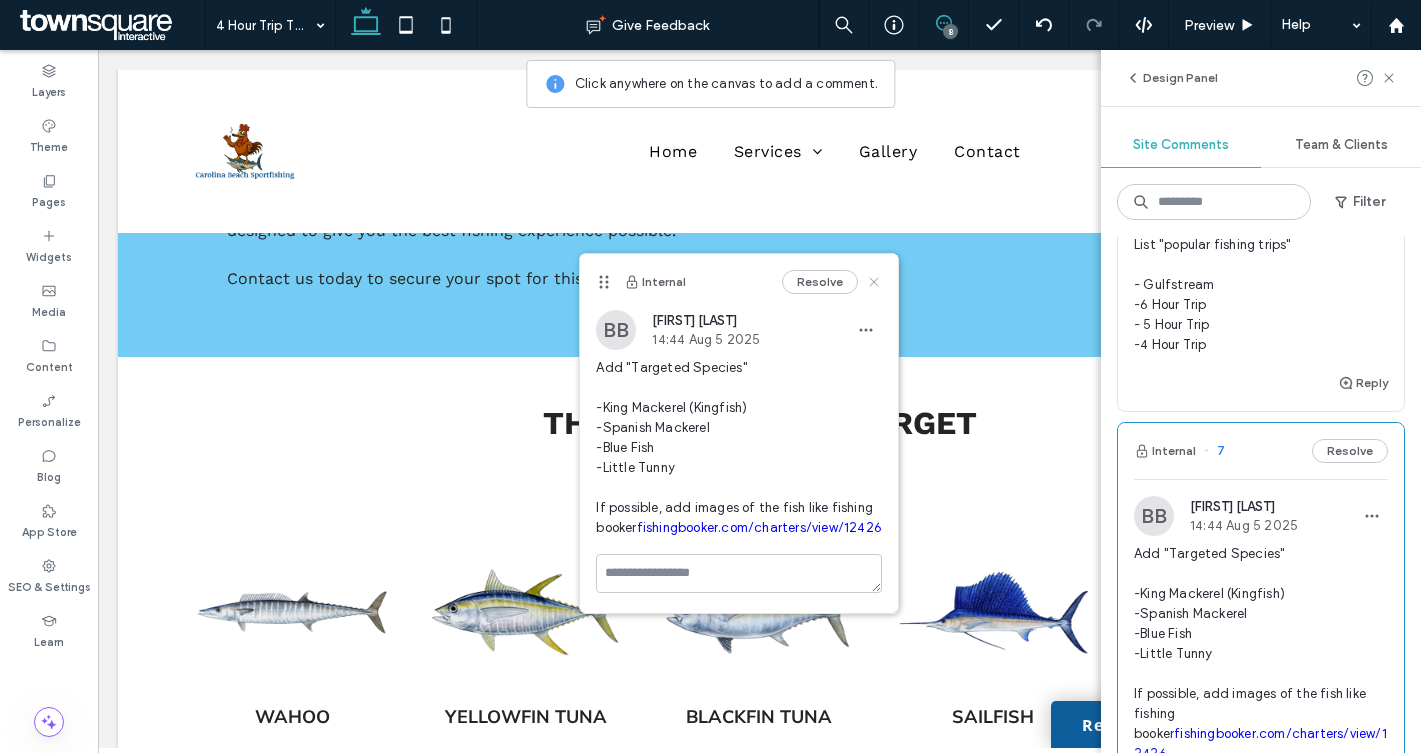 click 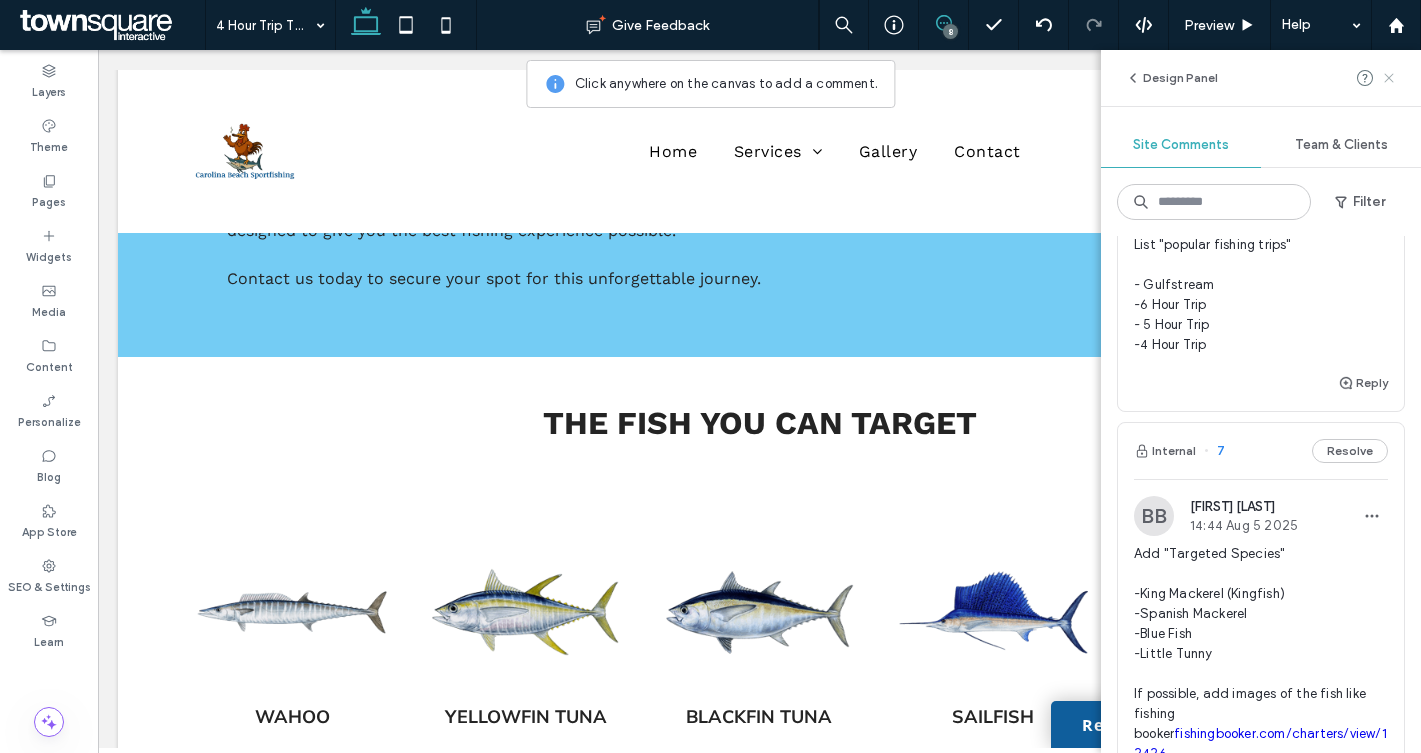 click 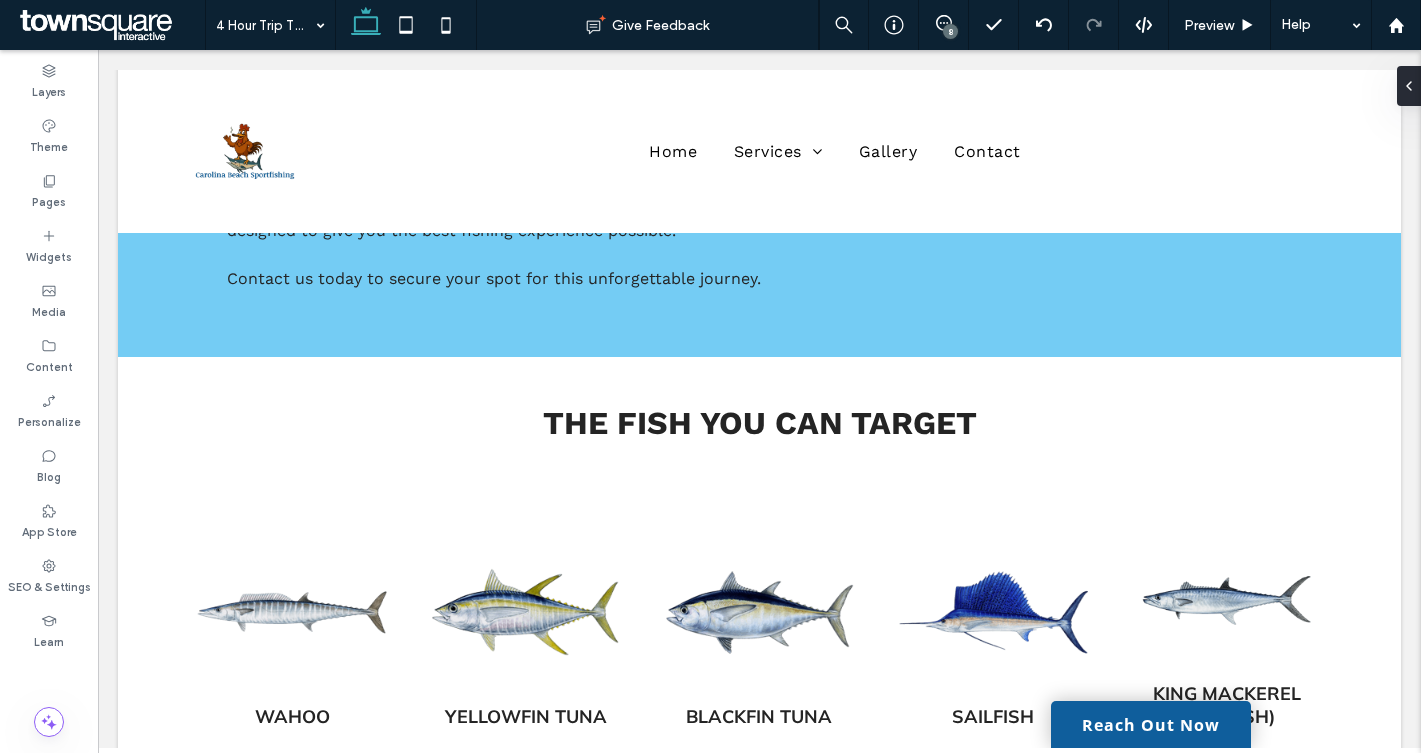 scroll, scrollTop: 0, scrollLeft: 0, axis: both 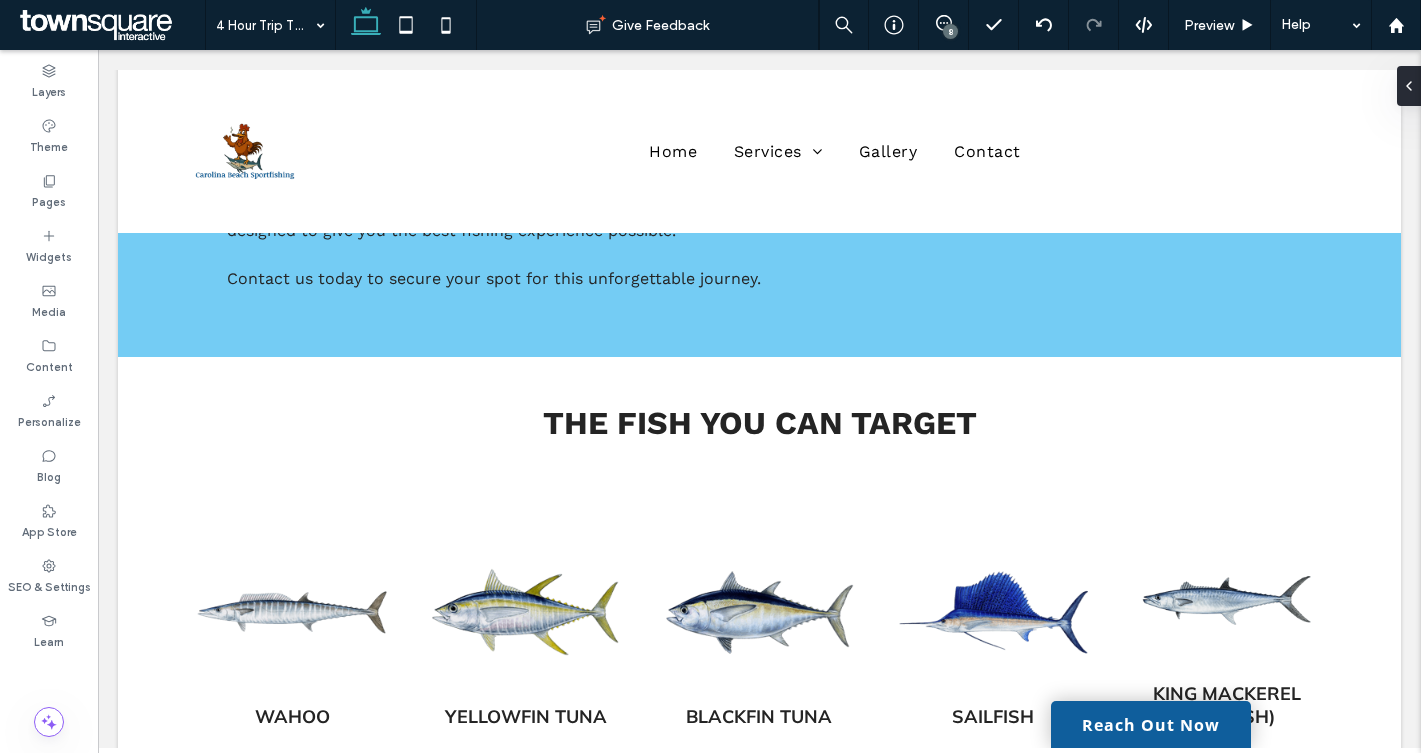 click on "8" at bounding box center (950, 31) 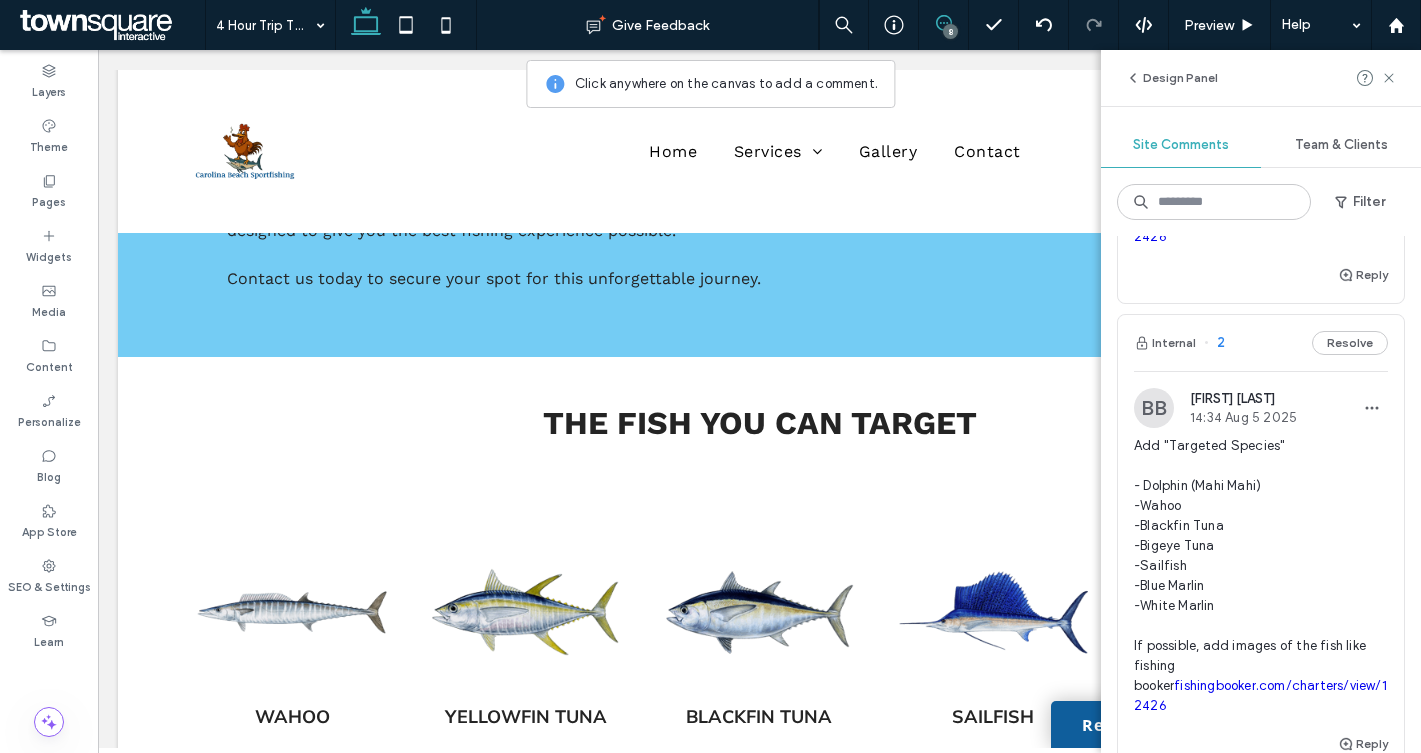 scroll, scrollTop: 2544, scrollLeft: 0, axis: vertical 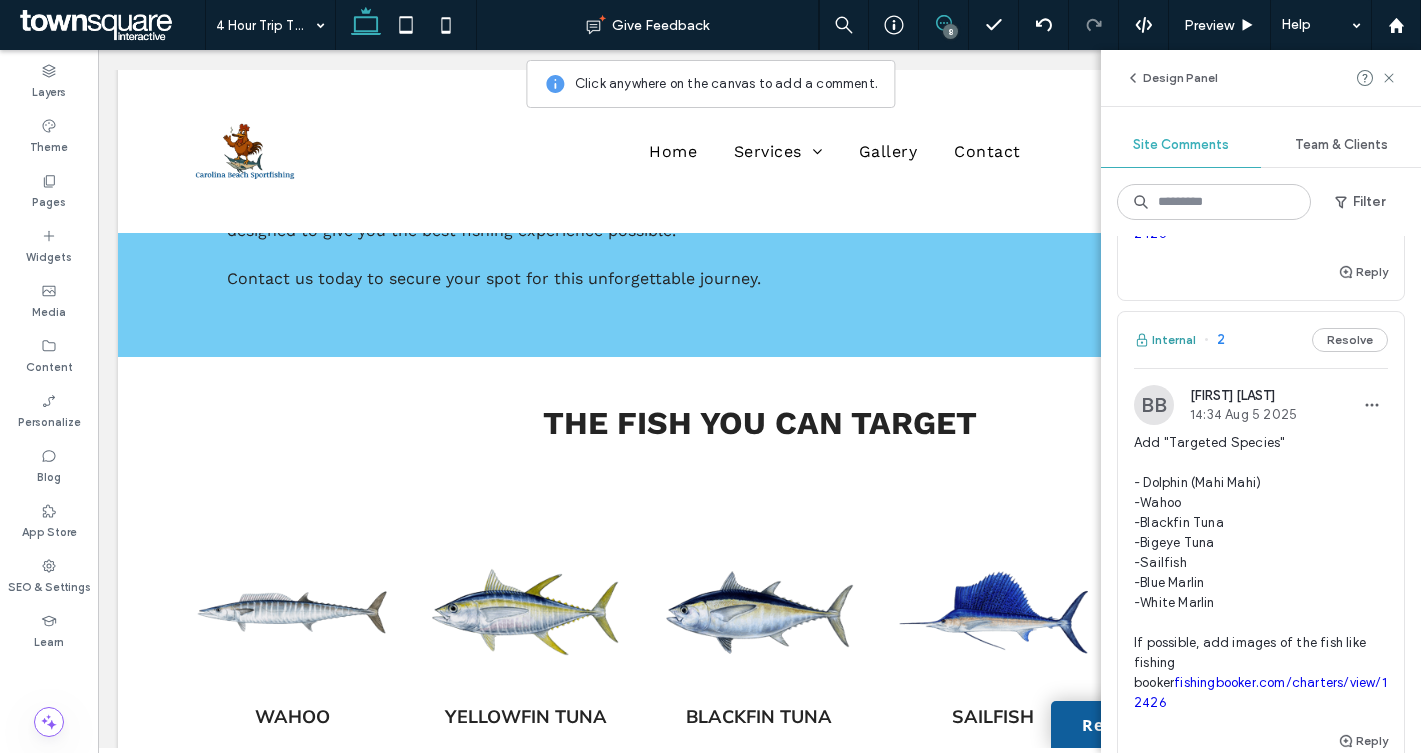 click on "Internal" at bounding box center [1165, 340] 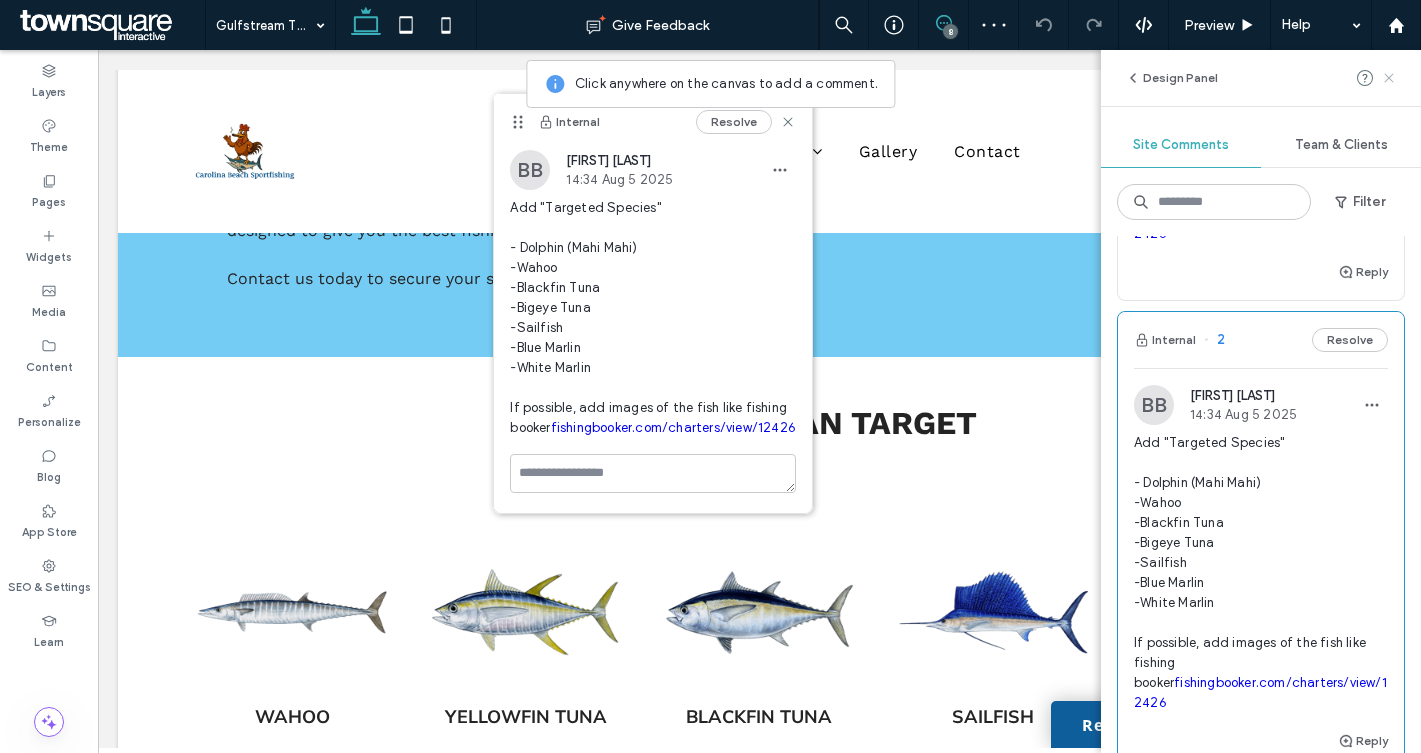 click 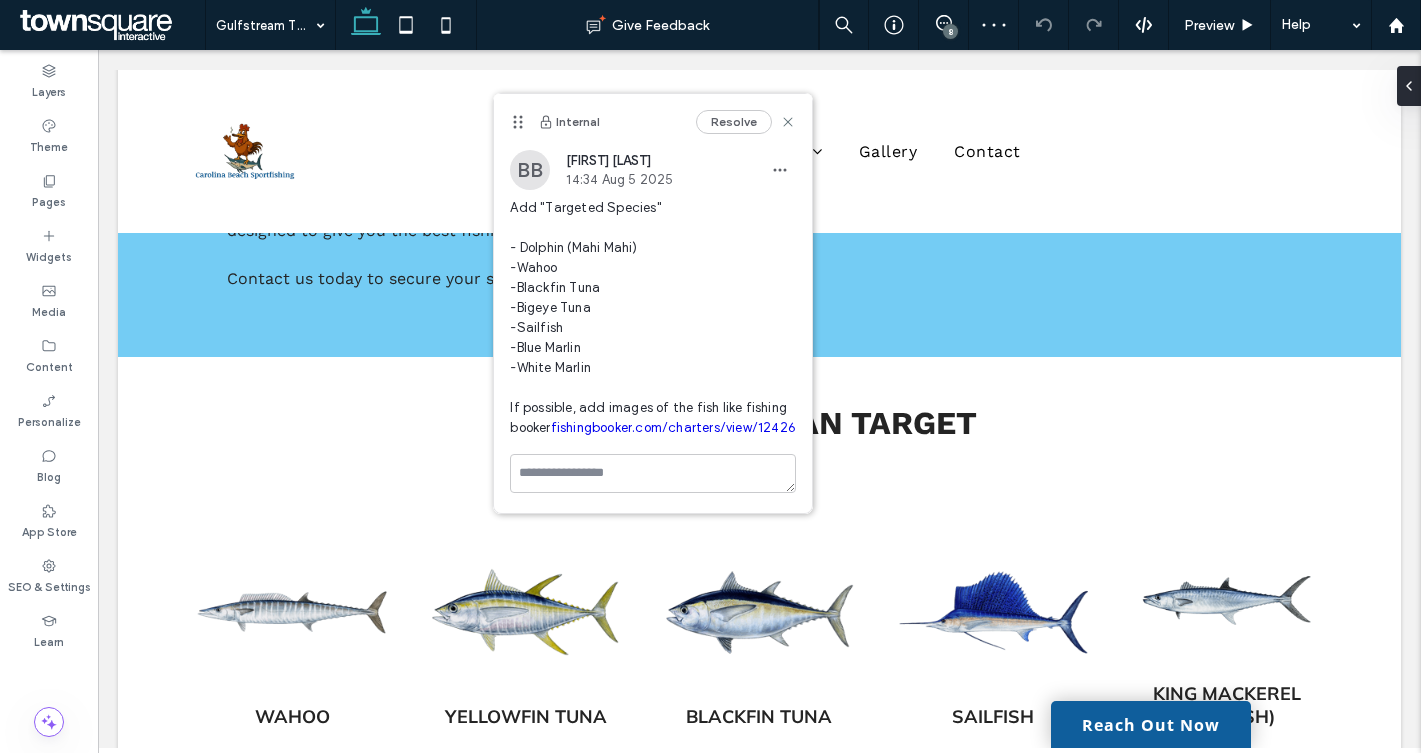 scroll, scrollTop: 0, scrollLeft: 0, axis: both 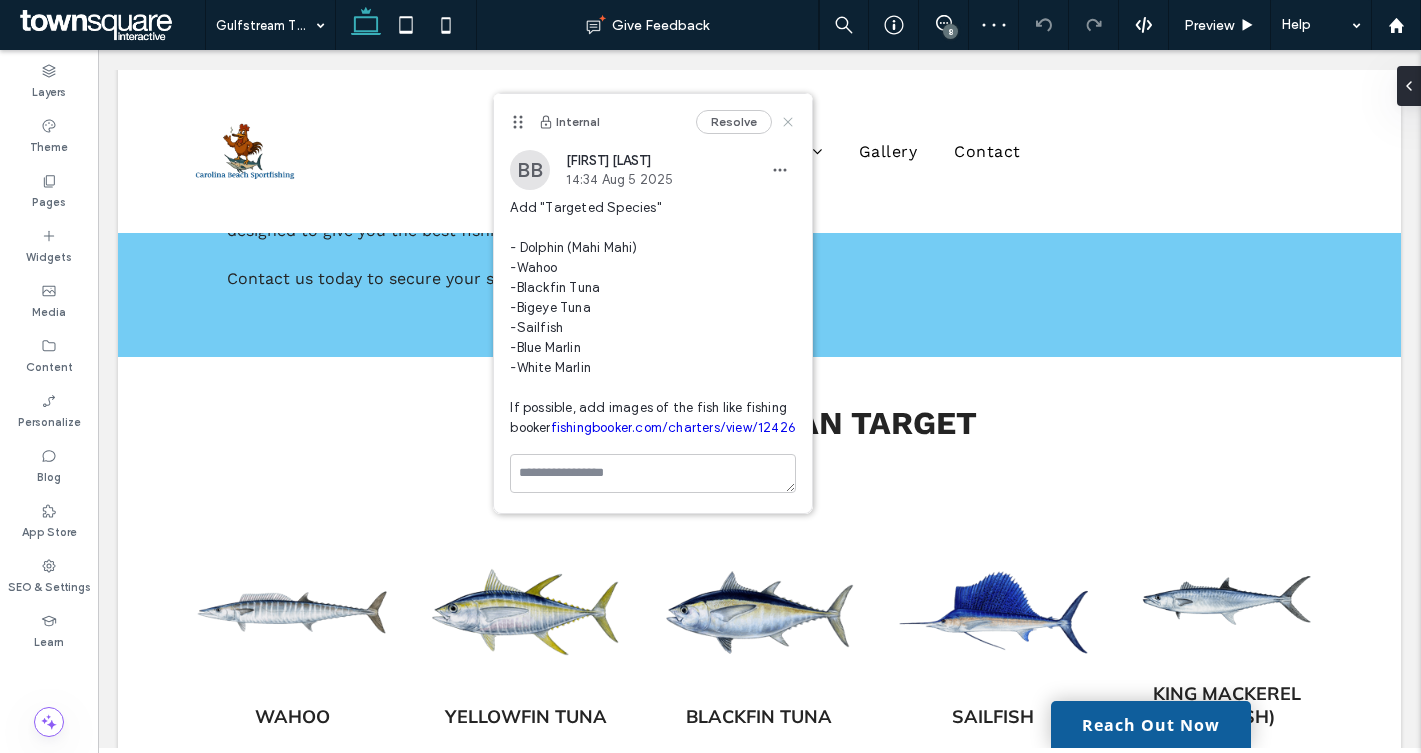 click 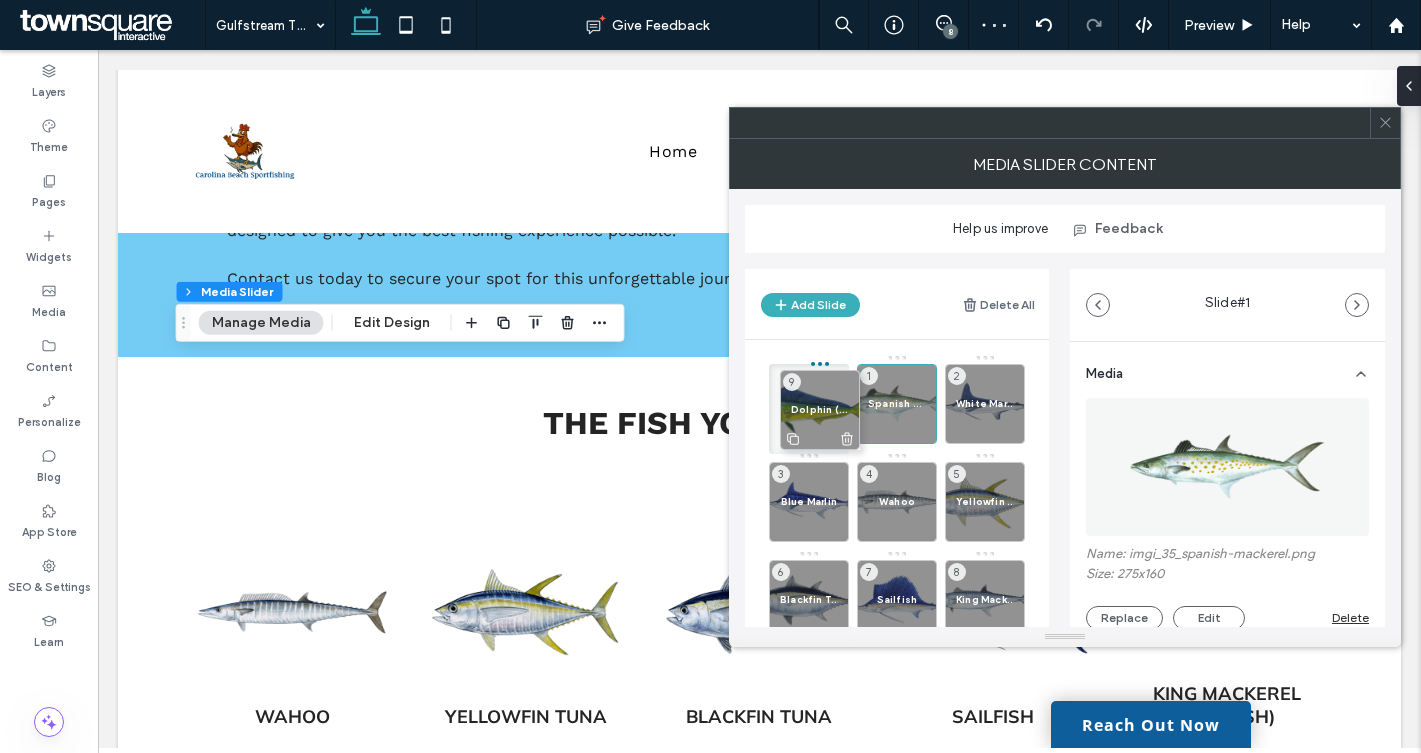 drag, startPoint x: 982, startPoint y: 588, endPoint x: 817, endPoint y: 398, distance: 251.64459 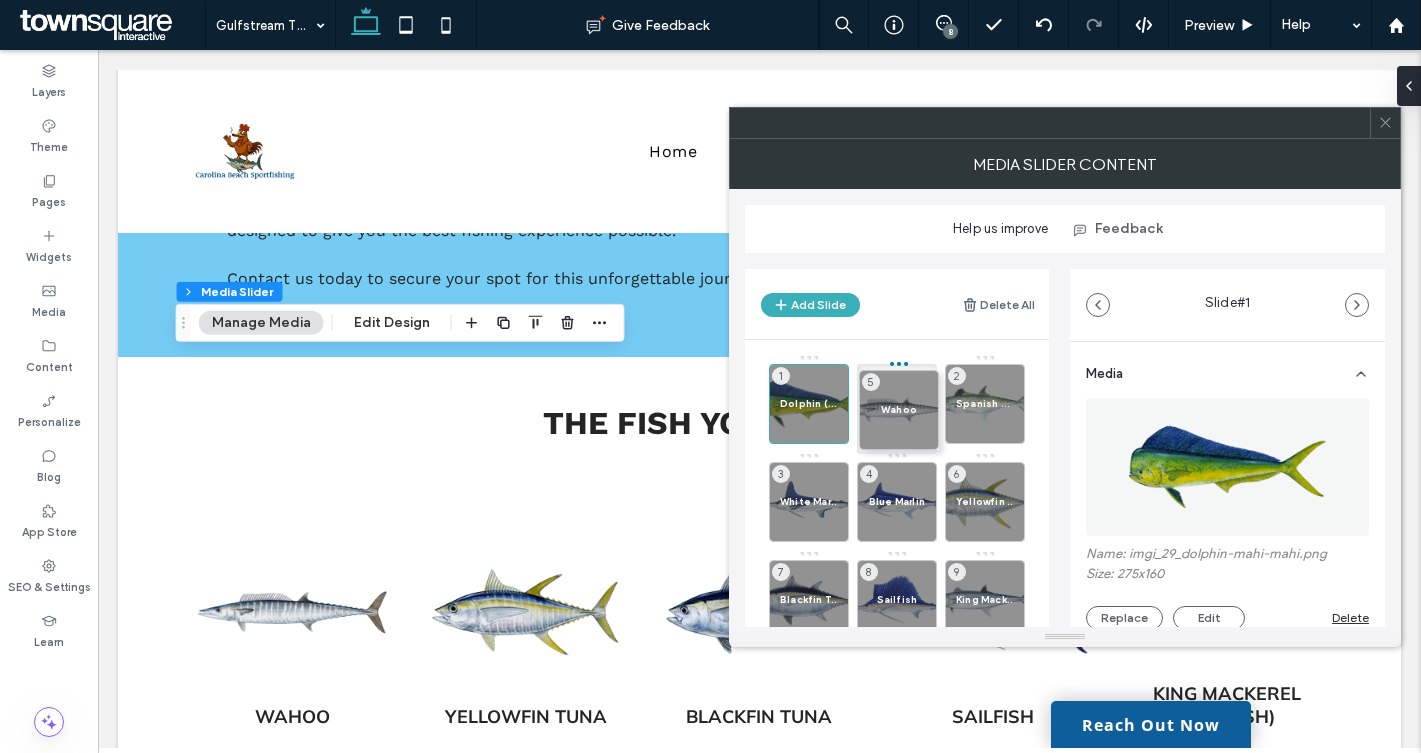 drag, startPoint x: 903, startPoint y: 492, endPoint x: 904, endPoint y: 402, distance: 90.005554 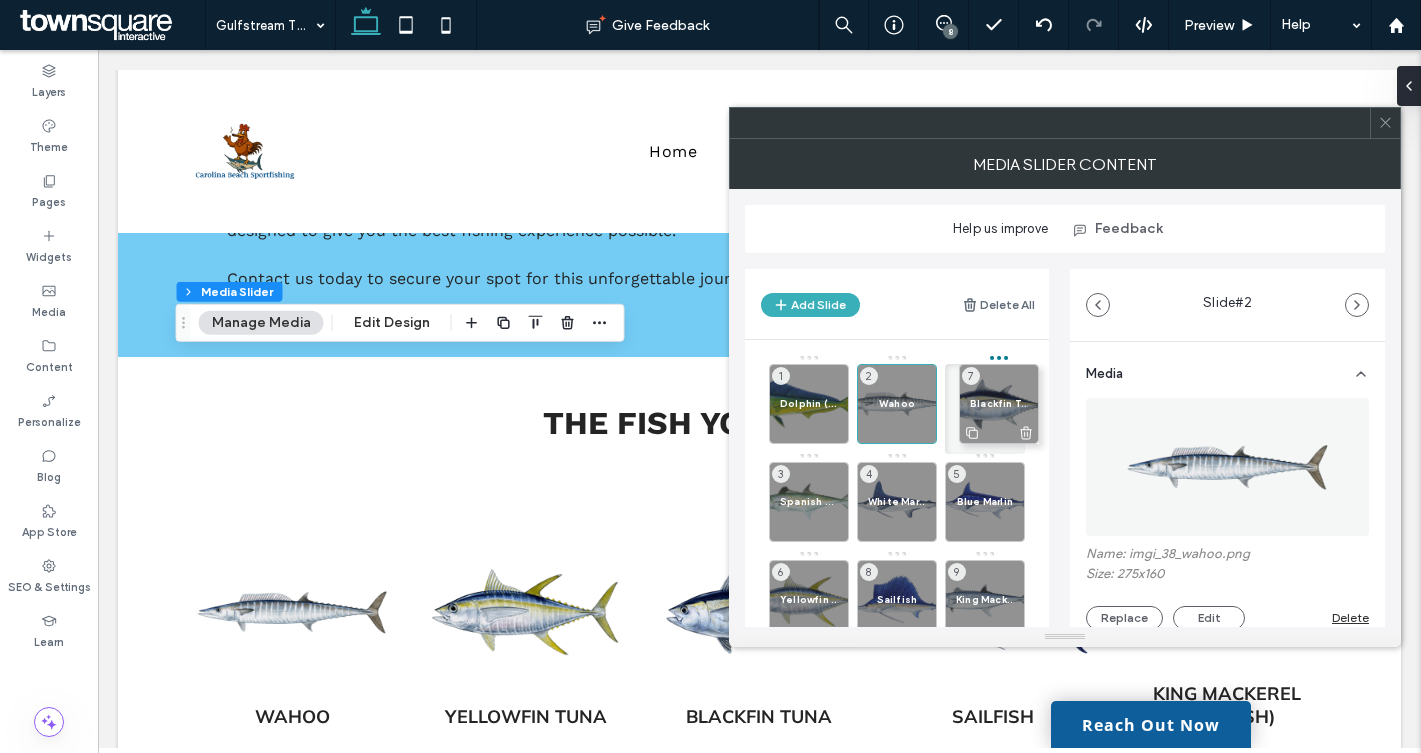 drag, startPoint x: 800, startPoint y: 590, endPoint x: 990, endPoint y: 394, distance: 272.9762 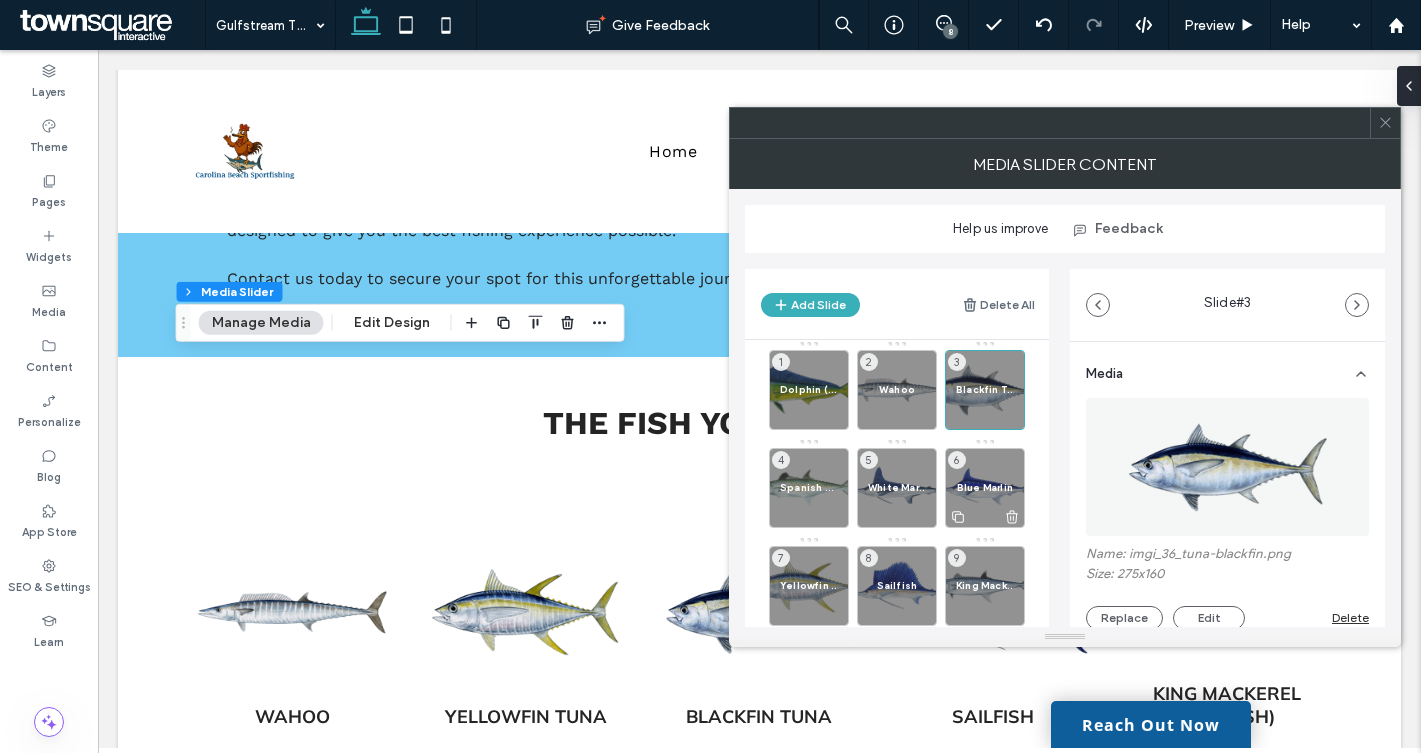 scroll, scrollTop: 12, scrollLeft: 0, axis: vertical 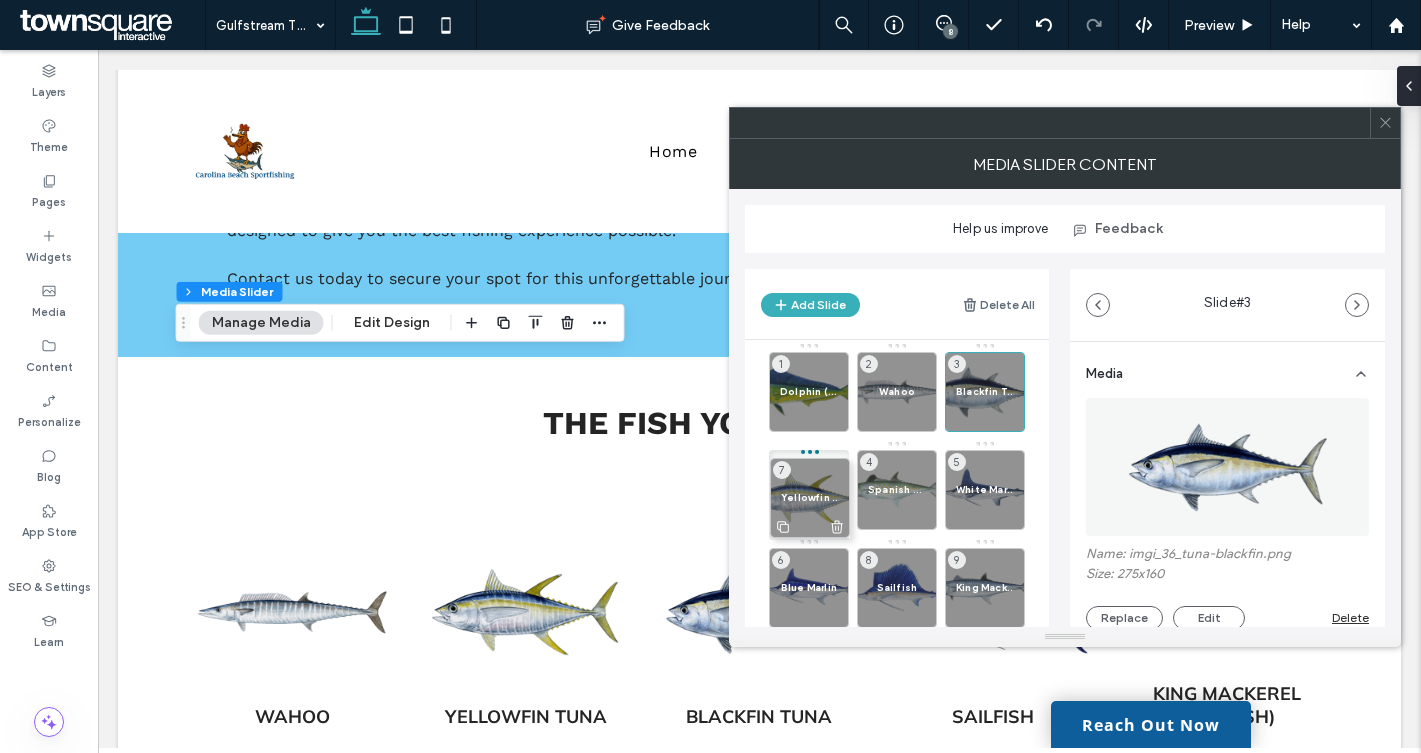 drag, startPoint x: 808, startPoint y: 575, endPoint x: 809, endPoint y: 485, distance: 90.005554 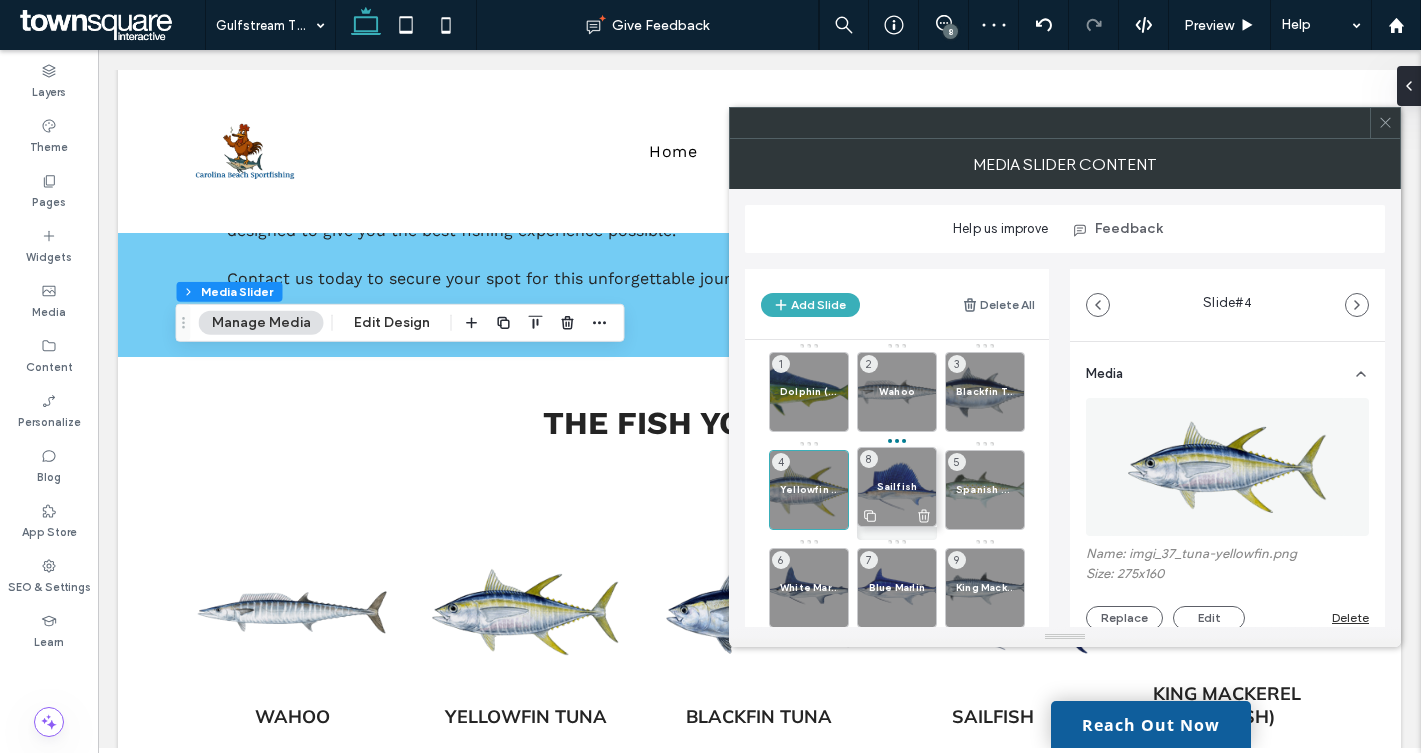 drag, startPoint x: 900, startPoint y: 570, endPoint x: 900, endPoint y: 469, distance: 101 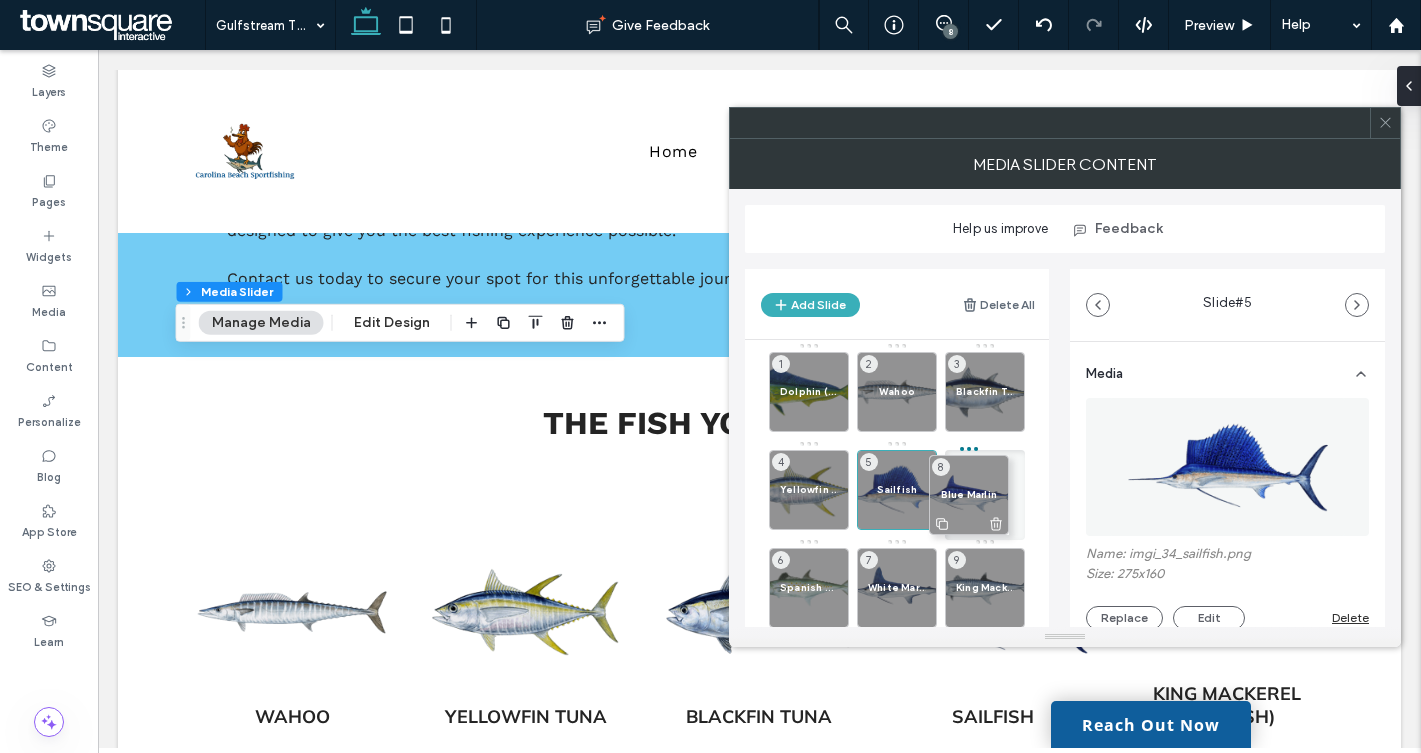 drag, startPoint x: 903, startPoint y: 570, endPoint x: 975, endPoint y: 477, distance: 117.61378 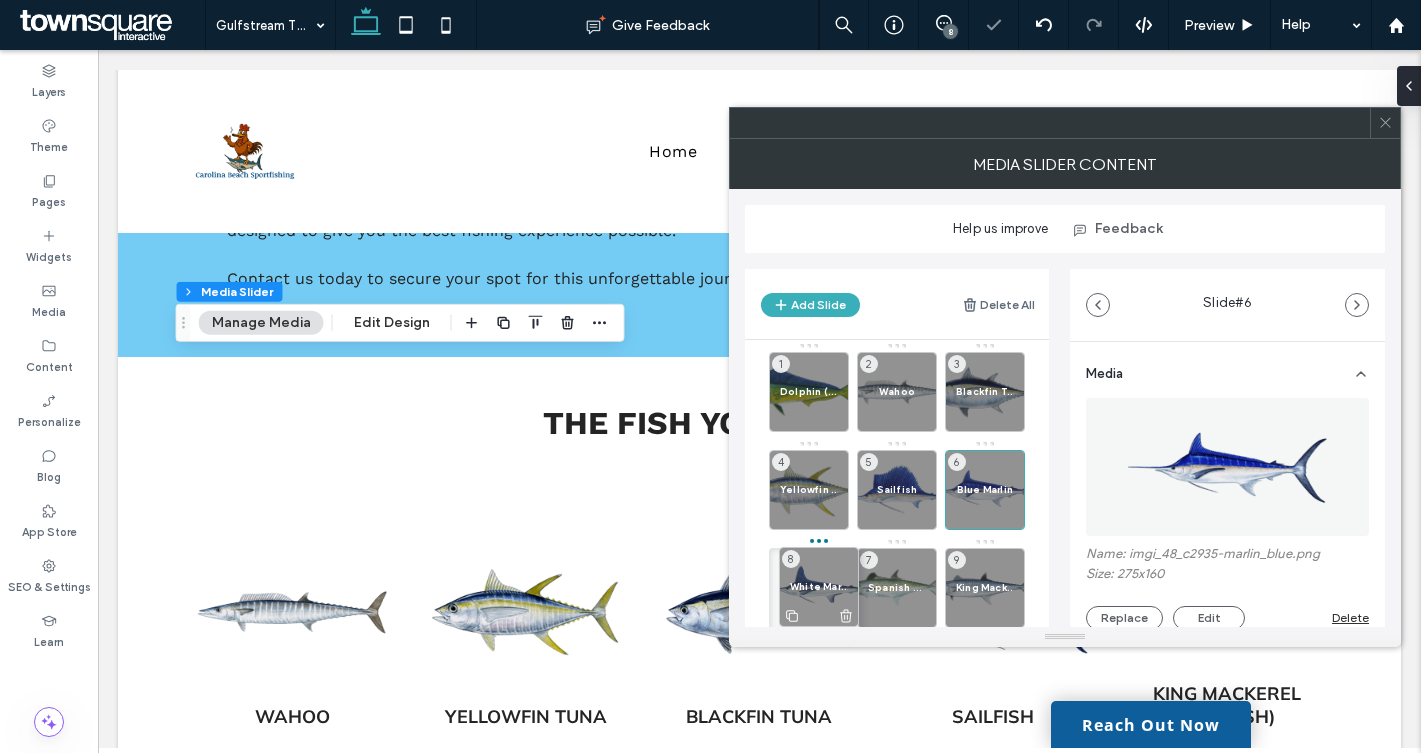 drag, startPoint x: 904, startPoint y: 568, endPoint x: 826, endPoint y: 567, distance: 78.00641 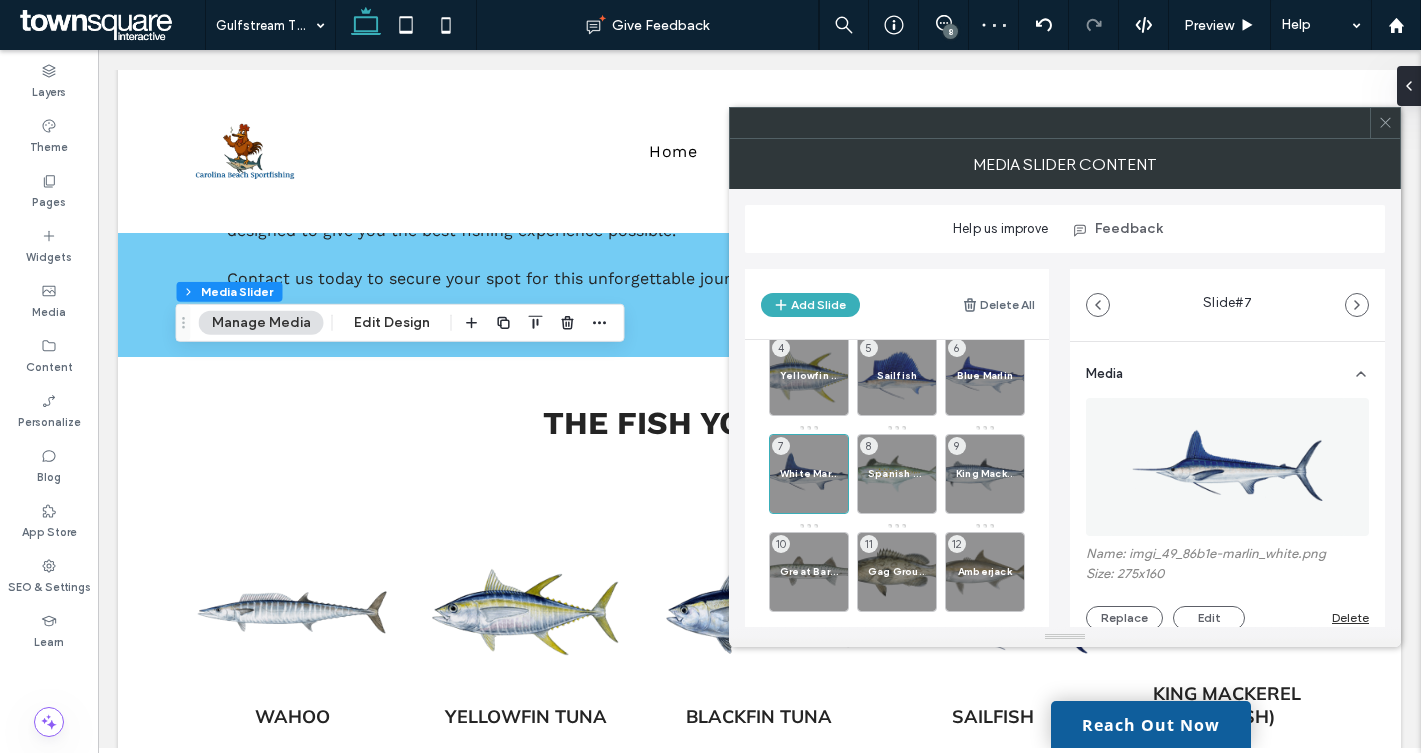 scroll, scrollTop: 146, scrollLeft: 0, axis: vertical 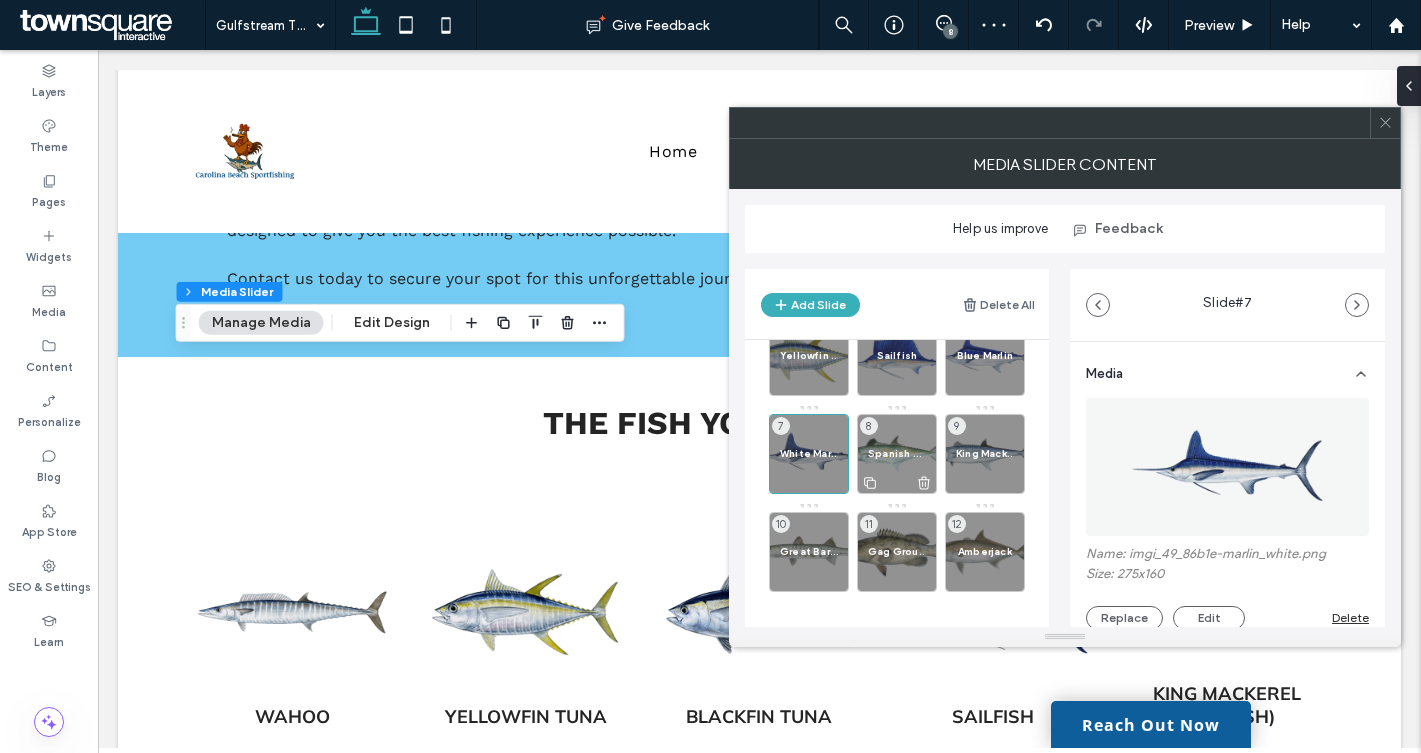 click 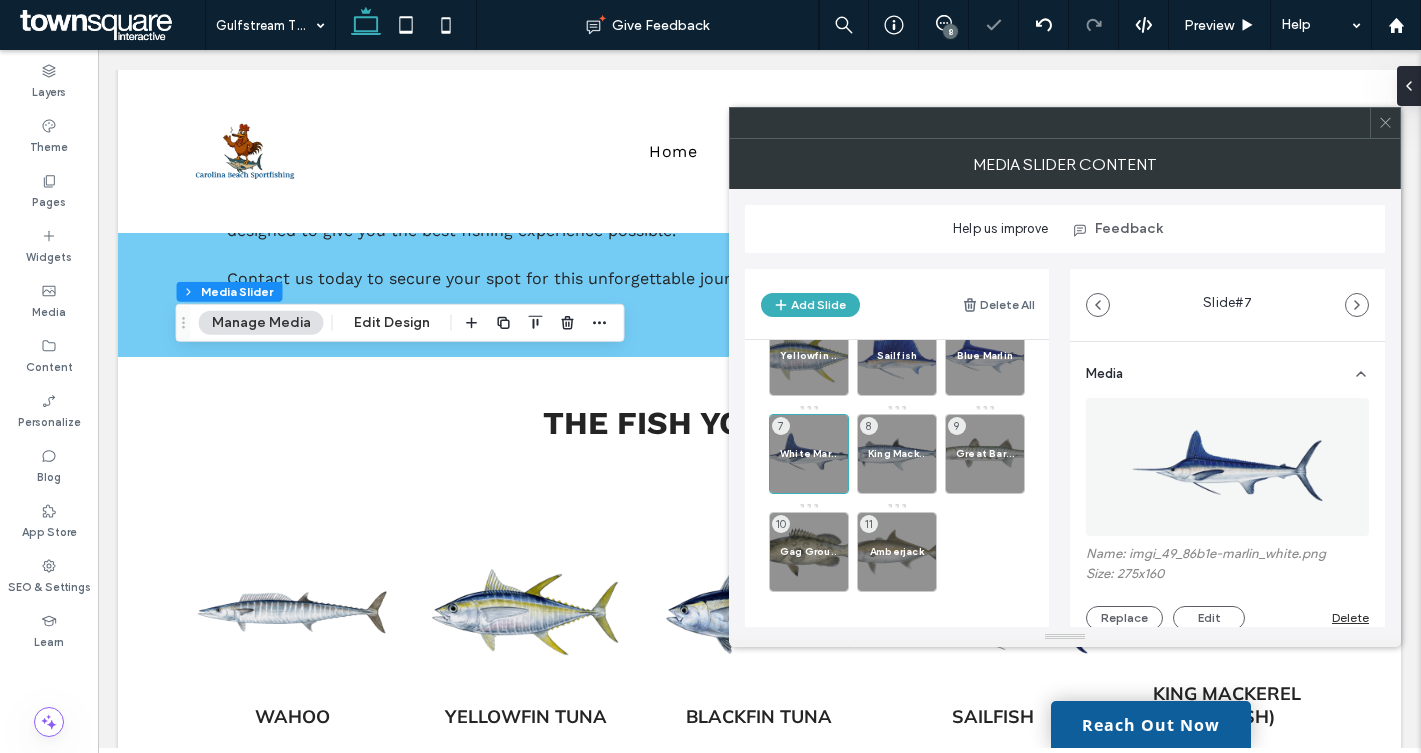 click 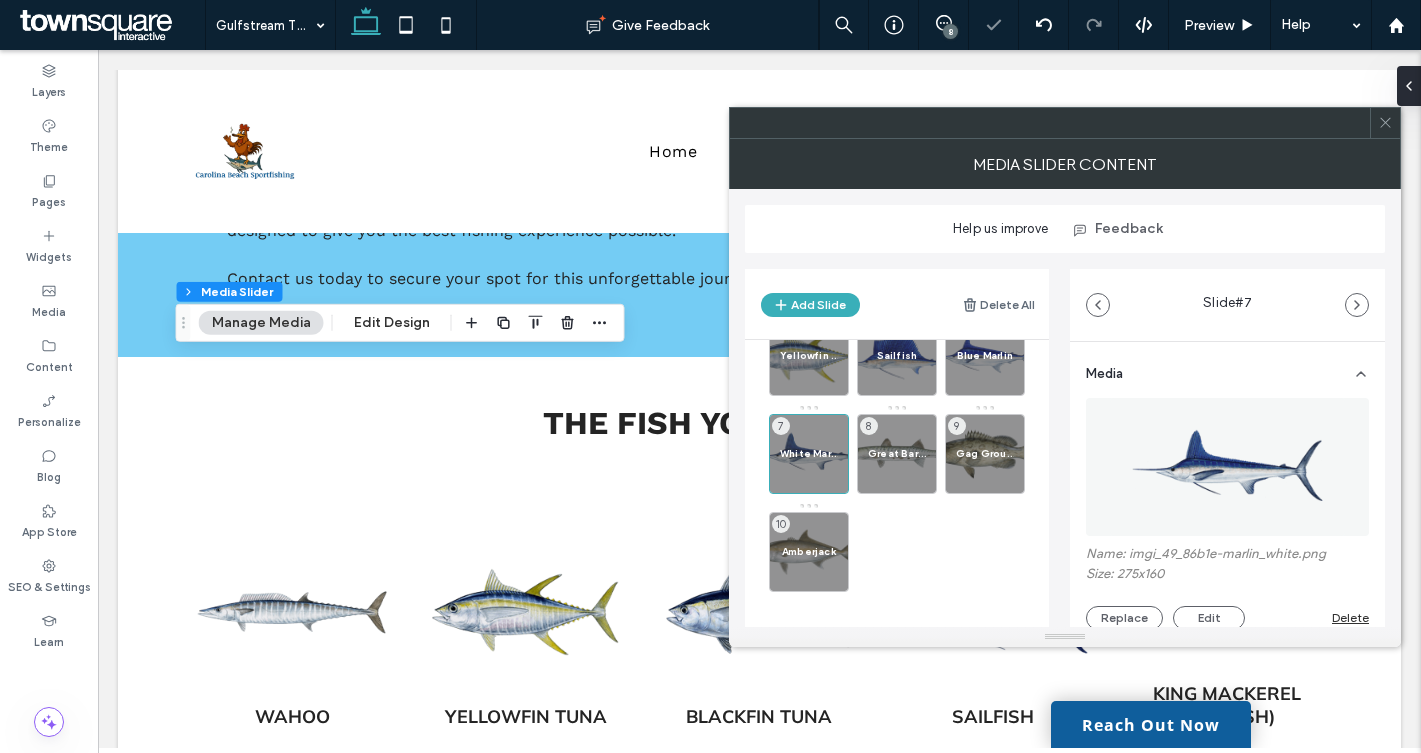 click 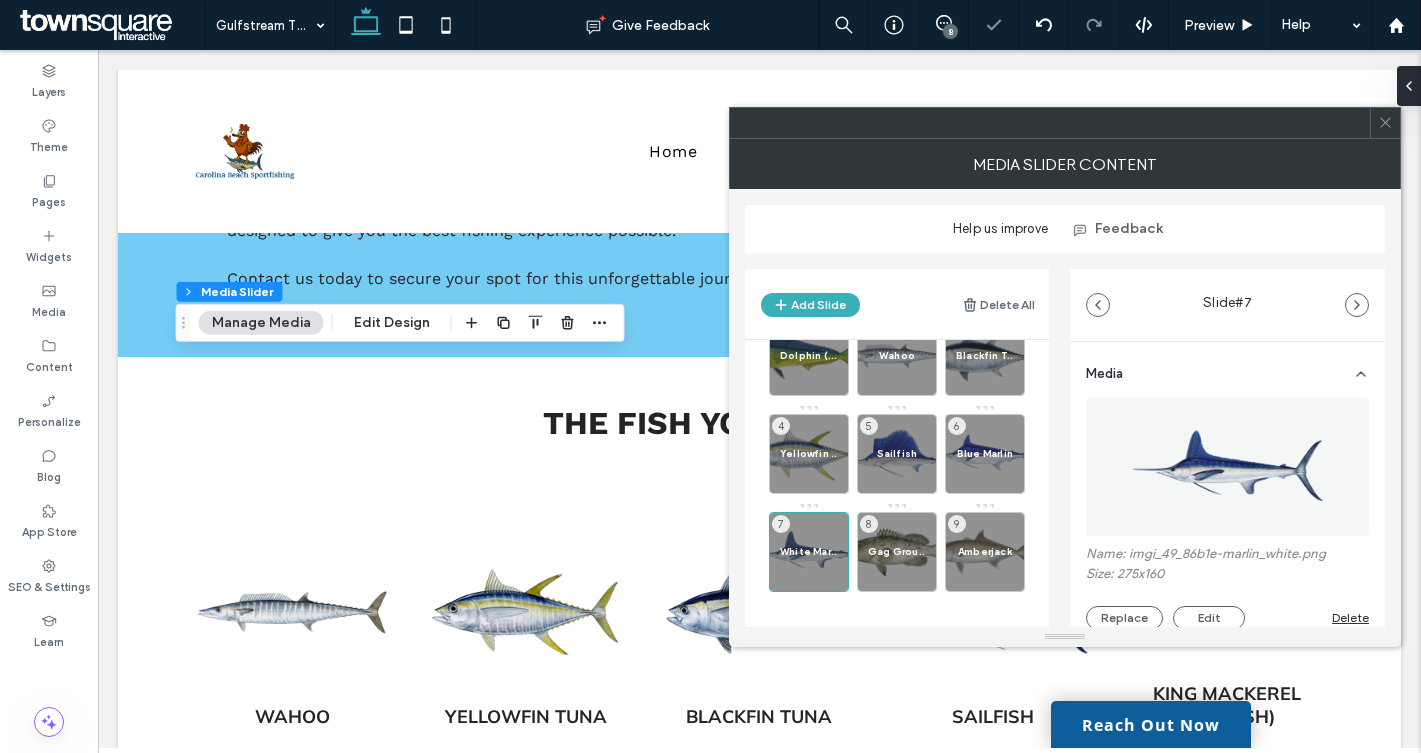 scroll, scrollTop: 48, scrollLeft: 0, axis: vertical 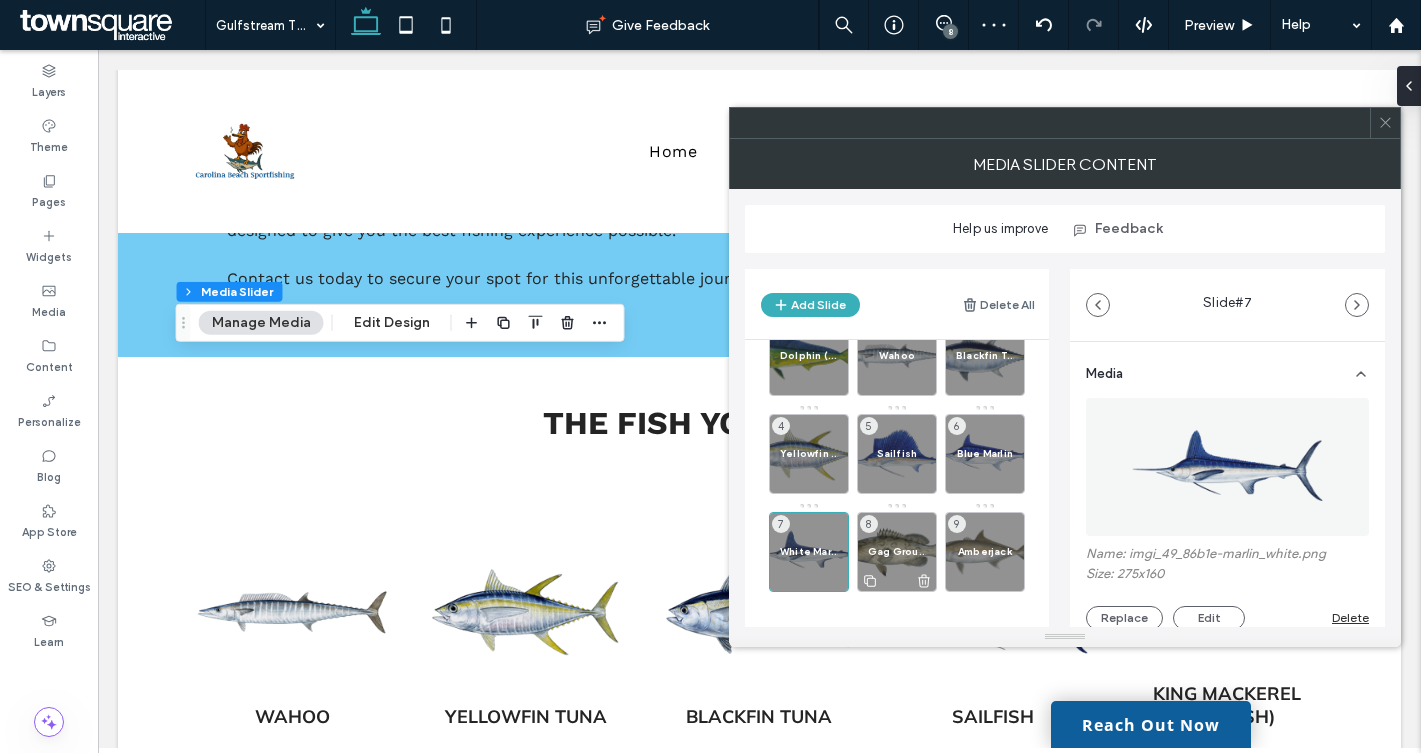 click 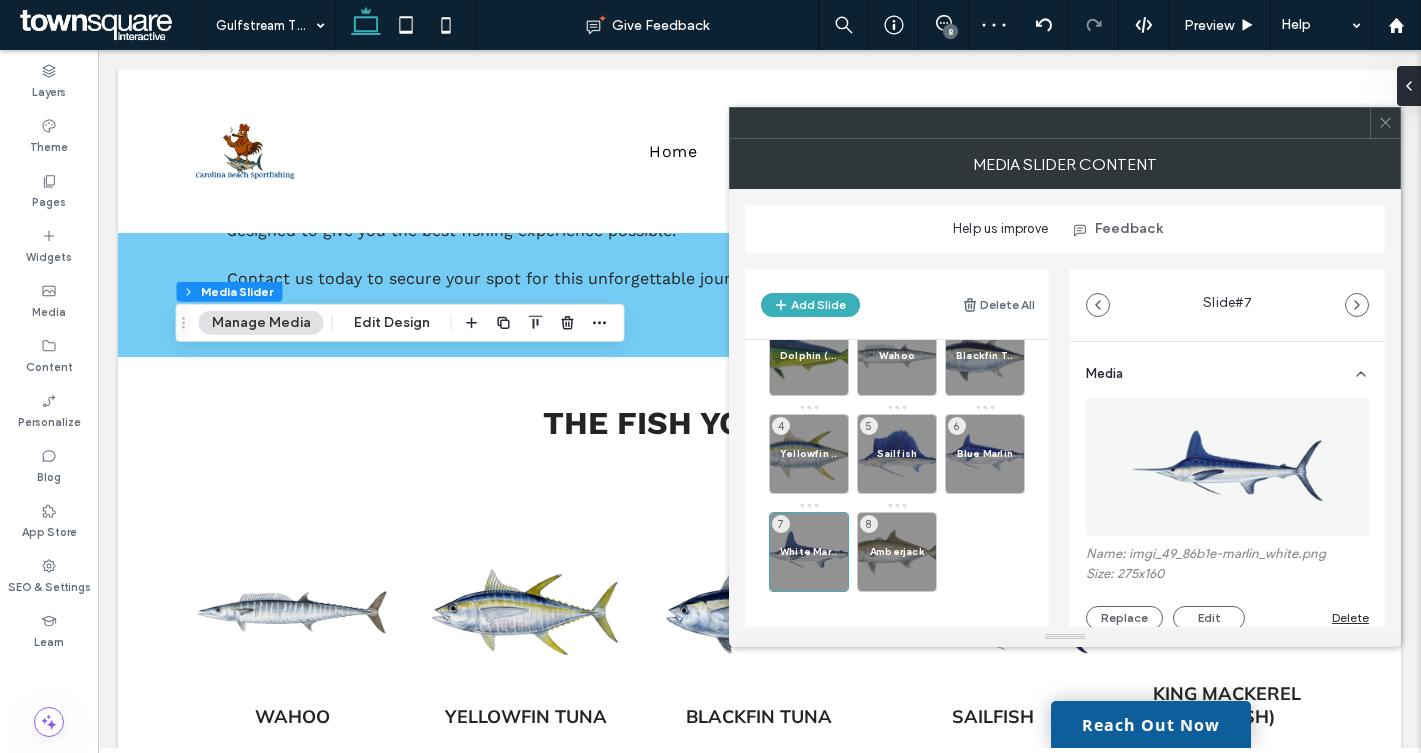 click 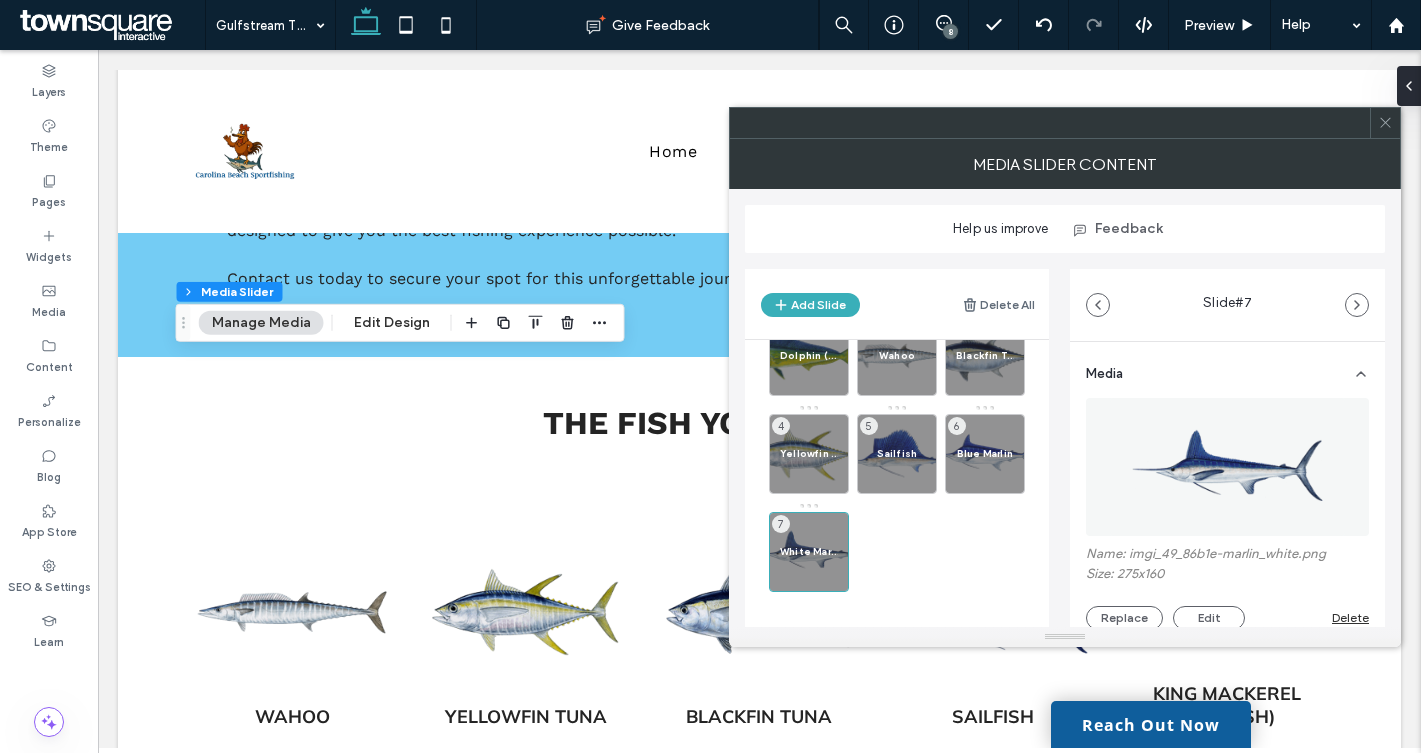 click 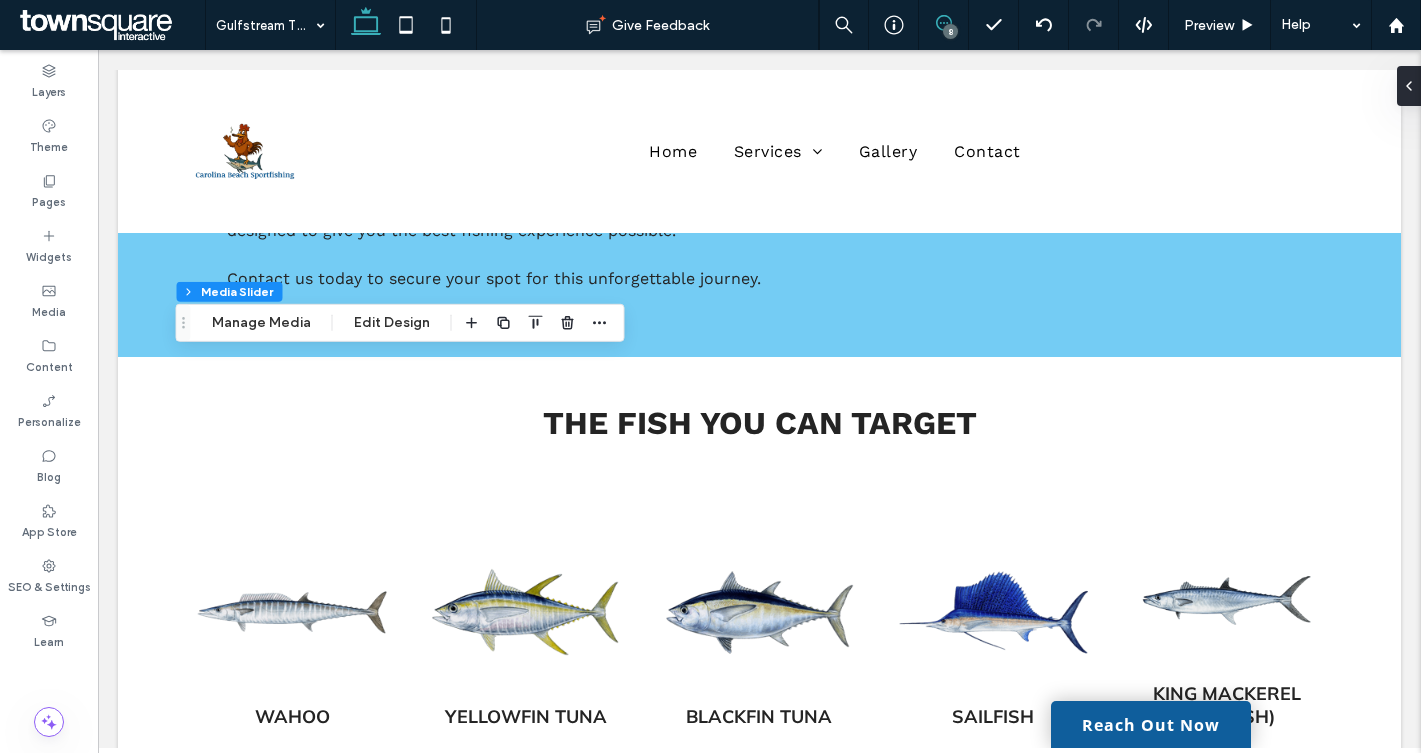 click 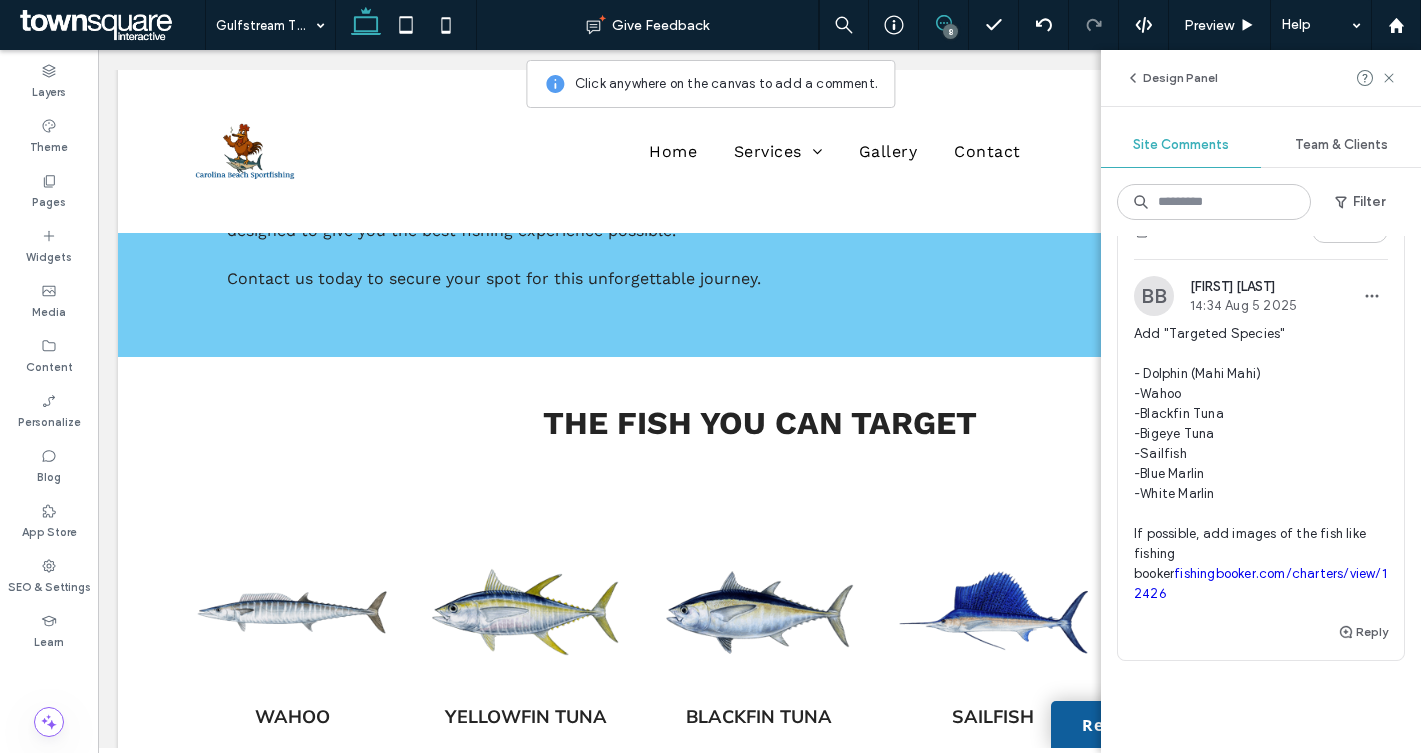 scroll, scrollTop: 2643, scrollLeft: 0, axis: vertical 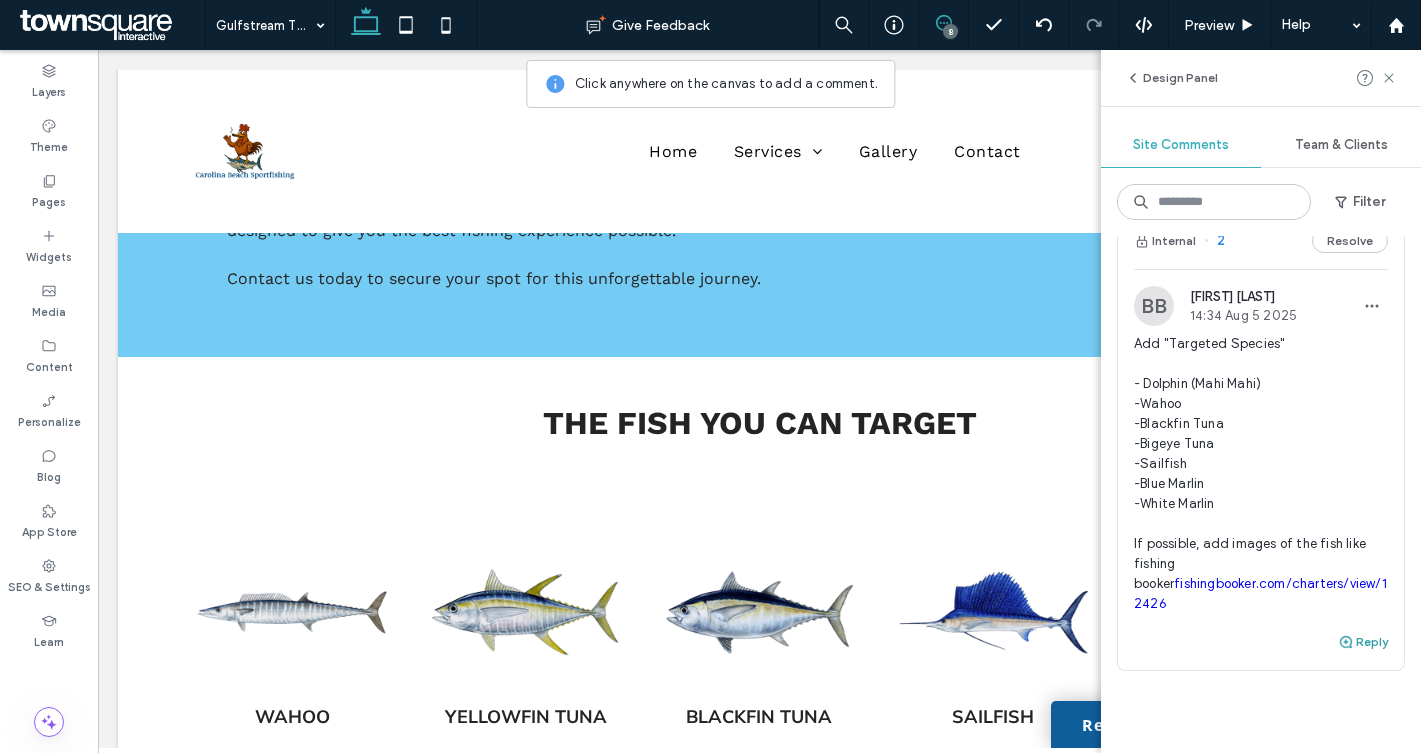click on "Reply" at bounding box center [1363, 642] 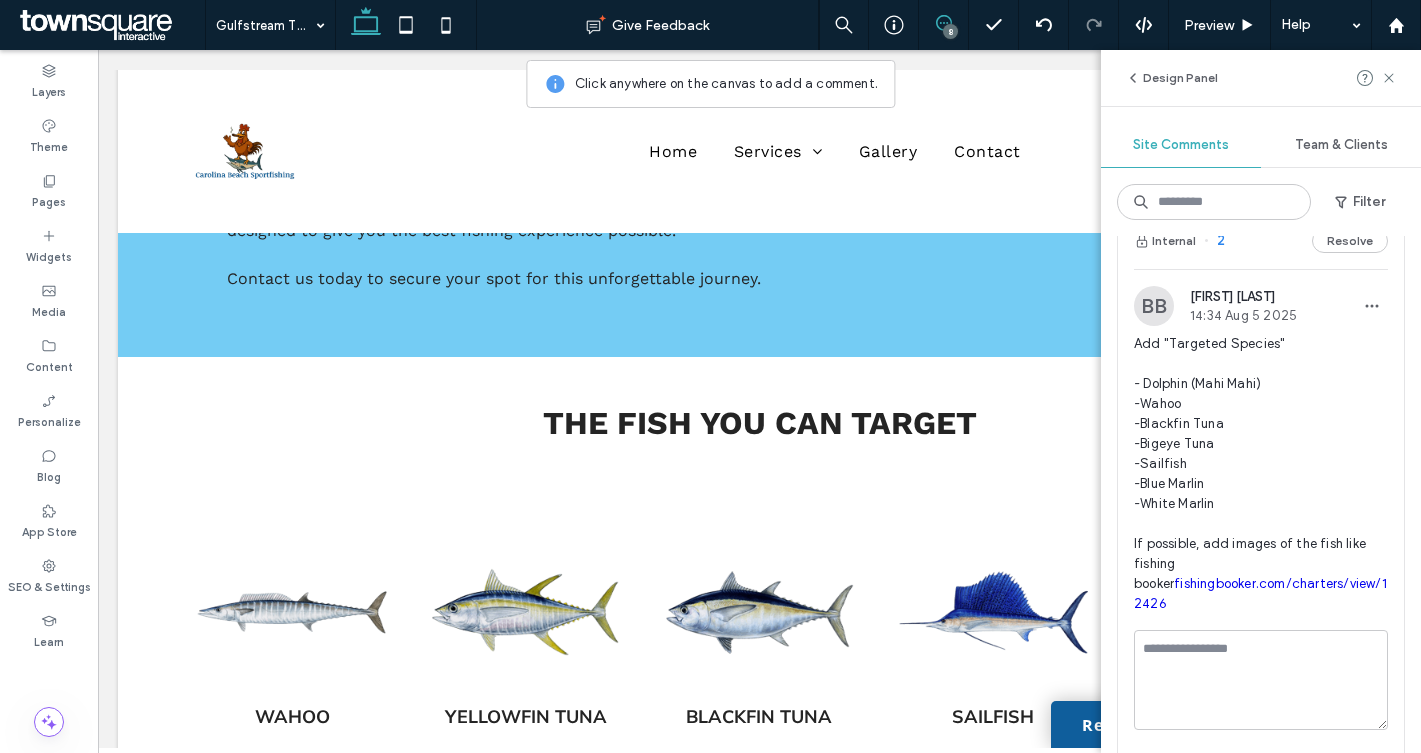 click at bounding box center (1261, 680) 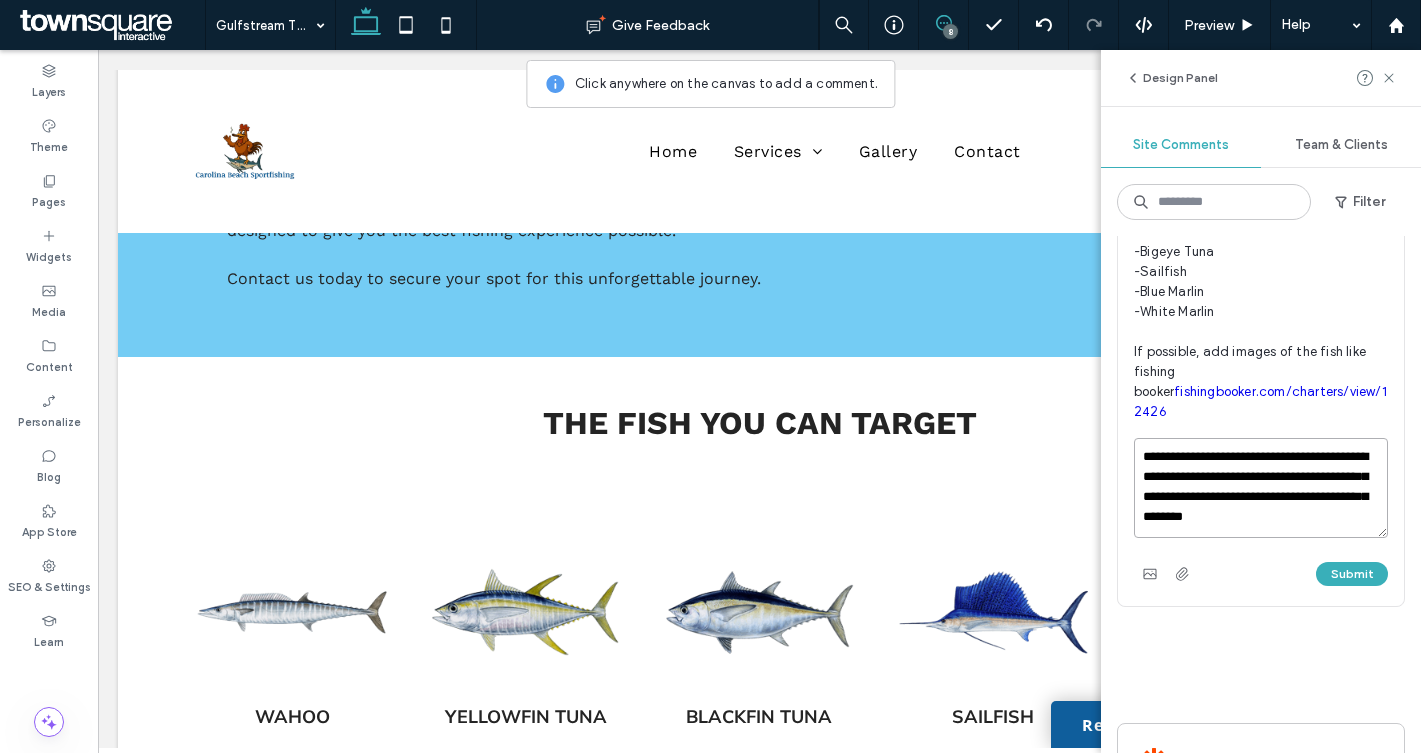 scroll, scrollTop: 2821, scrollLeft: 0, axis: vertical 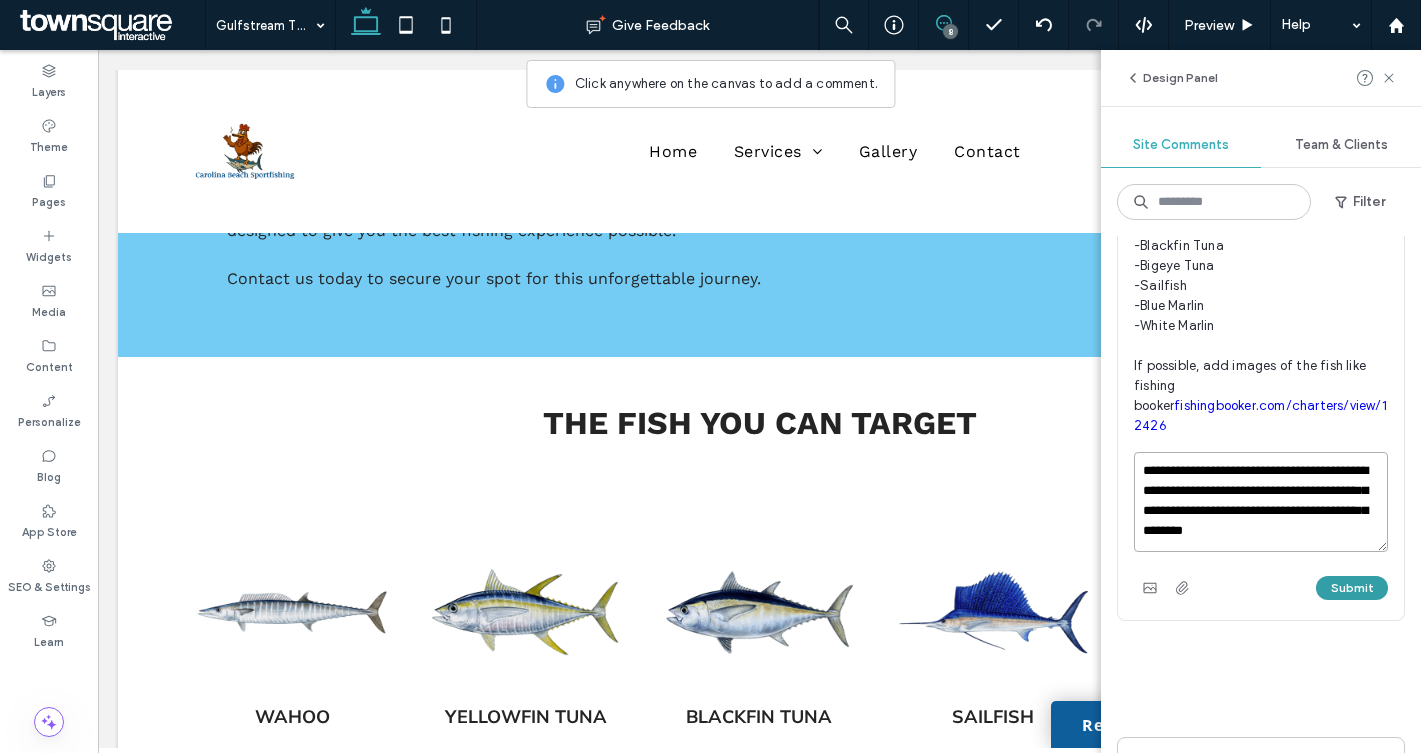 type on "**********" 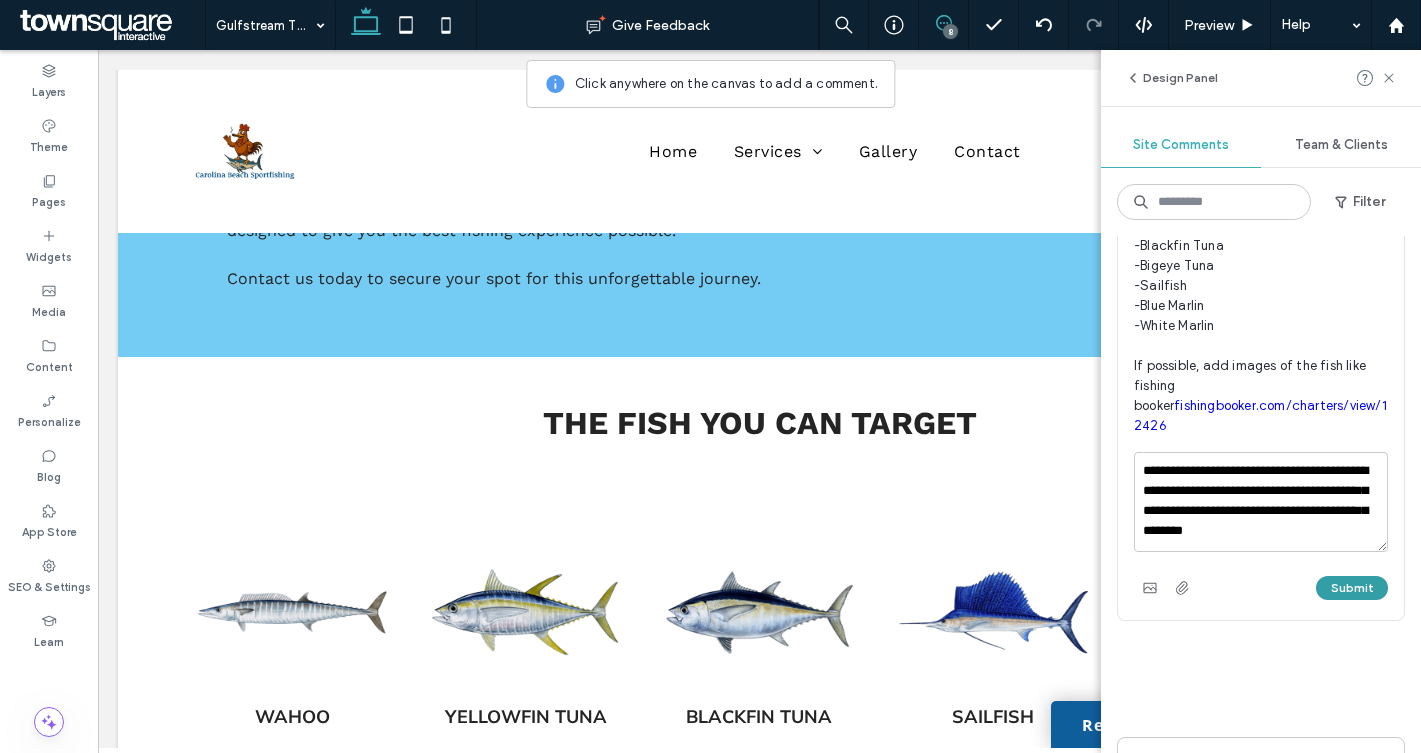 click on "Submit" at bounding box center (1352, 588) 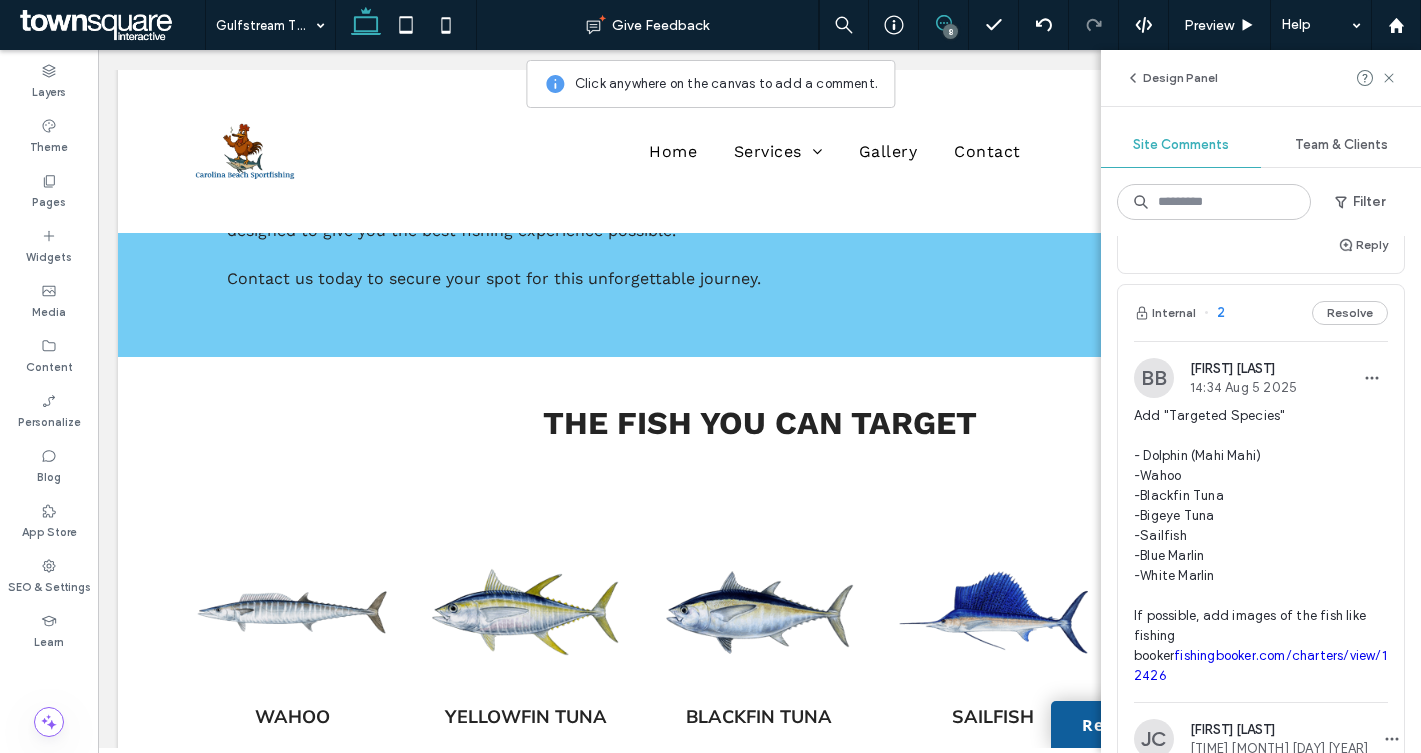 scroll, scrollTop: 2553, scrollLeft: 0, axis: vertical 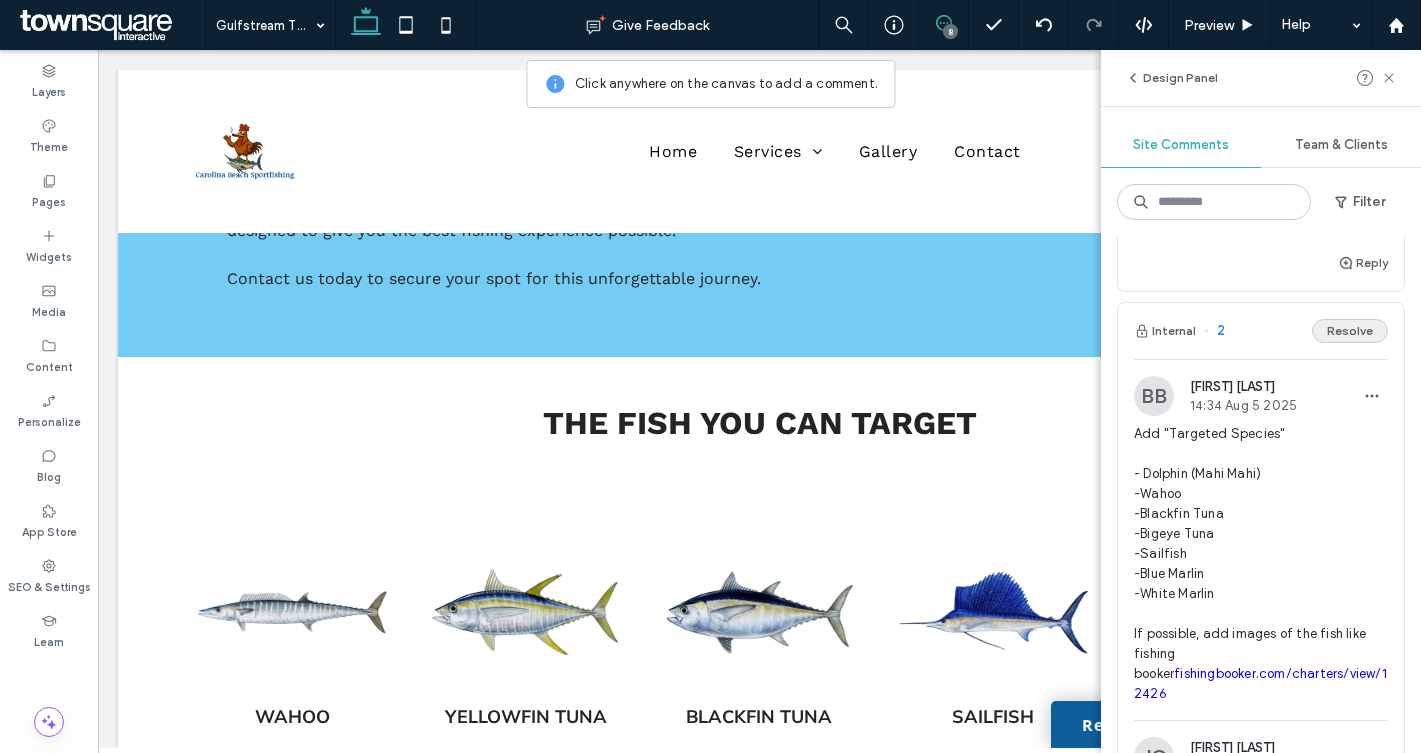click on "Resolve" at bounding box center (1350, 331) 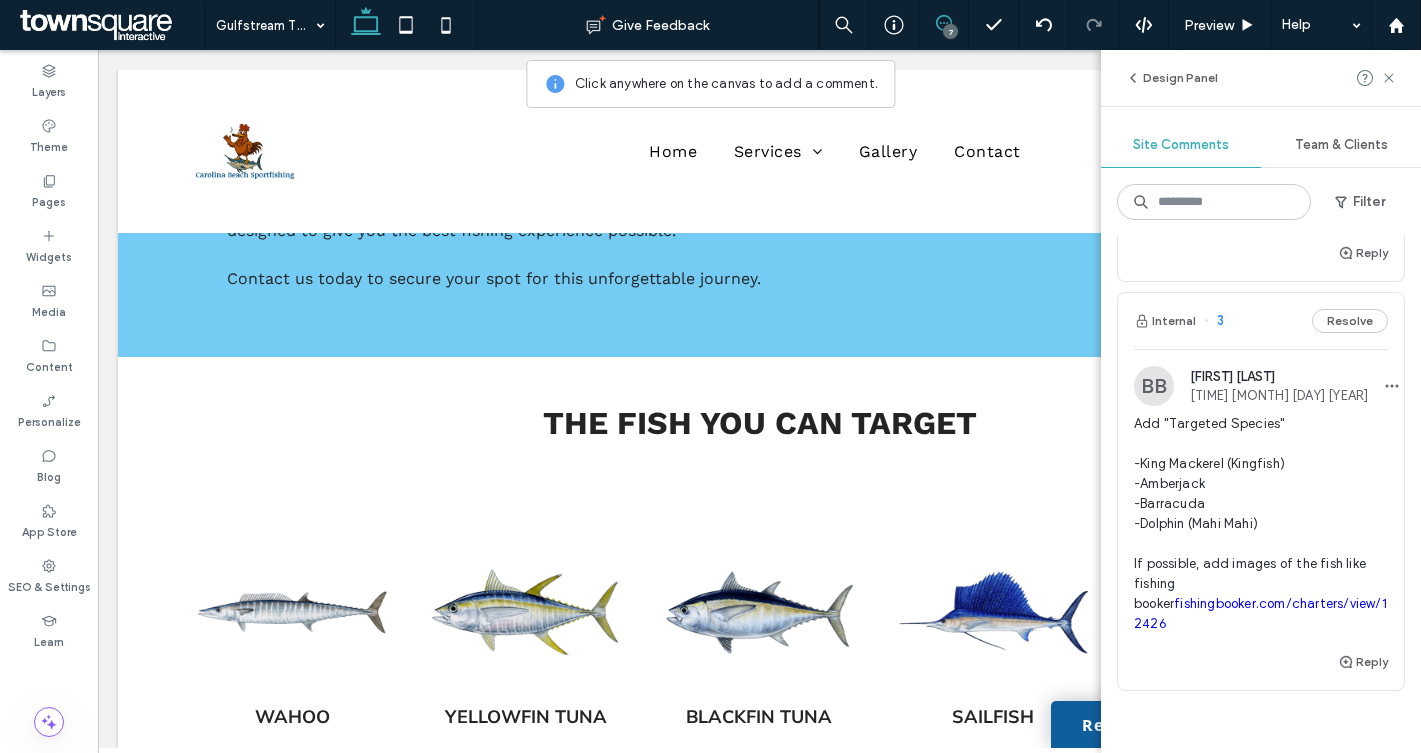 scroll, scrollTop: 2153, scrollLeft: 0, axis: vertical 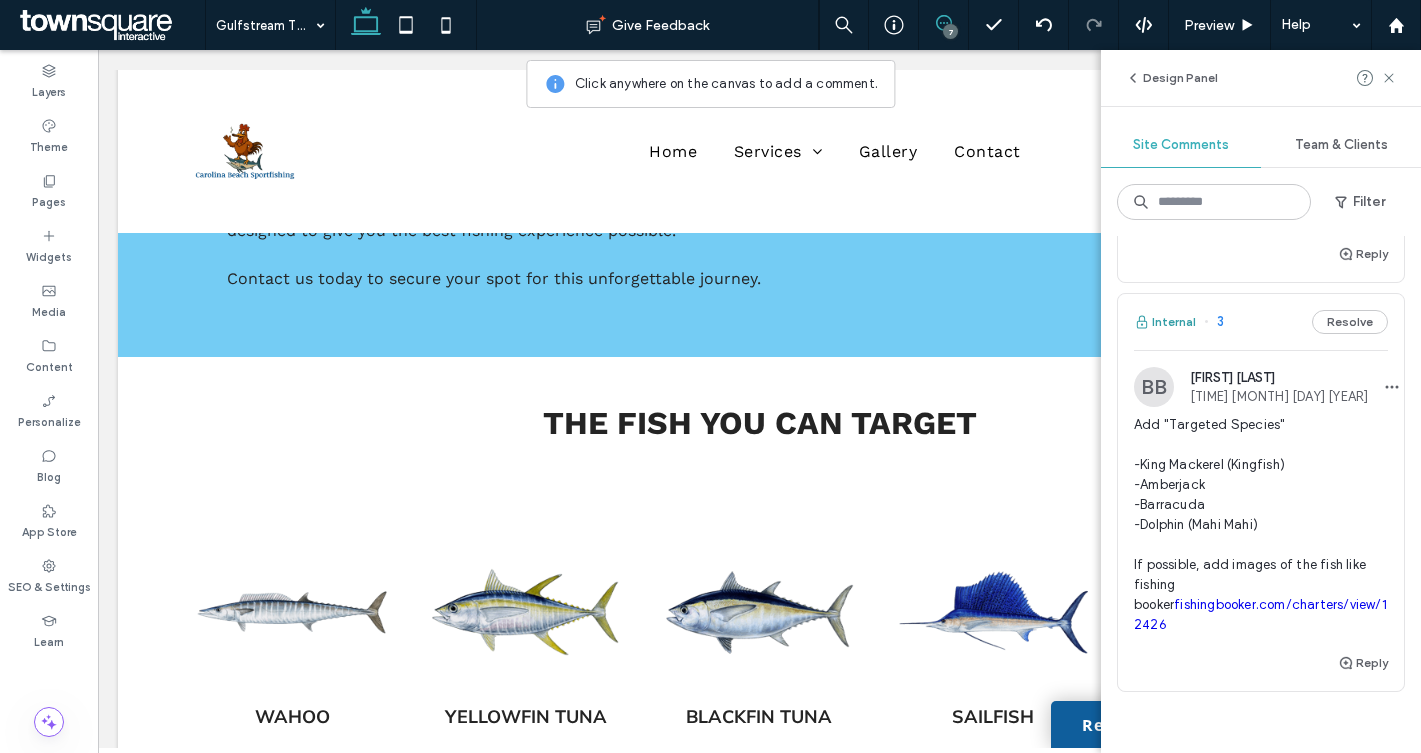 click on "Internal" at bounding box center (1165, 322) 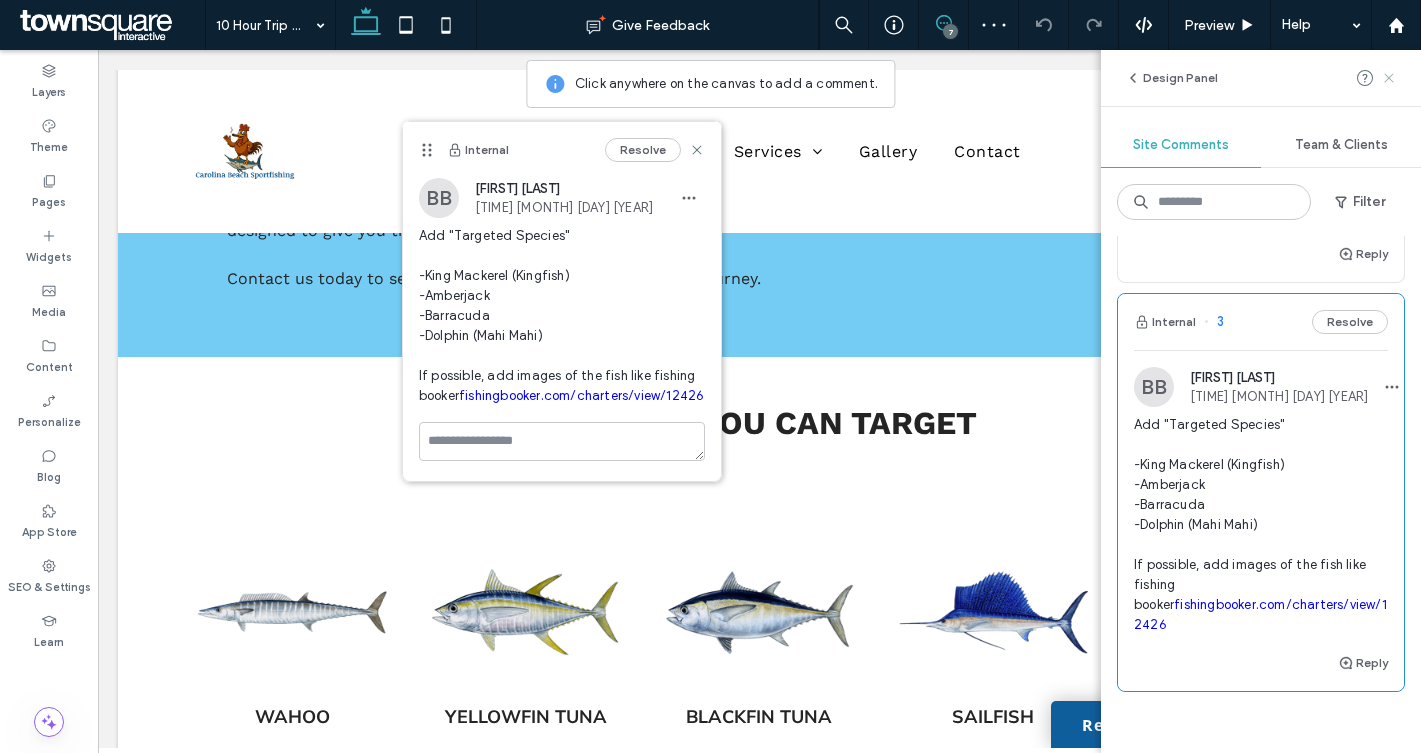 click 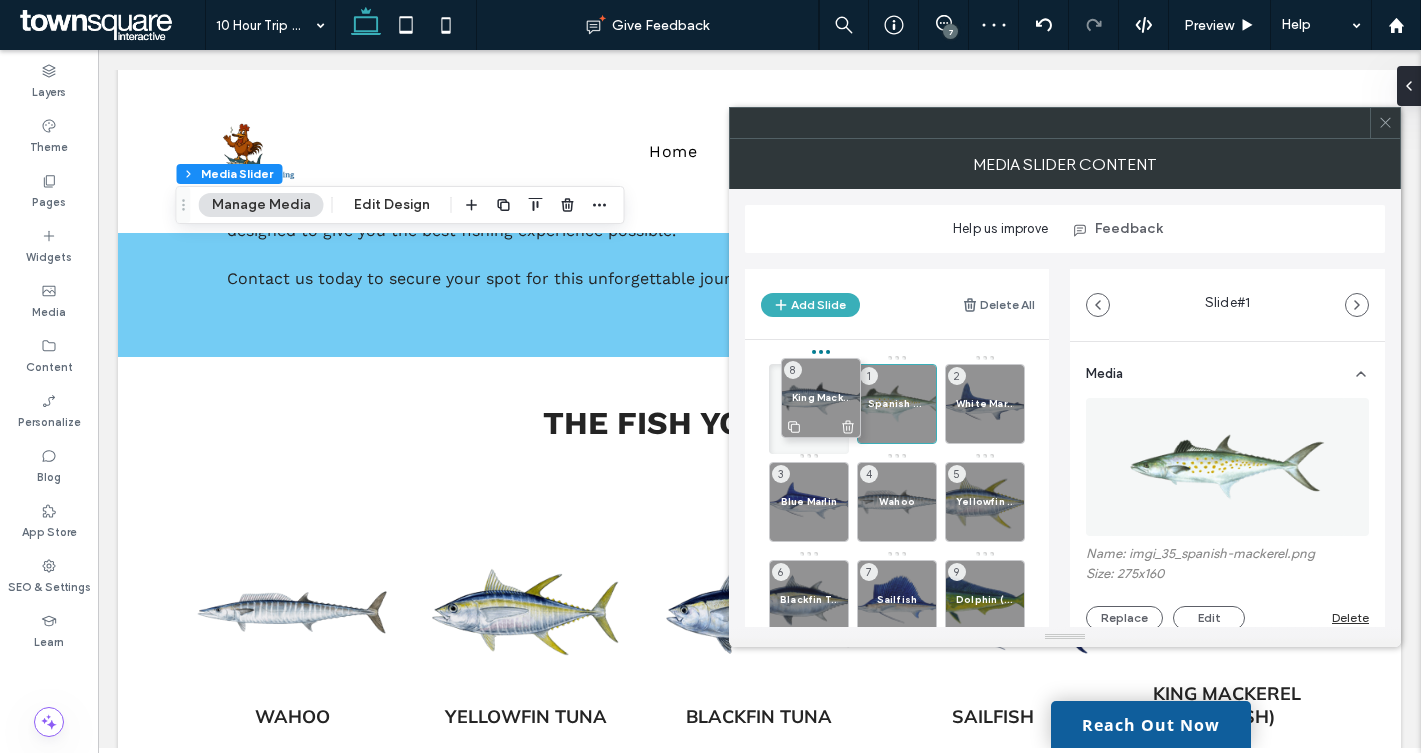 drag, startPoint x: 902, startPoint y: 581, endPoint x: 826, endPoint y: 379, distance: 215.824 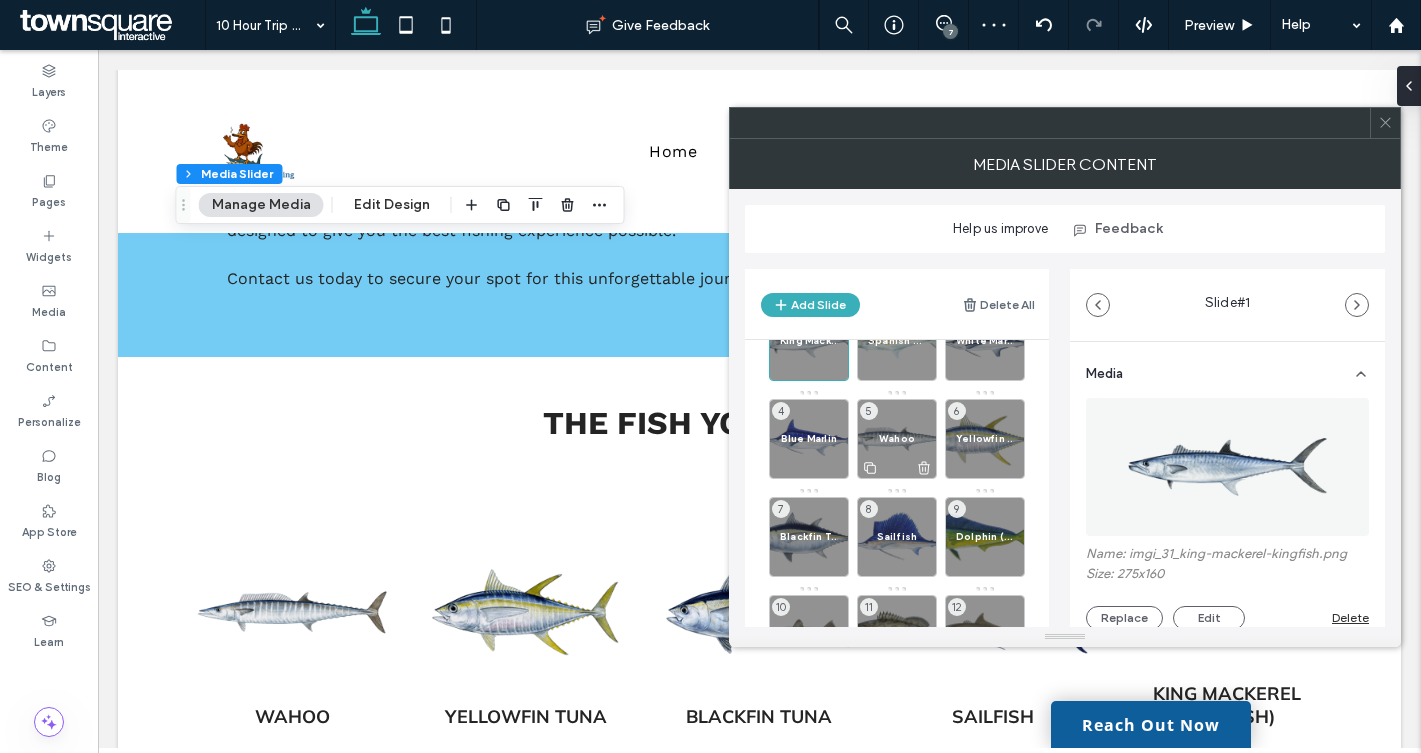 scroll, scrollTop: 73, scrollLeft: 0, axis: vertical 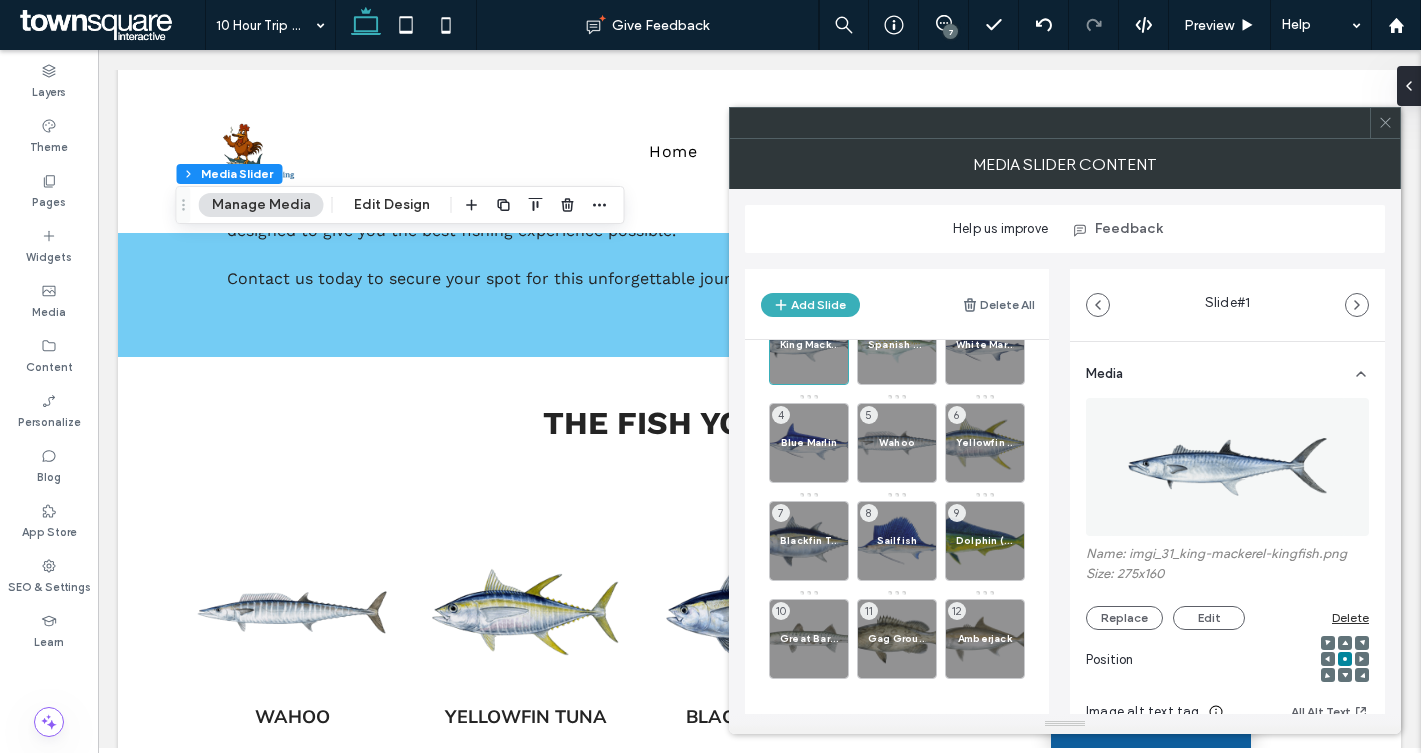 drag, startPoint x: 1069, startPoint y: 639, endPoint x: 1070, endPoint y: 726, distance: 87.005745 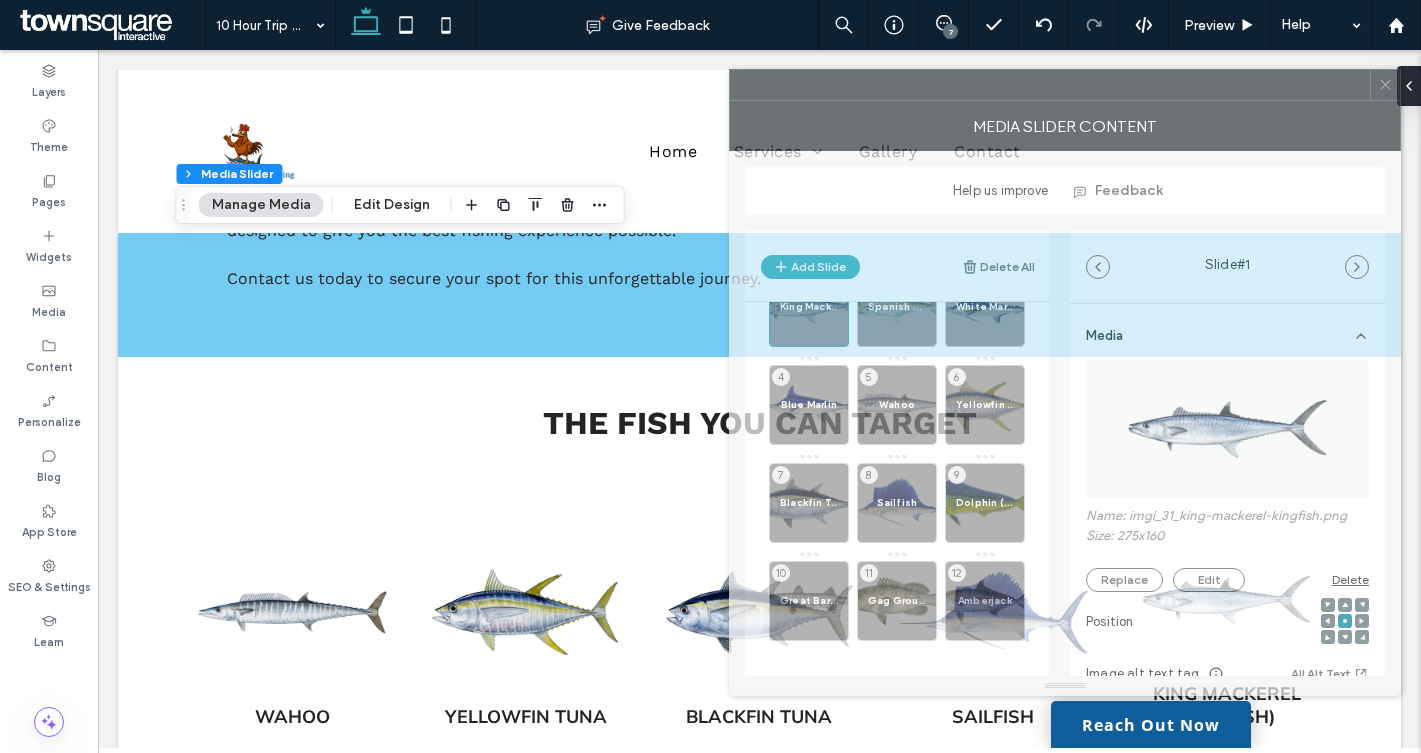drag, startPoint x: 1050, startPoint y: 121, endPoint x: 1050, endPoint y: 82, distance: 39 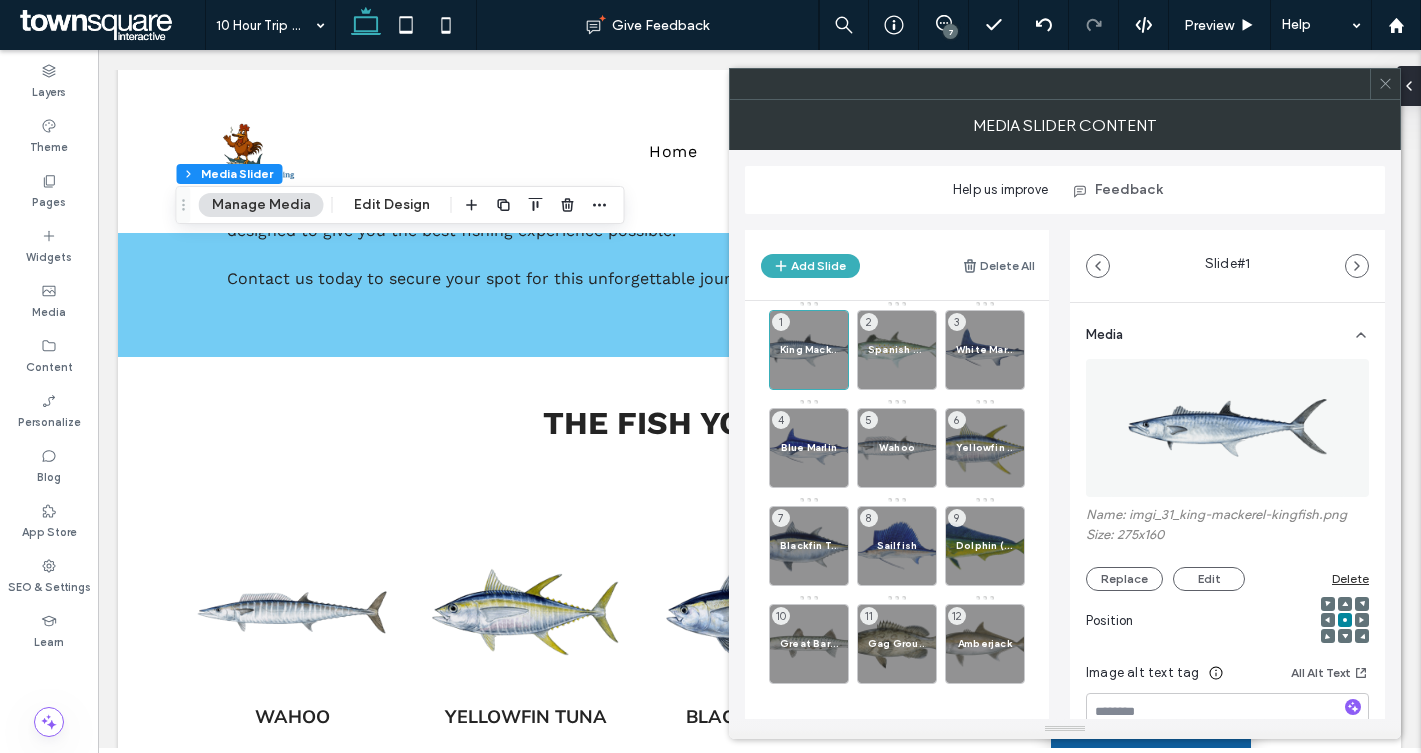 scroll, scrollTop: 11, scrollLeft: 0, axis: vertical 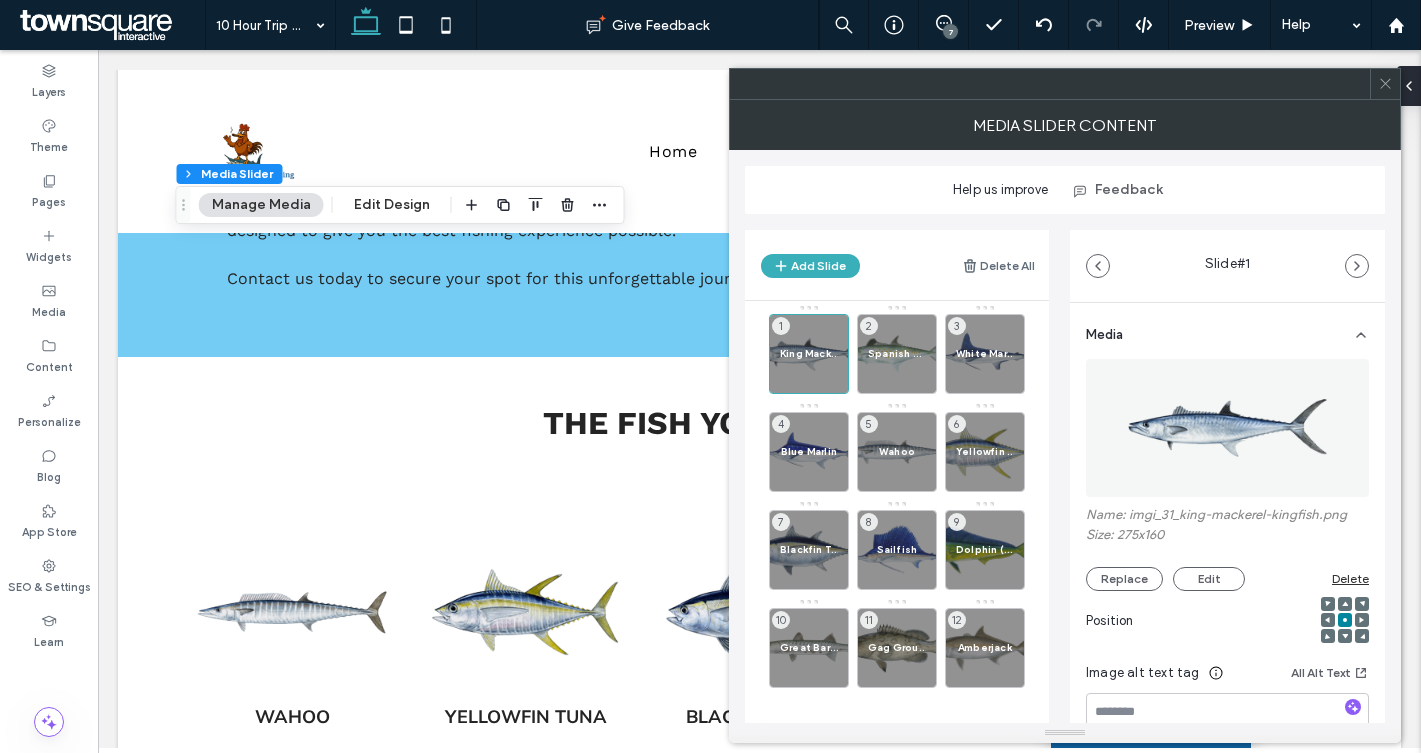 drag, startPoint x: 1068, startPoint y: 684, endPoint x: 1068, endPoint y: 732, distance: 48 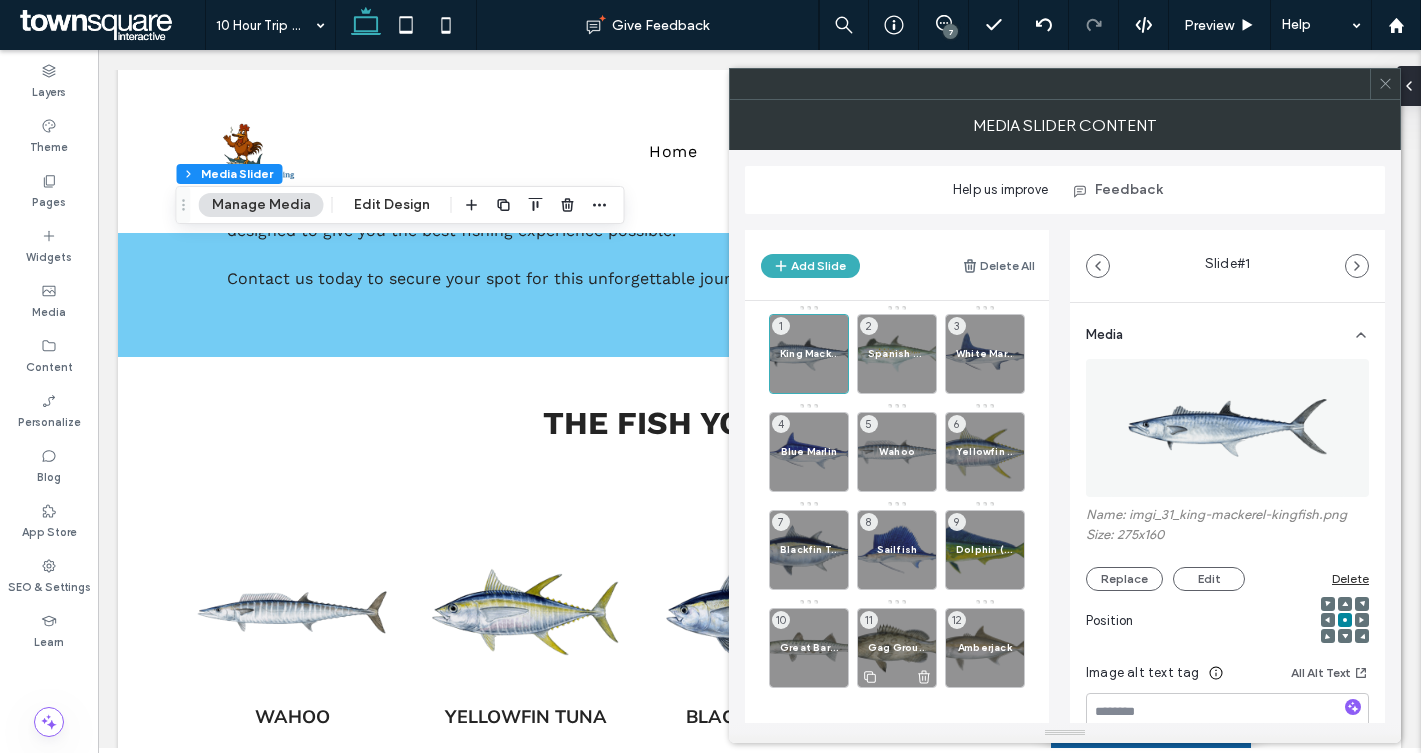 scroll, scrollTop: 0, scrollLeft: 0, axis: both 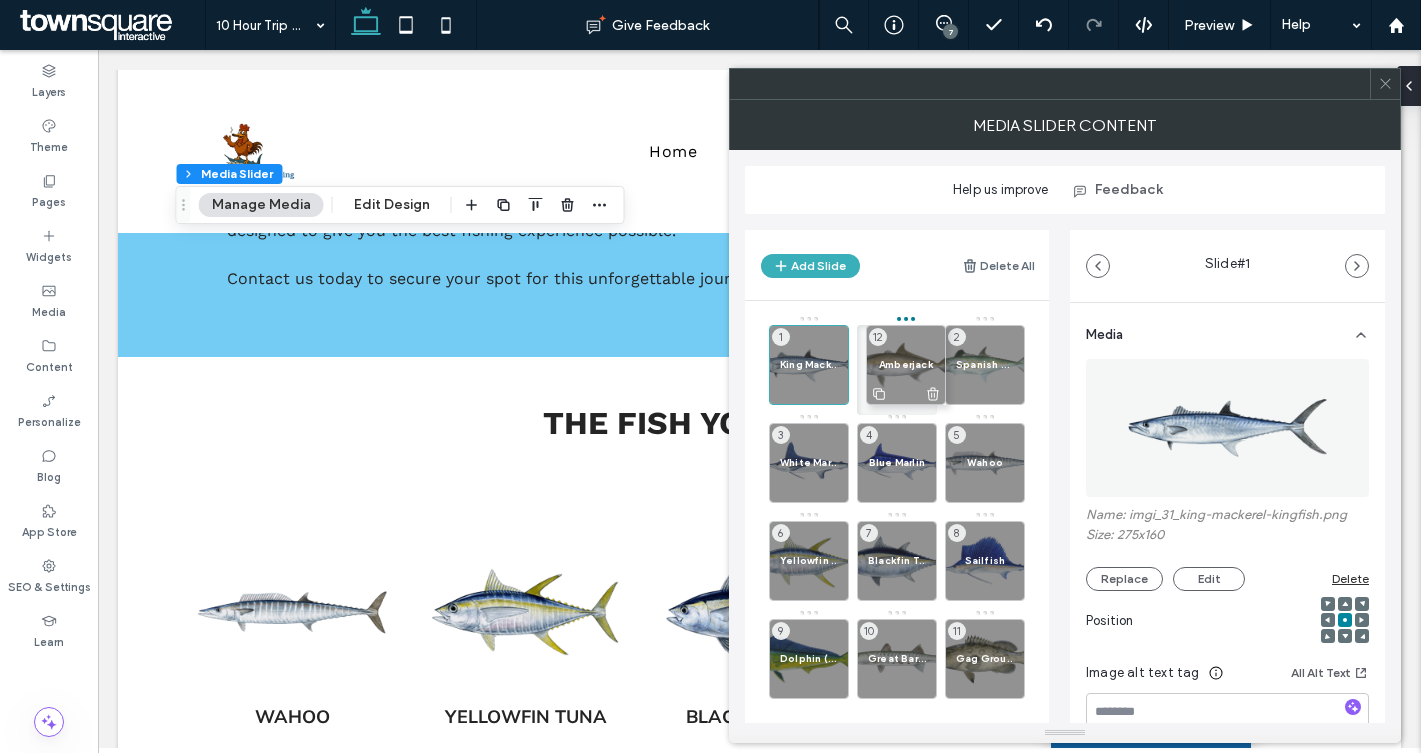 drag, startPoint x: 981, startPoint y: 657, endPoint x: 901, endPoint y: 361, distance: 306.6203 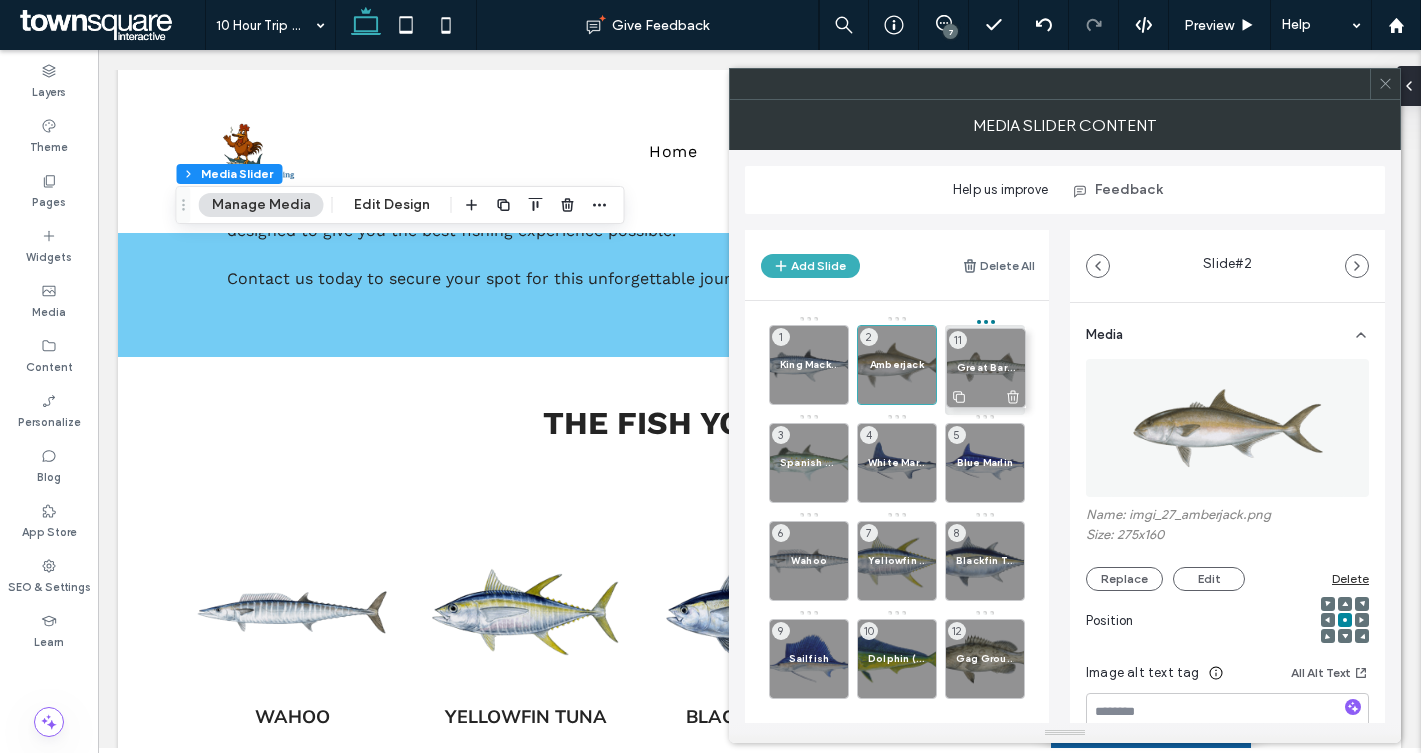 drag, startPoint x: 893, startPoint y: 655, endPoint x: 982, endPoint y: 364, distance: 304.30576 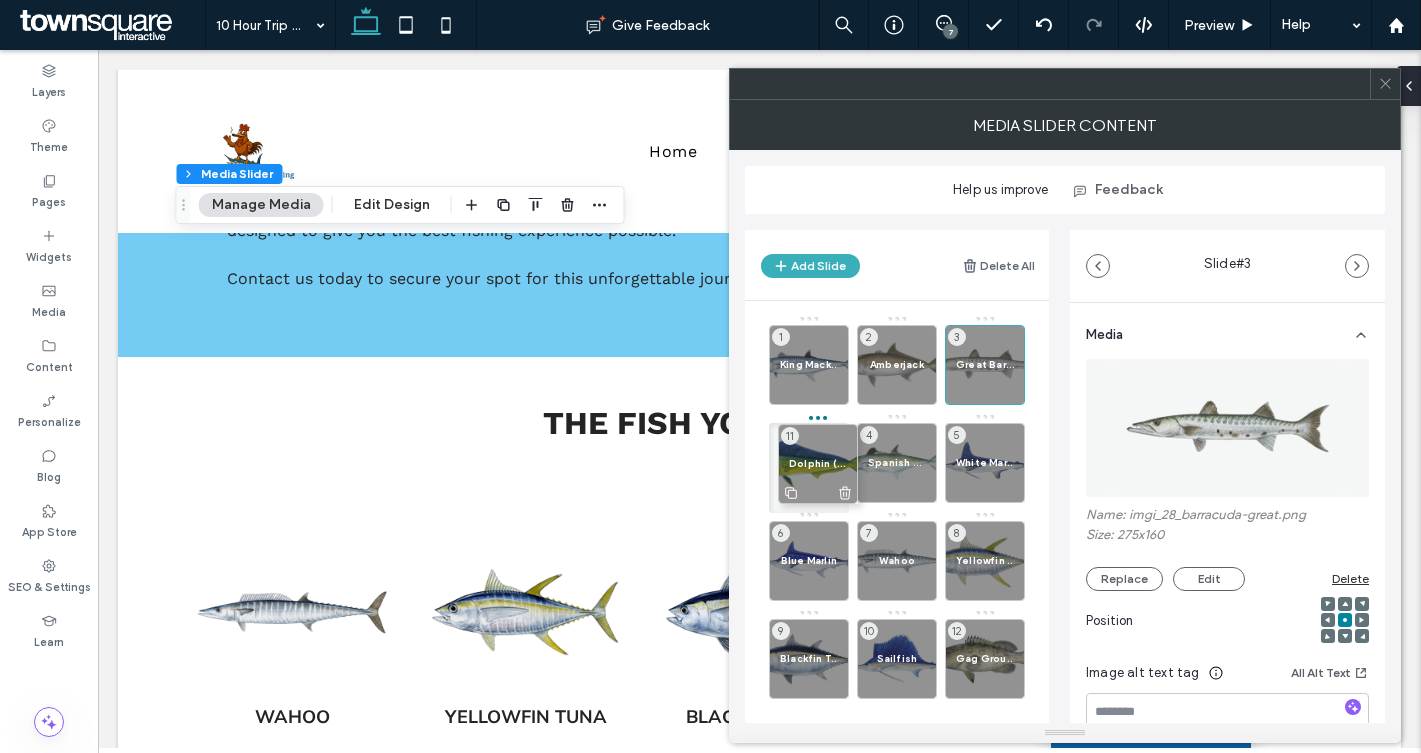 drag, startPoint x: 903, startPoint y: 649, endPoint x: 824, endPoint y: 454, distance: 210.39487 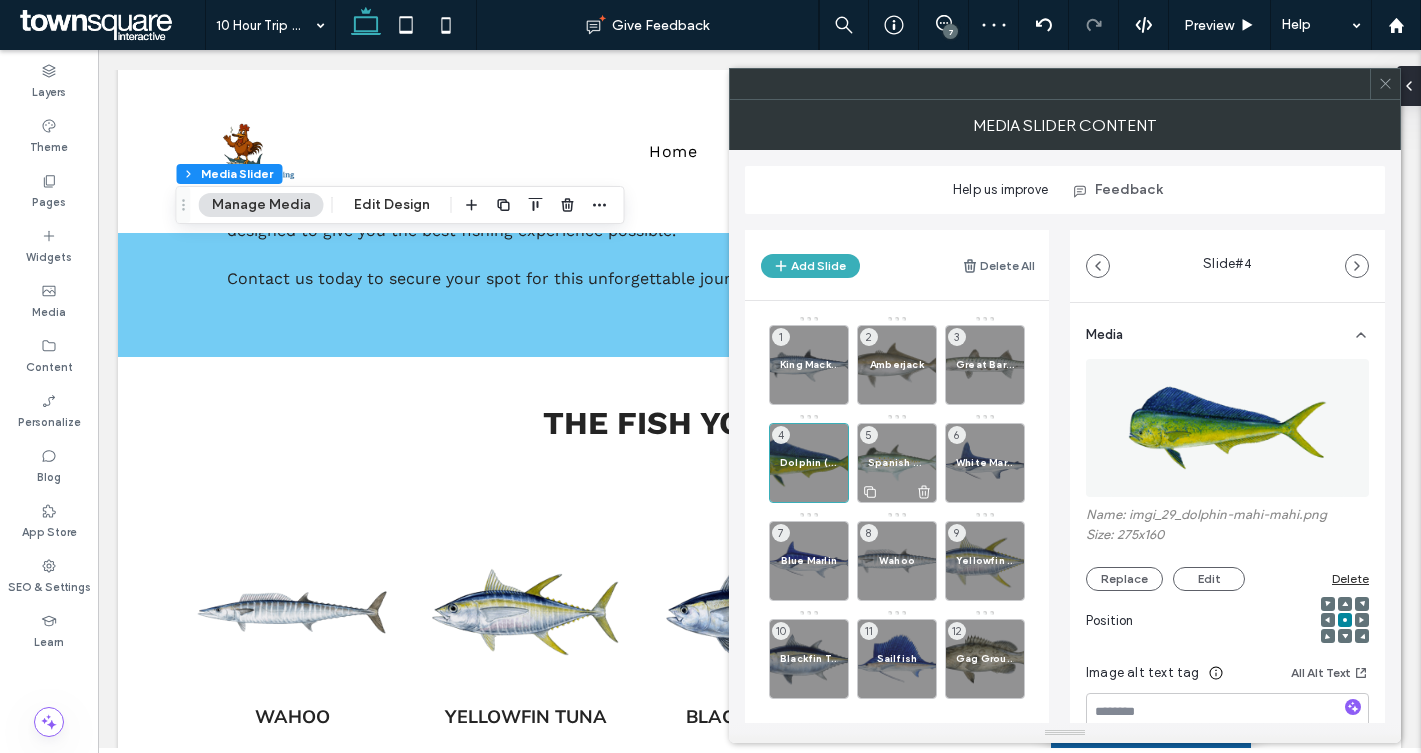 click 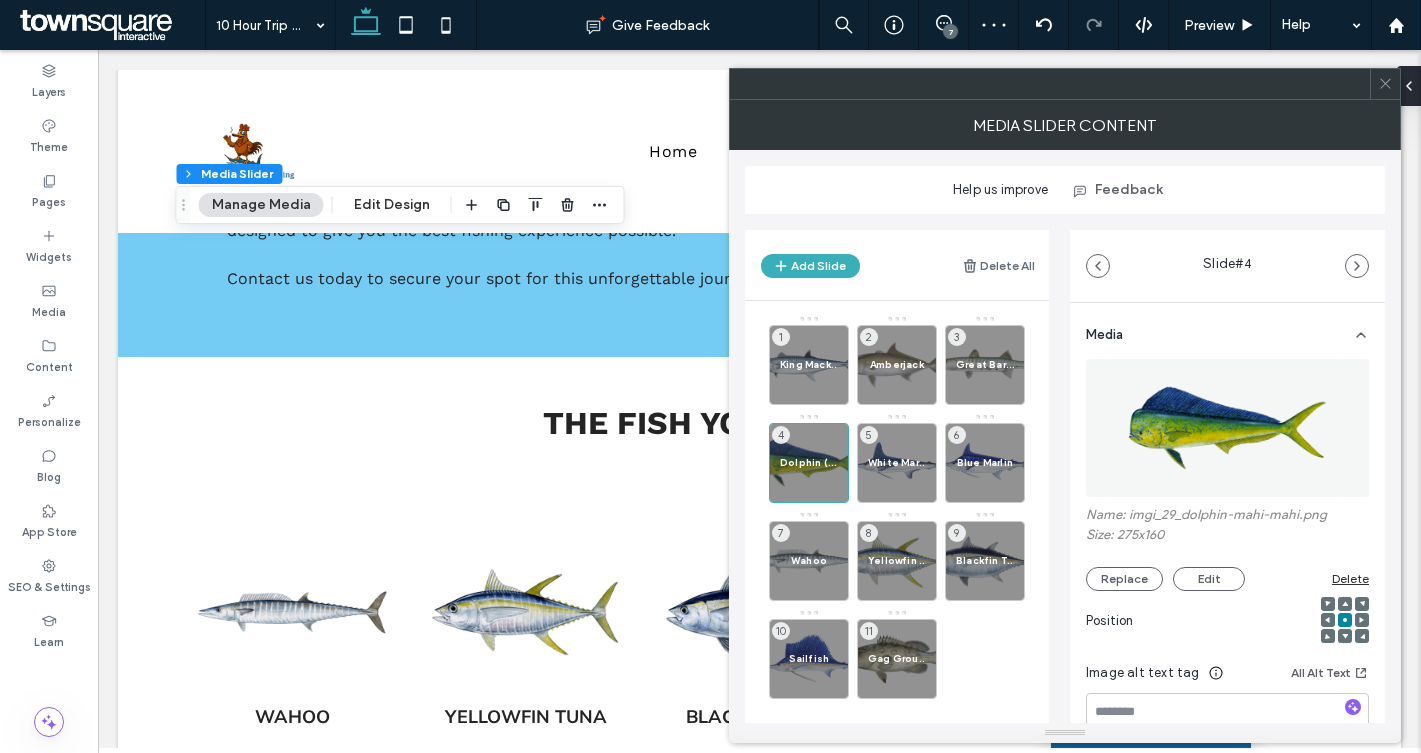 click 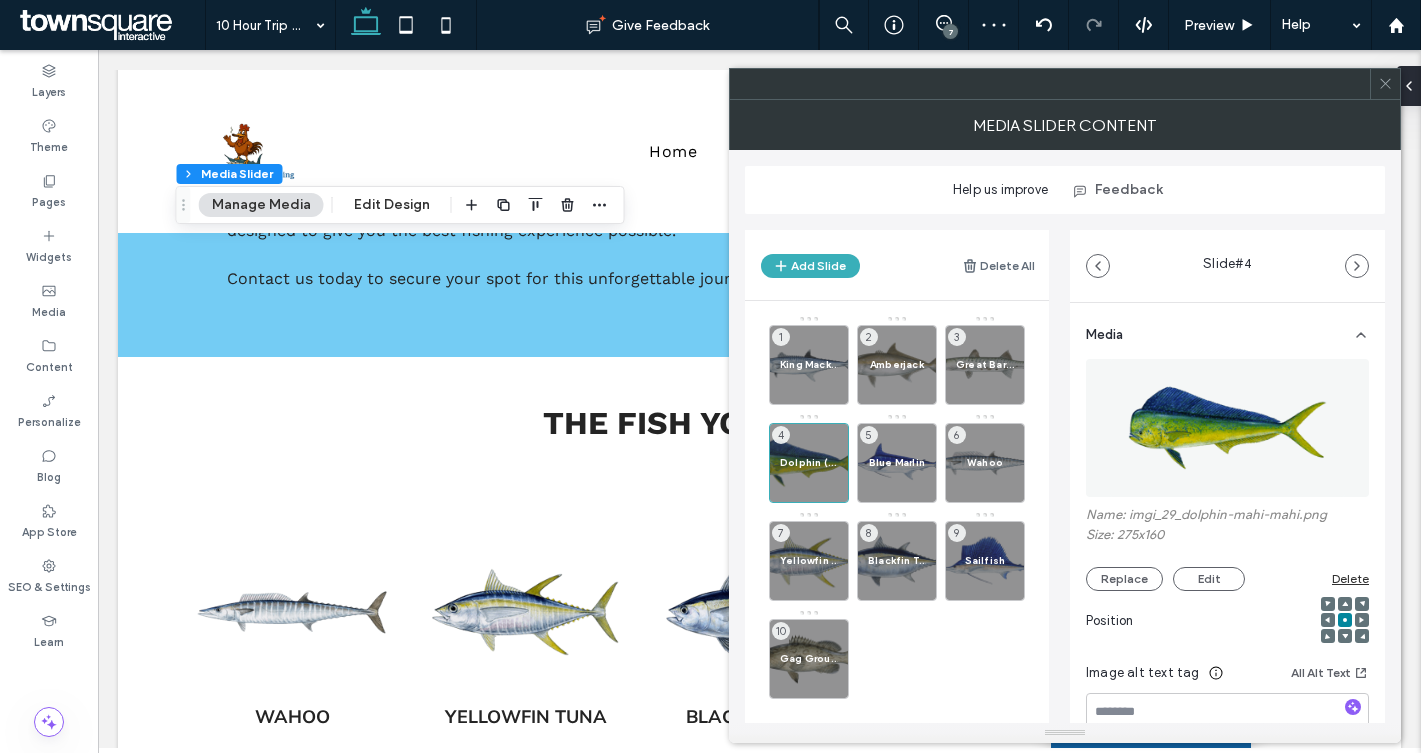 click 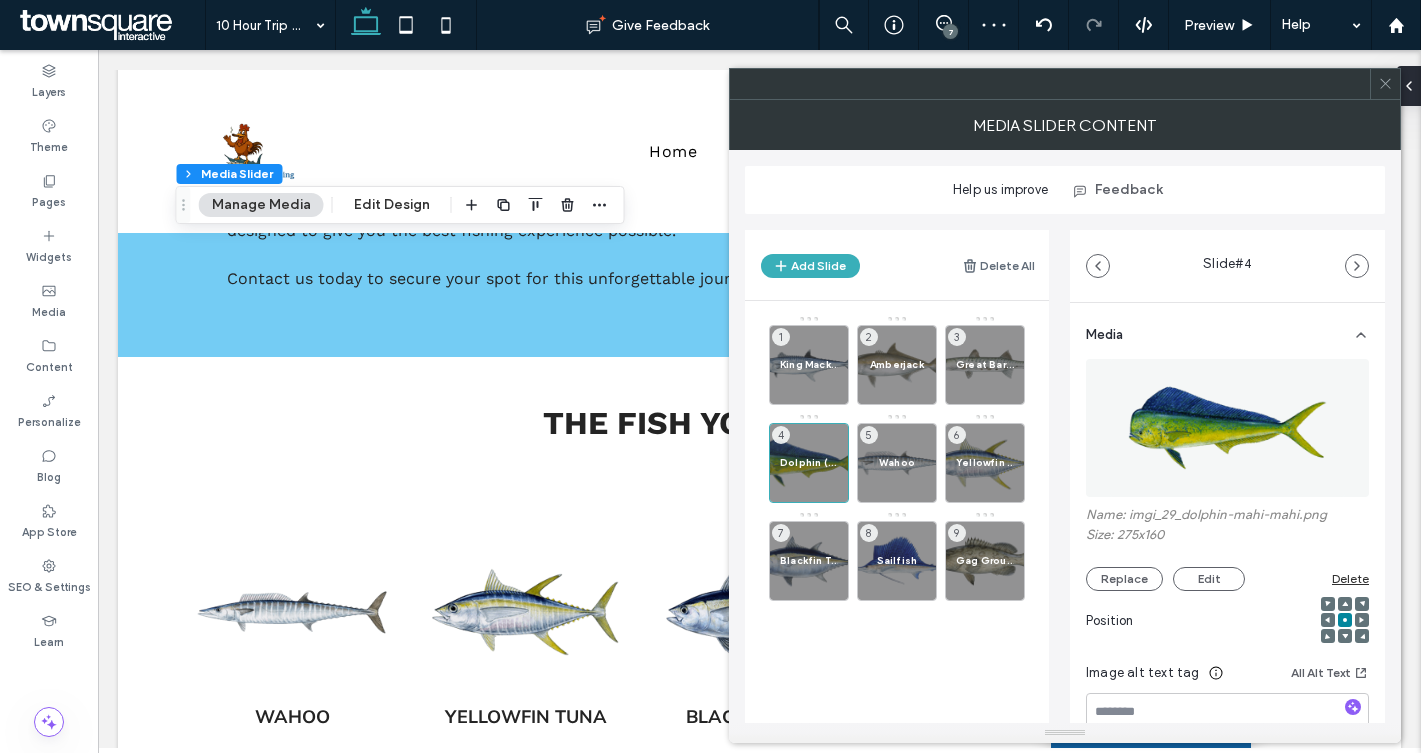 click 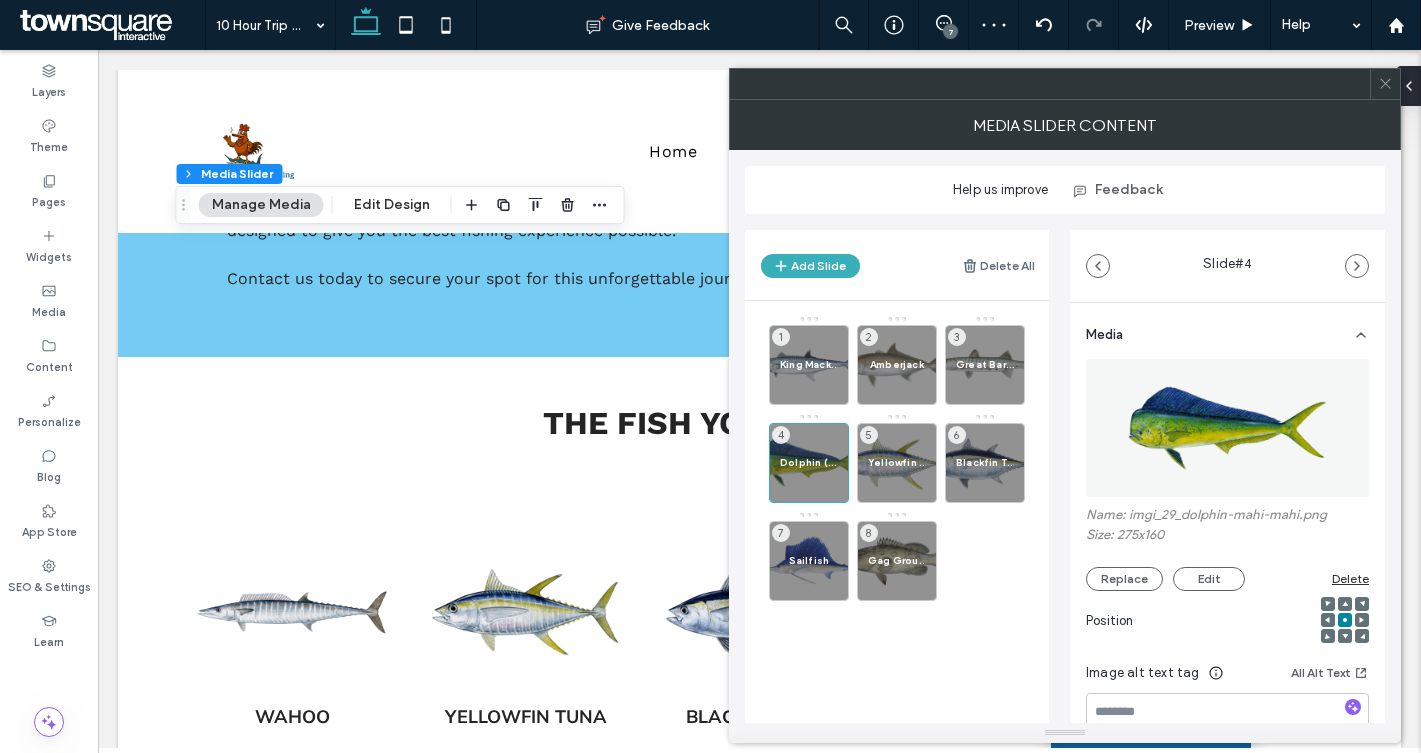 click 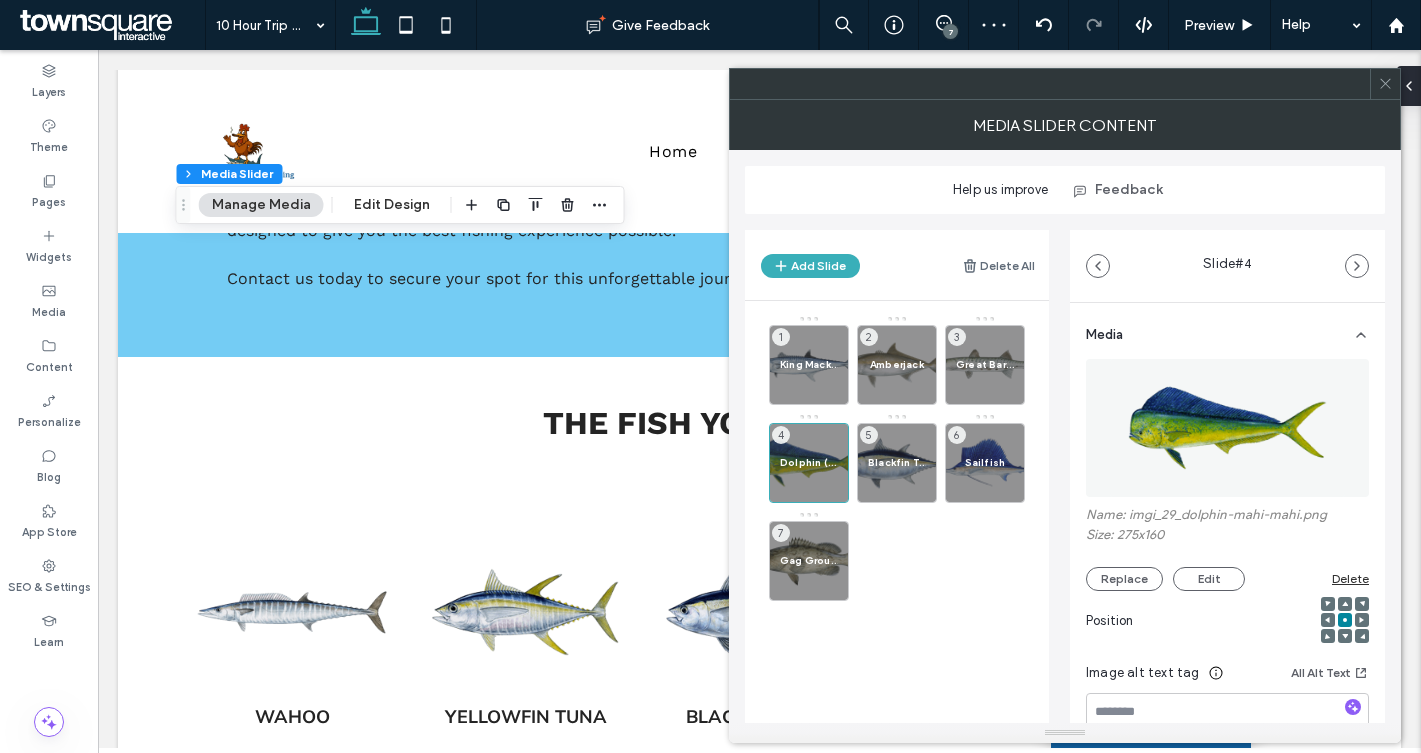 click 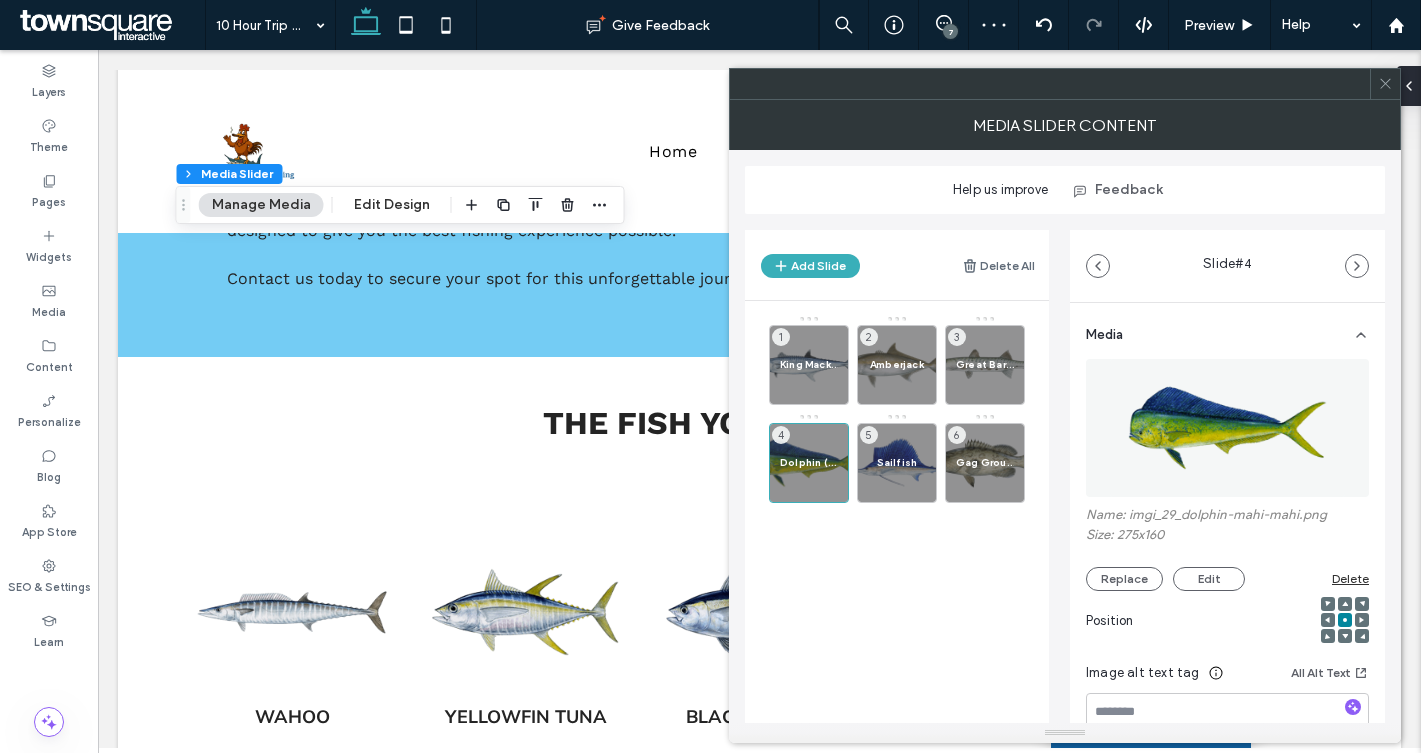 click 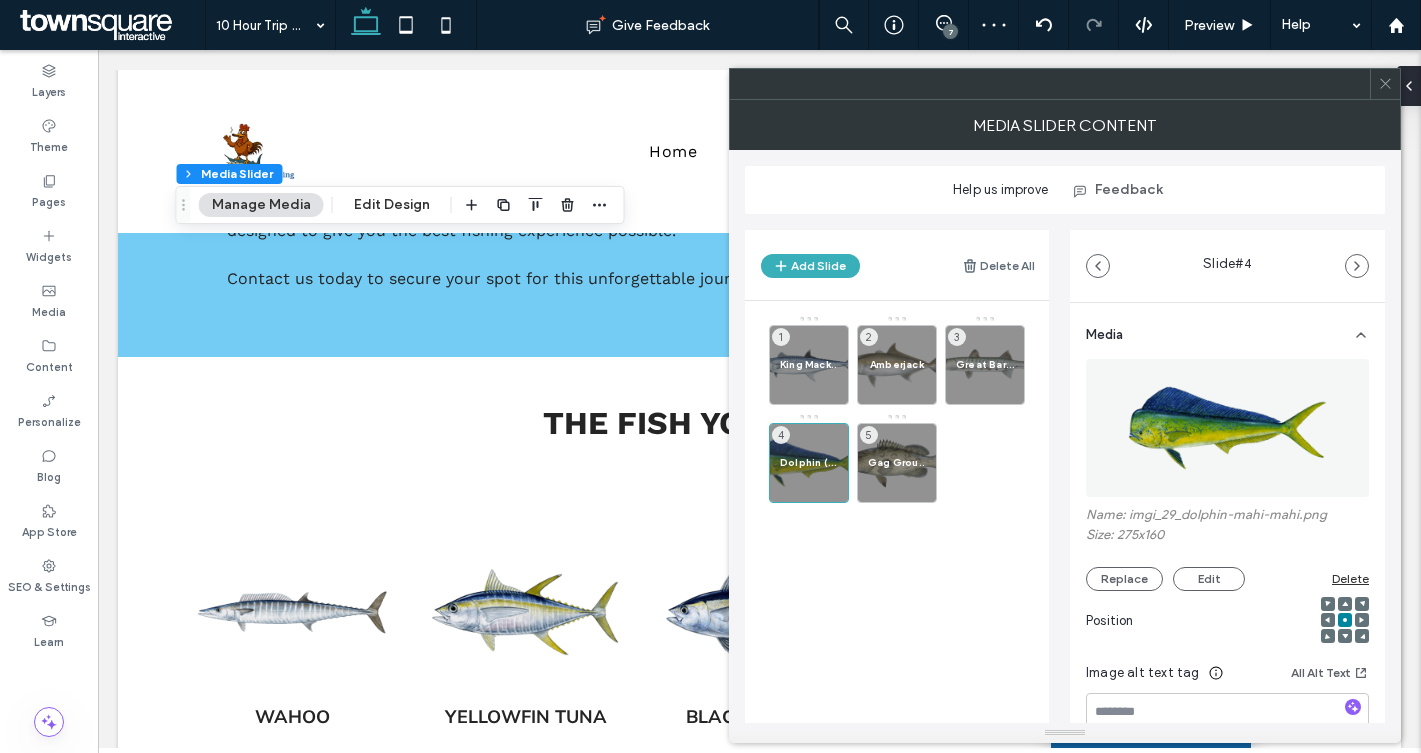 click 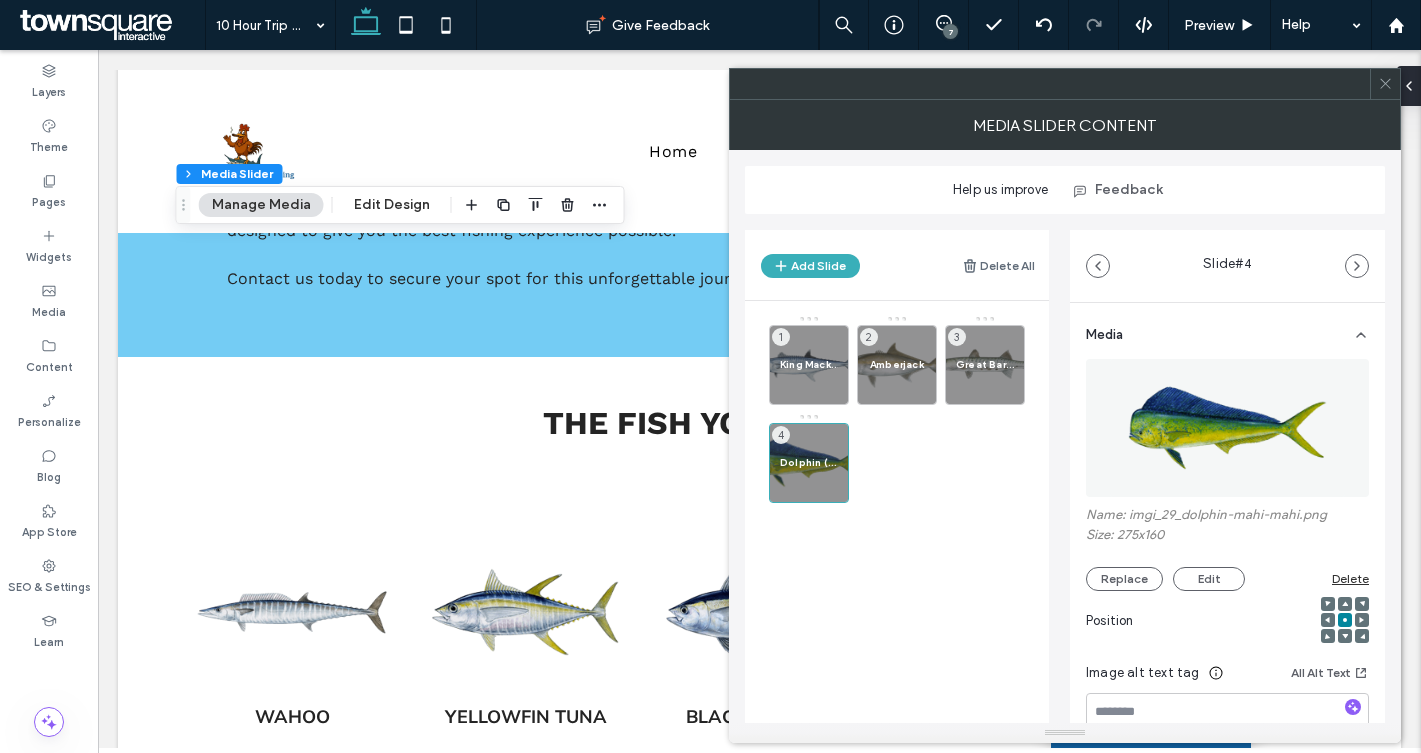 click 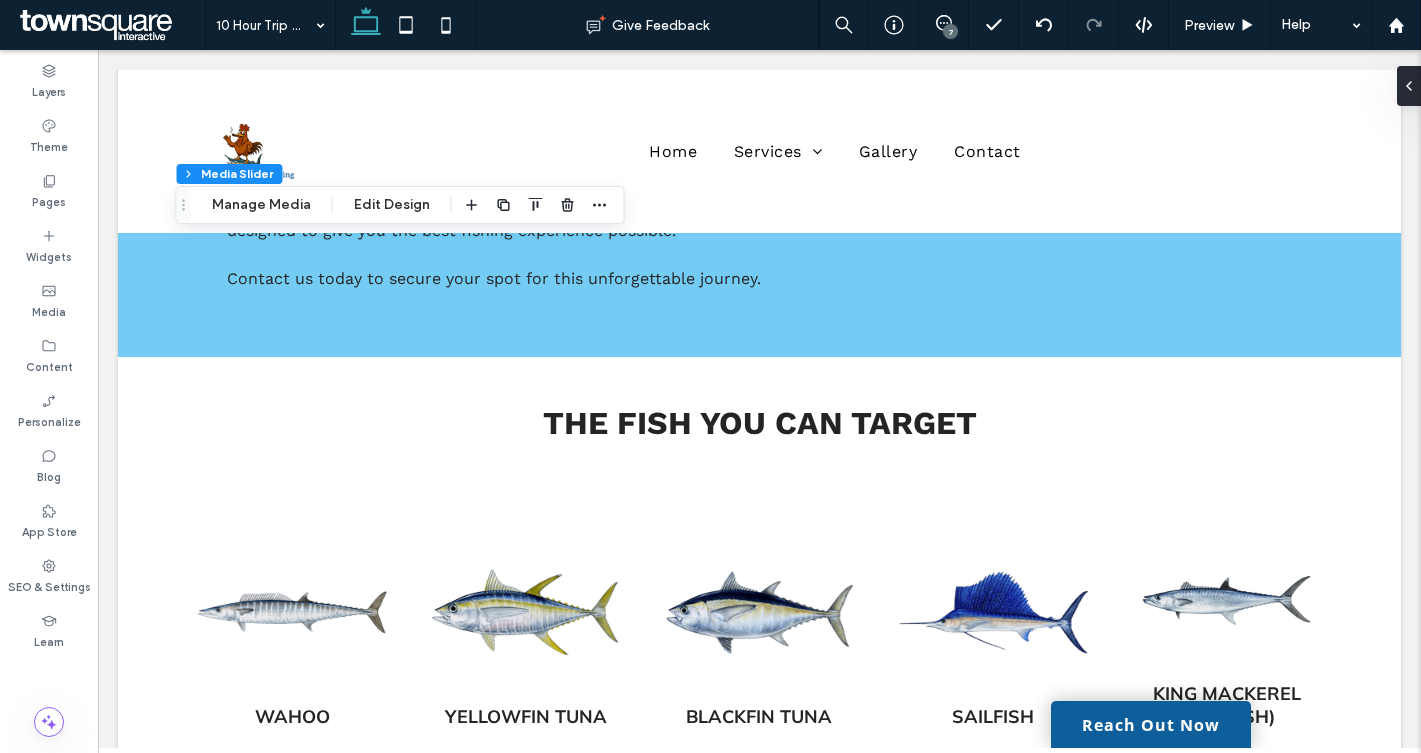 click on "7" at bounding box center [950, 31] 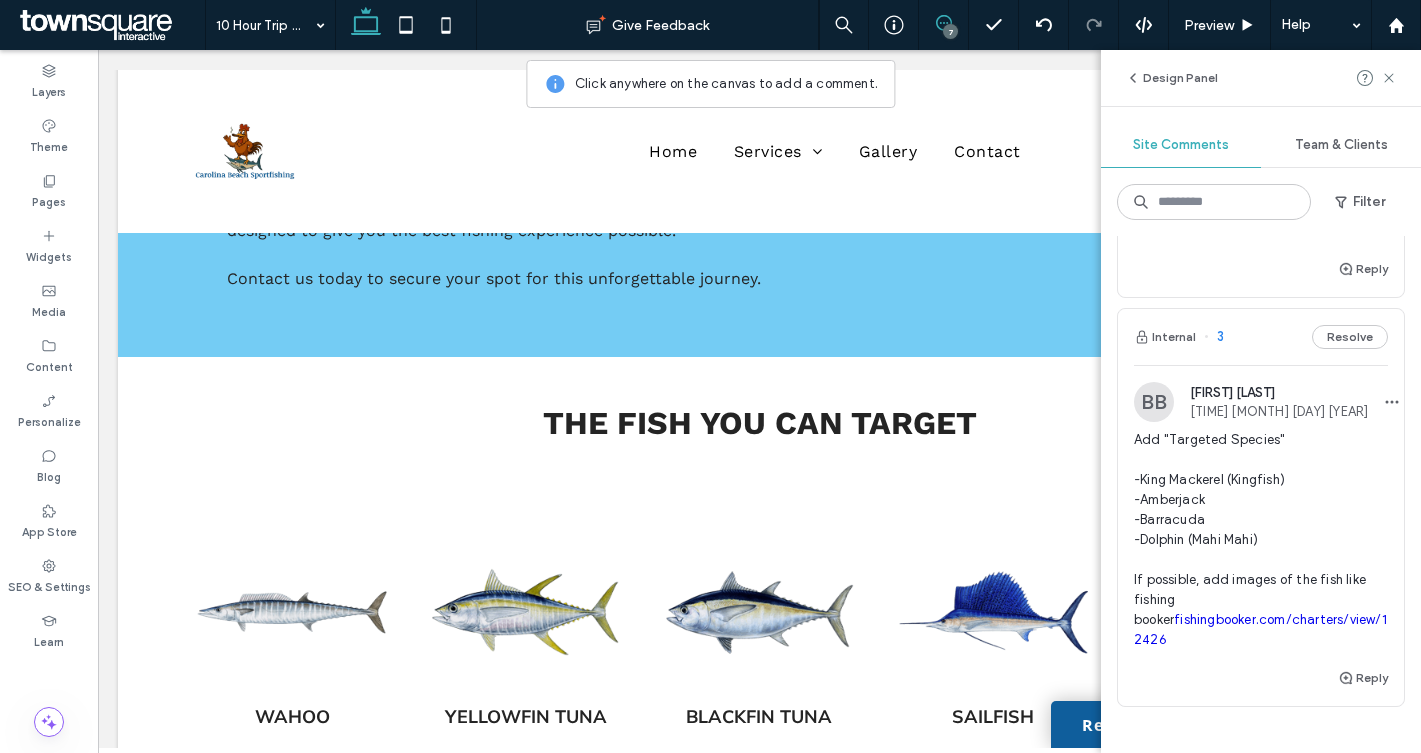scroll, scrollTop: 2133, scrollLeft: 0, axis: vertical 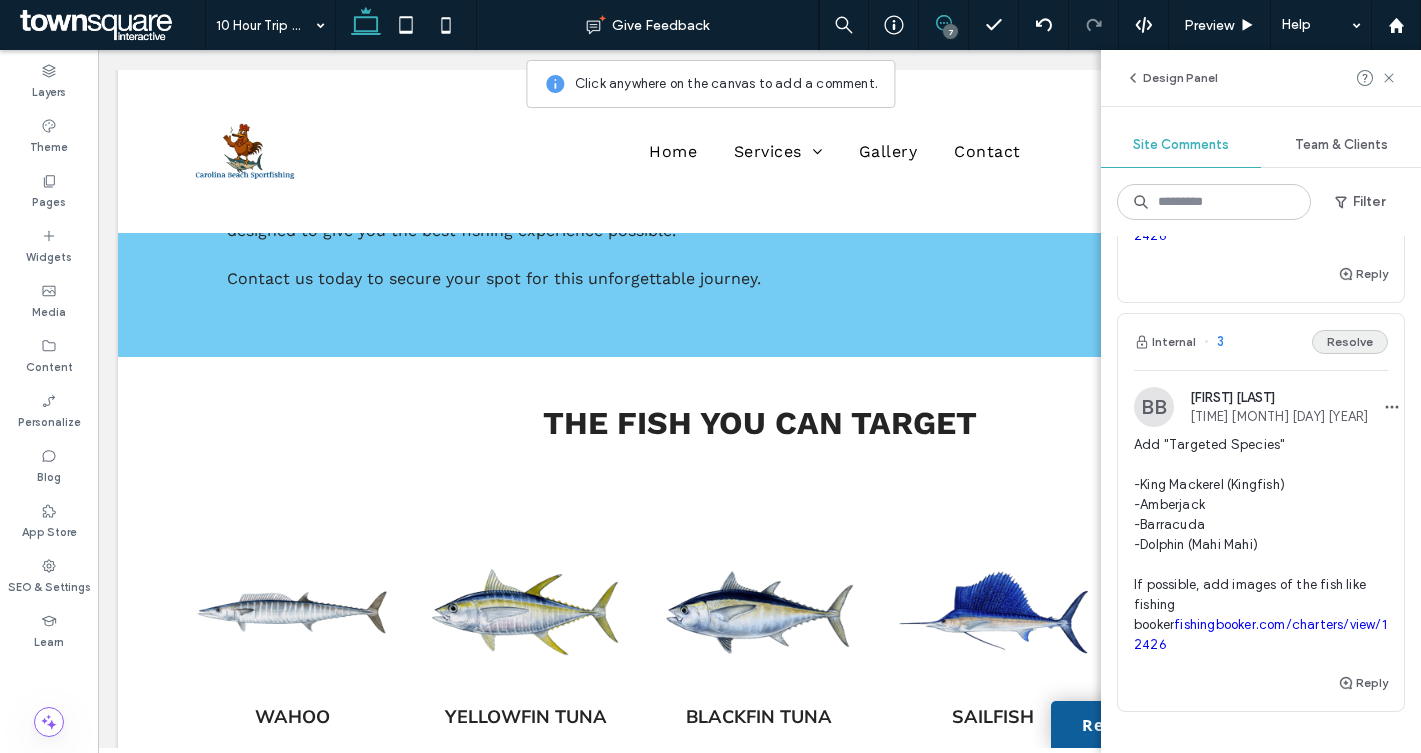 click on "Resolve" at bounding box center (1350, 342) 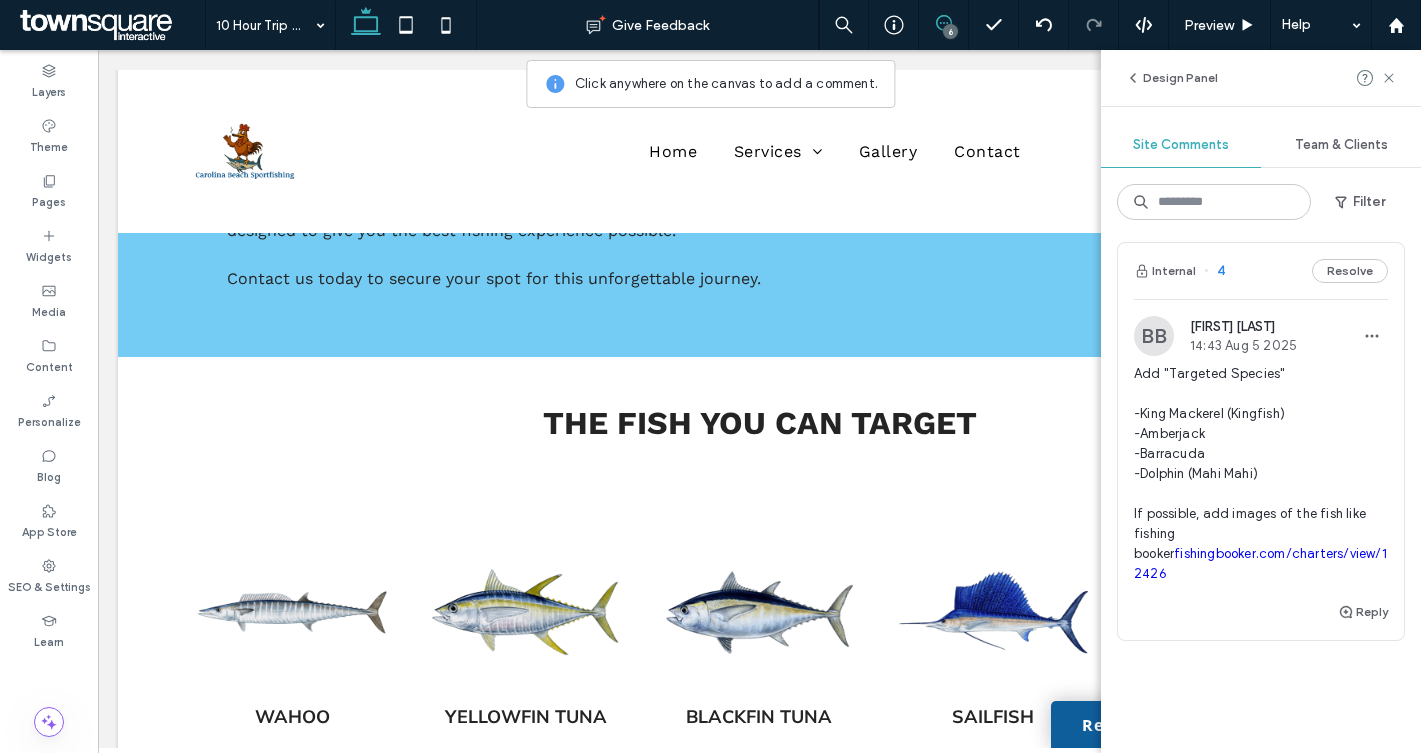 scroll, scrollTop: 1780, scrollLeft: 0, axis: vertical 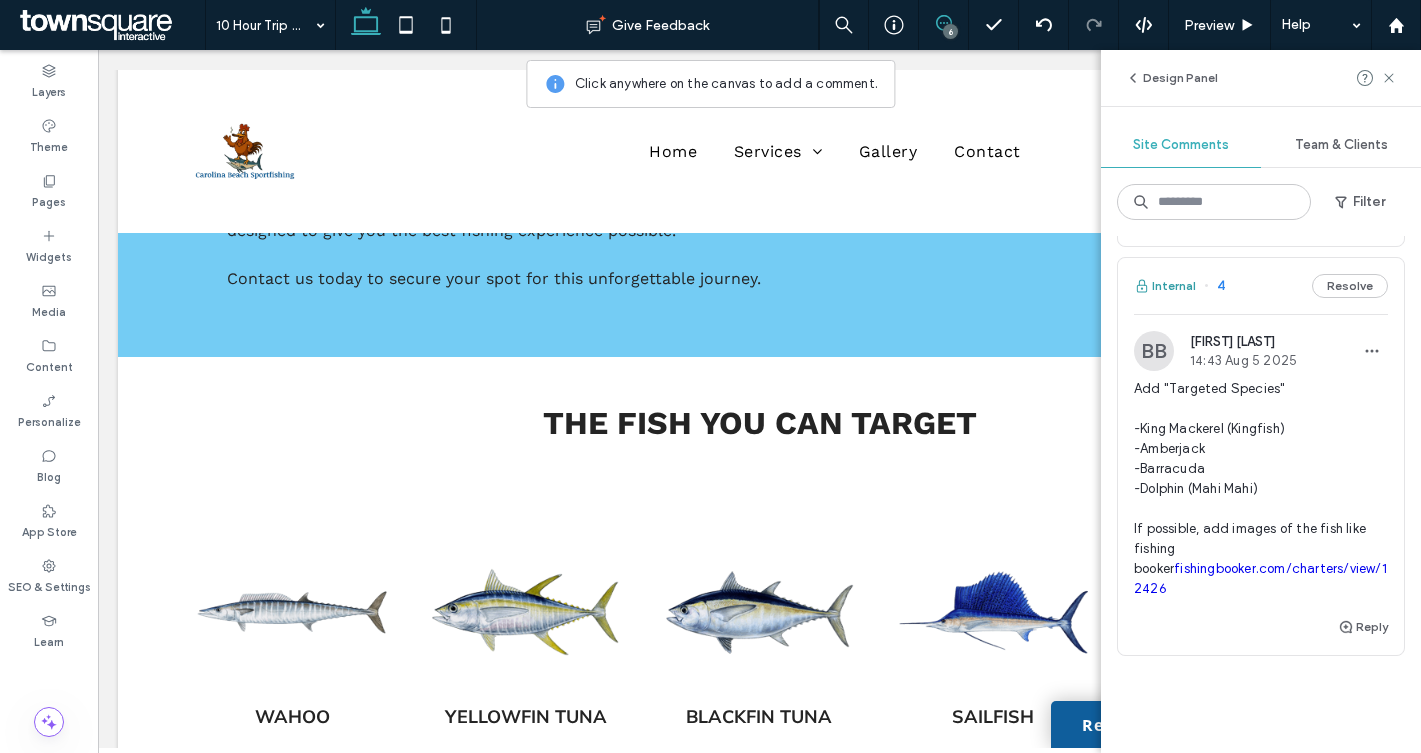 click on "Internal" at bounding box center (1165, 286) 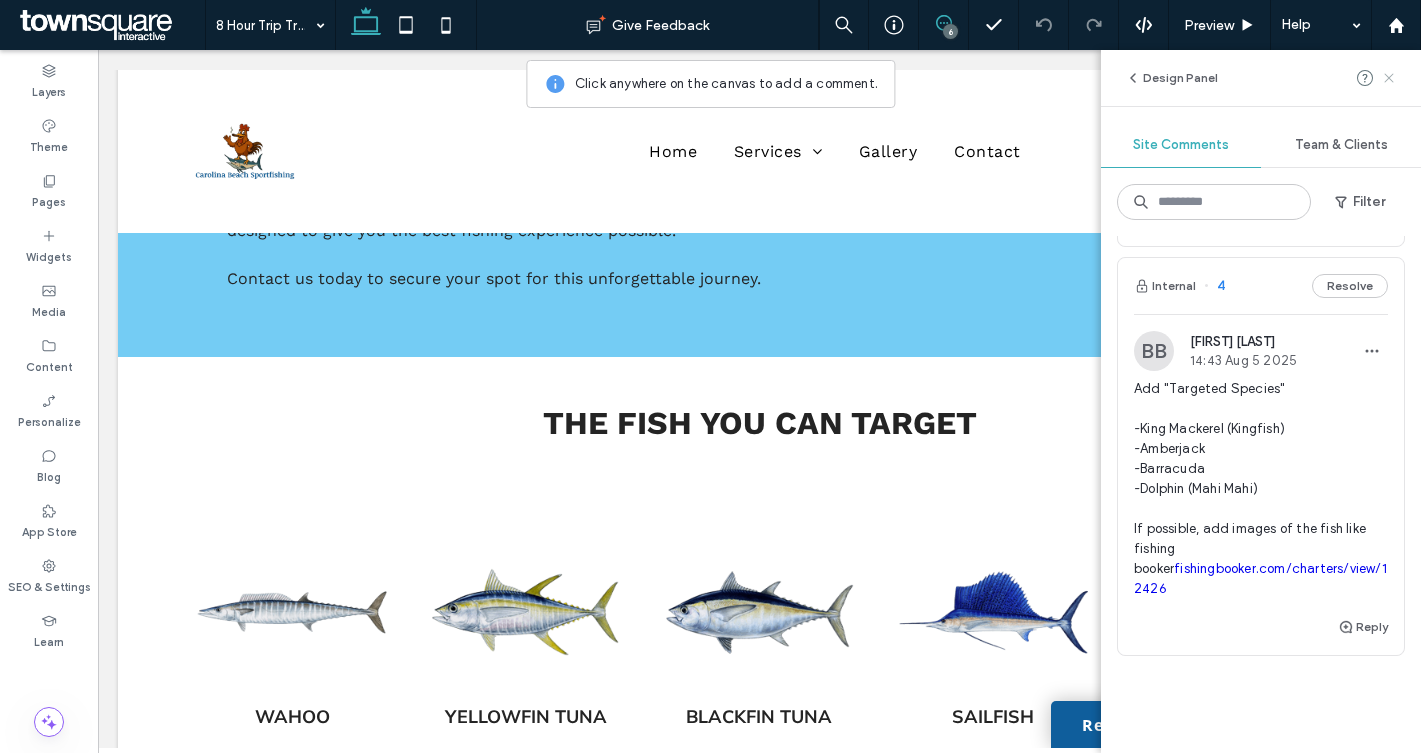 click 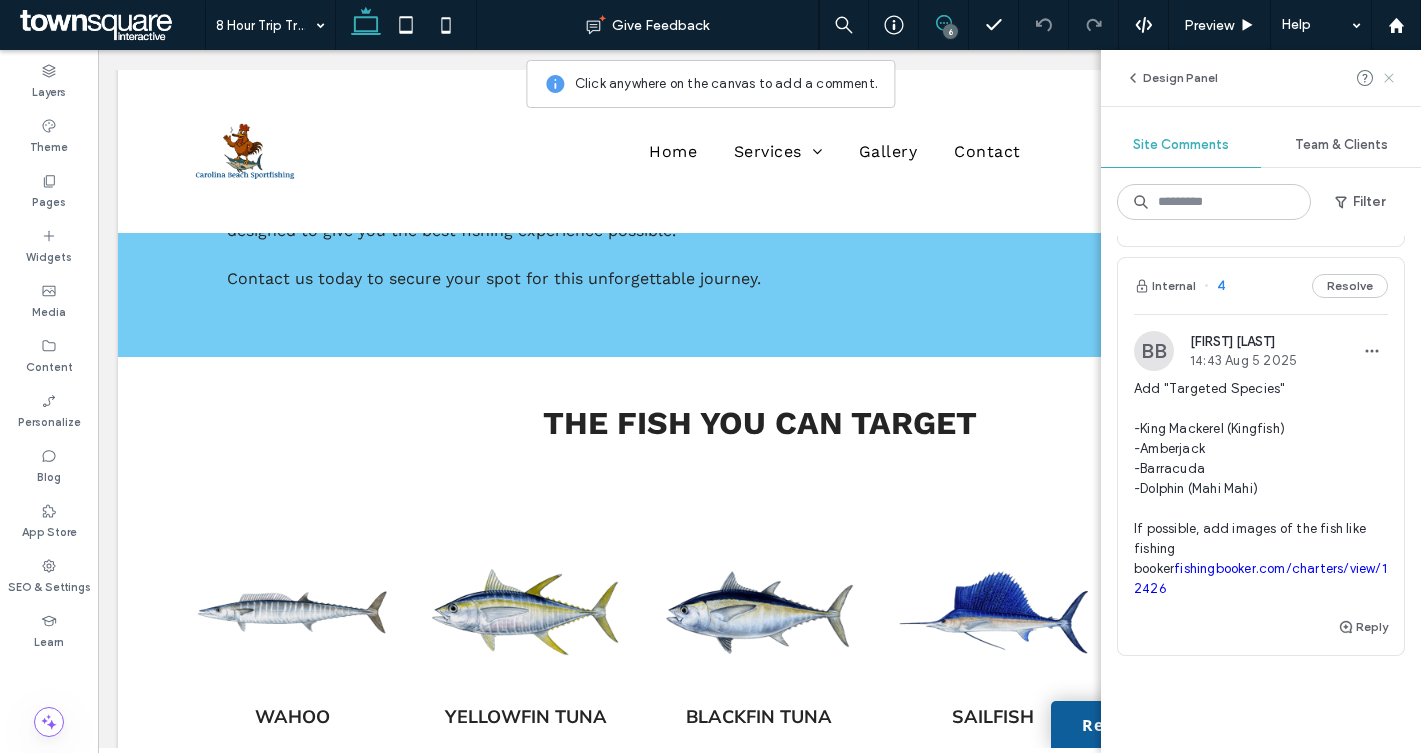scroll, scrollTop: 0, scrollLeft: 0, axis: both 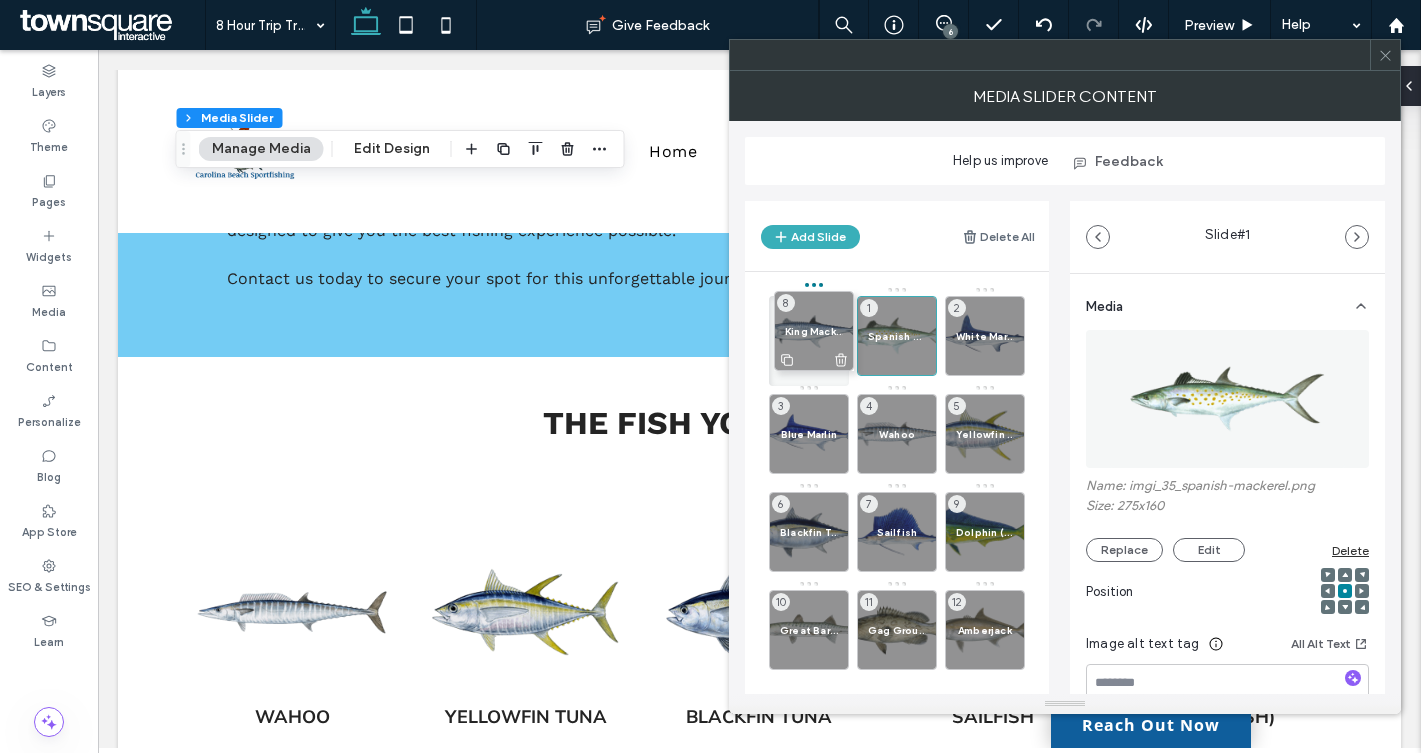 drag, startPoint x: 893, startPoint y: 539, endPoint x: 810, endPoint y: 338, distance: 217.46265 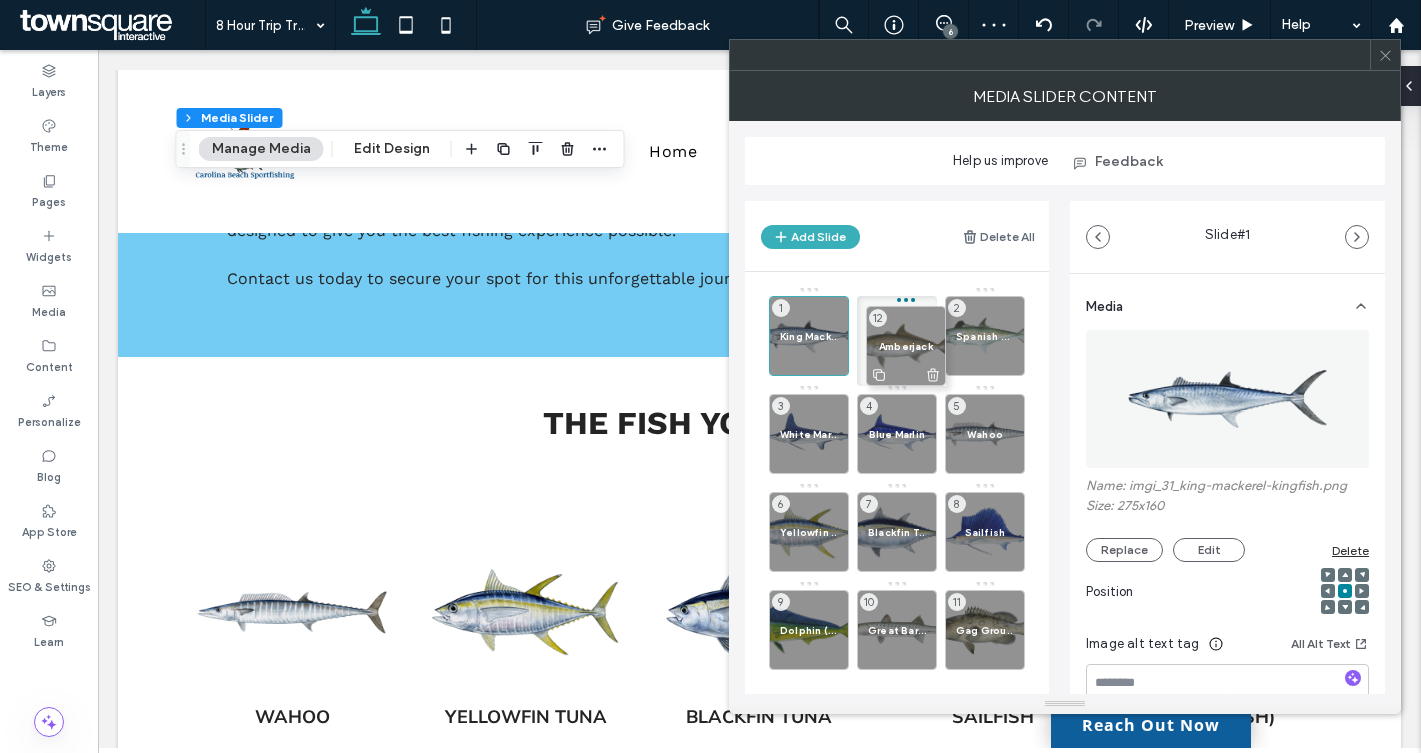 drag, startPoint x: 995, startPoint y: 642, endPoint x: 914, endPoint y: 357, distance: 296.28702 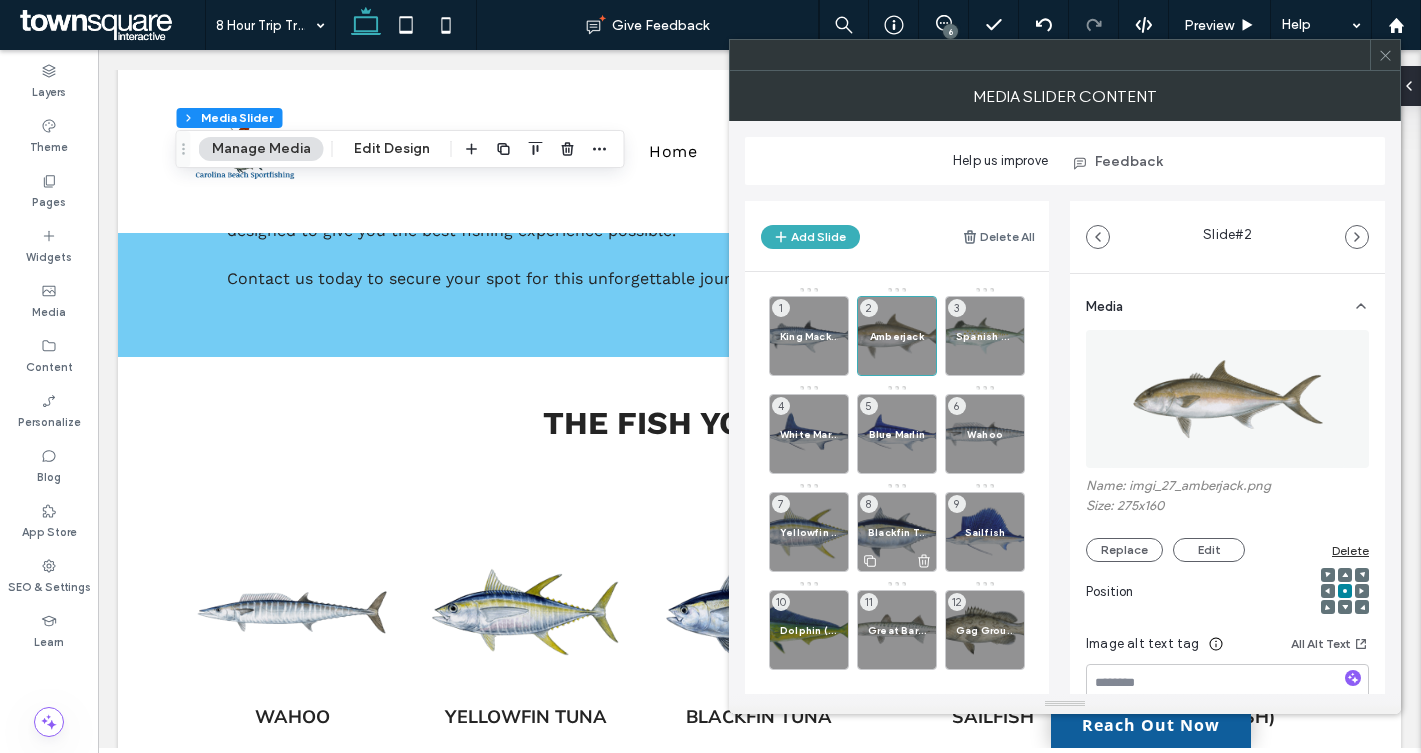 scroll, scrollTop: 11, scrollLeft: 0, axis: vertical 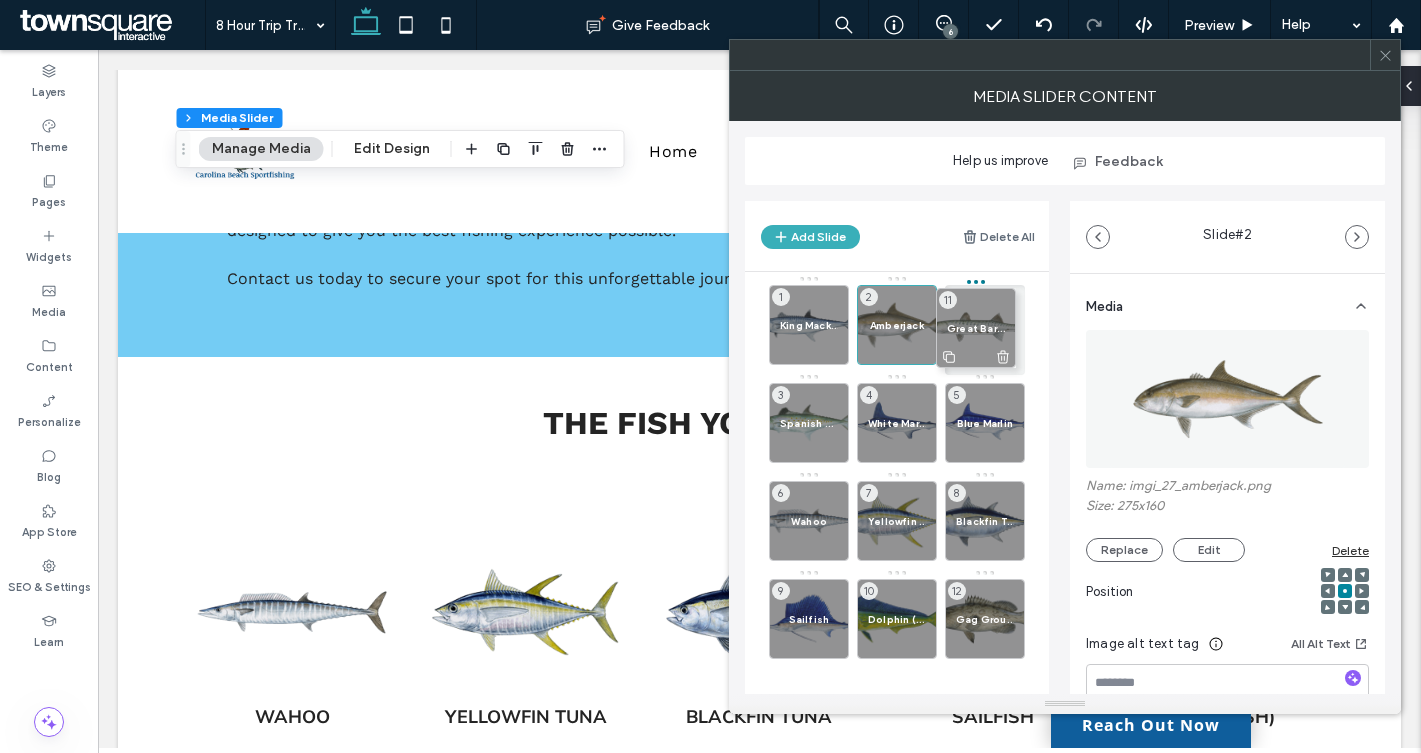 drag, startPoint x: 899, startPoint y: 611, endPoint x: 978, endPoint y: 320, distance: 301.53275 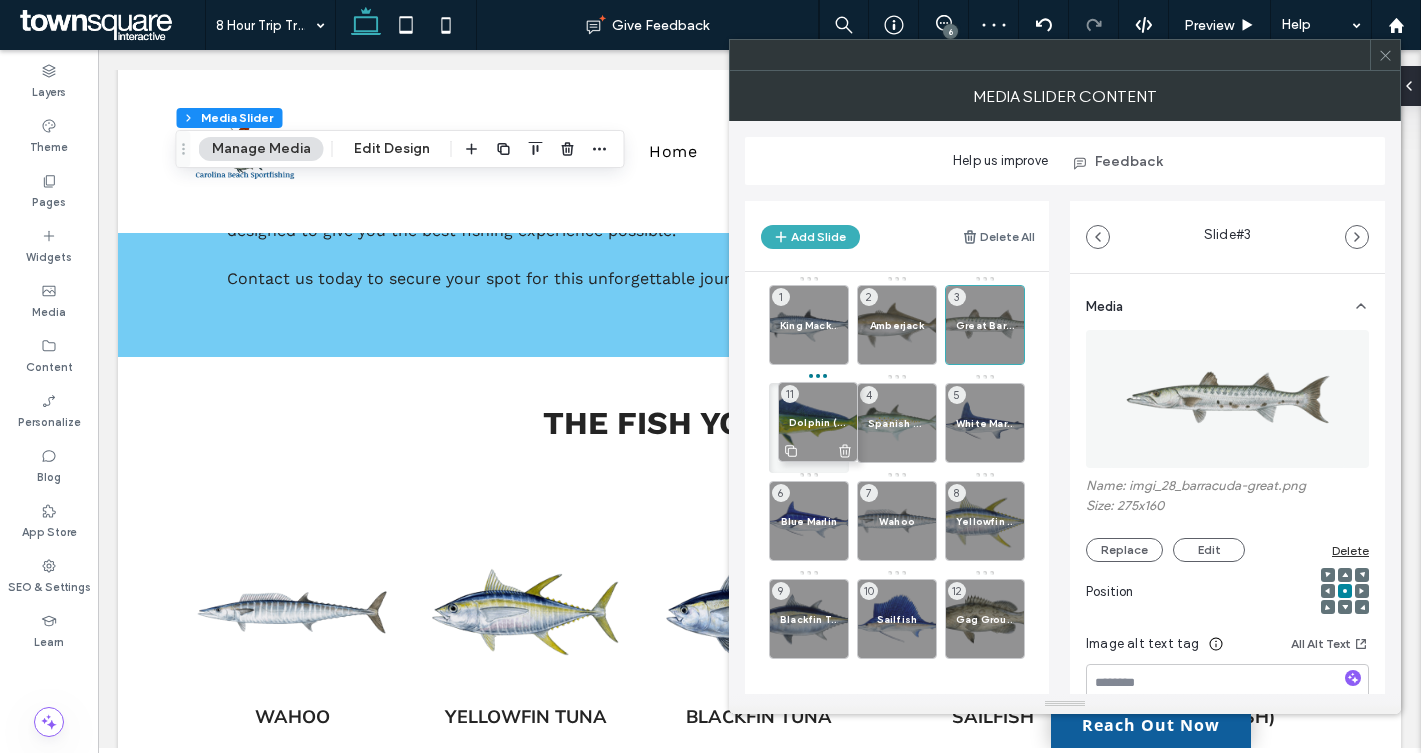 drag, startPoint x: 903, startPoint y: 610, endPoint x: 824, endPoint y: 413, distance: 212.24985 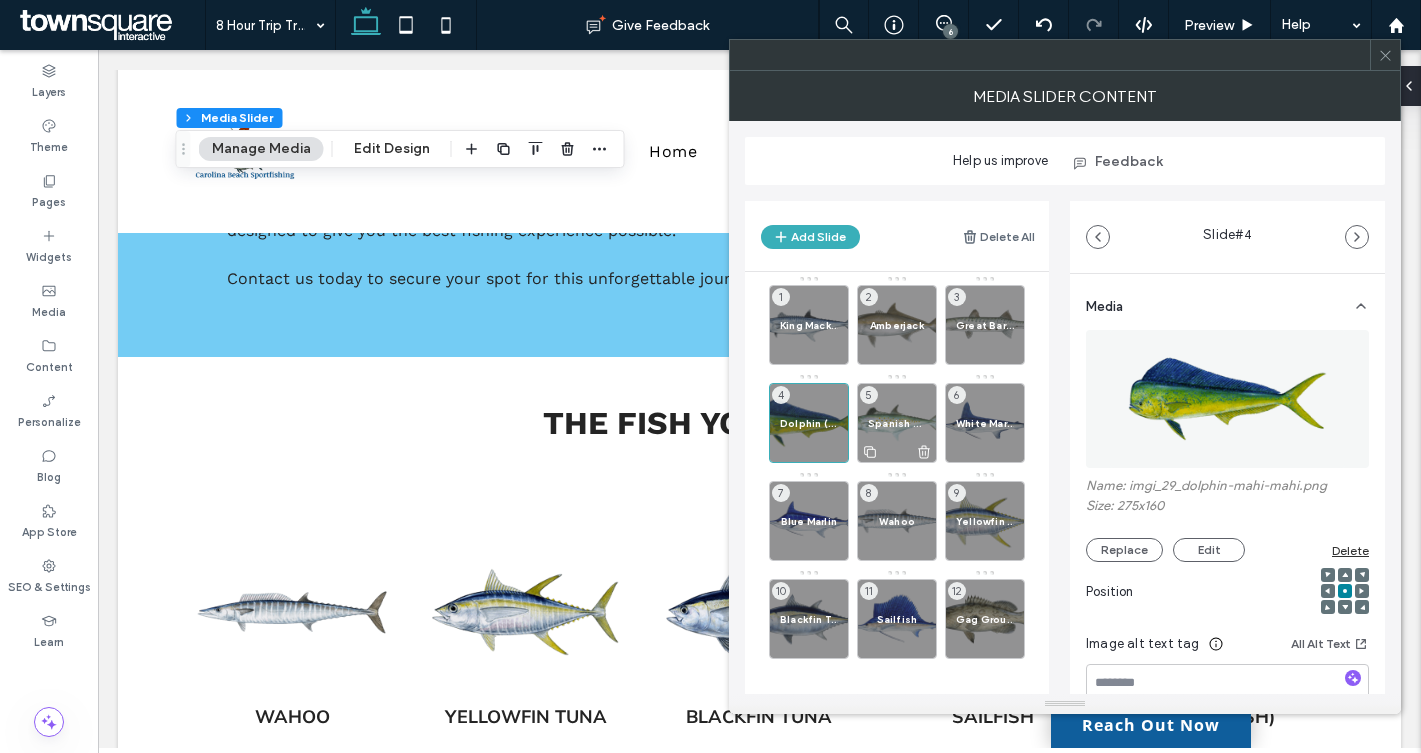 click 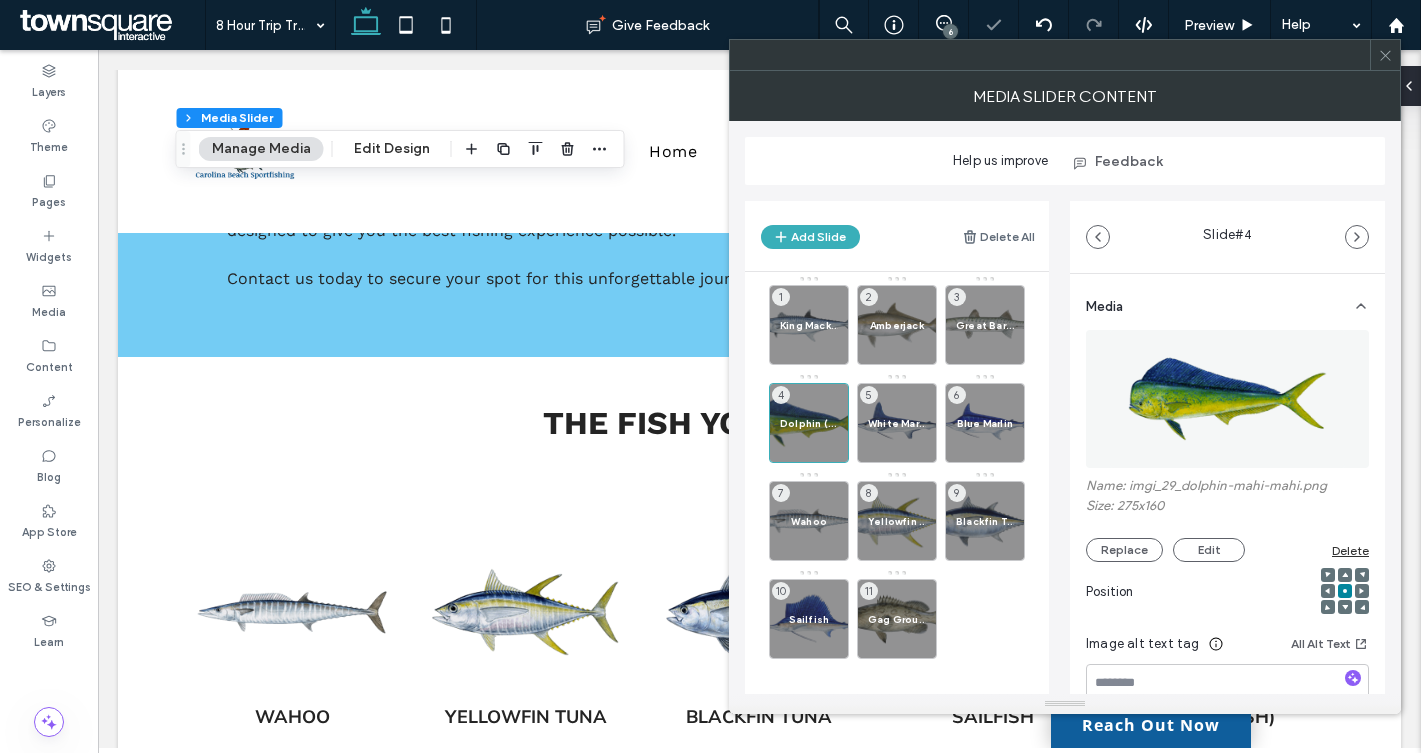 click 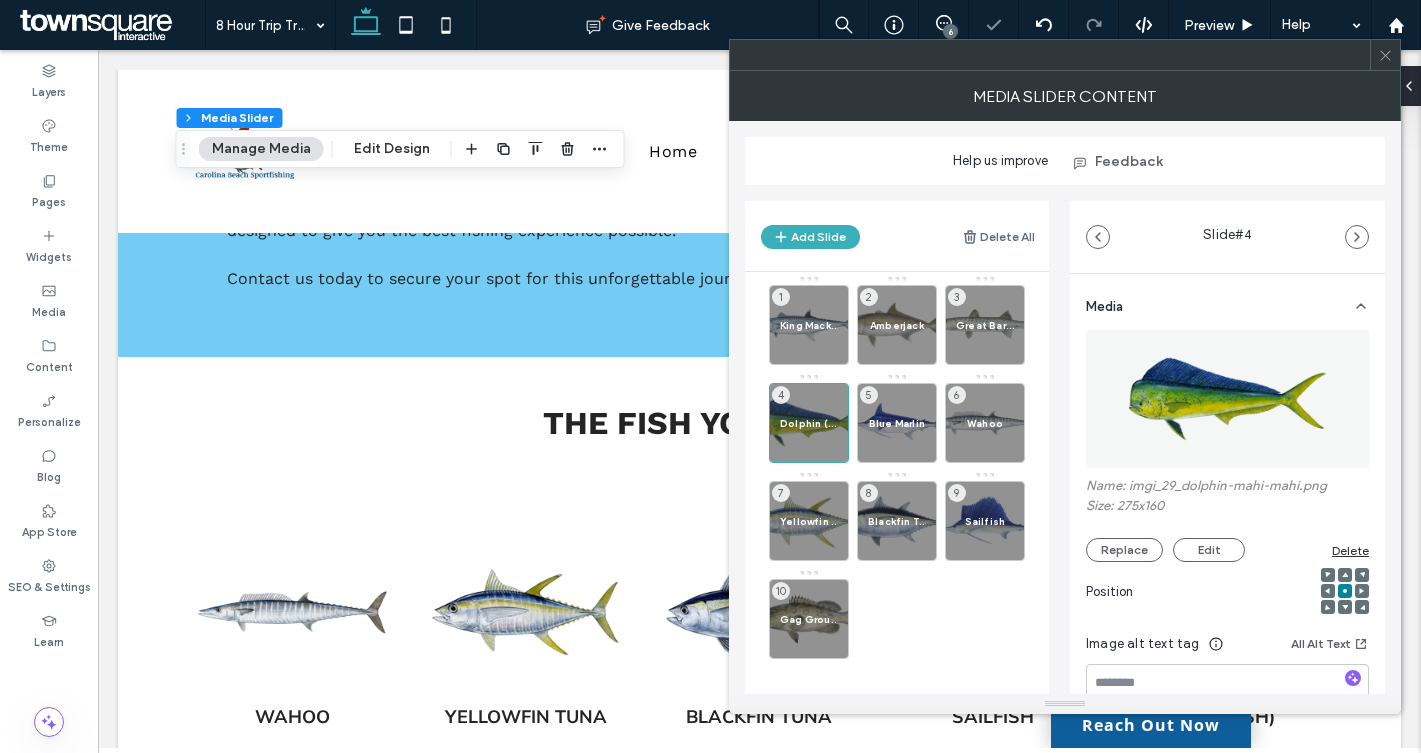 click 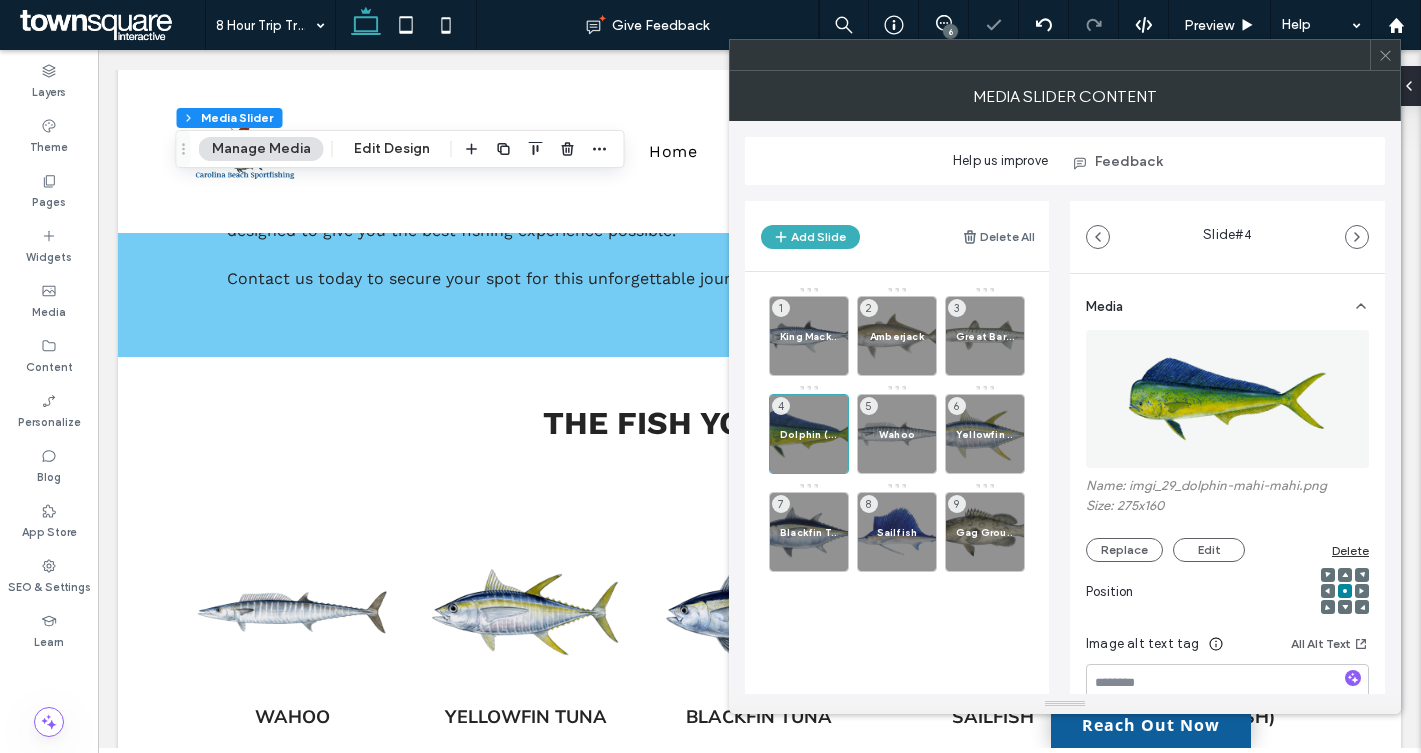 scroll, scrollTop: 0, scrollLeft: 0, axis: both 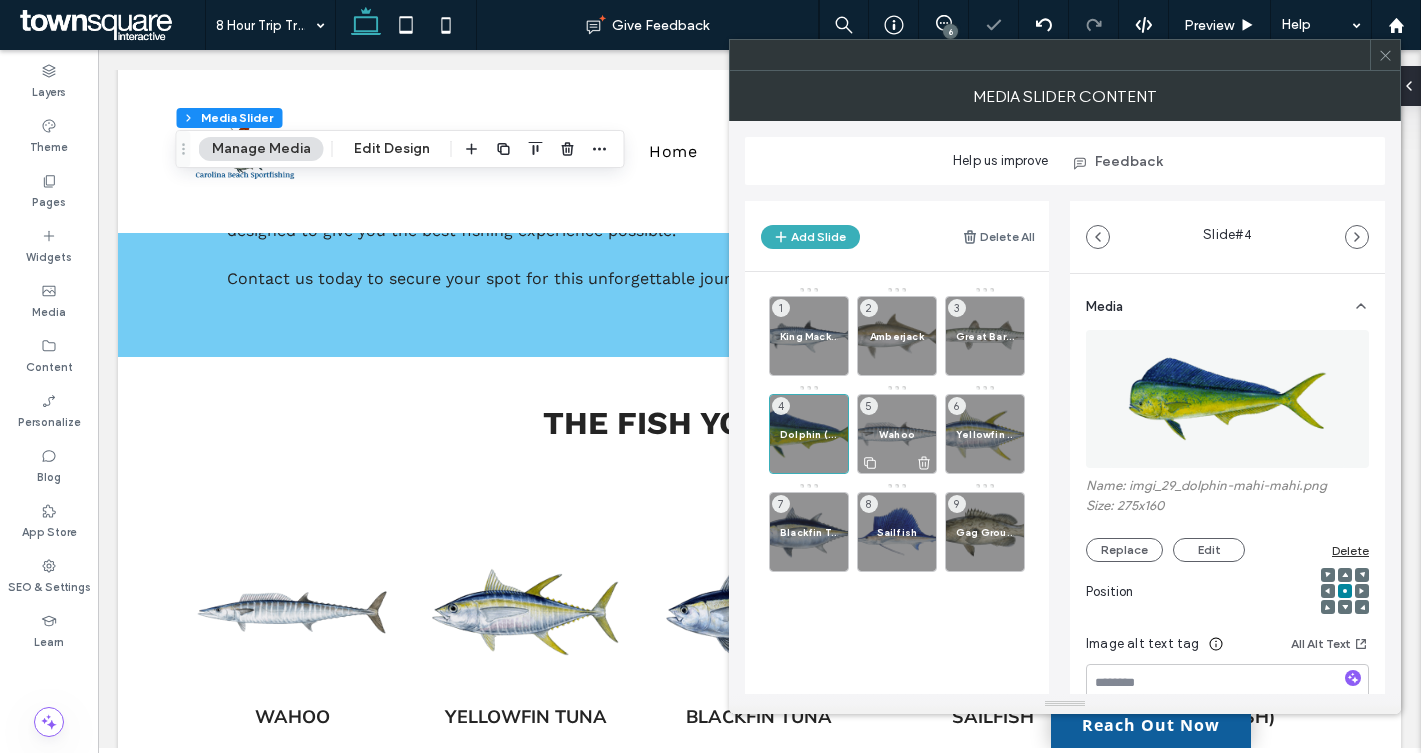 click 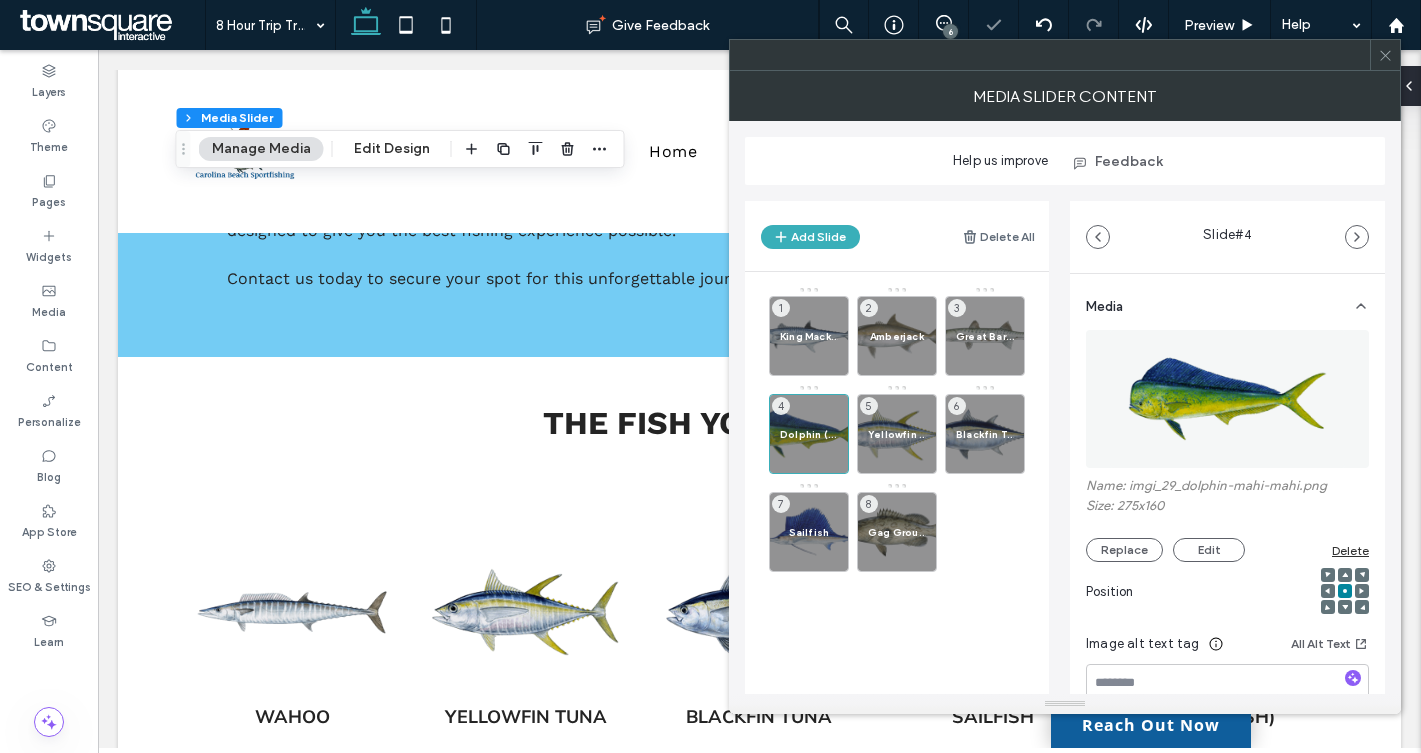 click 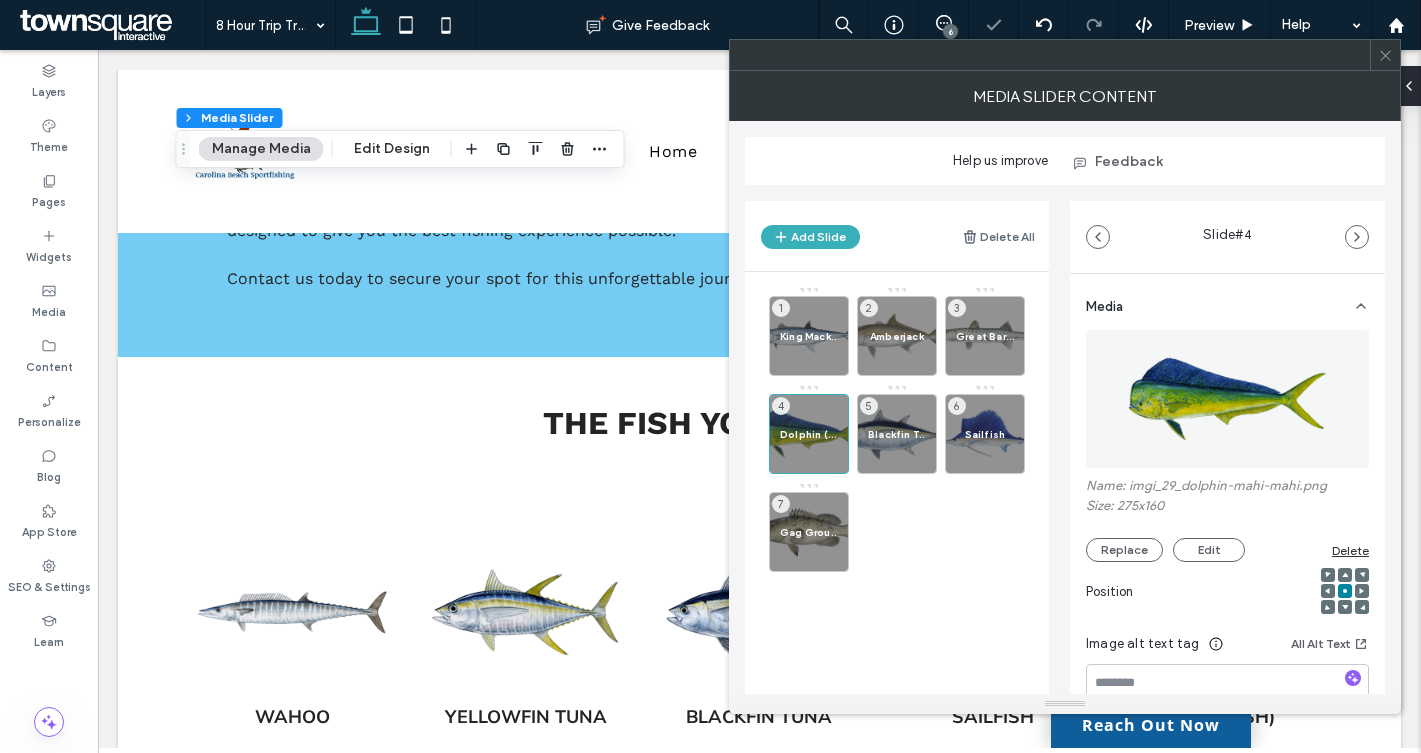 click 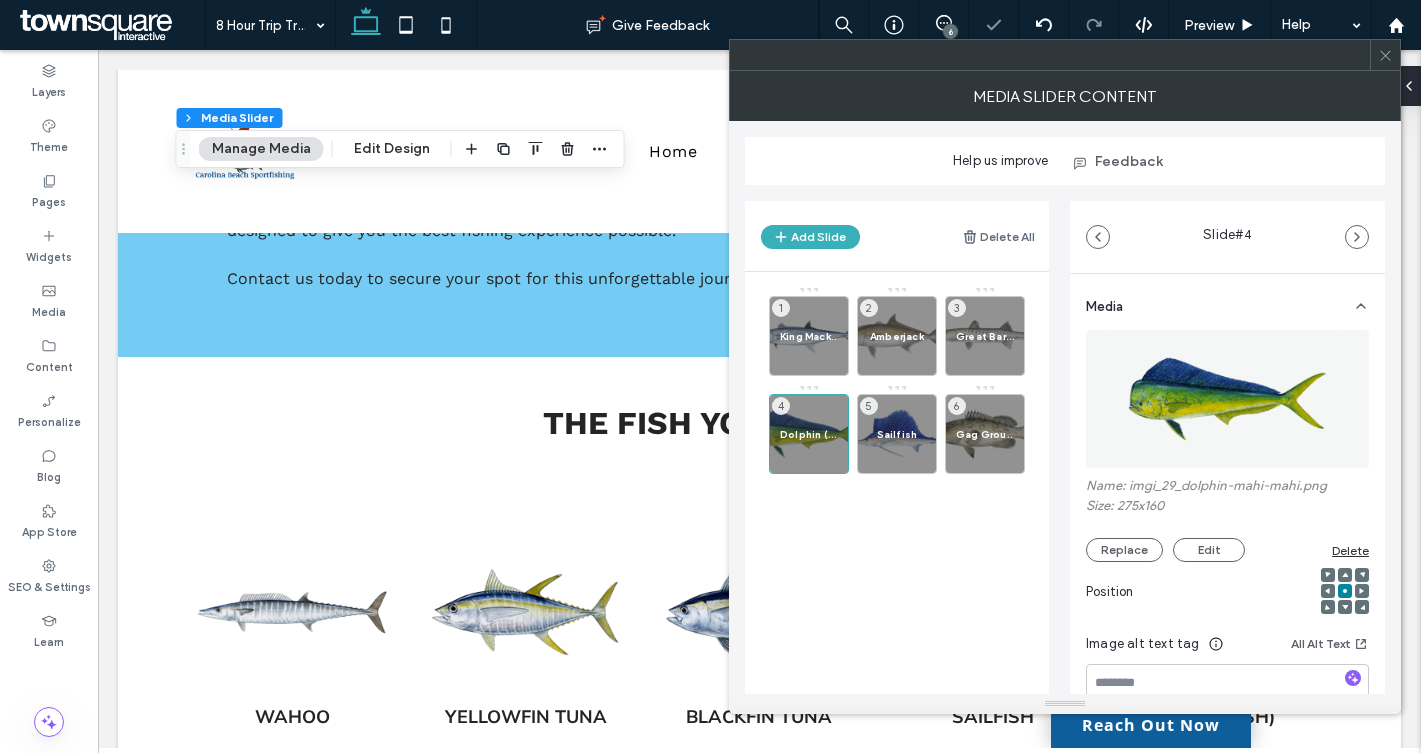 click 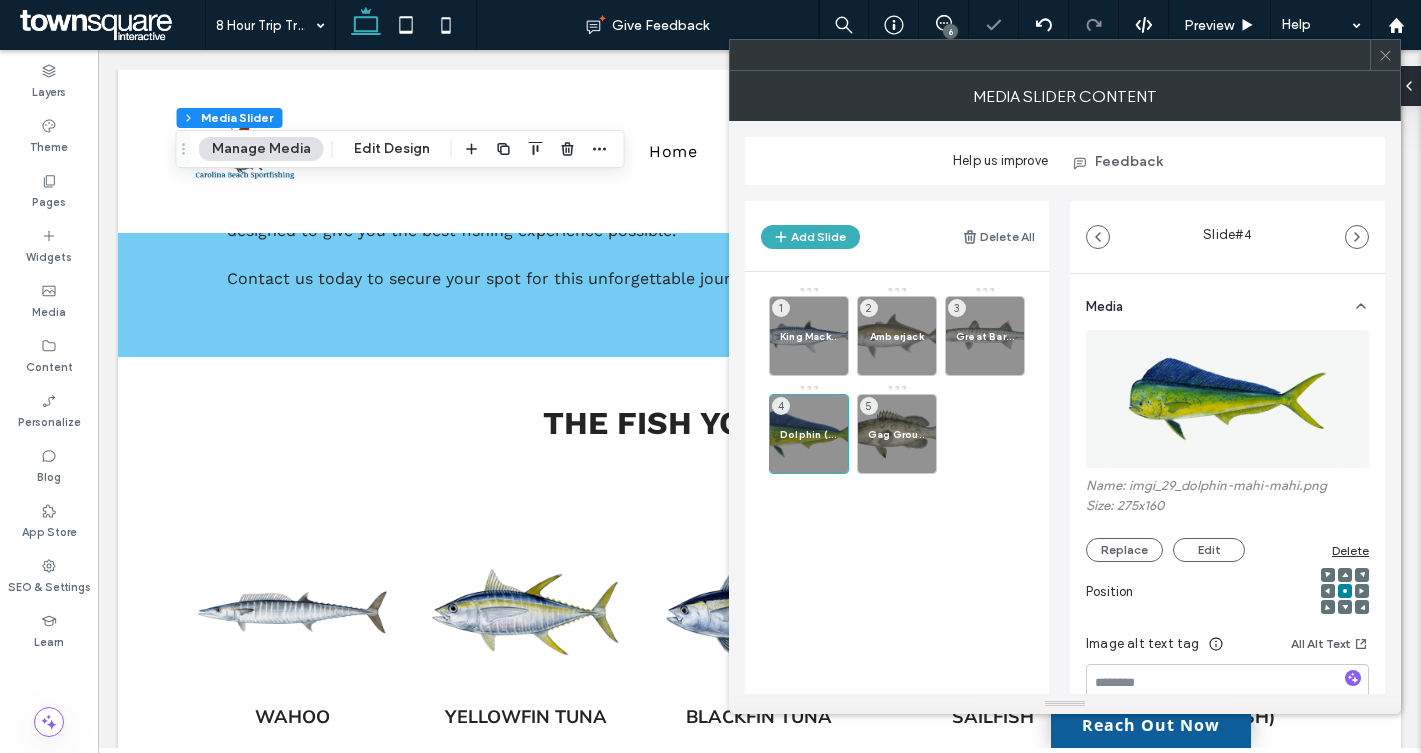 click 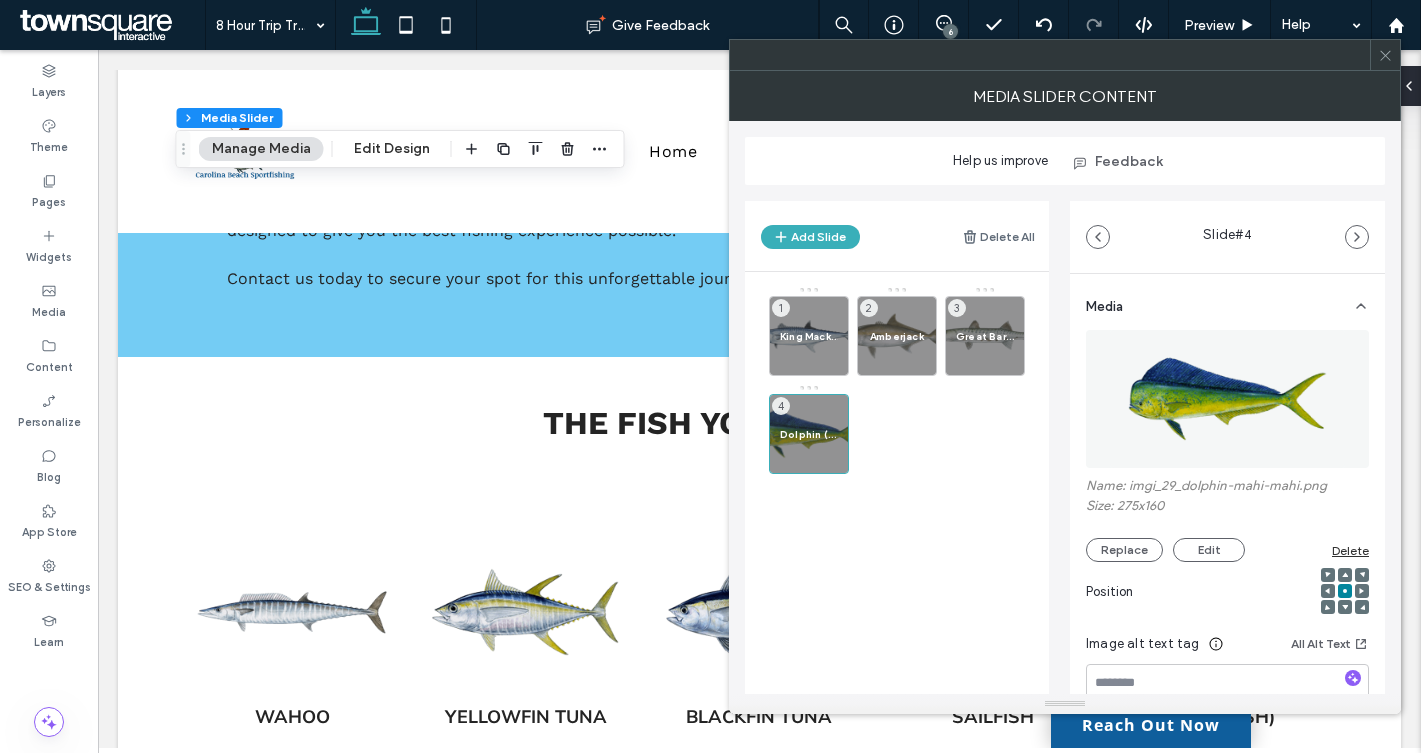 click 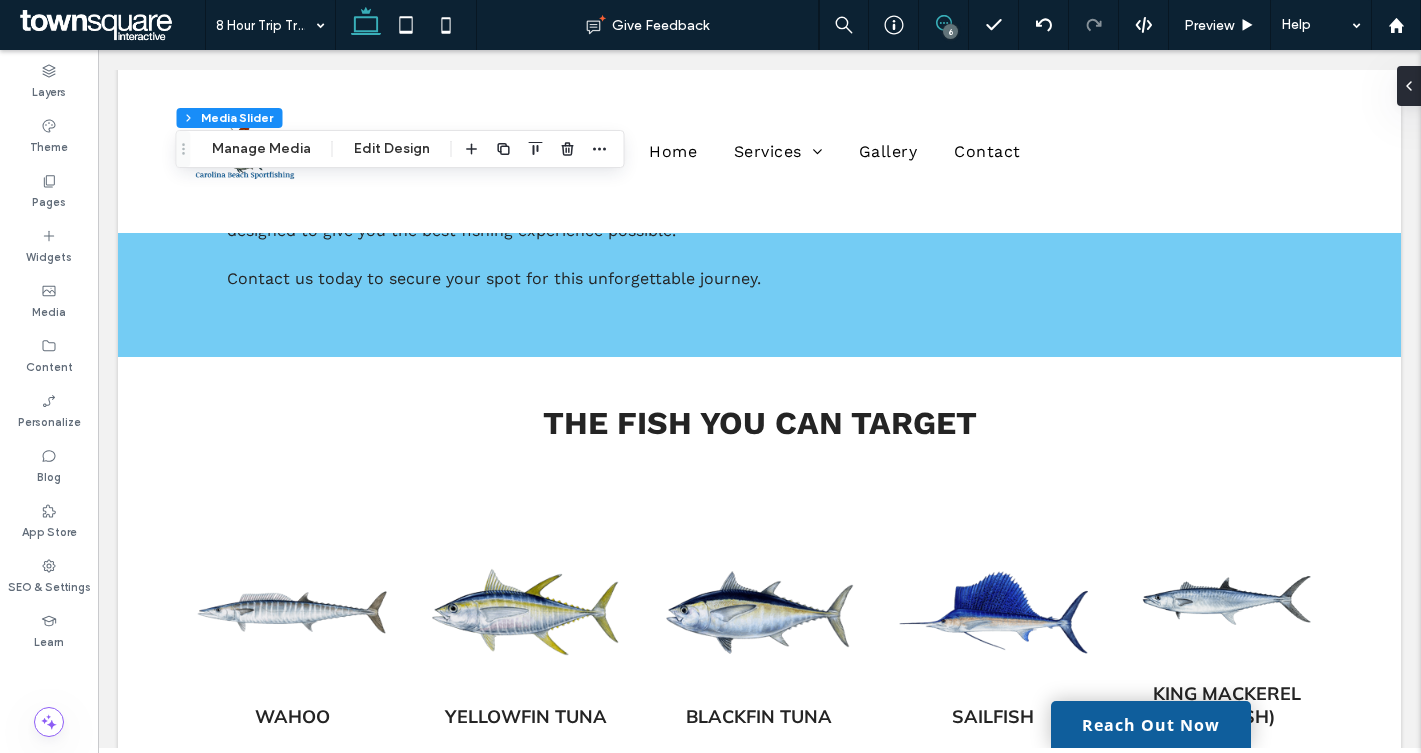 click 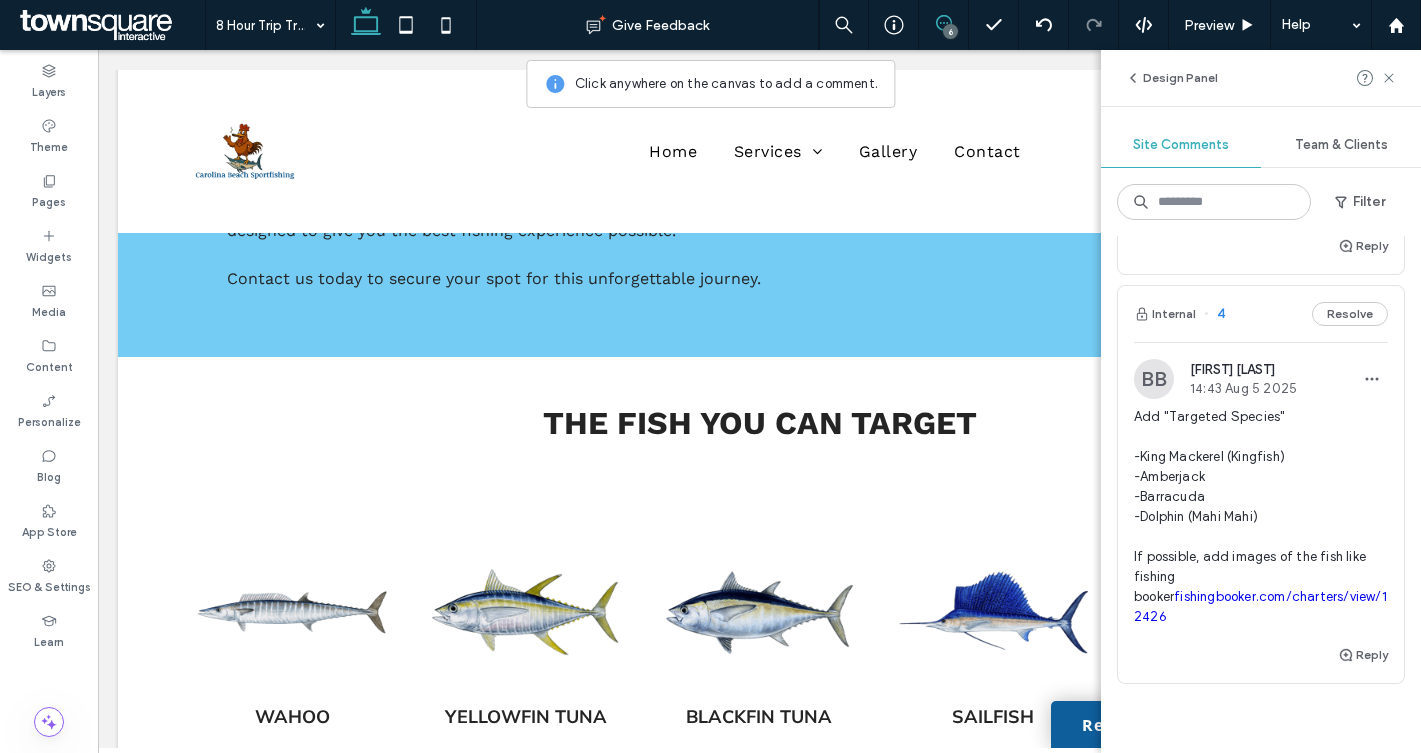 scroll, scrollTop: 1749, scrollLeft: 0, axis: vertical 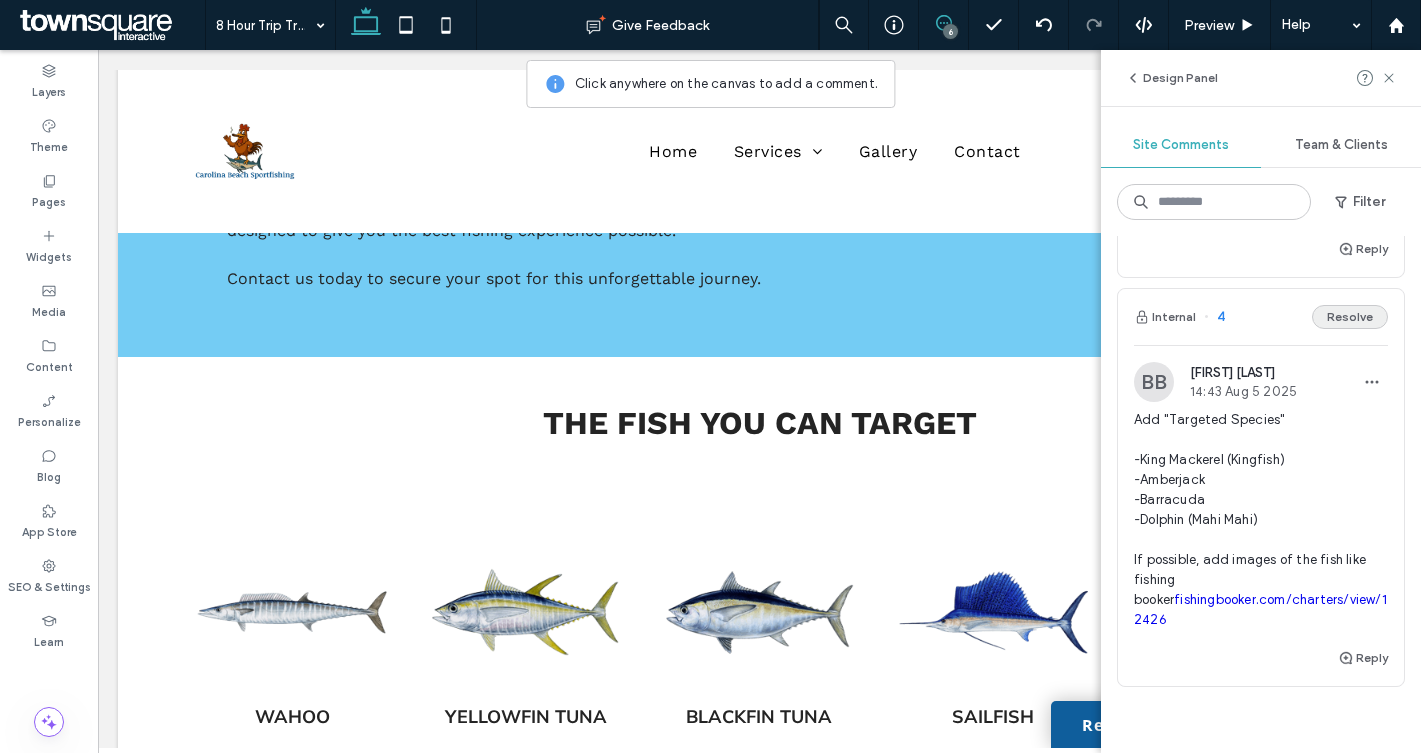 click on "Resolve" at bounding box center [1350, 317] 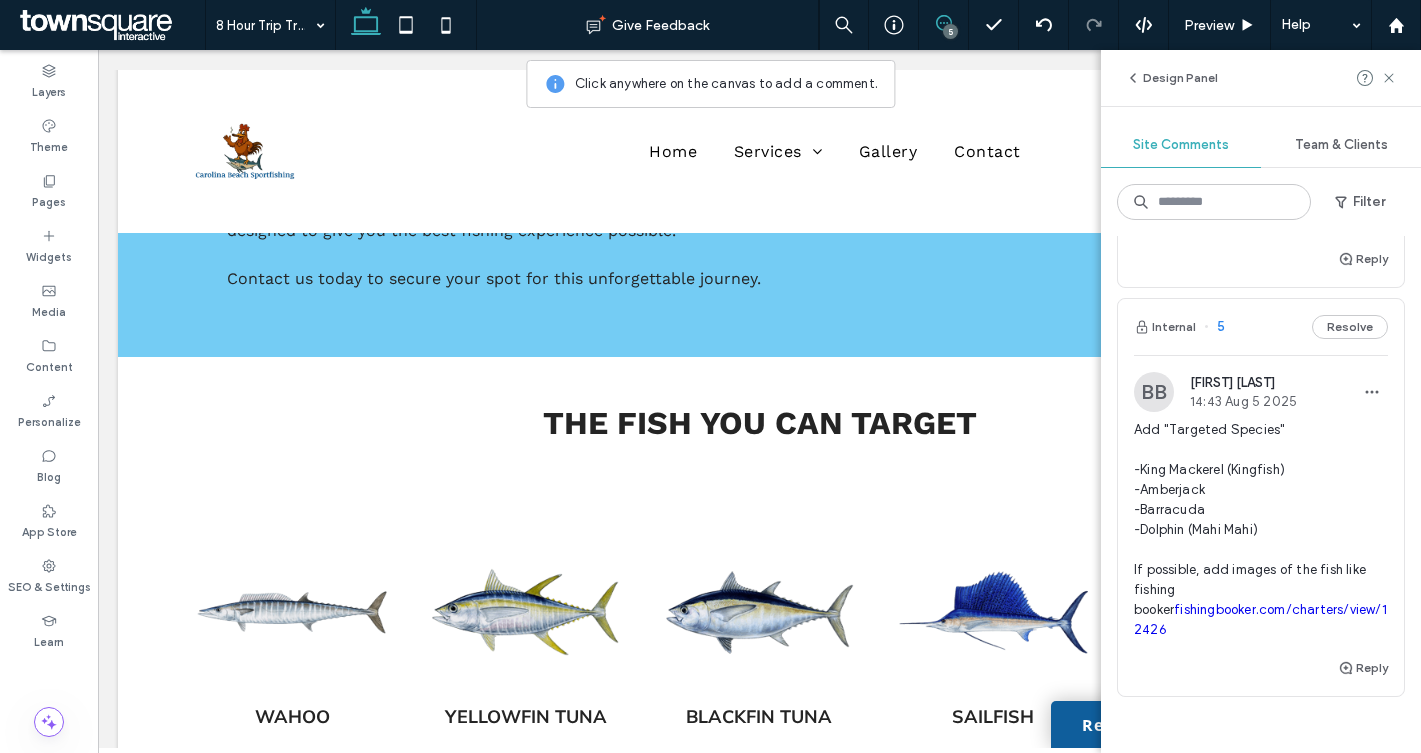 scroll, scrollTop: 1340, scrollLeft: 0, axis: vertical 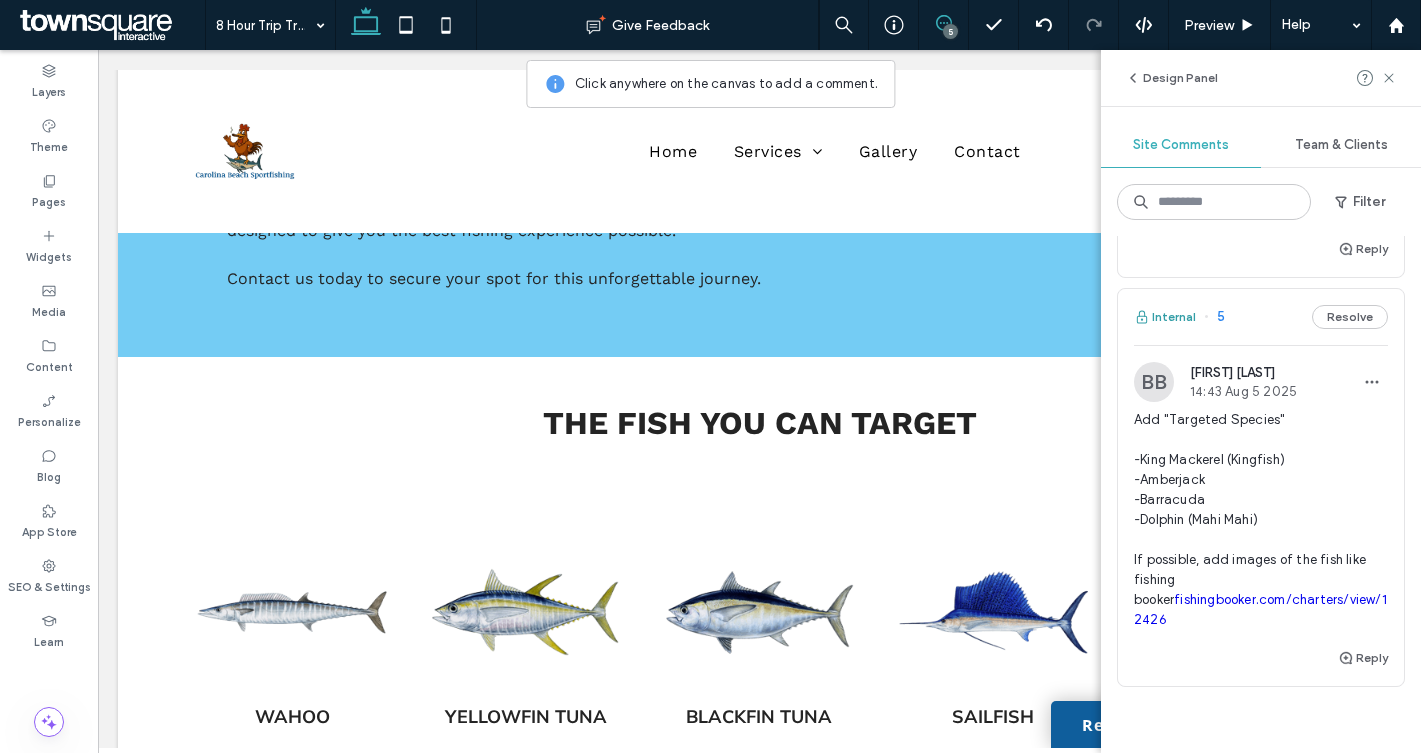 click on "Internal" at bounding box center [1165, 317] 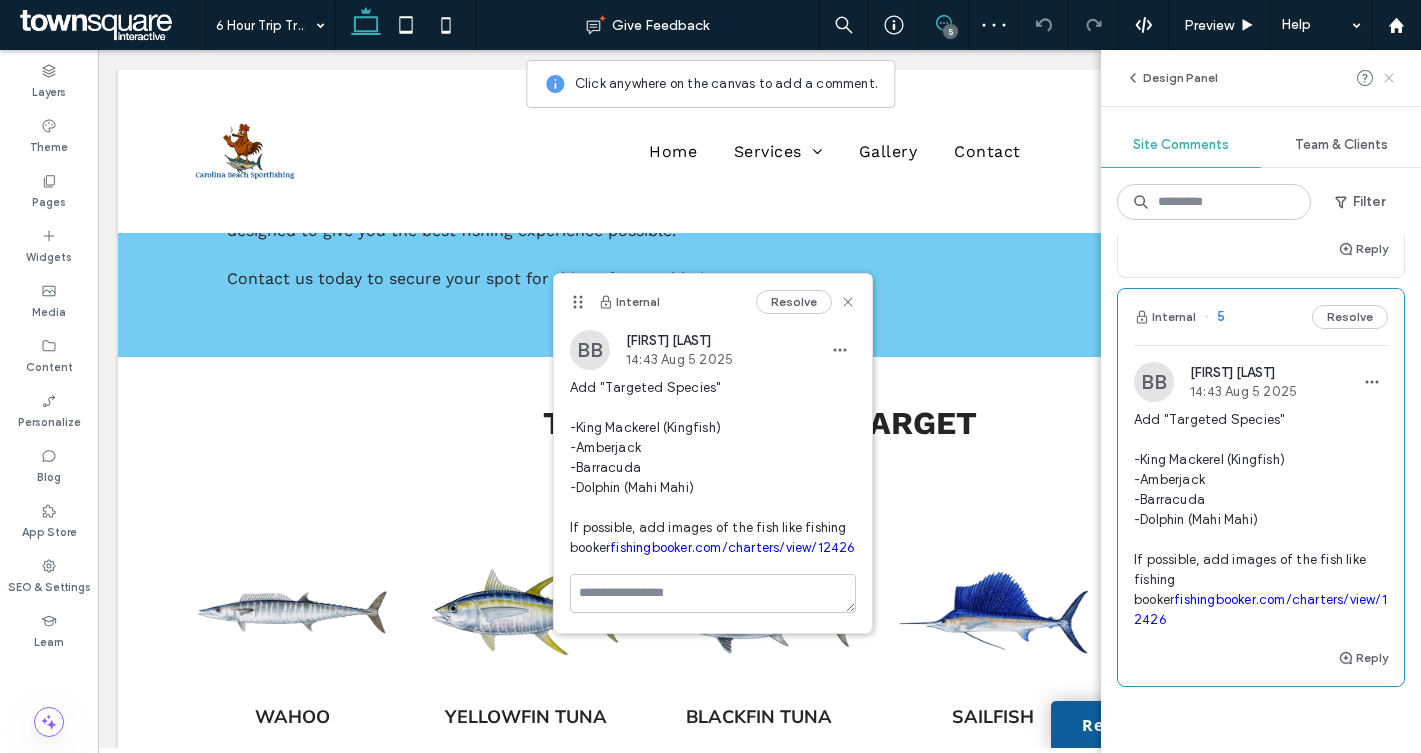 click 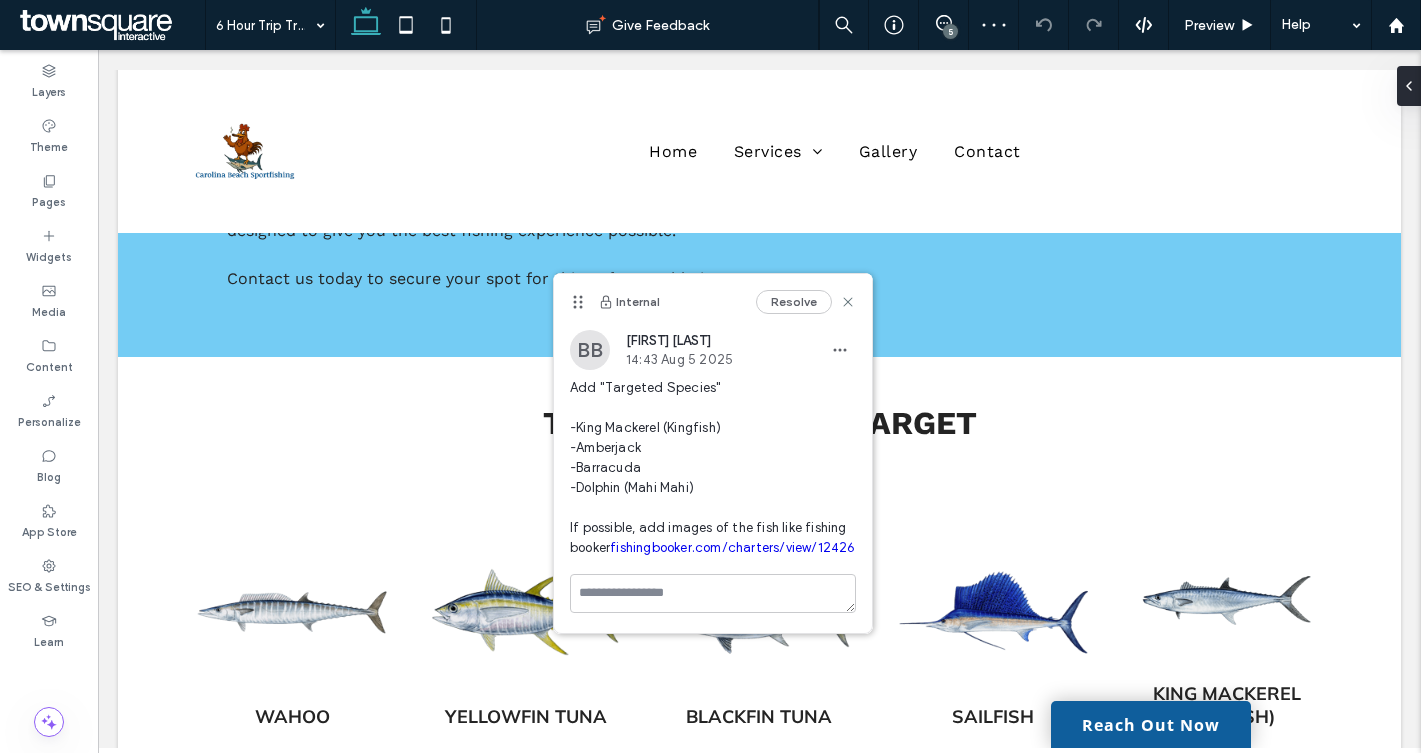 scroll, scrollTop: 0, scrollLeft: 0, axis: both 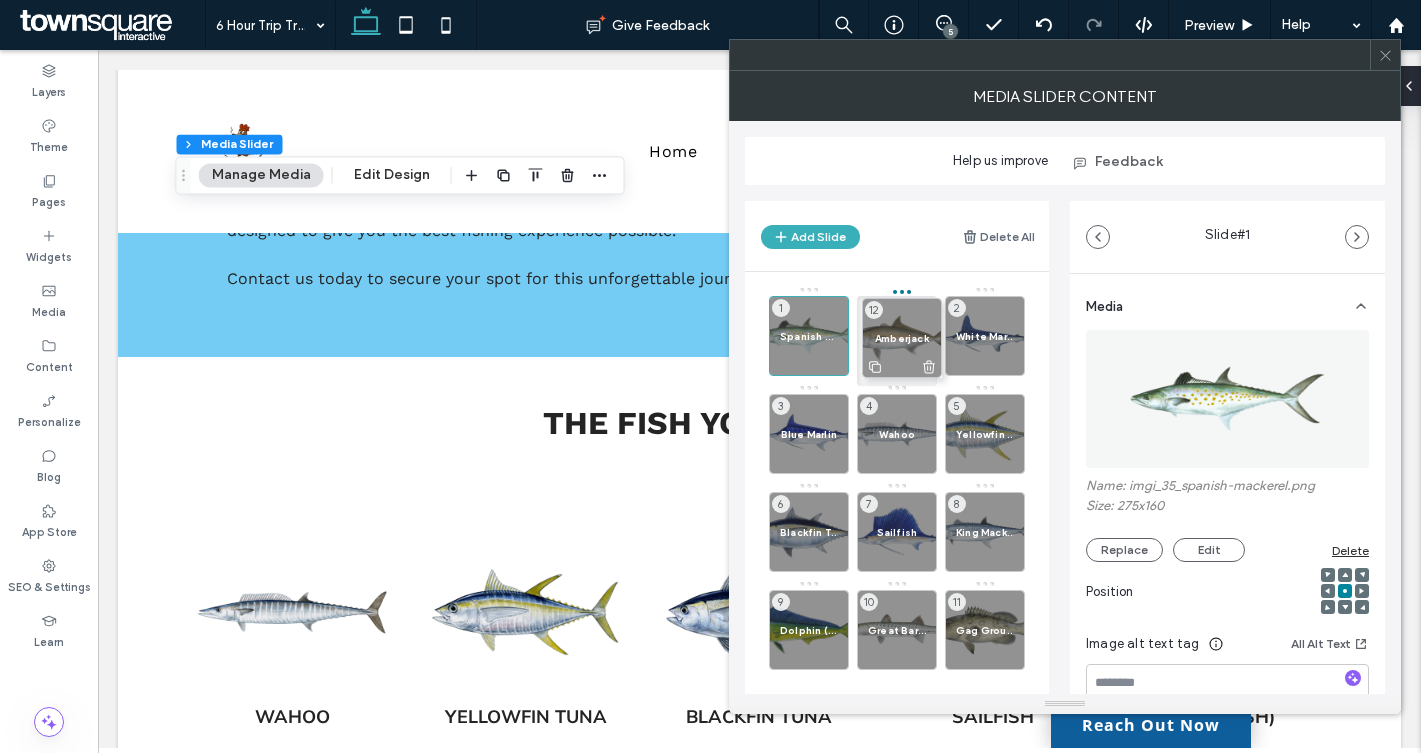 drag, startPoint x: 977, startPoint y: 631, endPoint x: 894, endPoint y: 339, distance: 303.56714 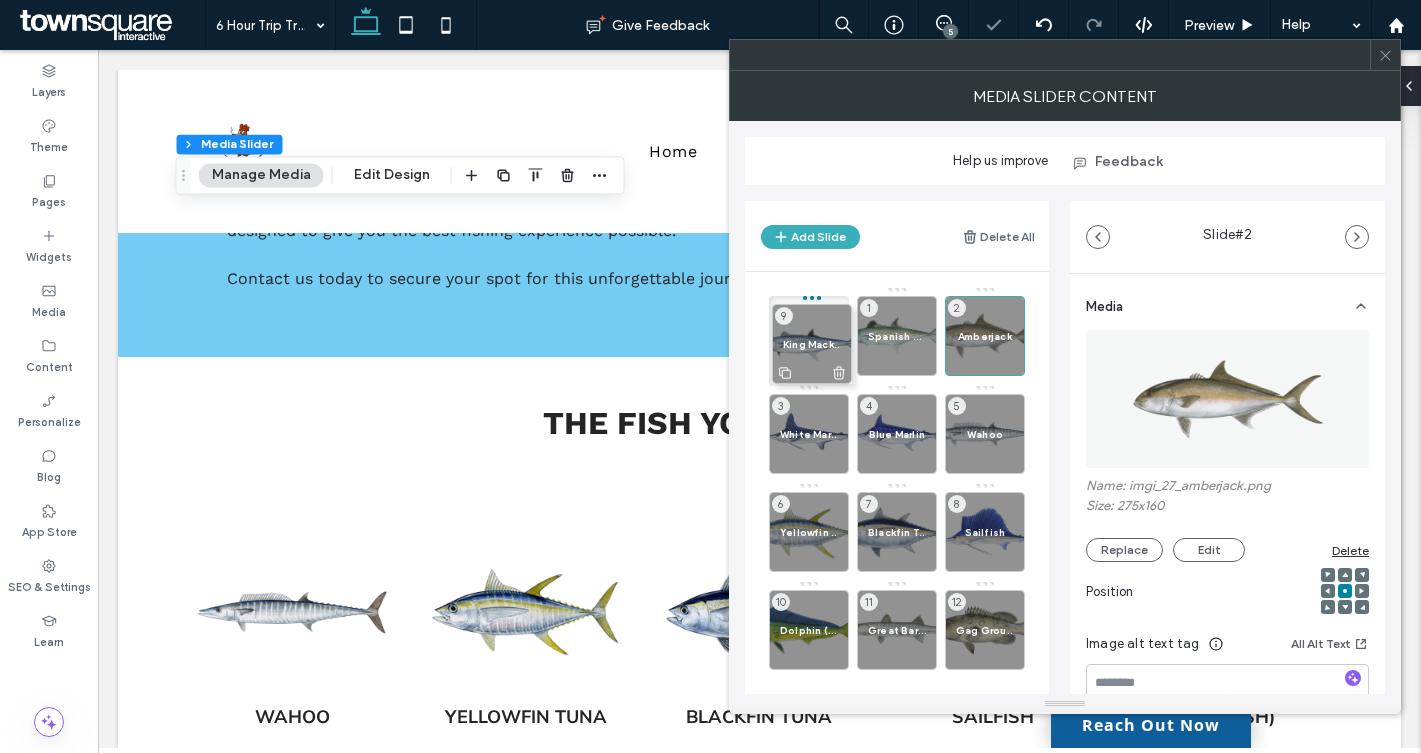 drag, startPoint x: 973, startPoint y: 526, endPoint x: 798, endPoint y: 336, distance: 258.31183 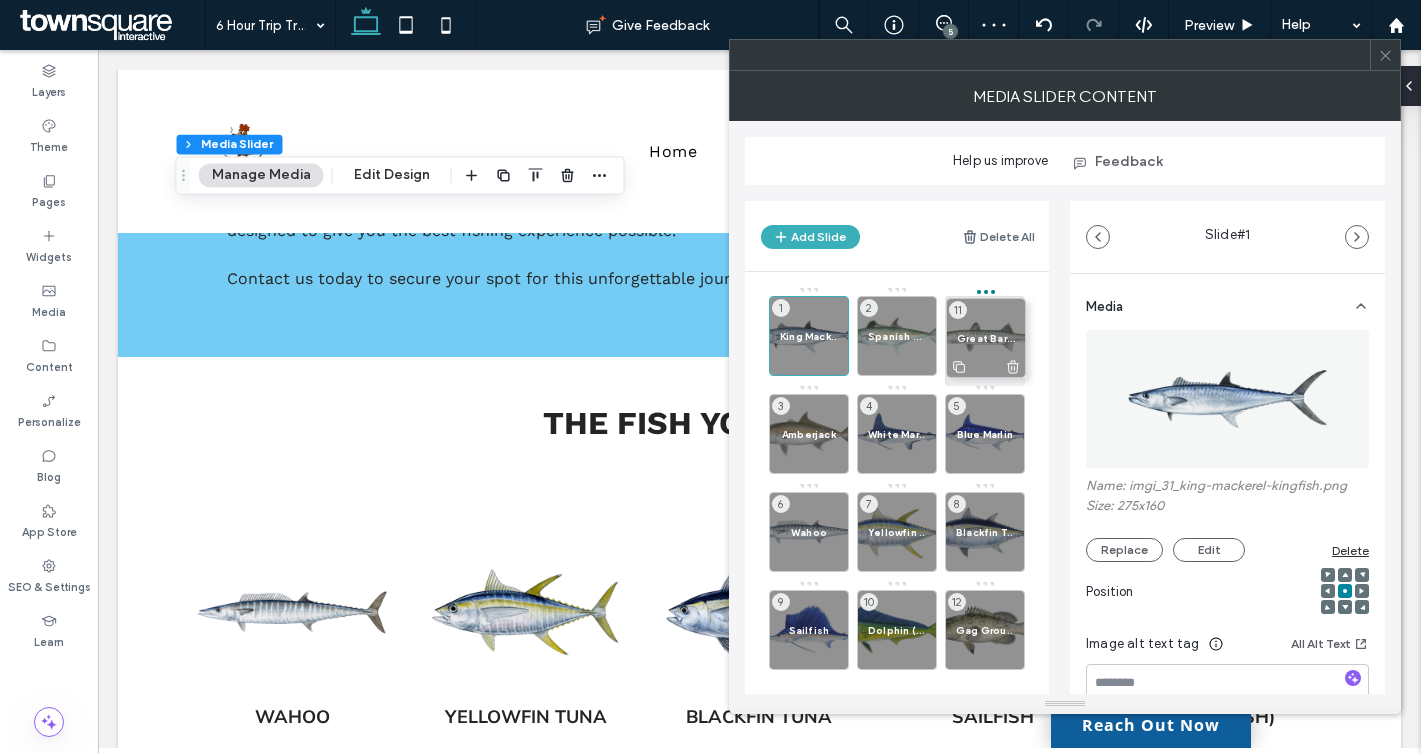 drag, startPoint x: 893, startPoint y: 618, endPoint x: 983, endPoint y: 326, distance: 305.55524 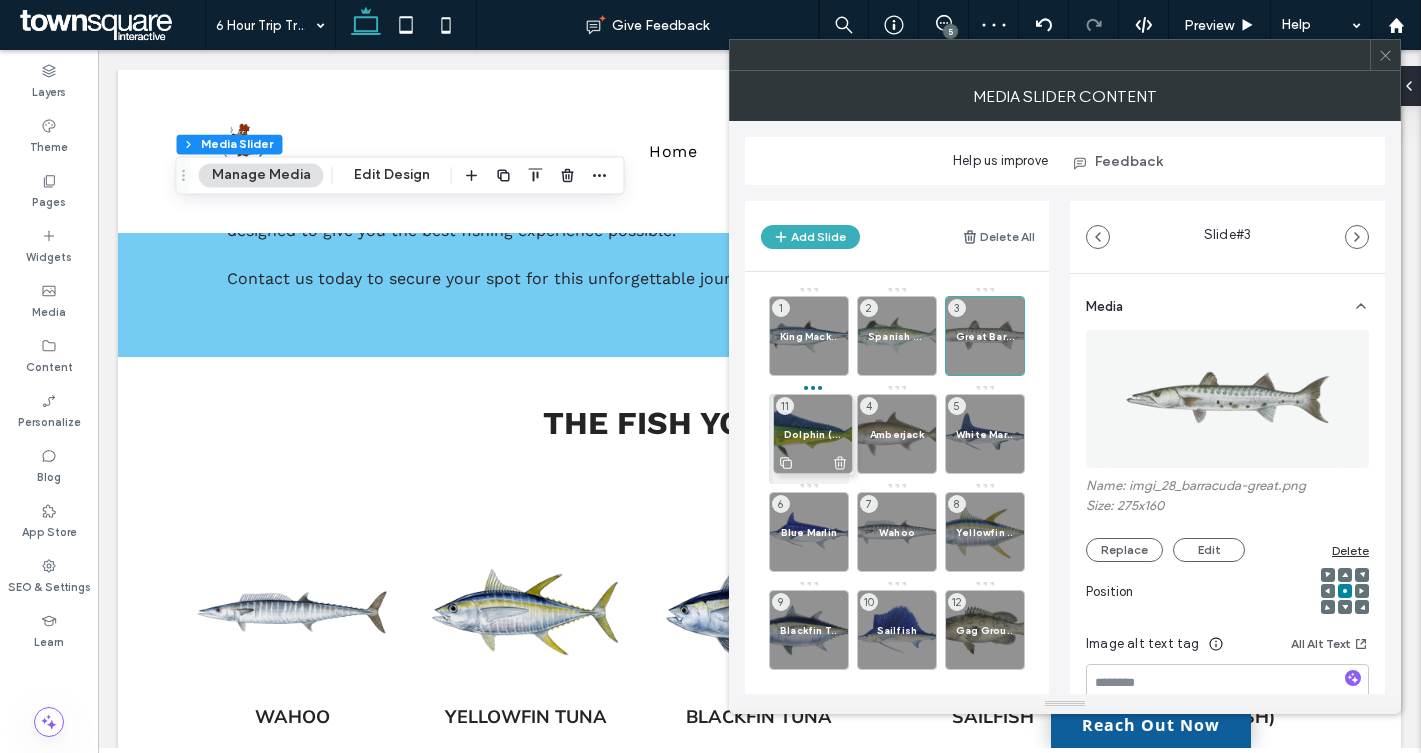 drag, startPoint x: 899, startPoint y: 617, endPoint x: 815, endPoint y: 421, distance: 213.24165 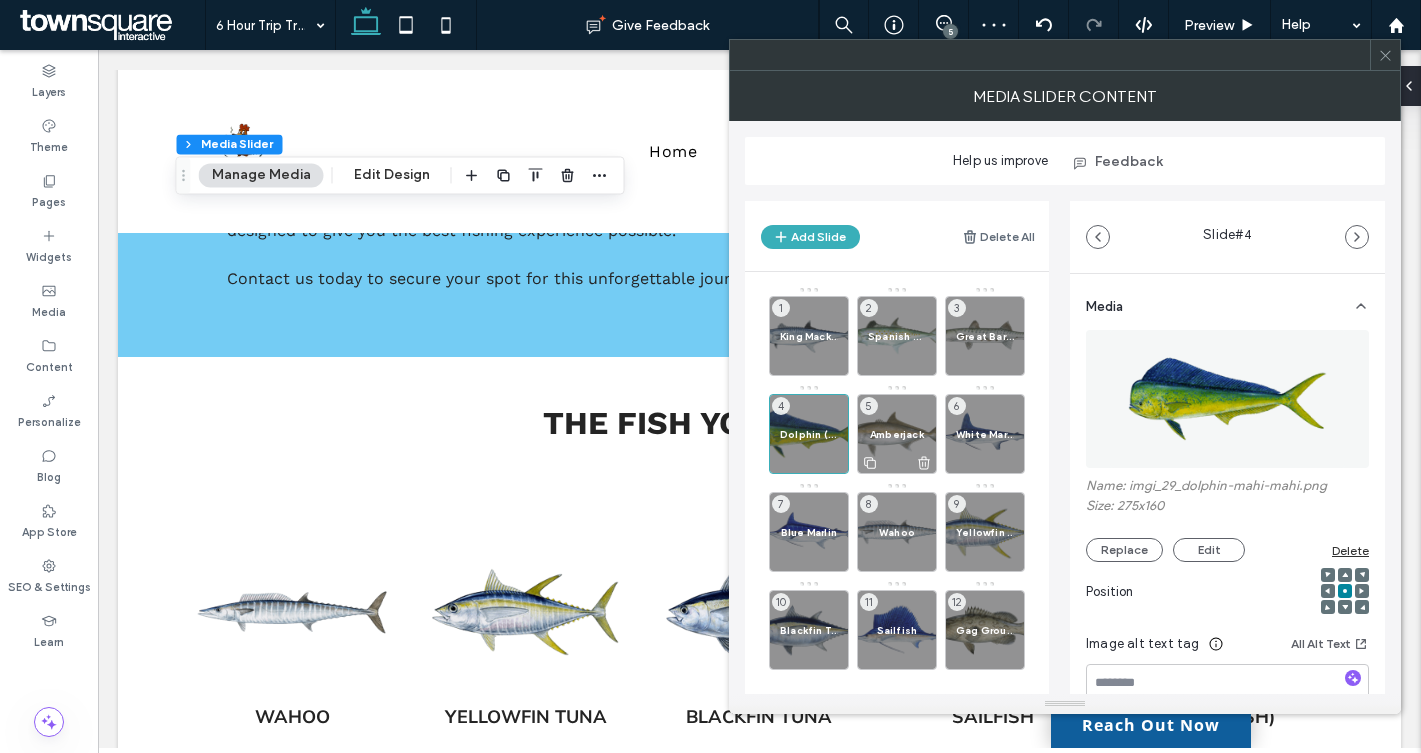 click 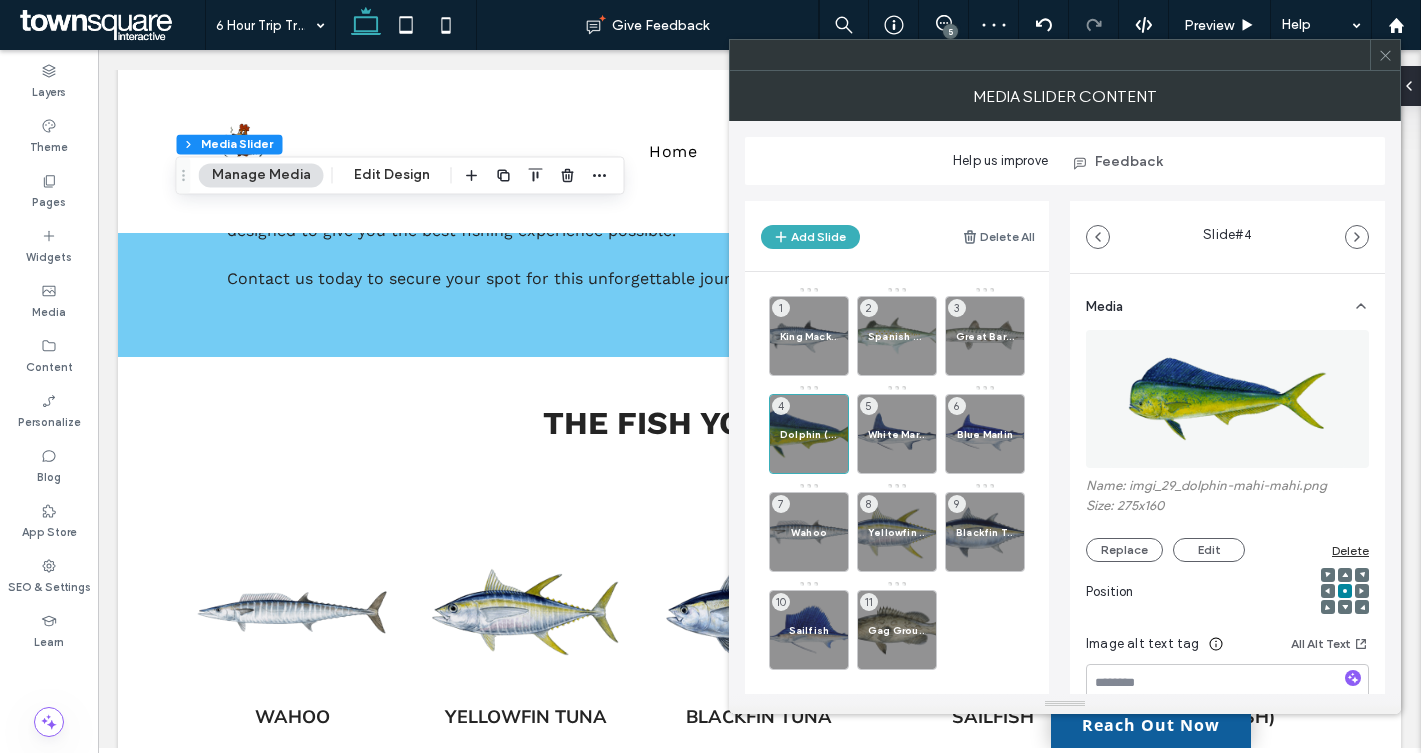 click 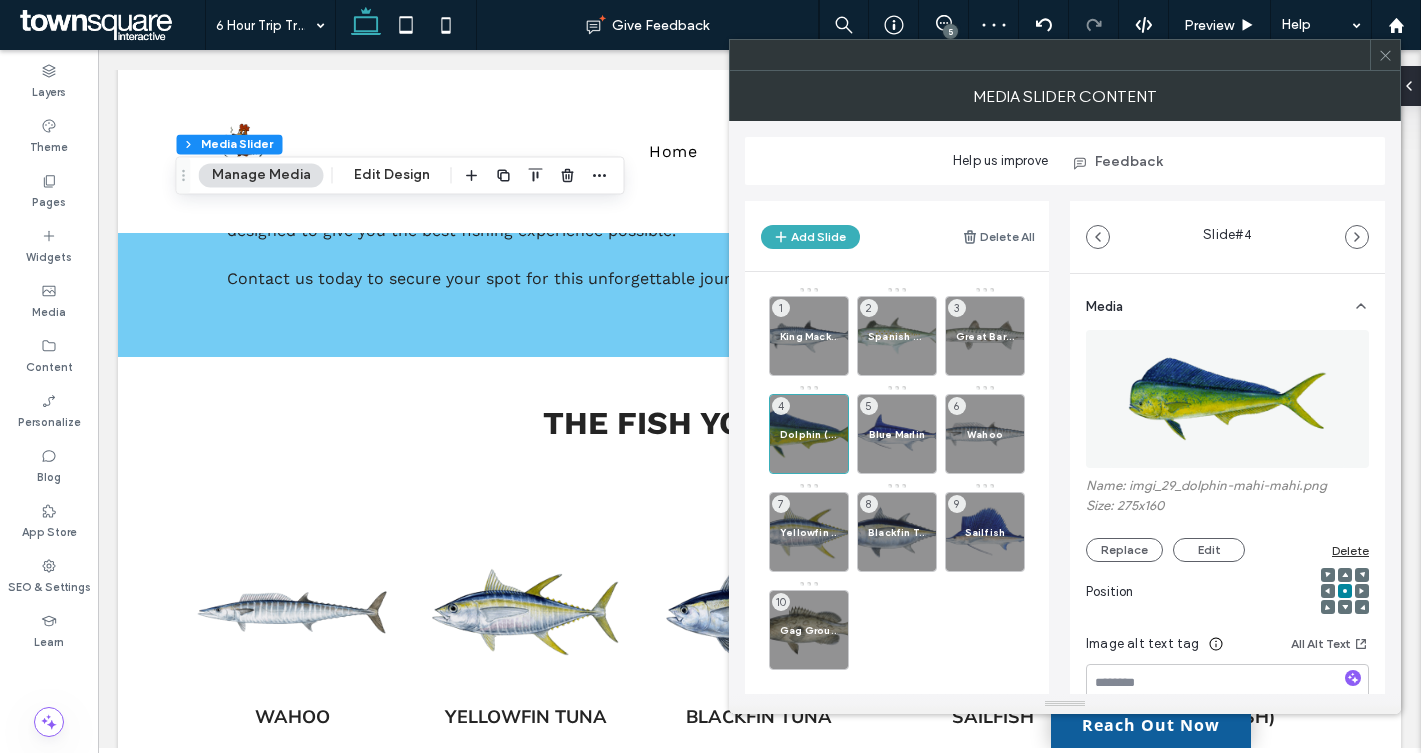 click 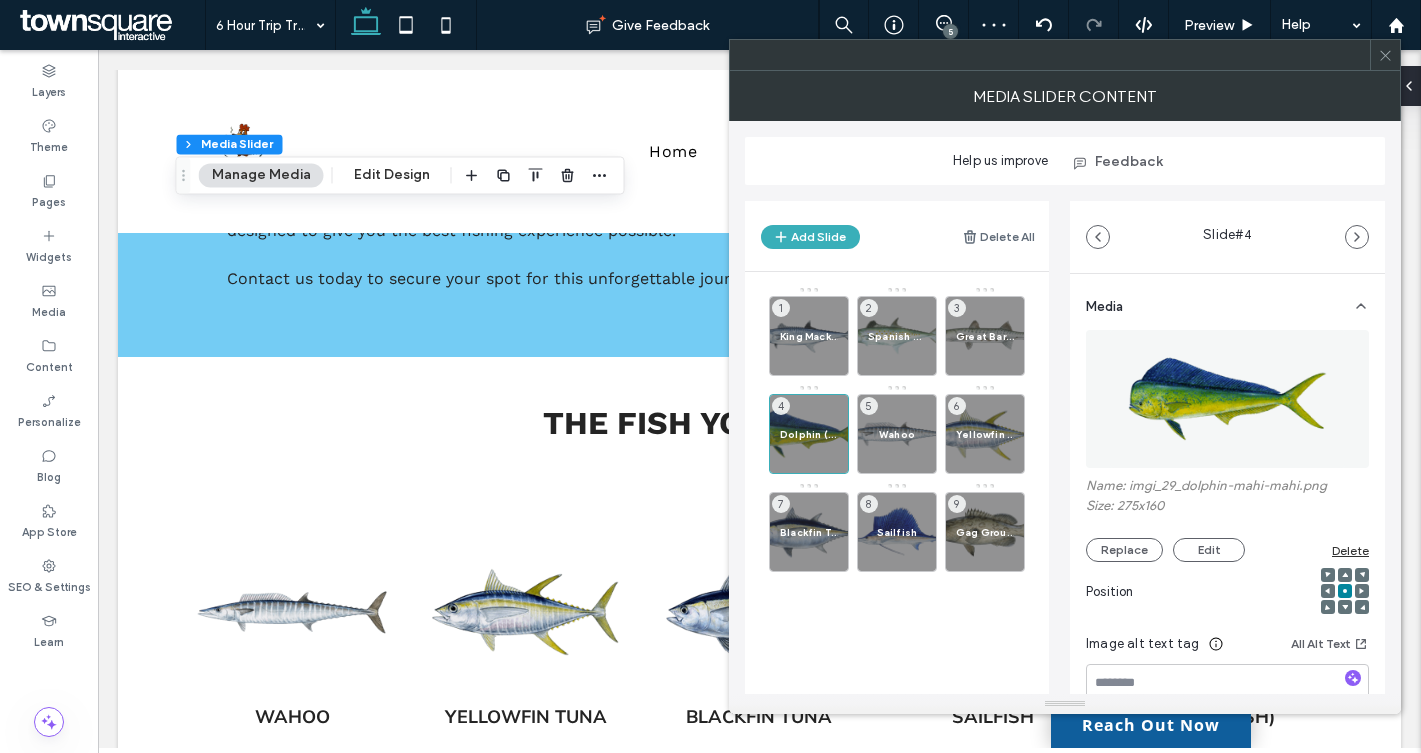 click 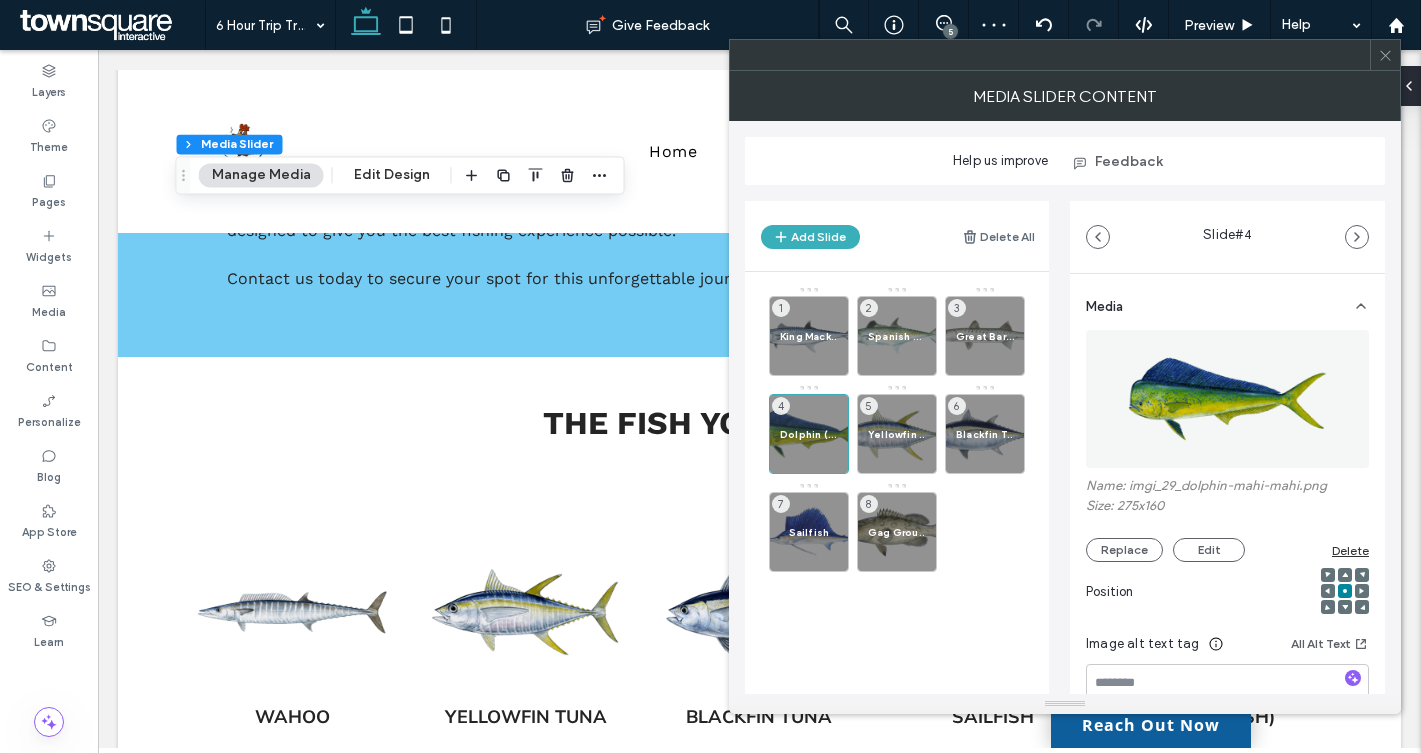 click 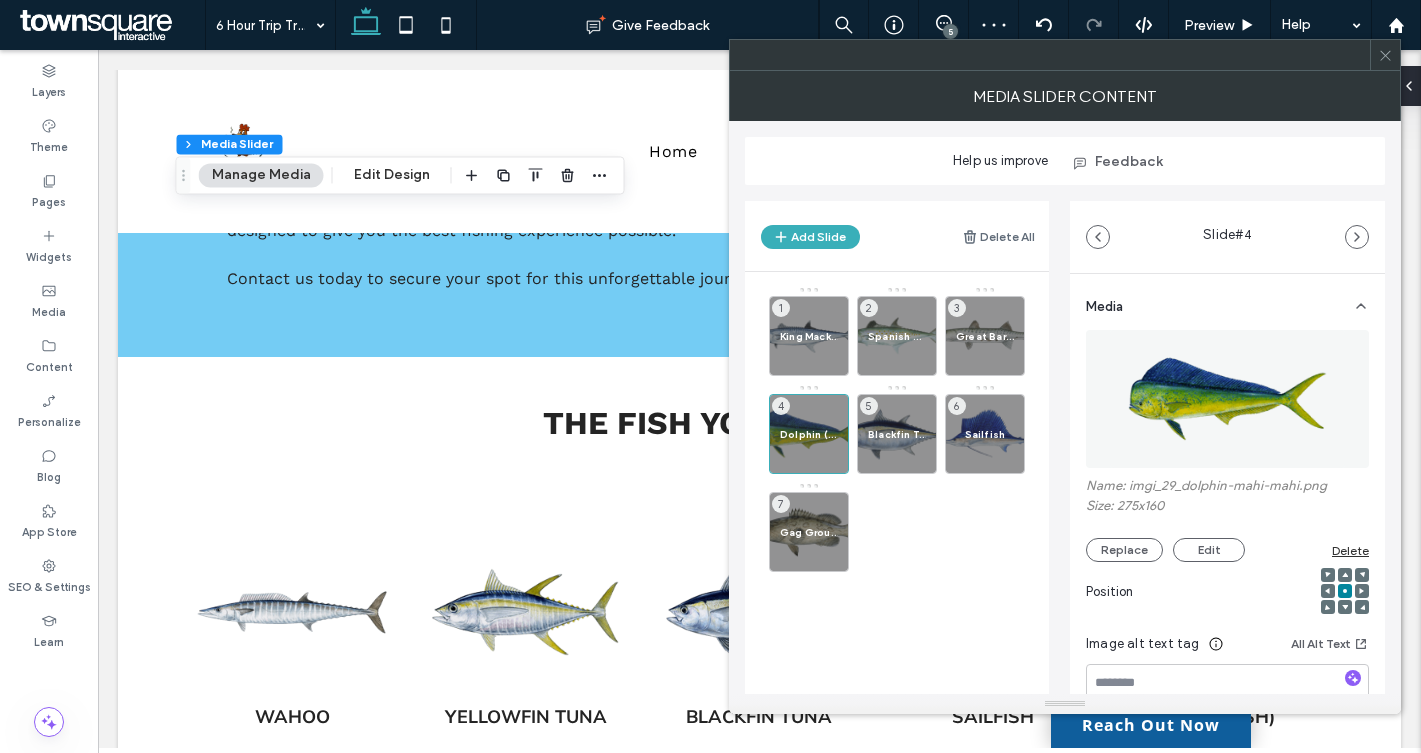 click 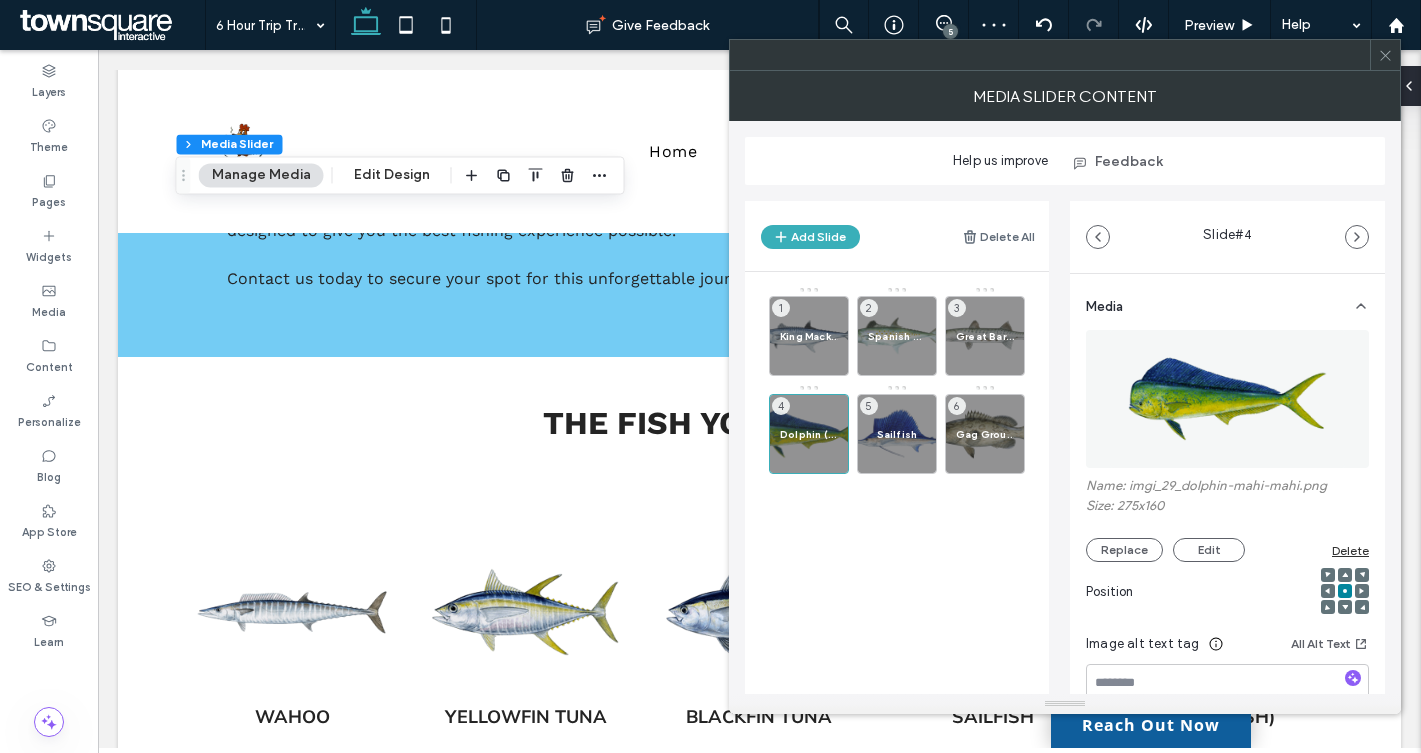 click 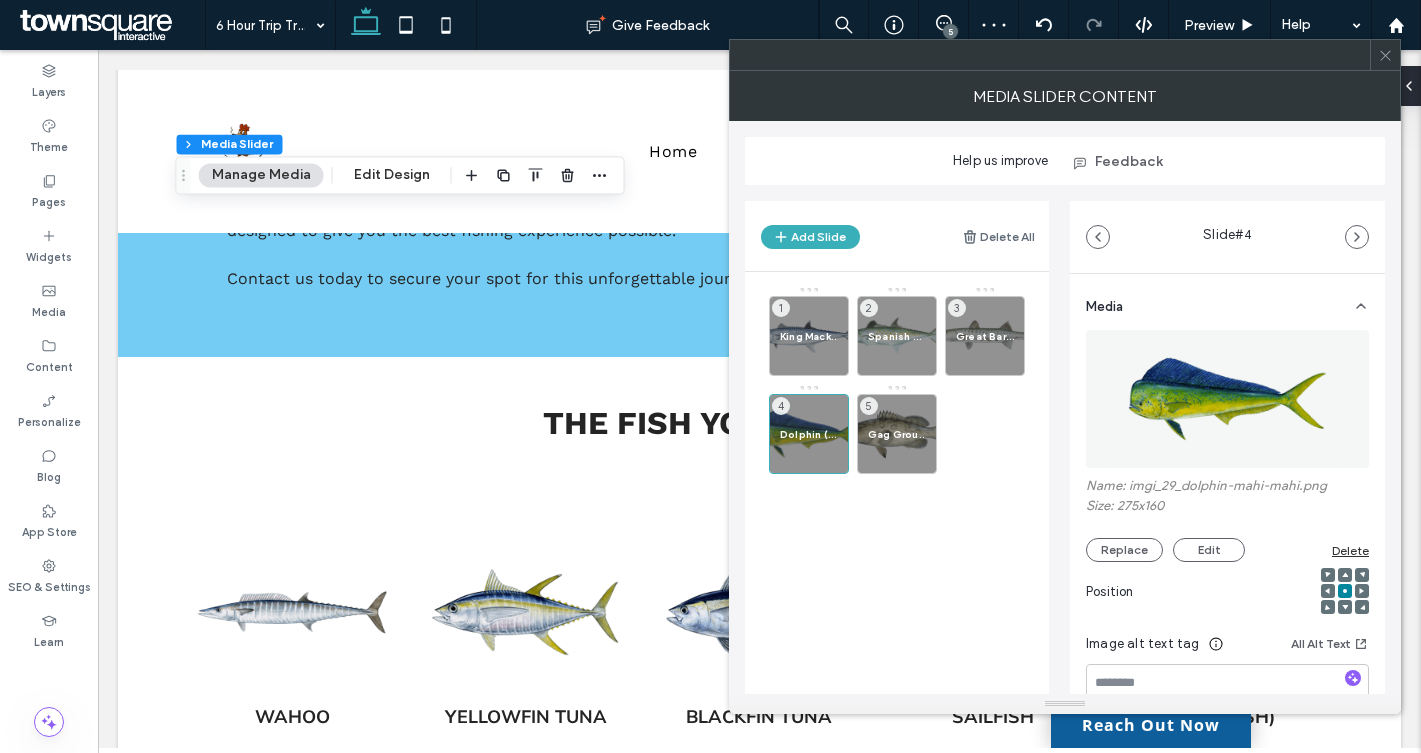 click 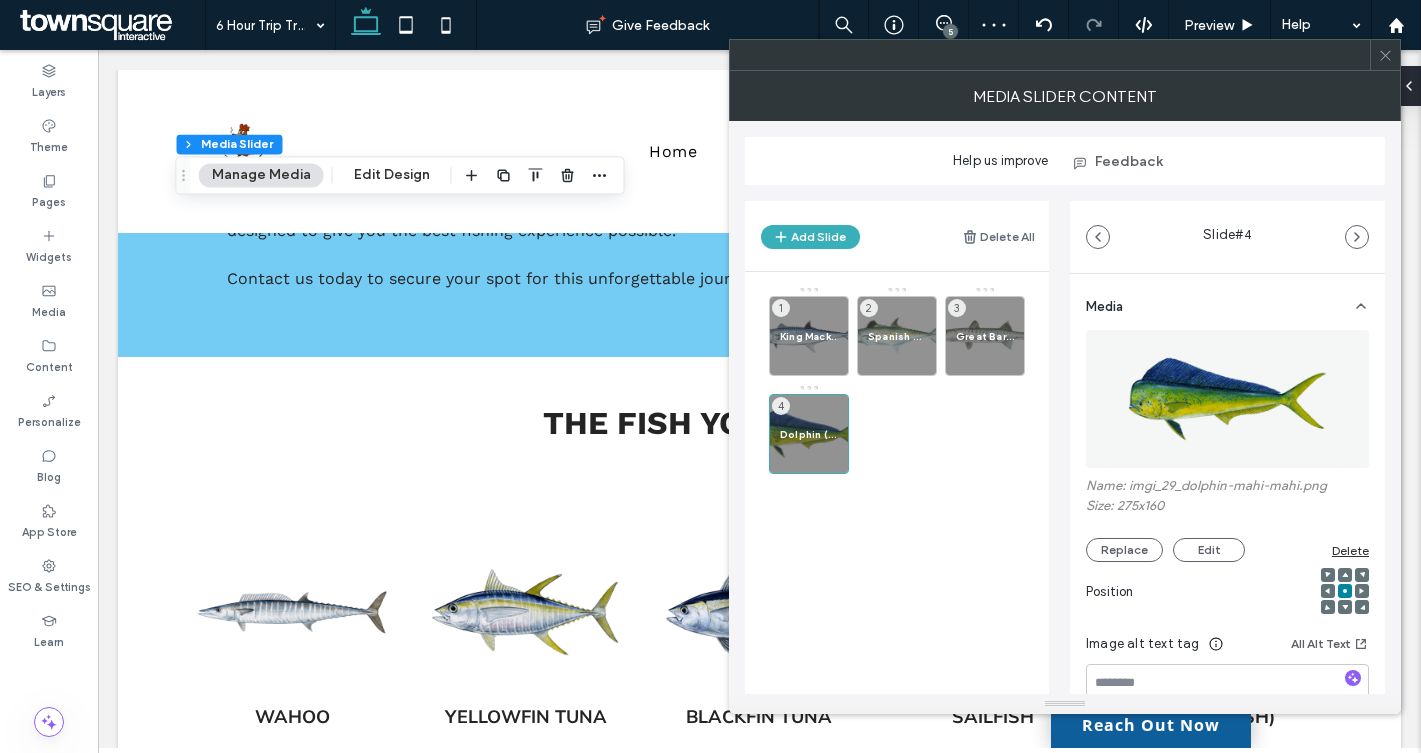 click 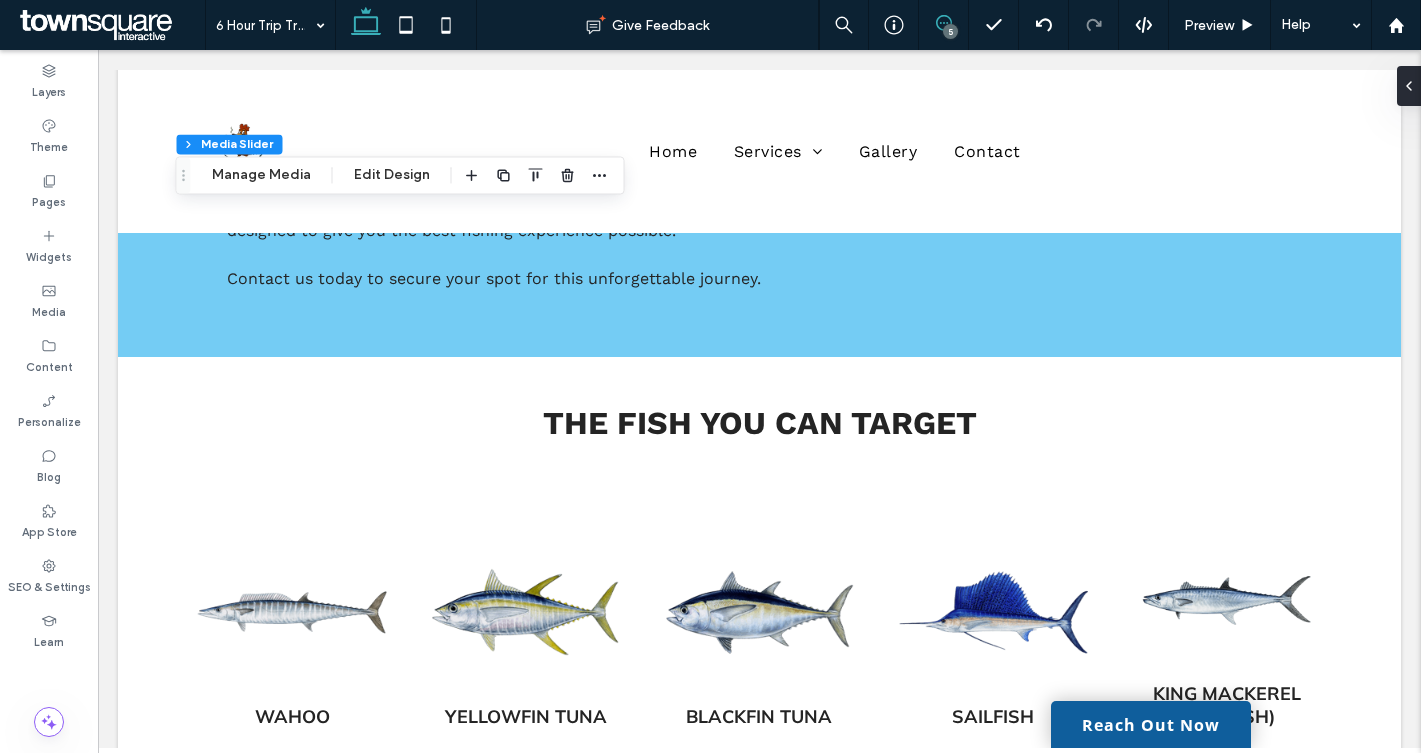 click 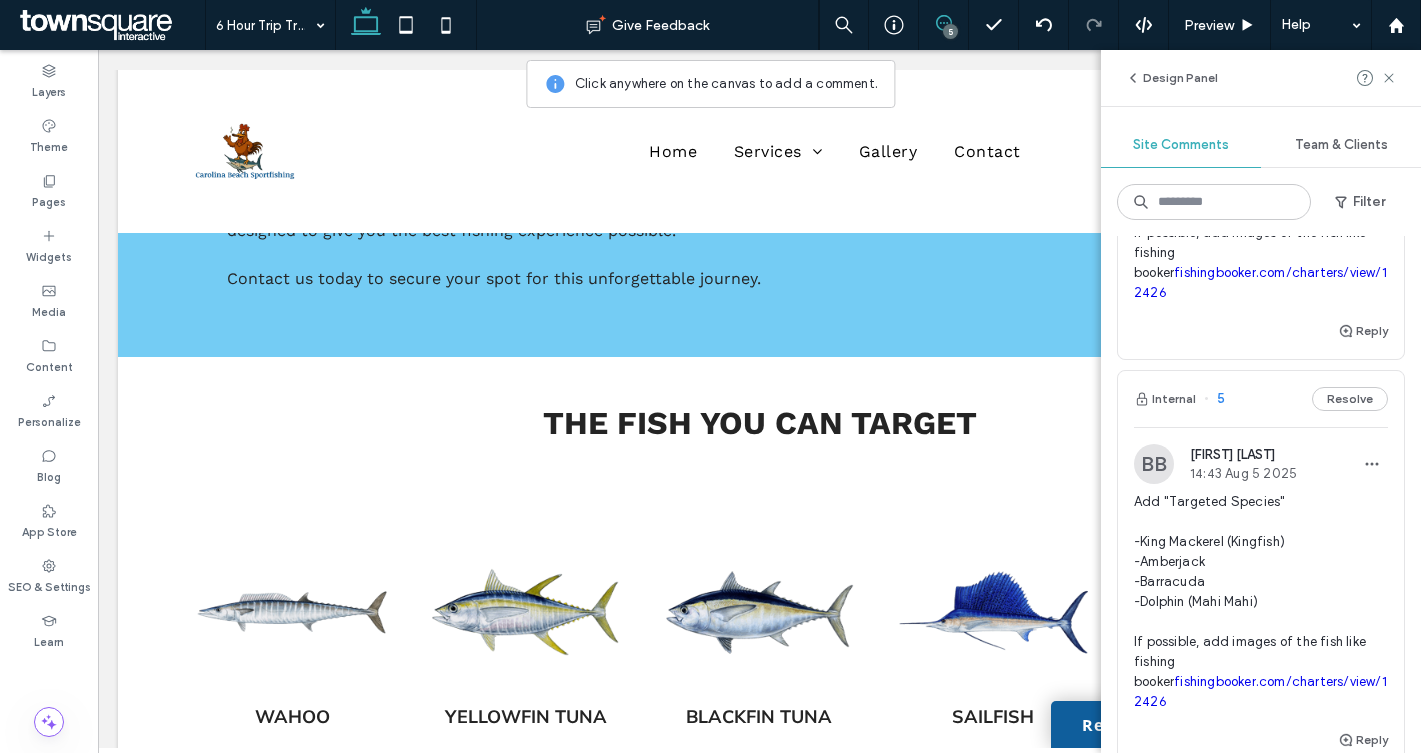 scroll, scrollTop: 1250, scrollLeft: 0, axis: vertical 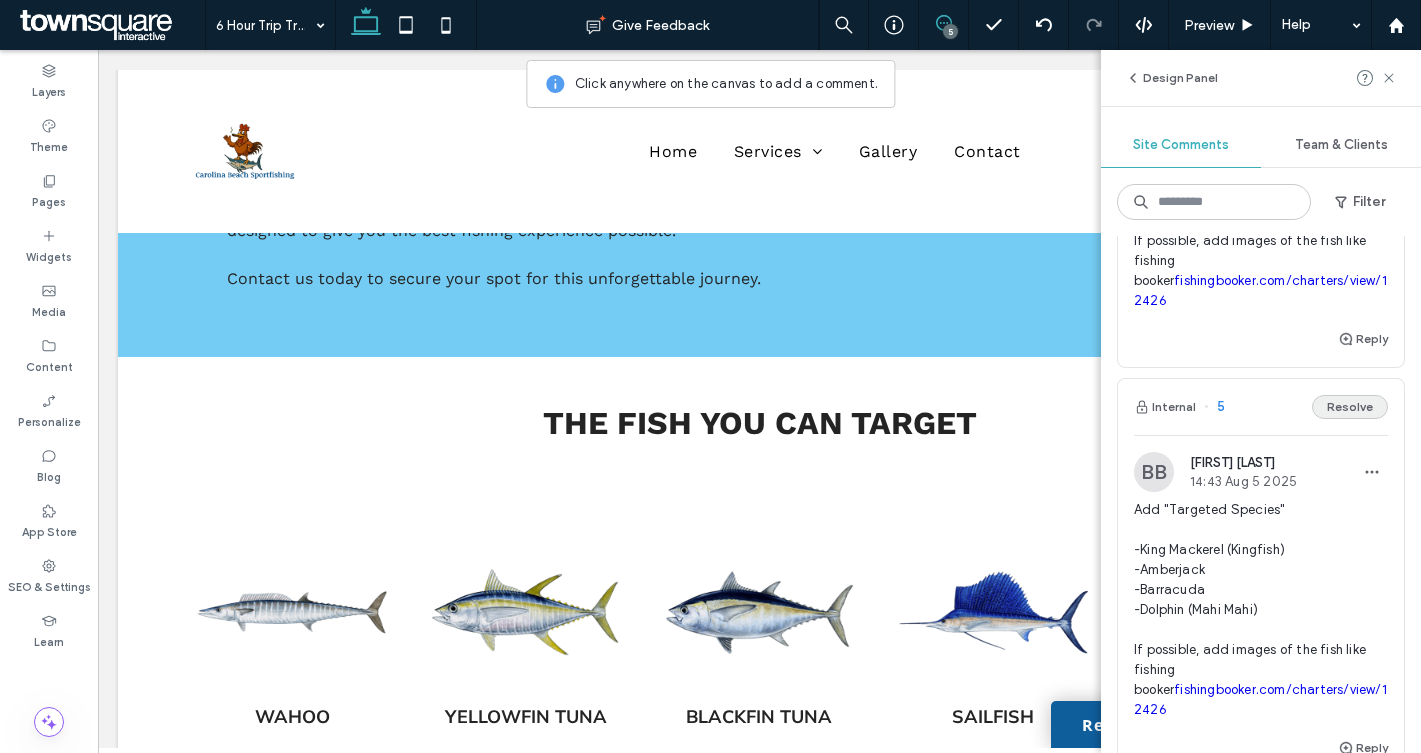 click on "Resolve" at bounding box center [1350, 407] 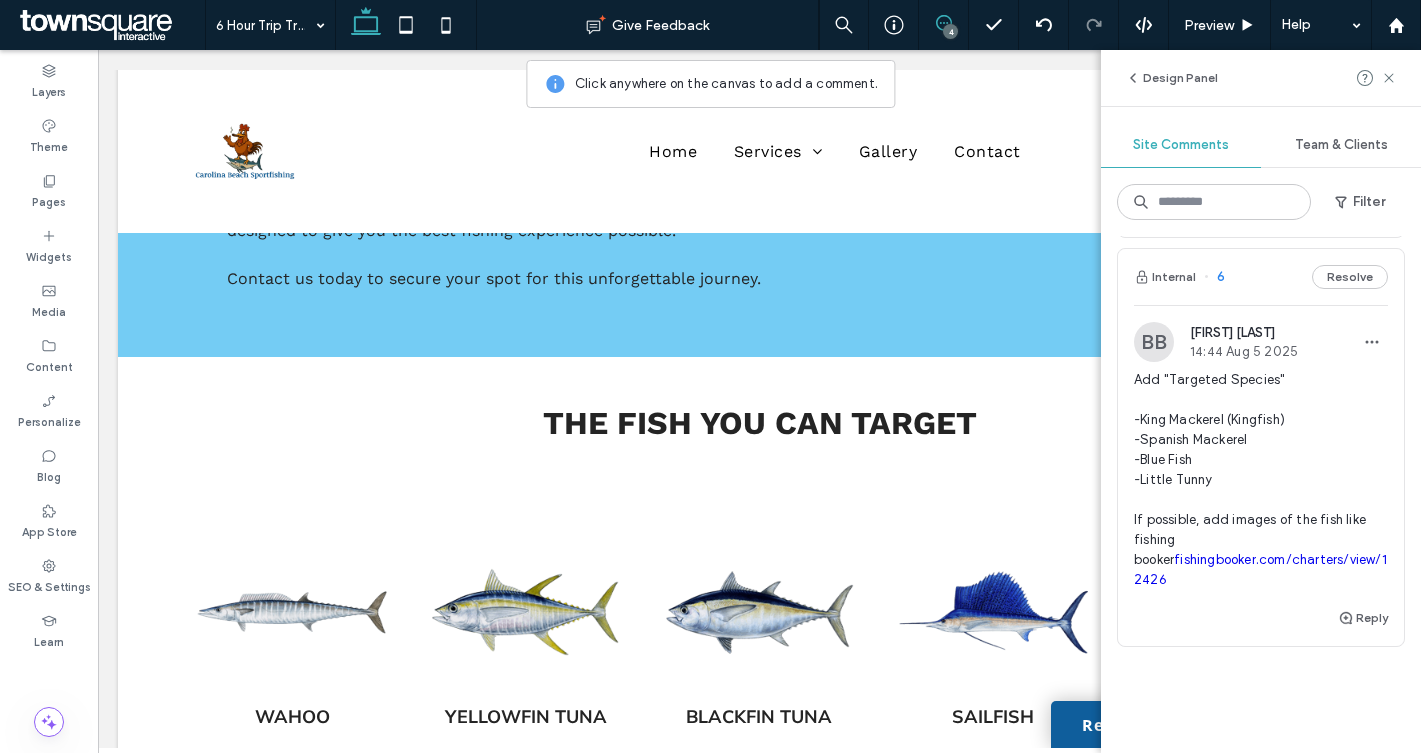scroll, scrollTop: 966, scrollLeft: 0, axis: vertical 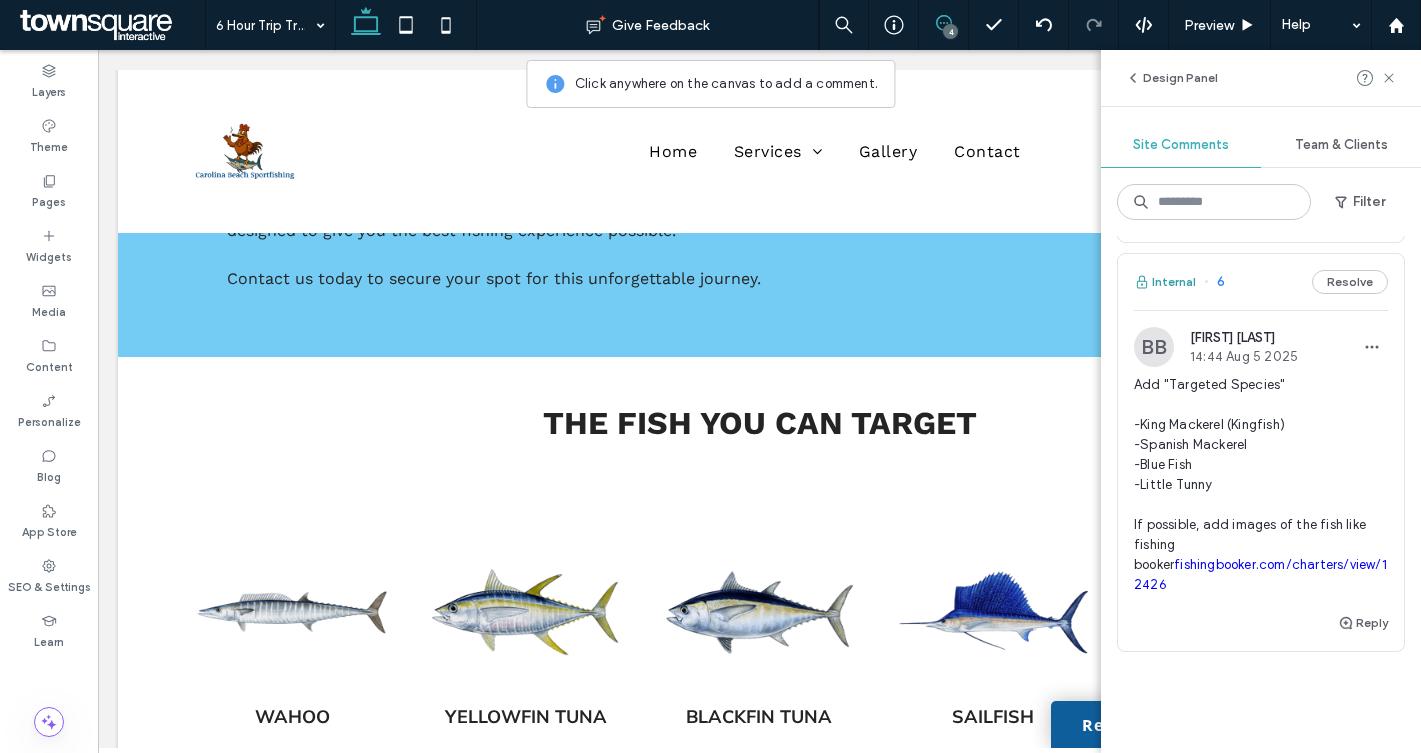 click on "Internal" at bounding box center (1165, 282) 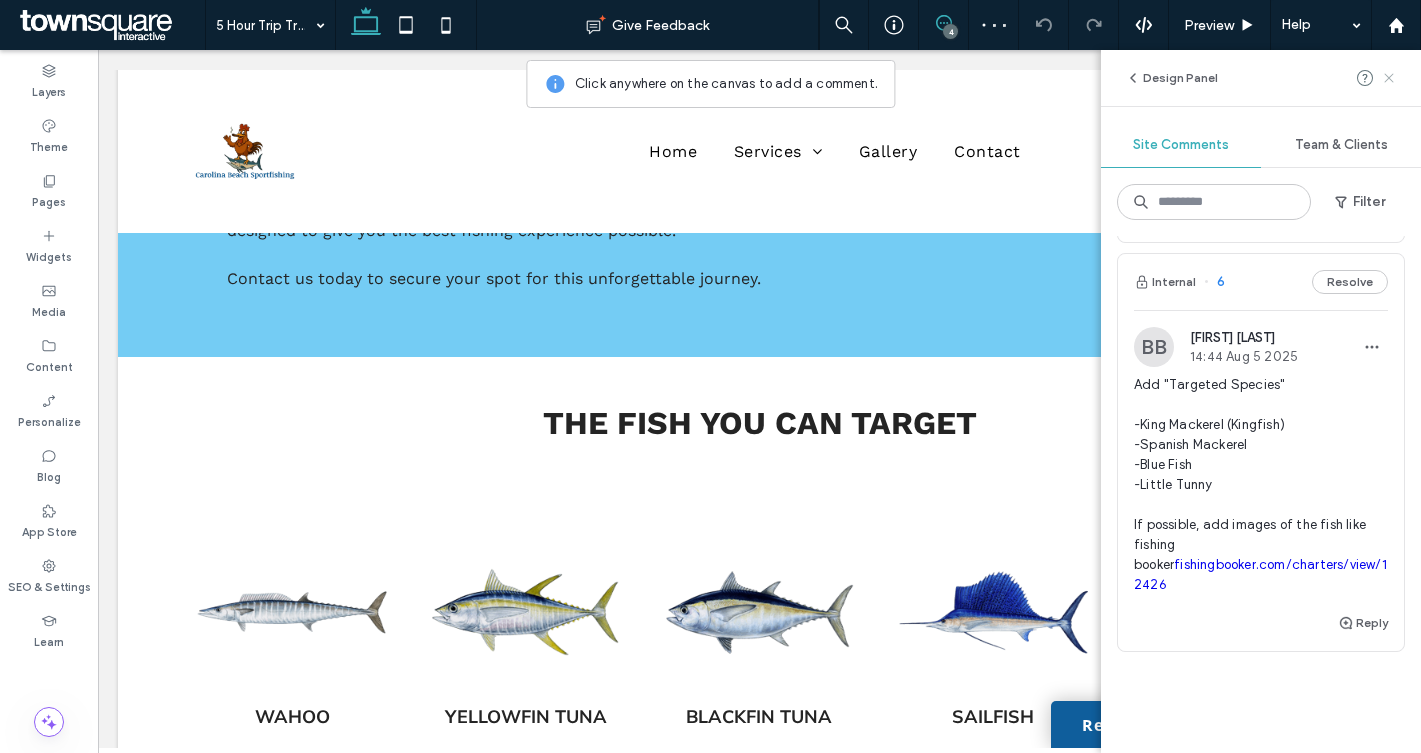 click 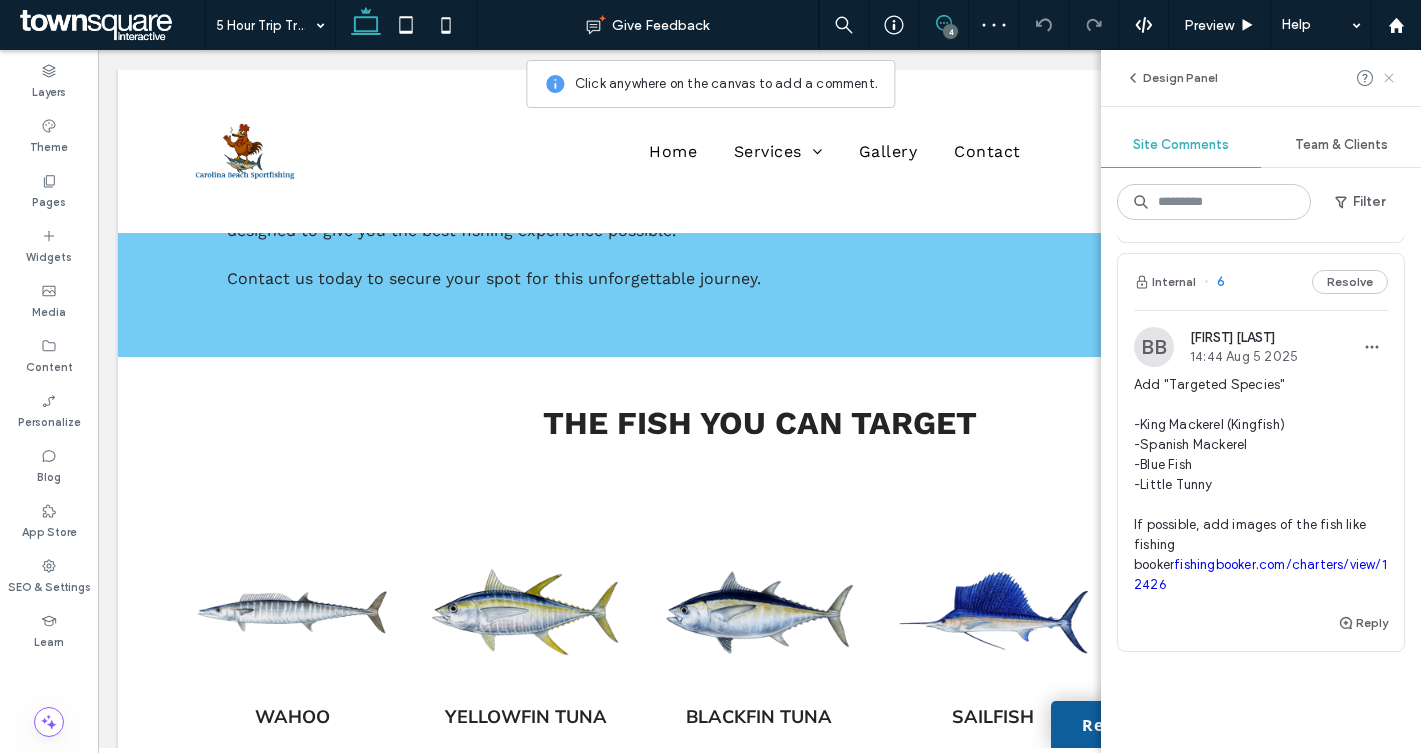 scroll, scrollTop: 0, scrollLeft: 0, axis: both 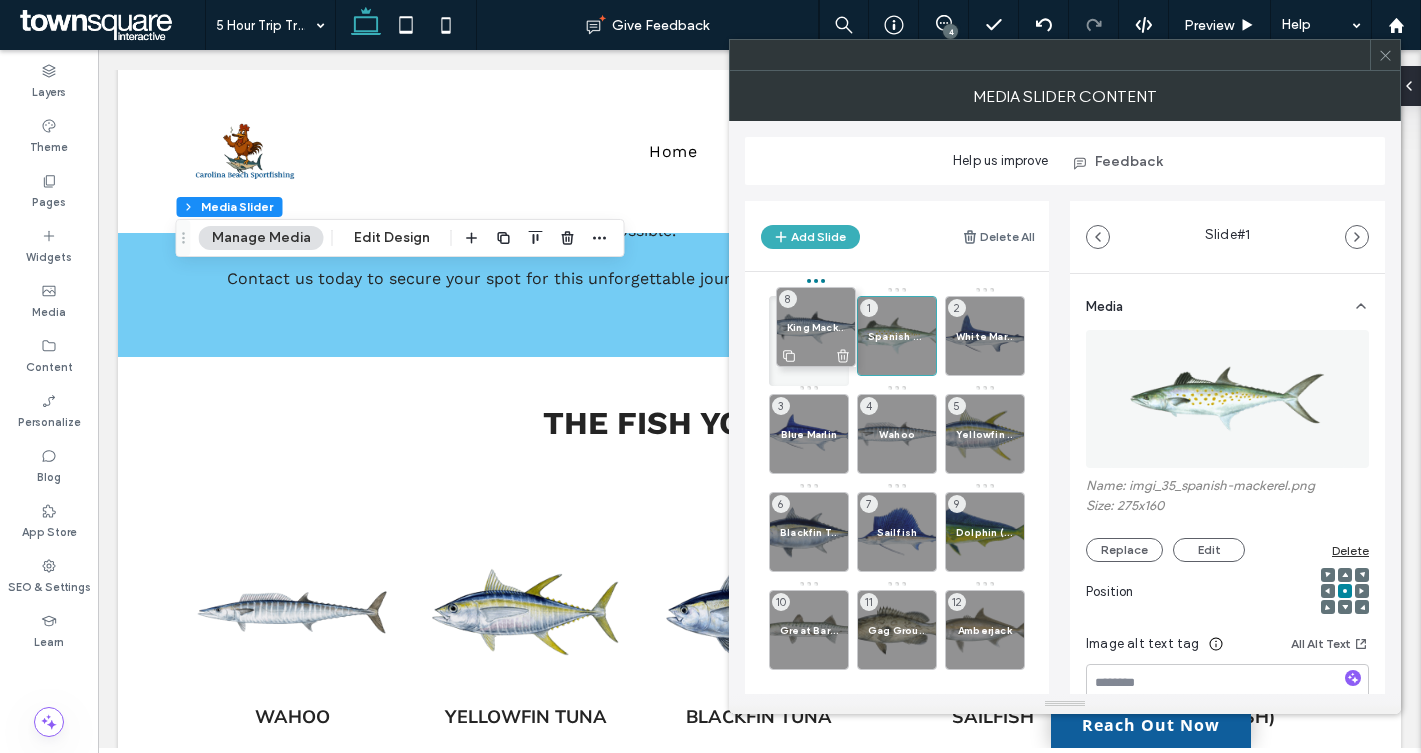 drag, startPoint x: 900, startPoint y: 532, endPoint x: 819, endPoint y: 327, distance: 220.42232 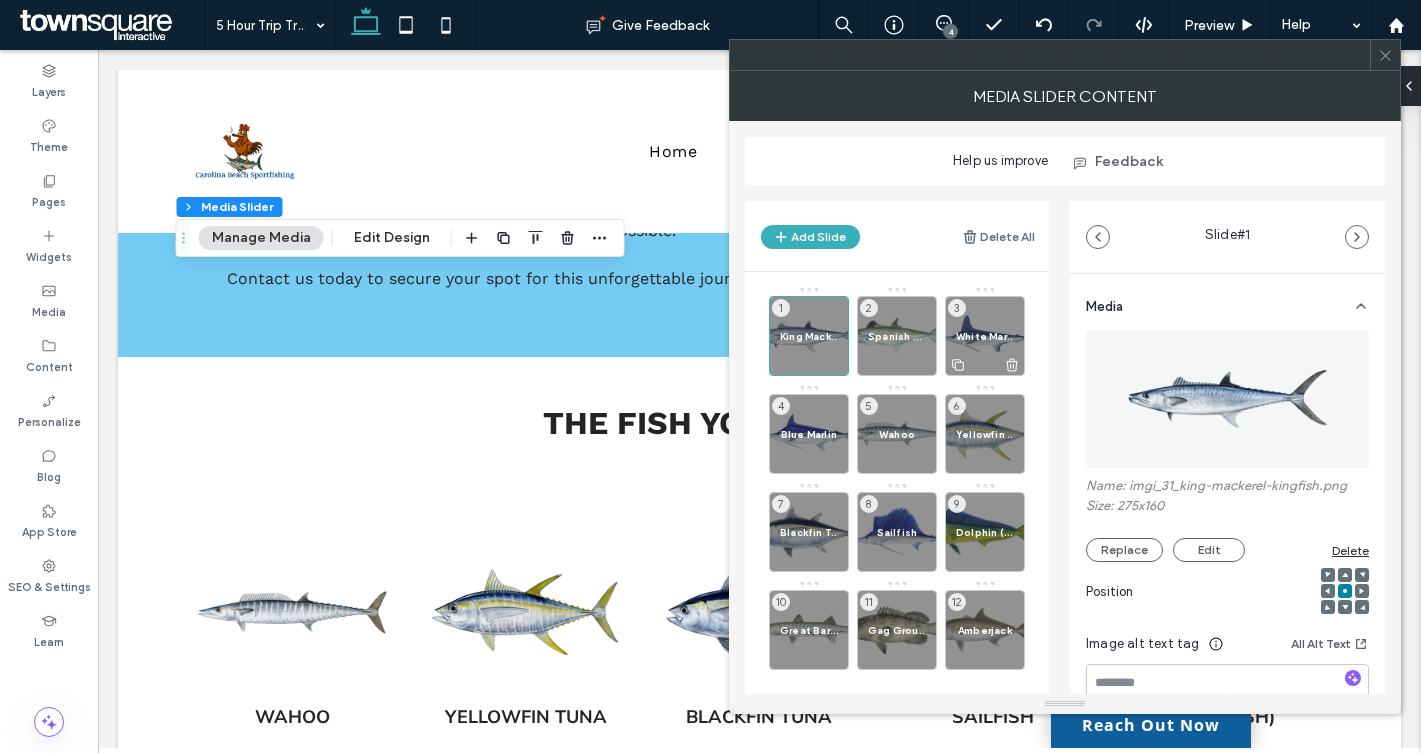 click on "White Marlin" at bounding box center (985, 336) 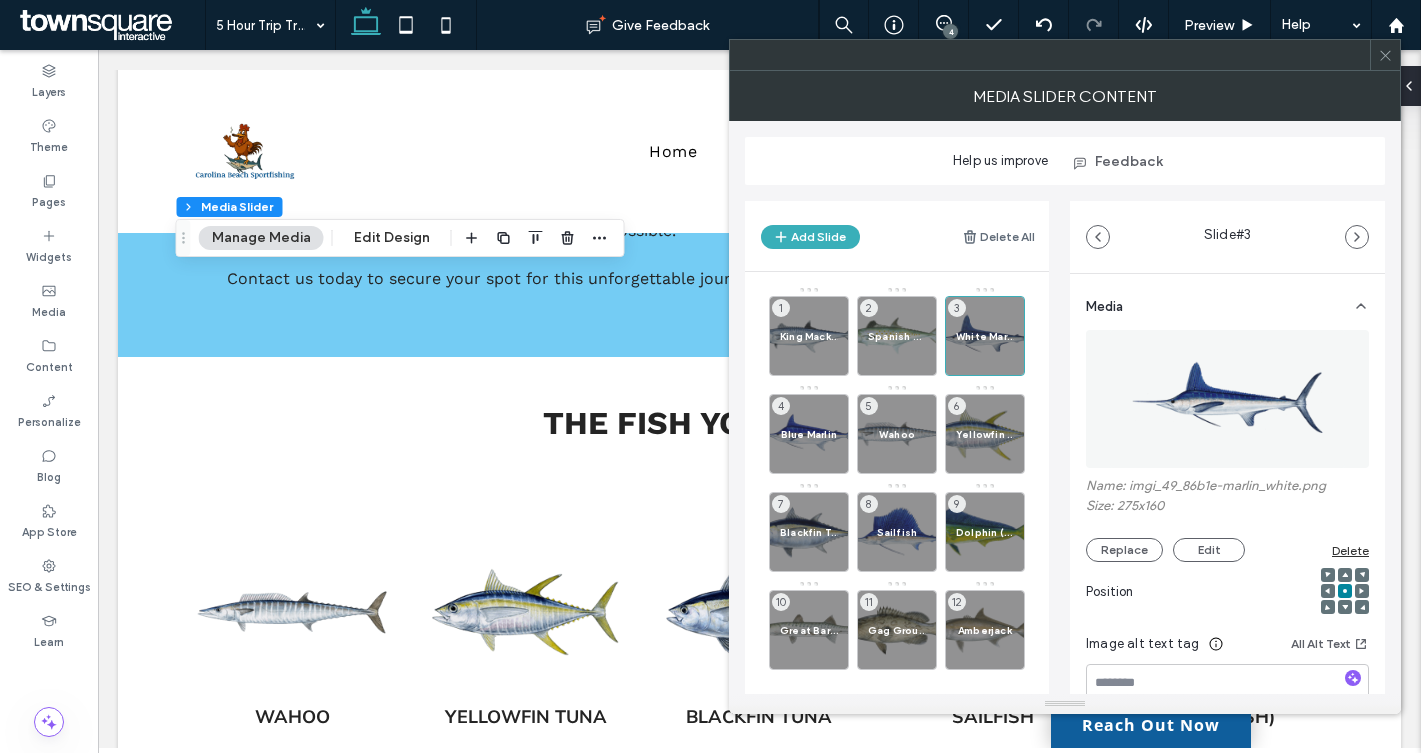 click on "Delete" at bounding box center [1350, 550] 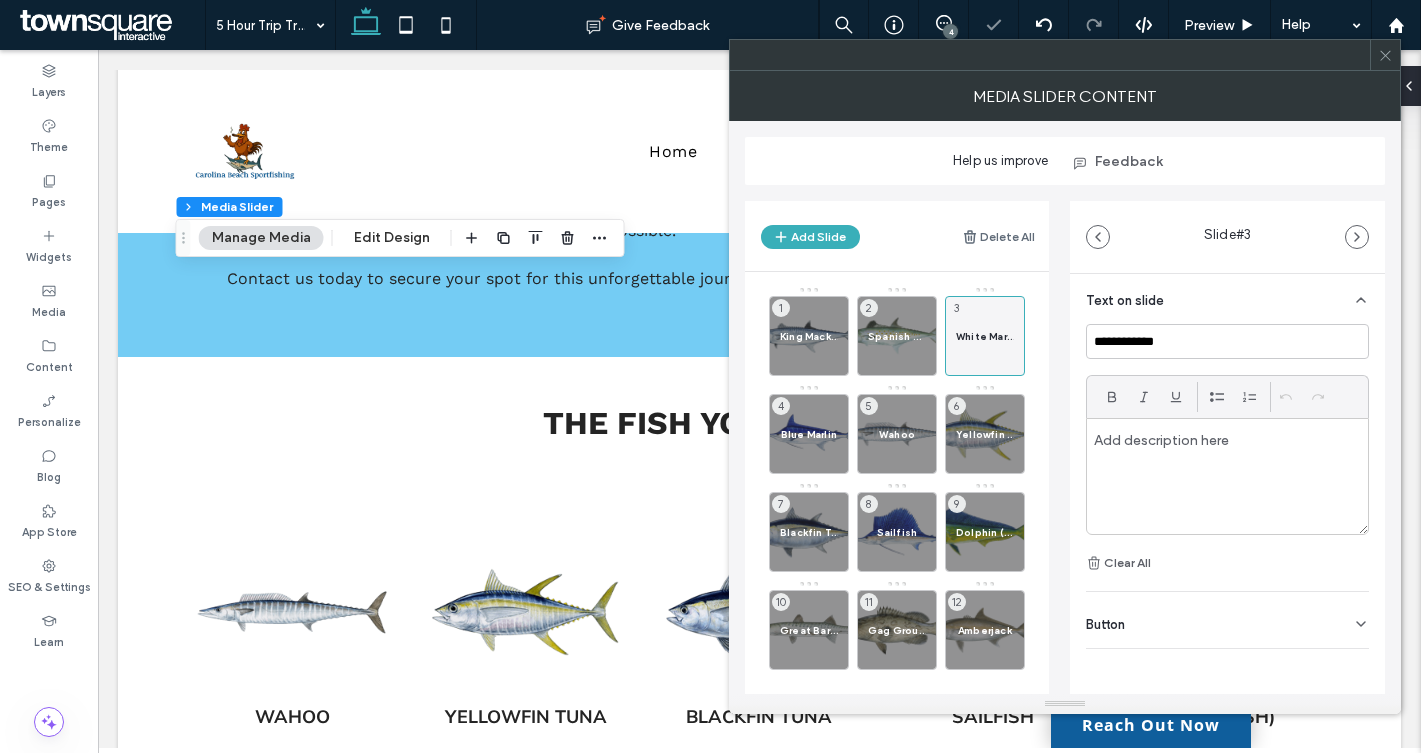 scroll, scrollTop: 259, scrollLeft: 0, axis: vertical 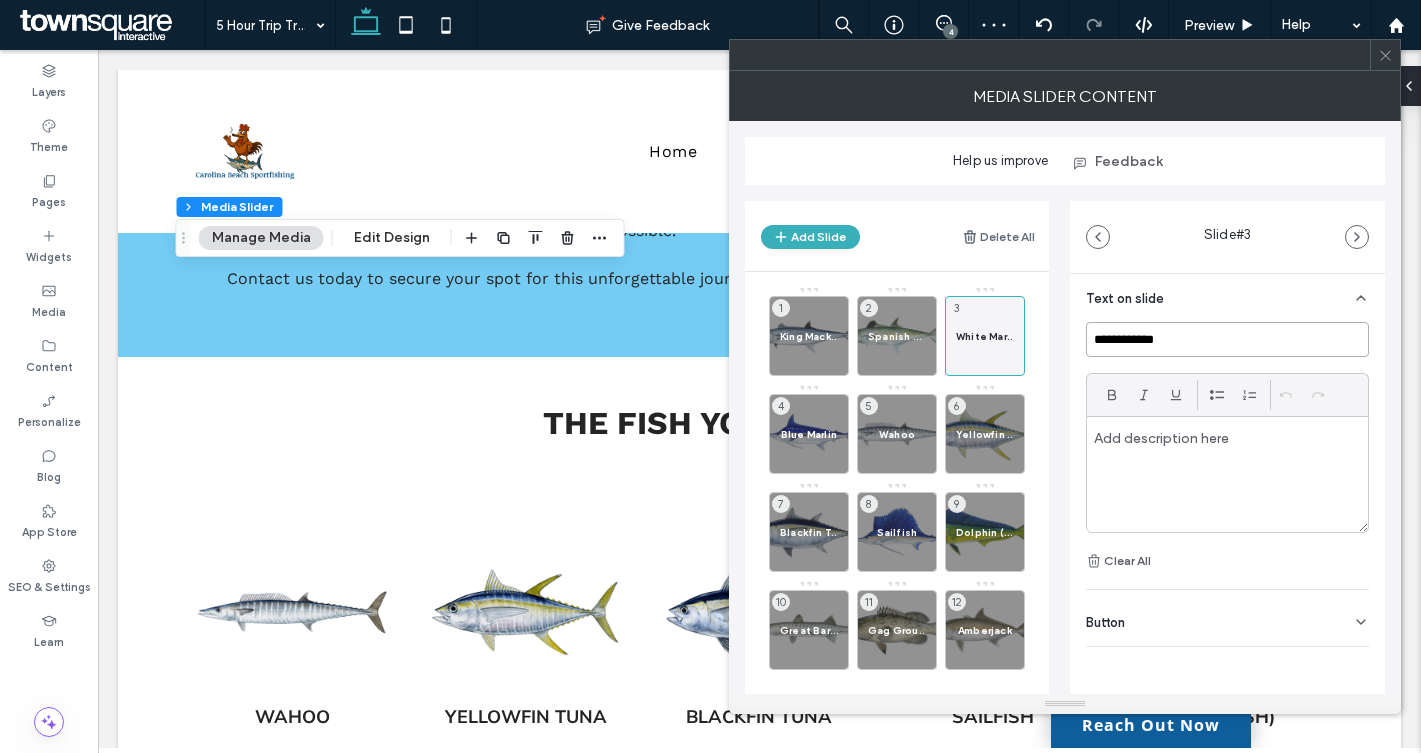 drag, startPoint x: 1178, startPoint y: 349, endPoint x: 1084, endPoint y: 346, distance: 94.04786 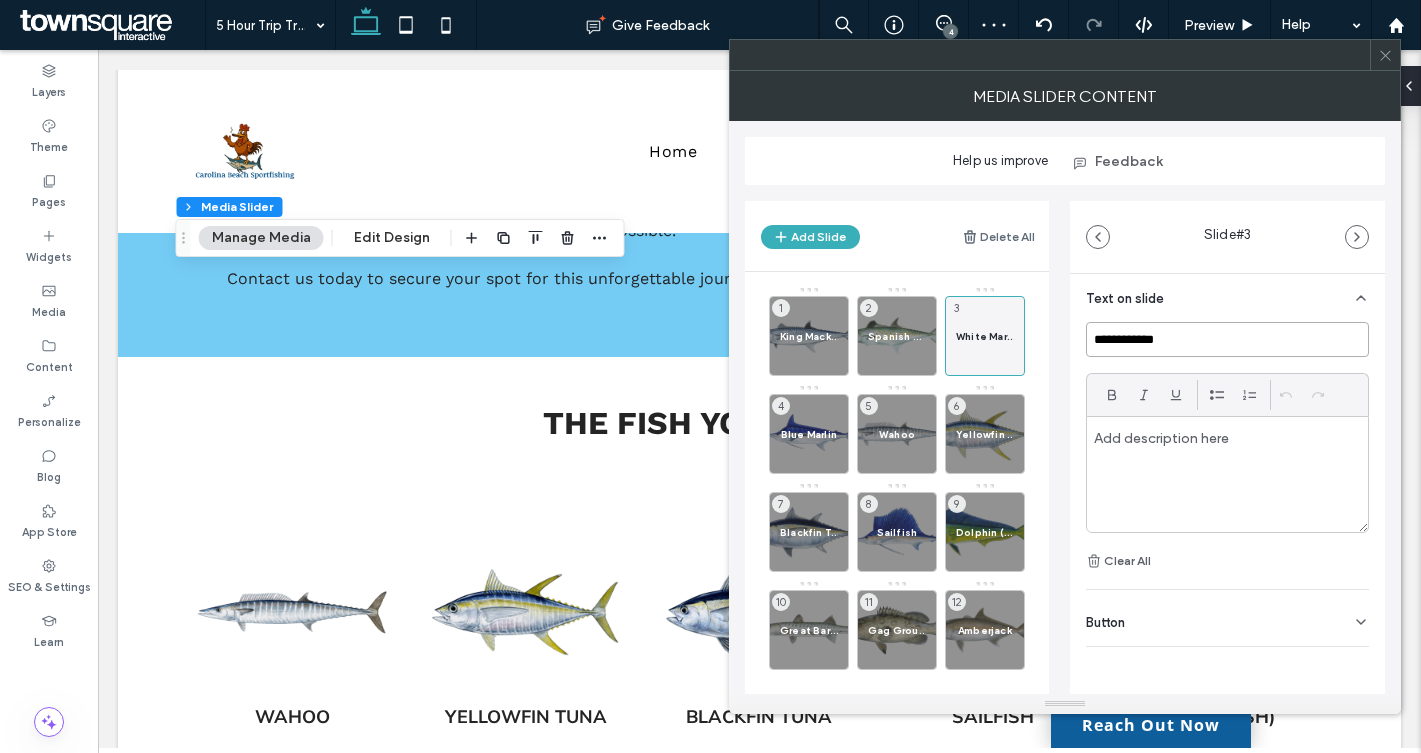 click on "**********" at bounding box center (1227, 391) 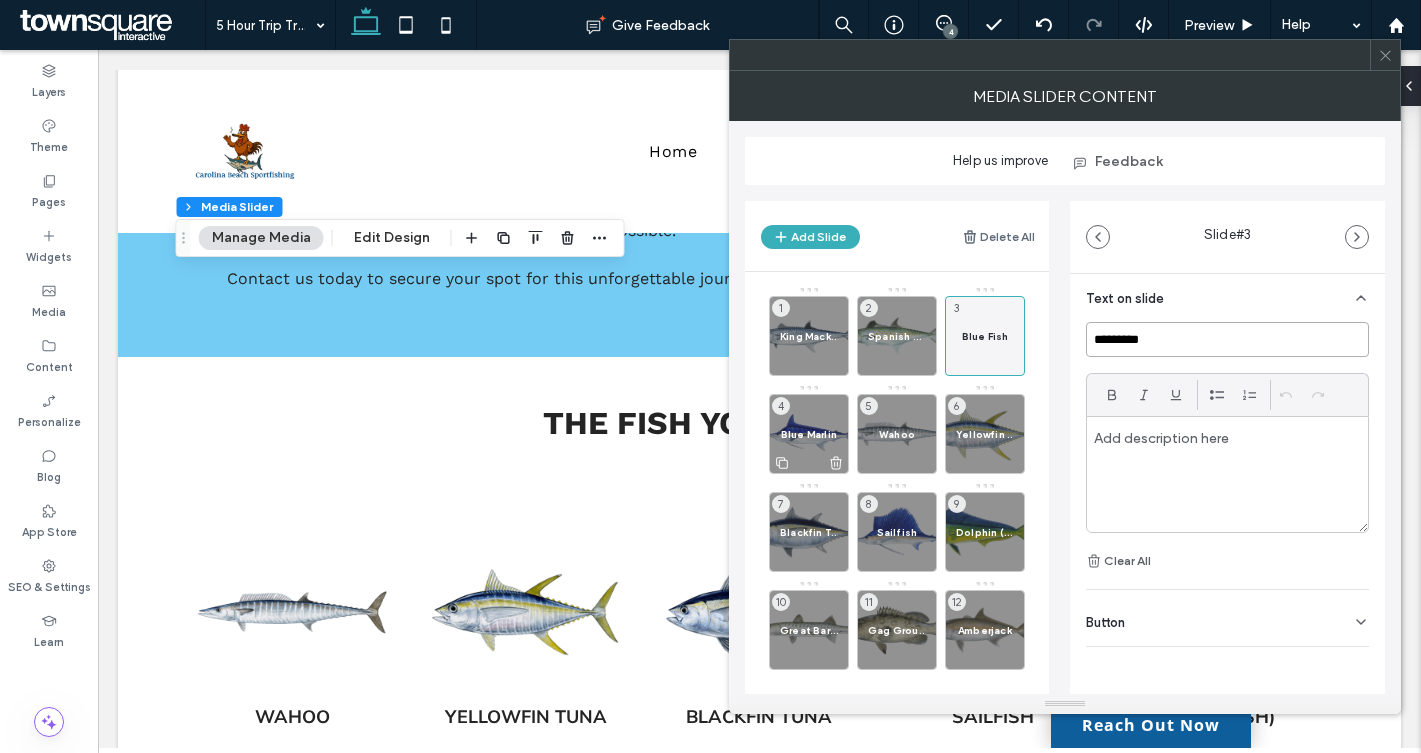type on "*********" 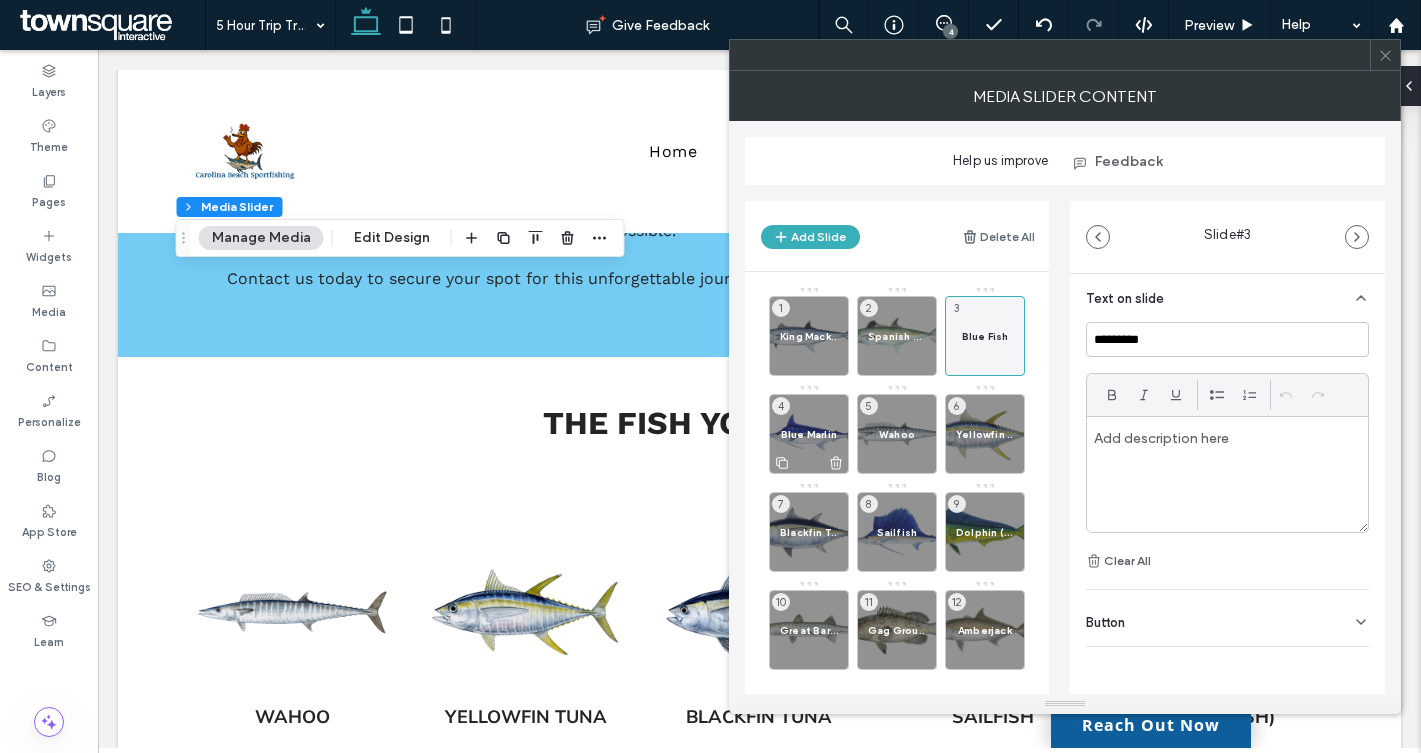 click on "Blue Marlin 4" at bounding box center (809, 434) 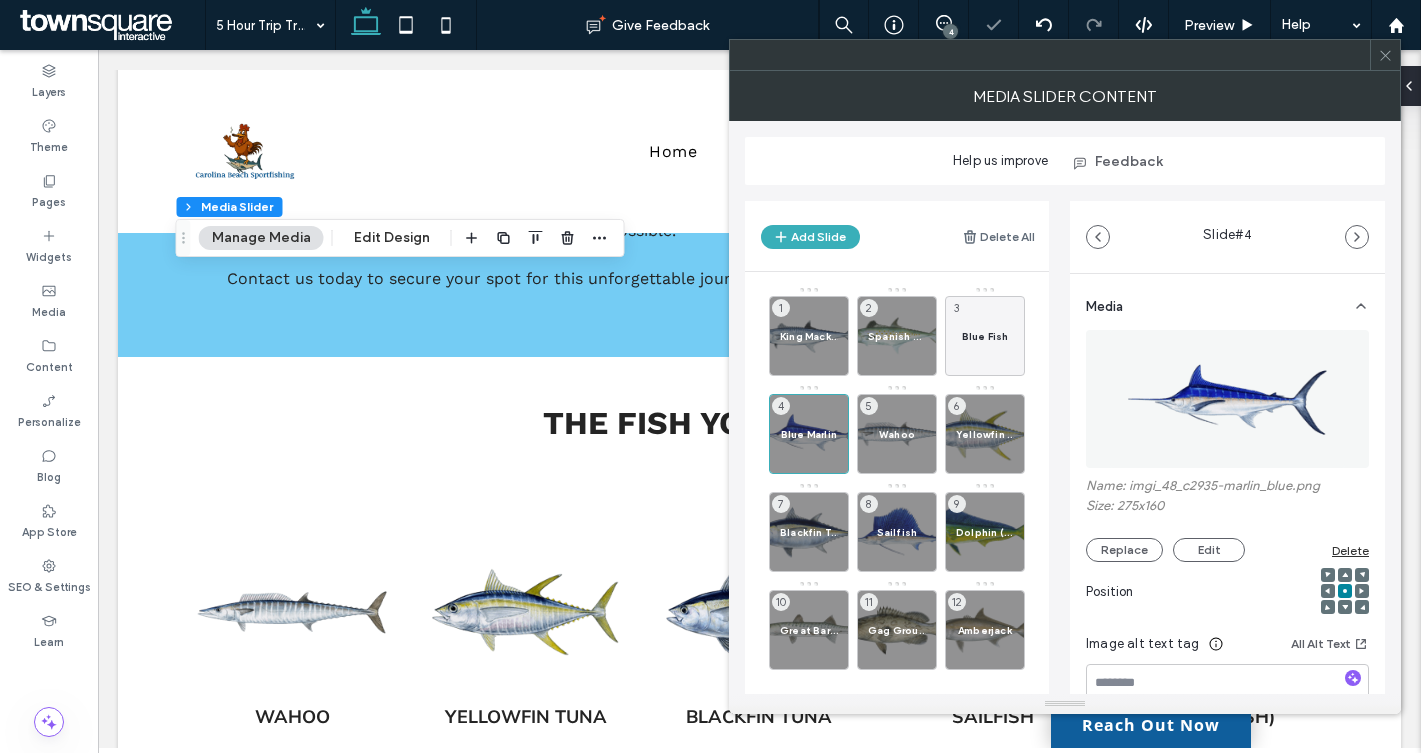click on "Delete" at bounding box center (1350, 550) 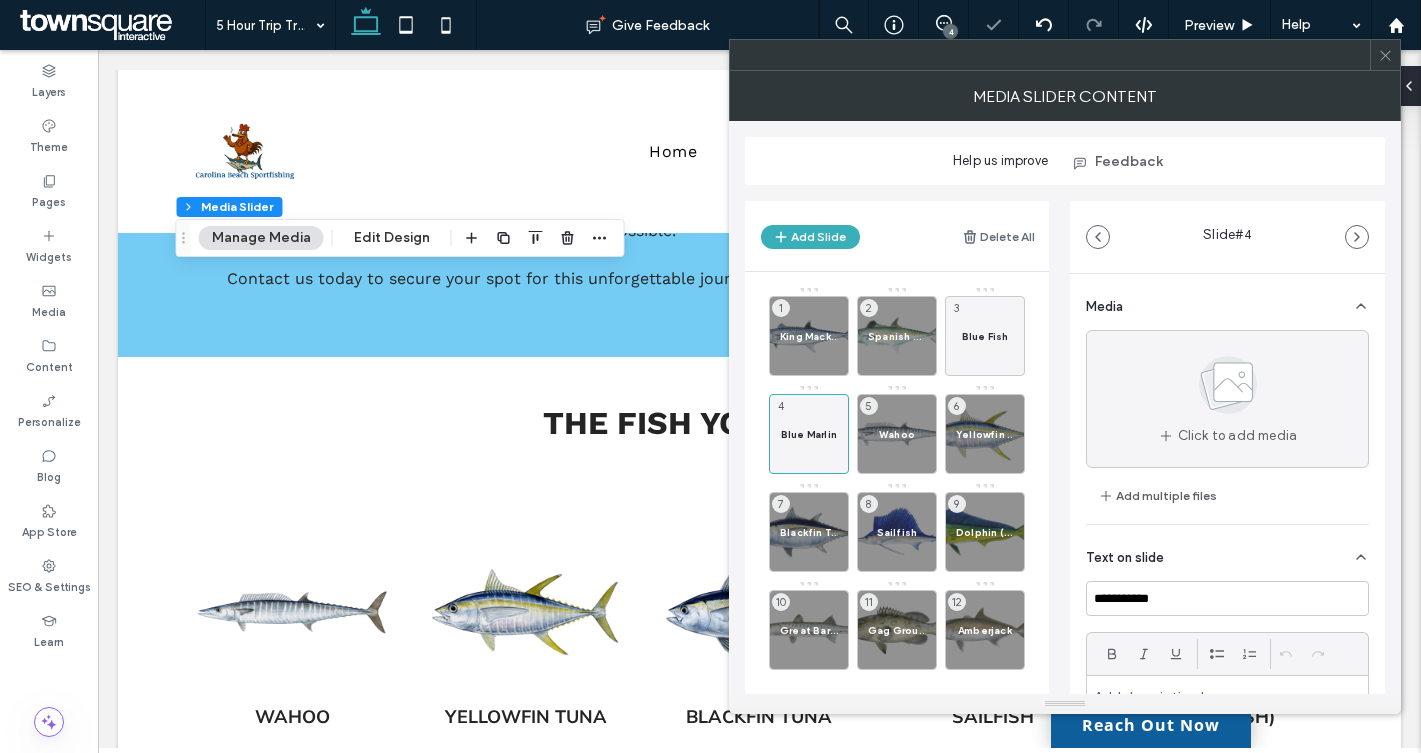 scroll, scrollTop: 4, scrollLeft: 0, axis: vertical 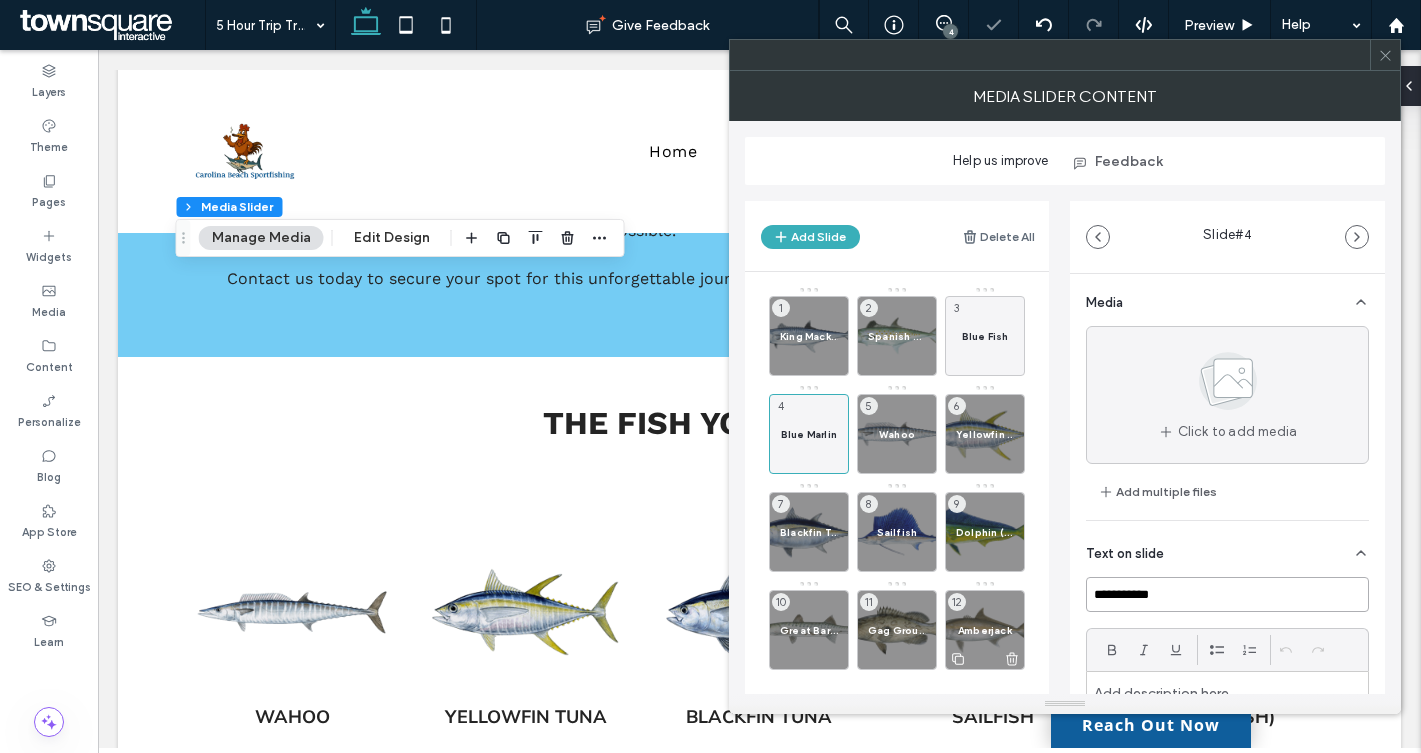 drag, startPoint x: 1170, startPoint y: 592, endPoint x: 1004, endPoint y: 592, distance: 166 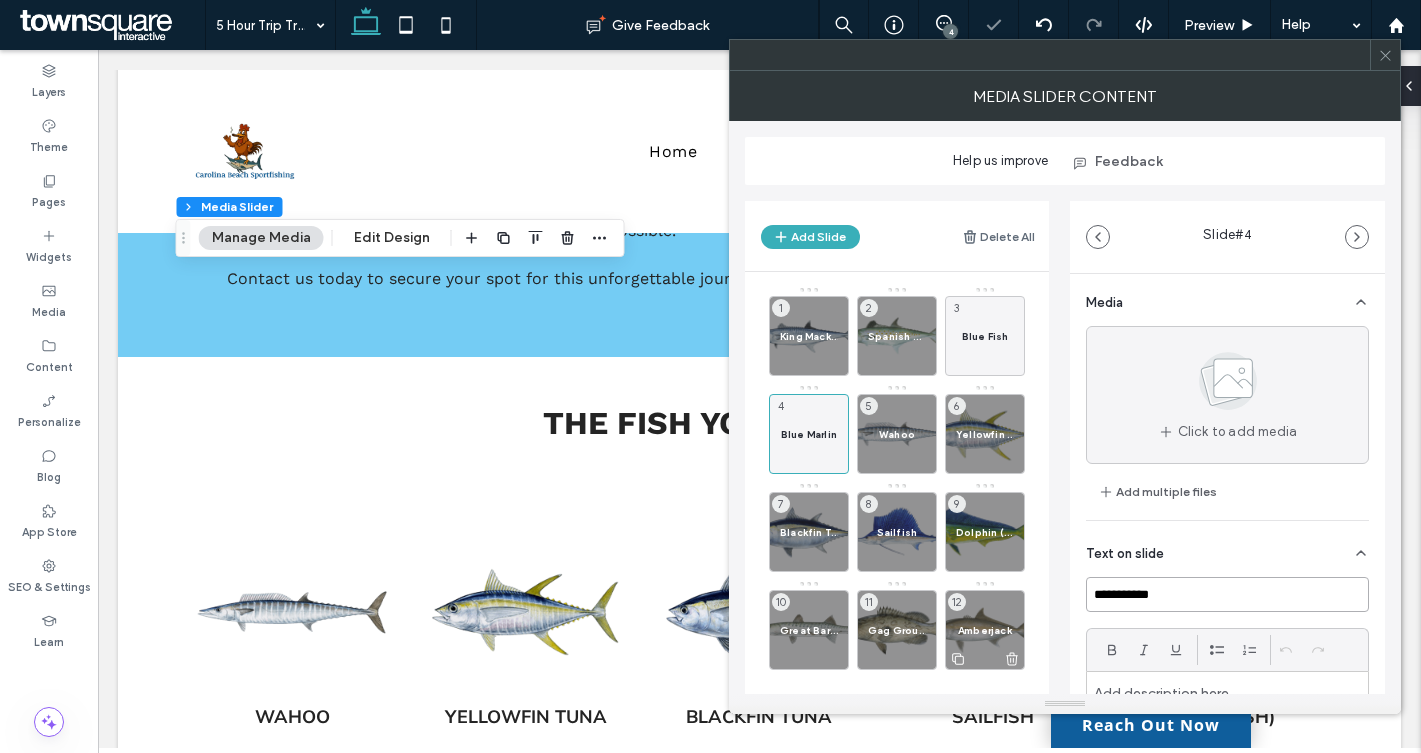 click on "**********" at bounding box center [1065, 439] 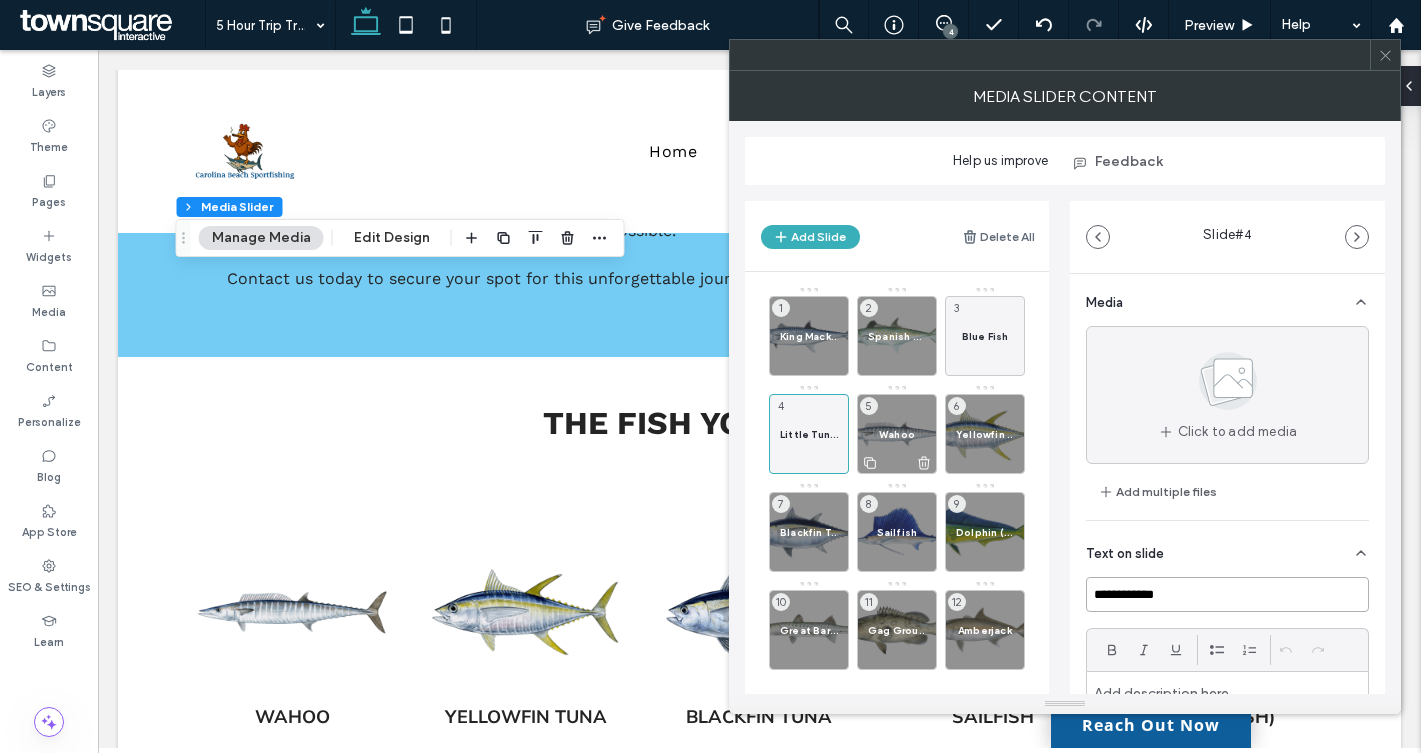 type on "**********" 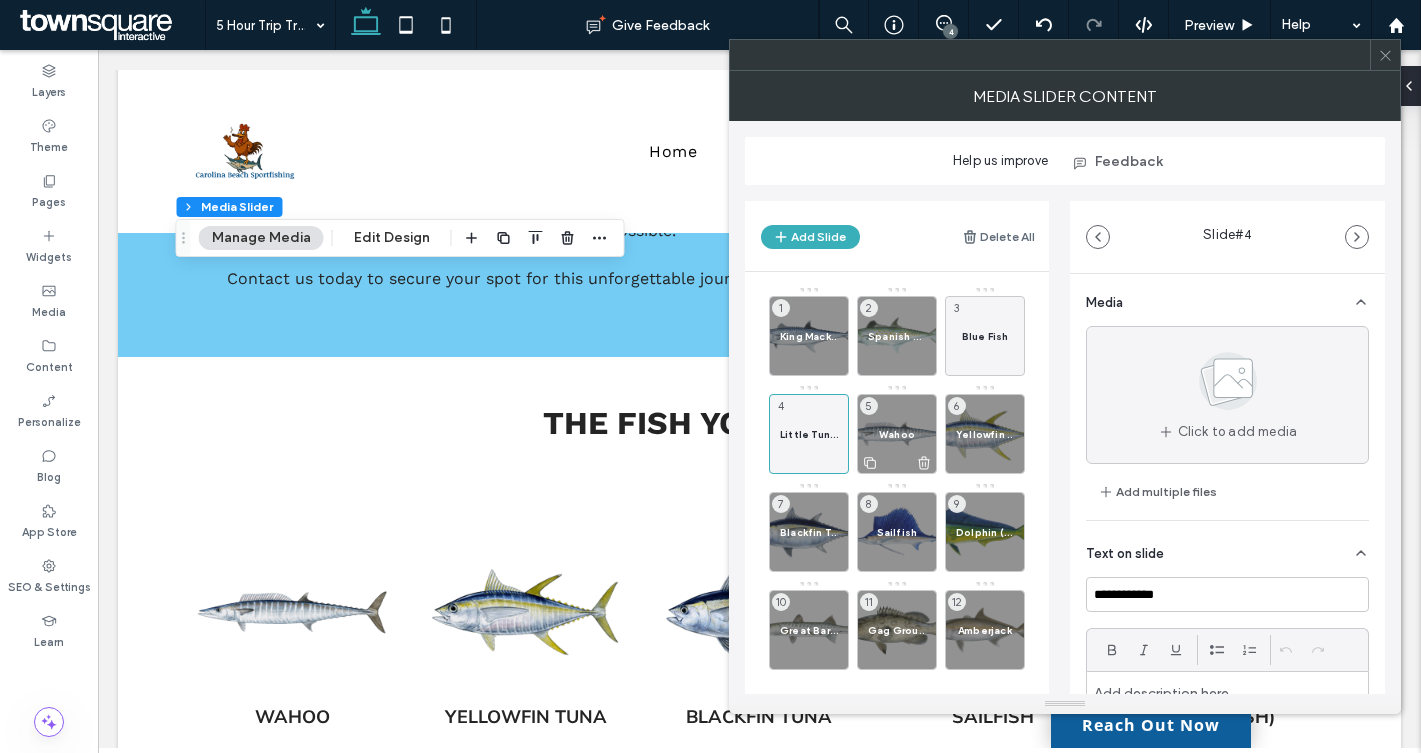 click 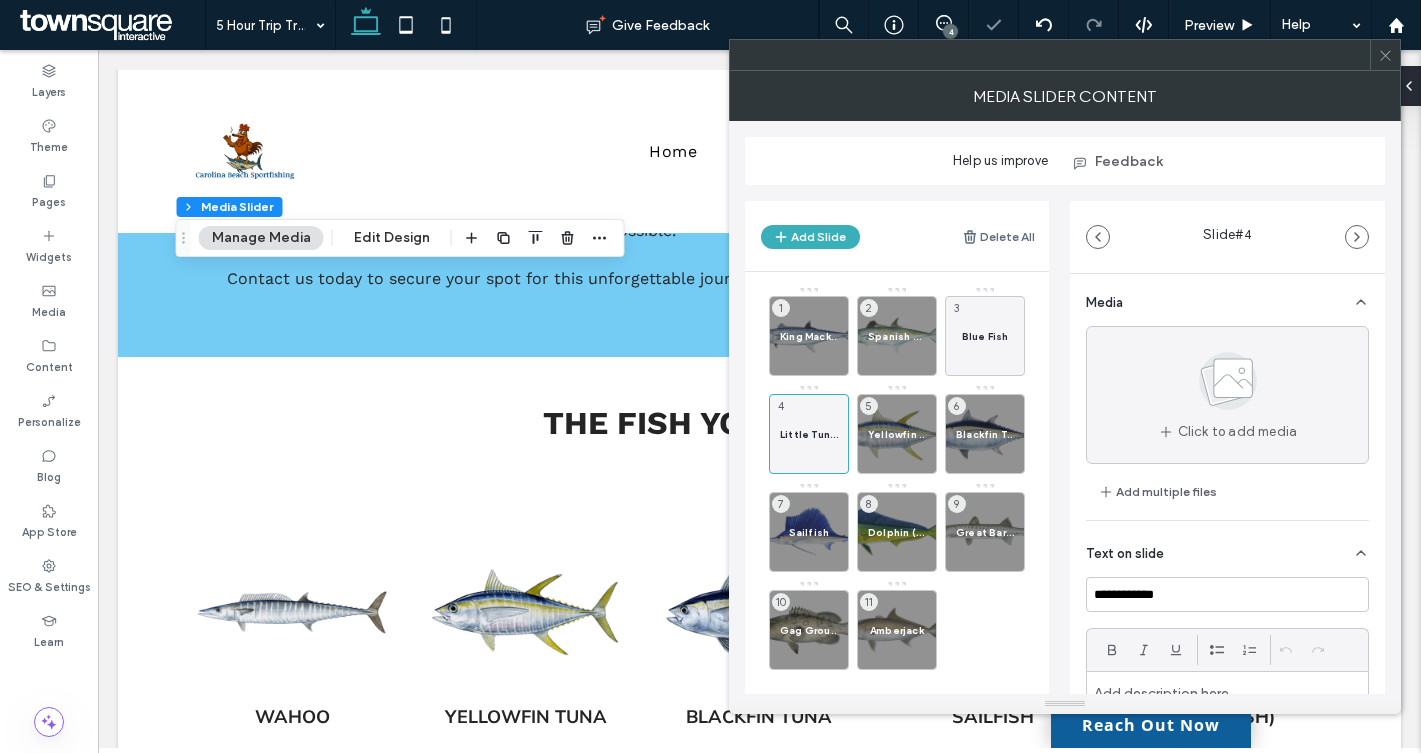 click 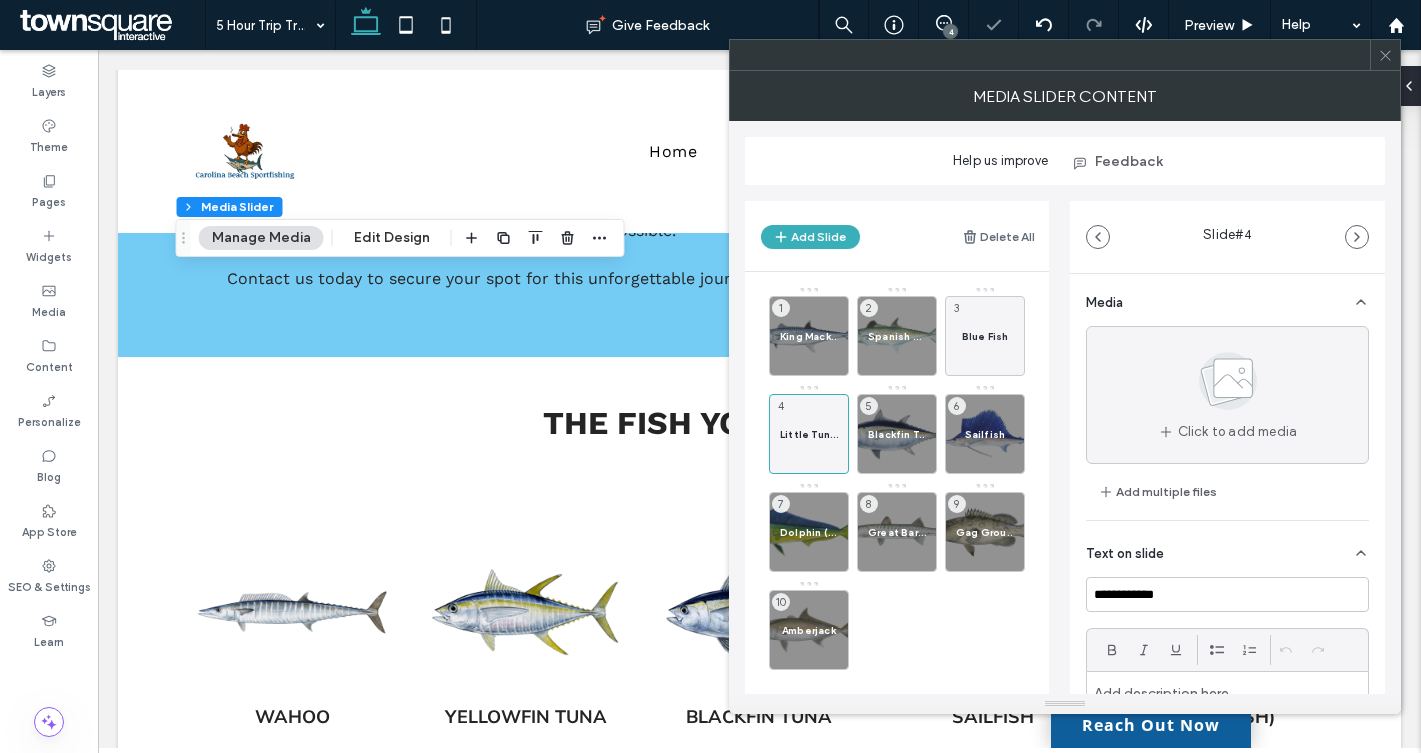 click 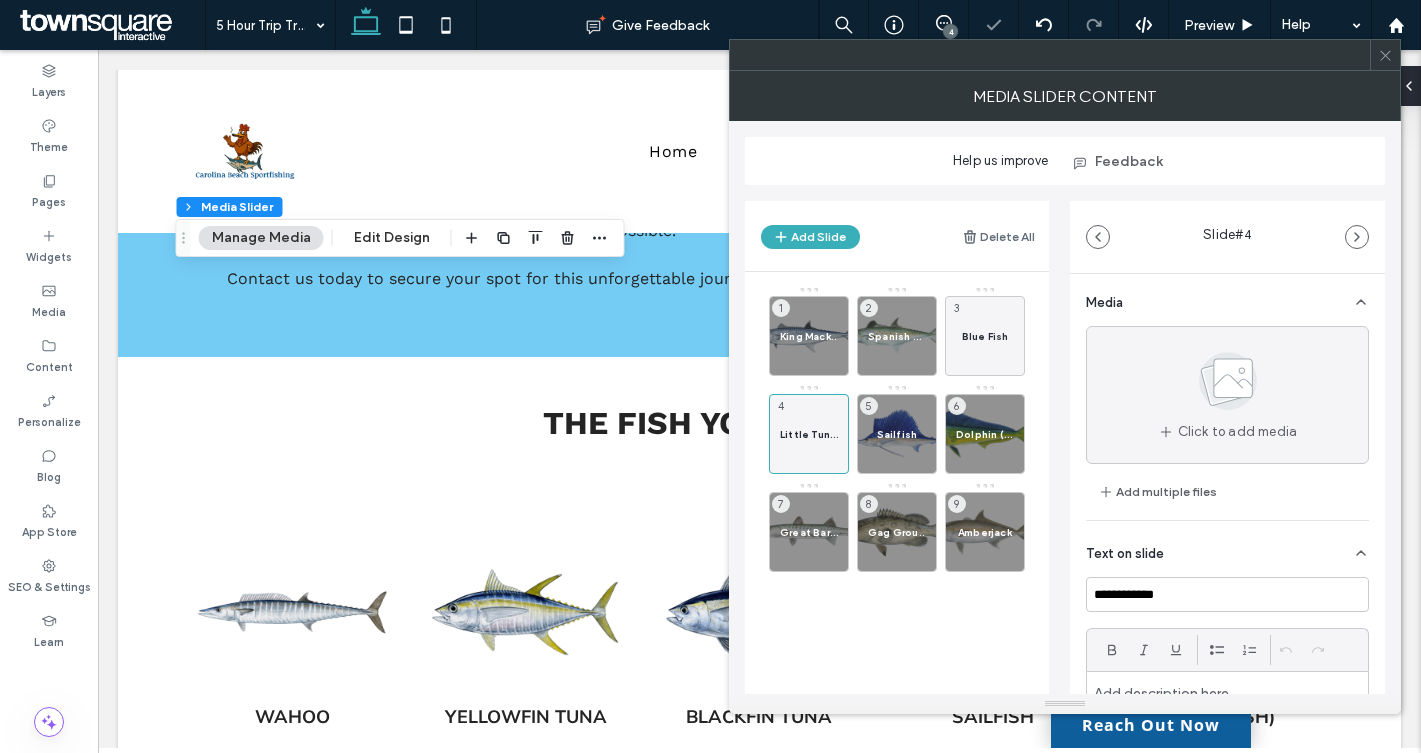click 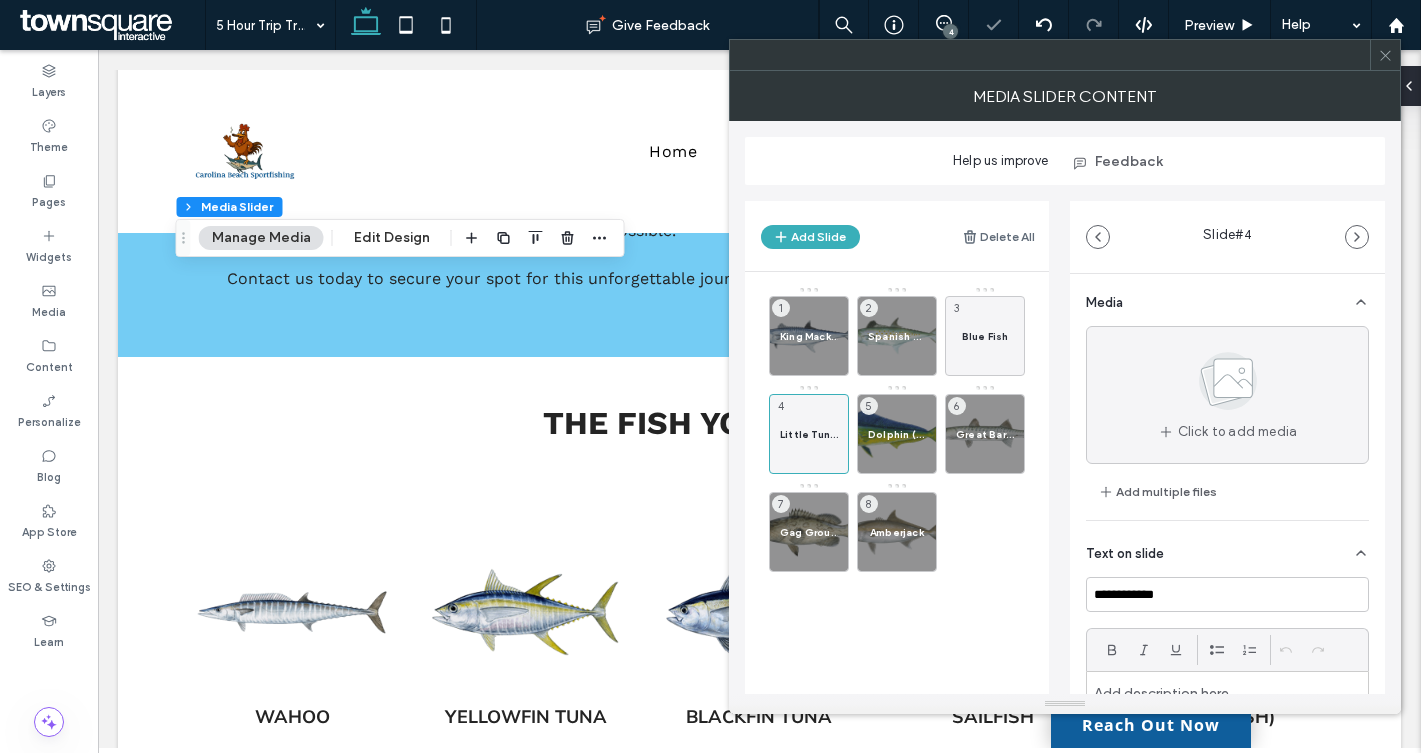click 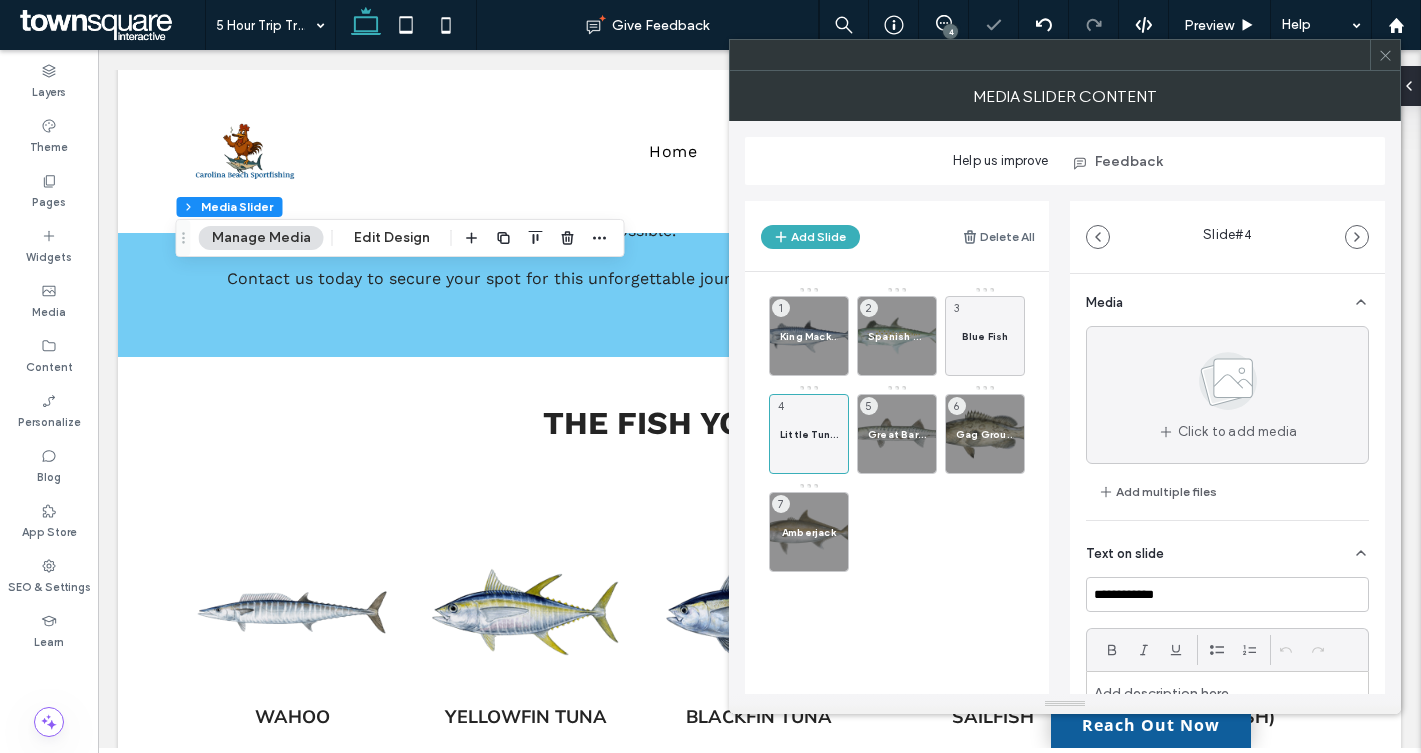 click 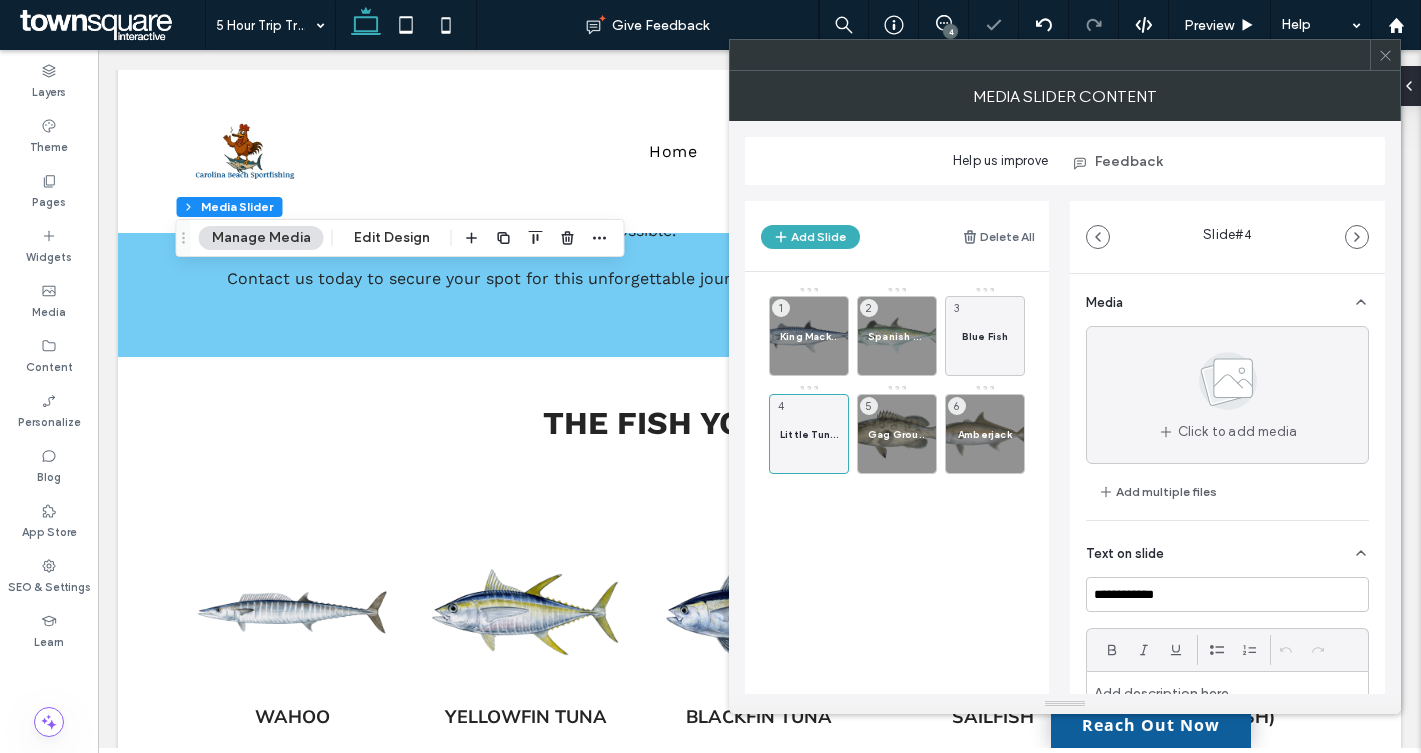 click 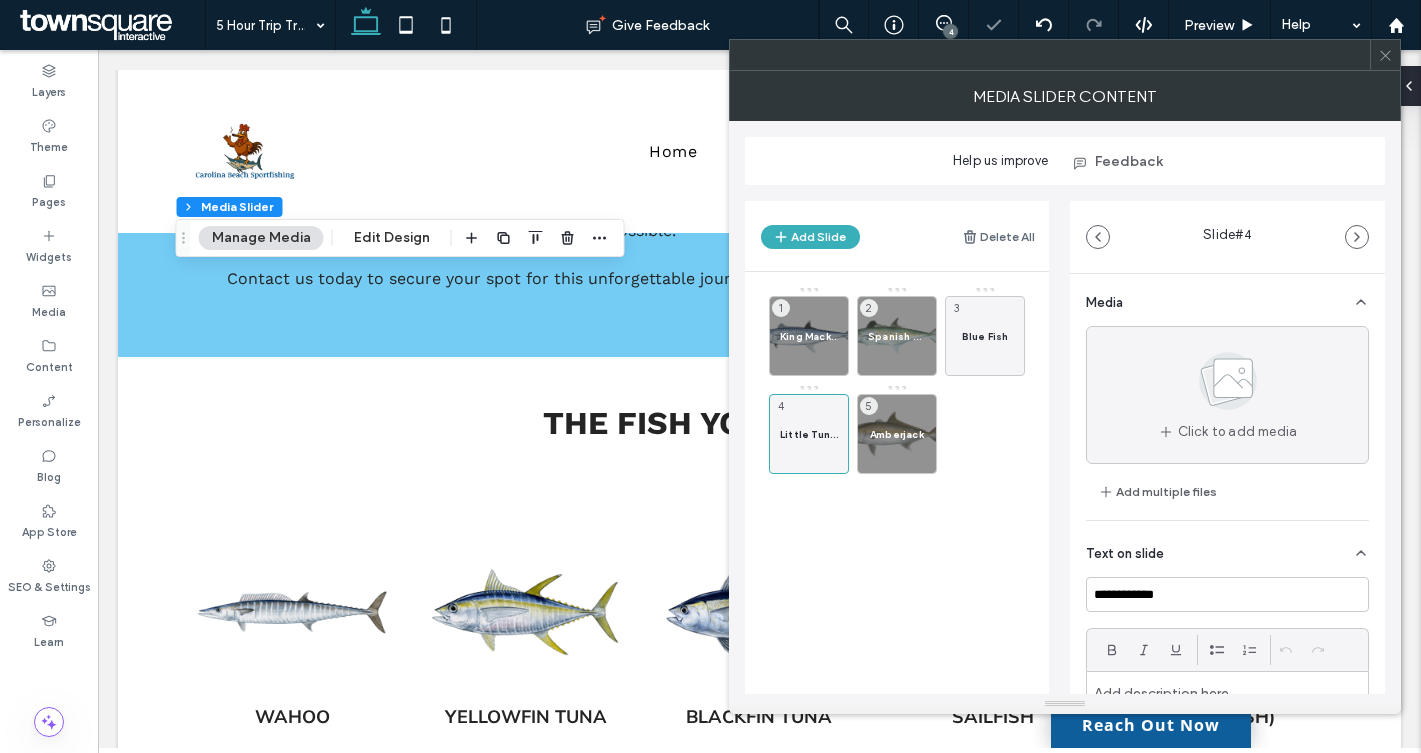 click 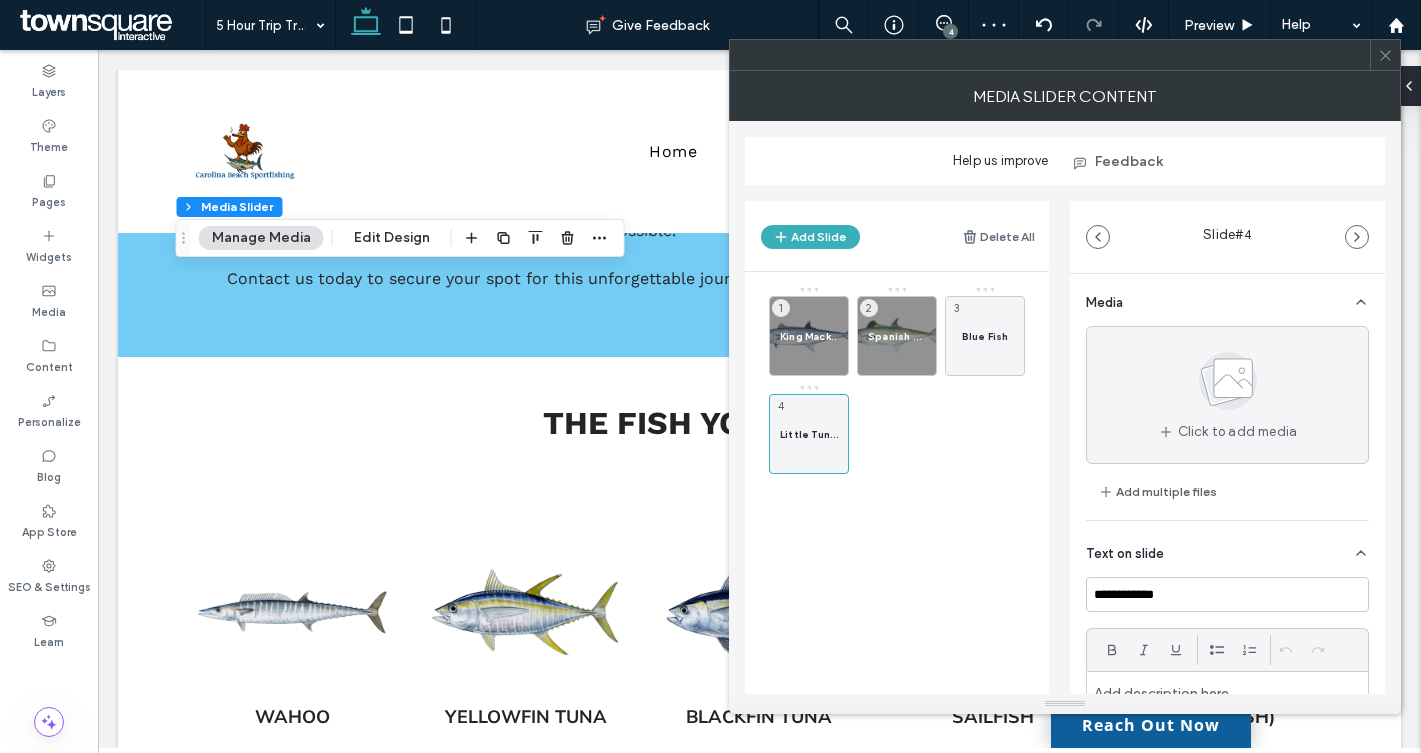 click 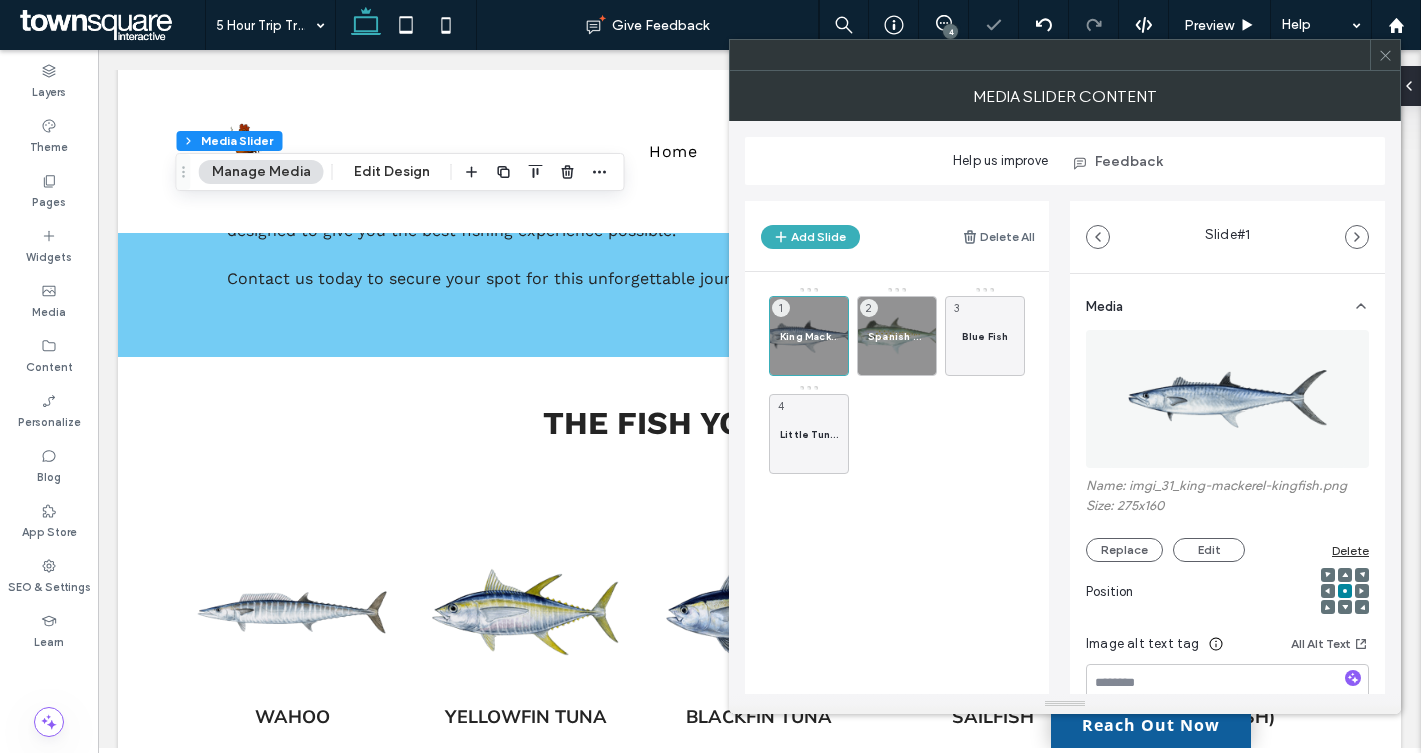 click at bounding box center (1385, 55) 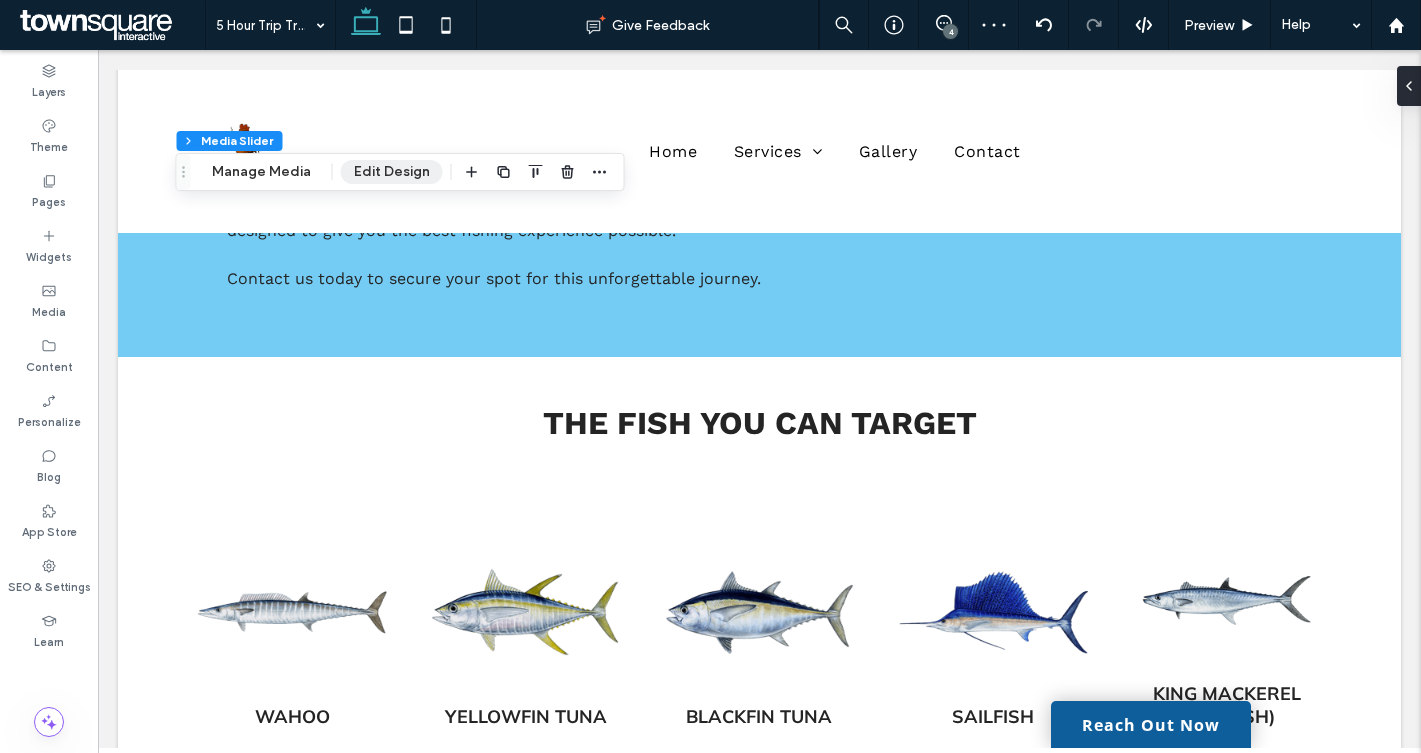 click on "Edit Design" at bounding box center (392, 172) 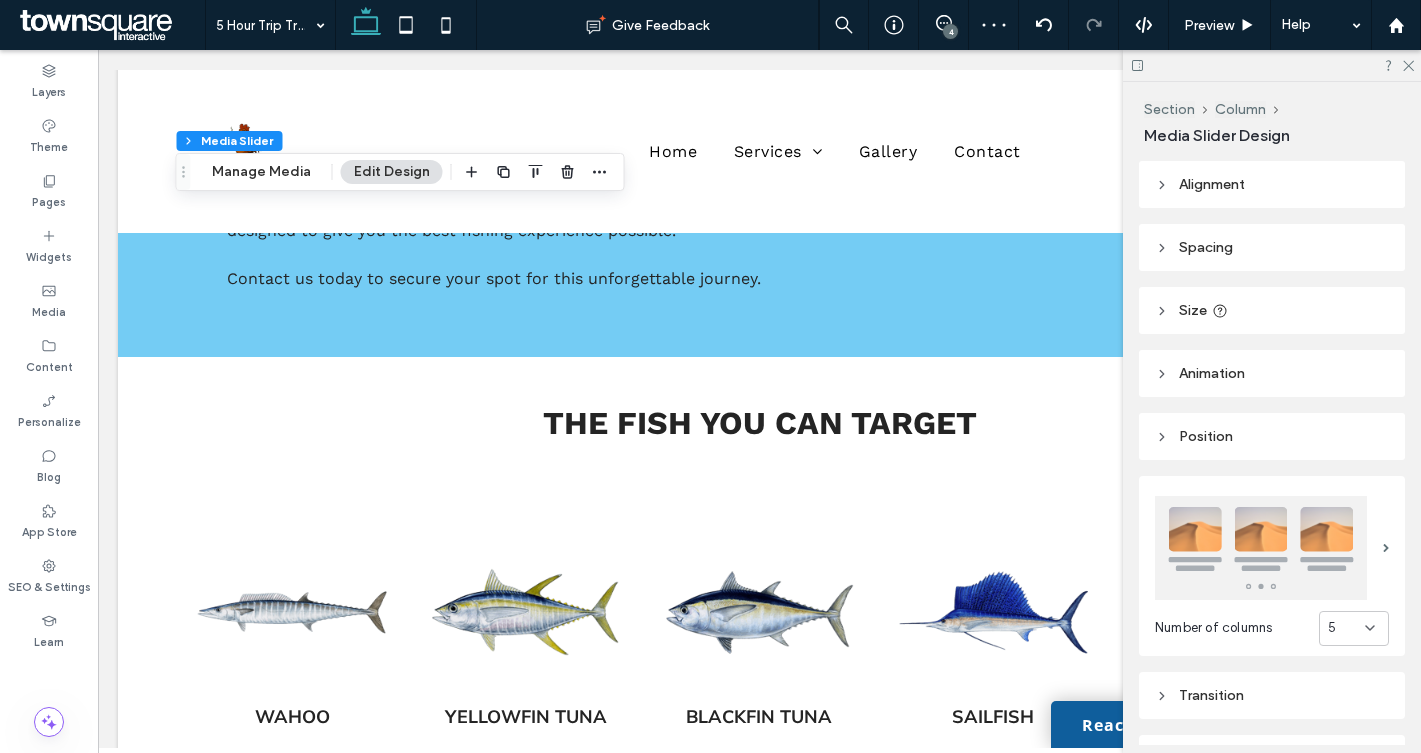 scroll, scrollTop: 22, scrollLeft: 0, axis: vertical 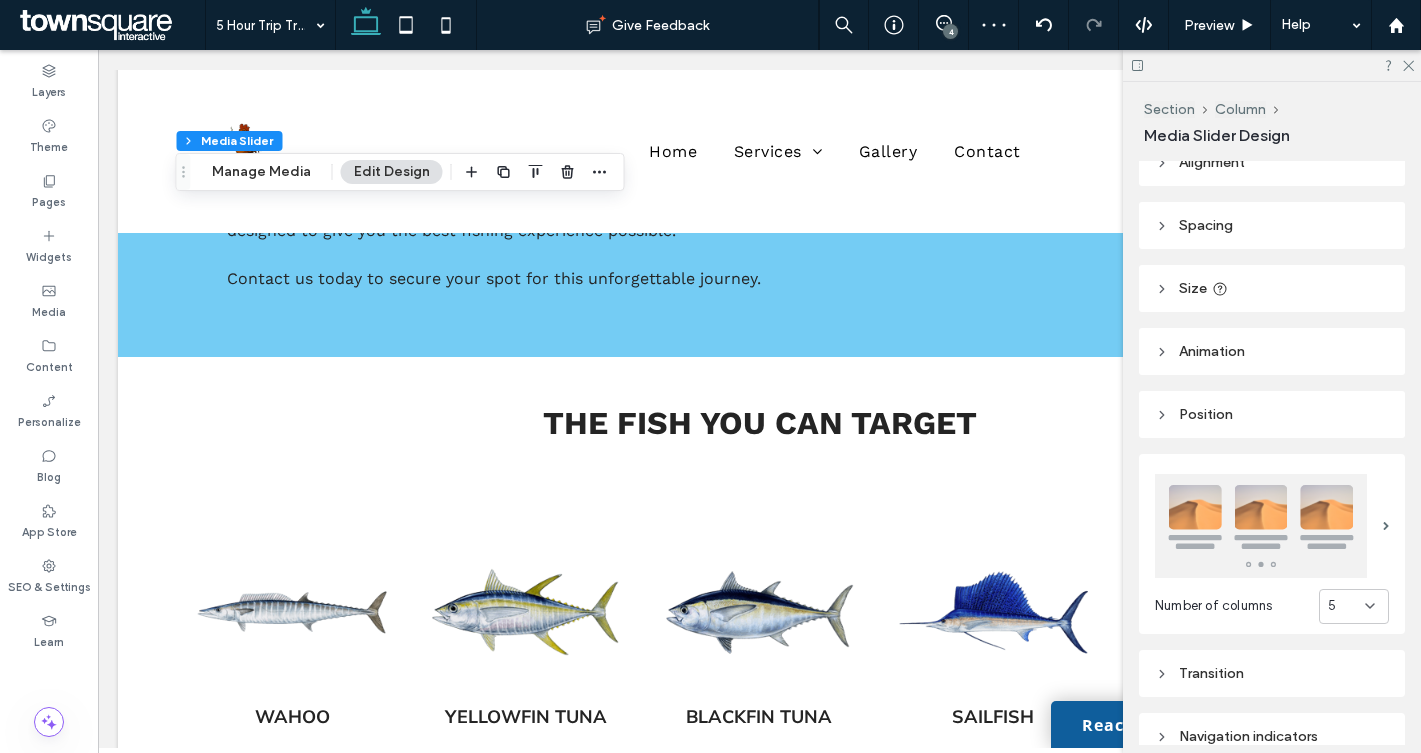 click 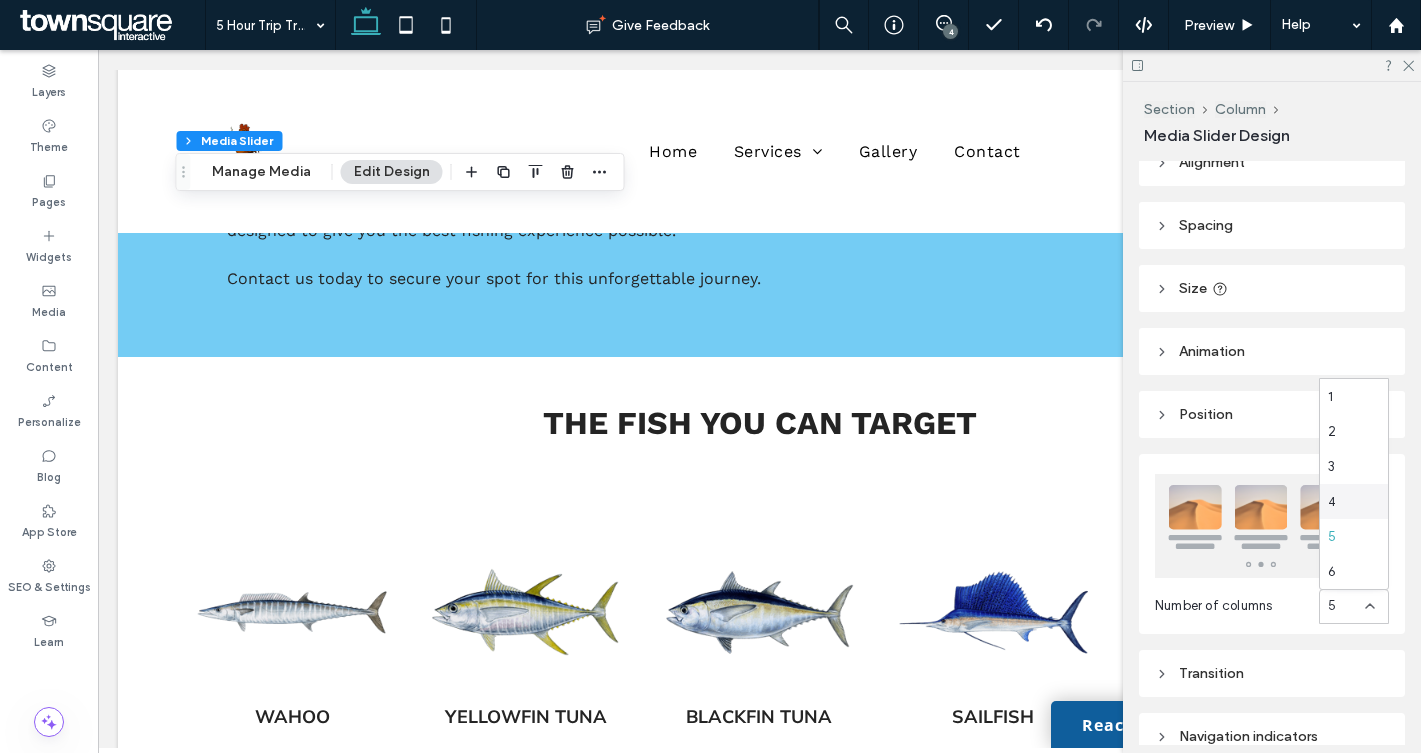 click on "4" at bounding box center (1332, 502) 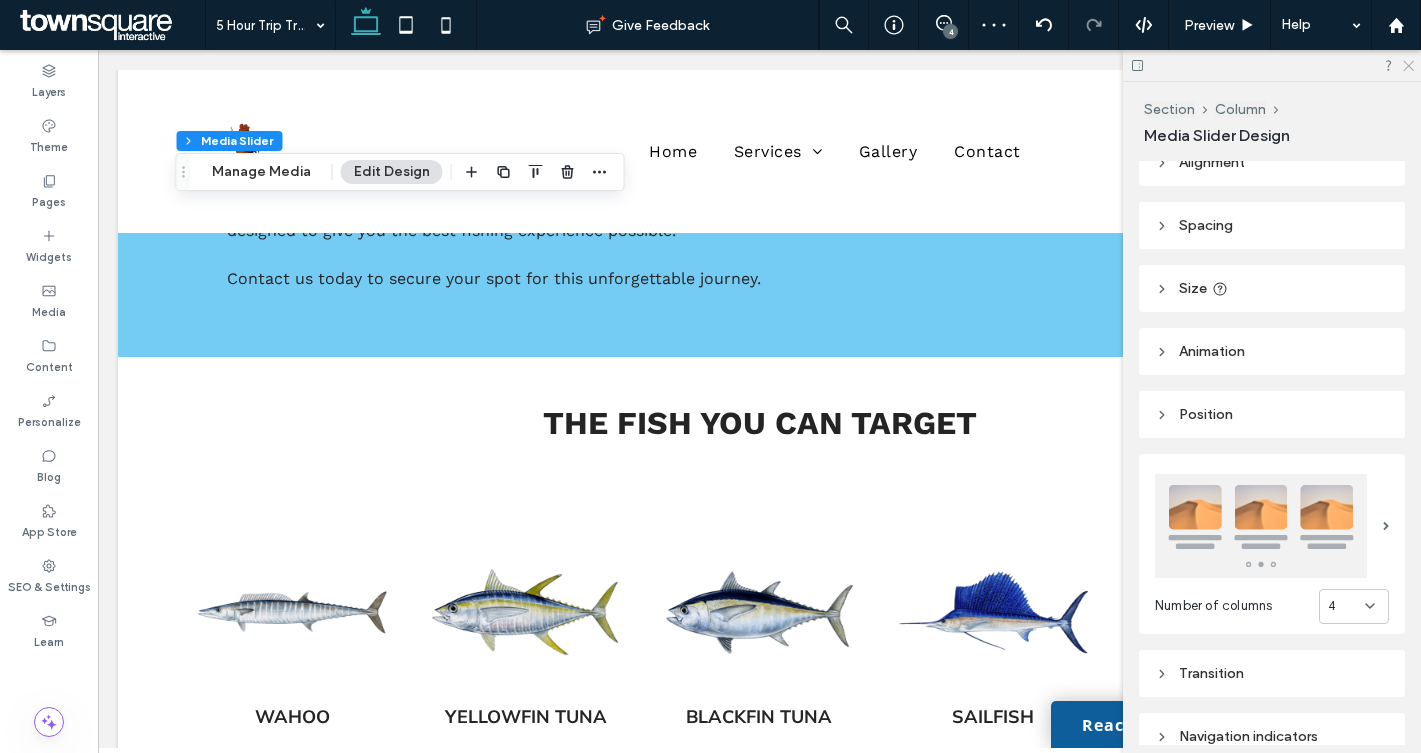 click 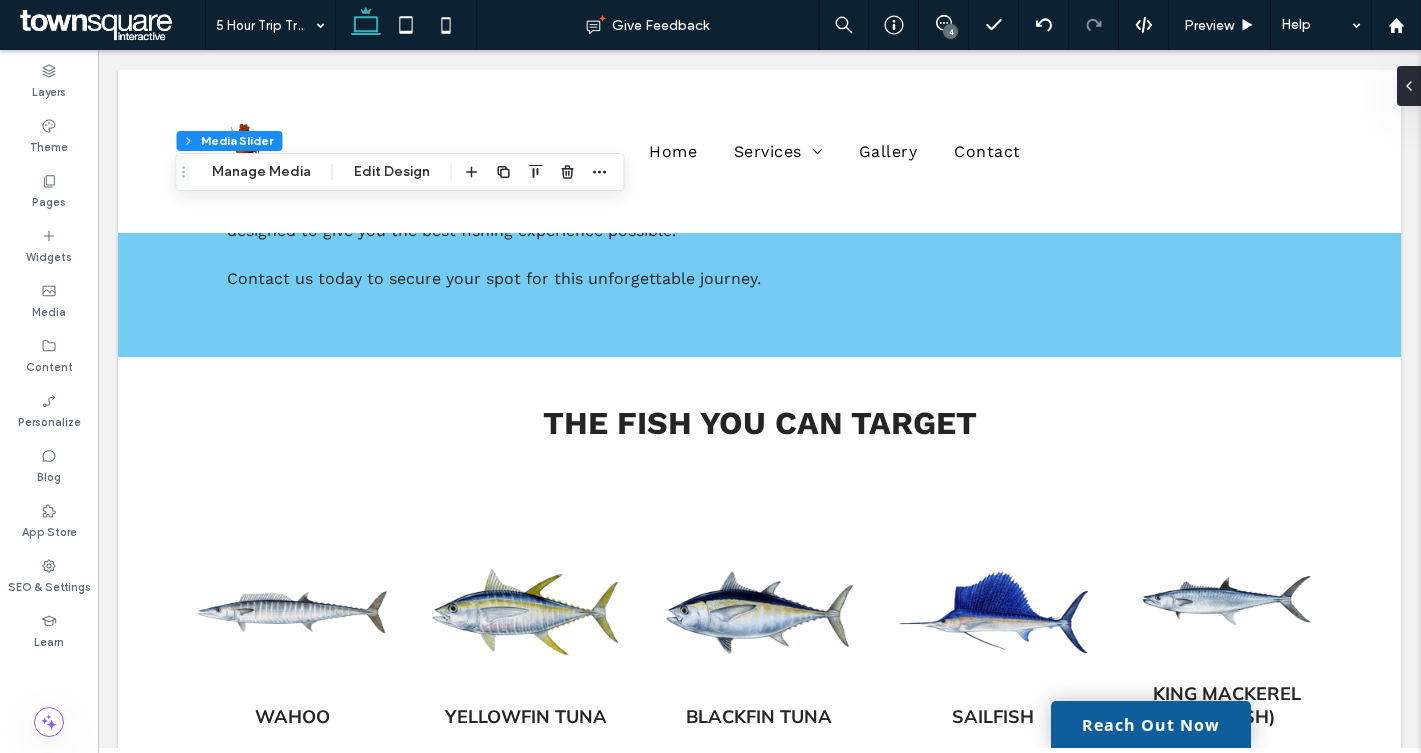 click on "4" at bounding box center (950, 31) 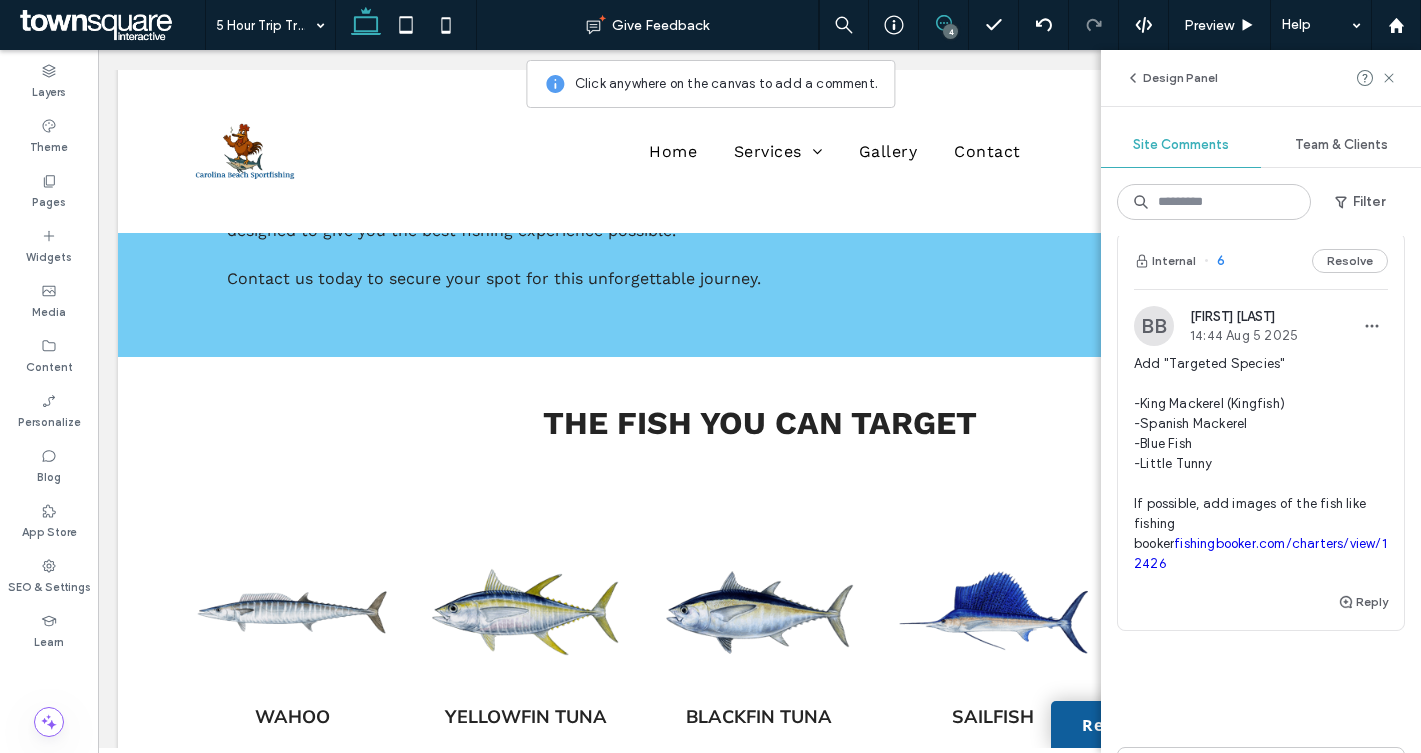 scroll, scrollTop: 940, scrollLeft: 0, axis: vertical 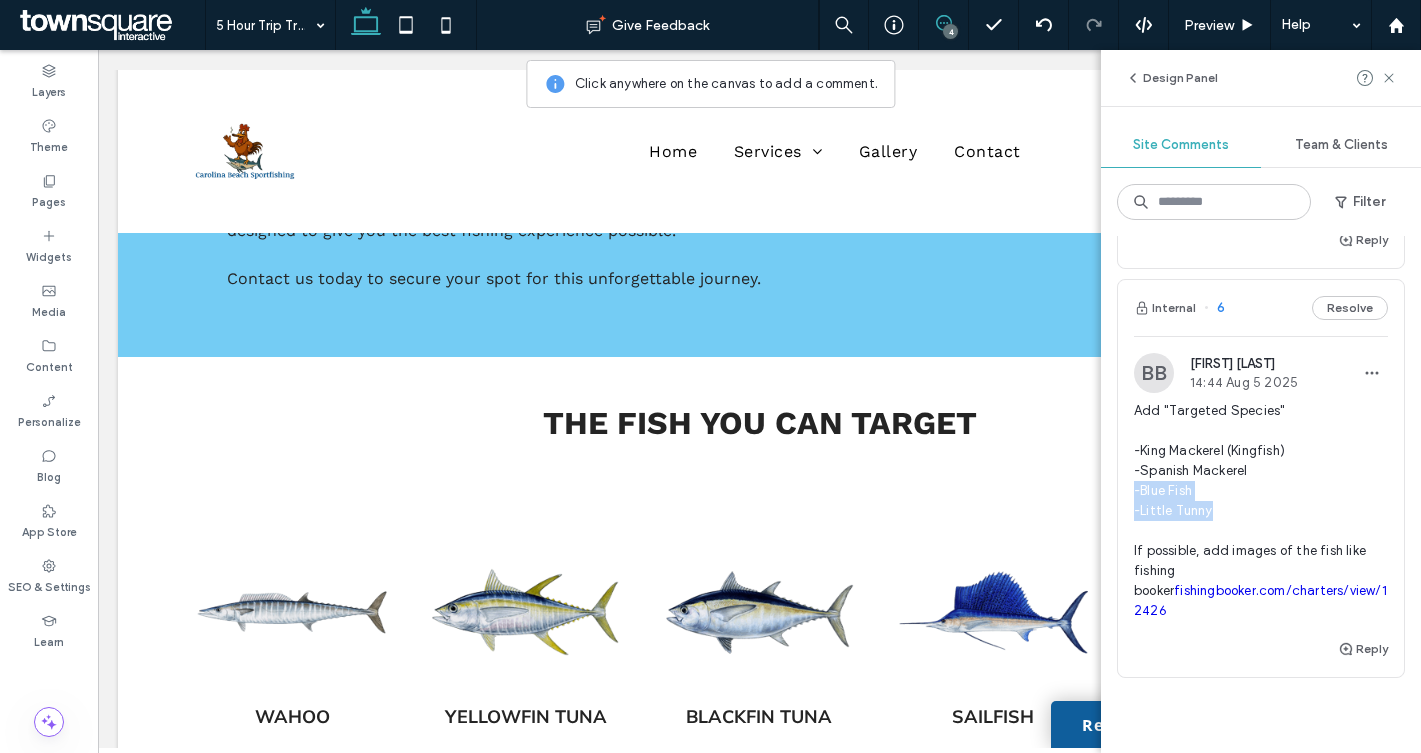 drag, startPoint x: 1223, startPoint y: 516, endPoint x: 1129, endPoint y: 498, distance: 95.707886 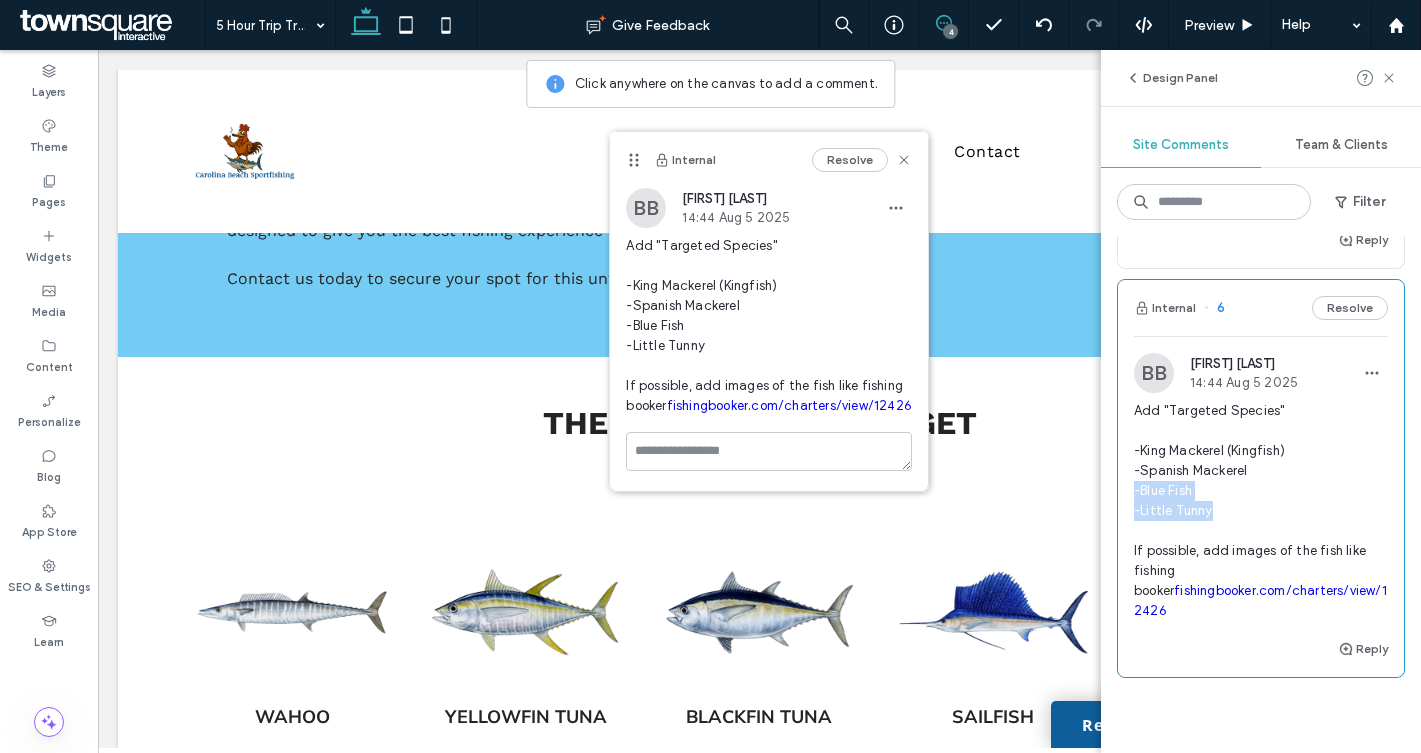 copy on "-Blue Fish
-Little Tunny" 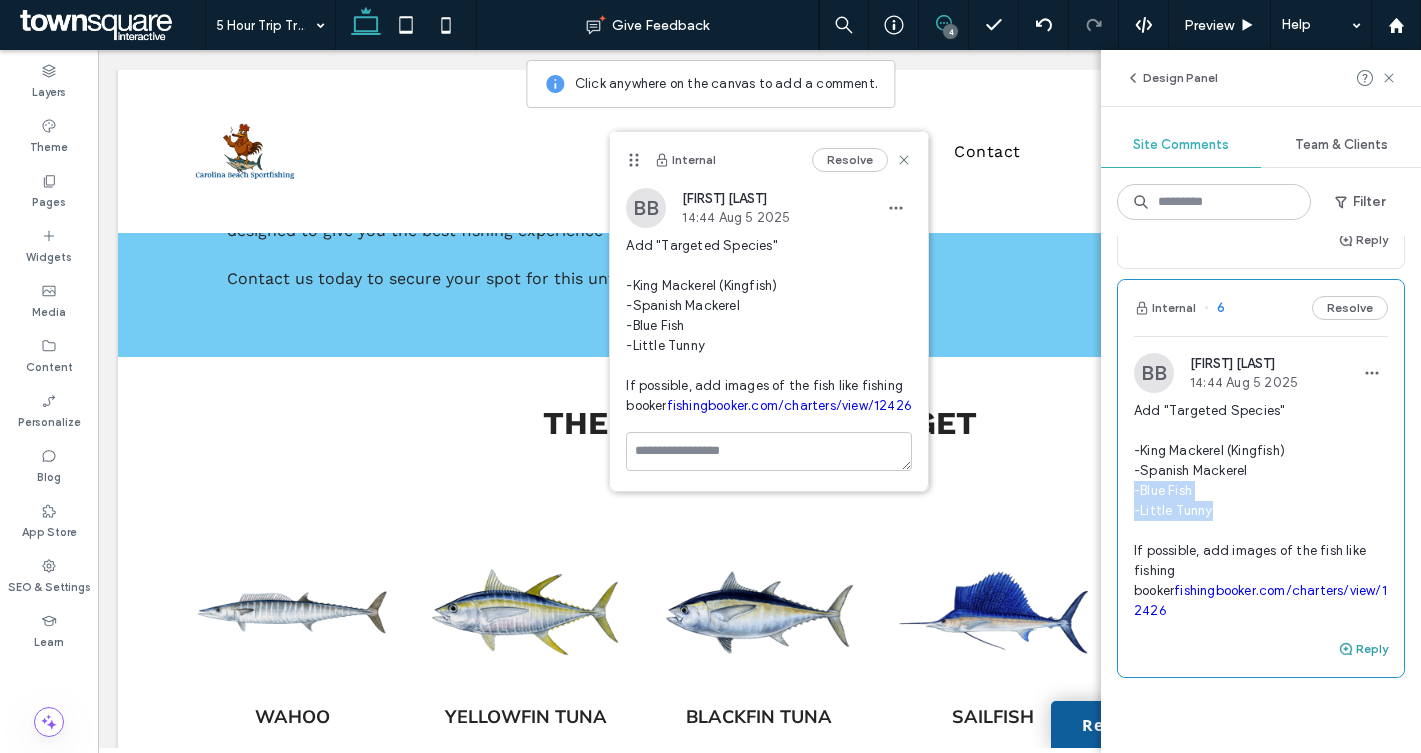click on "Reply" at bounding box center (1363, 649) 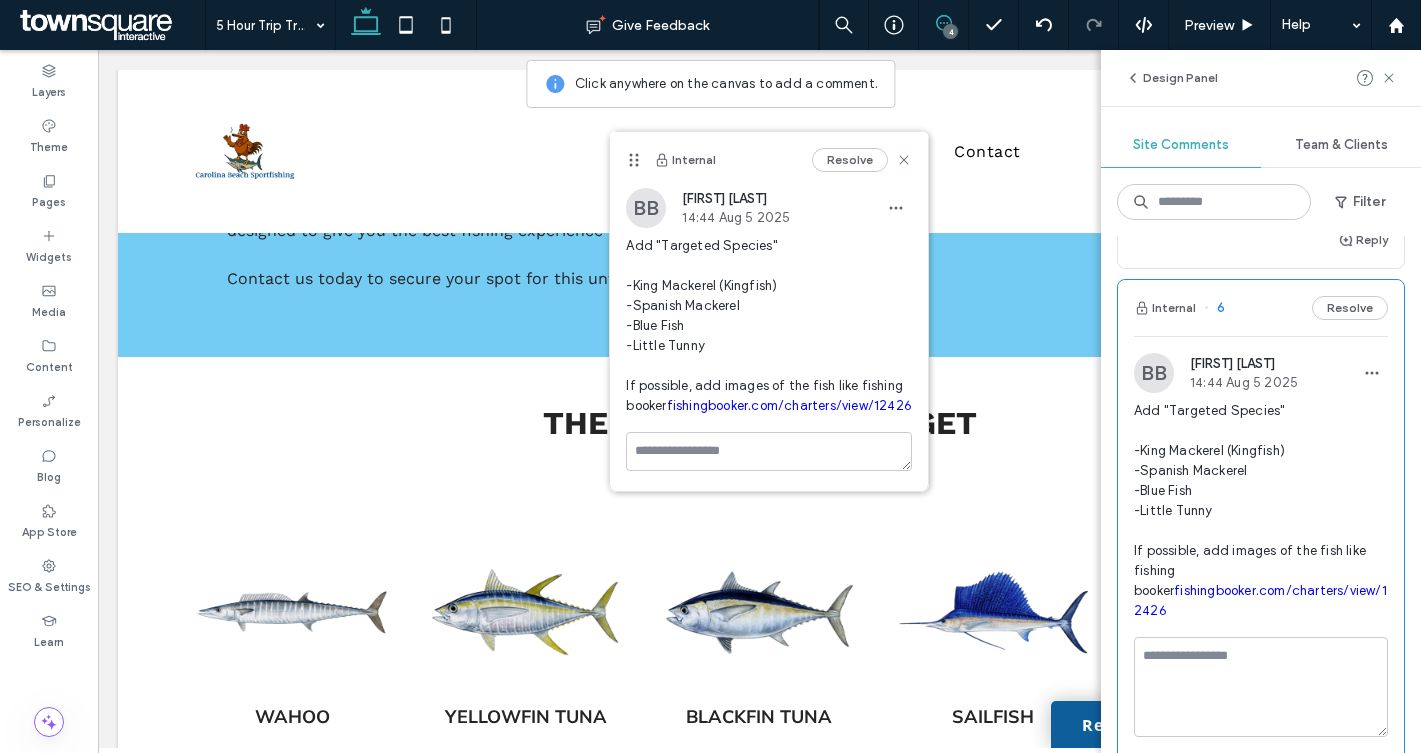 click at bounding box center [1261, 687] 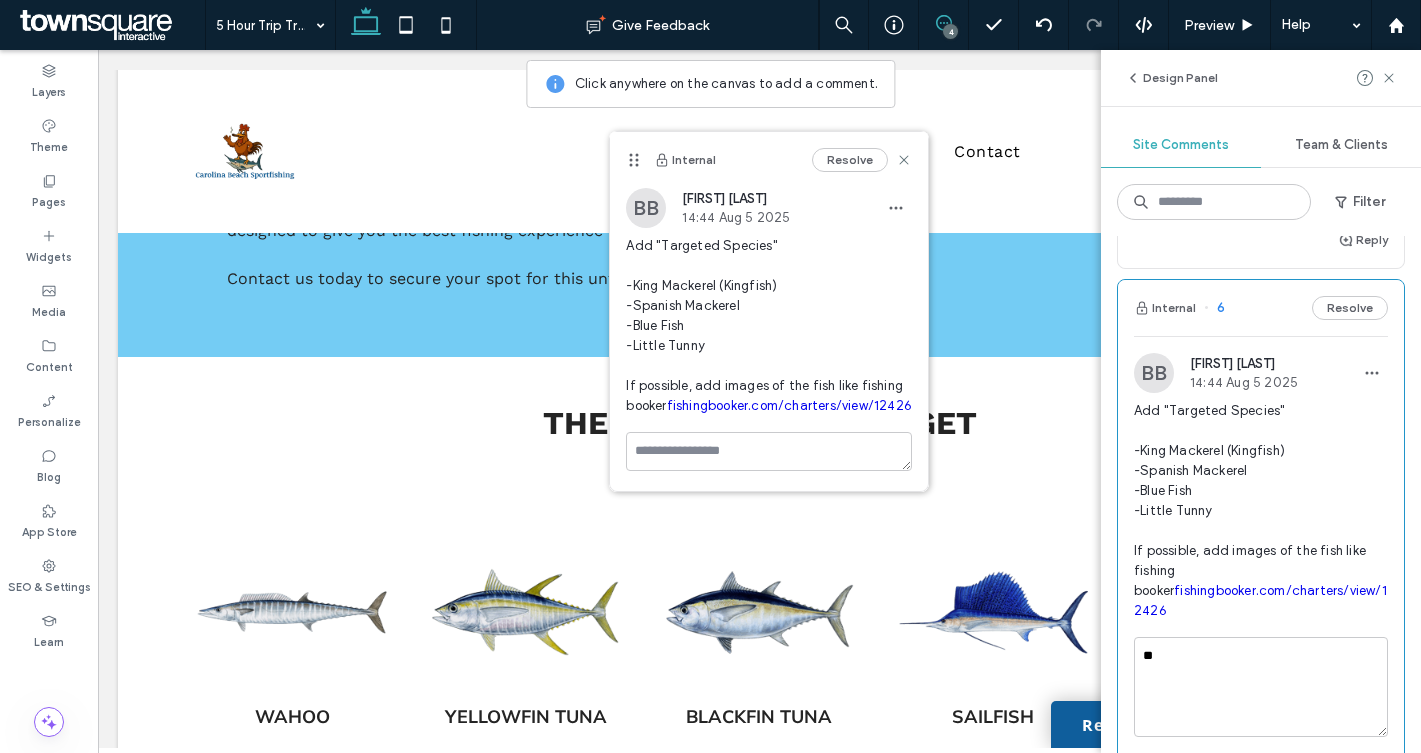 type on "*" 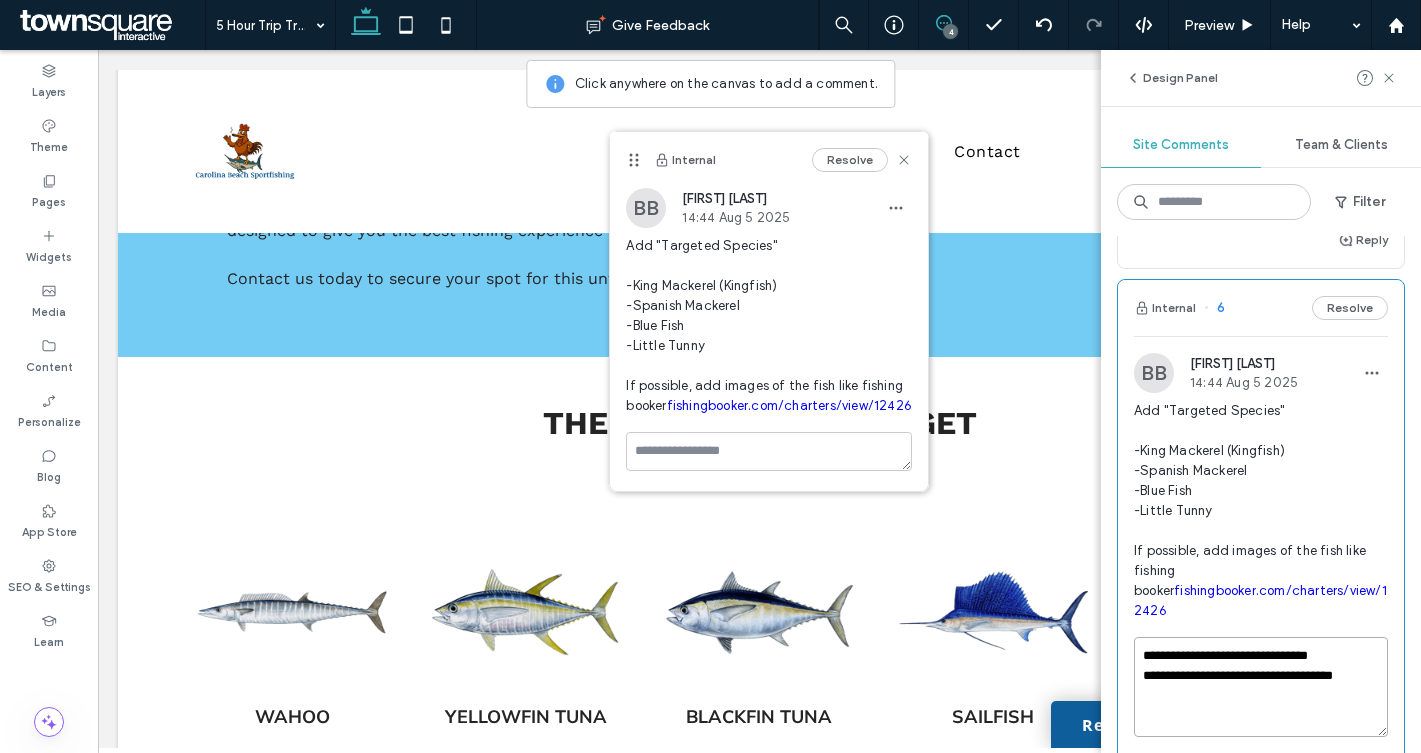 drag, startPoint x: 1284, startPoint y: 679, endPoint x: 1262, endPoint y: 679, distance: 22 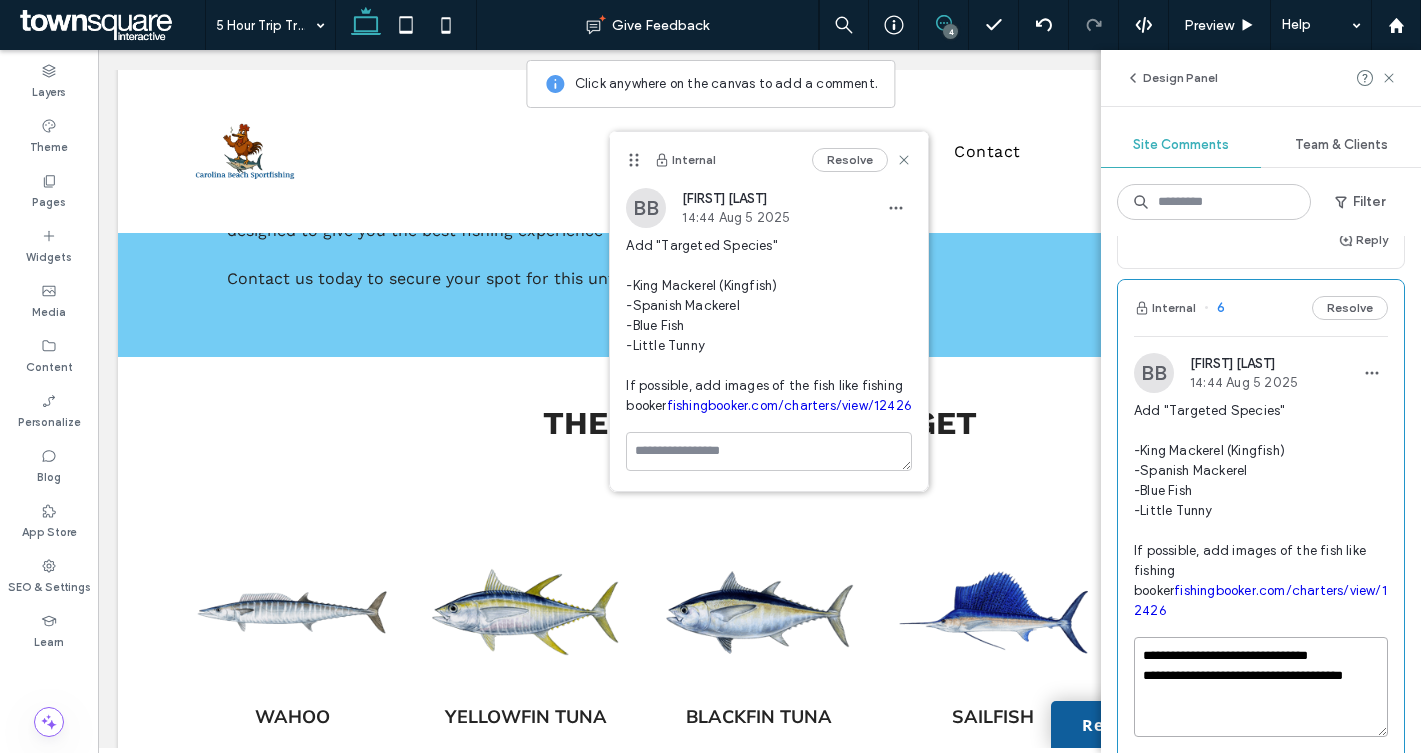 click on "**********" at bounding box center [1261, 687] 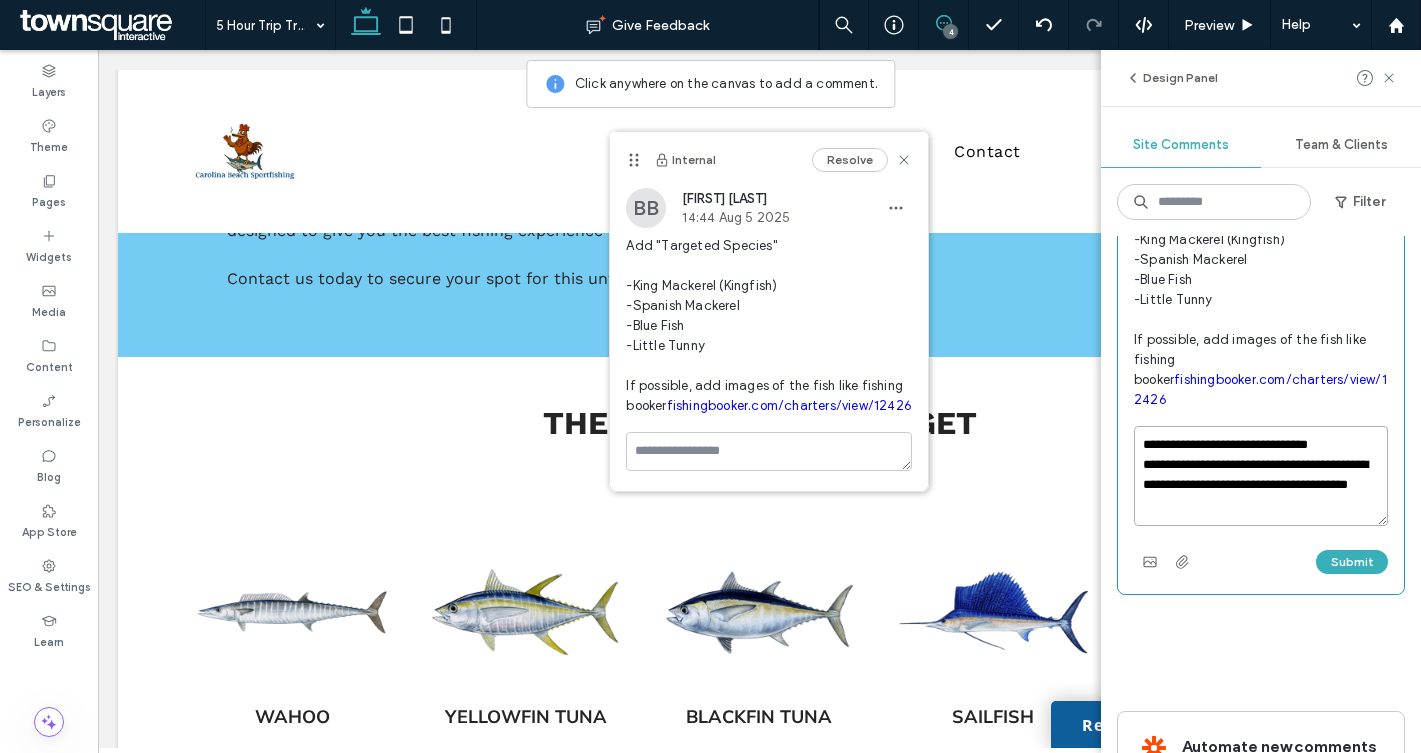 scroll, scrollTop: 1180, scrollLeft: 0, axis: vertical 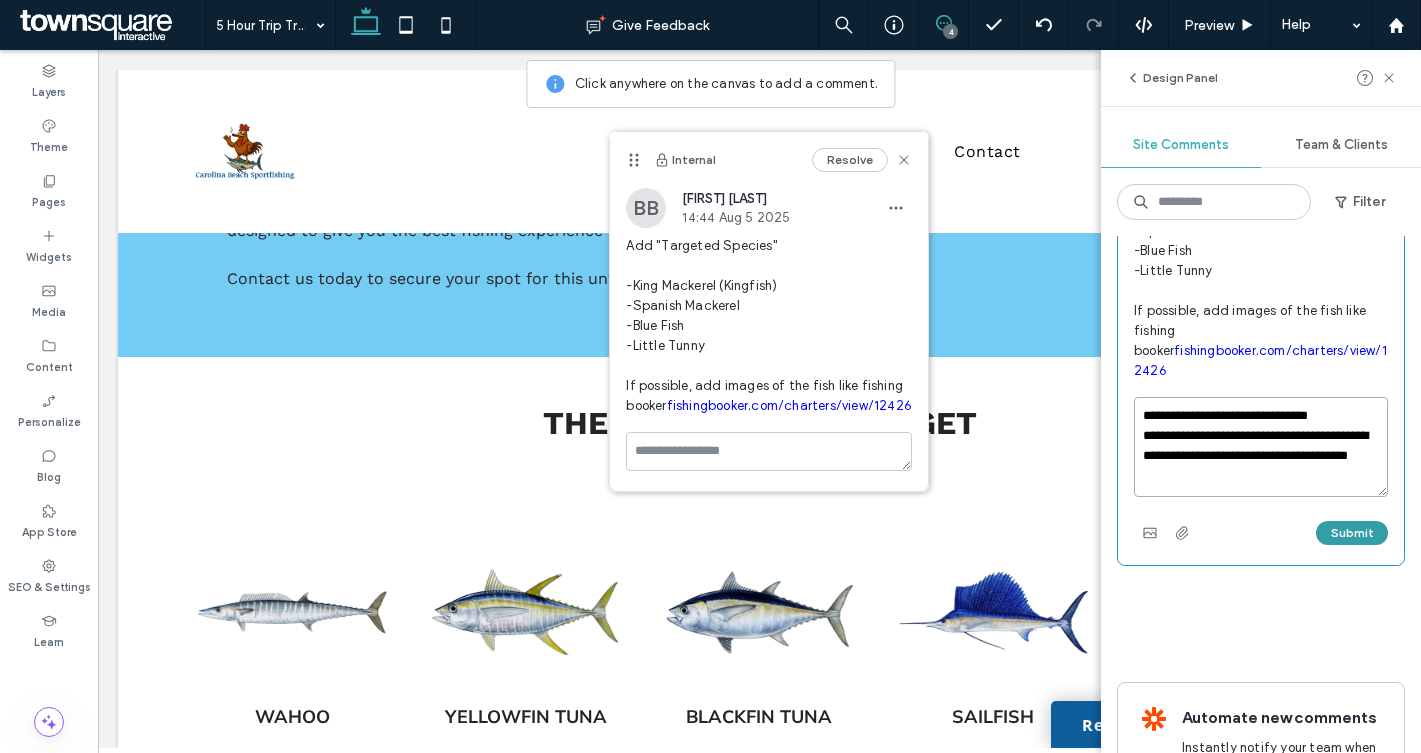 type on "**********" 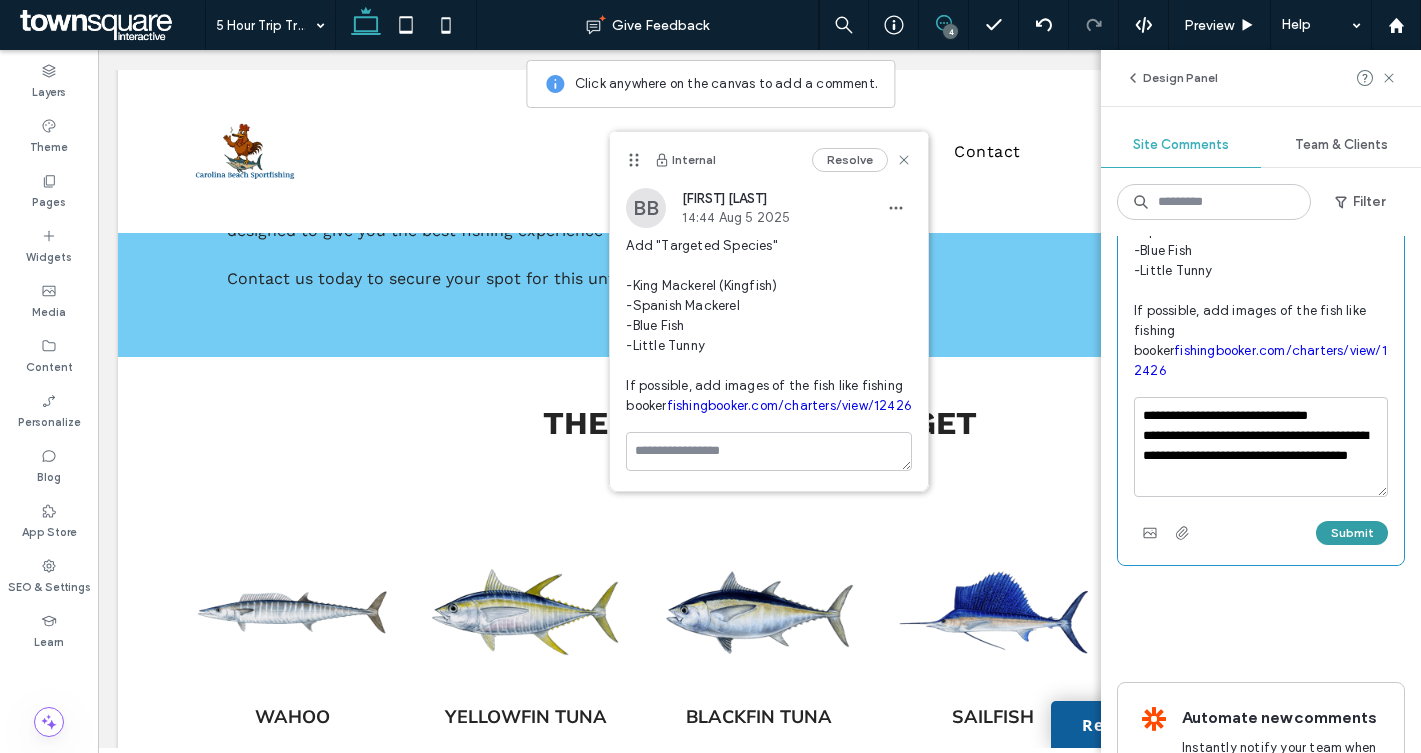 click on "Submit" at bounding box center [1352, 533] 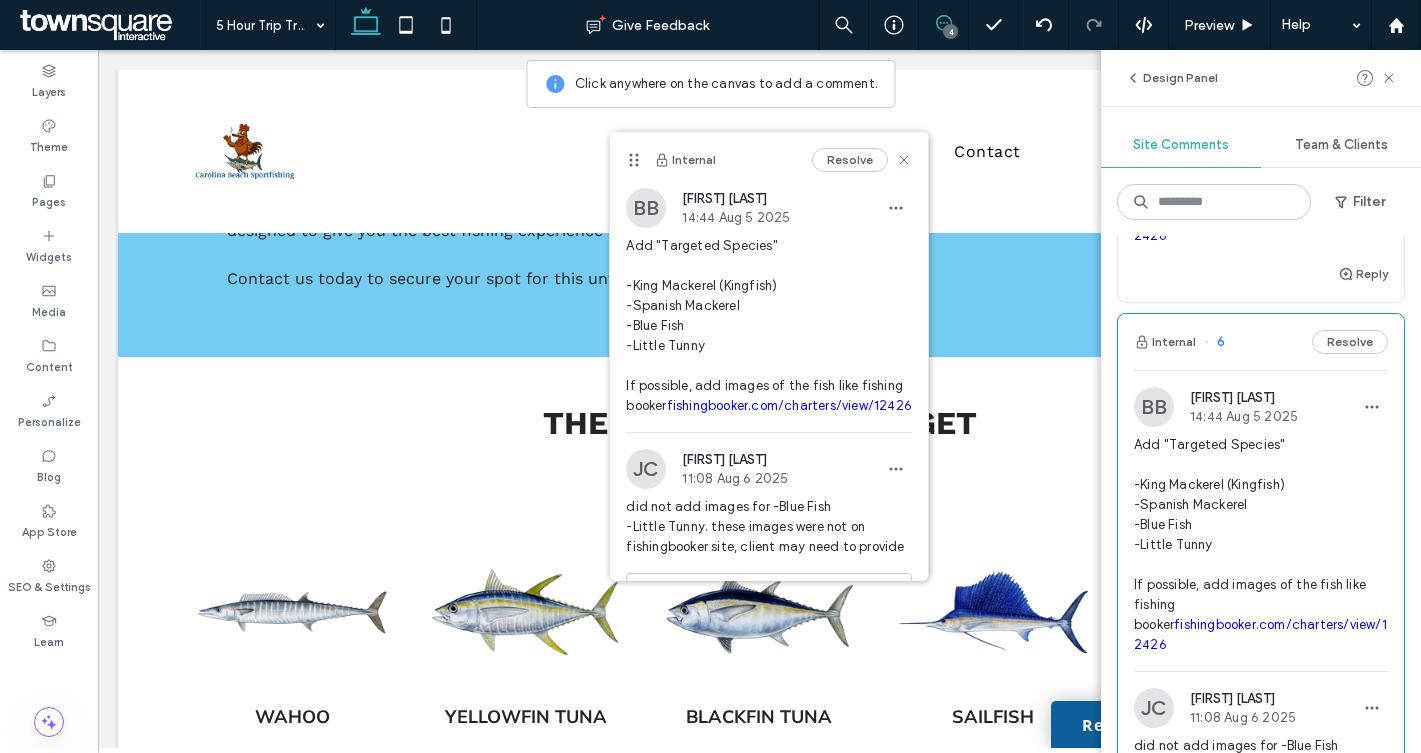 scroll, scrollTop: 882, scrollLeft: 0, axis: vertical 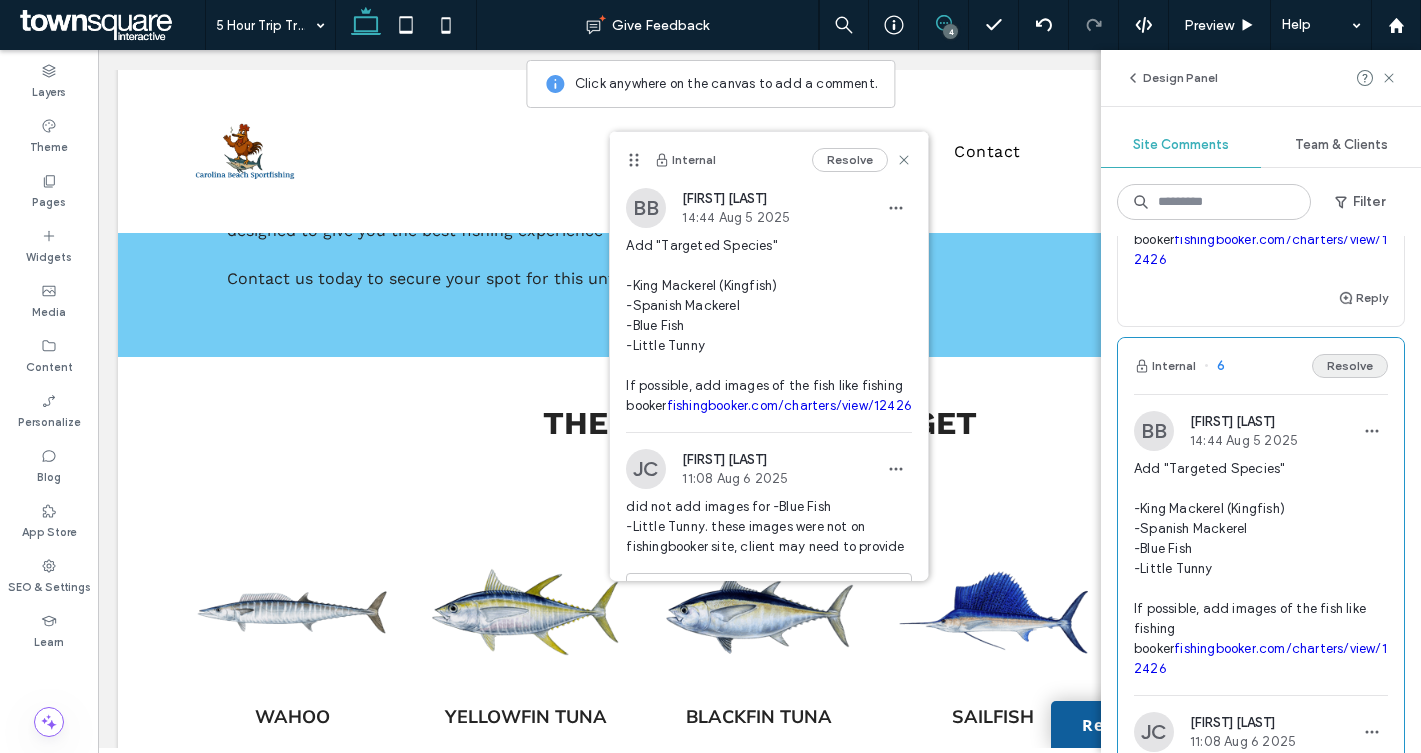 click on "Resolve" at bounding box center [1350, 366] 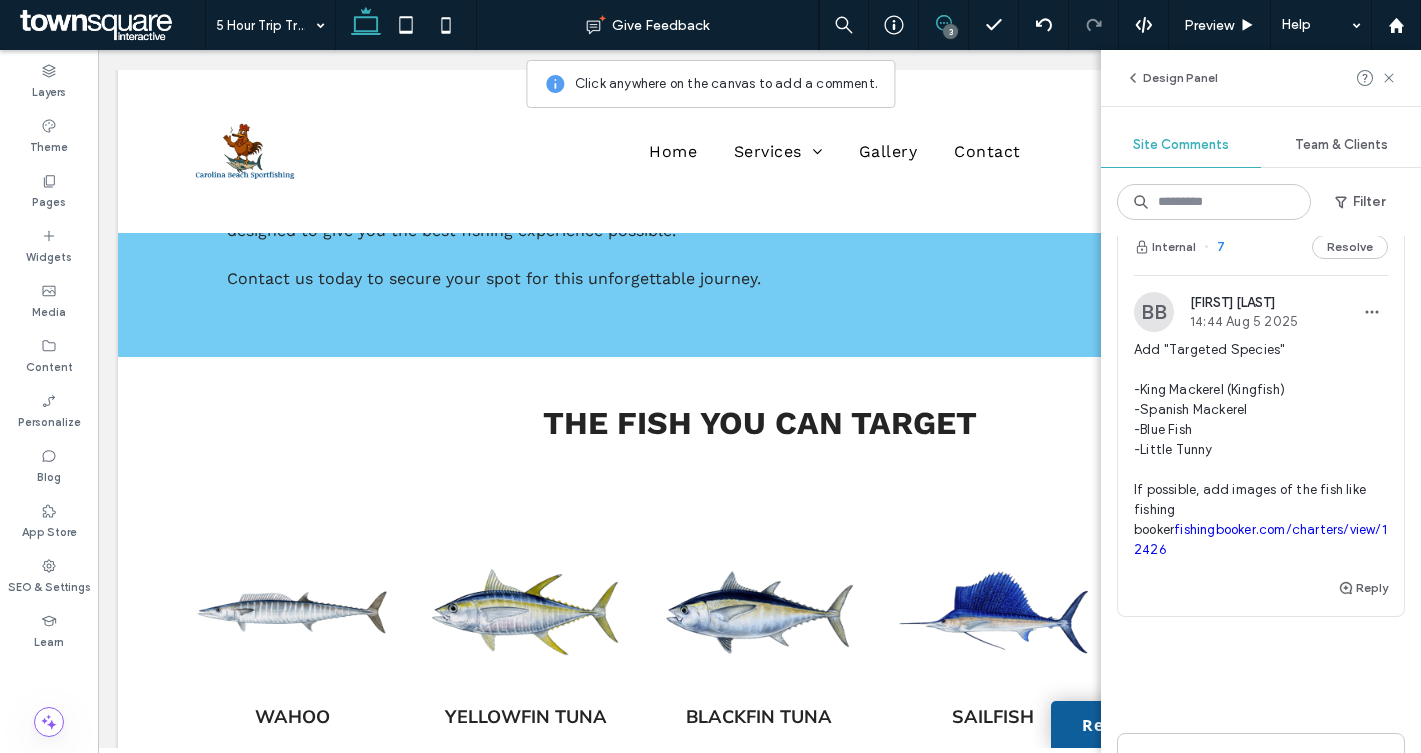scroll, scrollTop: 589, scrollLeft: 0, axis: vertical 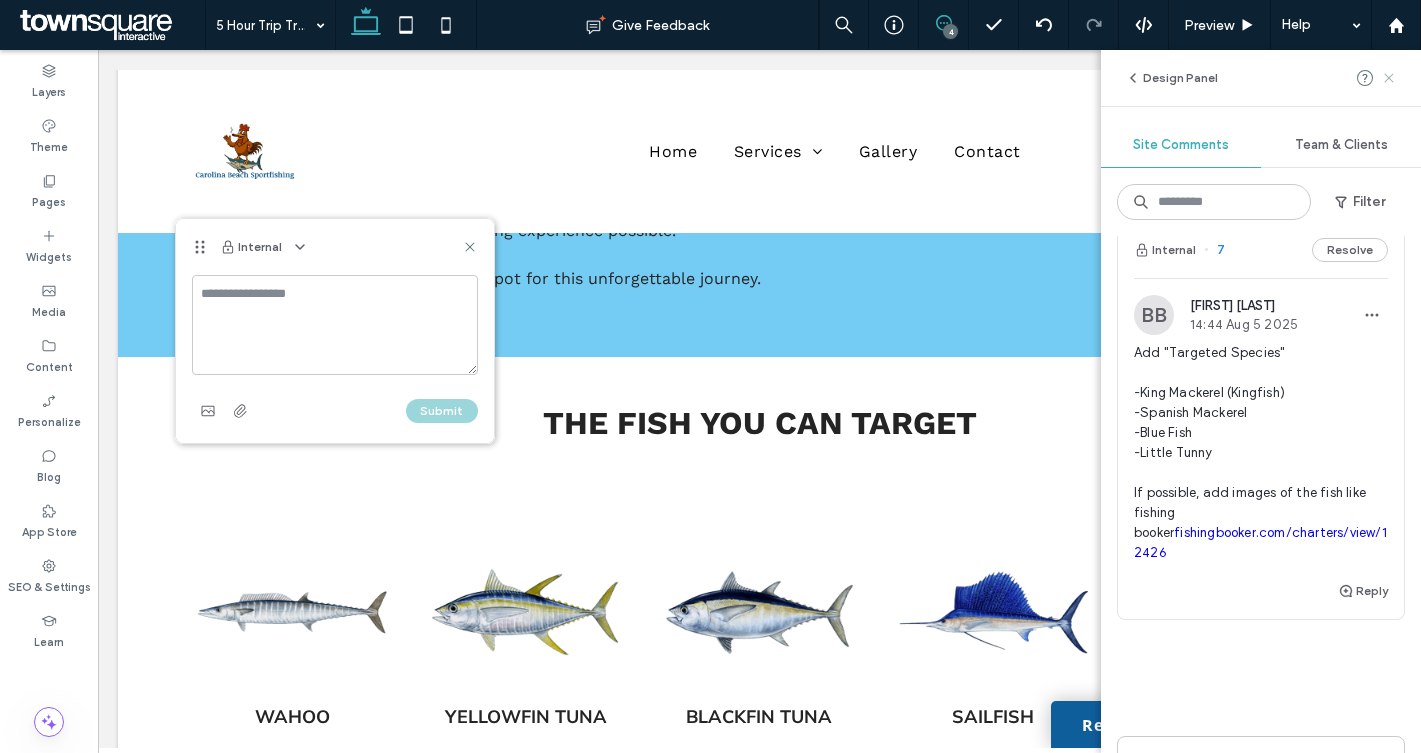 click 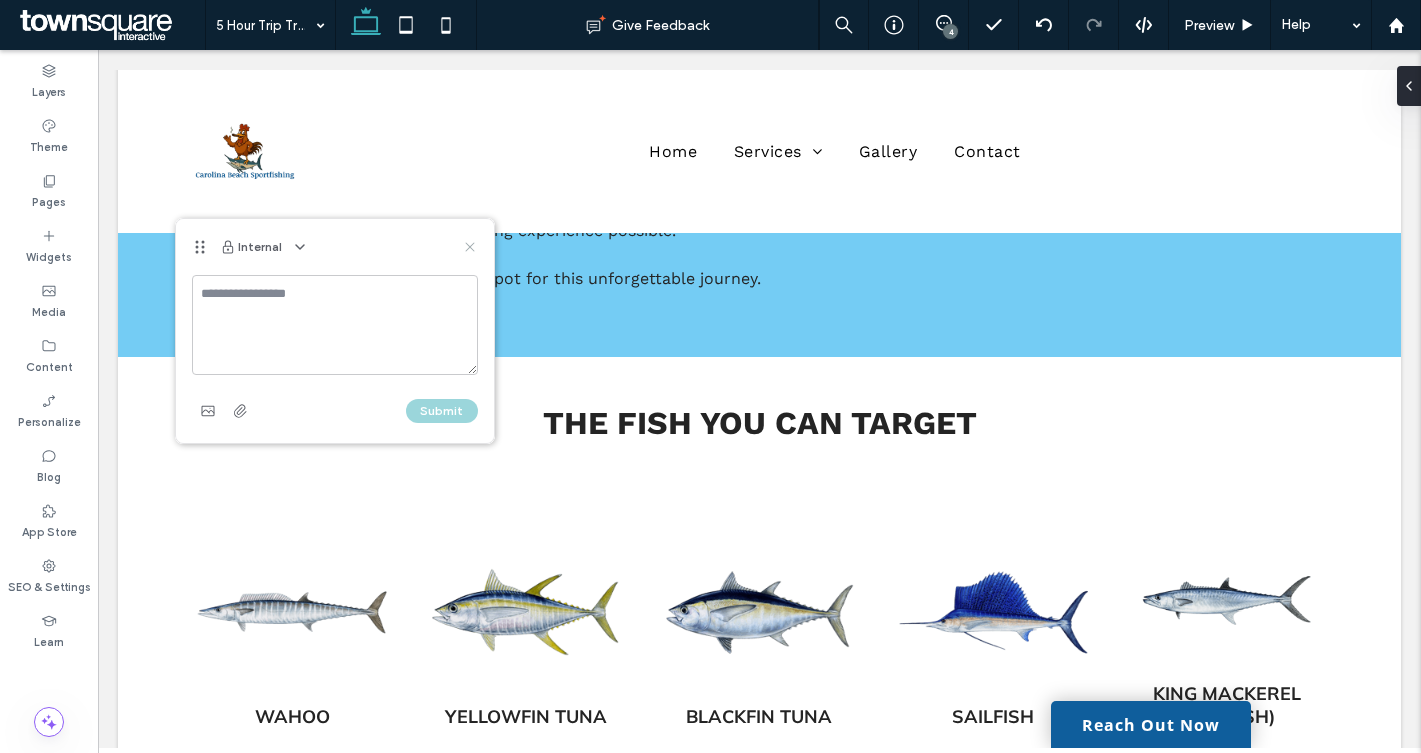click 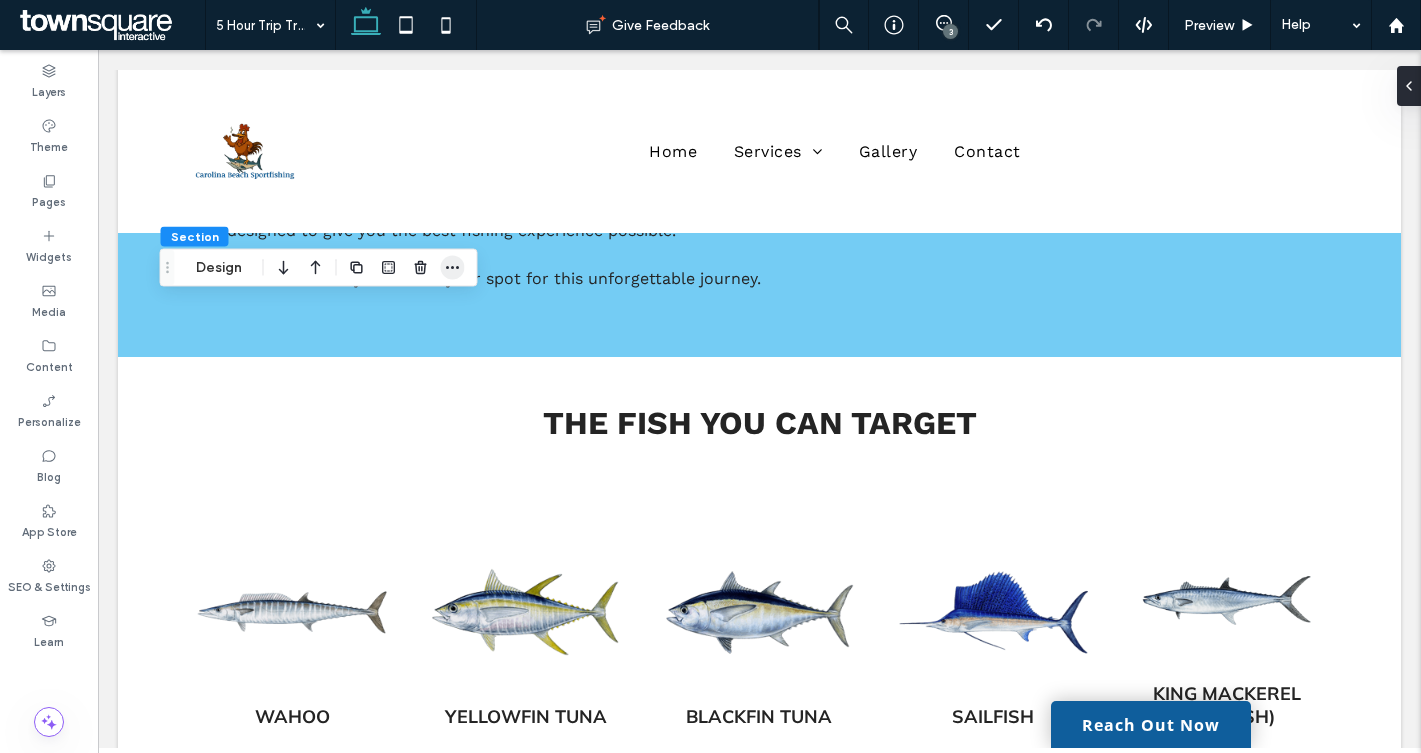 click at bounding box center [453, 268] 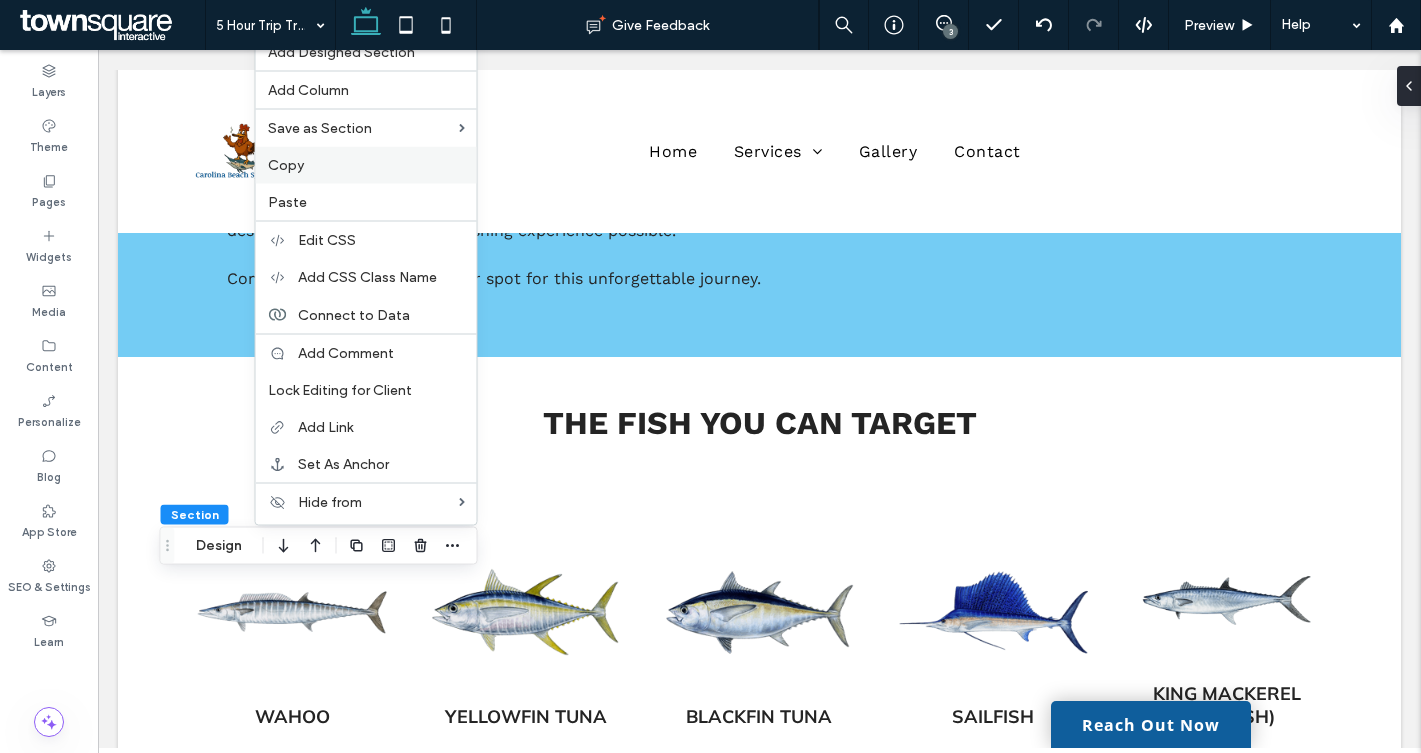 click on "Copy" at bounding box center [366, 165] 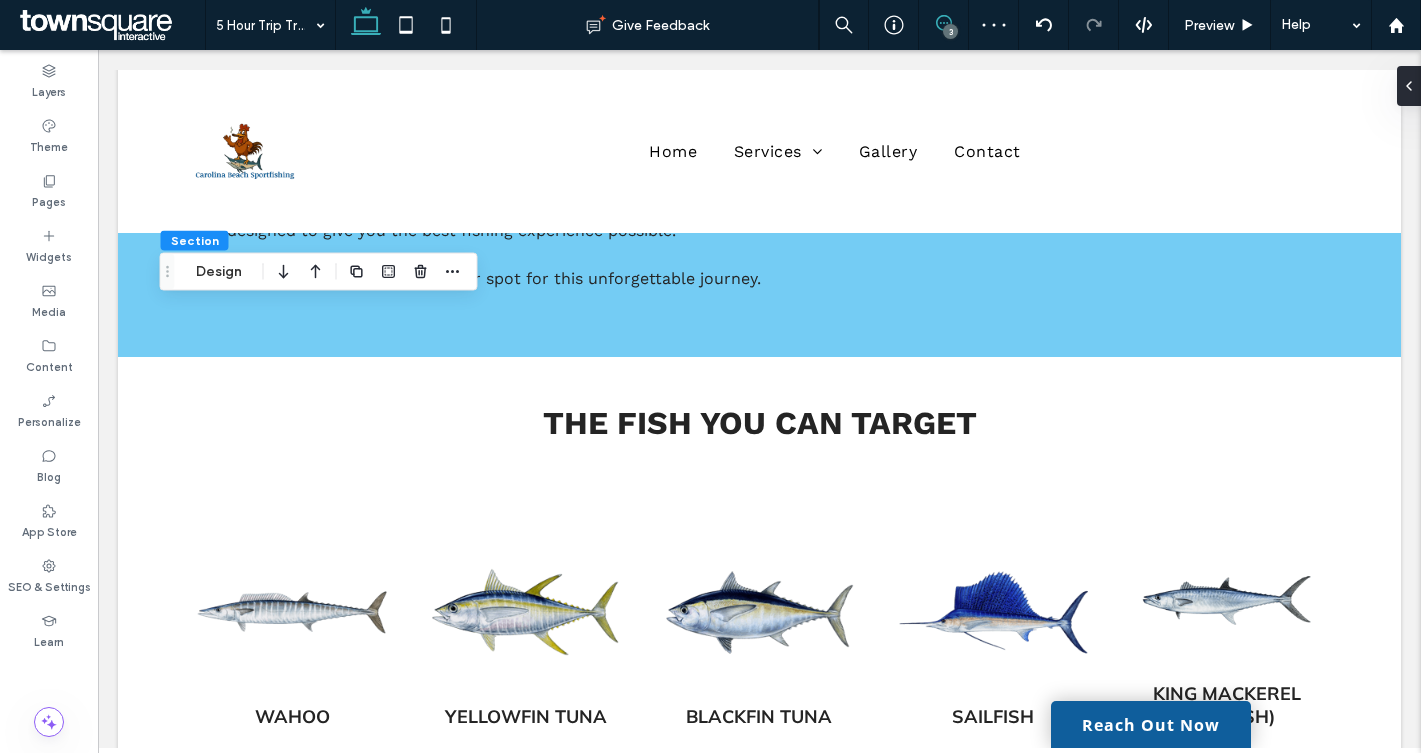 click 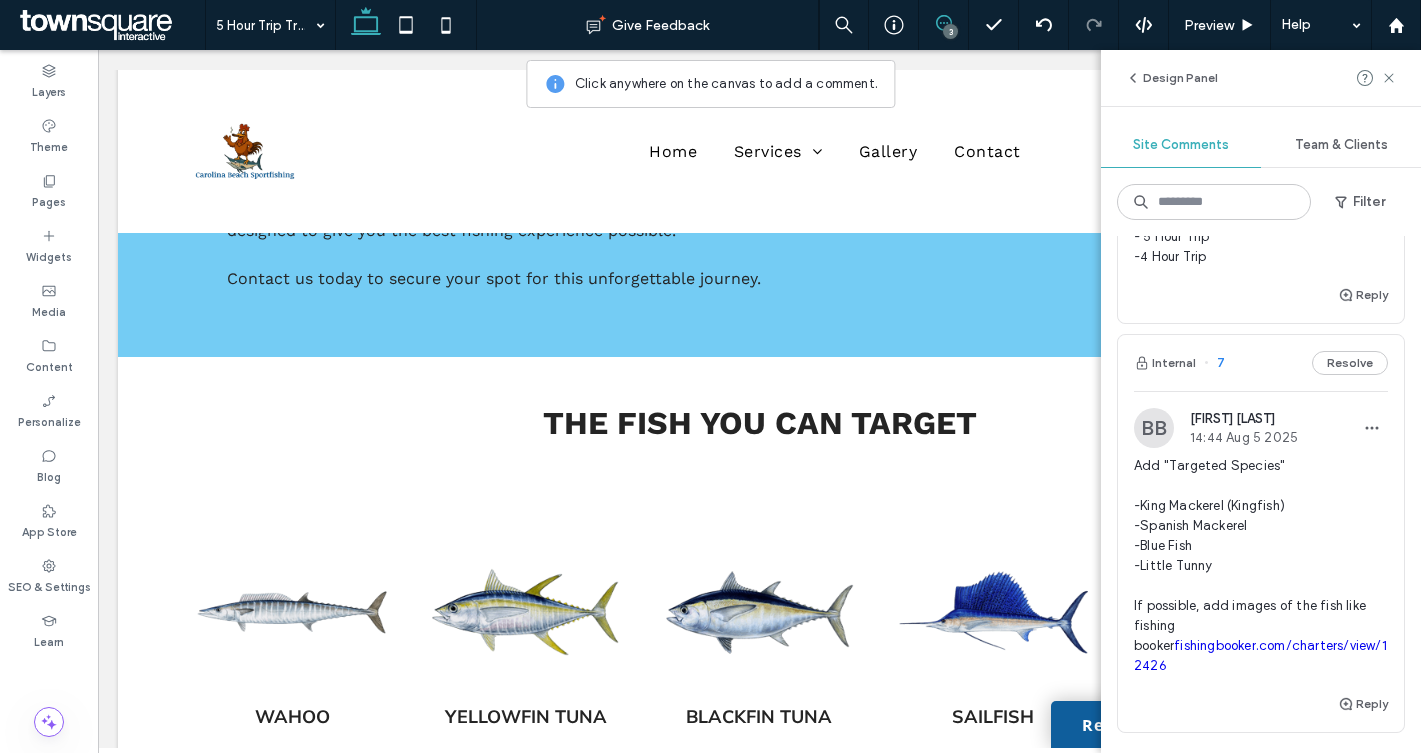 scroll, scrollTop: 456, scrollLeft: 0, axis: vertical 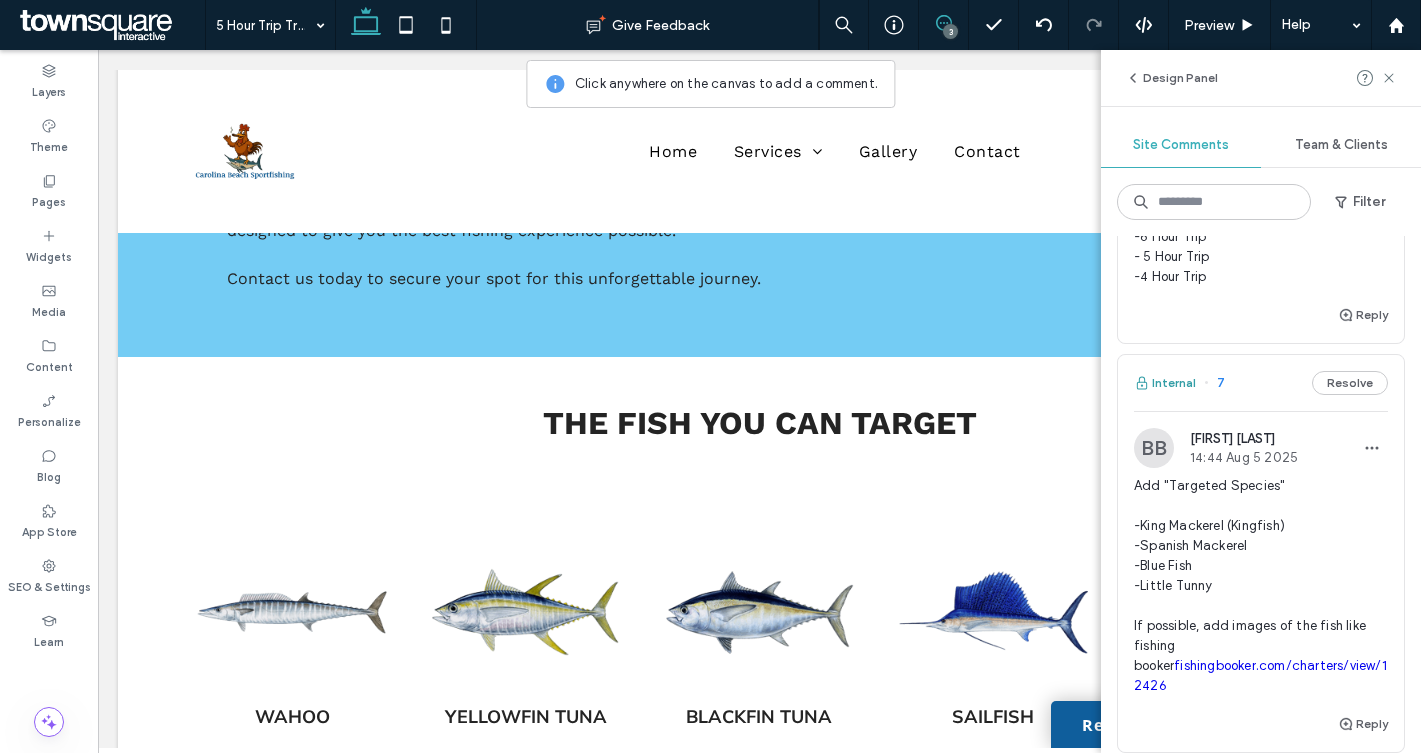 click on "Internal" at bounding box center (1165, 383) 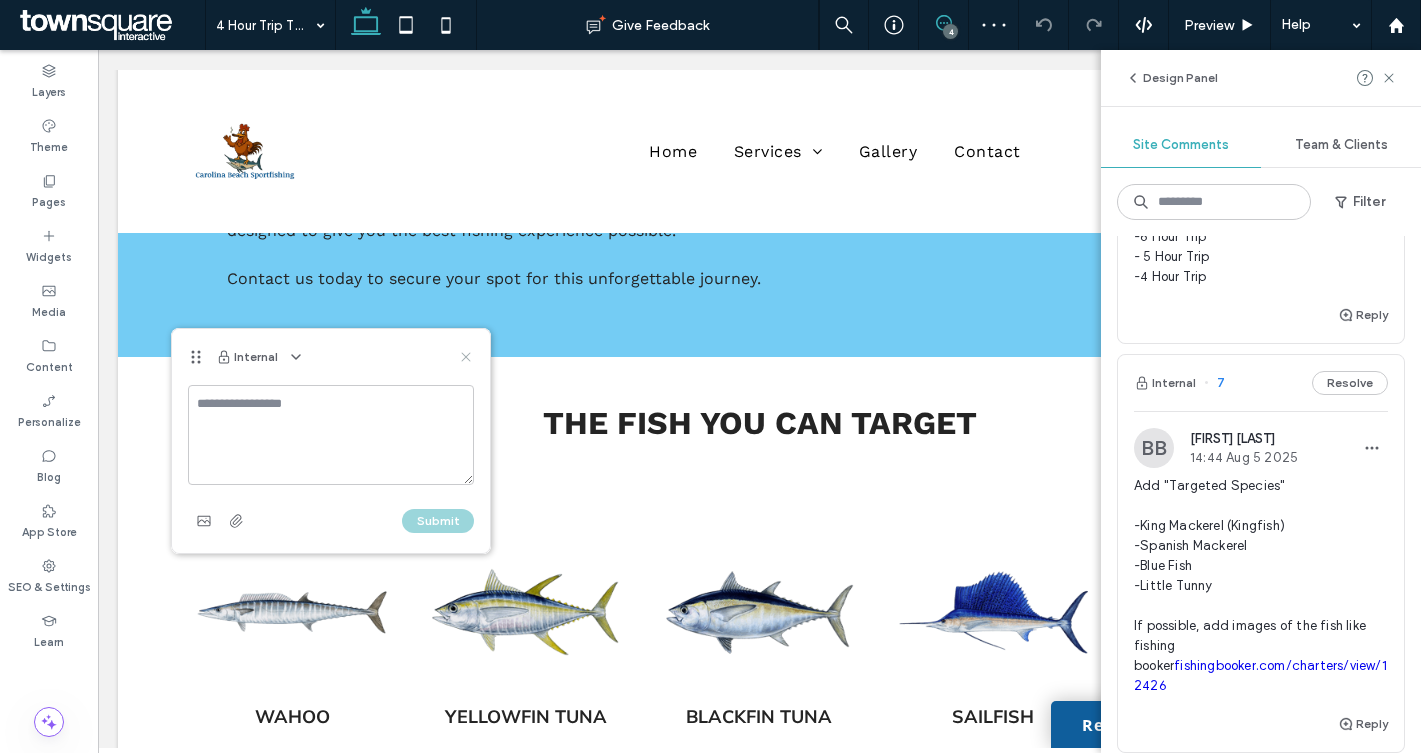 click 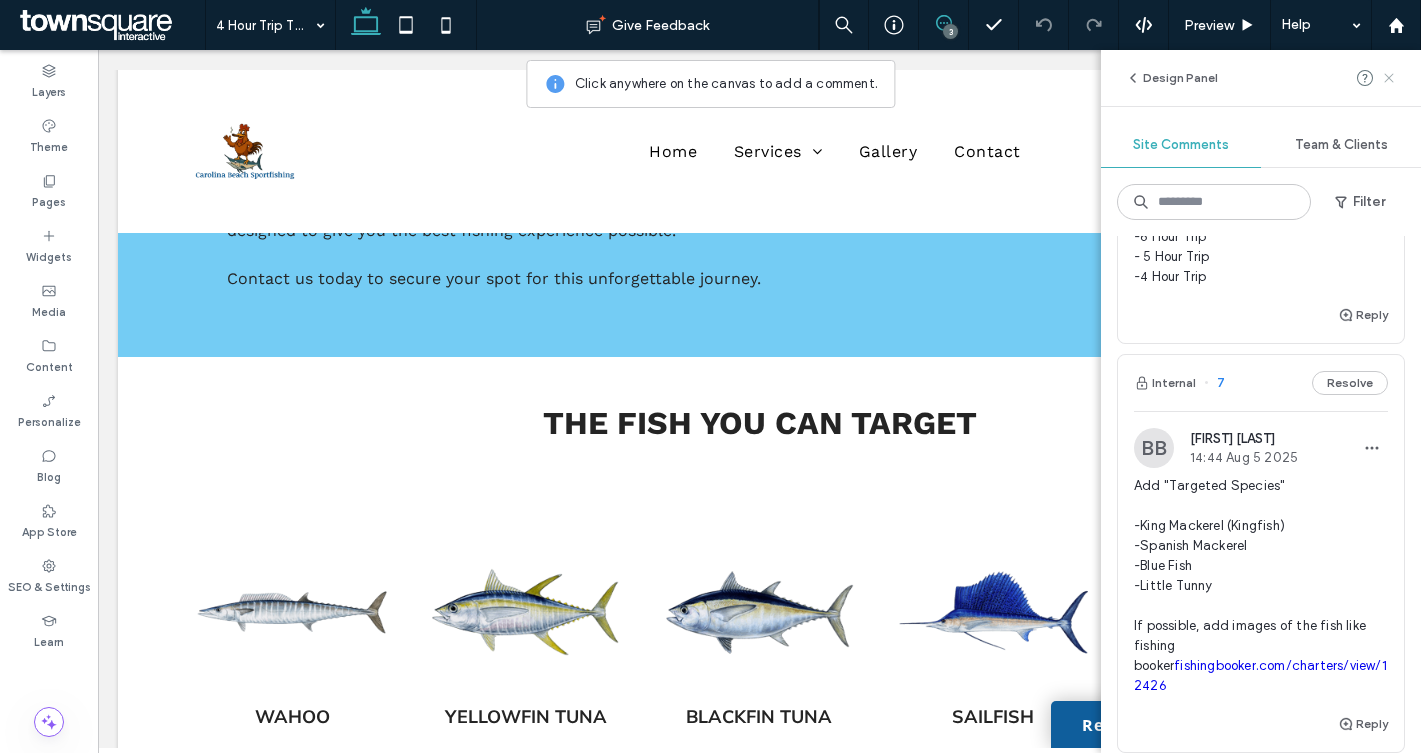 click 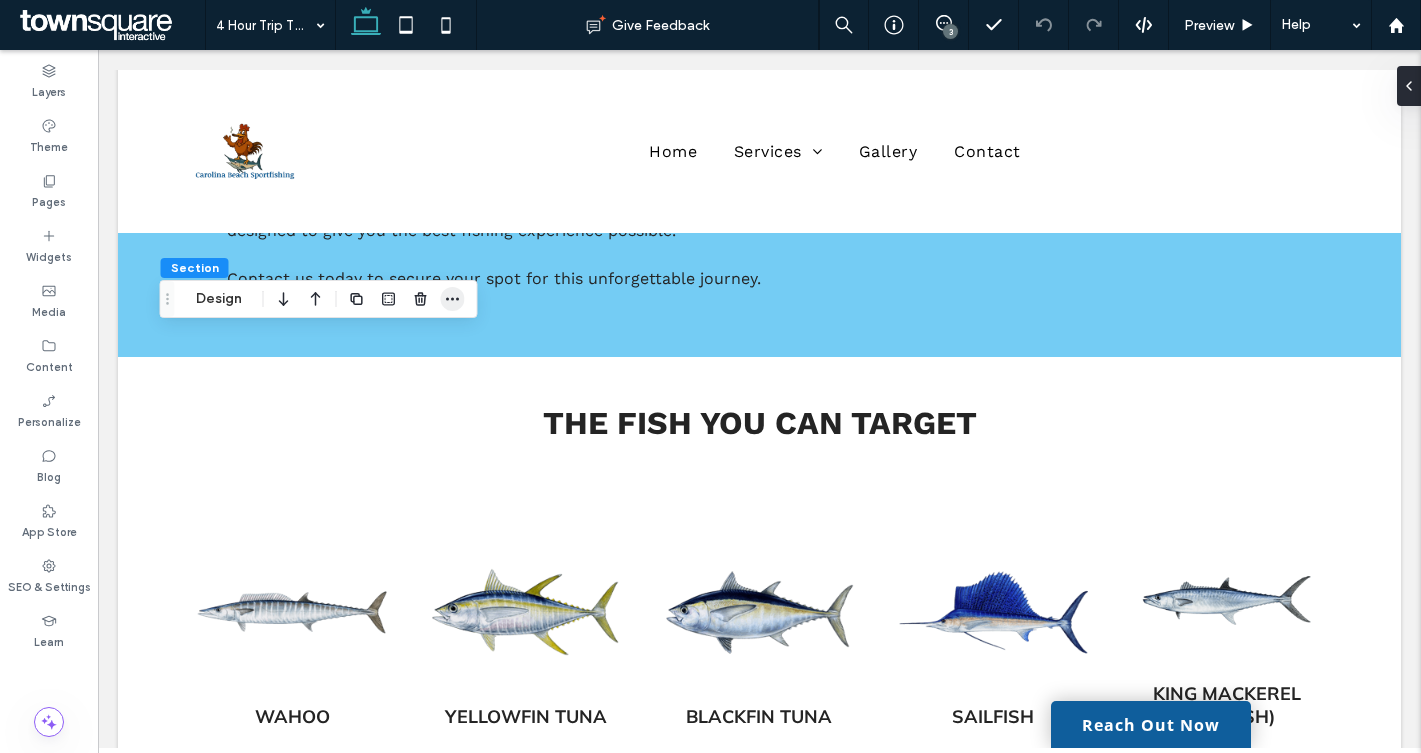 click 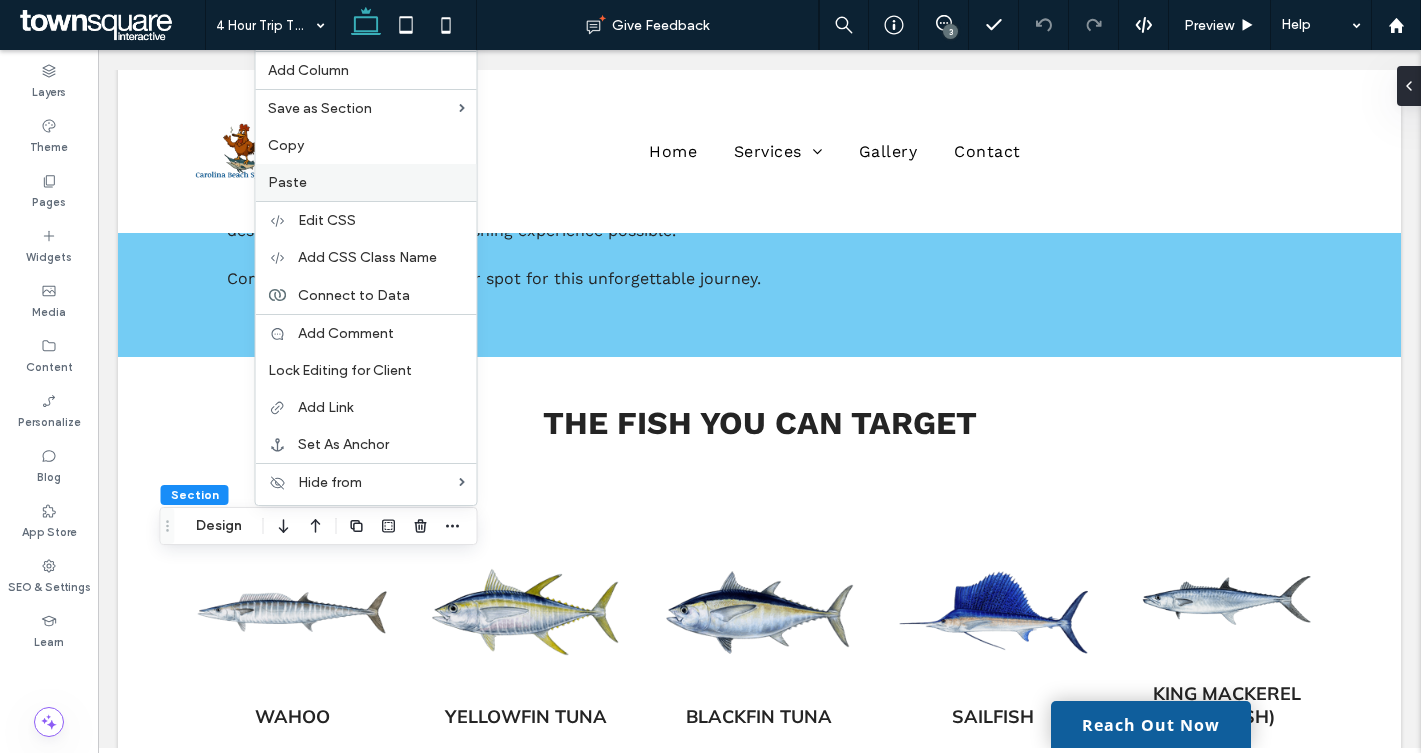 click on "Paste" at bounding box center (366, 182) 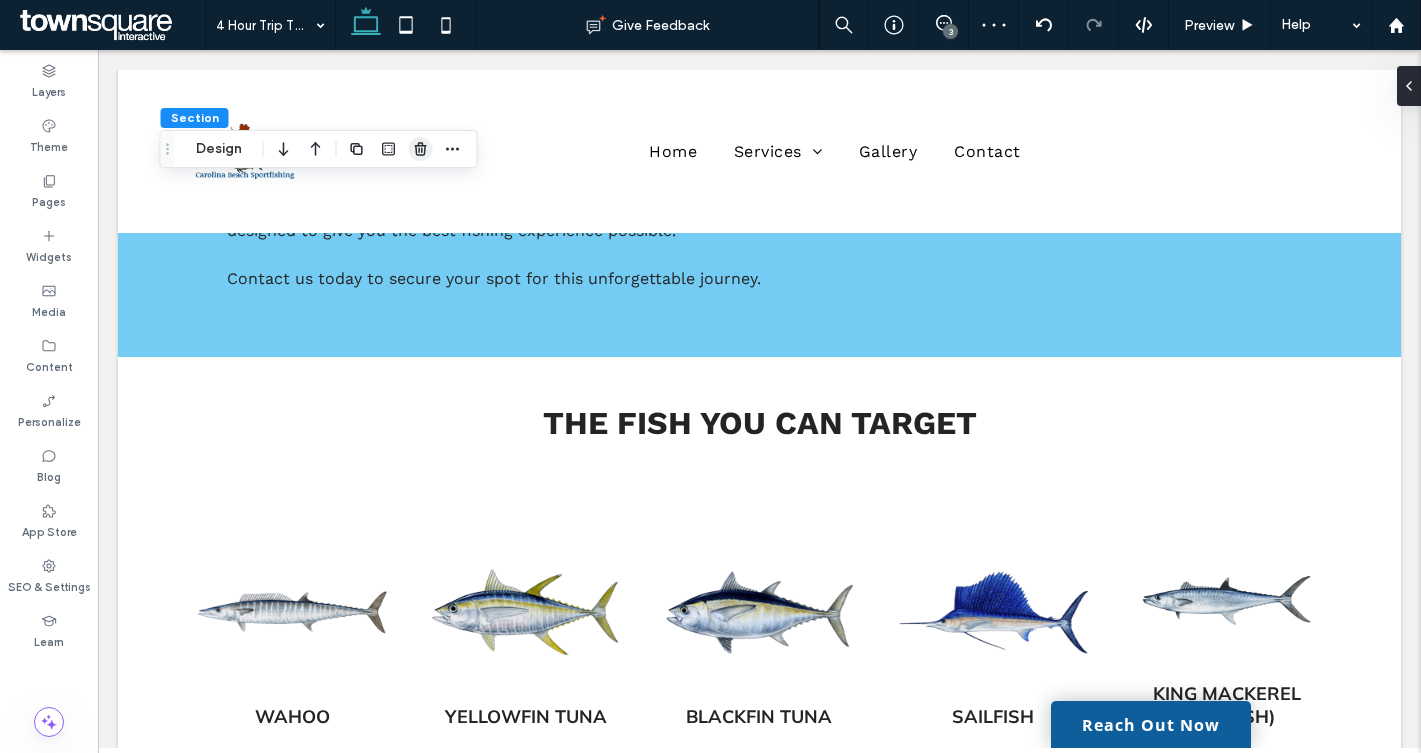 click 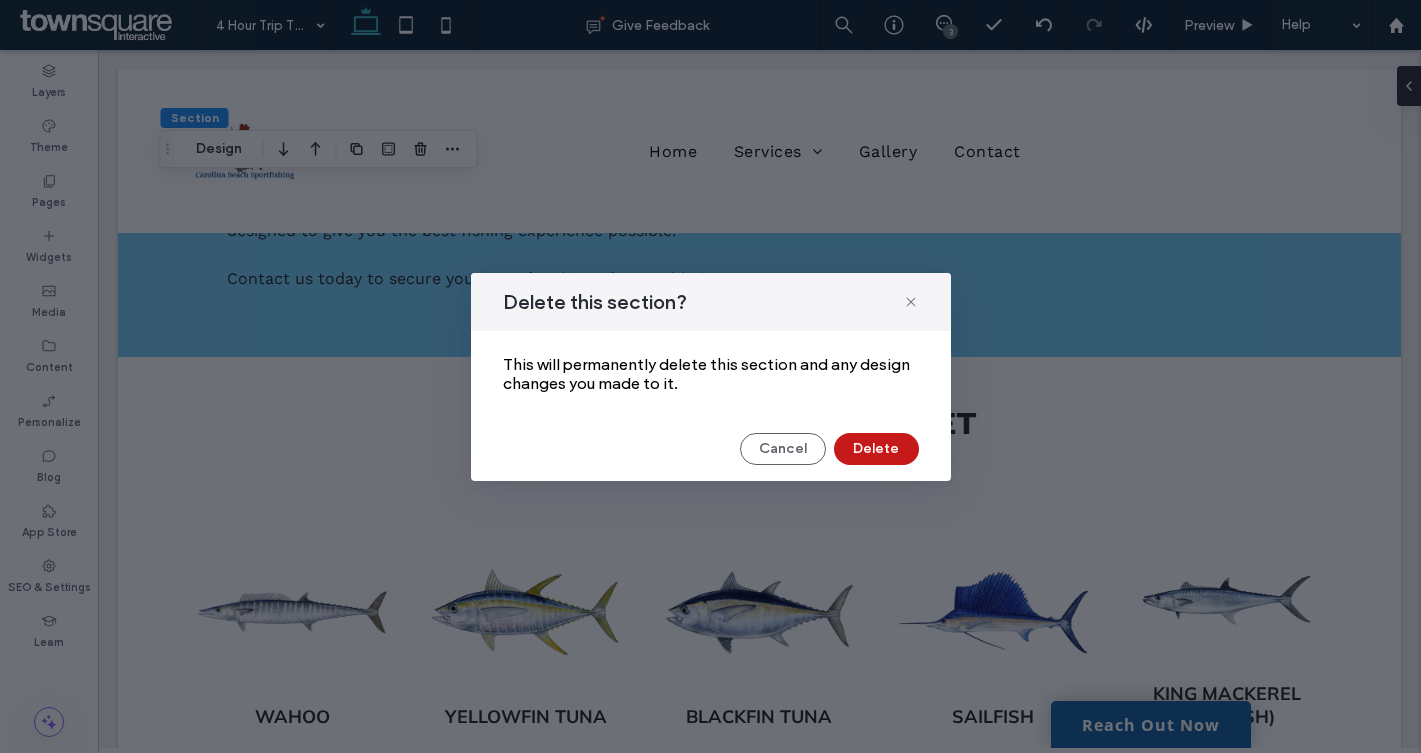 click on "Delete" at bounding box center (876, 449) 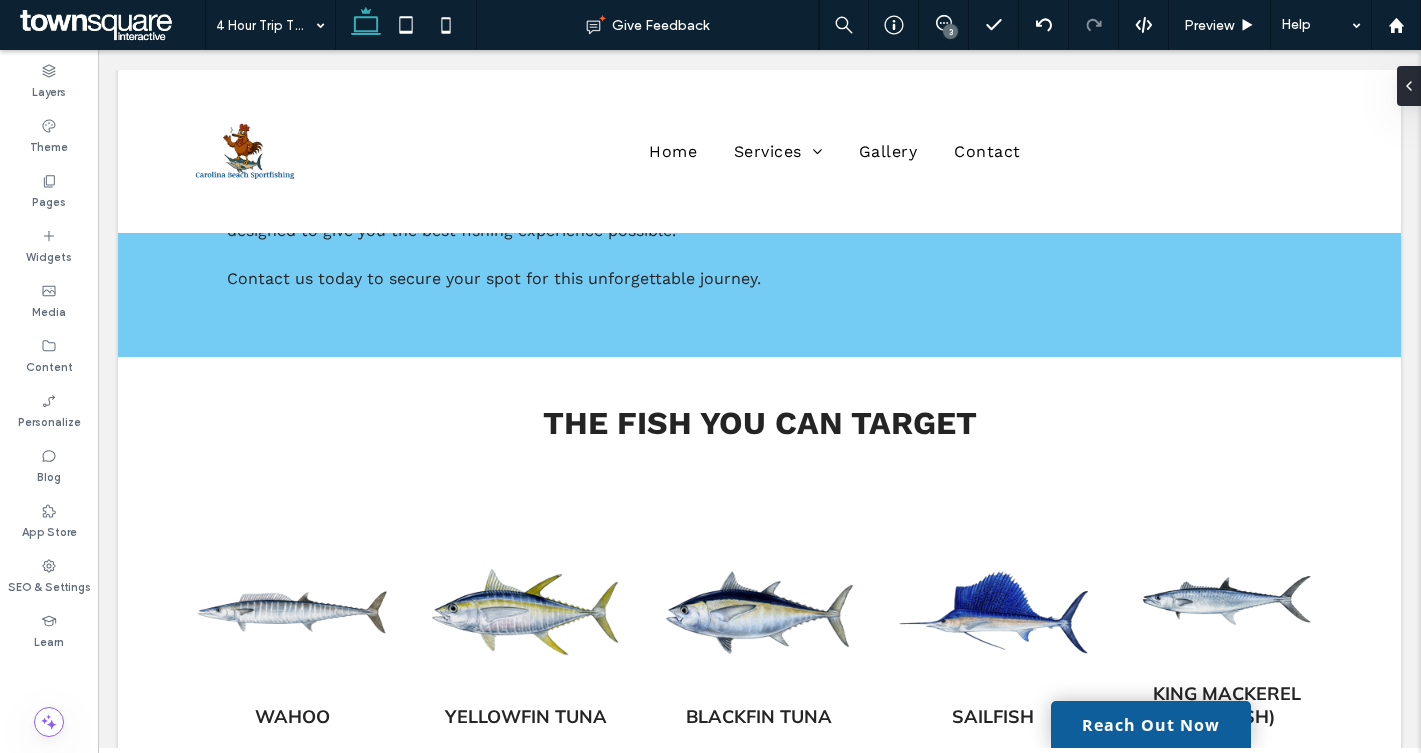 click on "3" at bounding box center (950, 31) 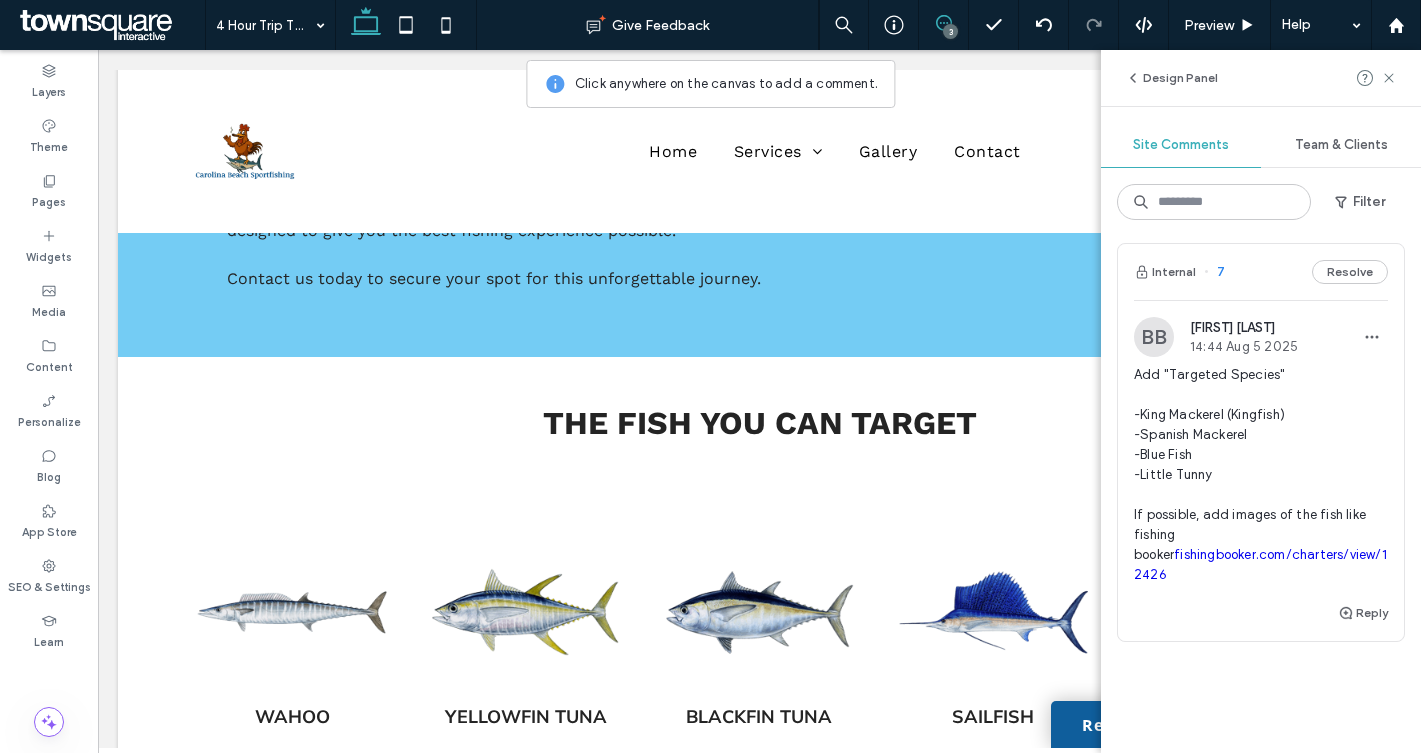 scroll, scrollTop: 605, scrollLeft: 0, axis: vertical 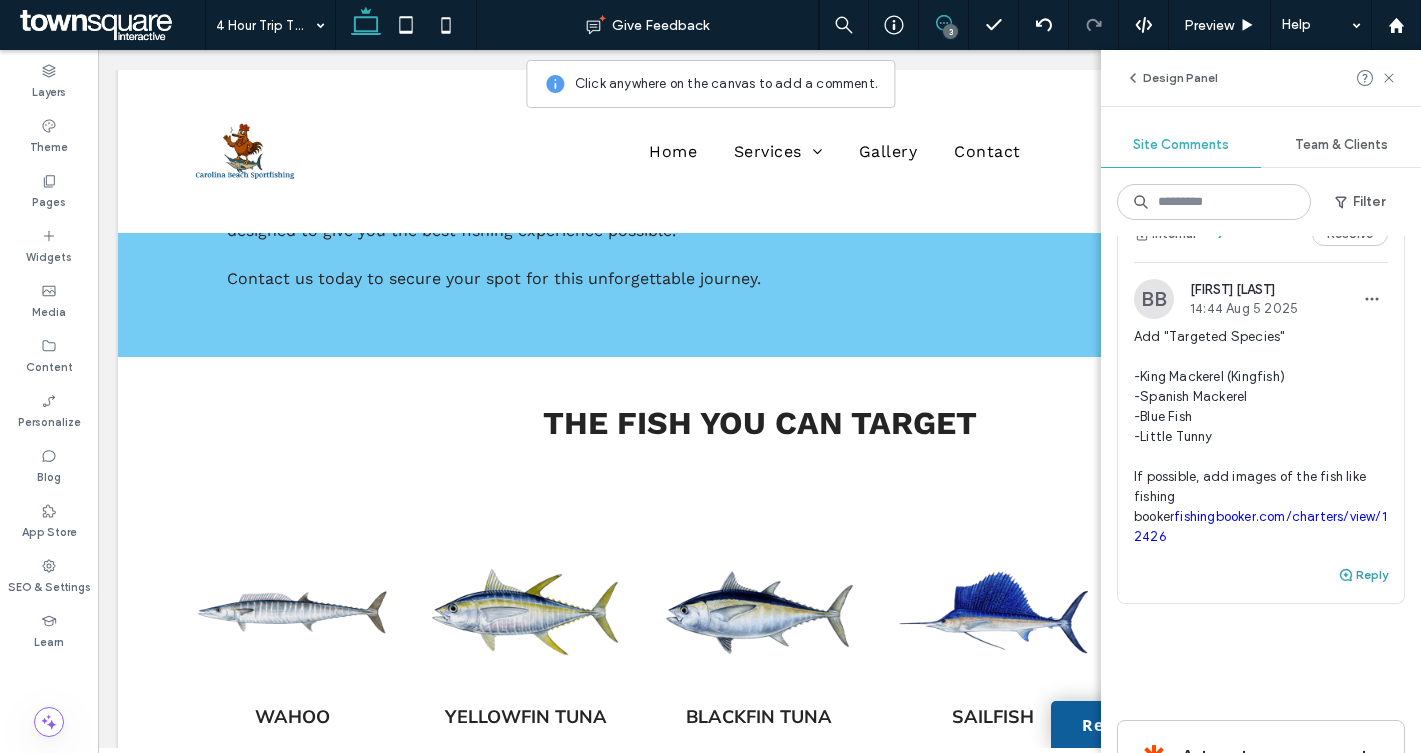 click on "Reply" at bounding box center [1363, 575] 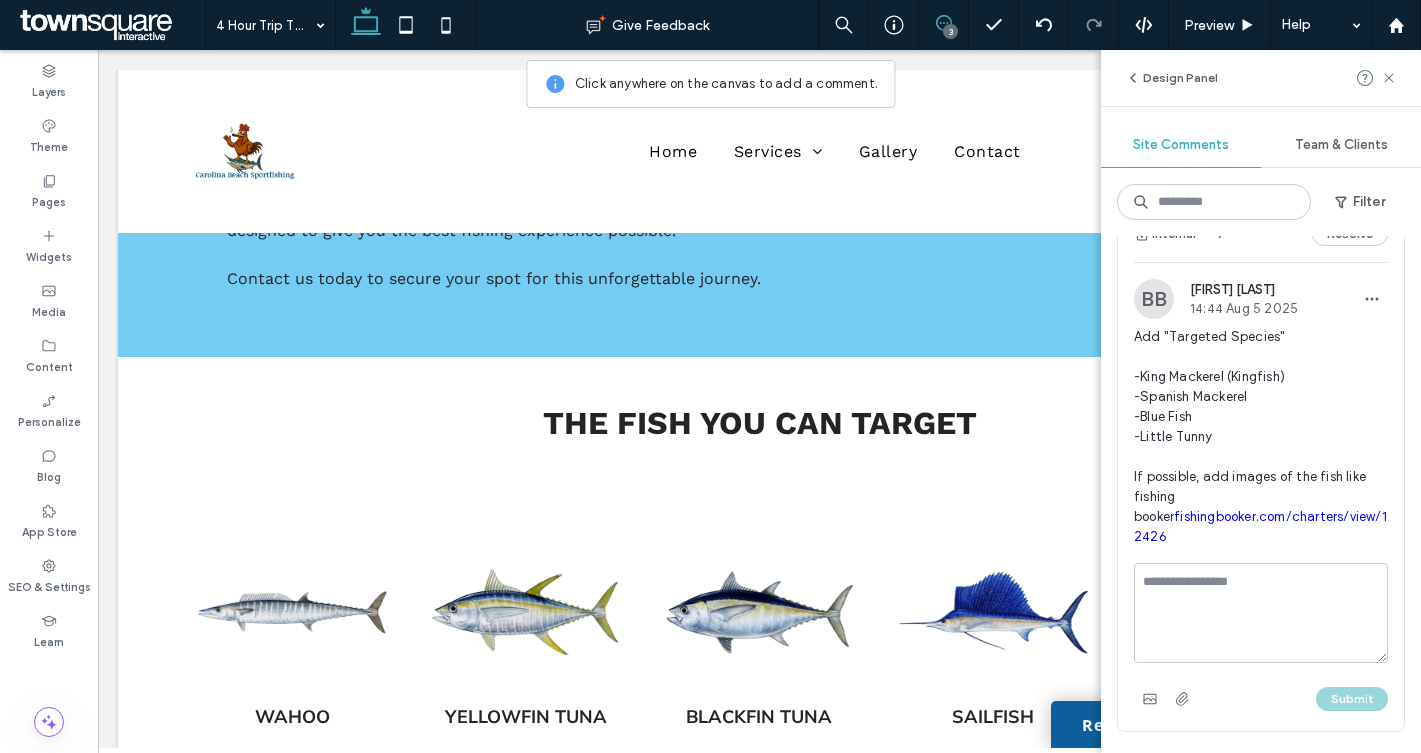 click at bounding box center (1261, 613) 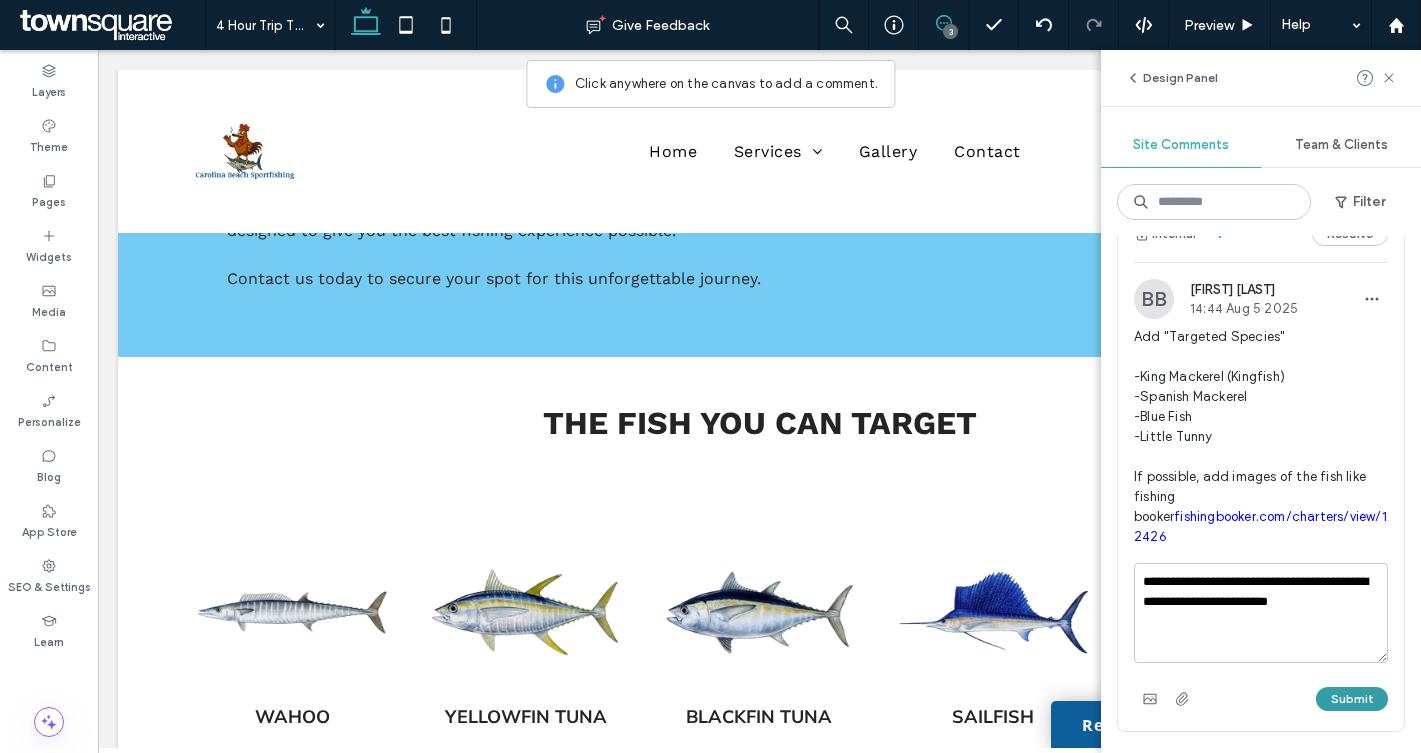 type on "**********" 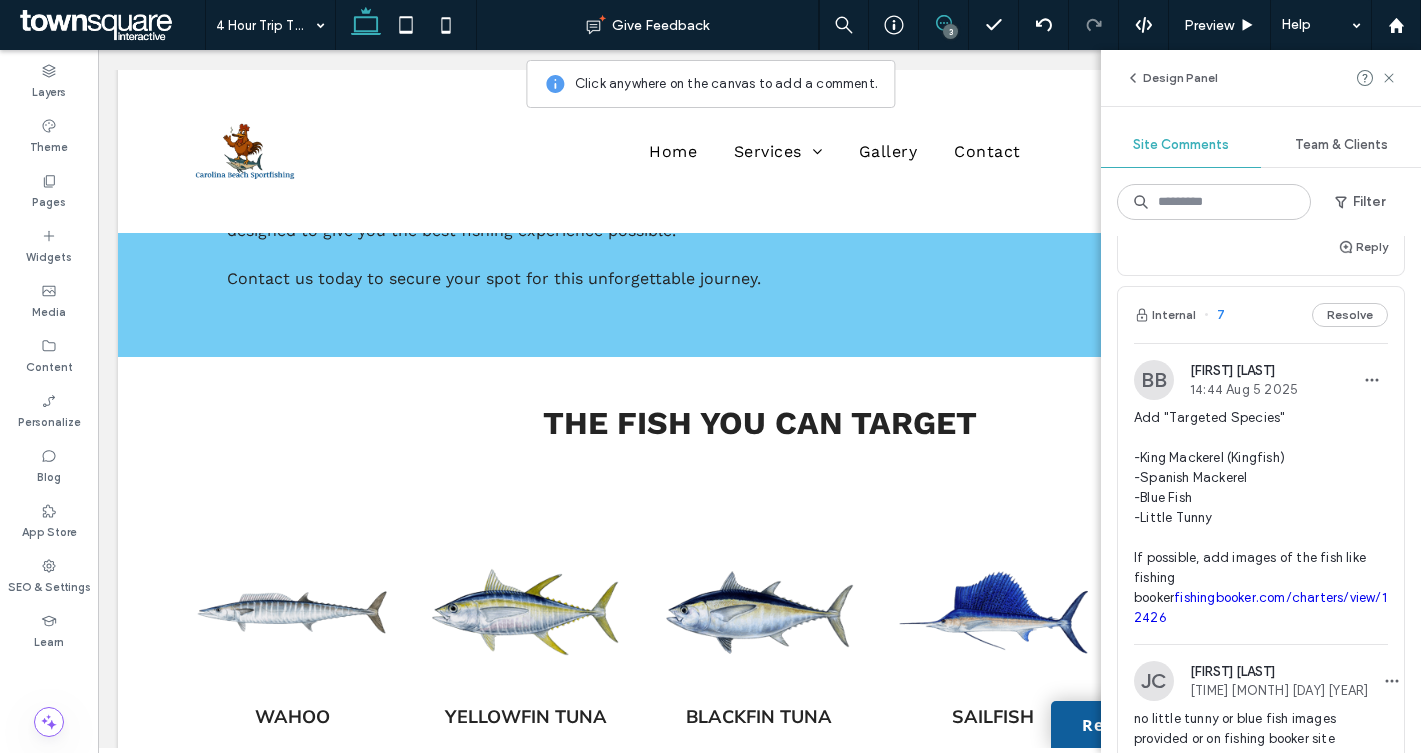 scroll, scrollTop: 521, scrollLeft: 0, axis: vertical 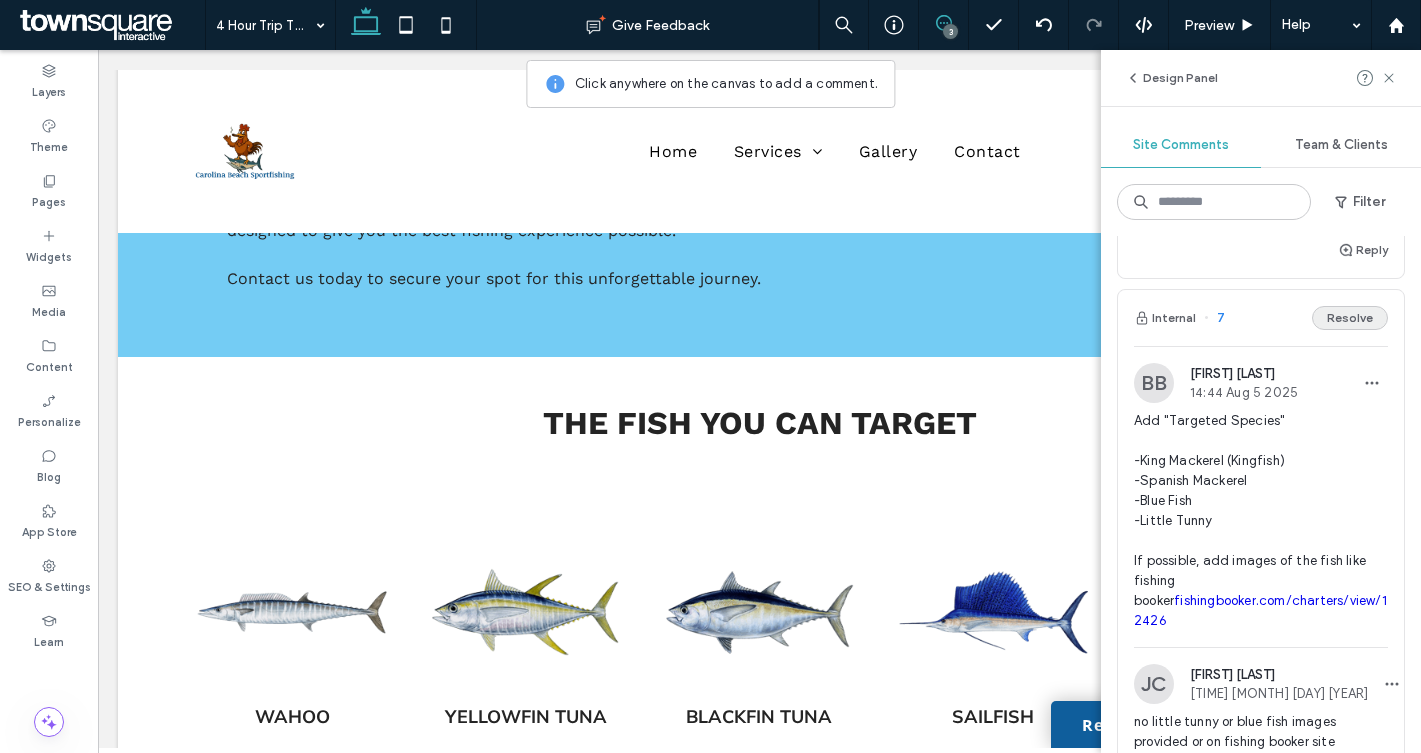 click on "Resolve" at bounding box center (1350, 318) 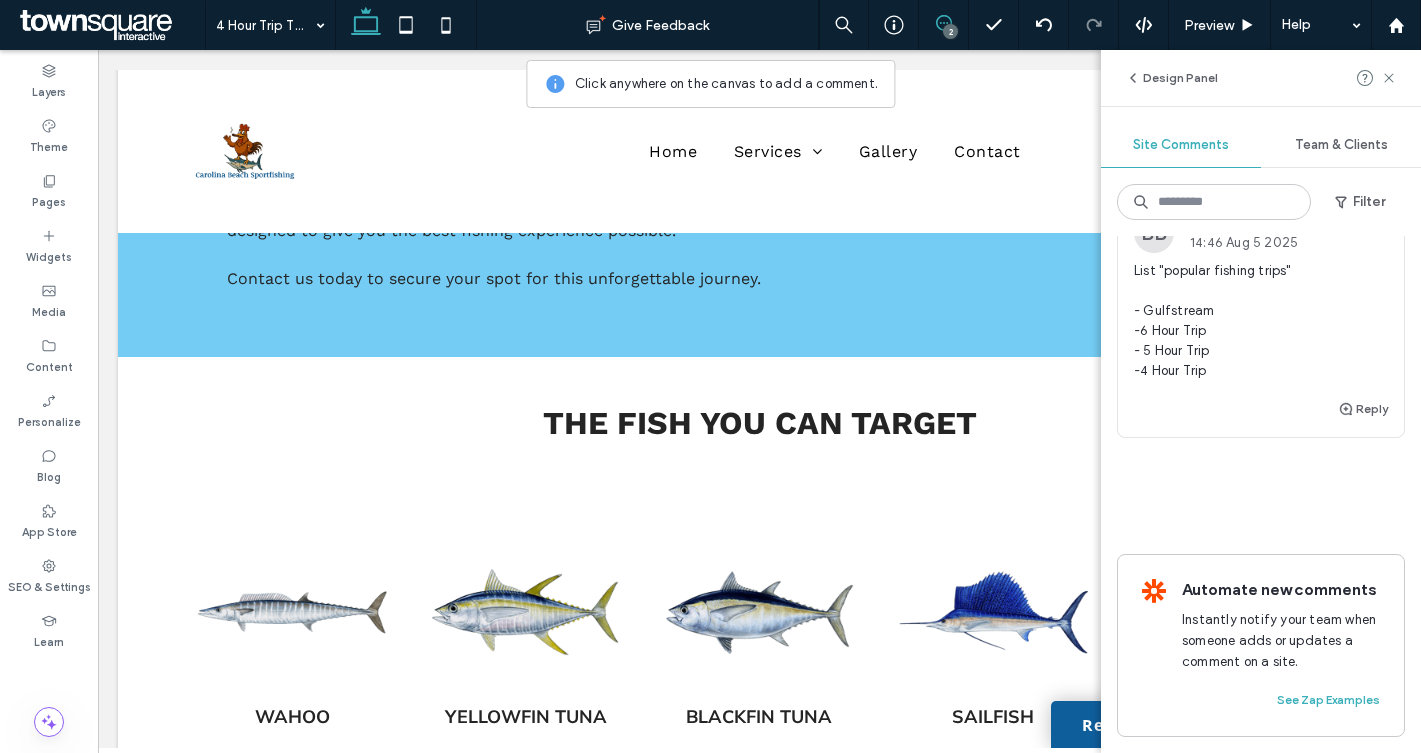 scroll, scrollTop: 362, scrollLeft: 0, axis: vertical 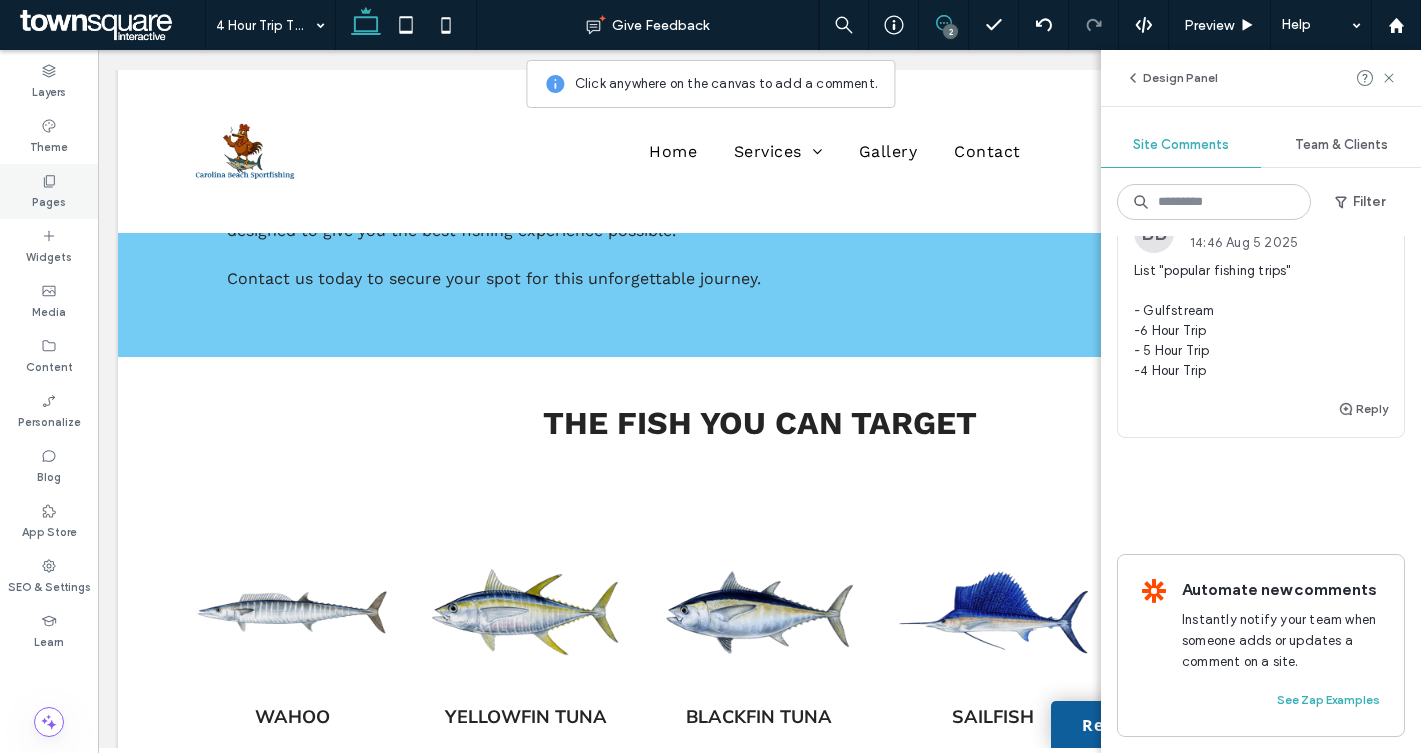 click 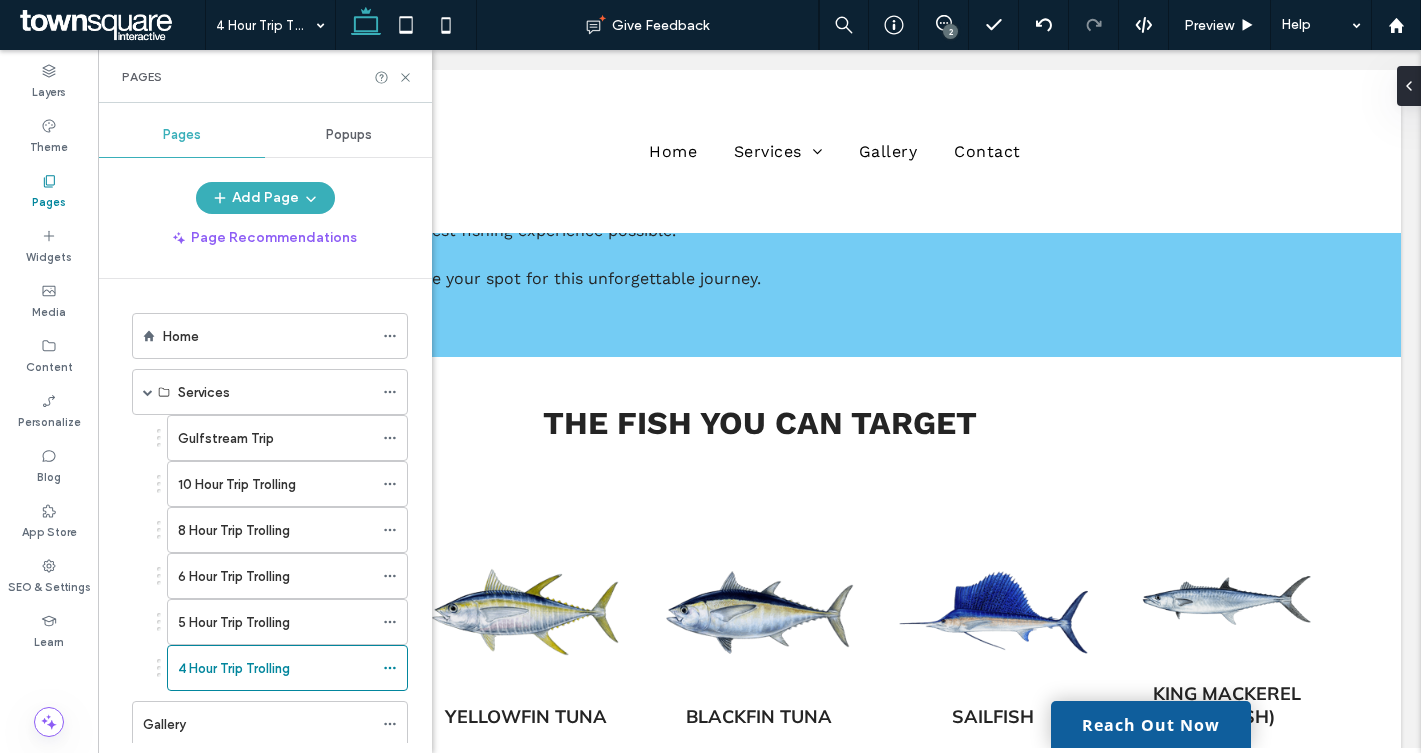 scroll, scrollTop: 0, scrollLeft: 0, axis: both 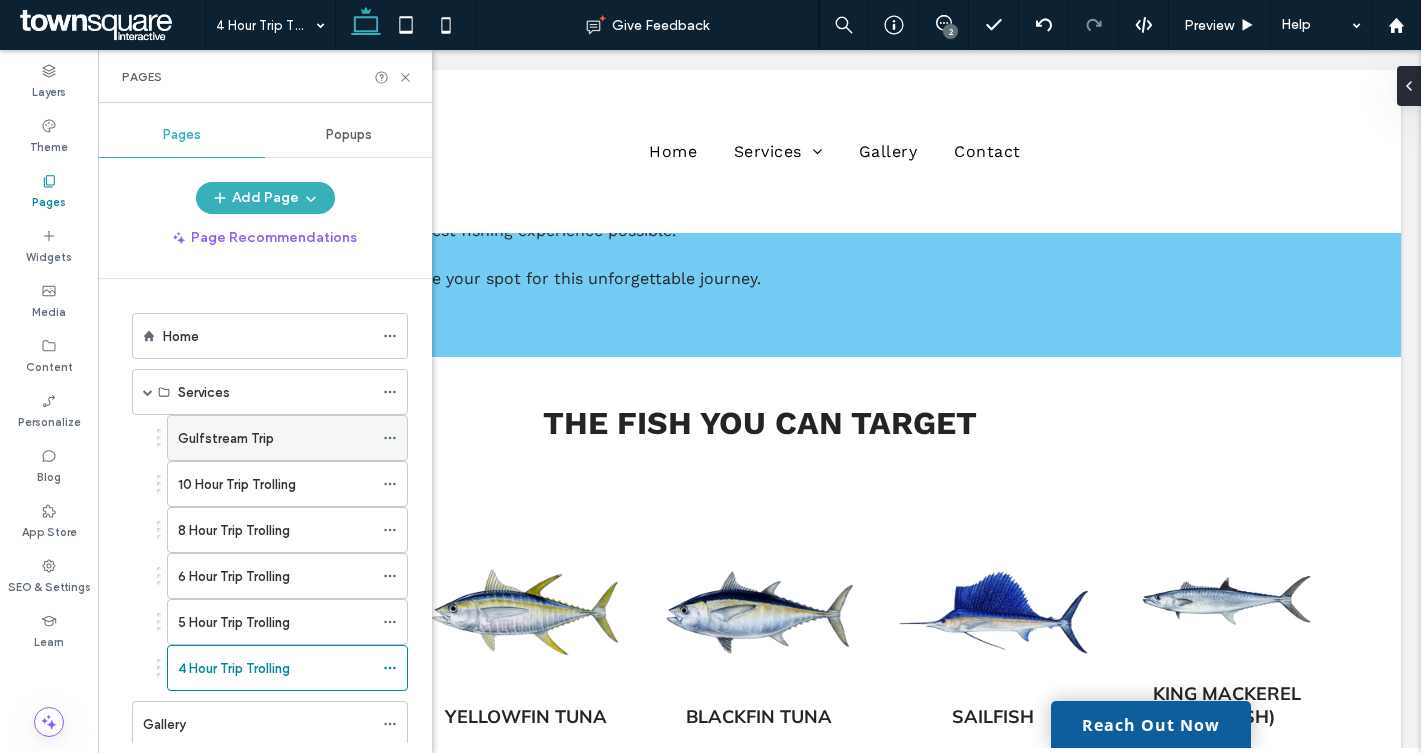 click on "Gulfstream Trip" at bounding box center (226, 438) 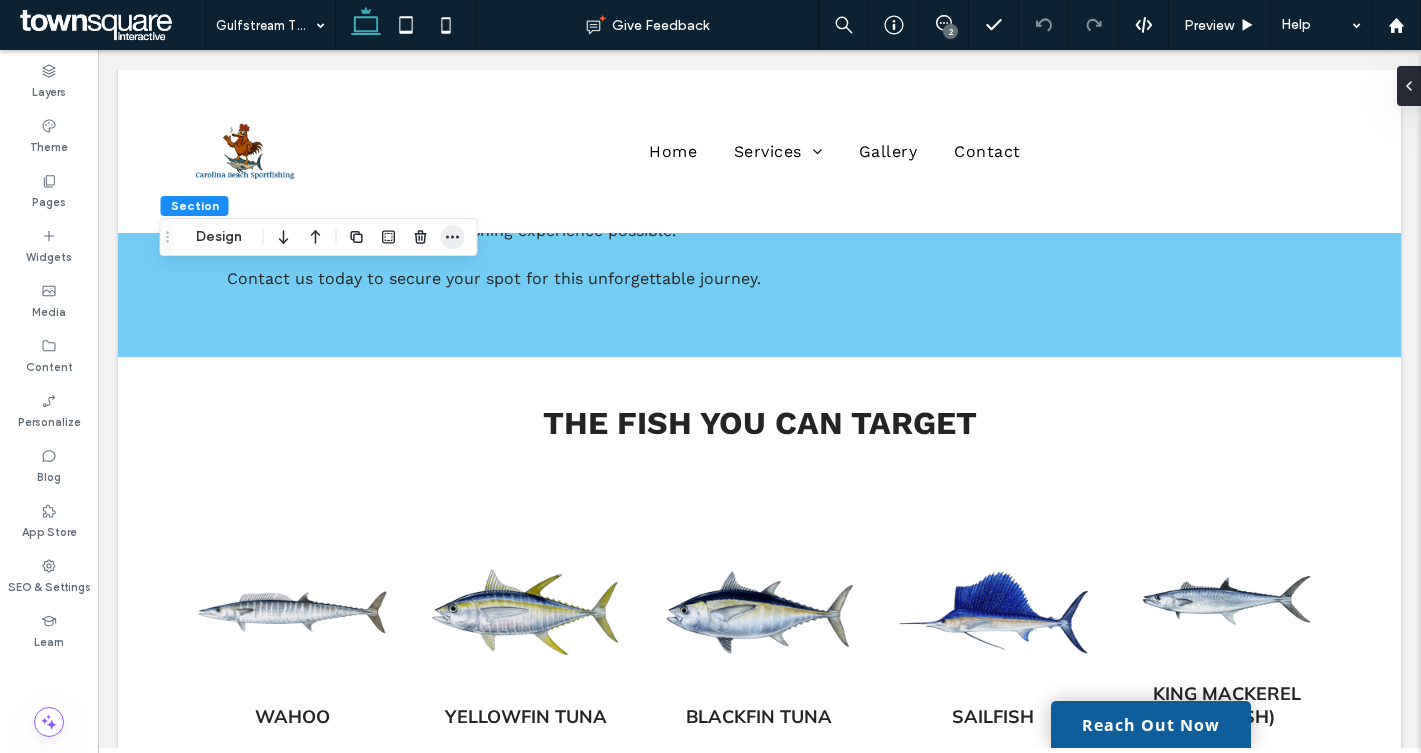 click 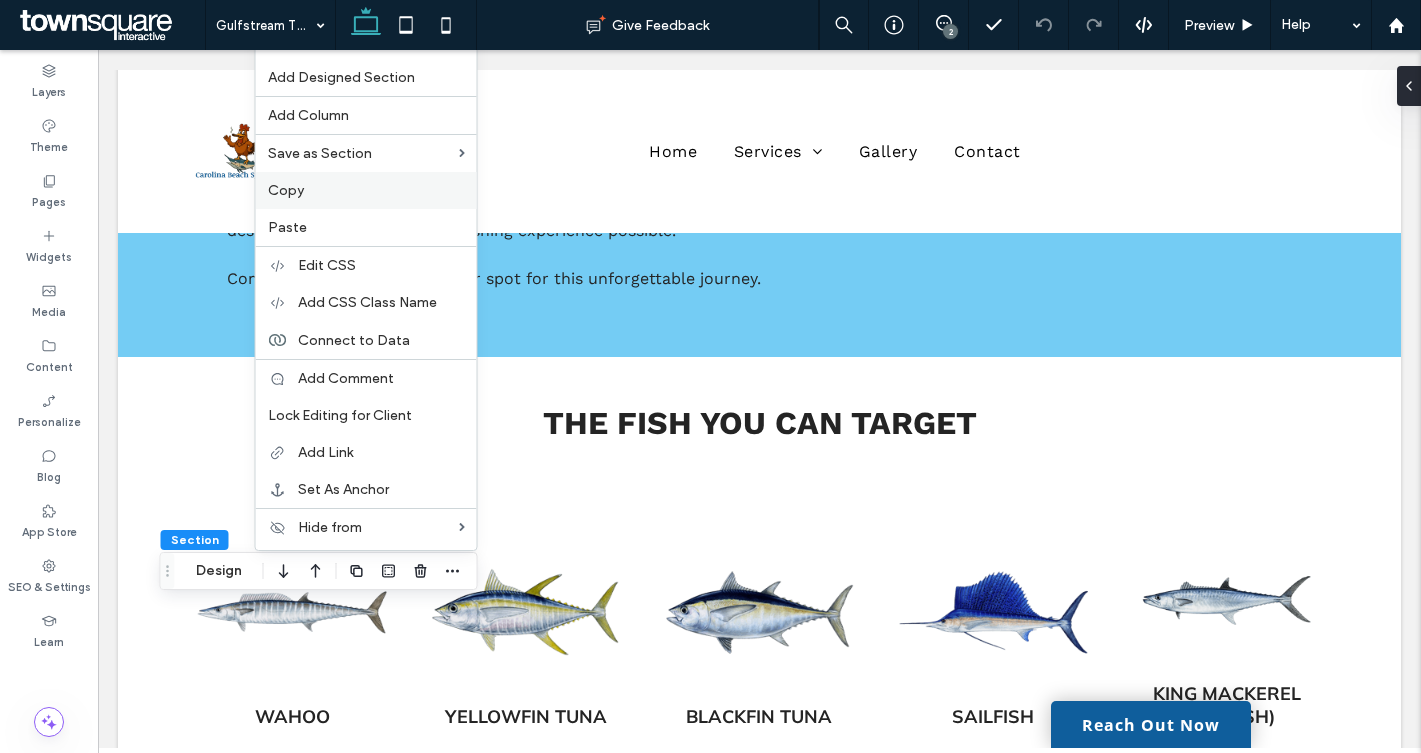click on "Copy" at bounding box center (286, 190) 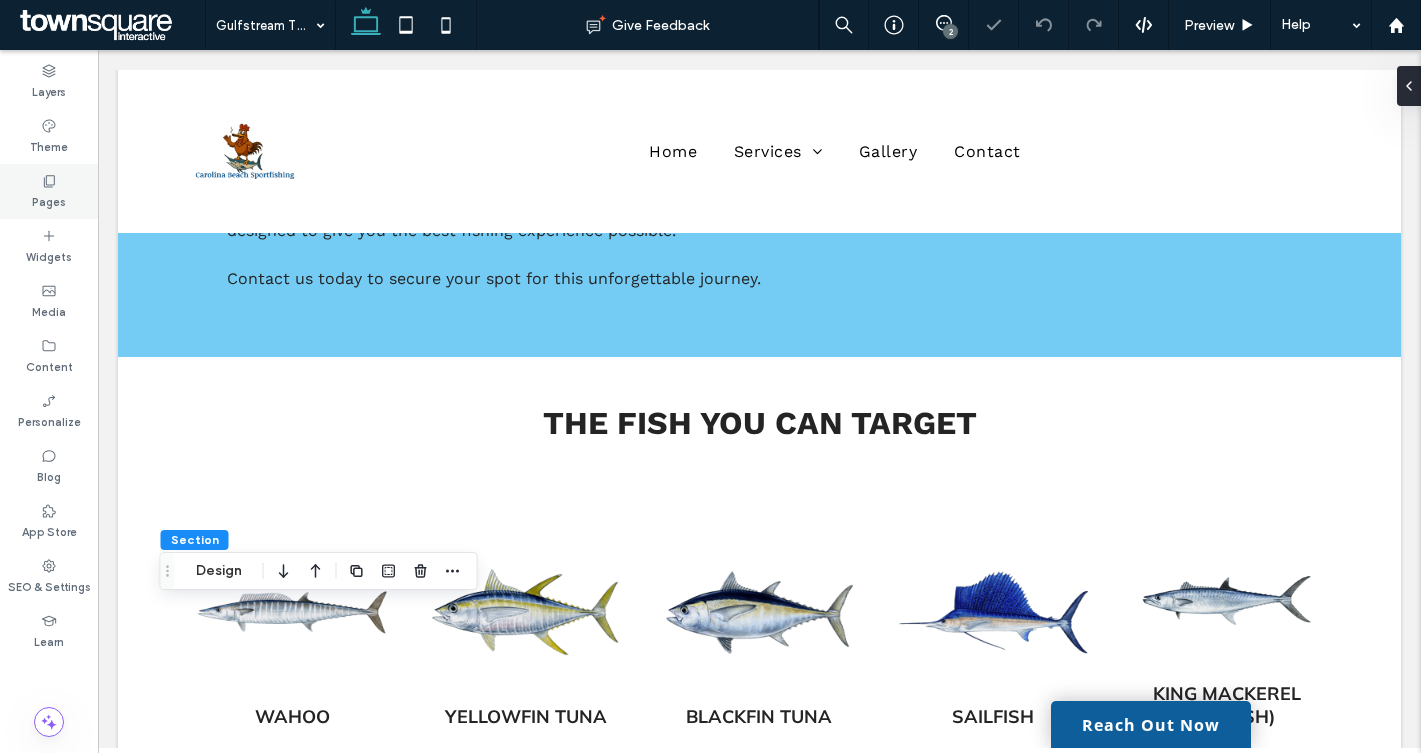 click on "Pages" at bounding box center [49, 191] 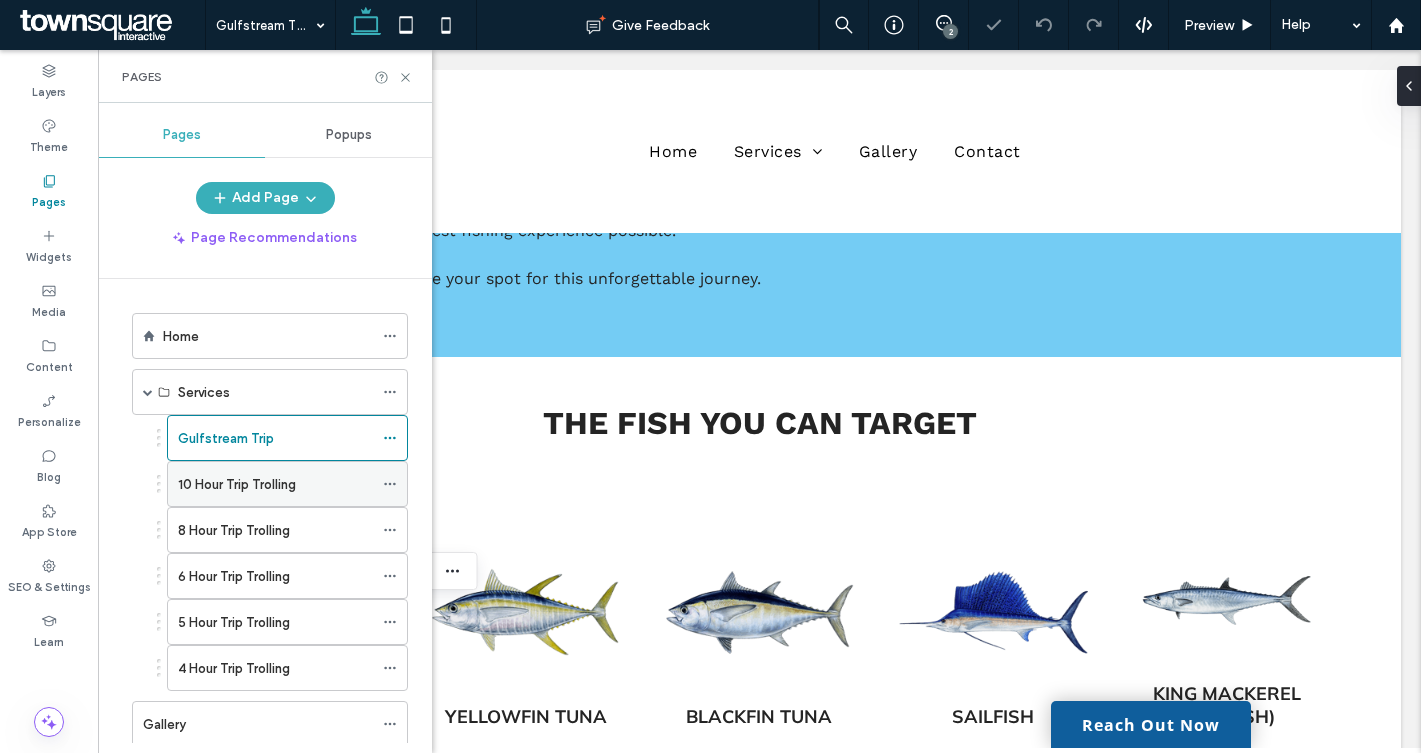 click on "10 Hour Trip Trolling" at bounding box center [237, 484] 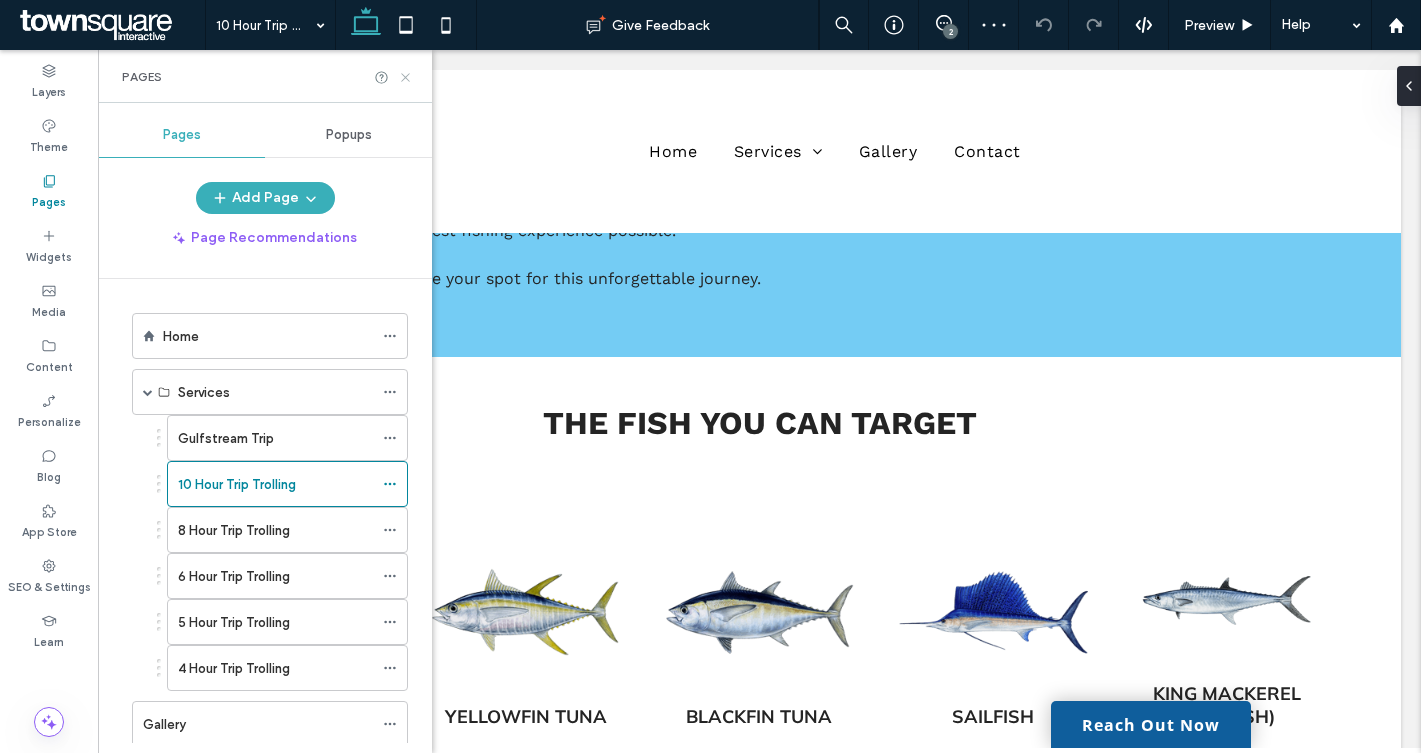 click 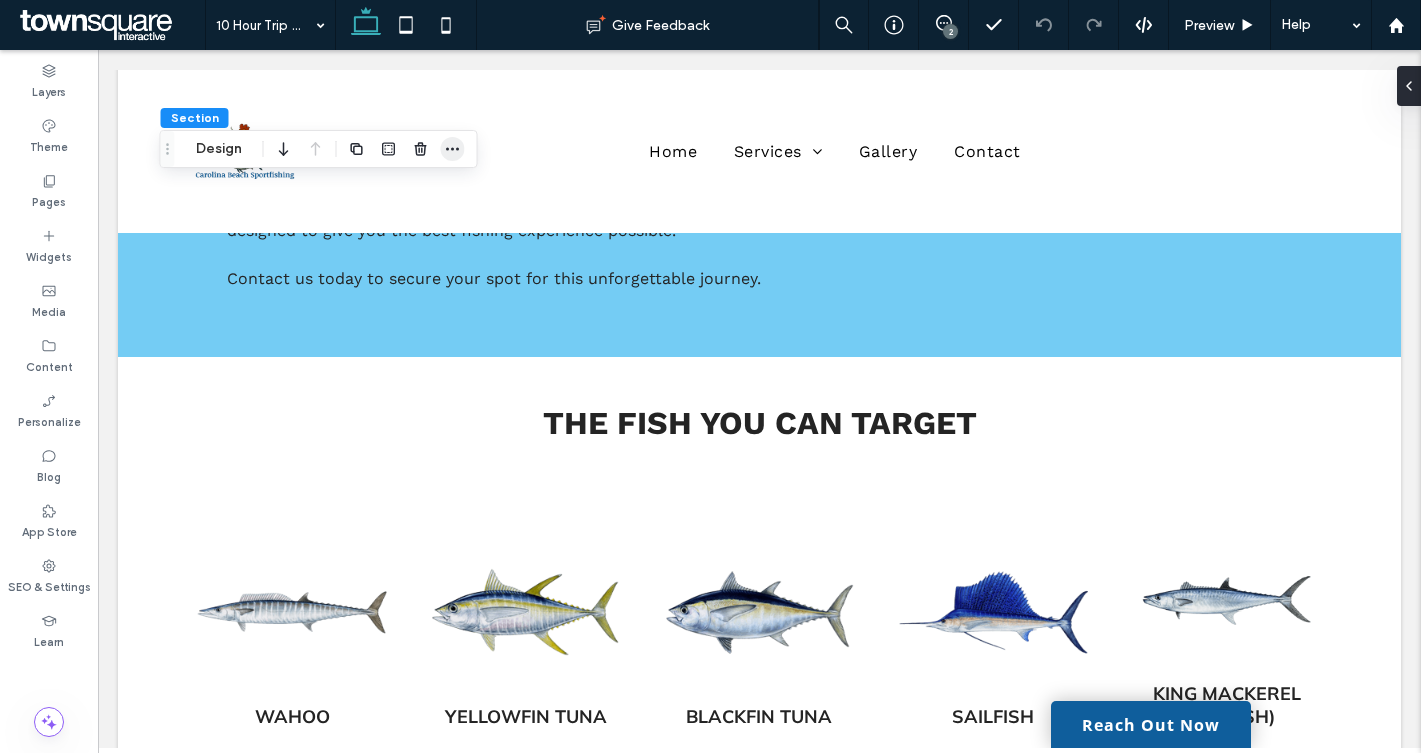 click 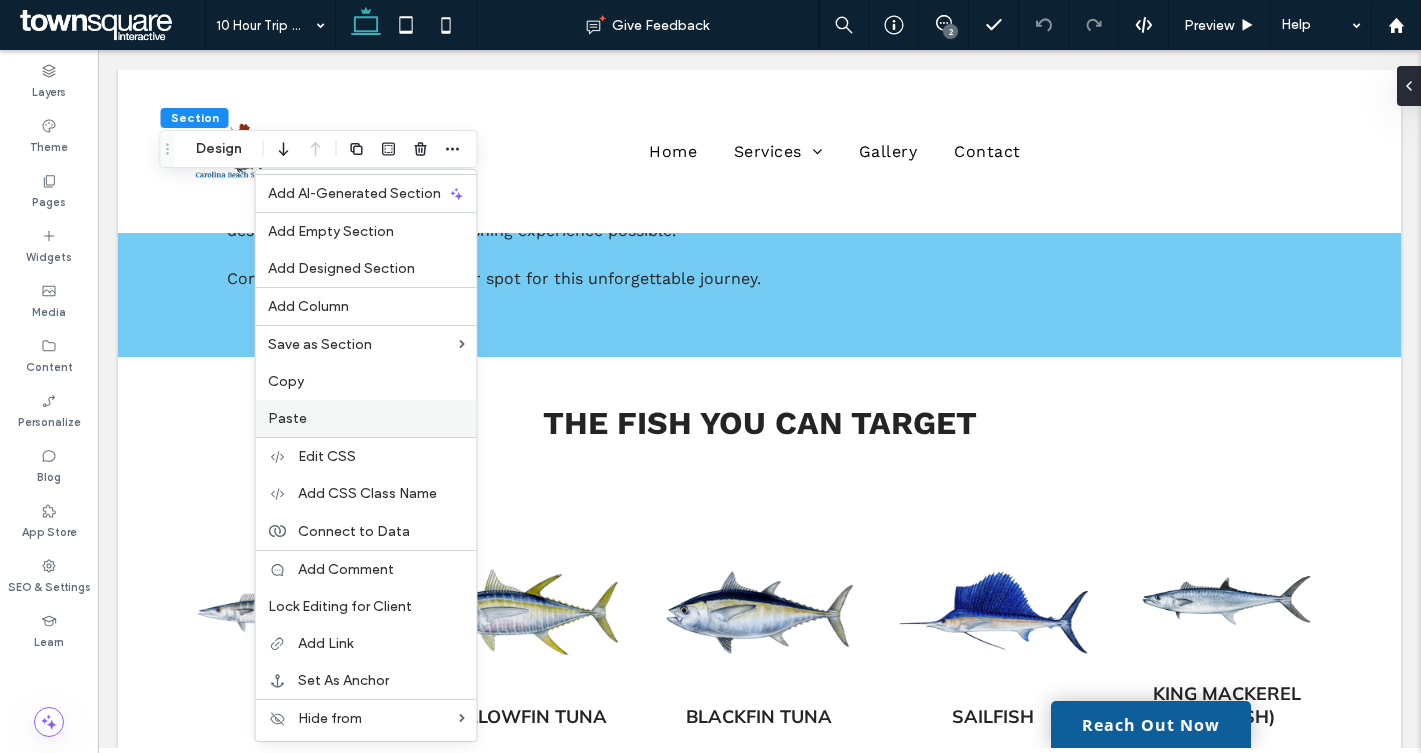 click on "Paste" at bounding box center (366, 418) 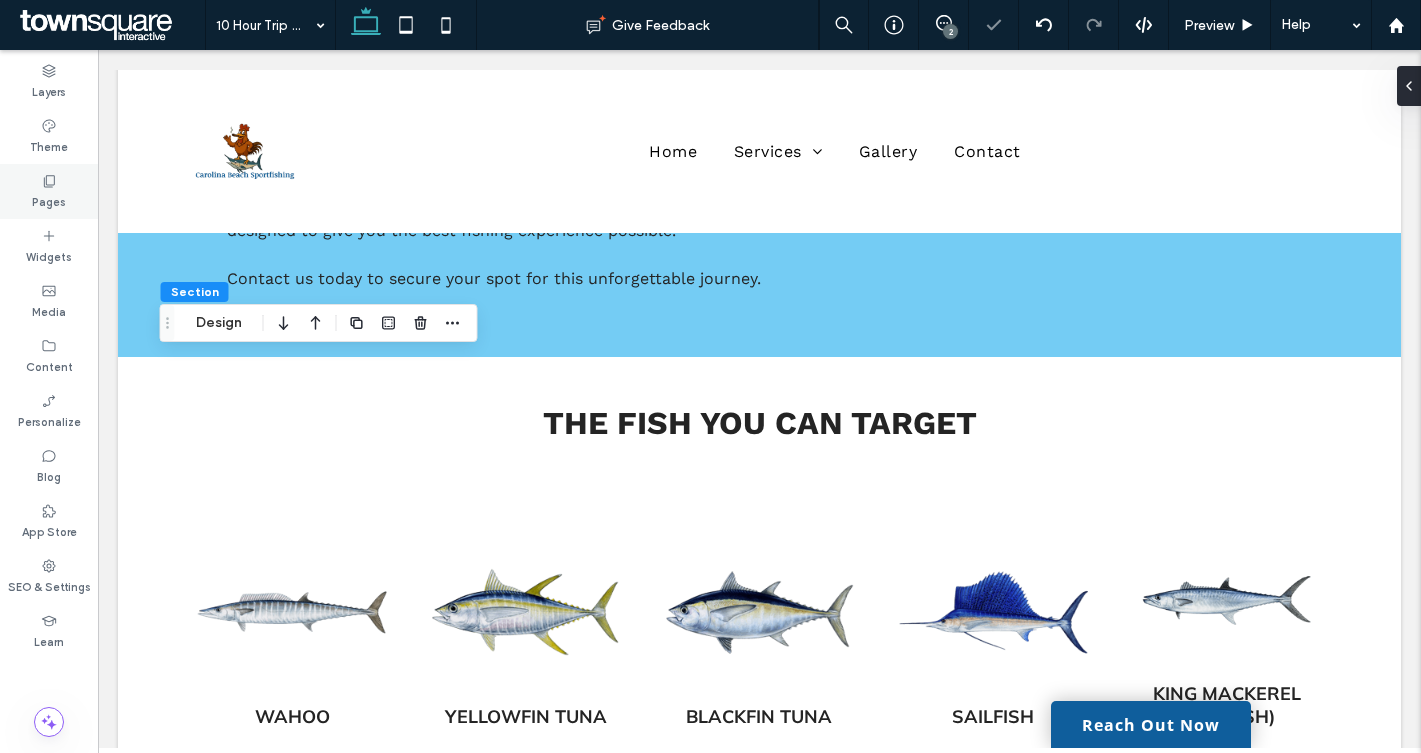 click on "Pages" at bounding box center (49, 200) 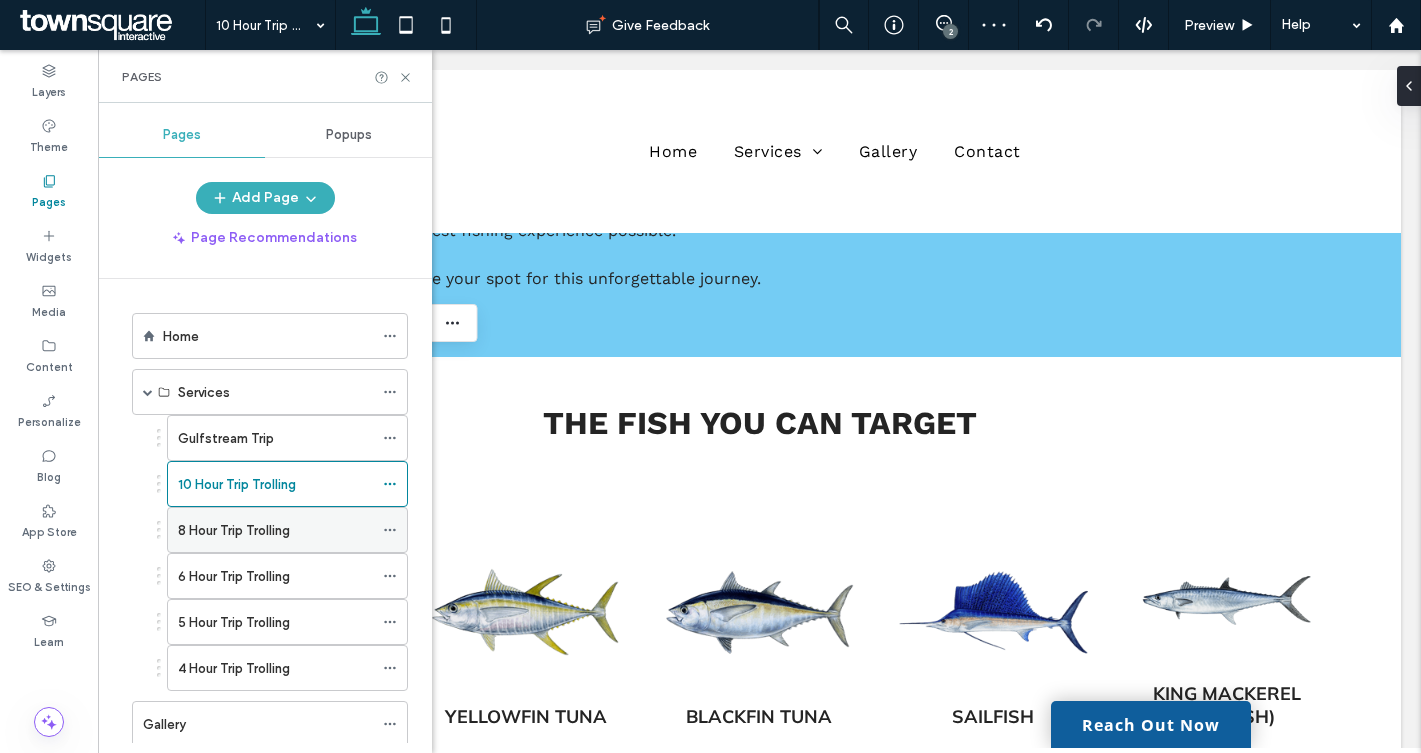 click on "8 Hour Trip Trolling" at bounding box center (234, 530) 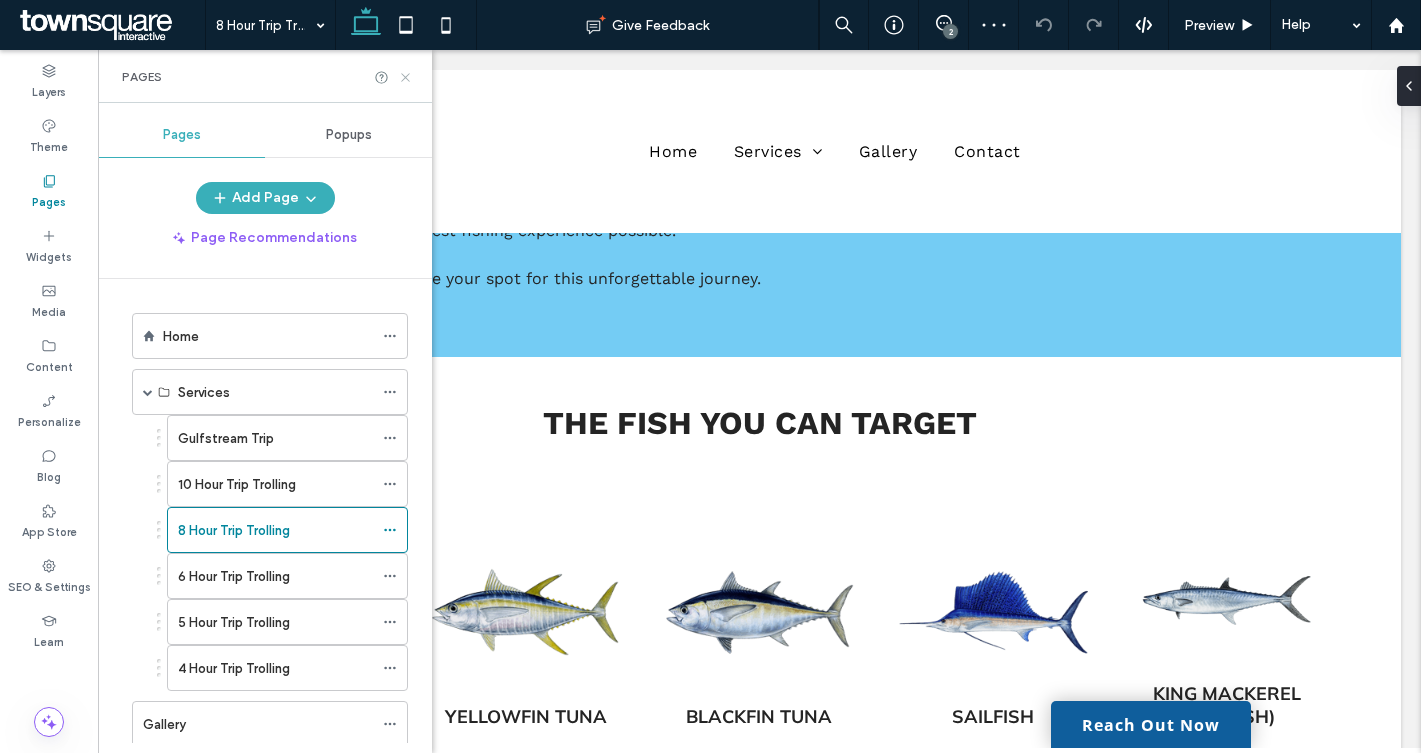 click 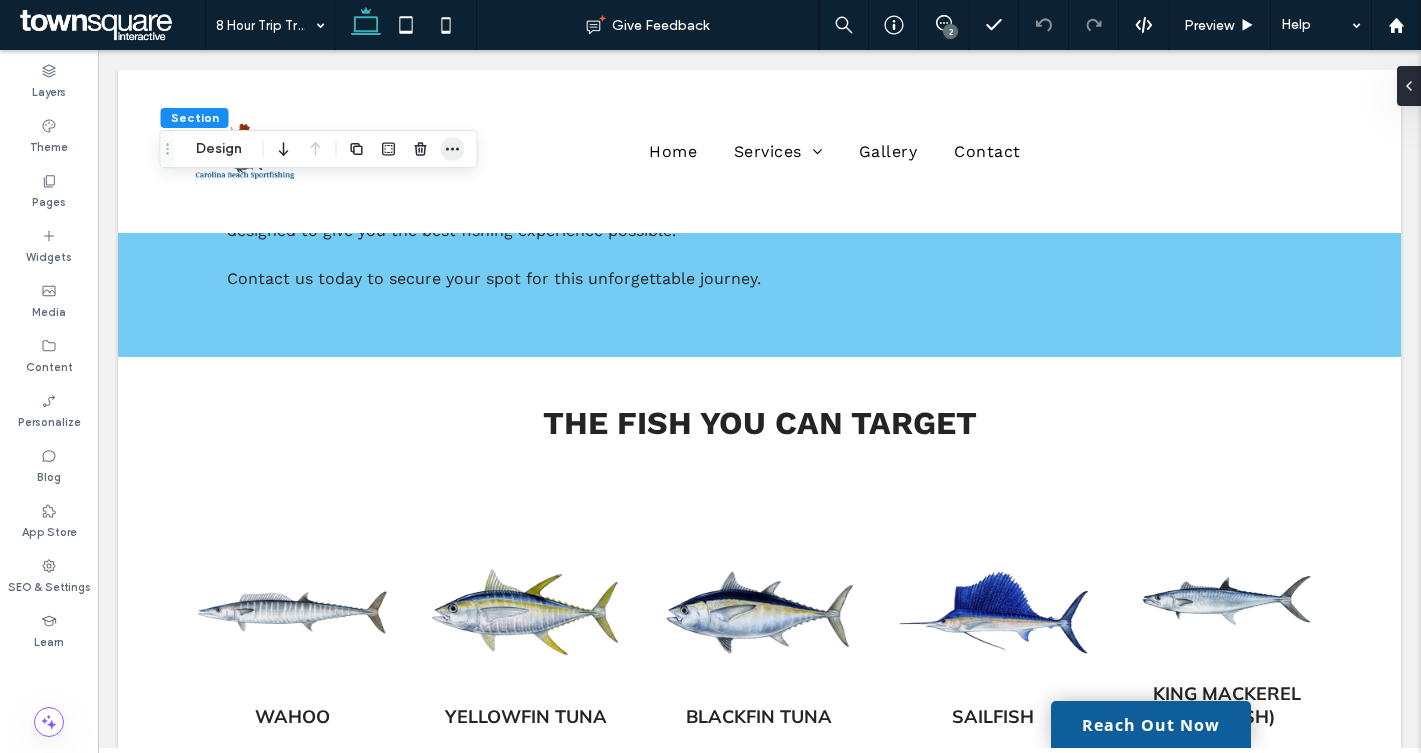 click 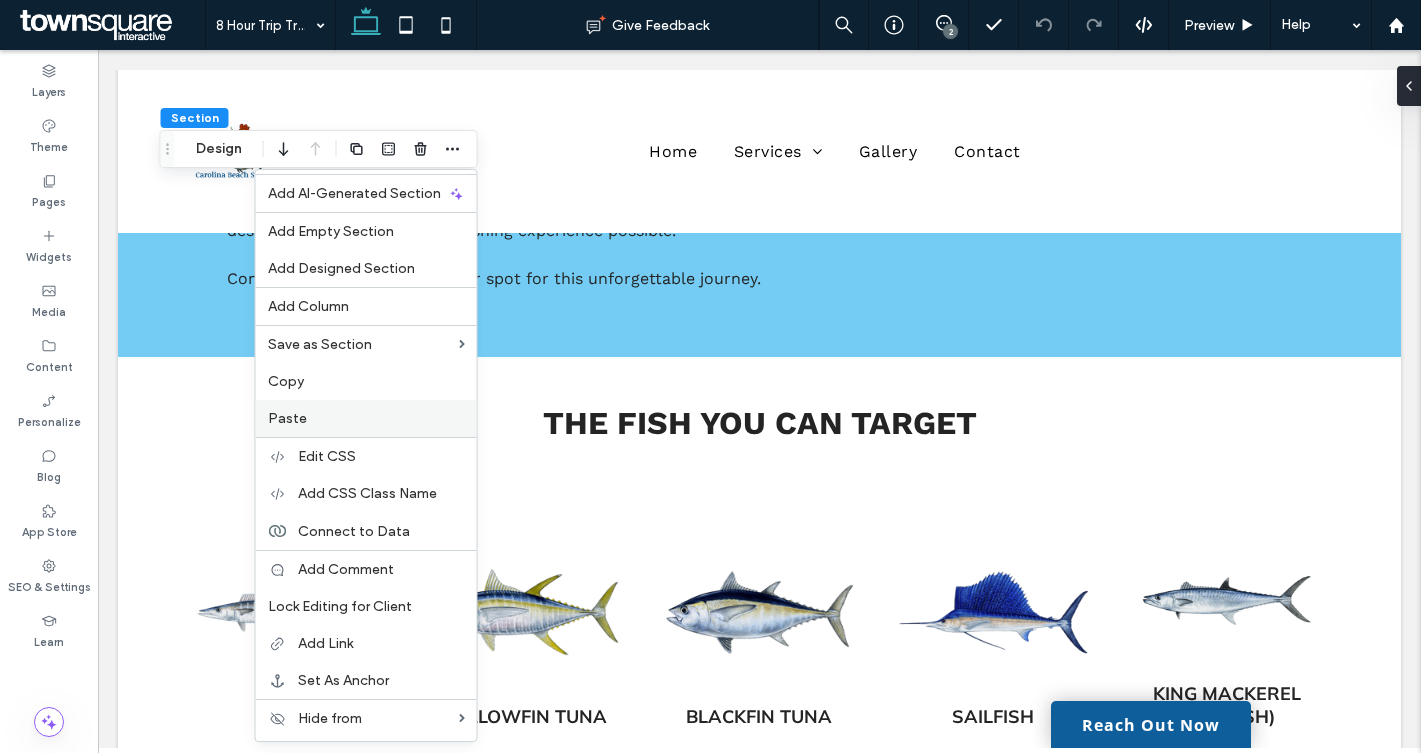click on "Paste" at bounding box center [366, 418] 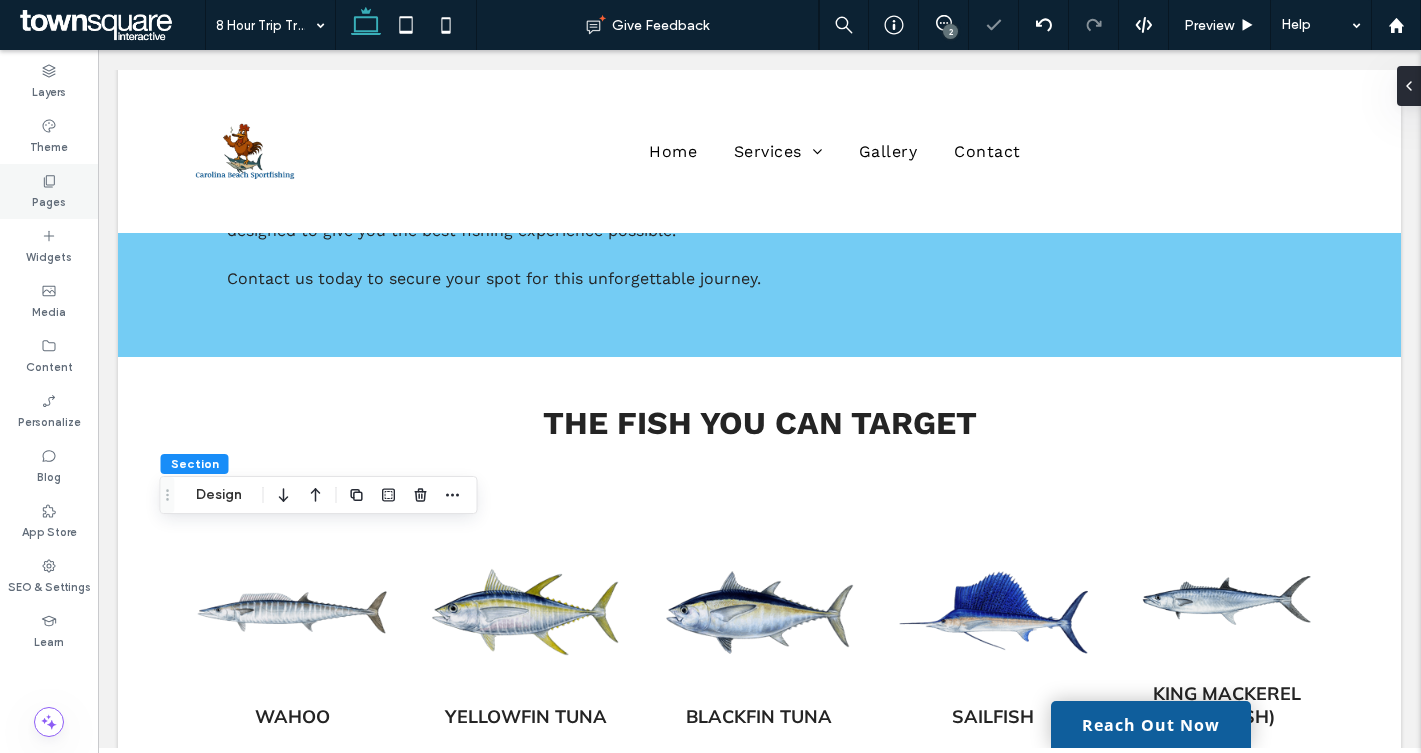 click on "Pages" at bounding box center [49, 200] 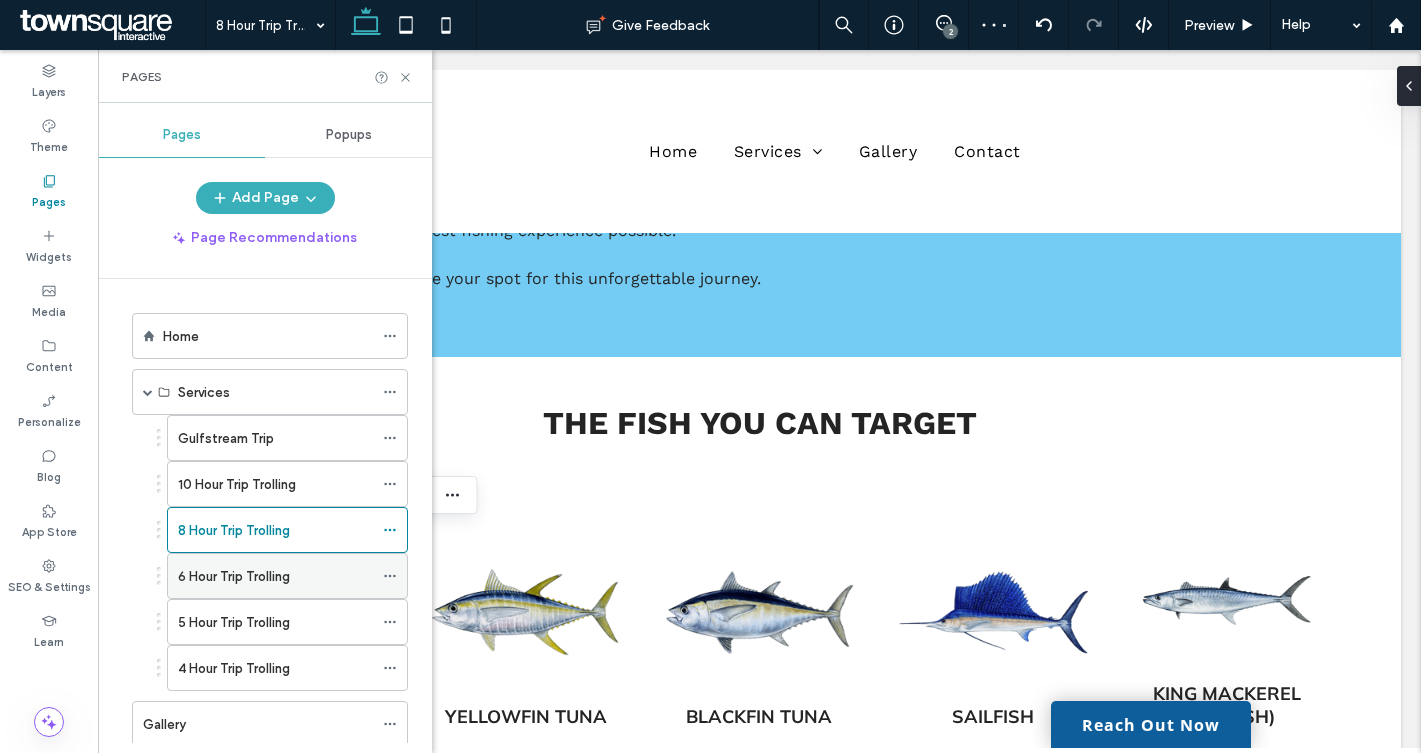 click on "6 Hour Trip Trolling" at bounding box center (234, 576) 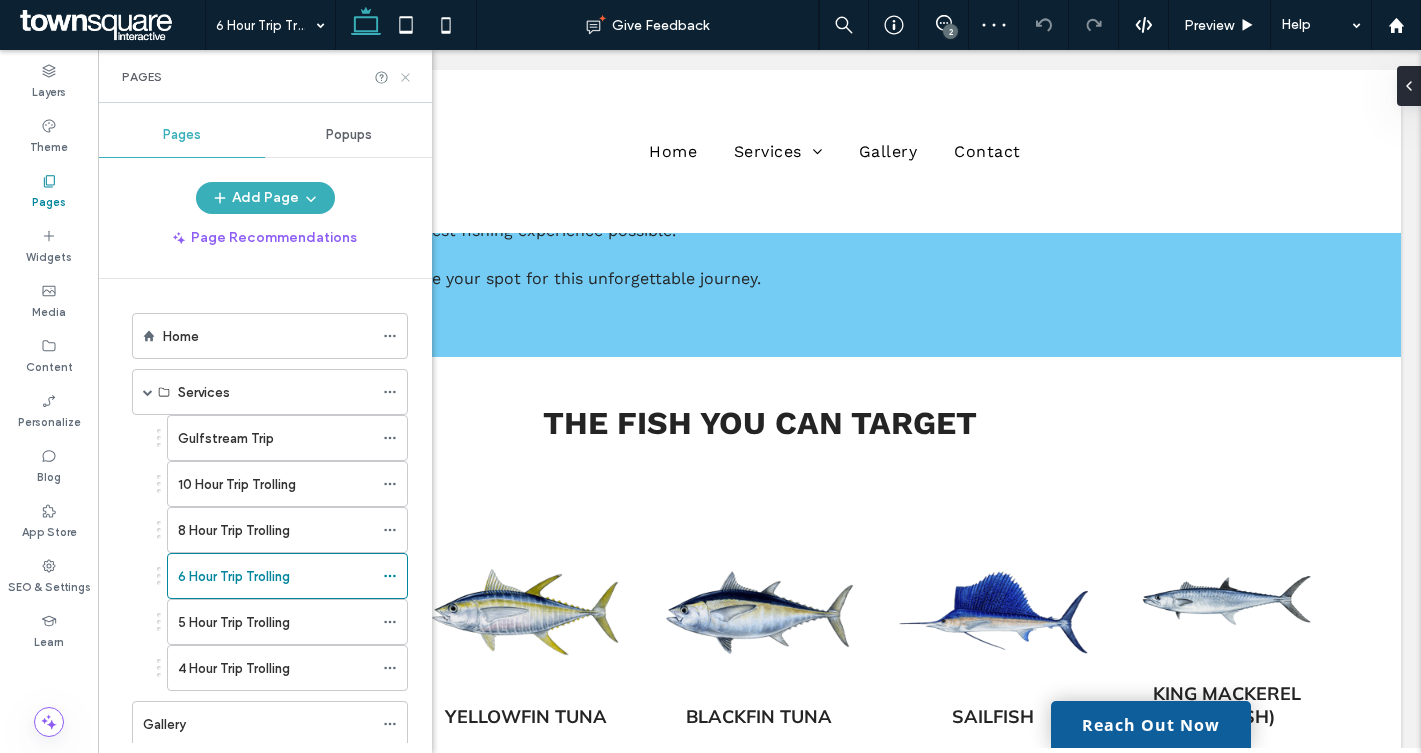 click 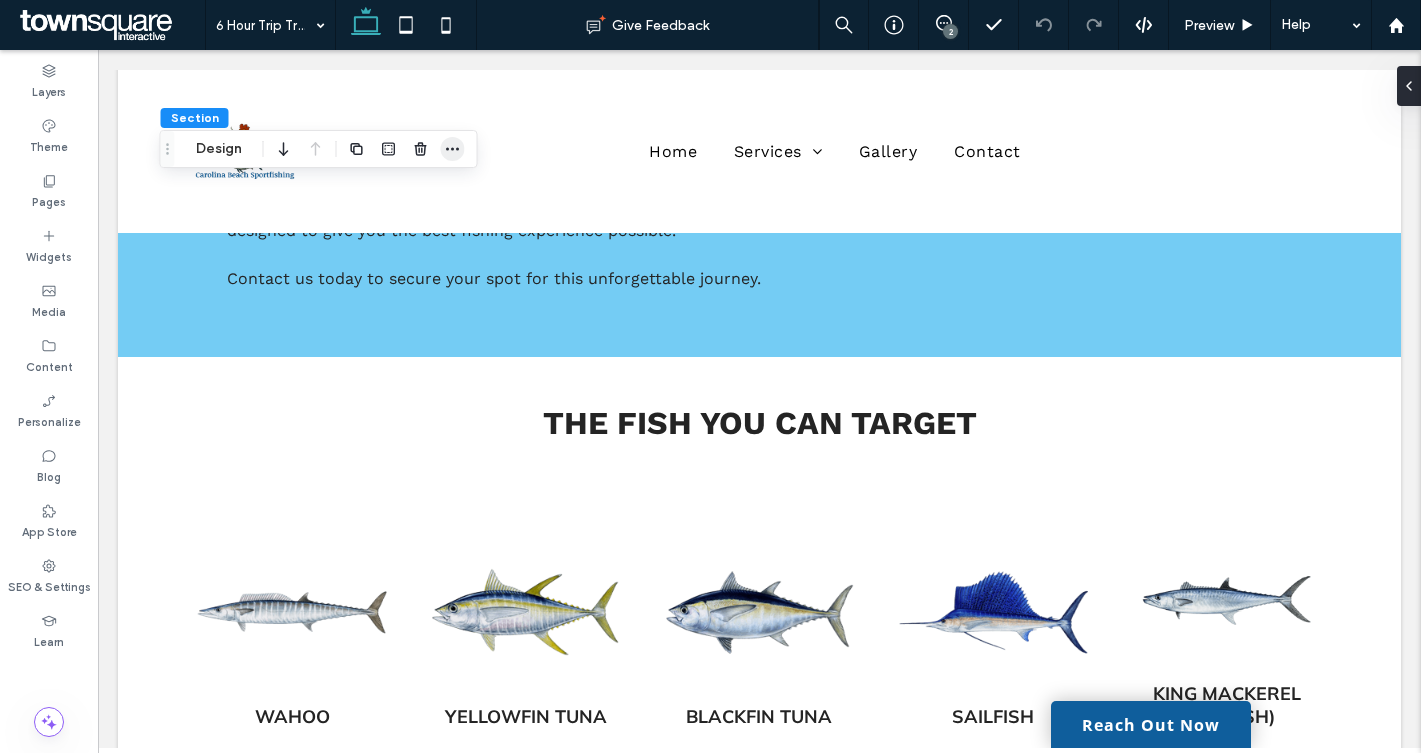 click 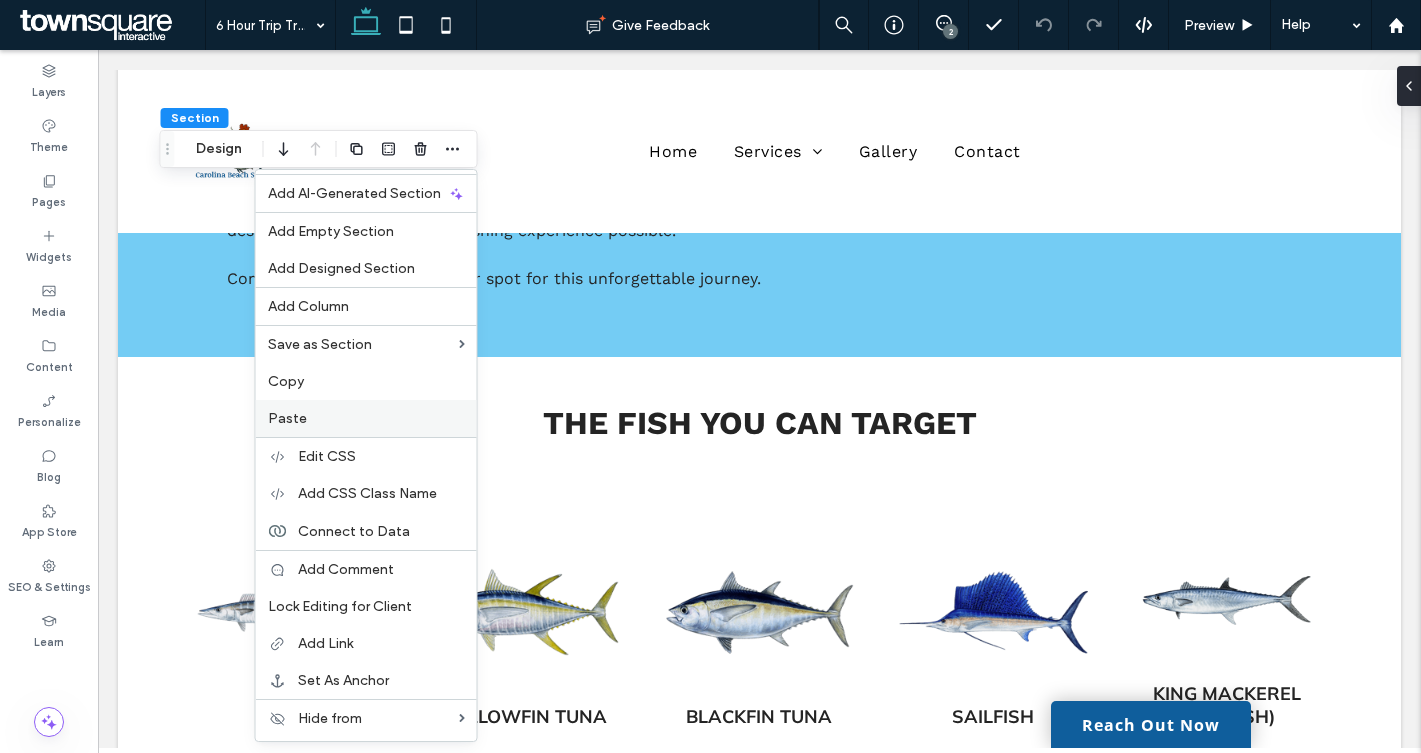 click on "Paste" at bounding box center [366, 418] 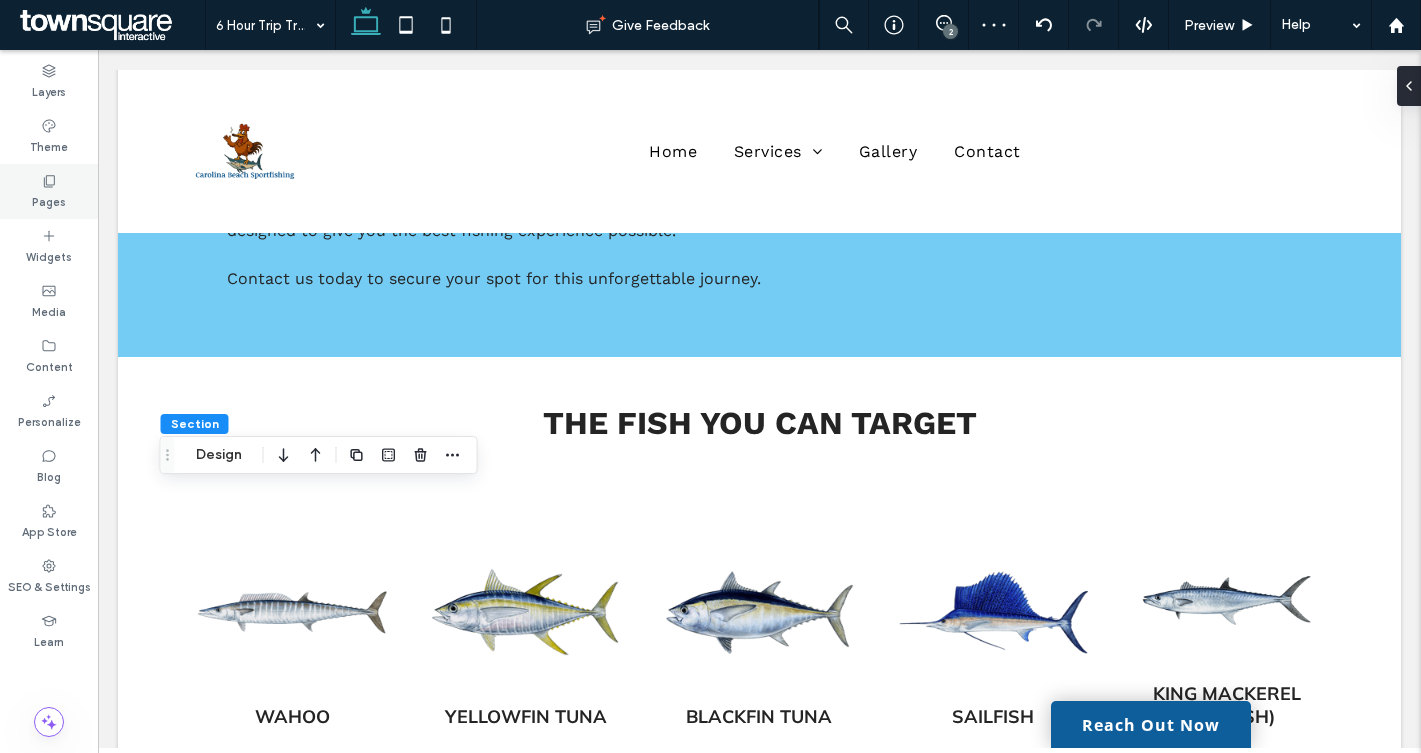 click on "Pages" at bounding box center (49, 200) 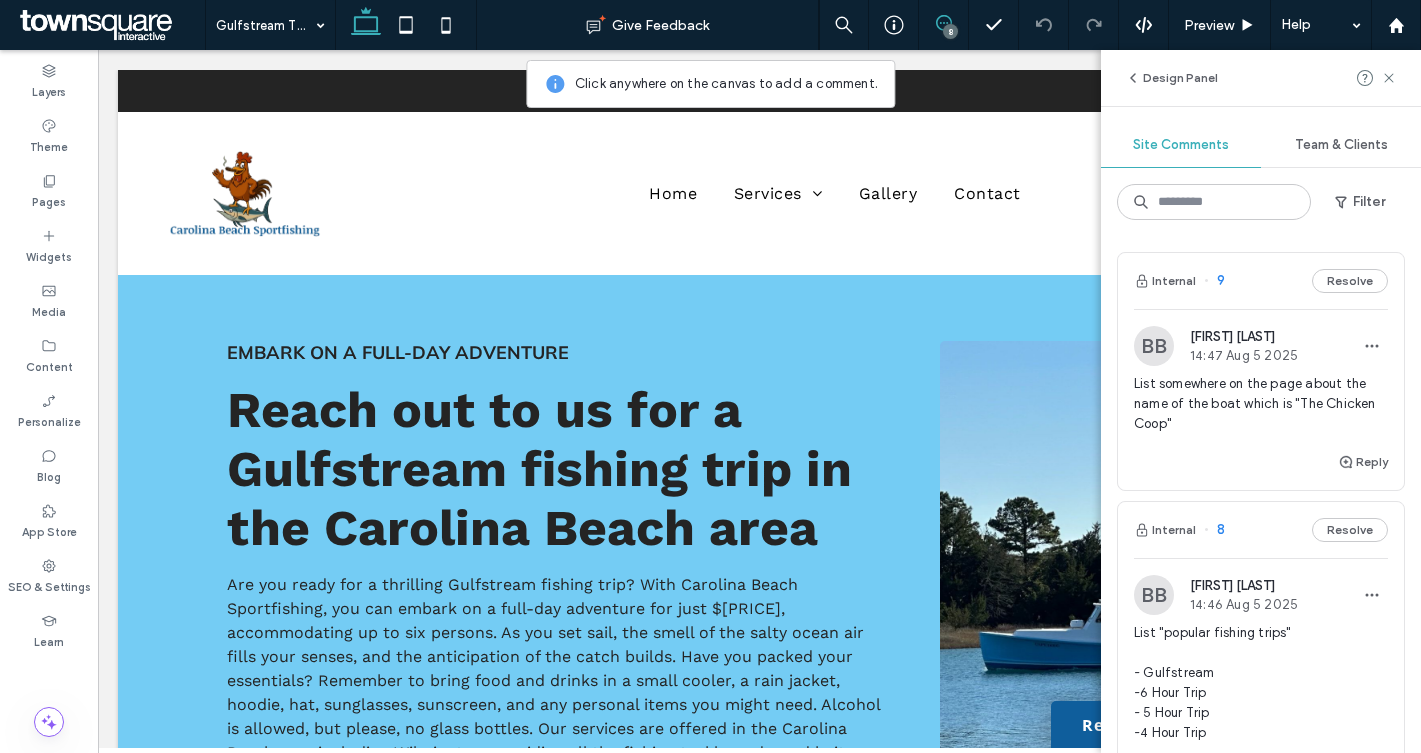 scroll, scrollTop: 0, scrollLeft: 0, axis: both 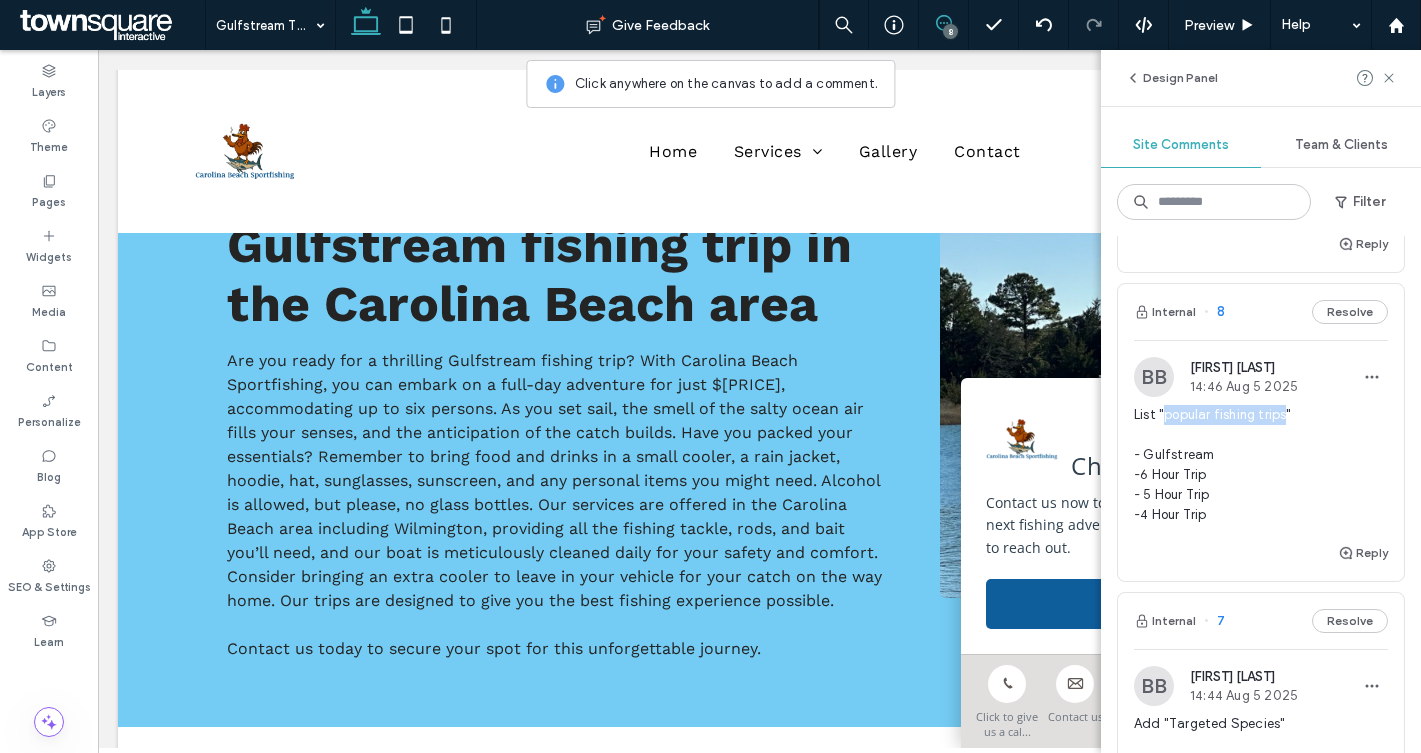 drag, startPoint x: 1286, startPoint y: 417, endPoint x: 1163, endPoint y: 423, distance: 123.146255 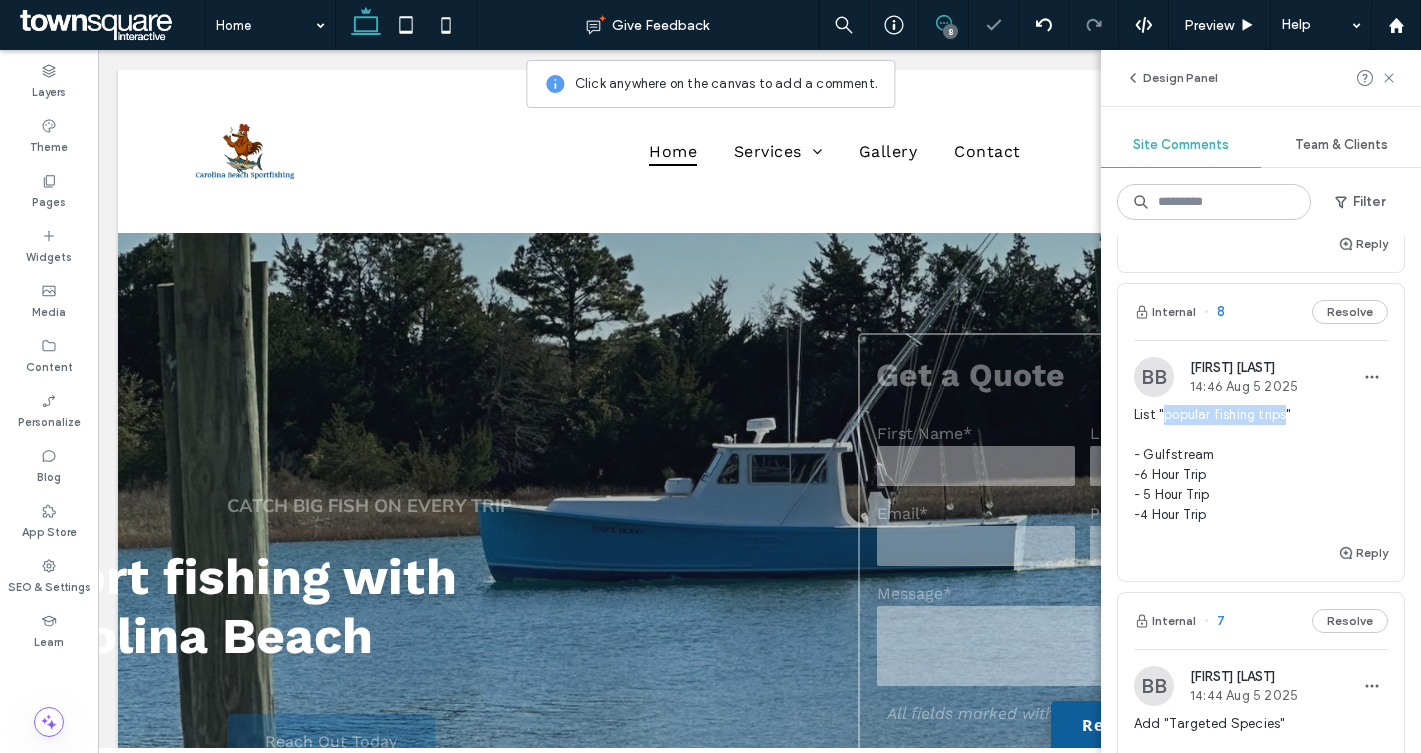 scroll, scrollTop: 1261, scrollLeft: 0, axis: vertical 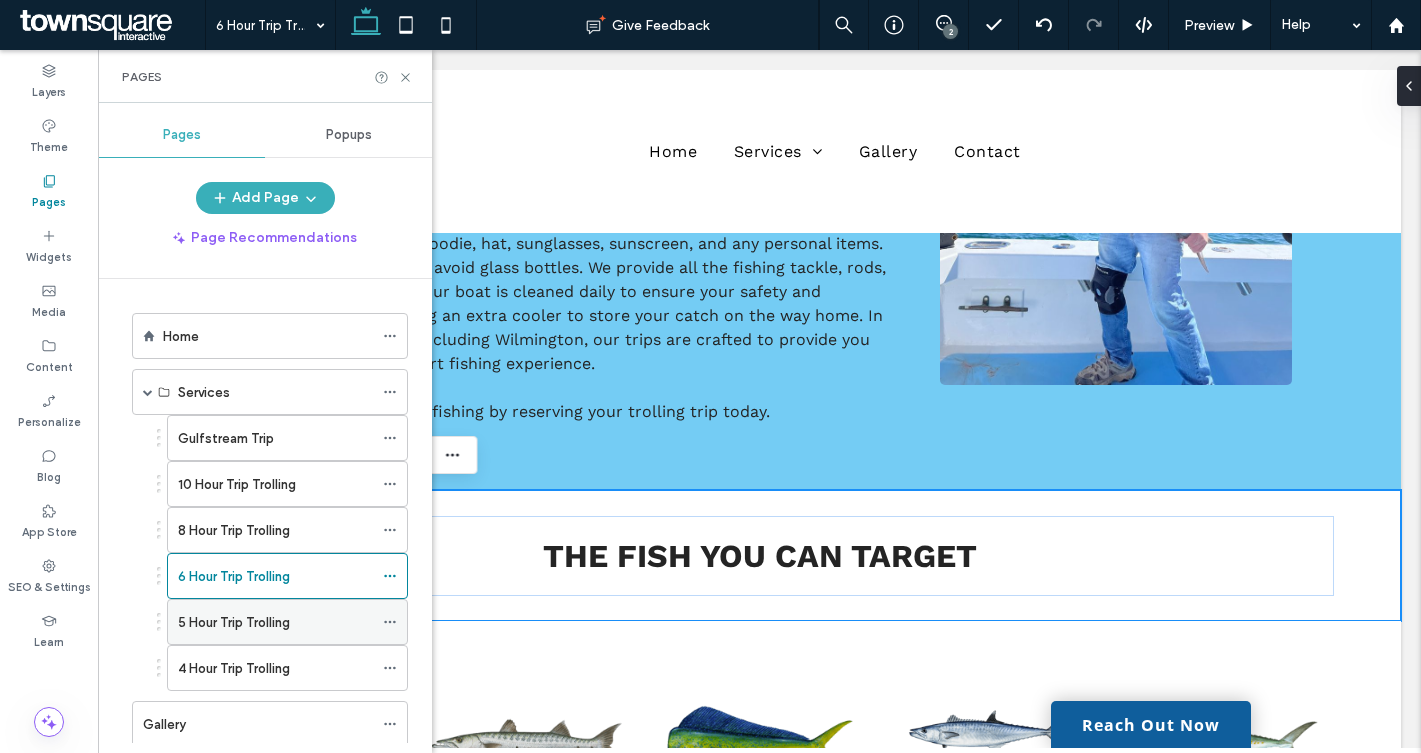 click on "5 Hour Trip Trolling" at bounding box center [234, 622] 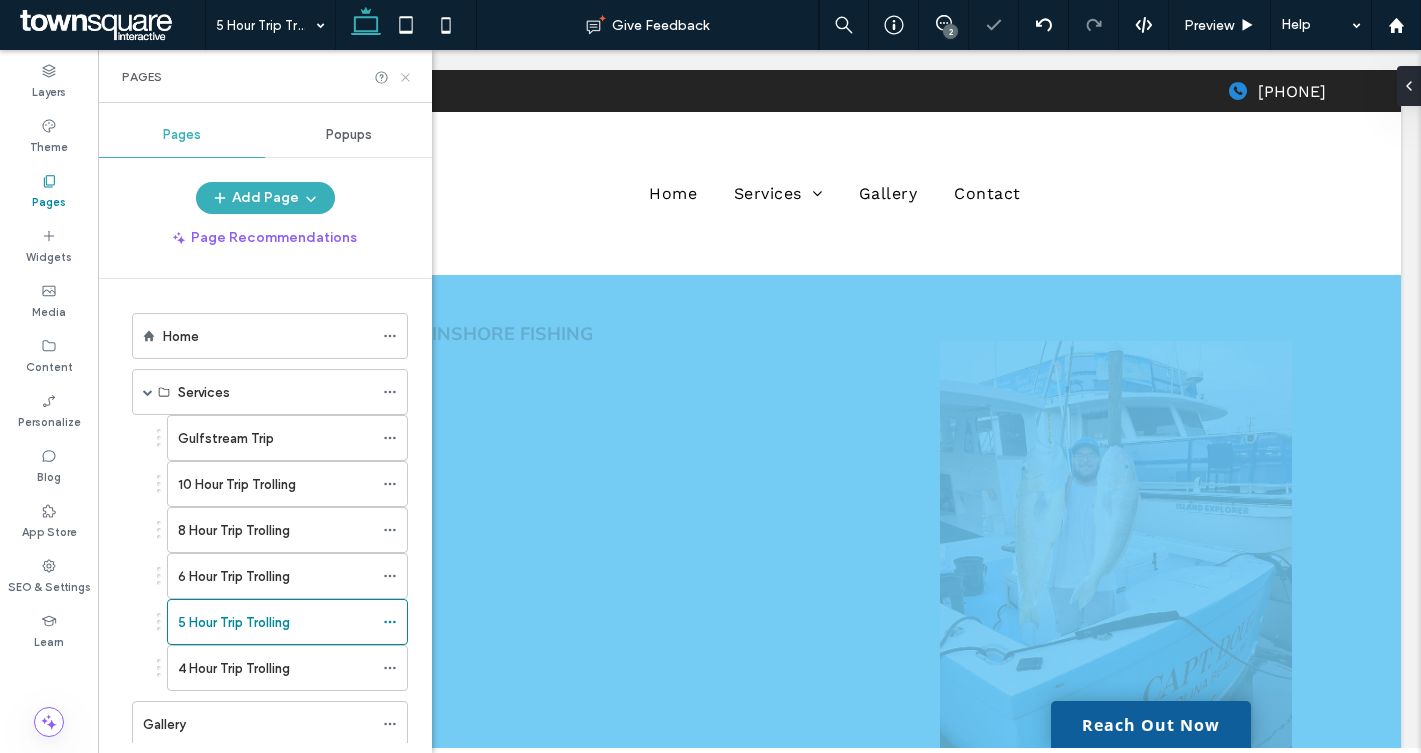 scroll, scrollTop: 0, scrollLeft: 0, axis: both 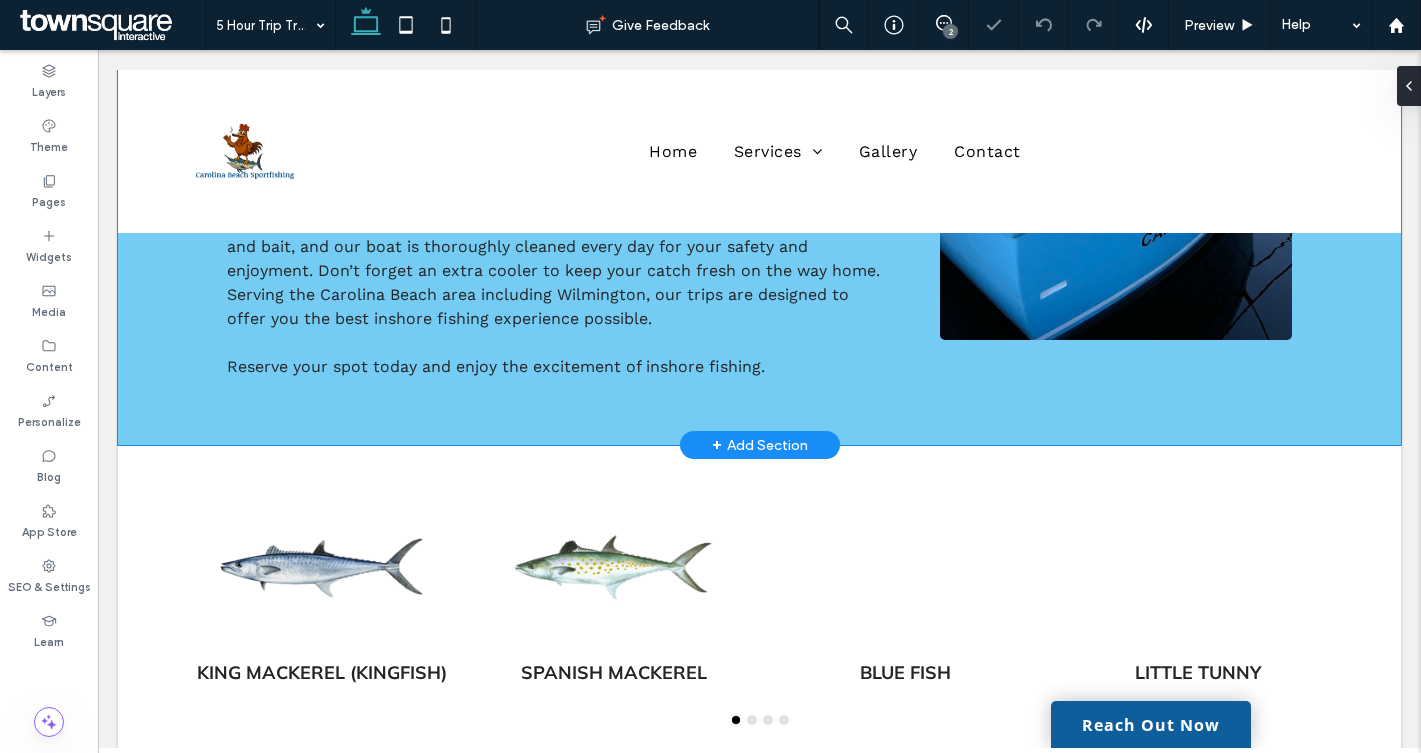 click on "Discover the Joy of Inshore Fishing
Plan a 5 Hour Trip Trolling with us in the Carolina Beach area
Are you excited for a 5-hour trolling trip? Carolina Beach Sportfishing offers this inshore fishing experience for $850, accommodating up to six persons. Feel the anticipation as you set off on the calm waters, the gentle breeze guiding your journey. Have you packed everything you need? Bring food and drinks in a small cooler, a rain jacket, hoodie, hat, sunglasses, sunscreen, and any personal items. Alcohol is allowed, but please avoid glass bottles. We provide all fishing tackle, rods, and bait, and our boat is thoroughly cleaned every day for your safety and enjoyment. Don’t forget an extra cooler to keep your catch fresh on the way home. Serving the Carolina Beach area including Wilmington, our trips are designed to offer you the best inshore fishing experience possible. Reserve your spot today and enjoy the excitement of inshore fishing." at bounding box center (760, 119) 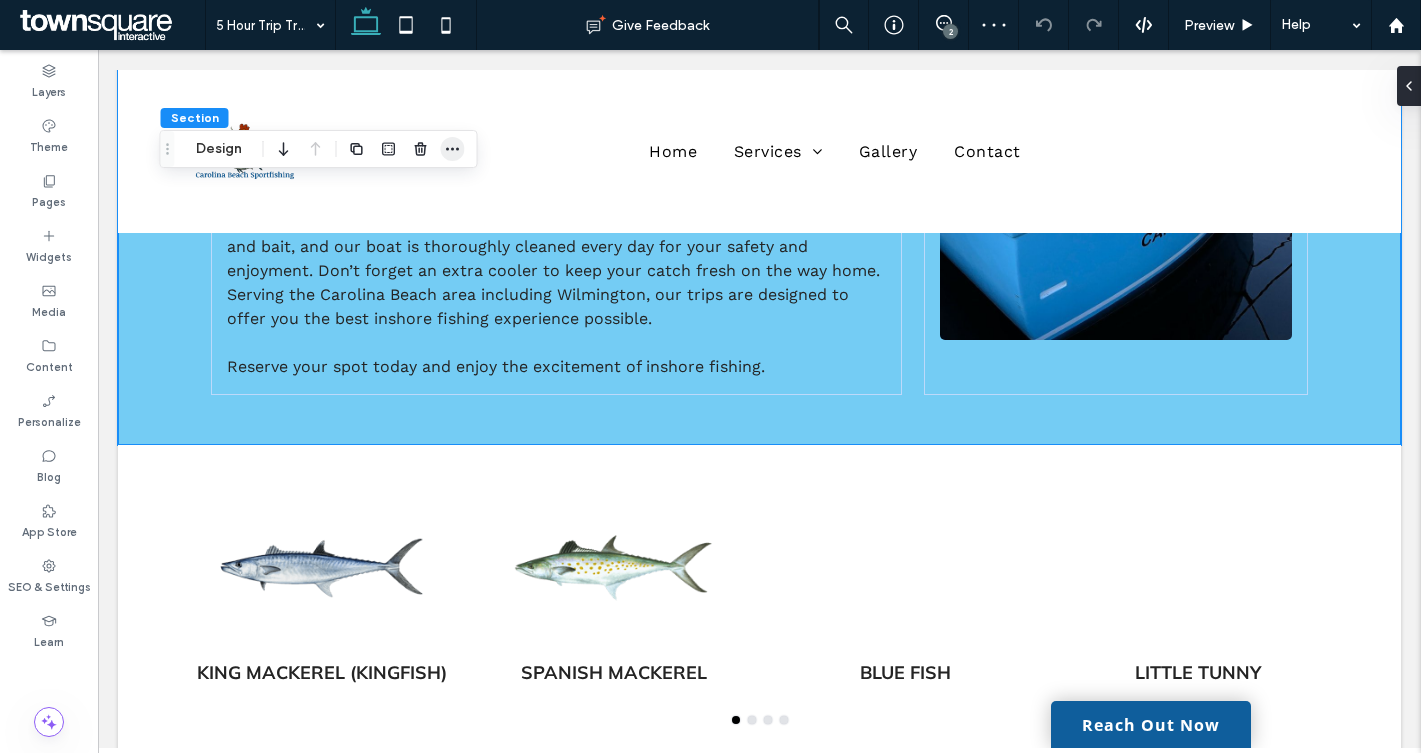 click 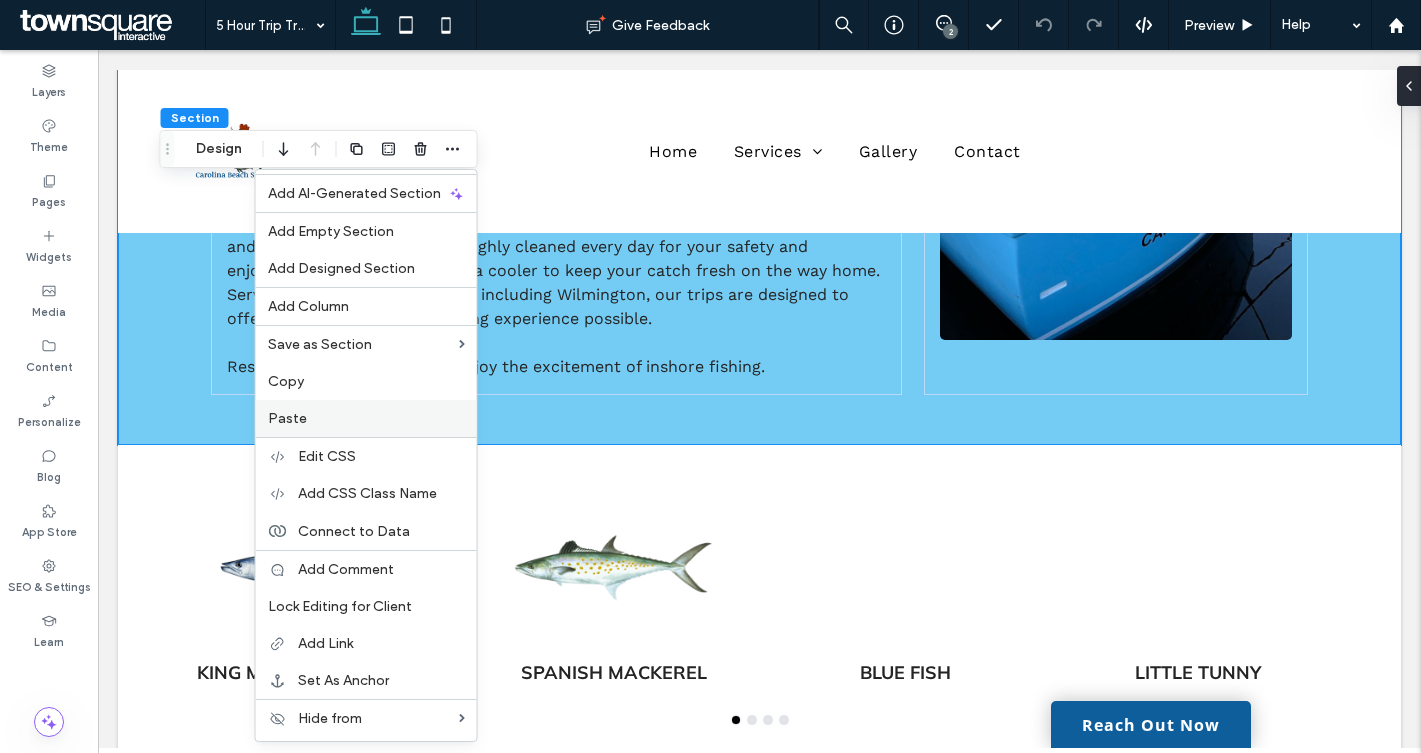 click on "Paste" at bounding box center [366, 418] 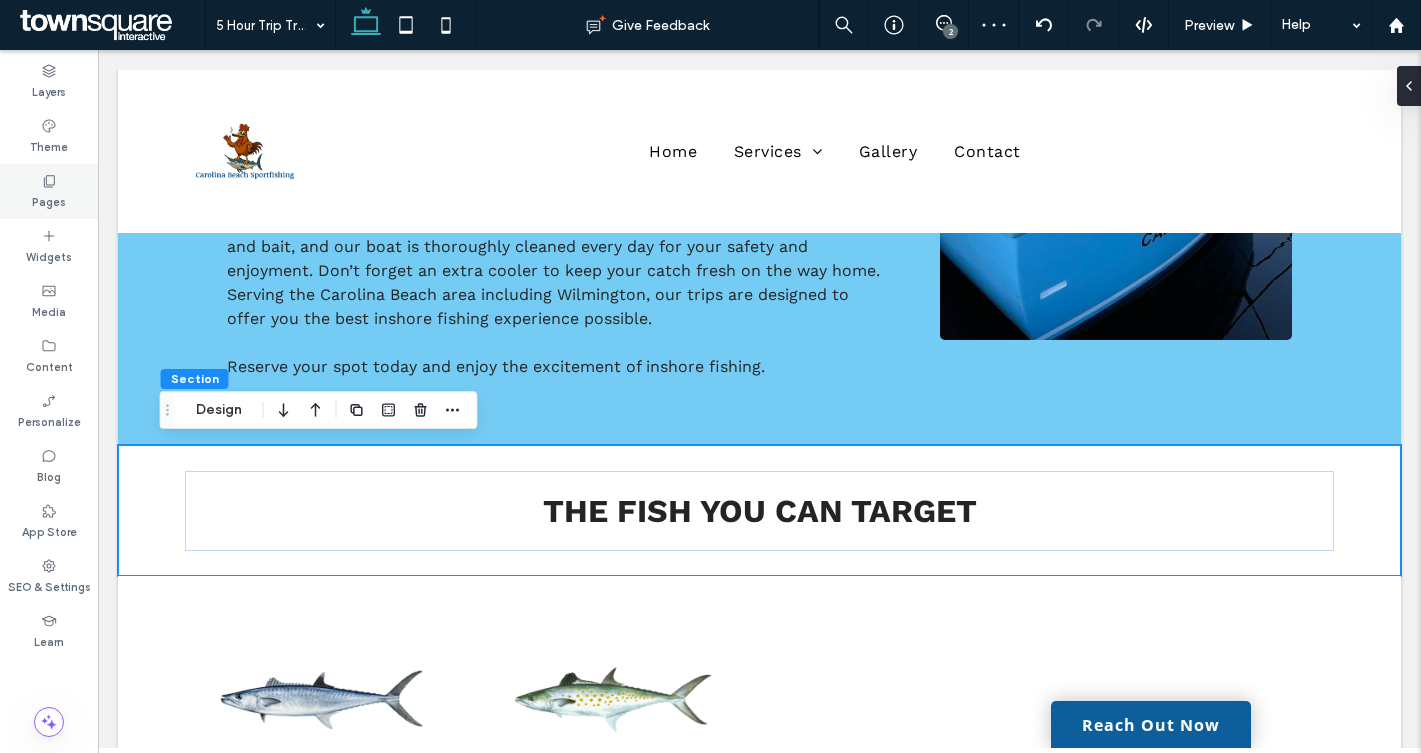 click on "Pages" at bounding box center (49, 191) 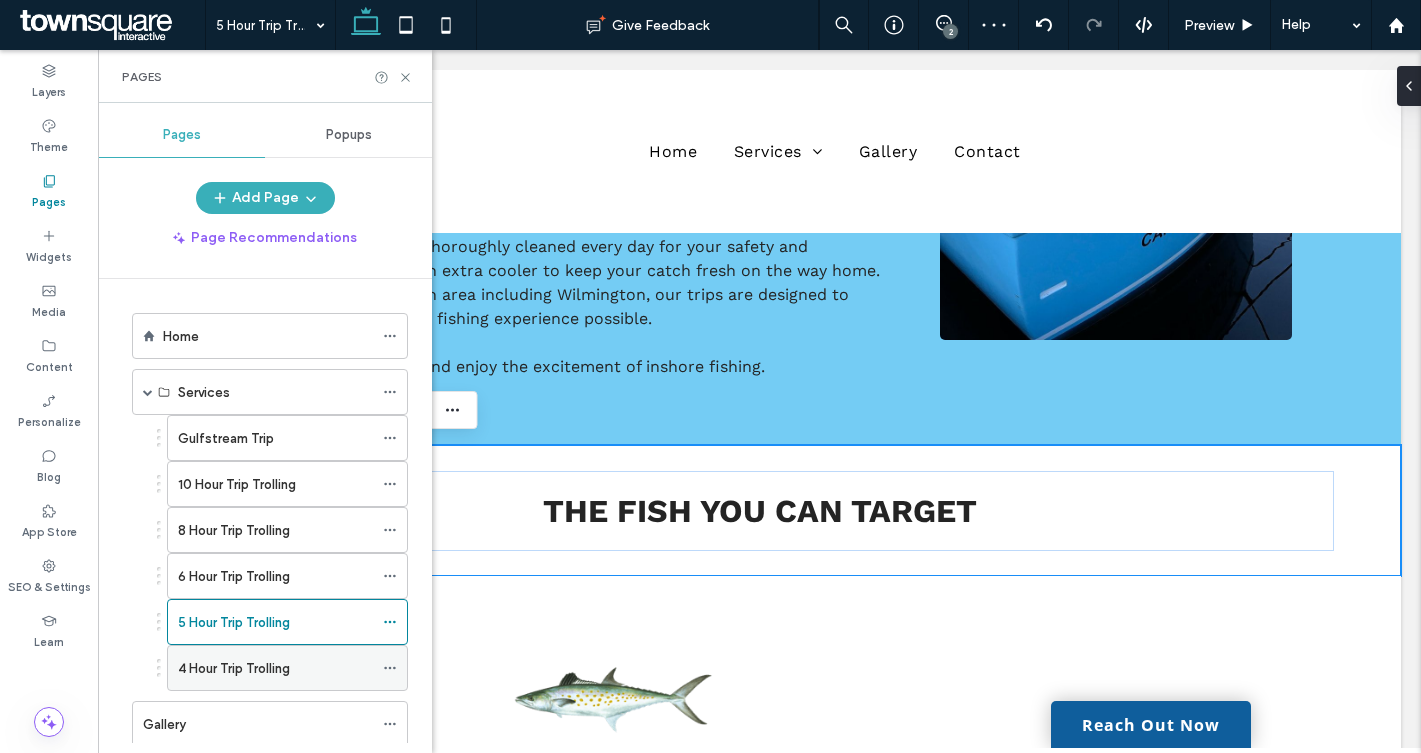 click on "4 Hour Trip Trolling" at bounding box center [234, 668] 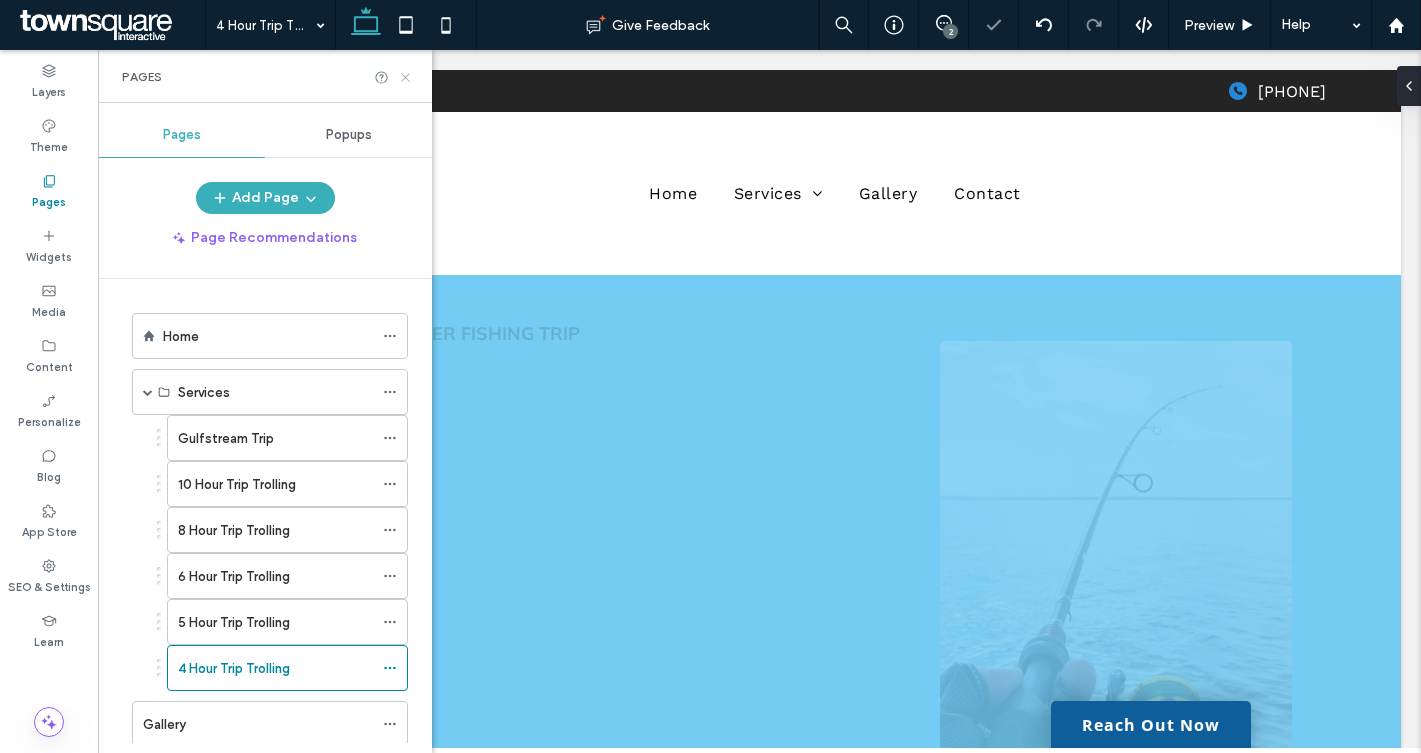 scroll, scrollTop: 0, scrollLeft: 0, axis: both 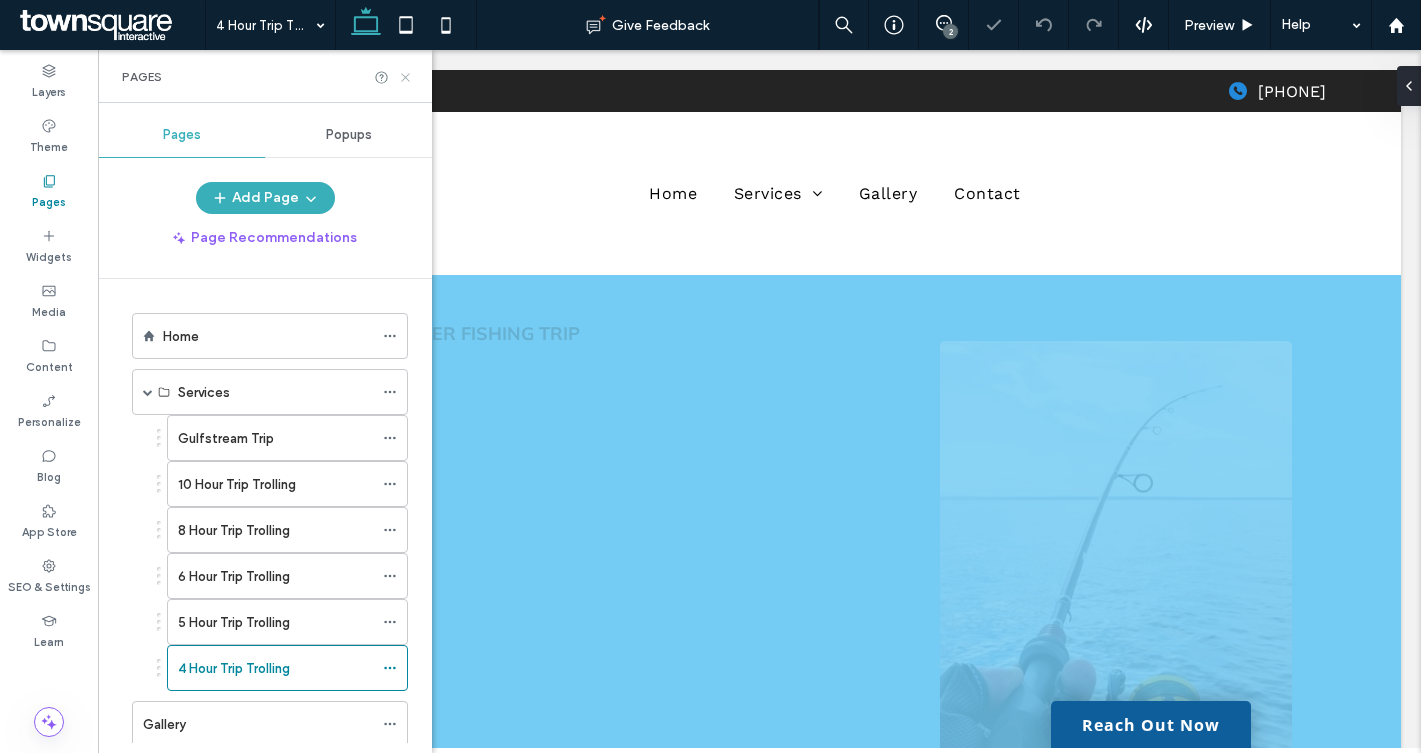 click 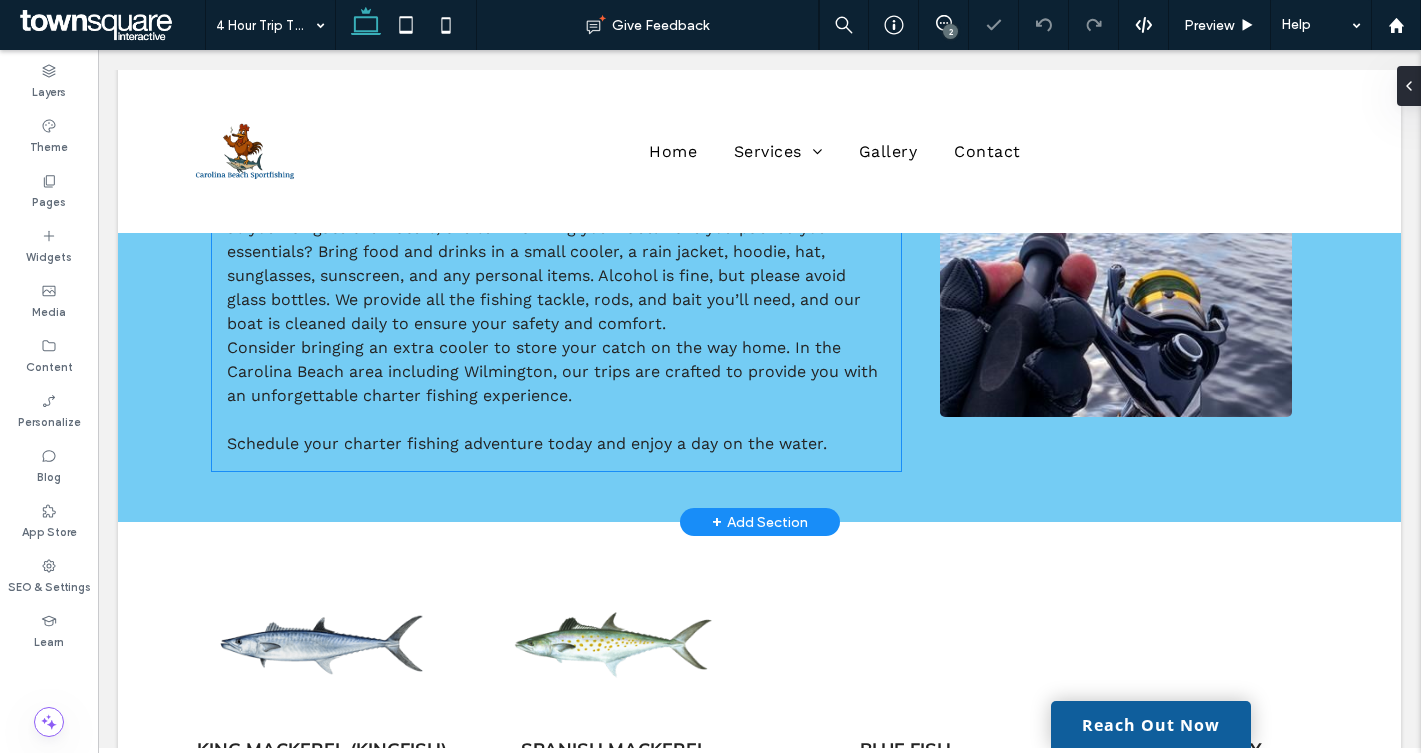 scroll, scrollTop: 487, scrollLeft: 0, axis: vertical 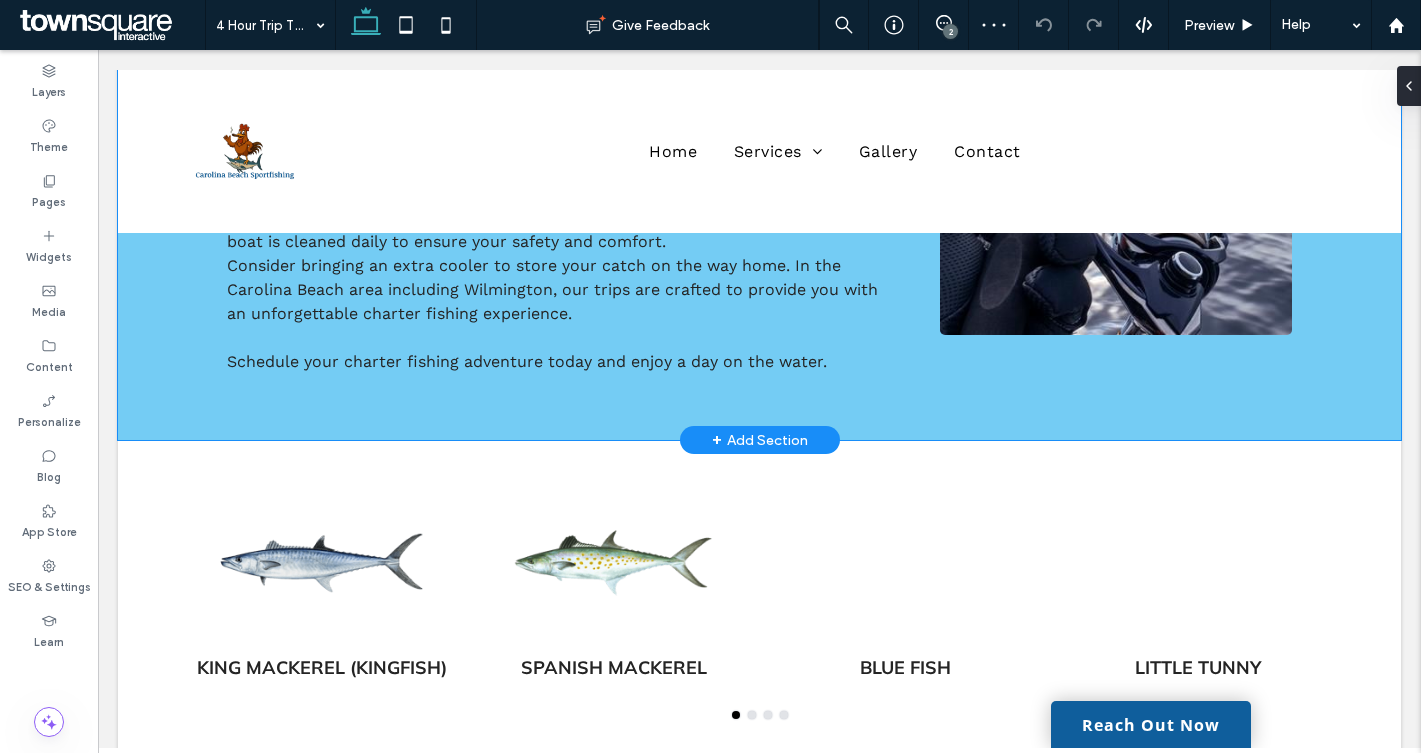 click on "Enjoy a Quick Charter Fishing Trip
Contact us for a 4 Hour Trip Trolling in the Carolina Beach area
Are you looking for a quick 4-hour trolling trip? Carolina Beach Sportfishing offers this charter fishing trip for $700, accommodating up to six persons. Feel the thrill as you navigate the waters, the sun warming your face. Have you packed your essentials? Bring food and drinks in a small cooler, a rain jacket, hoodie, hat, sunglasses, sunscreen, and any personal items. Alcohol is fine, but please avoid glass bottles. We provide all the fishing tackle, rods, and bait you’ll need, and our boat is cleaned daily to ensure your safety and comfort. Consider bringing an extra cooler to store your catch on the way home. In the Carolina Beach area including Wilmington, our trips are crafted to provide you with an unforgettable charter fishing experience. Schedule your charter fishing adventure today and enjoy a day on the water." at bounding box center [760, 114] 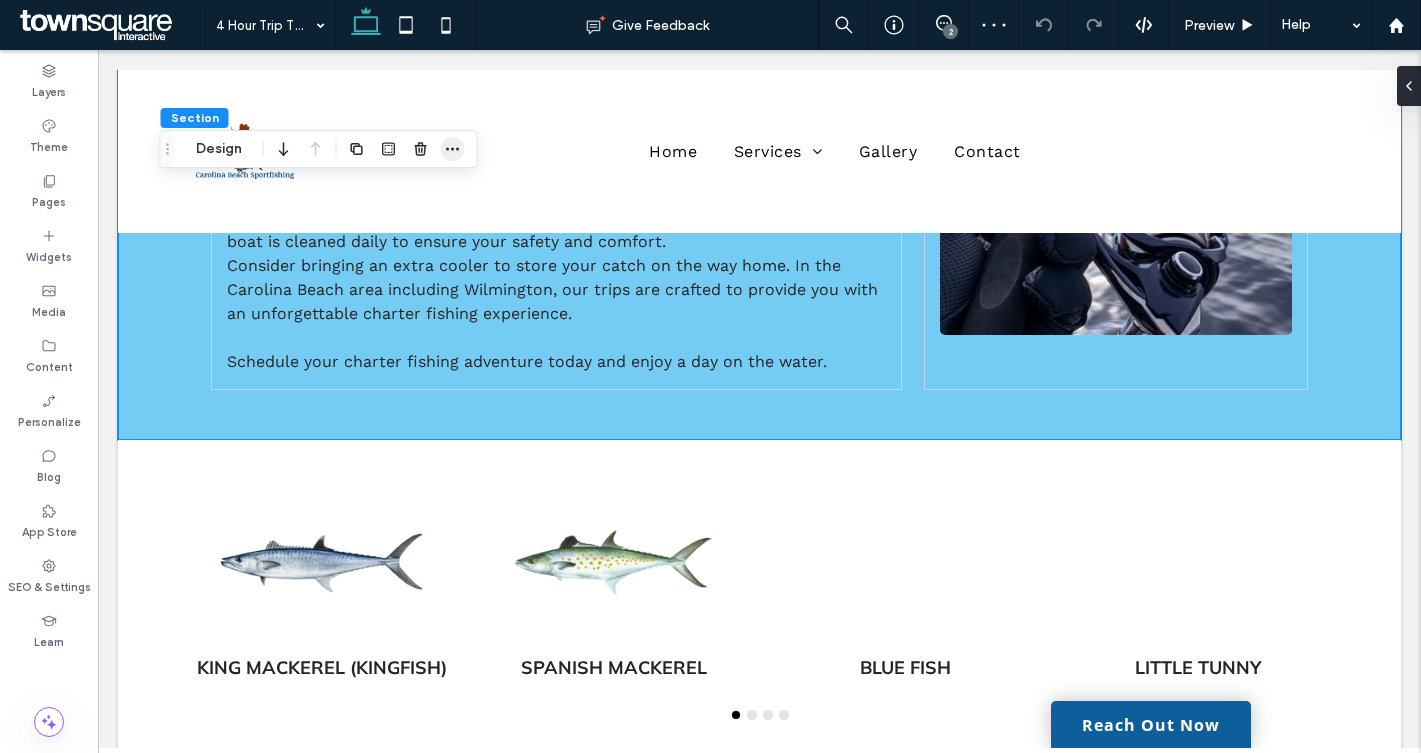click 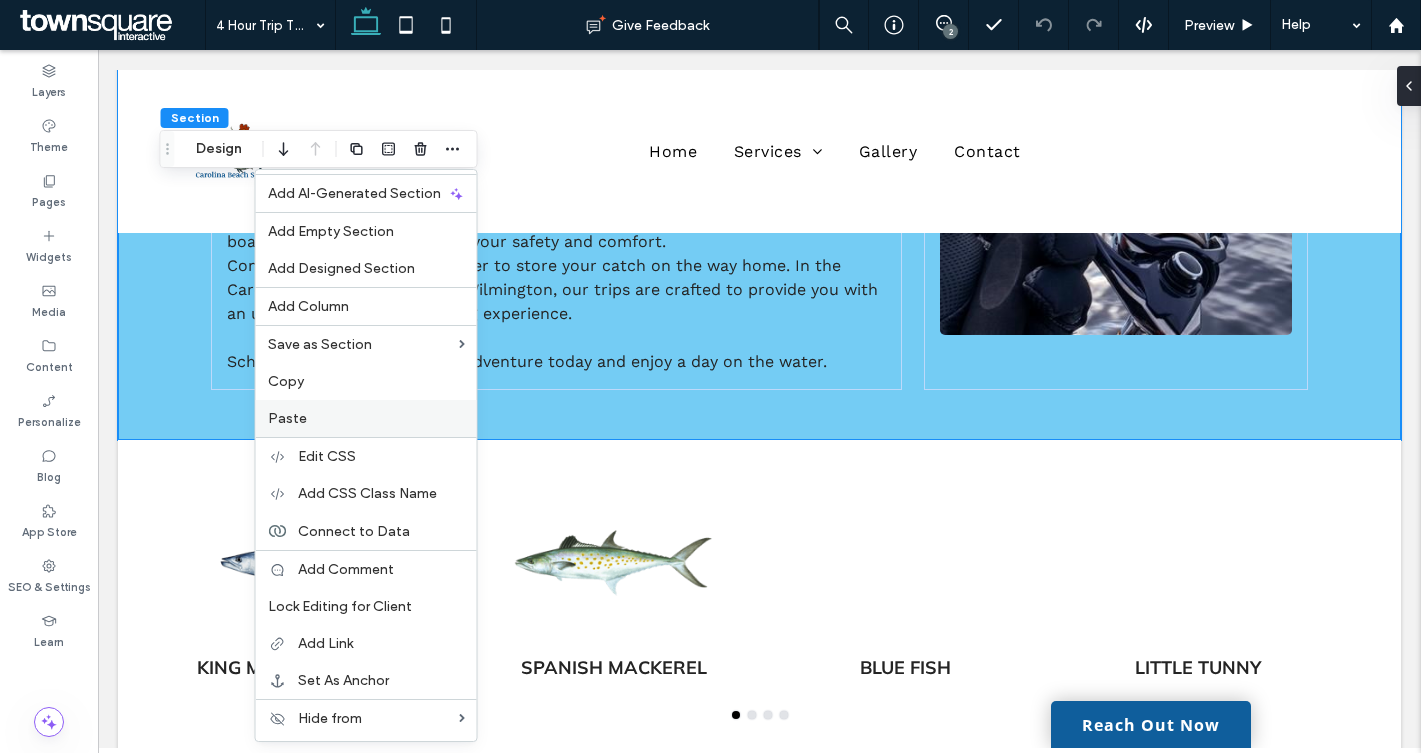 click on "Paste" at bounding box center [366, 418] 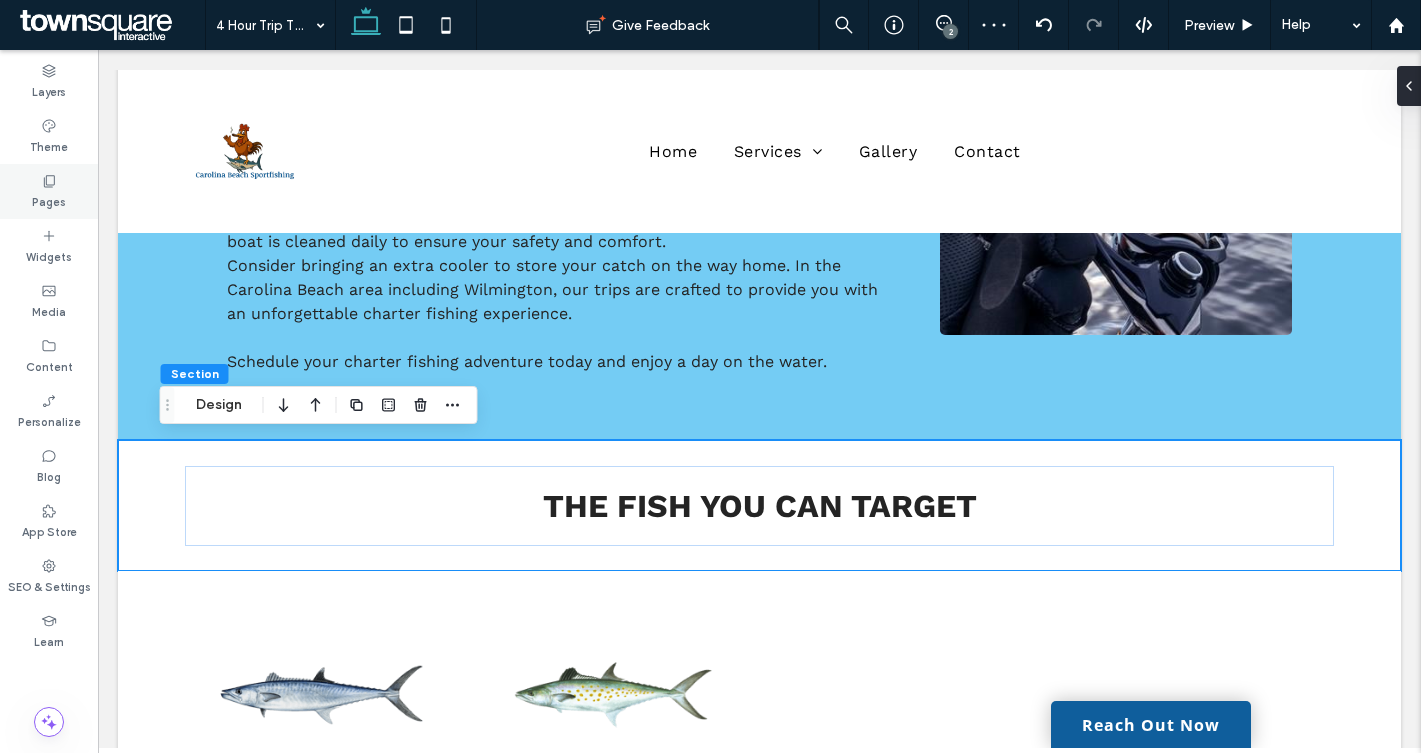 click on "Pages" at bounding box center [49, 191] 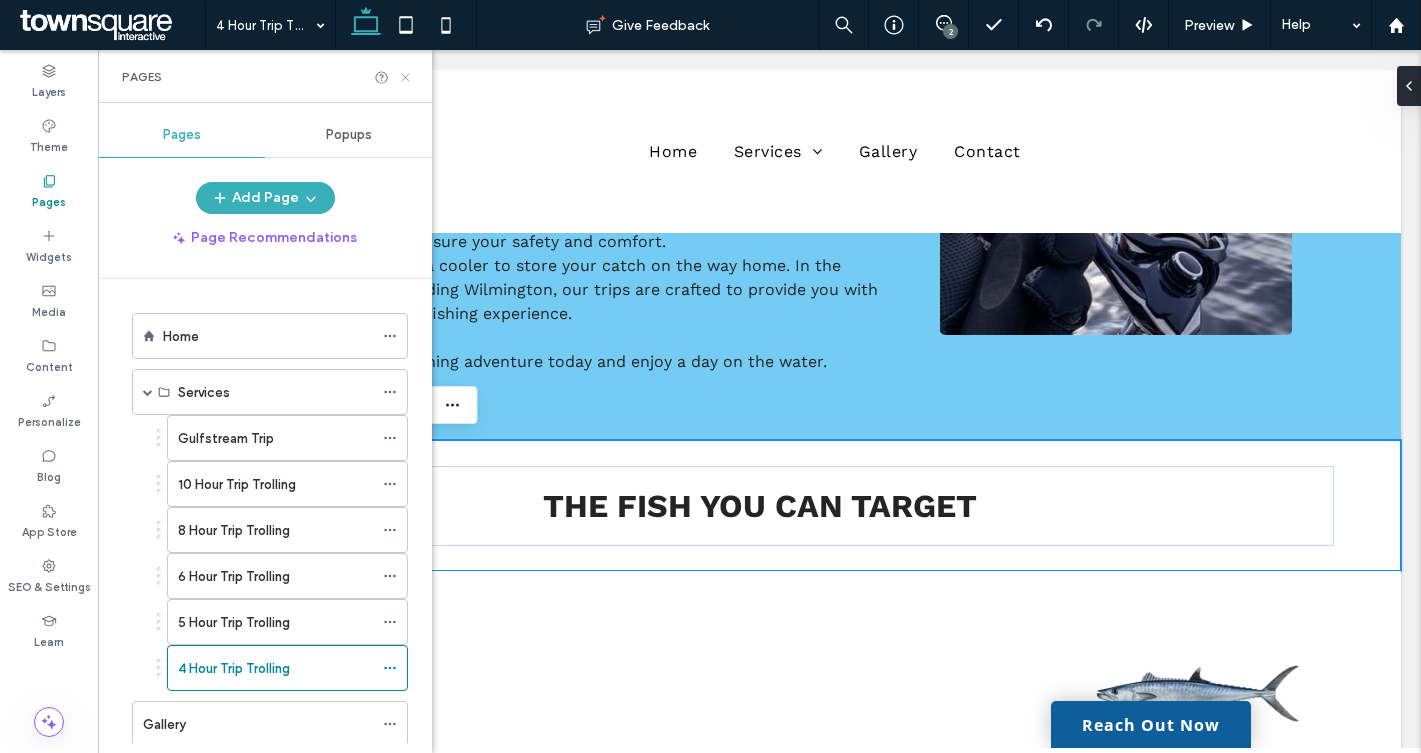 click 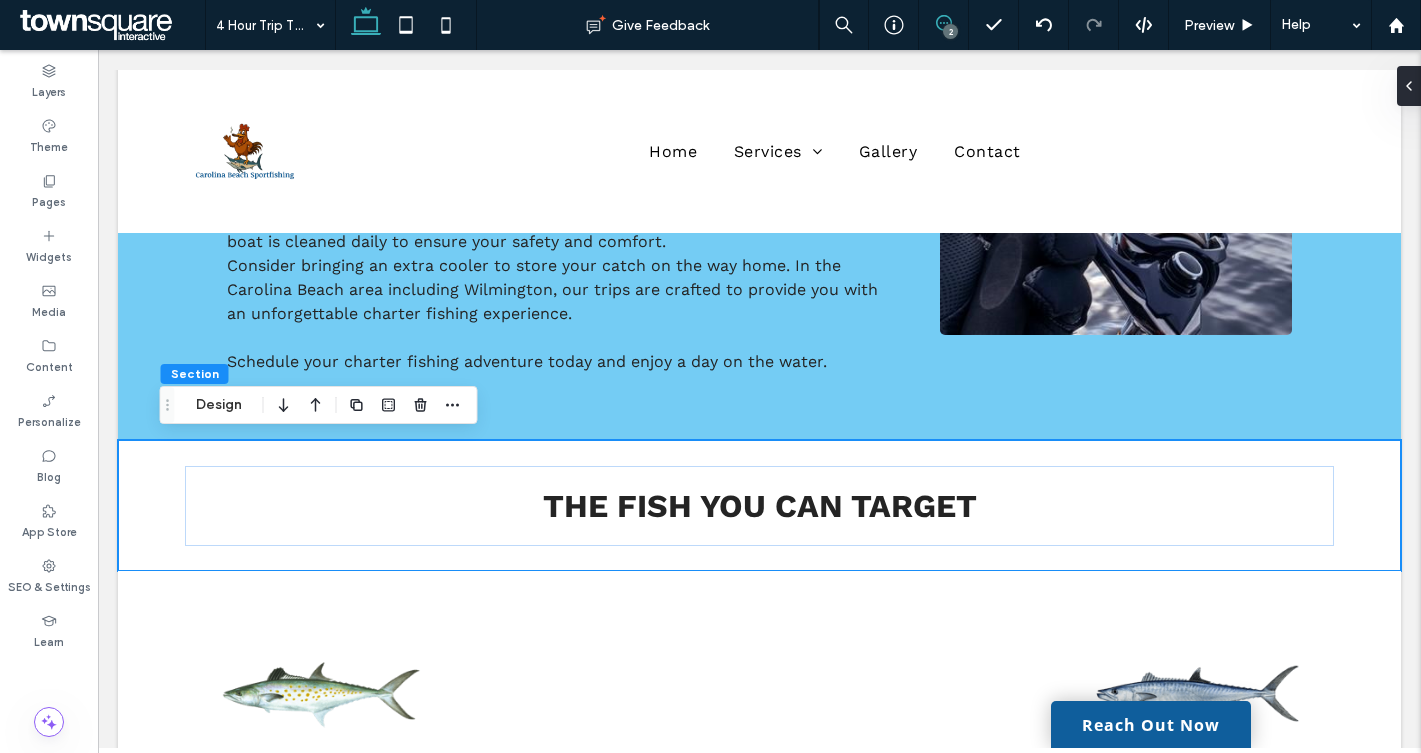 click 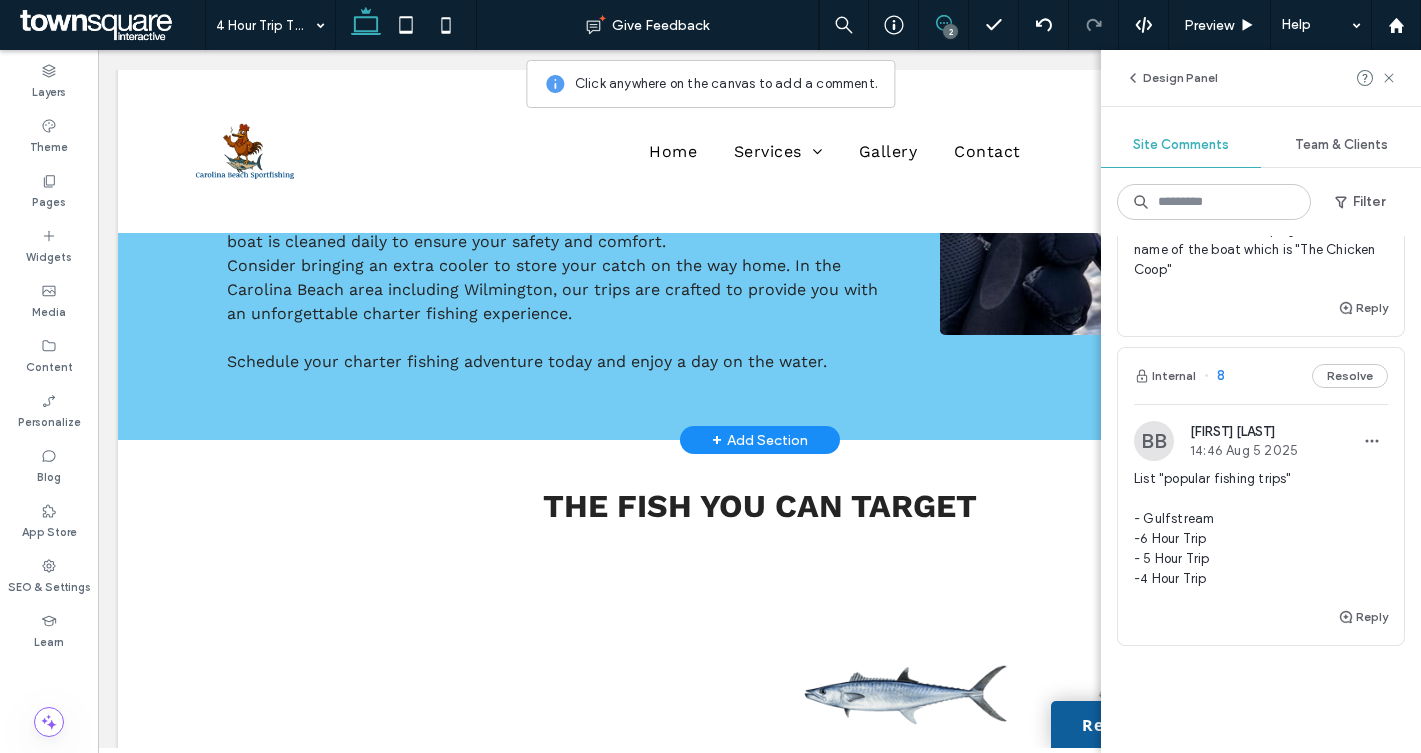 scroll, scrollTop: 161, scrollLeft: 0, axis: vertical 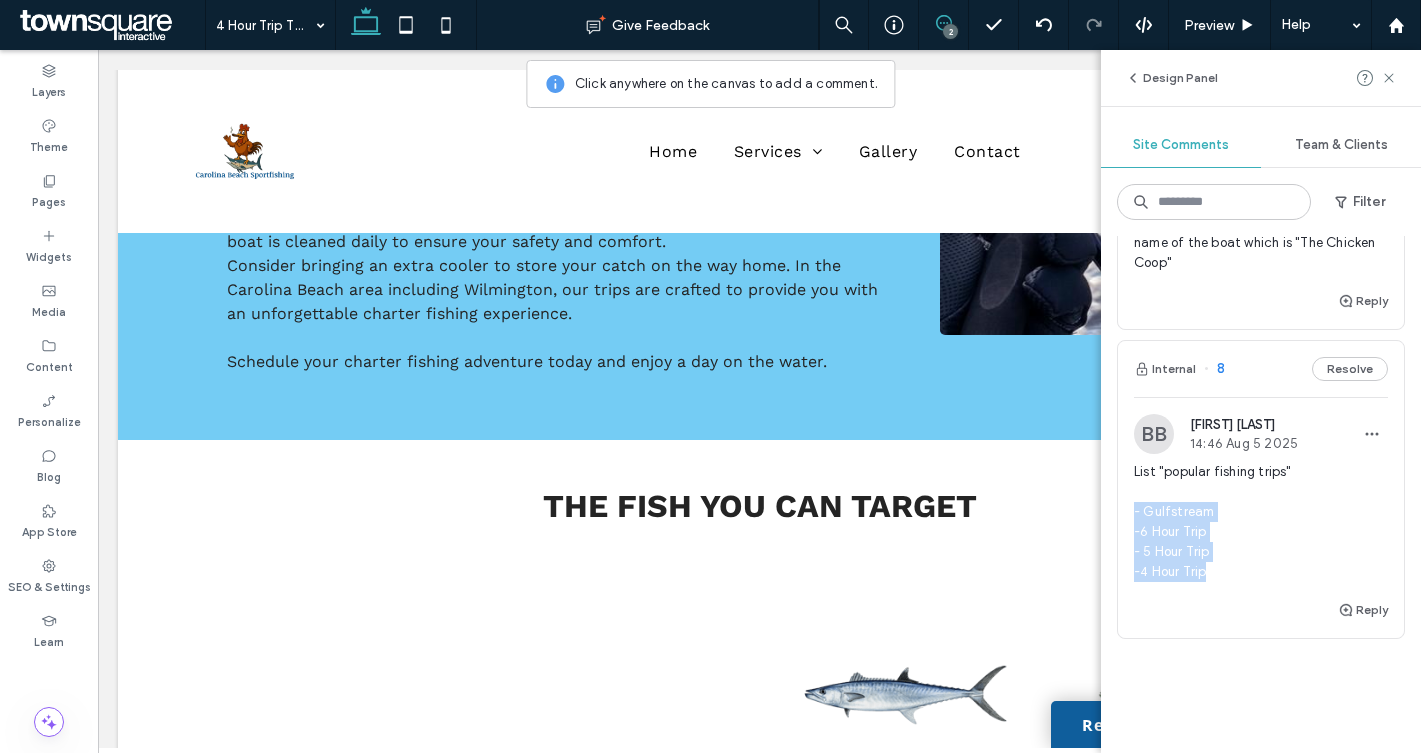 drag, startPoint x: 1217, startPoint y: 579, endPoint x: 1135, endPoint y: 513, distance: 105.26158 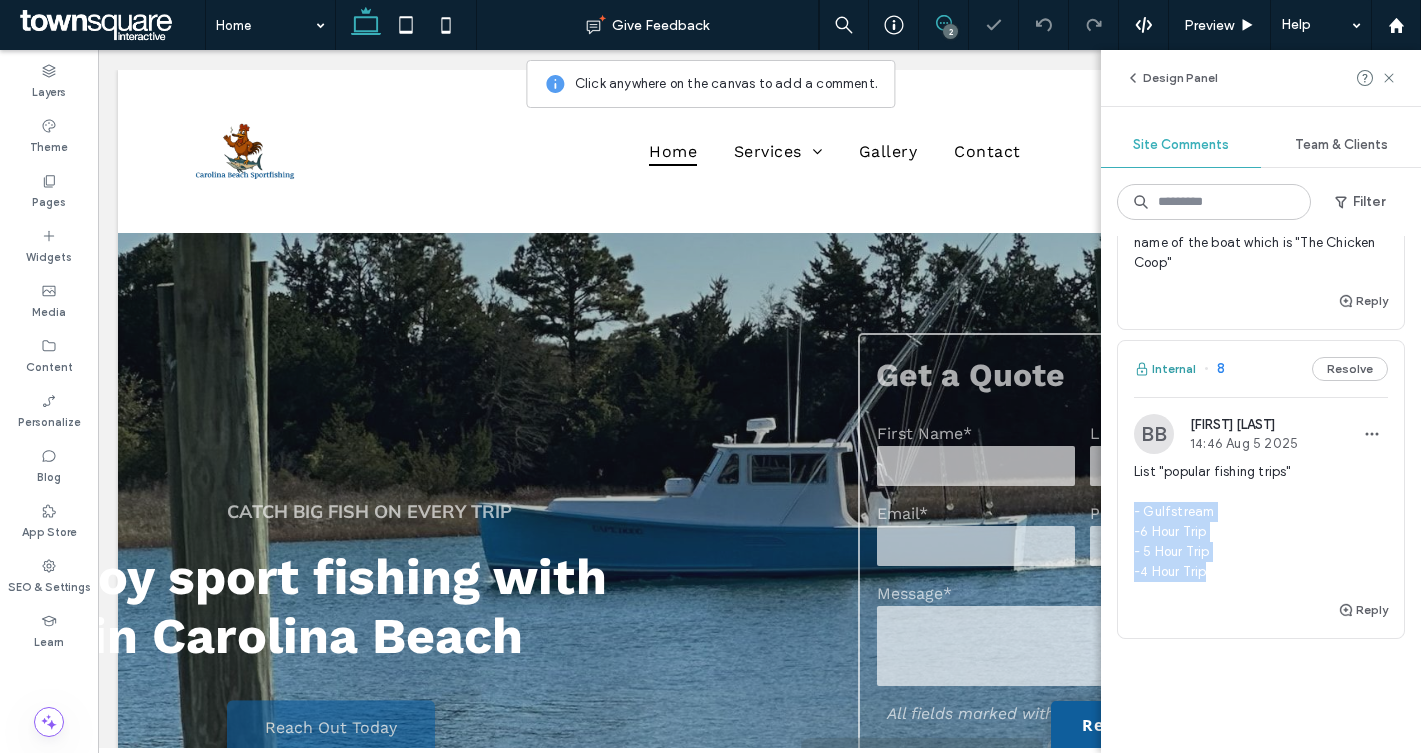 scroll, scrollTop: 968, scrollLeft: 0, axis: vertical 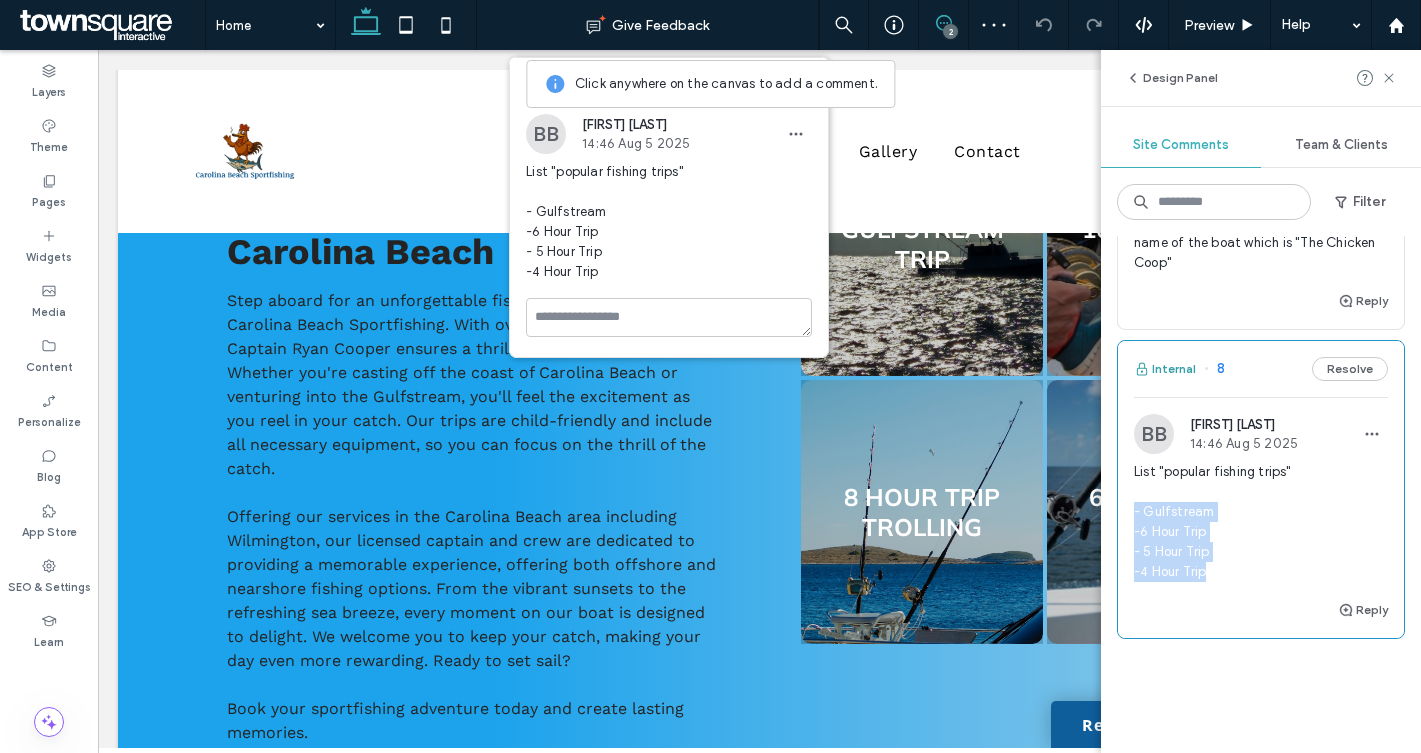 click on "Internal" at bounding box center (1165, 369) 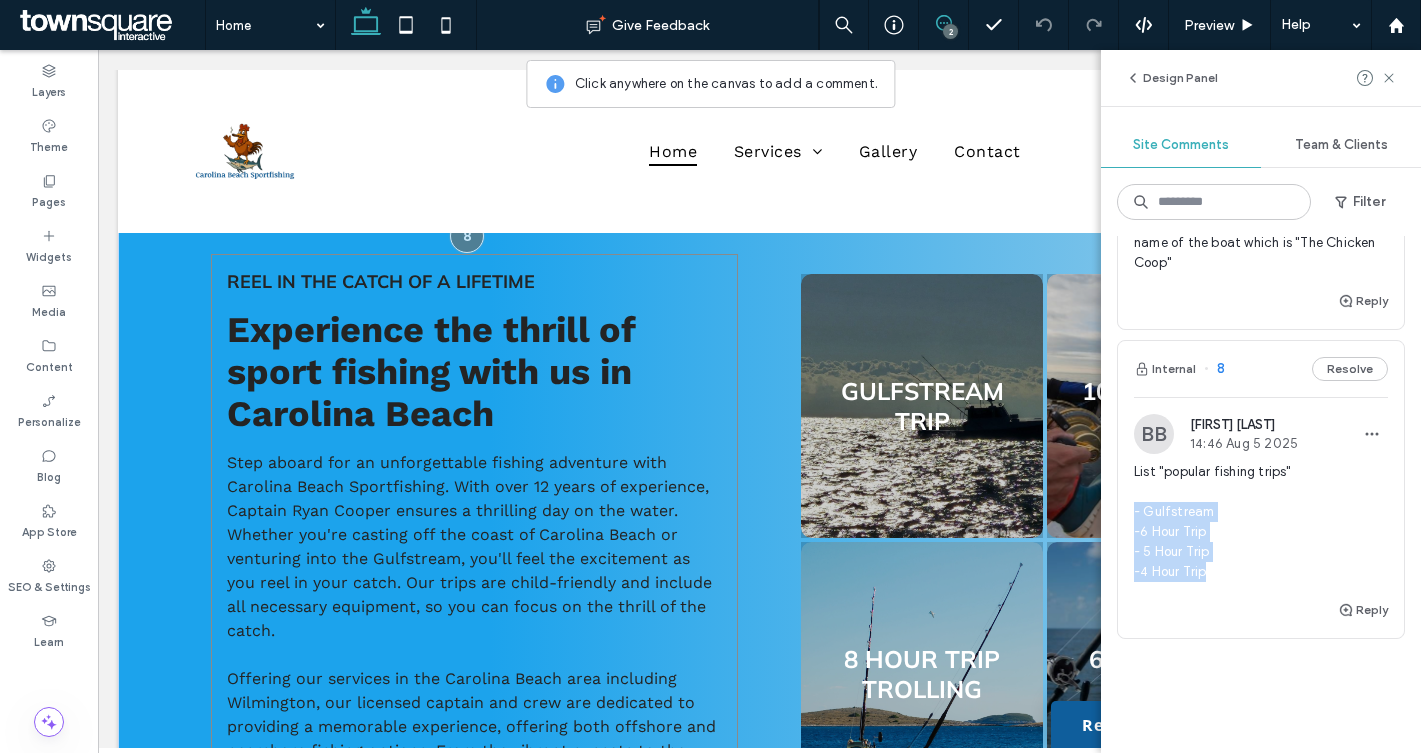 scroll, scrollTop: 807, scrollLeft: 0, axis: vertical 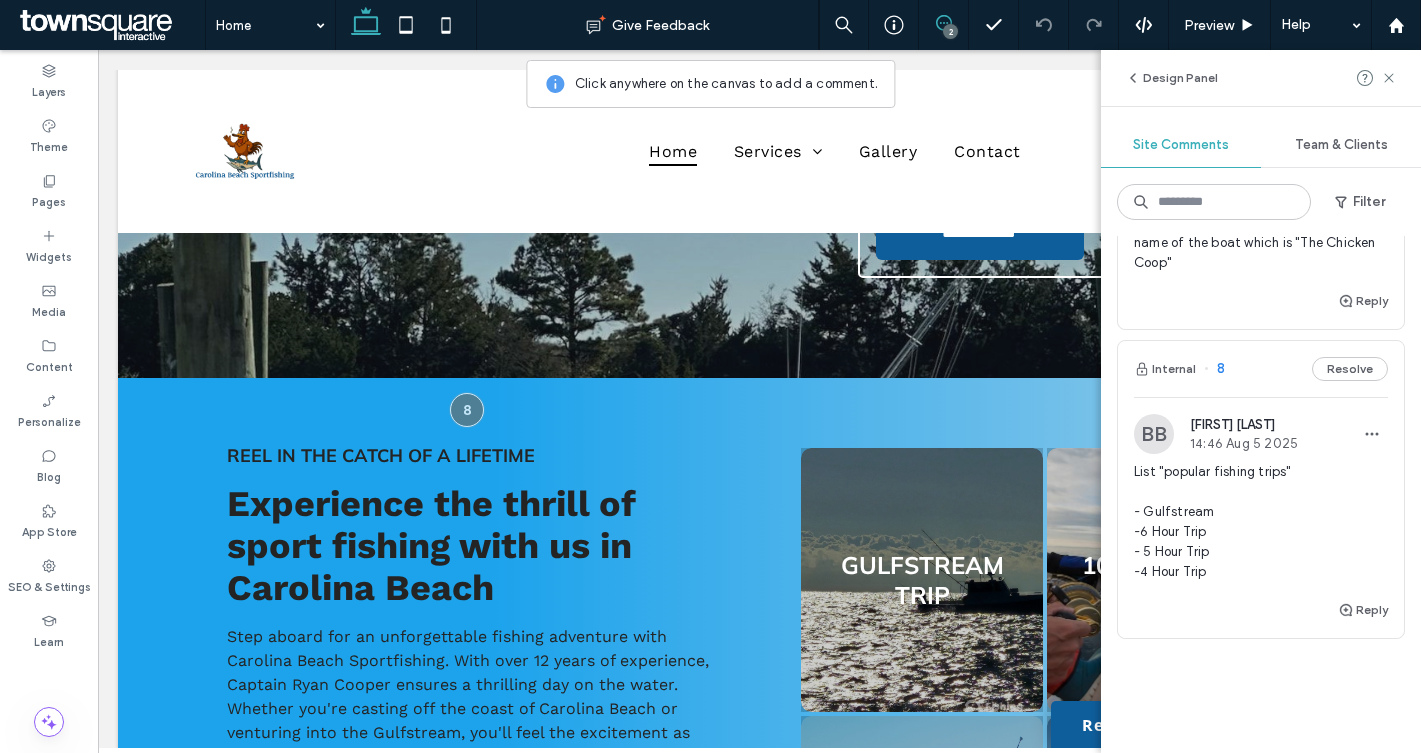 click on "Reply" at bounding box center (1261, 618) 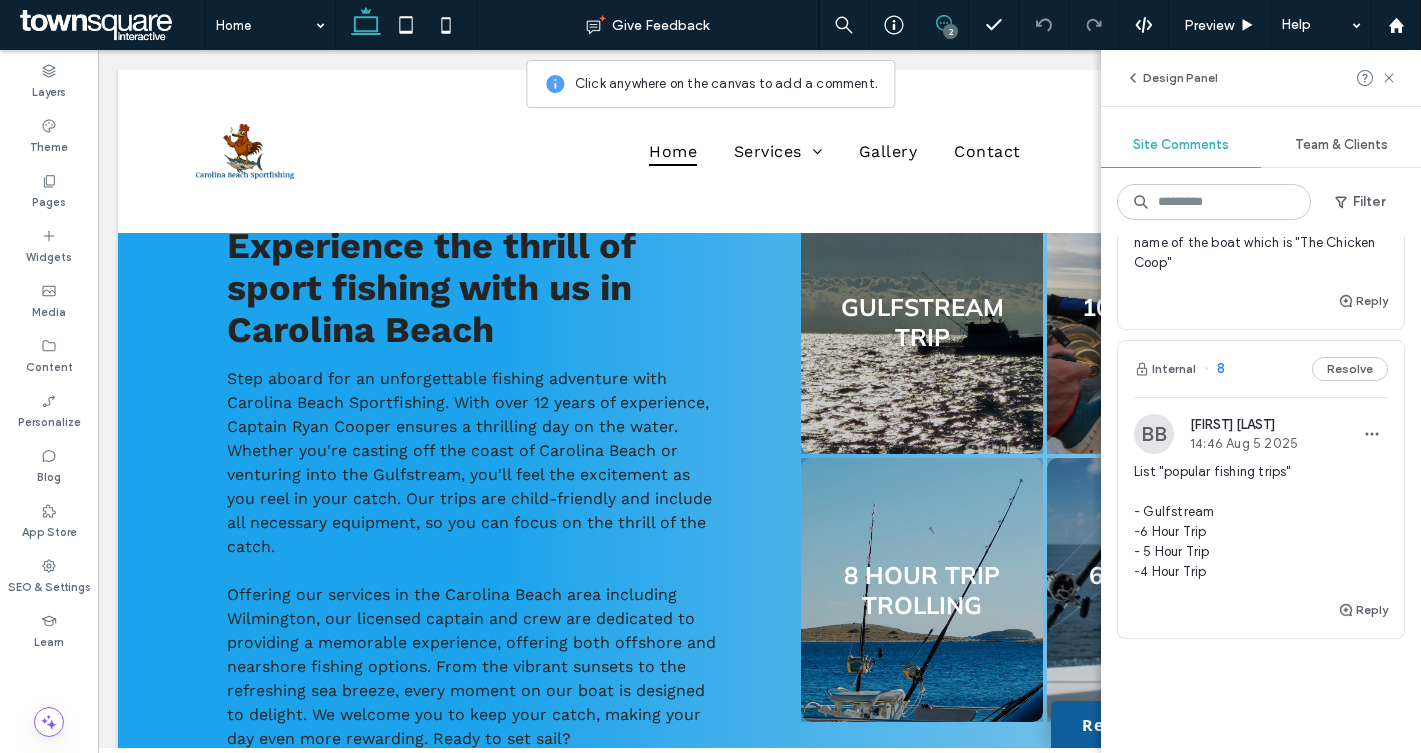 scroll, scrollTop: 910, scrollLeft: 0, axis: vertical 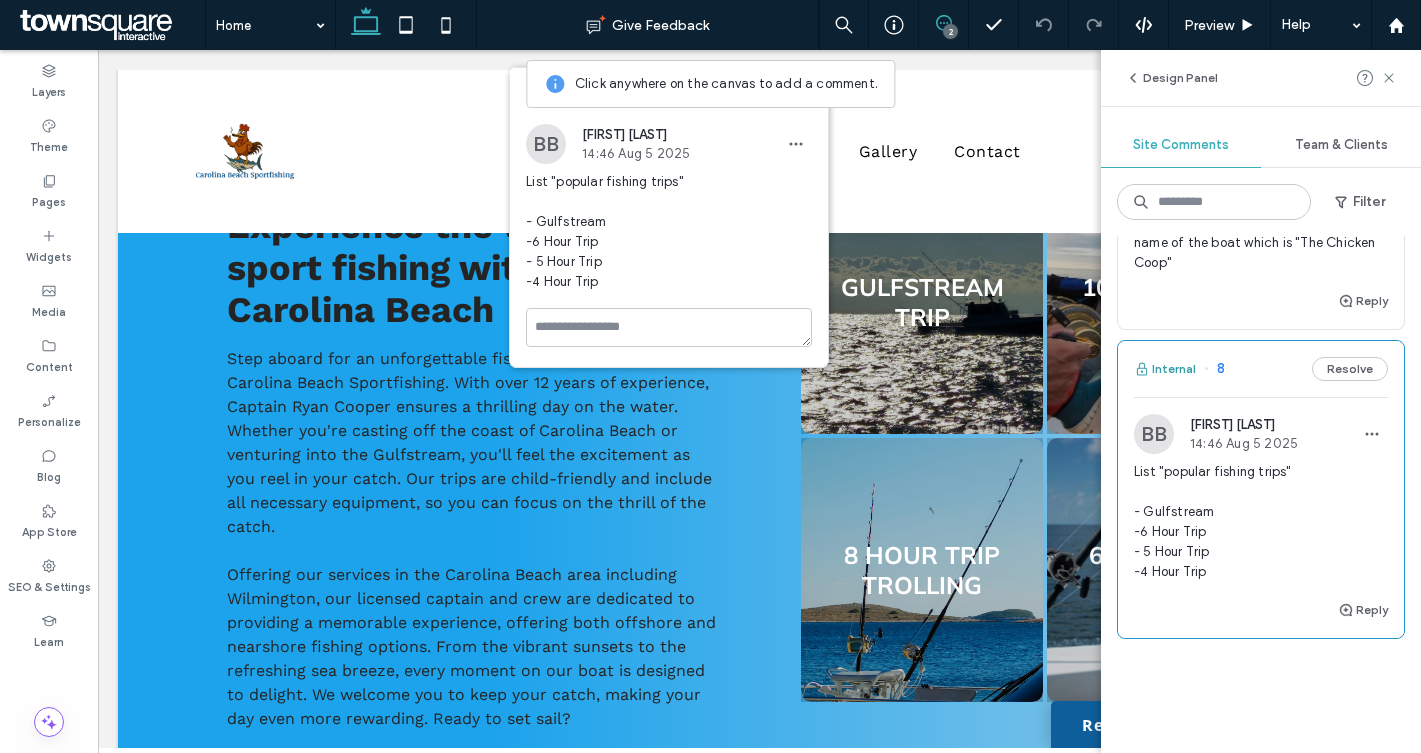 click on "Internal" at bounding box center [1165, 369] 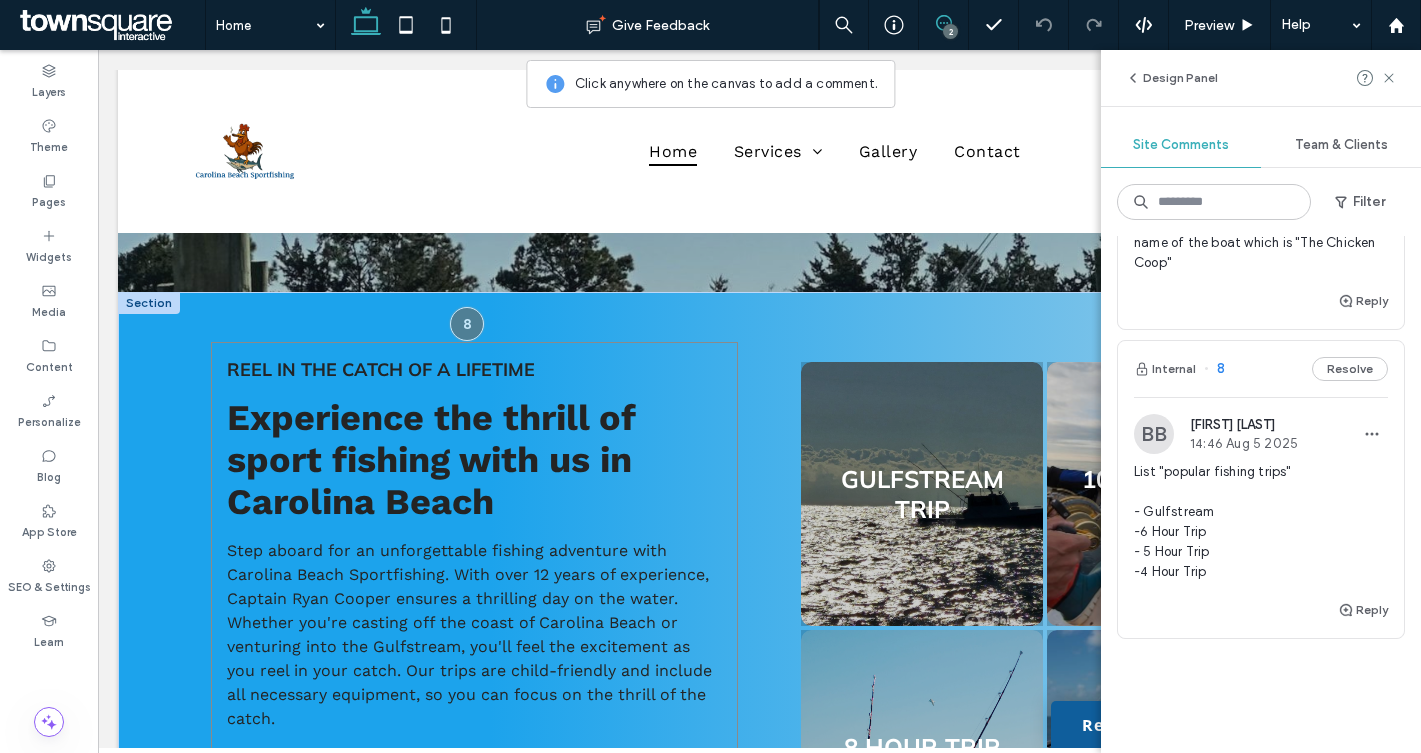scroll, scrollTop: 778, scrollLeft: 0, axis: vertical 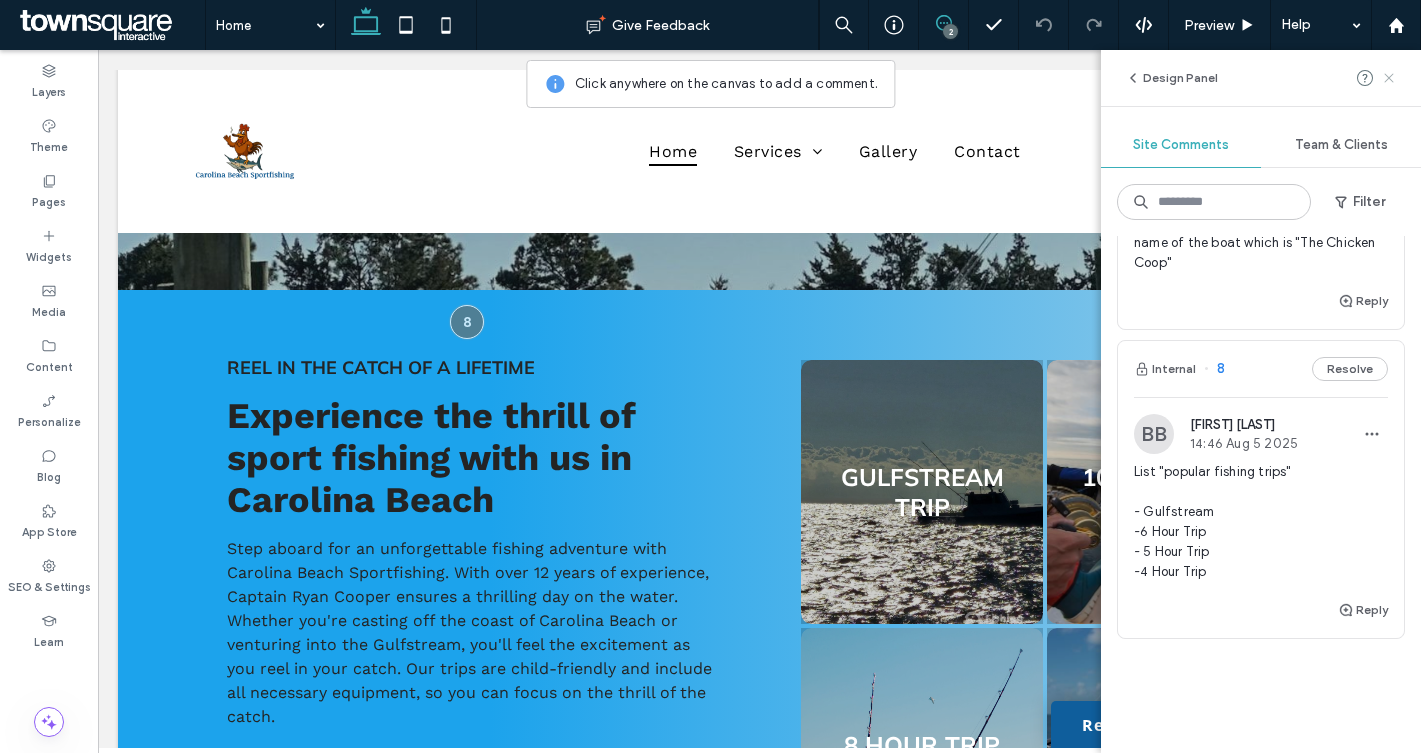 click 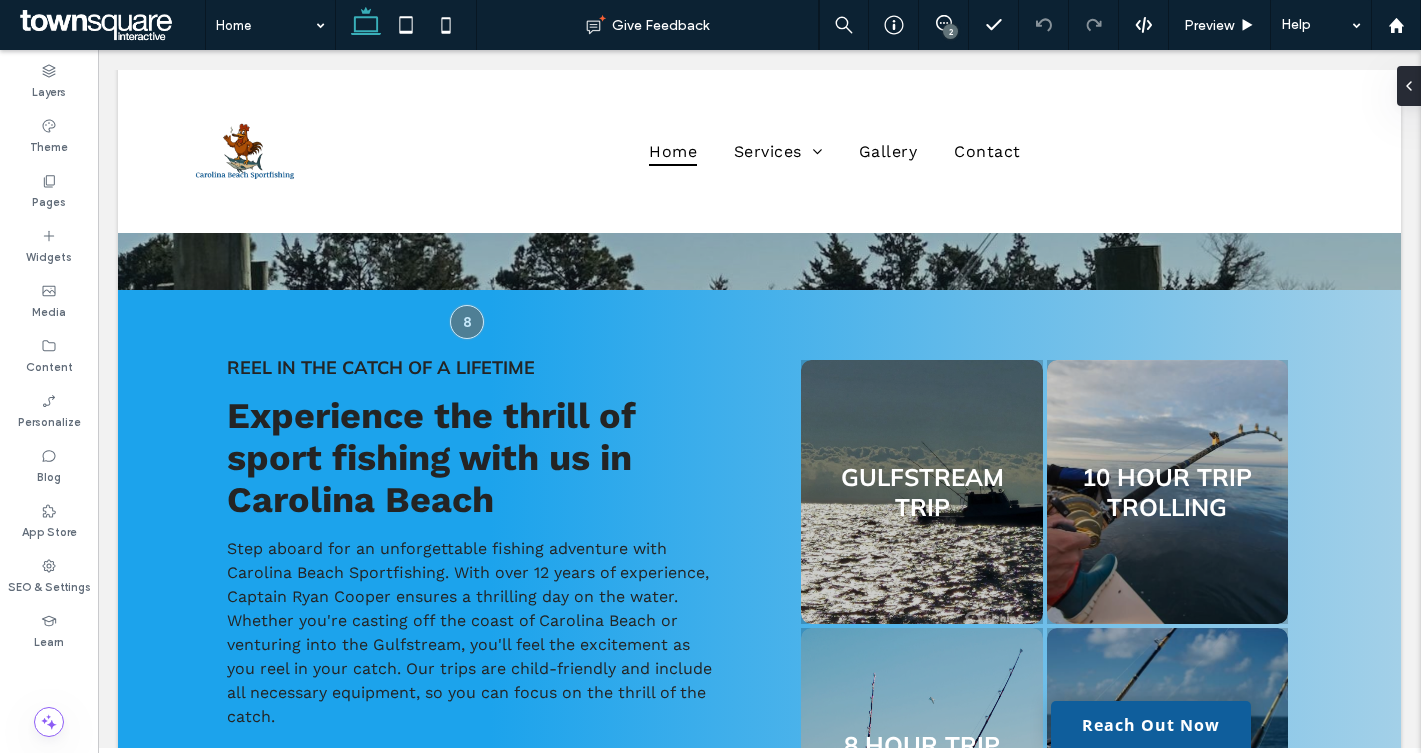 scroll, scrollTop: 0, scrollLeft: 0, axis: both 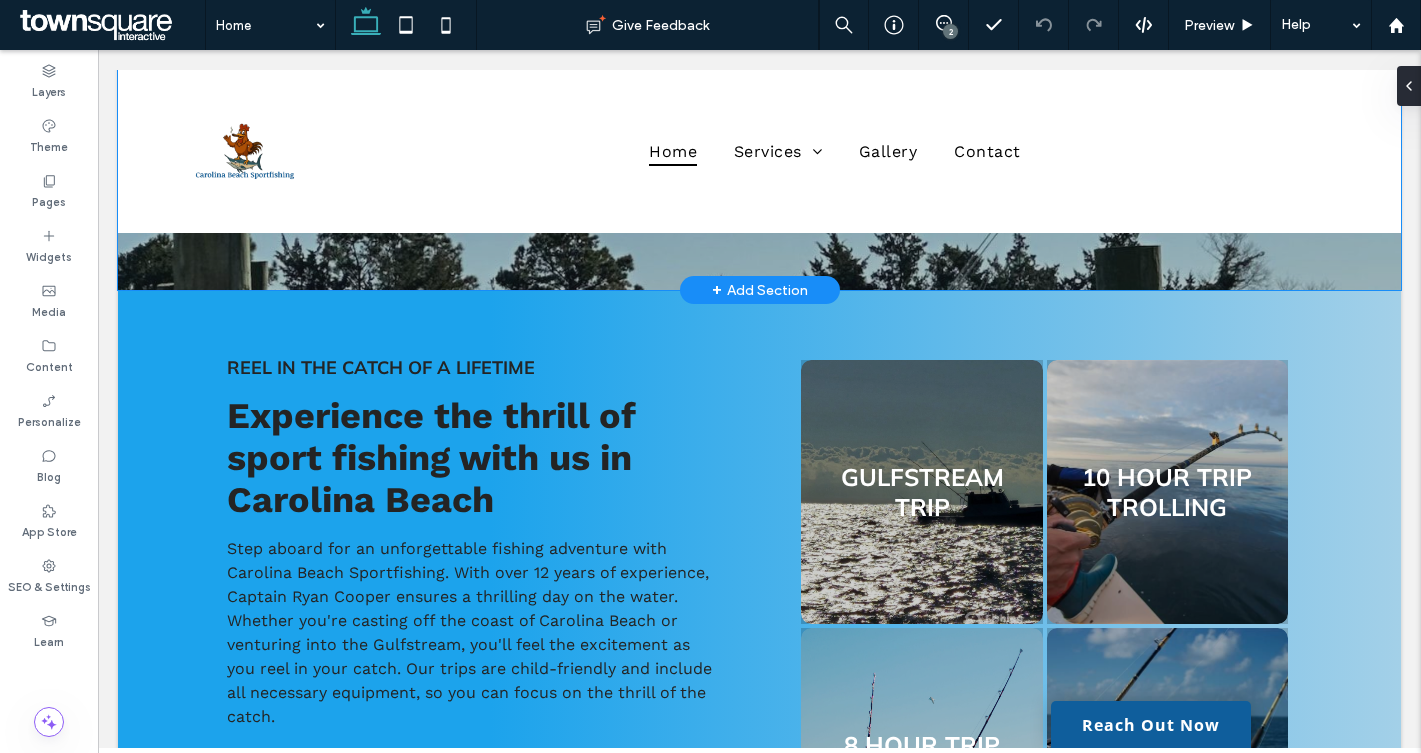 click on "**********" at bounding box center (759, -99) 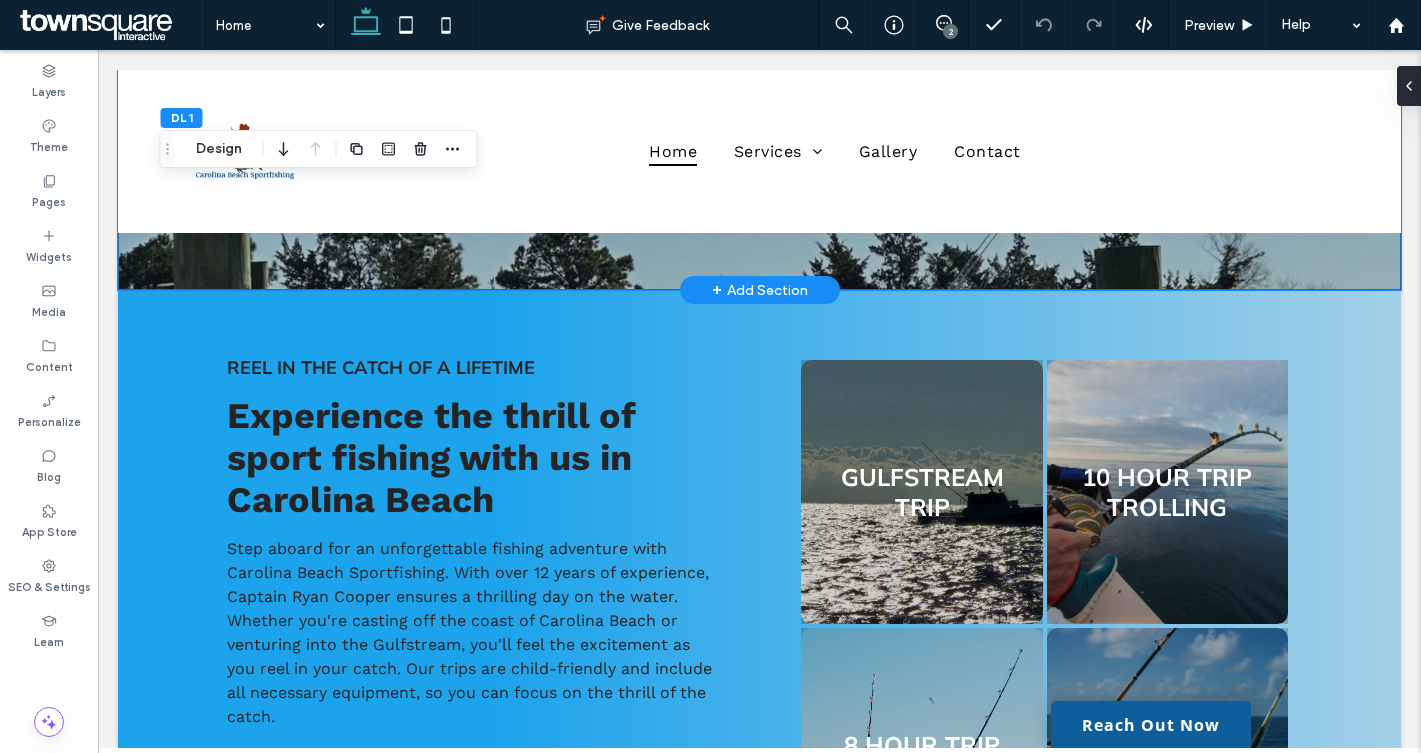 click on "+ Add Section" at bounding box center [760, 290] 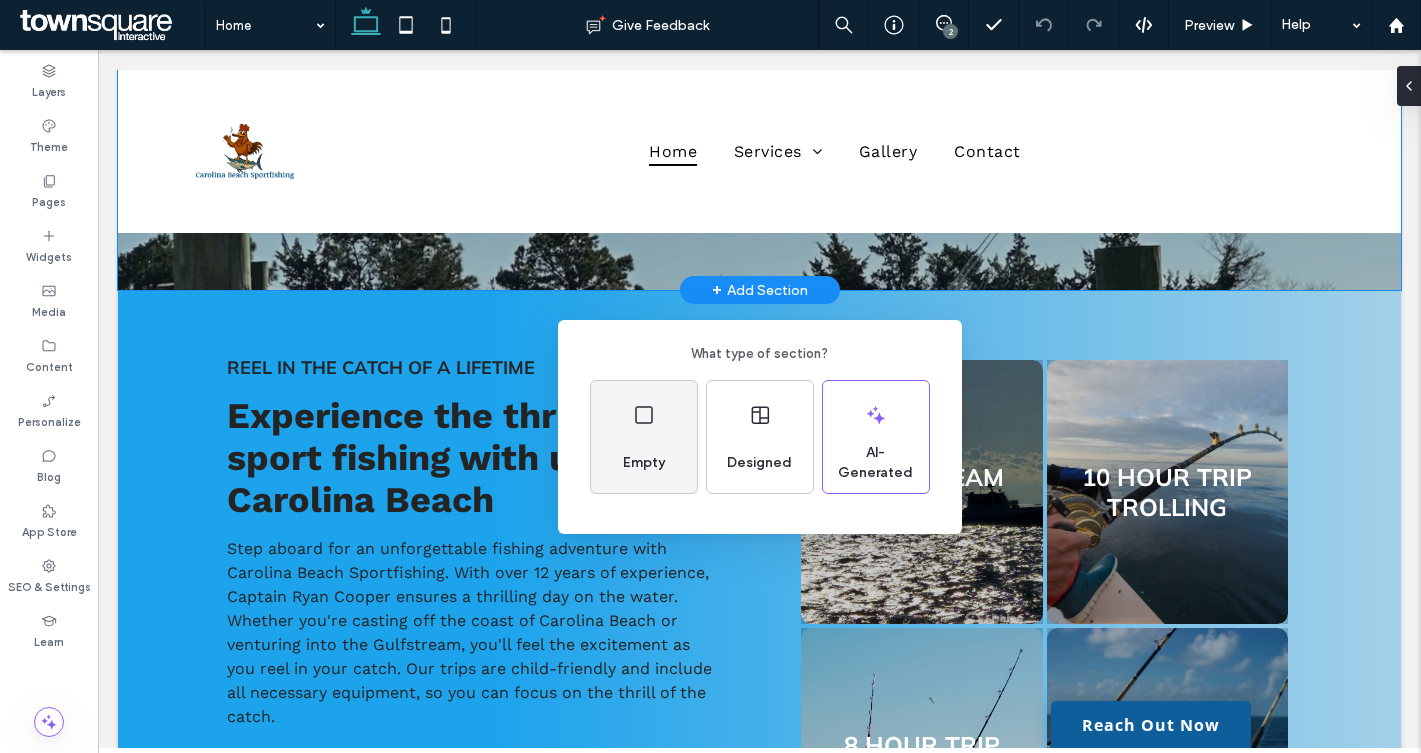 click on "Empty" at bounding box center (644, 463) 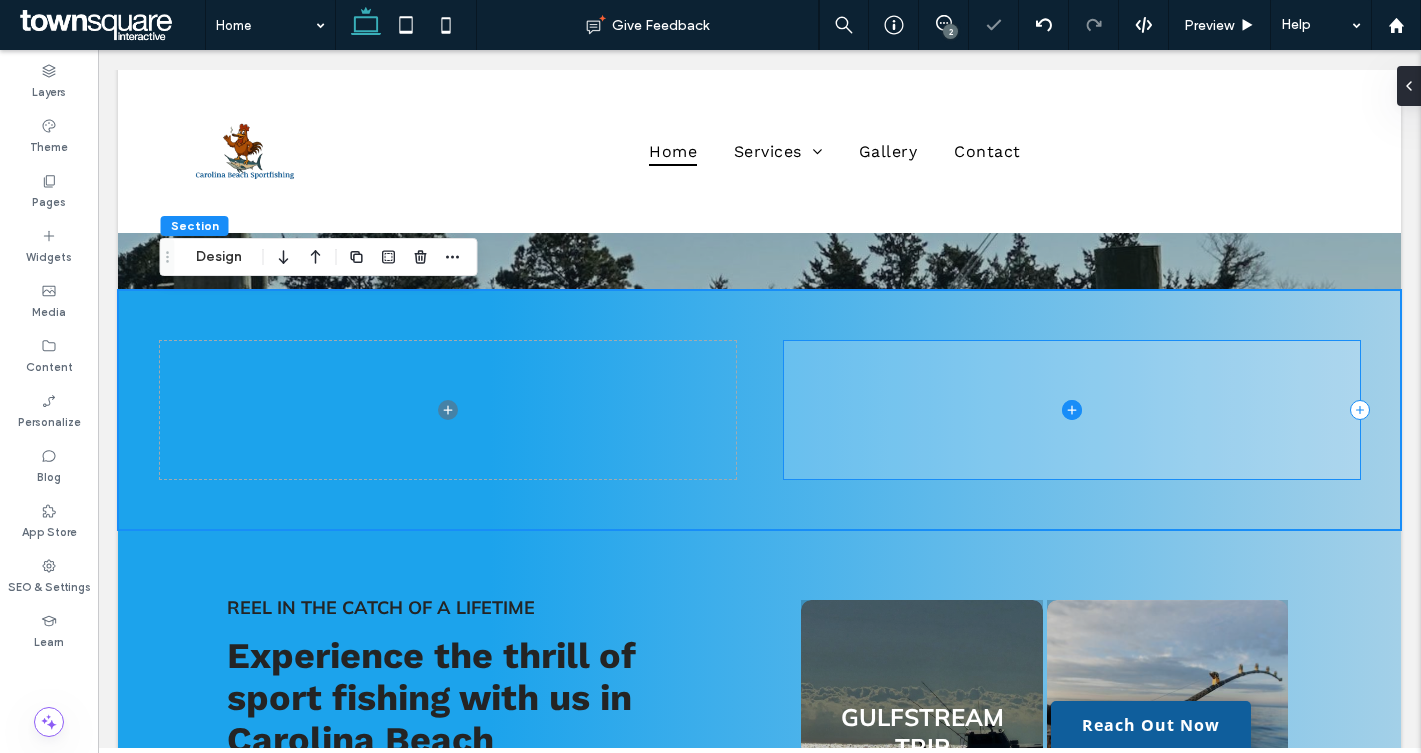 click at bounding box center (1072, 409) 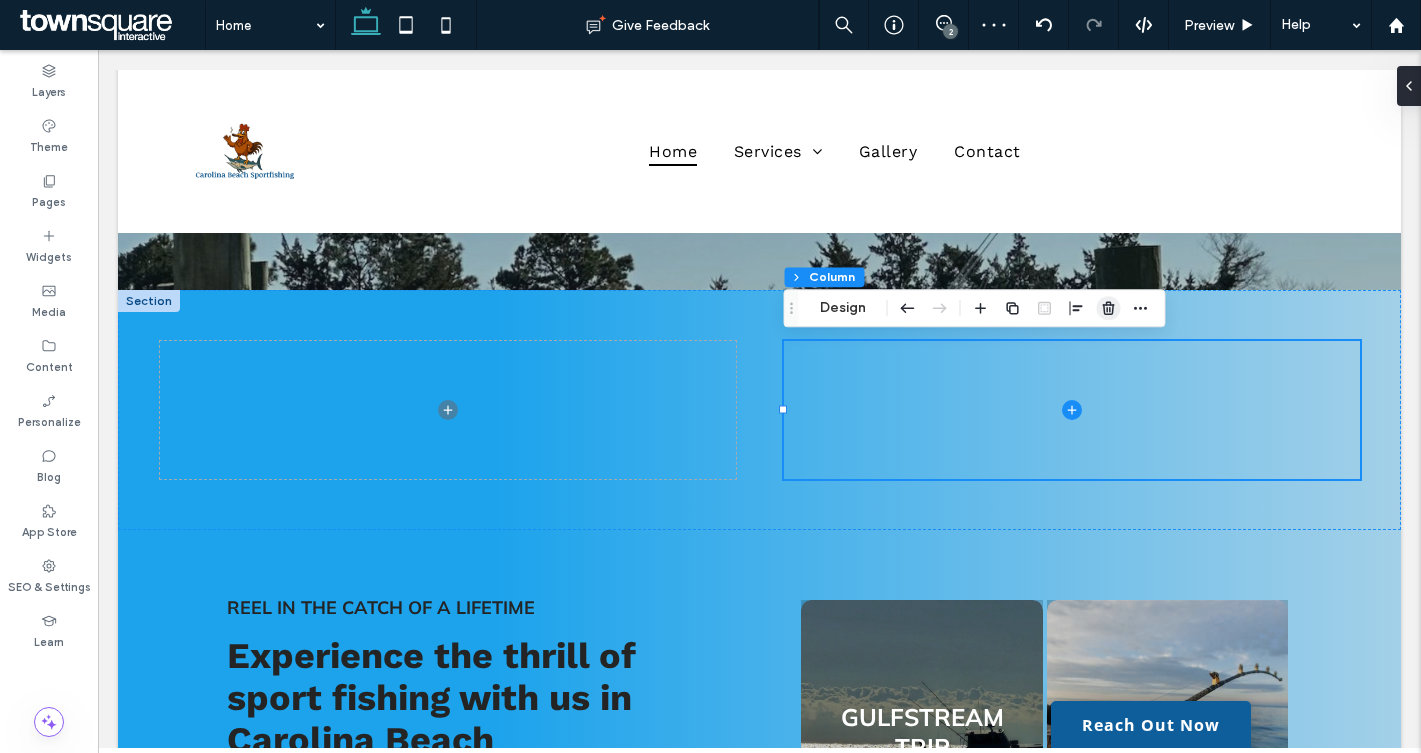 click 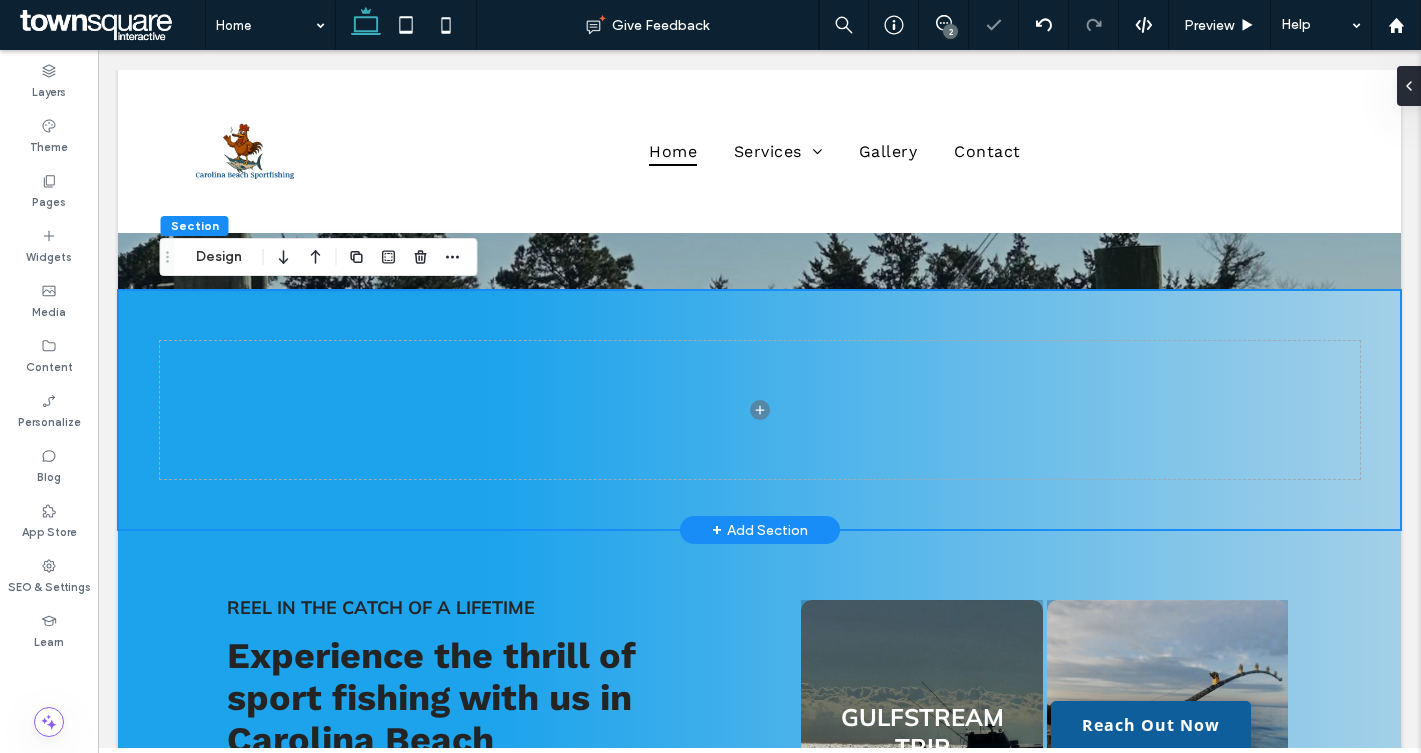 click at bounding box center [759, 410] 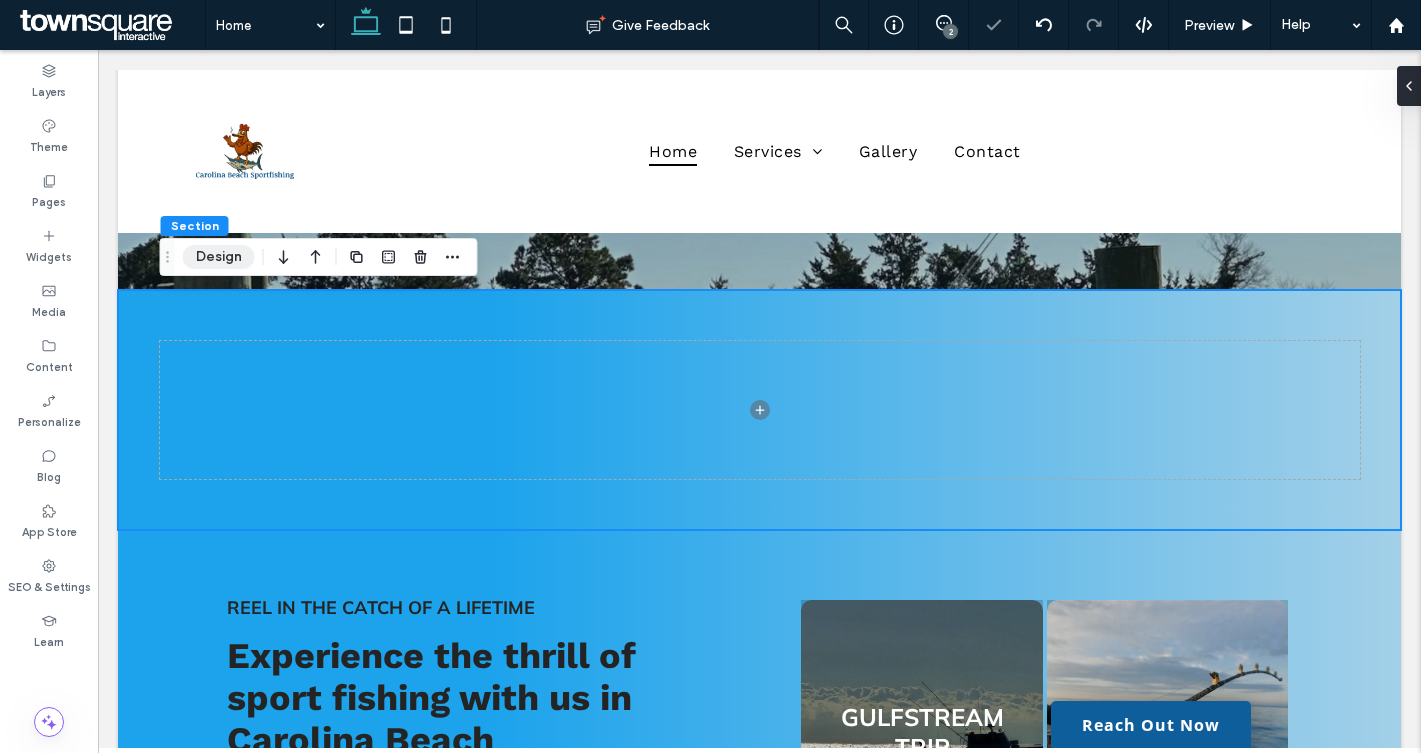 click on "Design" at bounding box center [219, 257] 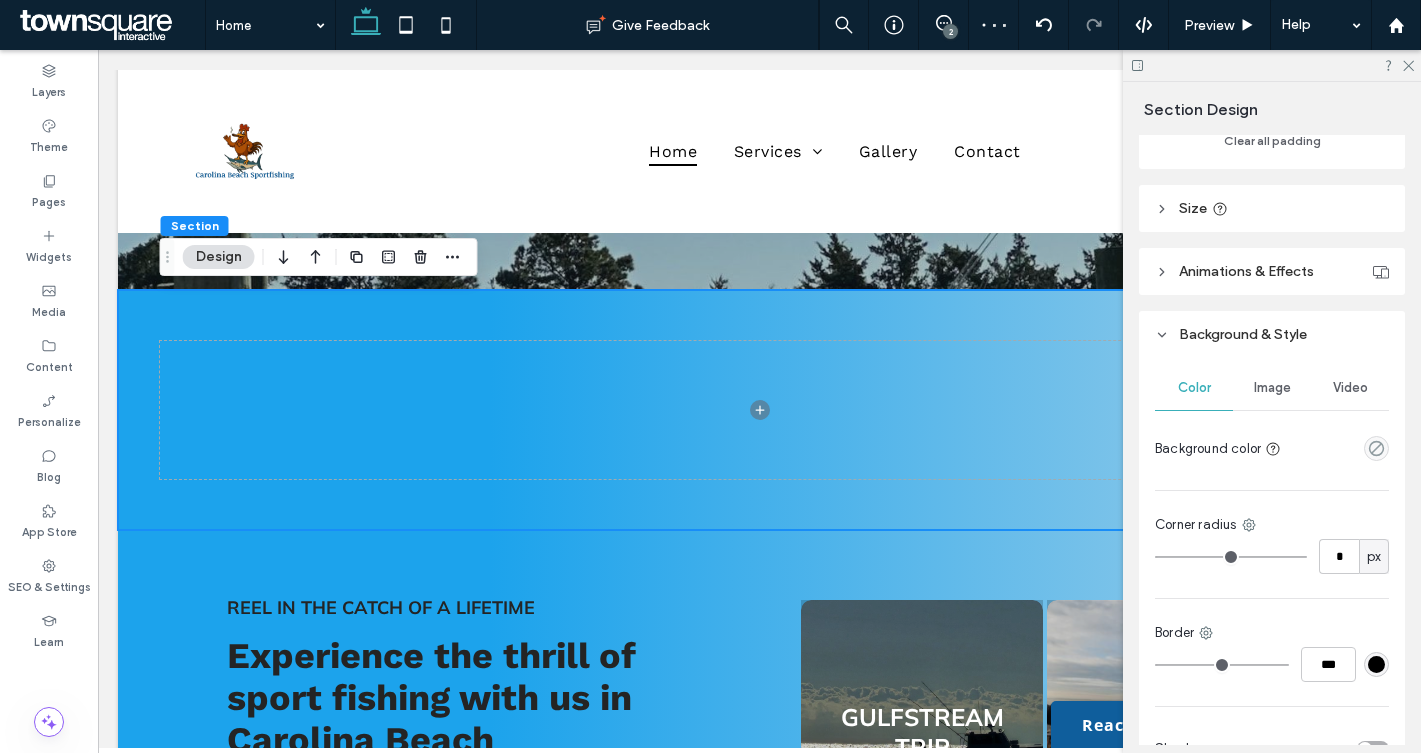 scroll, scrollTop: 754, scrollLeft: 0, axis: vertical 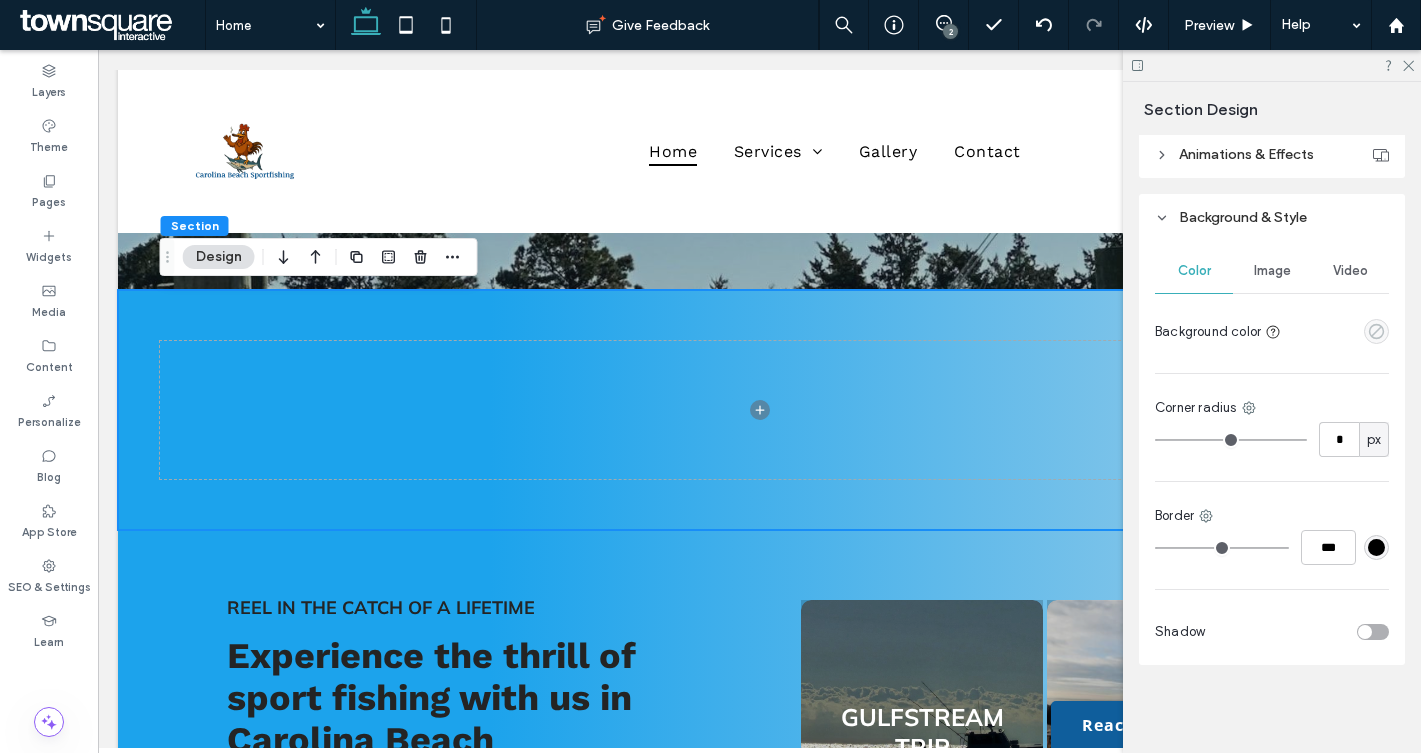 click 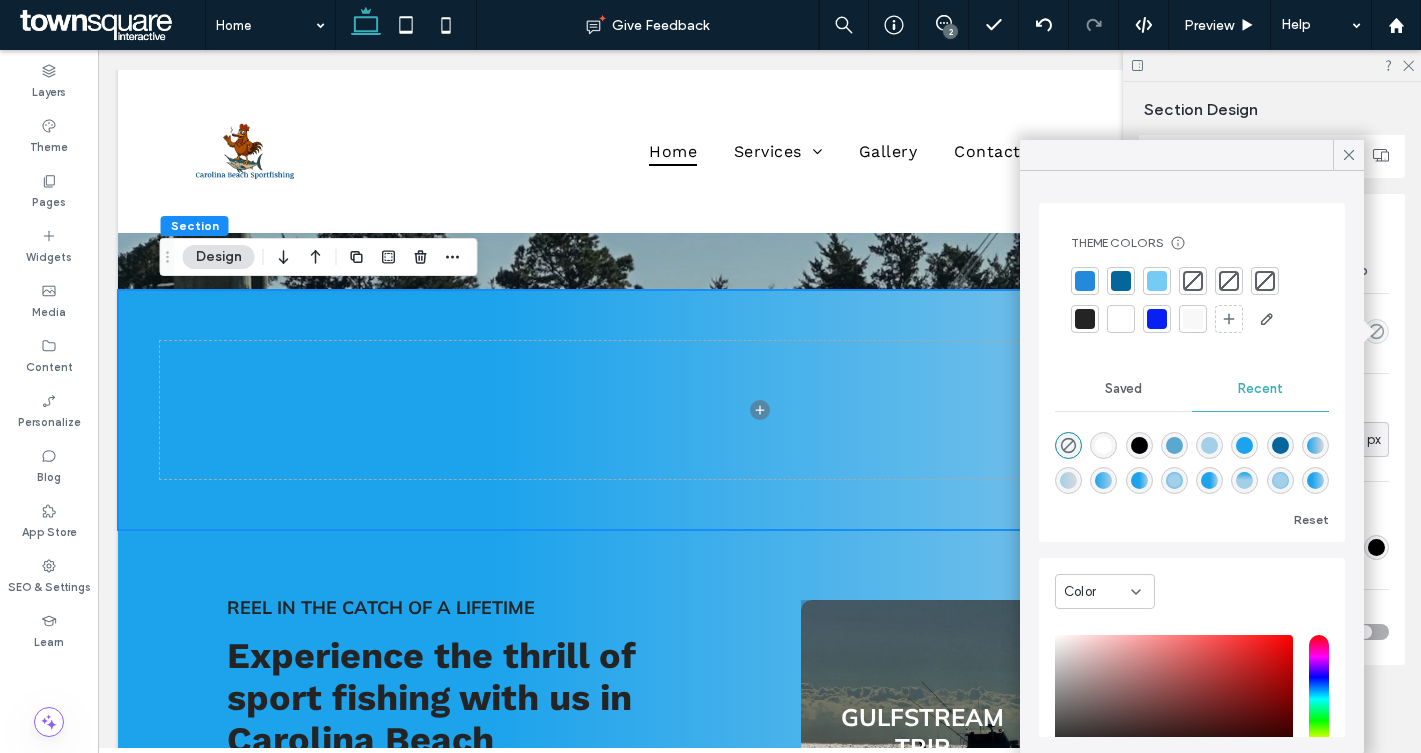 click at bounding box center [1103, 445] 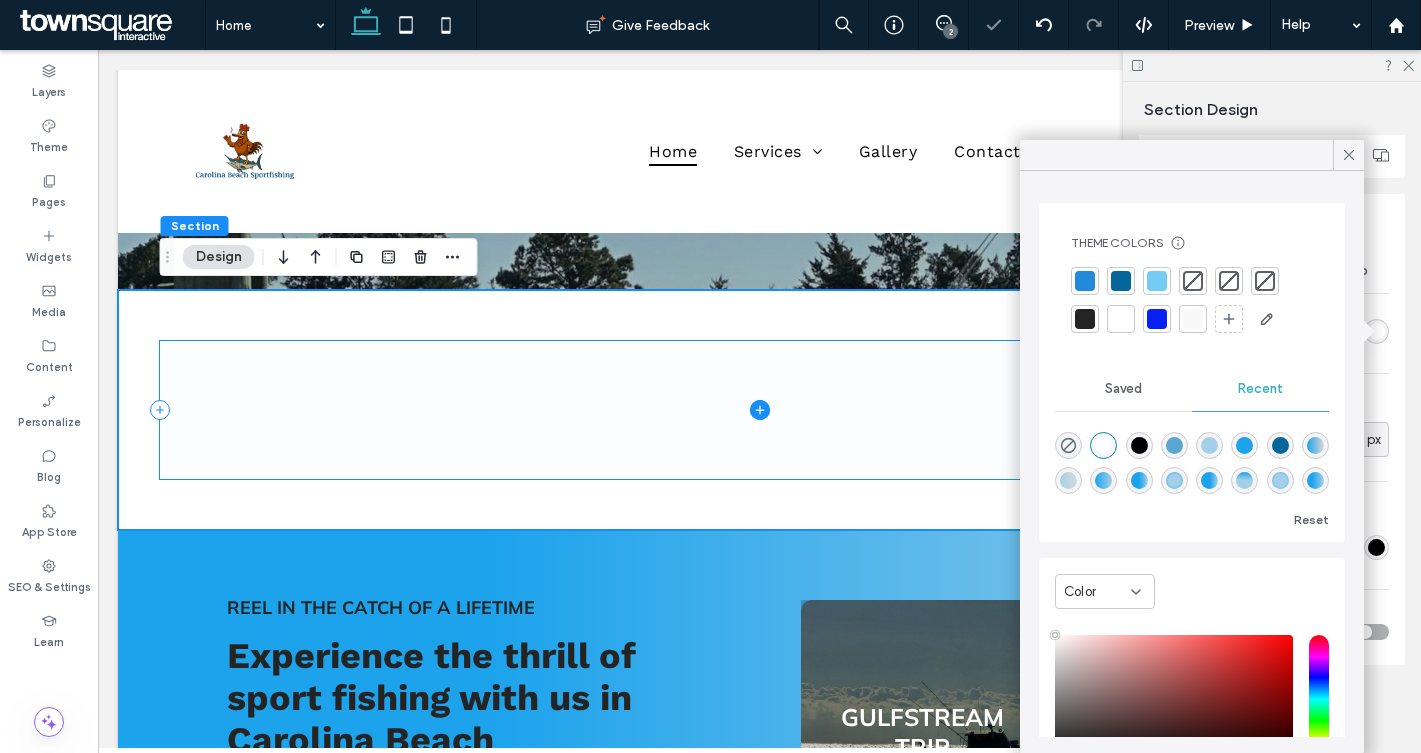 click at bounding box center [760, 409] 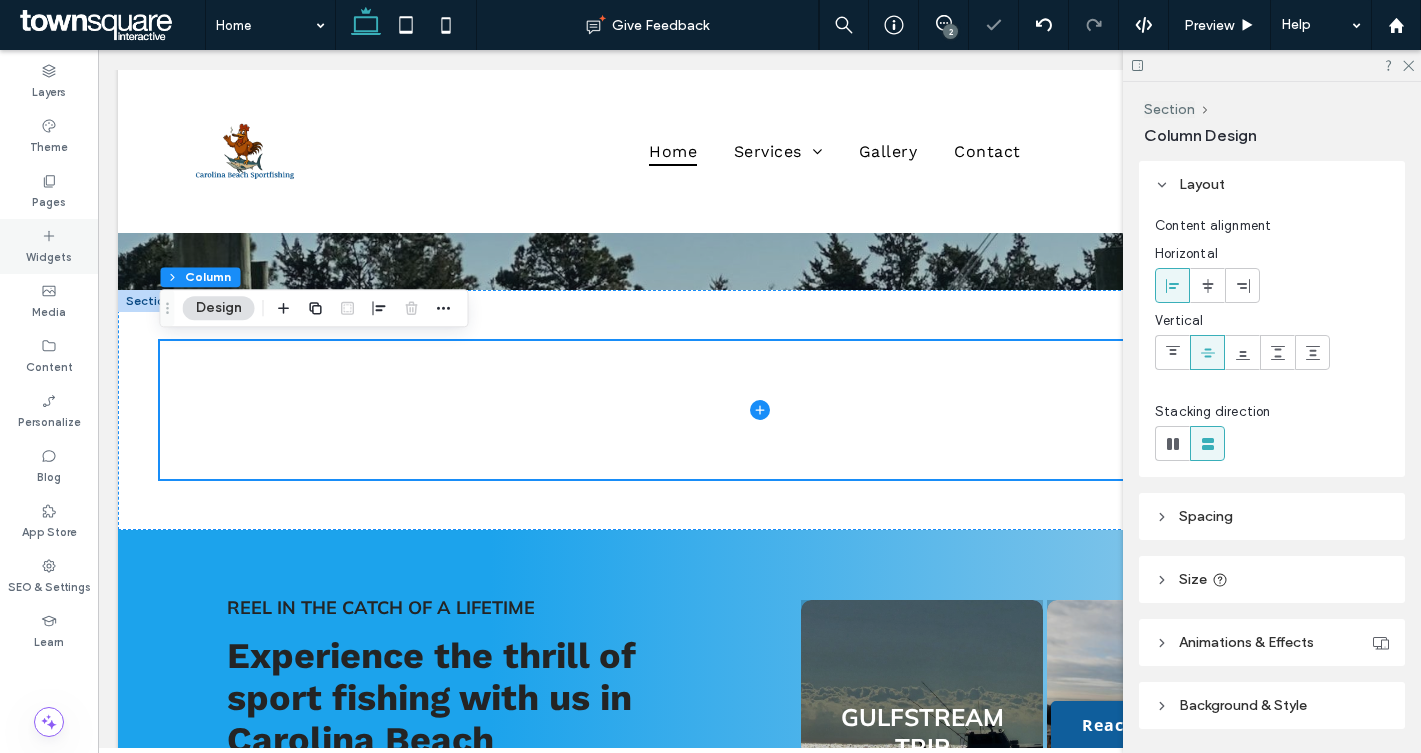 click on "Widgets" at bounding box center (49, 255) 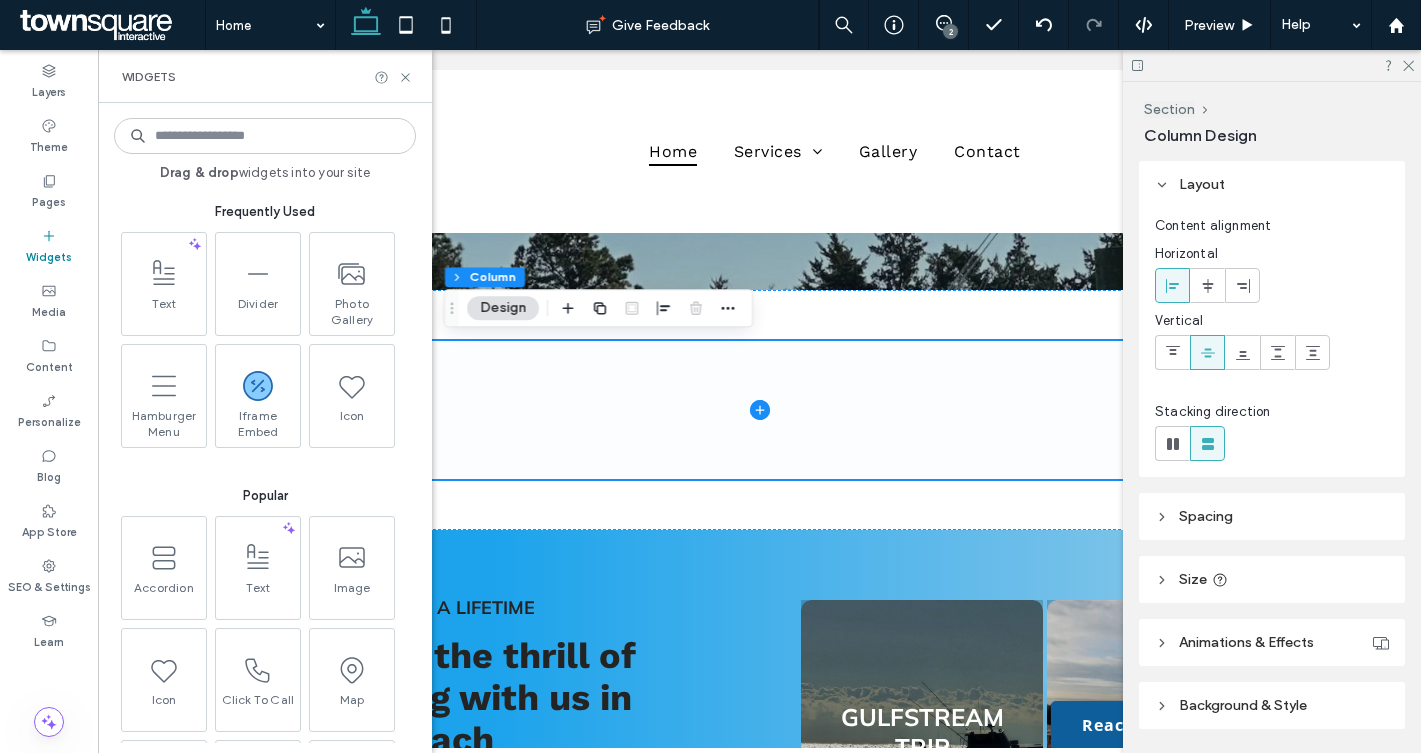 click at bounding box center [760, 409] 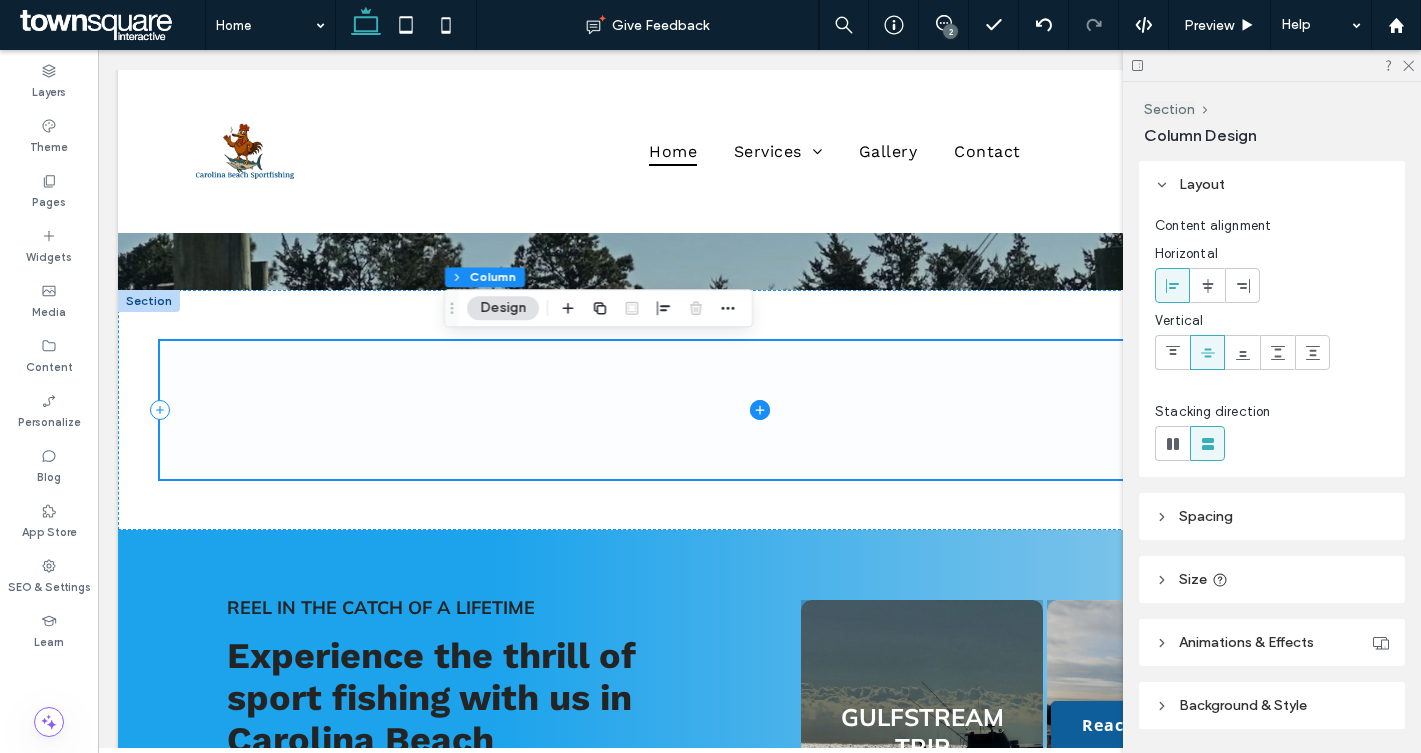 click at bounding box center (760, 409) 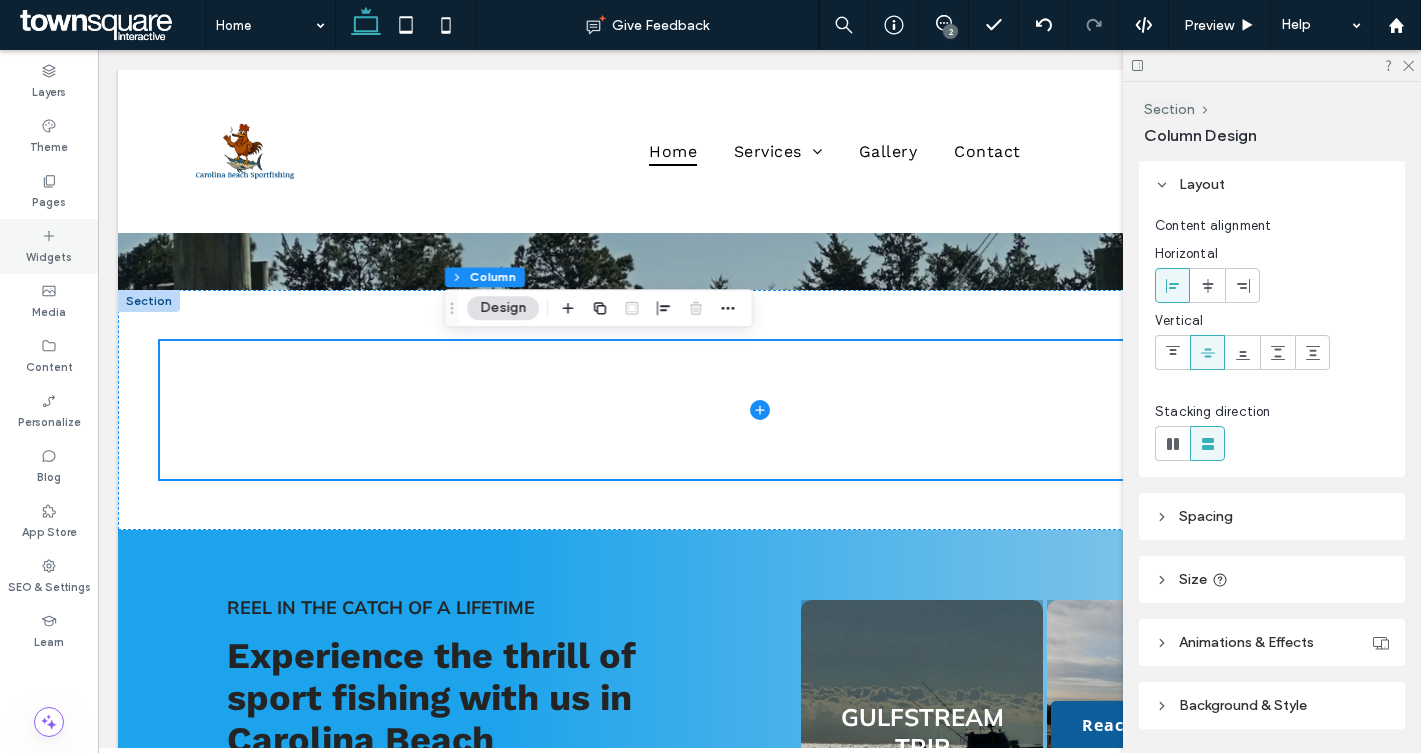 click on "Widgets" at bounding box center [49, 255] 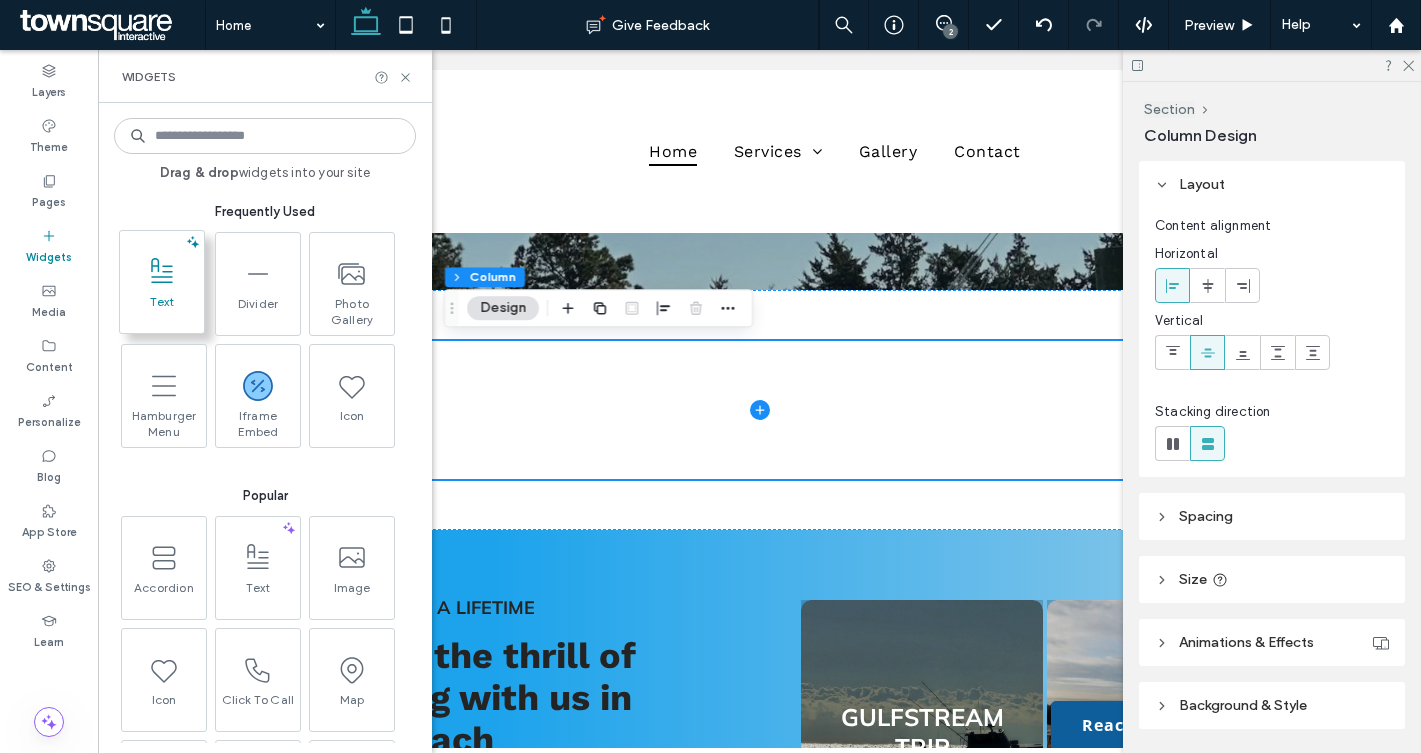 click on "Text" at bounding box center [162, 308] 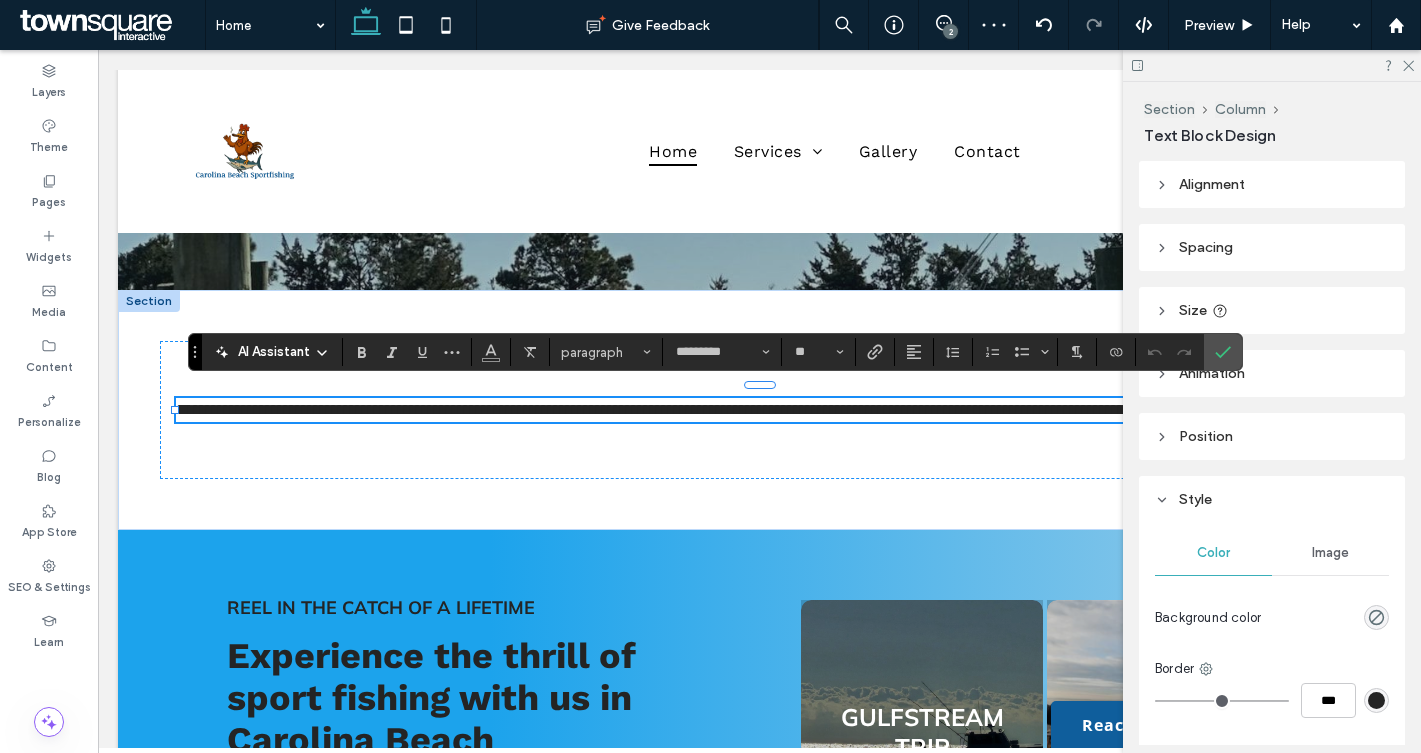 paste 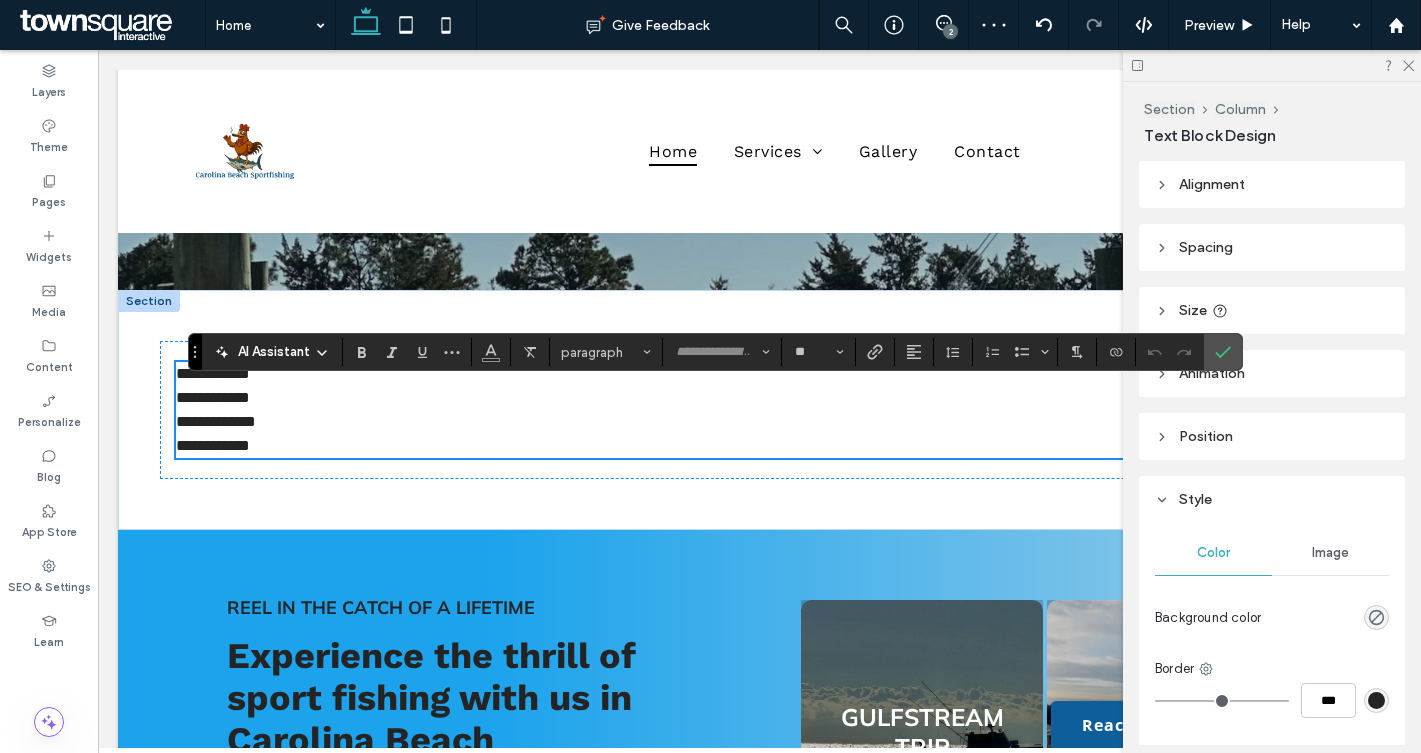scroll, scrollTop: 59, scrollLeft: 0, axis: vertical 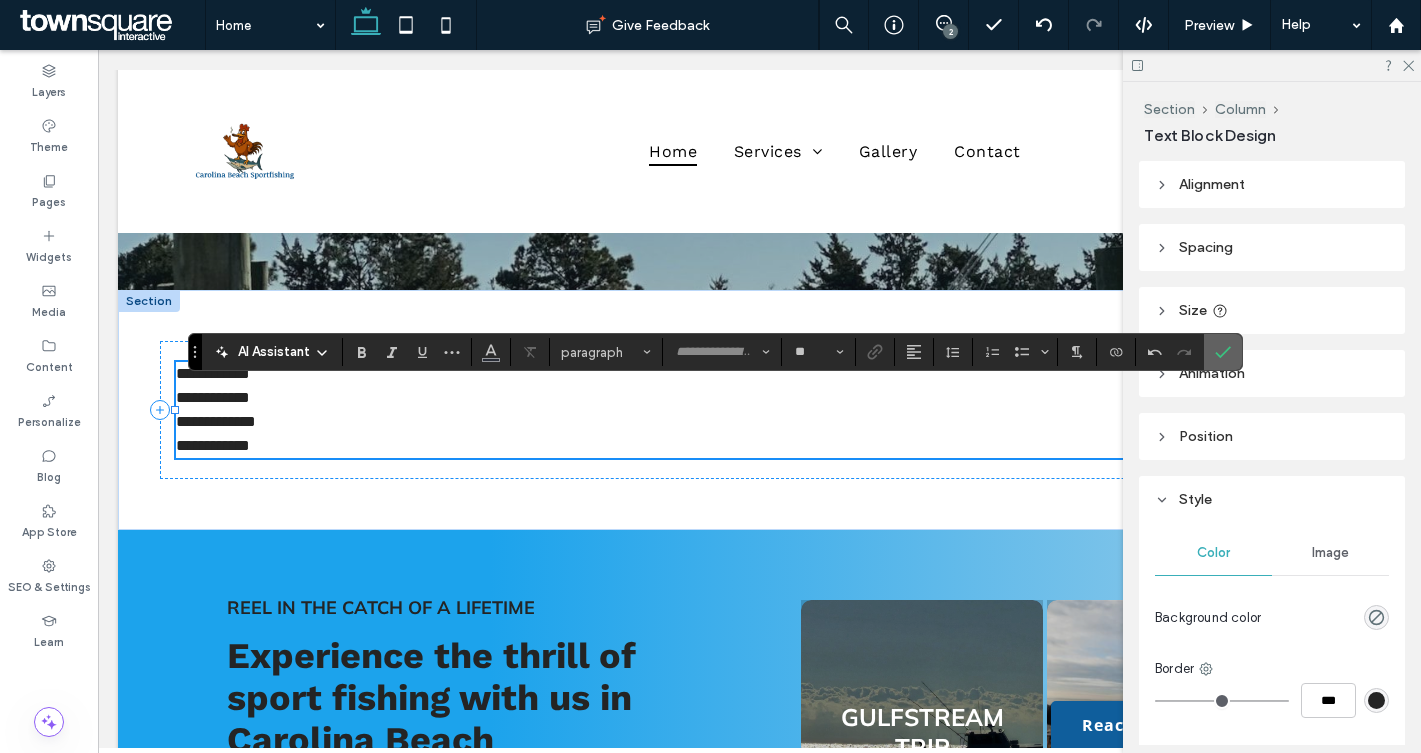 click 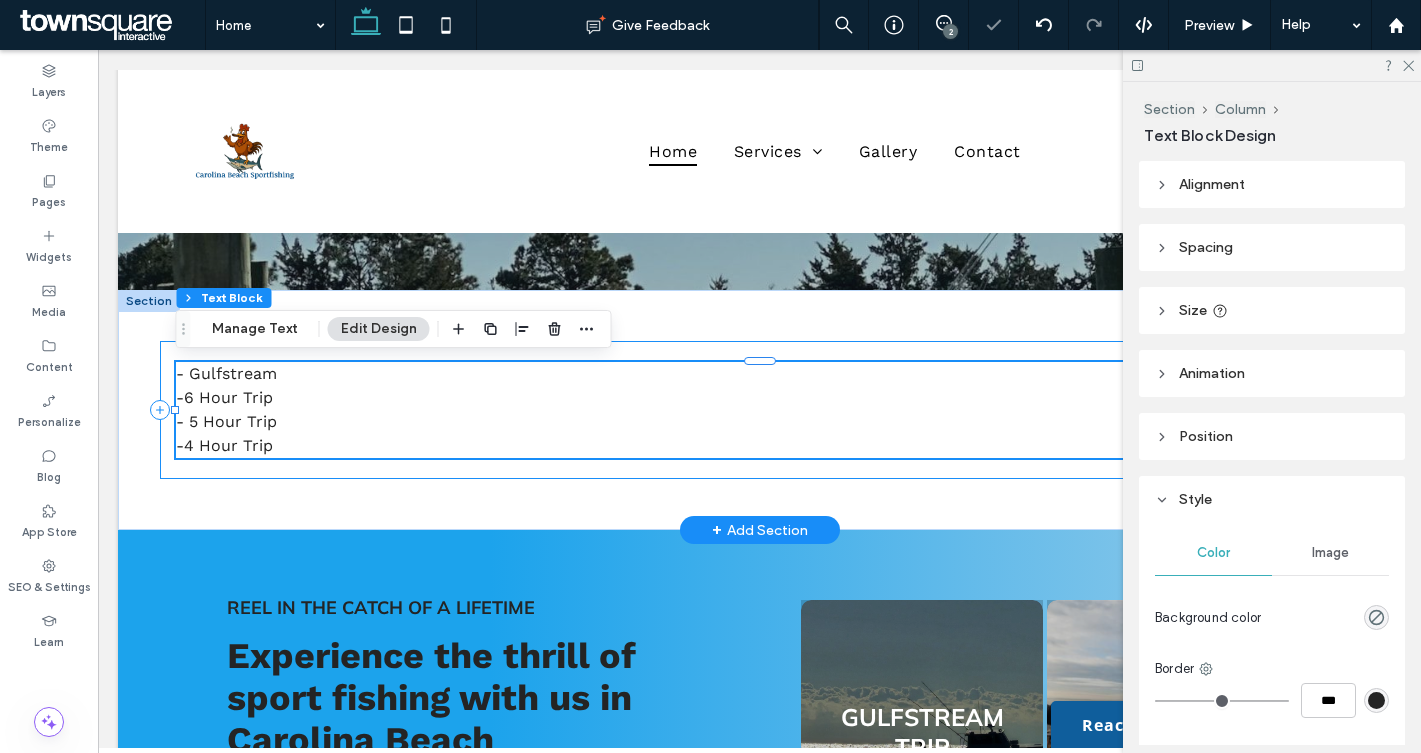 click on "- Gulfstream -6 Hour Trip - 5 Hour Trip -4 Hour Trip" at bounding box center [760, 409] 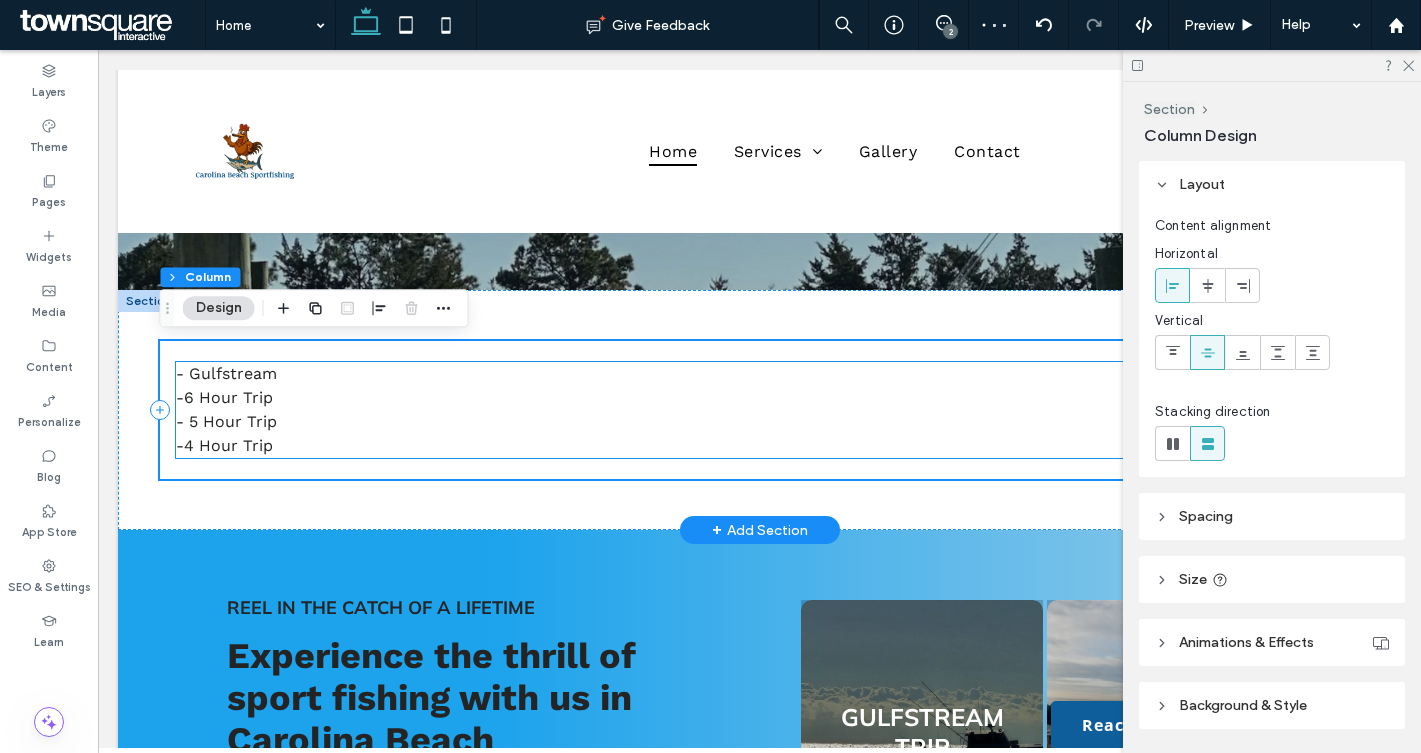 click on "- 5 Hour Trip" at bounding box center (760, 422) 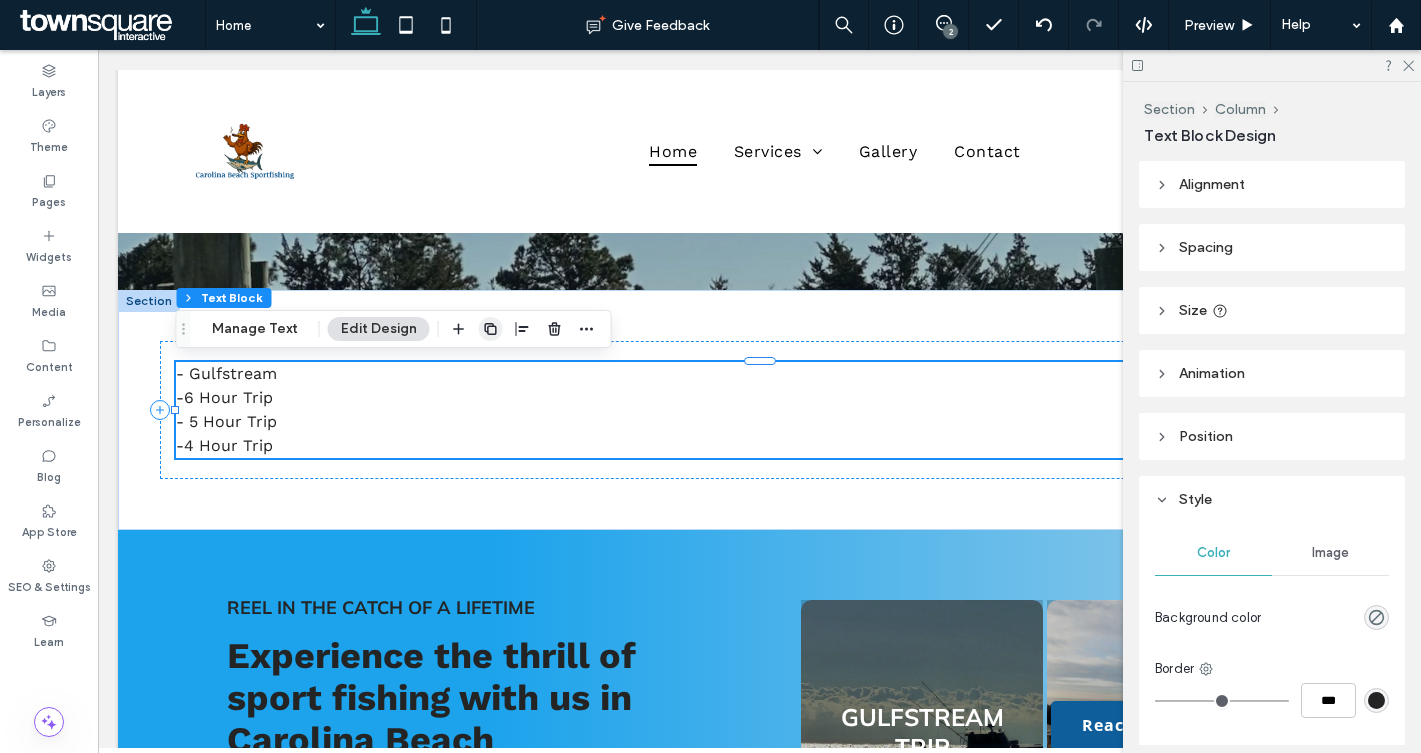 click 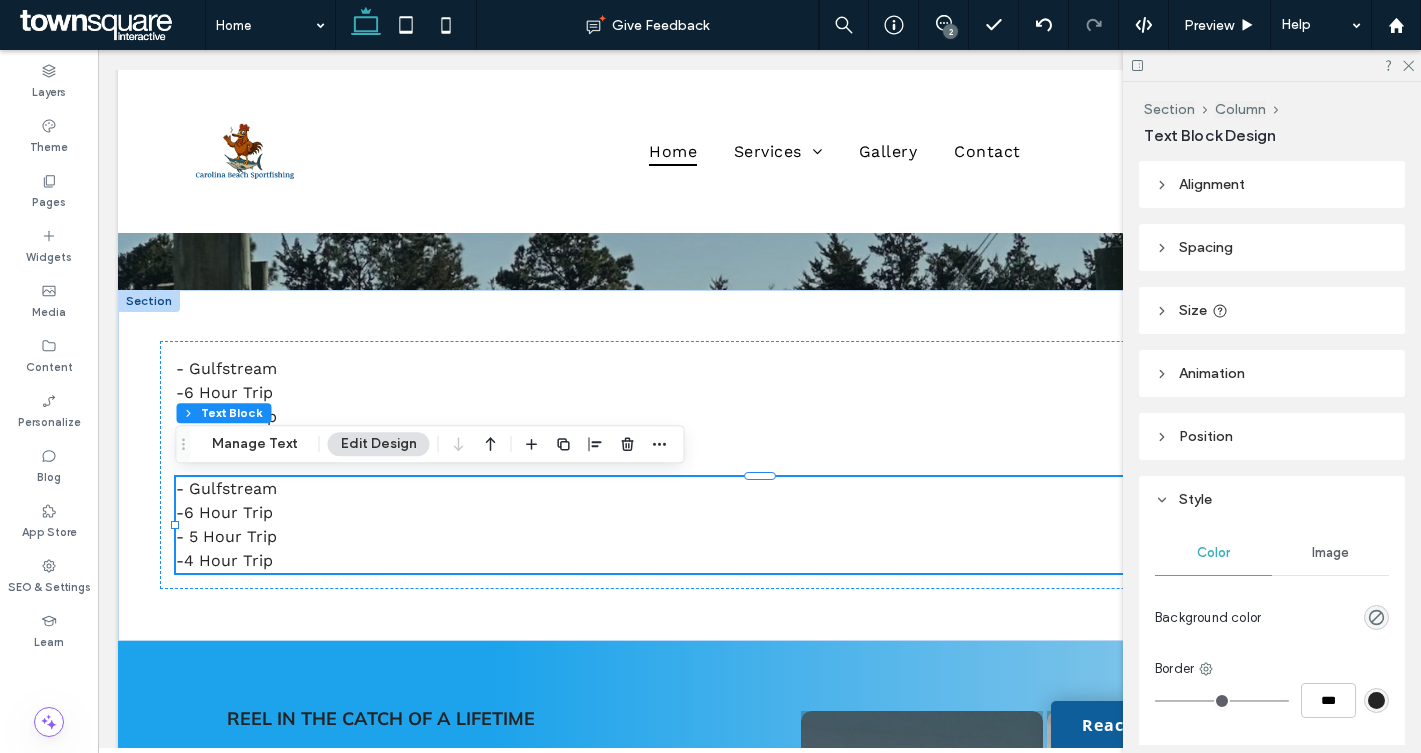scroll, scrollTop: 152, scrollLeft: 0, axis: vertical 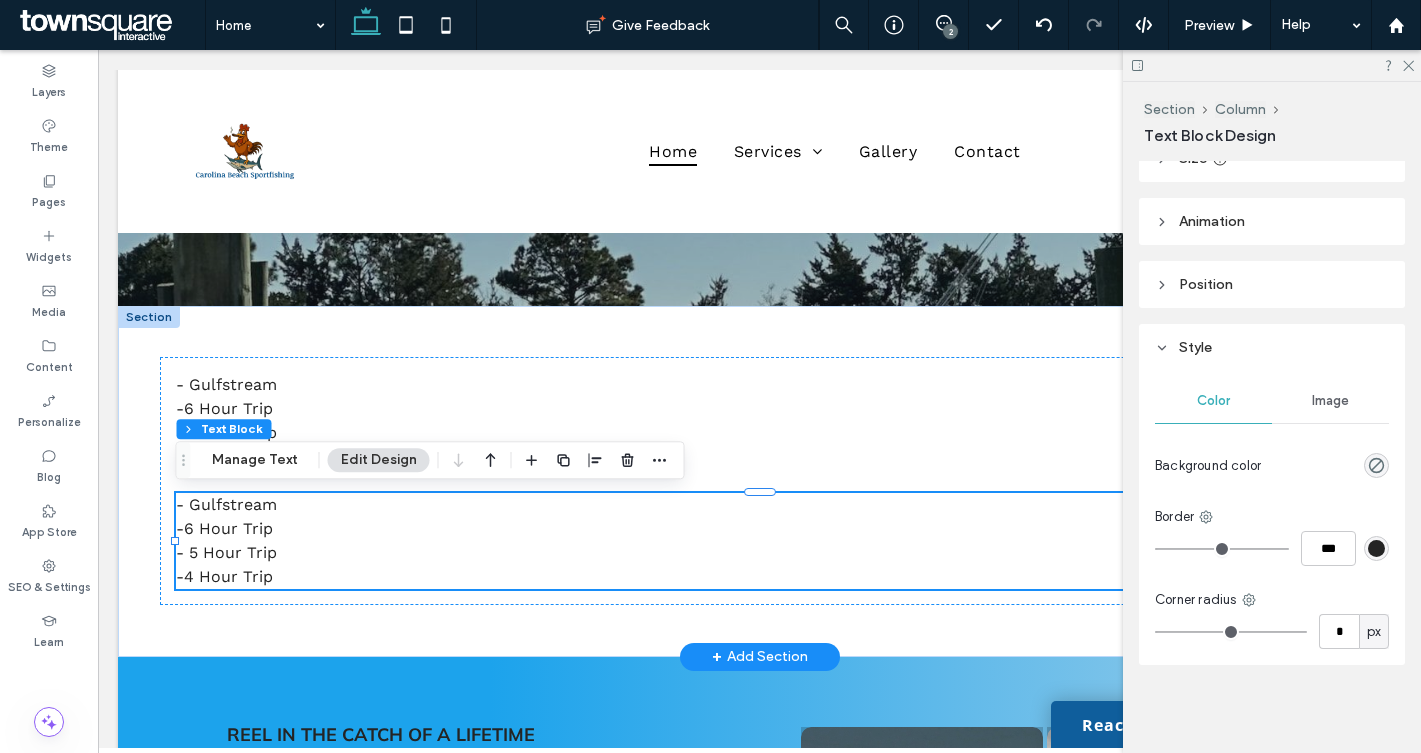 click on "- Gulfstream" at bounding box center (226, 384) 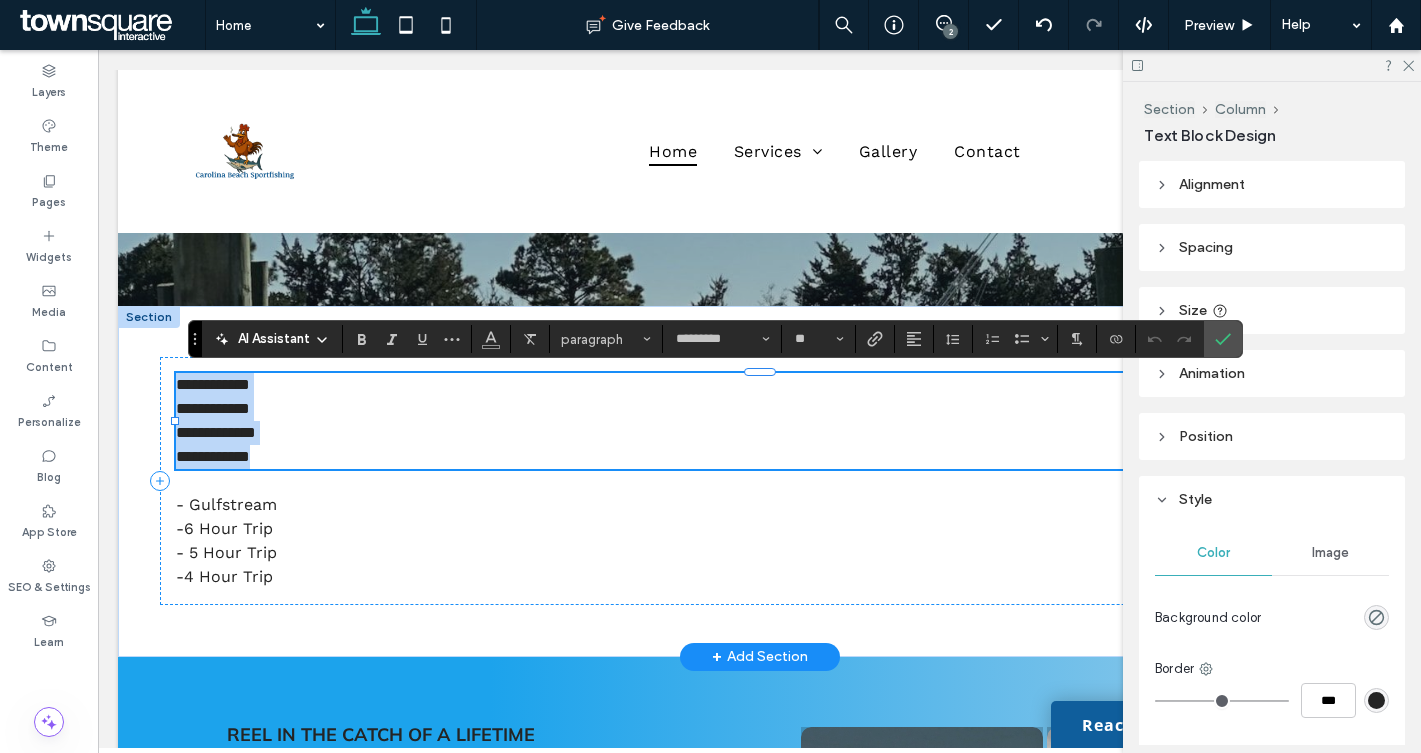 paste 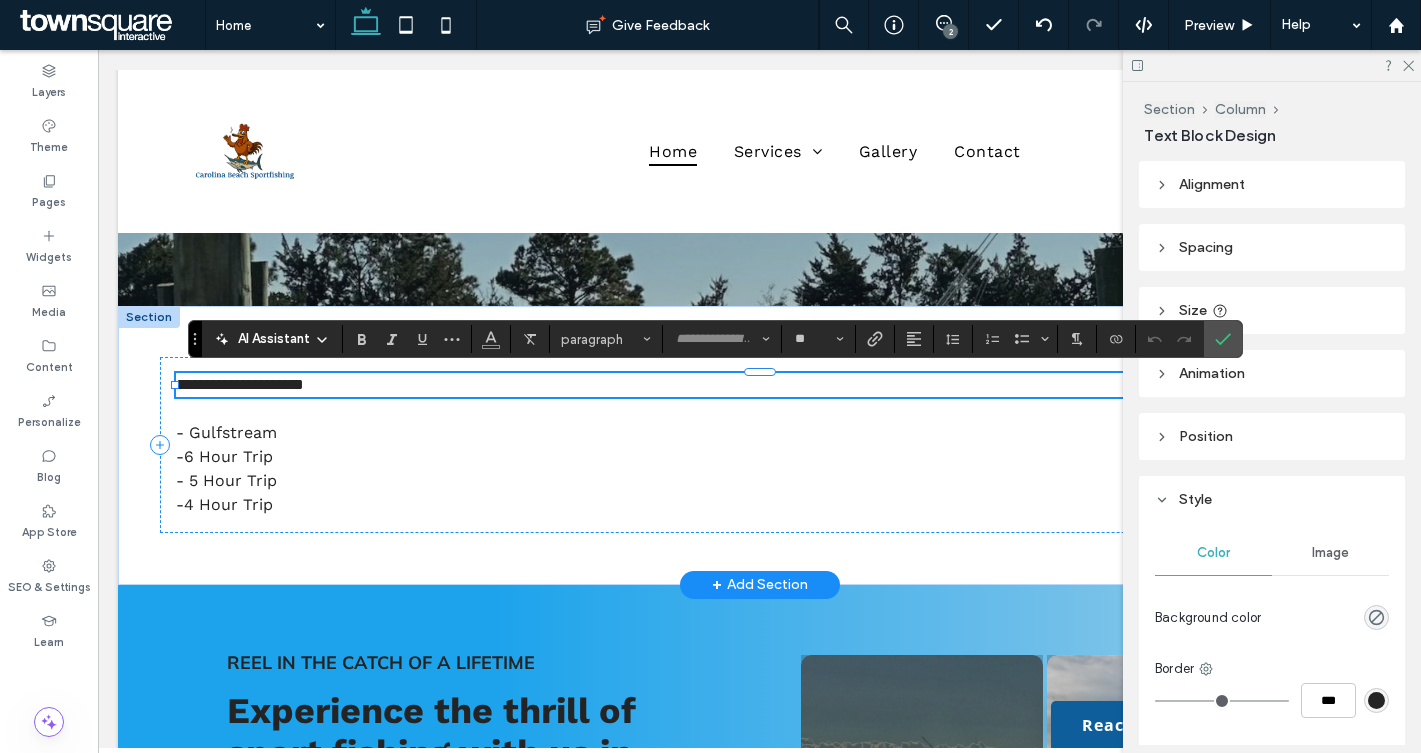 scroll, scrollTop: 2, scrollLeft: 0, axis: vertical 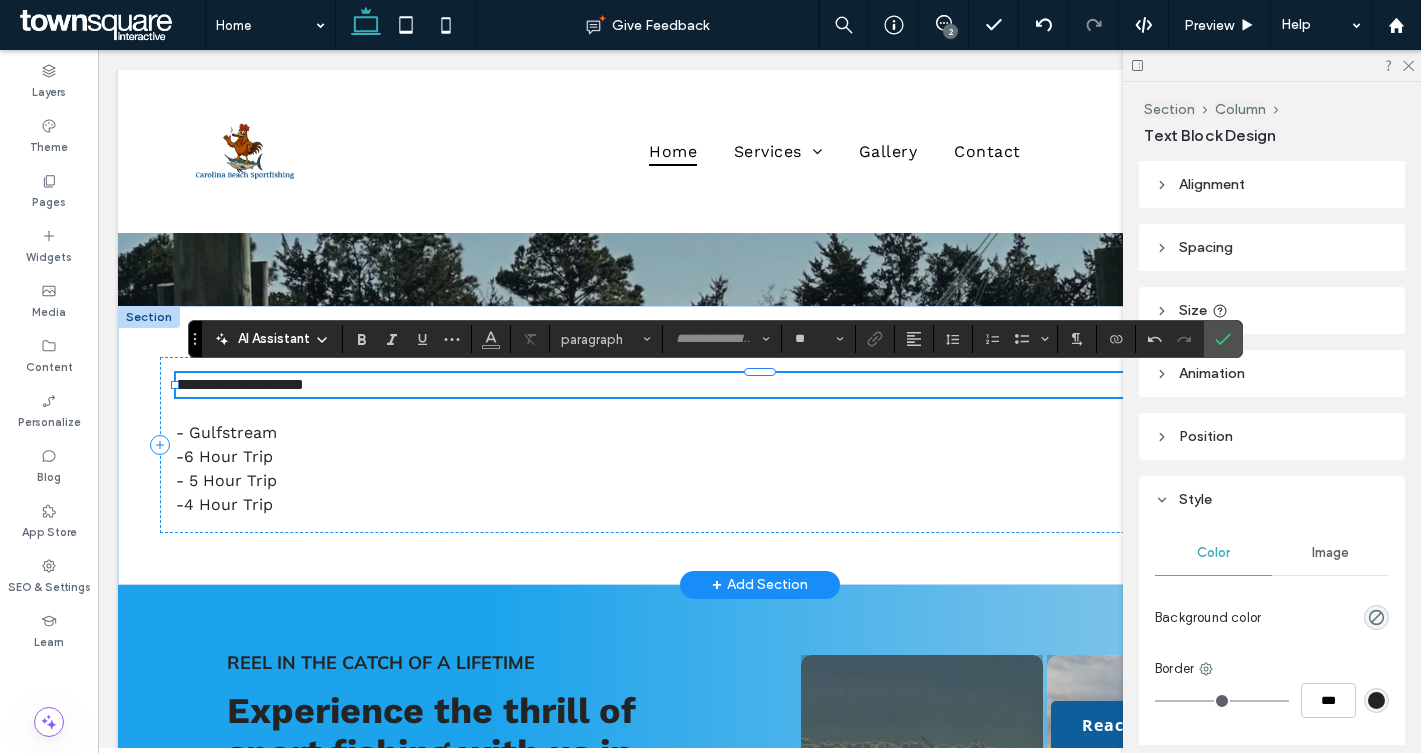 type on "*********" 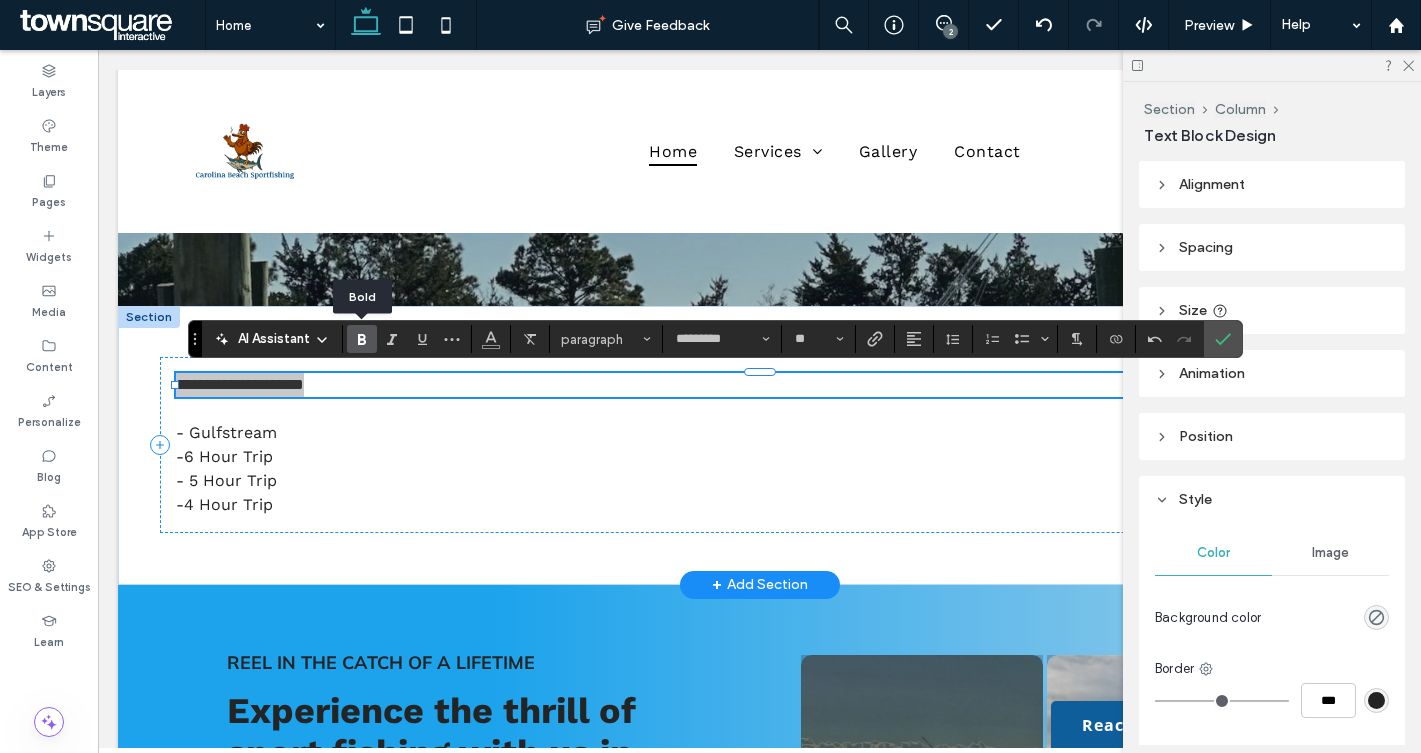 click 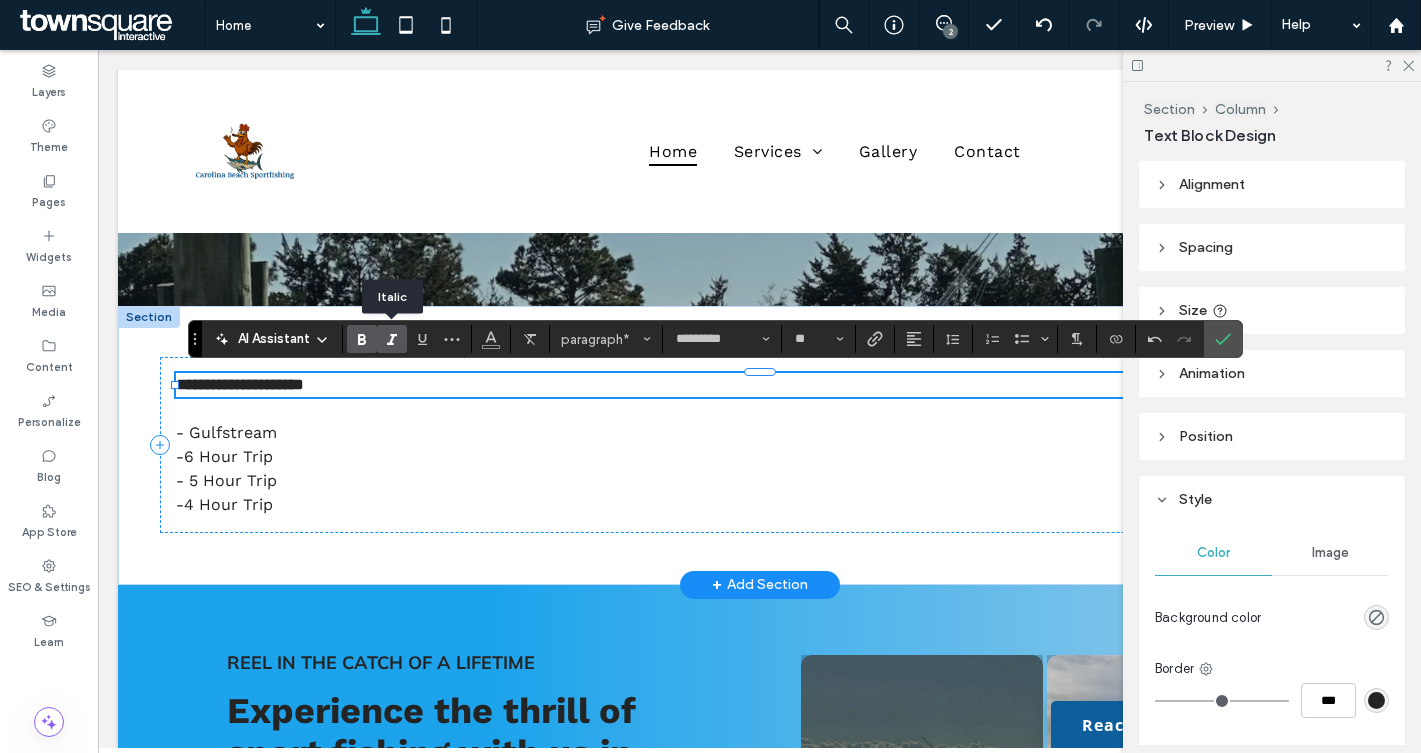 click 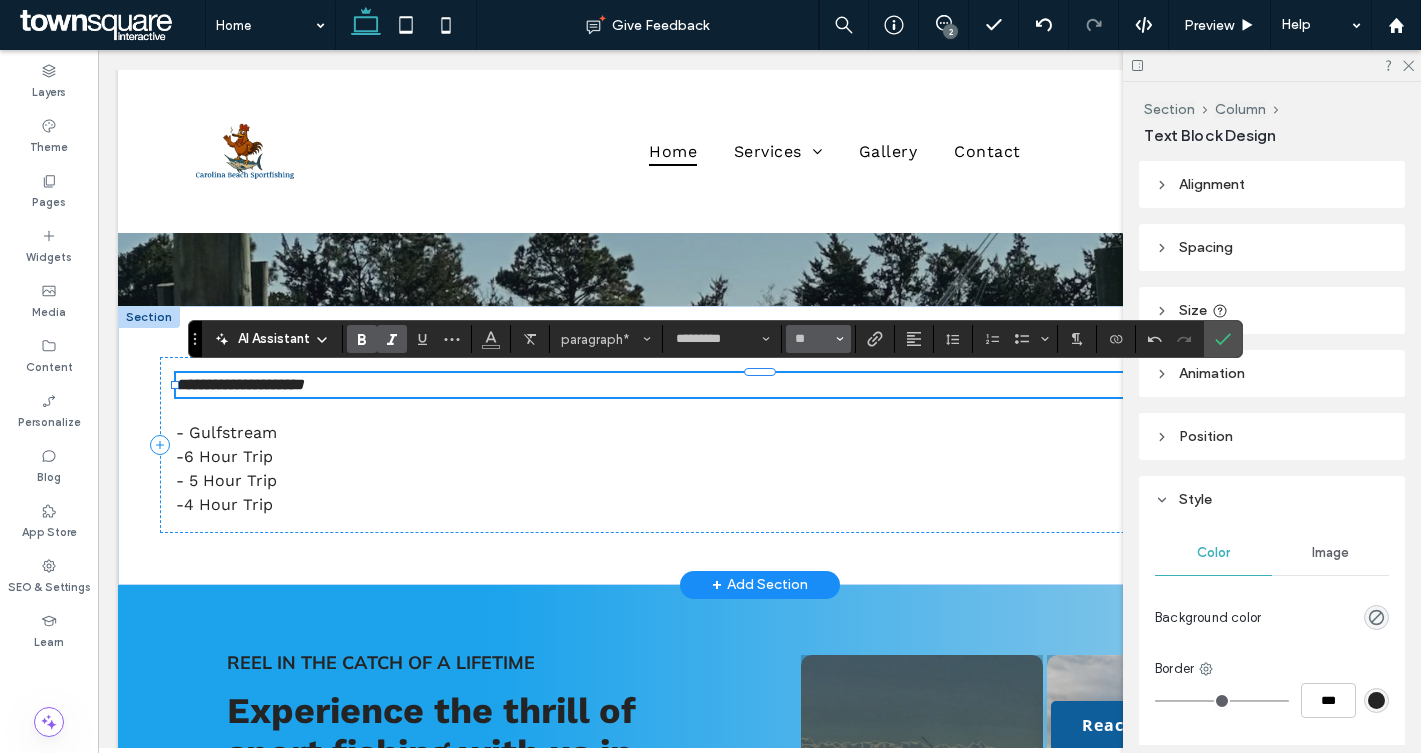 click at bounding box center [840, 339] 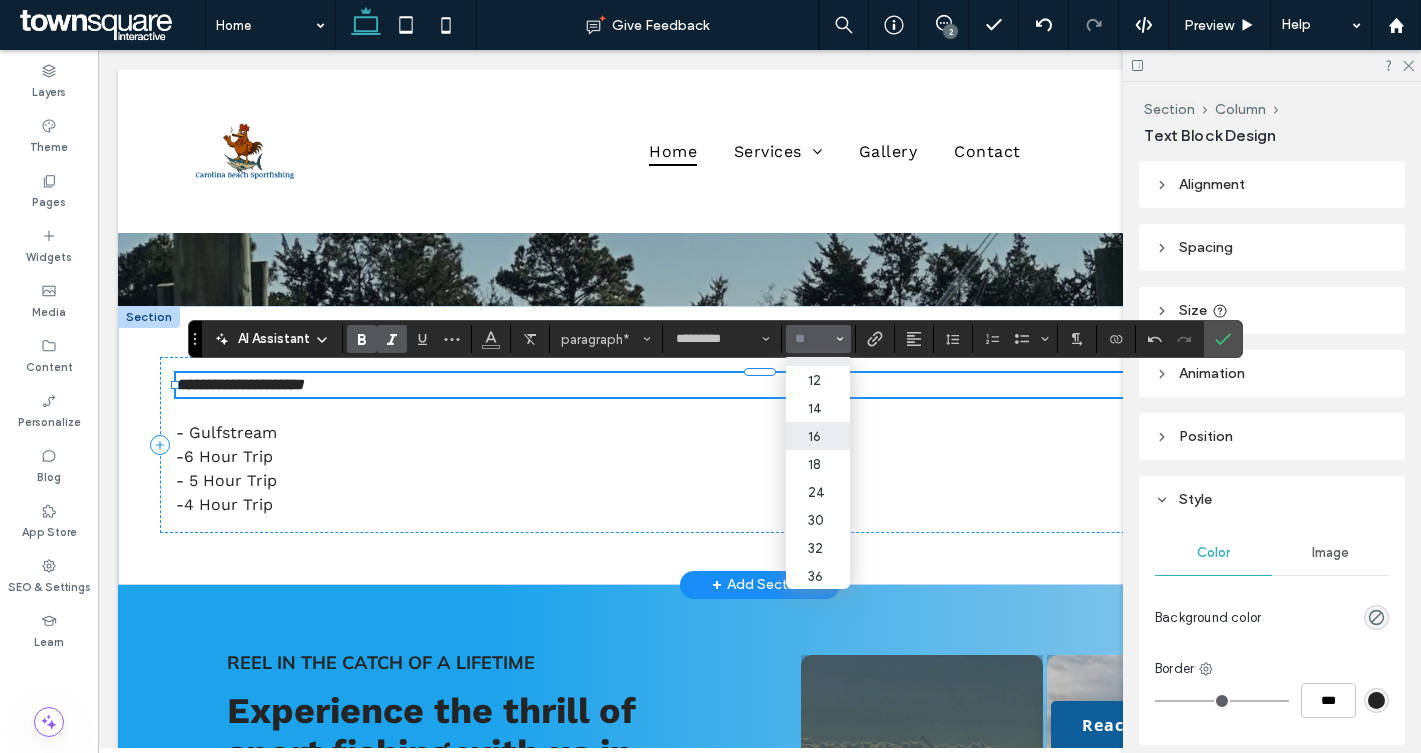 scroll, scrollTop: 104, scrollLeft: 0, axis: vertical 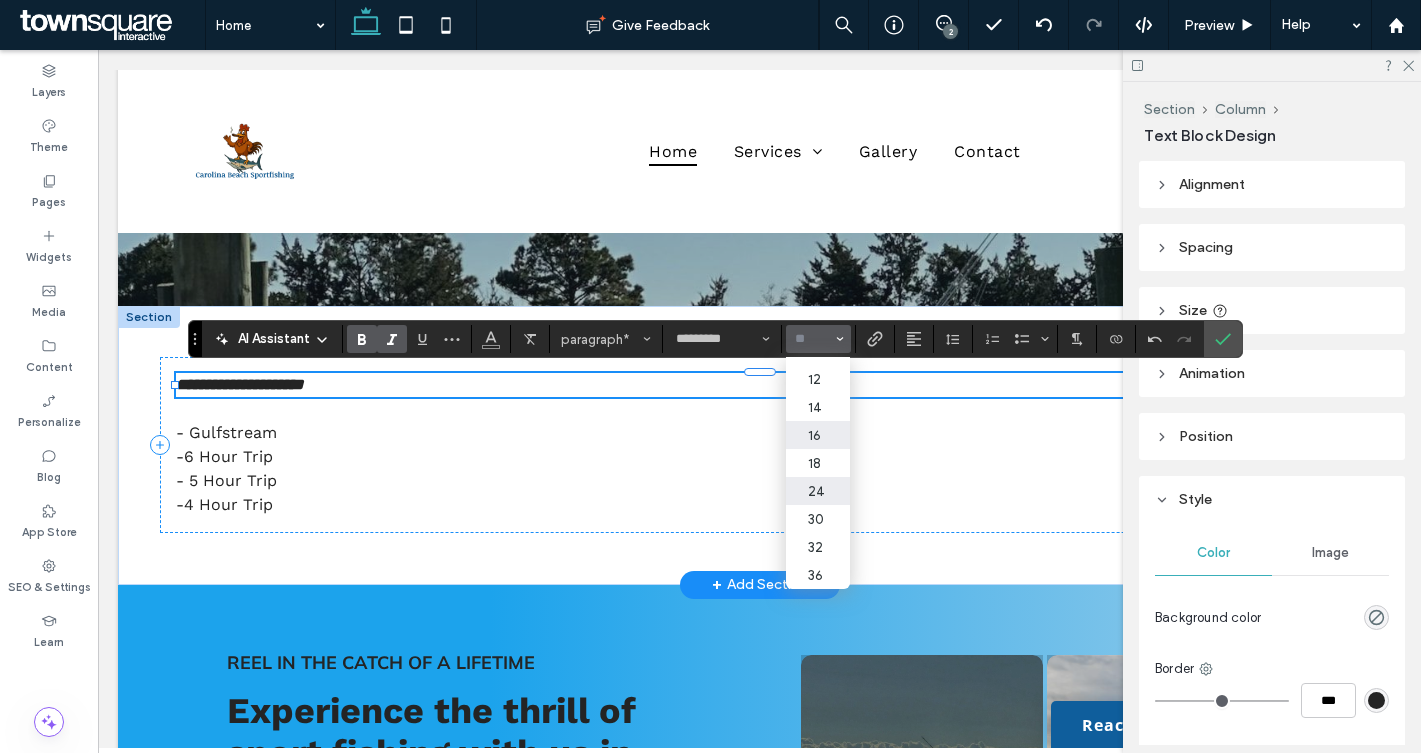 click on "24" at bounding box center [818, 491] 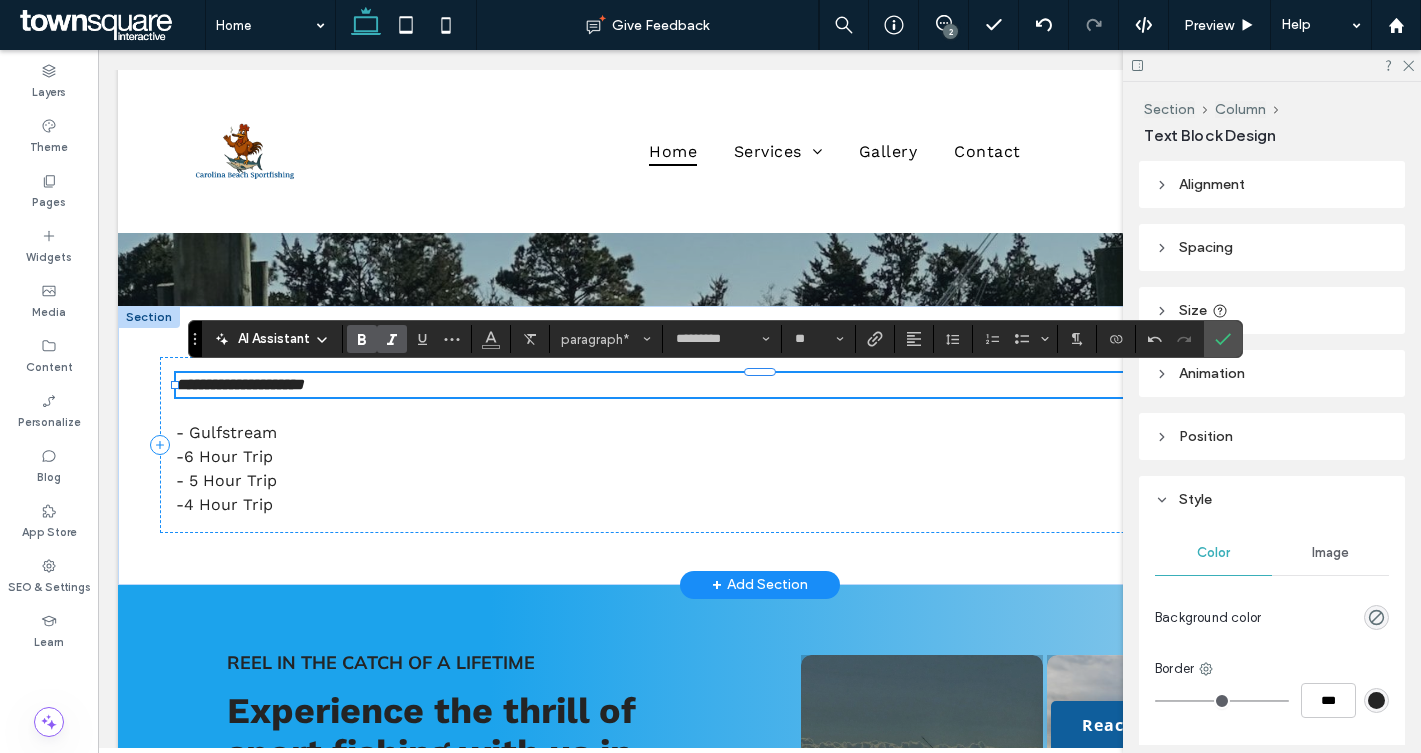 type on "**" 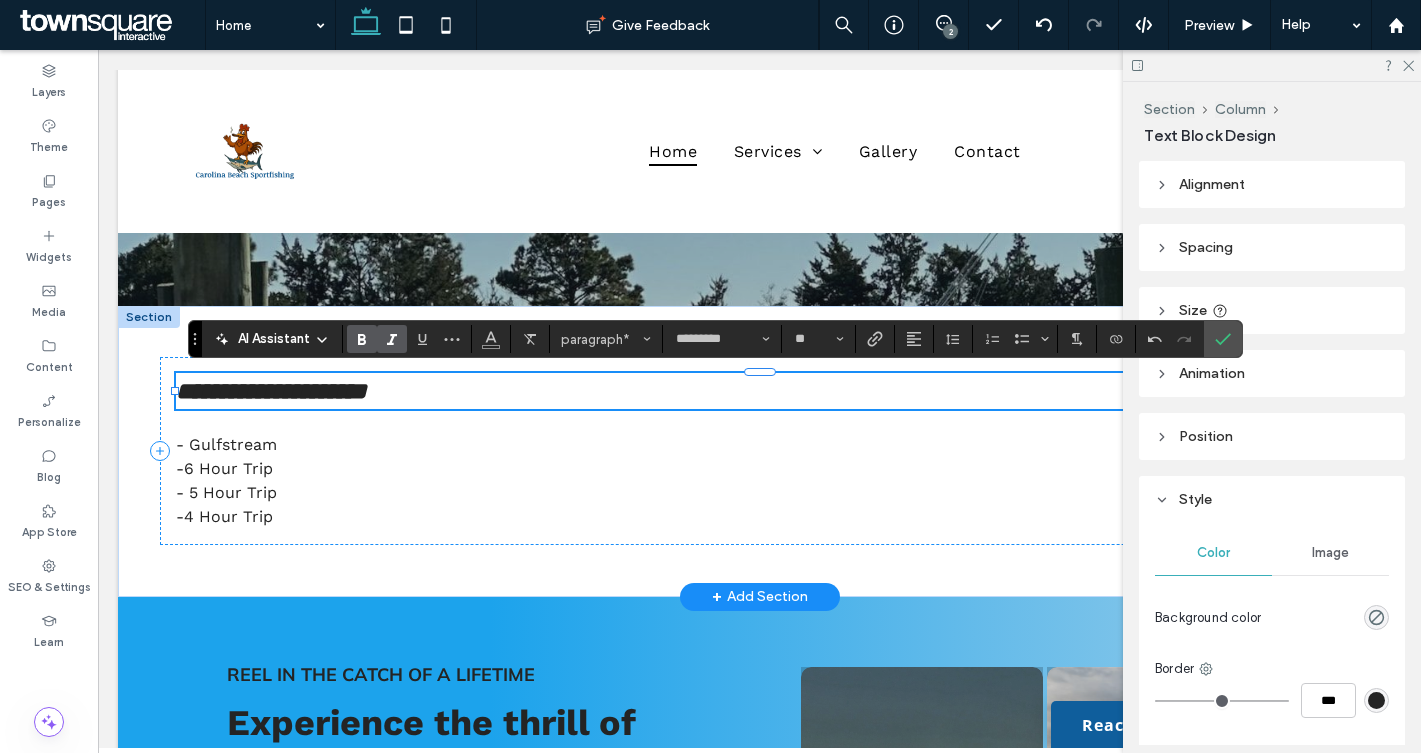 click on "**********" at bounding box center (271, 391) 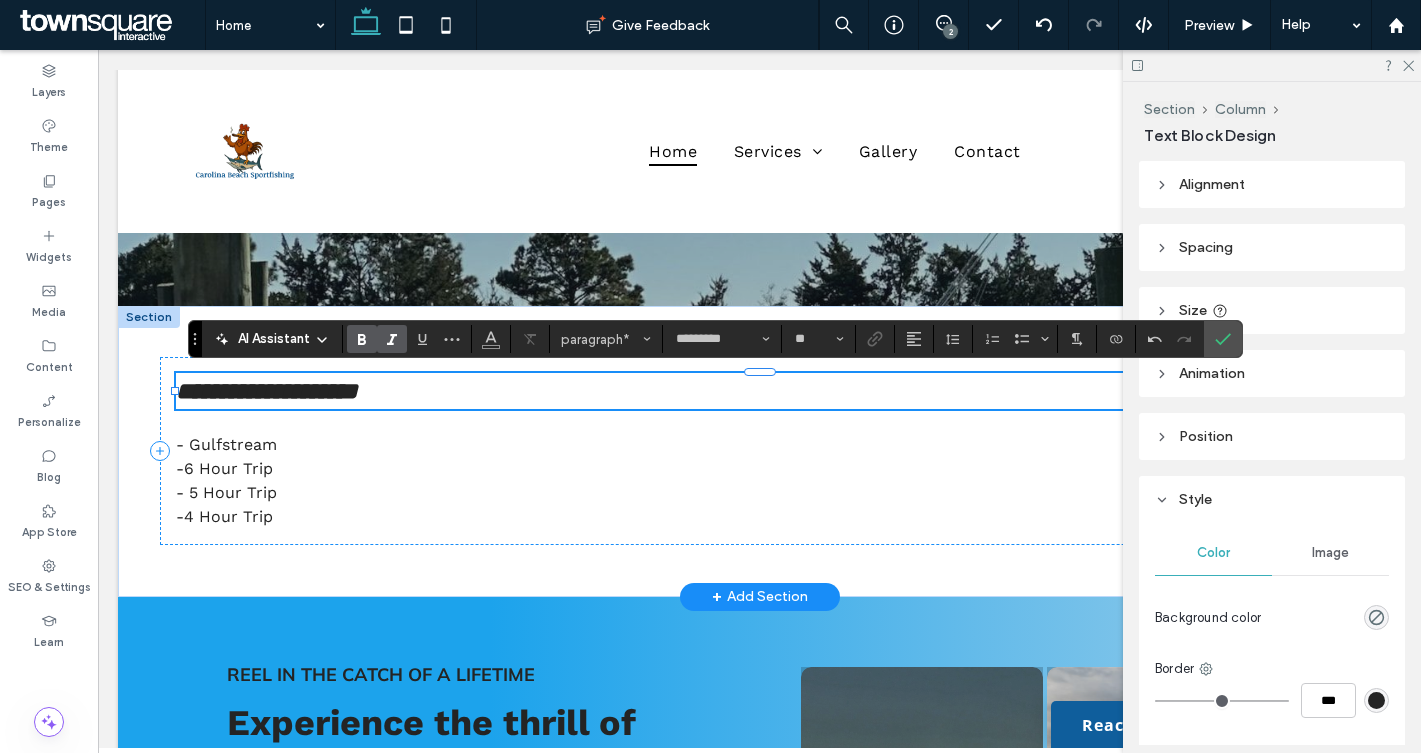 type 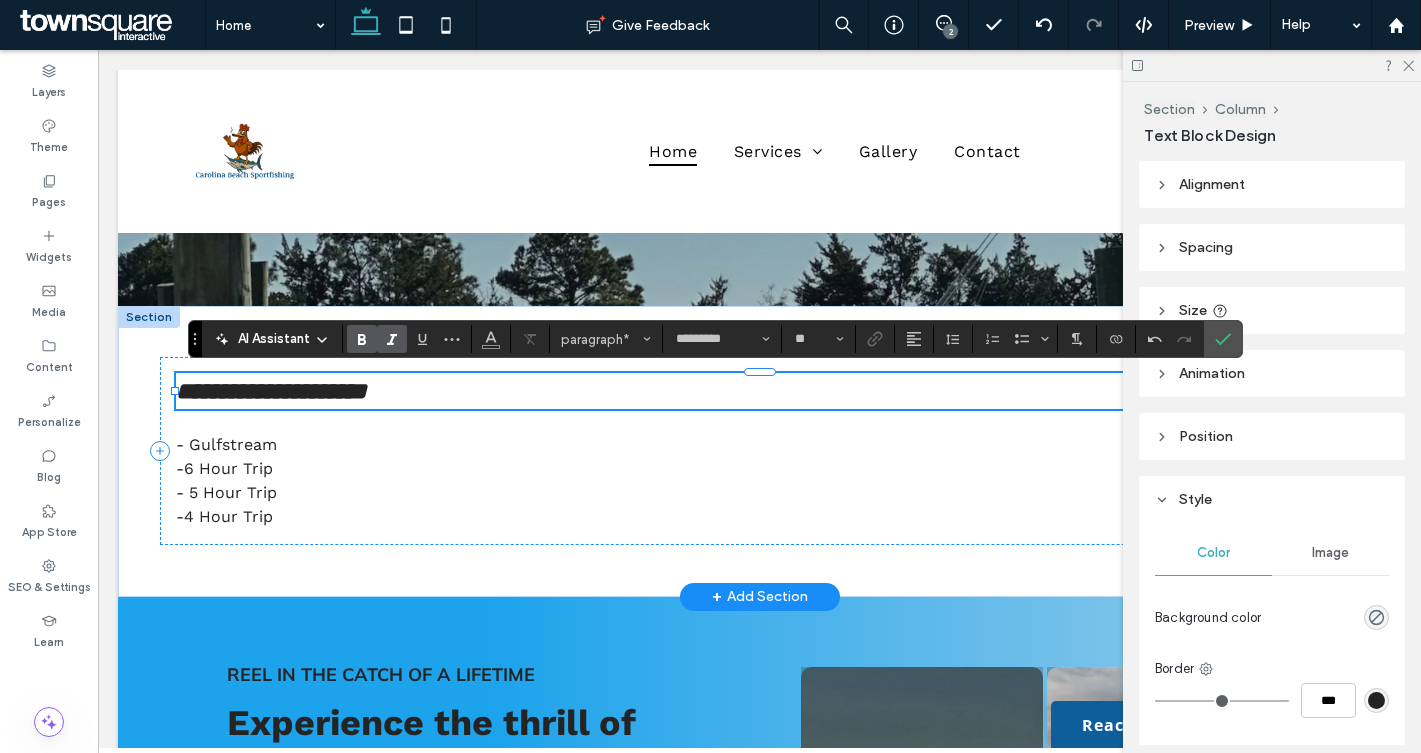 click on "**********" at bounding box center (271, 391) 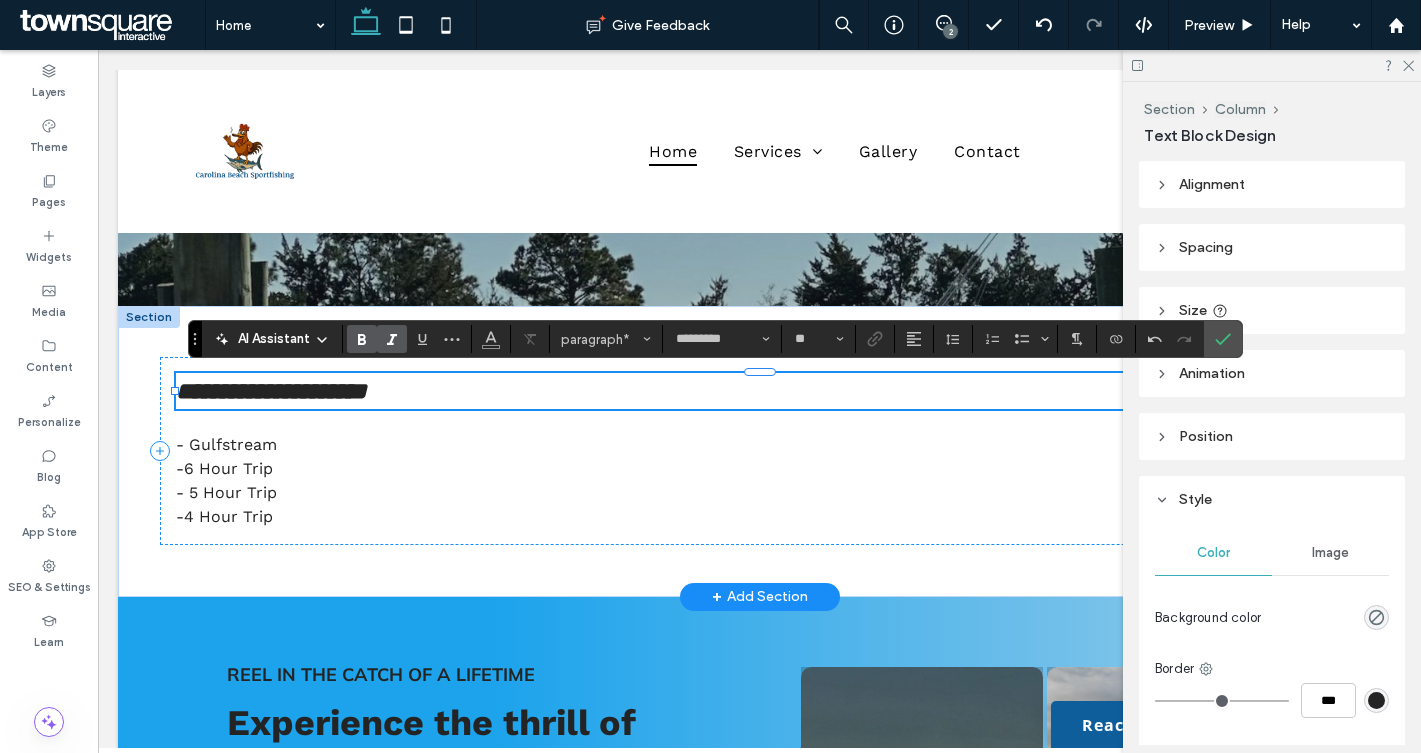 click on "**********" at bounding box center [271, 391] 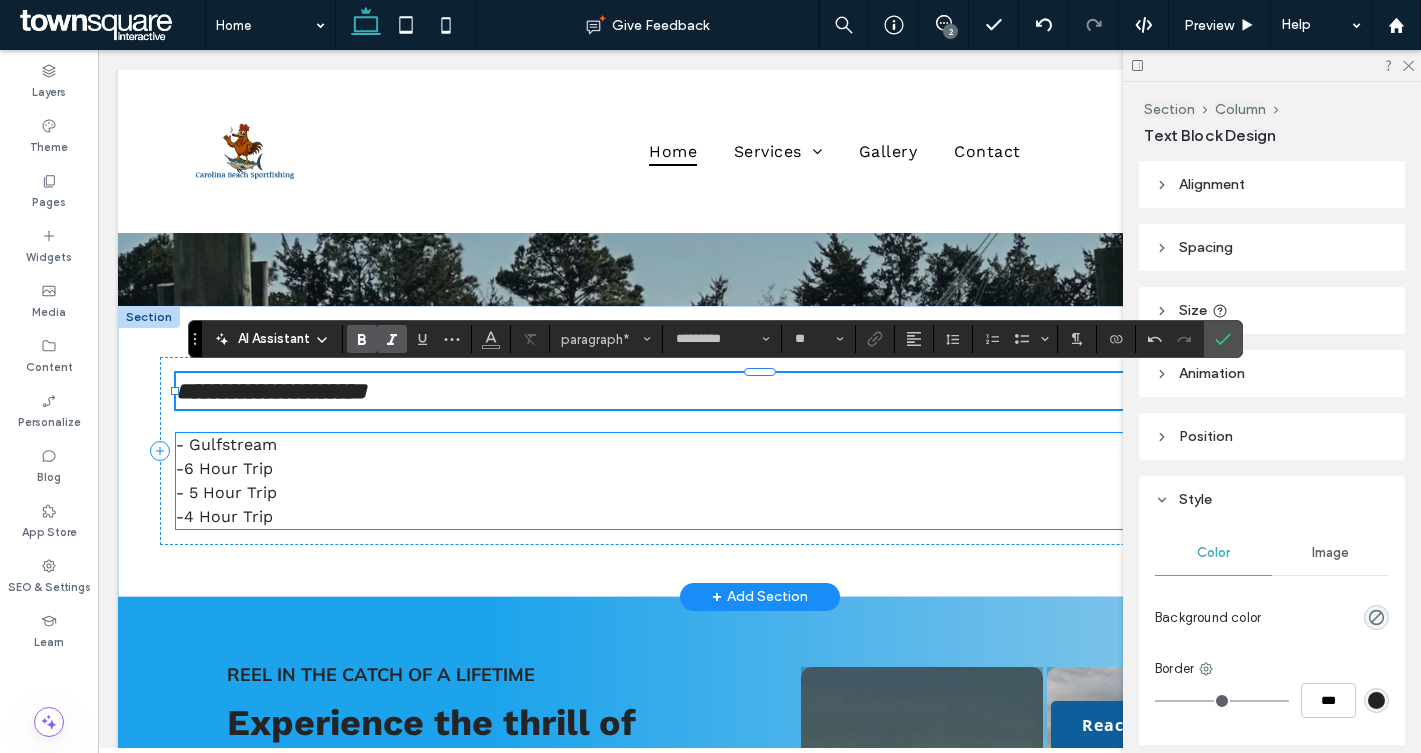 click on "-4 Hour Trip" at bounding box center (224, 516) 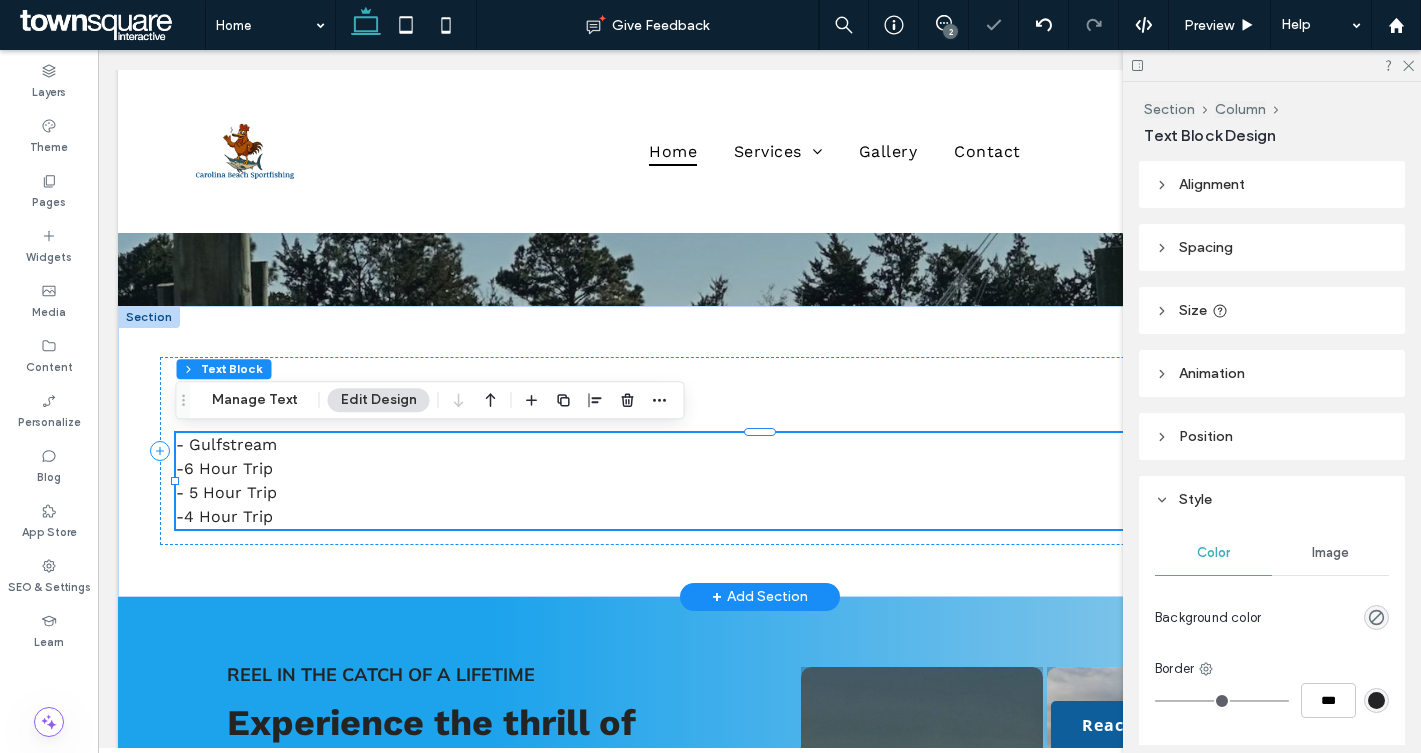 click on "-4 Hour Trip" at bounding box center (224, 516) 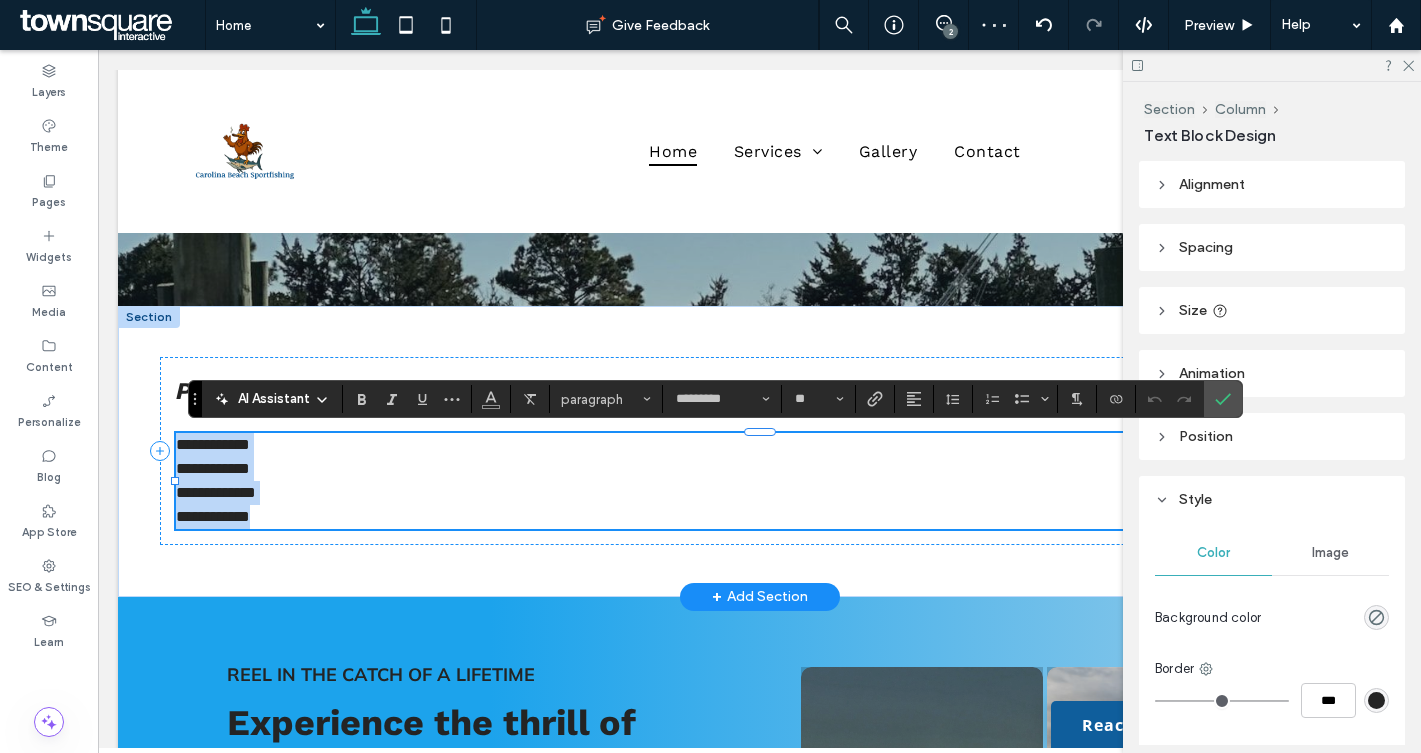 click on "**********" at bounding box center [213, 516] 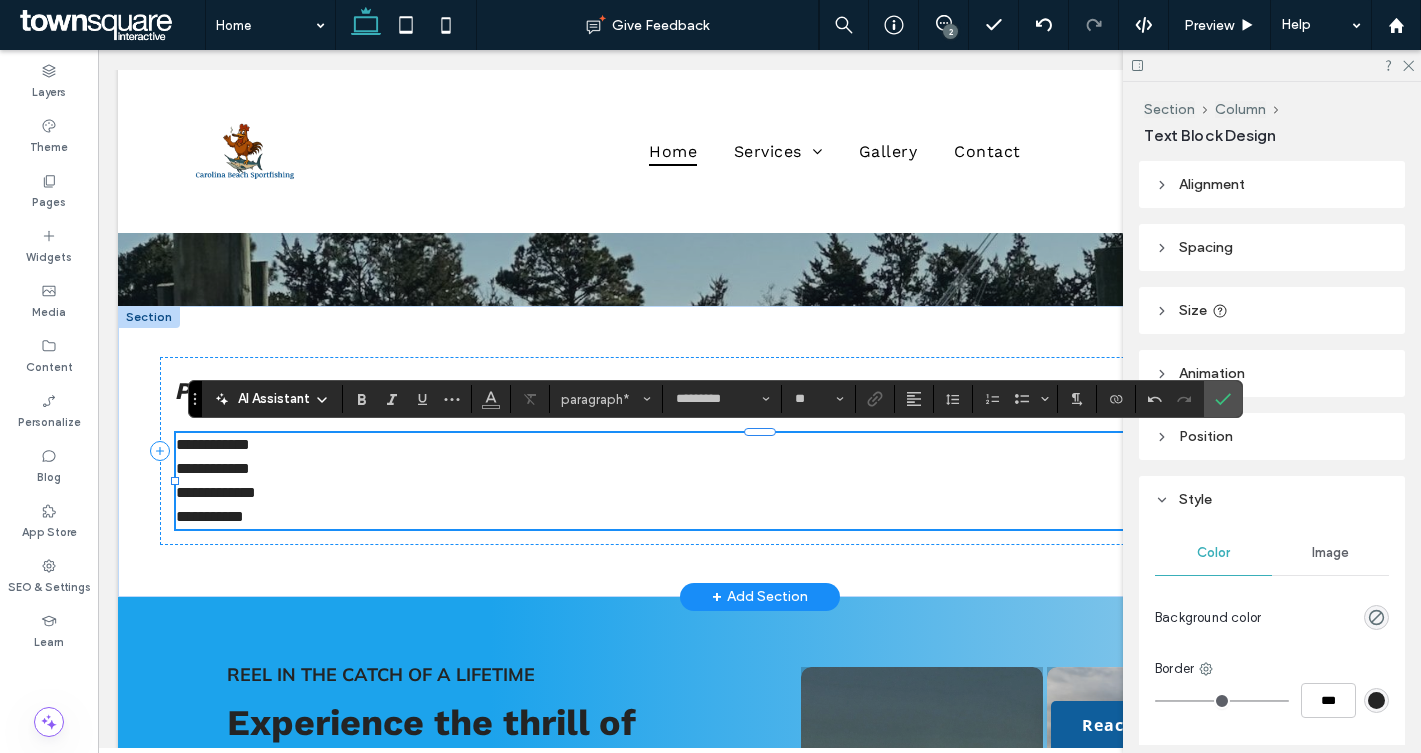 type 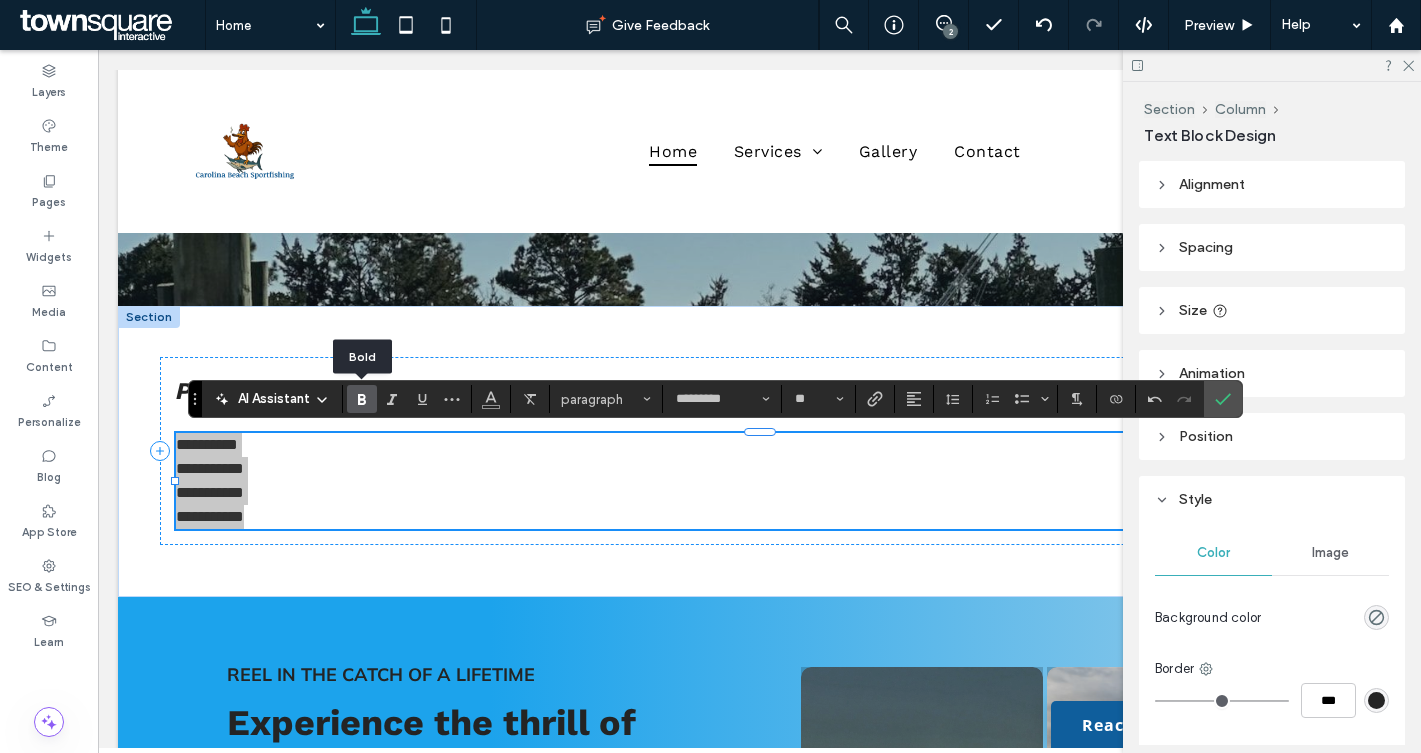 click 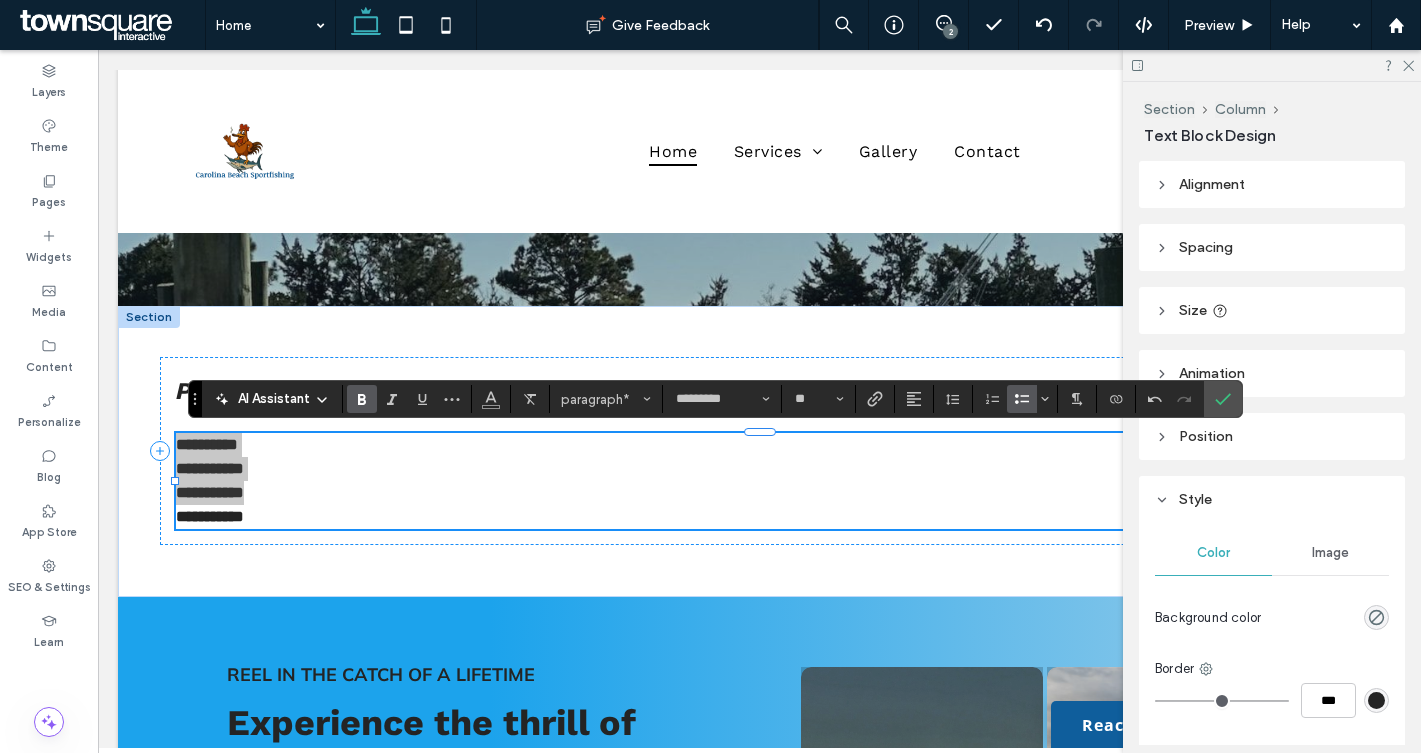 click 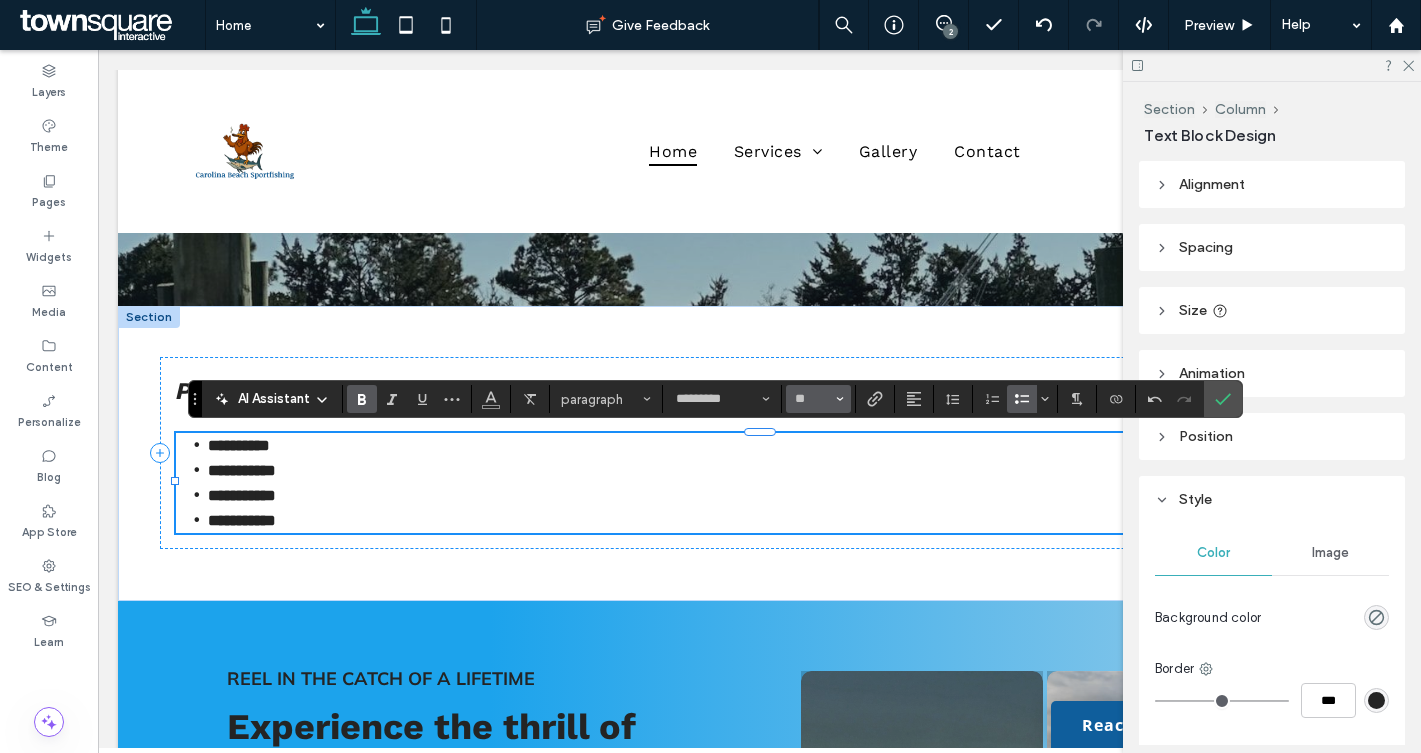 click on "**" at bounding box center (812, 399) 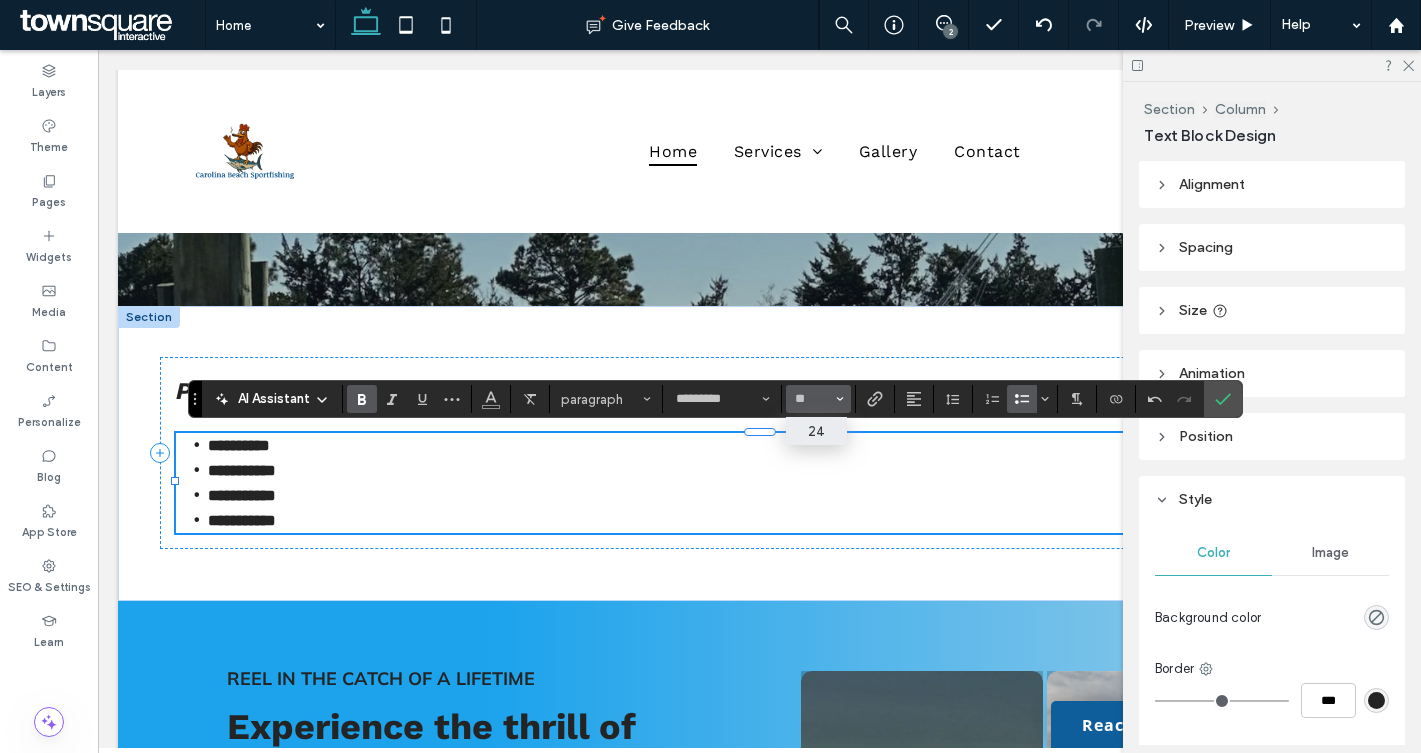 type on "**" 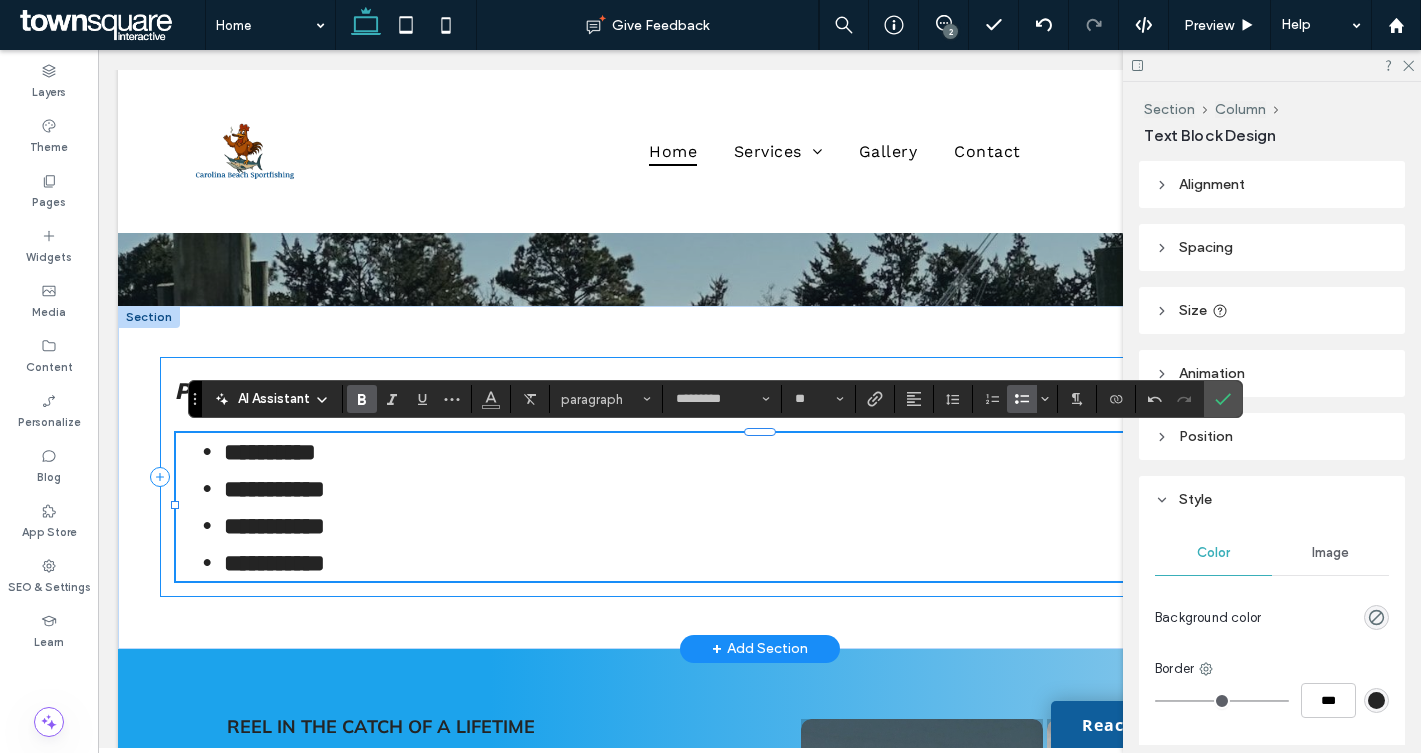click on "**********" at bounding box center (760, 477) 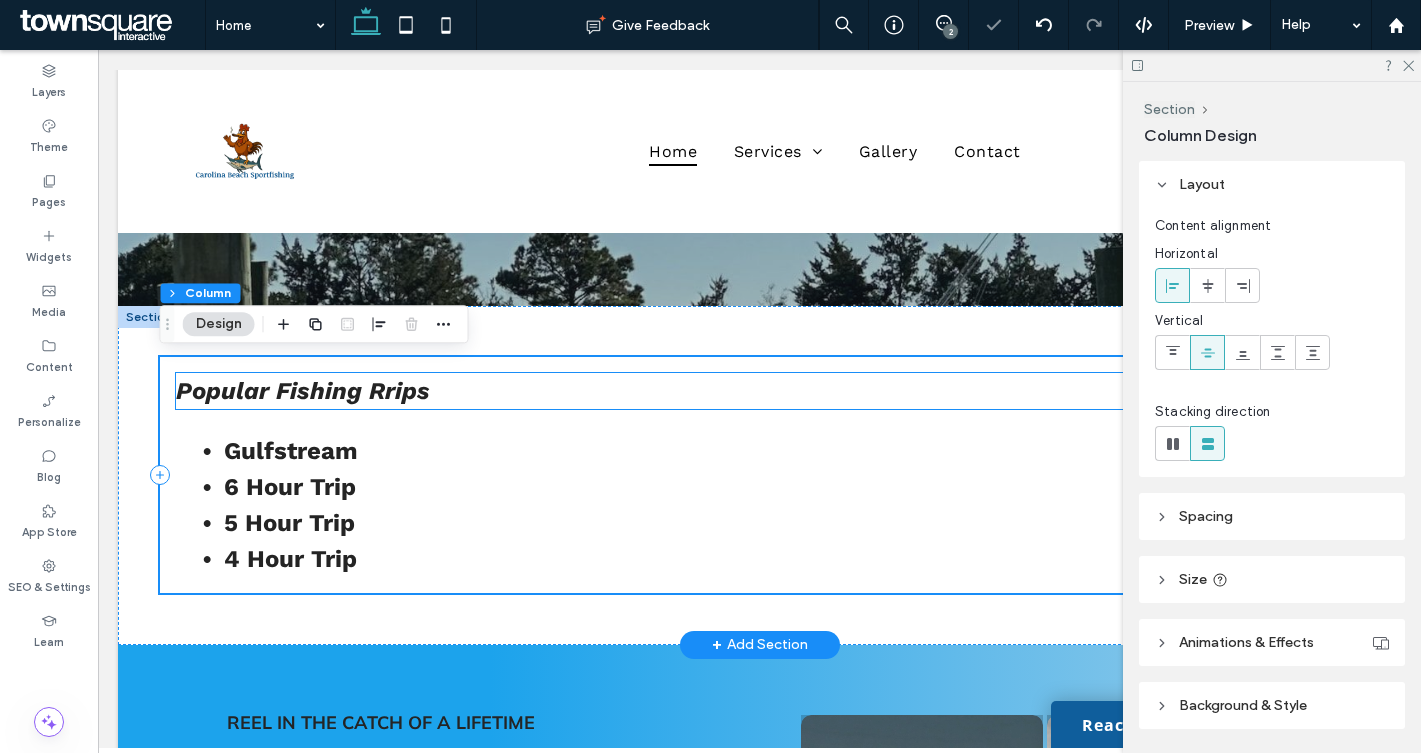 click on "Popular Fishing Rrips" at bounding box center [760, 391] 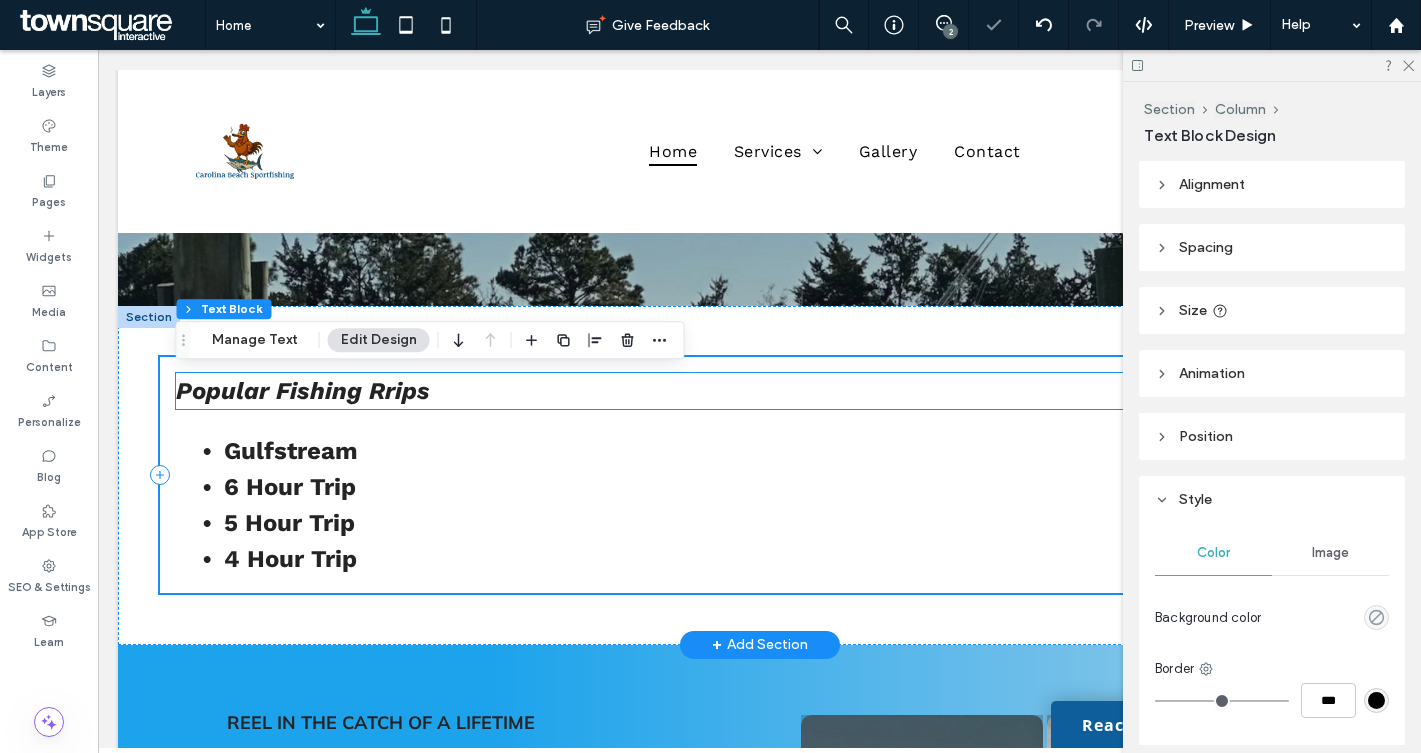 click on "Popular Fishing Rrips" at bounding box center [760, 391] 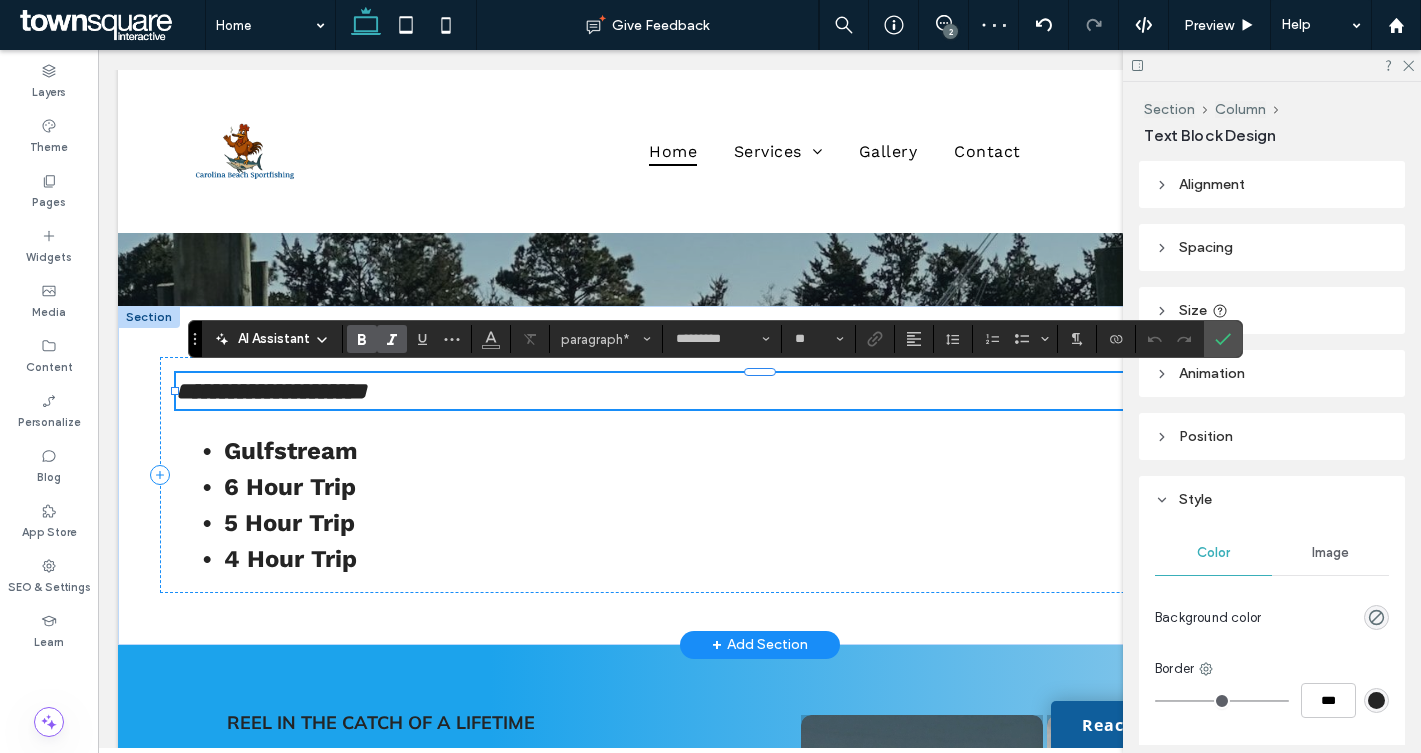 click on "**********" at bounding box center [271, 391] 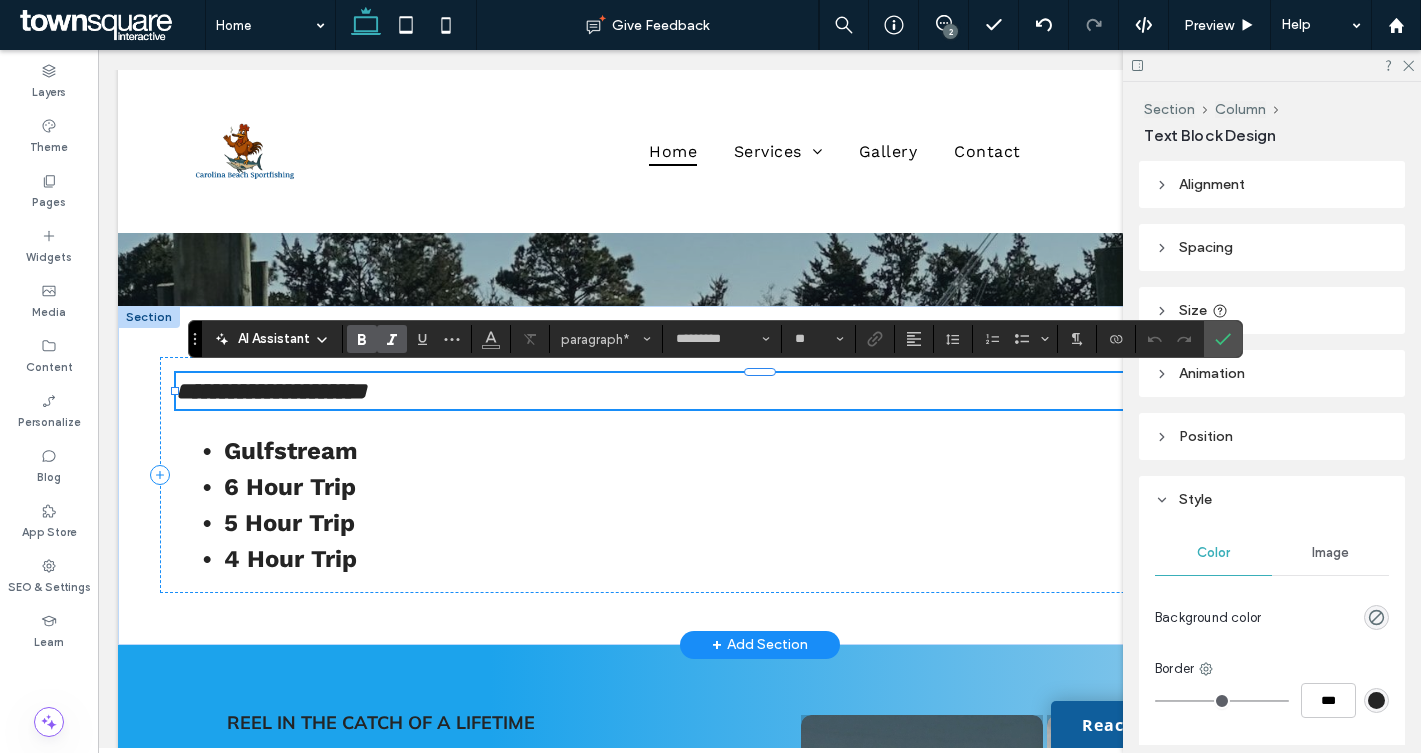 type 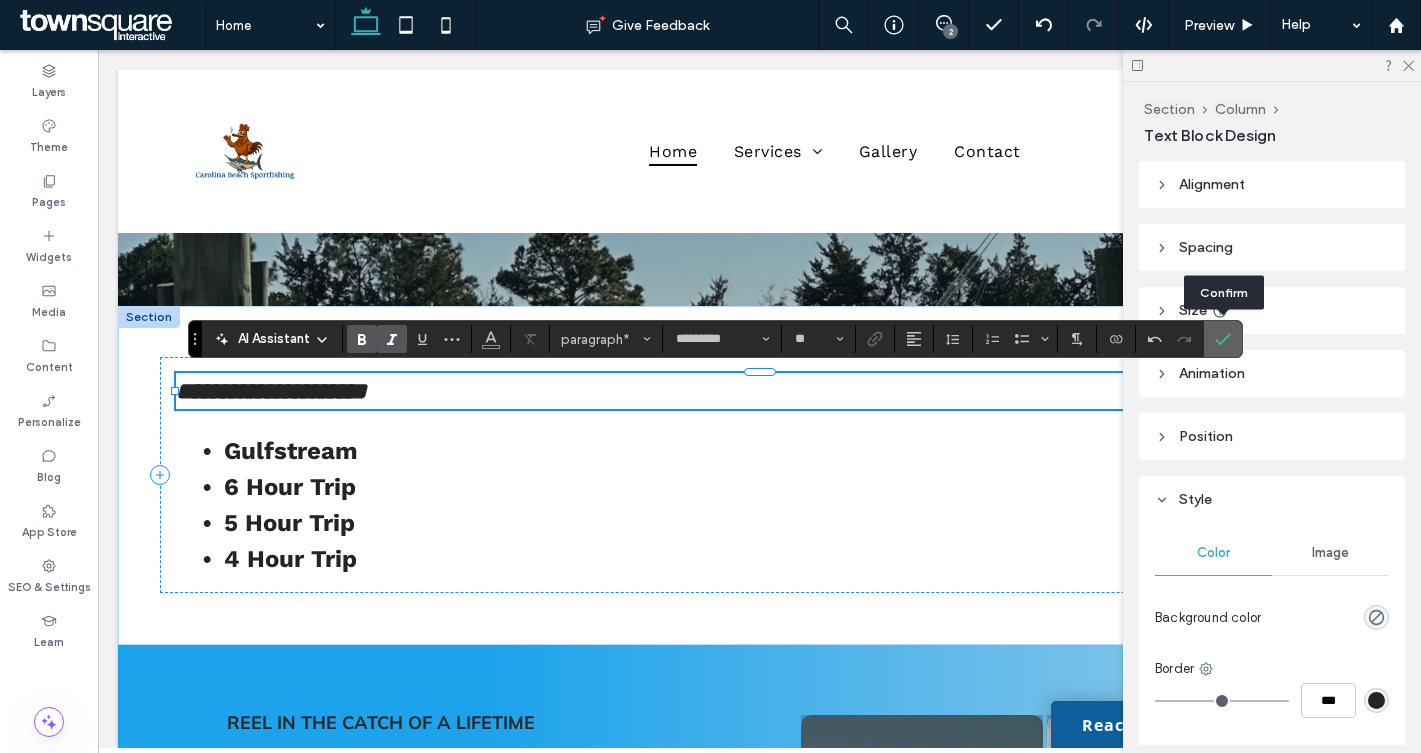 click 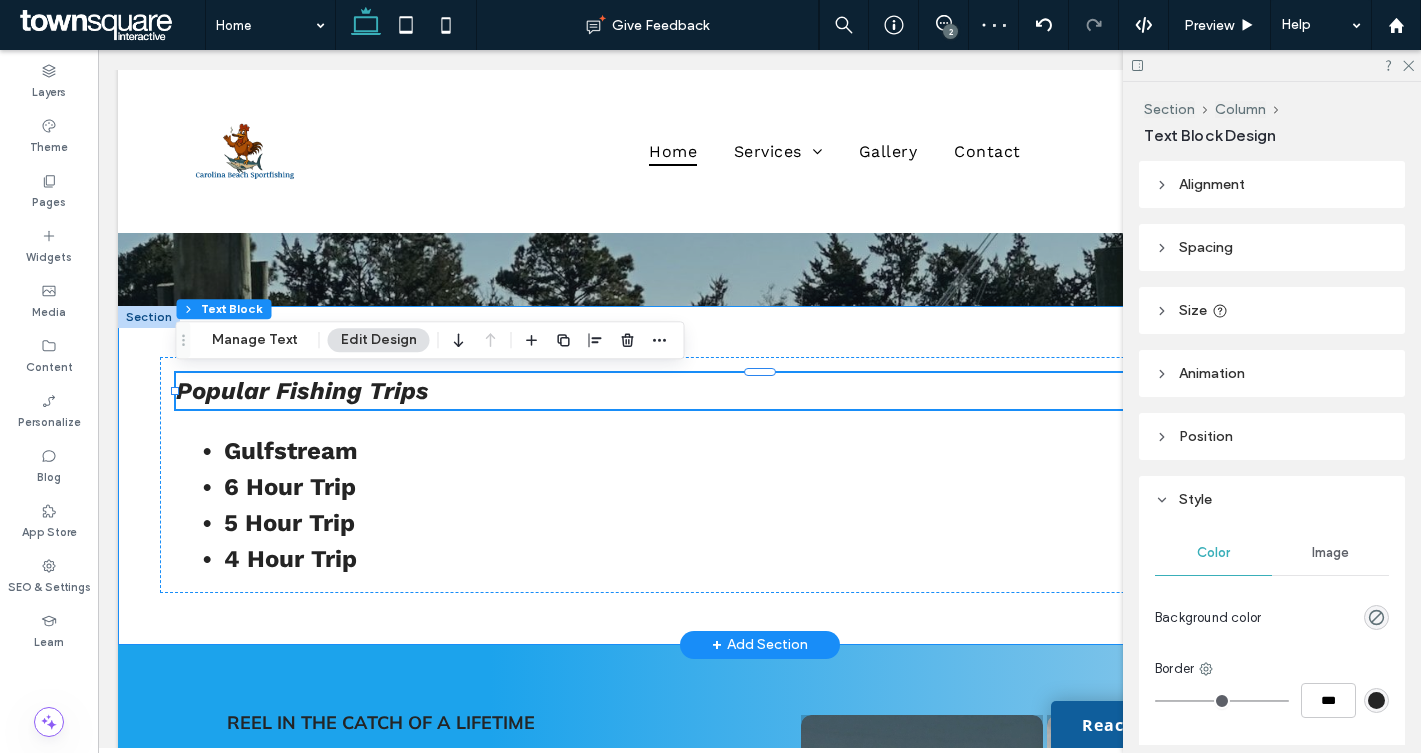 click on "Popular Fishing Trips
Gulfstream 6 Hour Trip 5 Hour Trip 4 Hour Trip" at bounding box center [759, 475] 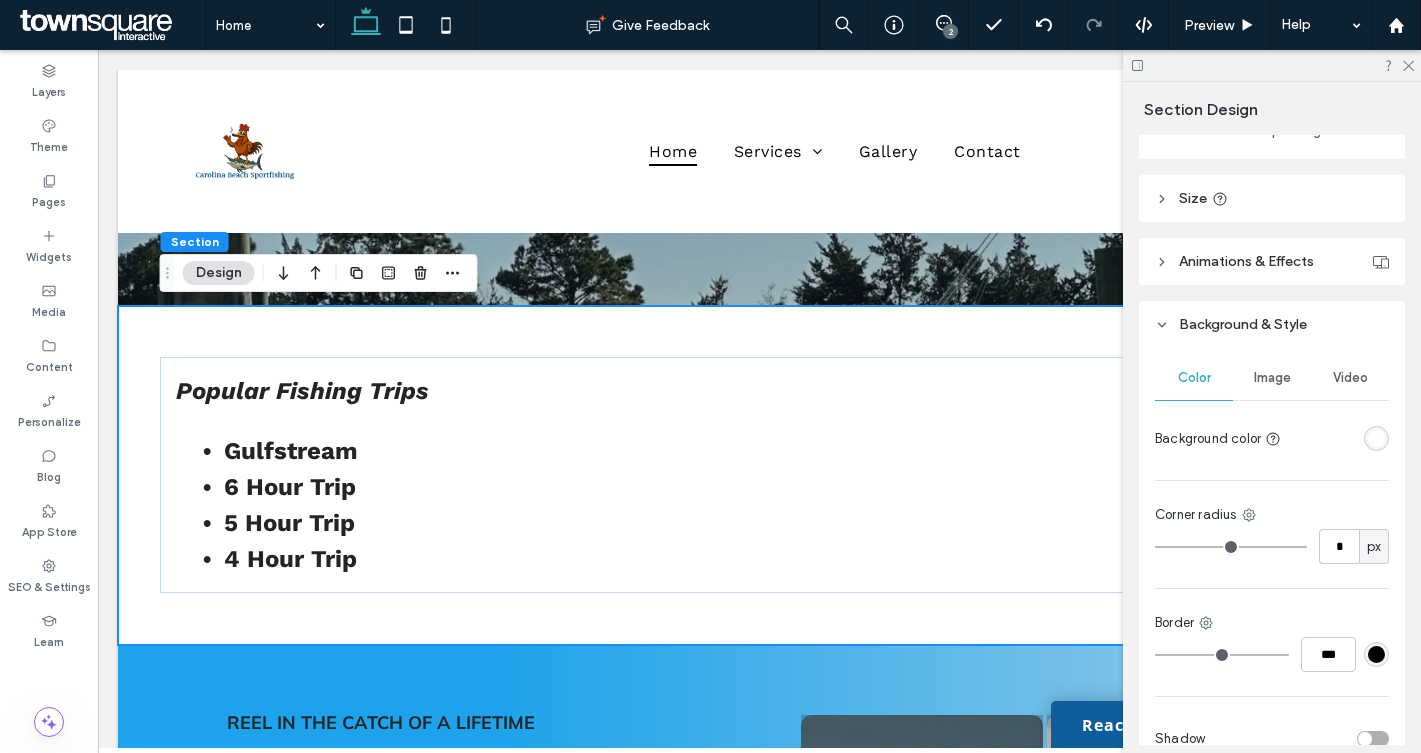 scroll, scrollTop: 754, scrollLeft: 0, axis: vertical 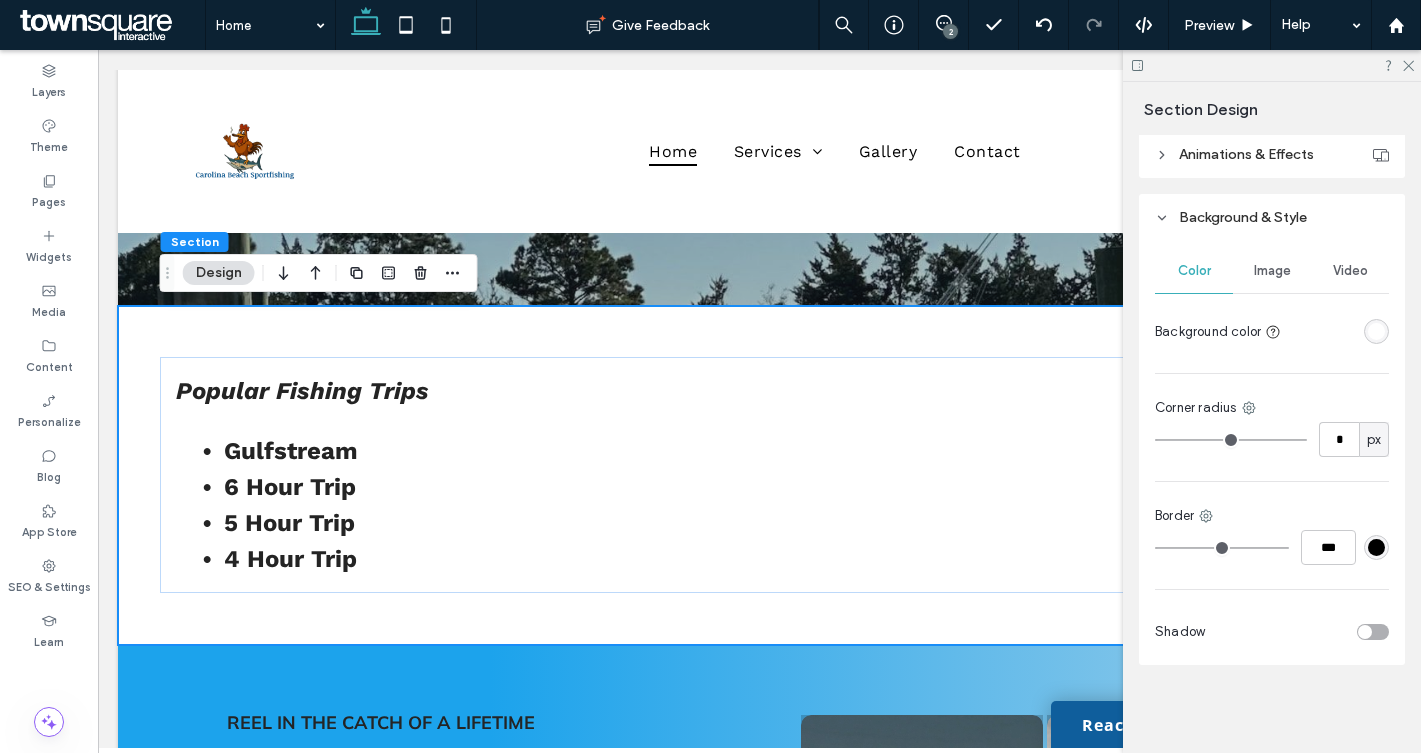 click at bounding box center [1376, 331] 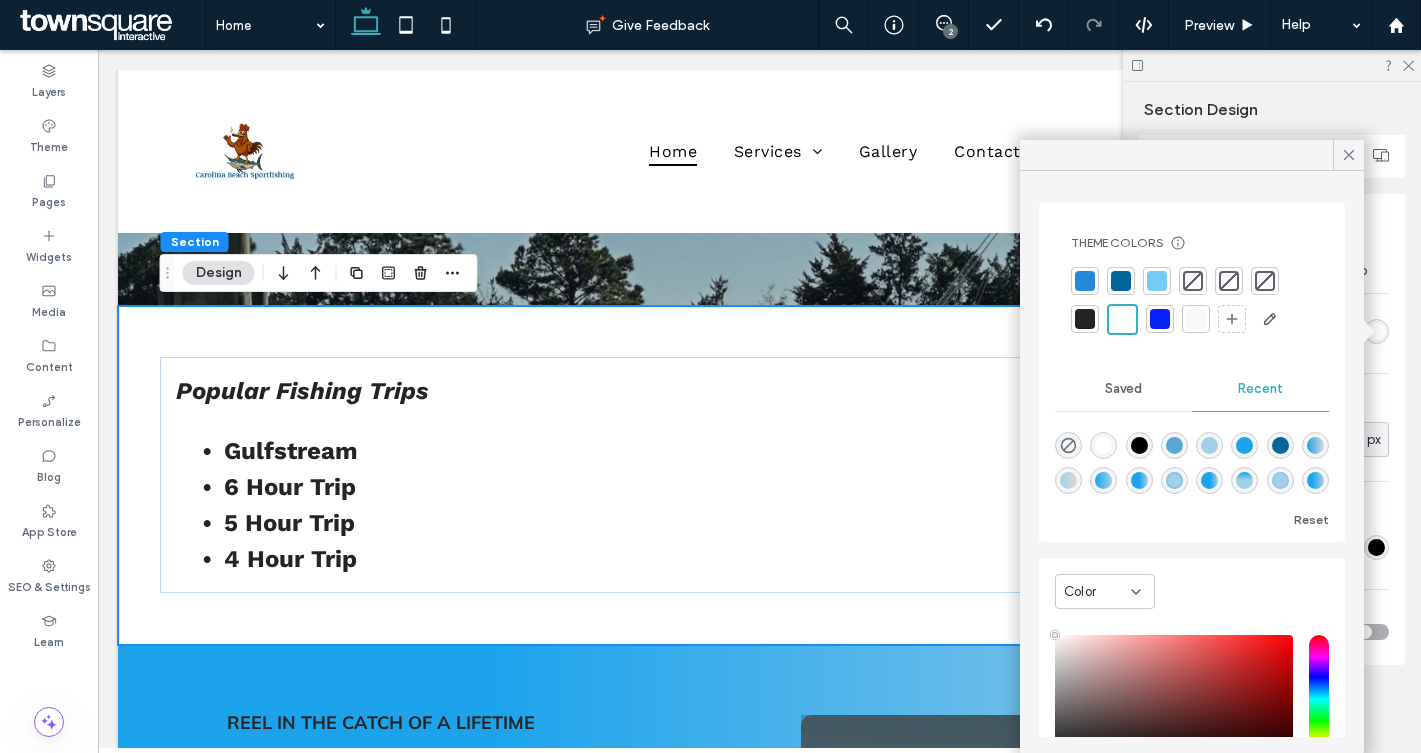 click at bounding box center (1315, 480) 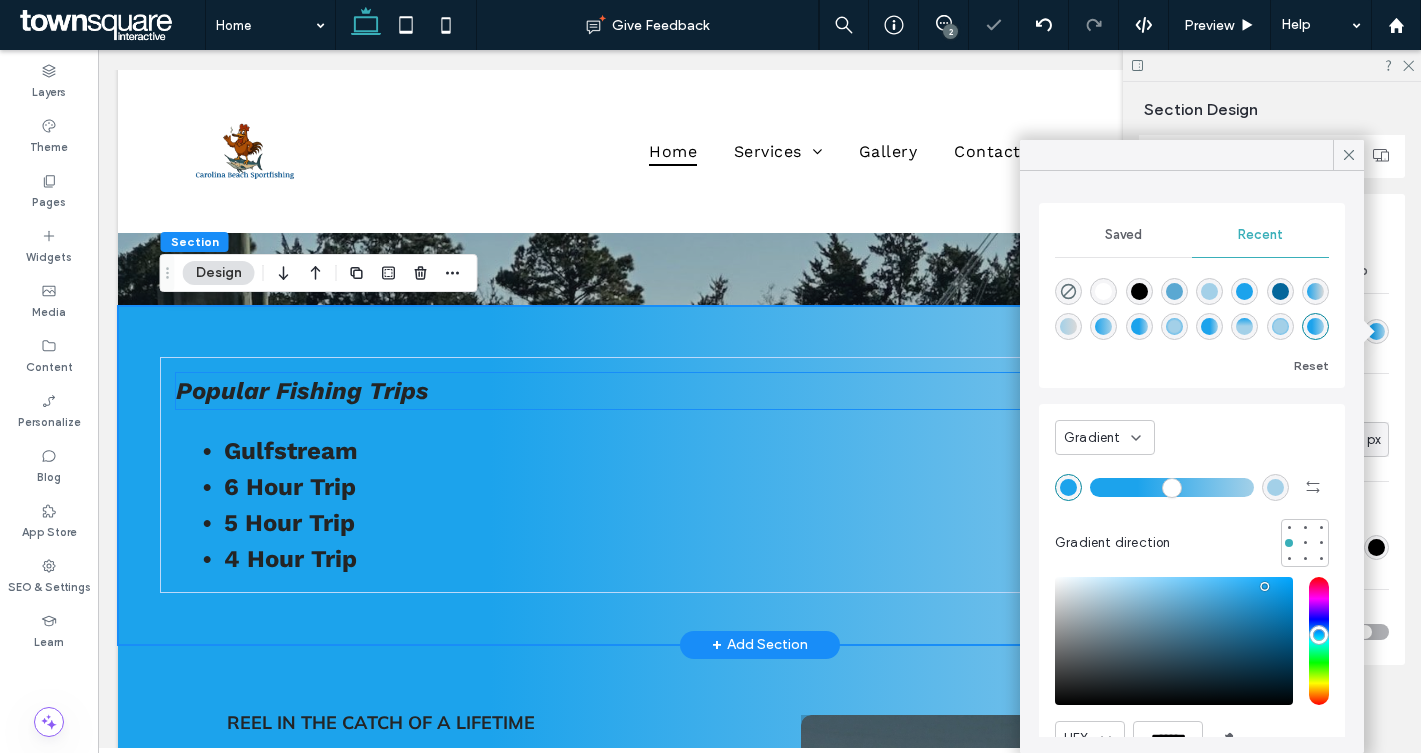 click on "Popular Fishing Trips" at bounding box center [302, 391] 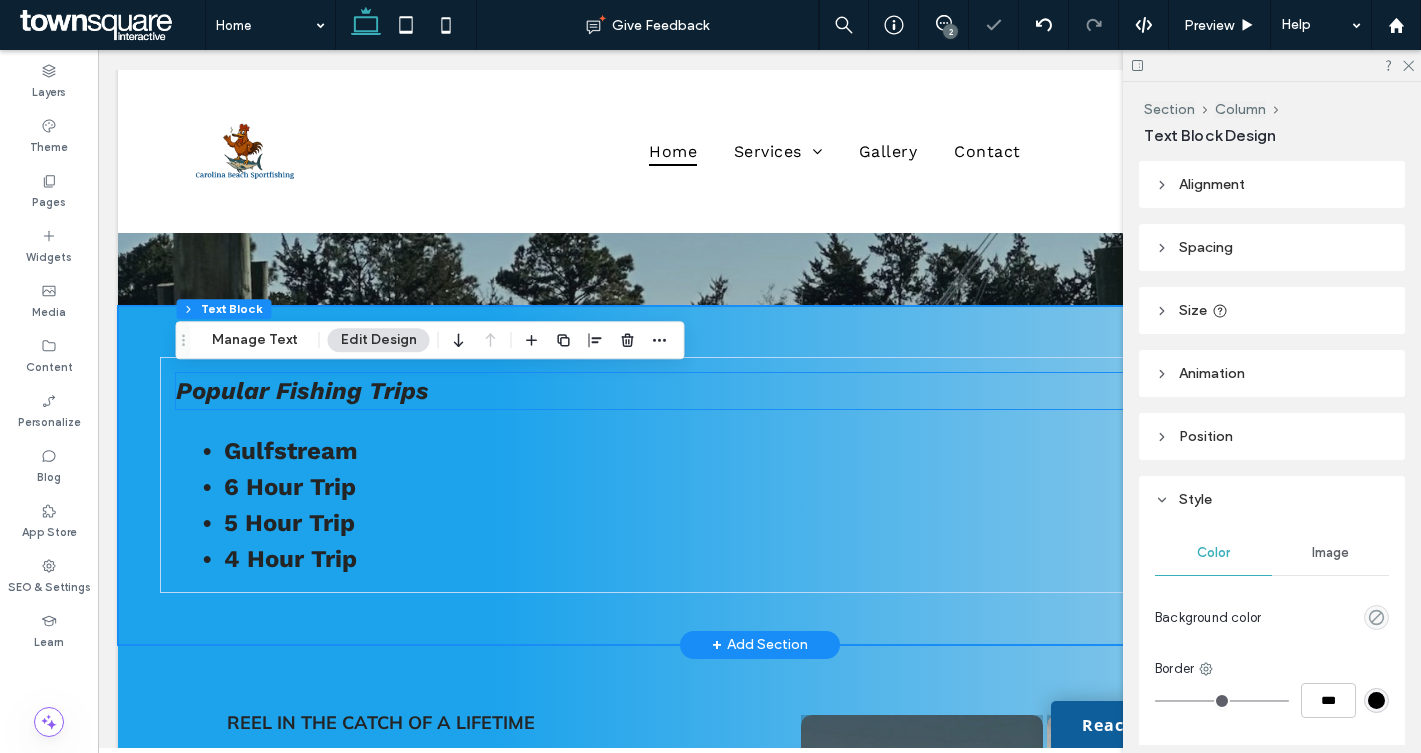 click on "Popular Fishing Trips" at bounding box center (302, 391) 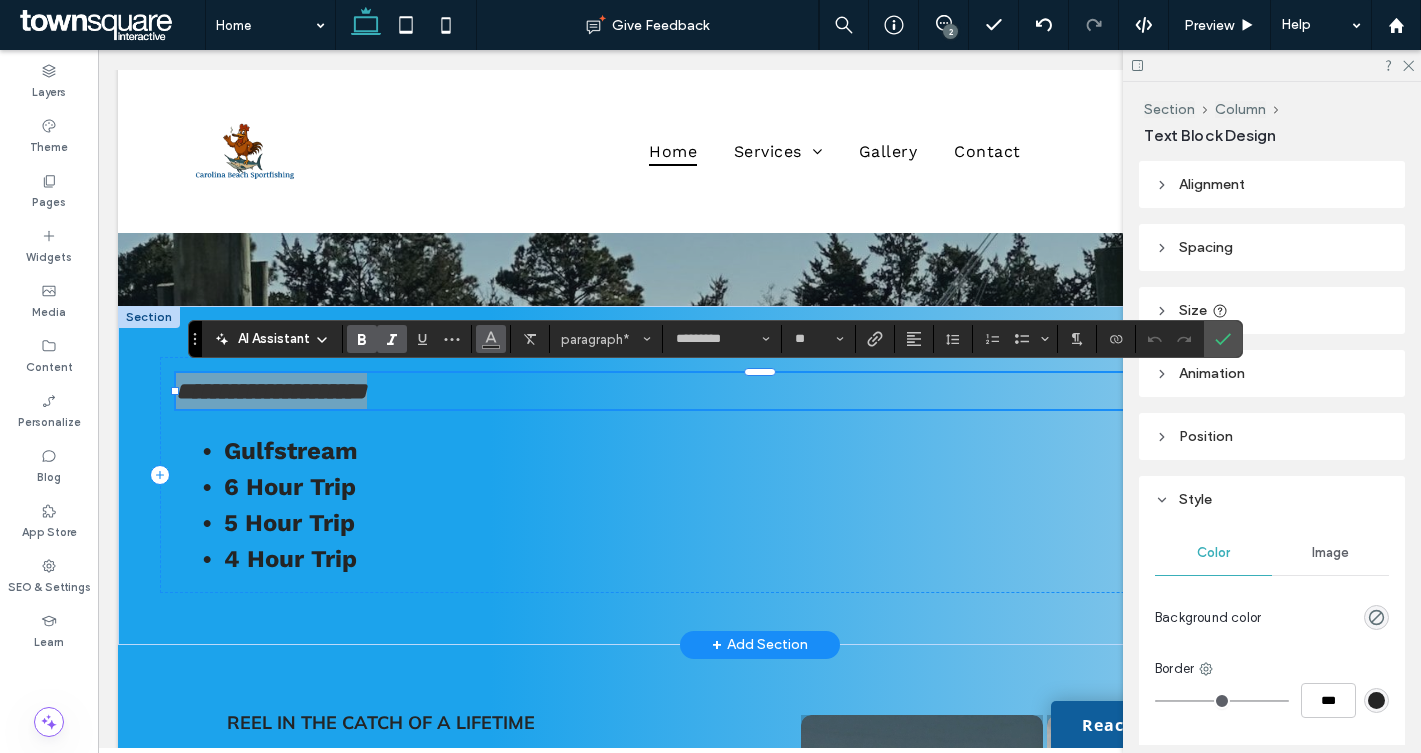click 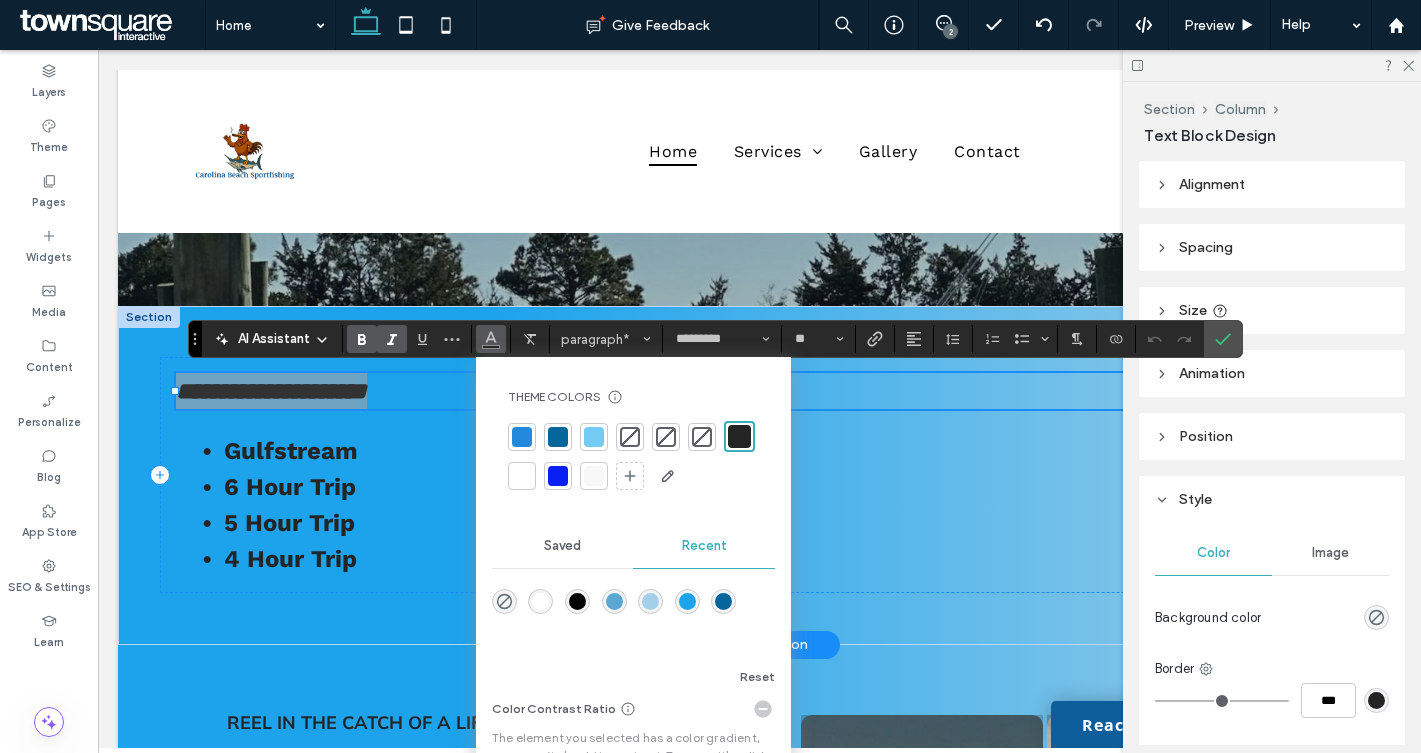 click at bounding box center (540, 601) 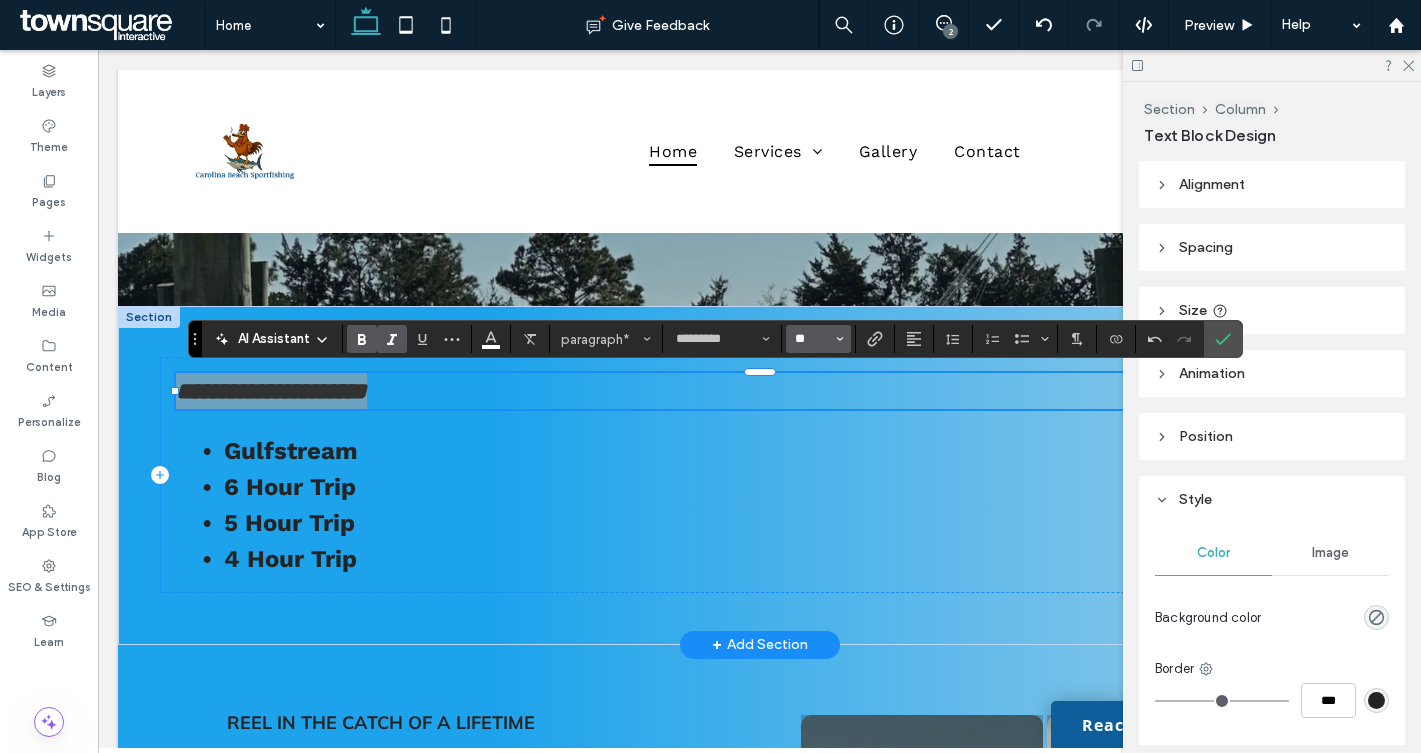 click on "**" at bounding box center [812, 339] 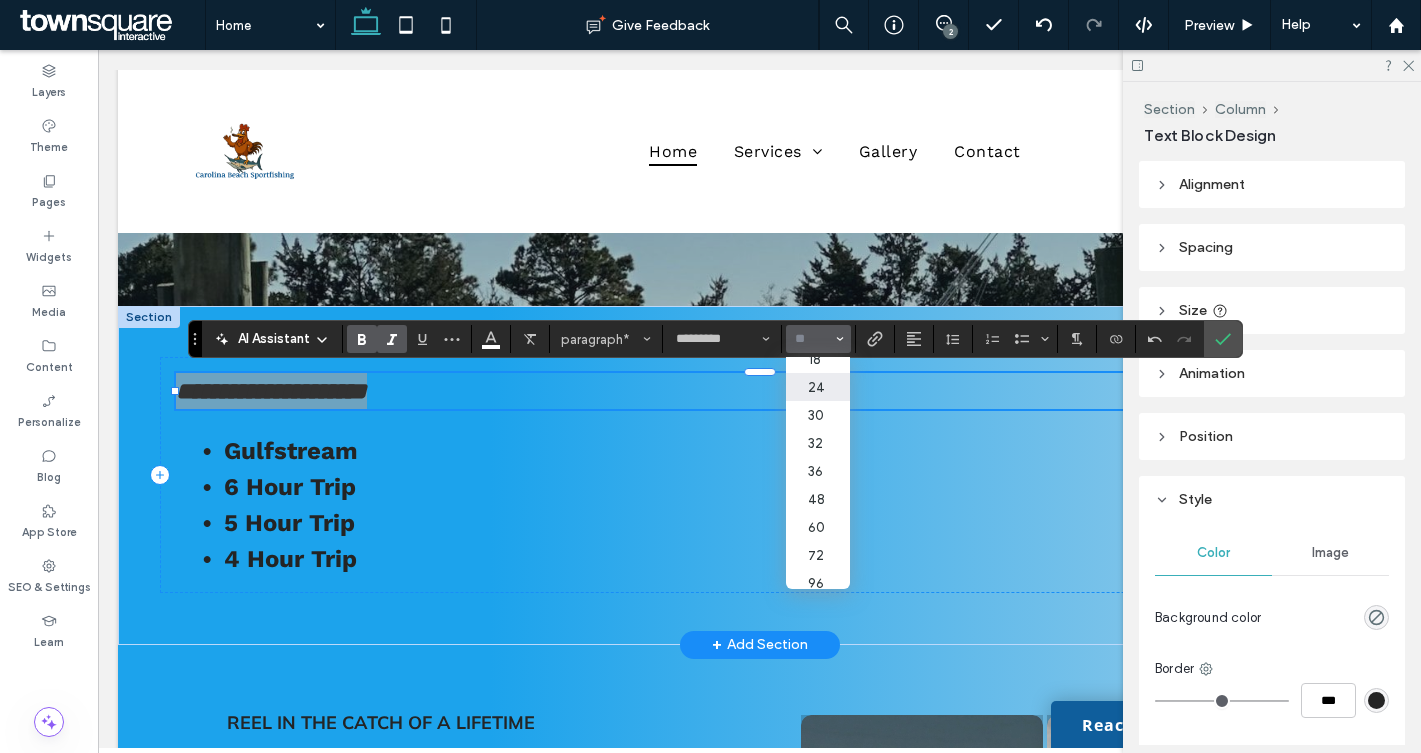 scroll, scrollTop: 209, scrollLeft: 0, axis: vertical 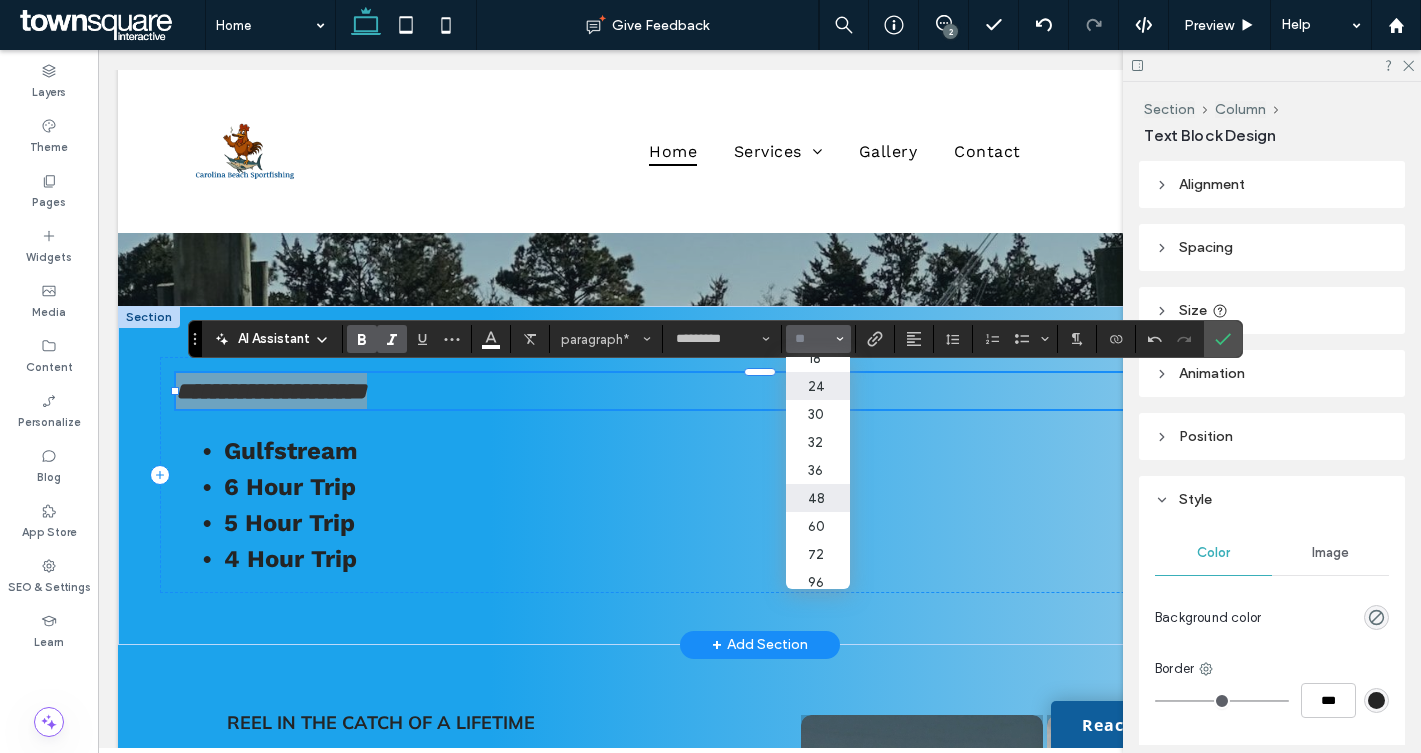 click on "48" at bounding box center (818, 498) 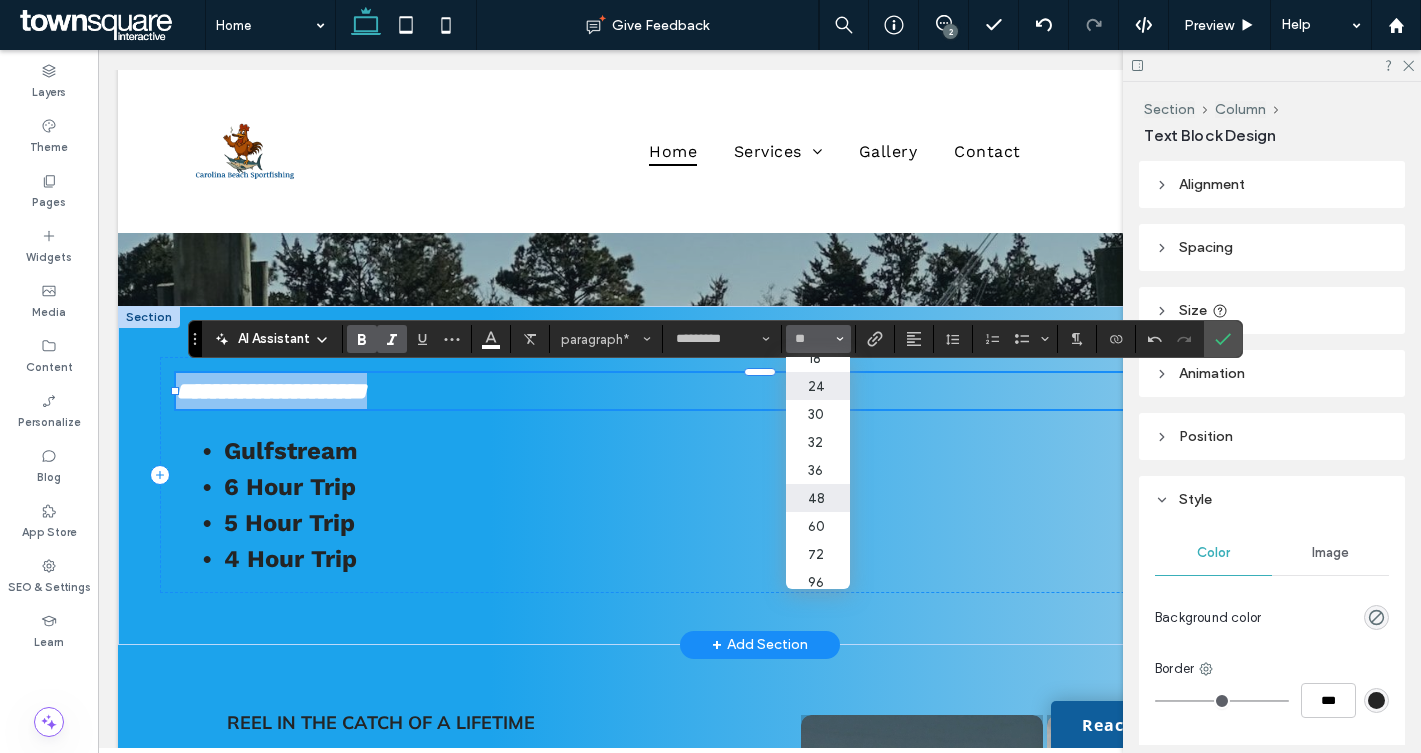 type on "**" 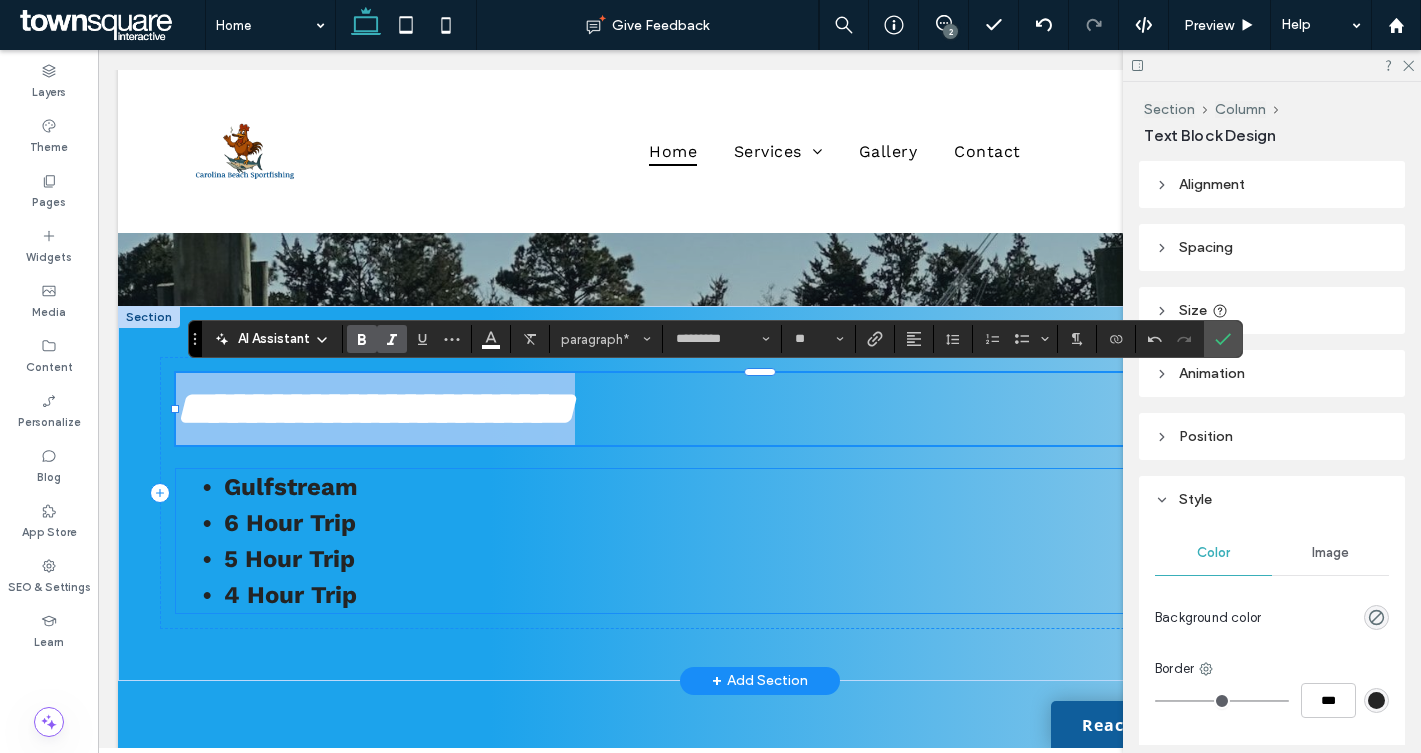 click on "5 Hour Trip" at bounding box center [784, 559] 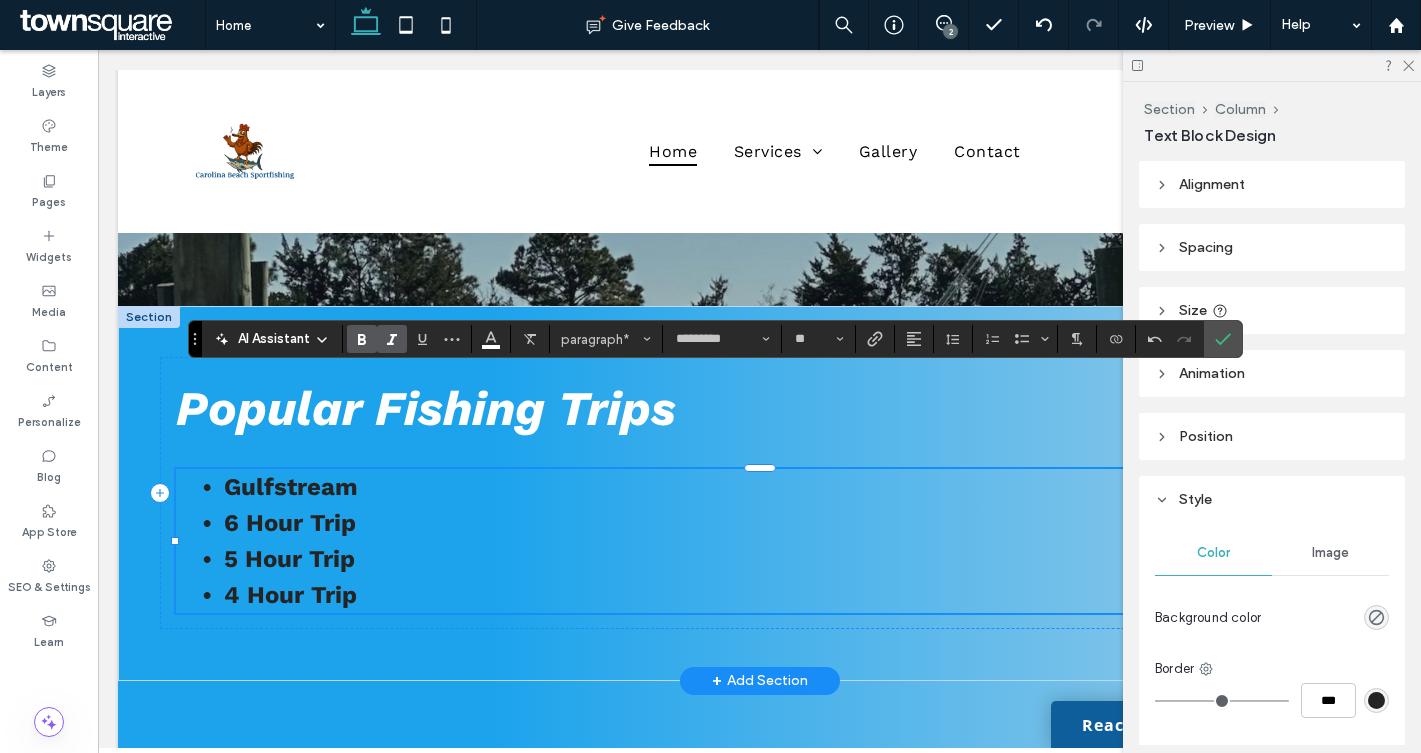 click on "Gulfstream 6 Hour Trip 5 Hour Trip 4 Hour Trip" at bounding box center [760, 541] 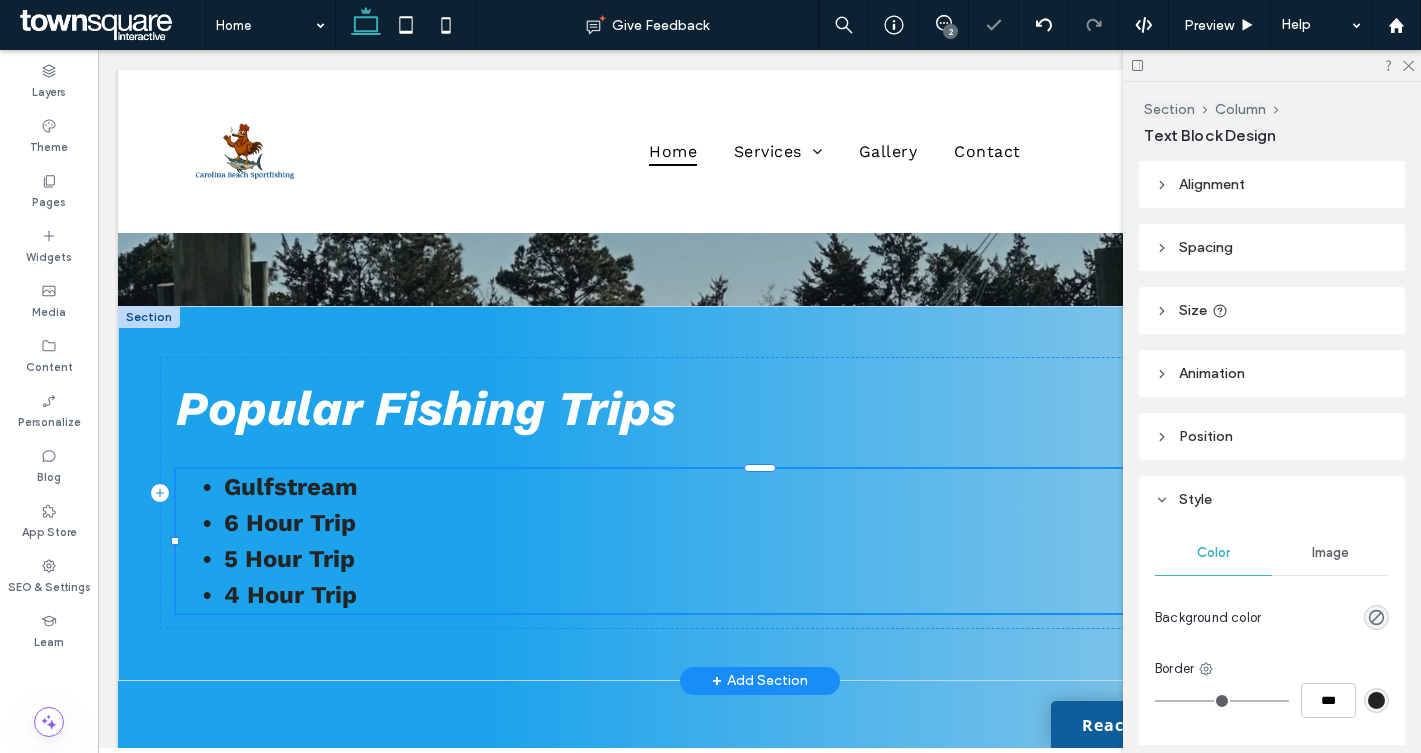 type on "*********" 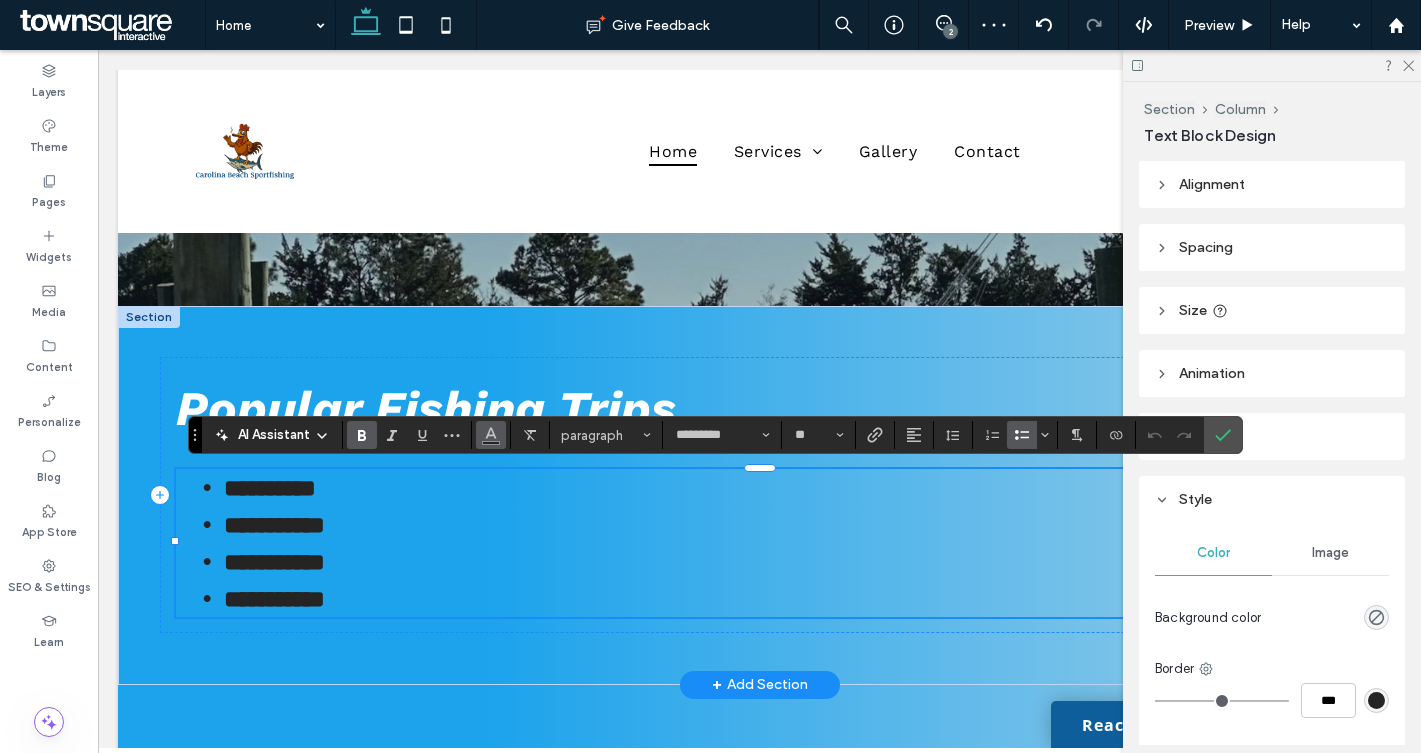 click 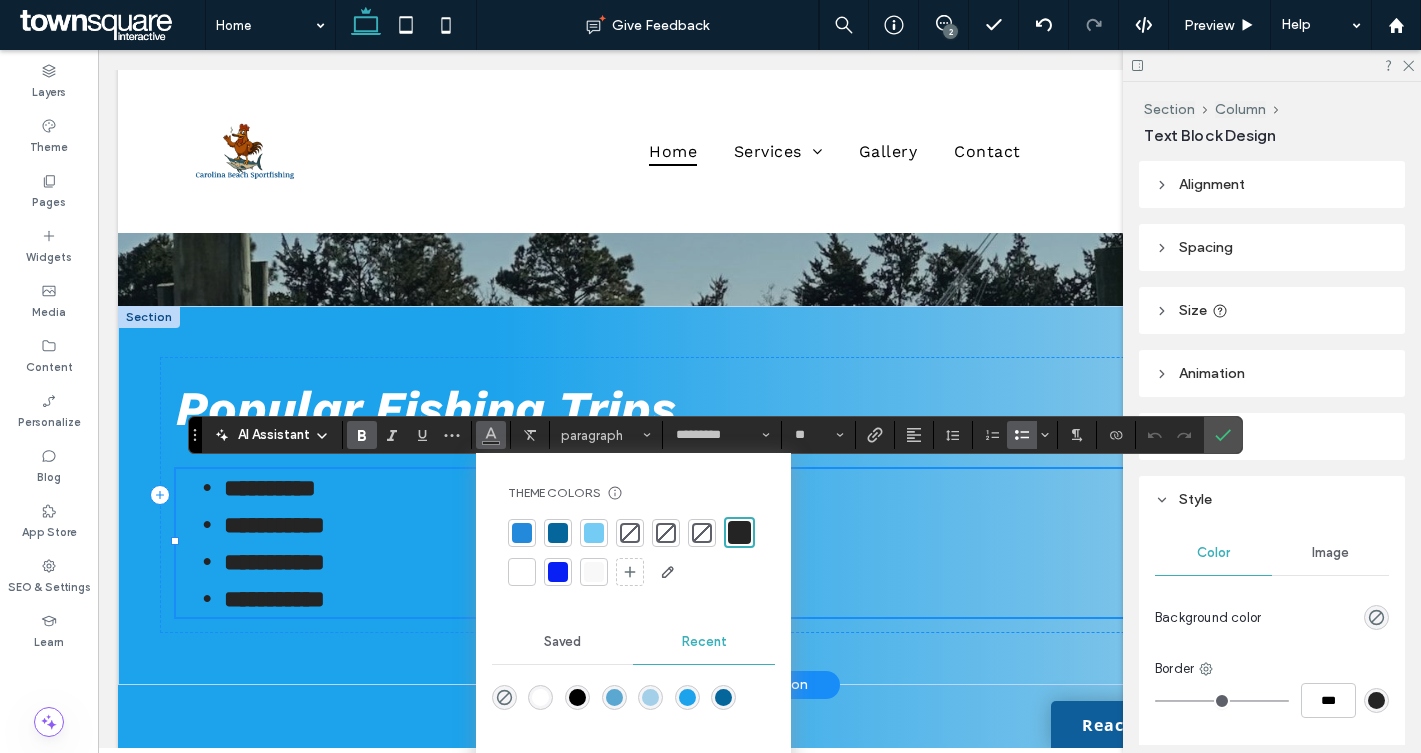 click at bounding box center (540, 697) 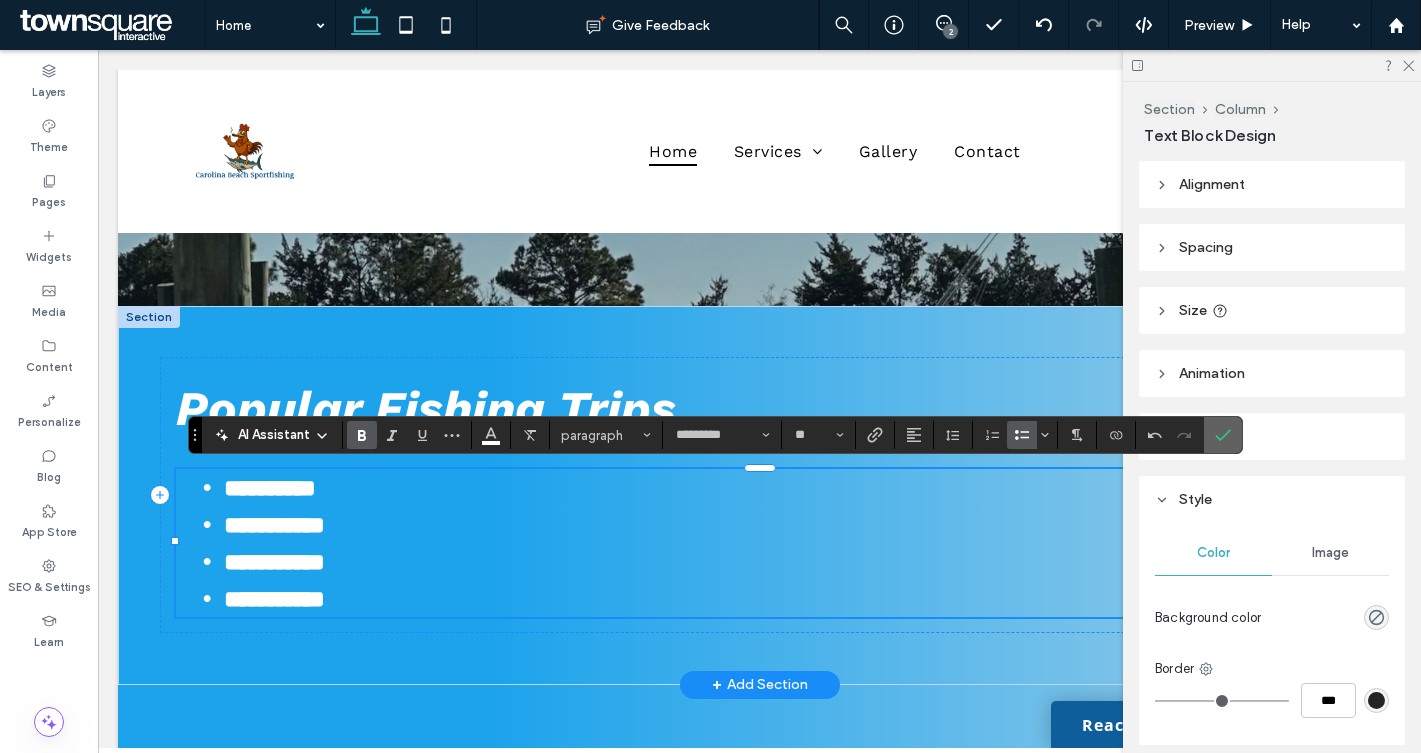 click 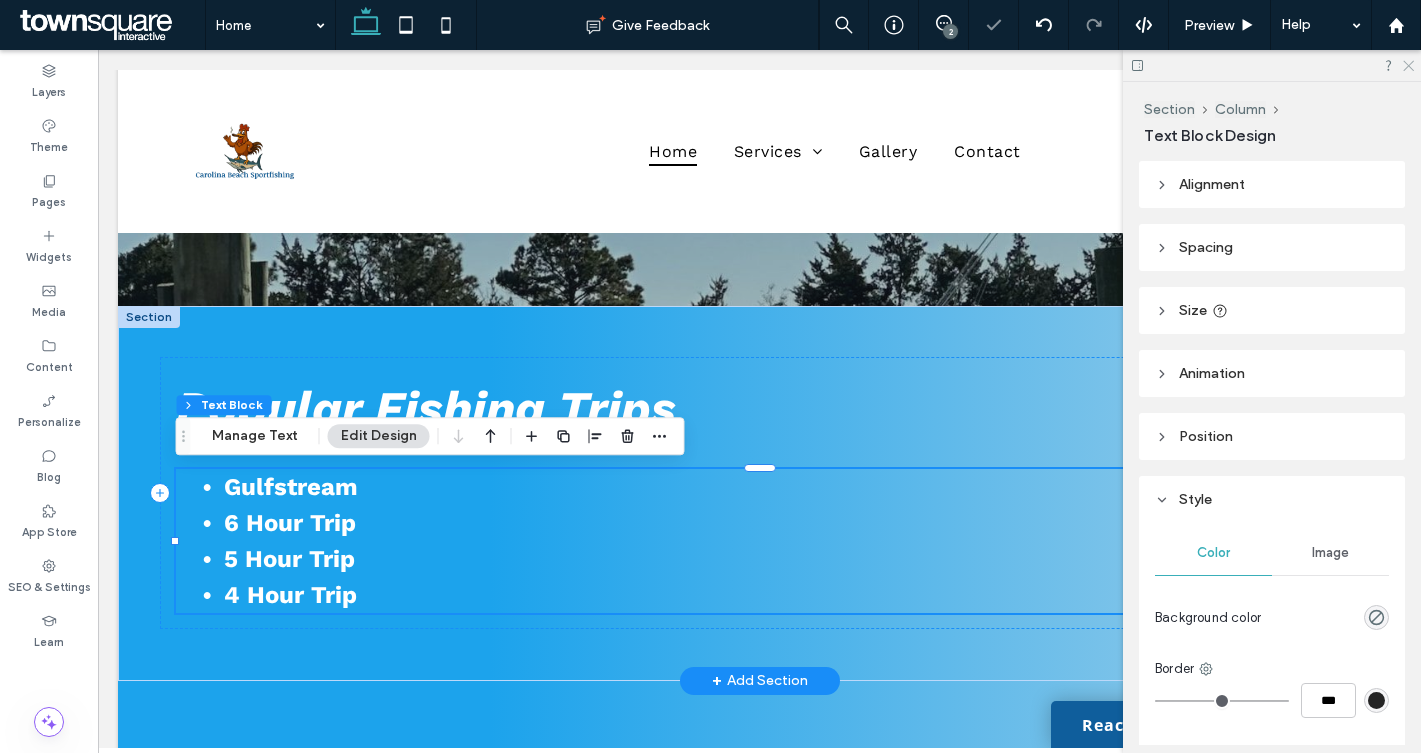 click 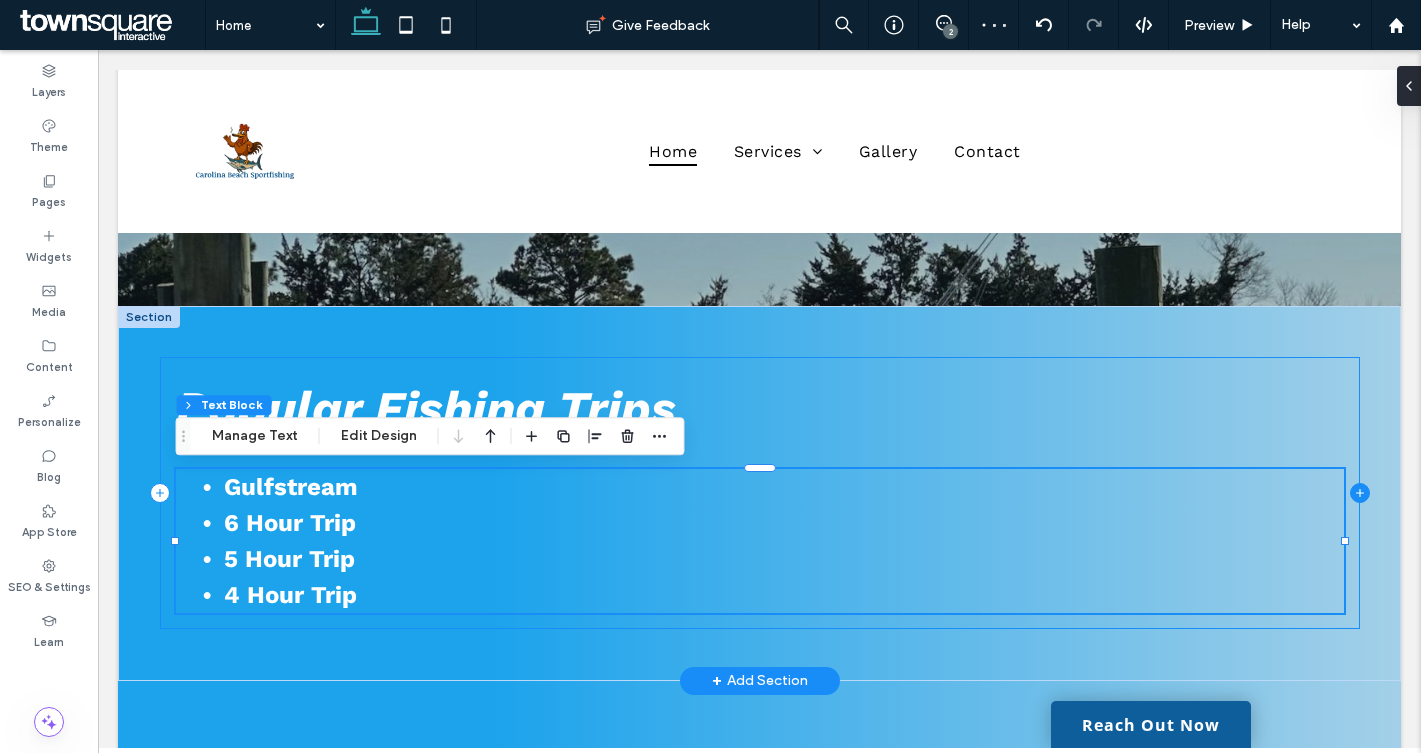 click 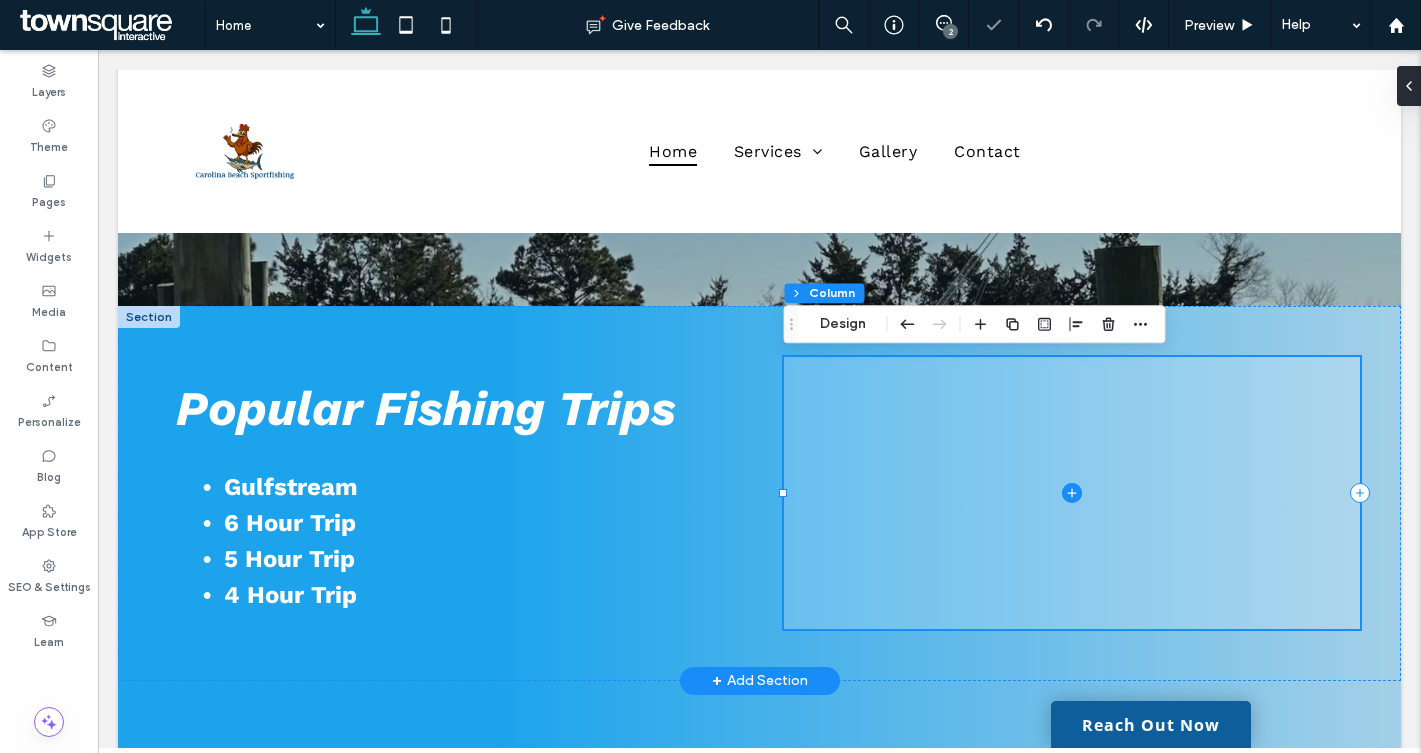 click at bounding box center [1072, 493] 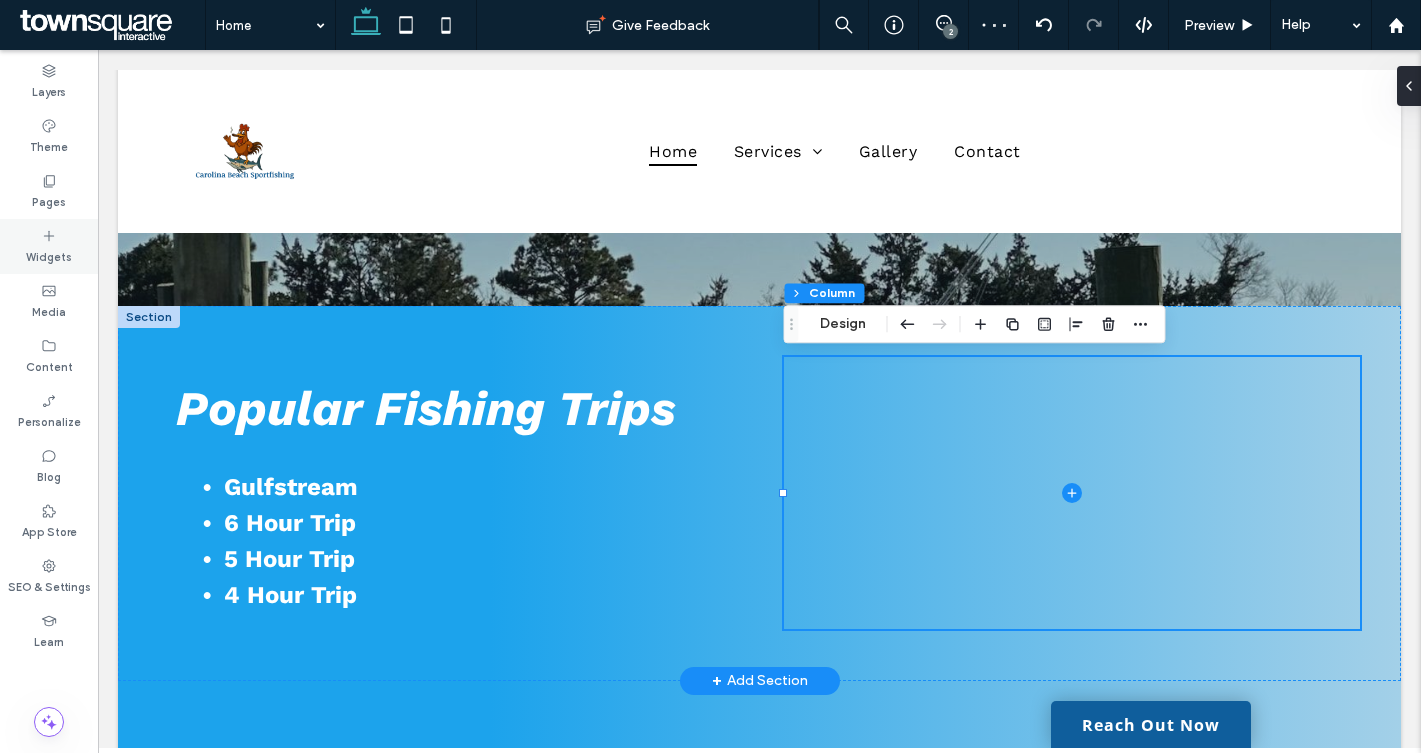 click on "Widgets" at bounding box center (49, 255) 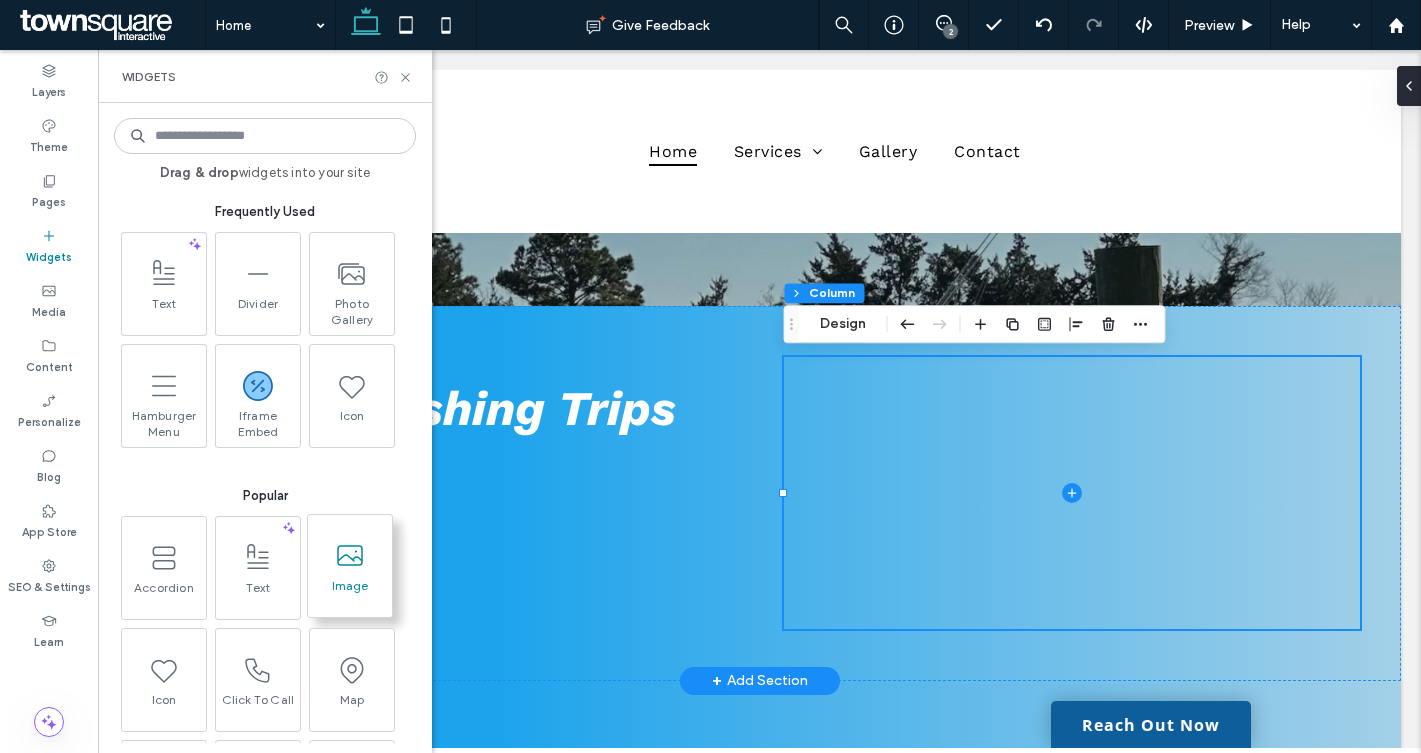 click on "Image" at bounding box center [350, 592] 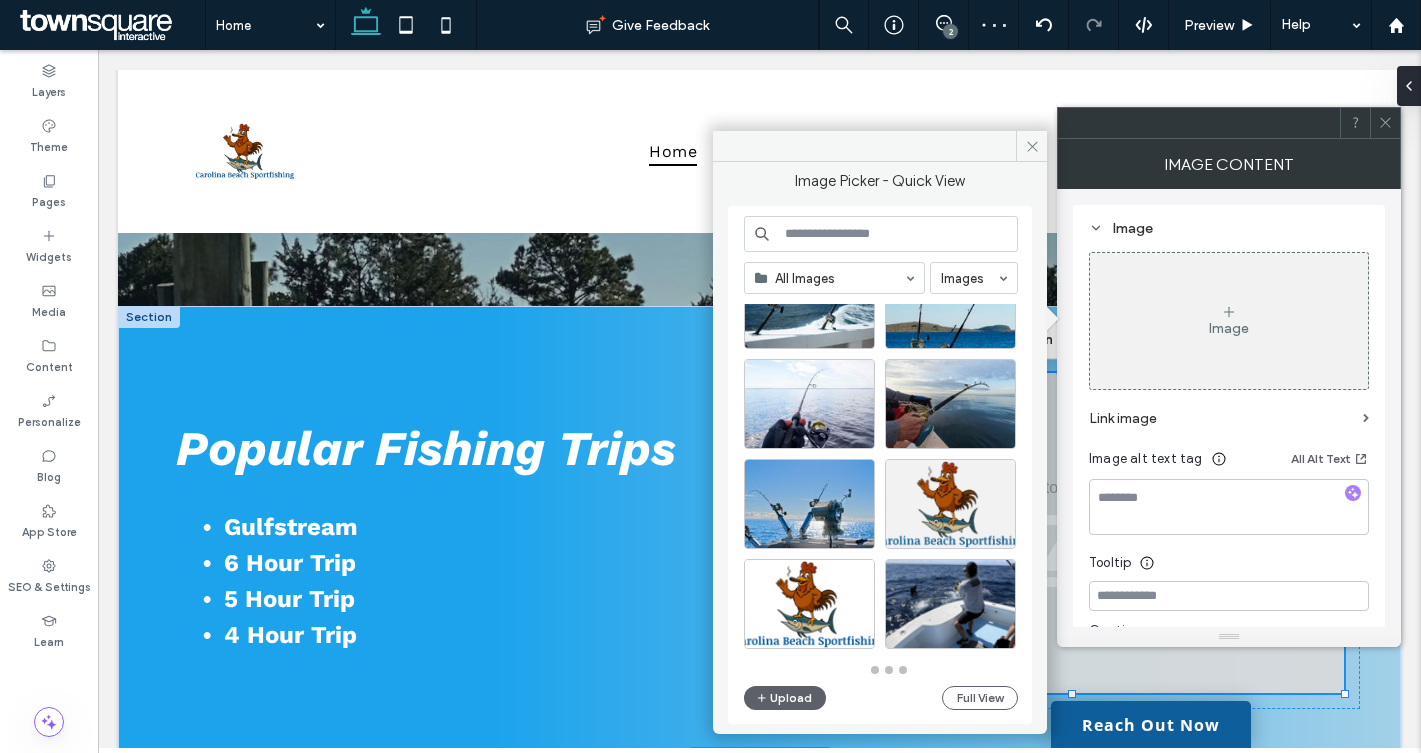 scroll, scrollTop: 875, scrollLeft: 0, axis: vertical 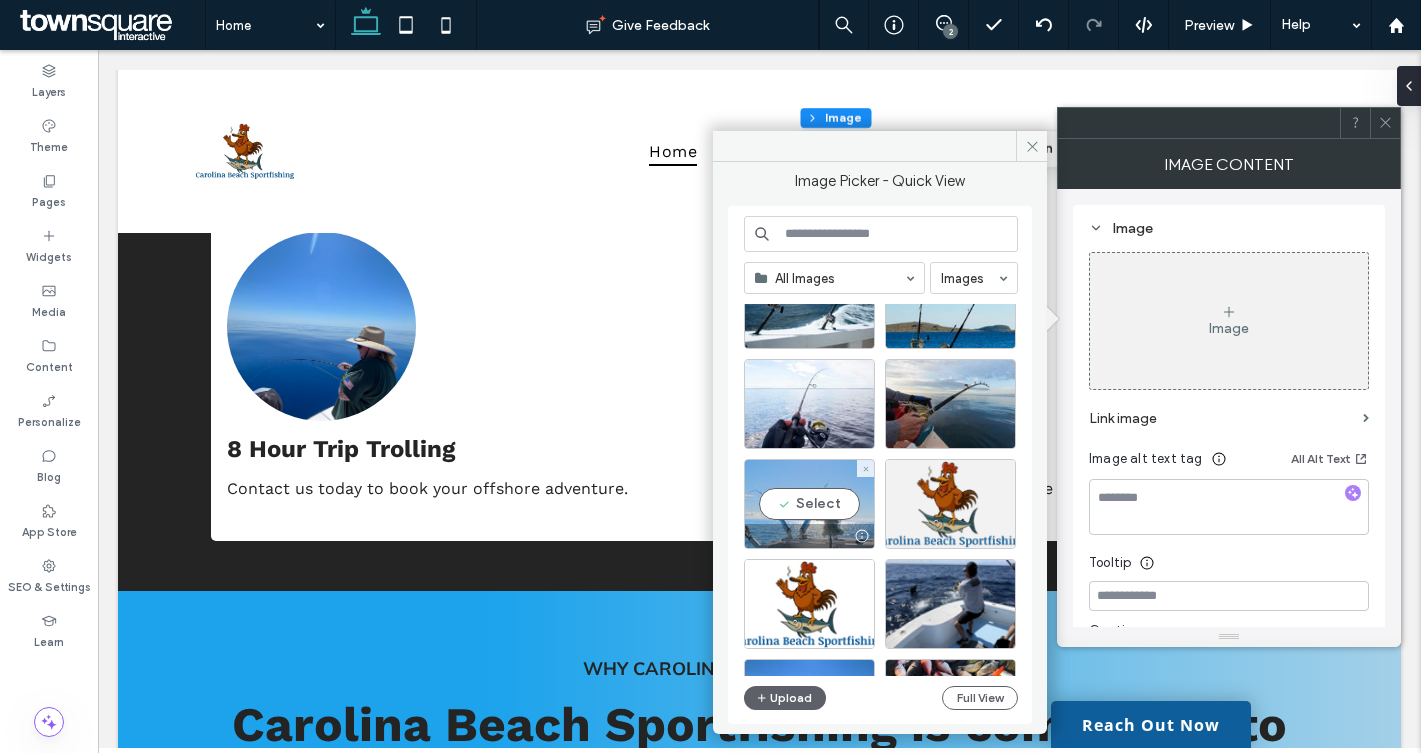 click at bounding box center [809, 536] 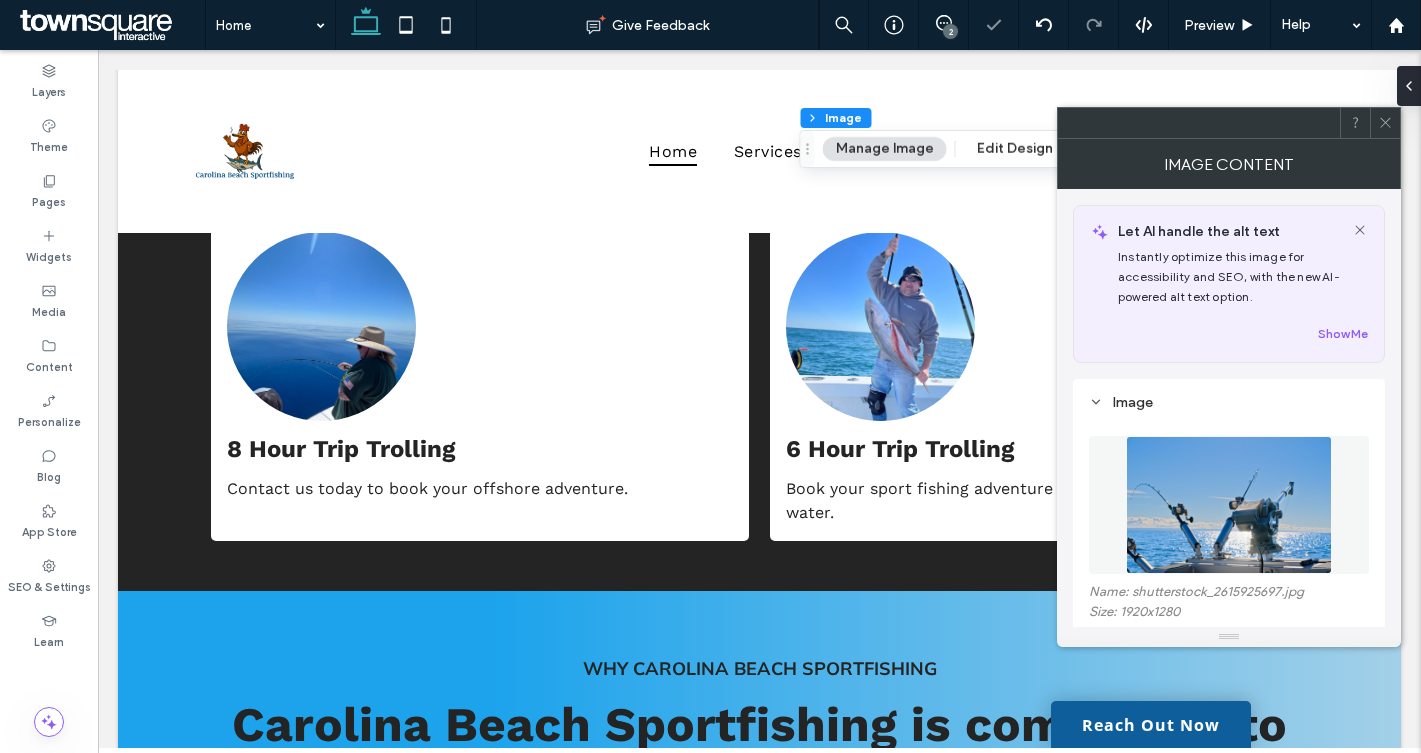 click 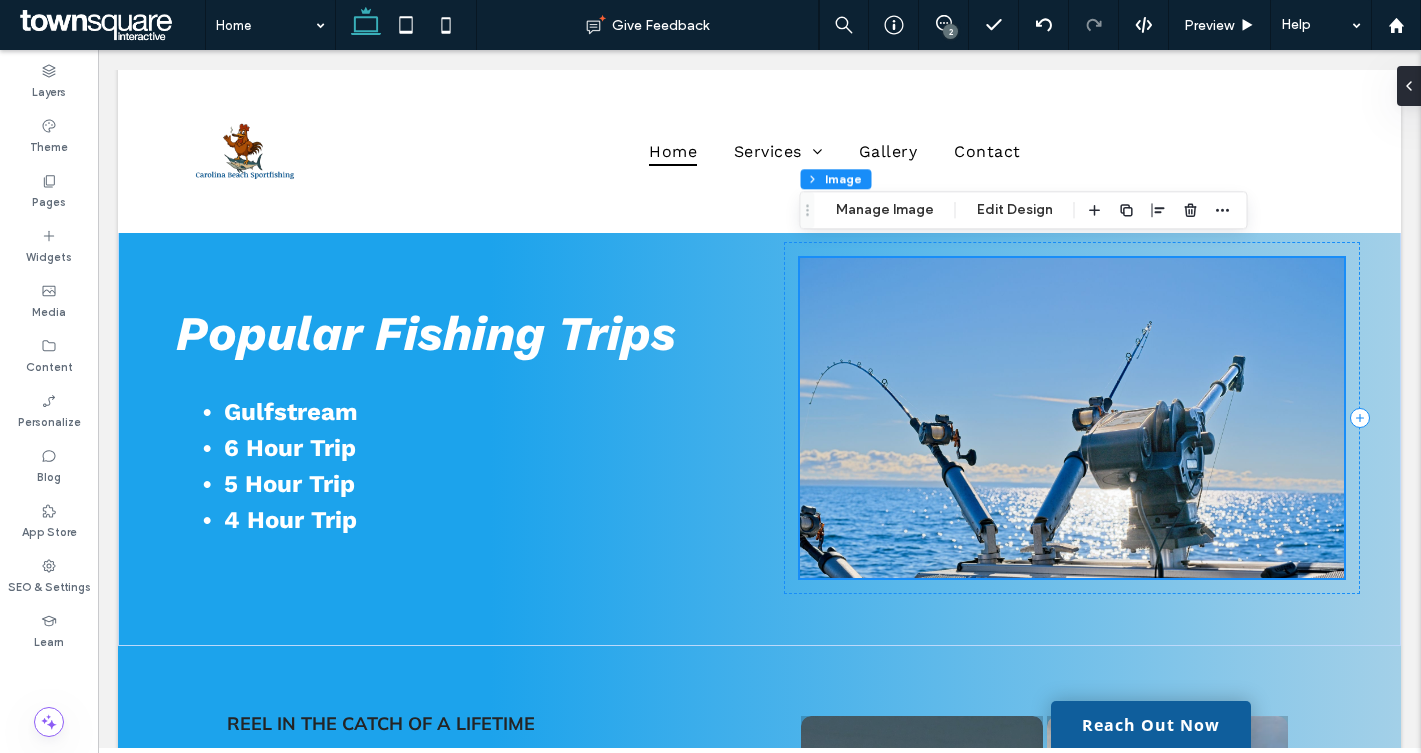 scroll, scrollTop: 876, scrollLeft: 0, axis: vertical 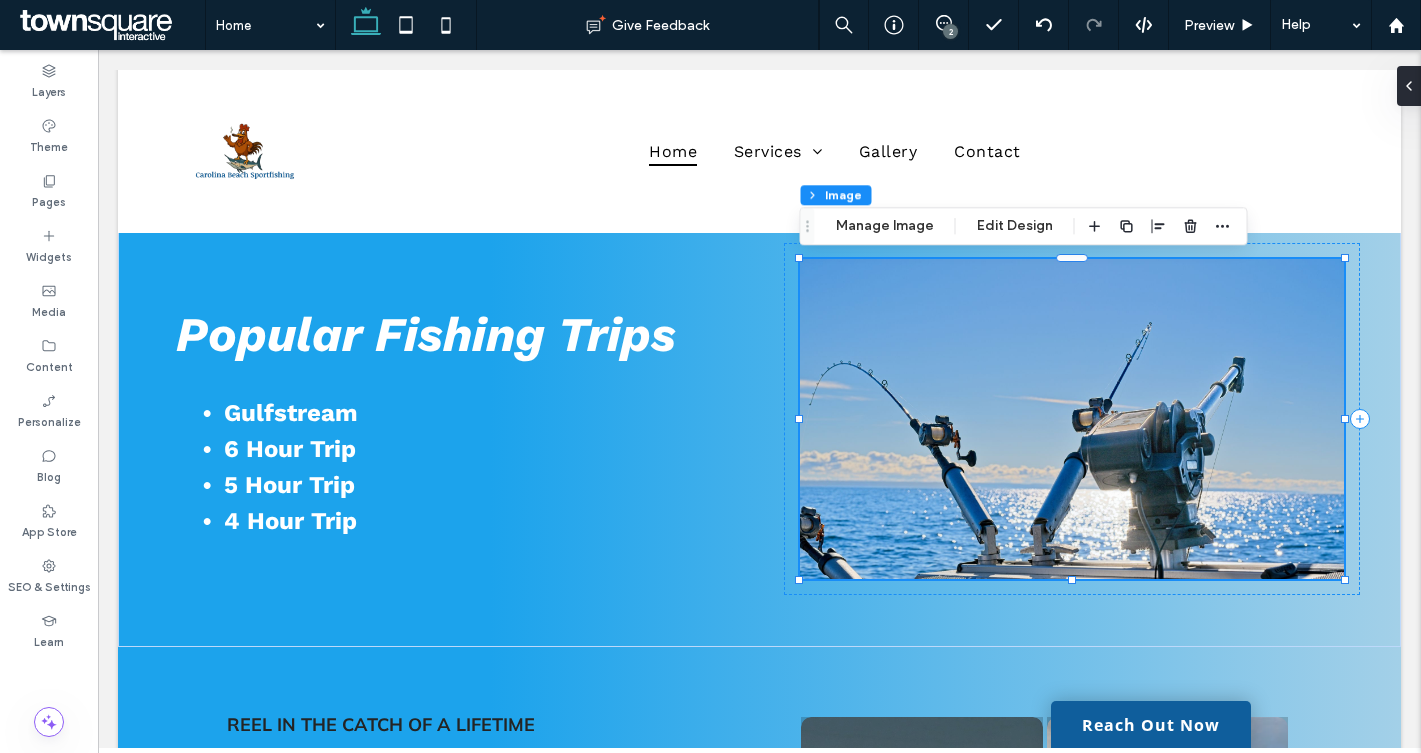 click at bounding box center [1072, 419] 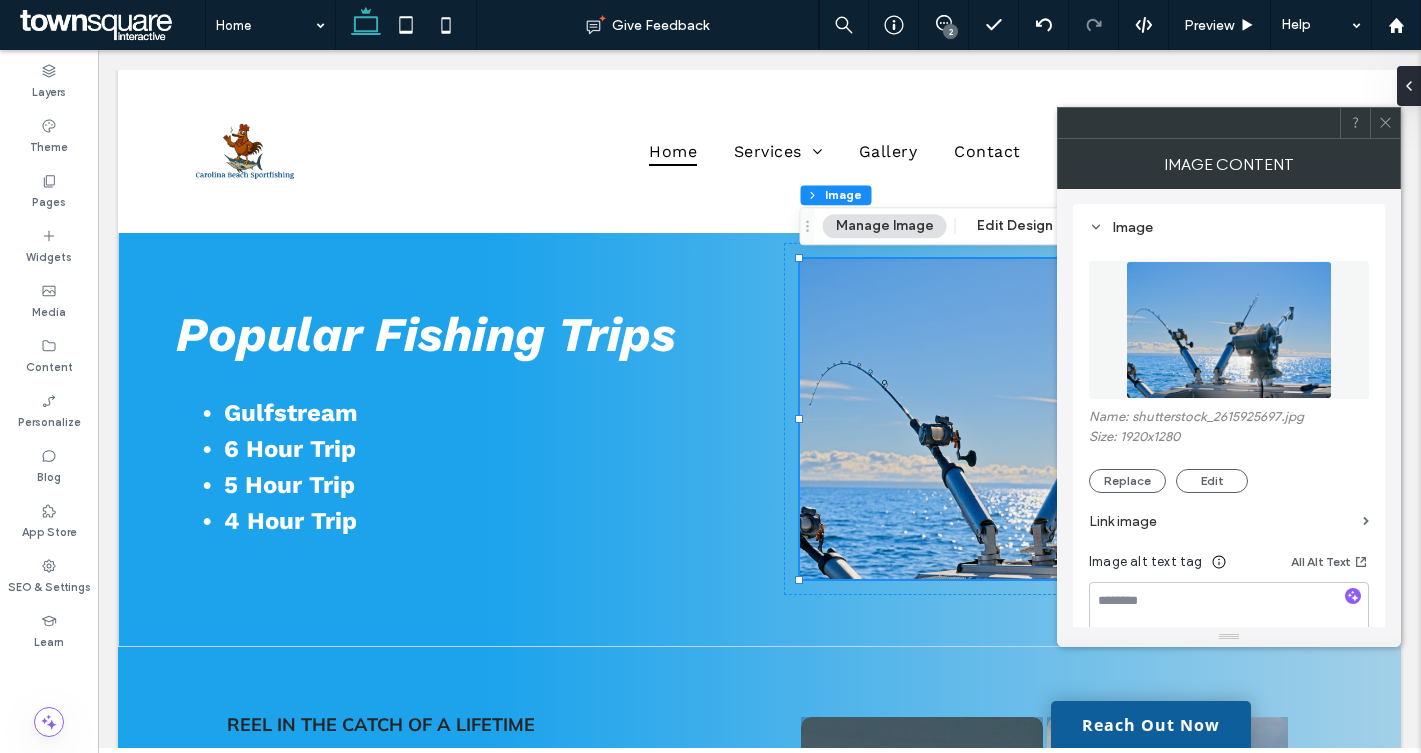 scroll, scrollTop: 176, scrollLeft: 0, axis: vertical 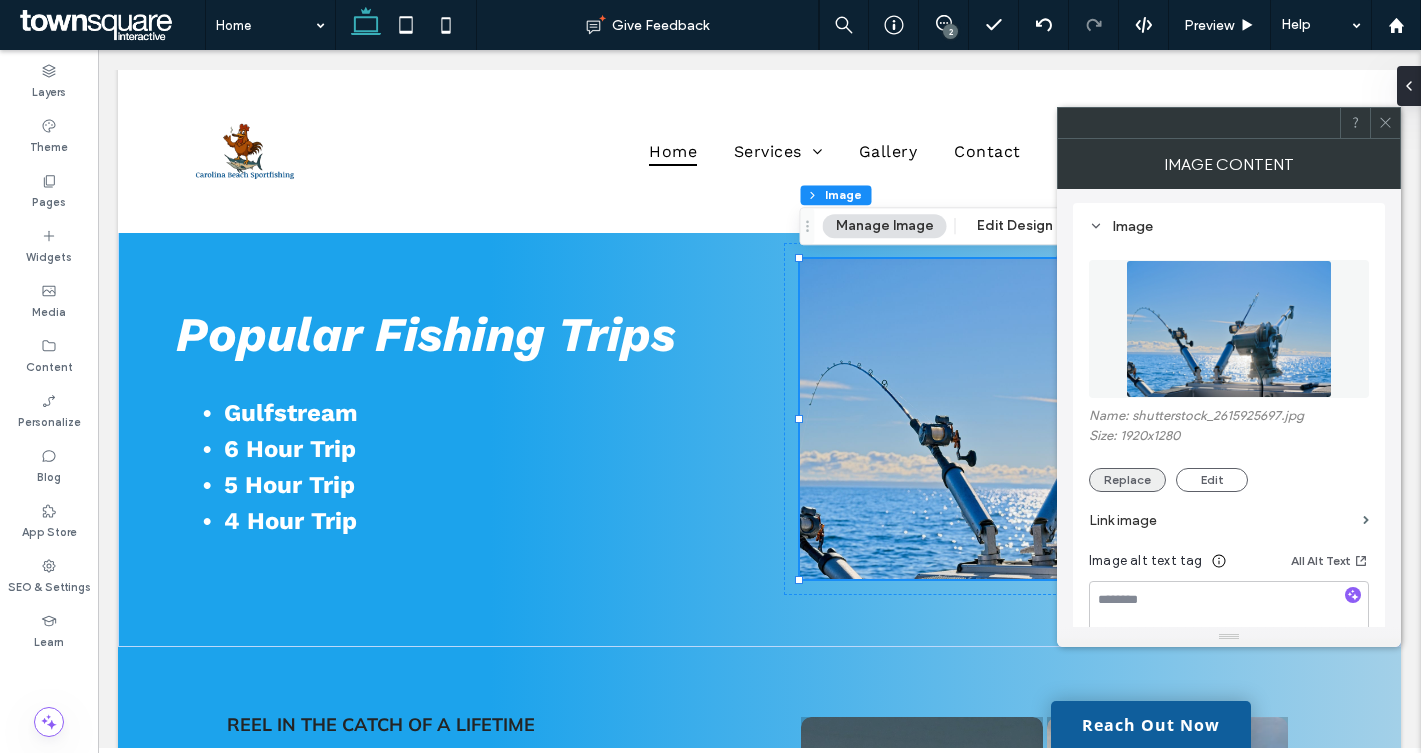 click on "Replace" at bounding box center [1127, 480] 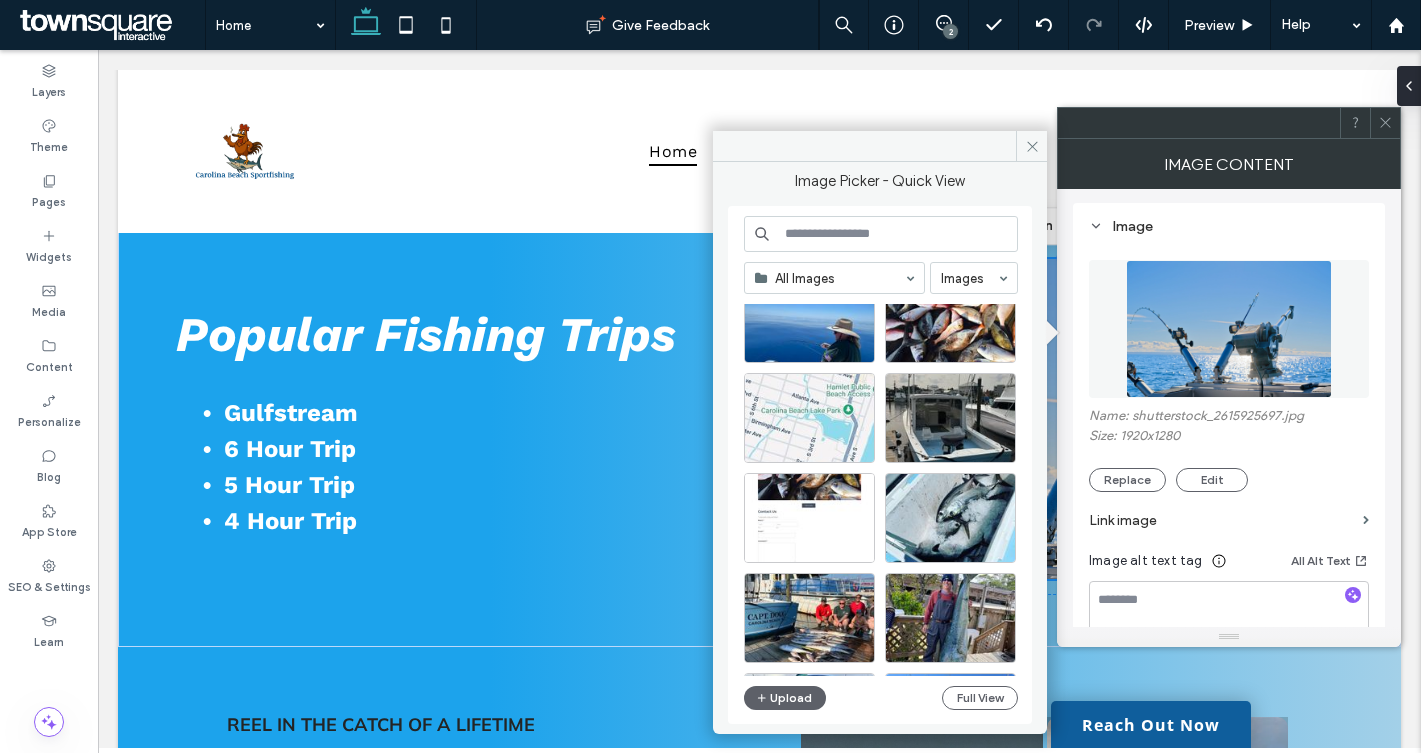 scroll, scrollTop: 1401, scrollLeft: 0, axis: vertical 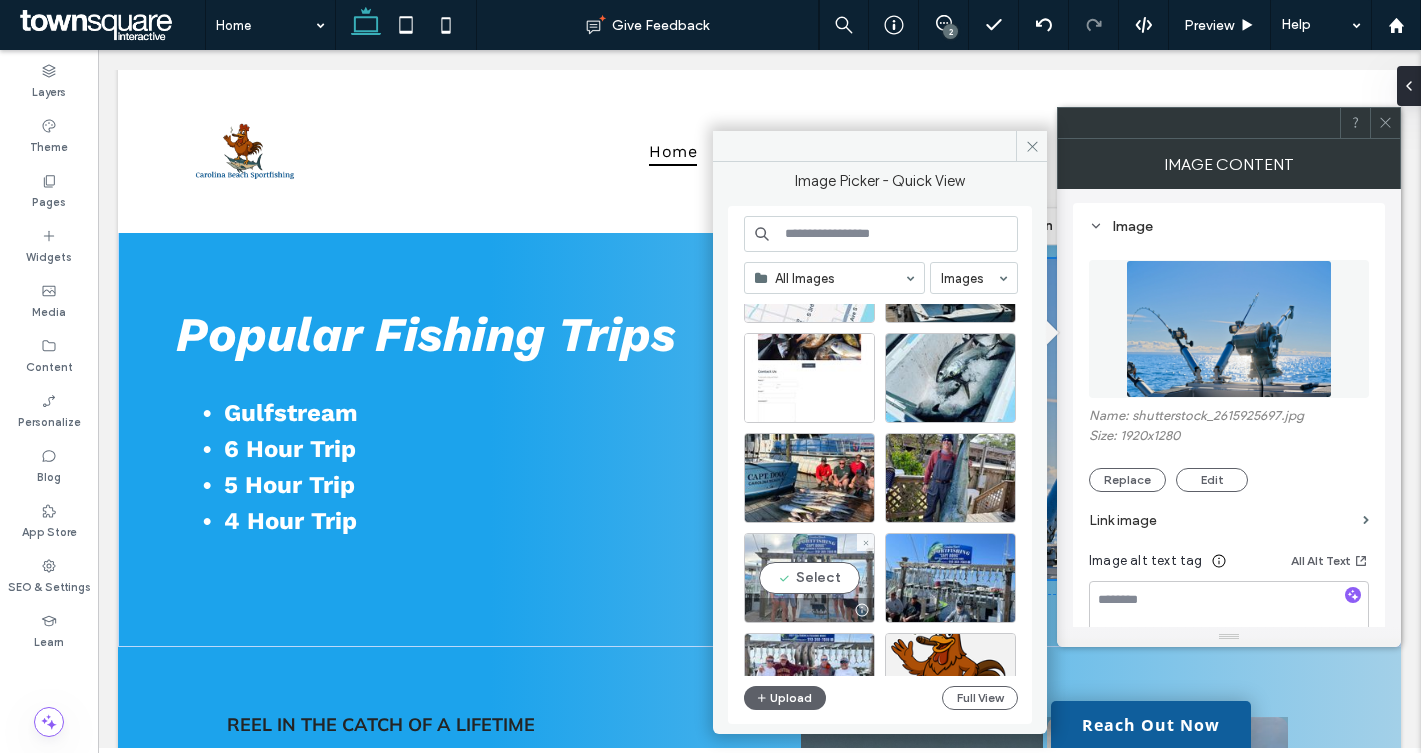 click at bounding box center [809, 610] 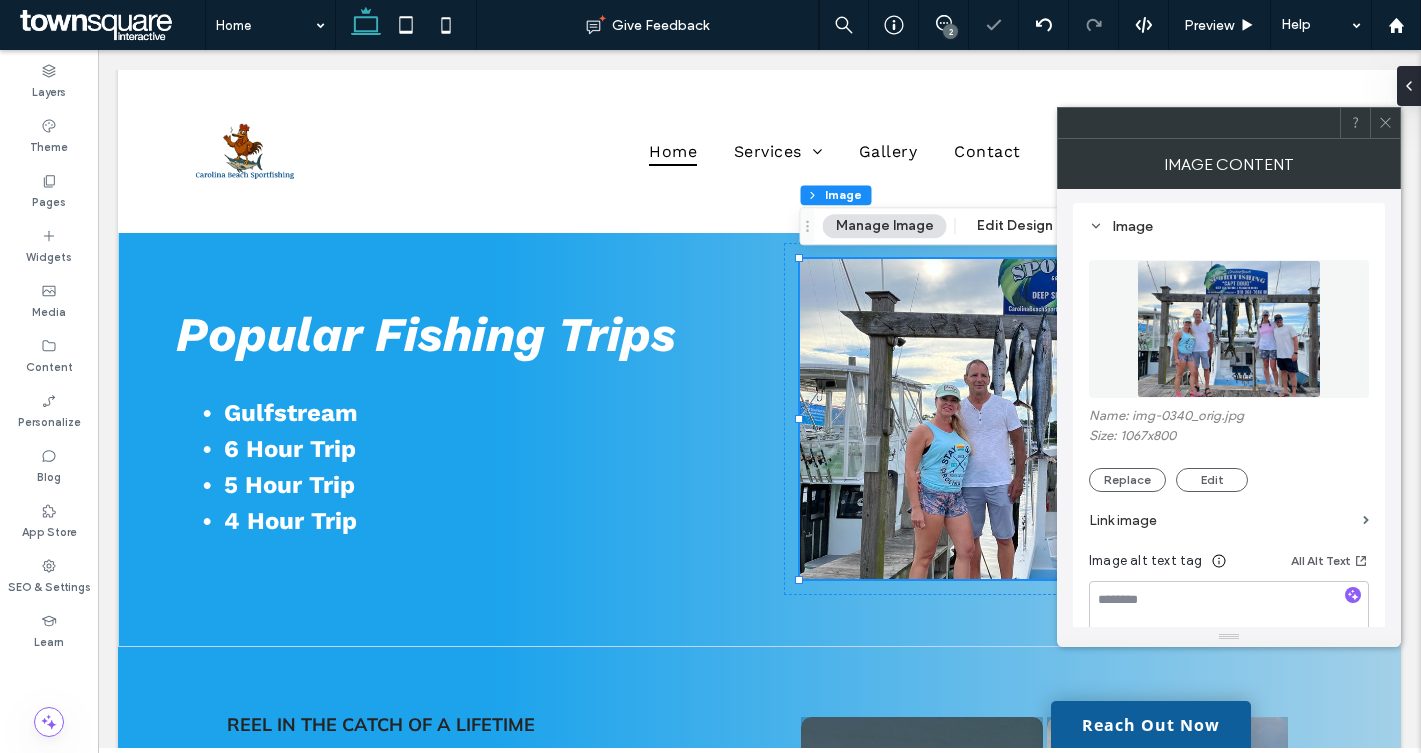 click 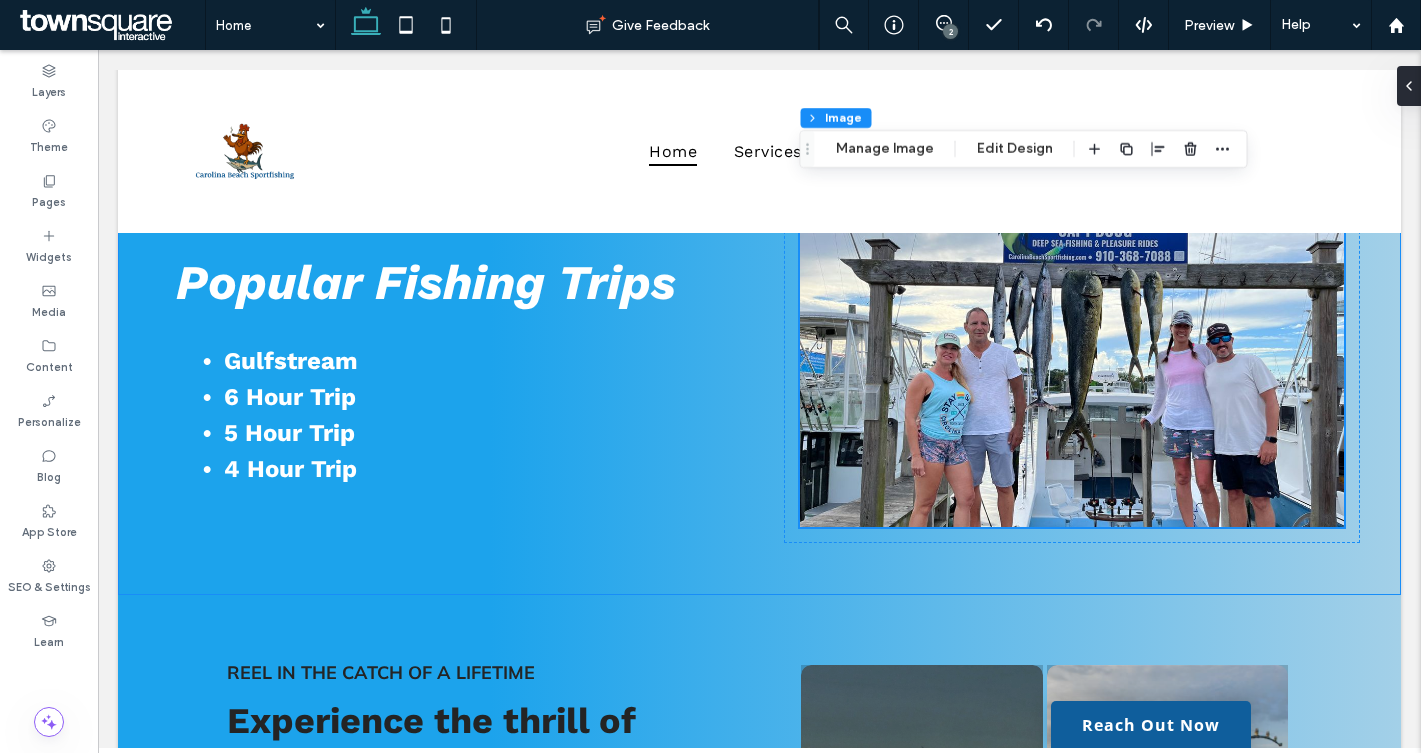 scroll, scrollTop: 923, scrollLeft: 0, axis: vertical 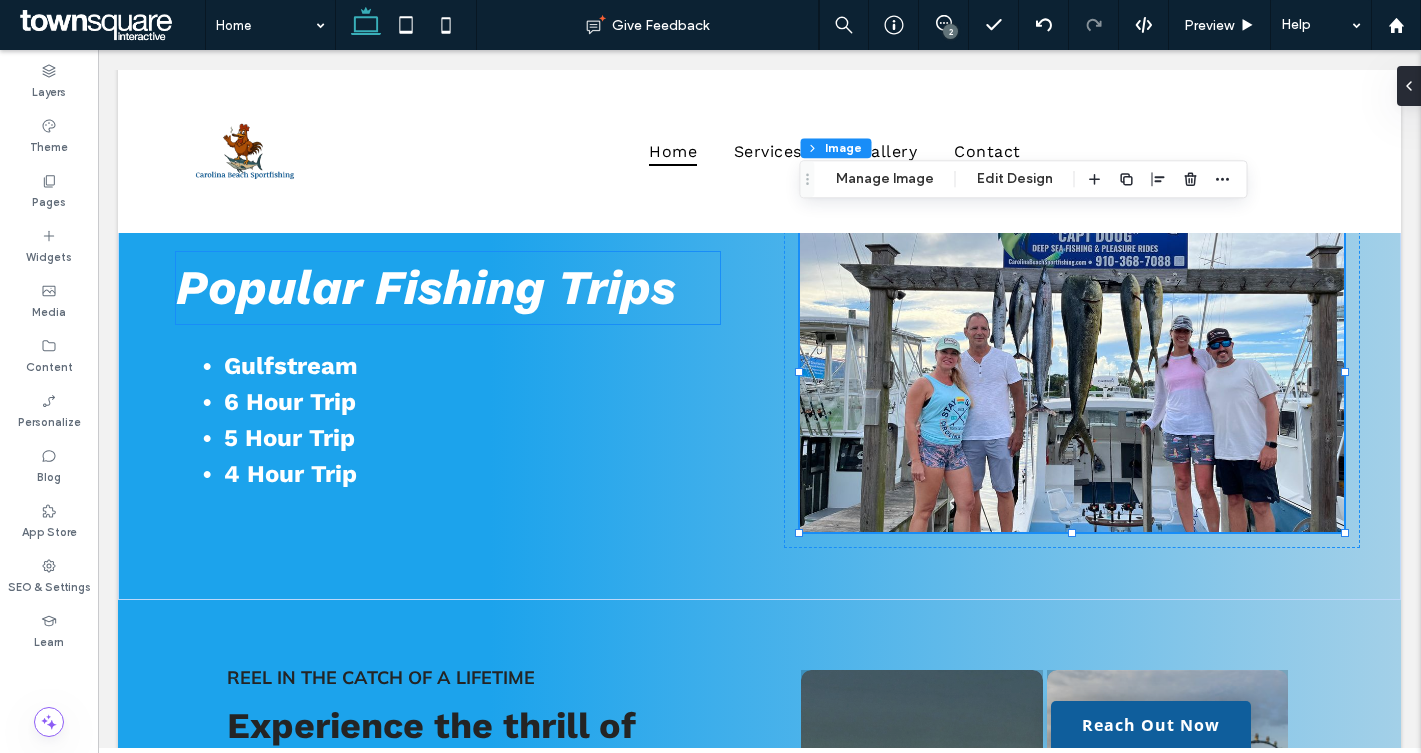 click on "Popular Fishing Trips" at bounding box center (426, 287) 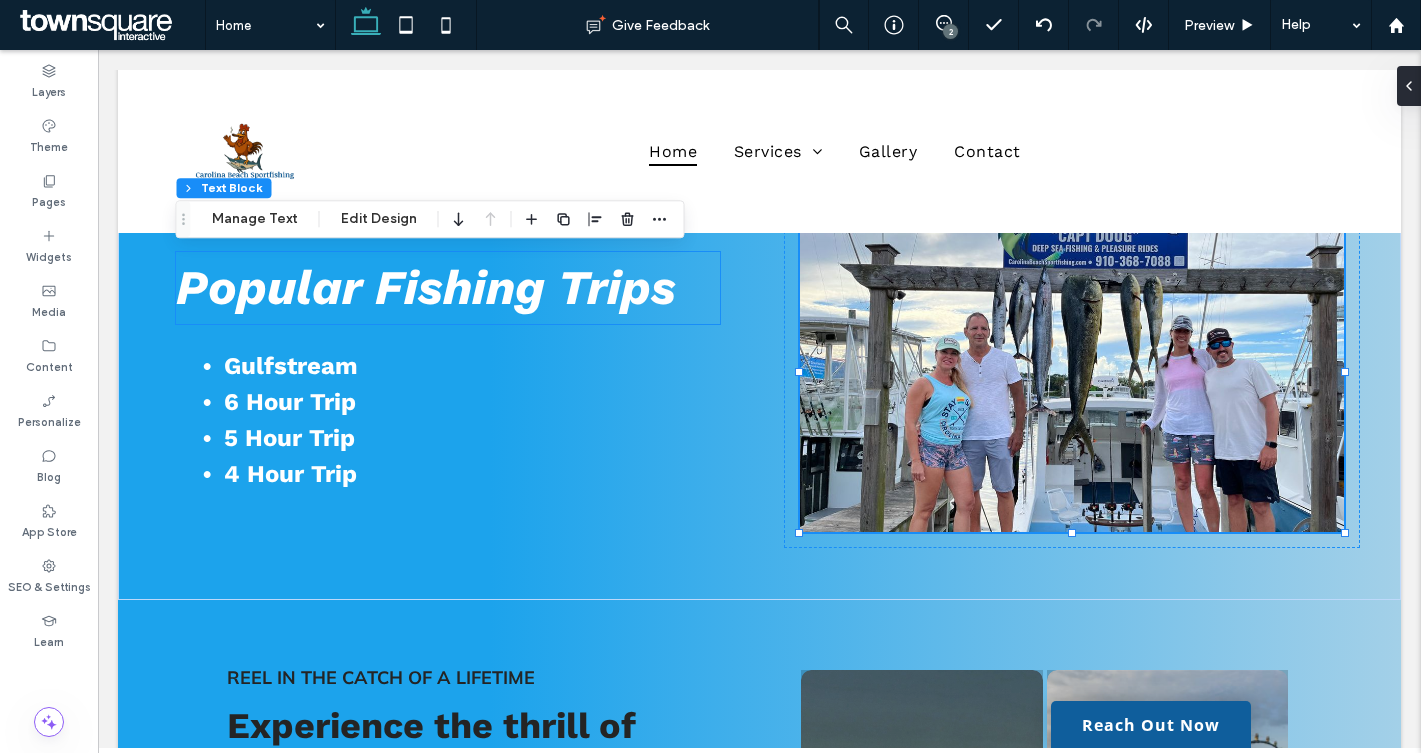 click on "Popular Fishing Trips" at bounding box center [448, 288] 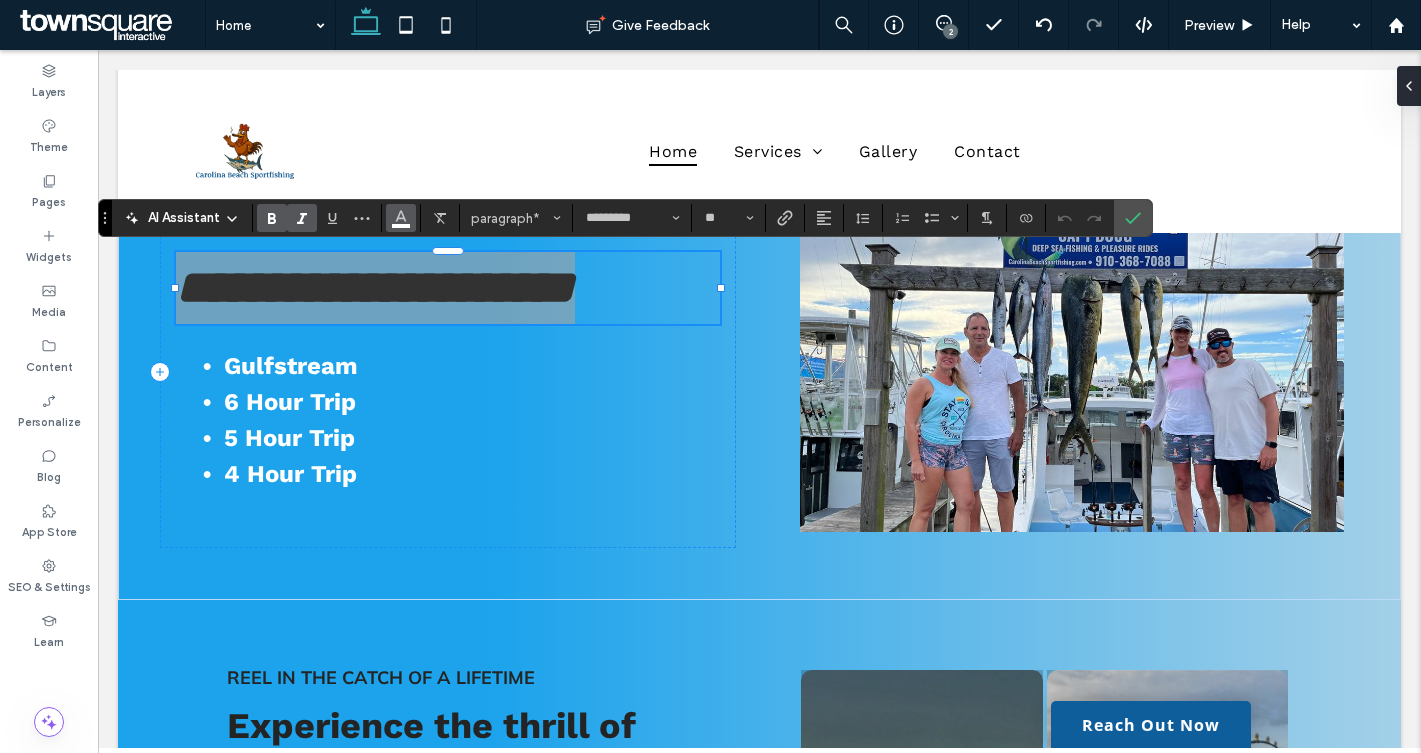 click 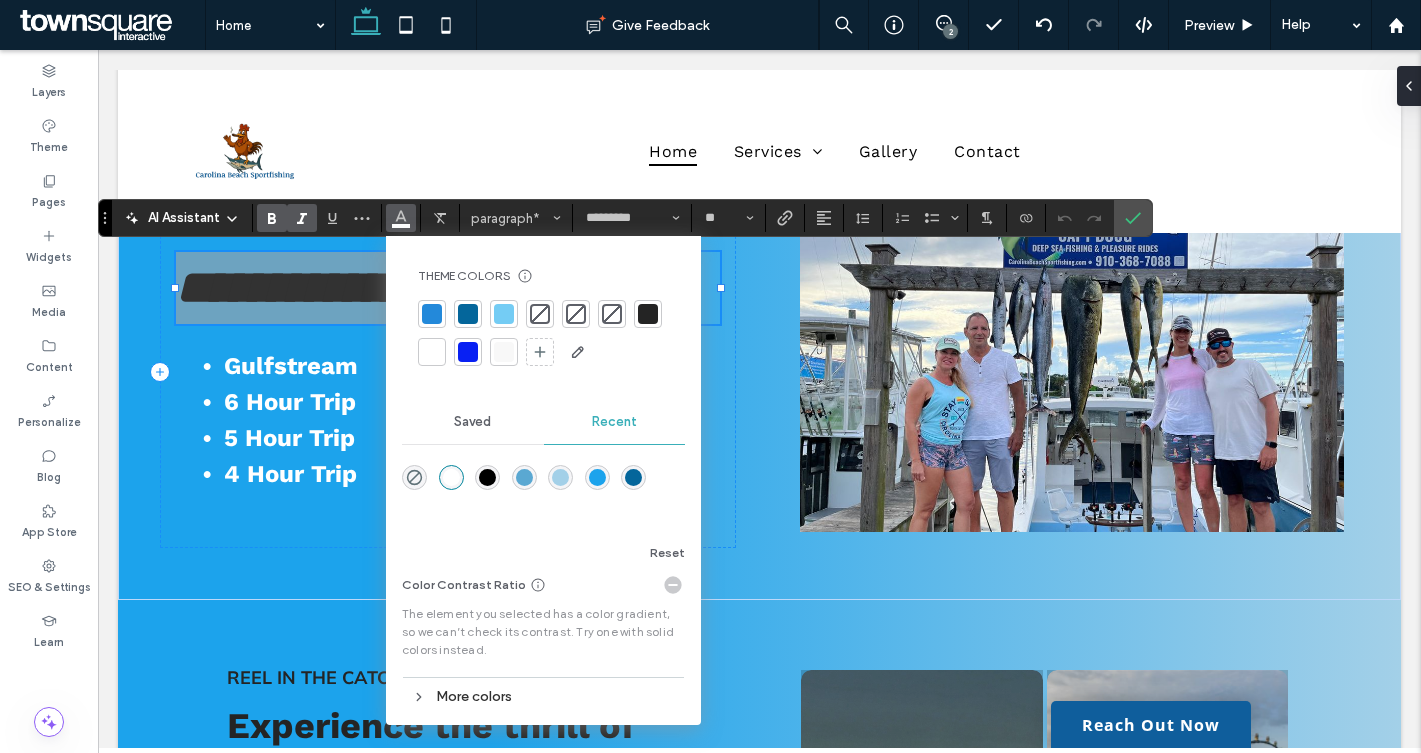 click at bounding box center (487, 477) 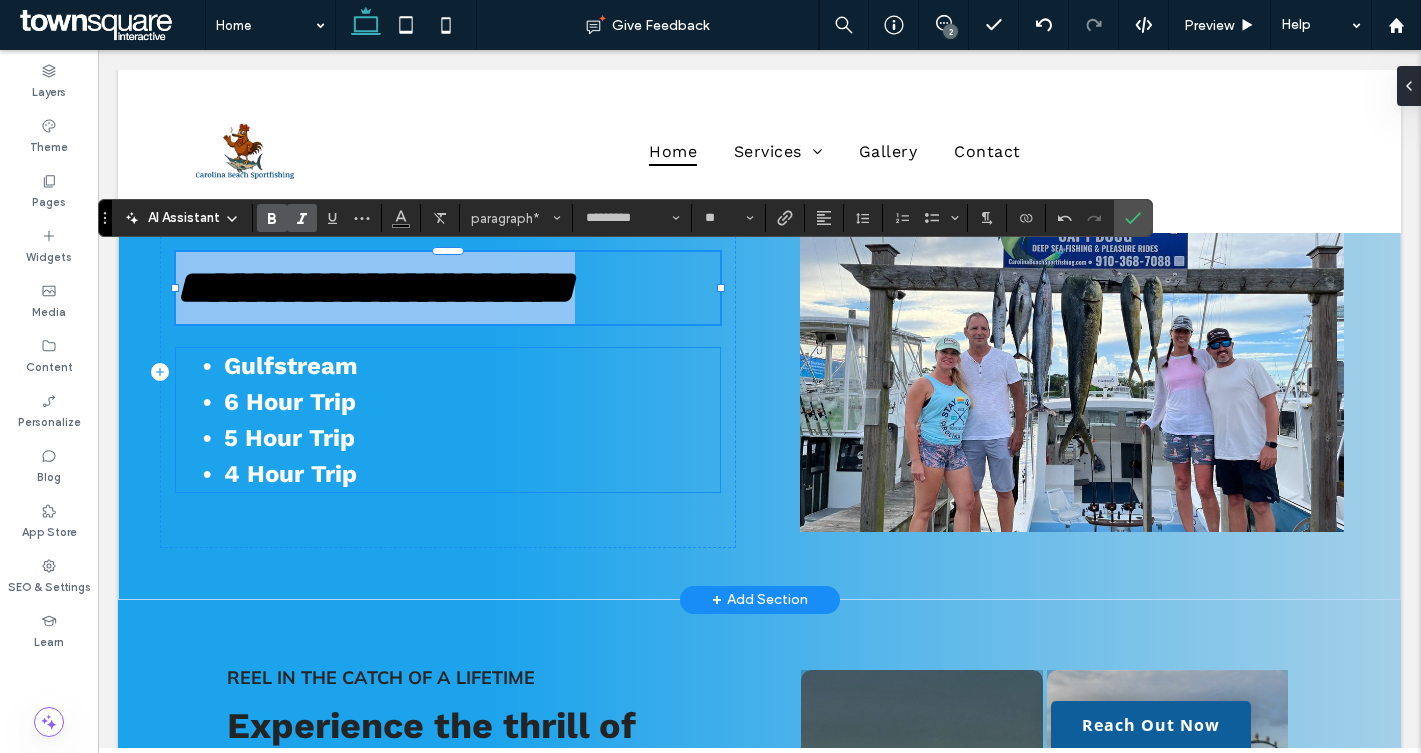 click on "Gulfstream" at bounding box center [472, 366] 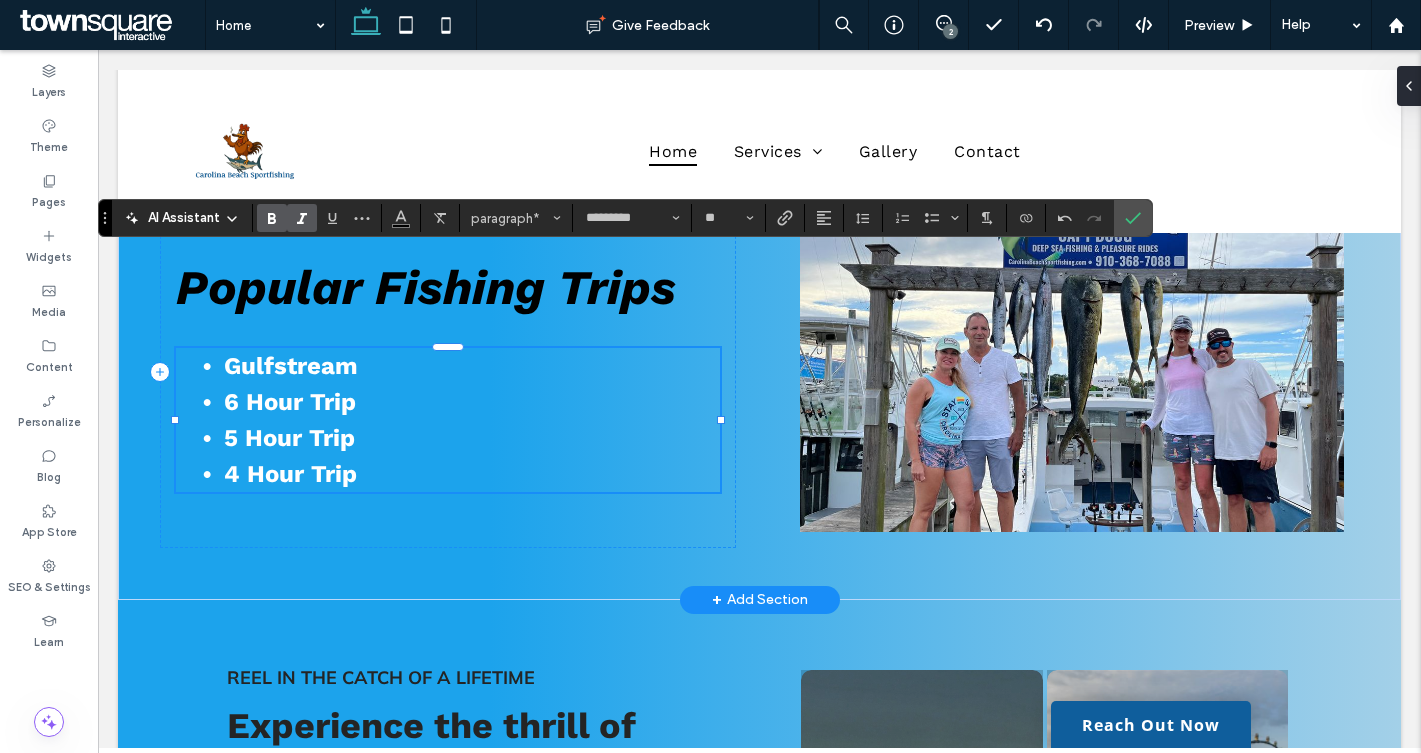 click on "Gulfstream 6 Hour Trip 5 Hour Trip 4 Hour Trip" at bounding box center [448, 420] 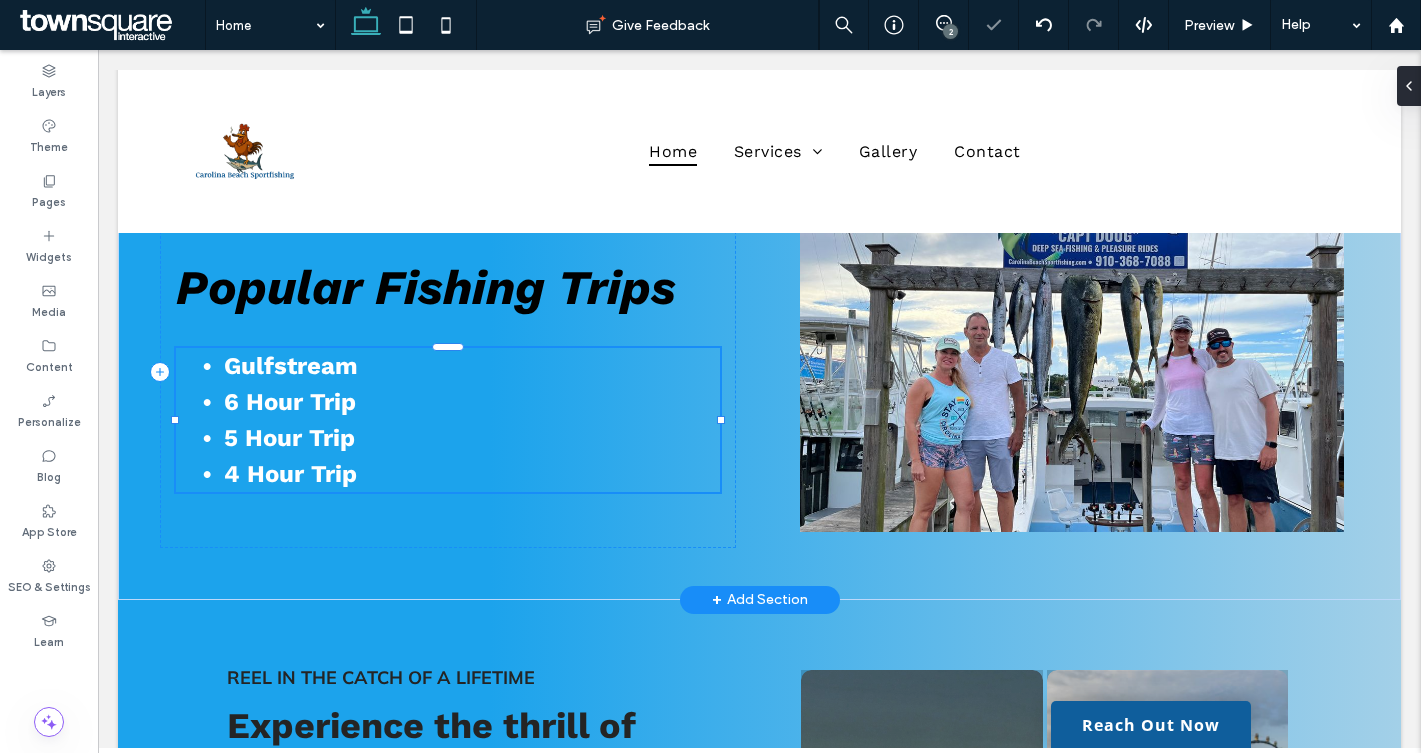 type on "*********" 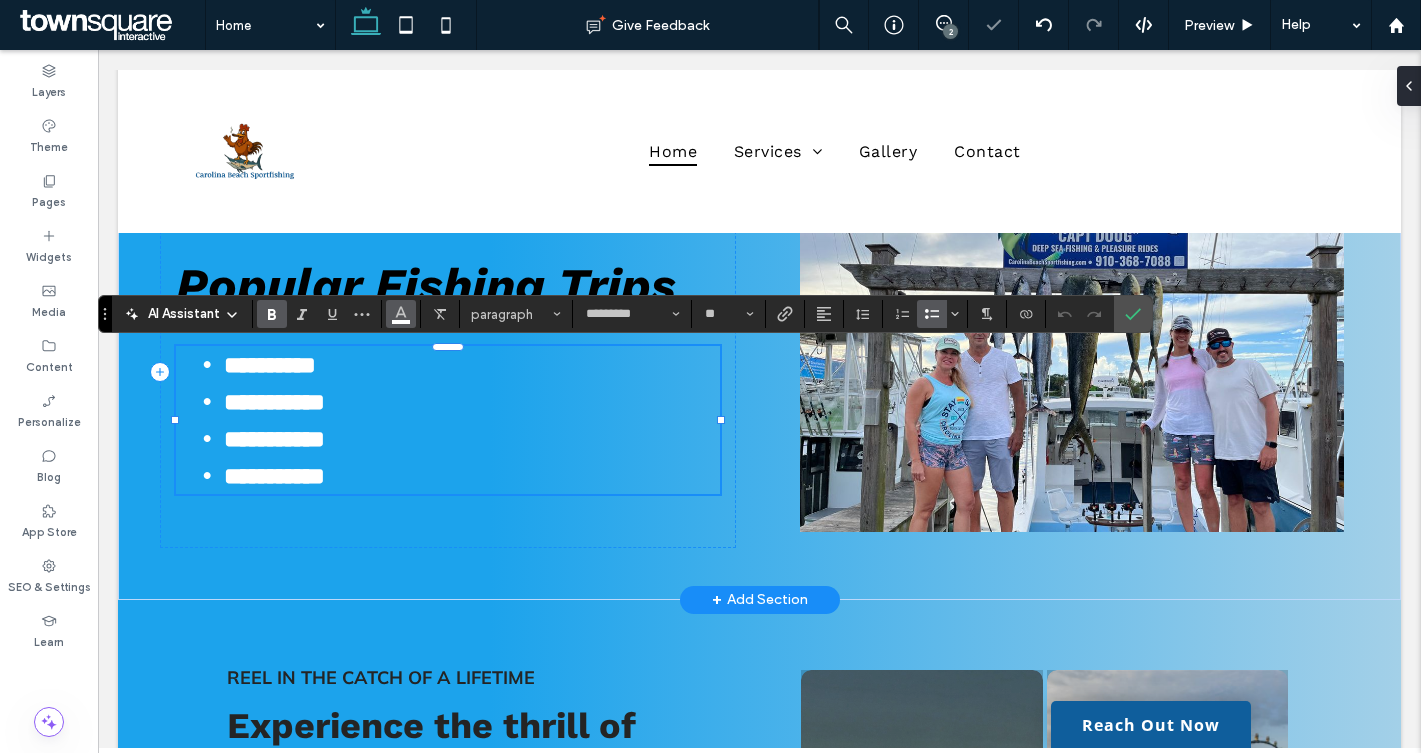 click 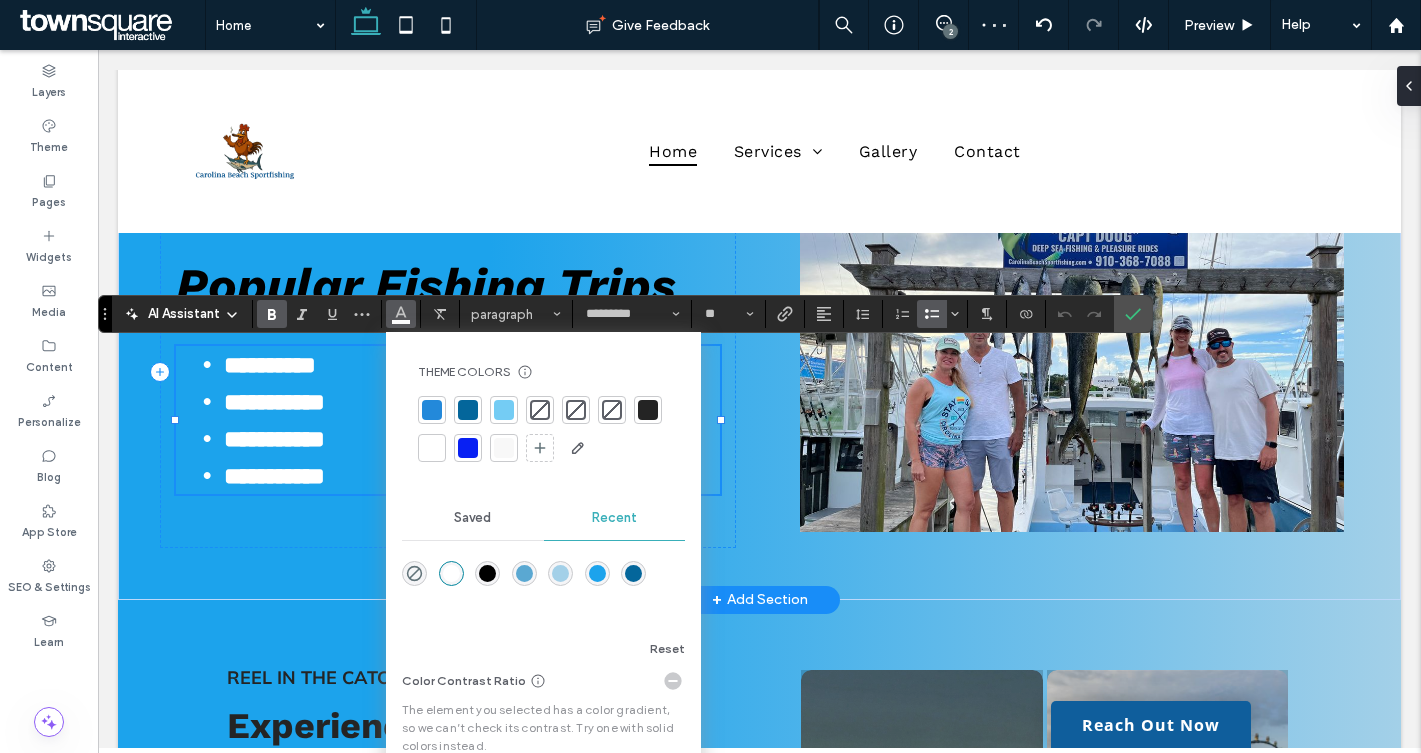 click at bounding box center [487, 573] 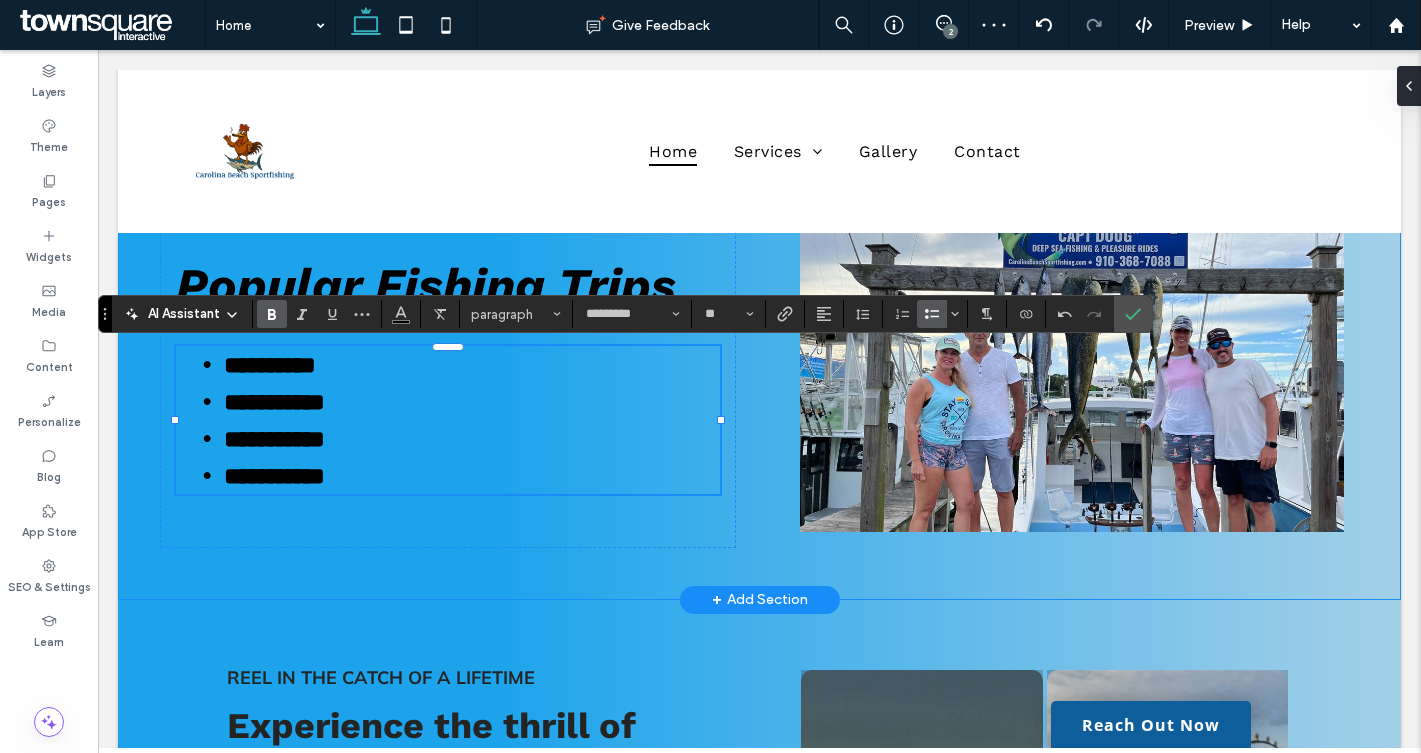 click on "**********" at bounding box center [759, 372] 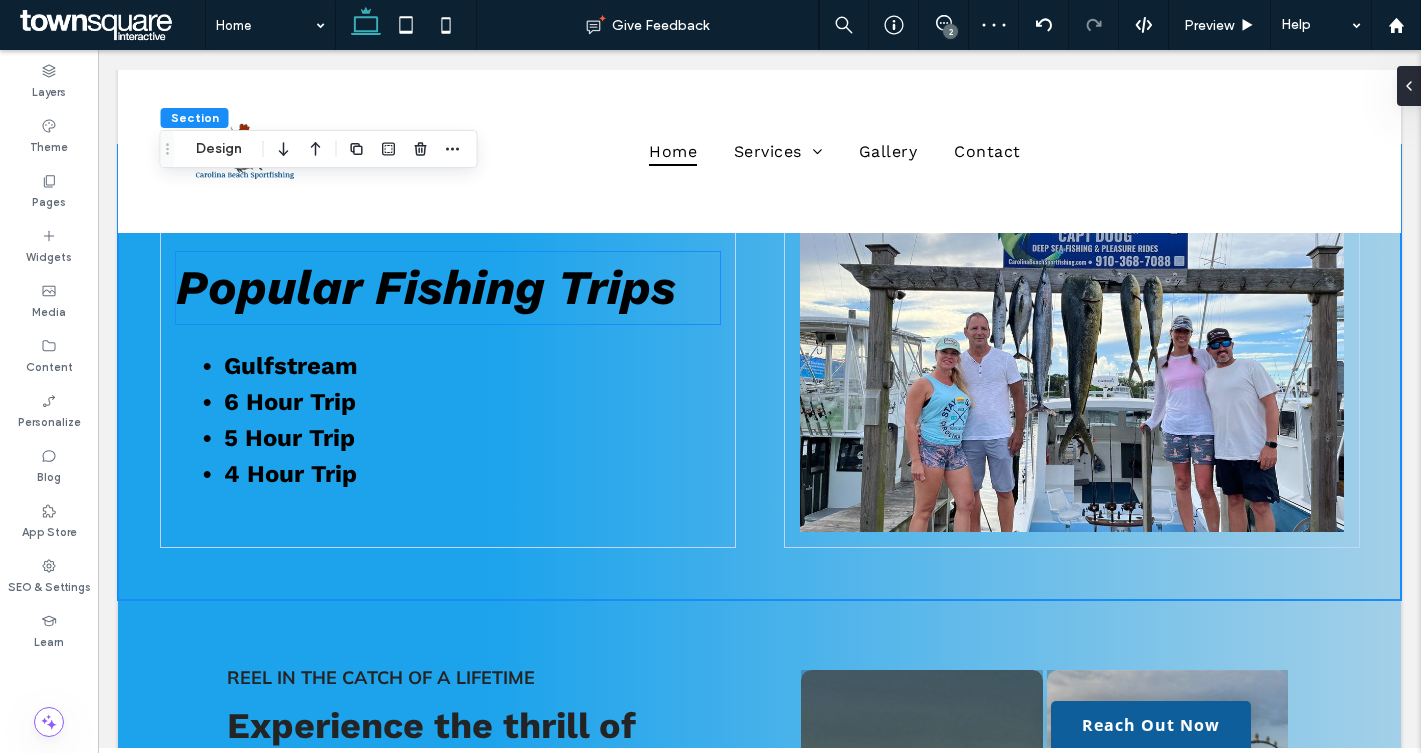 click on "Popular Fishing Trips" at bounding box center [426, 287] 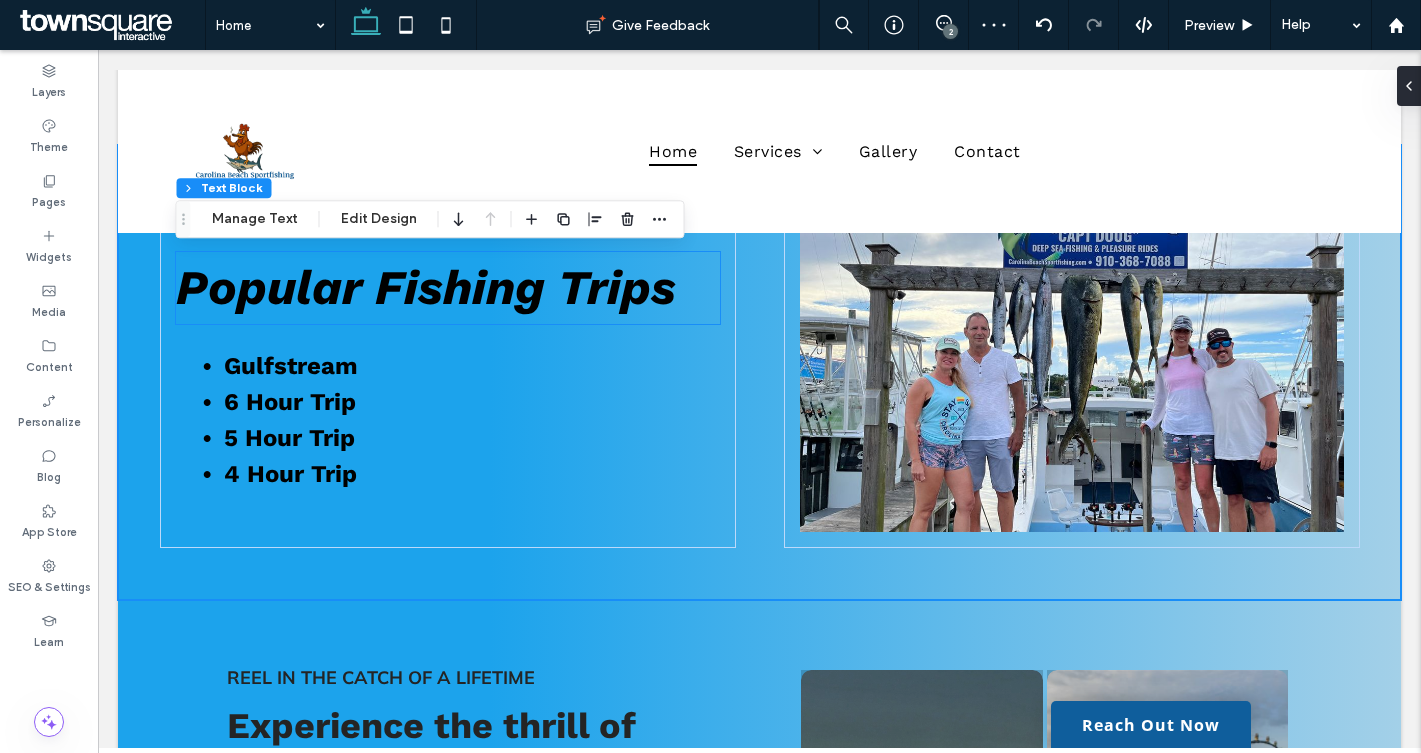 click on "Popular Fishing Trips" at bounding box center (448, 288) 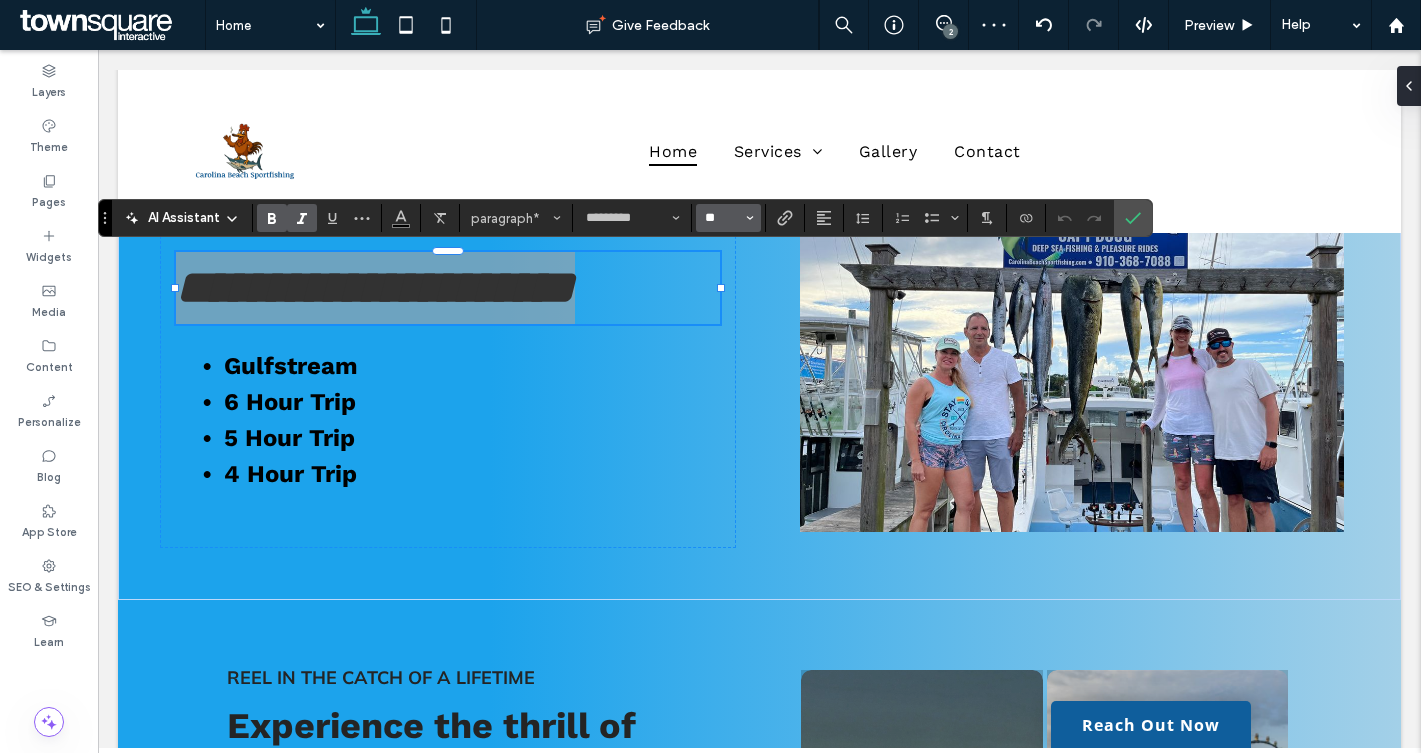 click on "**" at bounding box center [722, 218] 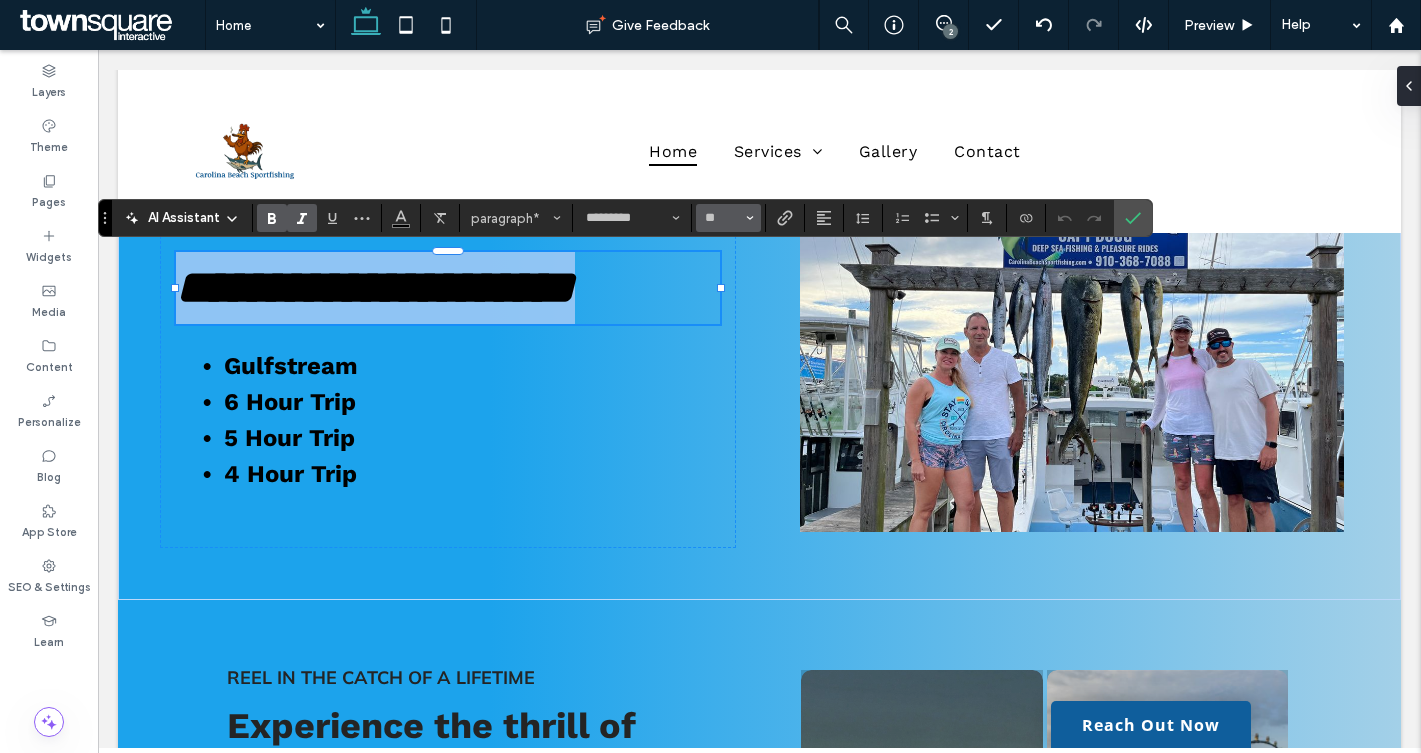 type on "**" 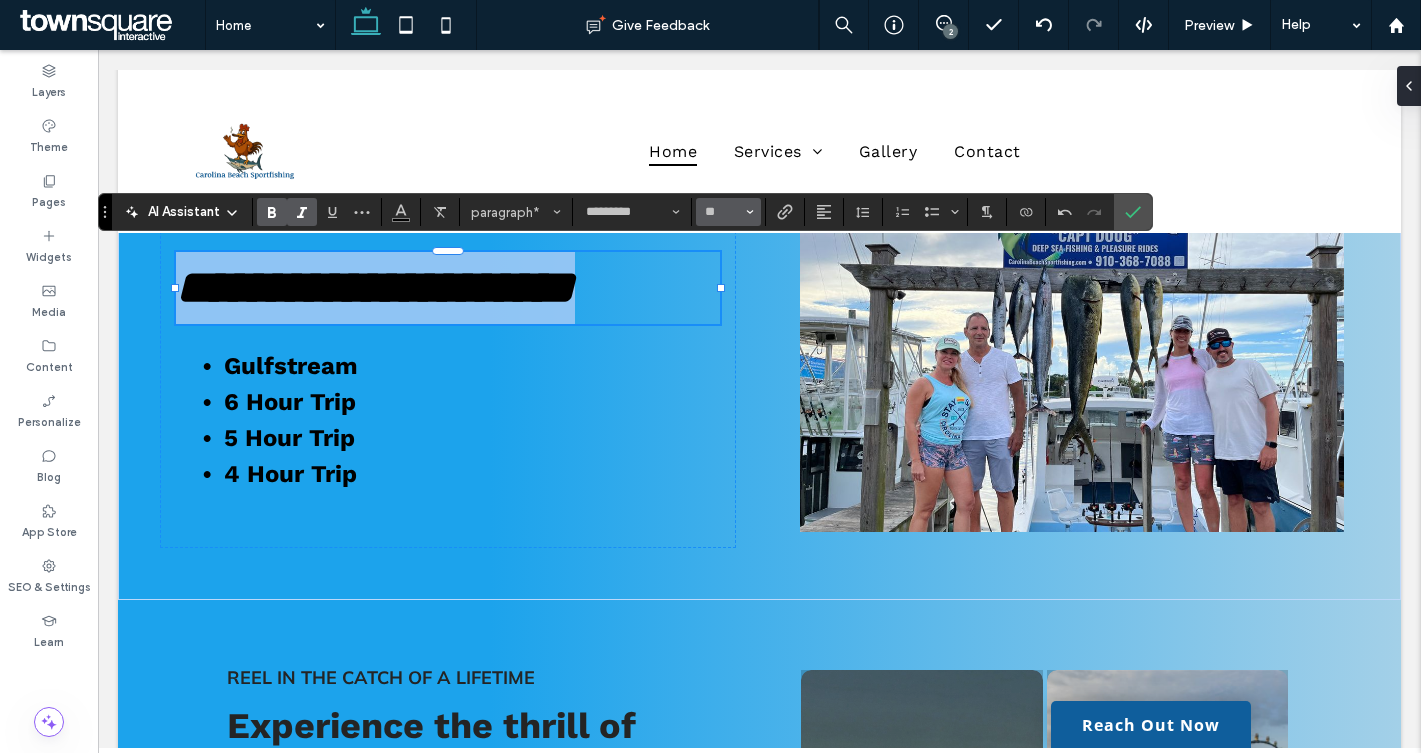 scroll, scrollTop: 929, scrollLeft: 0, axis: vertical 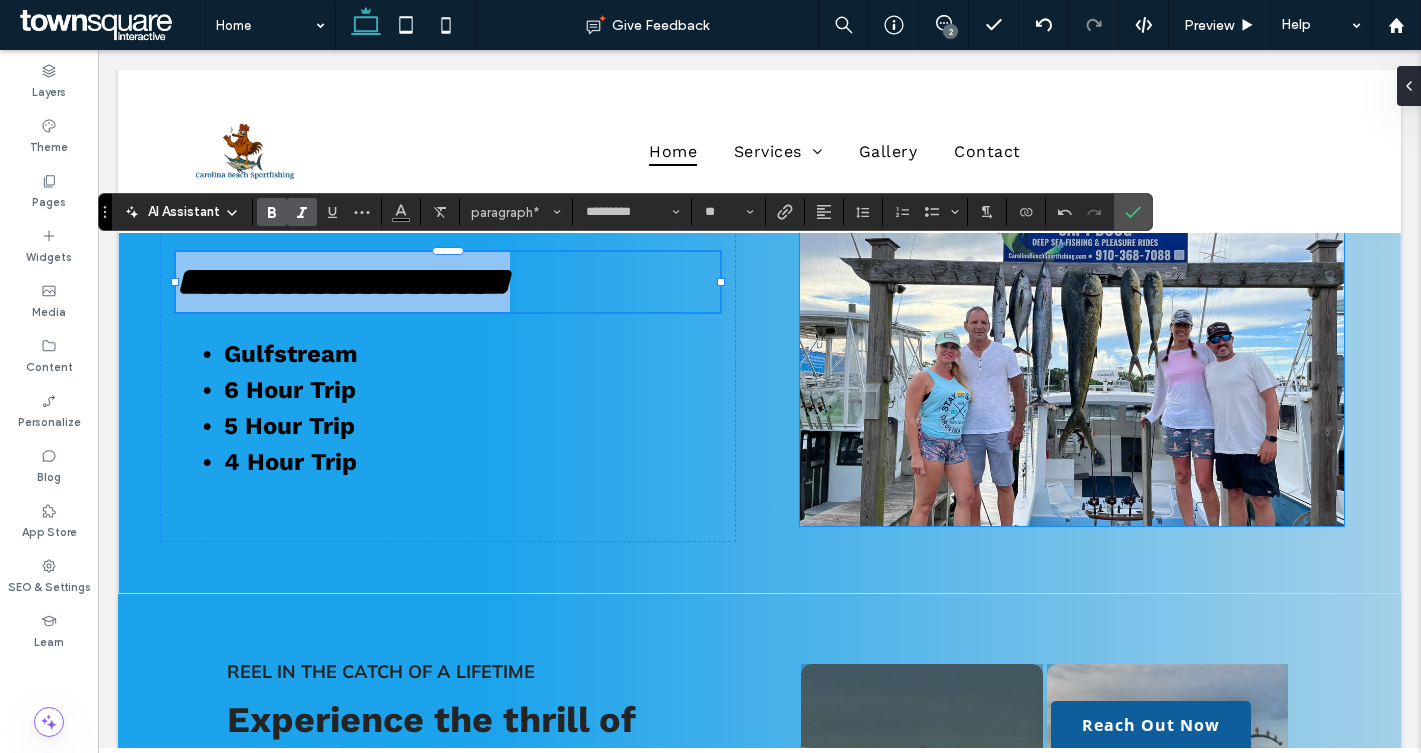 click at bounding box center [1072, 366] 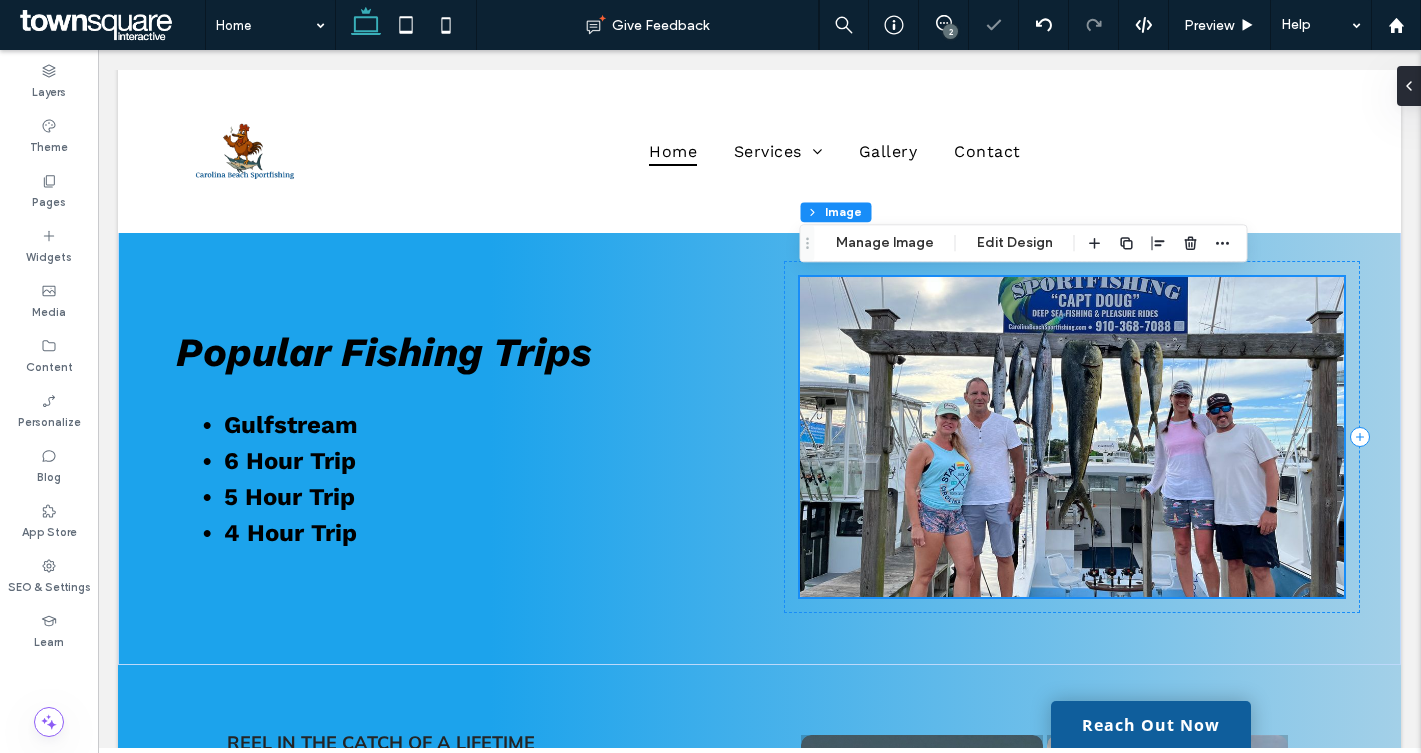 scroll, scrollTop: 852, scrollLeft: 0, axis: vertical 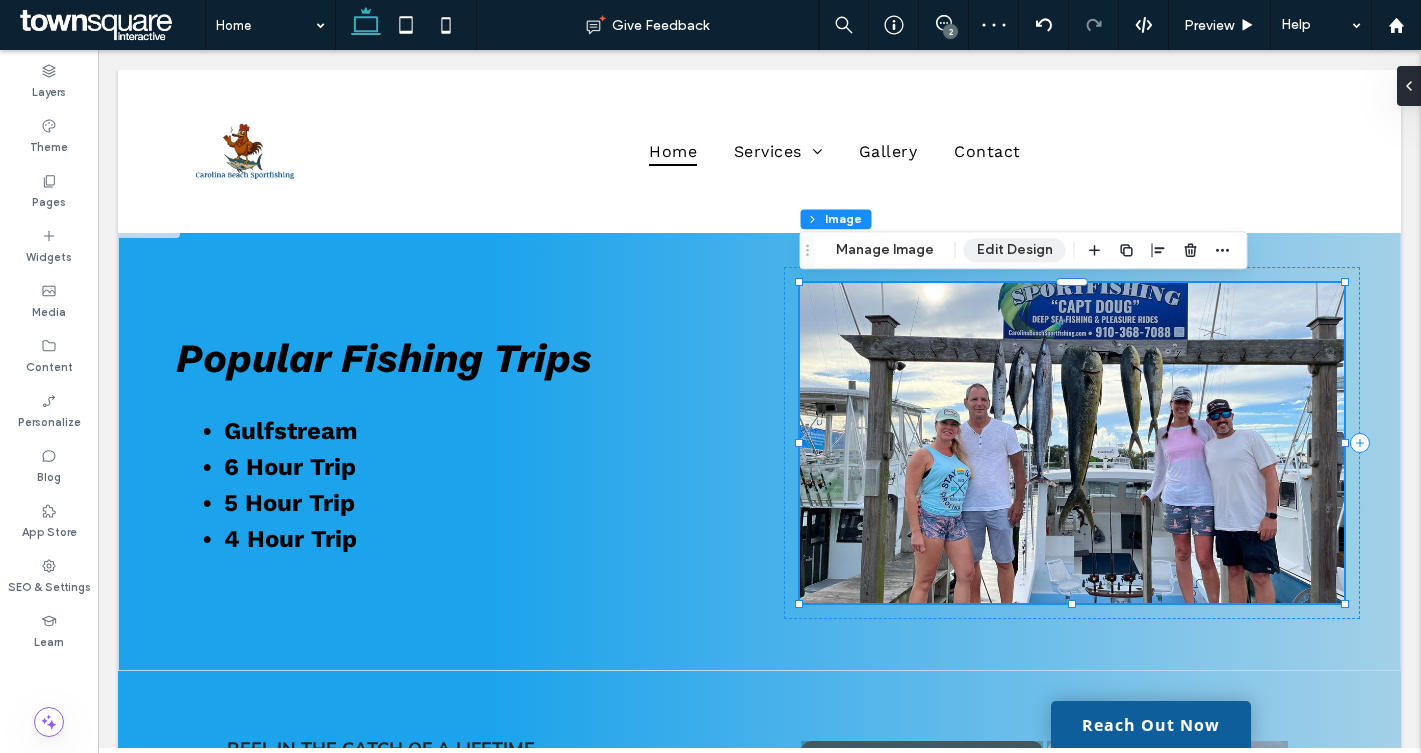 click on "Edit Design" at bounding box center [1015, 250] 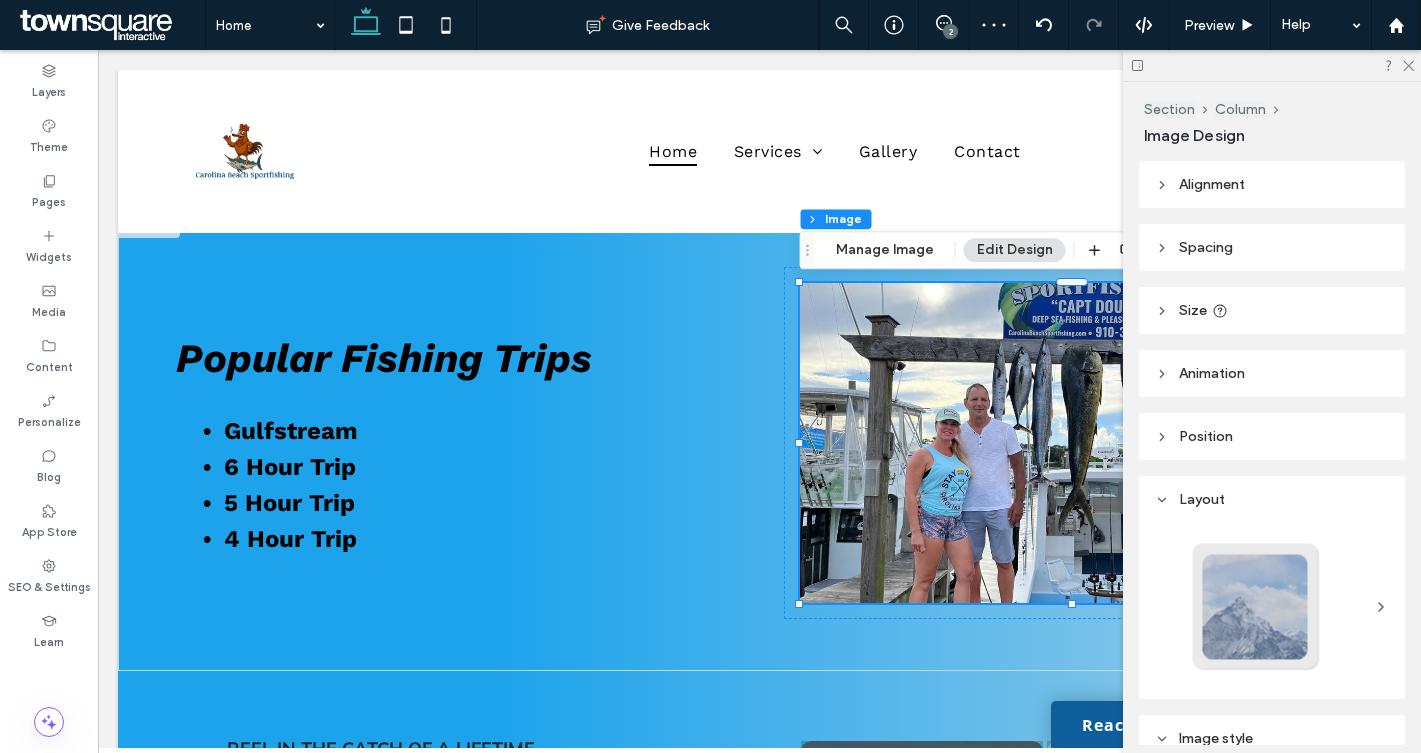 scroll, scrollTop: 873, scrollLeft: 0, axis: vertical 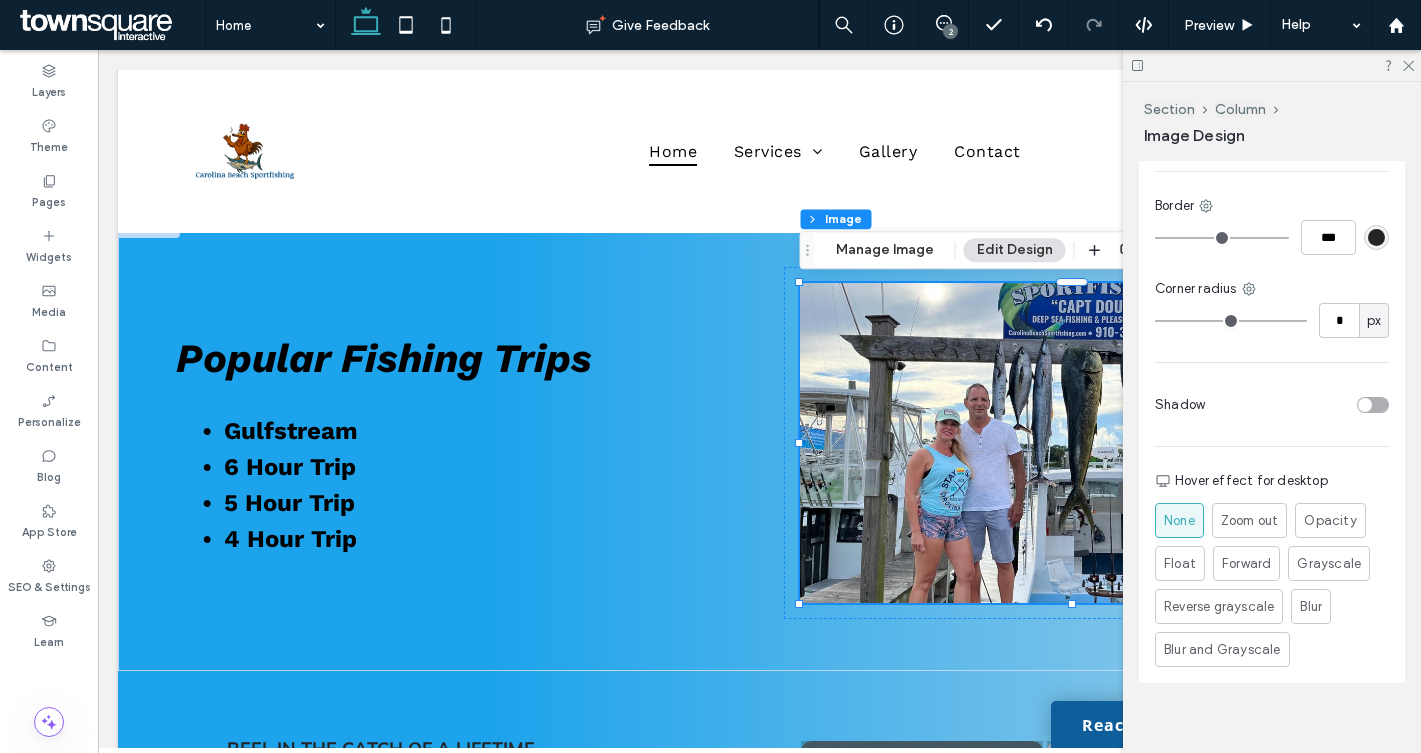 click at bounding box center (1365, 405) 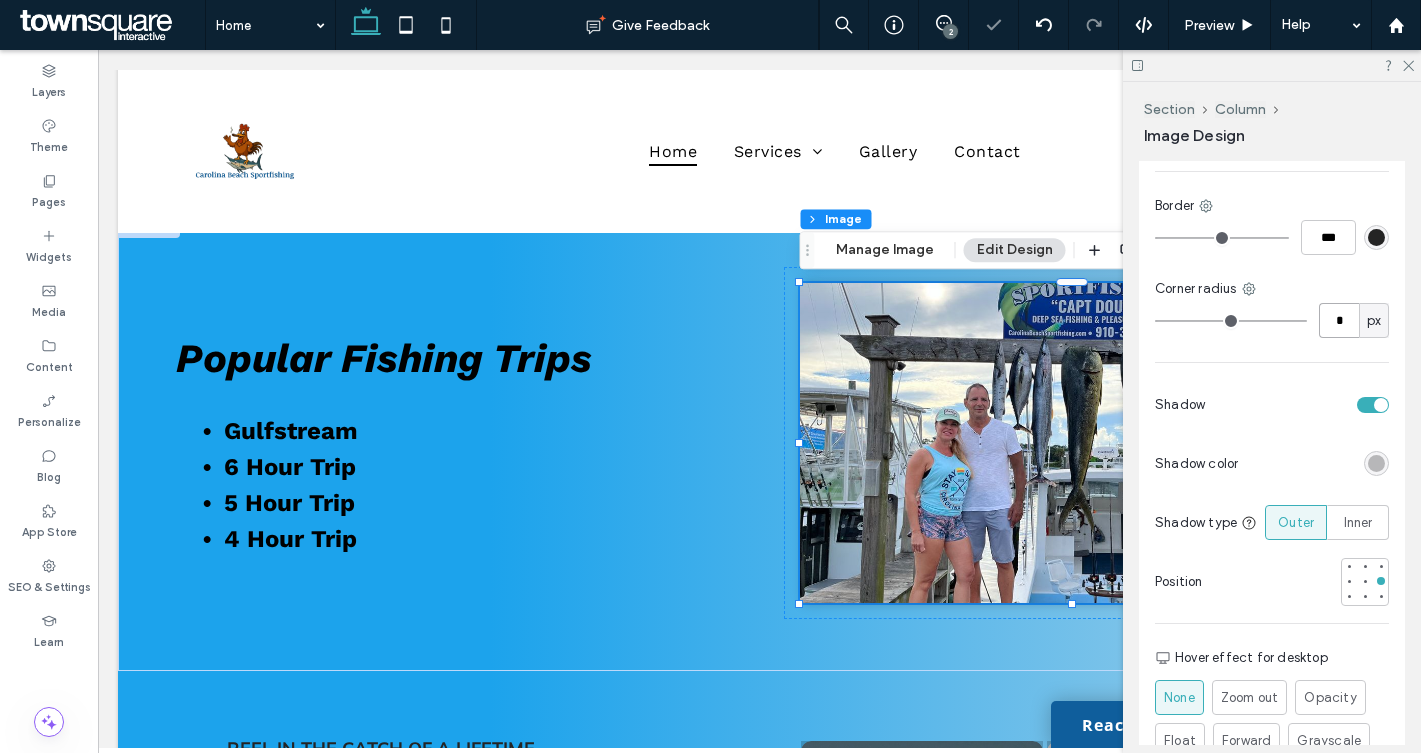 click on "*" at bounding box center [1339, 320] 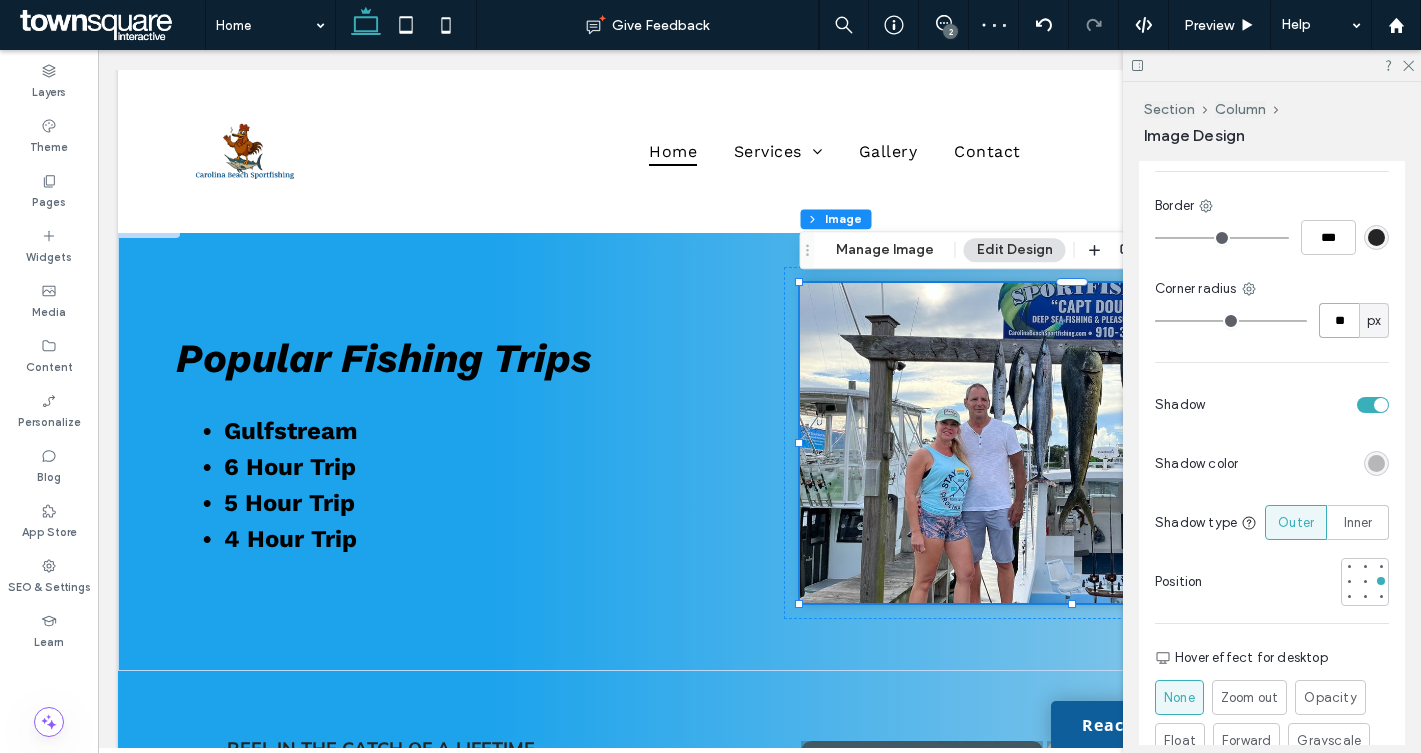 type on "**" 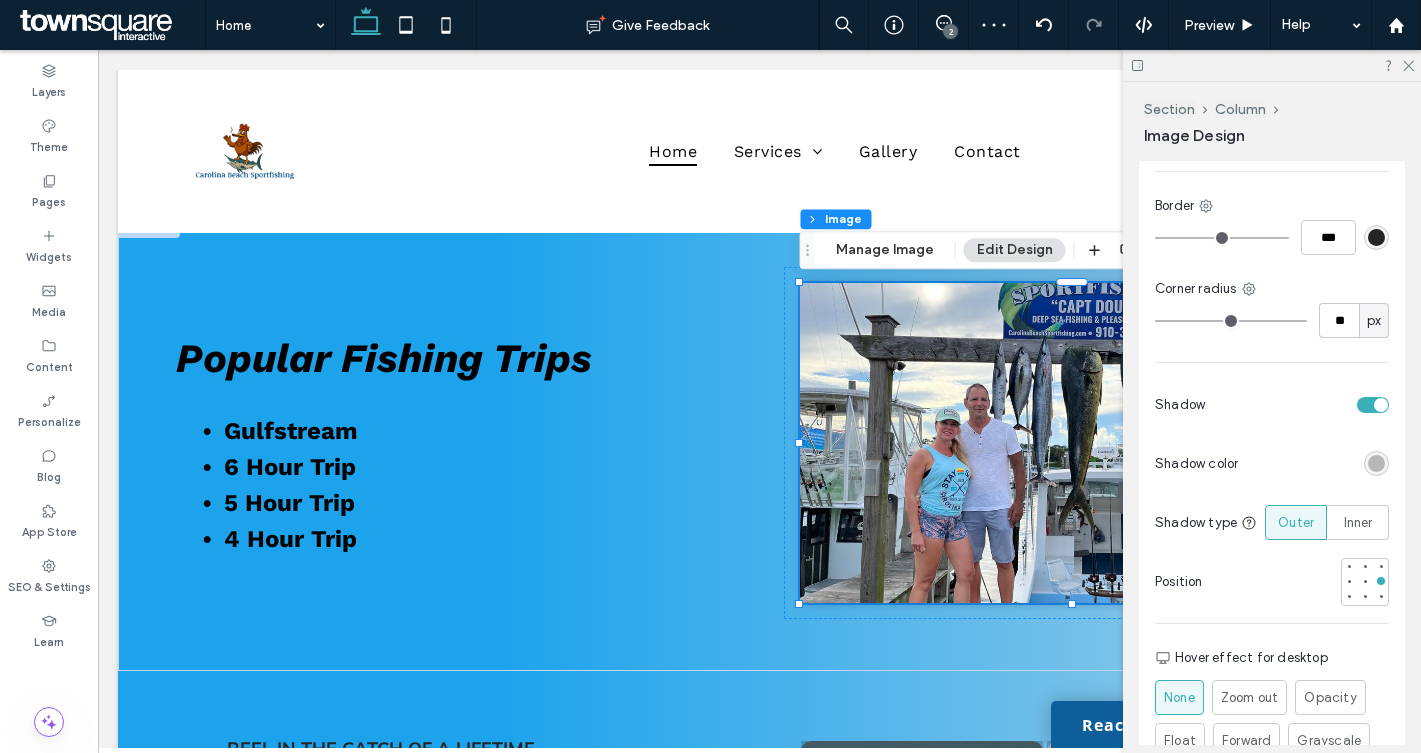 type on "**" 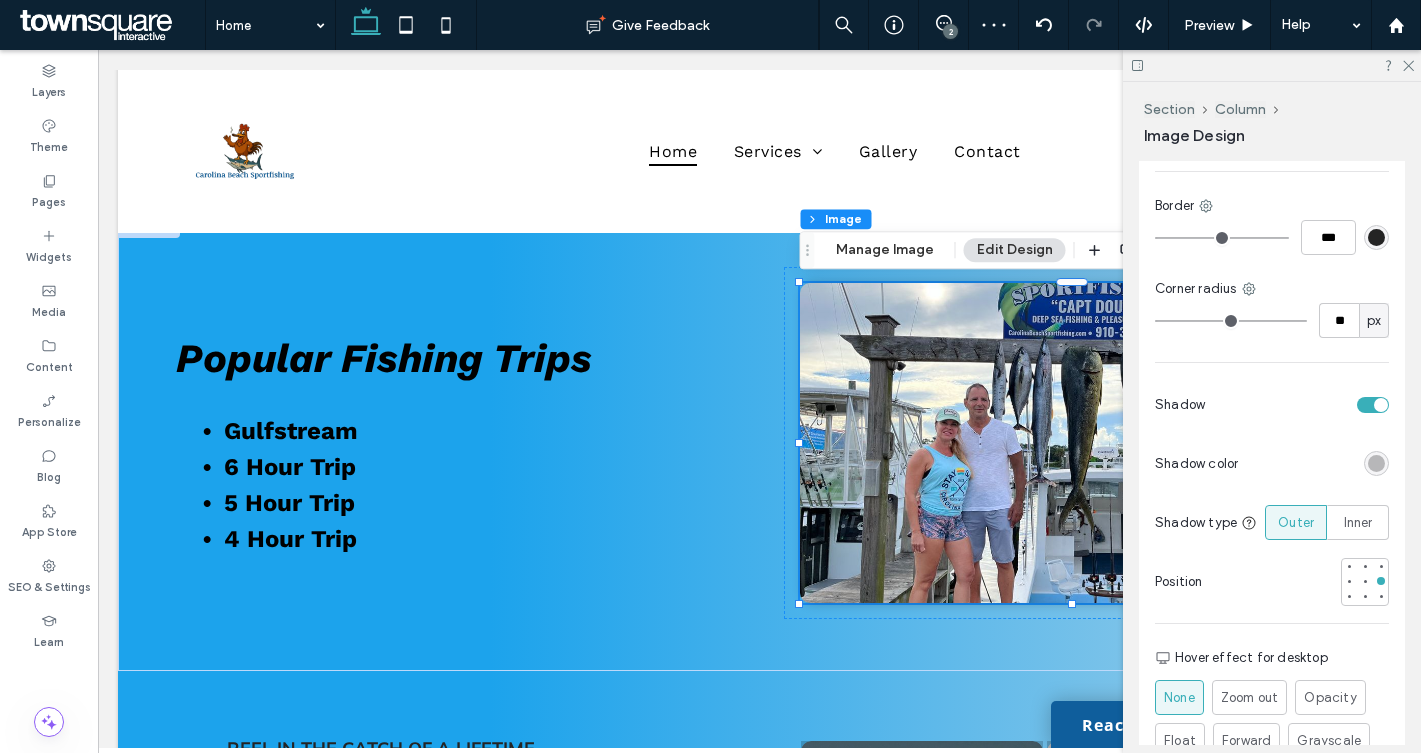 click on "Cover Full image No repeat Position Do not optimize this image Border *** Corner radius ** px Shadow Shadow color Shadow type Outer Inner Position Hover effect for desktop None Zoom out Opacity Float Forward Grayscale Reverse grayscale Blur Blur and Grayscale" at bounding box center (1272, 374) 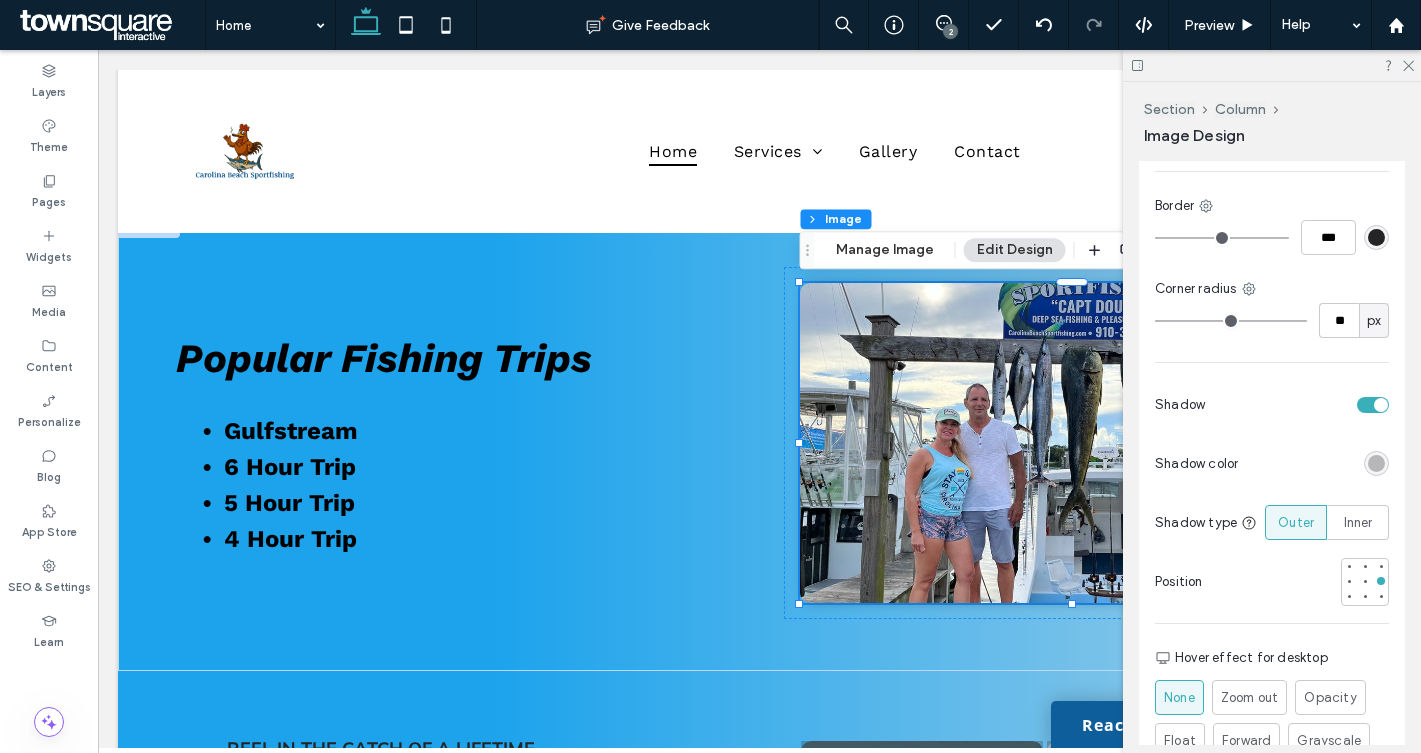 click at bounding box center [1376, 463] 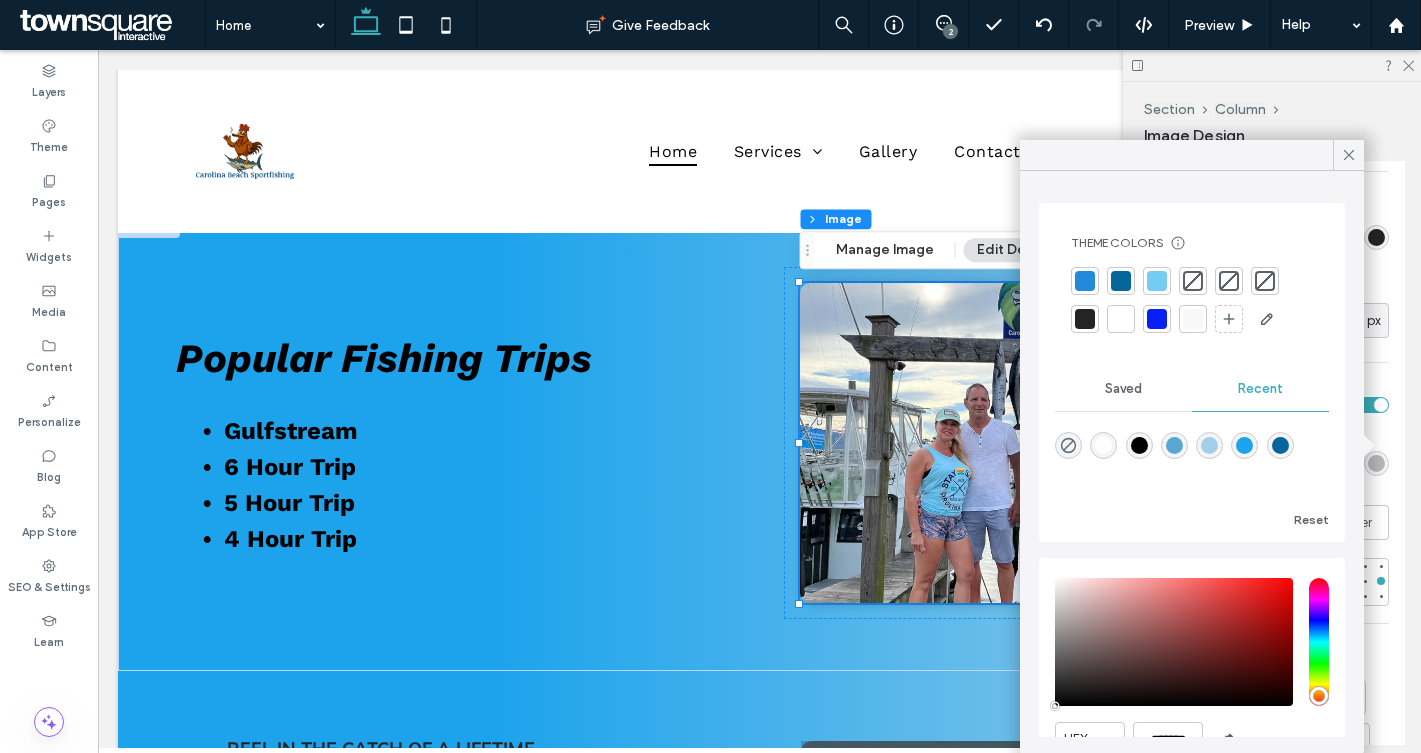 scroll, scrollTop: 96, scrollLeft: 0, axis: vertical 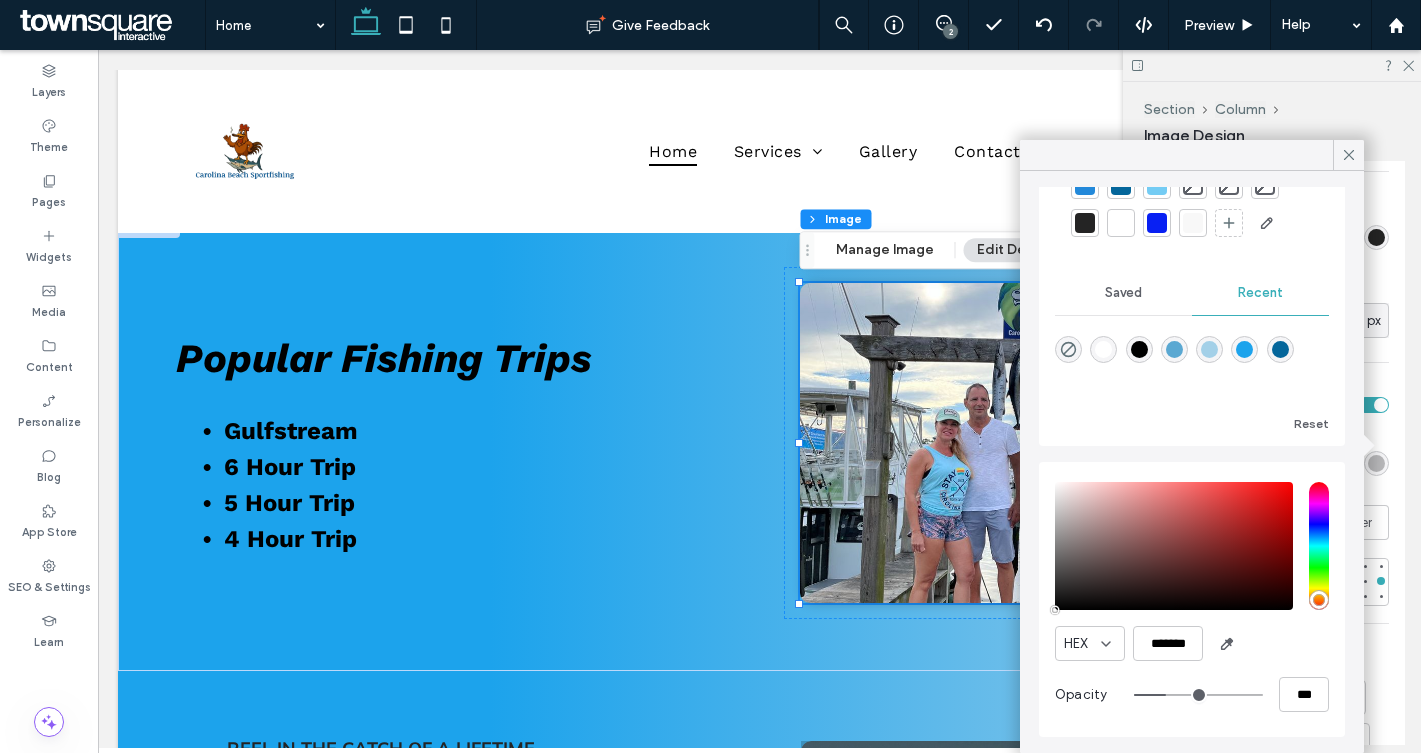 type on "**" 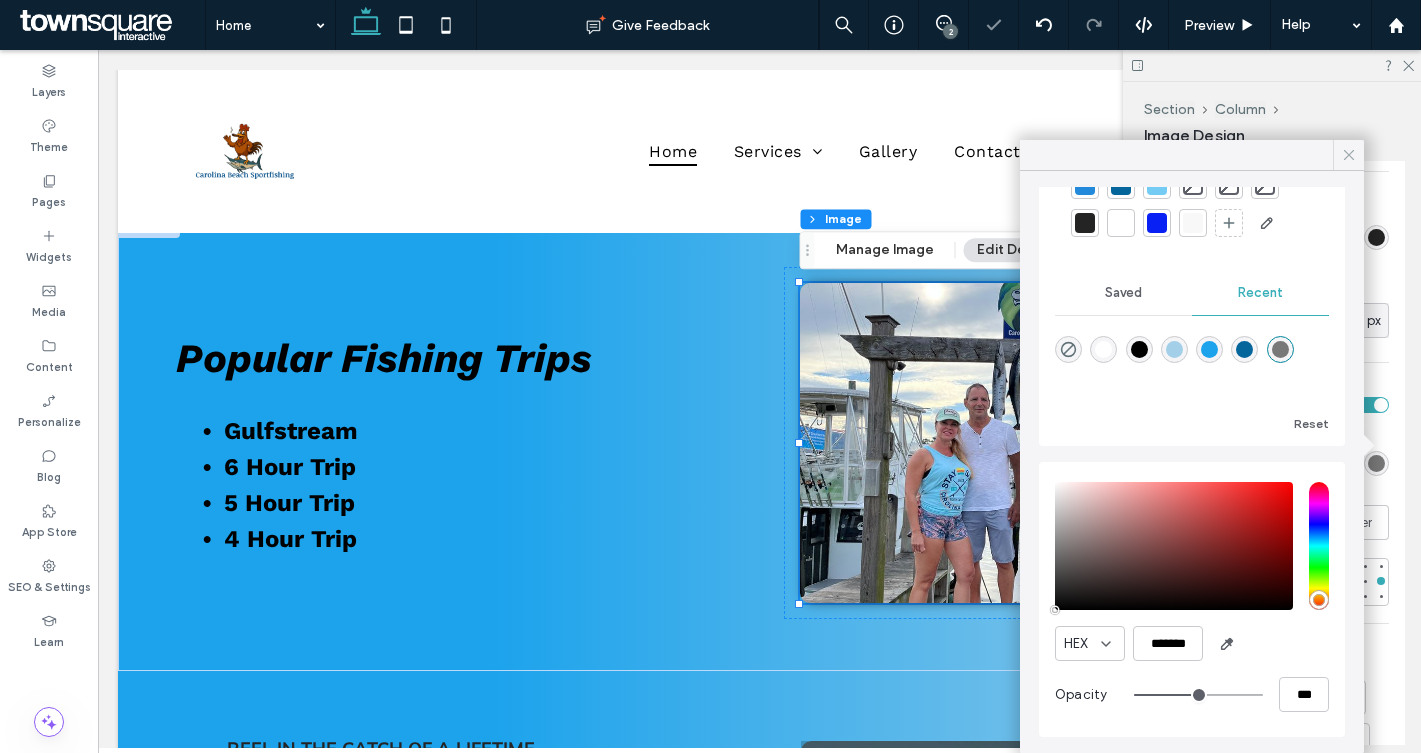 click 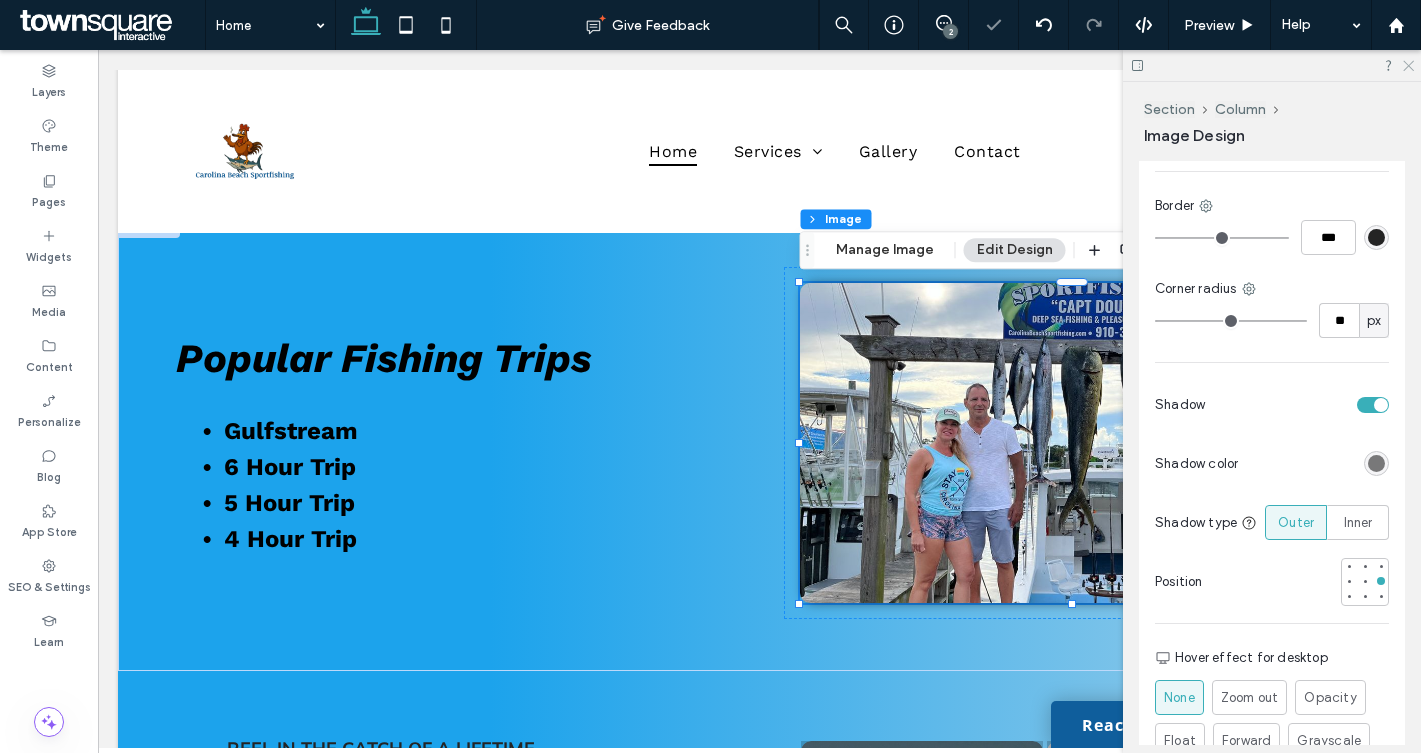 click 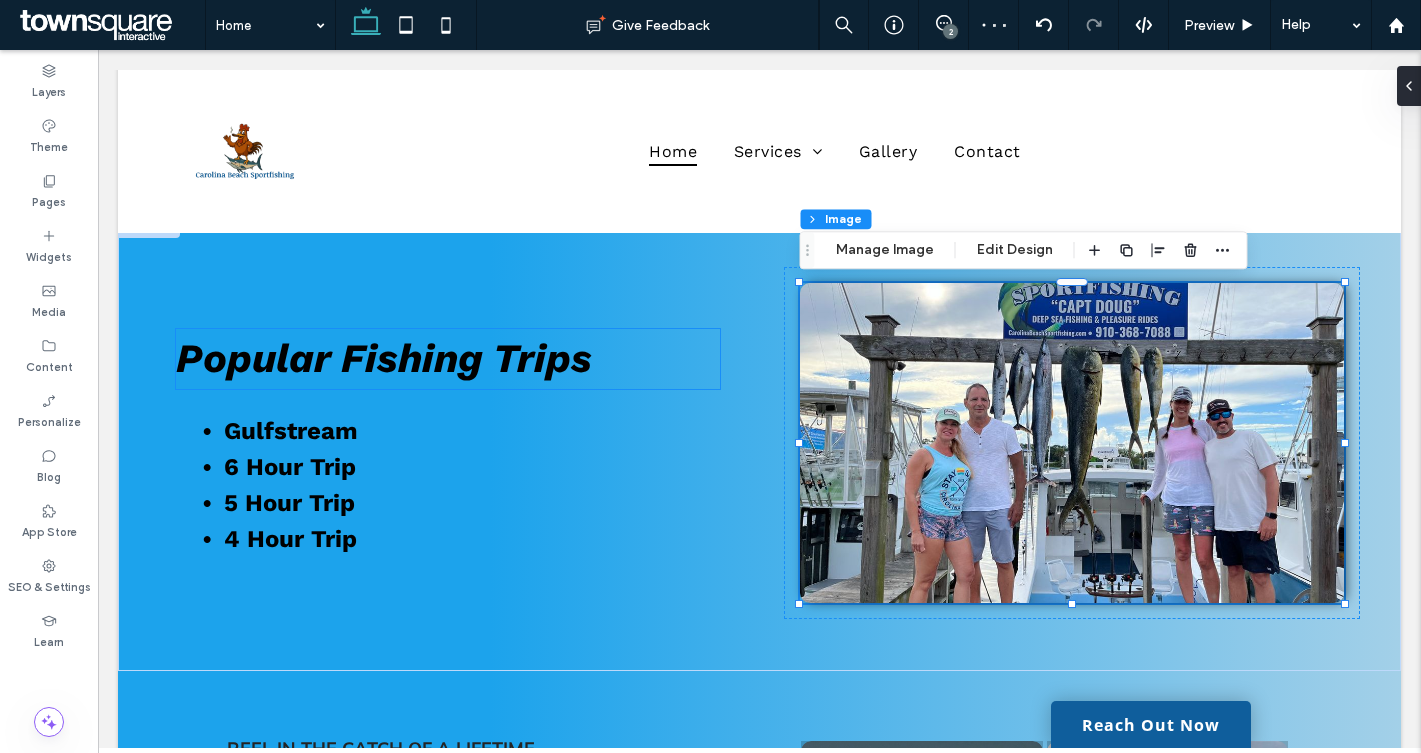 click on "Popular Fishing Trips" at bounding box center [448, 359] 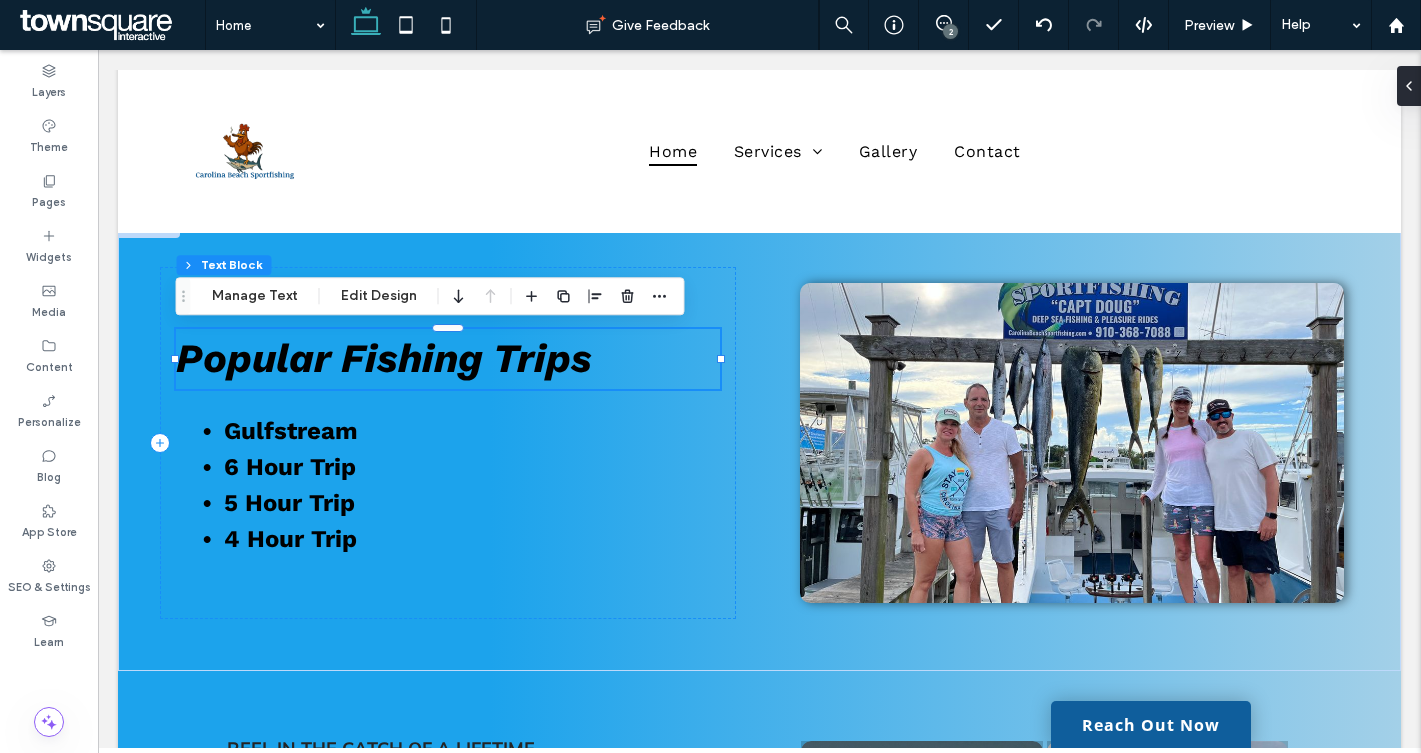click on "Popular Fishing Trips" at bounding box center (448, 359) 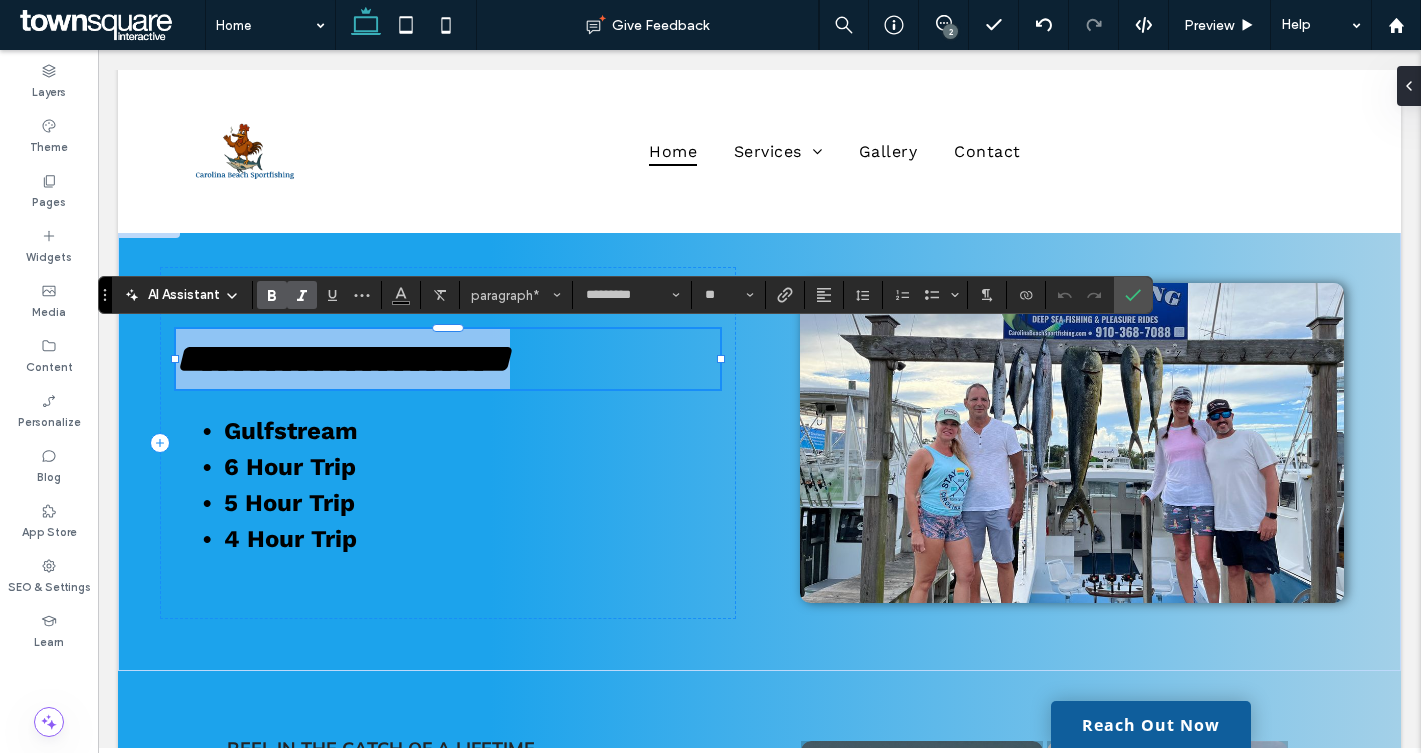 click on "**********" at bounding box center (448, 359) 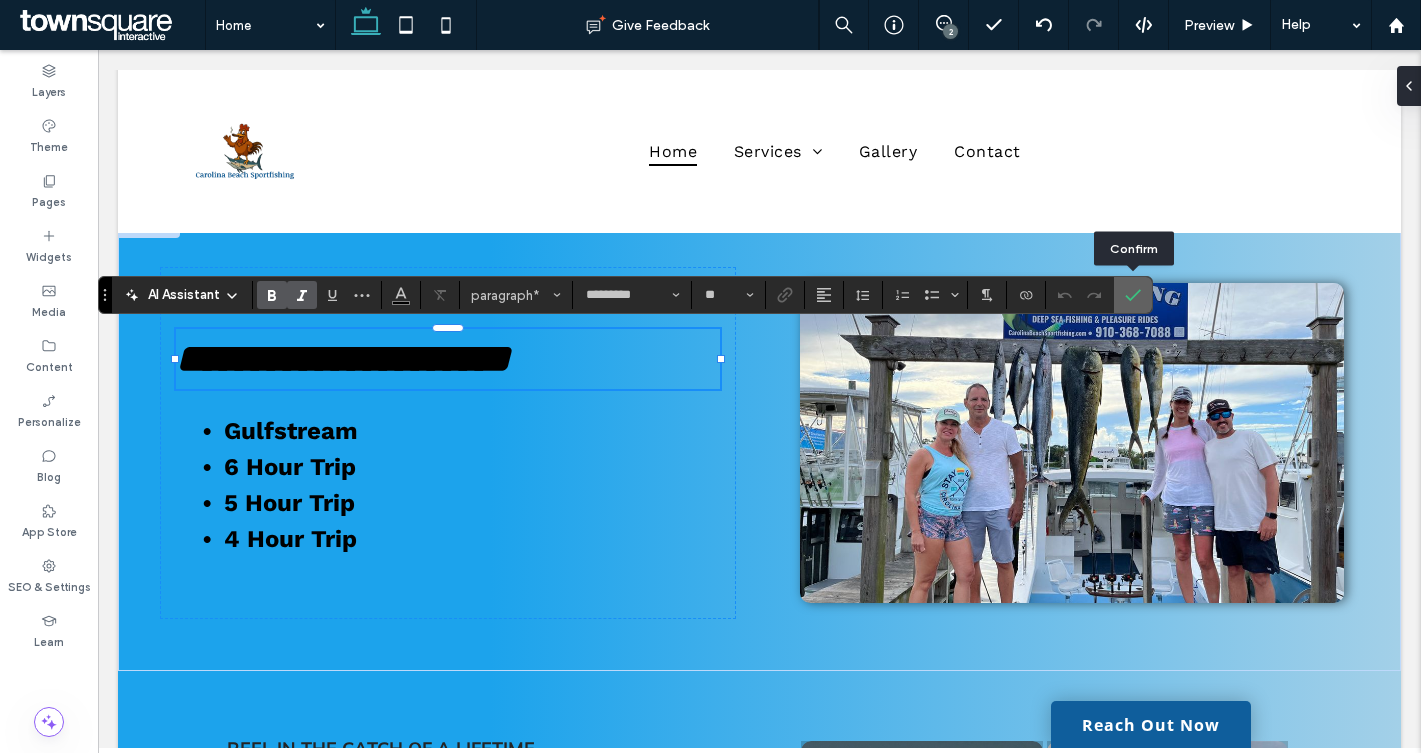 click 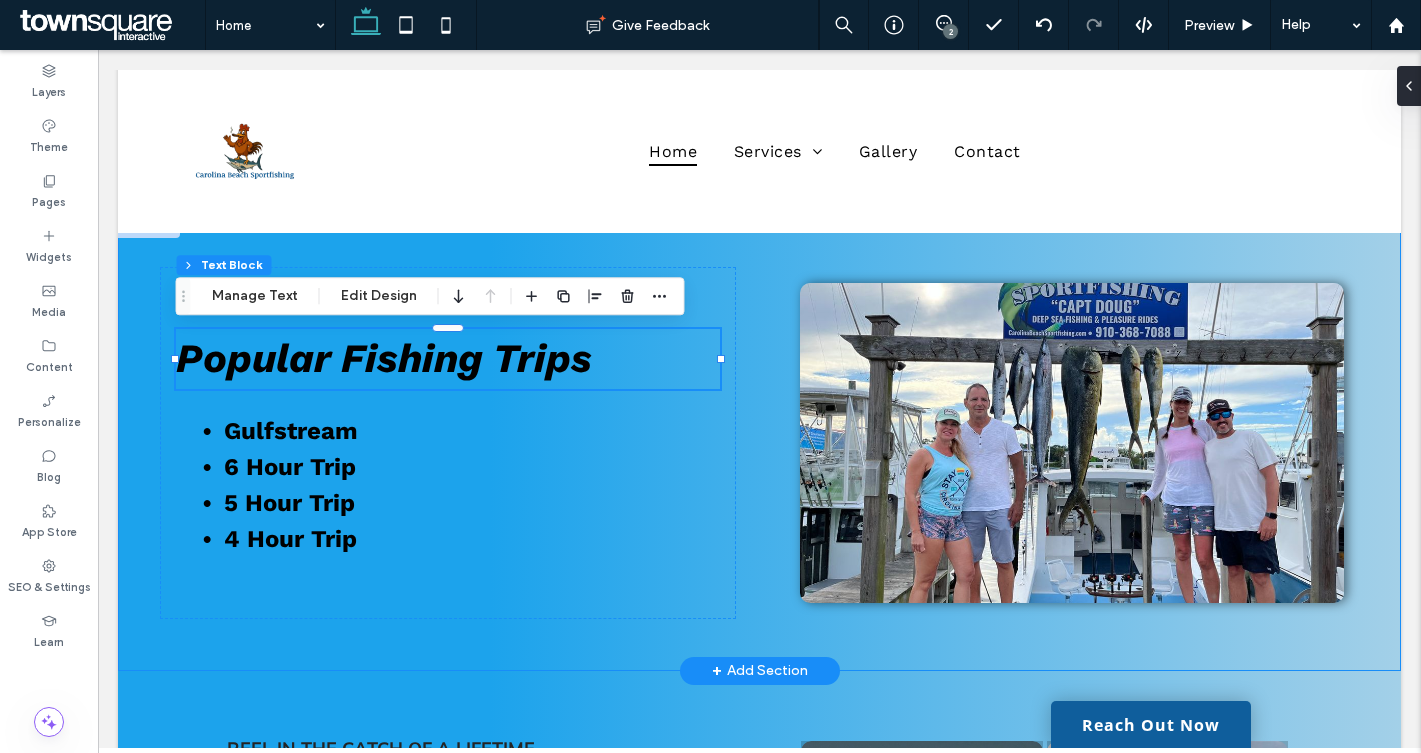 click on "Popular Fishing Trips
Gulfstream 6 Hour Trip 5 Hour Trip 4 Hour Trip" at bounding box center [759, 443] 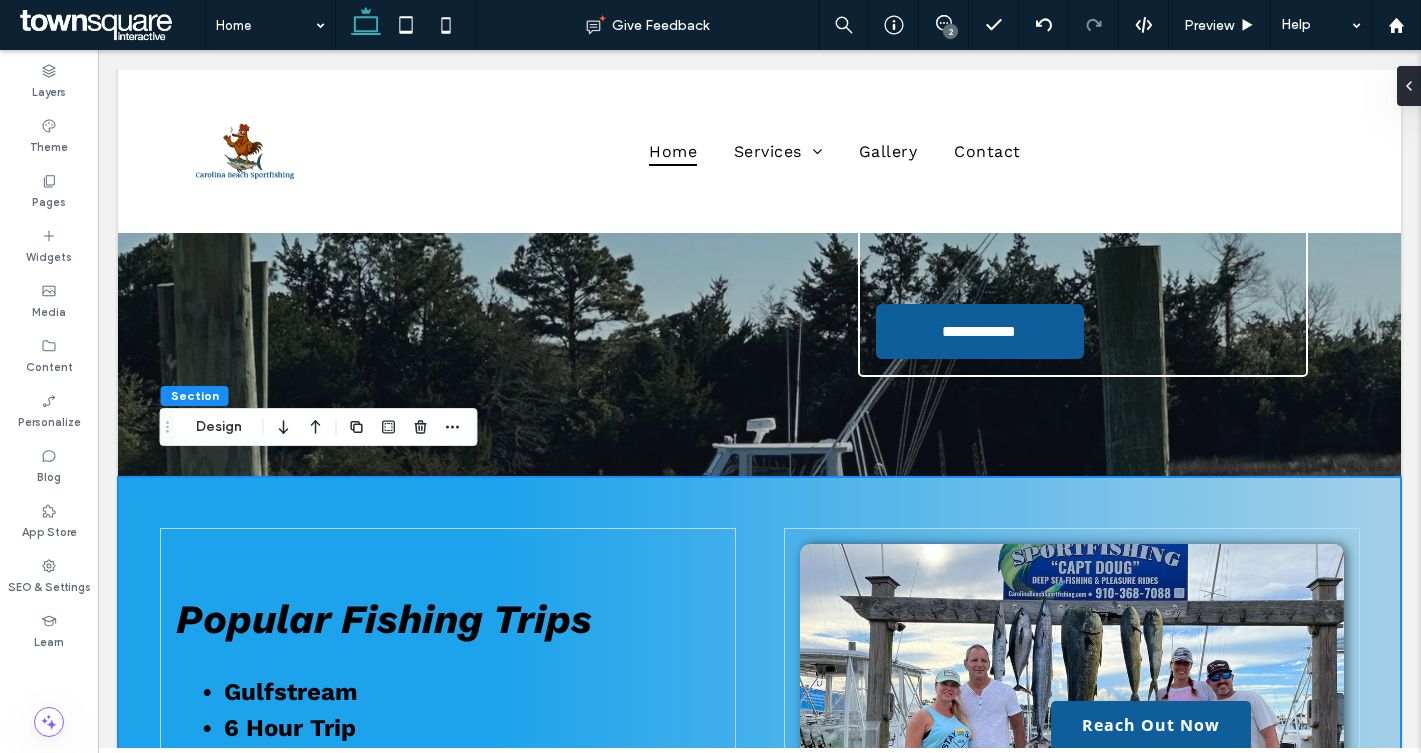 scroll, scrollTop: 575, scrollLeft: 0, axis: vertical 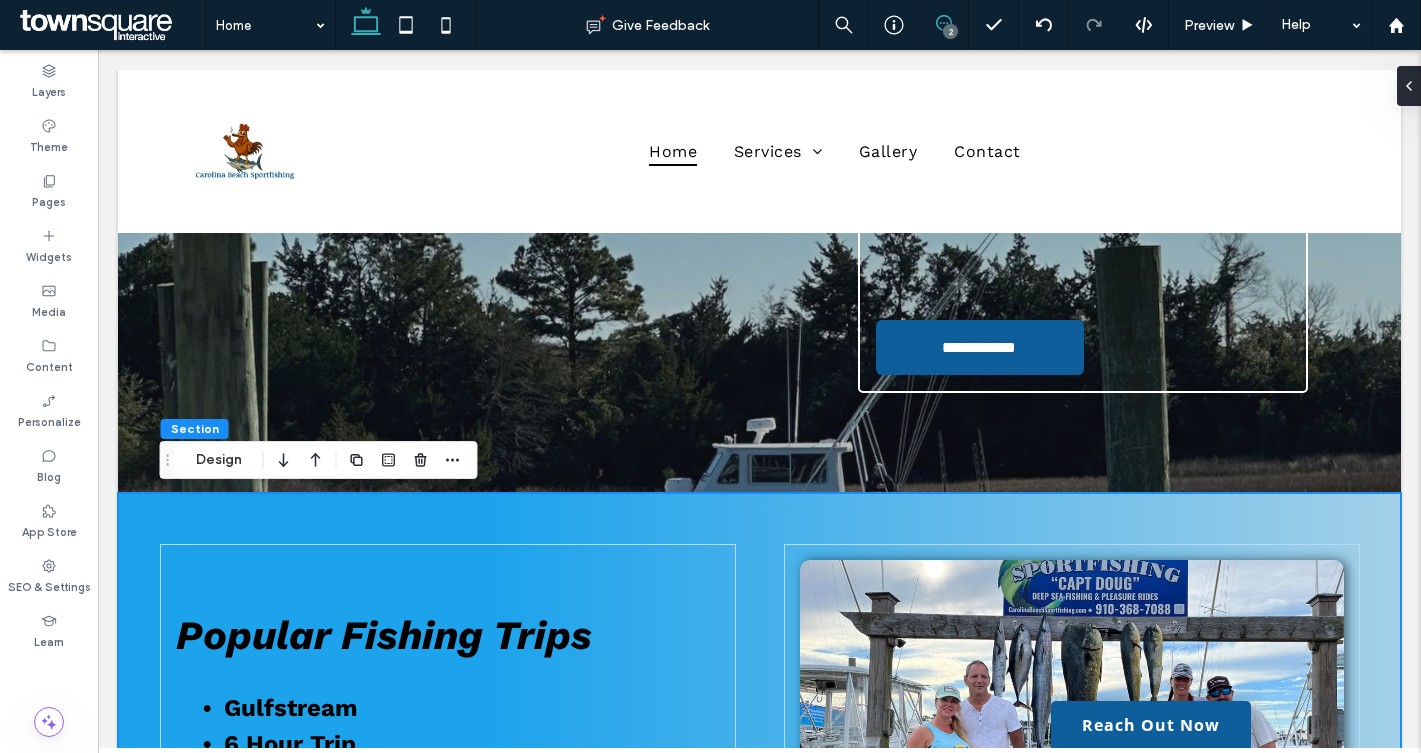 click 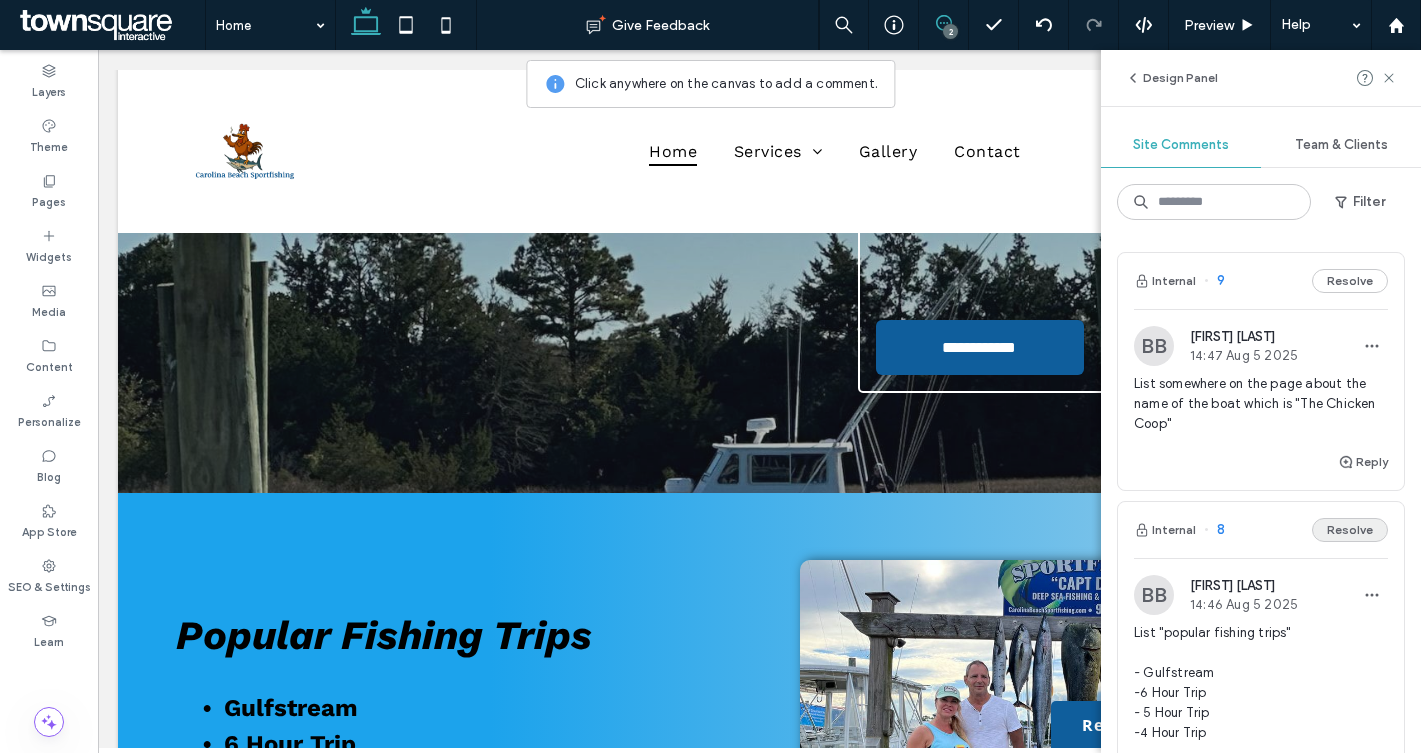 click on "Resolve" at bounding box center [1350, 530] 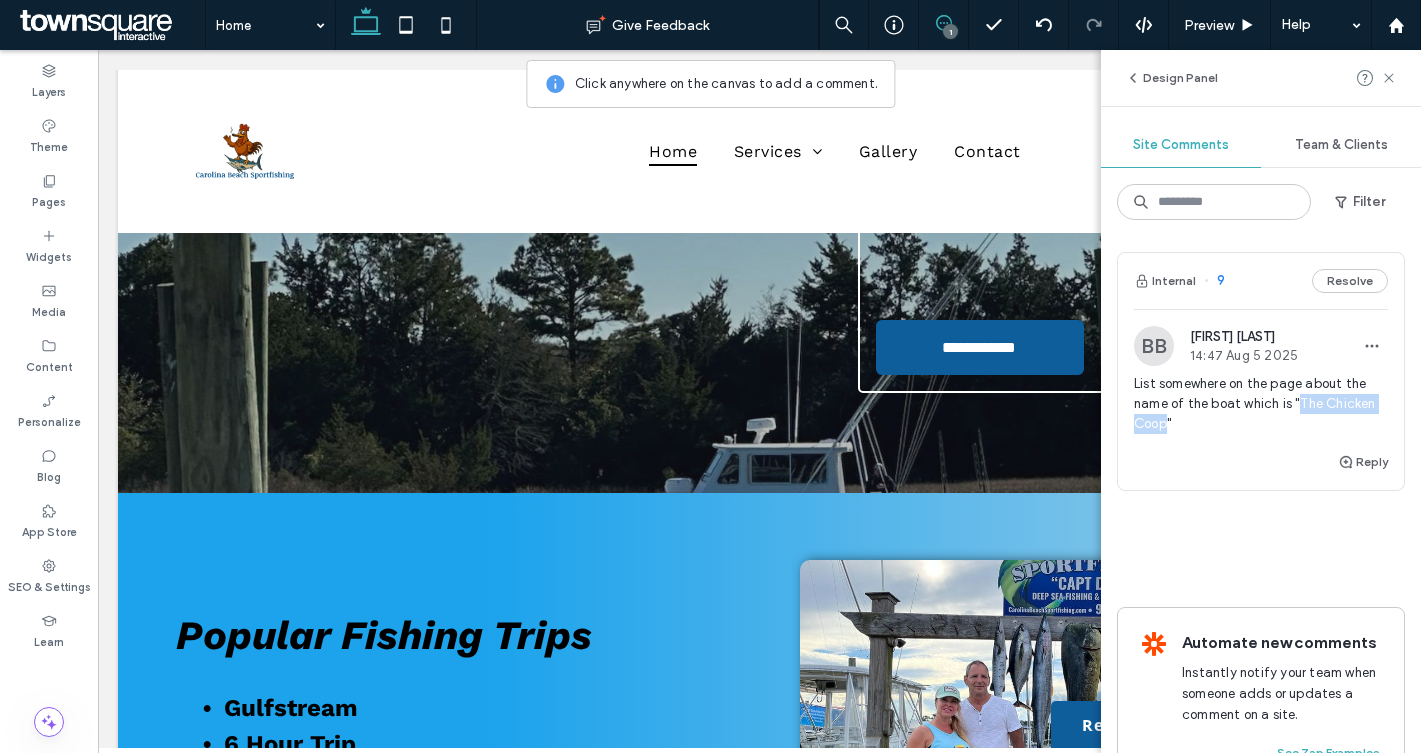 drag, startPoint x: 1167, startPoint y: 426, endPoint x: 1294, endPoint y: 406, distance: 128.56516 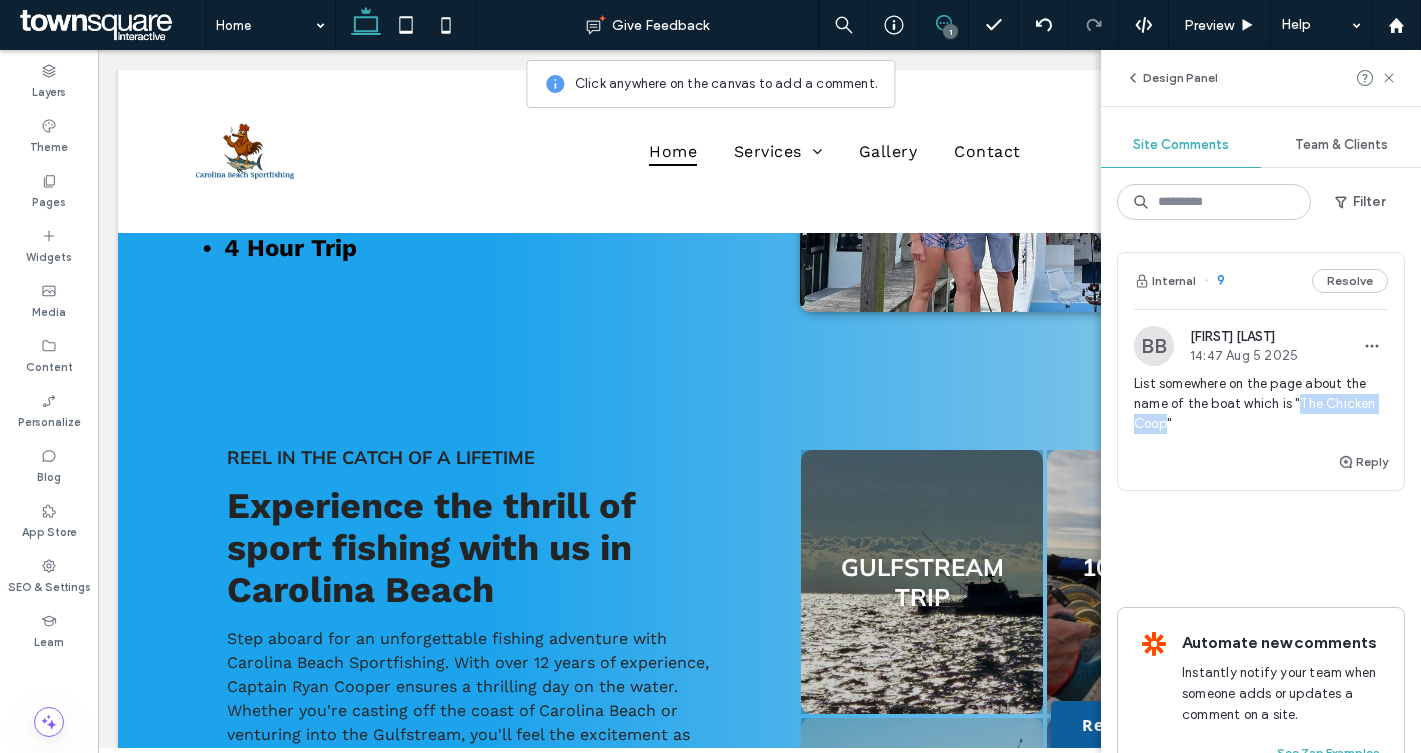 scroll, scrollTop: 1422, scrollLeft: 0, axis: vertical 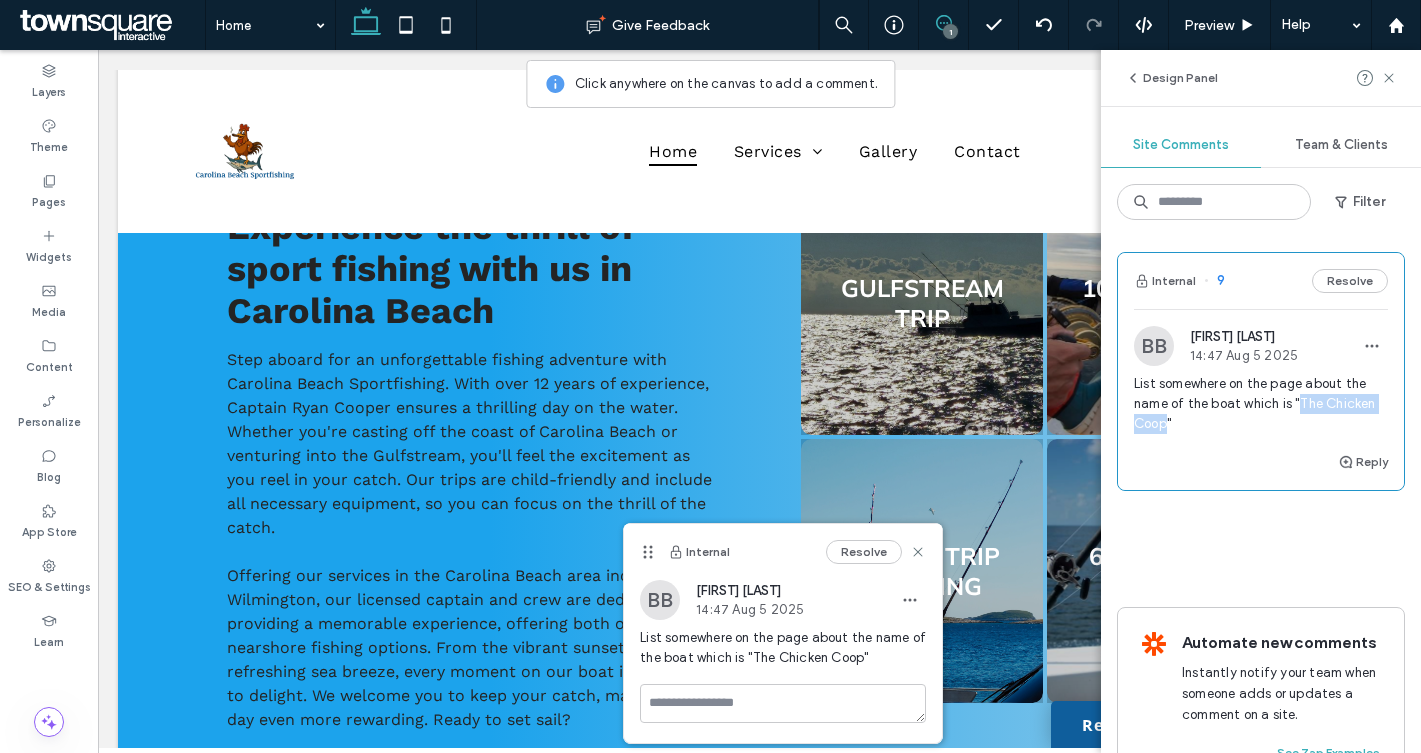 copy on "The Chicken Coop" 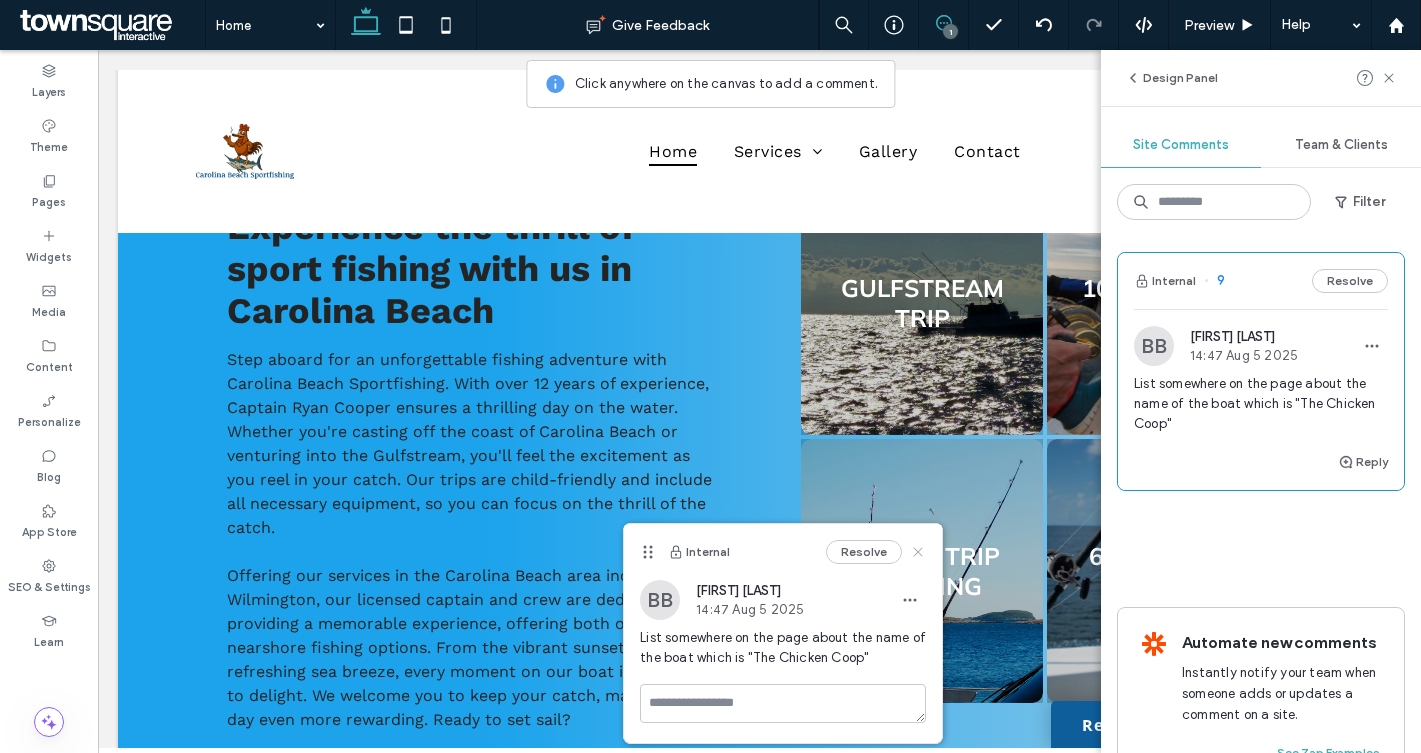 click 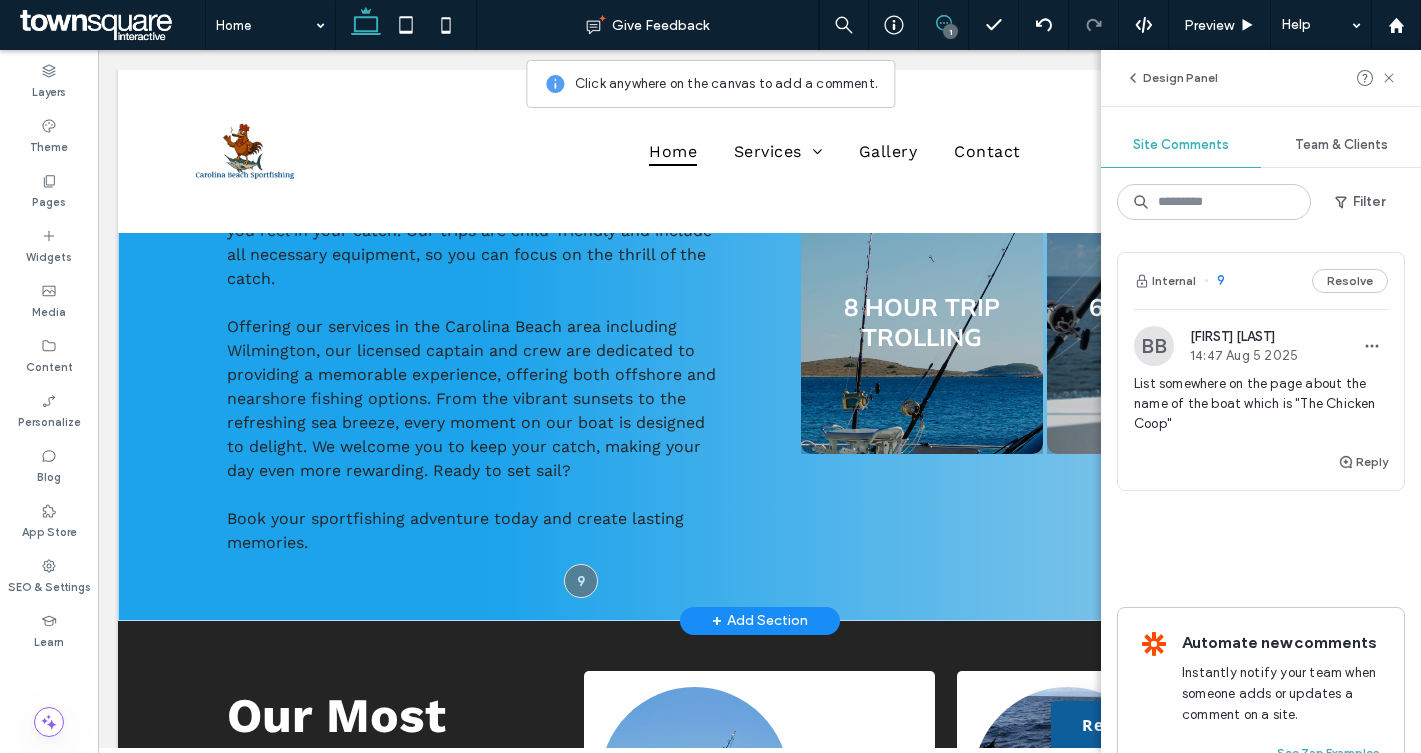 scroll, scrollTop: 1666, scrollLeft: 0, axis: vertical 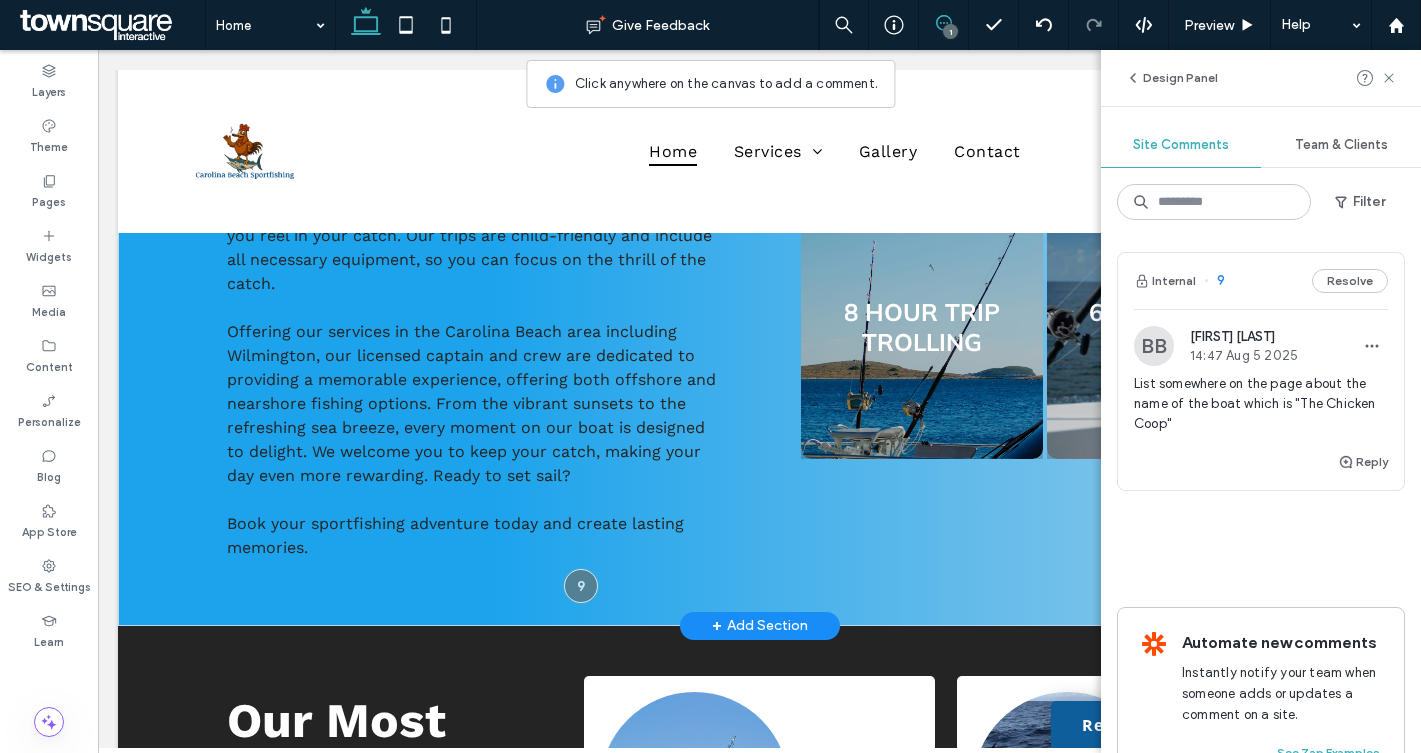 click on "+ Add Section" at bounding box center [760, 626] 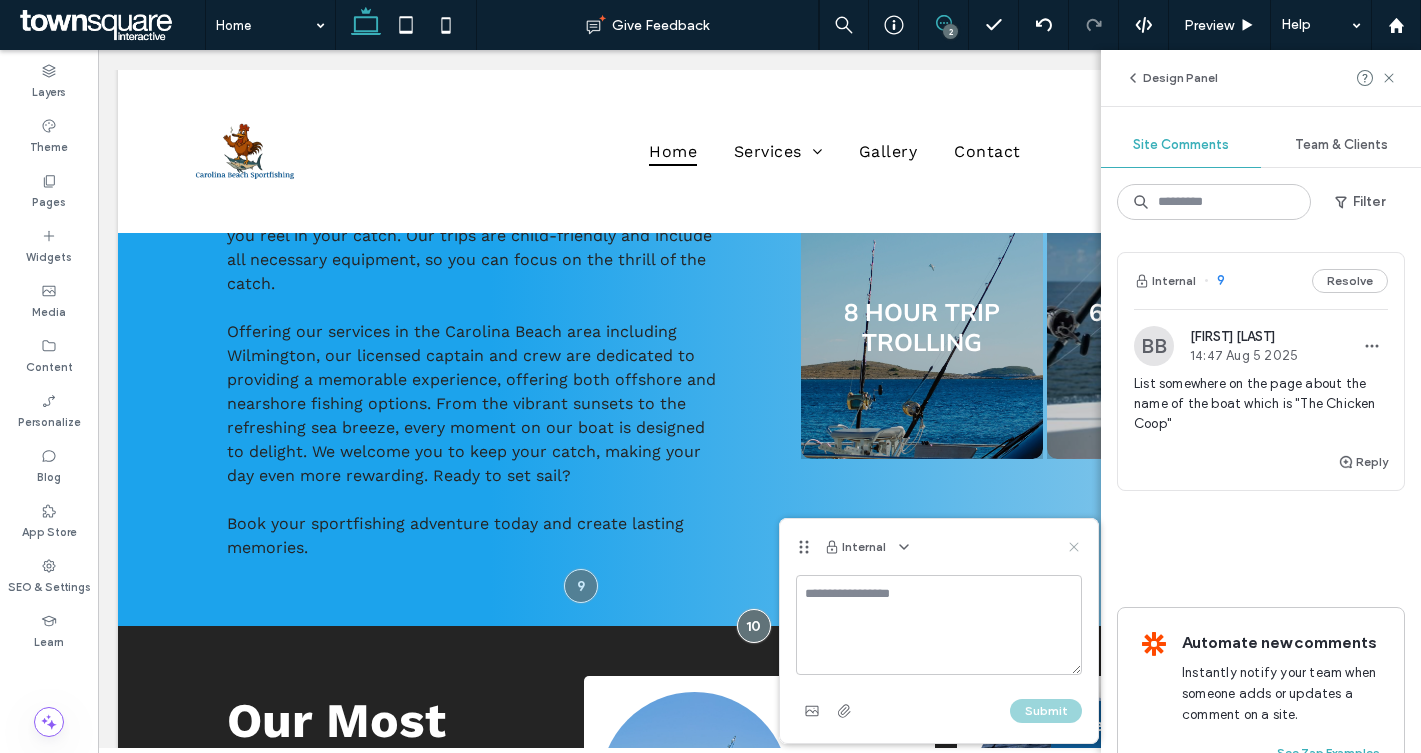 click 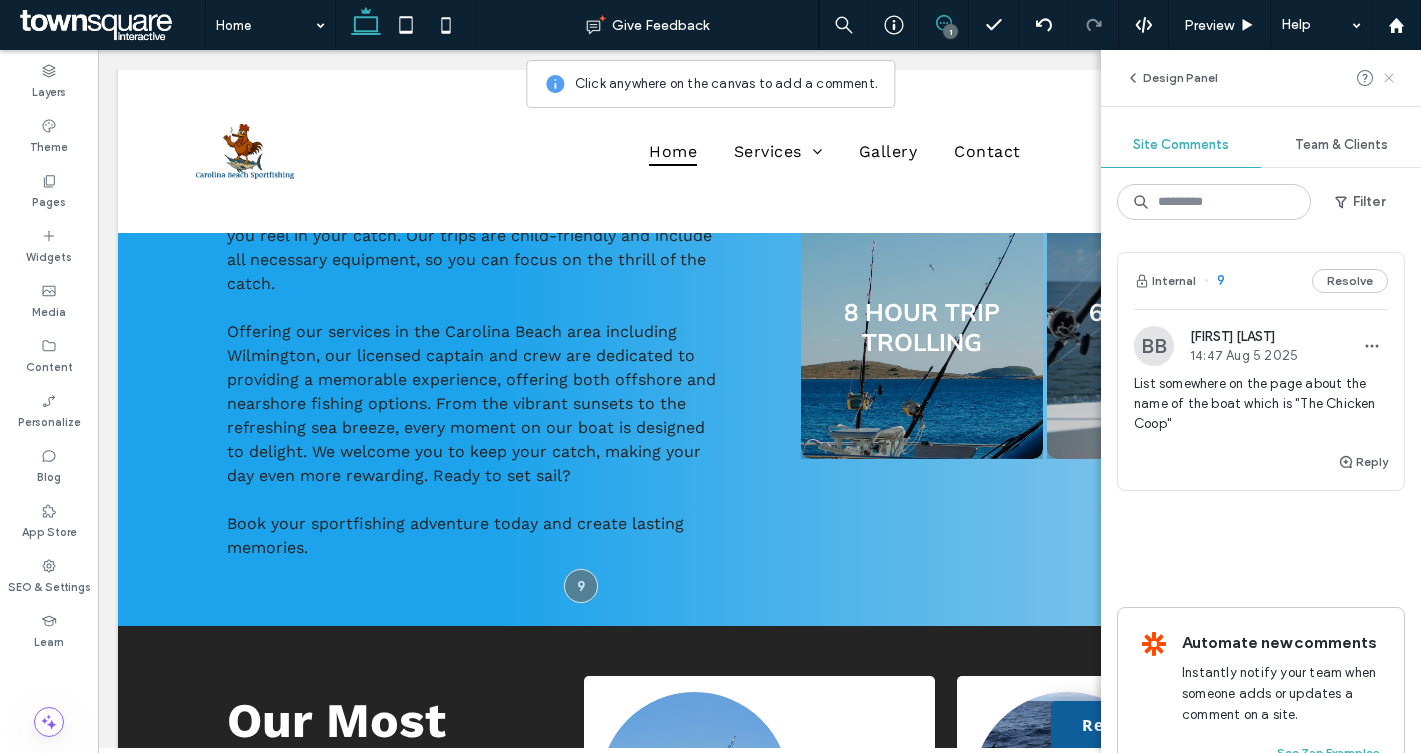 click 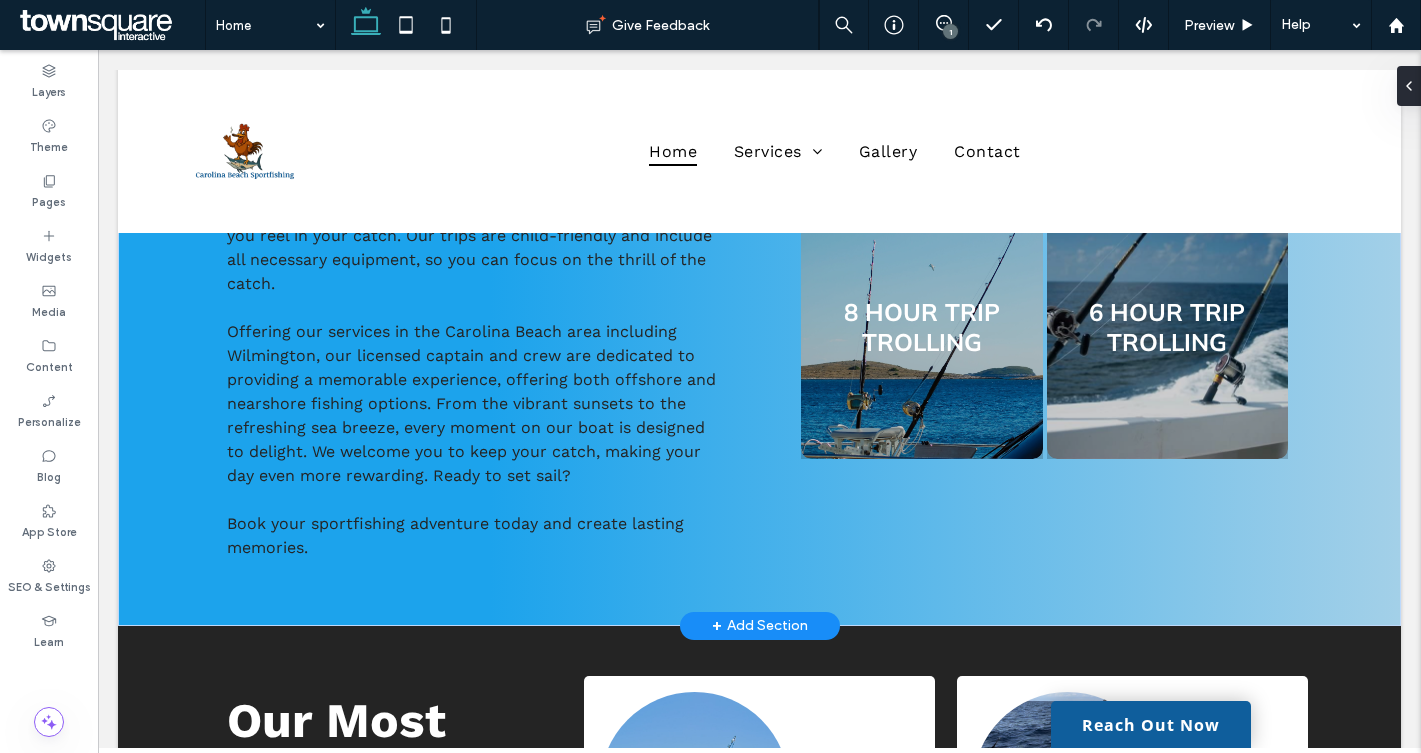 click on "+ Add Section" at bounding box center [760, 626] 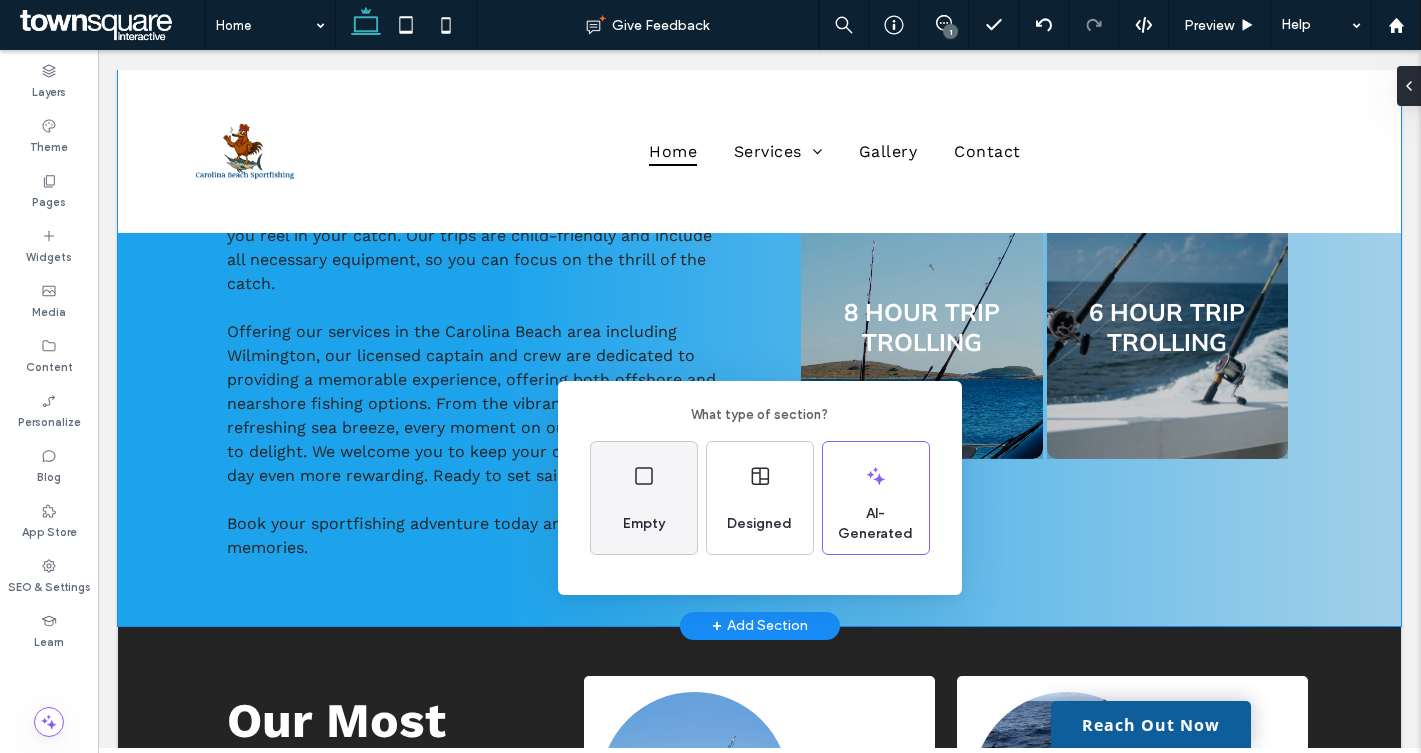 click on "Empty" at bounding box center [644, 524] 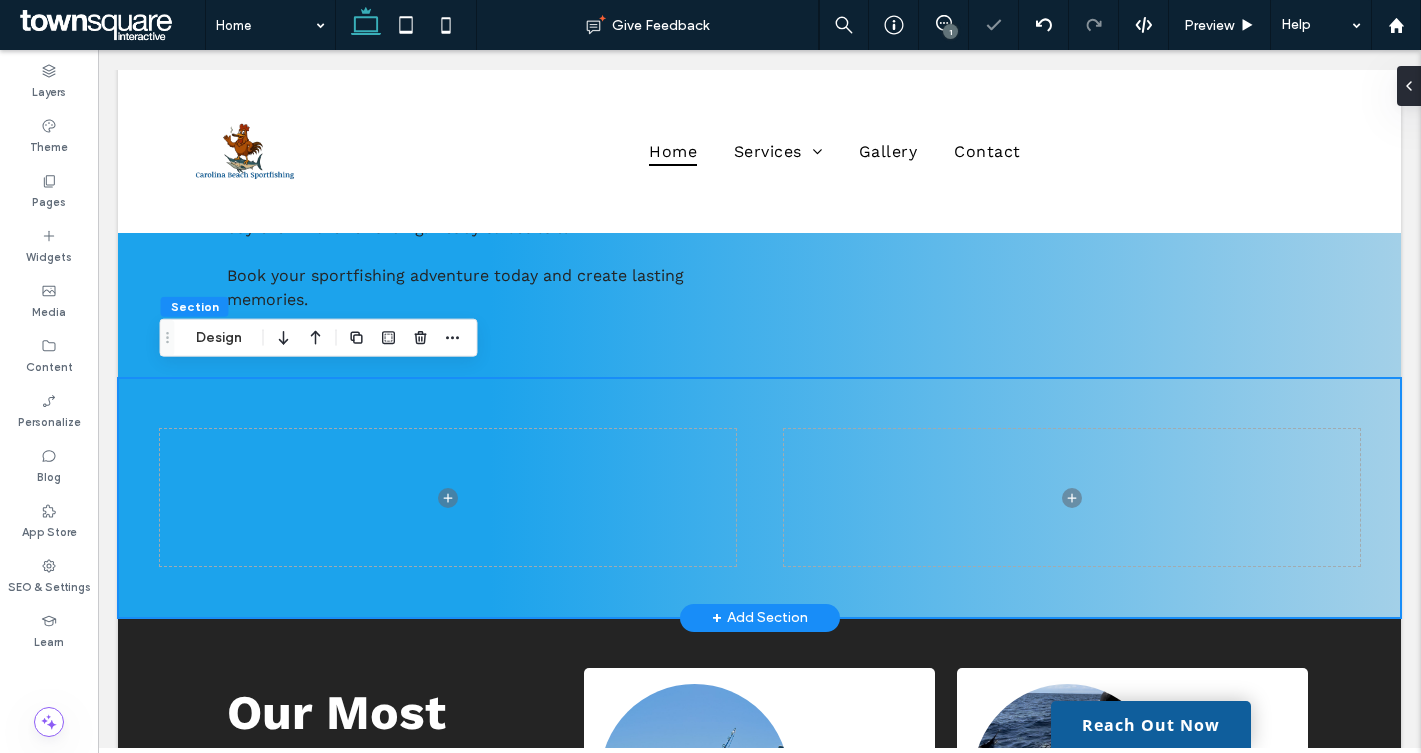 scroll, scrollTop: 1921, scrollLeft: 0, axis: vertical 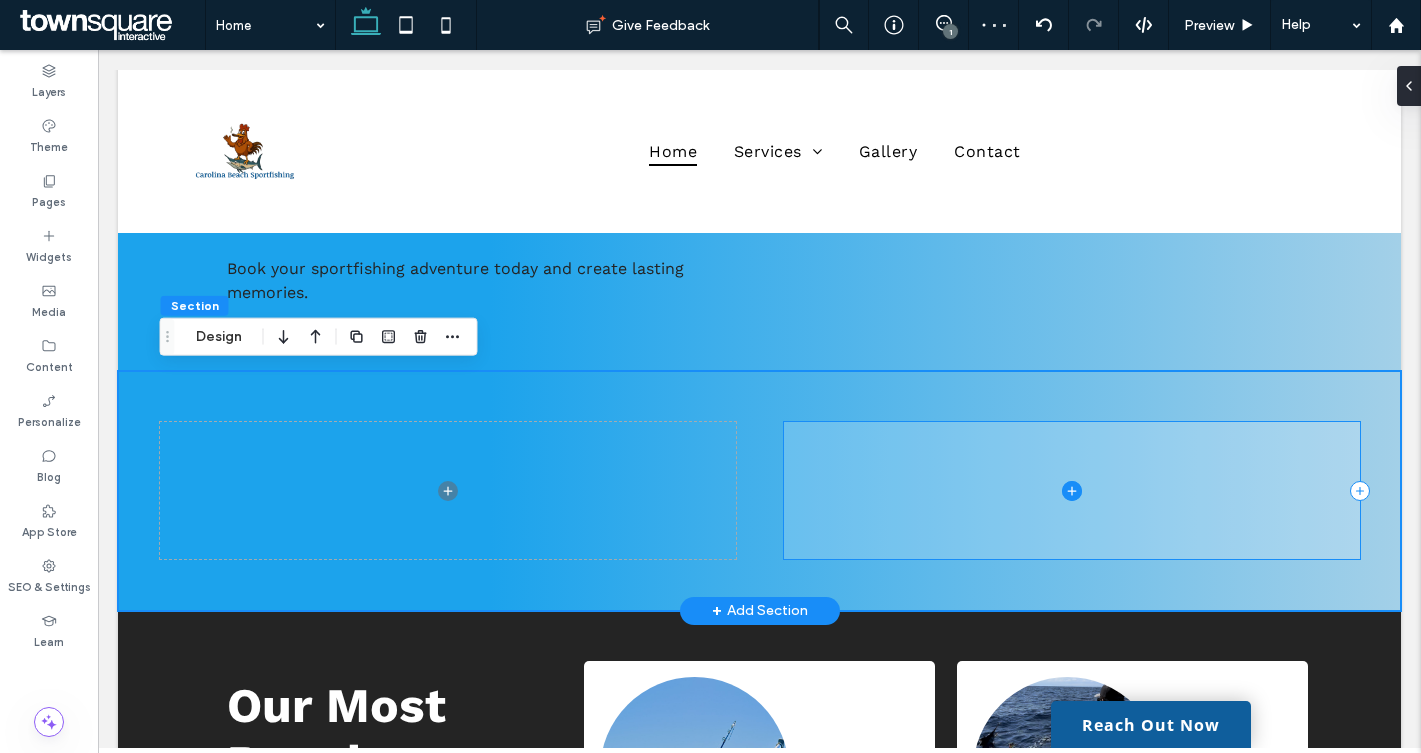 click at bounding box center [1072, 490] 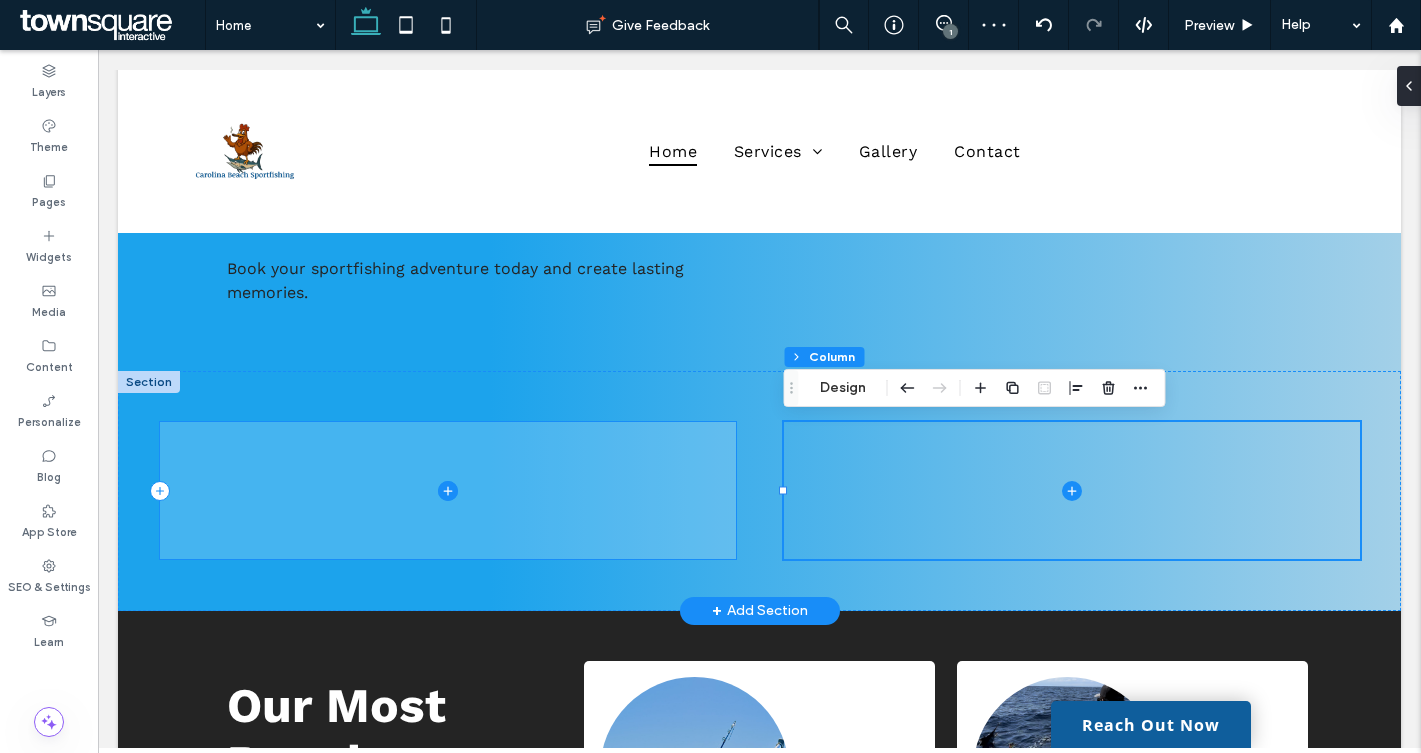 click at bounding box center [448, 490] 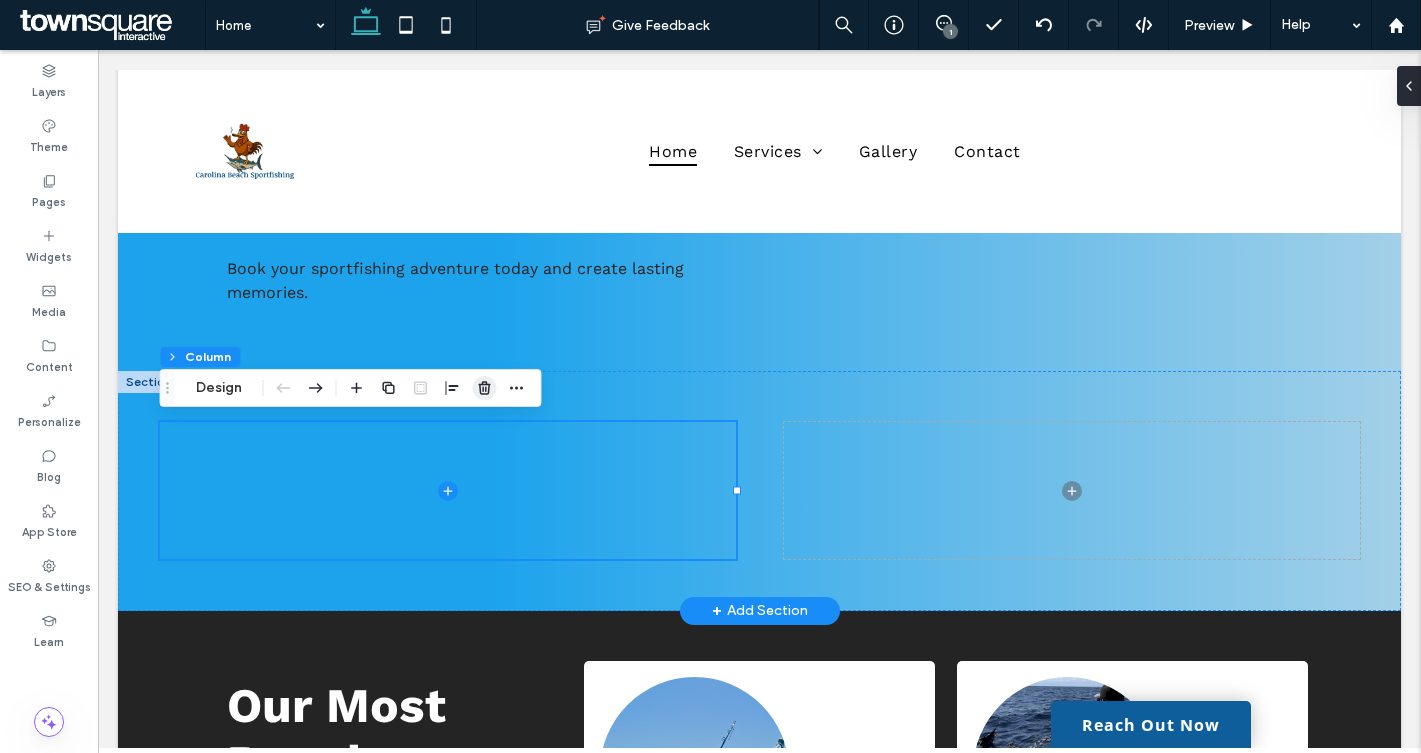 click 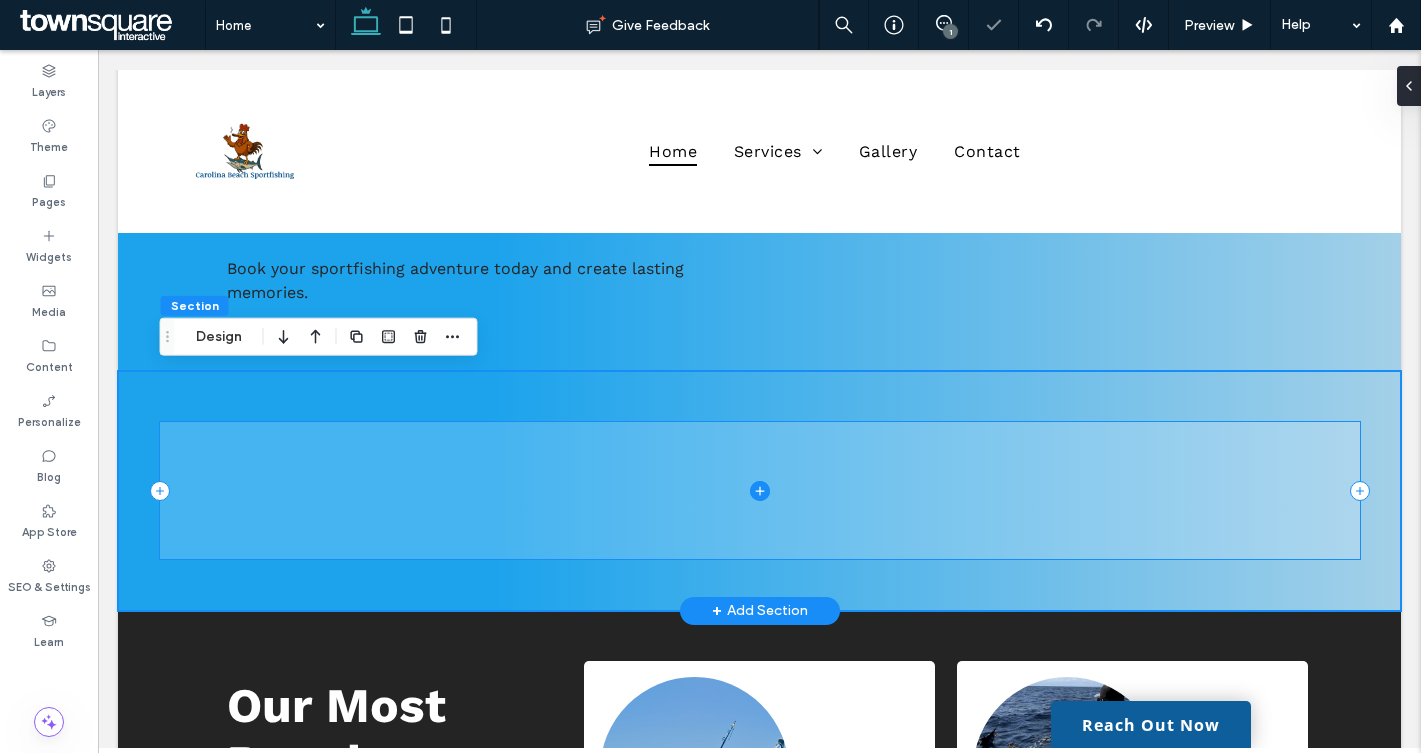 click at bounding box center [760, 490] 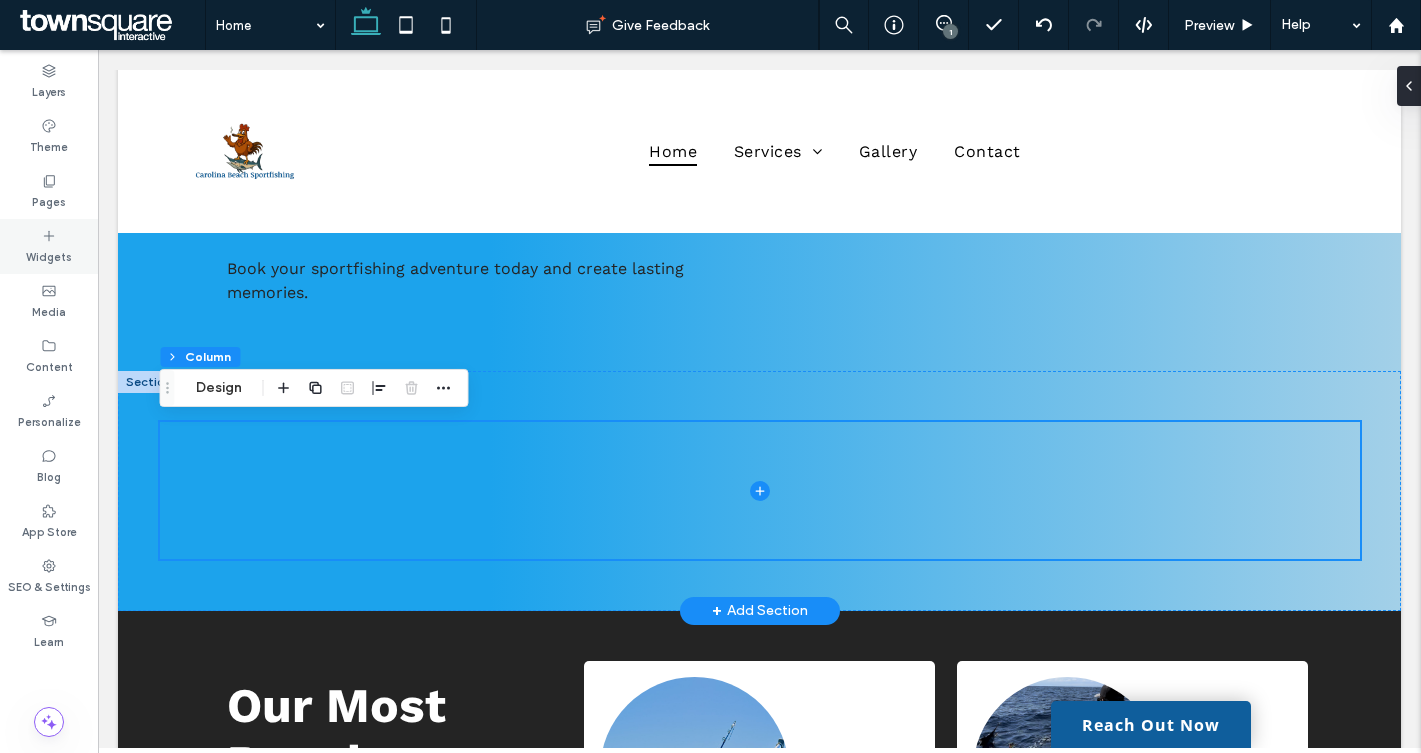 click on "Widgets" at bounding box center (49, 255) 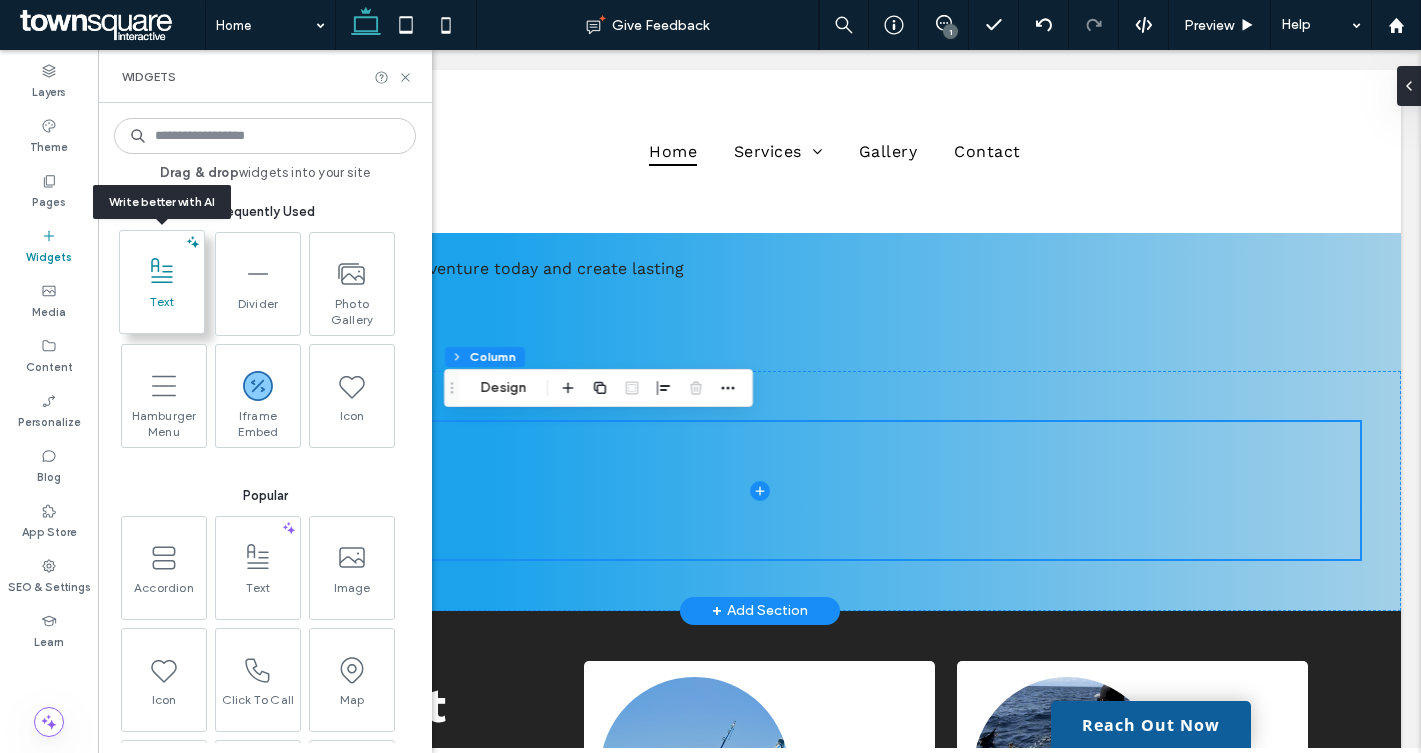 click on "Text" at bounding box center (162, 308) 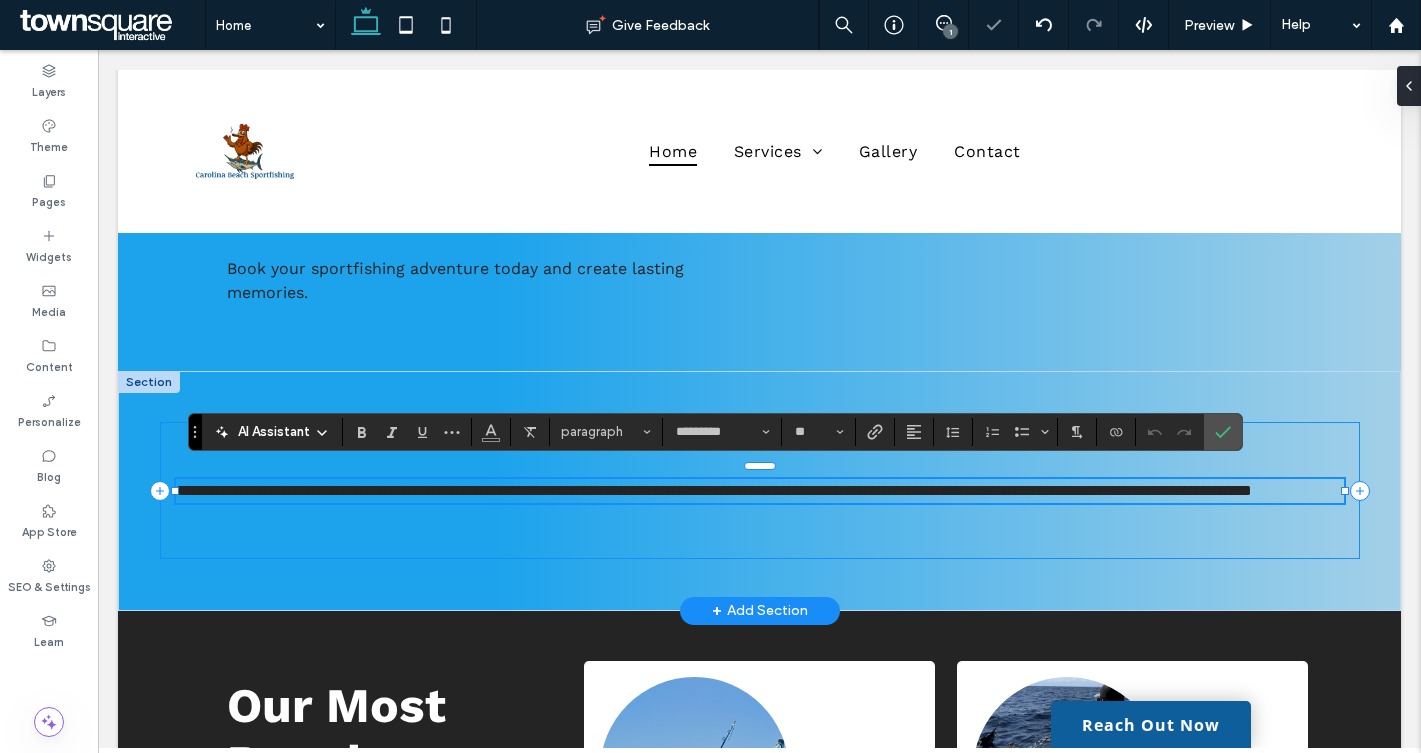 paste 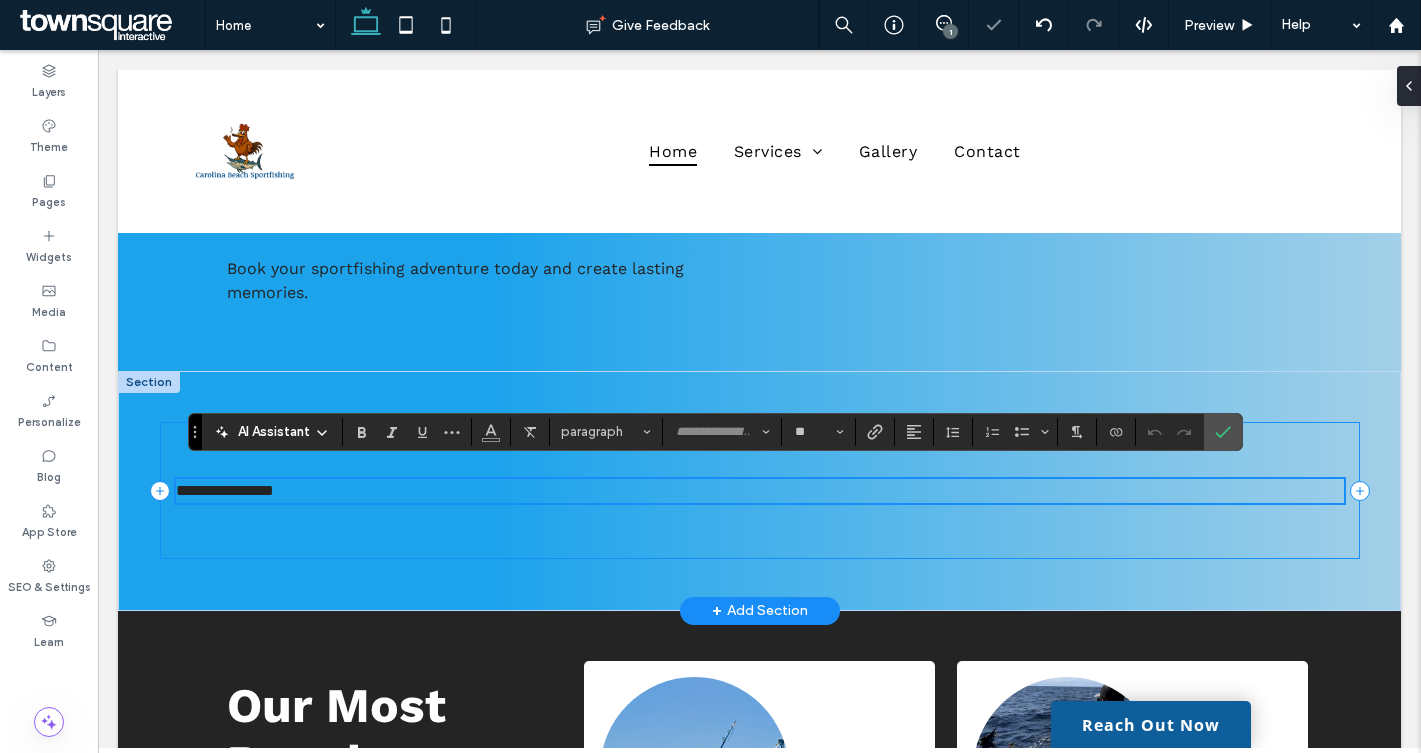 scroll, scrollTop: 2, scrollLeft: 0, axis: vertical 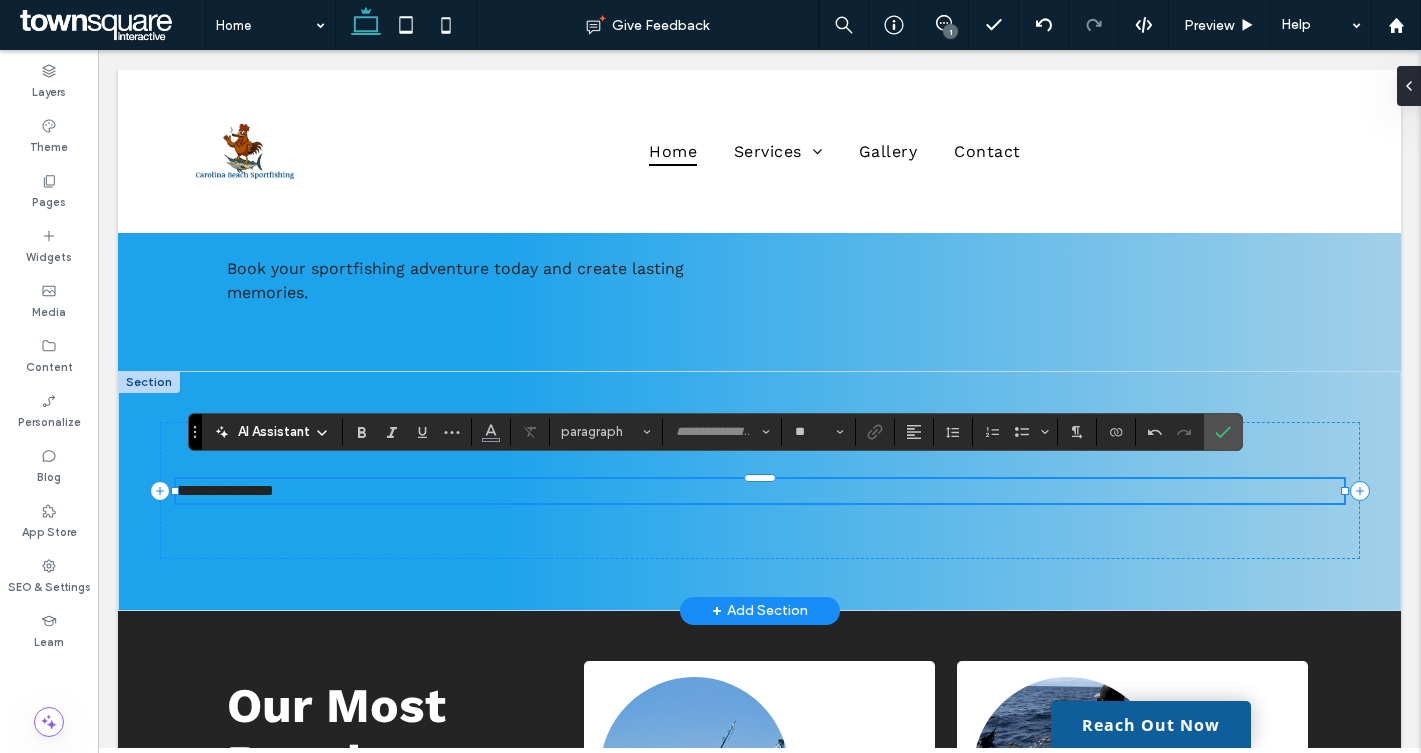 type on "*********" 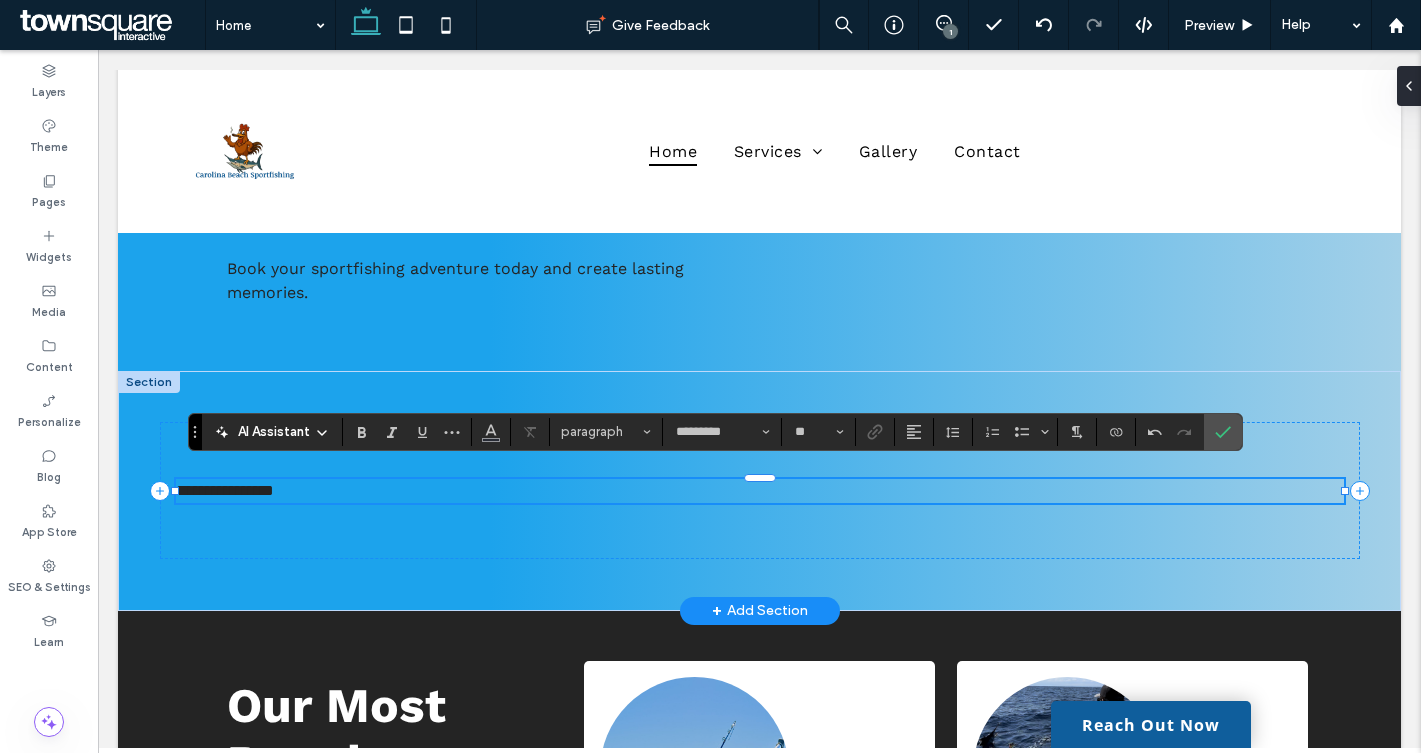 click on "**********" at bounding box center [225, 490] 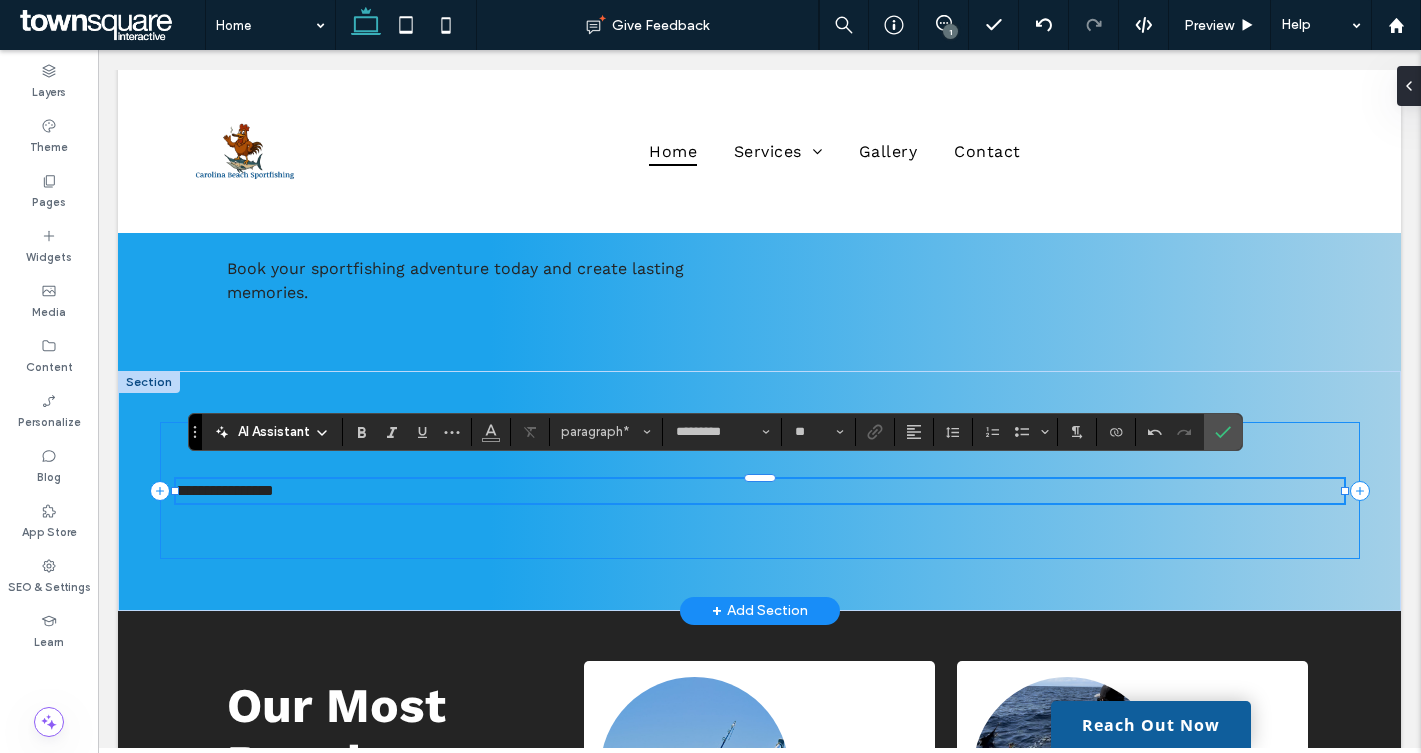 type 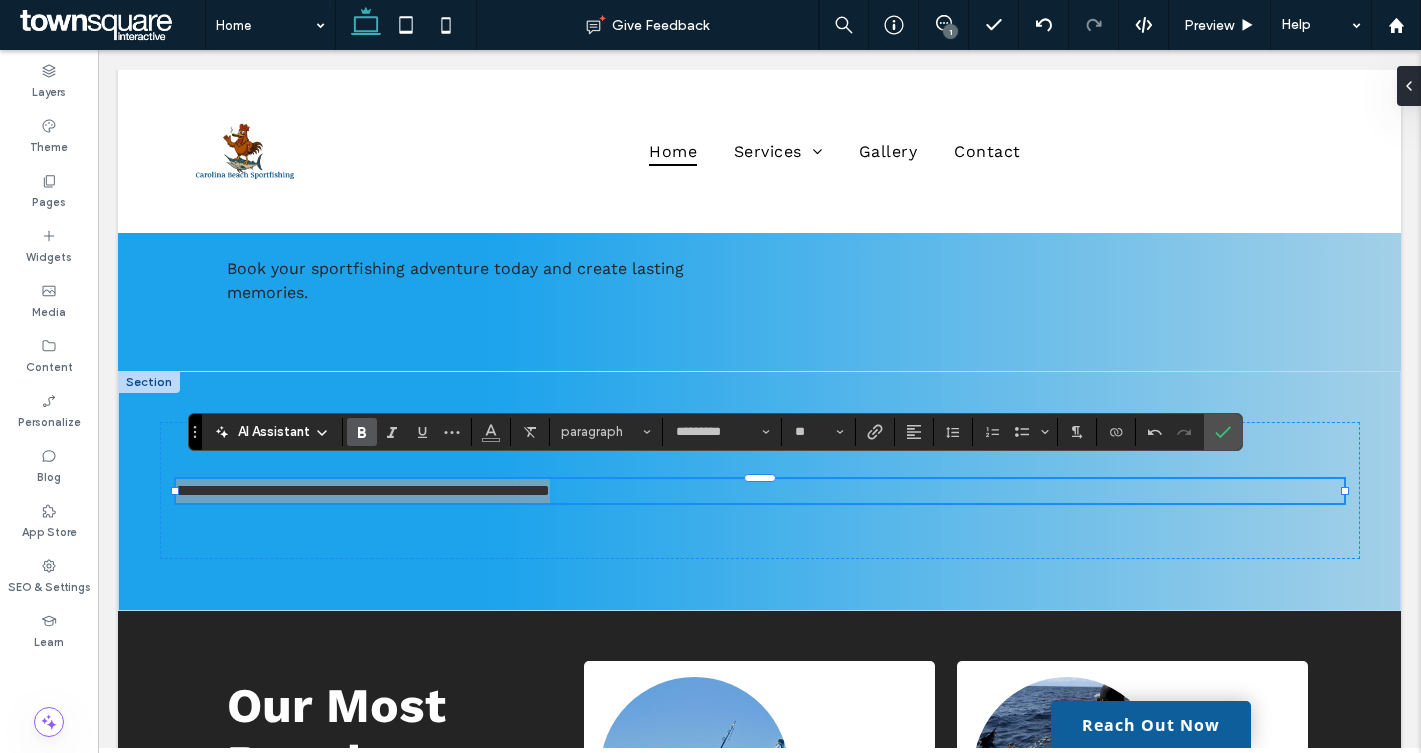 click 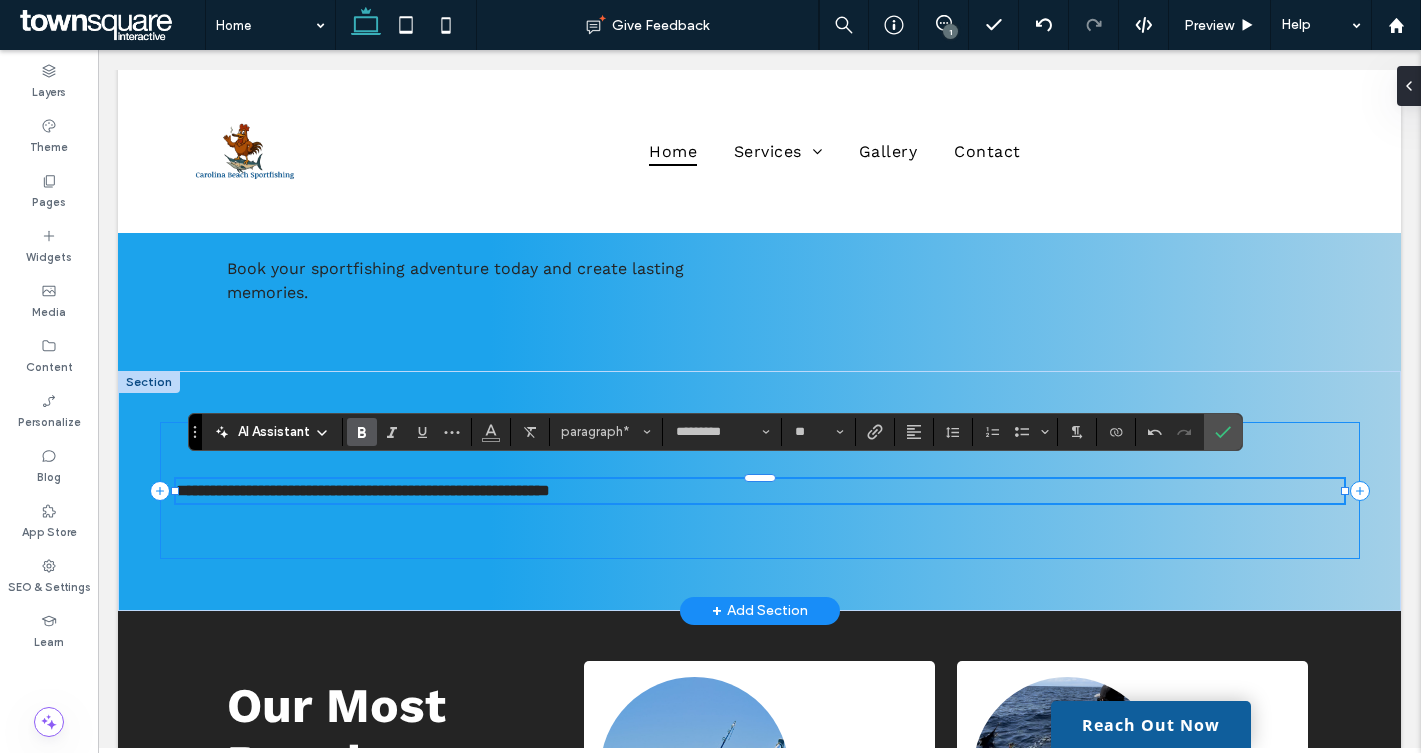 click on "**********" at bounding box center (760, 490) 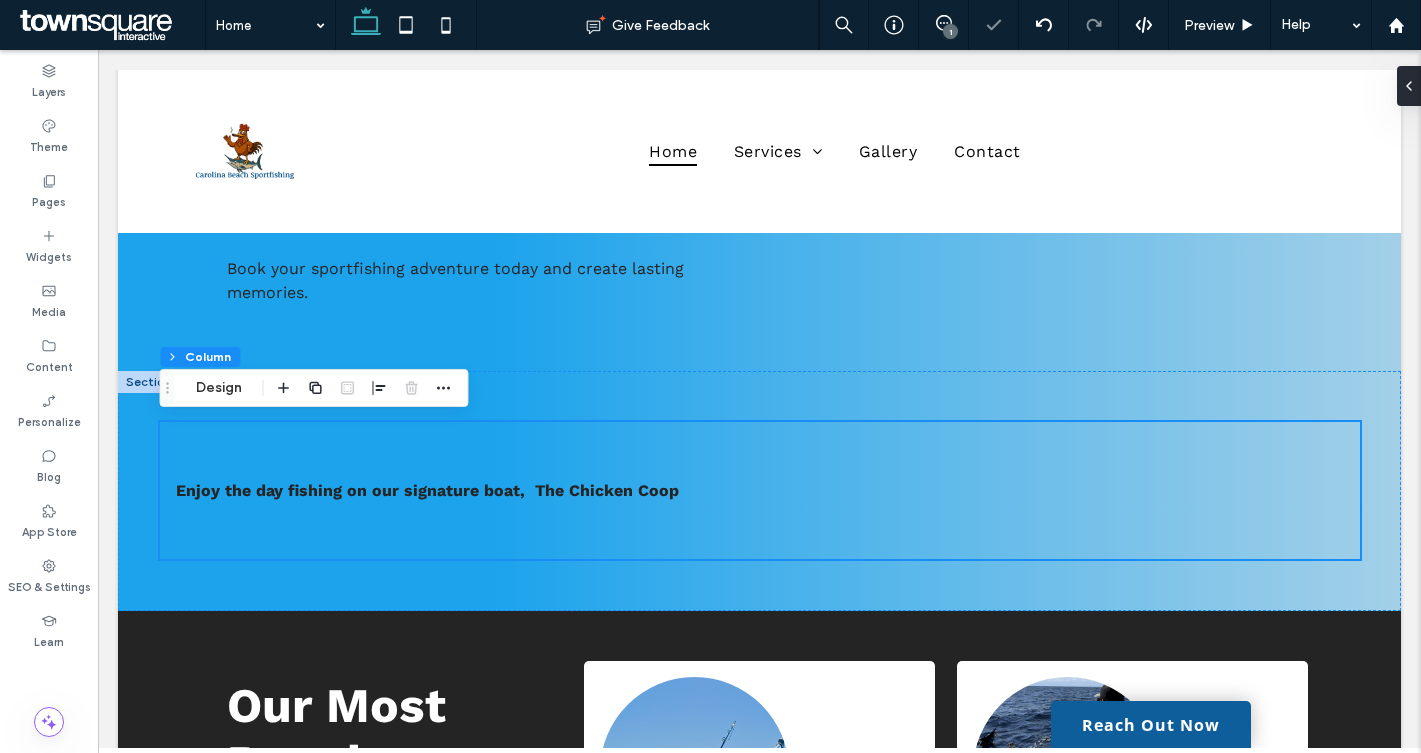 click at bounding box center [364, 388] 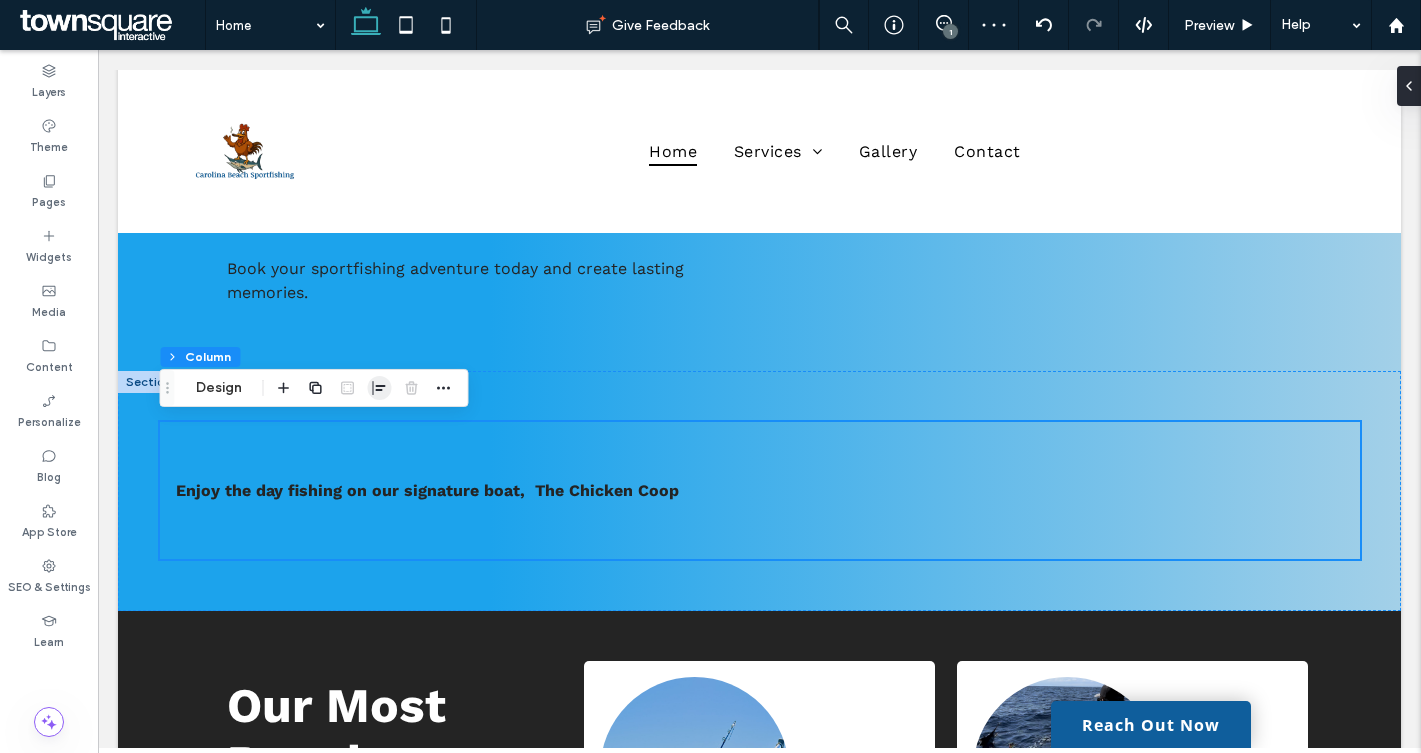click 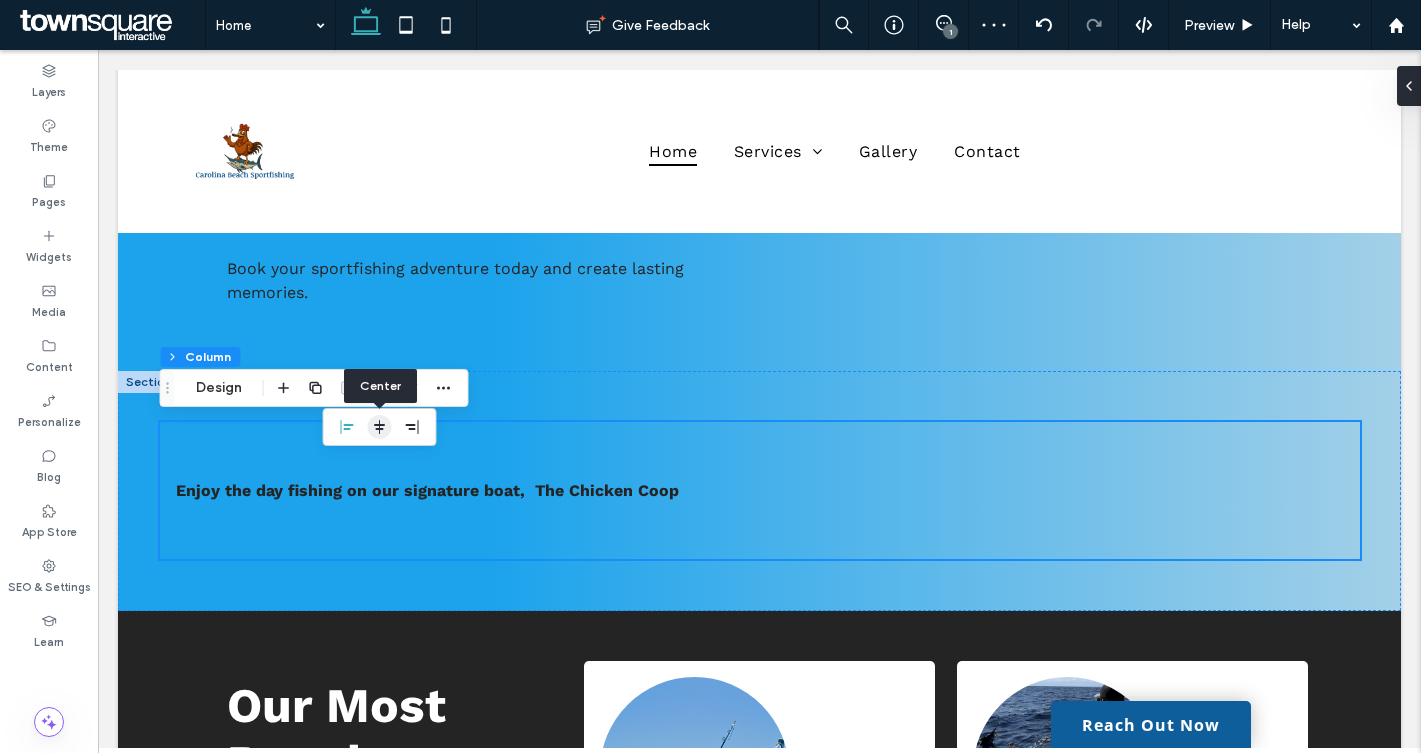 click 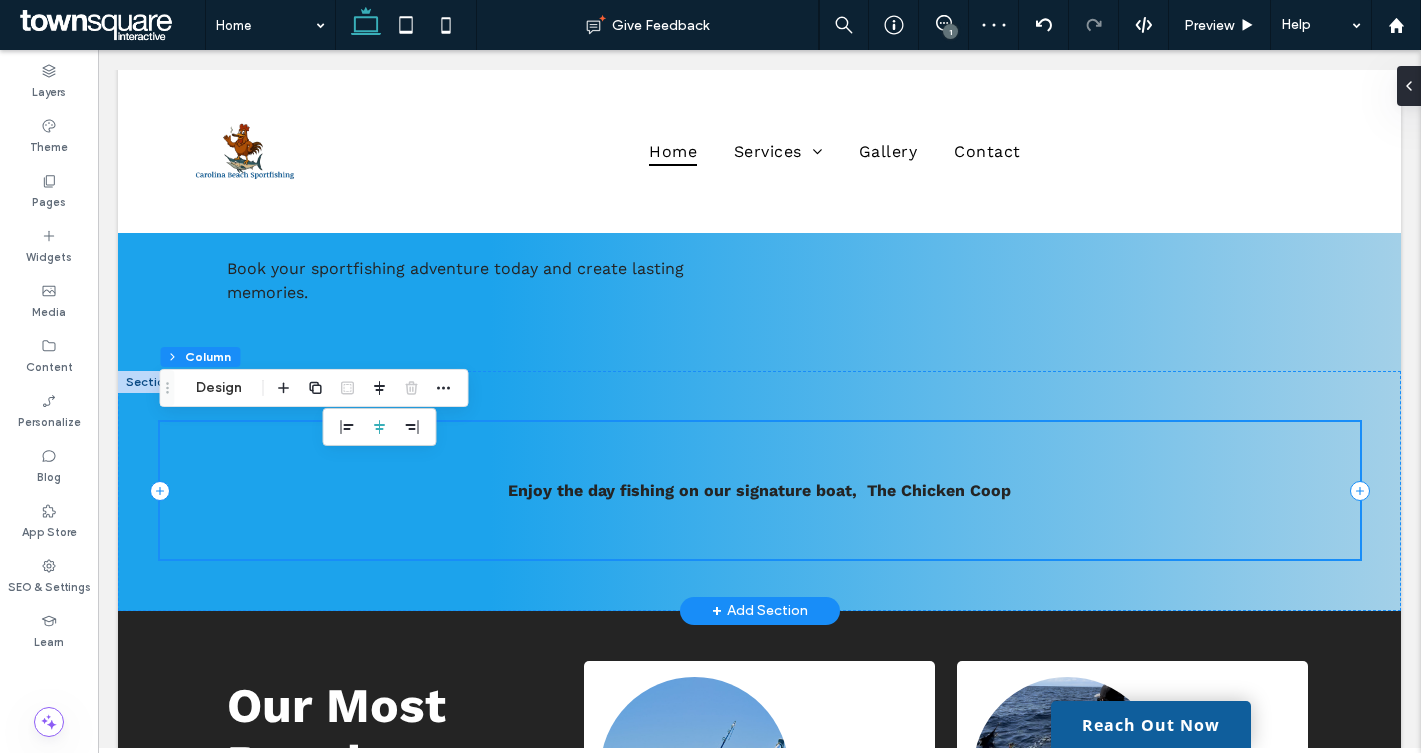 click on "Enjoy the day fishing on our signature boat,  The Chicken Coop" at bounding box center [760, 490] 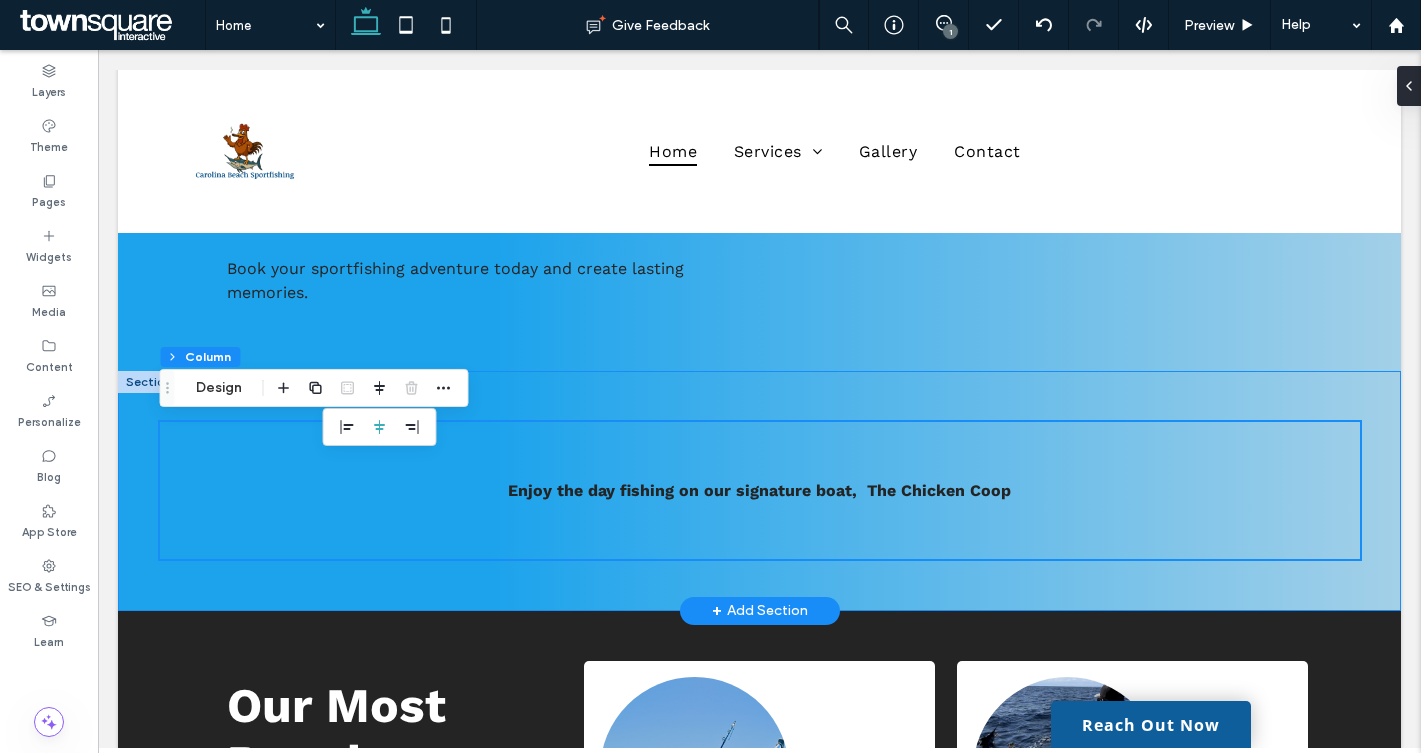 click on "Enjoy the day fishing on our signature boat,  The Chicken Coop" at bounding box center (759, 491) 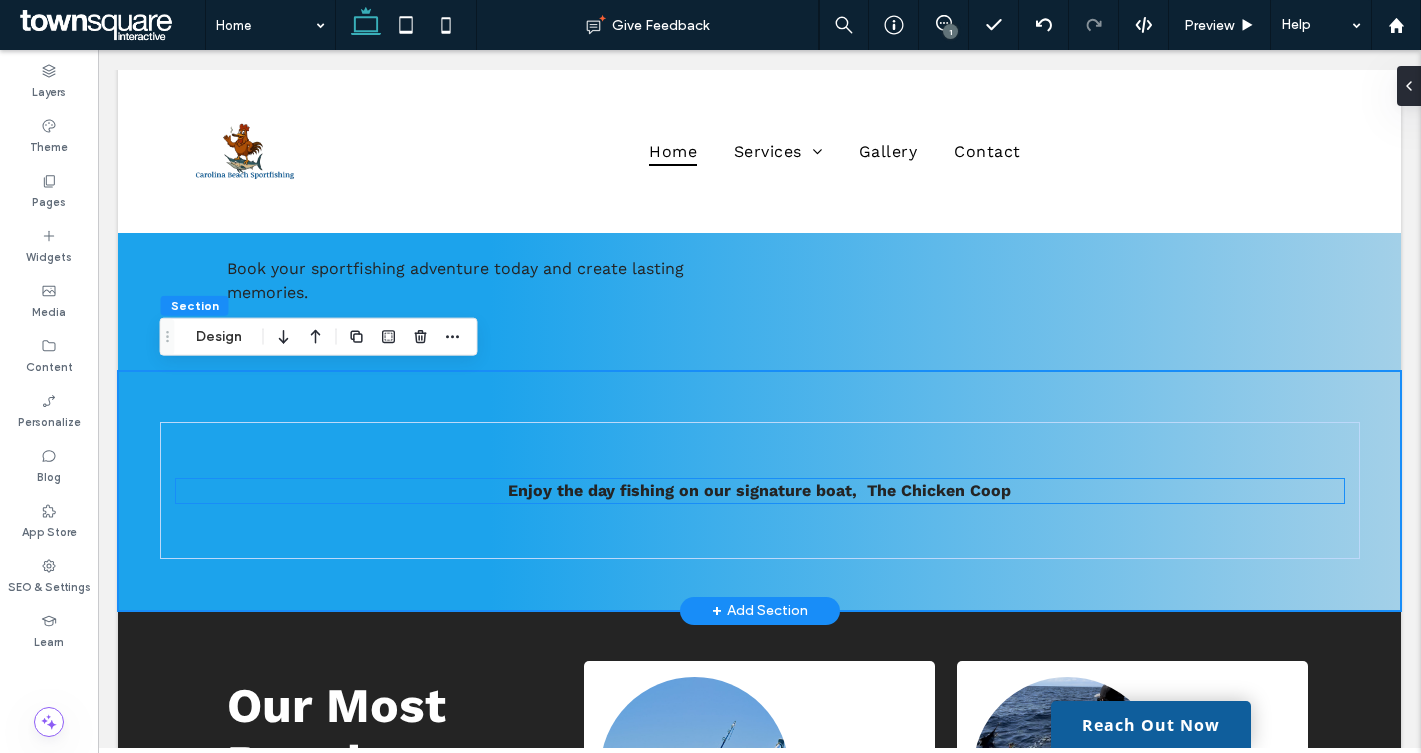 click on "Enjoy the day fishing on our signature boat,  The Chicken Coop" at bounding box center (759, 490) 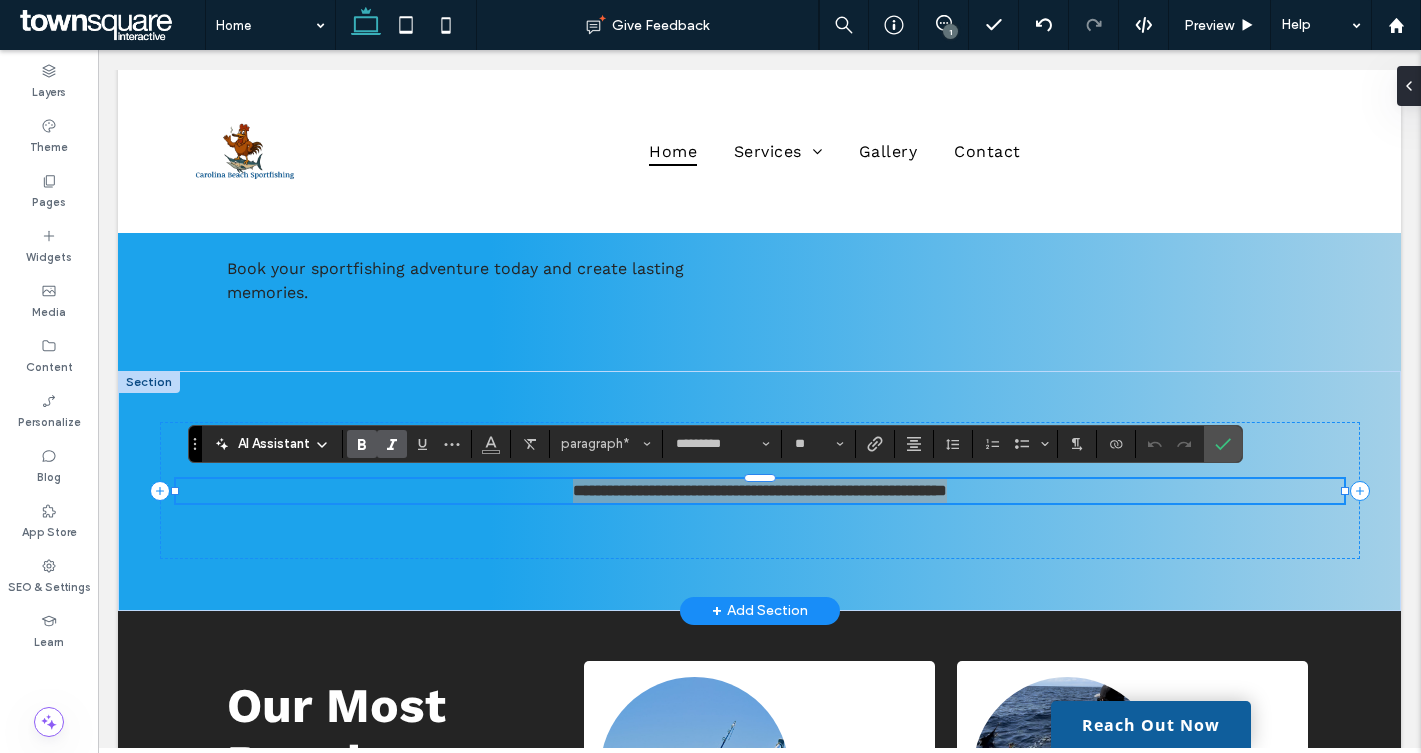 click 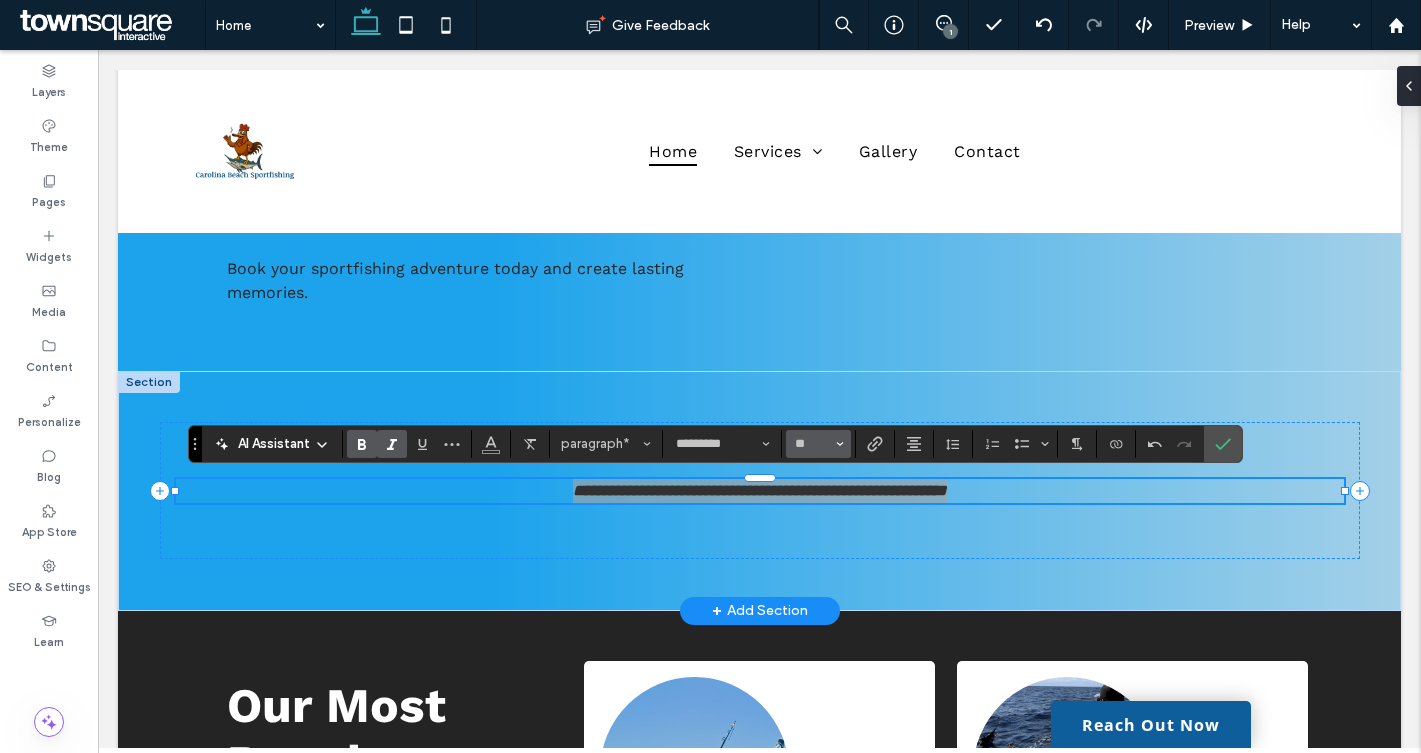 click 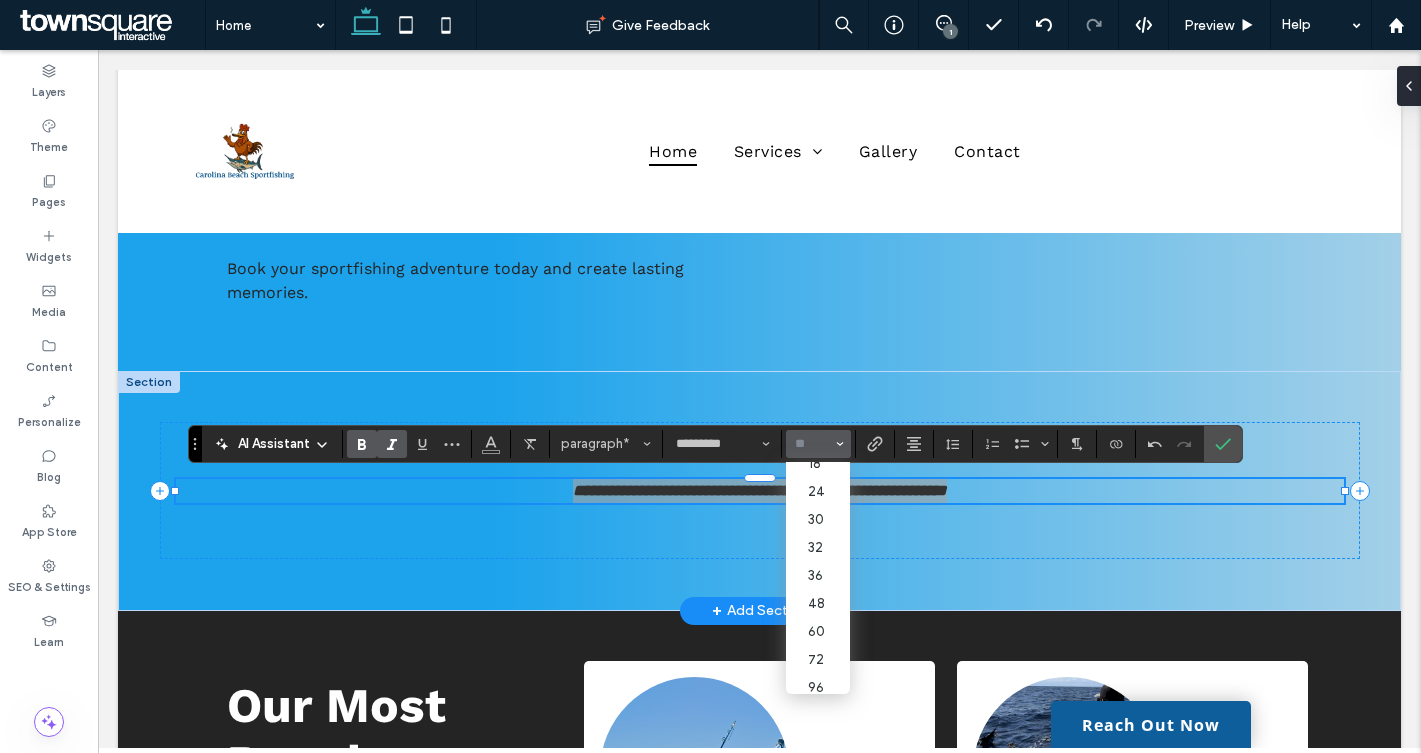 scroll, scrollTop: 212, scrollLeft: 0, axis: vertical 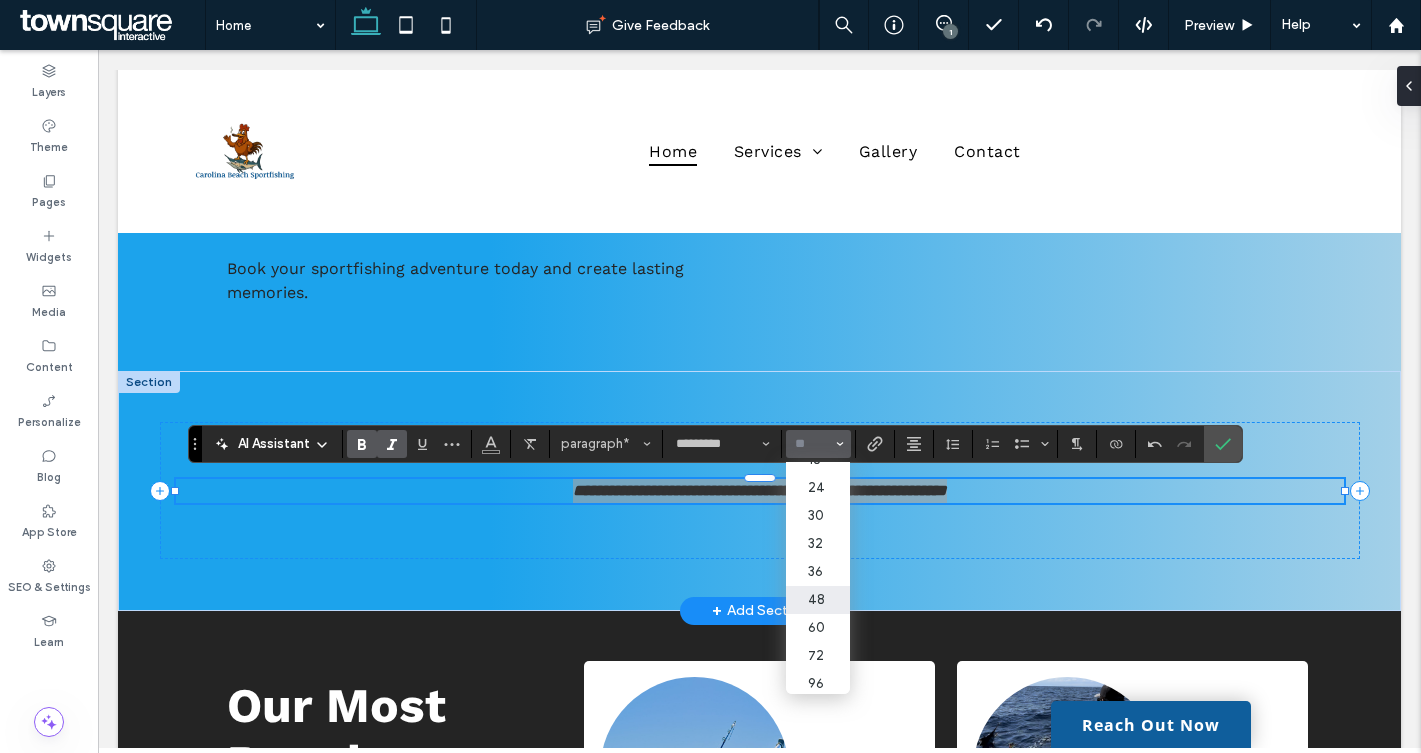 click on "48" at bounding box center [818, 600] 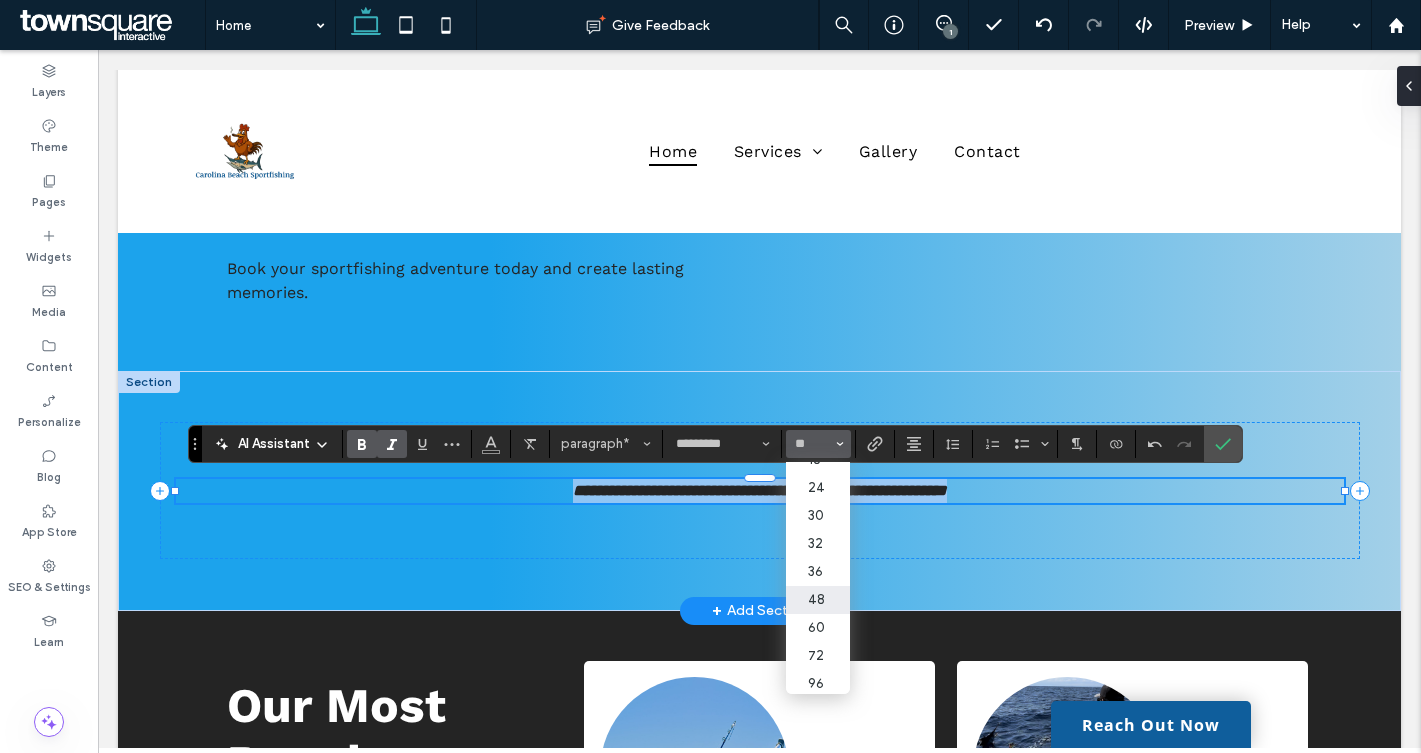type on "**" 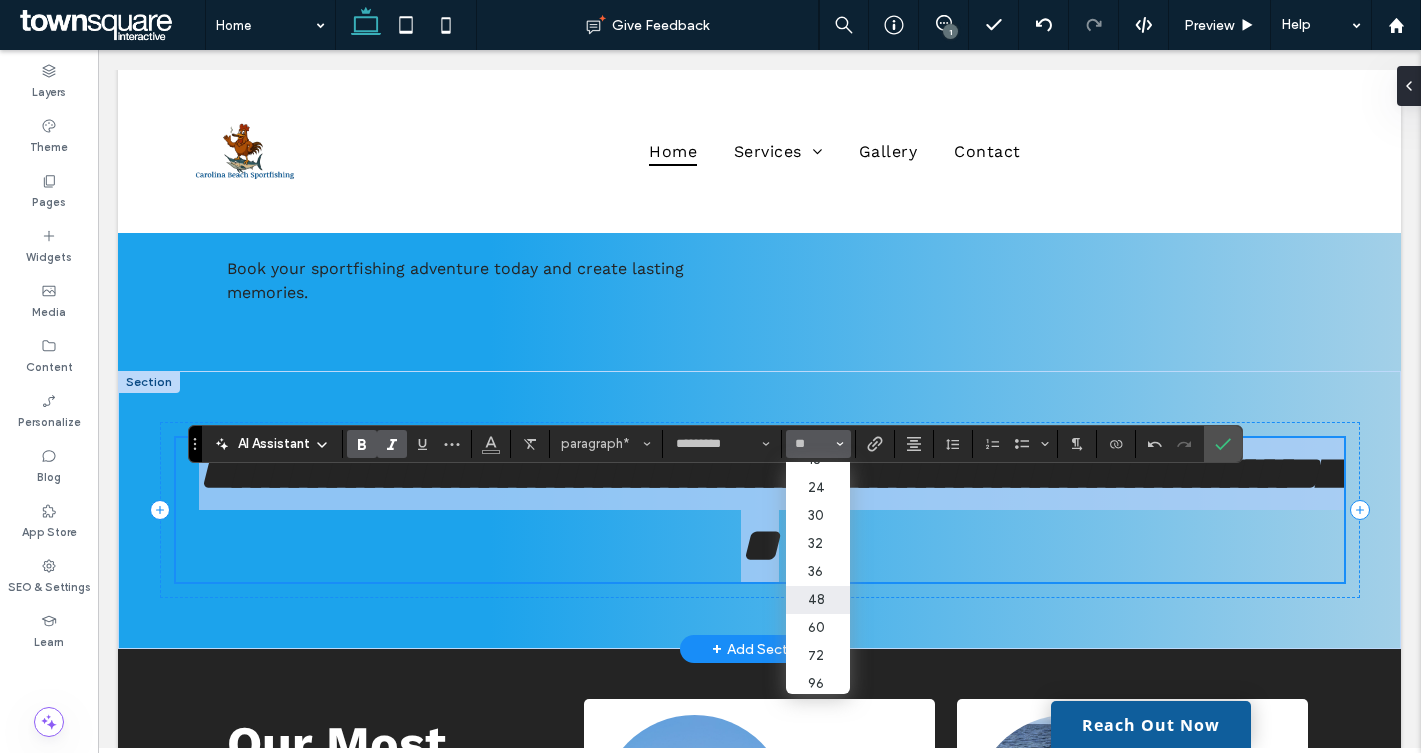 scroll, scrollTop: 1881, scrollLeft: 0, axis: vertical 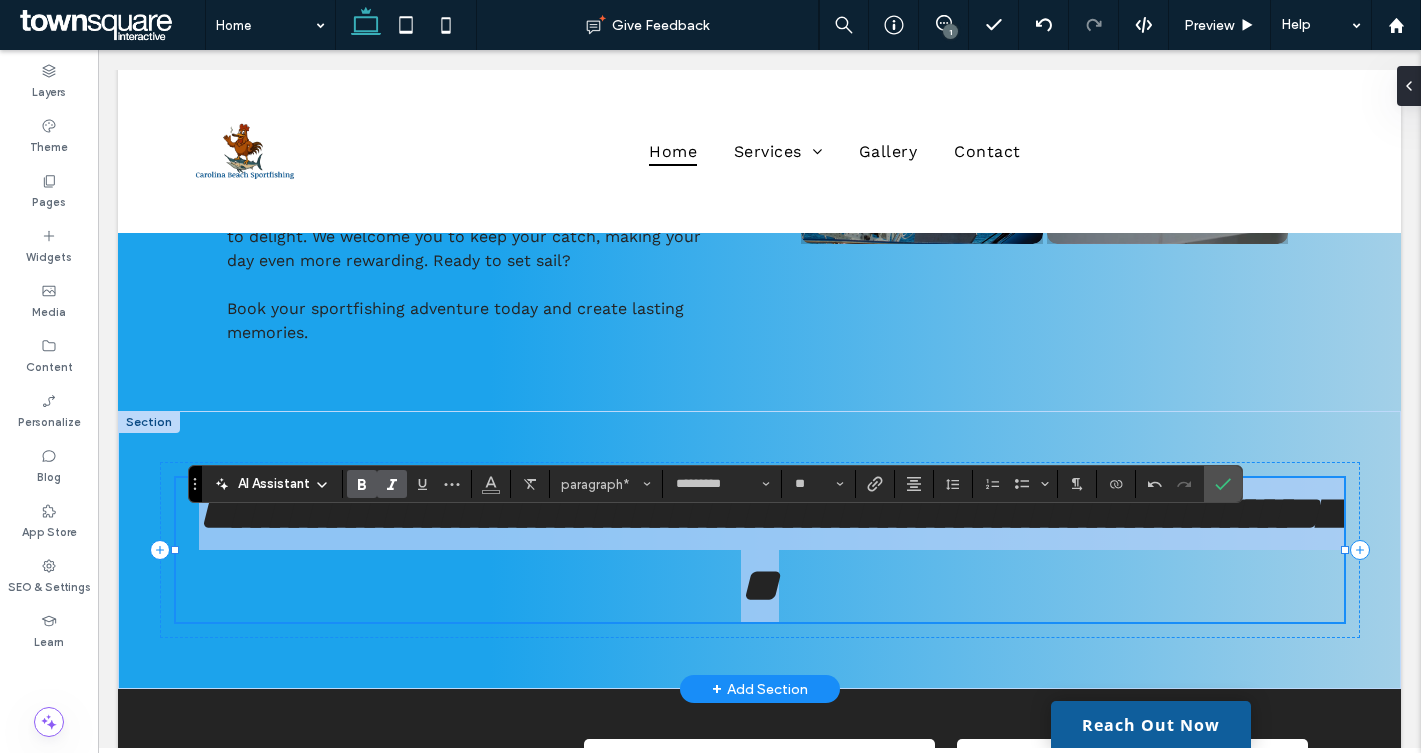 click on "**********" at bounding box center [769, 549] 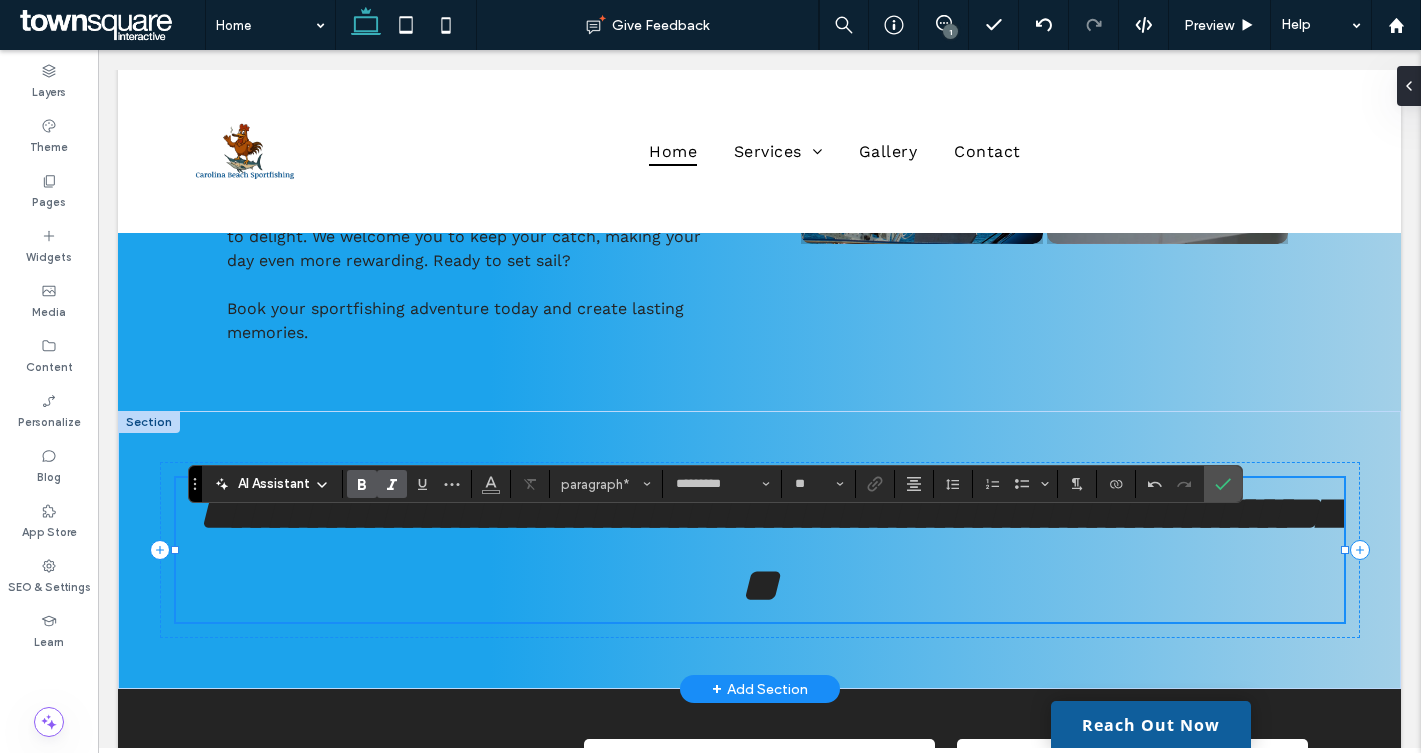 type 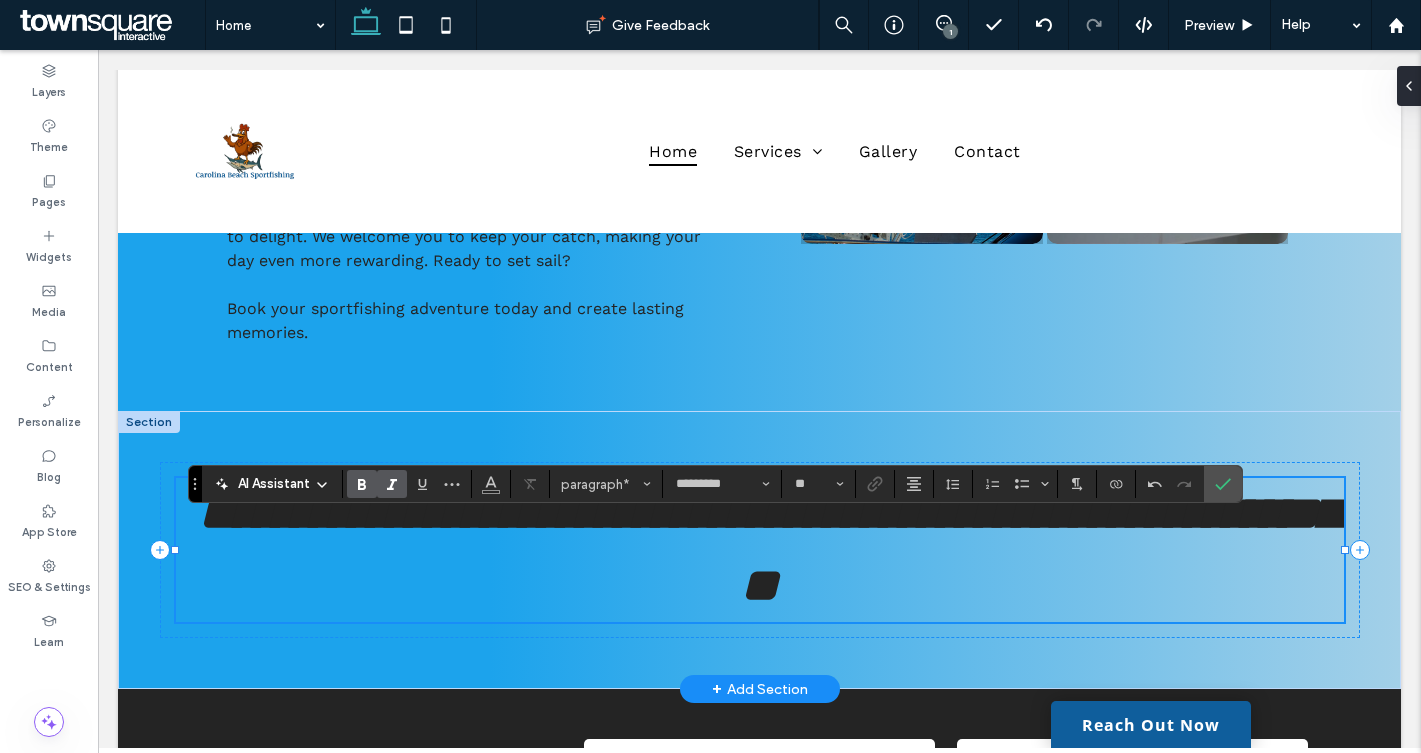 click on "**********" at bounding box center [769, 549] 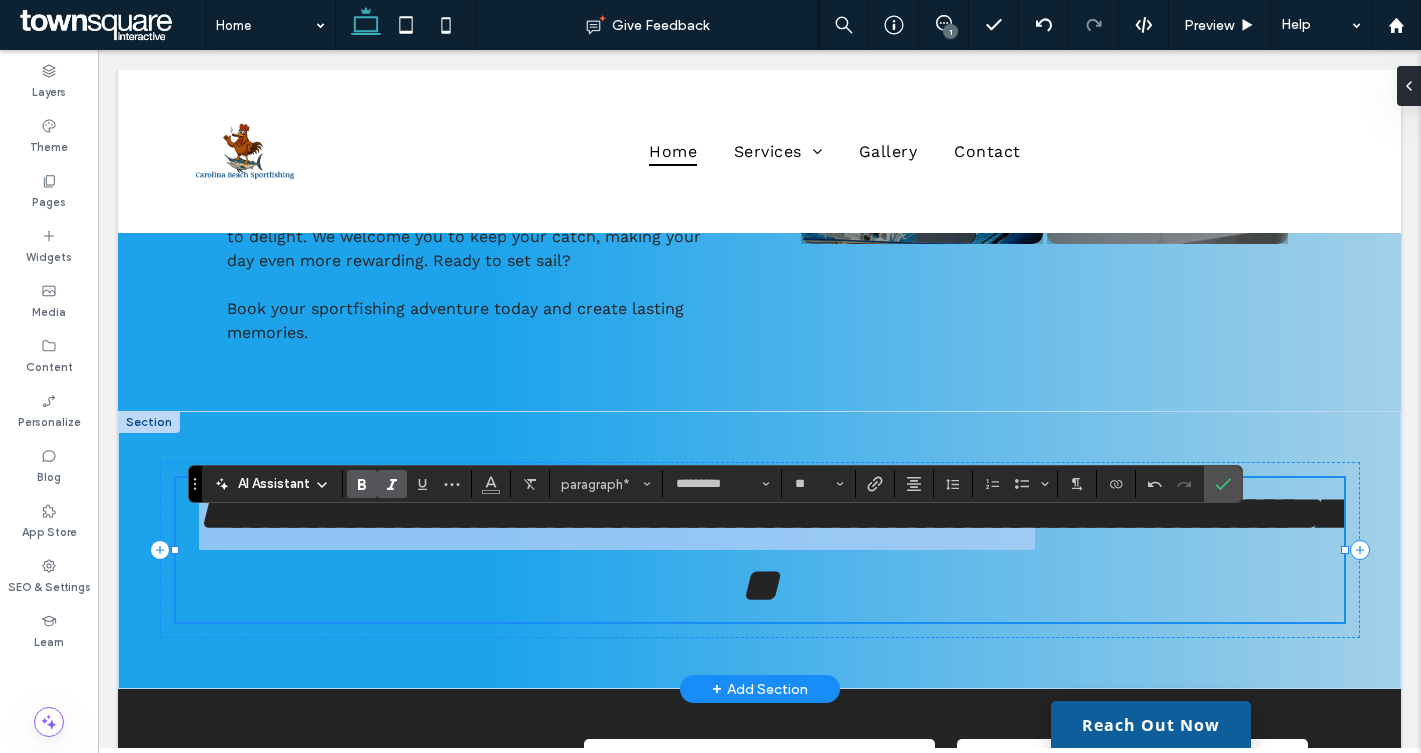 drag, startPoint x: 1283, startPoint y: 523, endPoint x: 230, endPoint y: 525, distance: 1053.002 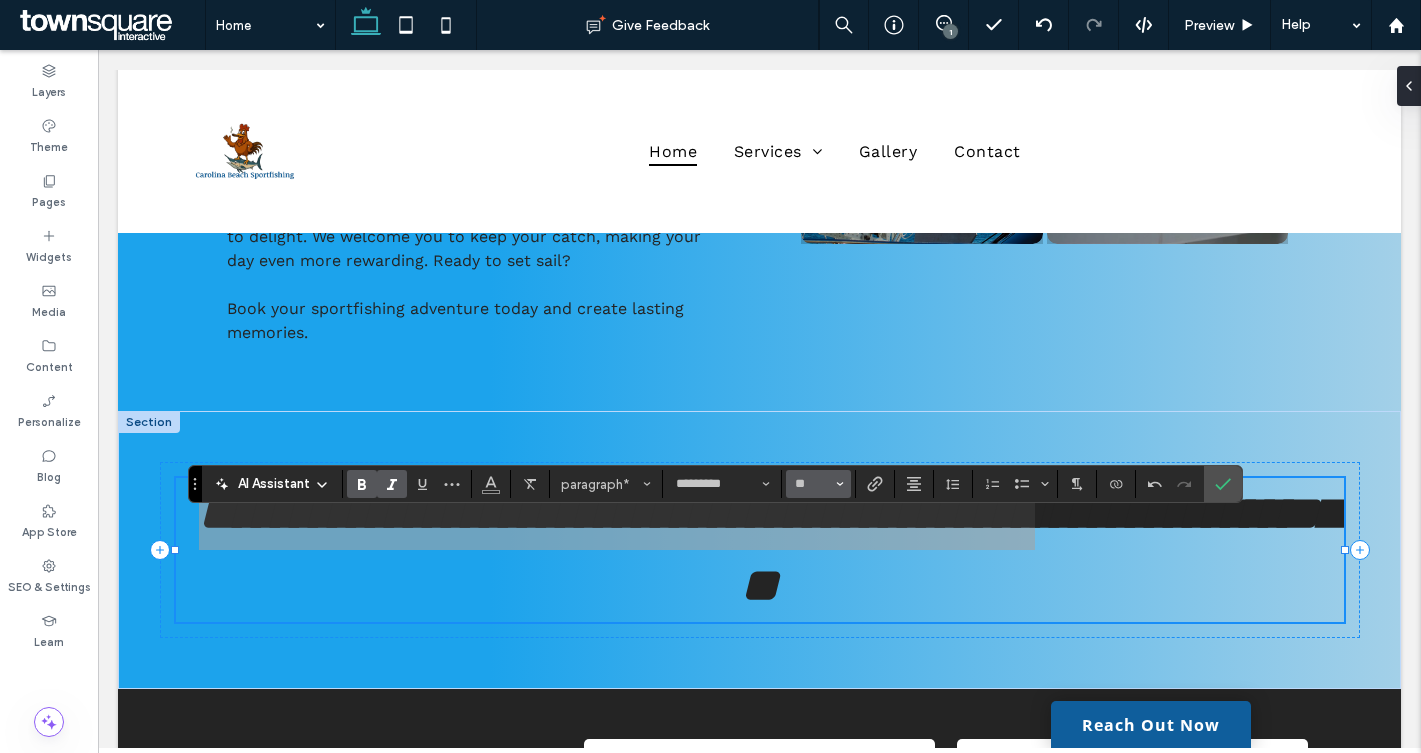 click on "**" at bounding box center (812, 484) 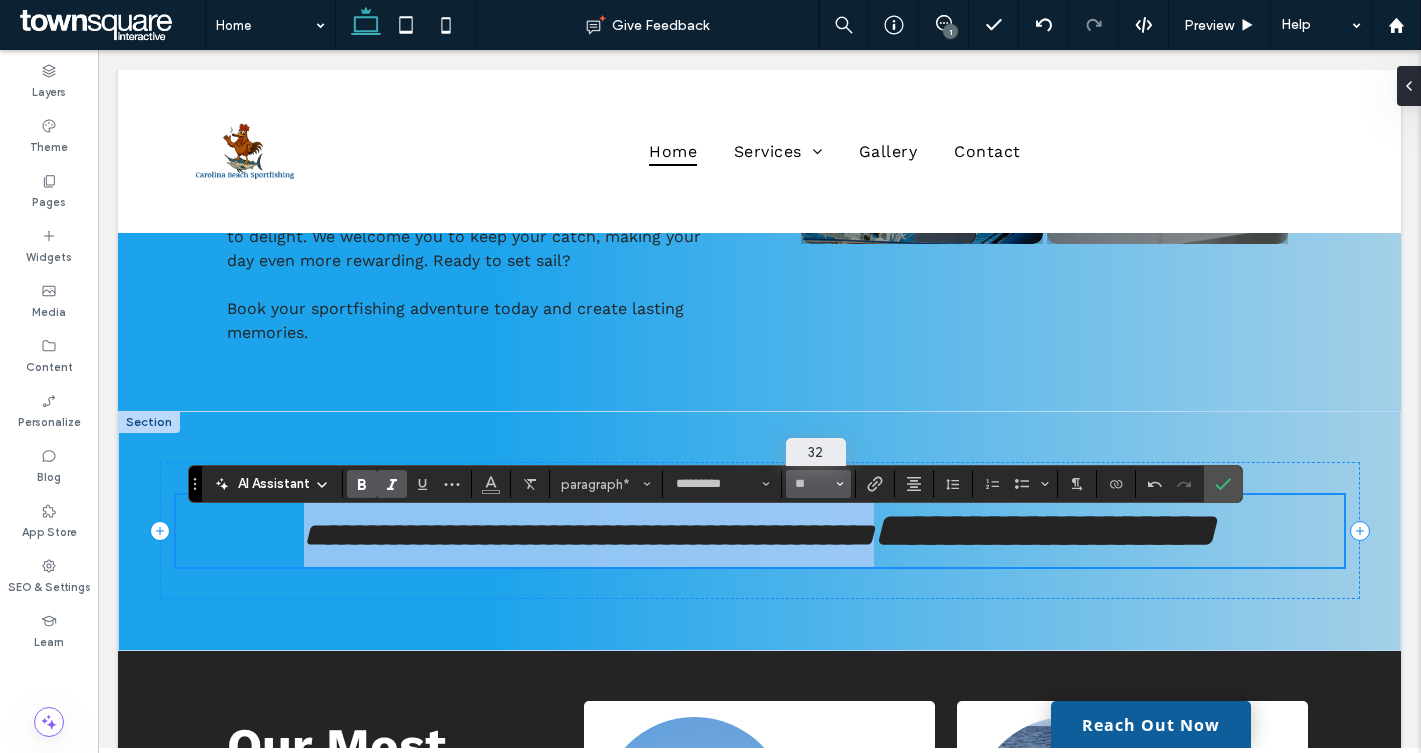 scroll, scrollTop: 1897, scrollLeft: 0, axis: vertical 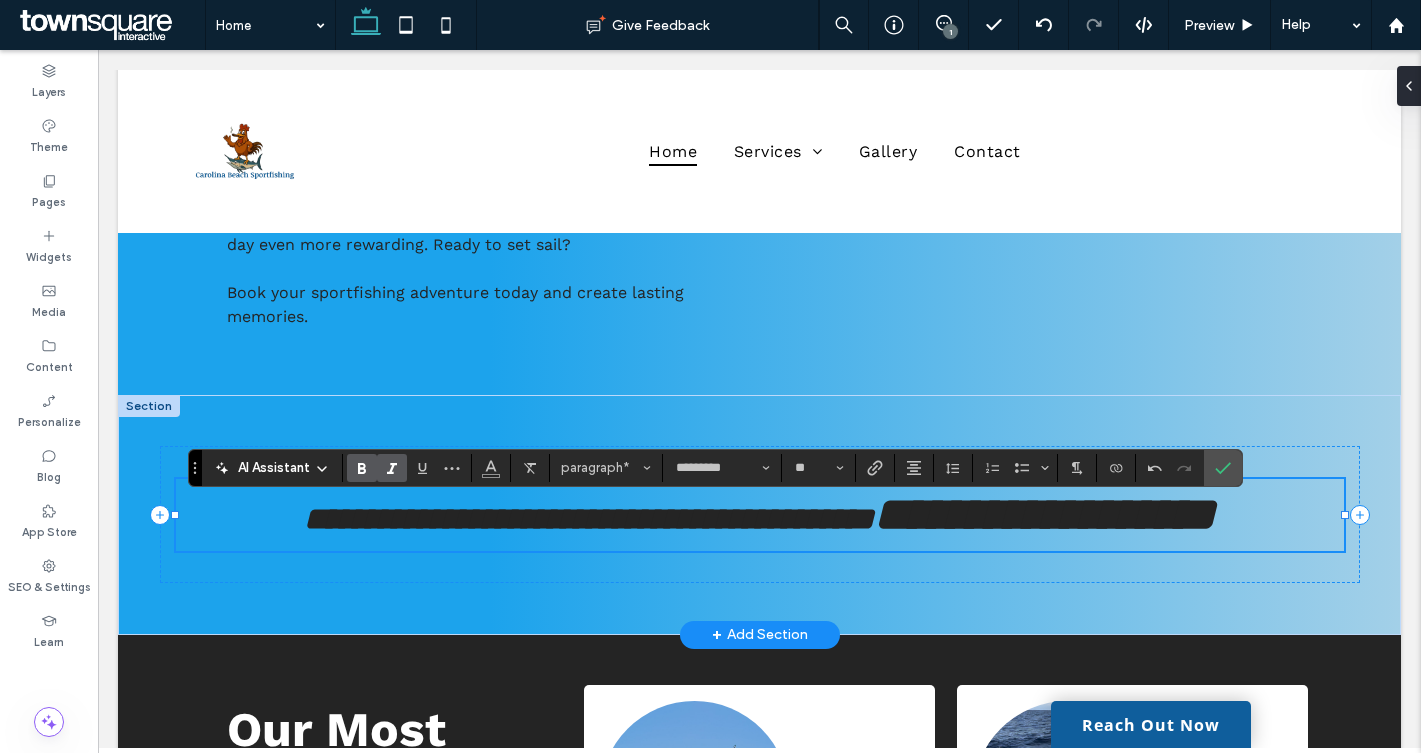 click on "**********" at bounding box center [1045, 514] 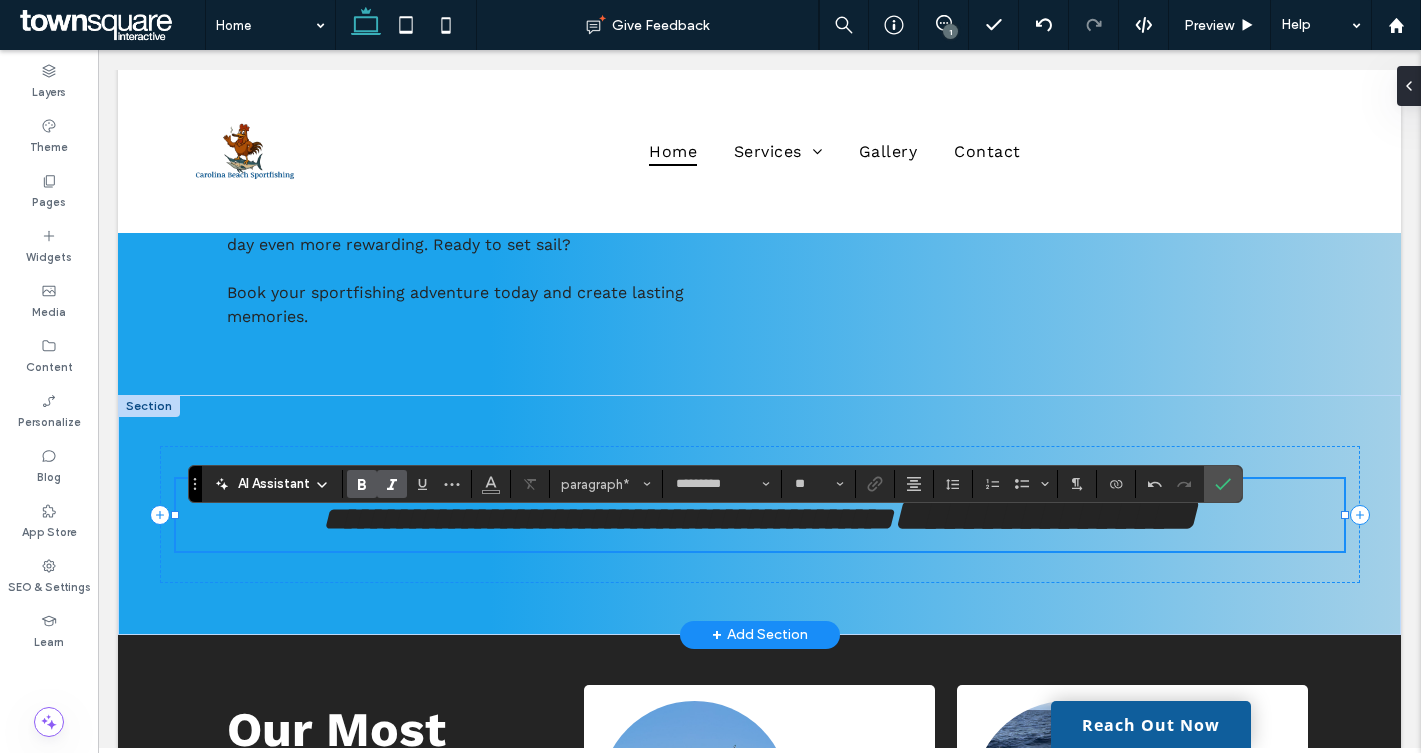 scroll, scrollTop: 1881, scrollLeft: 0, axis: vertical 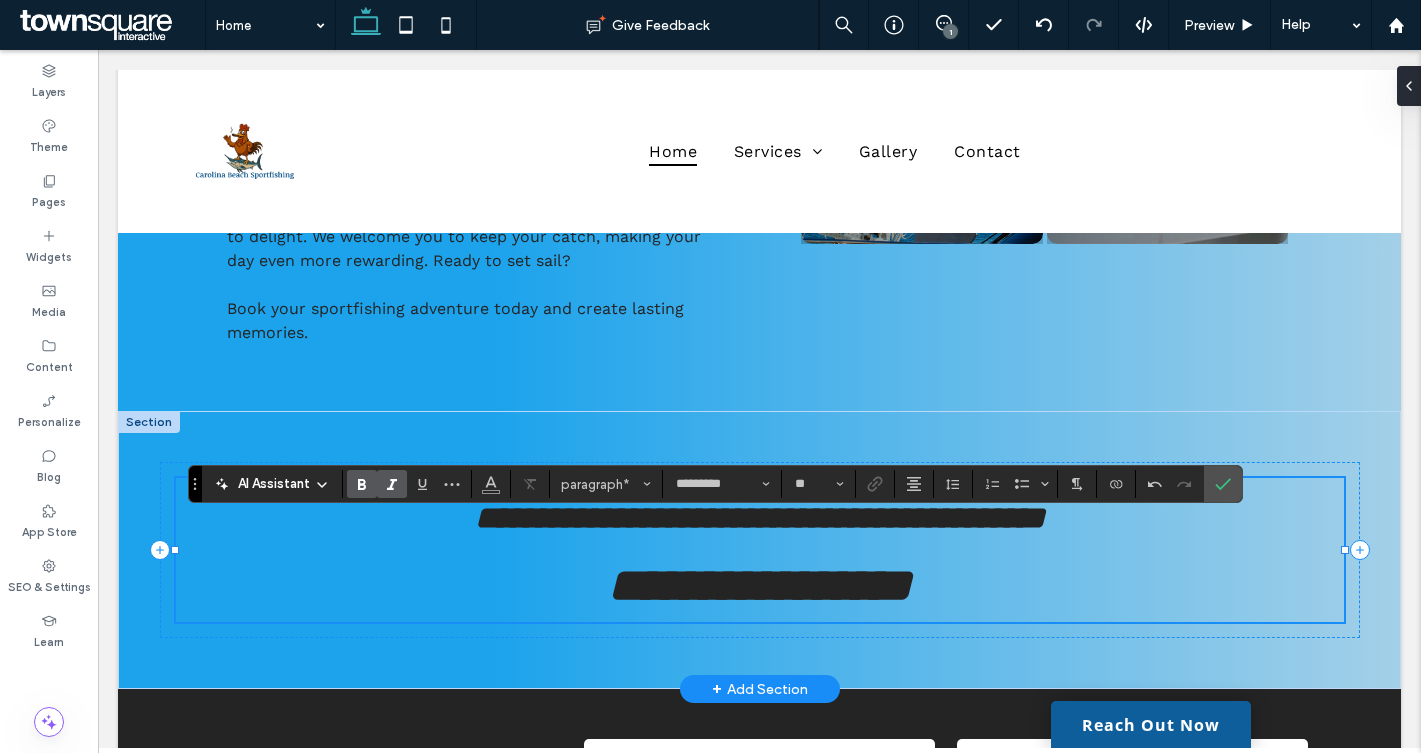 type on "*" 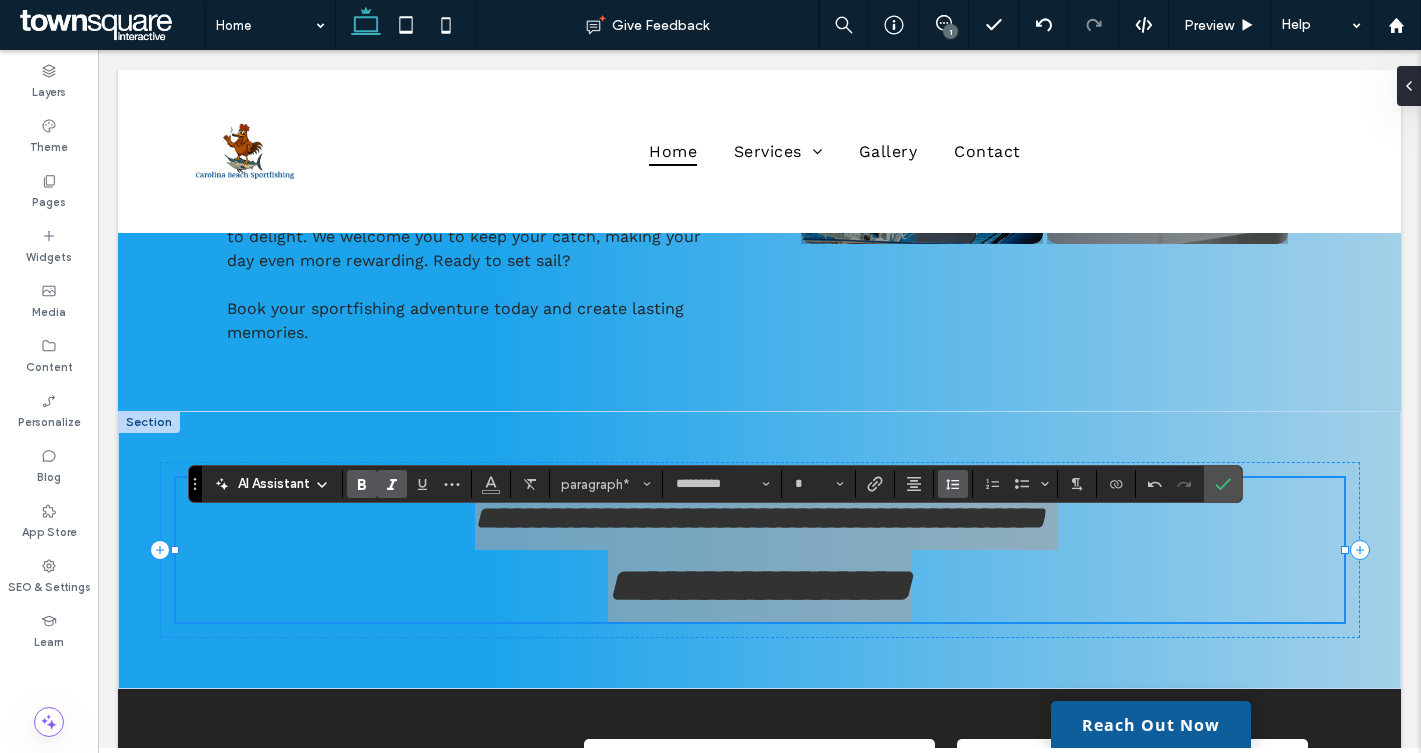 click 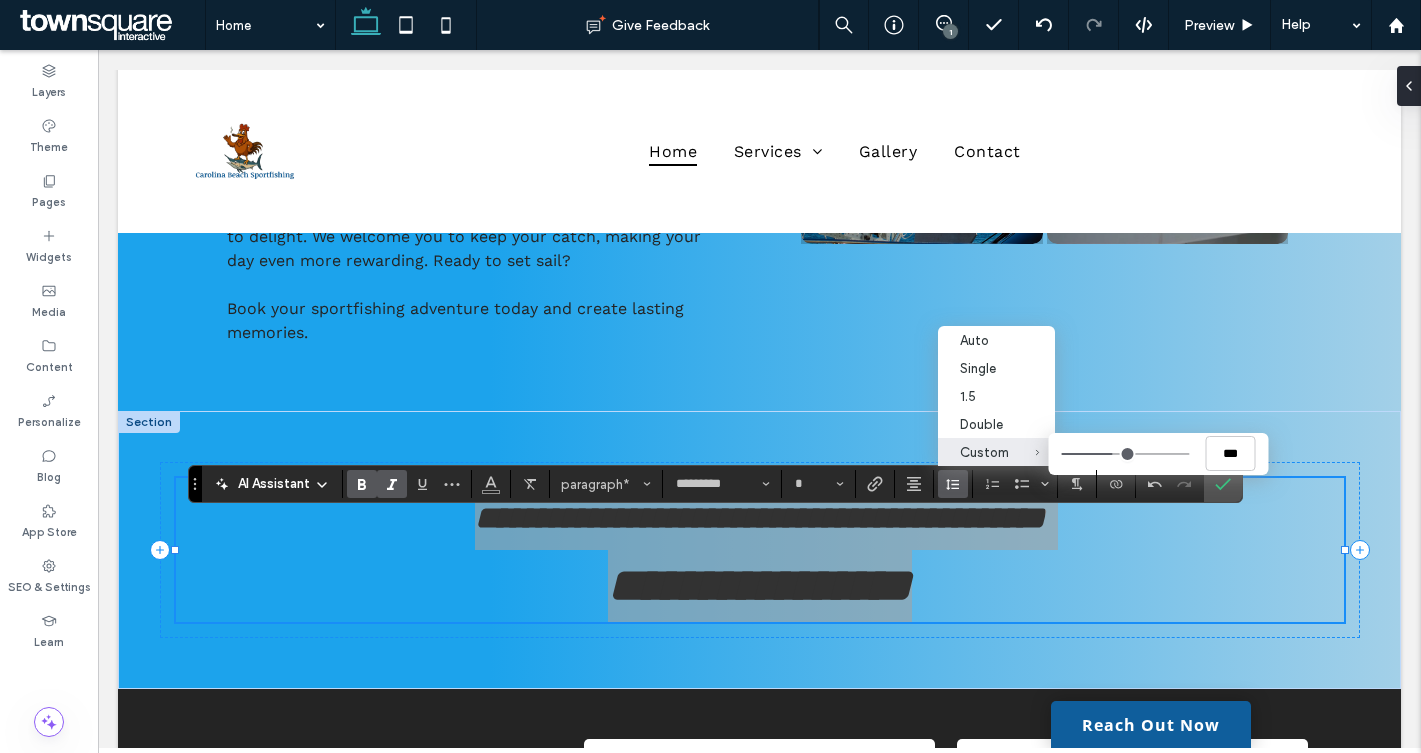 type on "***" 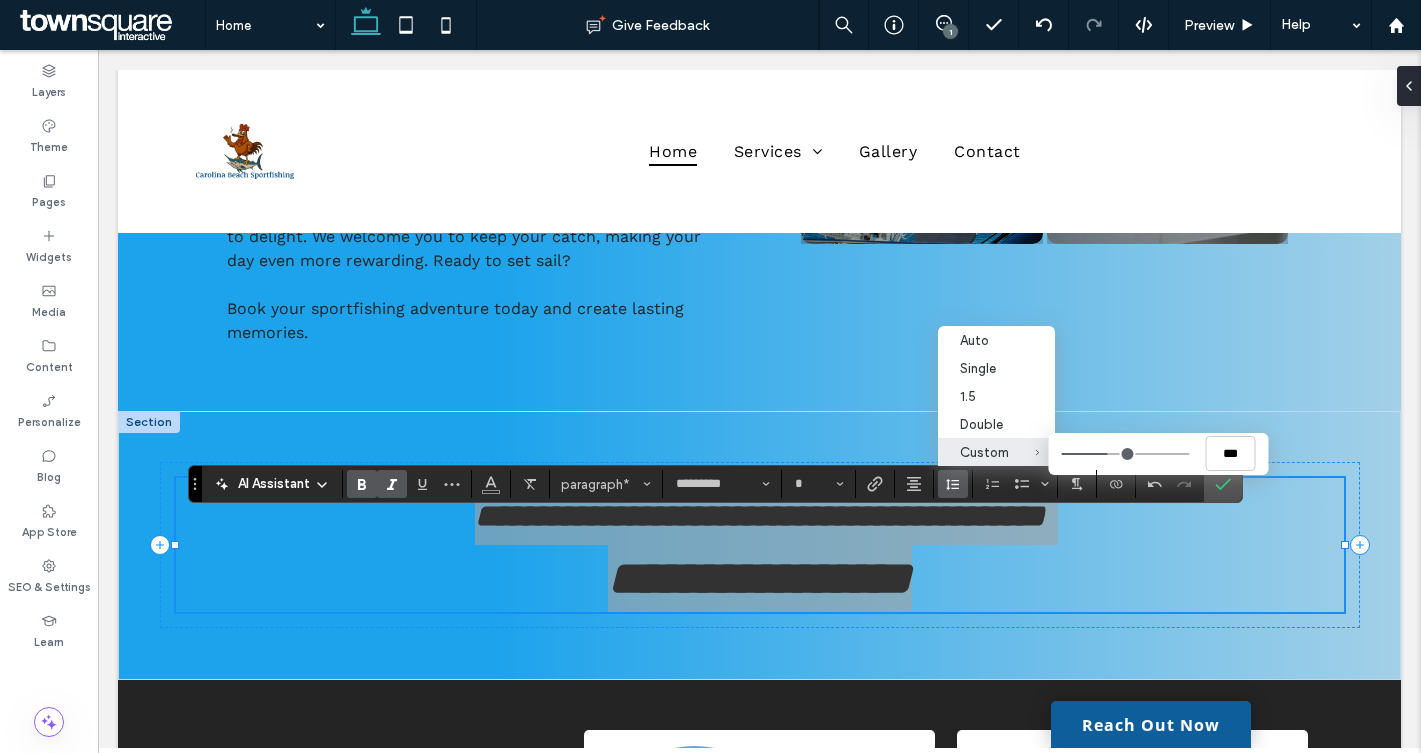 type on "***" 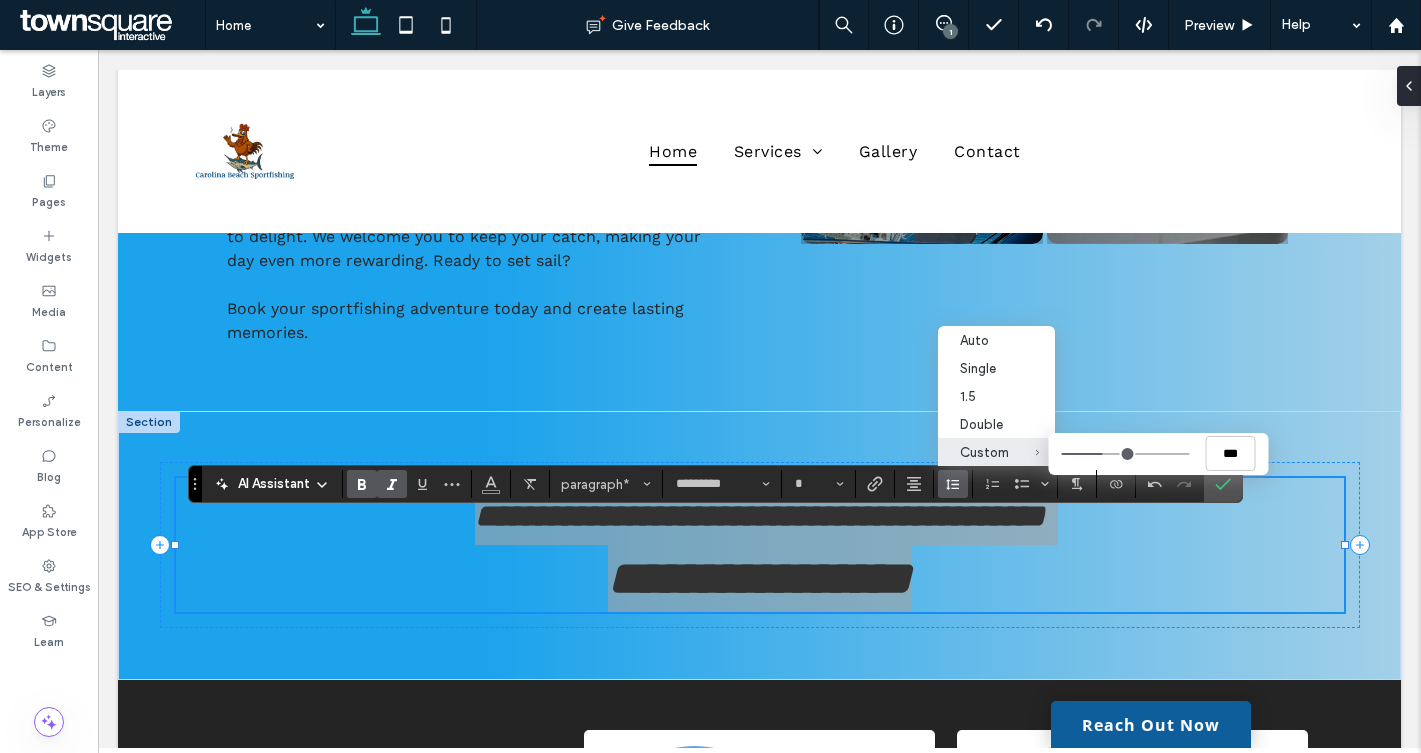 type on "***" 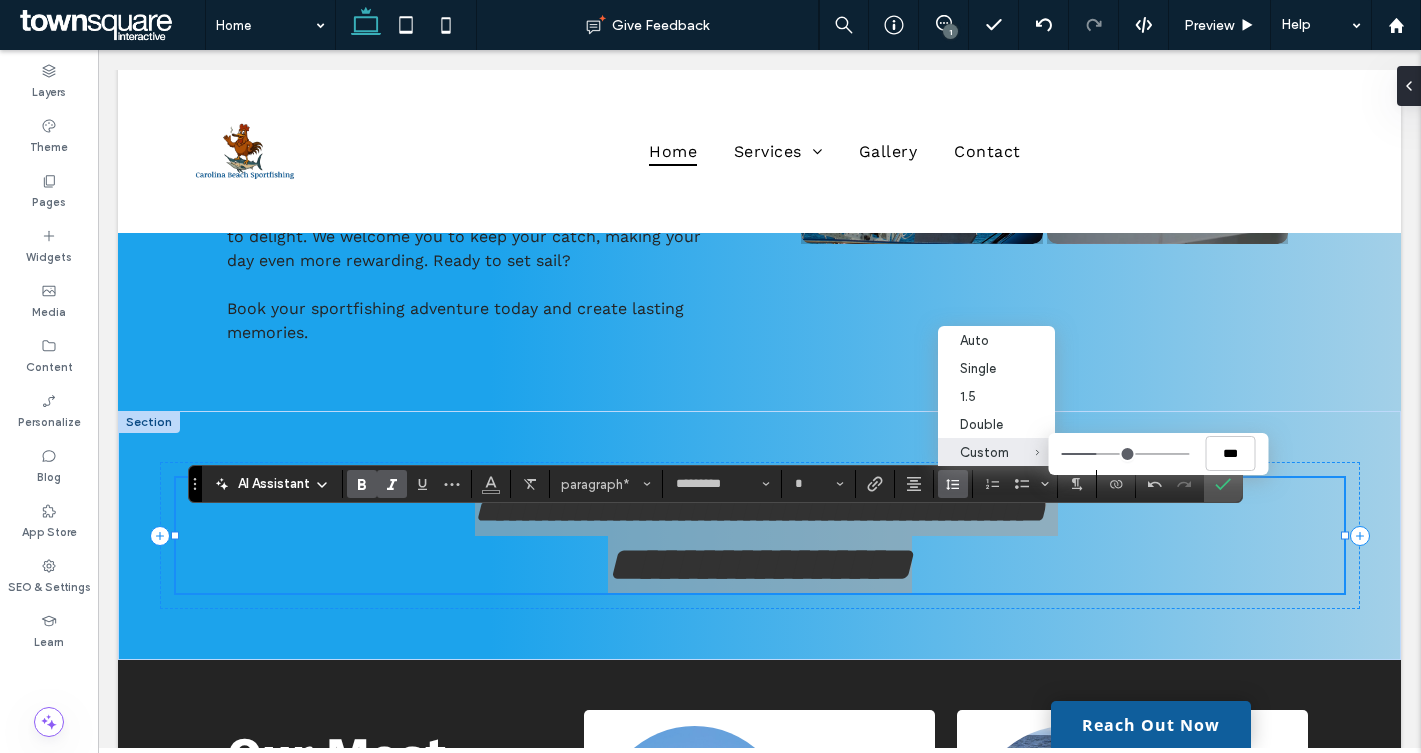 type on "***" 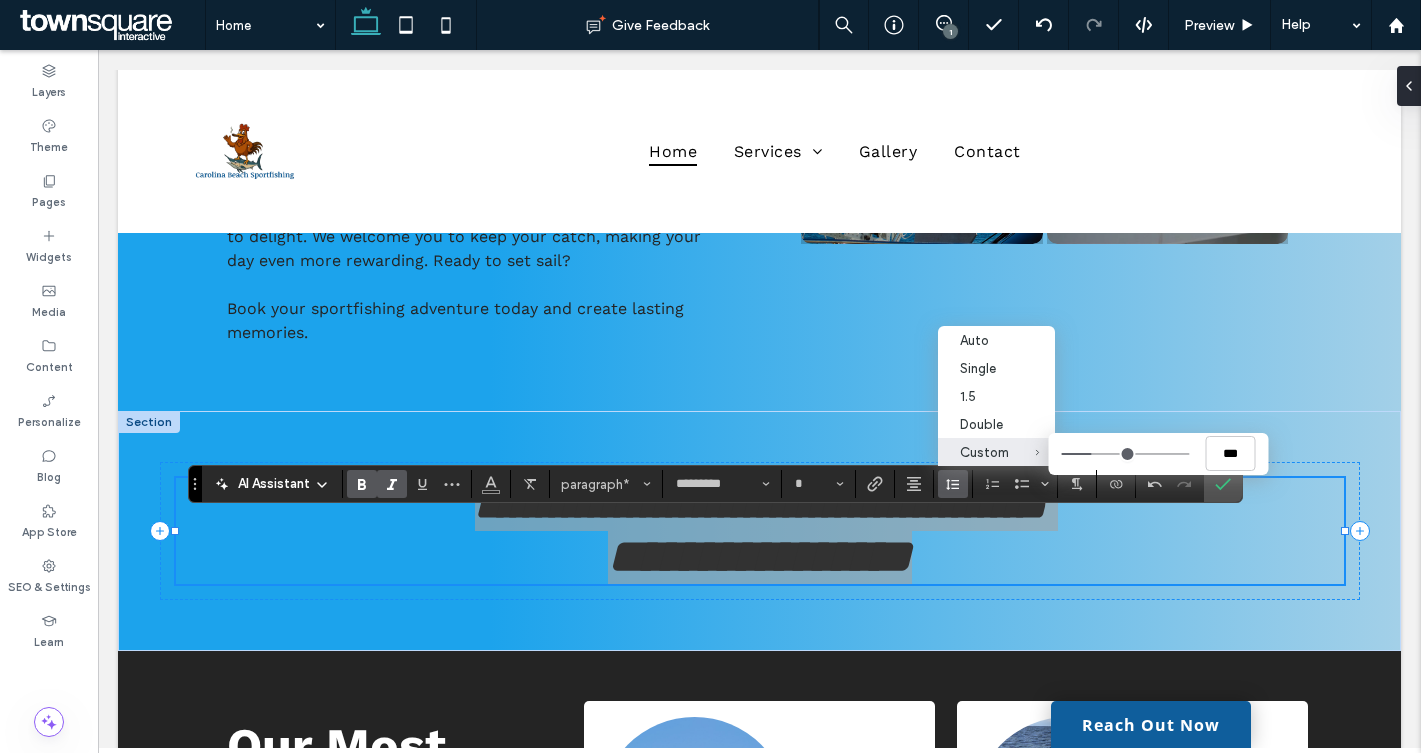 drag, startPoint x: 1114, startPoint y: 452, endPoint x: 1095, endPoint y: 450, distance: 19.104973 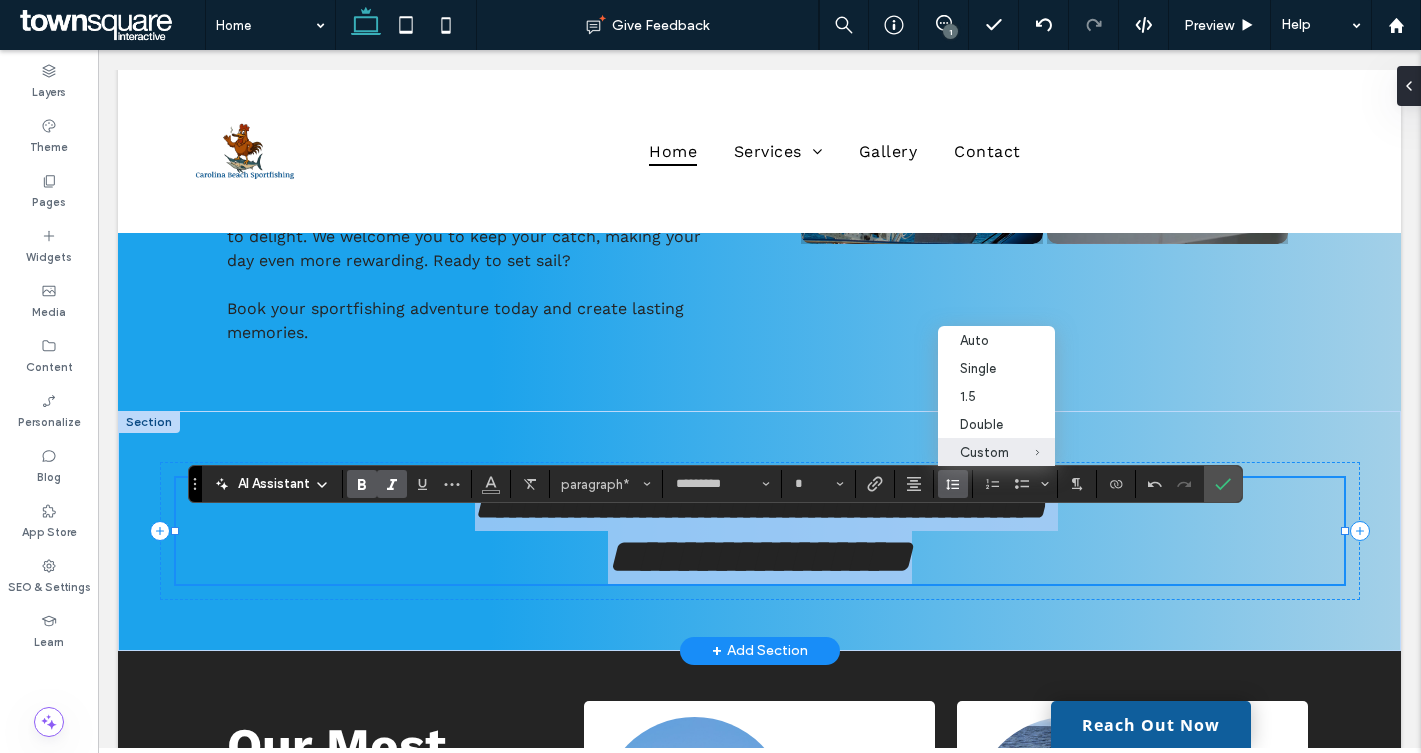 click on "**********" at bounding box center (760, 556) 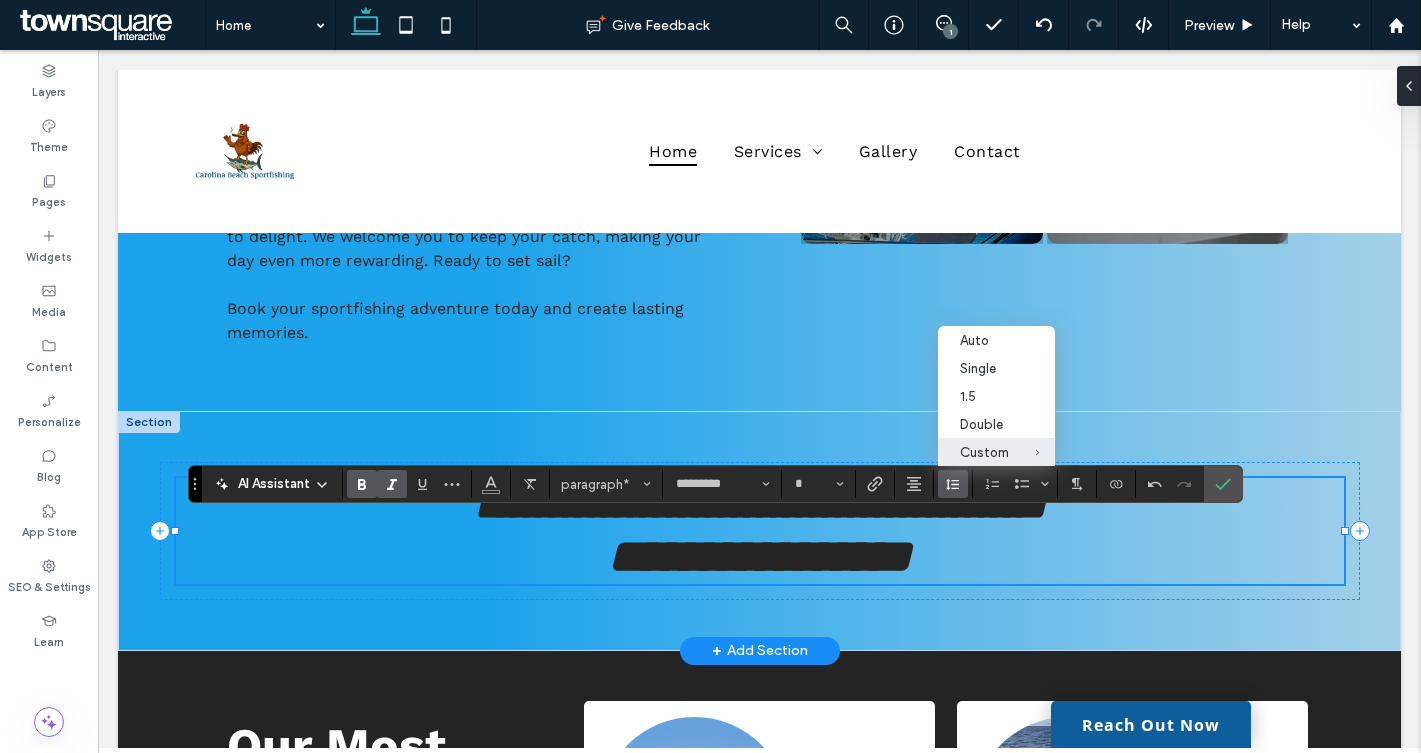 type on "**" 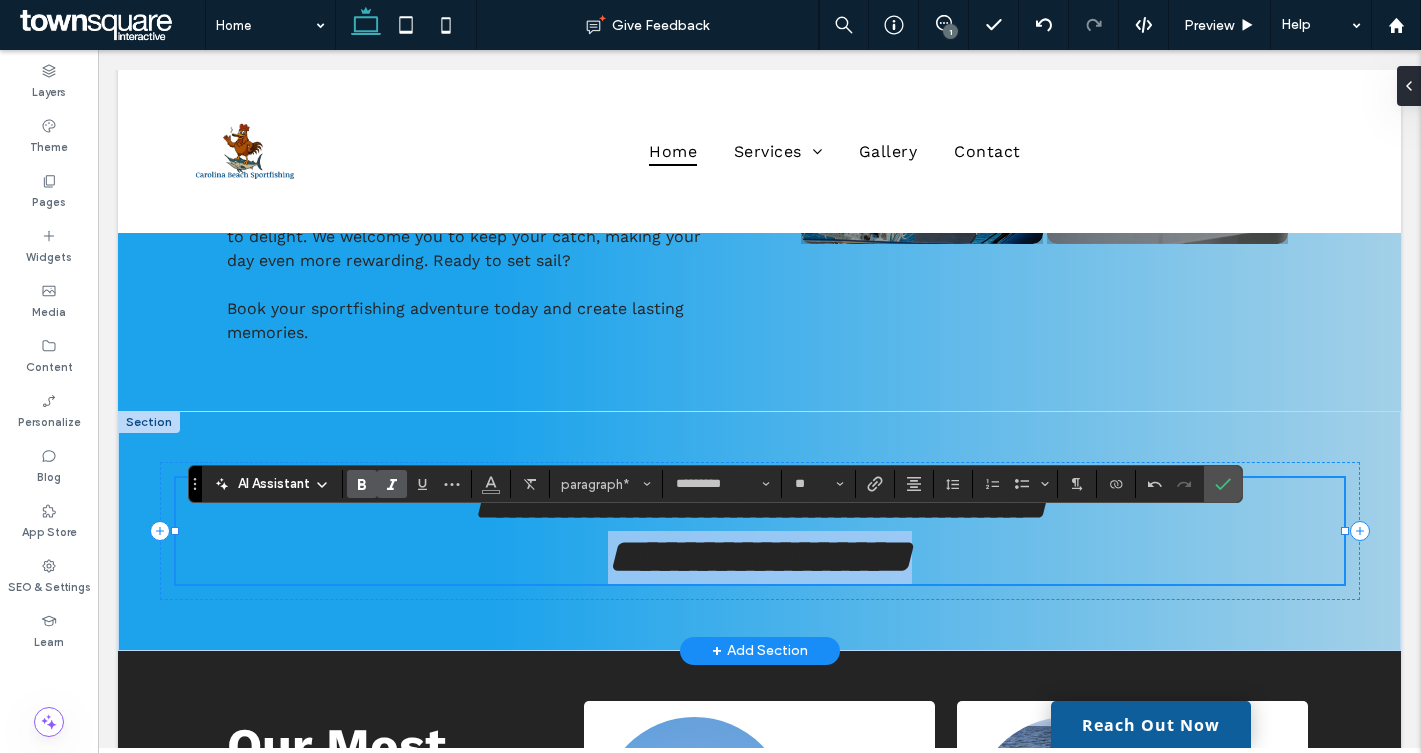 drag, startPoint x: 966, startPoint y: 561, endPoint x: 558, endPoint y: 563, distance: 408.0049 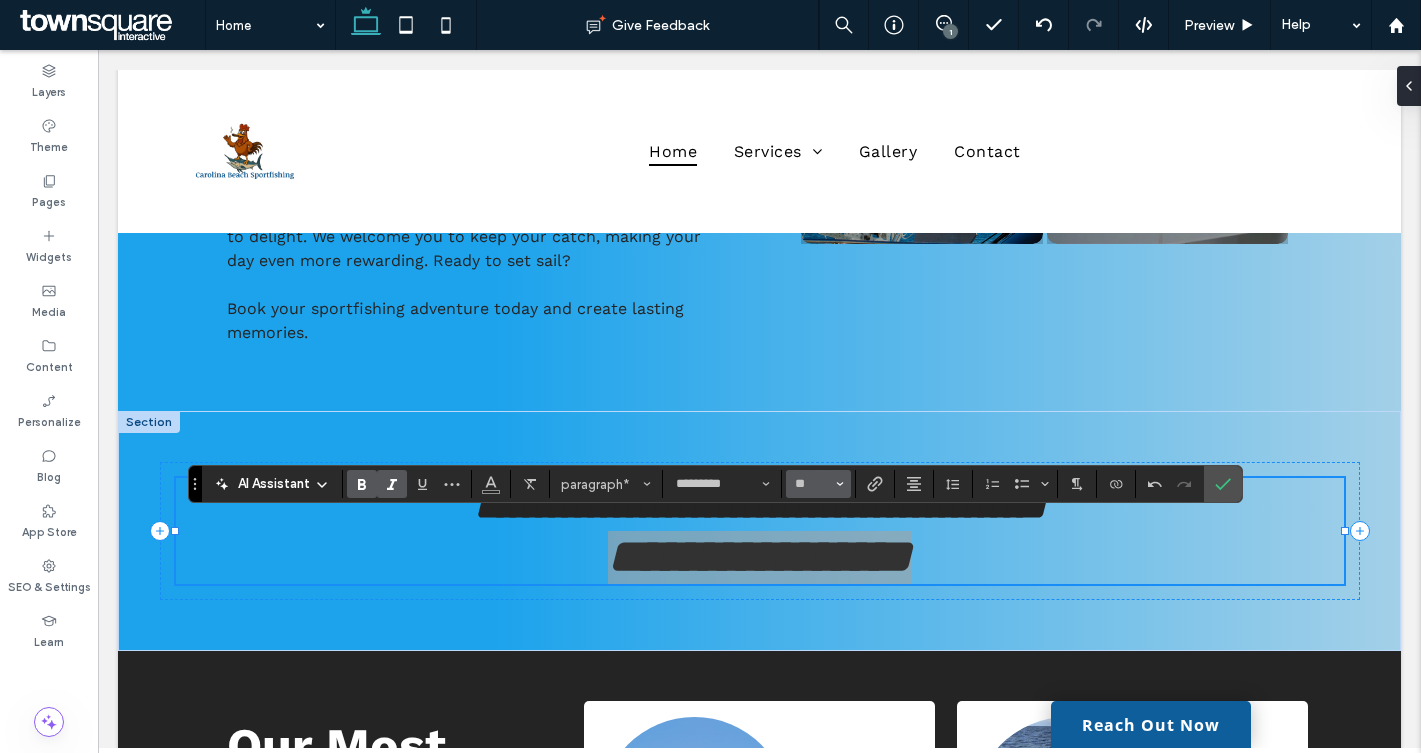 click 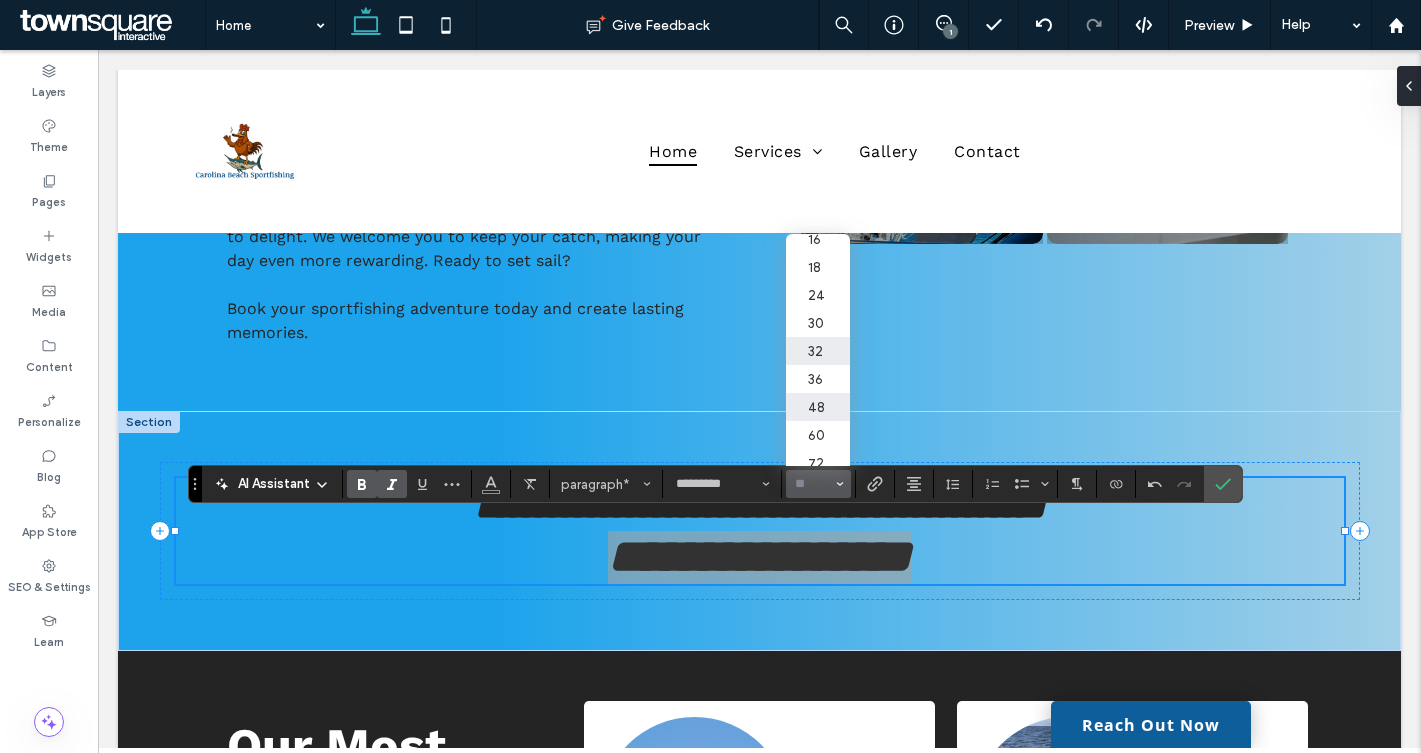 scroll, scrollTop: 179, scrollLeft: 0, axis: vertical 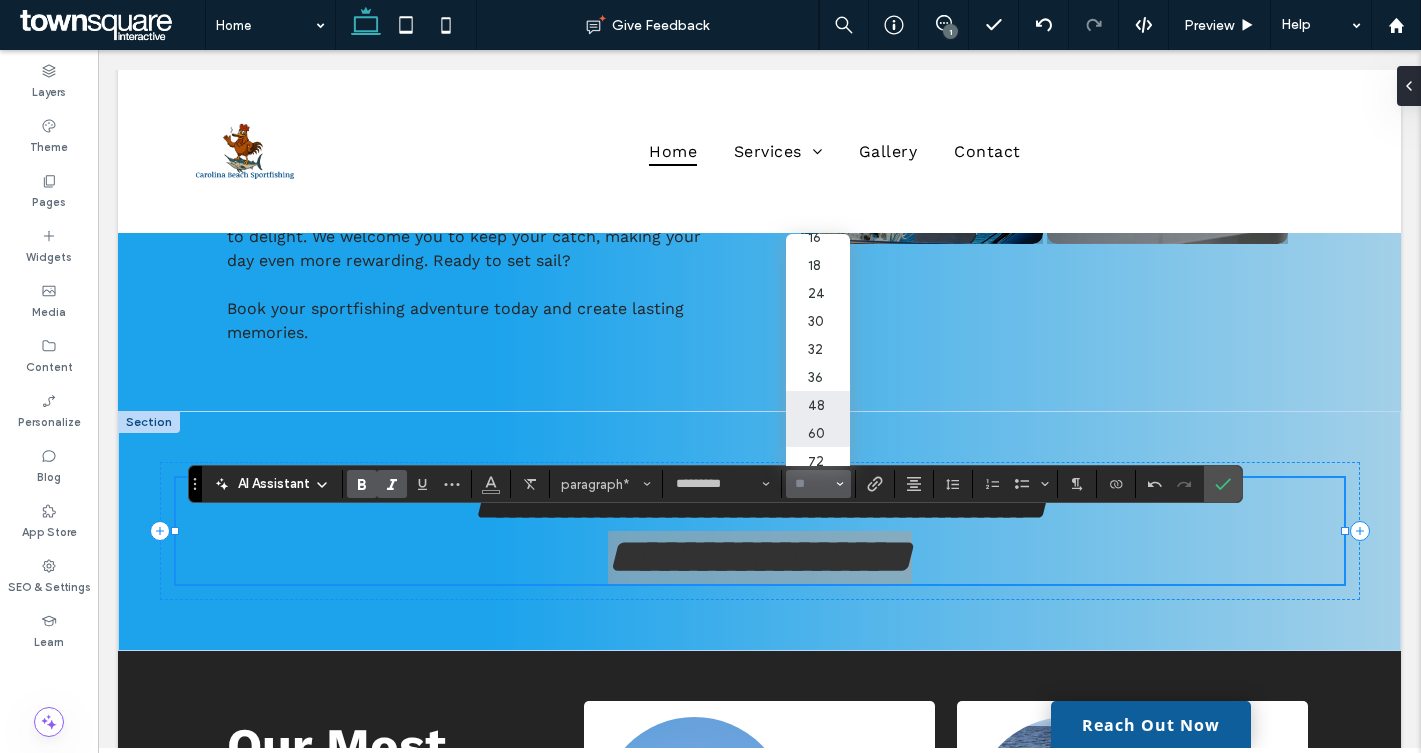 click on "60" at bounding box center (818, 433) 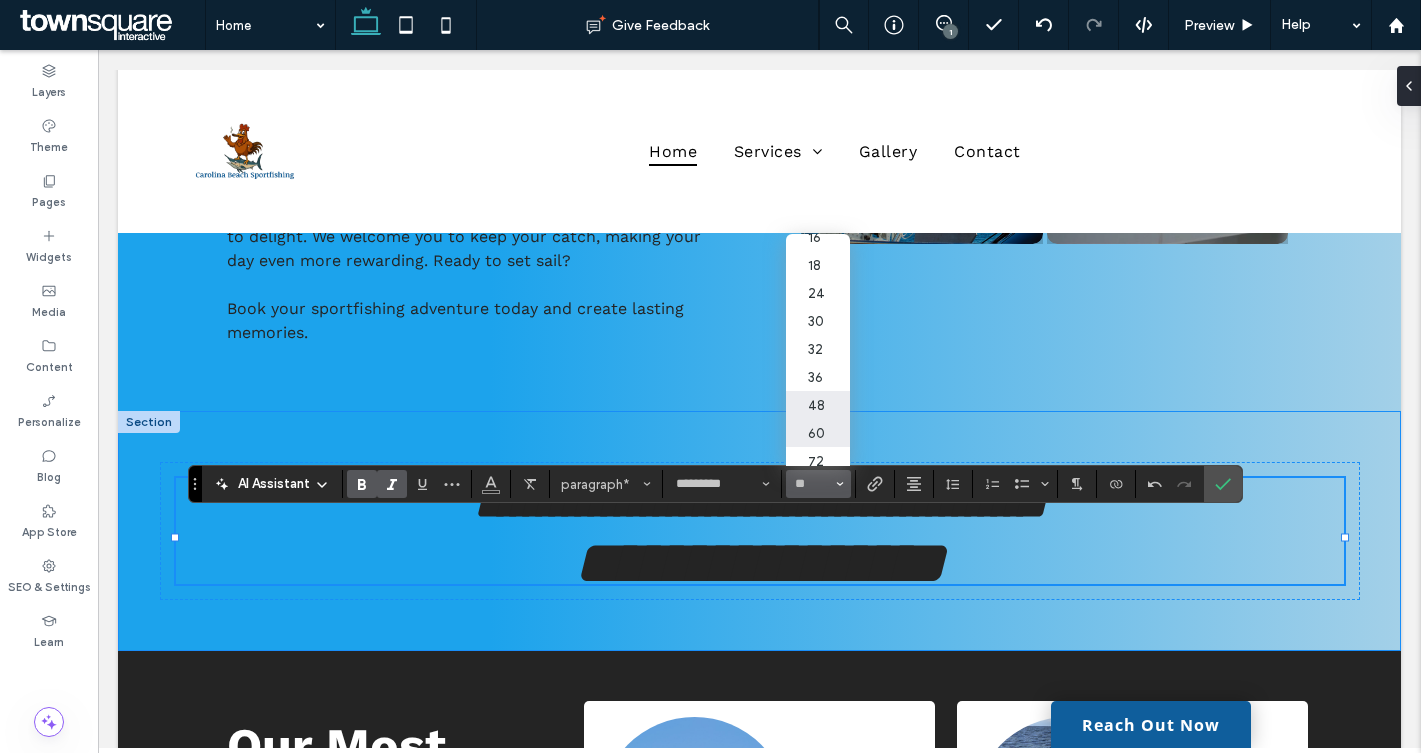 type on "**" 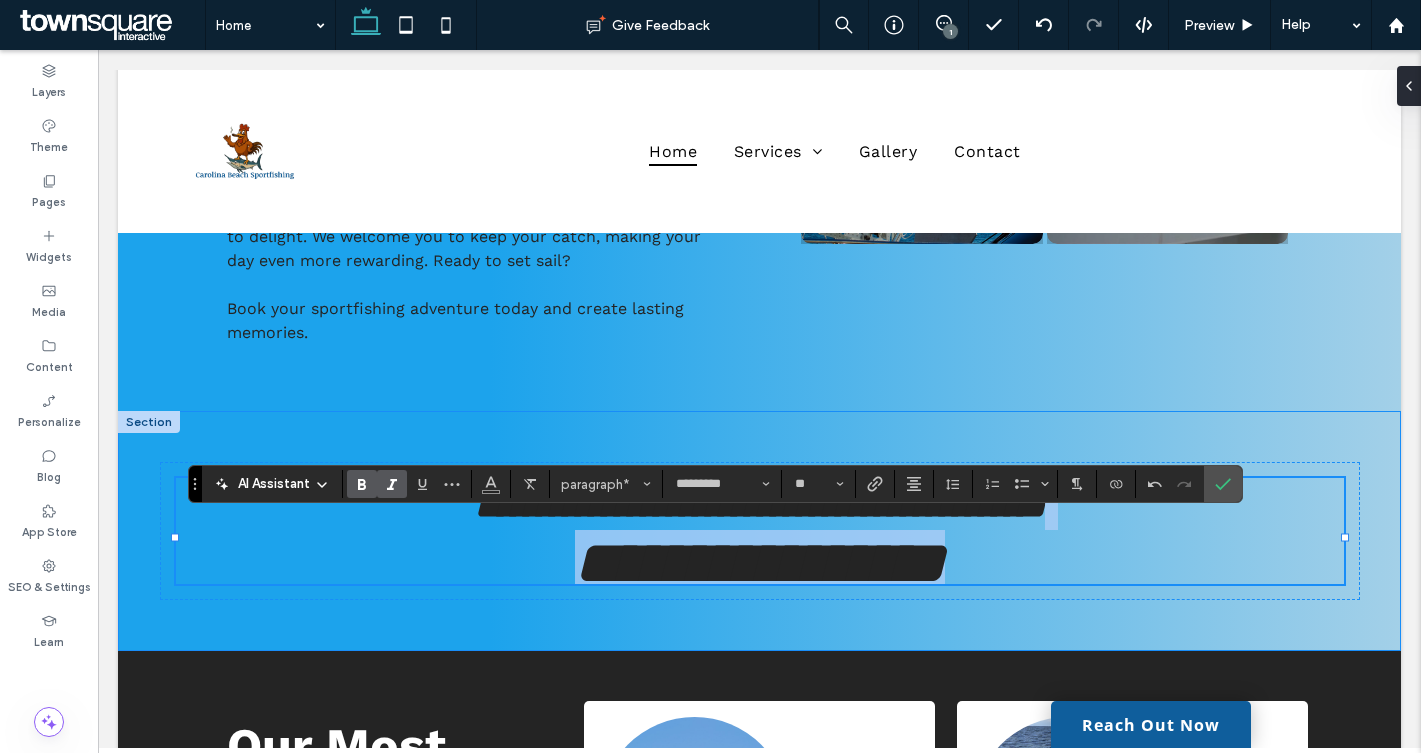 scroll, scrollTop: 2, scrollLeft: 0, axis: vertical 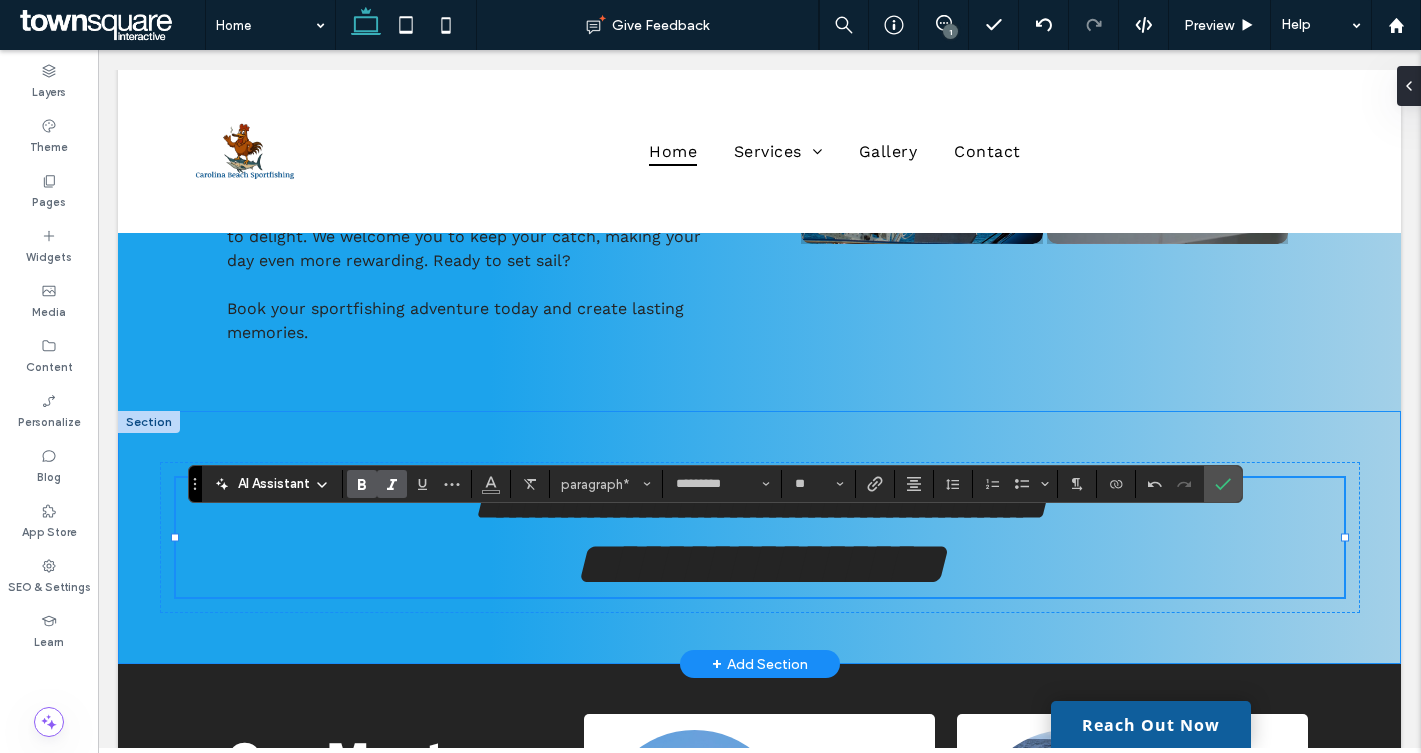 click on "**********" at bounding box center [759, 537] 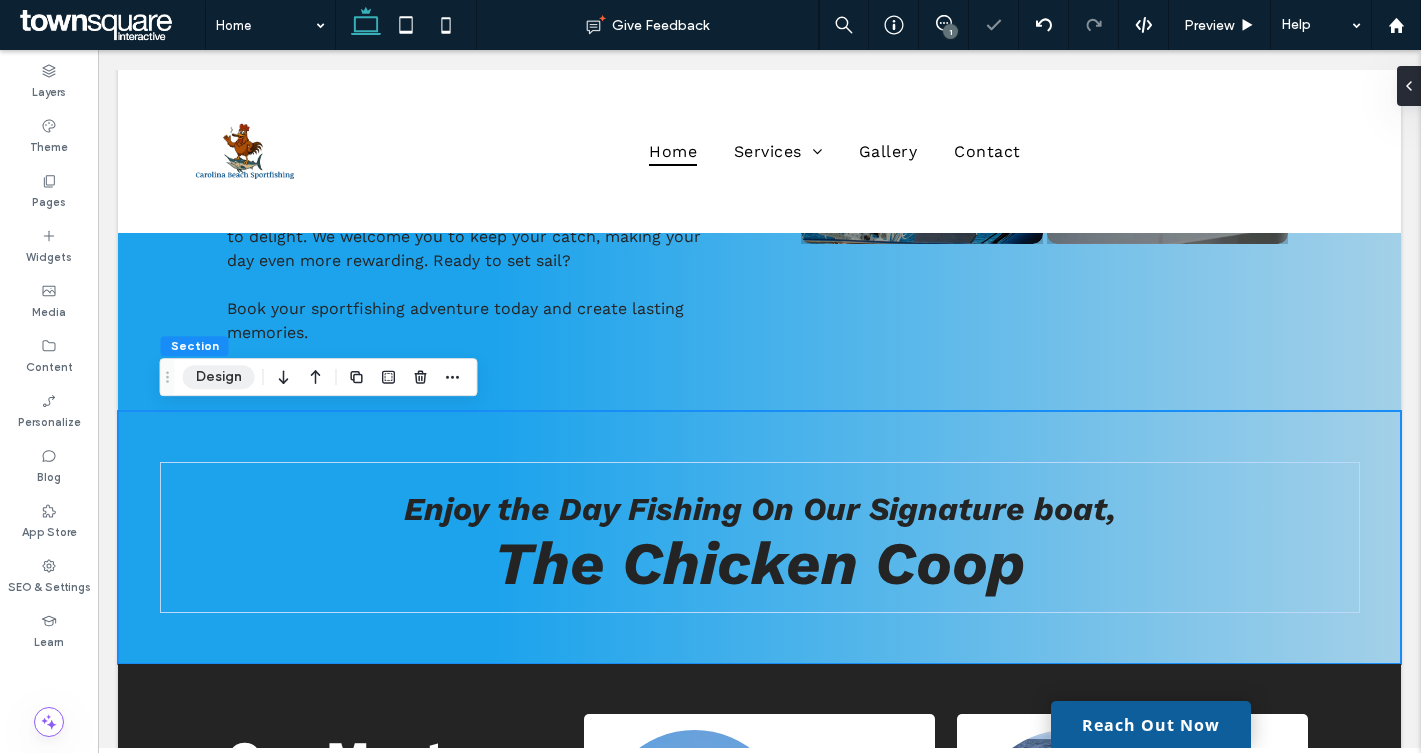 click on "Design" at bounding box center (219, 377) 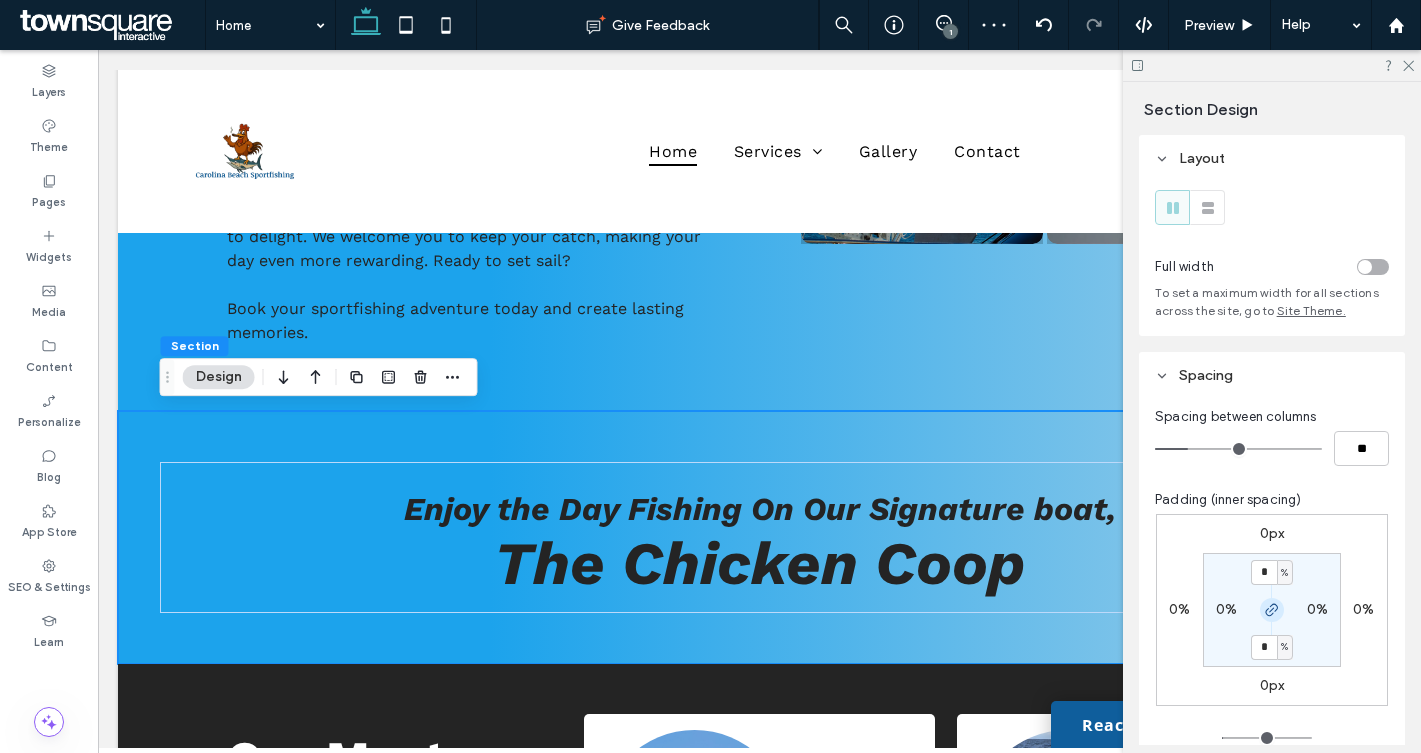 click 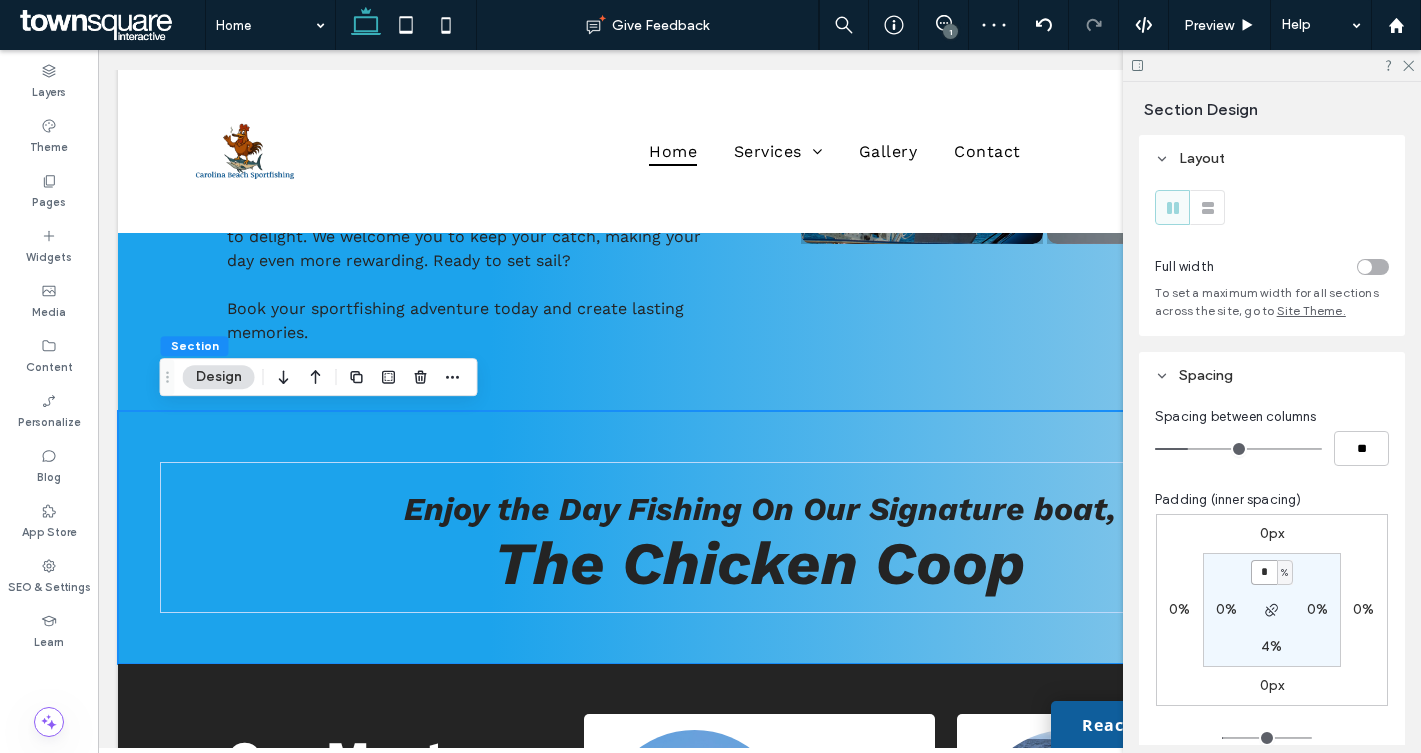 click on "*" at bounding box center [1264, 572] 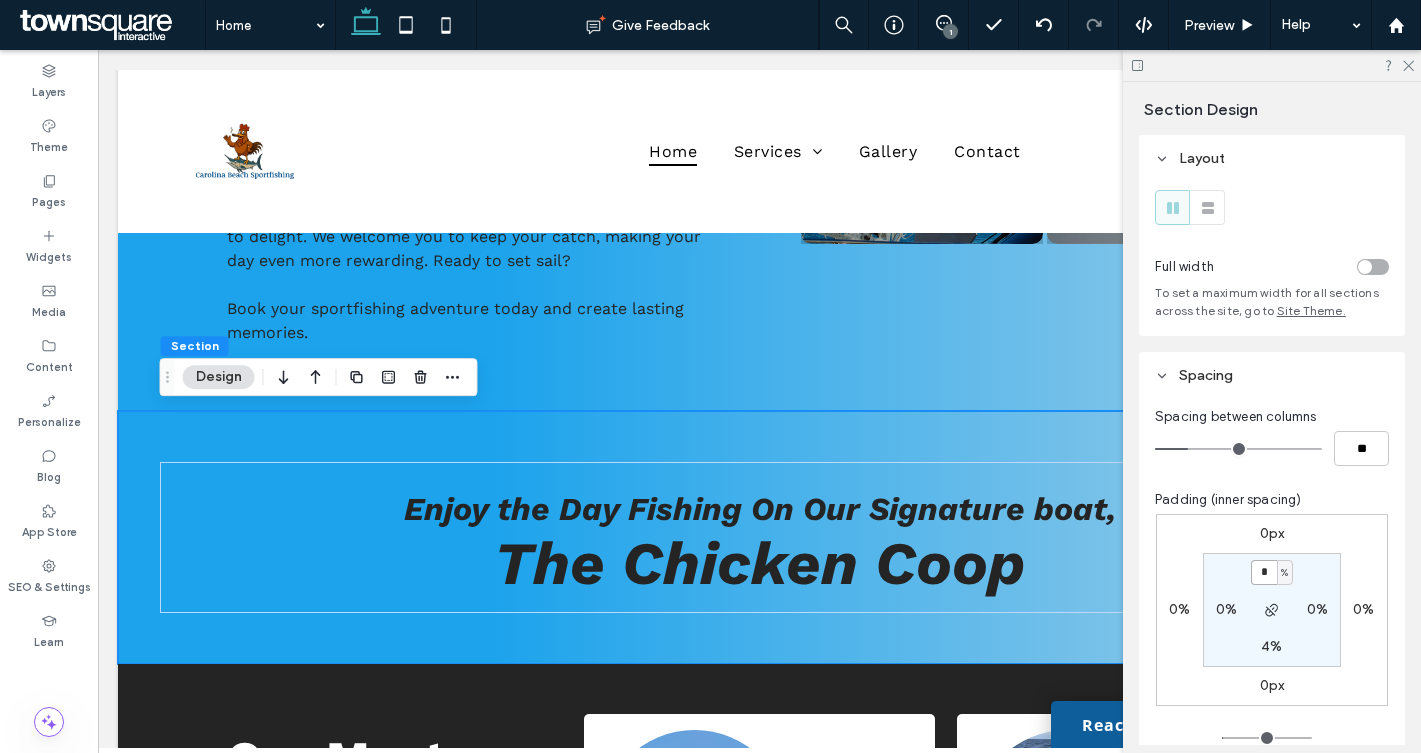 type on "*" 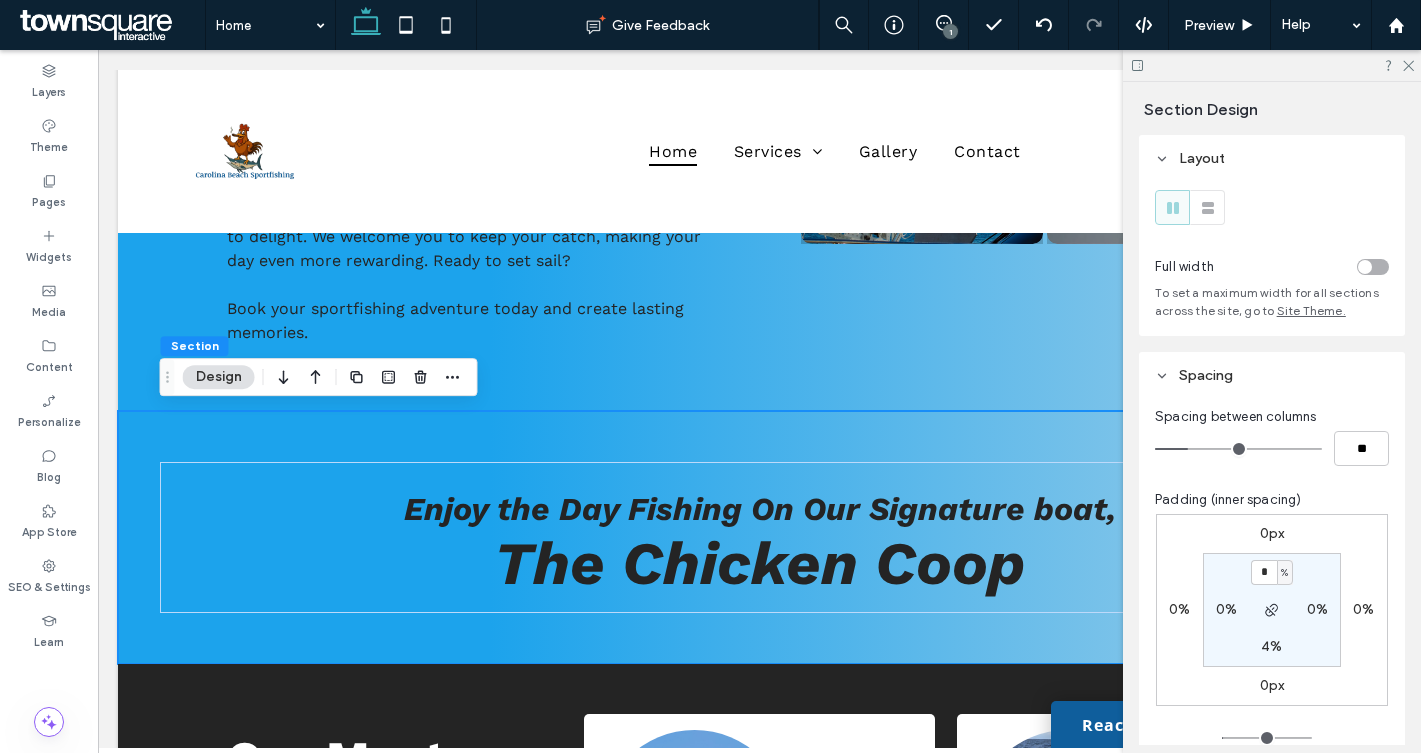 type on "*" 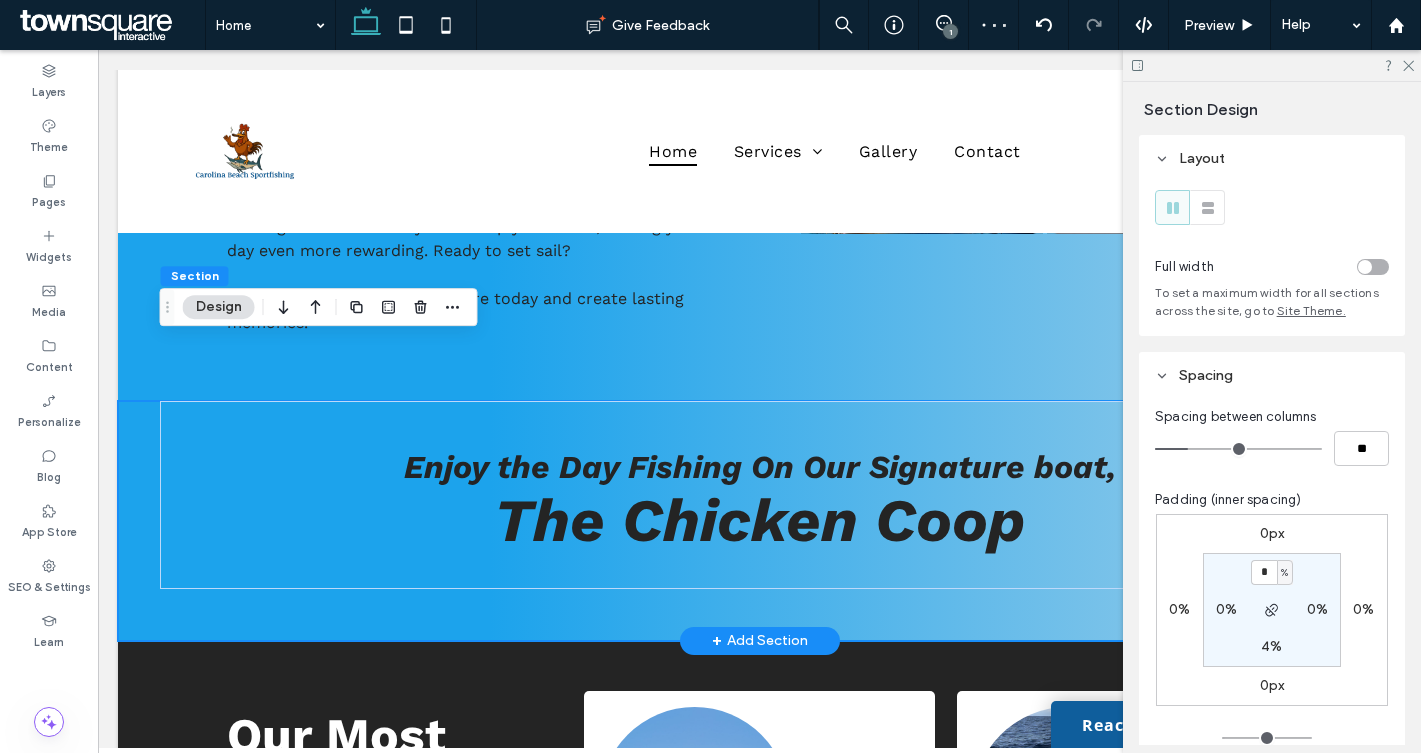 scroll, scrollTop: 1889, scrollLeft: 0, axis: vertical 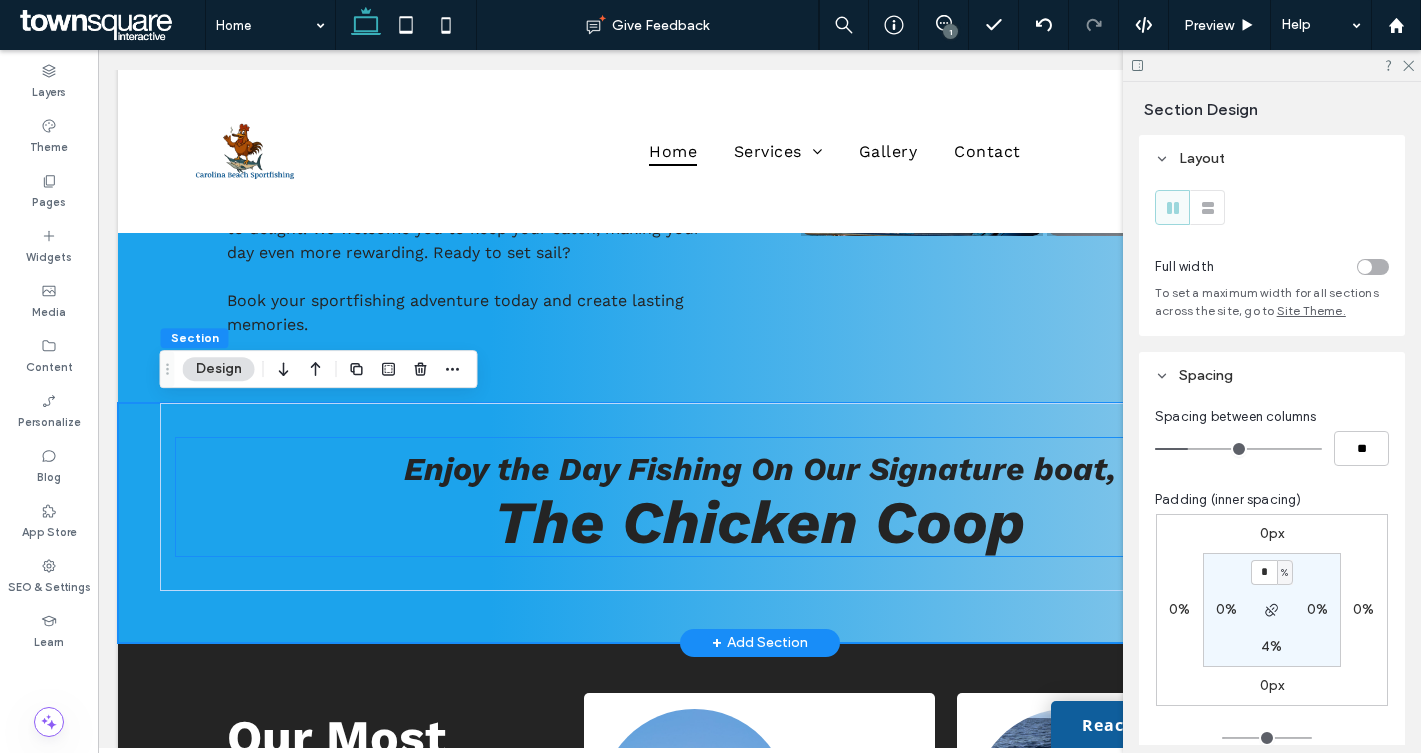 click on "The Chicken Coop" at bounding box center [759, 522] 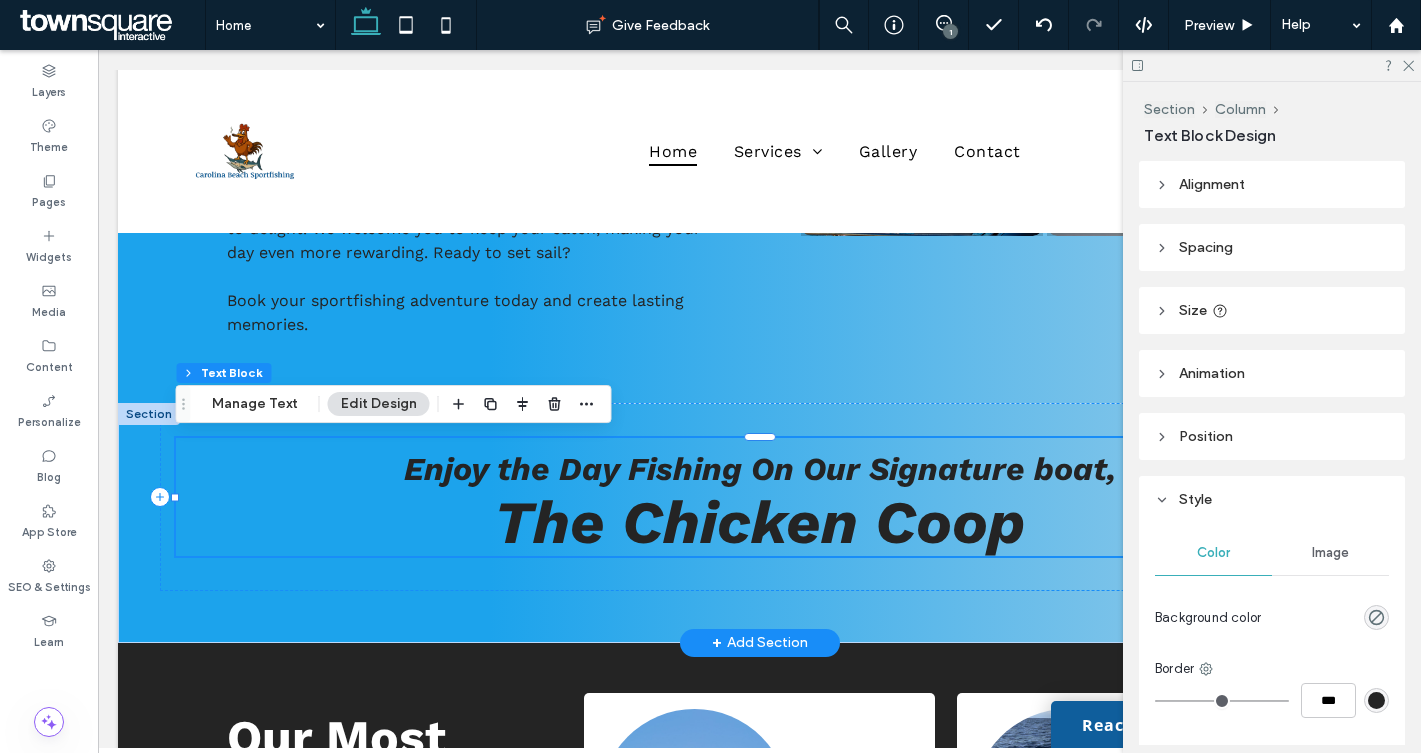 click on "The Chicken Coop" at bounding box center (759, 522) 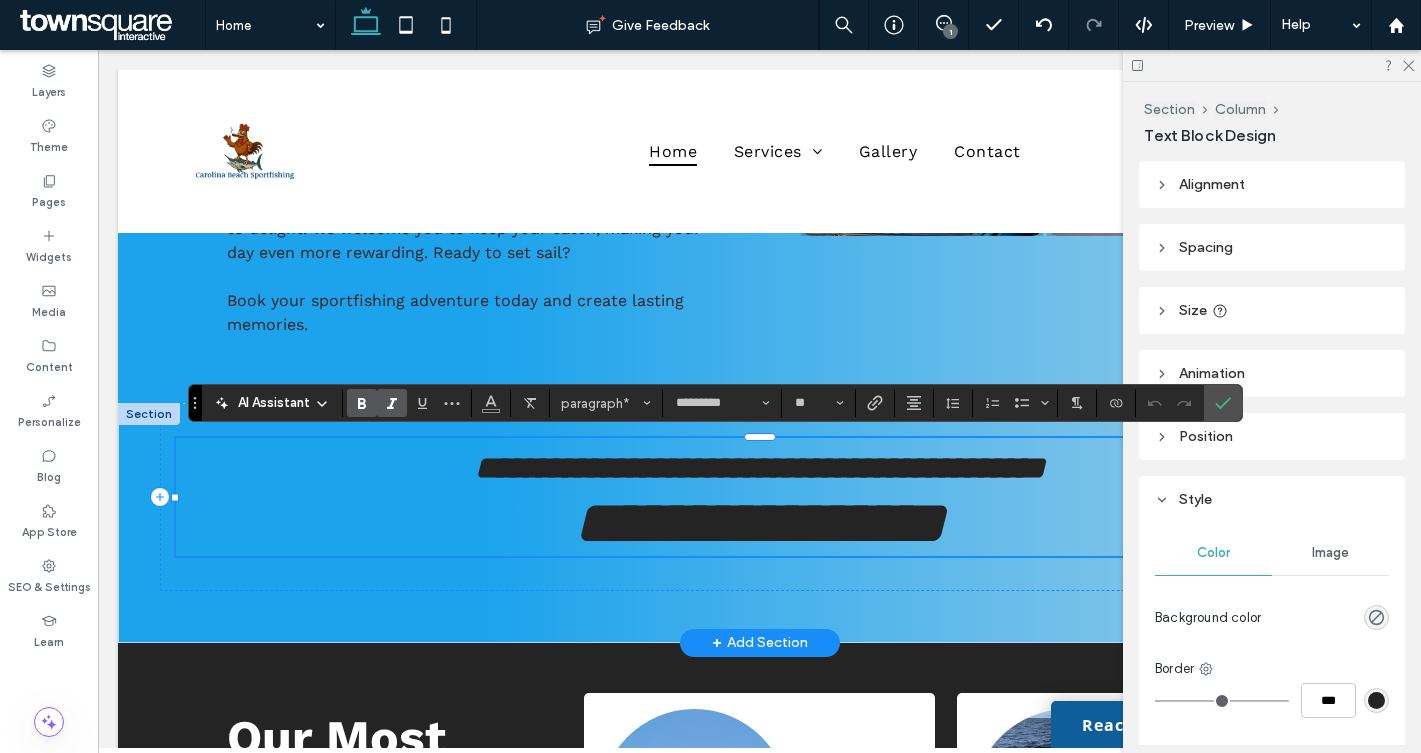 scroll, scrollTop: 2, scrollLeft: 0, axis: vertical 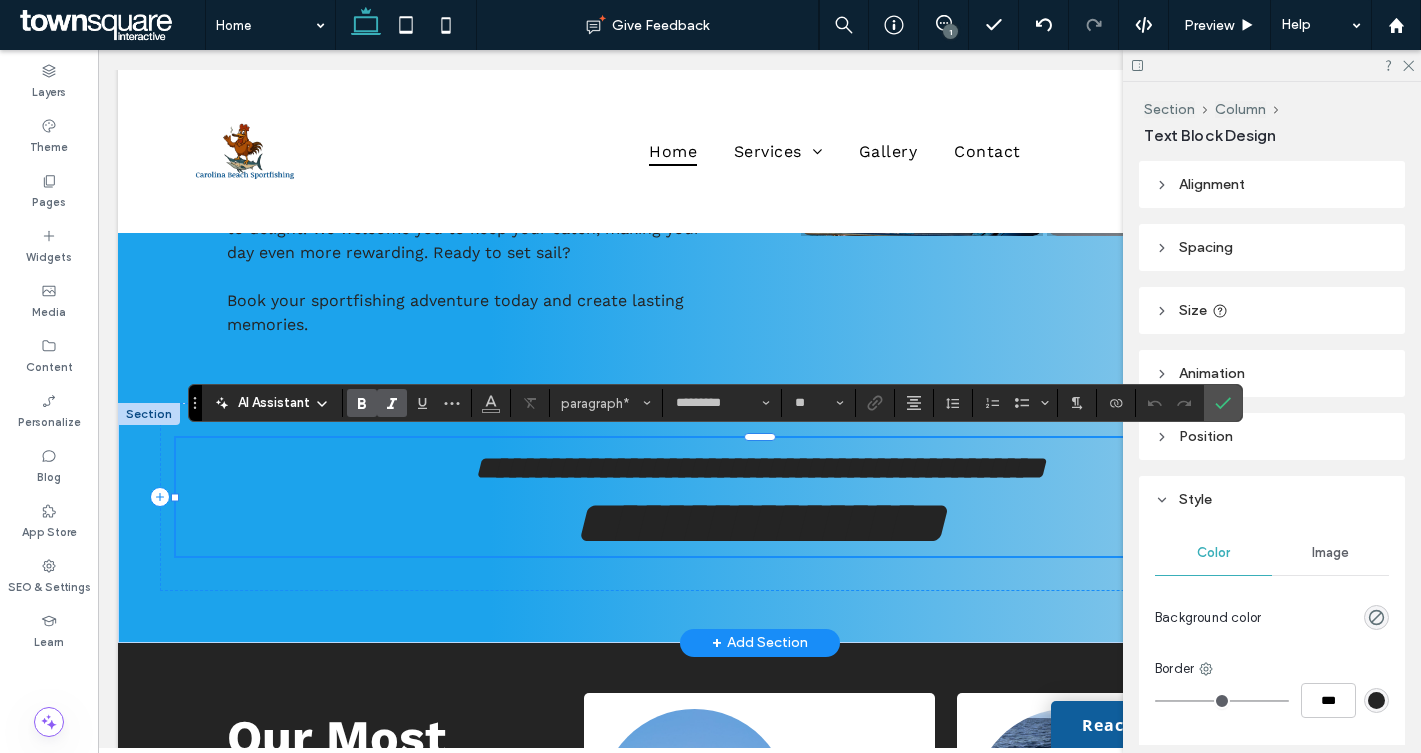 type 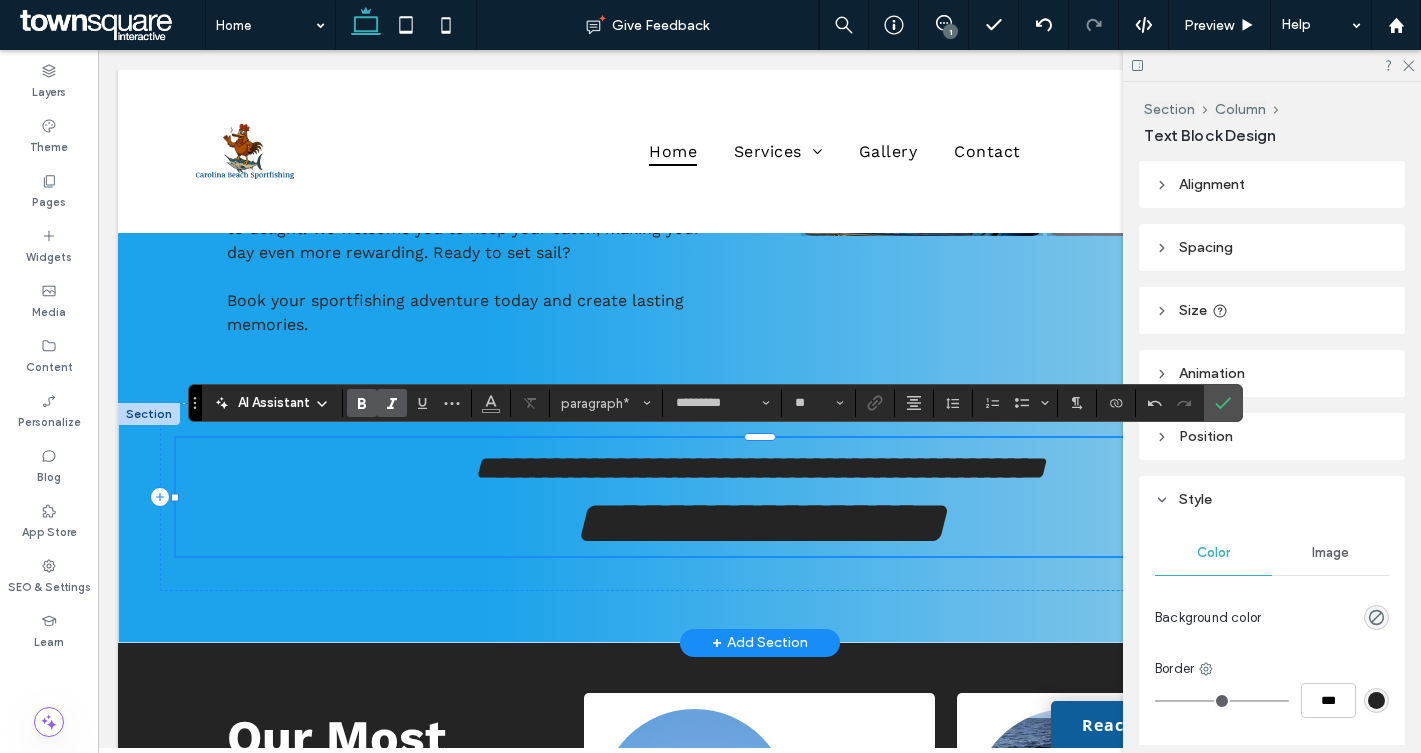 scroll, scrollTop: 2, scrollLeft: 0, axis: vertical 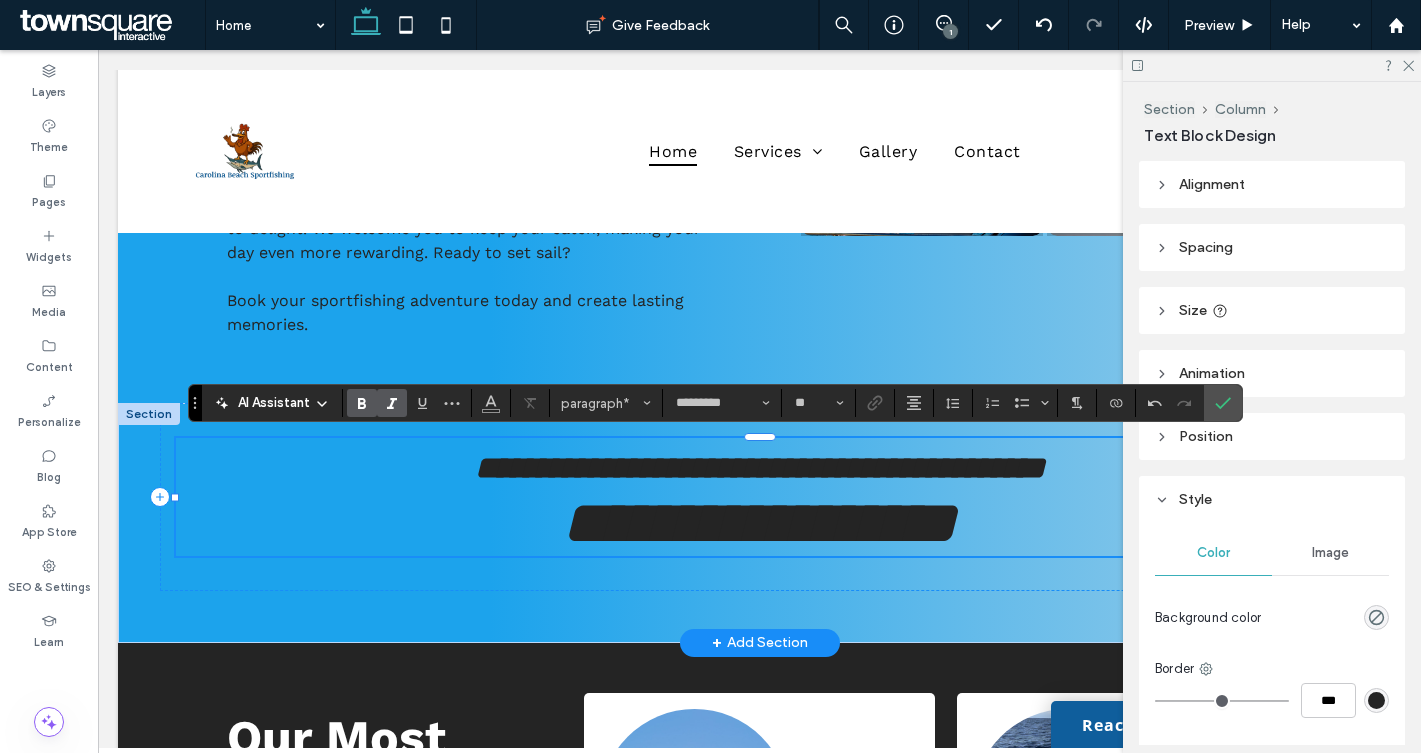 click on "**********" at bounding box center [759, 523] 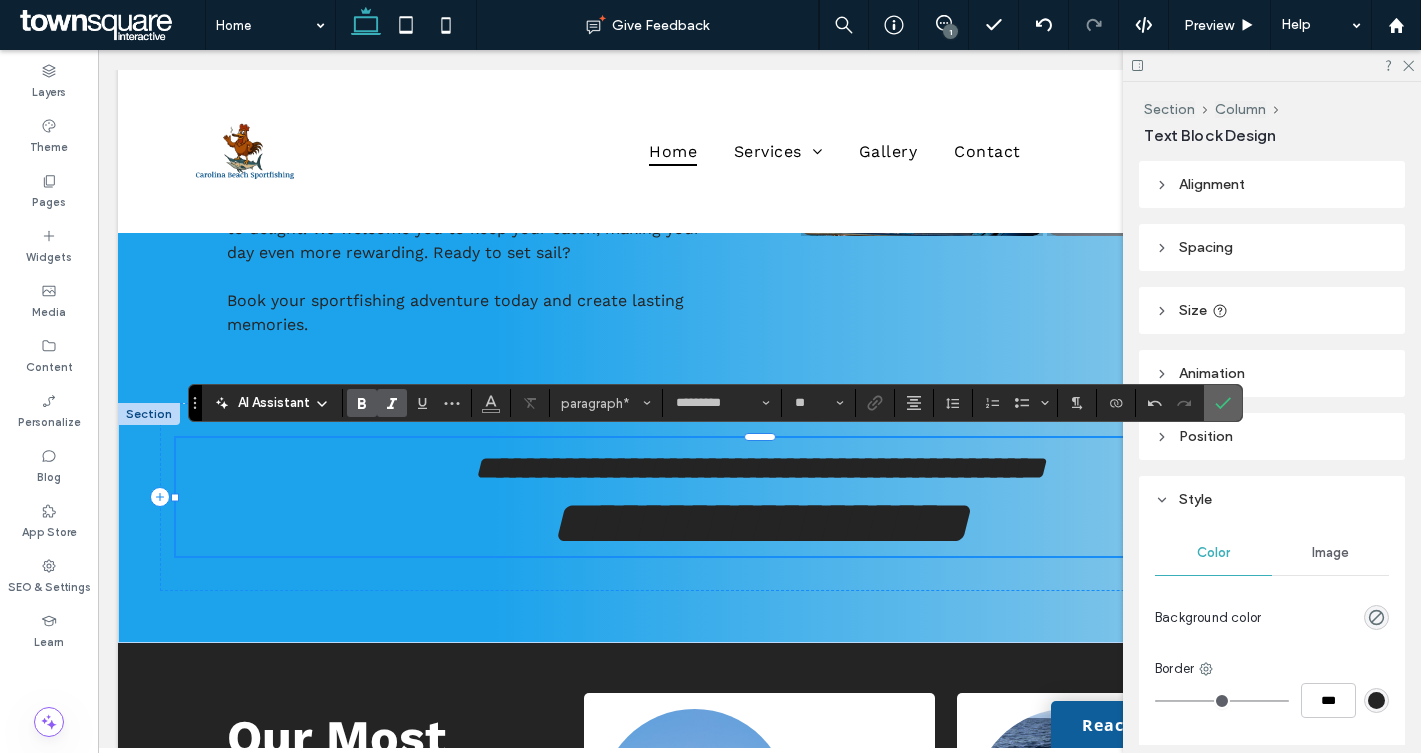 click at bounding box center [1223, 403] 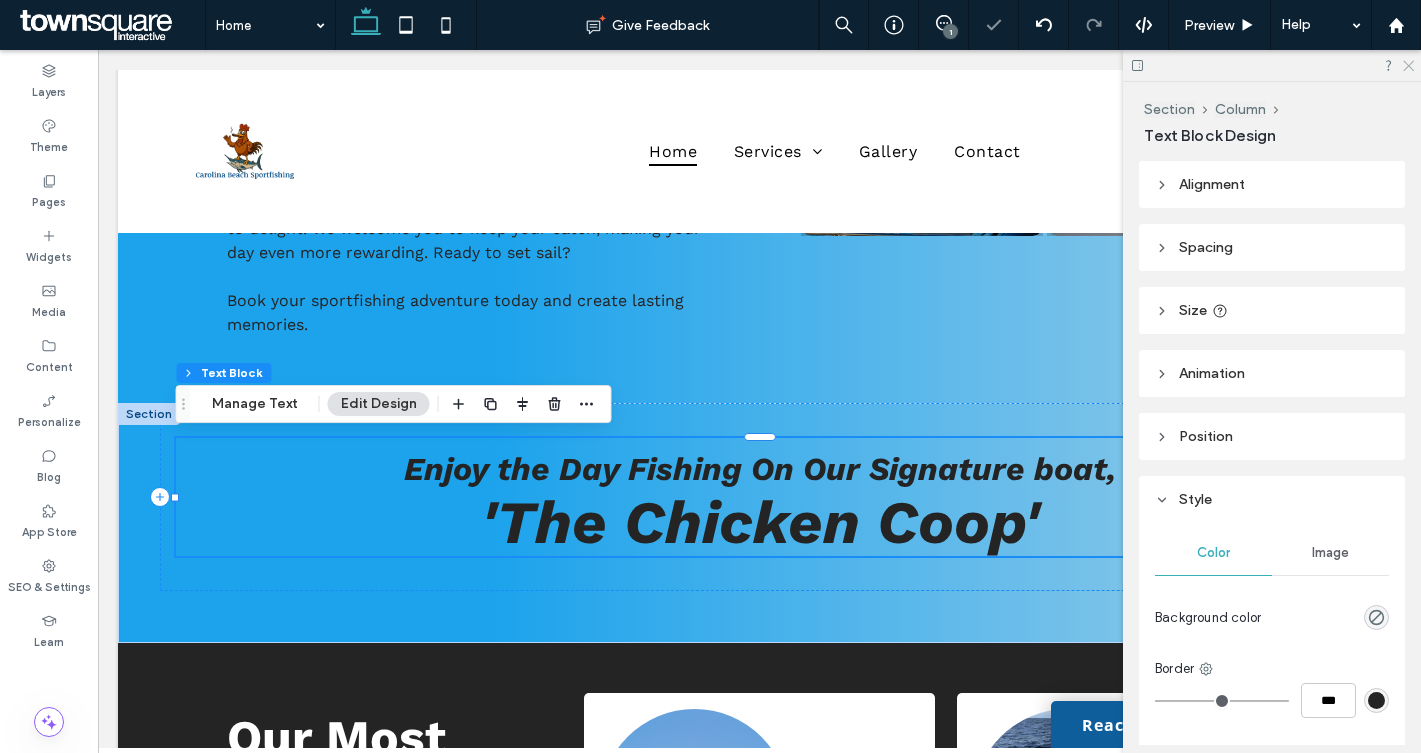click 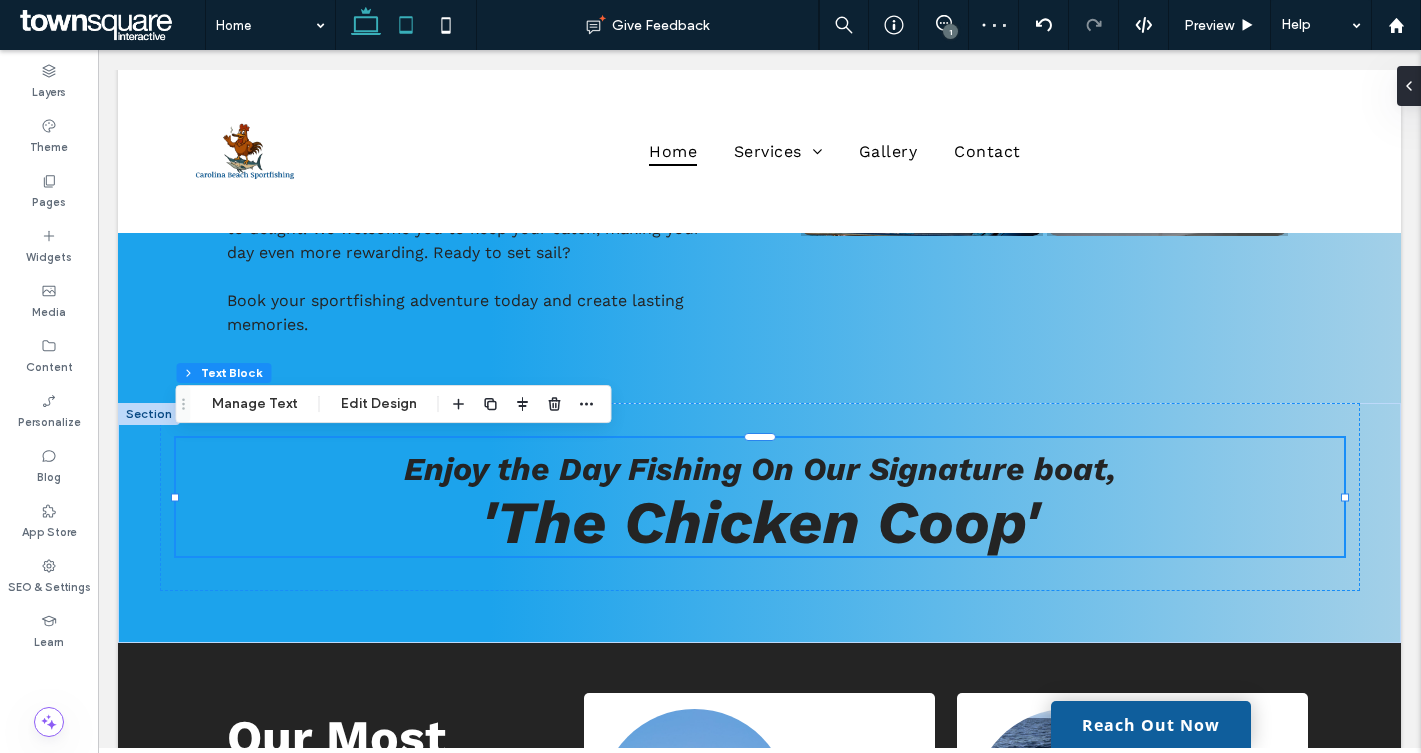 click 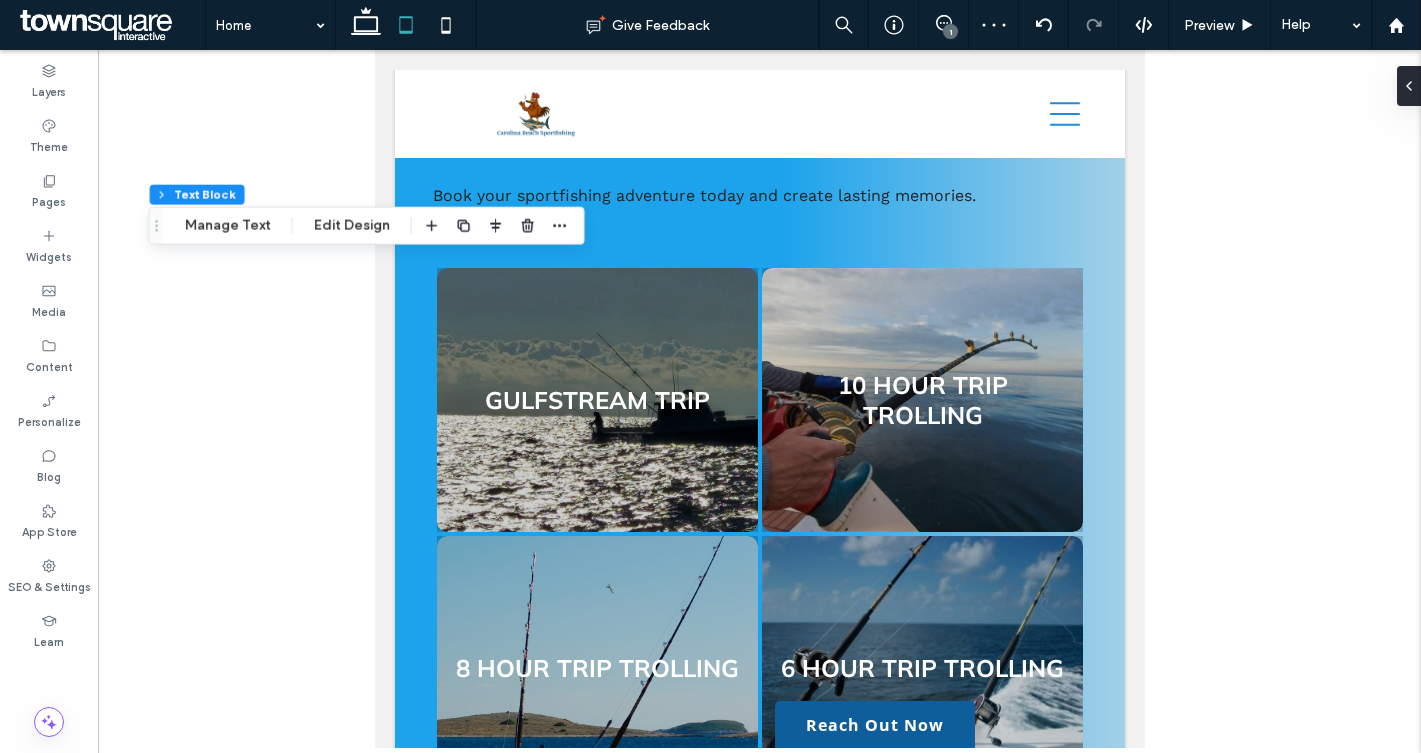 scroll, scrollTop: 2611, scrollLeft: 0, axis: vertical 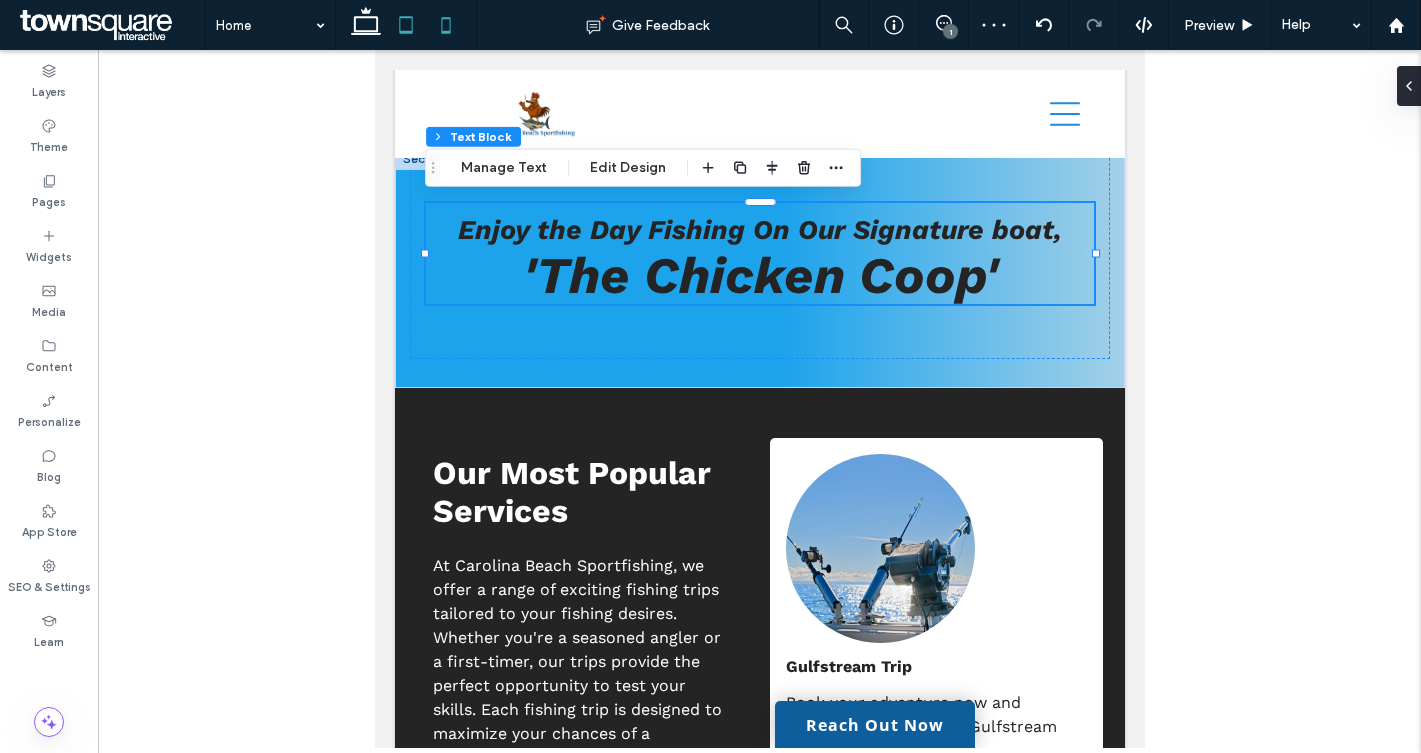 click 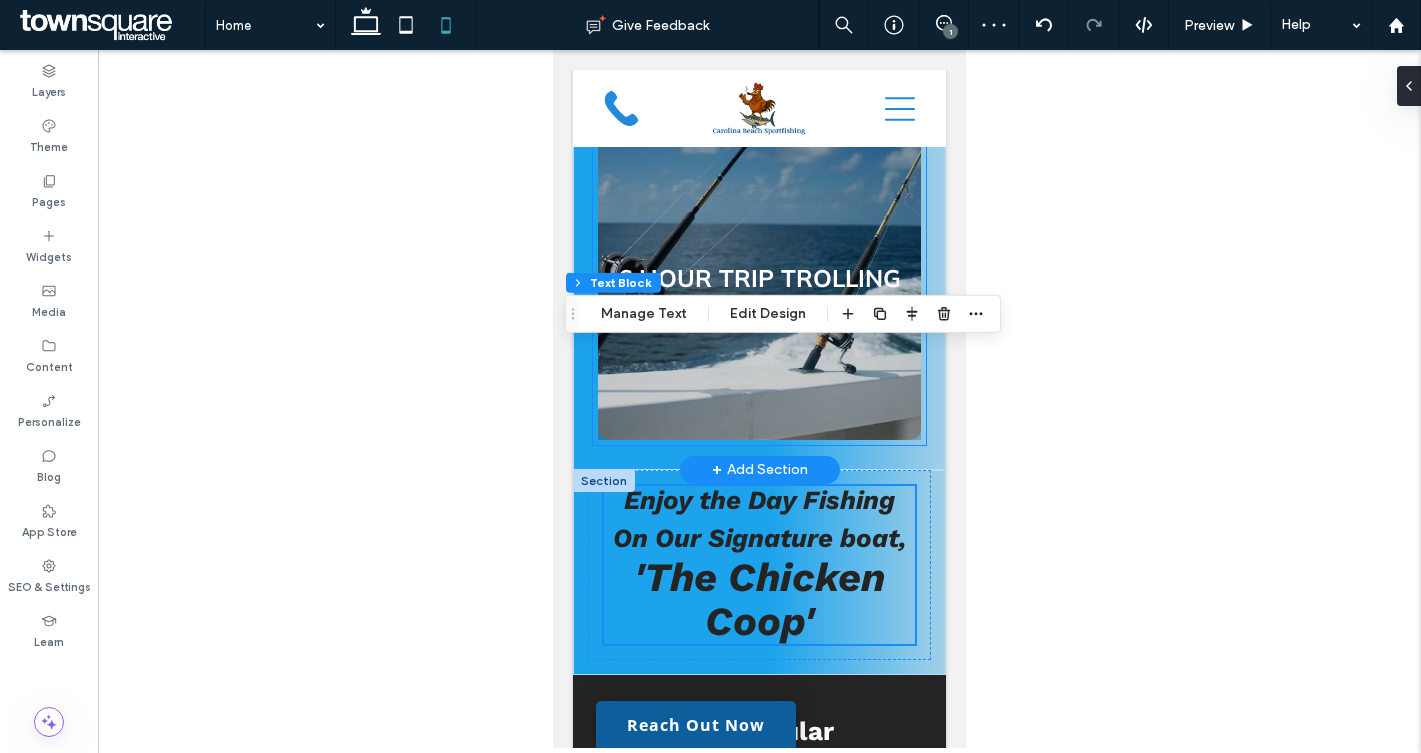 scroll, scrollTop: 3871, scrollLeft: 0, axis: vertical 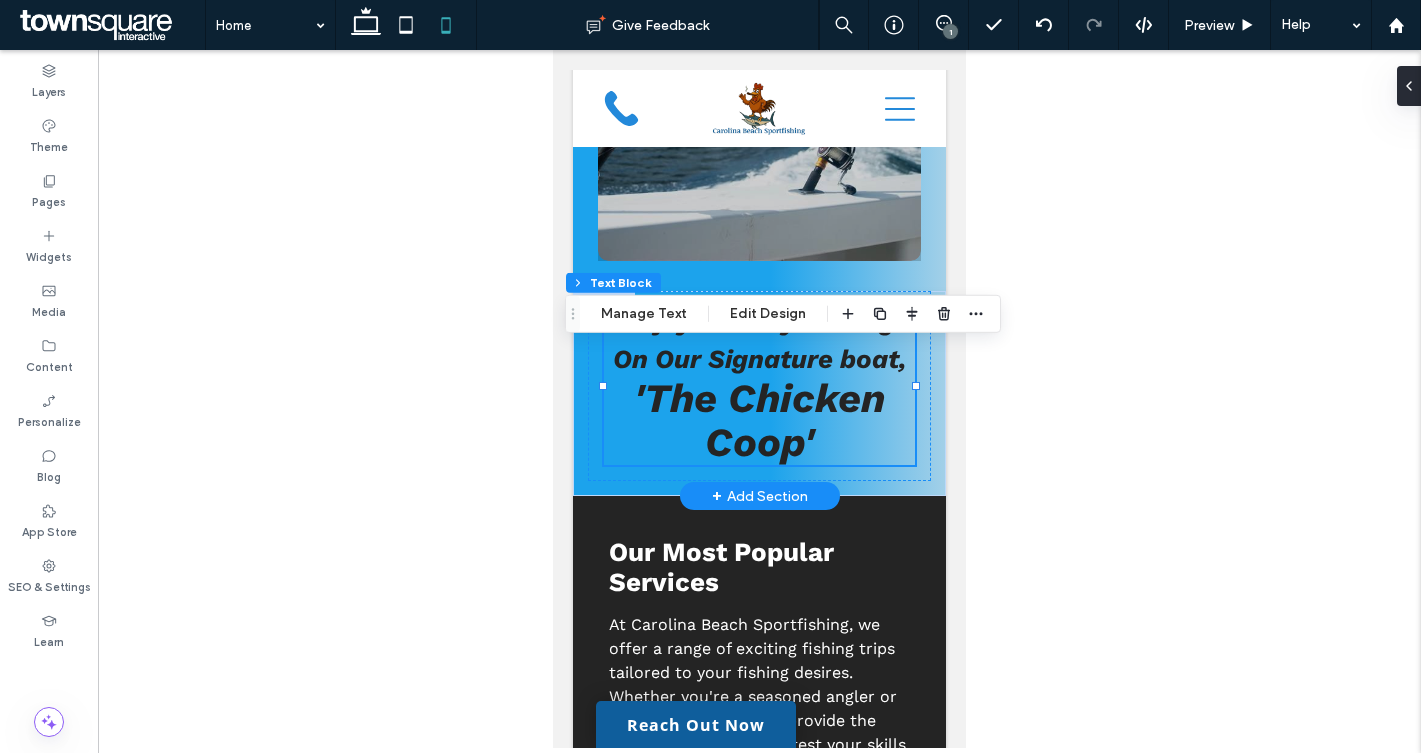 click on "'The Chicken Coop'" at bounding box center [759, 420] 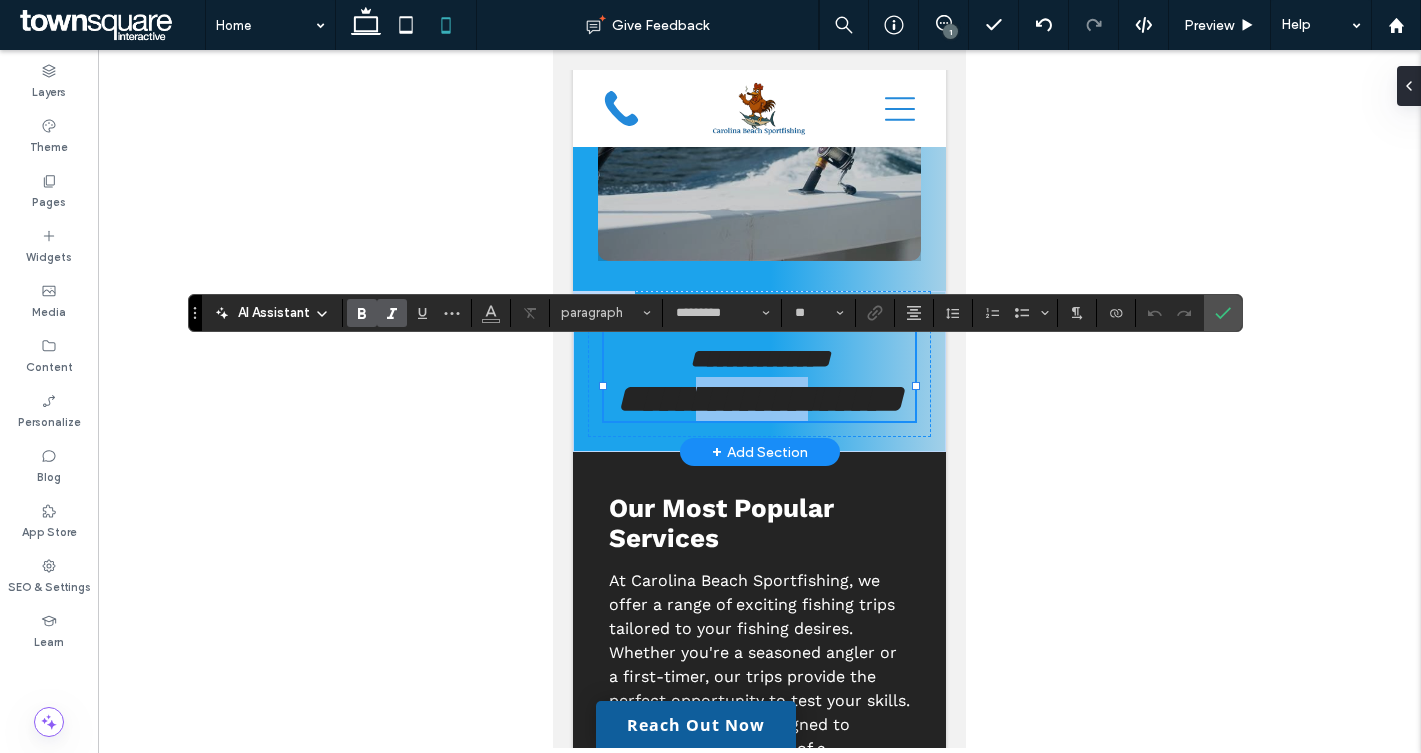click on "**********" at bounding box center (760, 398) 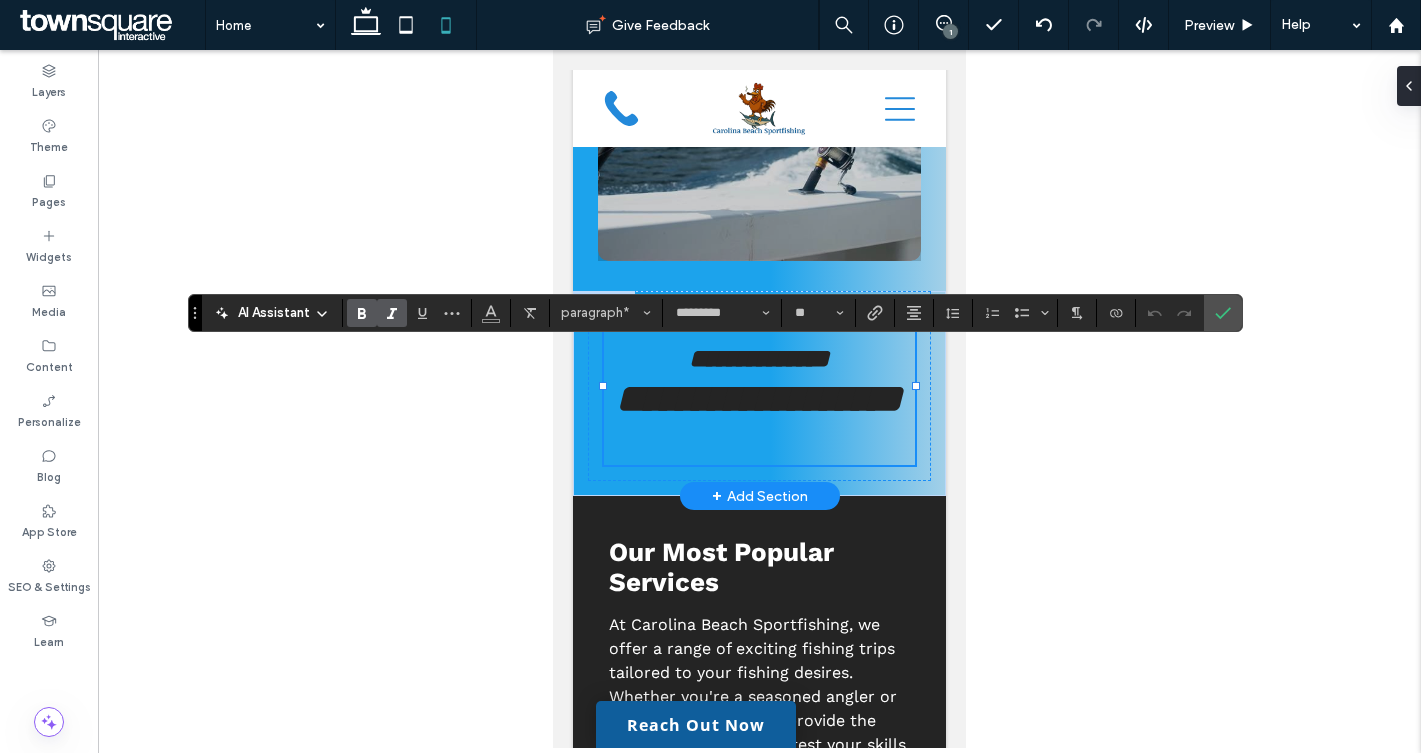 click on "**********" at bounding box center [759, 398] 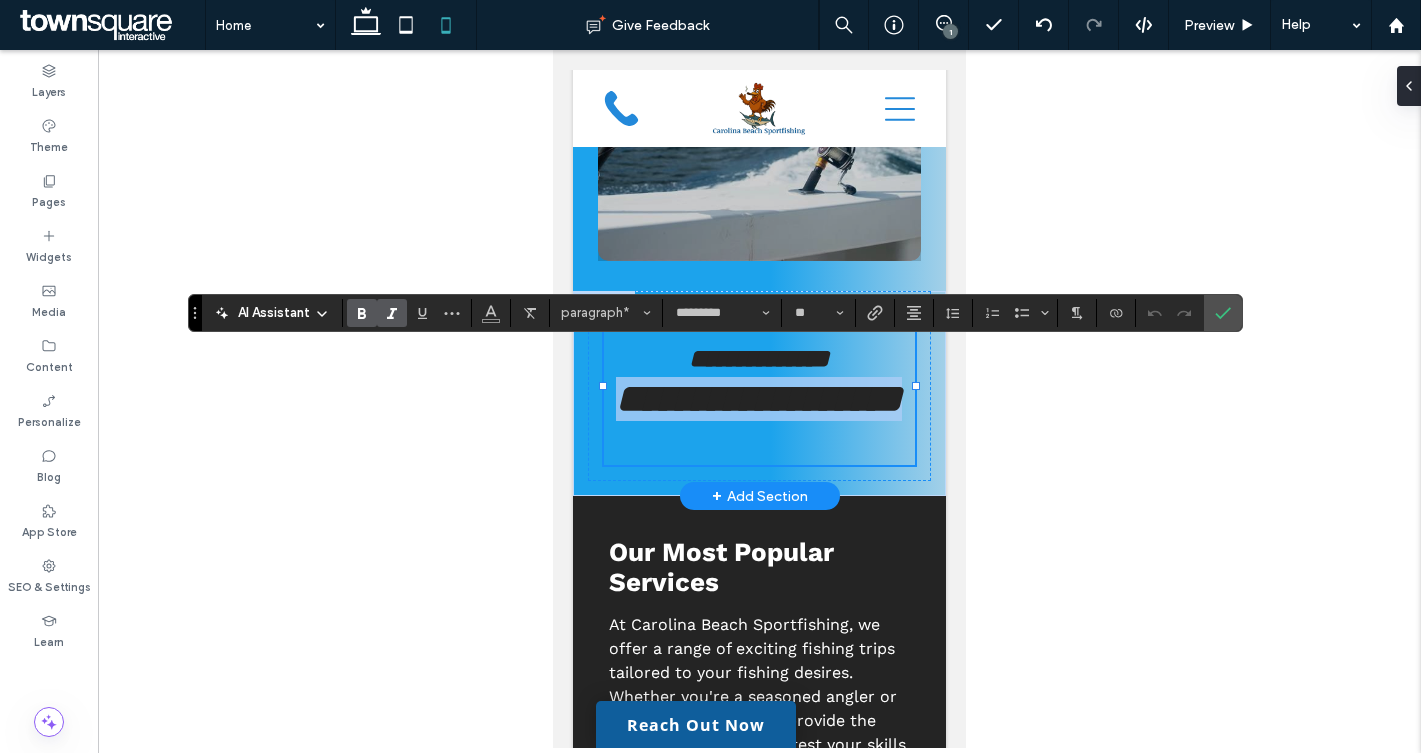 drag, startPoint x: 816, startPoint y: 483, endPoint x: 638, endPoint y: 442, distance: 182.66089 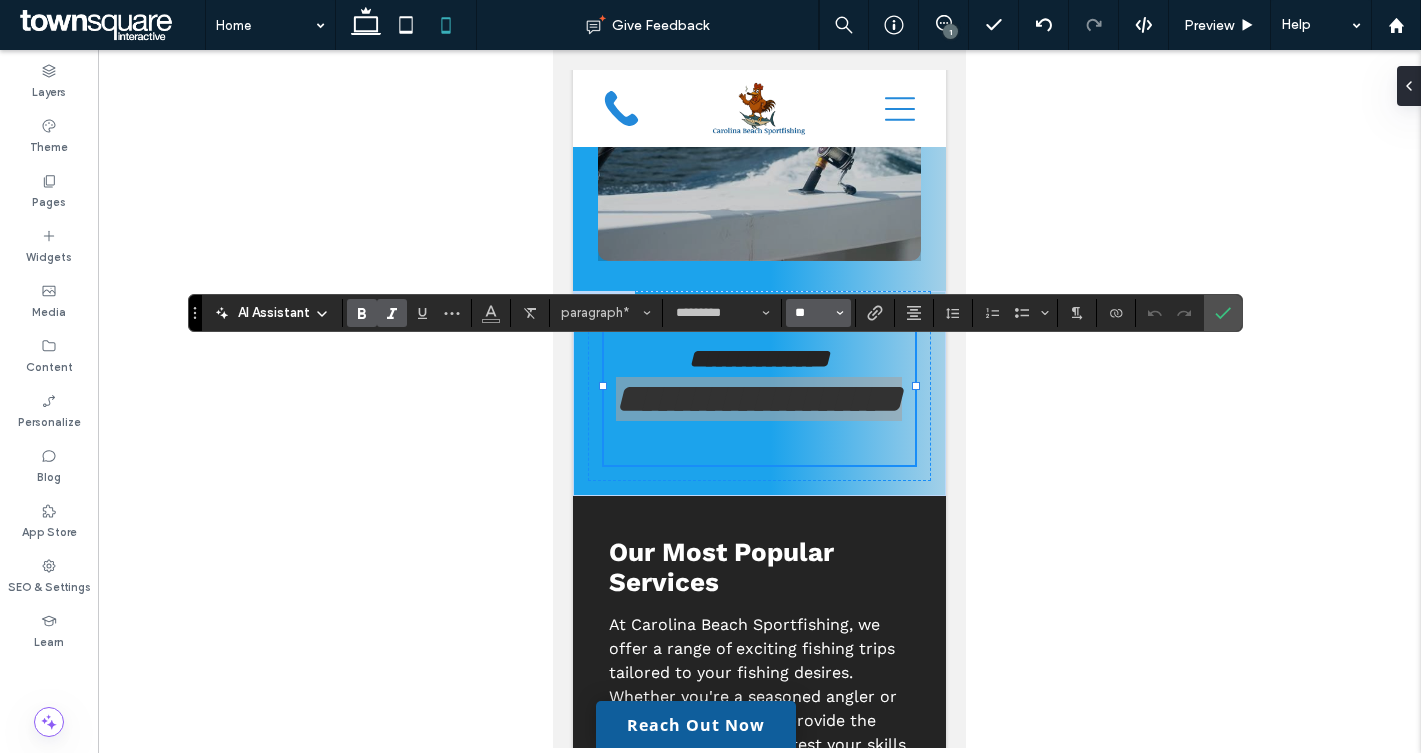 click on "**" at bounding box center [812, 313] 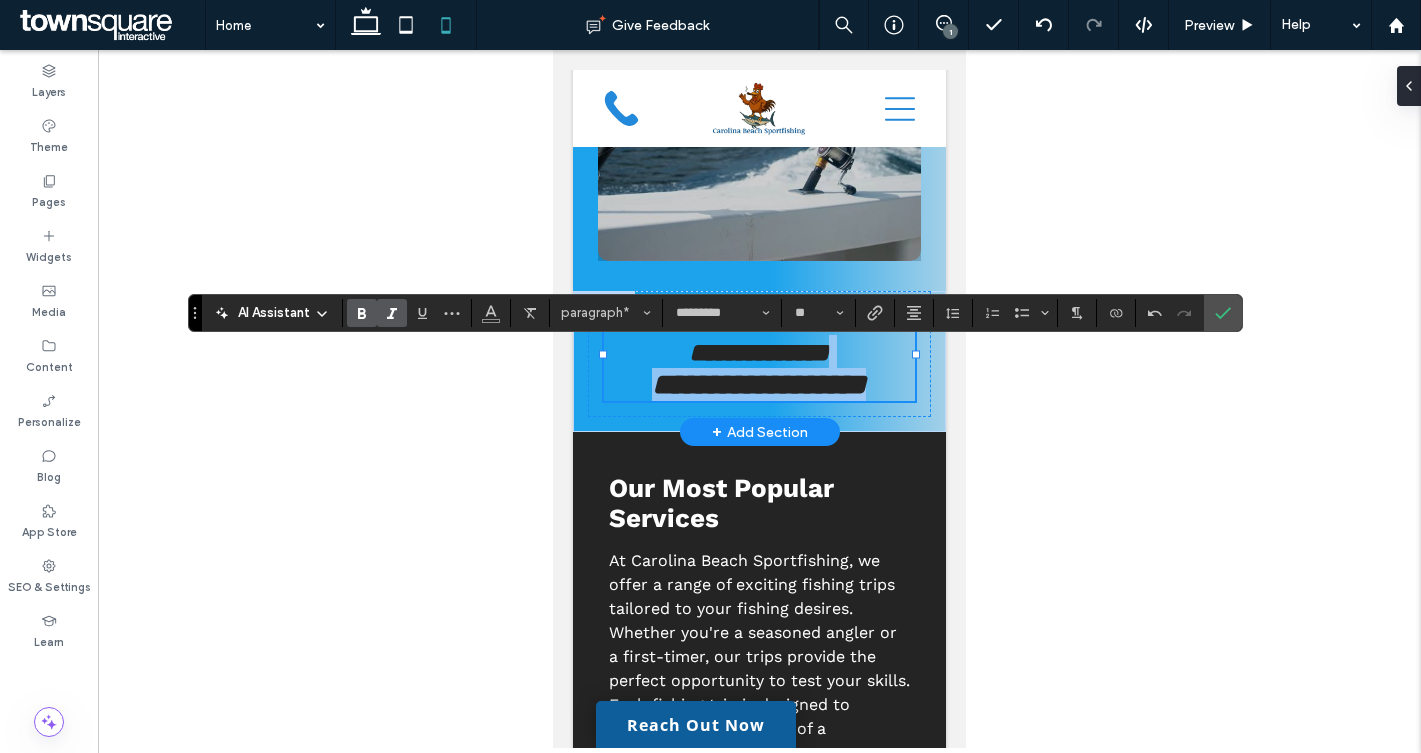 click on "**********" at bounding box center (764, 337) 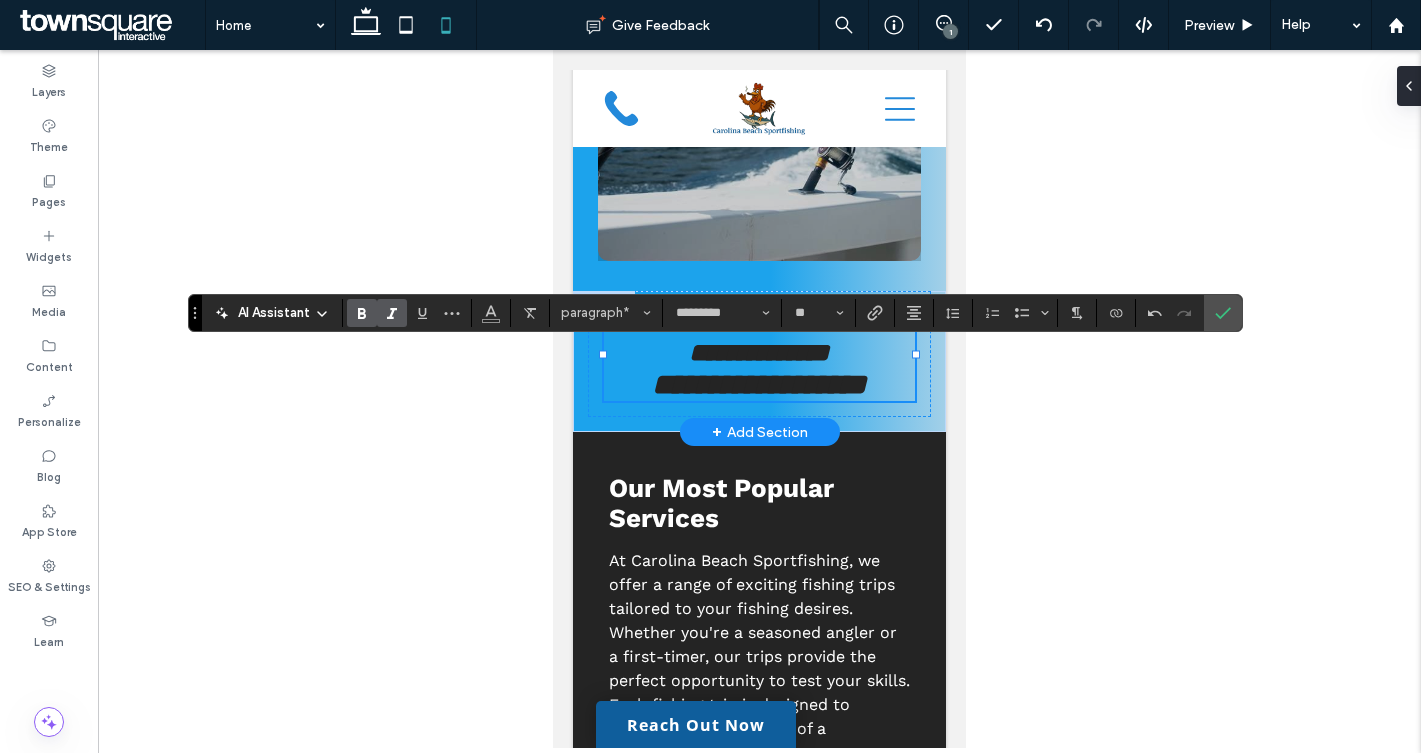 type on "**" 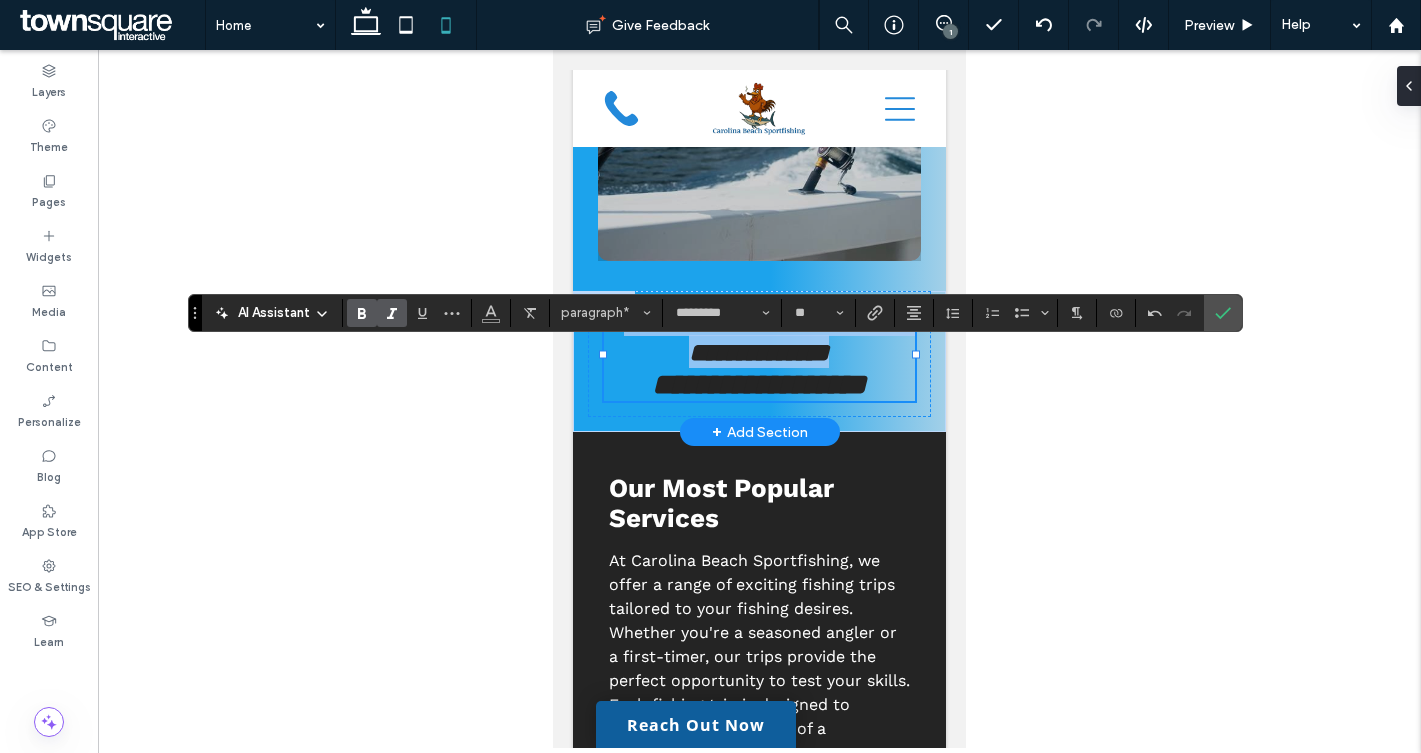 scroll, scrollTop: 0, scrollLeft: 0, axis: both 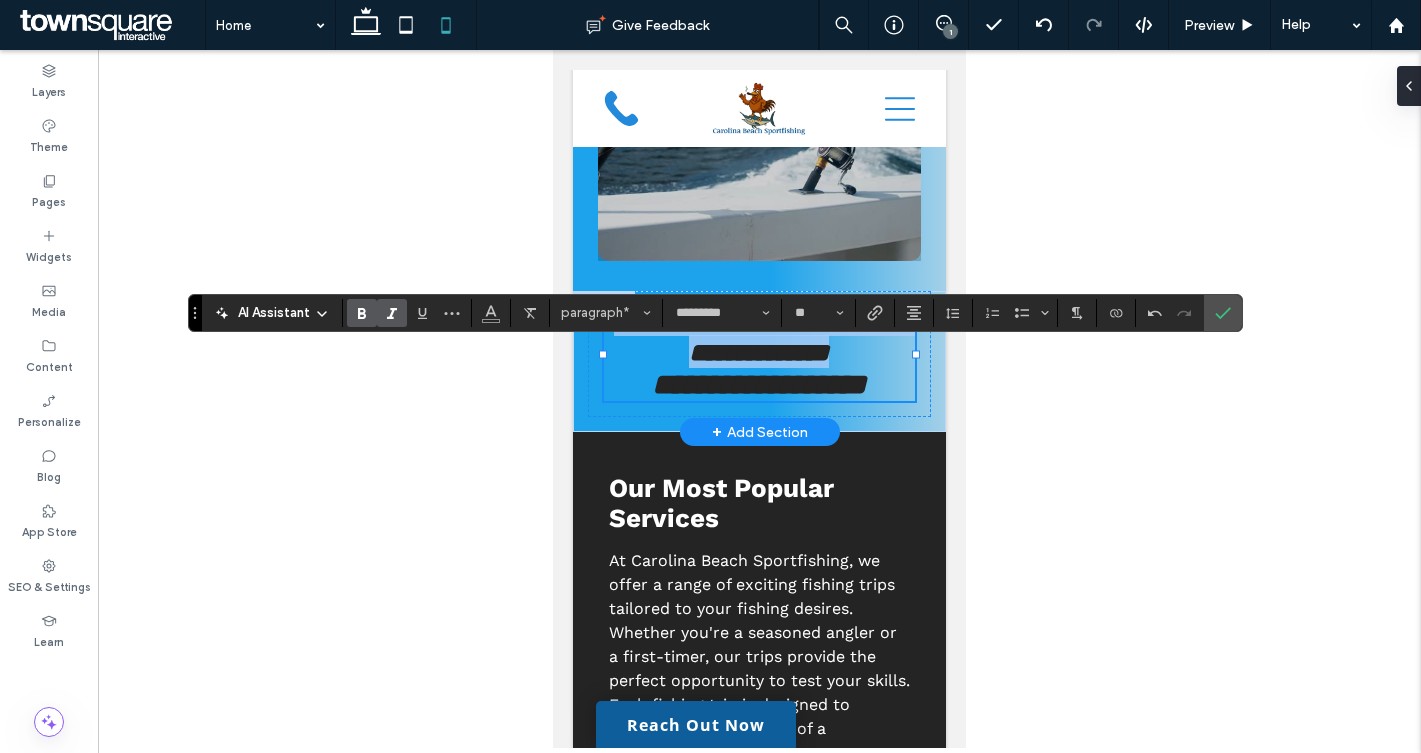 drag, startPoint x: 905, startPoint y: 400, endPoint x: 629, endPoint y: 367, distance: 277.96582 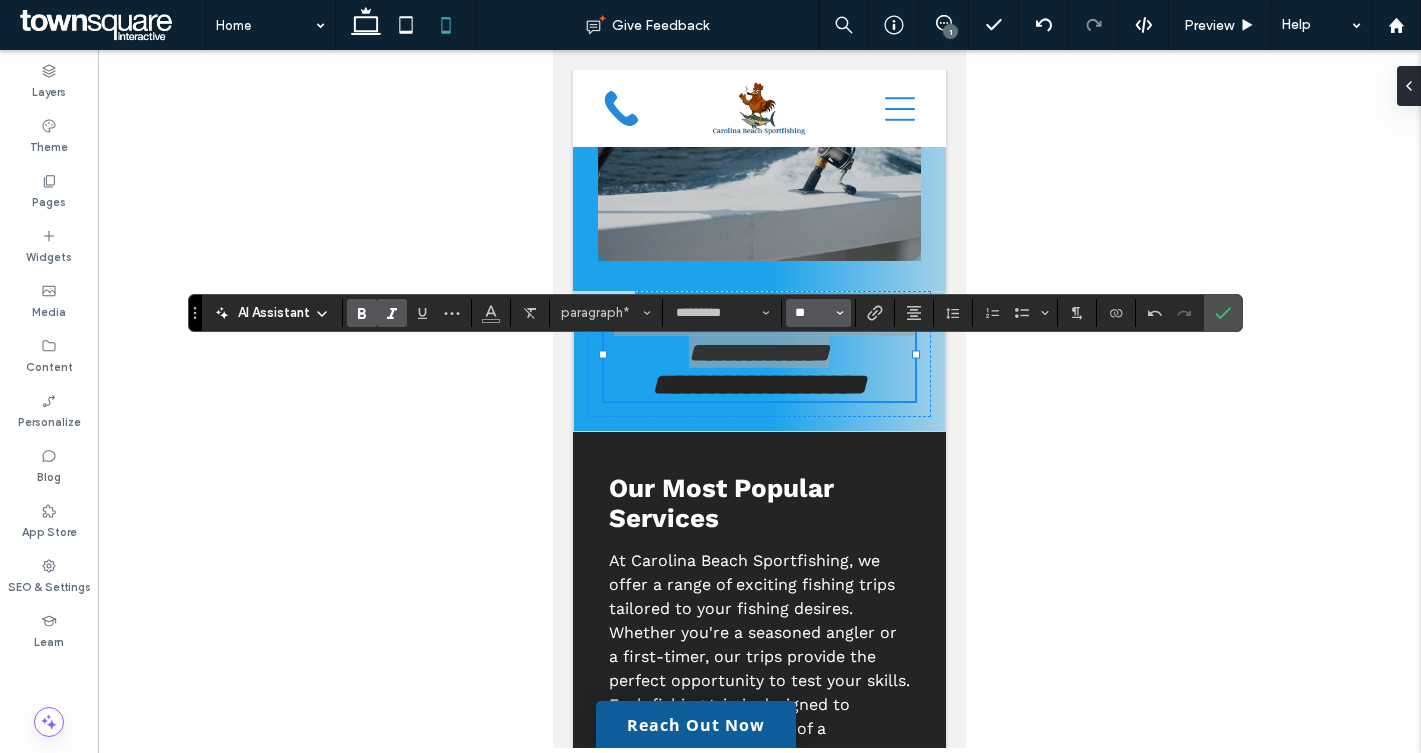click on "**" at bounding box center (812, 313) 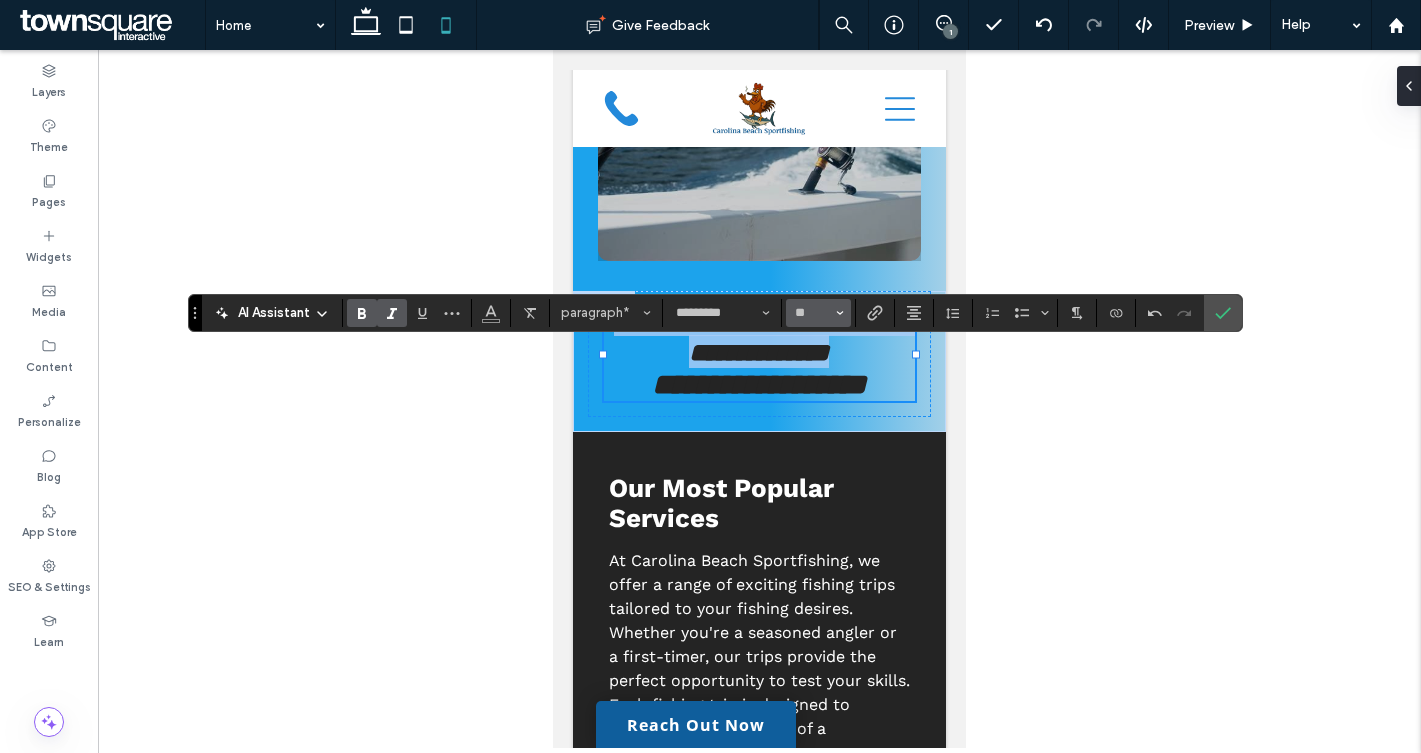 type on "**" 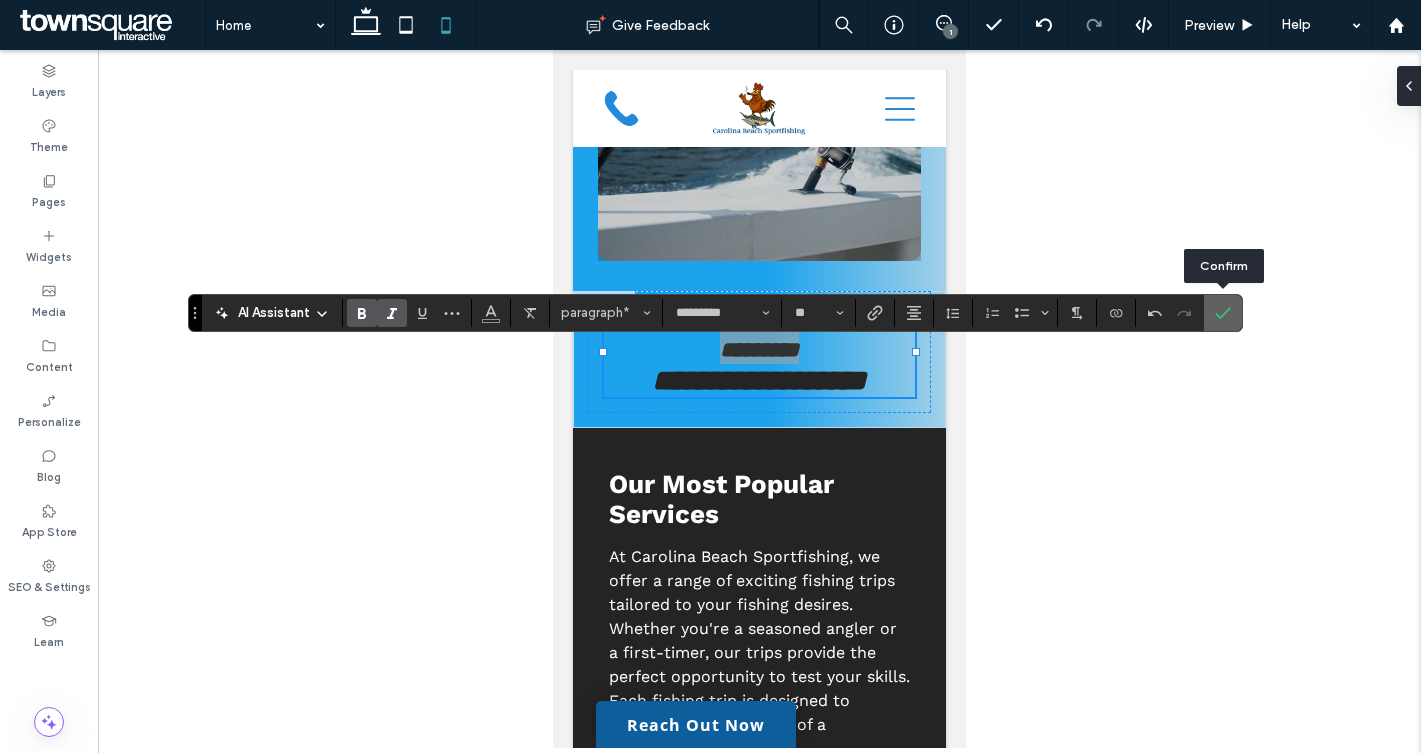 click 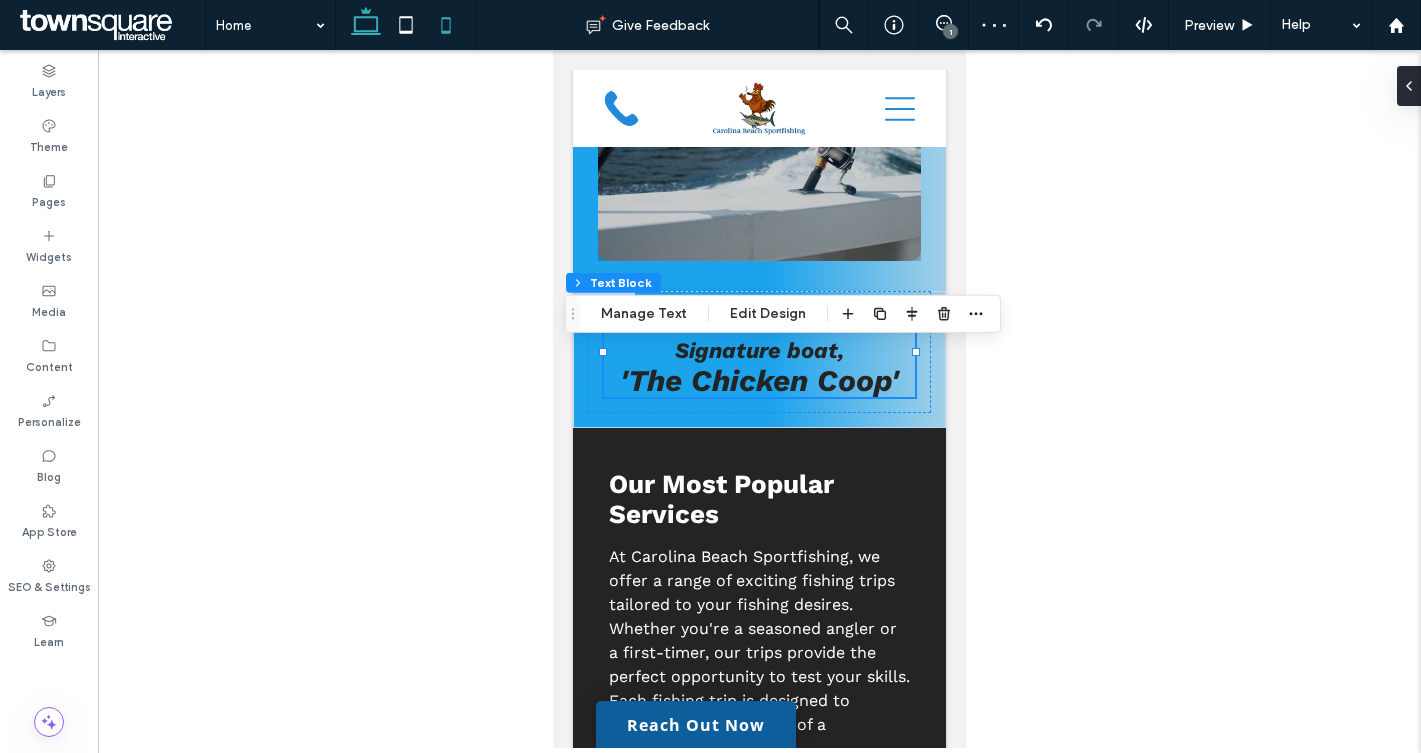 click 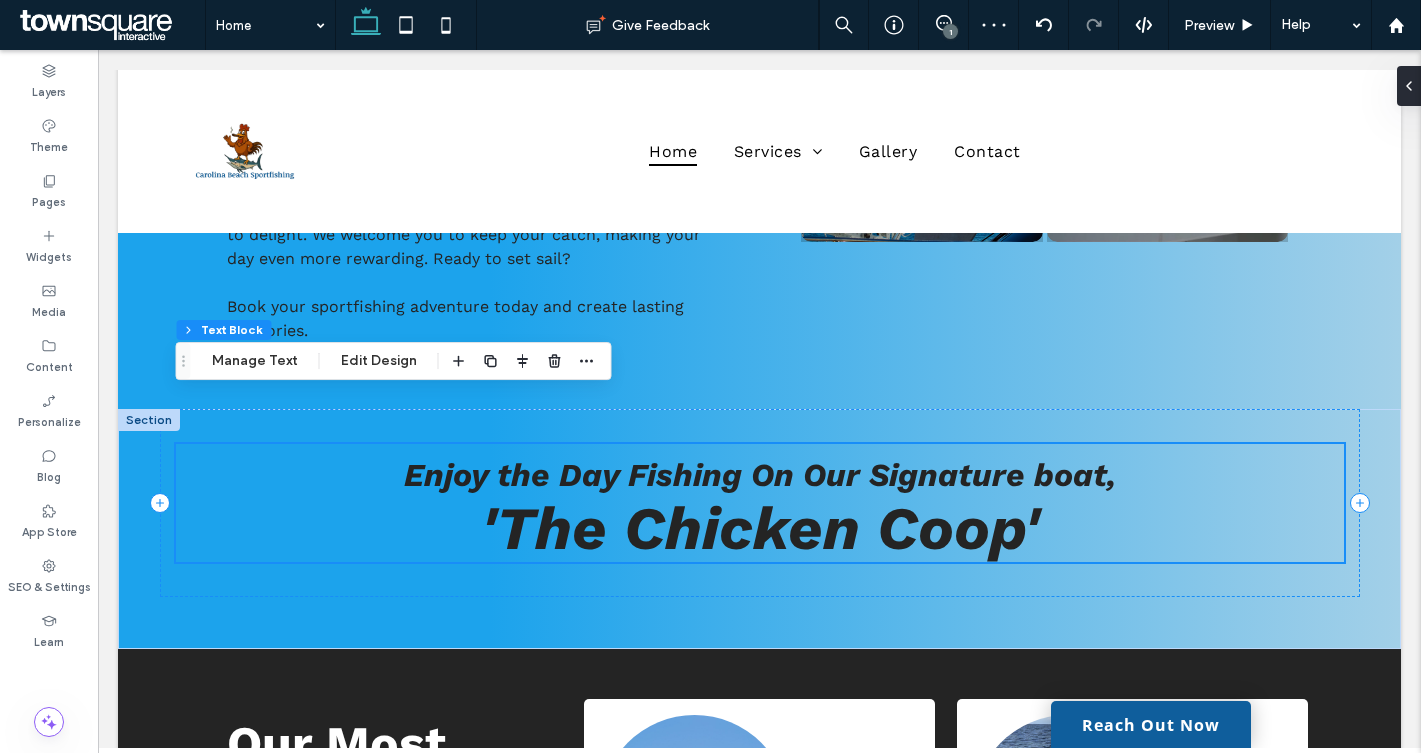 scroll, scrollTop: 1824, scrollLeft: 0, axis: vertical 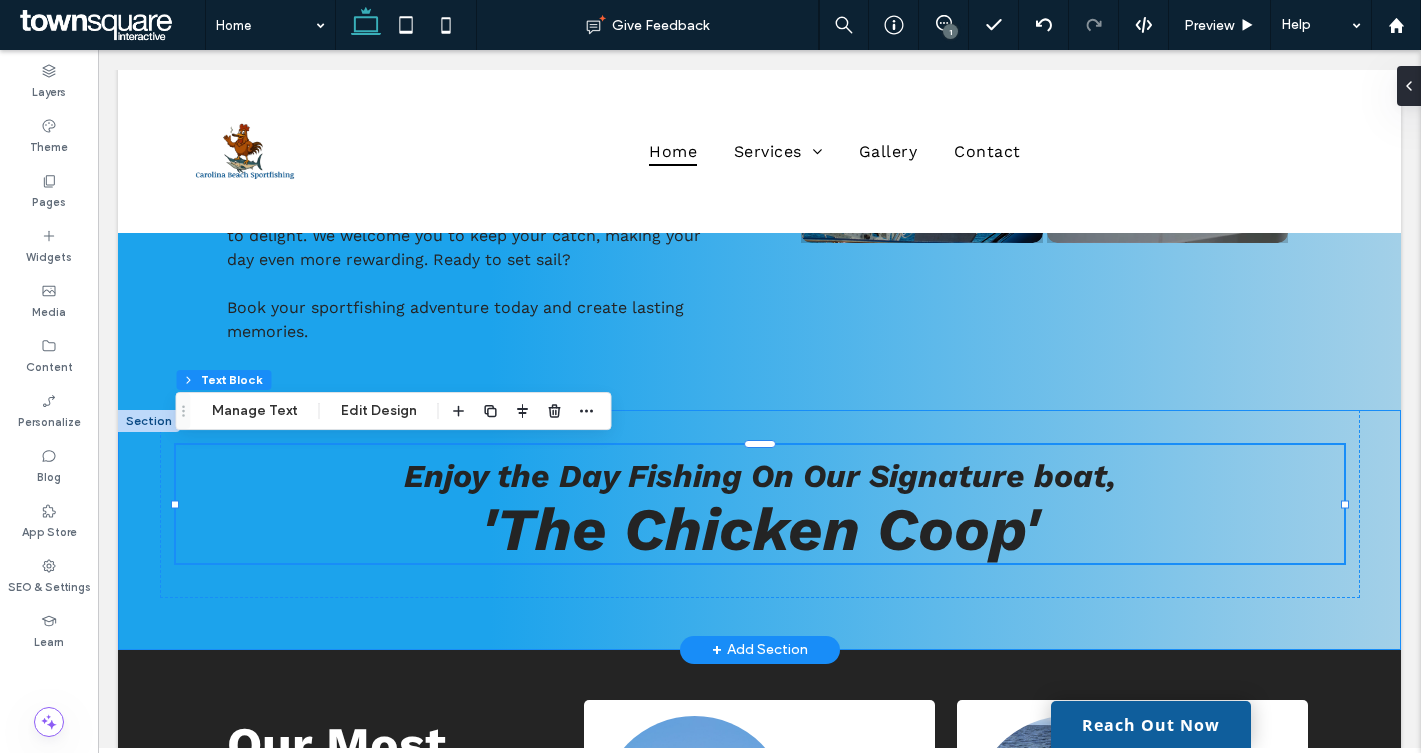 click on "Enjoy the Day Fishing On Our Signature boat, 'The Chicken Coop'" at bounding box center (759, 530) 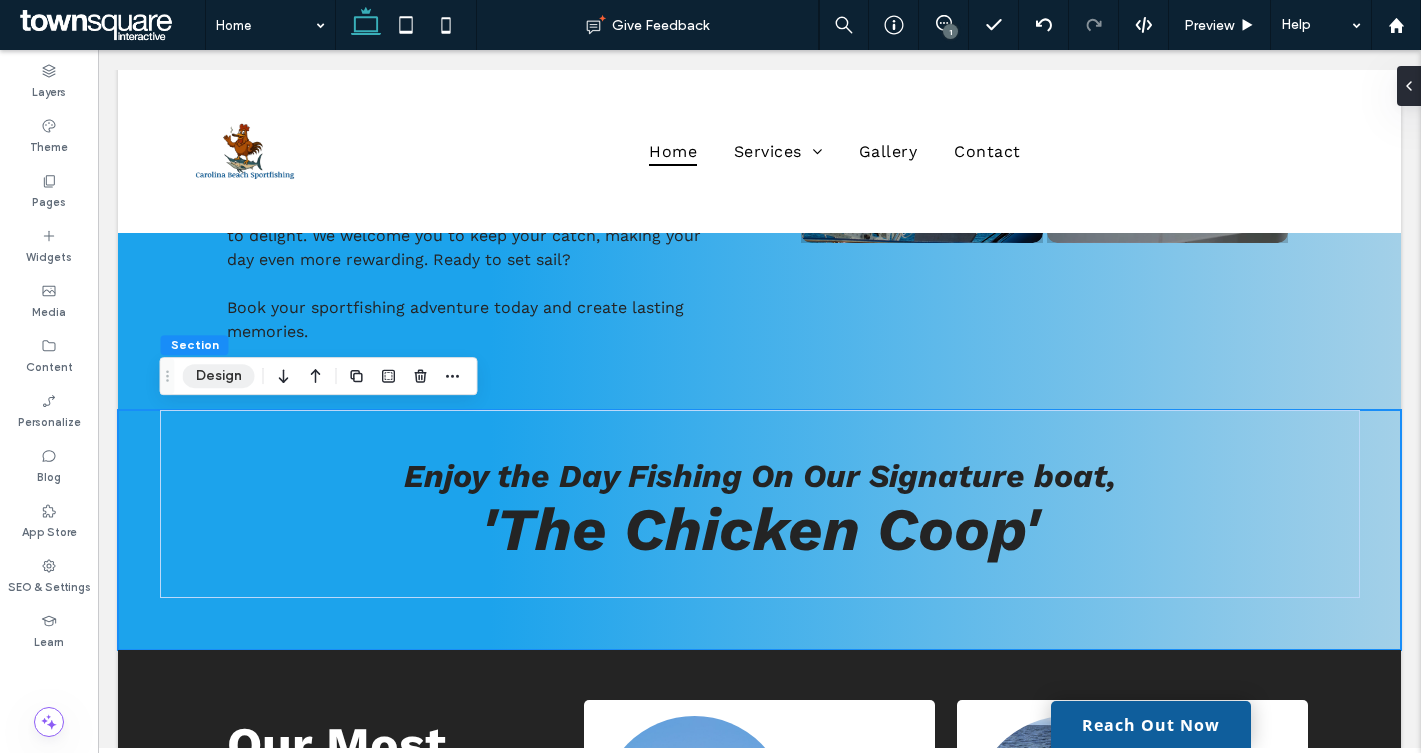 click on "Design" at bounding box center (219, 376) 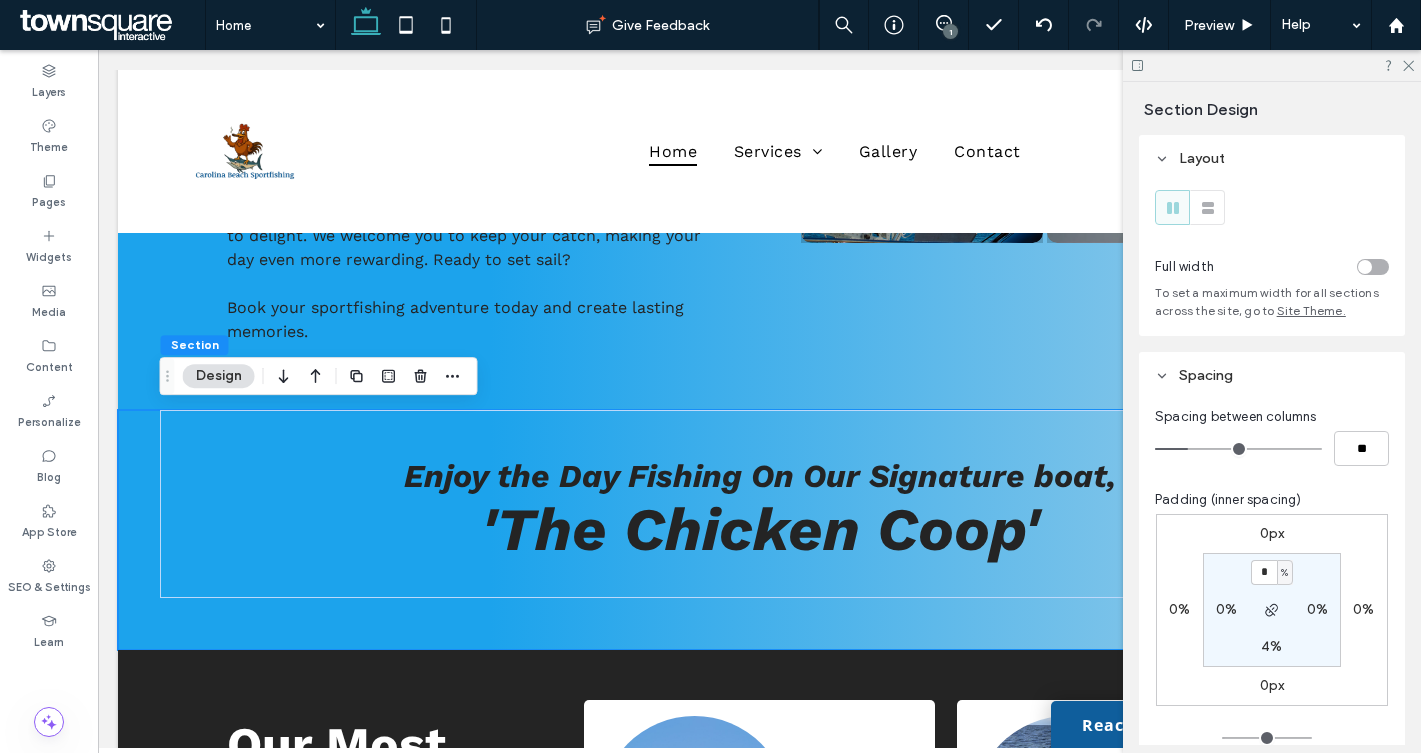 click on "4%" at bounding box center [1271, 646] 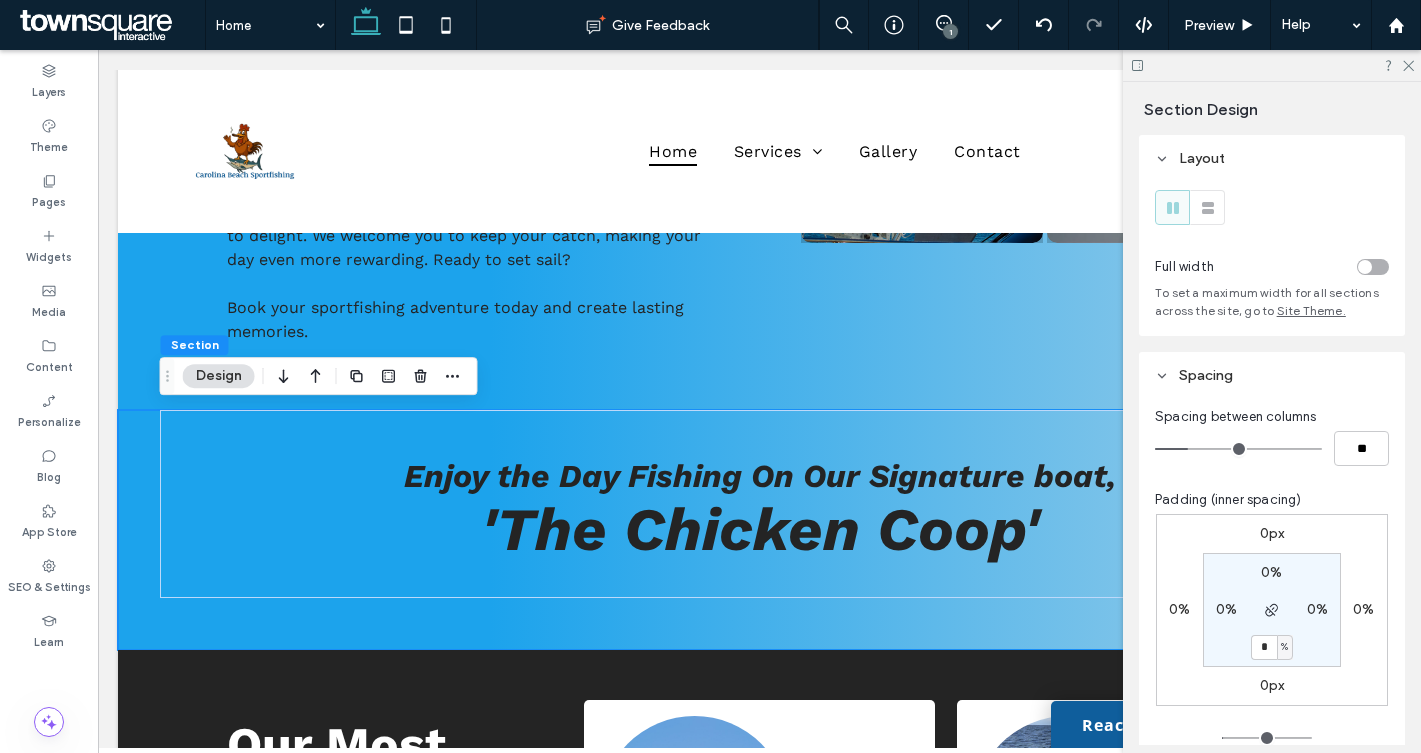 type on "*" 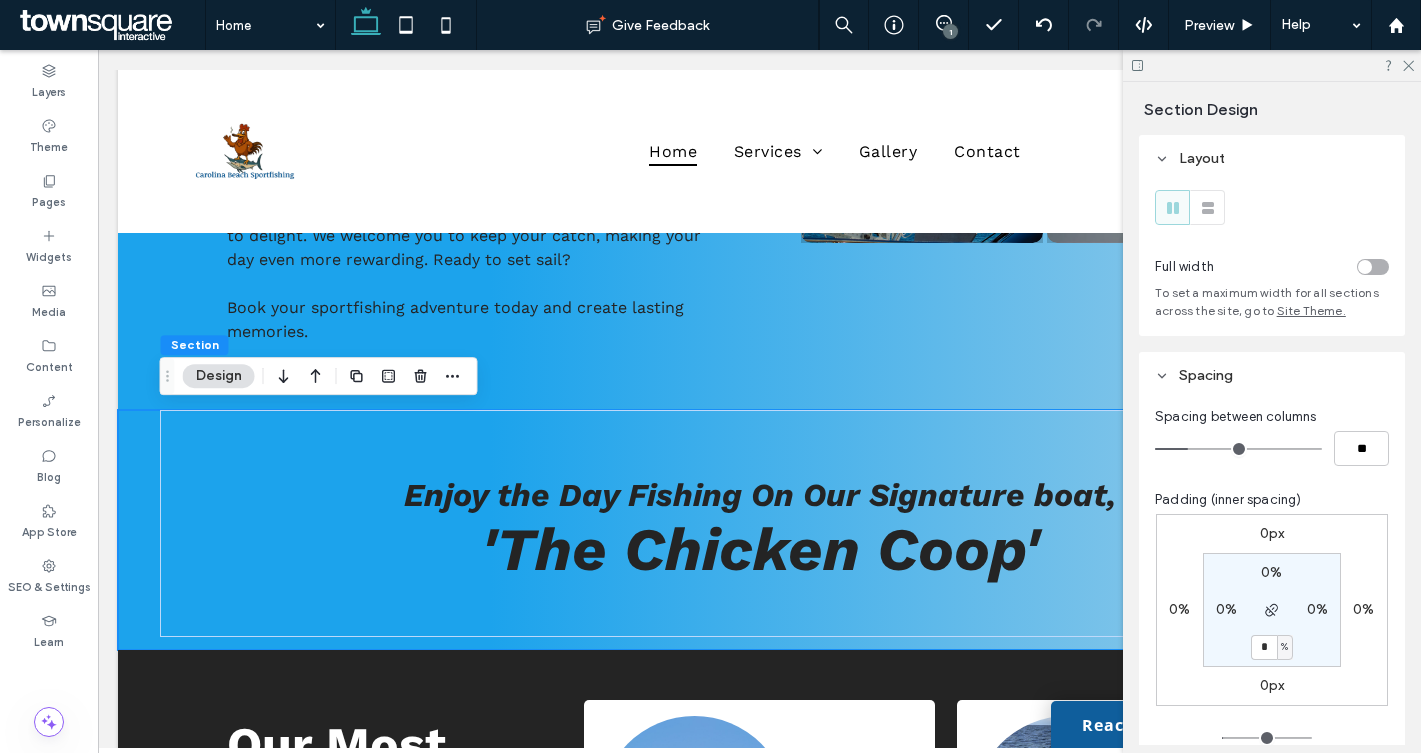 click on "0% 0% * % 0%" at bounding box center [1272, 610] 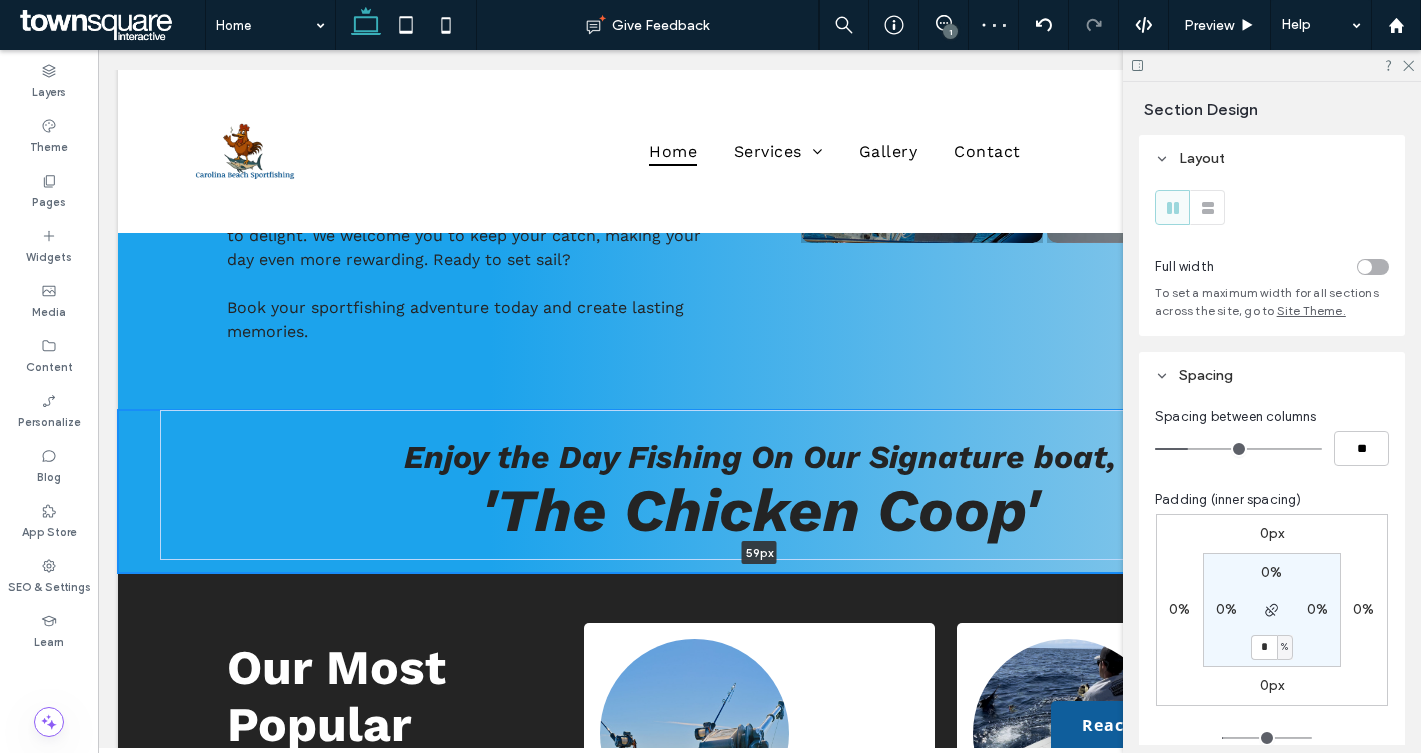 drag, startPoint x: 619, startPoint y: 652, endPoint x: 616, endPoint y: 440, distance: 212.02122 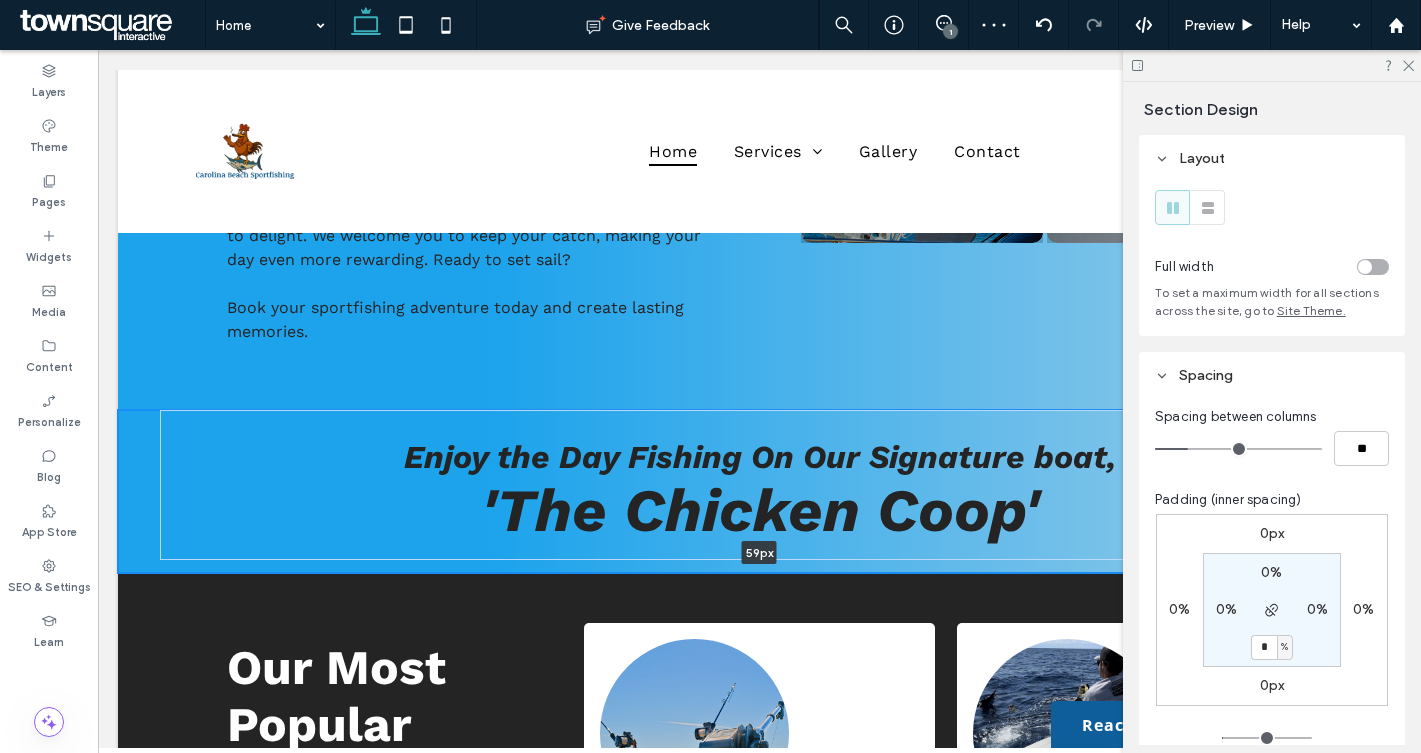 click on "Enjoy the Day Fishing On Our Signature boat, 'The Chicken Coop' 59px Section + Add Section" at bounding box center [759, 492] 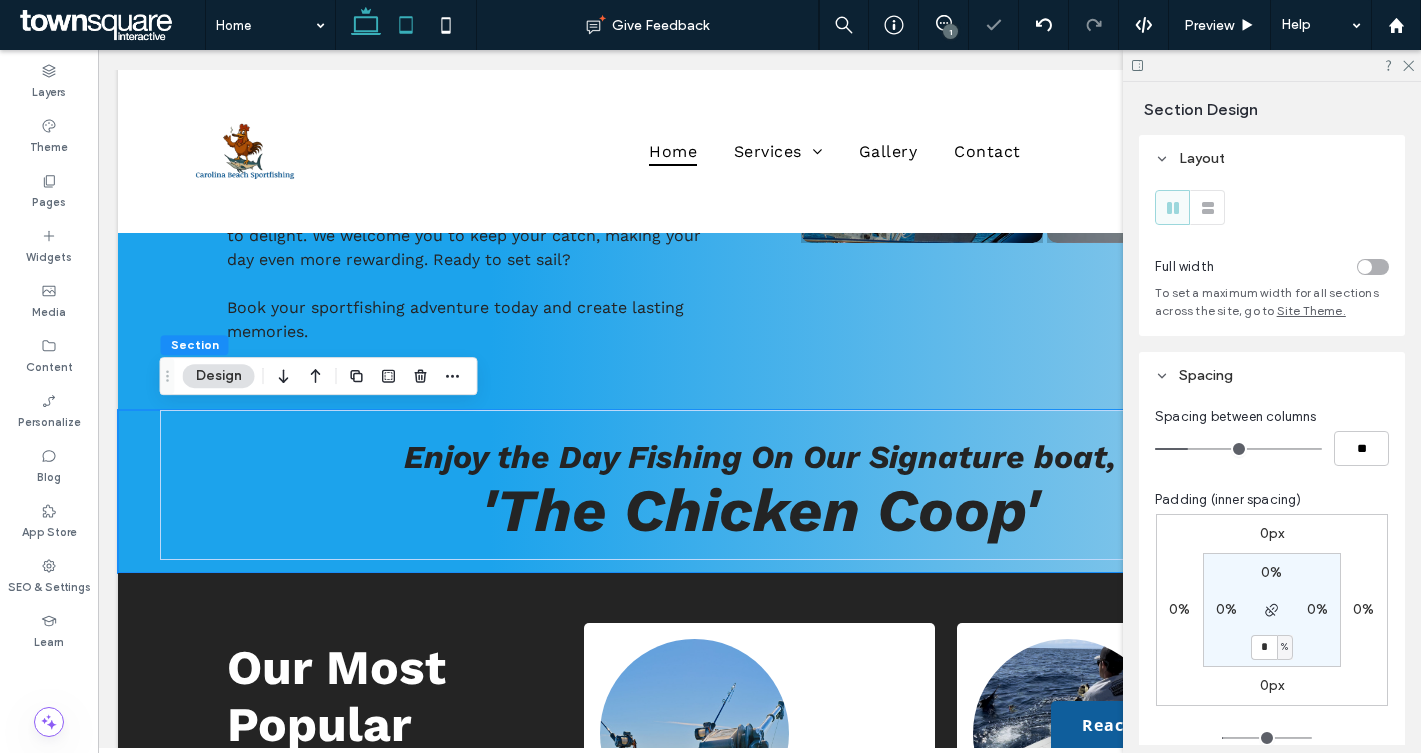 click 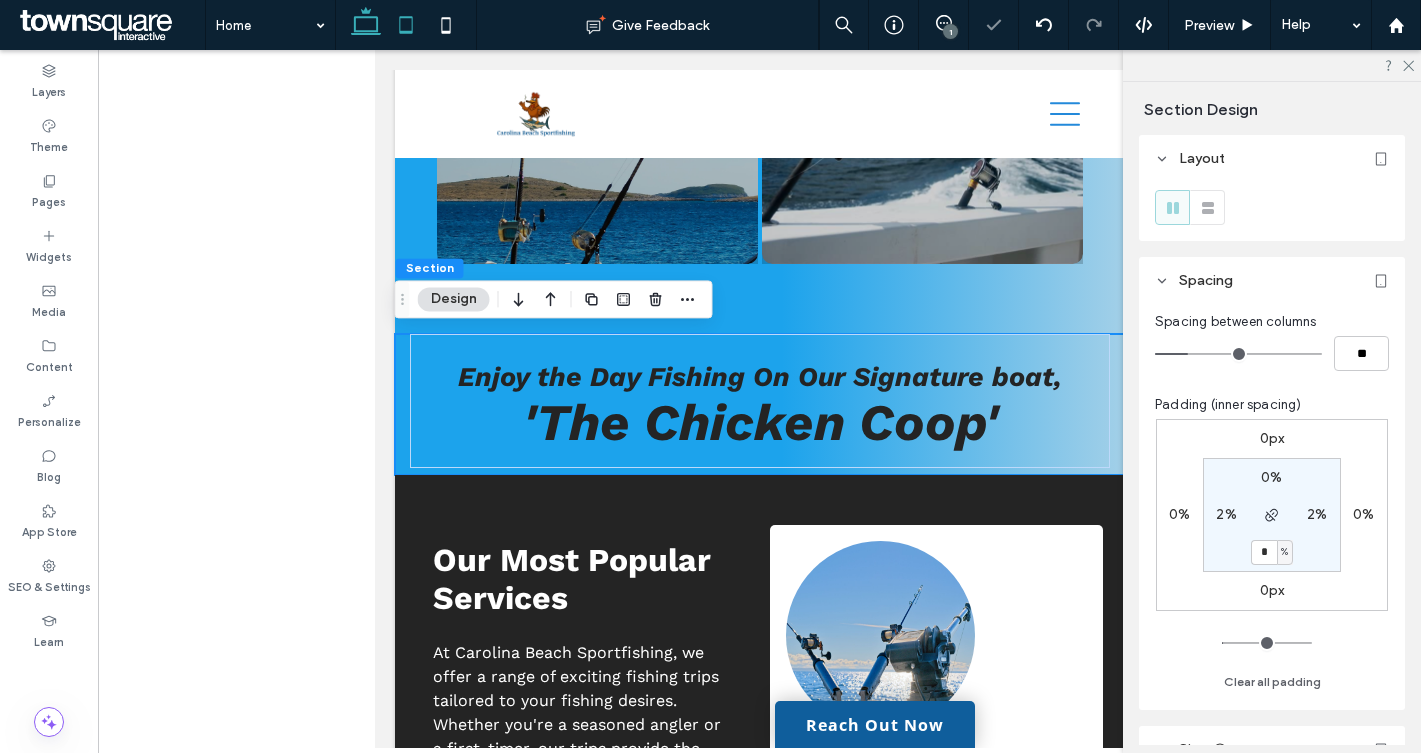 click 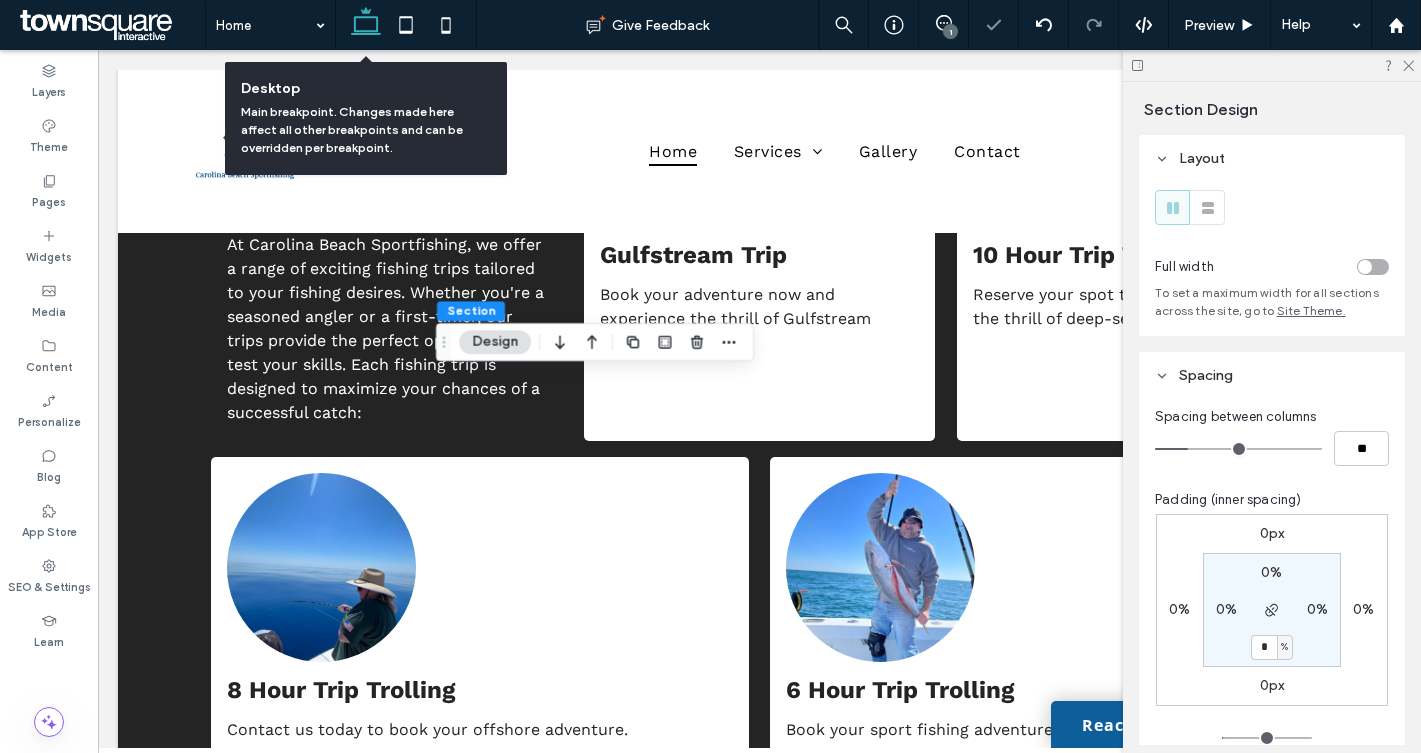 scroll, scrollTop: 1916, scrollLeft: 0, axis: vertical 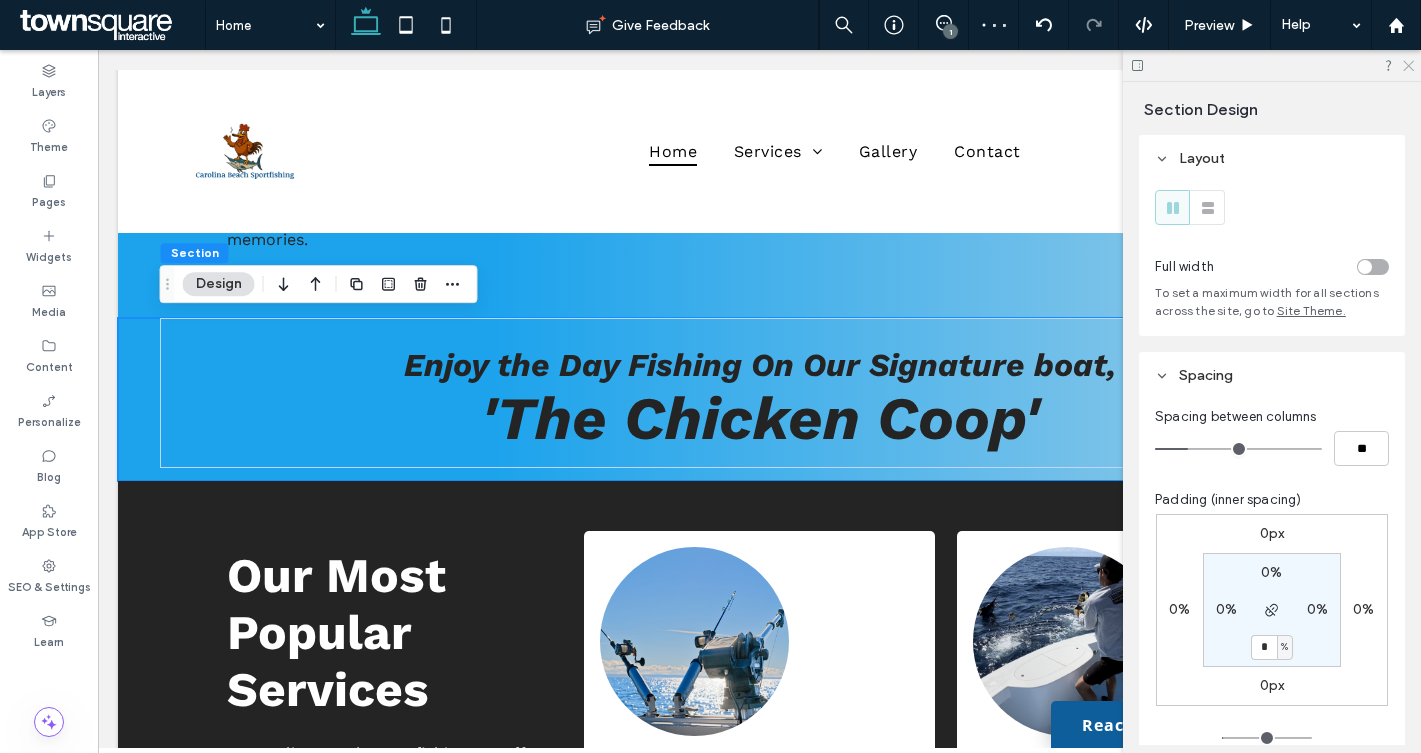 click 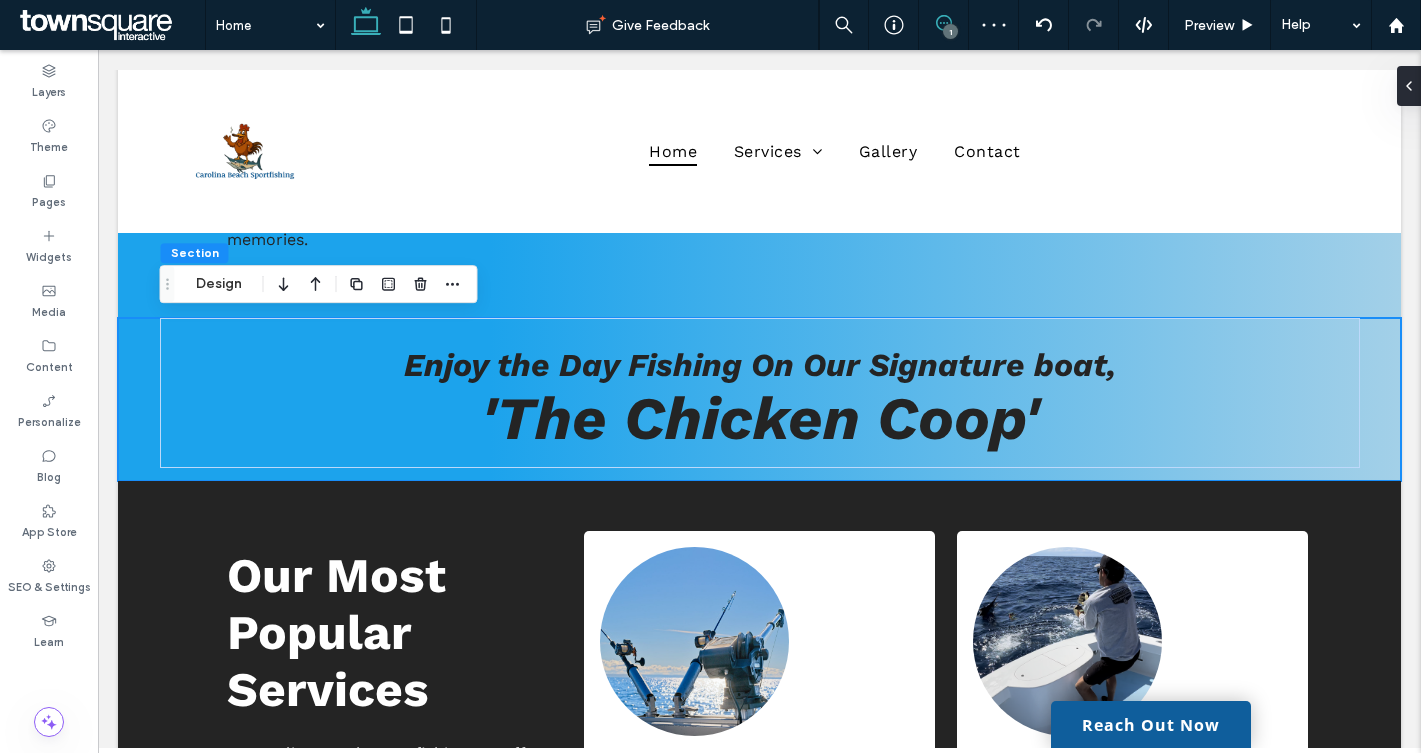 click 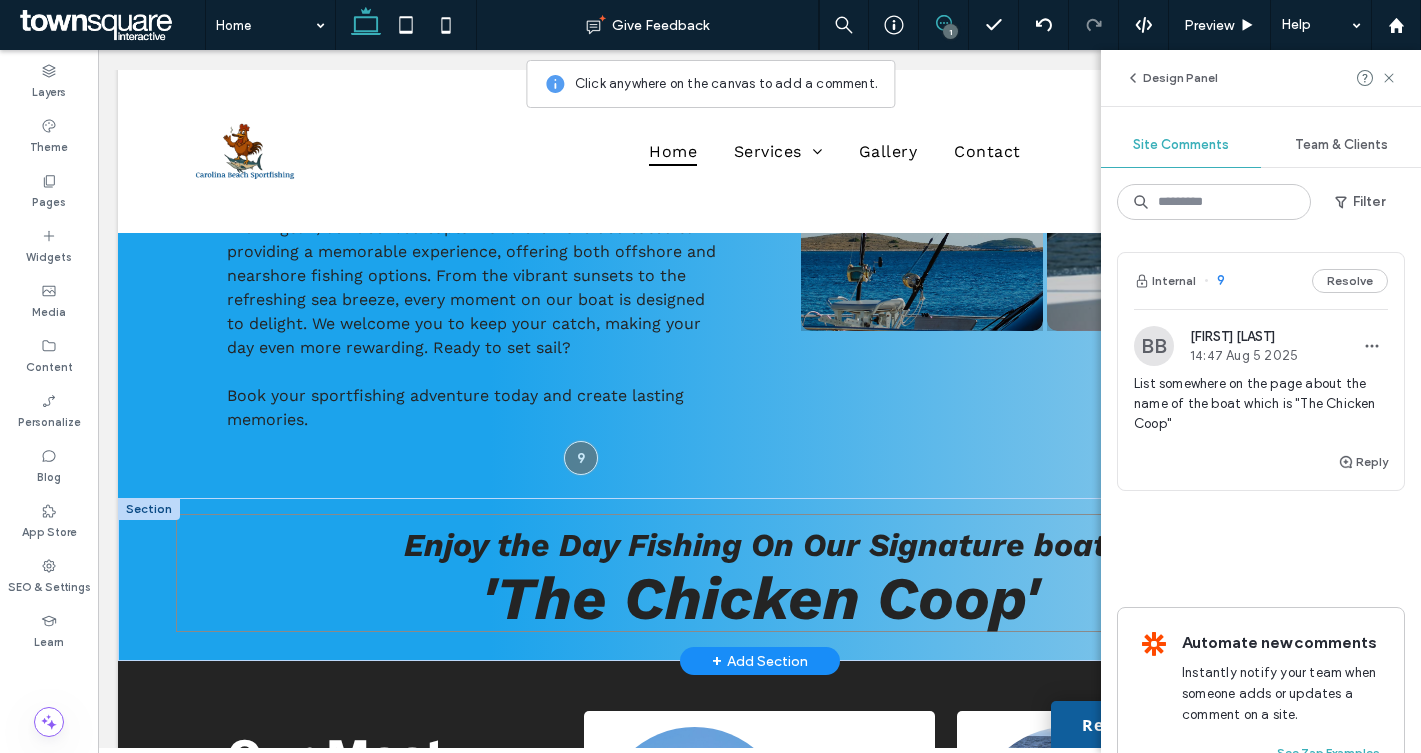scroll, scrollTop: 1740, scrollLeft: 0, axis: vertical 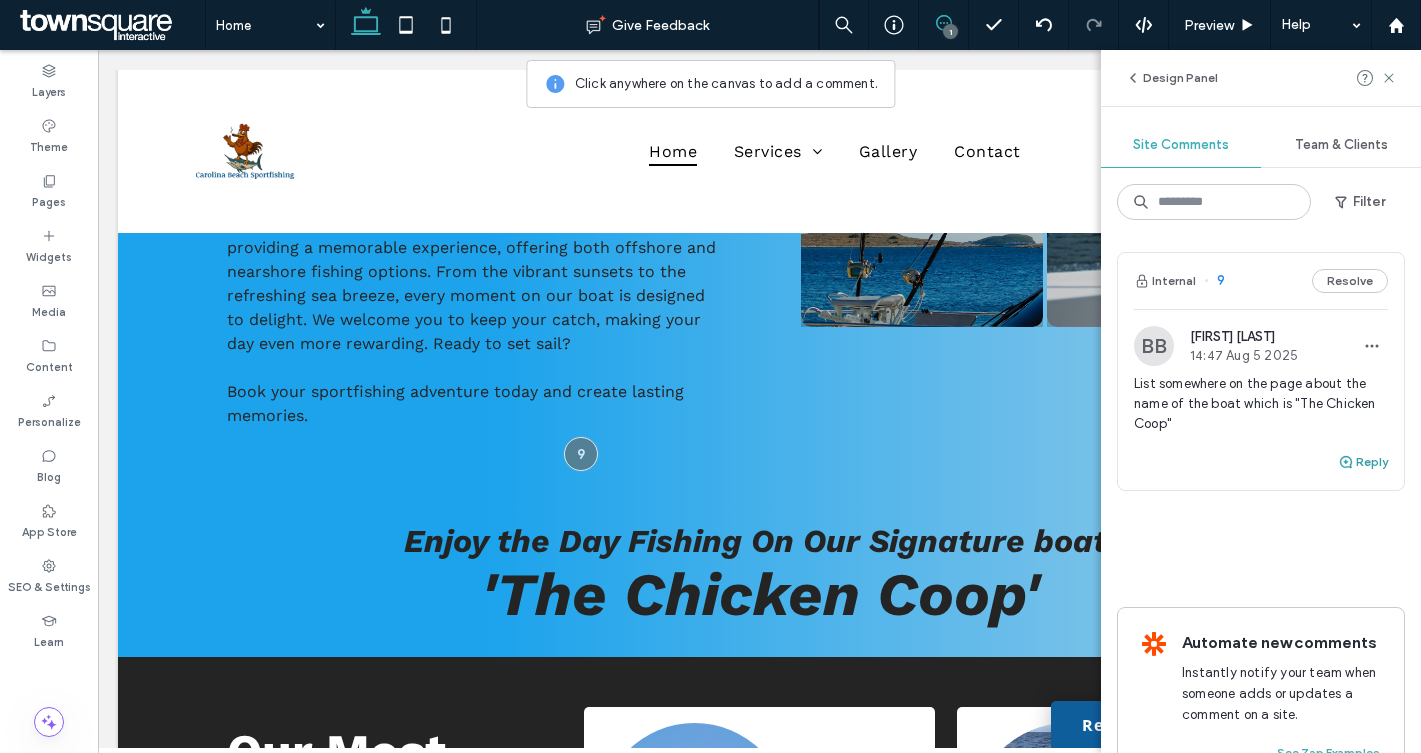 click on "Reply" at bounding box center [1363, 462] 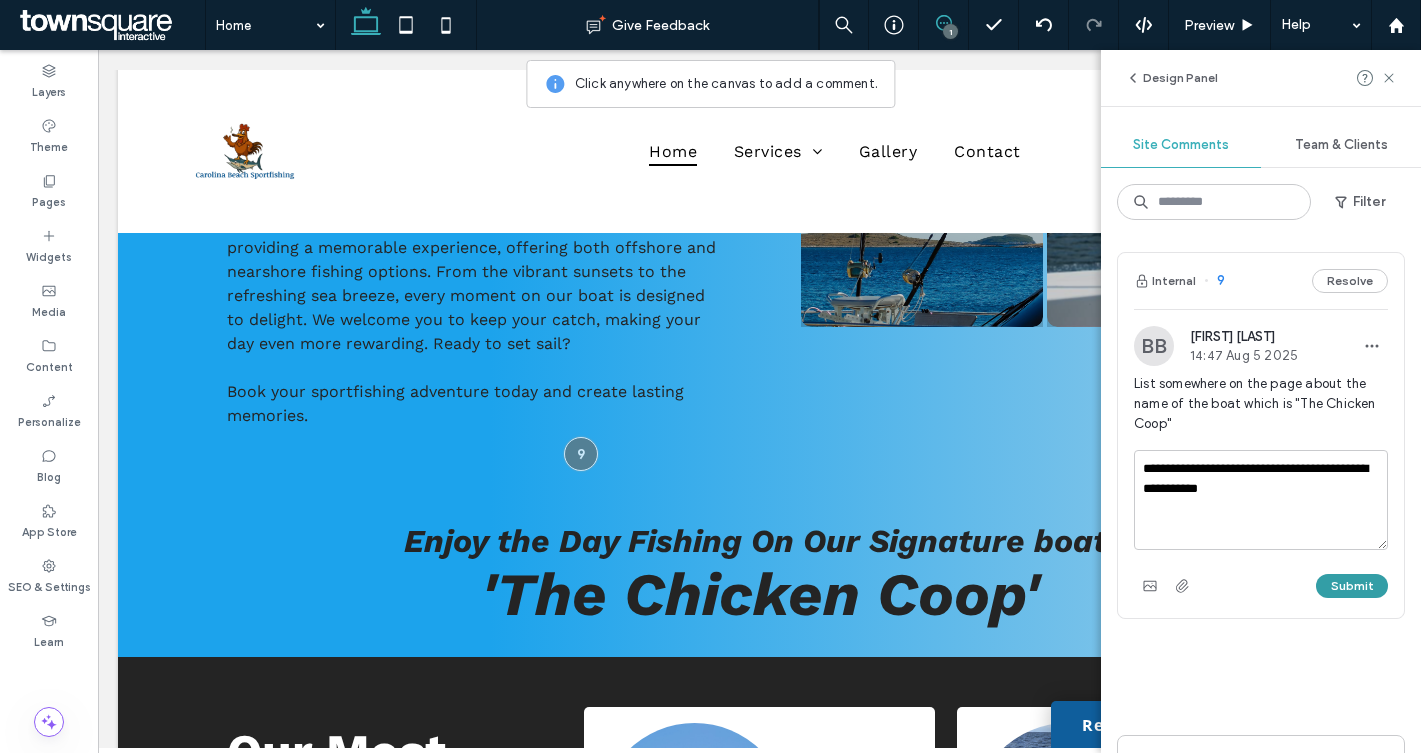 type on "**********" 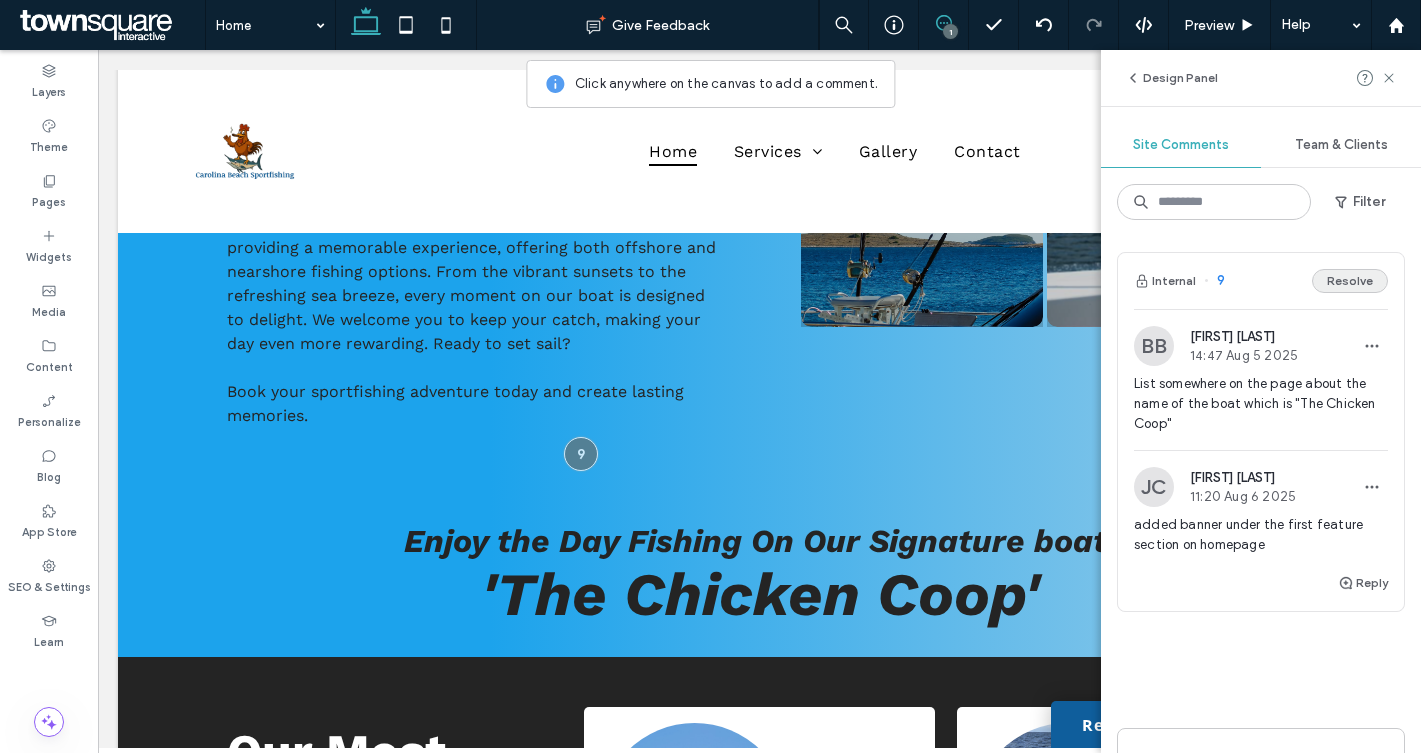 click on "Resolve" at bounding box center [1350, 281] 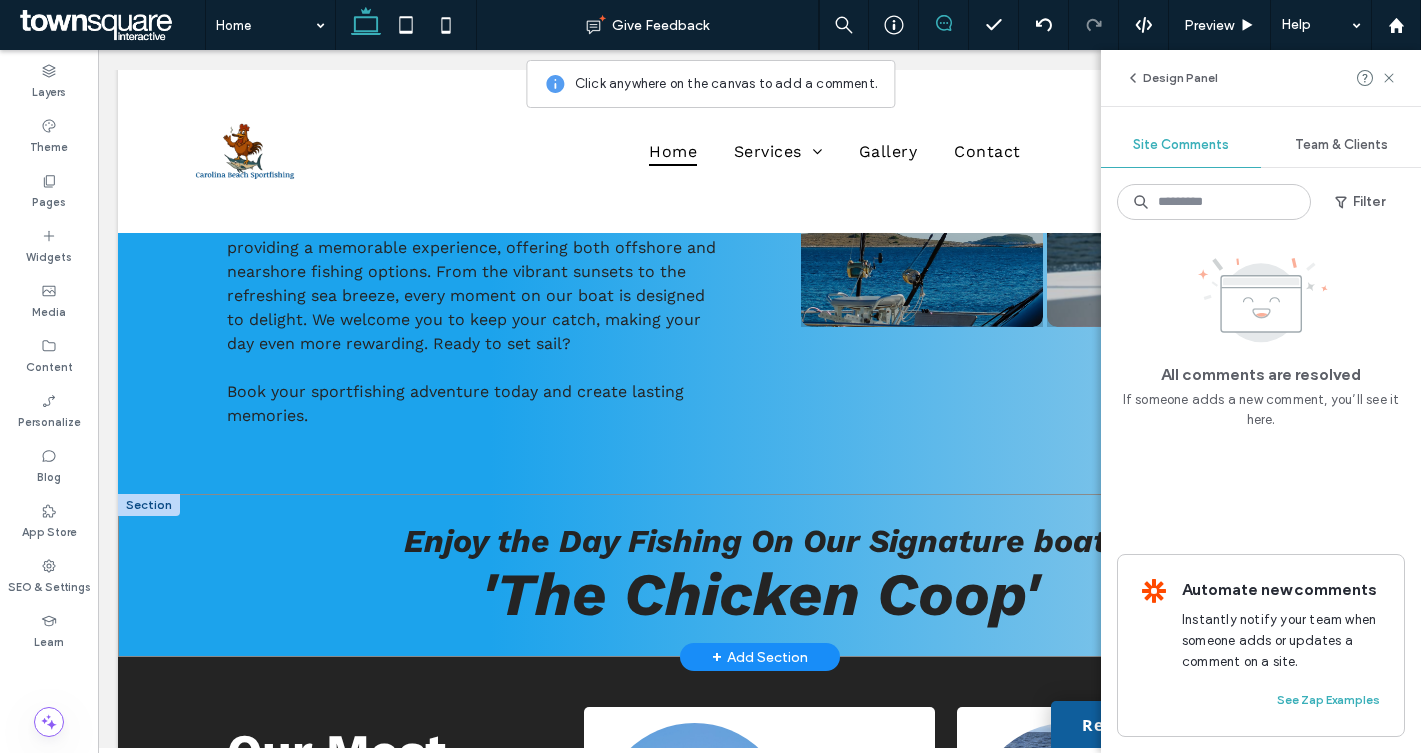 click on "Enjoy the Day Fishing On Our Signature boat, 'The Chicken Coop'" at bounding box center [759, 576] 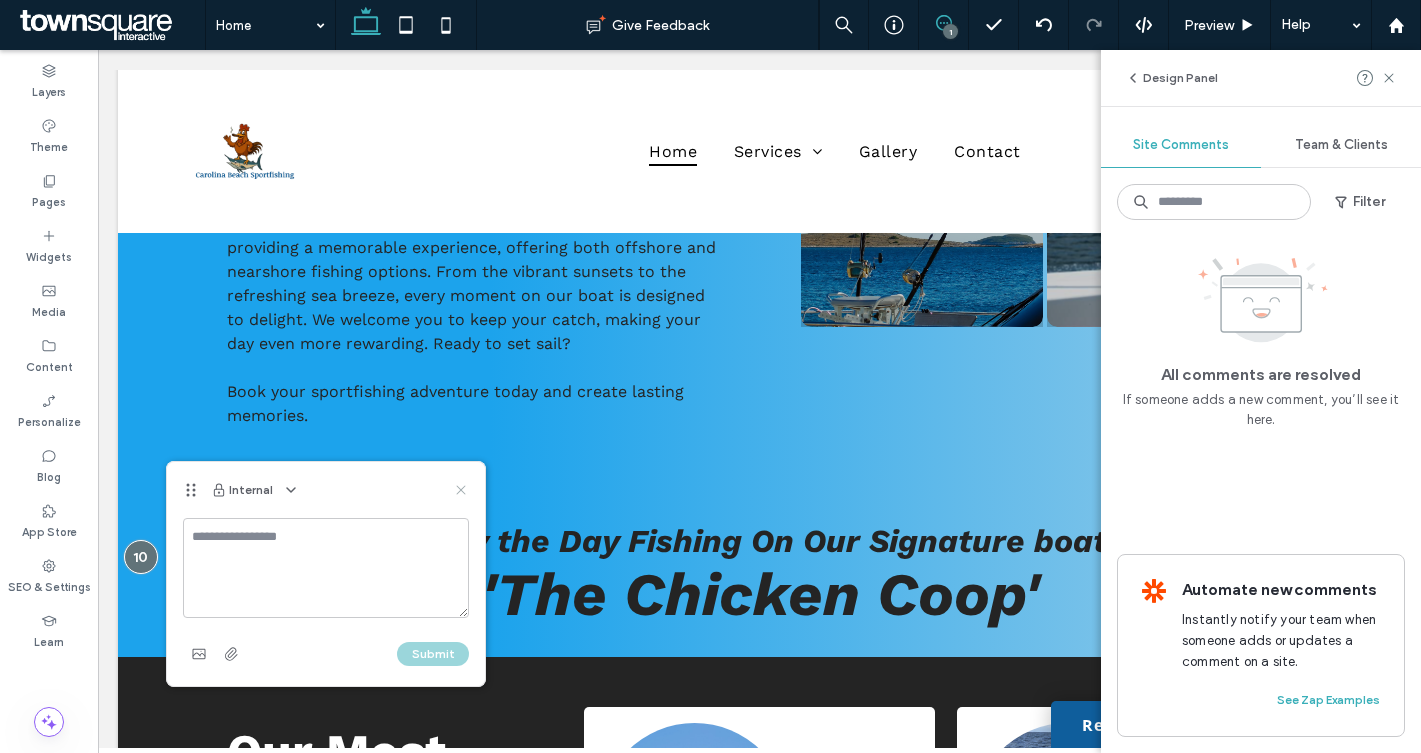 click 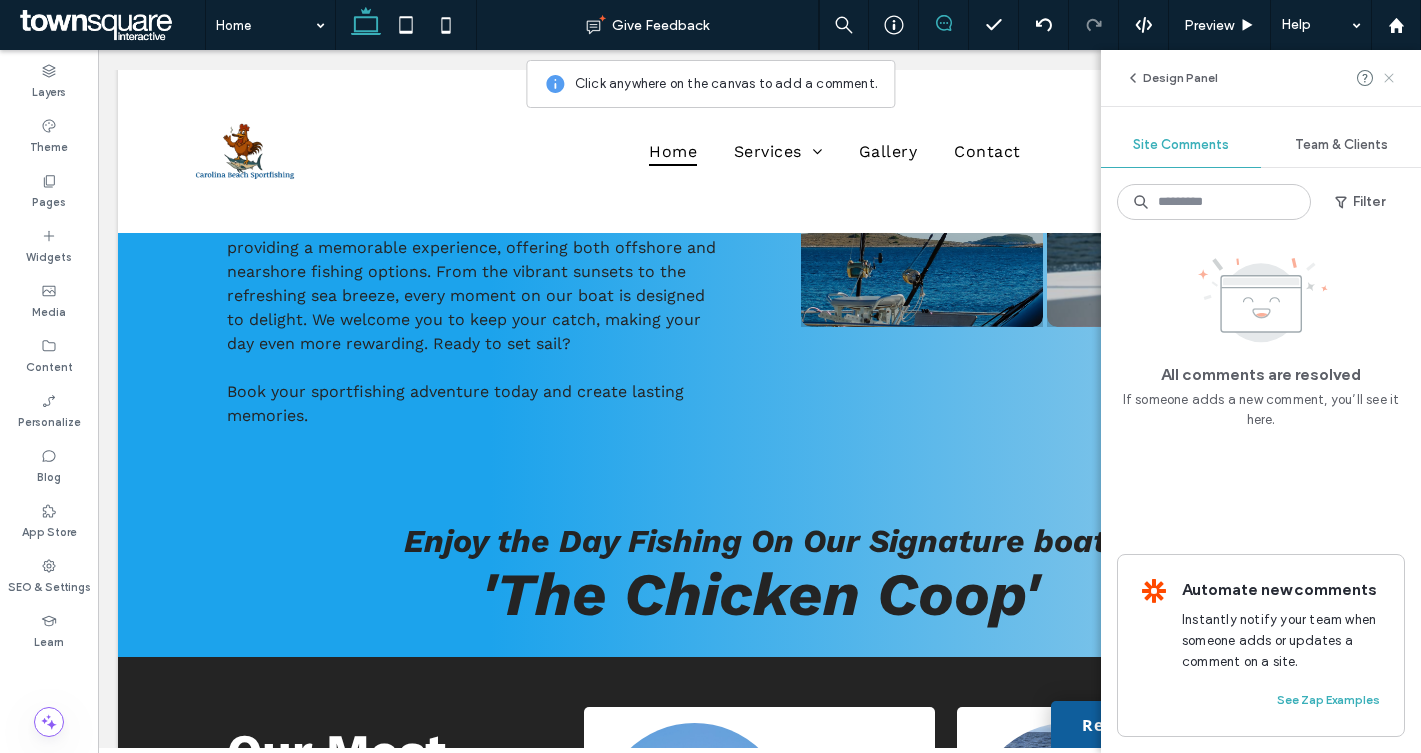 click 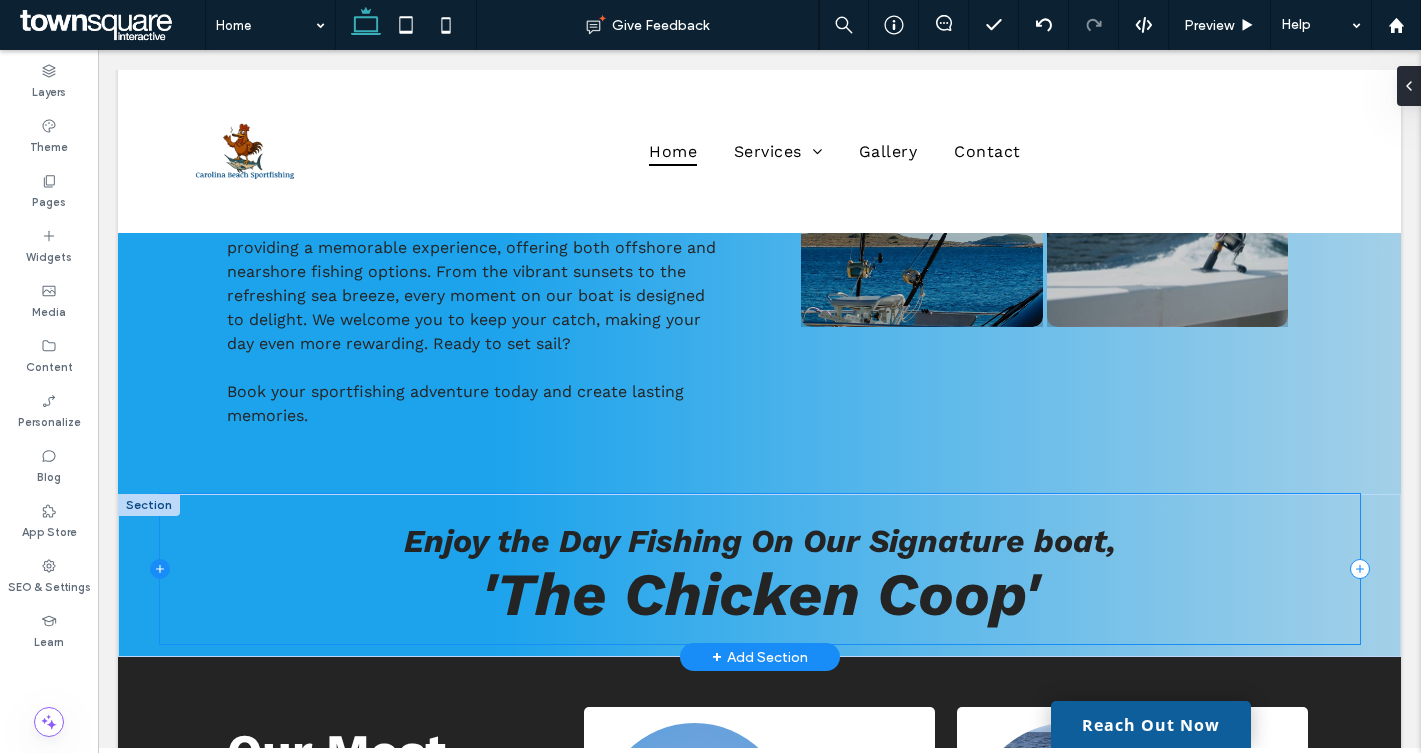 click 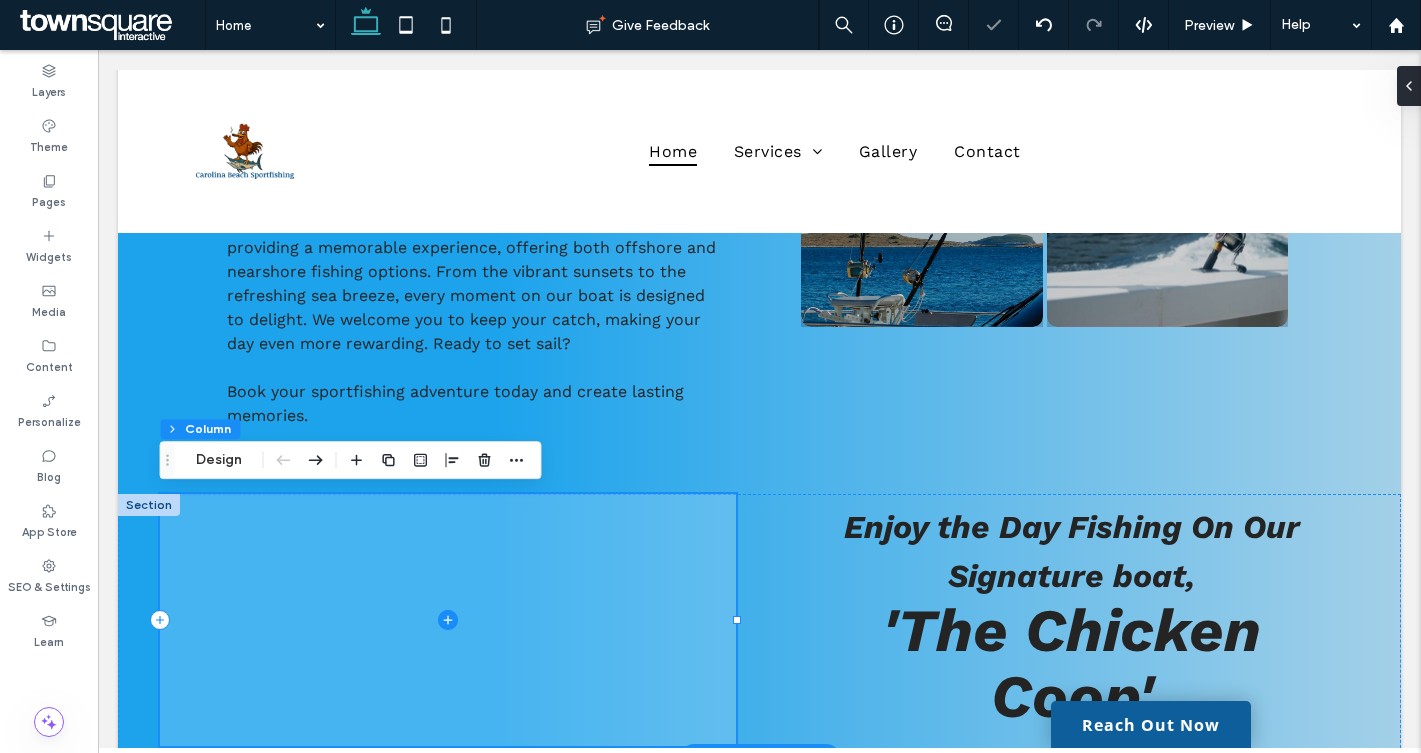 click at bounding box center [448, 620] 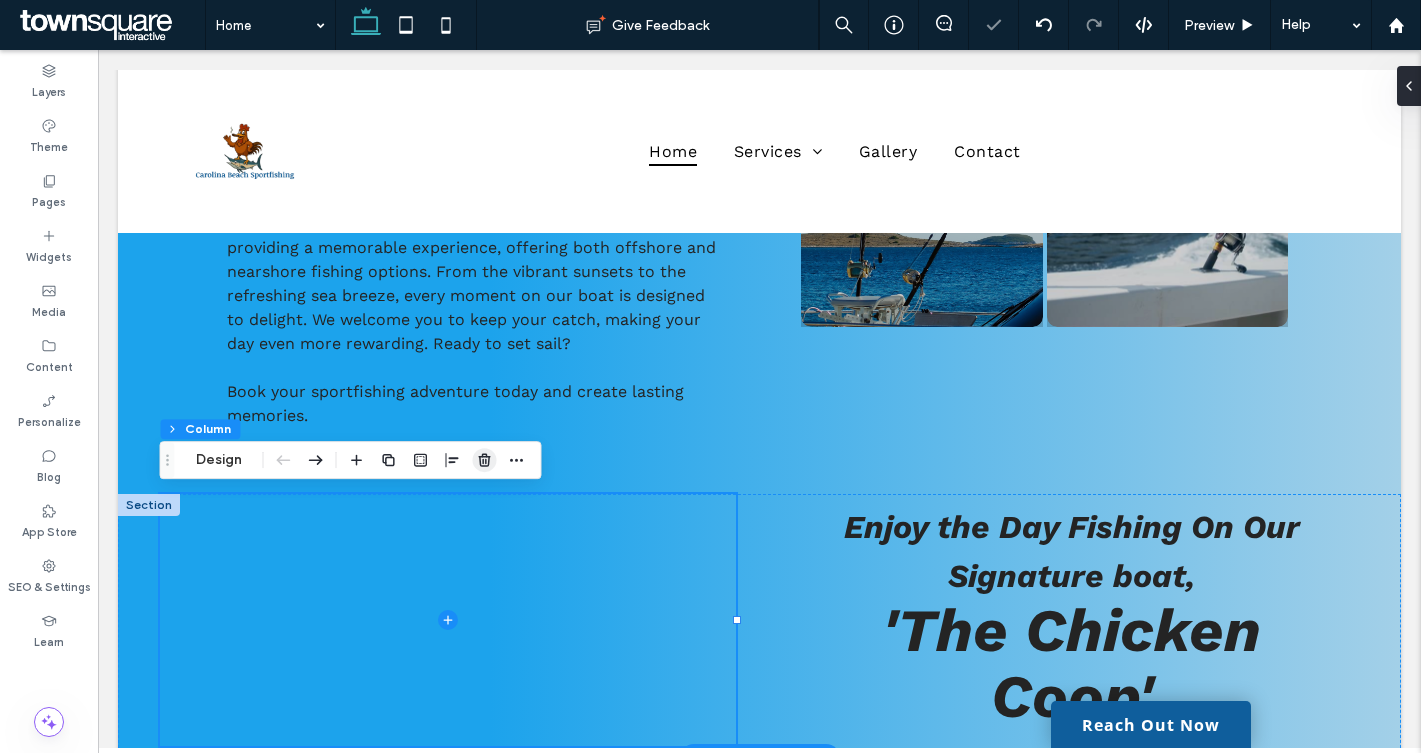 click 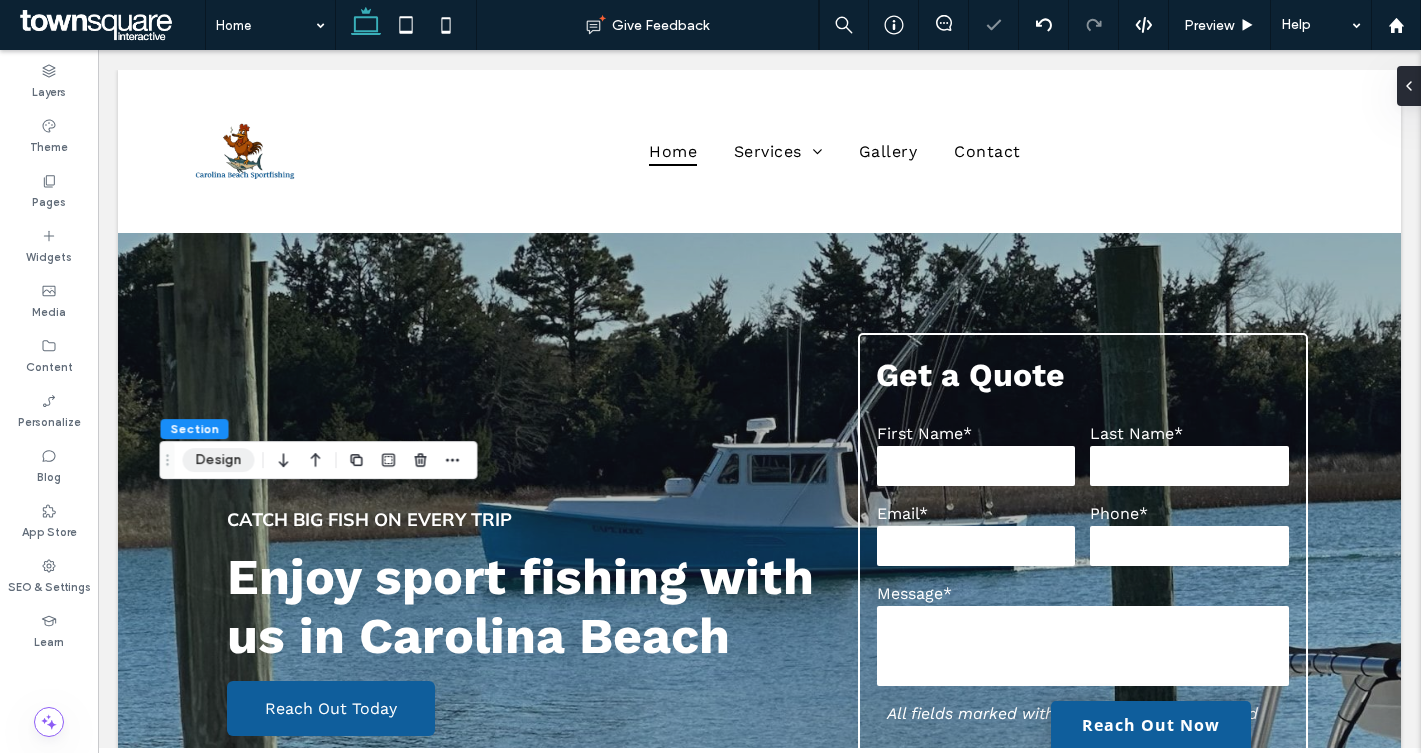 scroll, scrollTop: 1740, scrollLeft: 0, axis: vertical 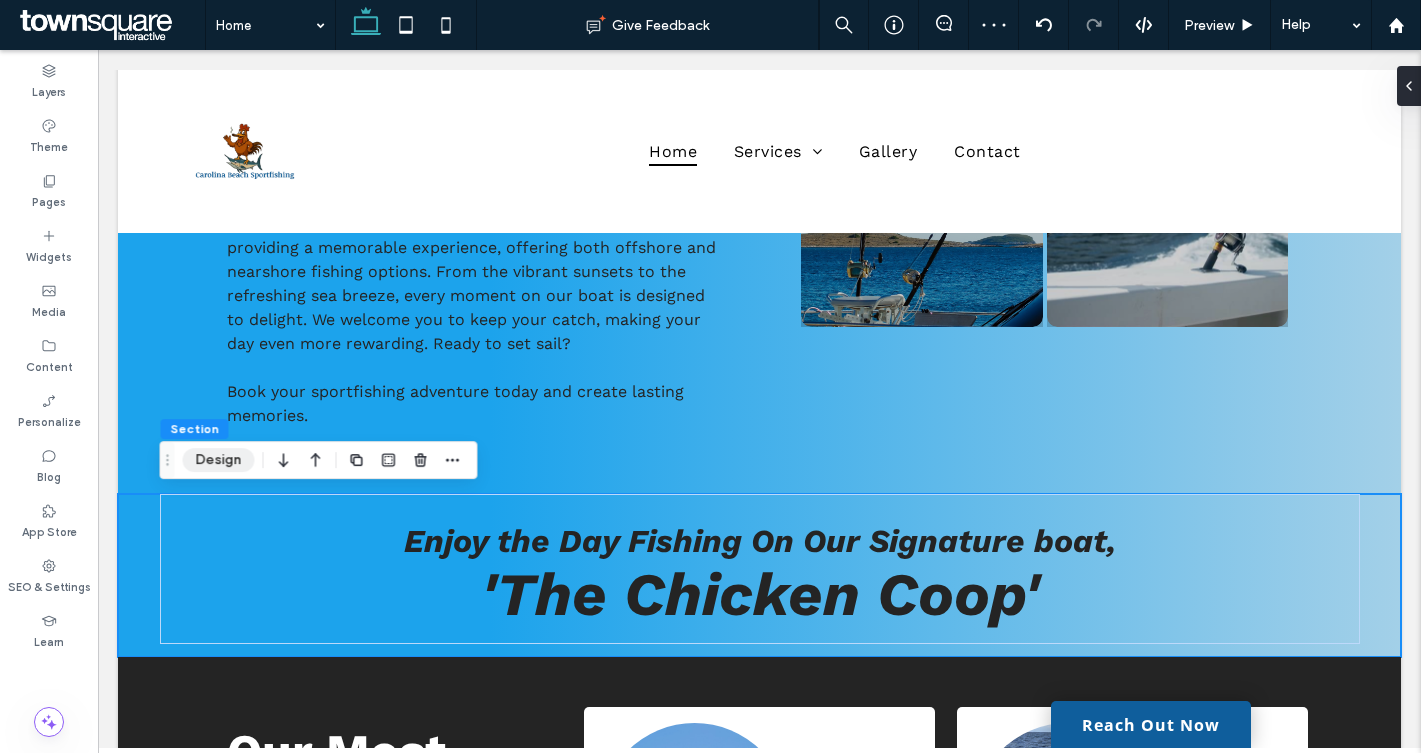click on "Design" at bounding box center [219, 460] 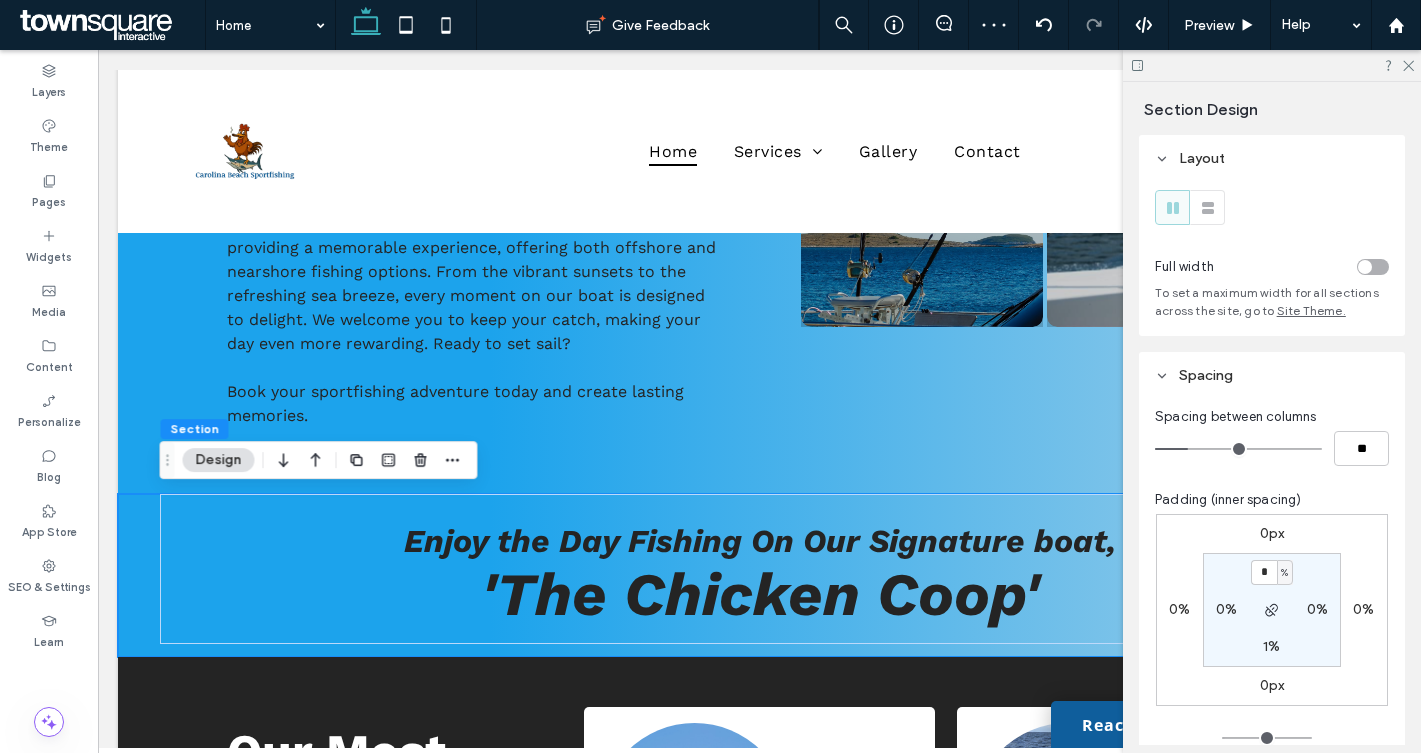 click on "1%" at bounding box center (1271, 646) 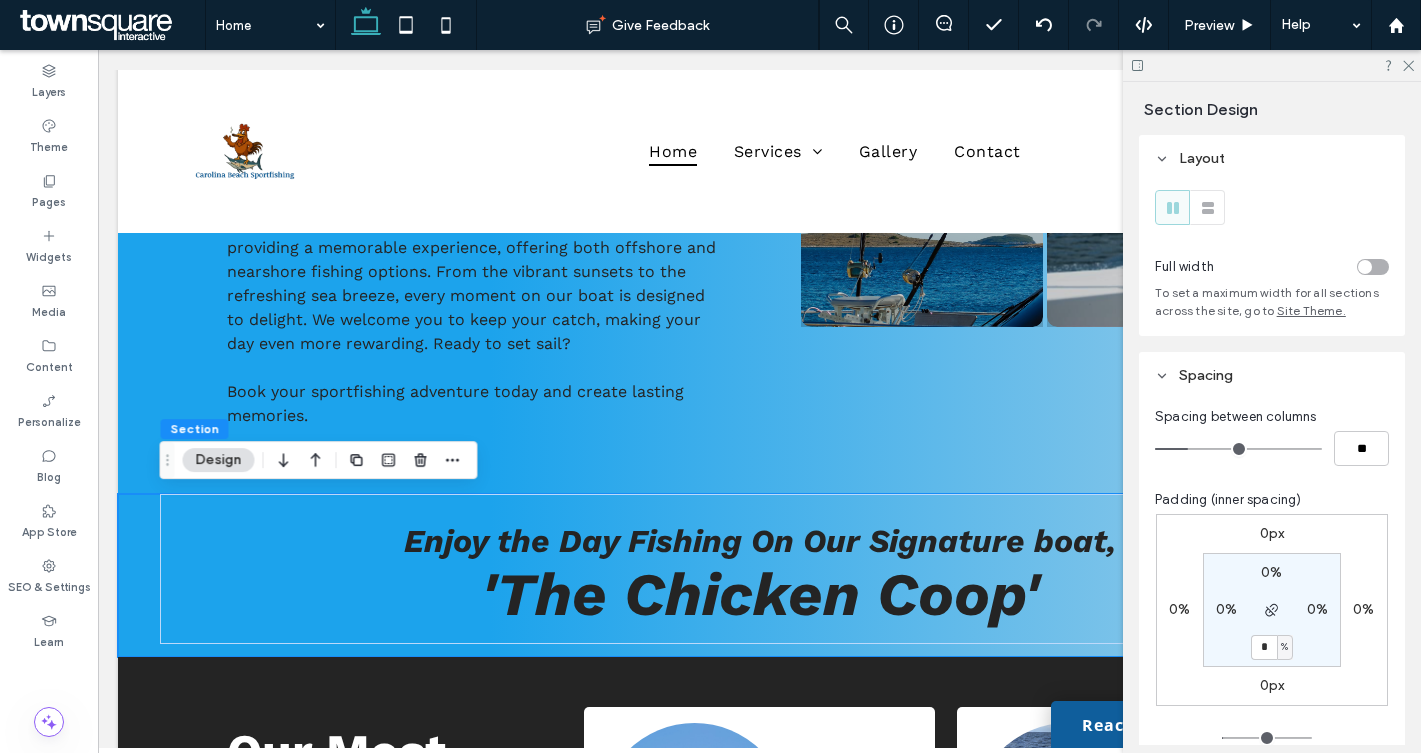 type on "*" 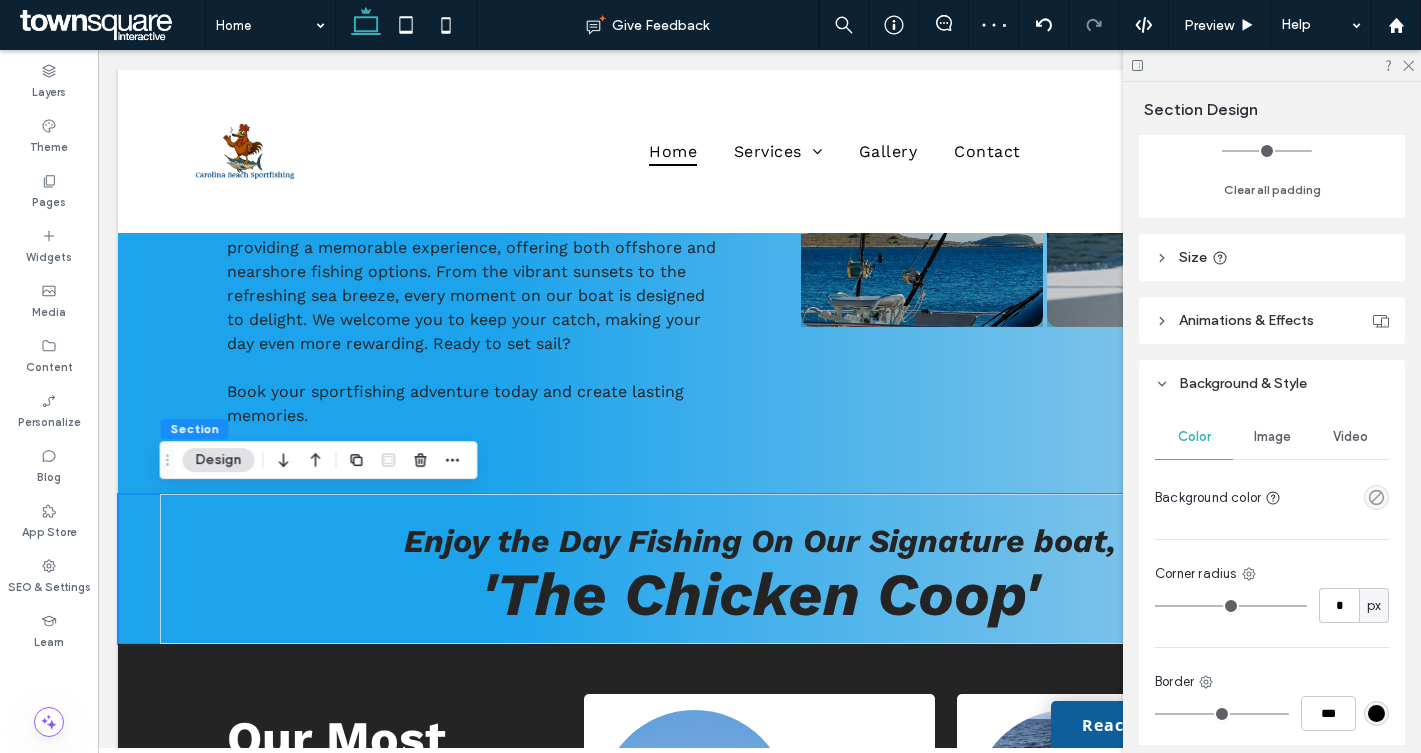 scroll, scrollTop: 754, scrollLeft: 0, axis: vertical 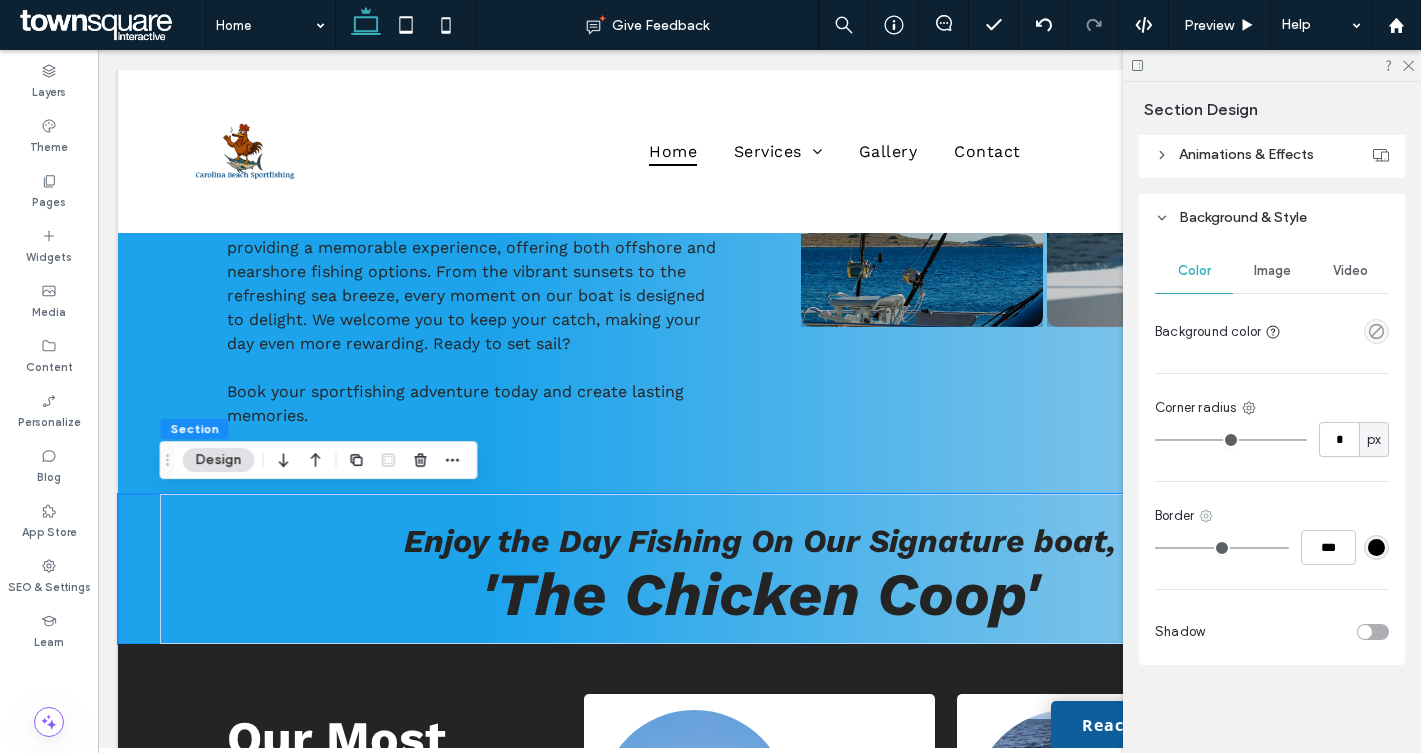click 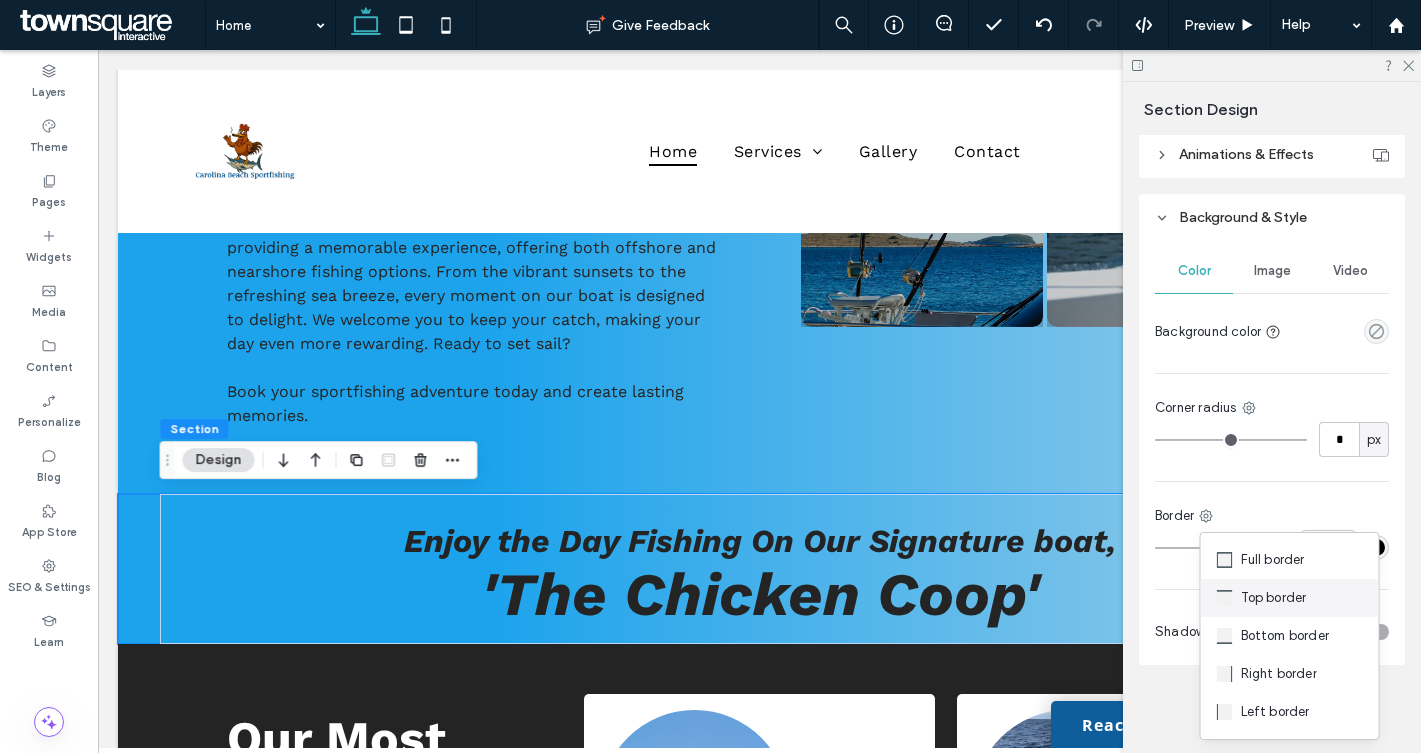 click on "Top border" at bounding box center (1274, 598) 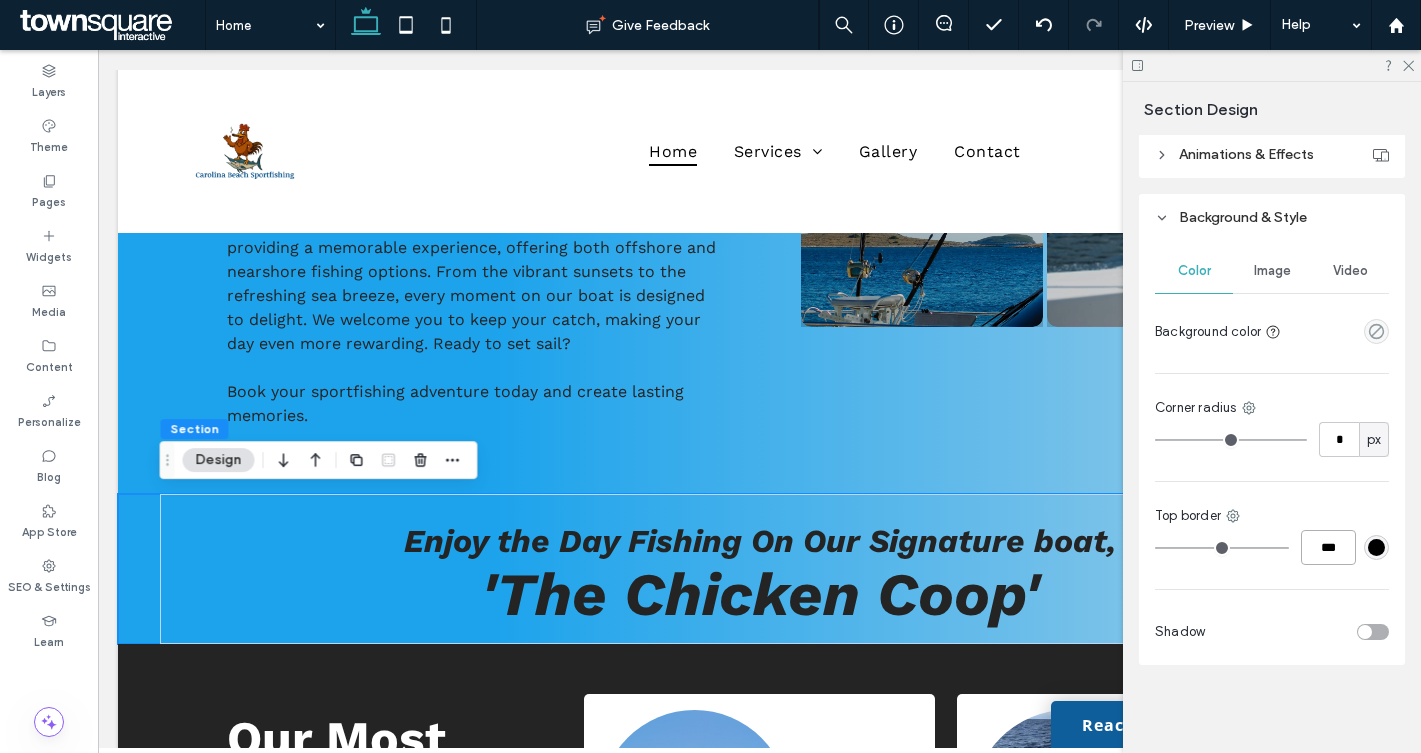 click on "***" at bounding box center (1328, 547) 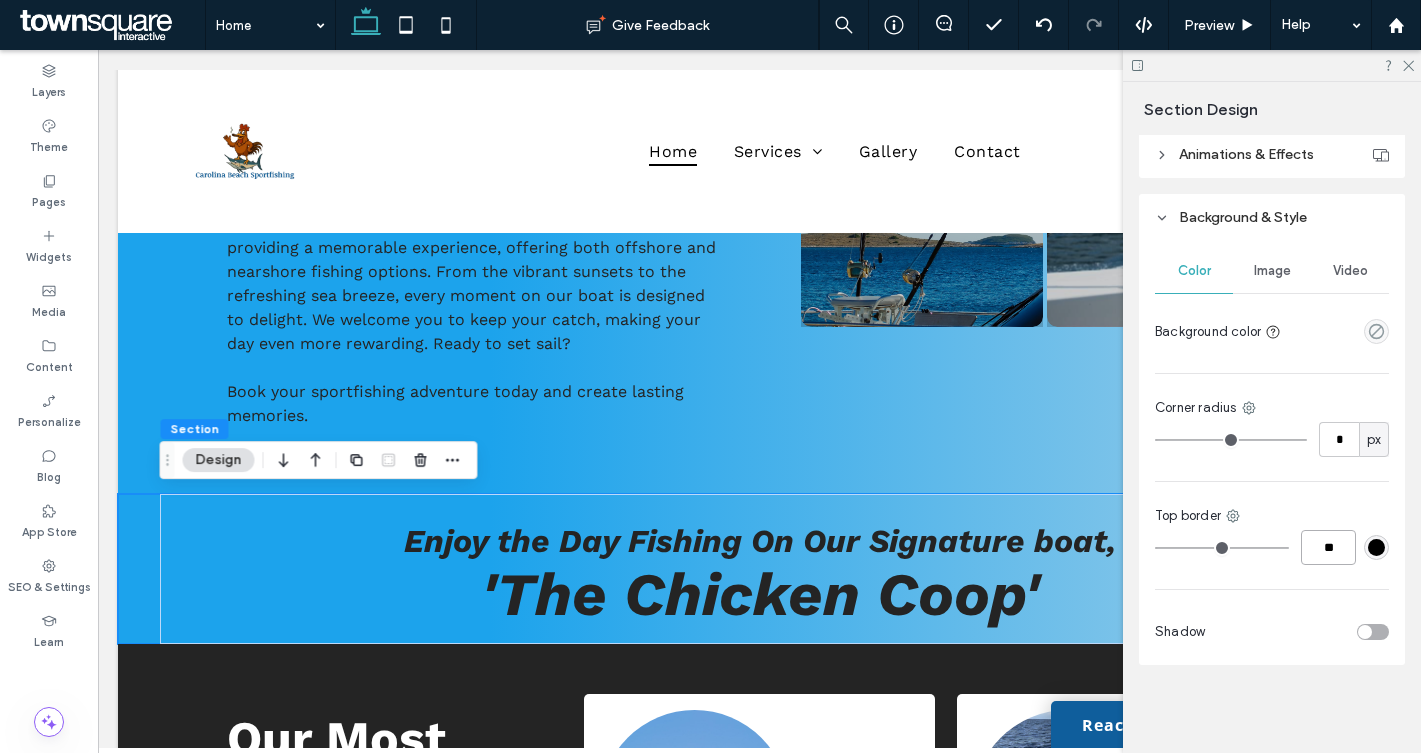 type on "**" 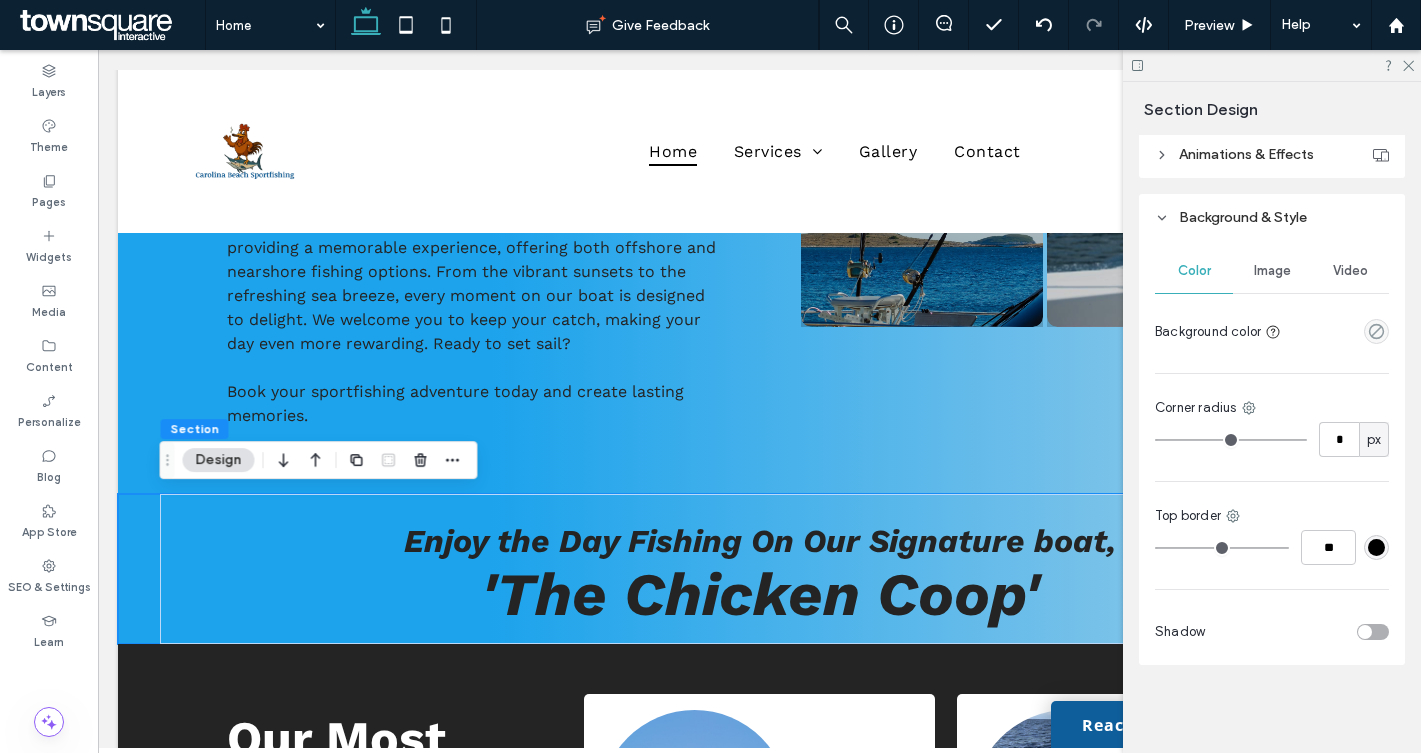 type on "**" 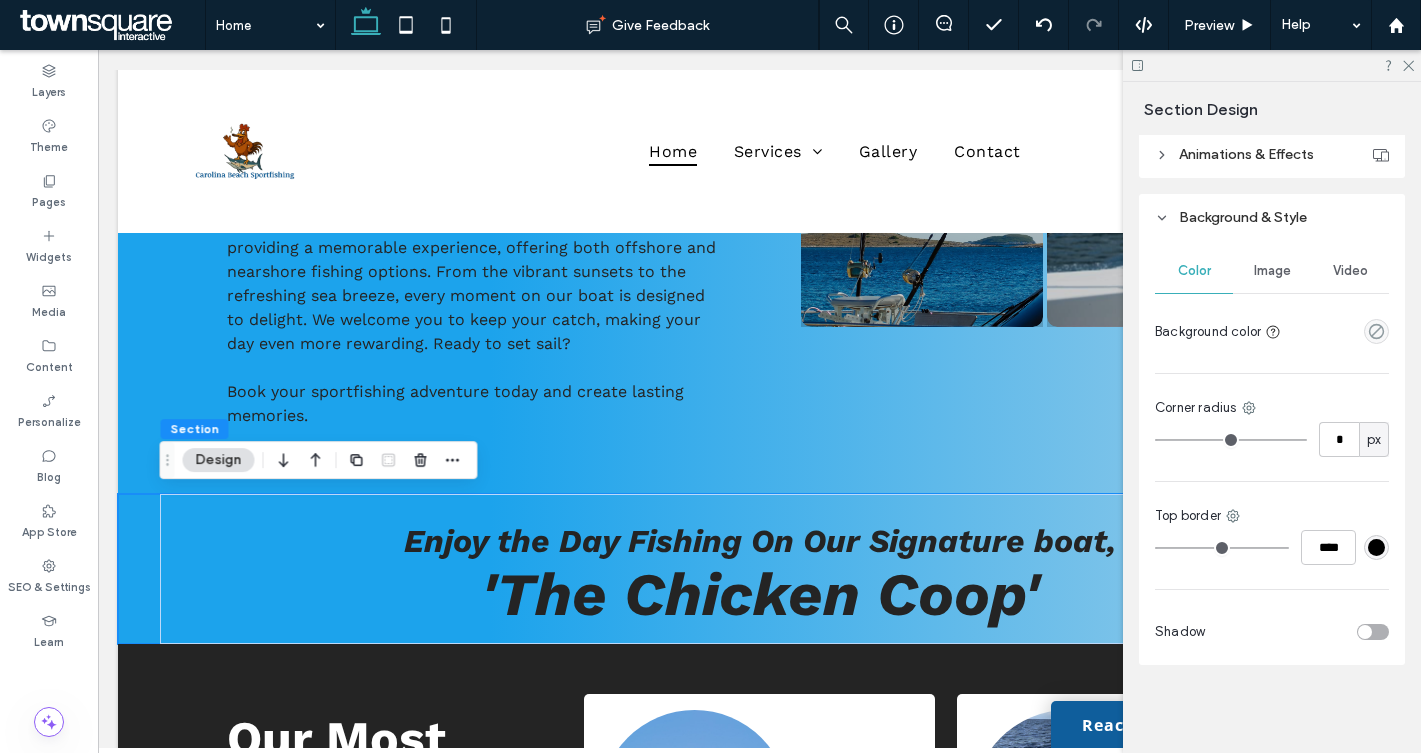 click at bounding box center [1376, 547] 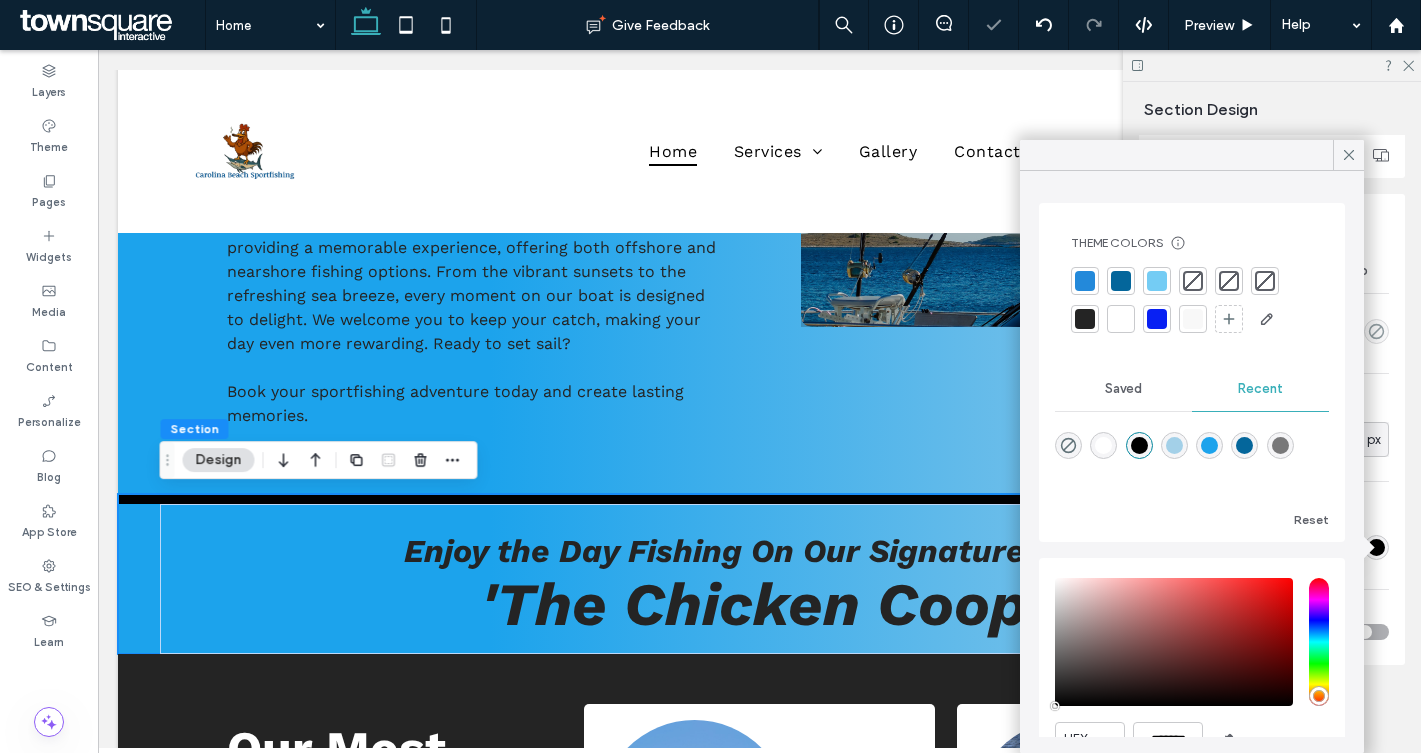 click at bounding box center [1103, 445] 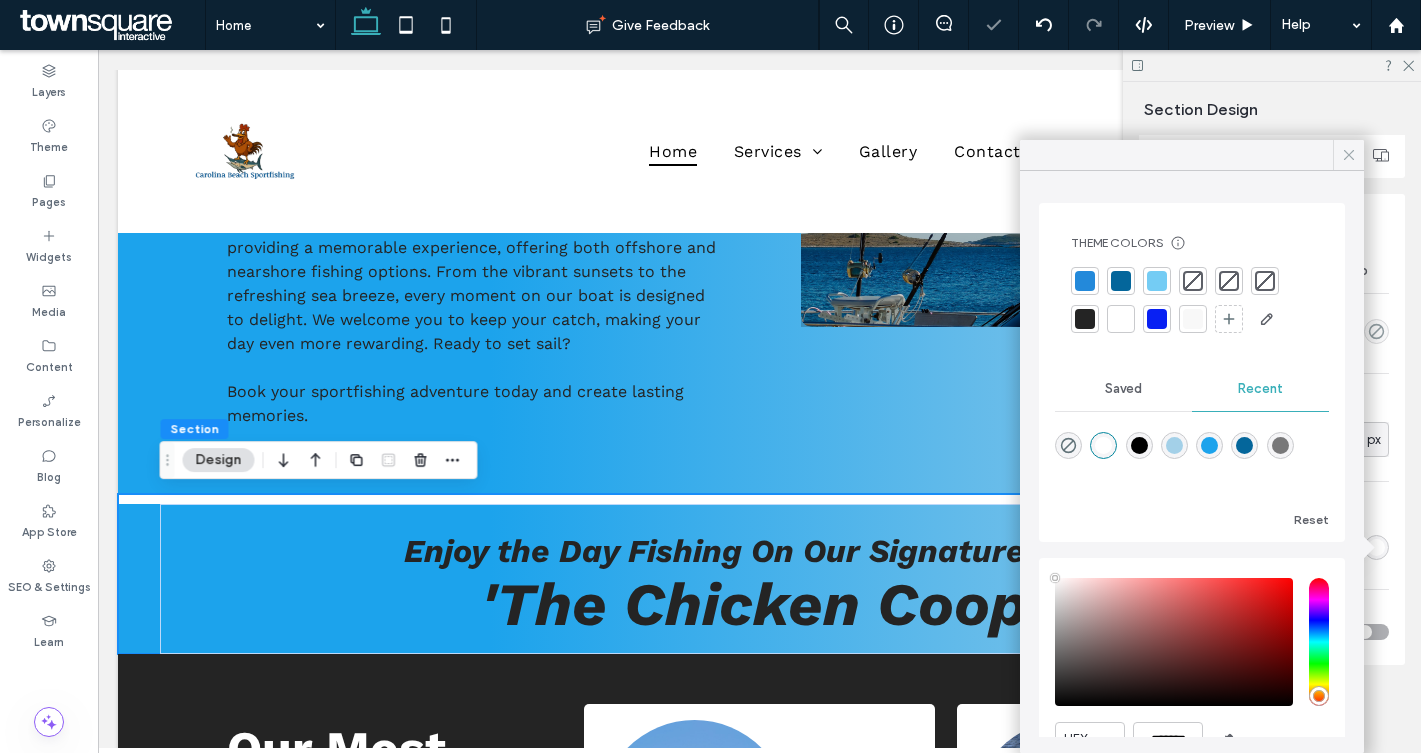 click 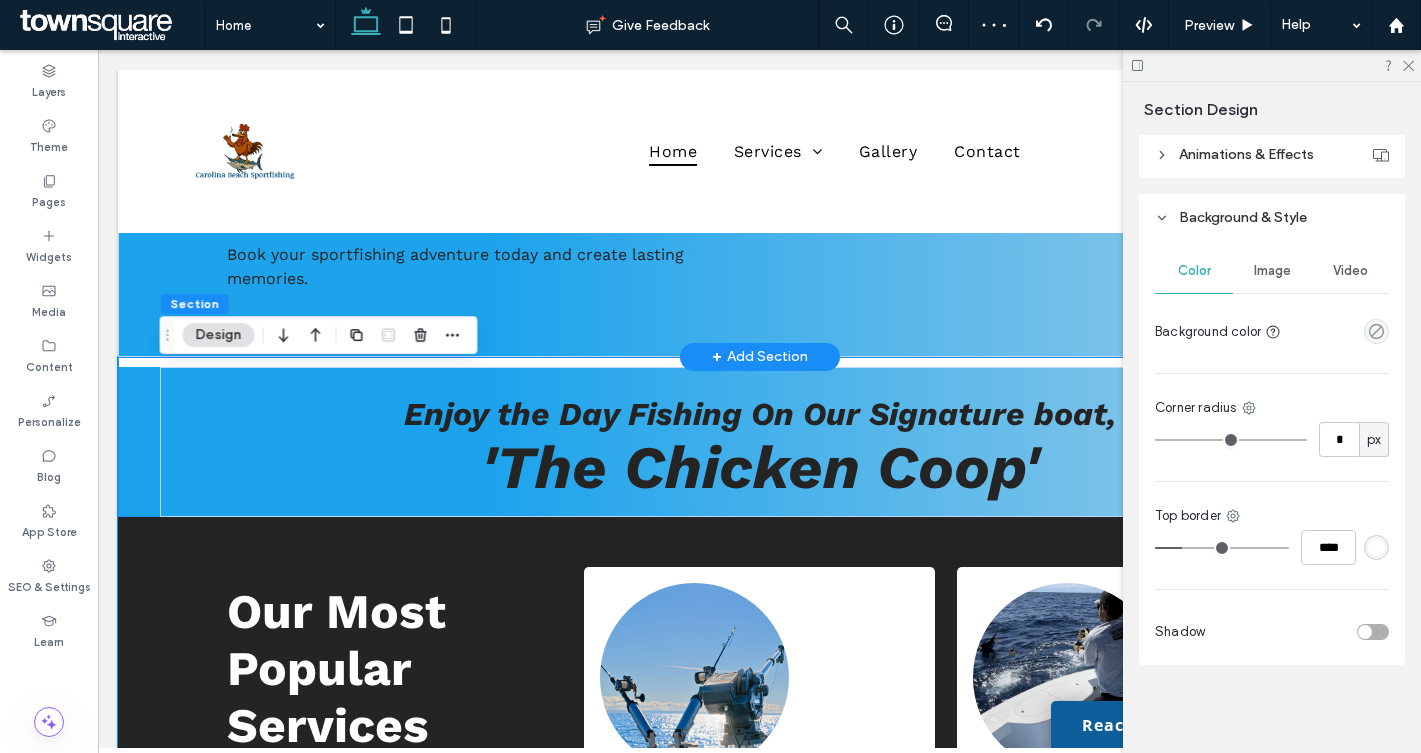 scroll, scrollTop: 1875, scrollLeft: 0, axis: vertical 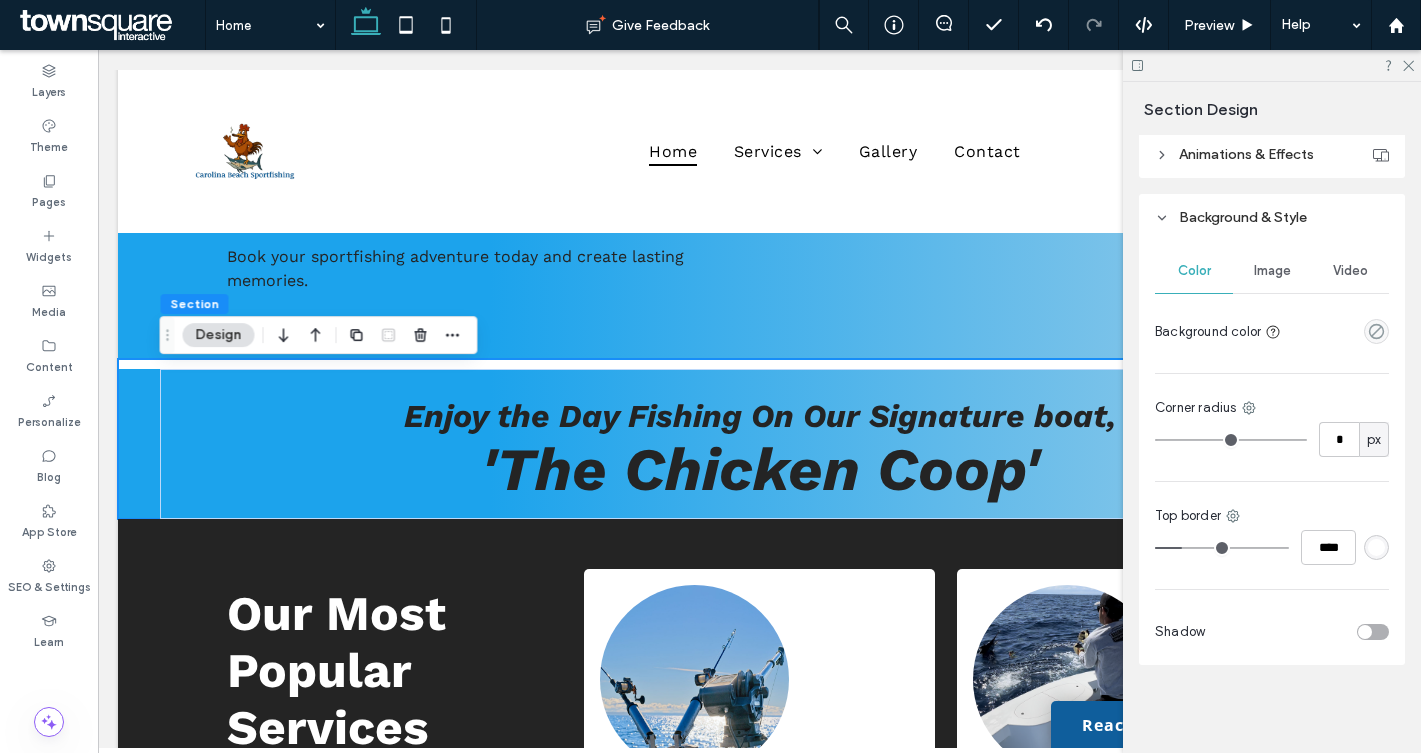 type on "**" 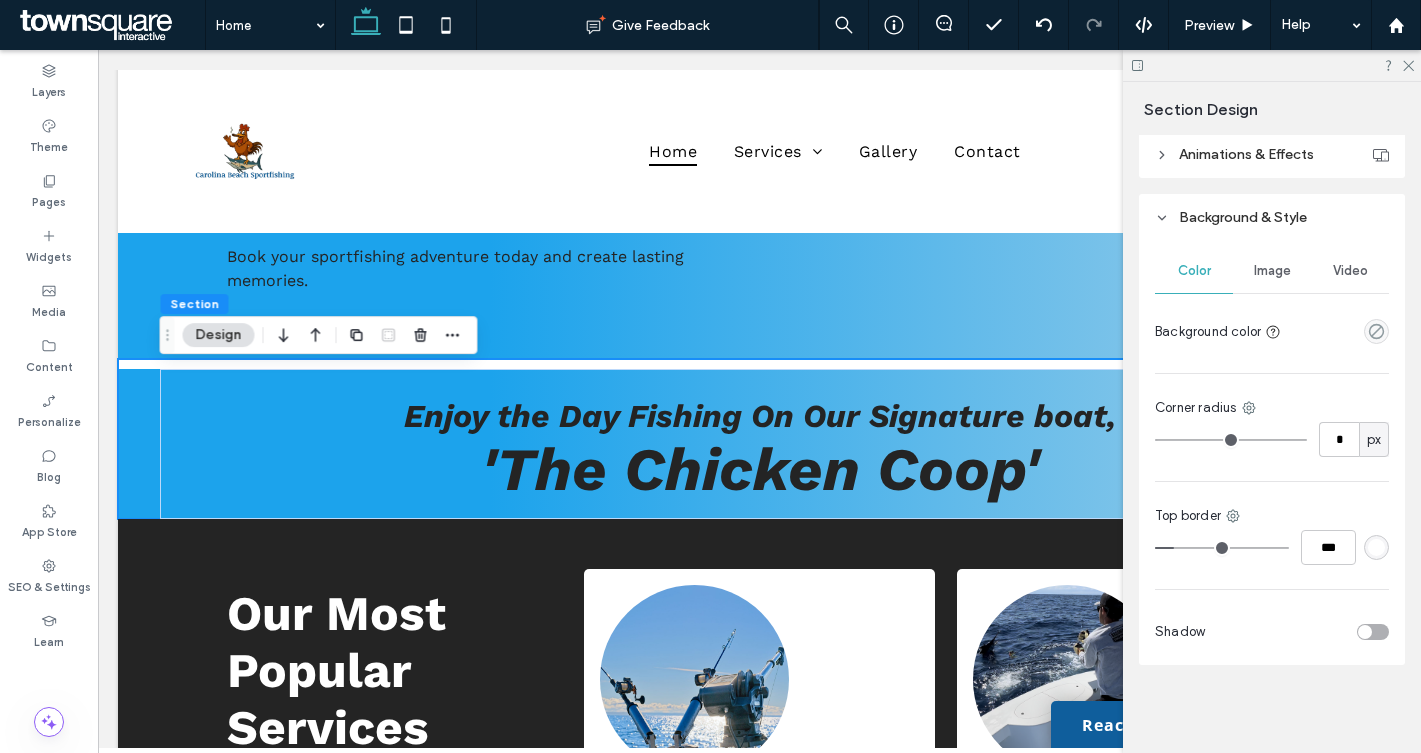 type on "*" 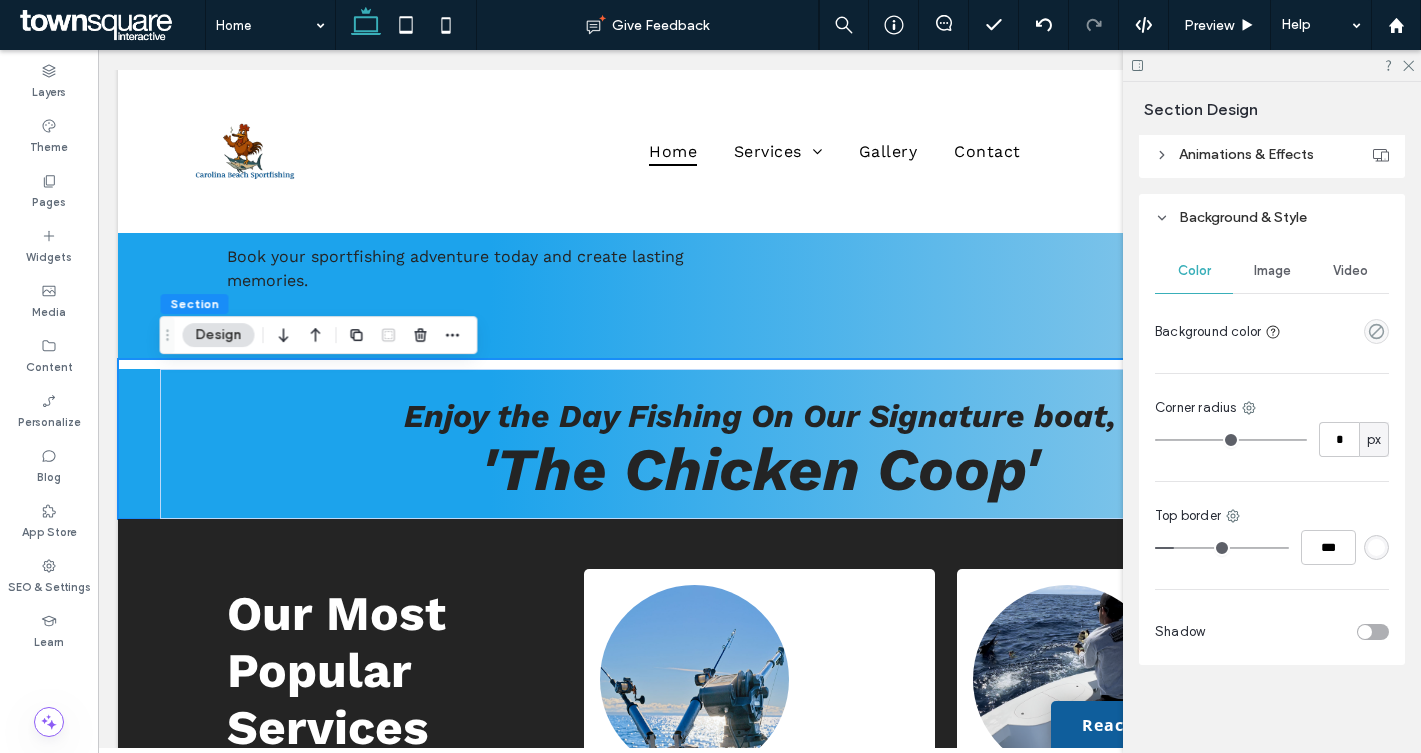 type on "***" 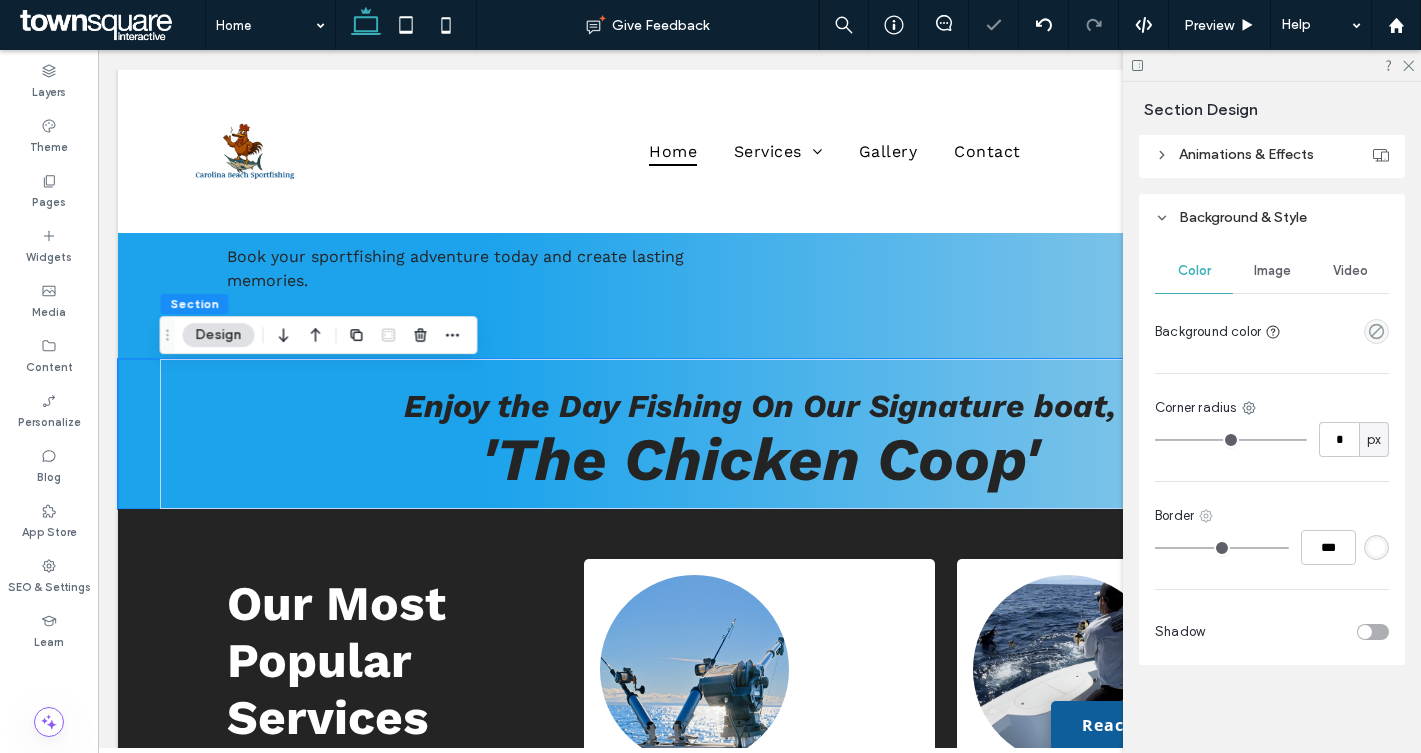 click 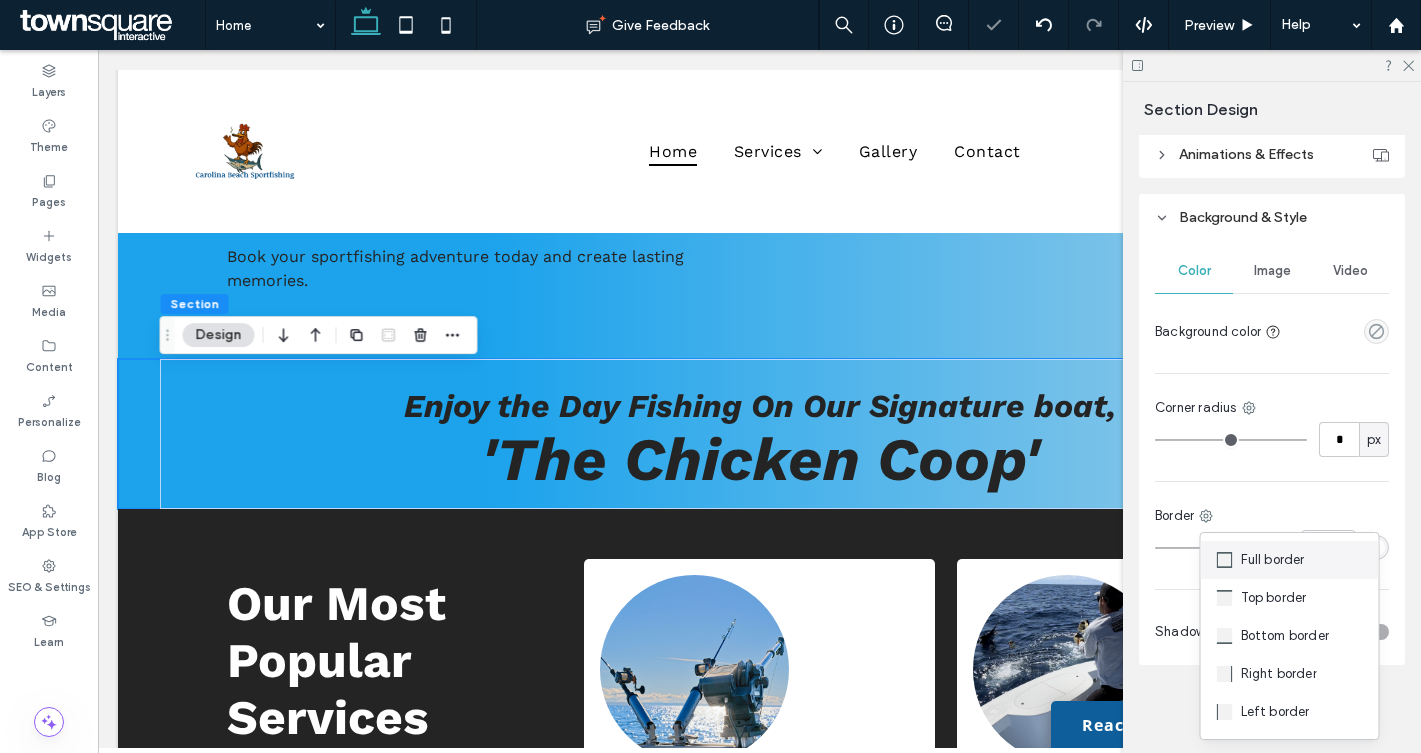 click on "Full border" at bounding box center [1273, 560] 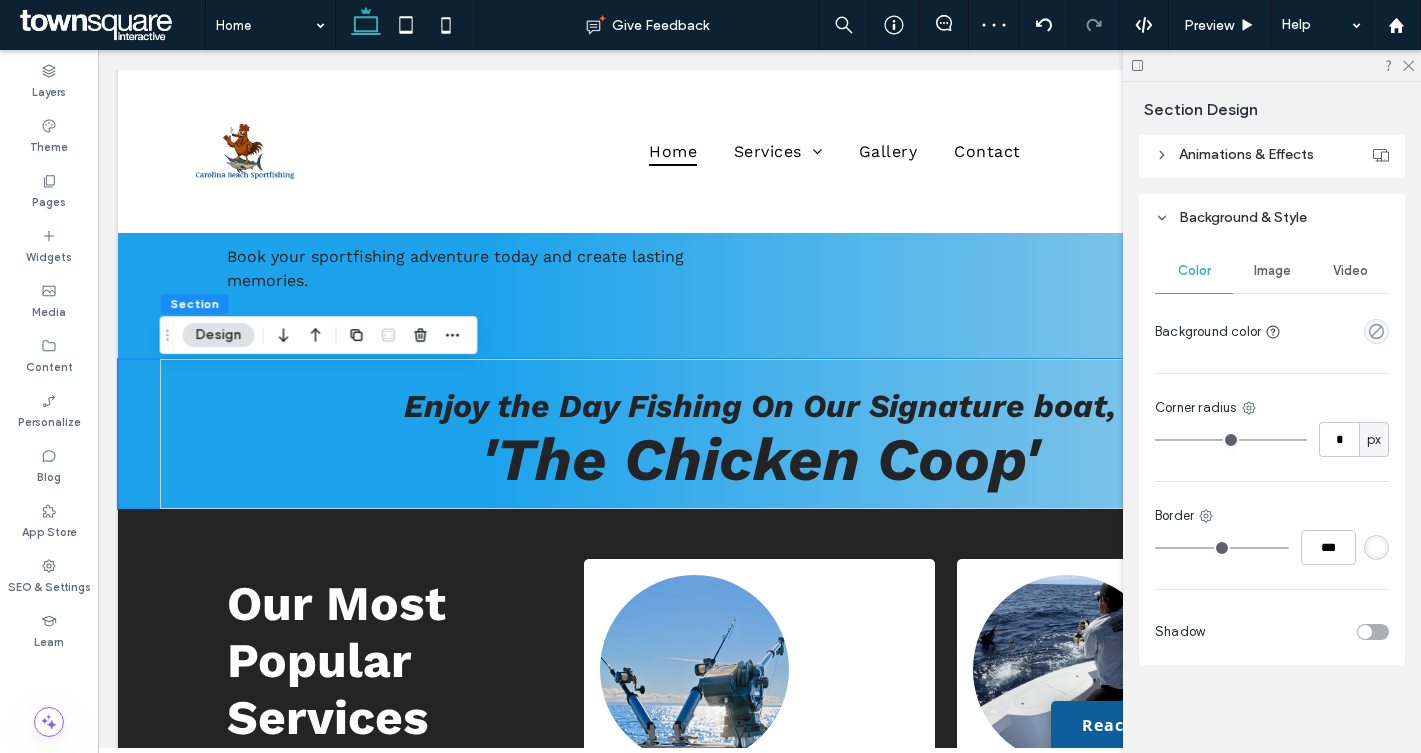type on "*" 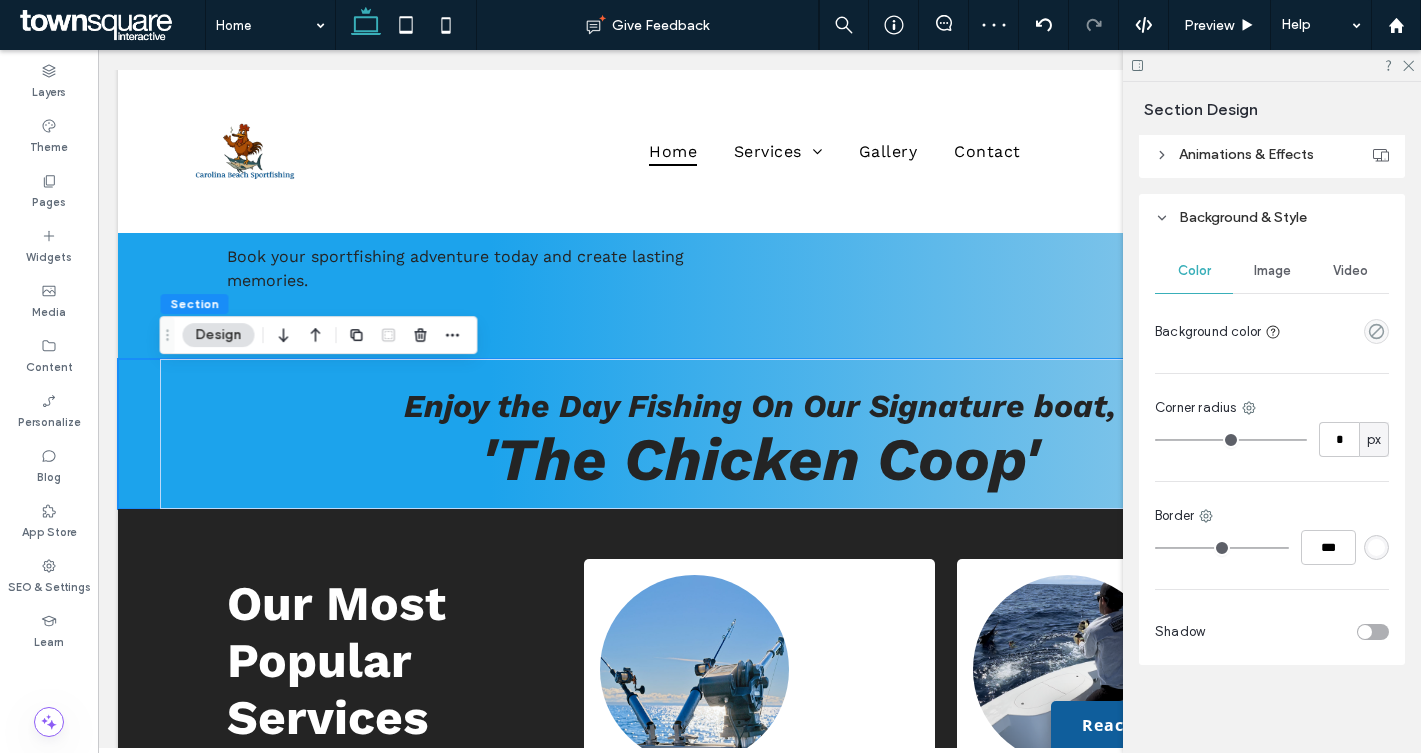 type on "***" 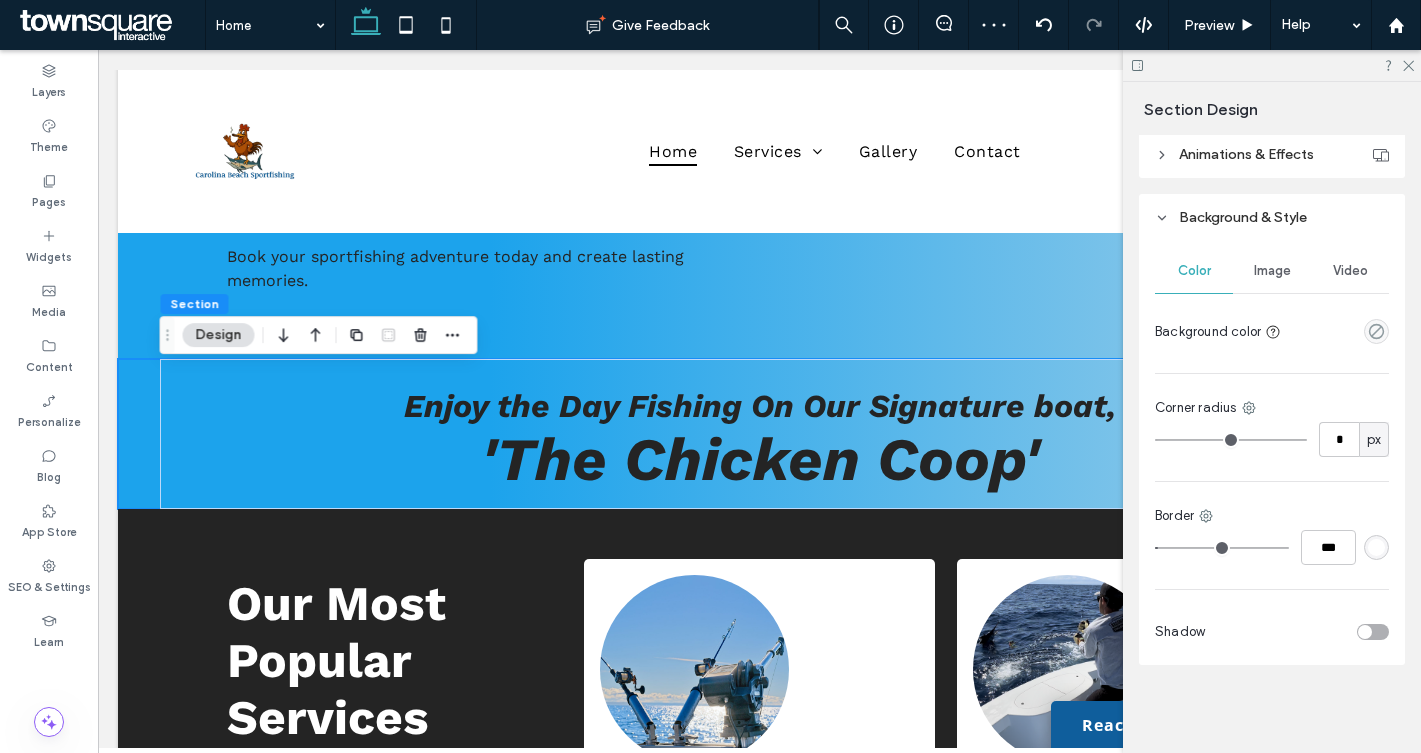 type on "*" 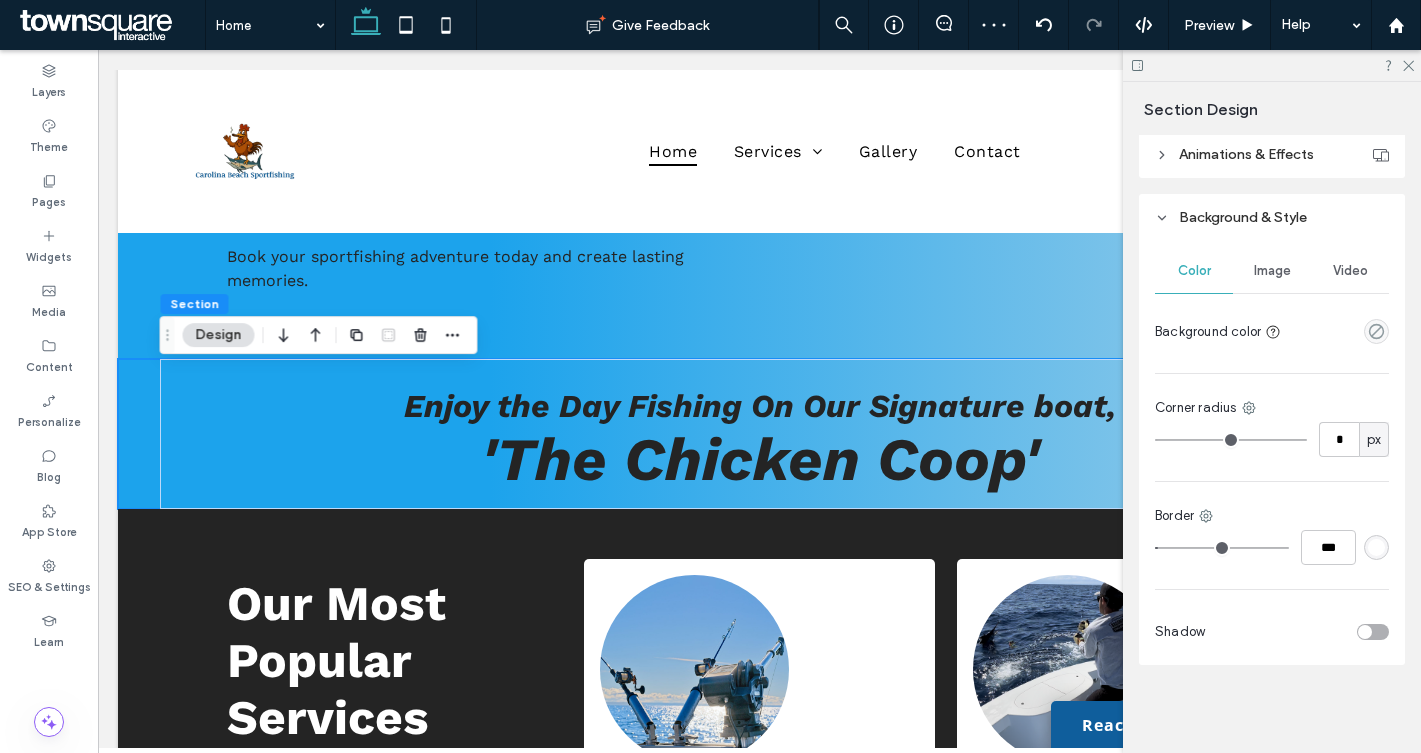 type on "***" 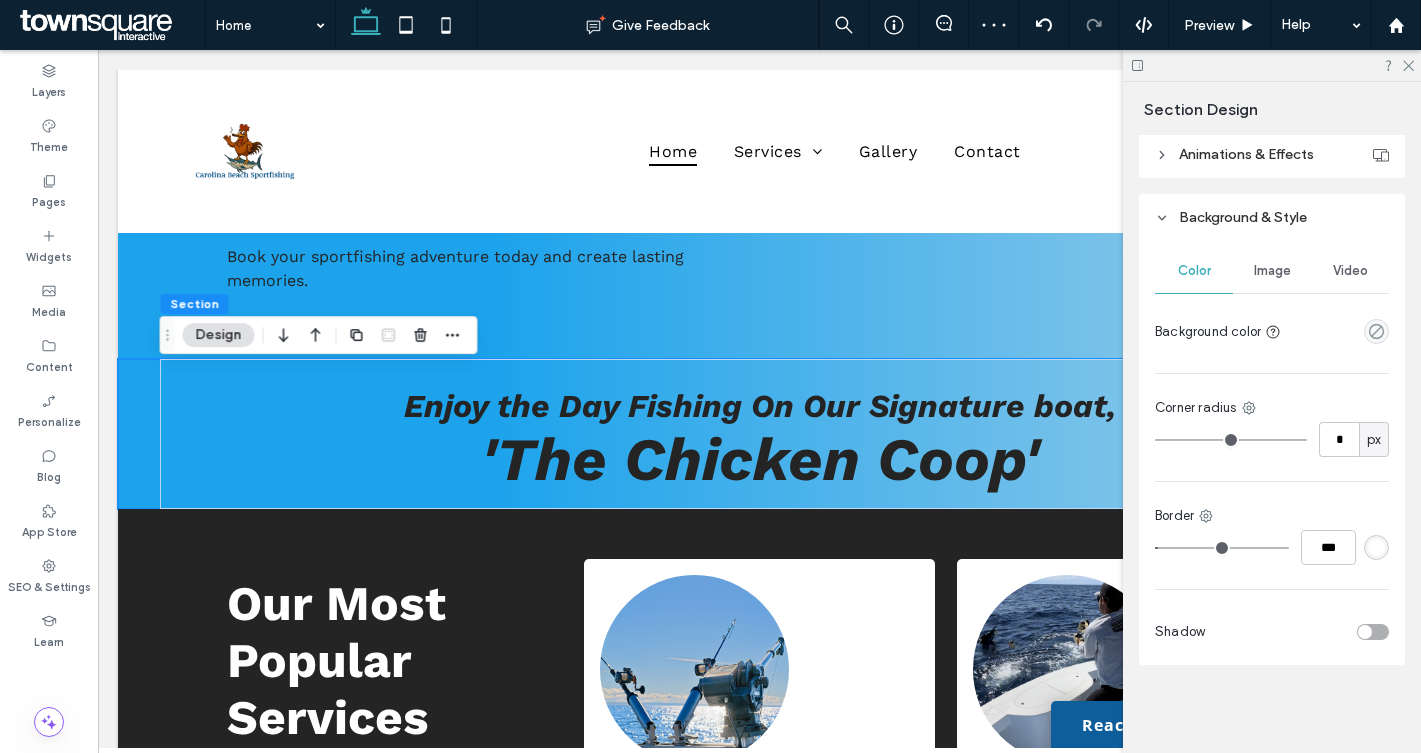type on "***" 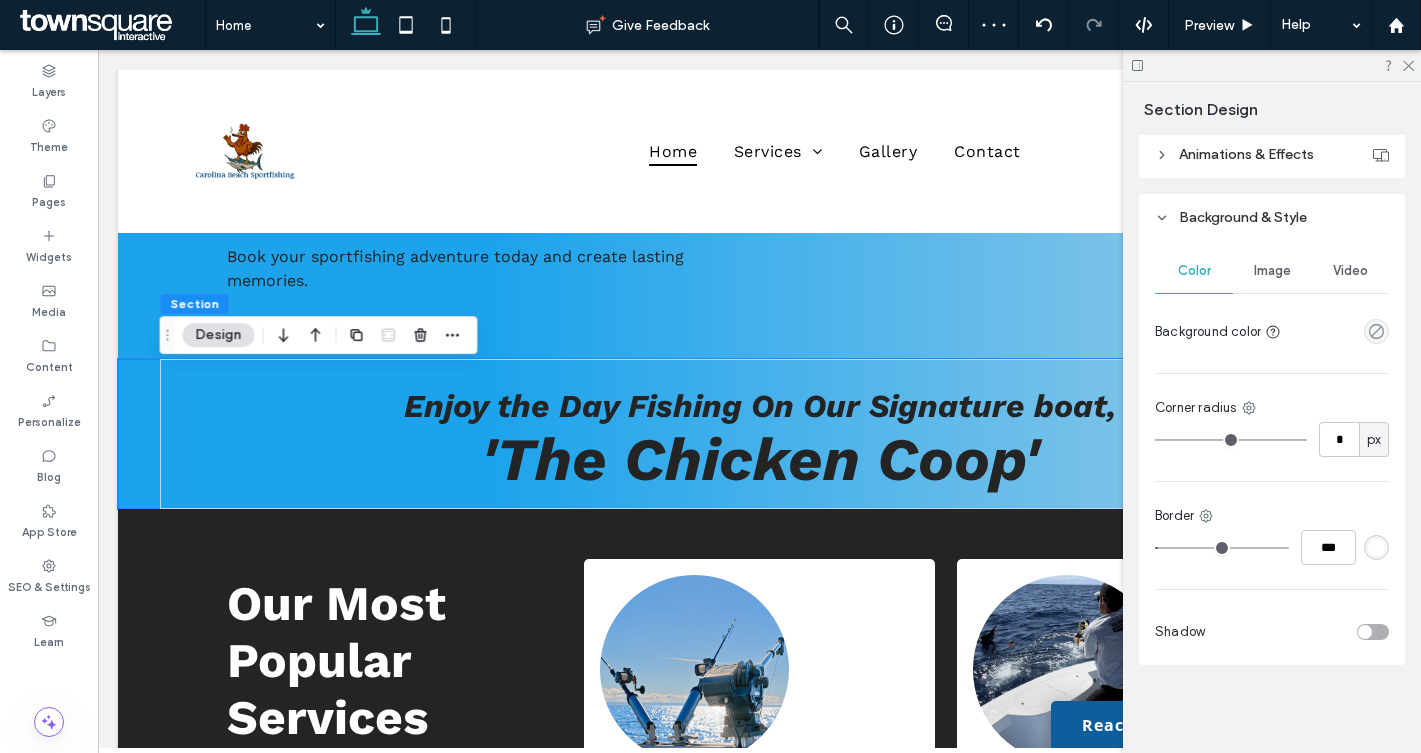 type on "***" 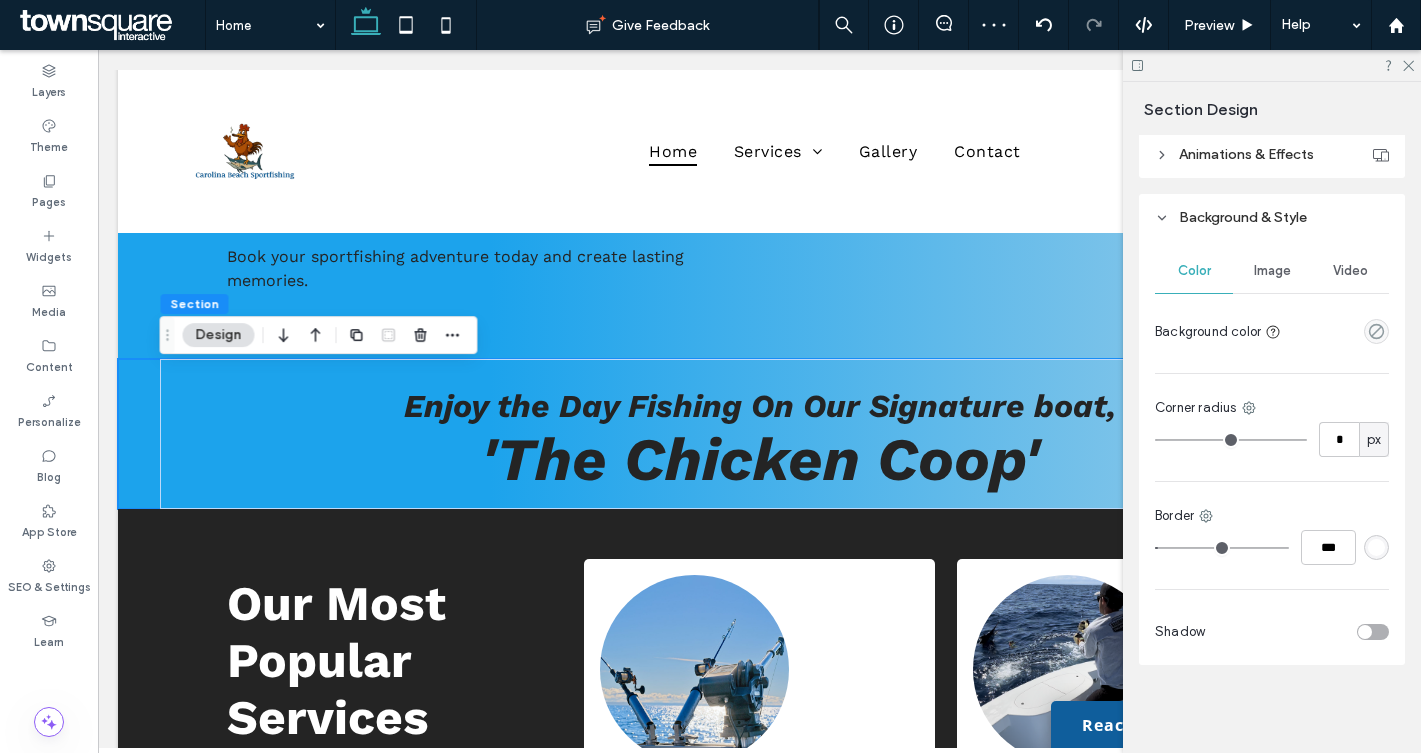 type on "*" 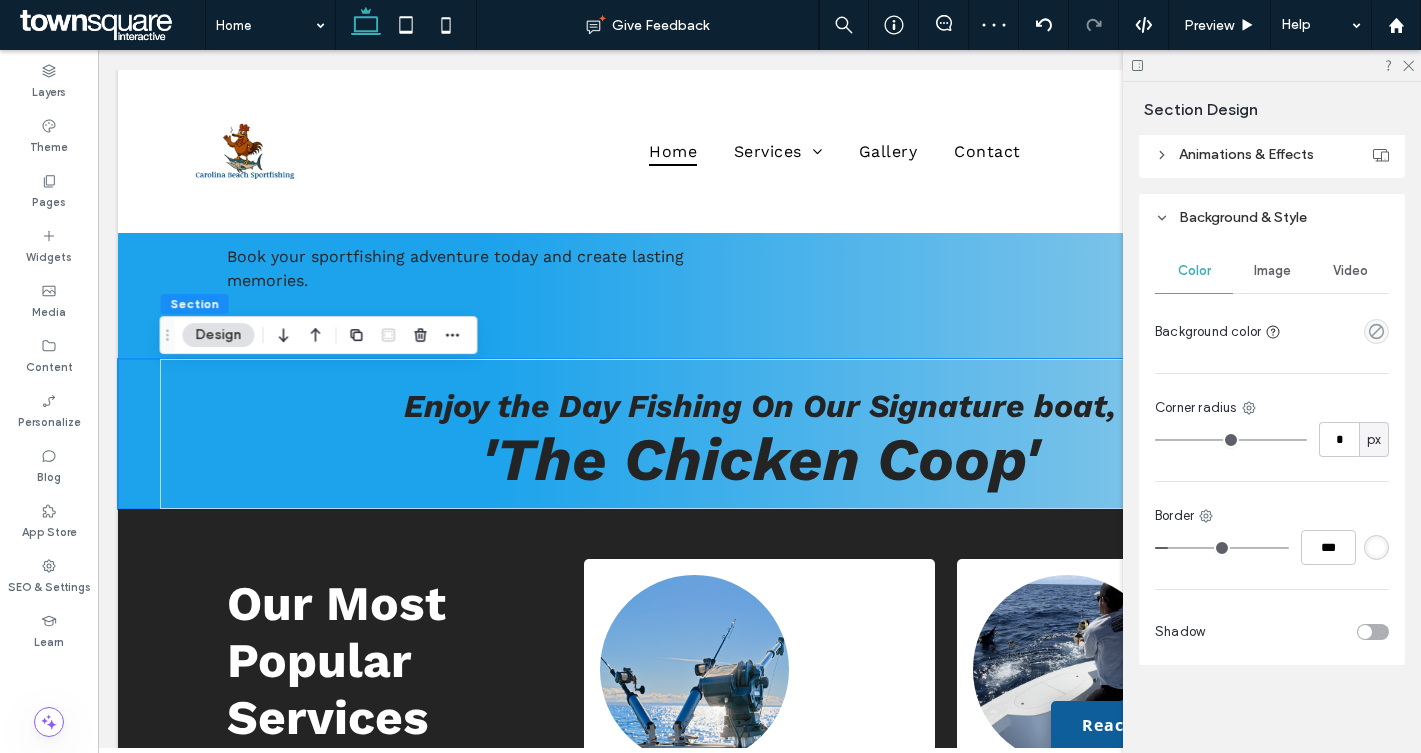 type on "*" 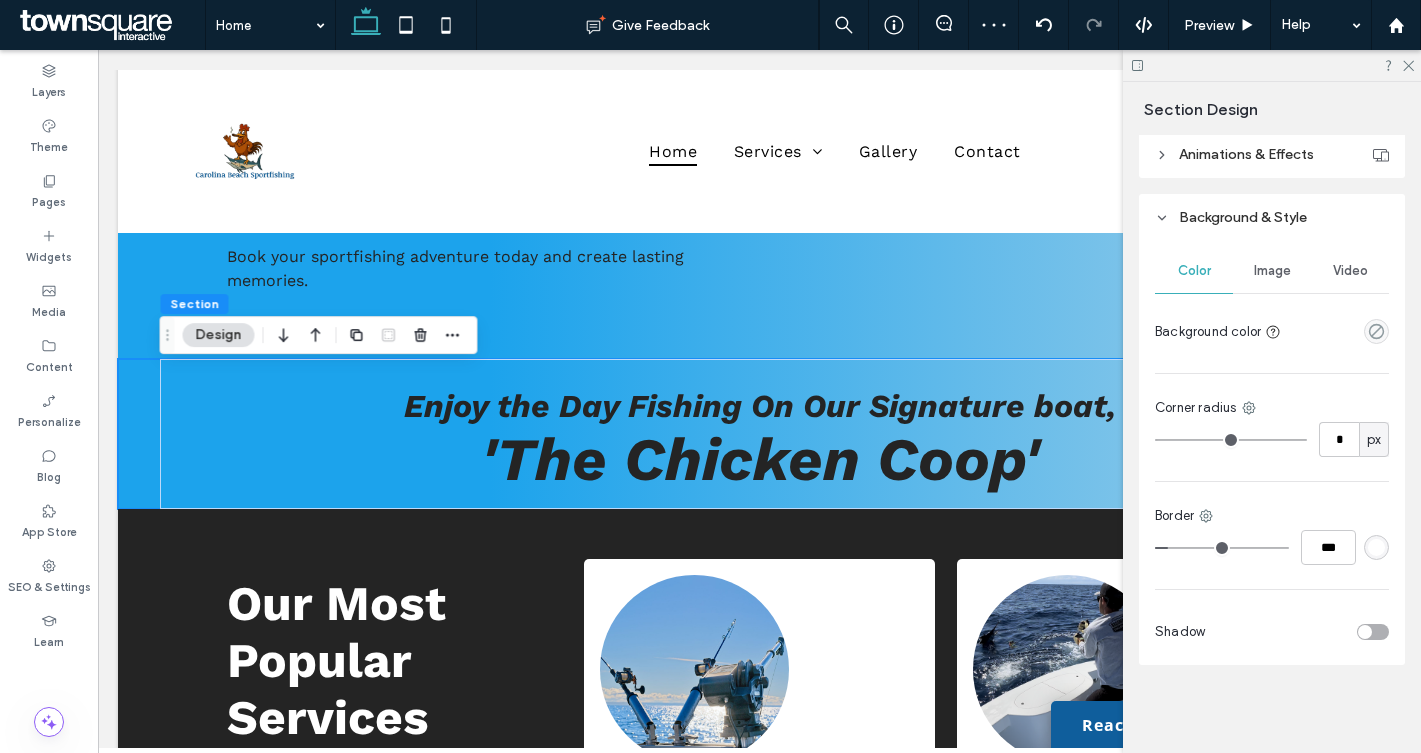type on "***" 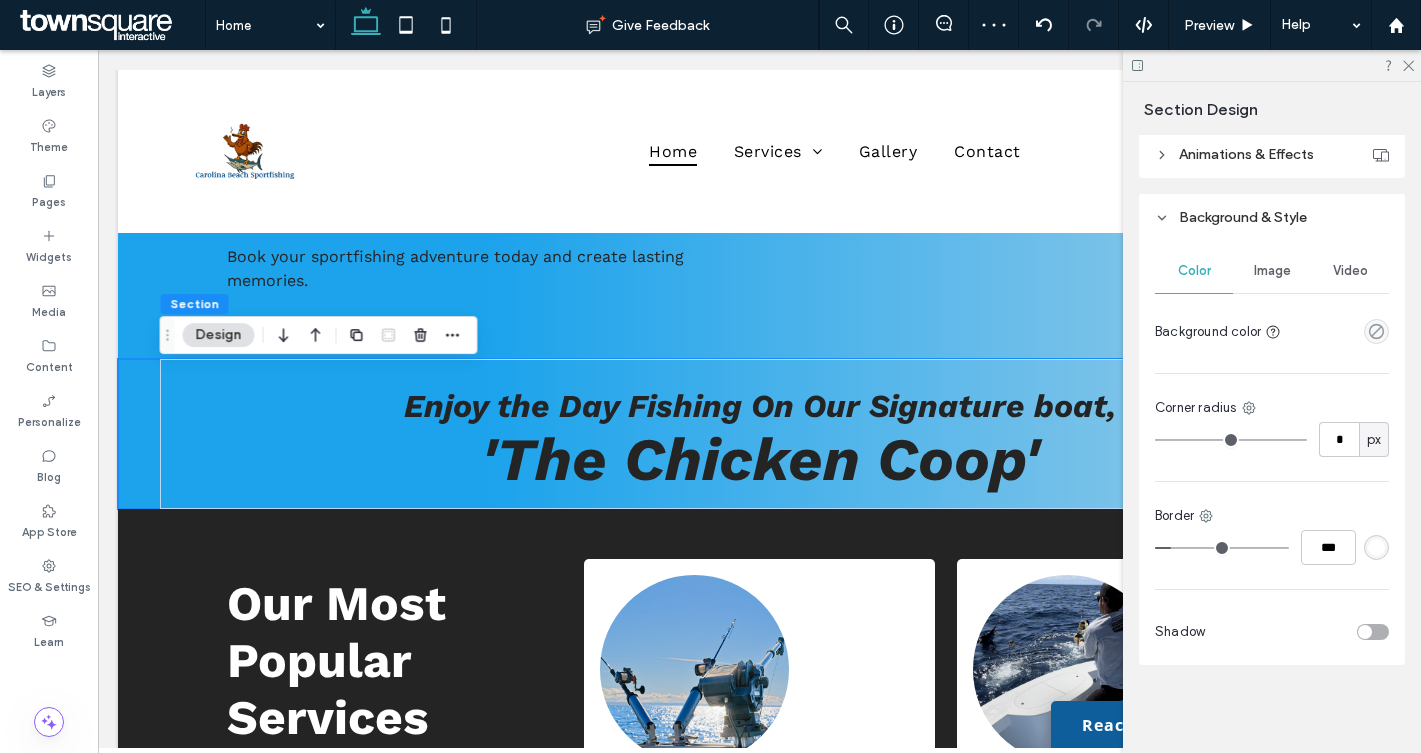 type on "*" 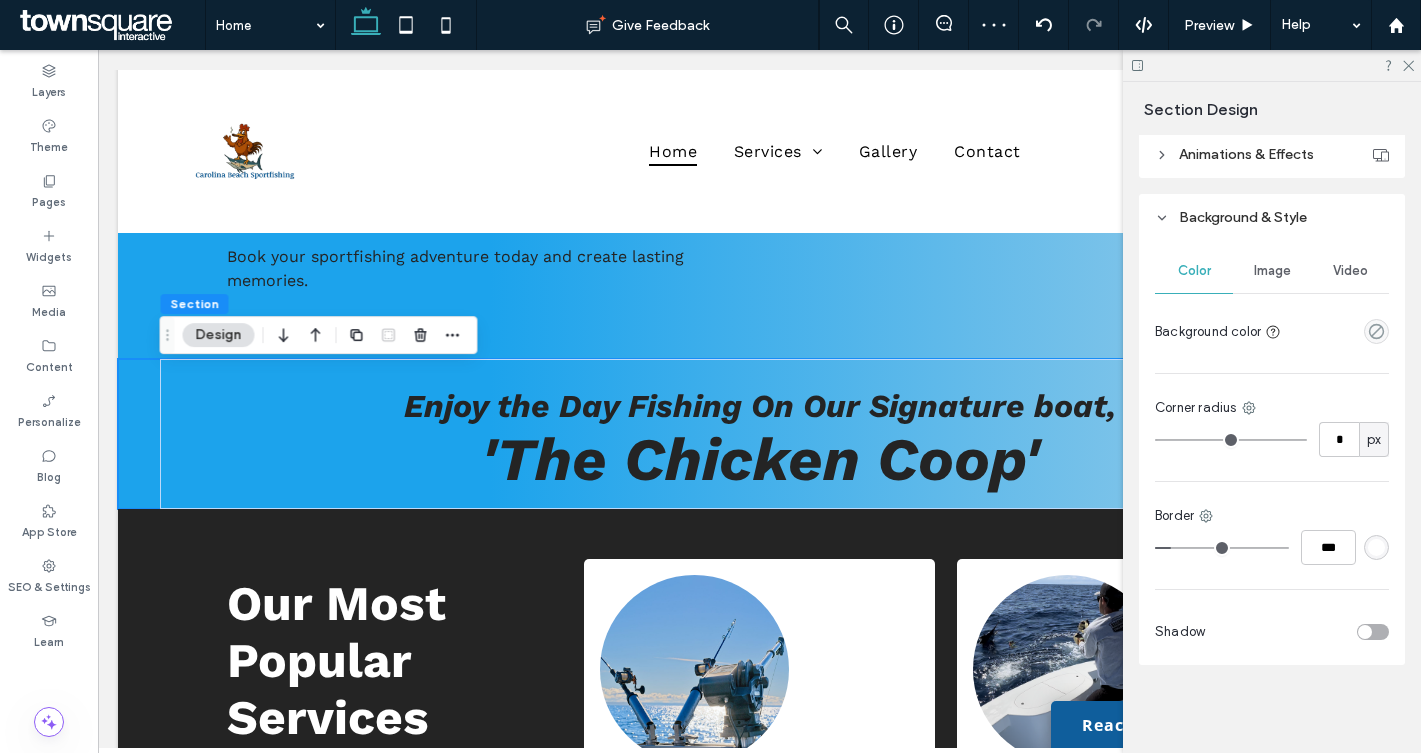 type on "***" 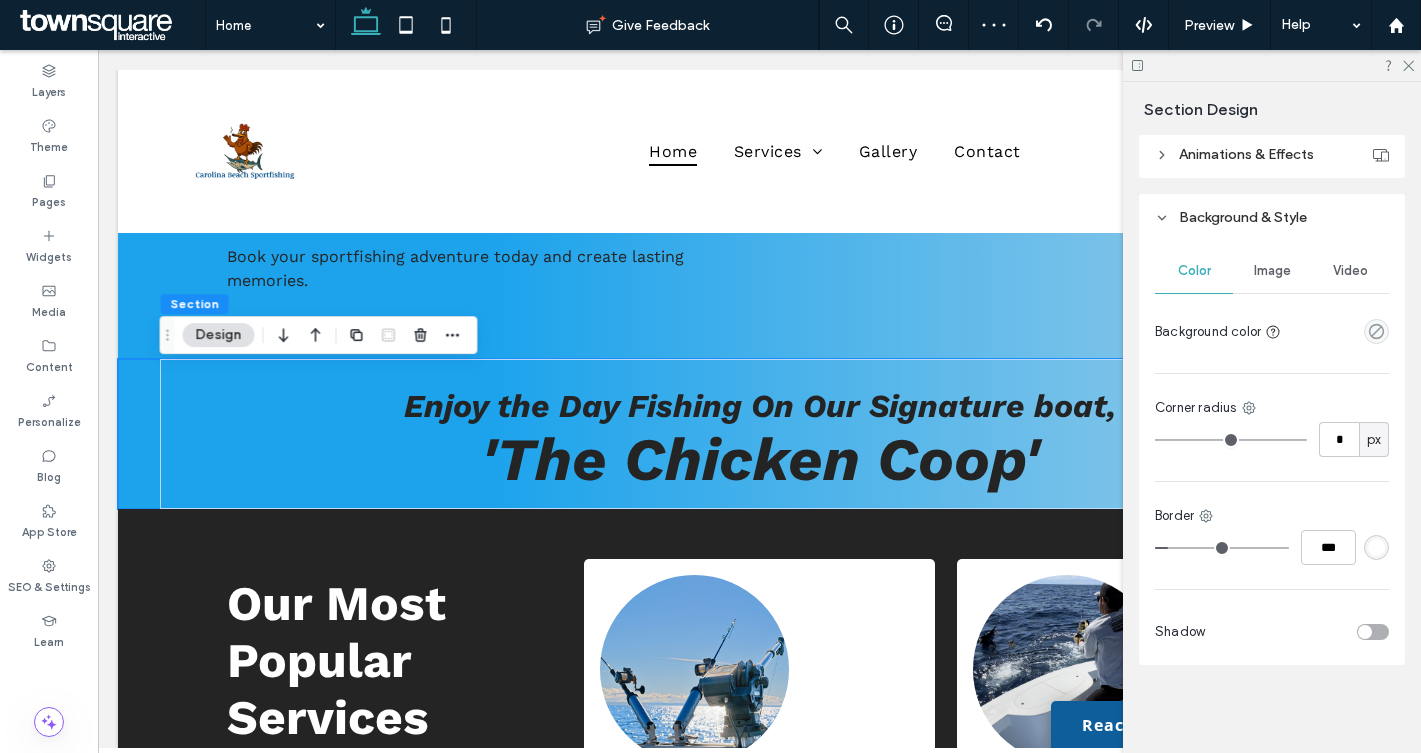 drag, startPoint x: 1165, startPoint y: 547, endPoint x: 1175, endPoint y: 546, distance: 10.049875 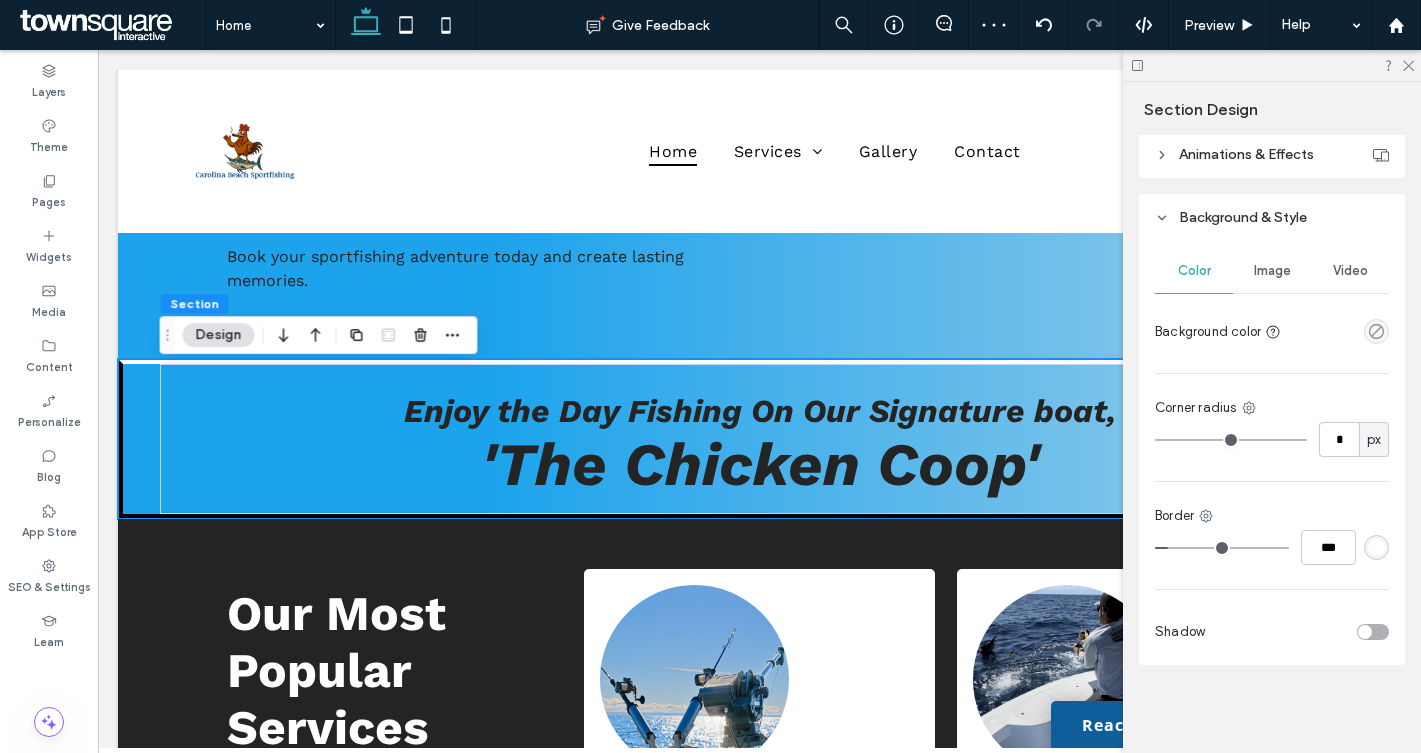 click at bounding box center (1376, 547) 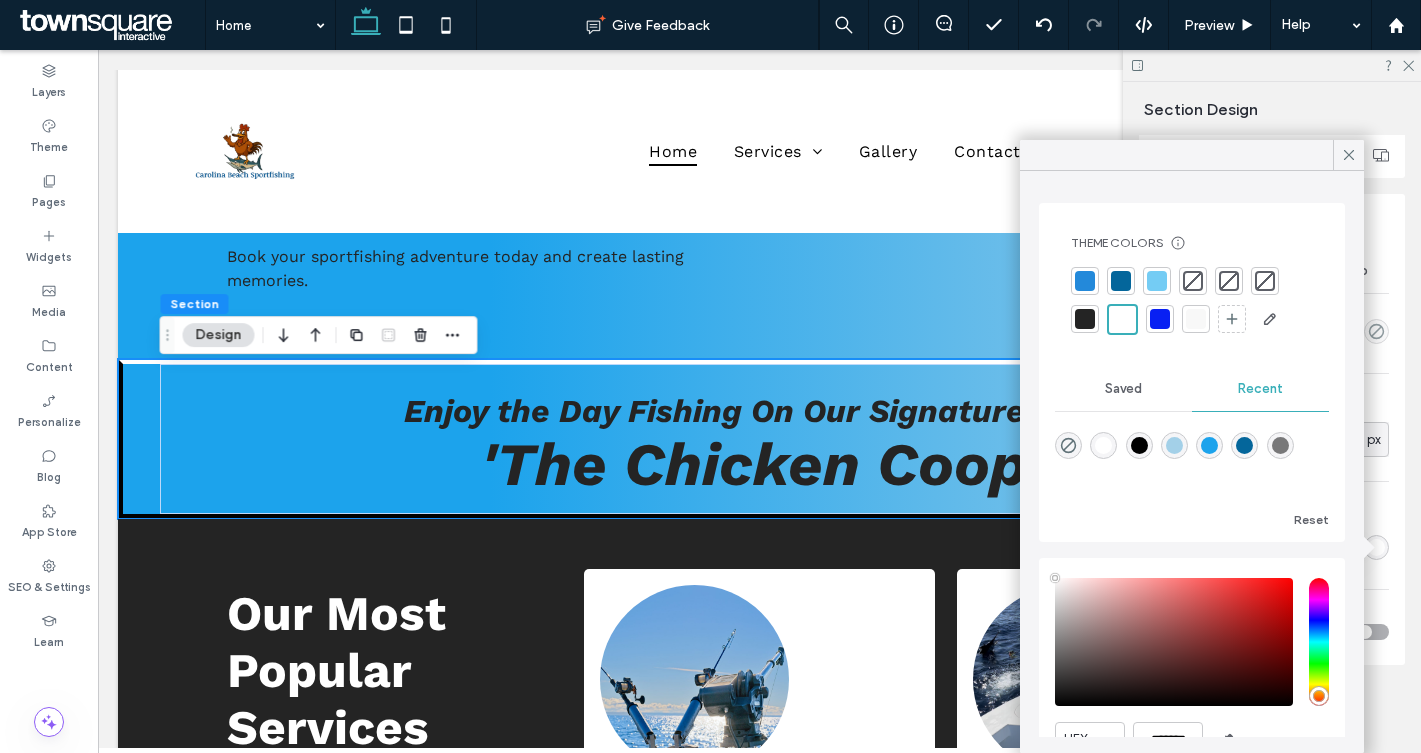 click at bounding box center [1209, 445] 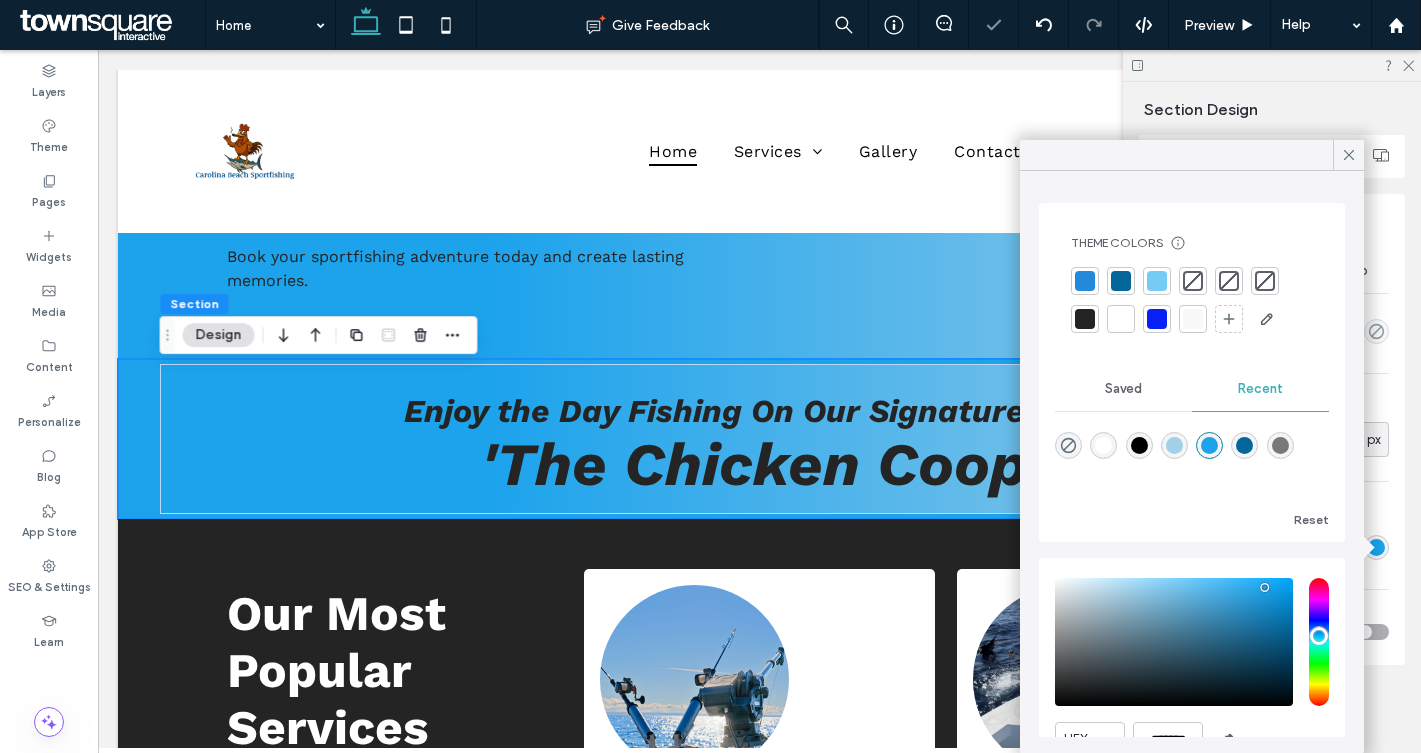 click at bounding box center (1103, 445) 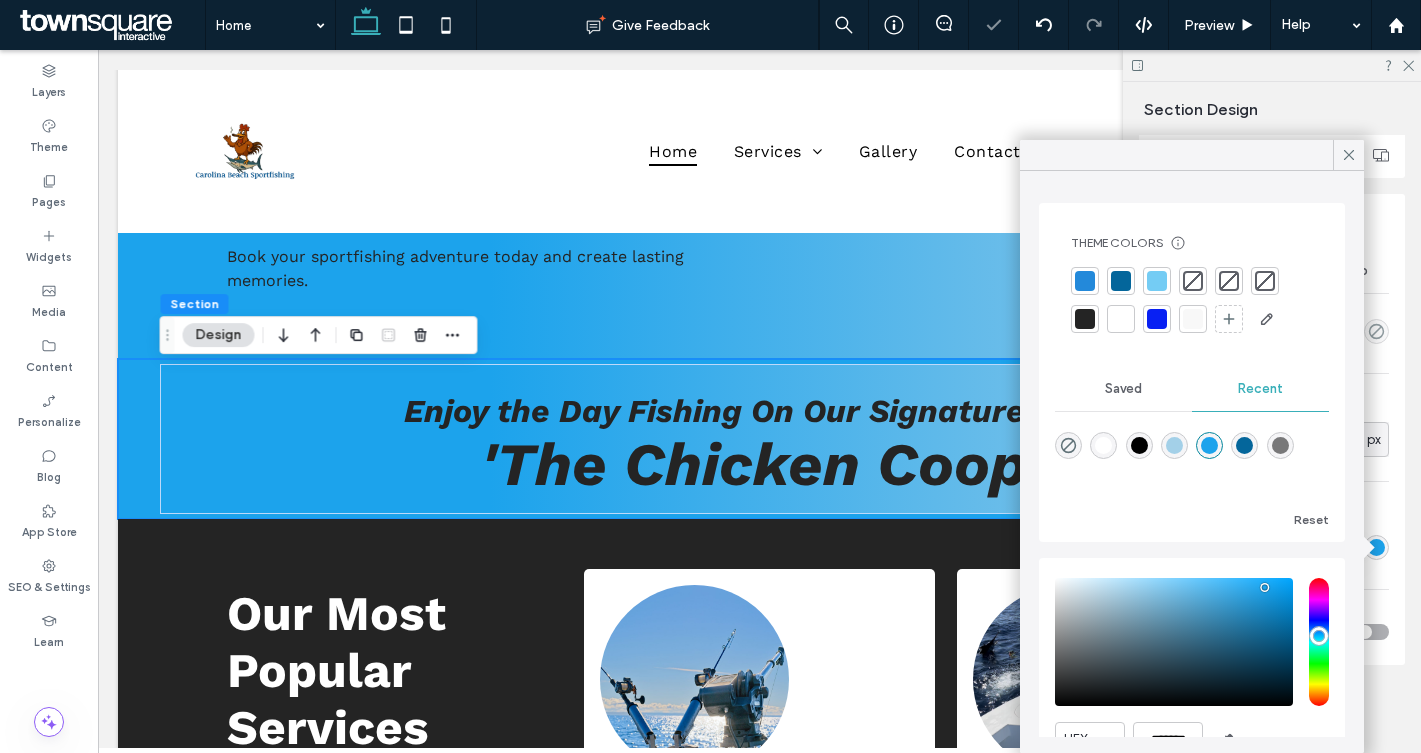 type on "*******" 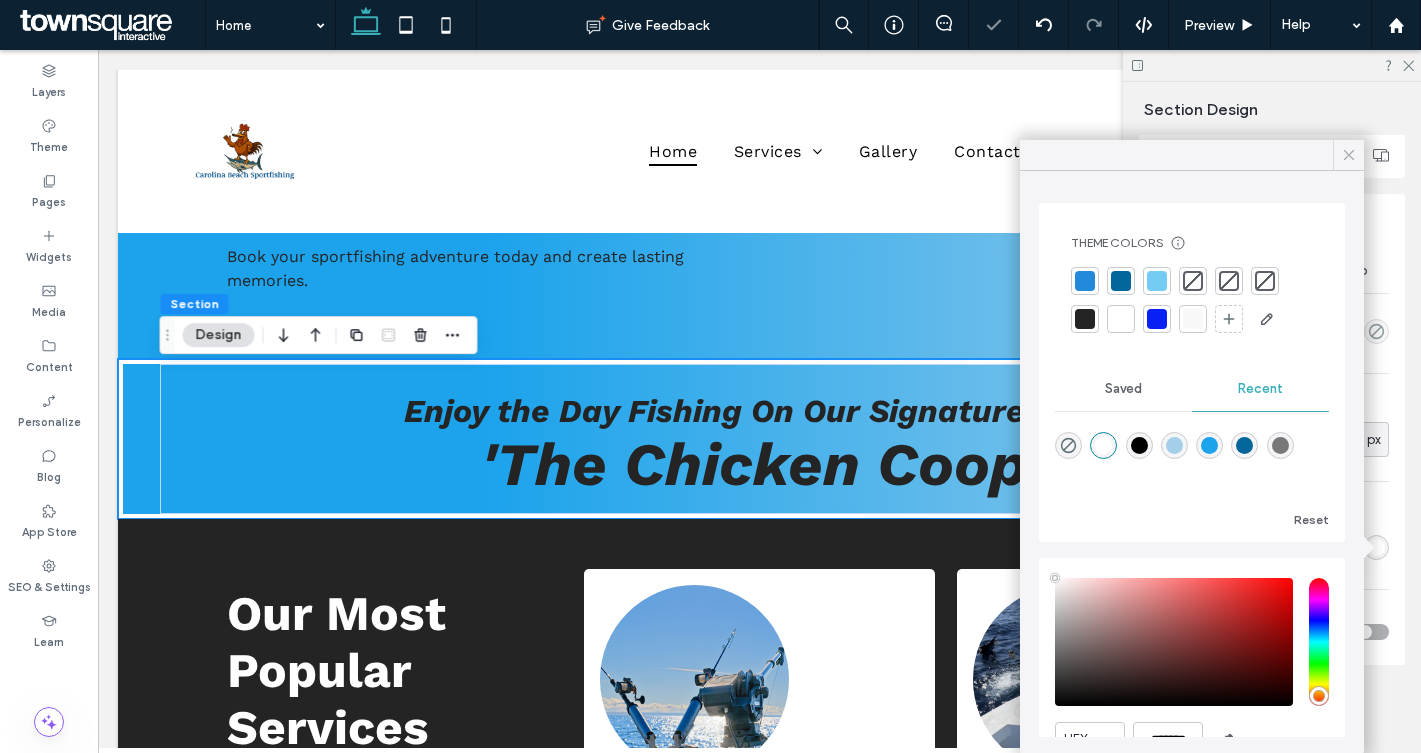 click 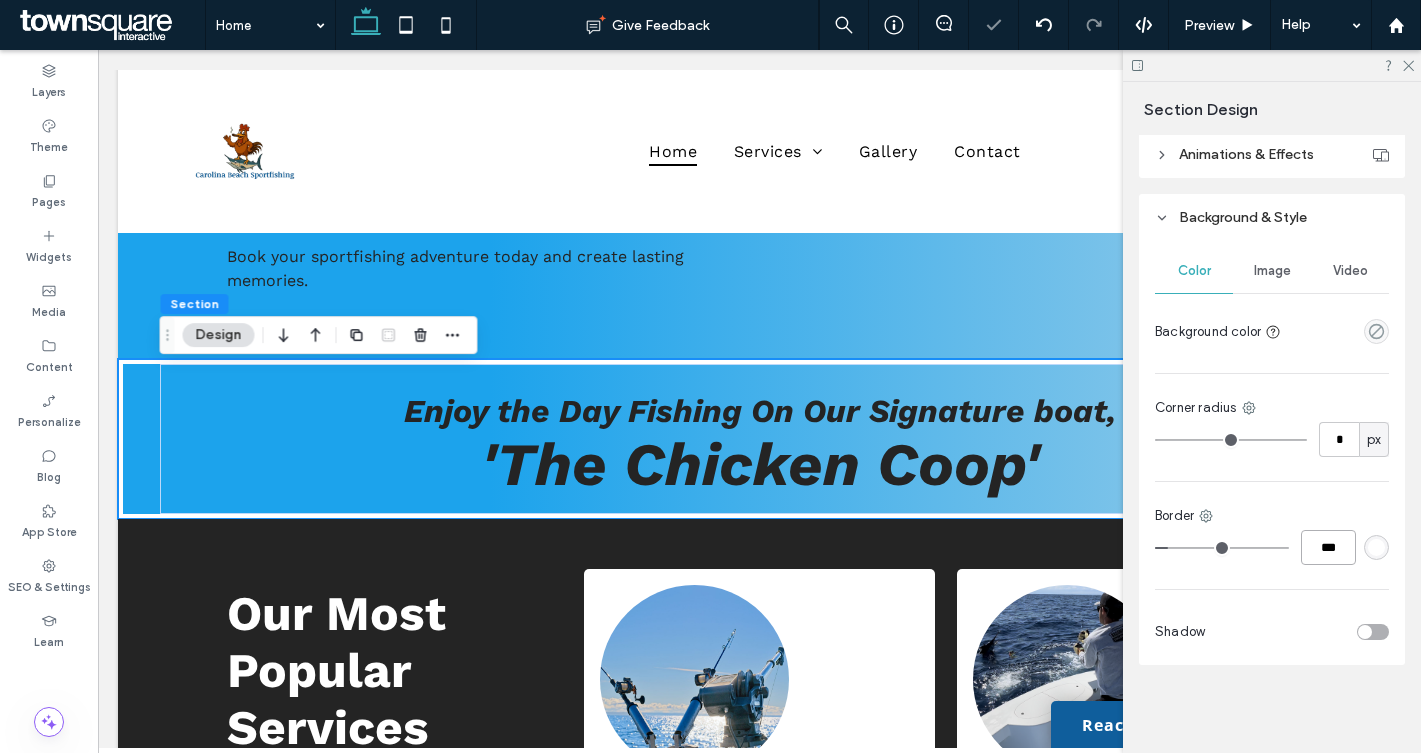 click on "***" at bounding box center (1328, 547) 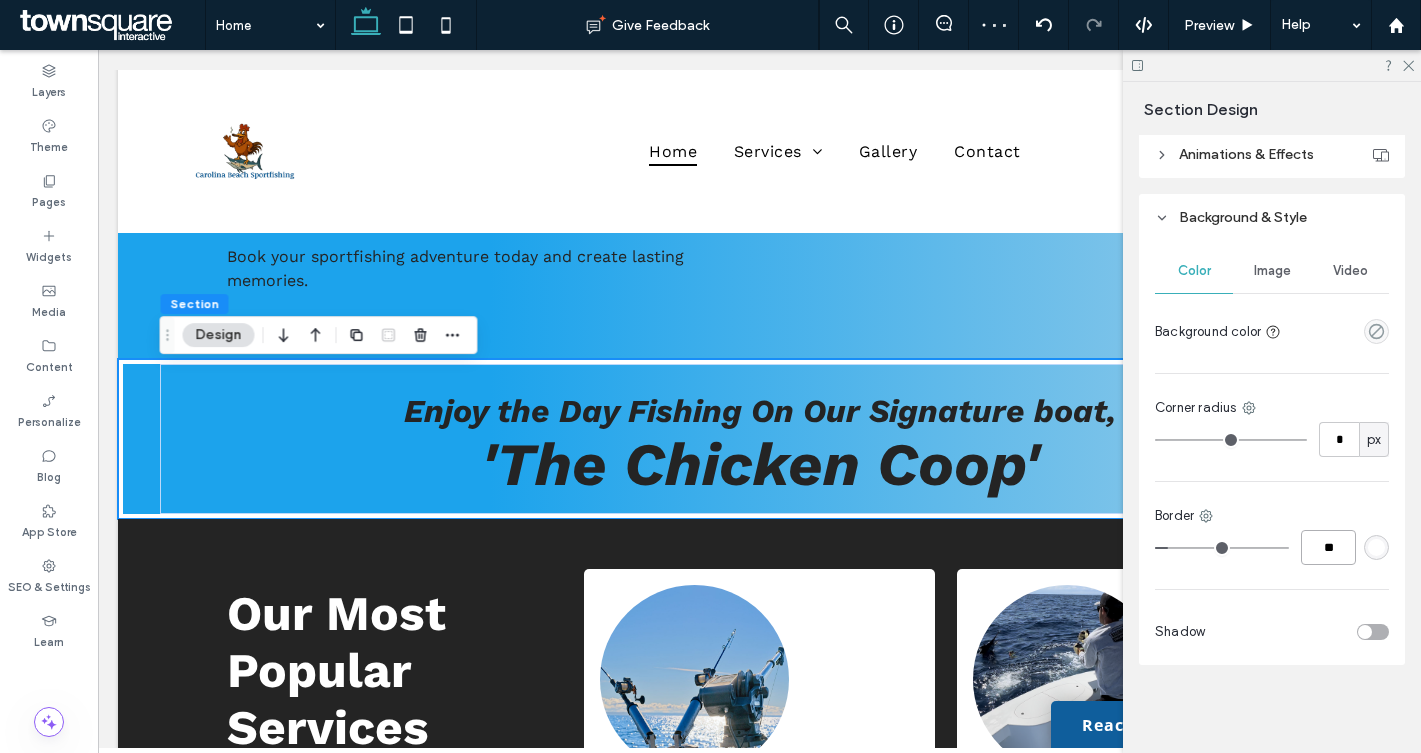 type on "**" 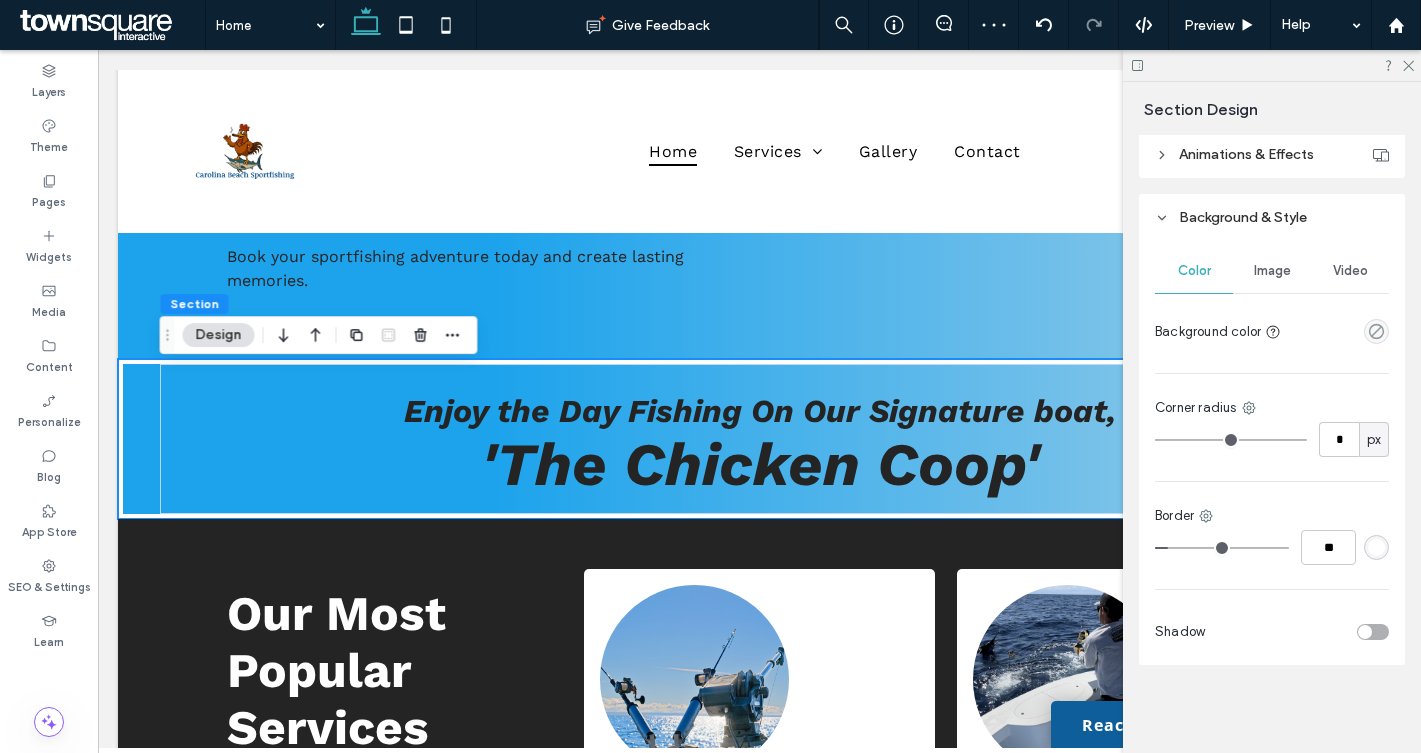 type on "**" 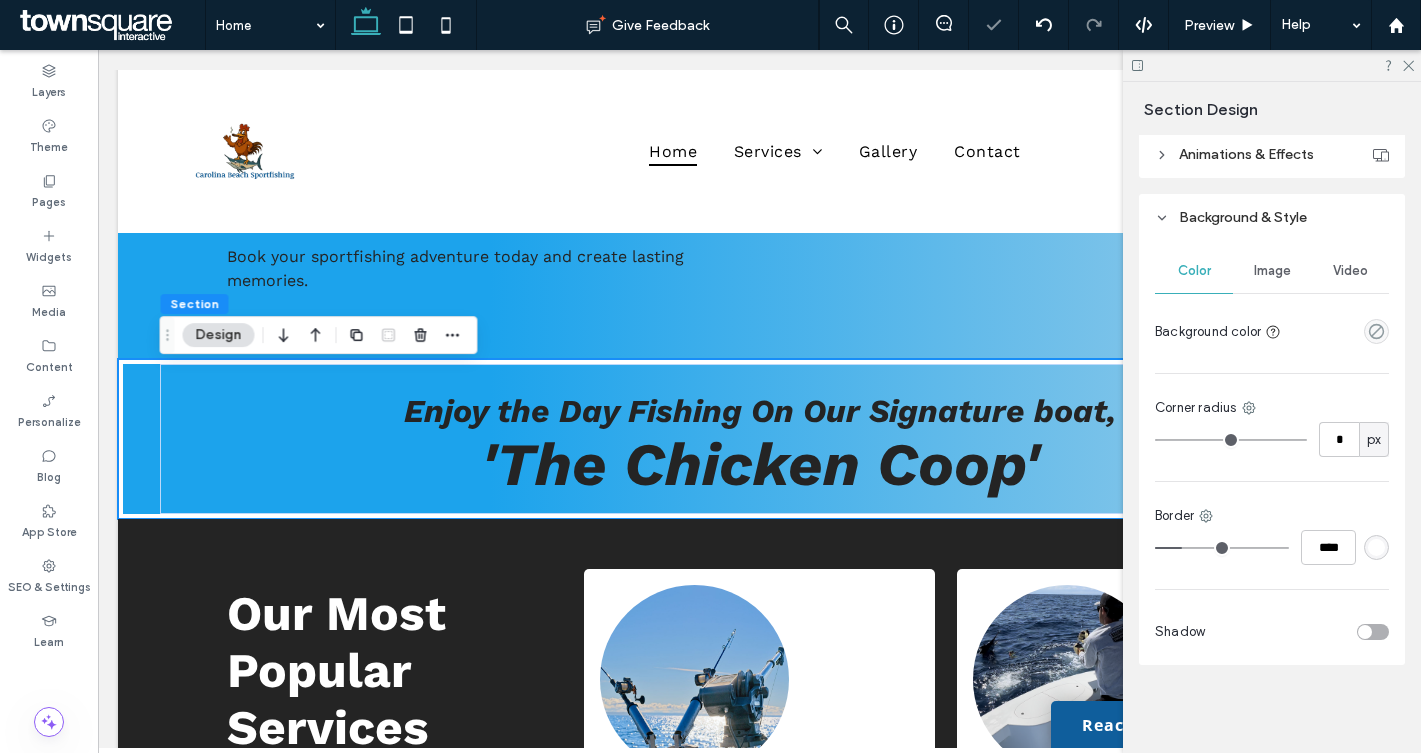 click on "Color Image Video Background color Corner radius * px Border **** Shadow" at bounding box center (1272, 453) 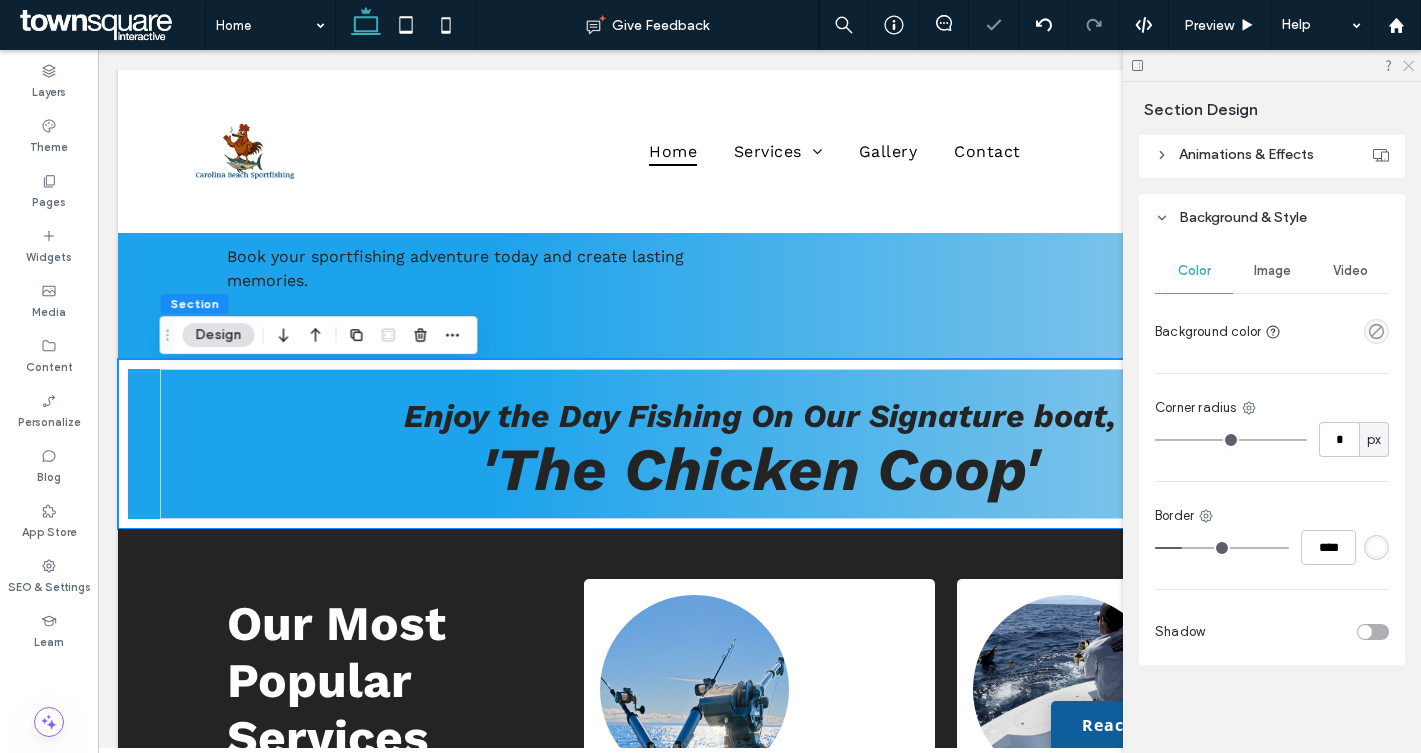 click 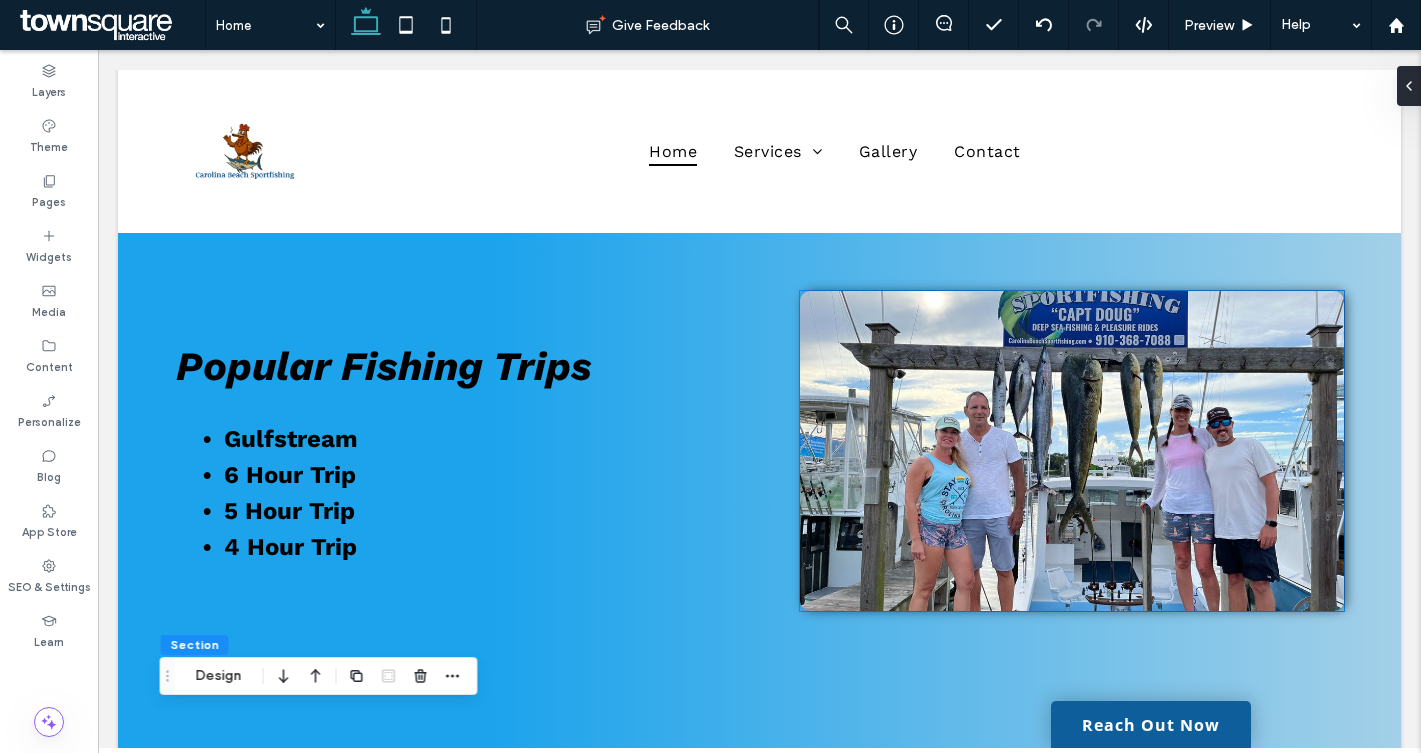 scroll, scrollTop: 787, scrollLeft: 0, axis: vertical 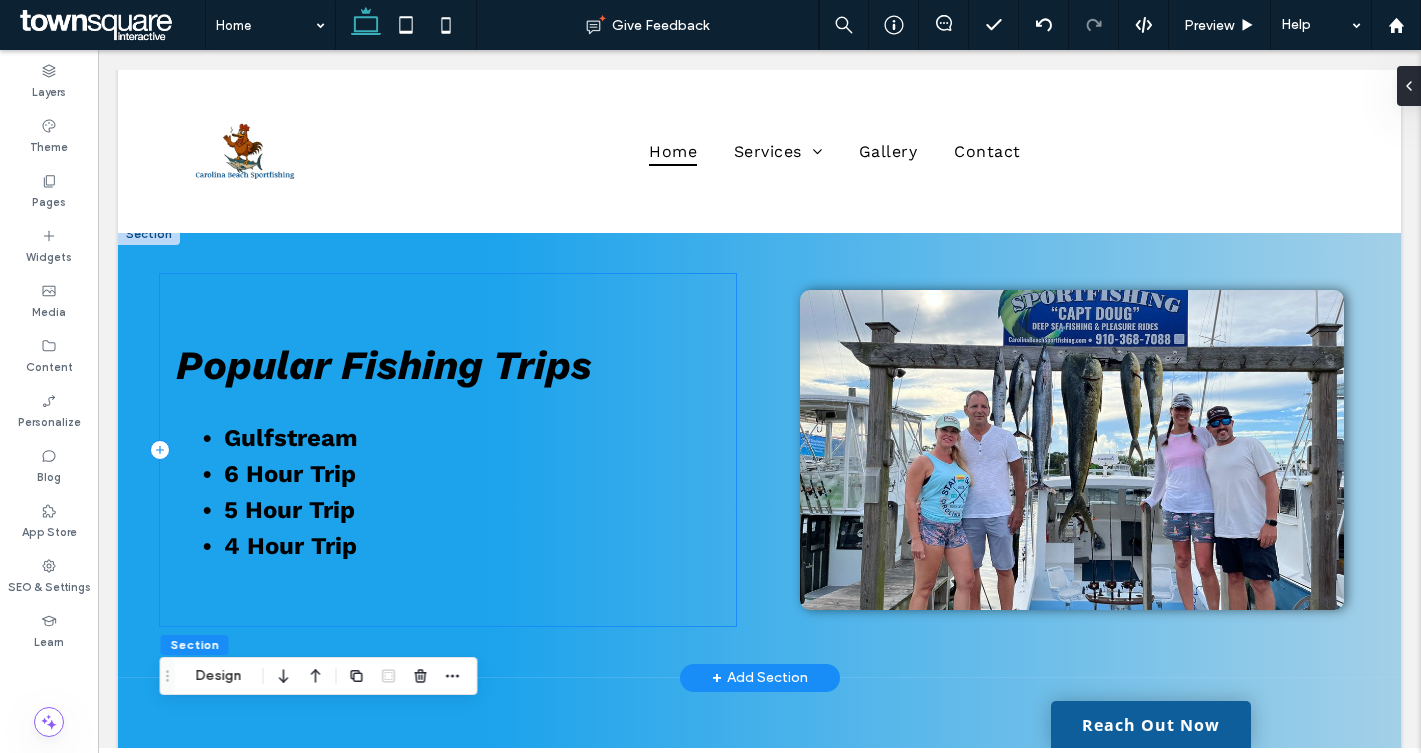 click on "Popular Fishing Trips Gulfstream 6 Hour Trip 5 Hour Trip 4 Hour Trip" at bounding box center (448, 450) 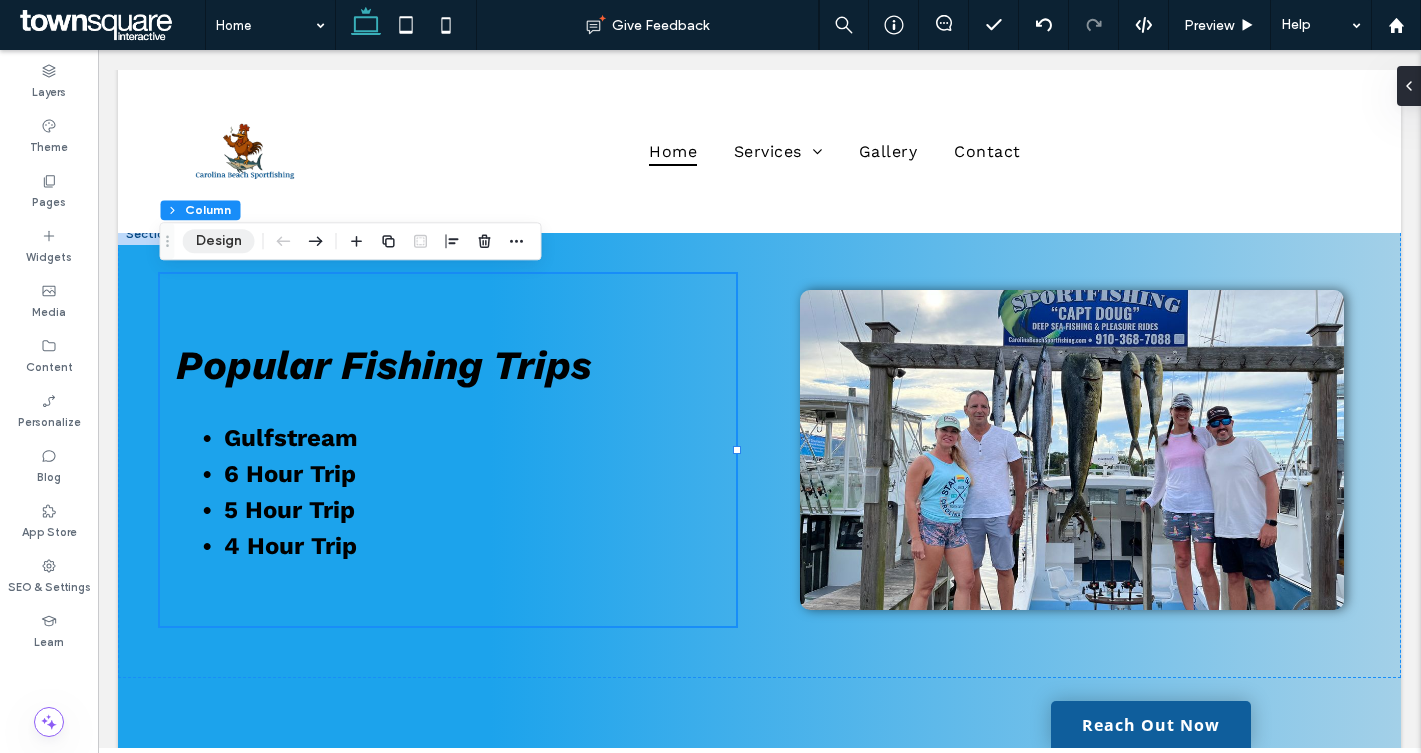 click on "Design" at bounding box center (219, 241) 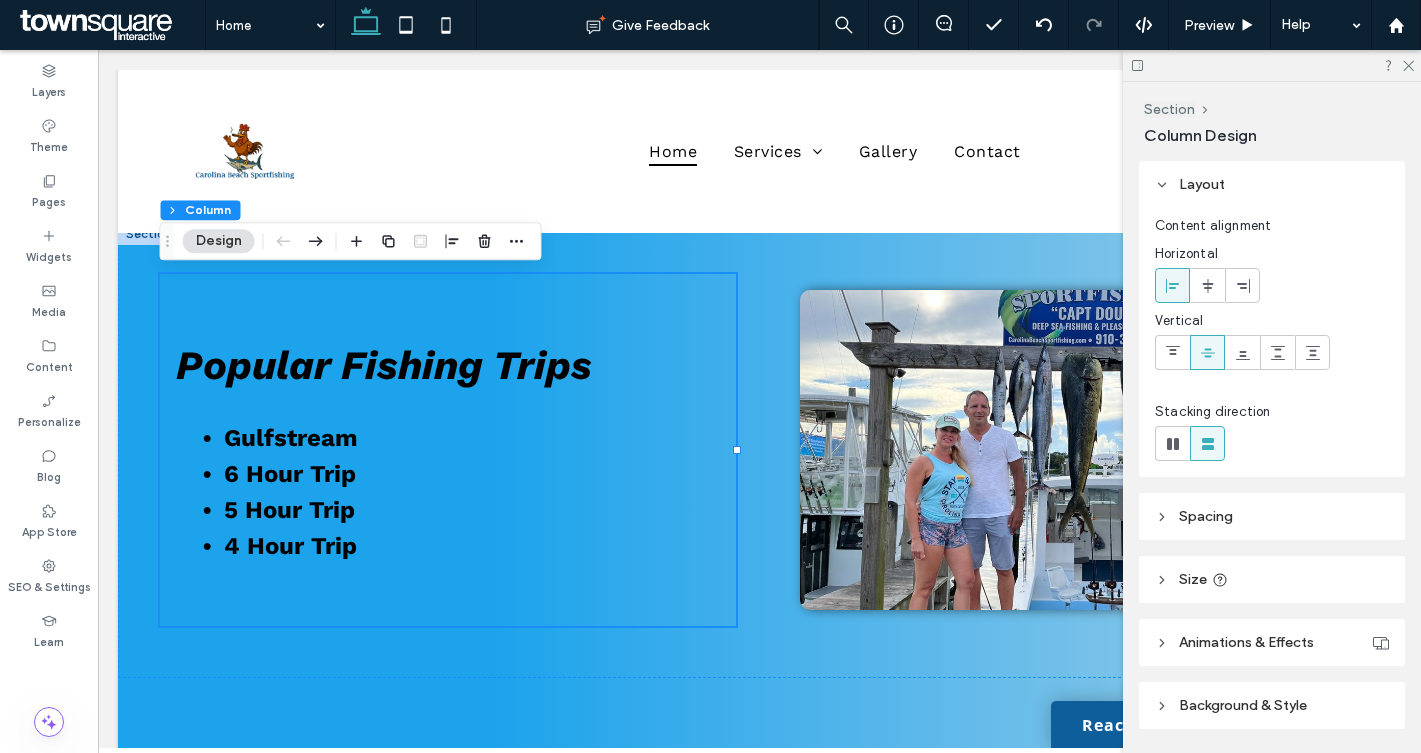 scroll, scrollTop: 64, scrollLeft: 0, axis: vertical 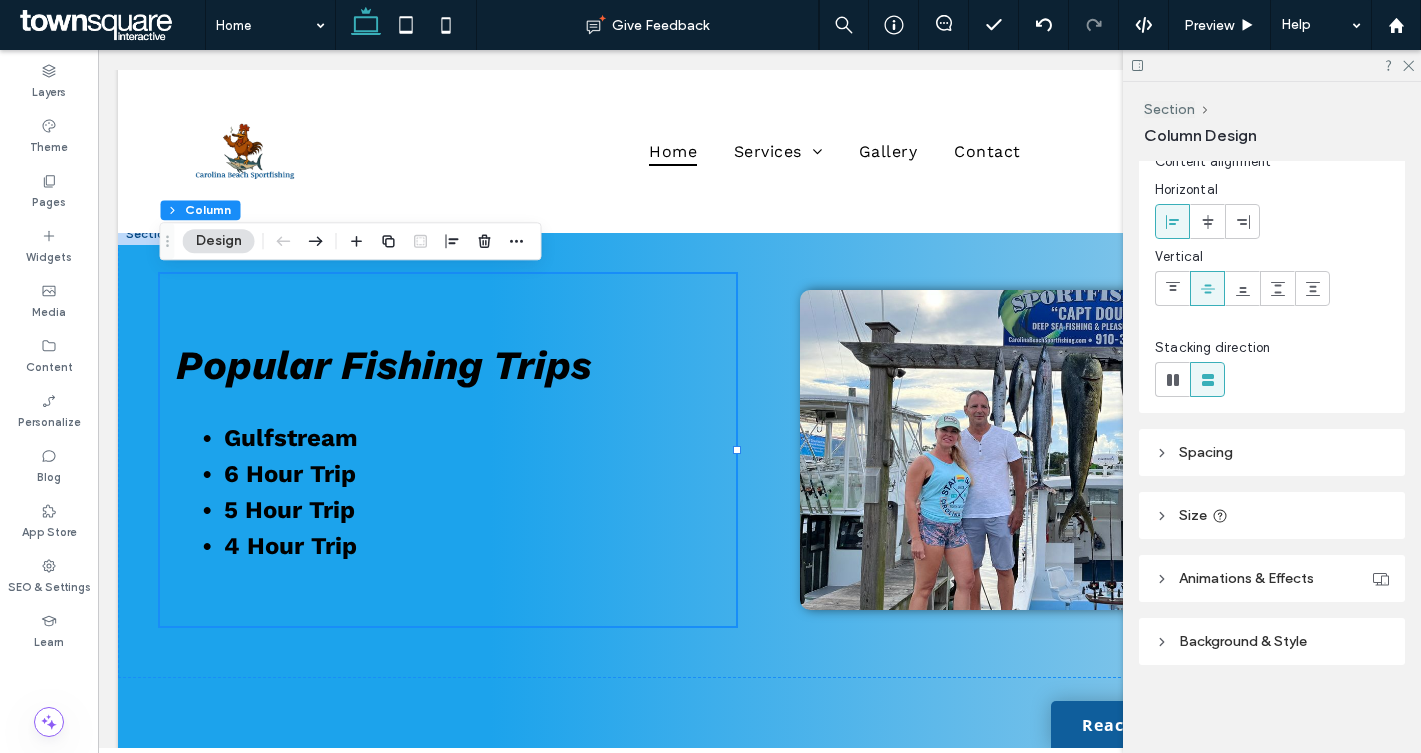 click on "Background & Style" at bounding box center (1243, 641) 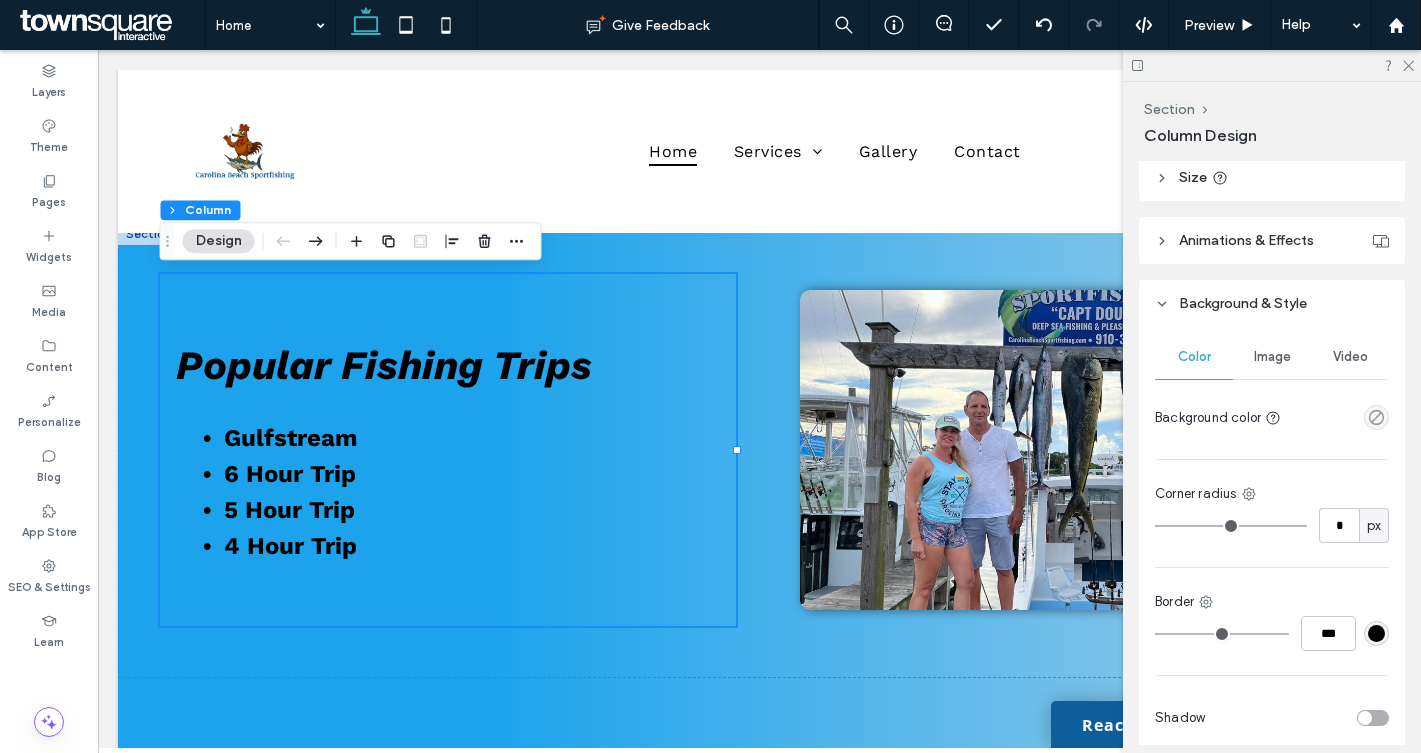 scroll, scrollTop: 404, scrollLeft: 0, axis: vertical 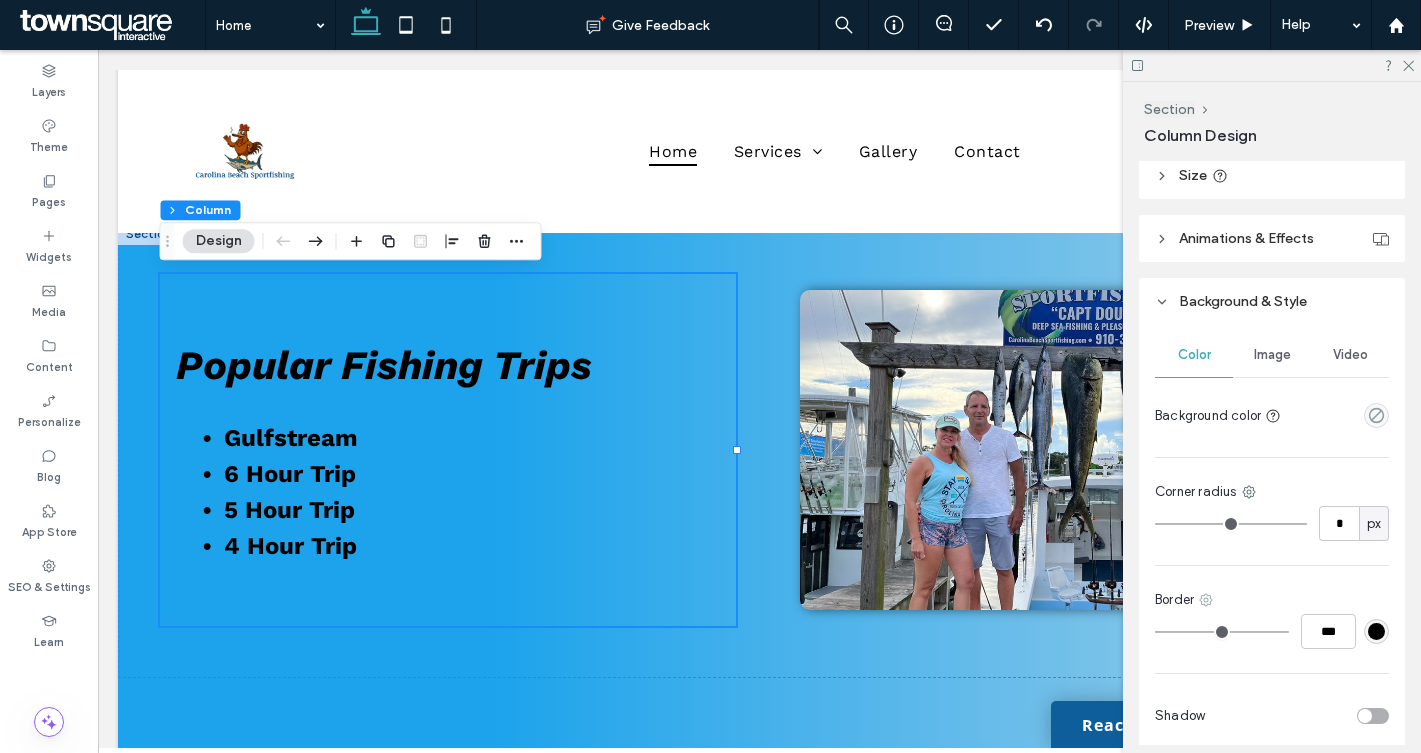 click 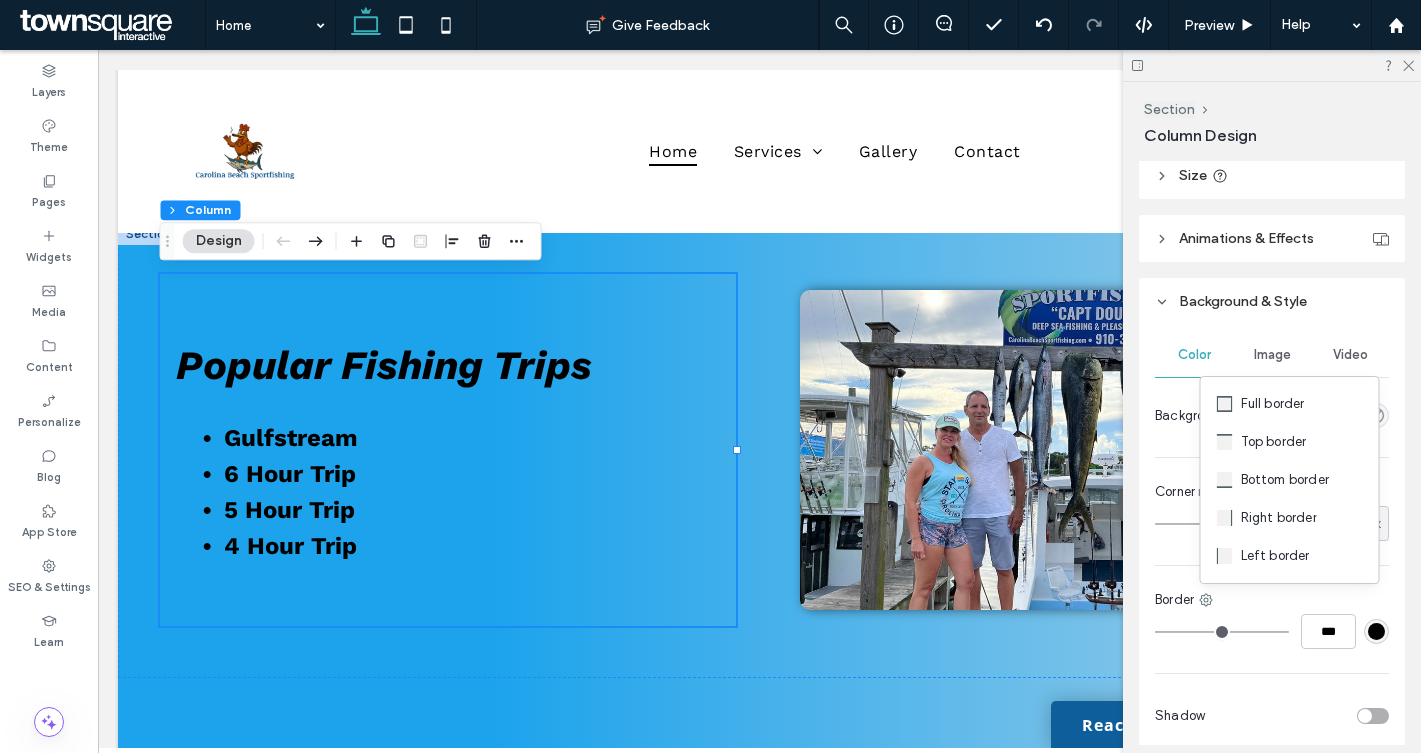 click on "Right border" at bounding box center [1279, 518] 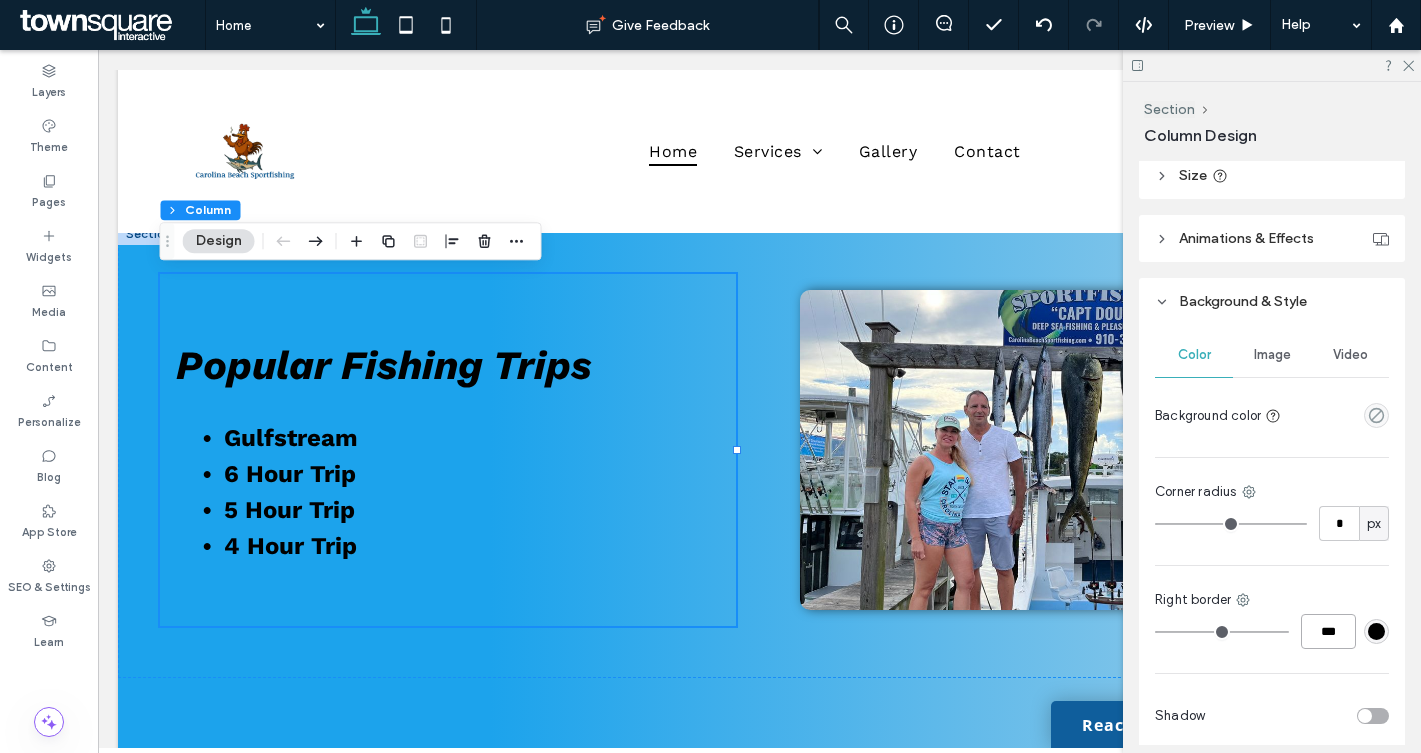 click on "***" at bounding box center (1328, 631) 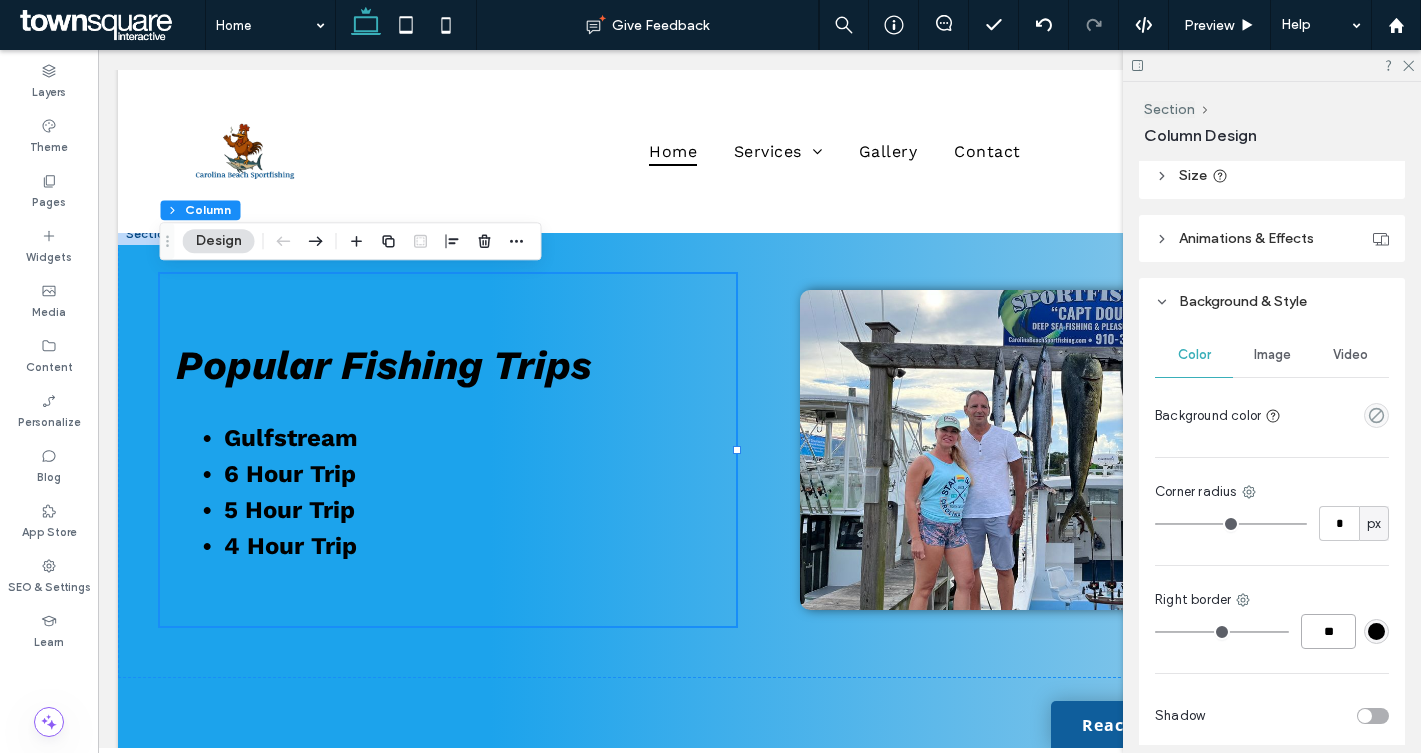 type on "**" 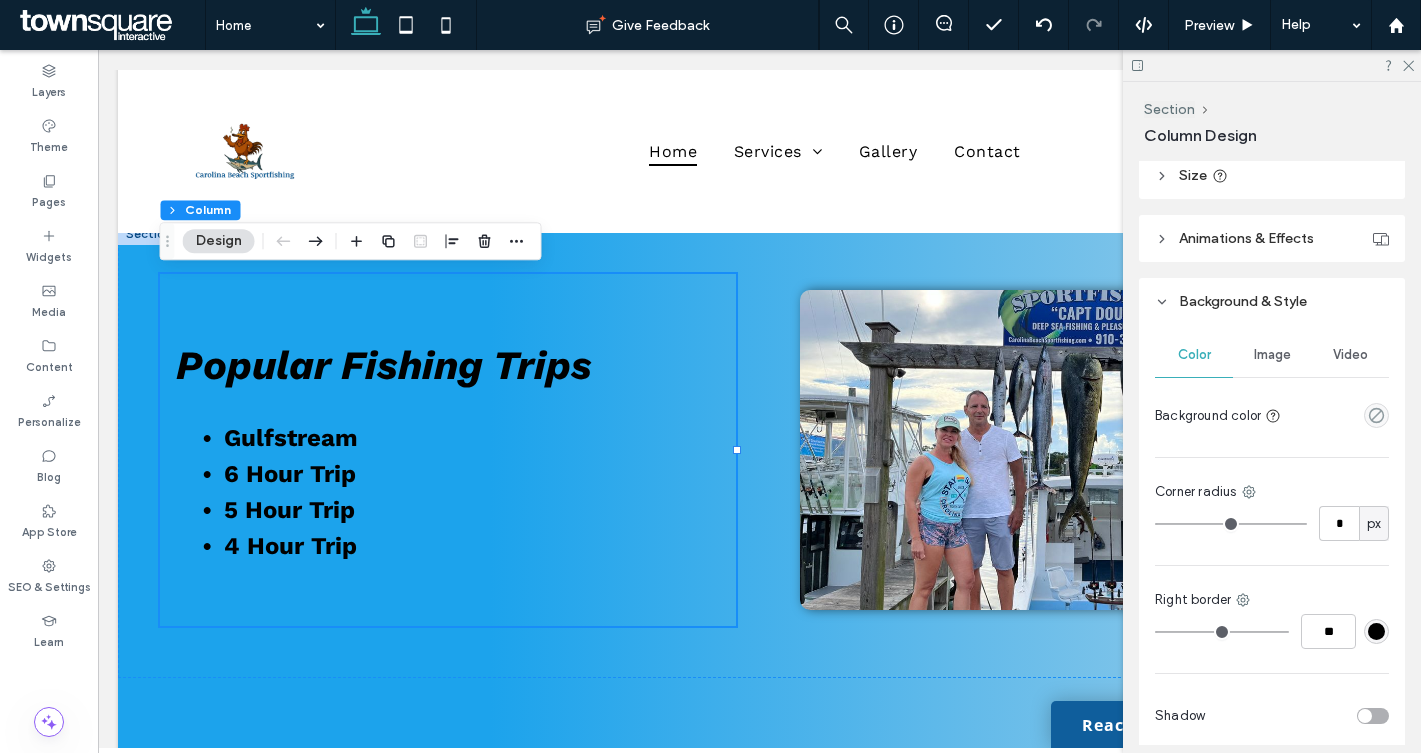 type on "**" 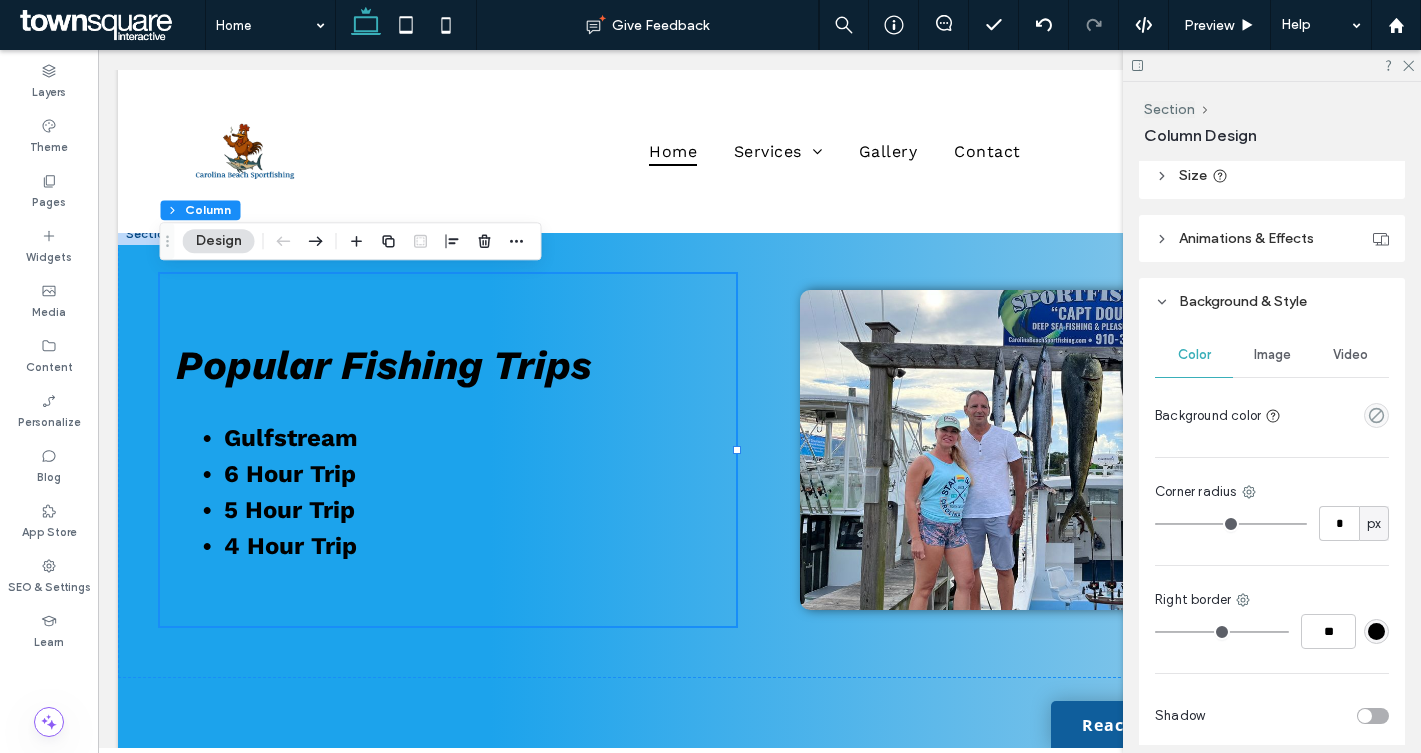 type on "****" 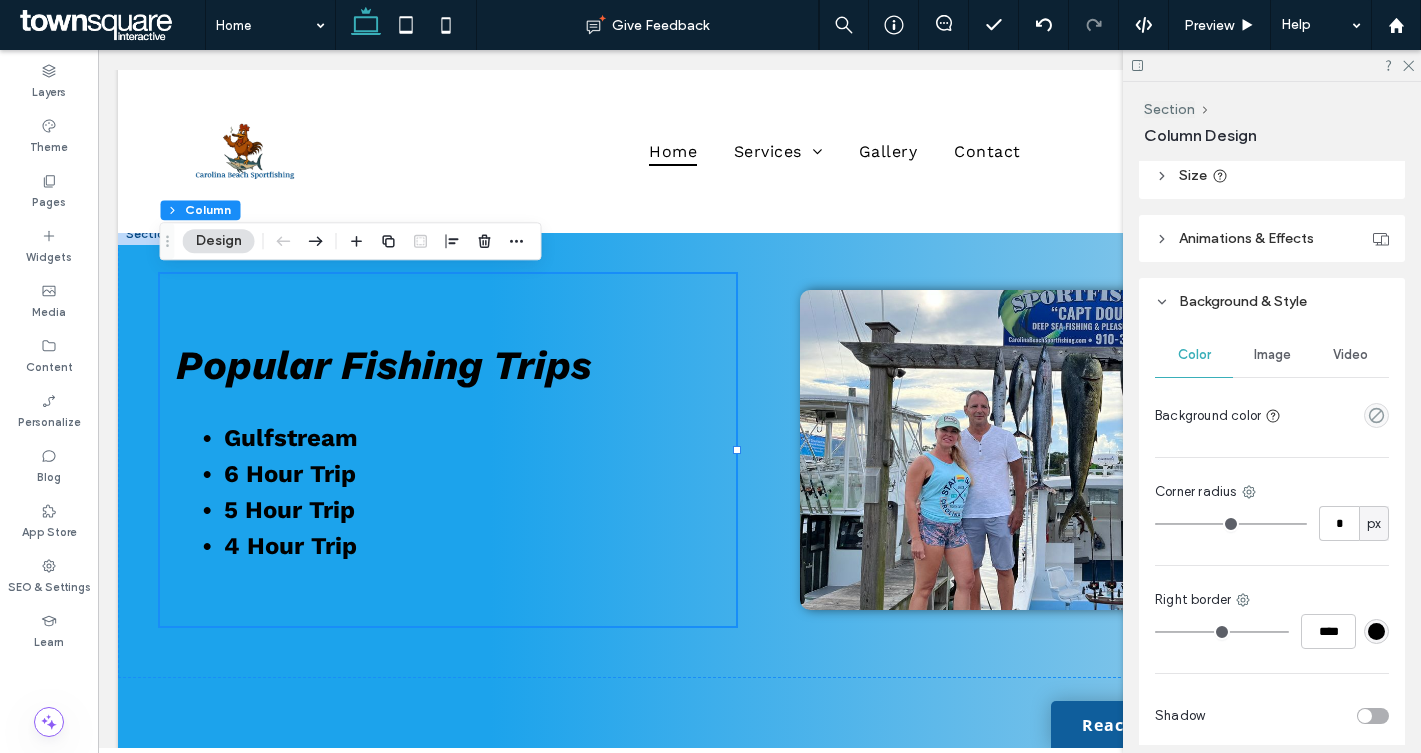 click at bounding box center (1376, 631) 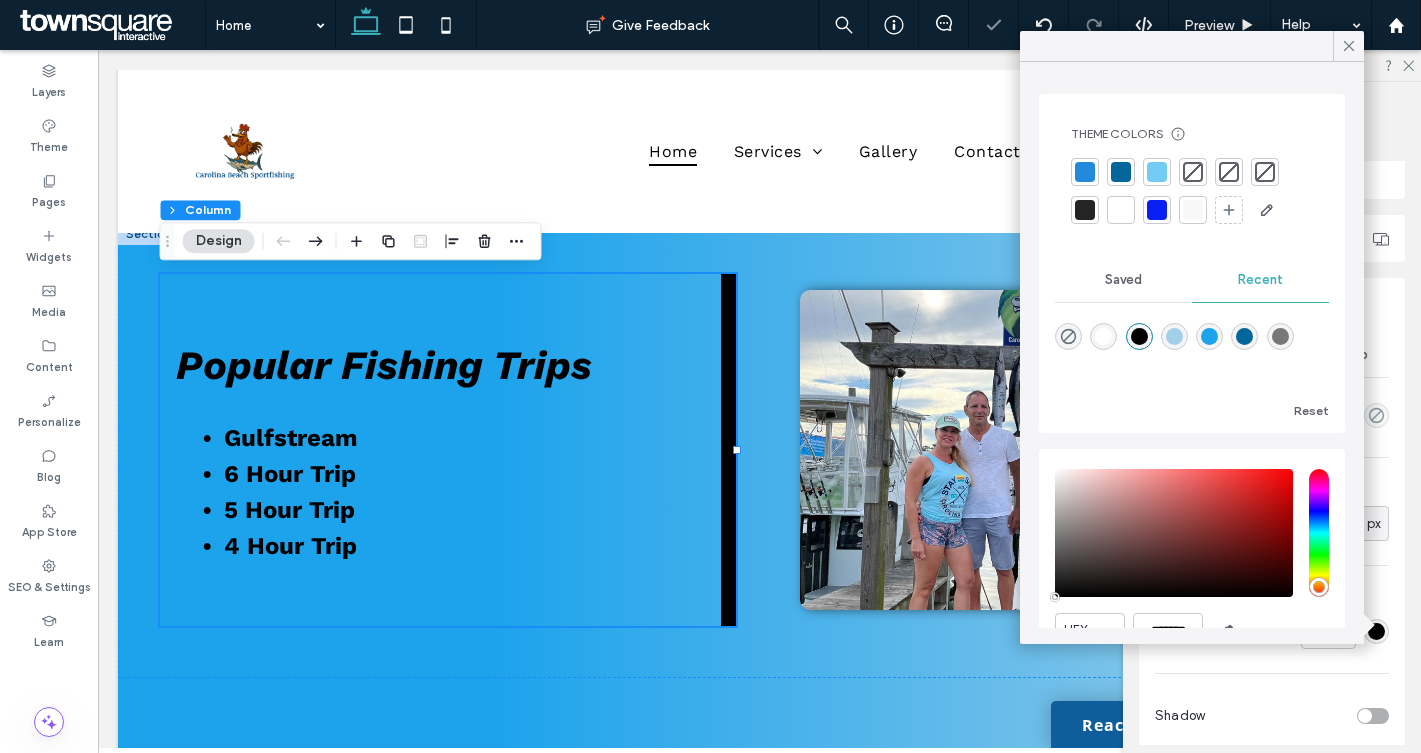 click at bounding box center (1103, 336) 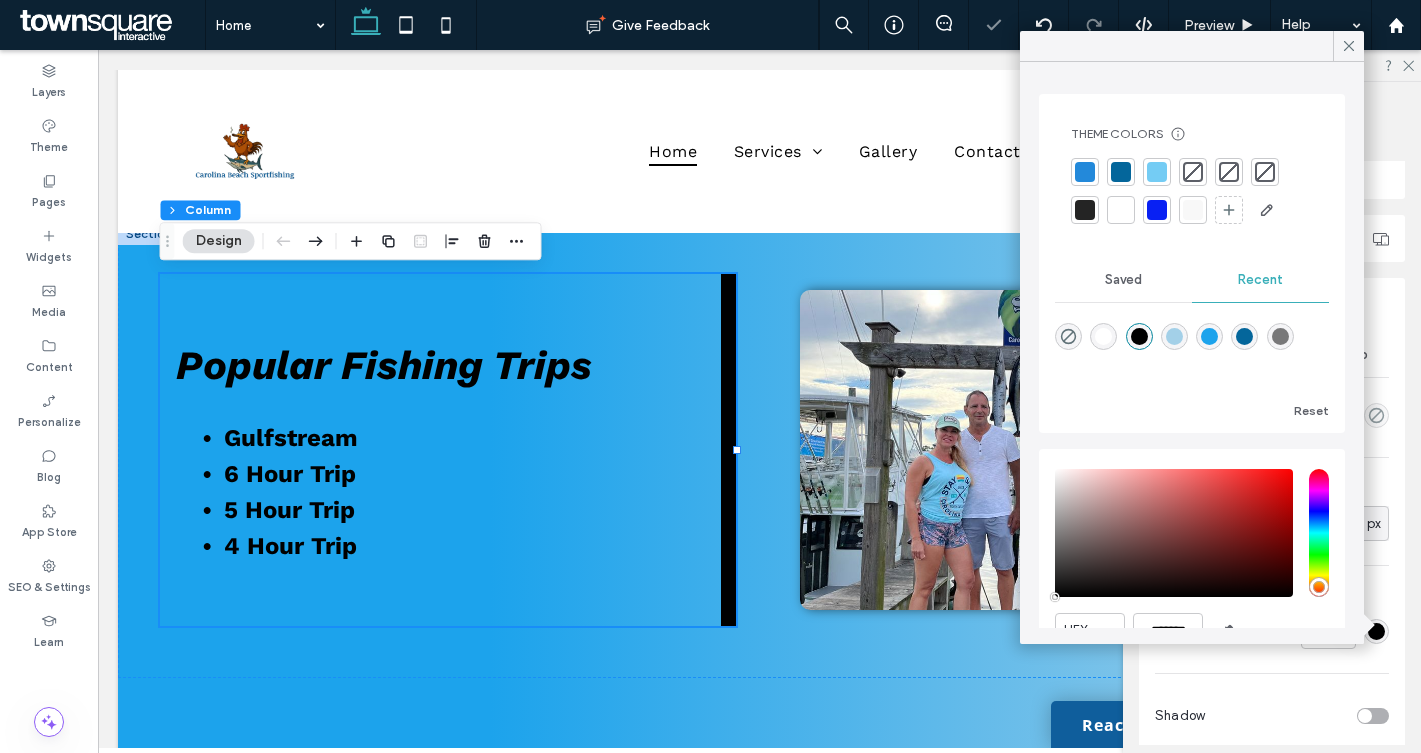 type on "*******" 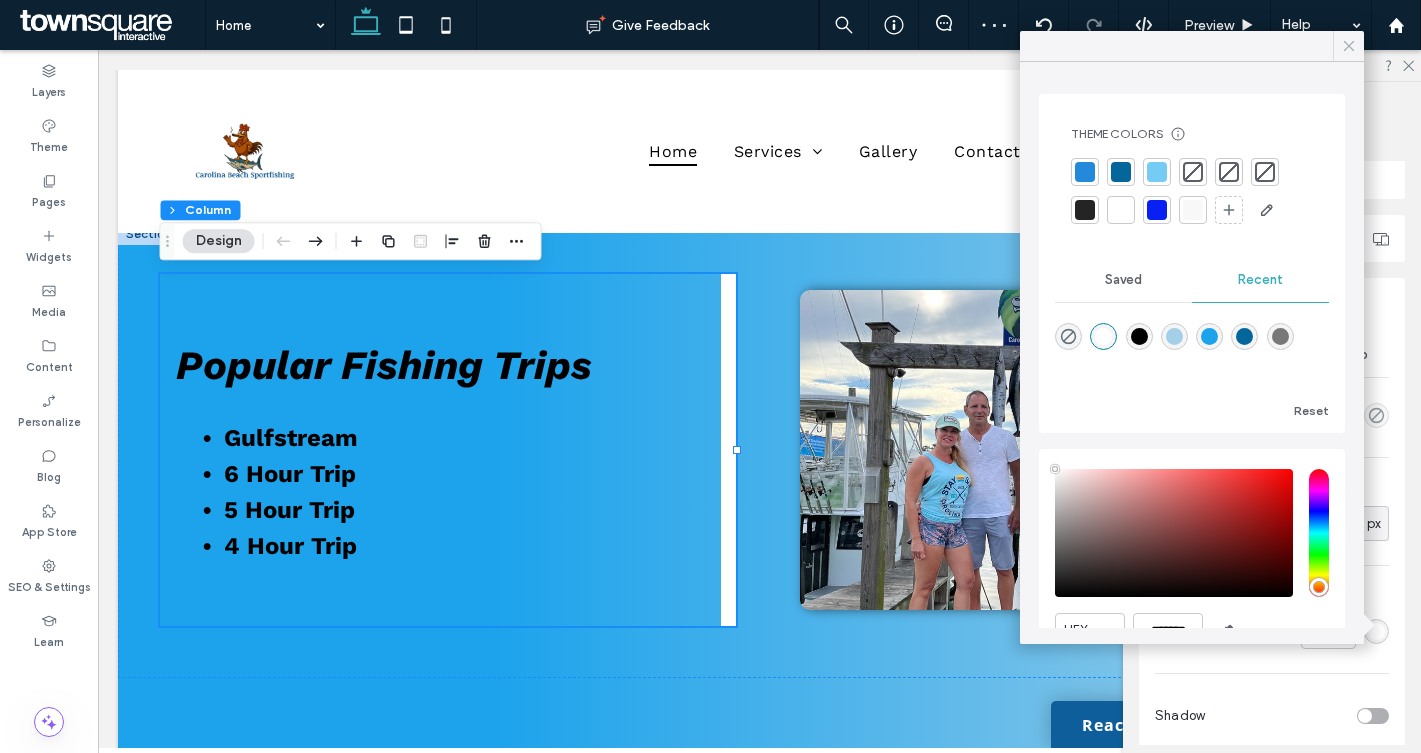 click 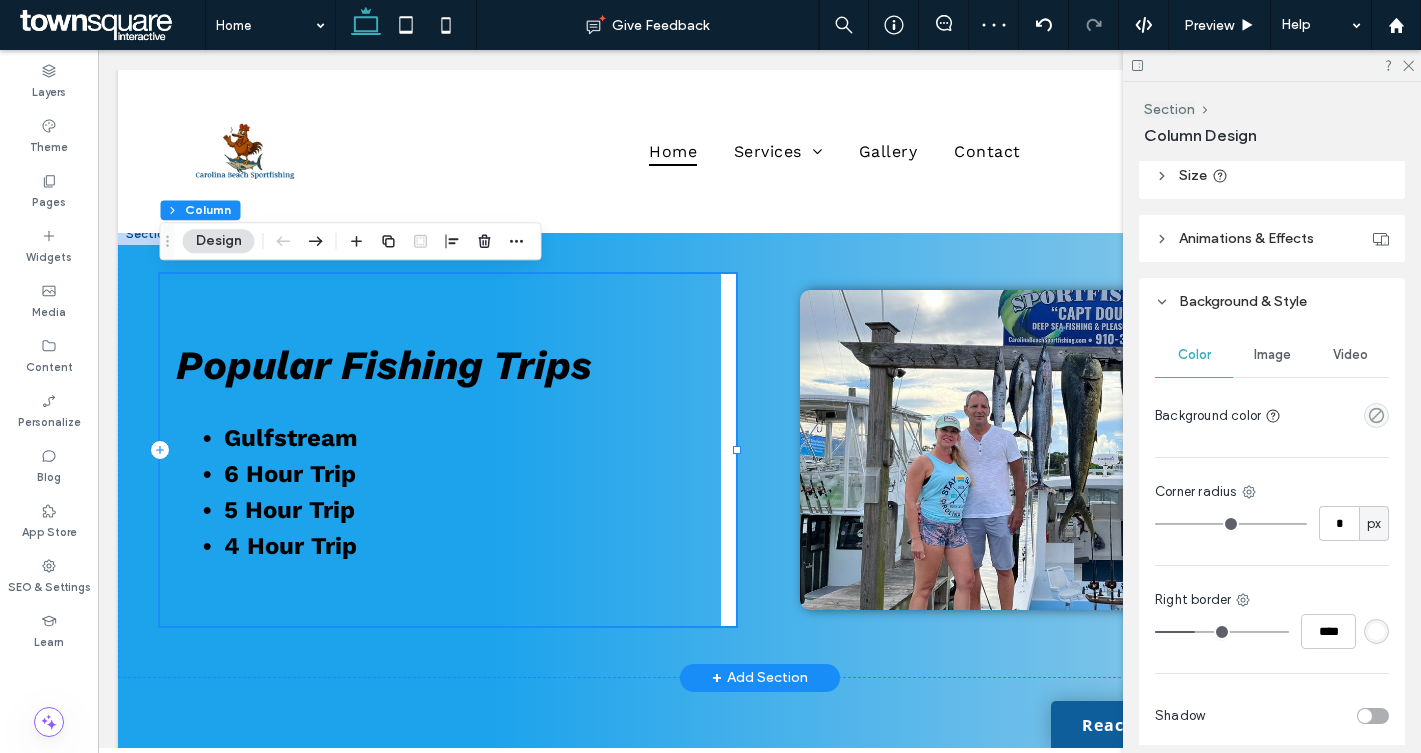 click on "Popular Fishing Trips Gulfstream 6 Hour Trip 5 Hour Trip 4 Hour Trip" at bounding box center [448, 450] 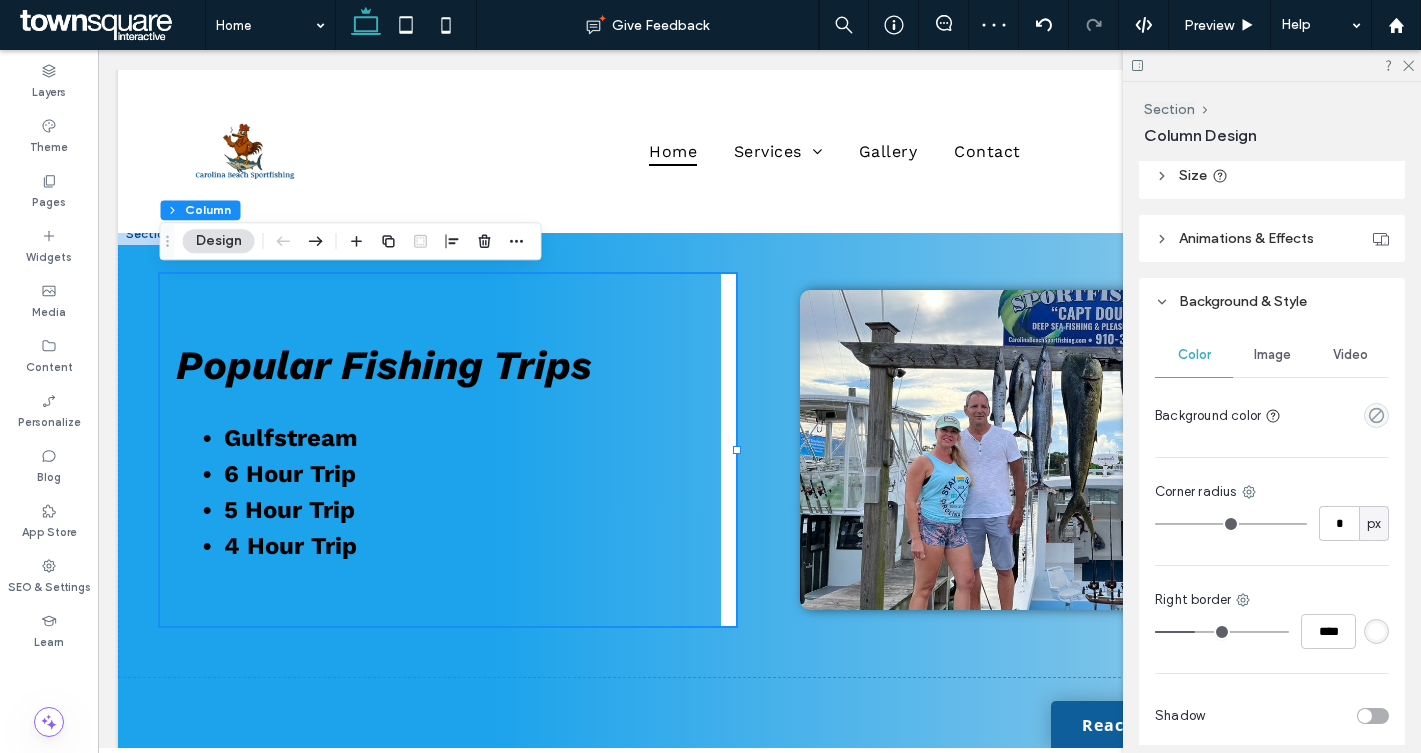 scroll, scrollTop: 488, scrollLeft: 0, axis: vertical 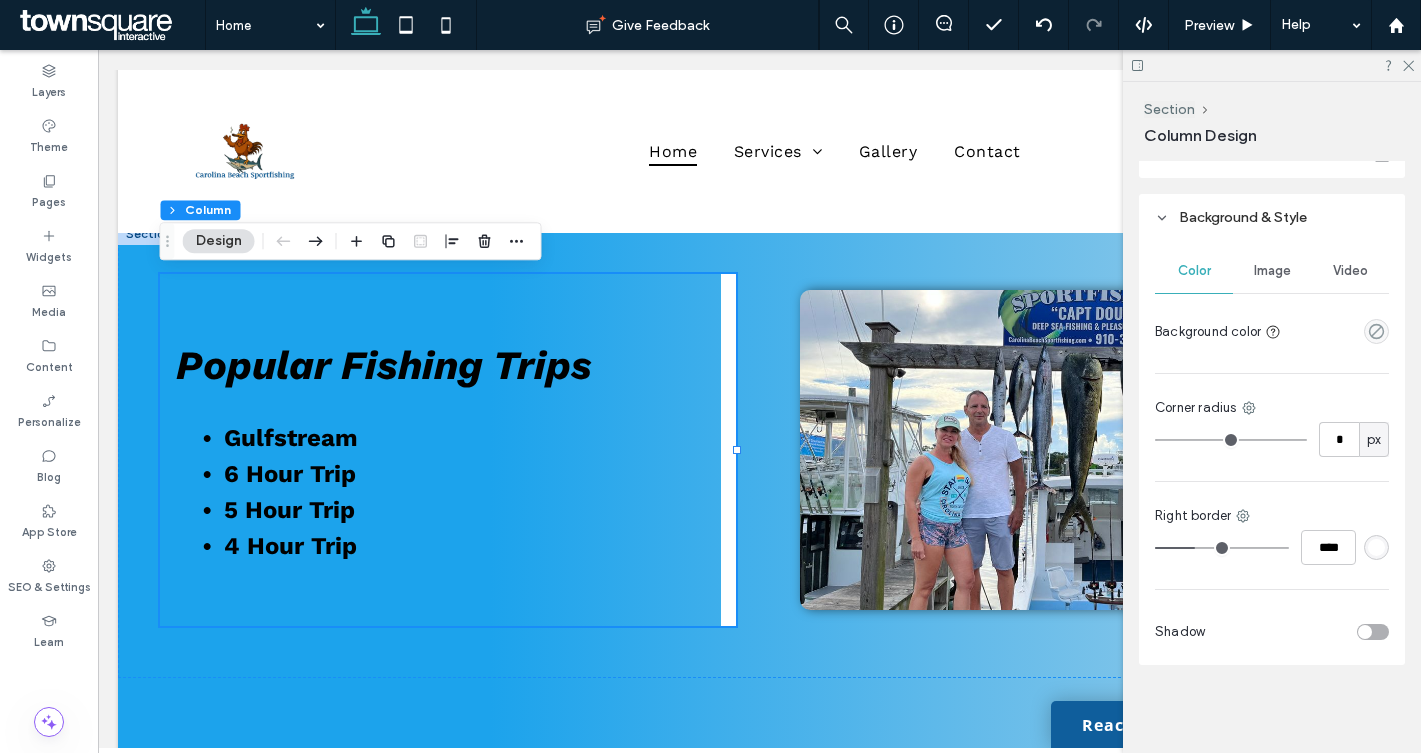 click at bounding box center (1373, 632) 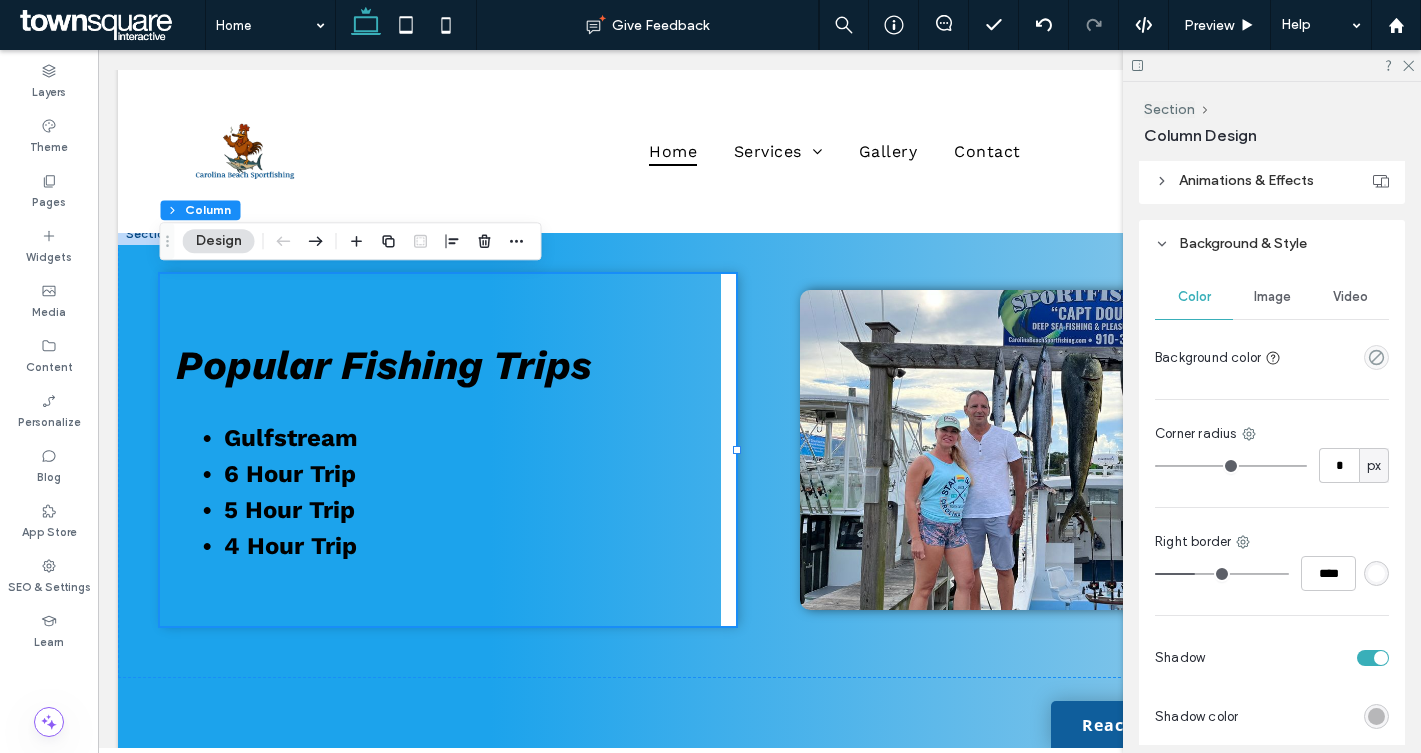 scroll, scrollTop: 462, scrollLeft: 0, axis: vertical 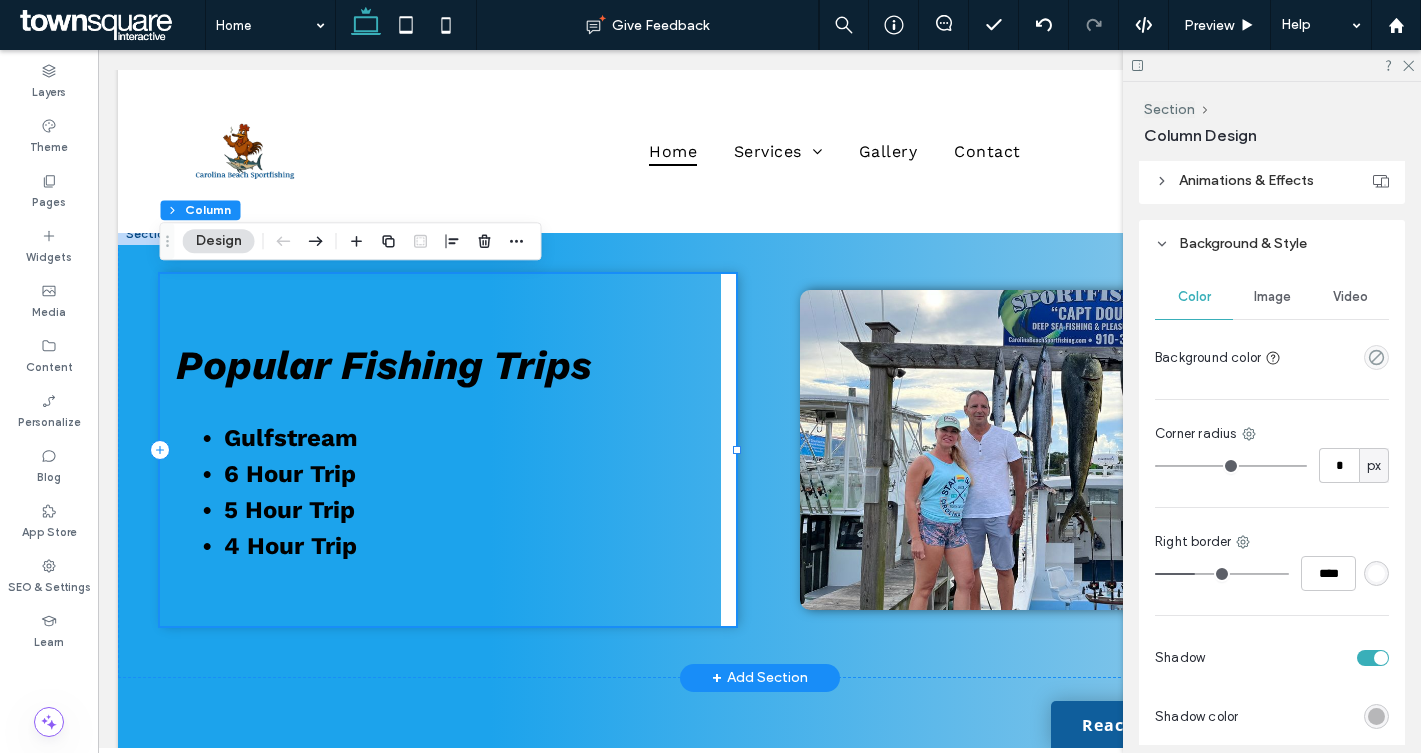 click on "Popular Fishing Trips Gulfstream 6 Hour Trip 5 Hour Trip 4 Hour Trip" at bounding box center (448, 450) 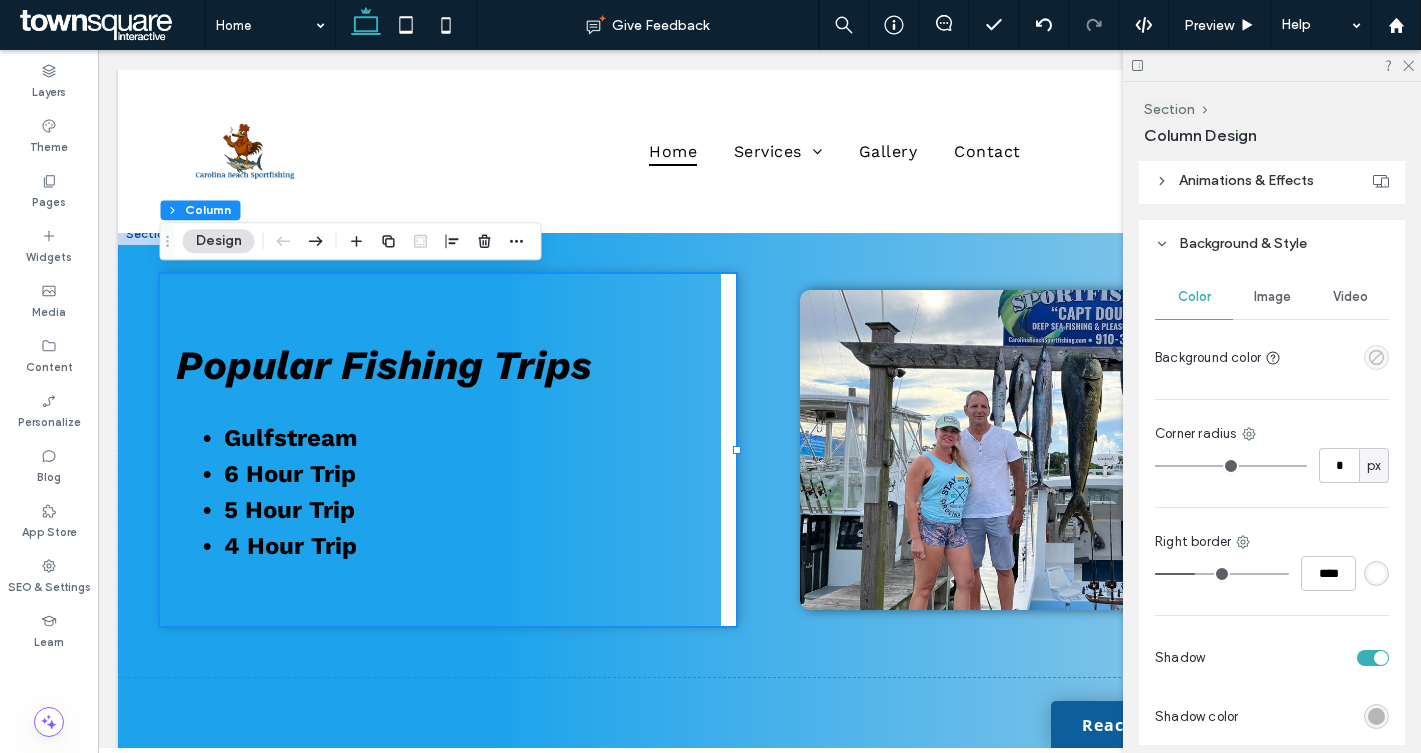 click 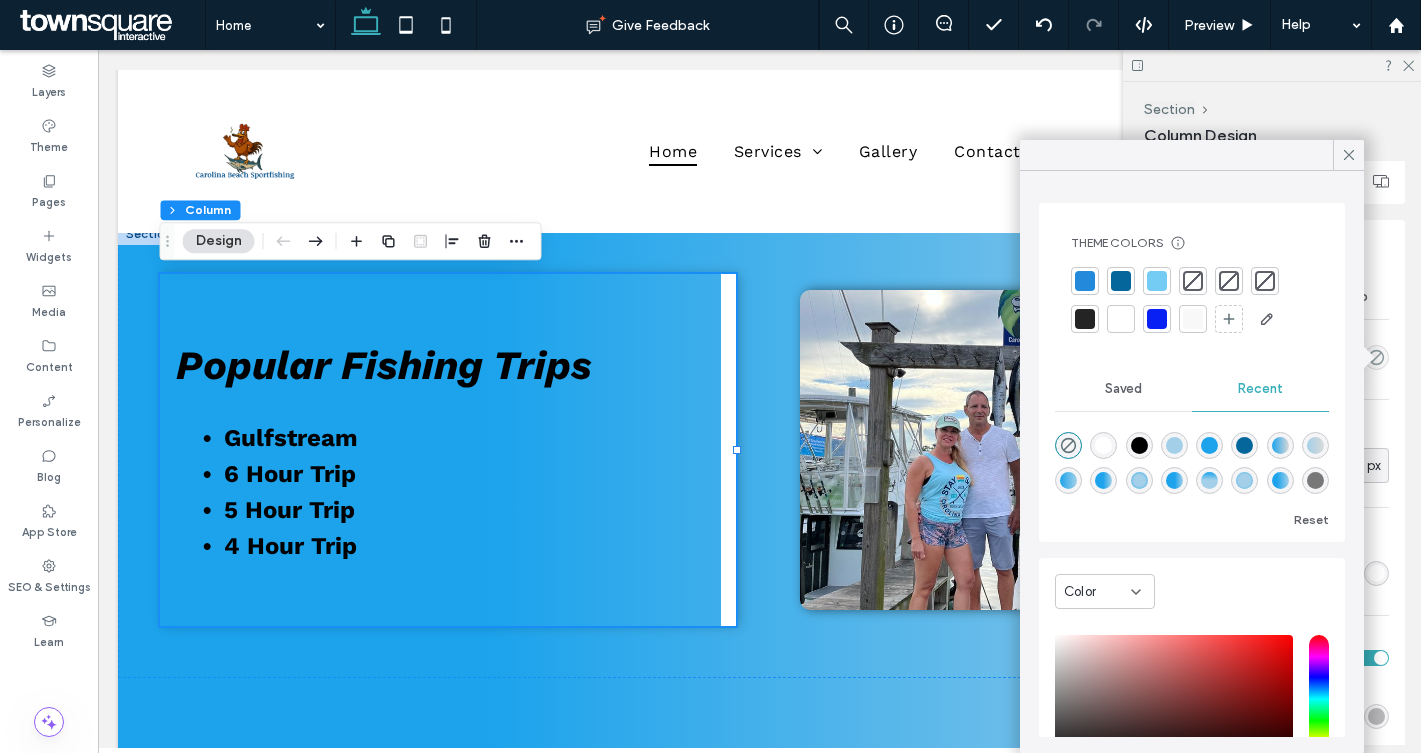 click at bounding box center (1209, 445) 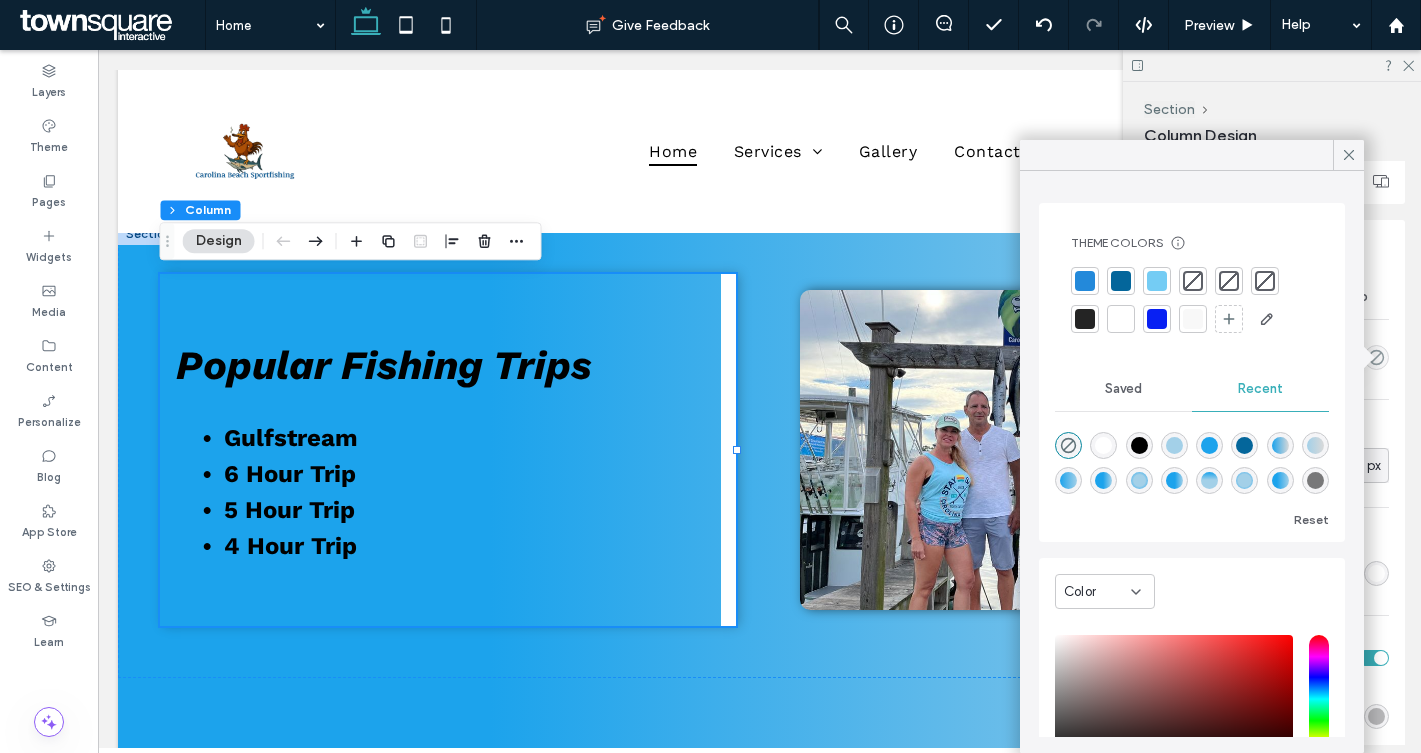 type on "*******" 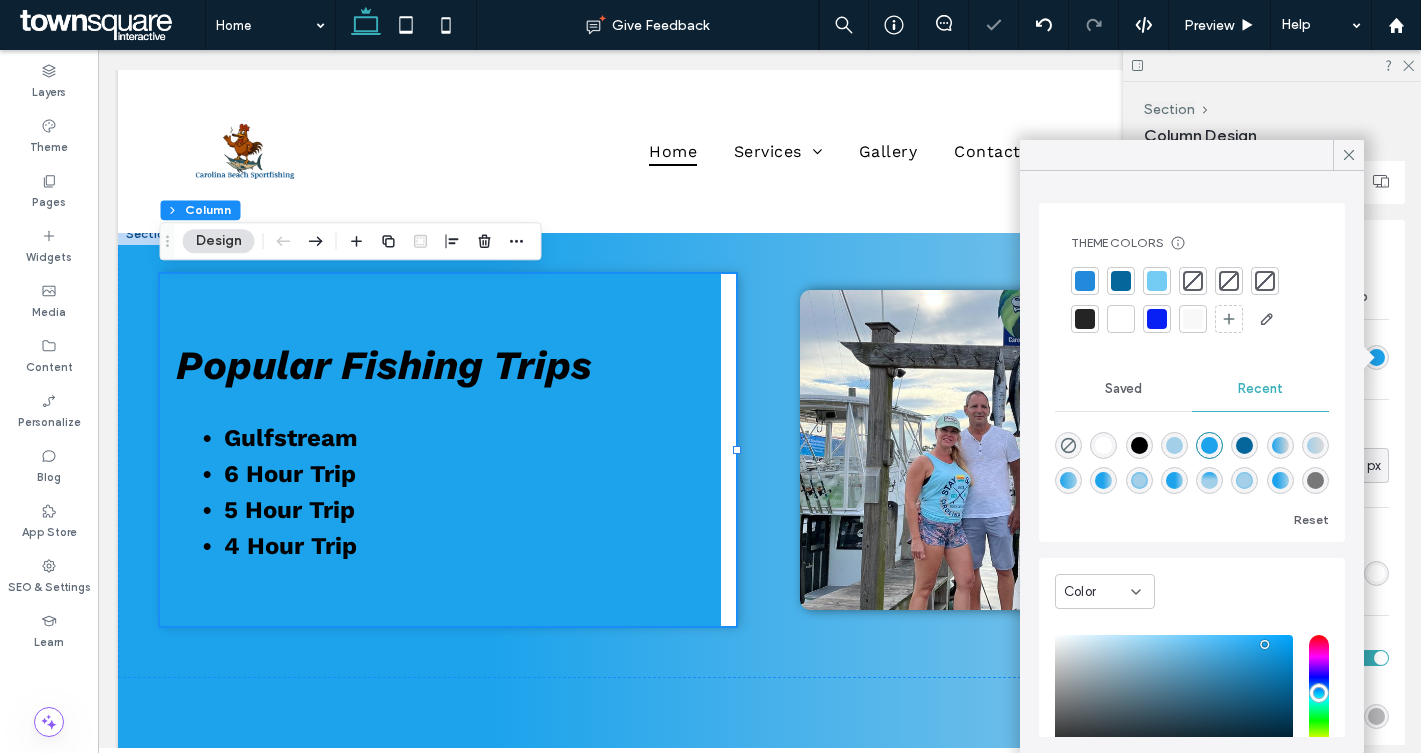 click at bounding box center [1103, 480] 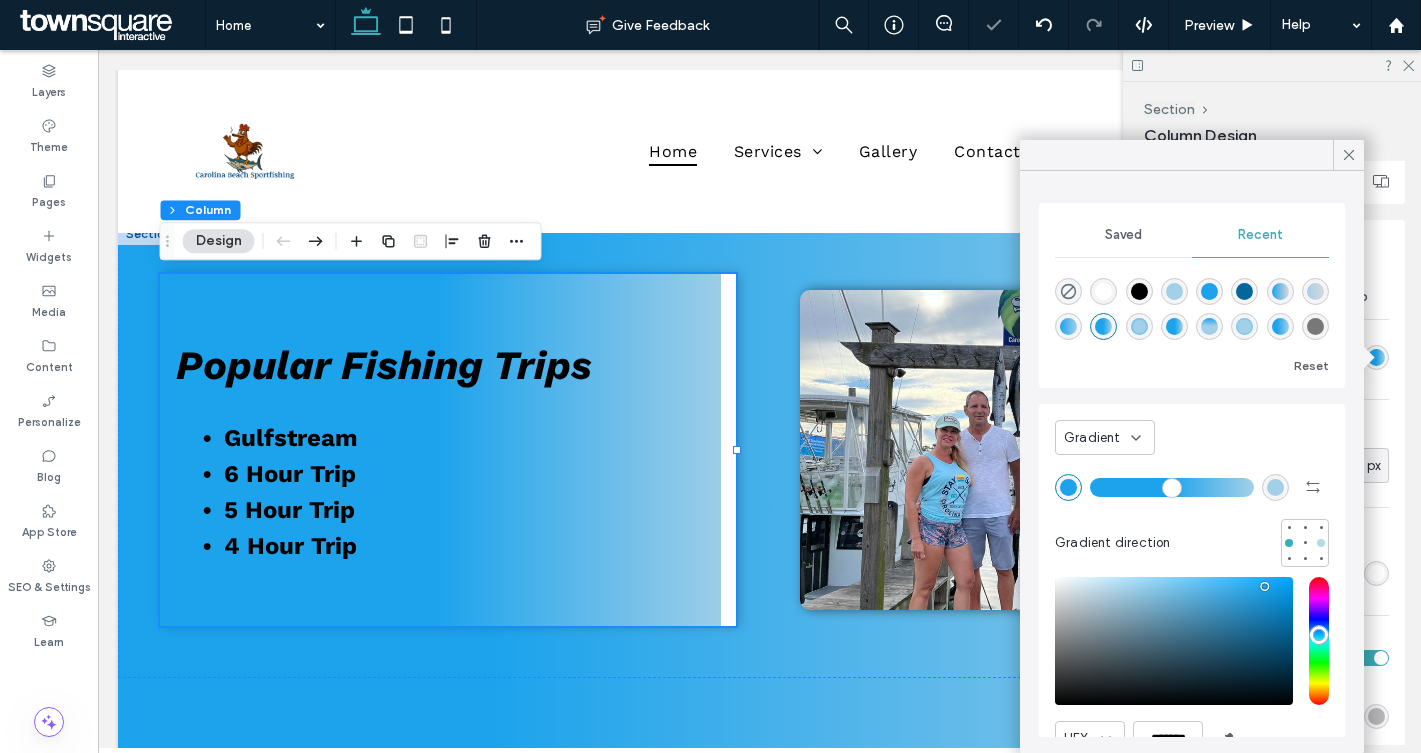 click at bounding box center (1321, 543) 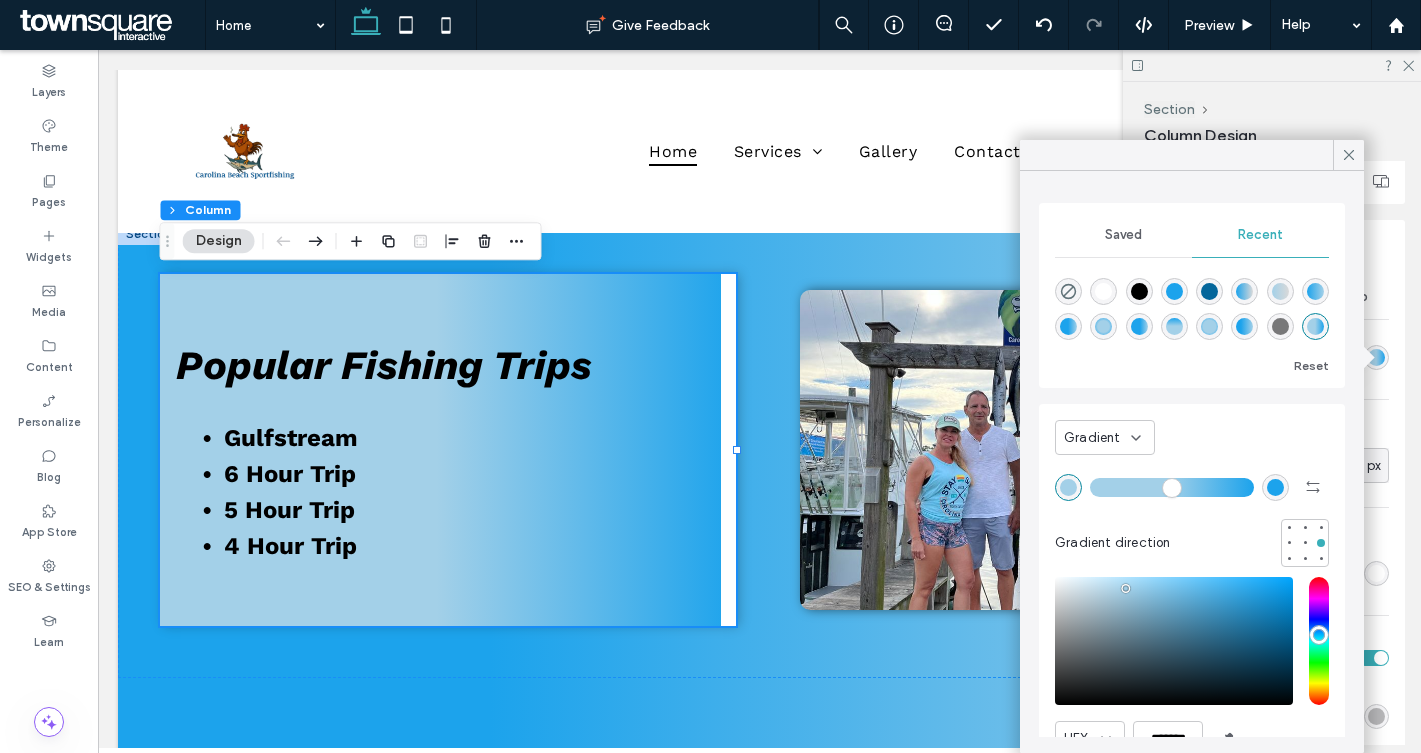 click at bounding box center [1103, 291] 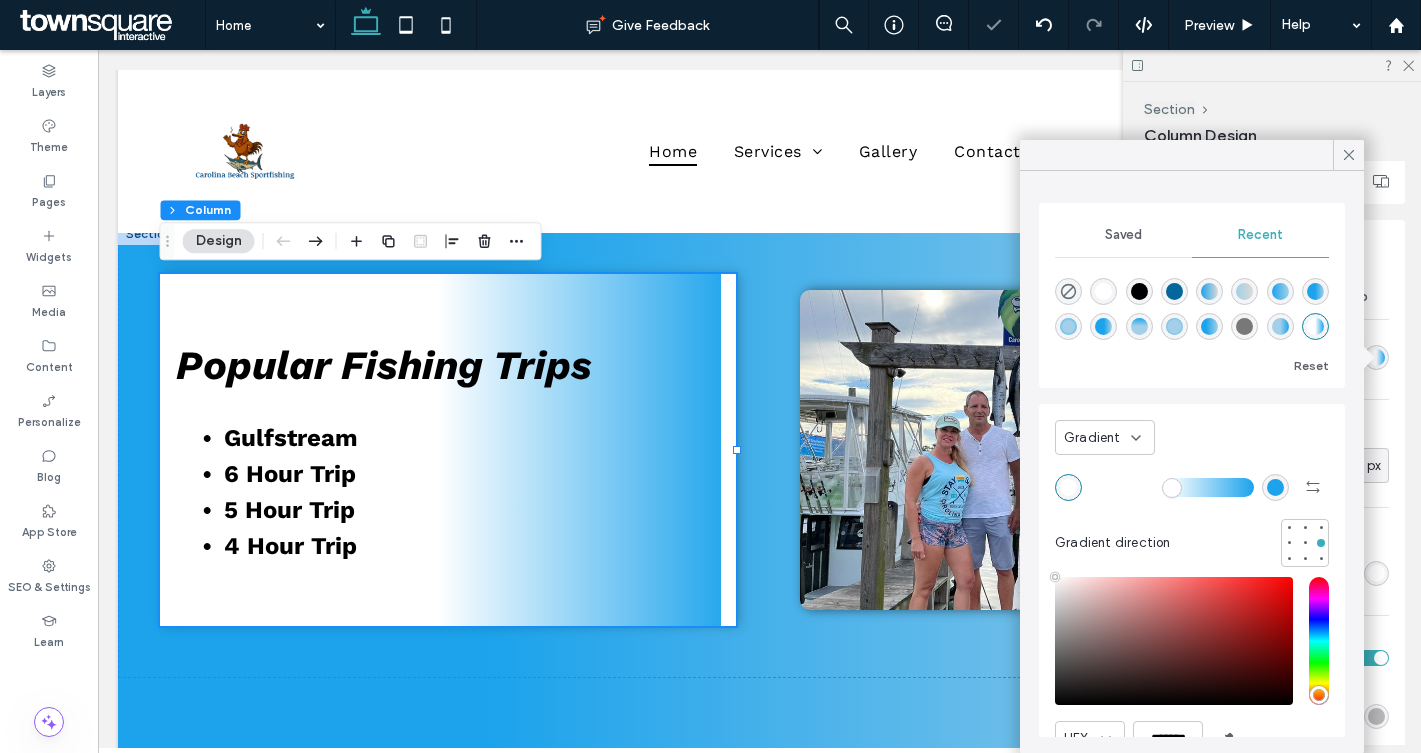 click at bounding box center [1275, 487] 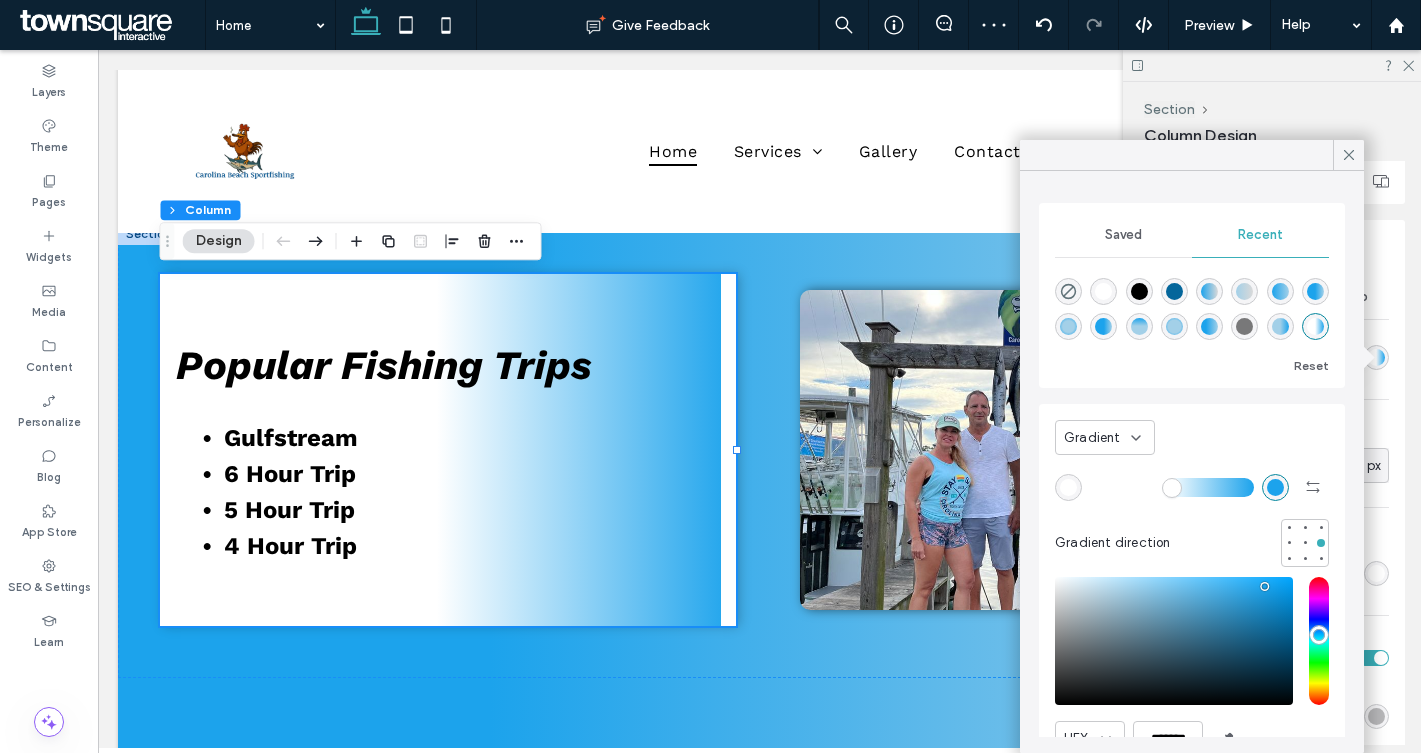 click at bounding box center [1103, 291] 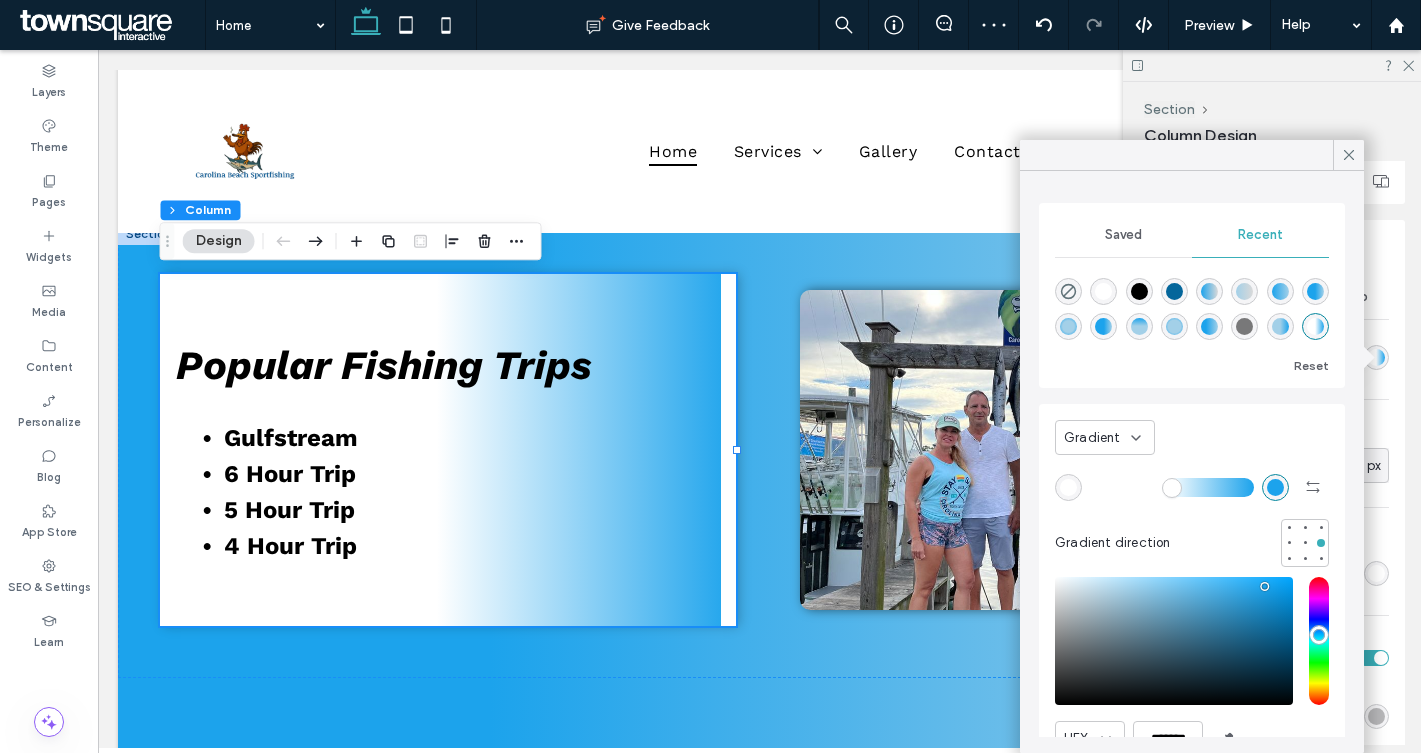 type on "*******" 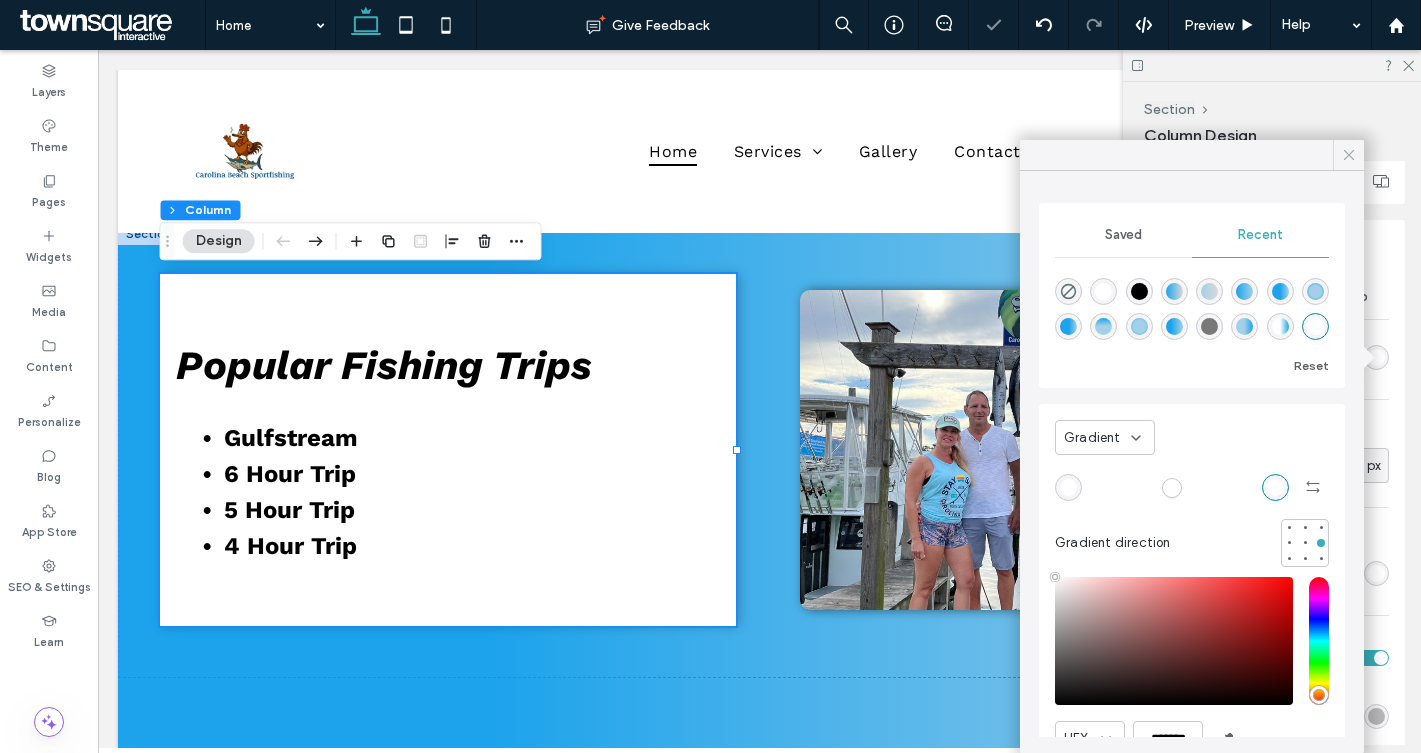 click at bounding box center (1348, 155) 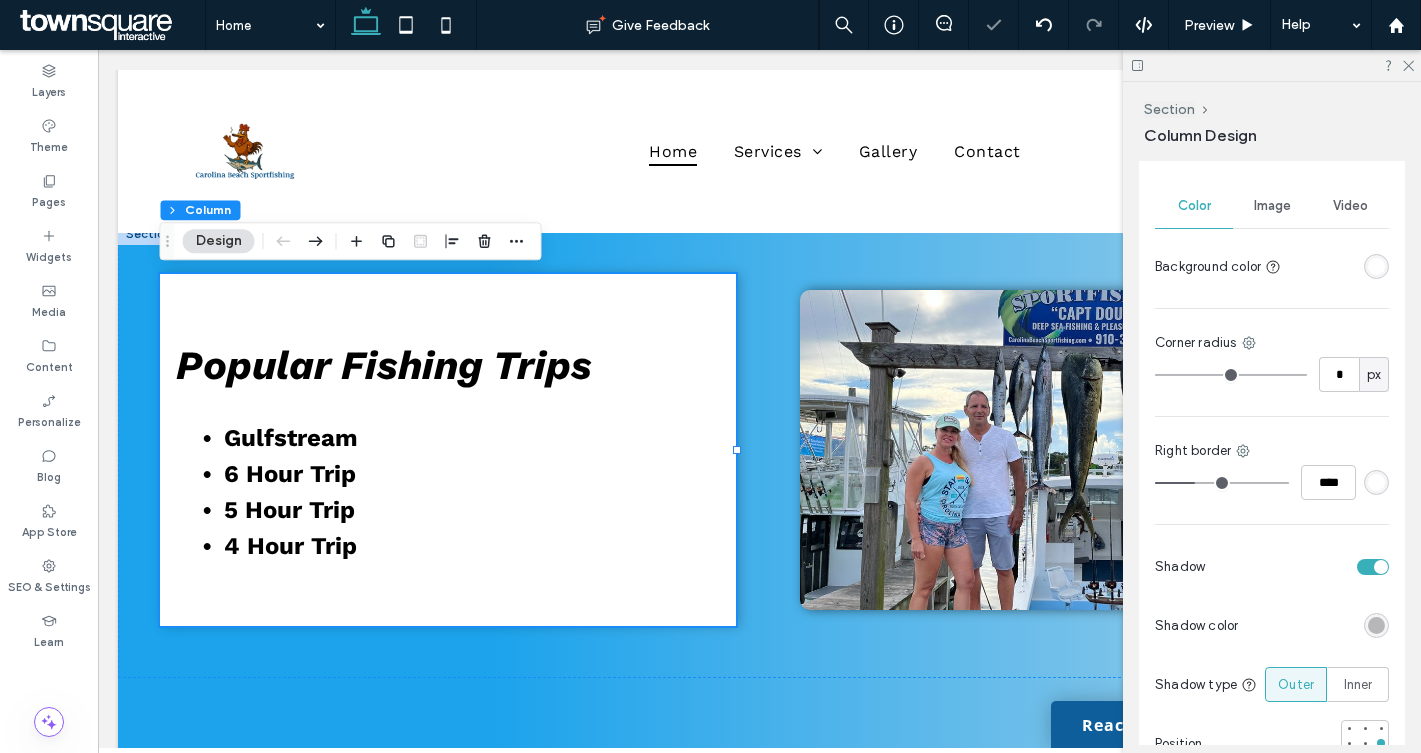 scroll, scrollTop: 558, scrollLeft: 0, axis: vertical 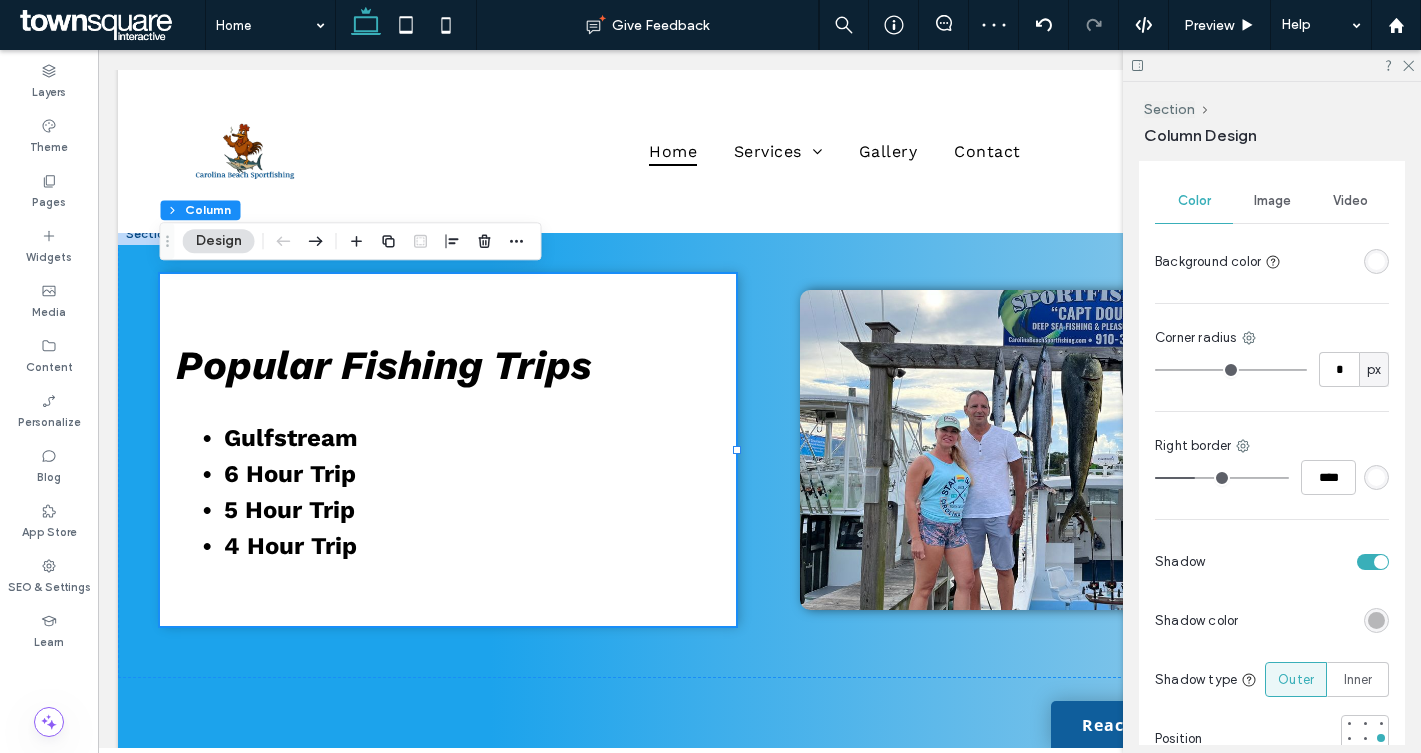 type on "**" 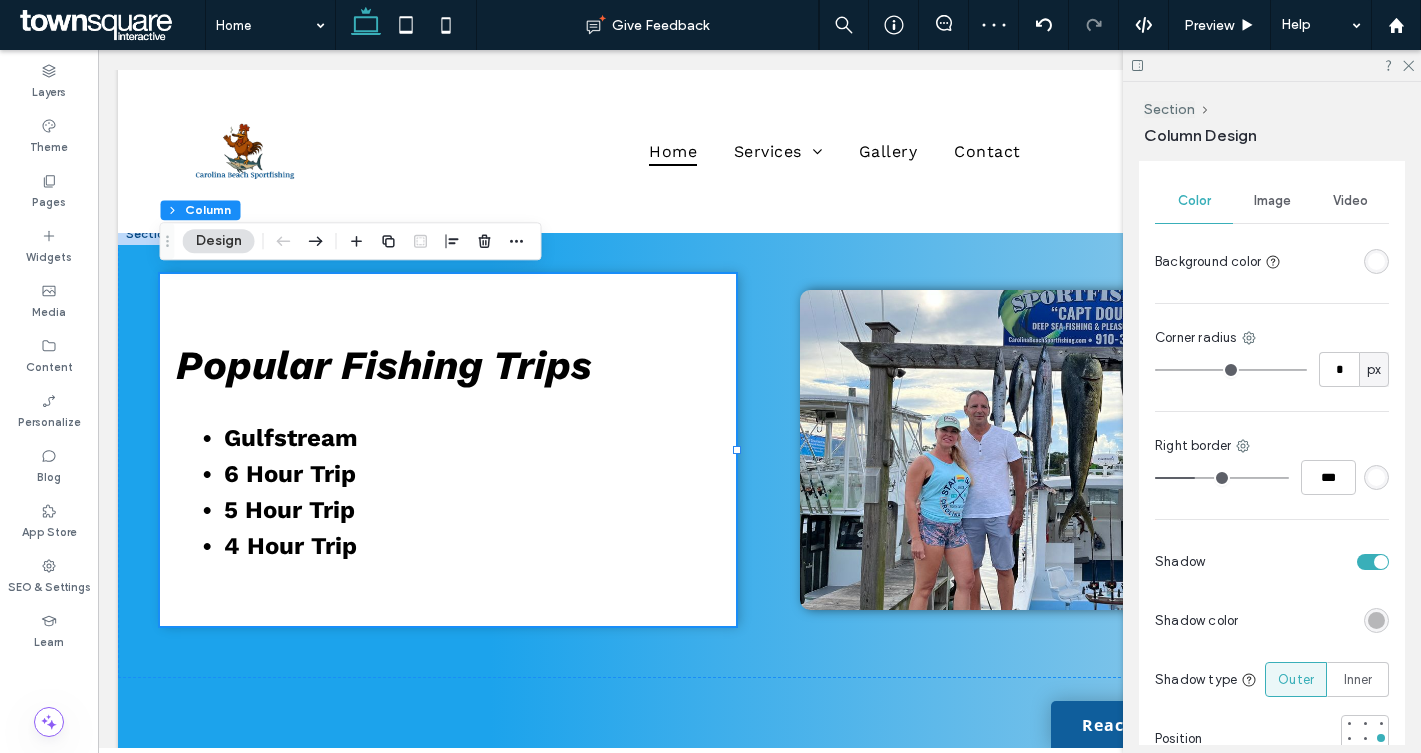 type on "*" 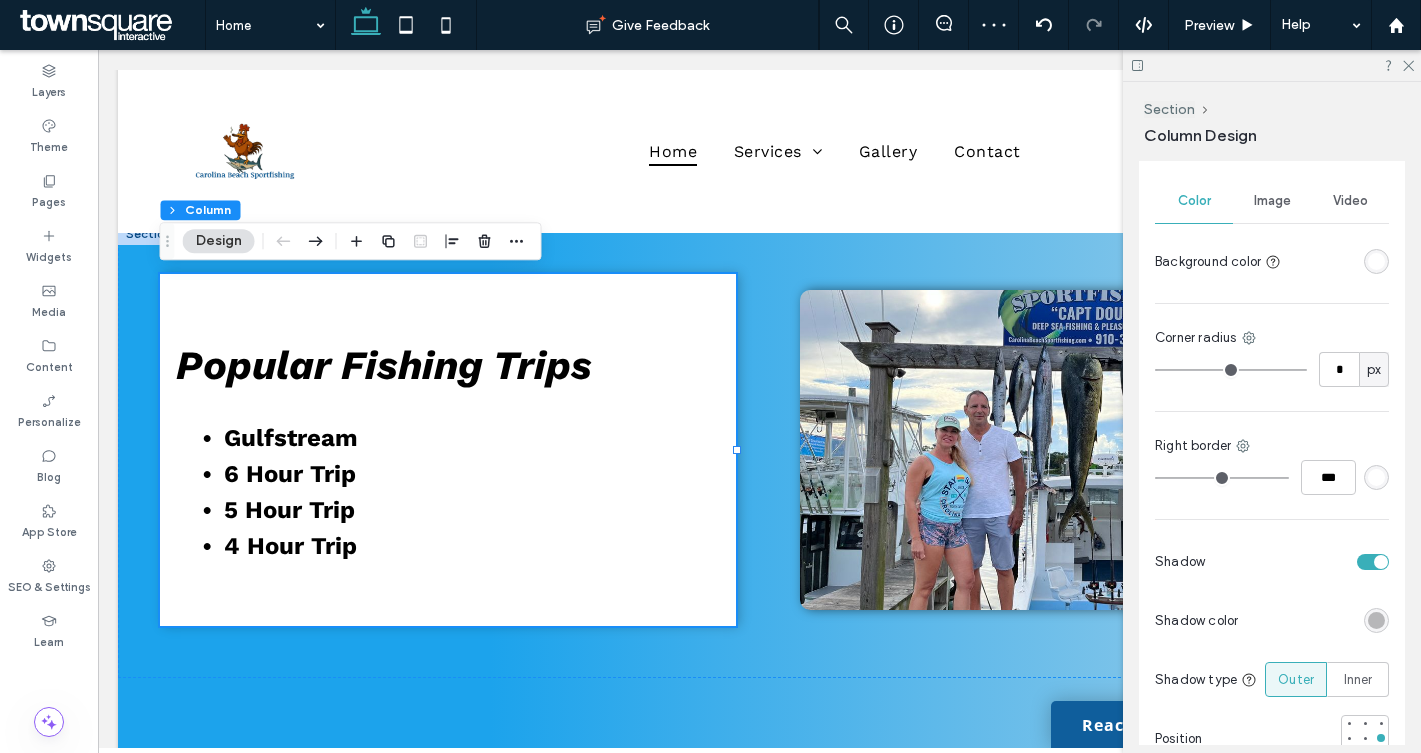 type on "*" 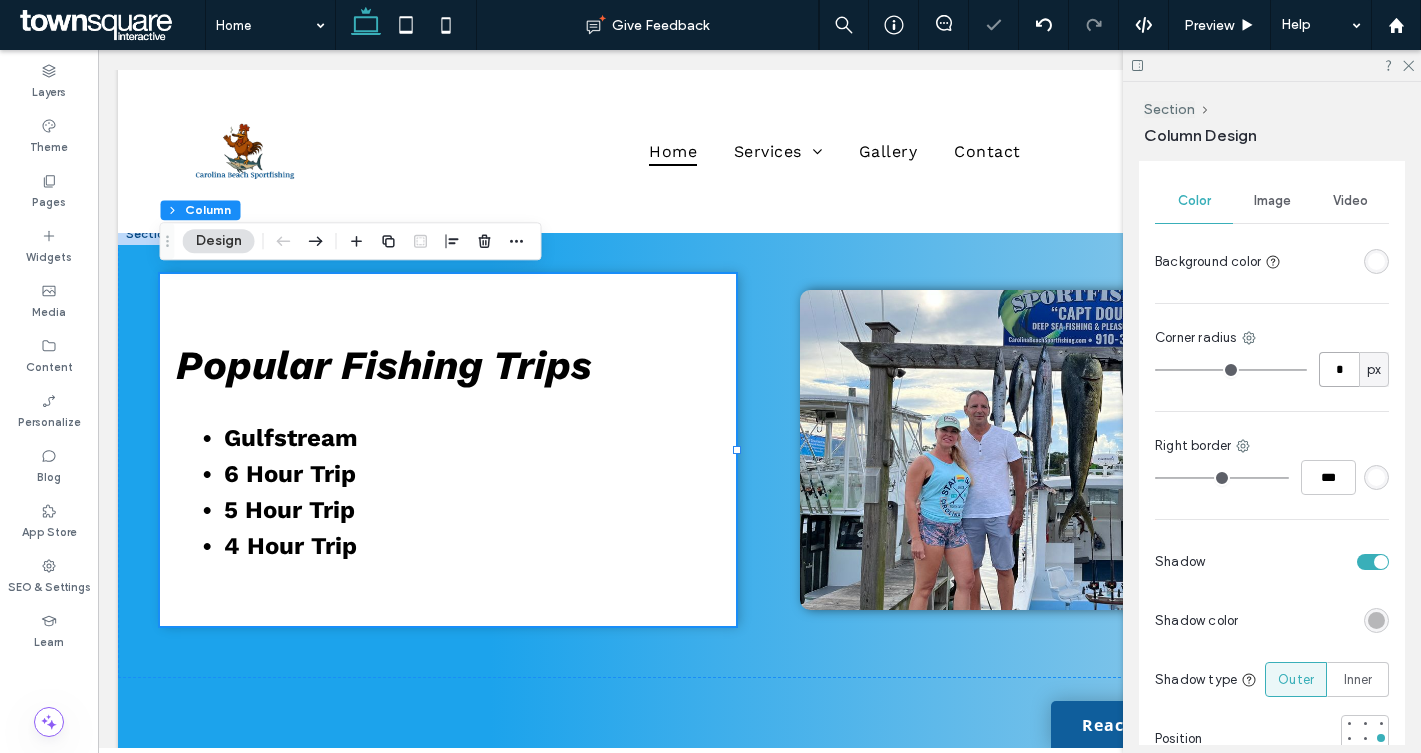 click on "*" at bounding box center (1339, 369) 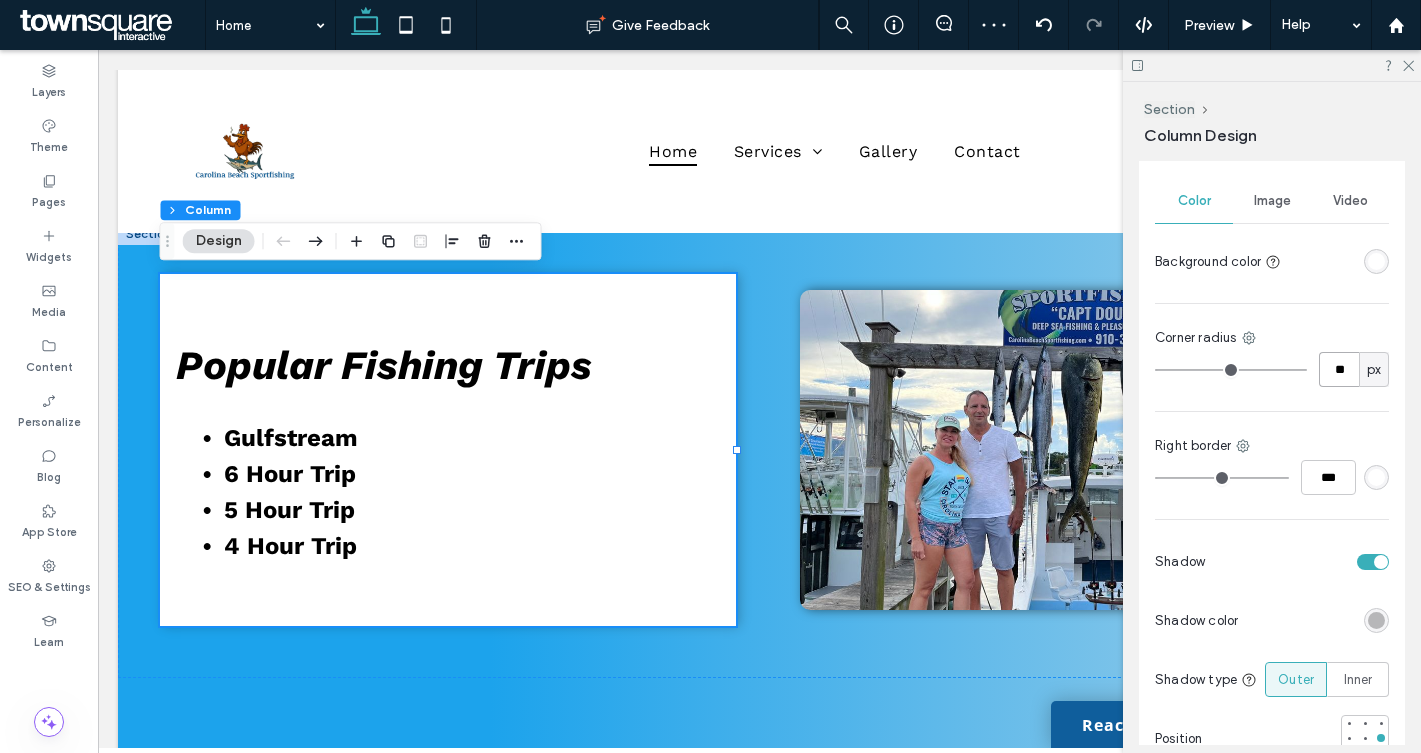 type on "**" 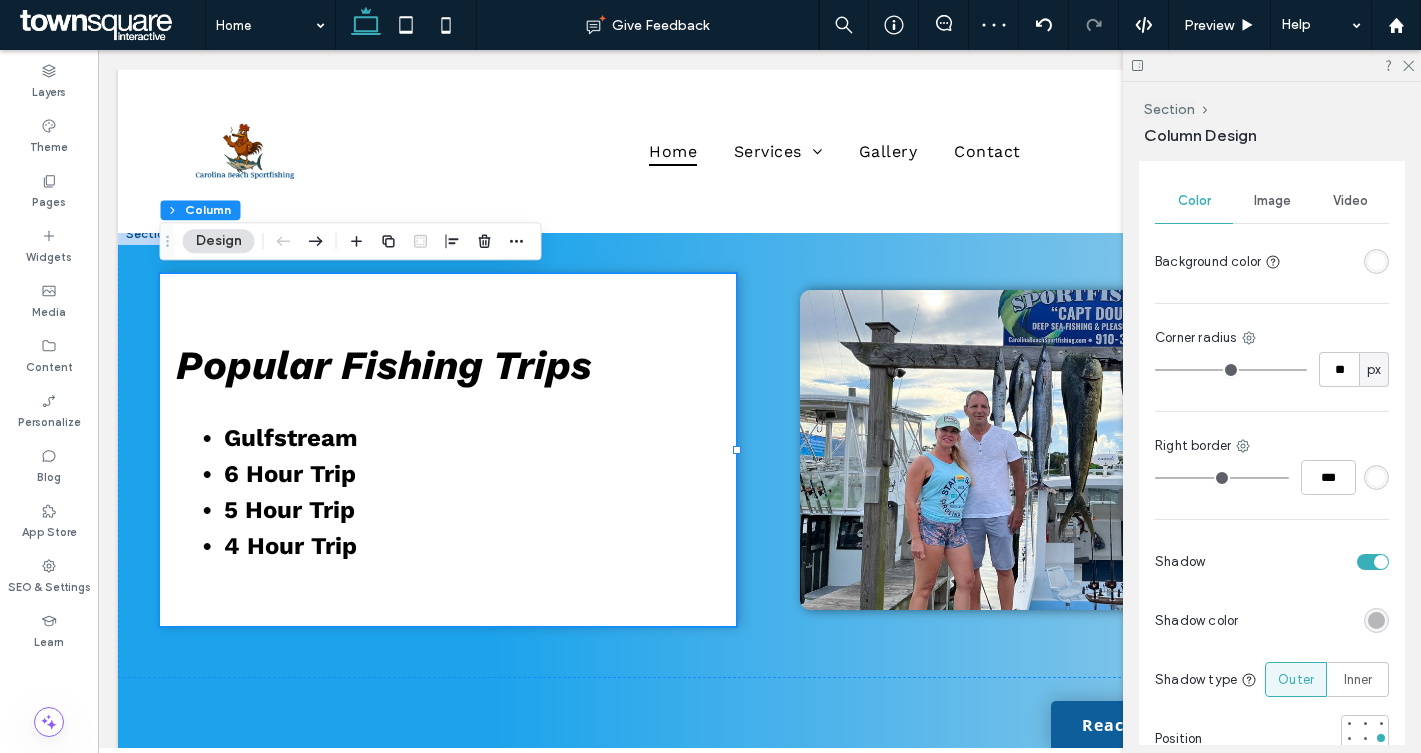 type on "**" 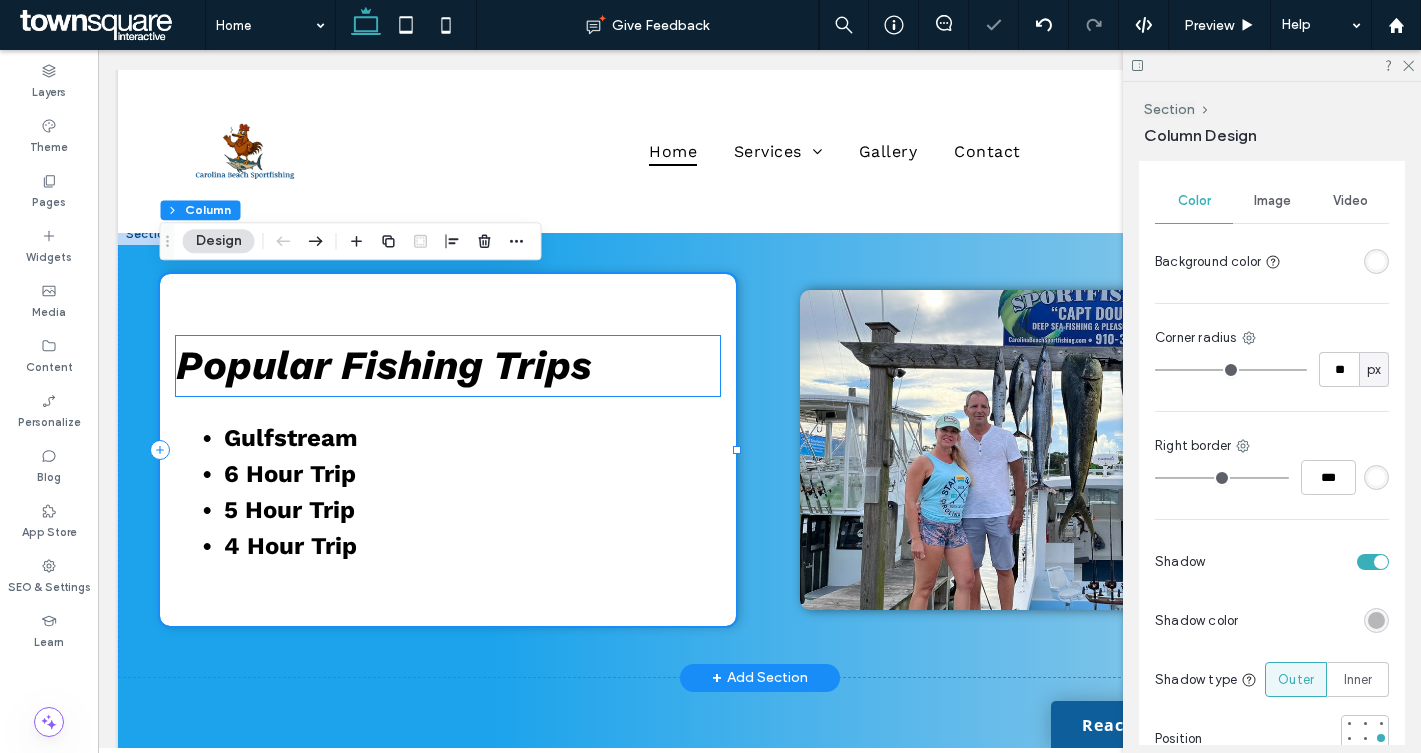 click on "Popular Fishing Trips" at bounding box center (384, 365) 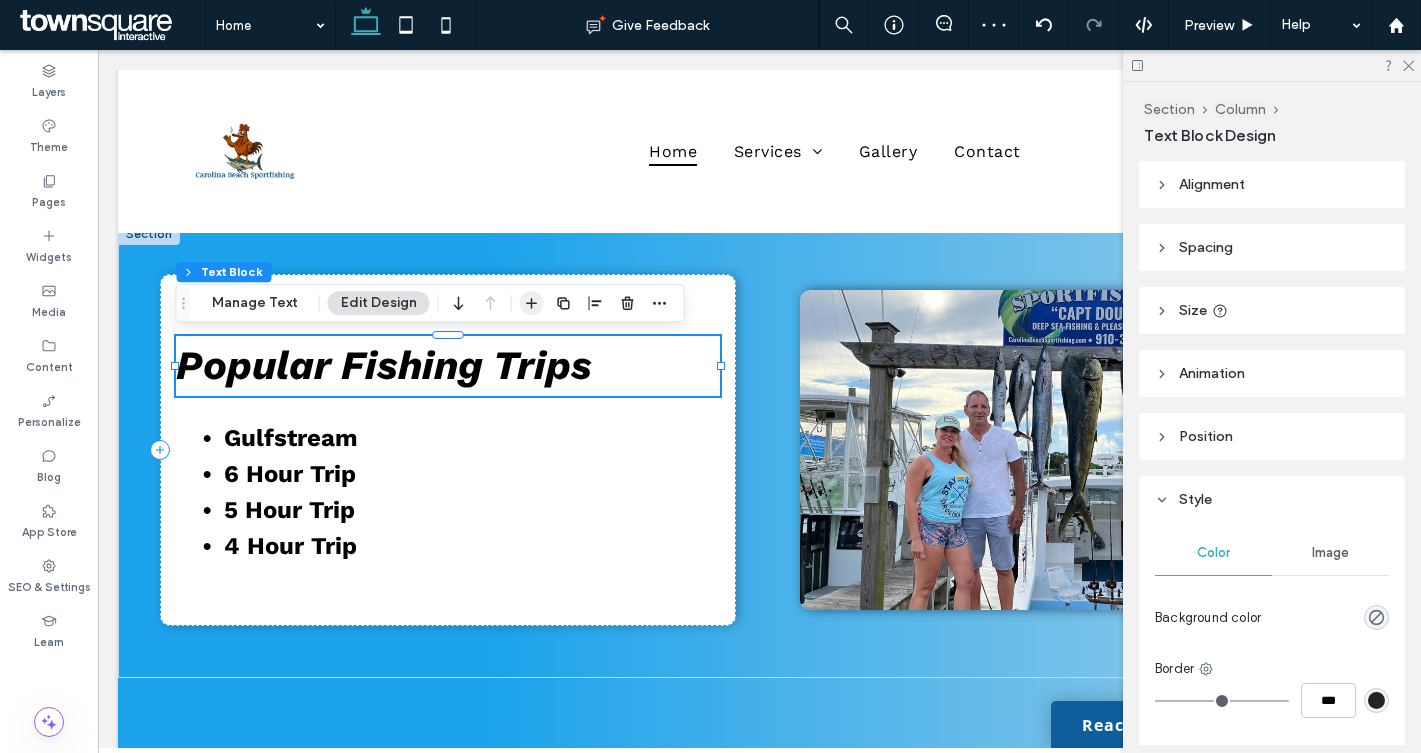 click 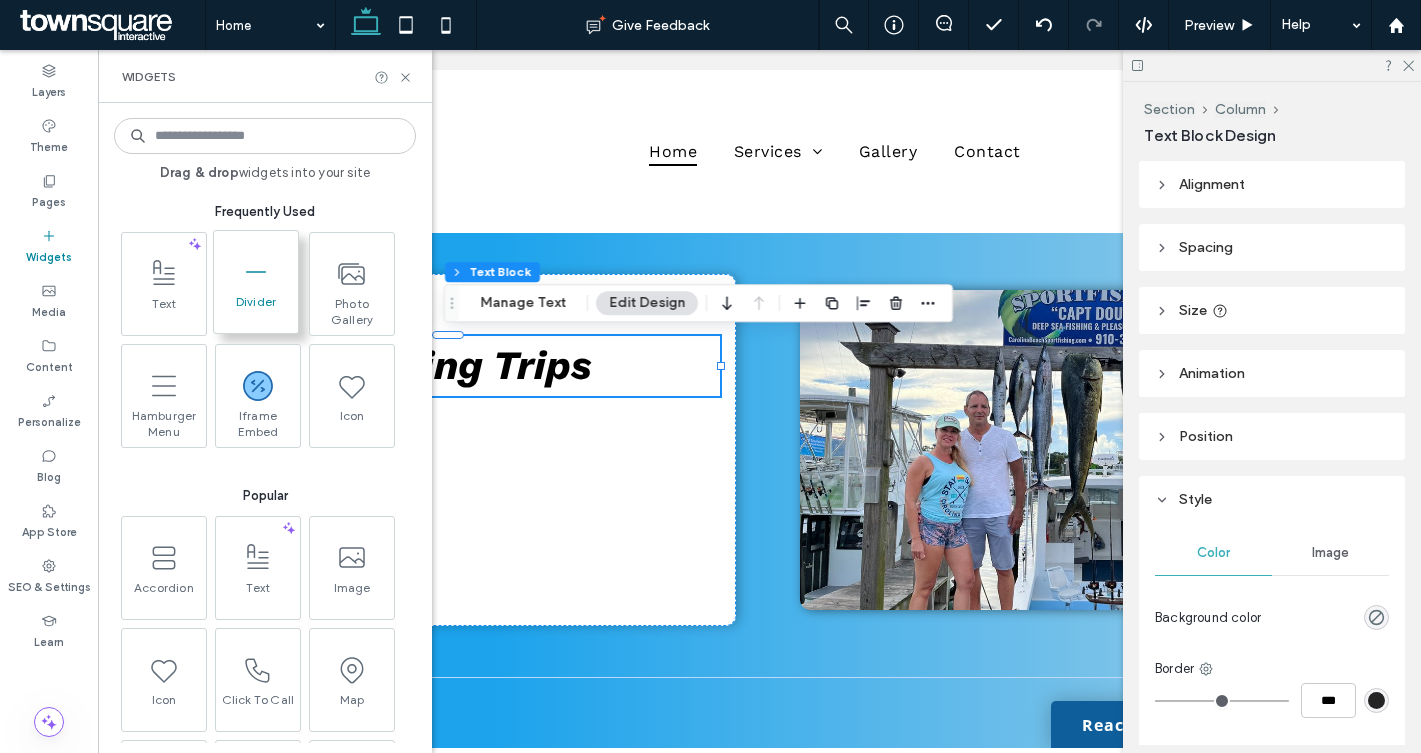click on "Divider" at bounding box center [256, 308] 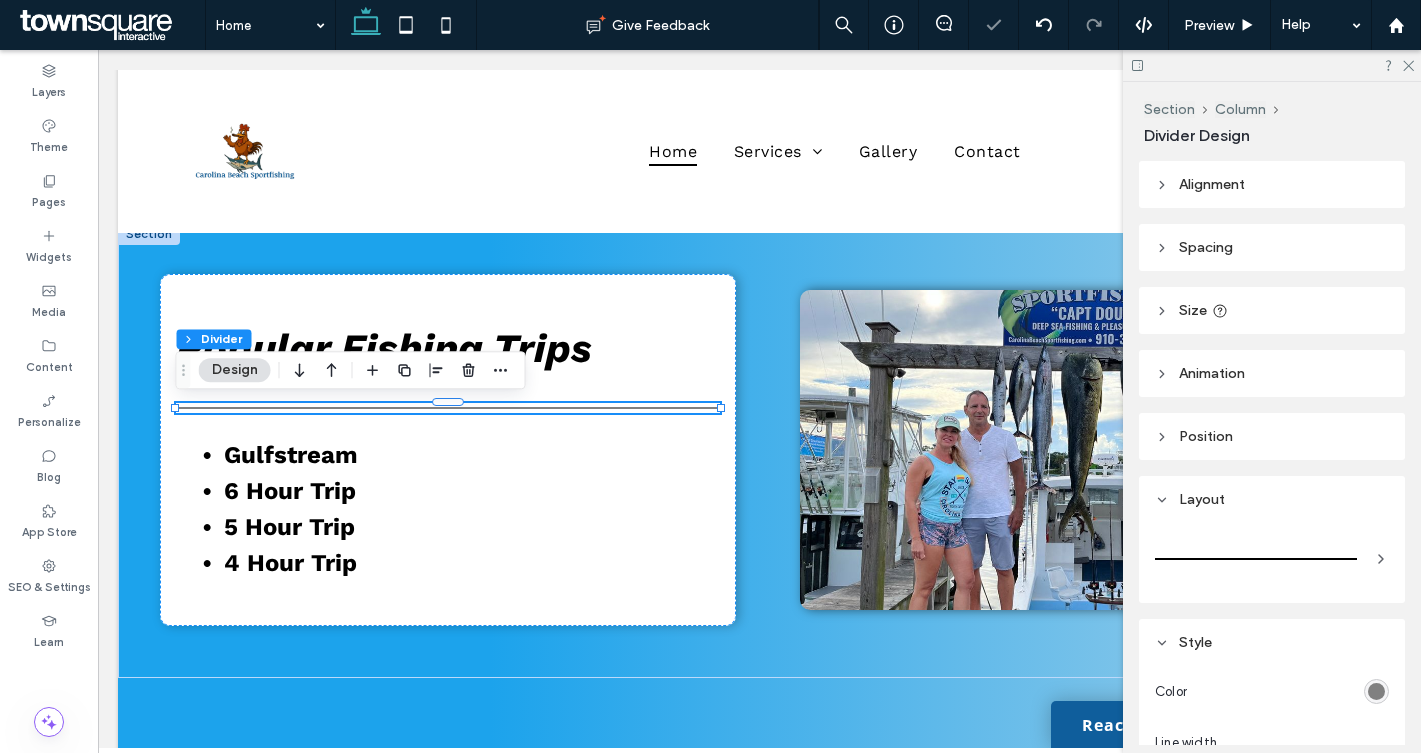 scroll, scrollTop: 143, scrollLeft: 0, axis: vertical 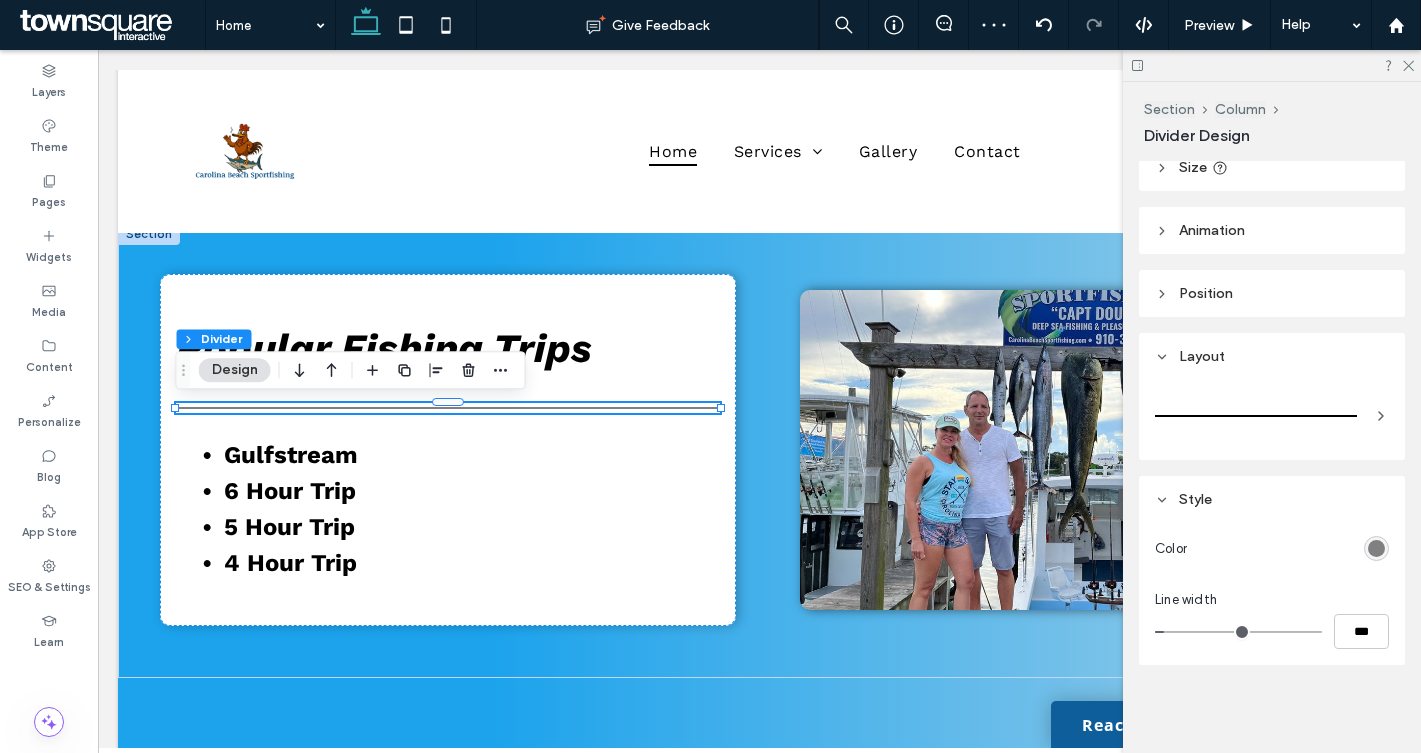 click at bounding box center [1376, 548] 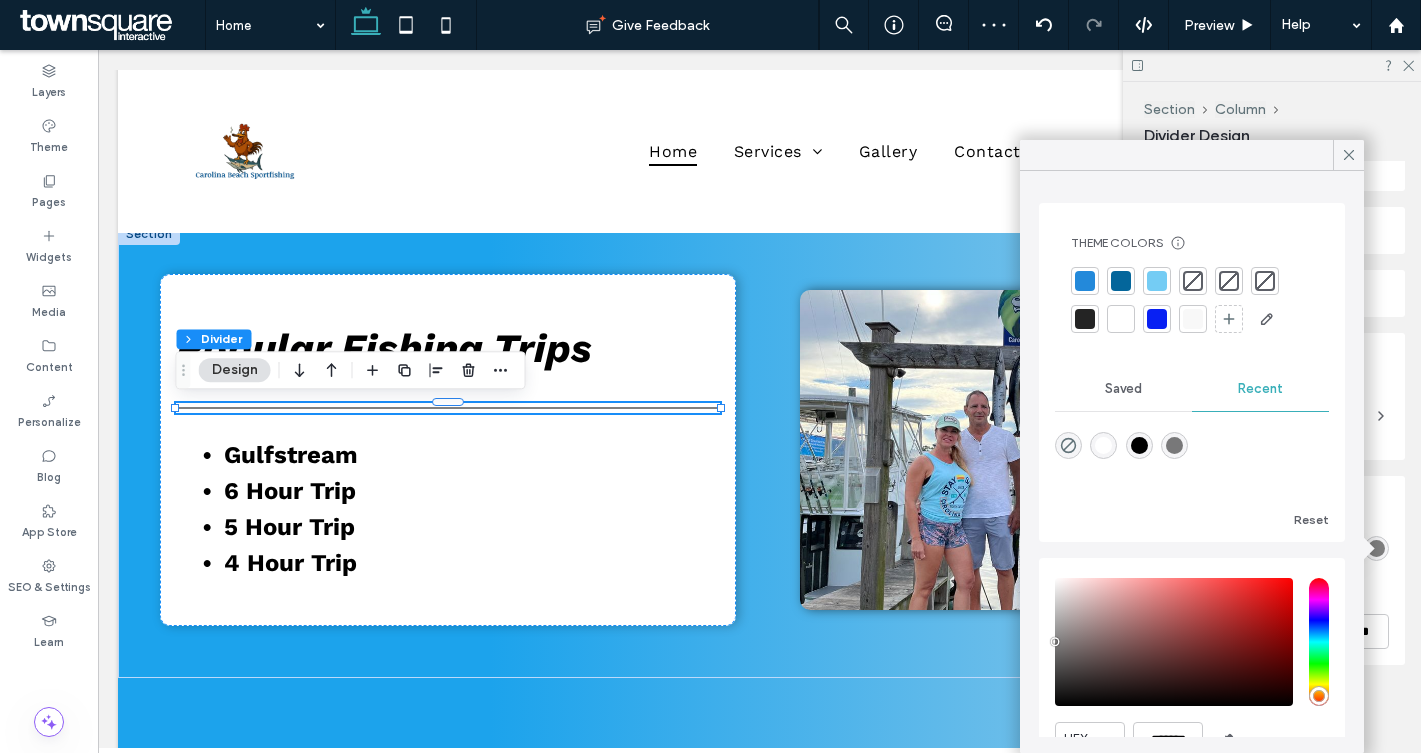 click at bounding box center (1157, 281) 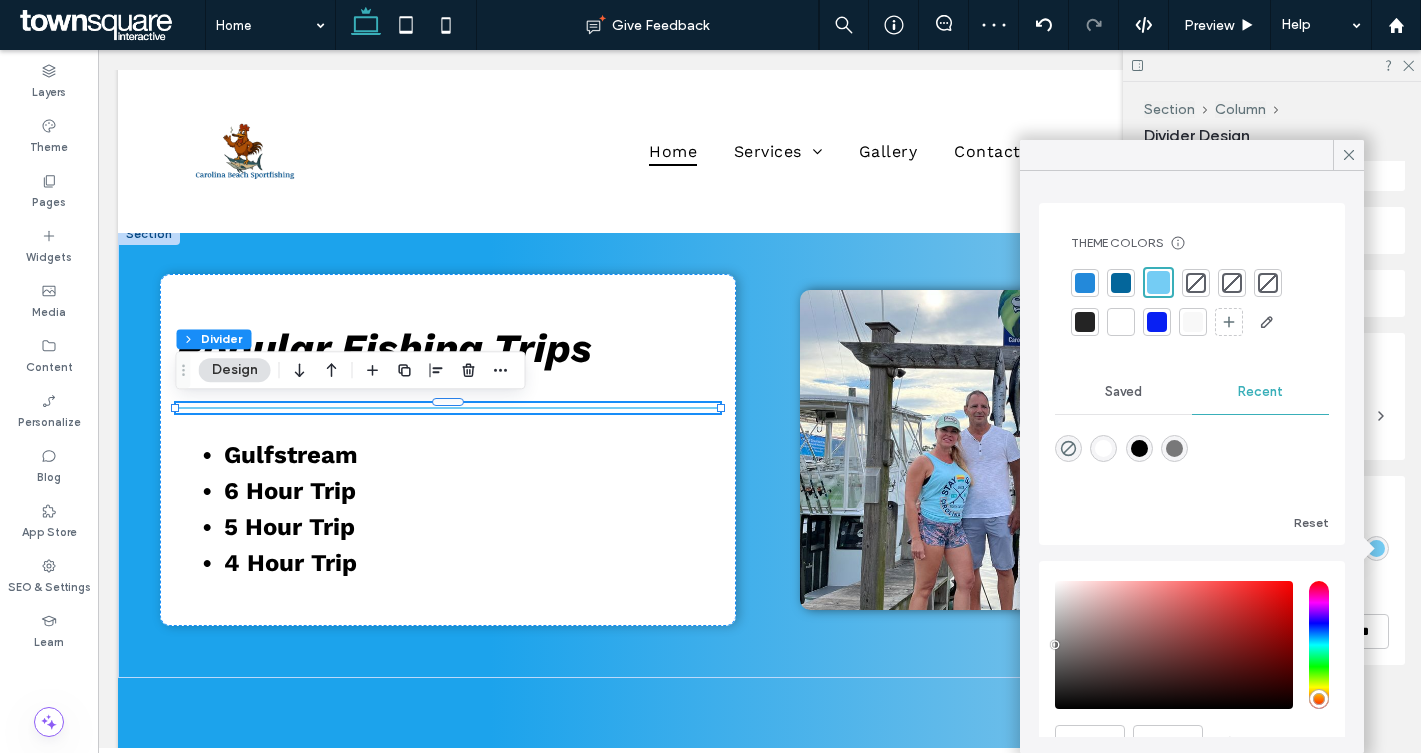 click at bounding box center (1085, 283) 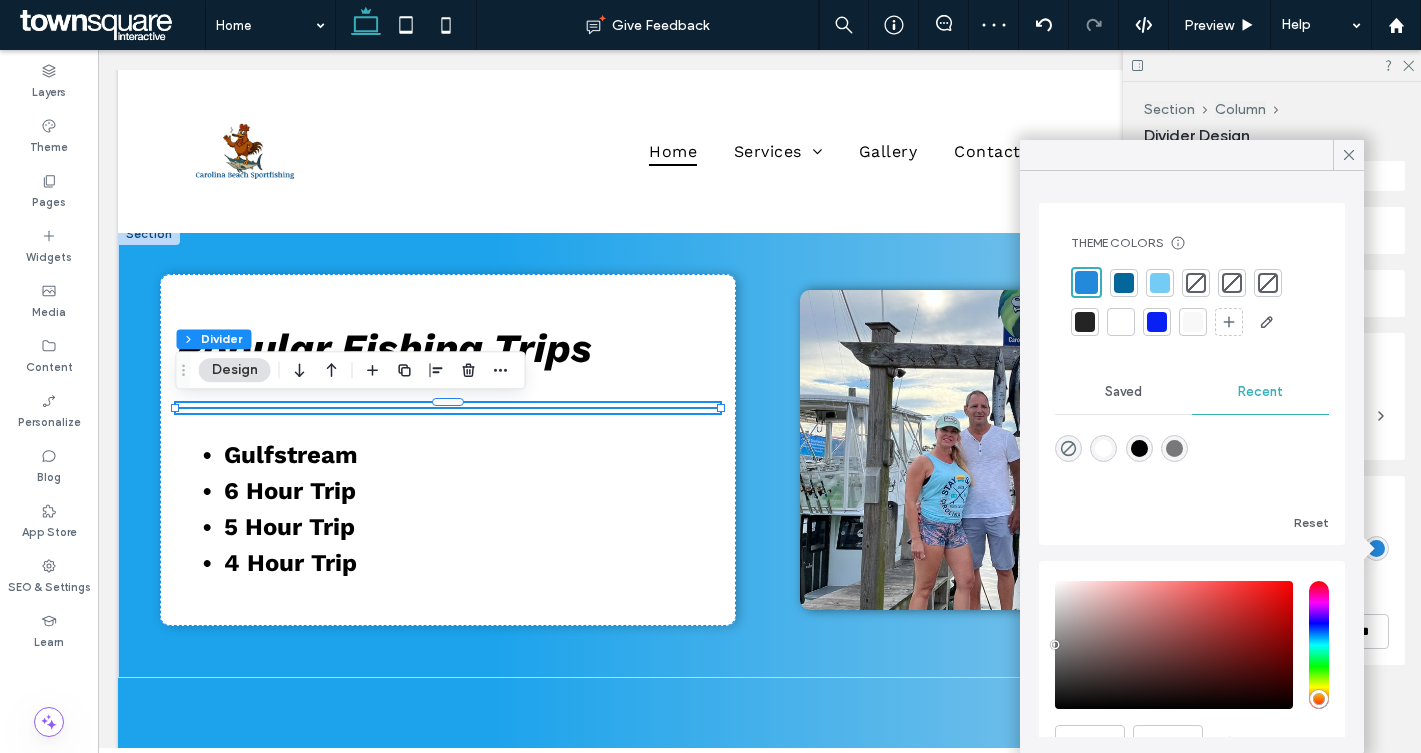 click on "Style" at bounding box center [1272, 499] 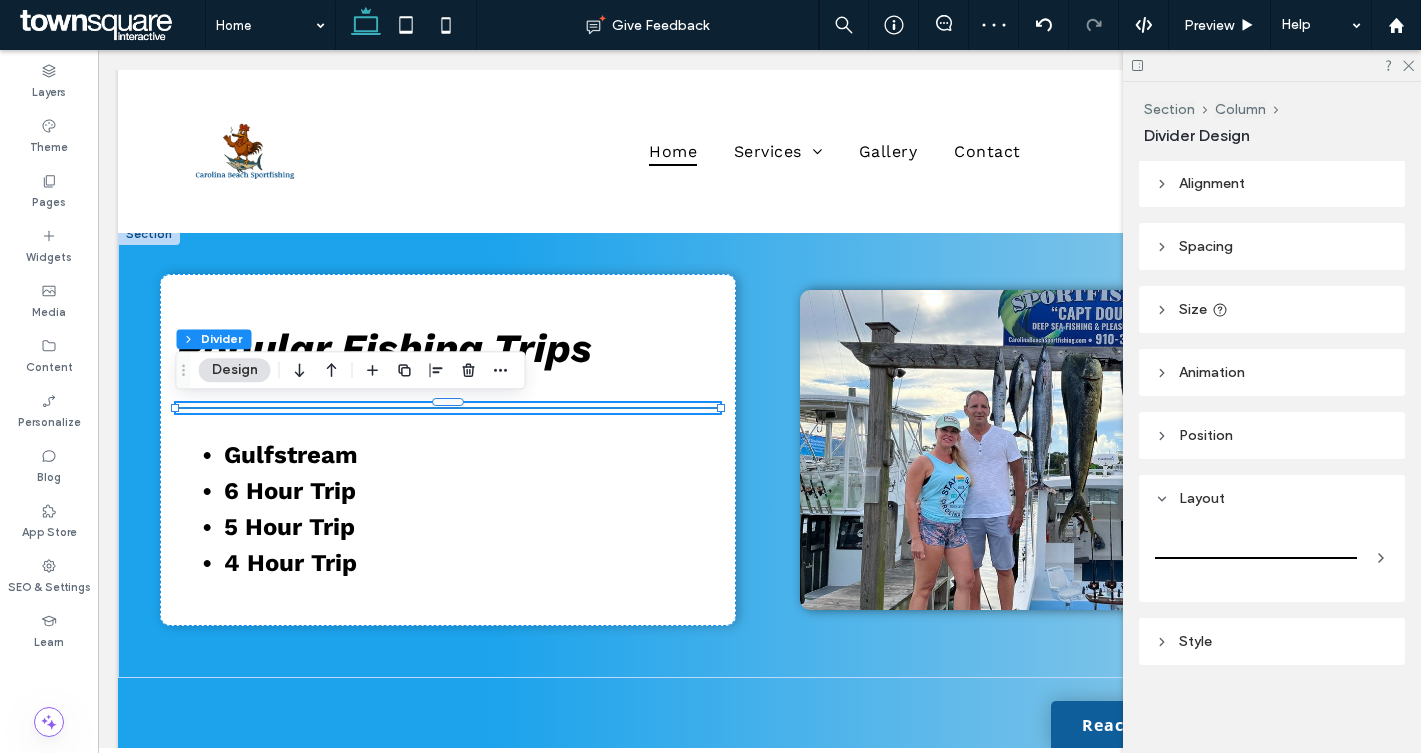 scroll, scrollTop: 1, scrollLeft: 0, axis: vertical 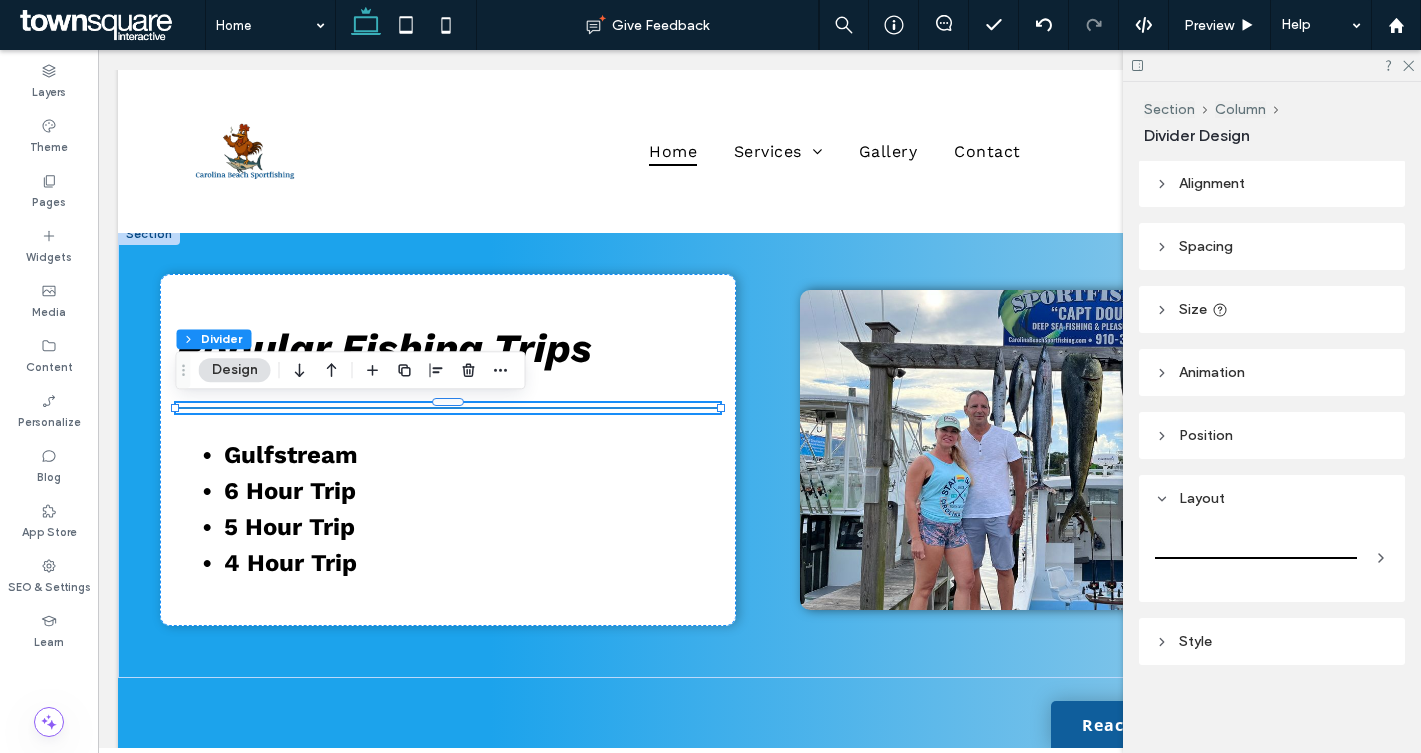 click 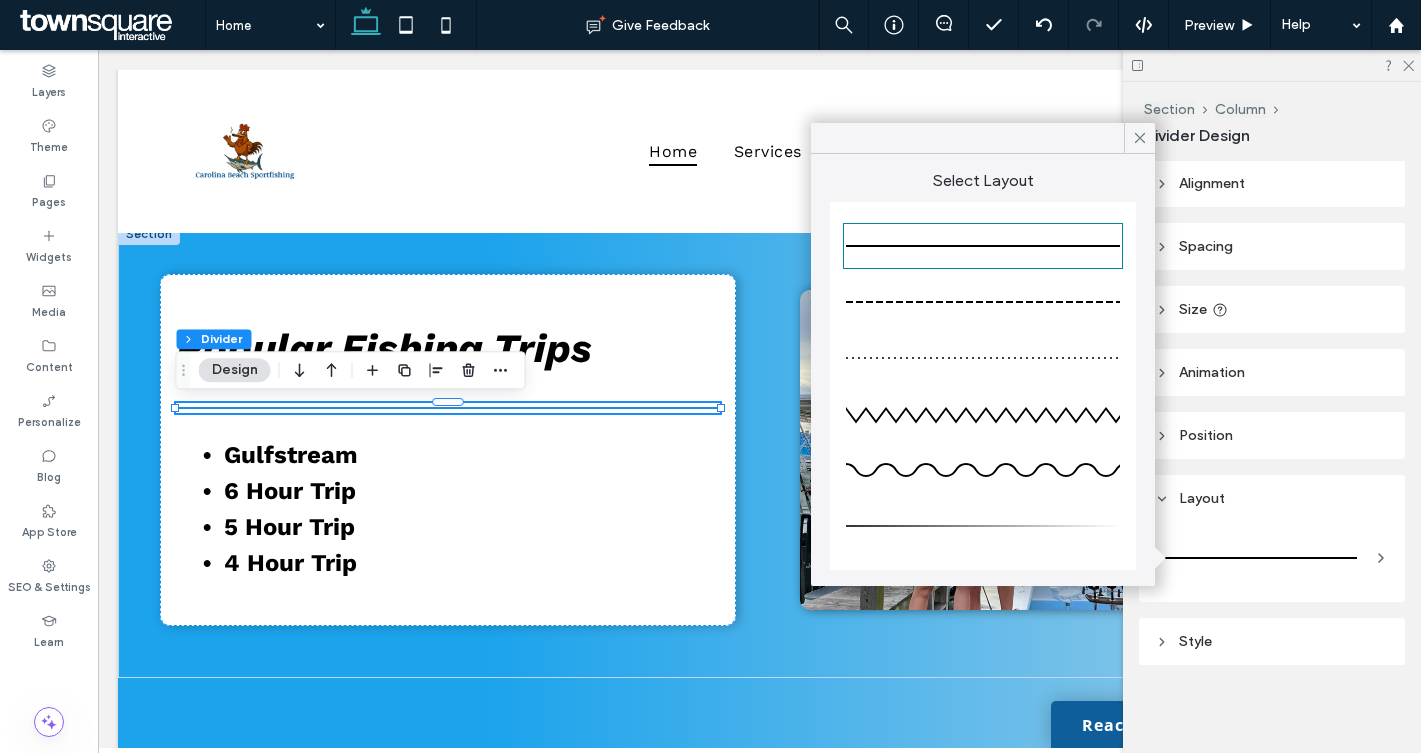 click at bounding box center [983, 526] 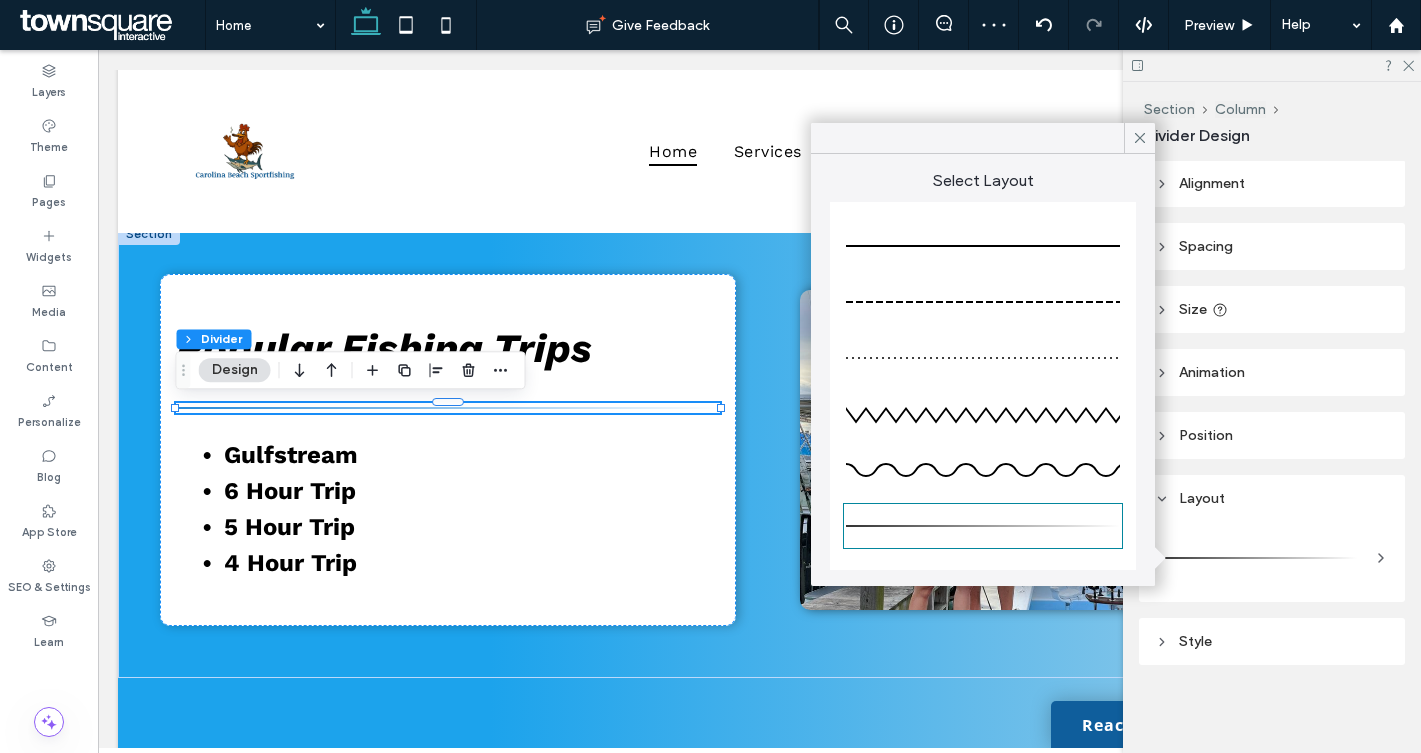 click on "Alignment Spacing Set margins and padding 0px 0% 0px 0% * px 0px * px 0px Clear all padding Size Width *** % Height A More Size Options Animation Trigger None Position Position type Default Layout Style Color Line width * Gradient position Left Center Right" at bounding box center (1278, 453) 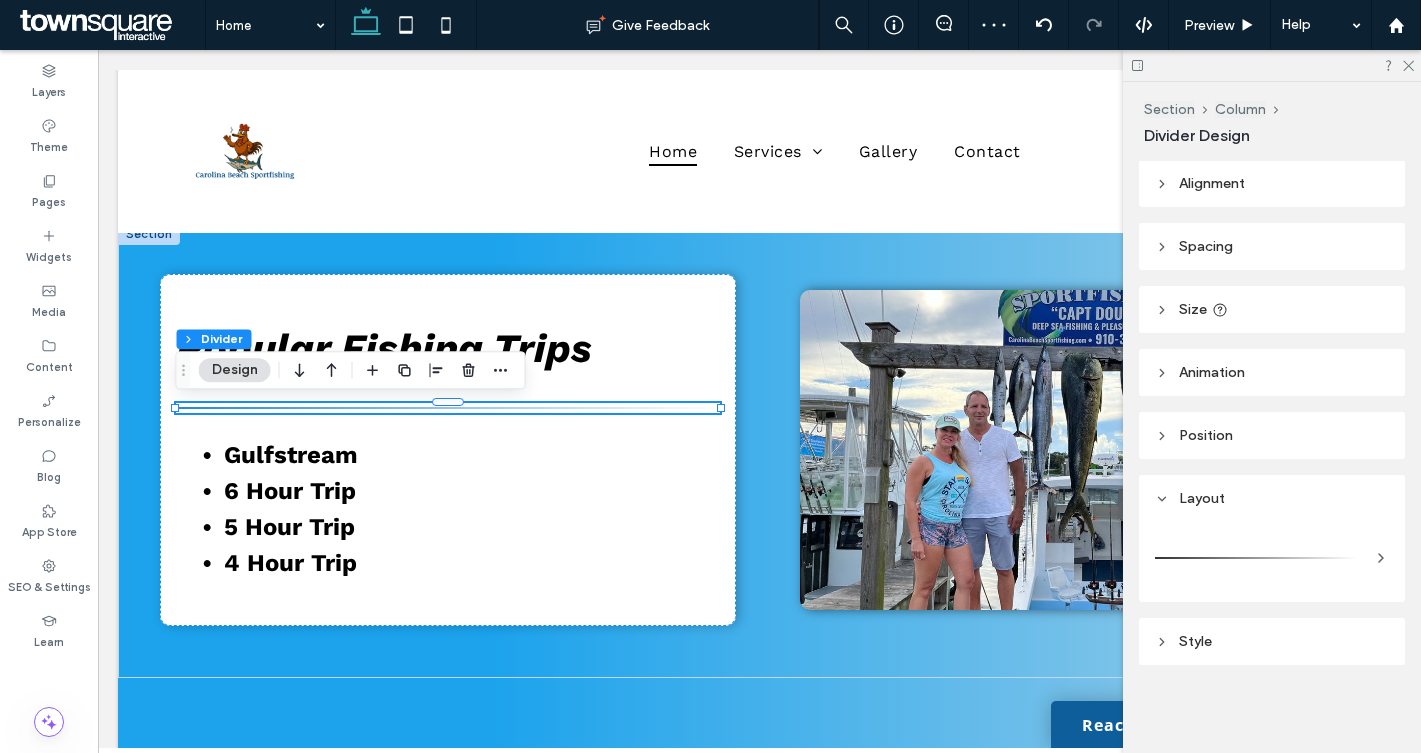 click on "Style" at bounding box center (1272, 641) 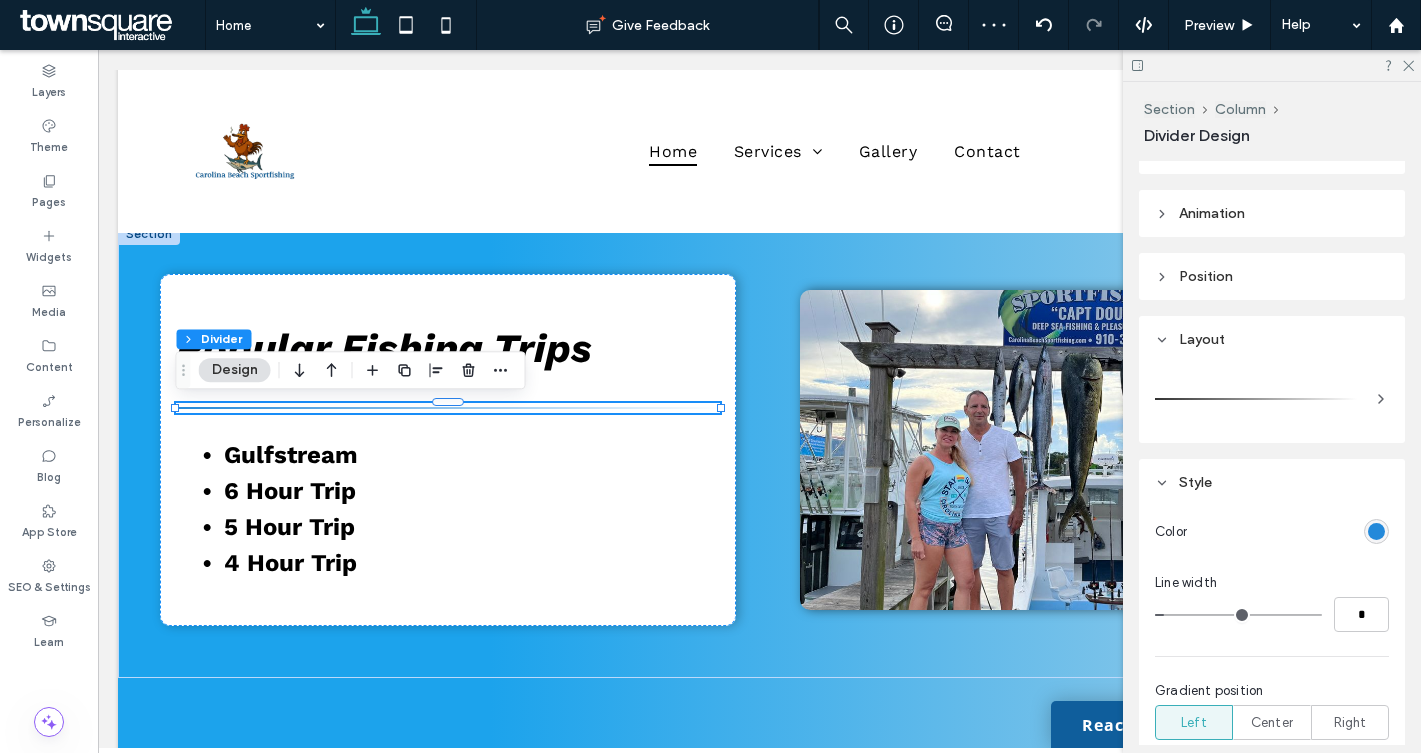 scroll, scrollTop: 251, scrollLeft: 0, axis: vertical 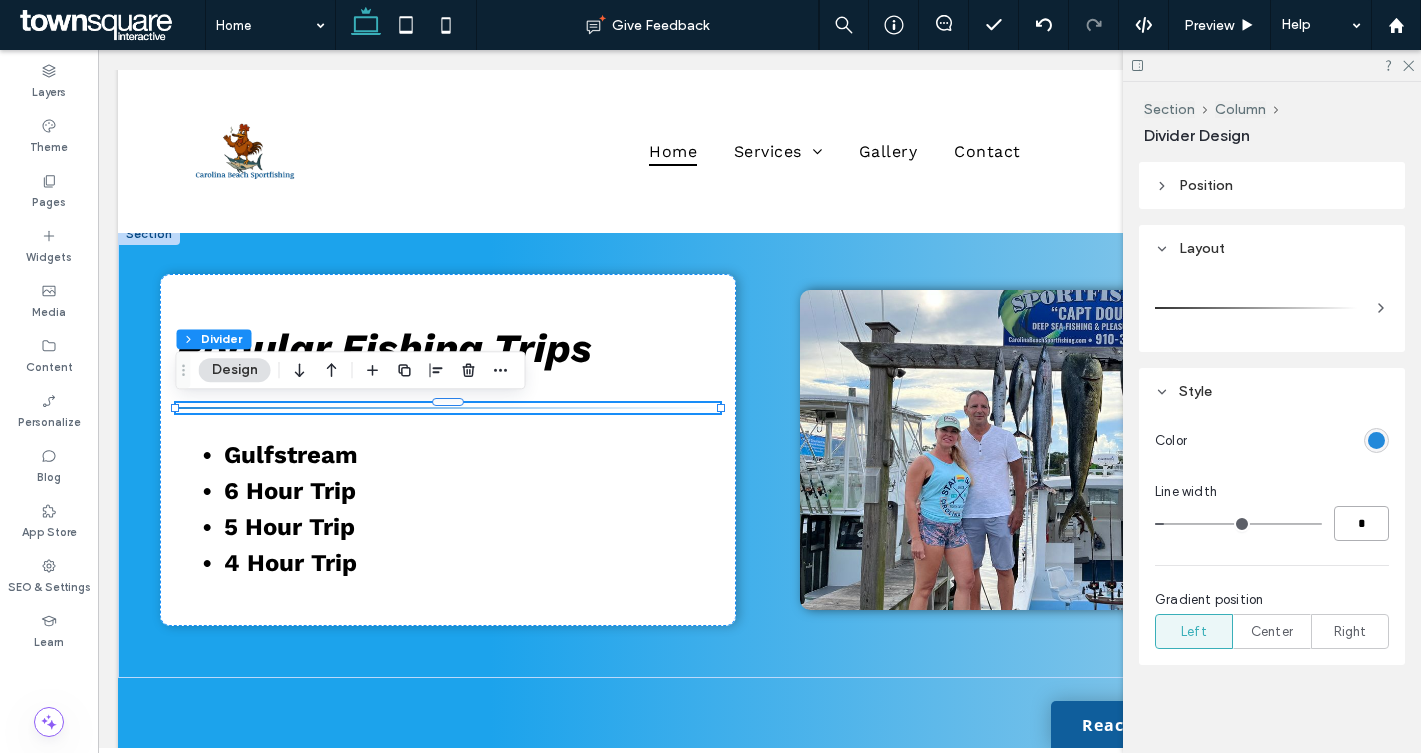click on "*" at bounding box center (1361, 523) 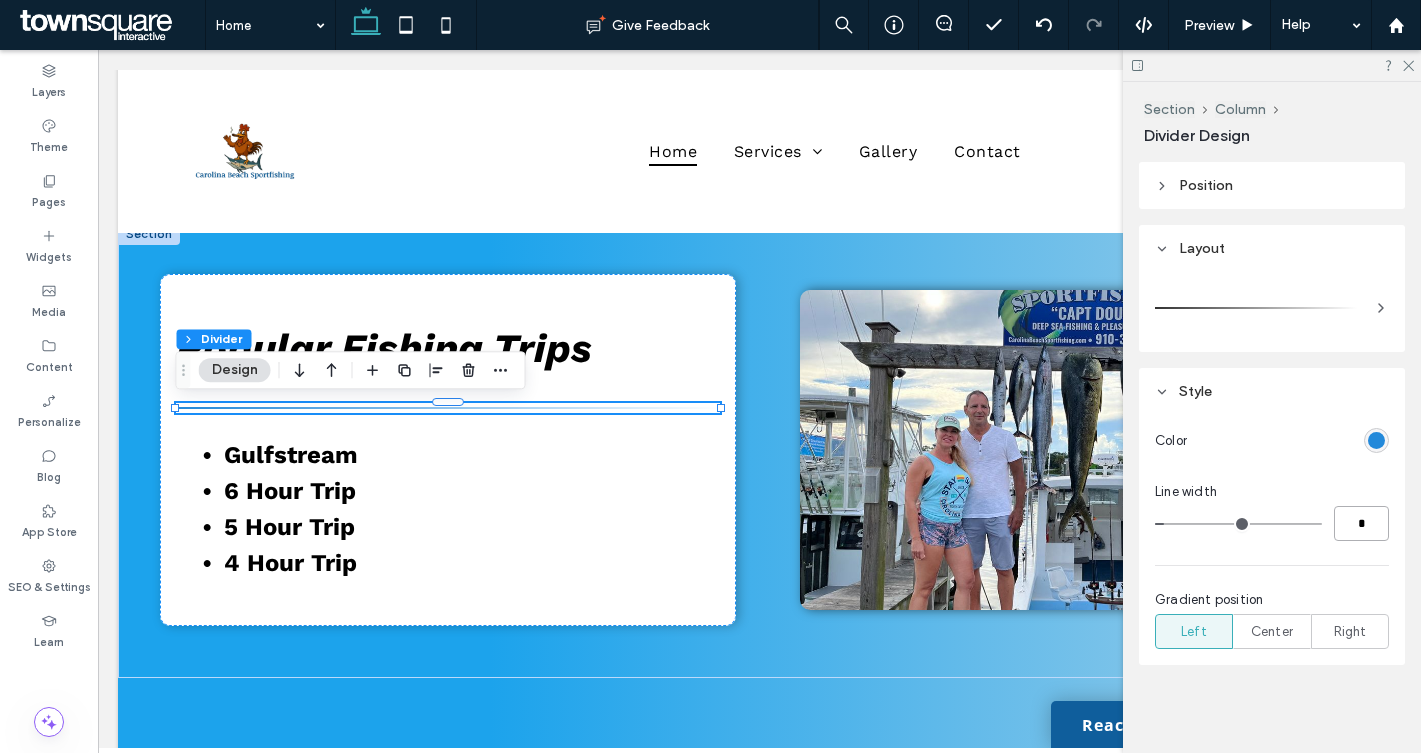 type on "*" 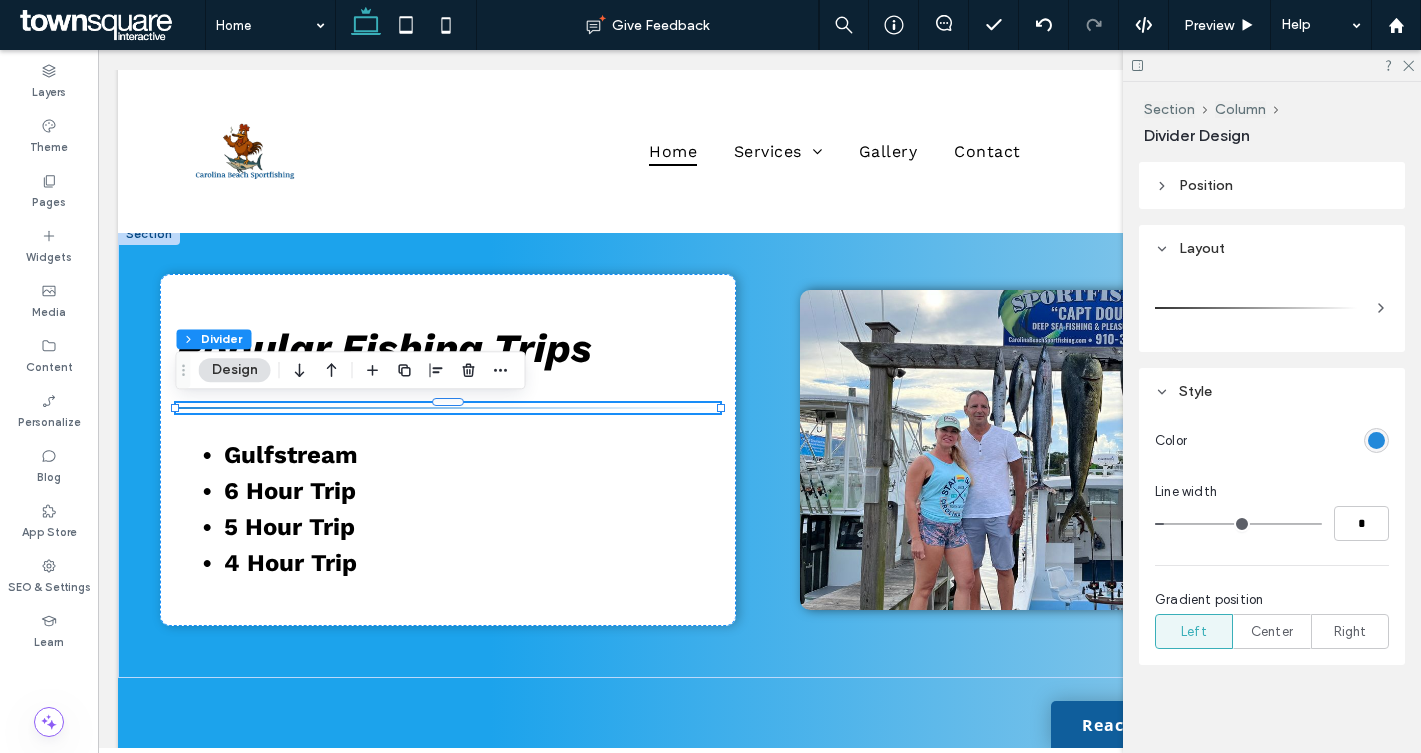 type on "*" 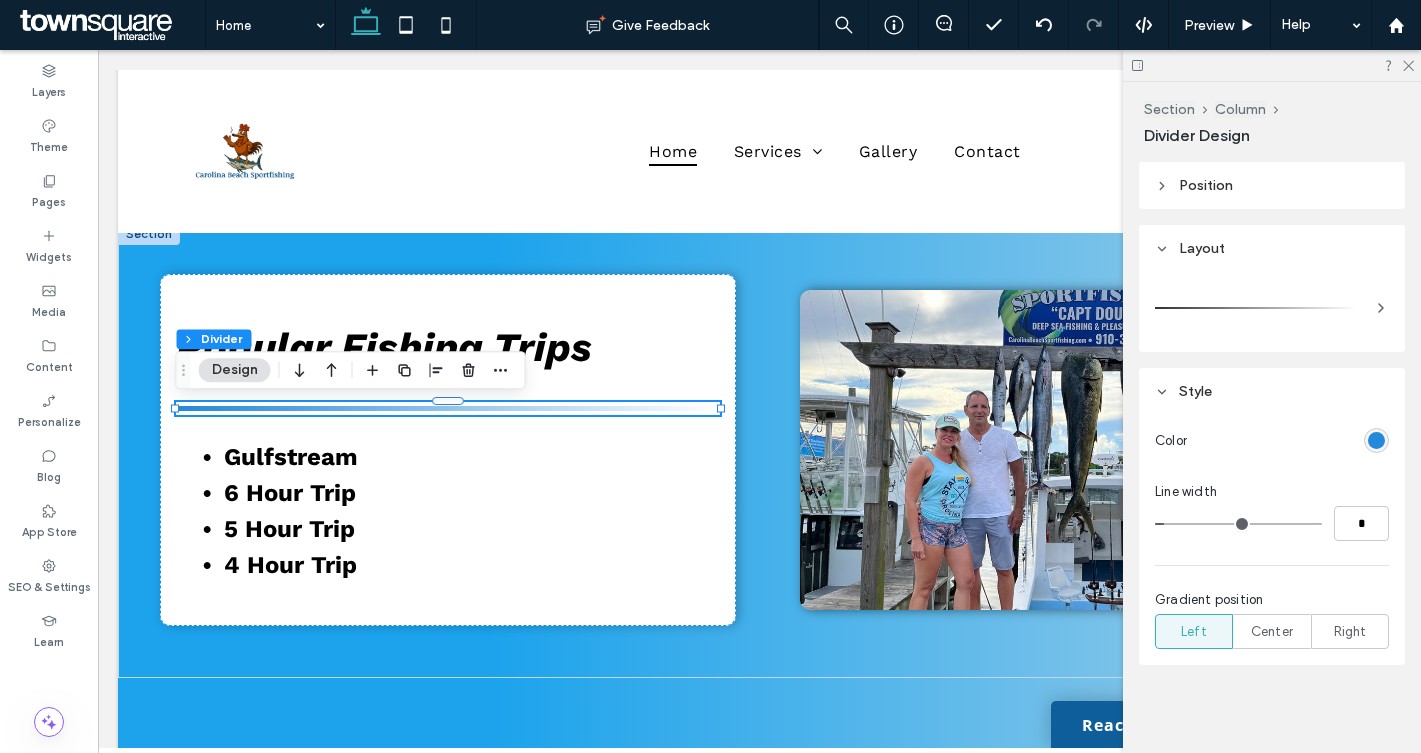 click on "Color Line width * Gradient position Left Center Right" at bounding box center (1272, 540) 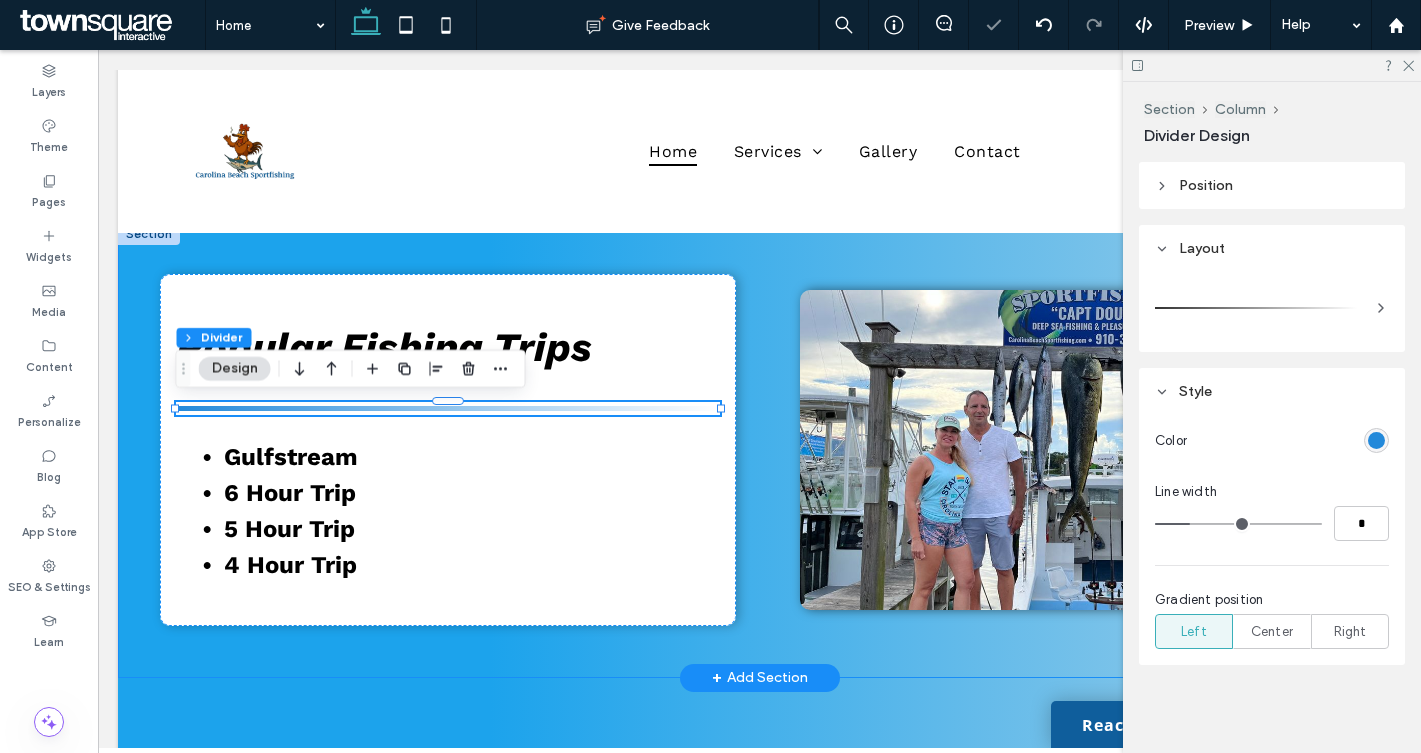 click on "Popular Fishing Trips
Gulfstream 6 Hour Trip 5 Hour Trip 4 Hour Trip" at bounding box center [759, 450] 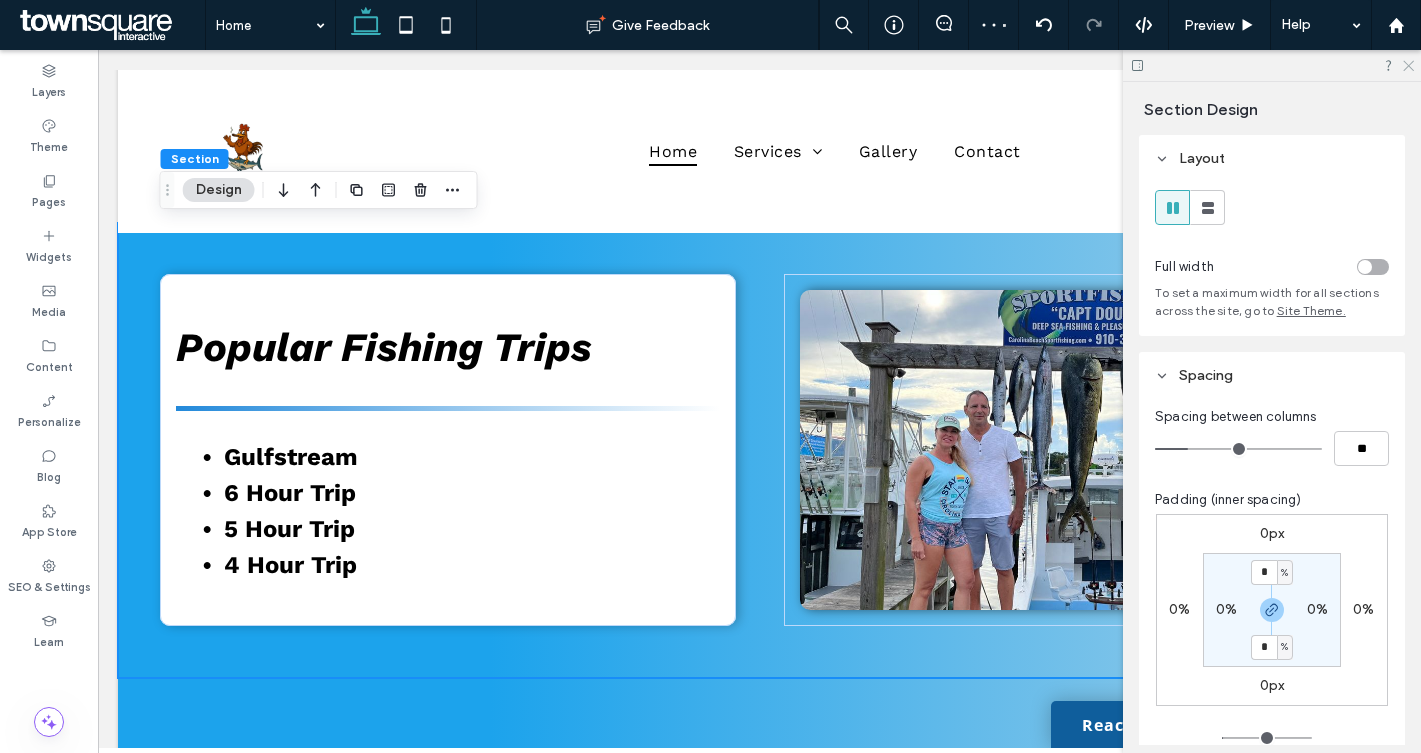 click 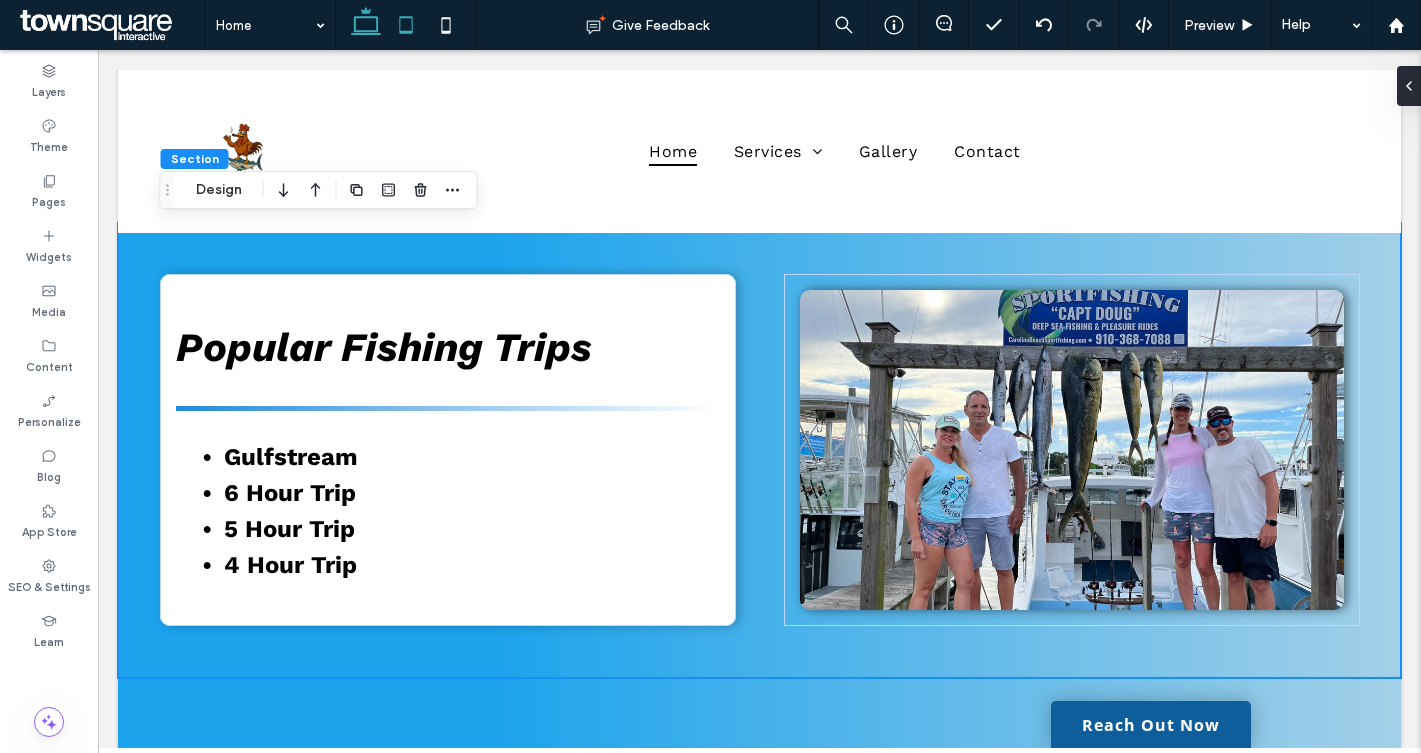 click 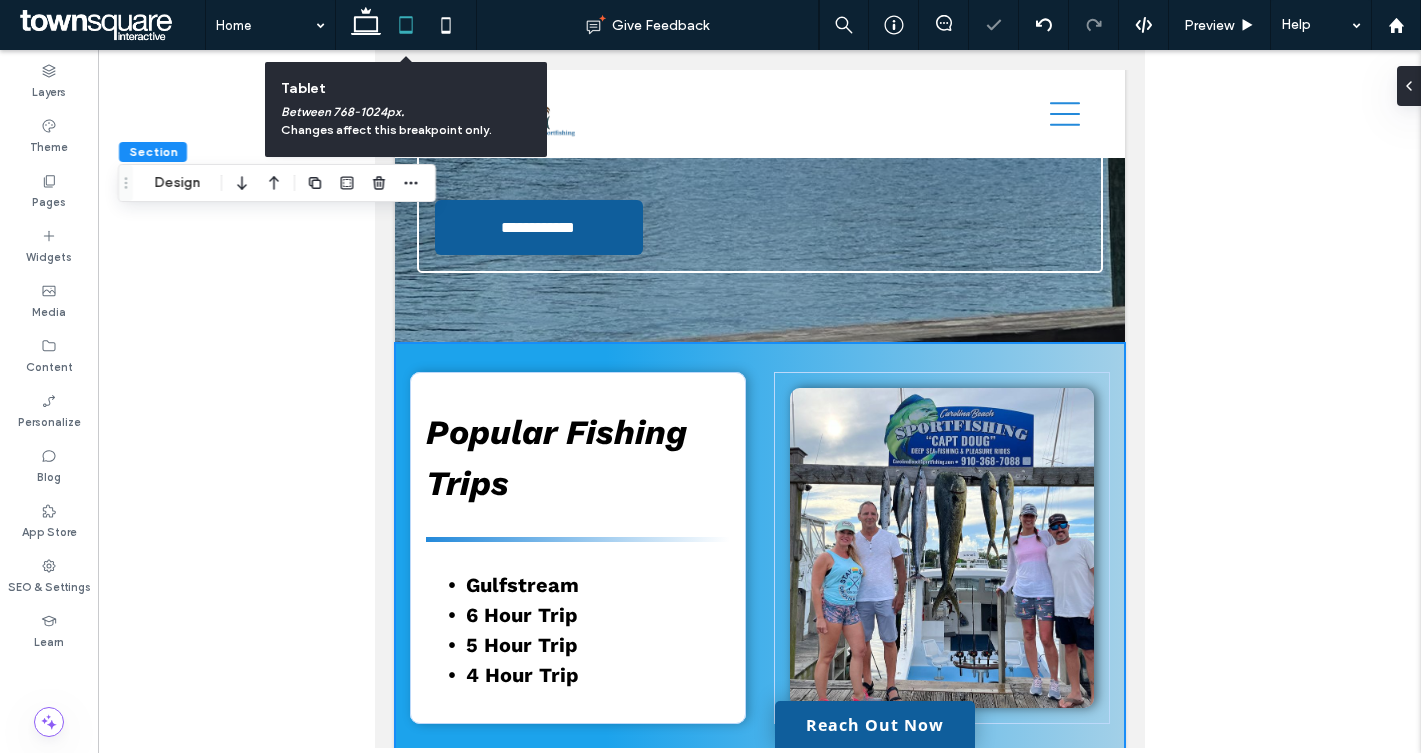 scroll, scrollTop: 971, scrollLeft: 0, axis: vertical 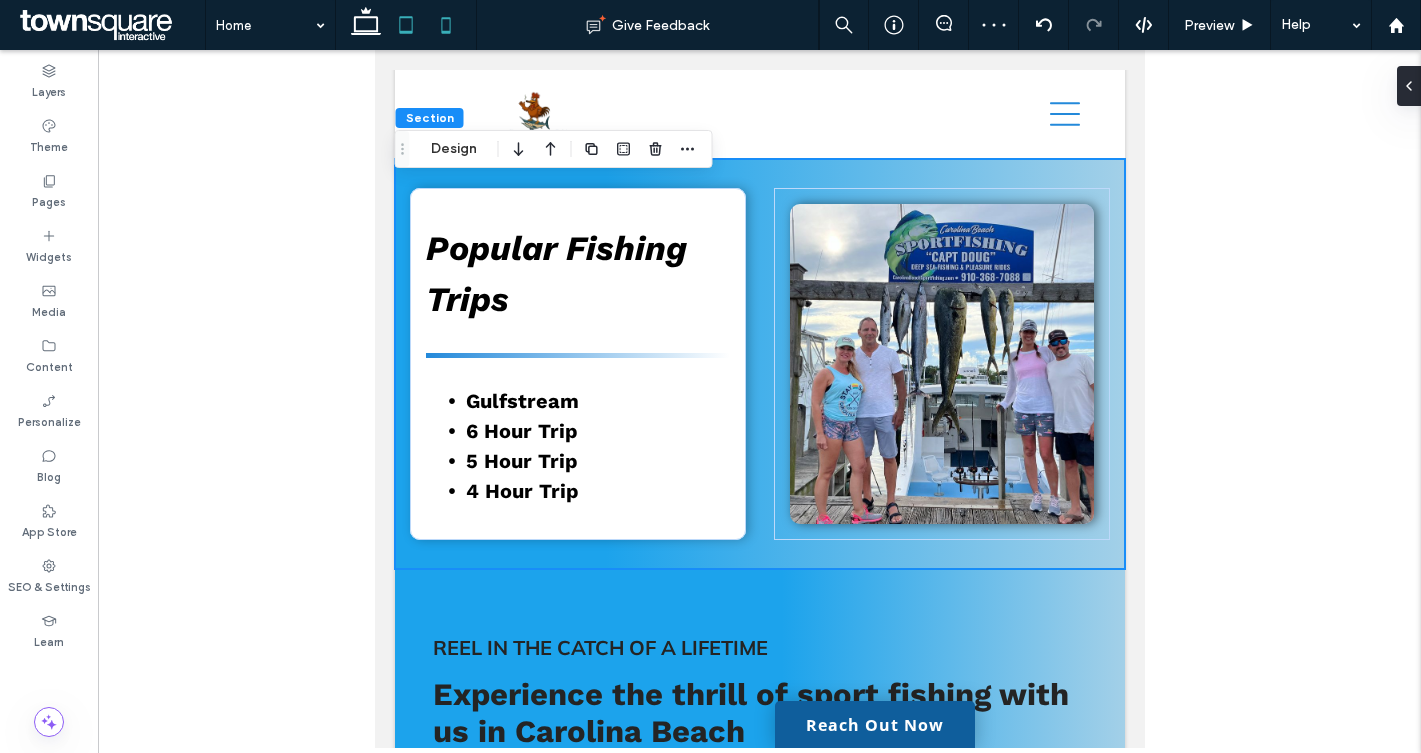 click 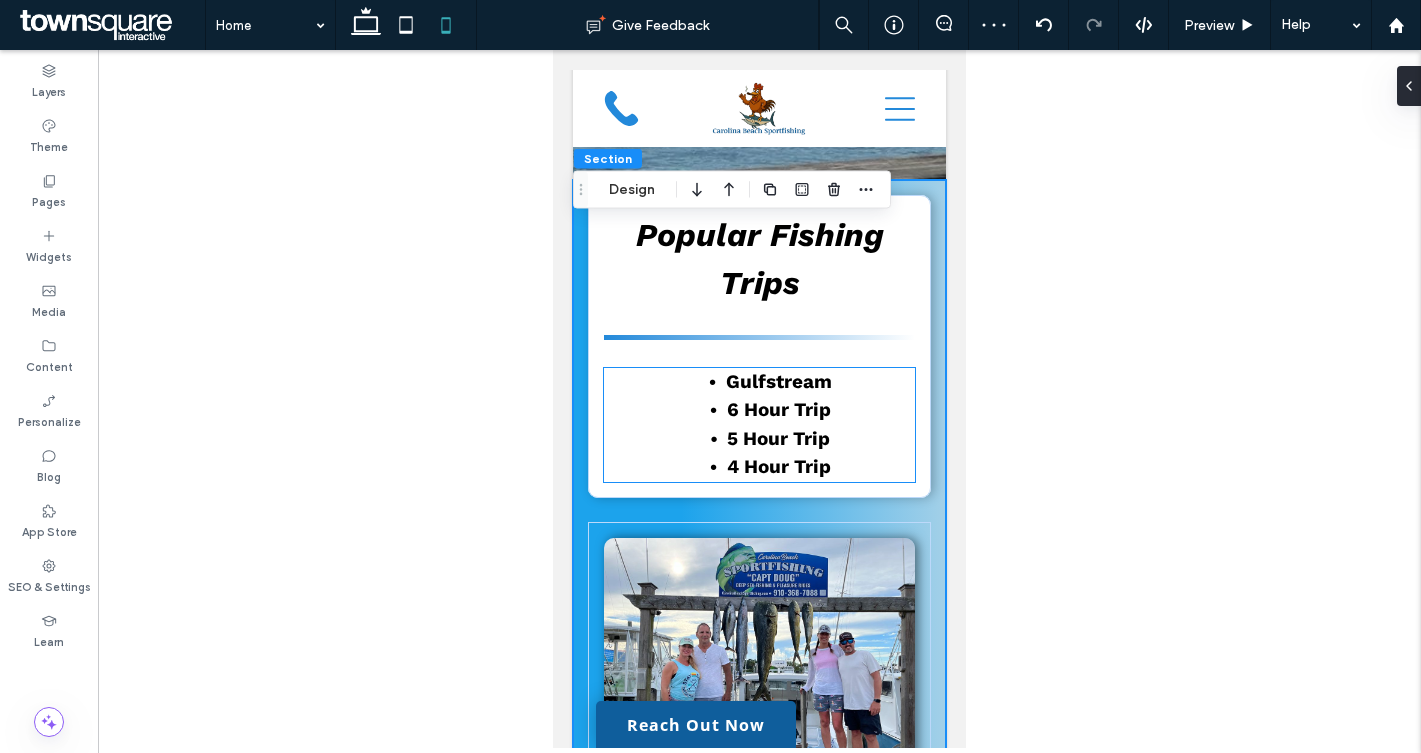 scroll, scrollTop: 1090, scrollLeft: 0, axis: vertical 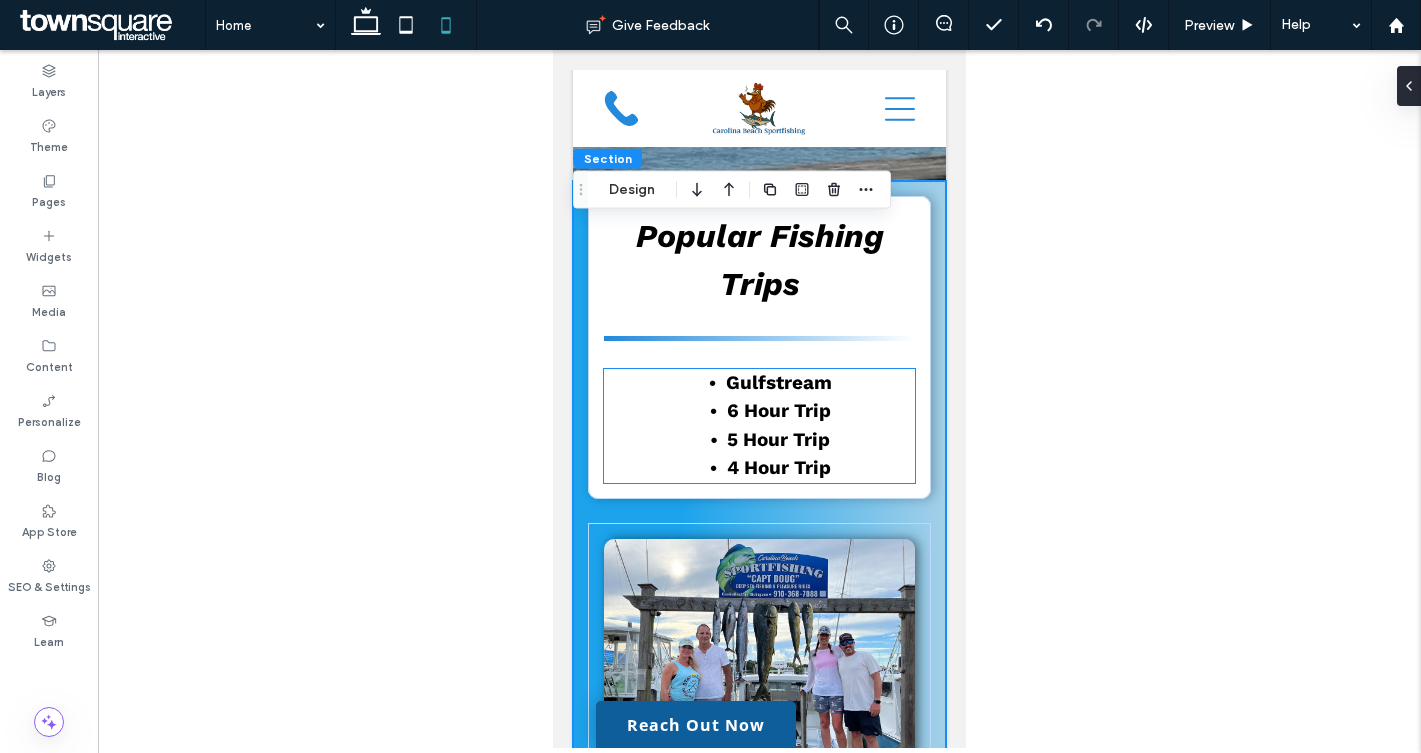 click on "Gulfstream" at bounding box center [778, 383] 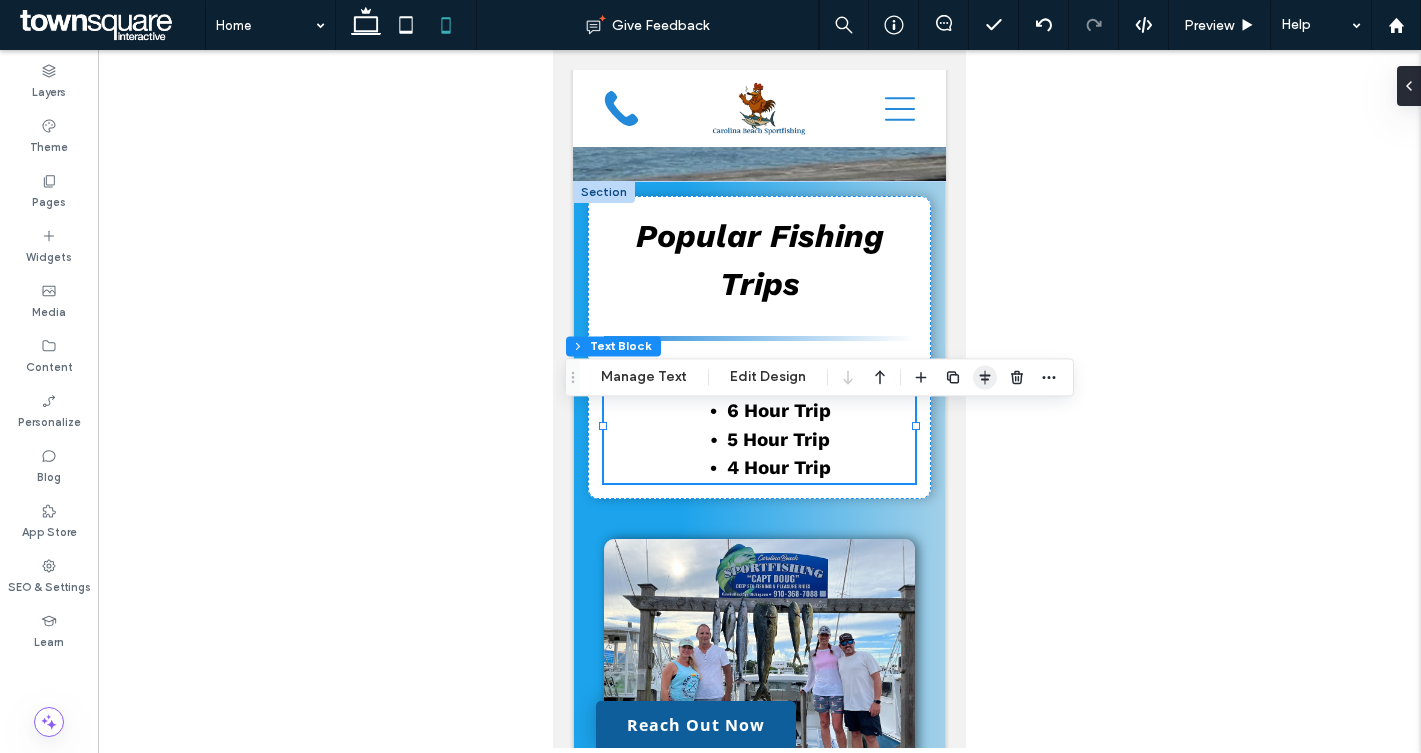 click 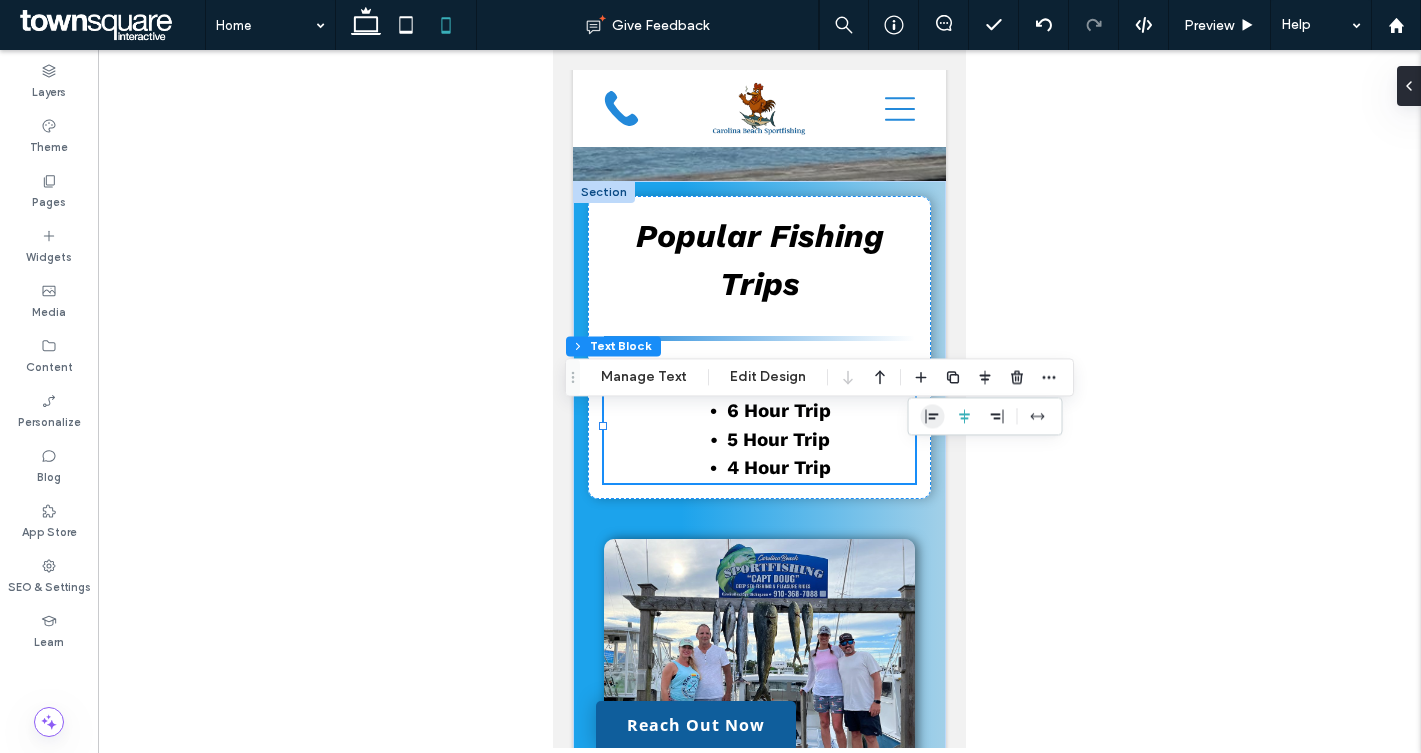 click 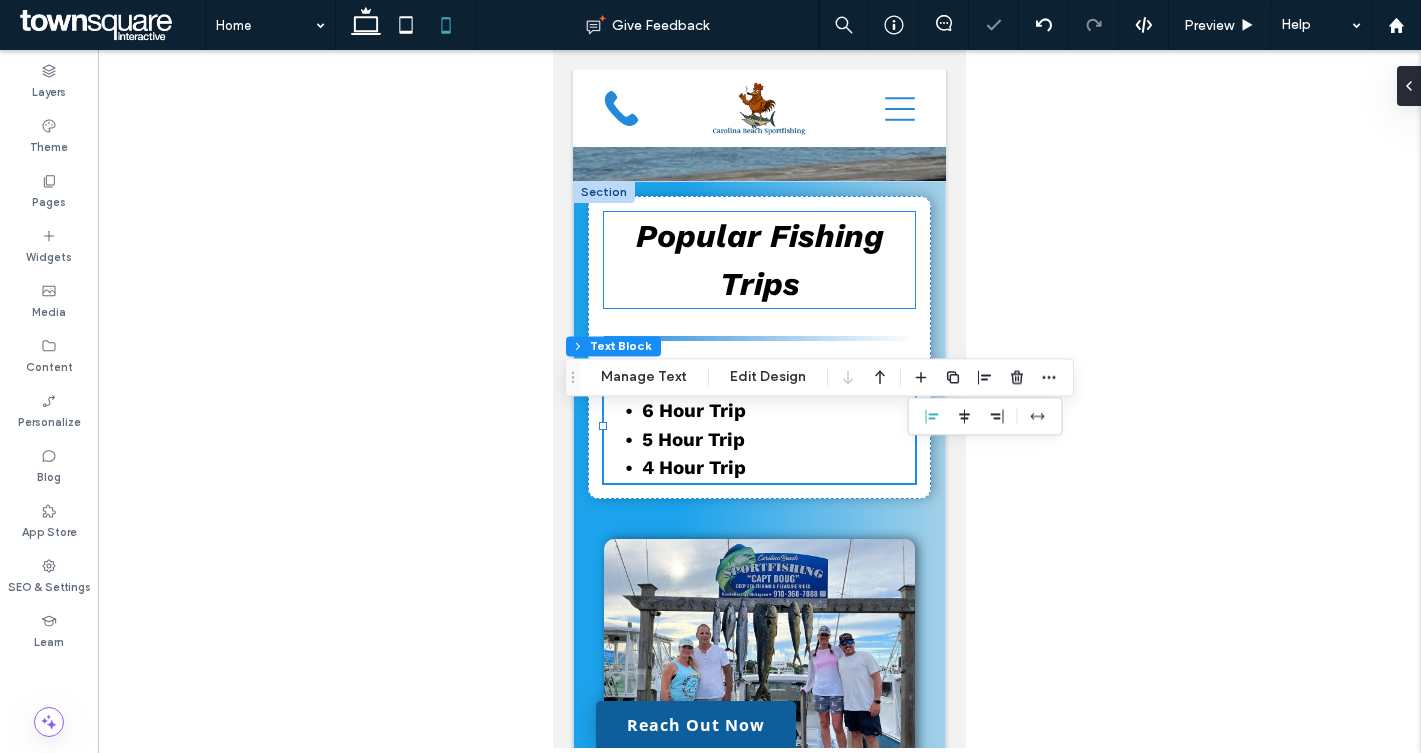 click on "Popular Fishing Trips" at bounding box center [760, 260] 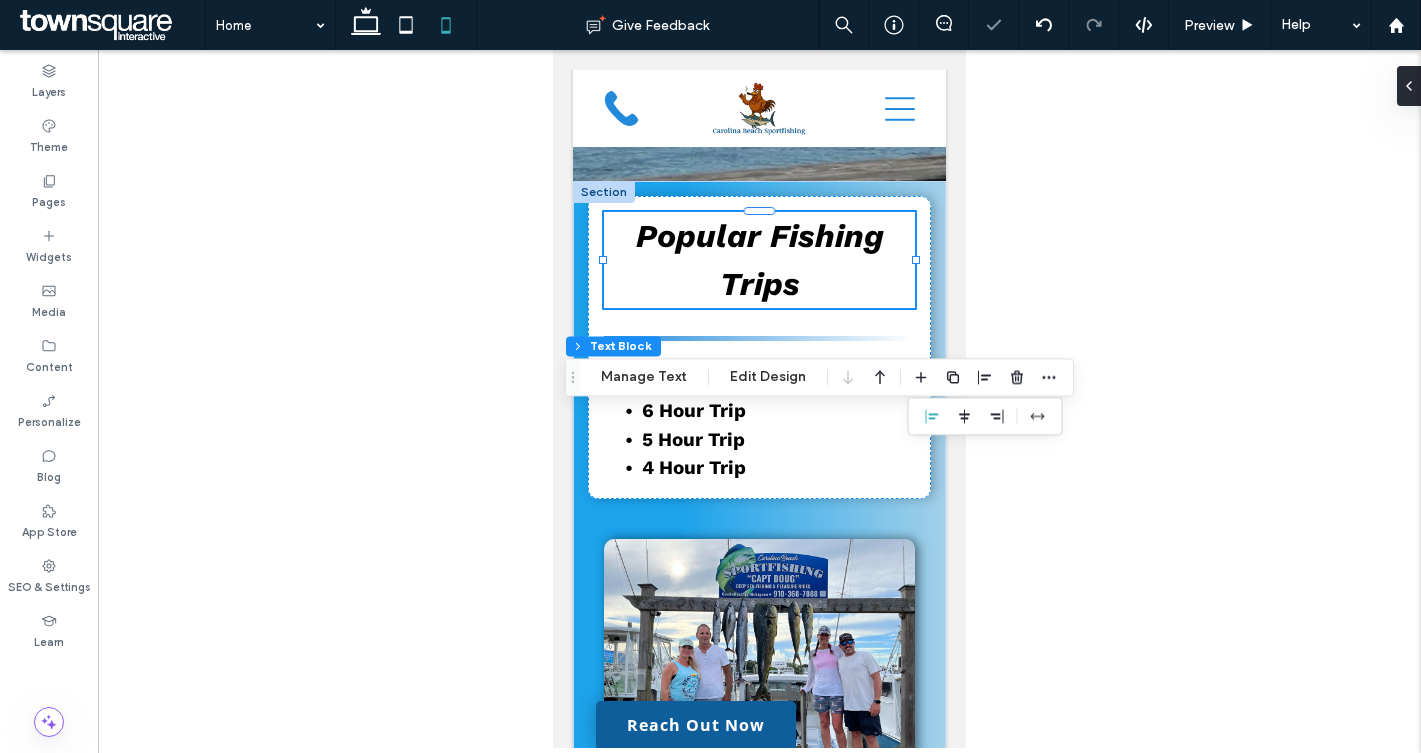 click on "Popular Fishing Trips" at bounding box center [760, 260] 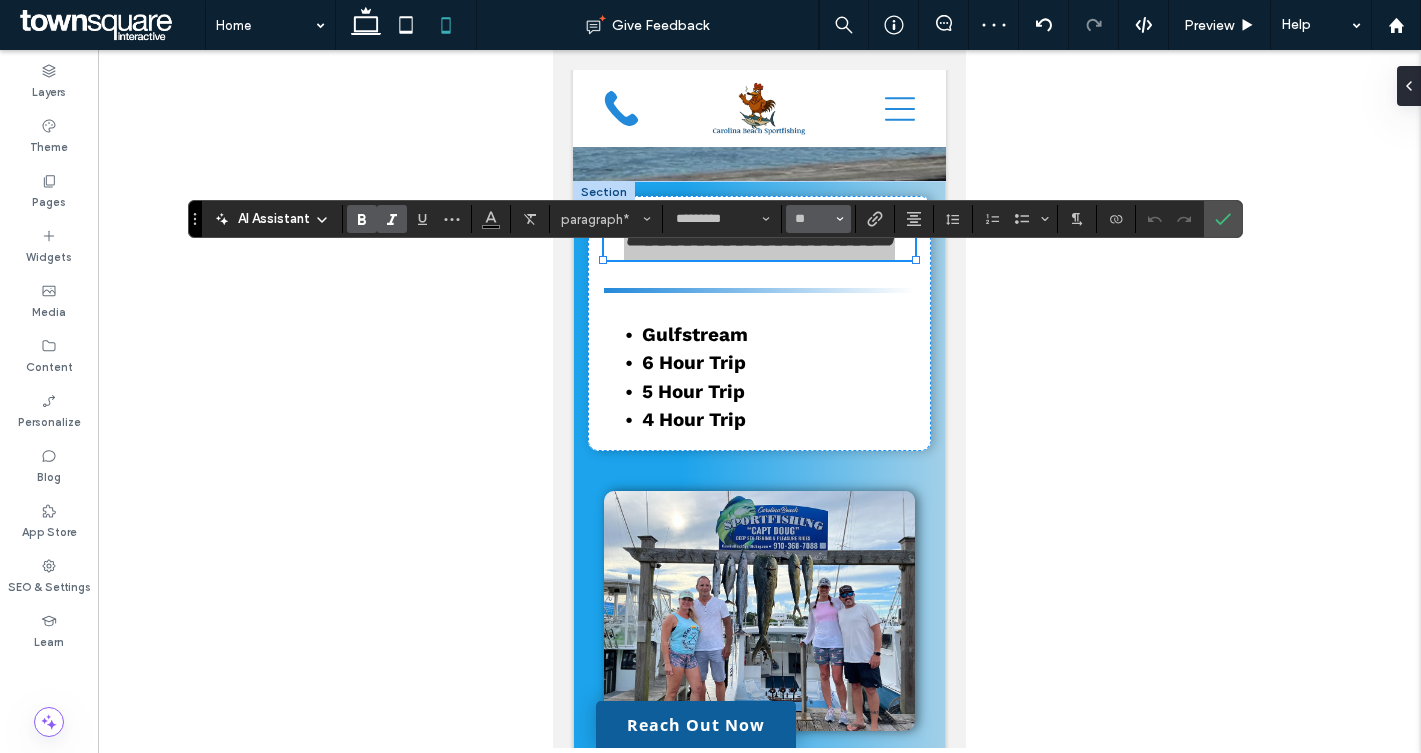 click on "**" at bounding box center [812, 219] 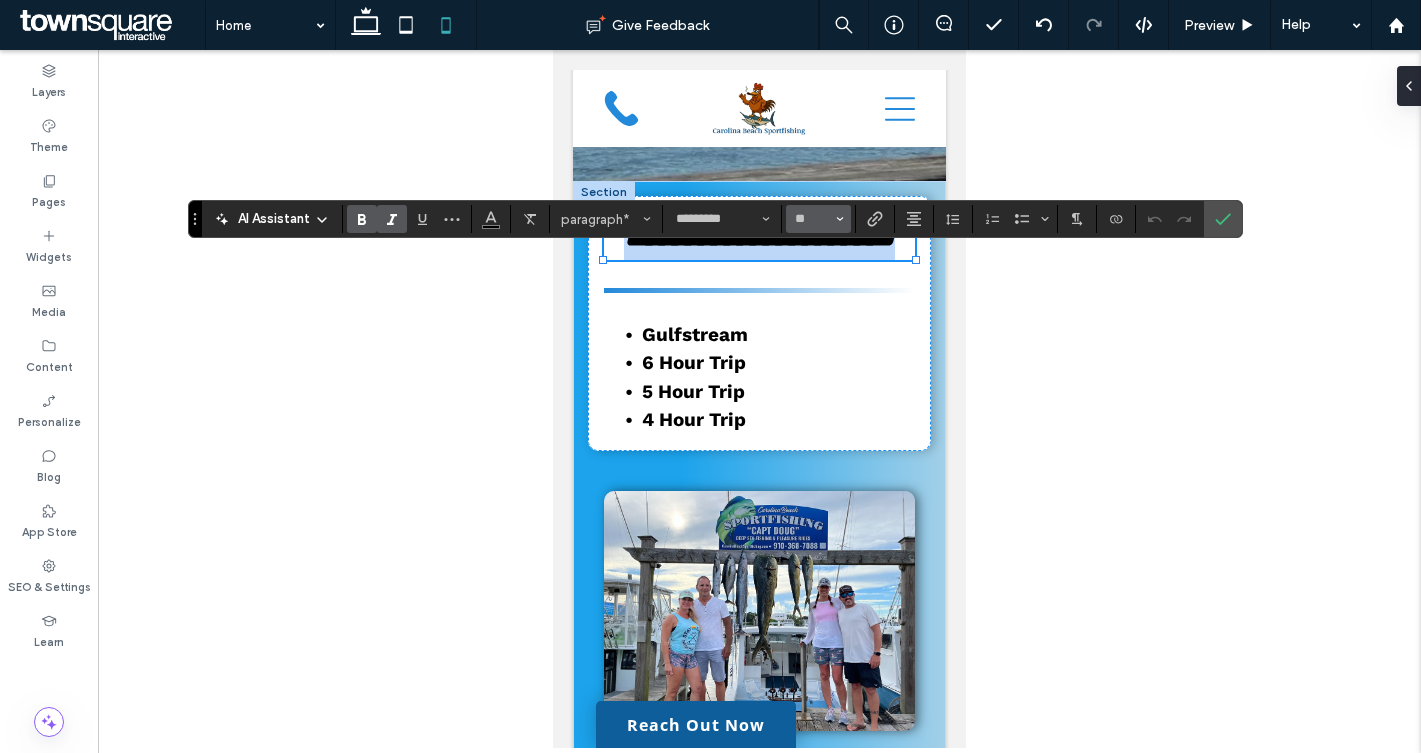 type on "**" 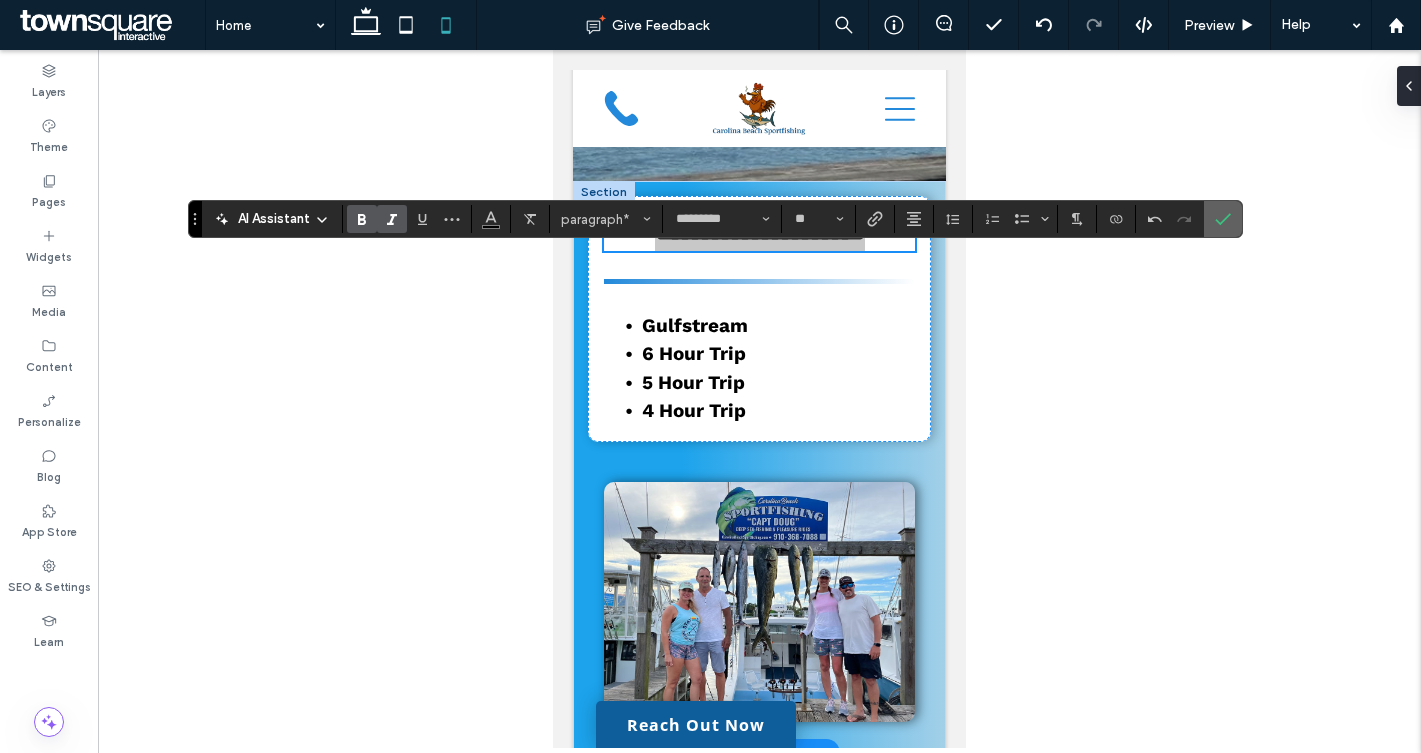click 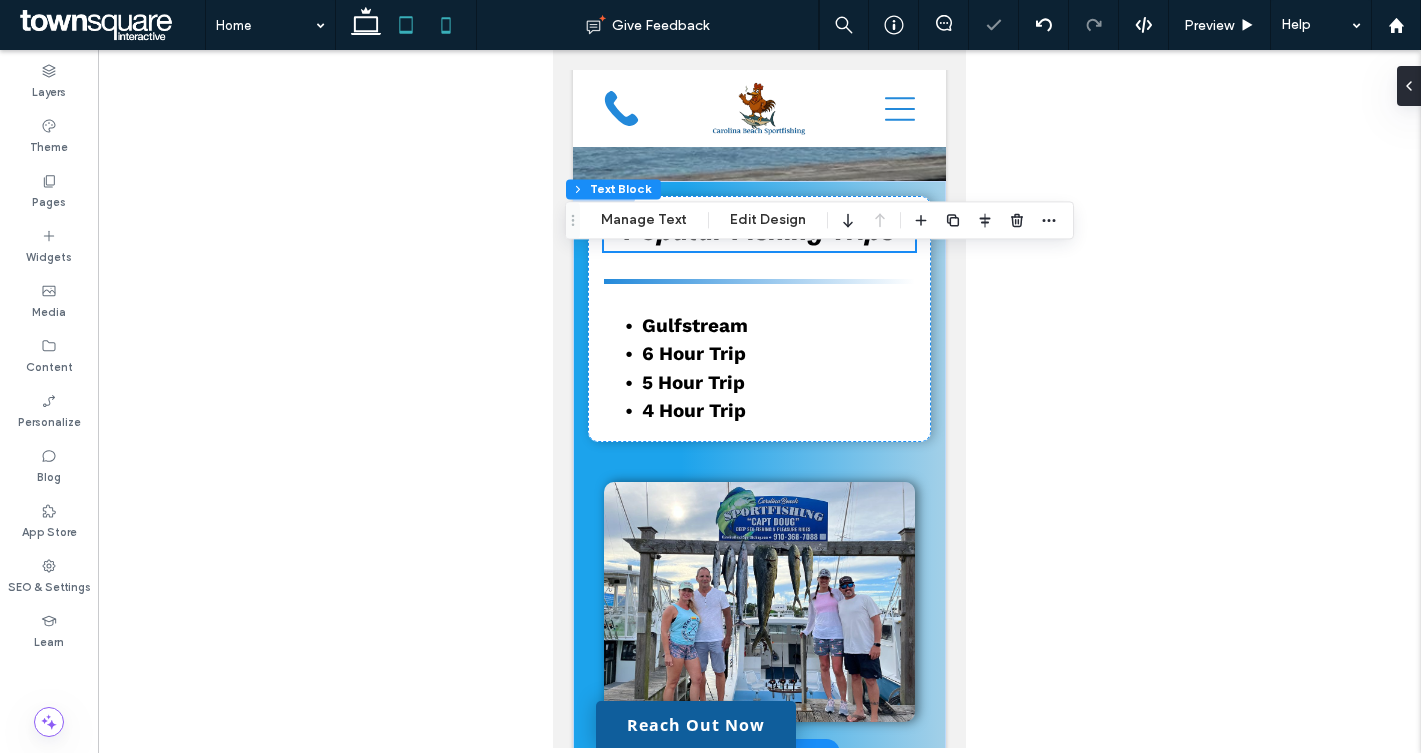 click 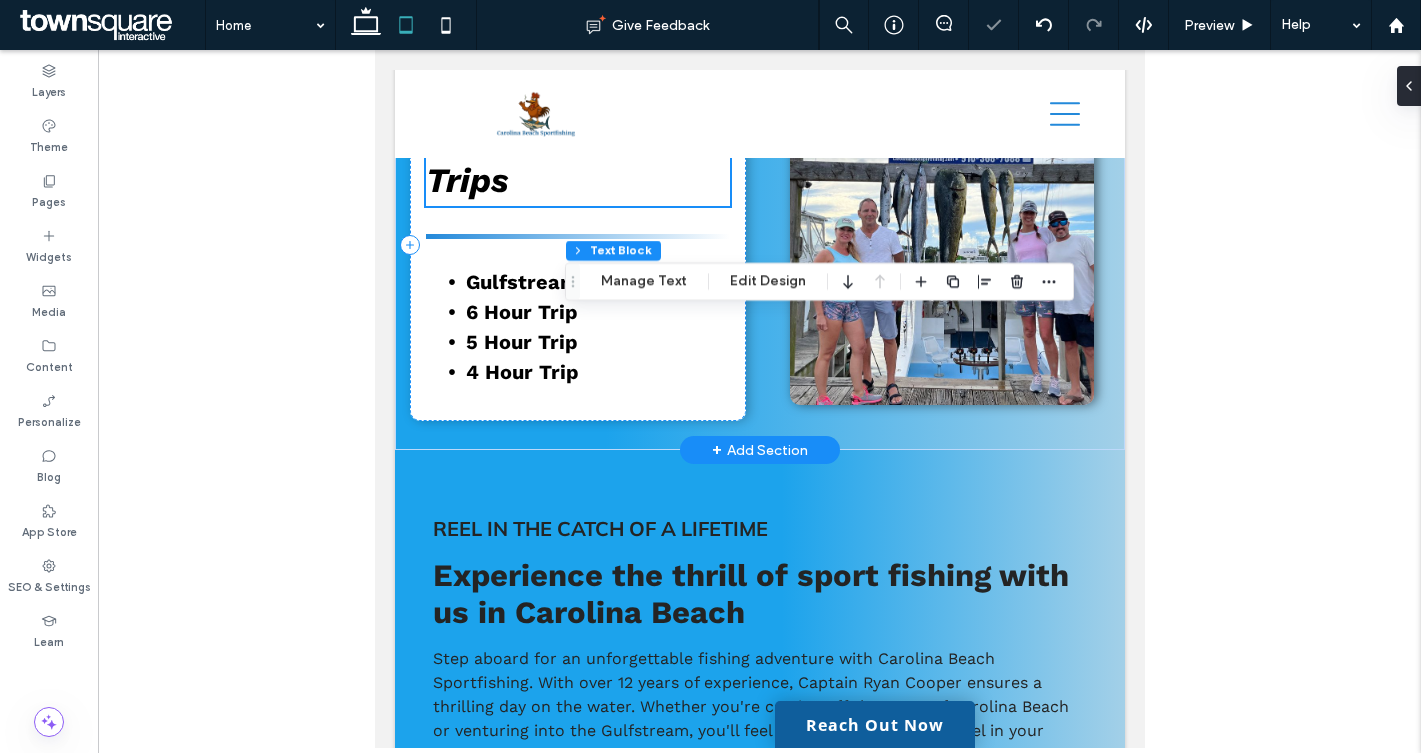 scroll, scrollTop: 935, scrollLeft: 0, axis: vertical 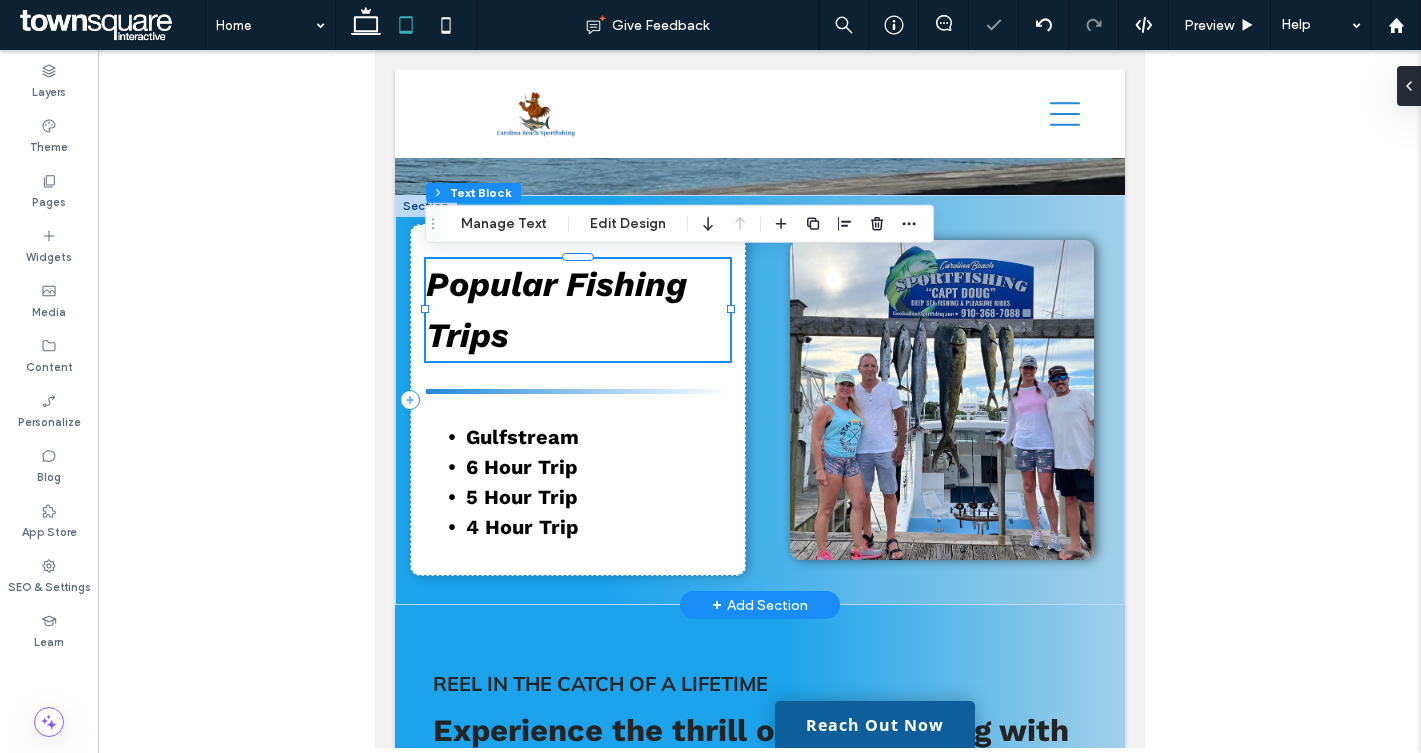 click on "Popular Fishing Trips" at bounding box center [577, 310] 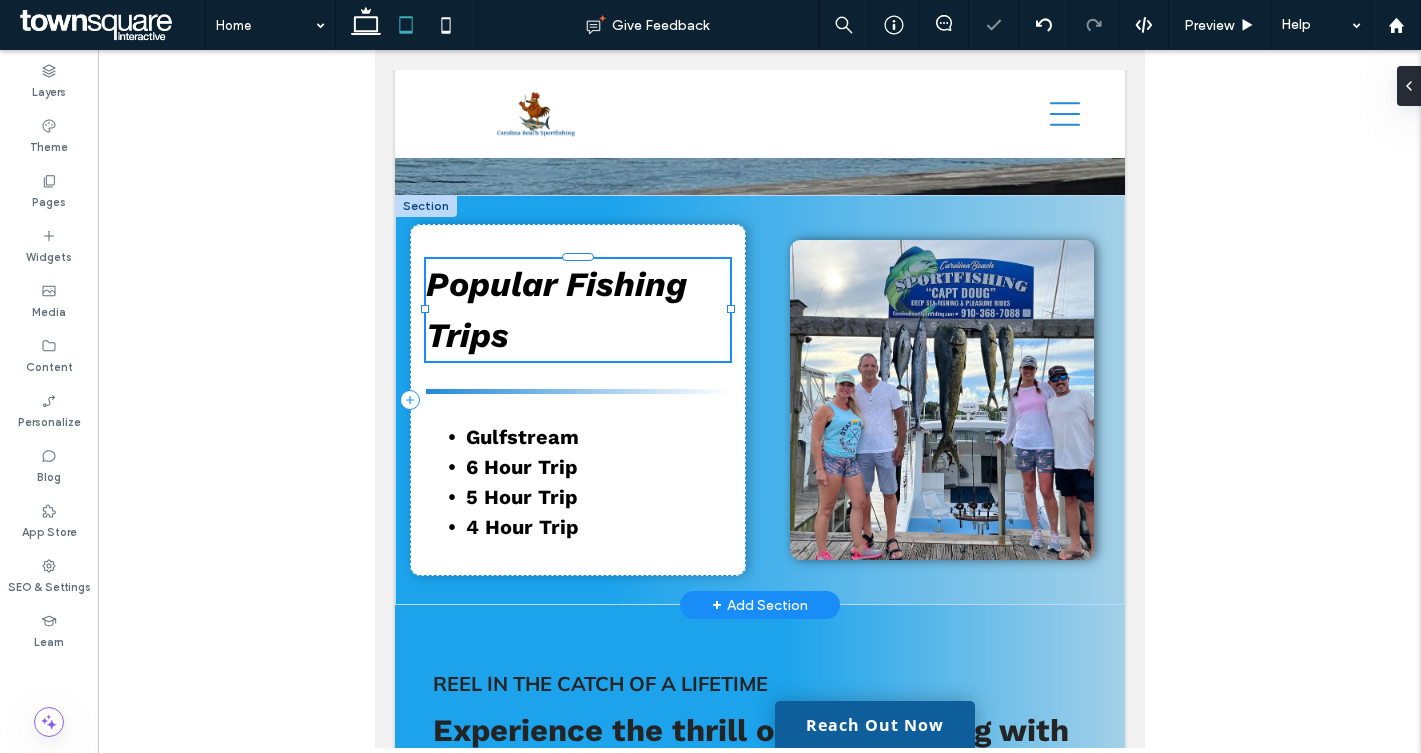 type on "*********" 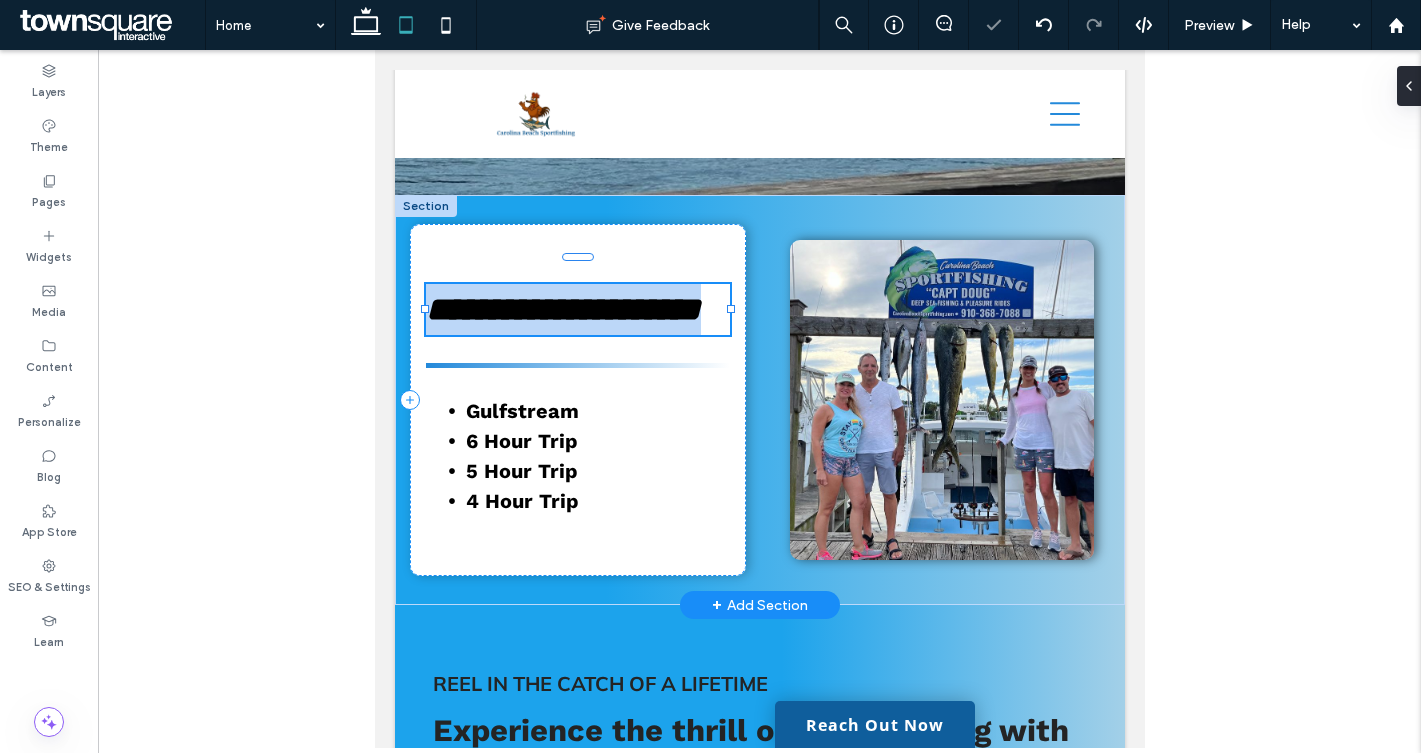 click on "**********" at bounding box center (577, 309) 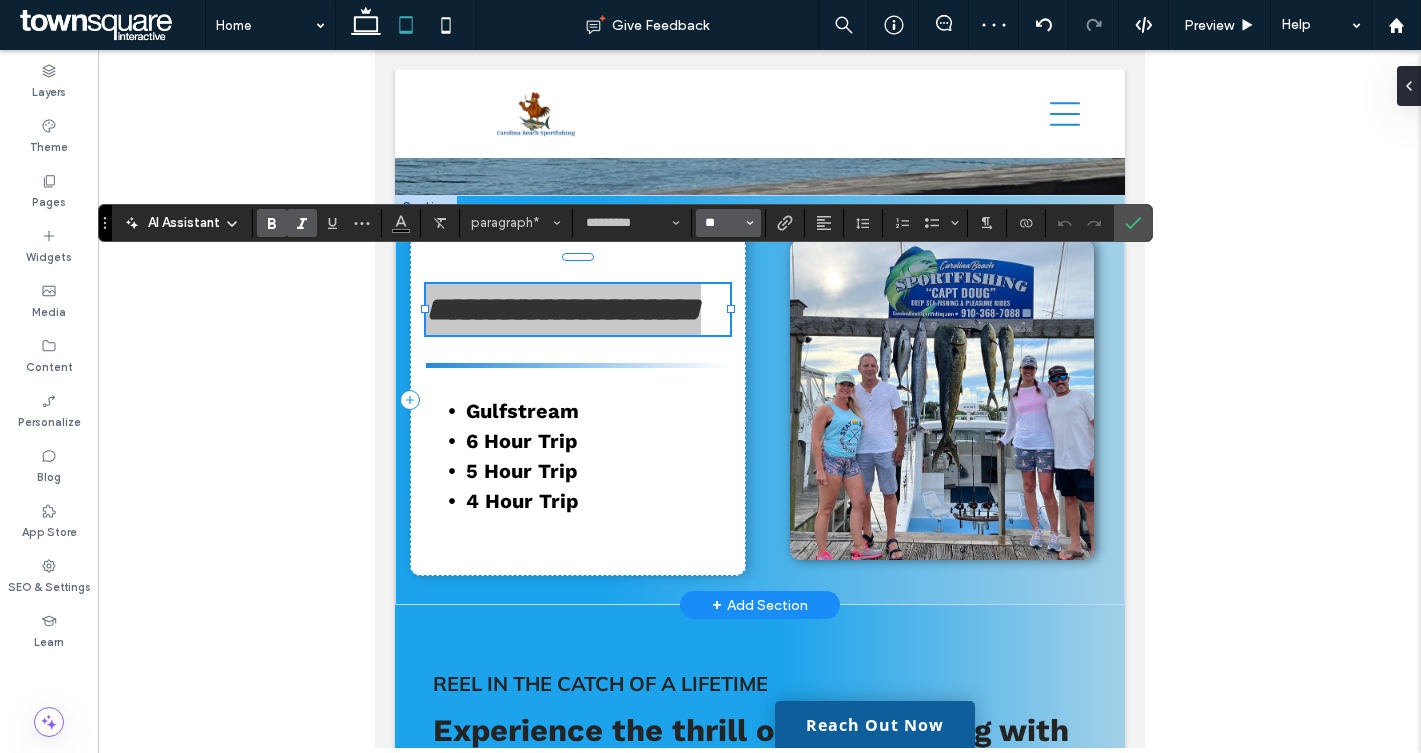 click on "**" at bounding box center [722, 223] 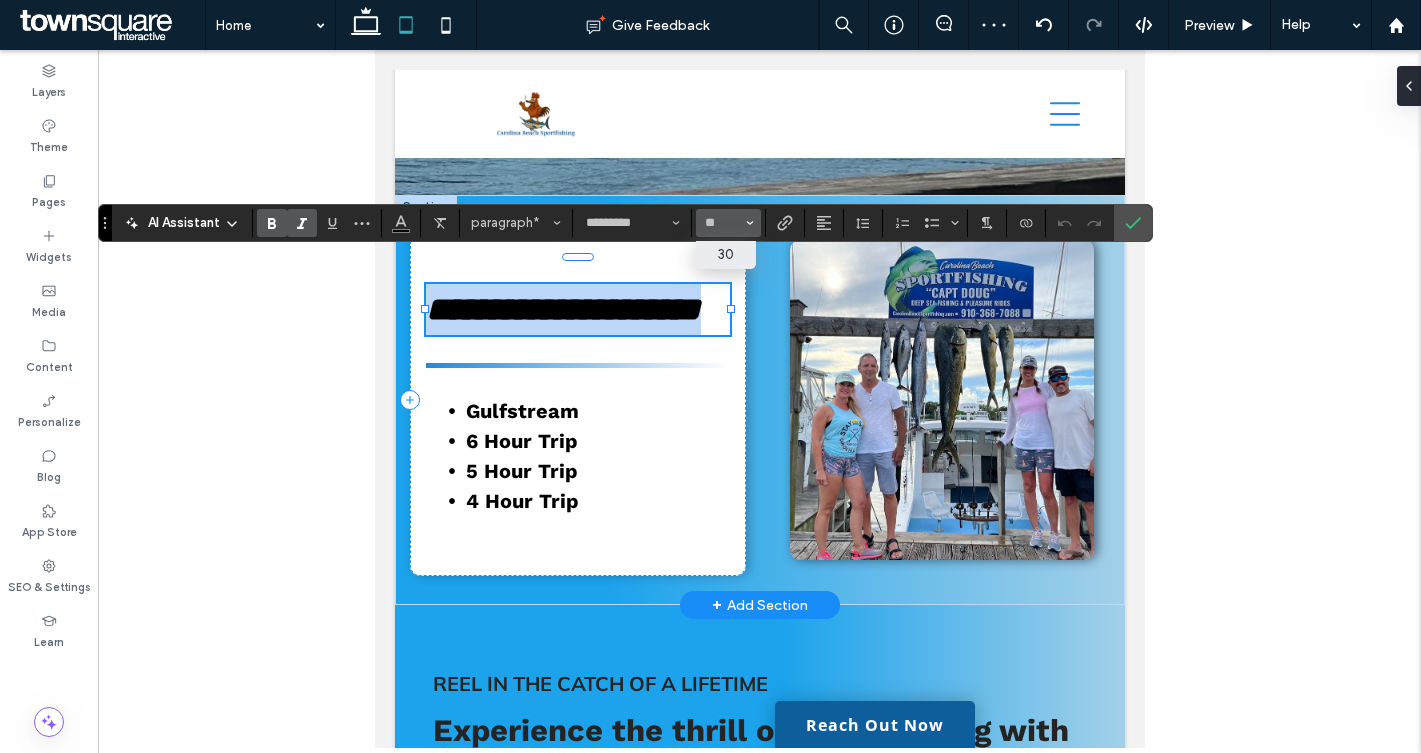 type on "**" 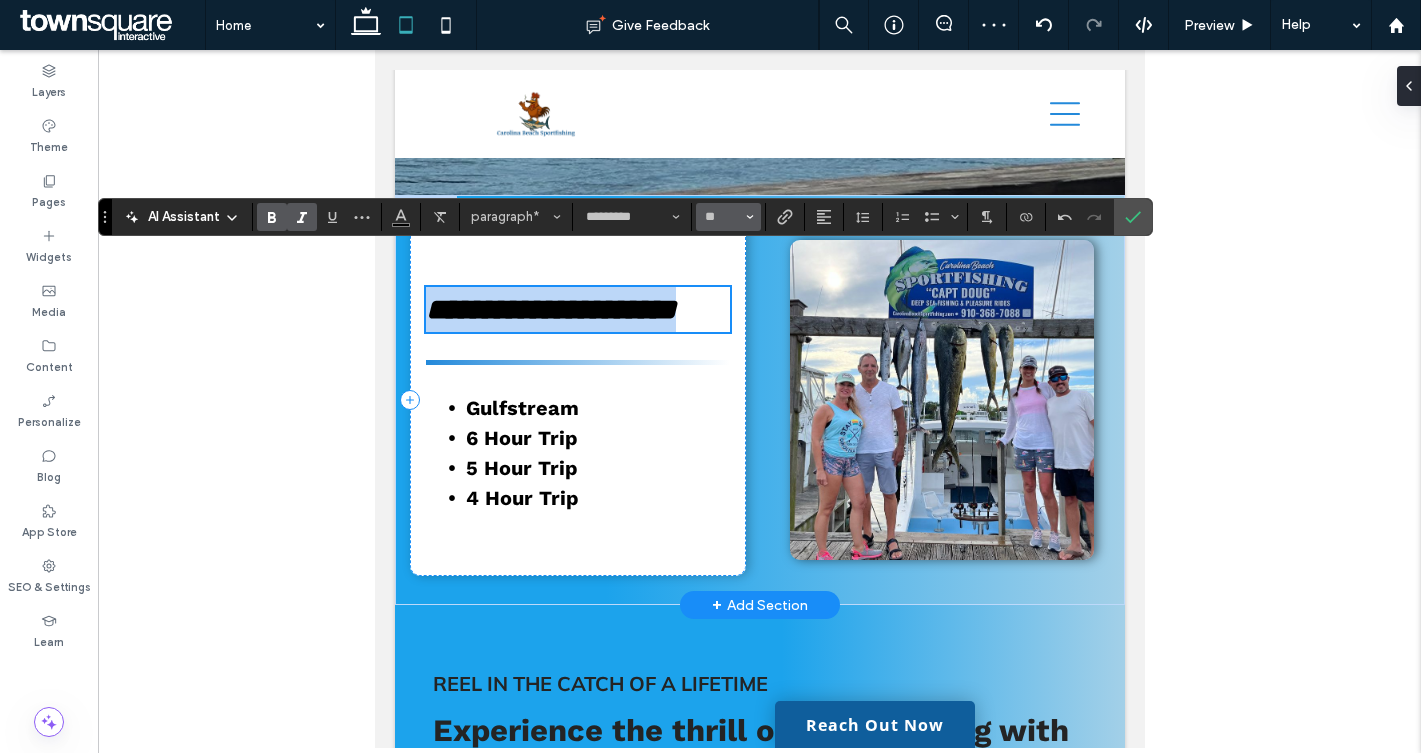 scroll, scrollTop: 941, scrollLeft: 0, axis: vertical 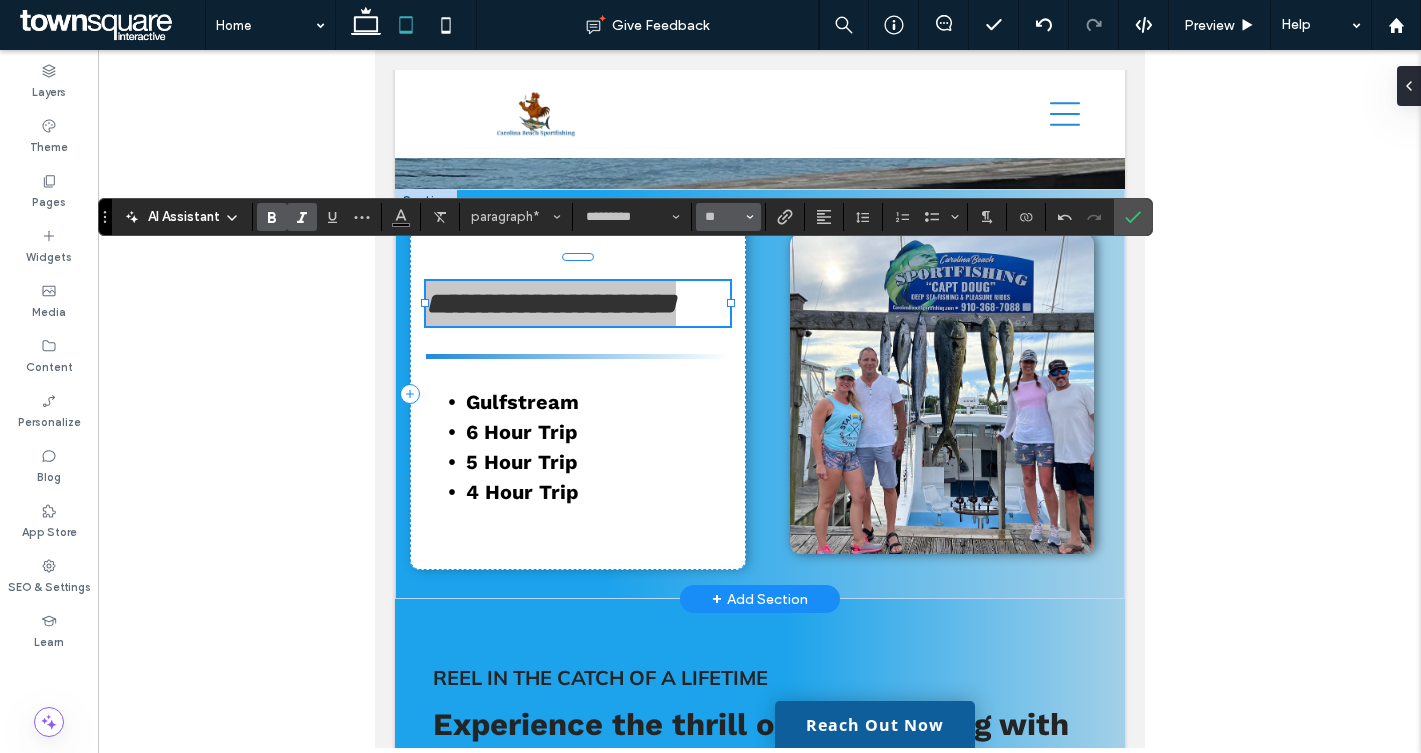 click on "**" at bounding box center (722, 217) 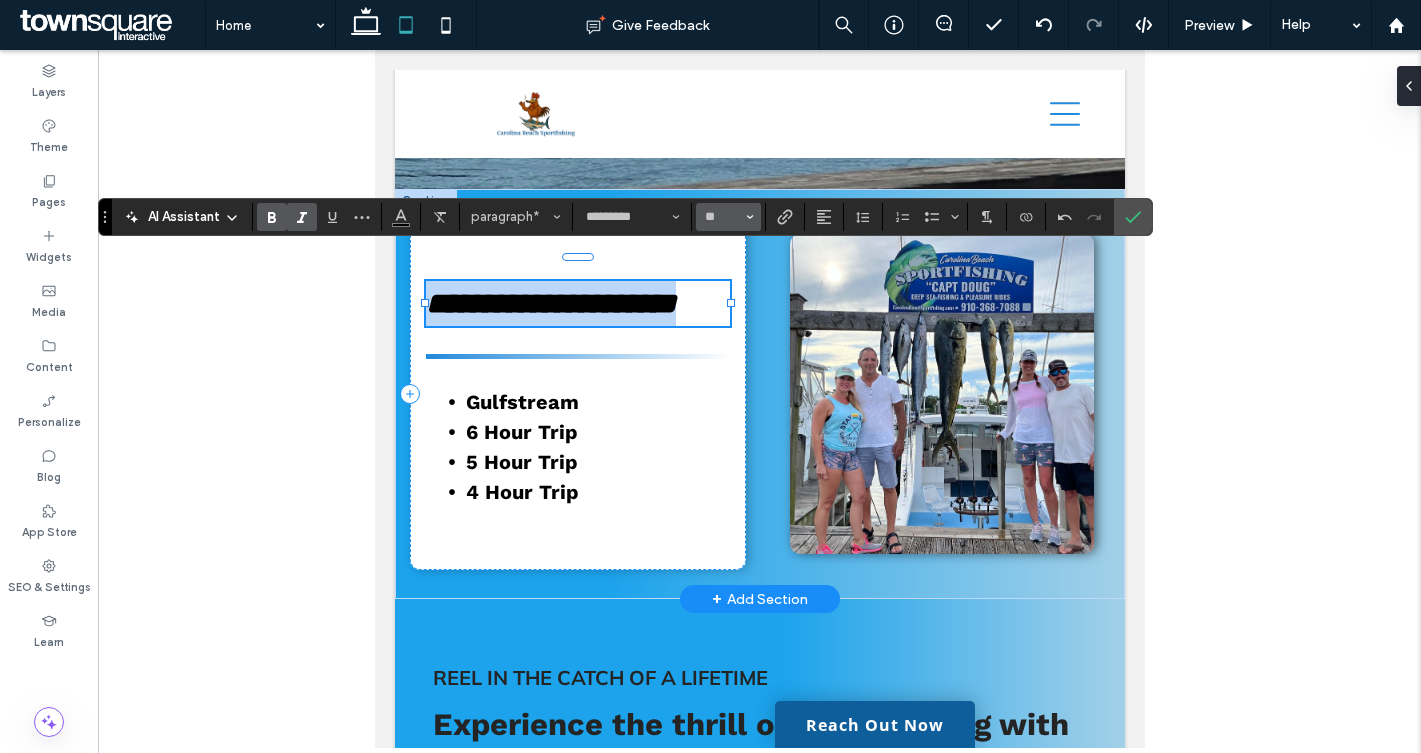 type on "**" 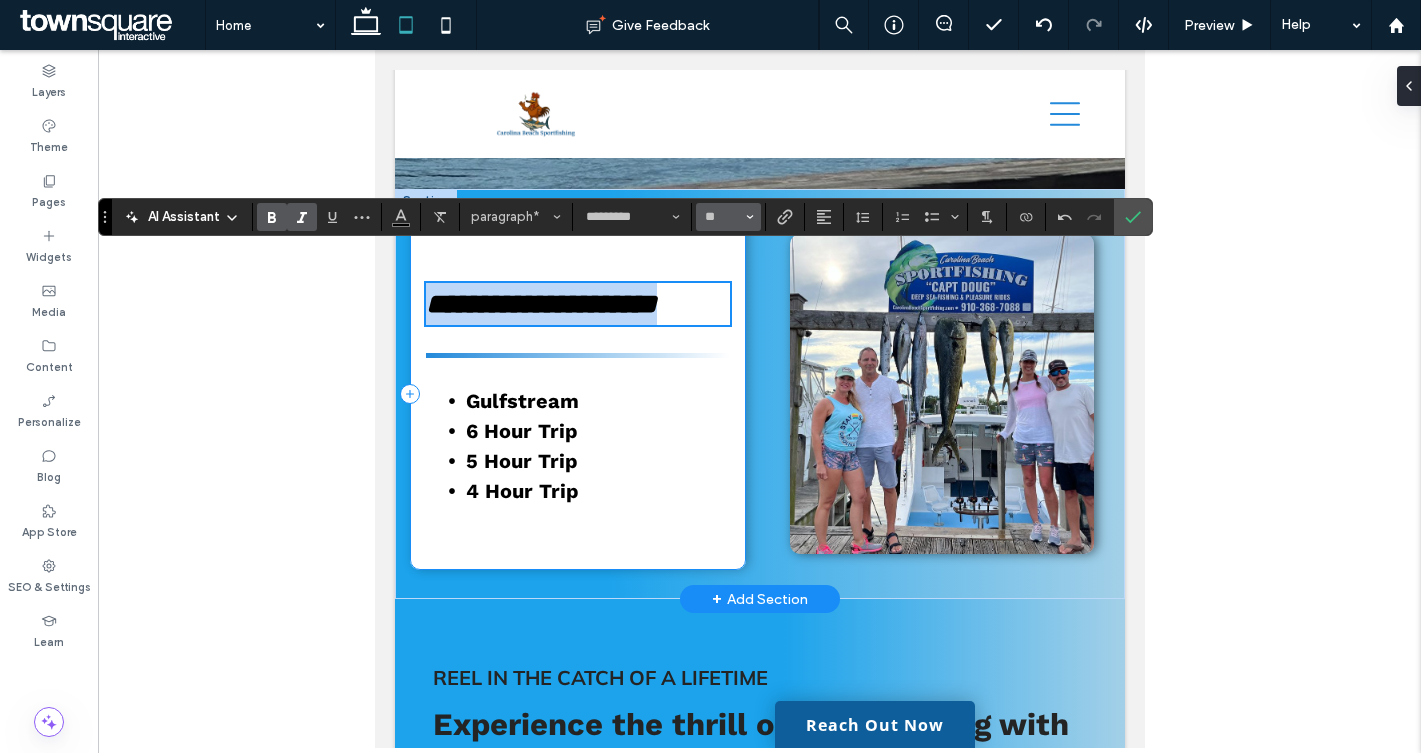 scroll, scrollTop: 965, scrollLeft: 0, axis: vertical 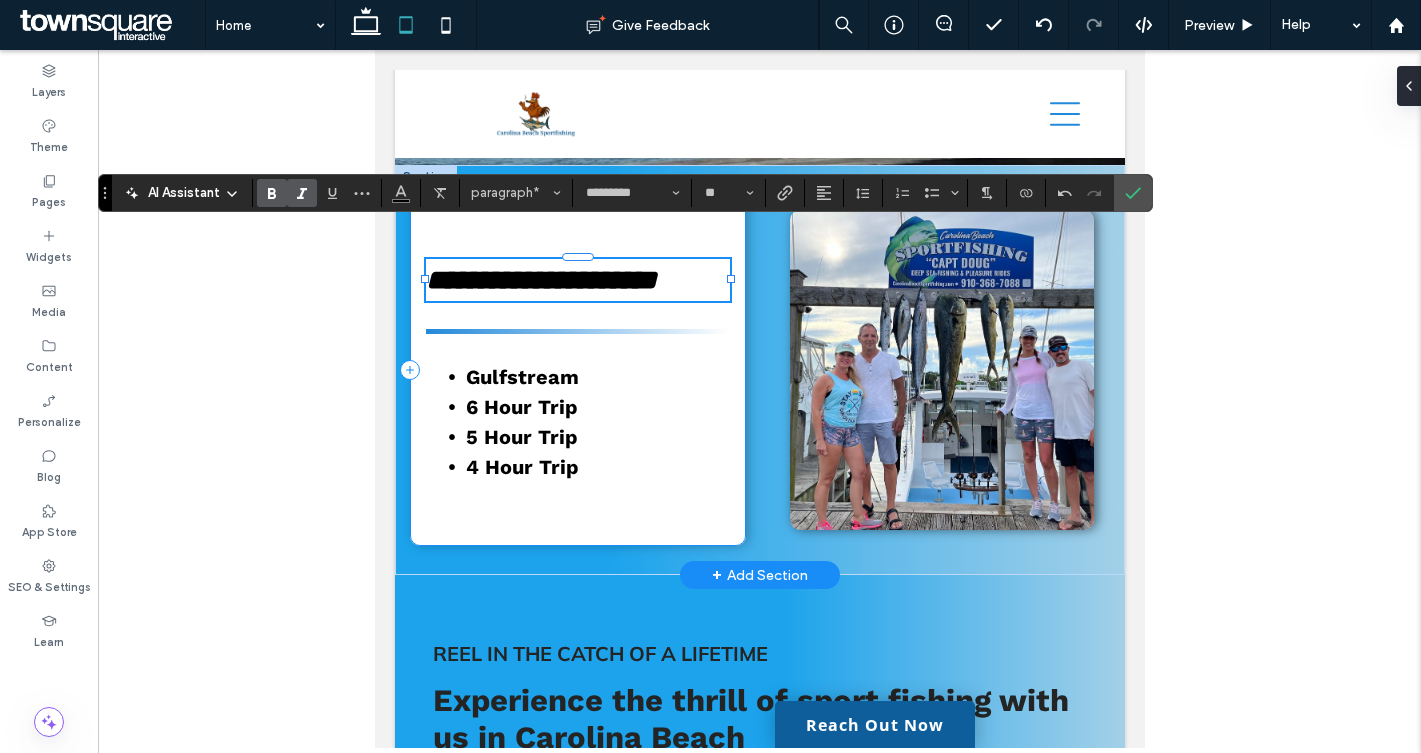 click on "**********" at bounding box center (577, 370) 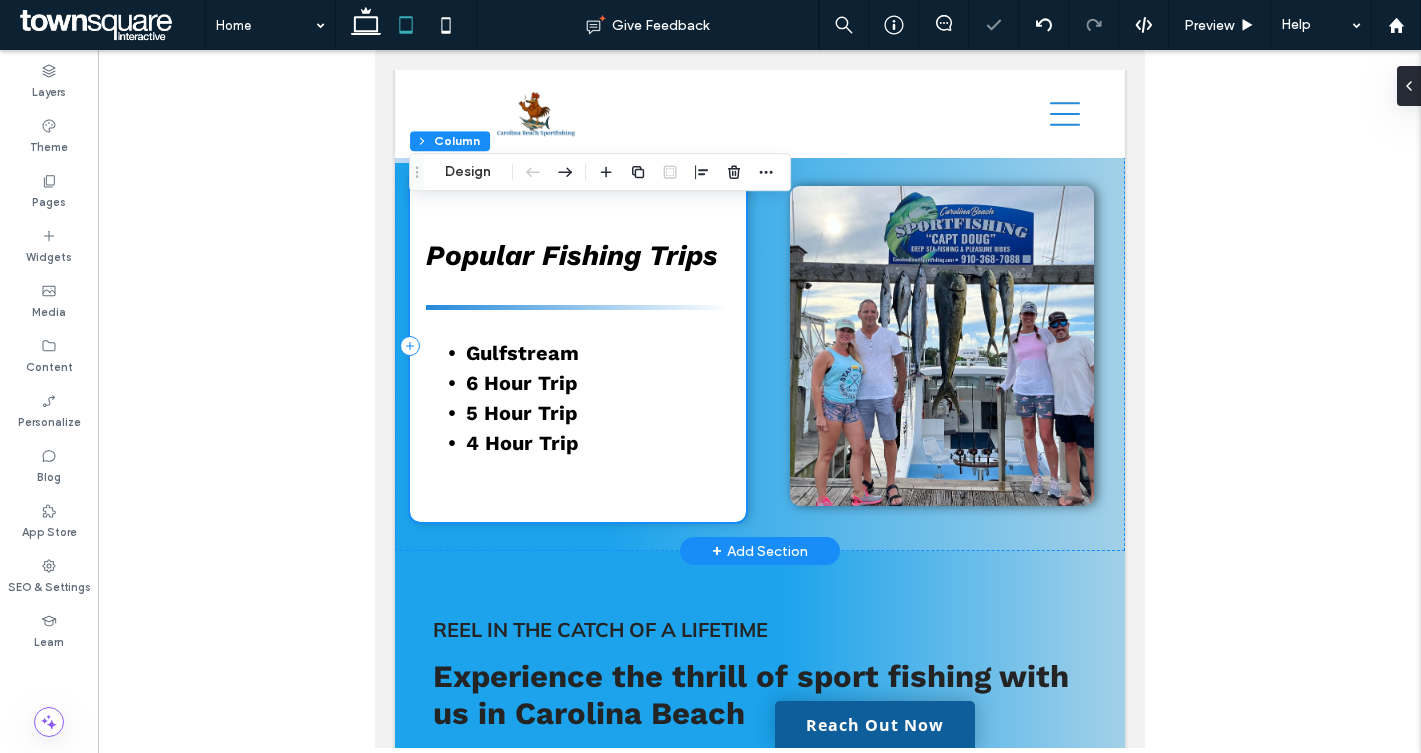 scroll, scrollTop: 691, scrollLeft: 0, axis: vertical 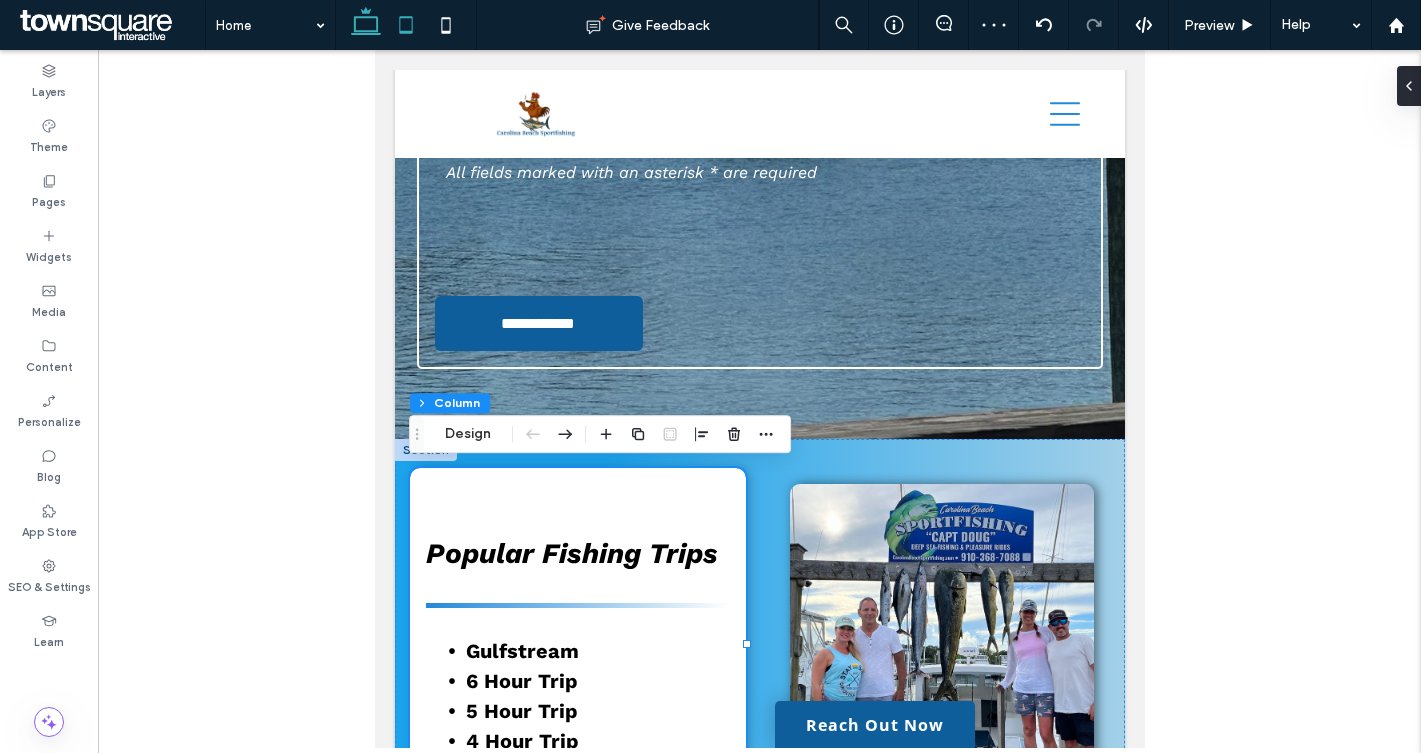 click 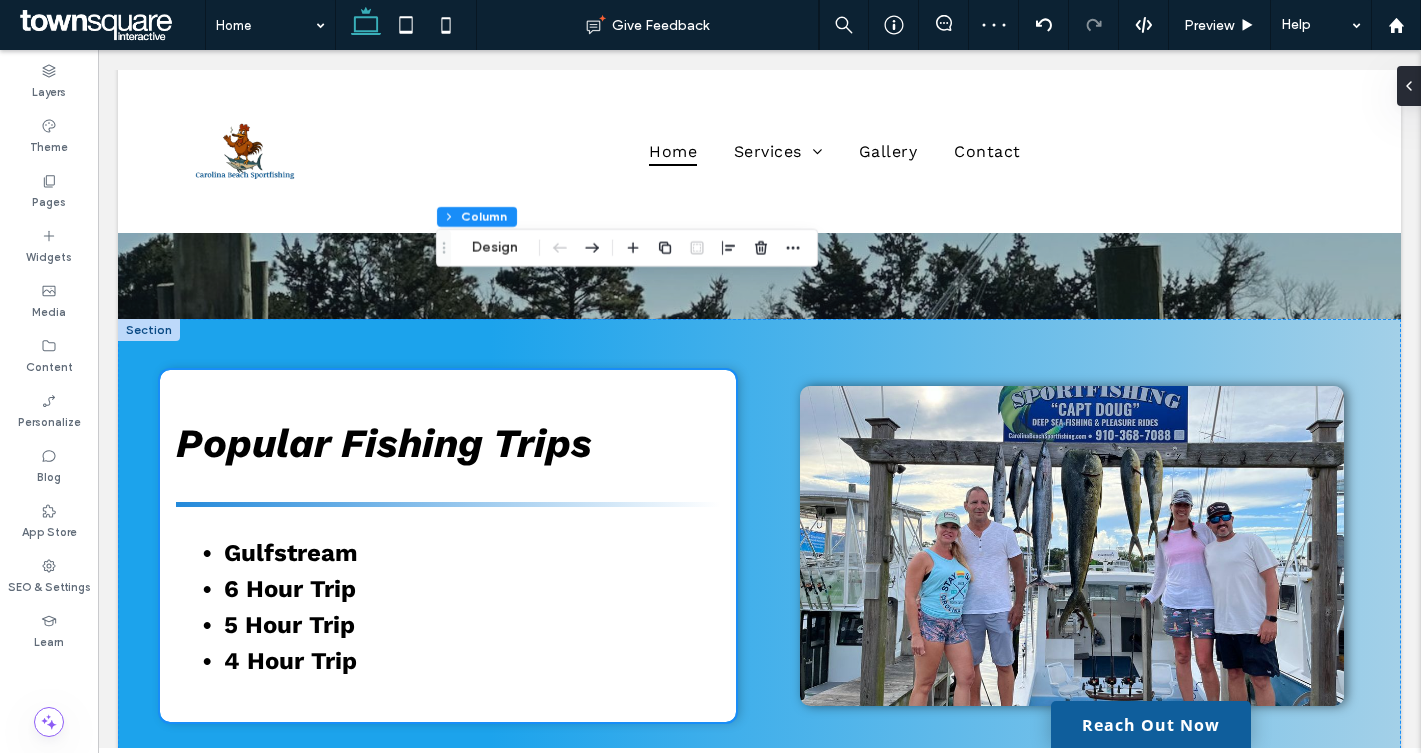 type on "**" 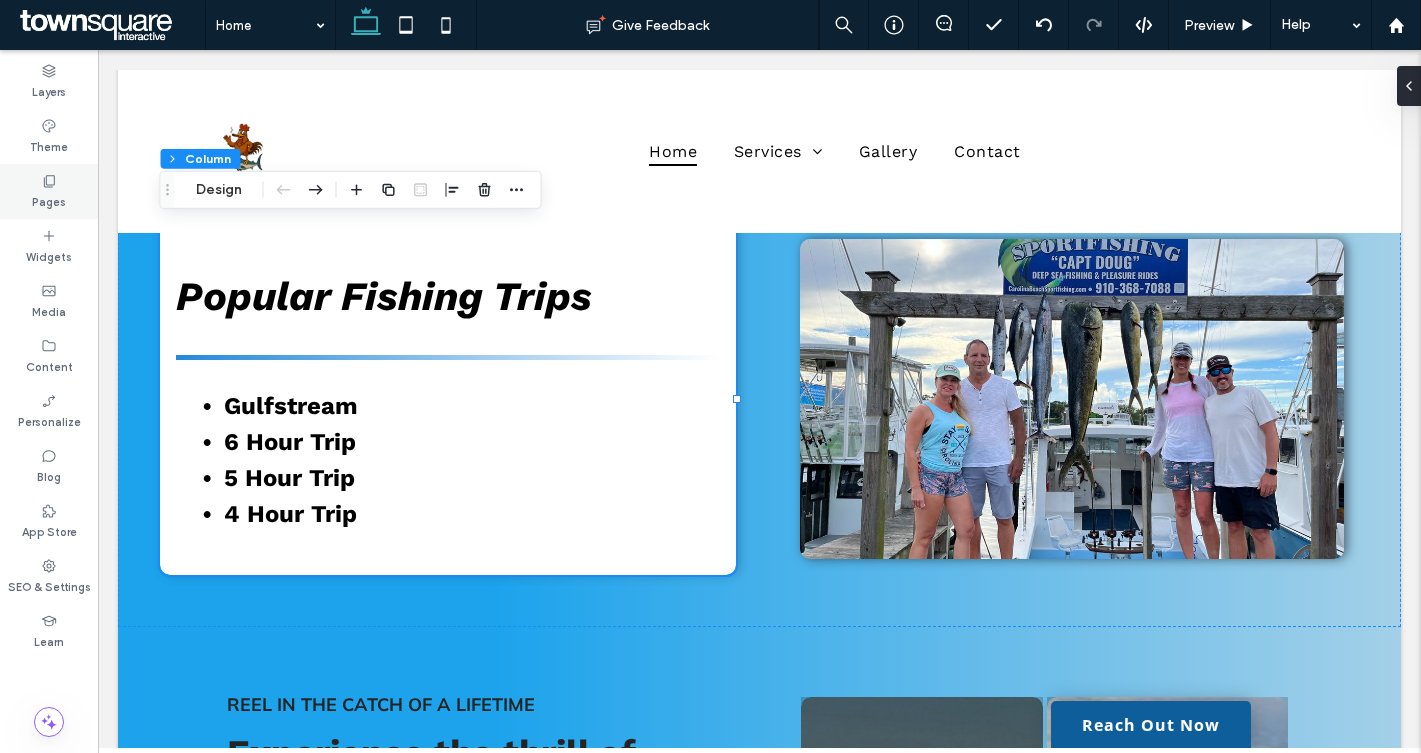 click on "Pages" at bounding box center (49, 191) 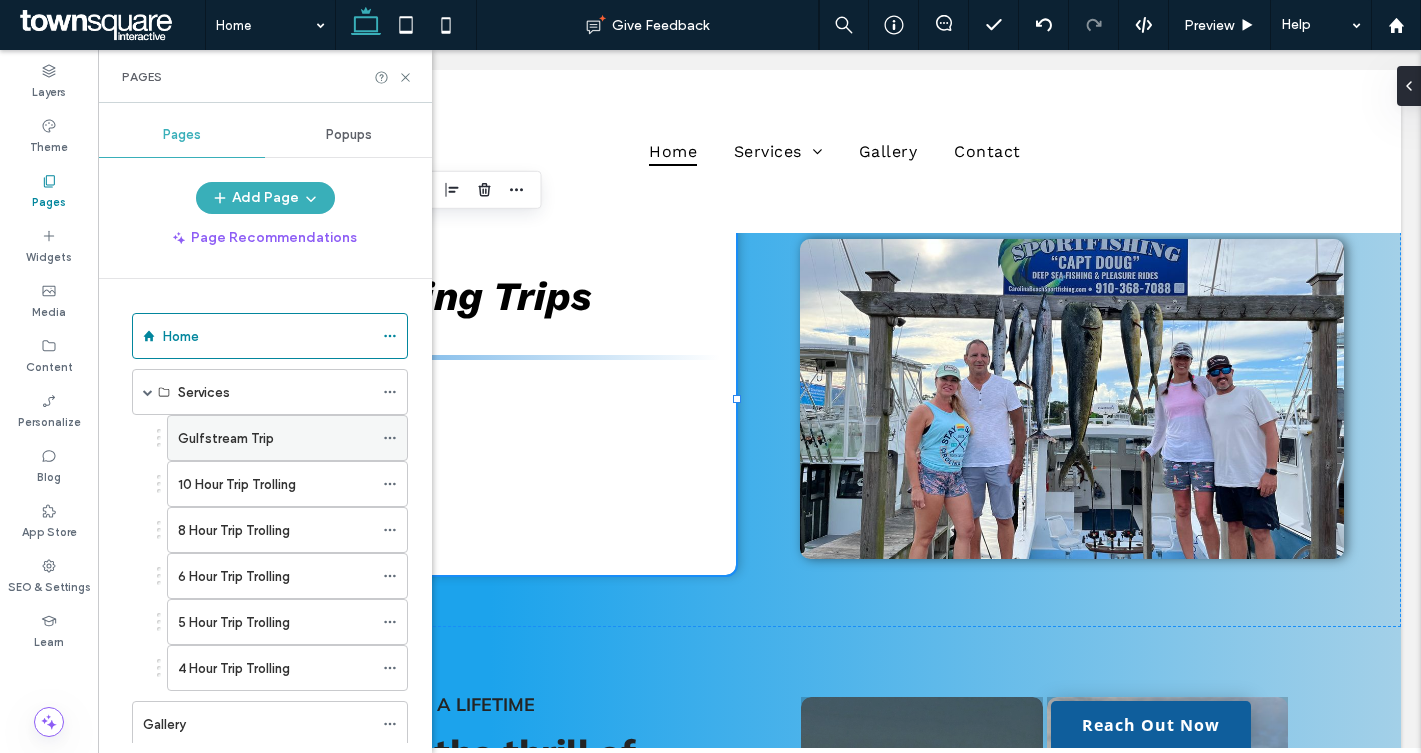 click on "Gulfstream Trip" at bounding box center [226, 438] 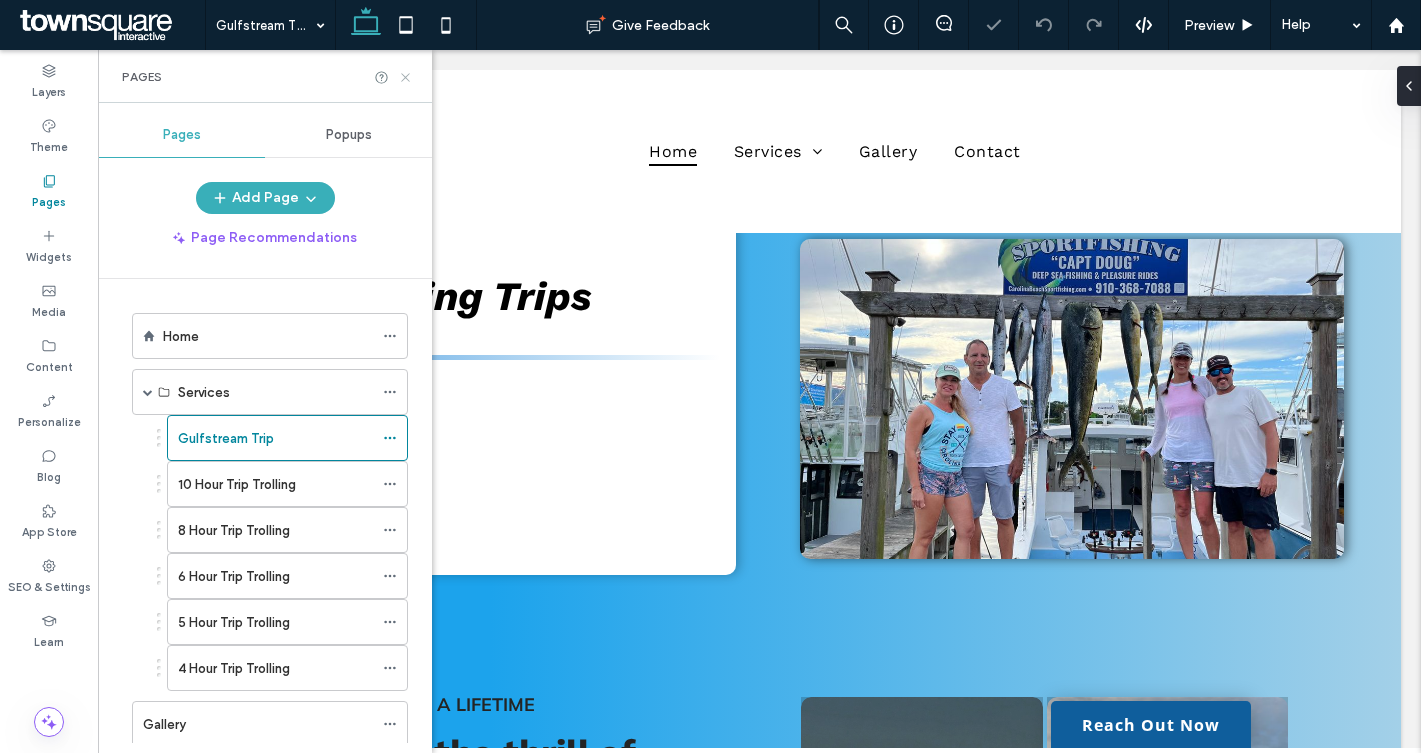 click 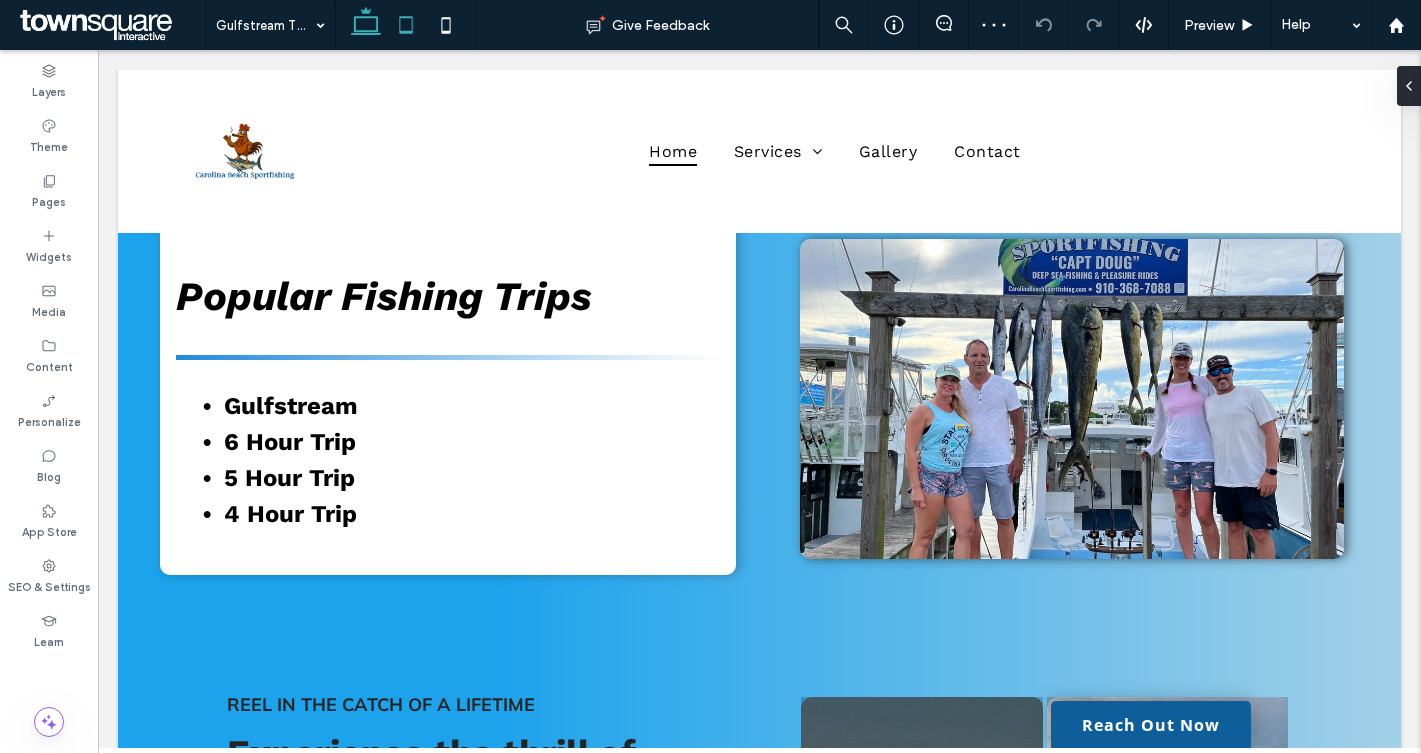 click 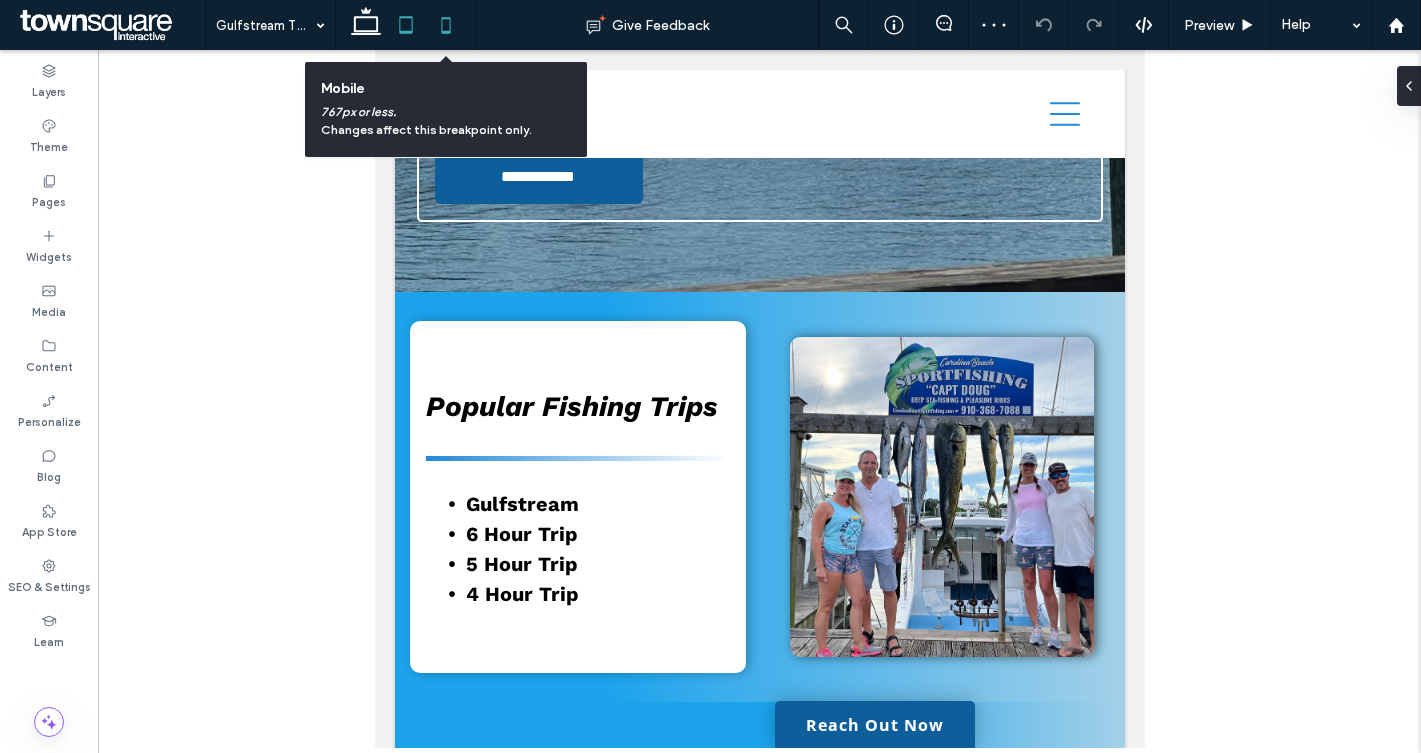 click 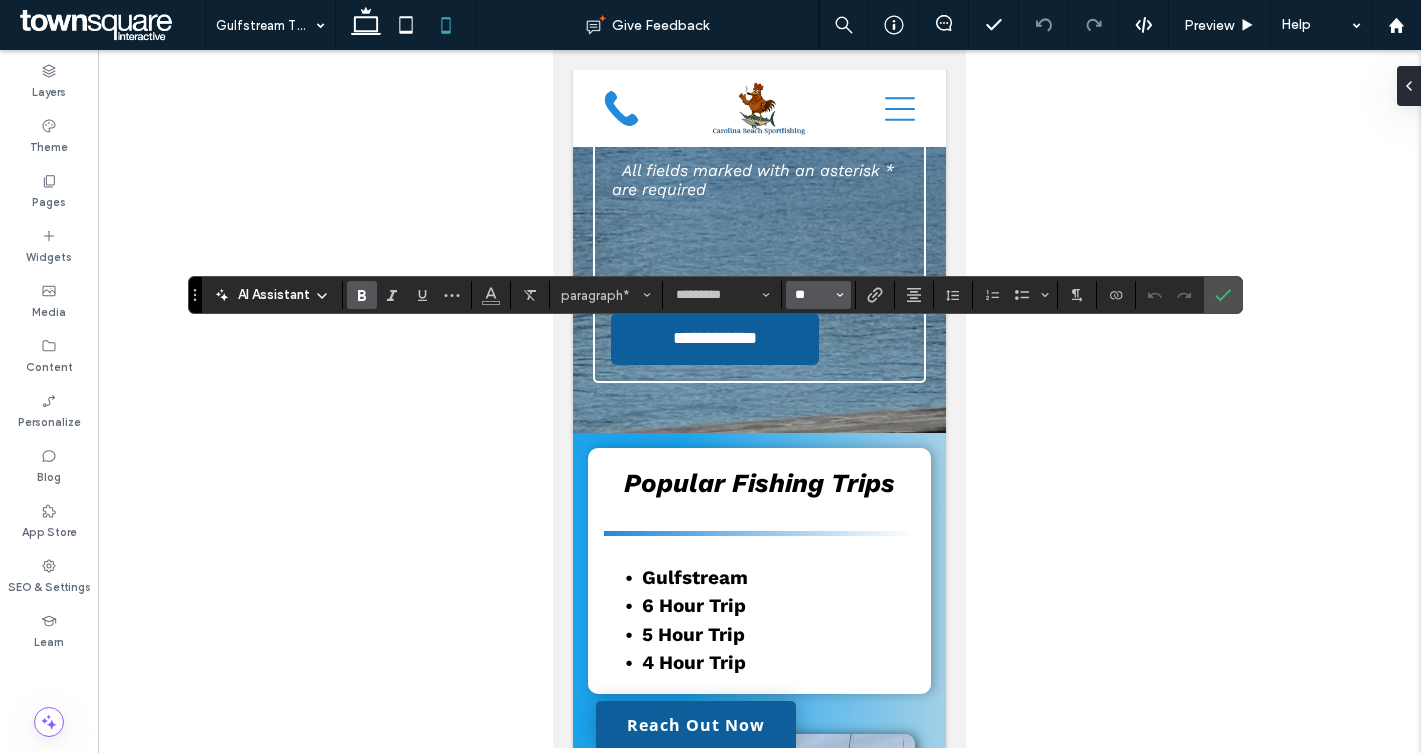 click on "**" at bounding box center (812, 295) 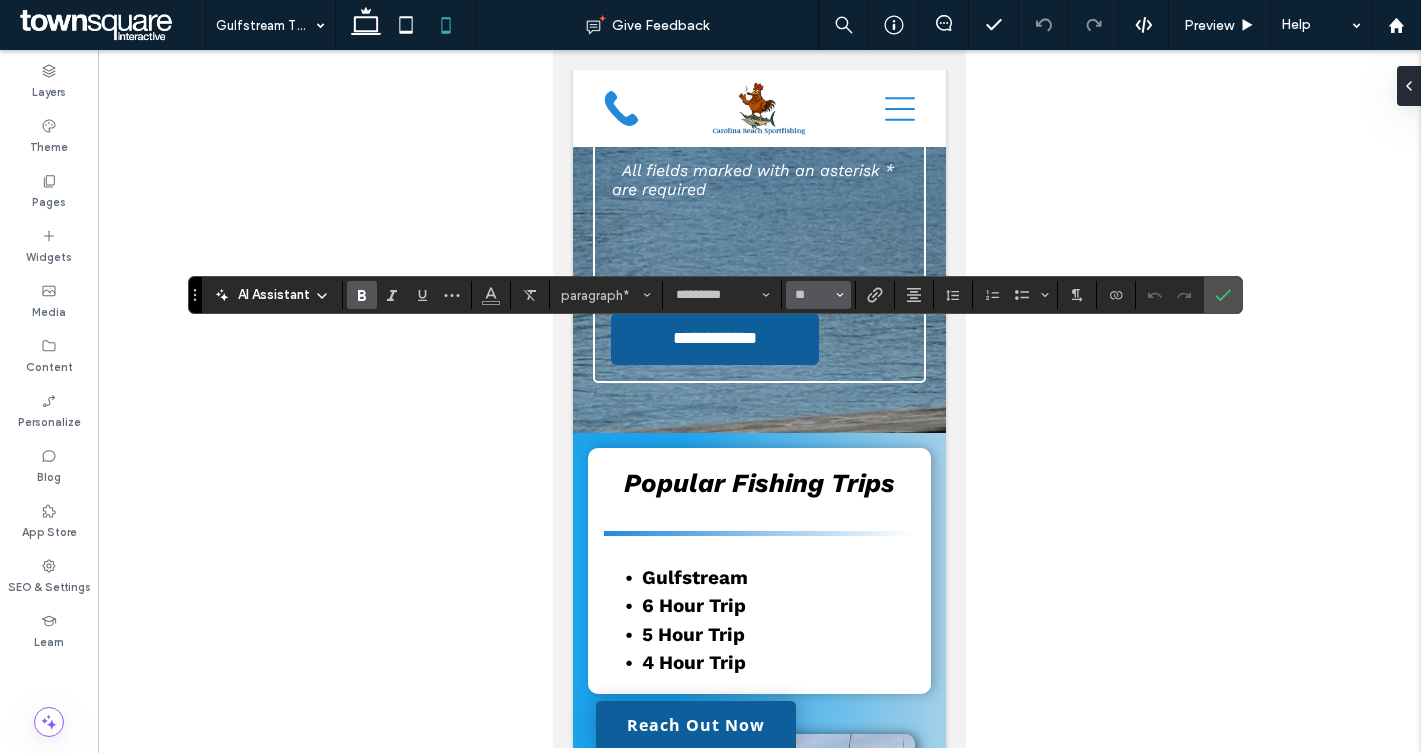 type on "**" 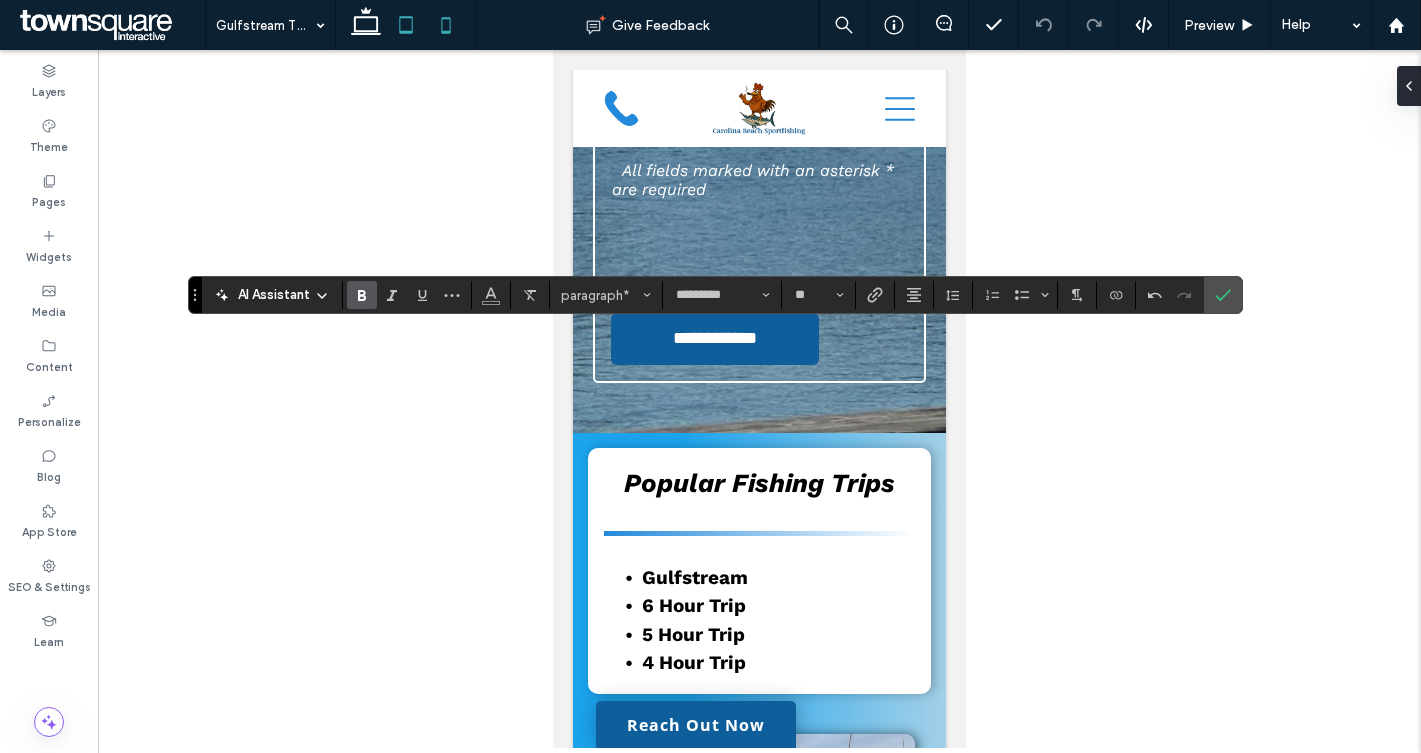 click 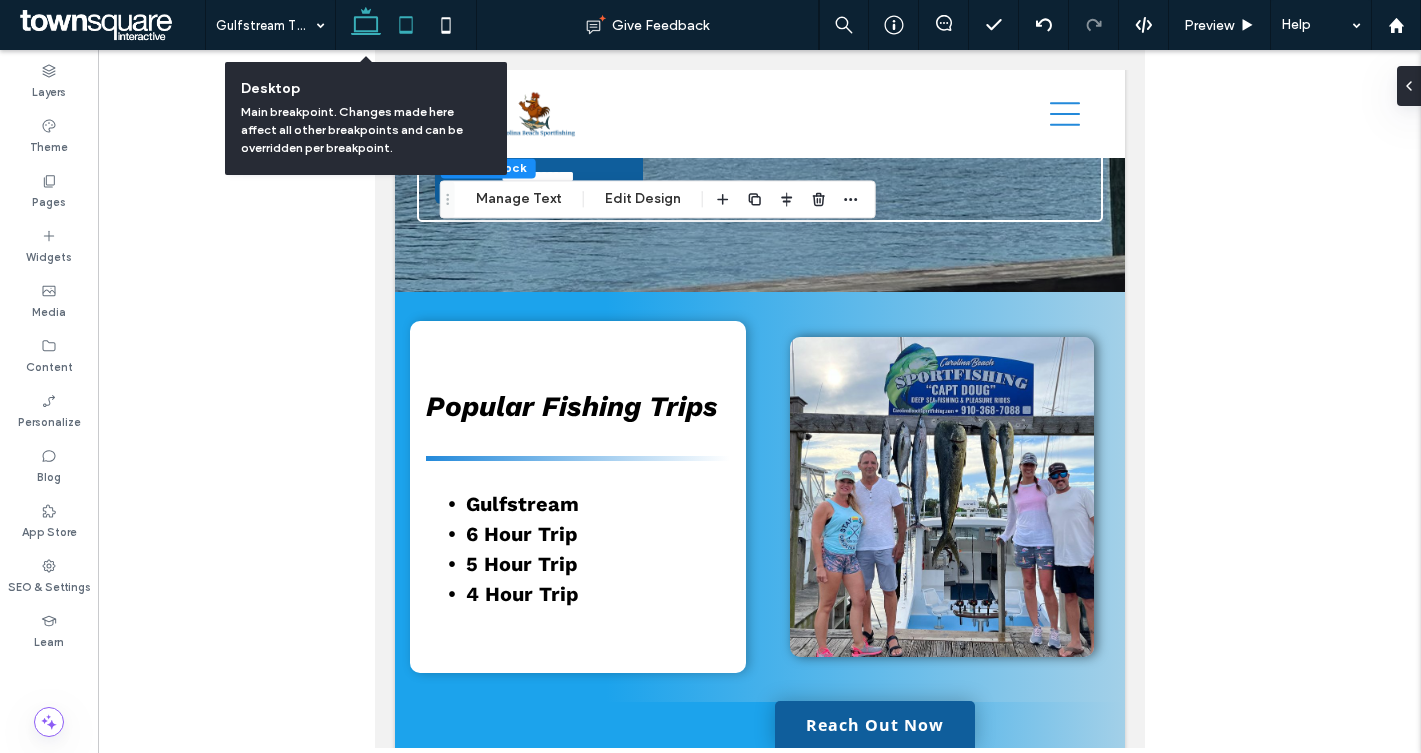 click 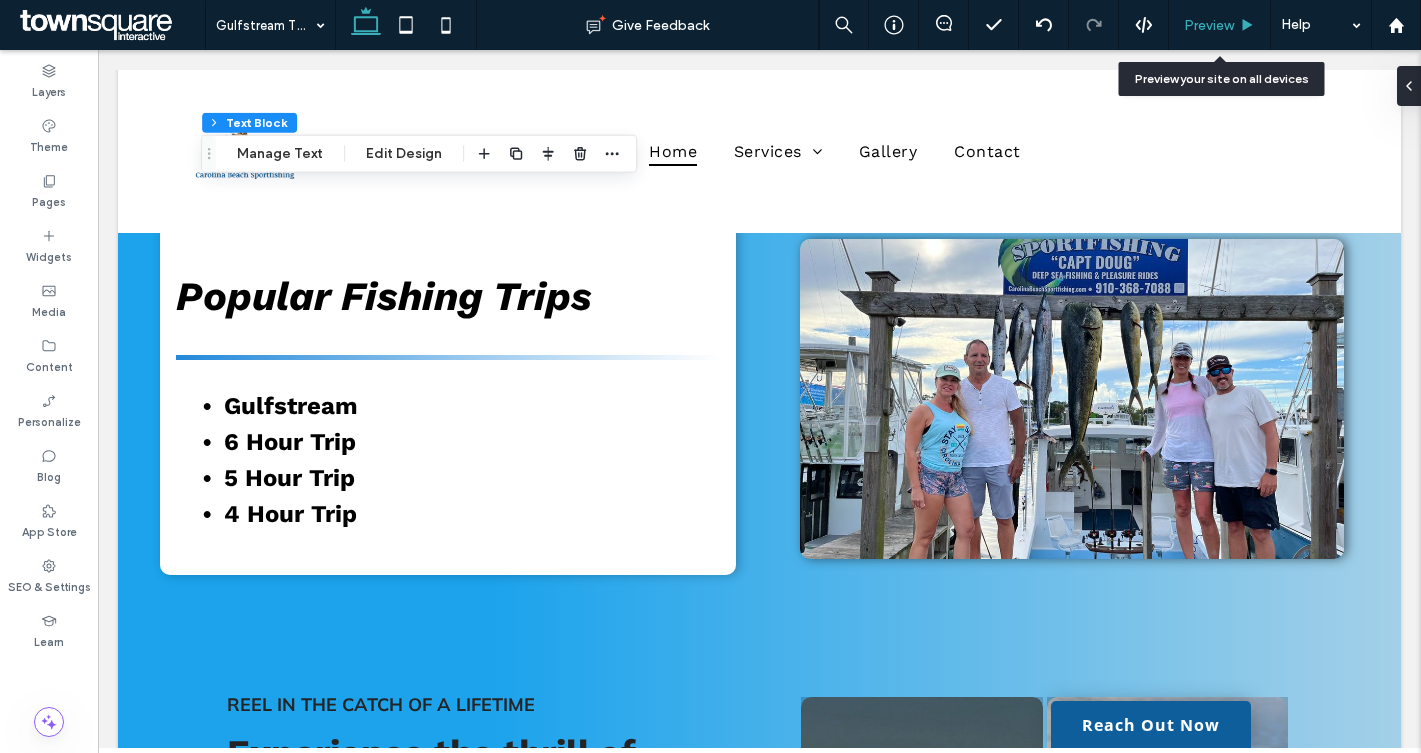click on "Preview" at bounding box center (1209, 25) 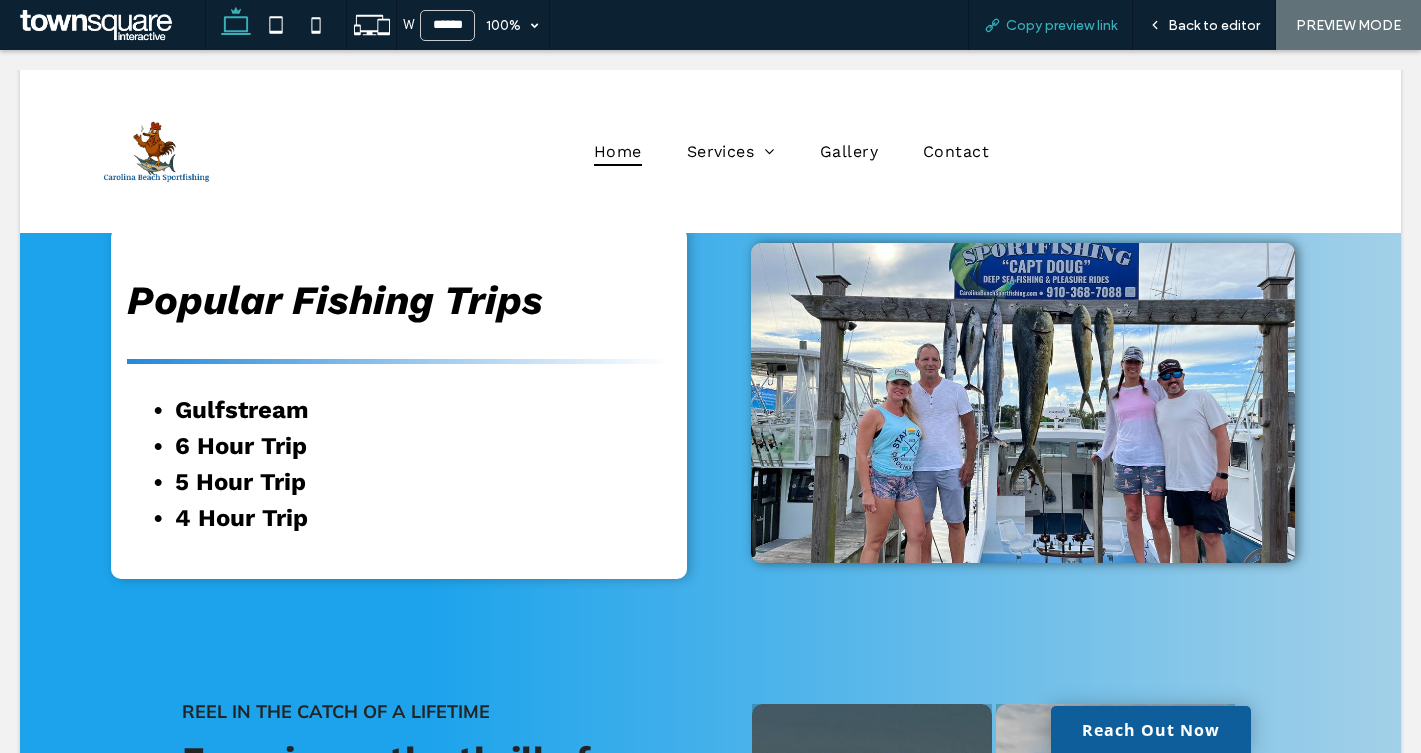 click on "Copy preview link" at bounding box center [1061, 25] 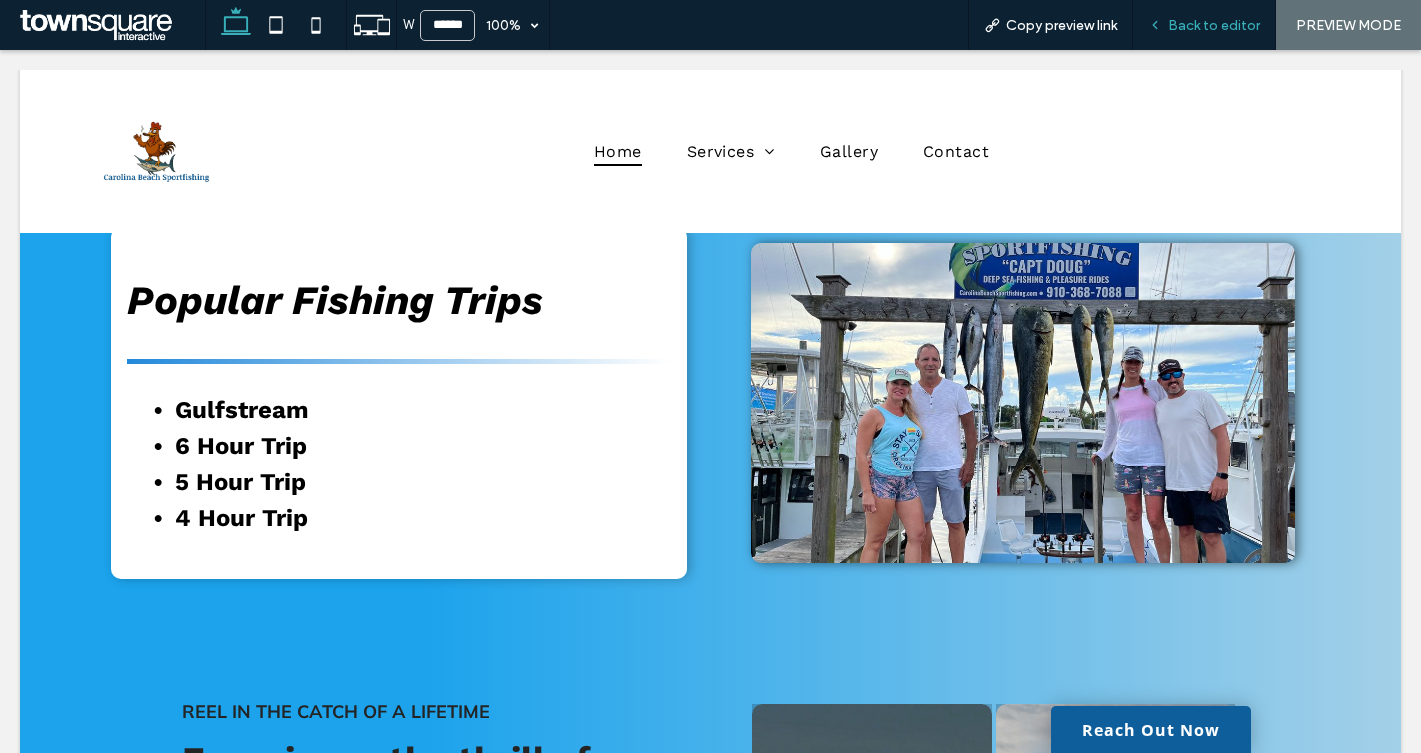 click on "Back to editor" at bounding box center (1214, 25) 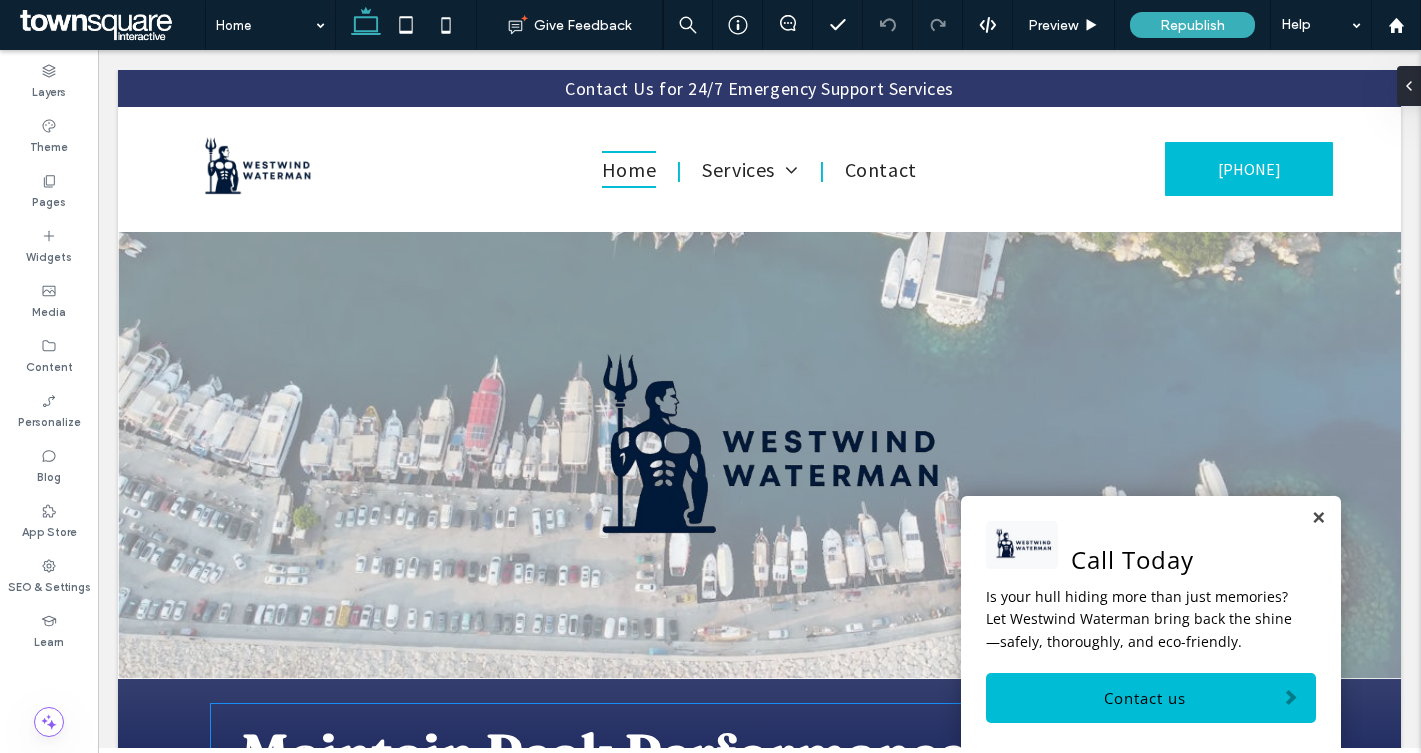 scroll, scrollTop: 780, scrollLeft: 0, axis: vertical 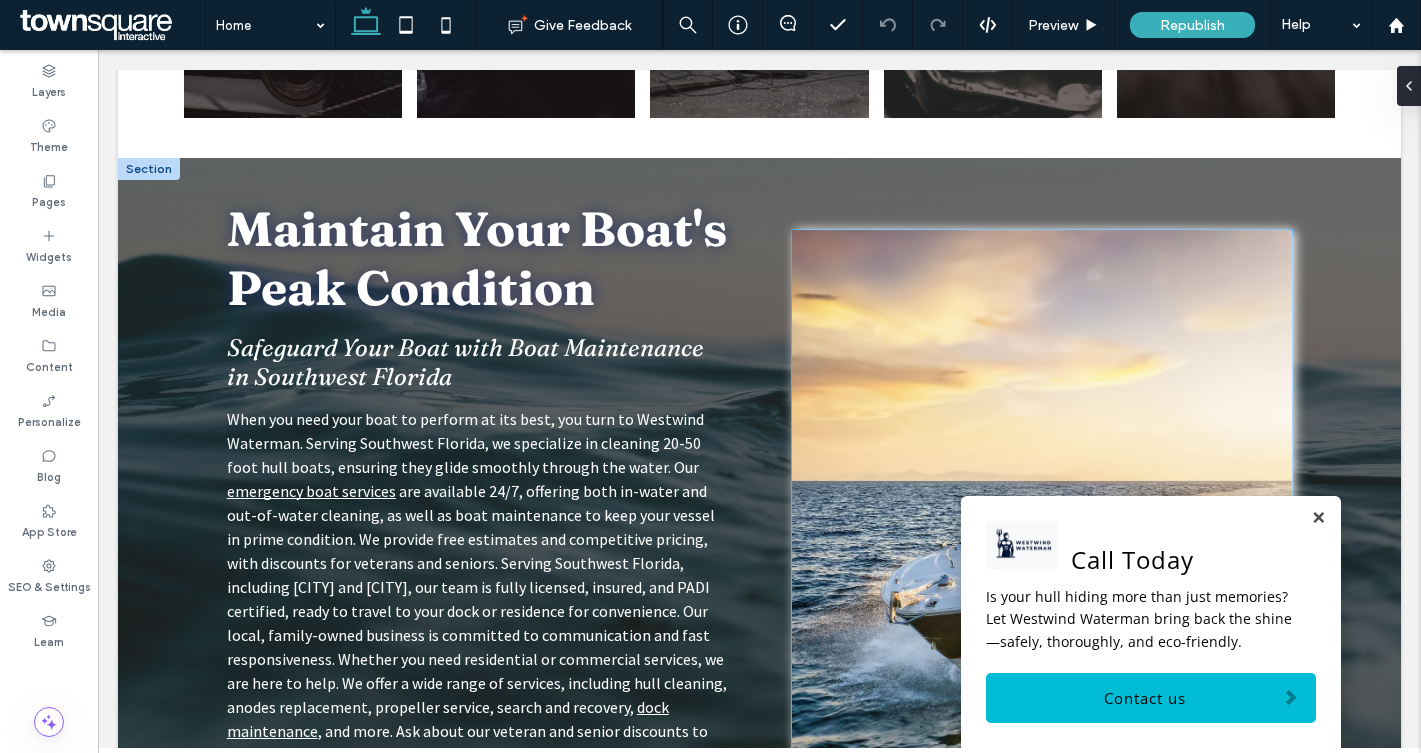 click at bounding box center (1042, 519) 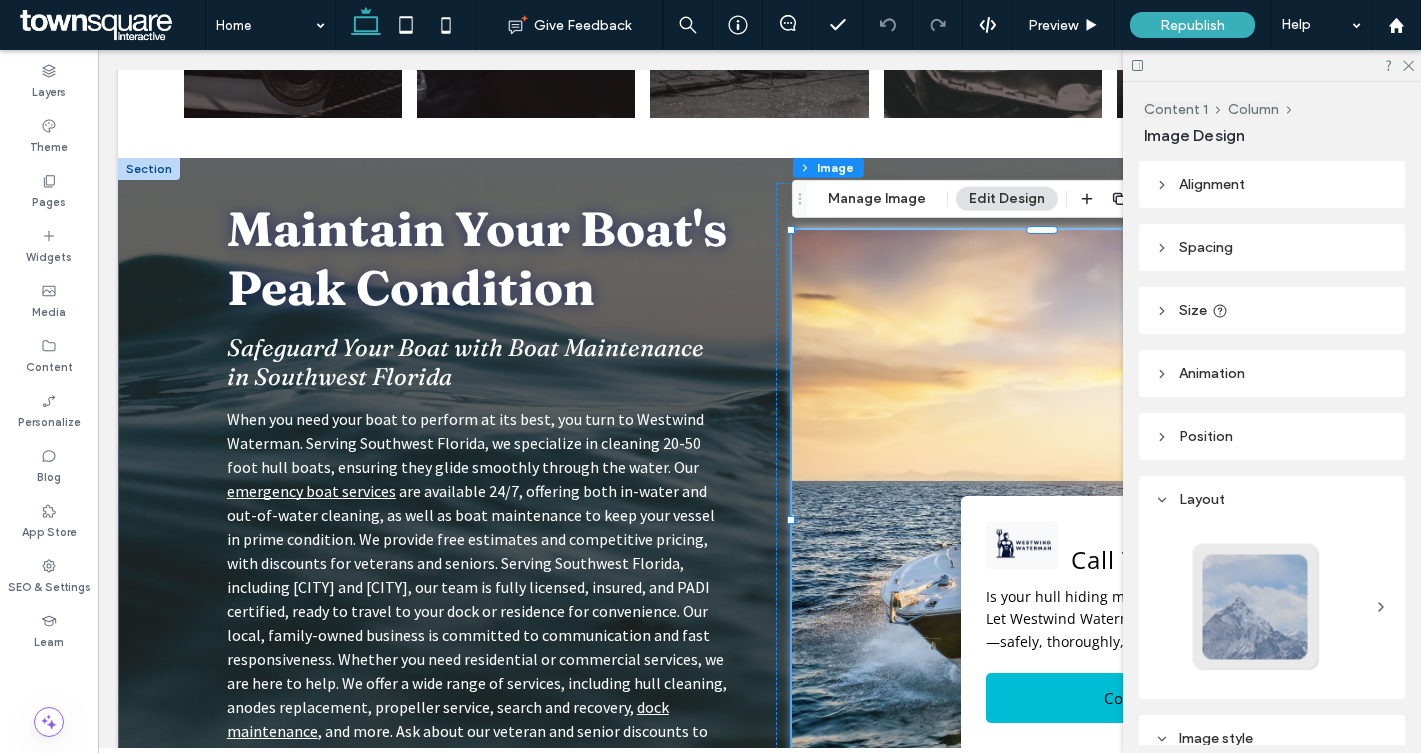 click at bounding box center (1042, 519) 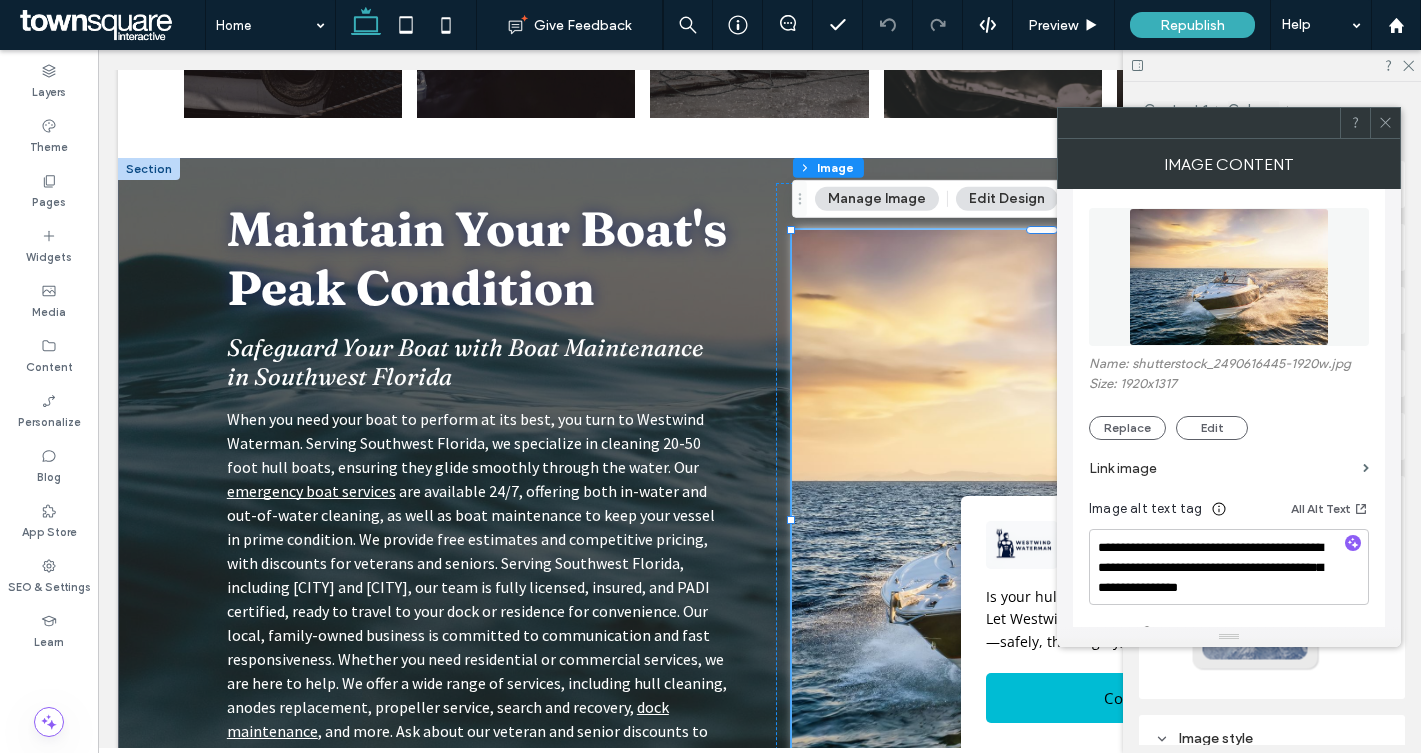 scroll, scrollTop: 229, scrollLeft: 0, axis: vertical 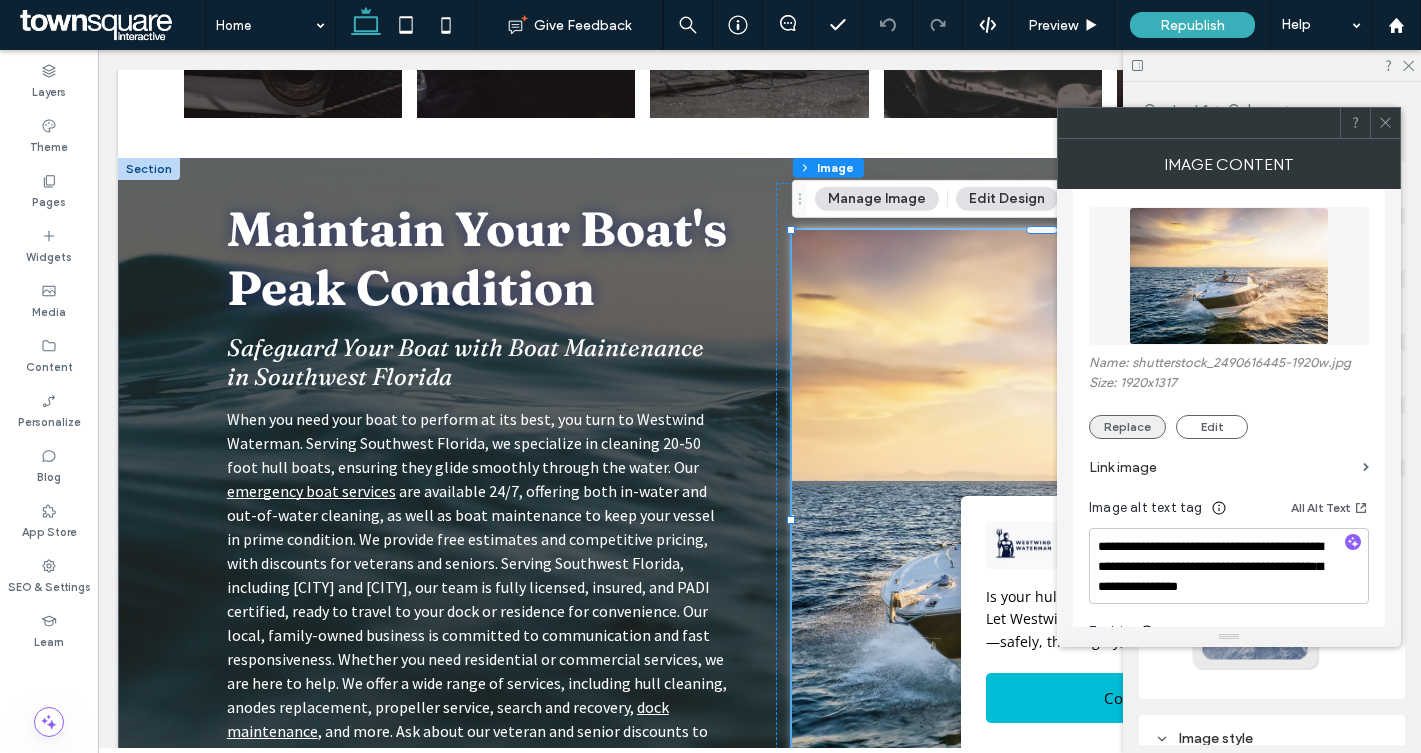 click on "Replace" at bounding box center [1127, 427] 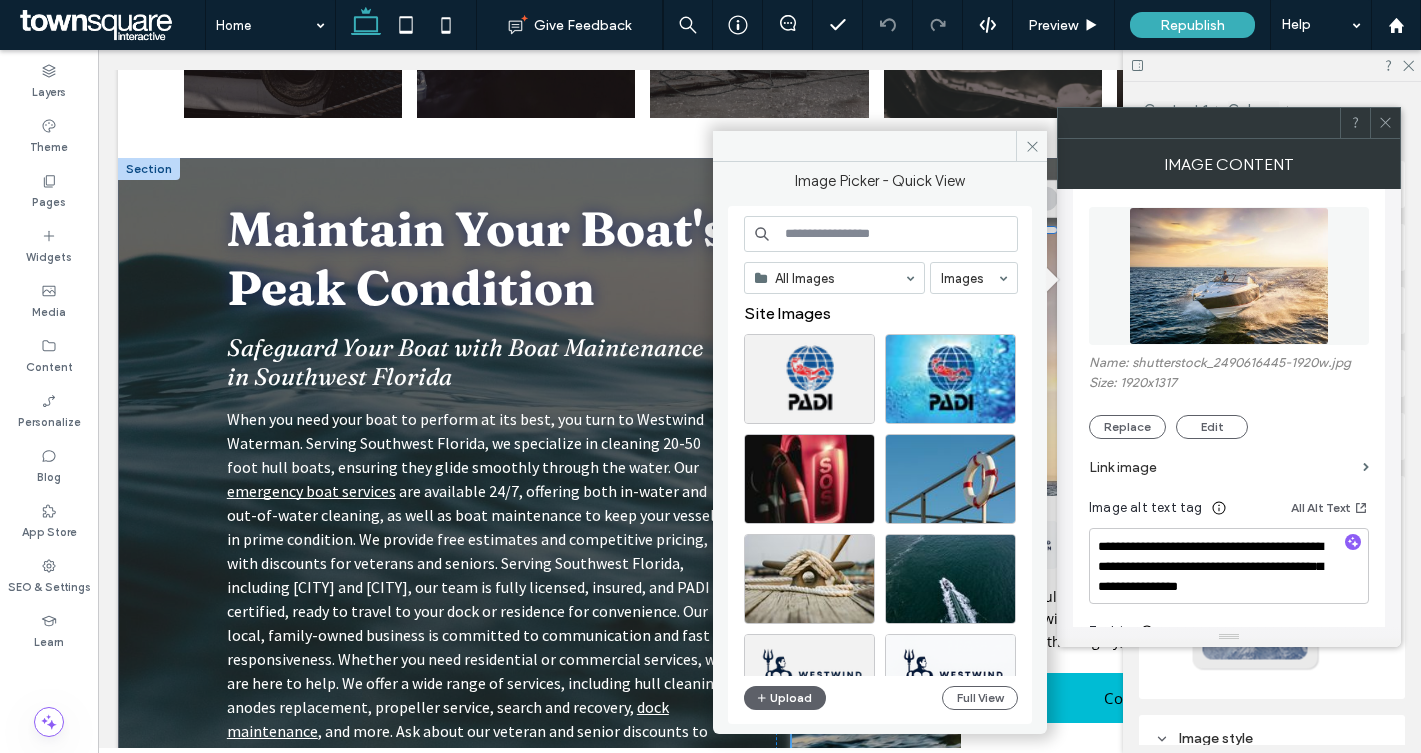 click at bounding box center (881, 234) 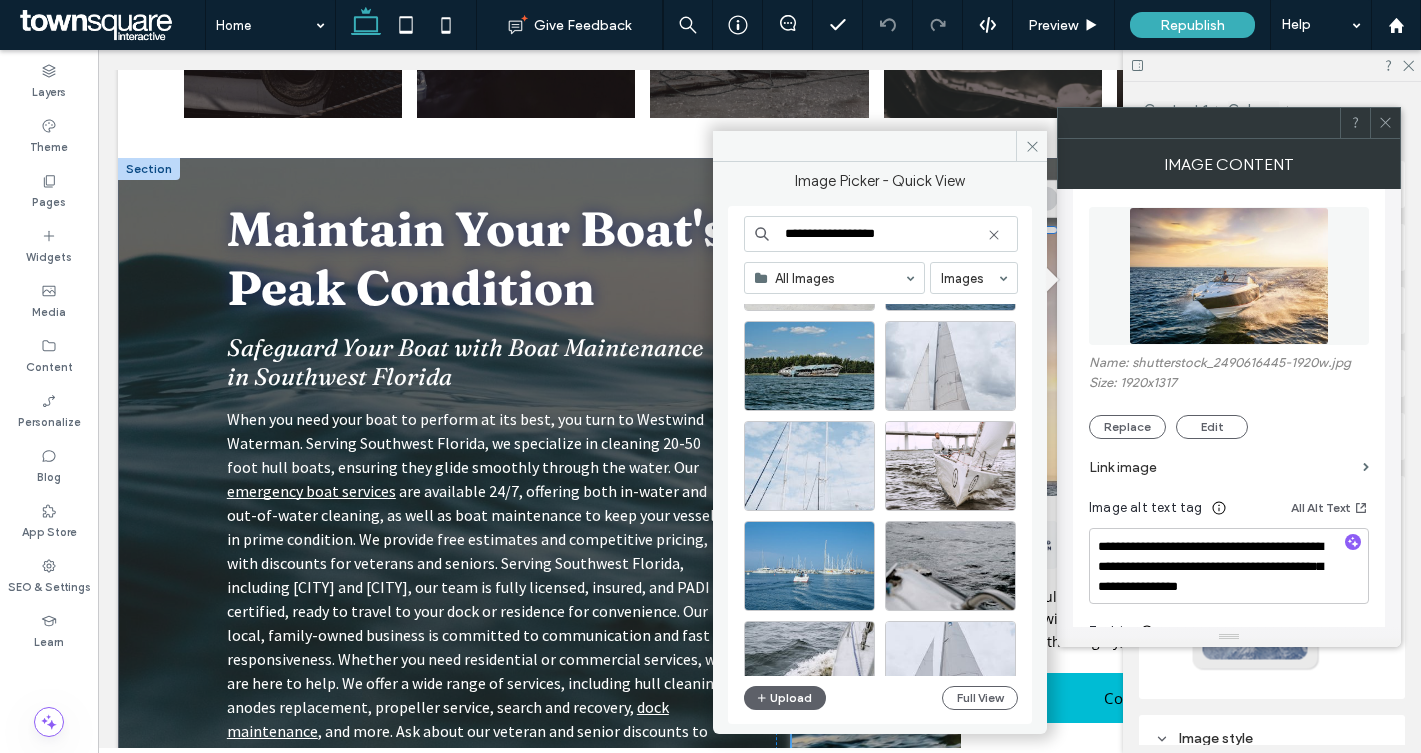 scroll, scrollTop: 819, scrollLeft: 0, axis: vertical 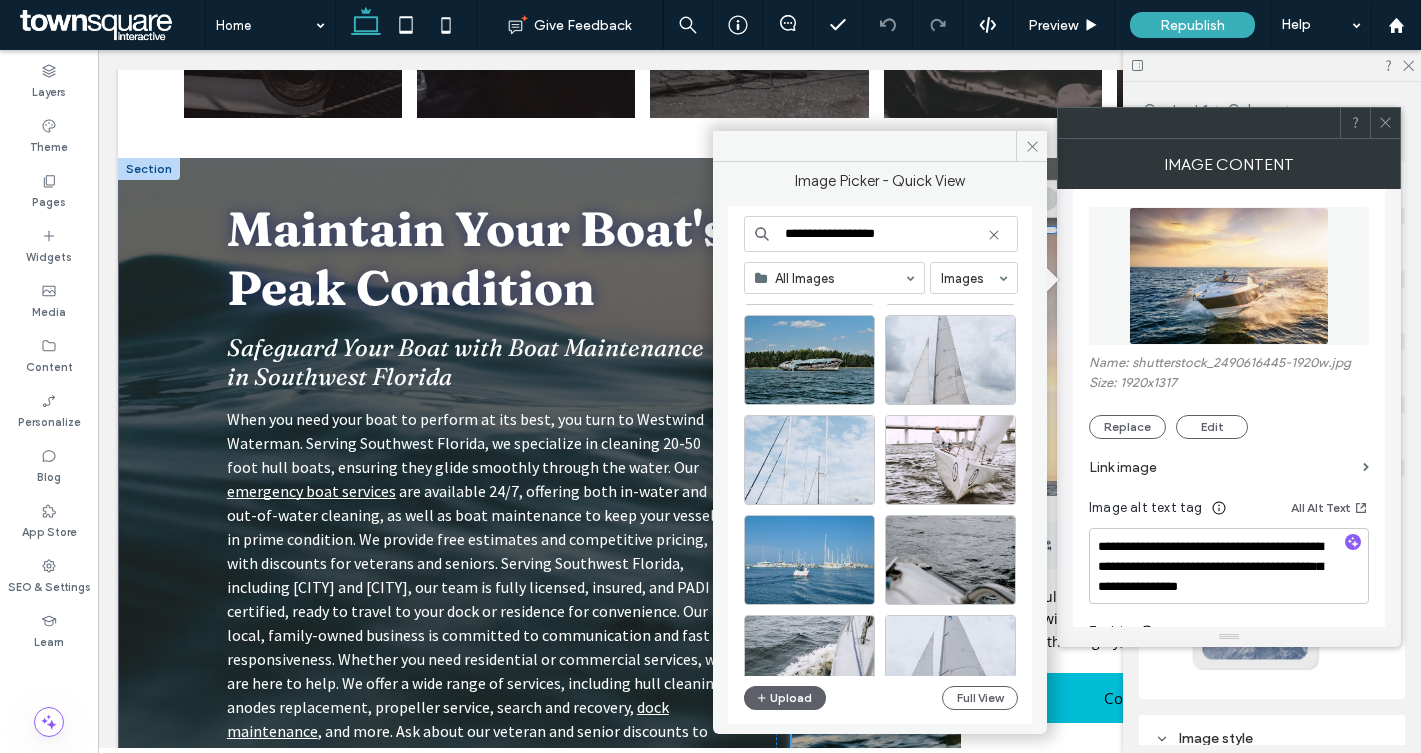type on "**********" 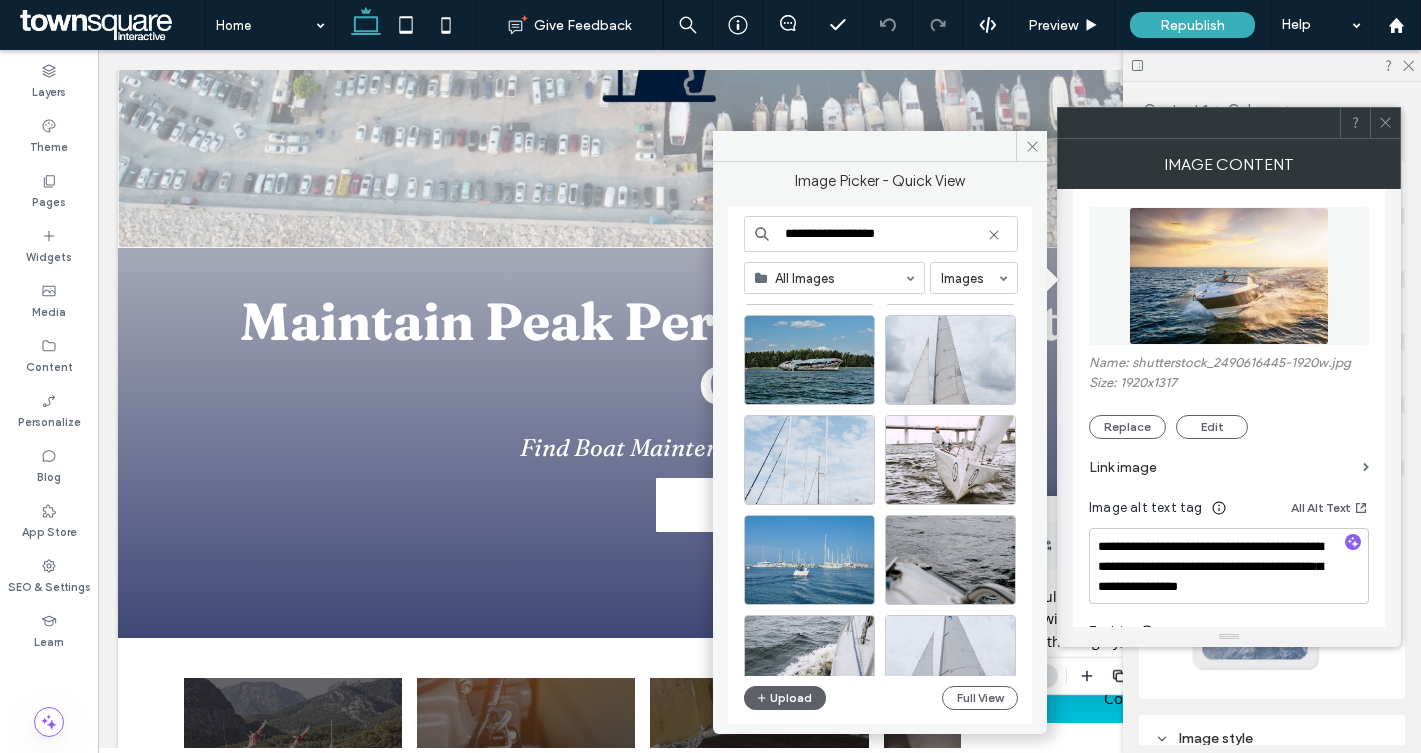 scroll, scrollTop: 0, scrollLeft: 0, axis: both 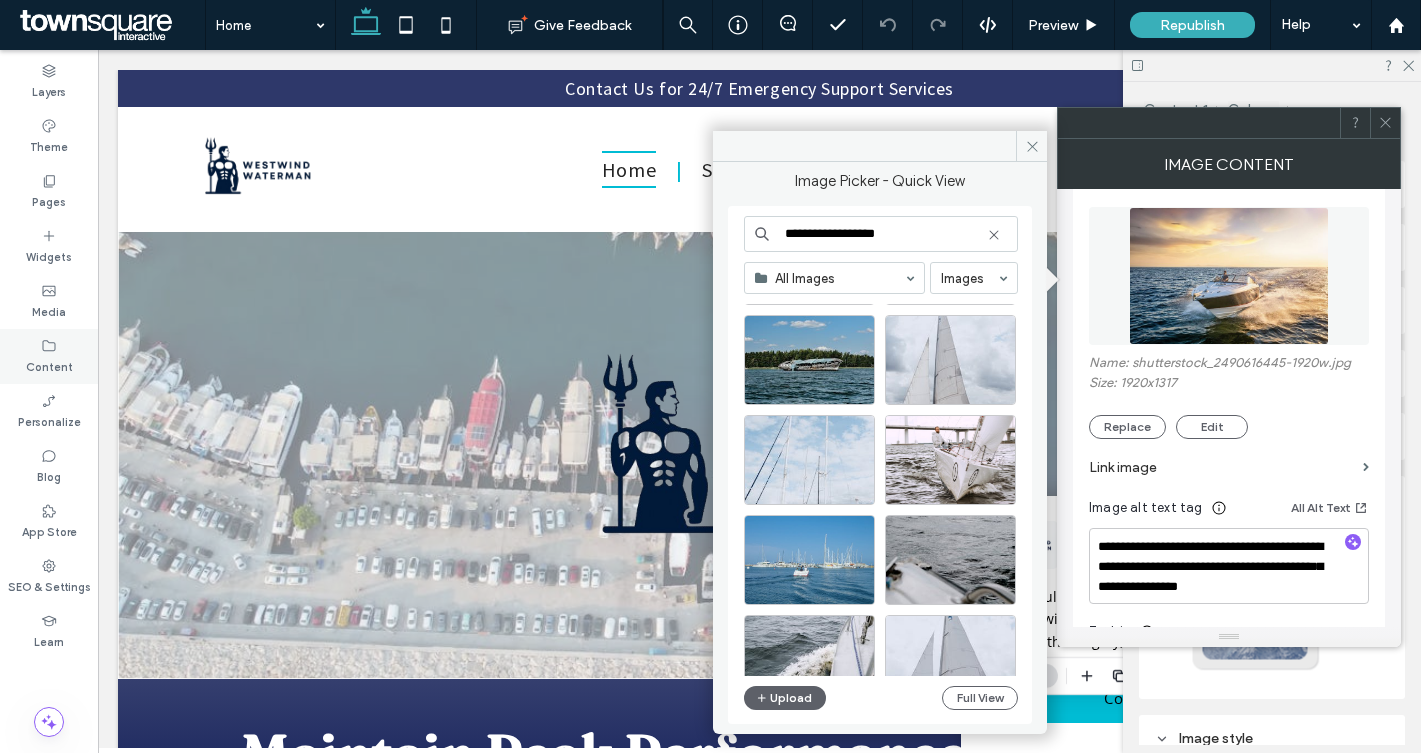 click on "Content" at bounding box center [49, 365] 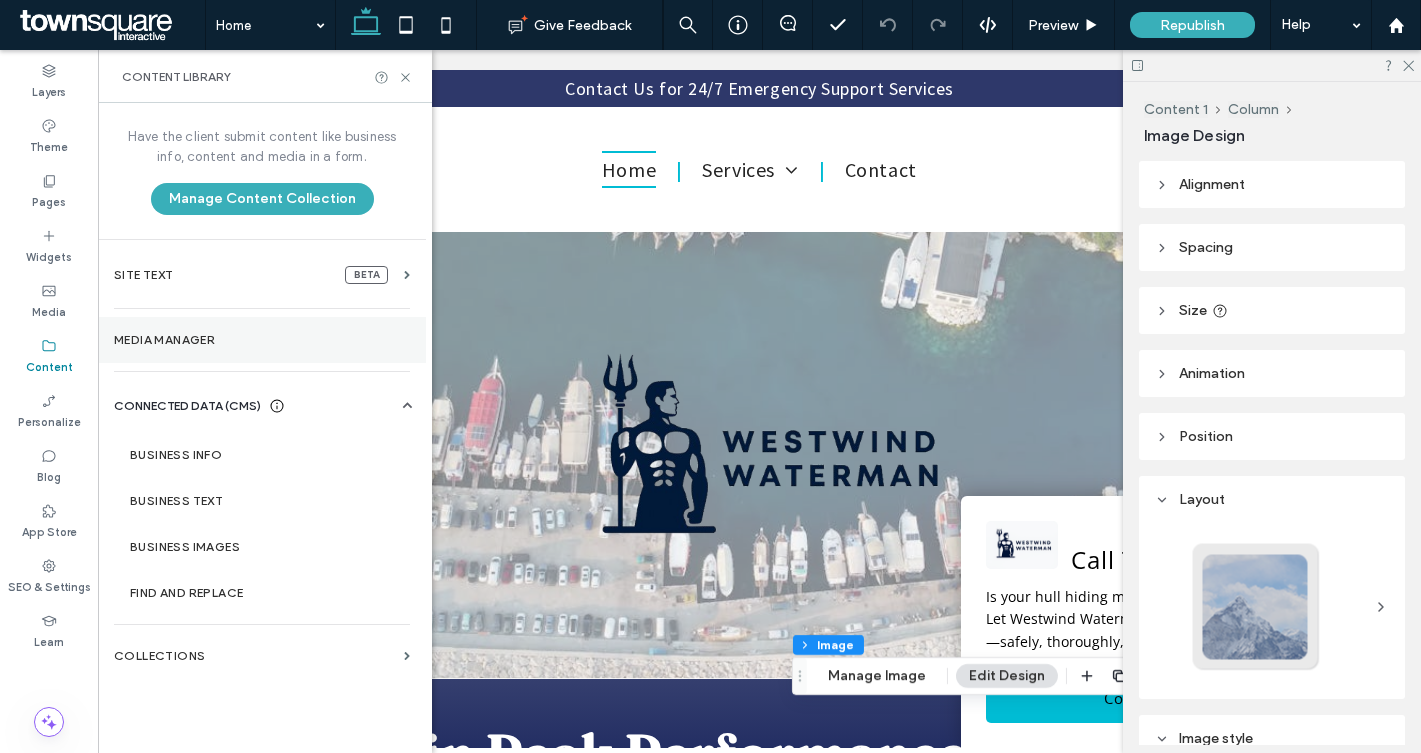 click on "Media Manager" at bounding box center [262, 340] 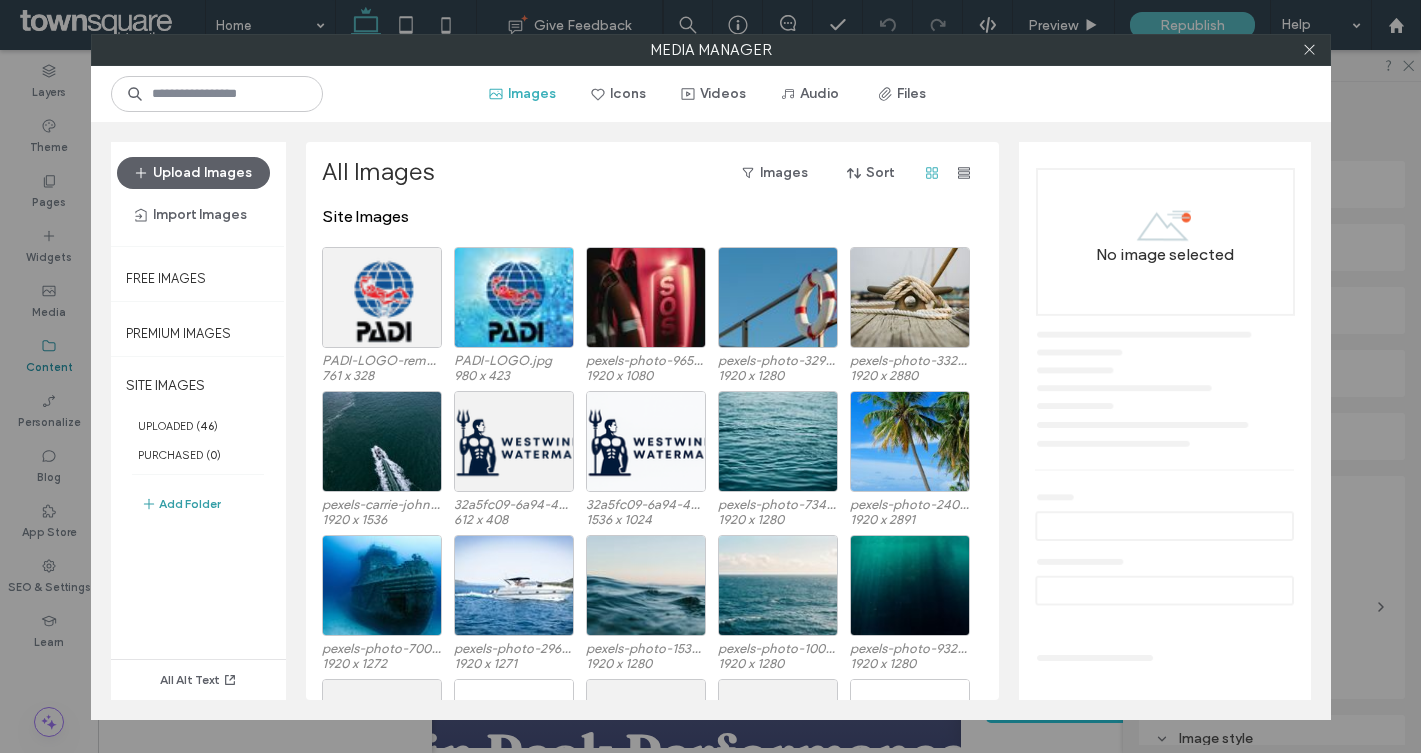 click on "Add Folder" at bounding box center [181, 504] 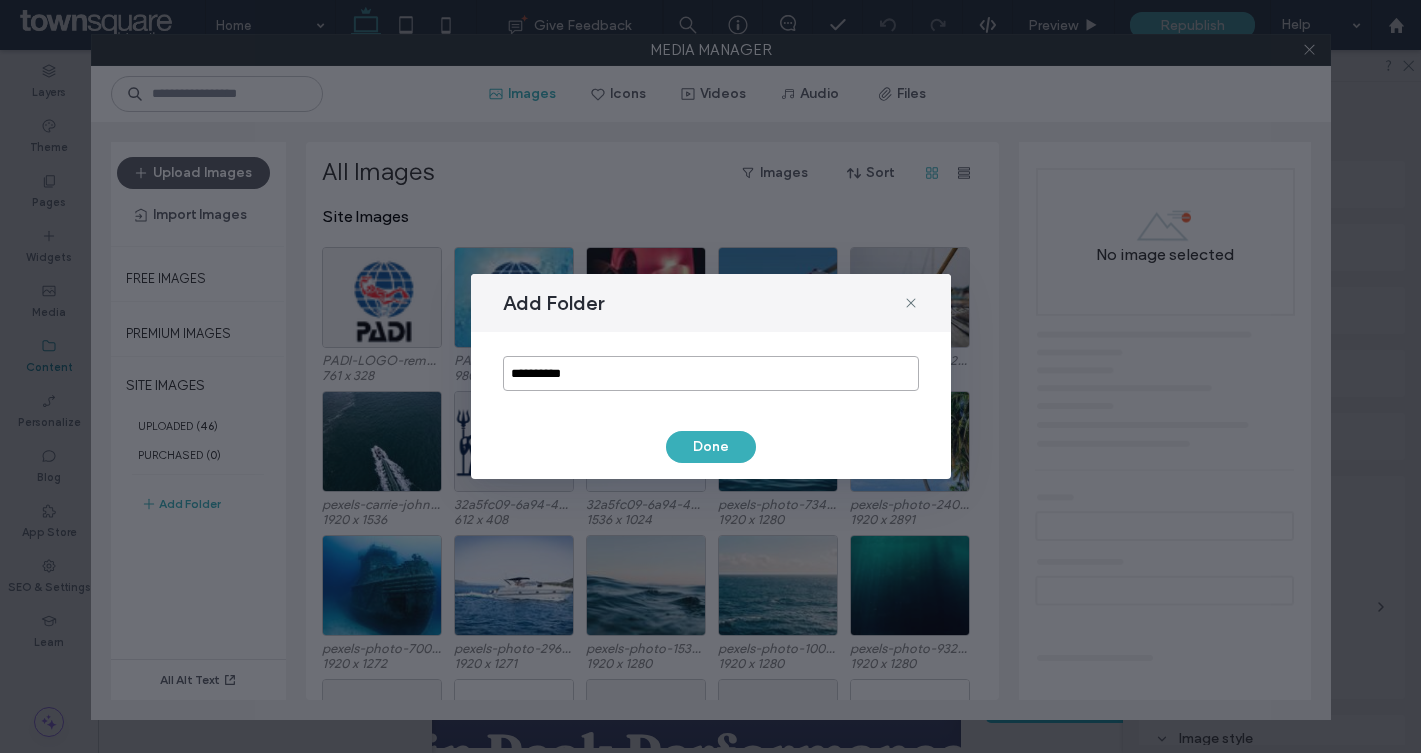 drag, startPoint x: 624, startPoint y: 378, endPoint x: 473, endPoint y: 368, distance: 151.33076 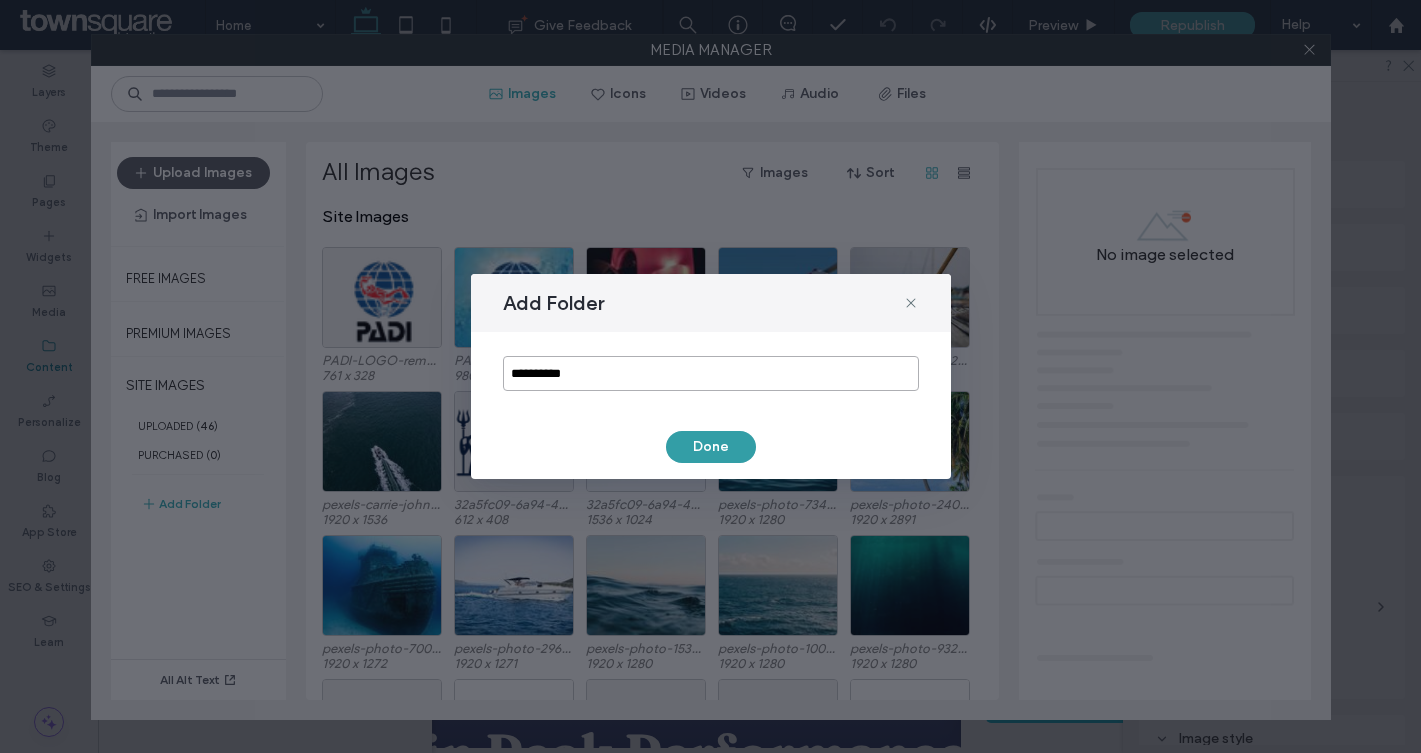 type on "**********" 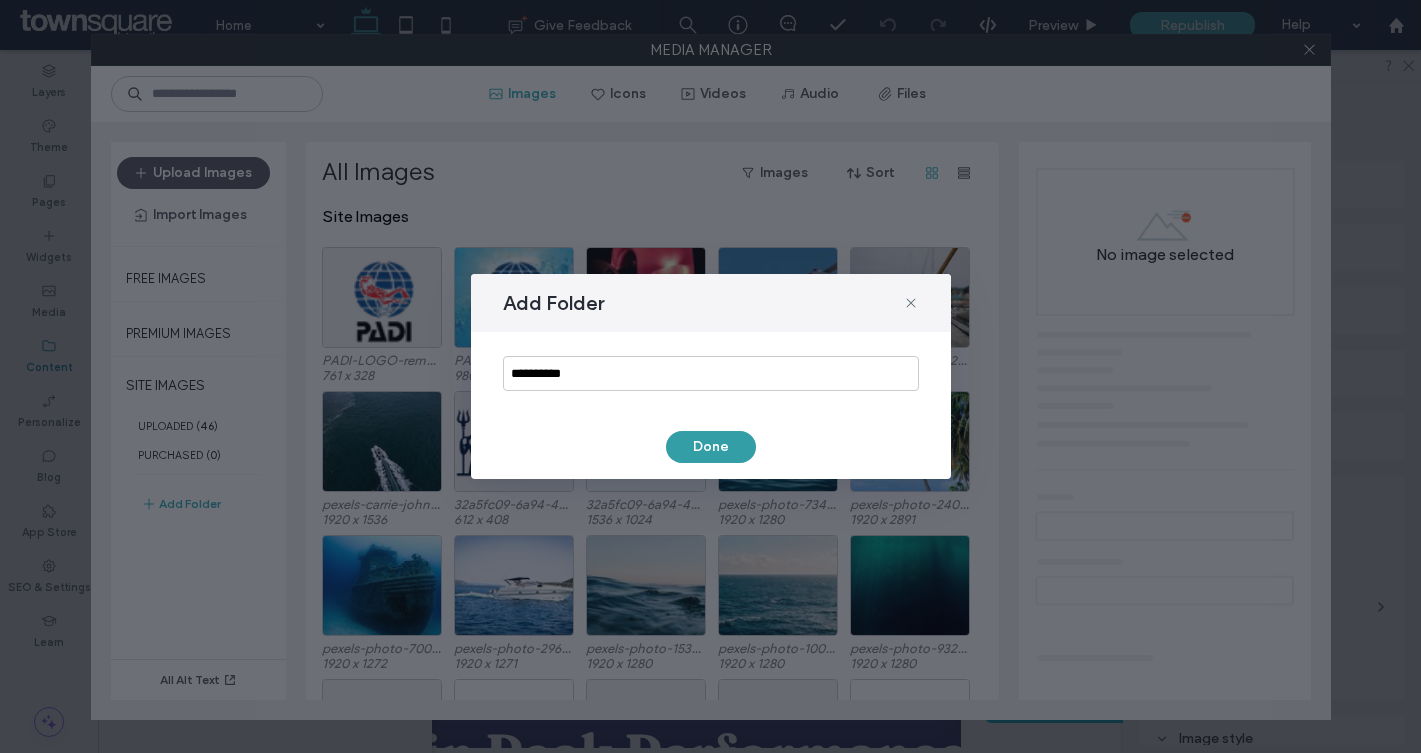 click on "Done" at bounding box center (711, 447) 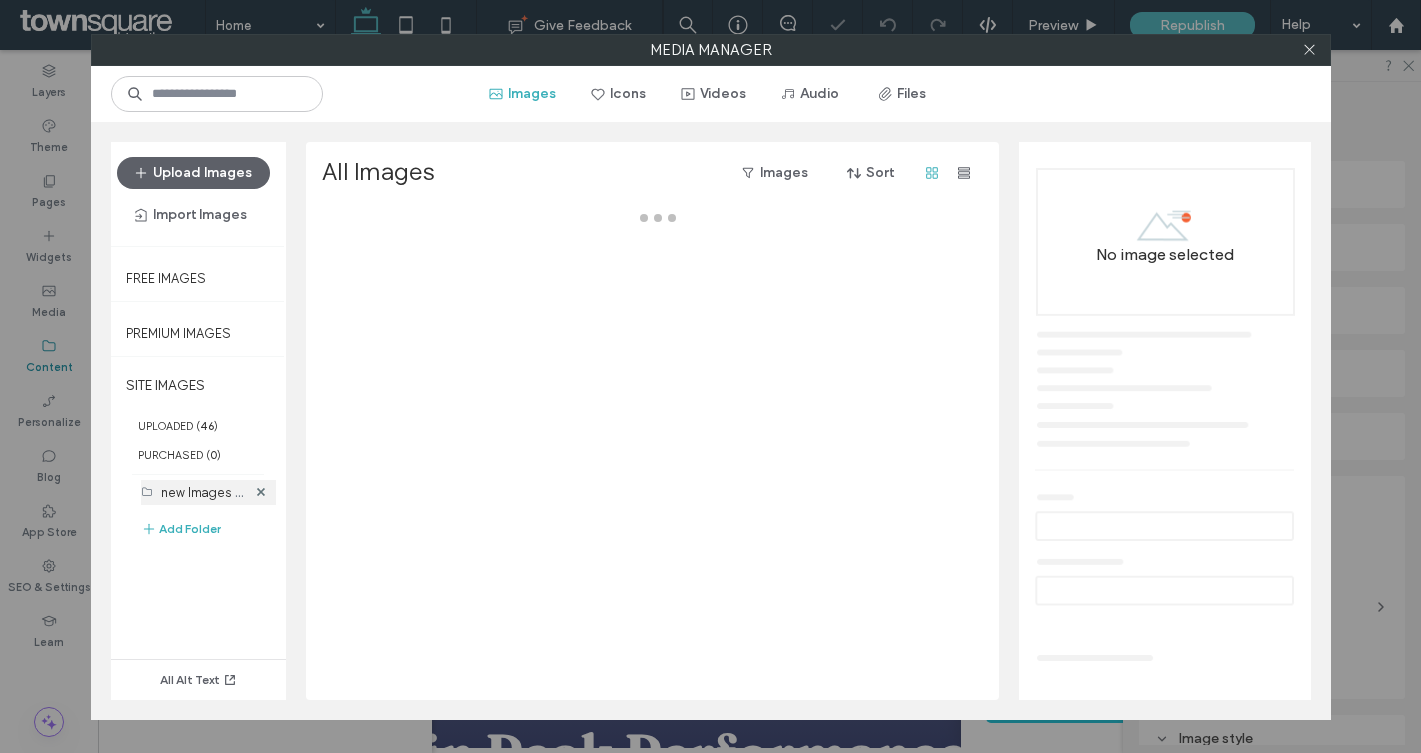 click on "new Images (0)" at bounding box center (206, 491) 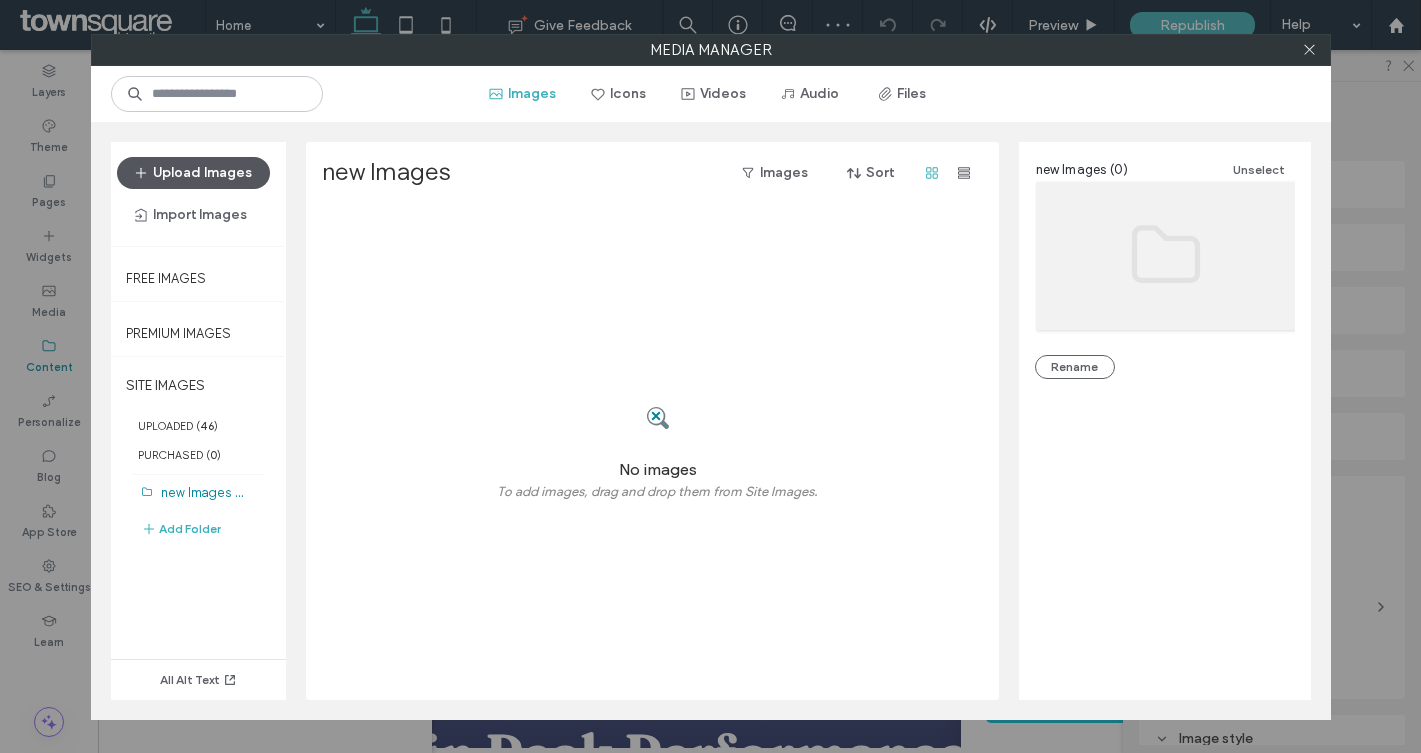 click on "Upload Images" at bounding box center [193, 173] 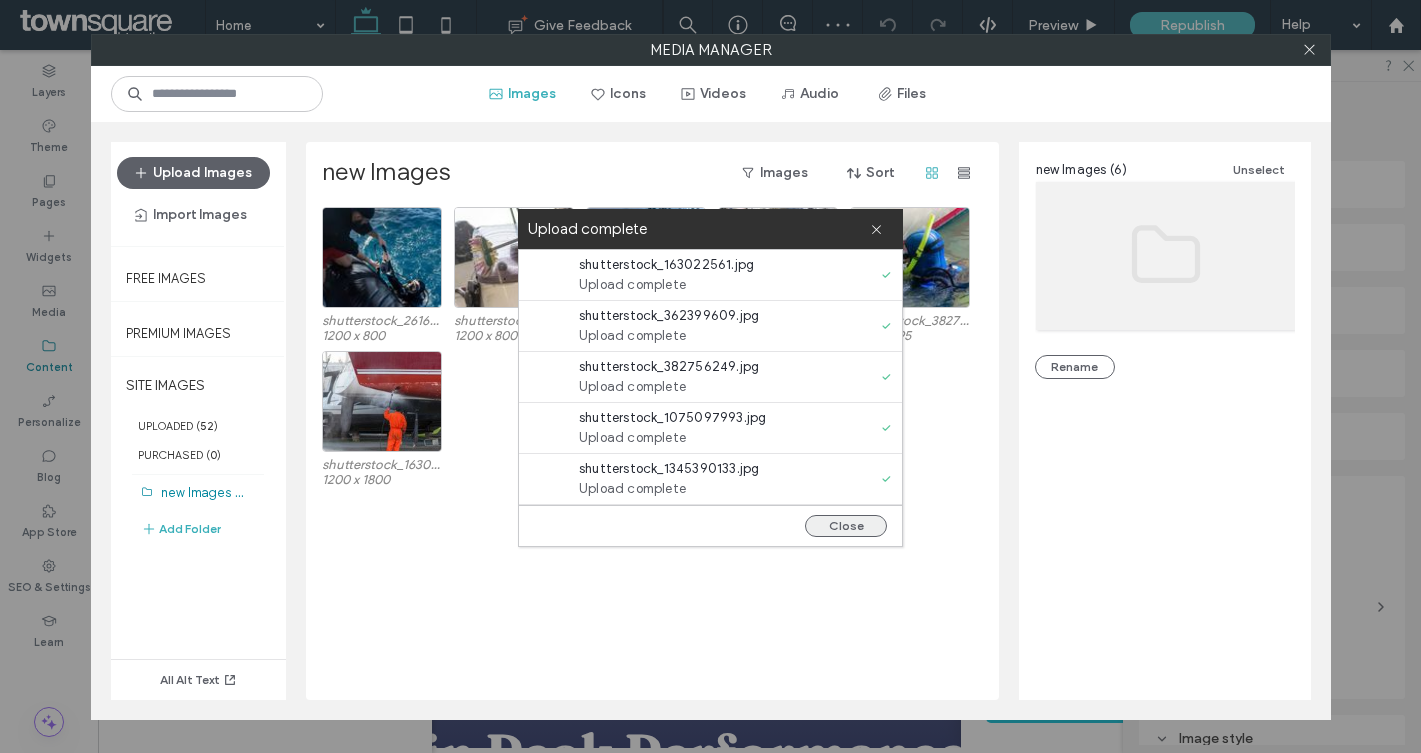 click on "Close" at bounding box center (846, 526) 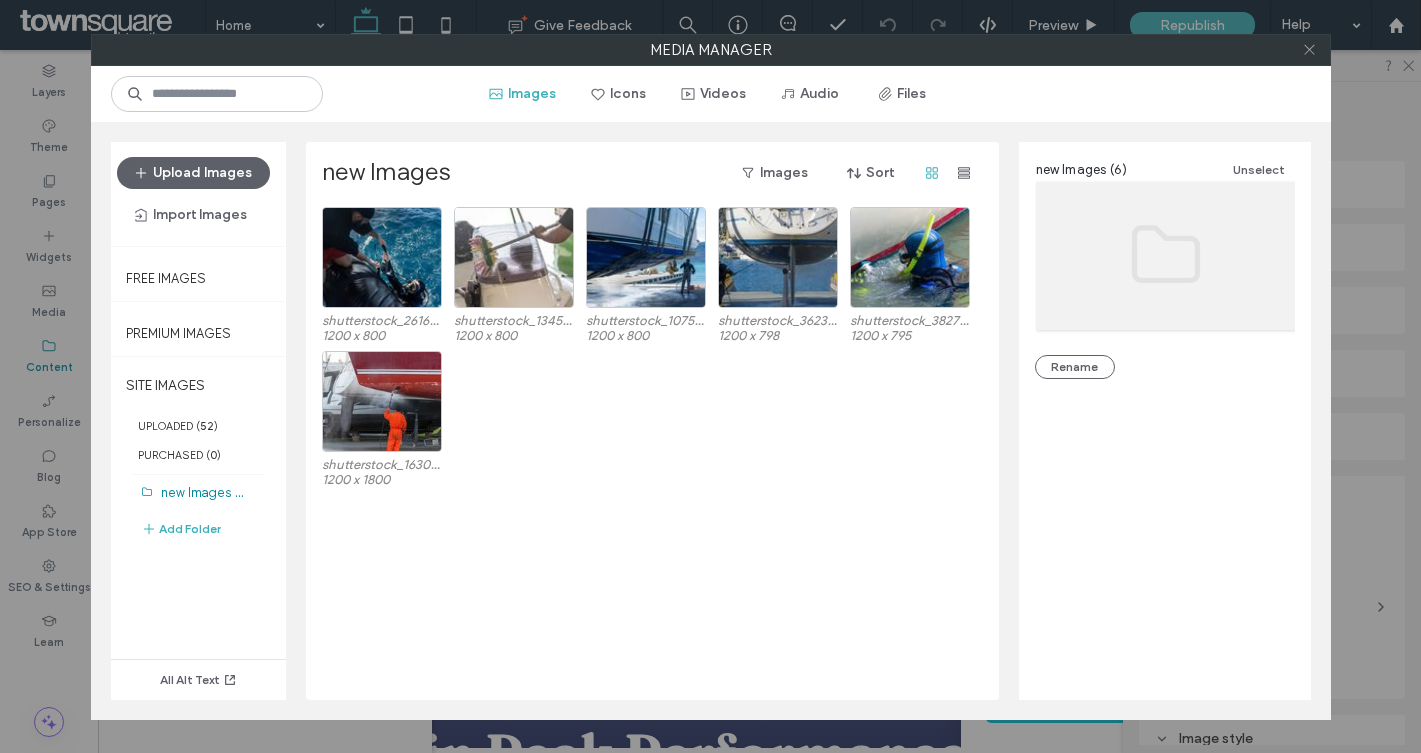 click 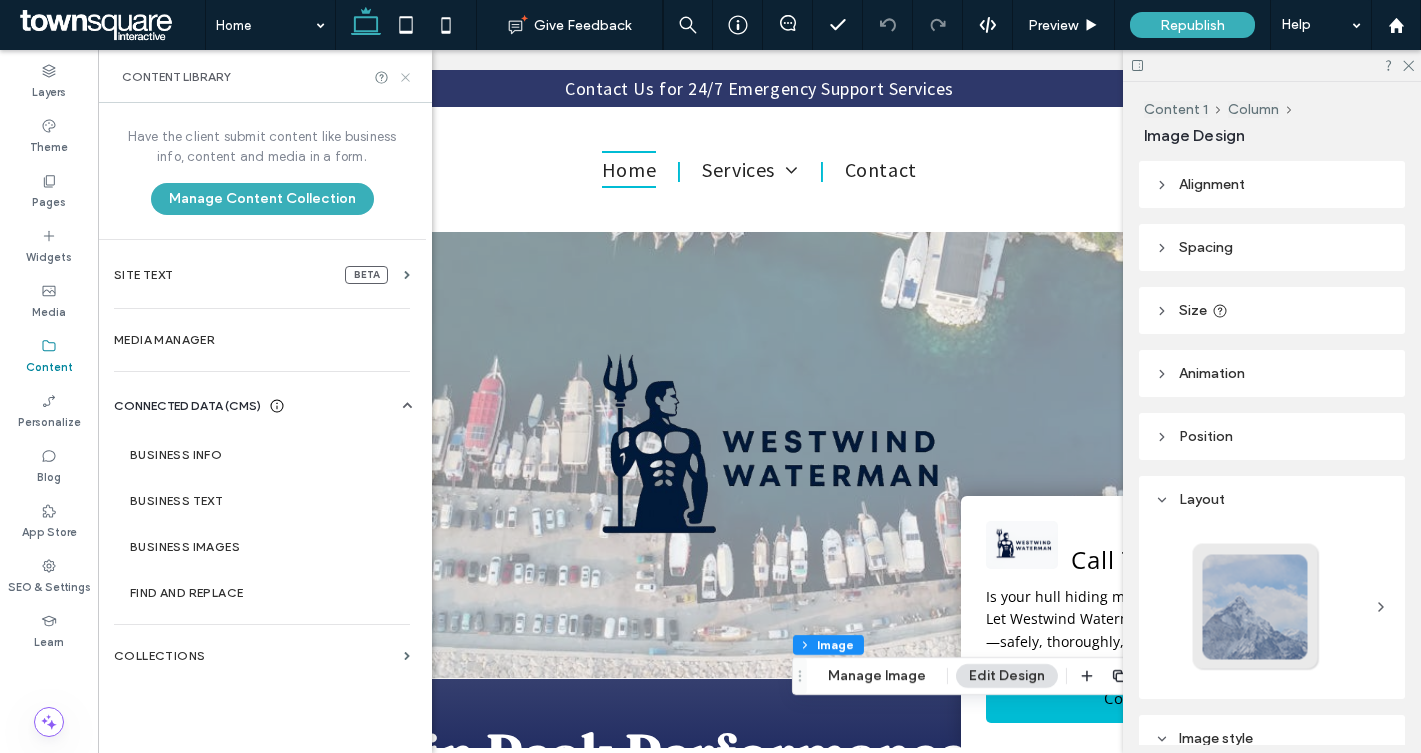 click 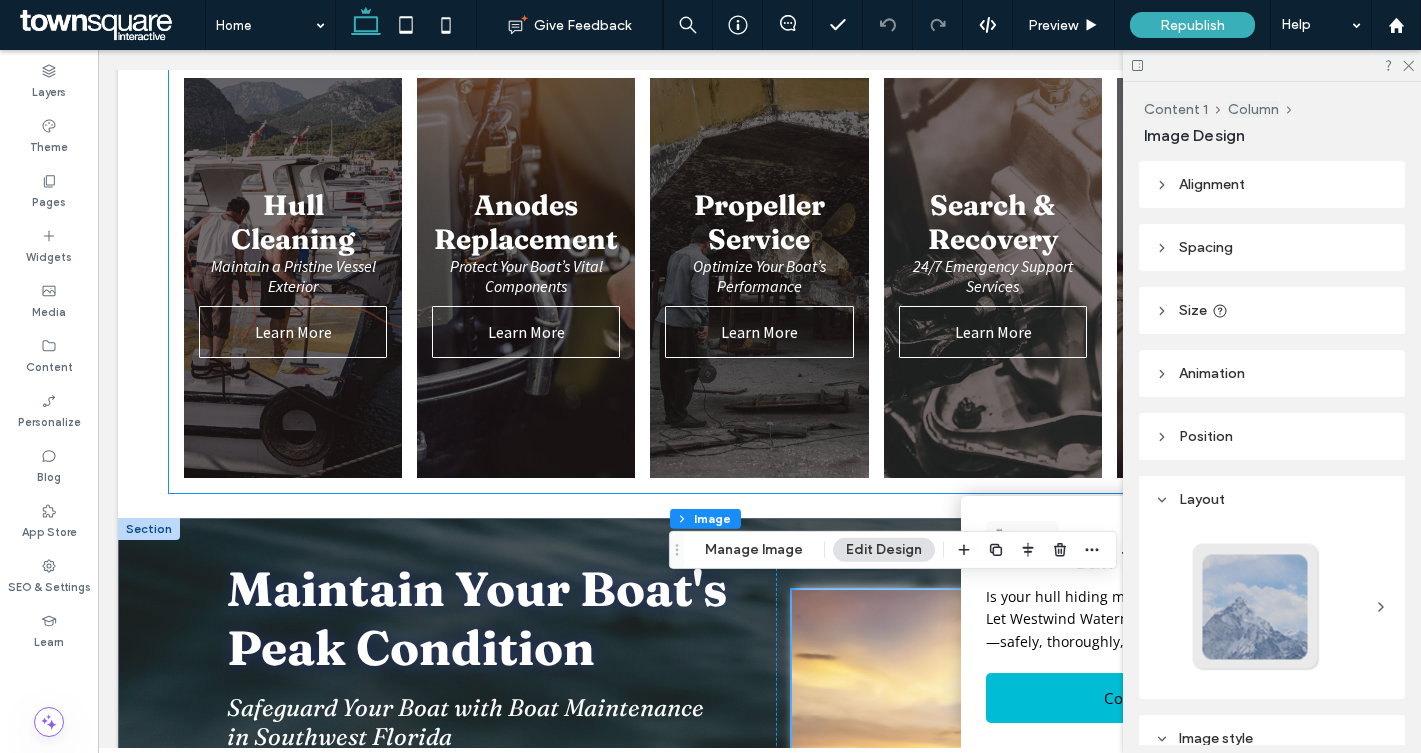 scroll, scrollTop: 1029, scrollLeft: 0, axis: vertical 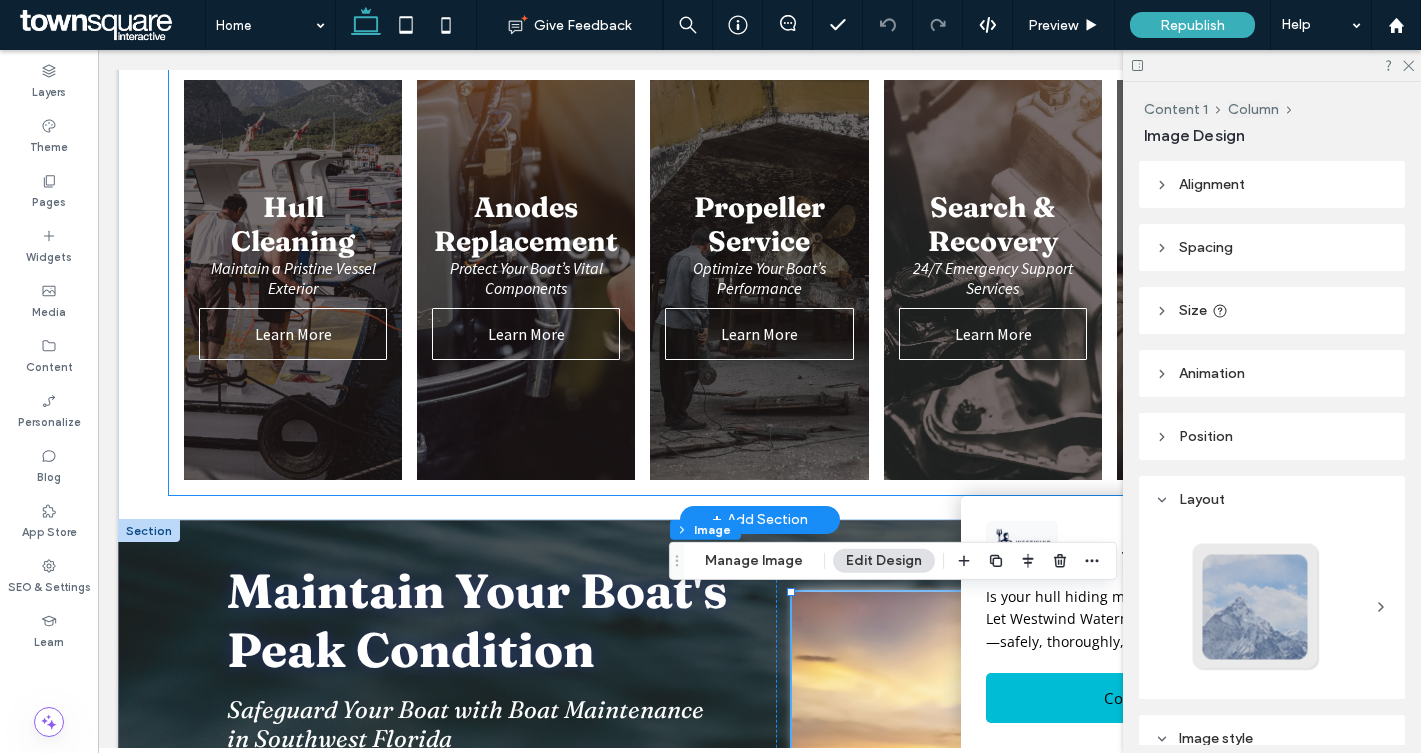 click at bounding box center [293, 280] 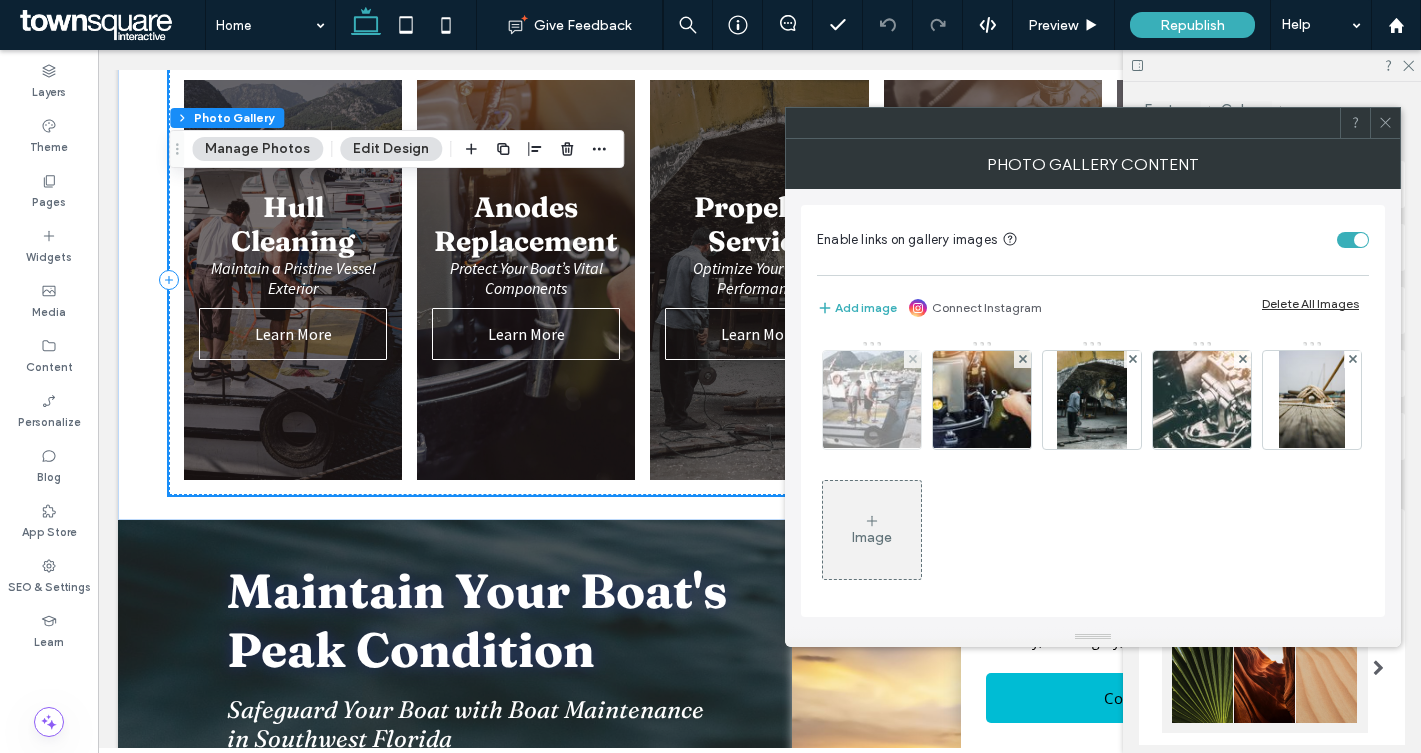 click at bounding box center [872, 400] 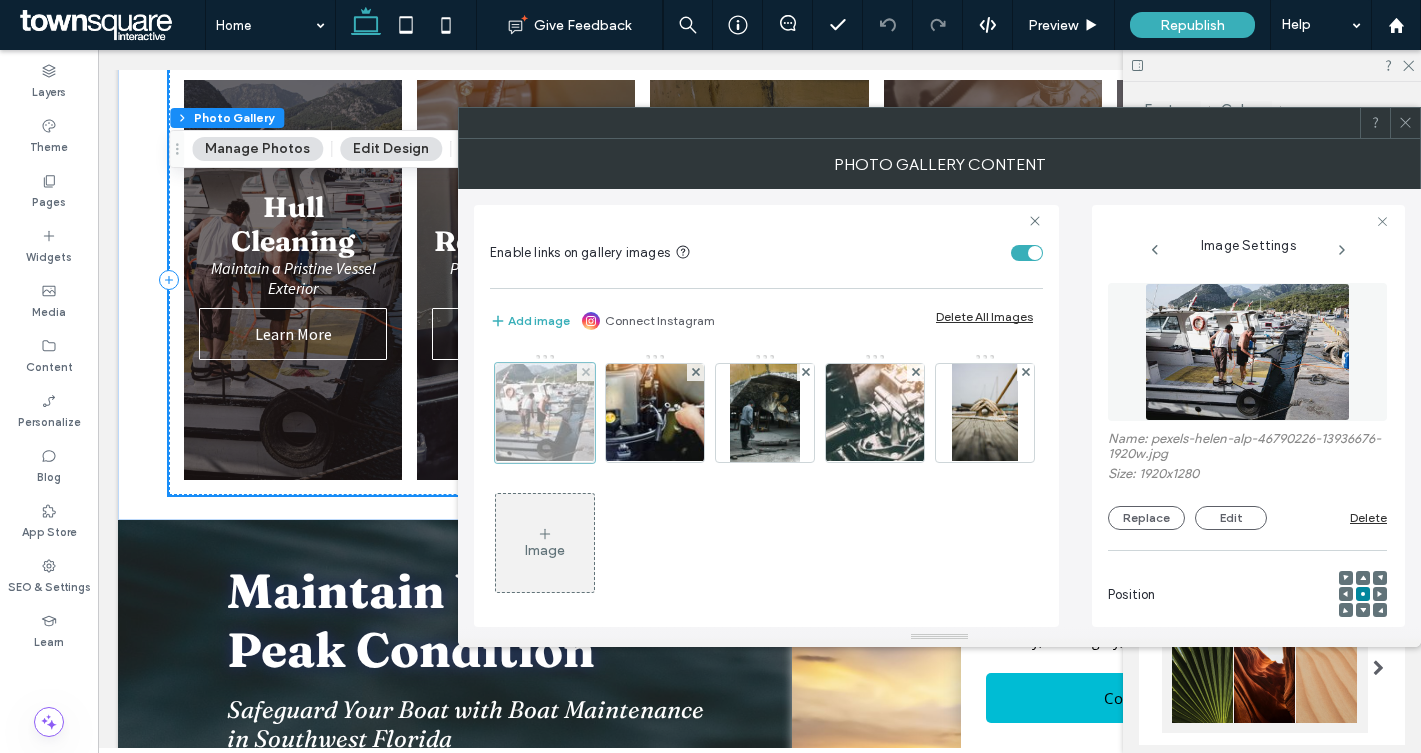 scroll, scrollTop: 0, scrollLeft: 26, axis: horizontal 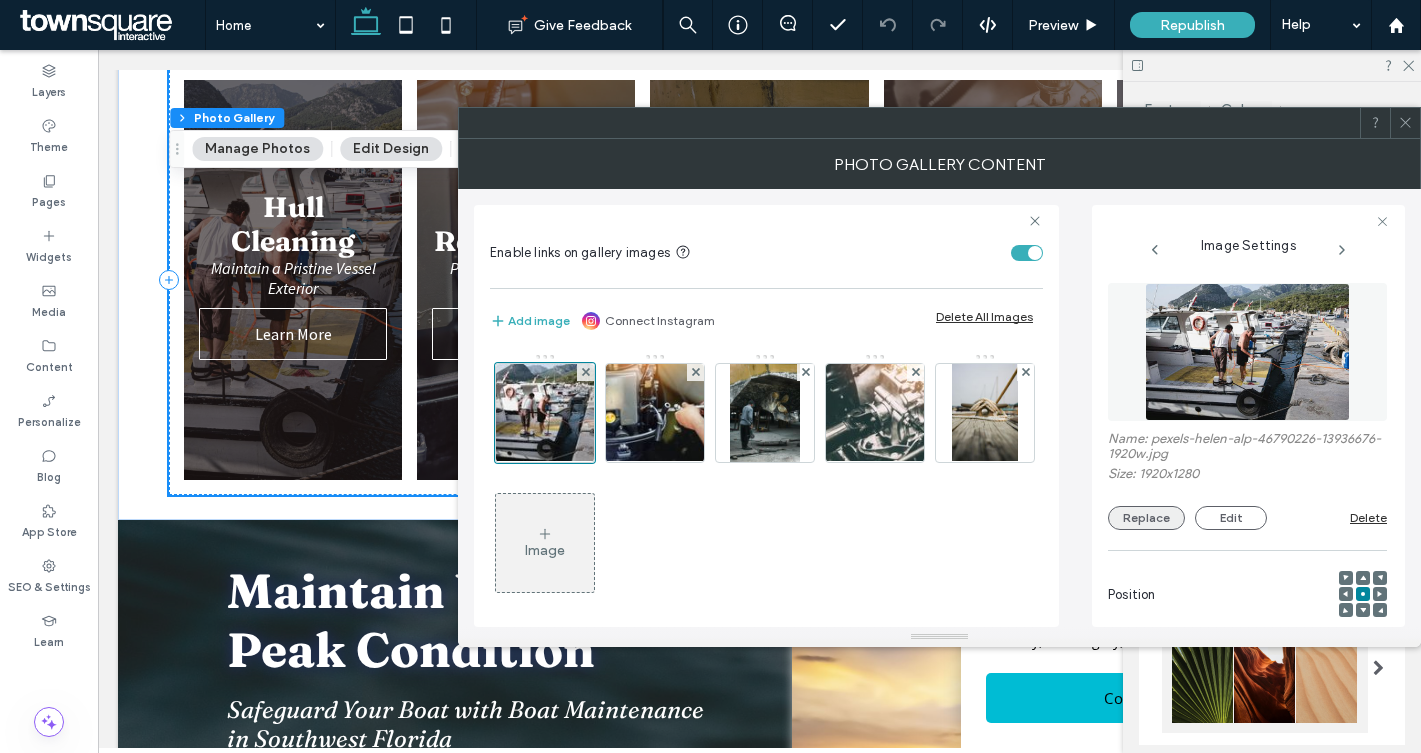 click on "Replace" at bounding box center [1146, 518] 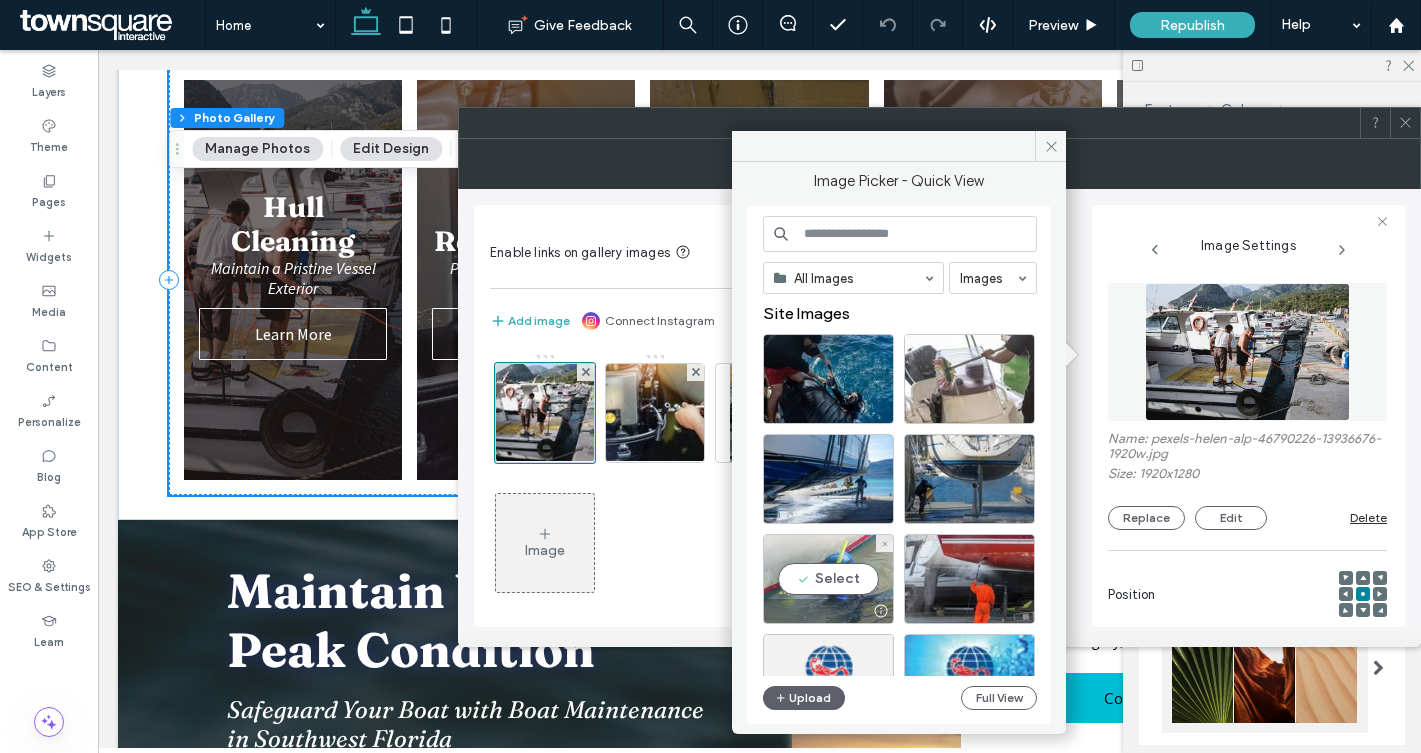 click at bounding box center [828, 611] 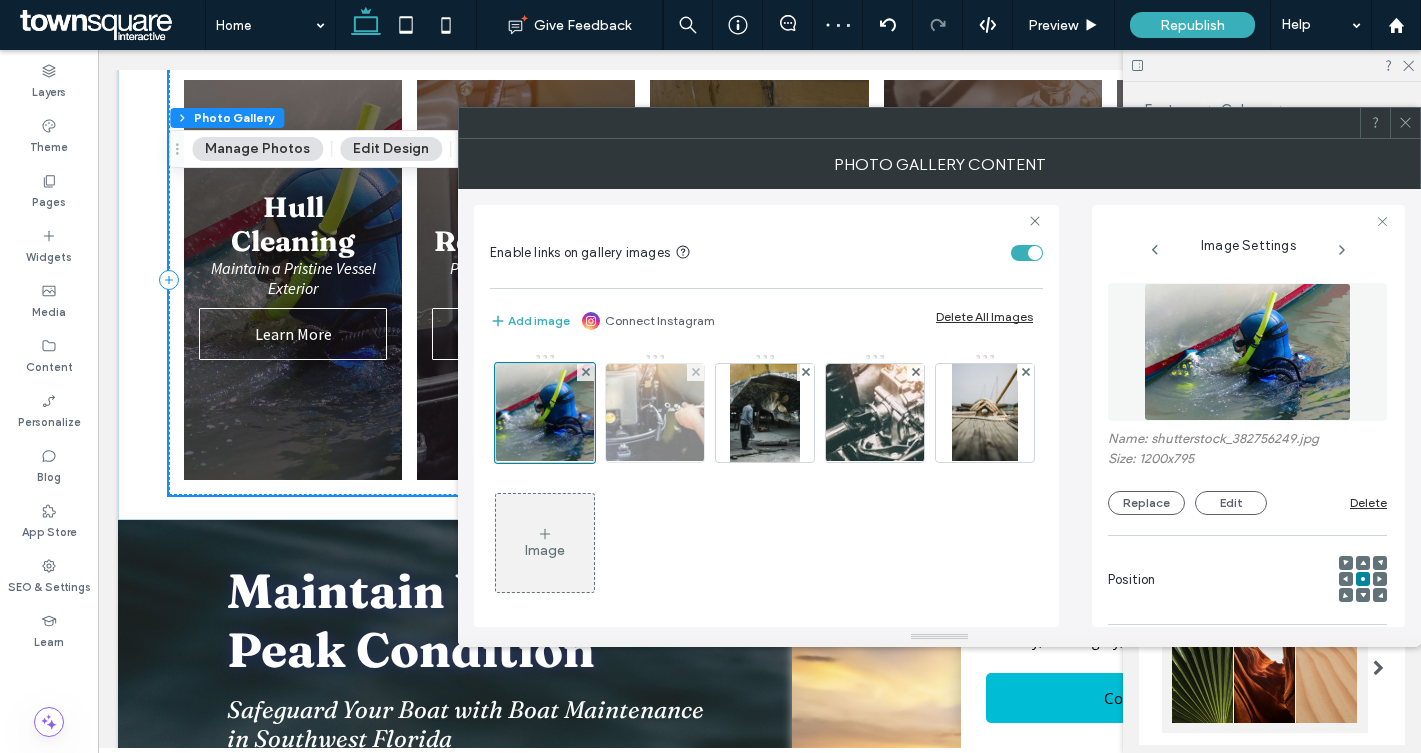 click at bounding box center [655, 413] 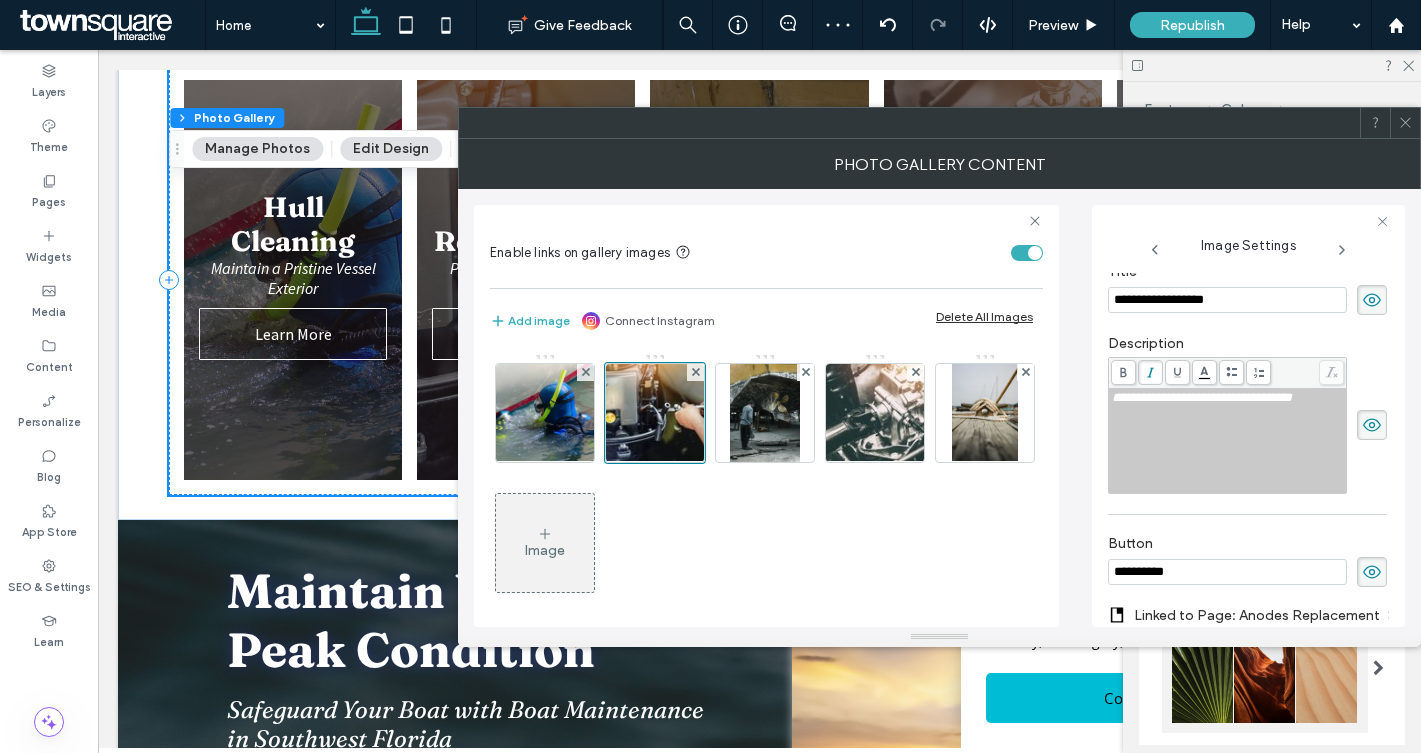 scroll, scrollTop: 467, scrollLeft: 0, axis: vertical 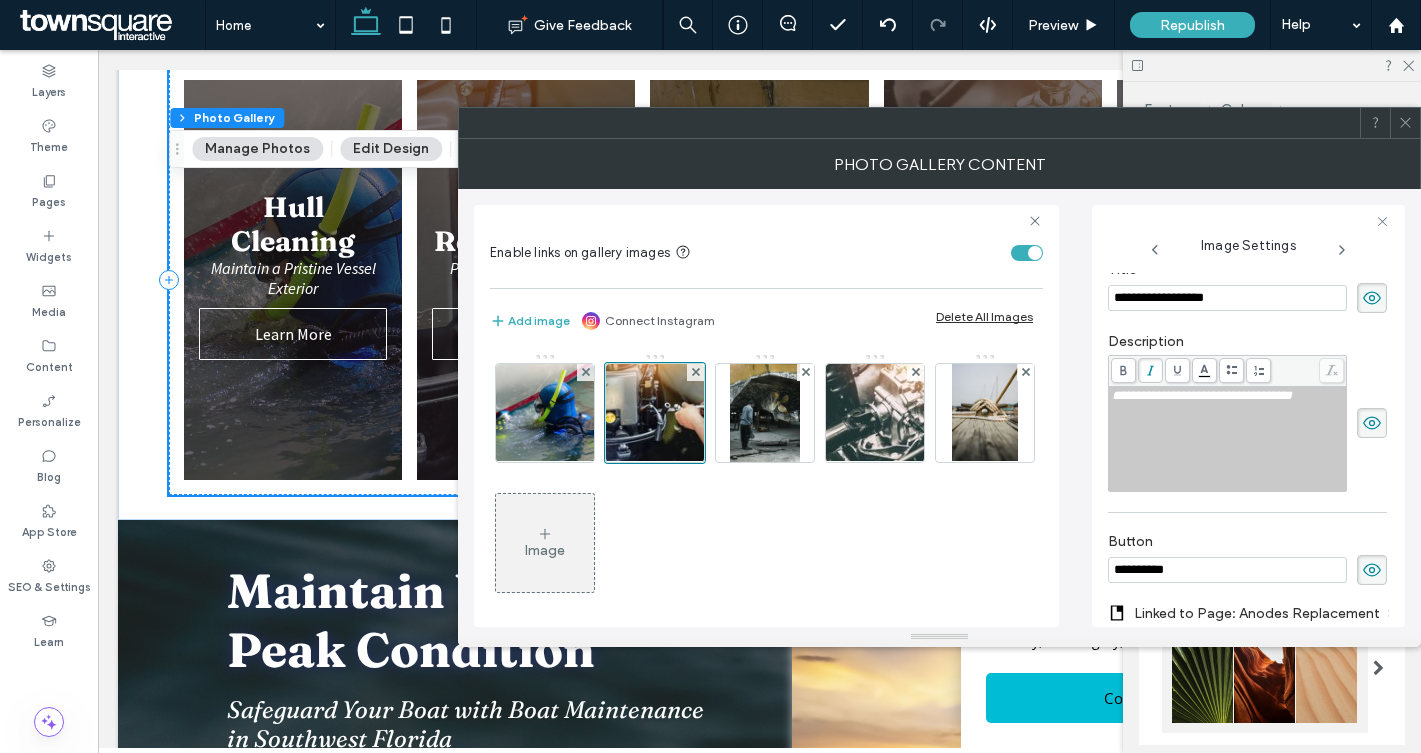 click 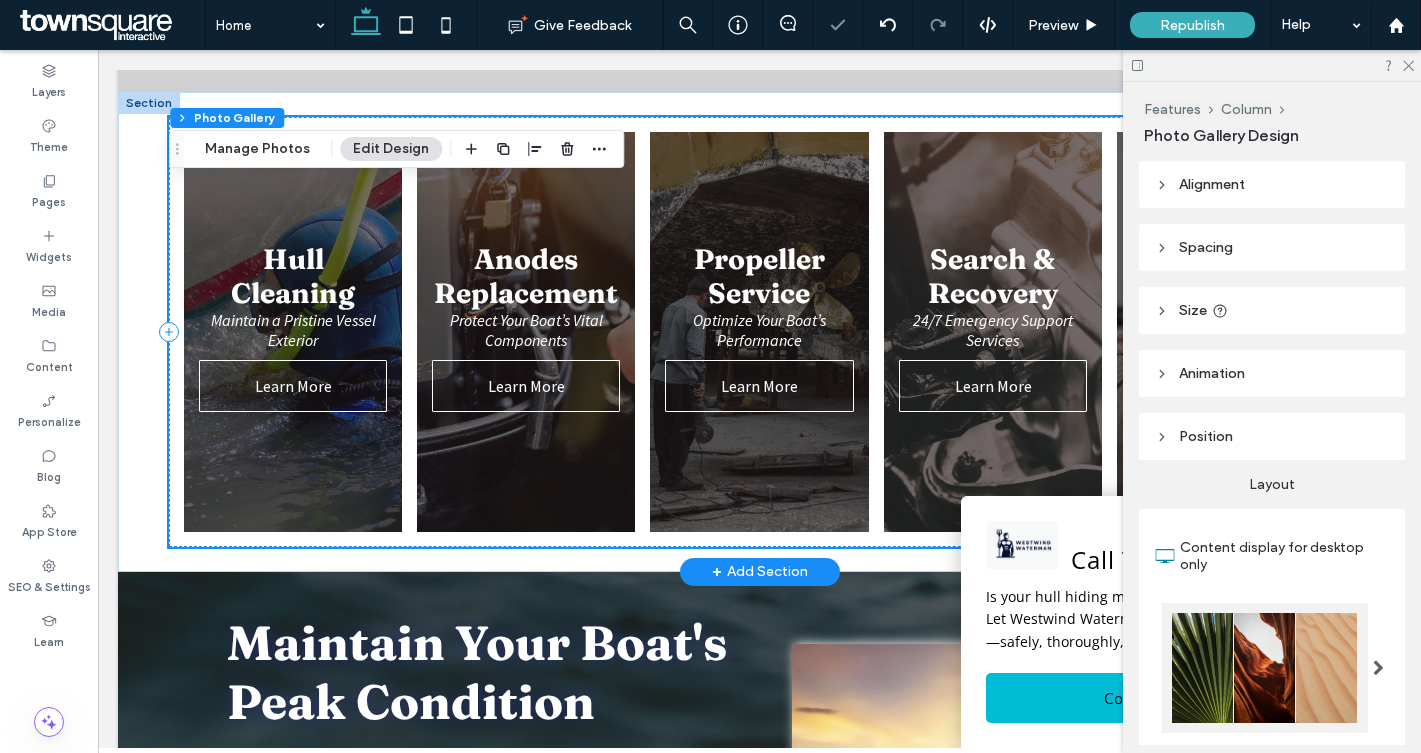 scroll, scrollTop: 971, scrollLeft: 0, axis: vertical 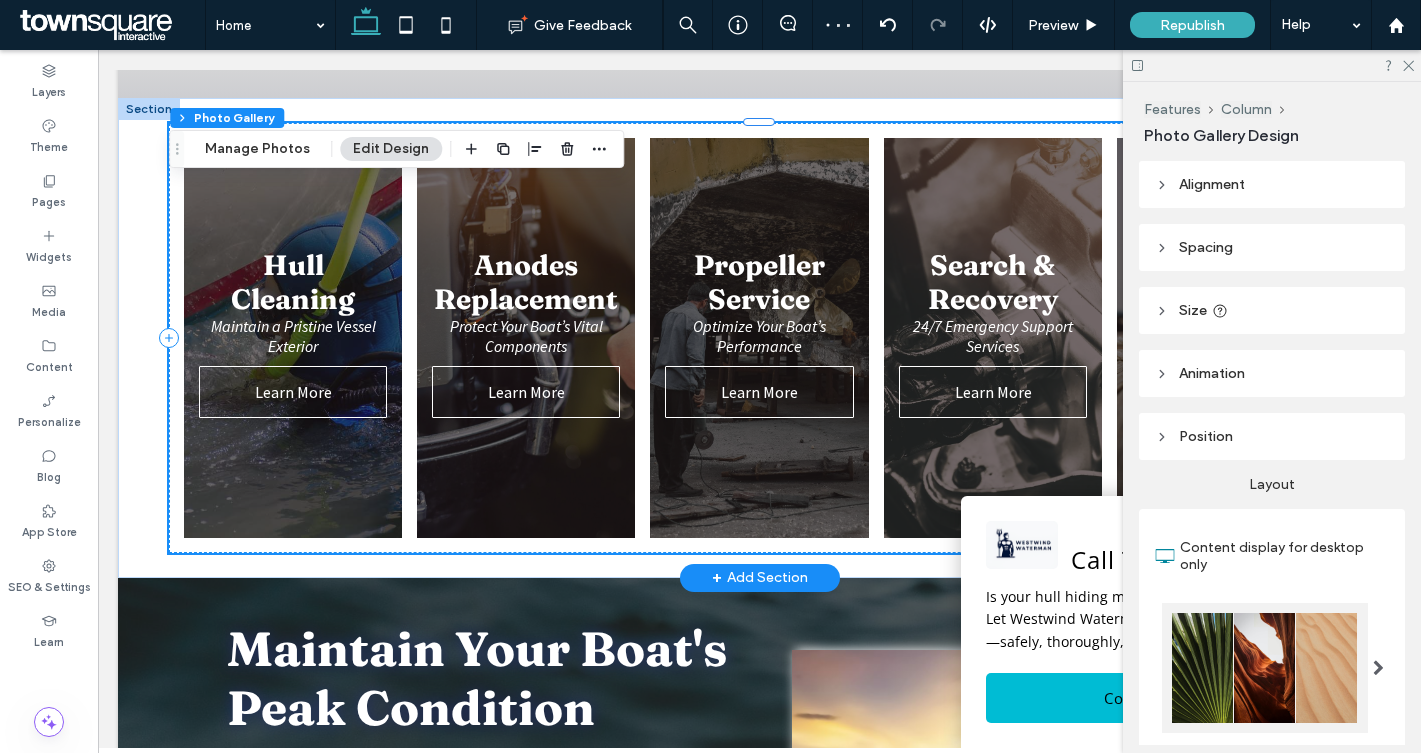 click at bounding box center [759, 338] 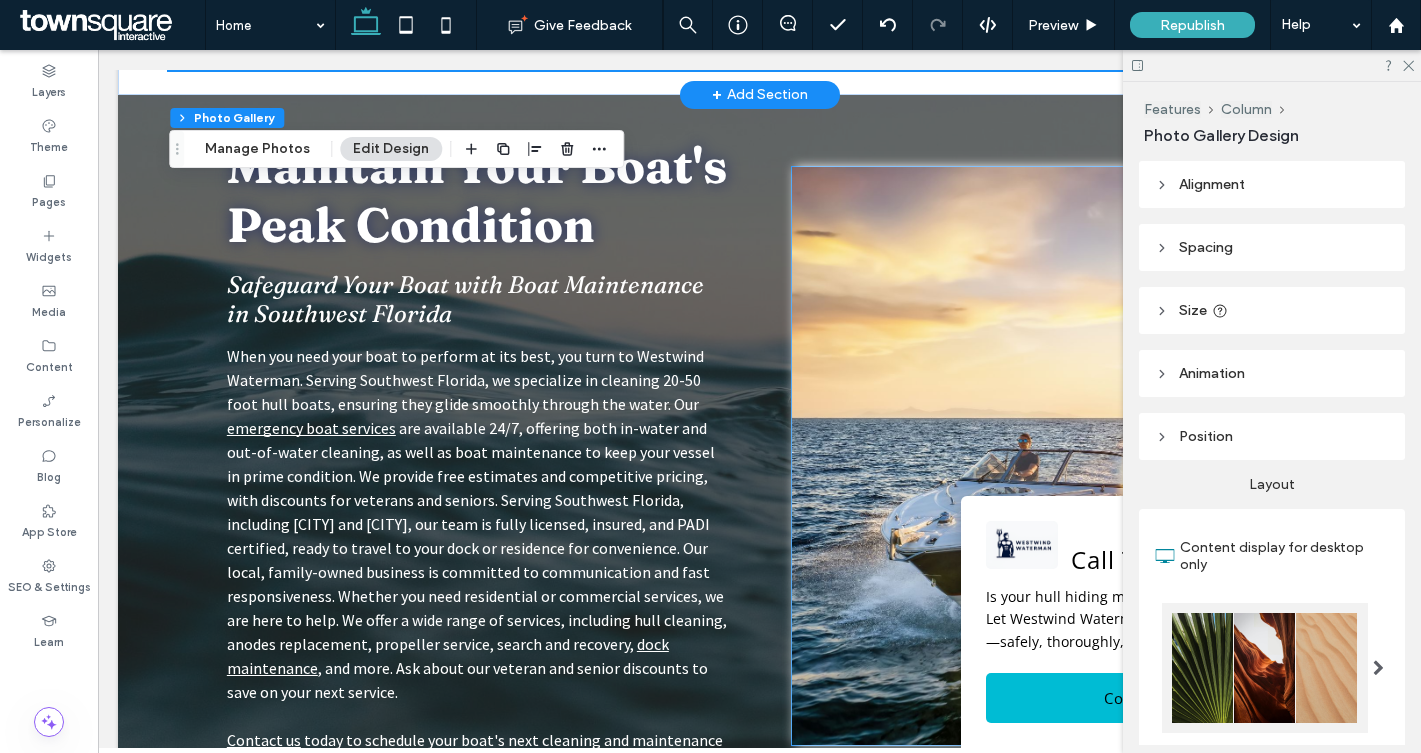scroll, scrollTop: 1544, scrollLeft: 0, axis: vertical 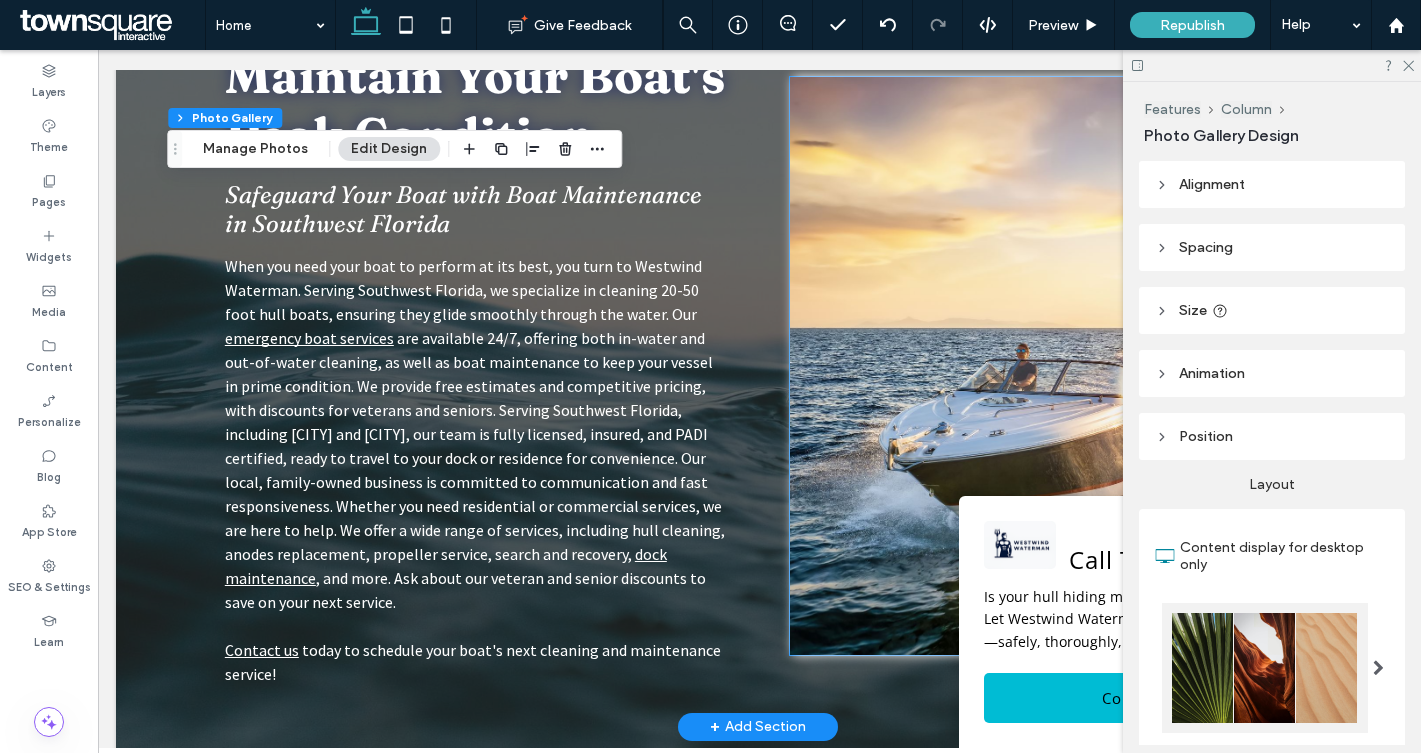 click at bounding box center [1040, 366] 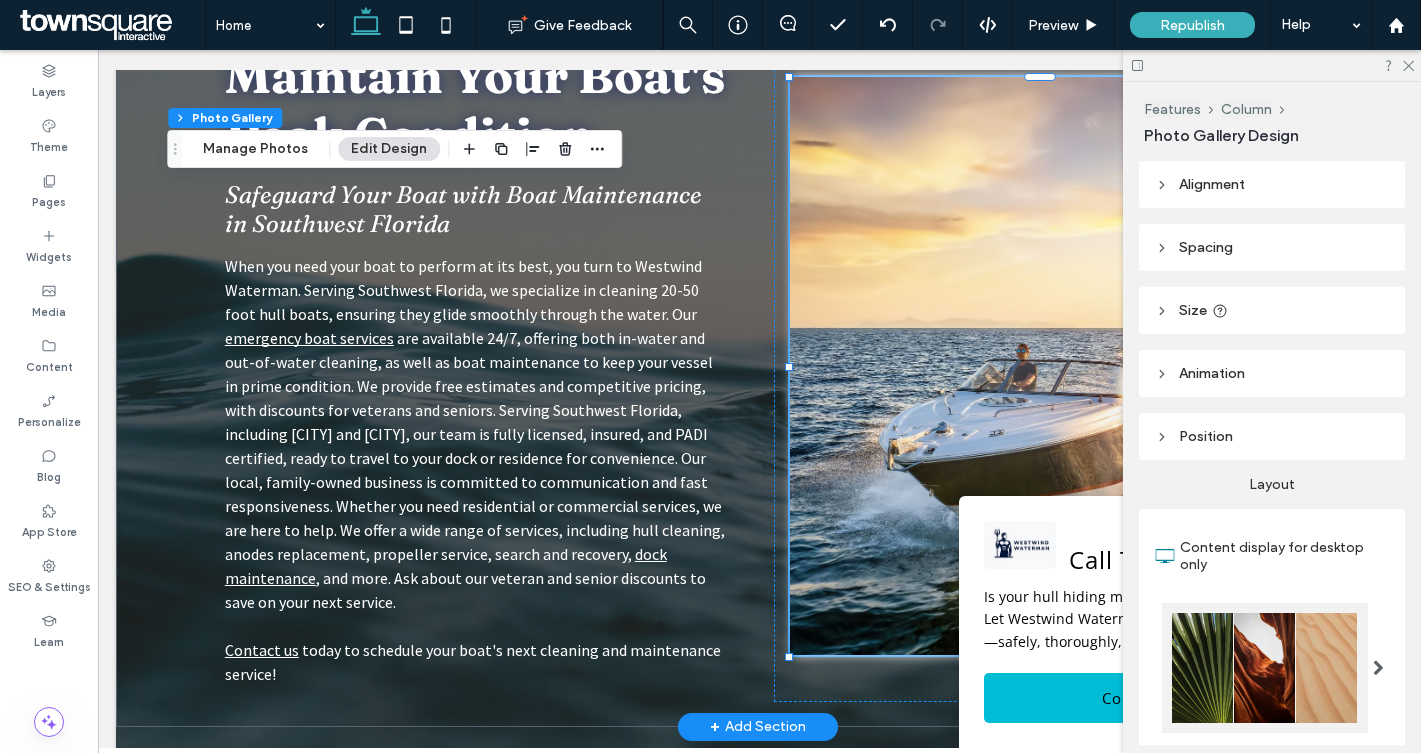 click at bounding box center [1040, 366] 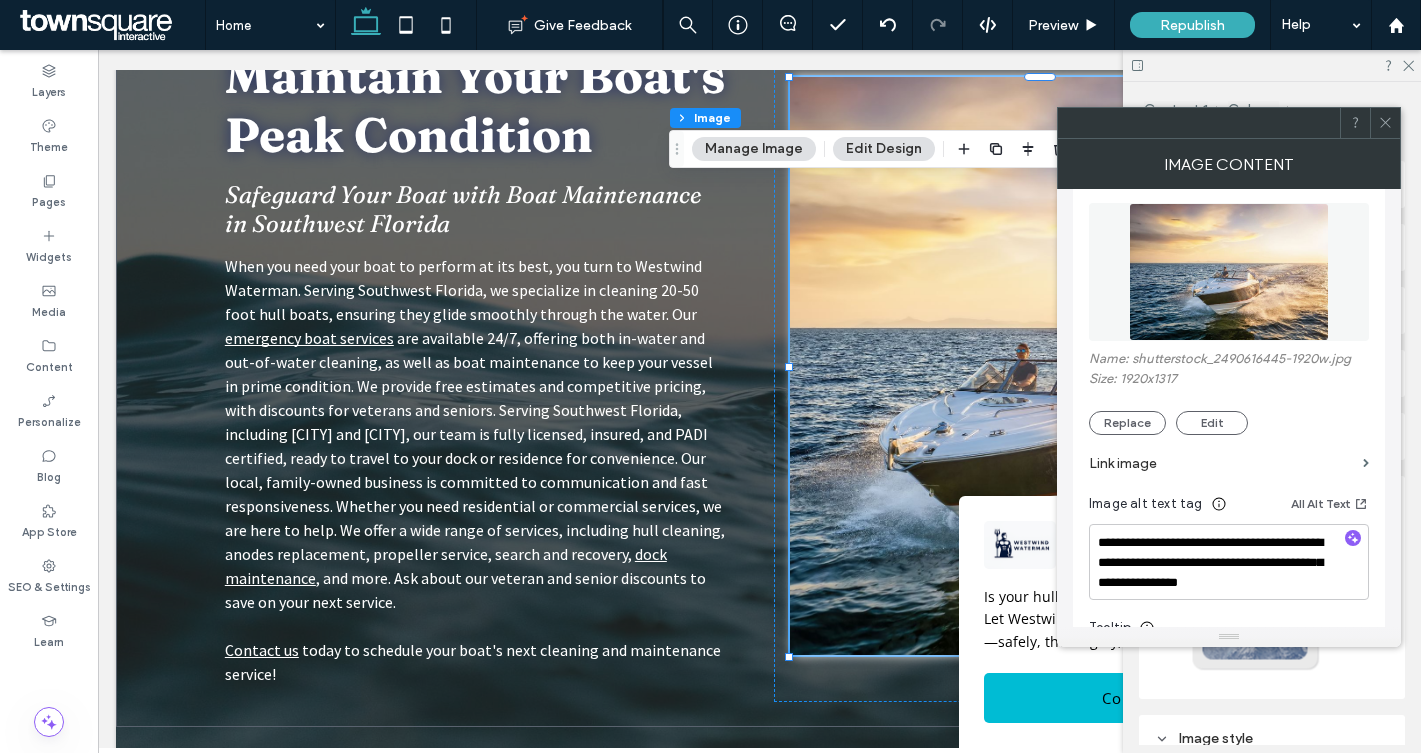 scroll, scrollTop: 234, scrollLeft: 0, axis: vertical 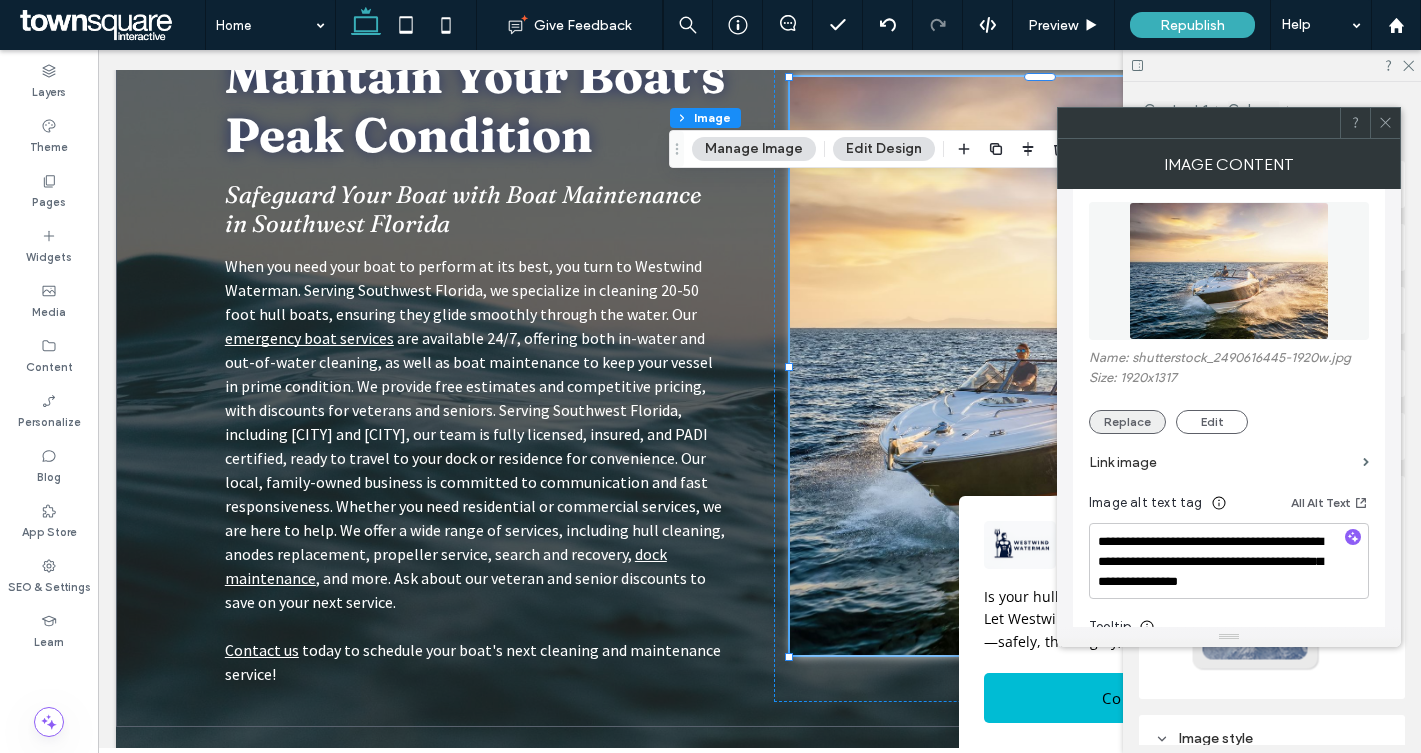 click on "Replace" at bounding box center (1127, 422) 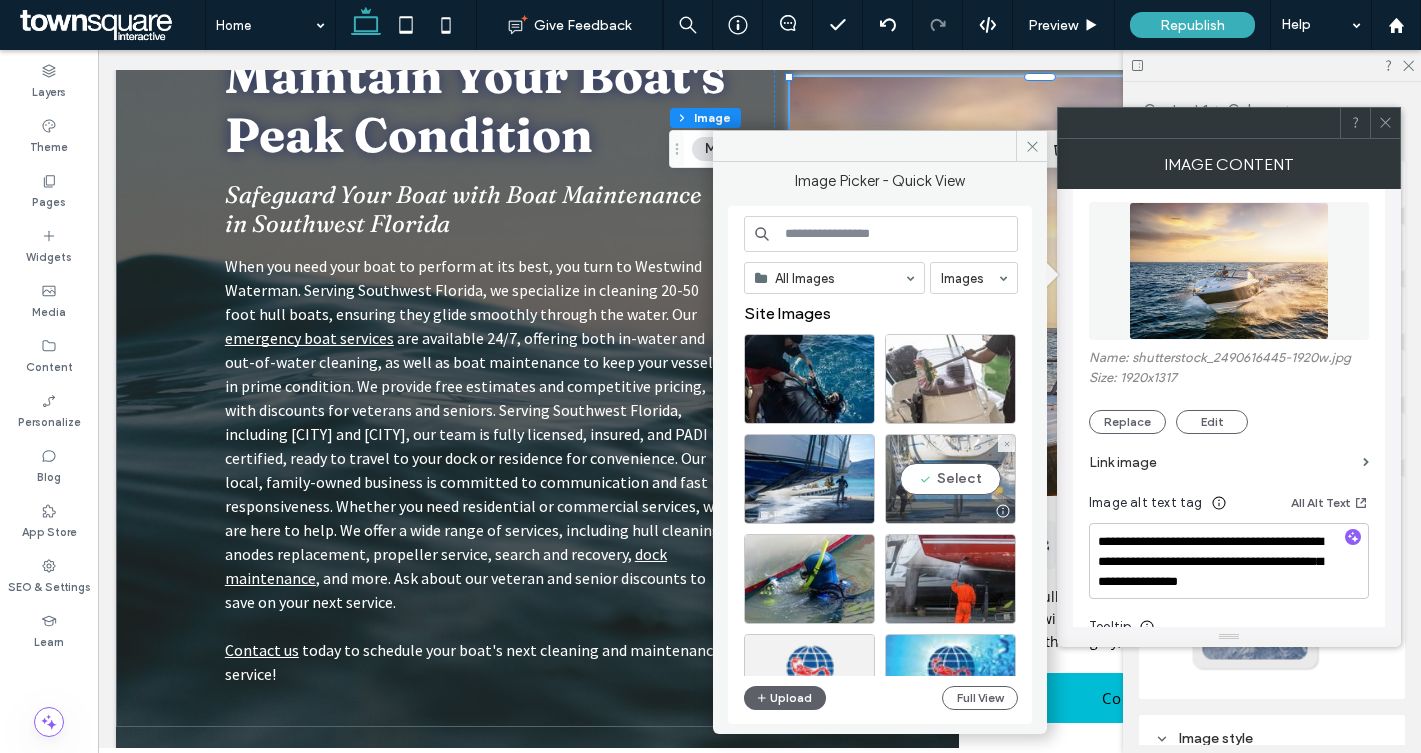 click at bounding box center [950, 511] 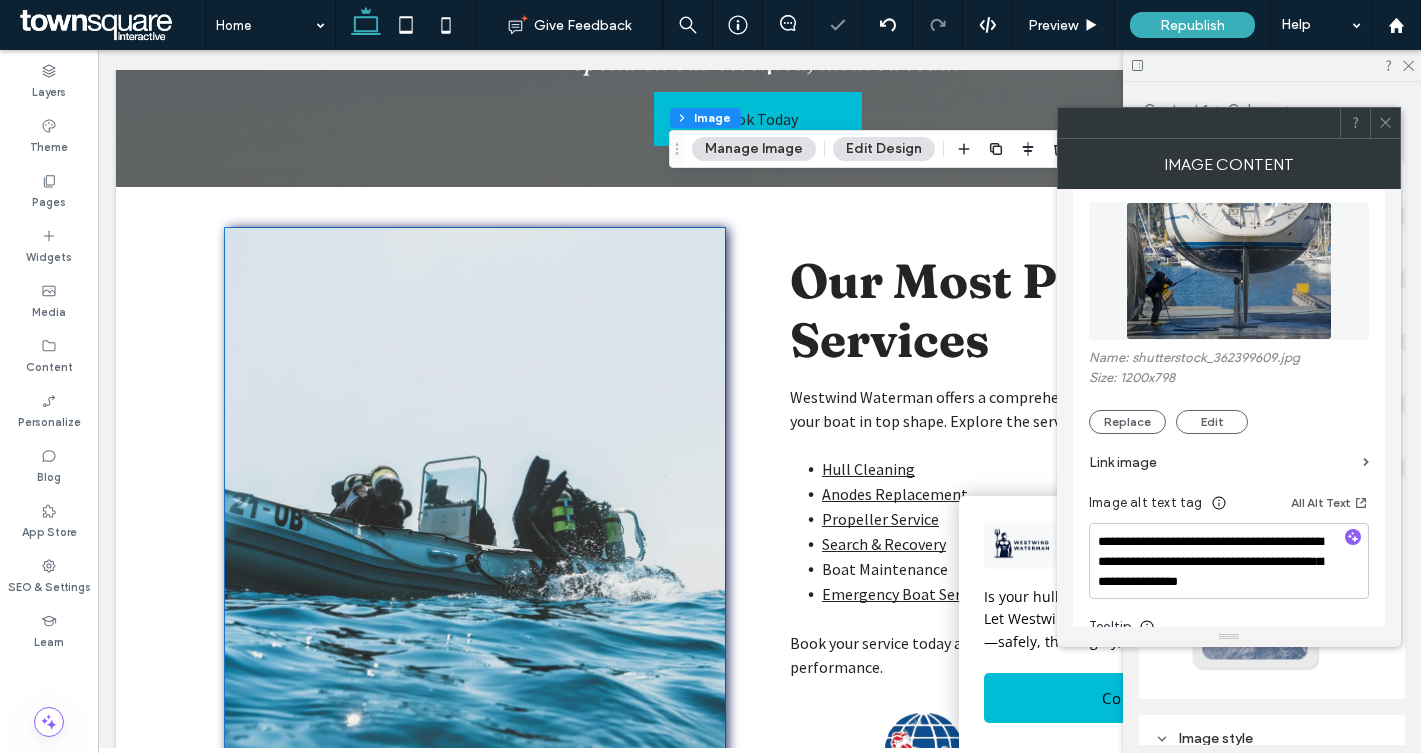 scroll, scrollTop: 2344, scrollLeft: 0, axis: vertical 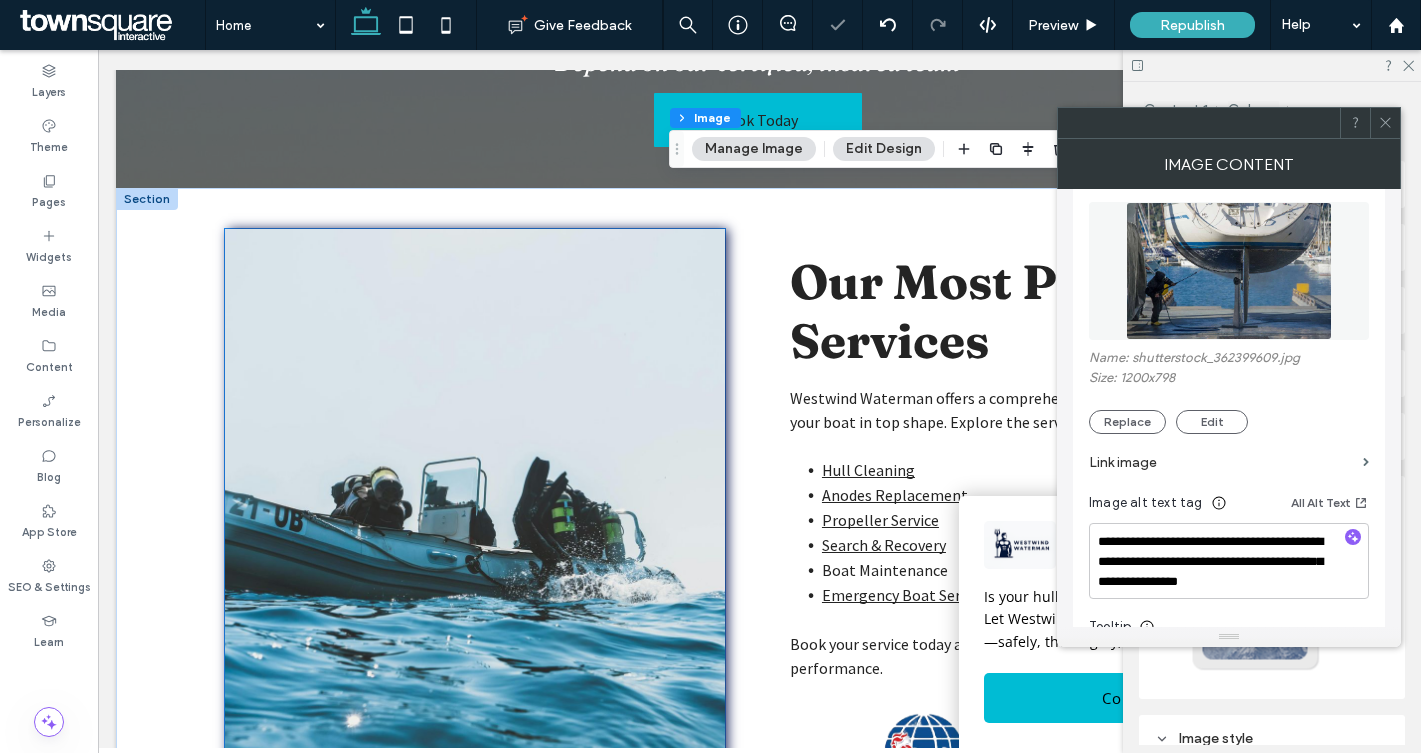 click at bounding box center [475, 547] 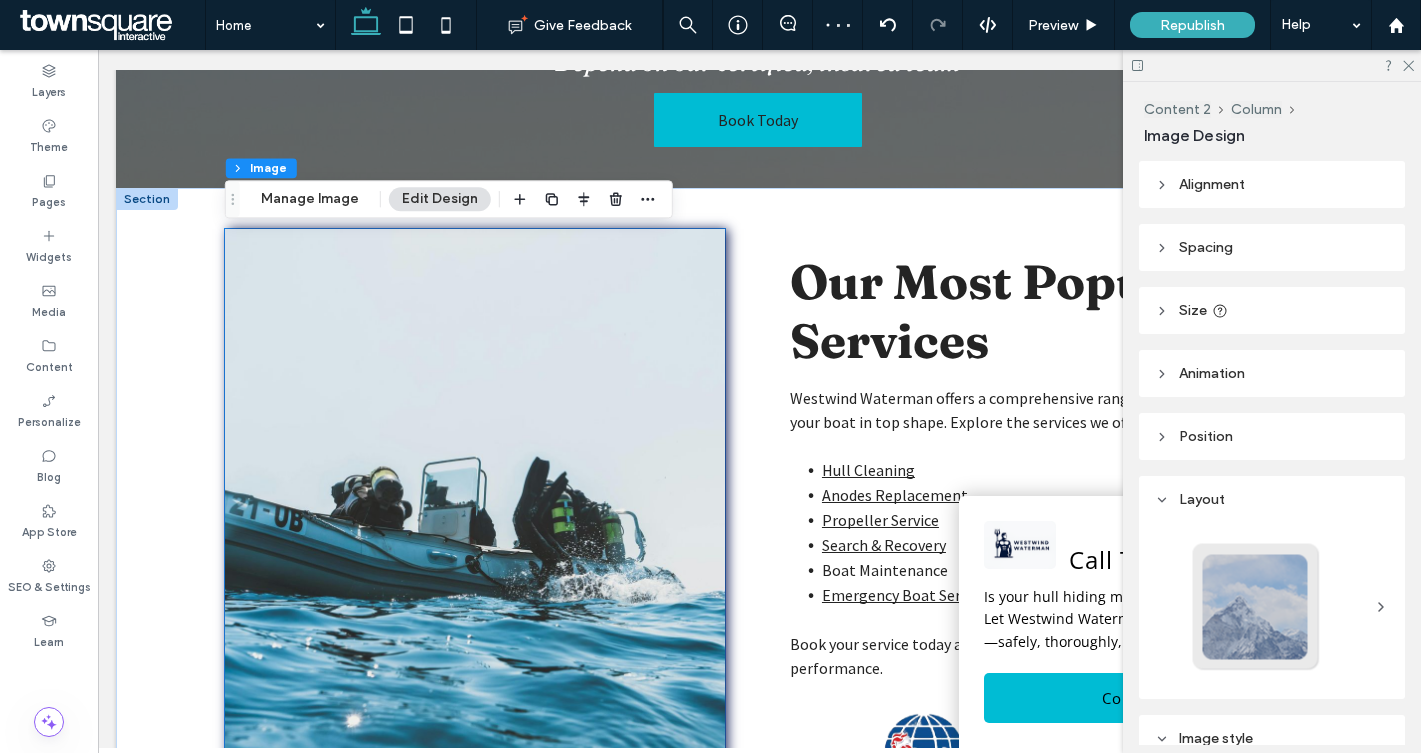 click at bounding box center [475, 547] 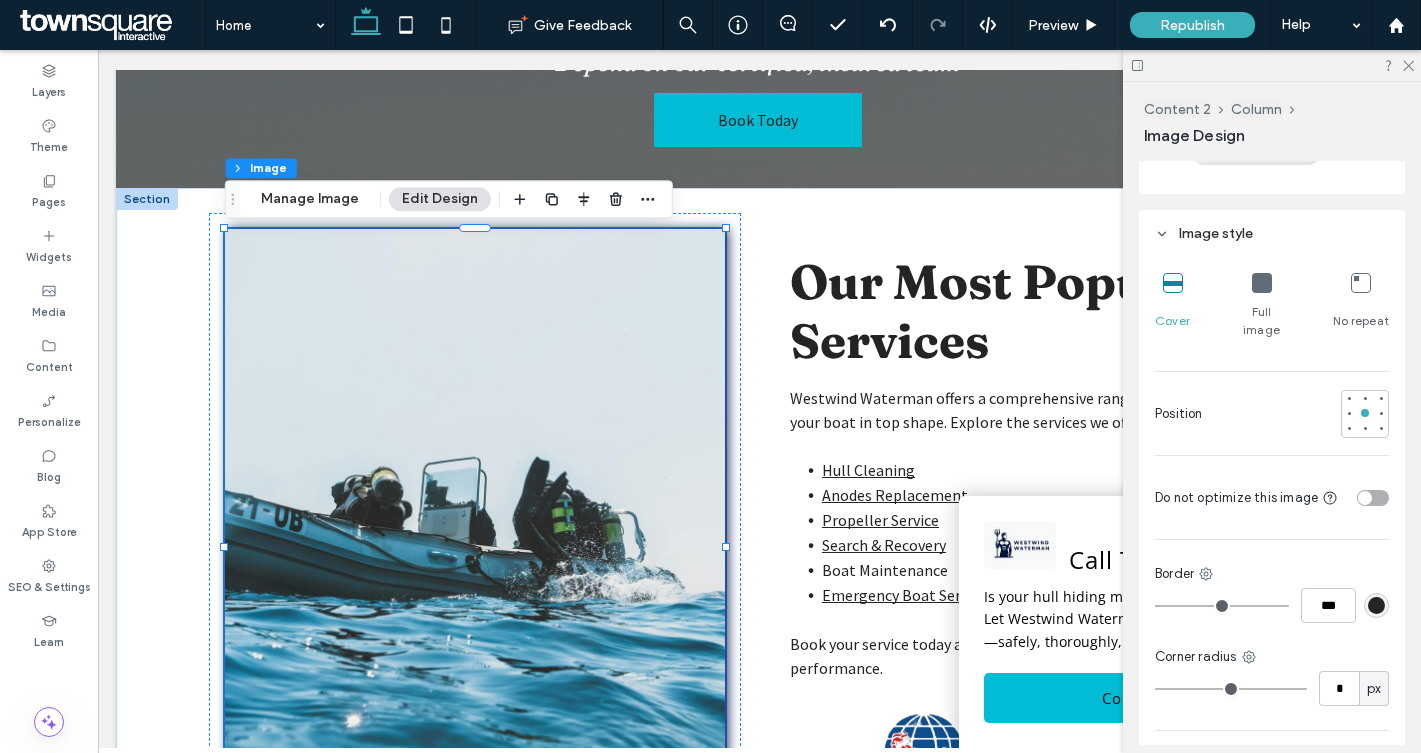 scroll, scrollTop: 503, scrollLeft: 0, axis: vertical 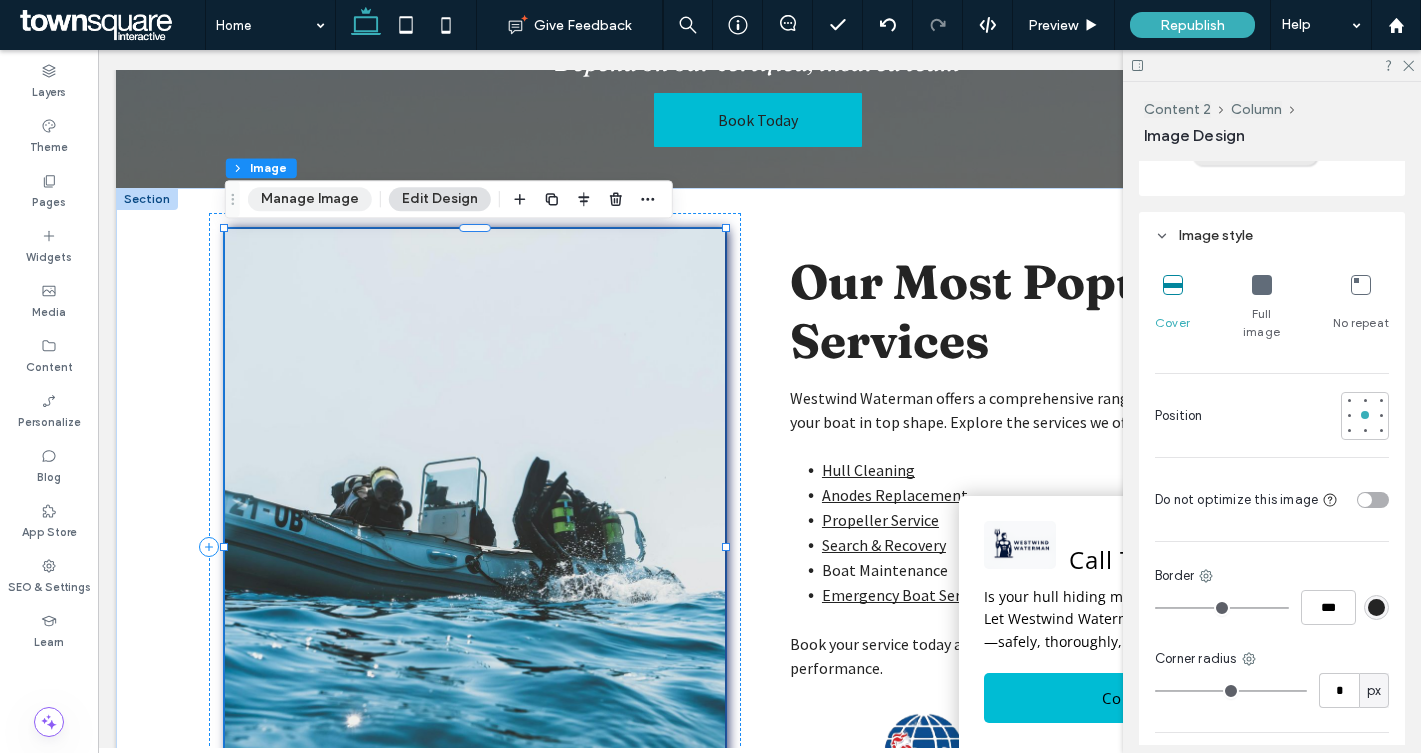 click on "Manage Image" at bounding box center (310, 199) 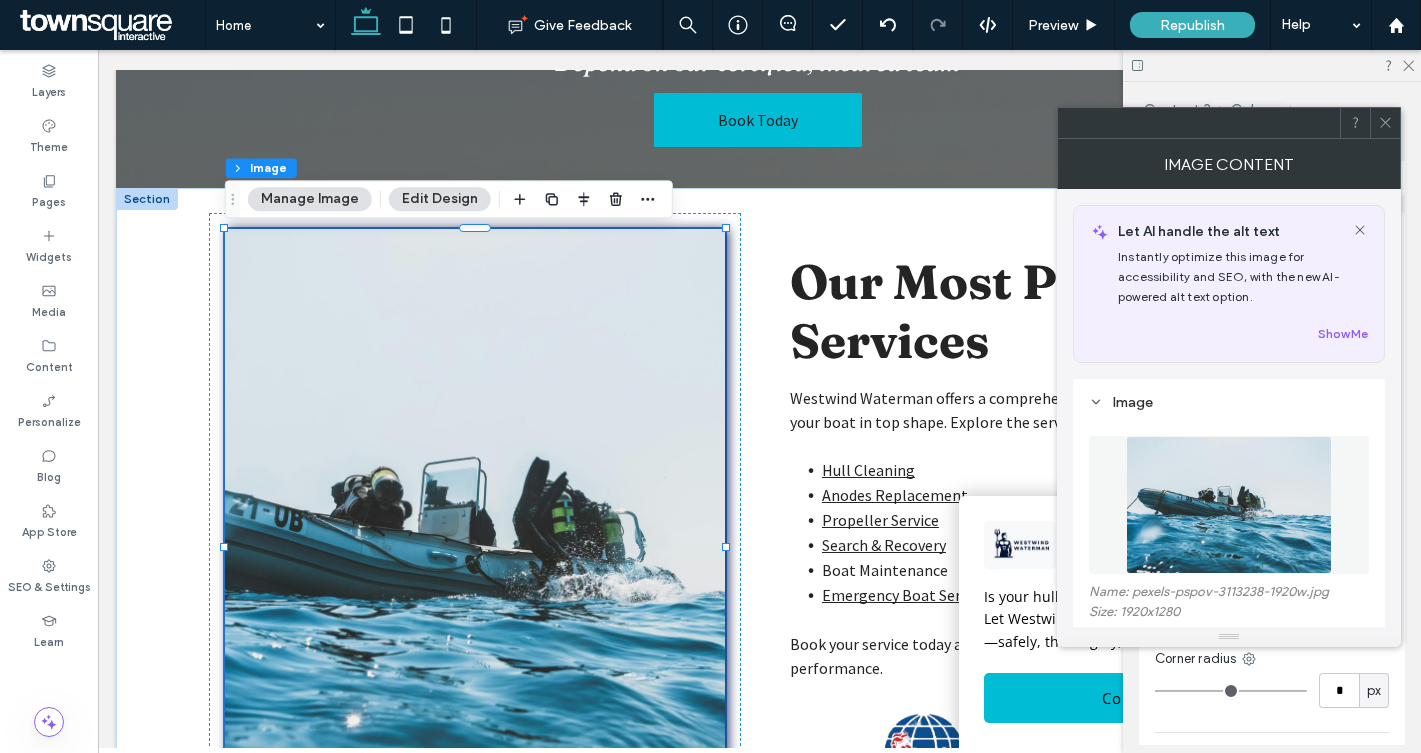 scroll, scrollTop: 154, scrollLeft: 0, axis: vertical 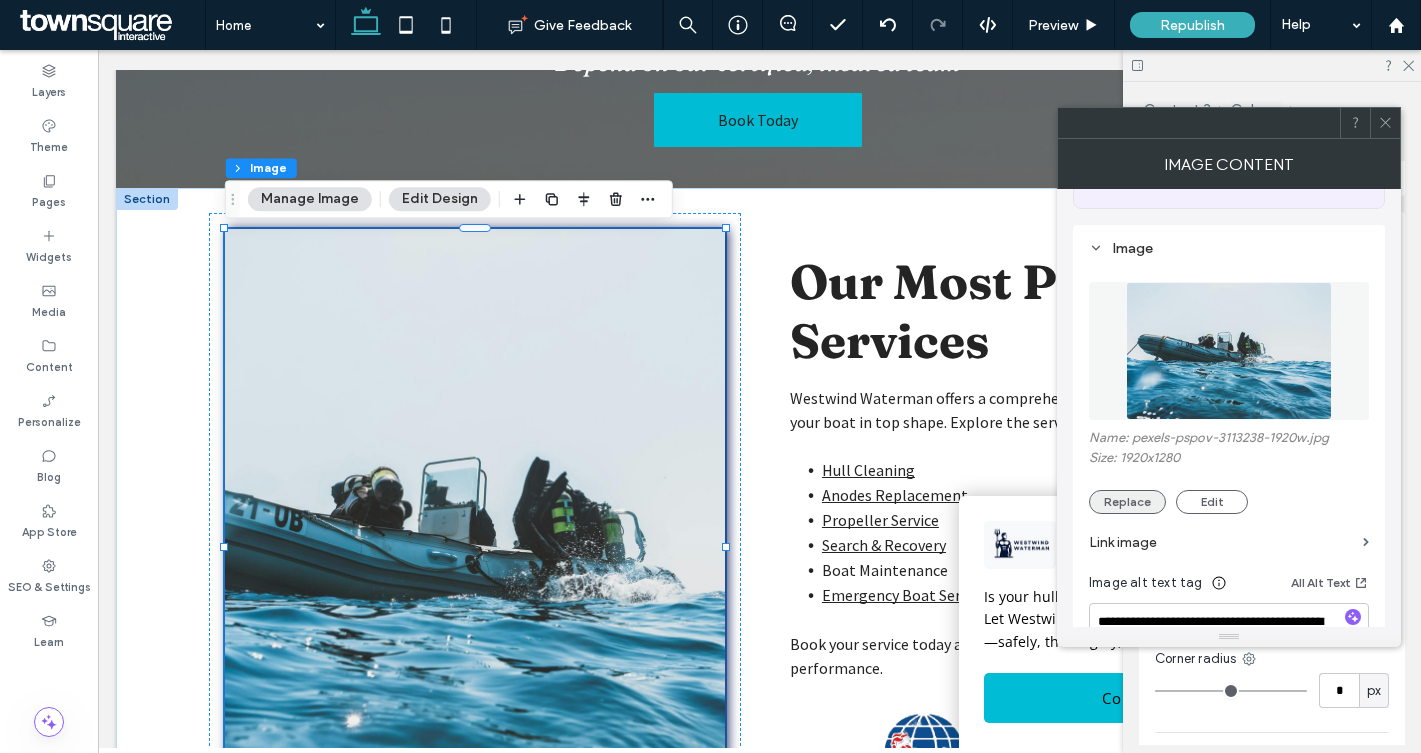 click on "Replace" at bounding box center (1127, 502) 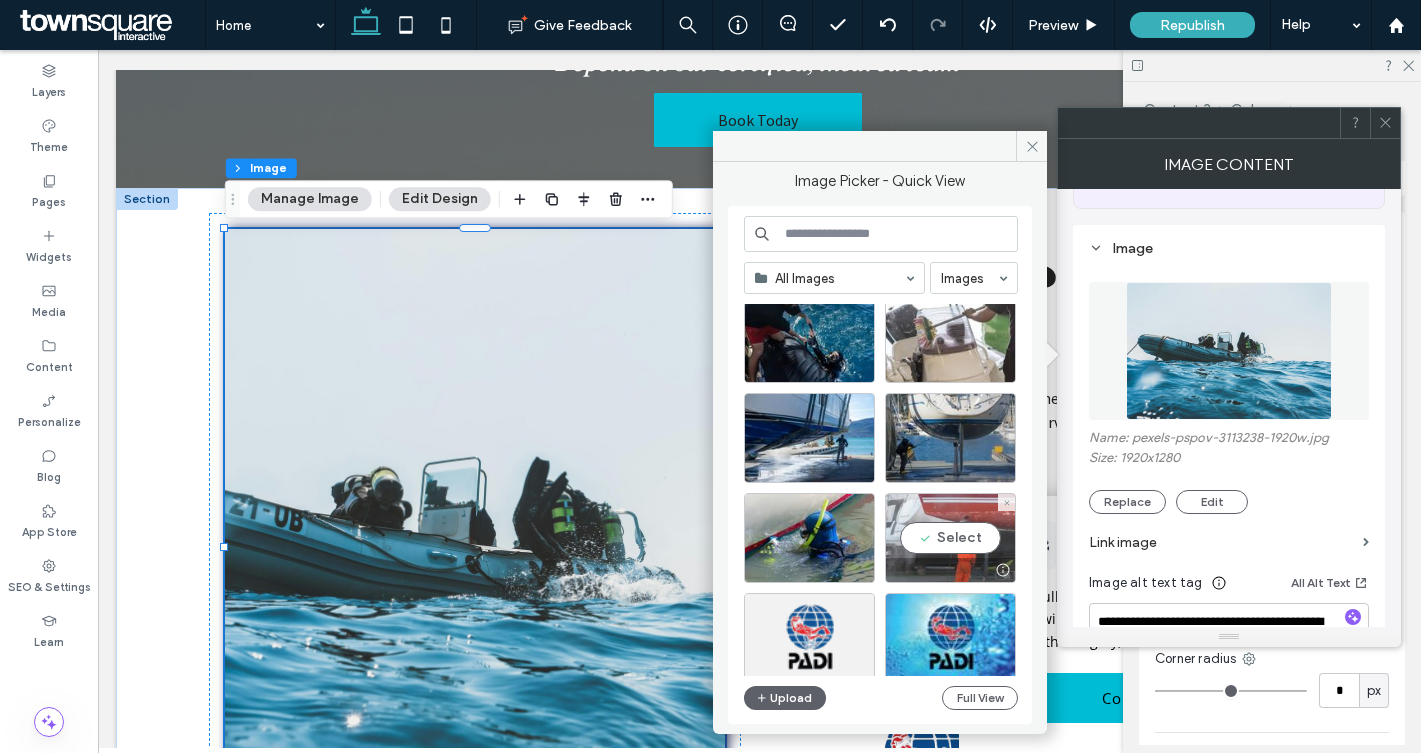 scroll, scrollTop: 47, scrollLeft: 0, axis: vertical 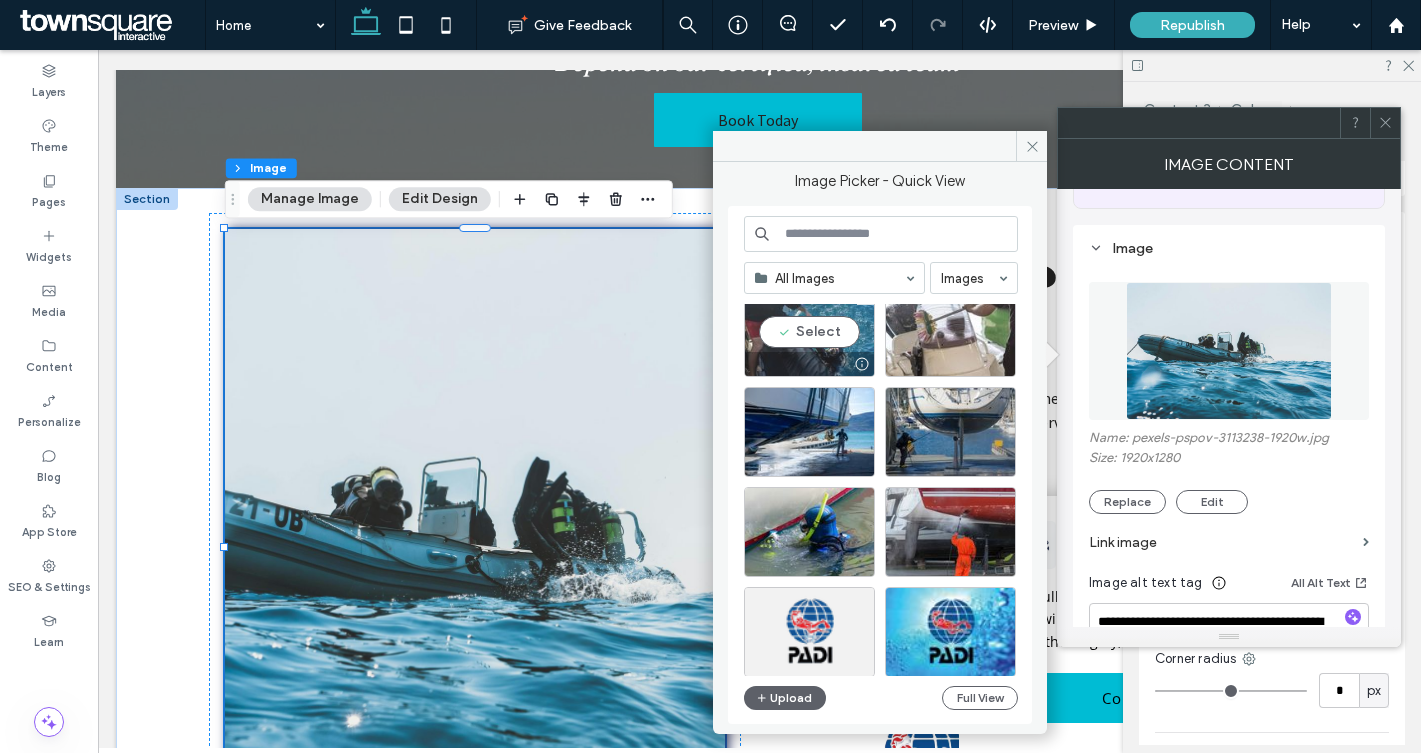 click at bounding box center (809, 364) 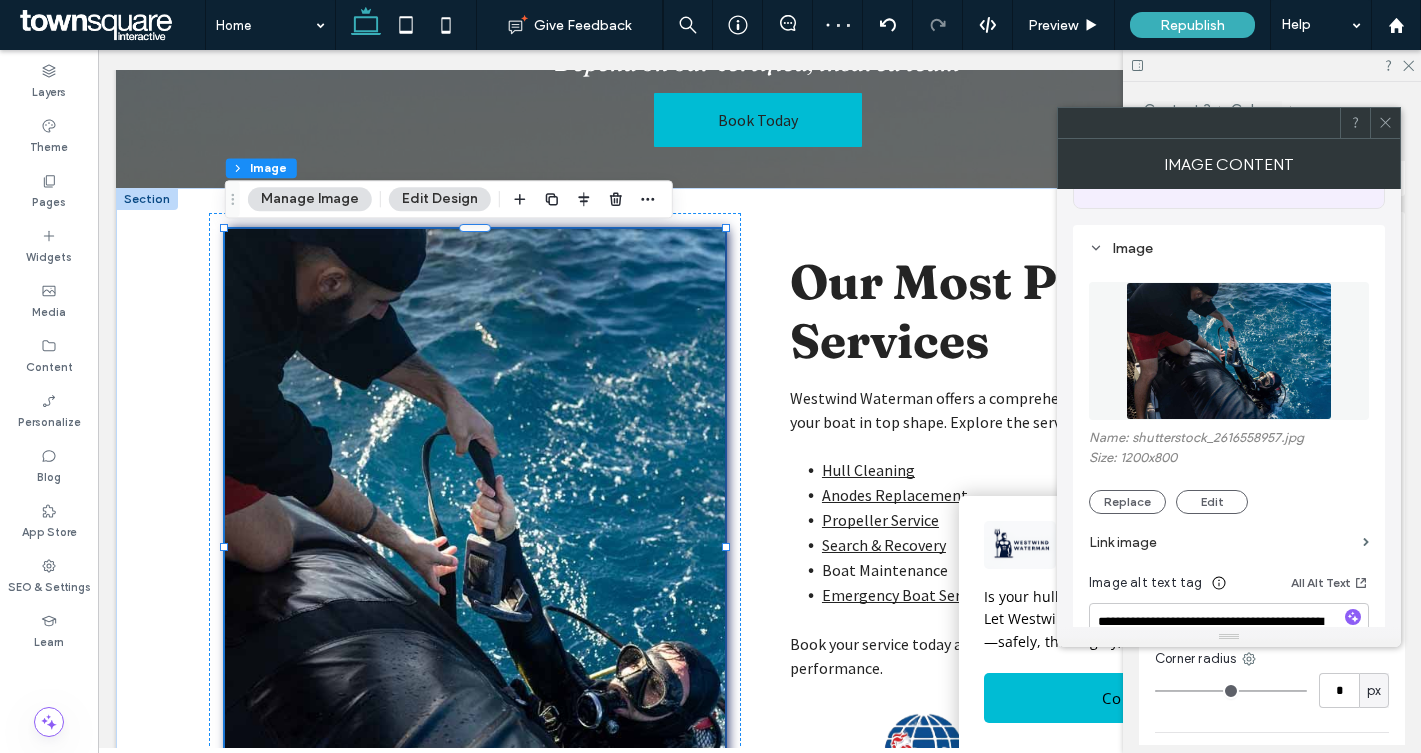 click 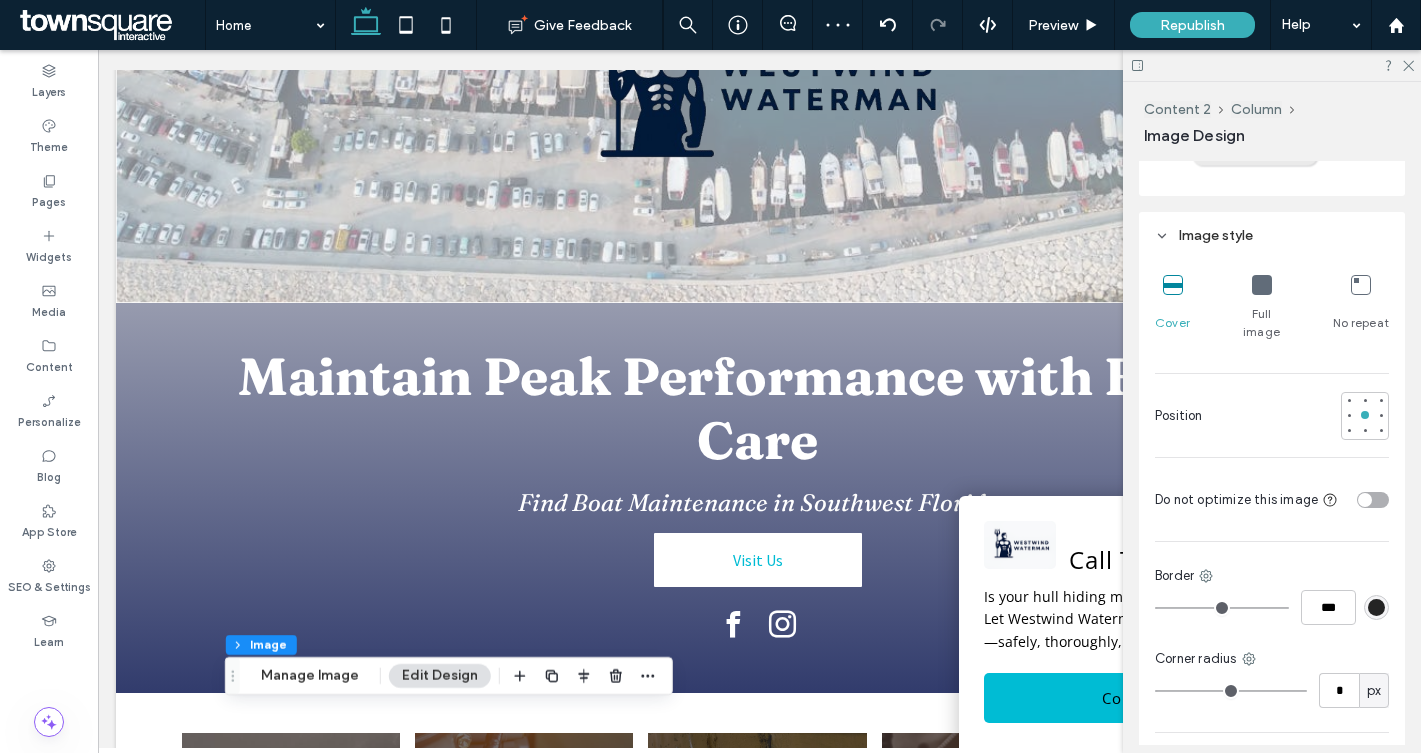 scroll, scrollTop: 354, scrollLeft: 0, axis: vertical 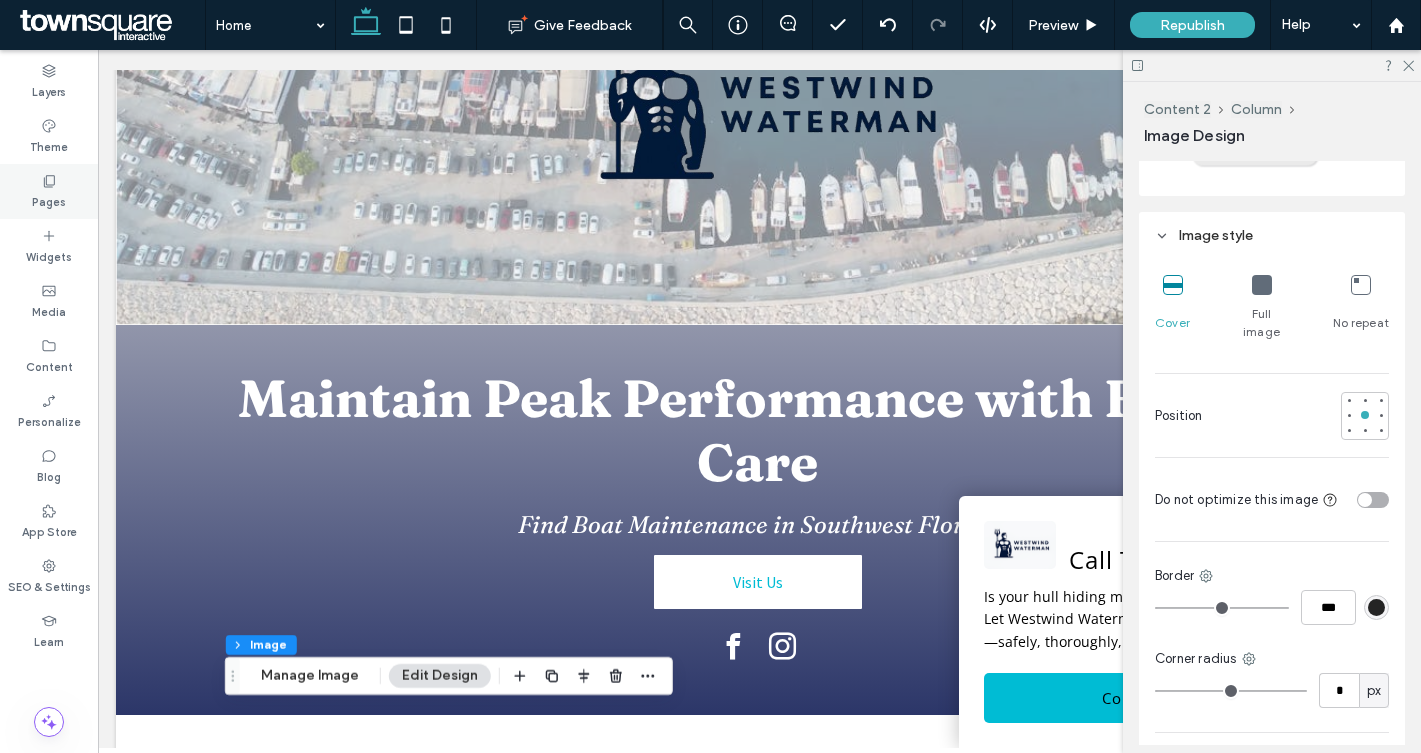 click on "Pages" at bounding box center (49, 200) 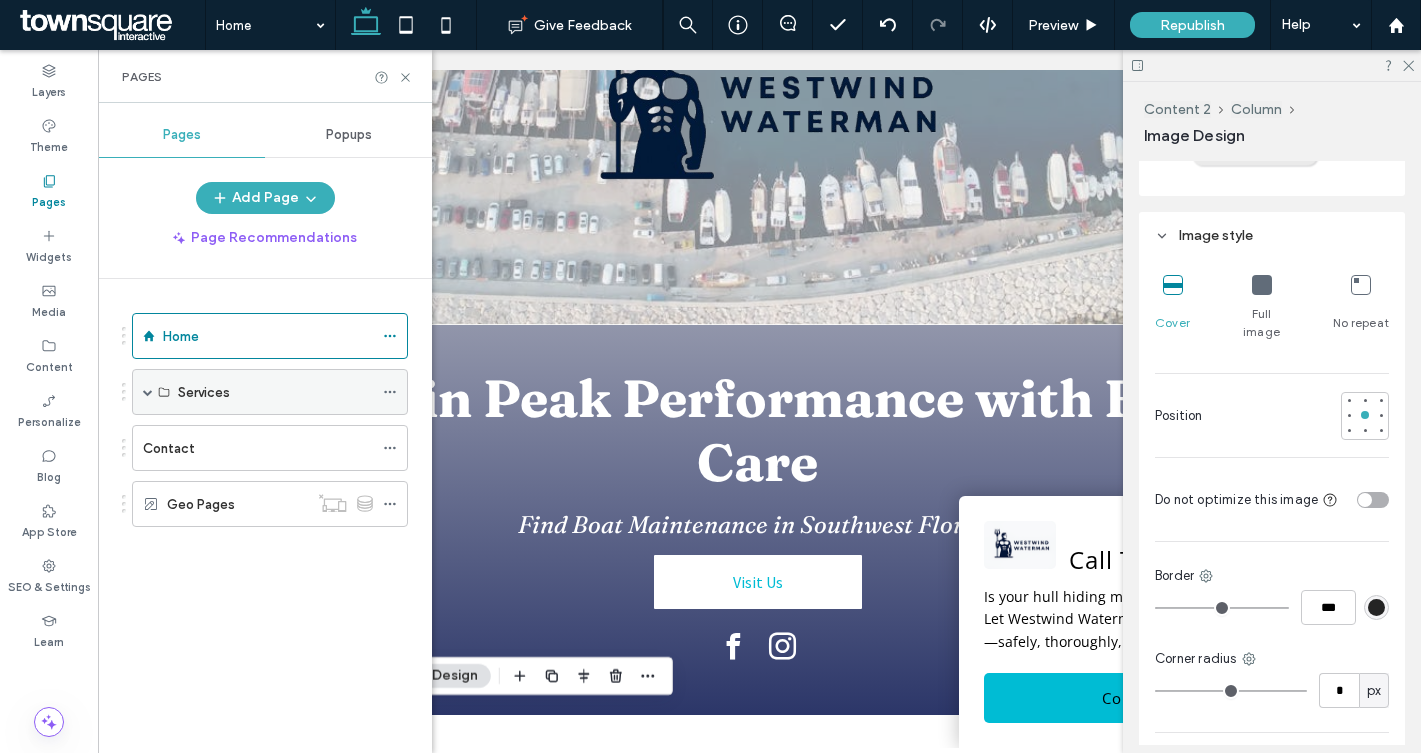 click at bounding box center [148, 392] 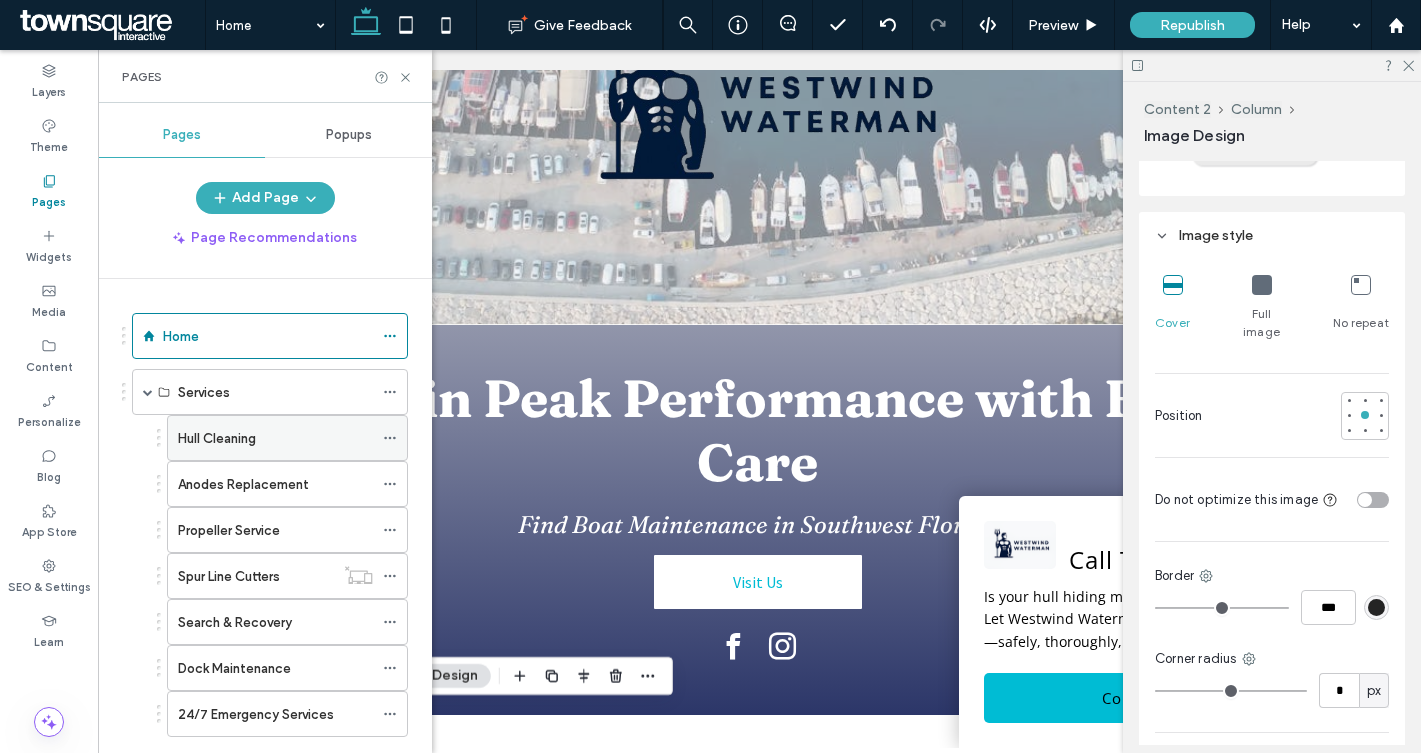 click on "Hull Cleaning" at bounding box center (217, 438) 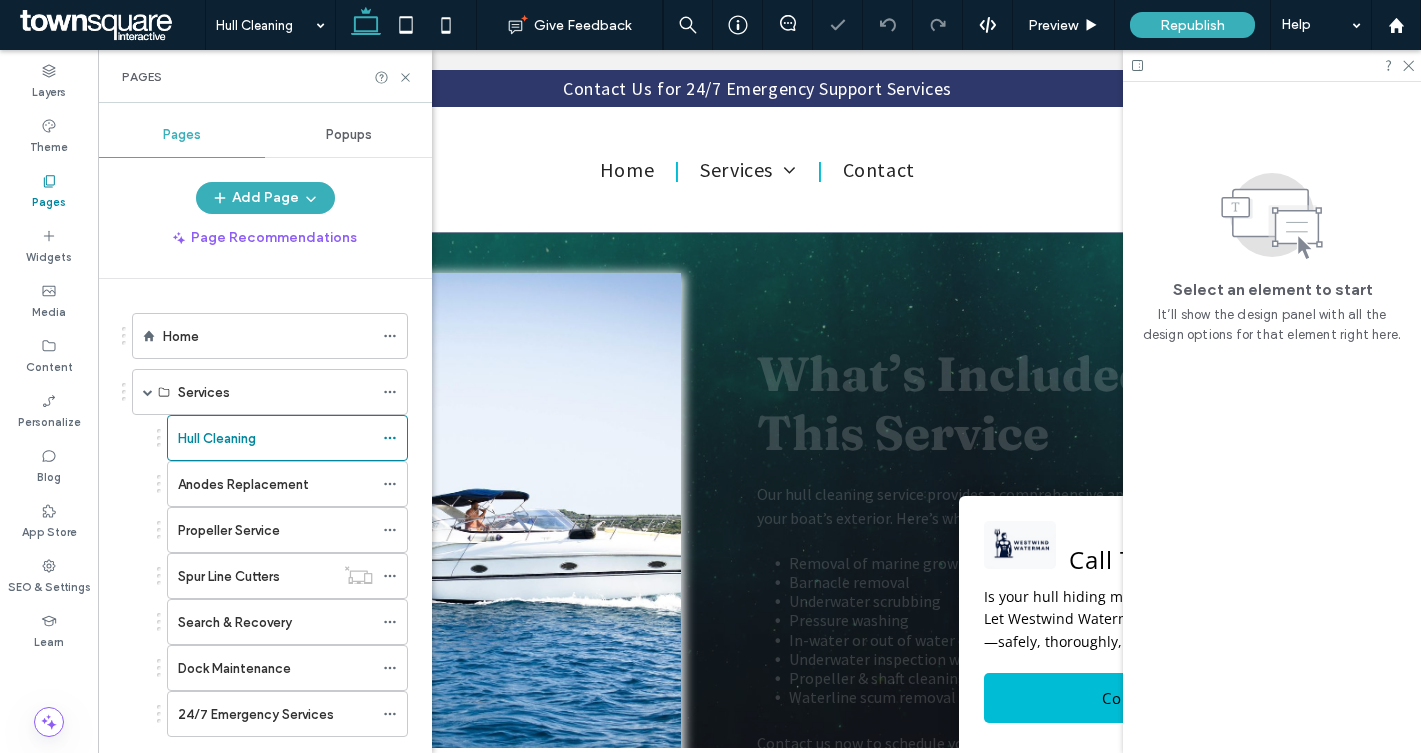 scroll, scrollTop: 0, scrollLeft: 0, axis: both 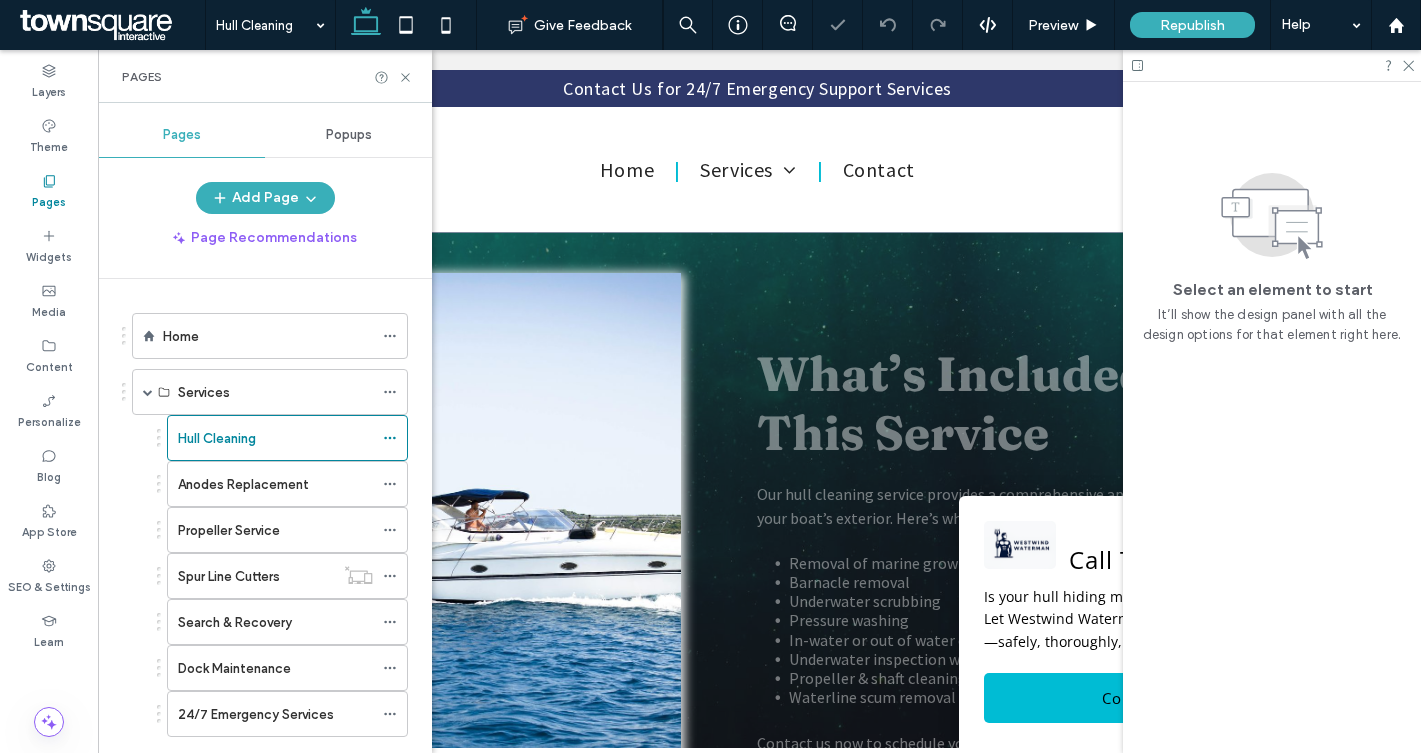 click at bounding box center (453, 562) 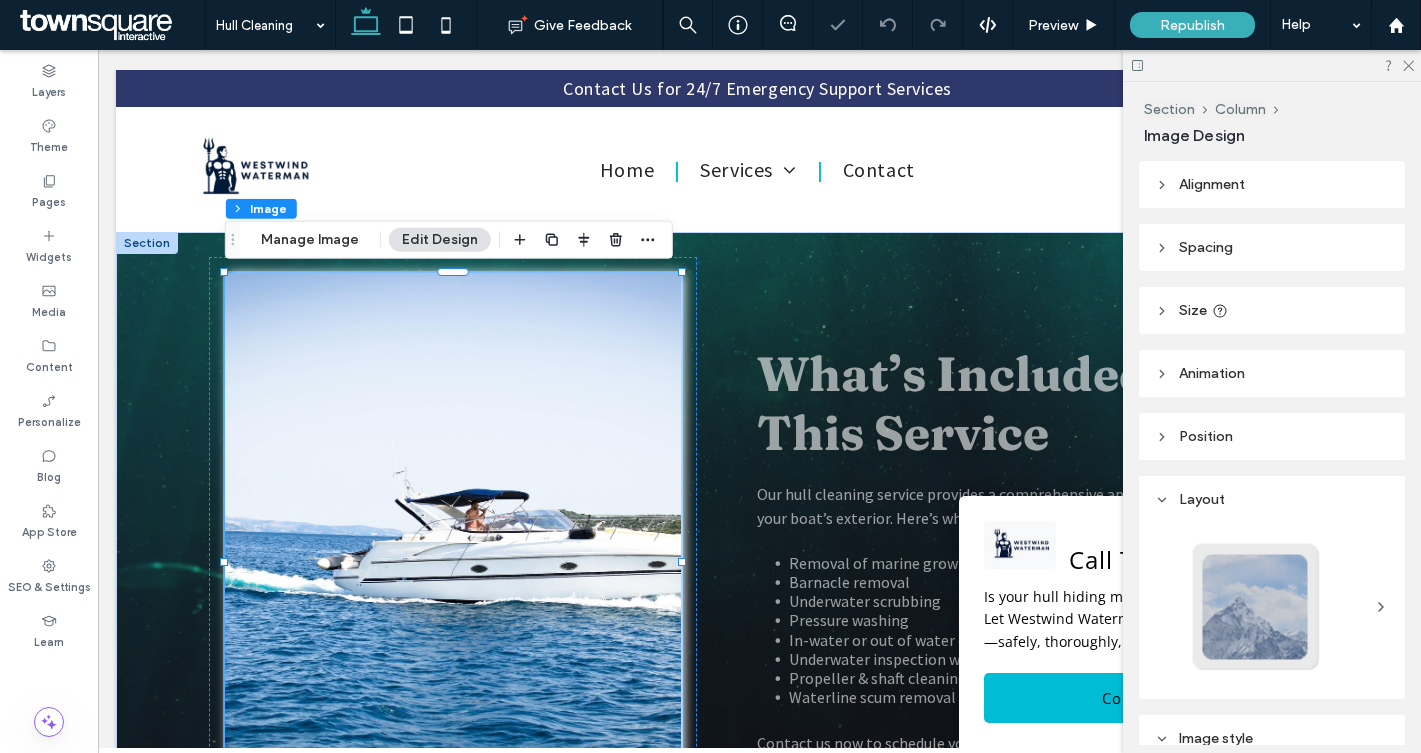 click at bounding box center [453, 562] 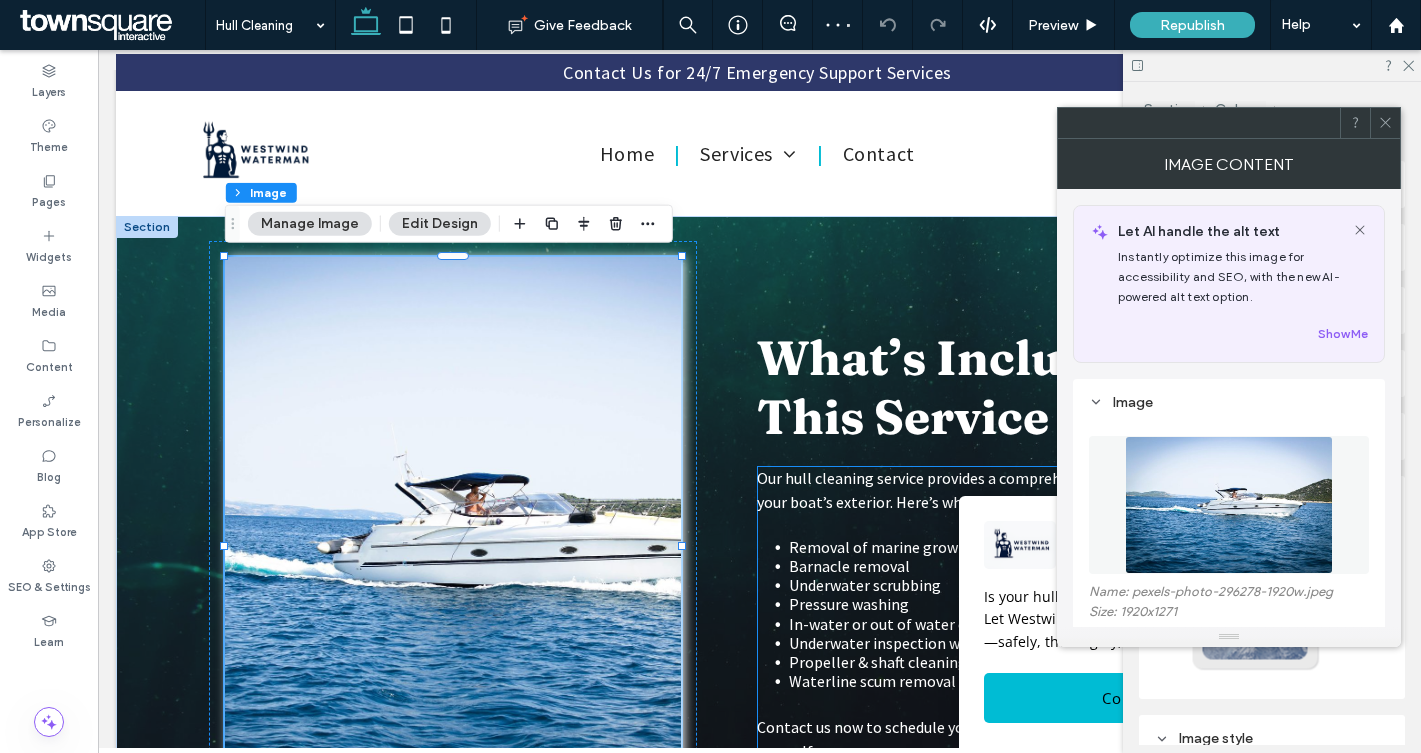 scroll, scrollTop: 17, scrollLeft: 0, axis: vertical 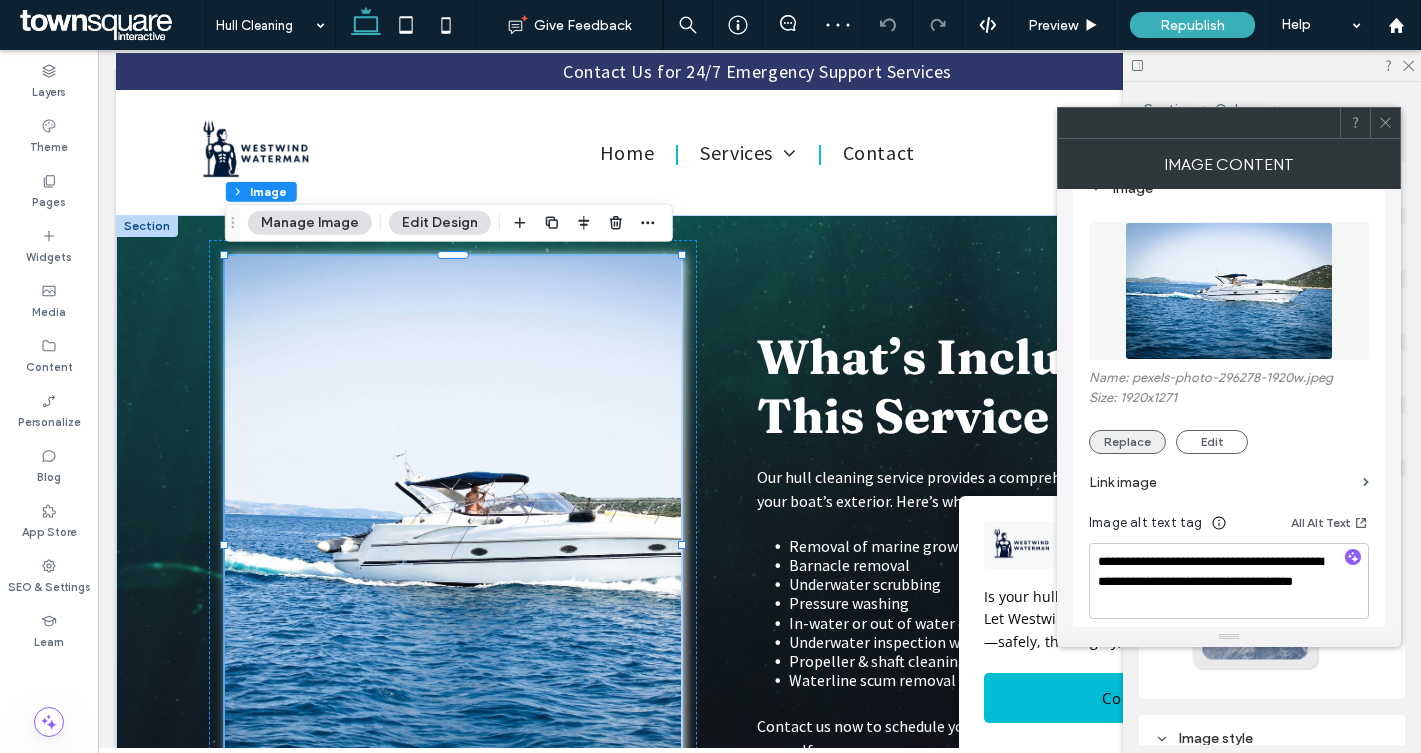 click on "Replace" at bounding box center (1127, 442) 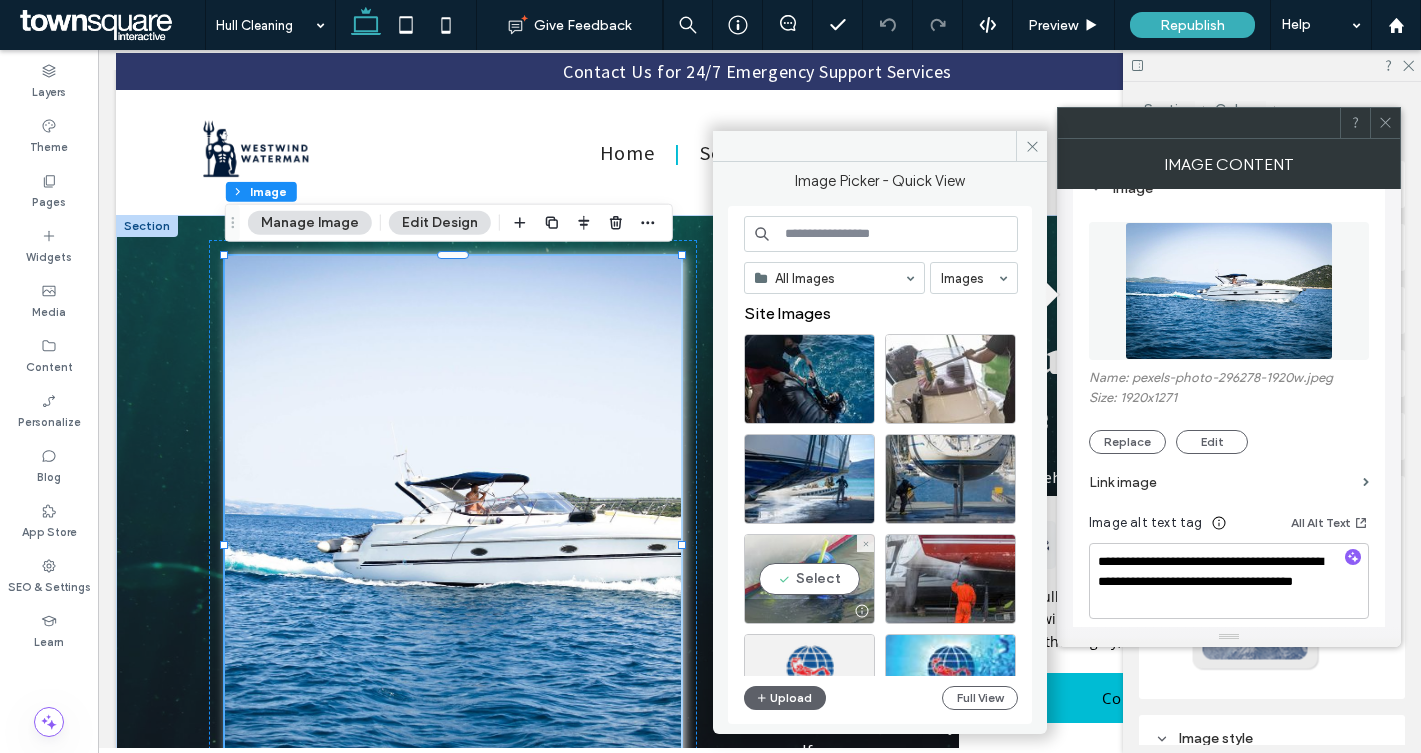 click on "Select" at bounding box center (809, 579) 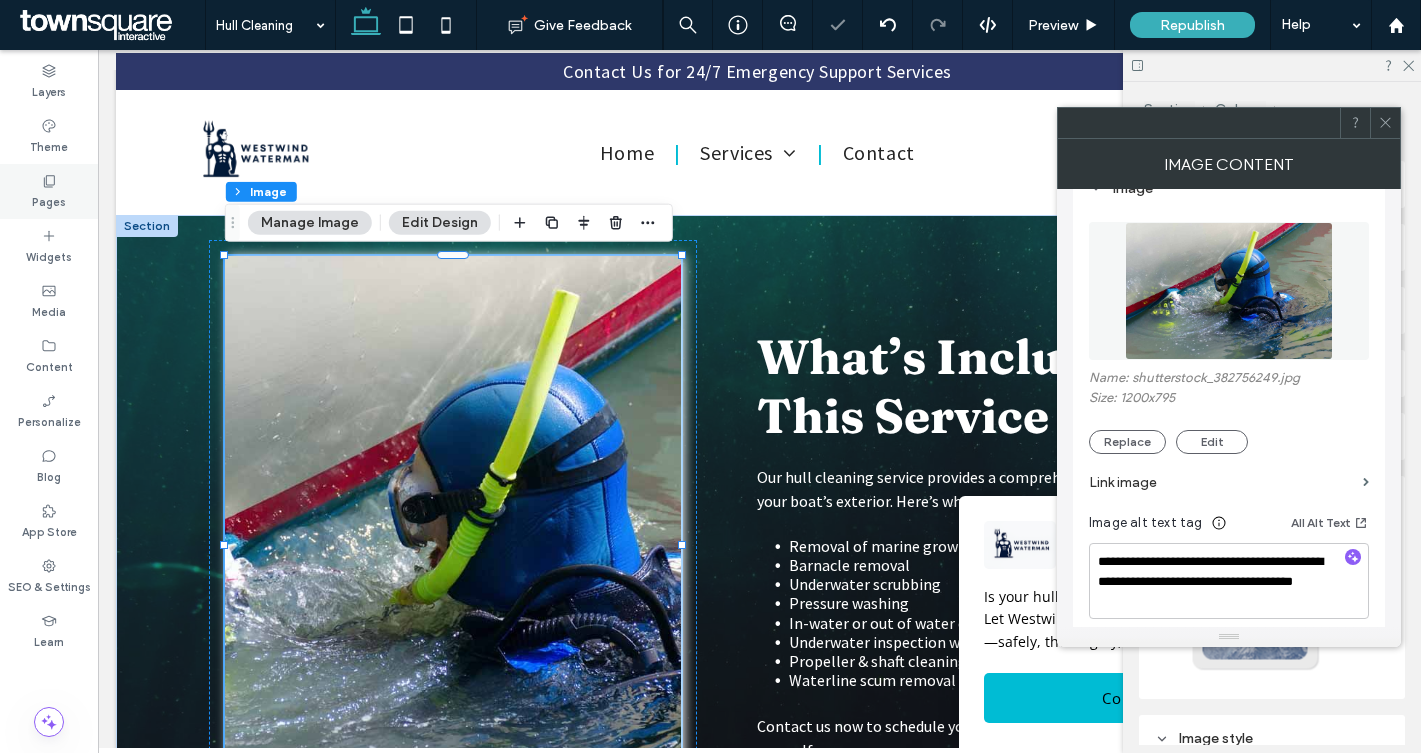 click on "Pages" at bounding box center (49, 200) 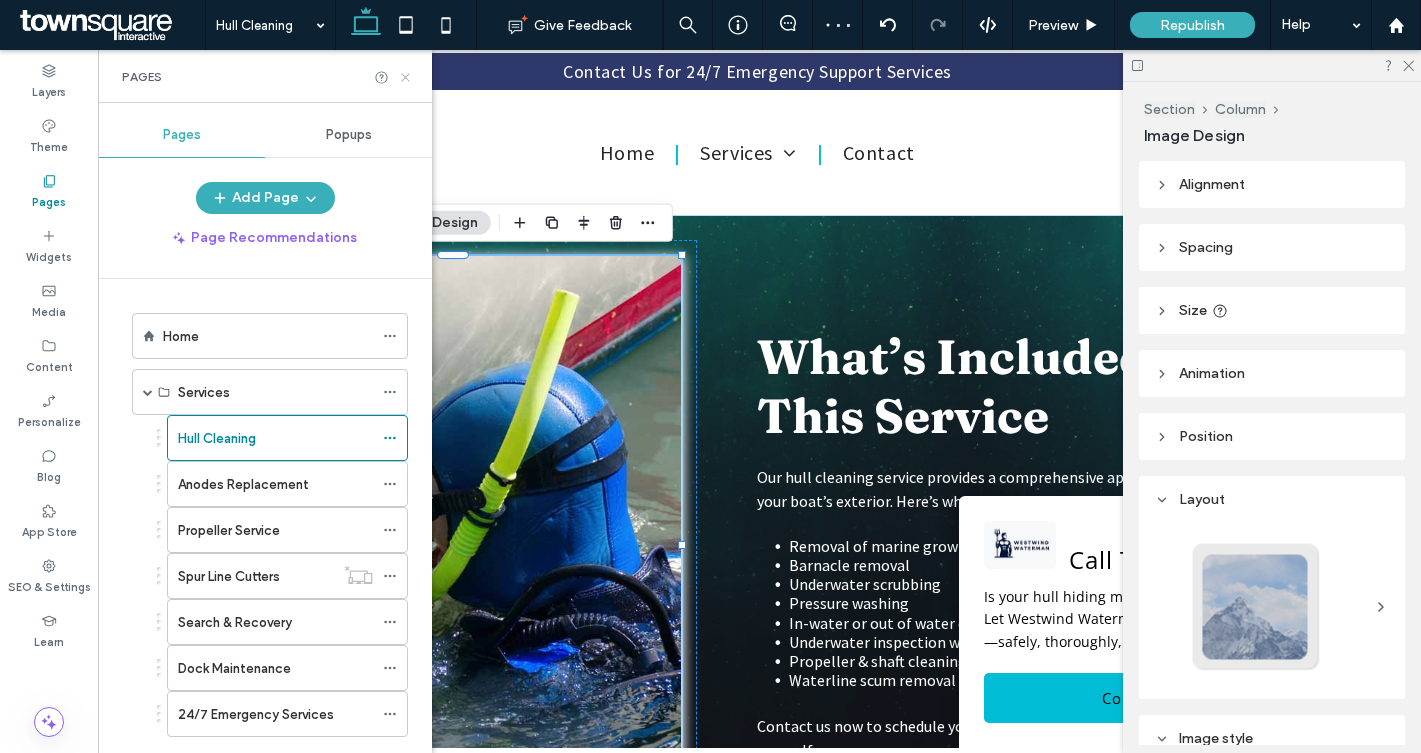 click 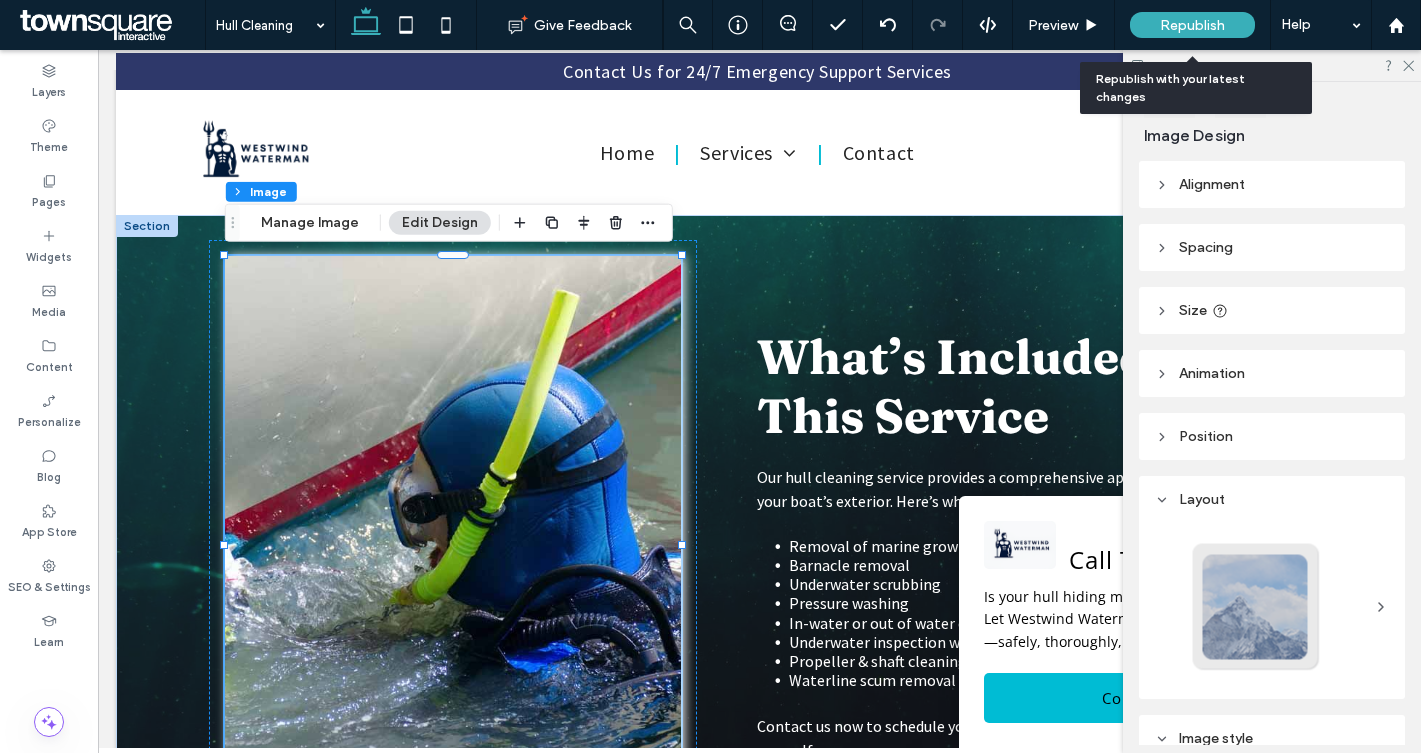 click on "Republish" at bounding box center [1192, 25] 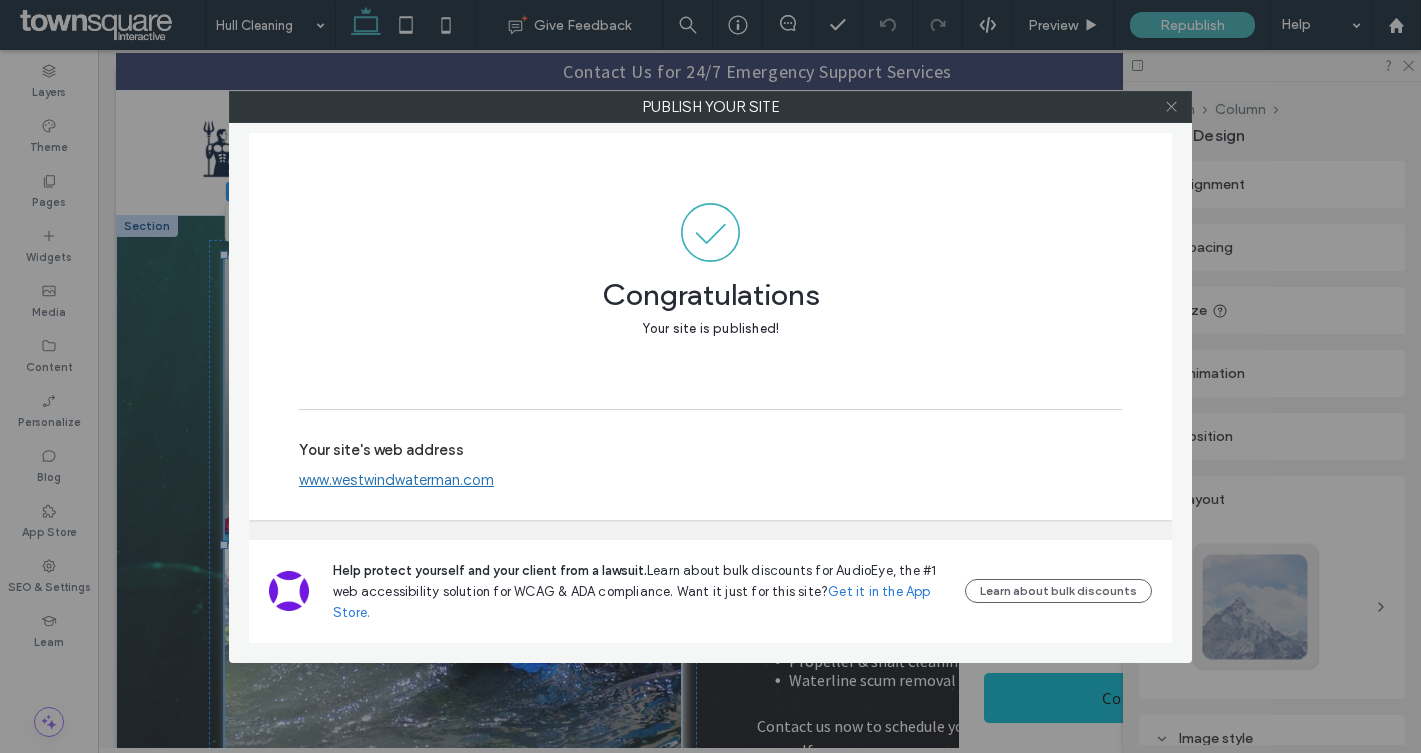 click 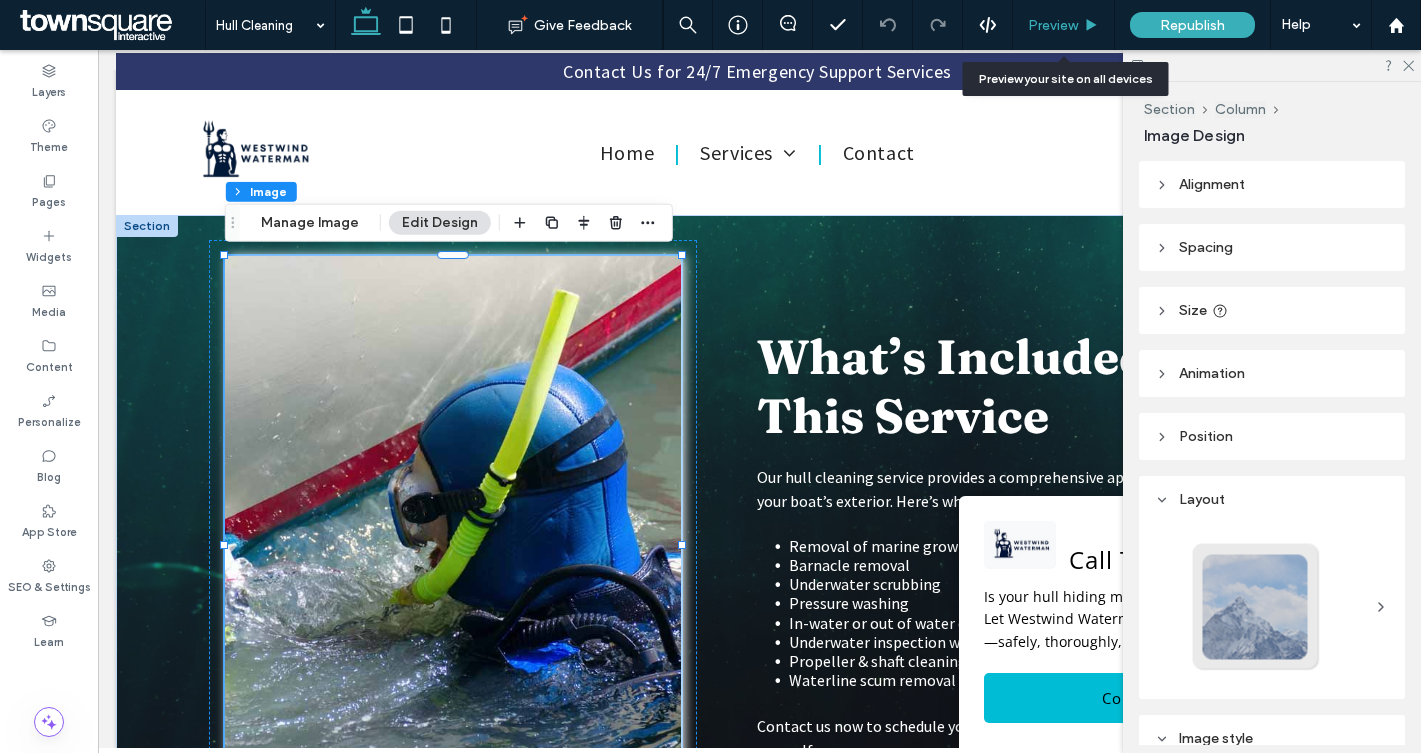 click on "Preview" at bounding box center (1053, 25) 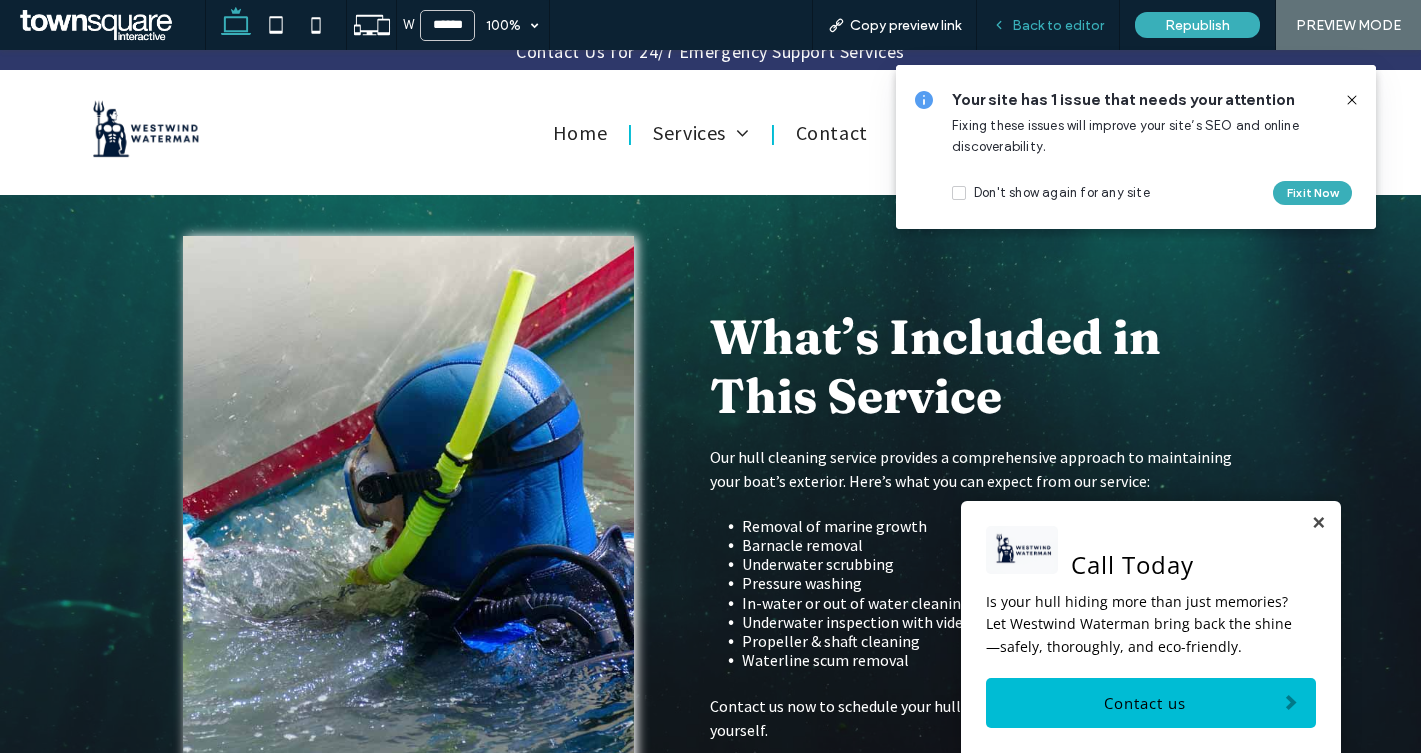 click on "Back to editor" at bounding box center (1058, 25) 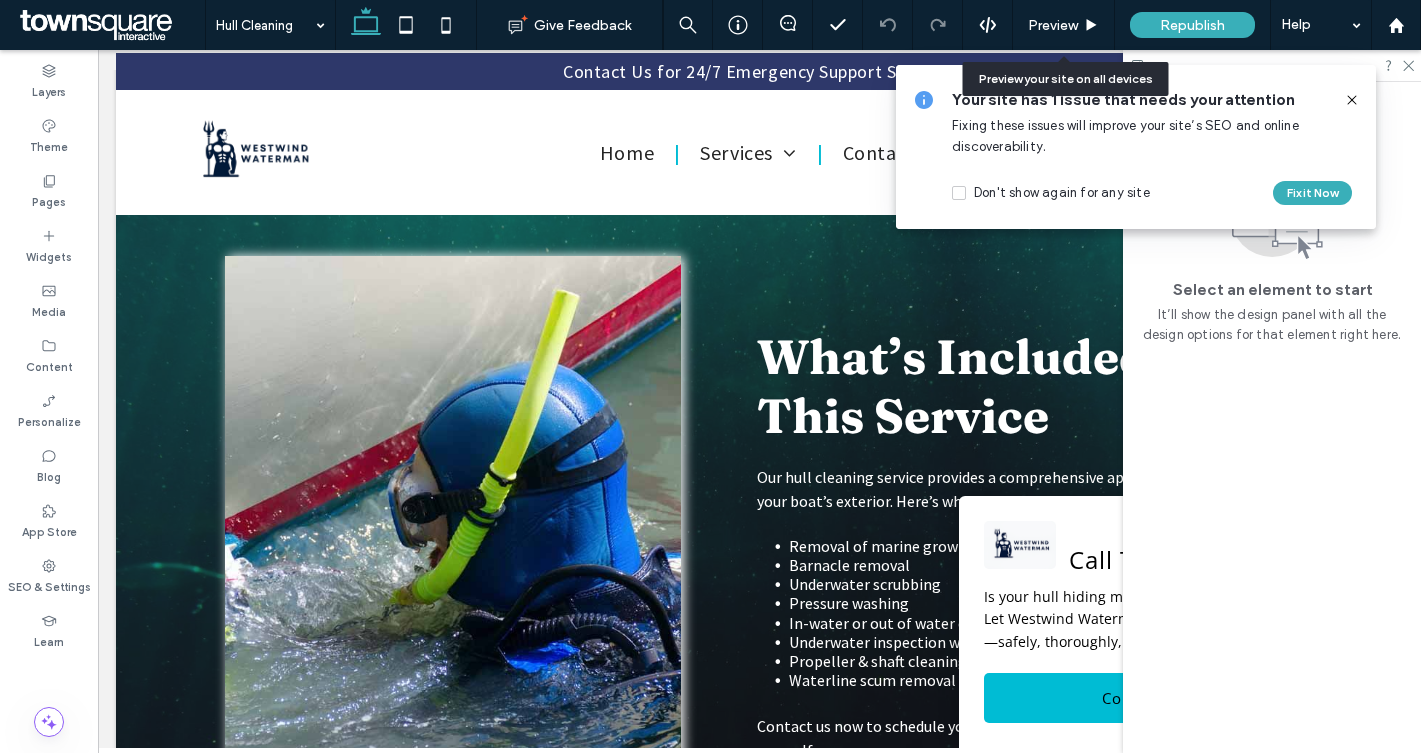 click on "Preview" at bounding box center [1053, 25] 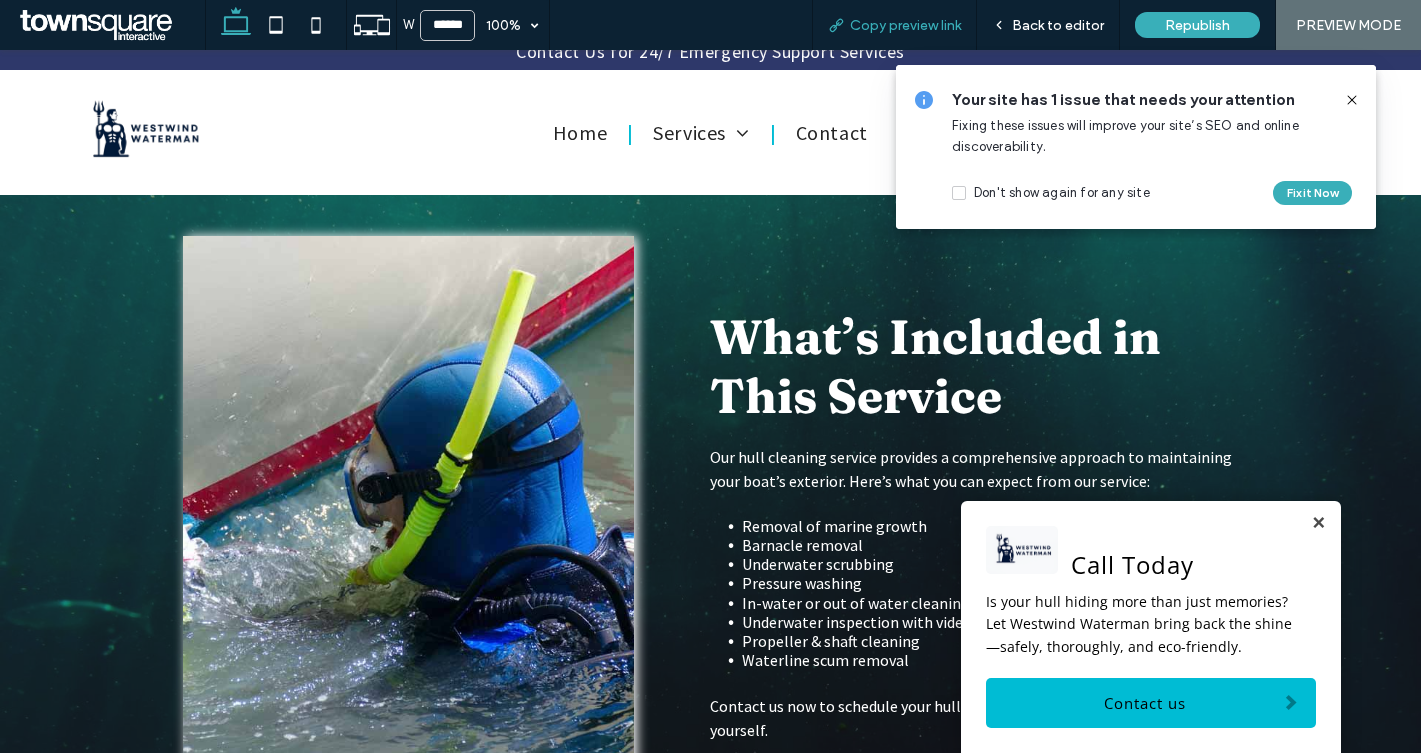 click on "Copy preview link" at bounding box center [905, 25] 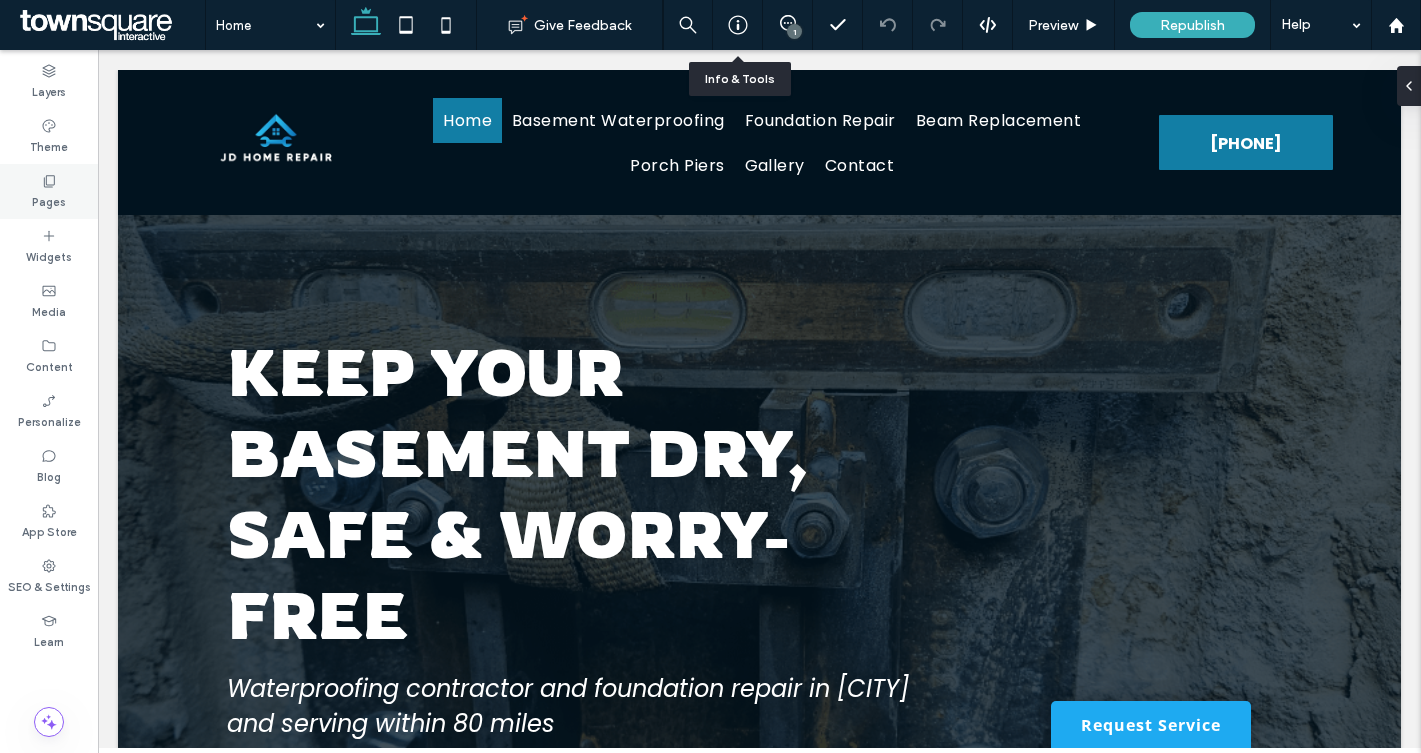 scroll, scrollTop: 0, scrollLeft: 0, axis: both 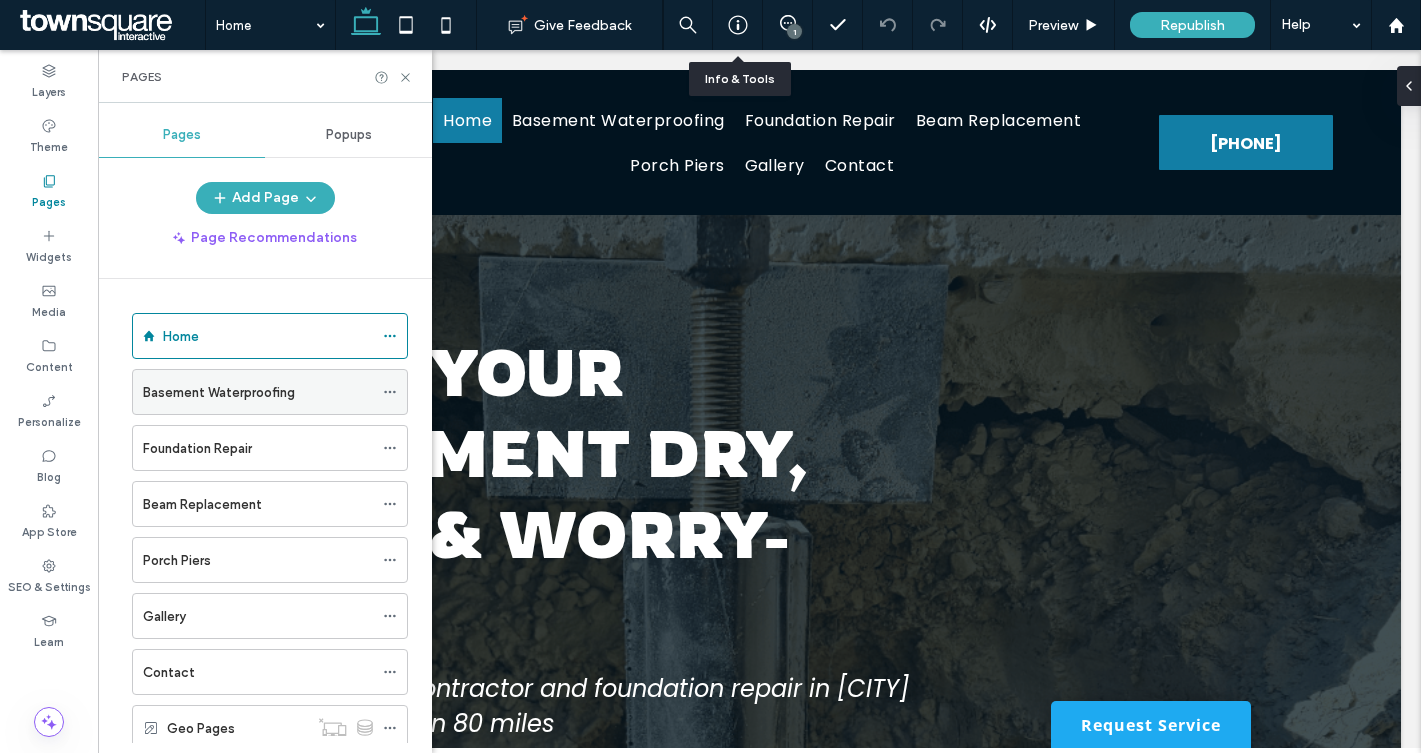 click 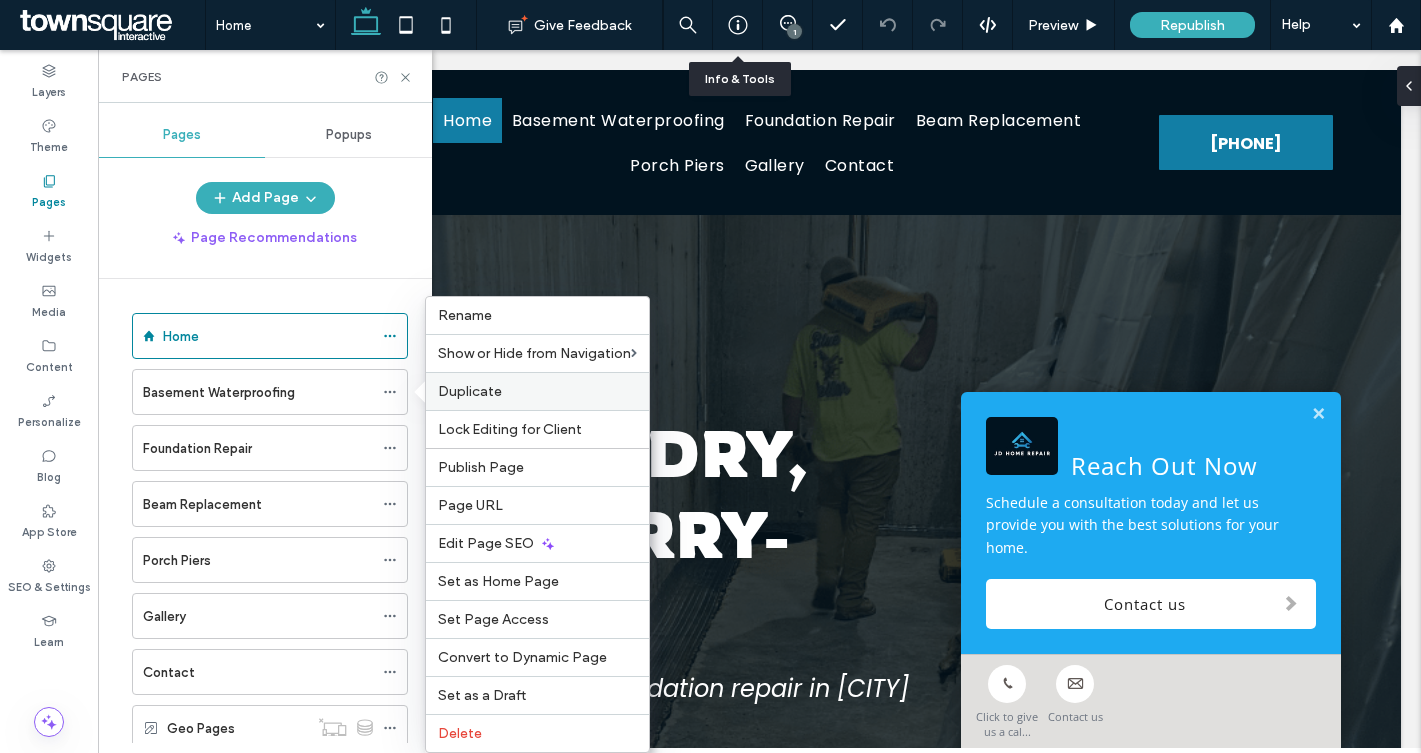 click on "Duplicate" at bounding box center [470, 391] 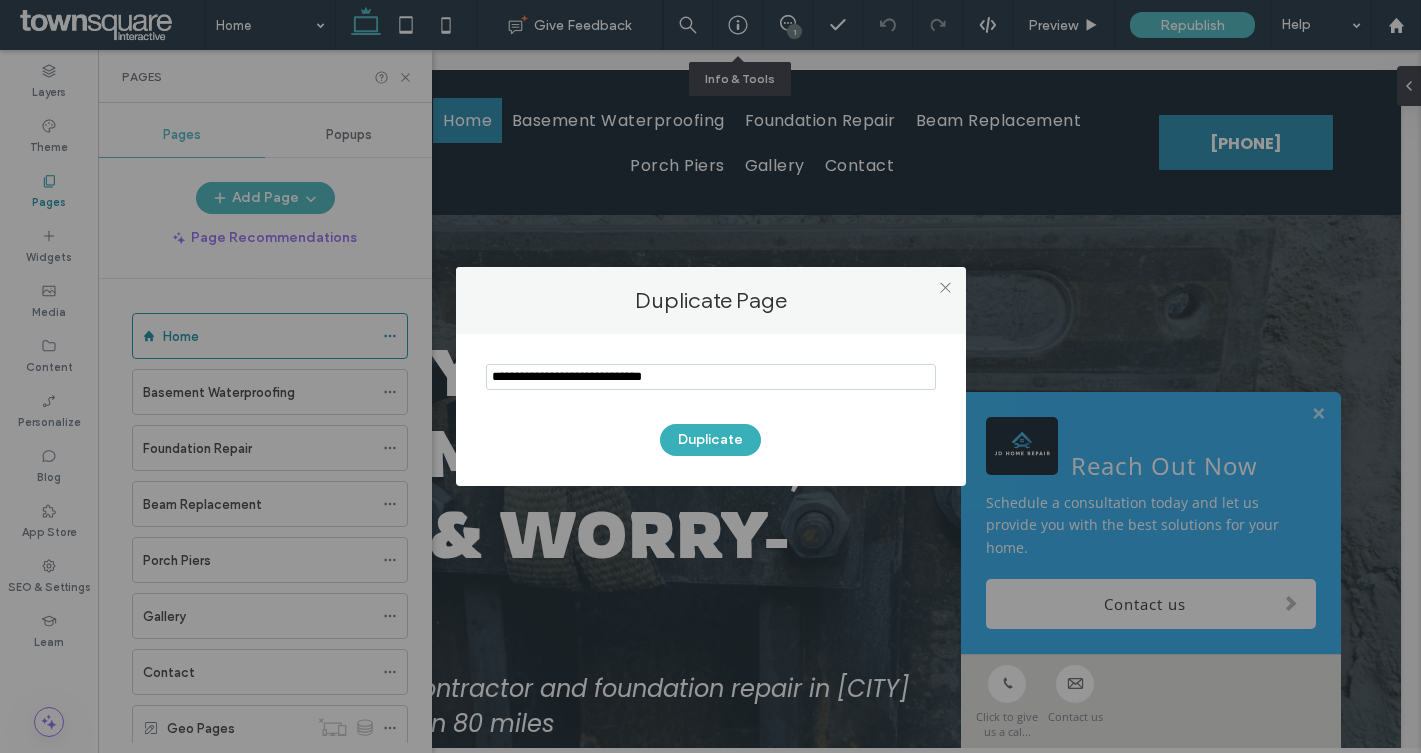 drag, startPoint x: 703, startPoint y: 379, endPoint x: 439, endPoint y: 379, distance: 264 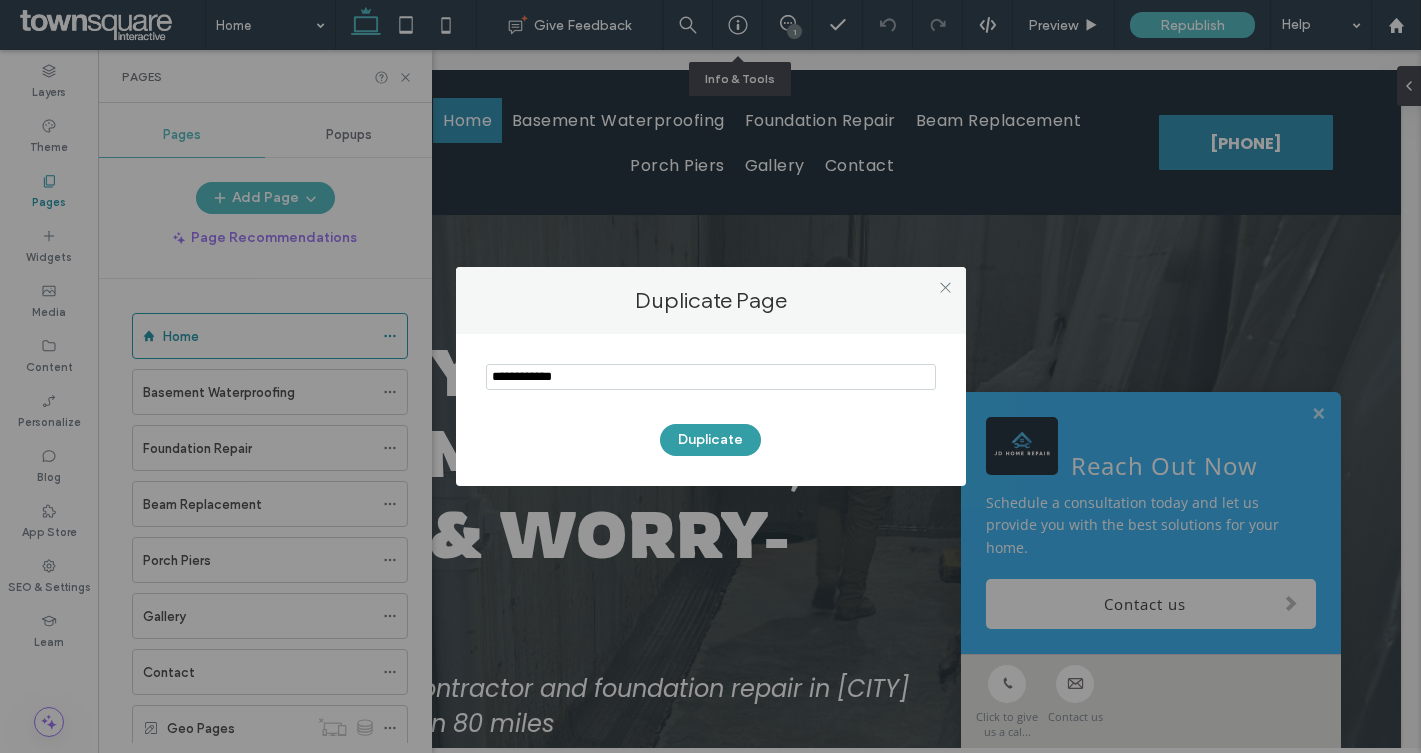 type on "**********" 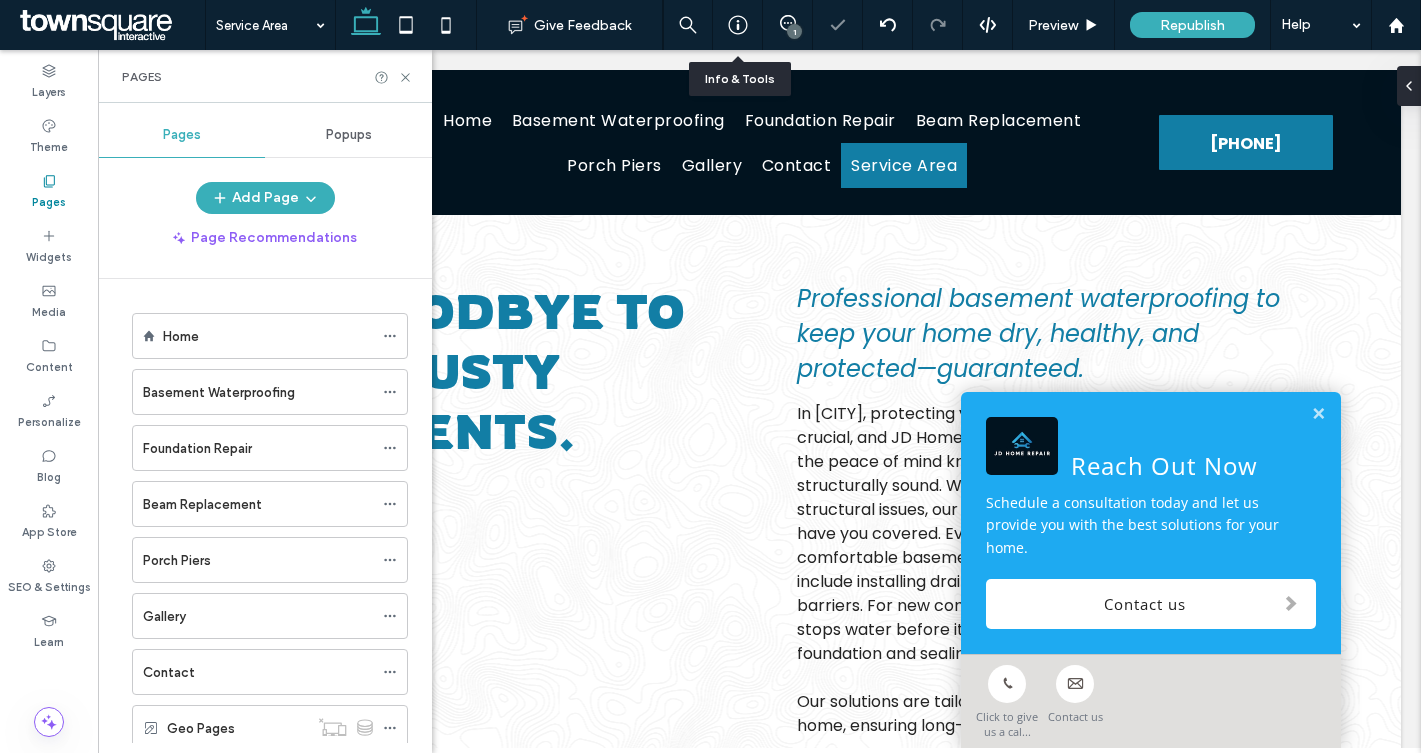 scroll, scrollTop: 0, scrollLeft: 0, axis: both 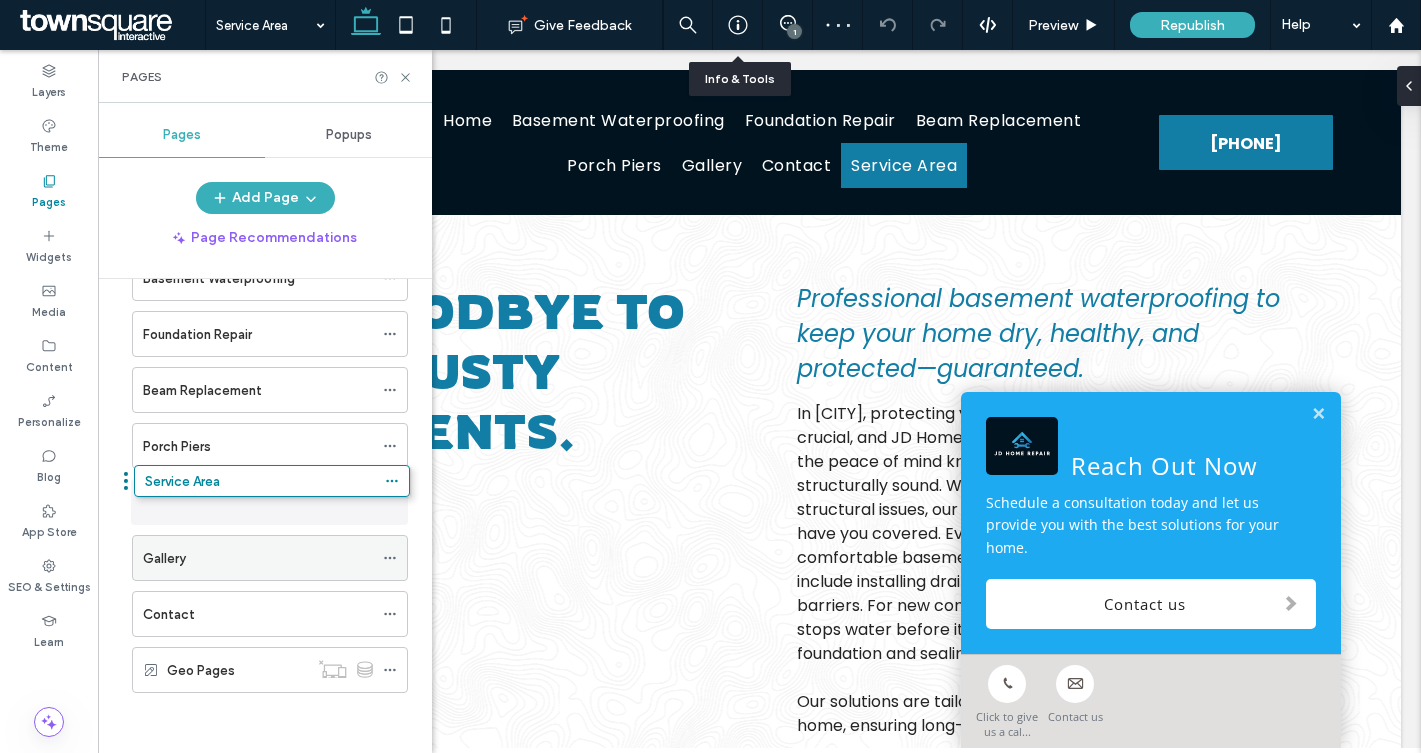 drag, startPoint x: 269, startPoint y: 662, endPoint x: 270, endPoint y: 479, distance: 183.00273 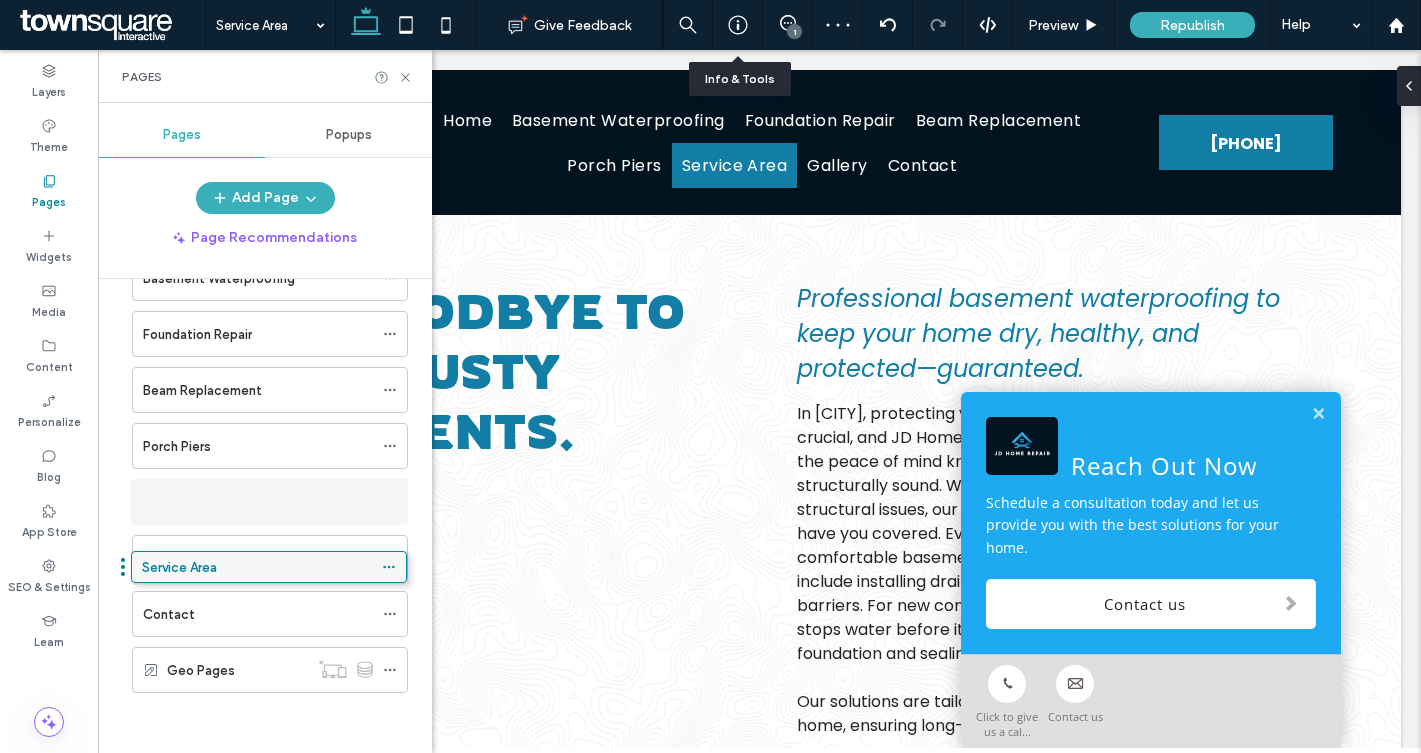drag, startPoint x: 265, startPoint y: 499, endPoint x: 263, endPoint y: 579, distance: 80.024994 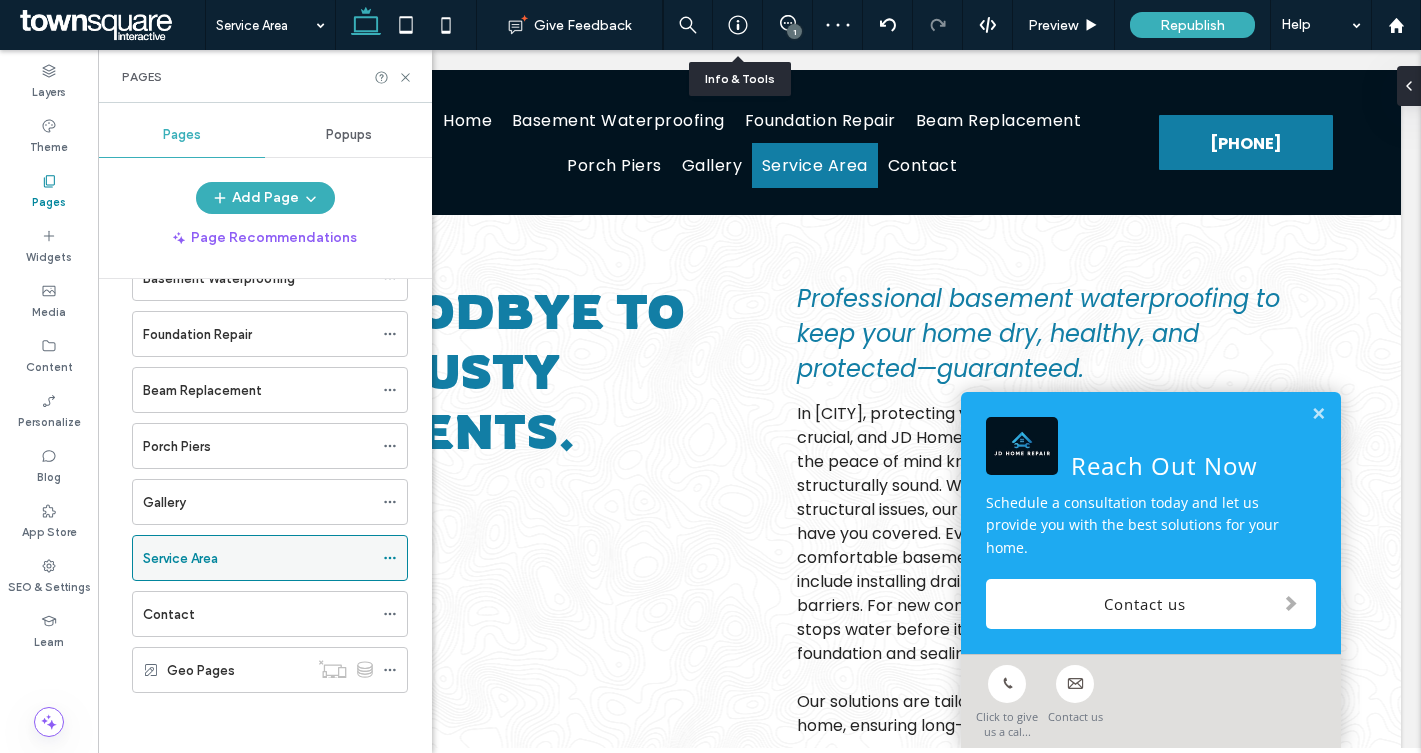 click on "Service Area" at bounding box center [258, 558] 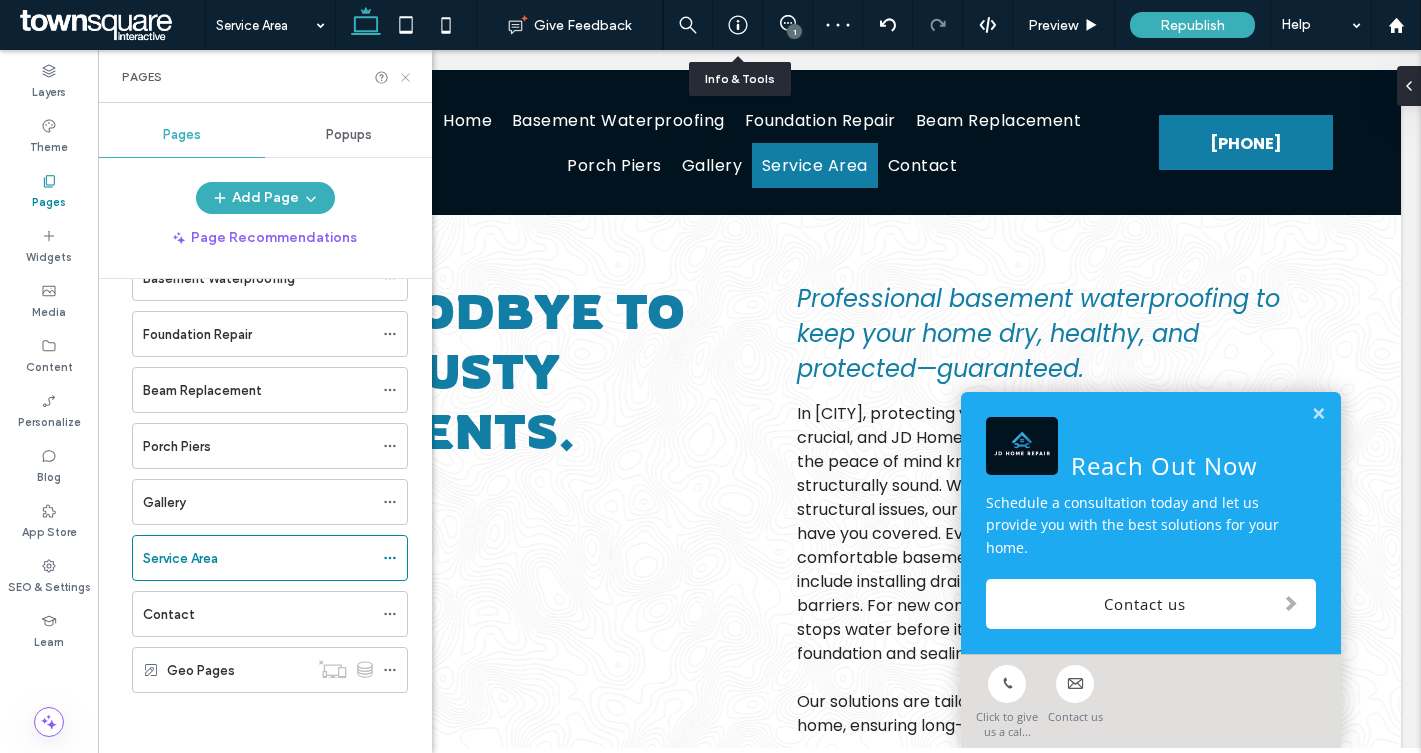 scroll, scrollTop: 0, scrollLeft: 0, axis: both 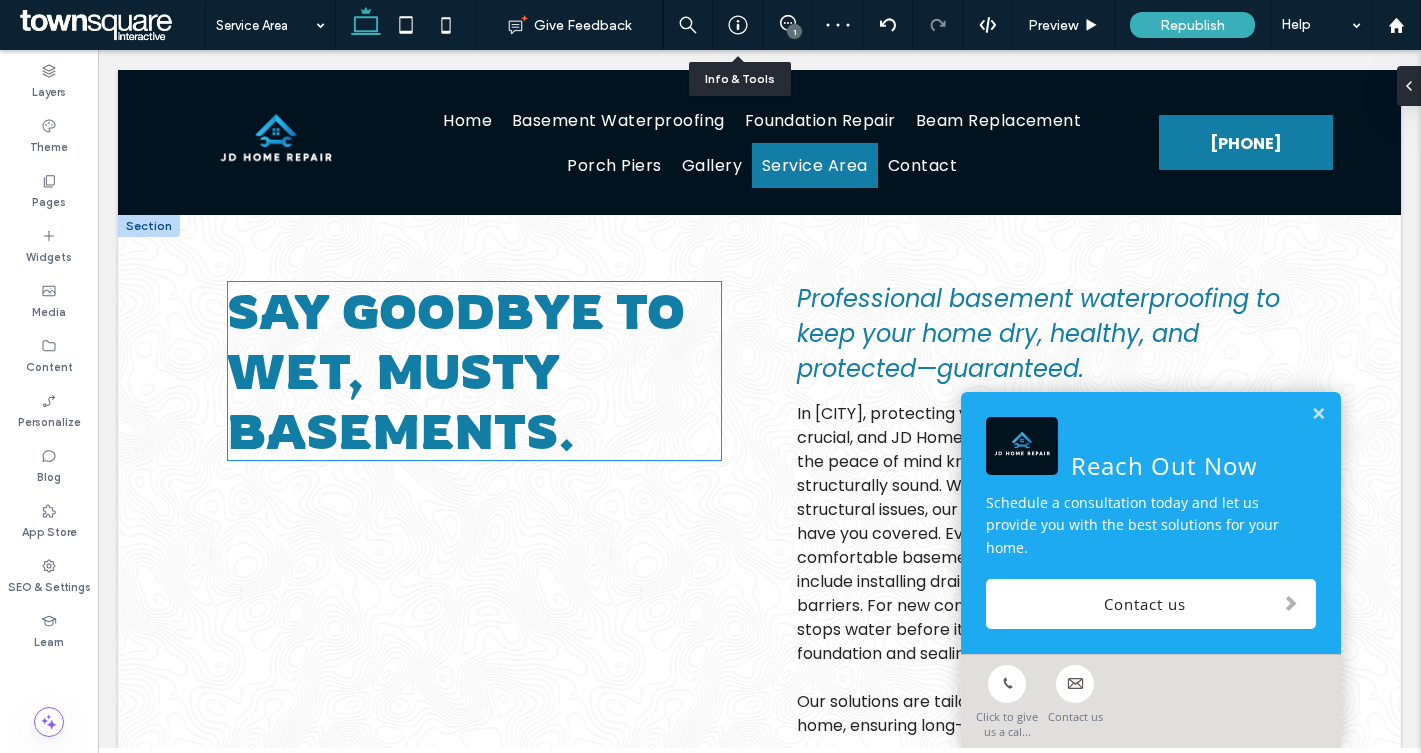 click on "Say Goodbye to Wet, Musty Basements." at bounding box center [456, 371] 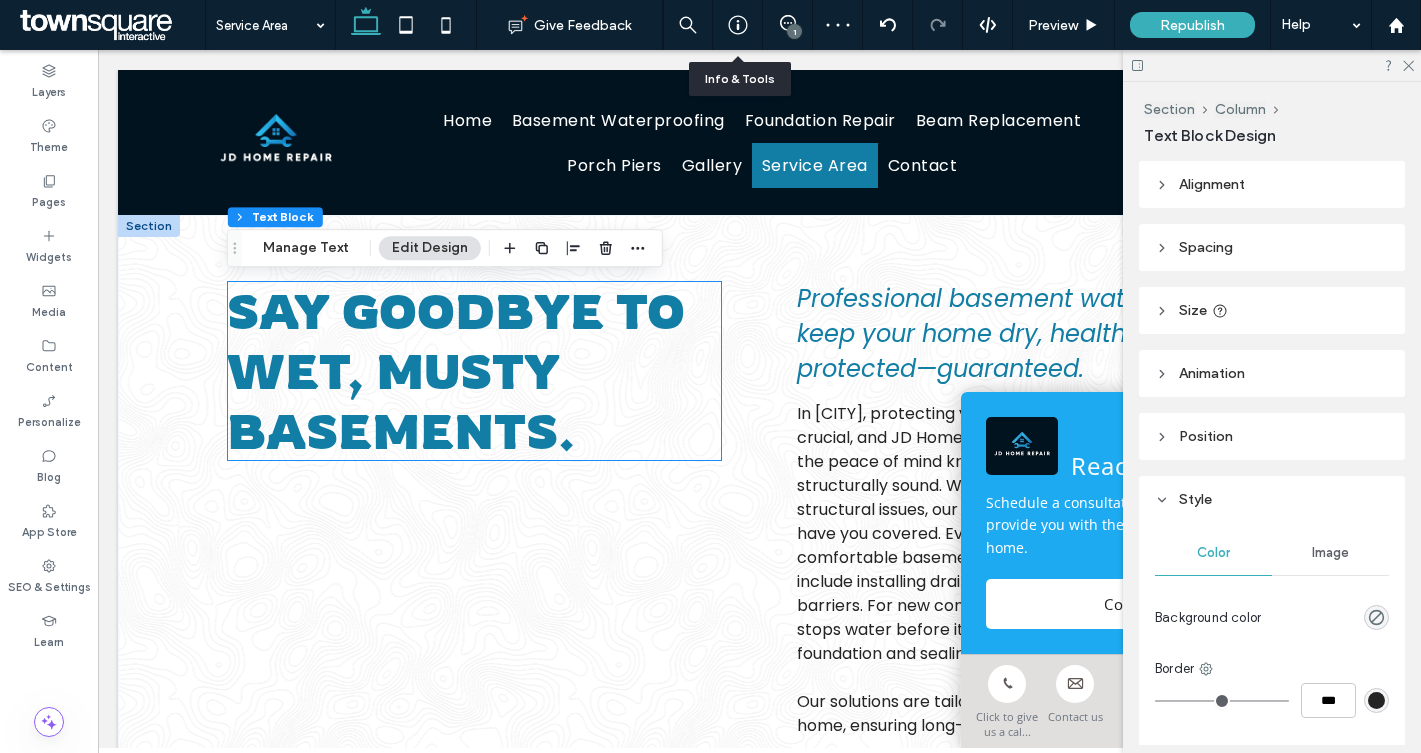 click on "Say Goodbye to Wet, Musty Basements." at bounding box center [474, 371] 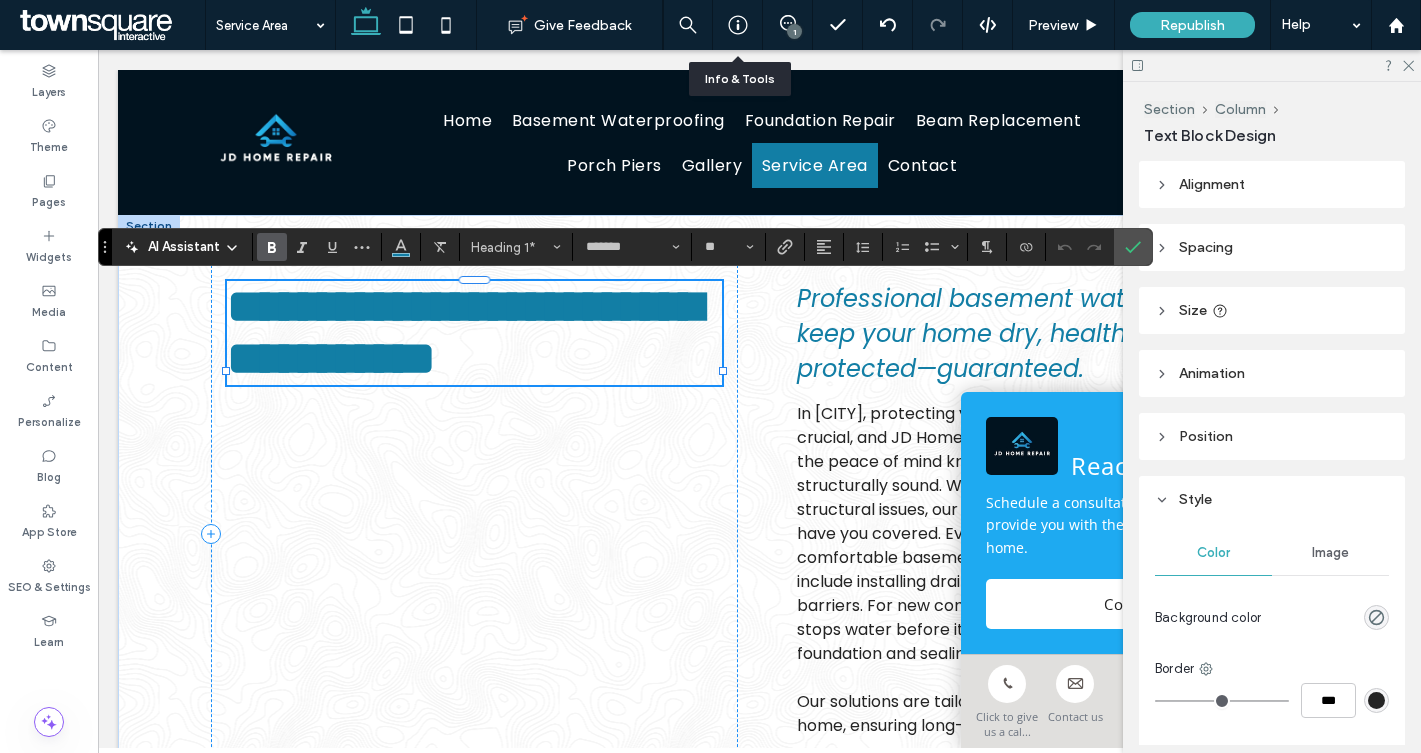 type 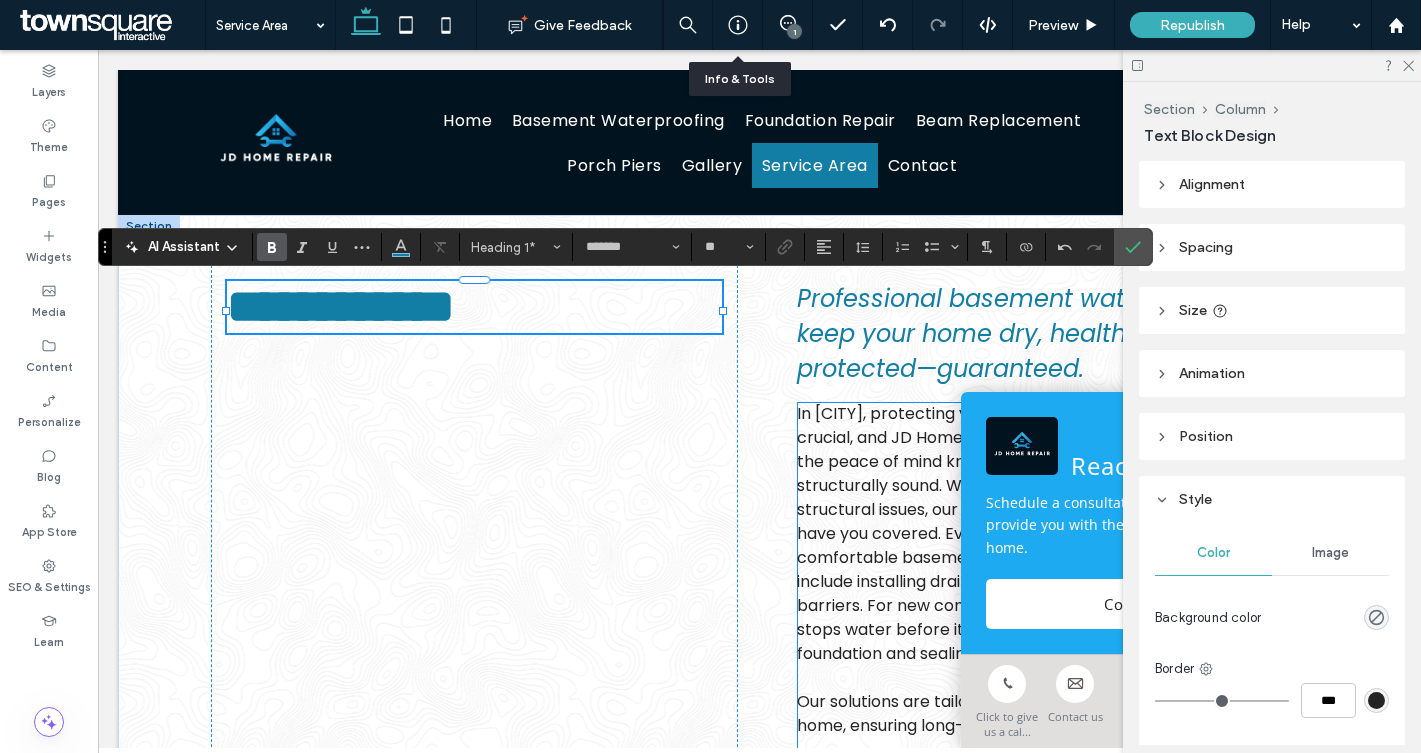 click on "In [CITY], protecting your basement from water intrusion is crucial, and JD Home Repair is here to help. You’ll appreciate the peace of mind knowing your basement is dry, safe, and structurally sound. Whether you’re dealing with mold or structural issues, our comprehensive waterproofing solutions have you covered. Ever wondered how it feels to have a dry, comfortable basement? Our interior waterproofing services include installing drainage channels, sump pumps, and vapor barriers. For new constructions, our exterior waterproofing stops water before it enters by excavating around the foundation and sealing walls with waterproof coatings." at bounding box center (1037, 533) 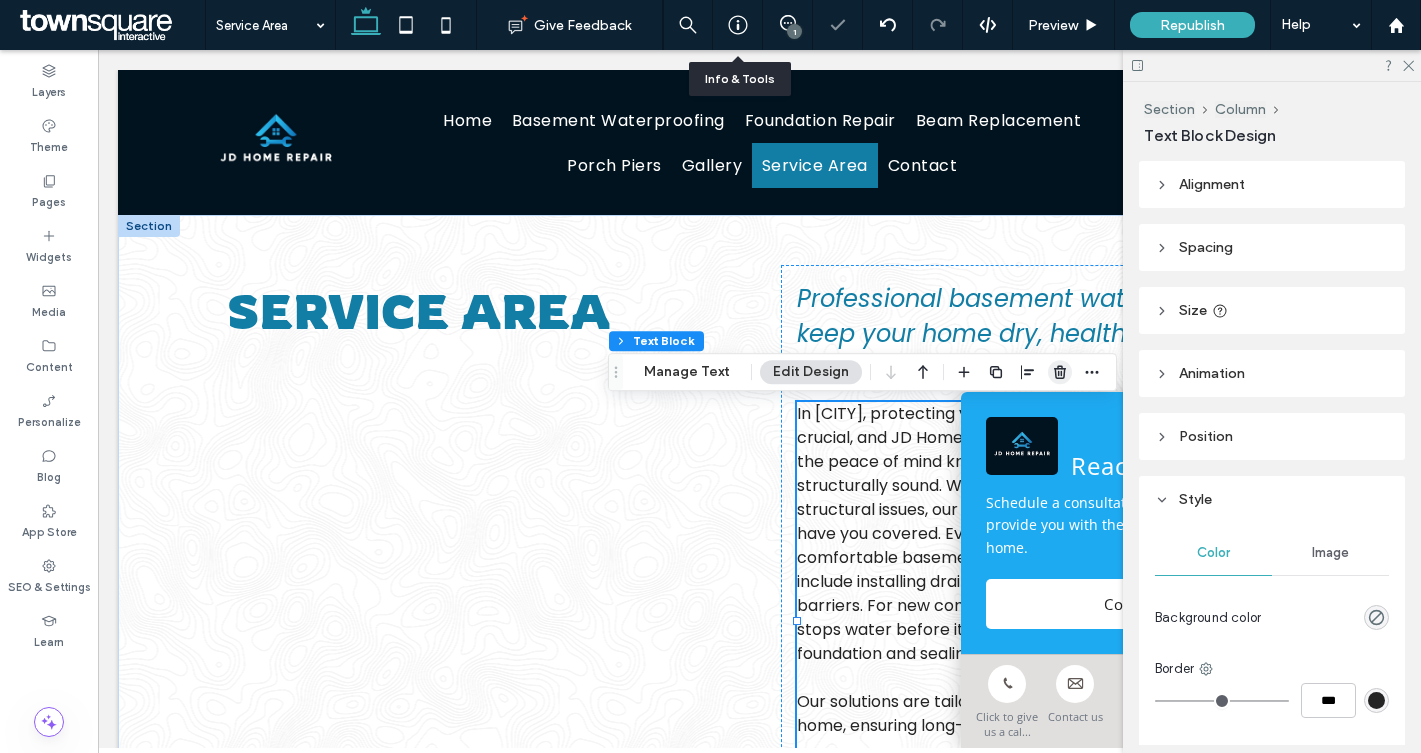 click 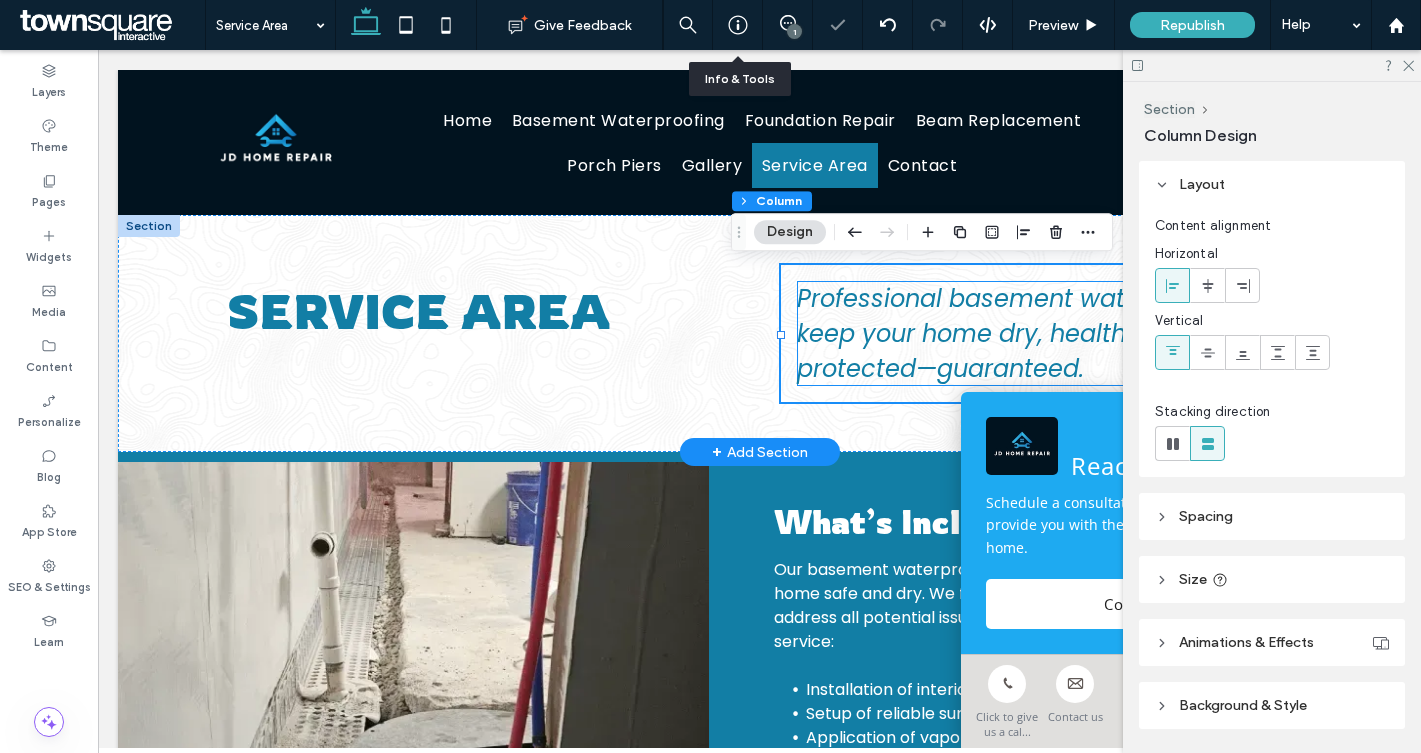 click on "Professional basement waterproofing to keep your home dry, healthy, and protected—guaranteed." at bounding box center [1038, 333] 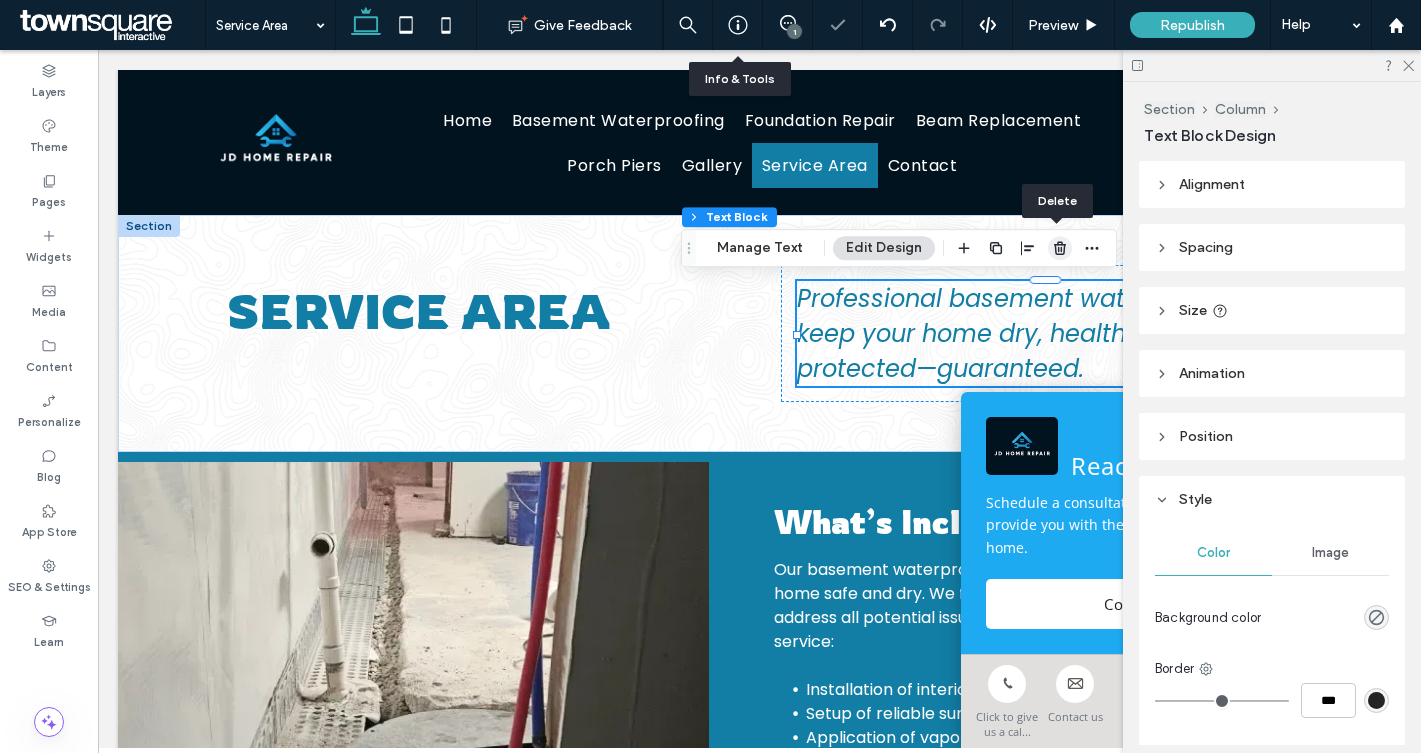 click 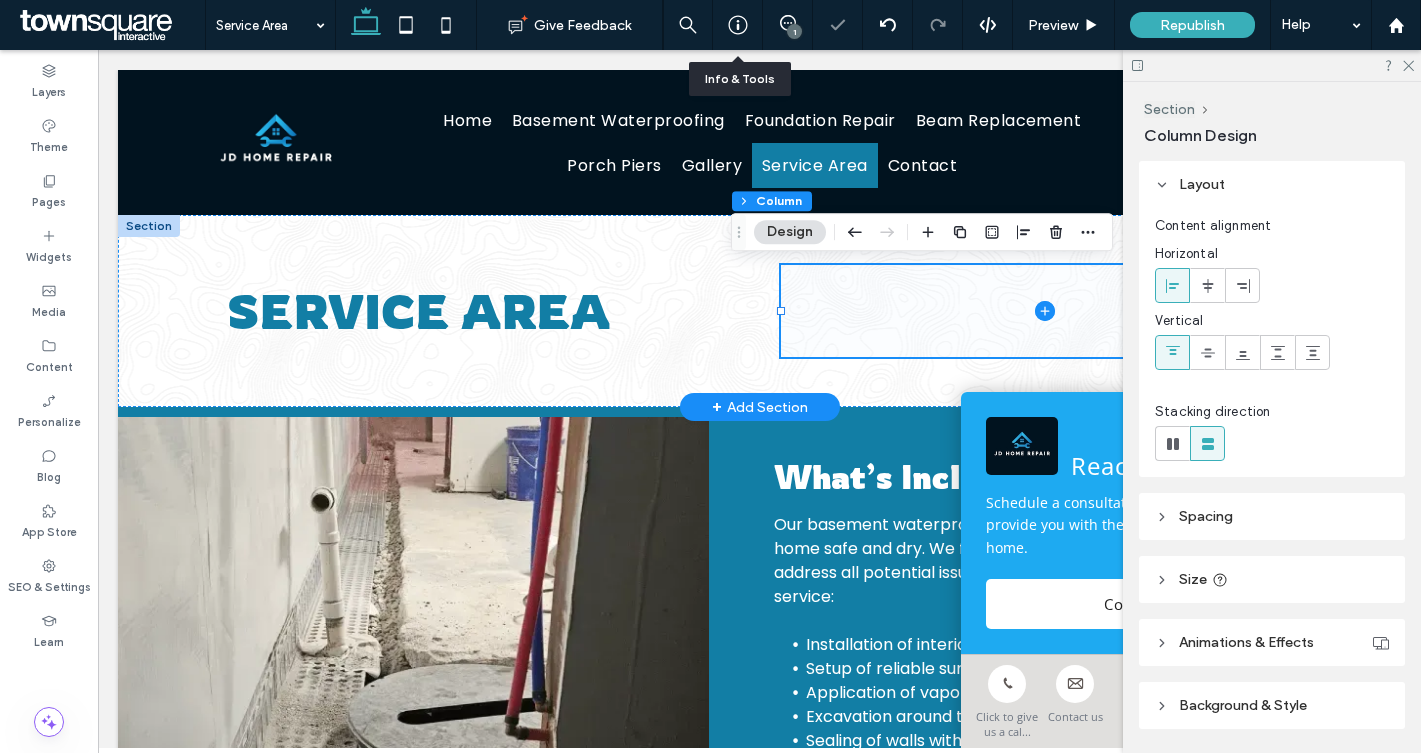 click at bounding box center [1044, 311] 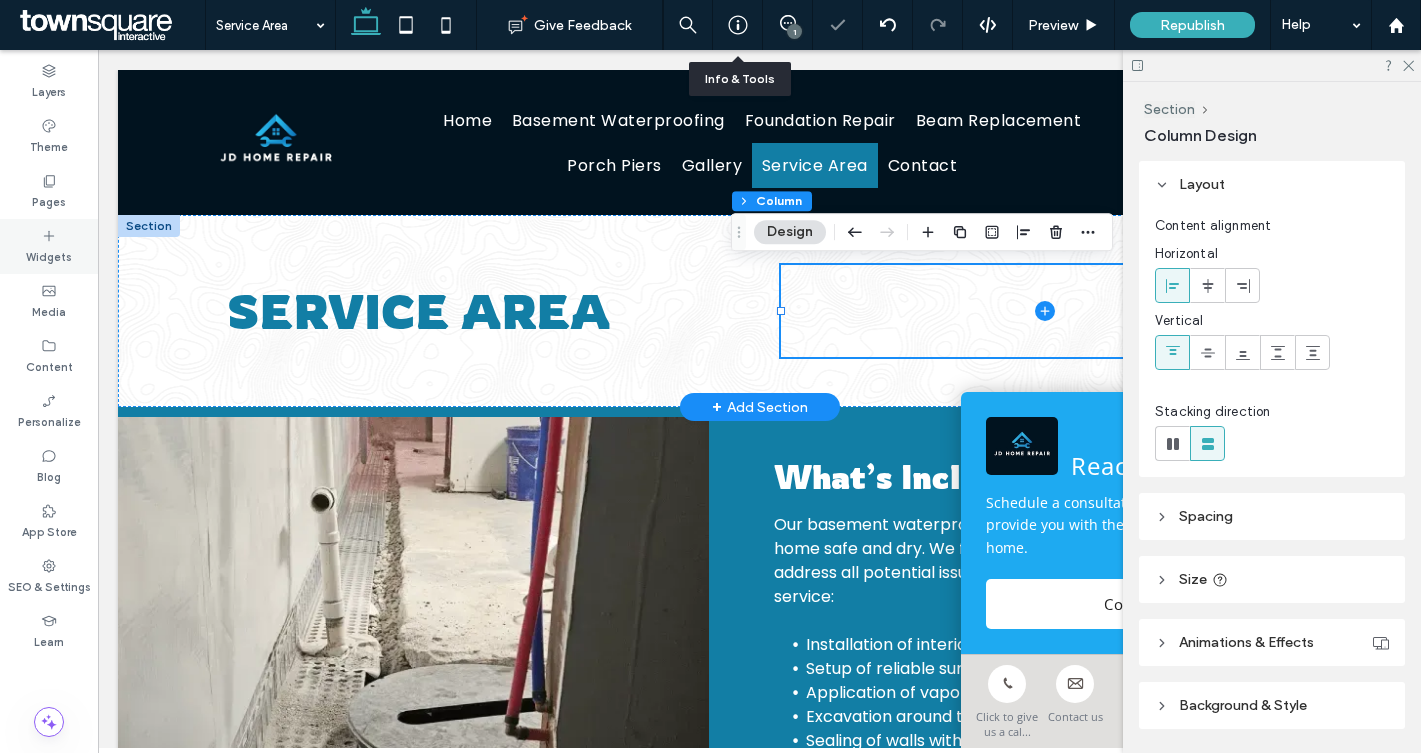 click on "Widgets" at bounding box center (49, 255) 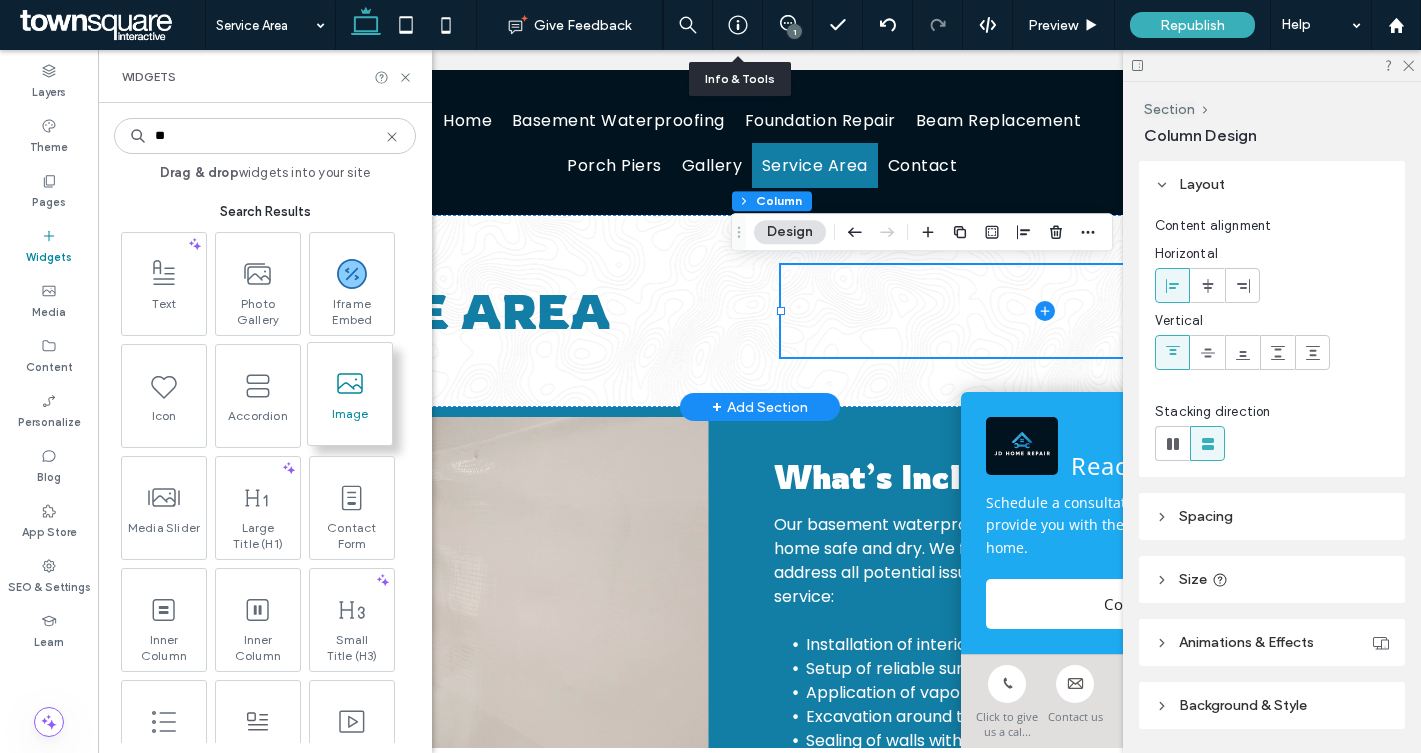 type on "**" 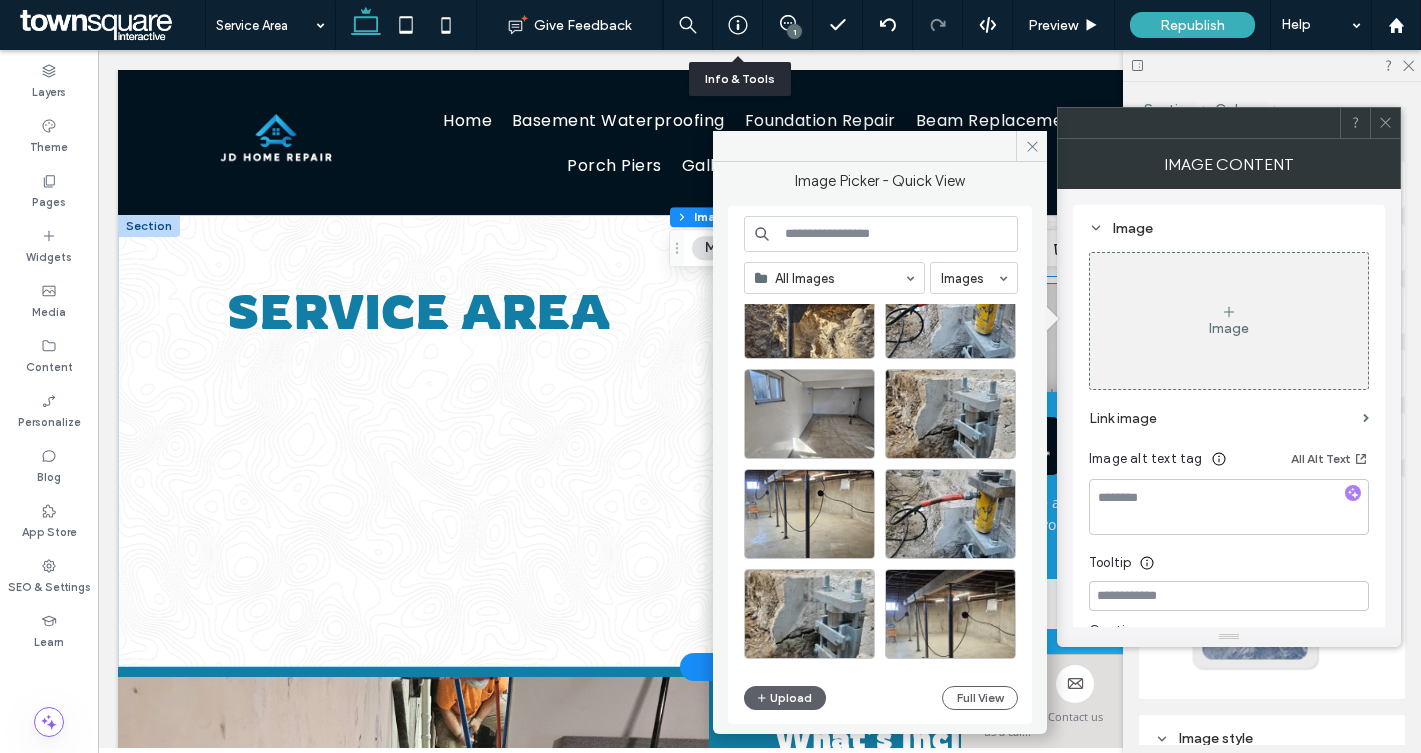 scroll, scrollTop: 865, scrollLeft: 0, axis: vertical 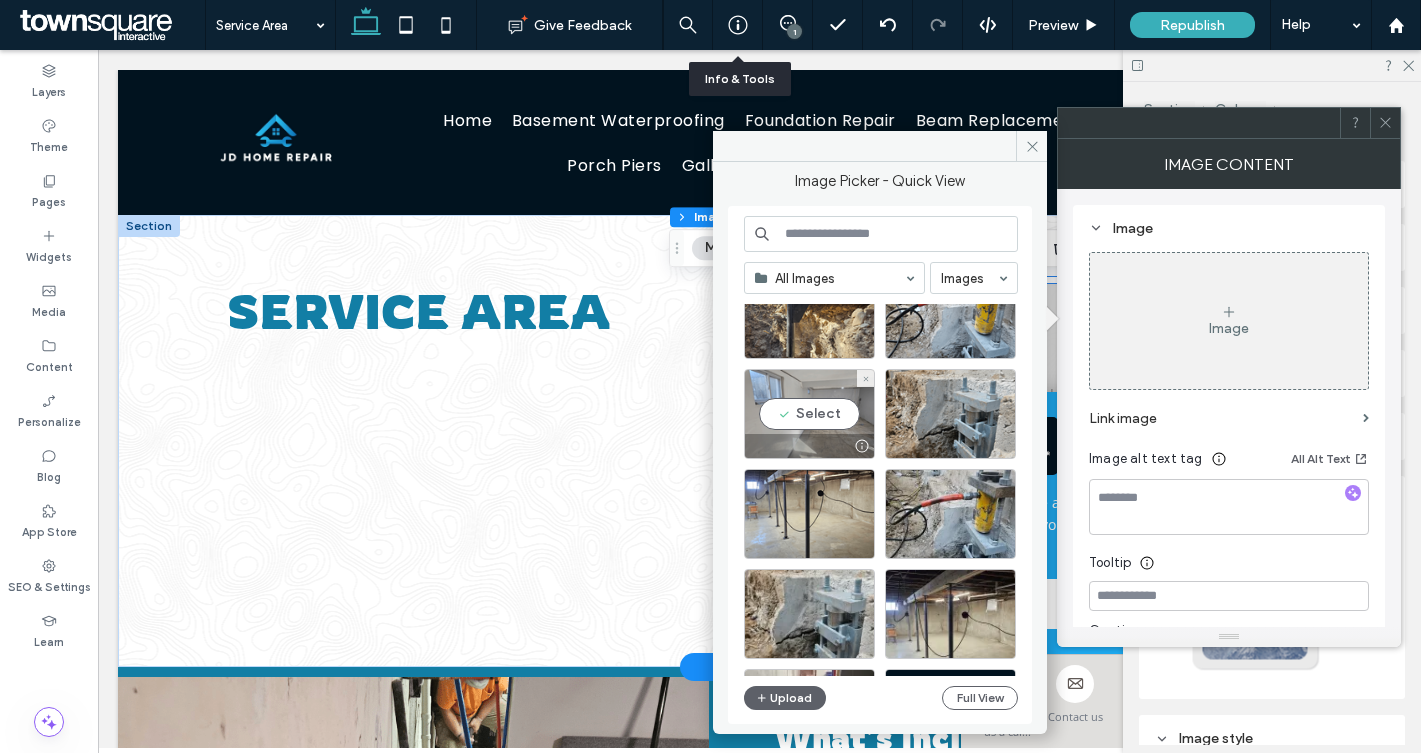 click at bounding box center [861, 446] 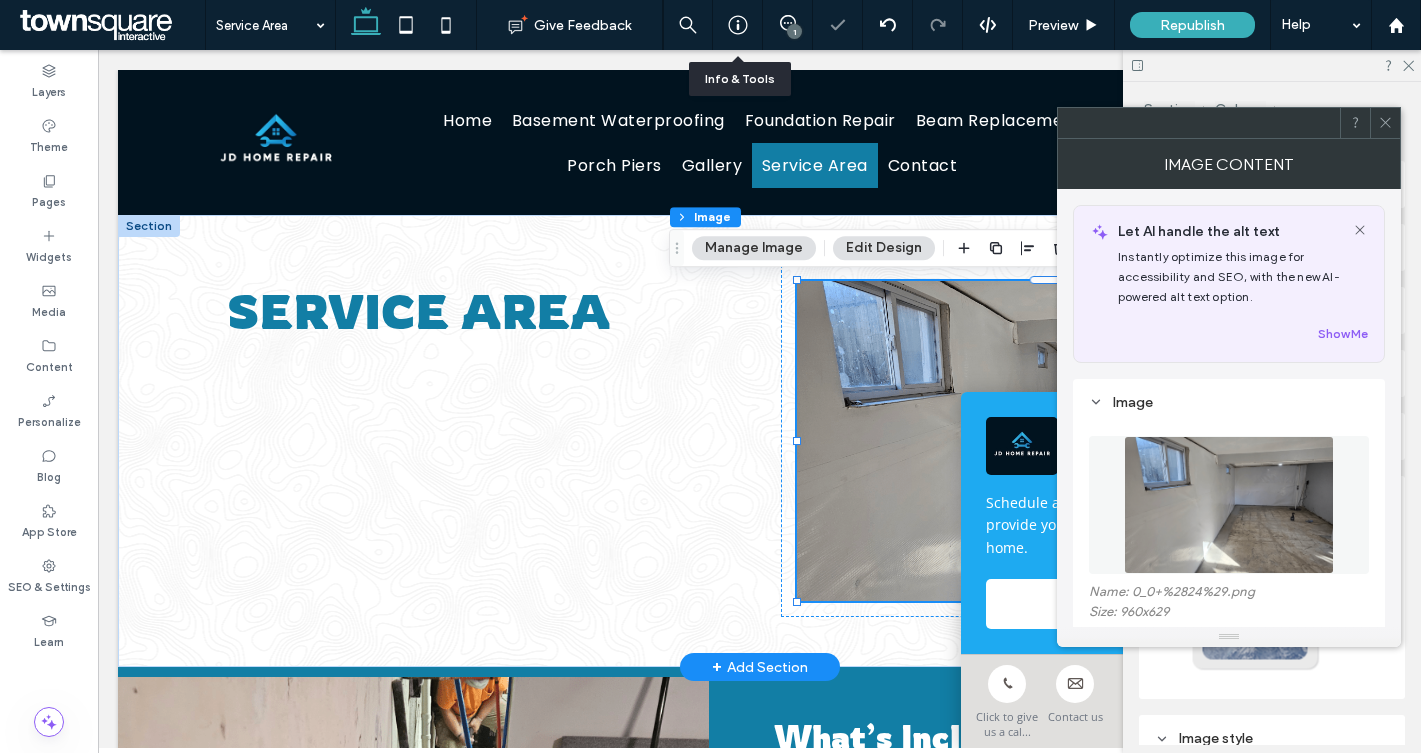 click 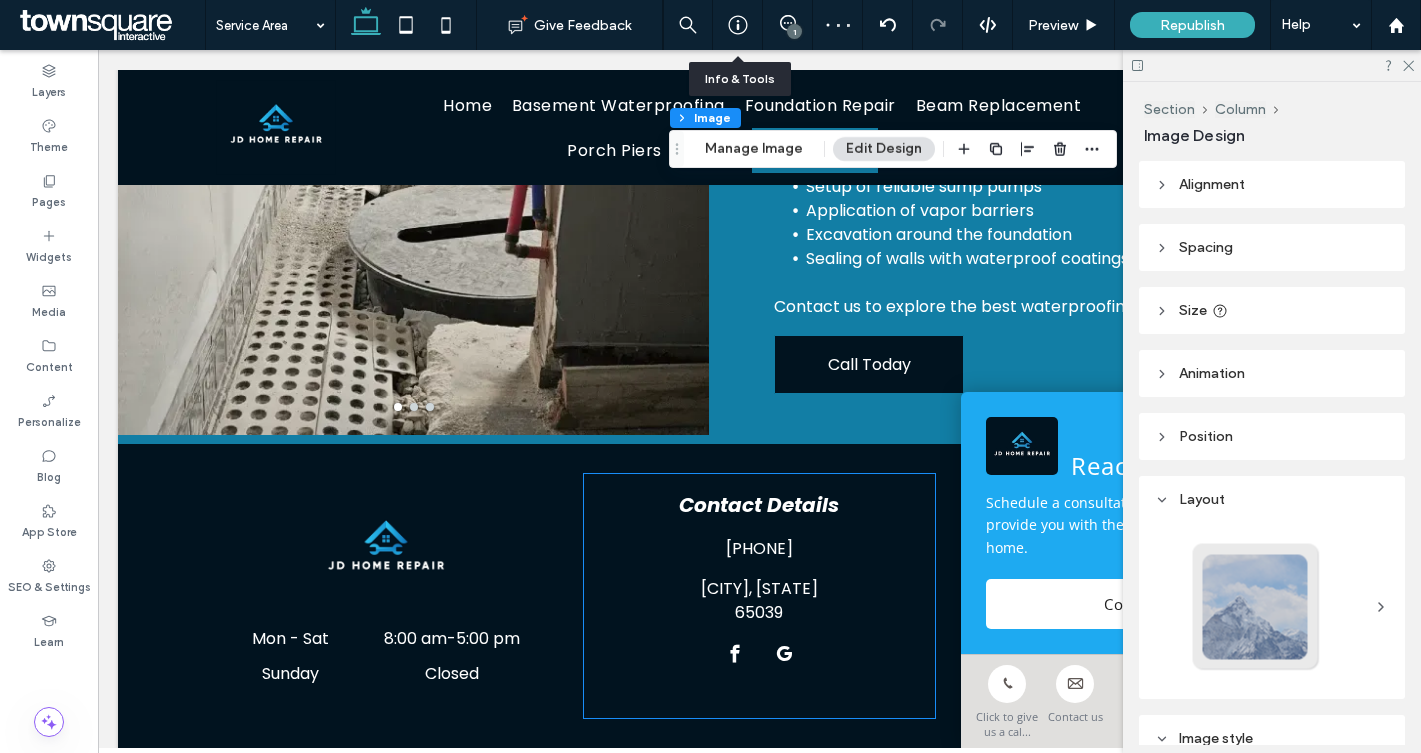 scroll, scrollTop: 707, scrollLeft: 0, axis: vertical 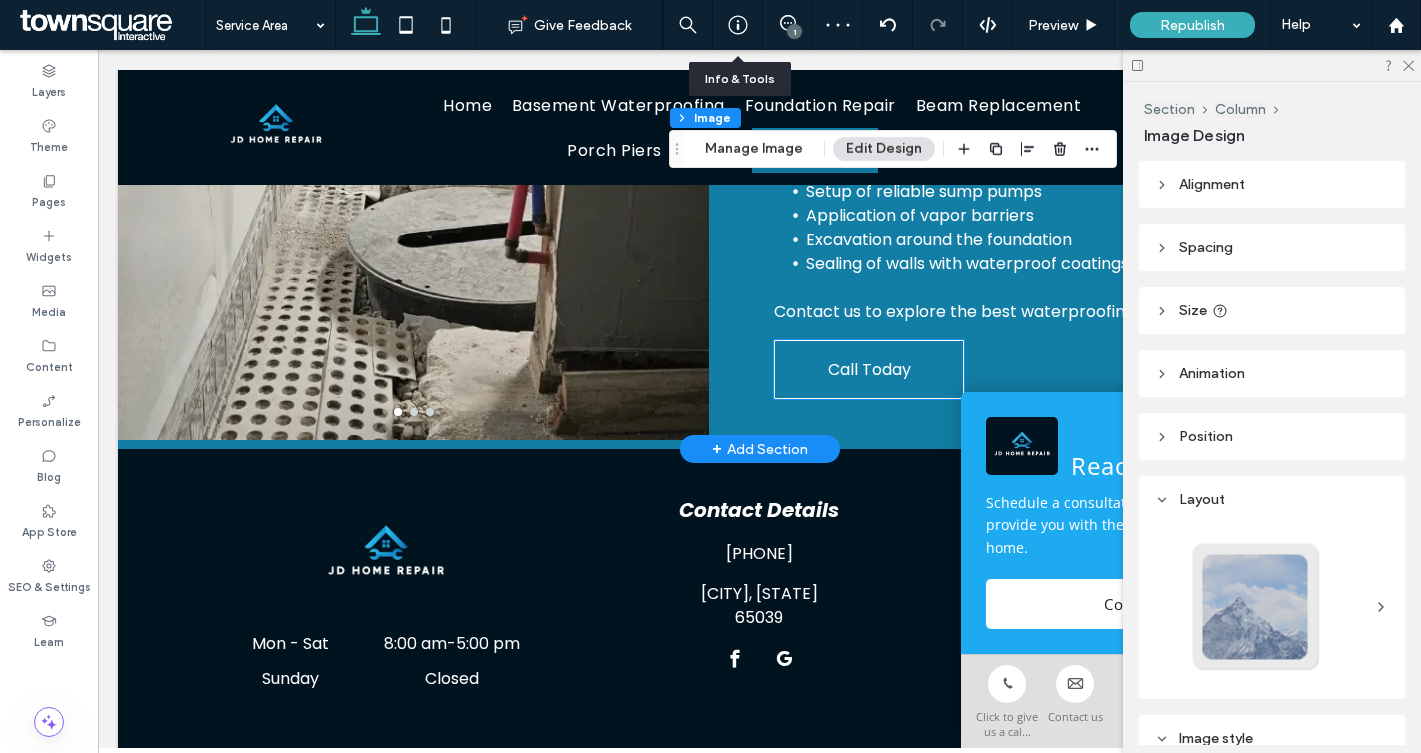 click on "Call Today" at bounding box center (869, 369) 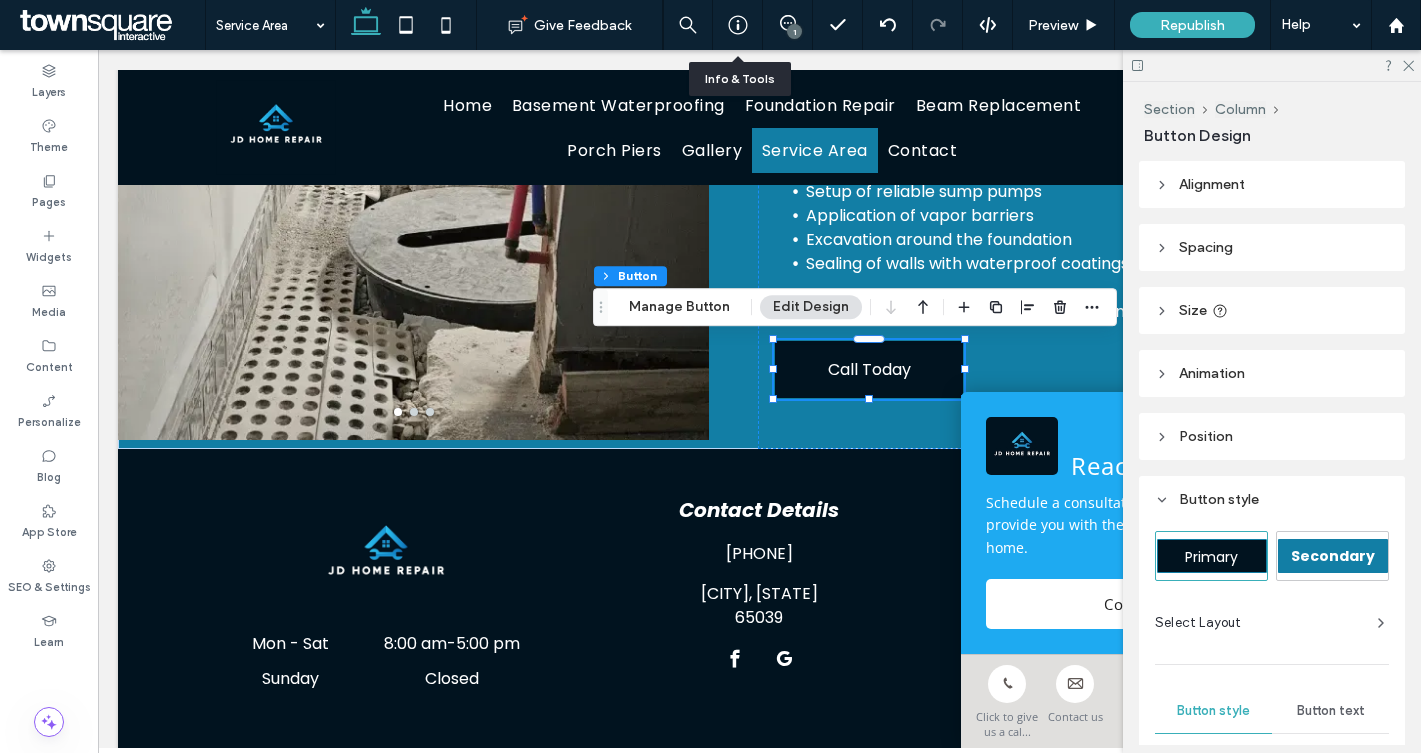 click on "Section Column Button Manage Button Edit Design" at bounding box center (855, 307) 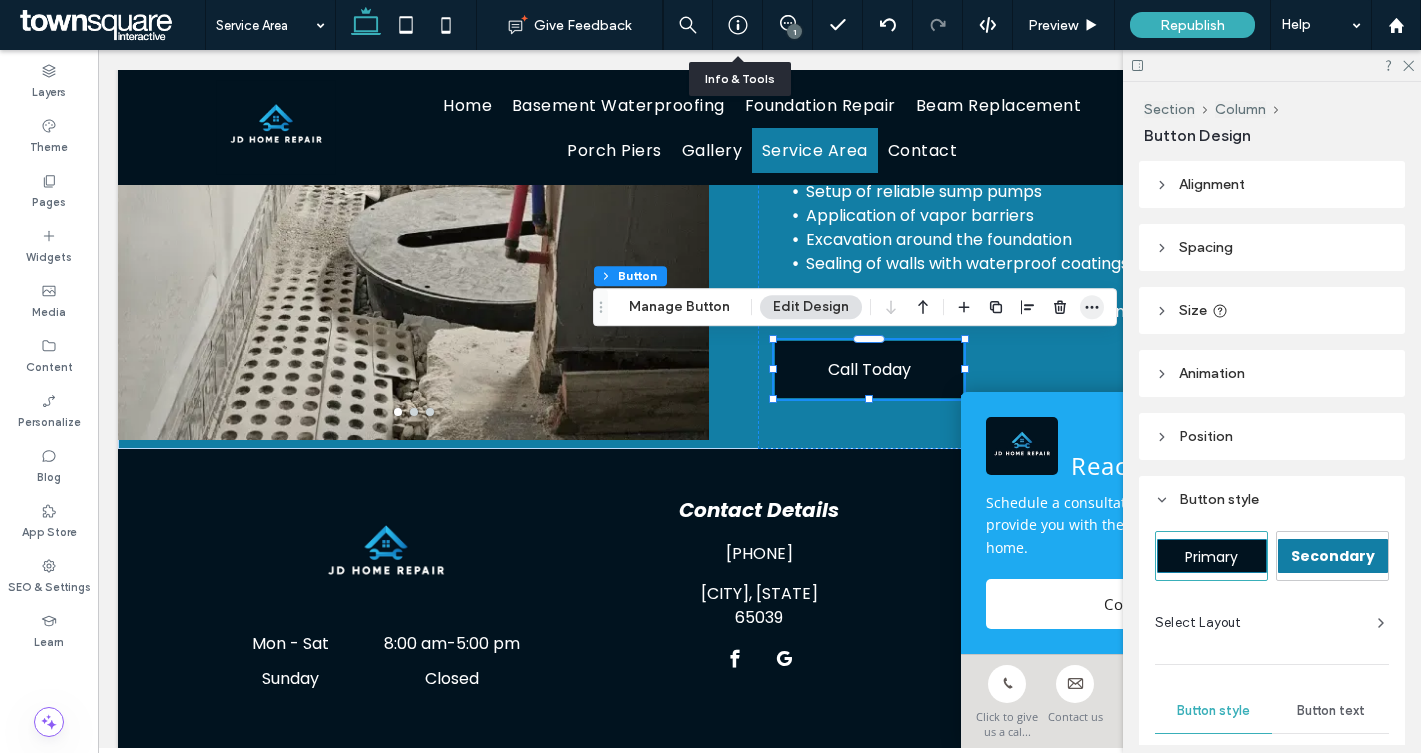 click 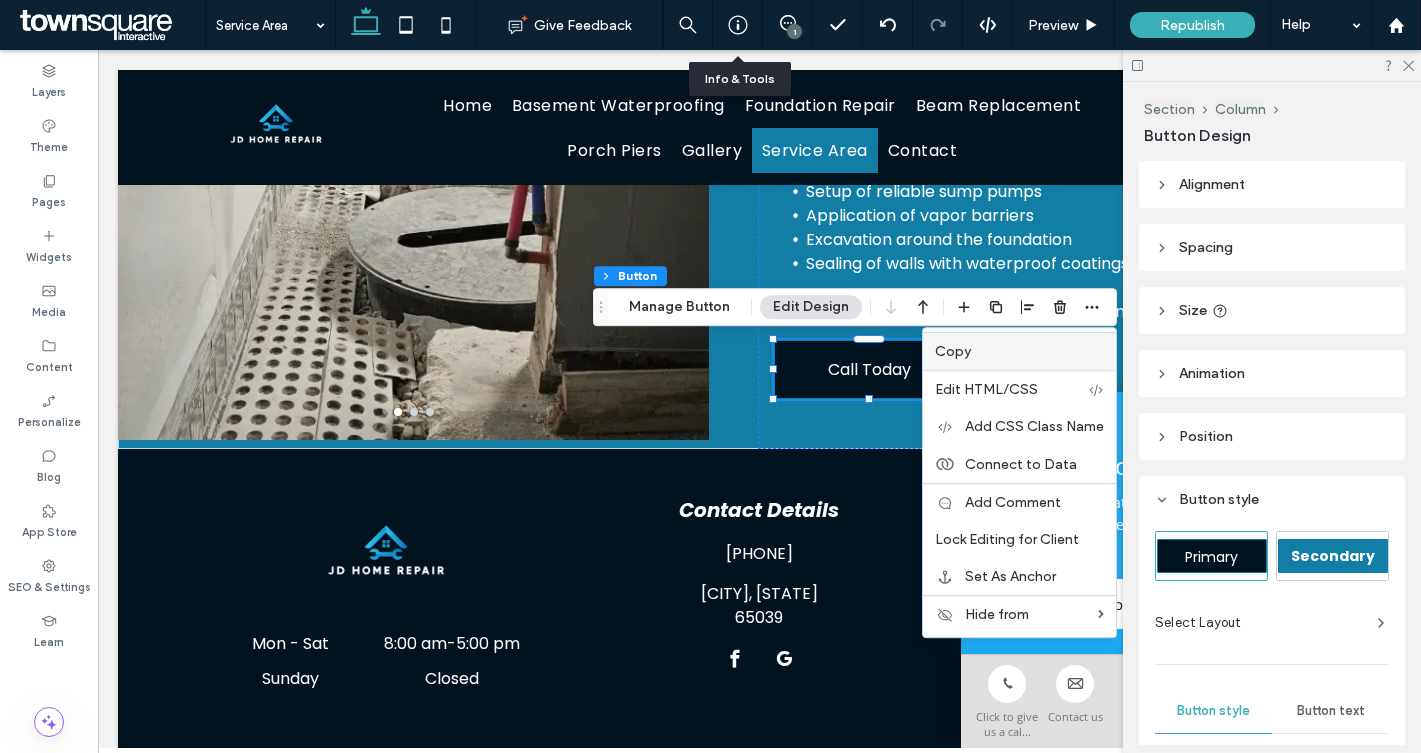 click on "Copy" at bounding box center (1019, 351) 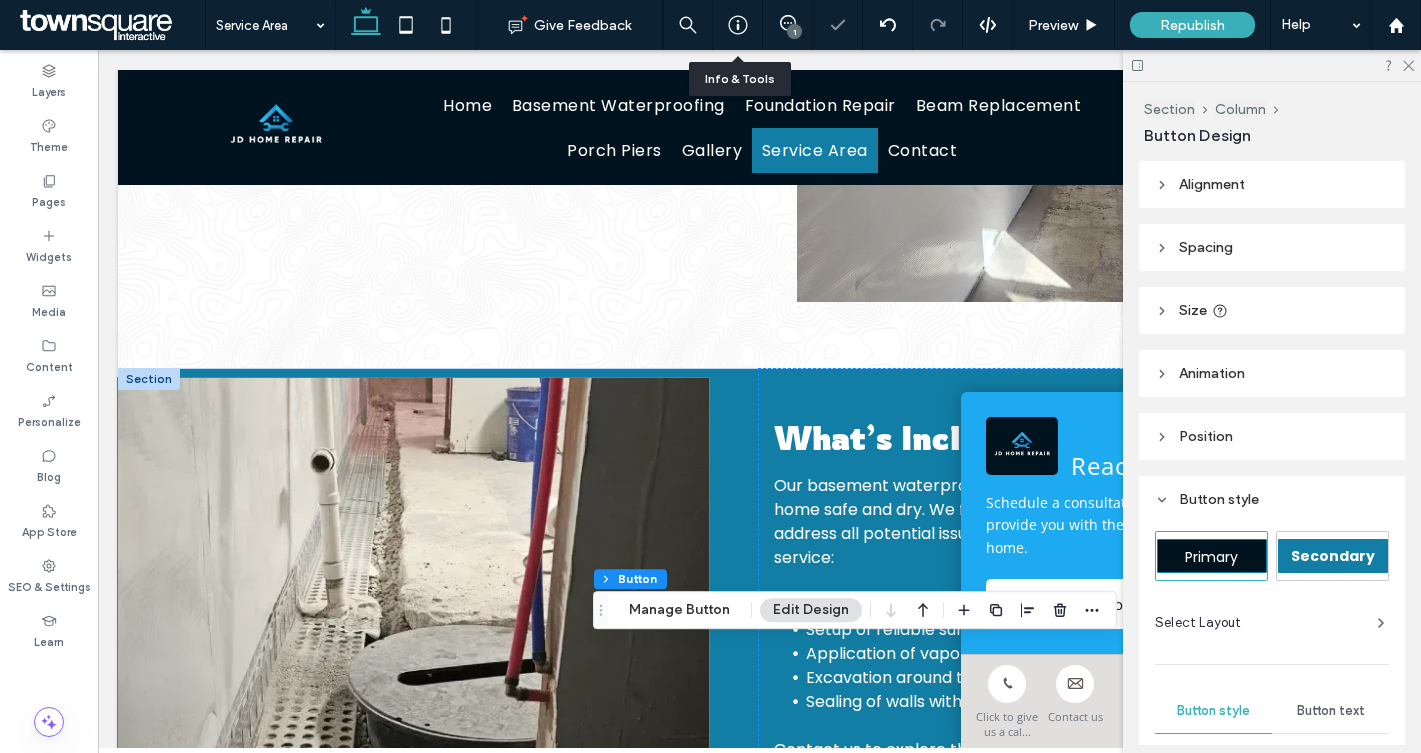 scroll, scrollTop: 0, scrollLeft: 0, axis: both 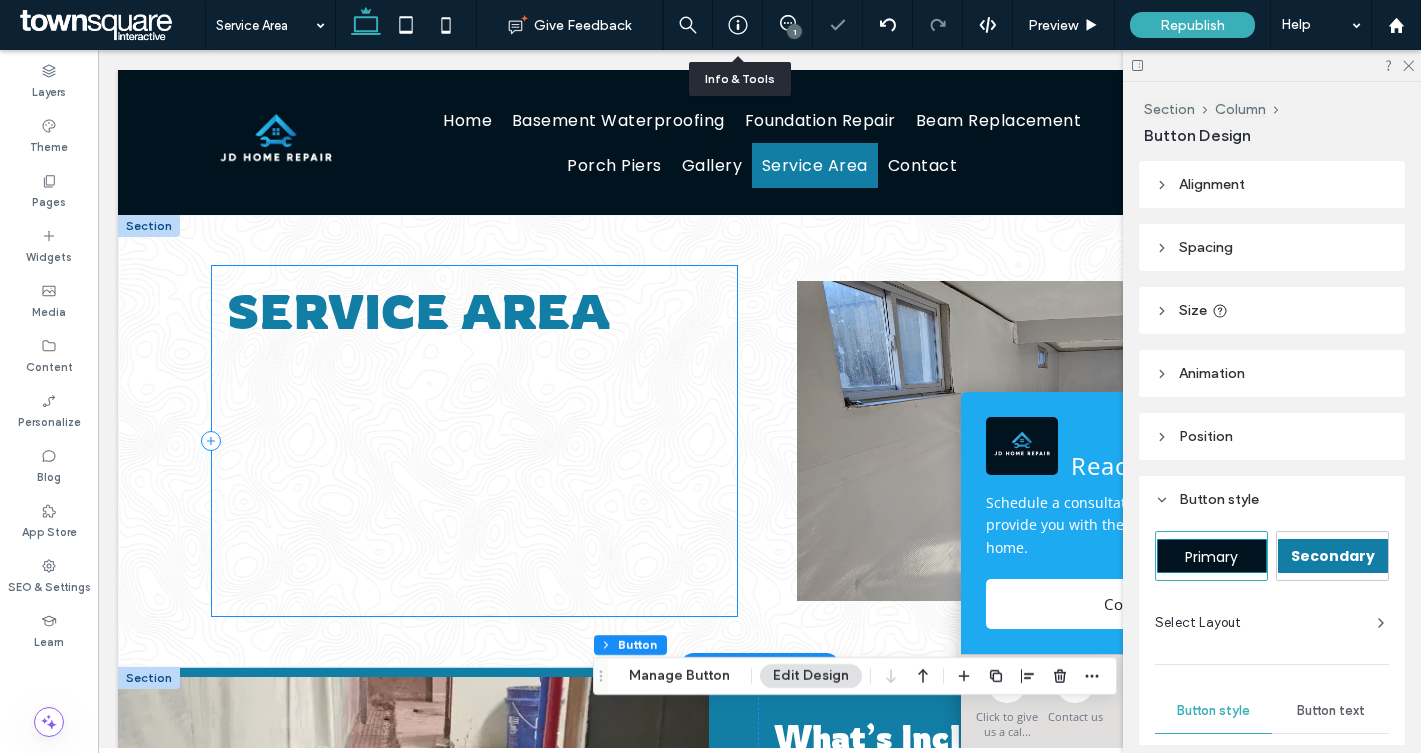 click on "Service Area" at bounding box center [474, 441] 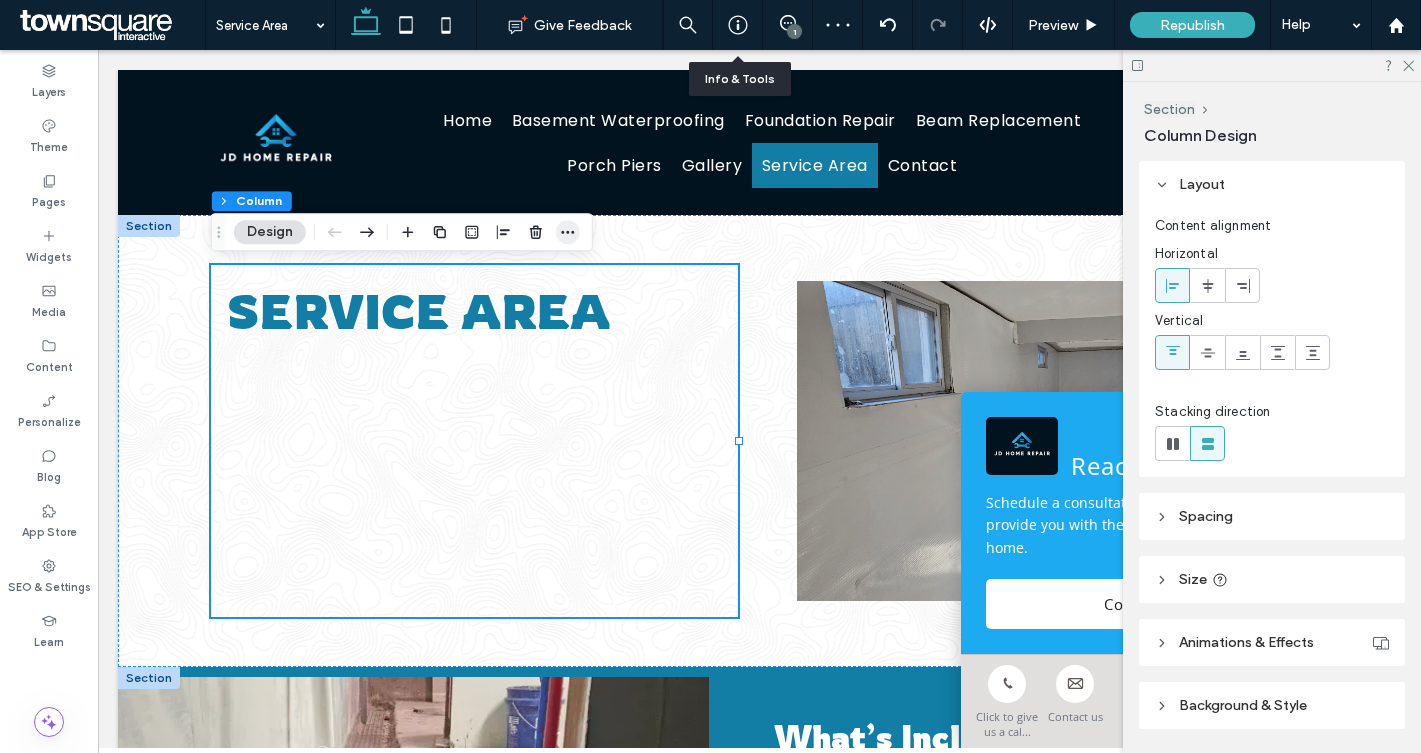 click 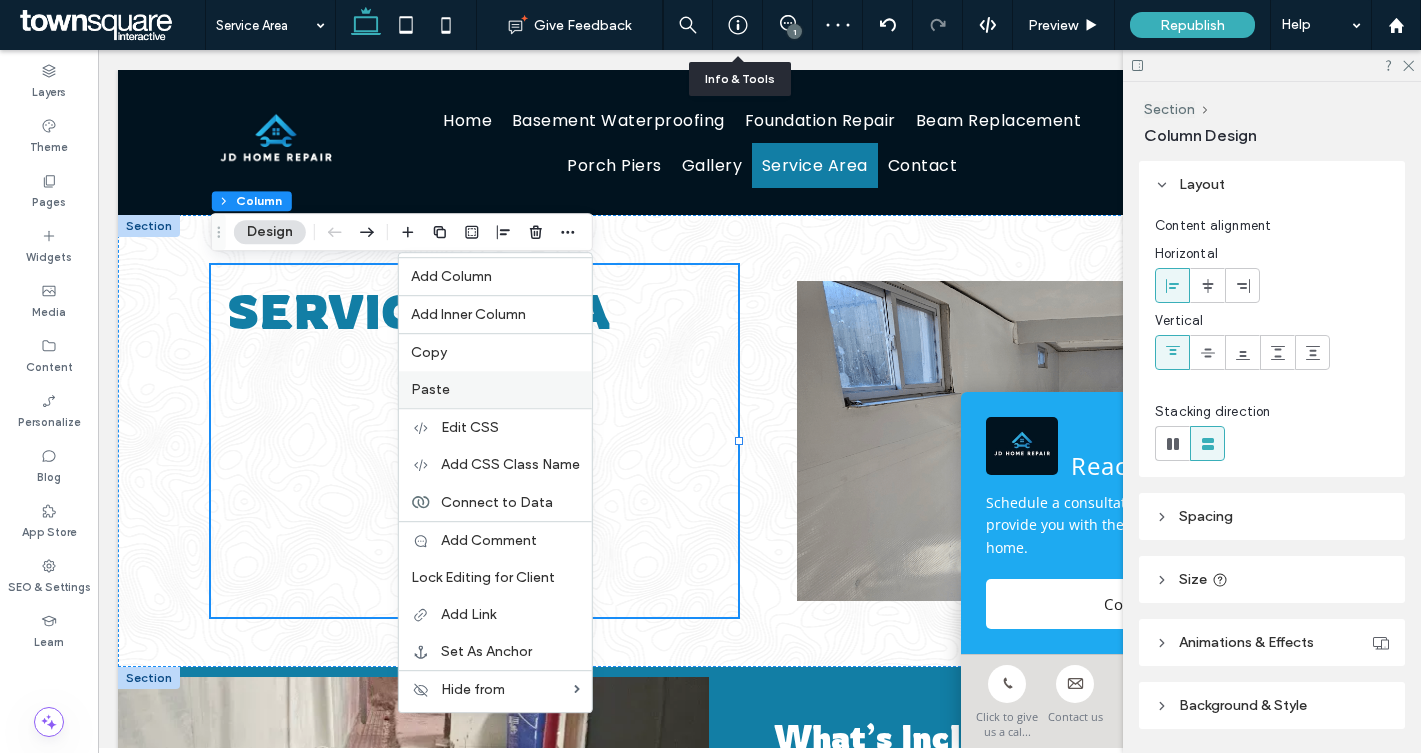 click on "Paste" at bounding box center (495, 389) 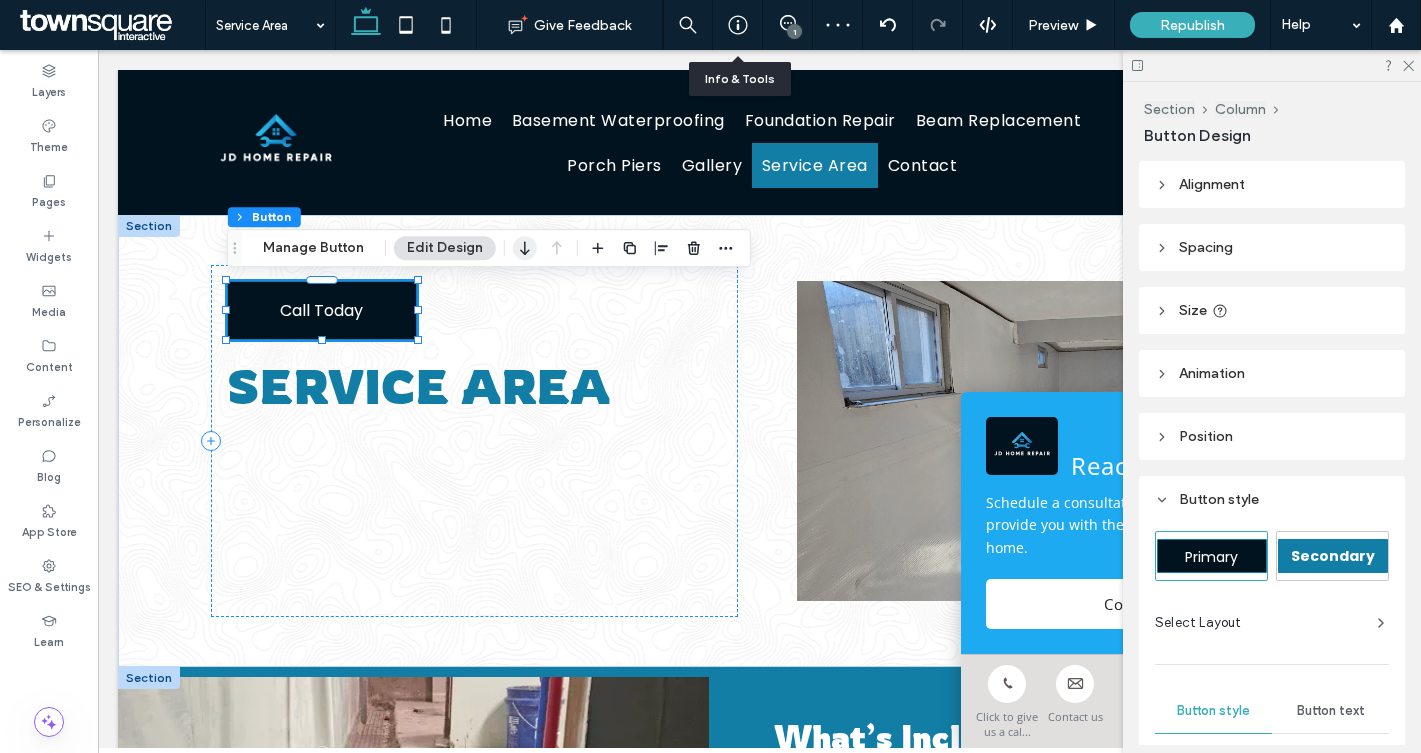 click 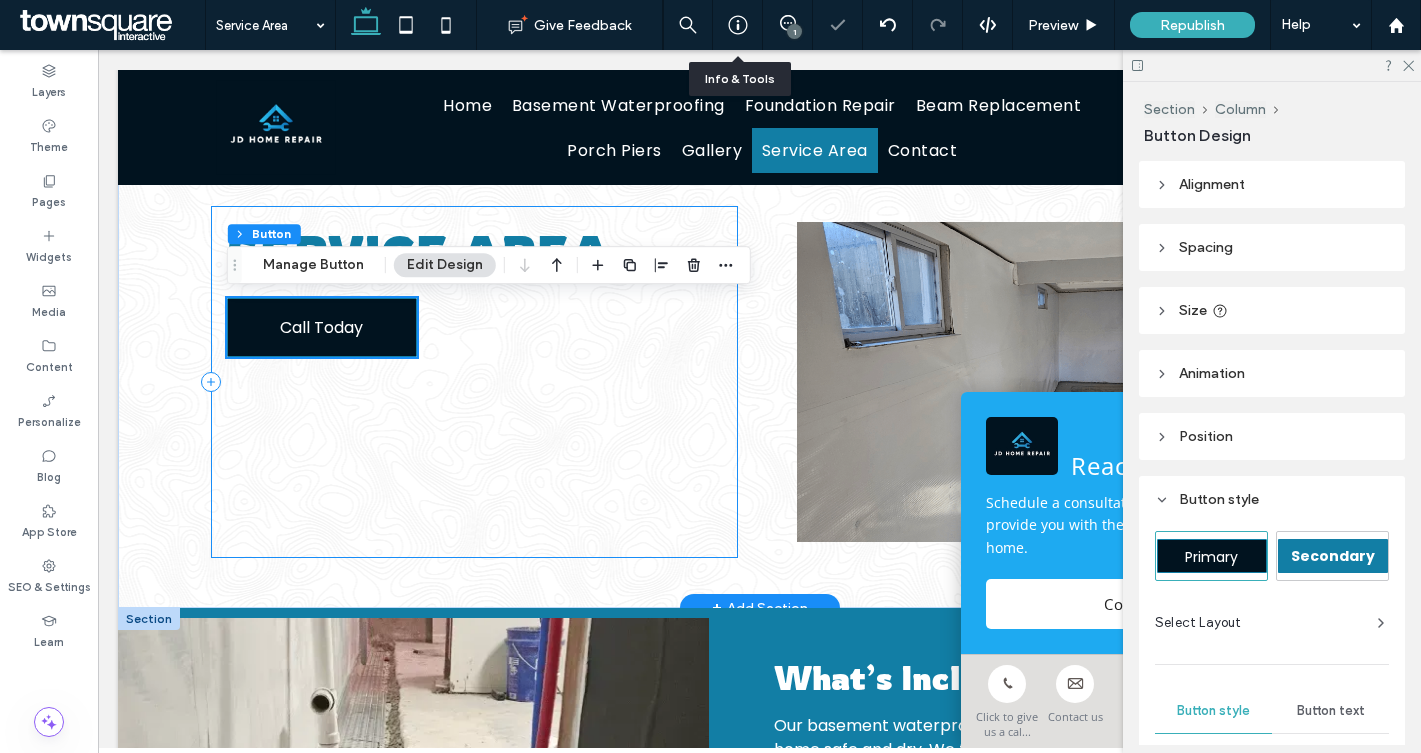 scroll, scrollTop: 33, scrollLeft: 0, axis: vertical 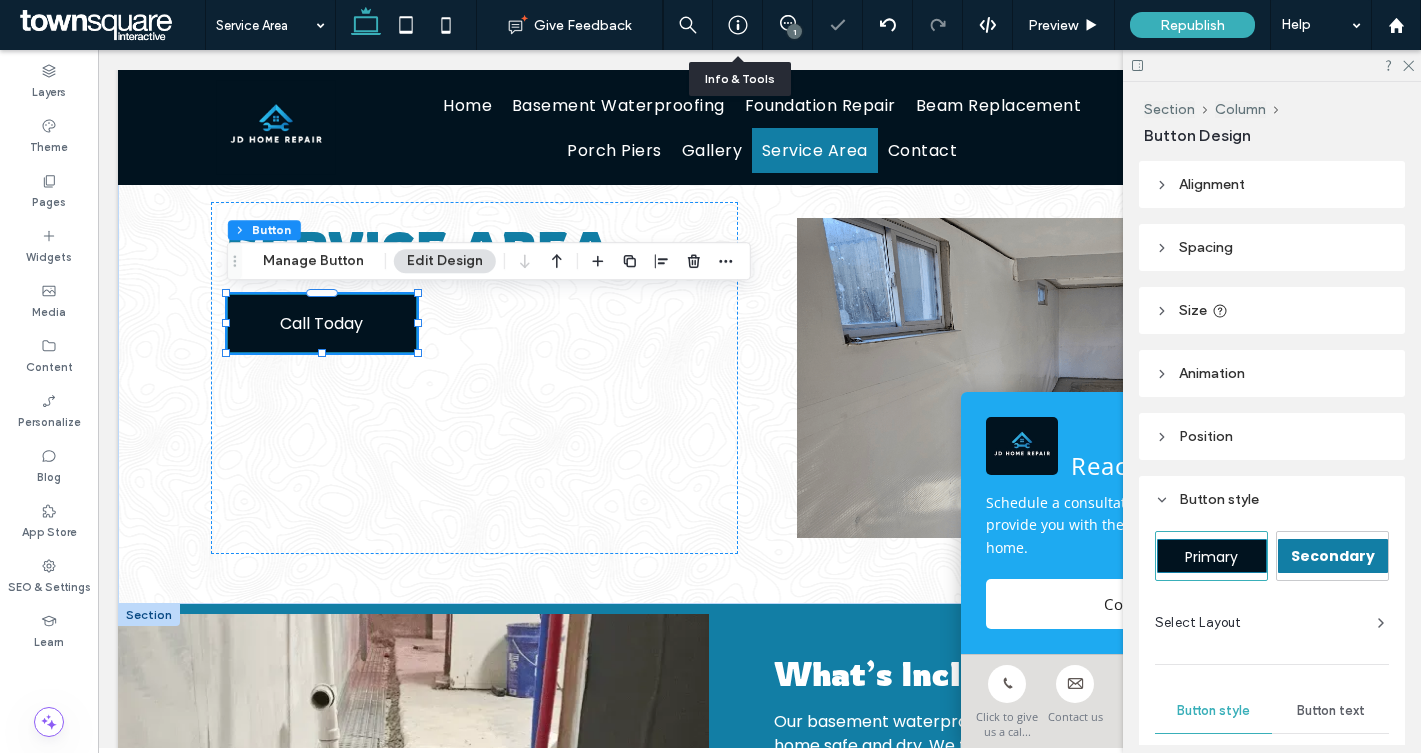 click at bounding box center [1044, 378] 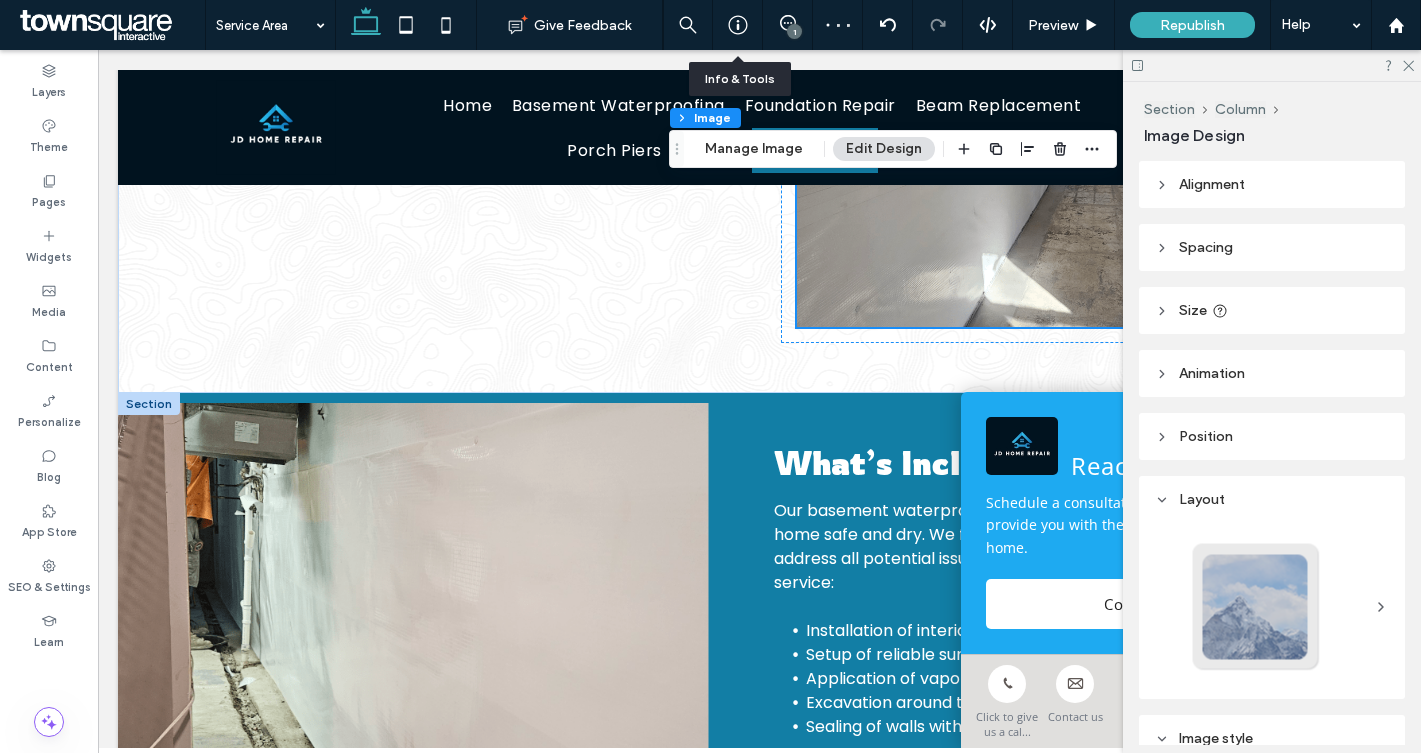 scroll, scrollTop: 250, scrollLeft: 0, axis: vertical 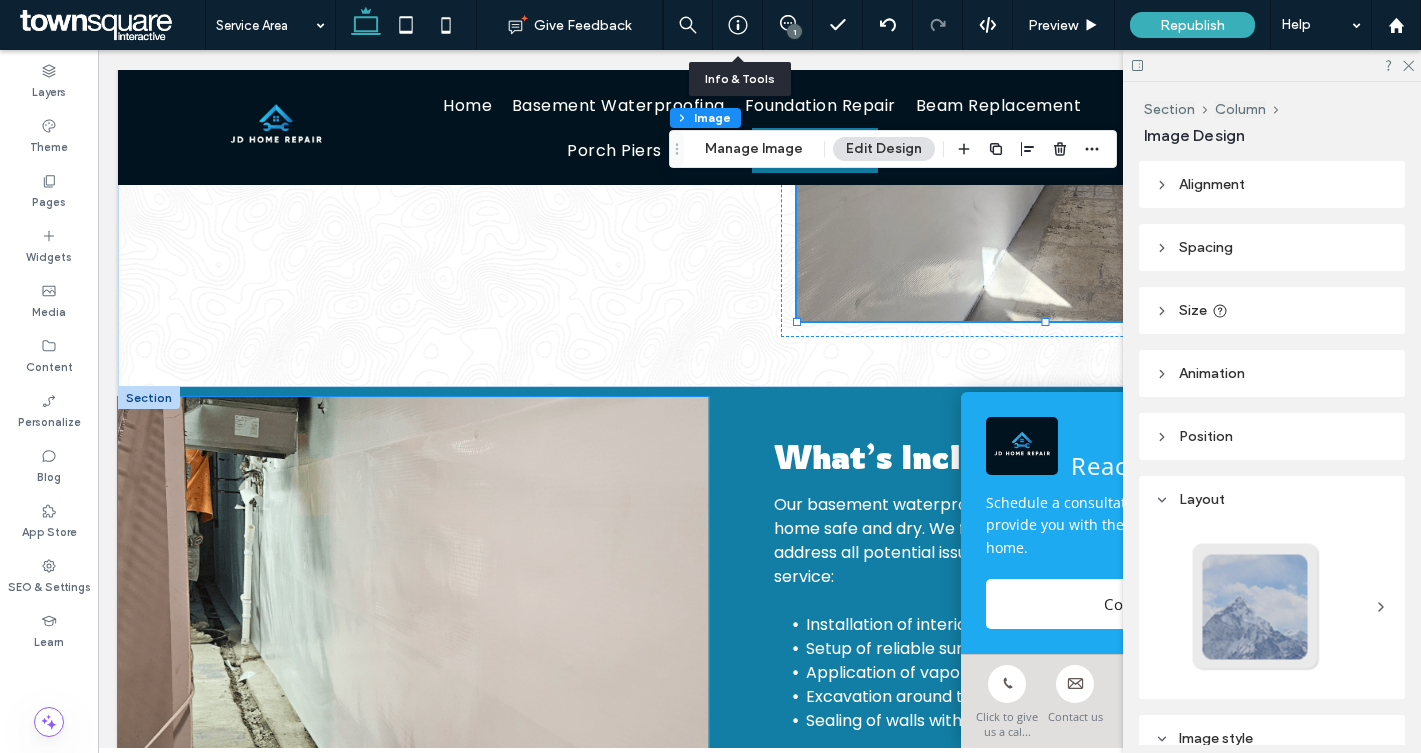 click at bounding box center [413, 647] 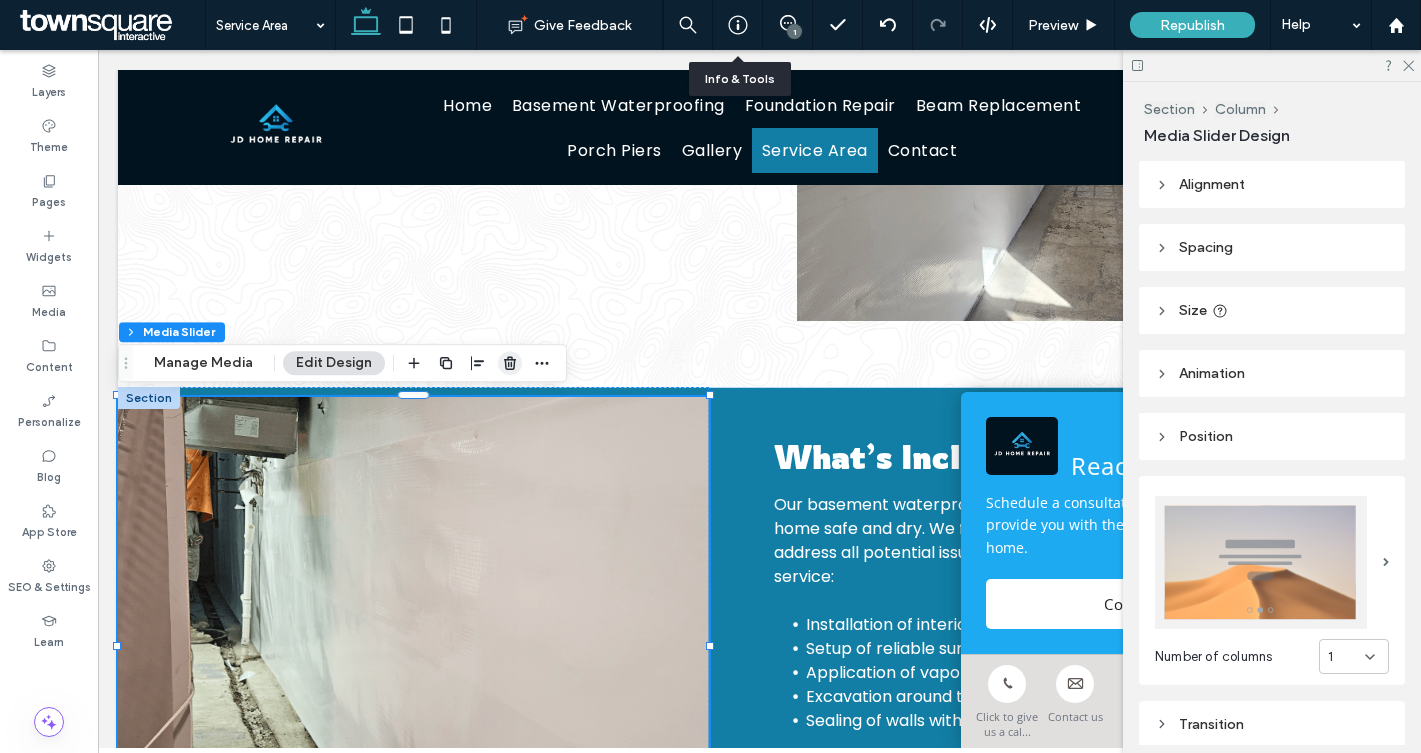 click at bounding box center [510, 363] 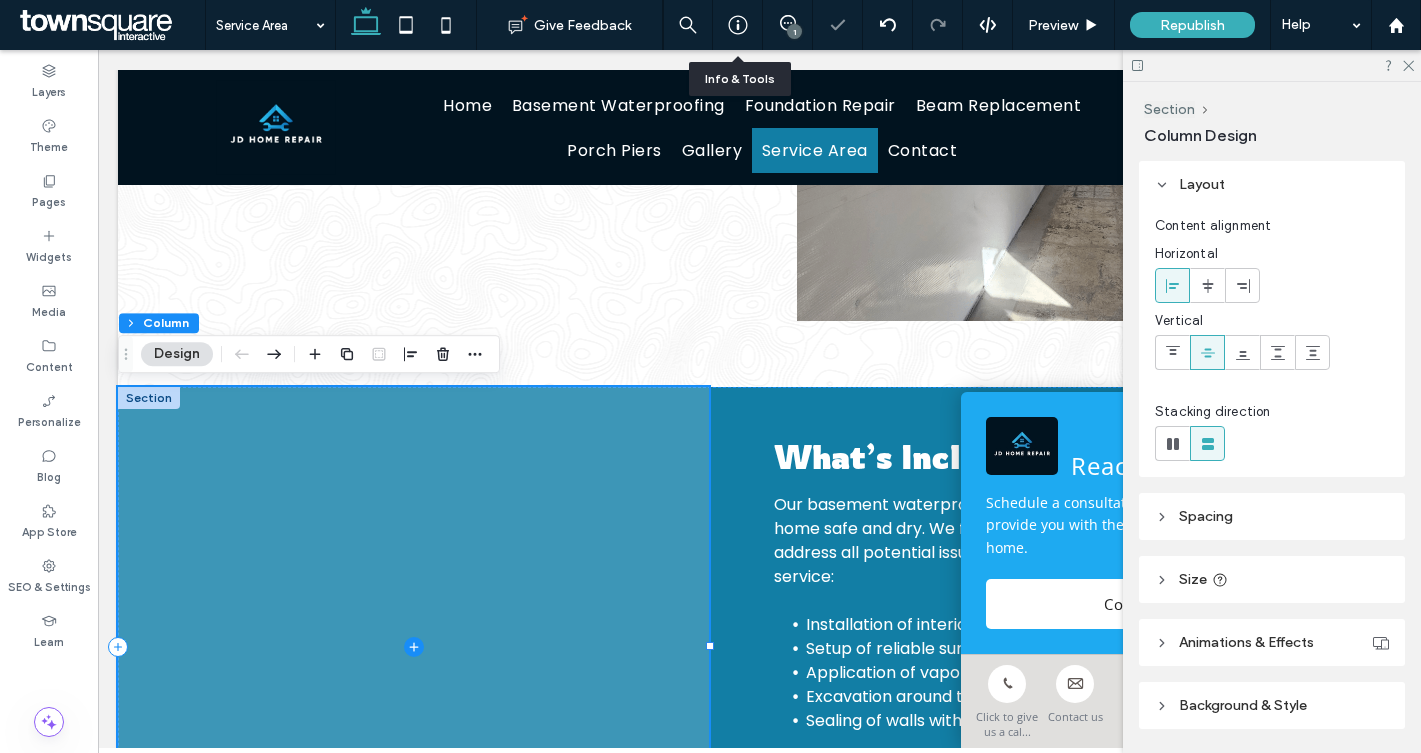 click at bounding box center (413, 646) 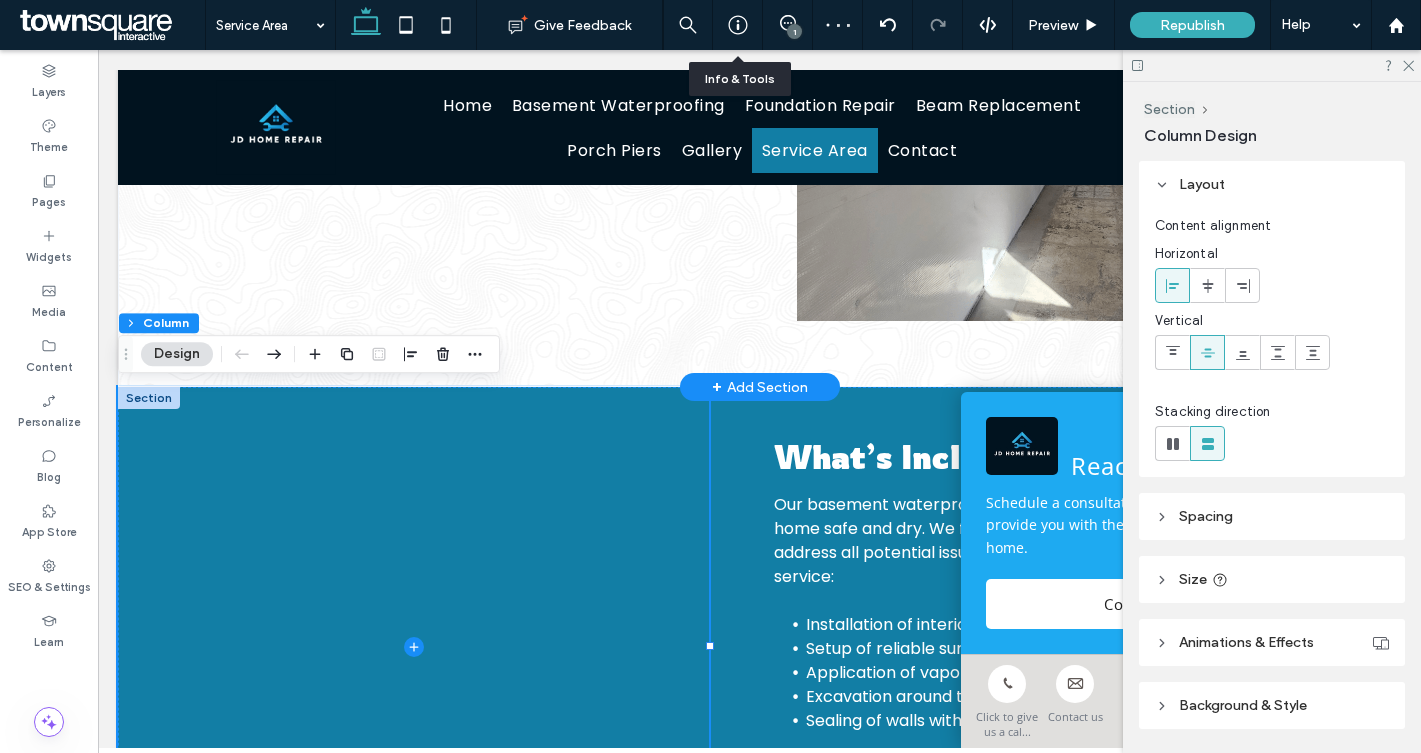 click on "+ Add Section" at bounding box center (760, 387) 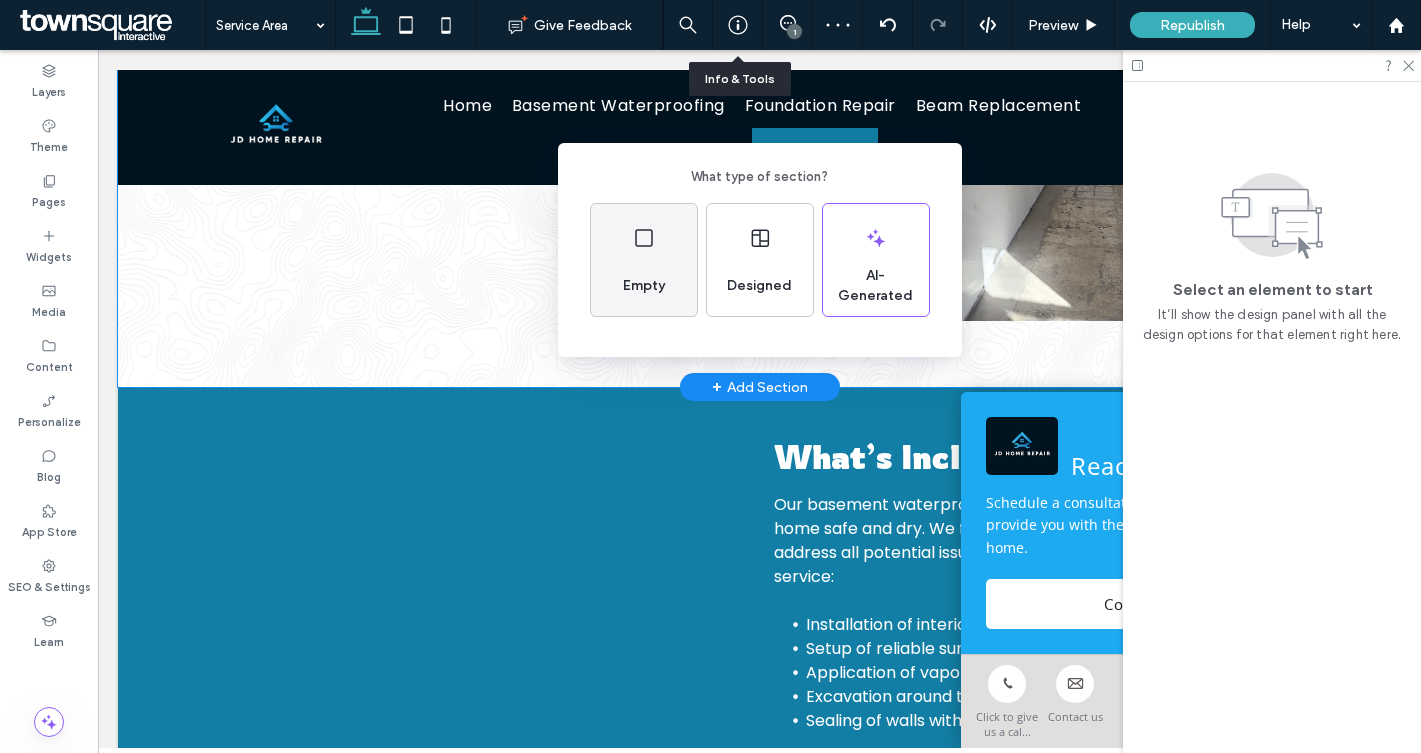 click on "Empty" at bounding box center (644, 286) 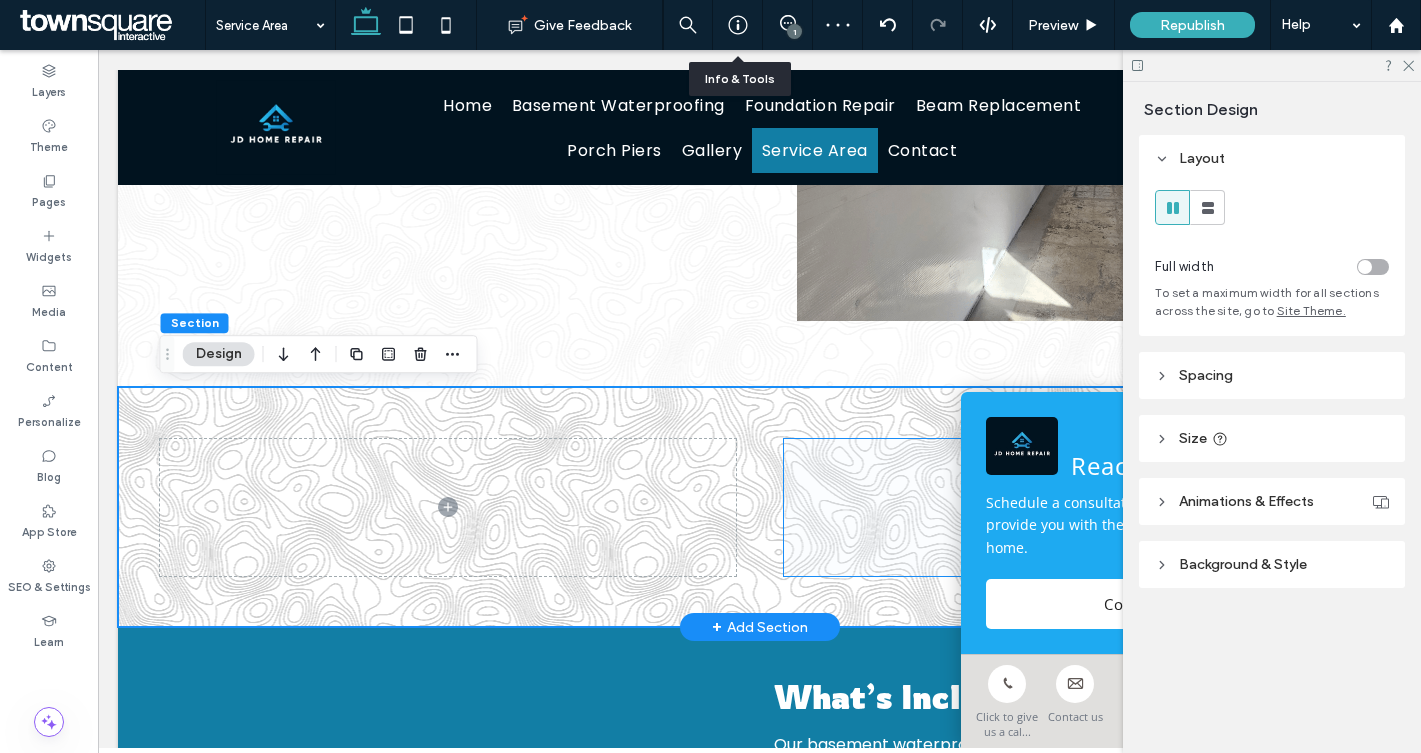 click at bounding box center (1072, 507) 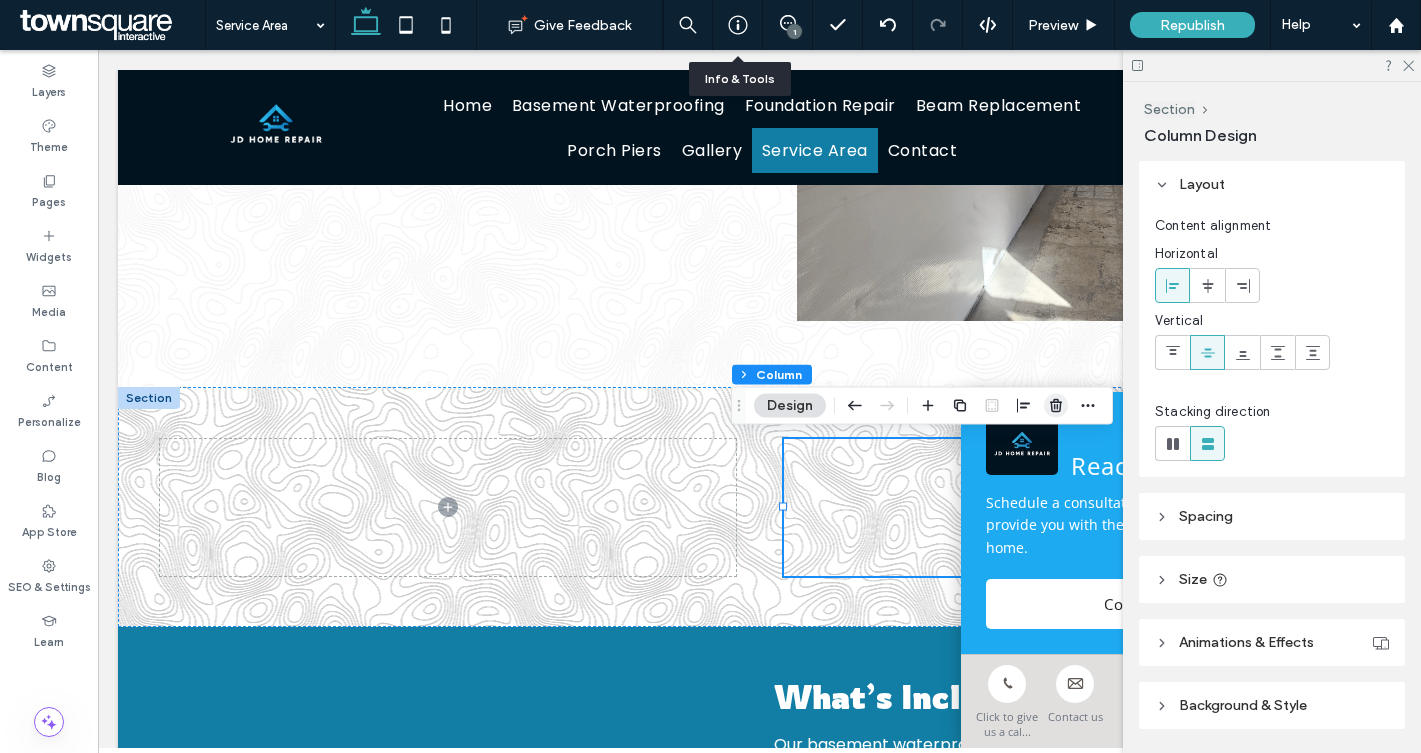 click 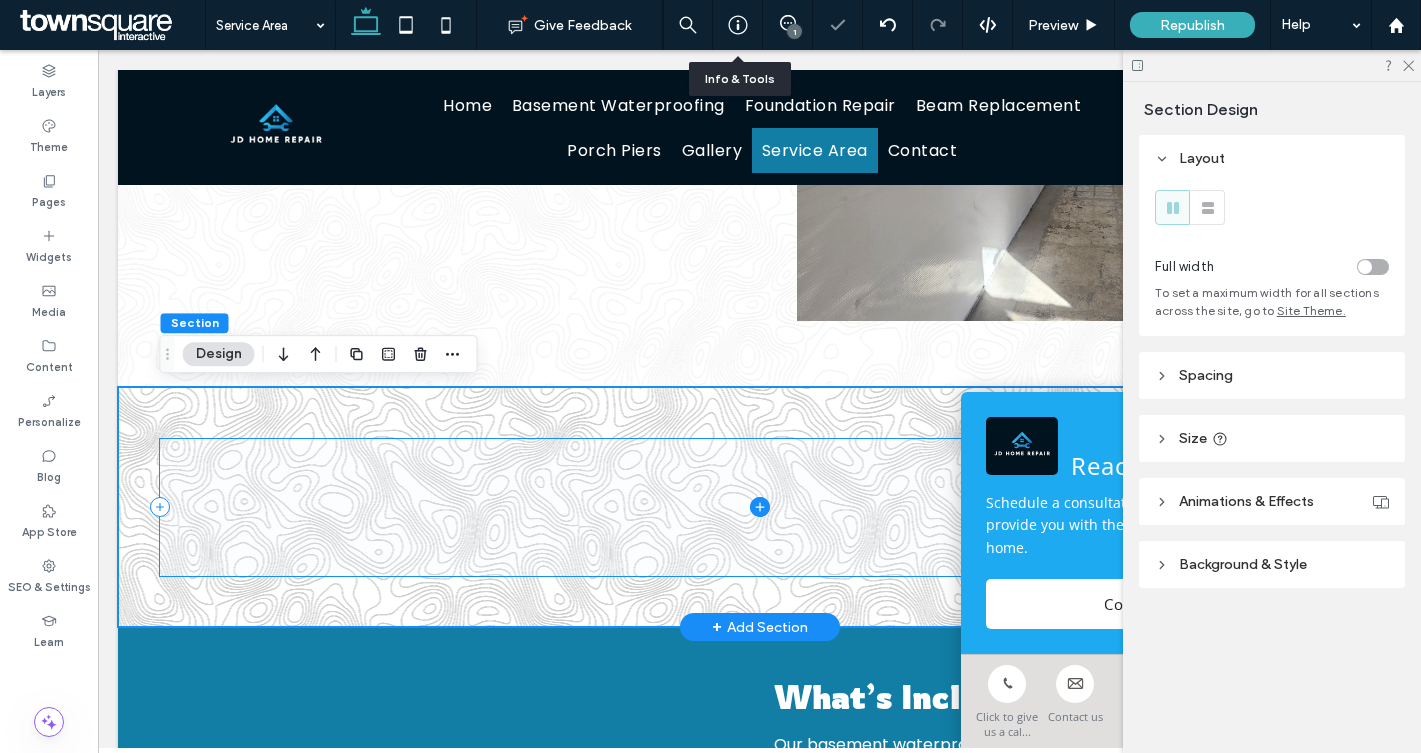 click at bounding box center [760, 507] 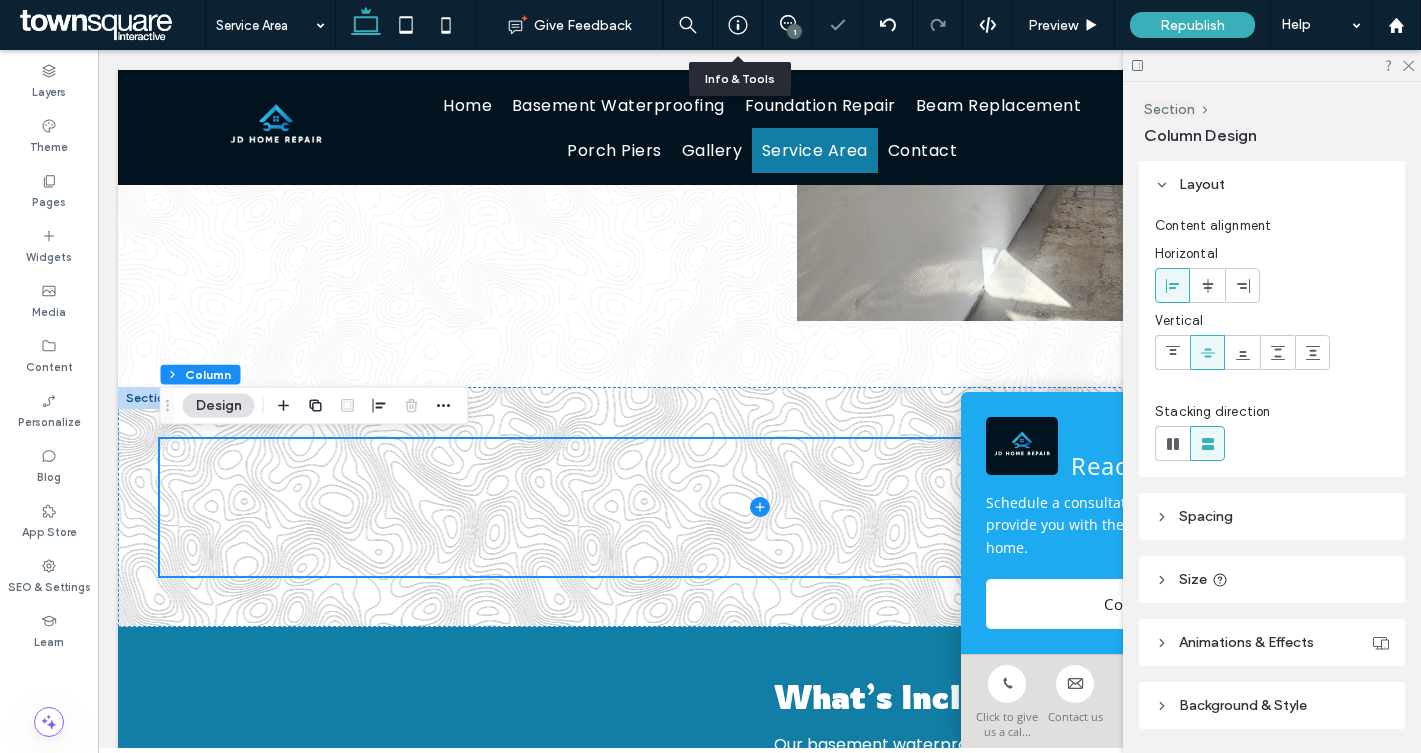 scroll, scrollTop: 64, scrollLeft: 0, axis: vertical 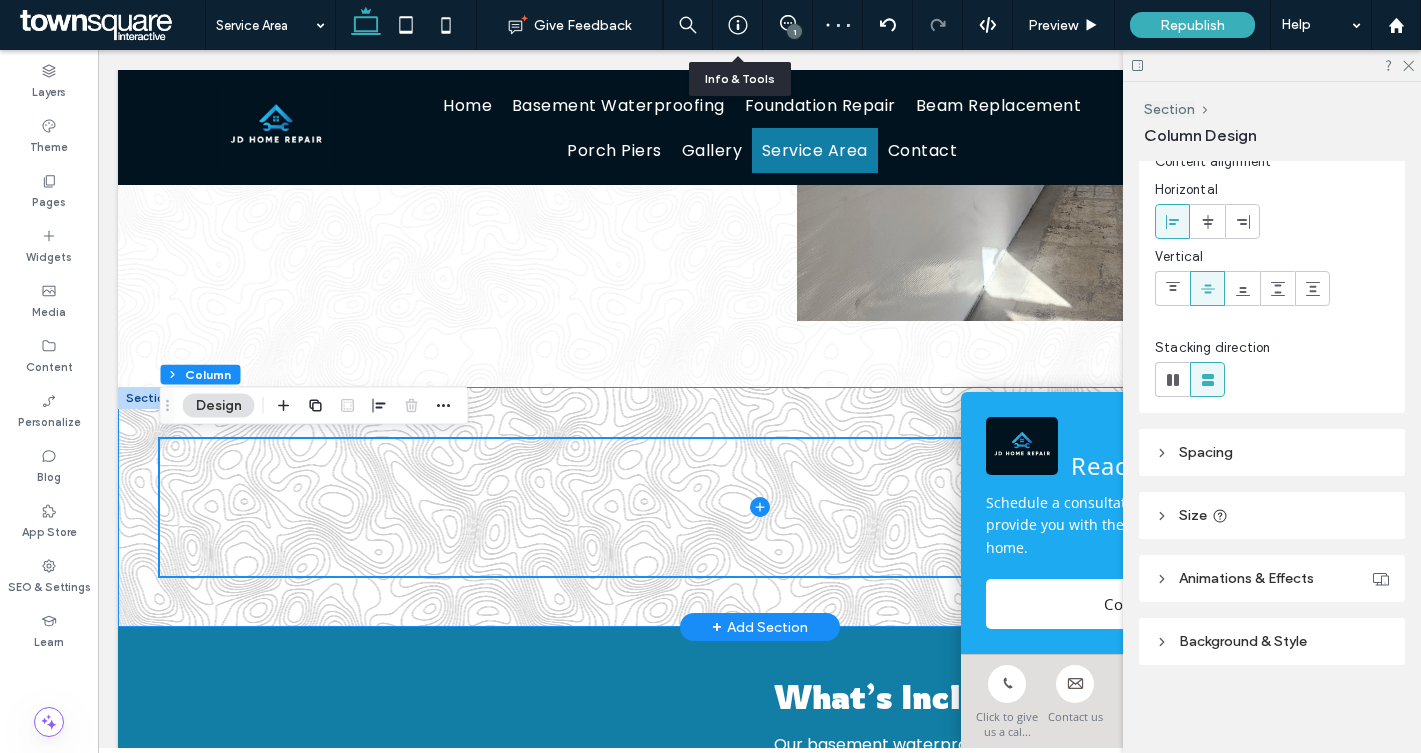 click at bounding box center [760, 507] 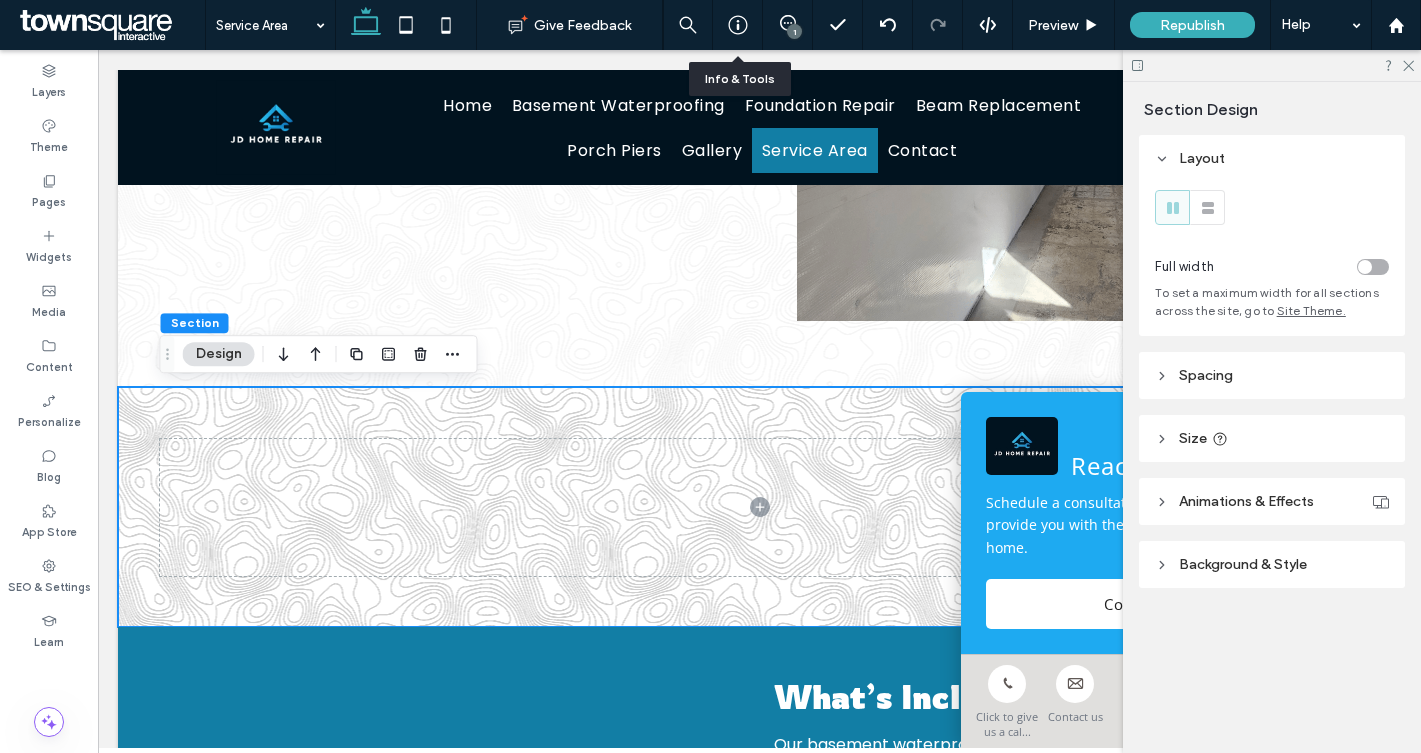 click on "Background & Style" at bounding box center (1243, 564) 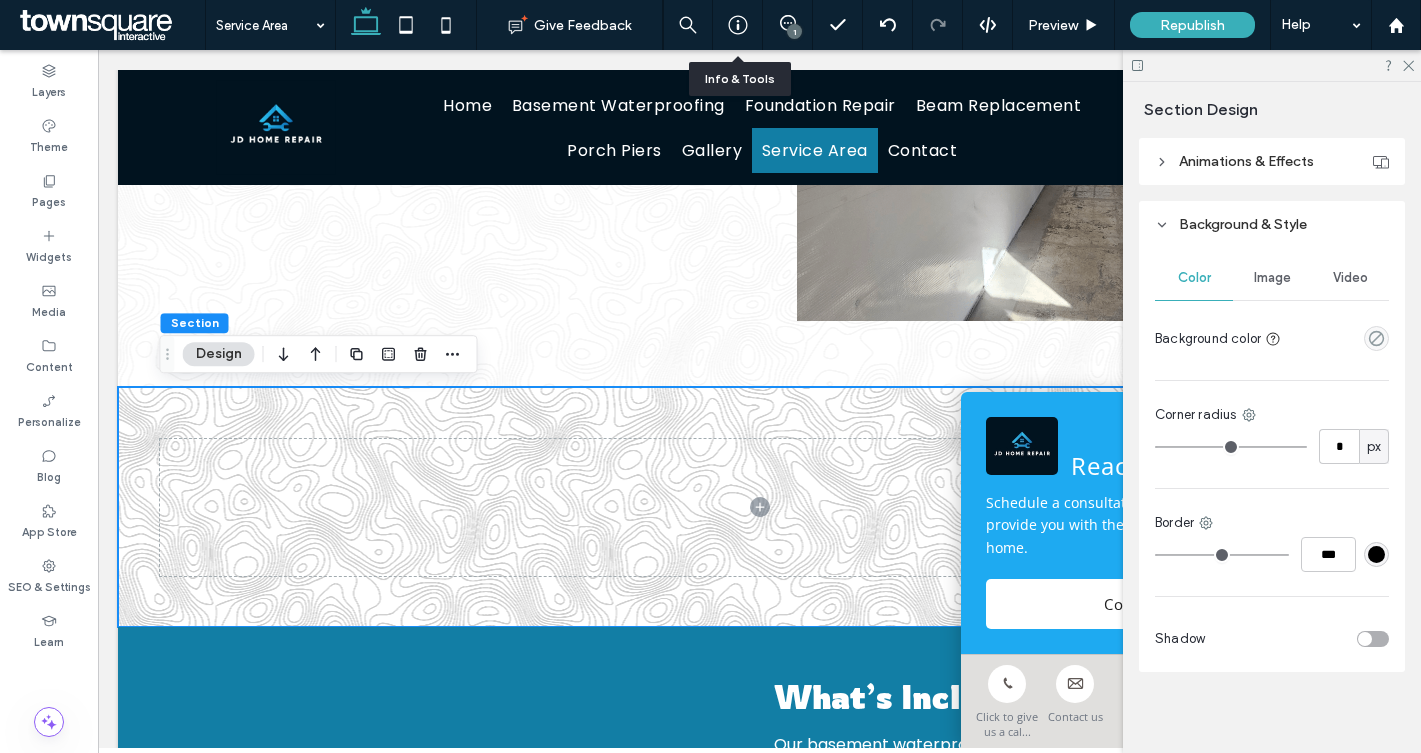 scroll, scrollTop: 346, scrollLeft: 0, axis: vertical 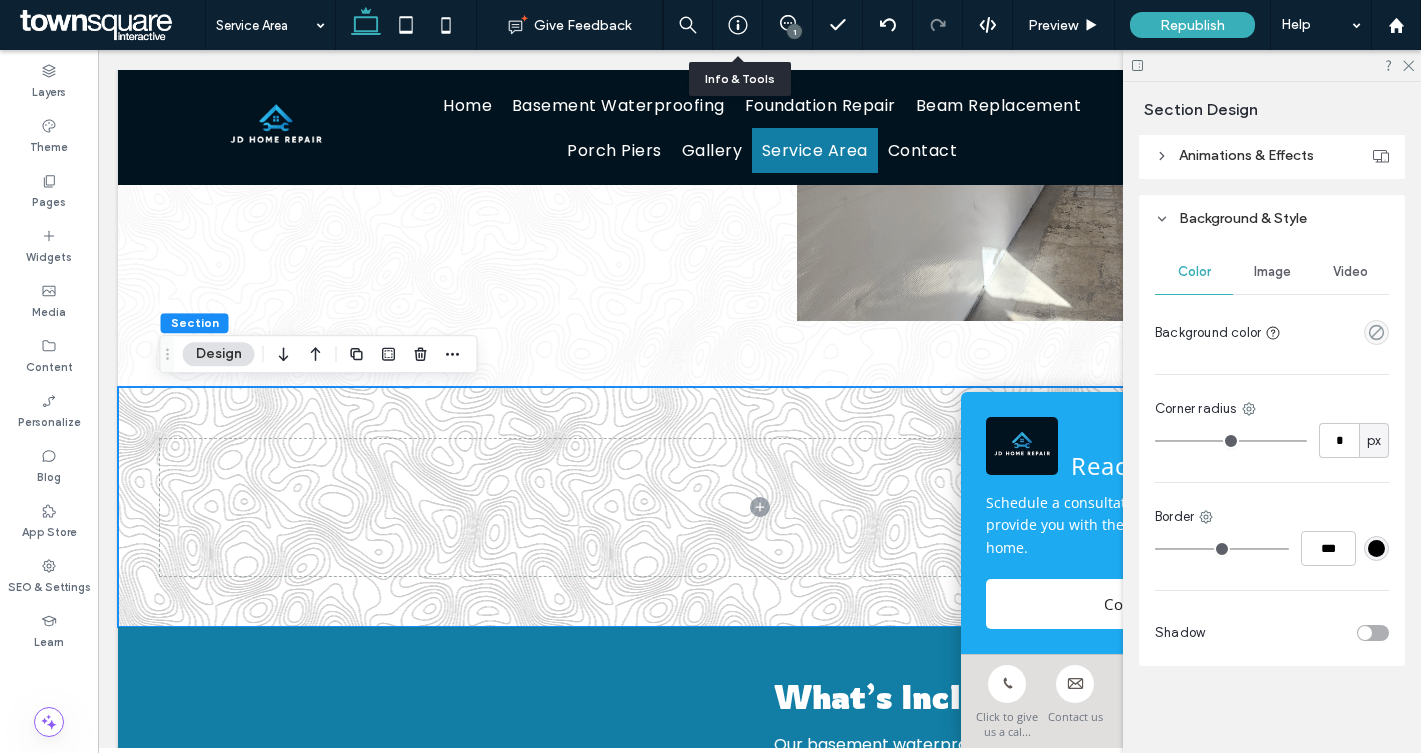 click on "Image" at bounding box center (1272, 272) 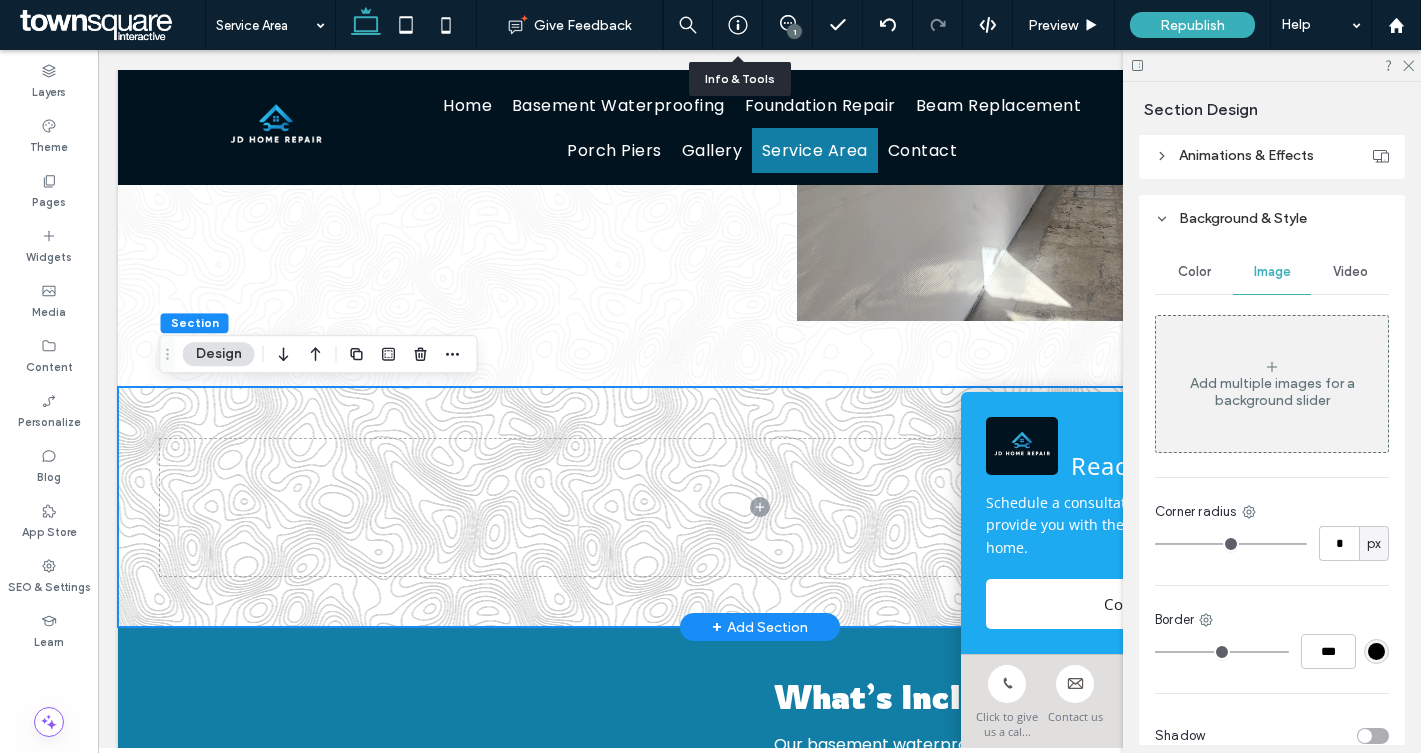 click at bounding box center [760, 507] 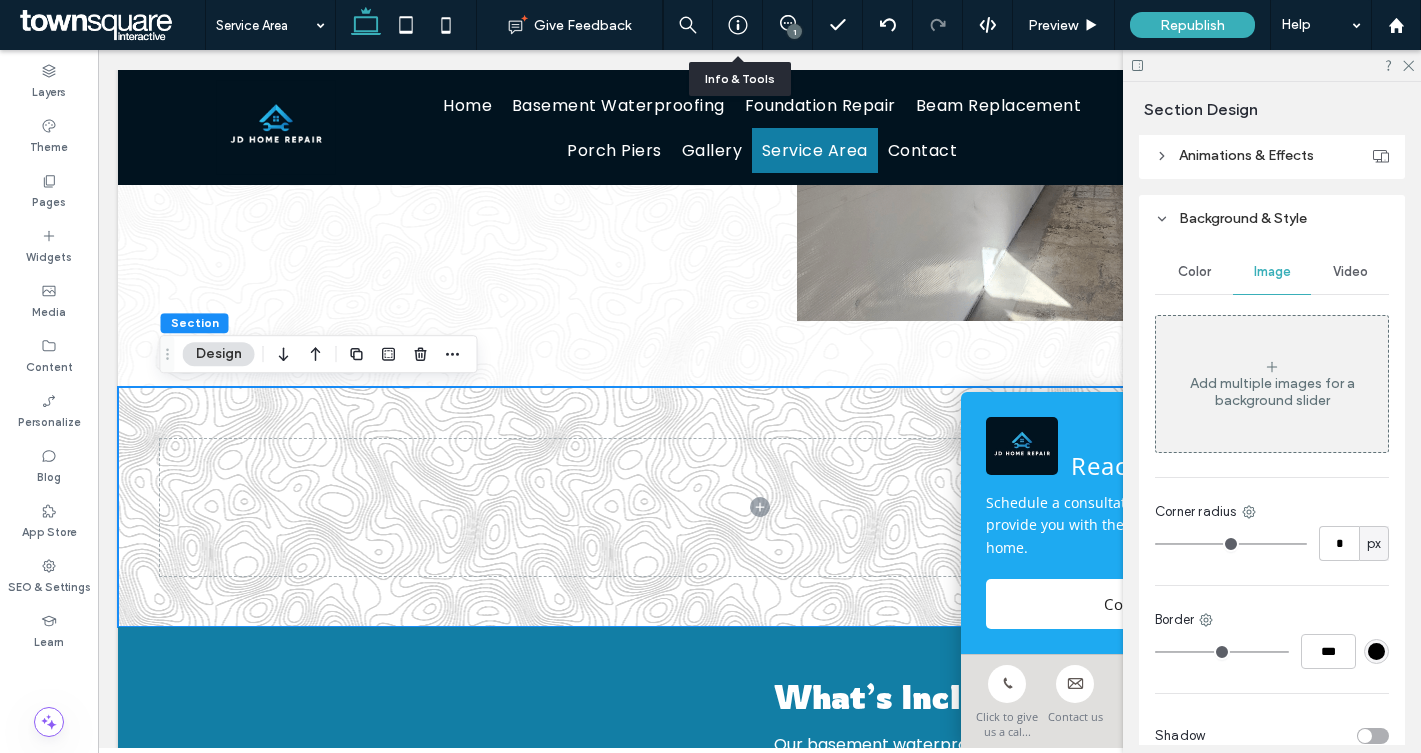 click on "Color" at bounding box center [1194, 272] 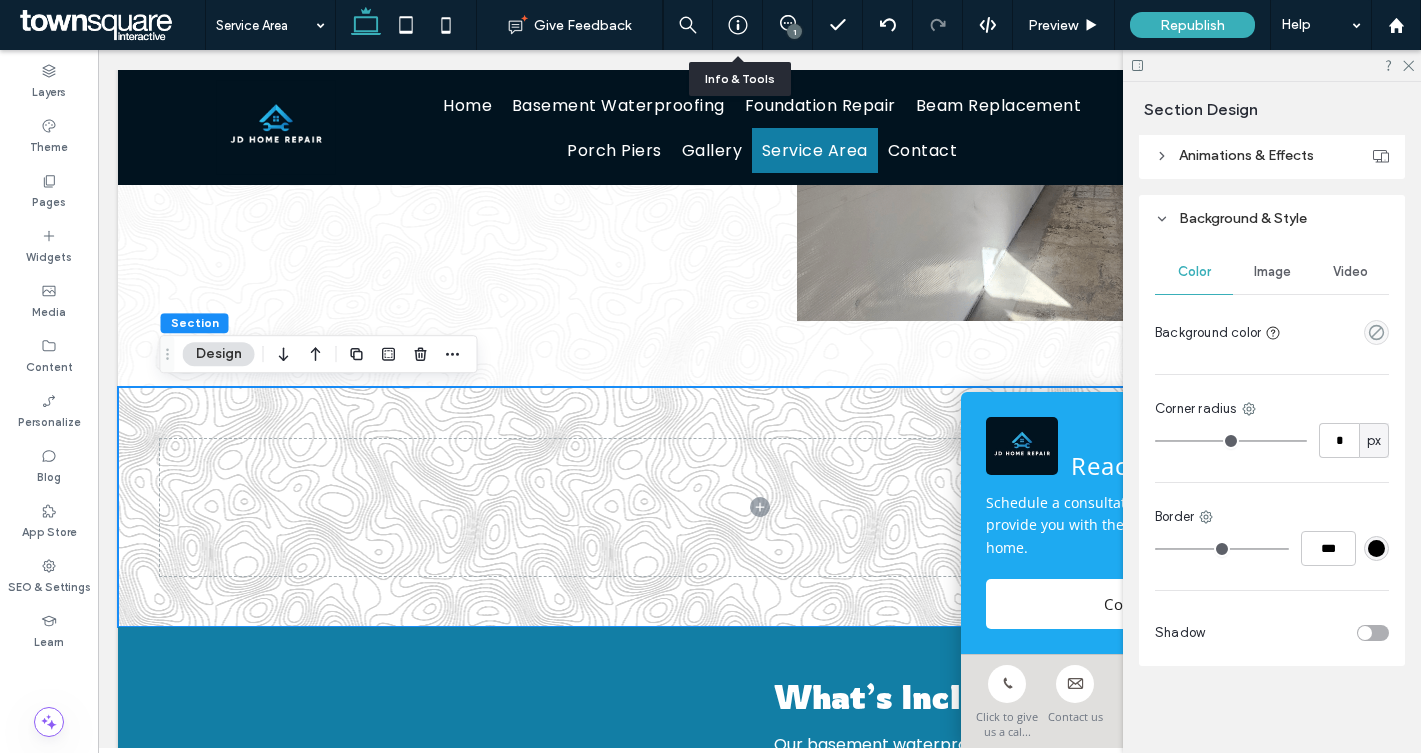 click at bounding box center [1376, 332] 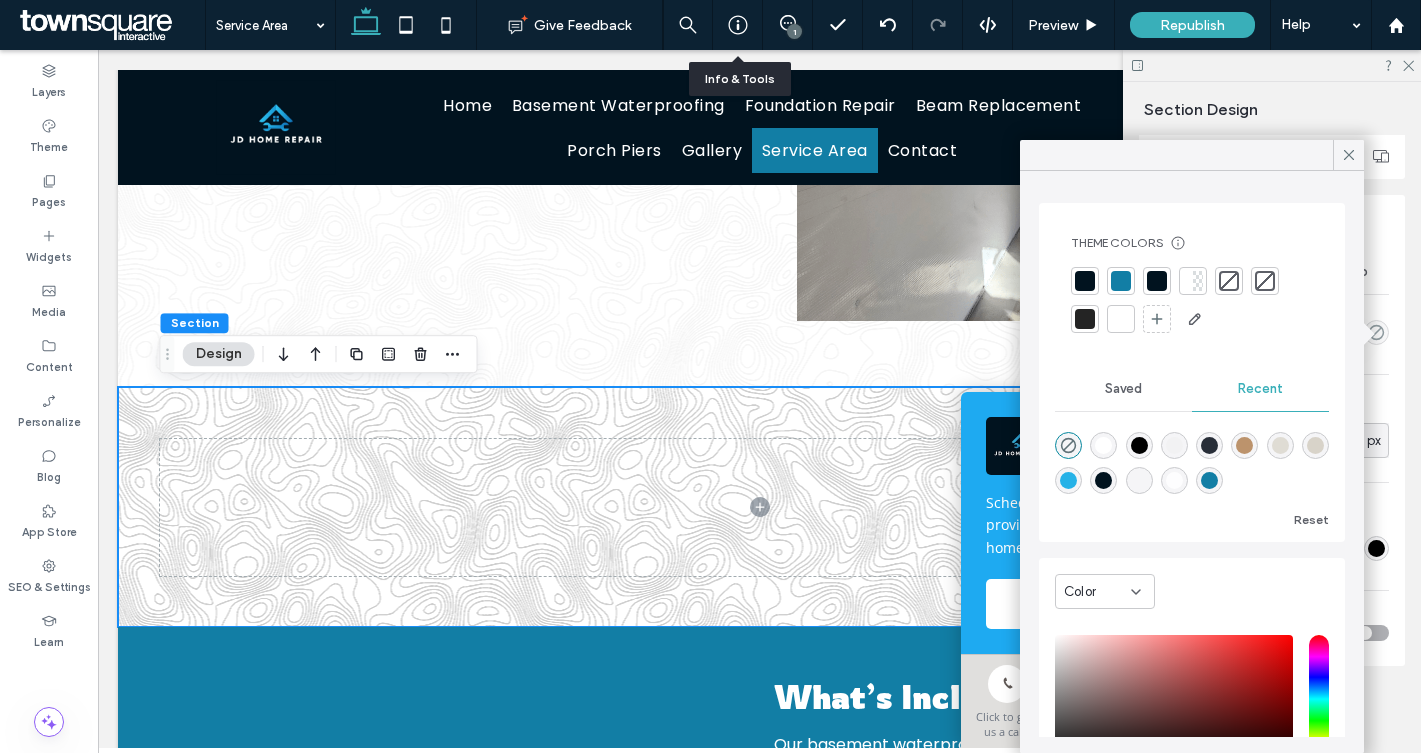 click at bounding box center [1209, 480] 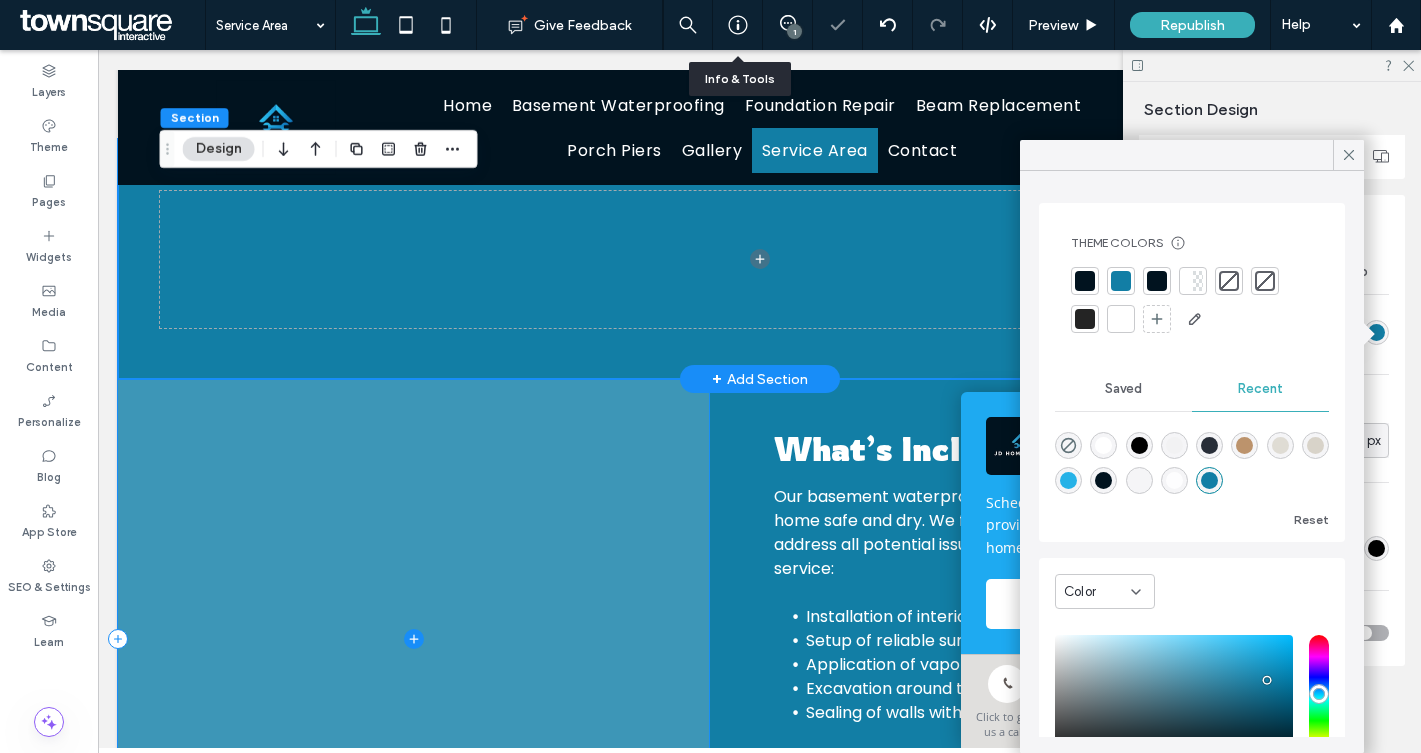 scroll, scrollTop: 515, scrollLeft: 0, axis: vertical 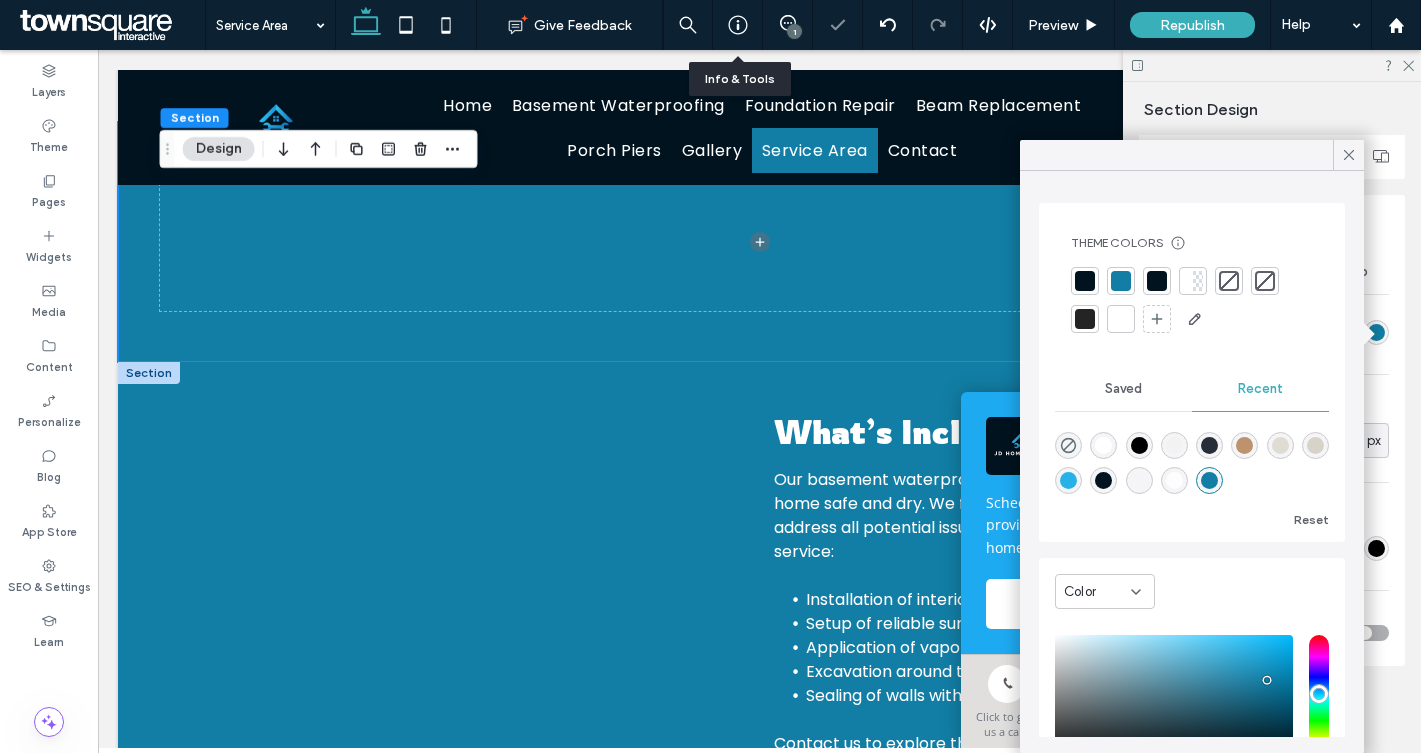 click at bounding box center [149, 373] 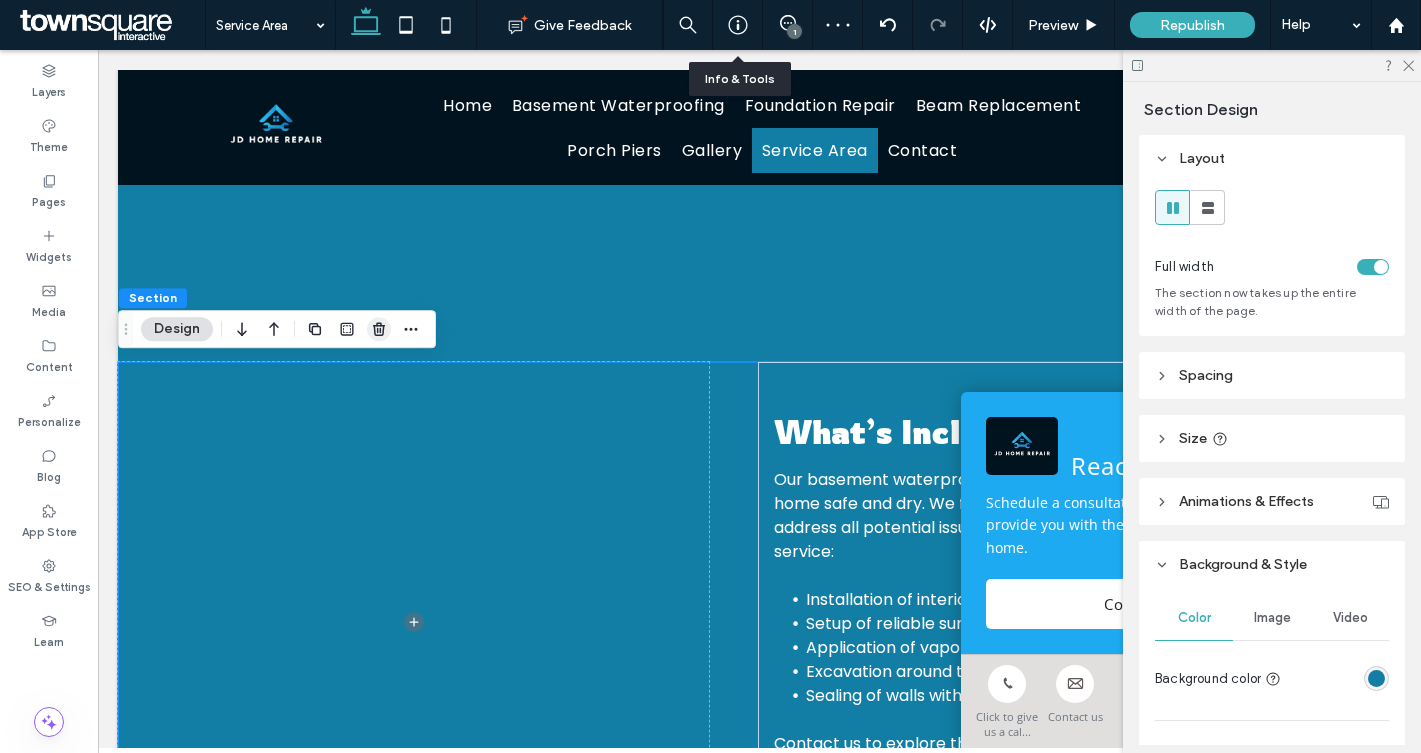 click 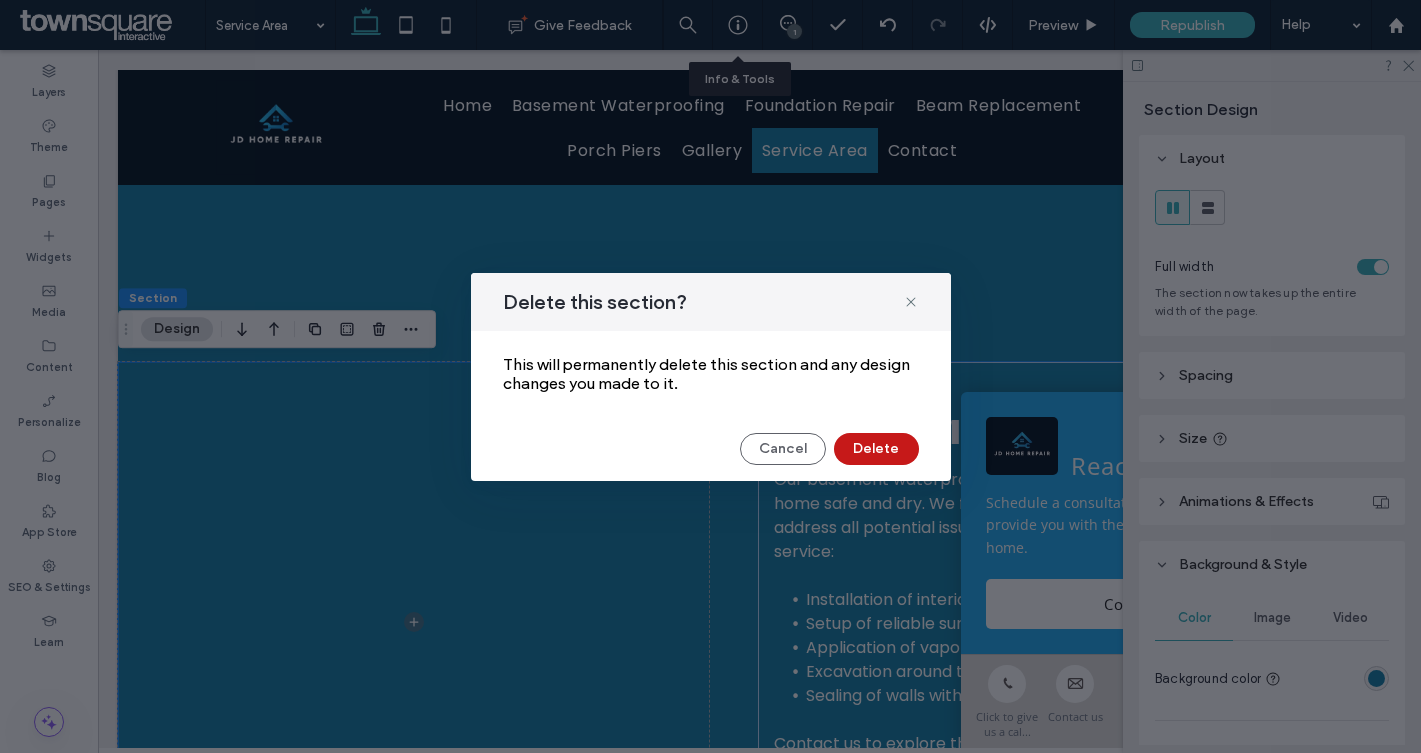 click on "Delete" at bounding box center [876, 449] 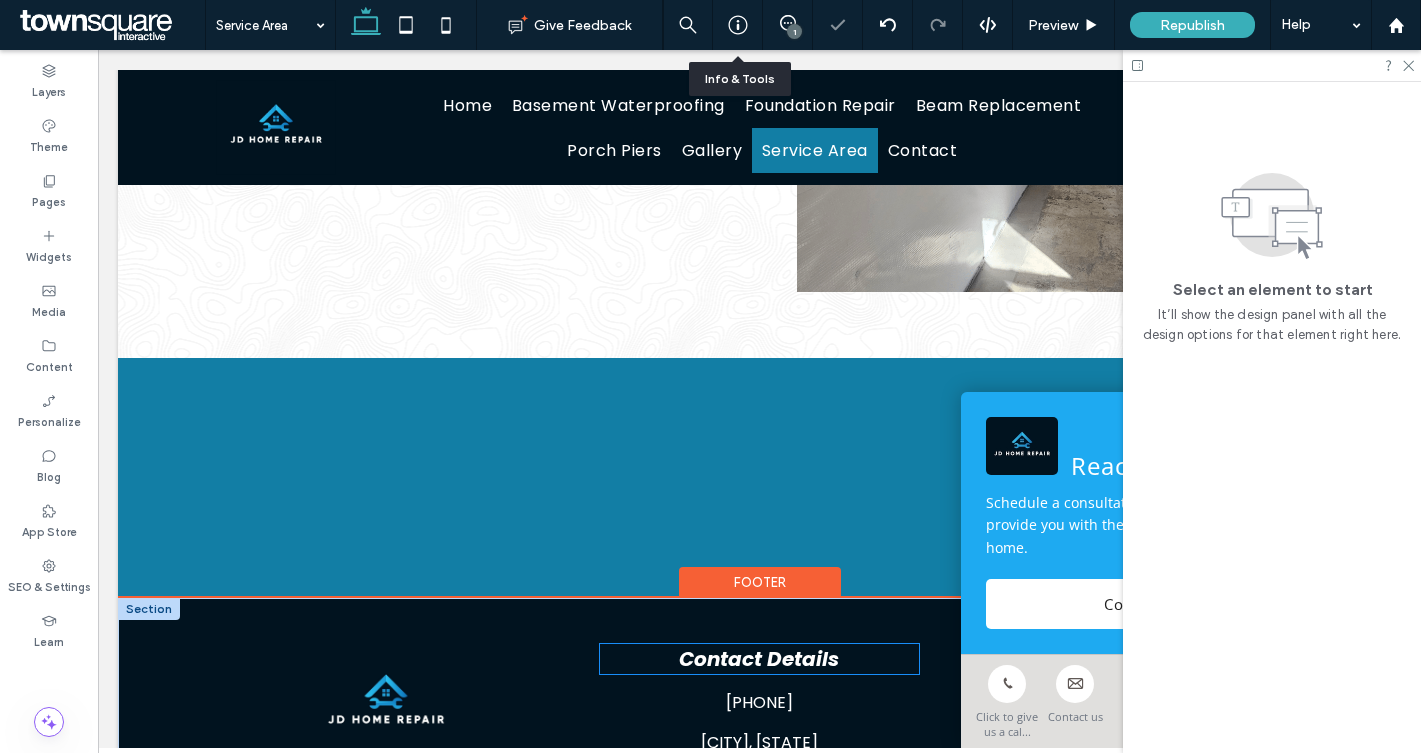 scroll, scrollTop: 270, scrollLeft: 0, axis: vertical 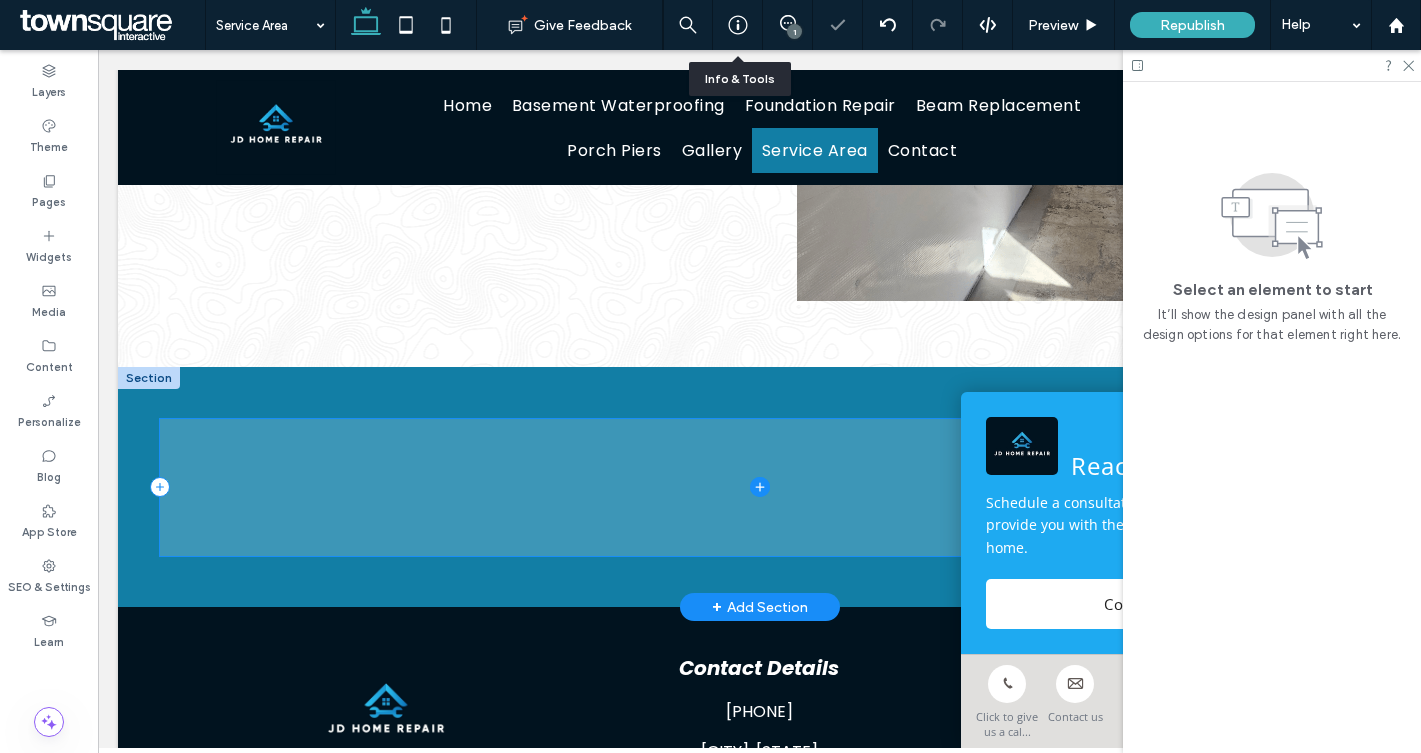 click at bounding box center [760, 487] 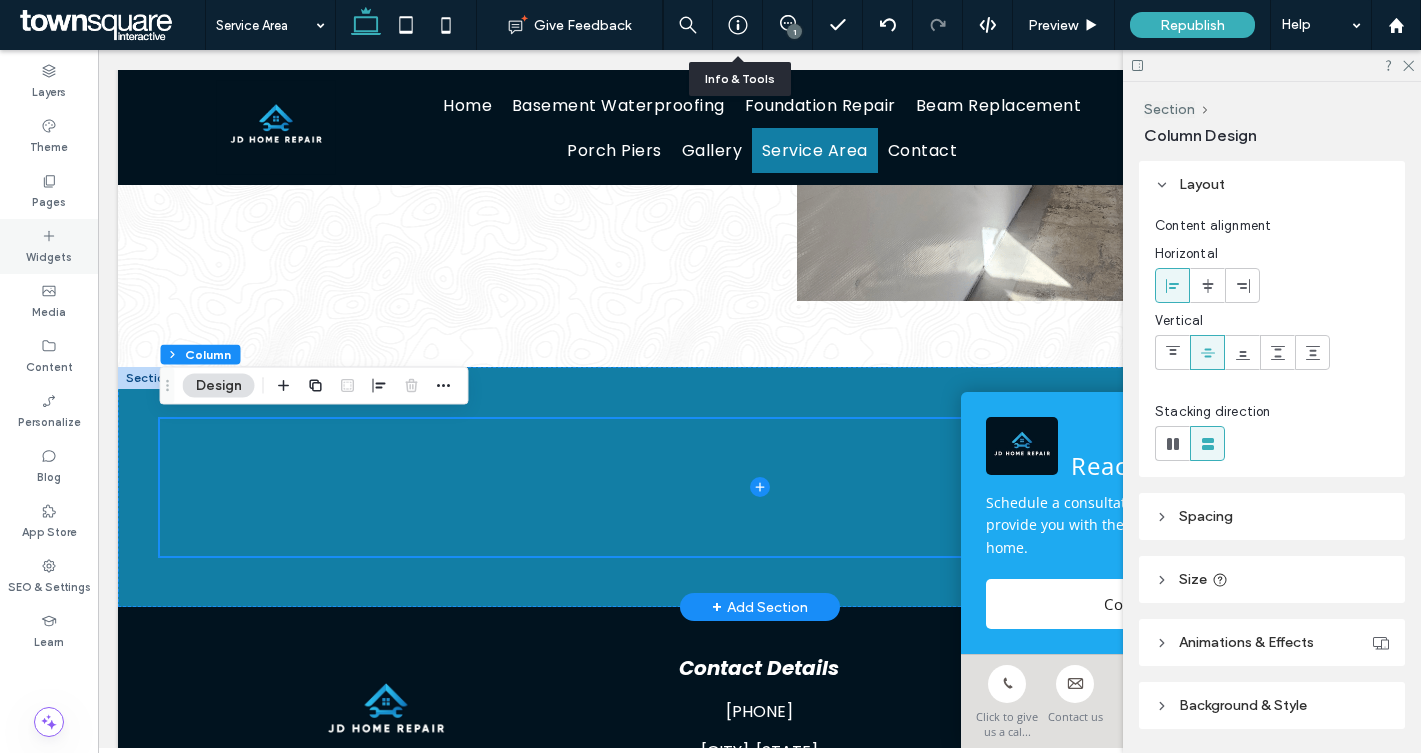 click on "Widgets" at bounding box center [49, 255] 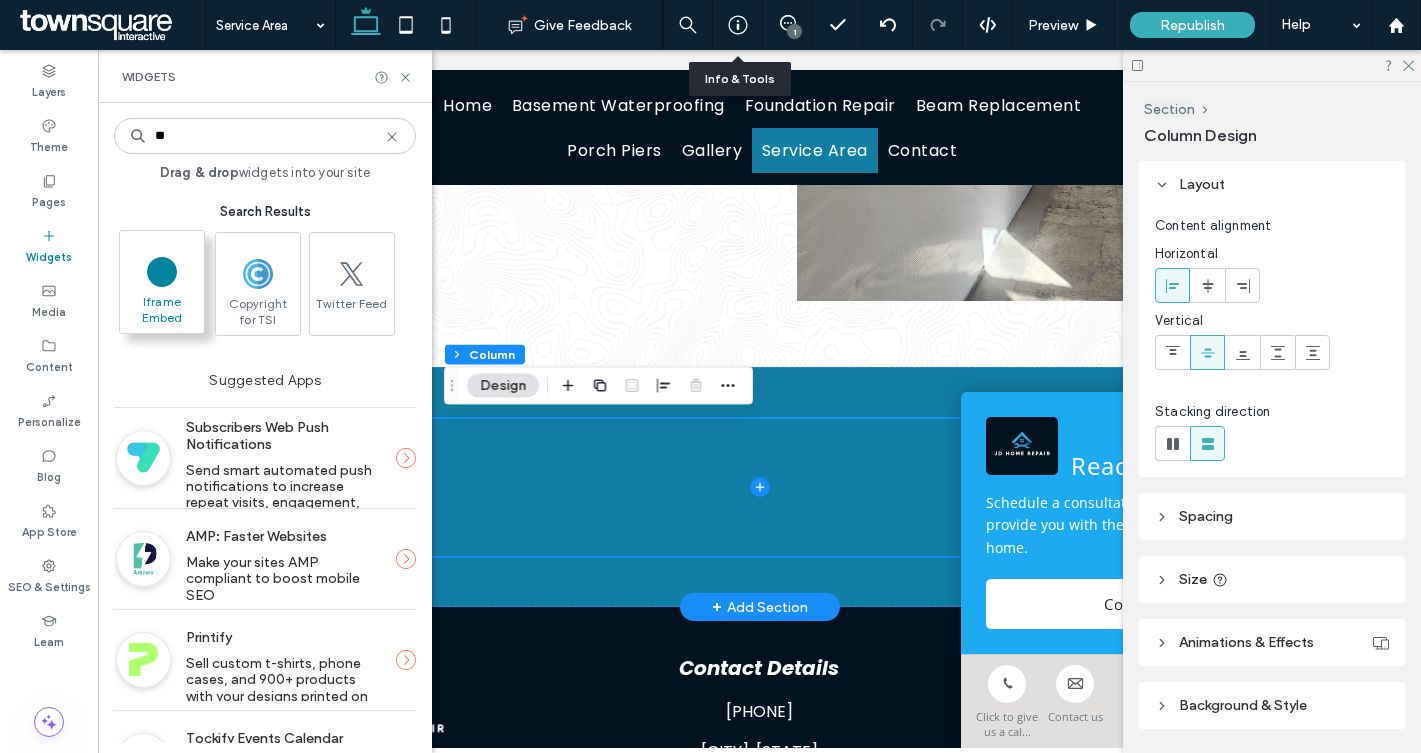 type on "**" 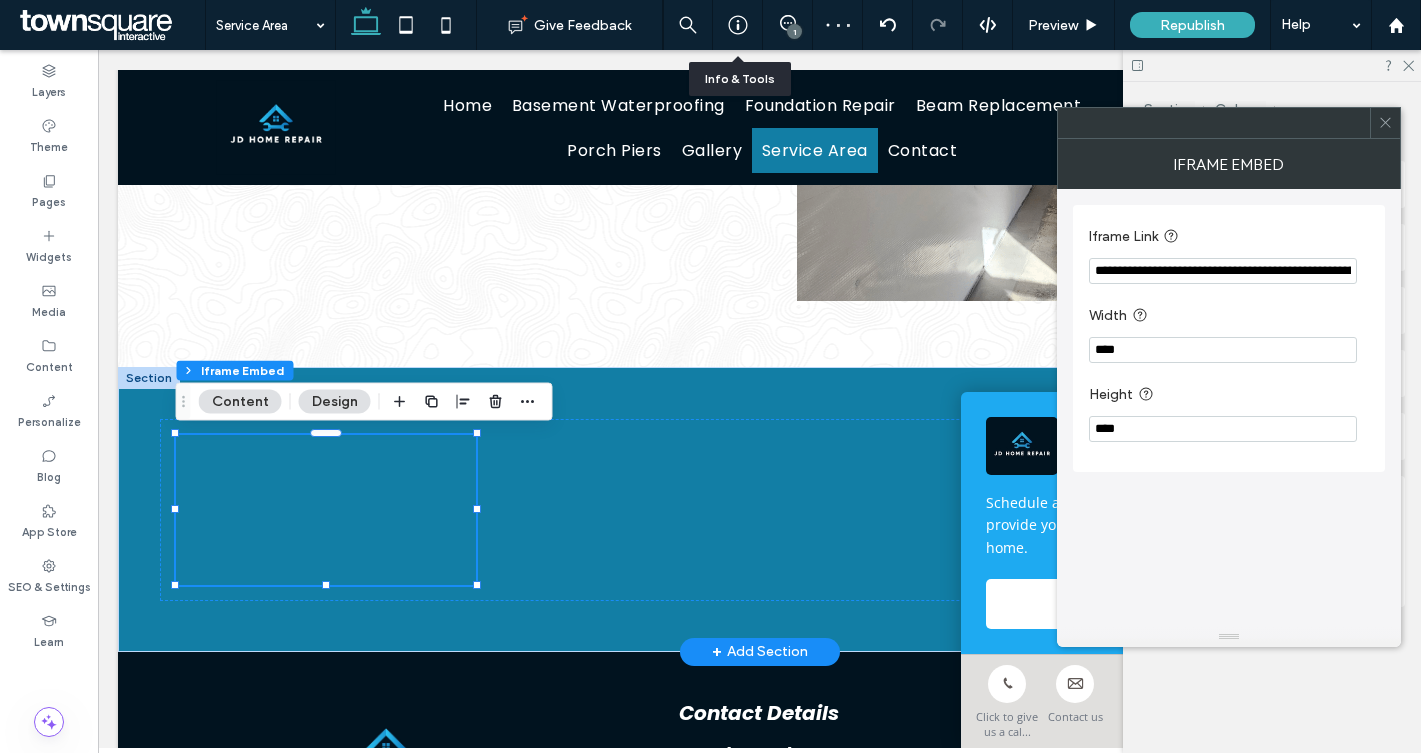 click 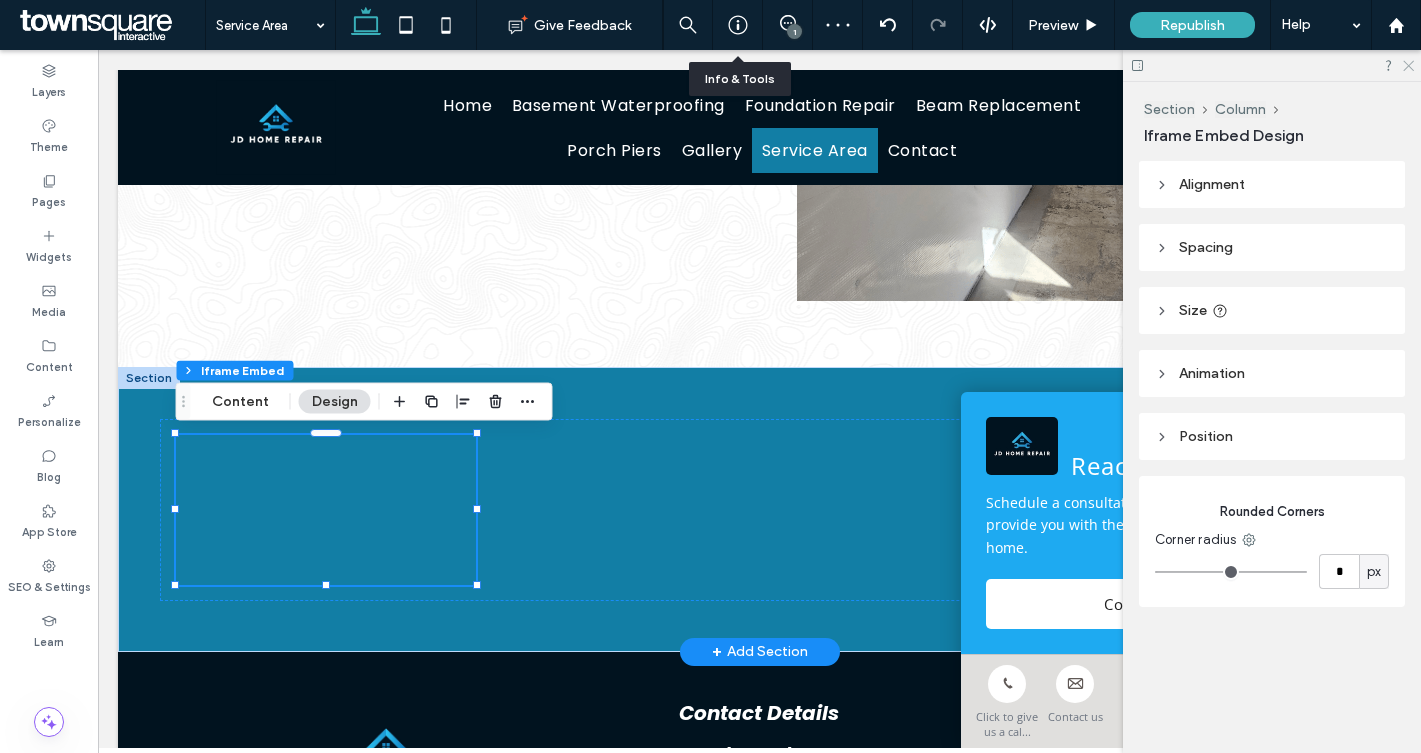 click 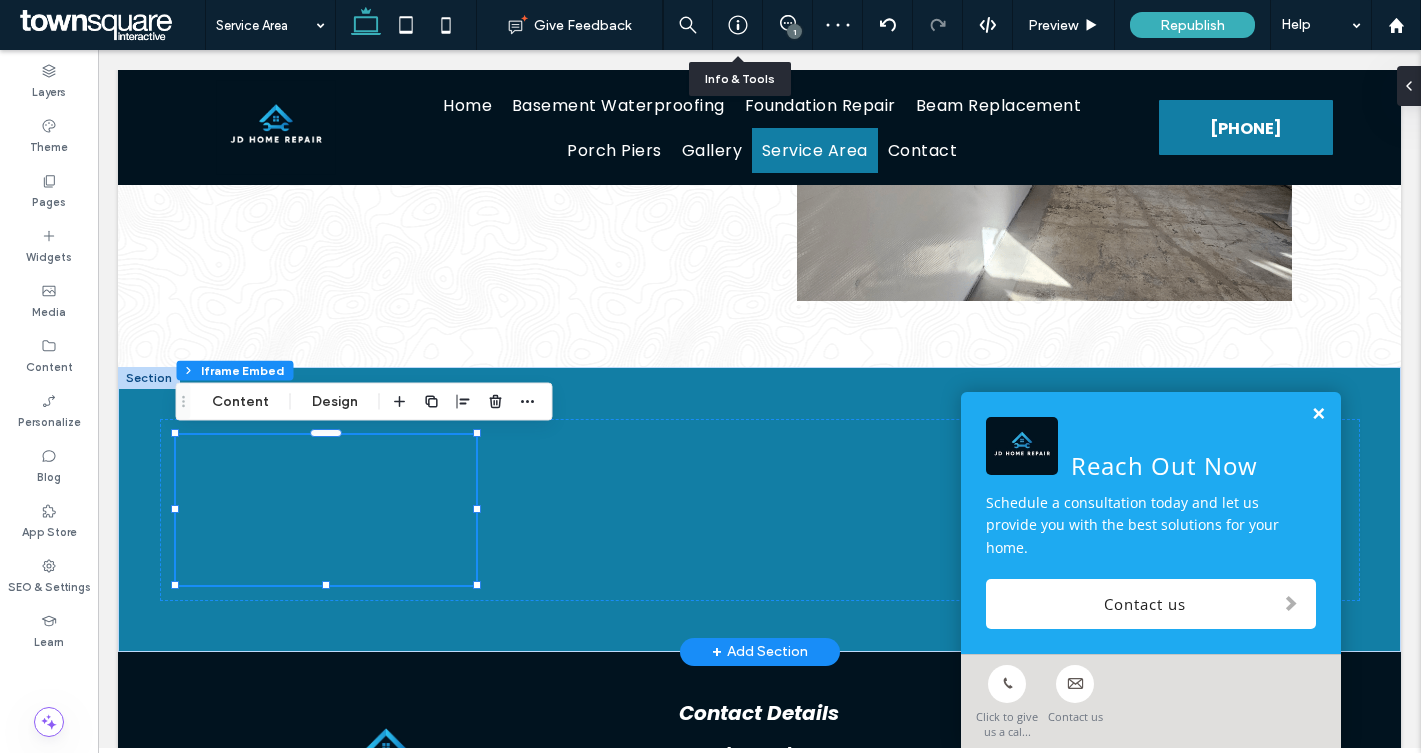click at bounding box center [1318, 414] 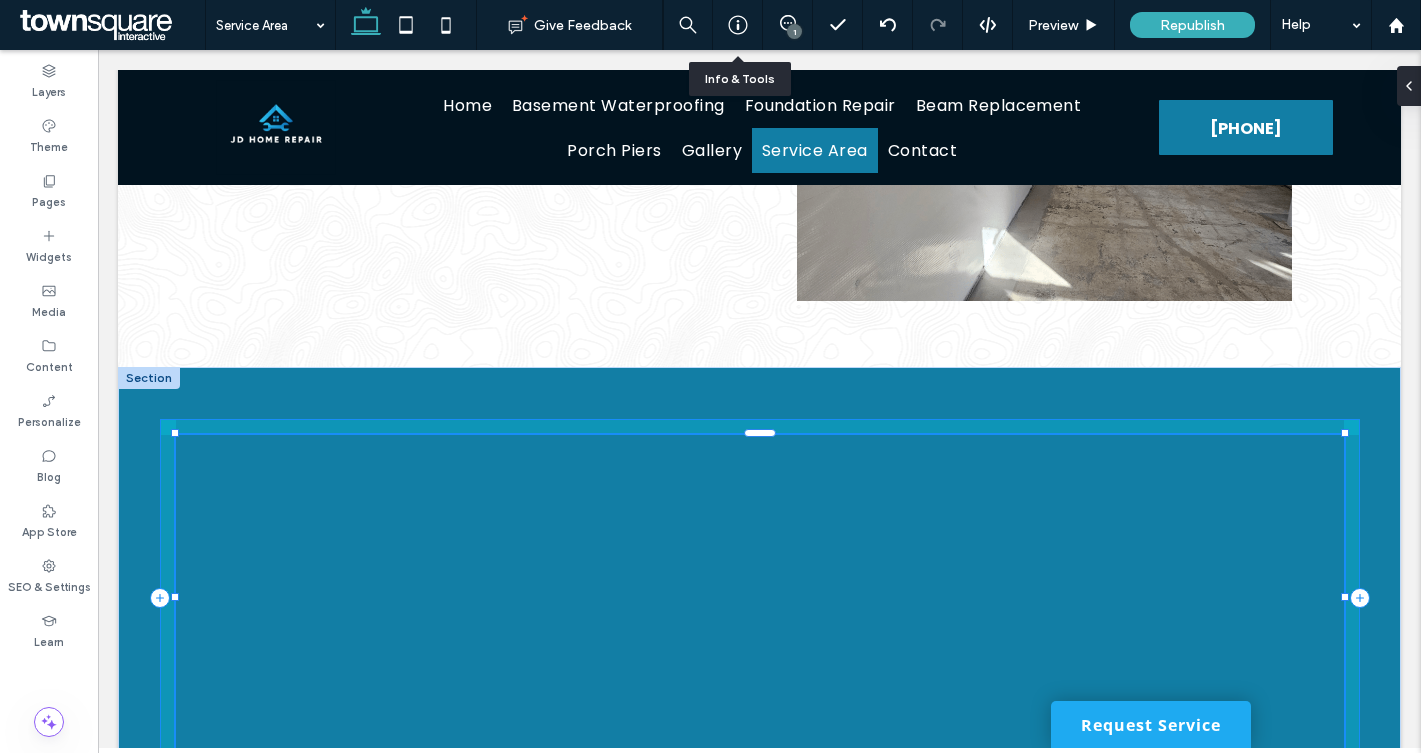 drag, startPoint x: 477, startPoint y: 585, endPoint x: 1370, endPoint y: 669, distance: 896.942 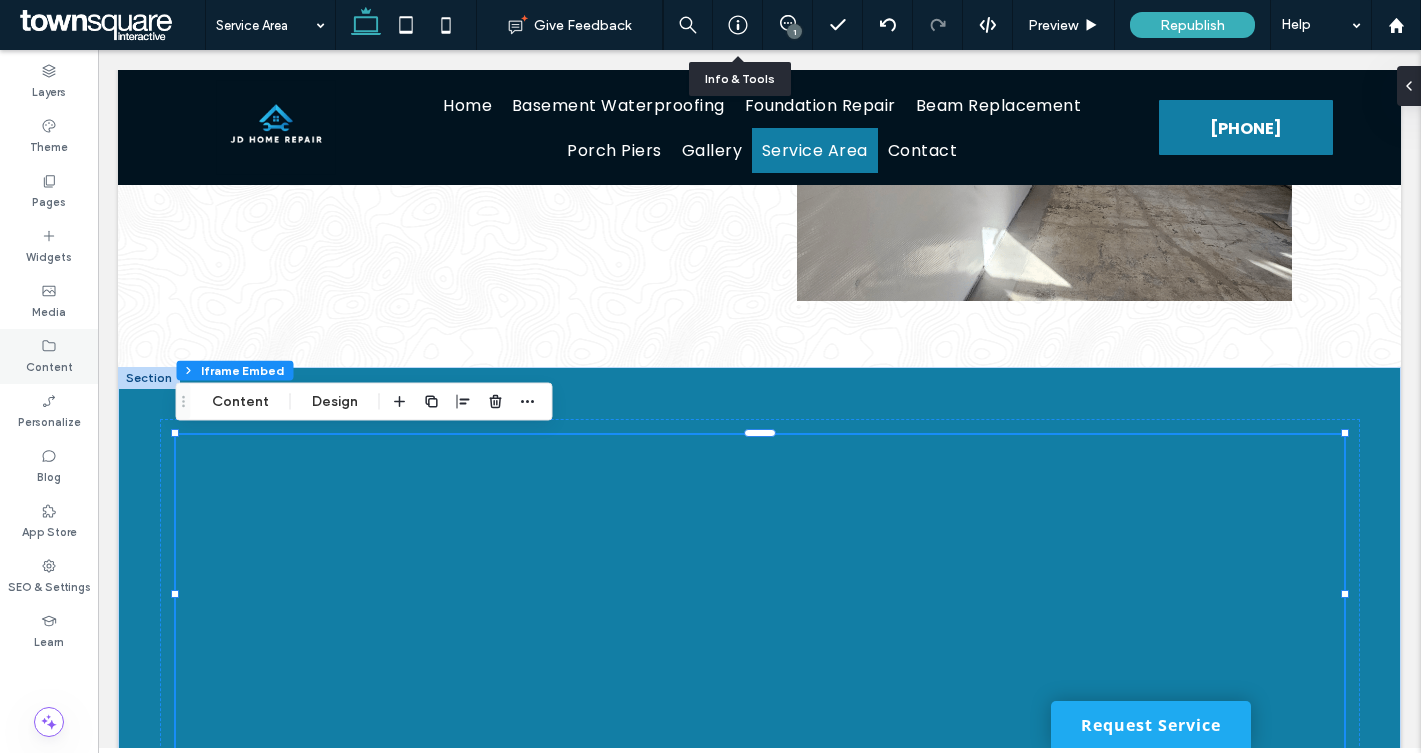 click 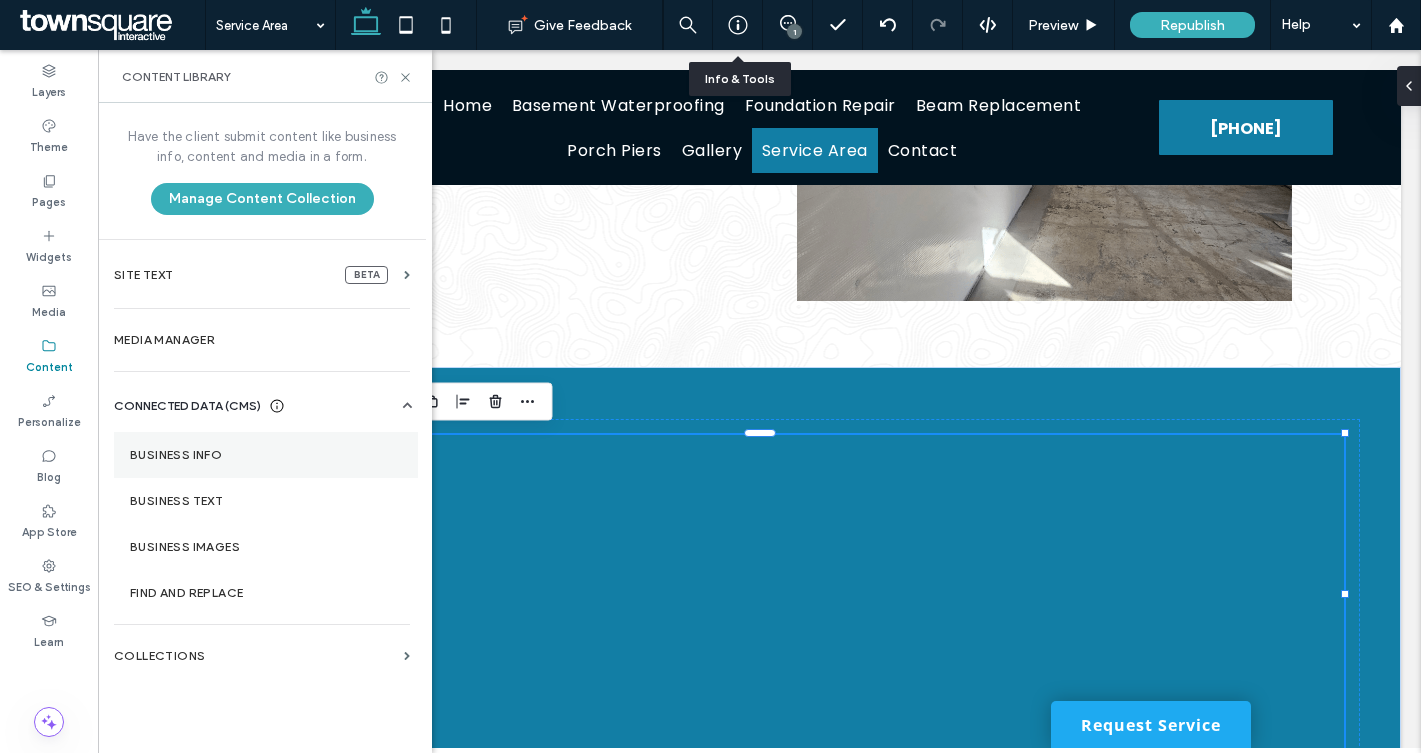 click on "Business Info" at bounding box center (266, 455) 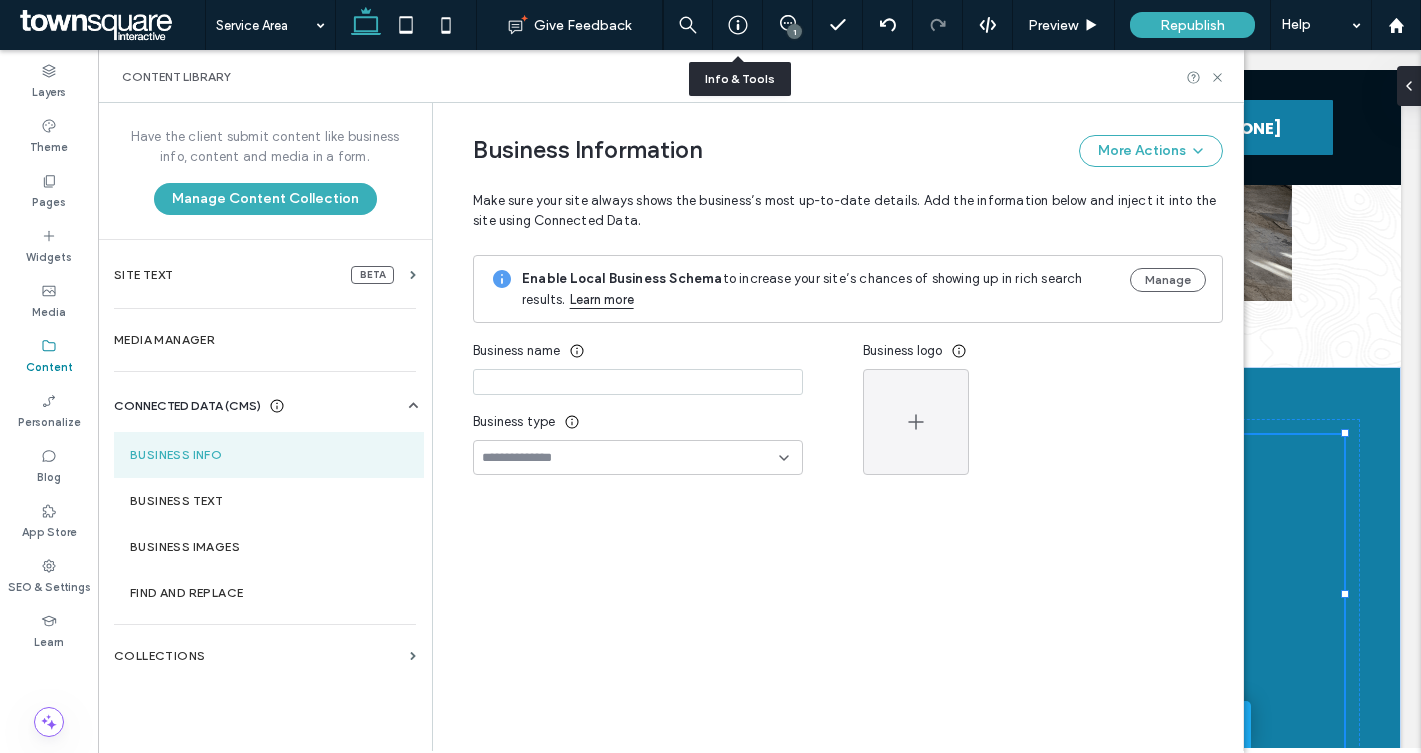 type on "**********" 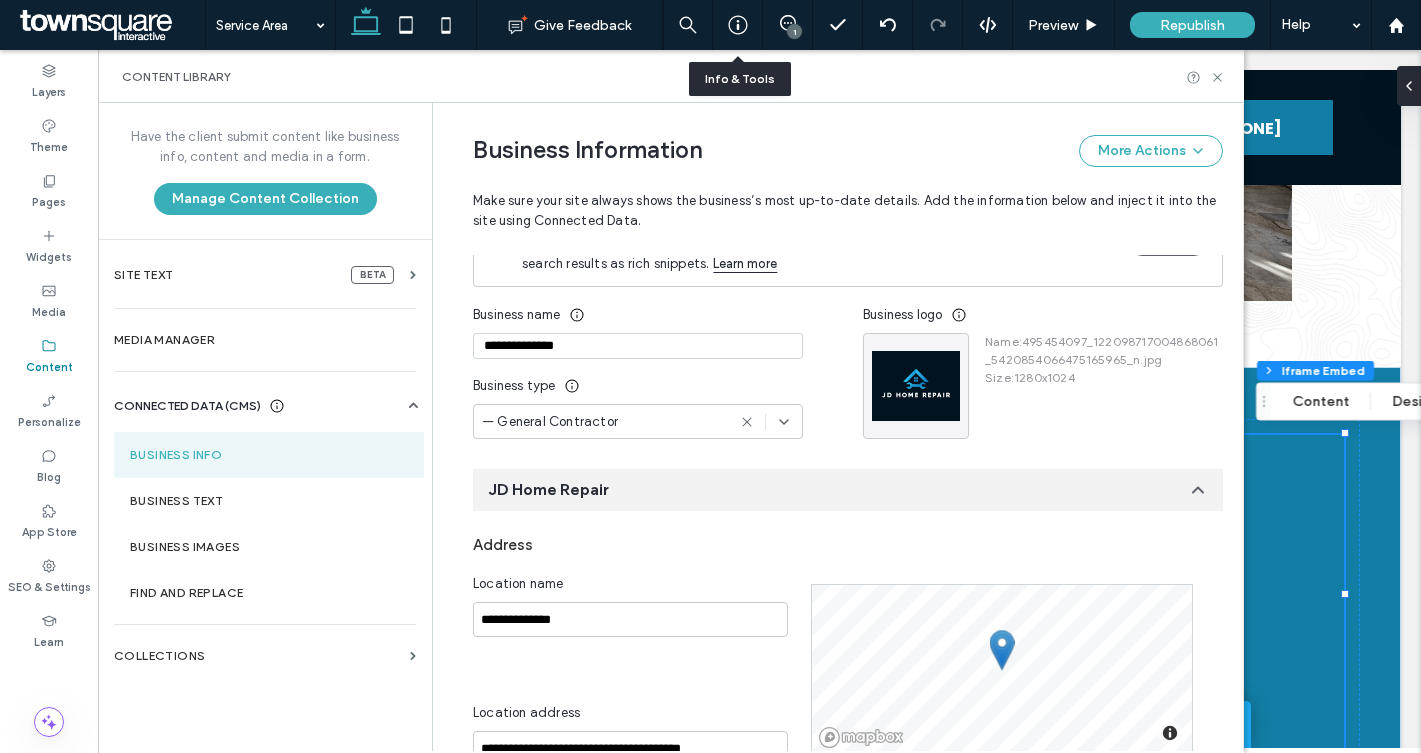 scroll, scrollTop: 0, scrollLeft: 0, axis: both 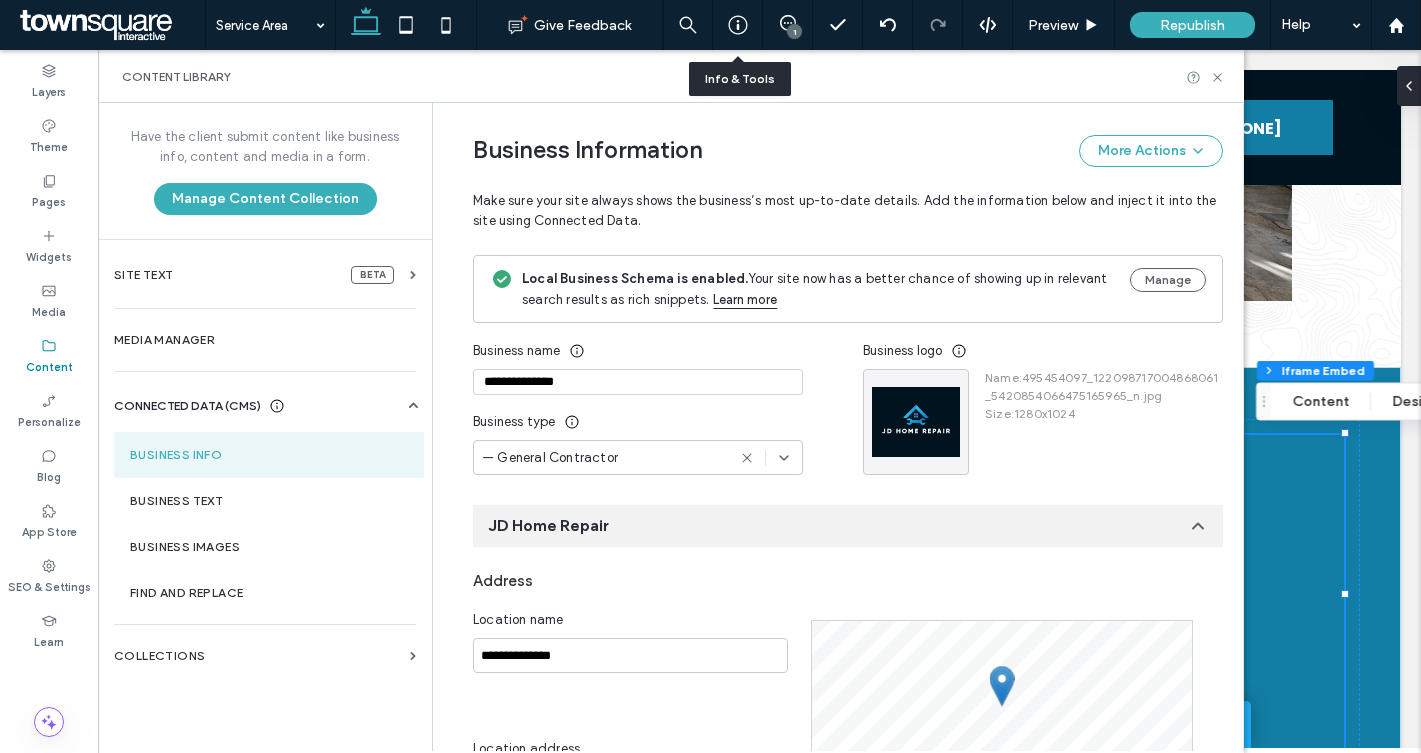 drag, startPoint x: 585, startPoint y: 380, endPoint x: 405, endPoint y: 380, distance: 180 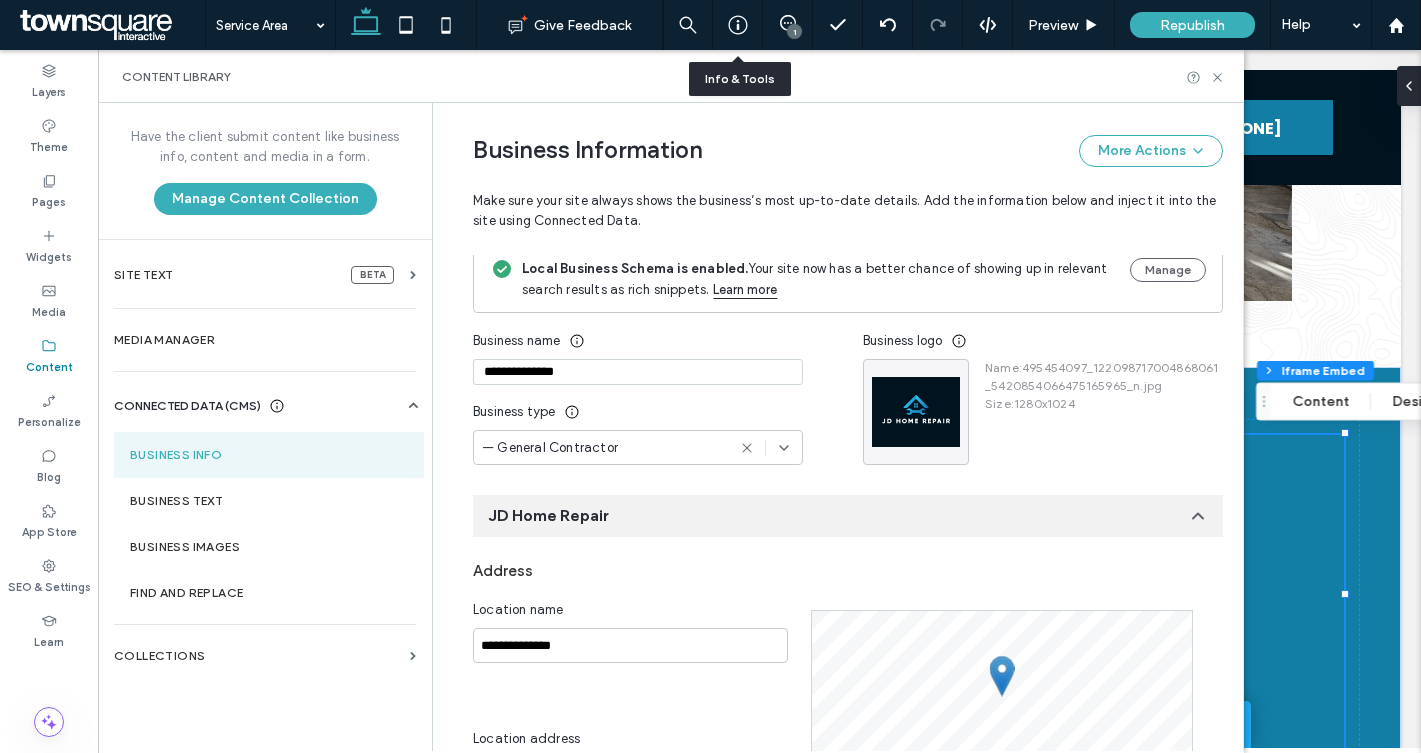 scroll, scrollTop: 11, scrollLeft: 0, axis: vertical 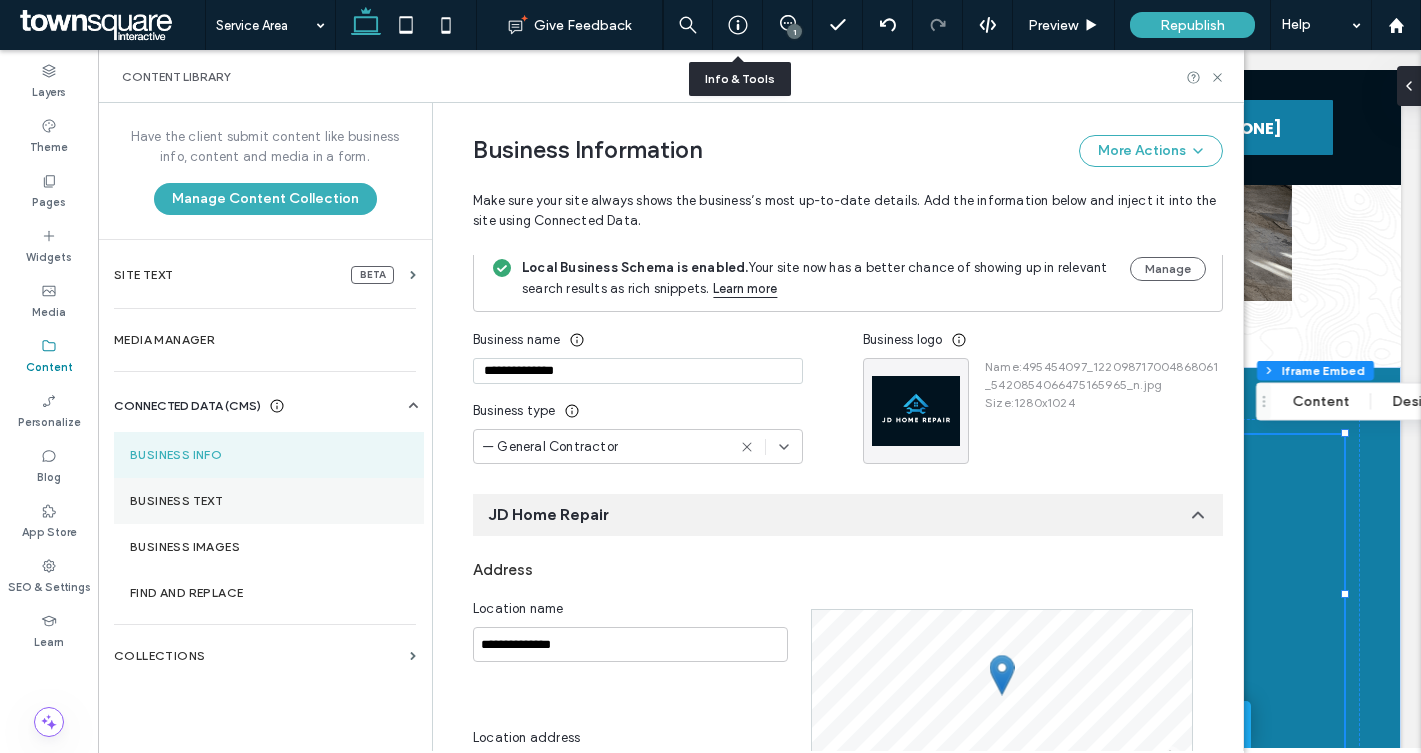 click on "Business Text" at bounding box center (269, 501) 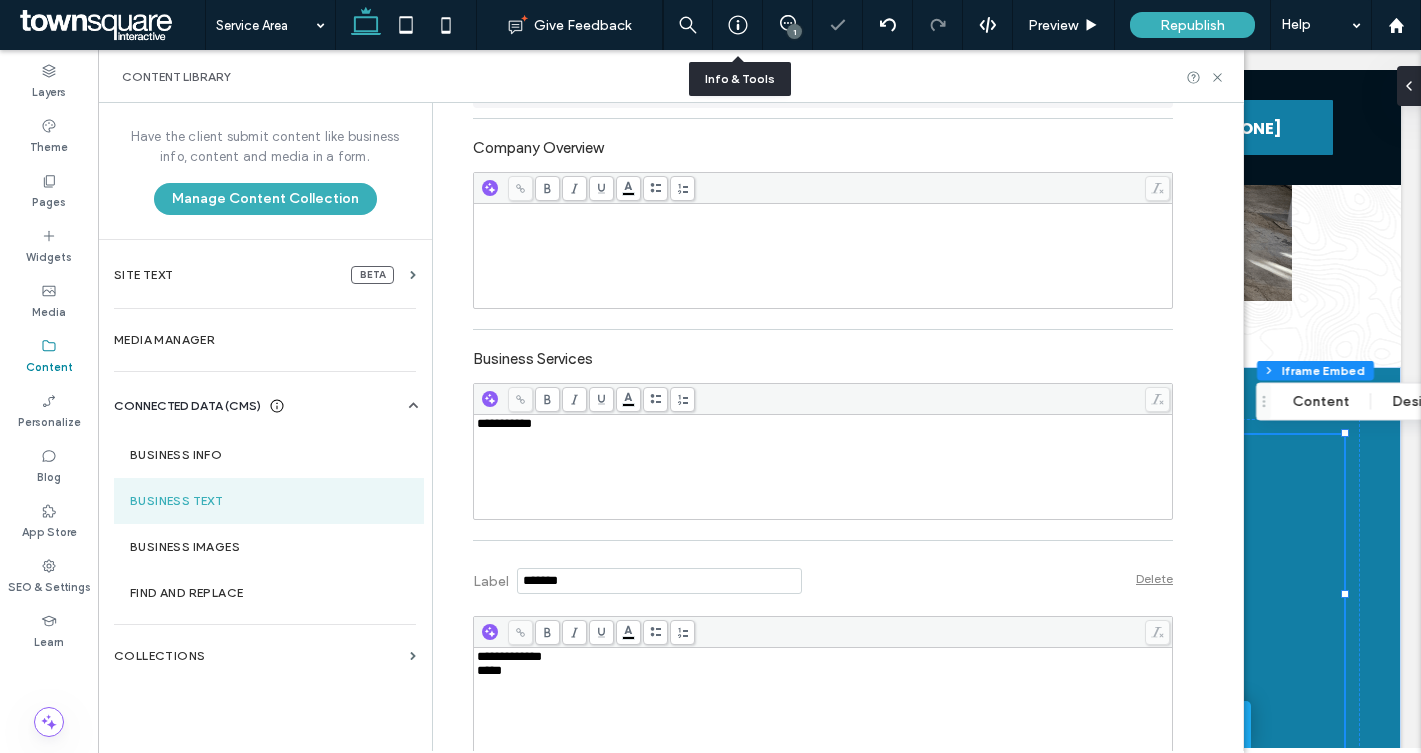 scroll, scrollTop: 755, scrollLeft: 0, axis: vertical 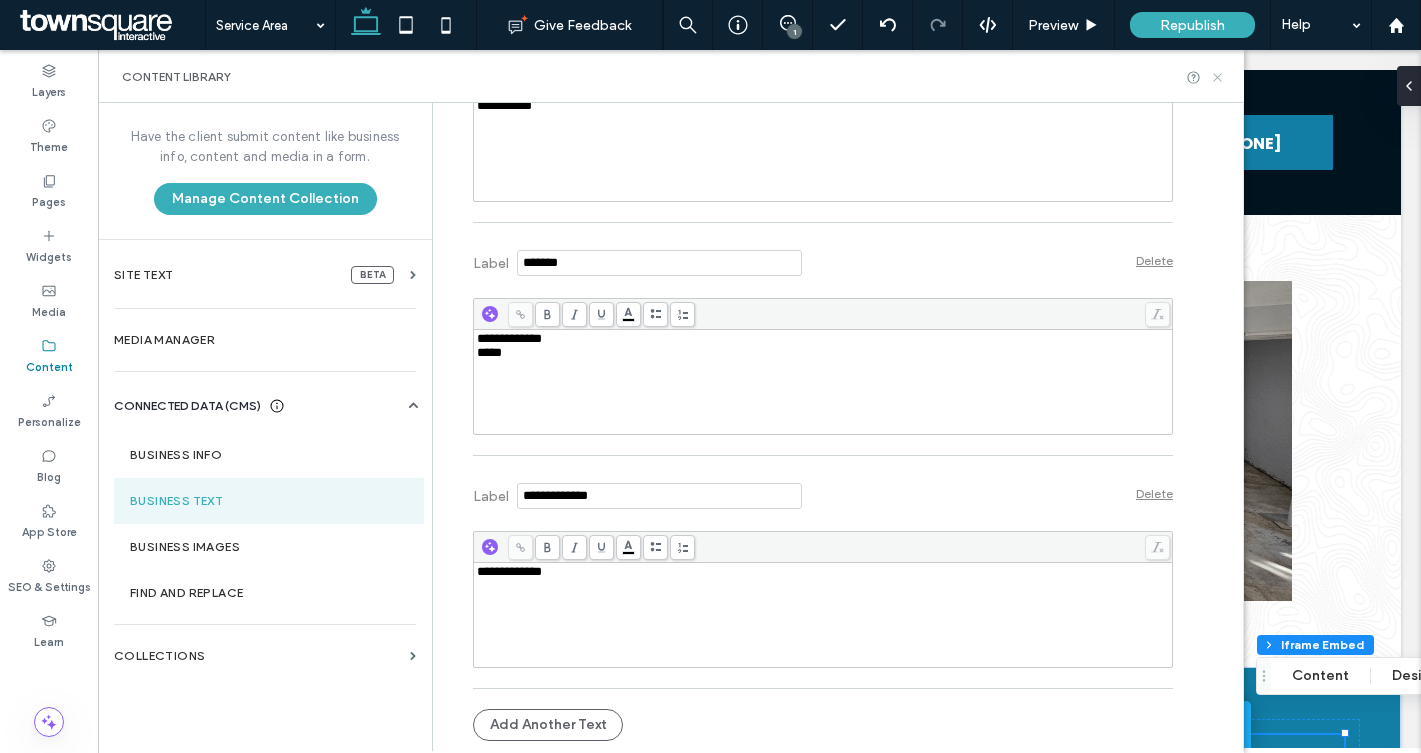 click 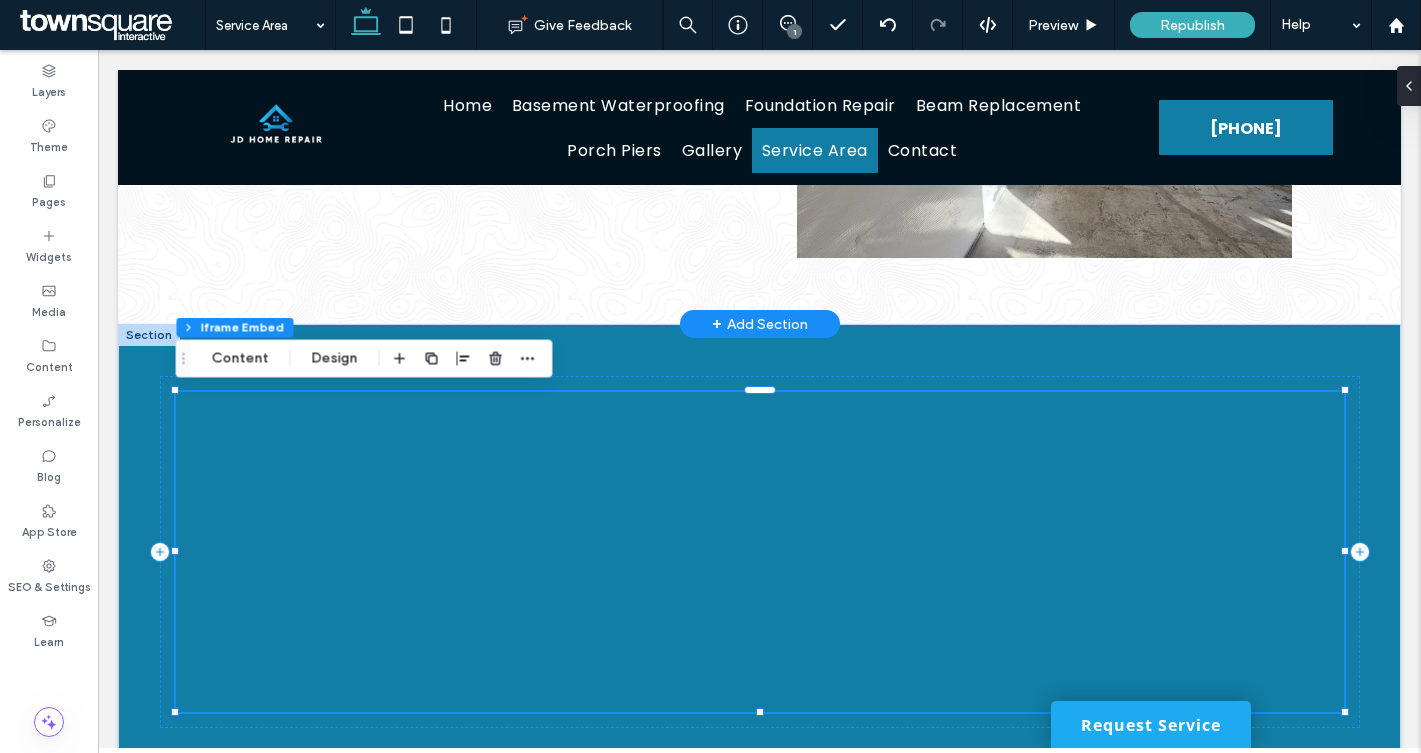 scroll, scrollTop: 345, scrollLeft: 0, axis: vertical 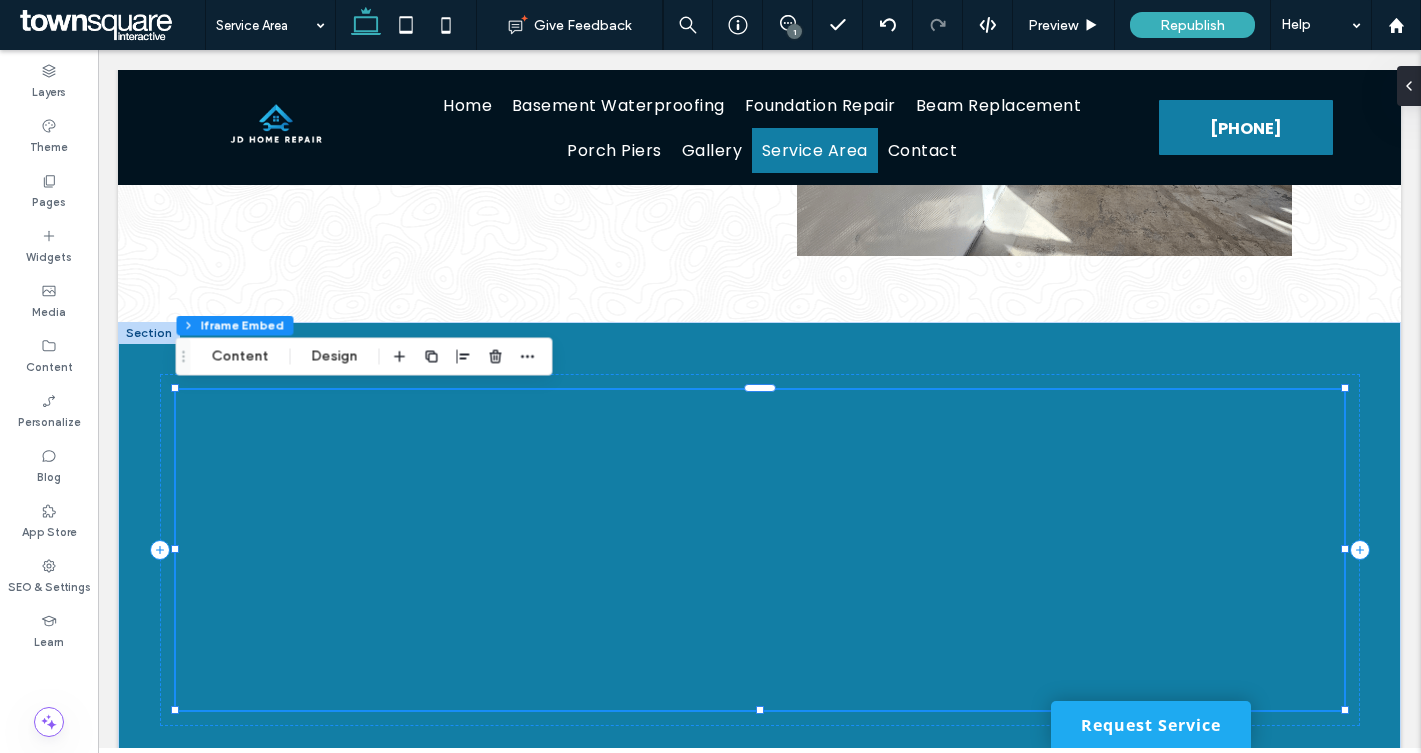 click at bounding box center (760, 550) 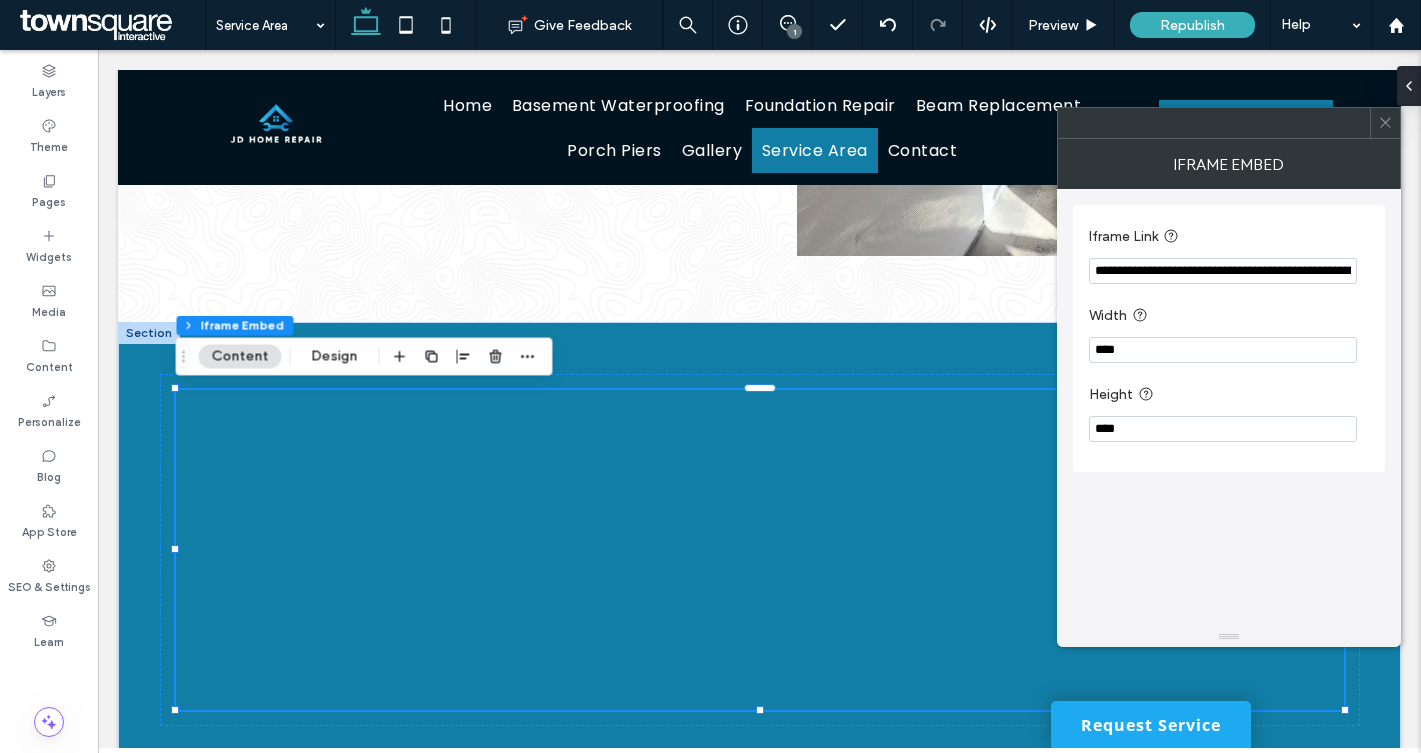 click on "**********" at bounding box center [1223, 271] 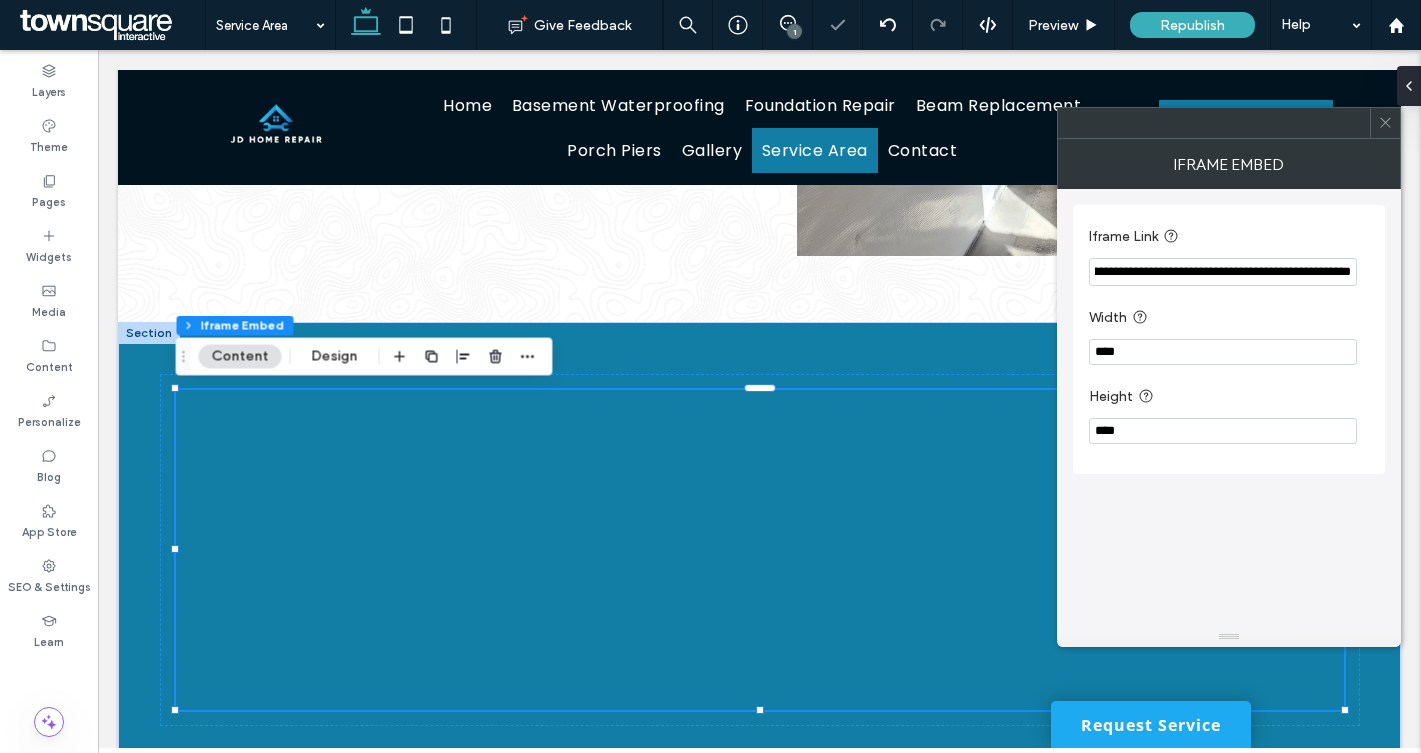 type on "**********" 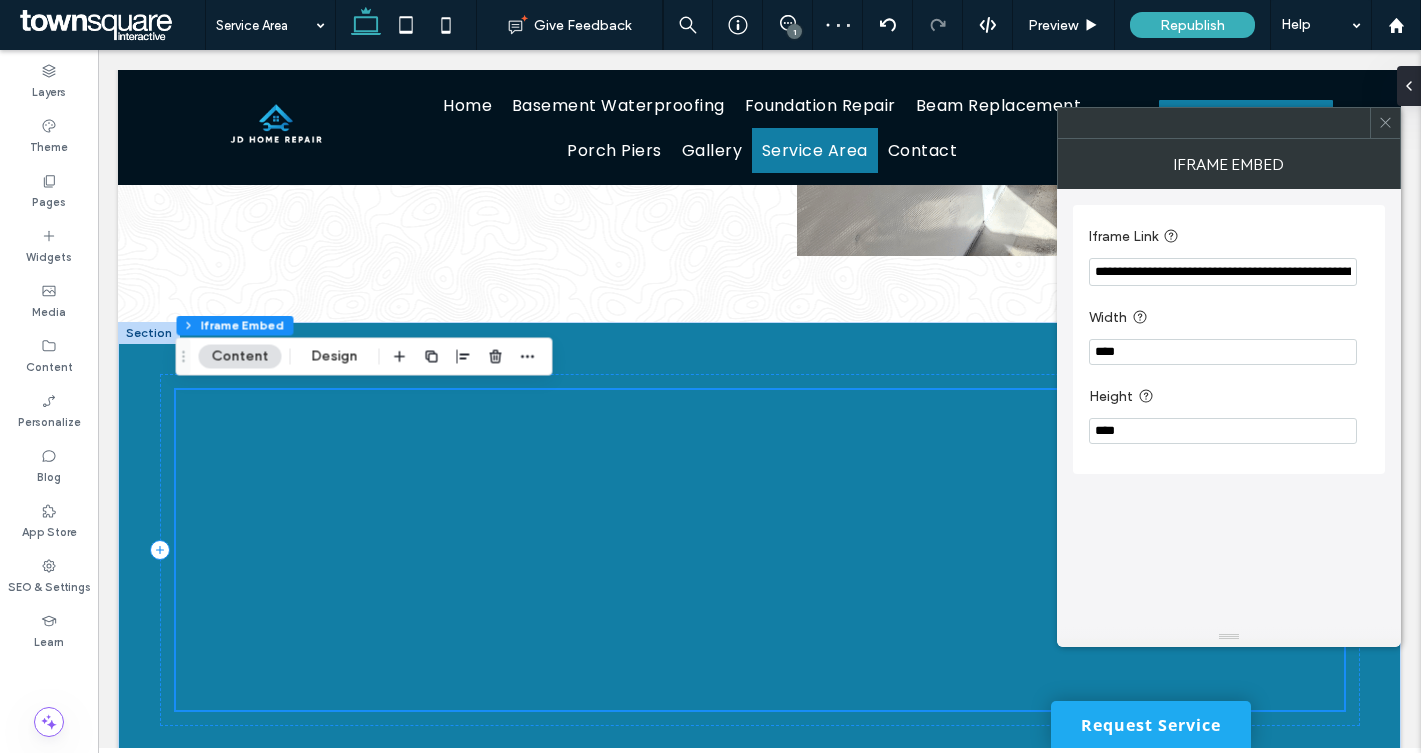 scroll, scrollTop: 471, scrollLeft: 0, axis: vertical 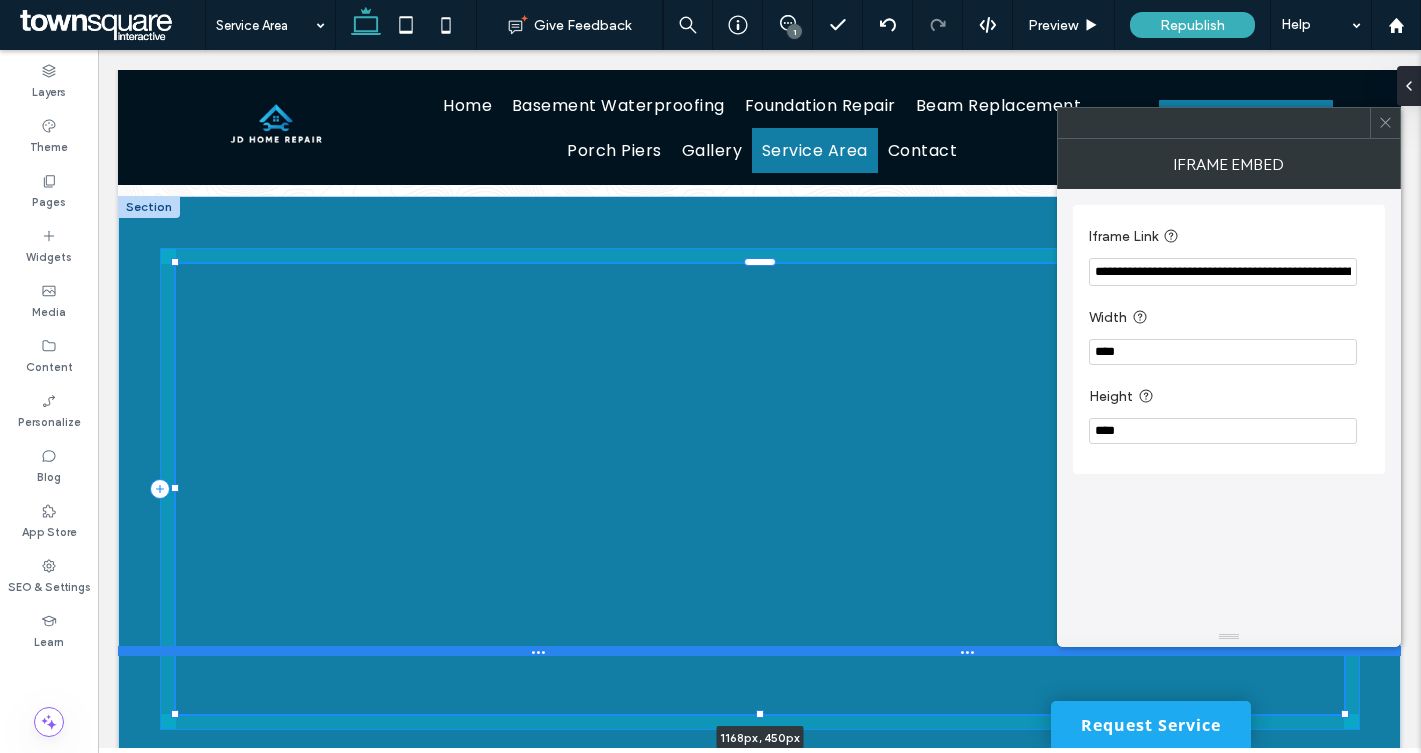 drag, startPoint x: 758, startPoint y: 582, endPoint x: 758, endPoint y: 650, distance: 68 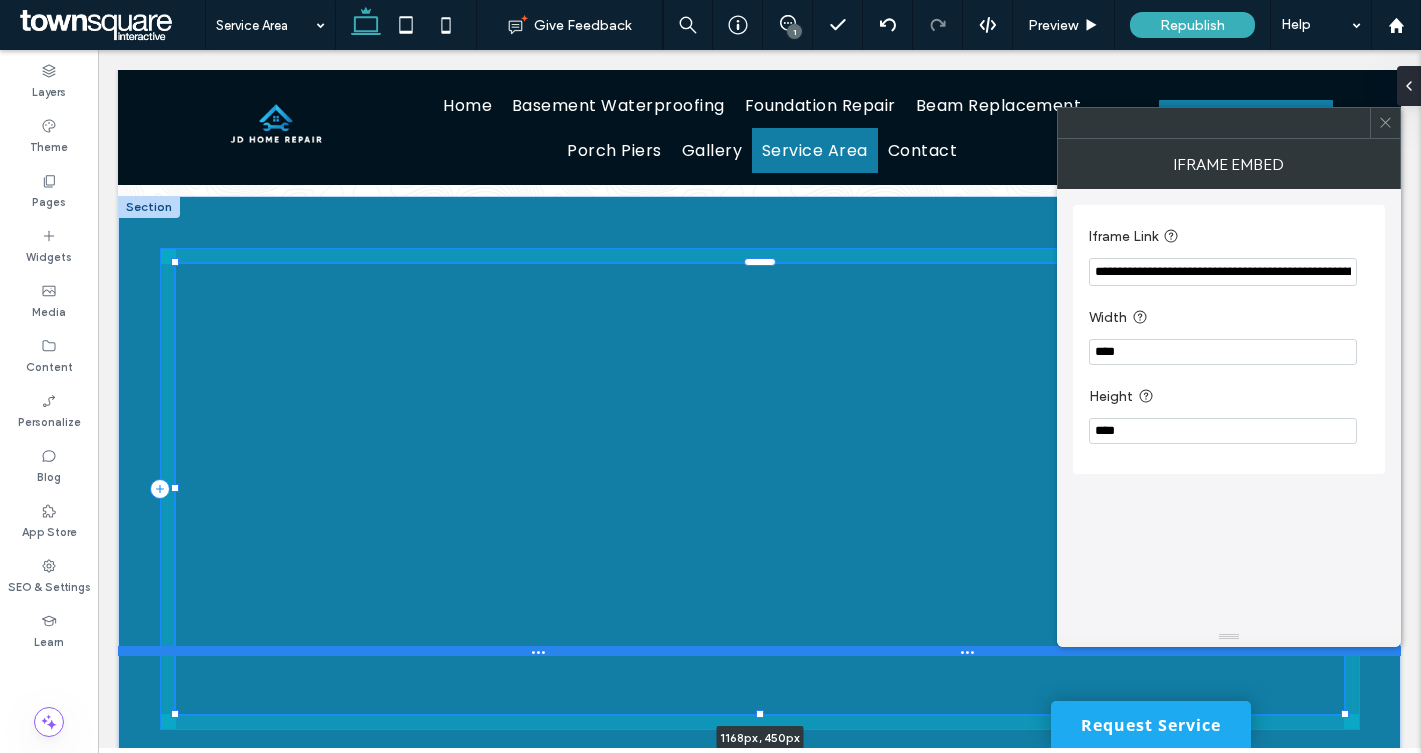 click on "1168px , 450px
Section + Add Section" at bounding box center [759, 488] 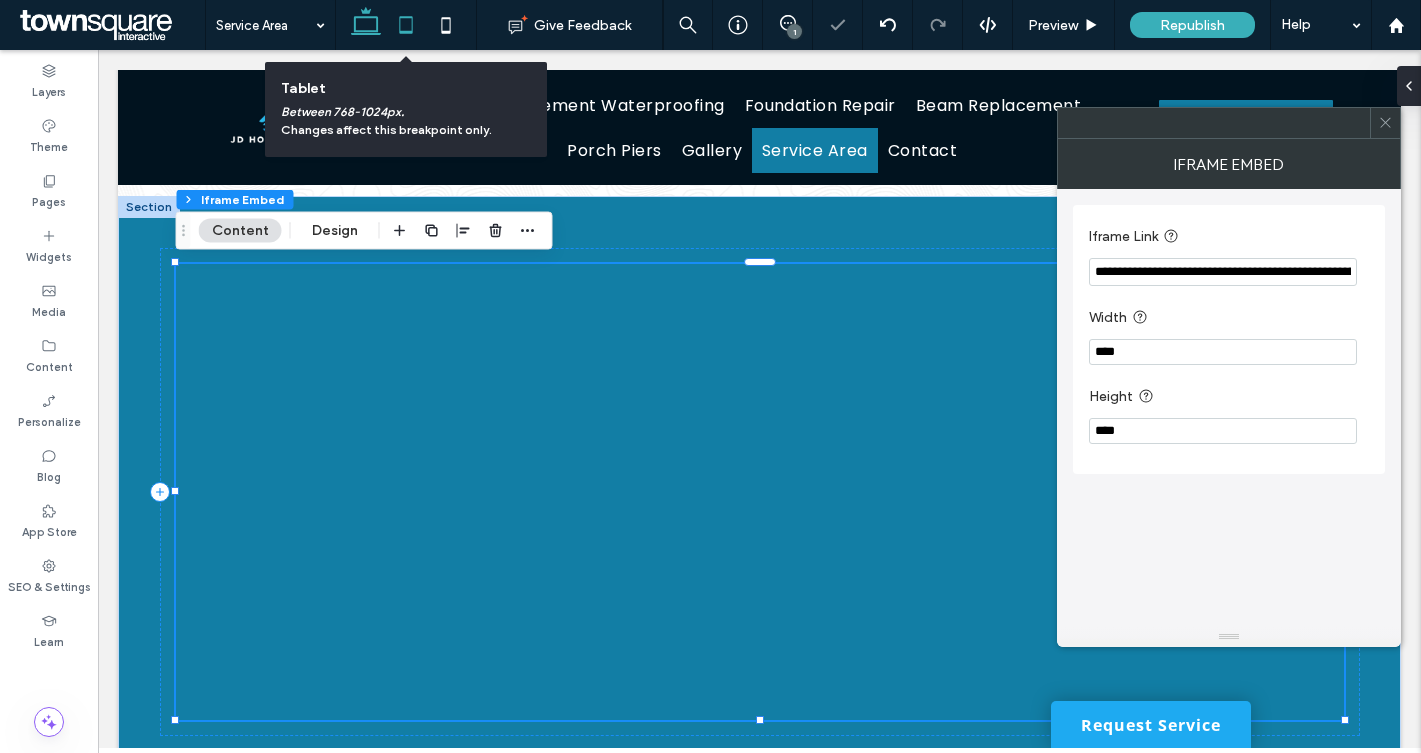 click 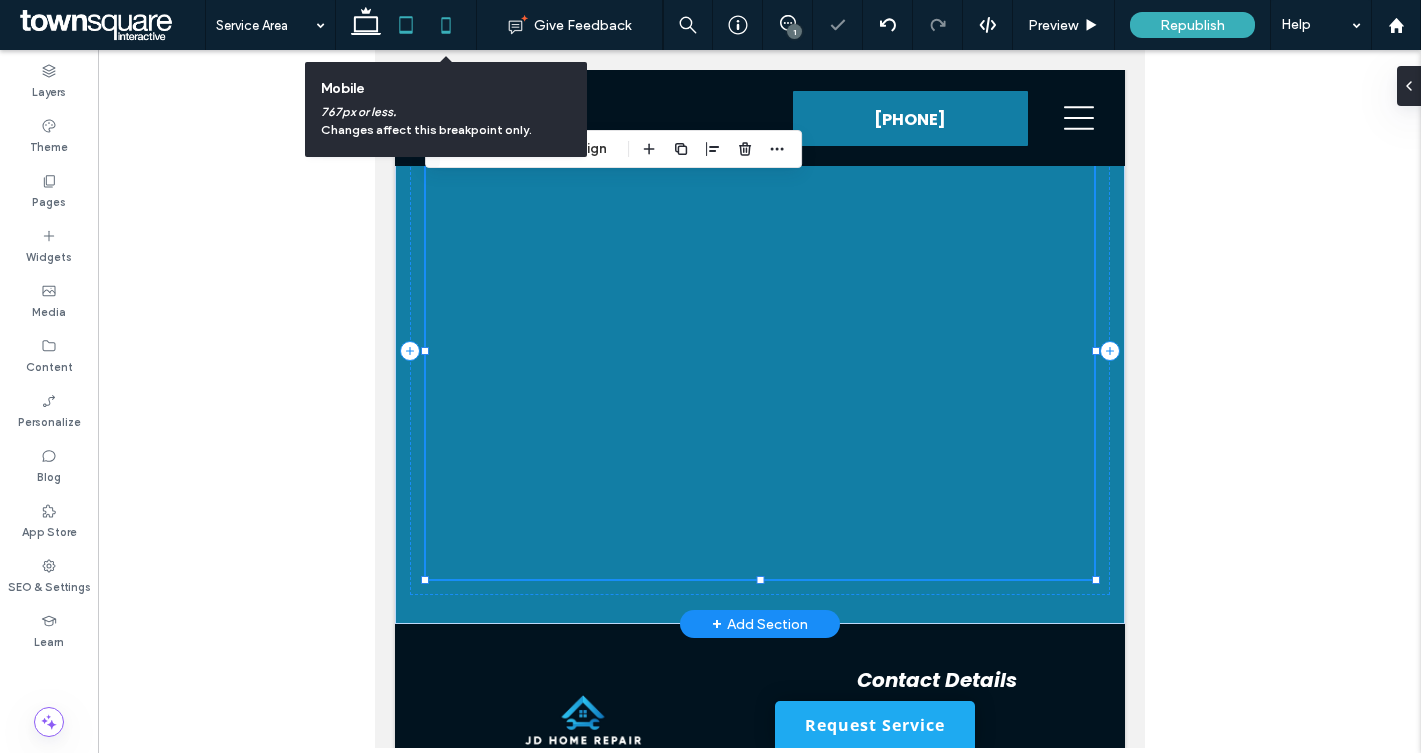 click 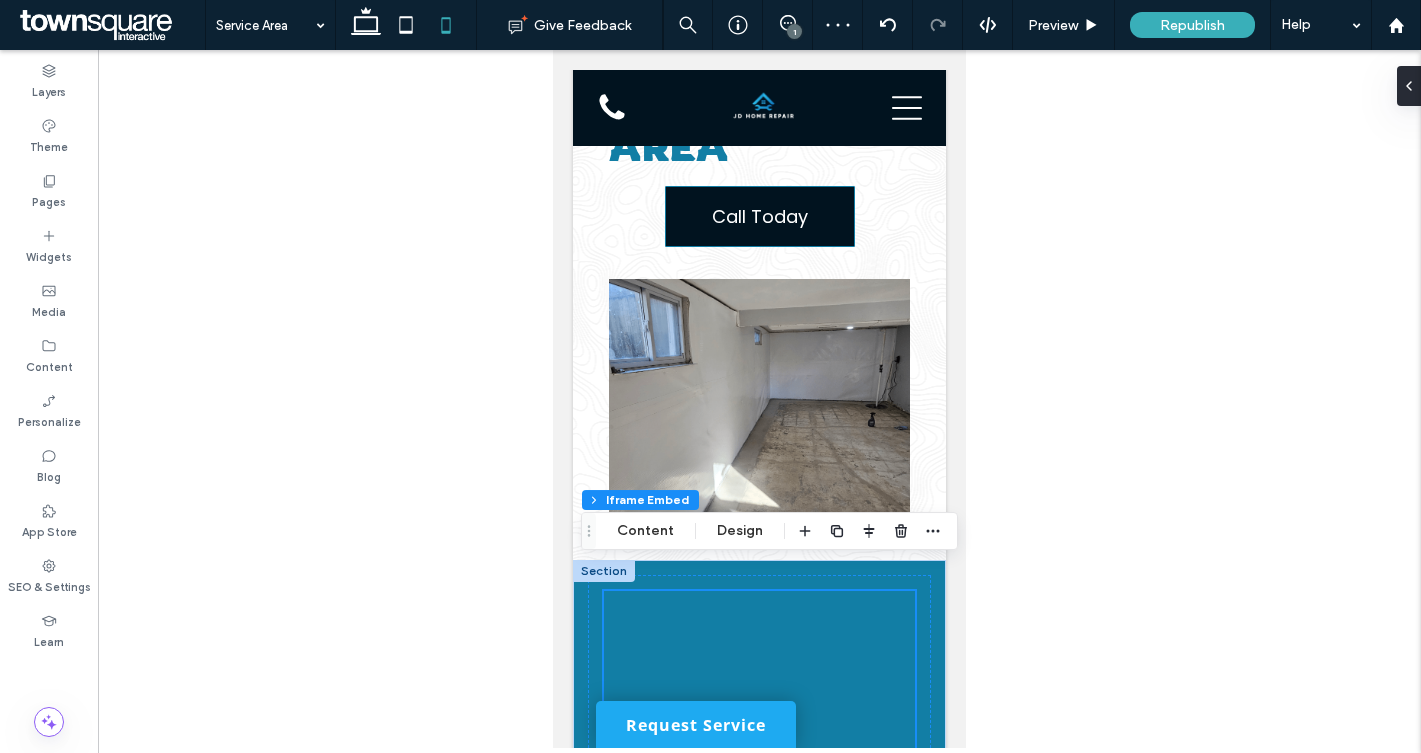 scroll, scrollTop: 0, scrollLeft: 0, axis: both 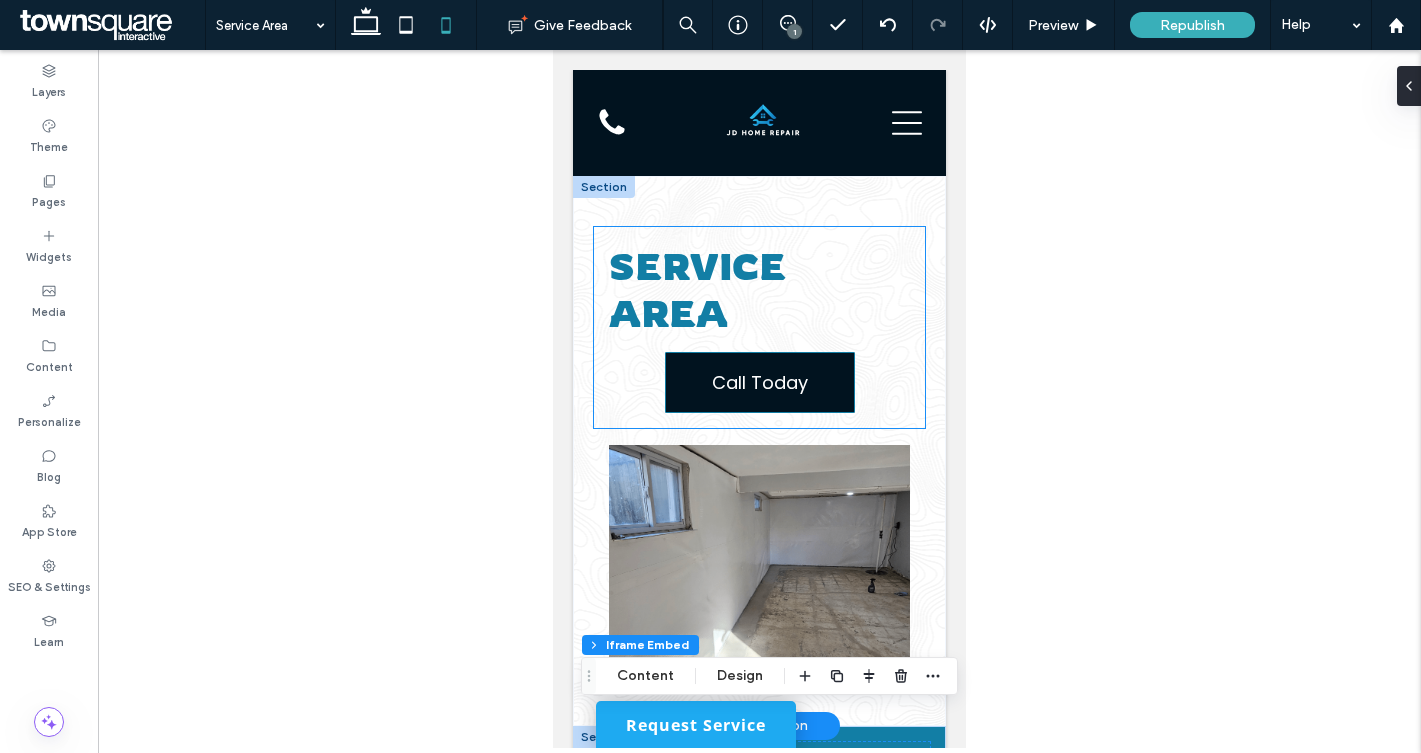 click on "Service Area
Call Today" at bounding box center (759, 327) 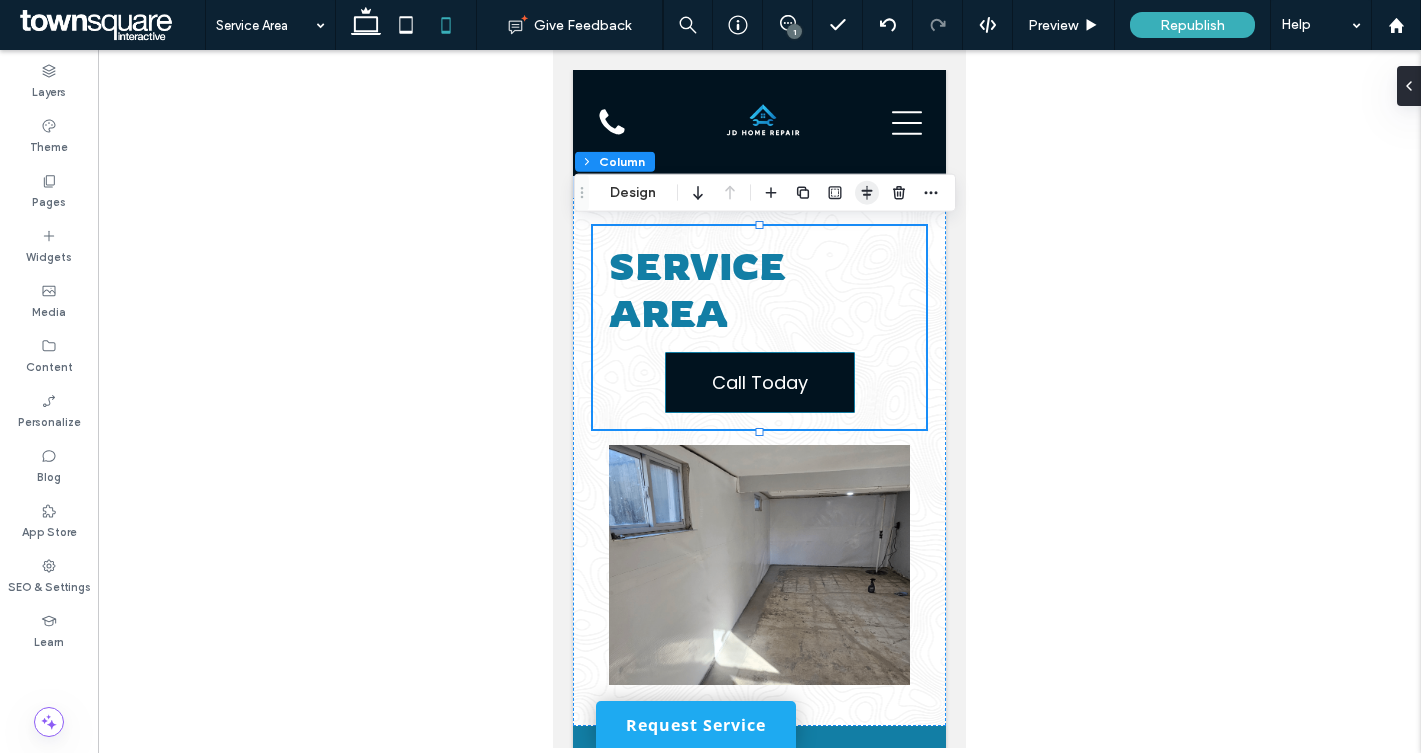 click 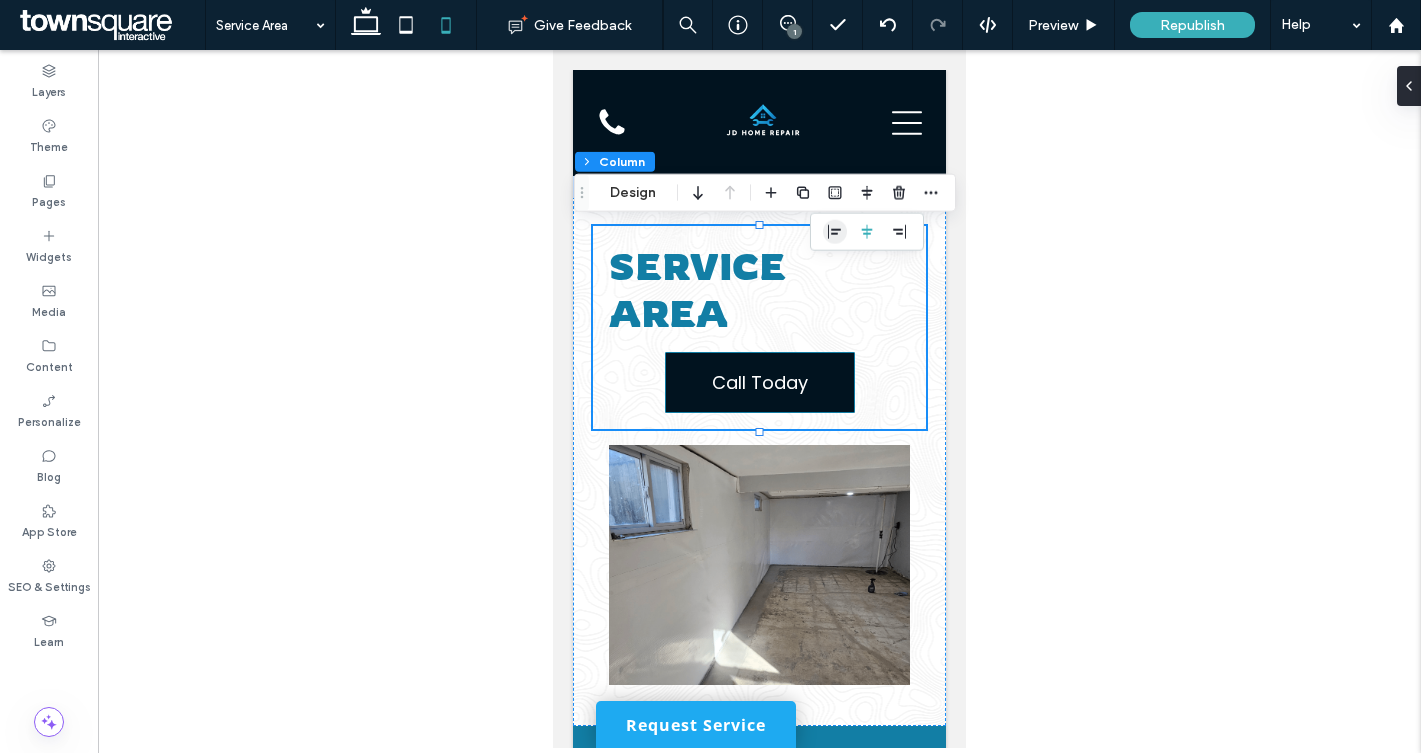 click at bounding box center [835, 232] 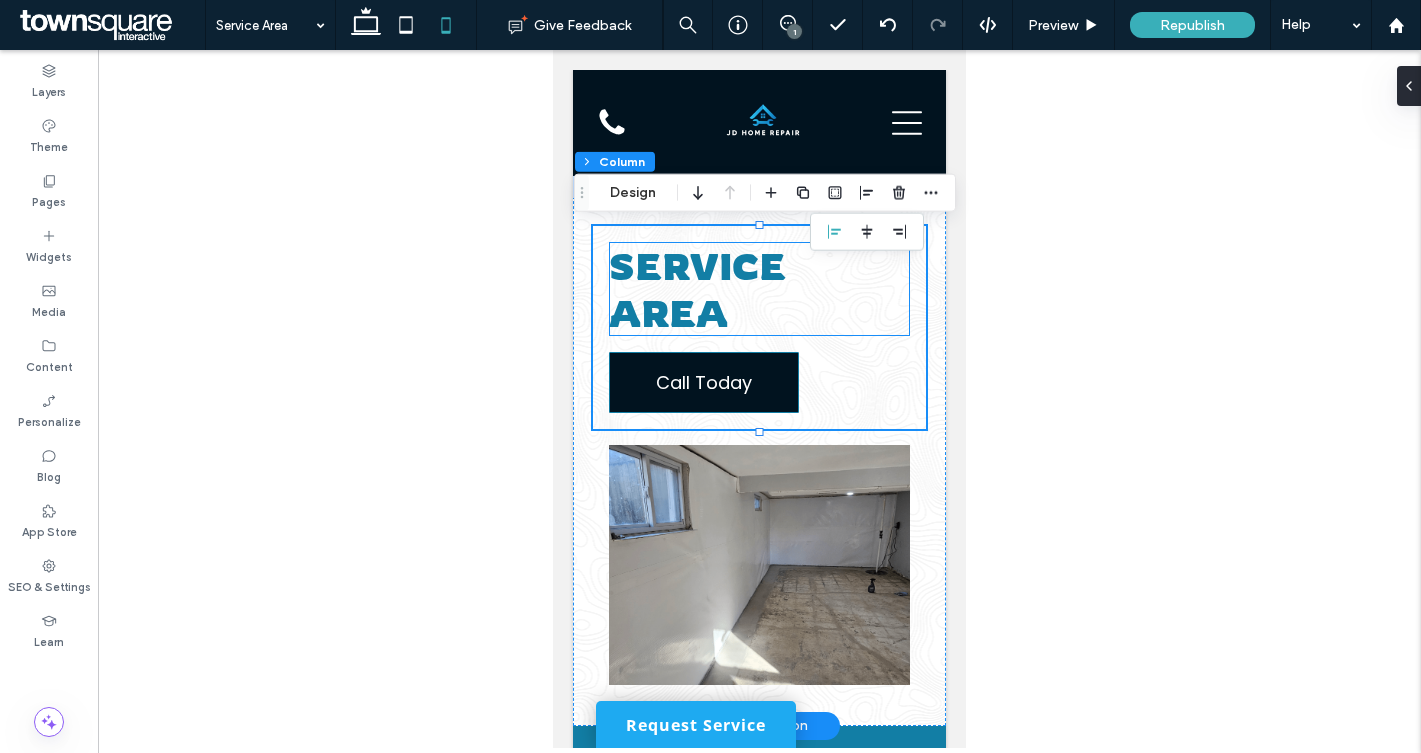 click on "Service Area" at bounding box center (697, 289) 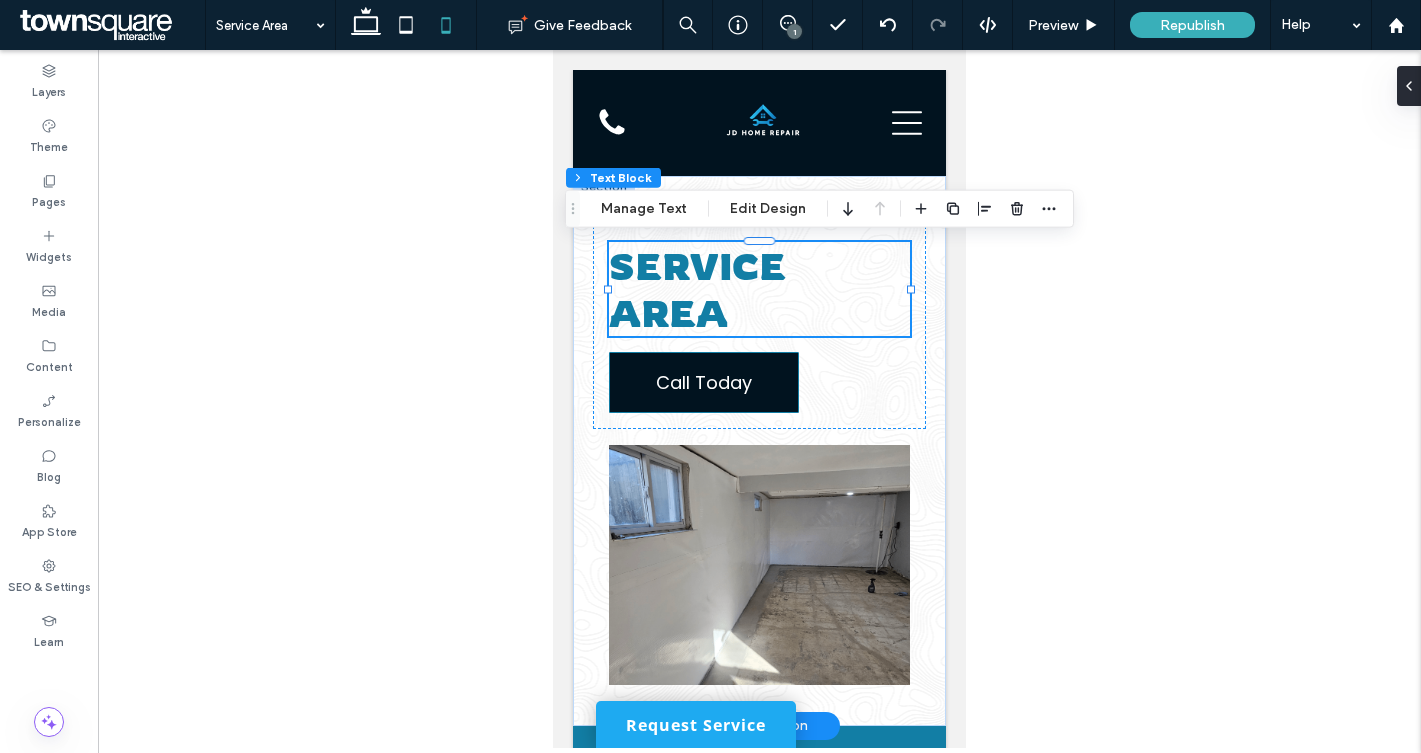 click on "Service Area" at bounding box center [697, 289] 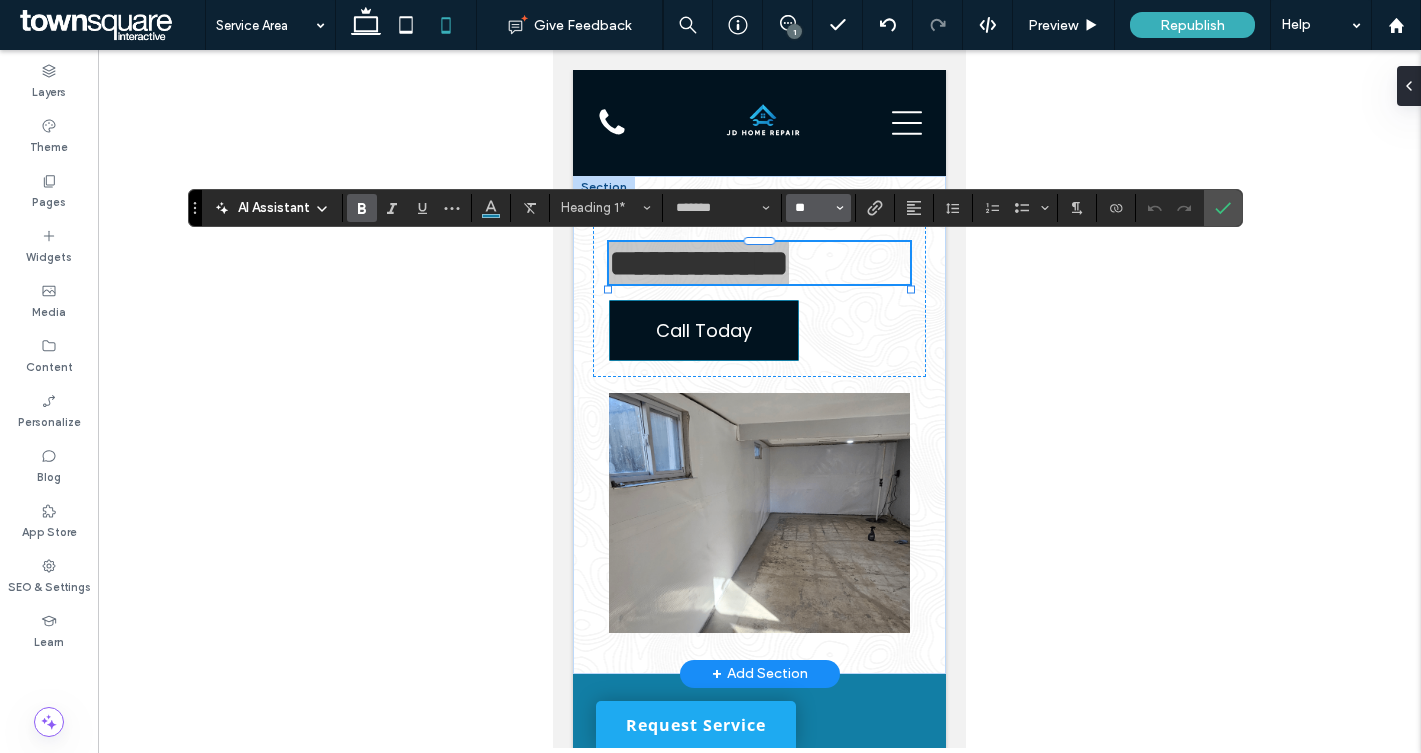 click on "**" at bounding box center [812, 208] 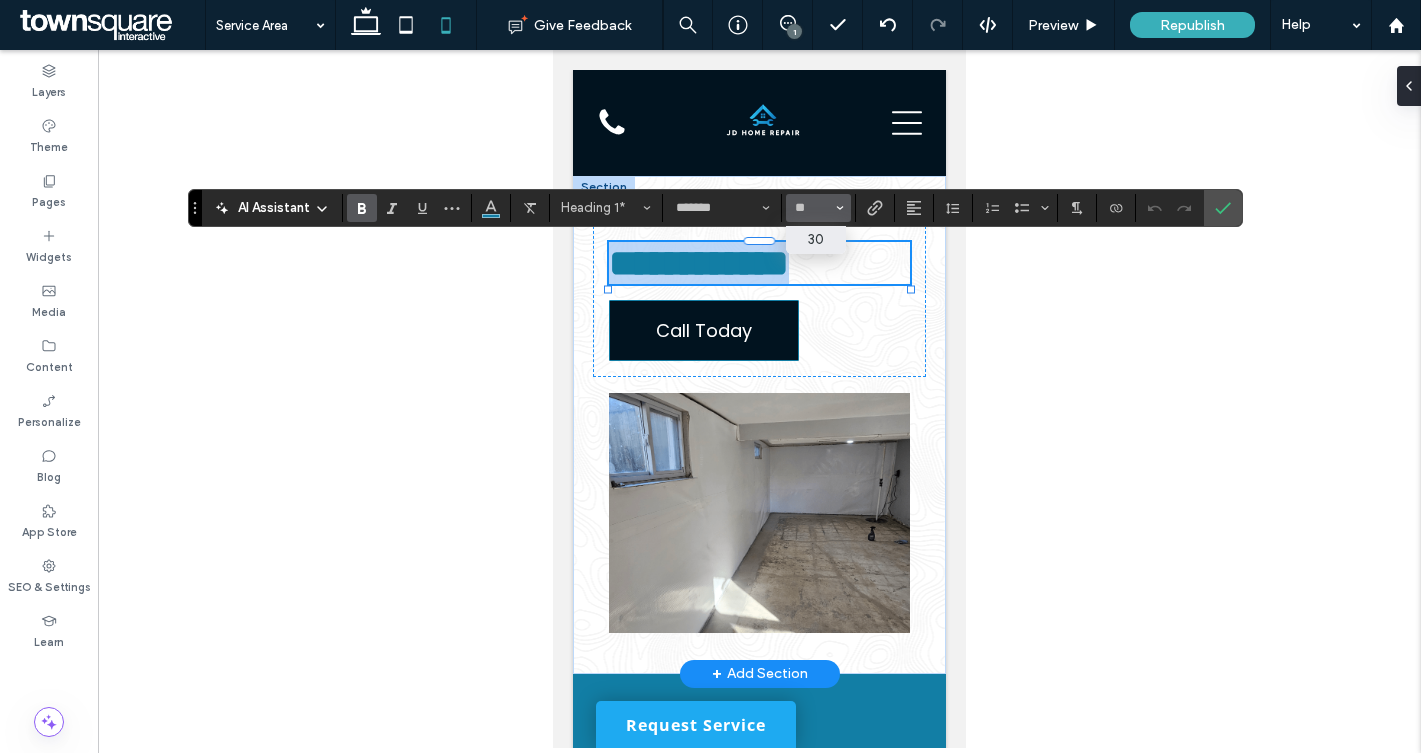 type on "**" 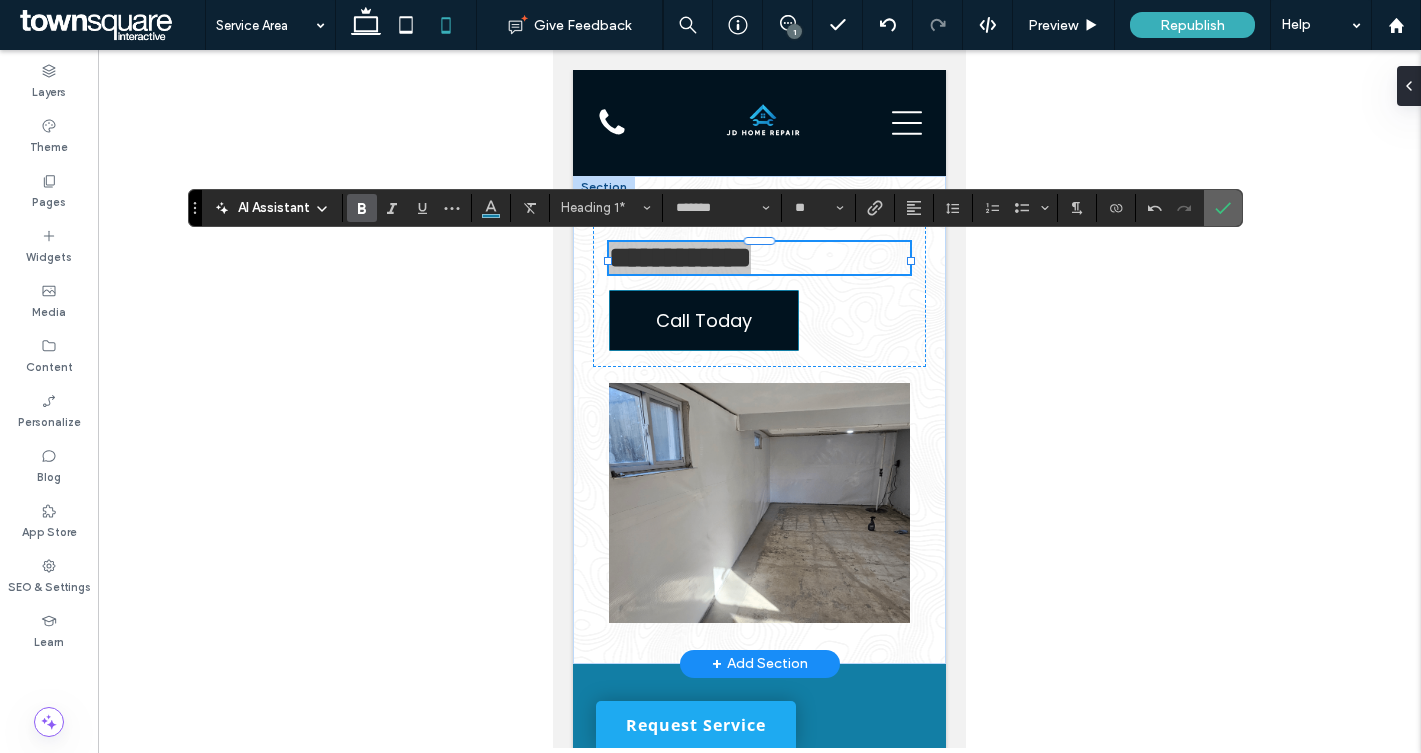 click 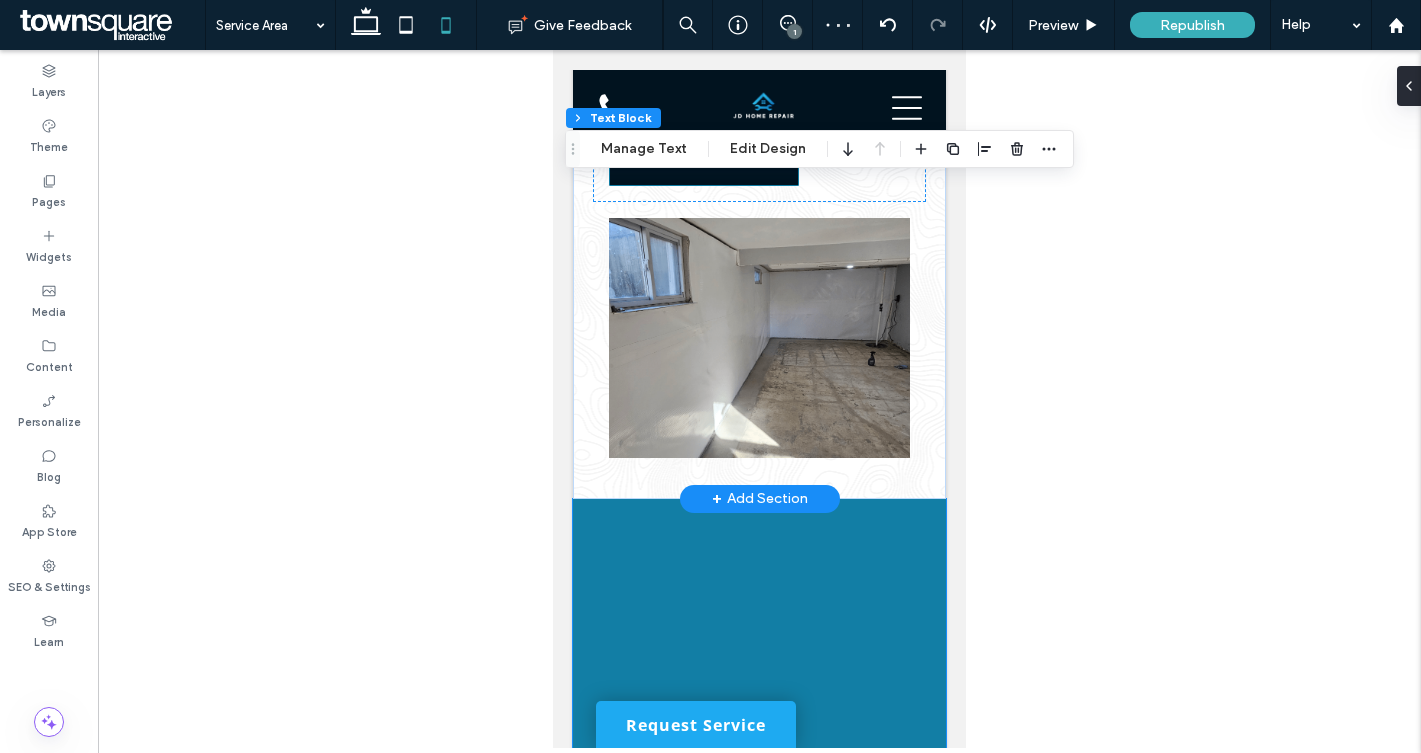 scroll, scrollTop: 180, scrollLeft: 0, axis: vertical 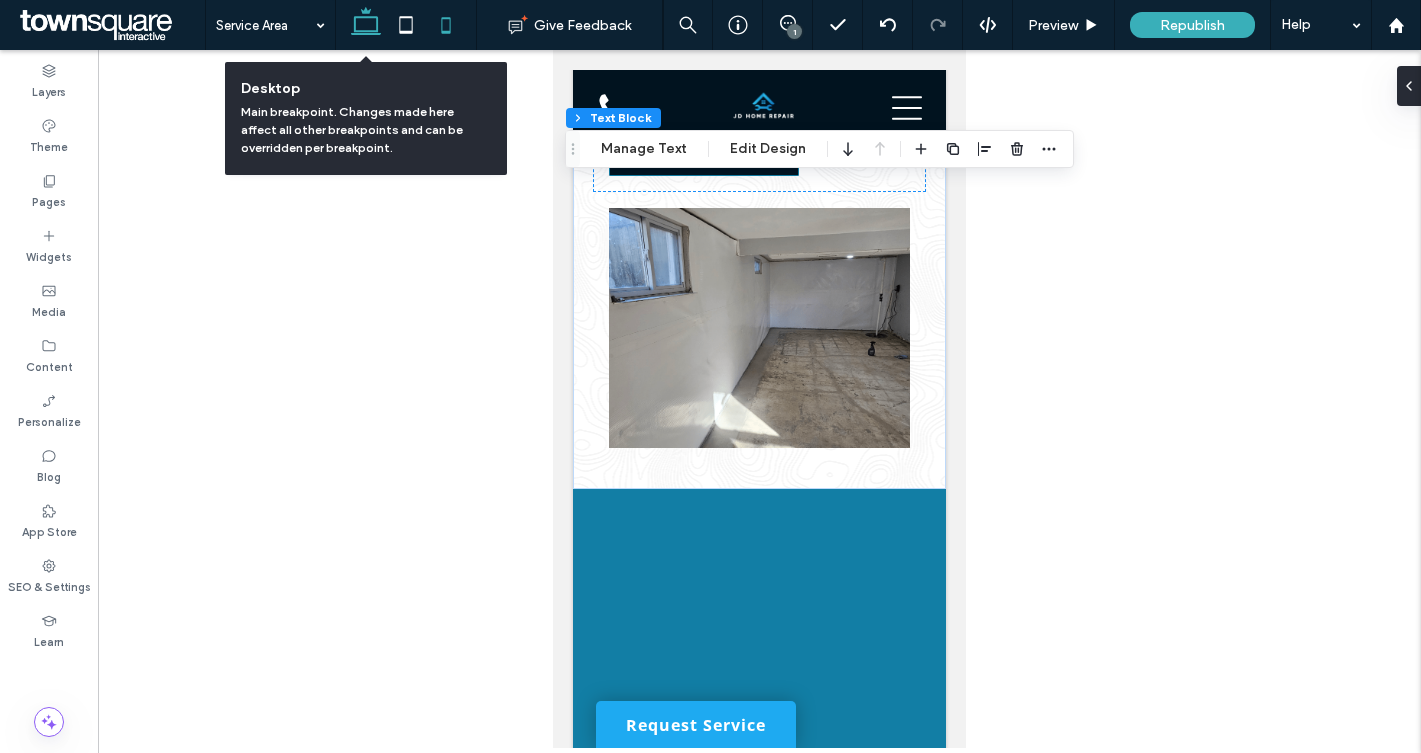 click 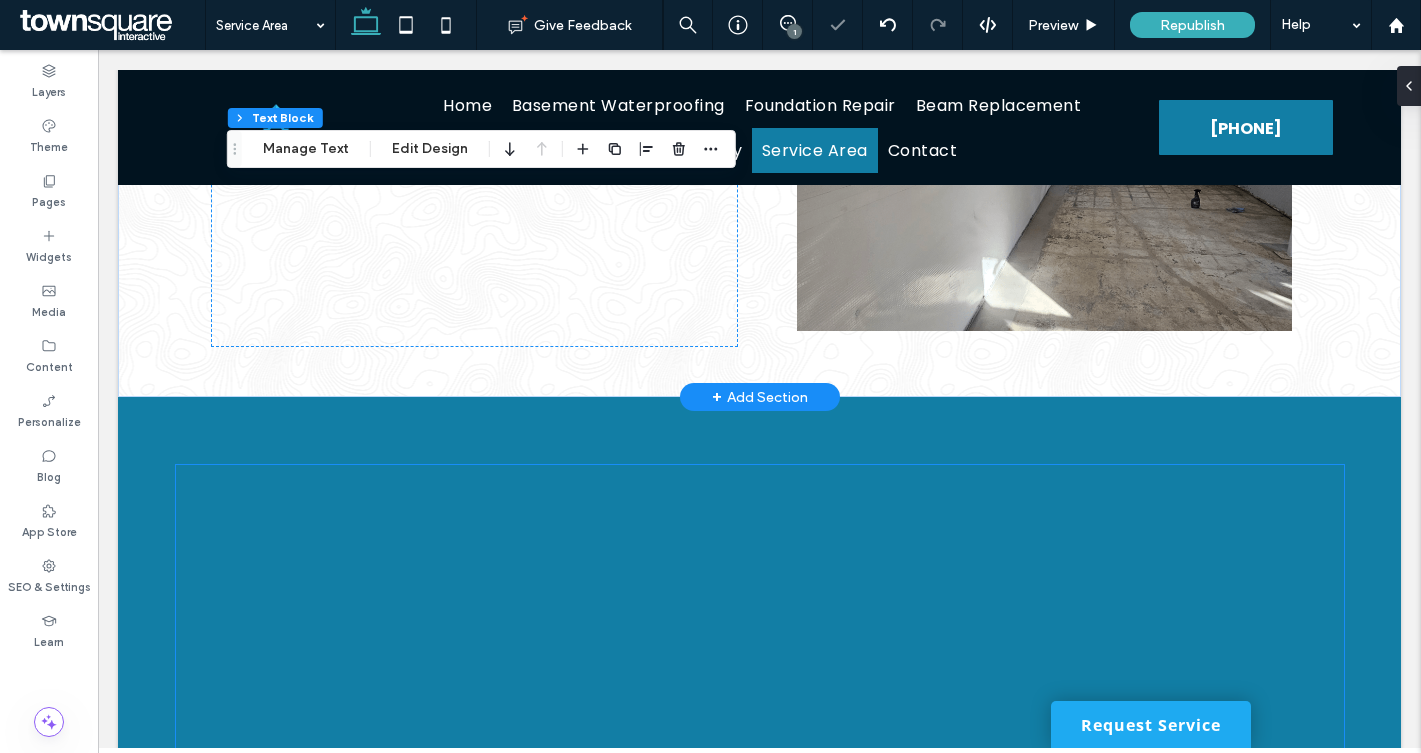 scroll, scrollTop: 278, scrollLeft: 0, axis: vertical 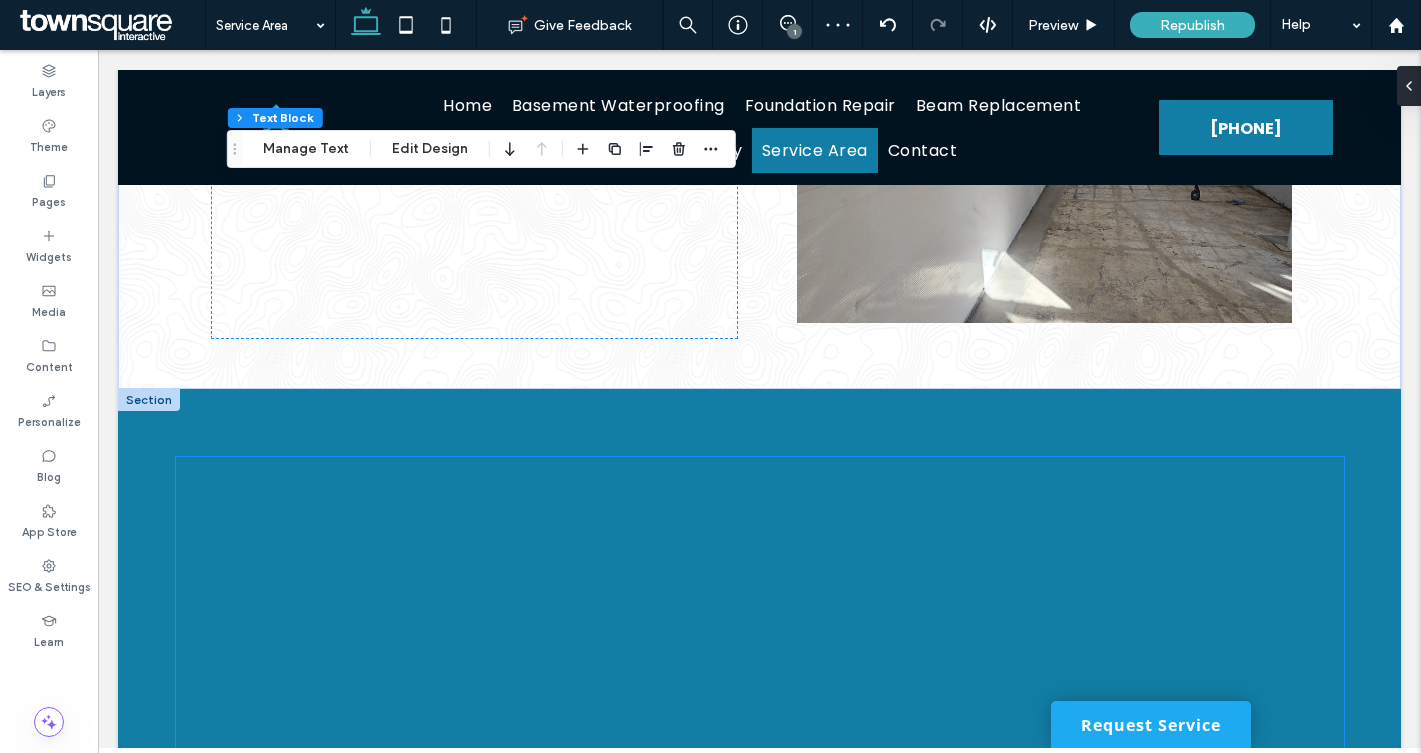 click at bounding box center [760, 685] 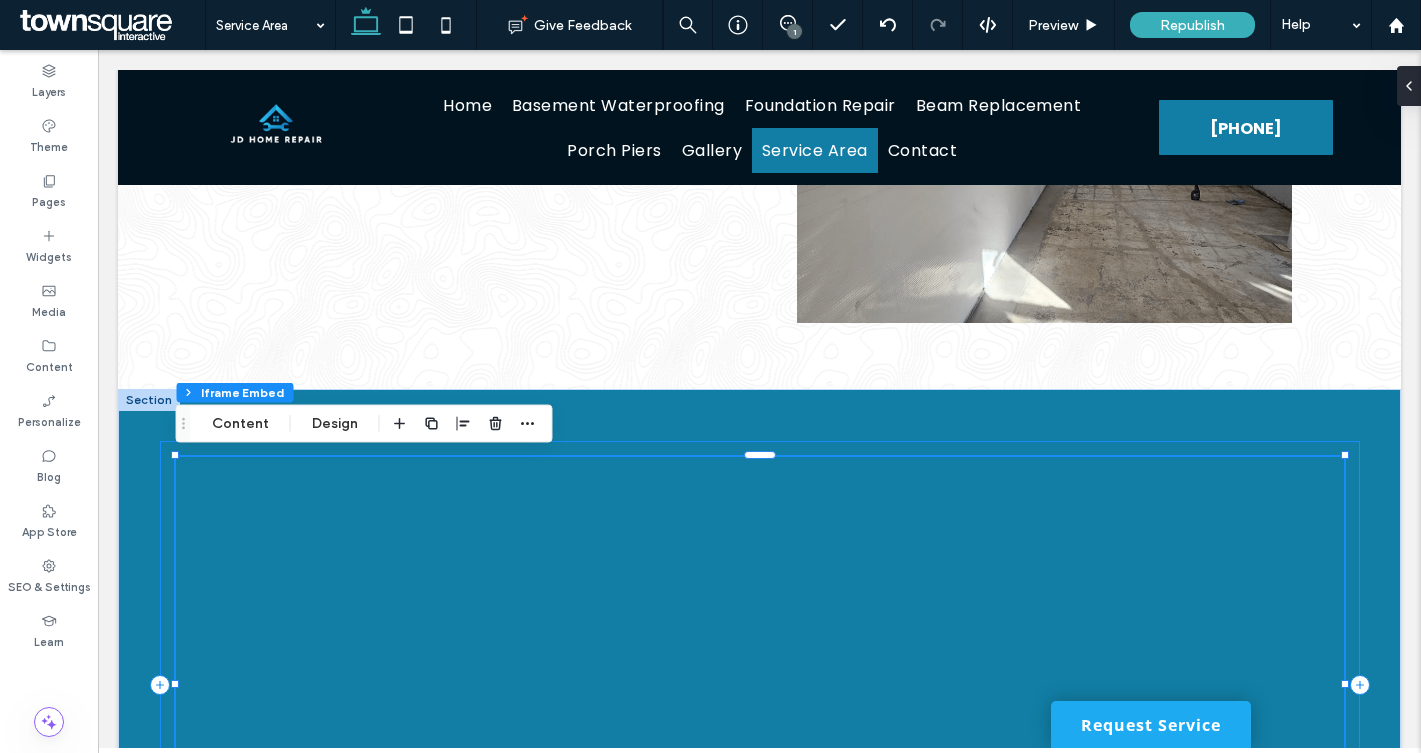 click at bounding box center (760, 685) 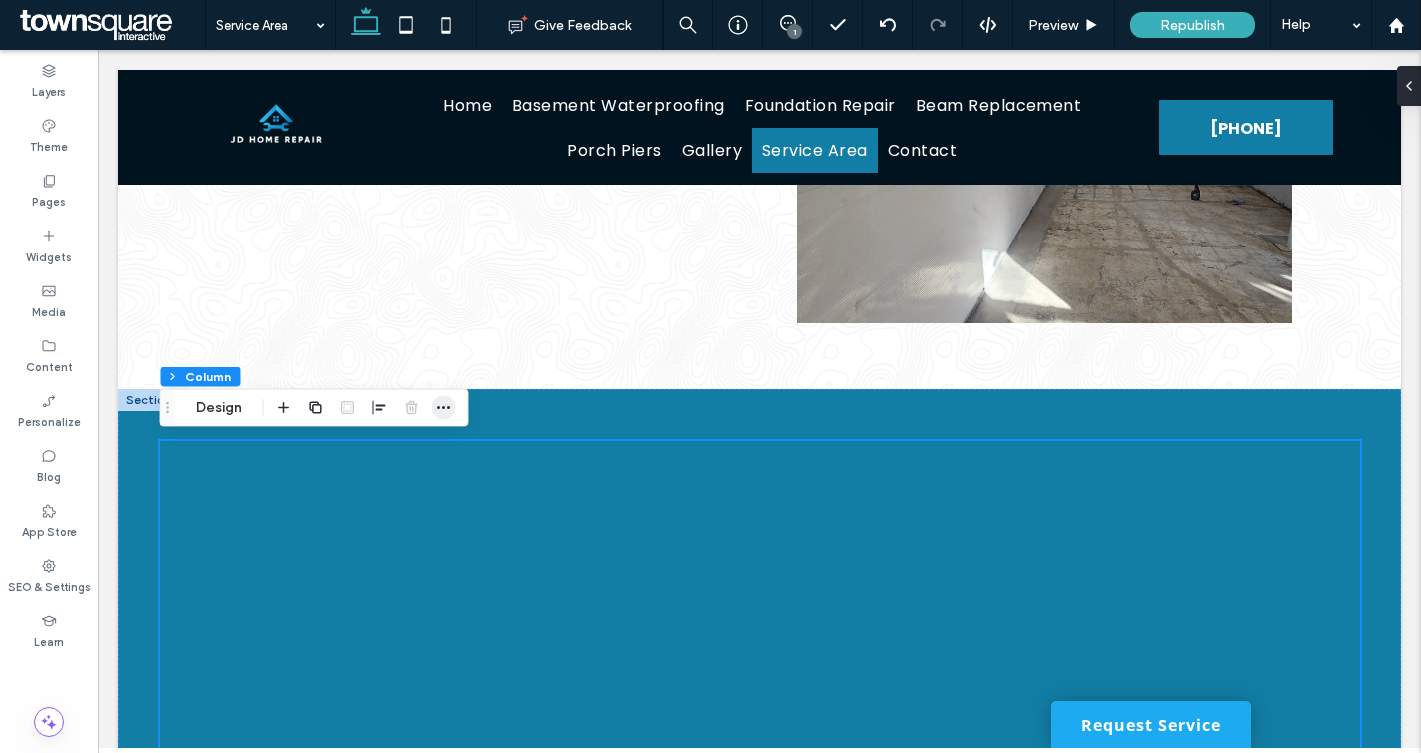 click 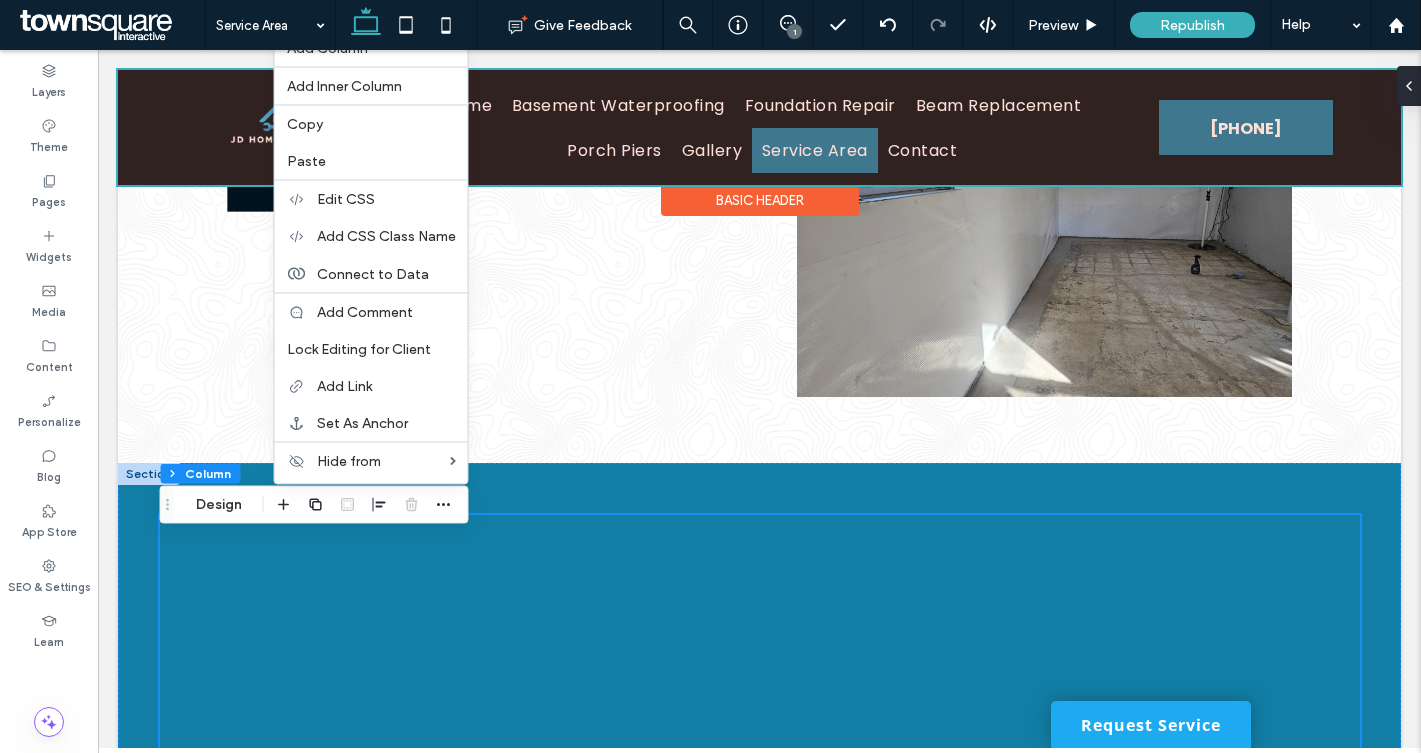 scroll, scrollTop: 177, scrollLeft: 0, axis: vertical 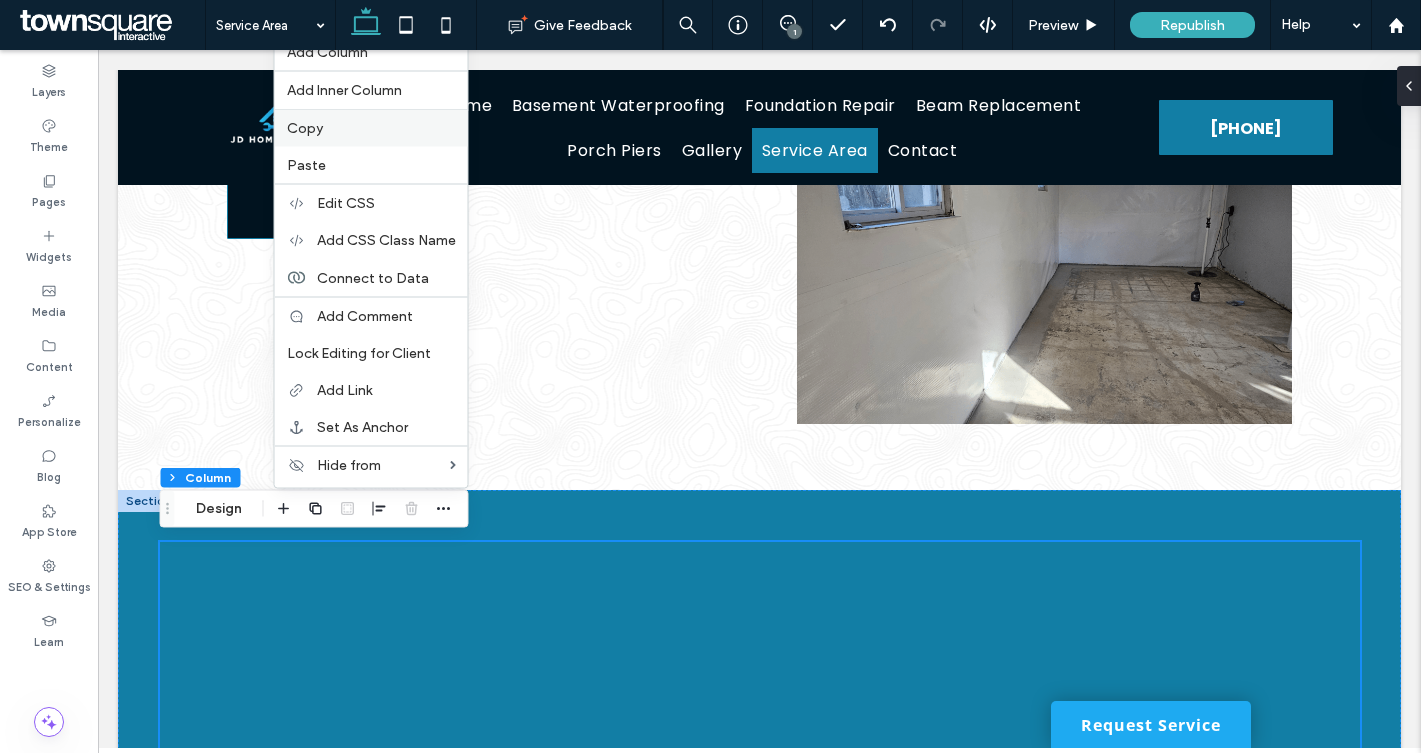 click on "Copy" at bounding box center [371, 128] 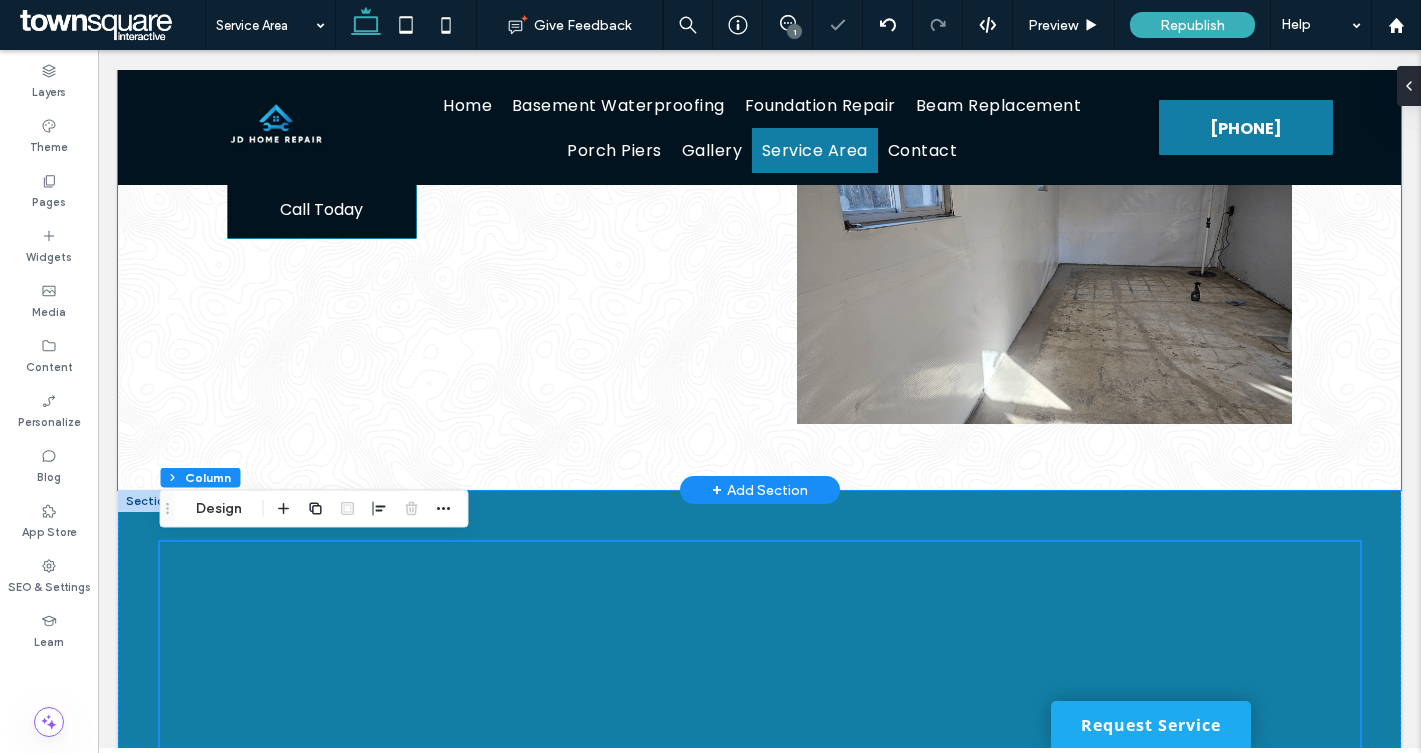 click on "Service Area
Call Today" at bounding box center [760, 264] 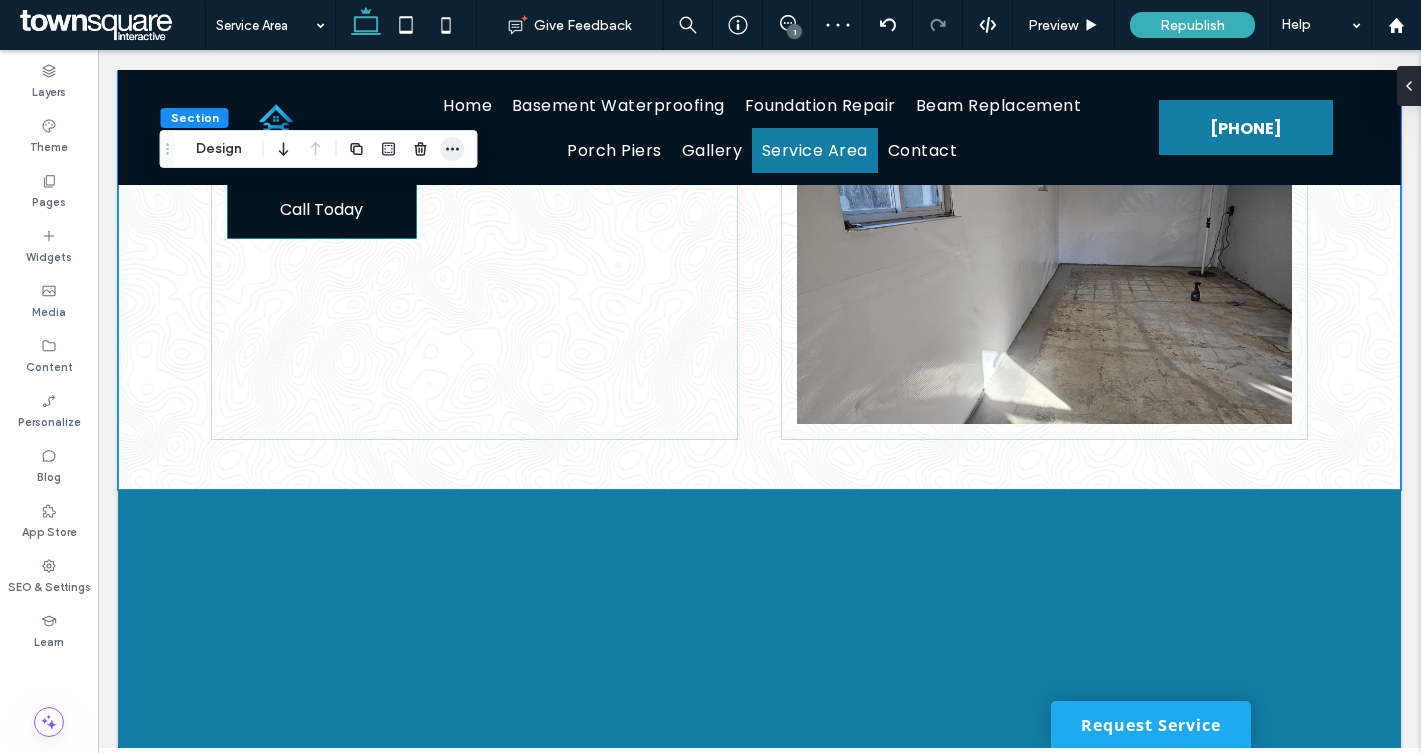 click 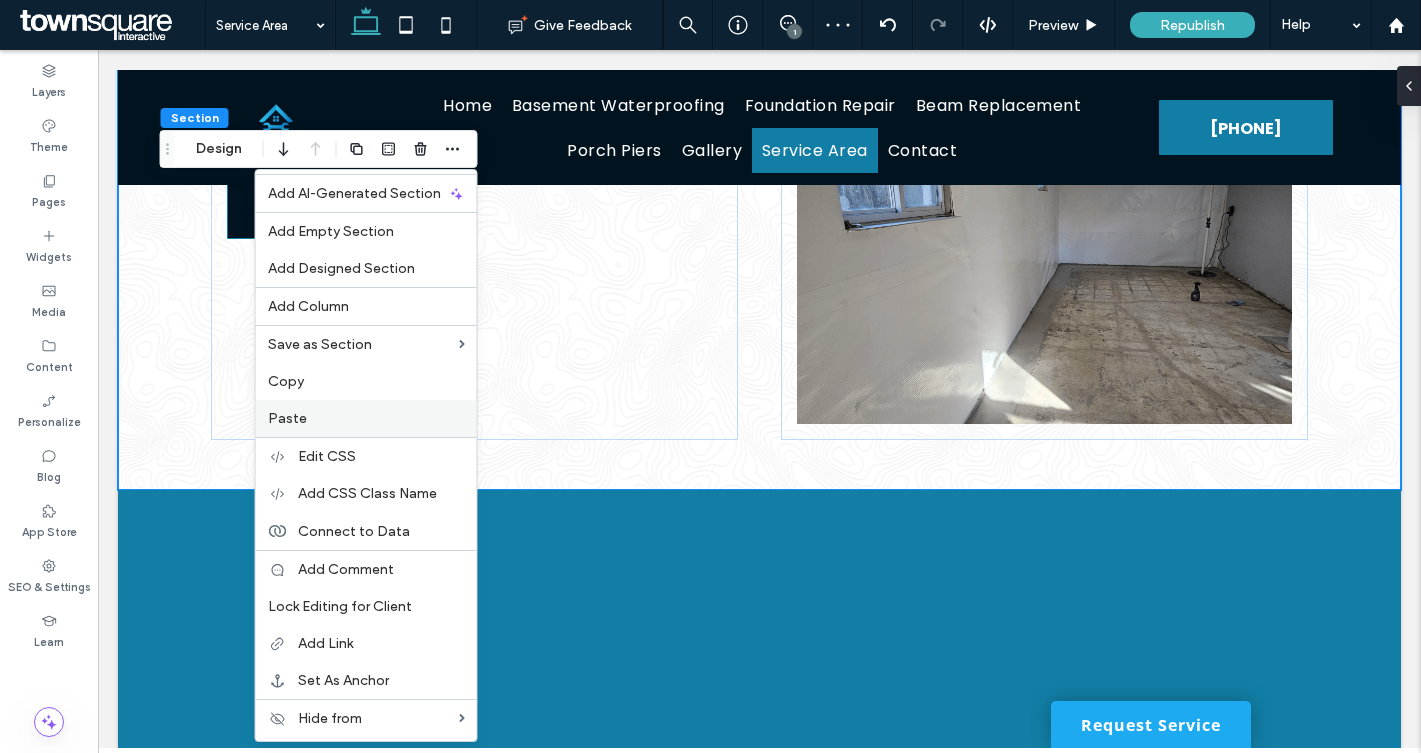 click on "Paste" at bounding box center (366, 418) 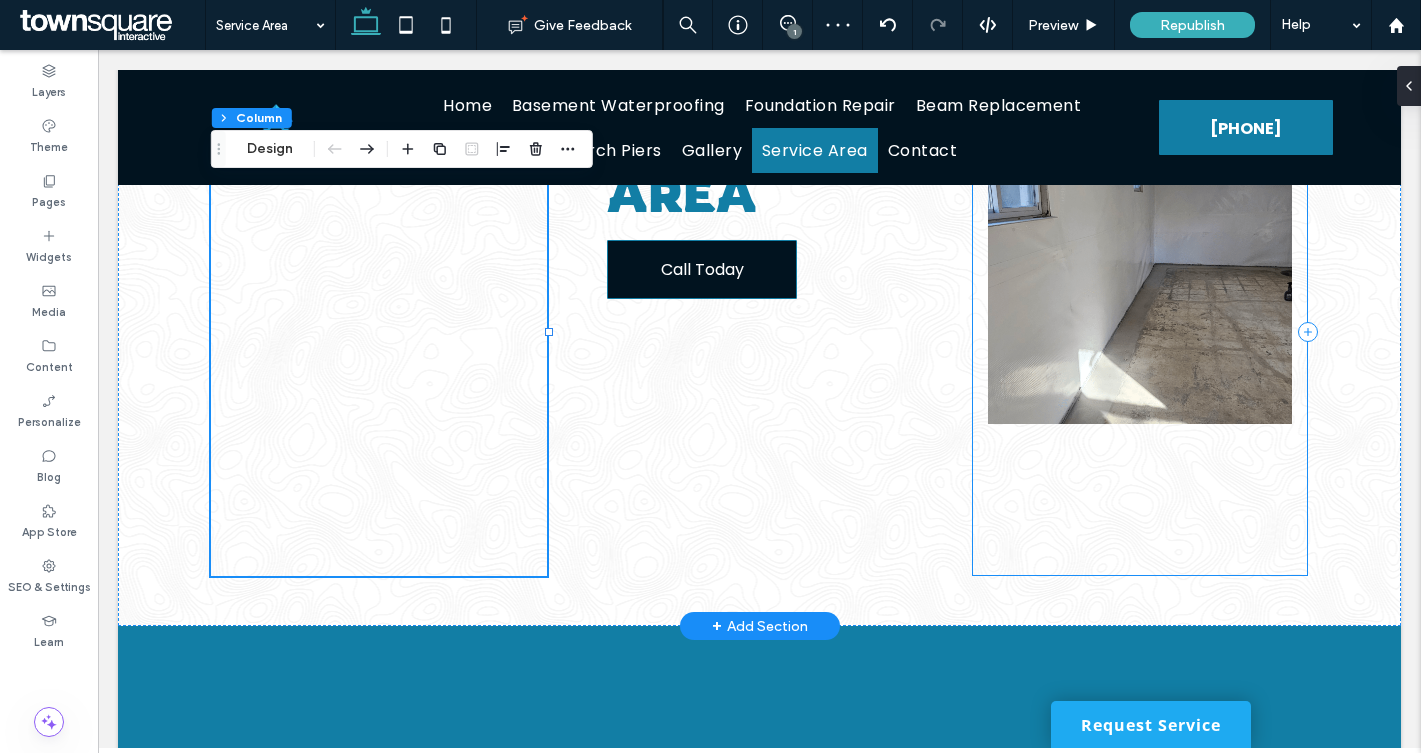 click at bounding box center (1140, 332) 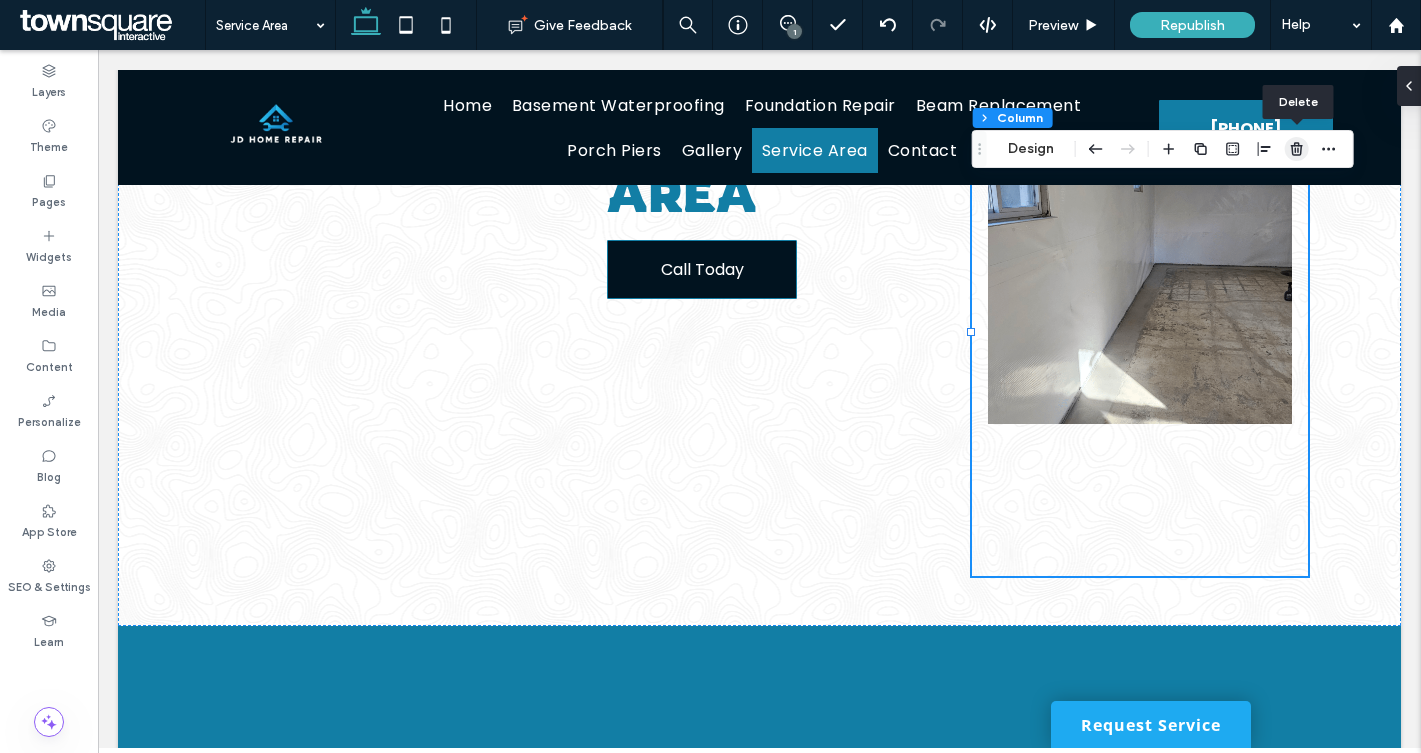 click 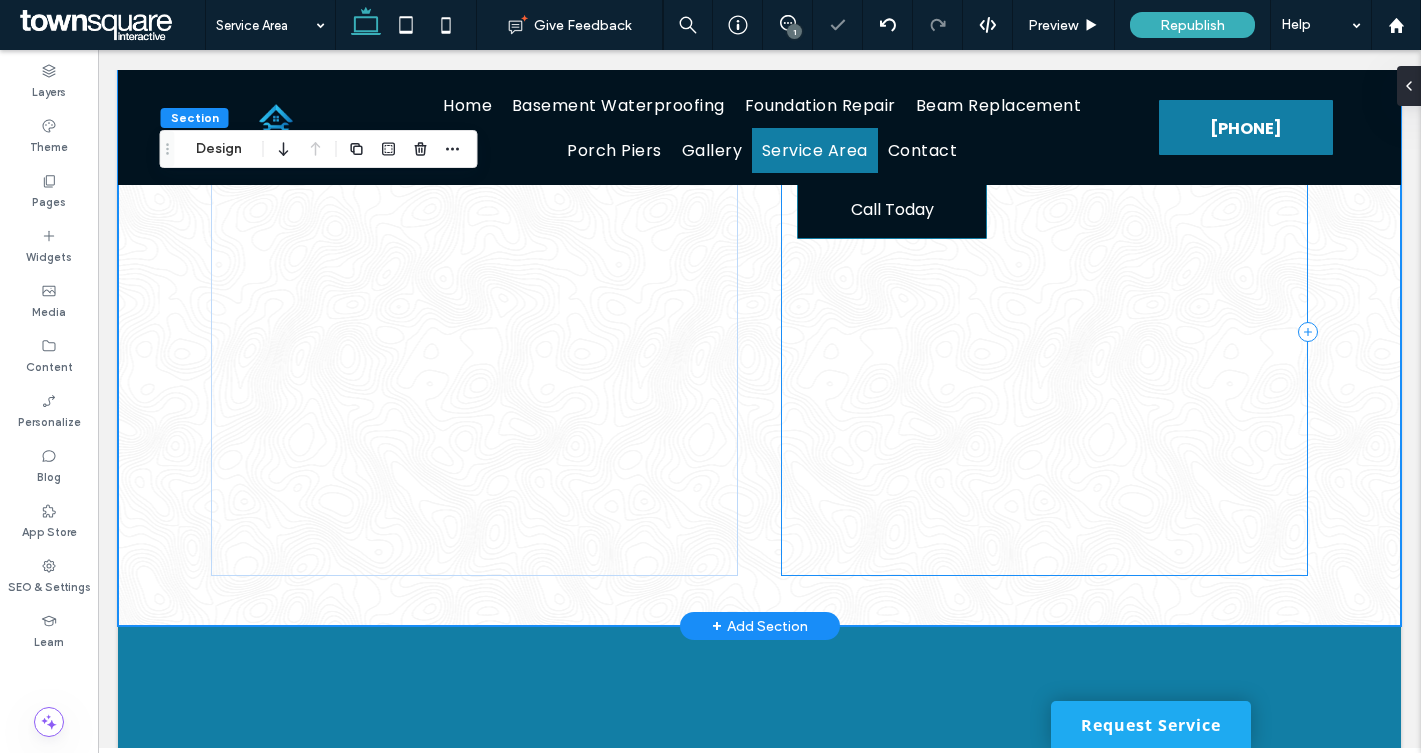click on "Service Area
Call Today" at bounding box center (1044, 332) 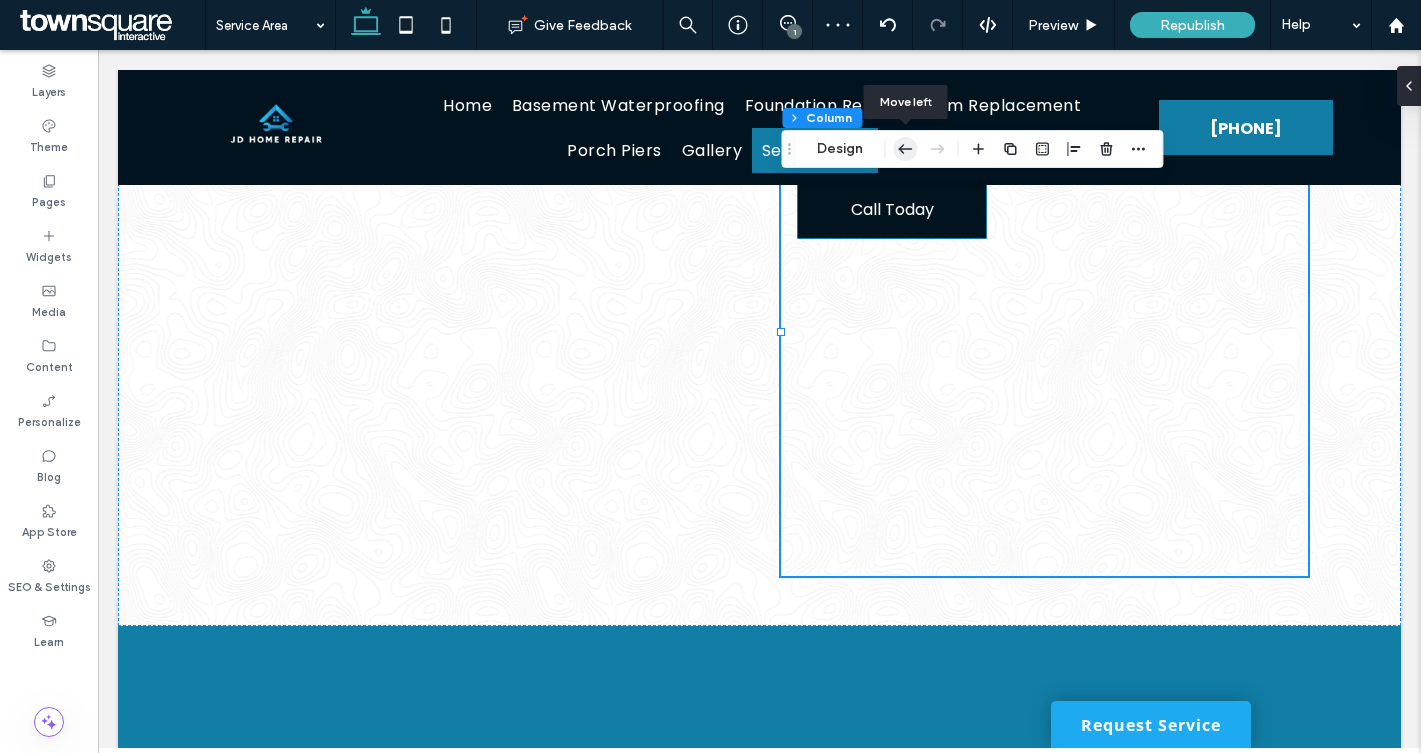 click 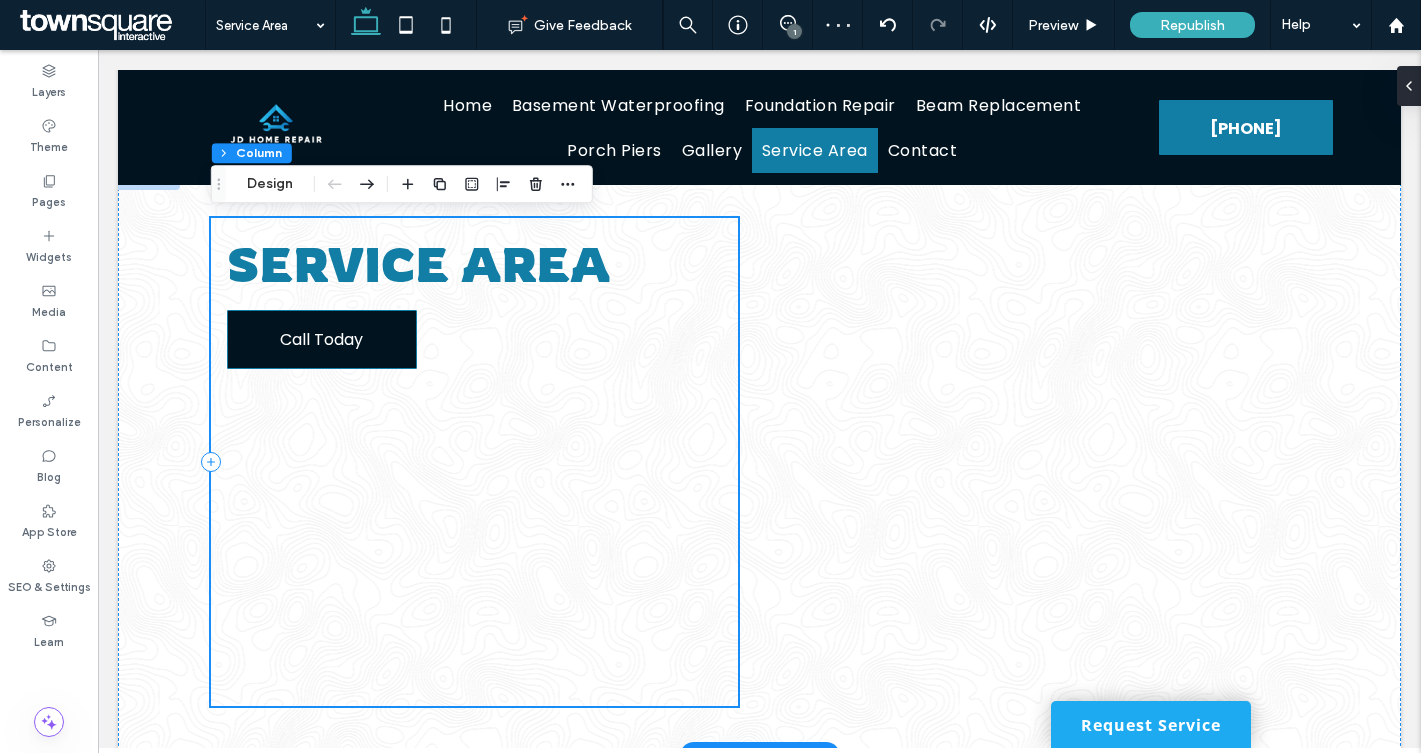 scroll, scrollTop: 48, scrollLeft: 0, axis: vertical 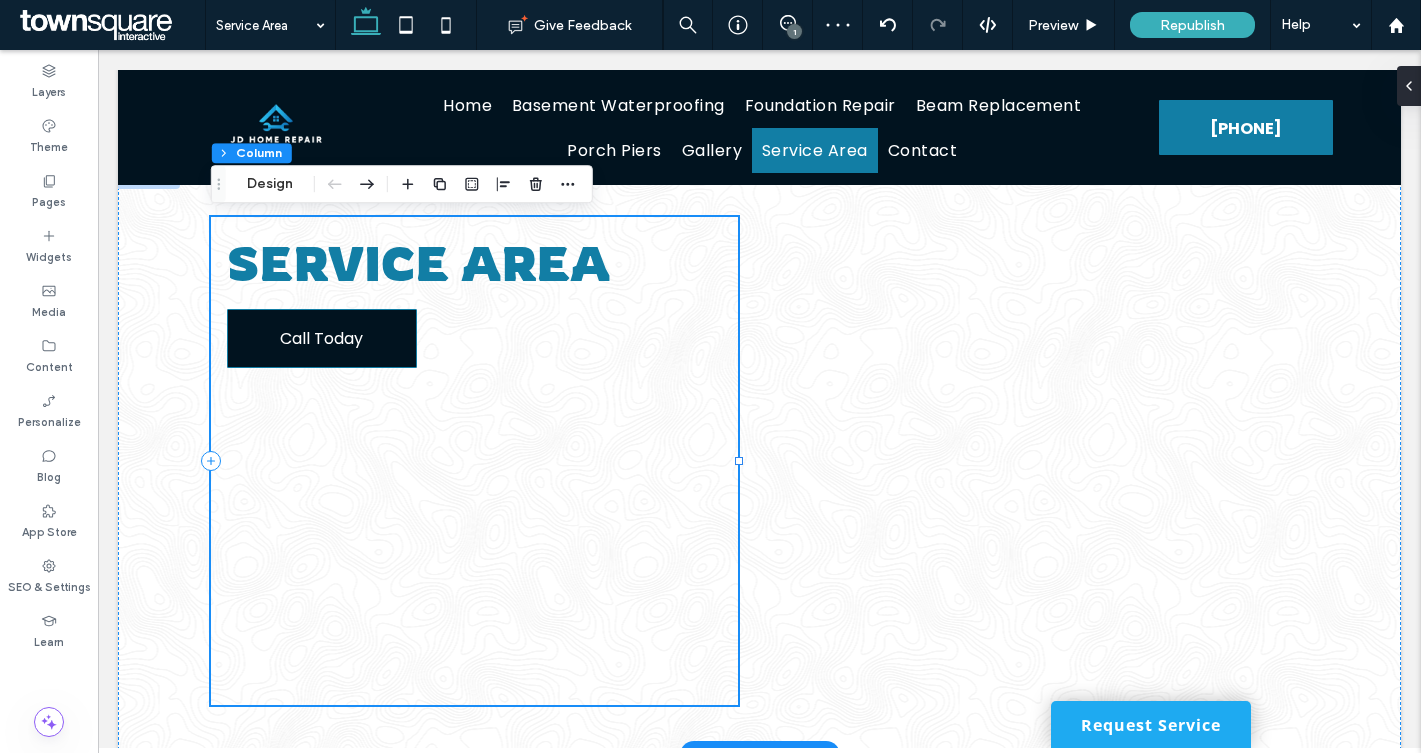 click on "Service Area
Call Today" at bounding box center [474, 461] 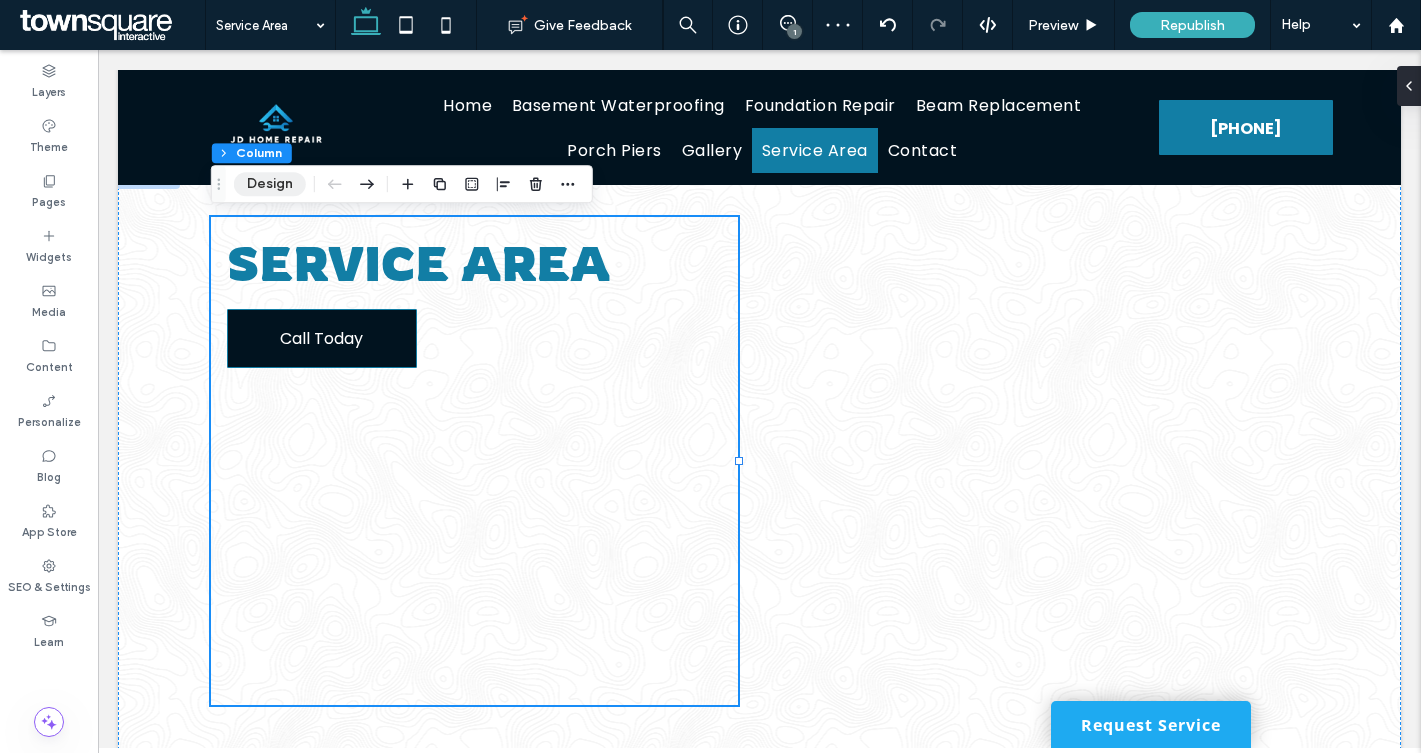 click on "Design" at bounding box center (270, 184) 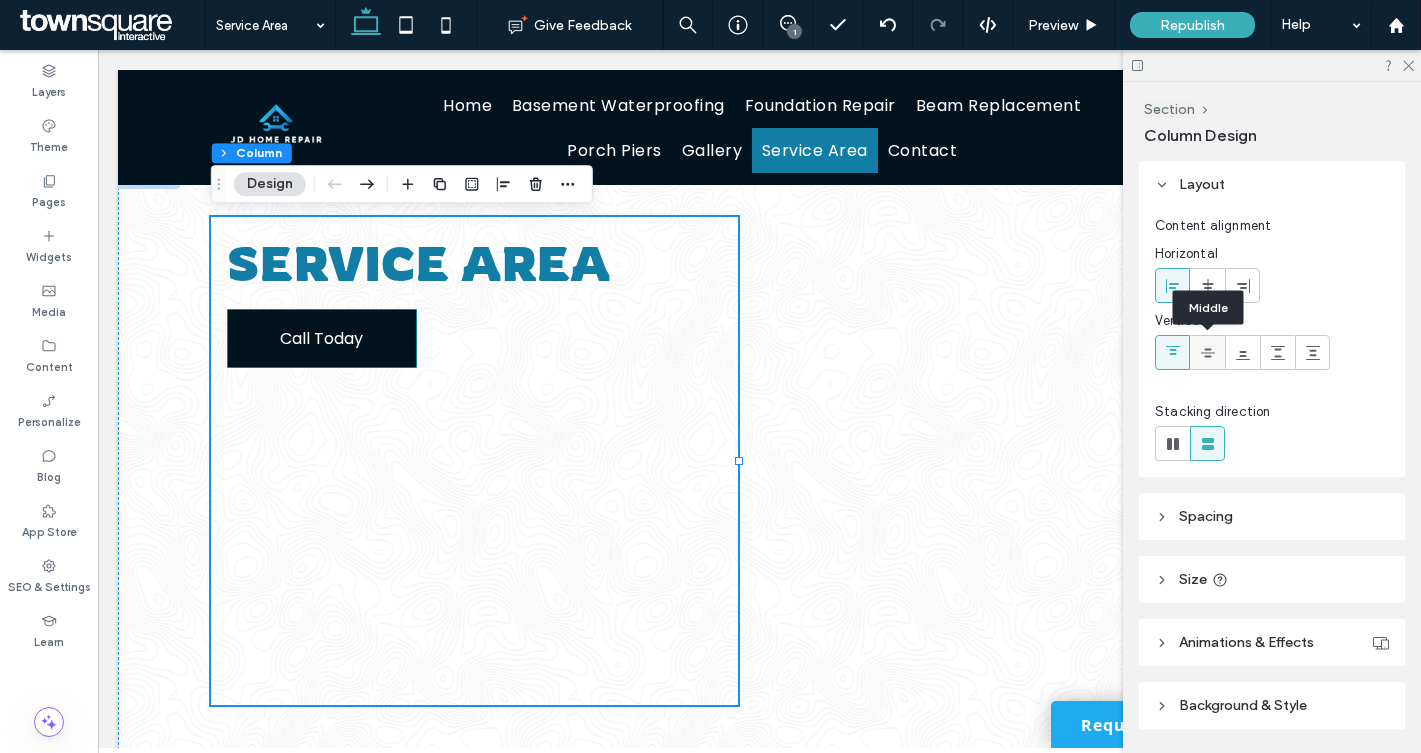 click 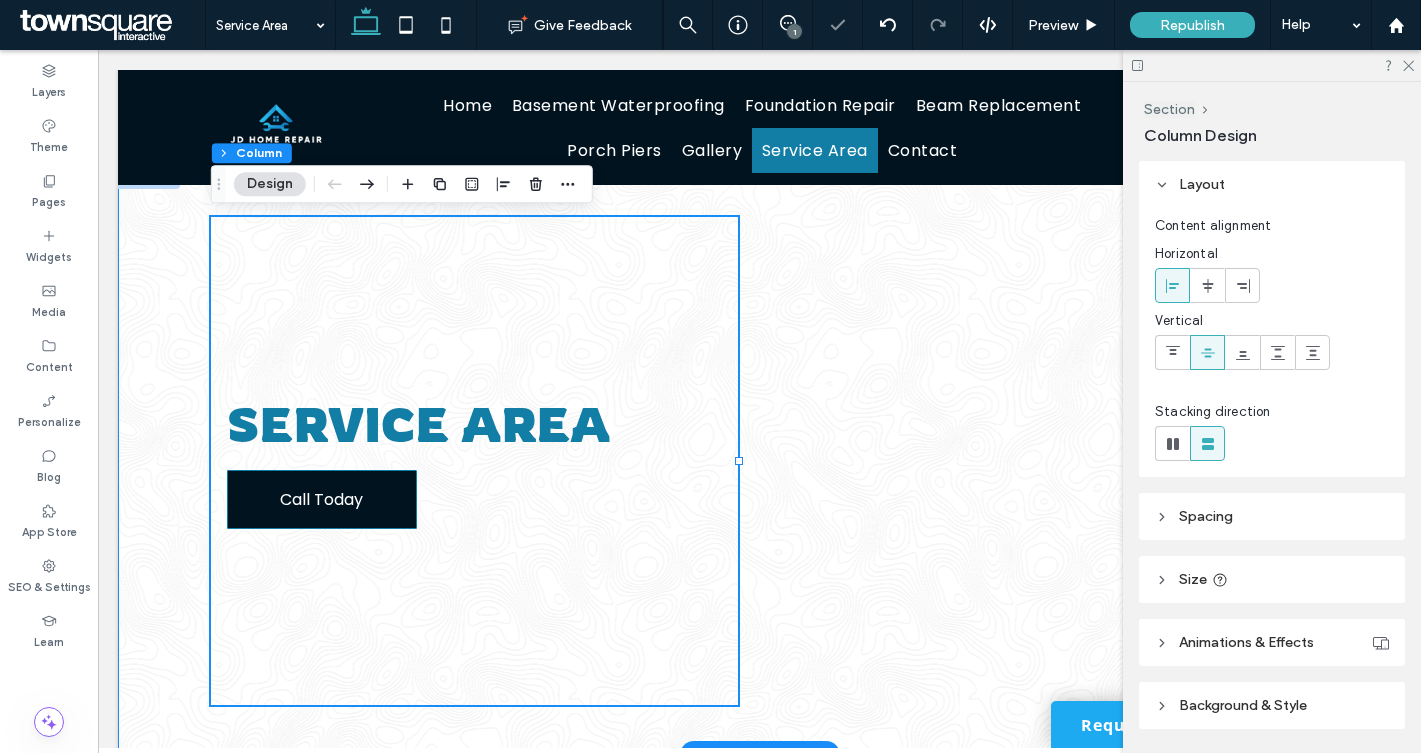 click on "Service Area
Call Today" at bounding box center [759, 461] 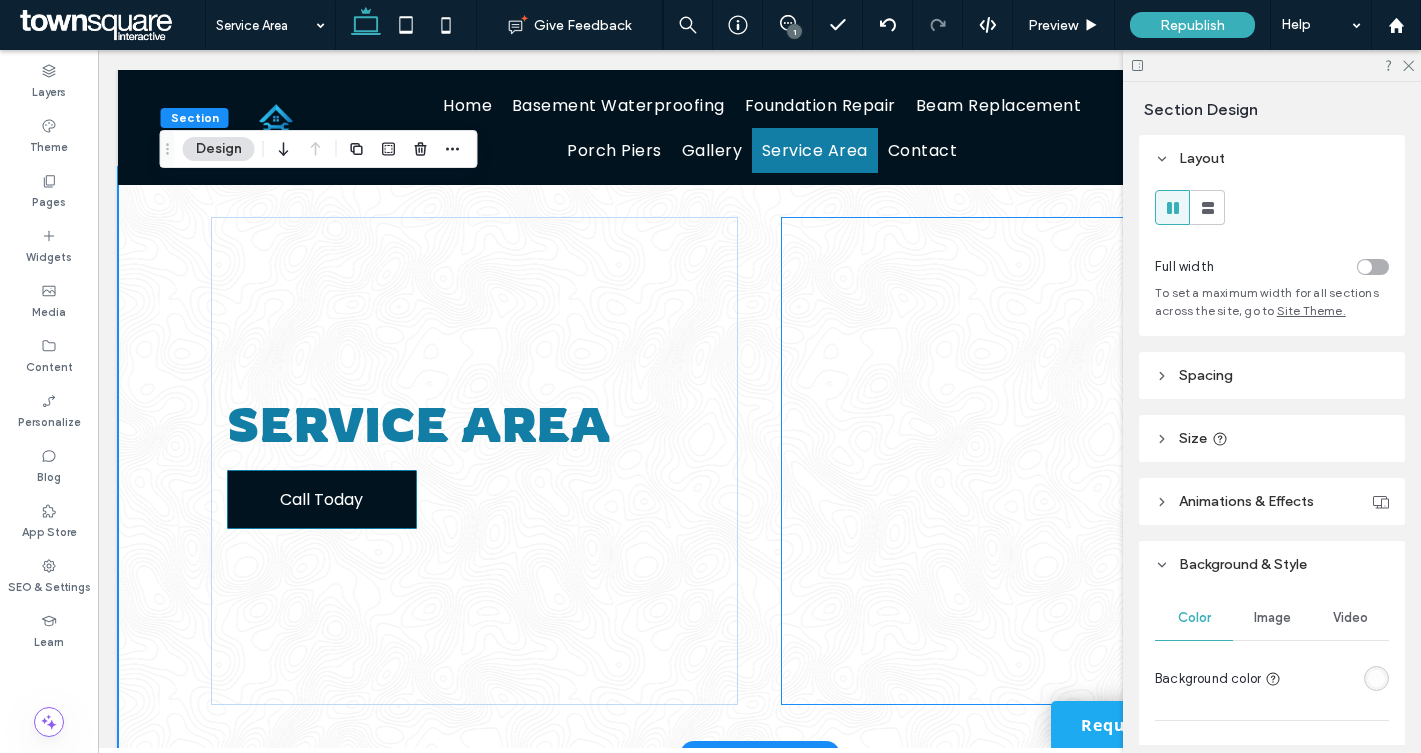 click at bounding box center (1044, 461) 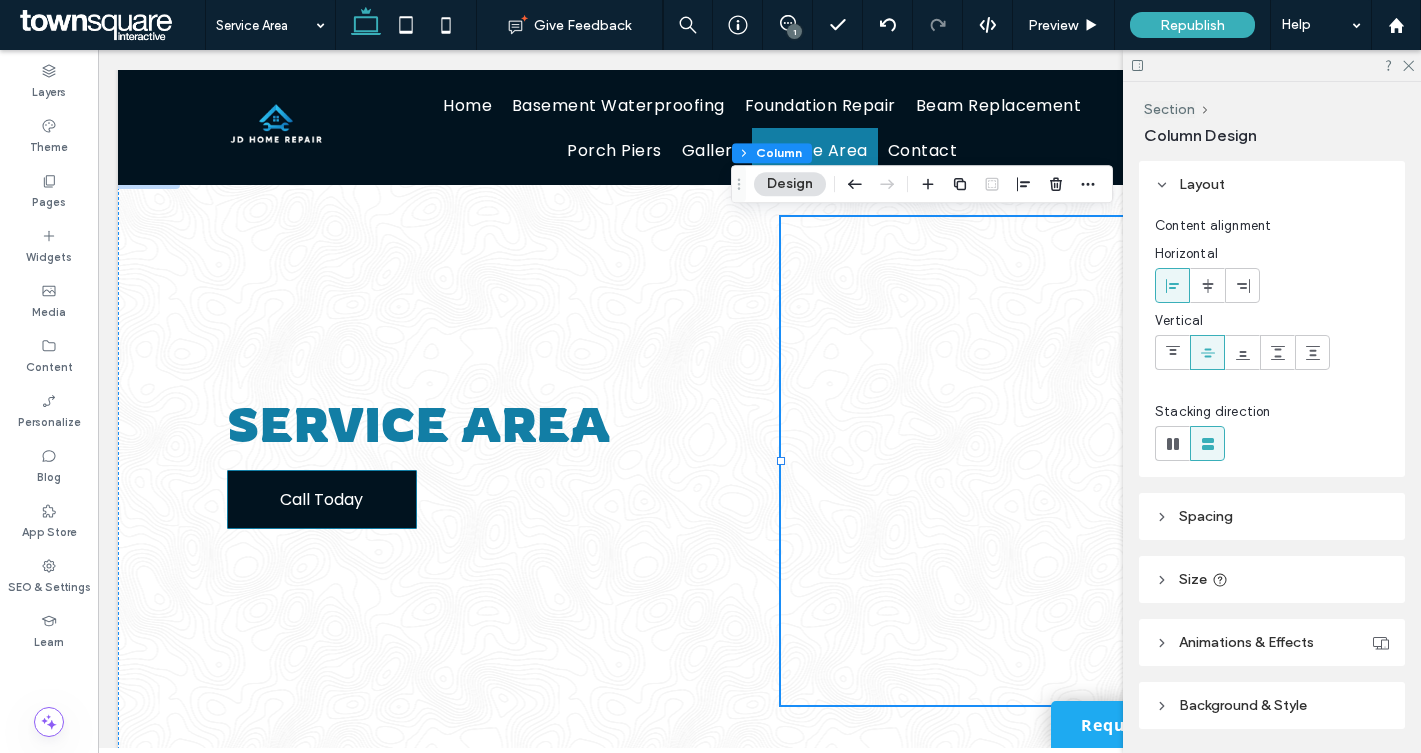 scroll, scrollTop: 64, scrollLeft: 0, axis: vertical 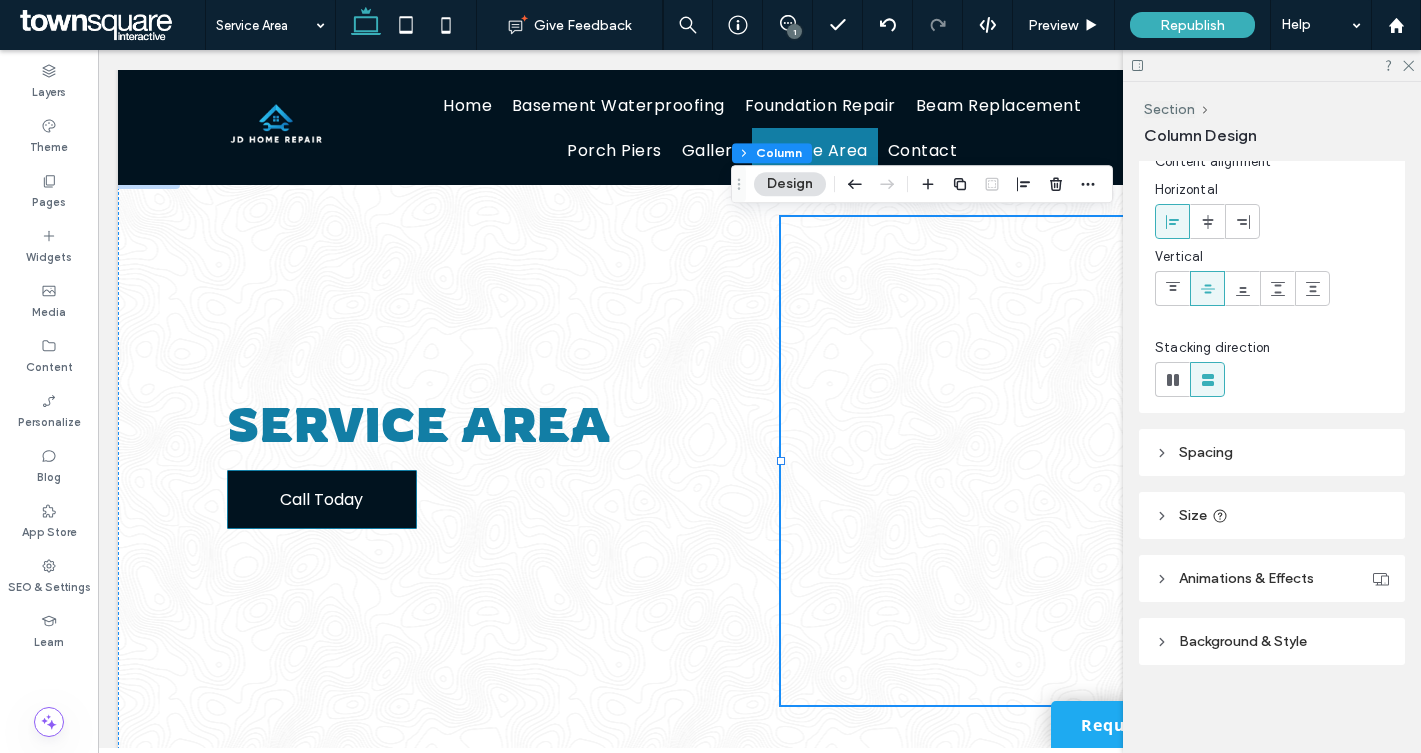 click on "Spacing" at bounding box center [1272, 452] 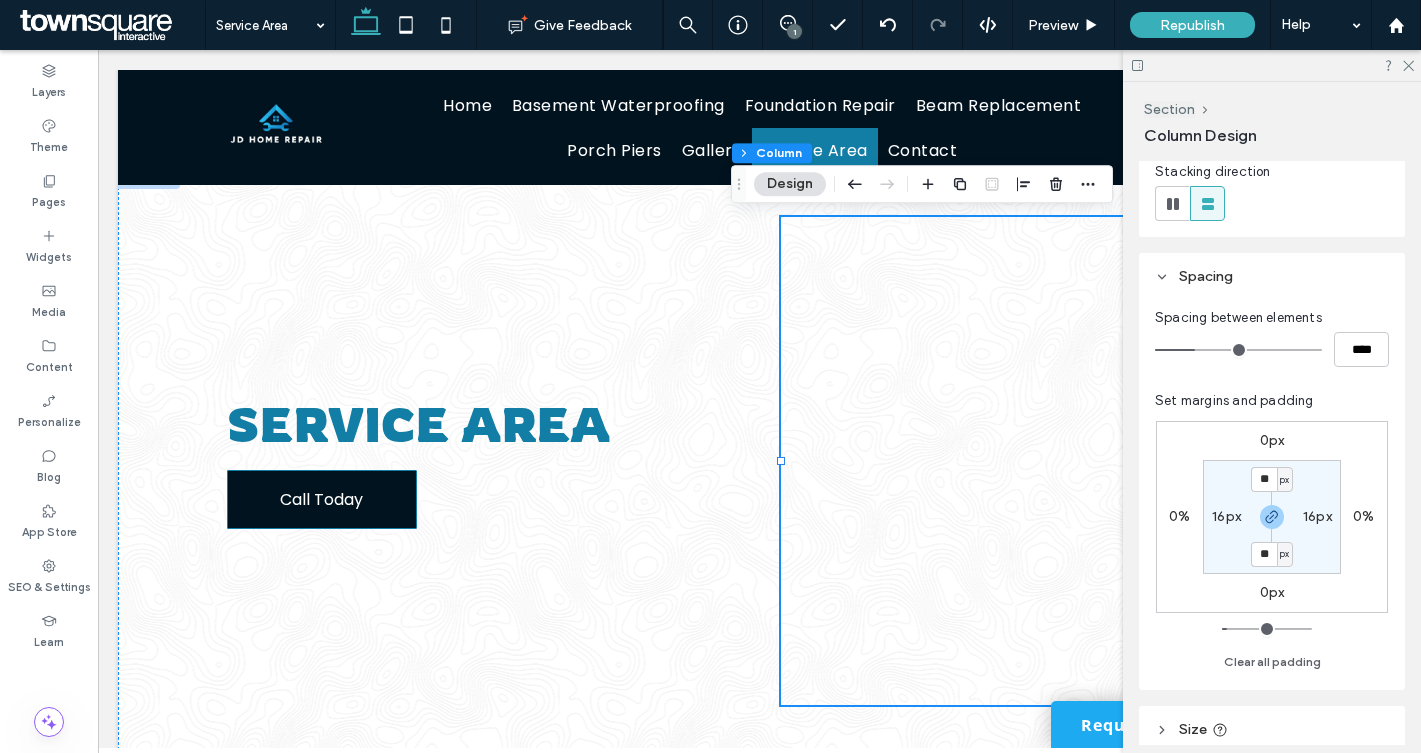 scroll, scrollTop: 251, scrollLeft: 0, axis: vertical 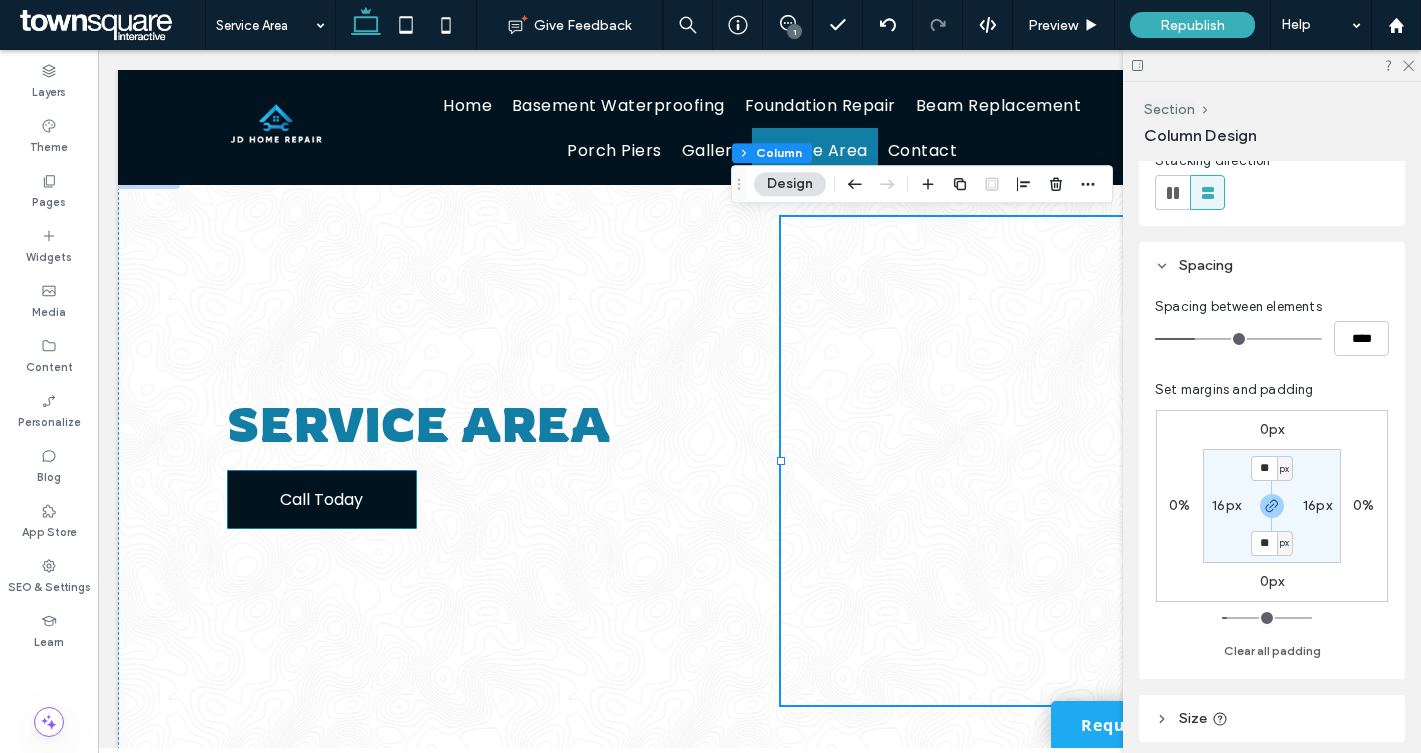 click on "16px" at bounding box center [1226, 505] 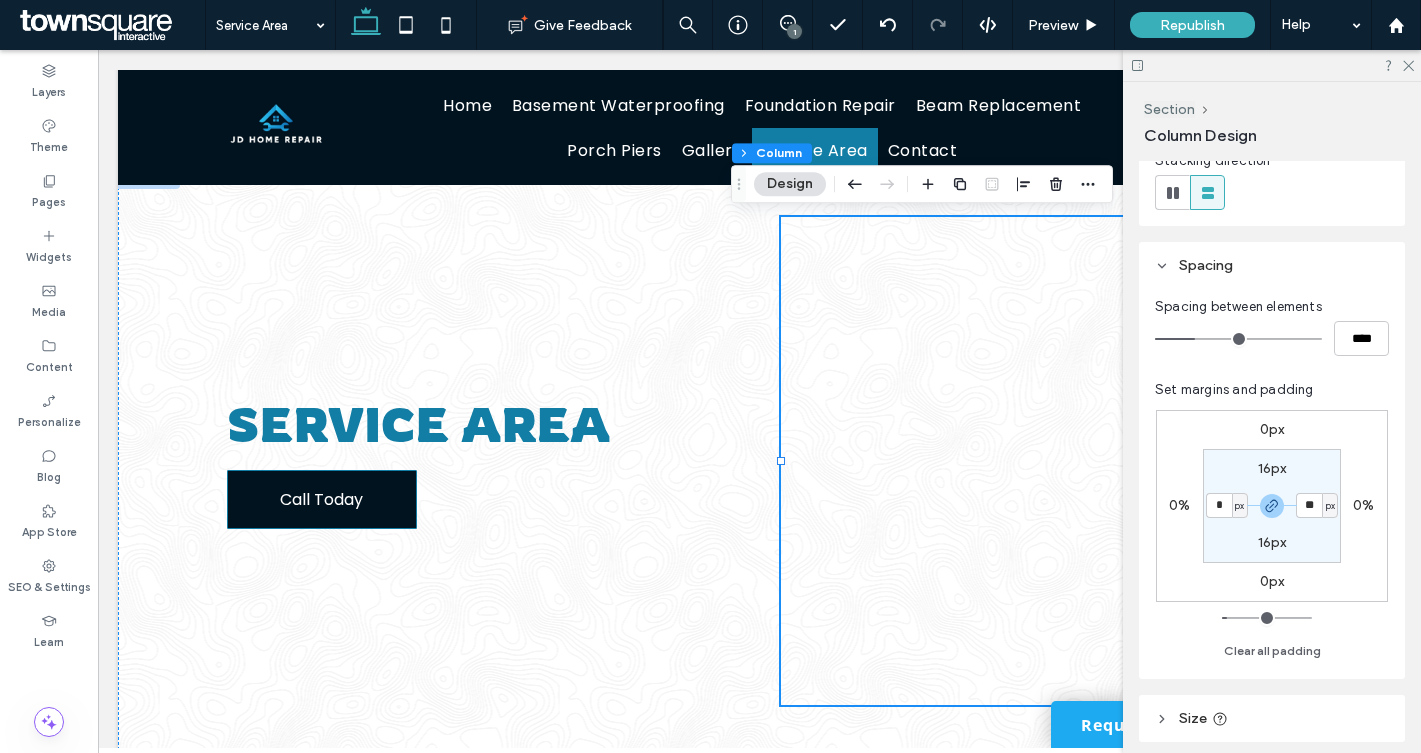 type on "*" 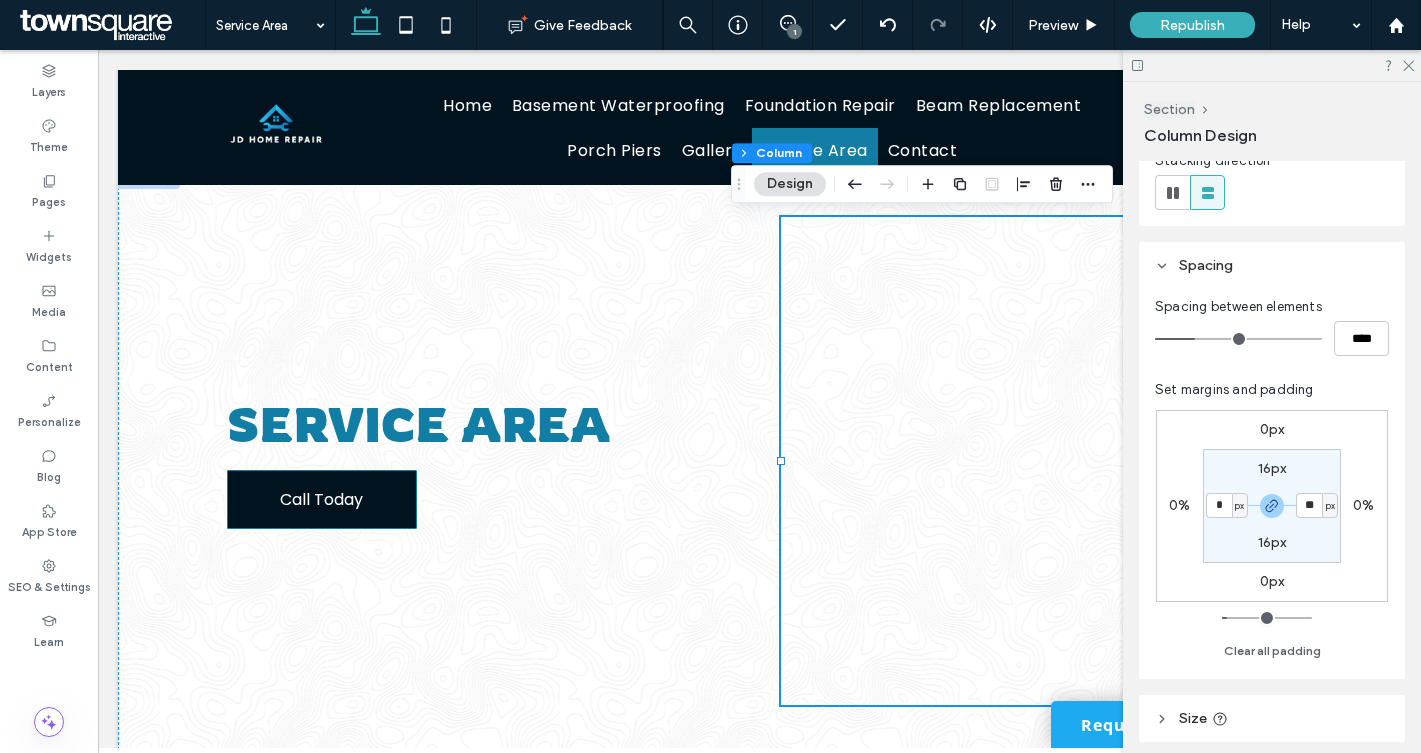type on "*" 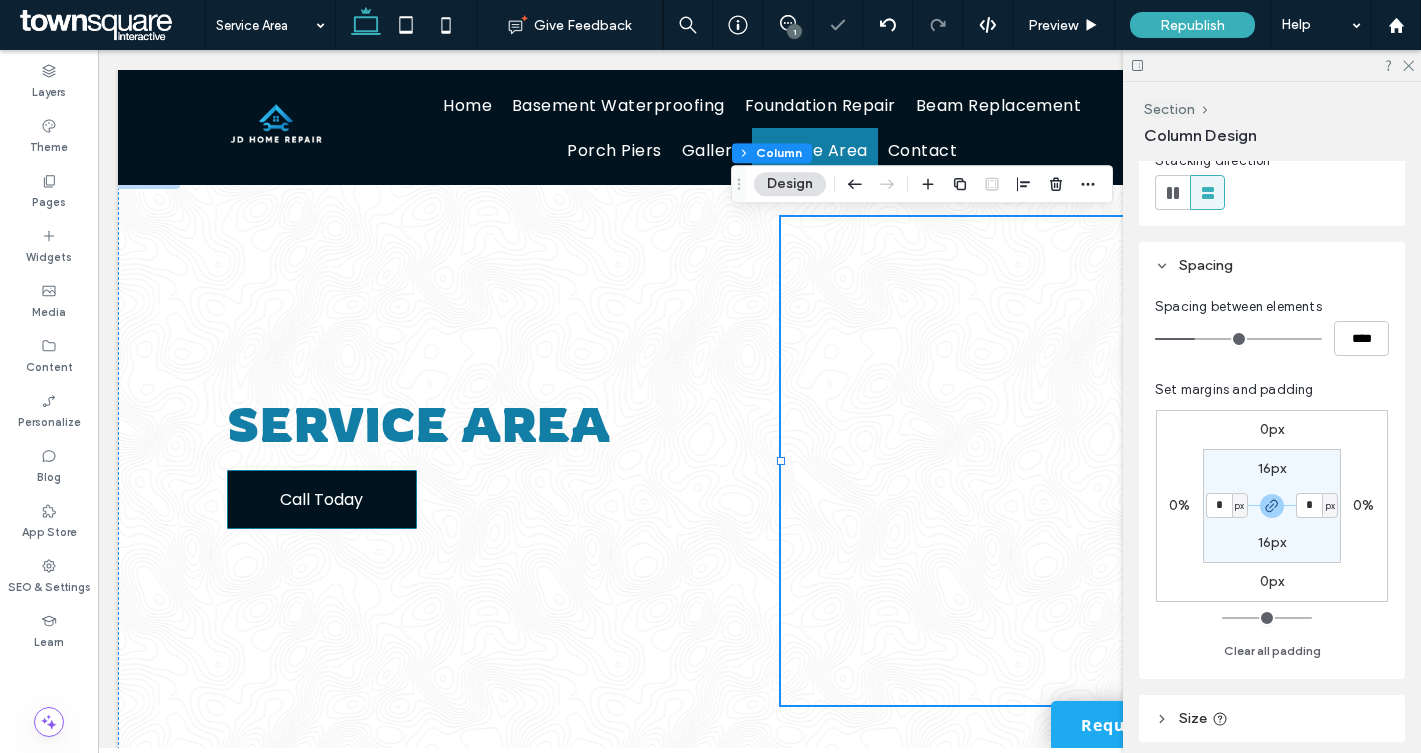 click on "16px" at bounding box center (1272, 468) 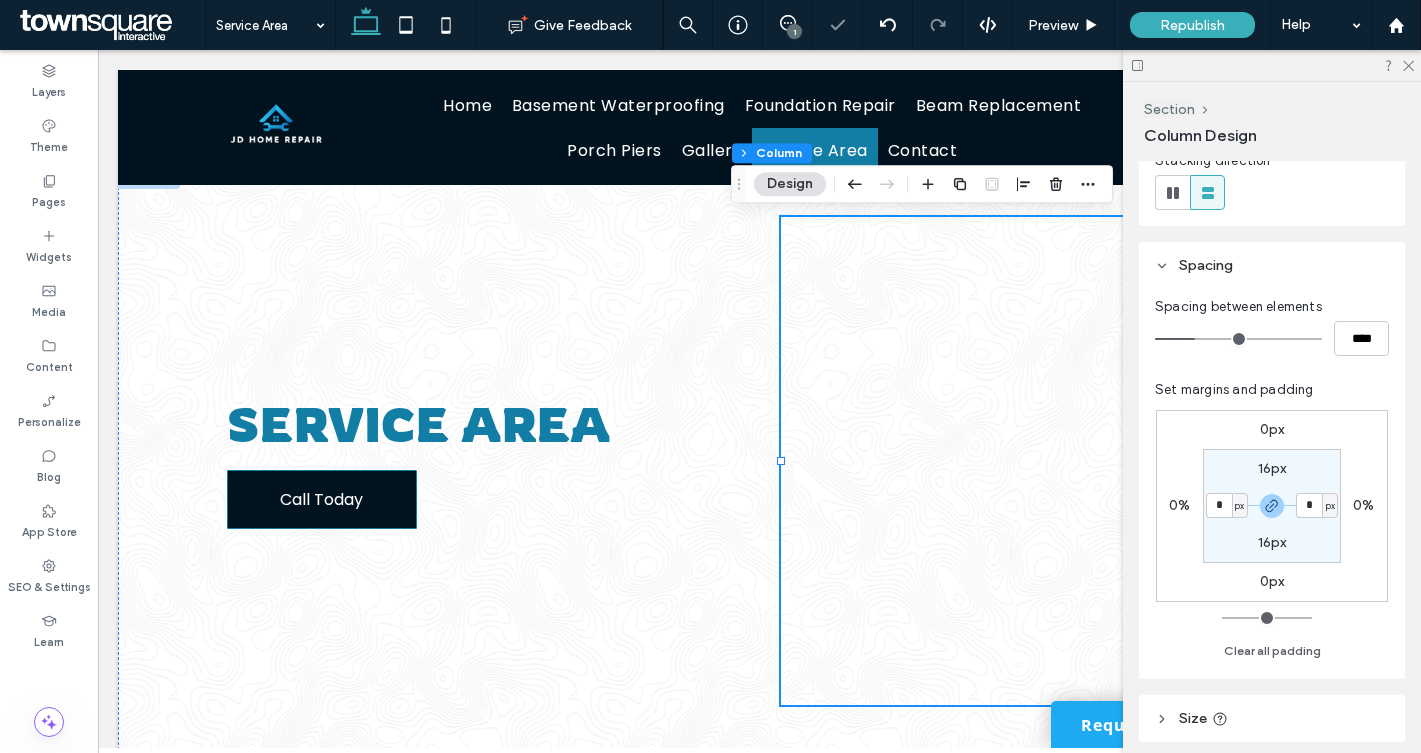 type on "**" 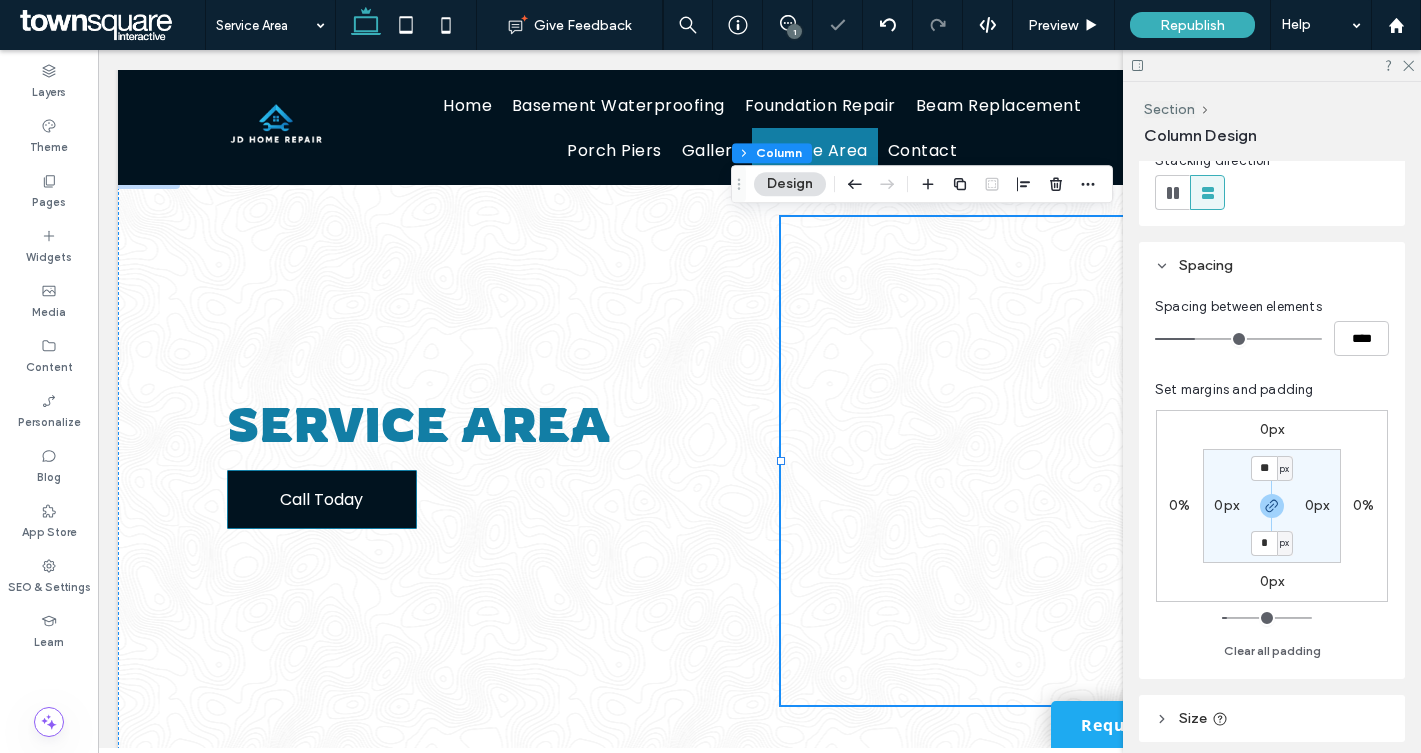 type on "*" 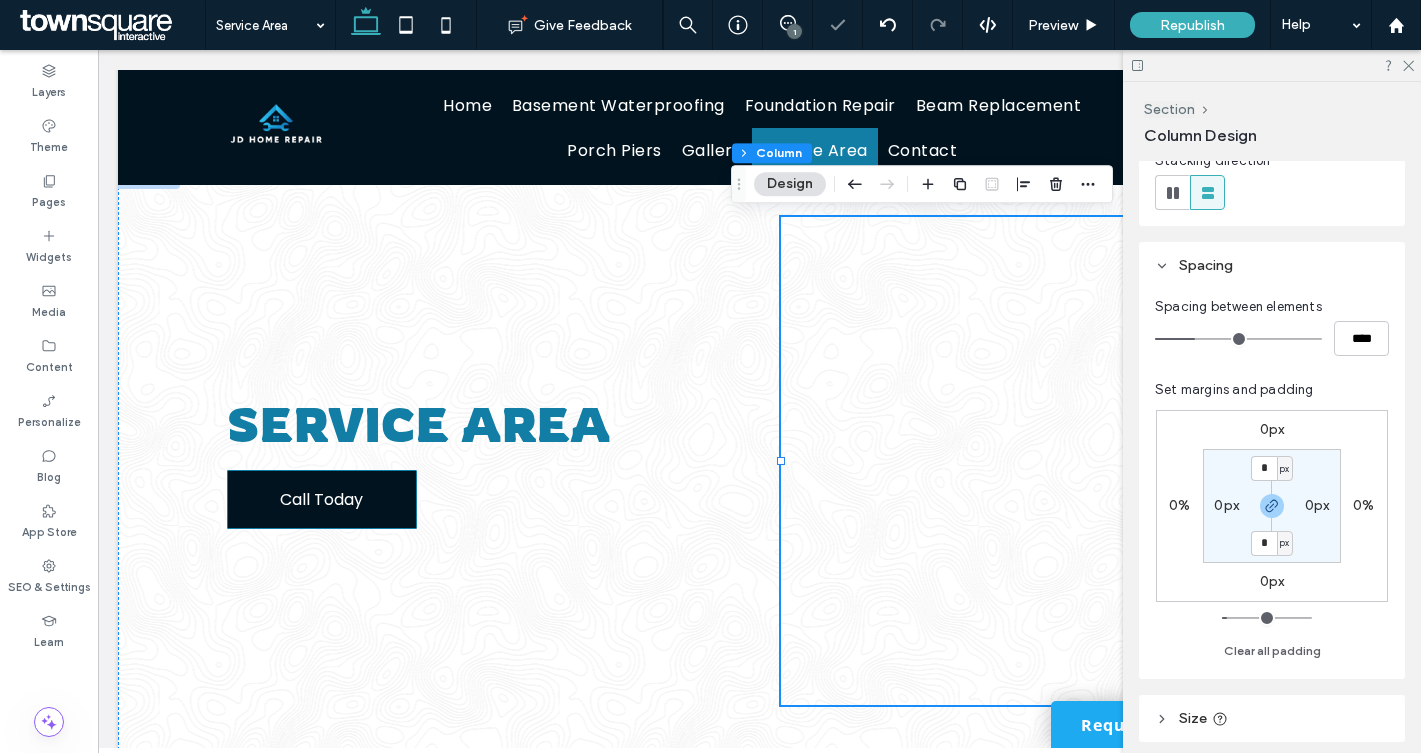click on "* px 0px * px 0px" at bounding box center [1272, 506] 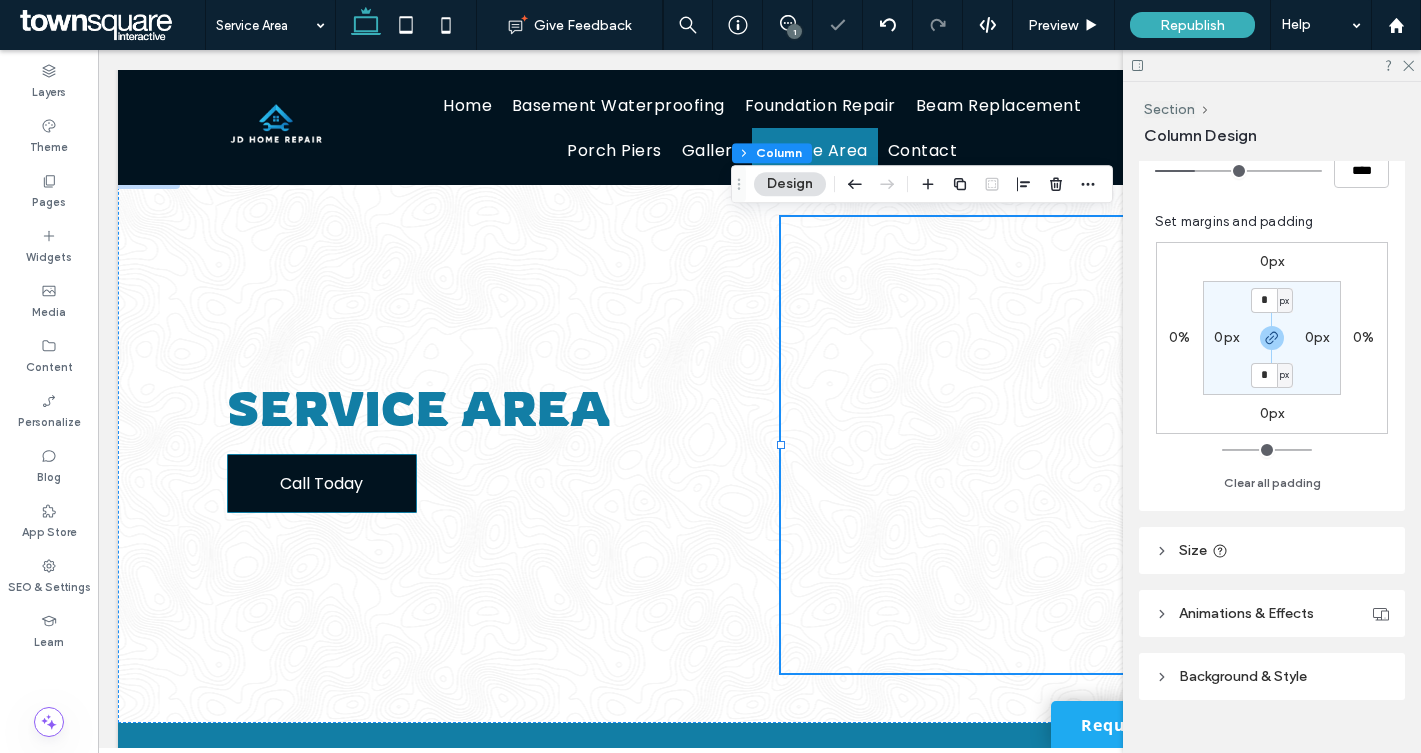 scroll, scrollTop: 454, scrollLeft: 0, axis: vertical 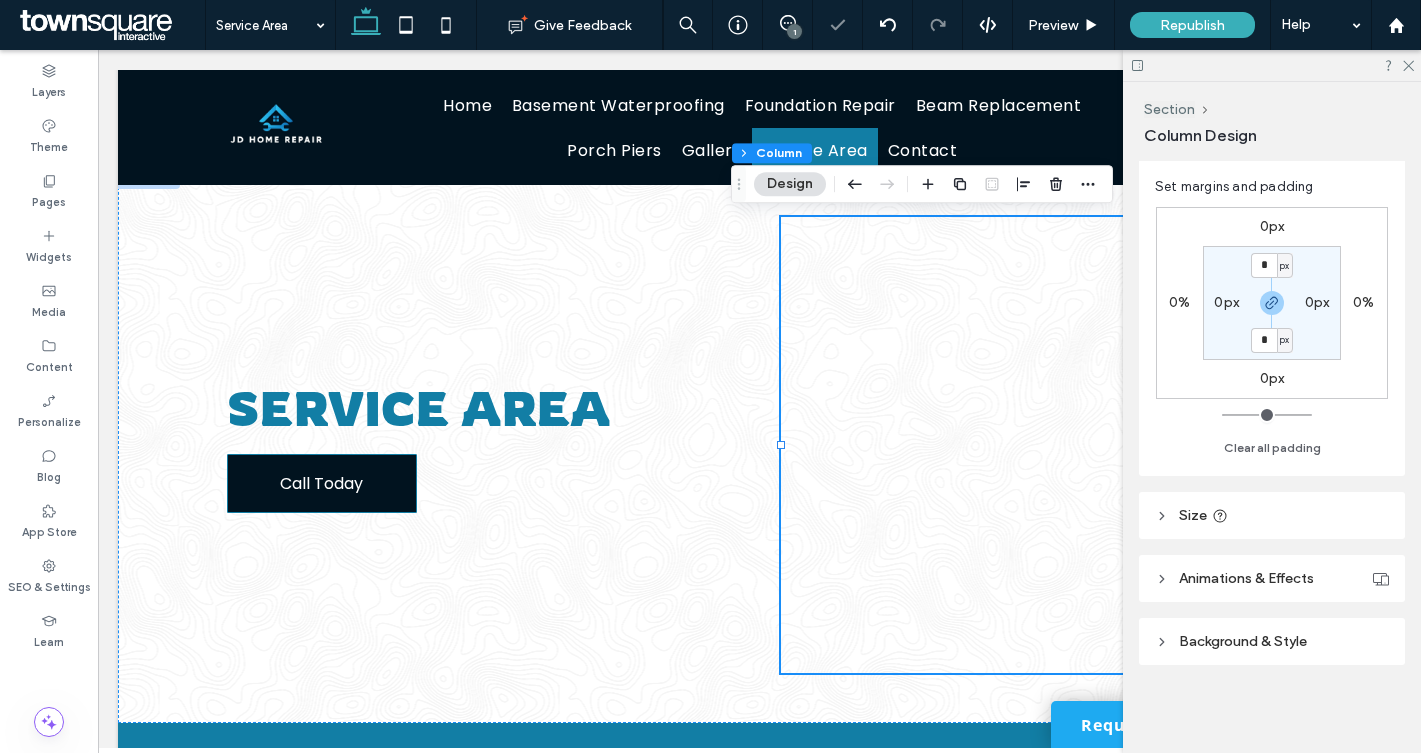 click on "Background & Style" at bounding box center (1272, 641) 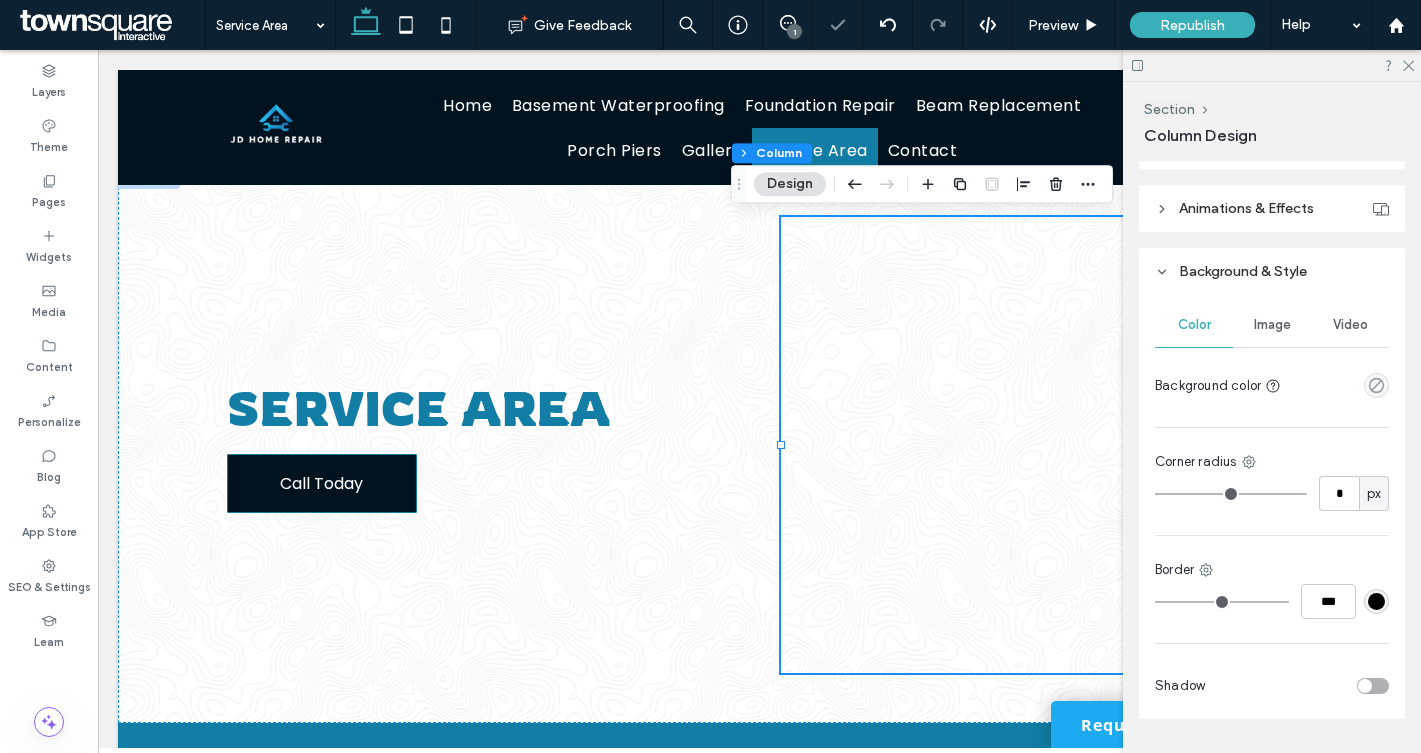 scroll, scrollTop: 873, scrollLeft: 0, axis: vertical 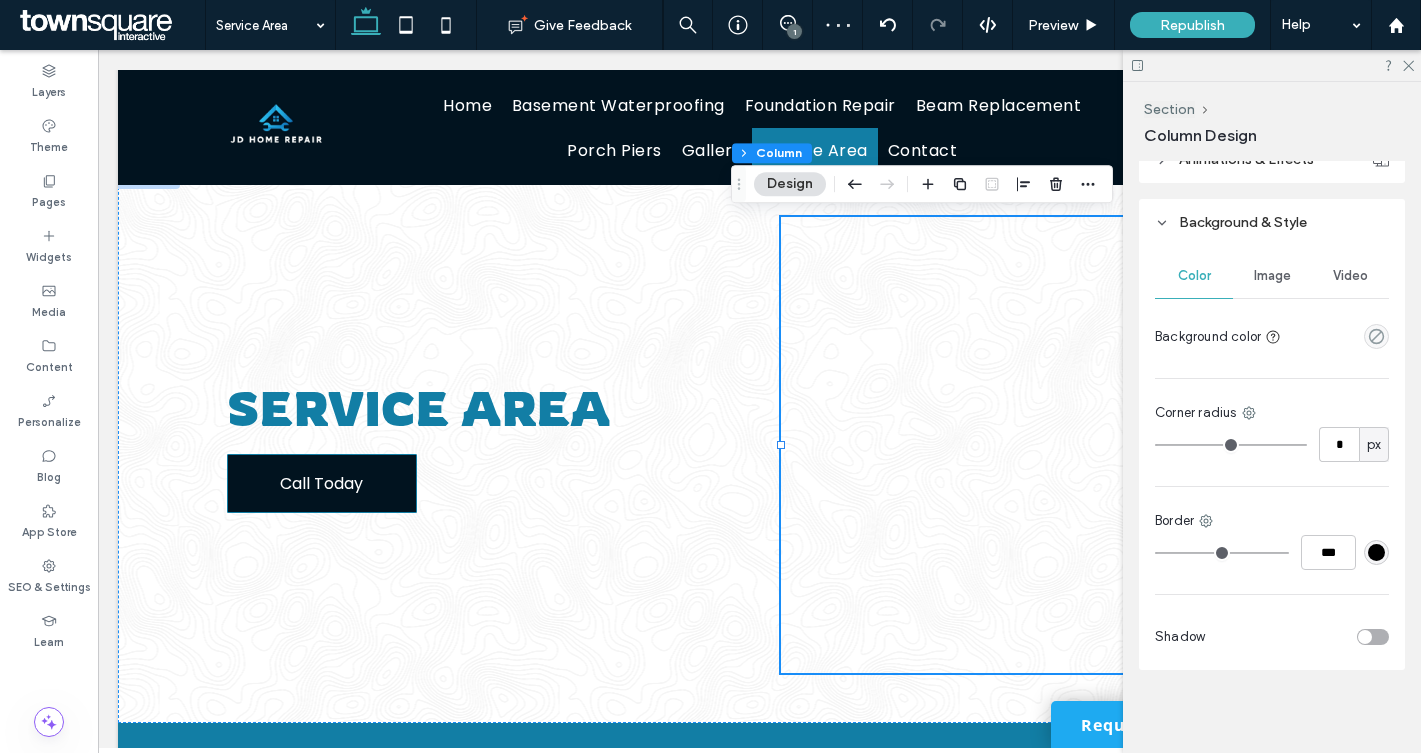 click at bounding box center (1373, 637) 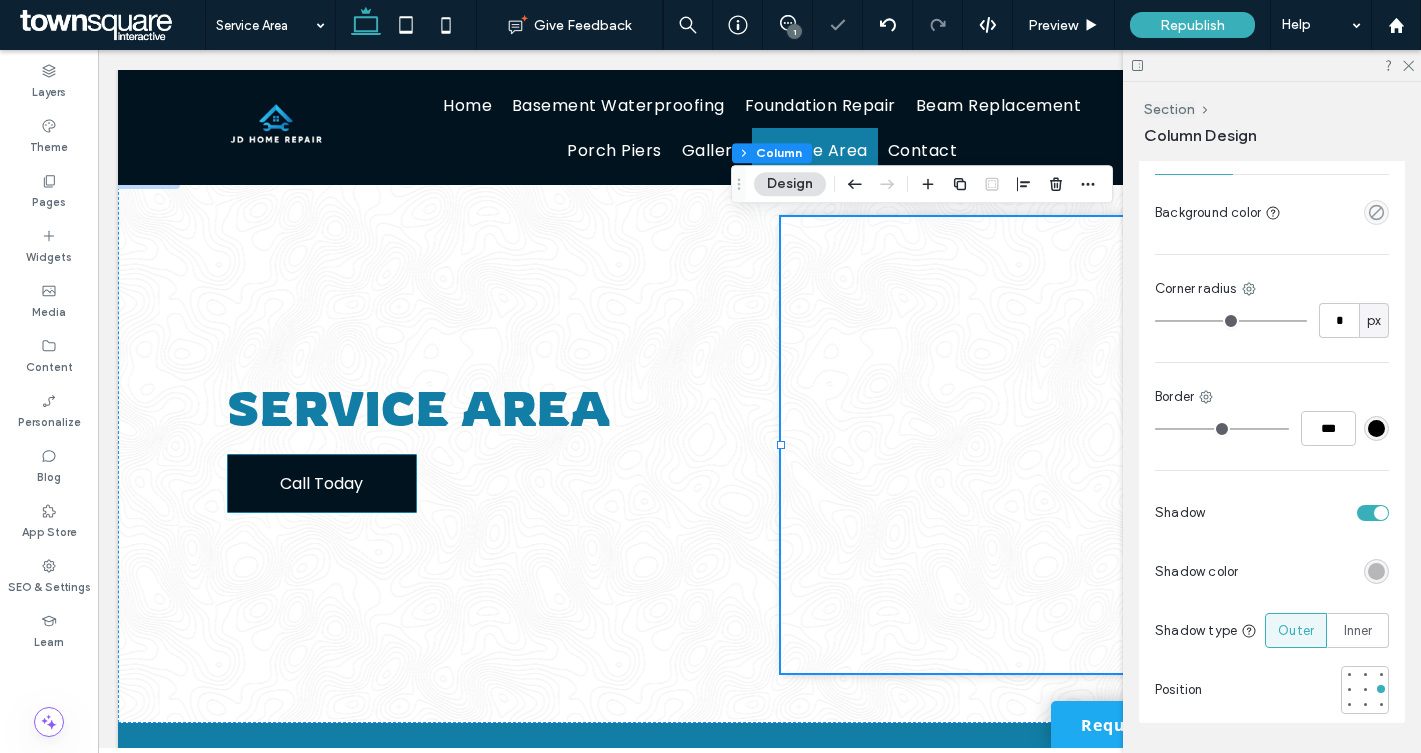 scroll, scrollTop: 1055, scrollLeft: 0, axis: vertical 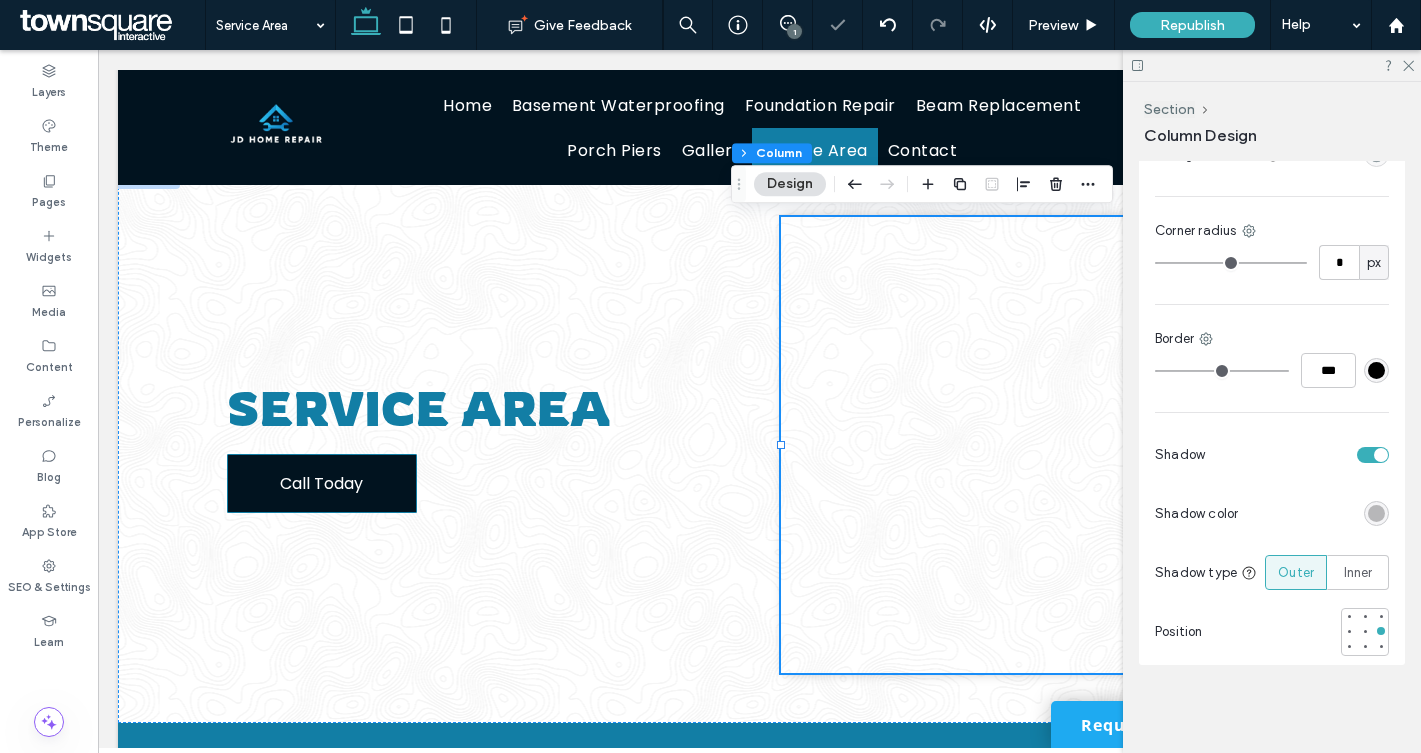 click at bounding box center [1376, 513] 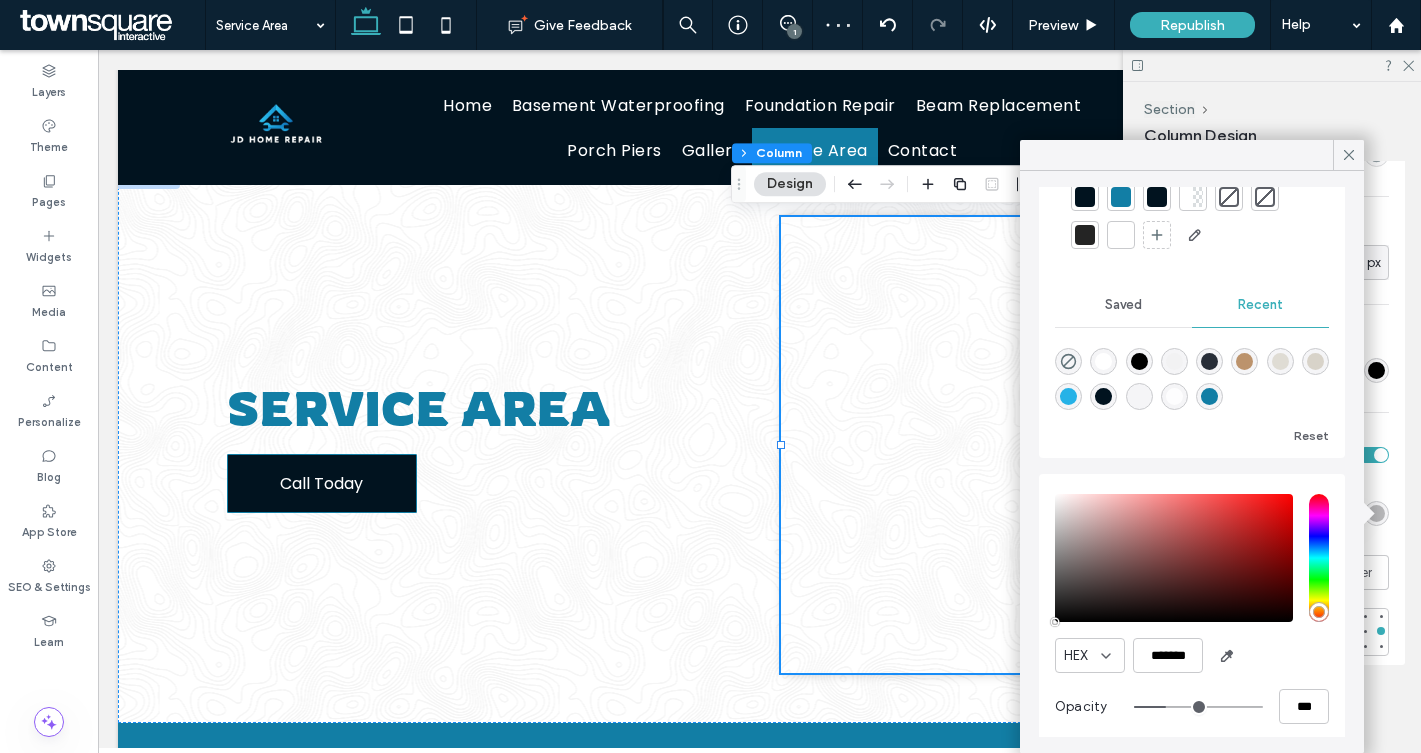scroll, scrollTop: 96, scrollLeft: 0, axis: vertical 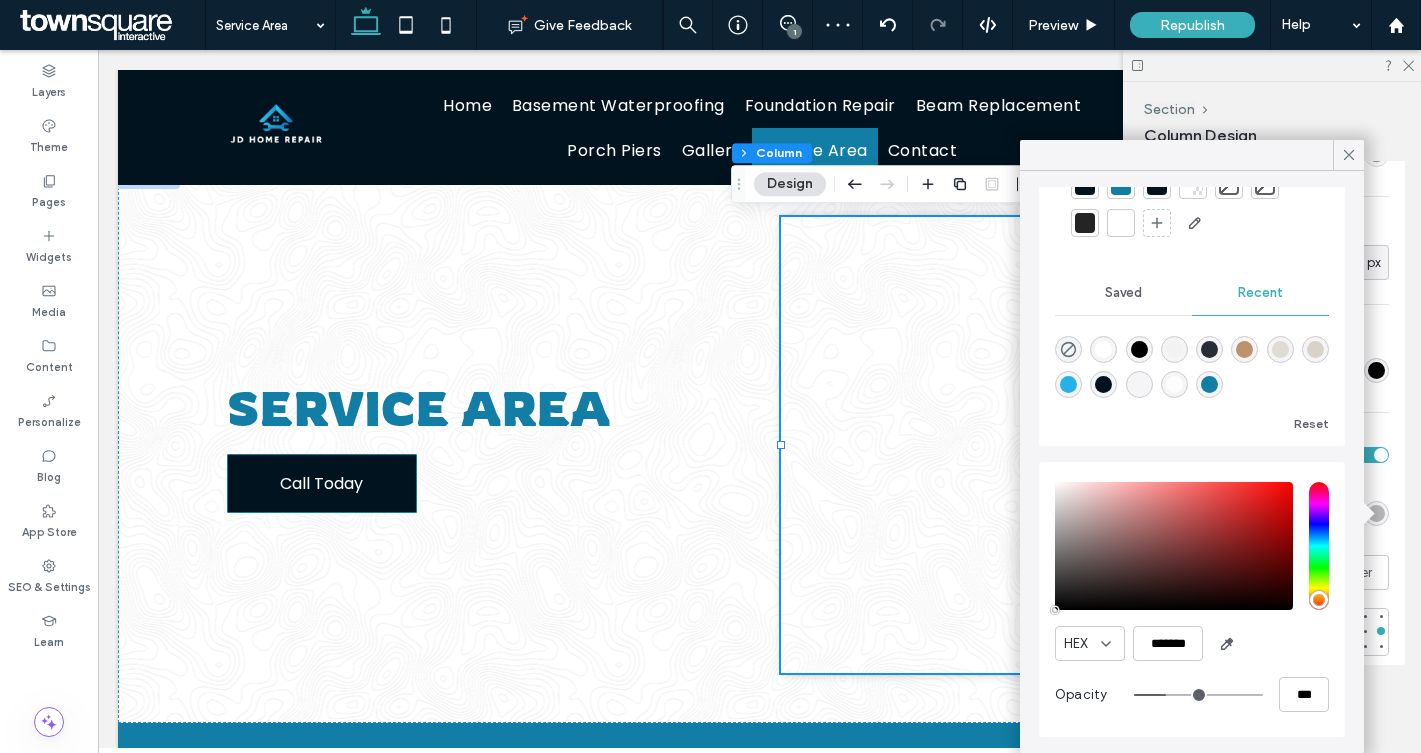 type on "**" 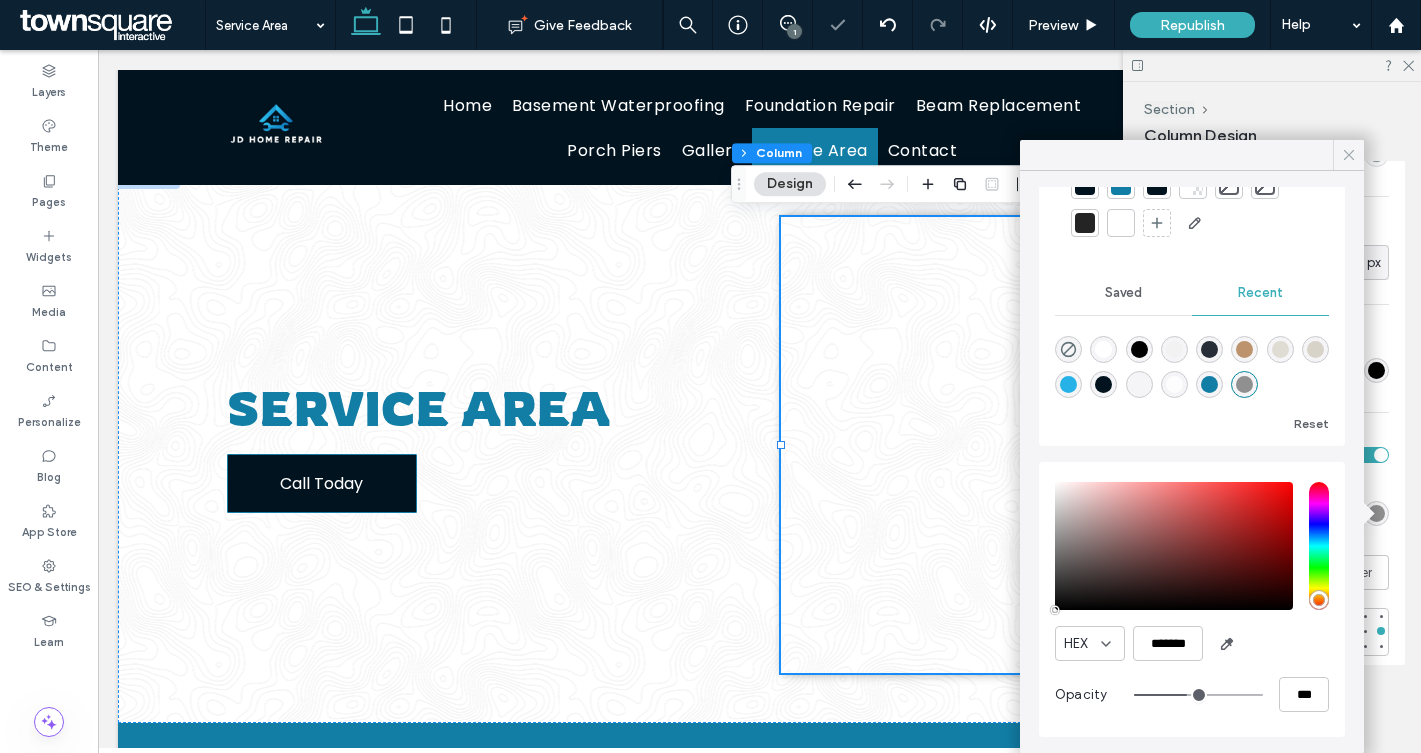 click 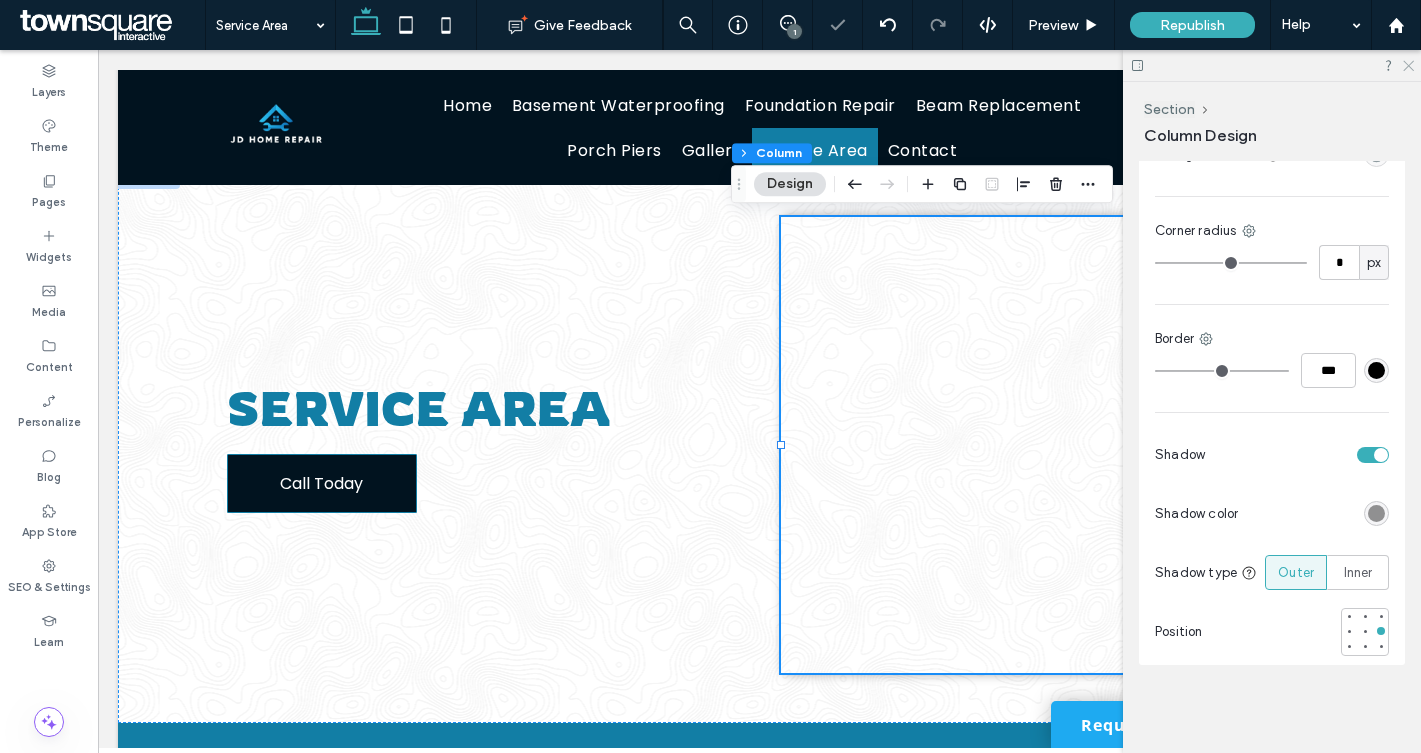 click 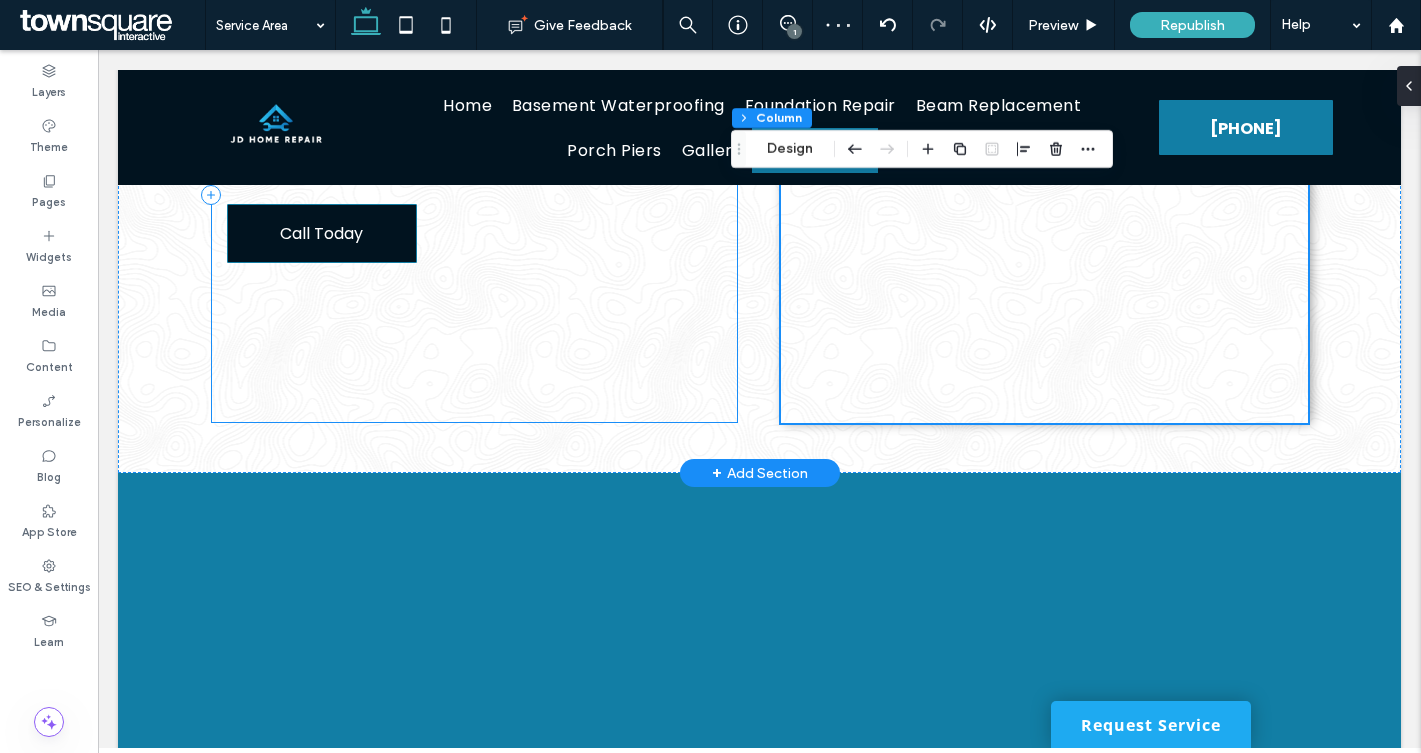 scroll, scrollTop: 310, scrollLeft: 0, axis: vertical 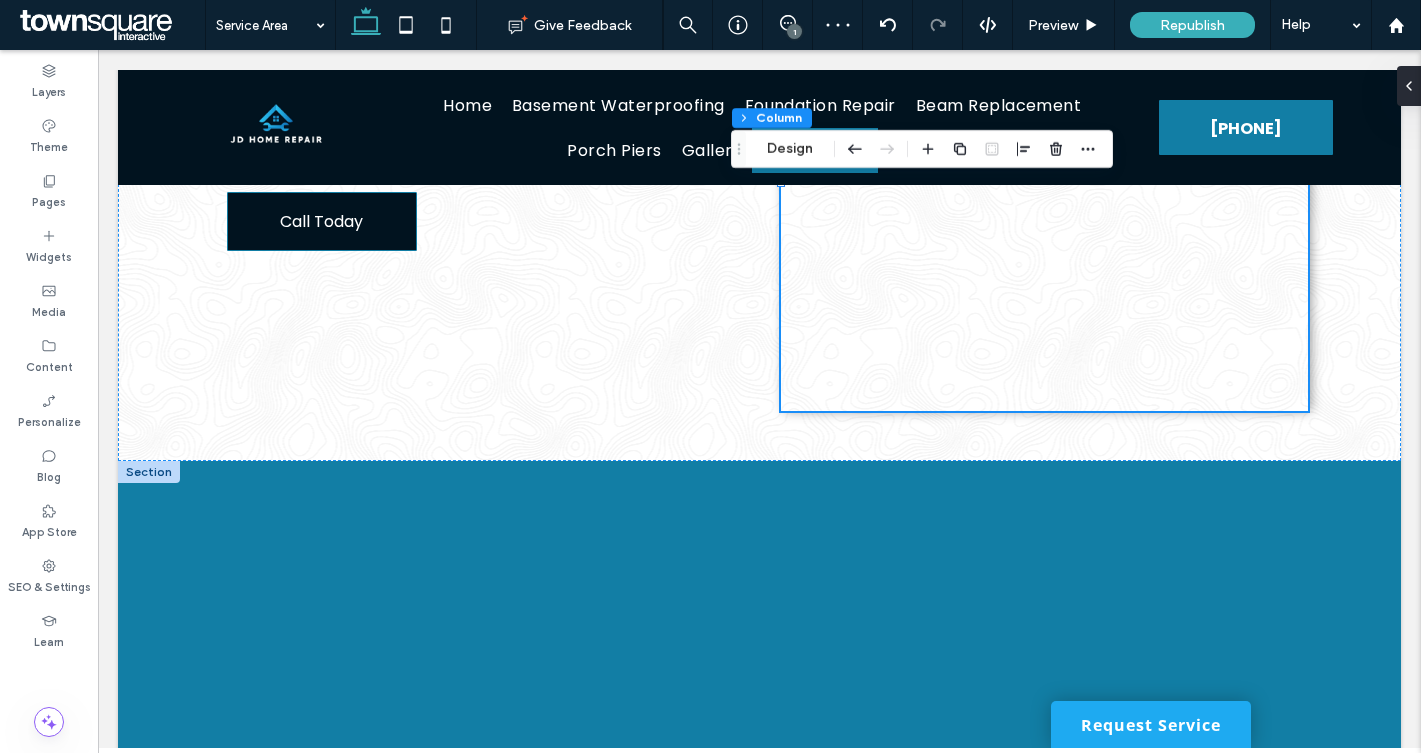click at bounding box center (149, 472) 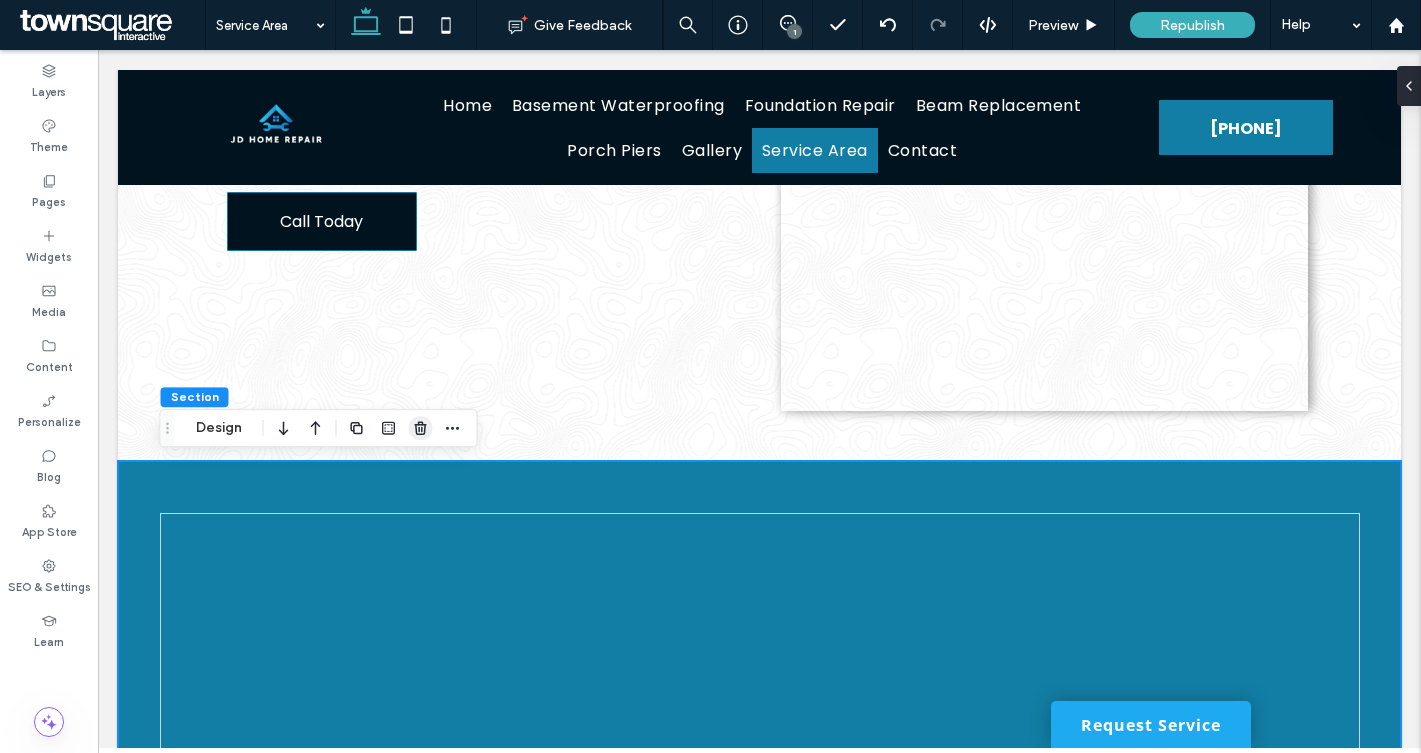 click 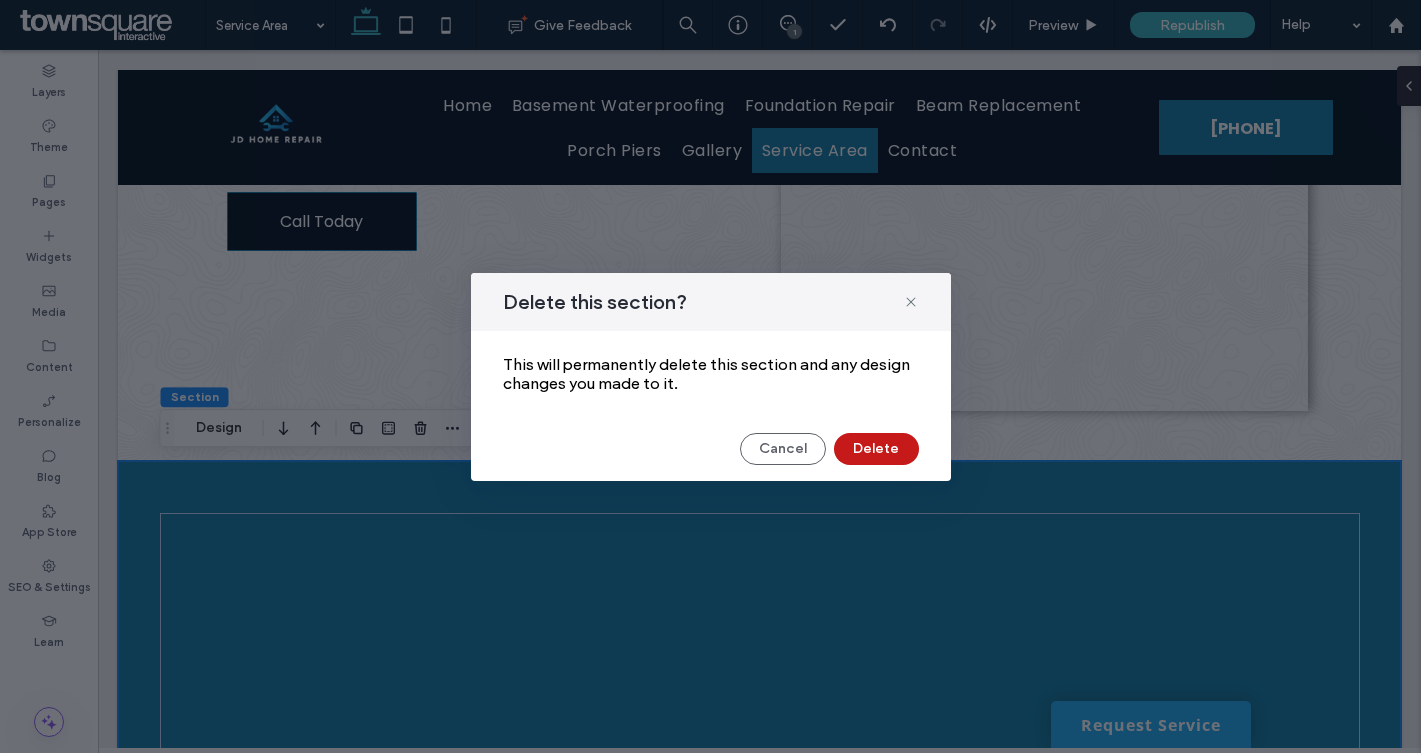 click on "Delete" at bounding box center (876, 449) 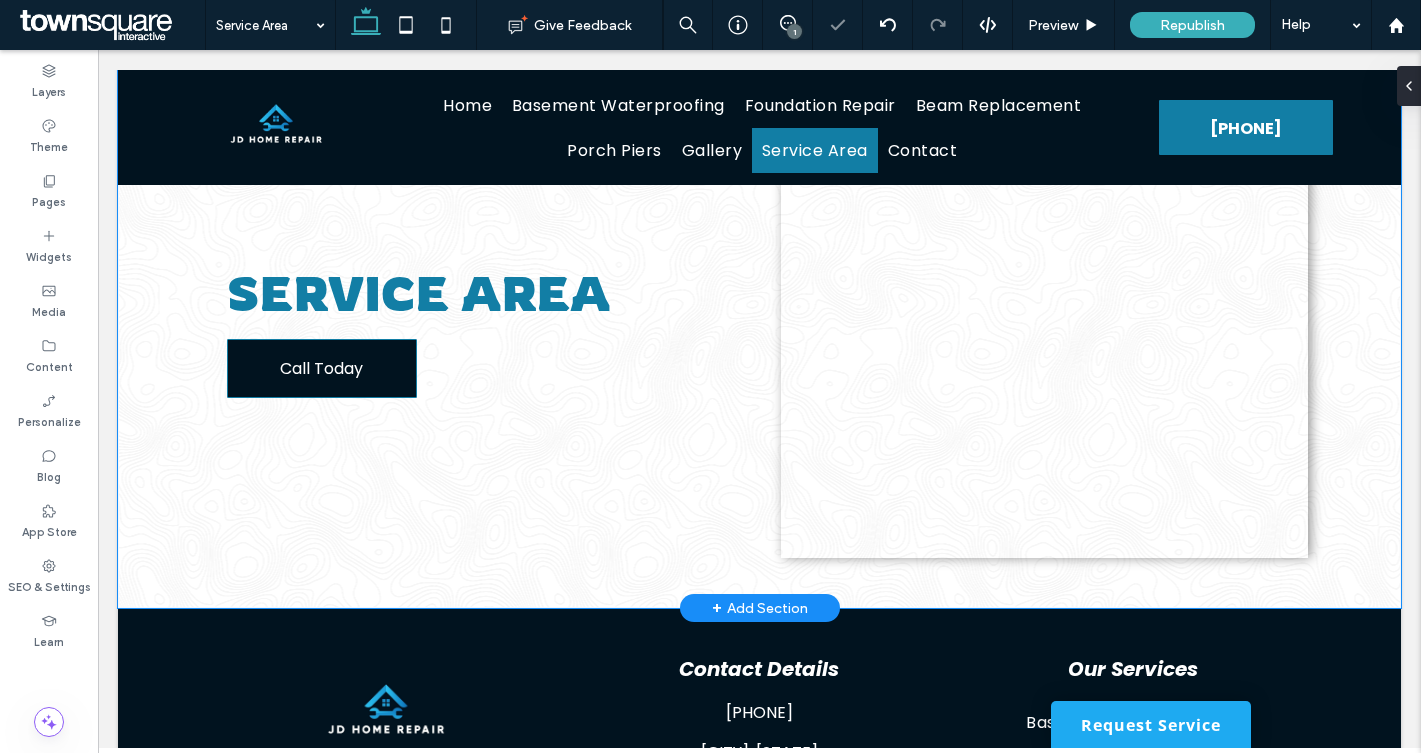 scroll, scrollTop: 0, scrollLeft: 0, axis: both 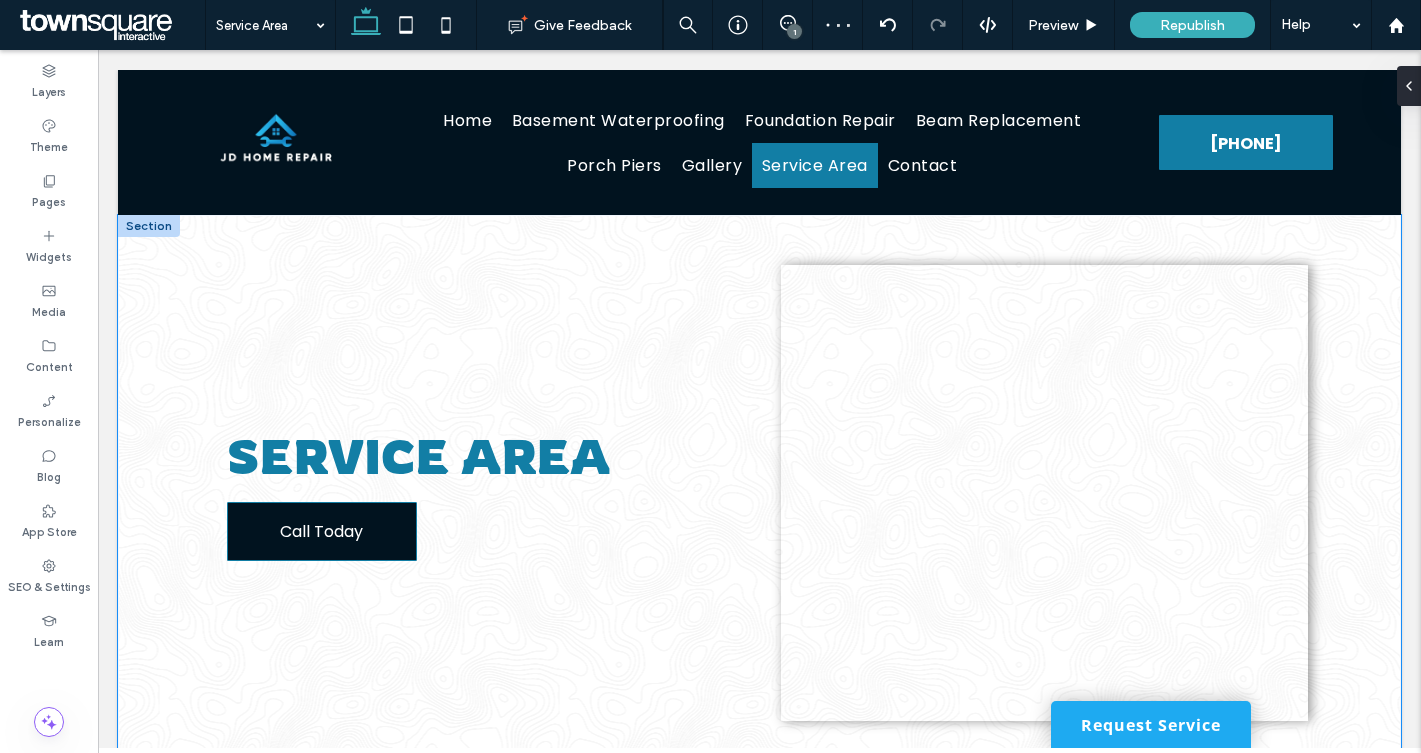 click on "Service Area
Call Today" at bounding box center (760, 493) 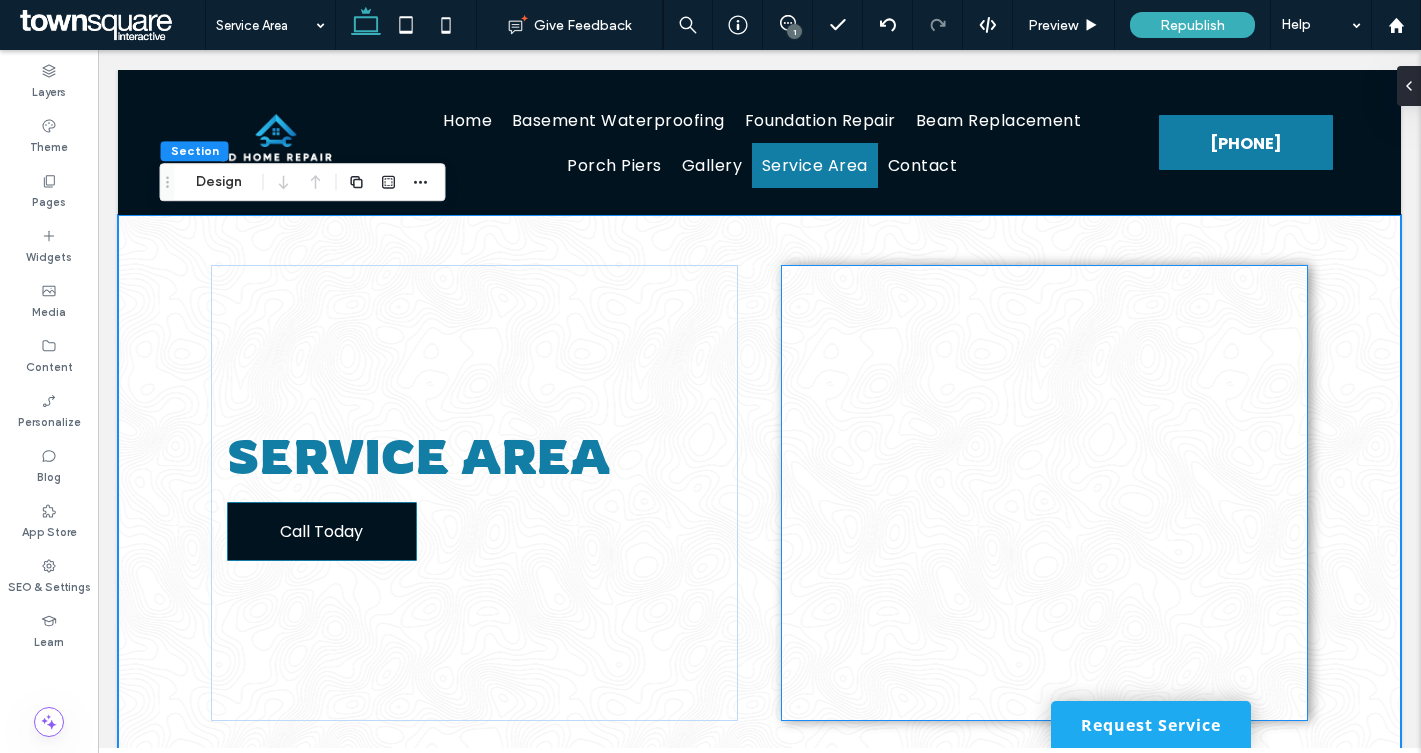 click at bounding box center [1044, 493] 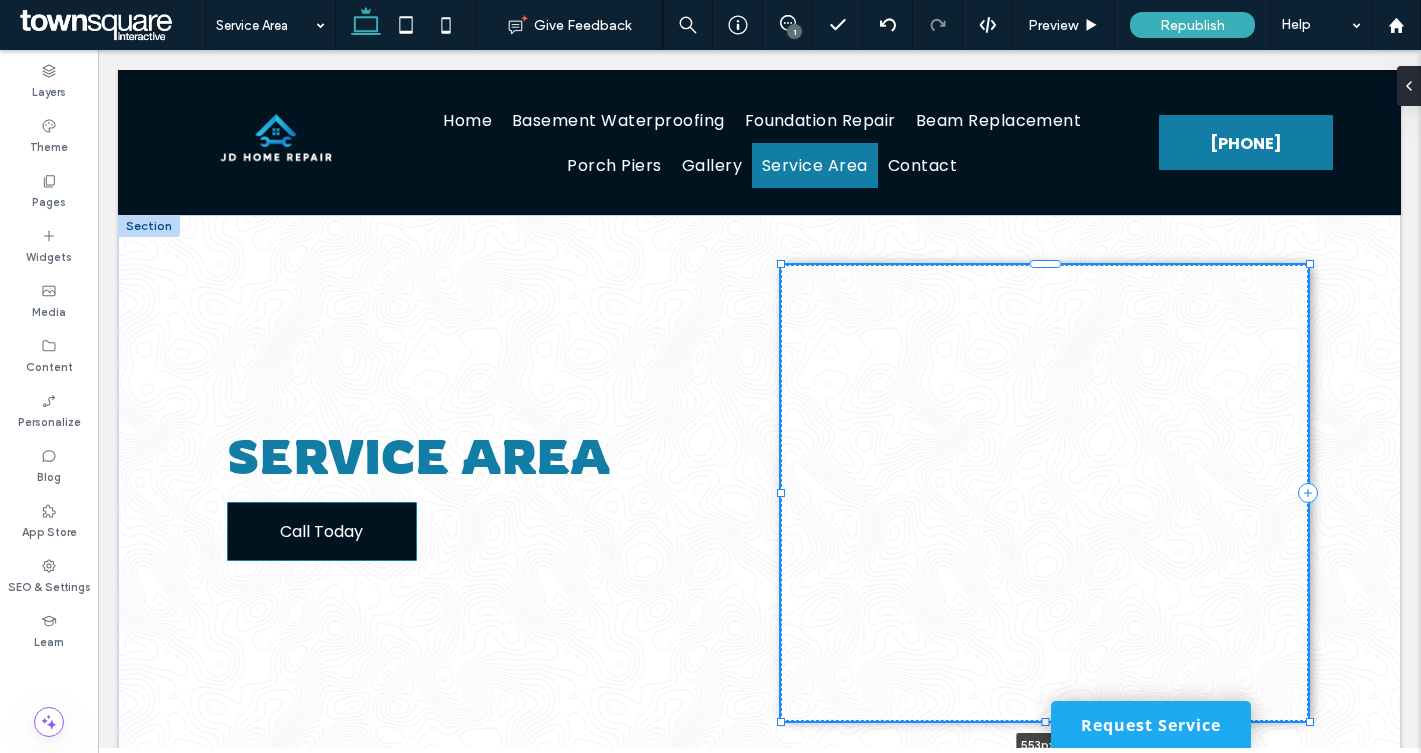 drag, startPoint x: 782, startPoint y: 496, endPoint x: 756, endPoint y: 486, distance: 27.856777 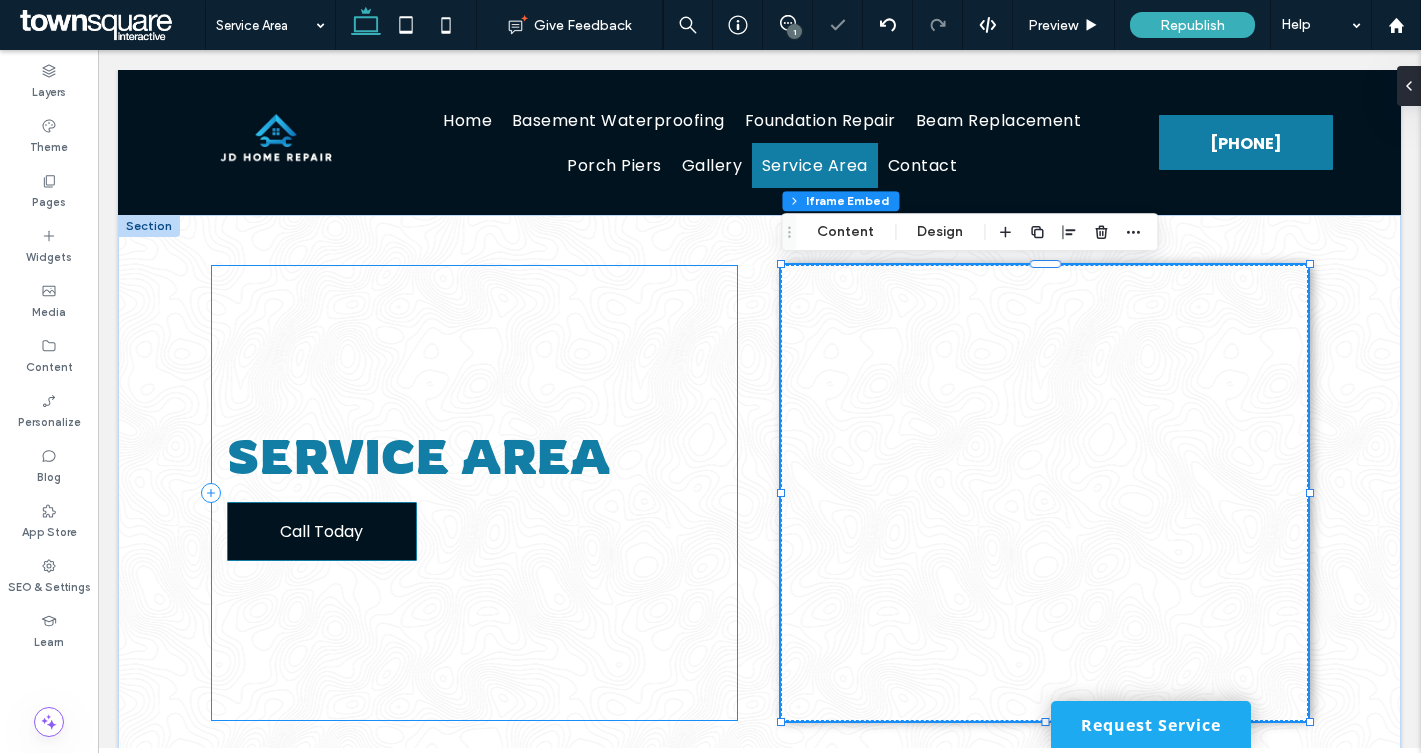 click on "Service Area
Call Today" at bounding box center [474, 493] 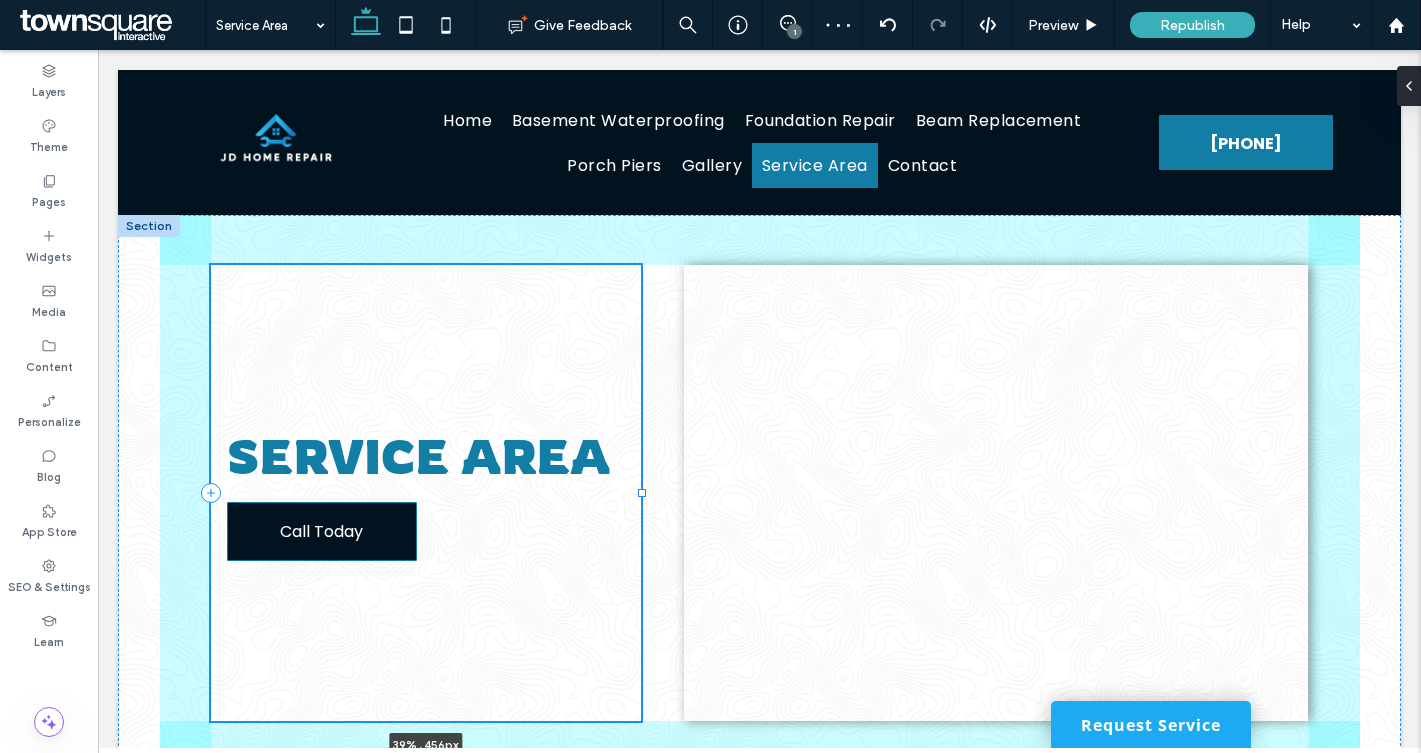 drag, startPoint x: 737, startPoint y: 494, endPoint x: 640, endPoint y: 494, distance: 97 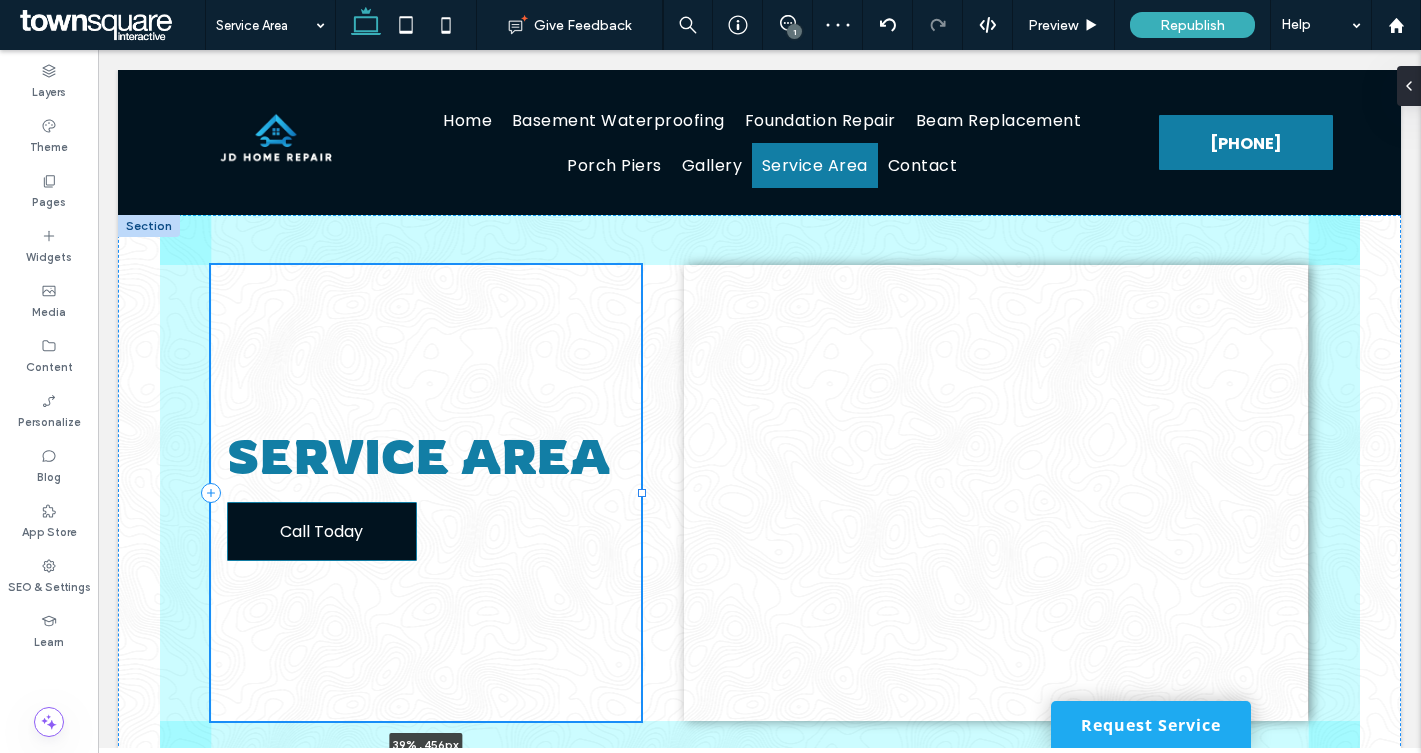click at bounding box center [642, 493] 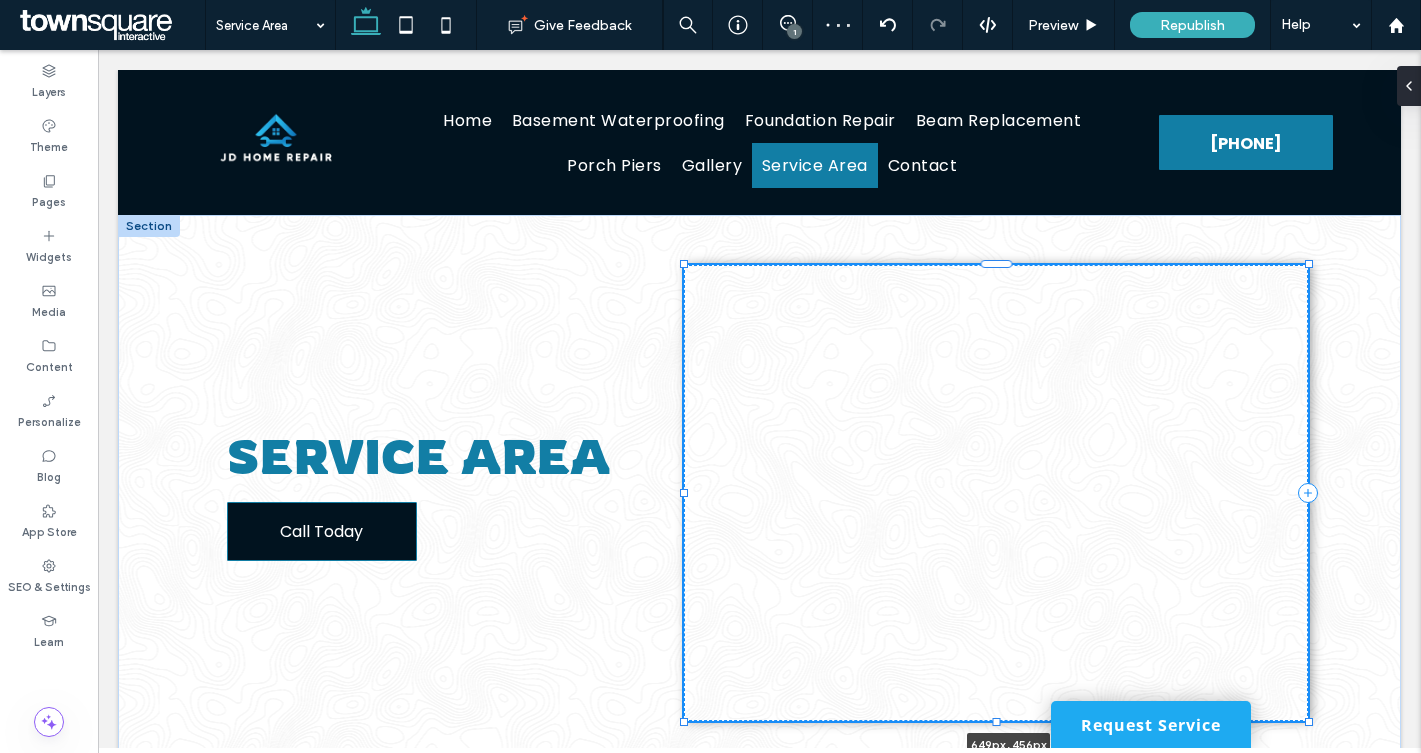 drag, startPoint x: 1210, startPoint y: 495, endPoint x: 1332, endPoint y: 486, distance: 122.33152 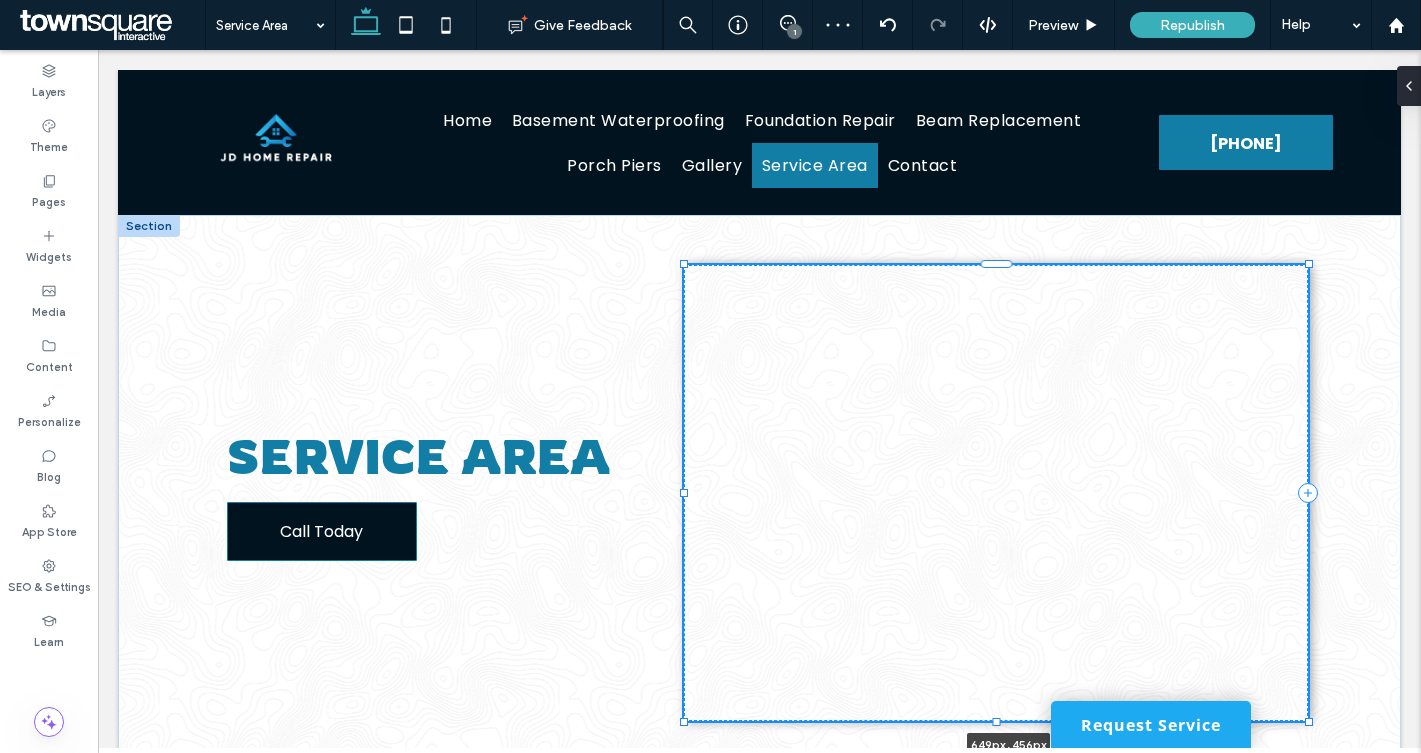 click on "Service Area
Call Today
649px , 456px" at bounding box center (760, 493) 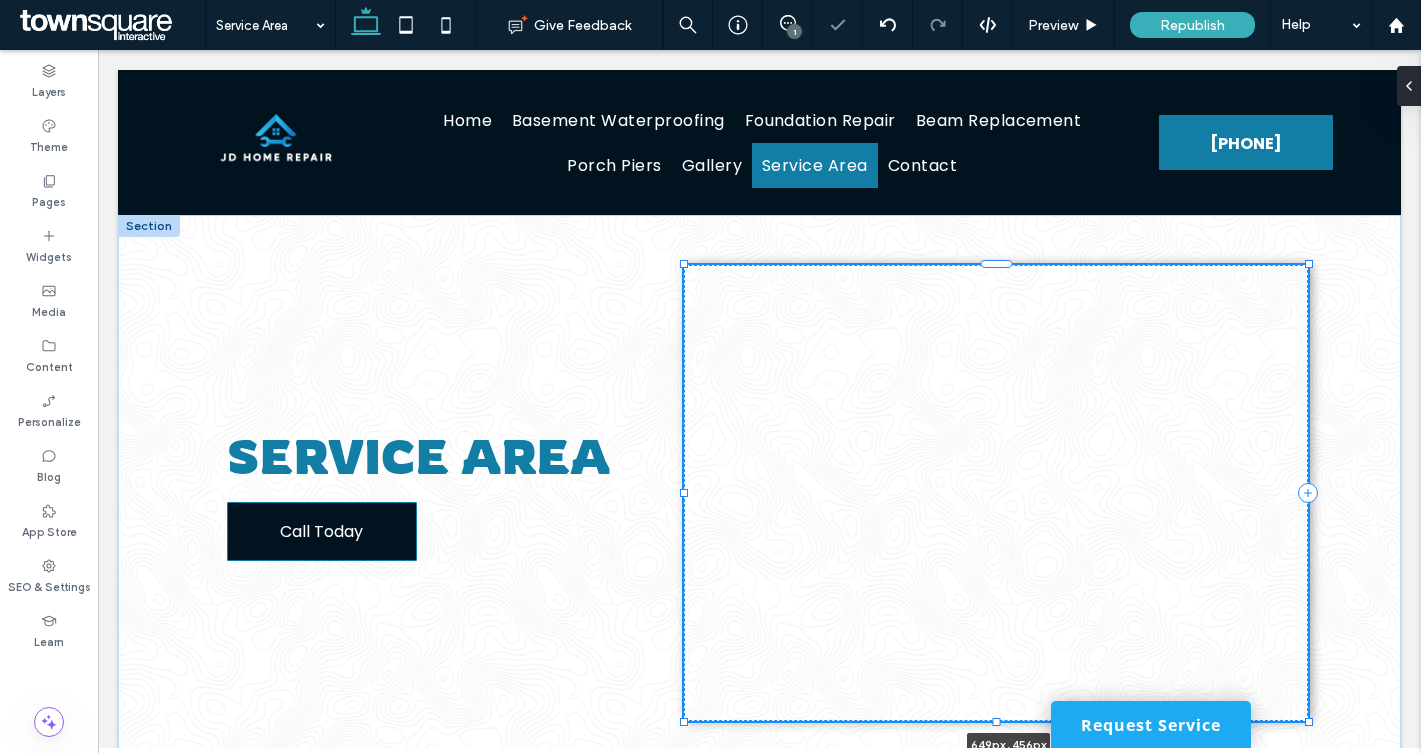 type on "***" 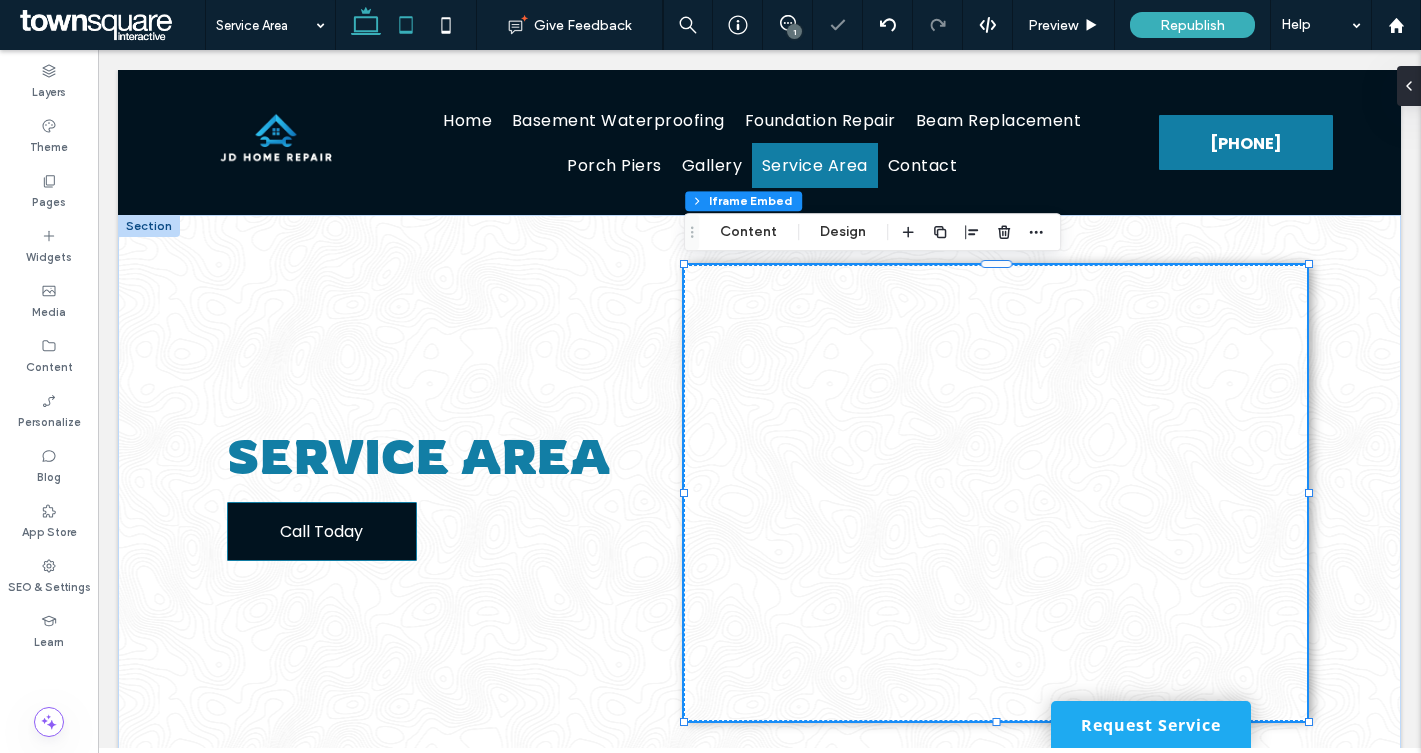 click 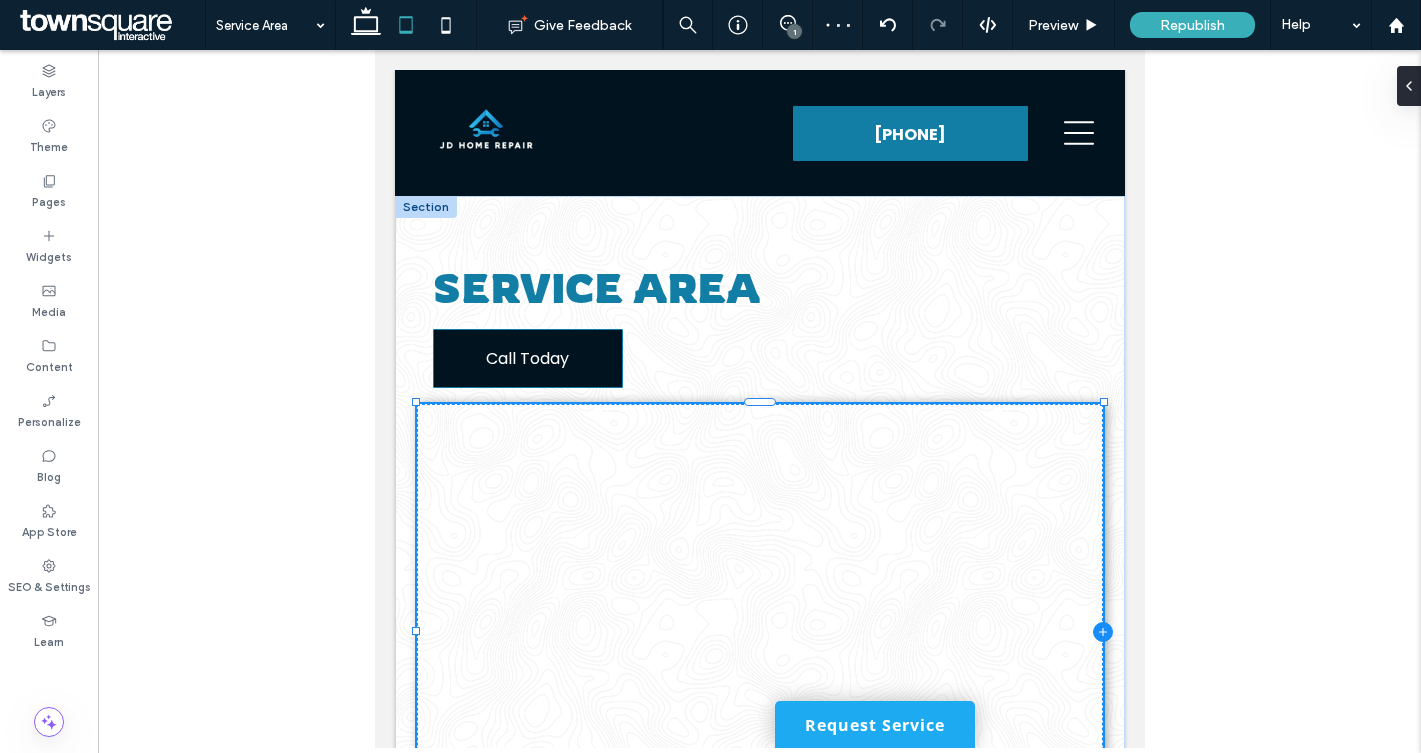 drag, startPoint x: 1037, startPoint y: 632, endPoint x: 1108, endPoint y: 632, distance: 71 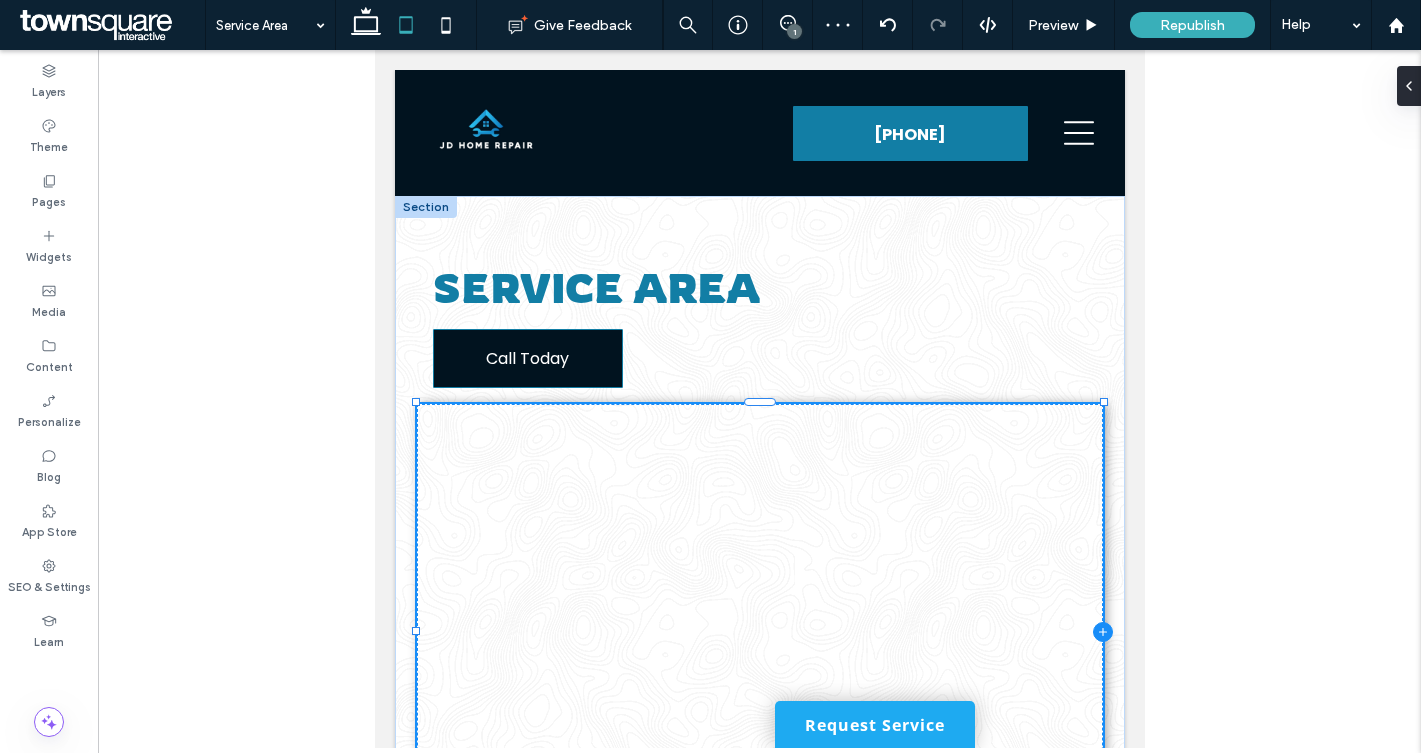 click on "Service Area
Call Today
694px , 456px" at bounding box center (759, 553) 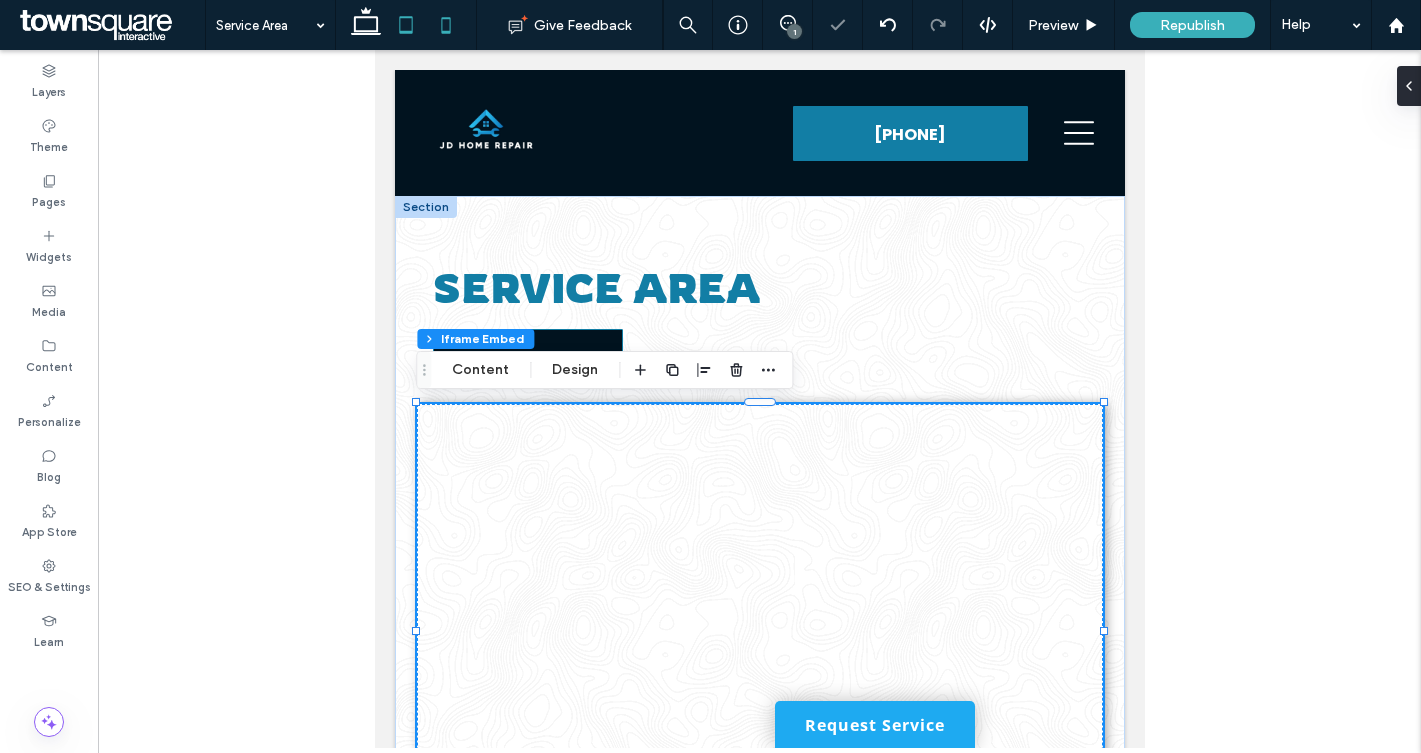 click 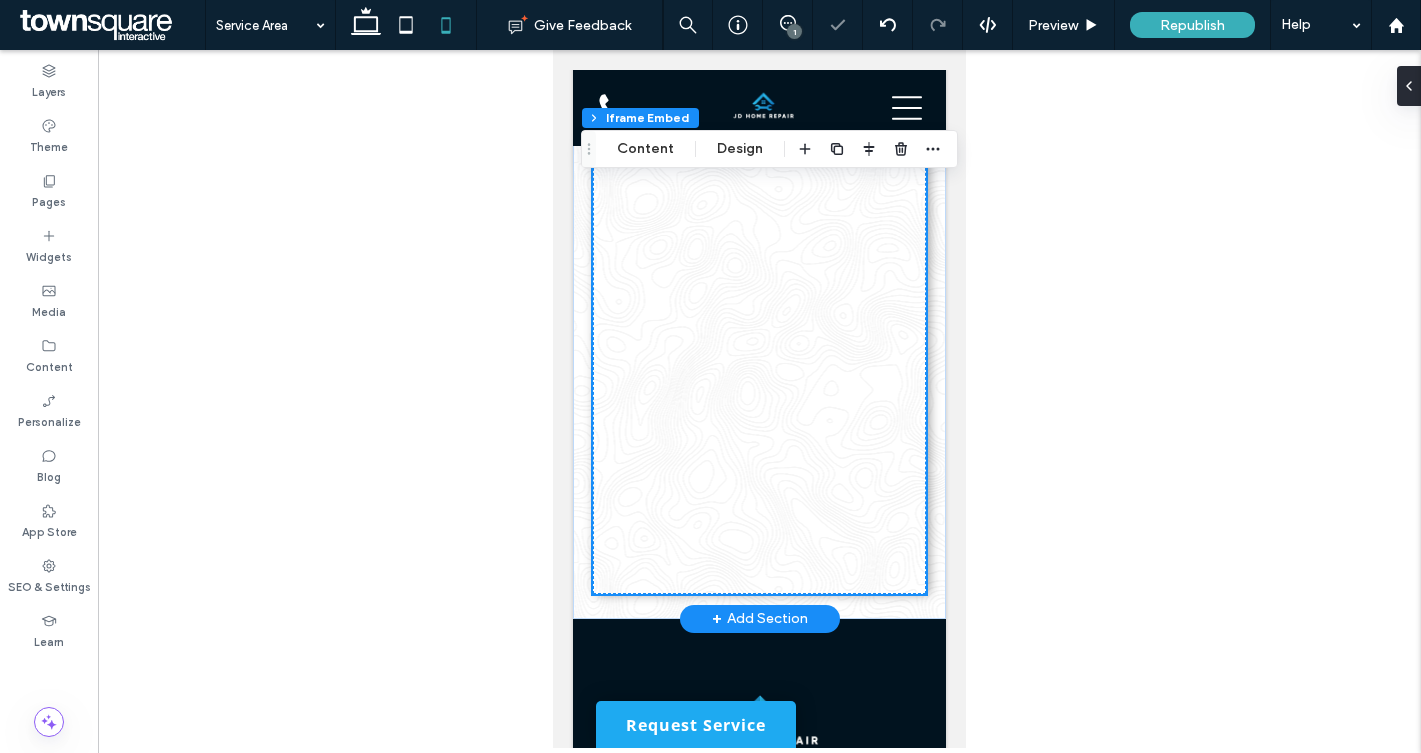 scroll, scrollTop: 0, scrollLeft: 0, axis: both 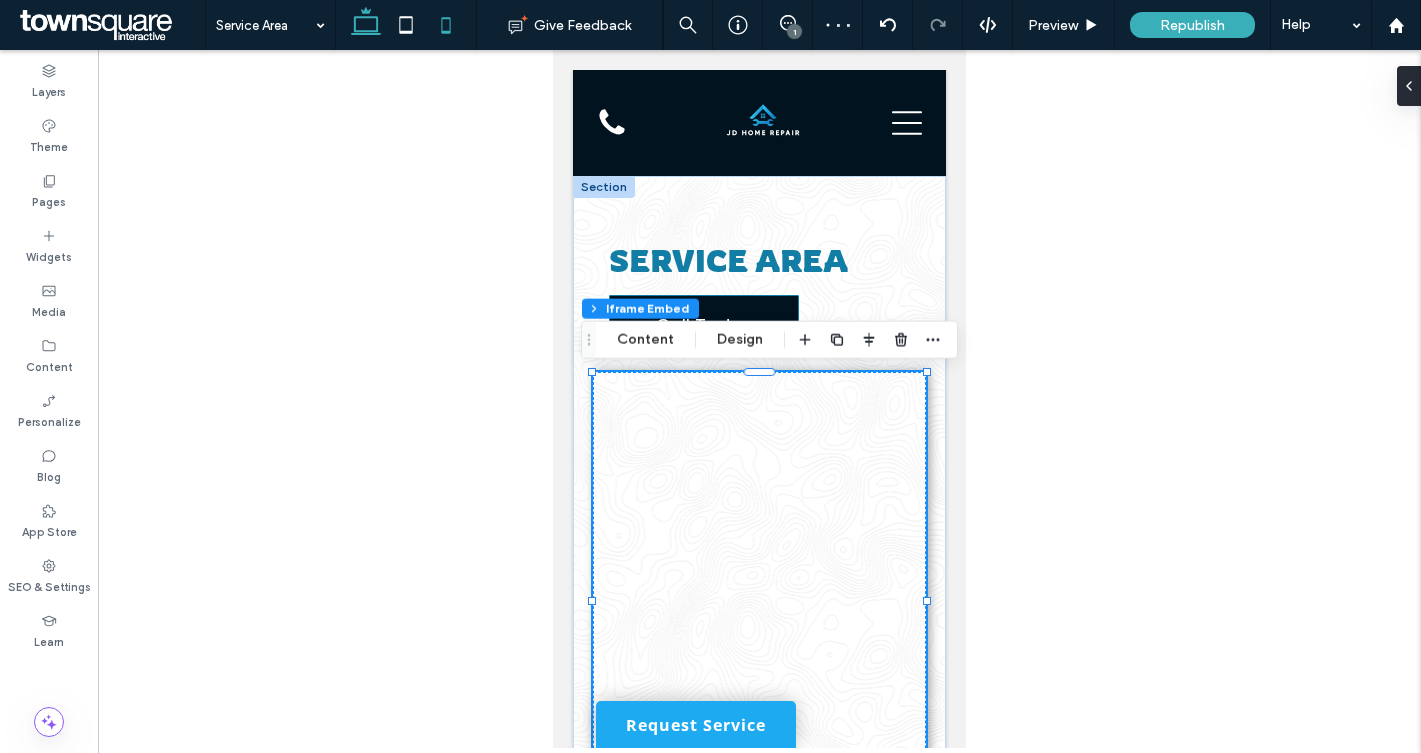 click 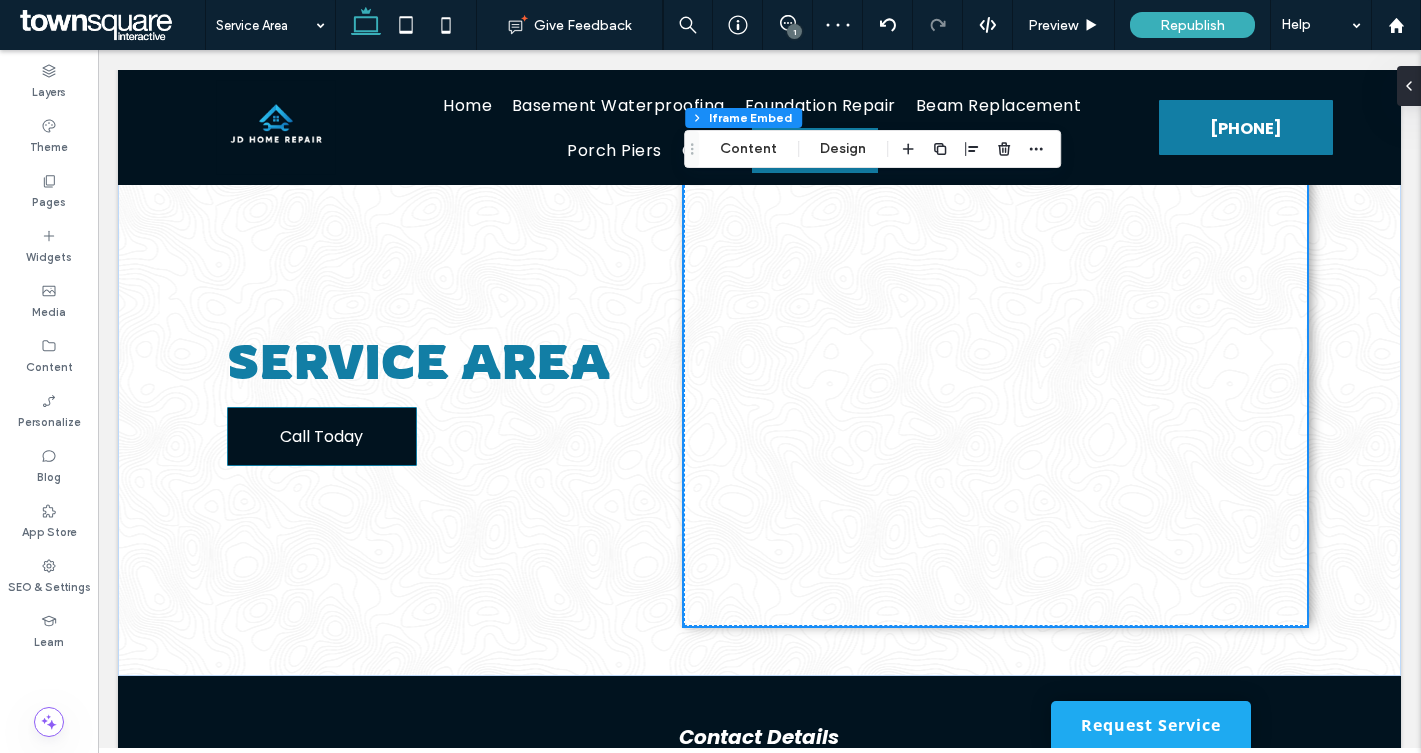 scroll, scrollTop: 64, scrollLeft: 0, axis: vertical 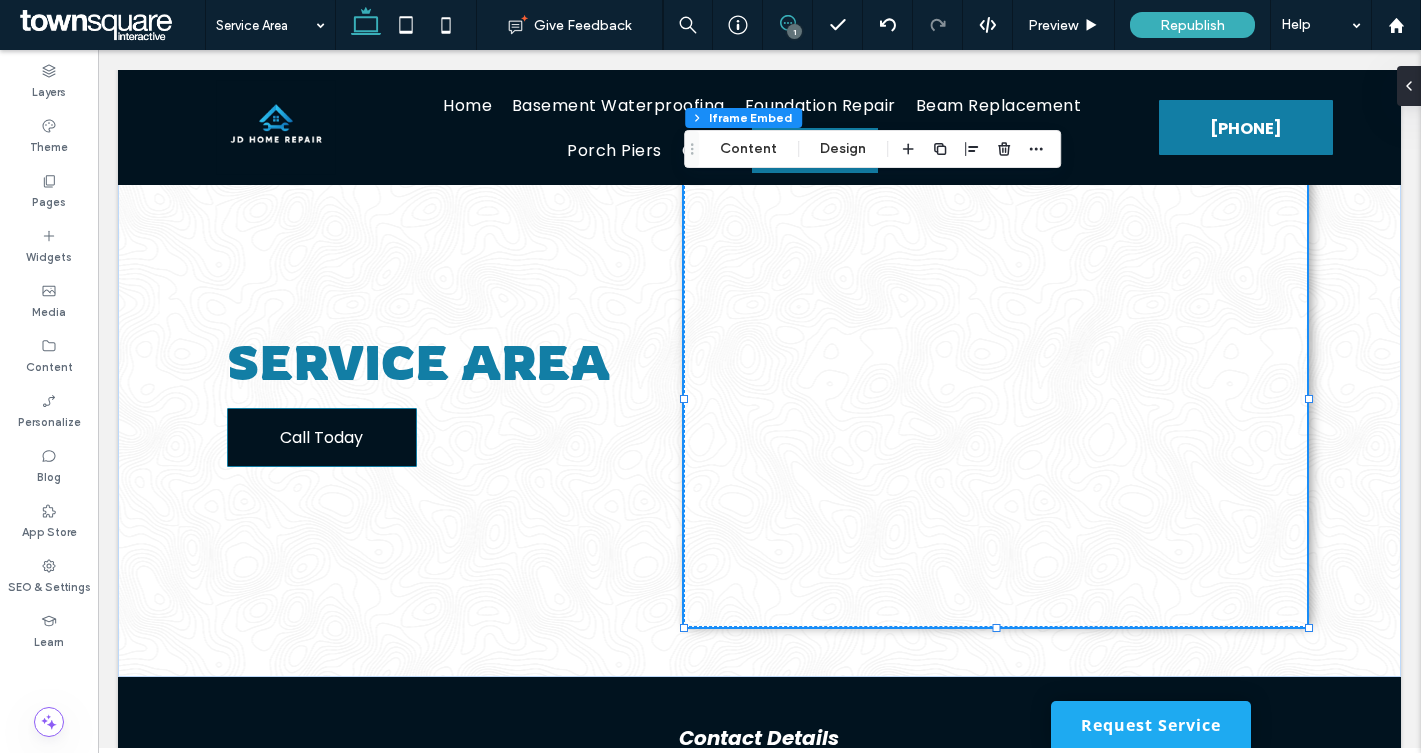 click 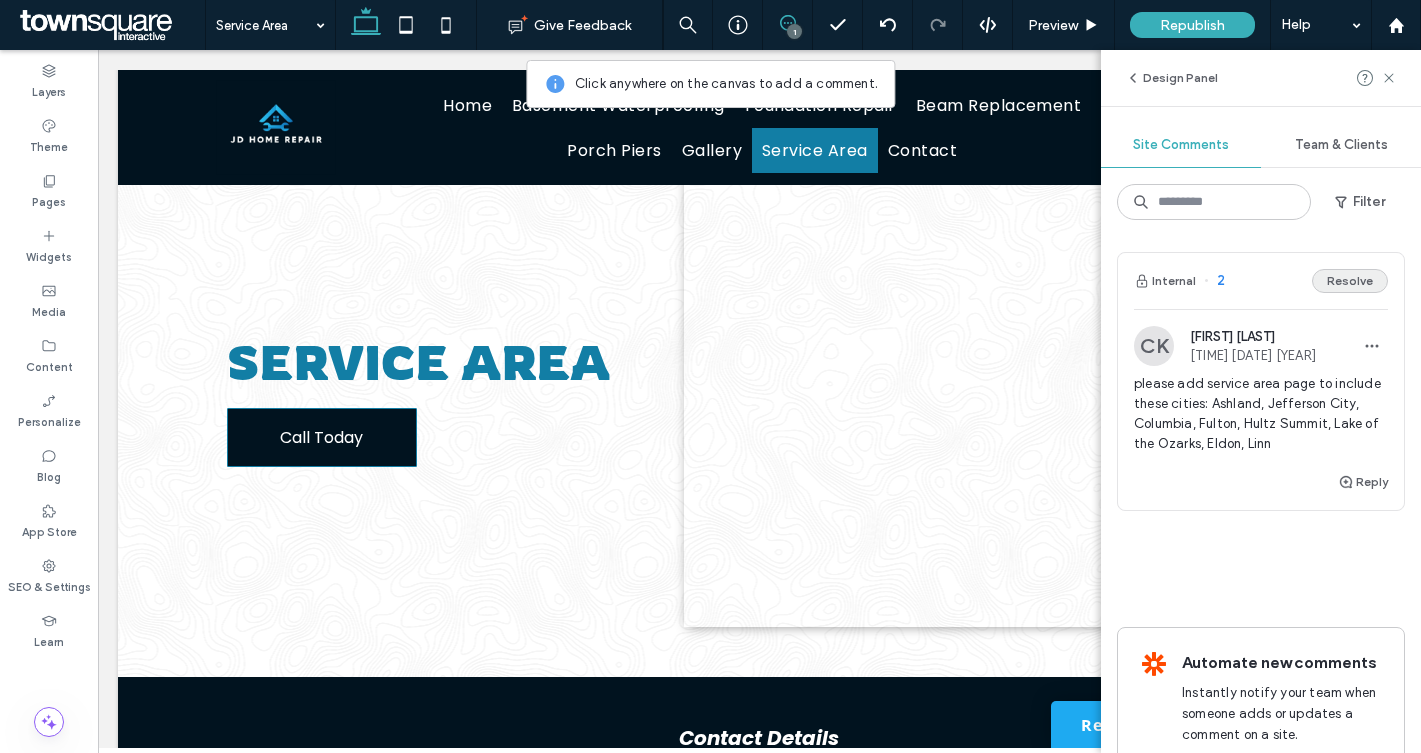 click on "Resolve" at bounding box center (1350, 281) 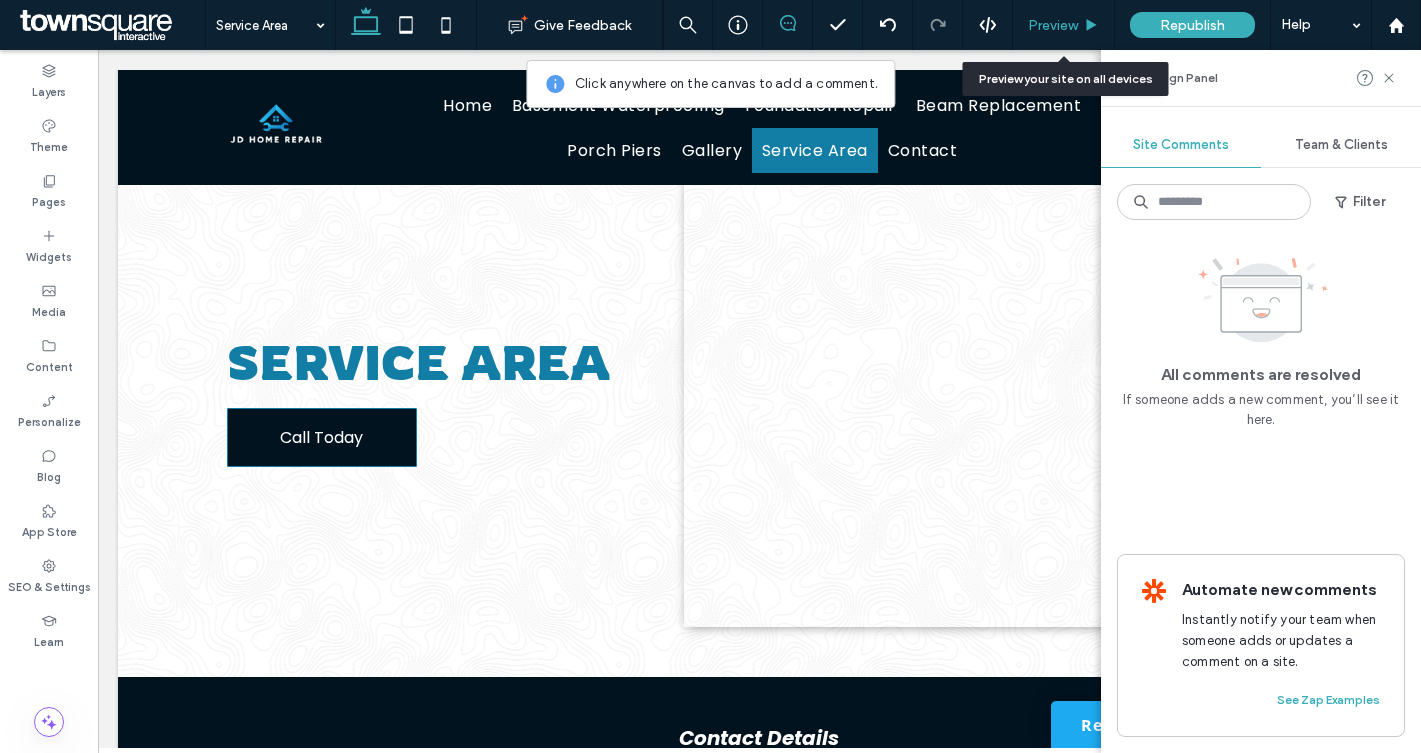 click on "Preview" at bounding box center (1053, 25) 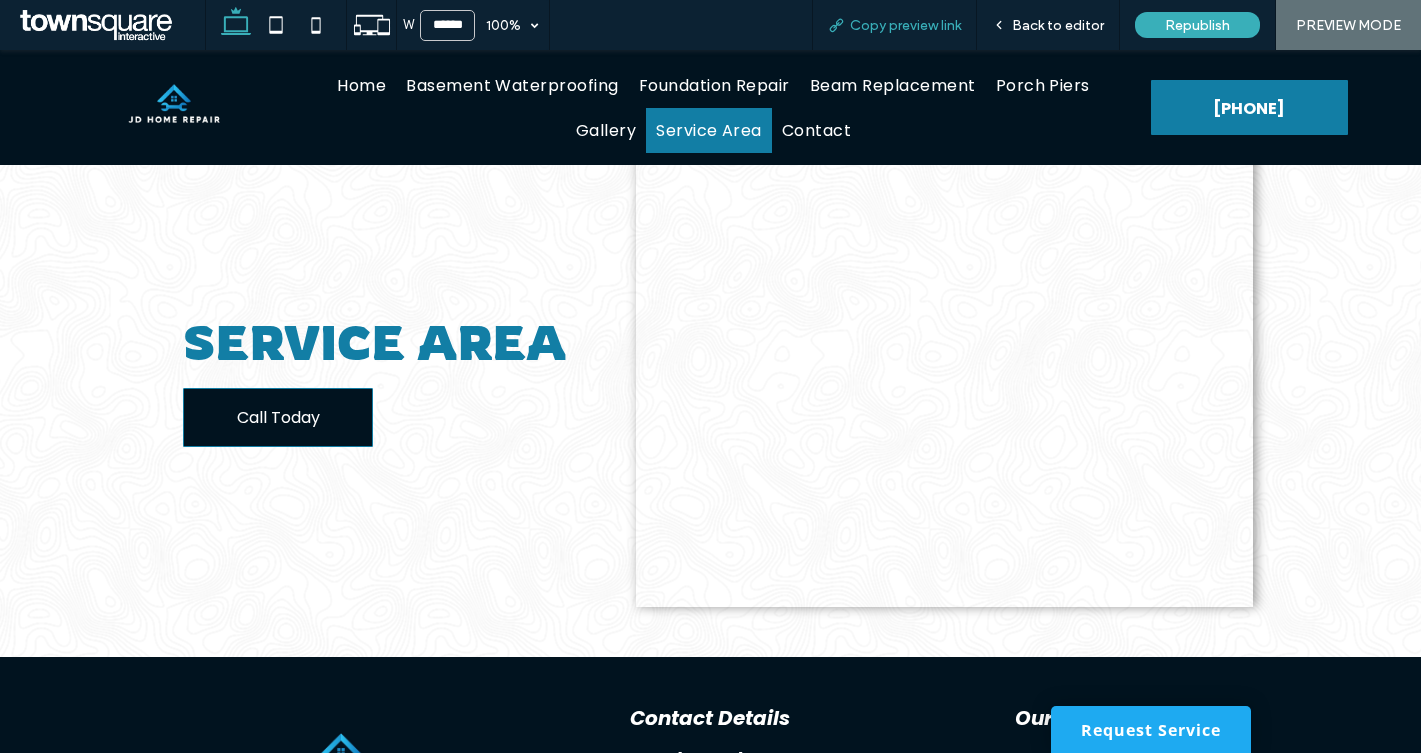 click on "Copy preview link" at bounding box center [905, 25] 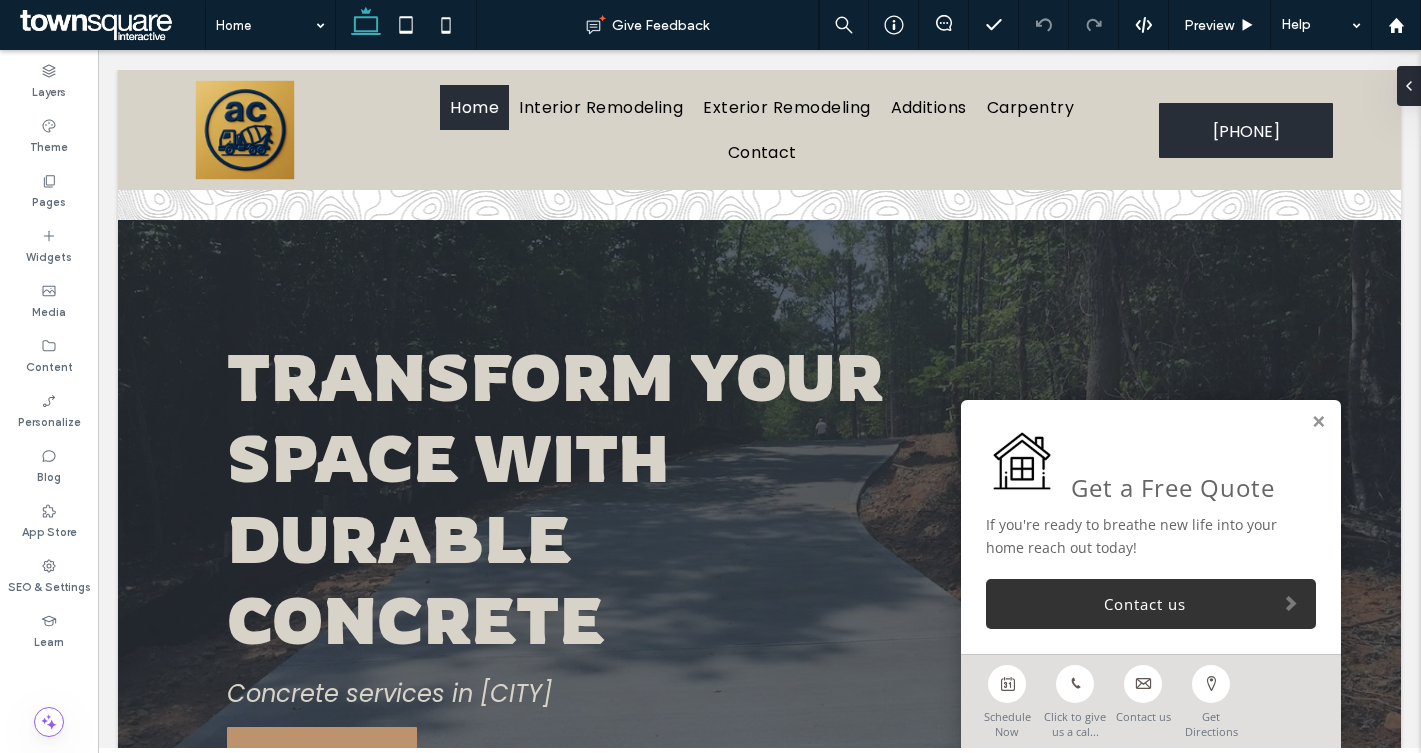 scroll, scrollTop: 321, scrollLeft: 0, axis: vertical 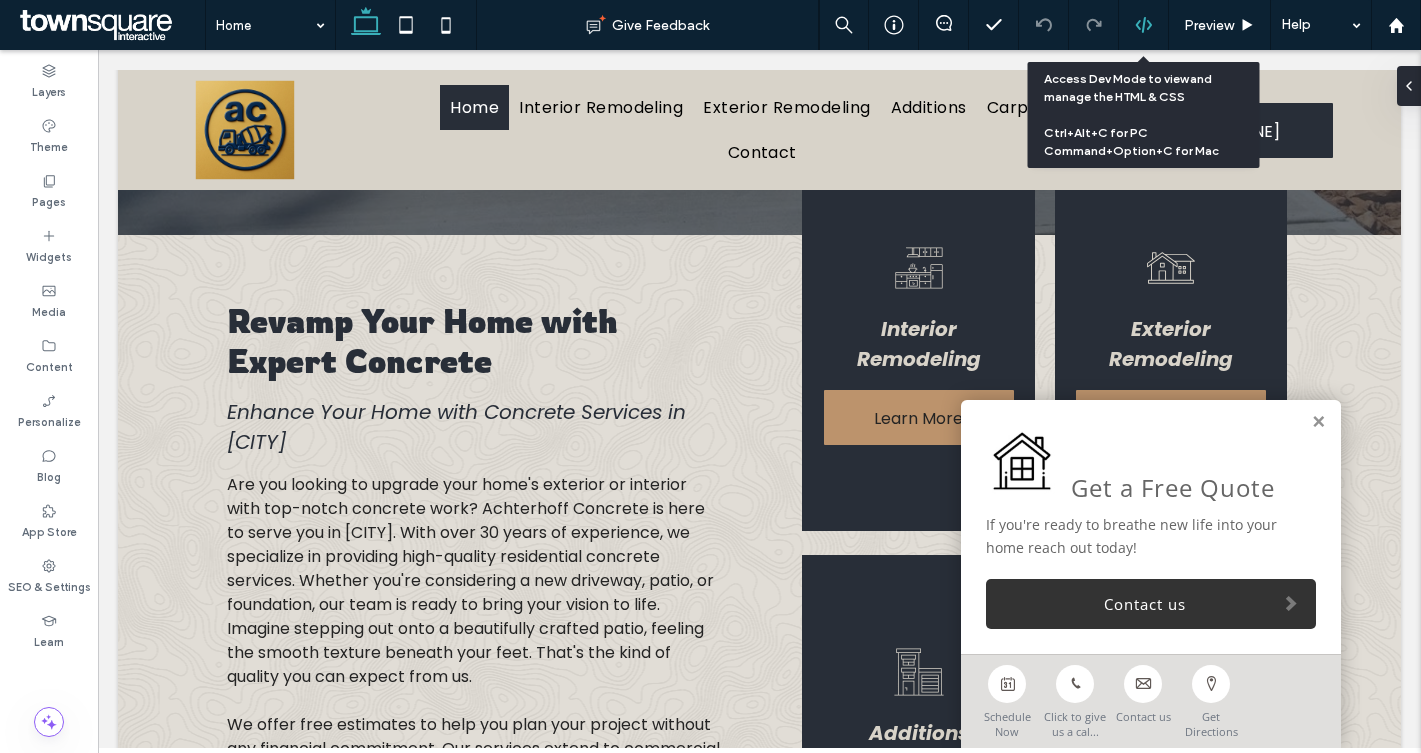 click 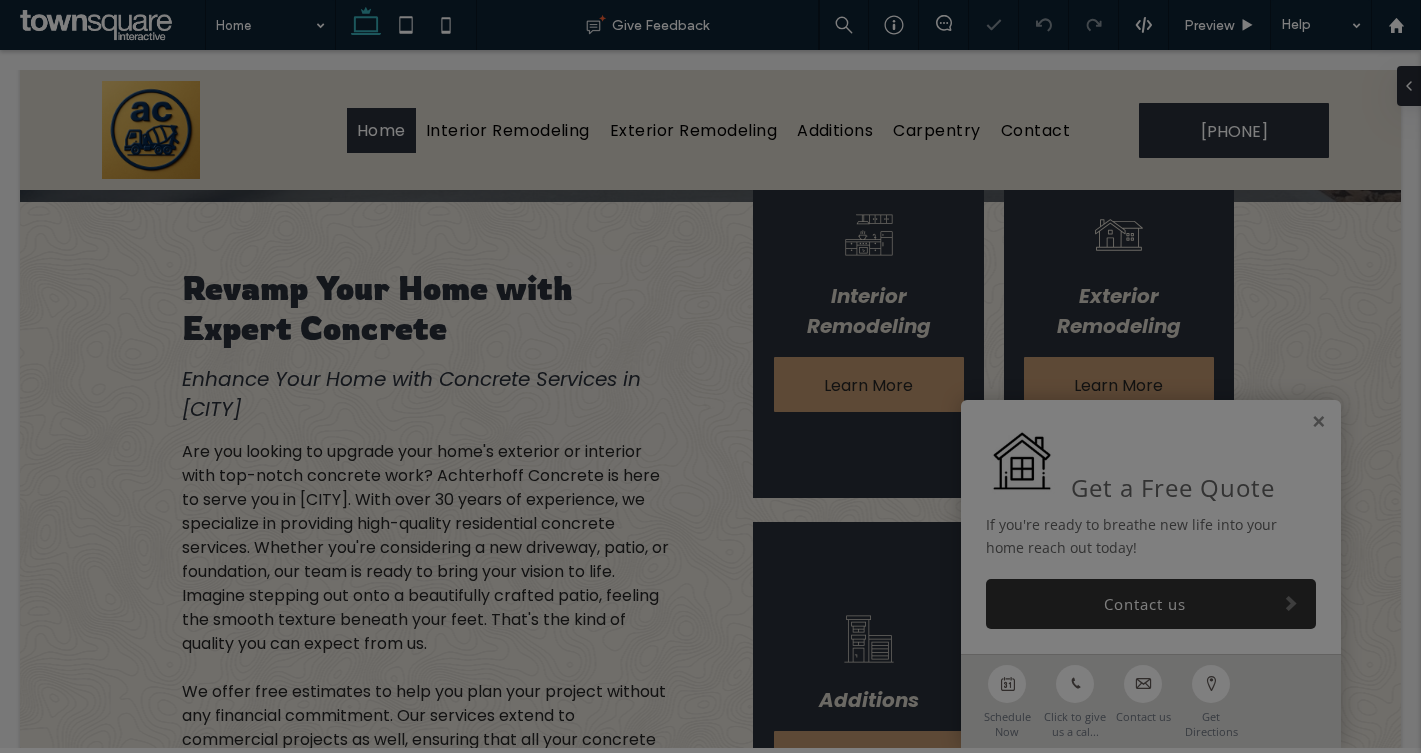 scroll, scrollTop: 0, scrollLeft: 0, axis: both 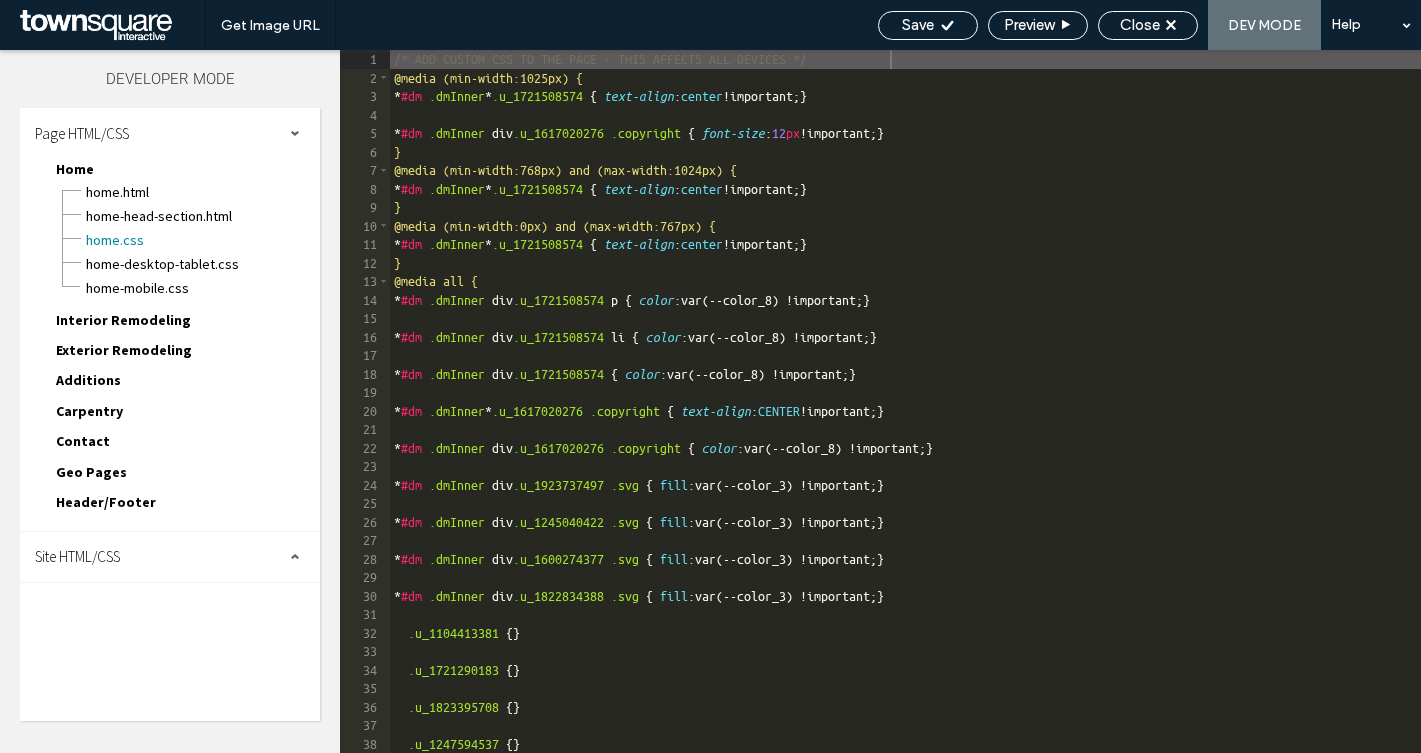 click on "Site HTML/CSS" at bounding box center (77, 556) 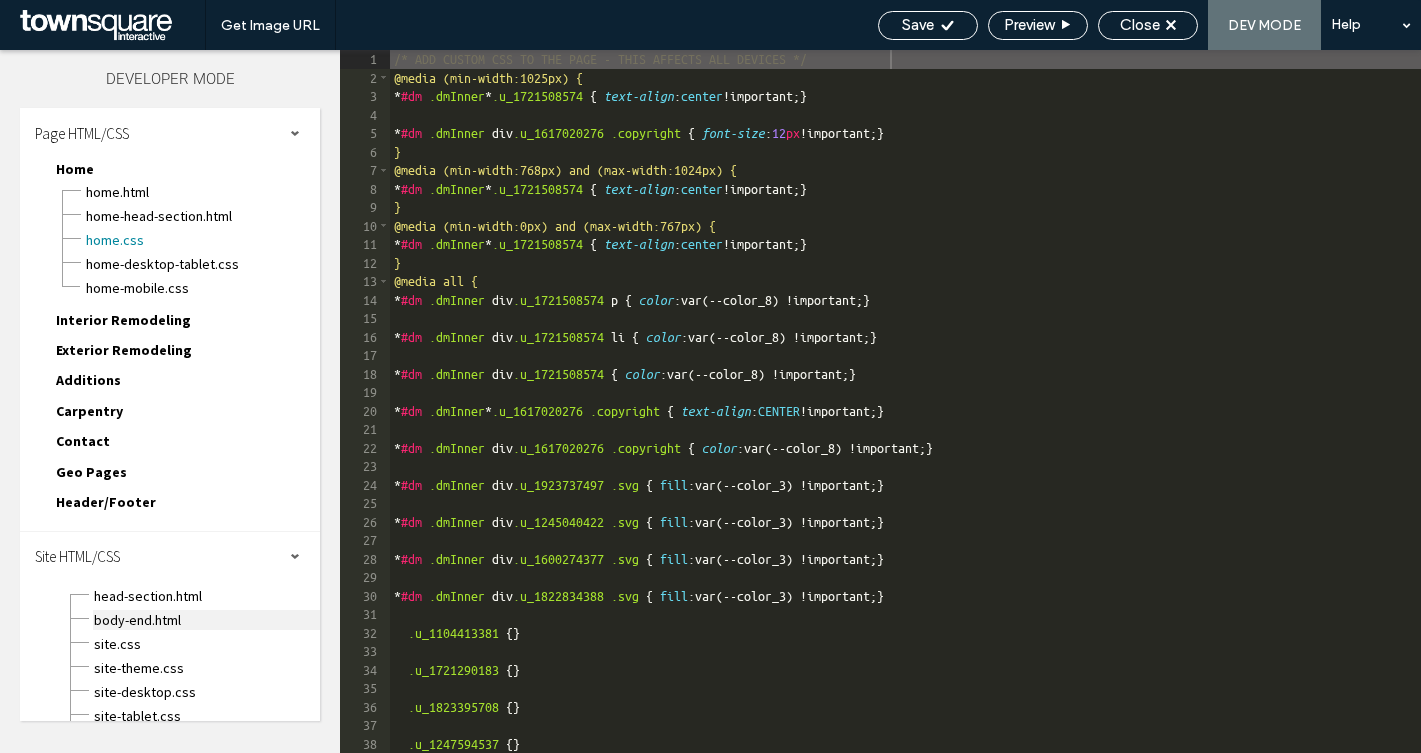 click on "body-end.html" at bounding box center [206, 620] 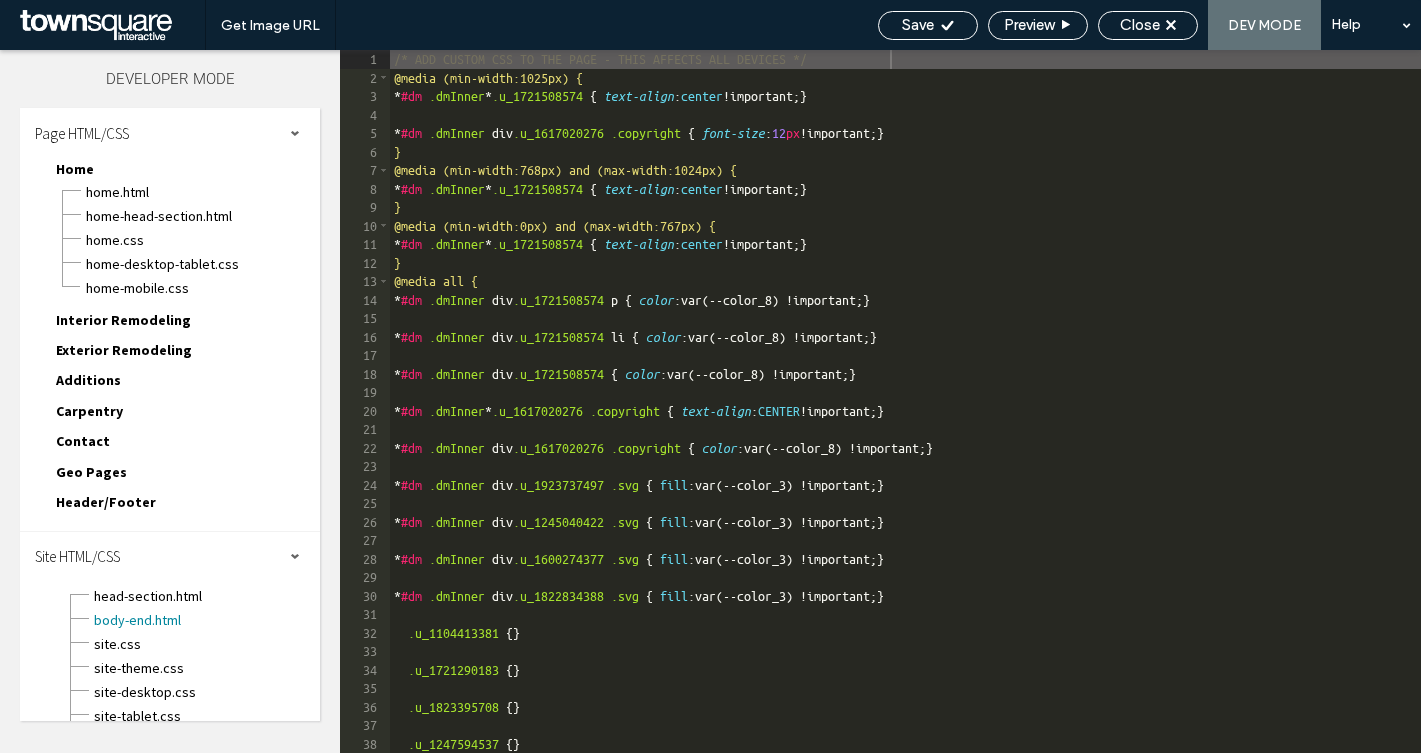 scroll, scrollTop: 1, scrollLeft: 0, axis: vertical 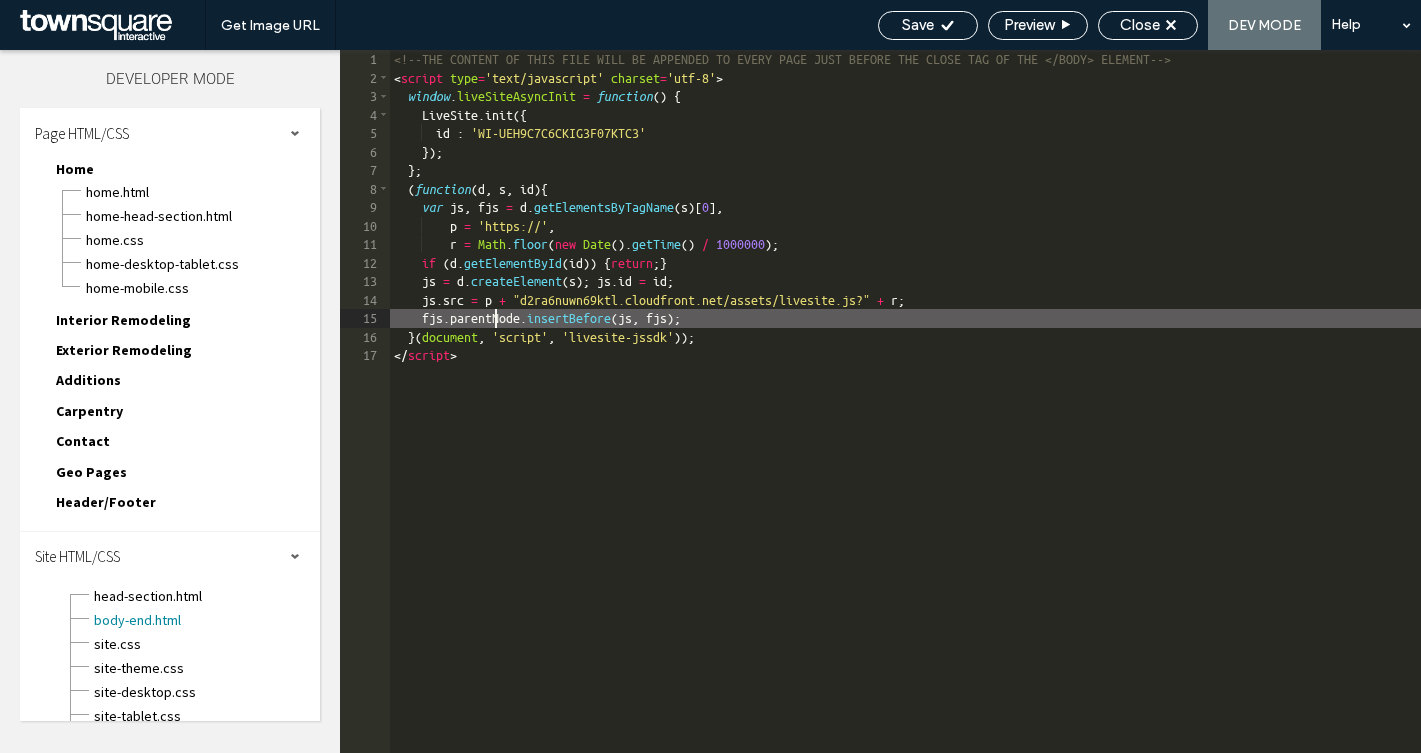 click on "<!--THE CONTENT OF THIS FILE WILL BE APPENDED TO EVERY PAGE JUST BEFORE THE CLOSE TAG OF THE </BODY> ELEMENT--> < script   type = 'text/javascript'   charset = 'utf-8' >    window . liveSiteAsyncInit   =   function ( )   {      LiveSite . init ({         id   :   'WI-UEH9C7C6CKIG3F07KTC3'      }) ;    } ;    ( function ( d ,   s ,   id ) {      var   js ,   fjs   =   d . getElementsByTagName ( s ) [ 0 ] ,           p   =   'https://' ,           r   =   Math . floor ( new   Date ( ) . getTime ( )   /   1000000 ) ;      if   ( d . getElementById ( id ))   { return ; }      js   =   d . createElement ( s ) ;   js . id   =   id ;      js . src   =   p   +   "d2ra6nuwn69ktl.cloudfront.net/assets/livesite.js?"   +   r ;      fjs . parentNode . insertBefore ( js ,   fjs ) ;    } ( document ,   'script' ,   'livesite-jssdk' )) ; </ script >" at bounding box center (905, 420) 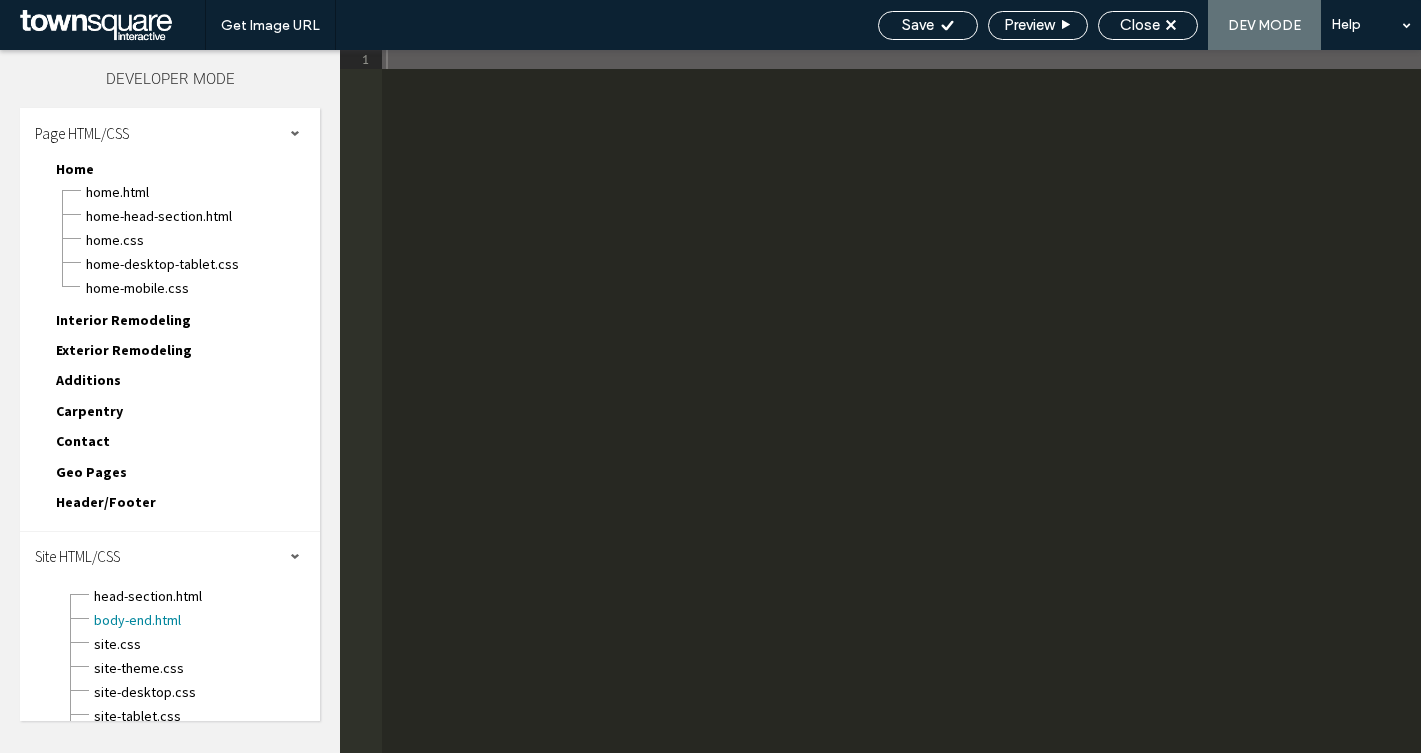 click on "Save Preview Close DEV MODE Help" at bounding box center (1144, 25) 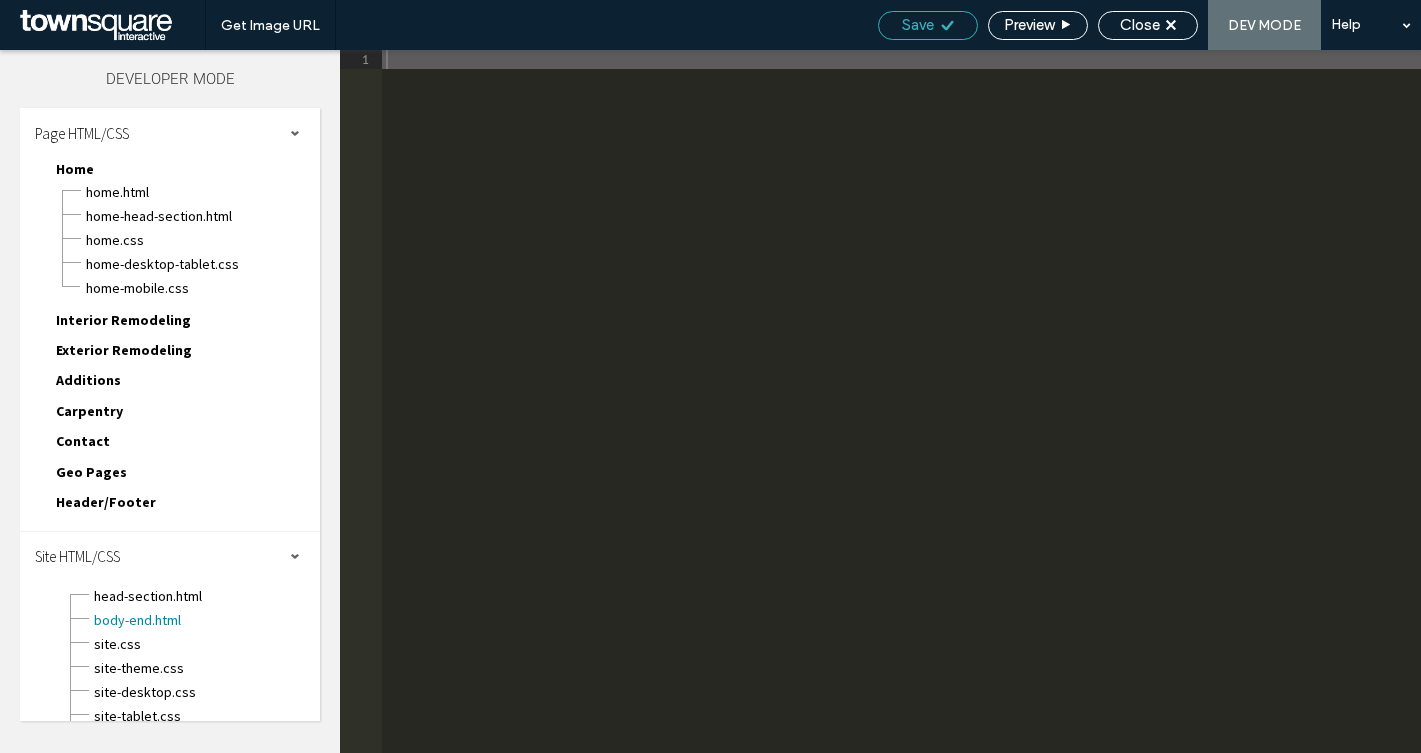 click on "Save" at bounding box center [928, 25] 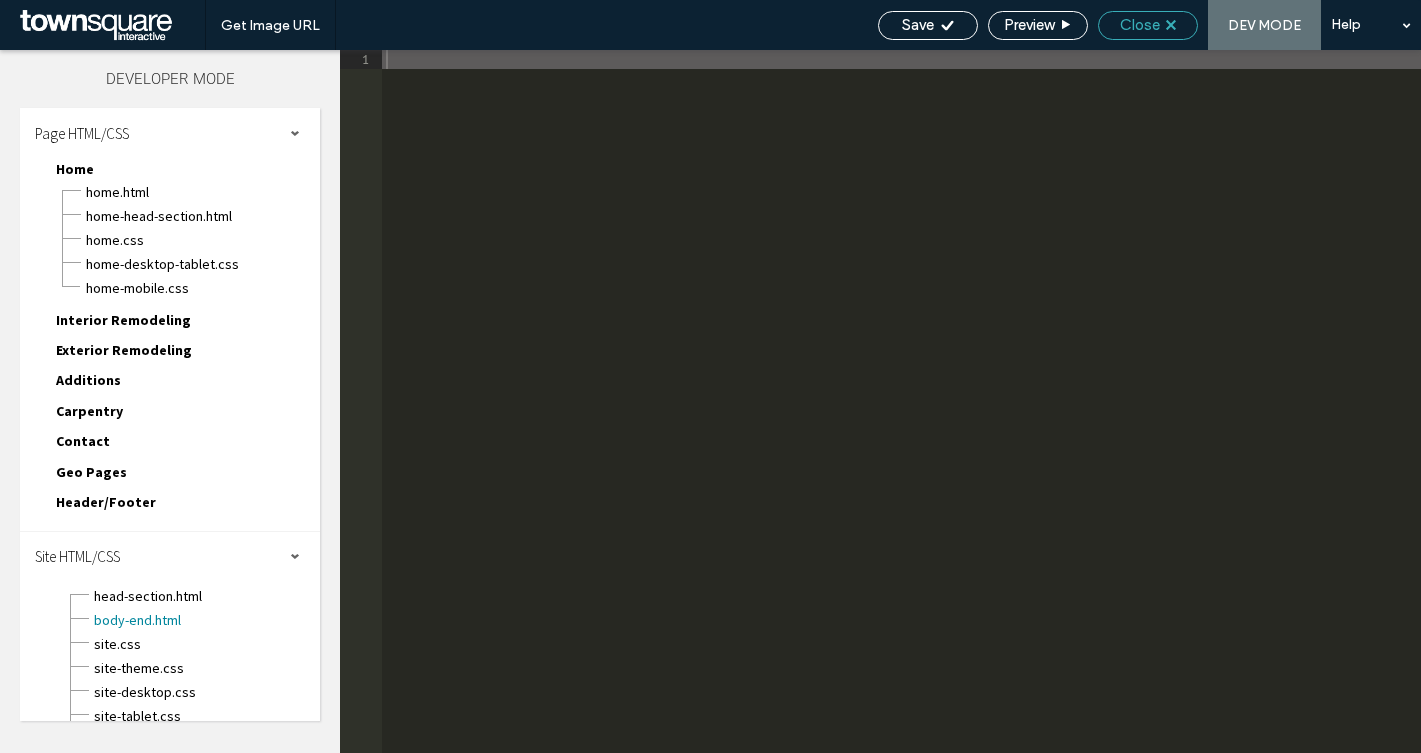 click on "Close" at bounding box center (1140, 25) 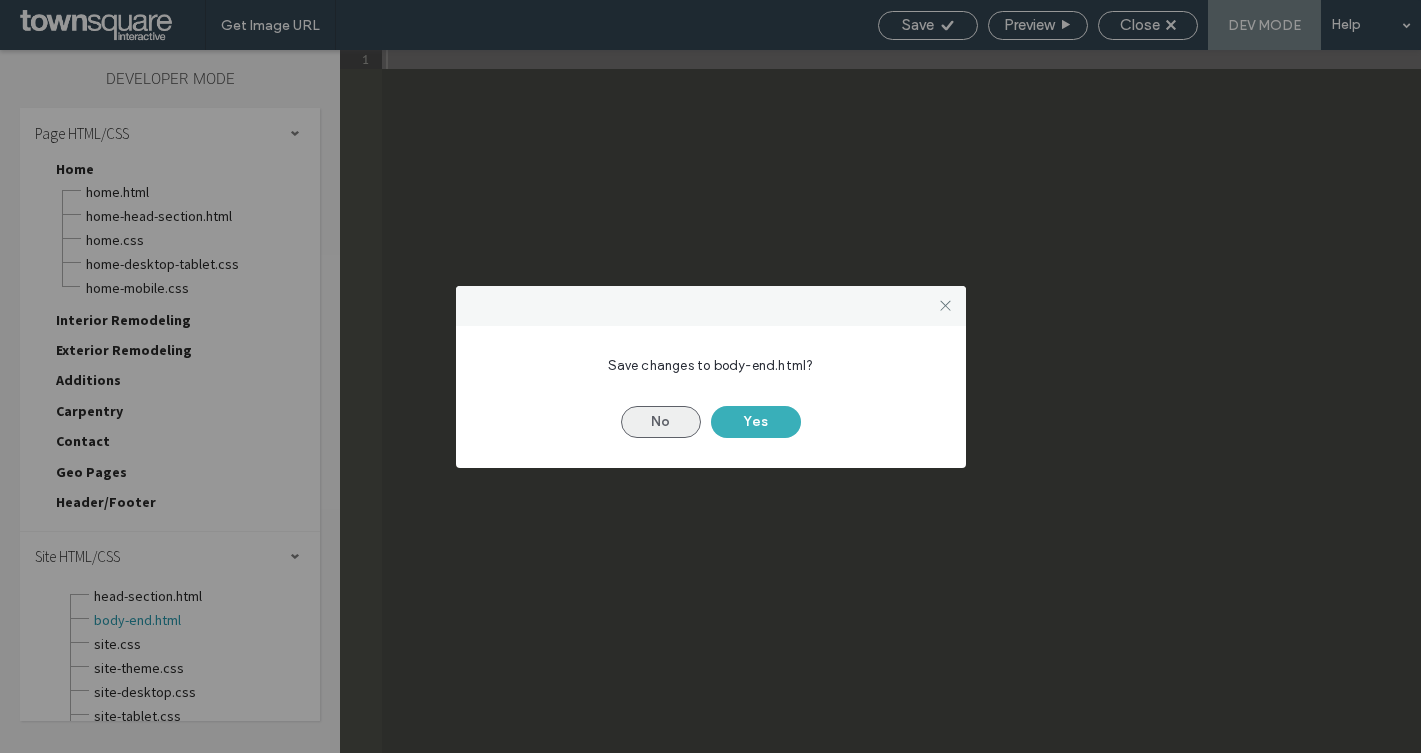 click on "No" at bounding box center [661, 422] 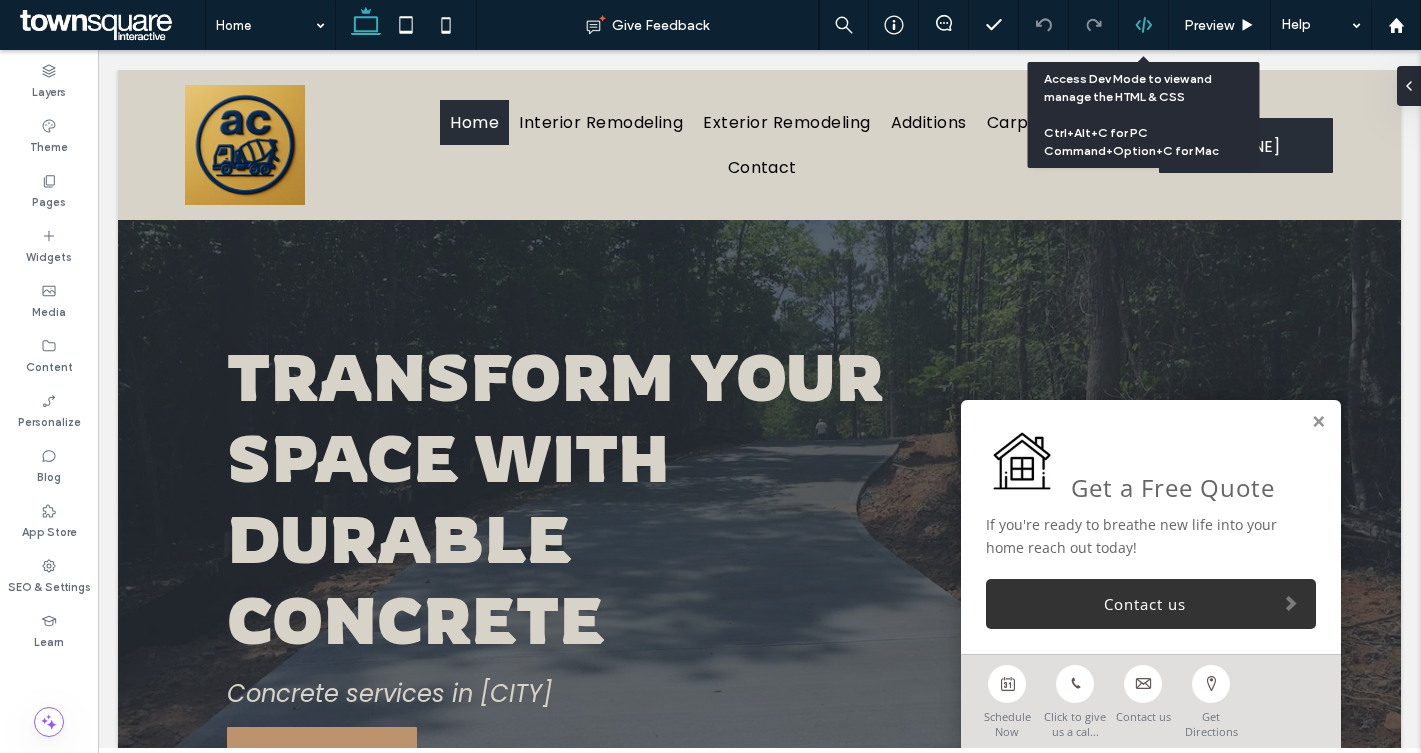 click at bounding box center [1143, 25] 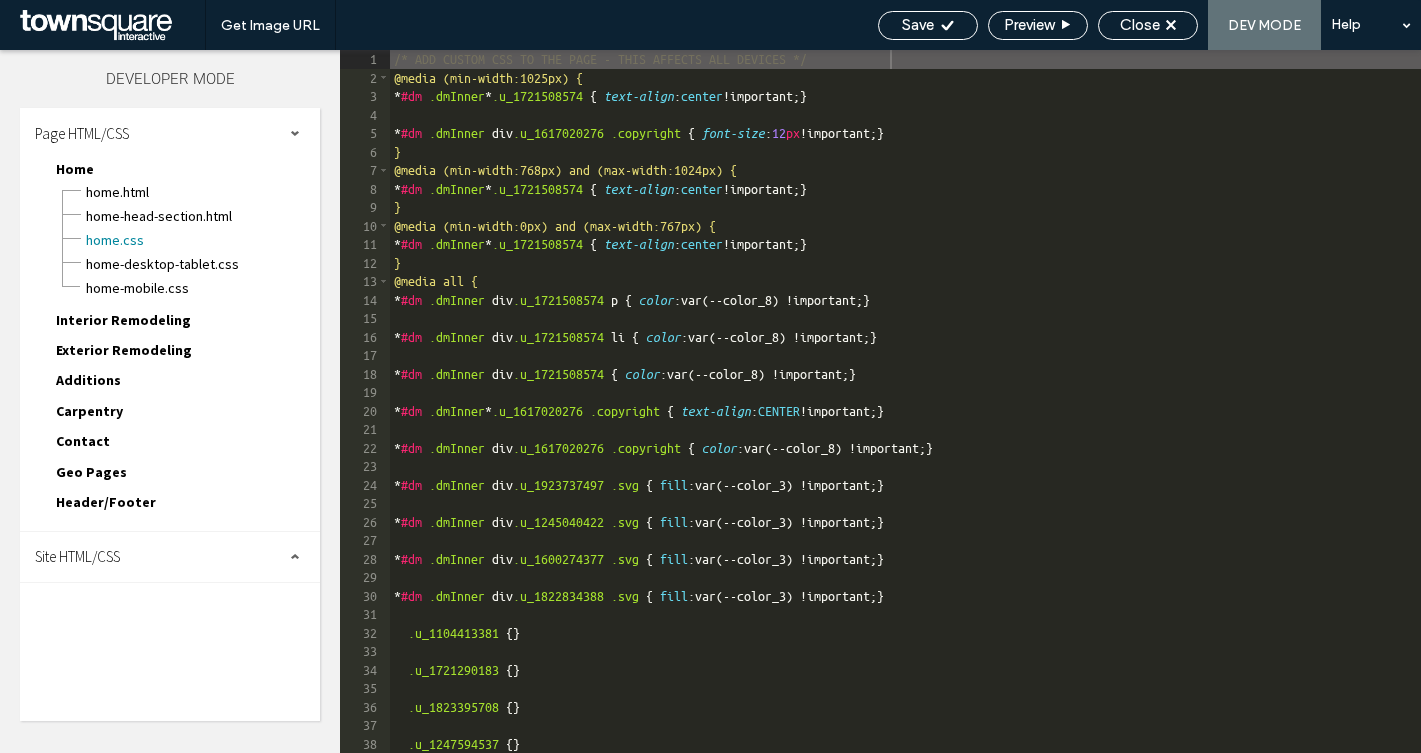 click on "Site HTML/CSS" at bounding box center [170, 557] 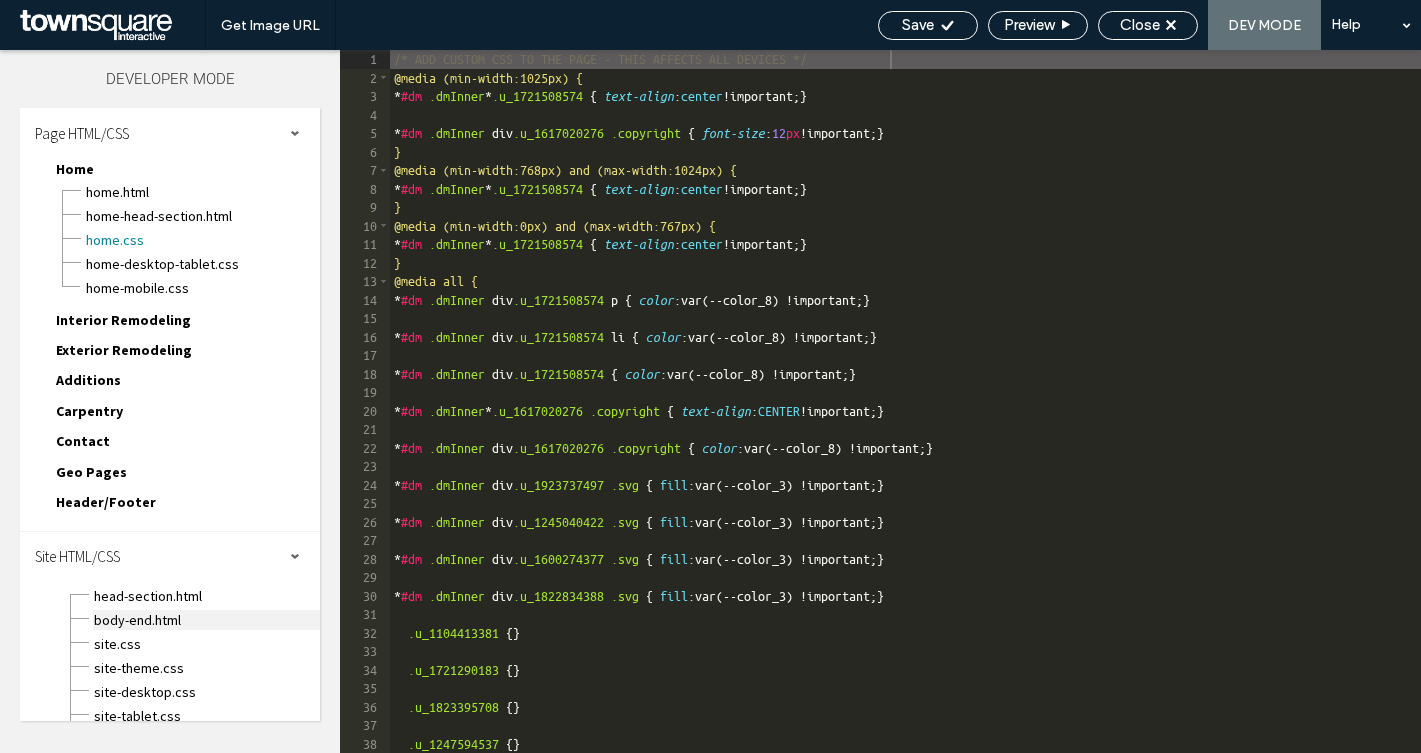 click on "body-end.html" at bounding box center [206, 620] 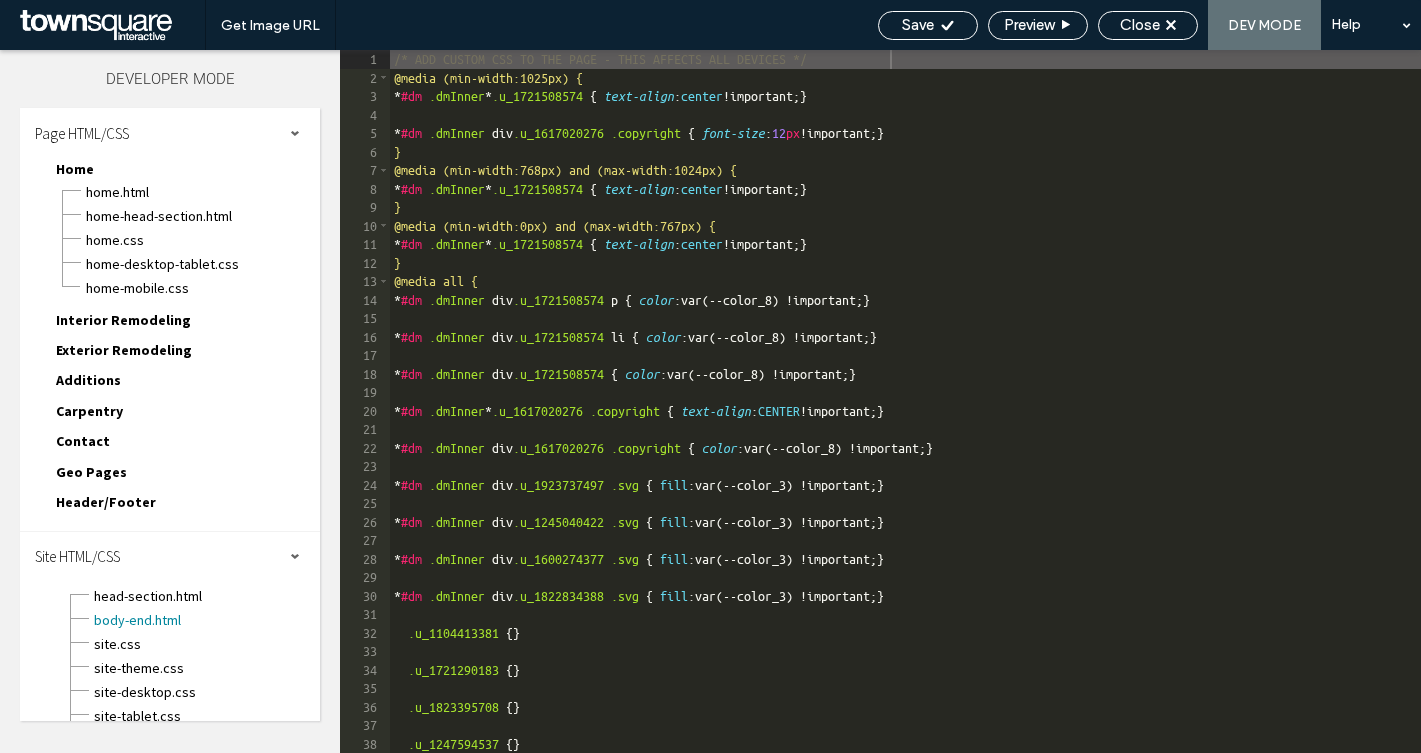 scroll, scrollTop: 1, scrollLeft: 0, axis: vertical 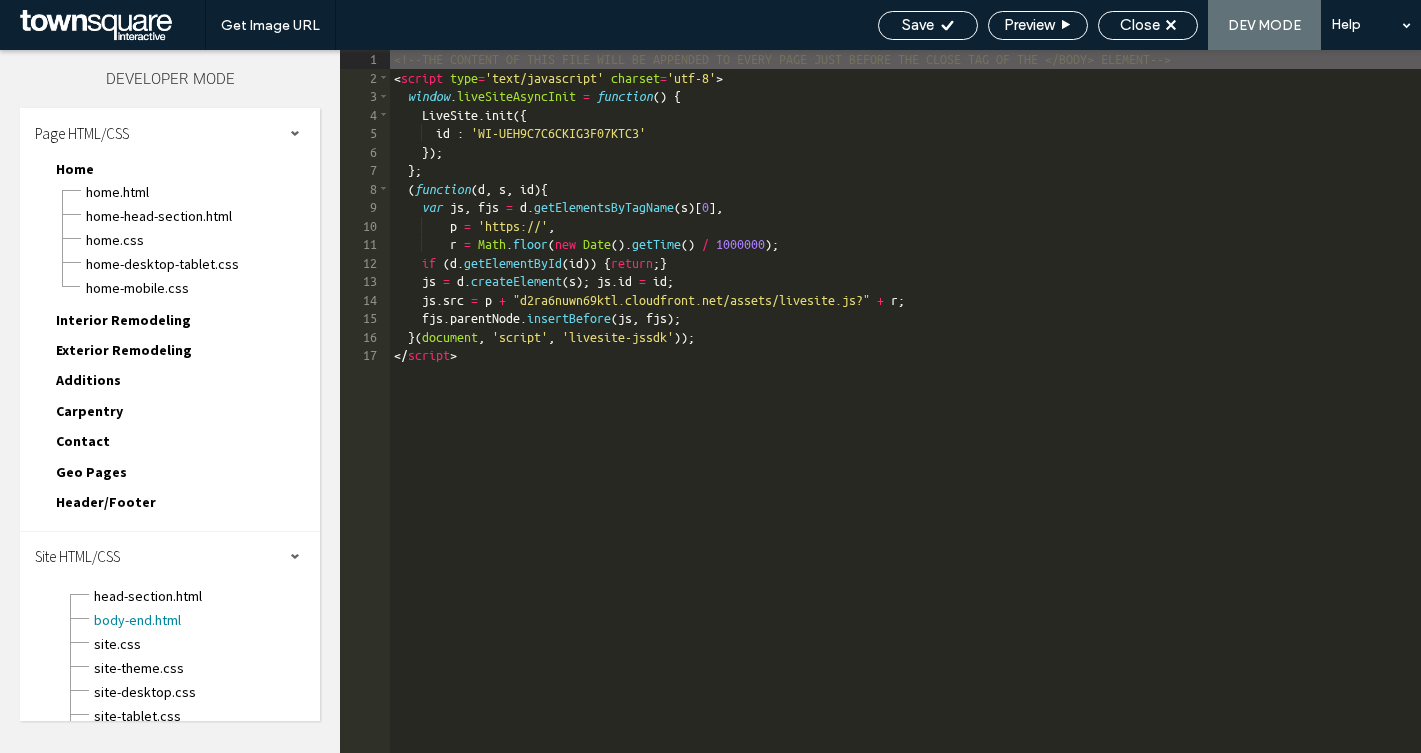 click on "<!--THE CONTENT OF THIS FILE WILL BE APPENDED TO EVERY PAGE JUST BEFORE THE CLOSE TAG OF THE </BODY> ELEMENT--> < script   type = 'text/javascript'   charset = 'utf-8' >    window . liveSiteAsyncInit   =   function ( )   {      LiveSite . init ({         id   :   'WI-UEH9C7C6CKIG3F07KTC3'      }) ;    } ;    ( function ( d ,   s ,   id ) {      var   js ,   fjs   =   d . getElementsByTagName ( s ) [ 0 ] ,           p   =   'https://' ,           r   =   Math . floor ( new   Date ( ) . getTime ( )   /   1000000 ) ;      if   ( d . getElementById ( id ))   { return ; }      js   =   d . createElement ( s ) ;   js . id   =   id ;      js . src   =   p   +   "d2ra6nuwn69ktl.cloudfront.net/assets/livesite.js?"   +   r ;      fjs . parentNode . insertBefore ( js ,   fjs ) ;    } ( document ,   'script' ,   'livesite-jssdk' )) ; </ script >" at bounding box center (905, 420) 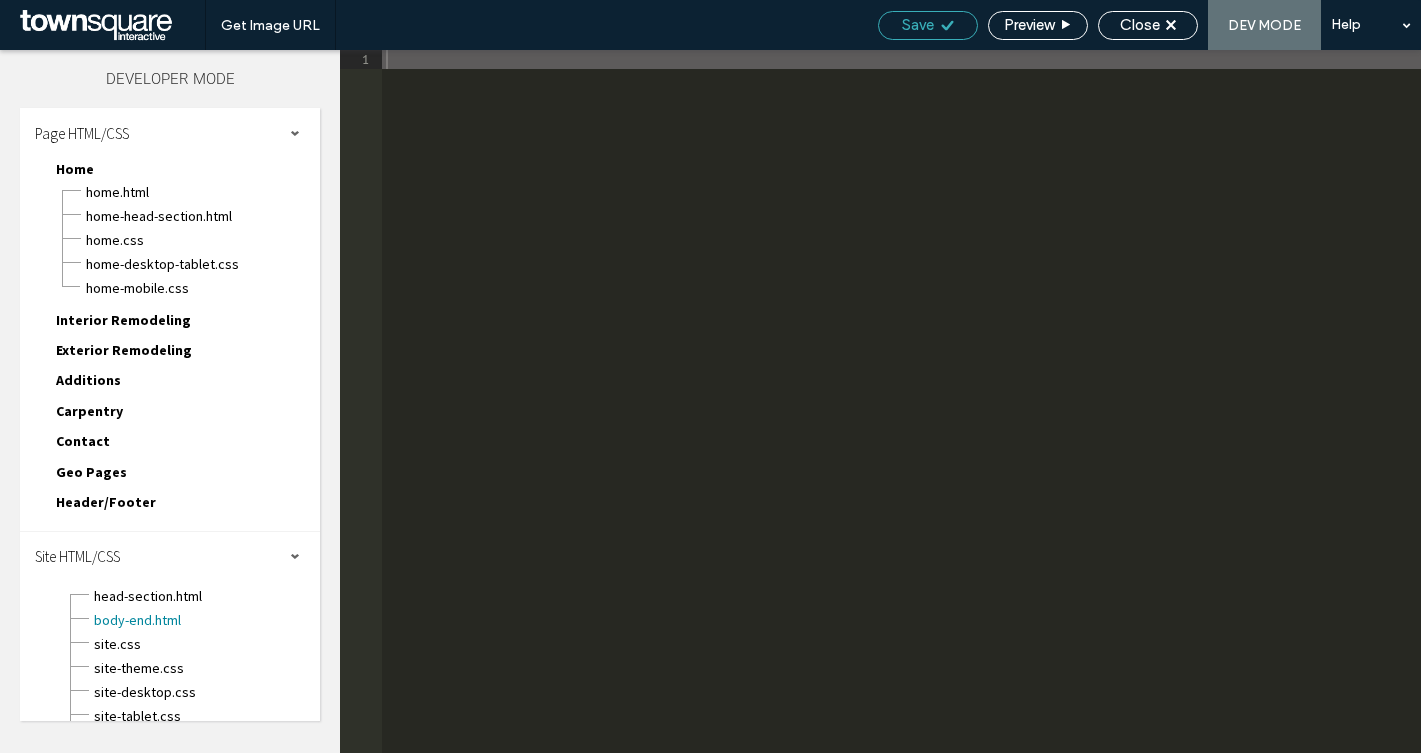 click on "Save" at bounding box center (918, 25) 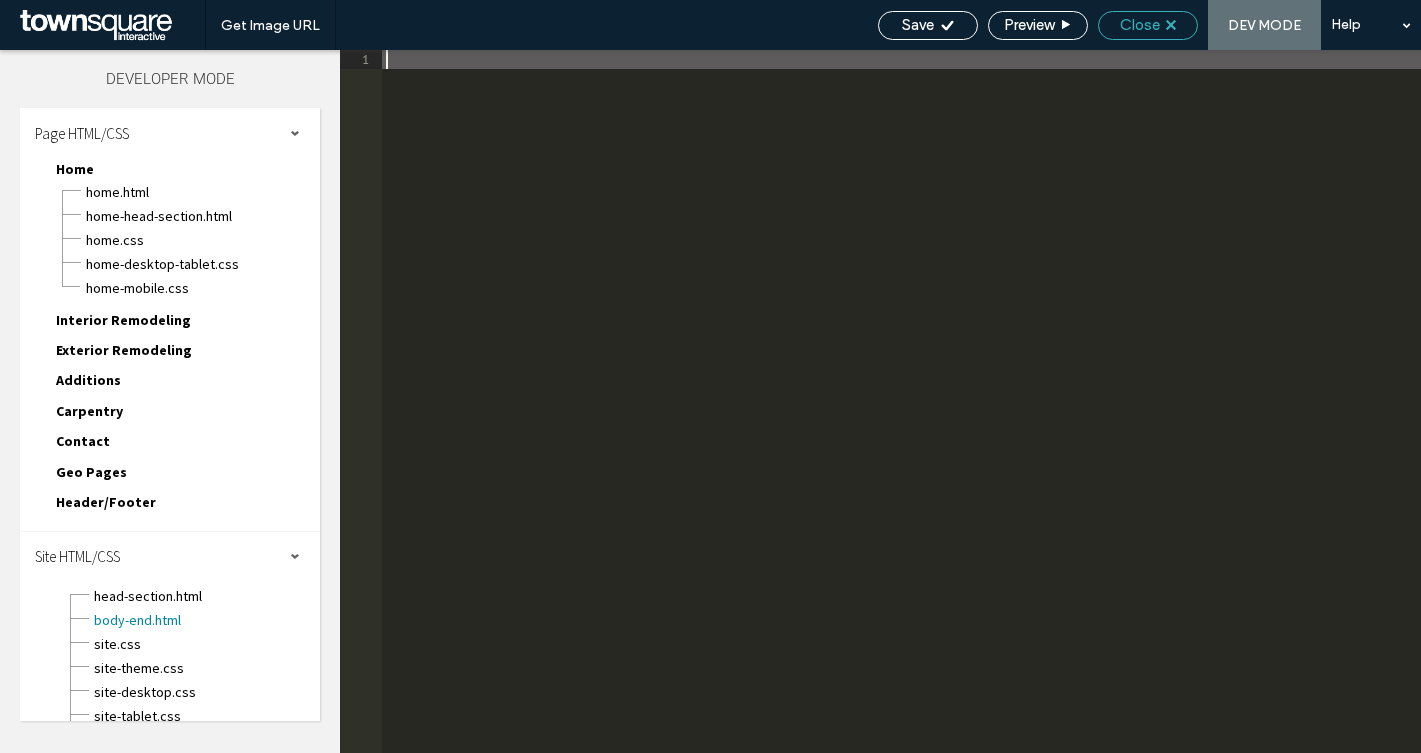 click on "Close" at bounding box center [1148, 25] 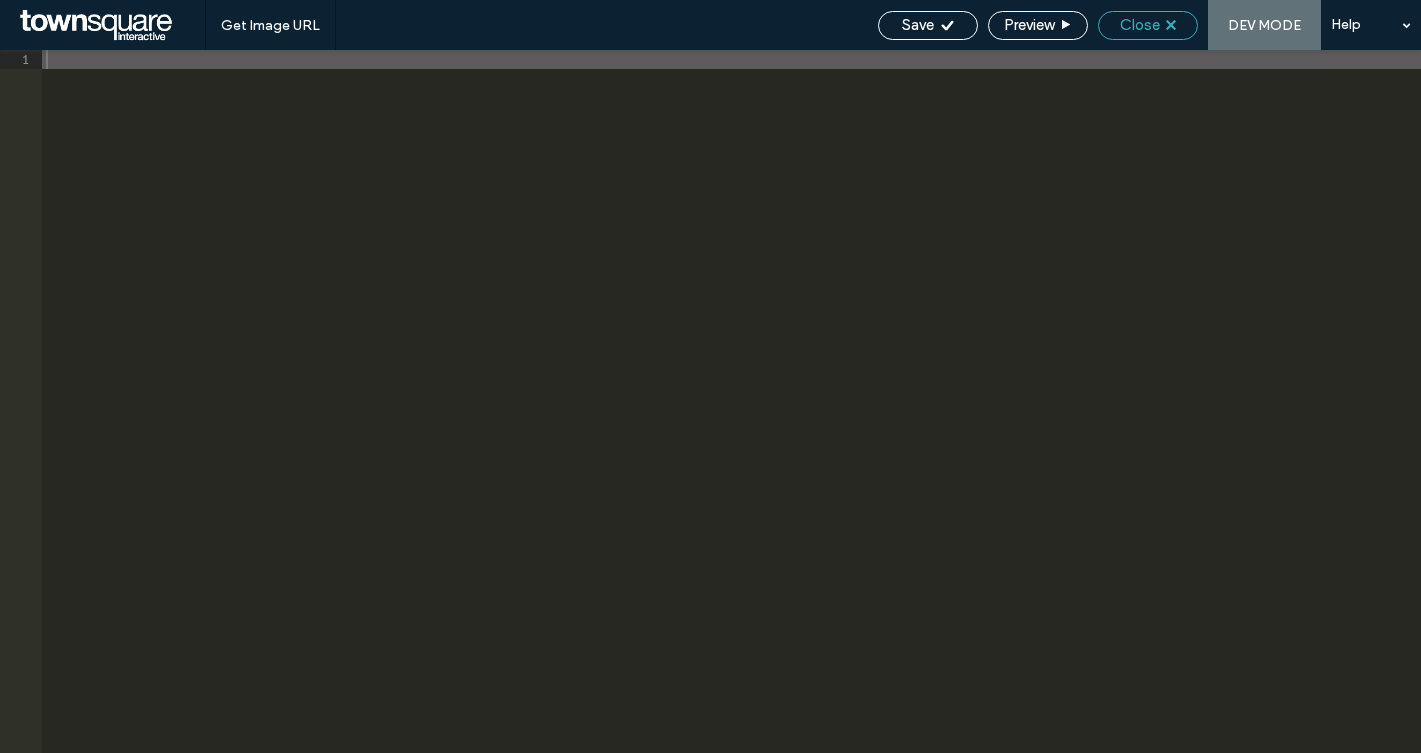 scroll, scrollTop: 0, scrollLeft: 0, axis: both 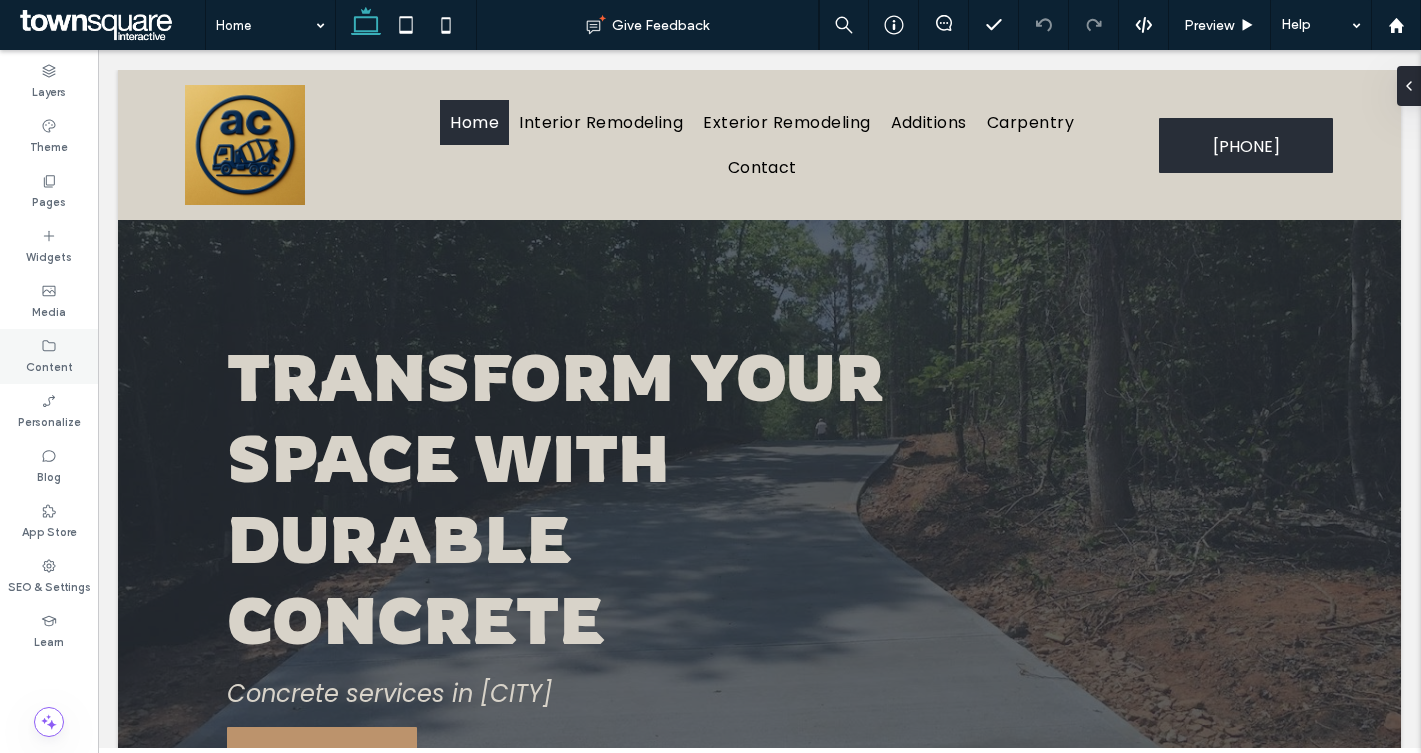 click on "Content" at bounding box center (49, 365) 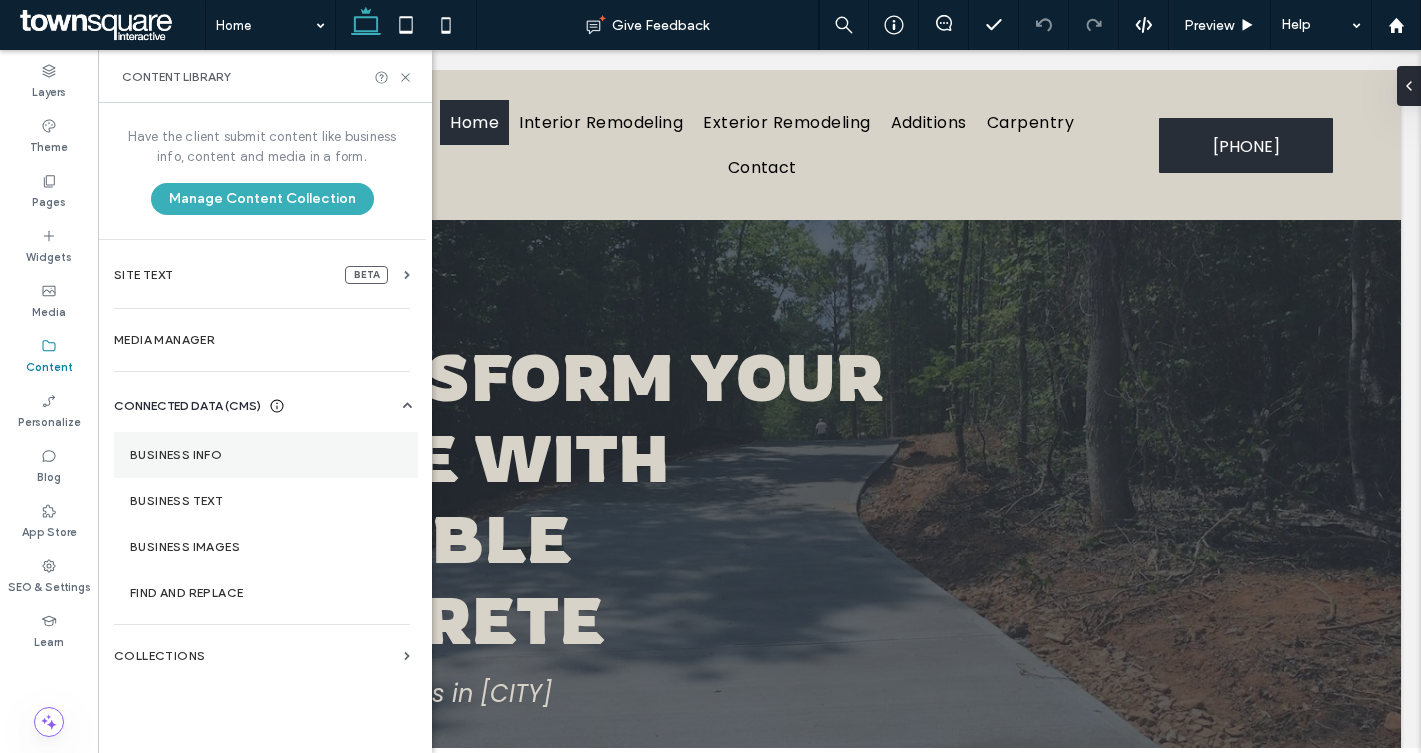 click on "Business Info" at bounding box center [266, 455] 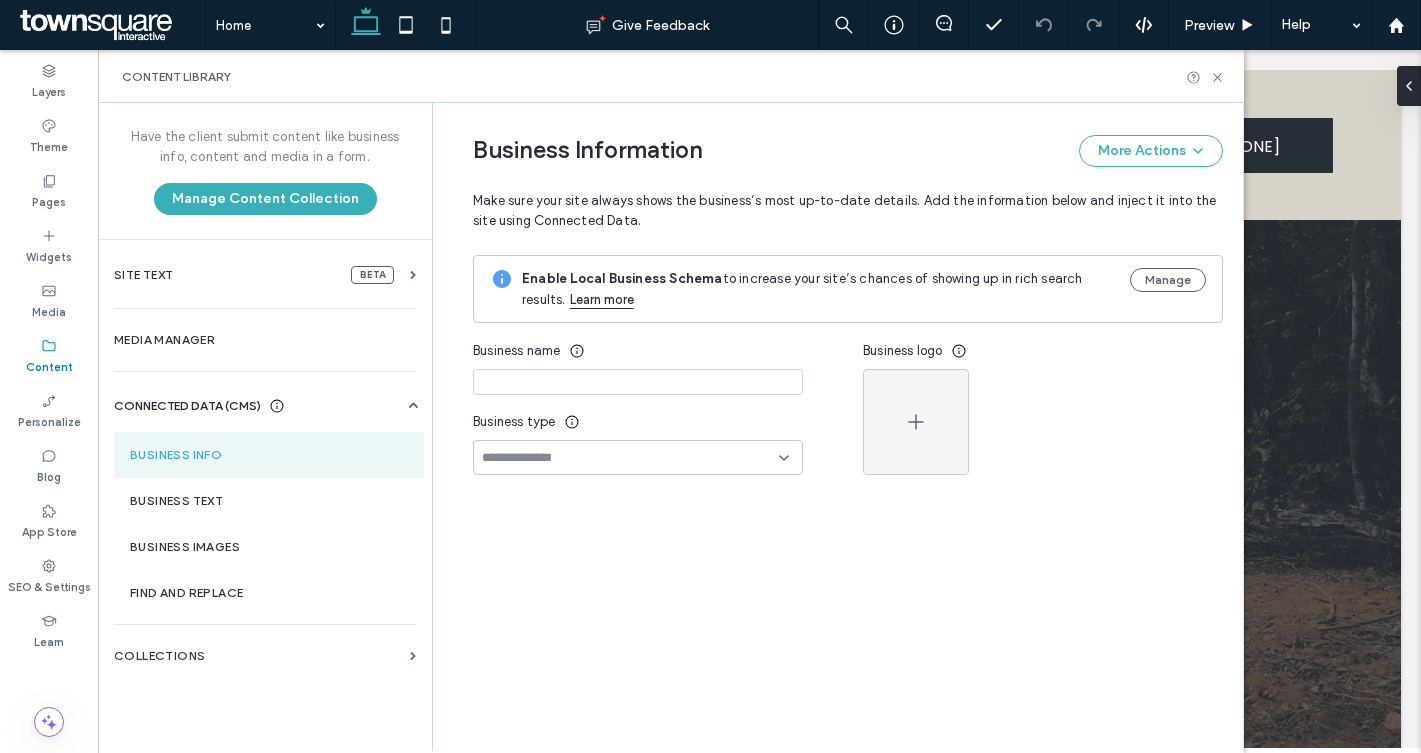 type on "**********" 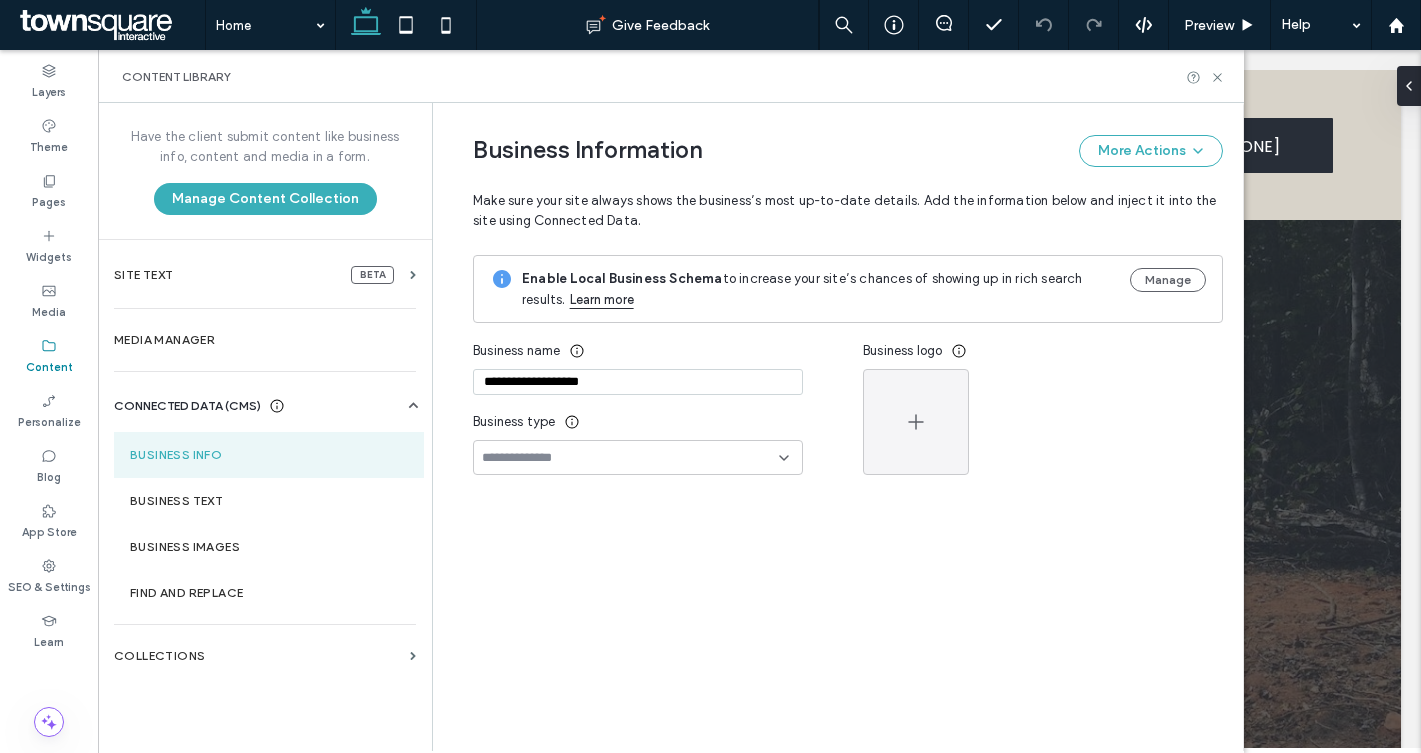 scroll, scrollTop: 51, scrollLeft: 0, axis: vertical 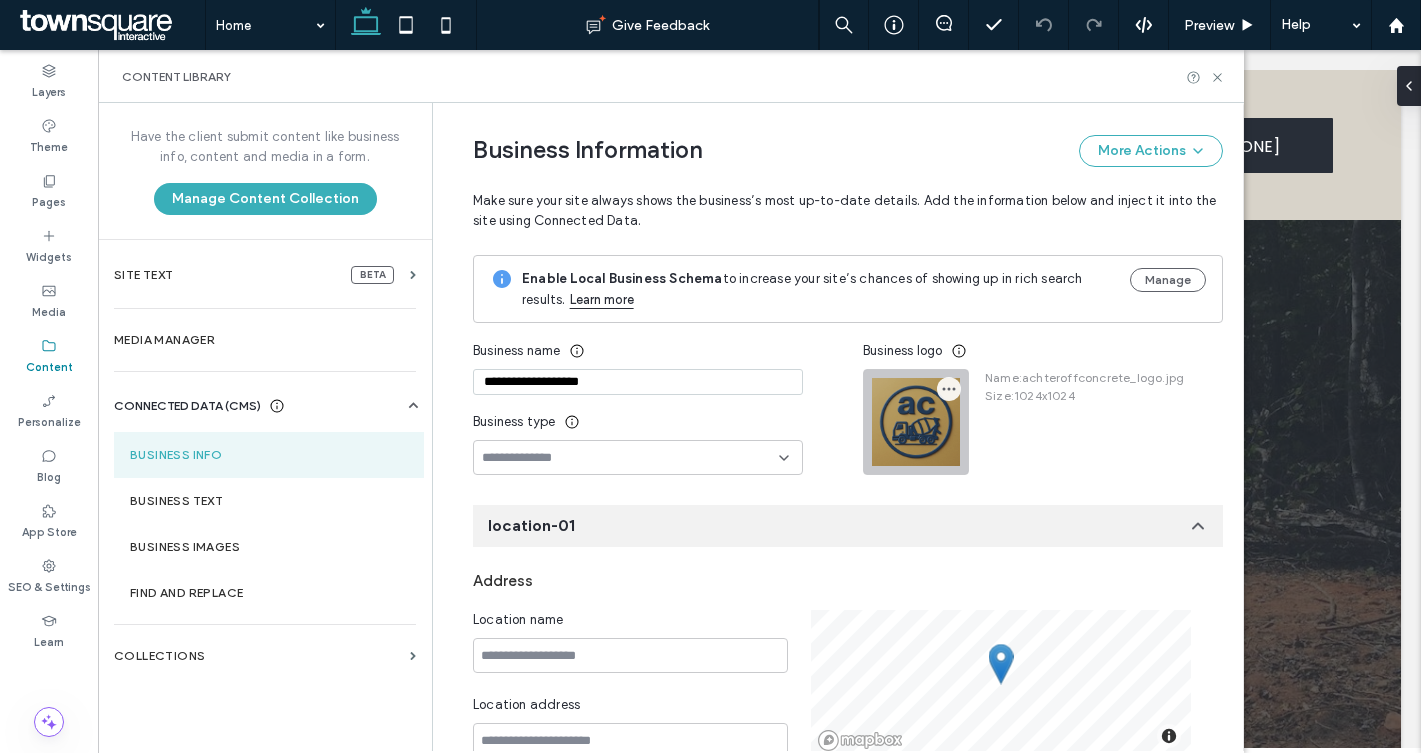 click 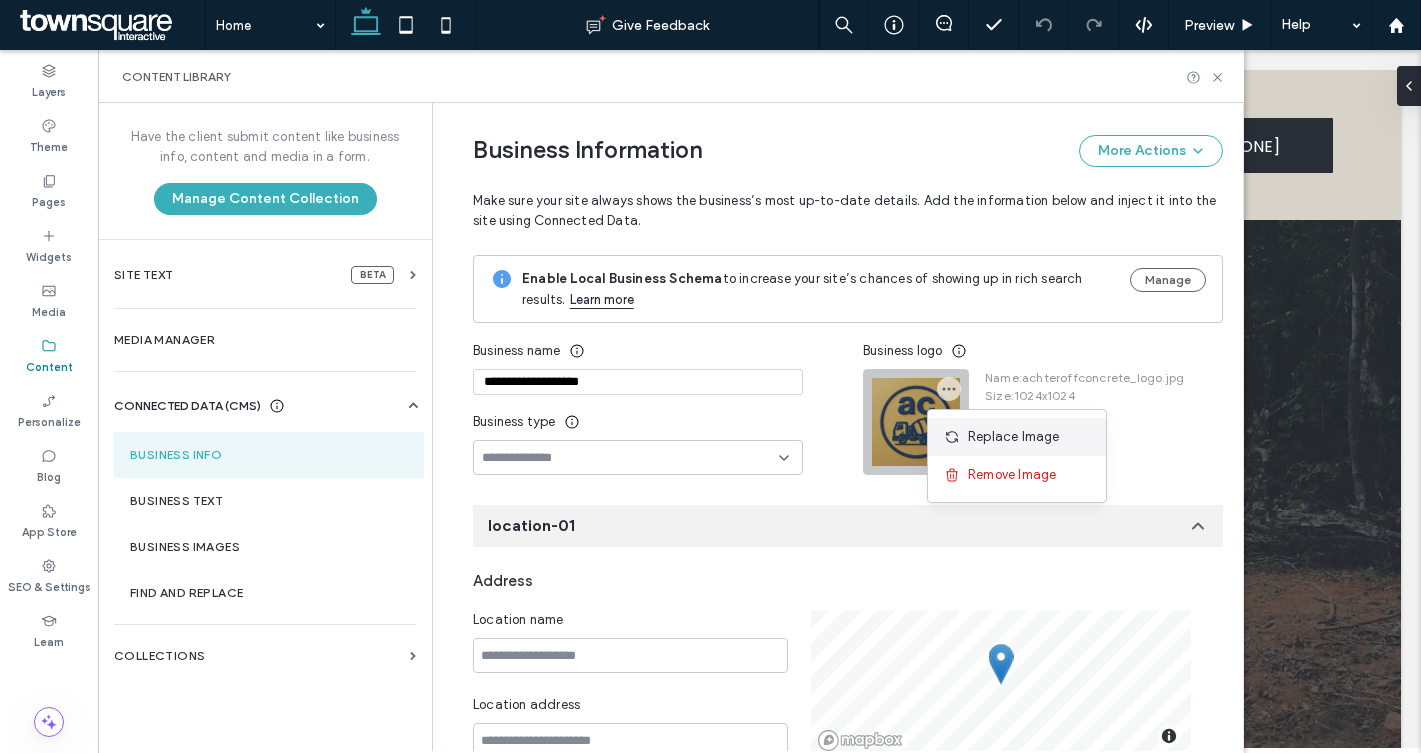 click on "Replace Image" at bounding box center [1014, 437] 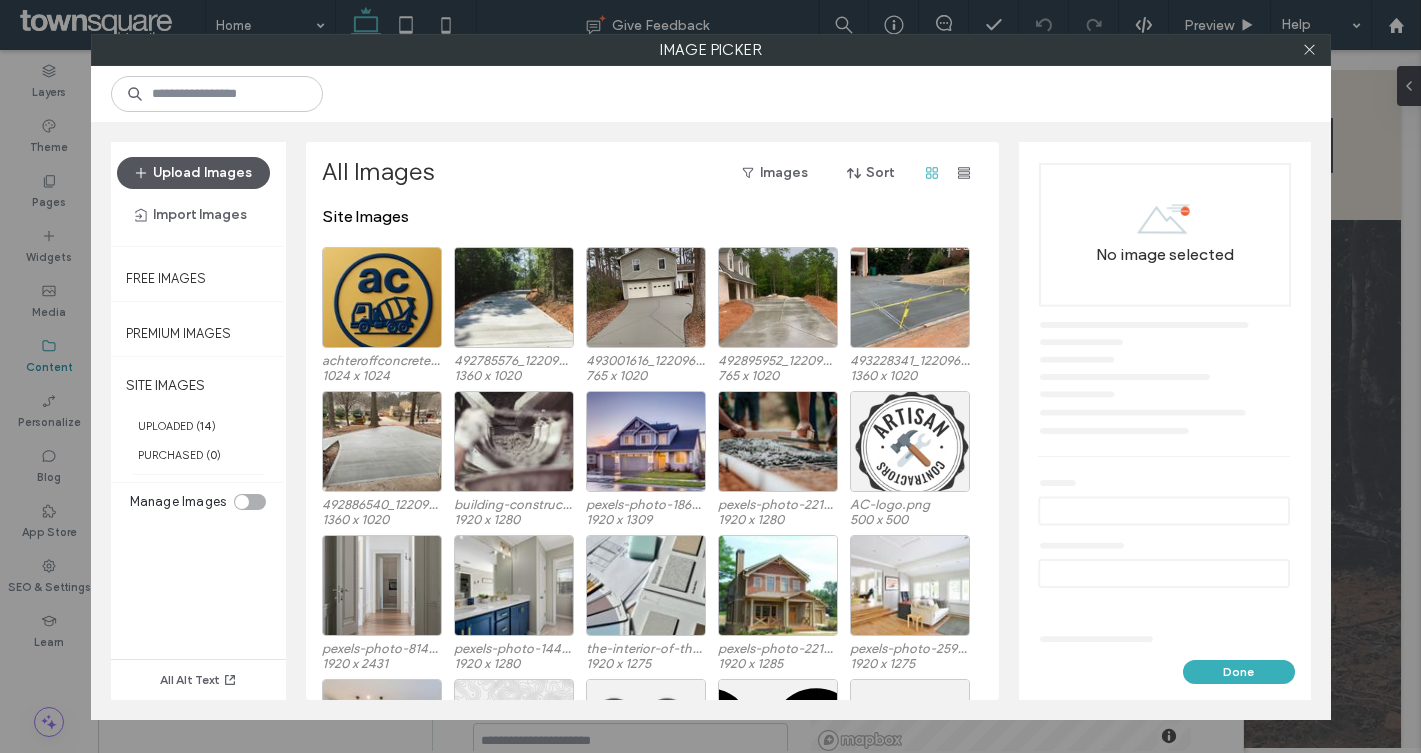 click on "Upload Images" at bounding box center [193, 173] 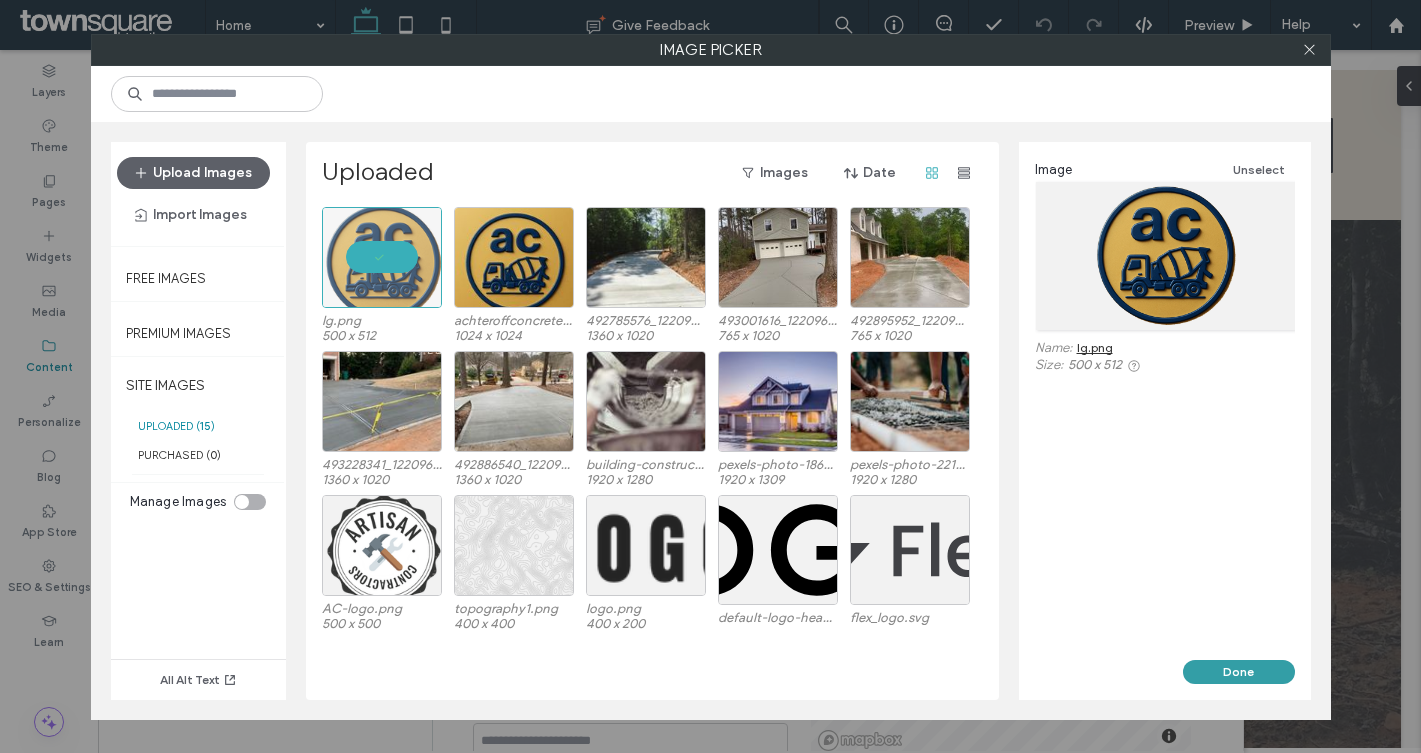 click on "Done" at bounding box center [1239, 672] 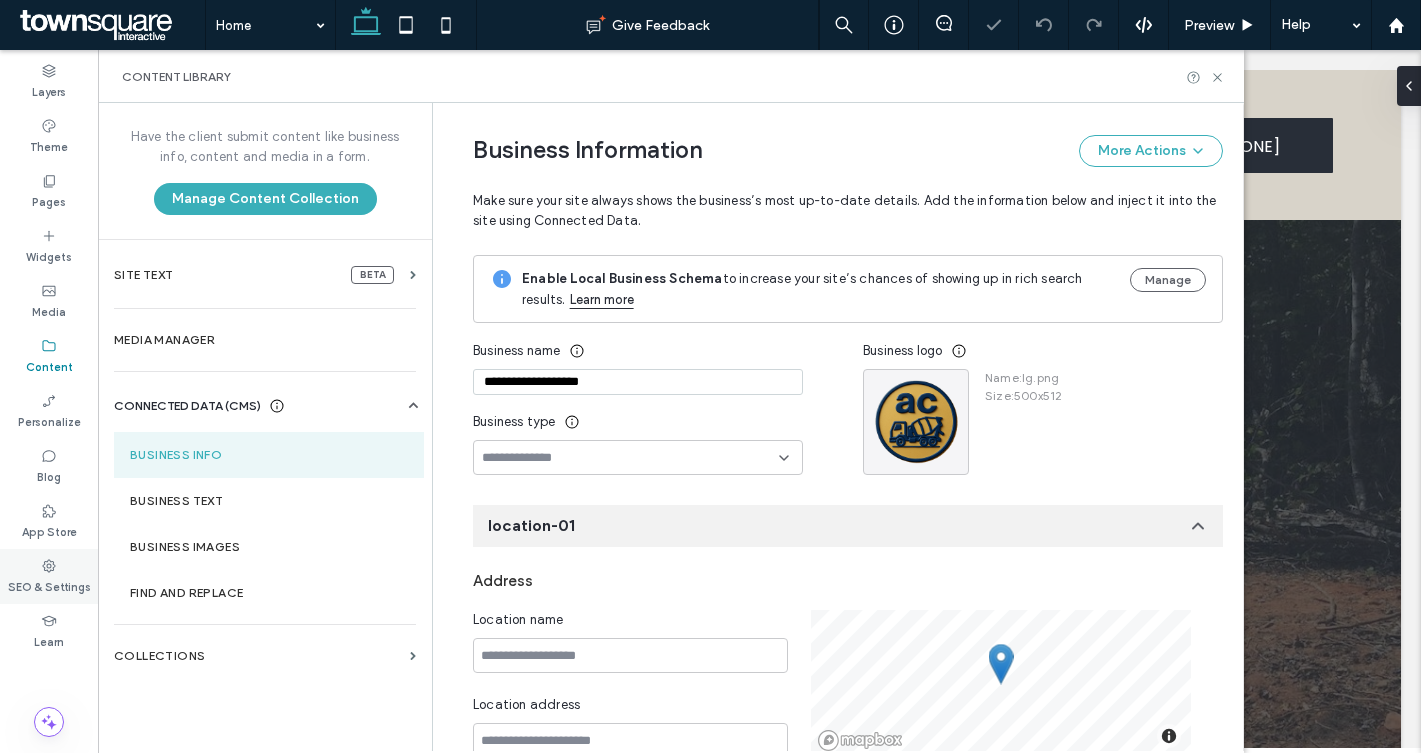click on "SEO & Settings" at bounding box center [49, 585] 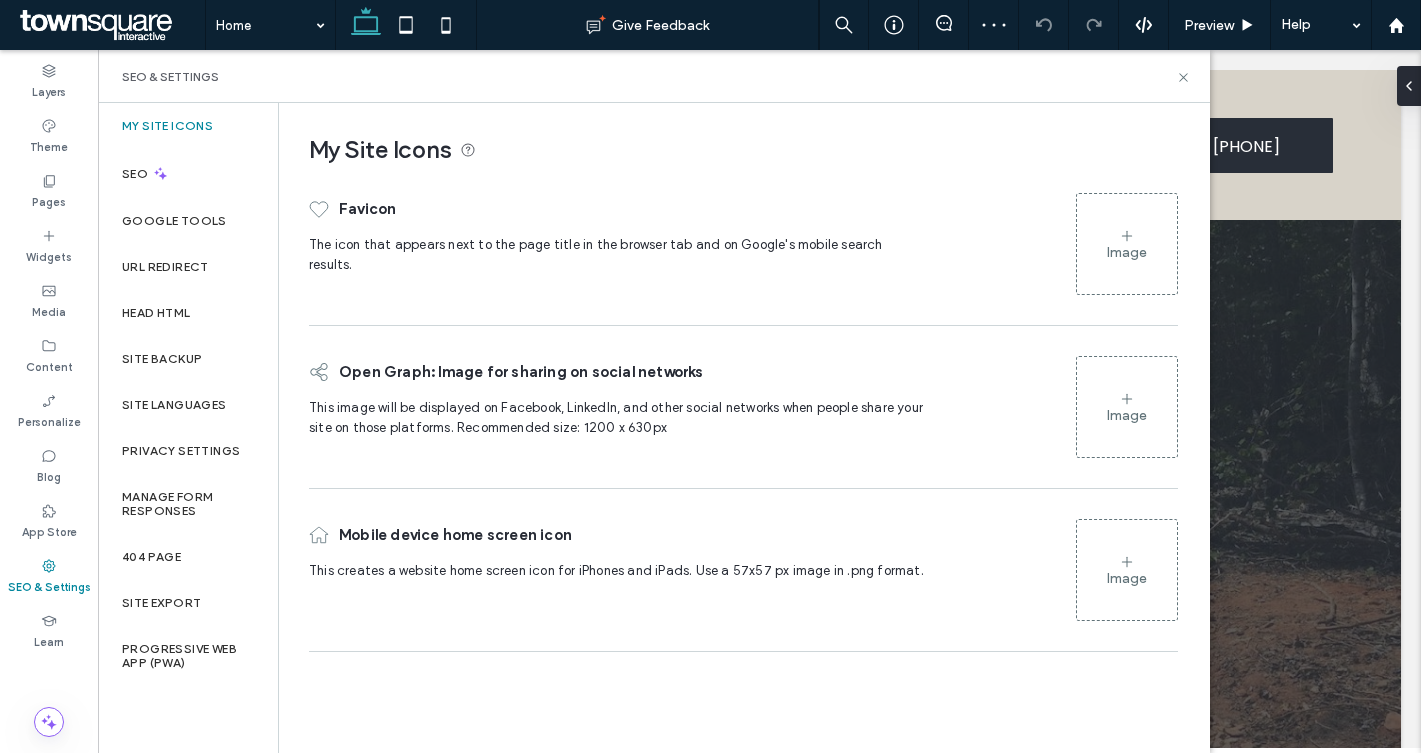 click on "Image" at bounding box center (1127, 252) 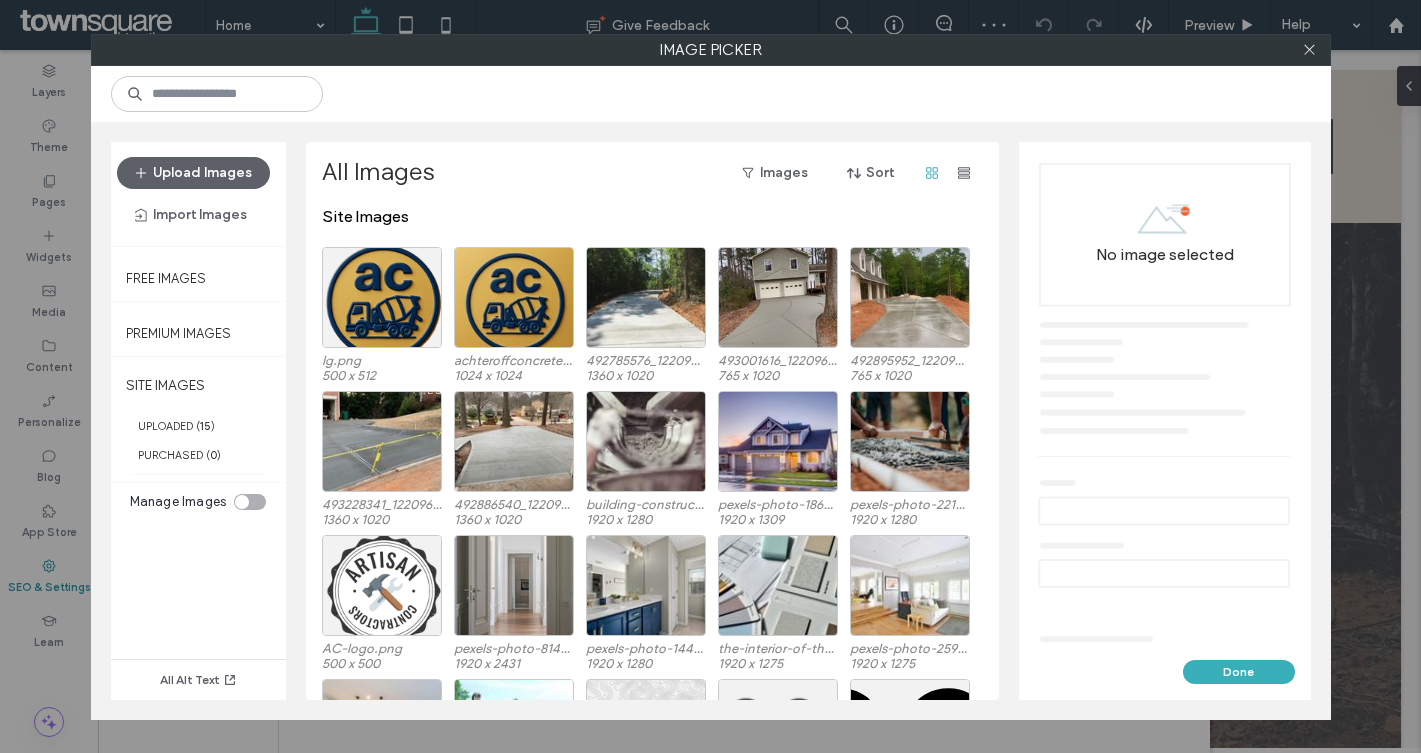 scroll, scrollTop: 0, scrollLeft: 0, axis: both 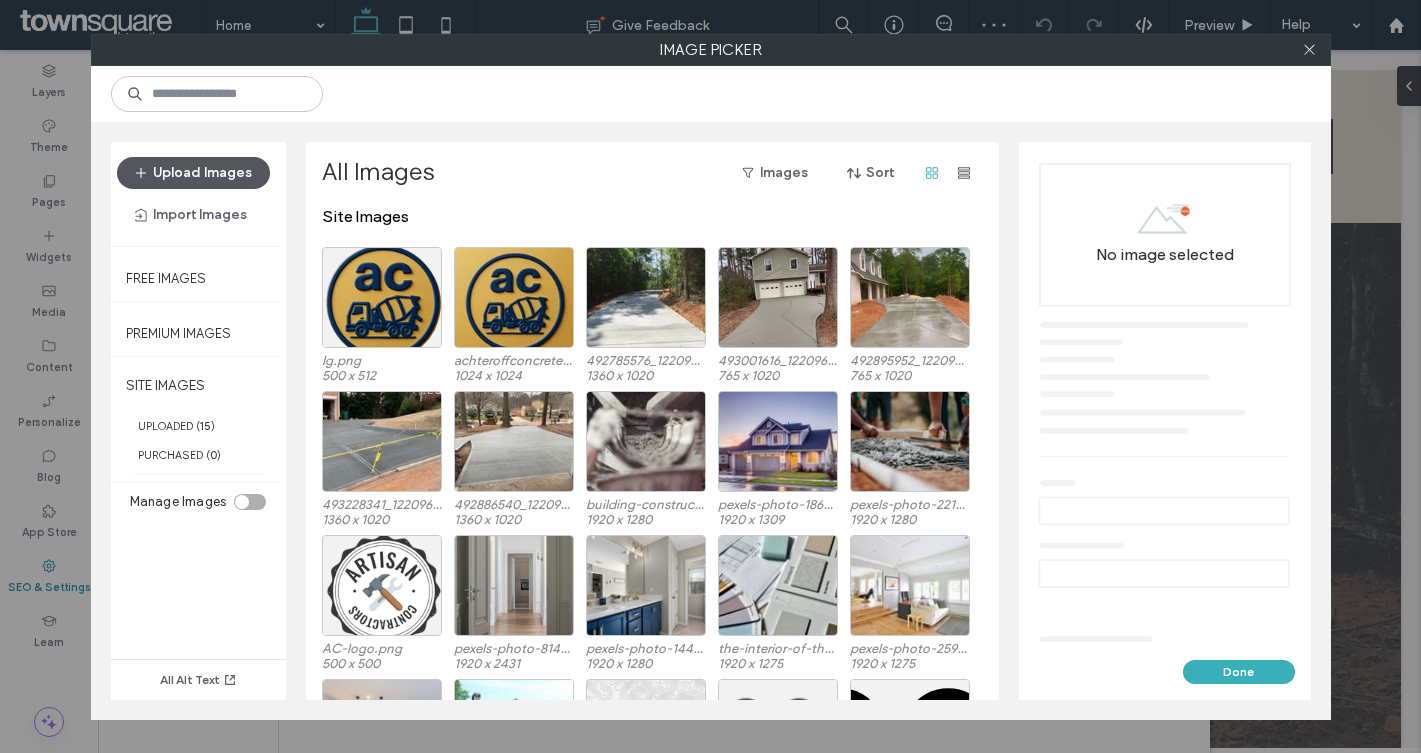 click on "Upload Images" at bounding box center (193, 173) 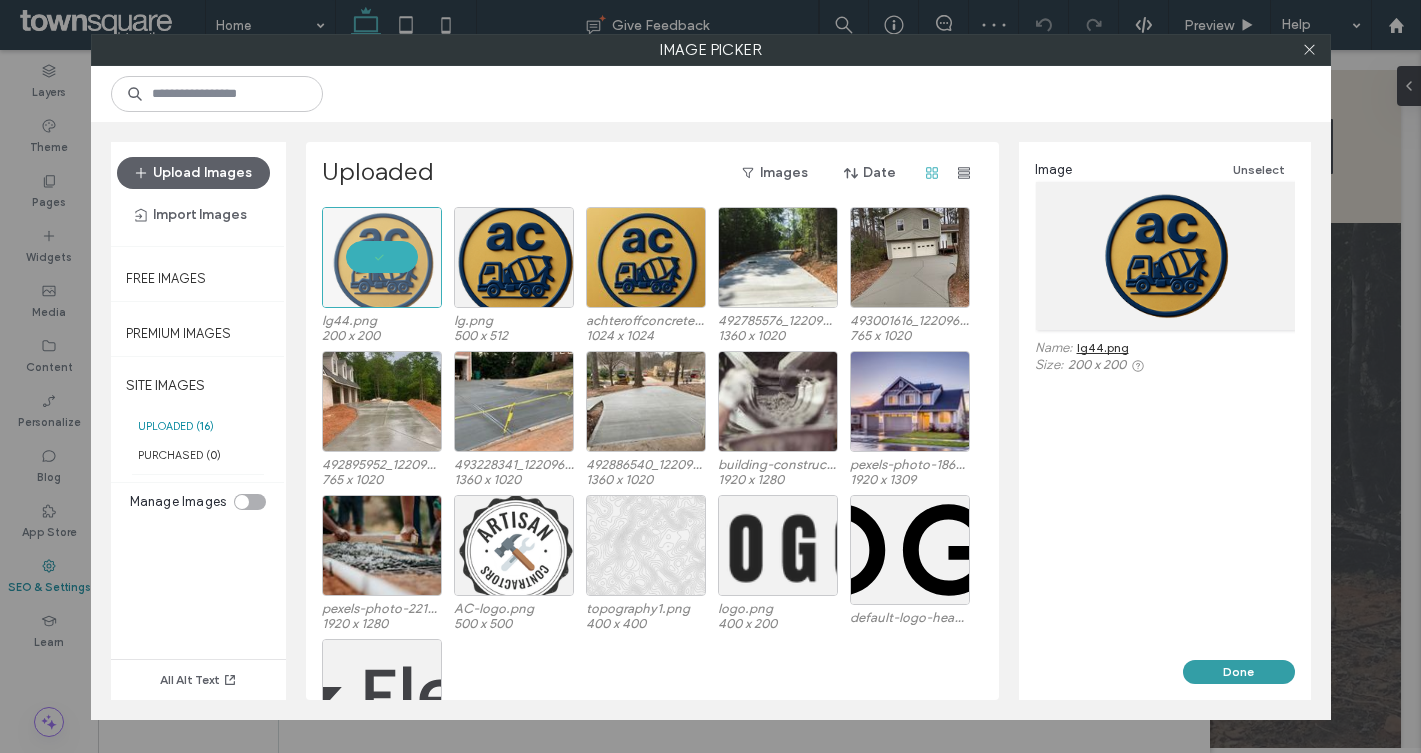 click on "Done" at bounding box center (1239, 672) 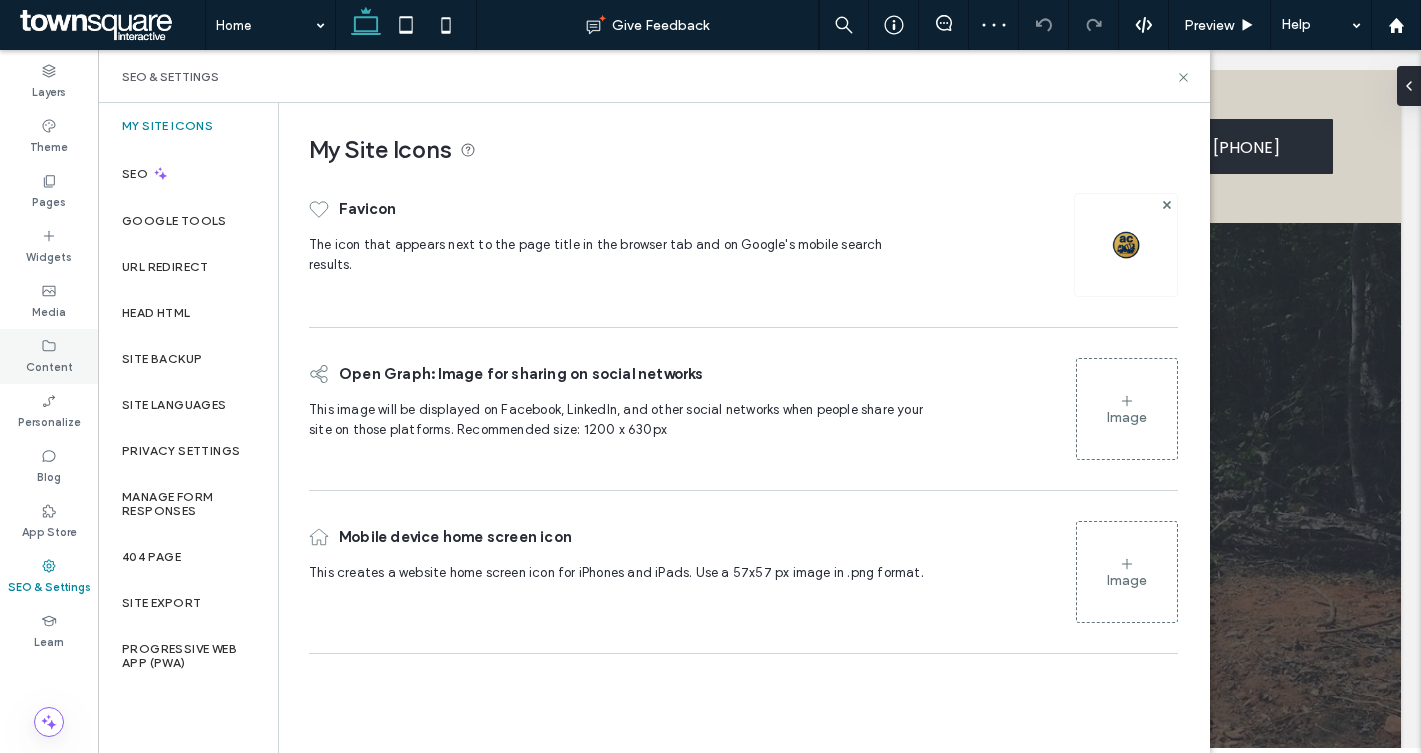 click on "Content" at bounding box center [49, 365] 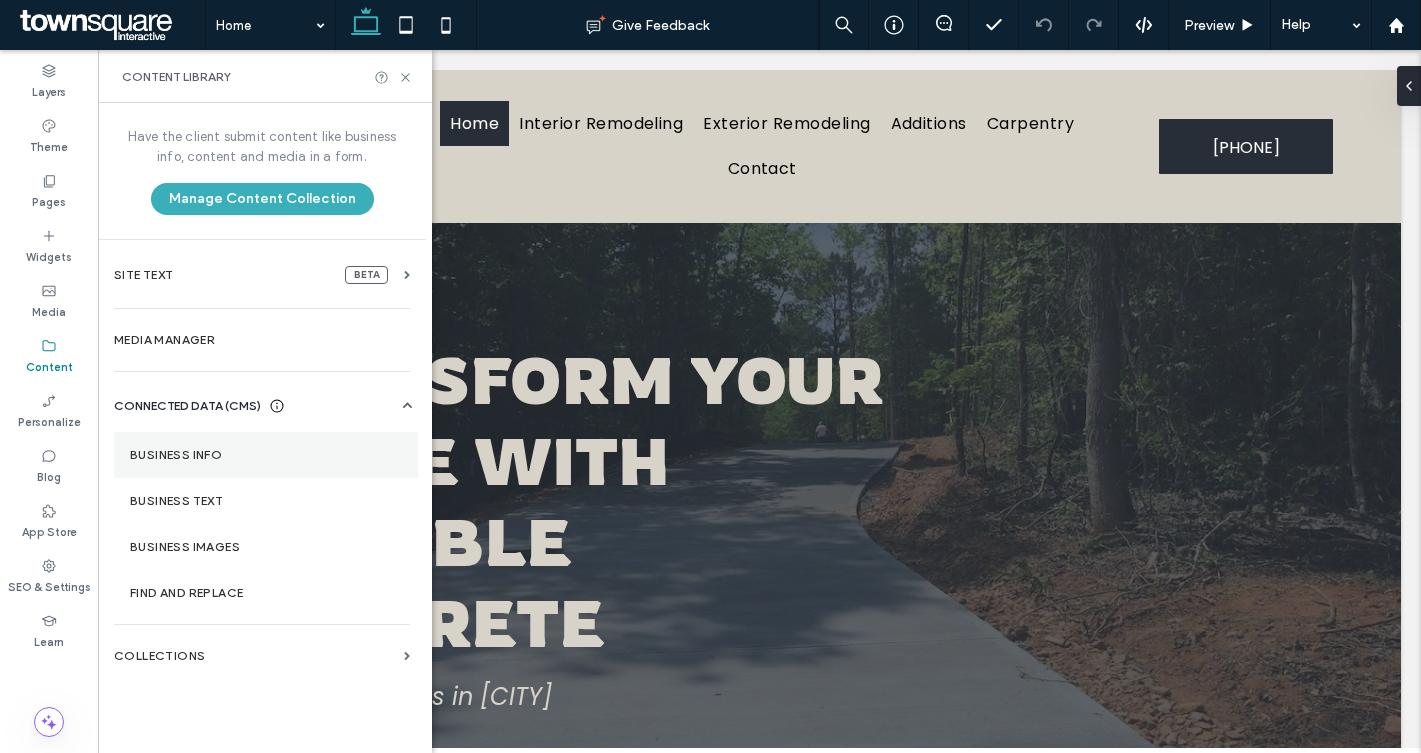click on "Business Info" at bounding box center (266, 455) 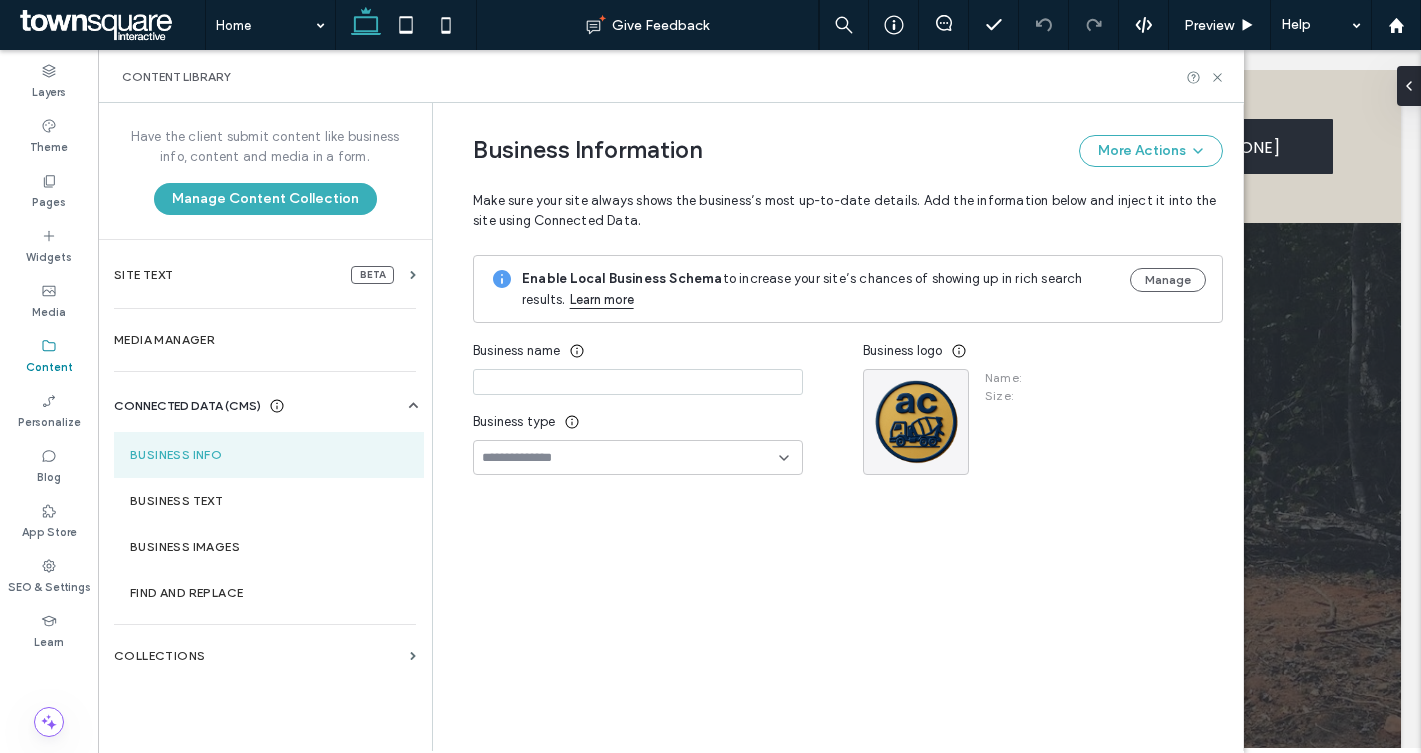 type on "**********" 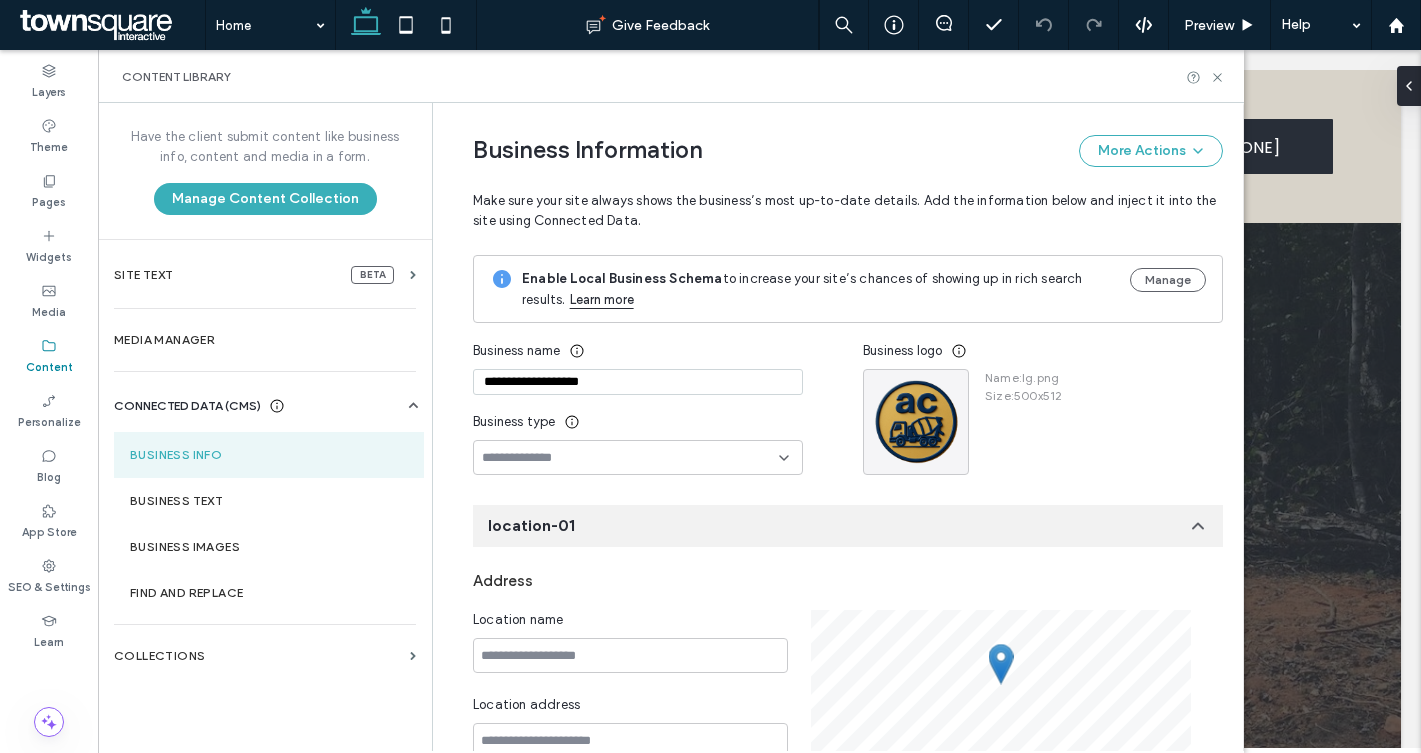 scroll, scrollTop: 52, scrollLeft: 0, axis: vertical 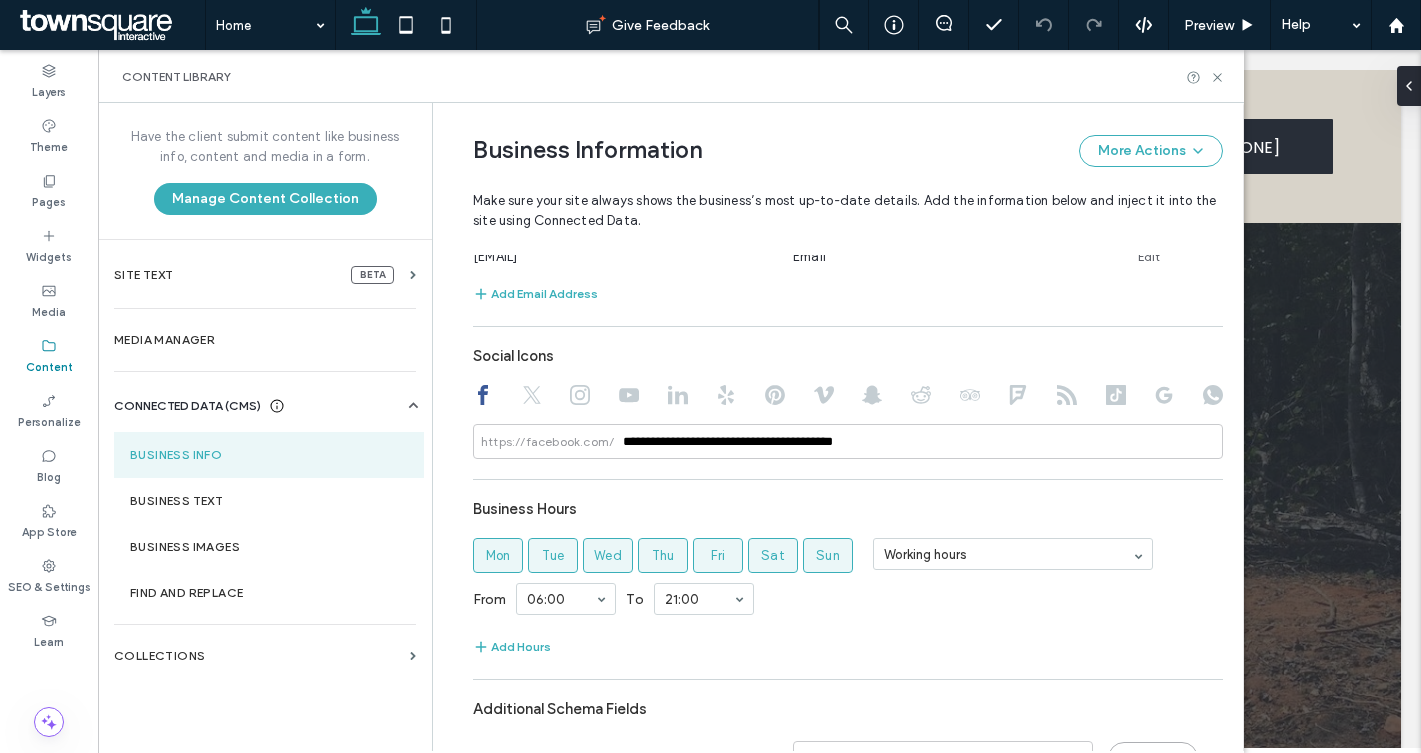 click 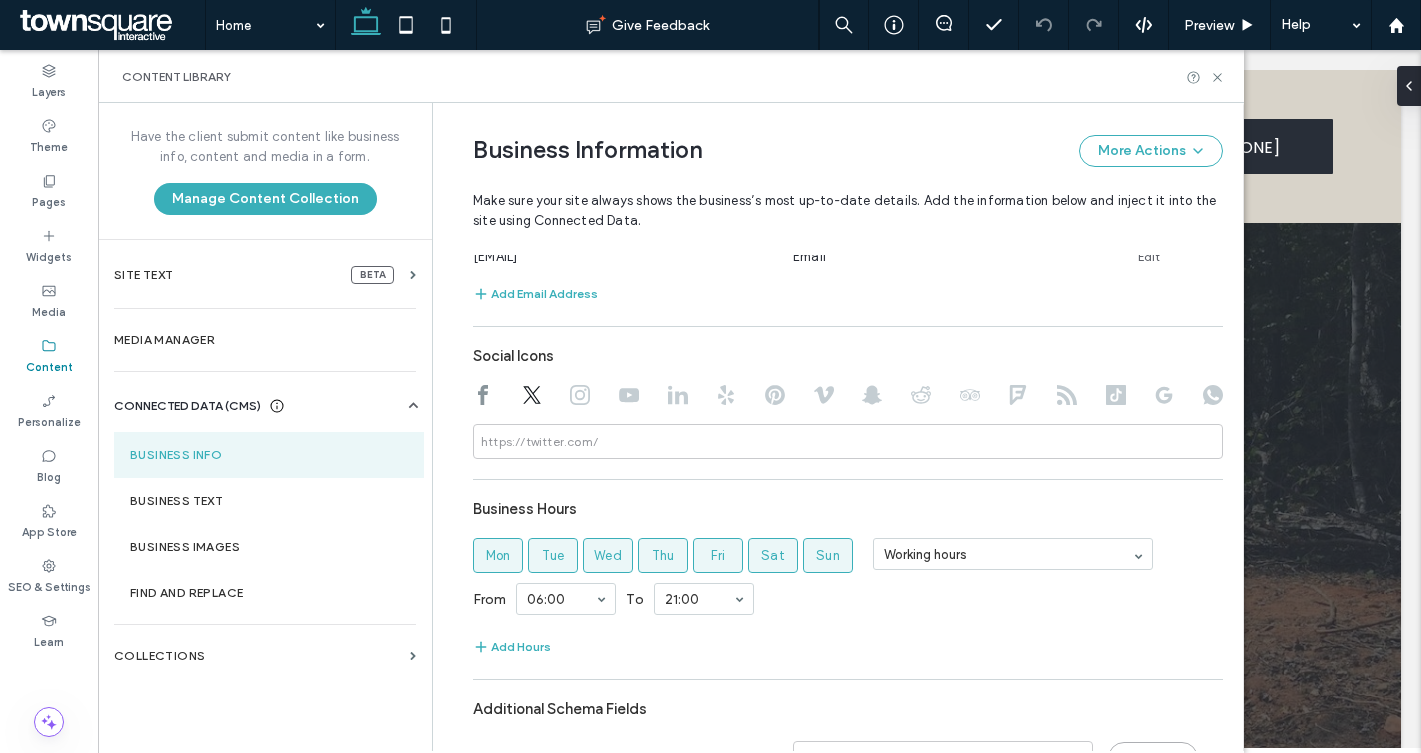 click 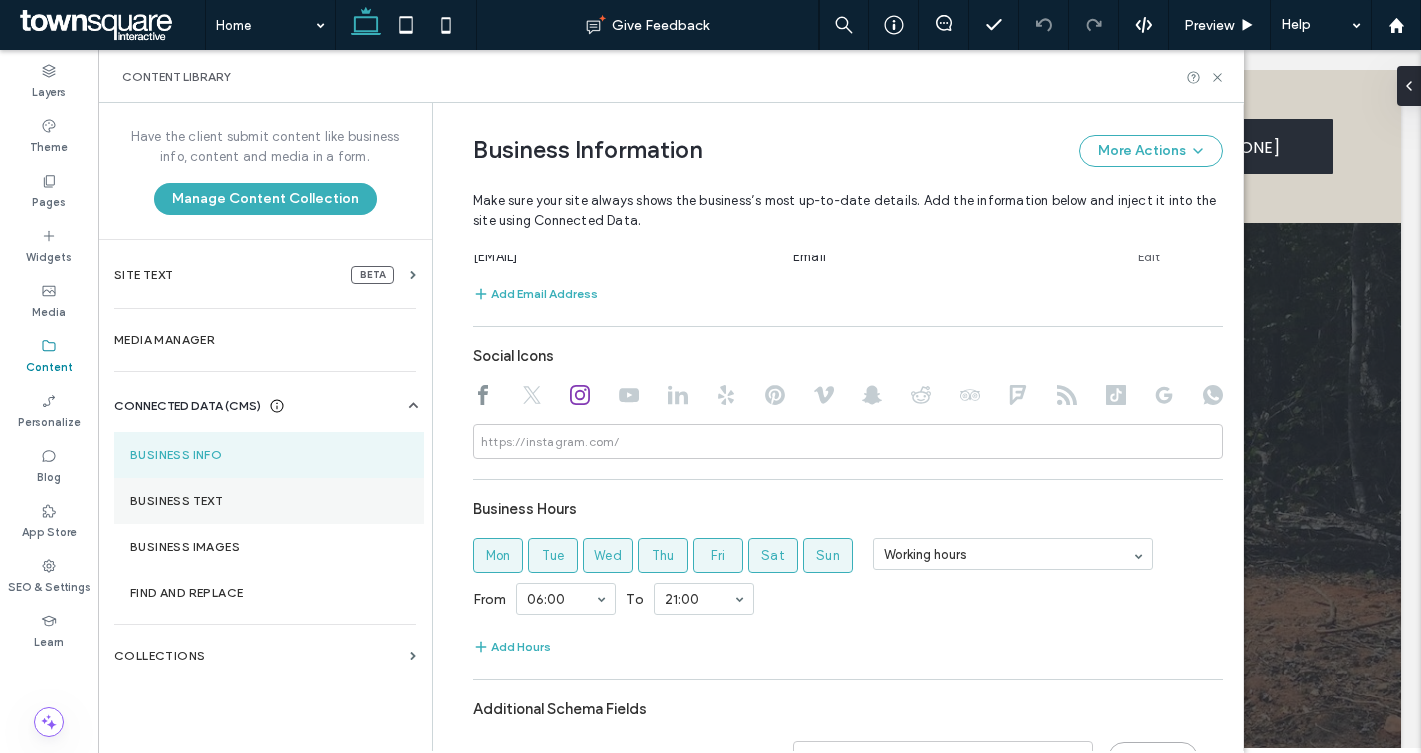 click on "Business Text" at bounding box center [269, 501] 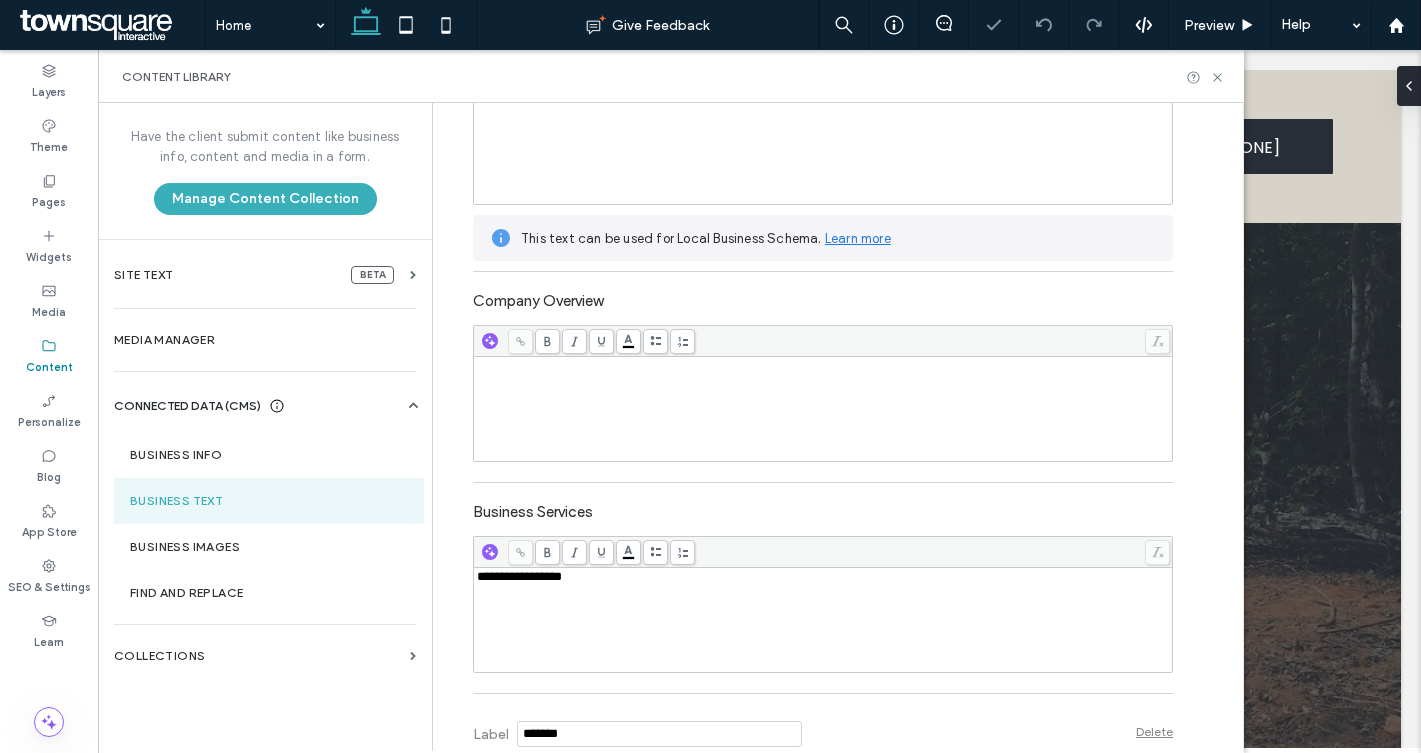 scroll, scrollTop: 289, scrollLeft: 0, axis: vertical 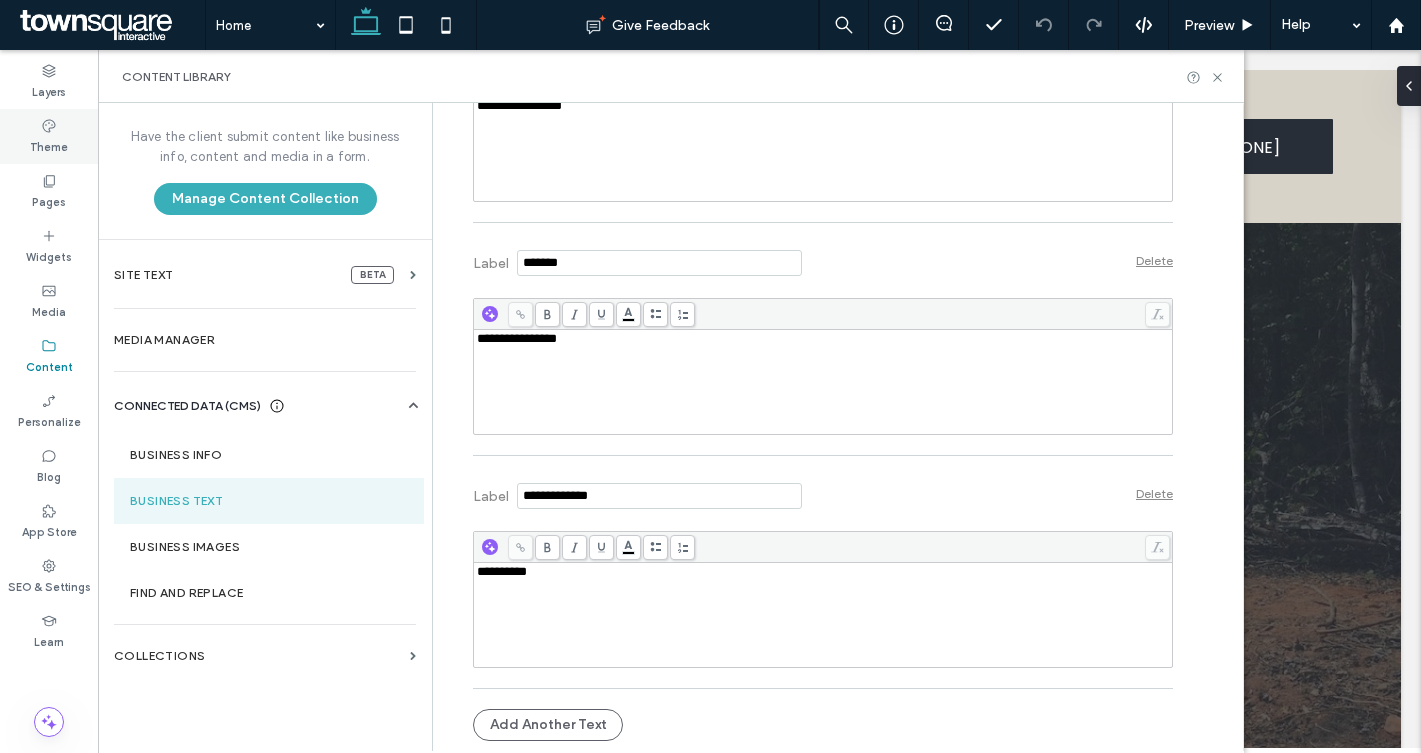 click on "Theme" at bounding box center (49, 145) 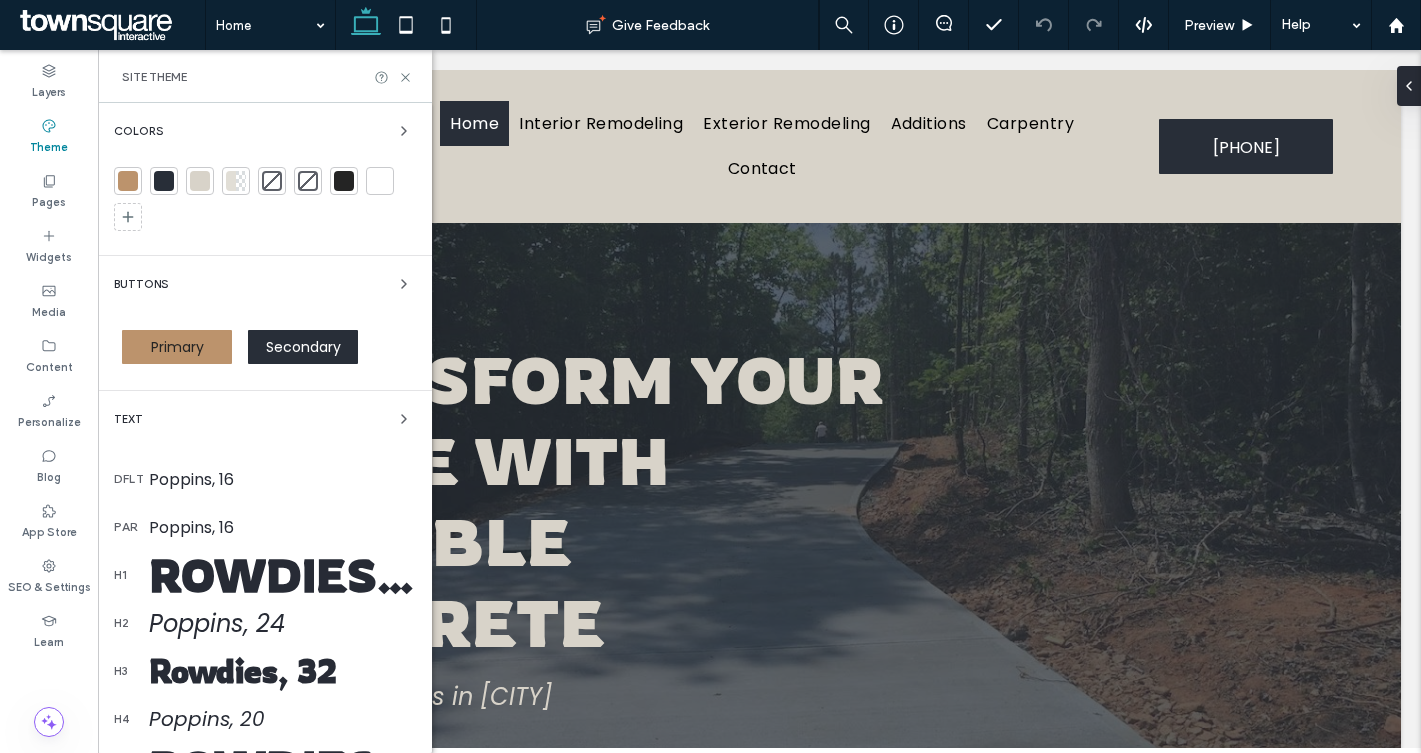 click at bounding box center [128, 181] 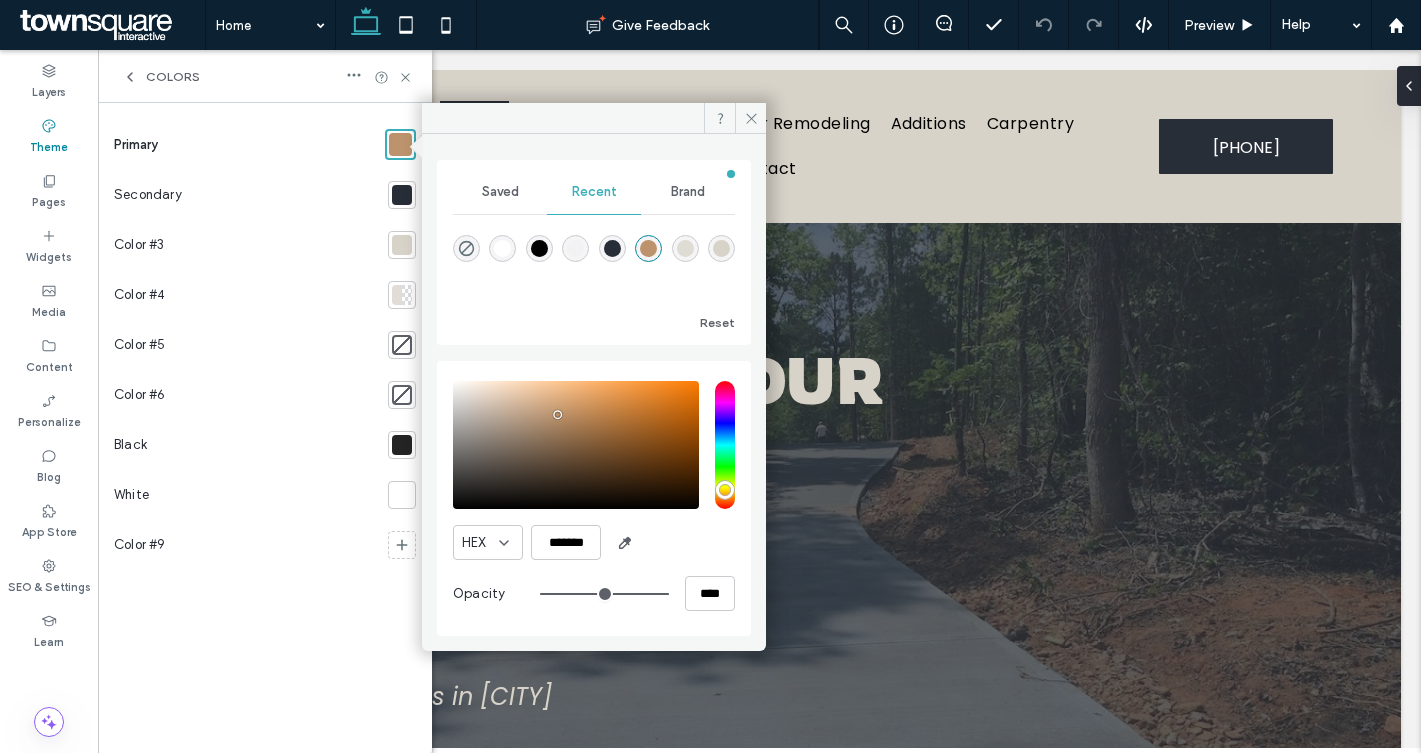 click on "Brand" at bounding box center (688, 192) 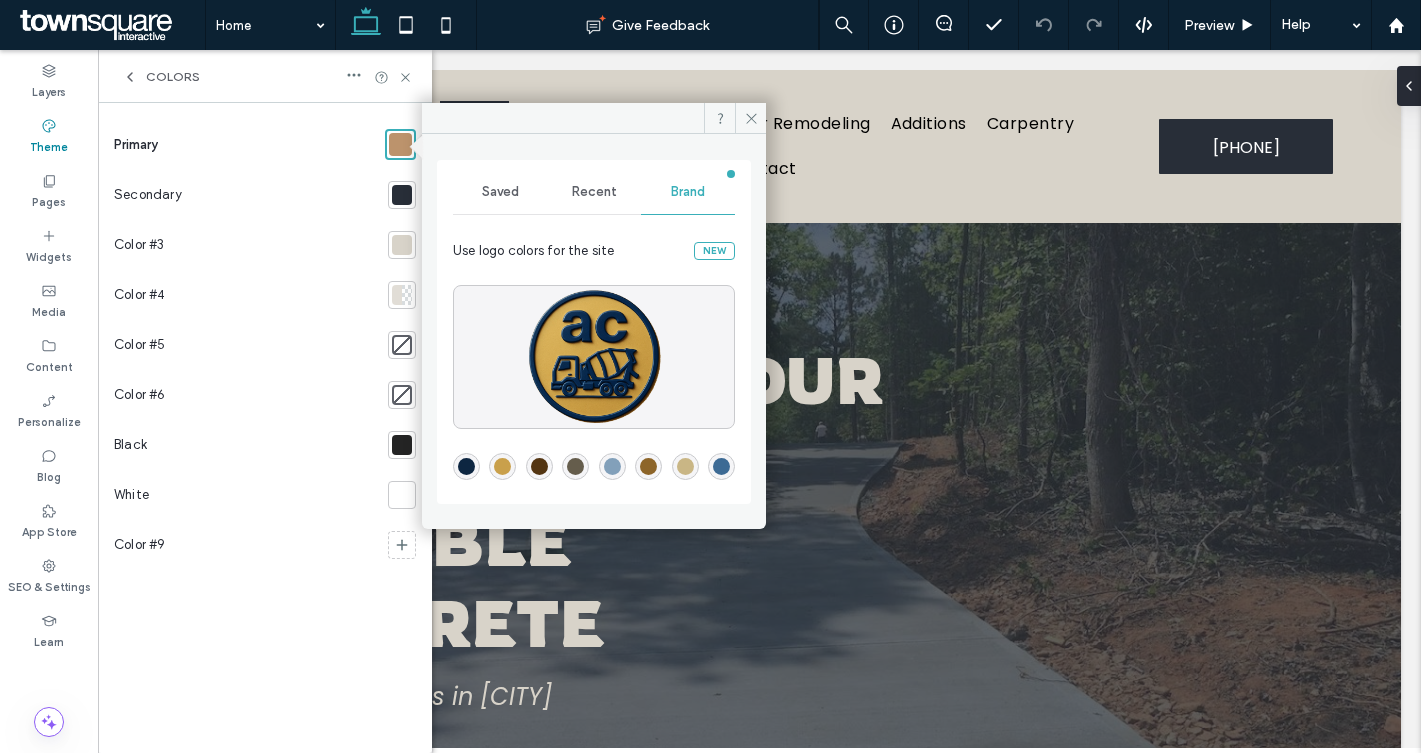 click at bounding box center (502, 466) 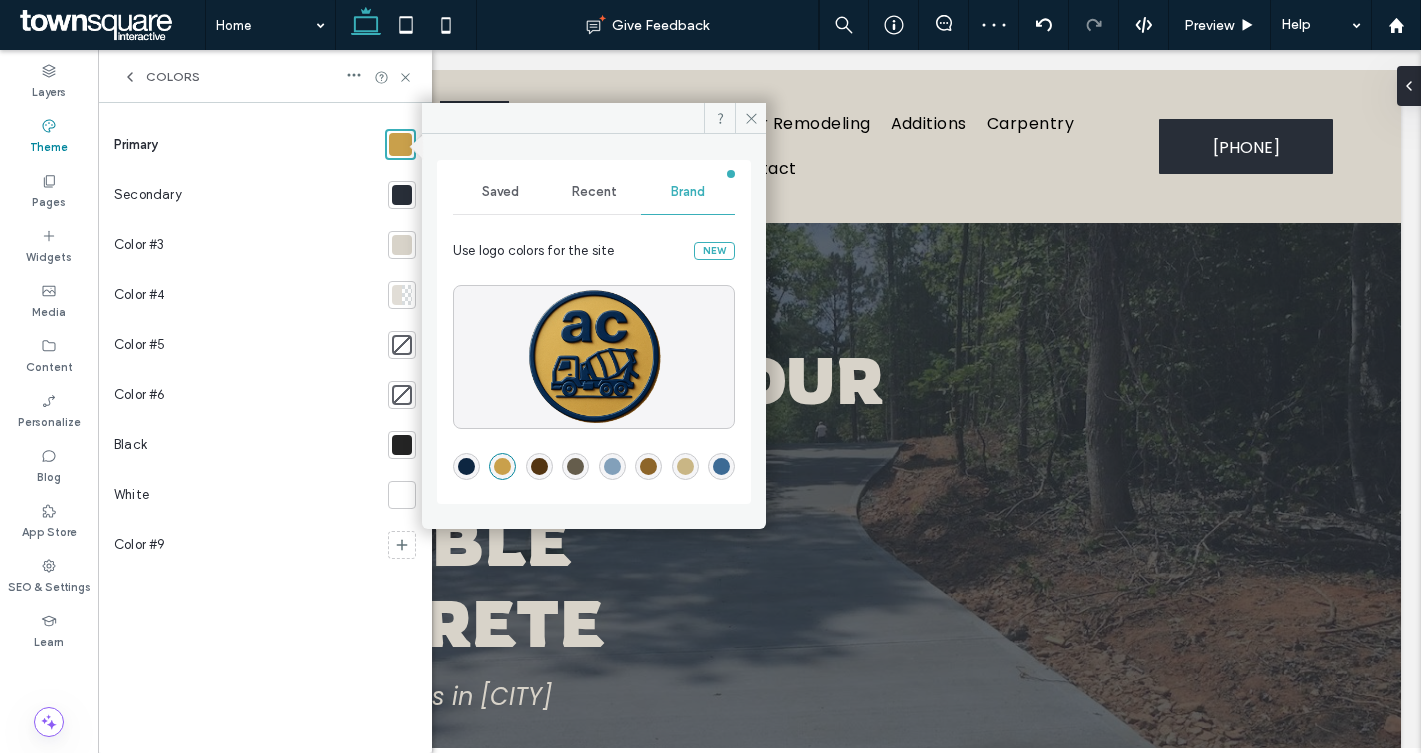 click at bounding box center [402, 245] 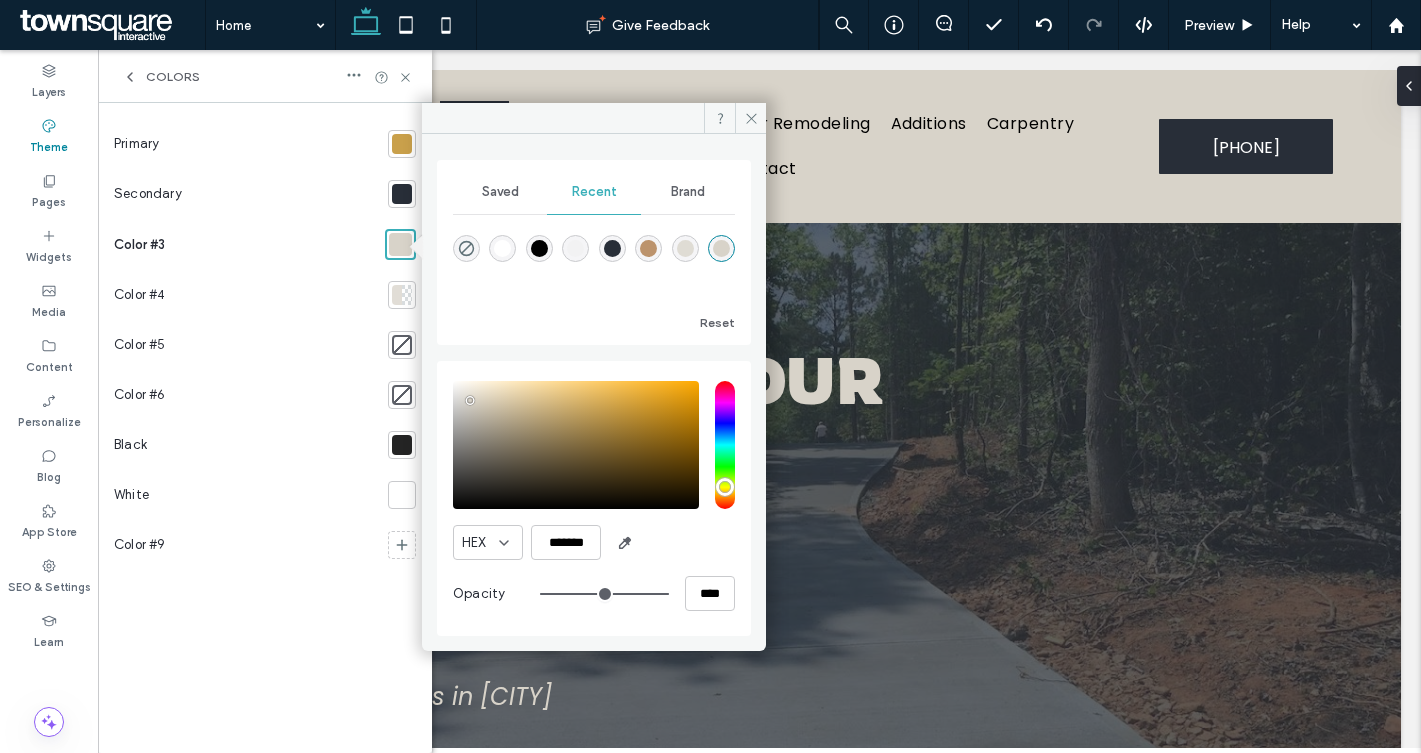 click on "Brand" at bounding box center (688, 192) 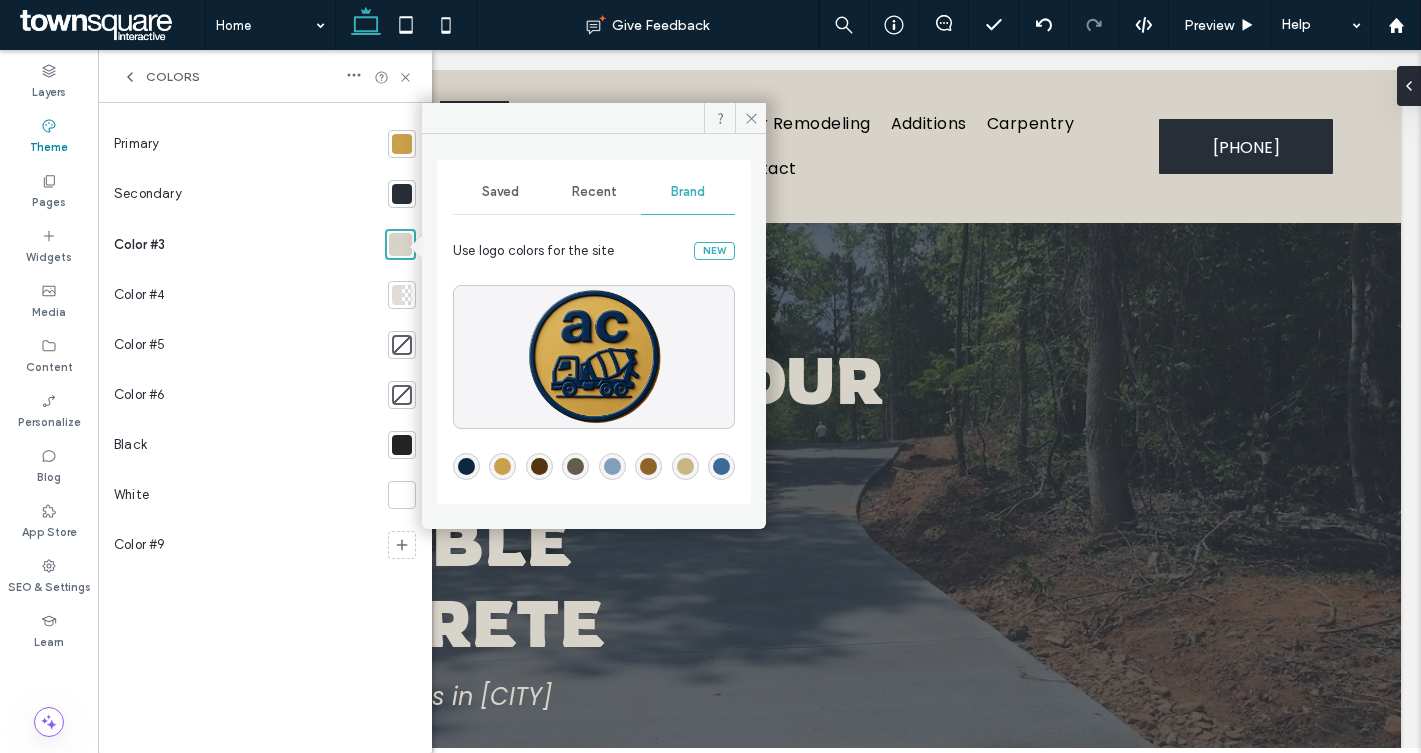 click at bounding box center (402, 194) 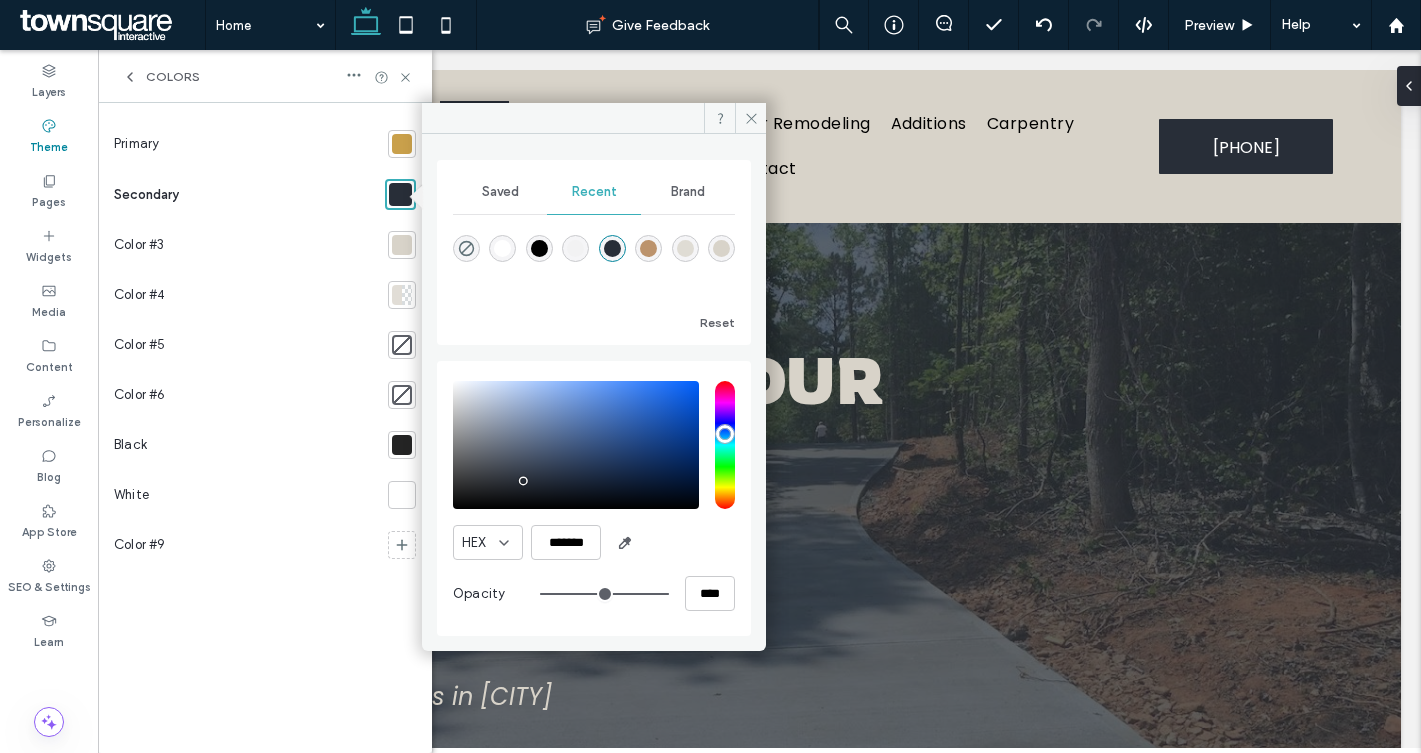 click on "Brand" at bounding box center (688, 192) 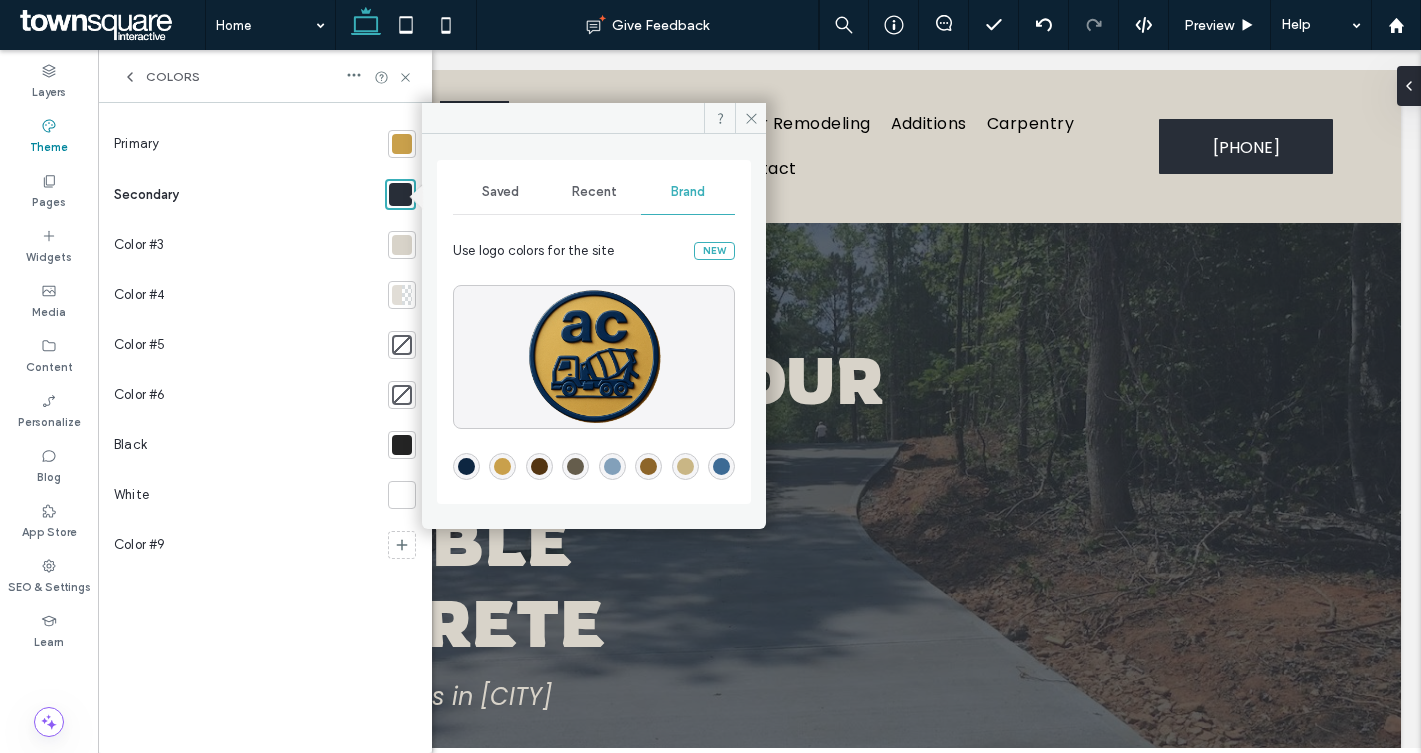 click at bounding box center (466, 466) 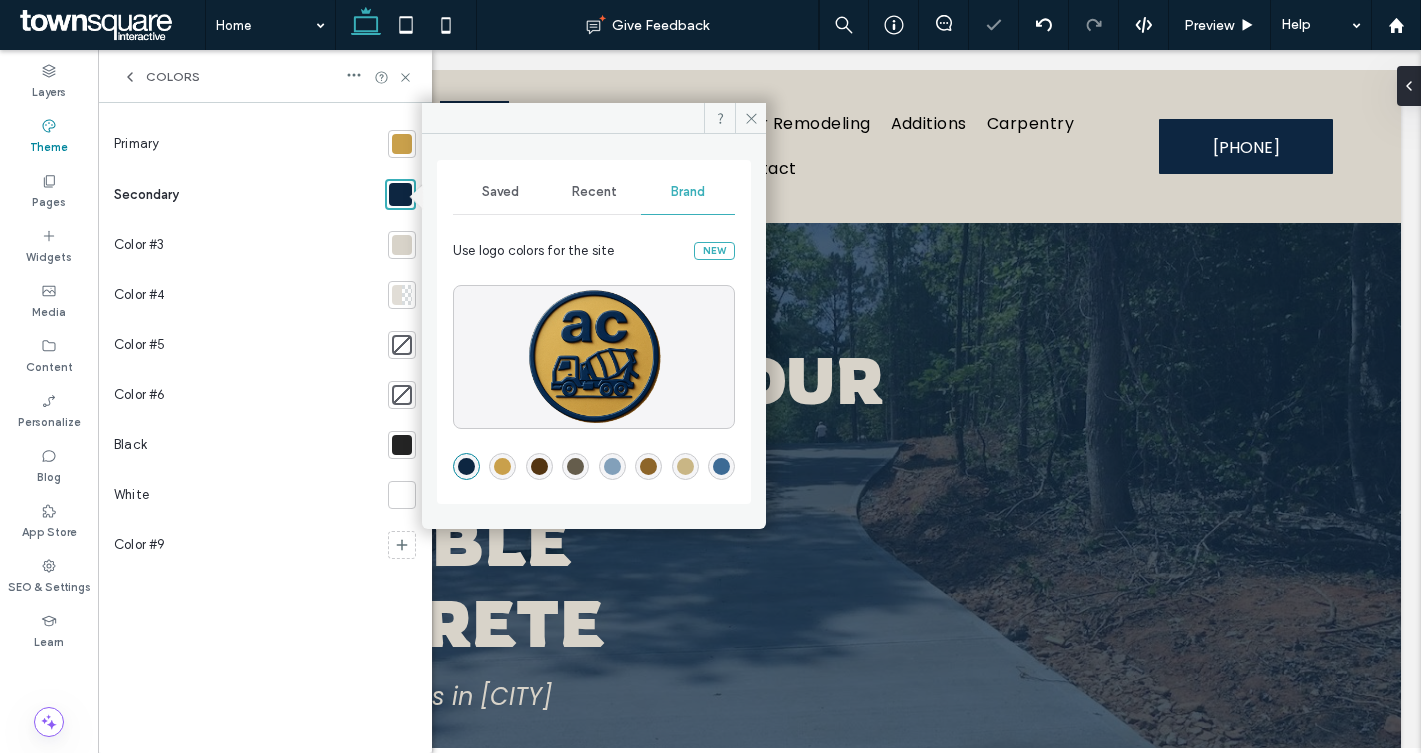 click at bounding box center (402, 245) 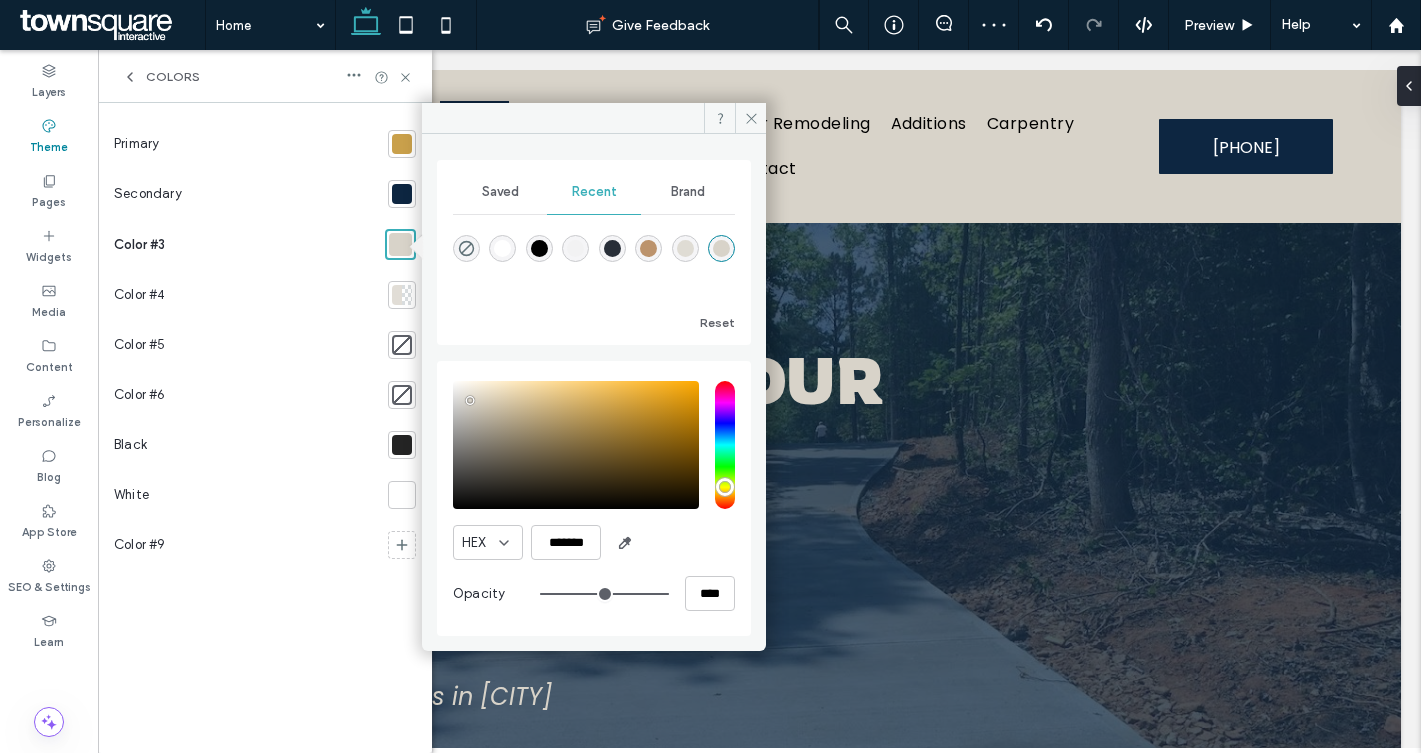type on "*******" 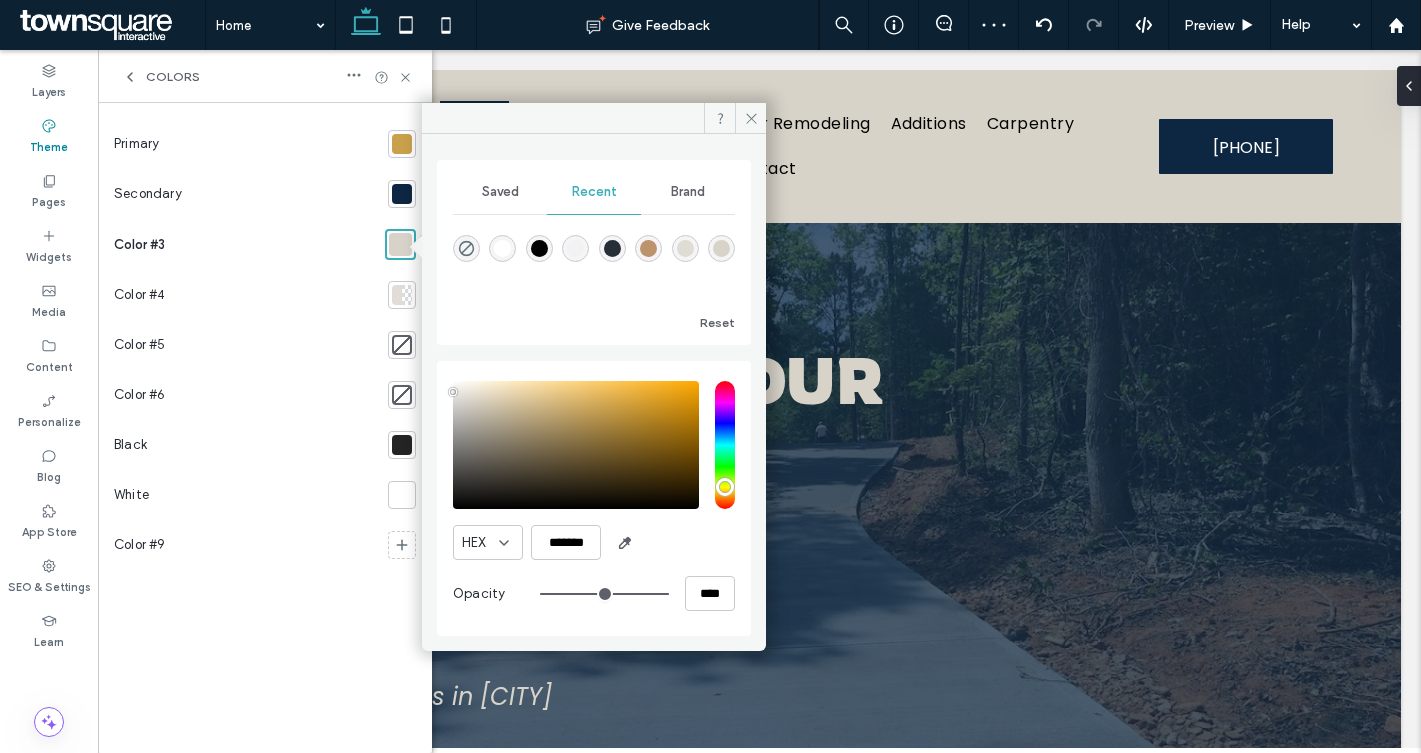 drag, startPoint x: 468, startPoint y: 392, endPoint x: 448, endPoint y: 392, distance: 20 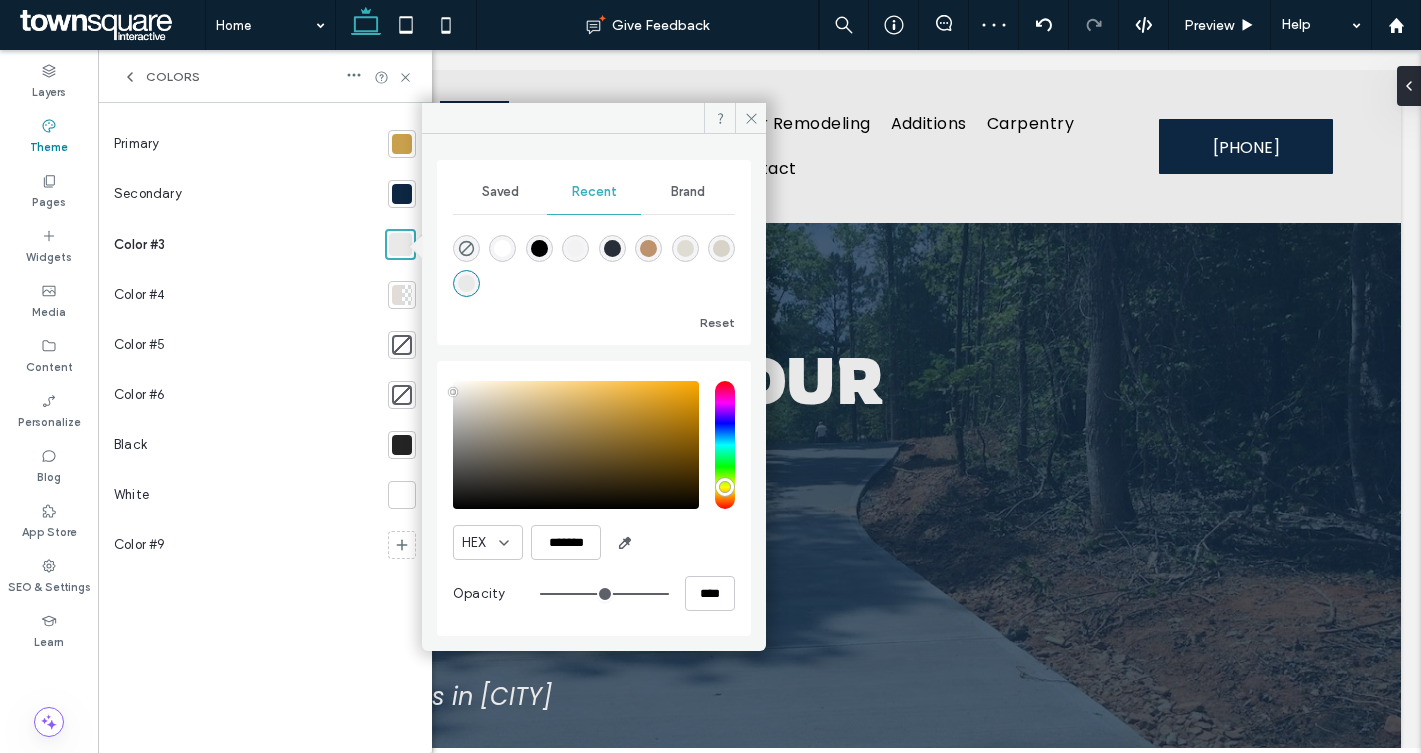click at bounding box center (407, 295) 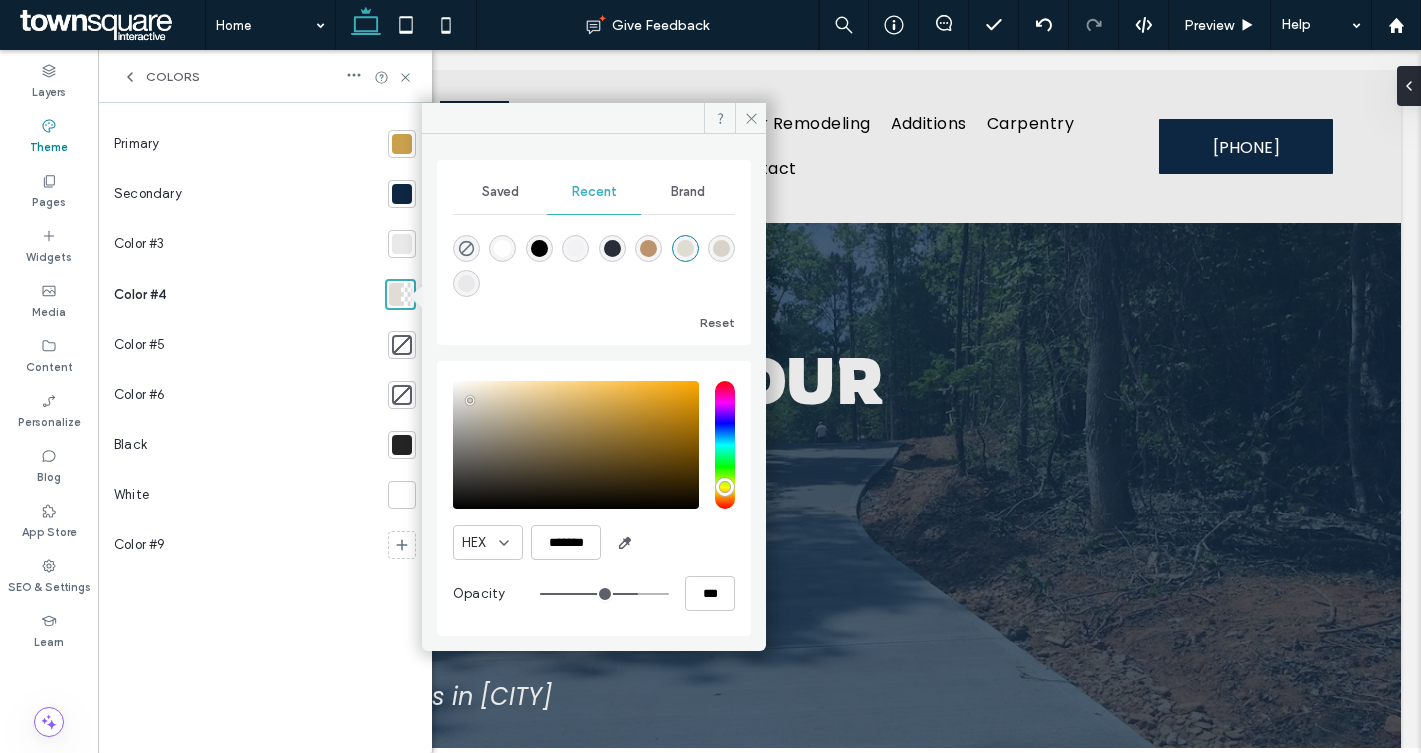 type on "*******" 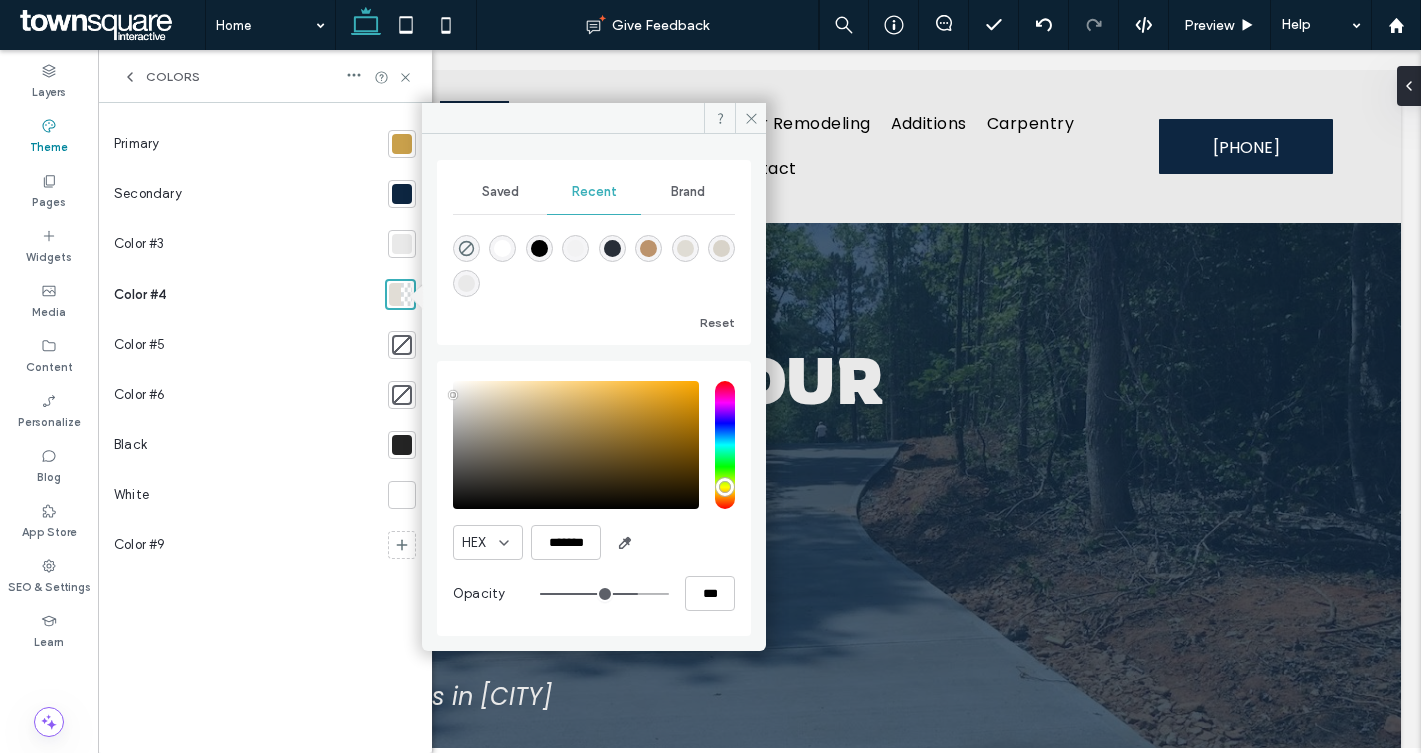 drag, startPoint x: 462, startPoint y: 395, endPoint x: 444, endPoint y: 395, distance: 18 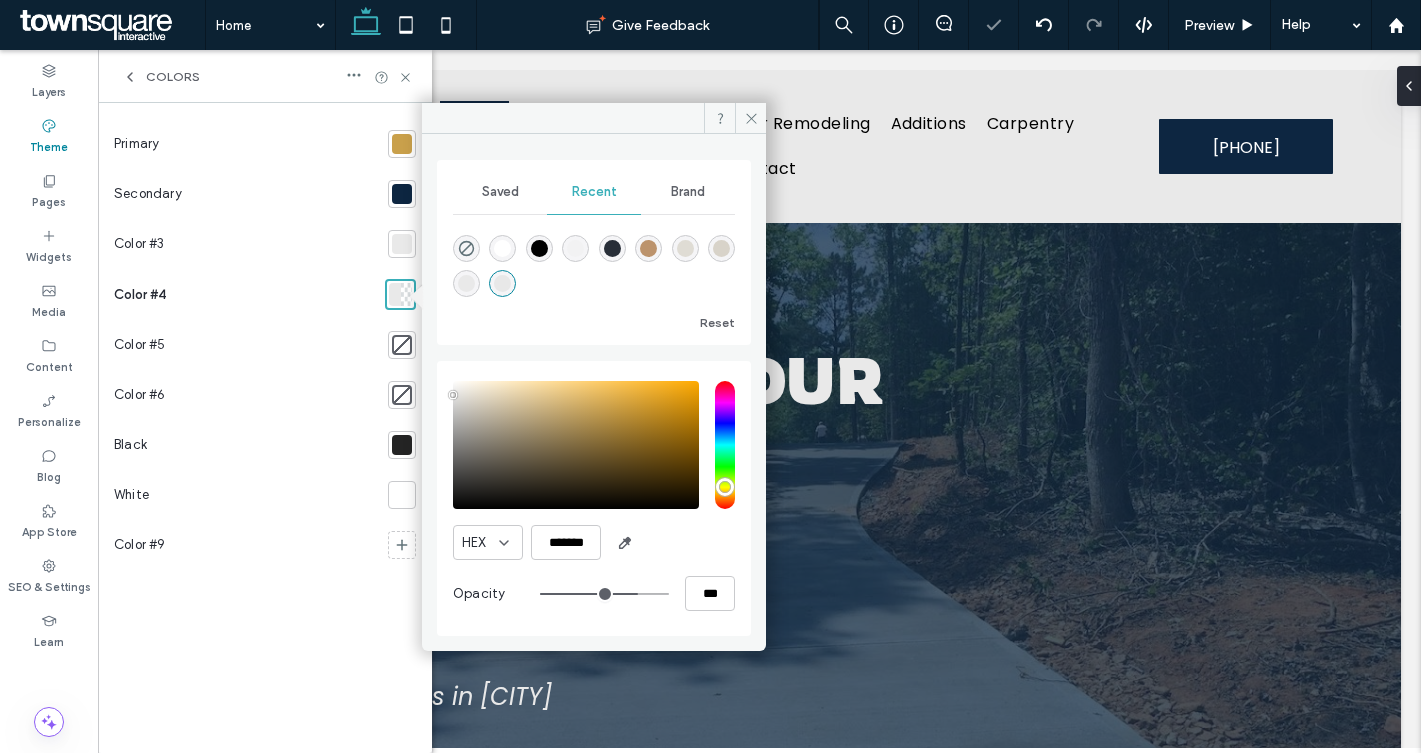 click on "Saved" at bounding box center (500, 192) 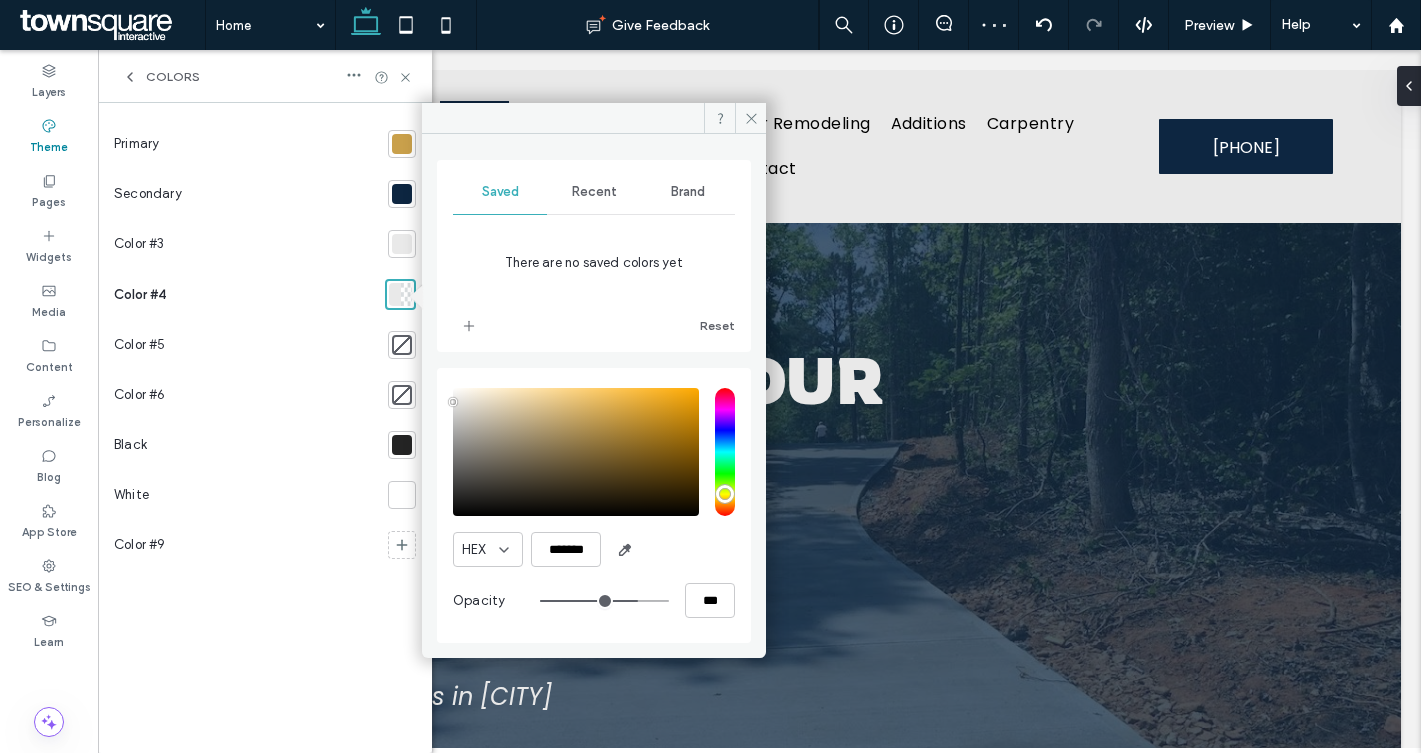 click at bounding box center [402, 144] 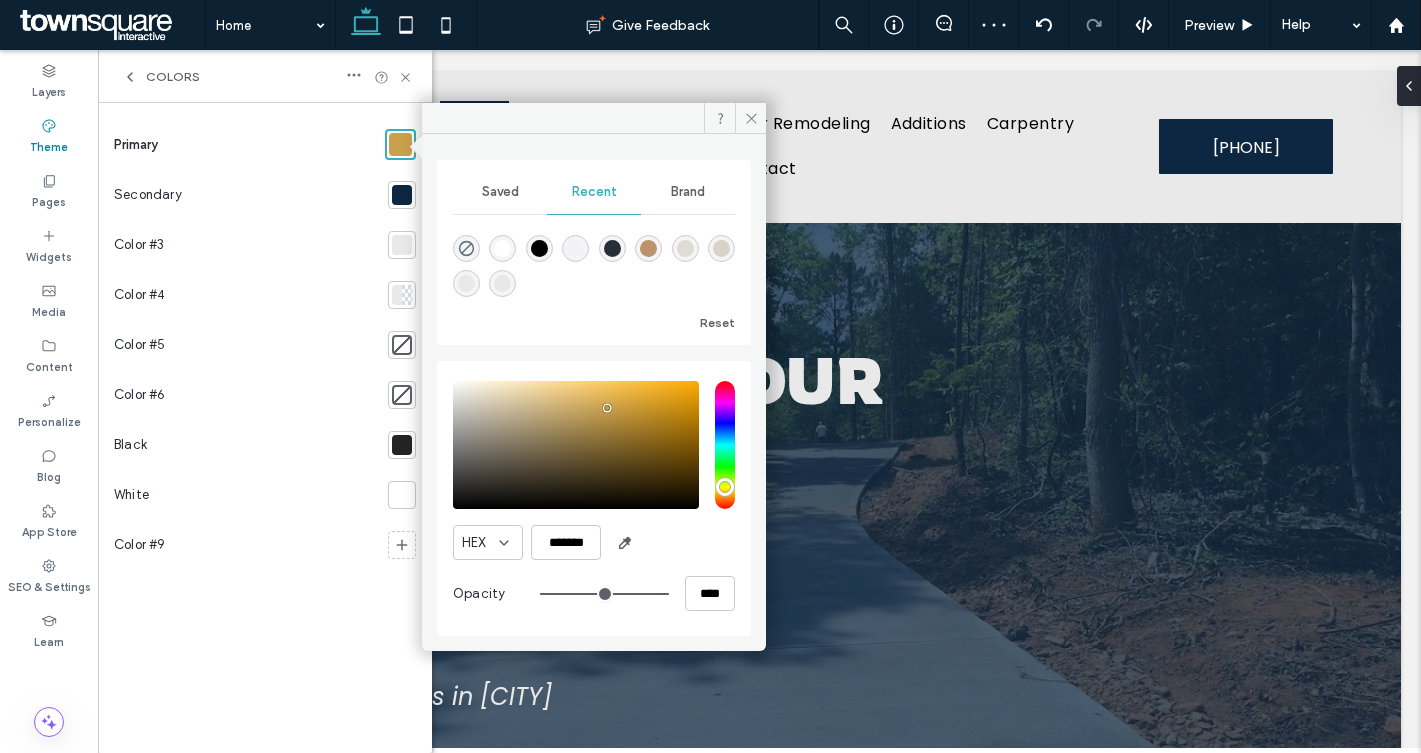 click on "Saved" at bounding box center (500, 192) 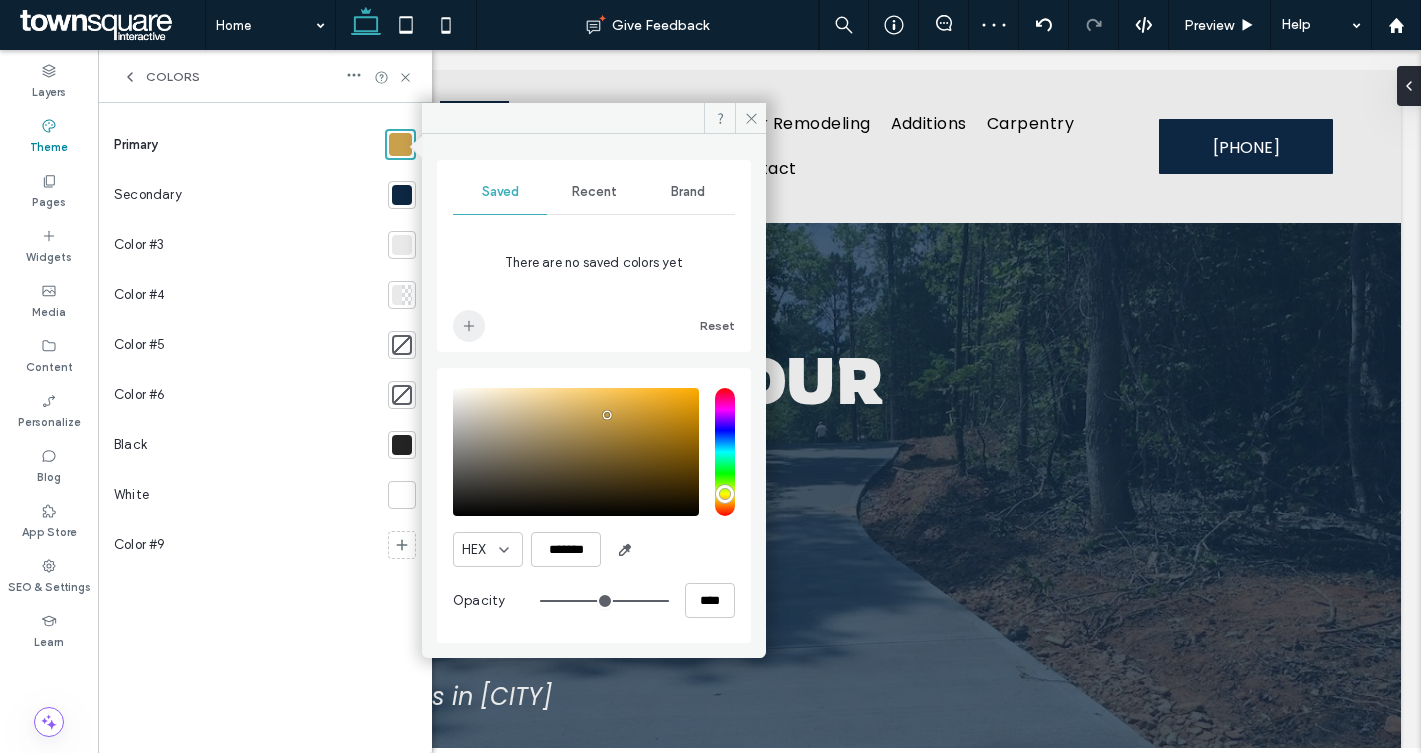 click 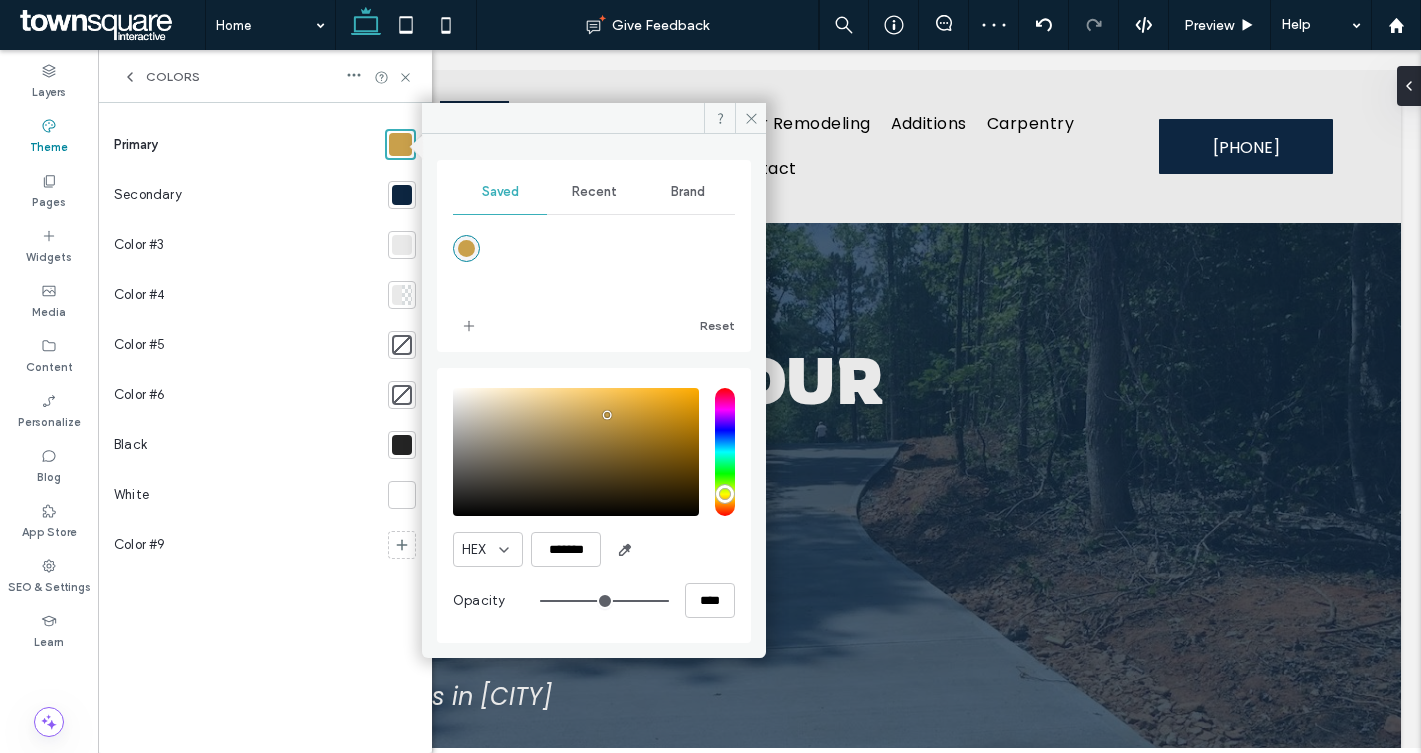 click at bounding box center [402, 195] 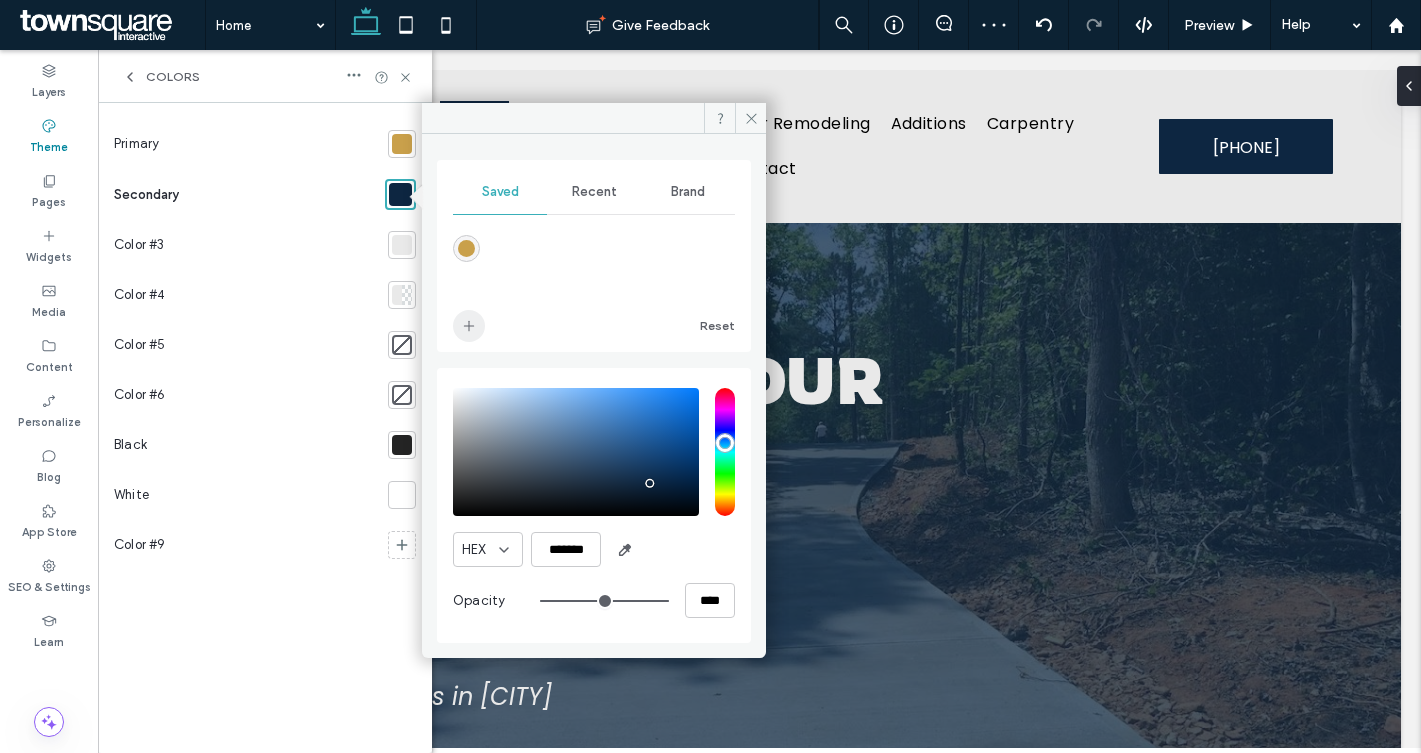 click 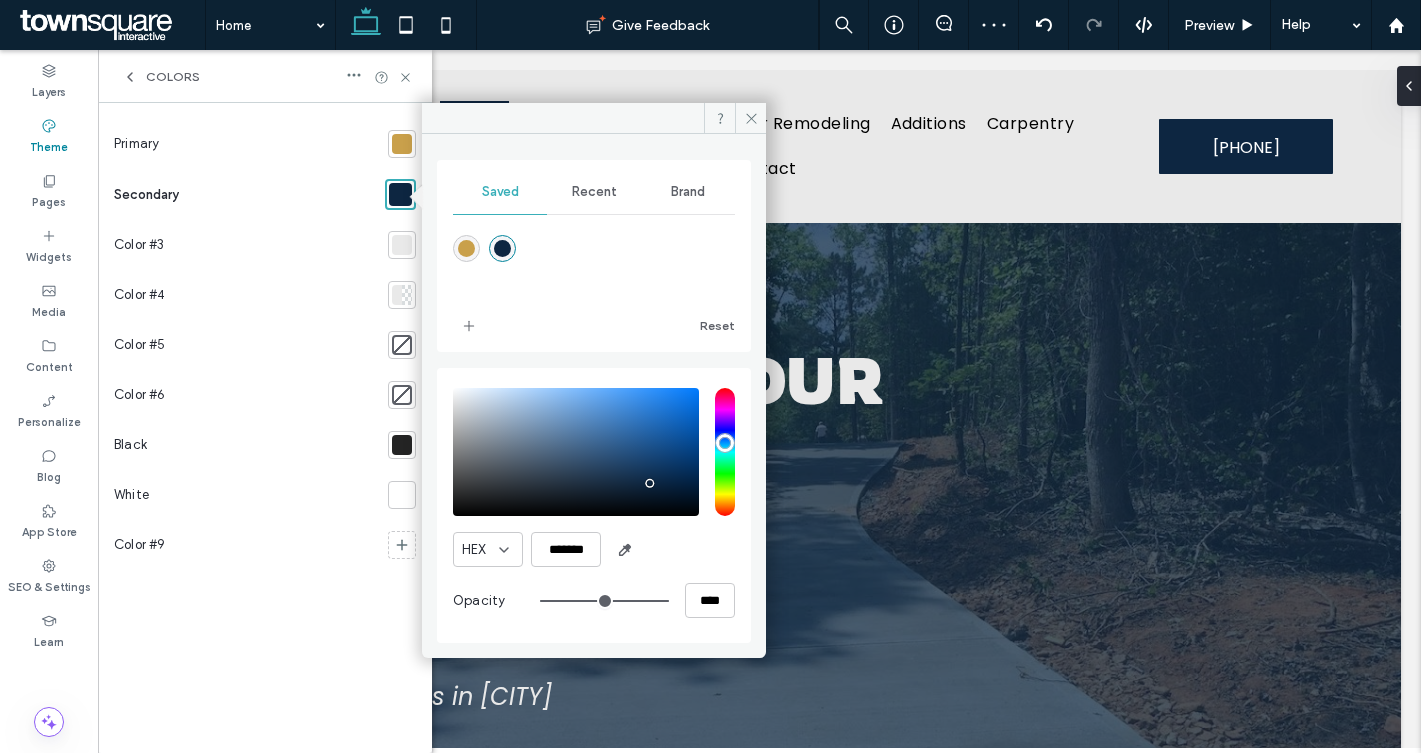 click at bounding box center (402, 245) 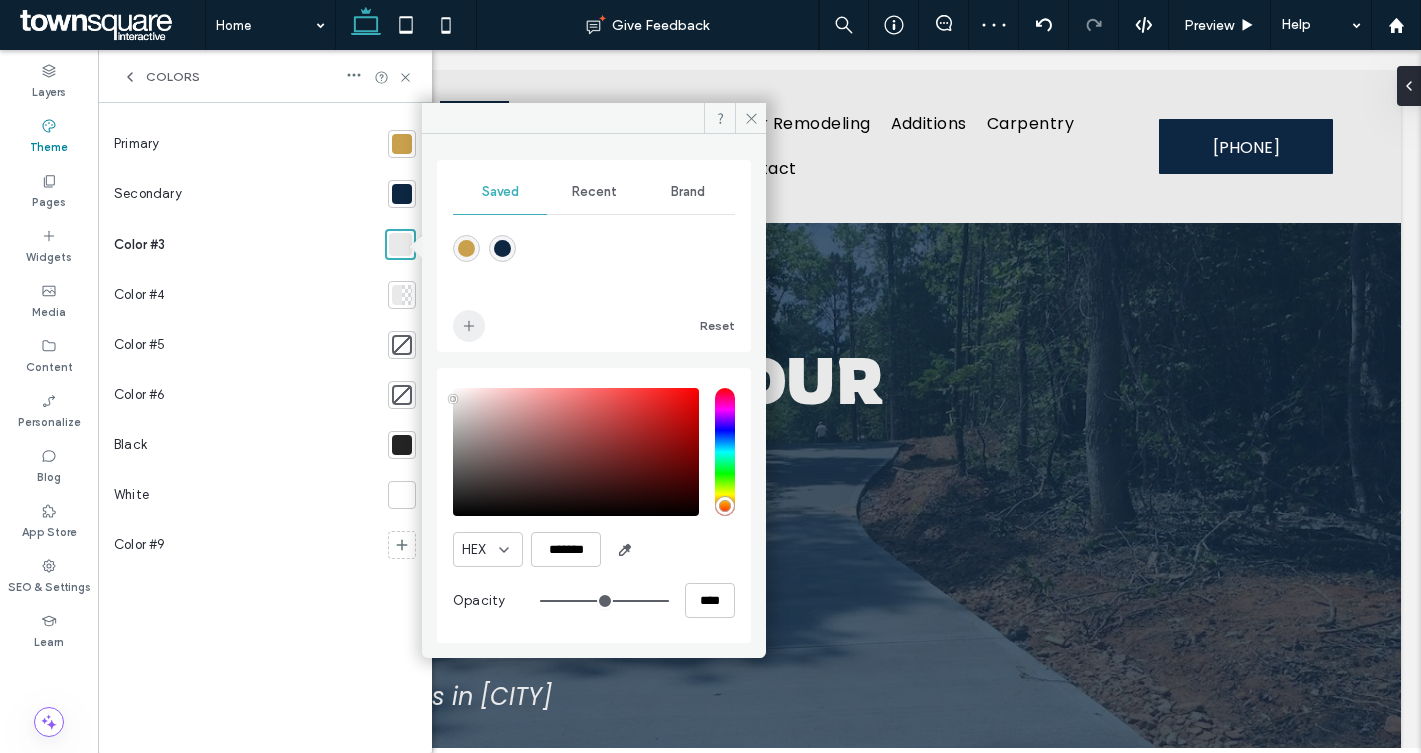 click at bounding box center [469, 326] 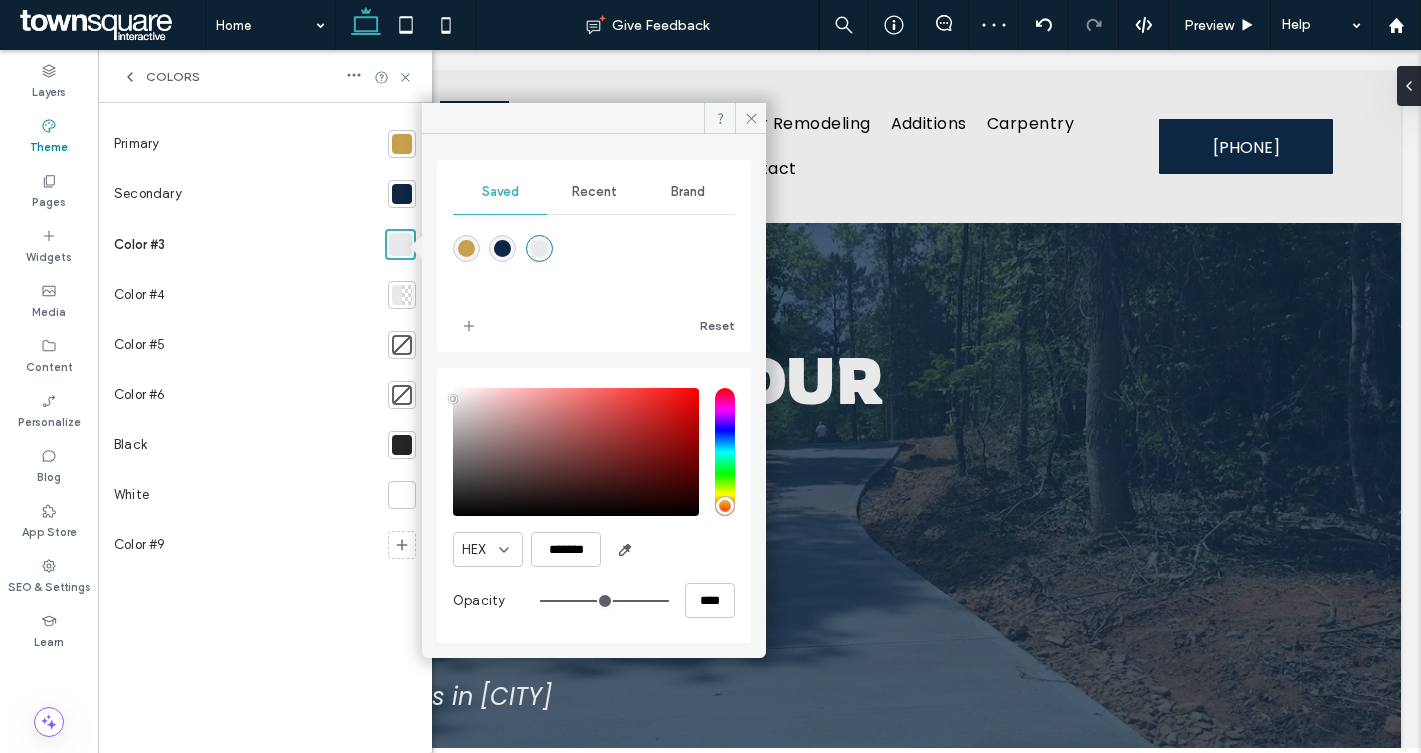 click at bounding box center (402, 345) 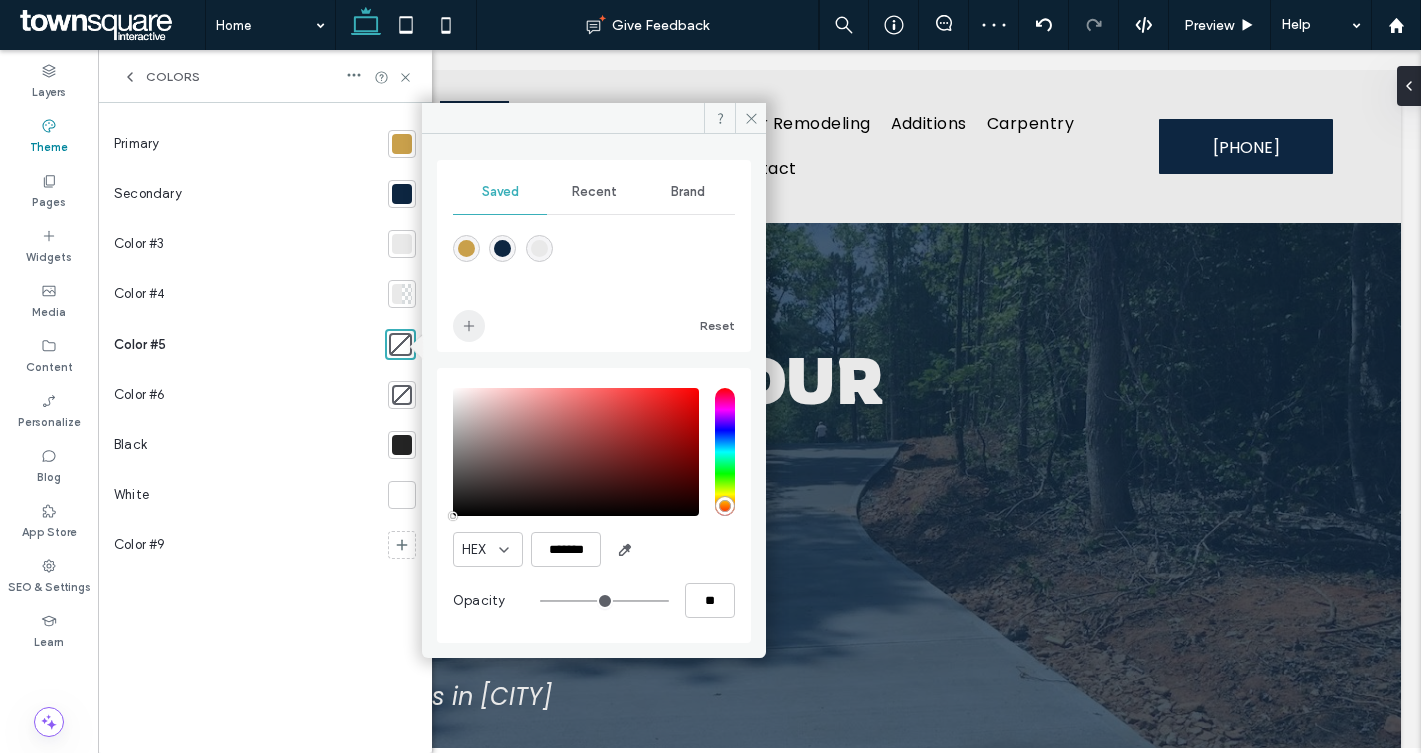 click 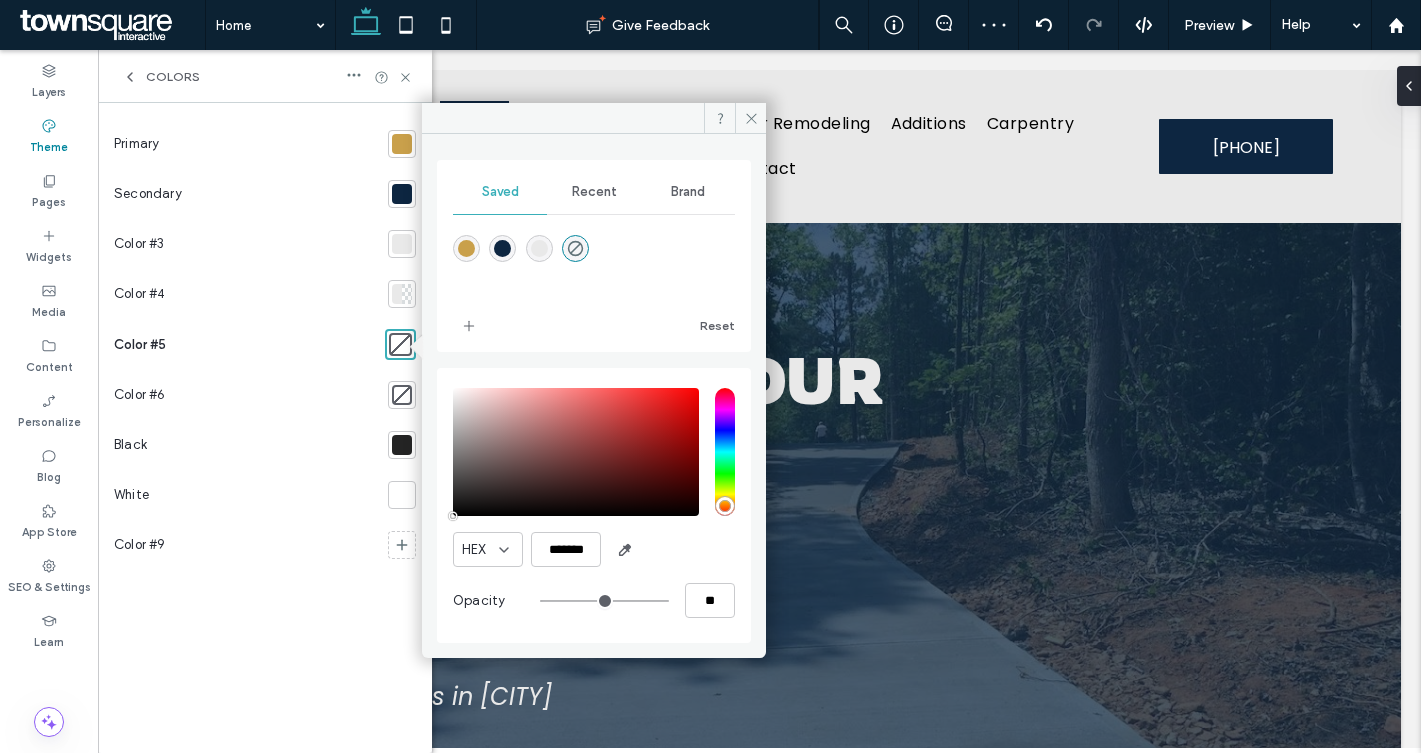 click at bounding box center [402, 445] 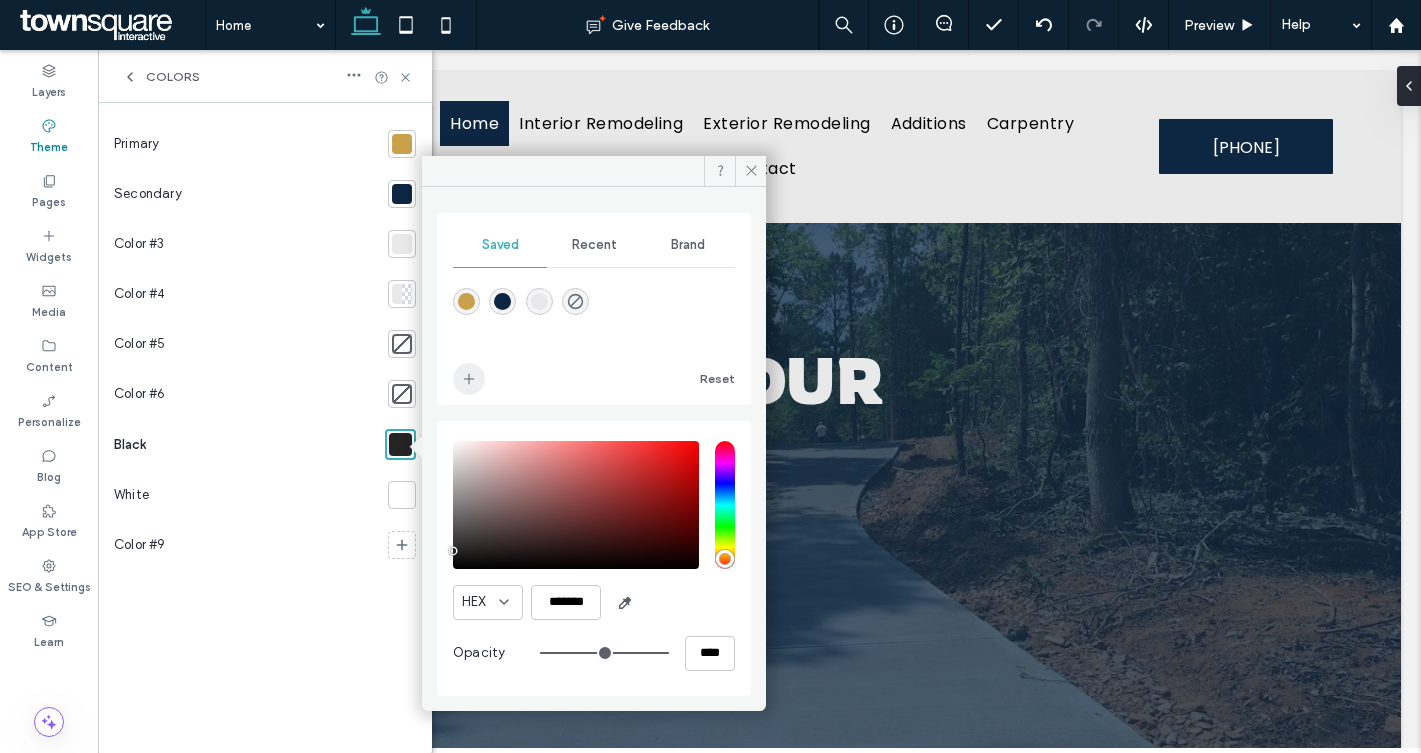 click 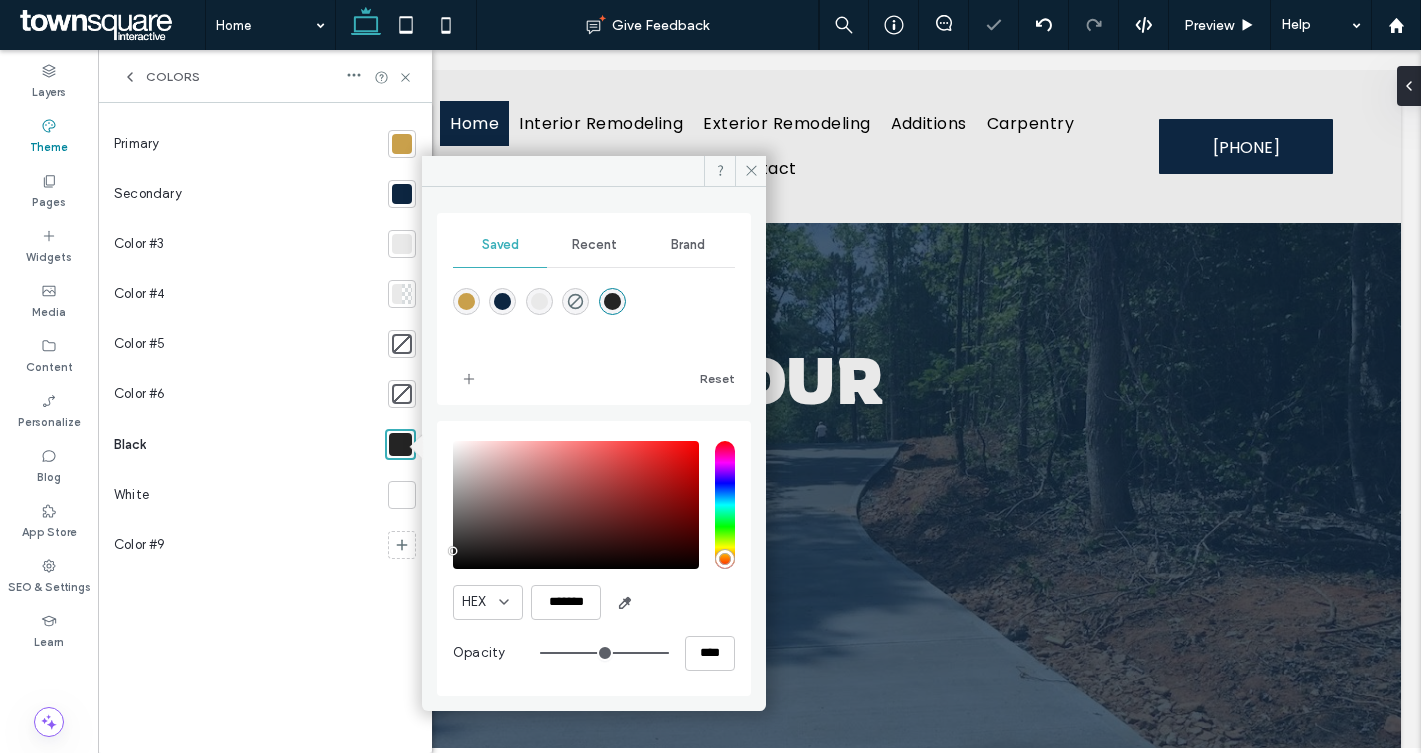 click at bounding box center [402, 495] 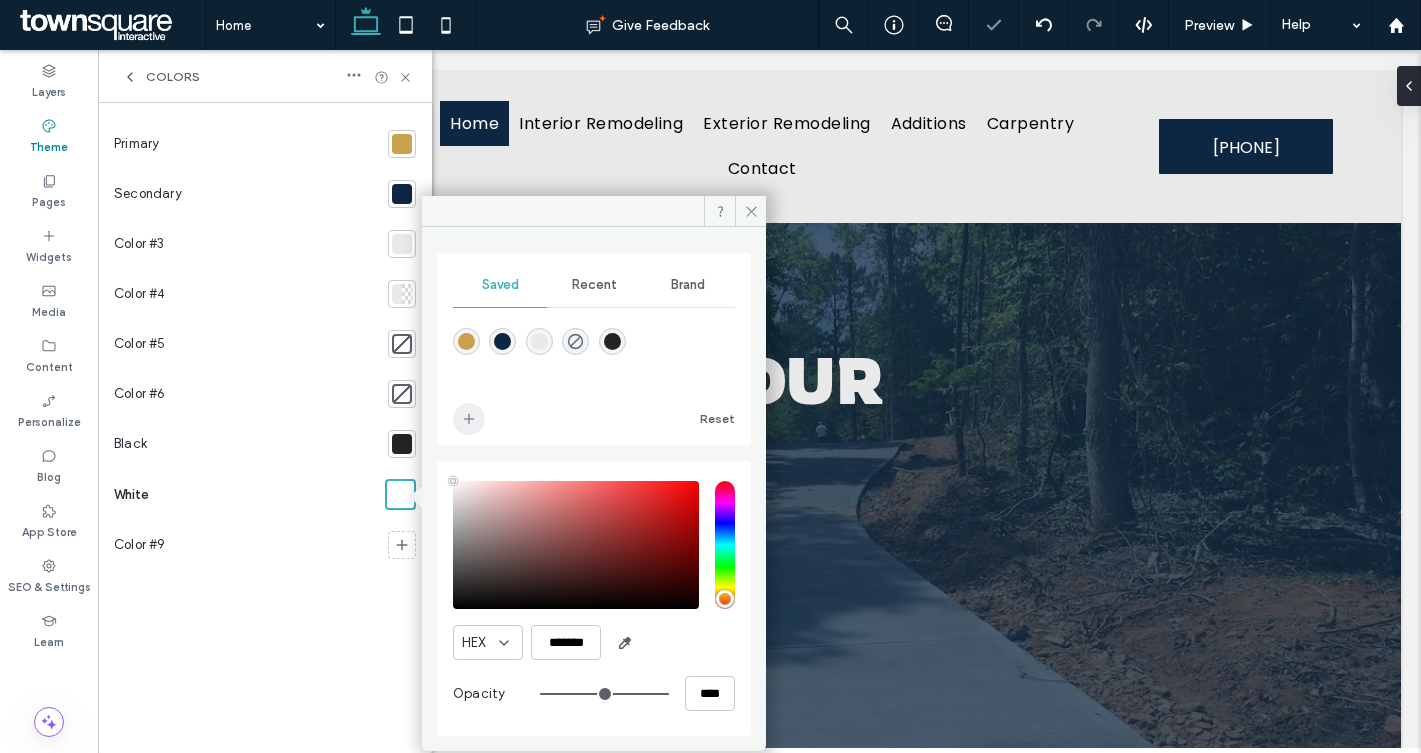 click 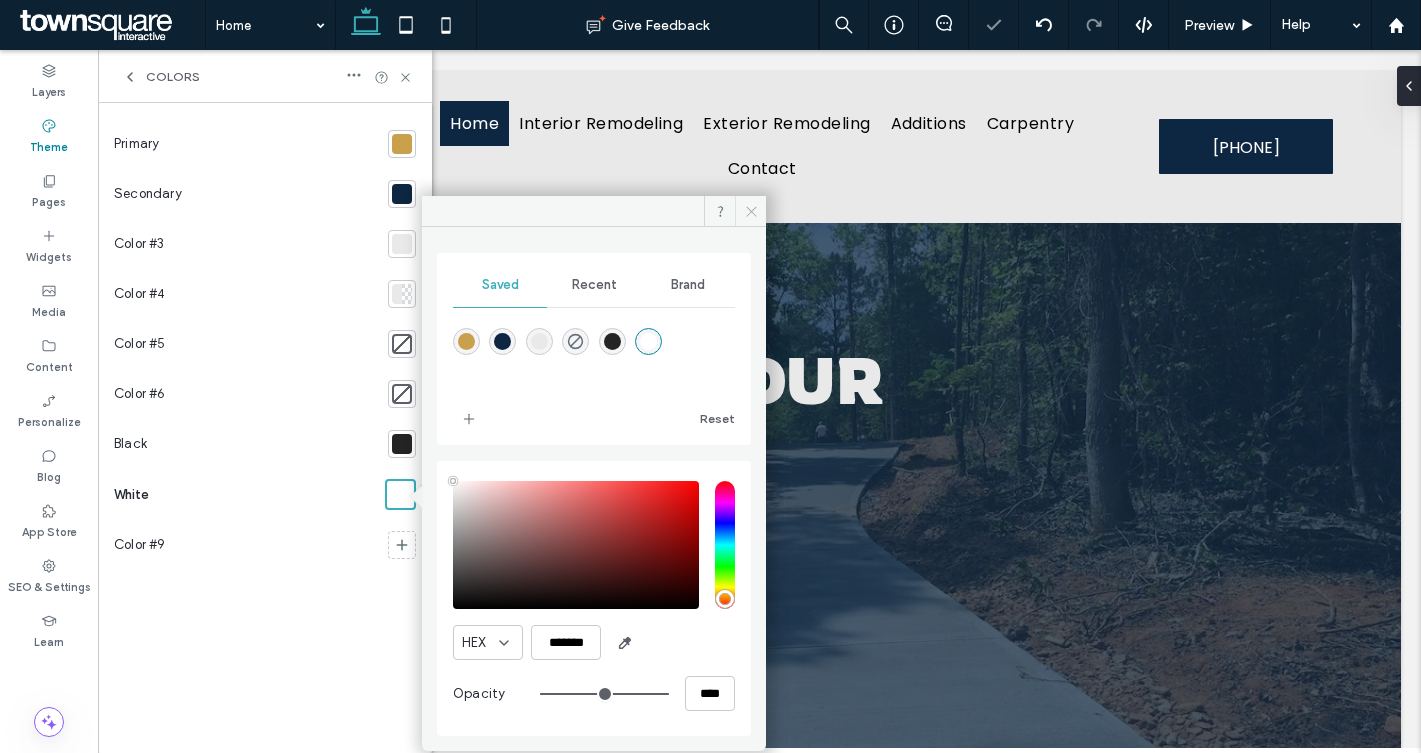 click 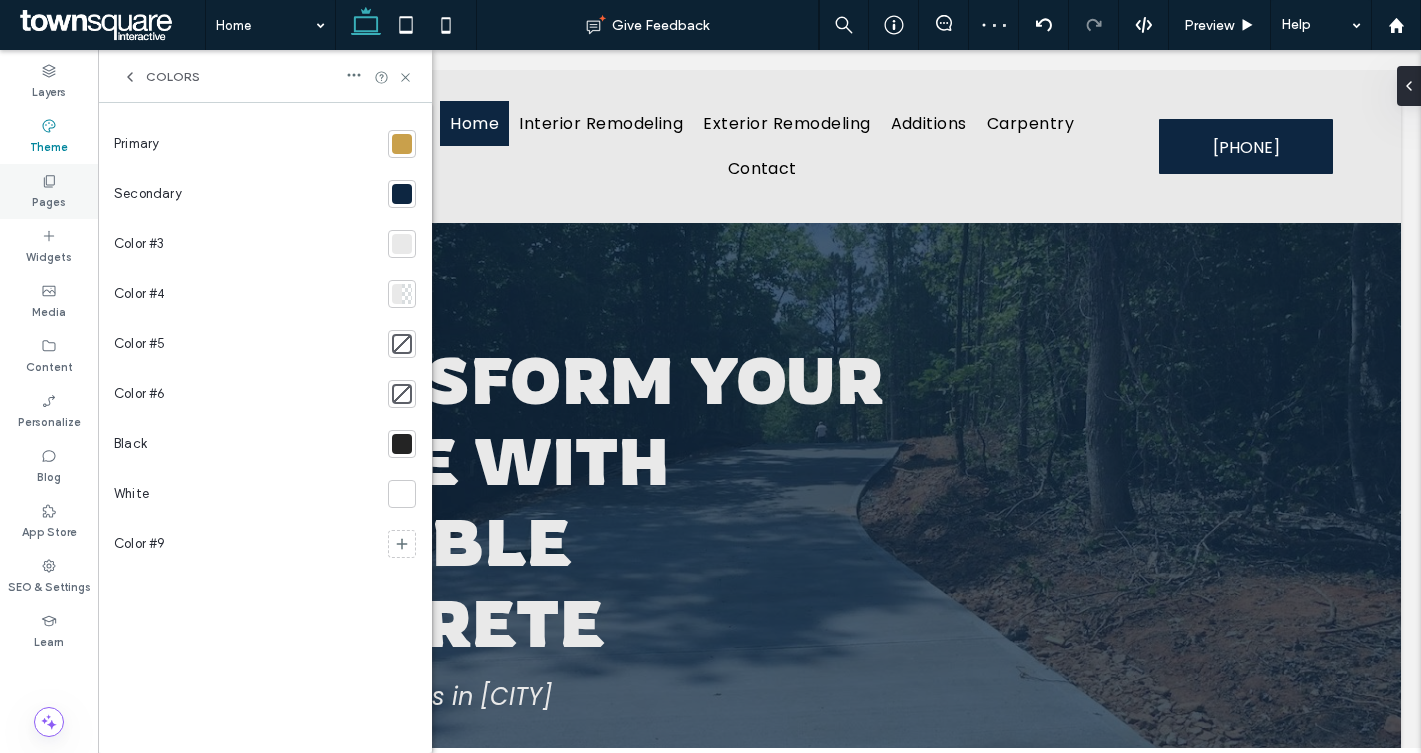 click on "Pages" at bounding box center (49, 200) 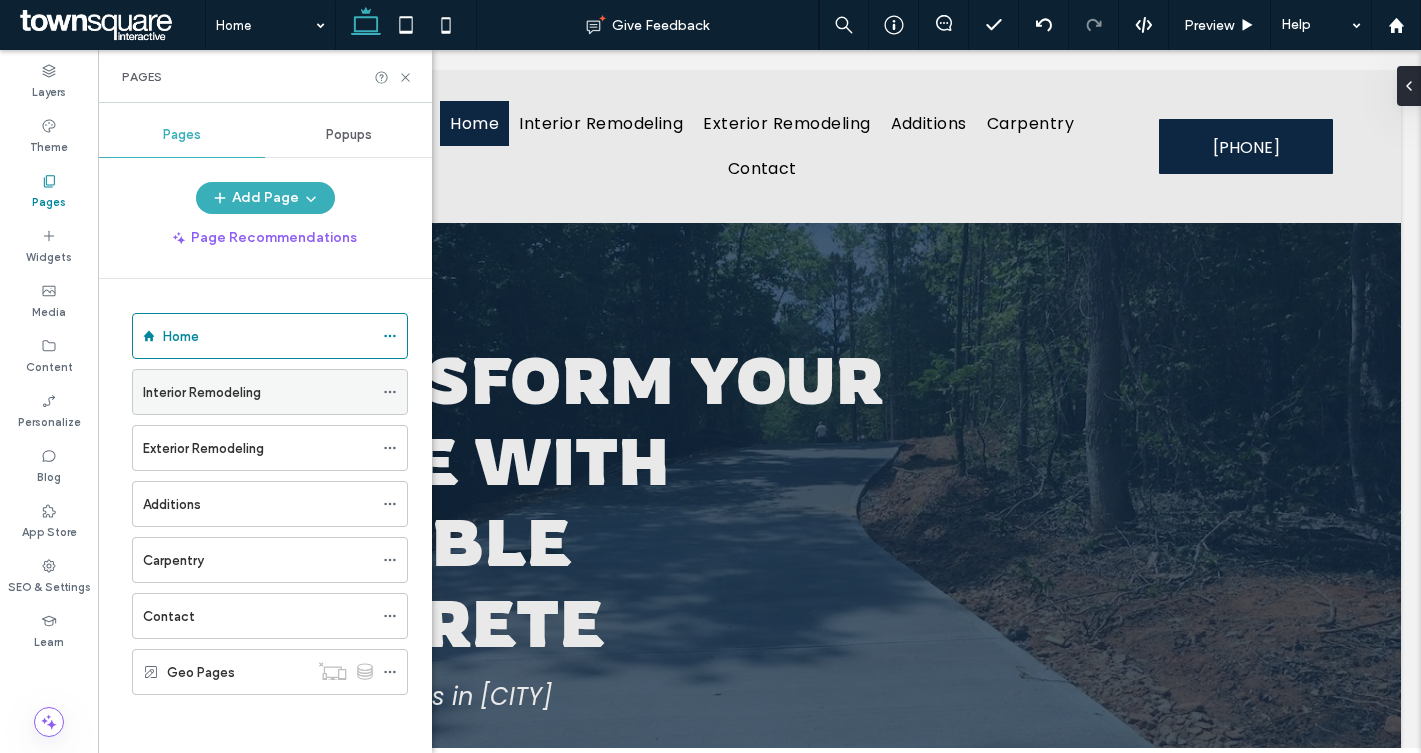 click on "Interior Remodeling" at bounding box center (202, 392) 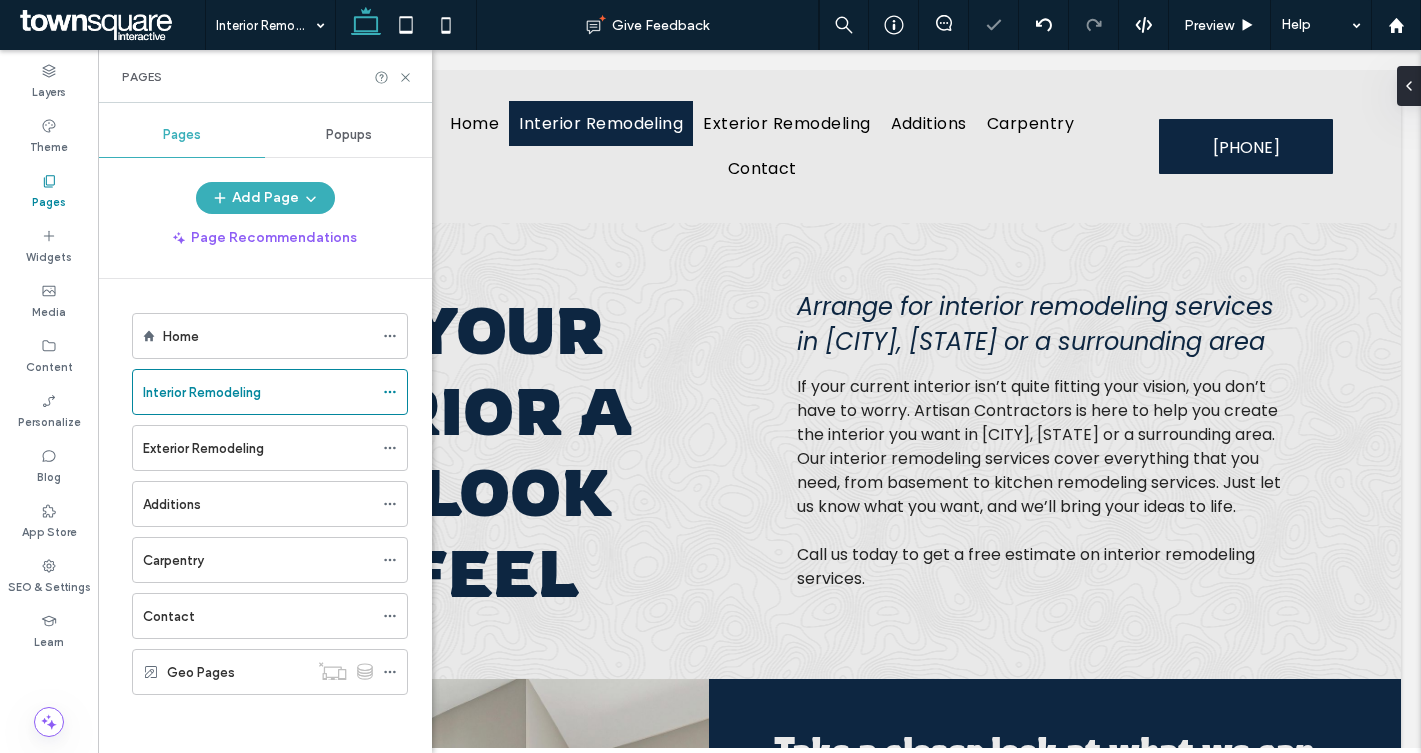 scroll, scrollTop: 0, scrollLeft: 0, axis: both 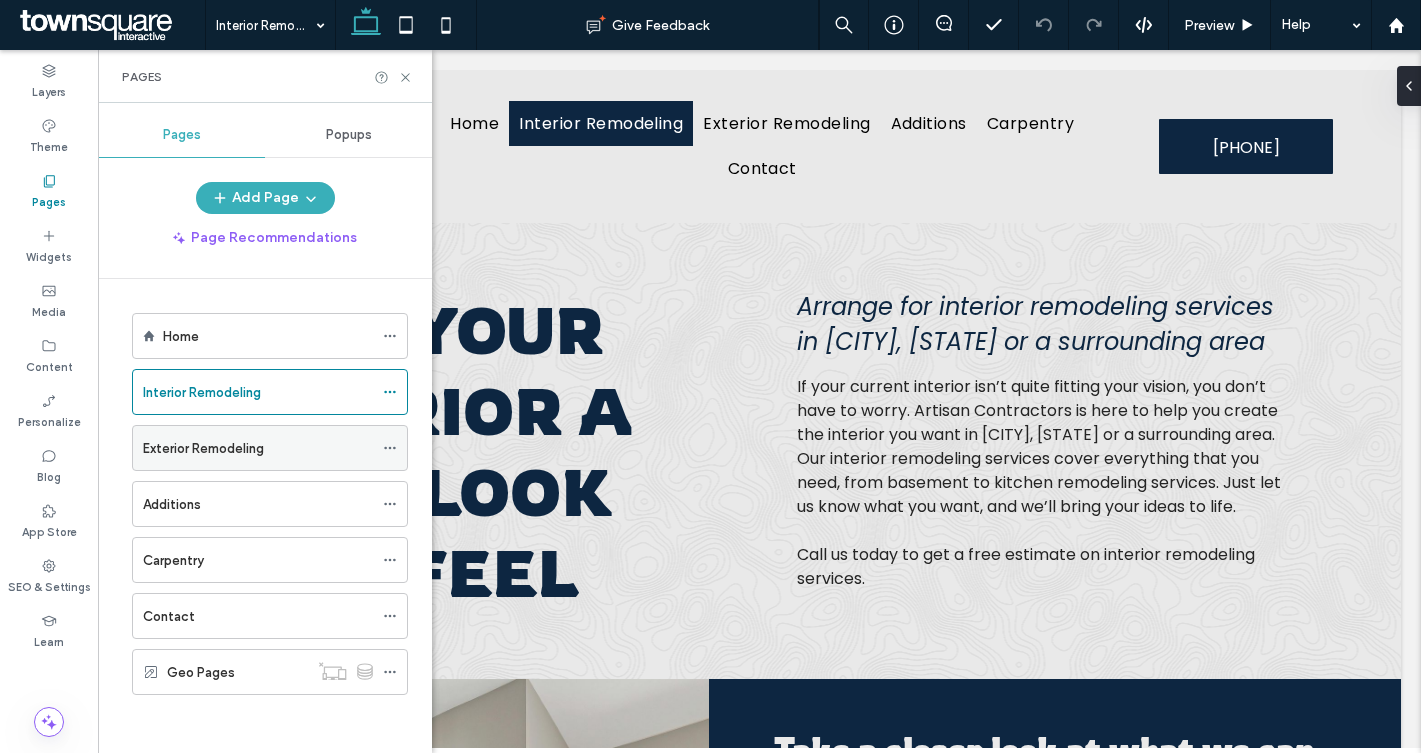 click 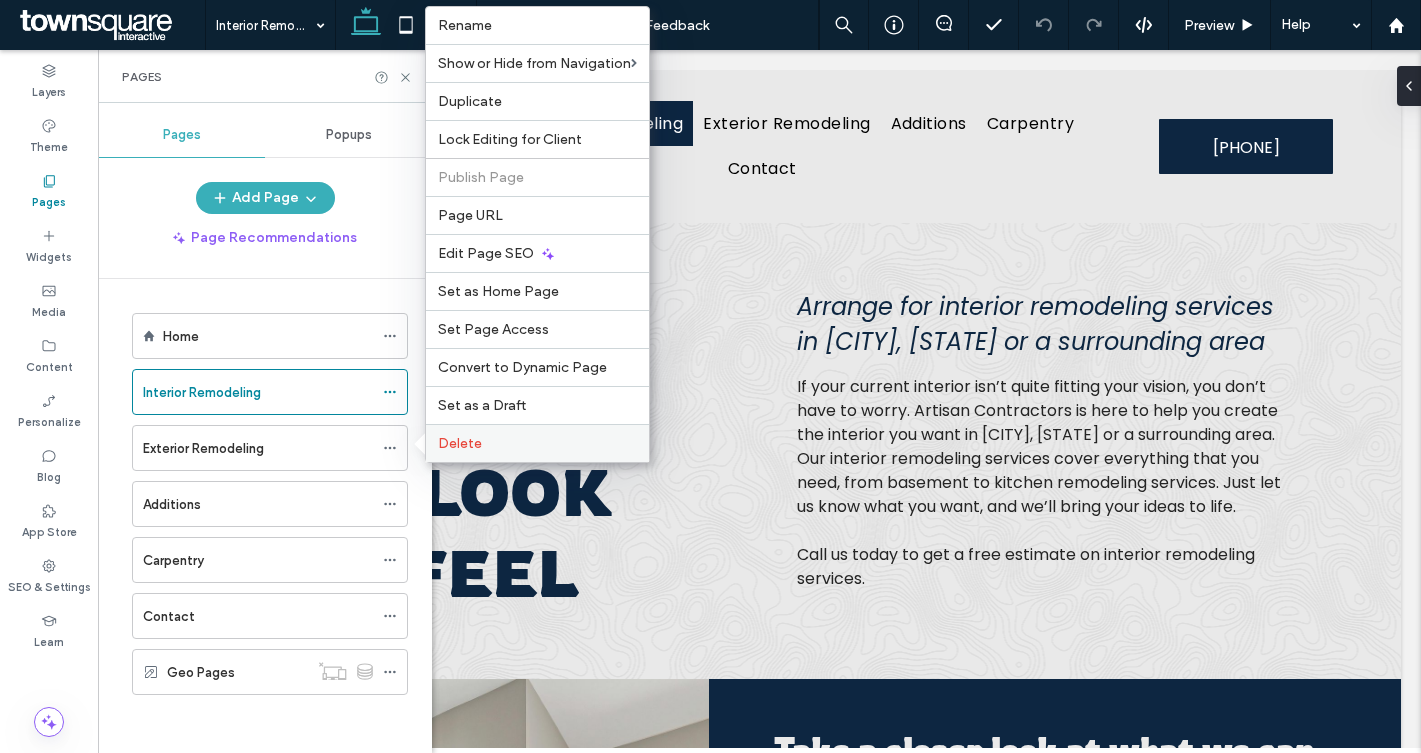 click on "Delete" at bounding box center [460, 443] 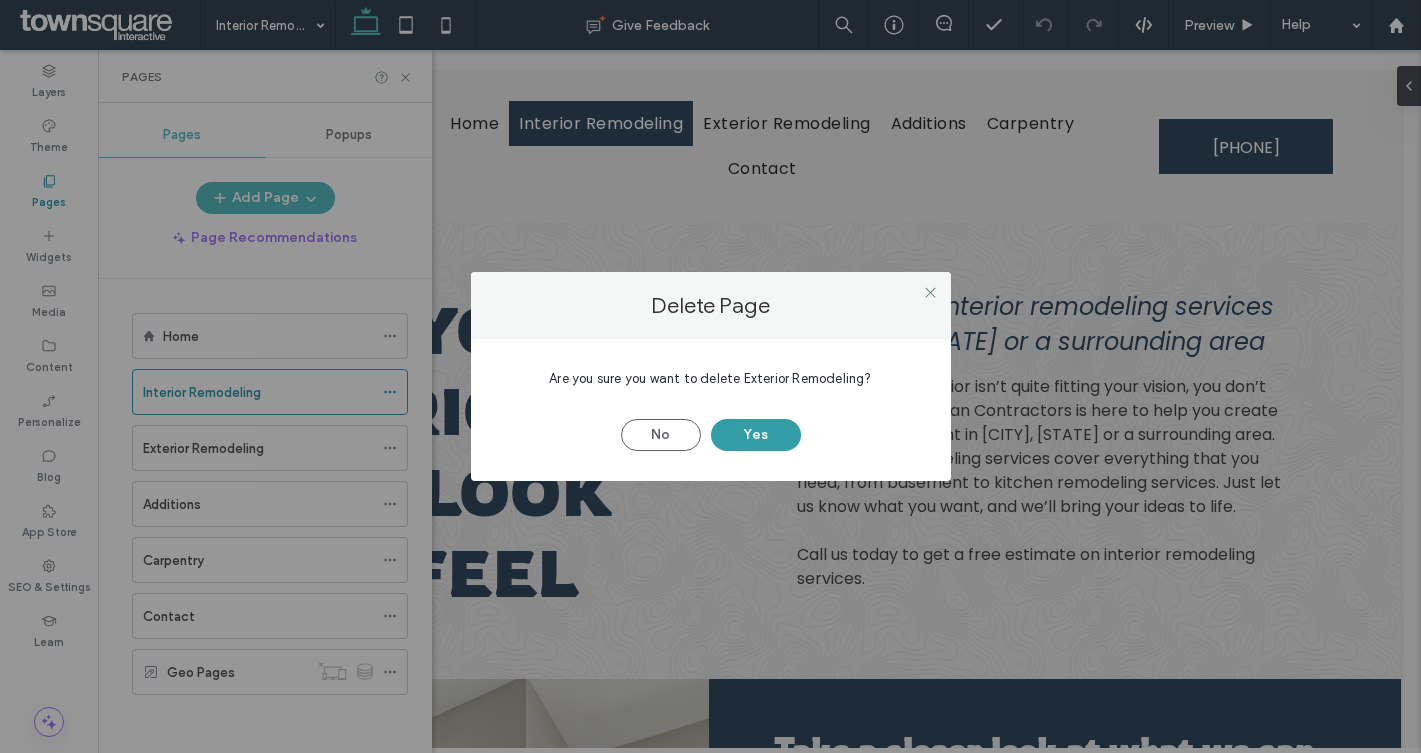 click on "Yes" at bounding box center (756, 435) 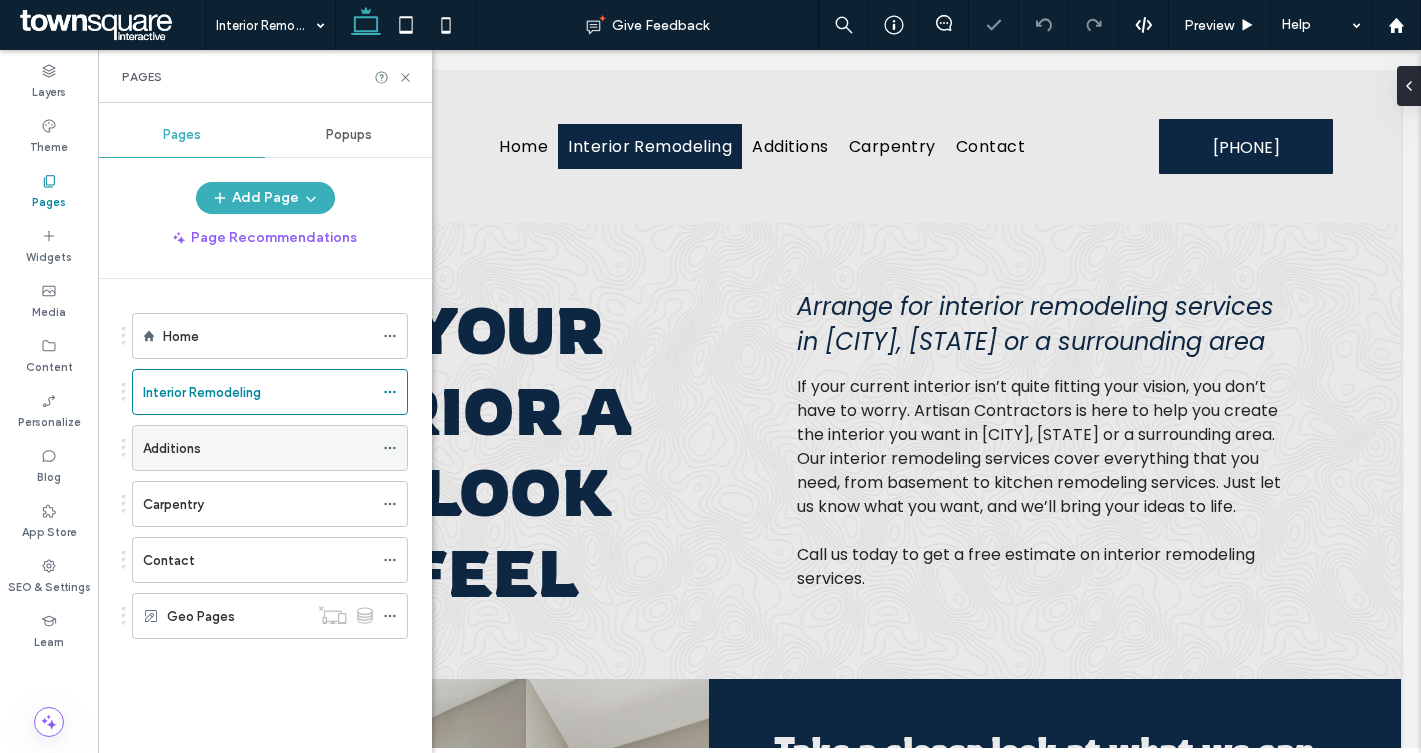 click 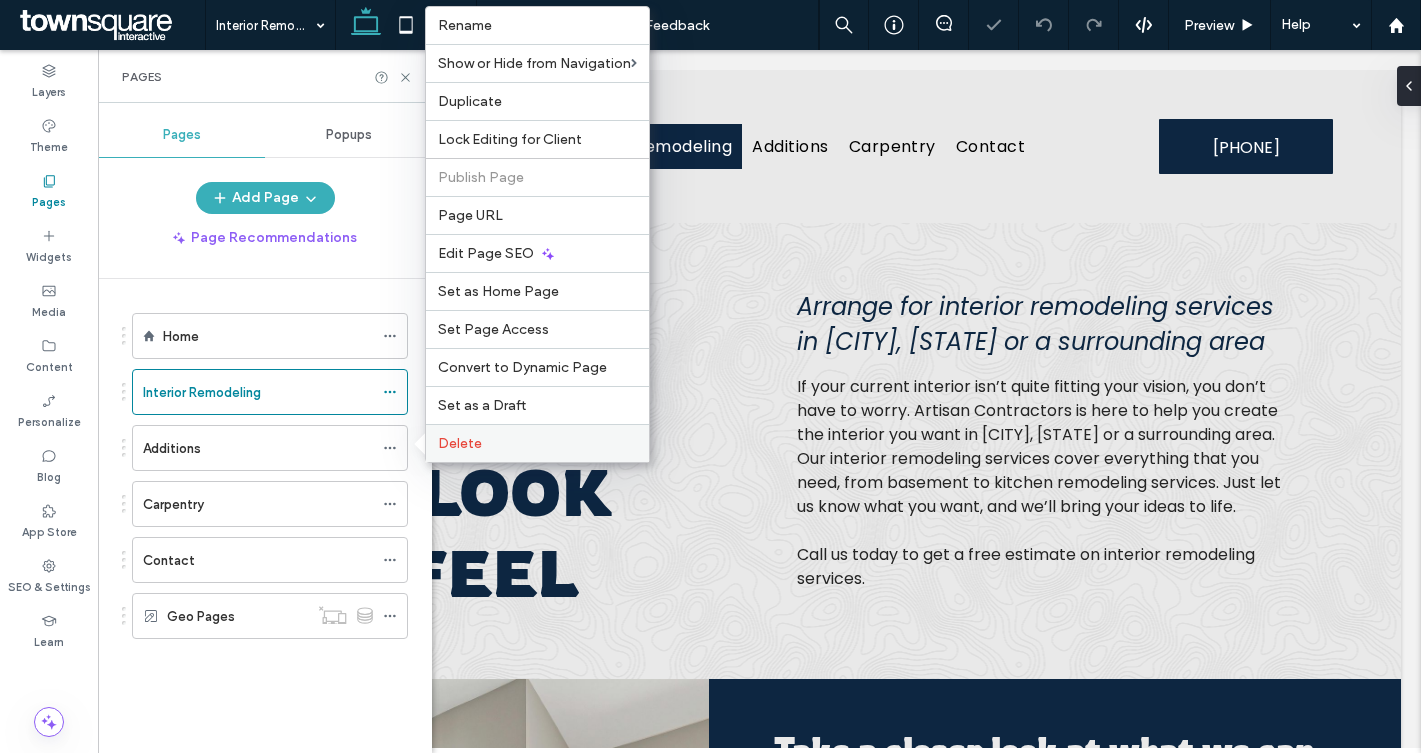 click on "Delete" at bounding box center [460, 443] 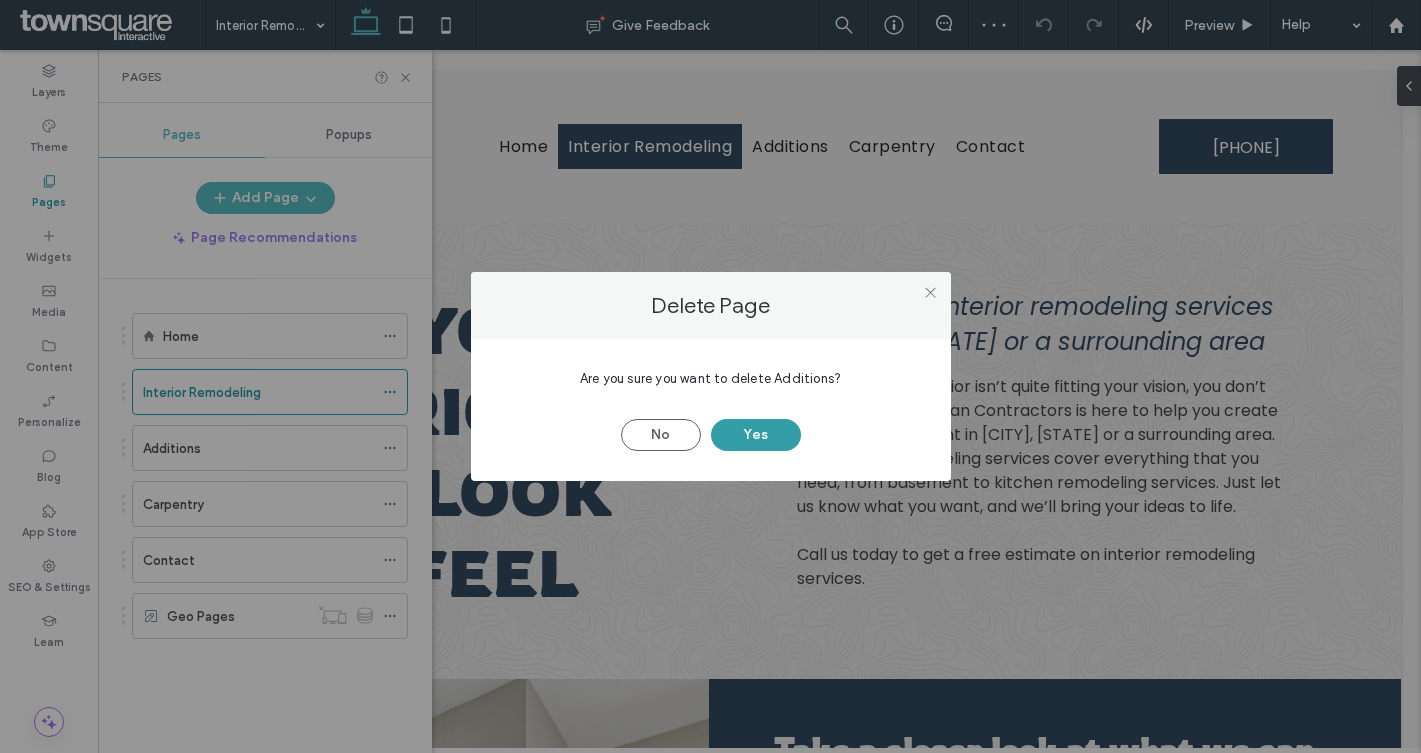 click on "Yes" at bounding box center (756, 435) 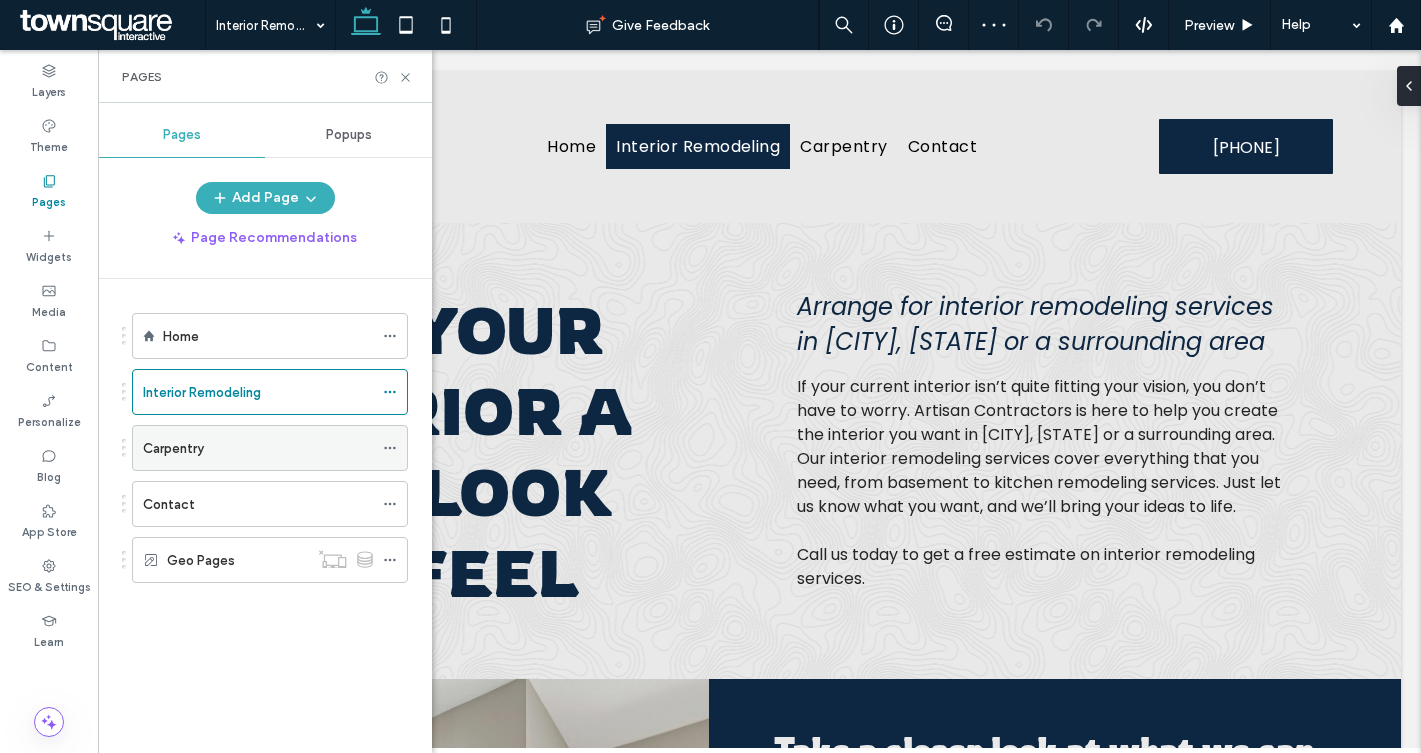 click 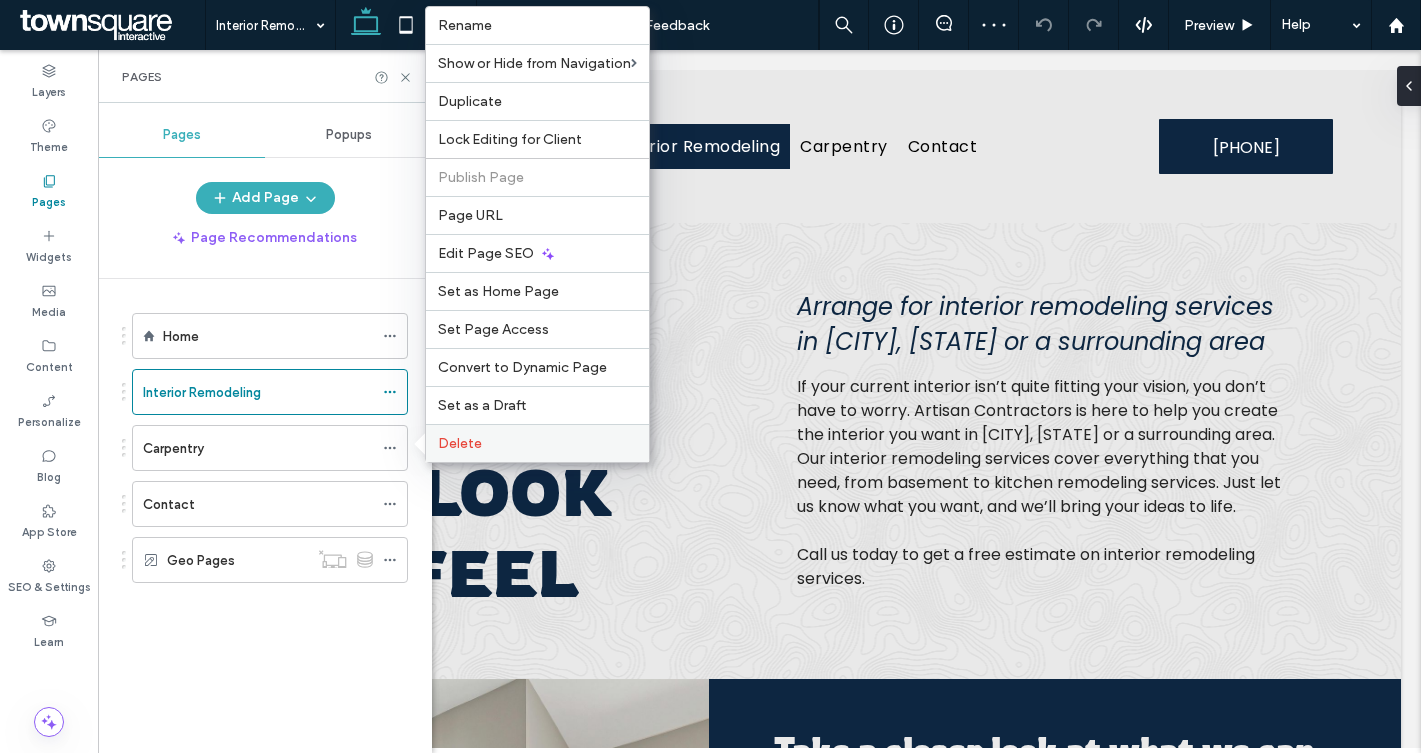click on "Delete" at bounding box center [537, 443] 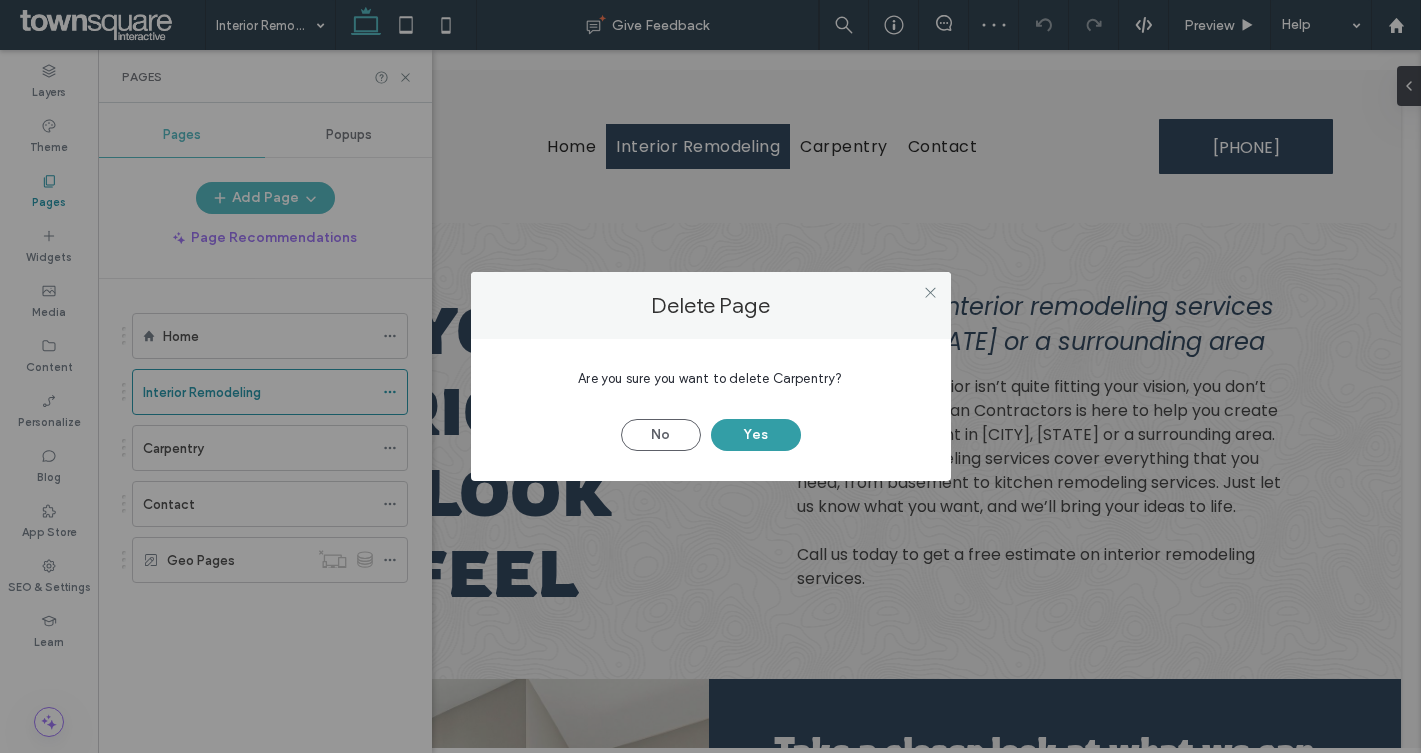 click on "Yes" at bounding box center [756, 435] 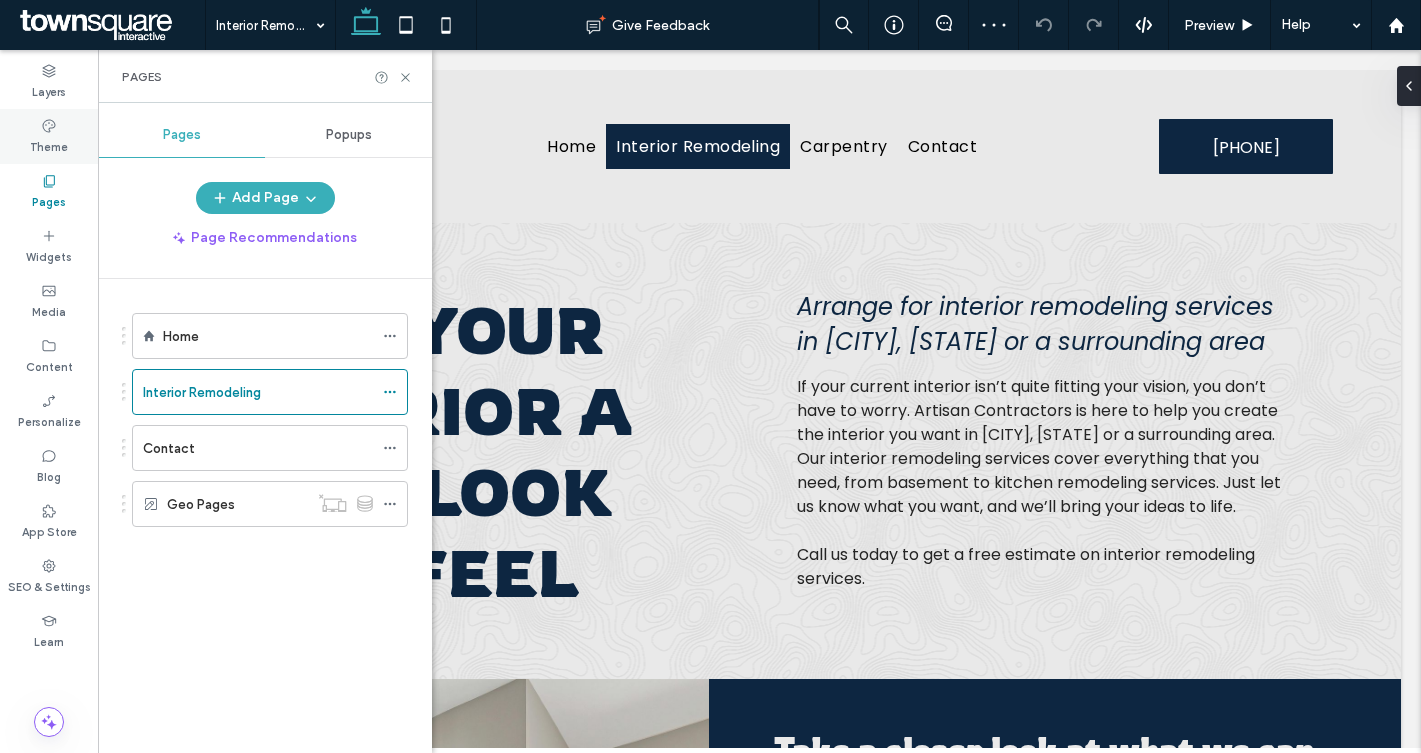 click on "Theme" at bounding box center (49, 145) 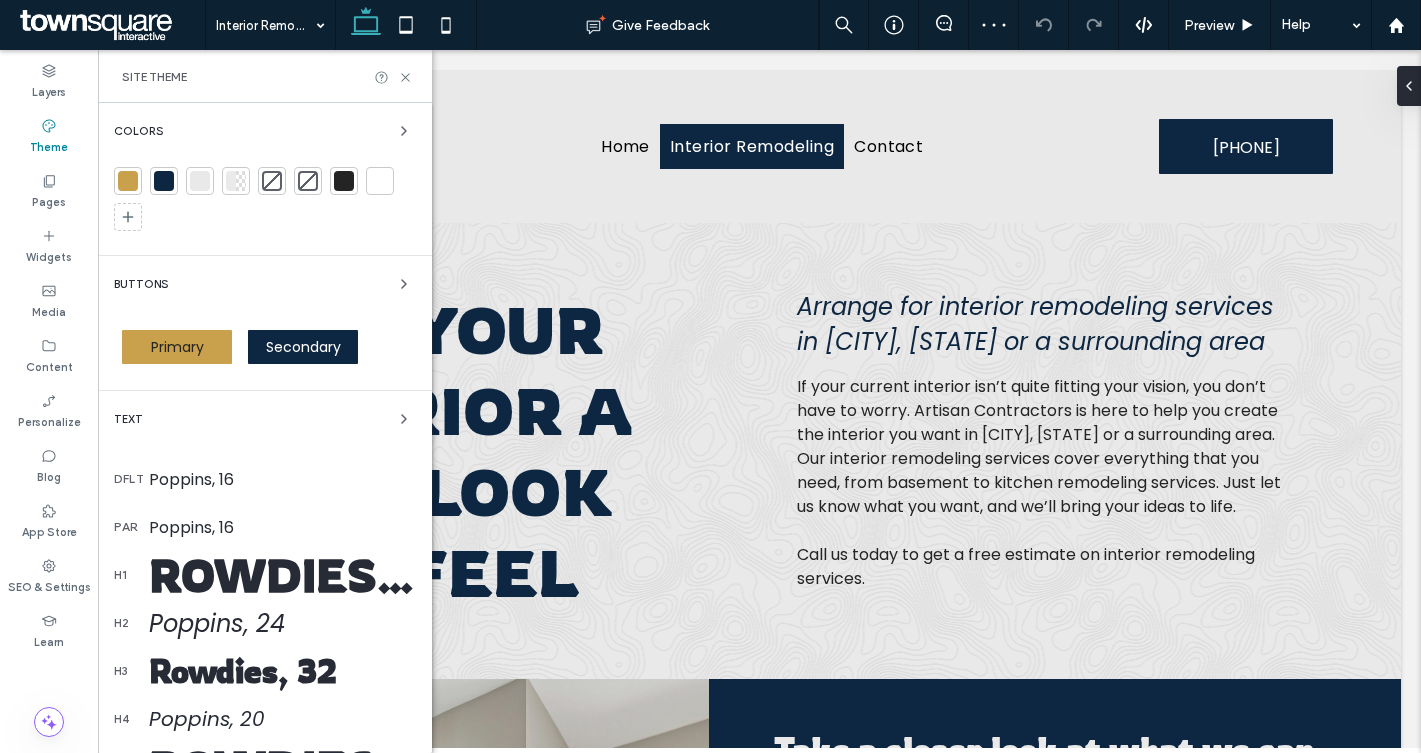 scroll, scrollTop: 274, scrollLeft: 0, axis: vertical 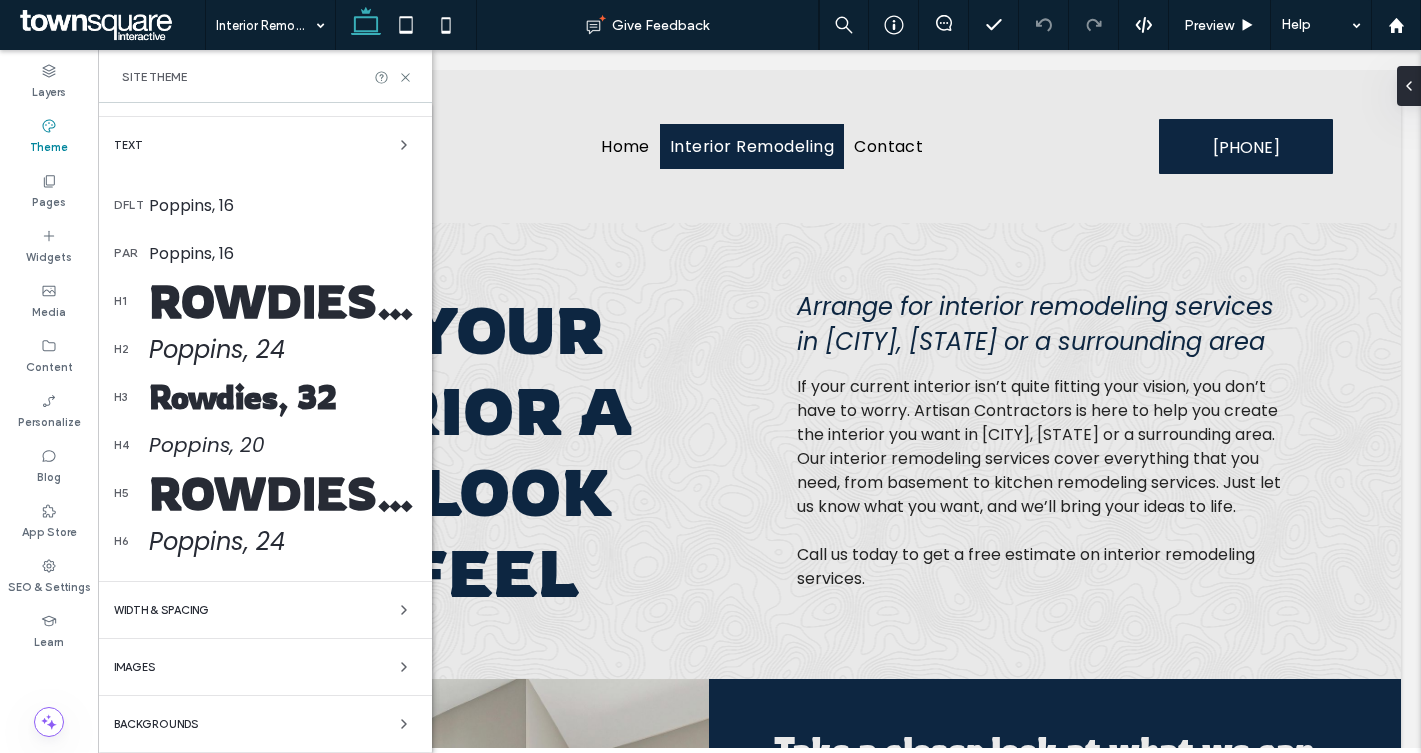 click on "Backgrounds" at bounding box center [156, 724] 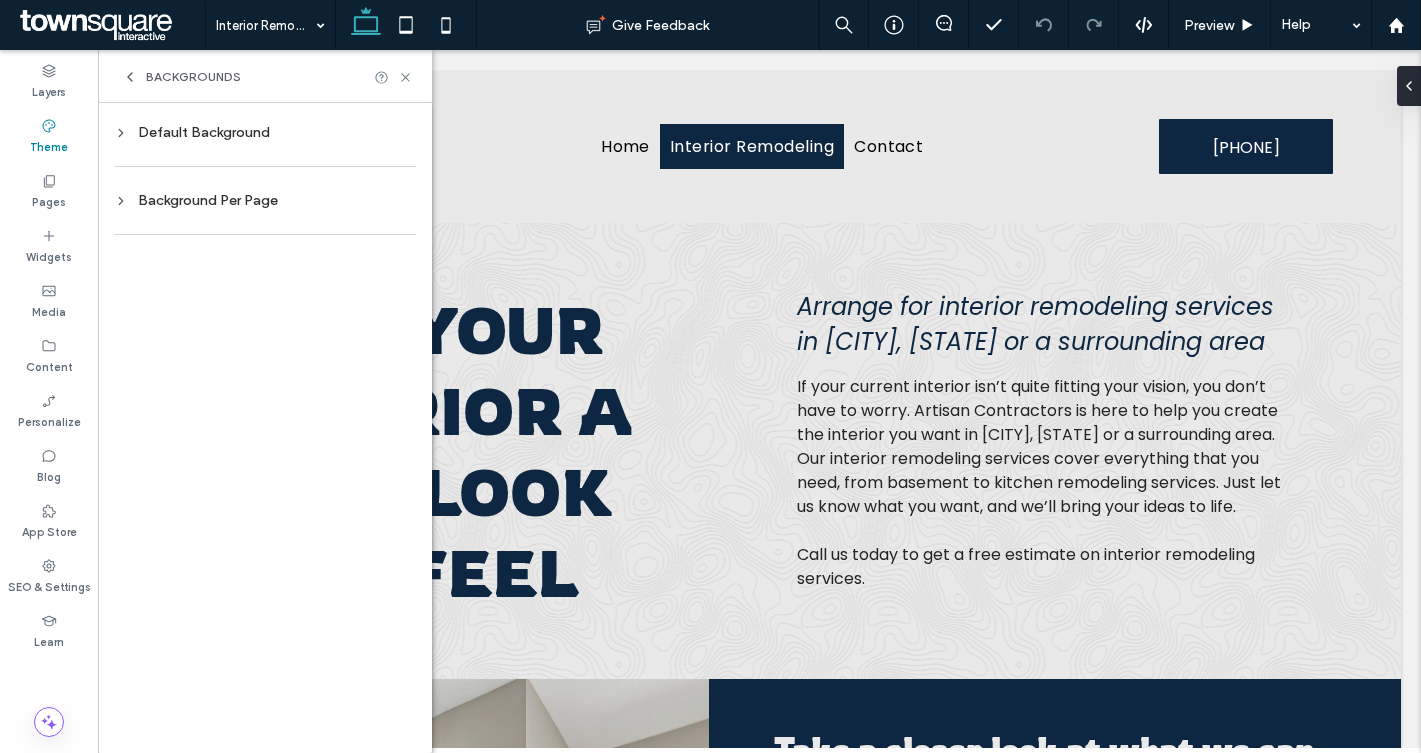 scroll, scrollTop: 0, scrollLeft: 0, axis: both 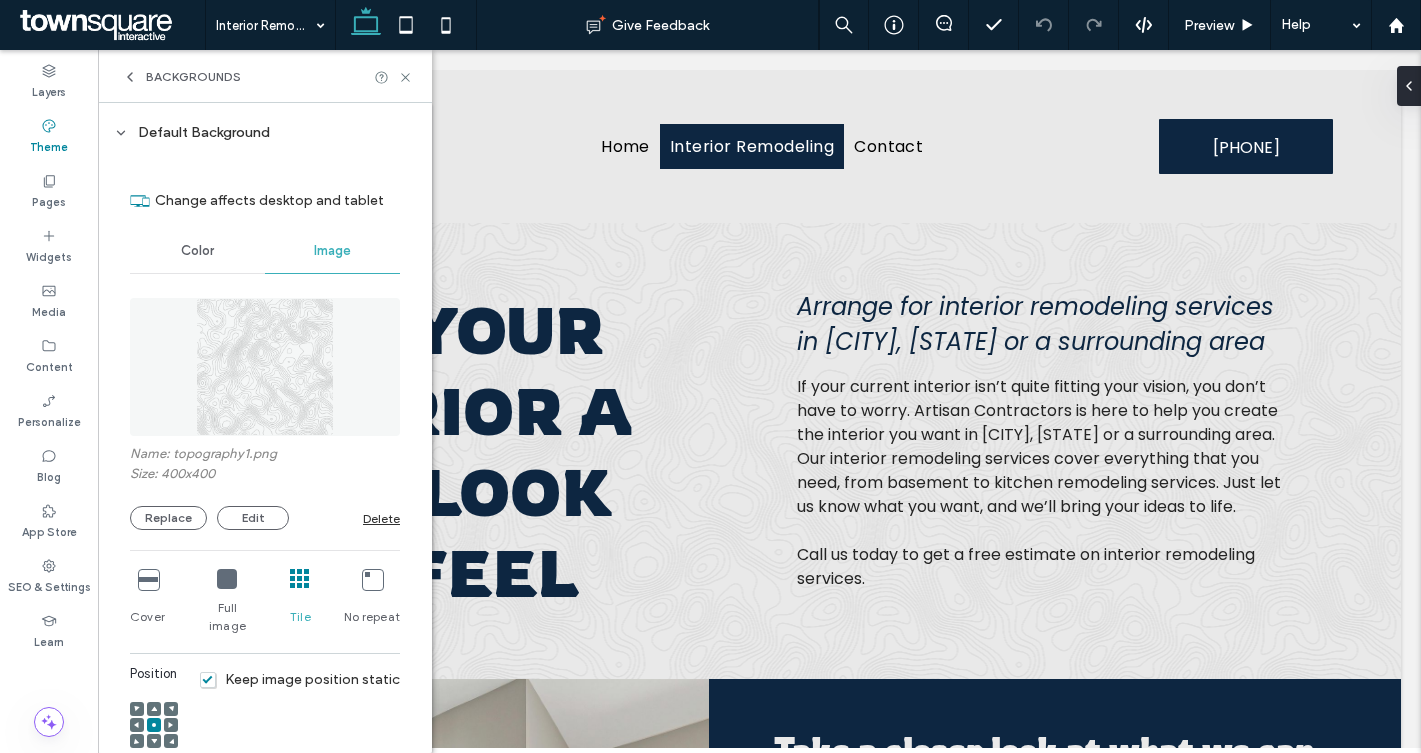 click on "Delete" at bounding box center [381, 518] 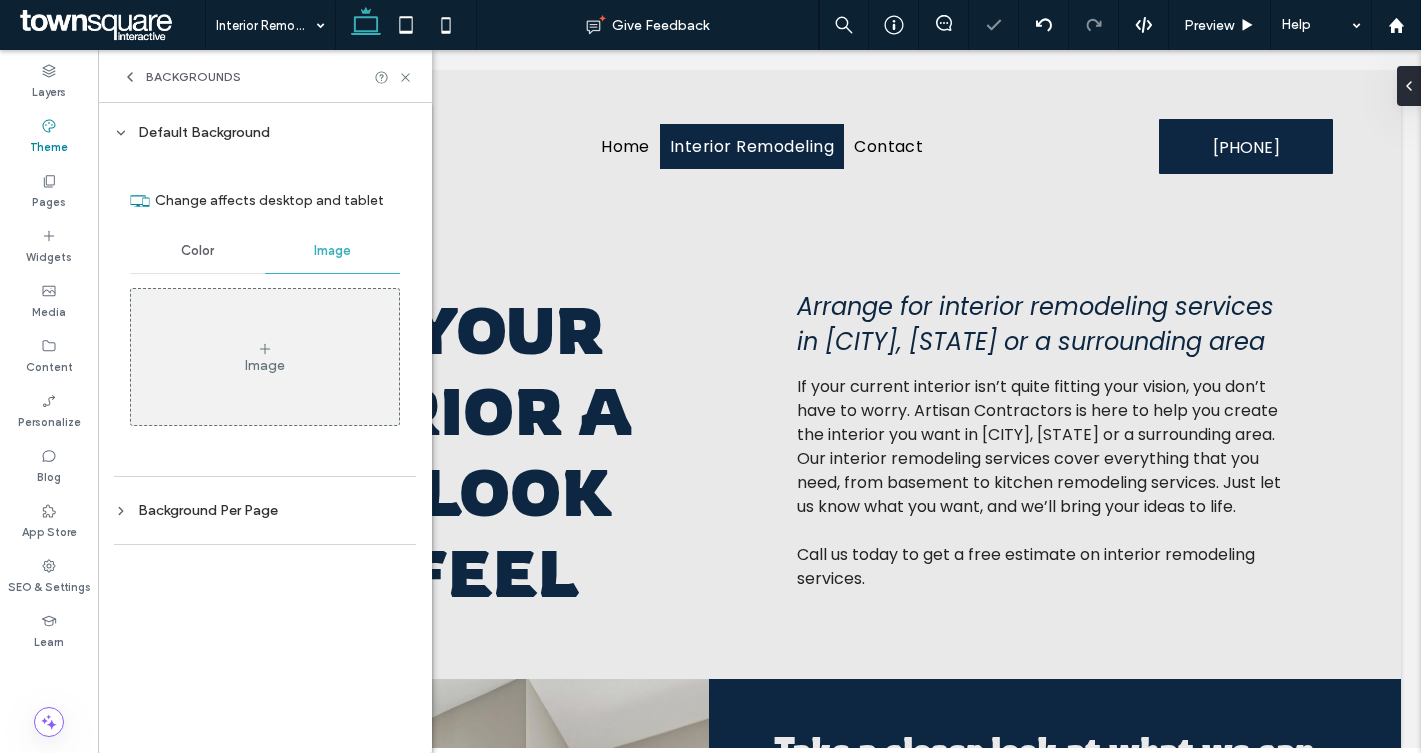 click on "Color" at bounding box center (197, 251) 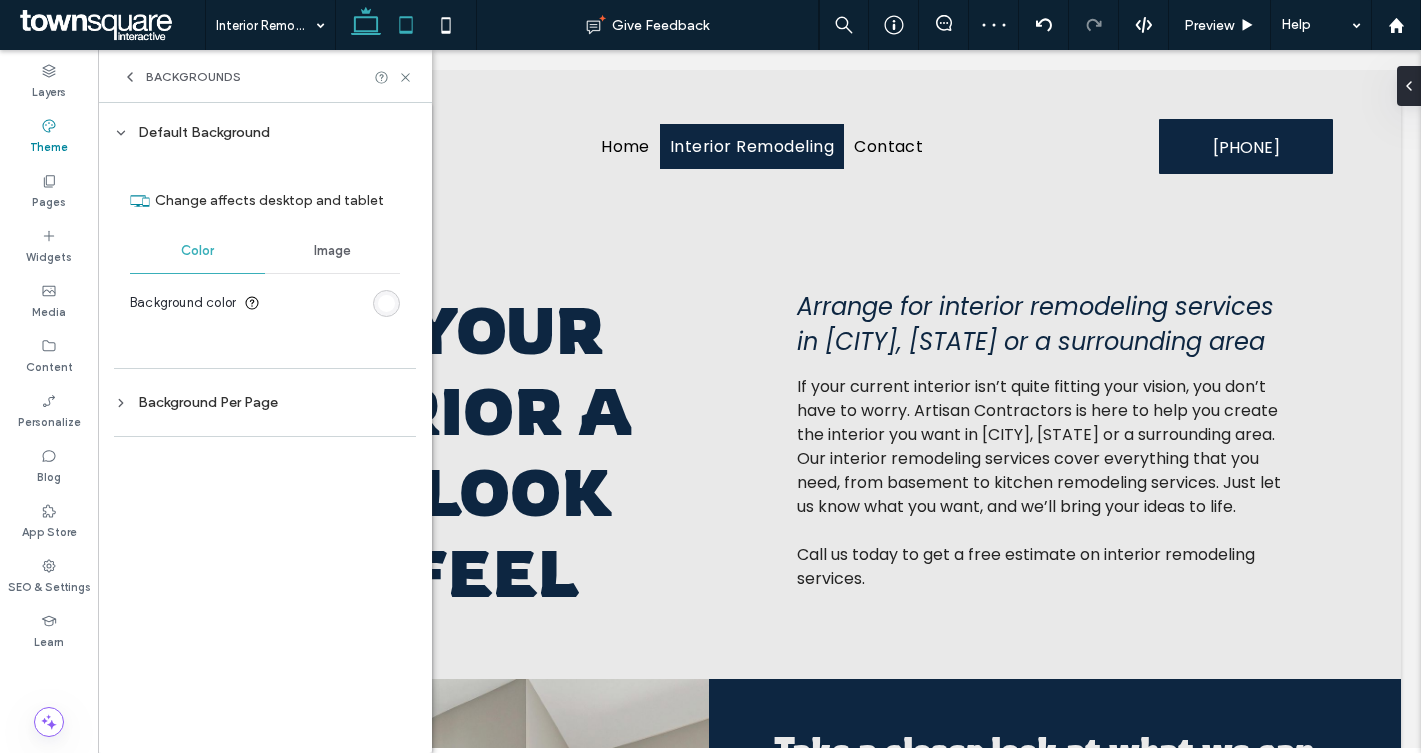click 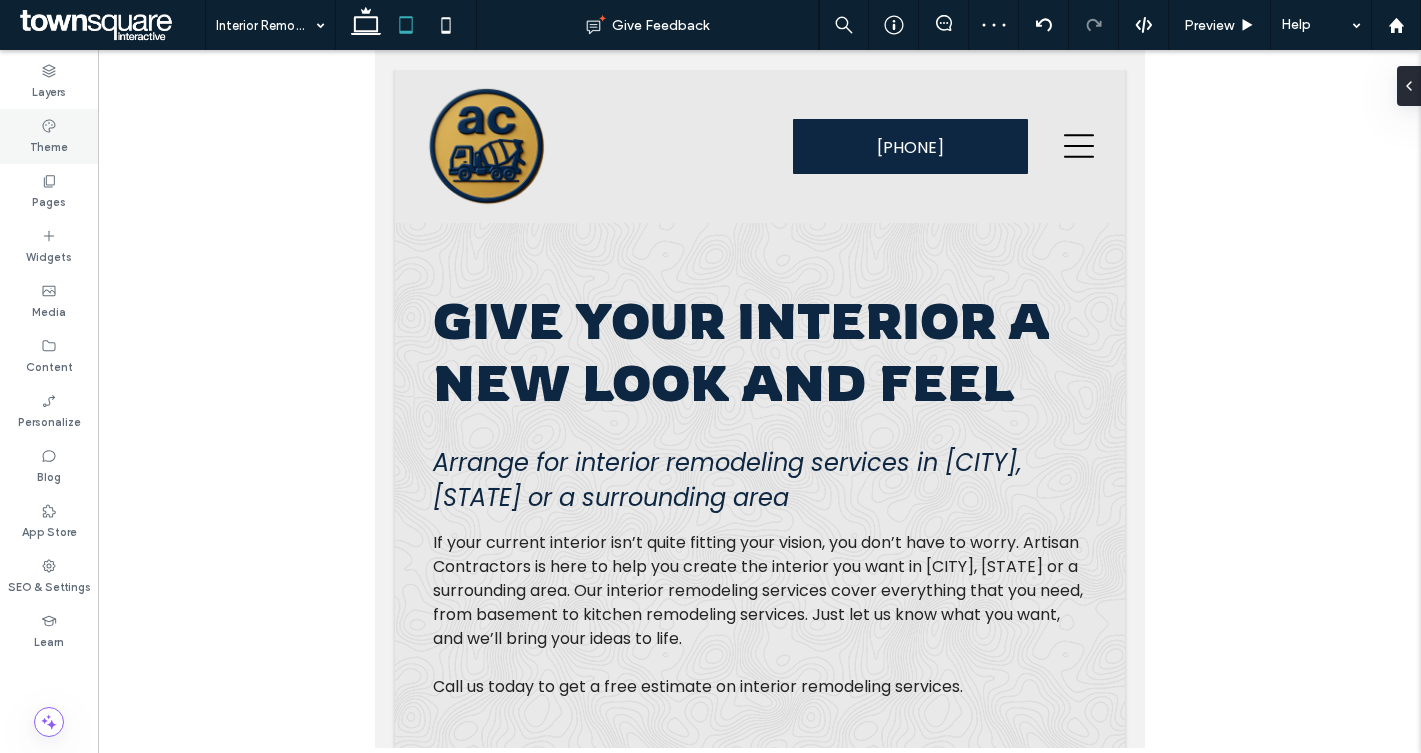 click on "Theme" at bounding box center (49, 136) 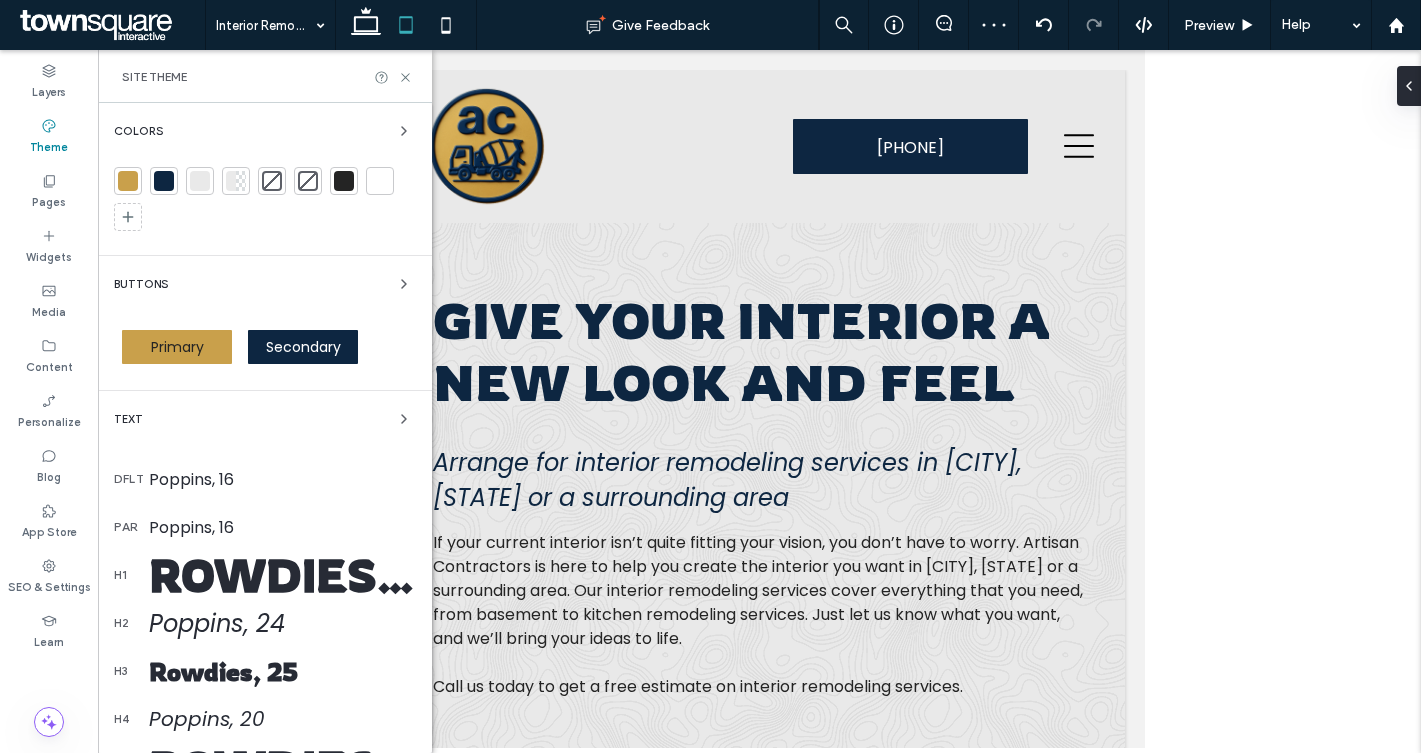 scroll, scrollTop: 274, scrollLeft: 0, axis: vertical 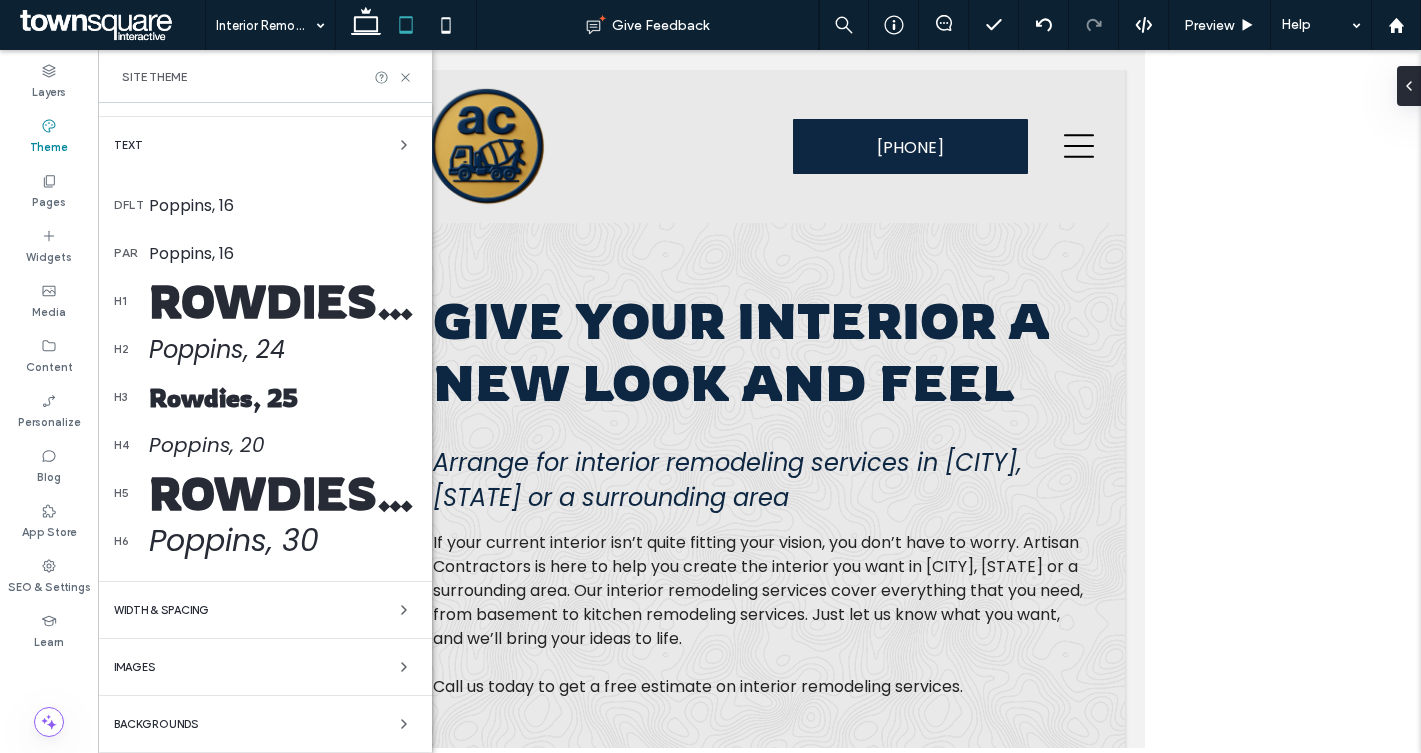 click on "Backgrounds" at bounding box center [265, 724] 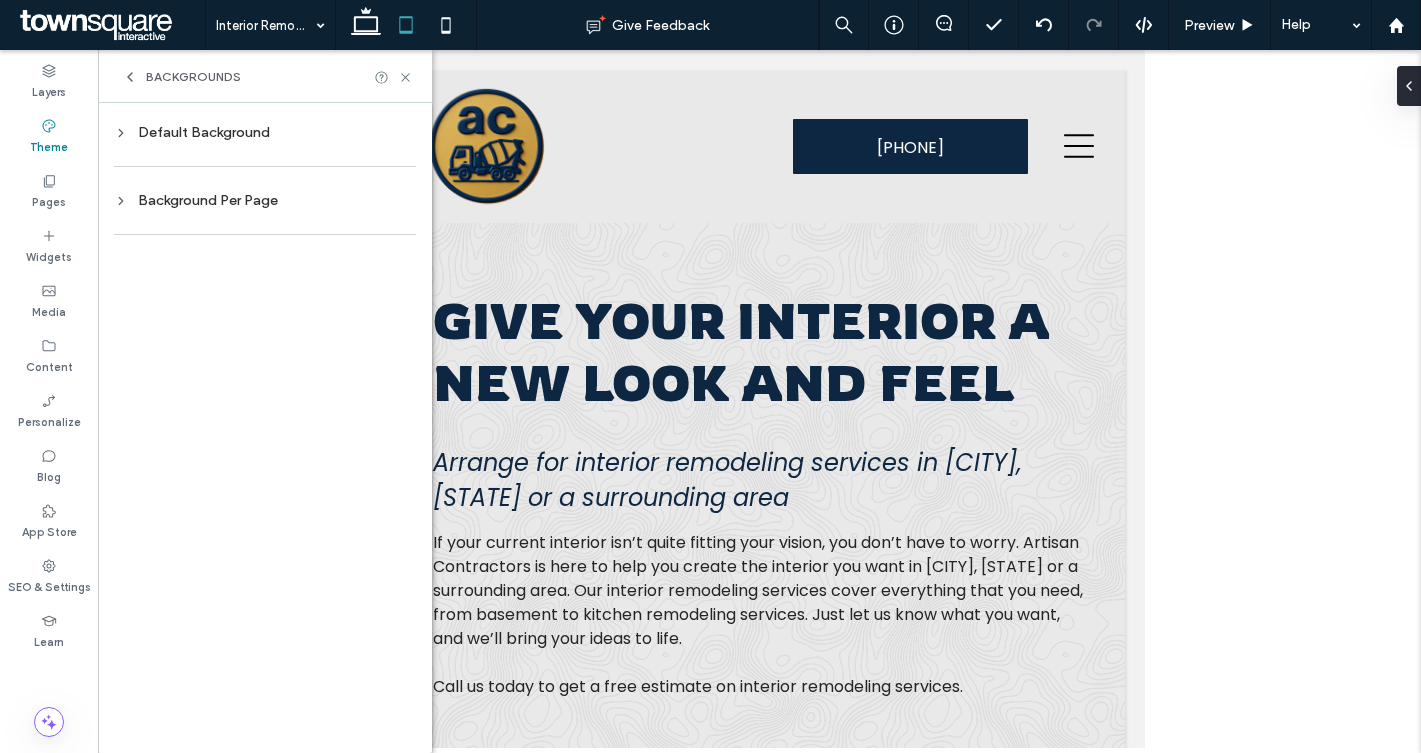 scroll, scrollTop: 0, scrollLeft: 0, axis: both 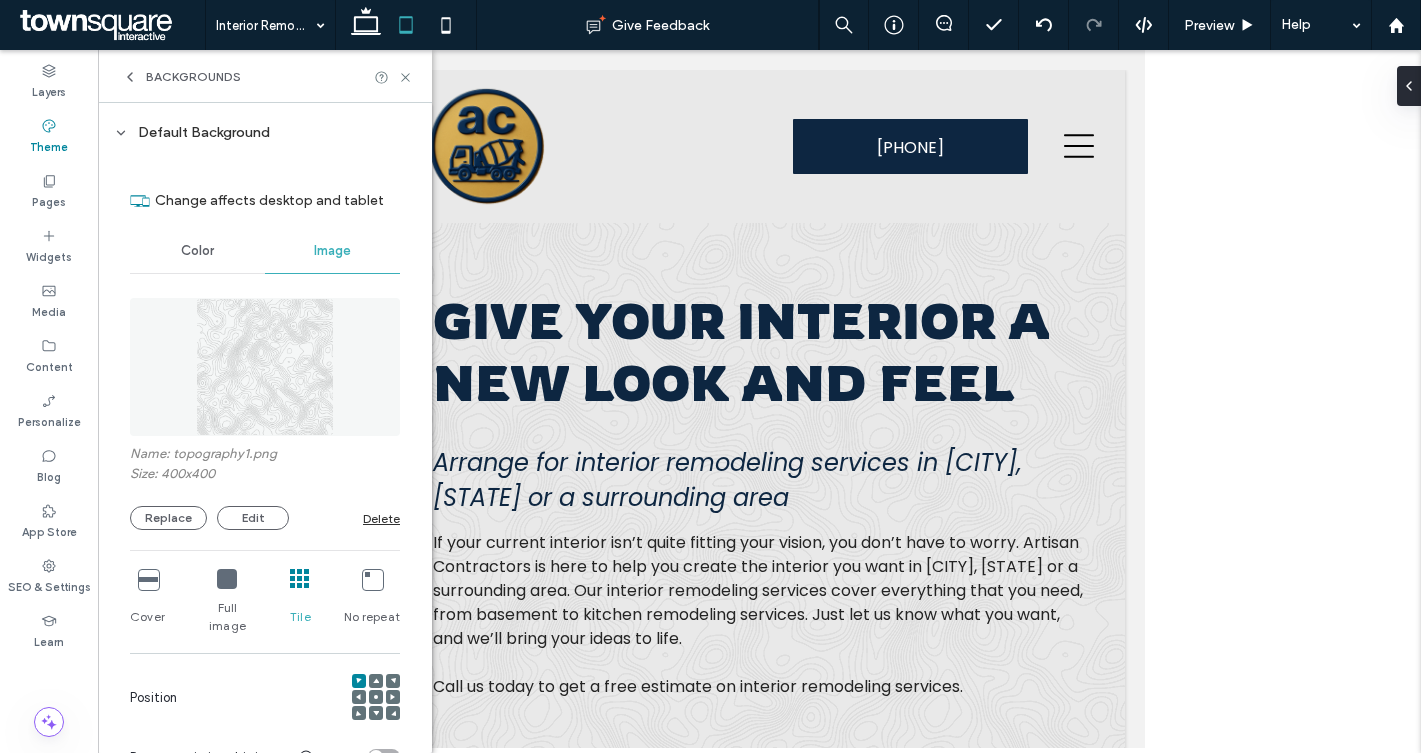 click on "Delete" at bounding box center (381, 518) 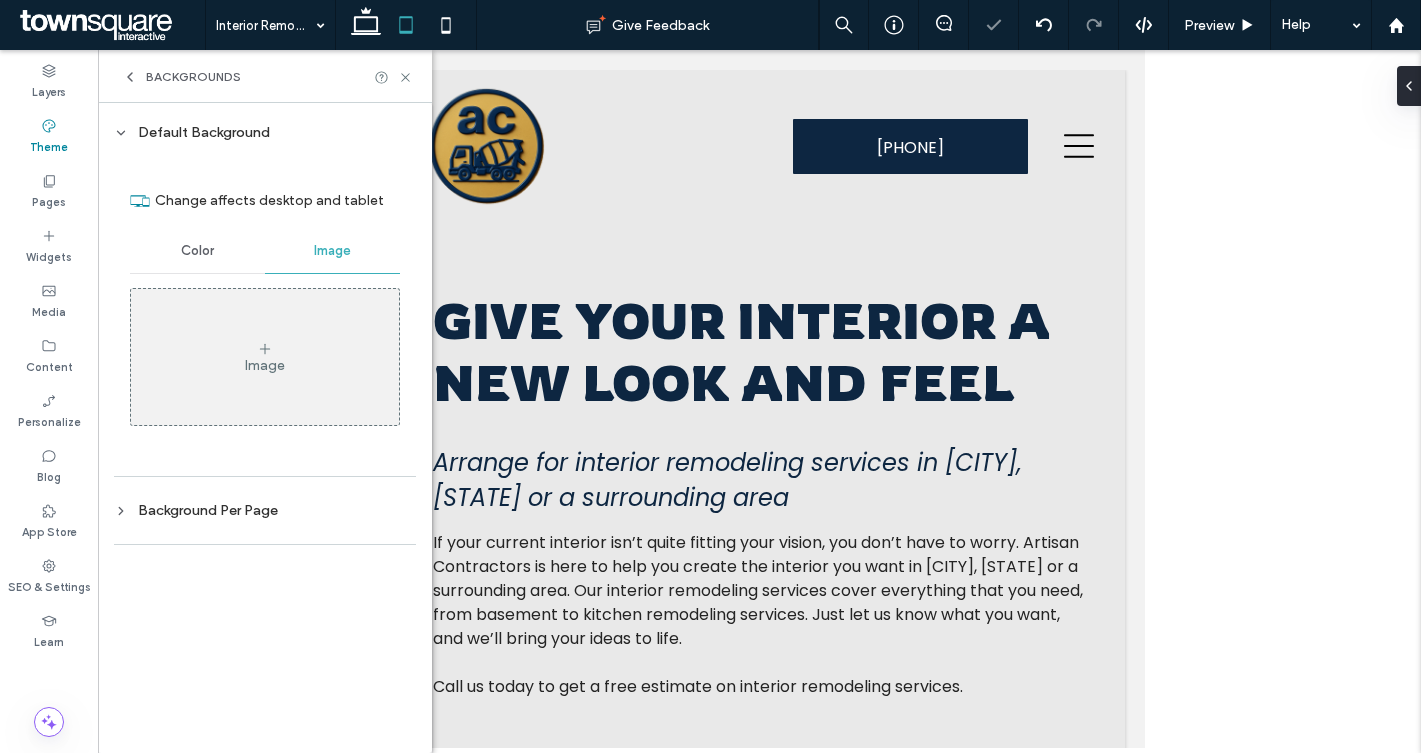 click on "Color" at bounding box center [197, 251] 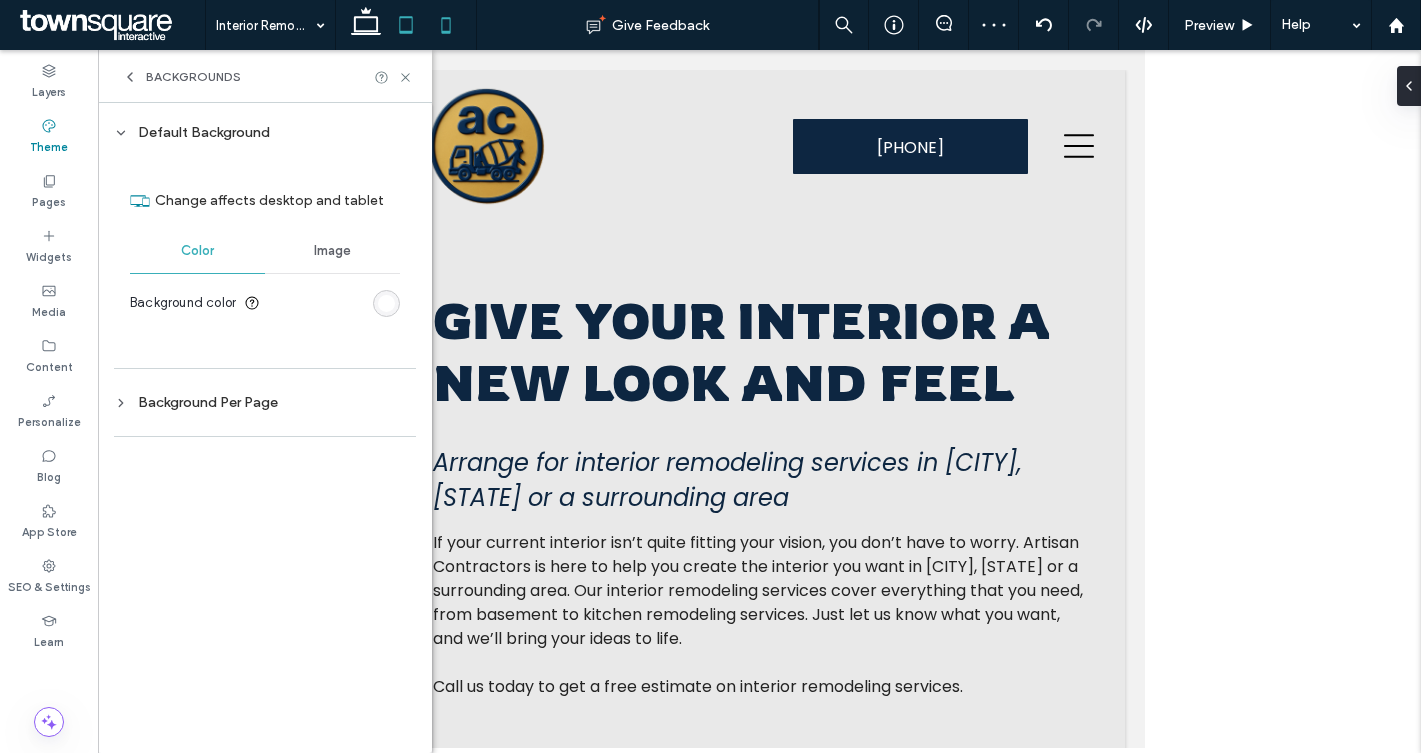 click 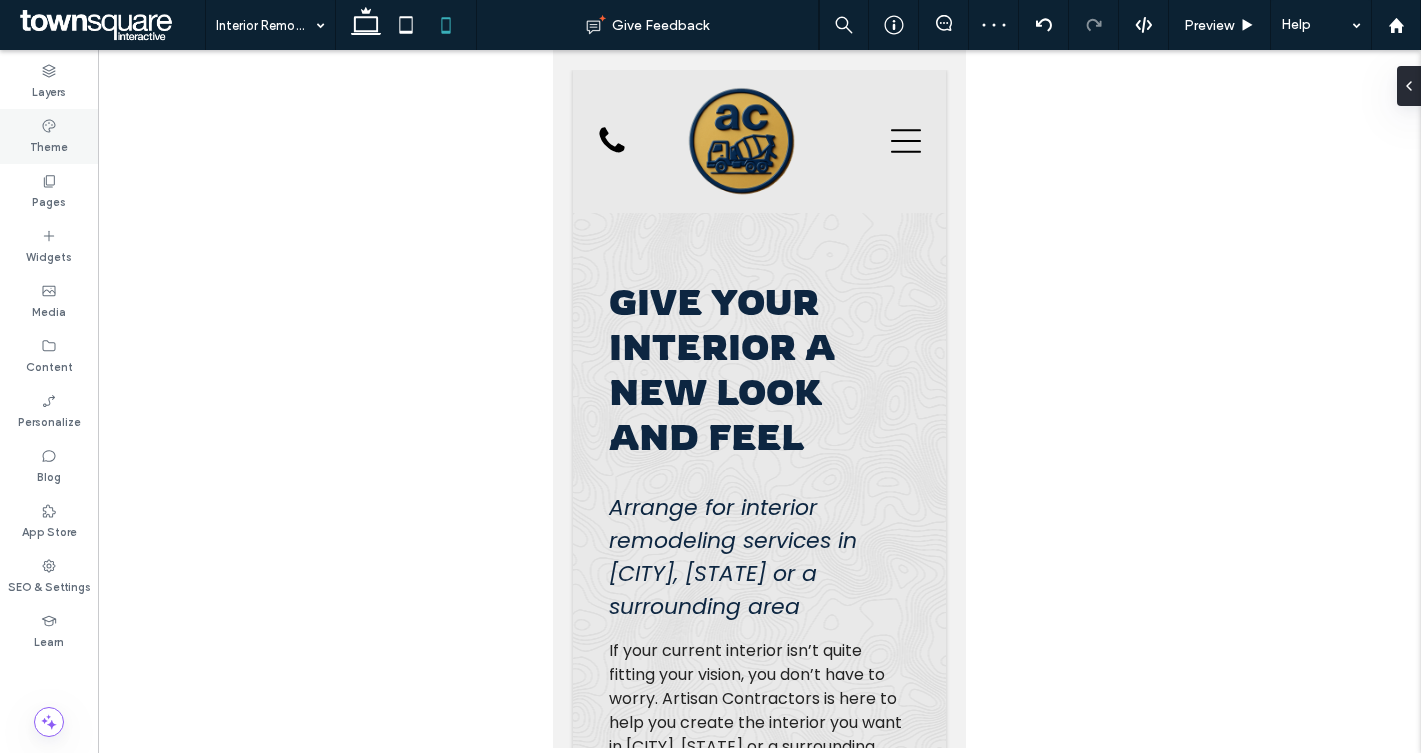 click on "Theme" at bounding box center (49, 145) 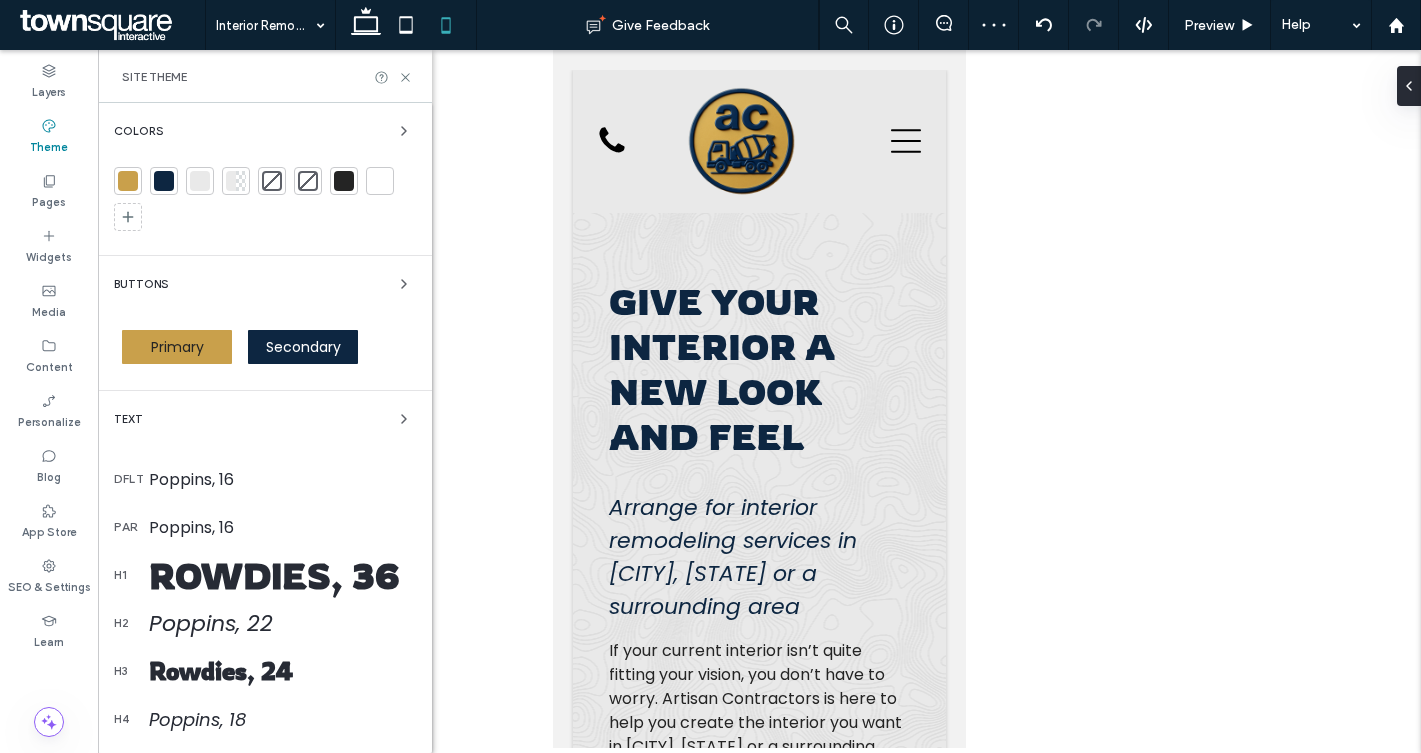 scroll, scrollTop: 274, scrollLeft: 0, axis: vertical 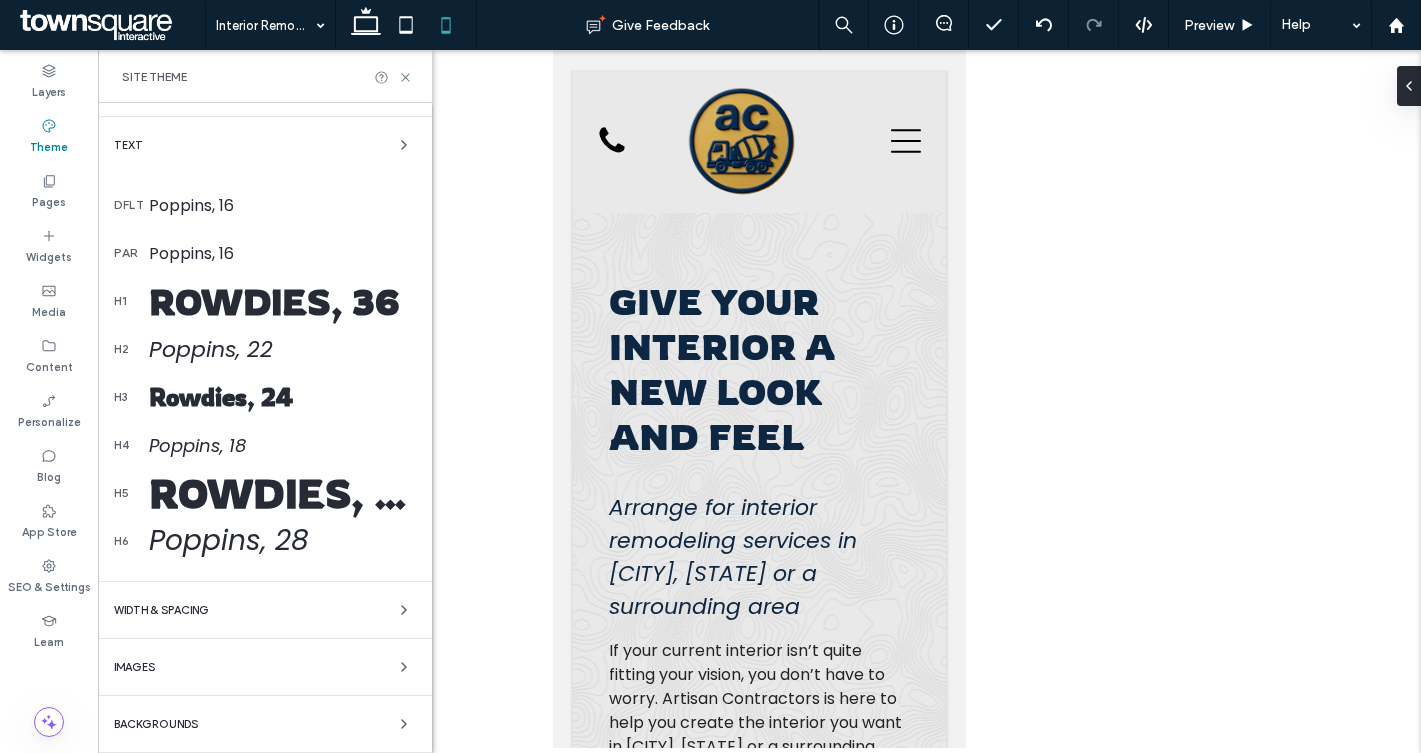 click on "Backgrounds" at bounding box center (265, 724) 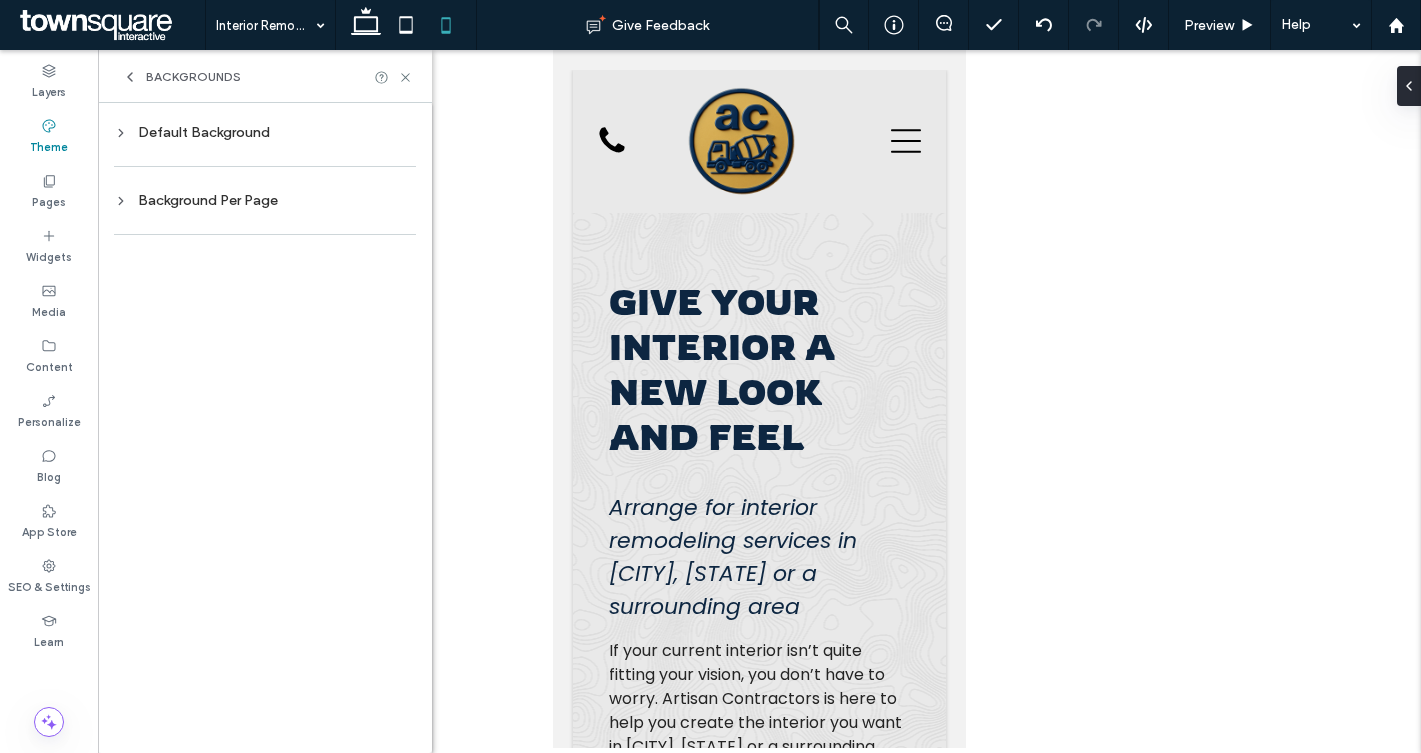 scroll, scrollTop: 0, scrollLeft: 0, axis: both 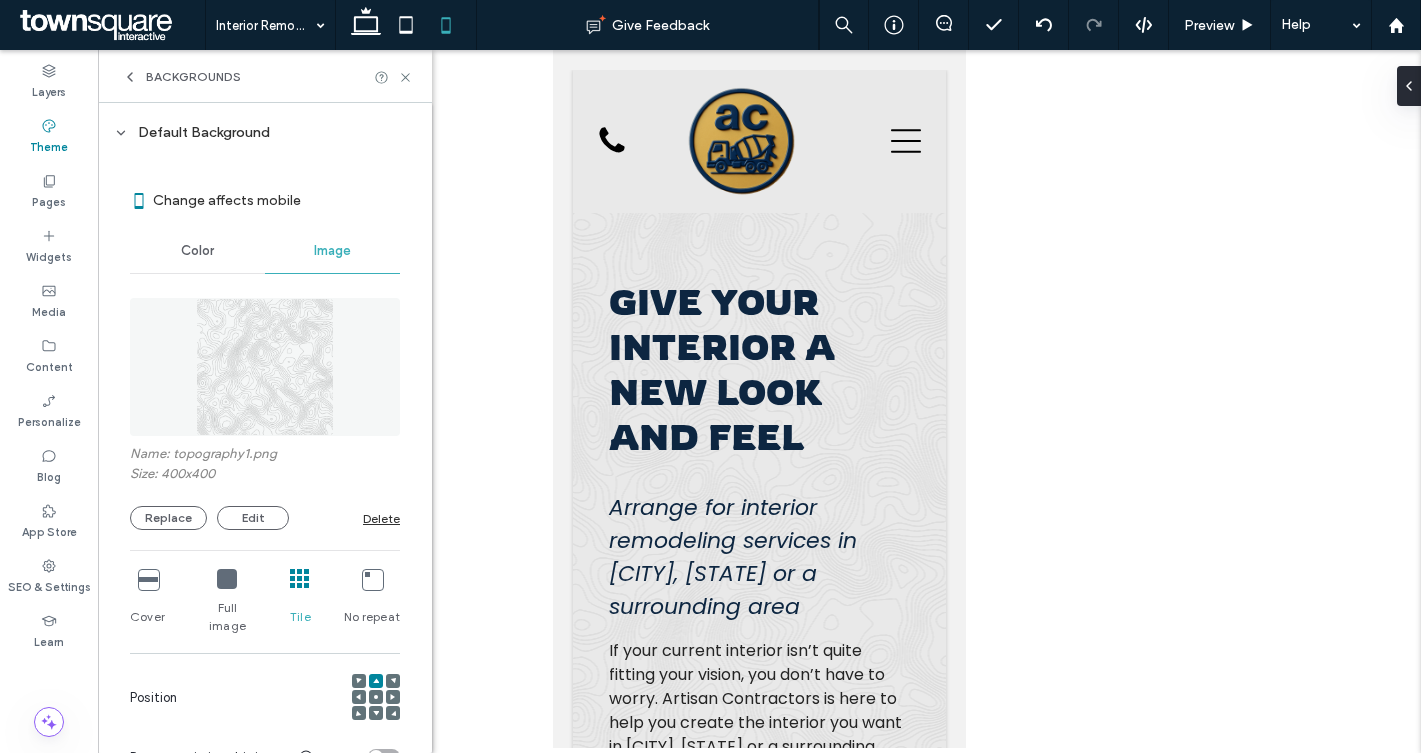 click on "Delete" at bounding box center [381, 518] 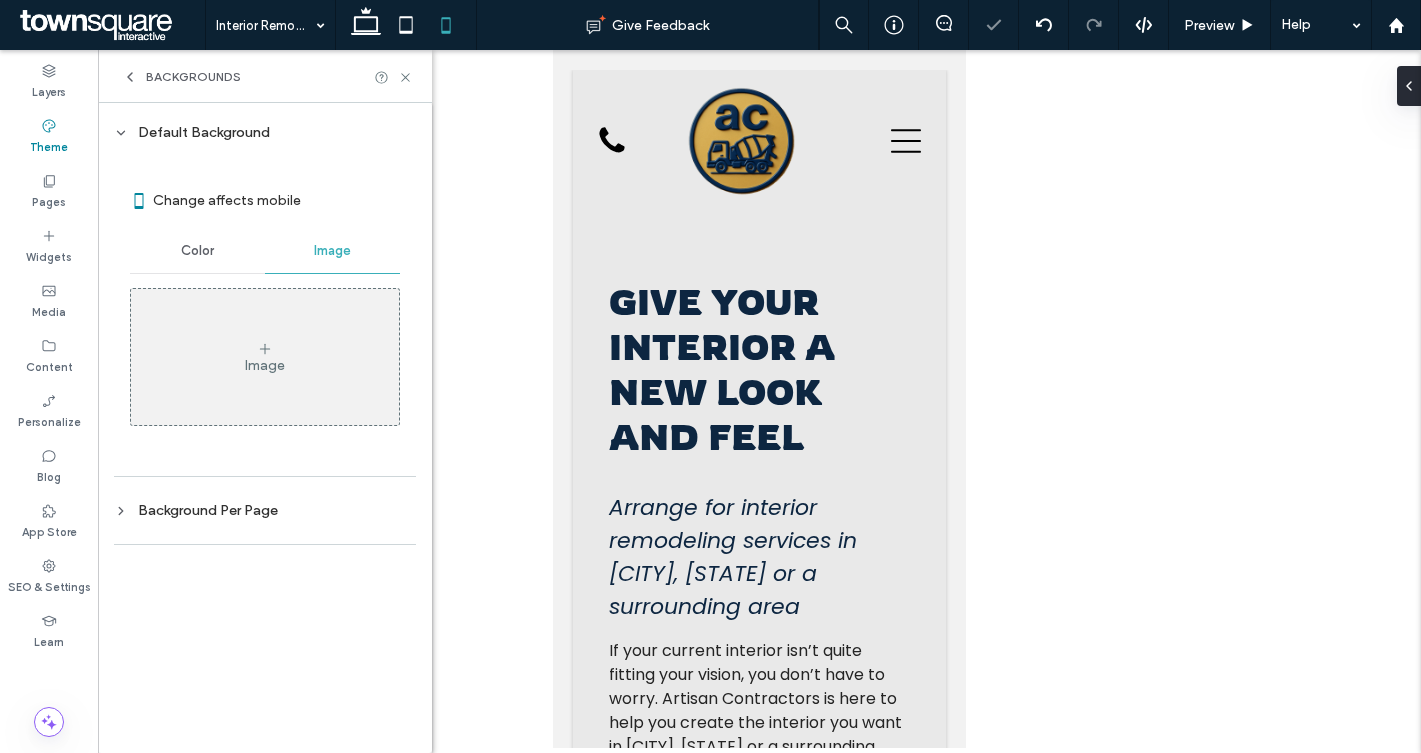 click on "Color" at bounding box center (197, 251) 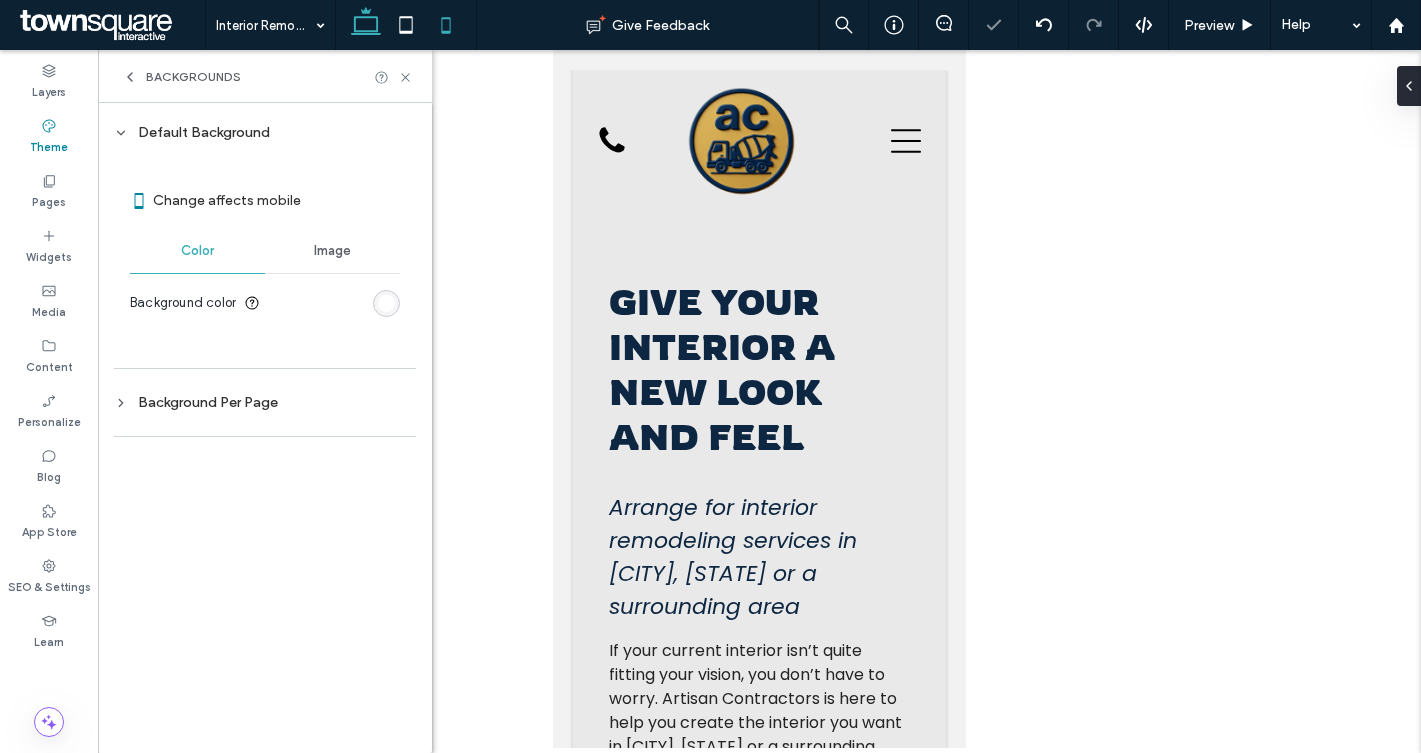 click 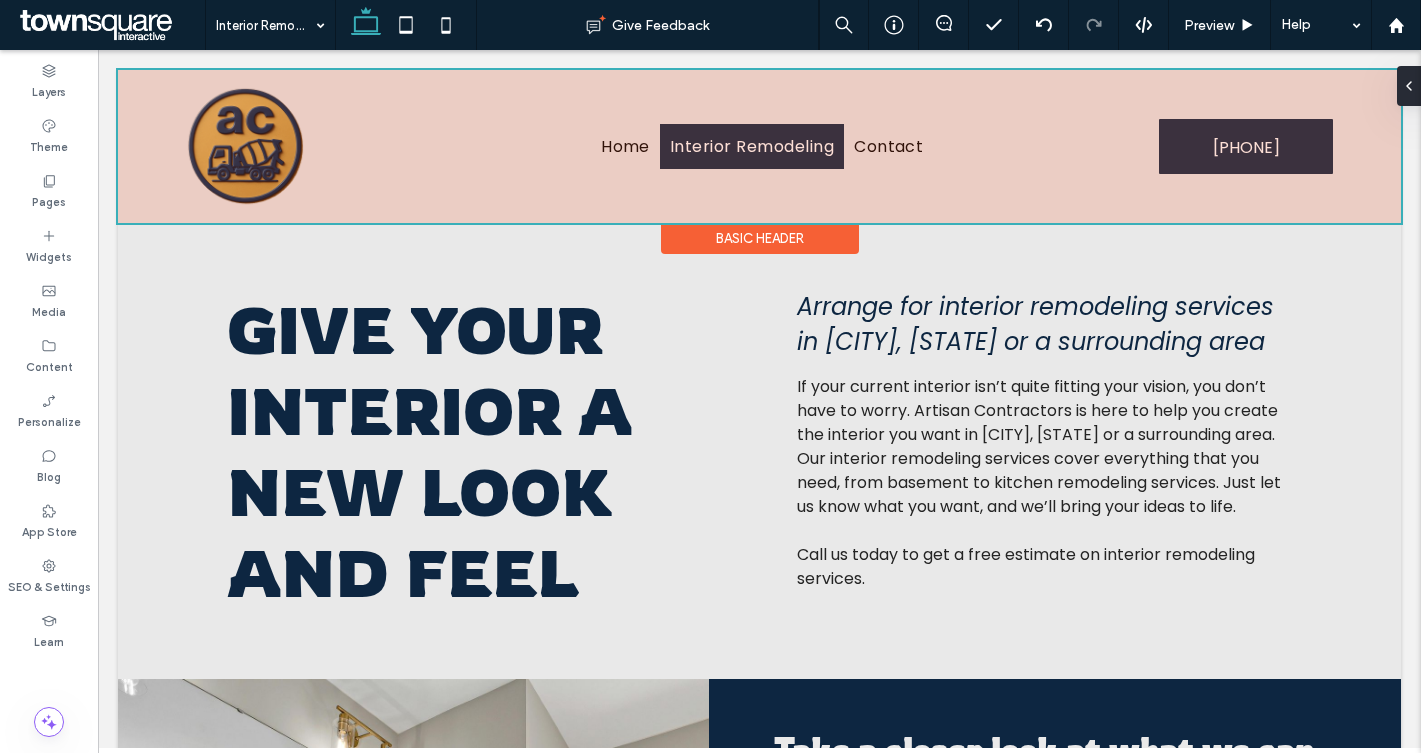 click on "Basic Header" at bounding box center (760, 238) 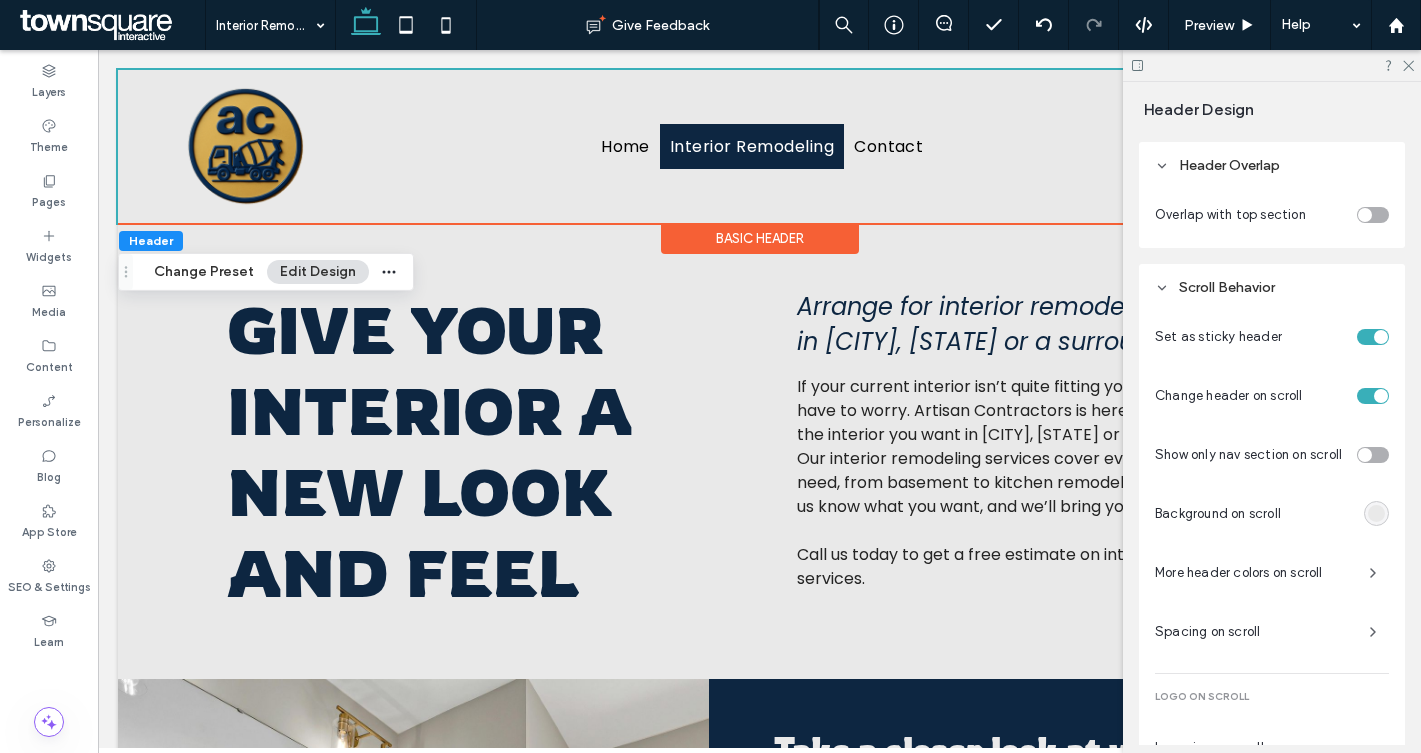 scroll, scrollTop: 723, scrollLeft: 0, axis: vertical 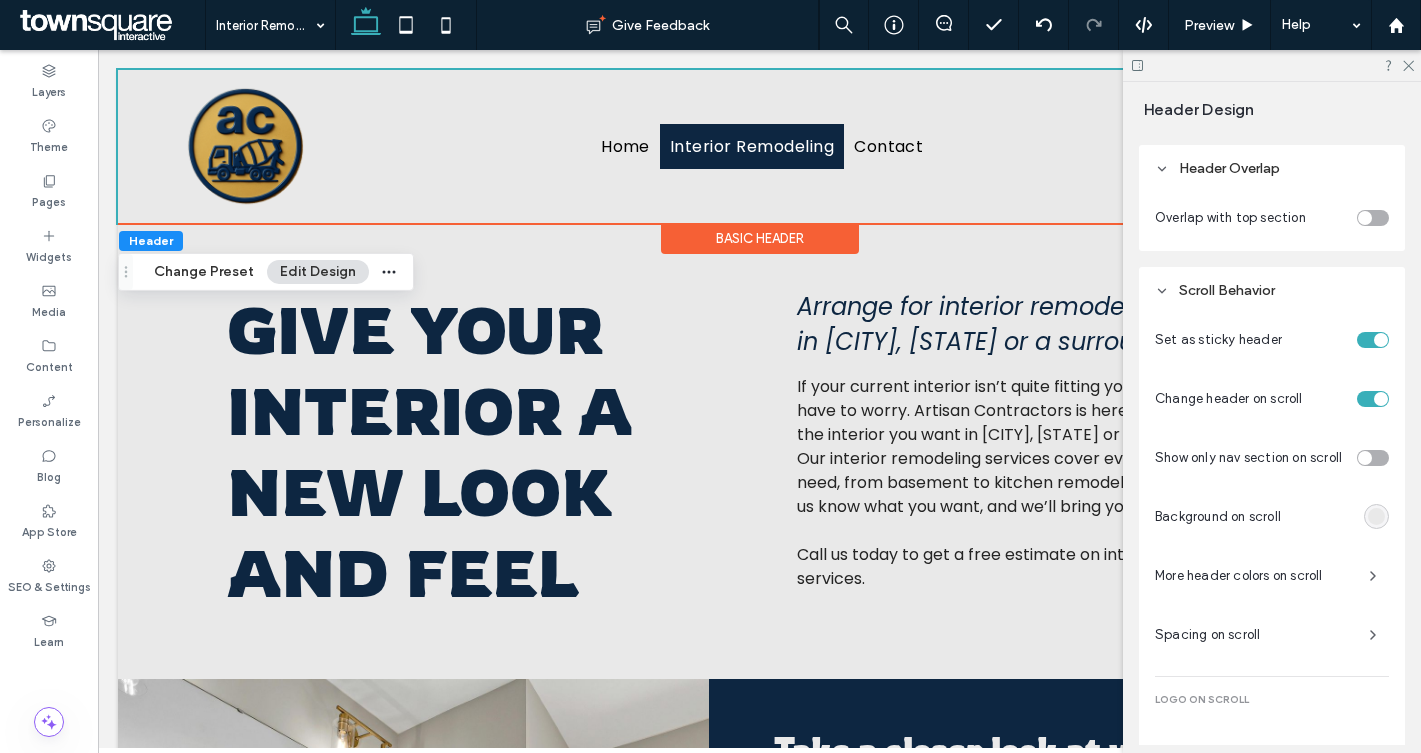 click at bounding box center (1376, 516) 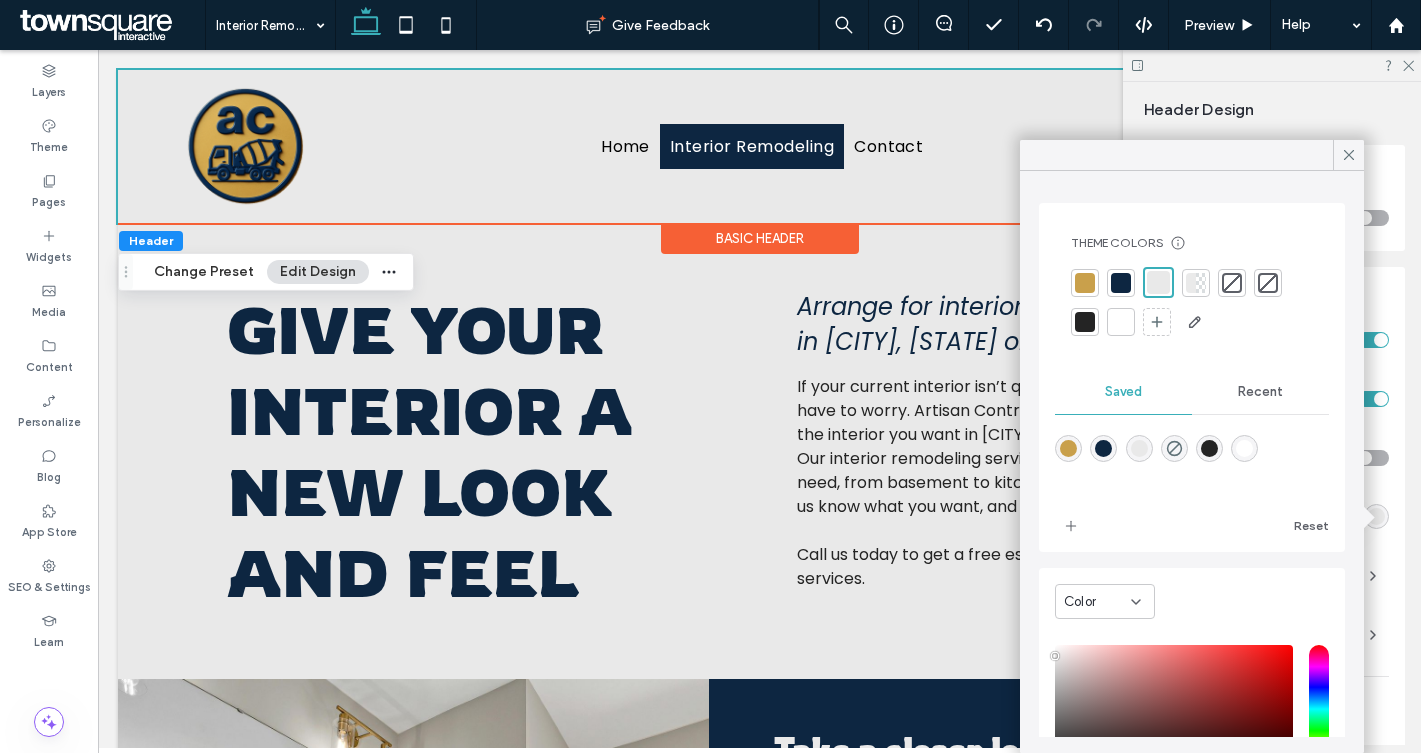 click at bounding box center [1244, 448] 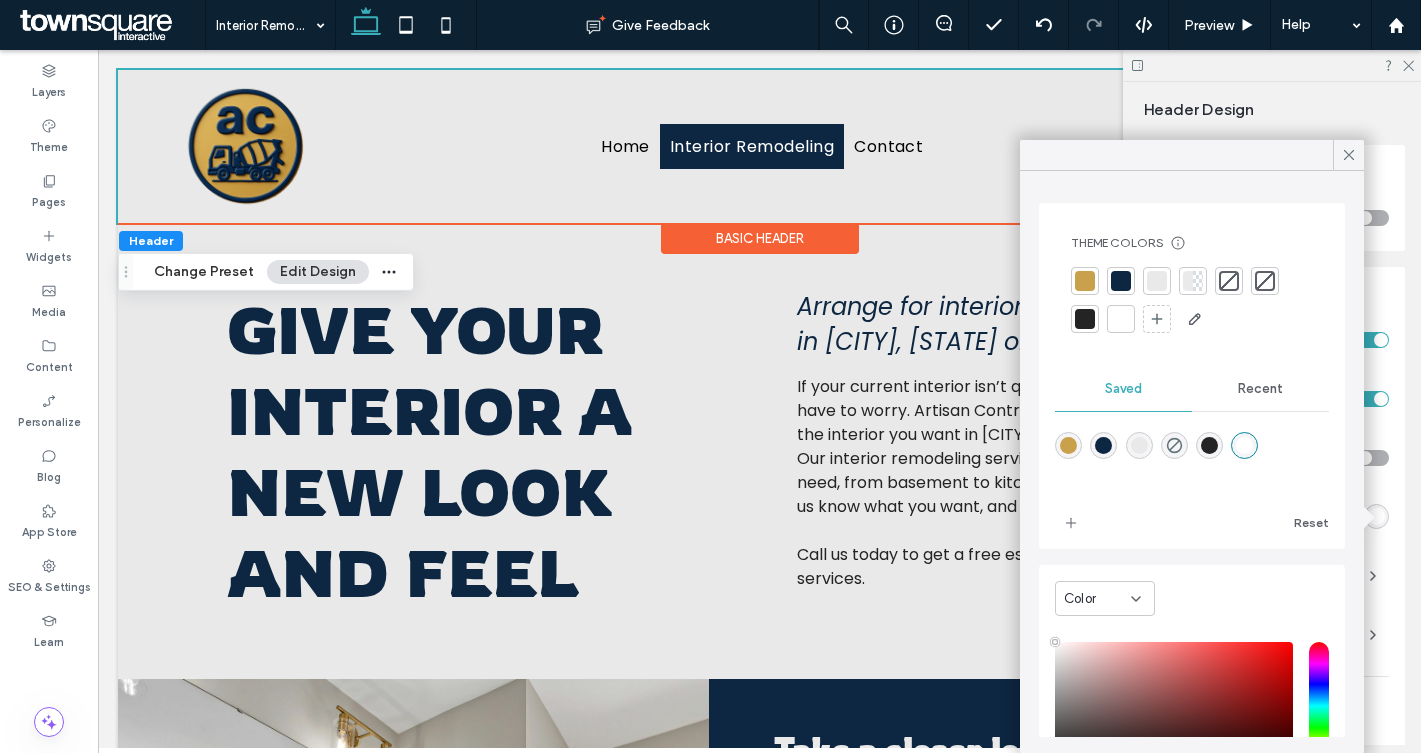 click on "Home
Interior Remodeling
Contact
[PHONE]
[PHONE]
Section
Basic Header" at bounding box center [759, 146] 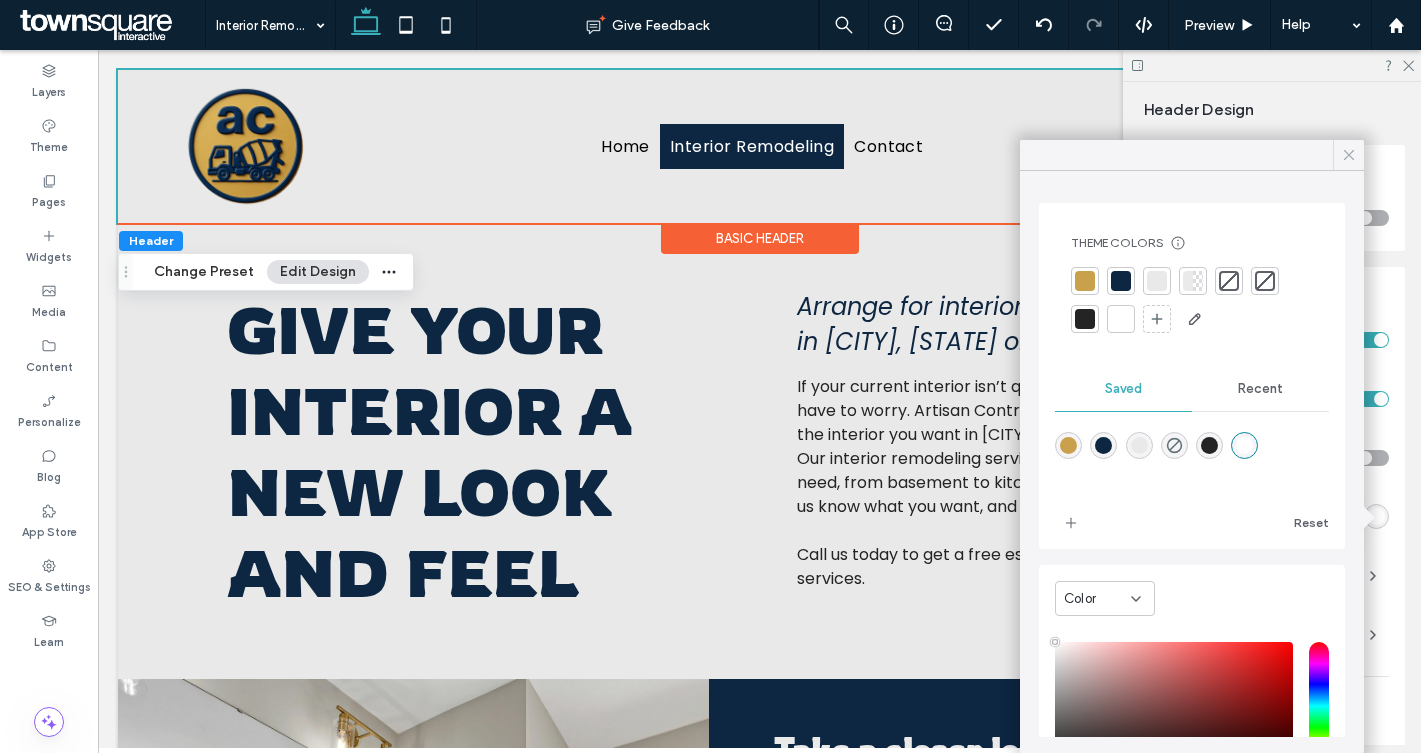 click 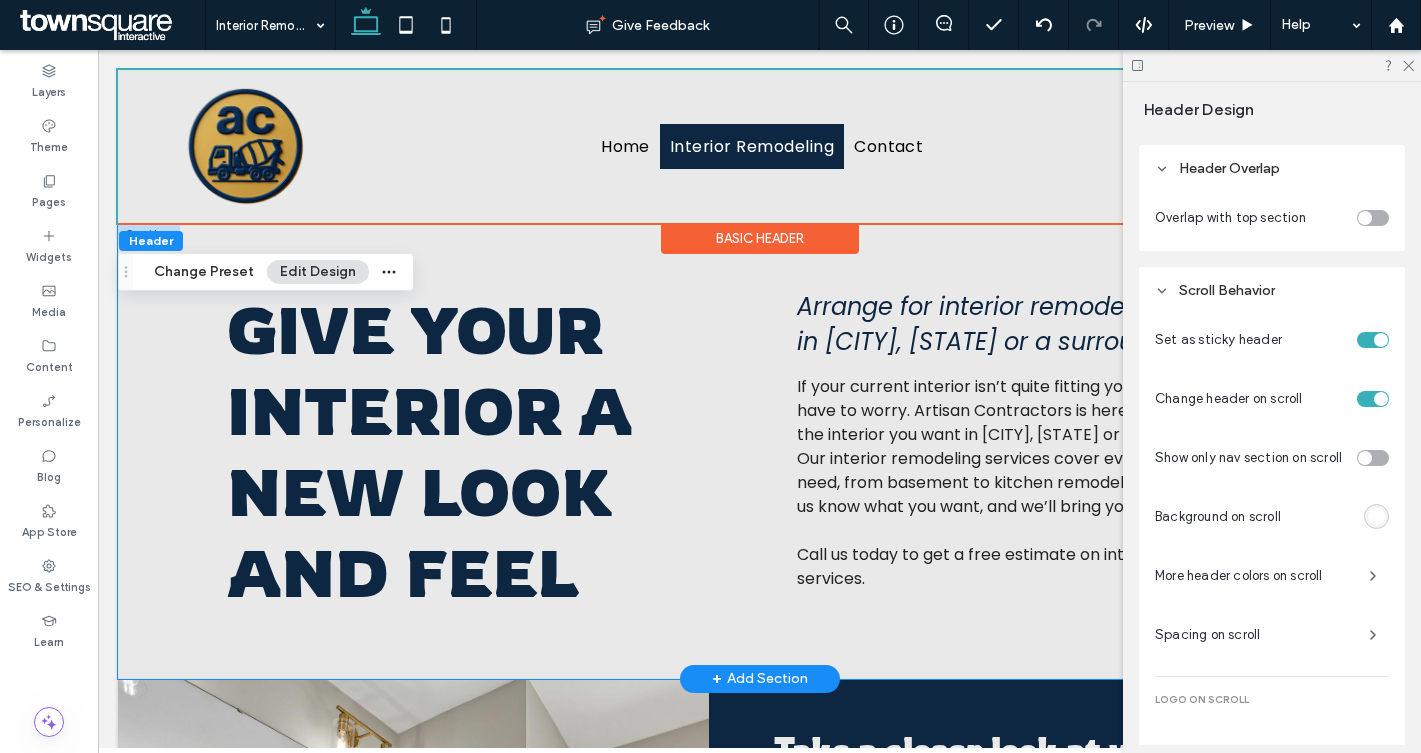 click on "Give Your Interior a New Look and Feel
Arrange for interior remodeling services in [CITY], [STATE] or a surrounding area
If your current interior isn’t quite fitting your vision, you don’t have to worry. Artisan Contractors is here to help you create the interior you want in [CITY], [STATE] or a surrounding area. Our interior remodeling services cover everything that you need, from basement to kitchen remodeling services. Just let us know what you want, and we’ll bring your ideas to life. Call us today to get a free estimate on interior remodeling services." at bounding box center [760, 451] 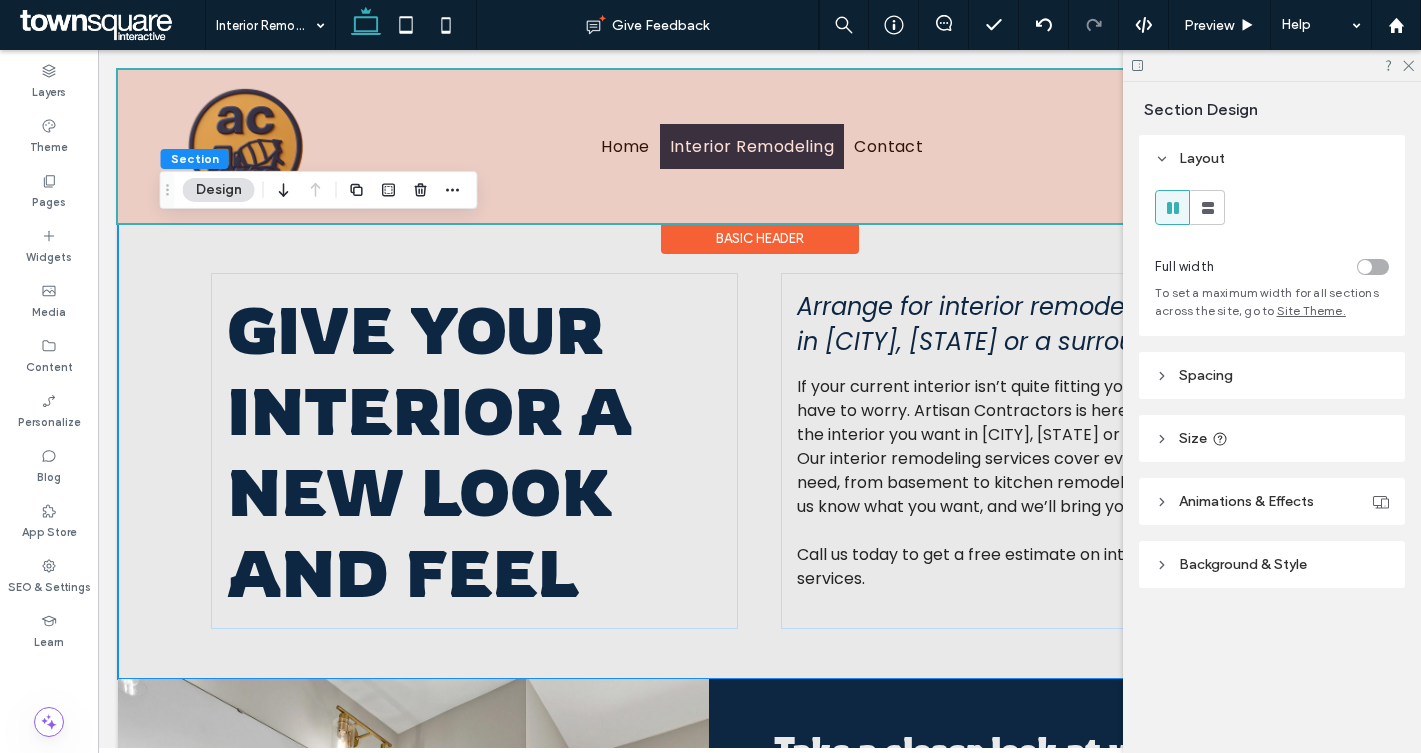 click on "Basic Header" at bounding box center (760, 238) 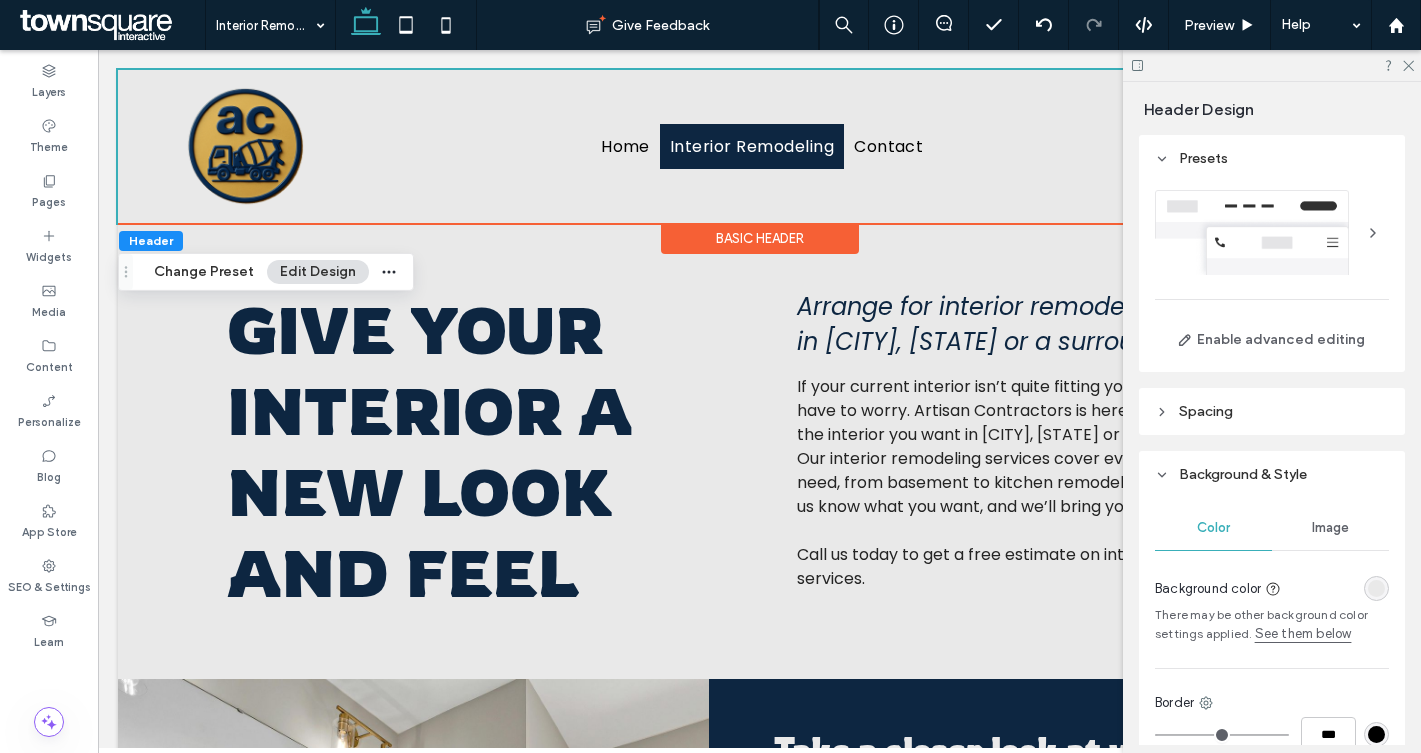 scroll, scrollTop: 17, scrollLeft: 0, axis: vertical 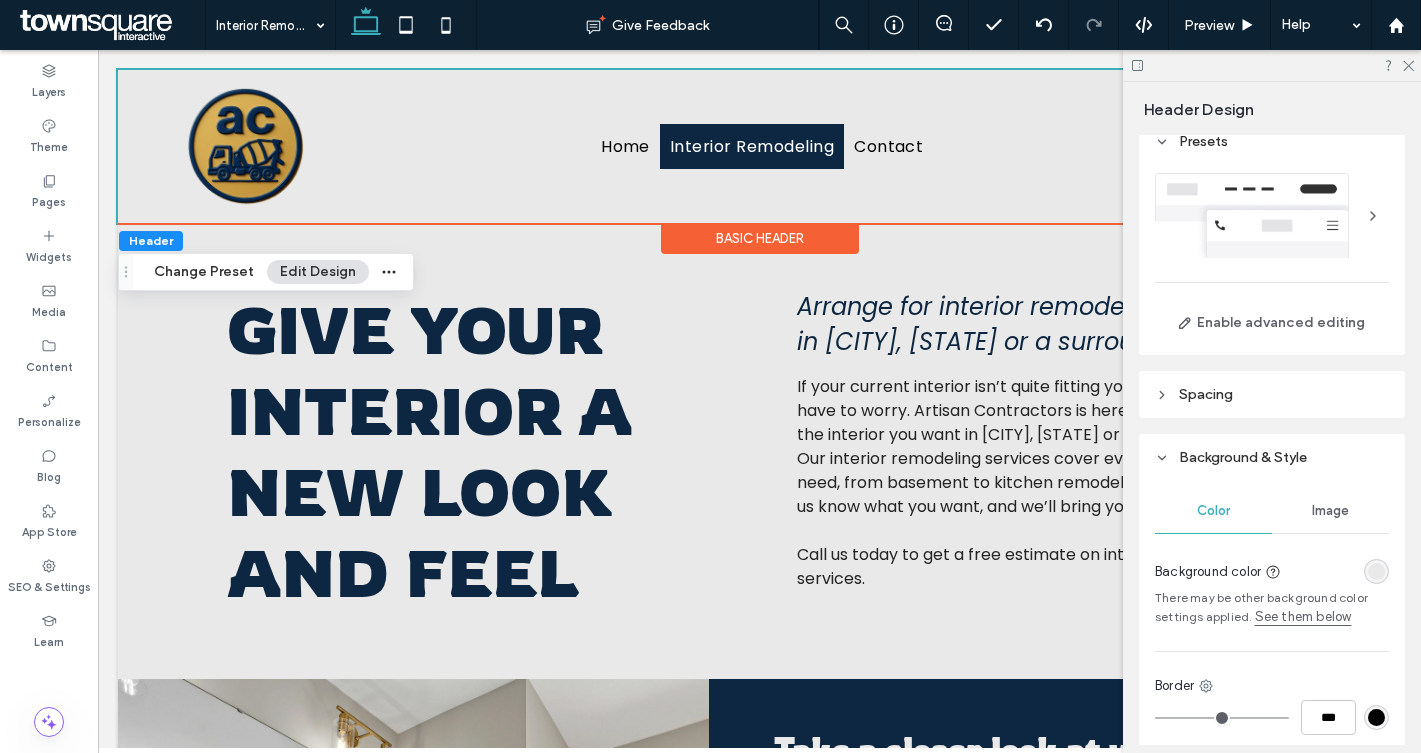 click at bounding box center (1376, 571) 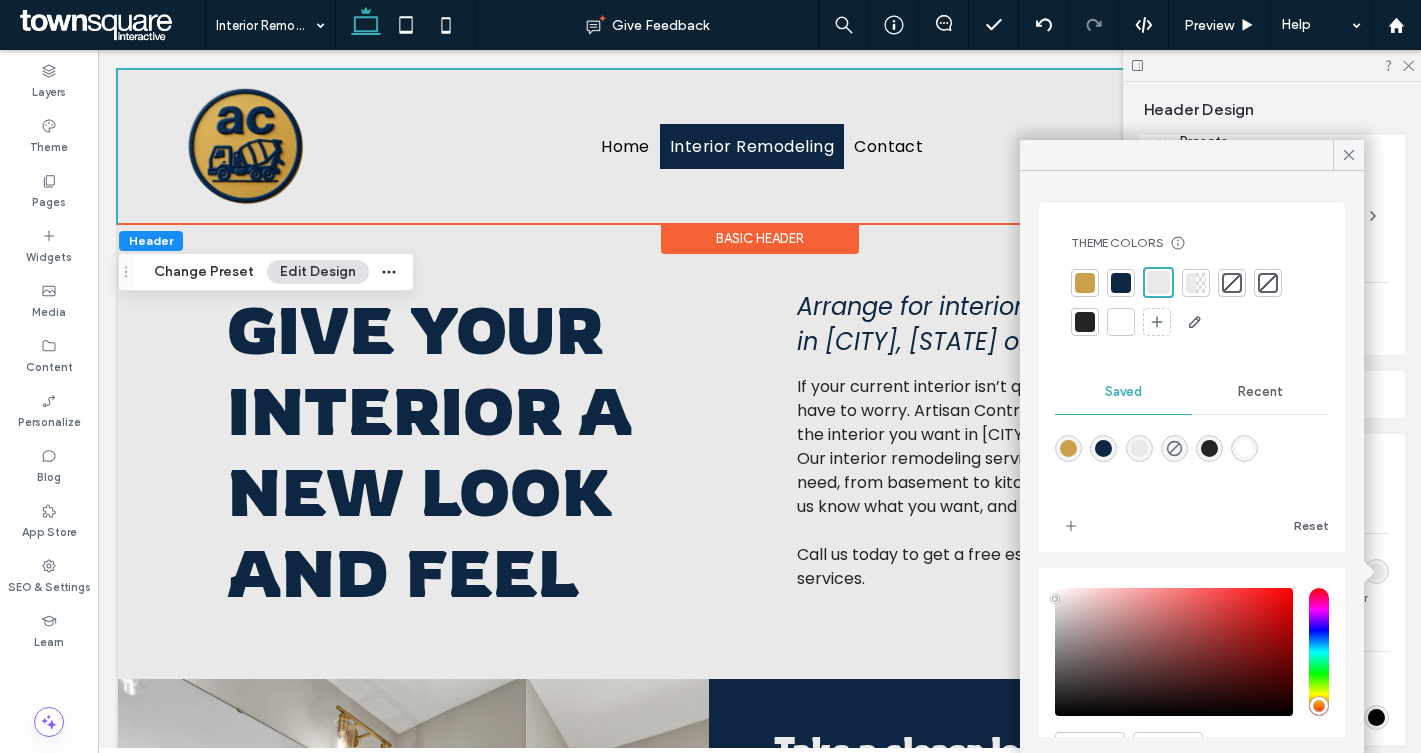 click at bounding box center [1244, 448] 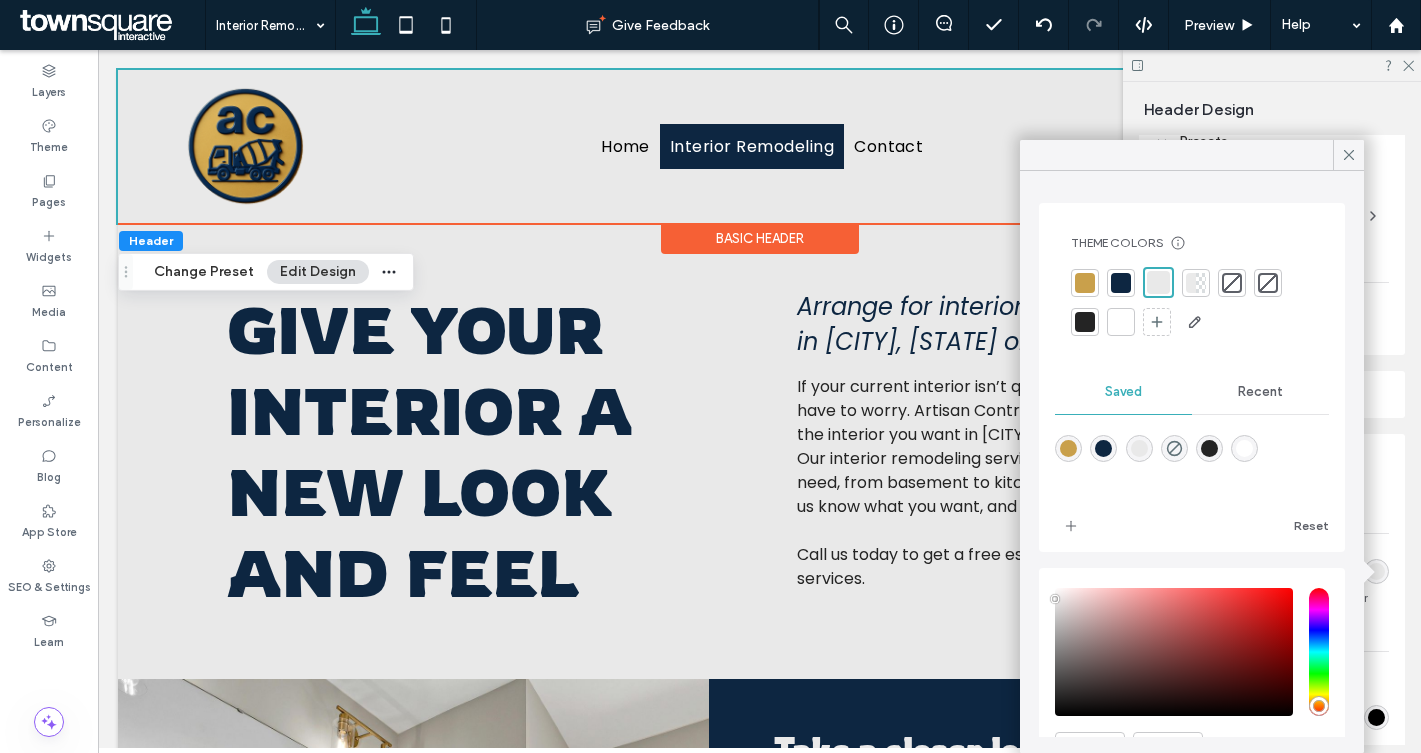 click at bounding box center (1244, 448) 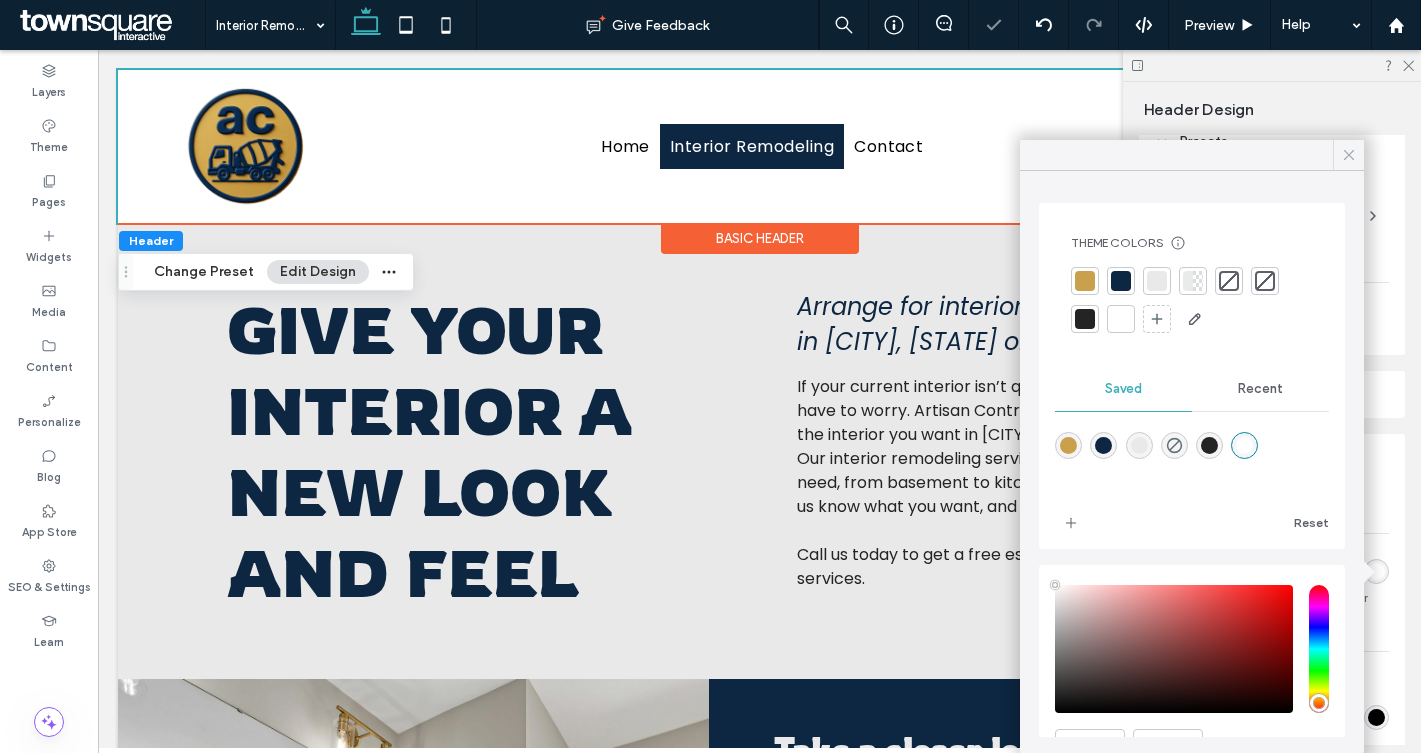click at bounding box center [1348, 155] 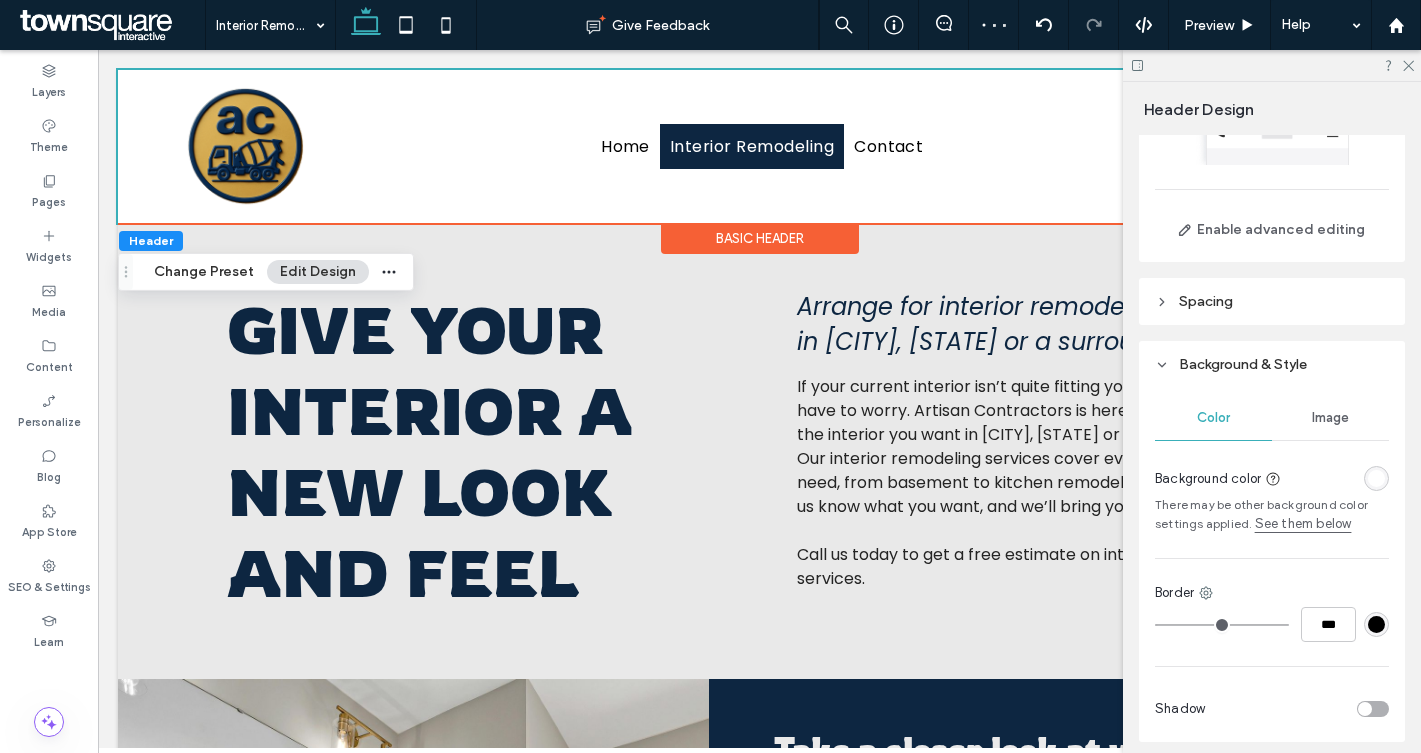 scroll, scrollTop: 112, scrollLeft: 0, axis: vertical 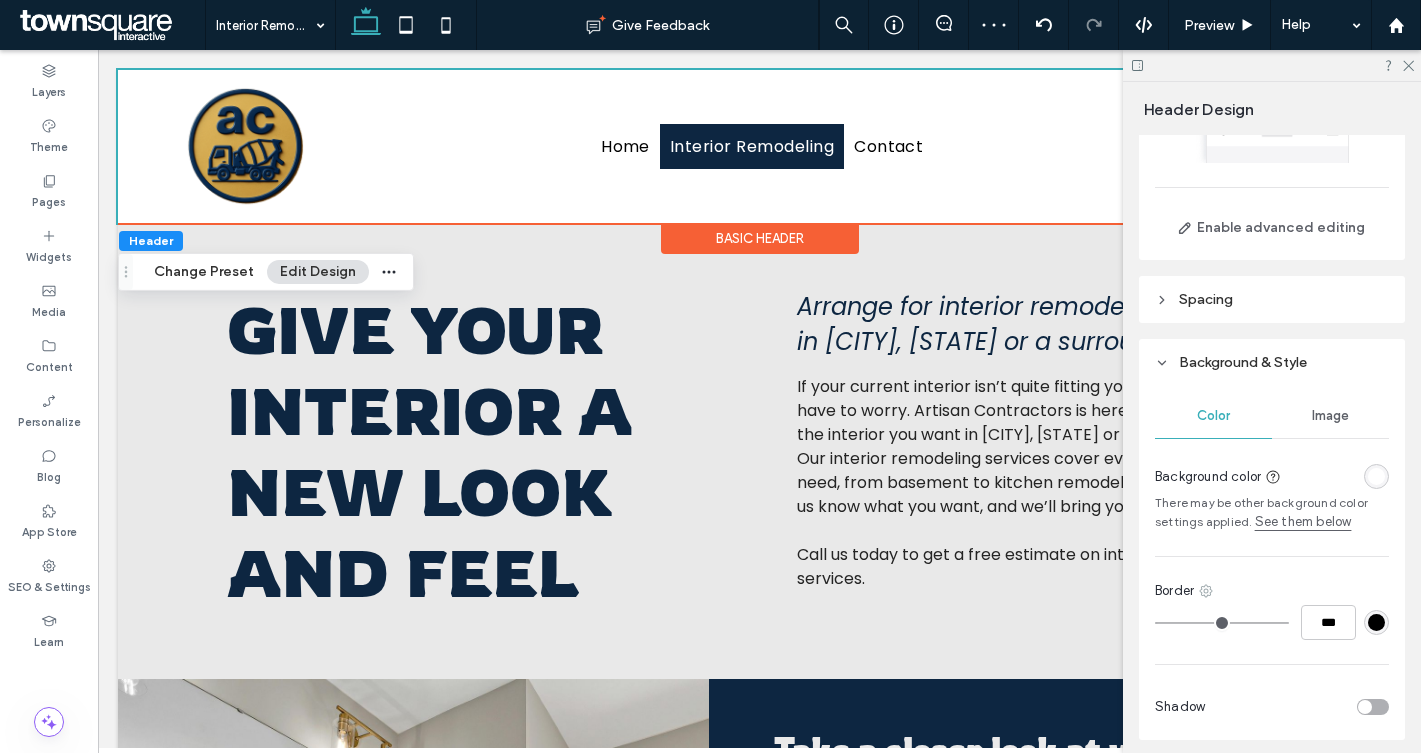 click 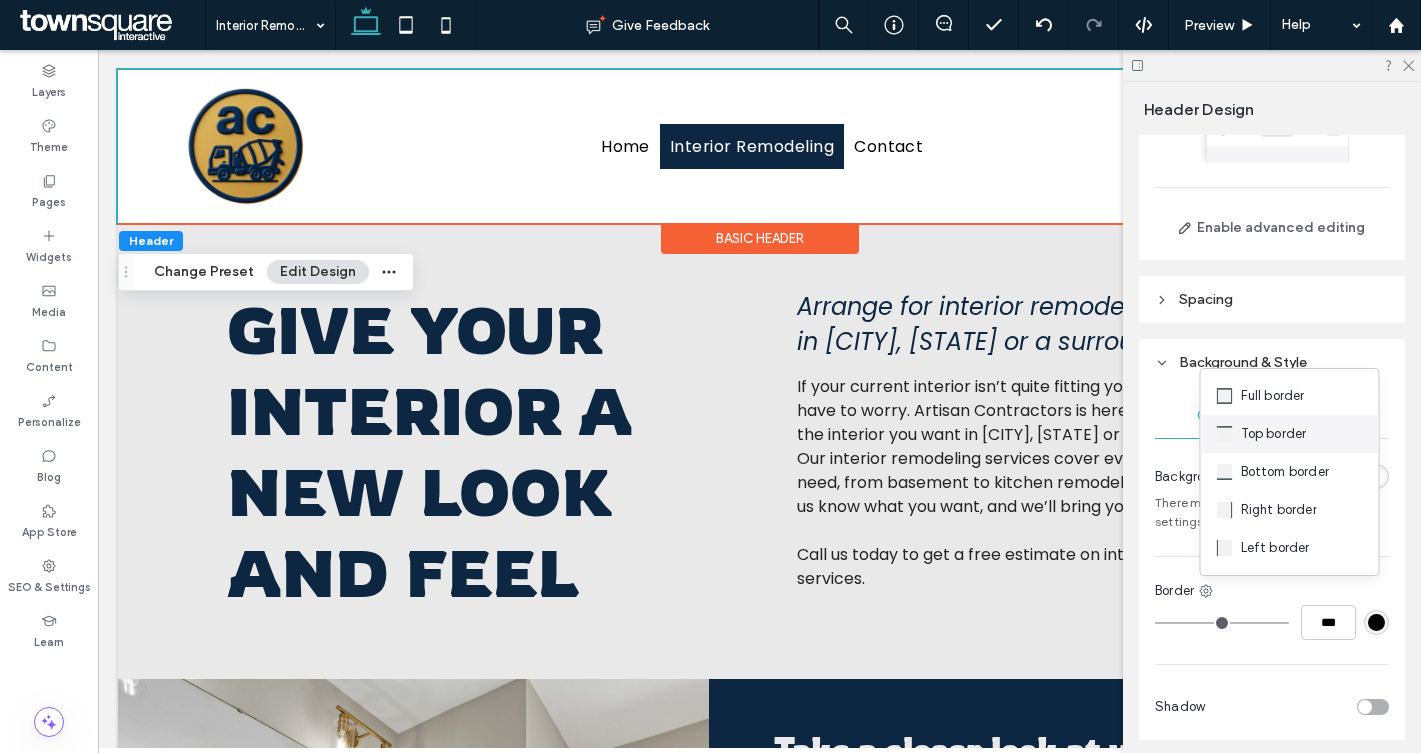 click on "Top border" at bounding box center (1274, 434) 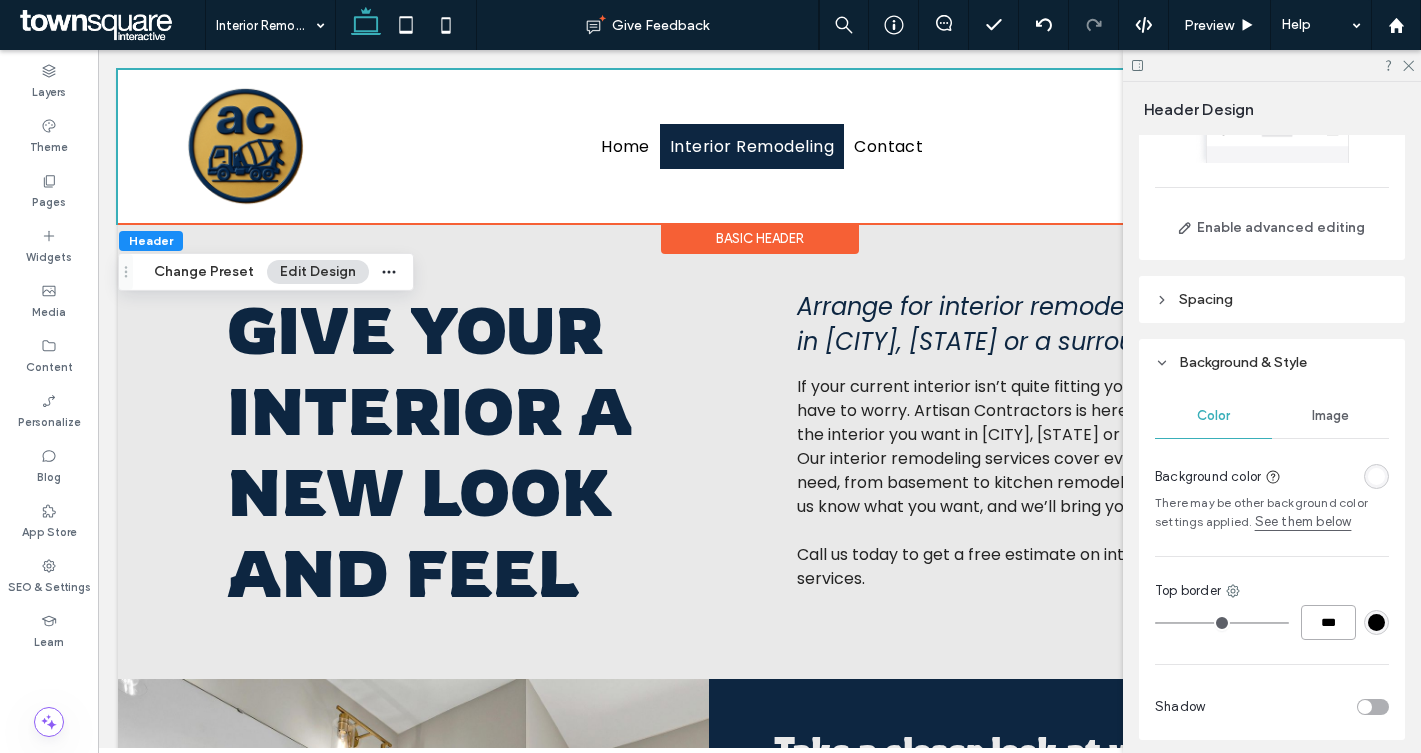 click on "***" at bounding box center [1328, 622] 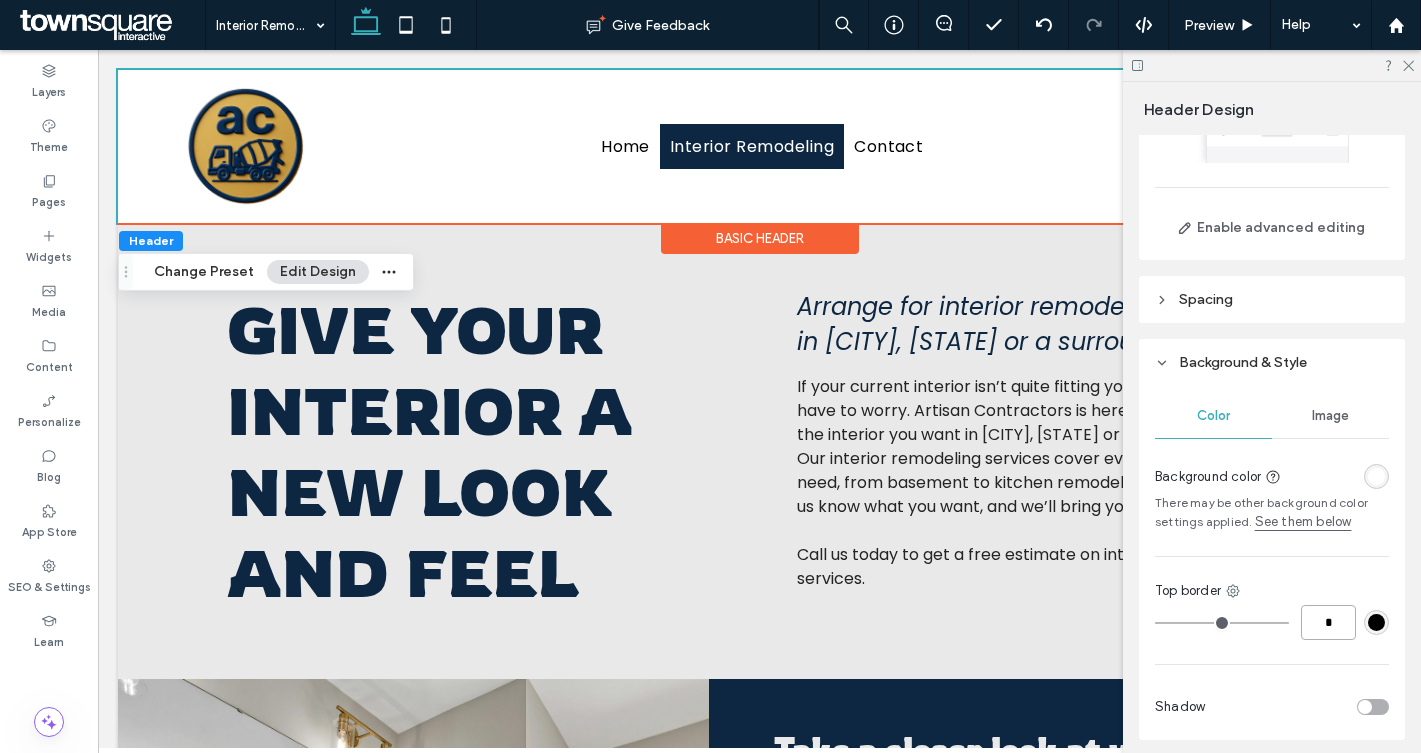 type on "*" 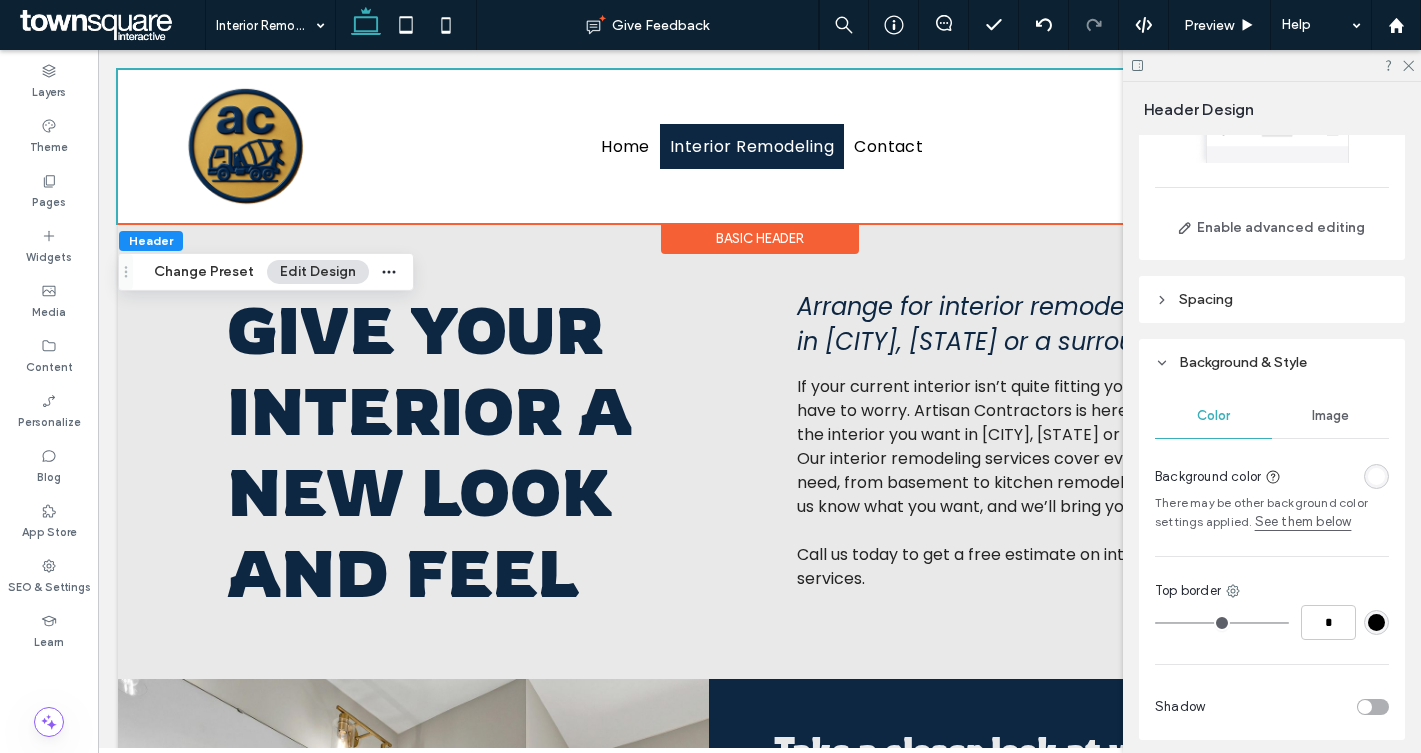 type on "*" 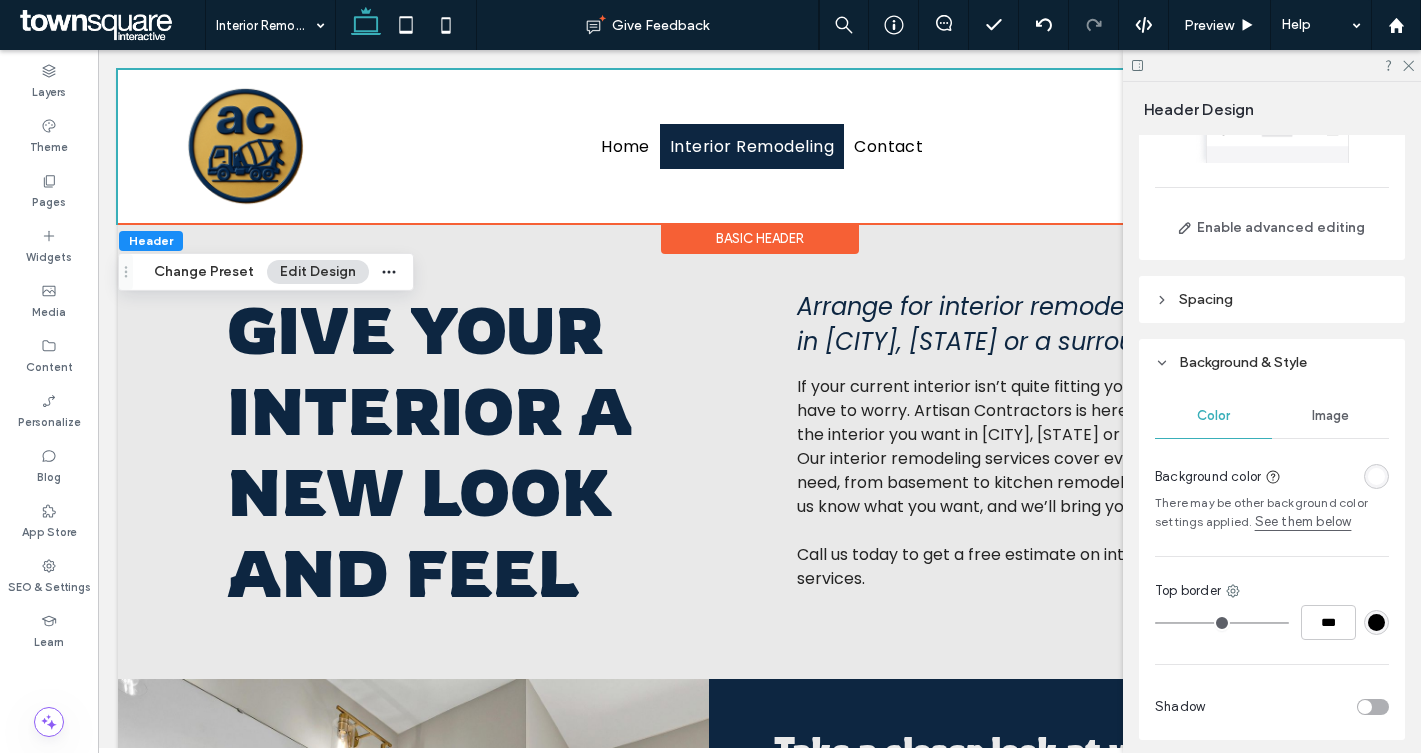 click at bounding box center [1376, 622] 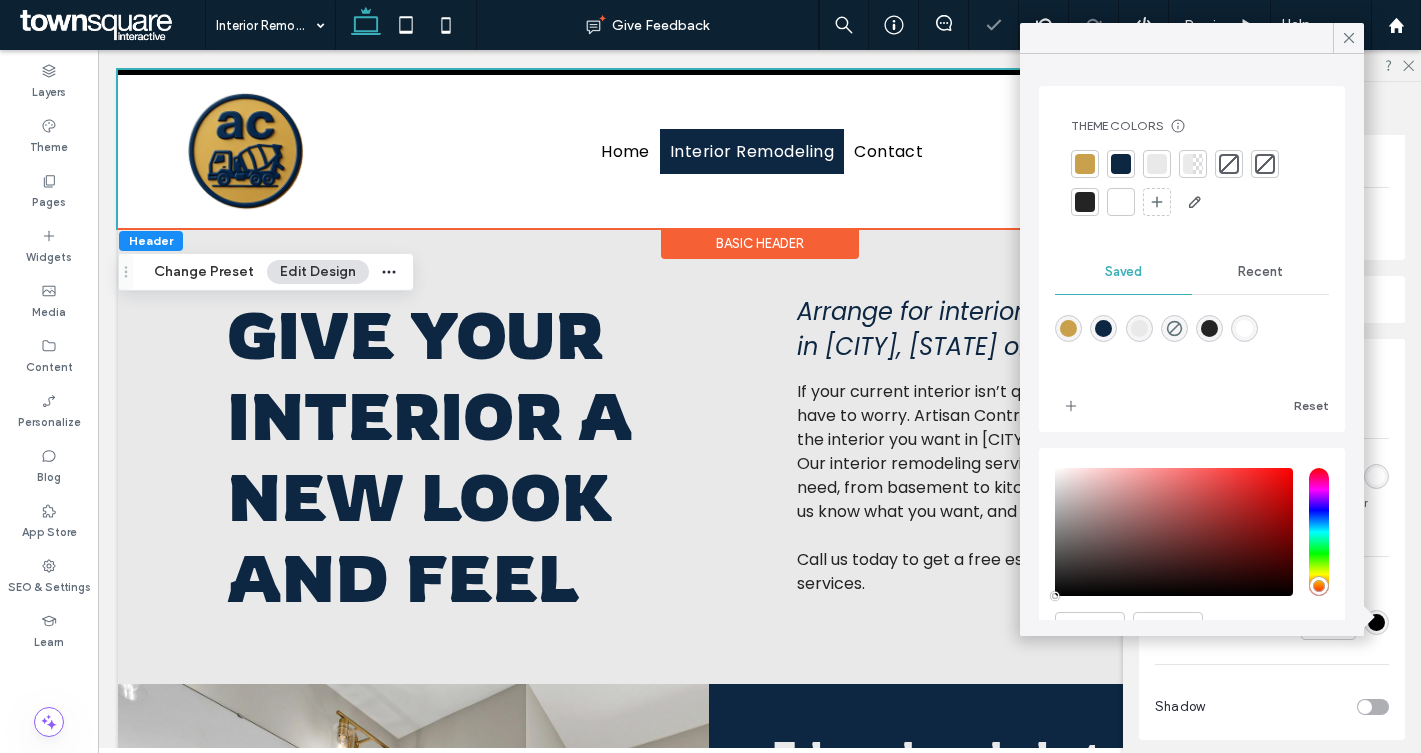 click at bounding box center (1103, 328) 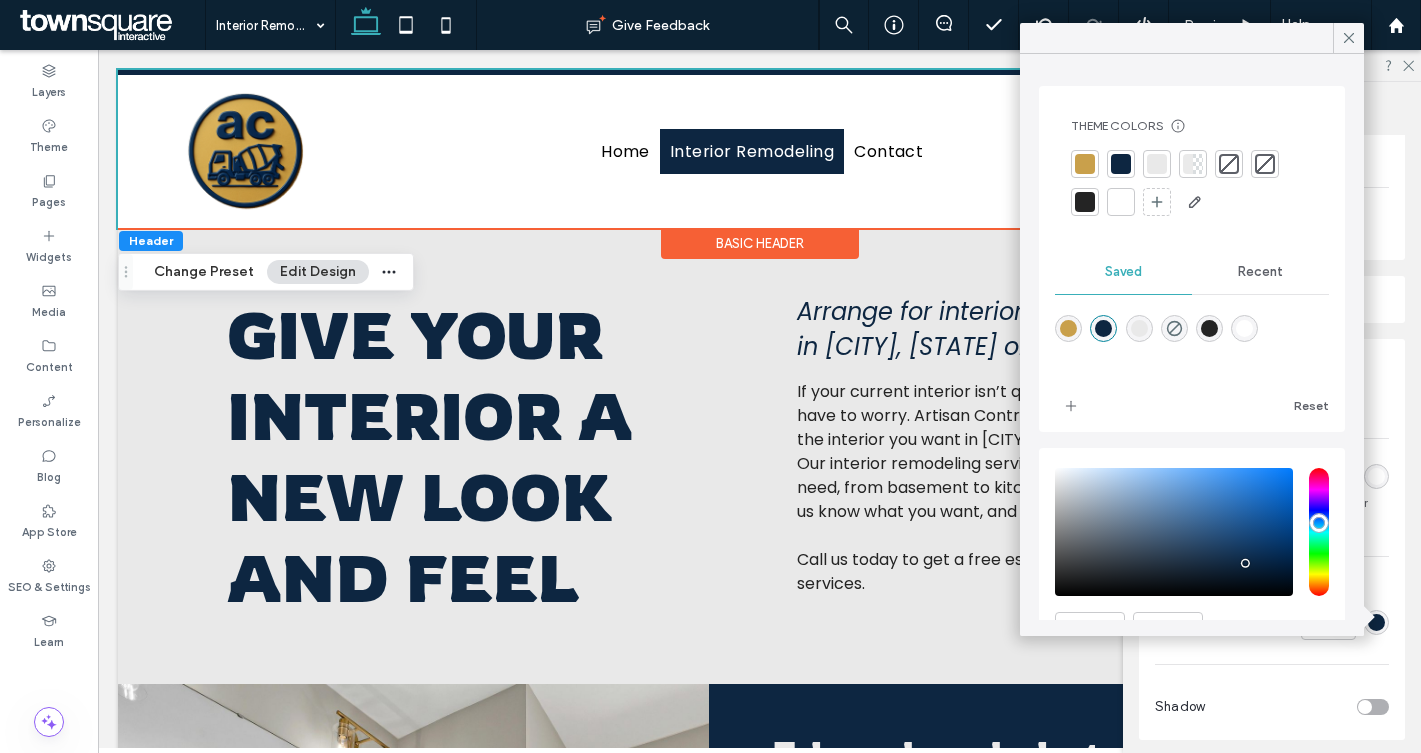 click on "Color Image Background color There may be other background color settings applied.   See them below Top border  *** Shadow" at bounding box center (1272, 563) 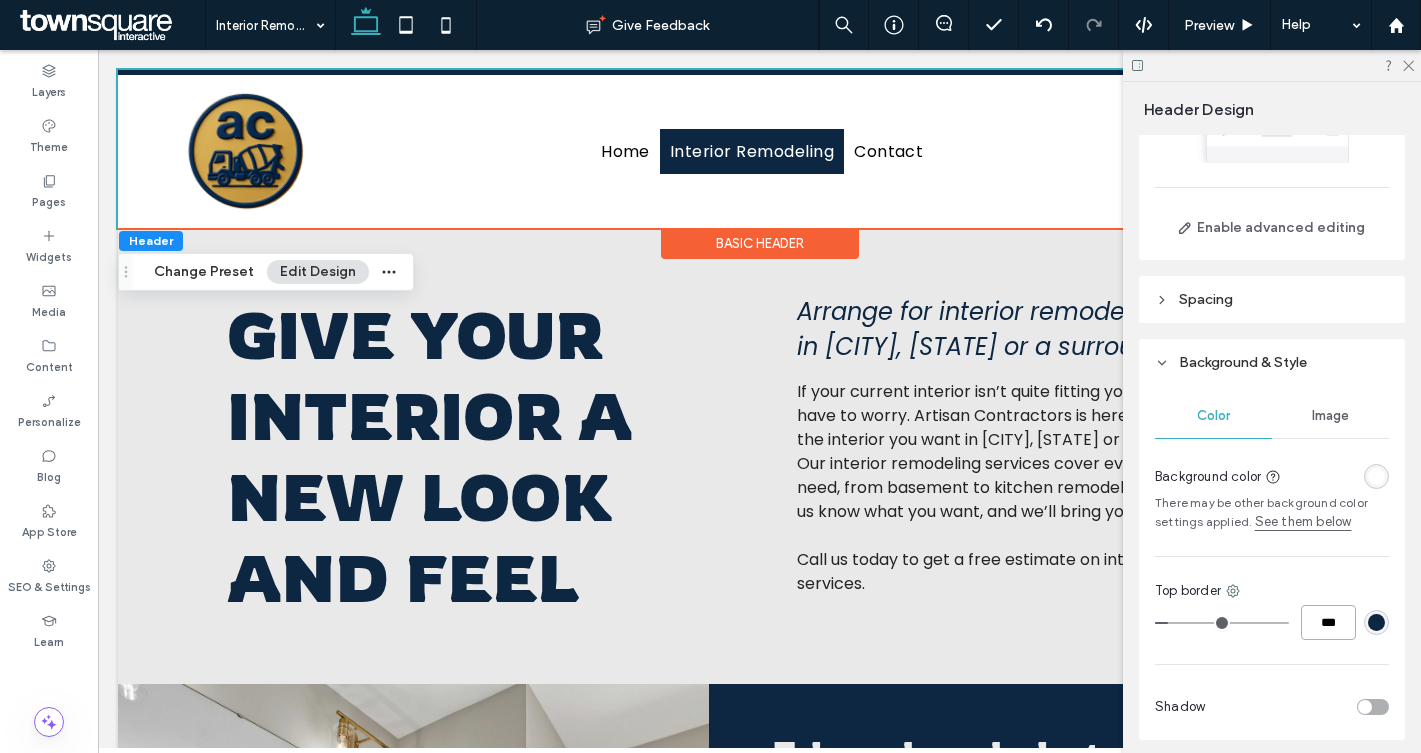 click on "***" at bounding box center [1328, 622] 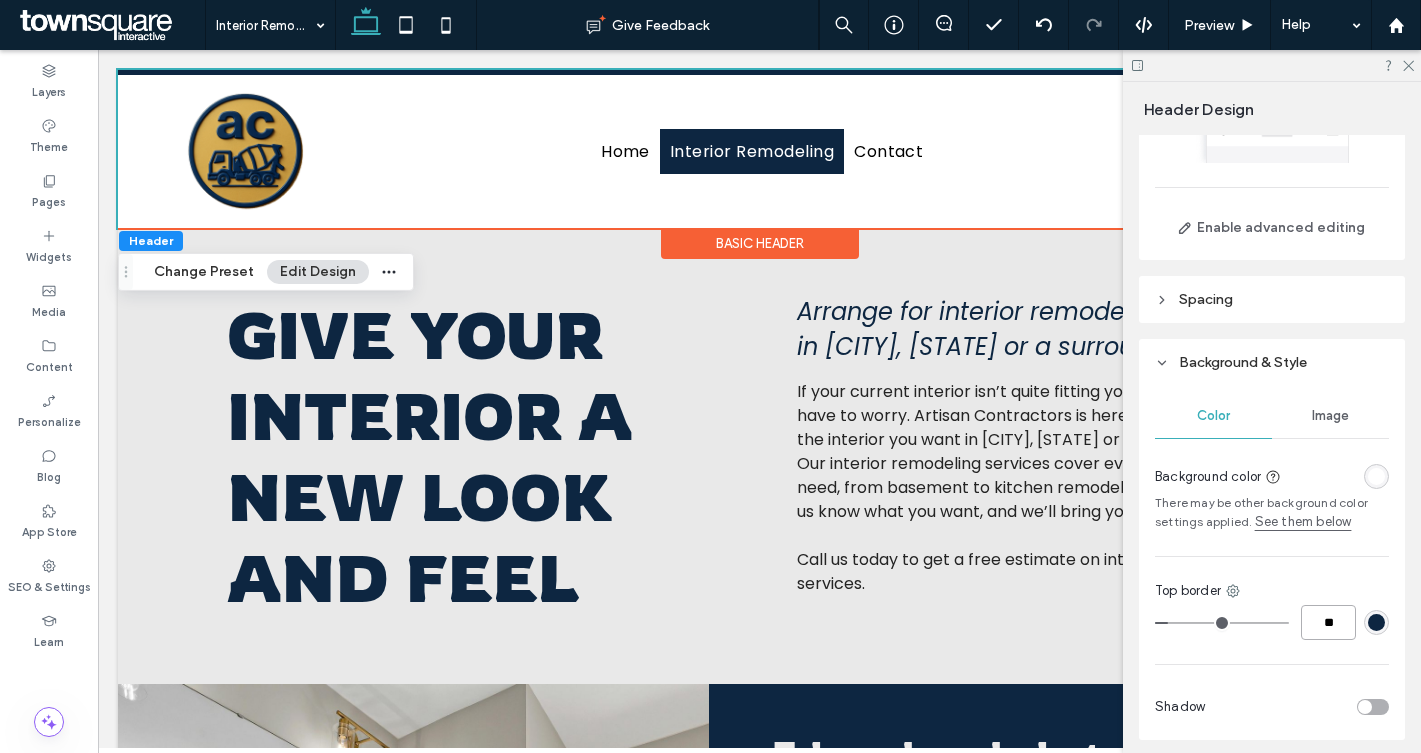 type on "**" 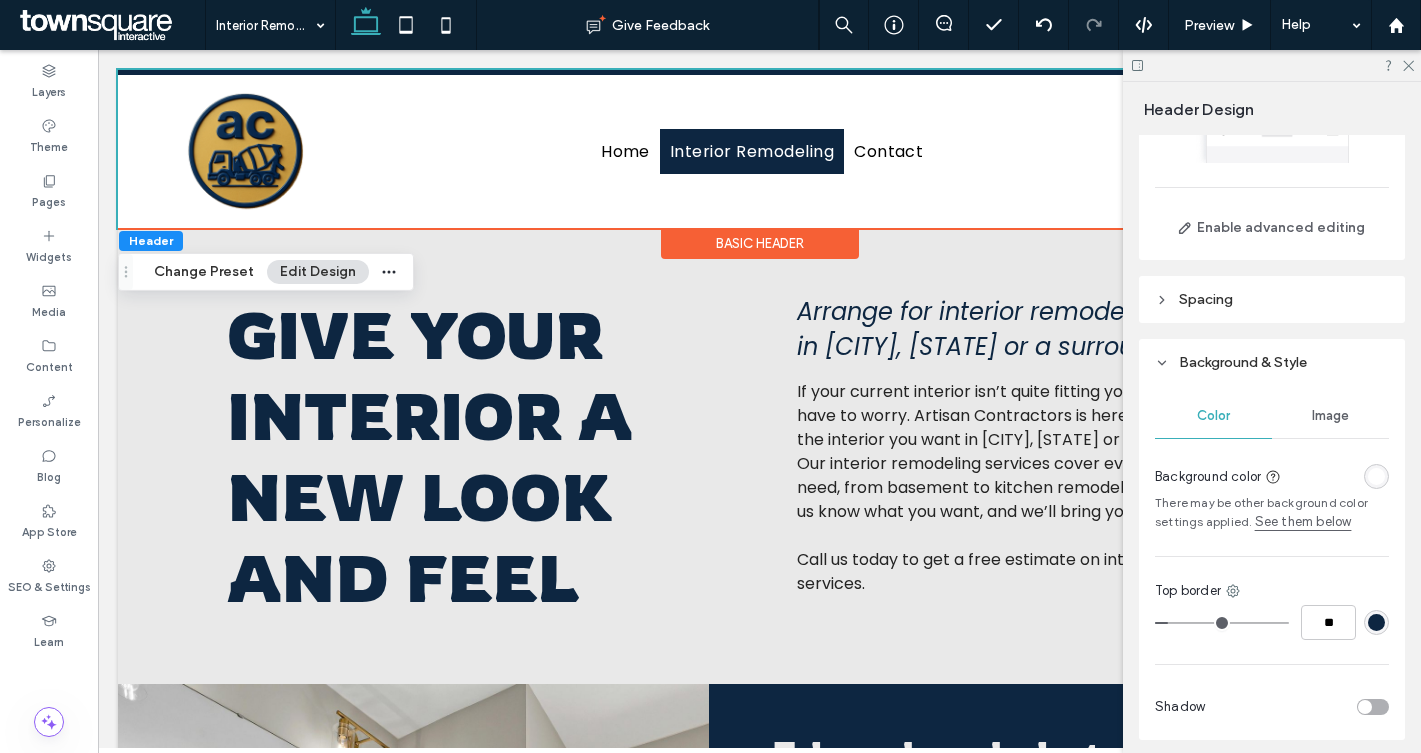 type on "**" 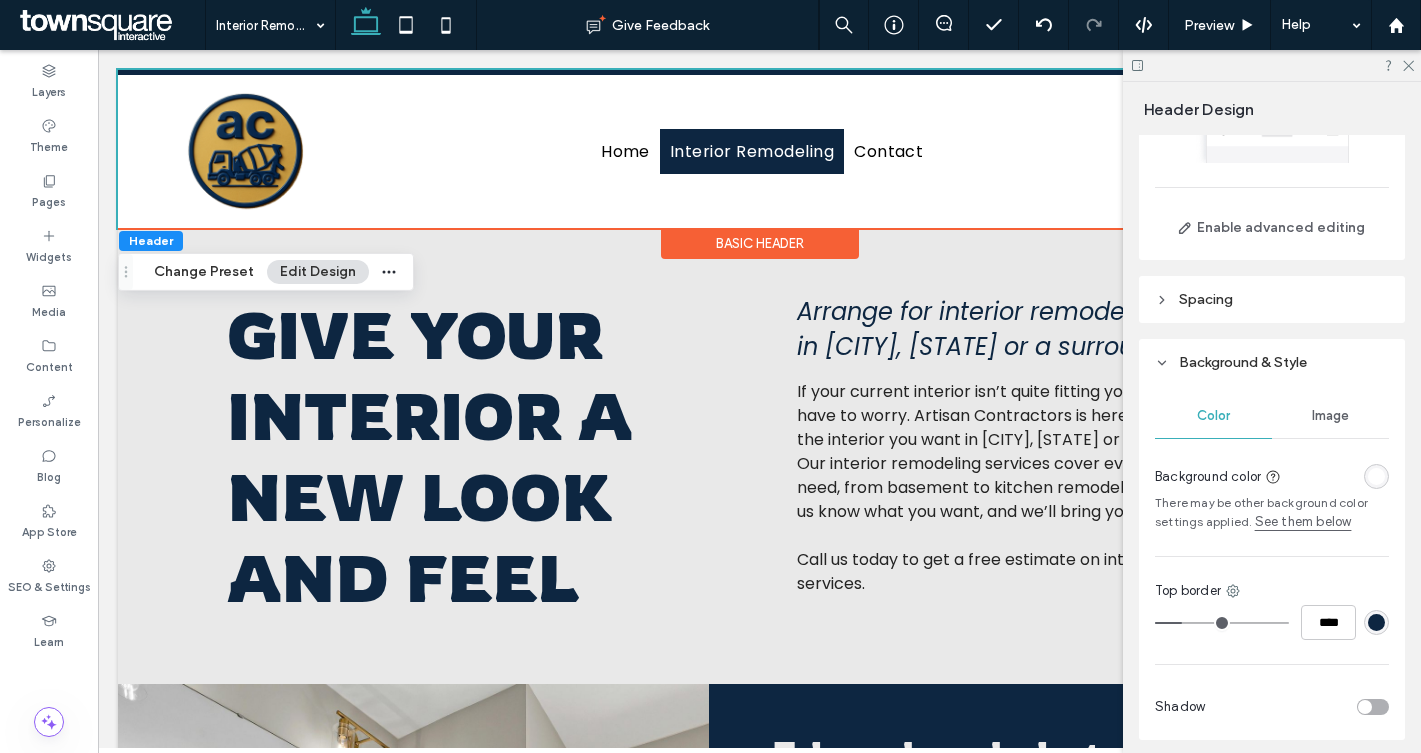click on "Top border" at bounding box center [1272, 591] 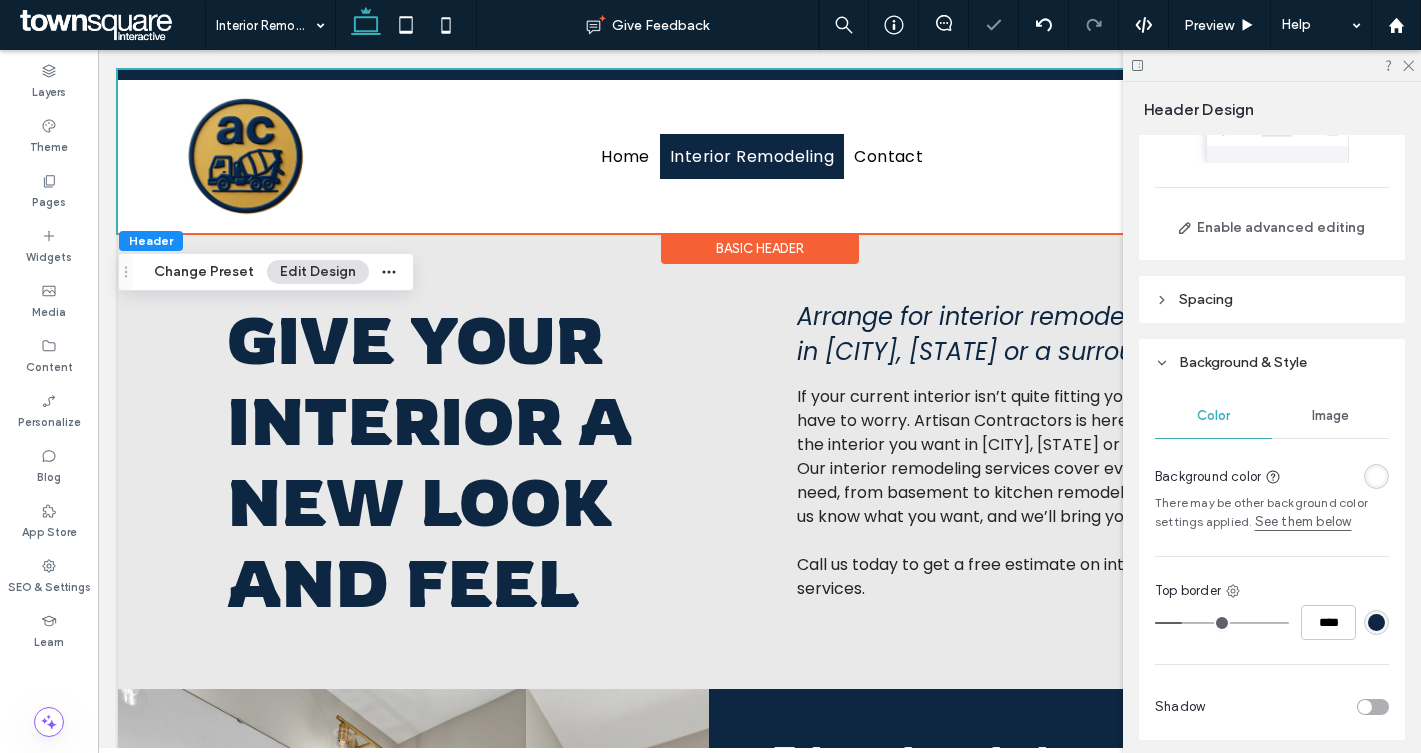 click at bounding box center [1373, 707] 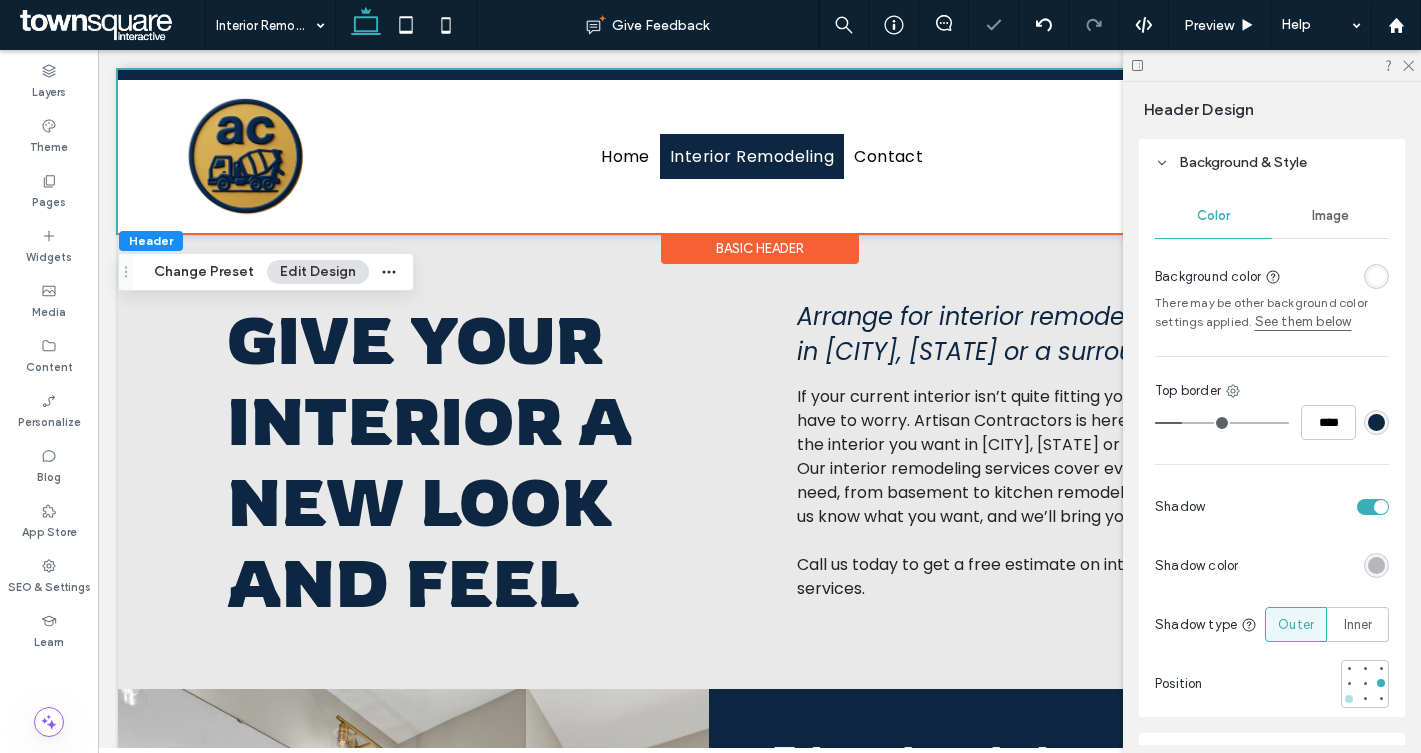 scroll, scrollTop: 326, scrollLeft: 0, axis: vertical 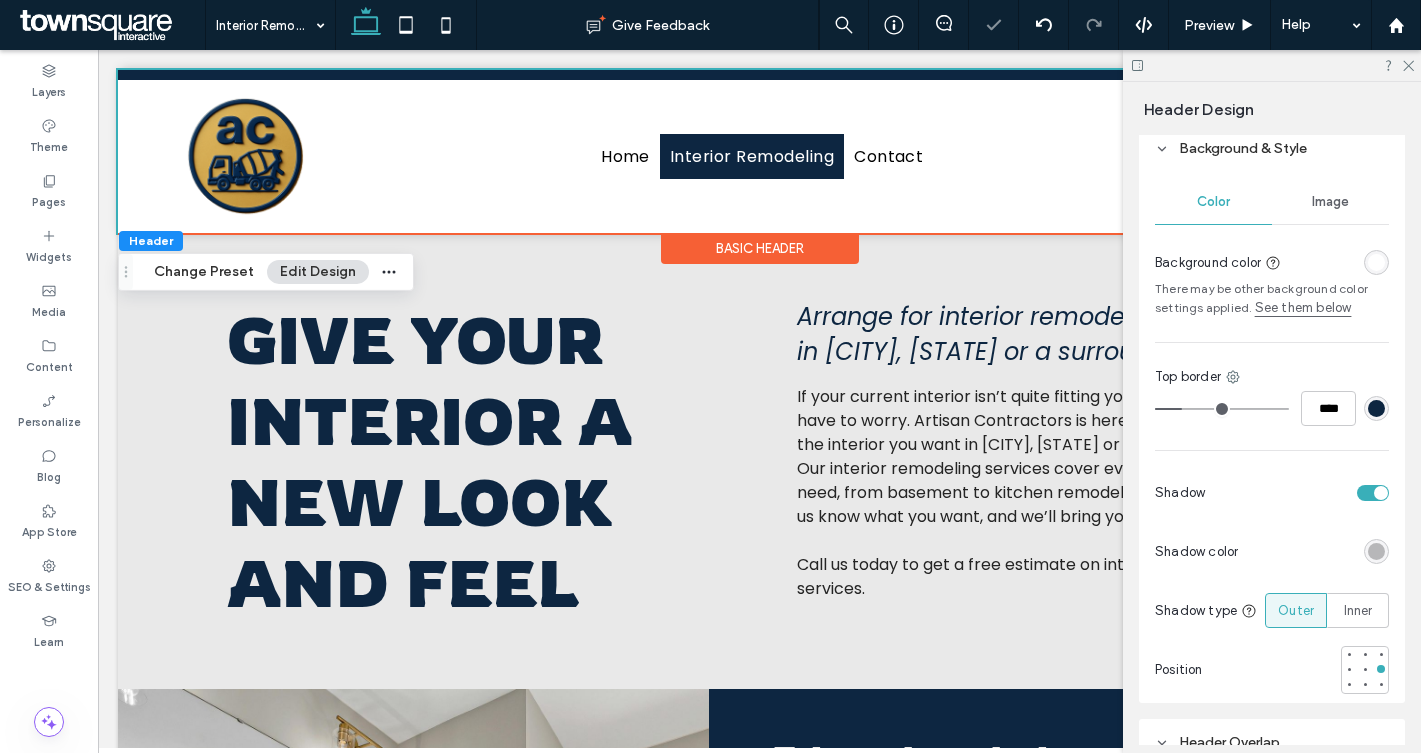 click at bounding box center (1376, 551) 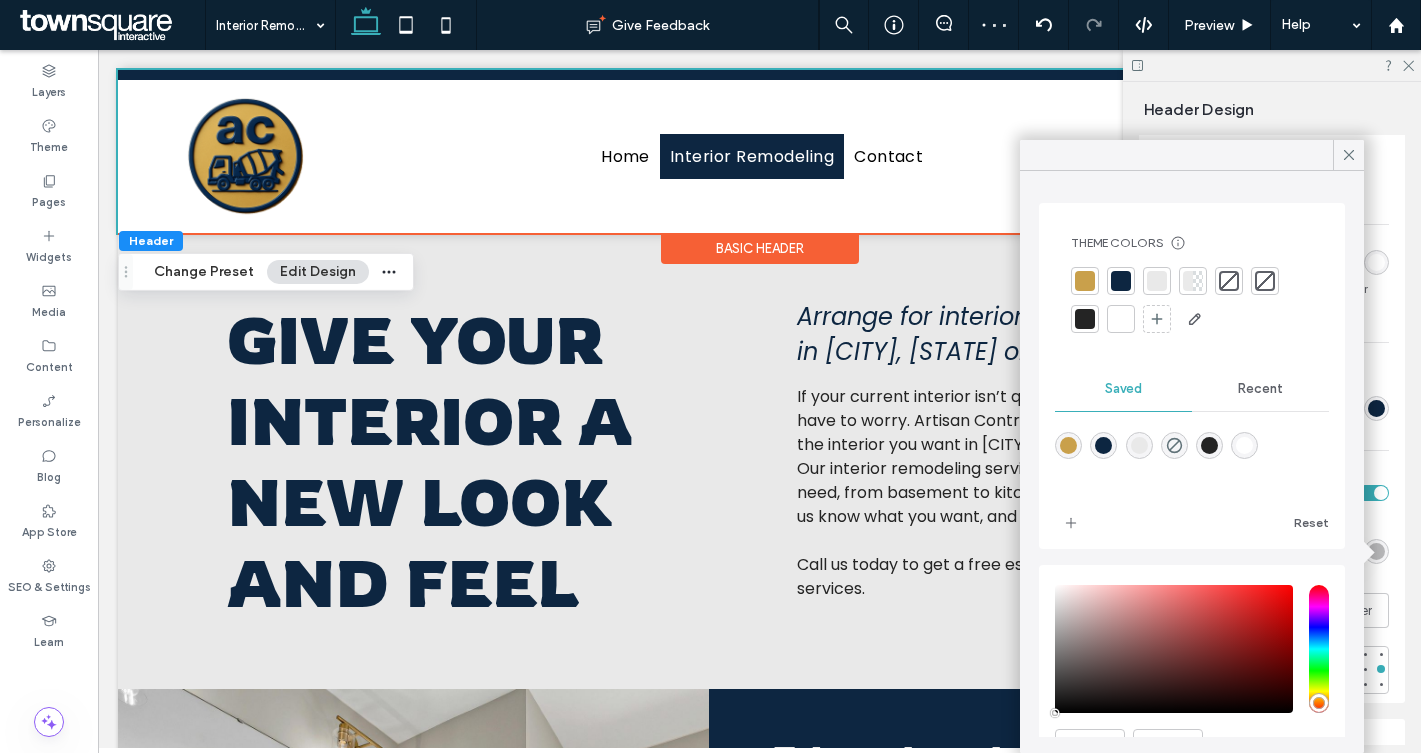 scroll, scrollTop: 103, scrollLeft: 0, axis: vertical 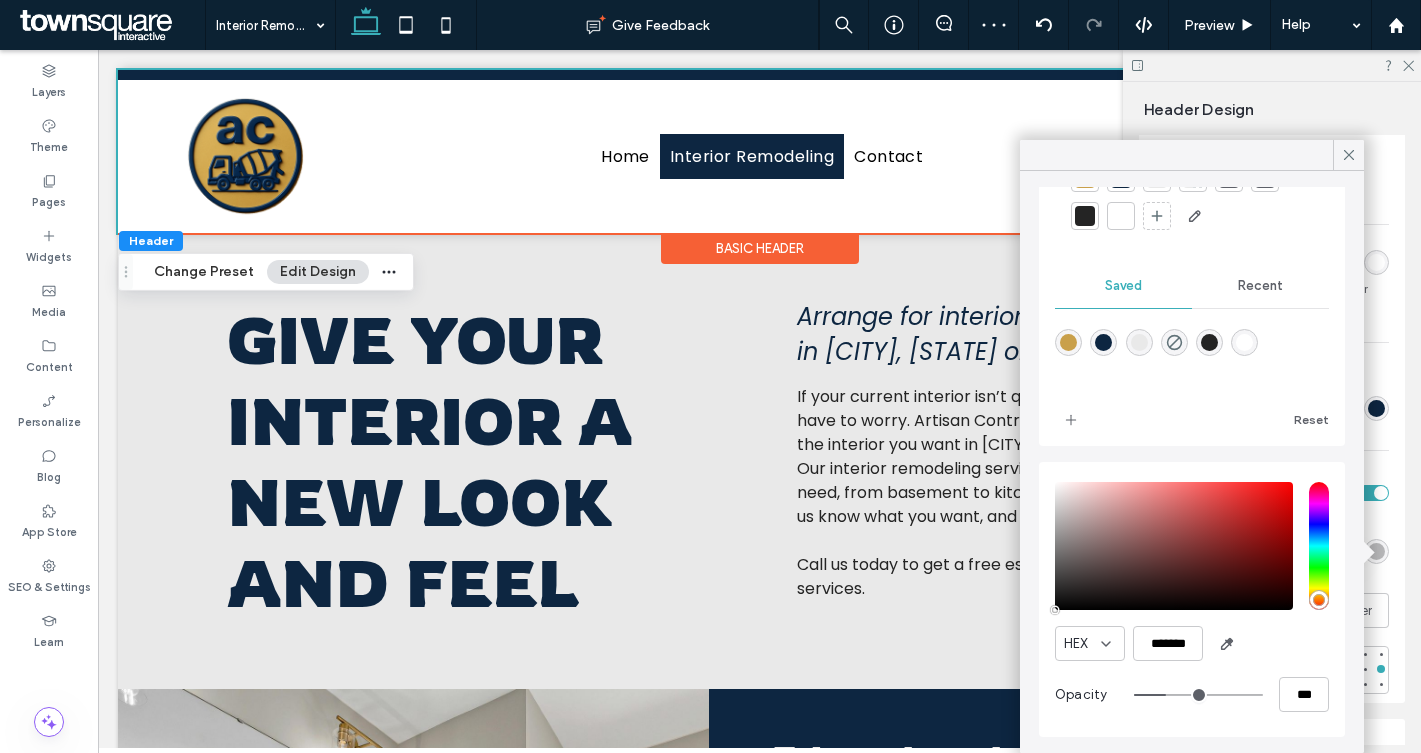 type on "**" 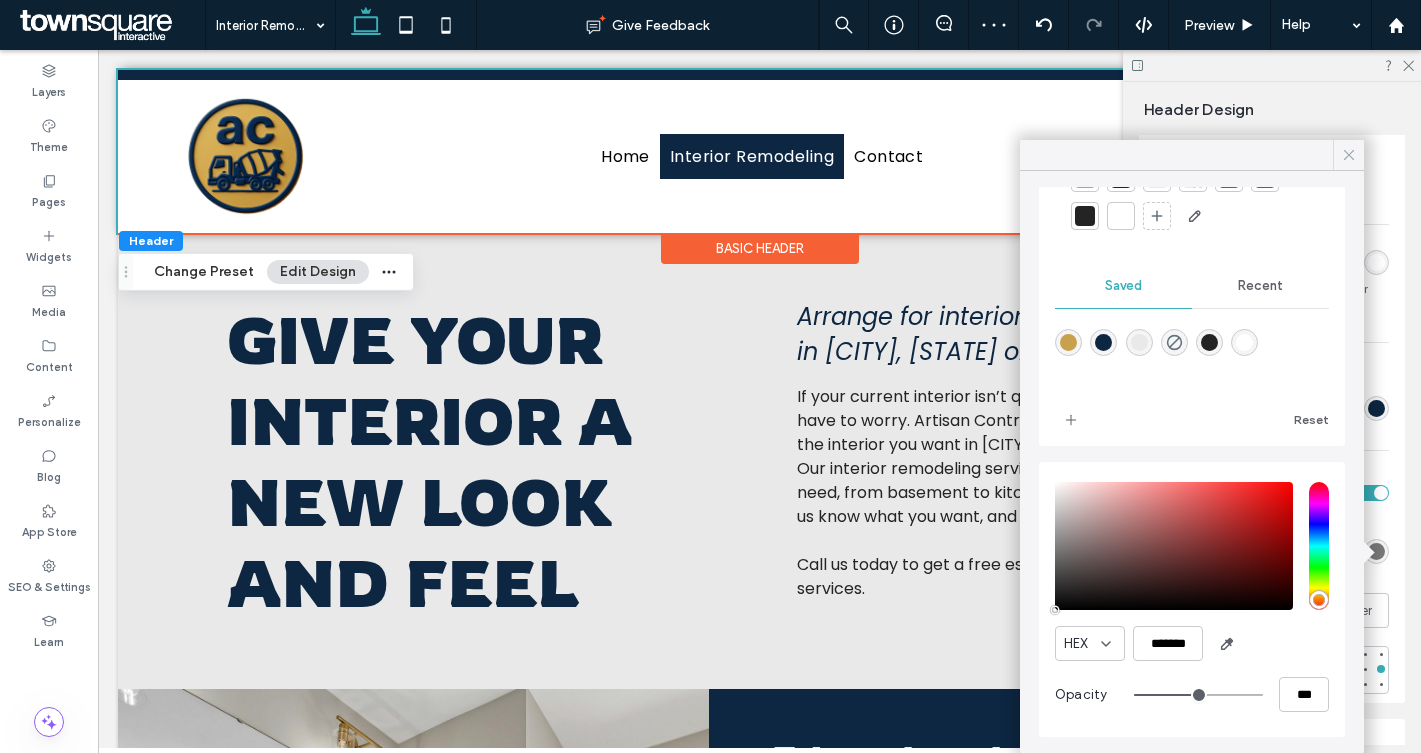 click at bounding box center [1348, 155] 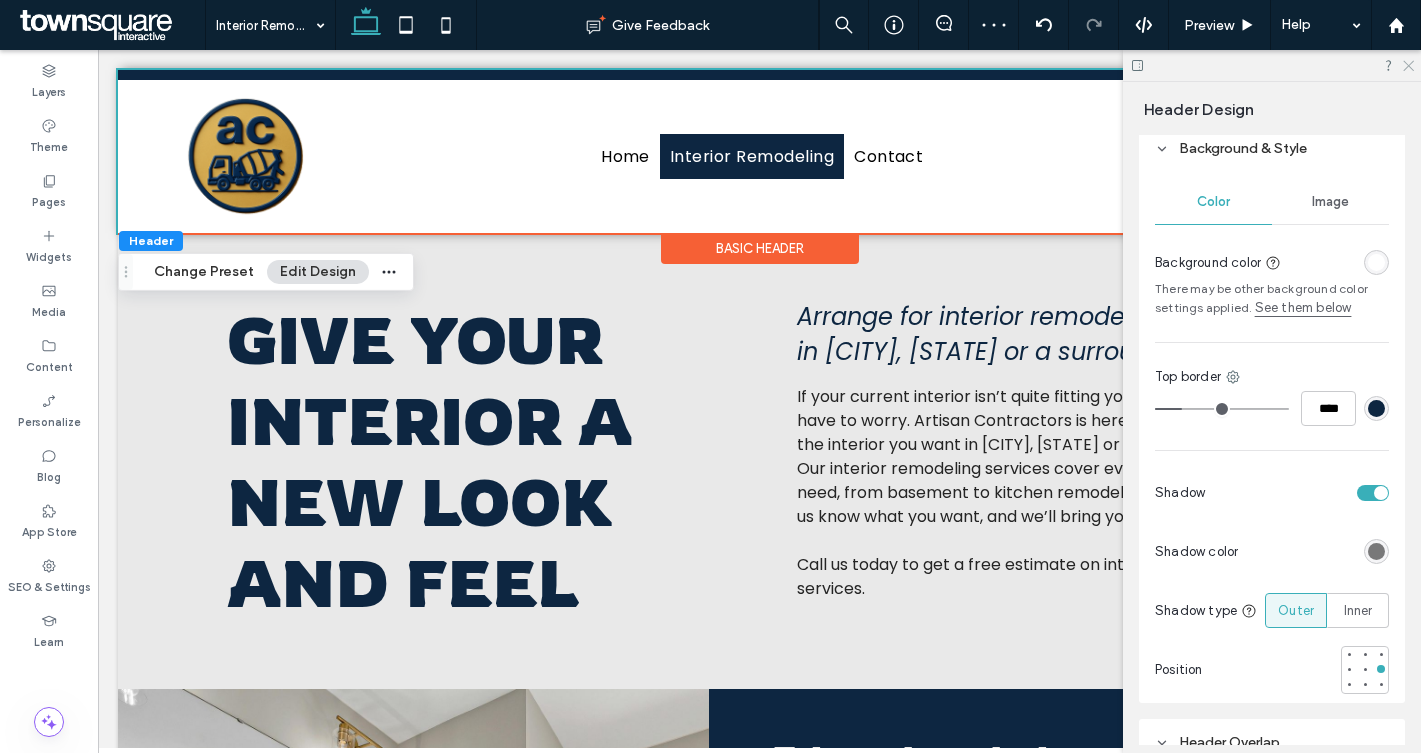 click 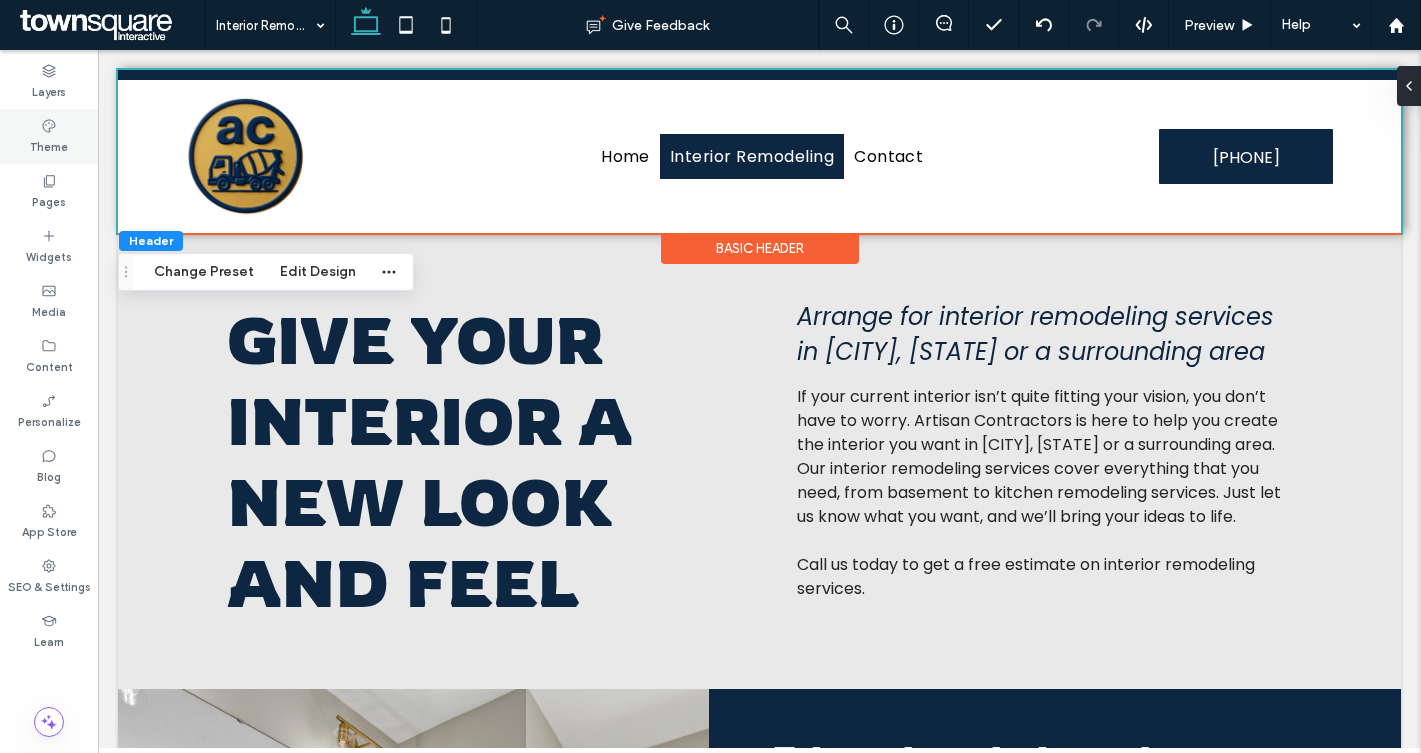click on "Theme" at bounding box center [49, 145] 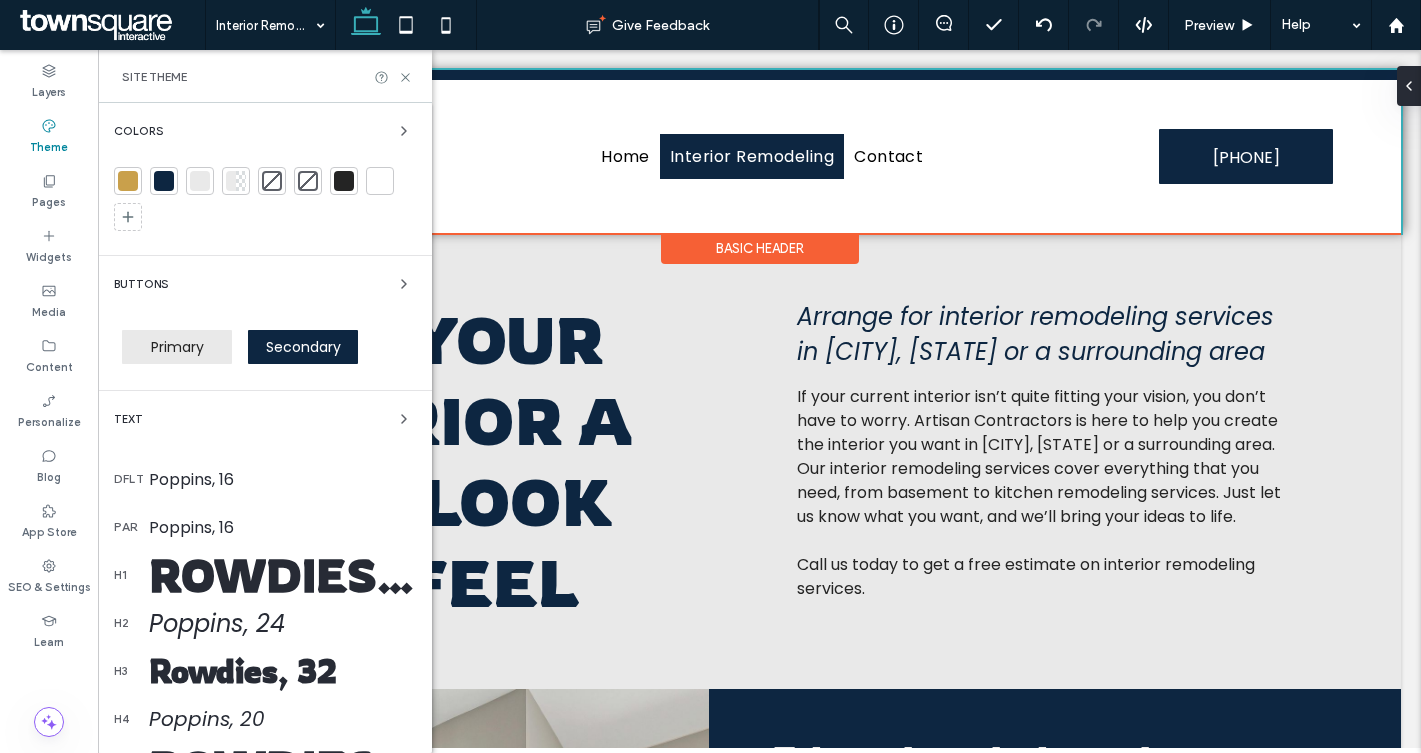 click on "Primary" at bounding box center [177, 347] 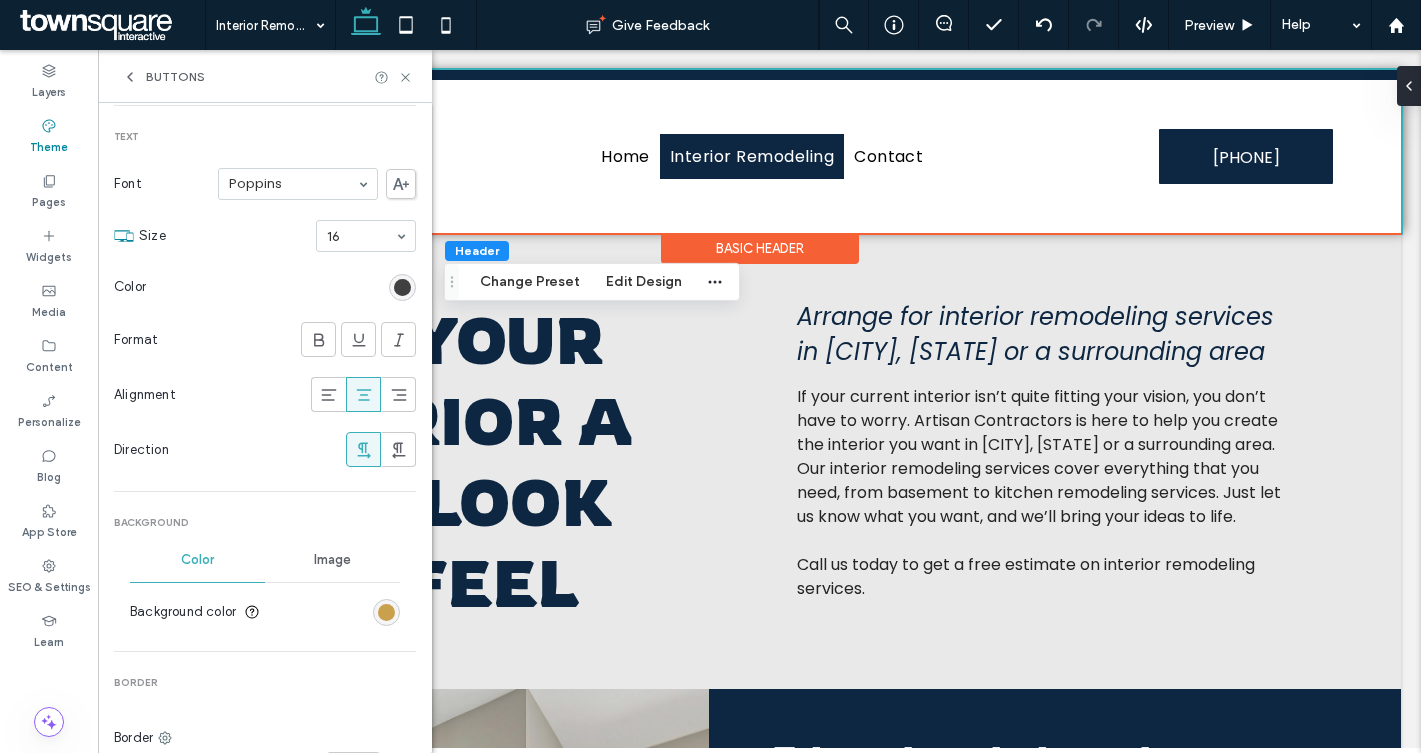scroll, scrollTop: 233, scrollLeft: 0, axis: vertical 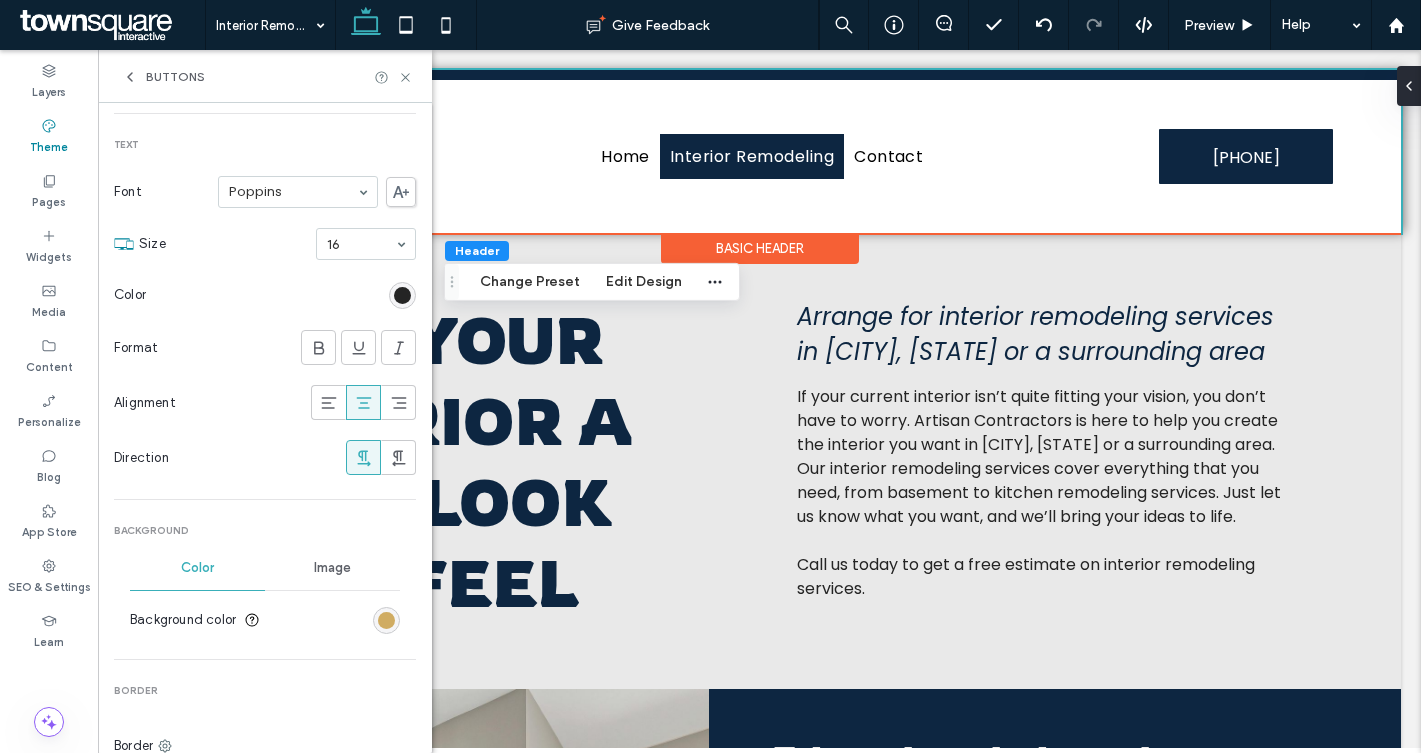 click at bounding box center (386, 620) 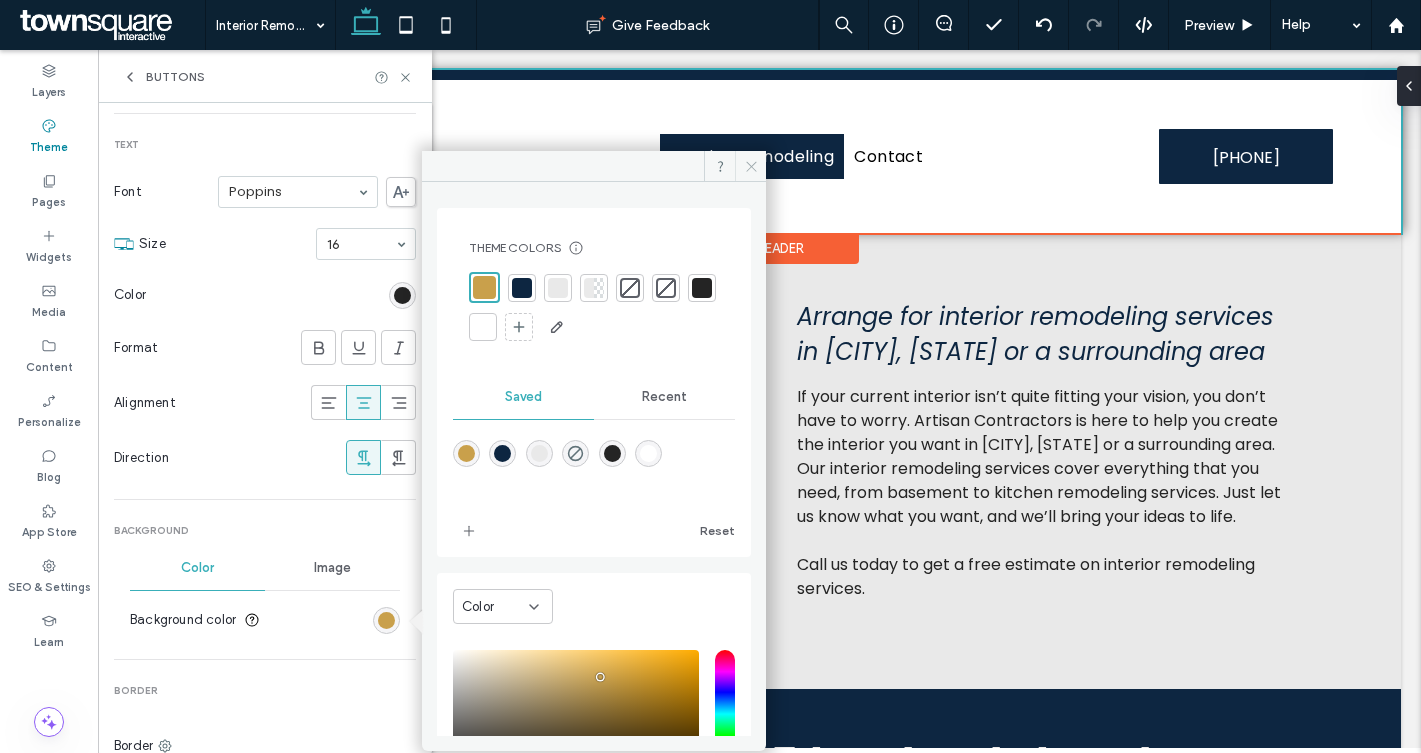 click 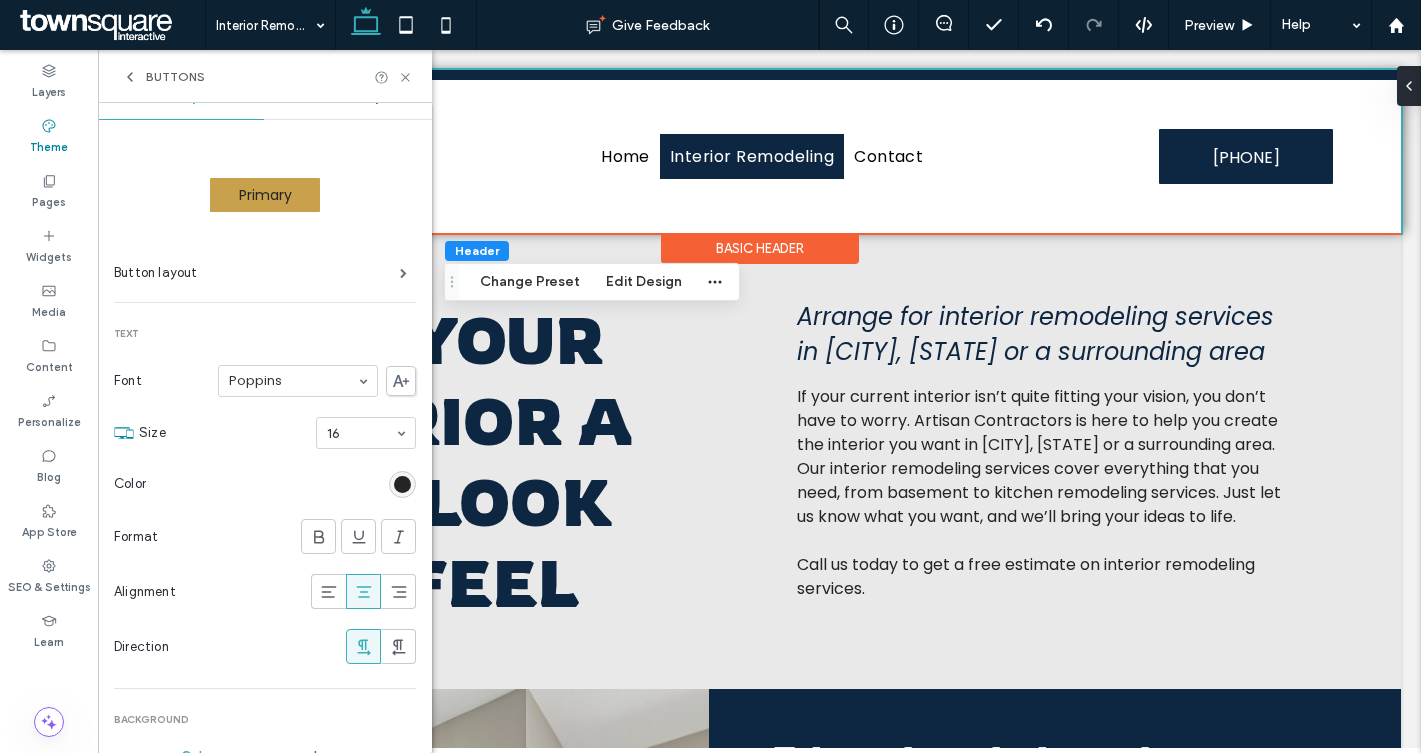 scroll, scrollTop: 0, scrollLeft: 0, axis: both 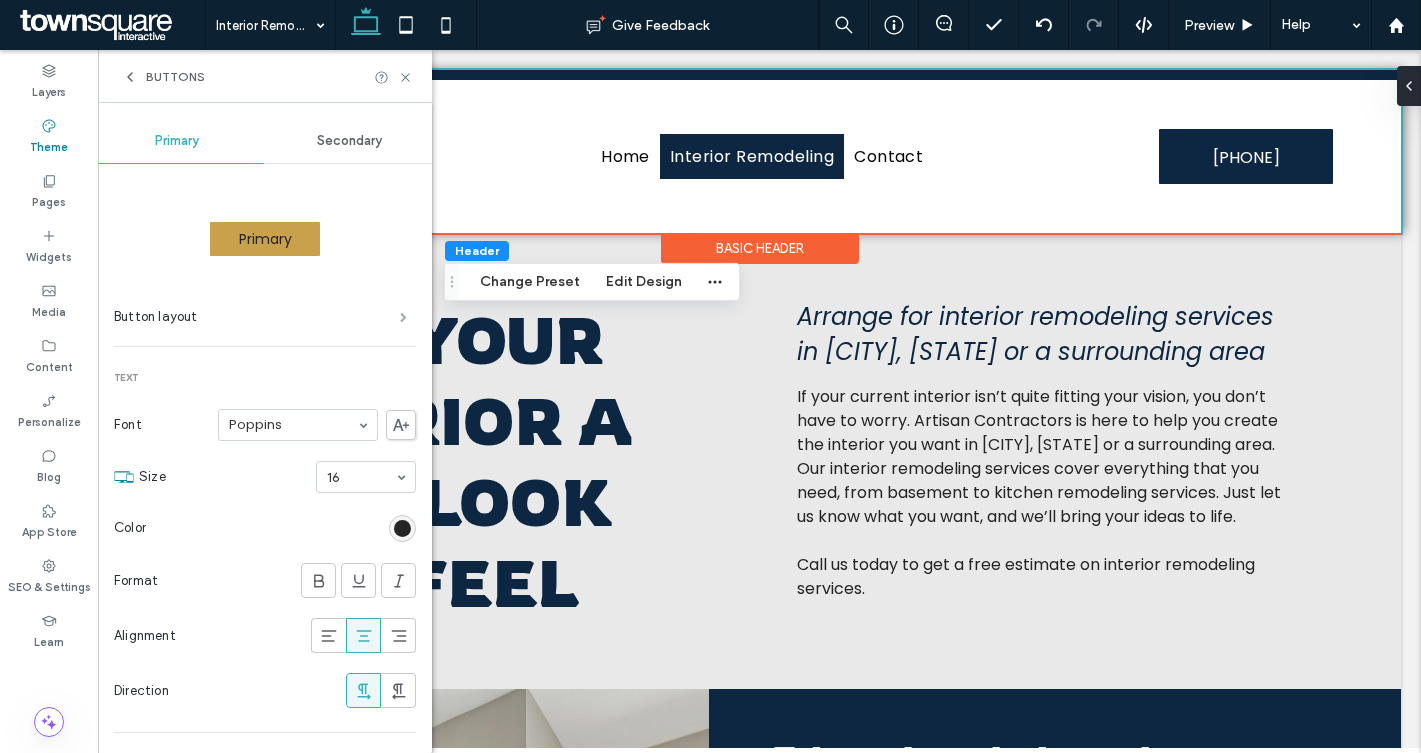 click at bounding box center [403, 317] 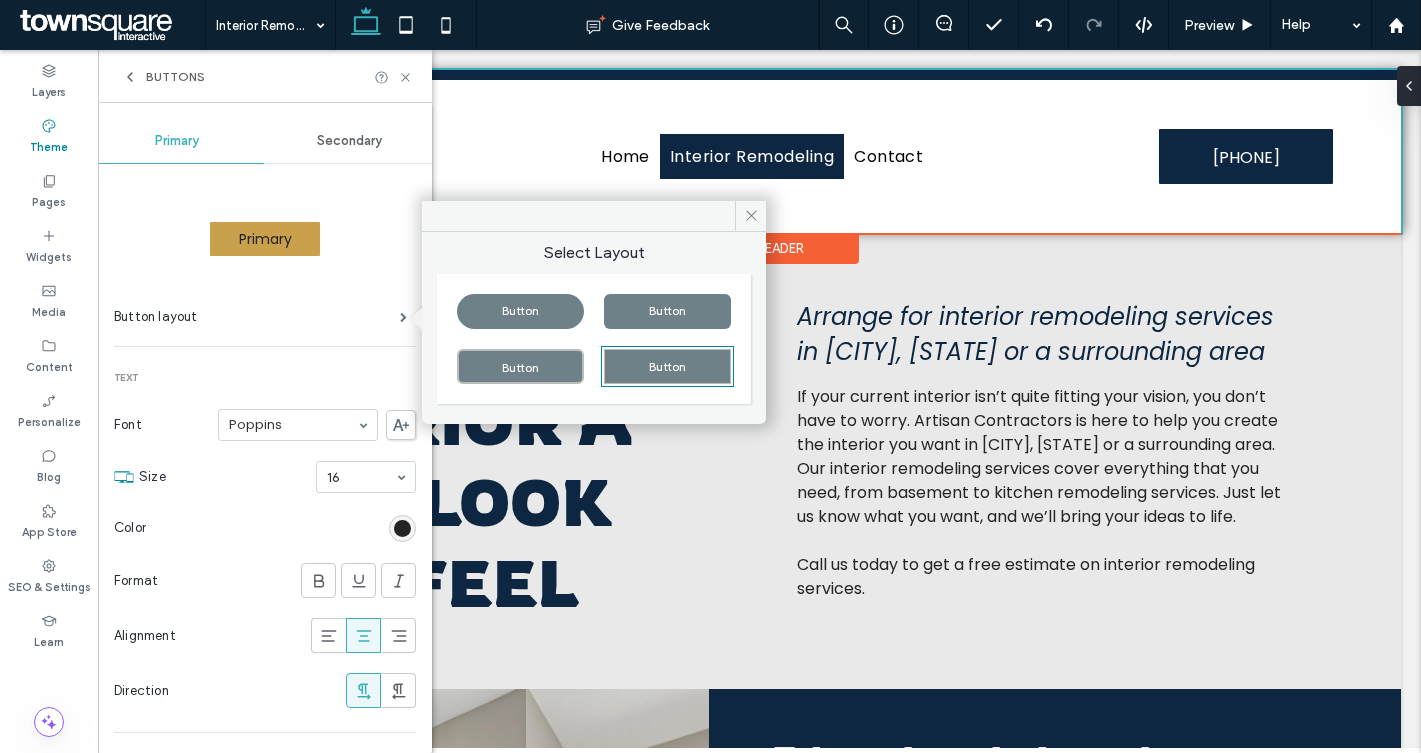 click on "Button" at bounding box center [520, 311] 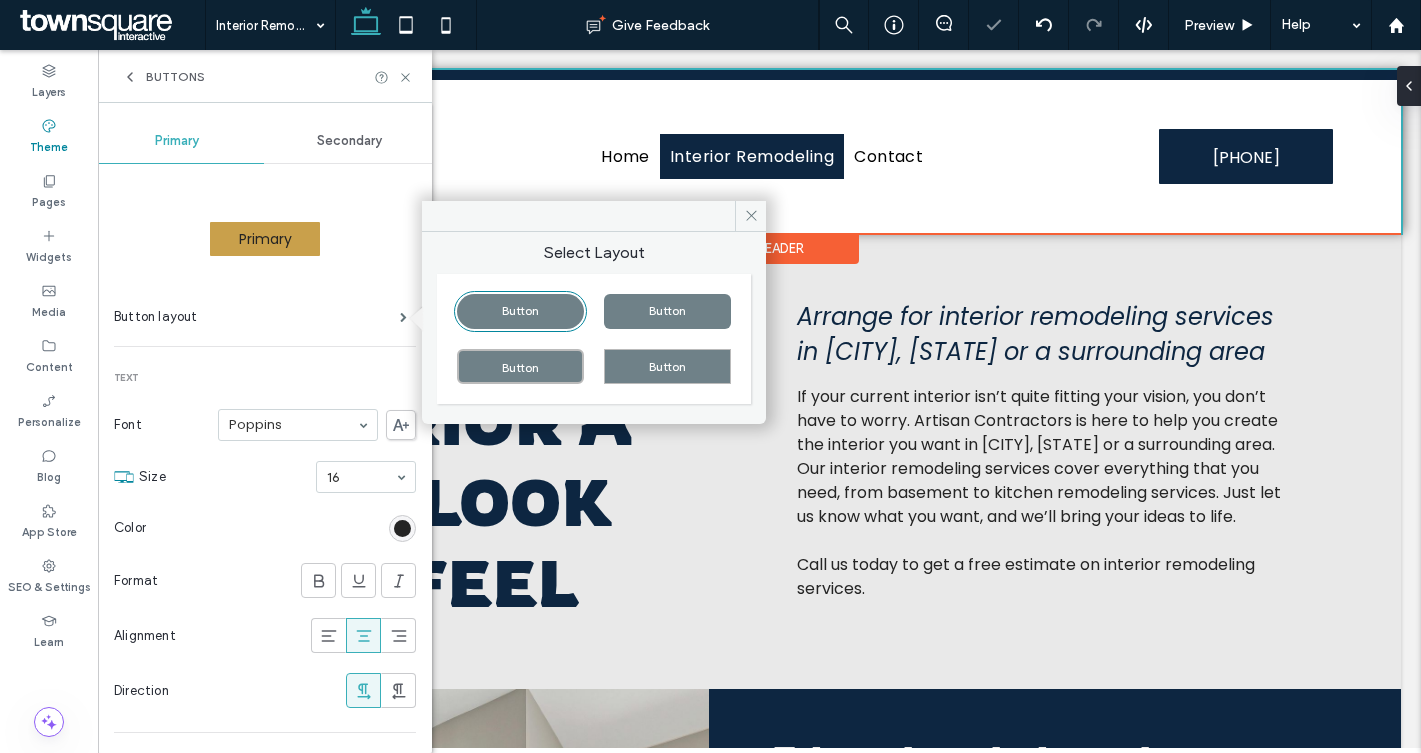 type on "**" 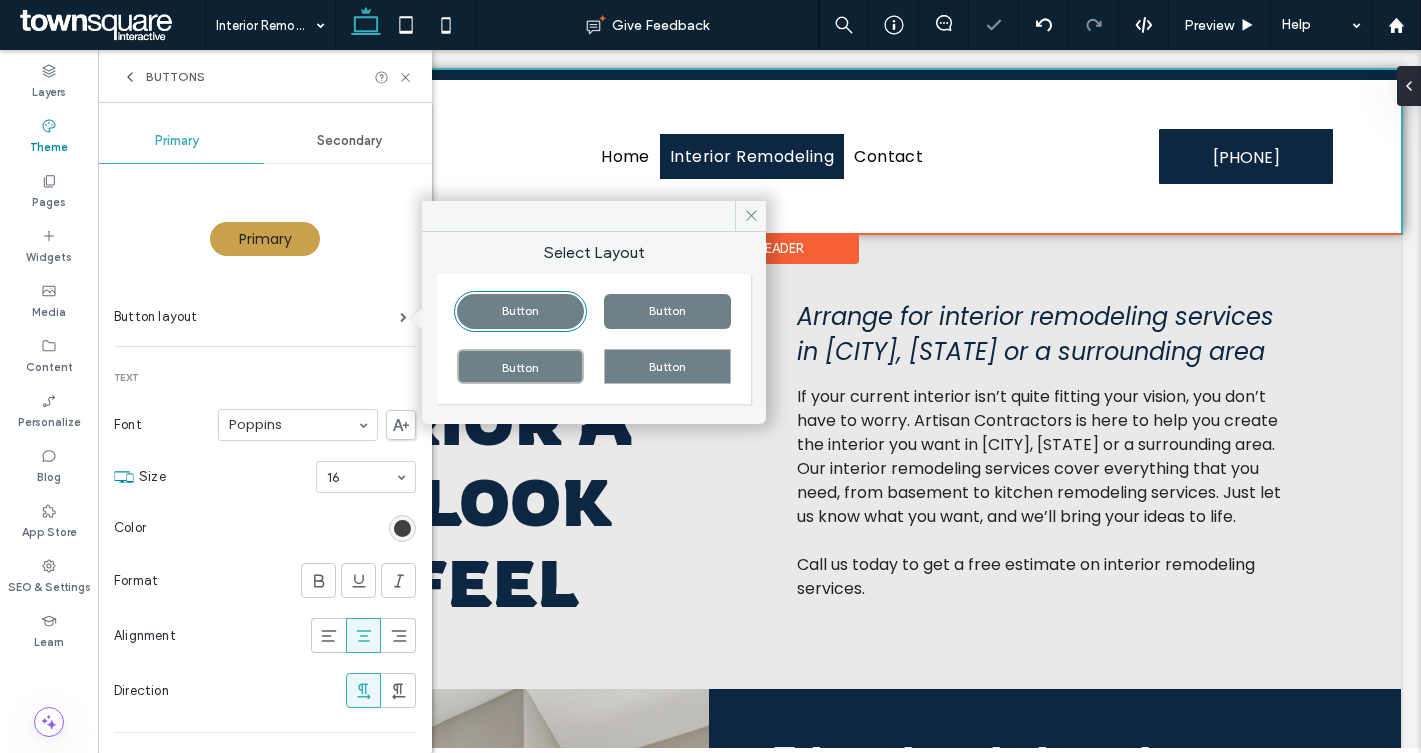 click at bounding box center (402, 528) 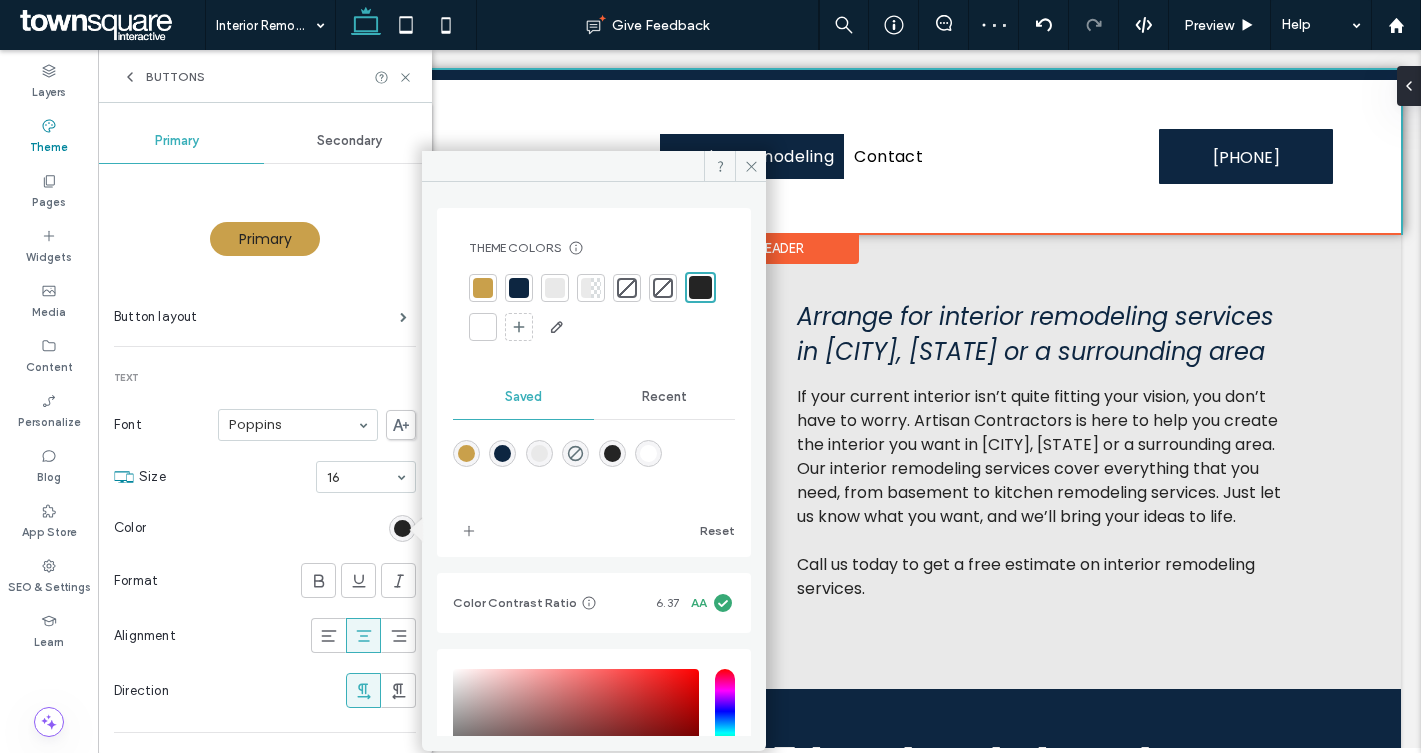 click on "Color" at bounding box center [265, 528] 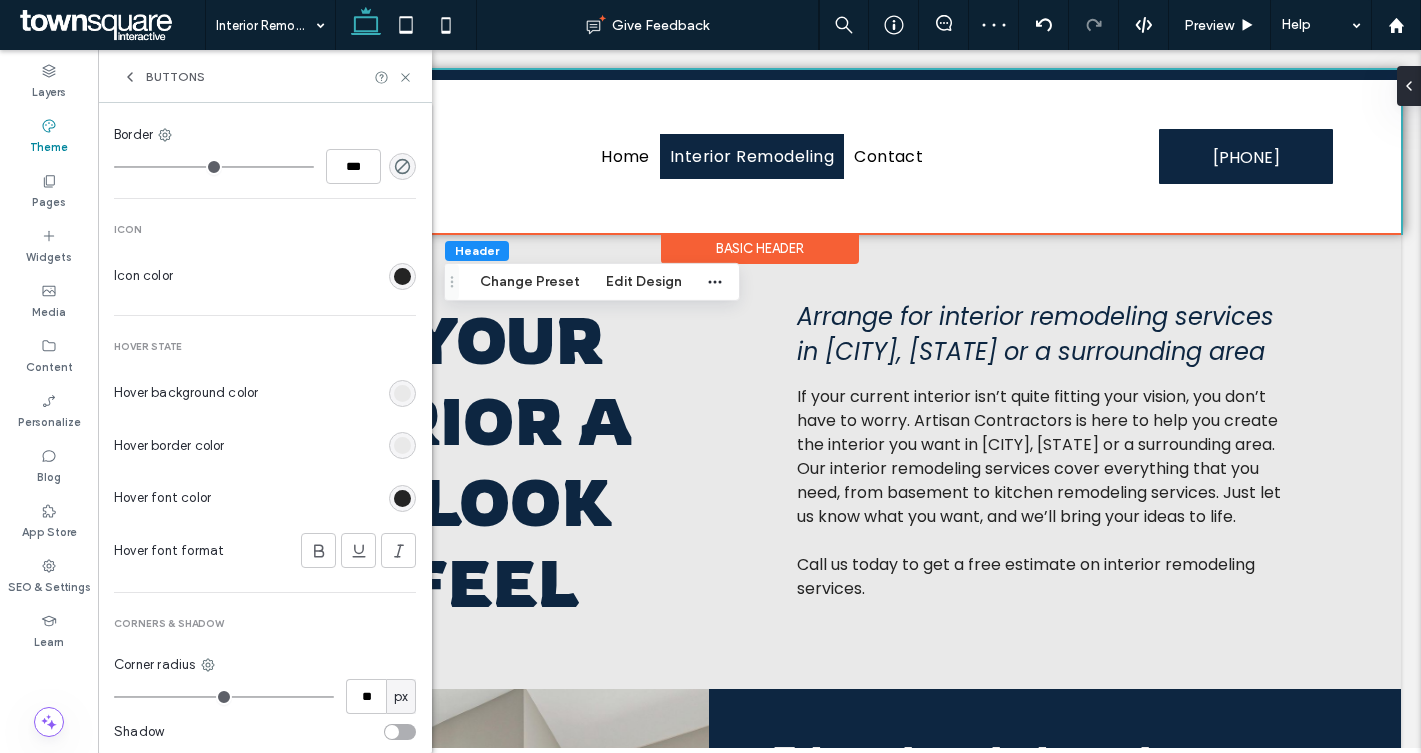 scroll, scrollTop: 846, scrollLeft: 0, axis: vertical 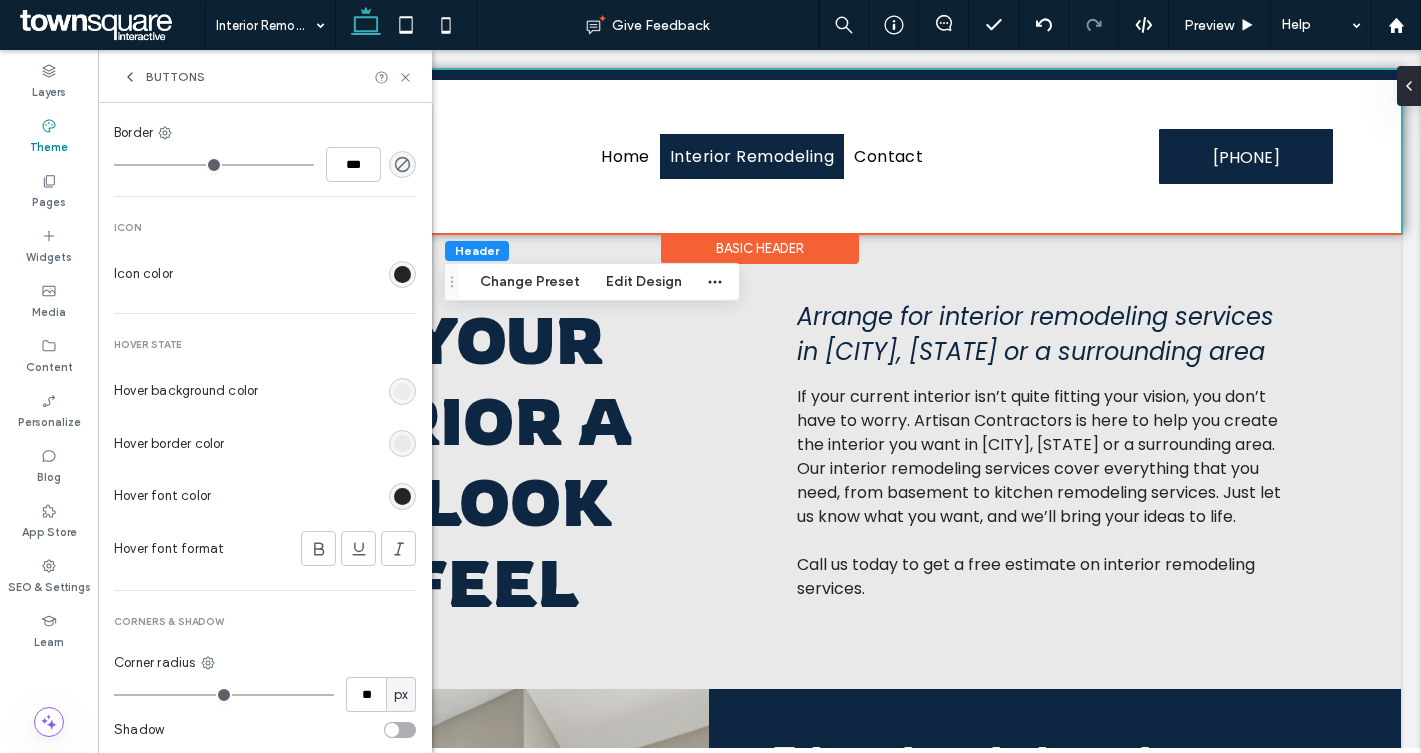 click at bounding box center [402, 391] 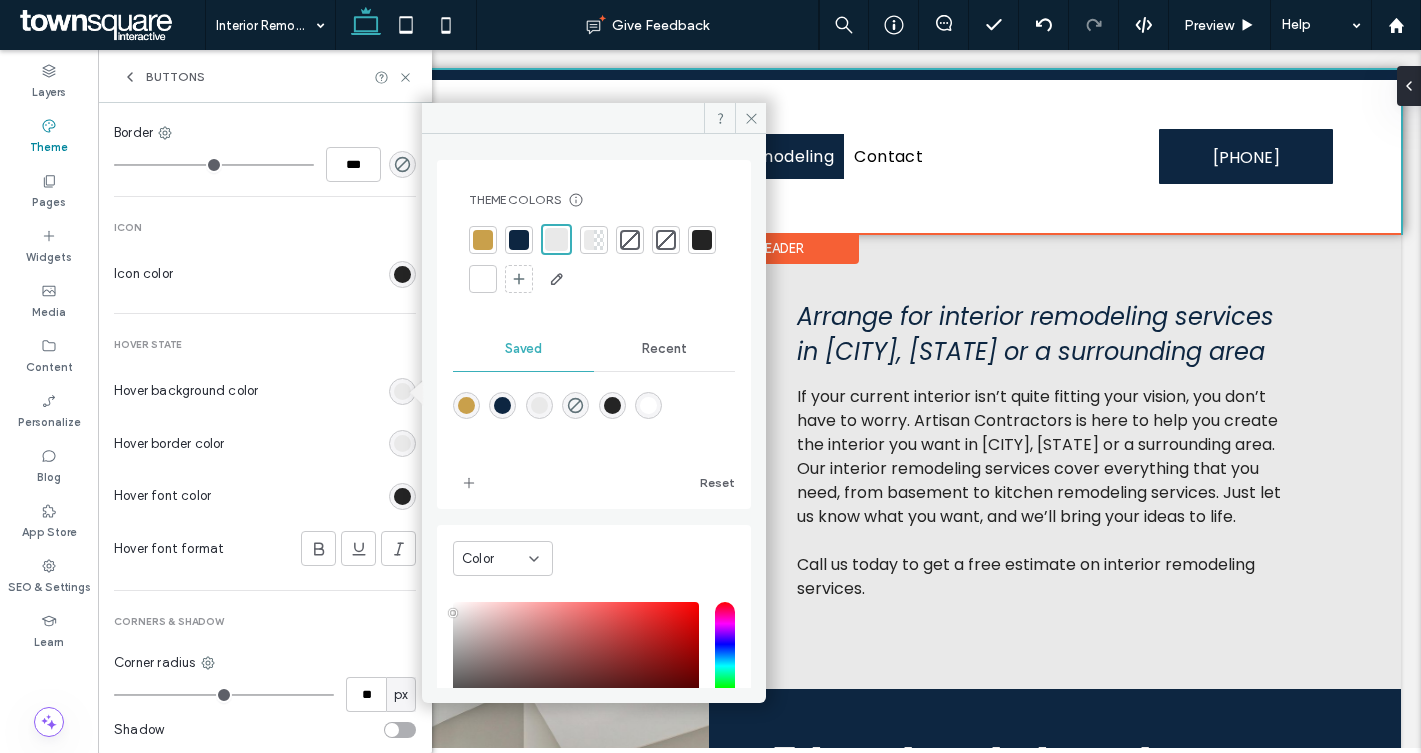 click at bounding box center (502, 405) 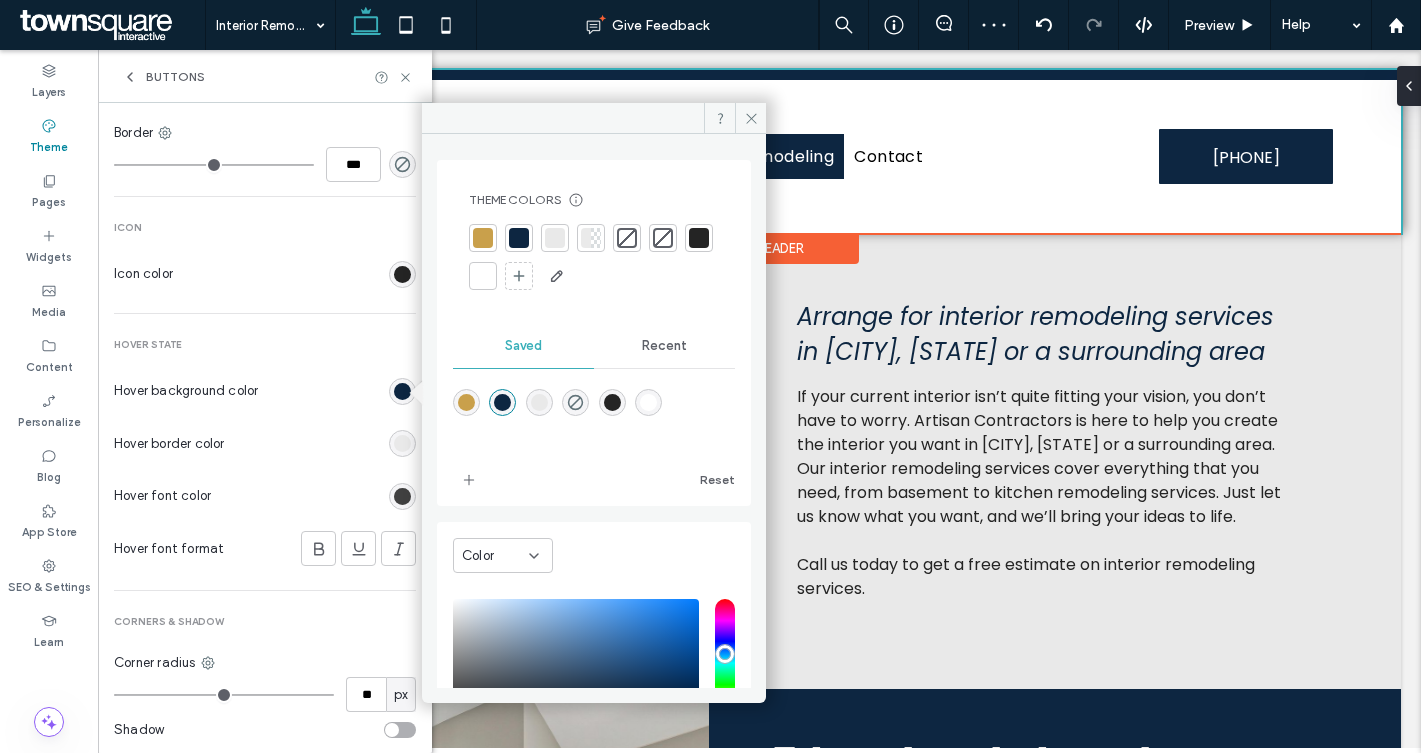 click at bounding box center [402, 496] 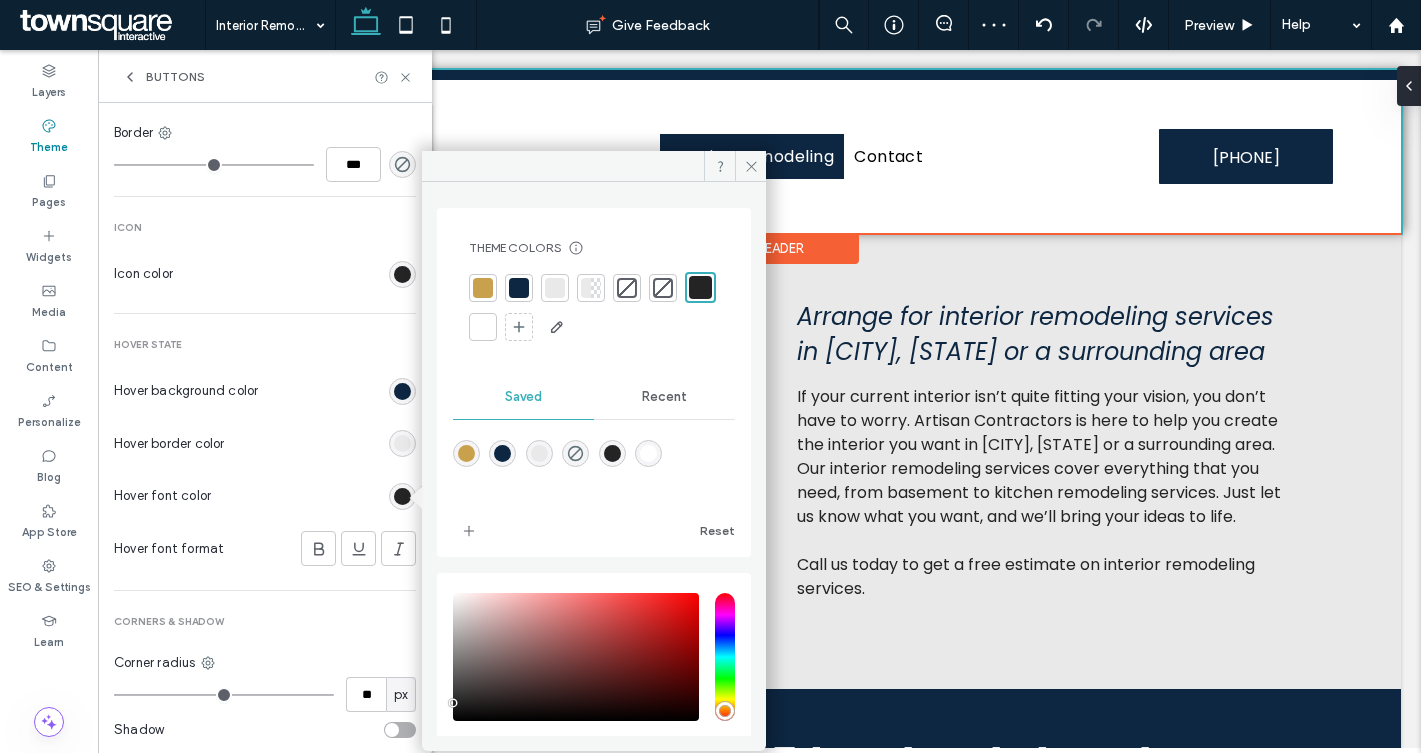 click at bounding box center [648, 453] 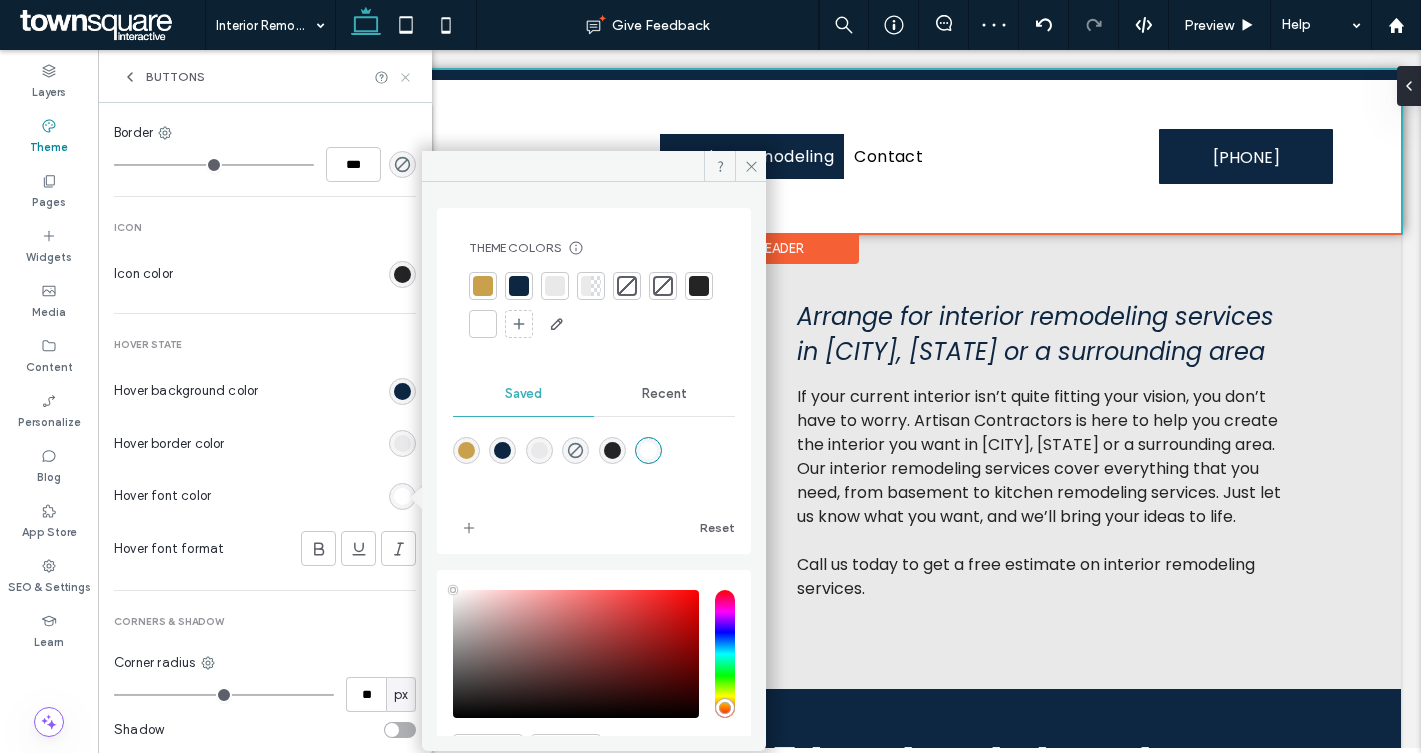 click 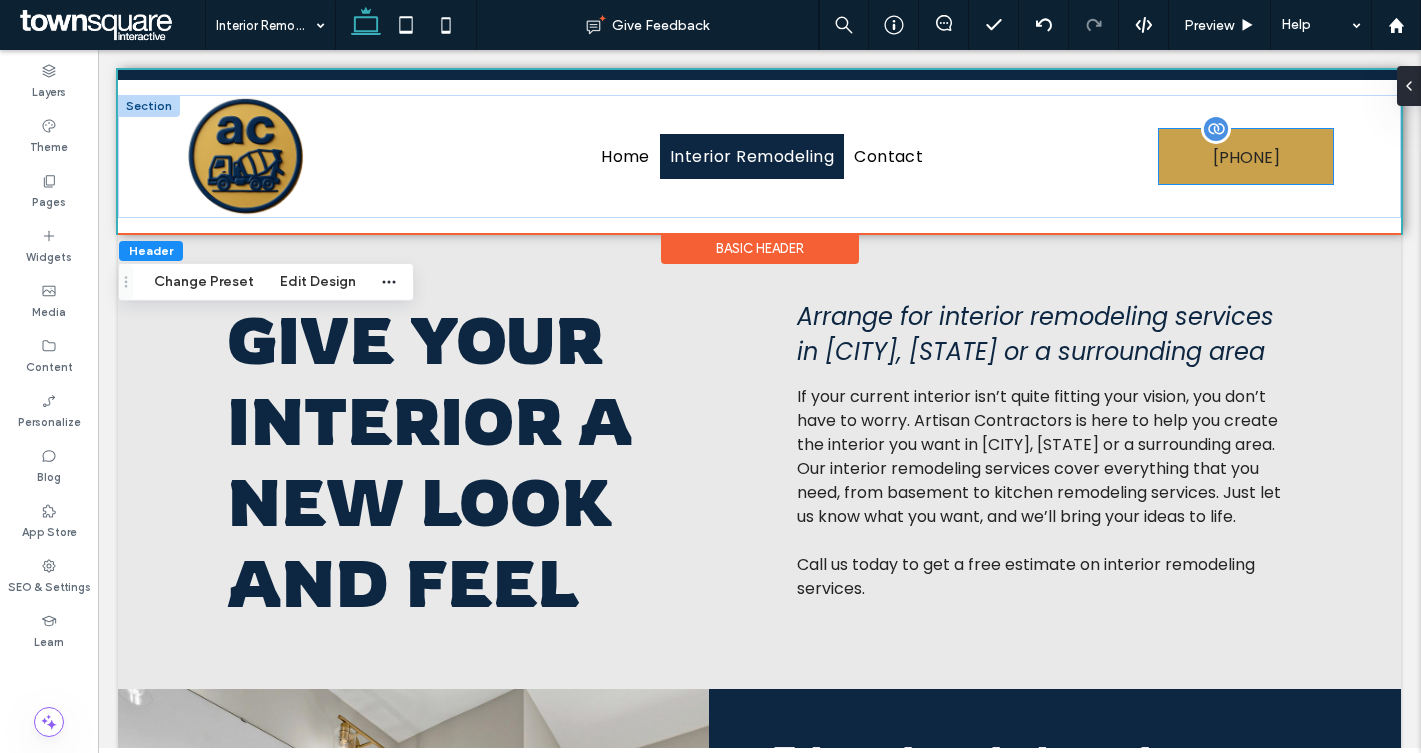 click on "[PHONE]" at bounding box center (1246, 157) 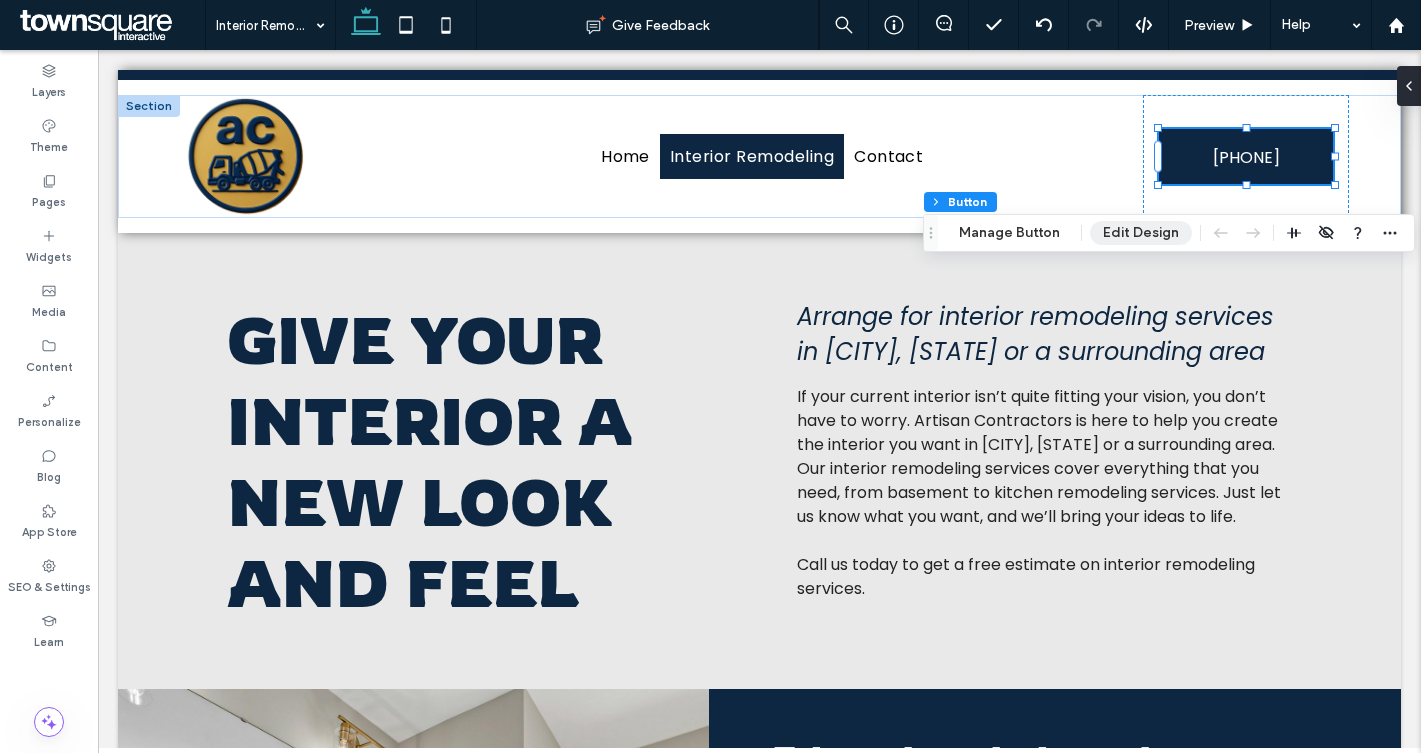 click on "Edit Design" at bounding box center [1141, 233] 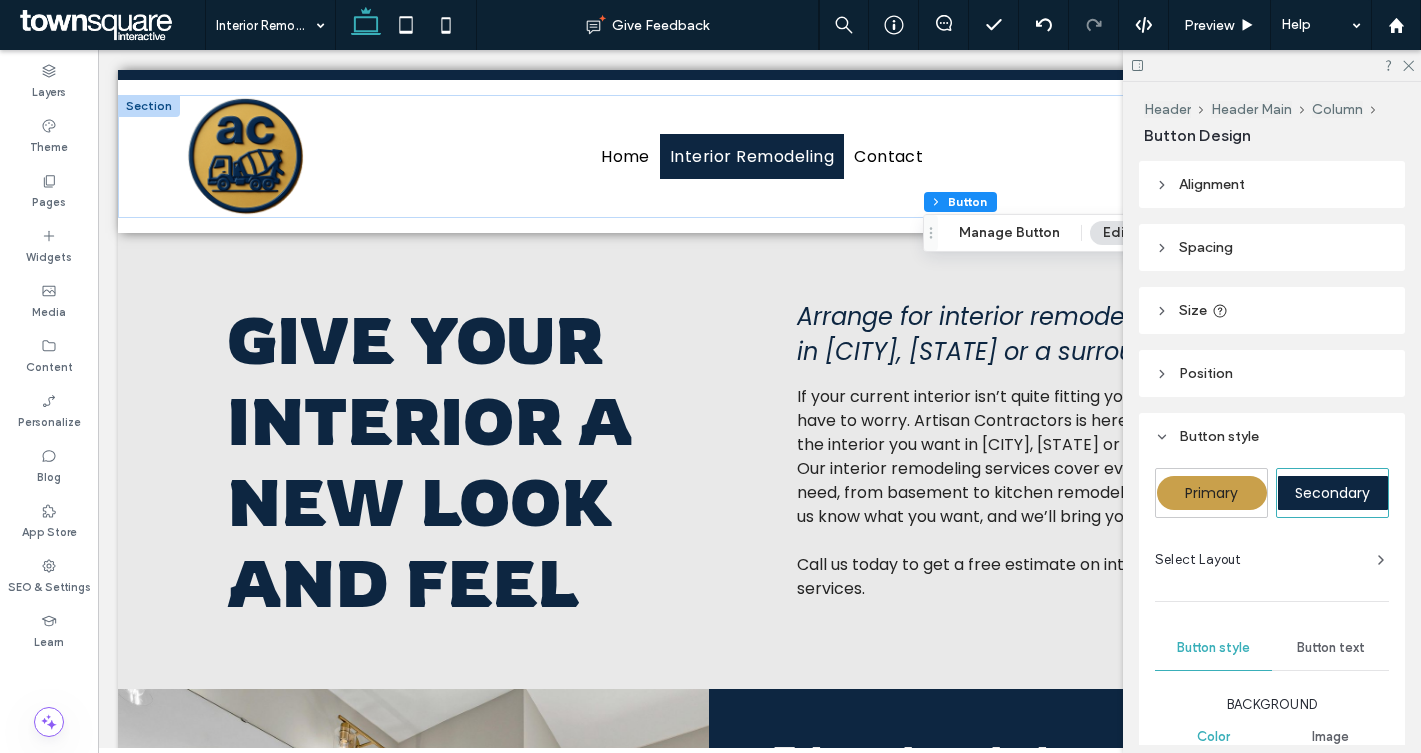 click on "Primary" at bounding box center (1211, 493) 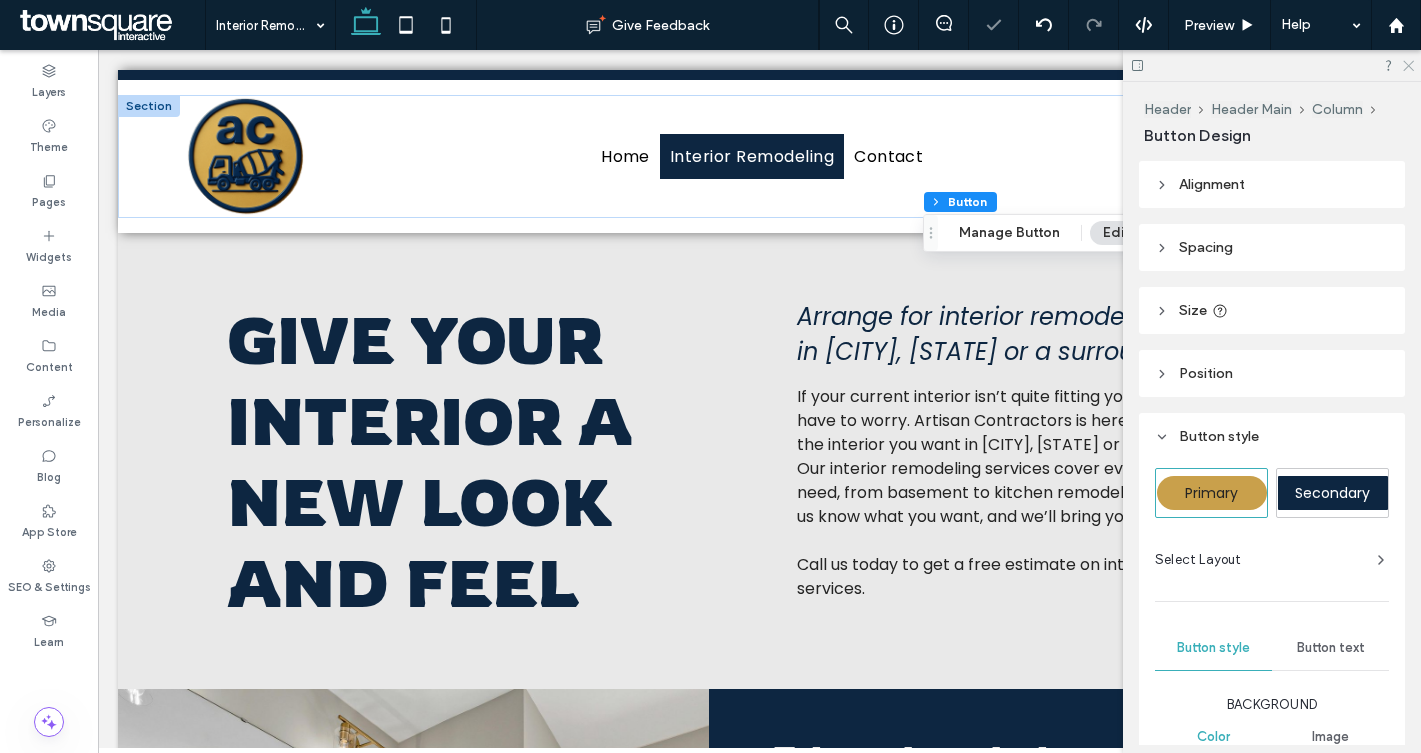 click 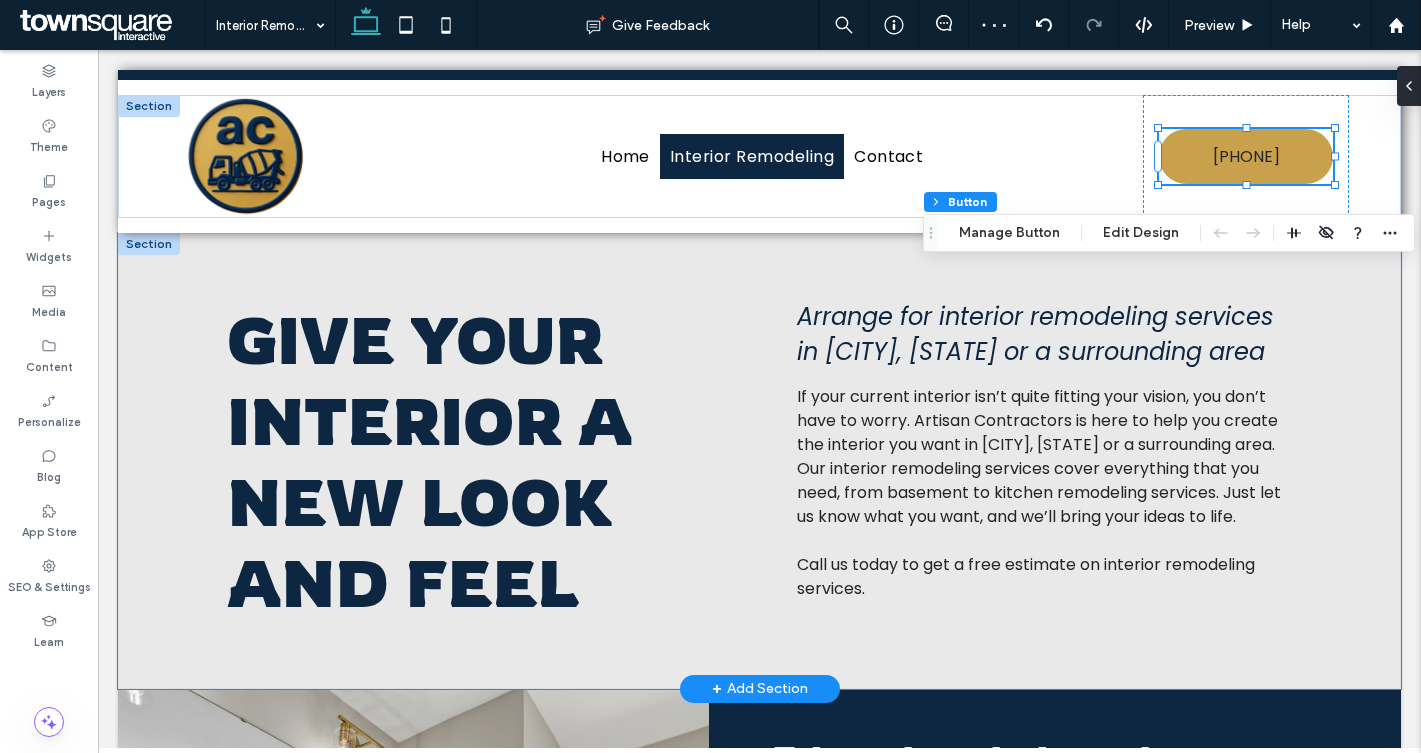 click on "Give Your Interior a New Look and Feel
Arrange for interior remodeling services in [CITY], [STATE] or a surrounding area
If your current interior isn’t quite fitting your vision, you don’t have to worry. Artisan Contractors is here to help you create the interior you want in [CITY], [STATE] or a surrounding area. Our interior remodeling services cover everything that you need, from basement to kitchen remodeling services. Just let us know what you want, and we’ll bring your ideas to life. Call us today to get a free estimate on interior remodeling services." at bounding box center (760, 461) 